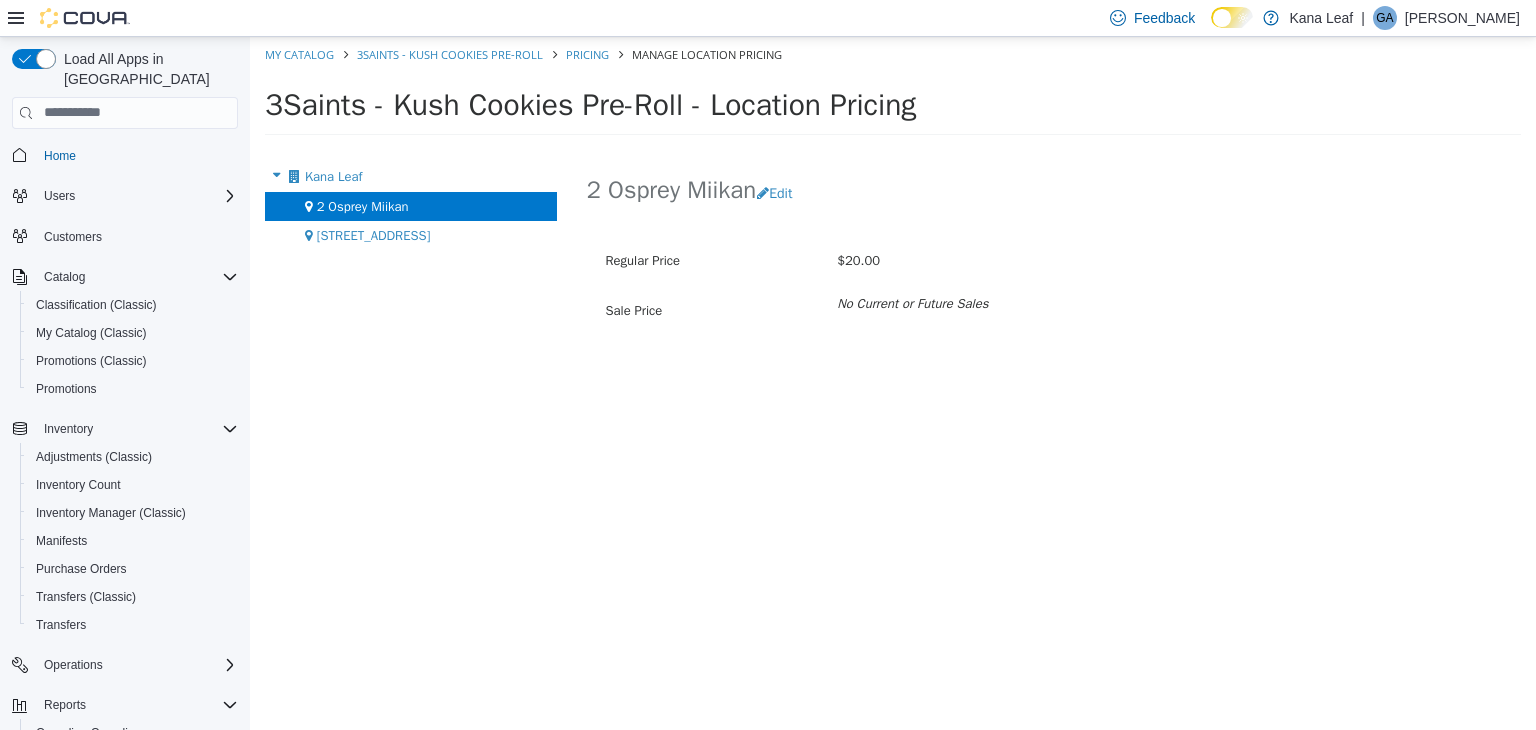 scroll, scrollTop: 0, scrollLeft: 0, axis: both 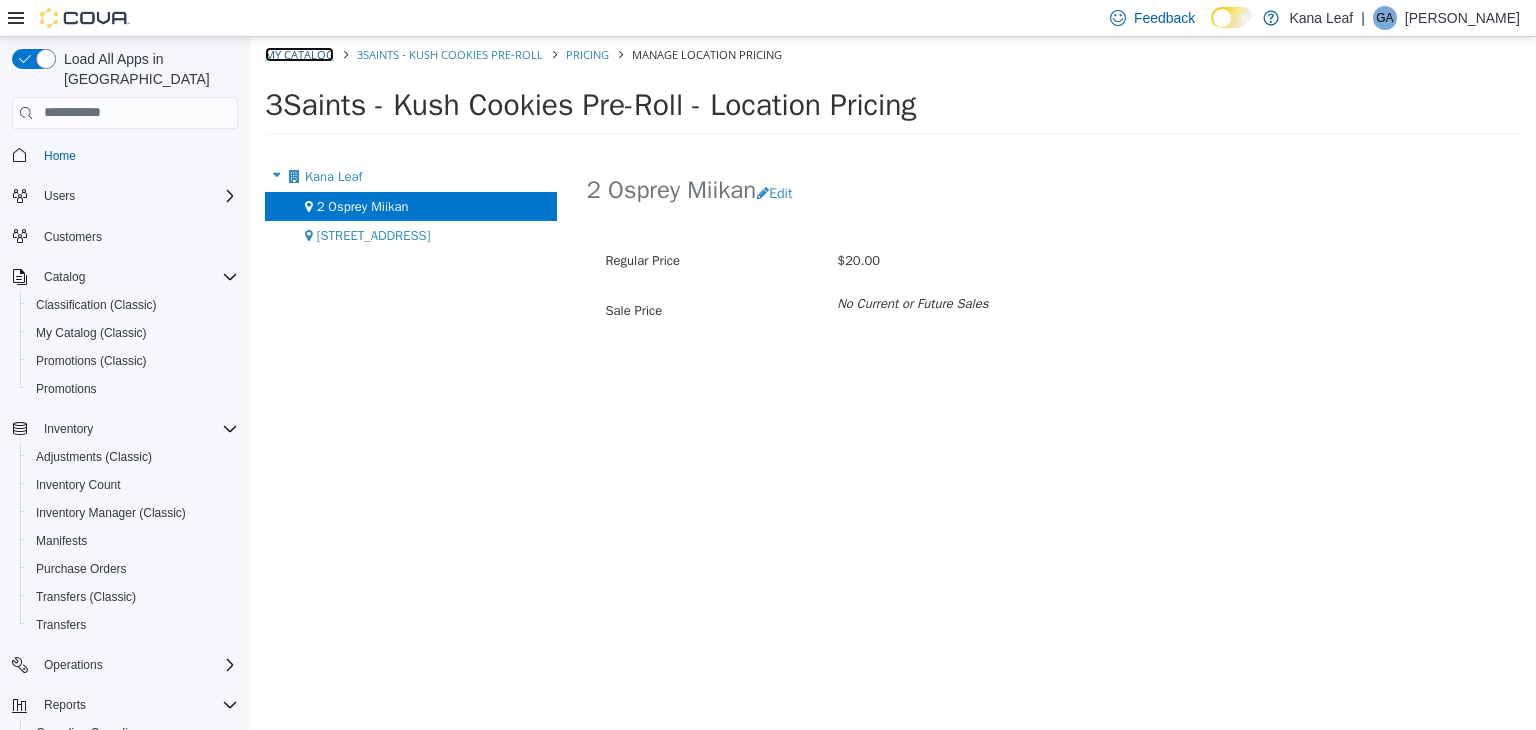 click on "My Catalog" at bounding box center [299, 53] 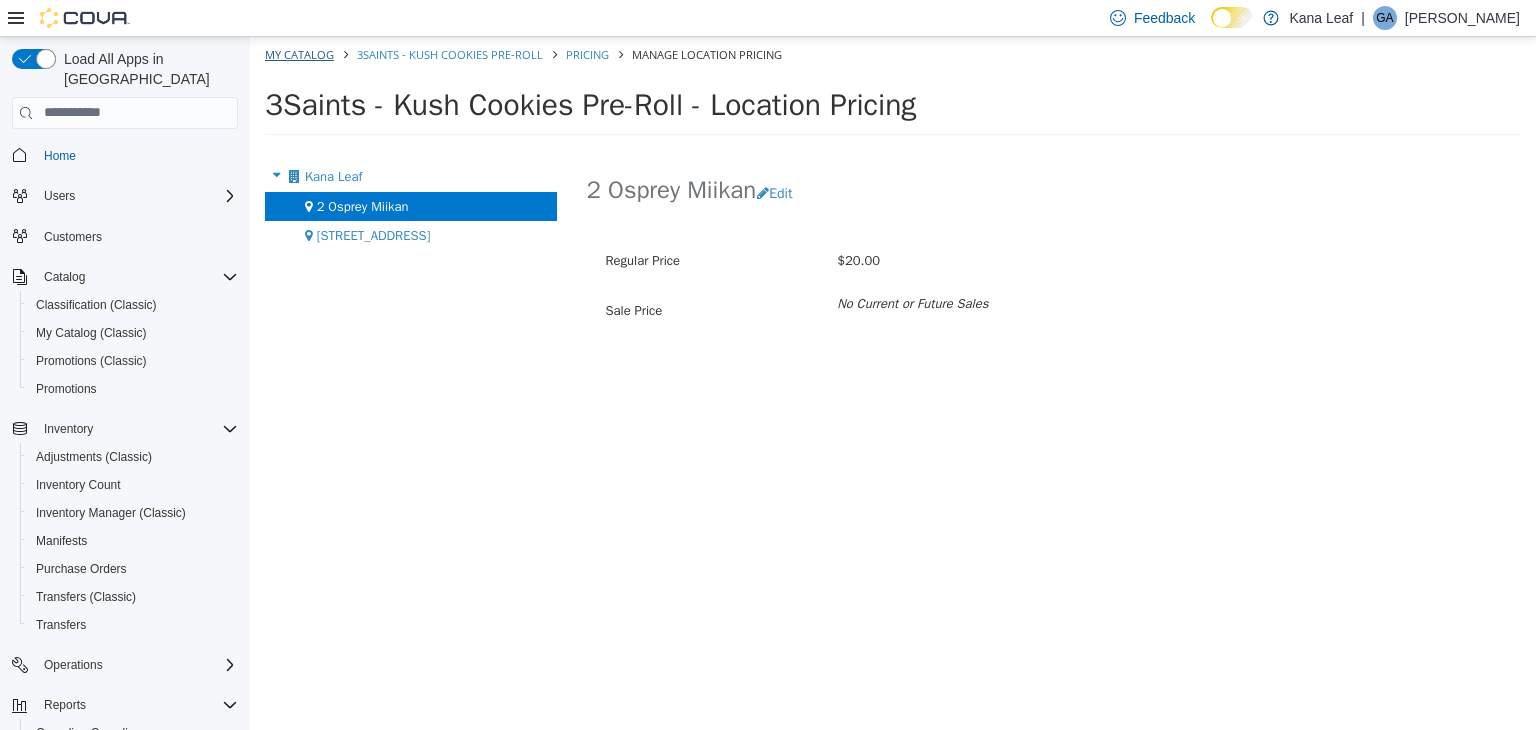 select on "**********" 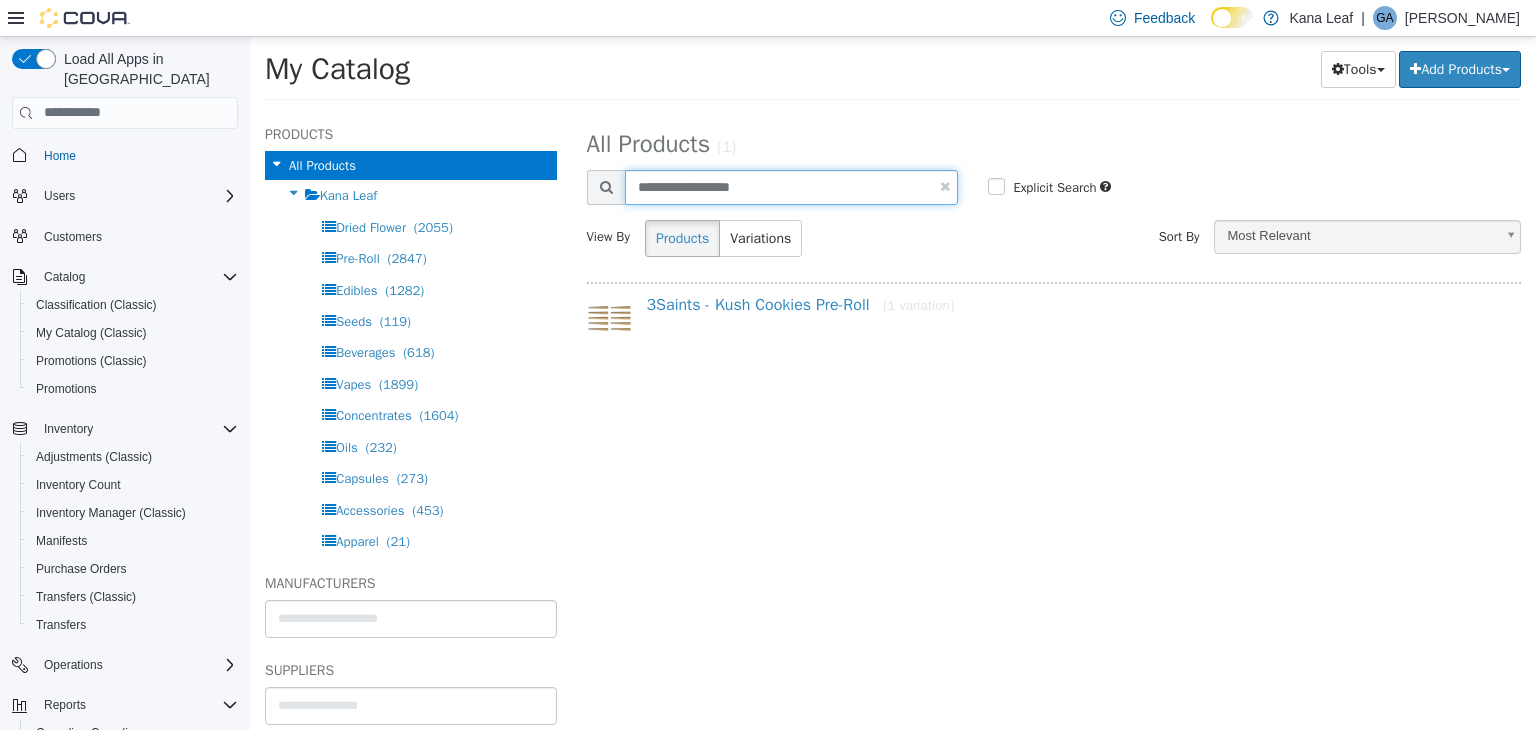 drag, startPoint x: 782, startPoint y: 183, endPoint x: 600, endPoint y: 185, distance: 182.01099 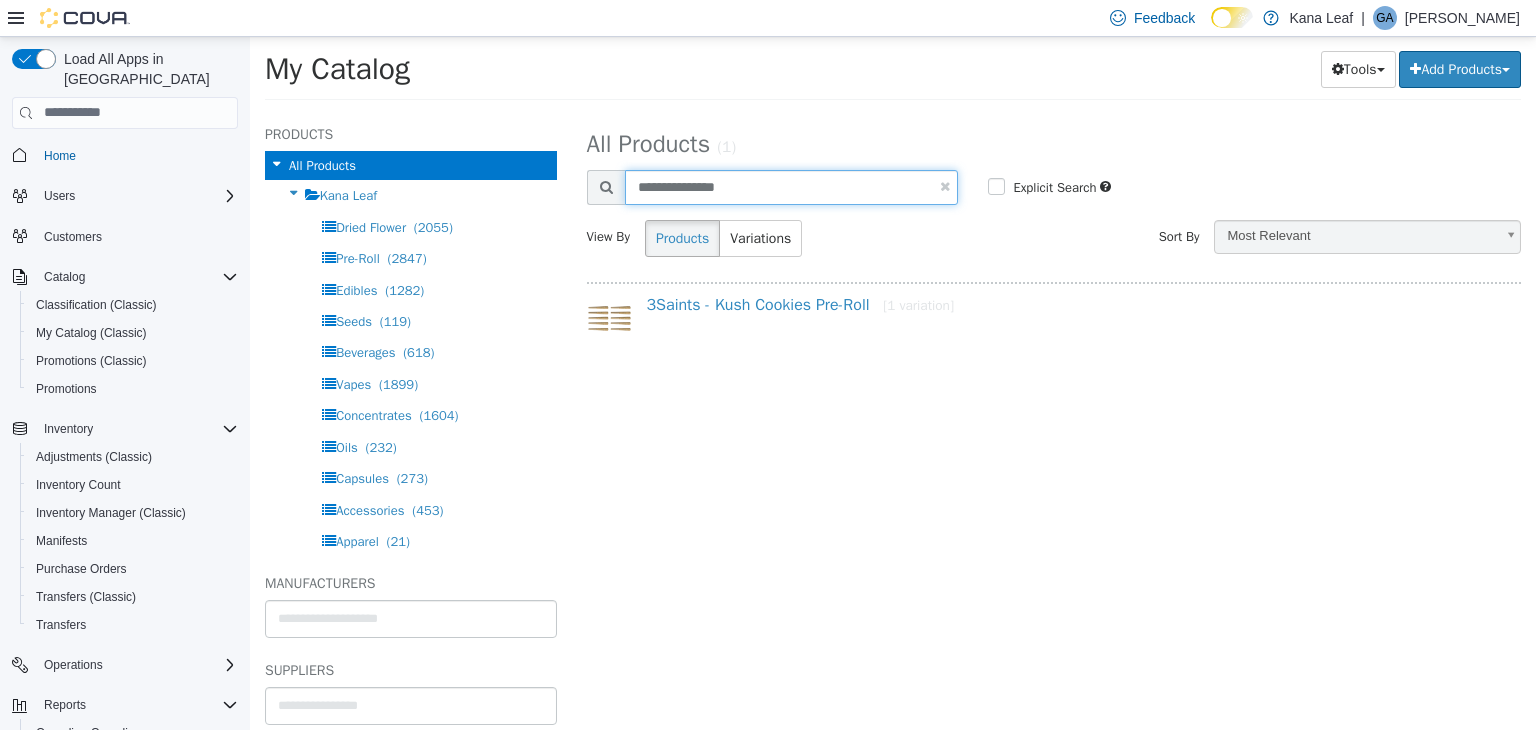 type on "**********" 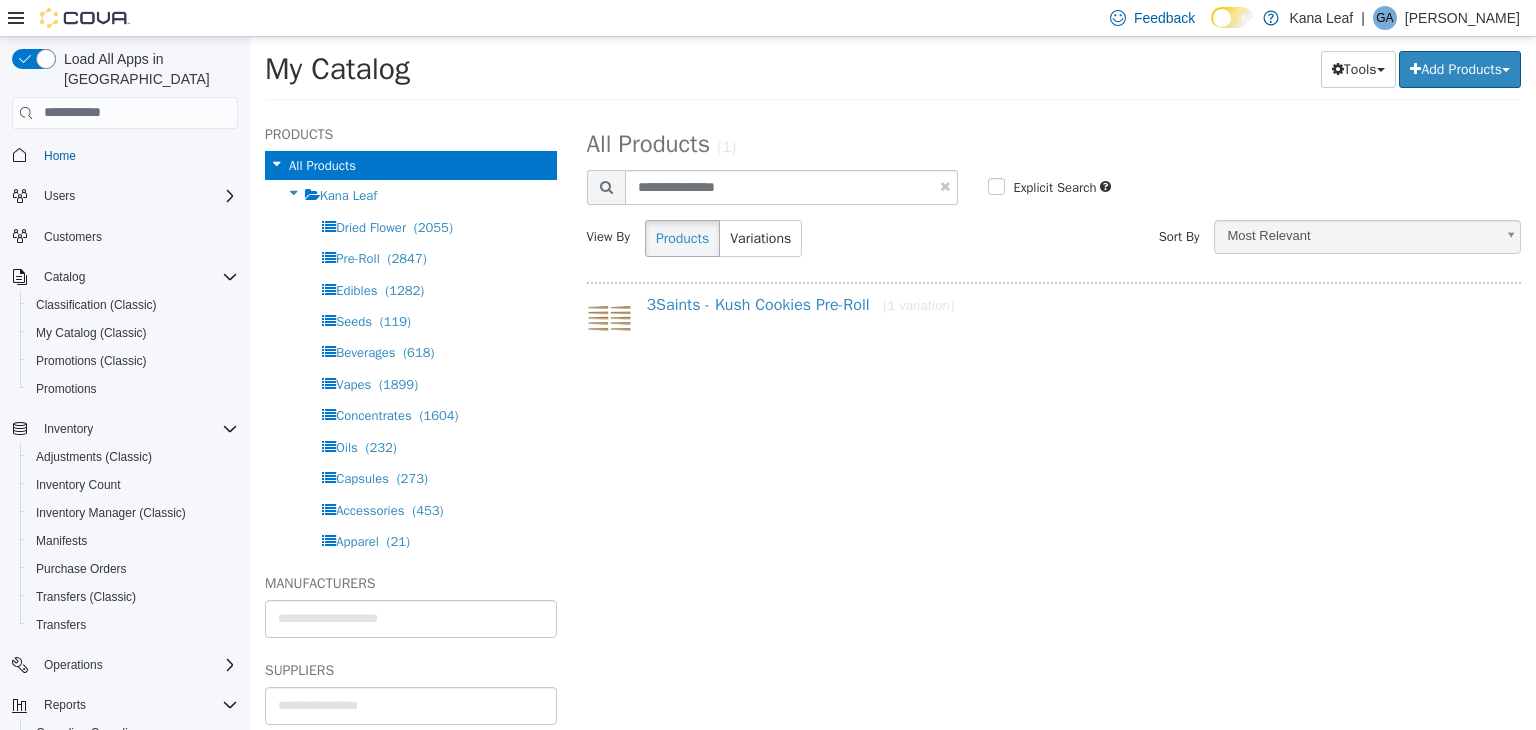 select on "**********" 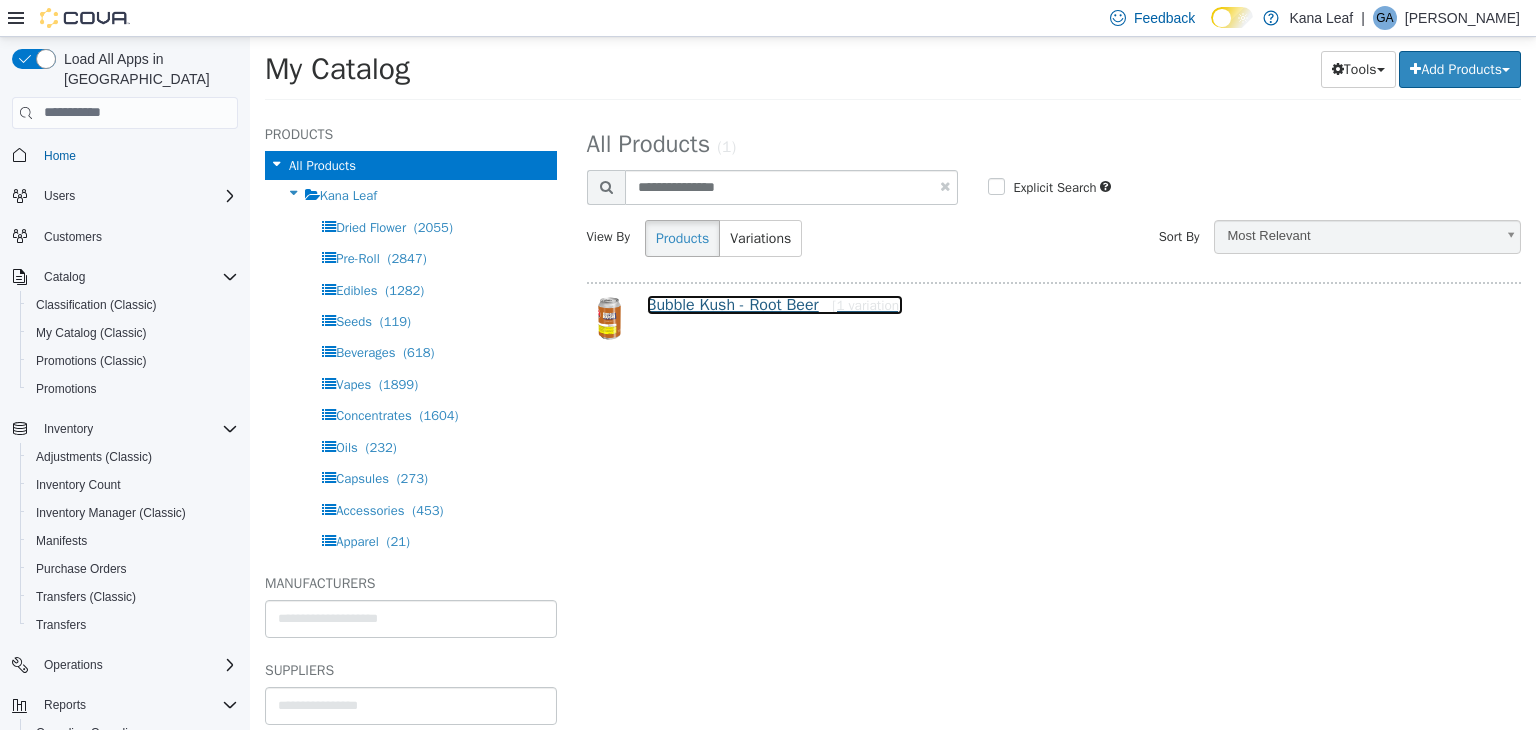 click on "Bubble Kush - Root Beer
[1 variation]" at bounding box center (775, 304) 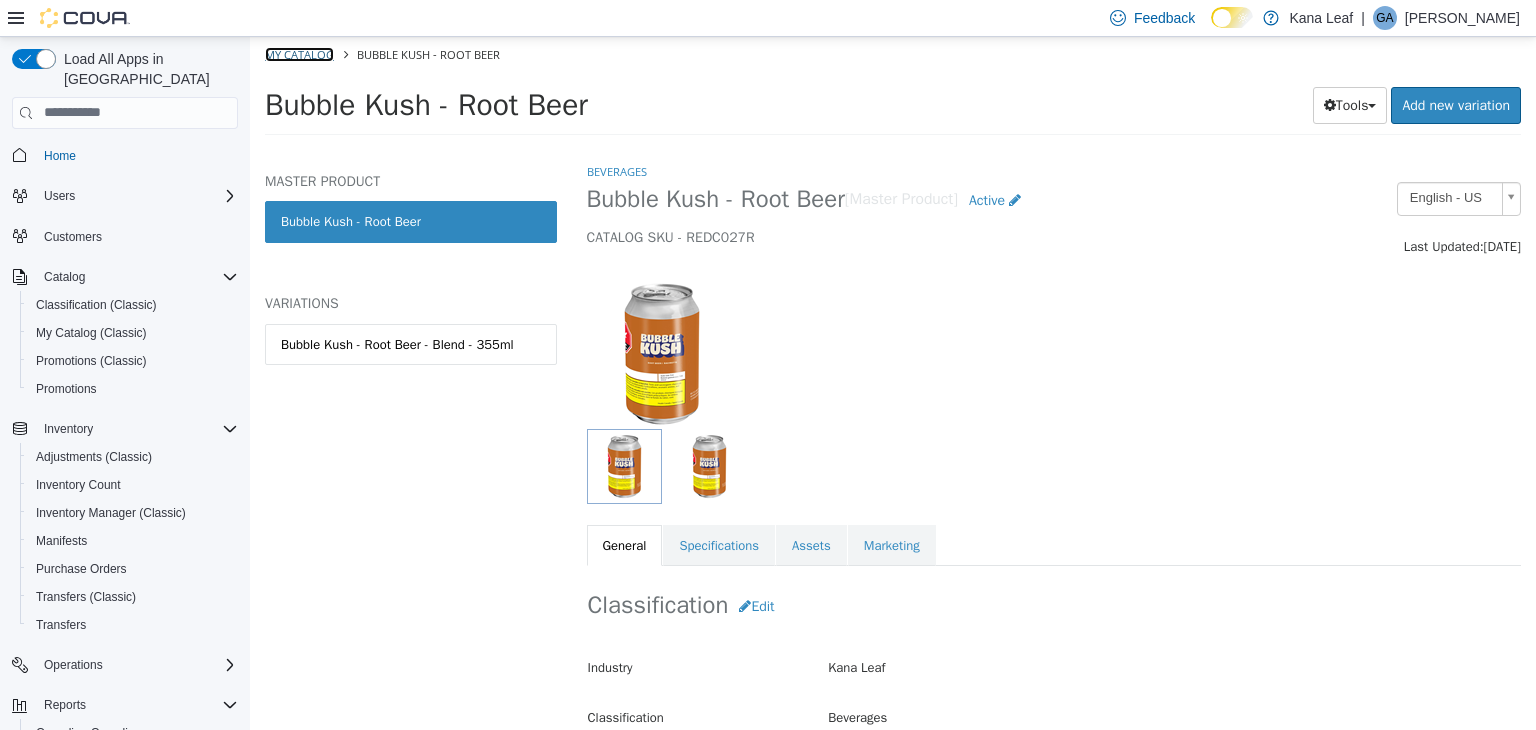 click on "My Catalog" at bounding box center (299, 53) 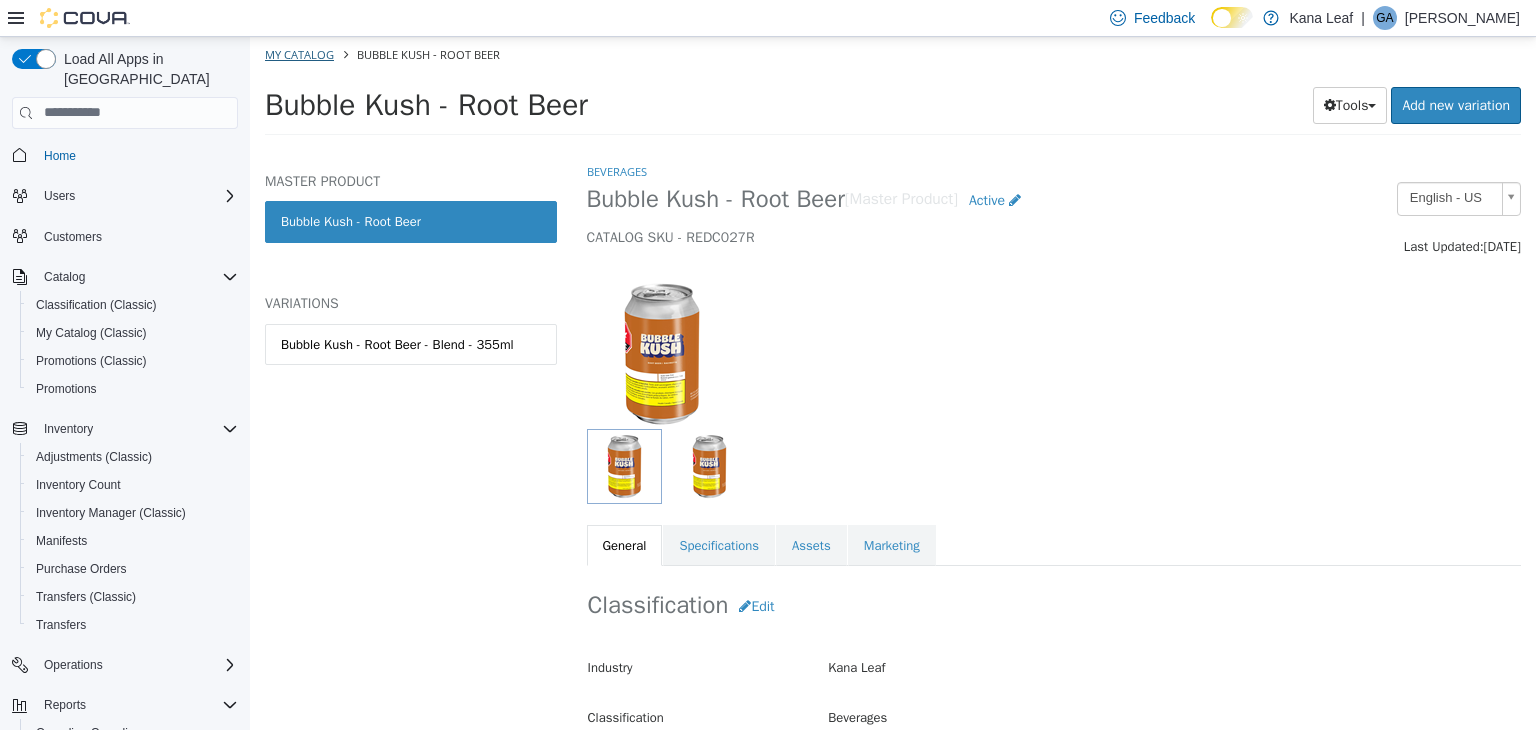 select on "**********" 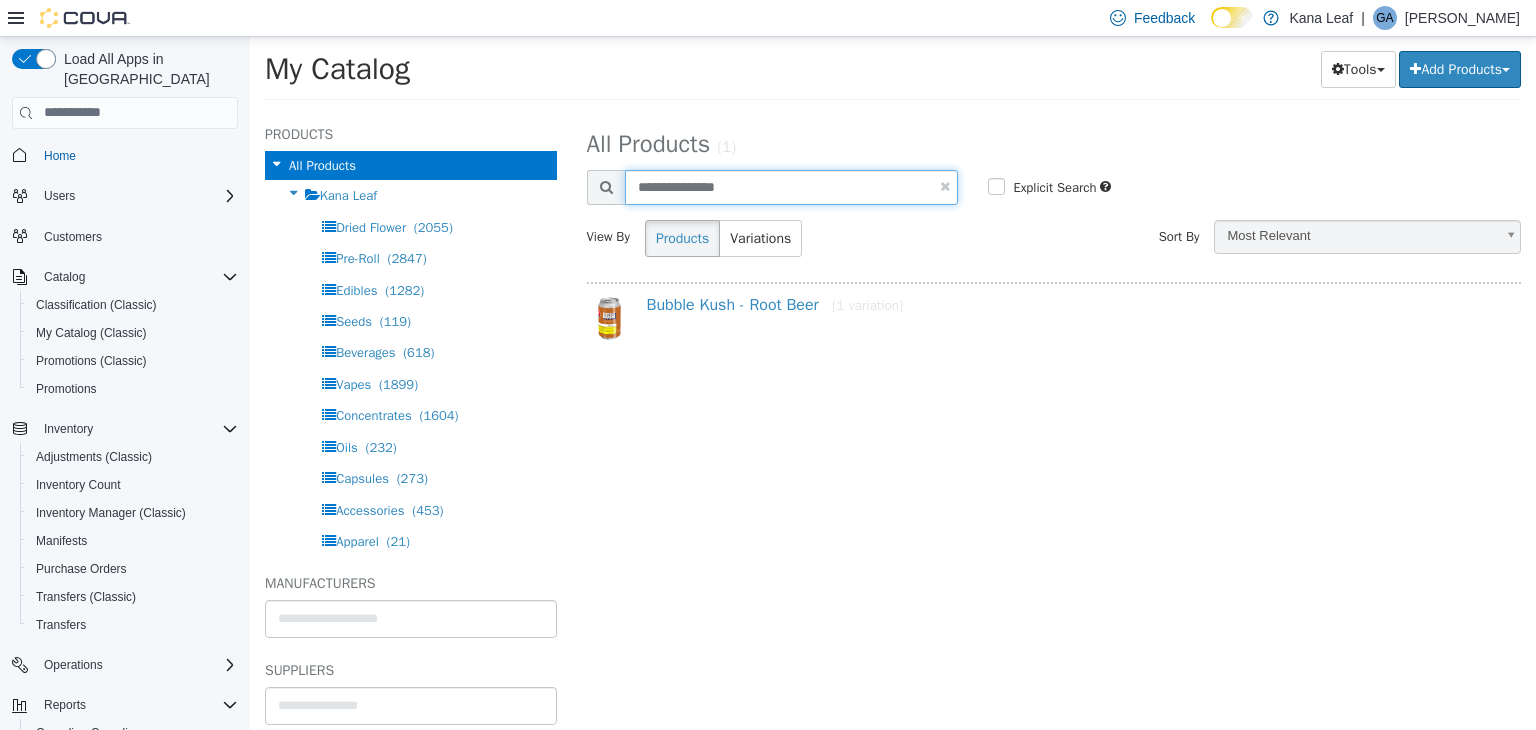 drag, startPoint x: 778, startPoint y: 190, endPoint x: 580, endPoint y: 178, distance: 198.3633 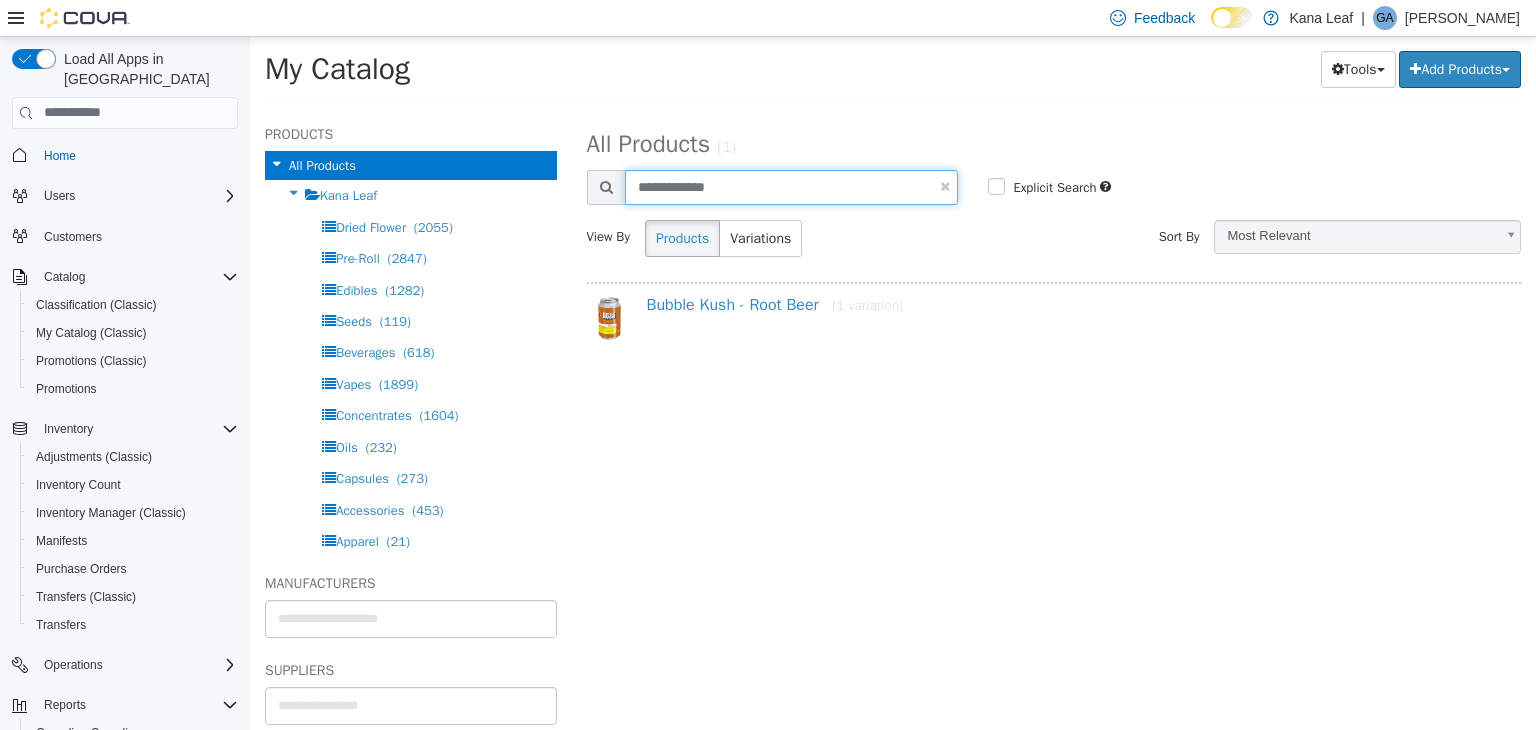 type on "**********" 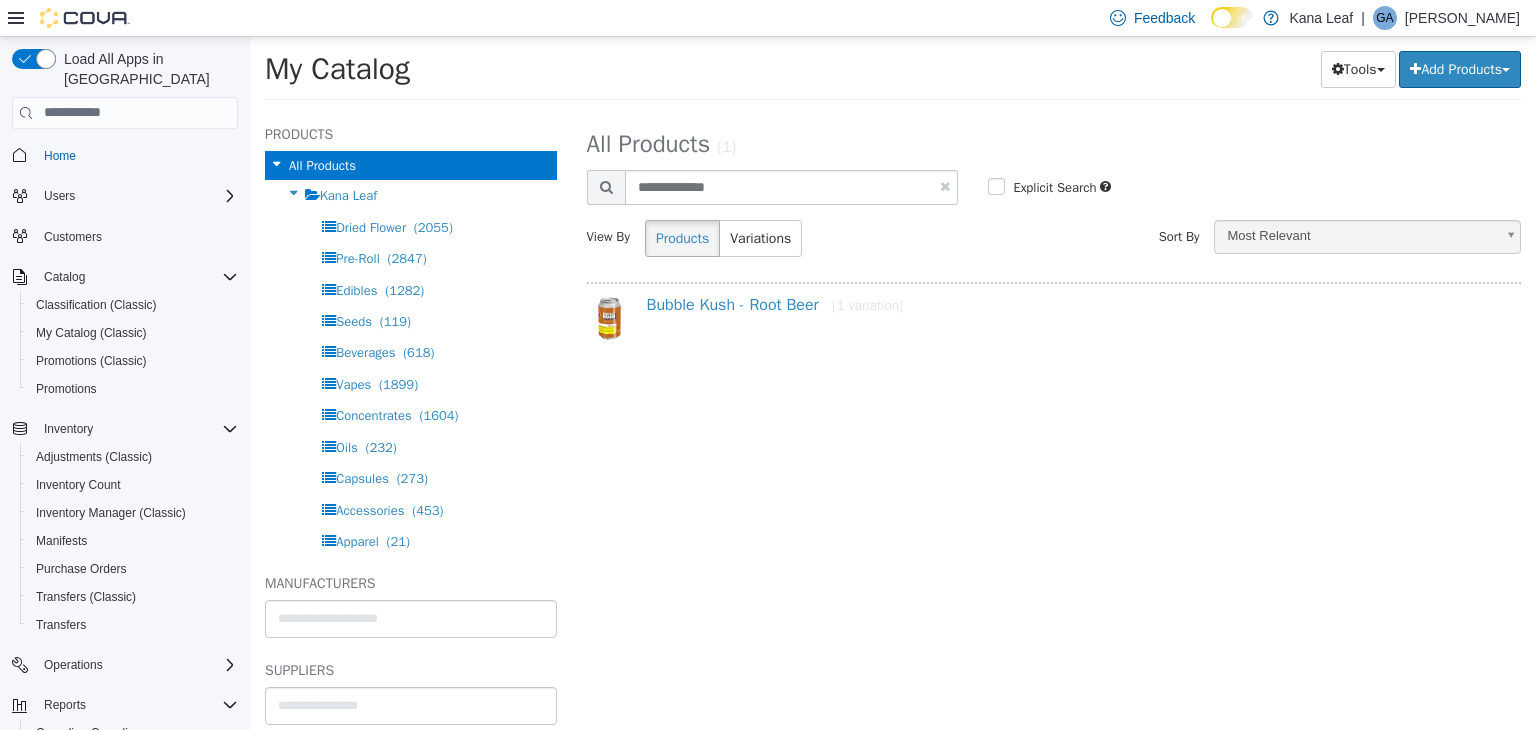select on "**********" 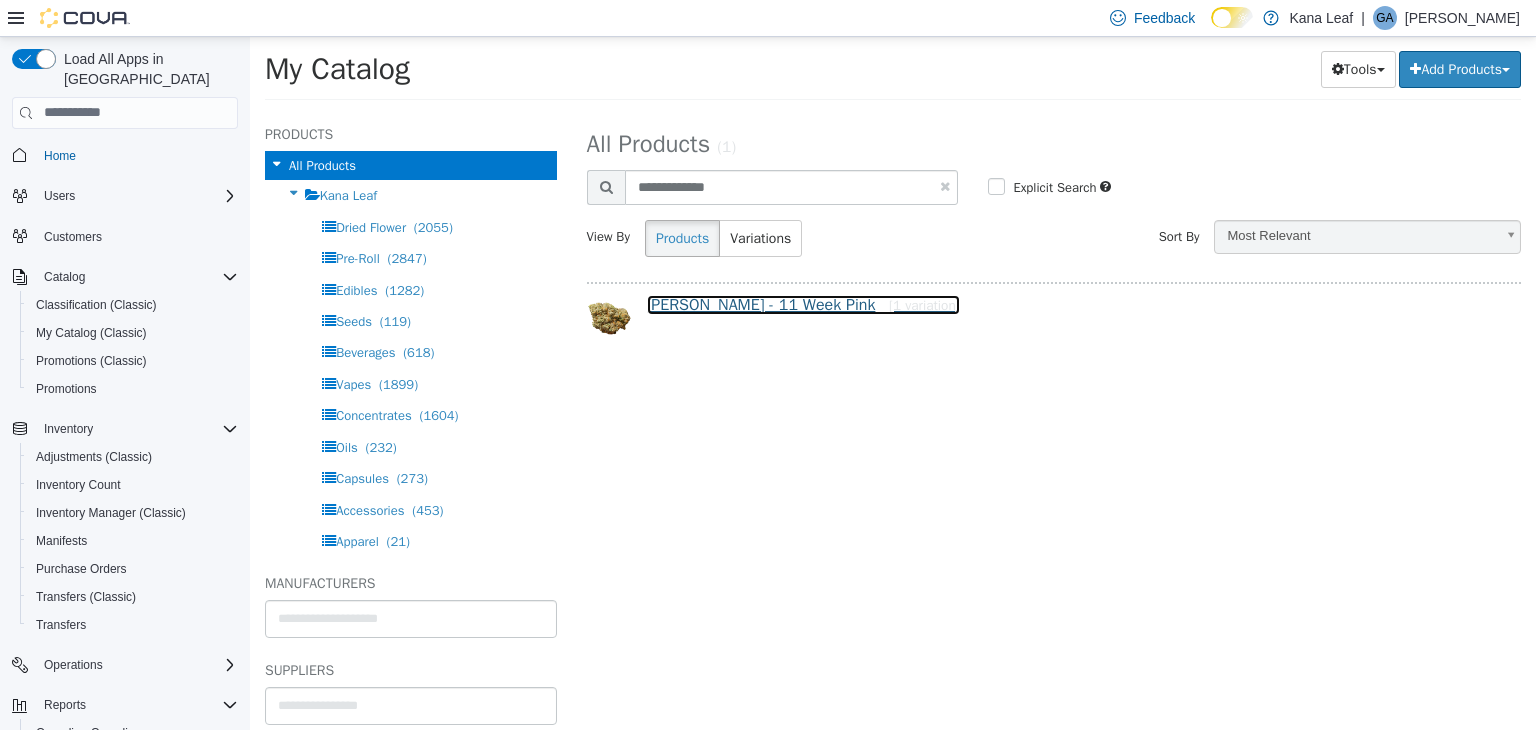 click on "[PERSON_NAME] - 11 Week Pink
[1 variation]" at bounding box center [803, 304] 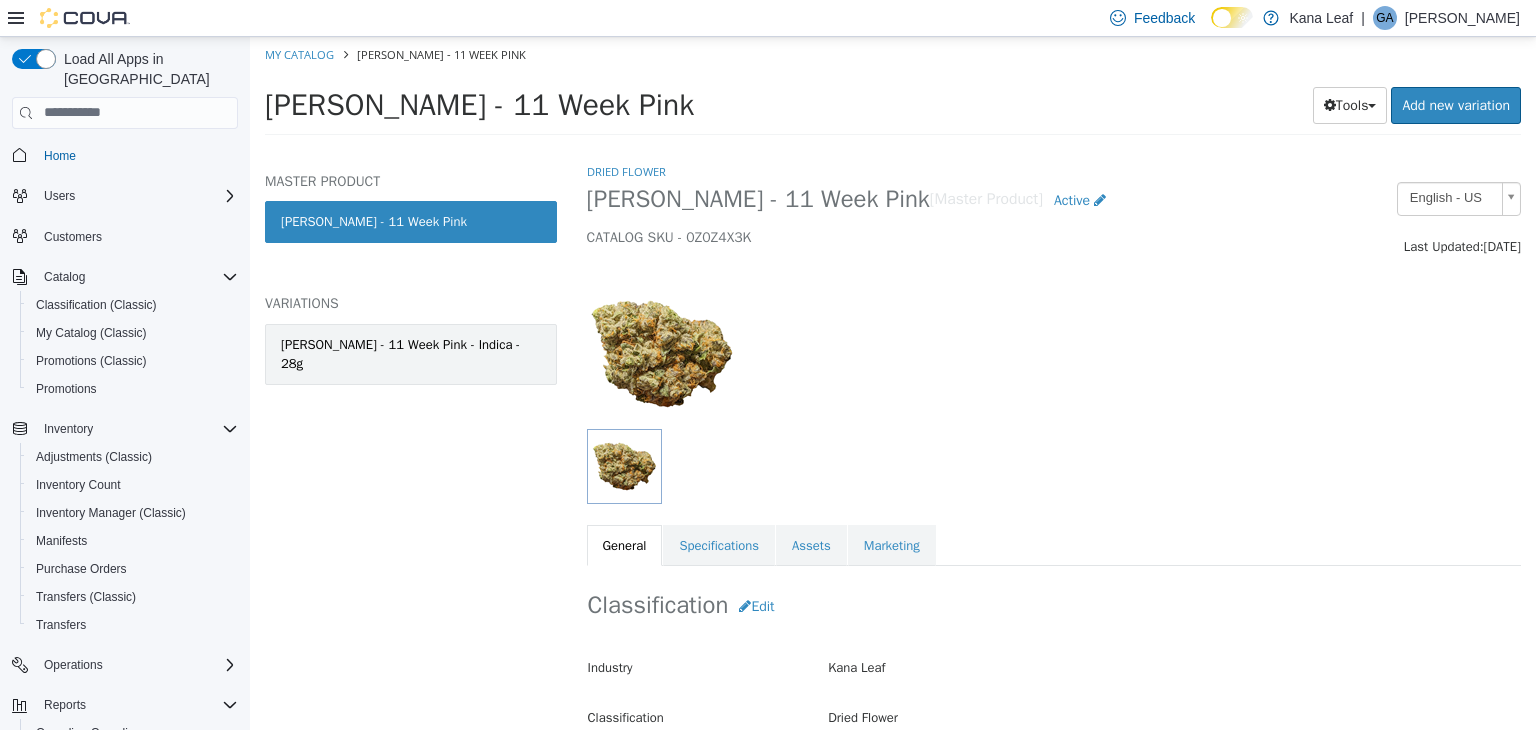 click on "[PERSON_NAME] - 11 Week Pink - Indica - 28g" at bounding box center (411, 353) 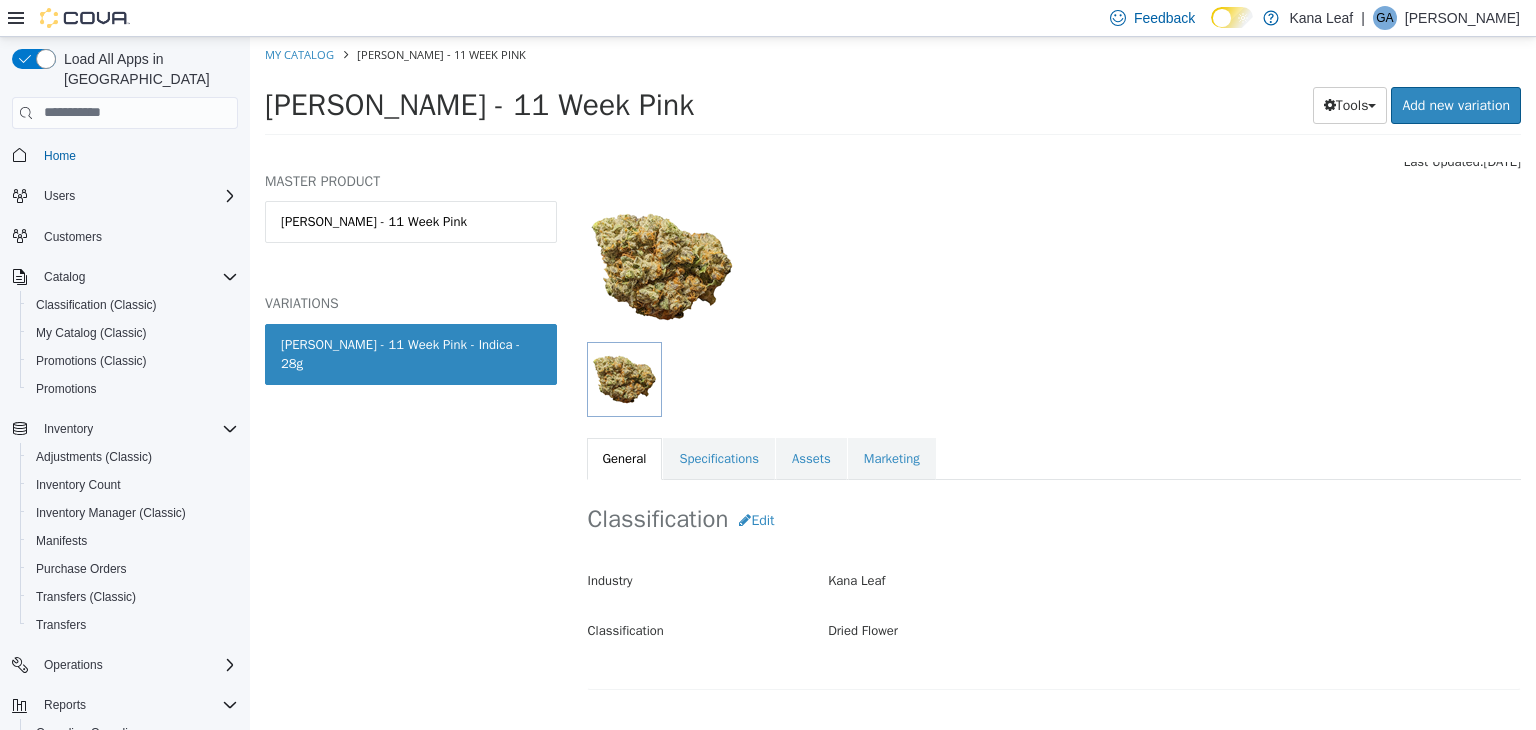 scroll, scrollTop: 200, scrollLeft: 0, axis: vertical 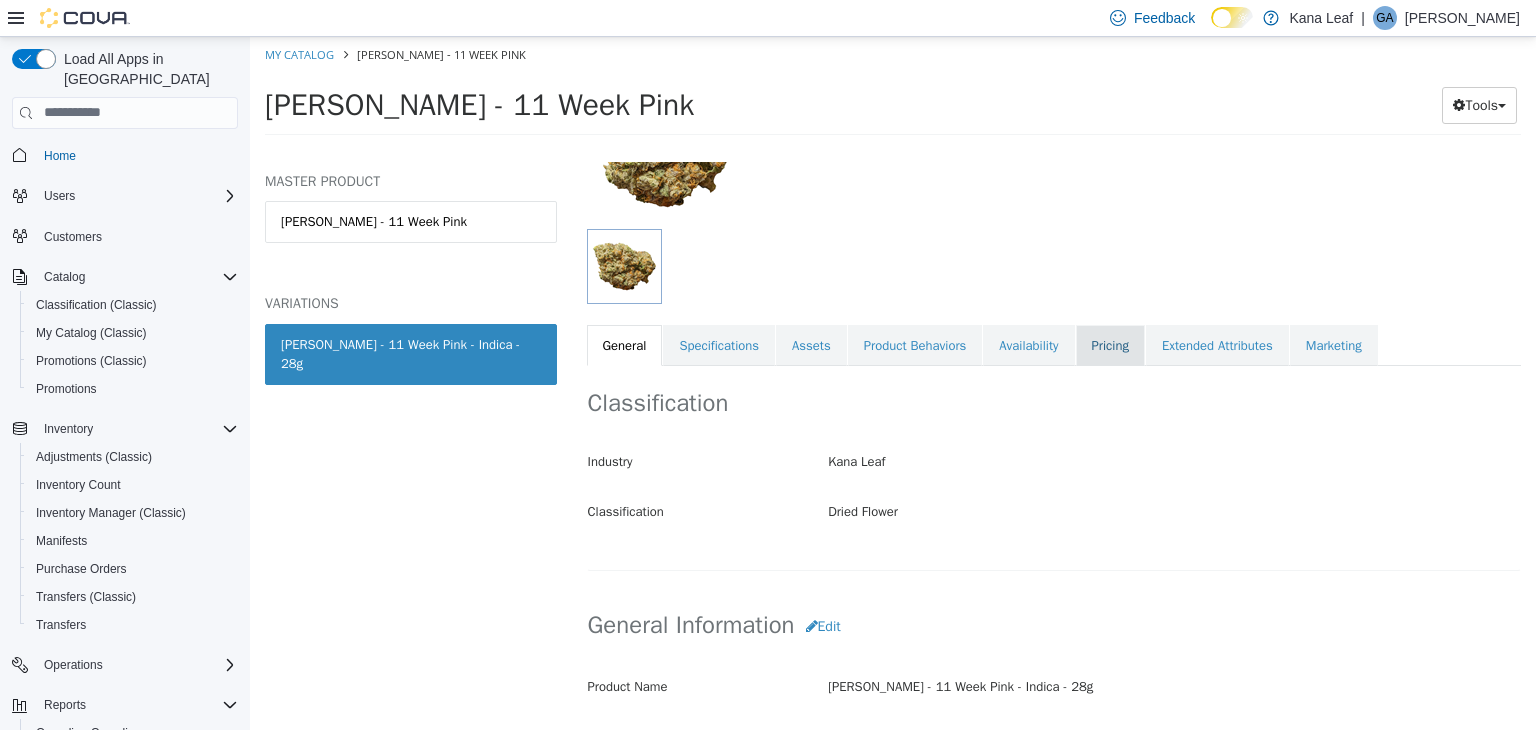 click on "Pricing" at bounding box center [1110, 345] 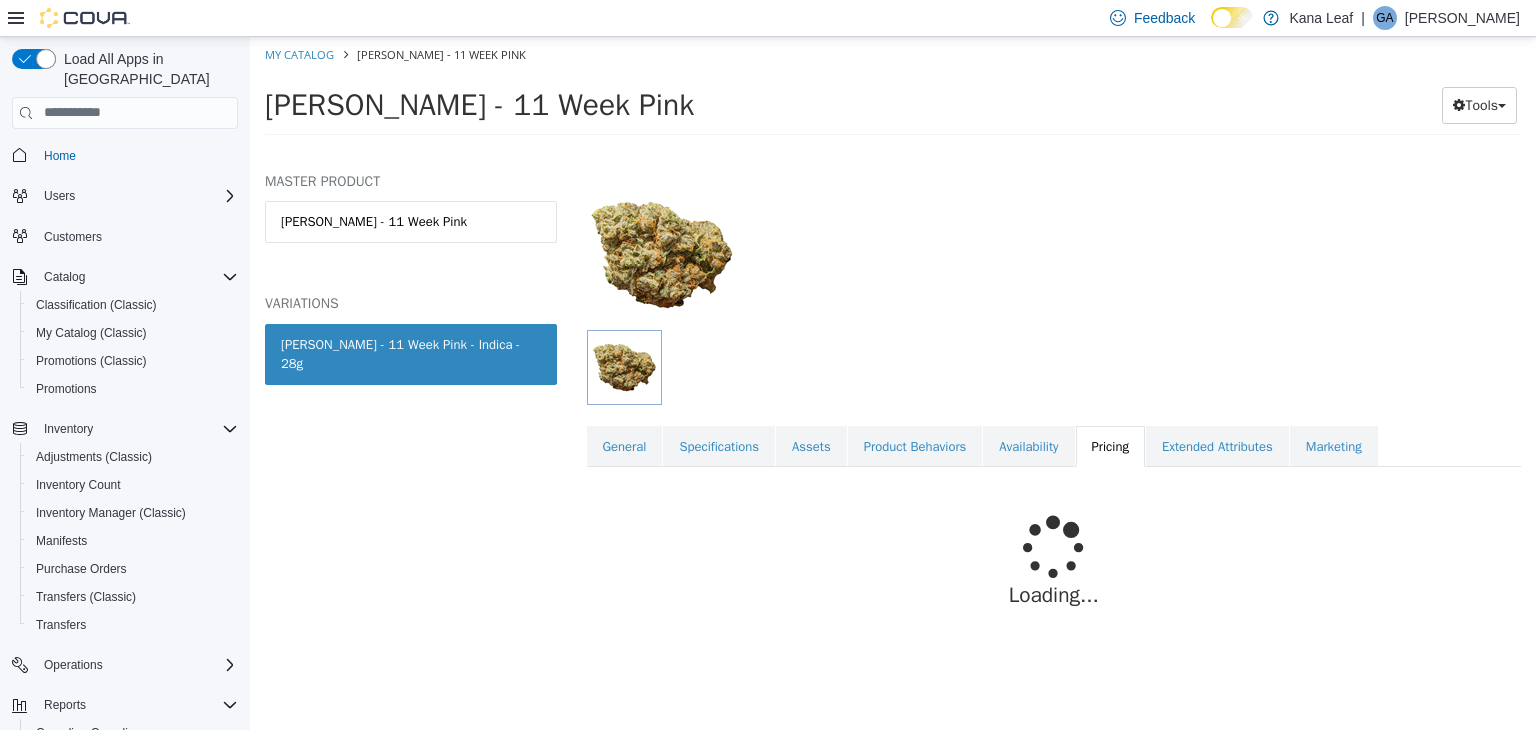 scroll, scrollTop: 147, scrollLeft: 0, axis: vertical 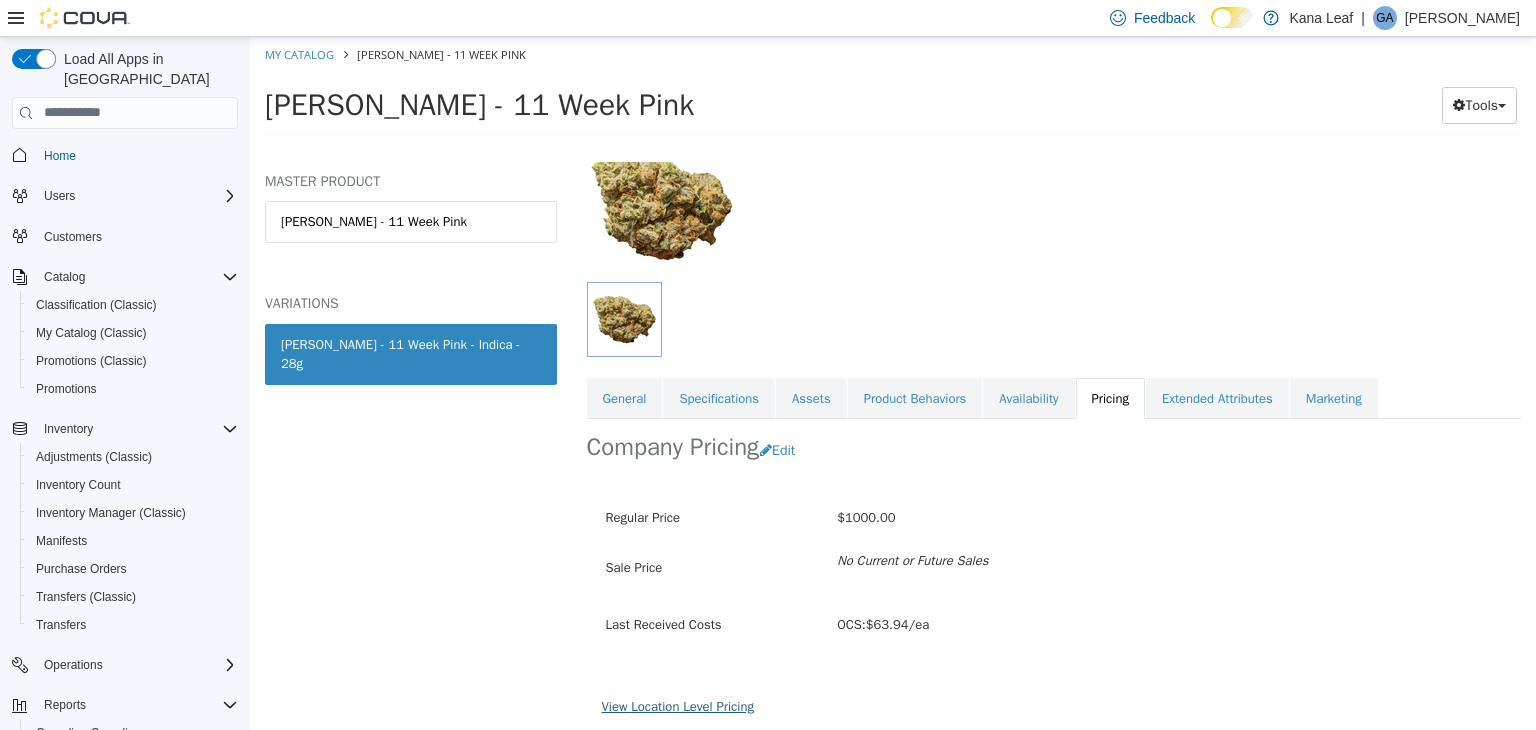 click on "View Location Level Pricing" at bounding box center (678, 705) 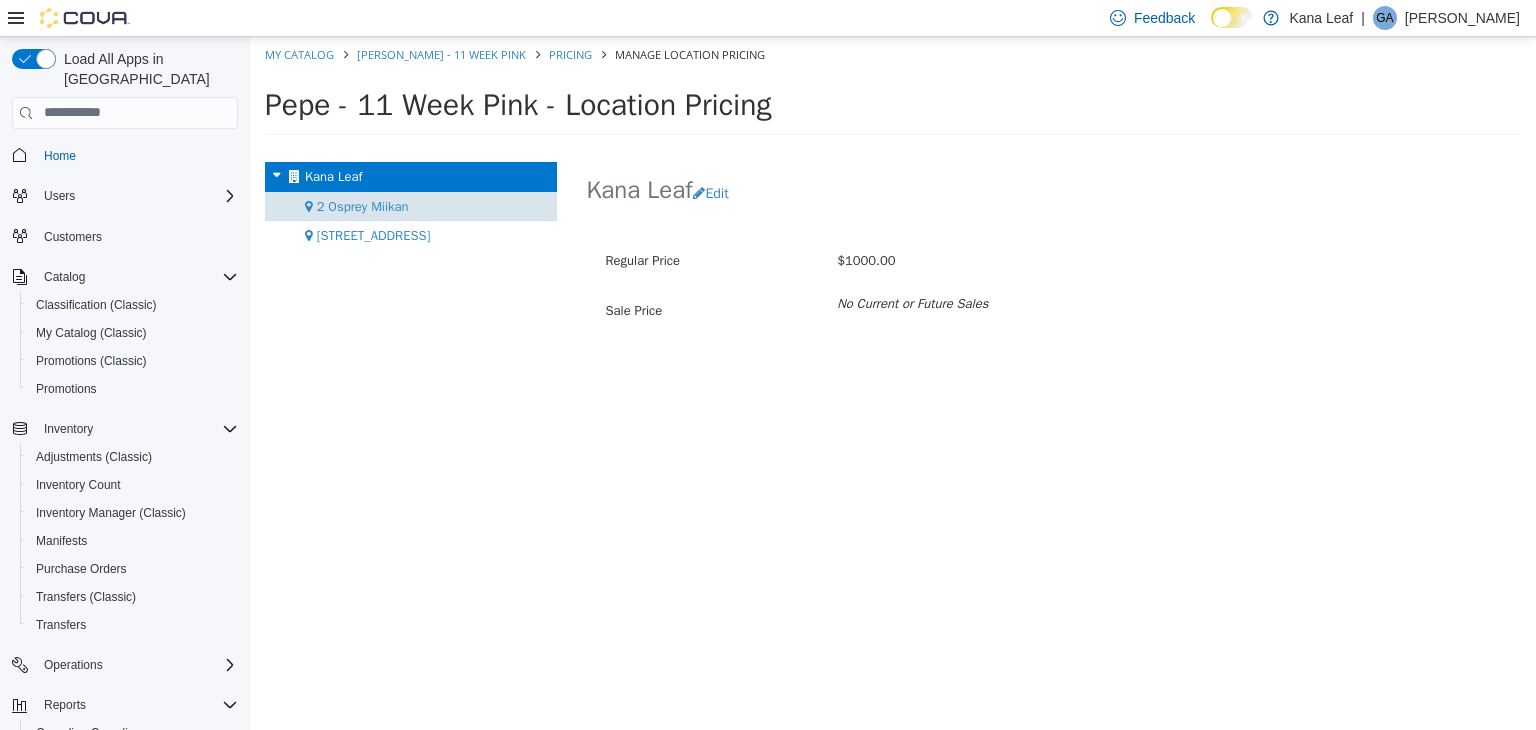 click on "2 Osprey Miikan" at bounding box center (363, 205) 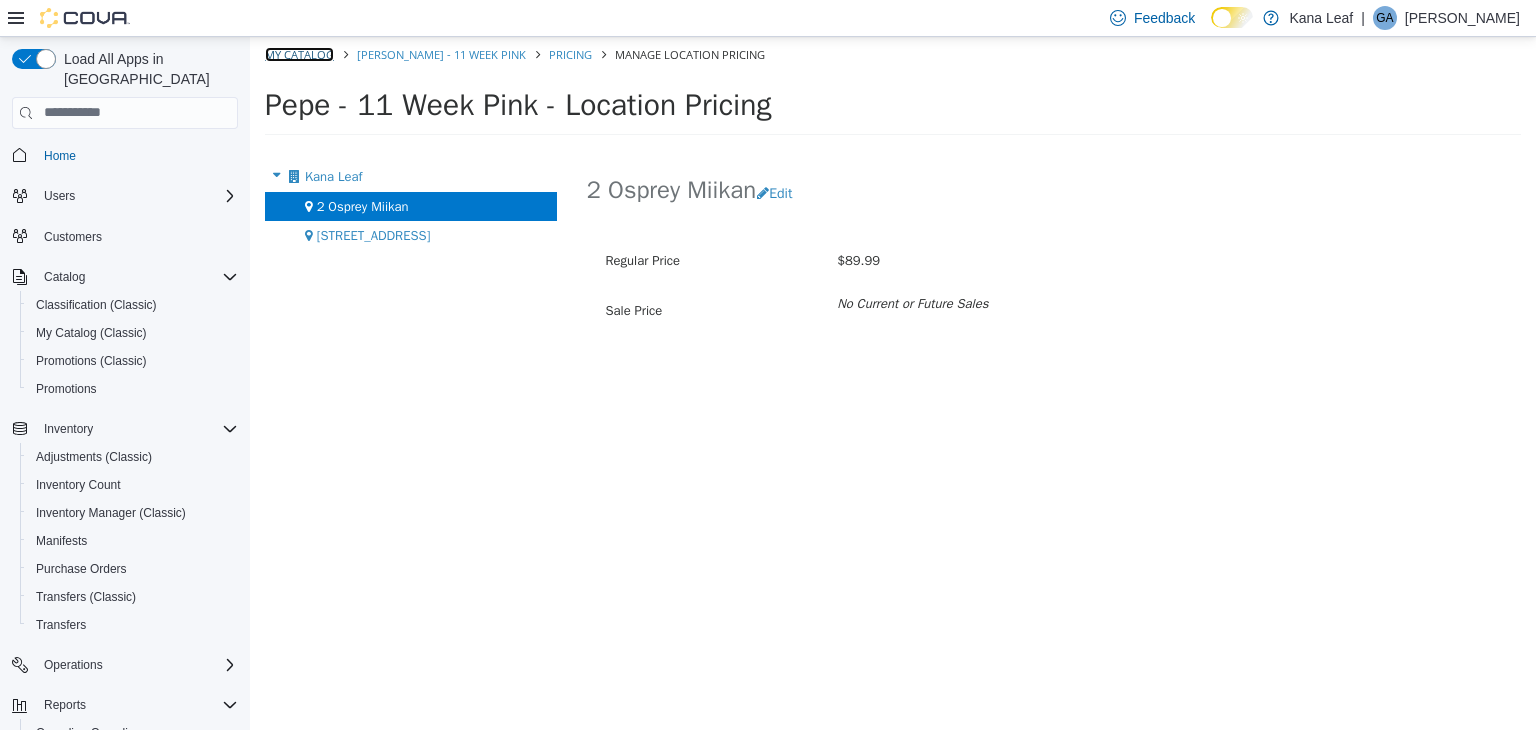 click on "My Catalog" at bounding box center [299, 53] 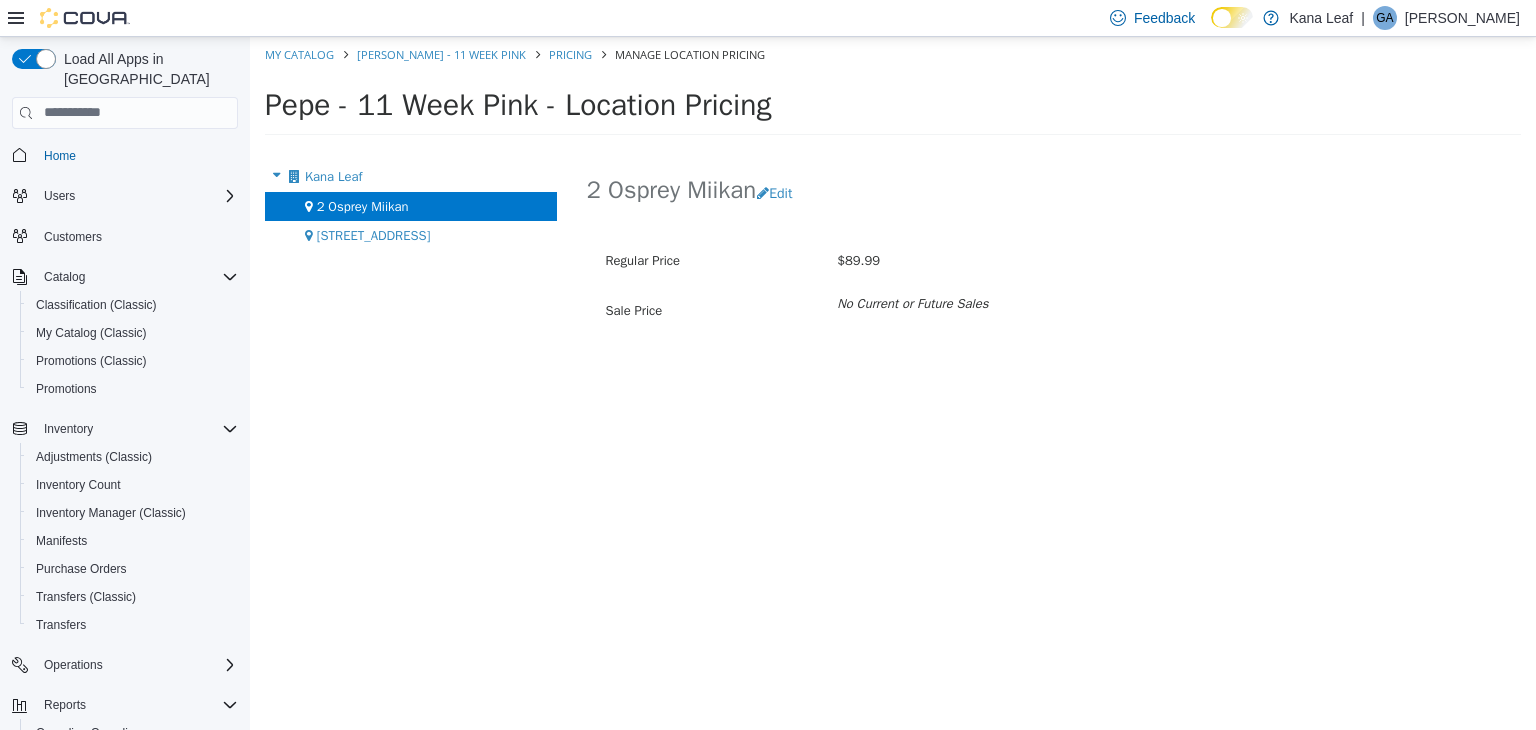 select on "**********" 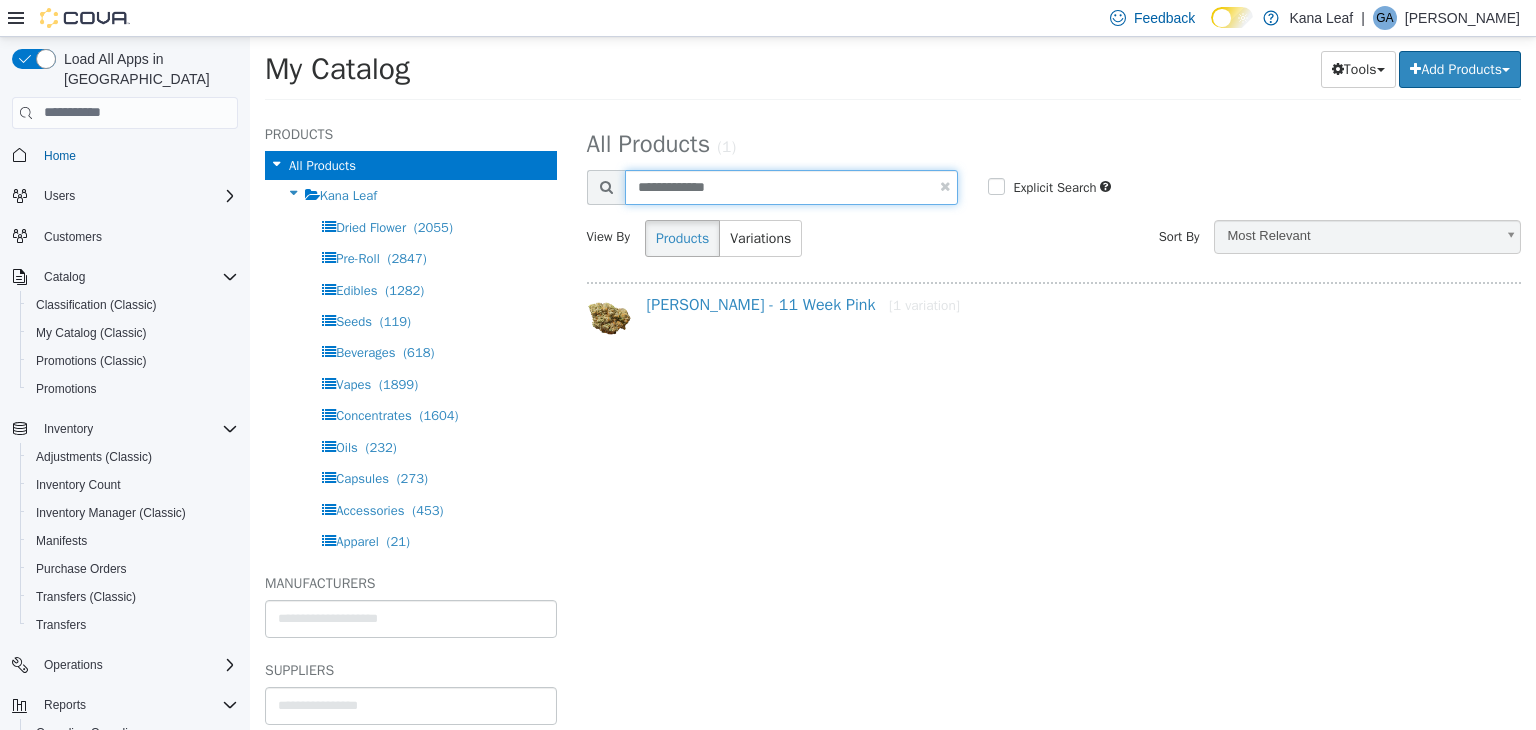 drag, startPoint x: 746, startPoint y: 184, endPoint x: 588, endPoint y: 184, distance: 158 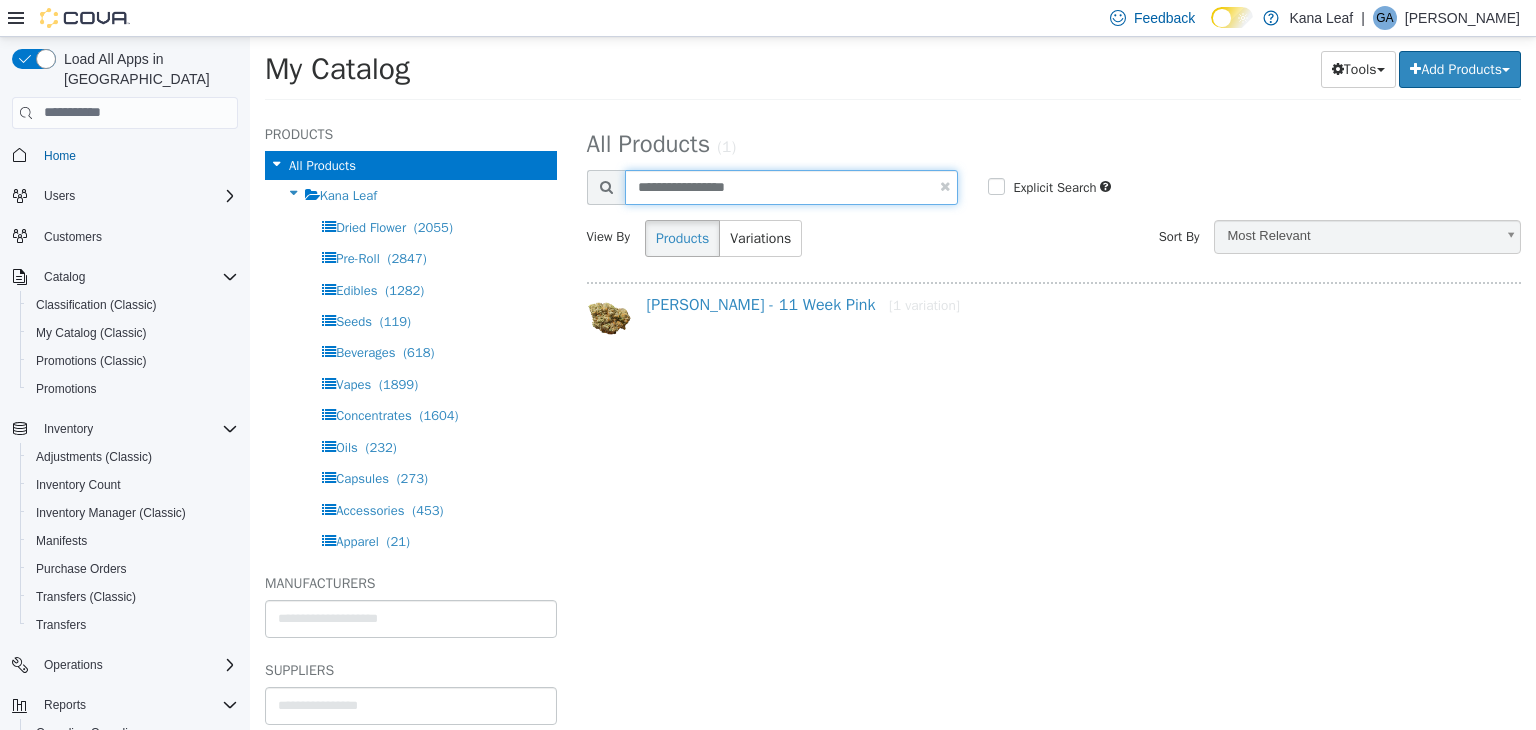 type on "**********" 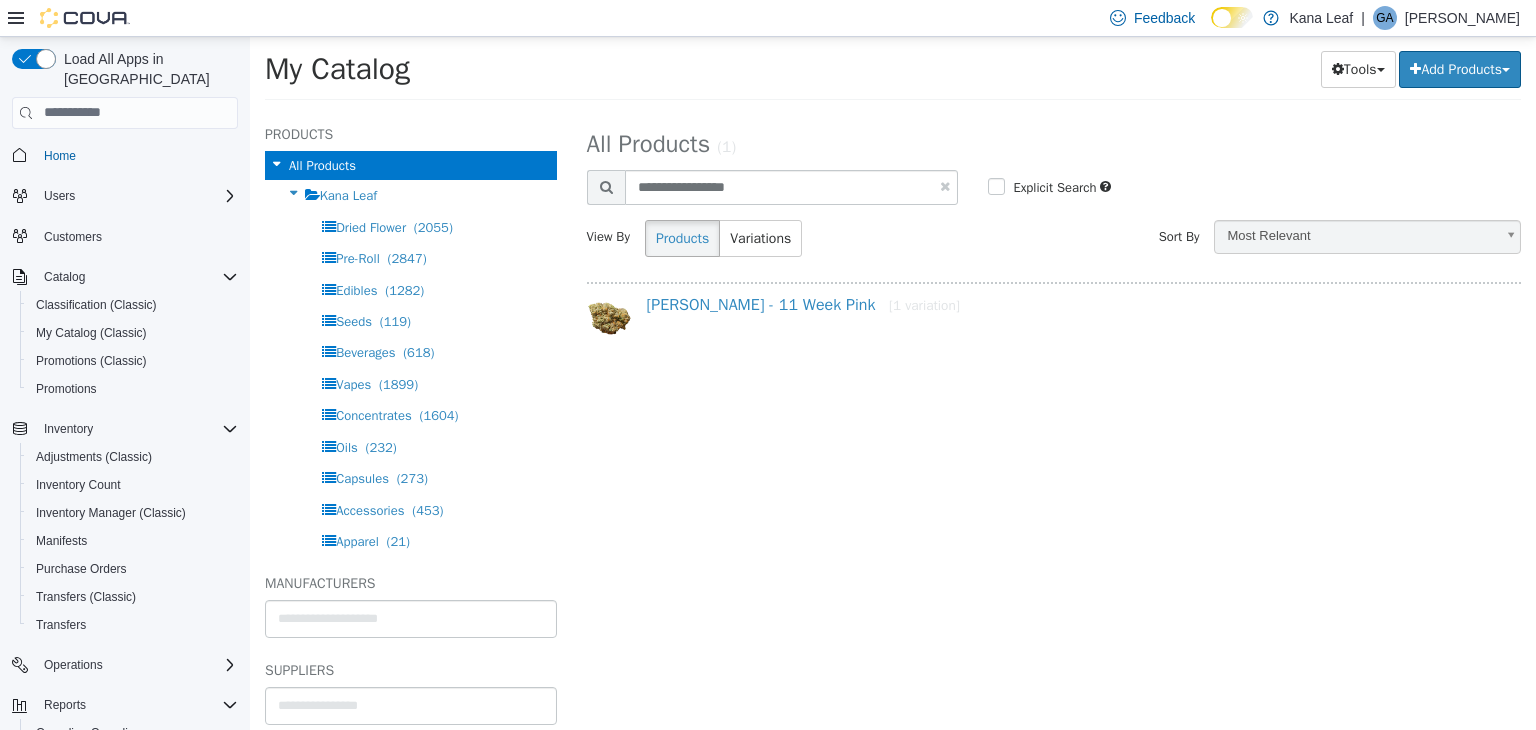 select on "**********" 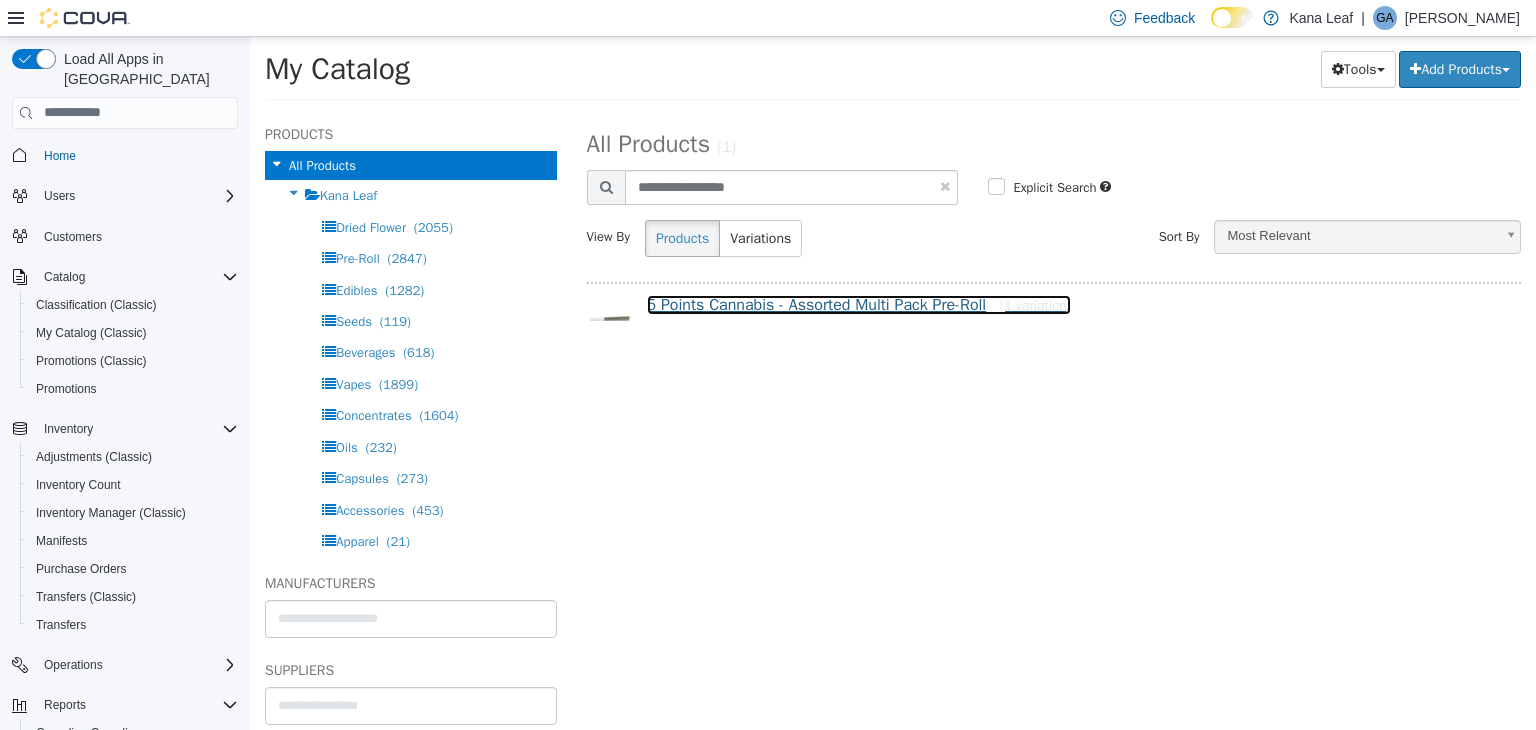 click on "5 Points Cannabis - Assorted Multi Pack Pre-Roll
[1 variation]" at bounding box center (859, 304) 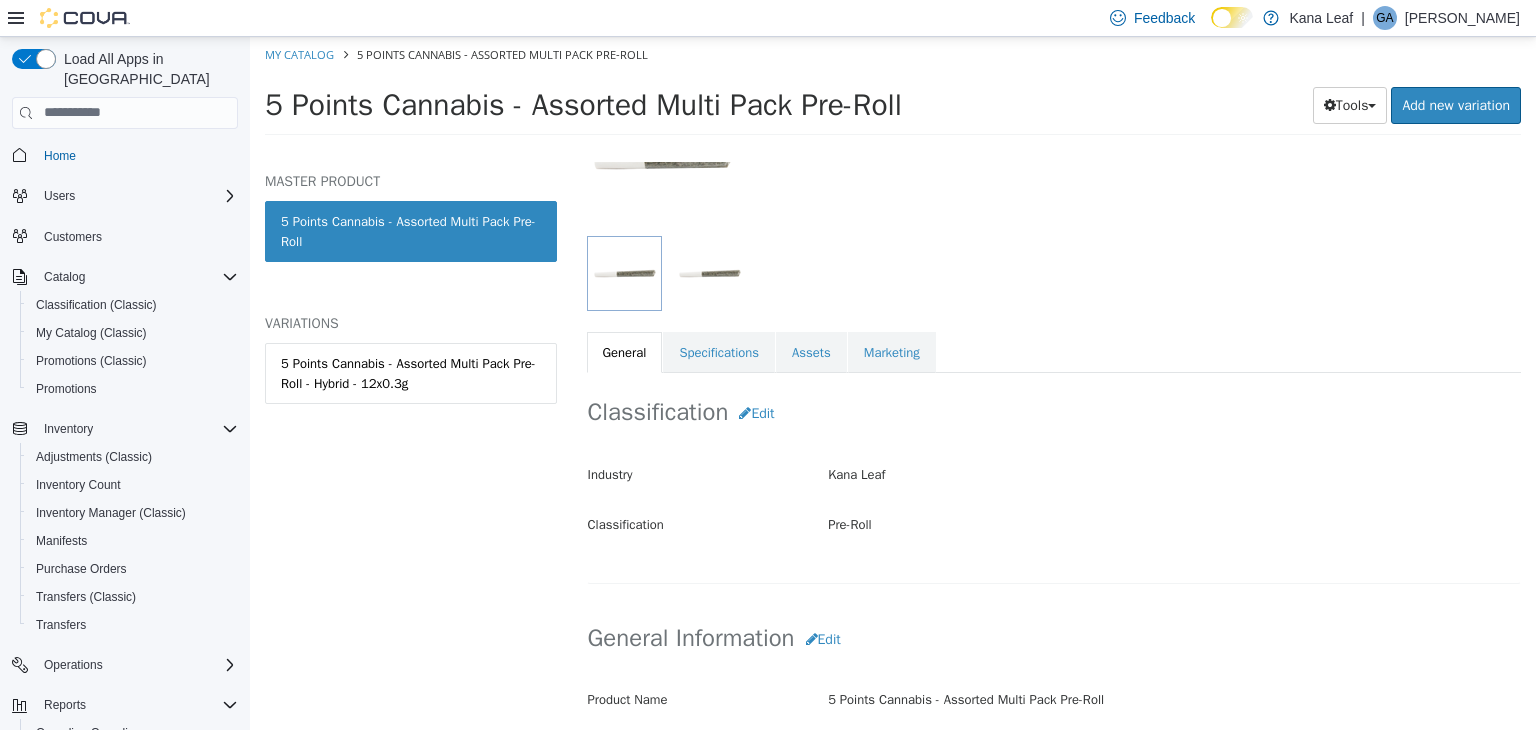 scroll, scrollTop: 200, scrollLeft: 0, axis: vertical 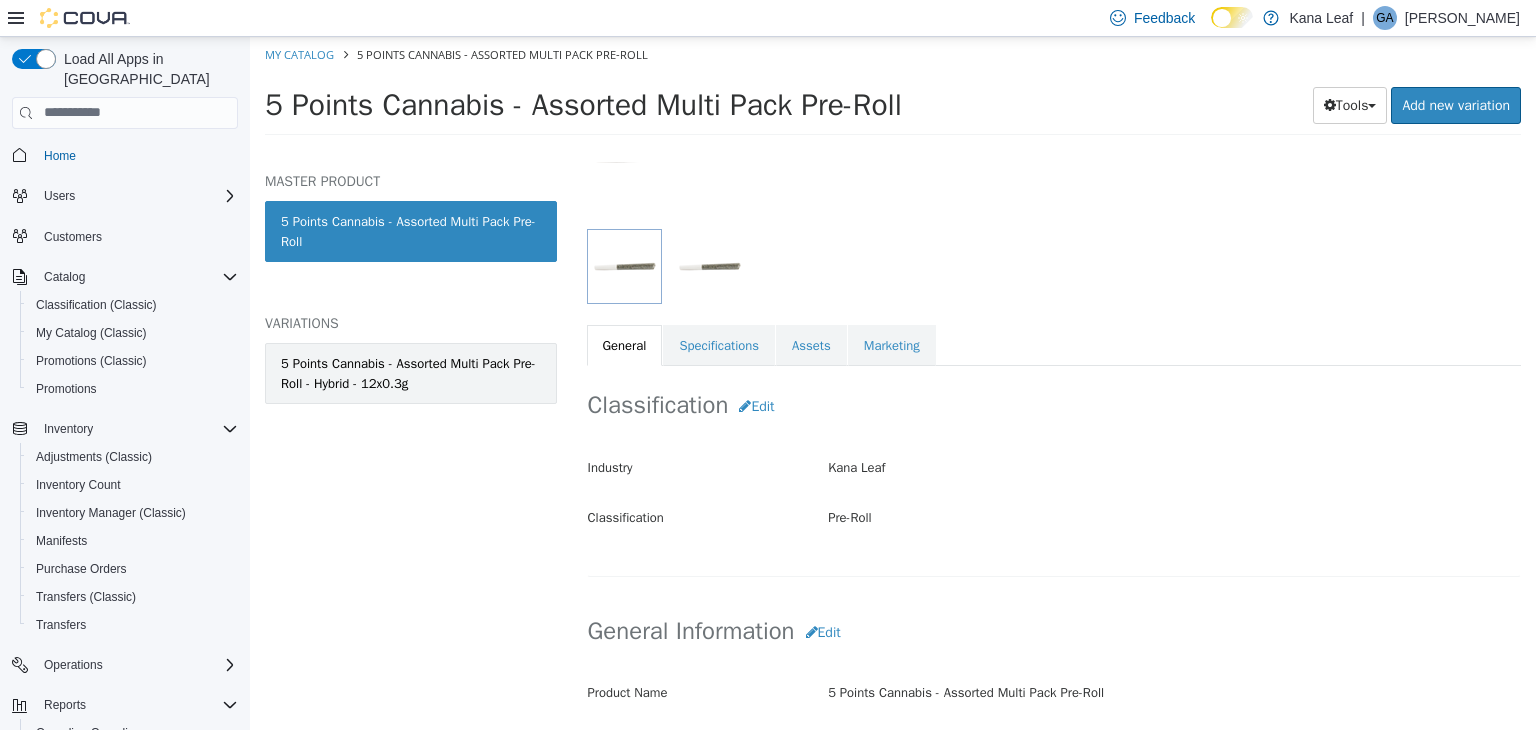 click on "5 Points Cannabis - Assorted Multi Pack Pre-Roll - Hybrid - 12x0.3g" at bounding box center [411, 372] 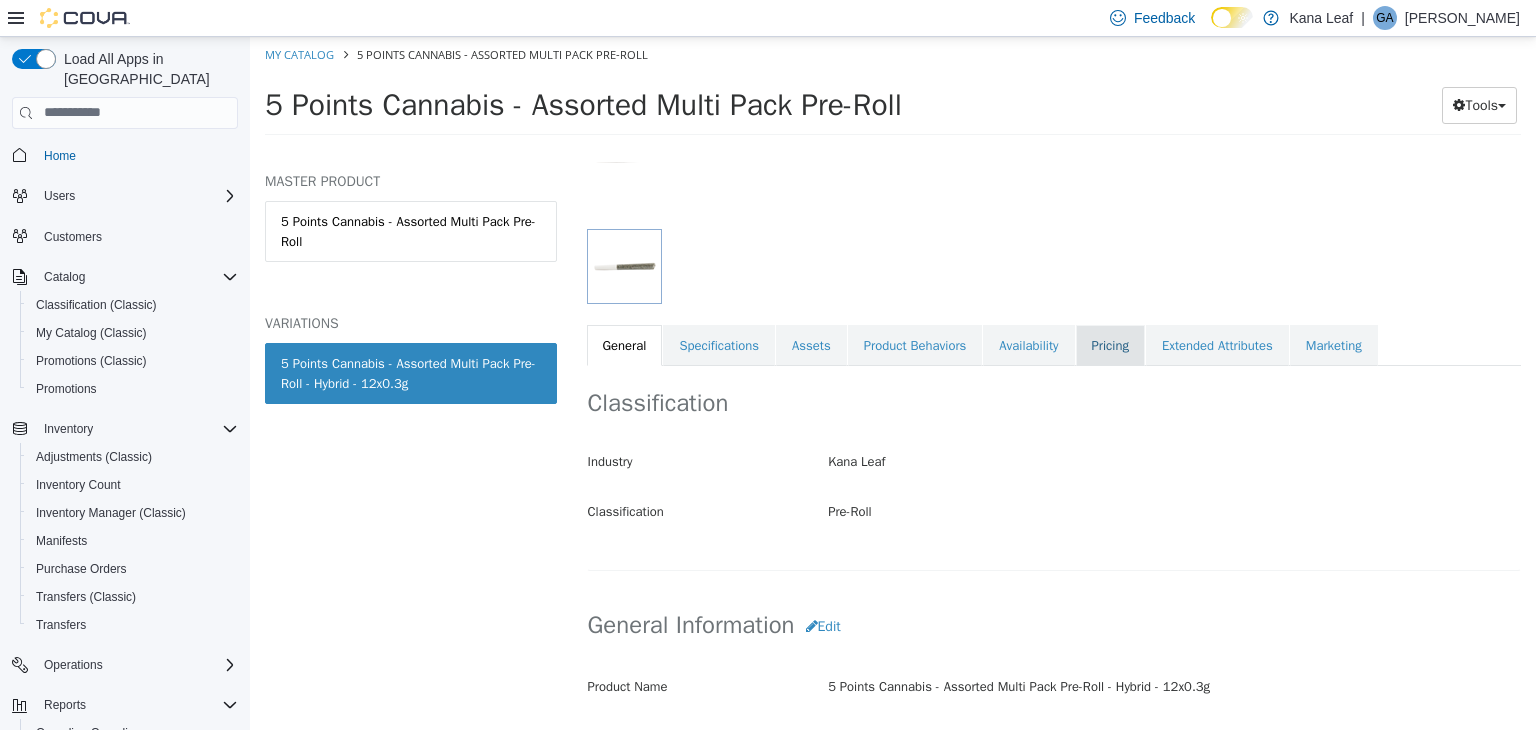 click on "Pricing" at bounding box center [1110, 345] 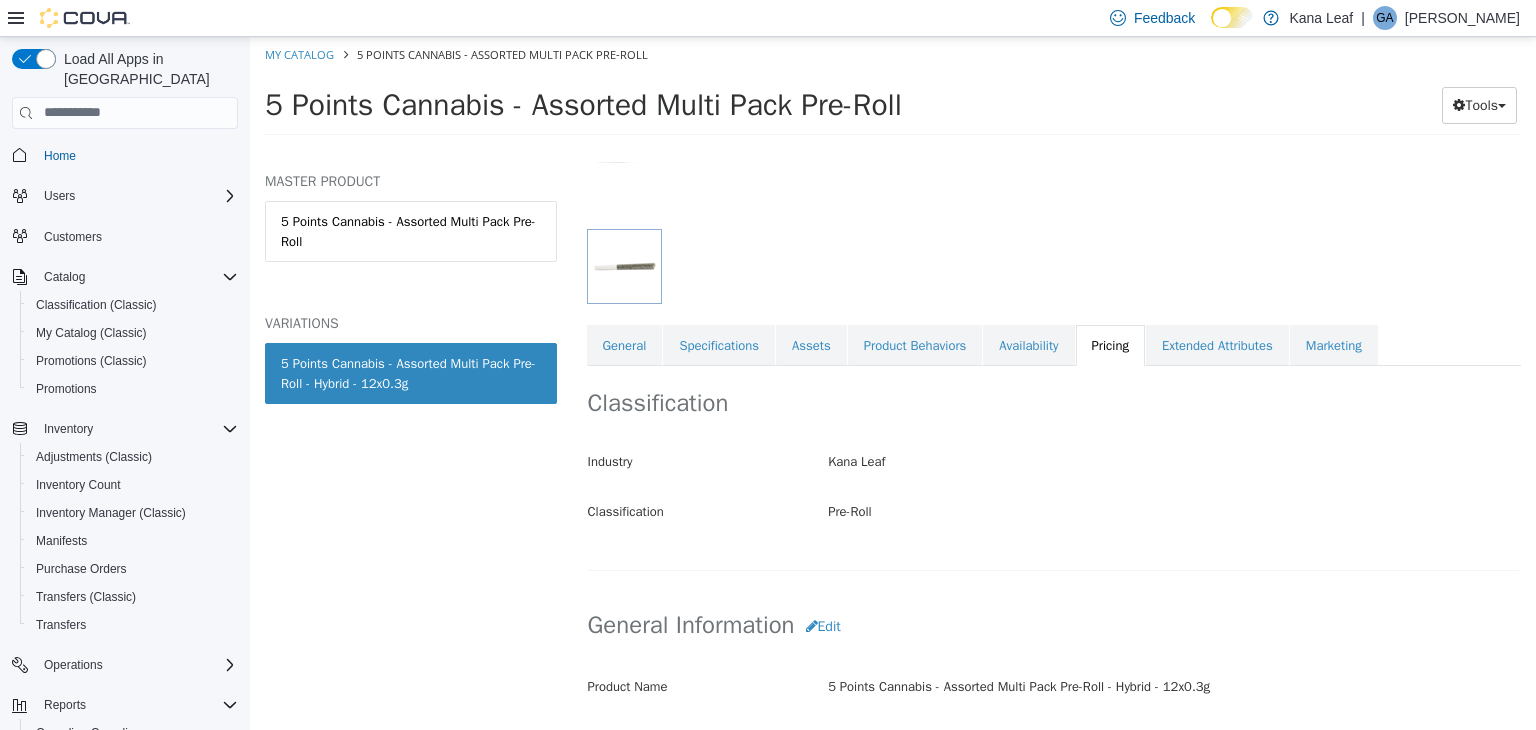 scroll, scrollTop: 147, scrollLeft: 0, axis: vertical 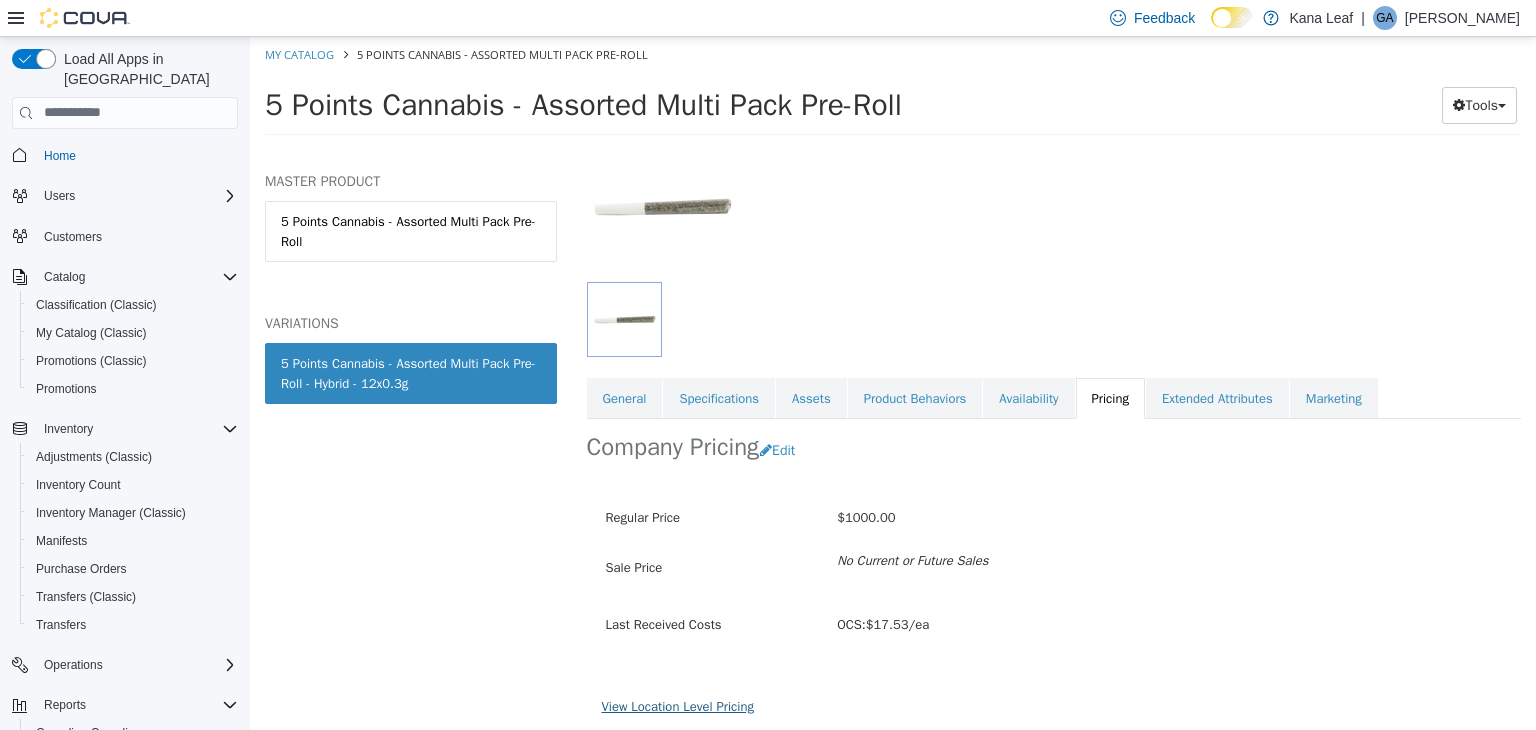 click on "View Location Level Pricing" at bounding box center (678, 705) 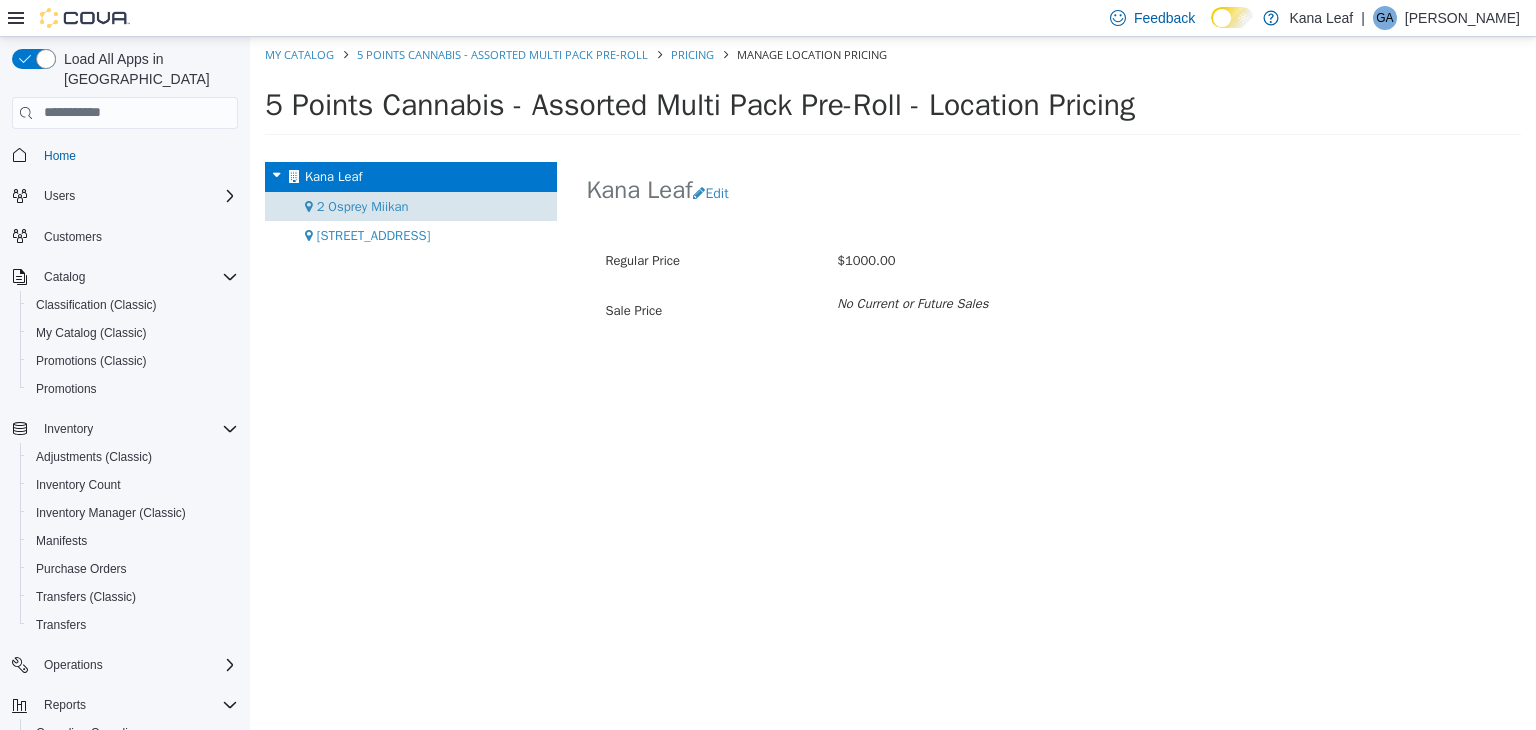 click on "2 Osprey Miikan" at bounding box center [363, 205] 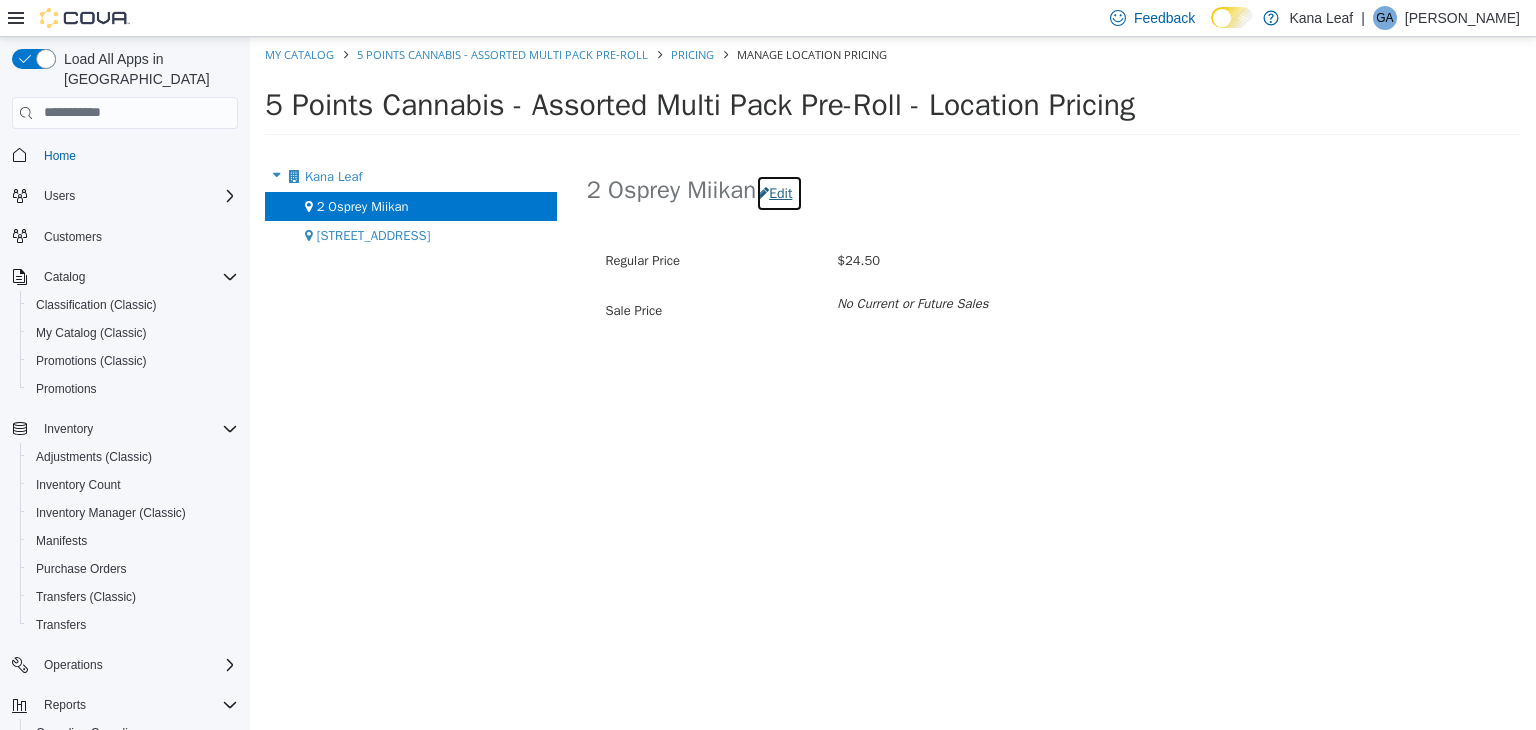 click on "Edit" at bounding box center [779, 192] 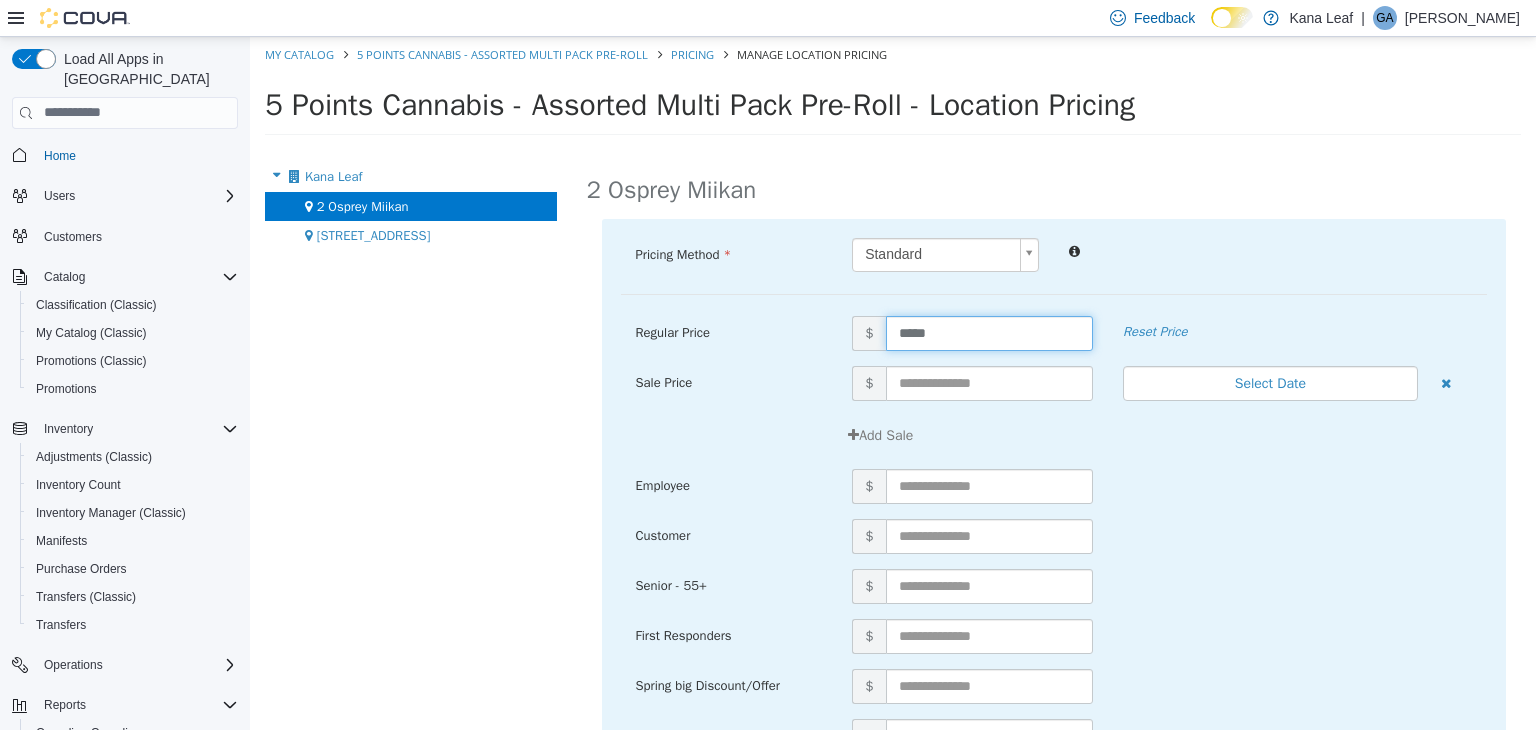 click on "*****" at bounding box center (989, 332) 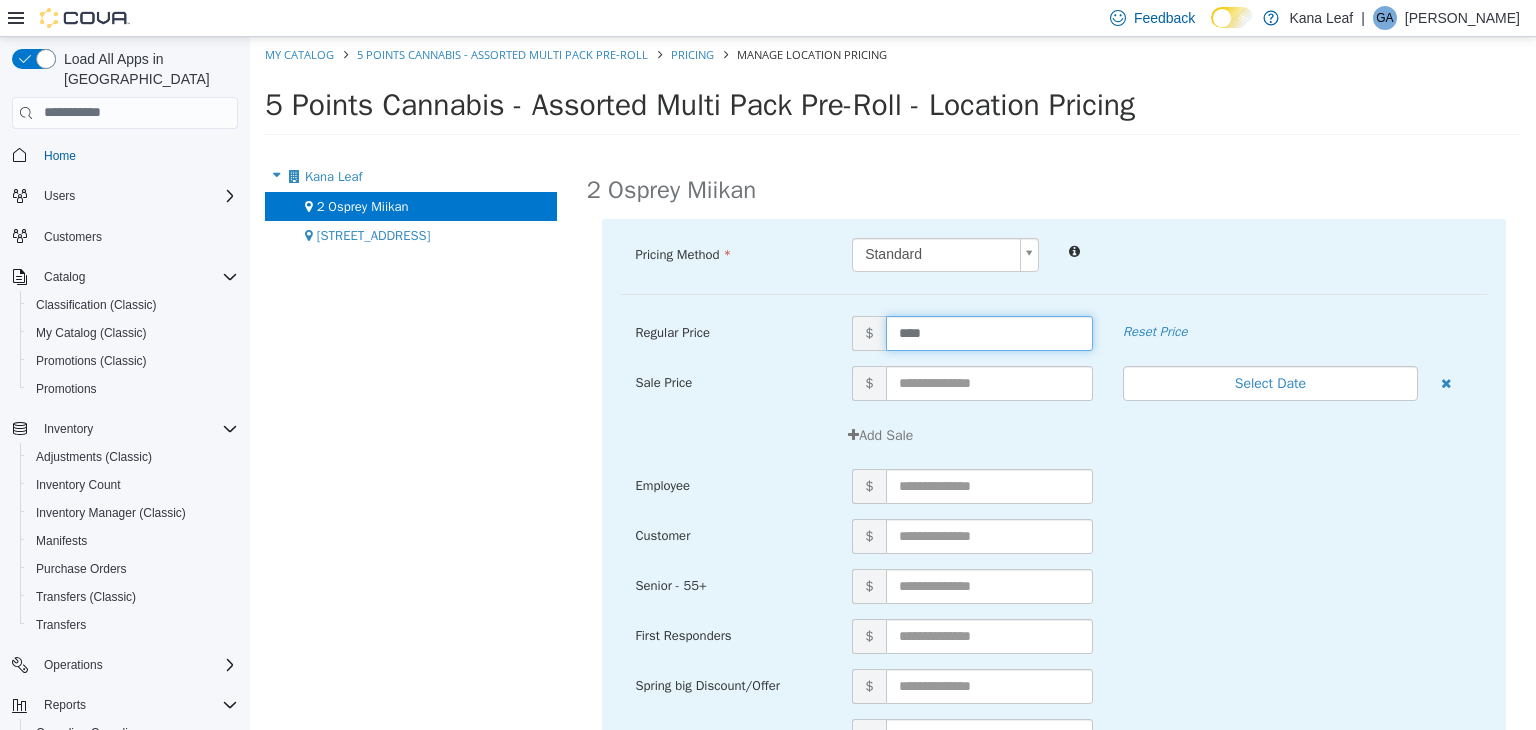 type on "*****" 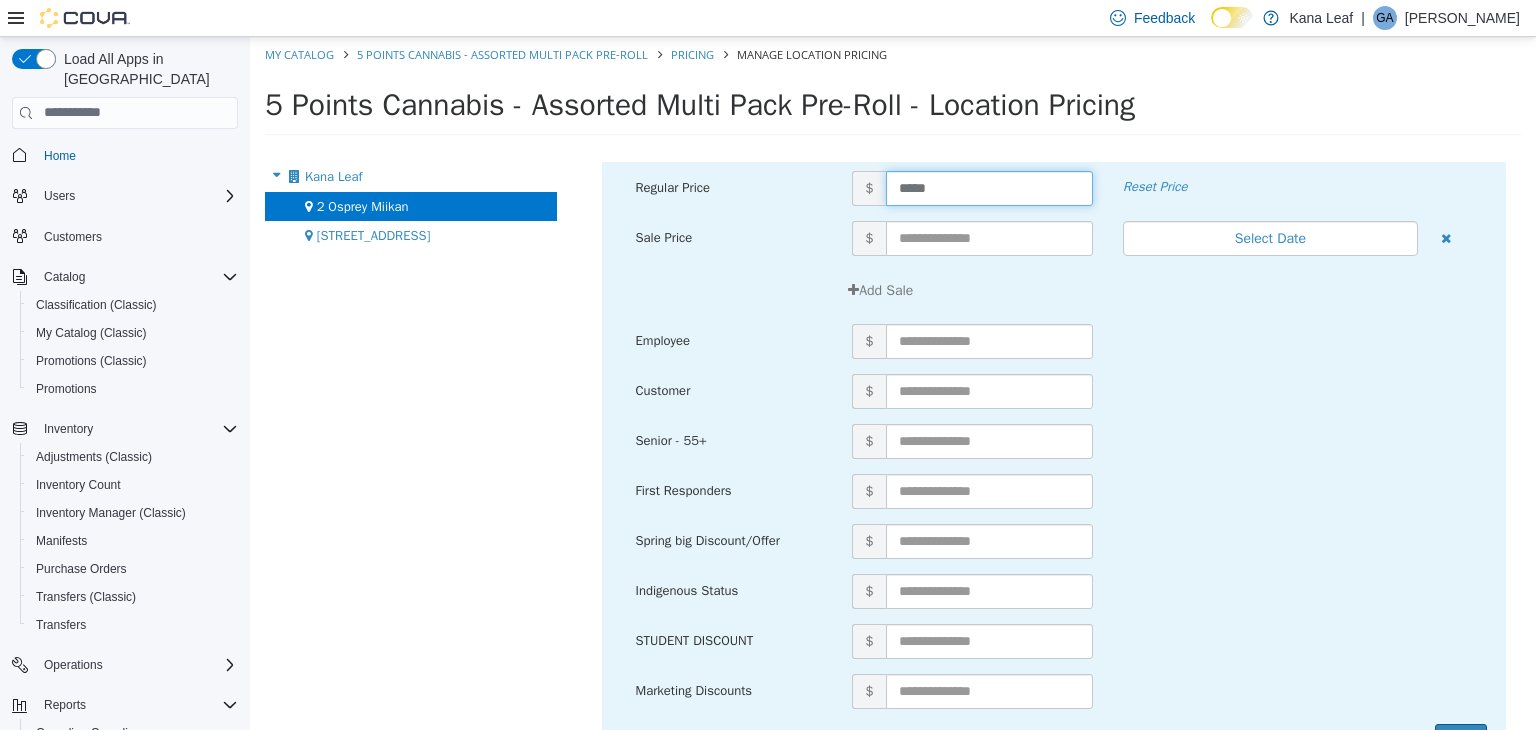 scroll, scrollTop: 214, scrollLeft: 0, axis: vertical 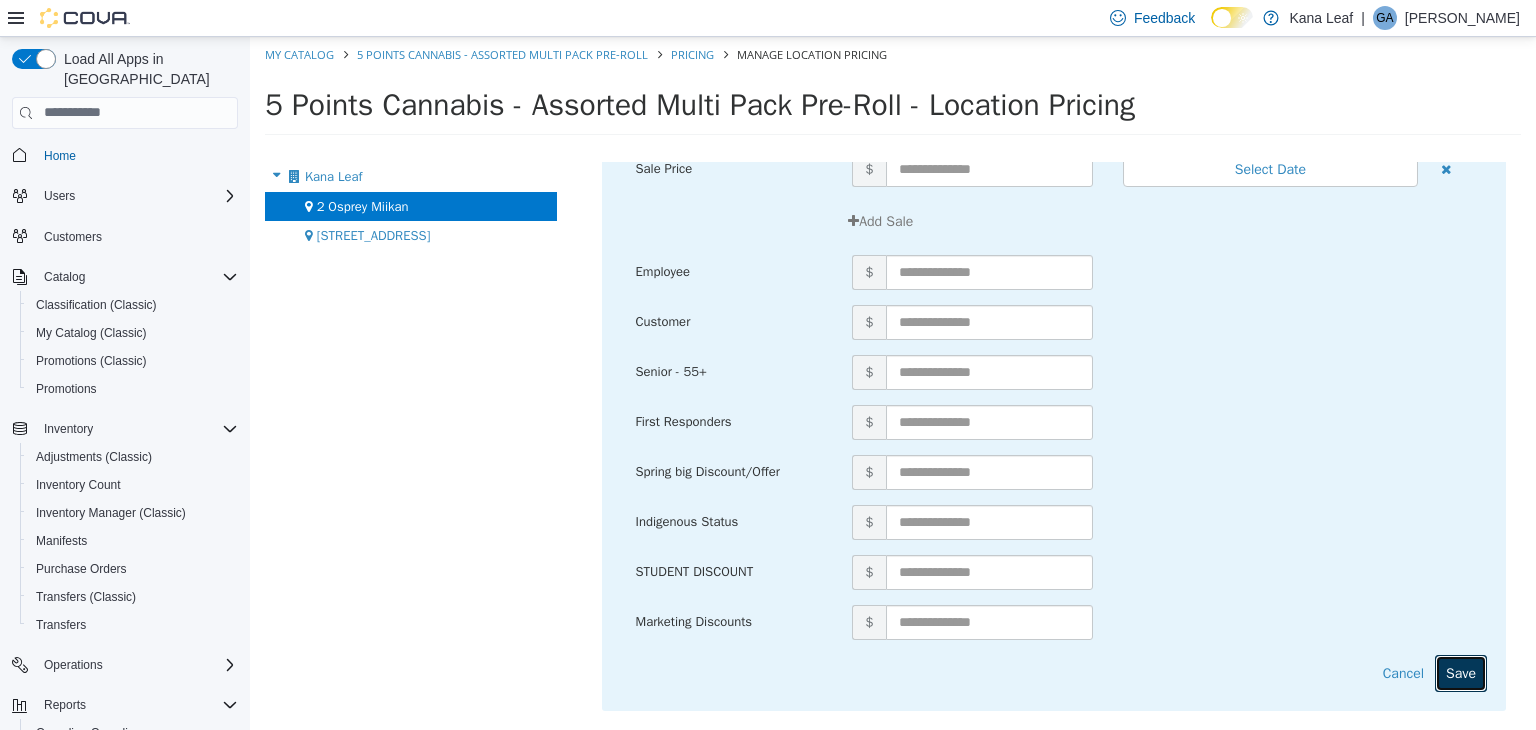 click on "Save" at bounding box center (1461, 672) 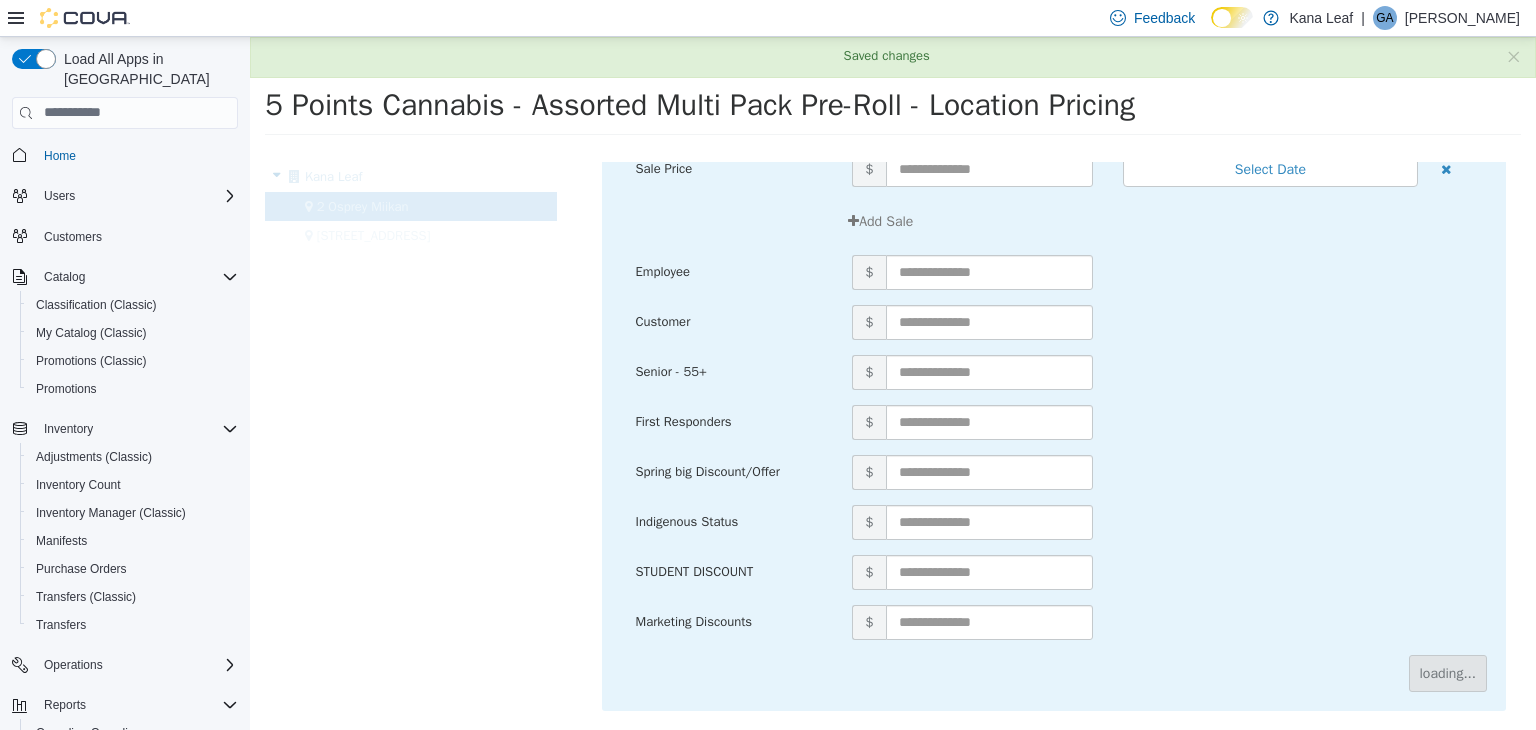 scroll, scrollTop: 0, scrollLeft: 0, axis: both 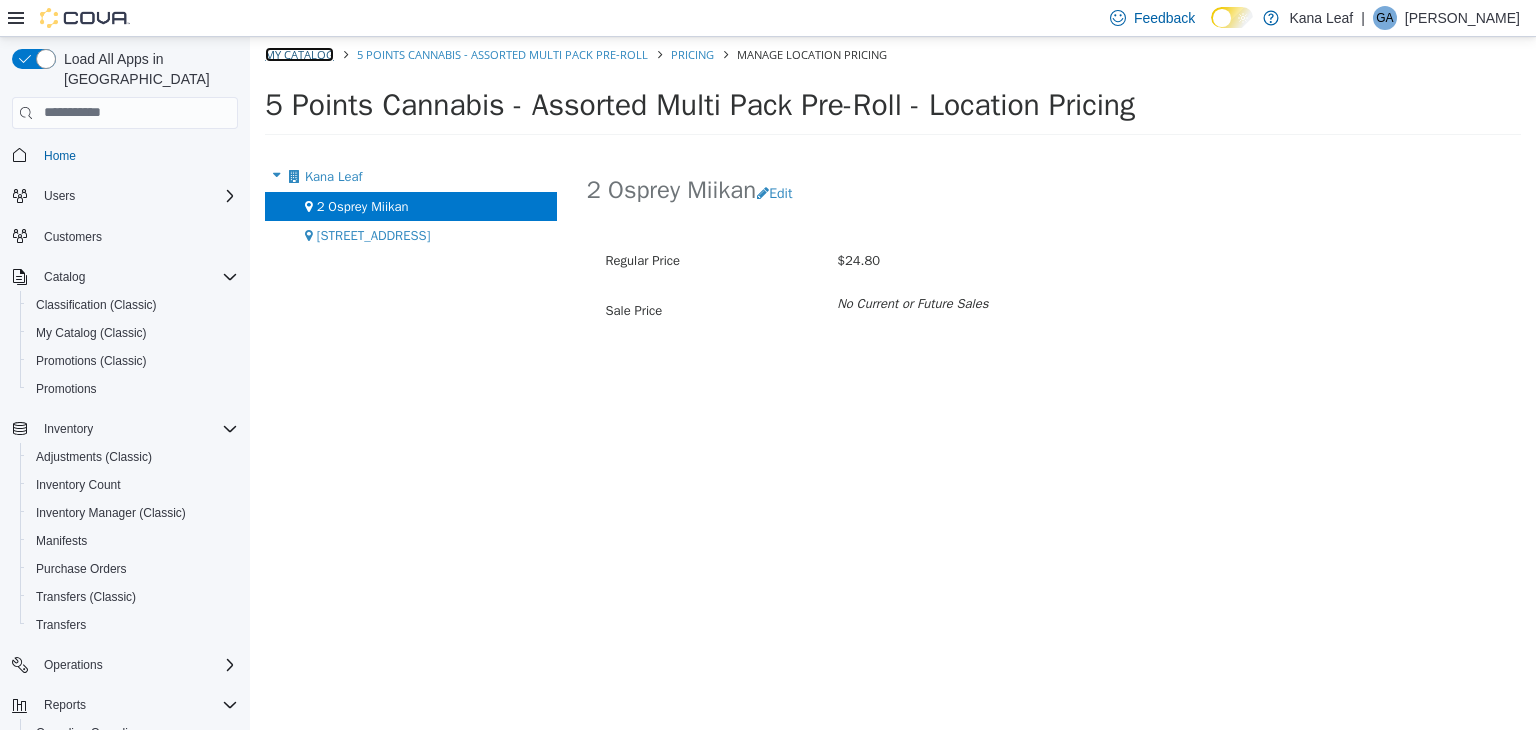 click on "My Catalog" at bounding box center (299, 53) 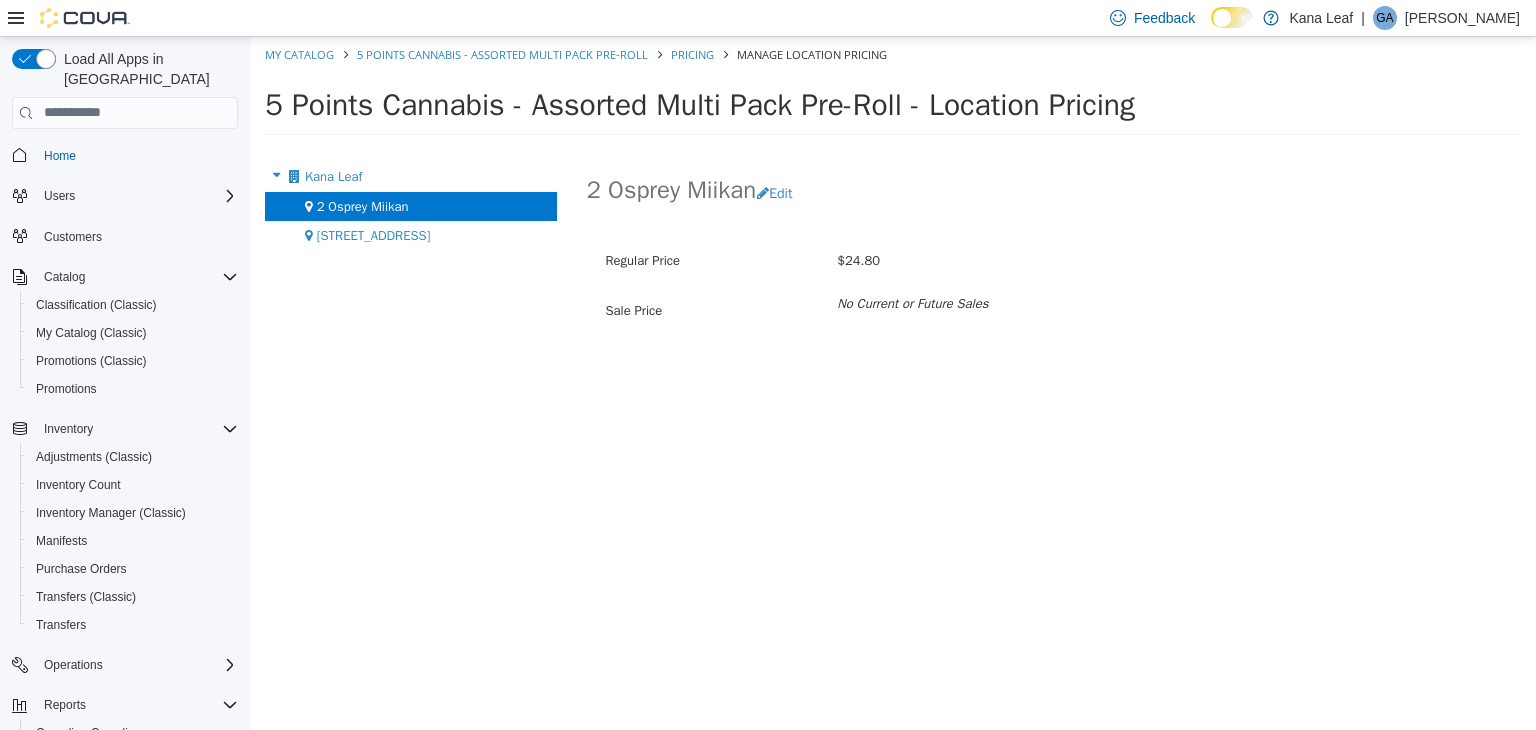 select on "**********" 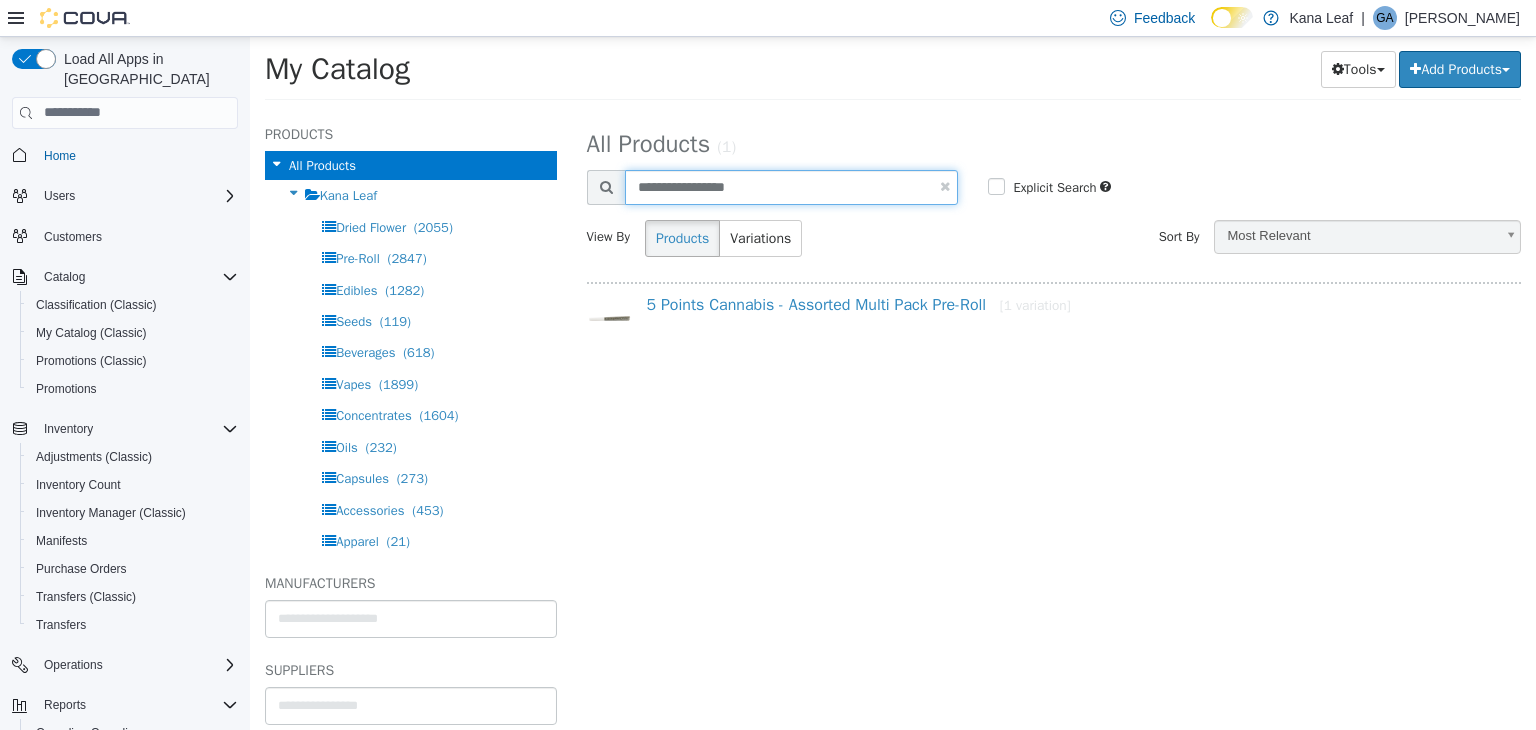 drag, startPoint x: 770, startPoint y: 189, endPoint x: 576, endPoint y: 191, distance: 194.01031 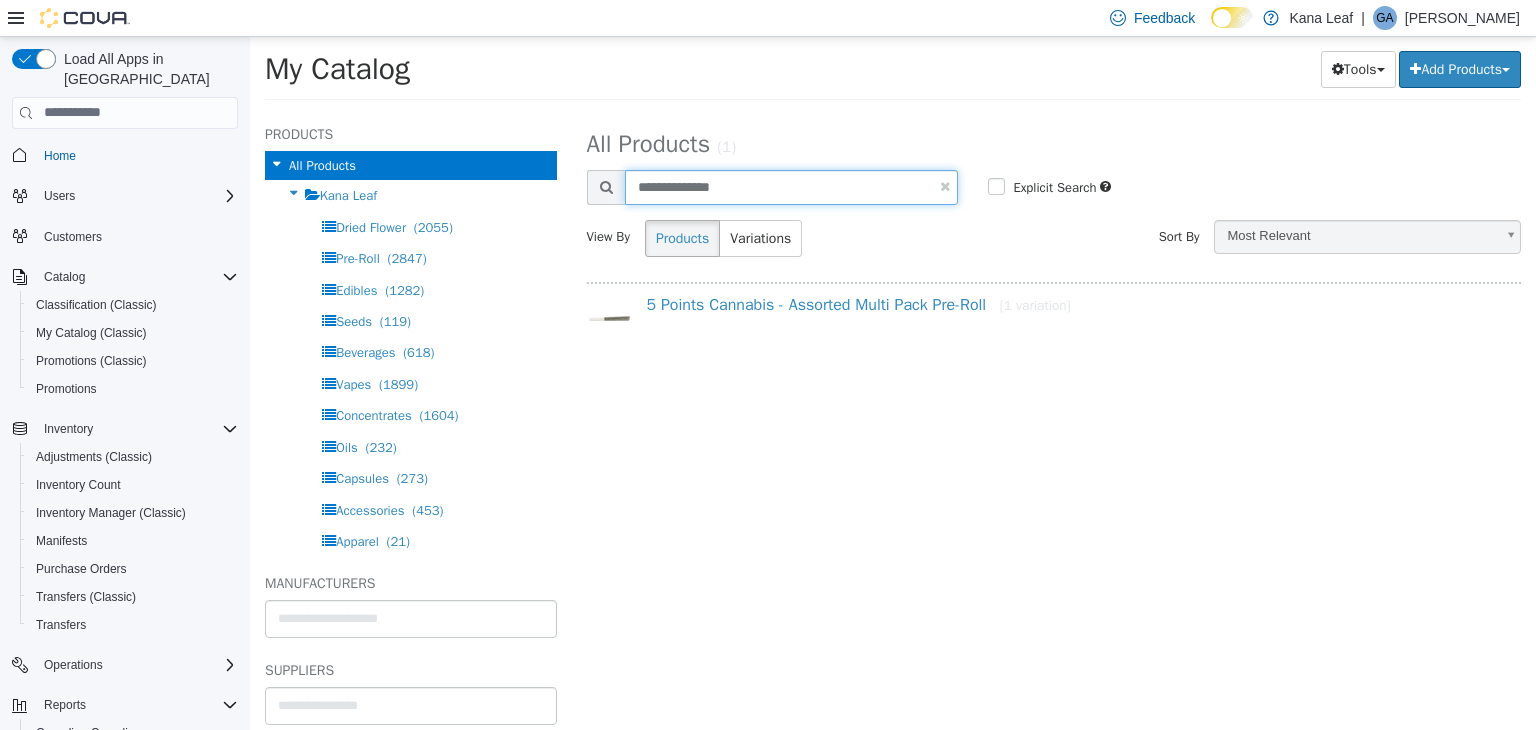 type on "**********" 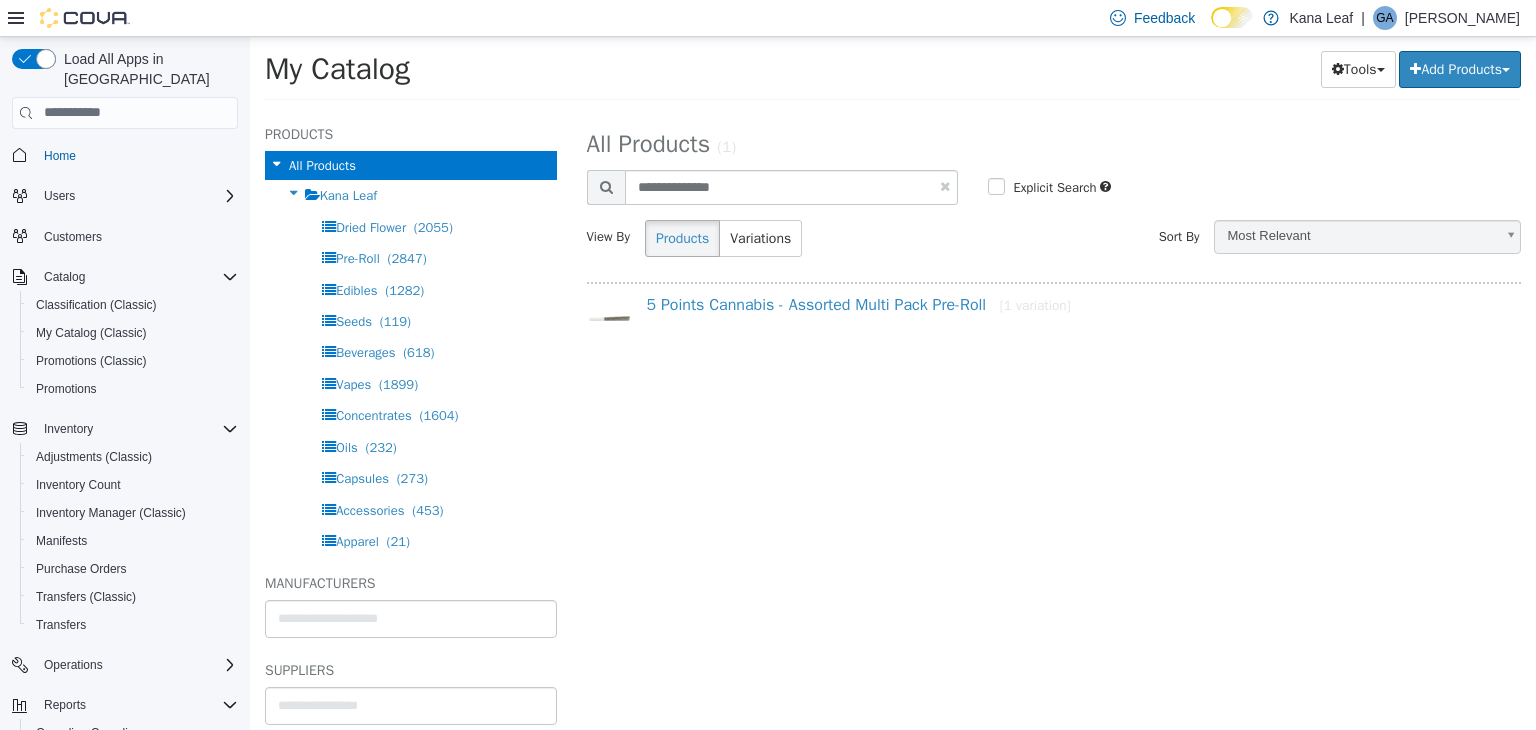 select on "**********" 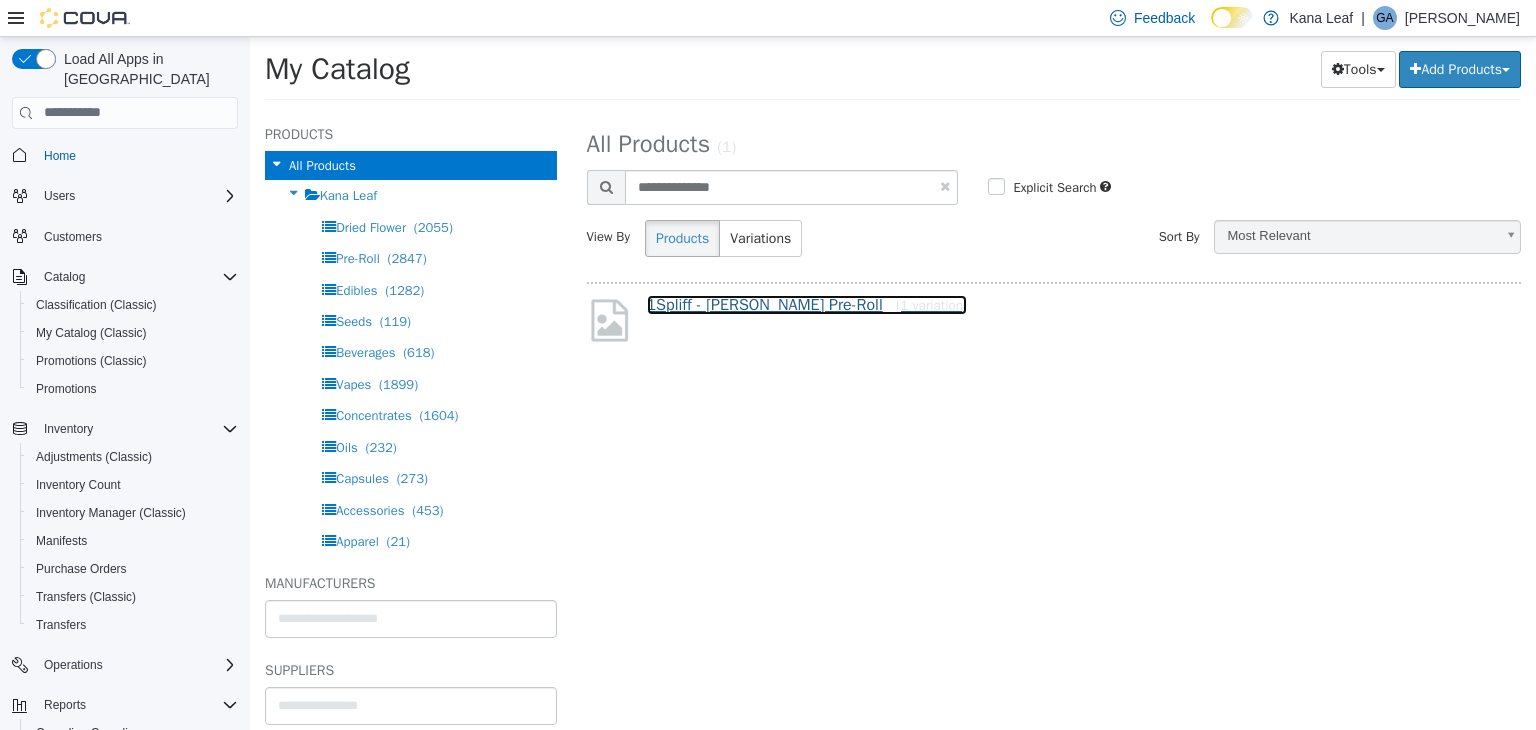 click on "1Spliff - [PERSON_NAME] Pre-Roll
[1 variation]" at bounding box center [807, 304] 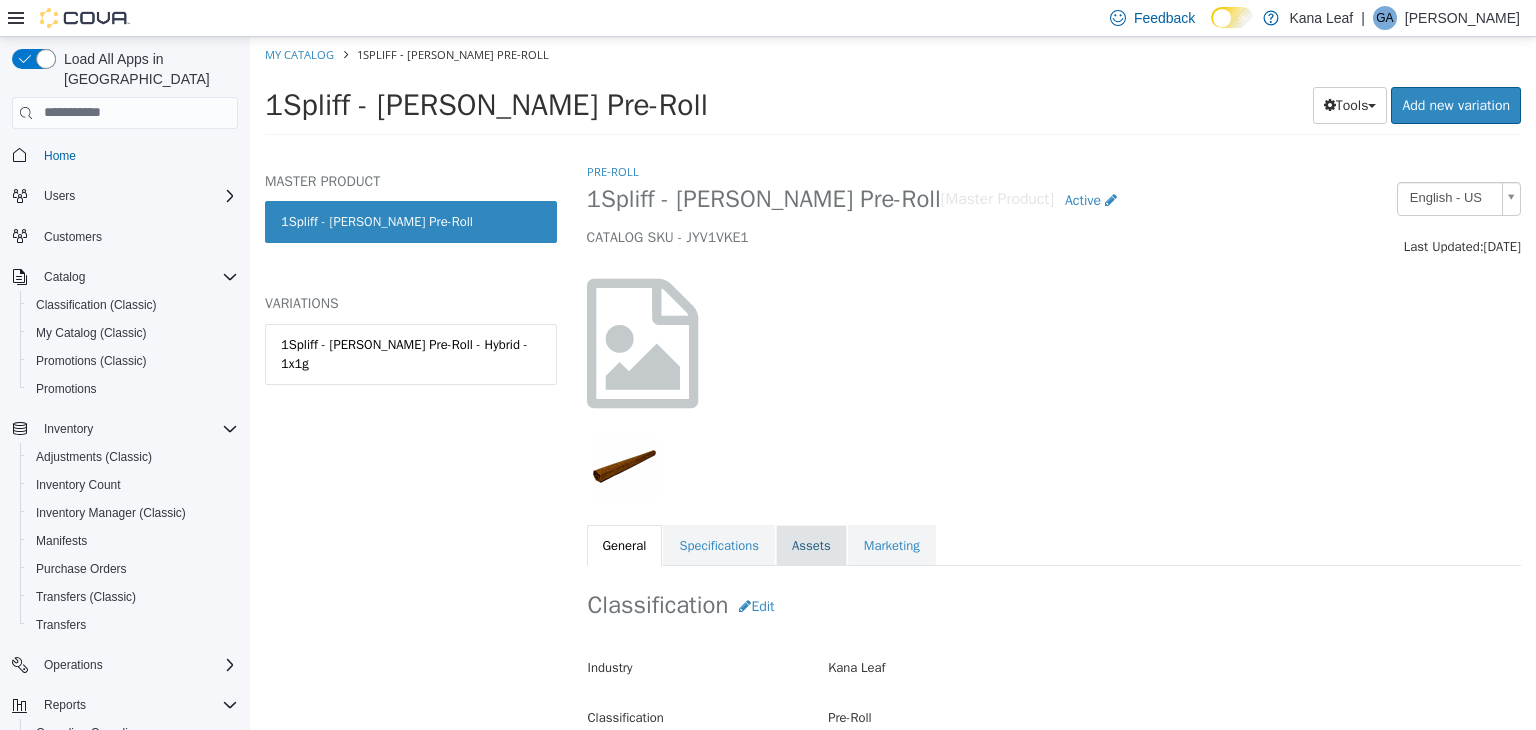 click on "Assets" at bounding box center [811, 545] 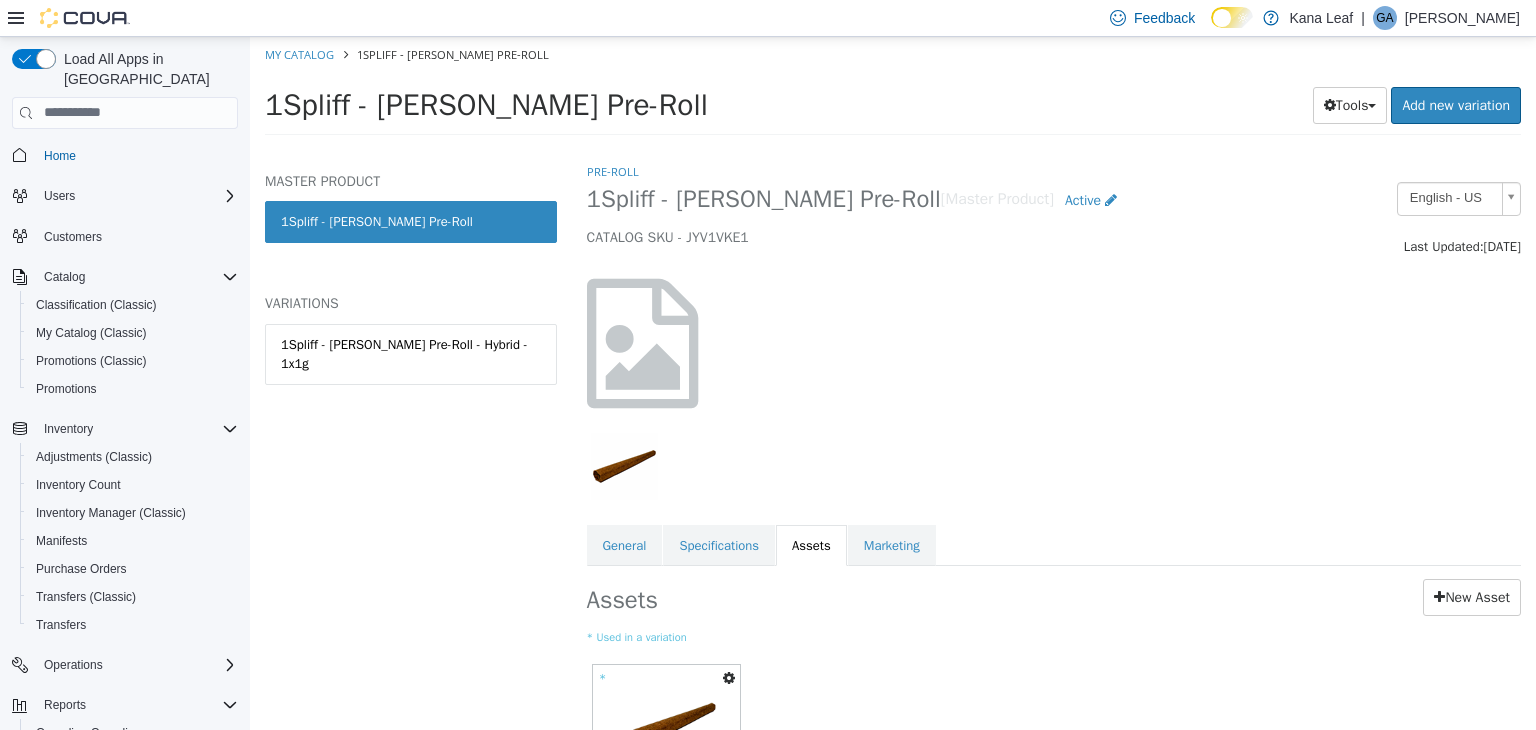 click at bounding box center [729, 677] 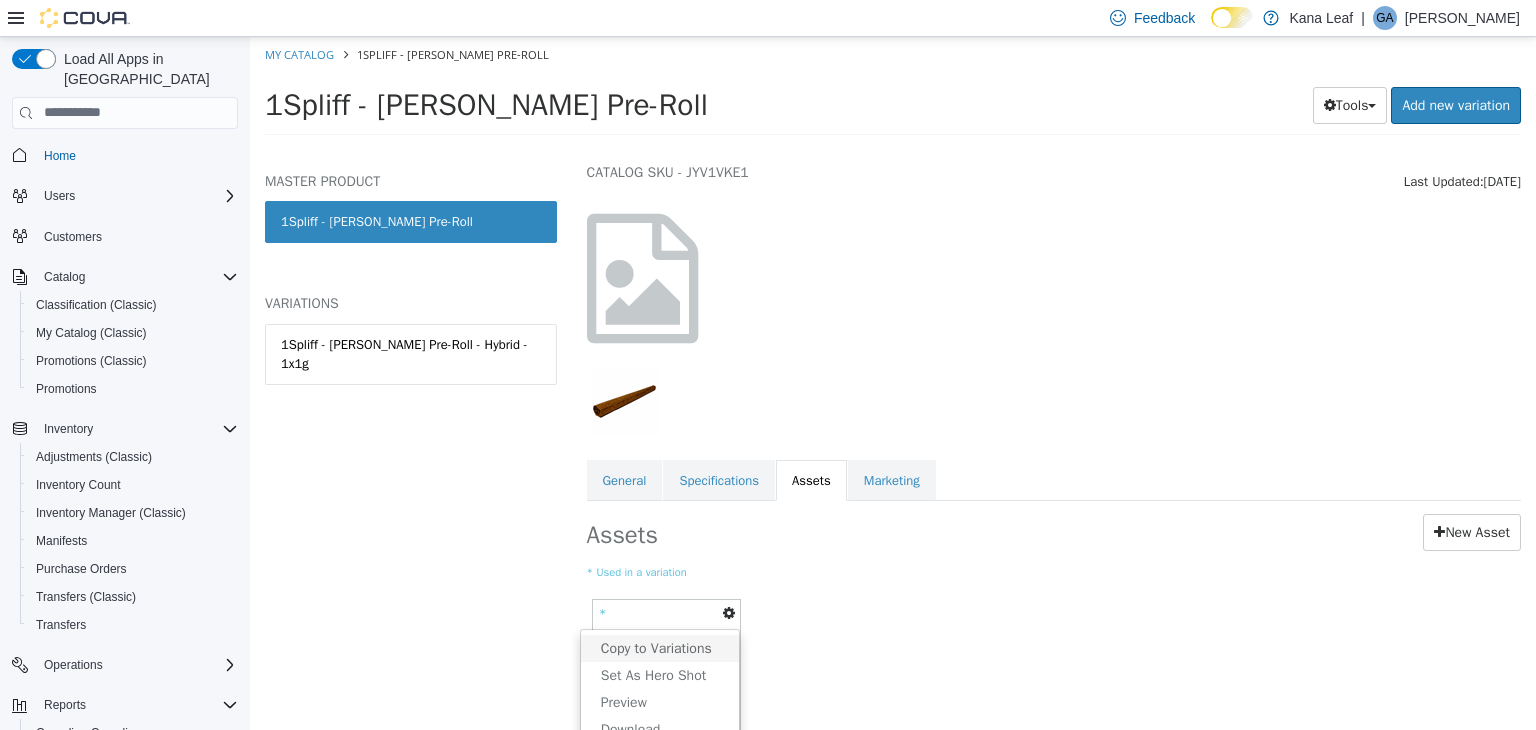 scroll, scrollTop: 100, scrollLeft: 0, axis: vertical 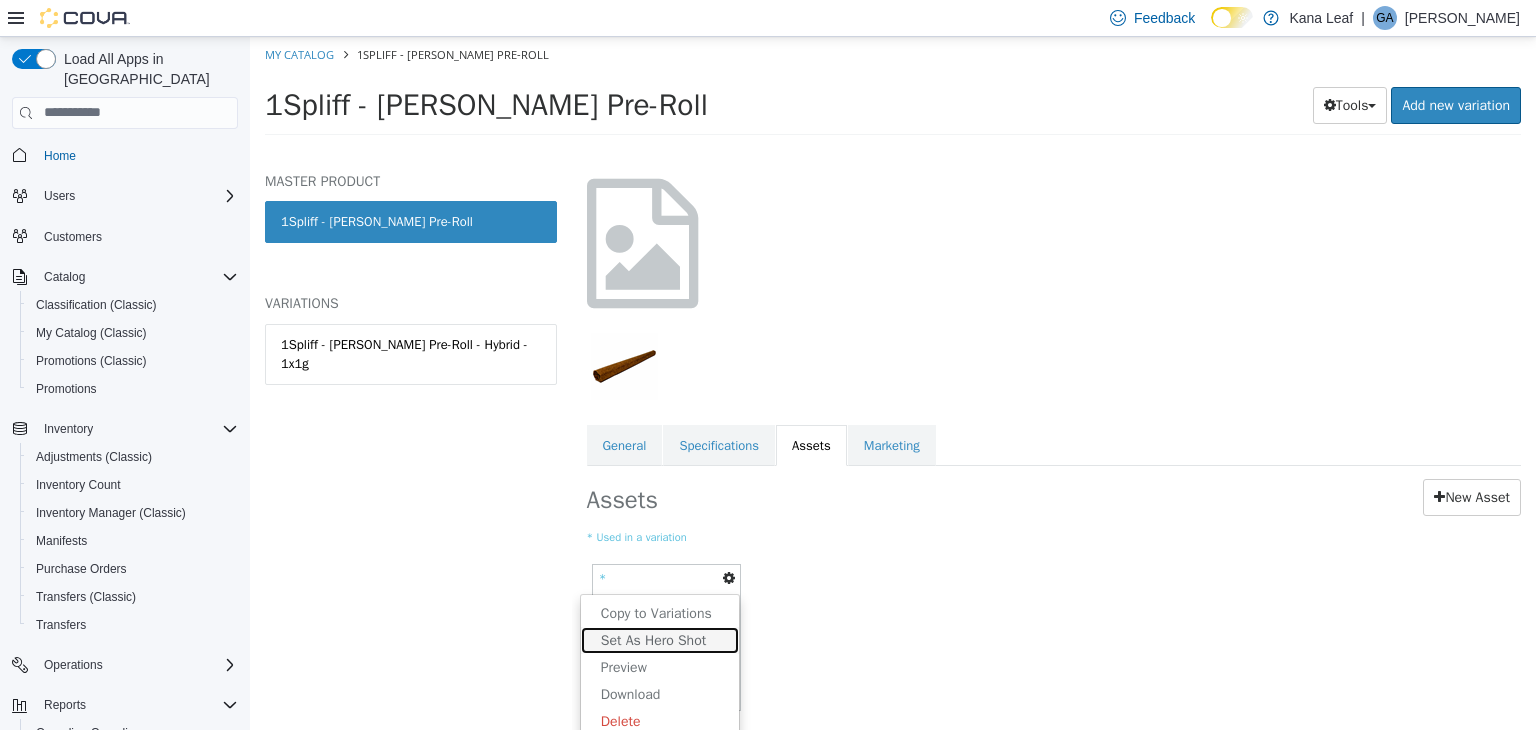 click on "Set As Hero Shot" at bounding box center [660, 639] 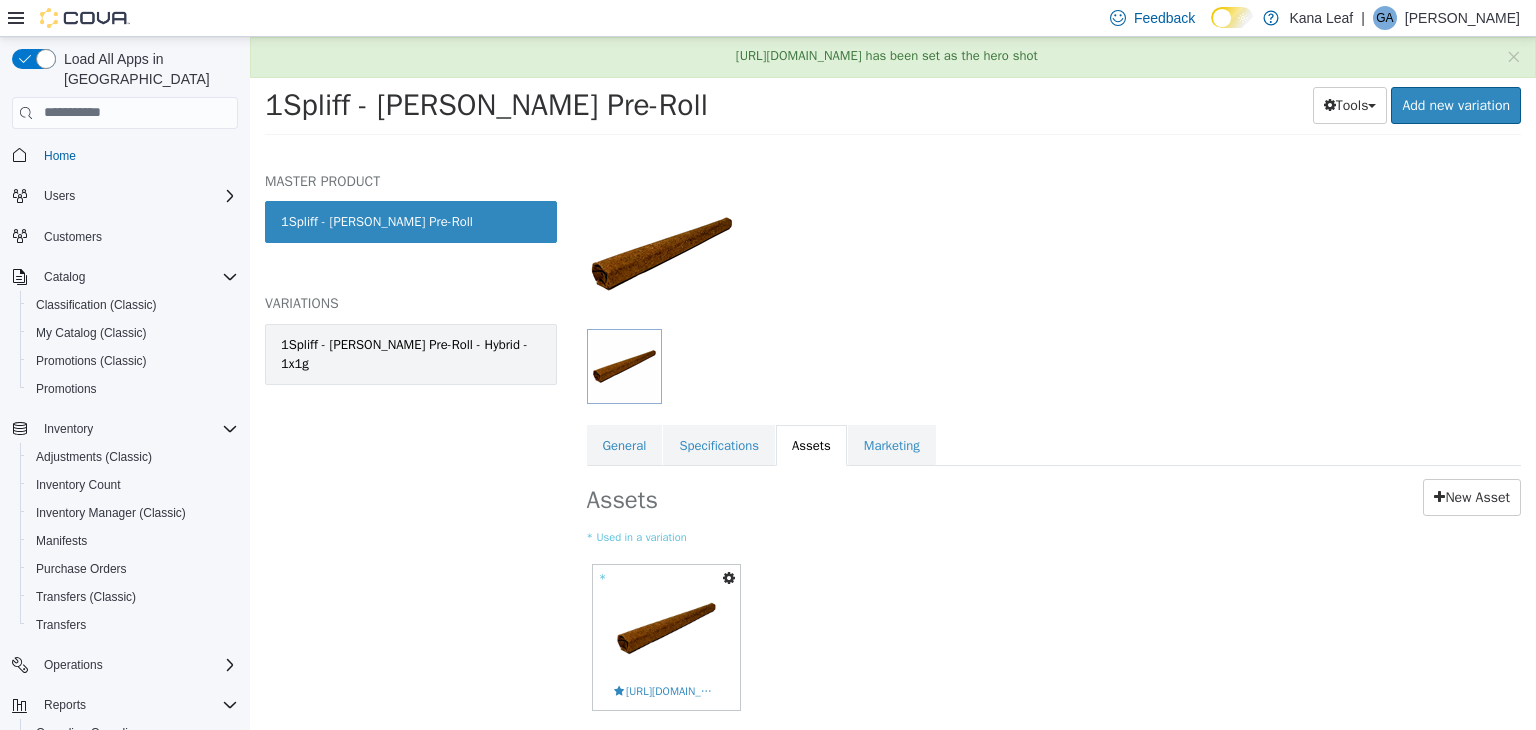 click on "1Spliff - [PERSON_NAME] Pre-Roll - Hybrid - 1x1g" at bounding box center [411, 353] 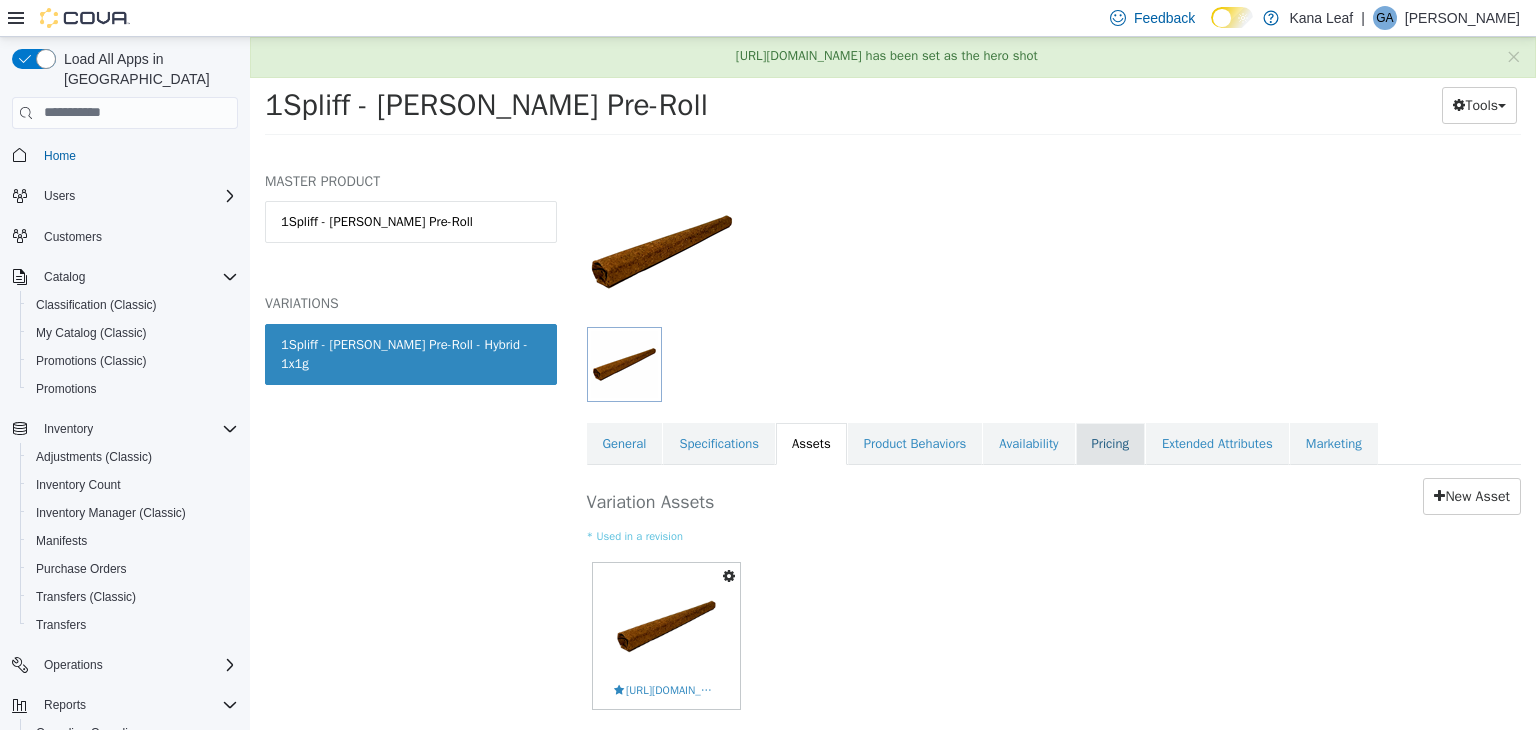 click on "Pricing" at bounding box center (1110, 443) 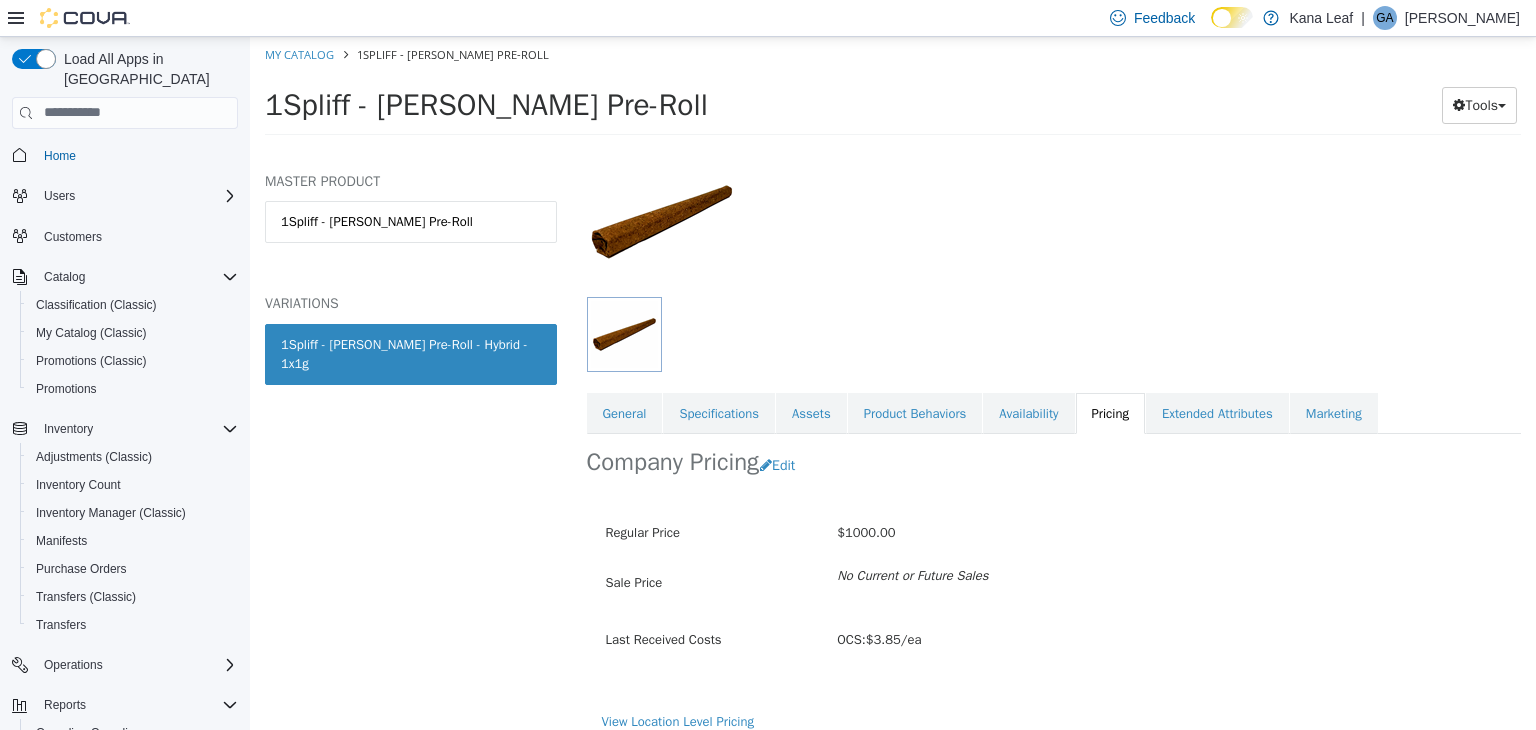 scroll, scrollTop: 147, scrollLeft: 0, axis: vertical 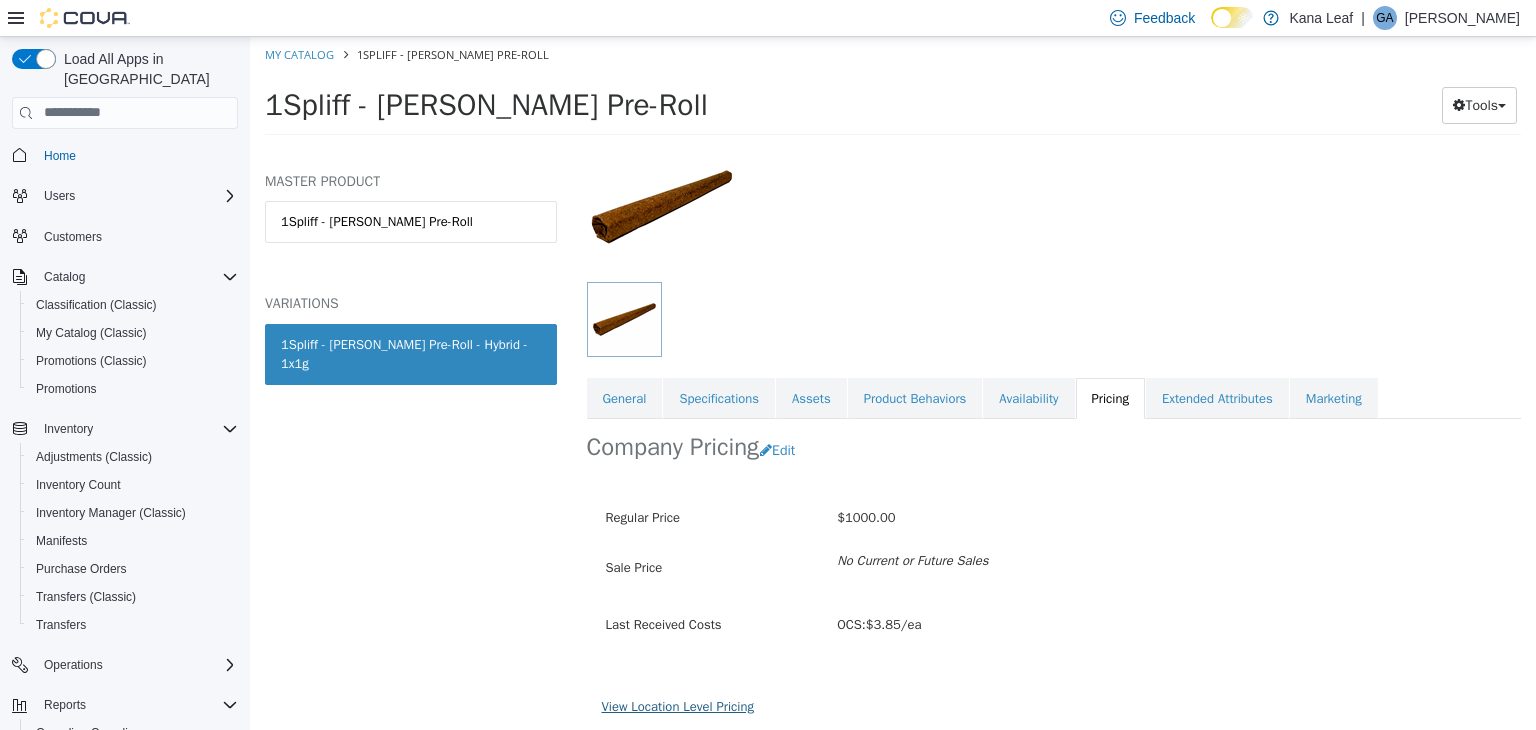 click on "View Location Level Pricing" at bounding box center (678, 705) 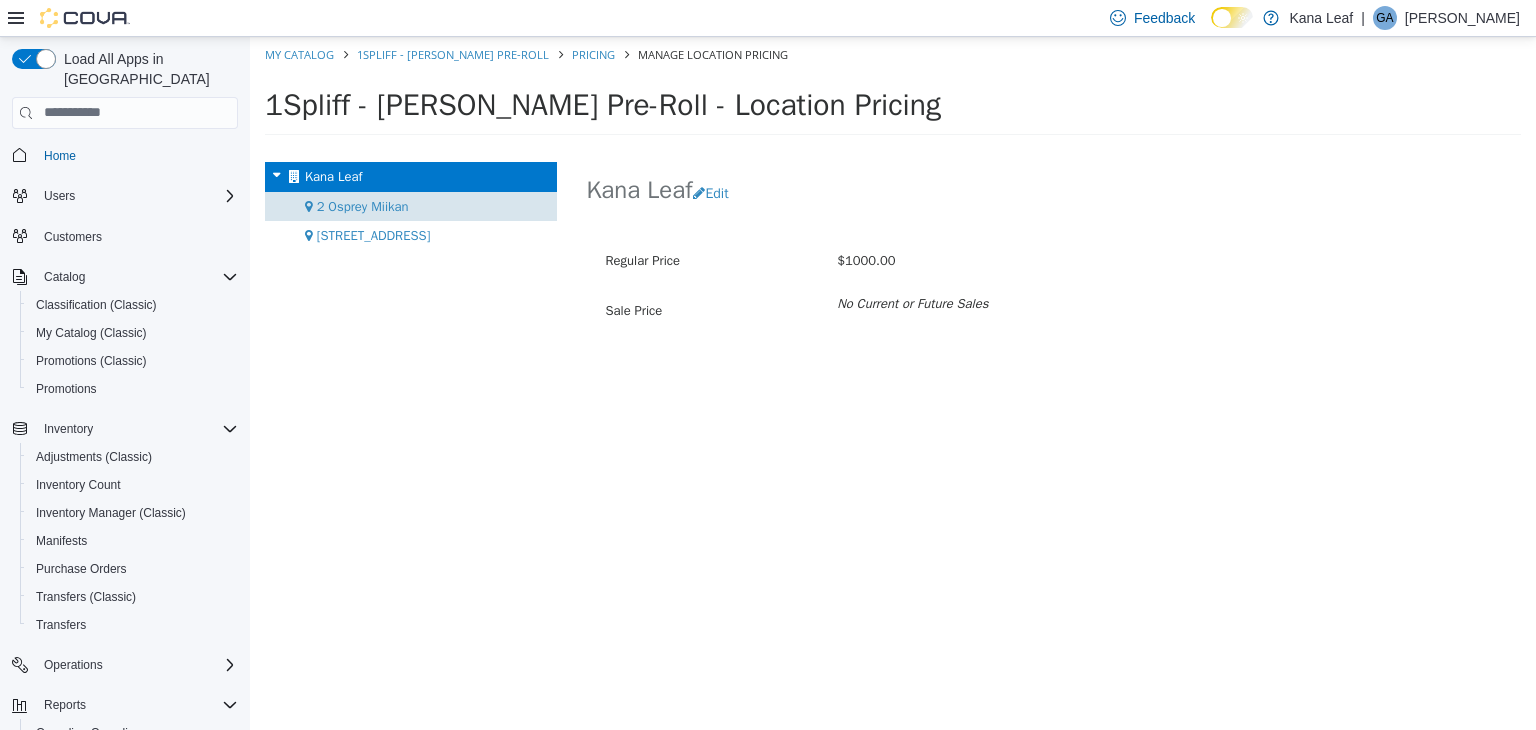 click on "2 Osprey Miikan" at bounding box center (411, 206) 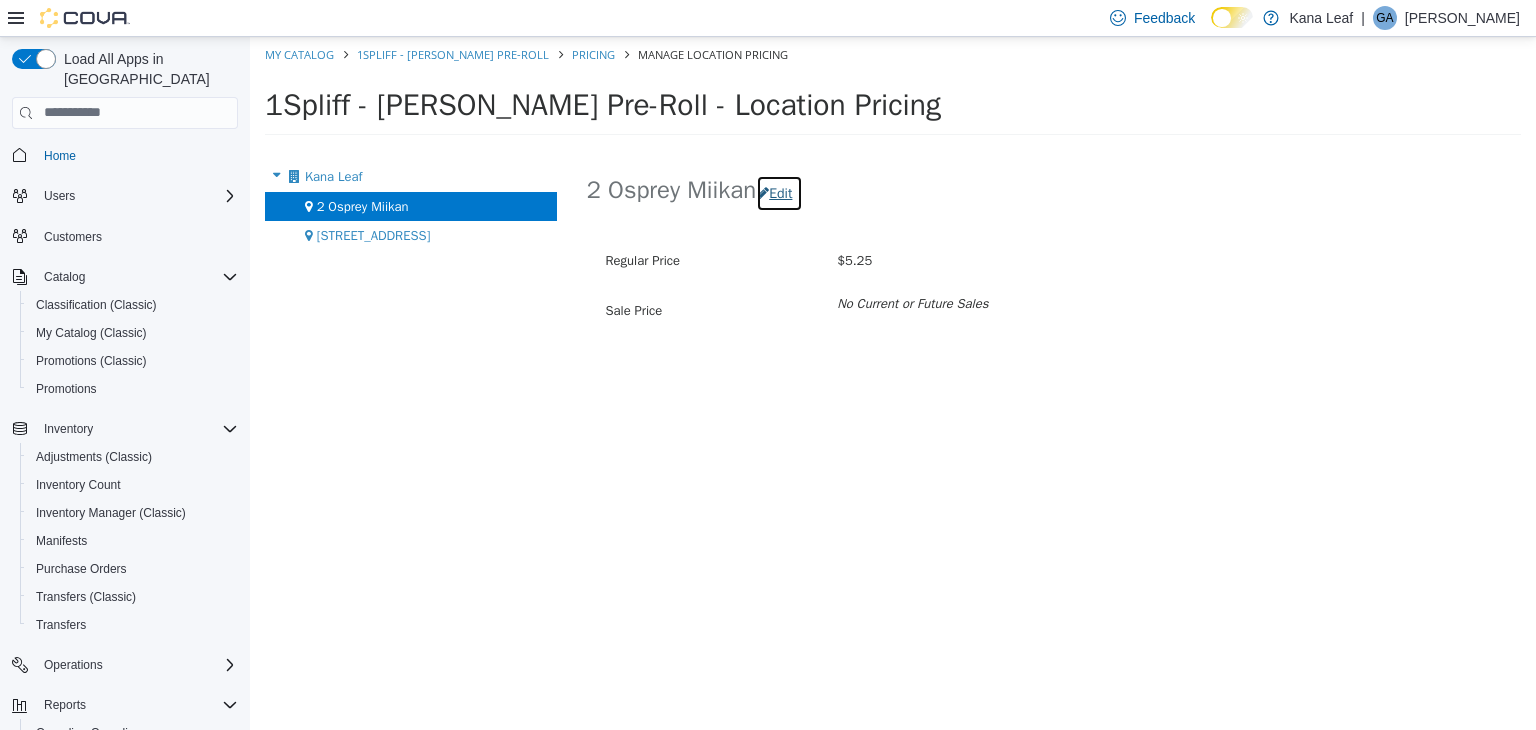 click on "Edit" at bounding box center [779, 192] 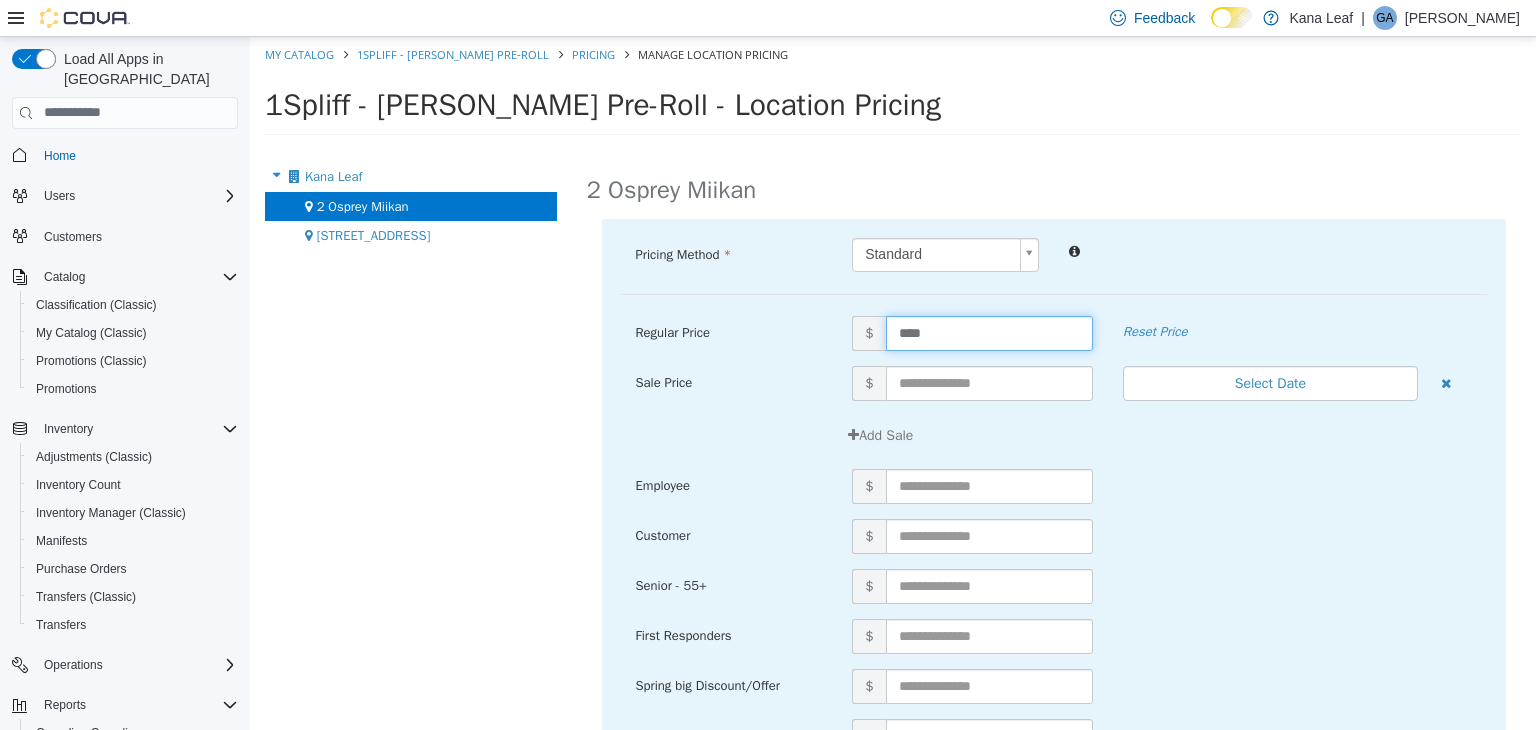 drag, startPoint x: 944, startPoint y: 336, endPoint x: 872, endPoint y: 326, distance: 72.691124 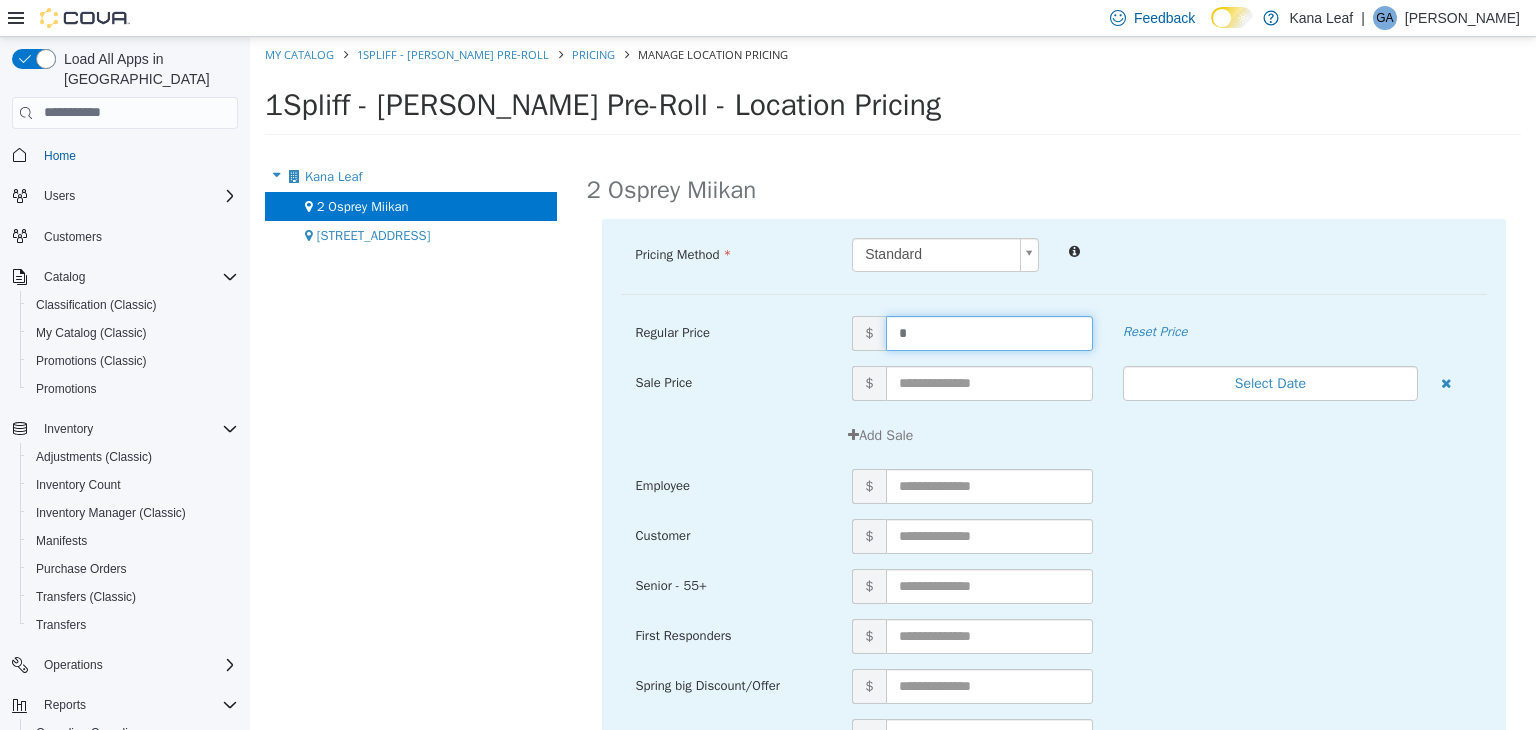click at bounding box center [1270, 249] 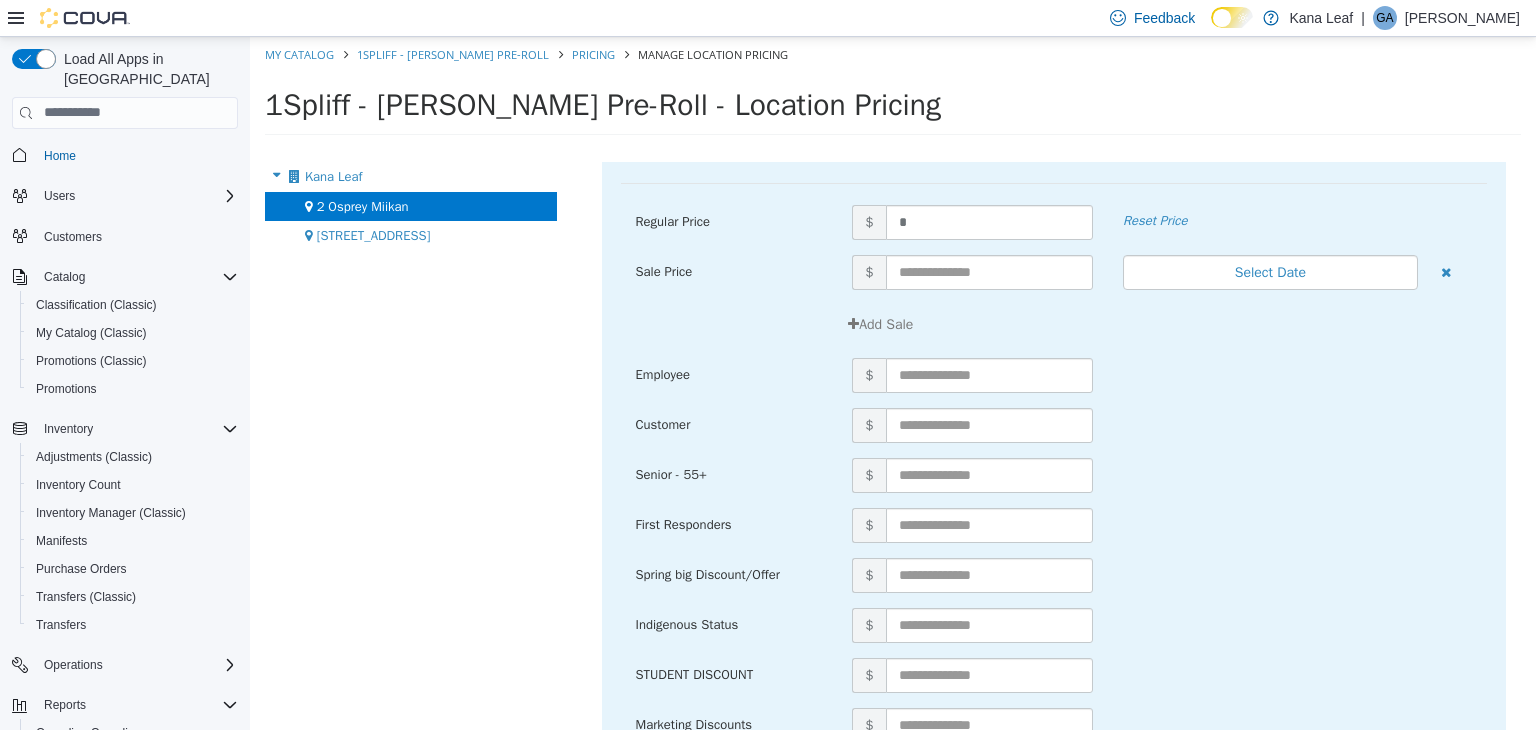 scroll, scrollTop: 214, scrollLeft: 0, axis: vertical 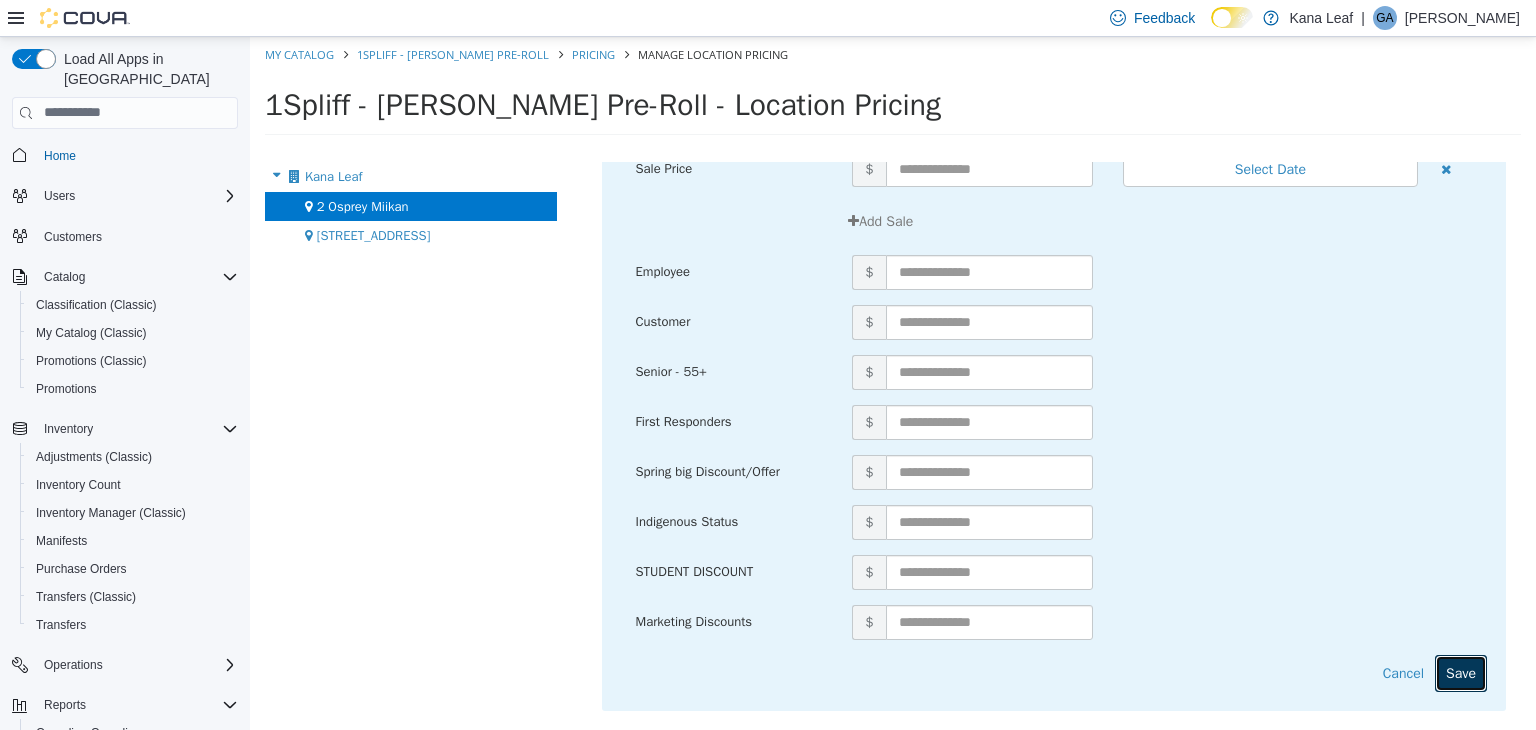 click on "Save" at bounding box center (1461, 672) 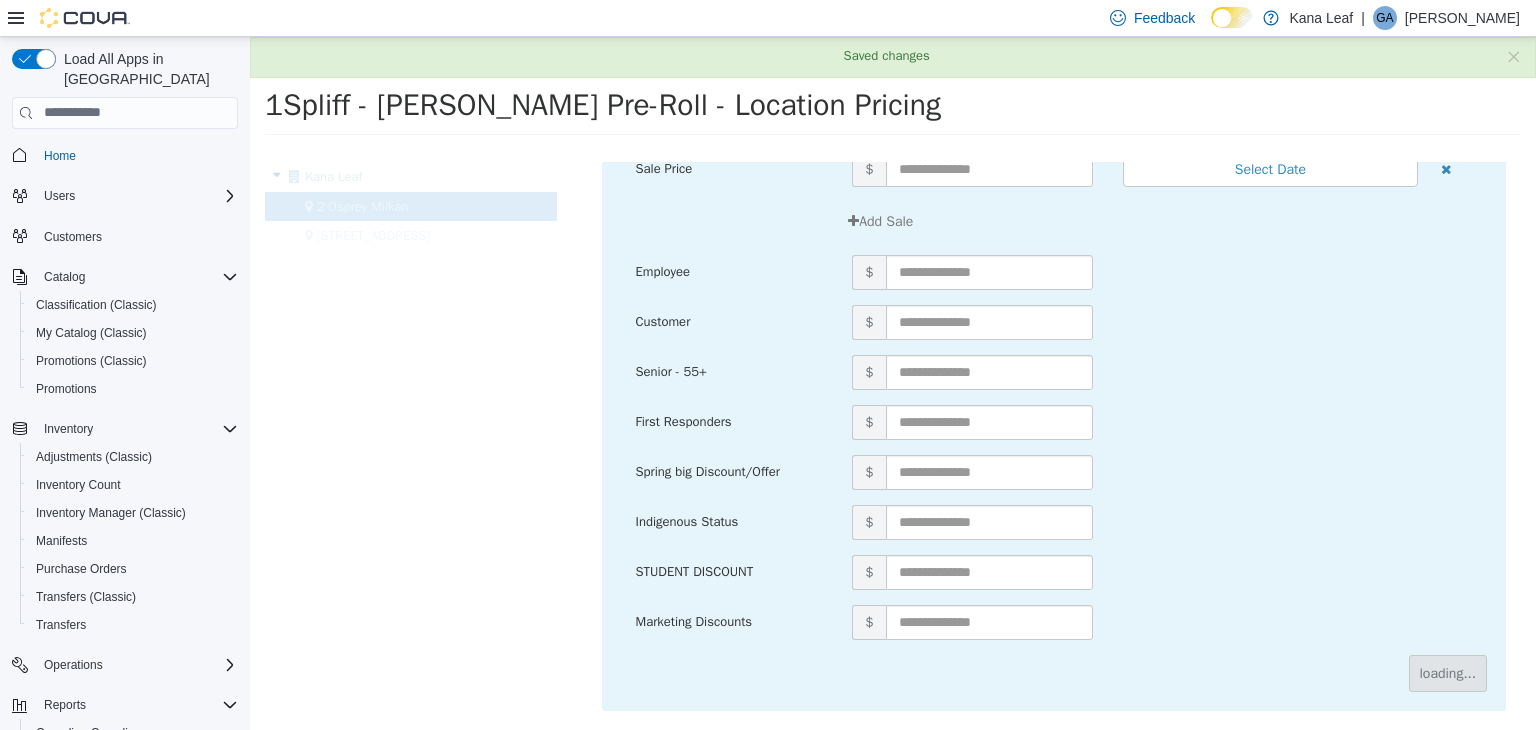 scroll, scrollTop: 0, scrollLeft: 0, axis: both 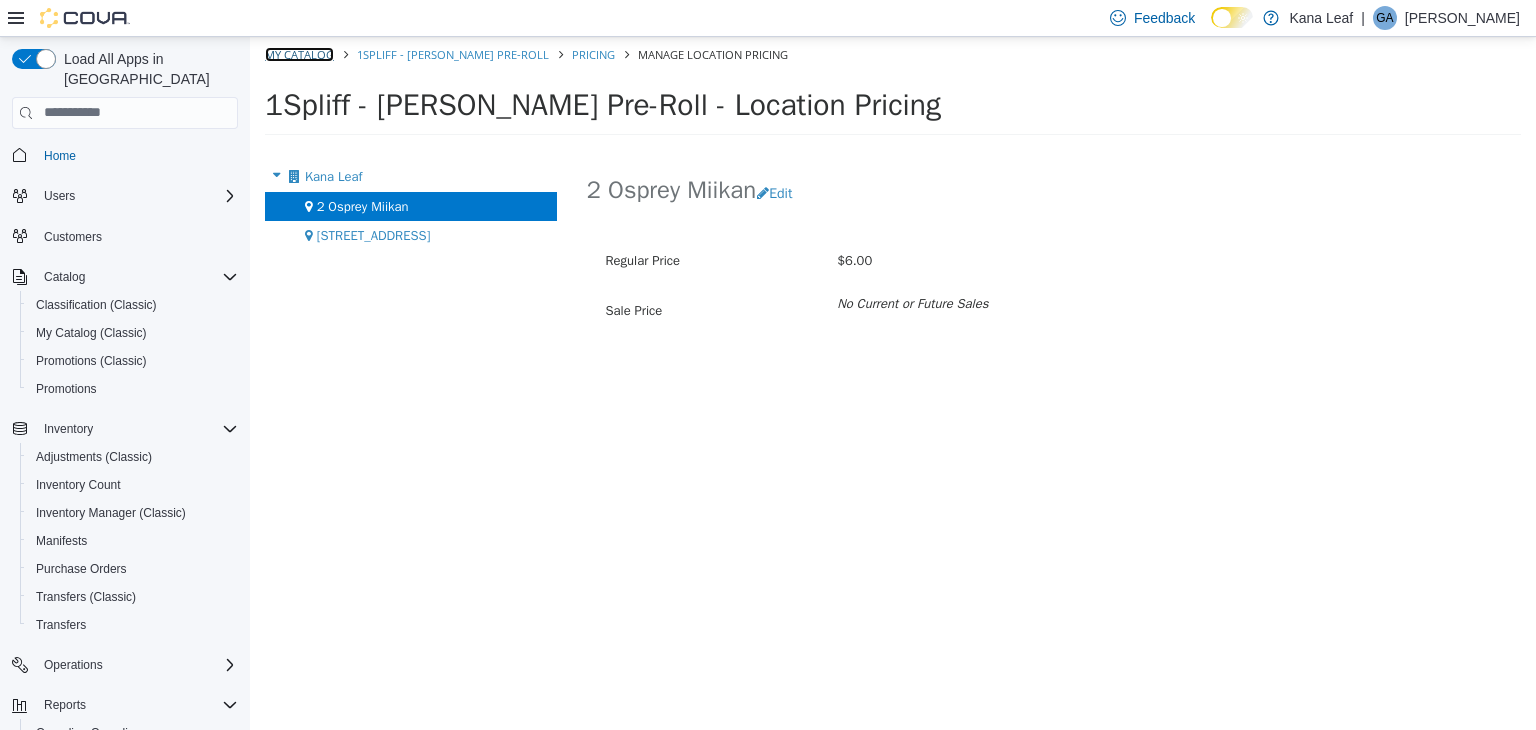 click on "My Catalog" at bounding box center [299, 53] 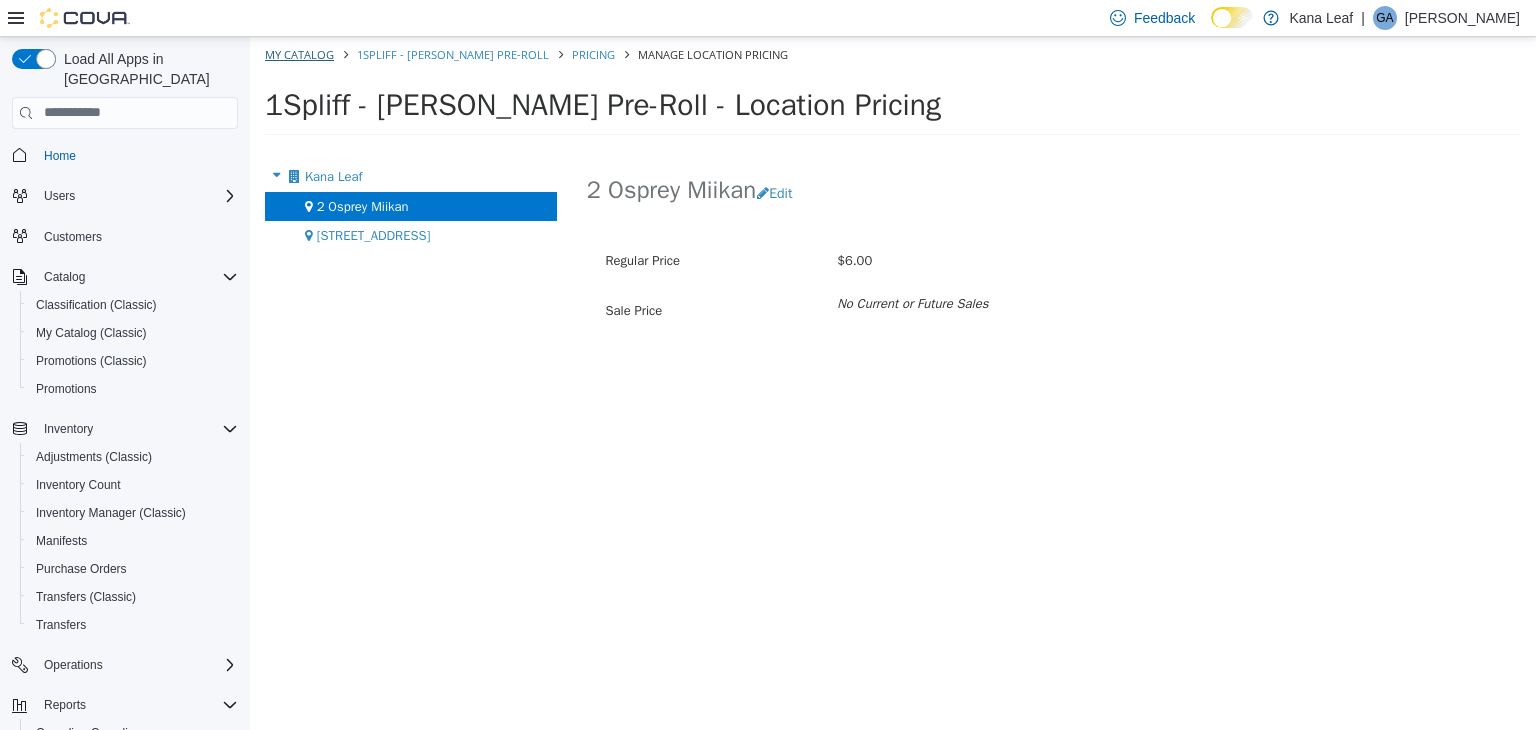 select on "**********" 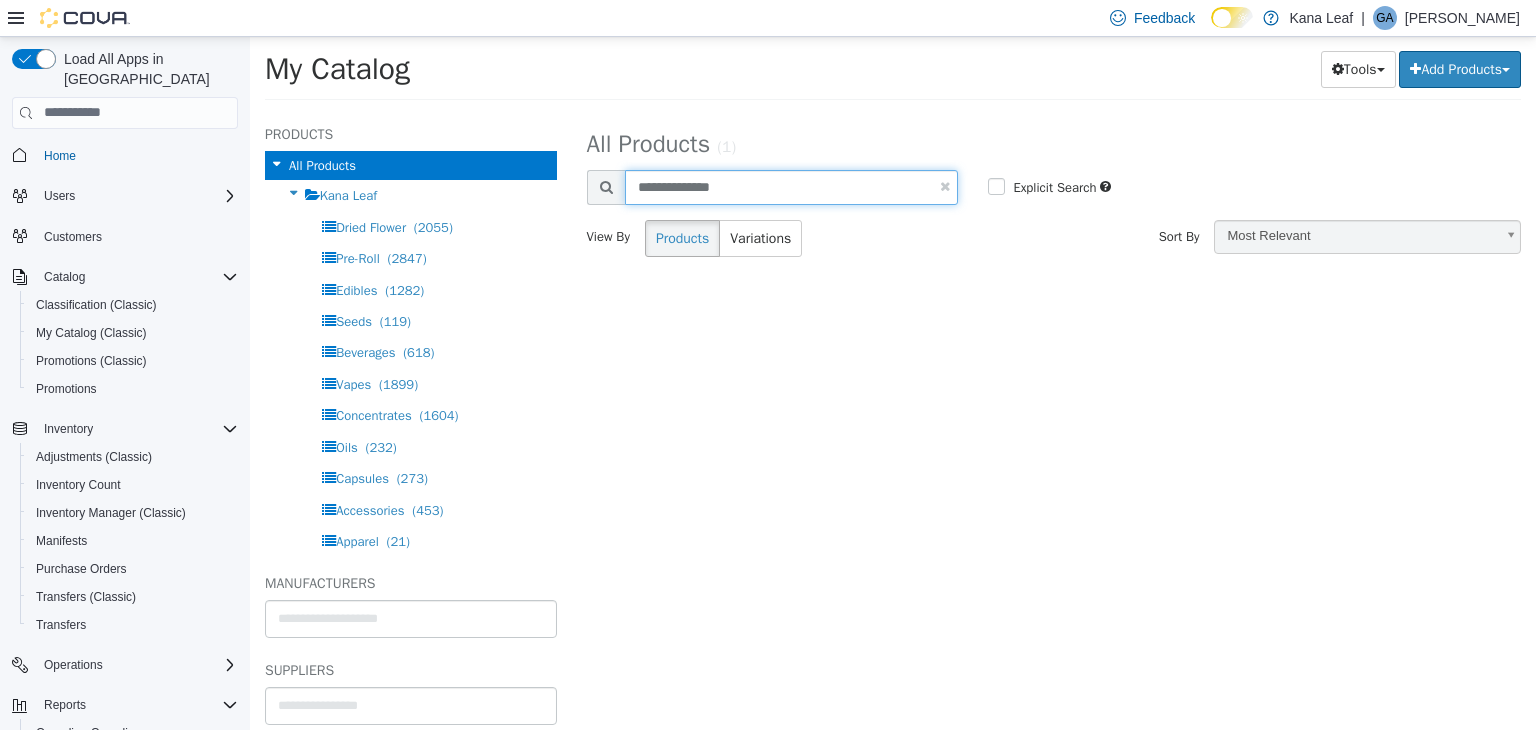 drag, startPoint x: 749, startPoint y: 191, endPoint x: 616, endPoint y: 195, distance: 133.06013 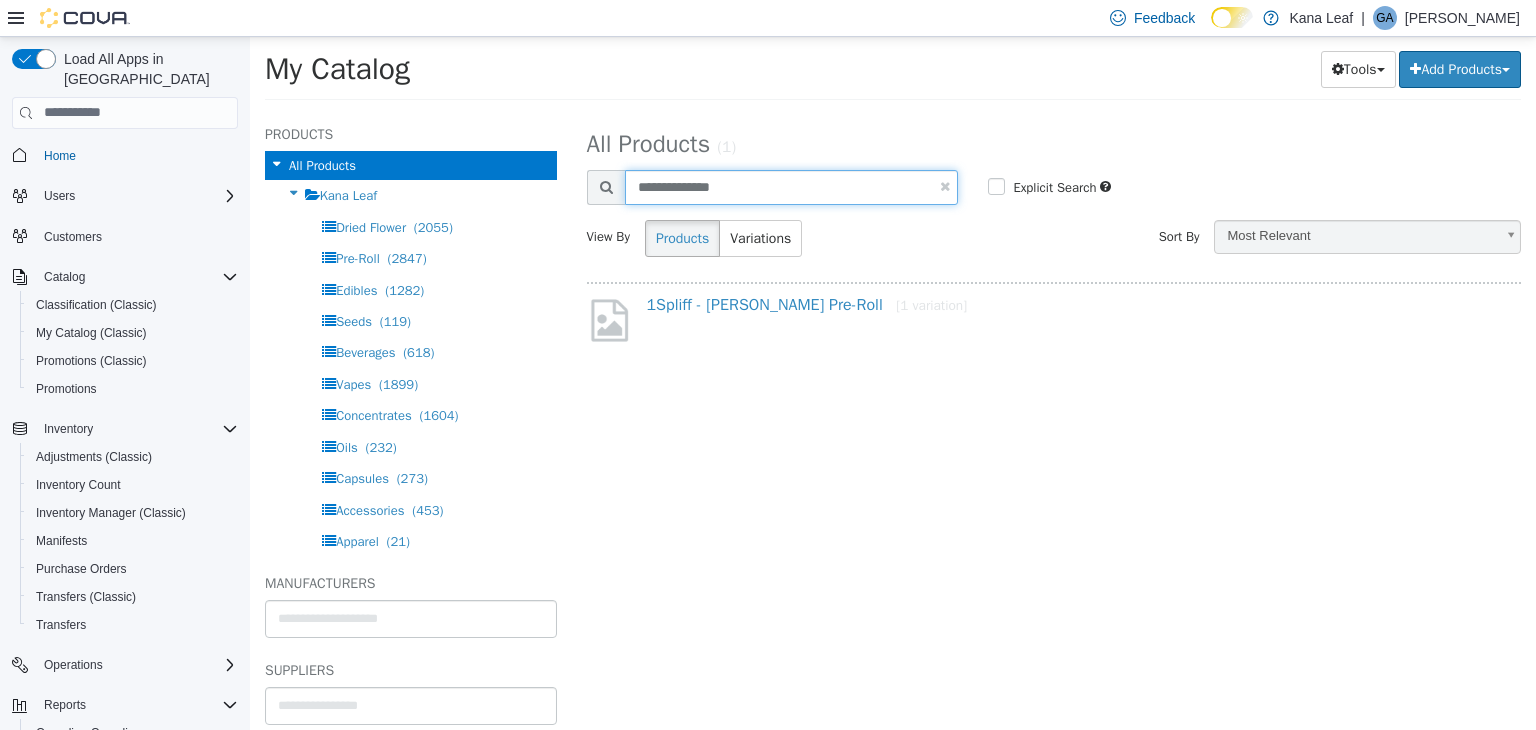 paste 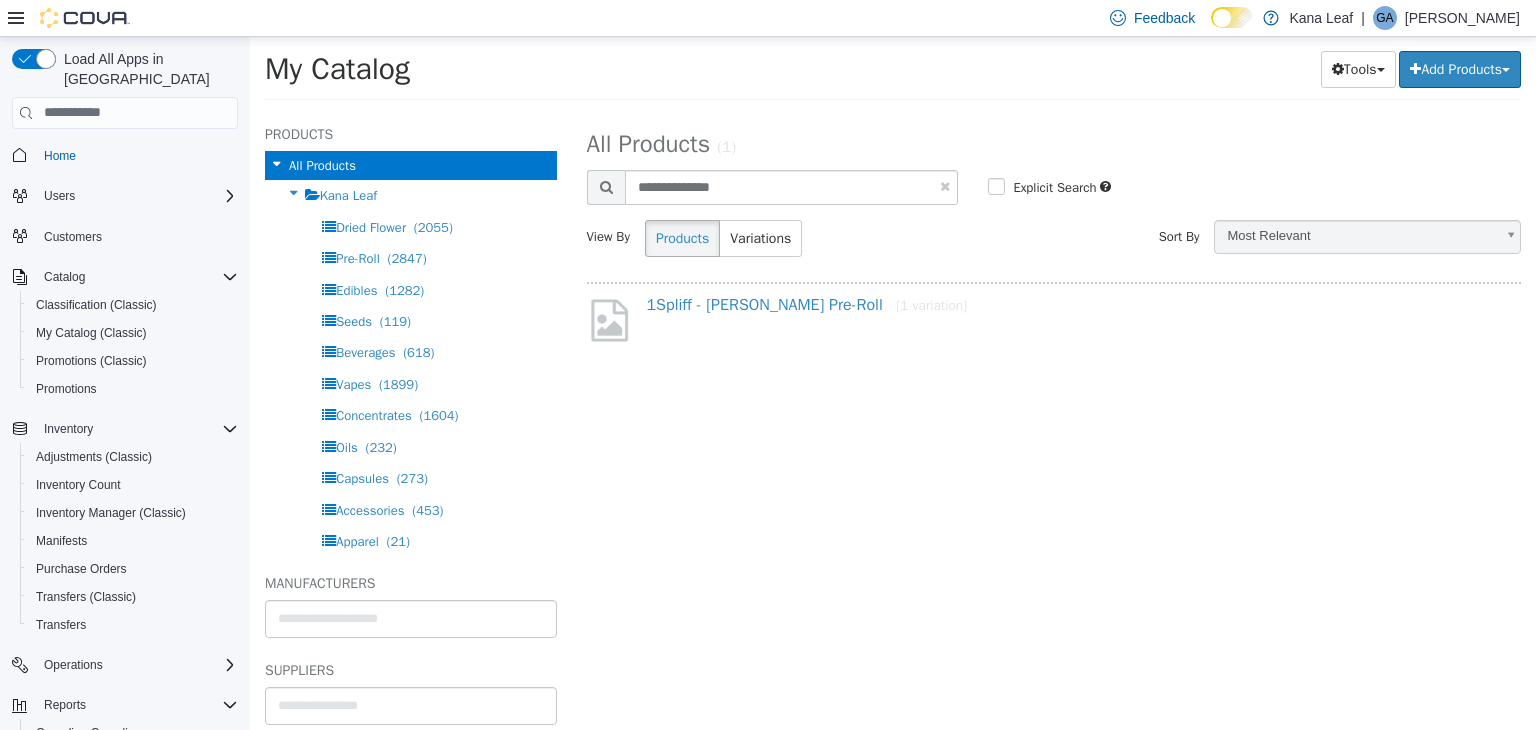select on "**********" 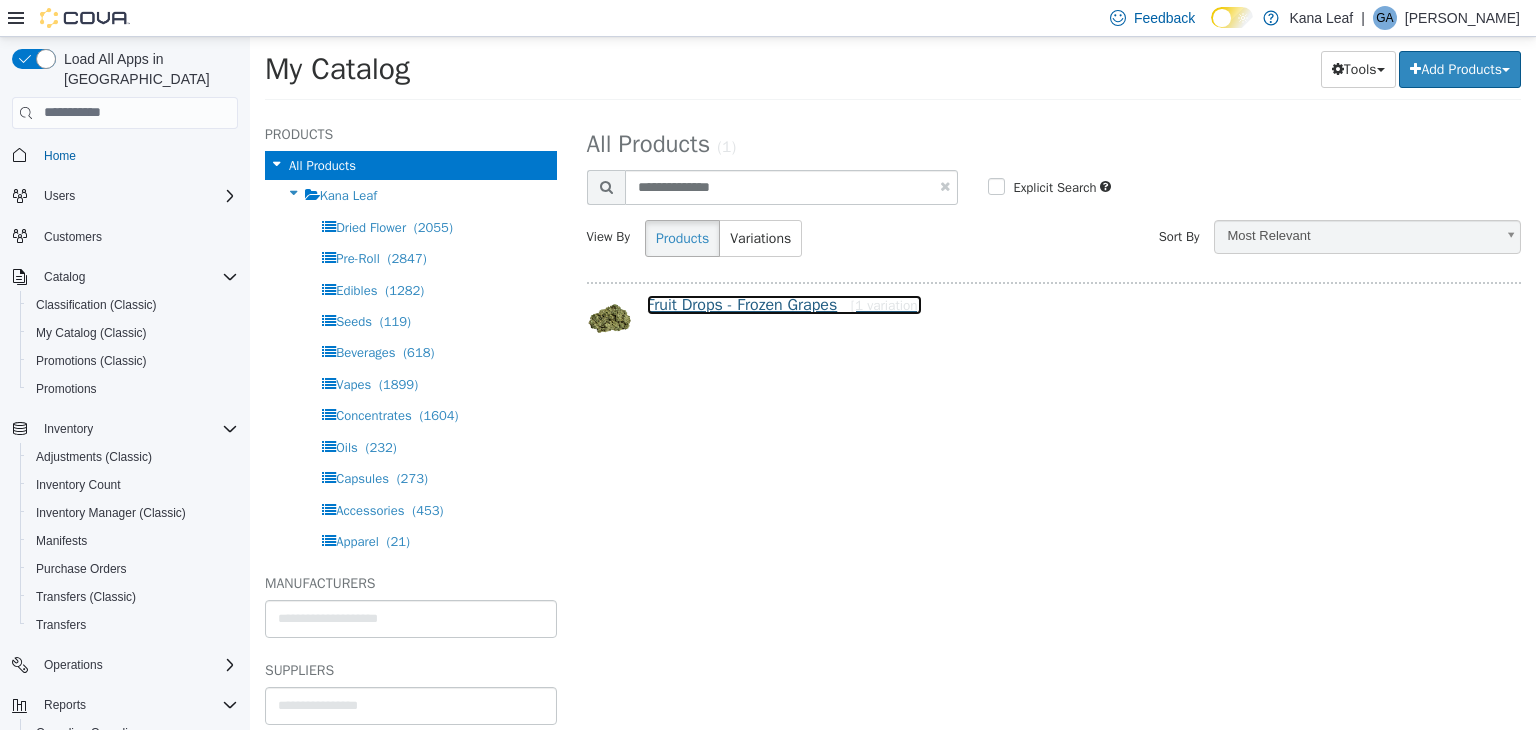 click on "Fruit Drops - Frozen Grapes
[1 variation]" at bounding box center [784, 304] 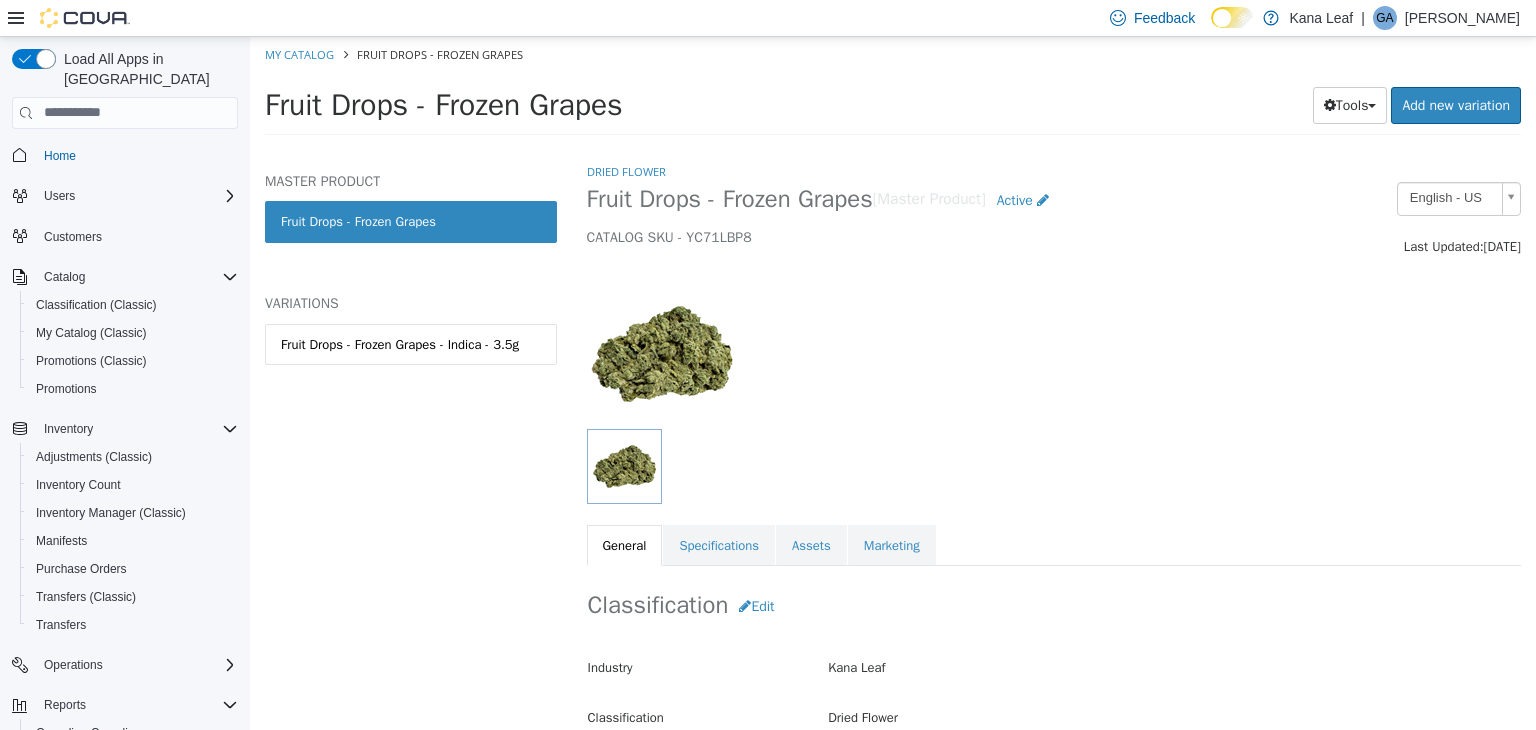 click on "MASTER PRODUCT
Fruit Drops - Frozen Grapes
VARIATIONS
Fruit Drops - Frozen Grapes - Indica - 3.5g" at bounding box center [411, 289] 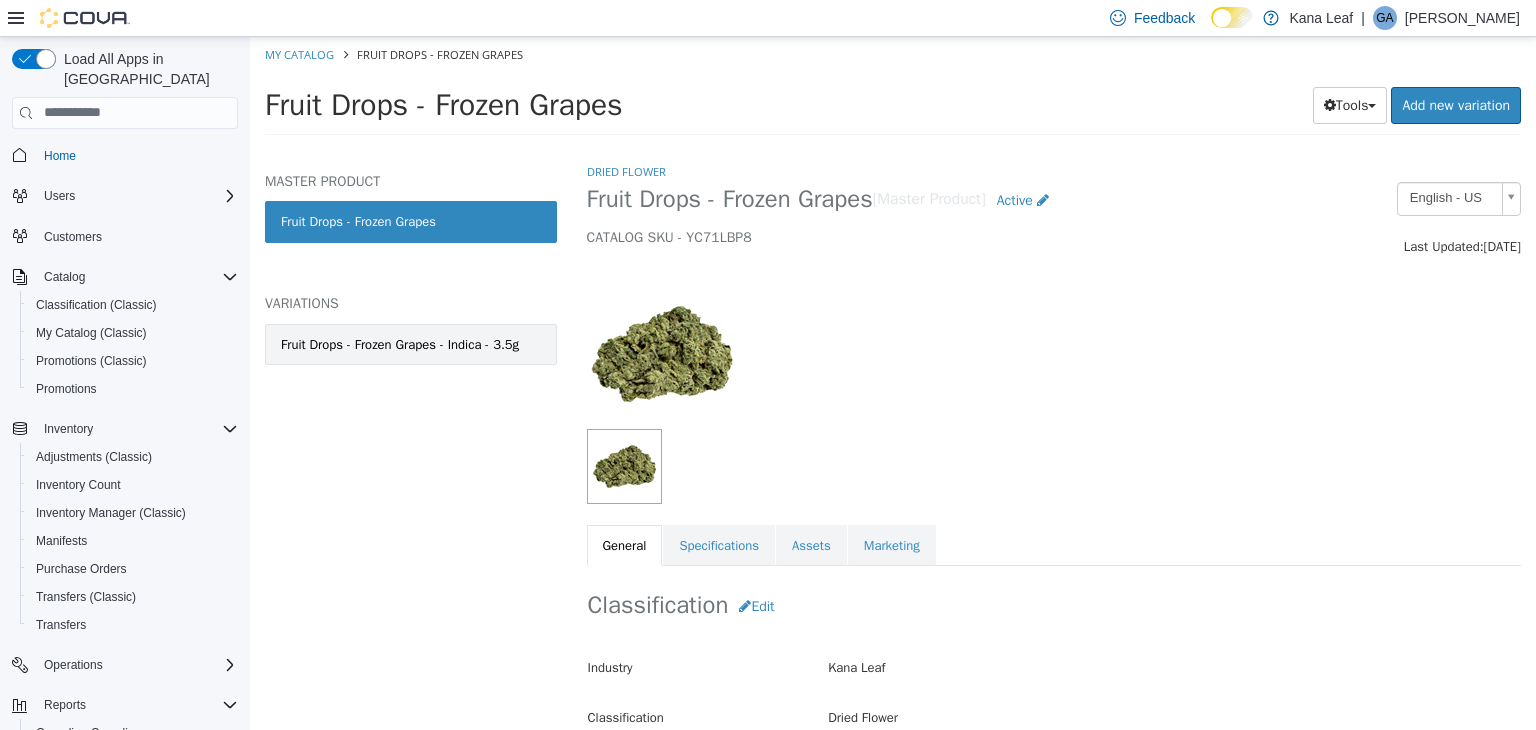 click on "Fruit Drops - Frozen Grapes - Indica - 3.5g" at bounding box center (400, 344) 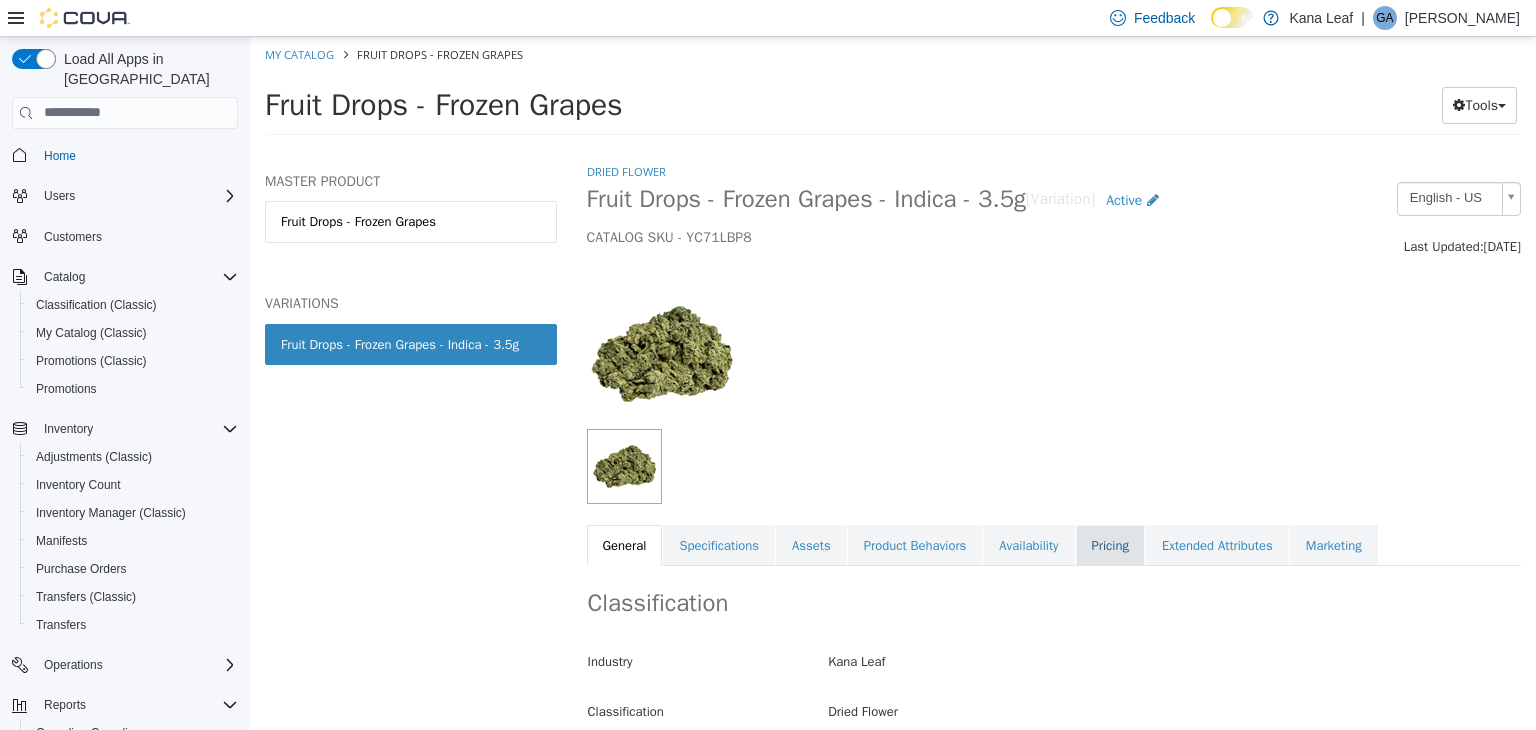 click on "Pricing" at bounding box center (1110, 545) 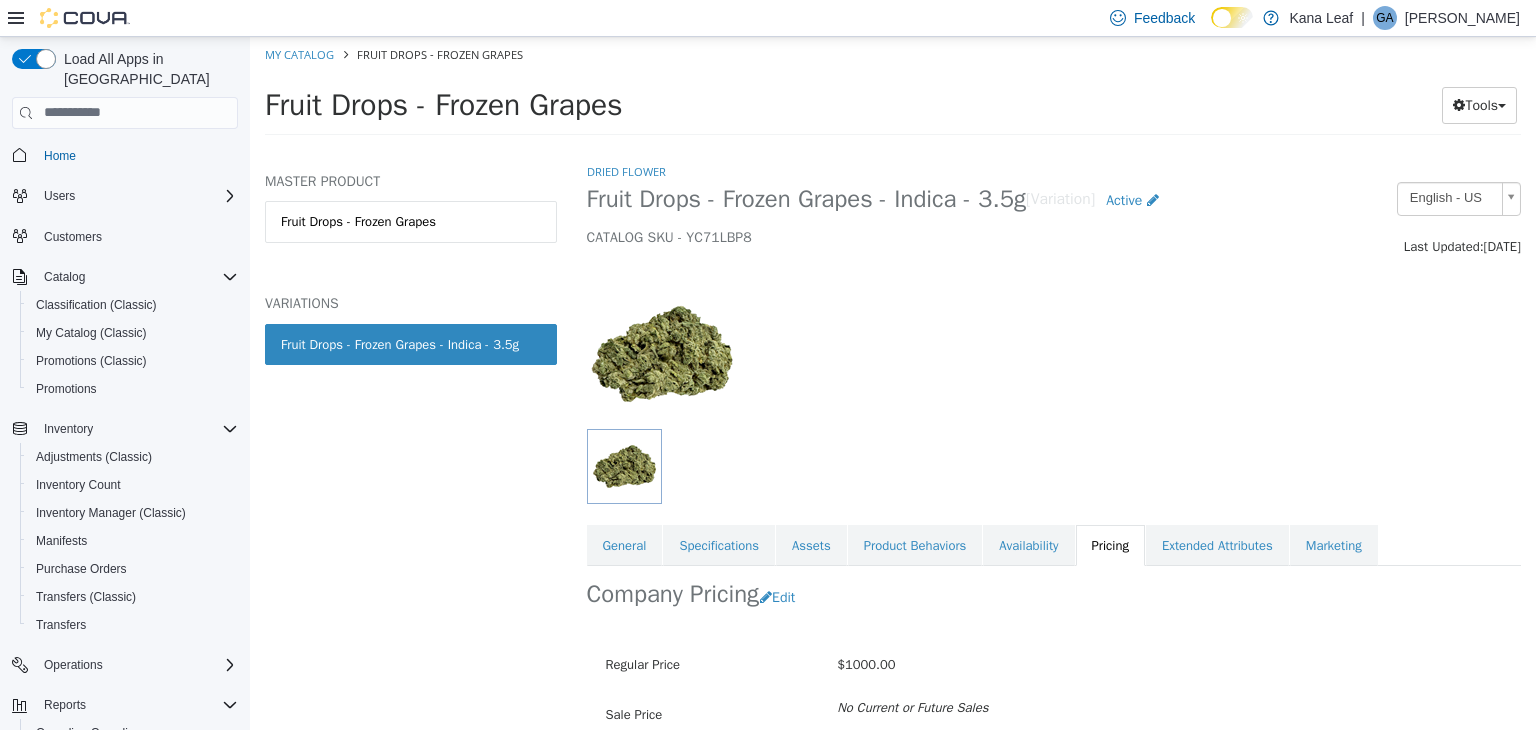 scroll, scrollTop: 147, scrollLeft: 0, axis: vertical 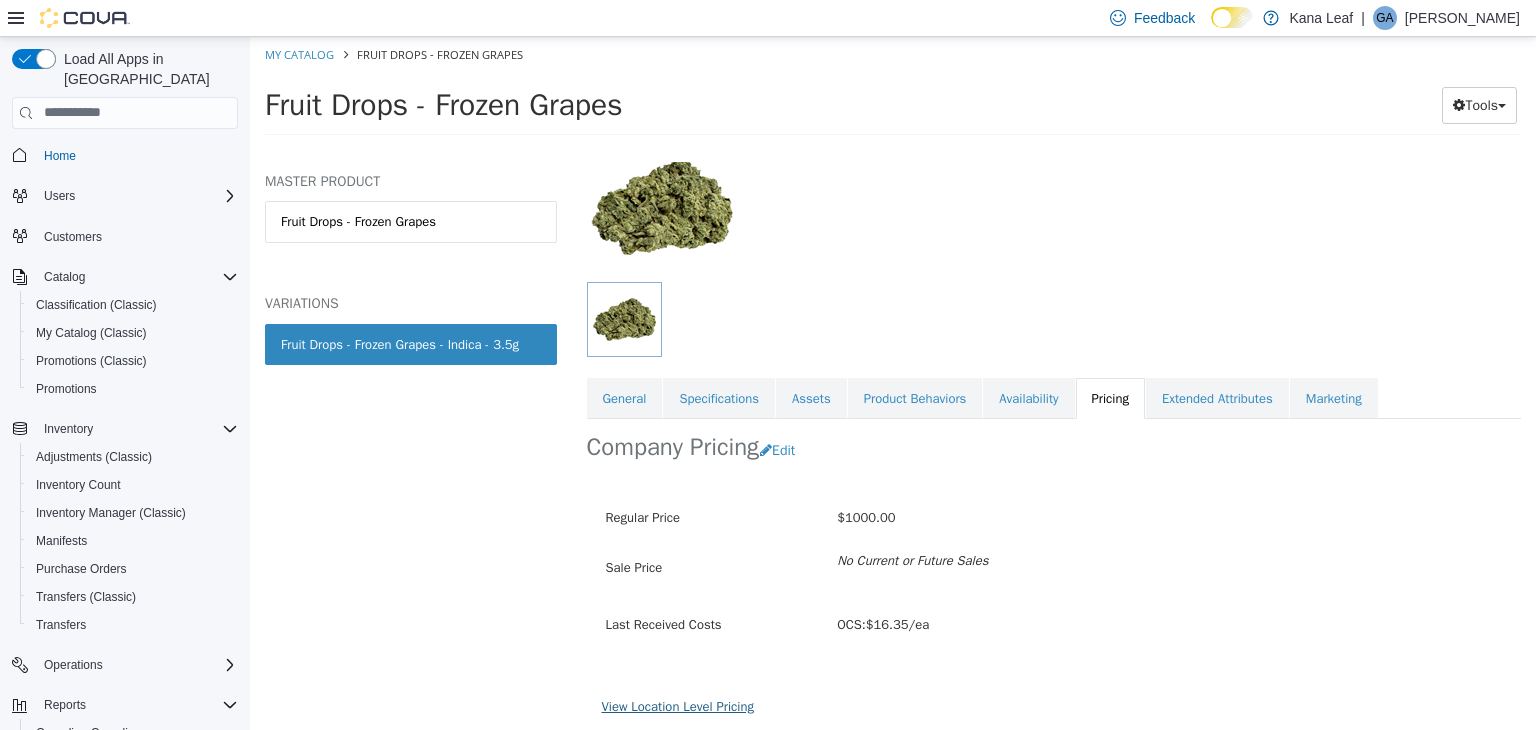 click on "View Location Level Pricing" at bounding box center [678, 705] 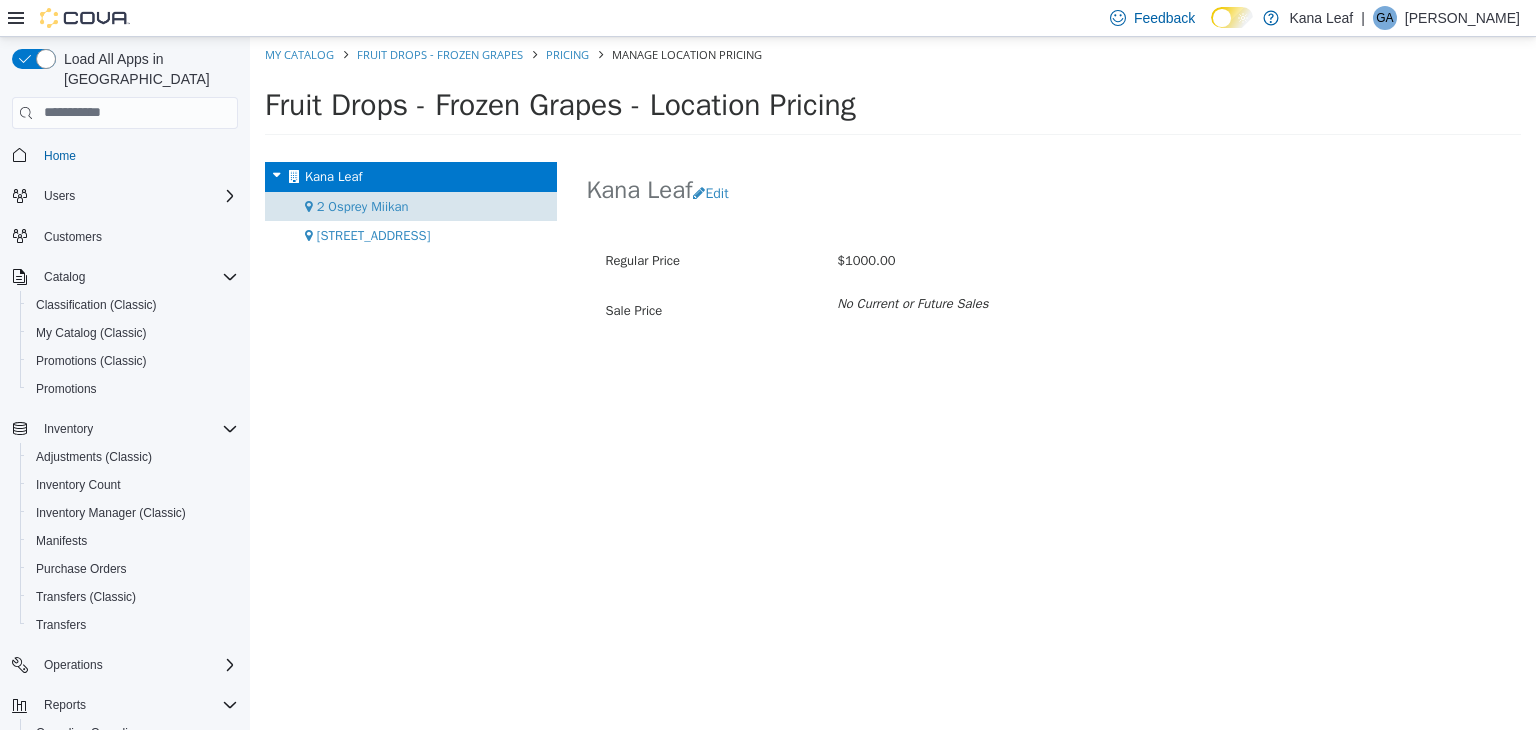 click on "2 Osprey Miikan" at bounding box center [363, 205] 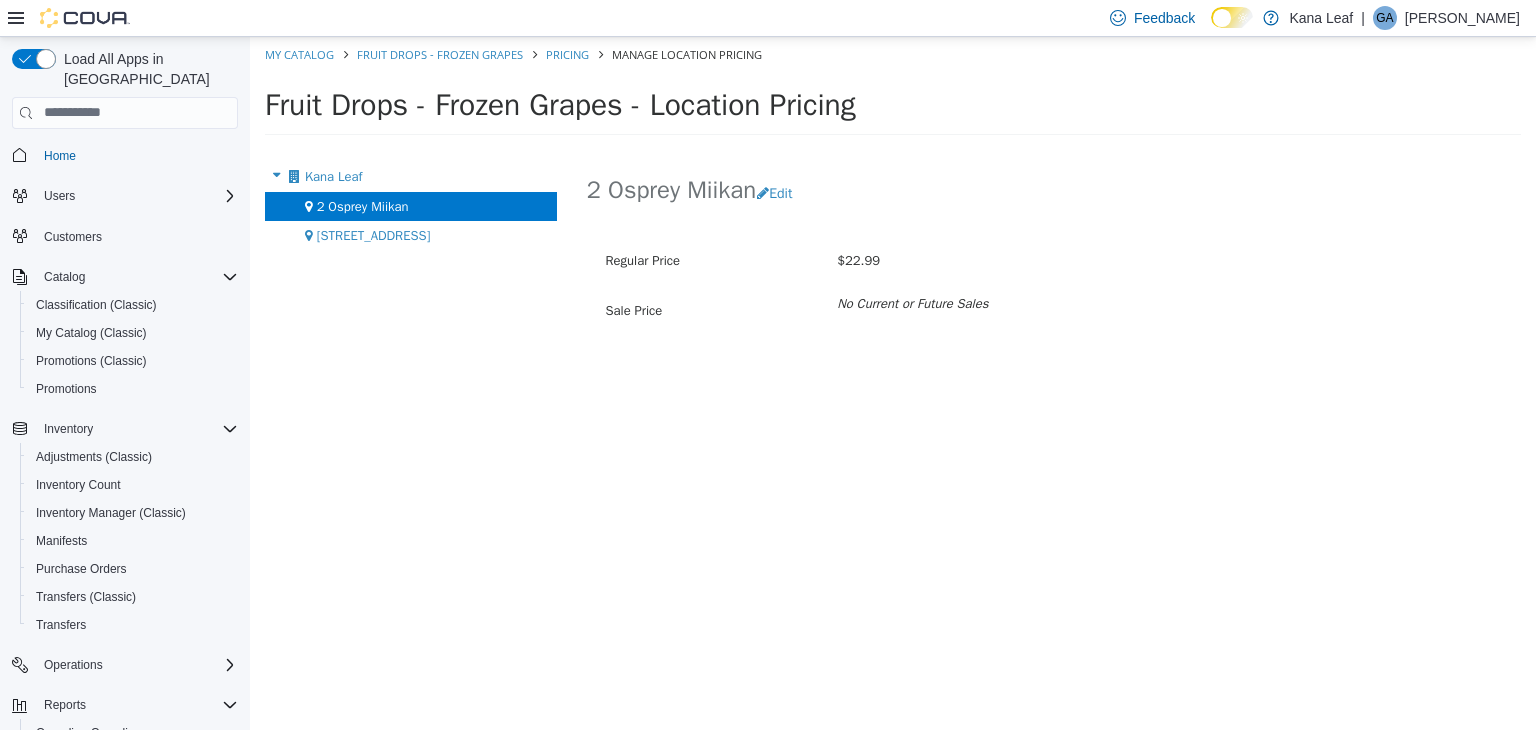 click on "My Catalog
Fruit Drops - Frozen Grapes
Pricing
Manage Location Pricing" at bounding box center [893, 54] 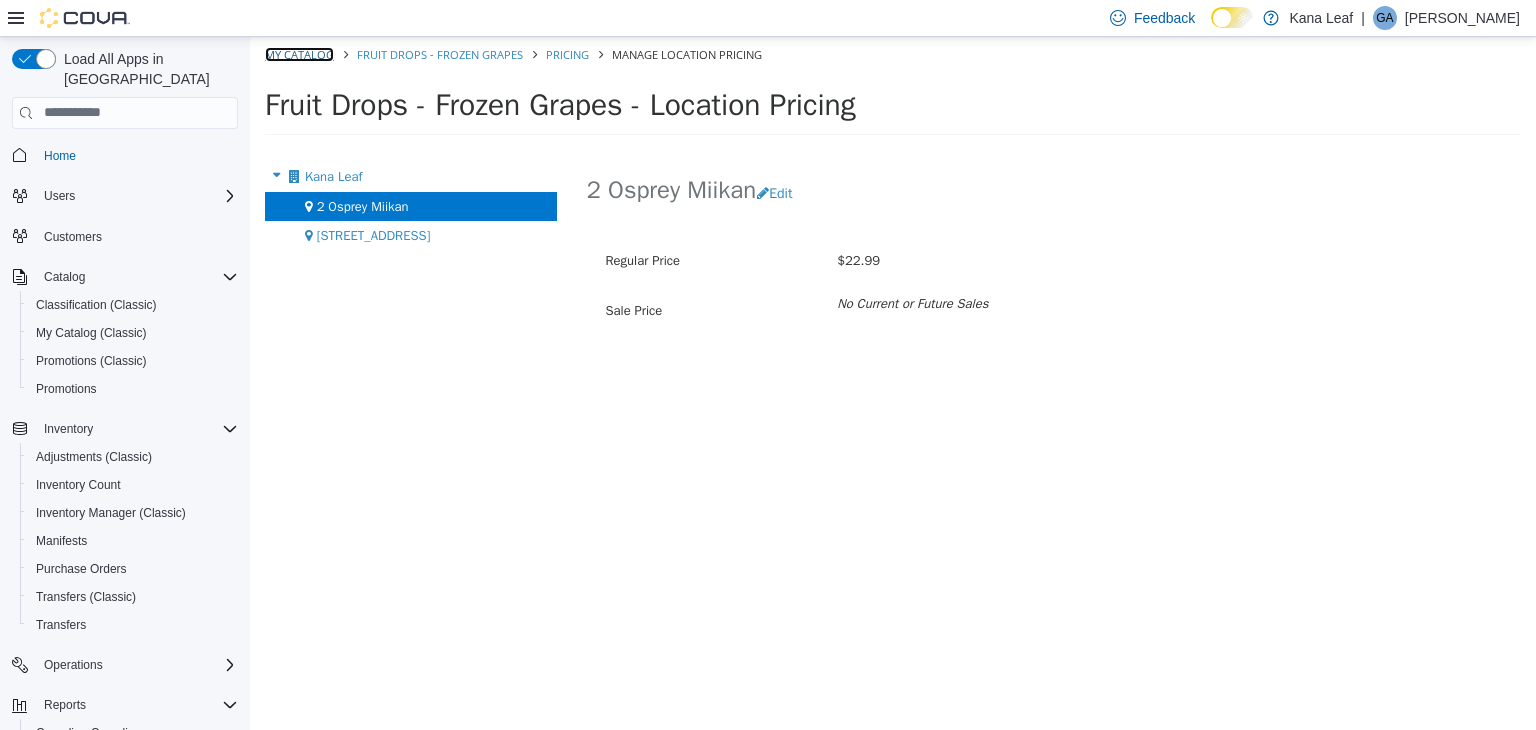 click on "My Catalog" at bounding box center [299, 53] 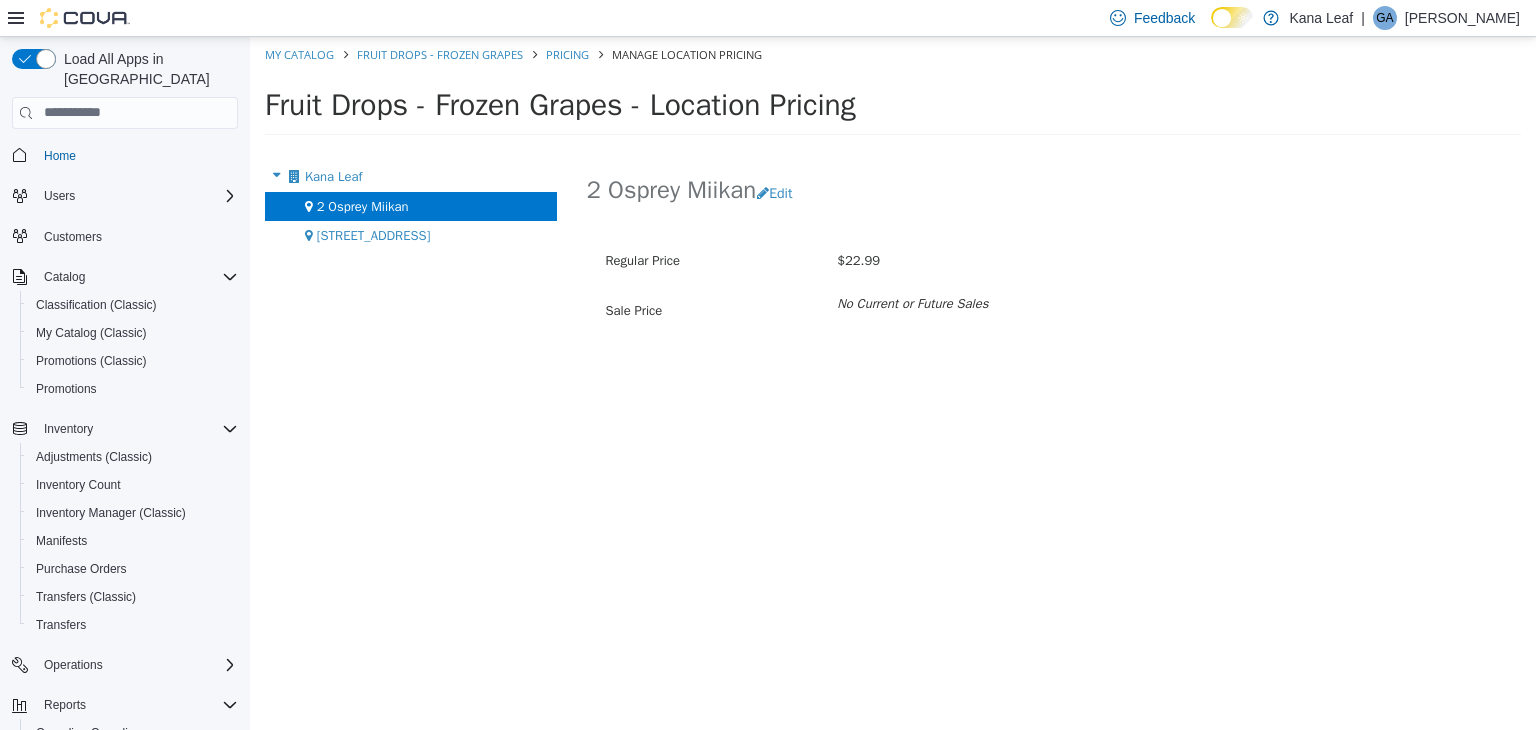 select on "**********" 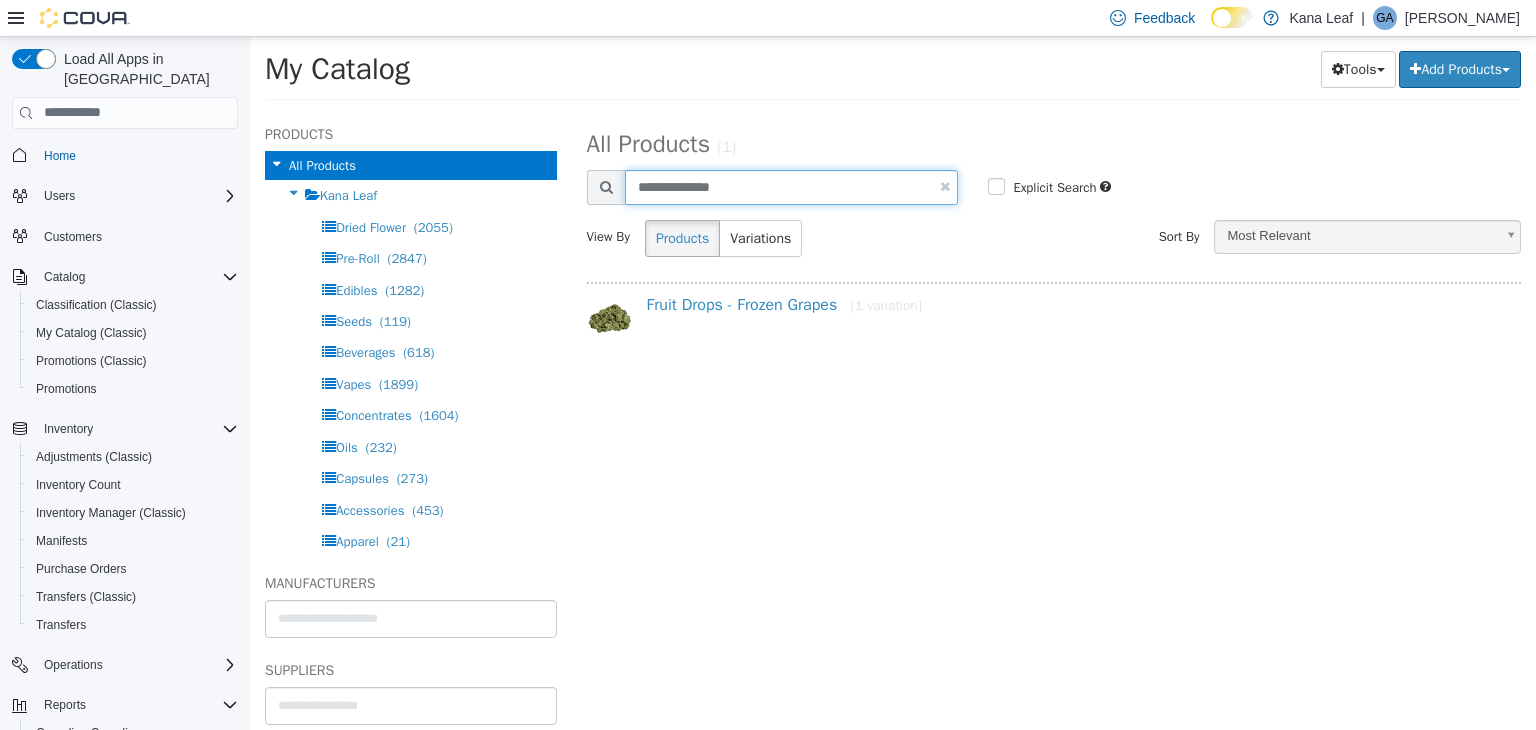drag, startPoint x: 754, startPoint y: 190, endPoint x: 673, endPoint y: 179, distance: 81.7435 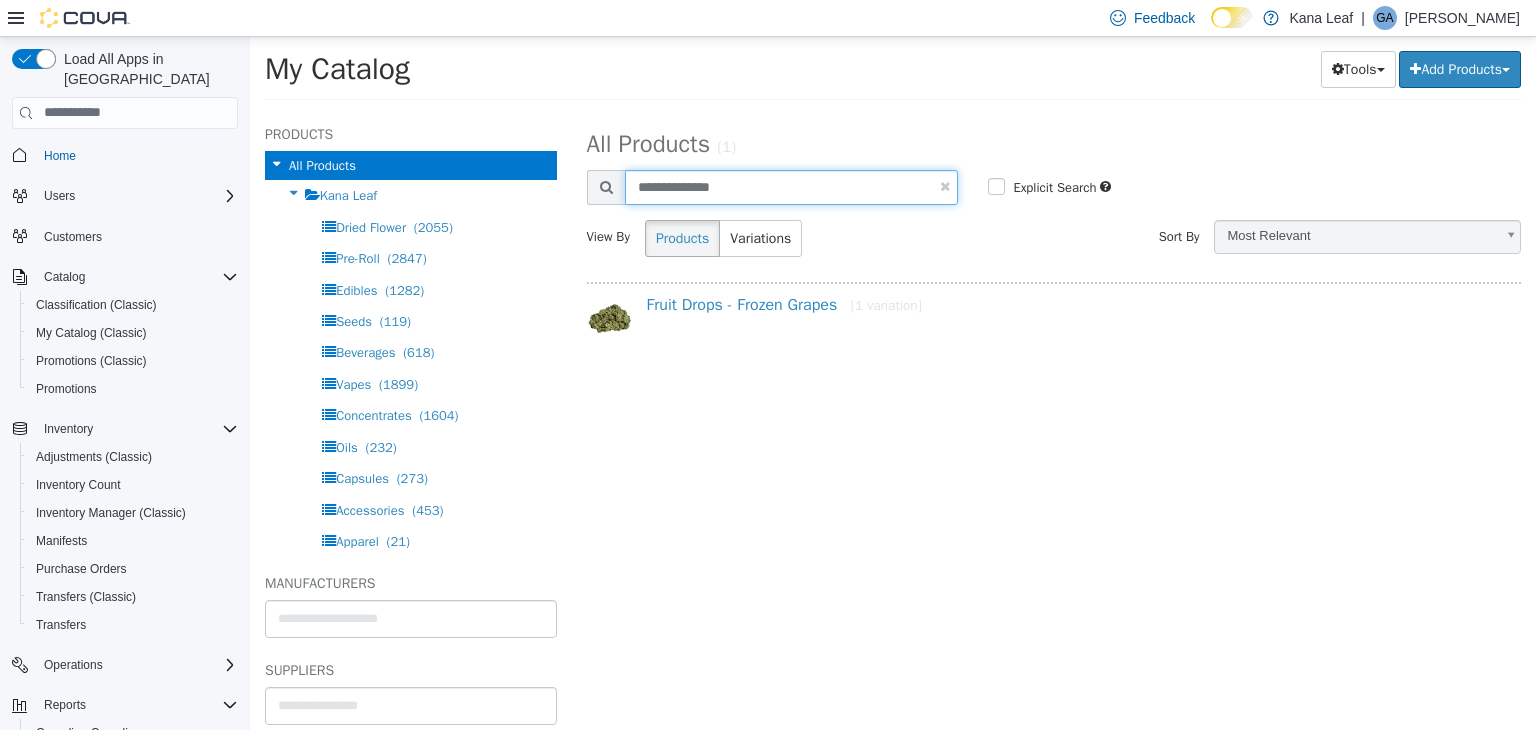 paste on "***" 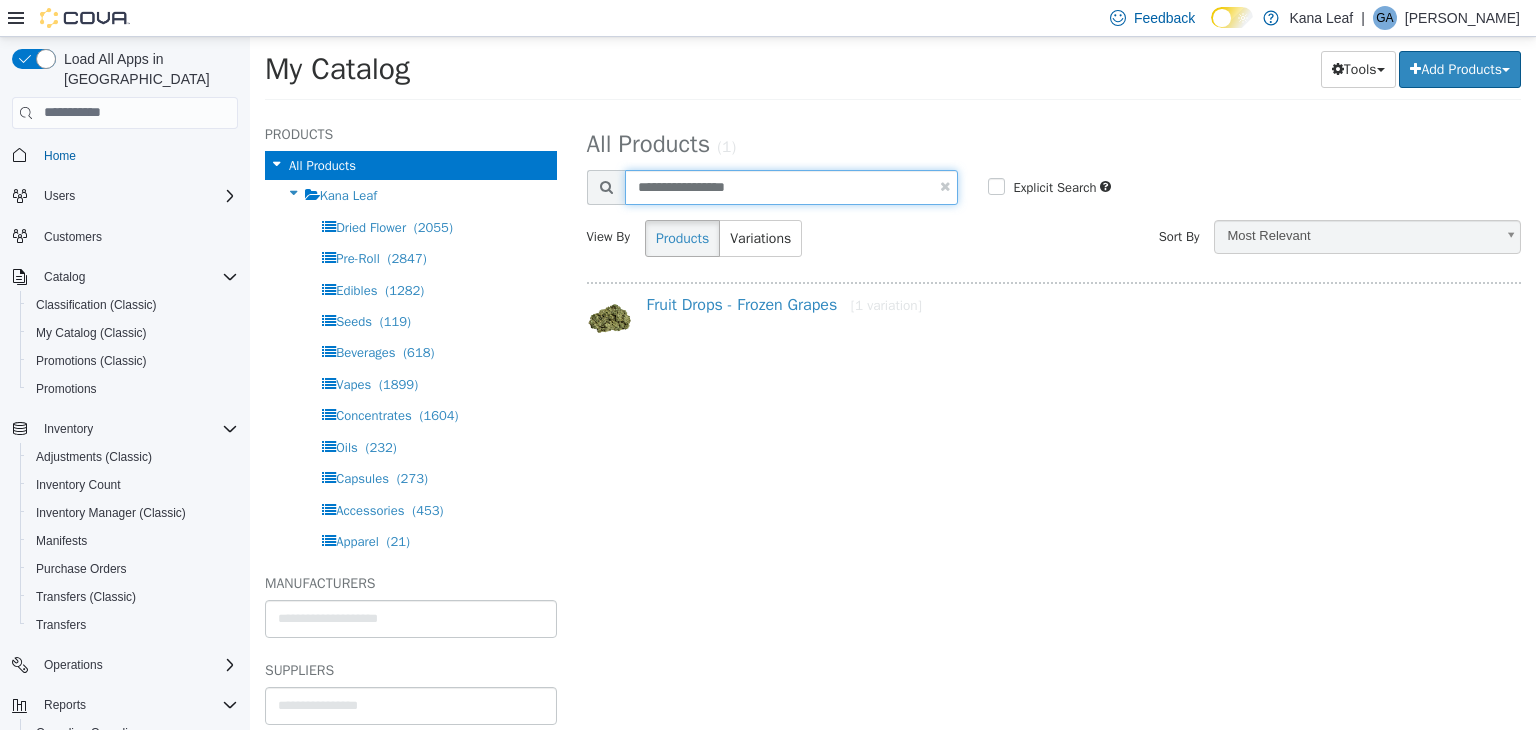 type on "**********" 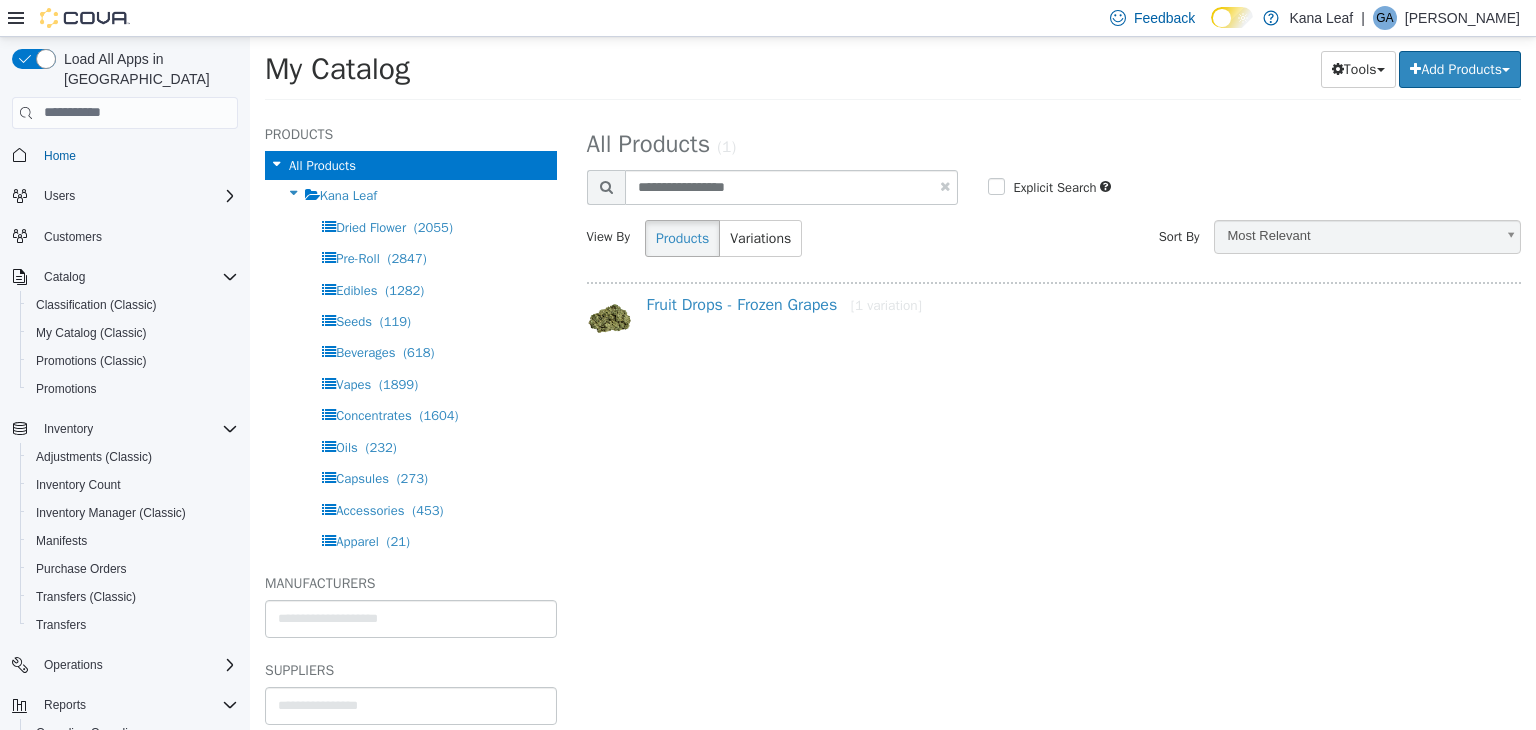 select on "**********" 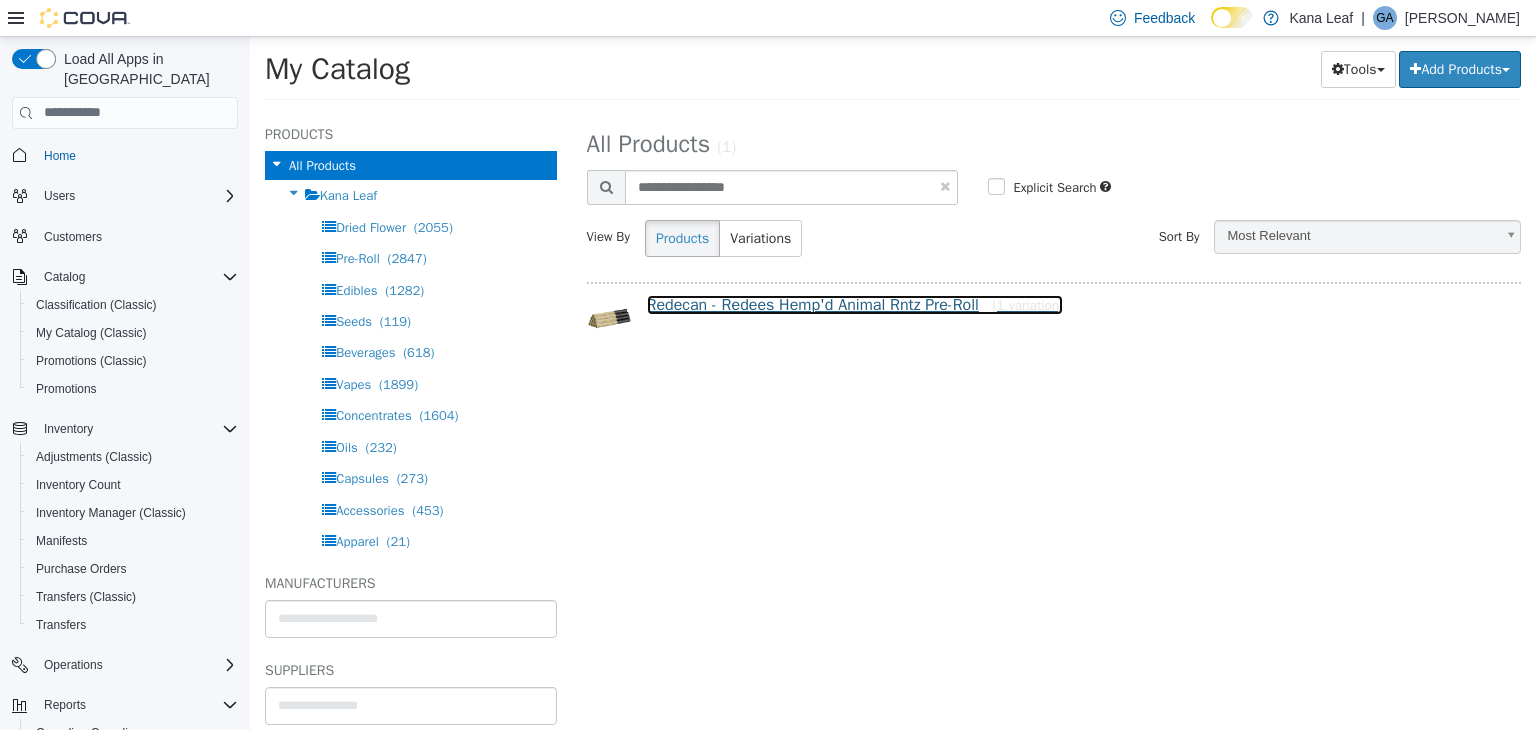 click on "Redecan - Redees Hemp'd Animal Rntz Pre-Roll
[1 variation]" at bounding box center (855, 304) 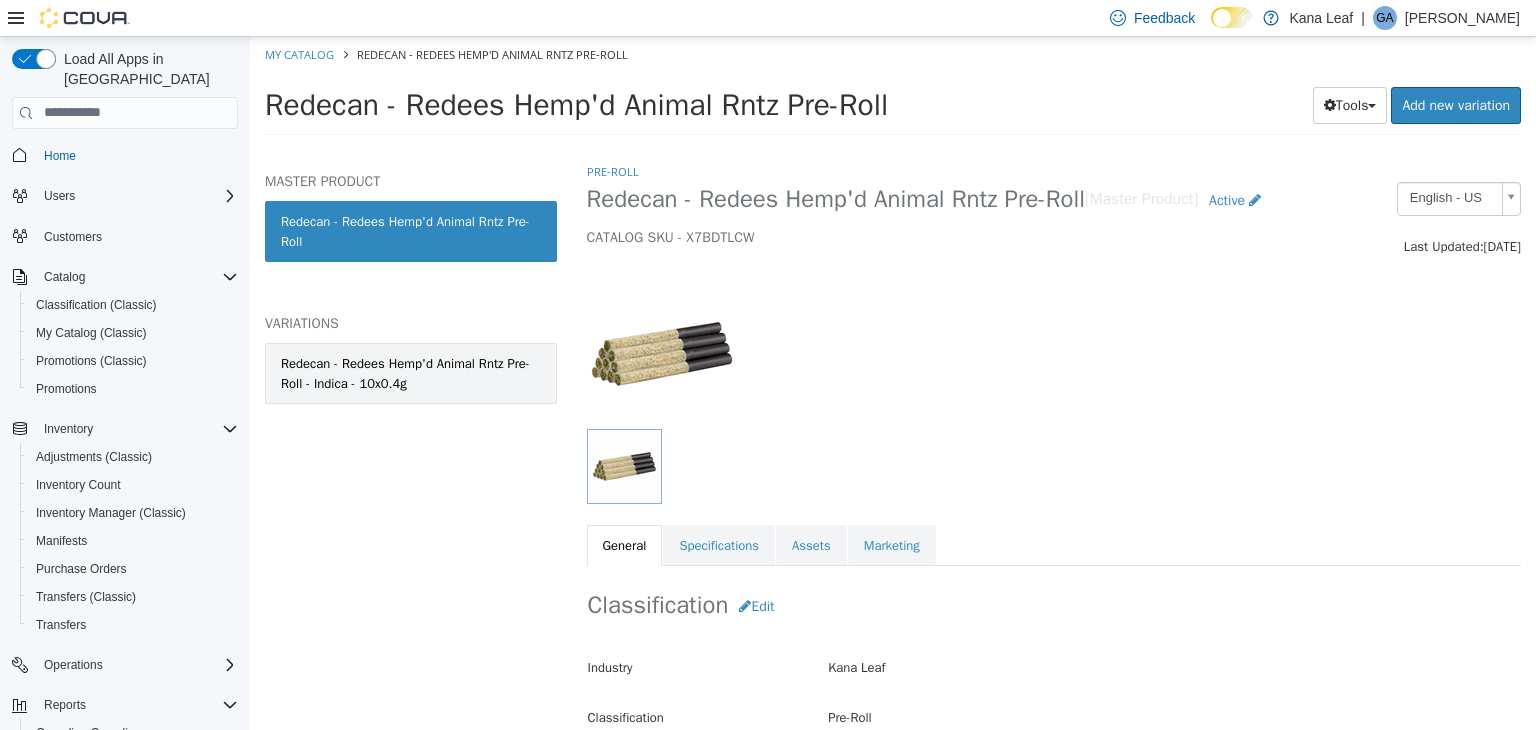 click on "Redecan - Redees Hemp'd Animal Rntz Pre-Roll - Indica - 10x0.4g" at bounding box center [411, 372] 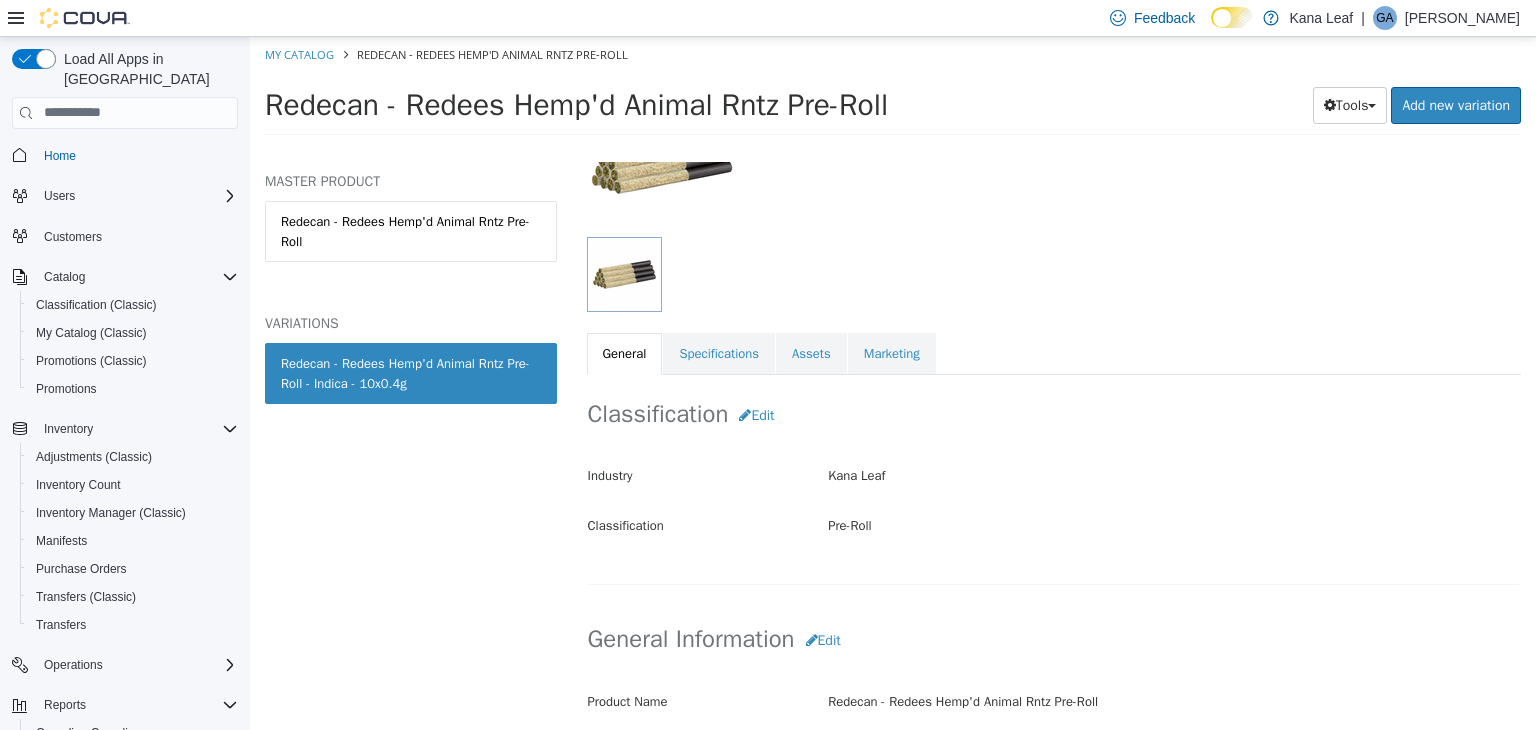 scroll, scrollTop: 200, scrollLeft: 0, axis: vertical 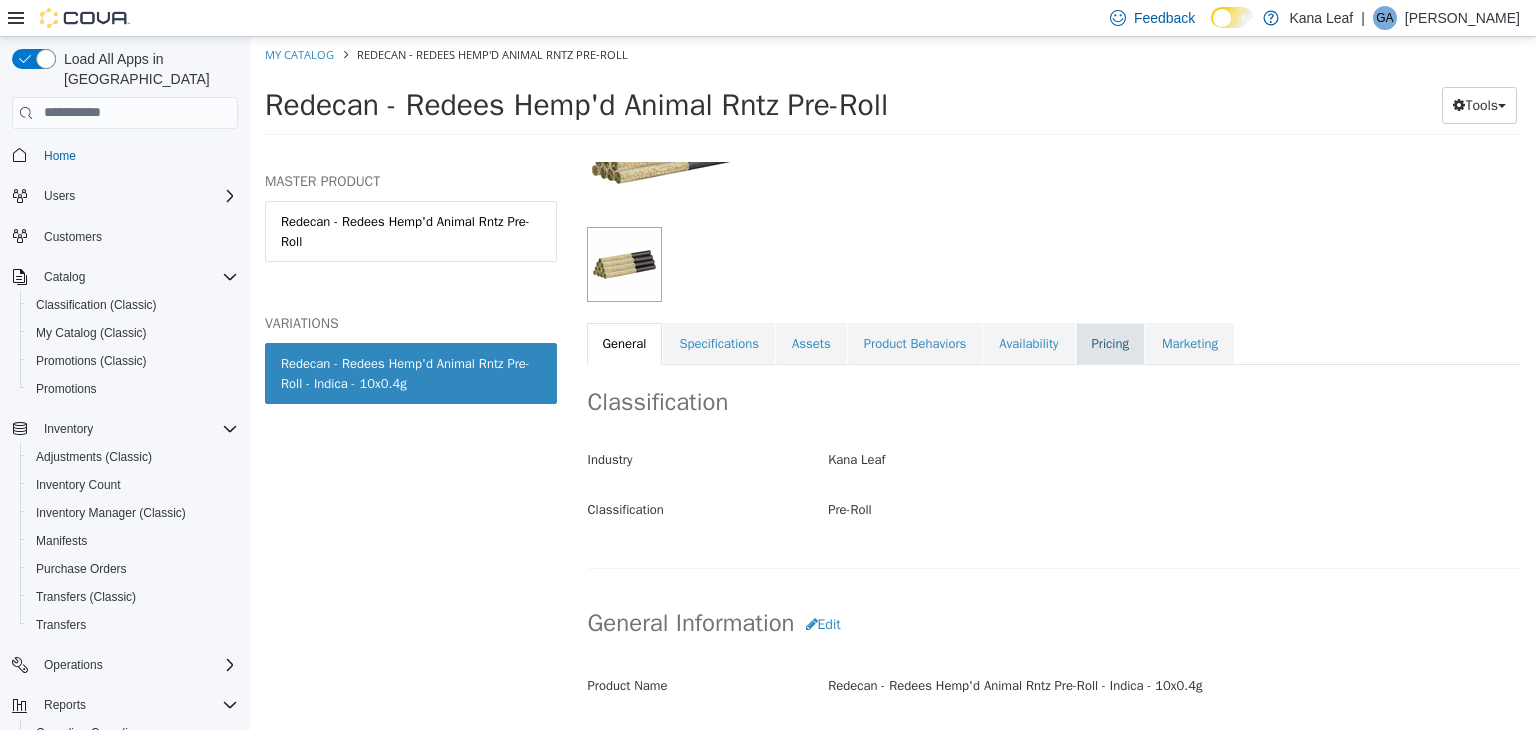 click on "Pricing" at bounding box center (1110, 343) 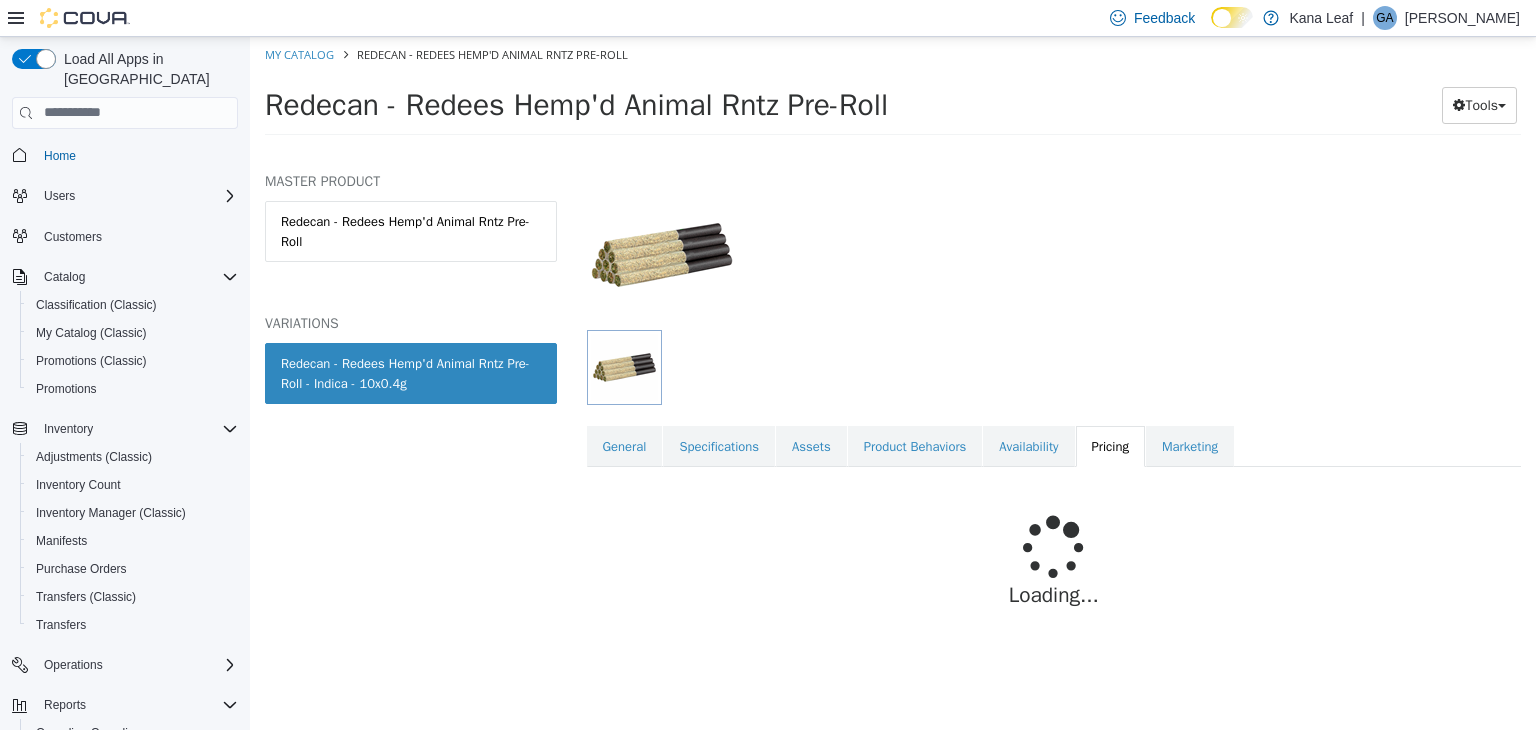 scroll, scrollTop: 147, scrollLeft: 0, axis: vertical 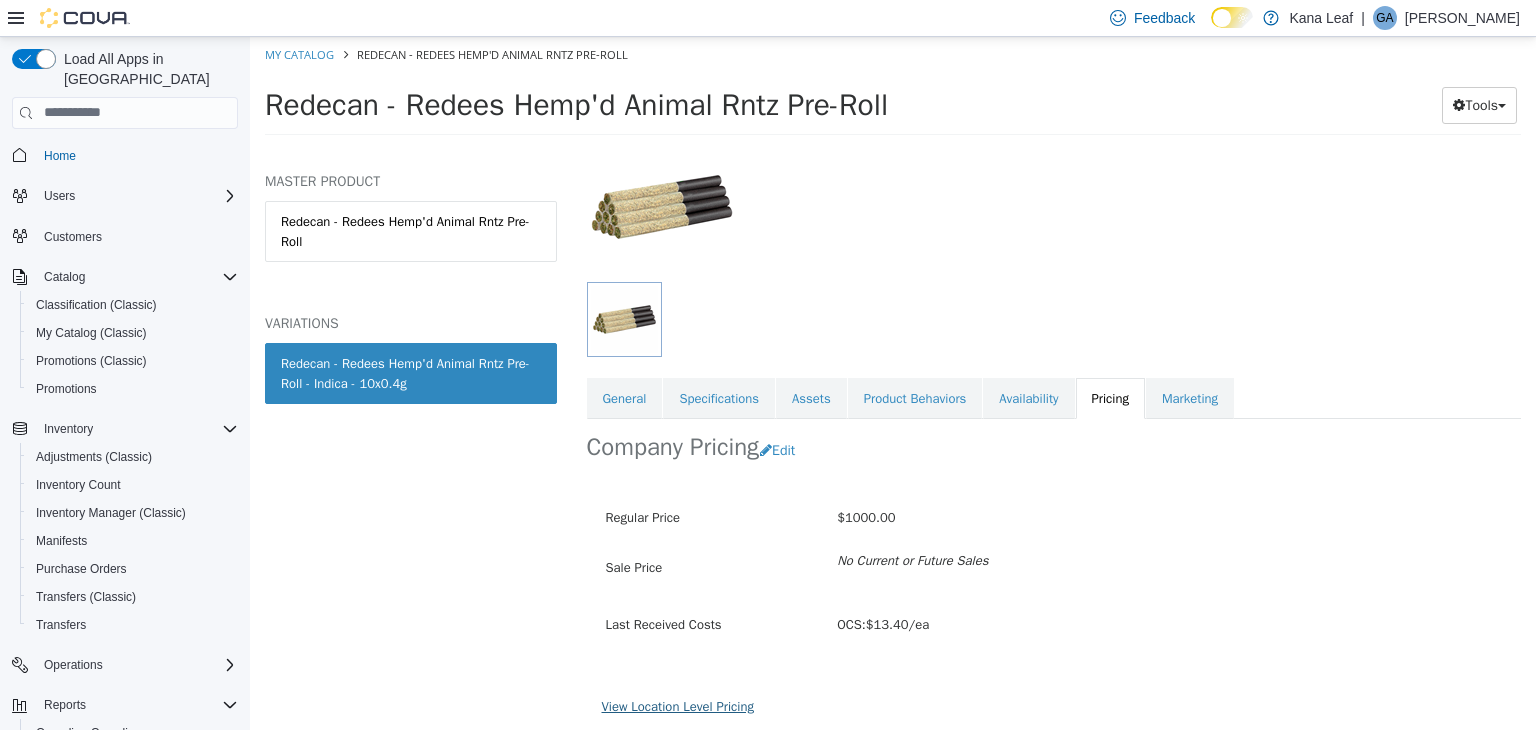 click on "View Location Level Pricing" at bounding box center (678, 705) 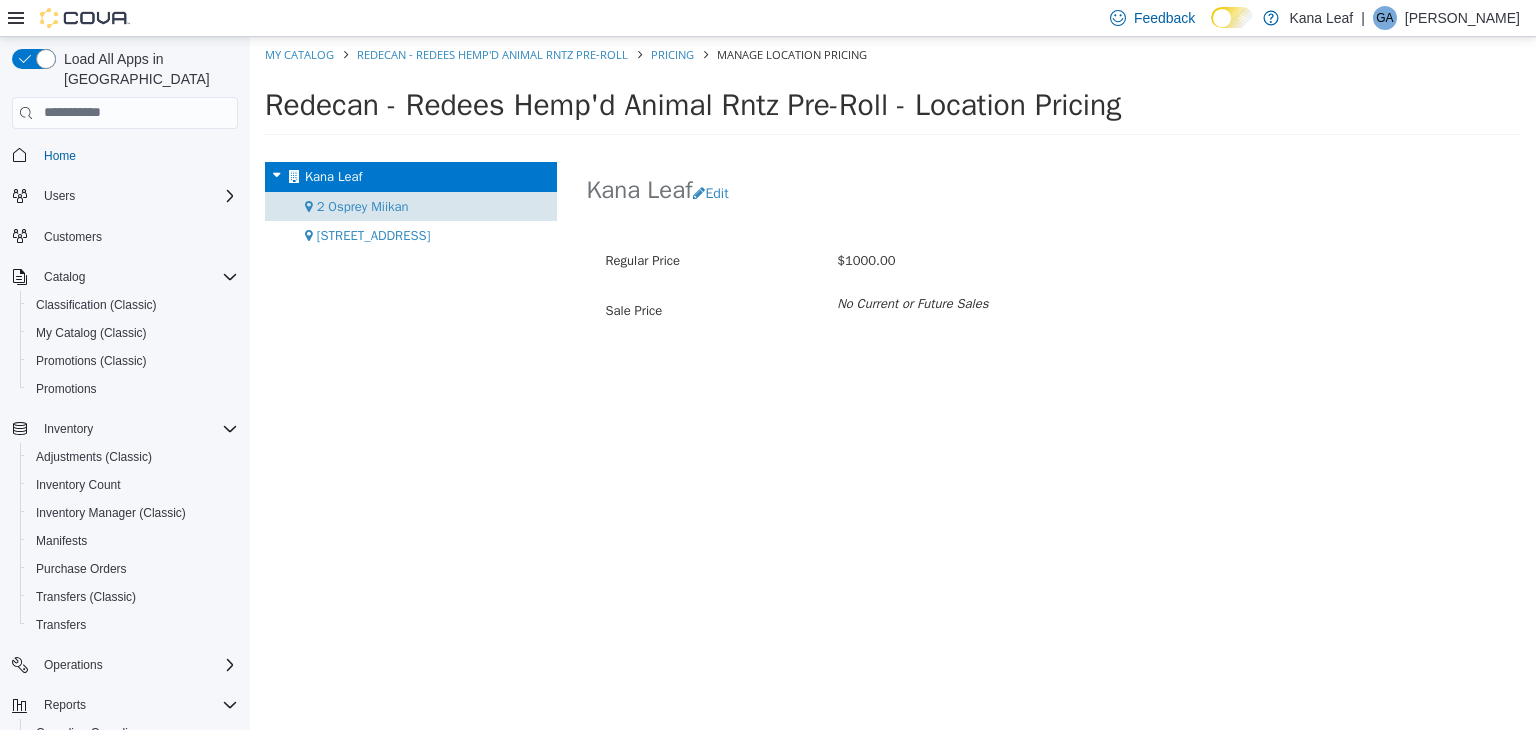 click on "2 Osprey Miikan" at bounding box center (363, 205) 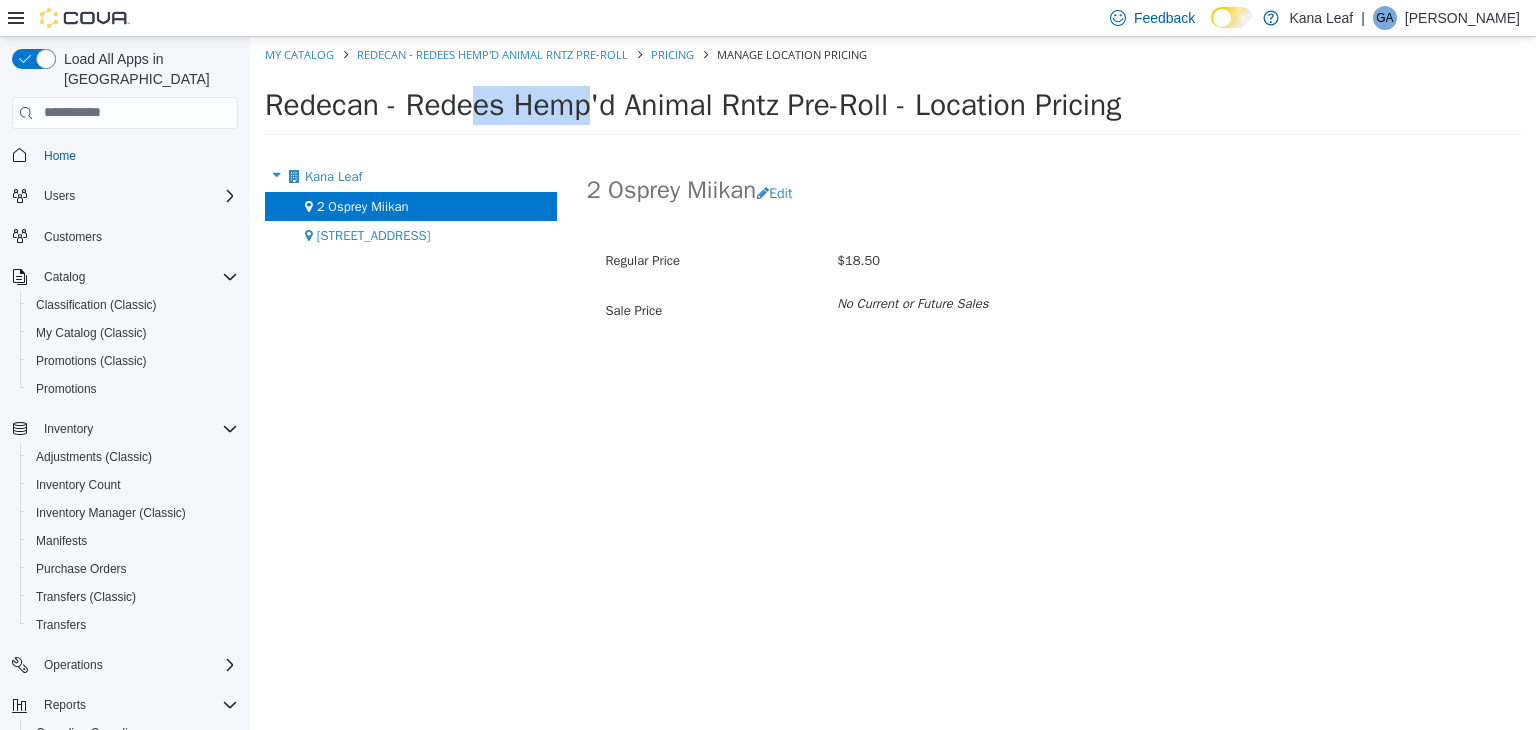 drag, startPoint x: 378, startPoint y: 108, endPoint x: 270, endPoint y: 109, distance: 108.00463 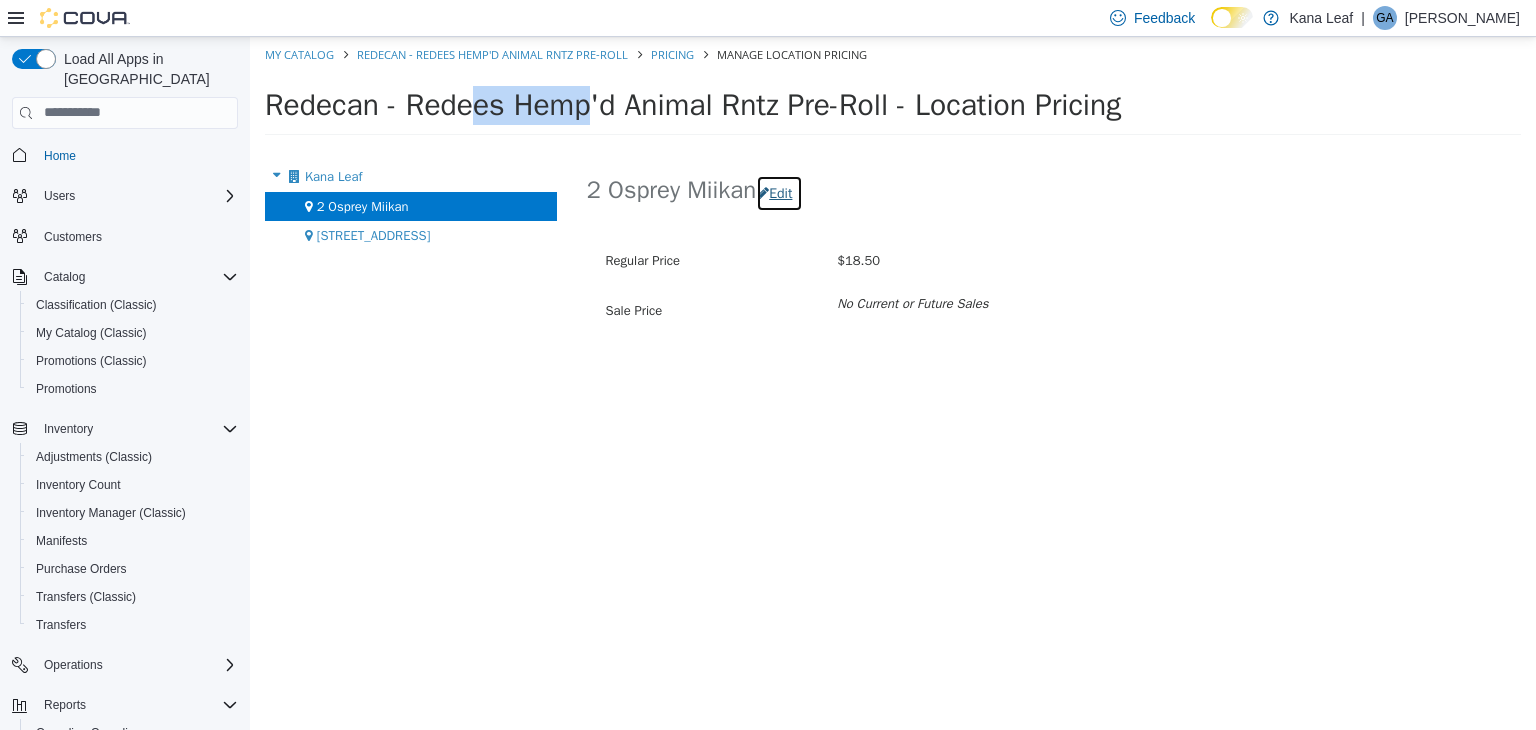 click on "Edit" at bounding box center (779, 192) 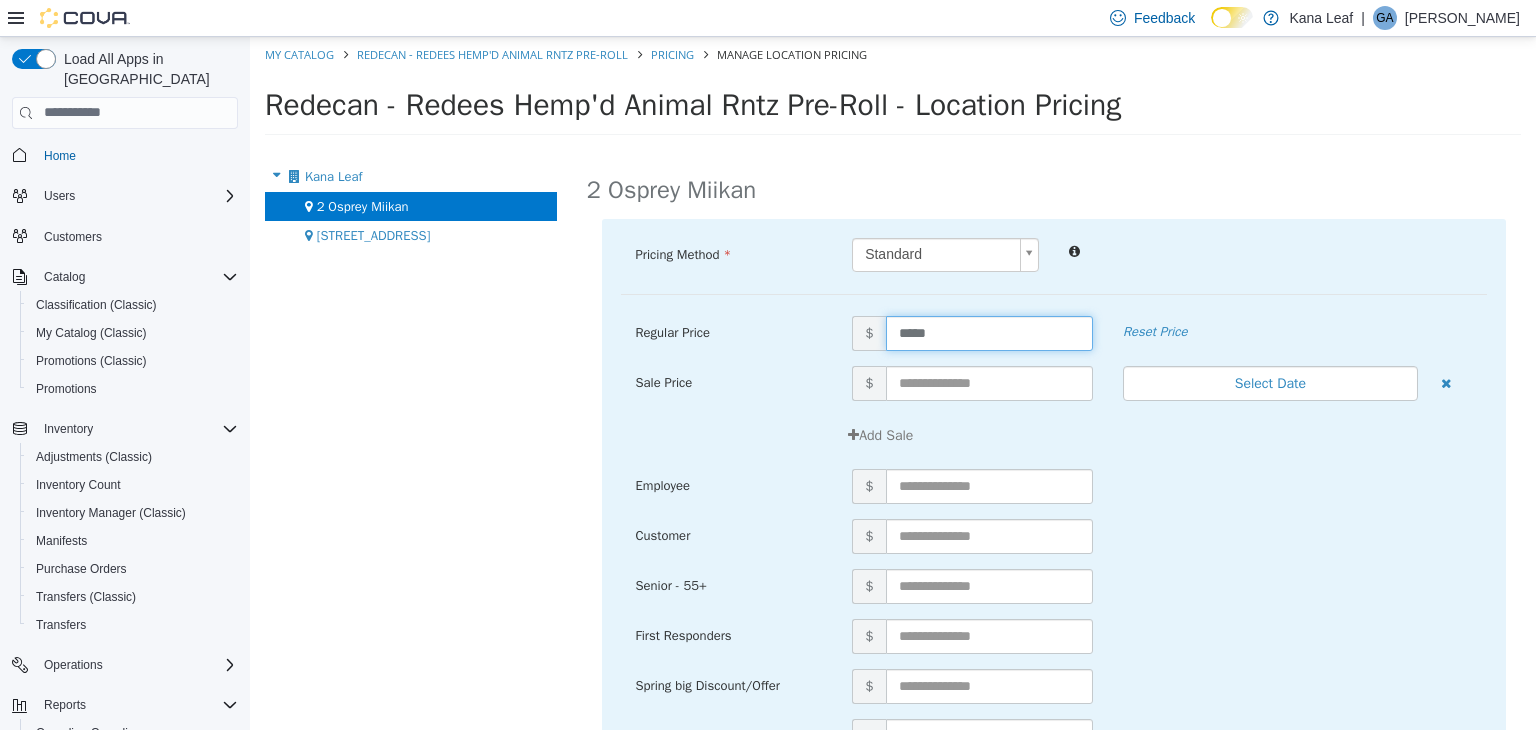 drag, startPoint x: 934, startPoint y: 333, endPoint x: 880, endPoint y: 341, distance: 54.589375 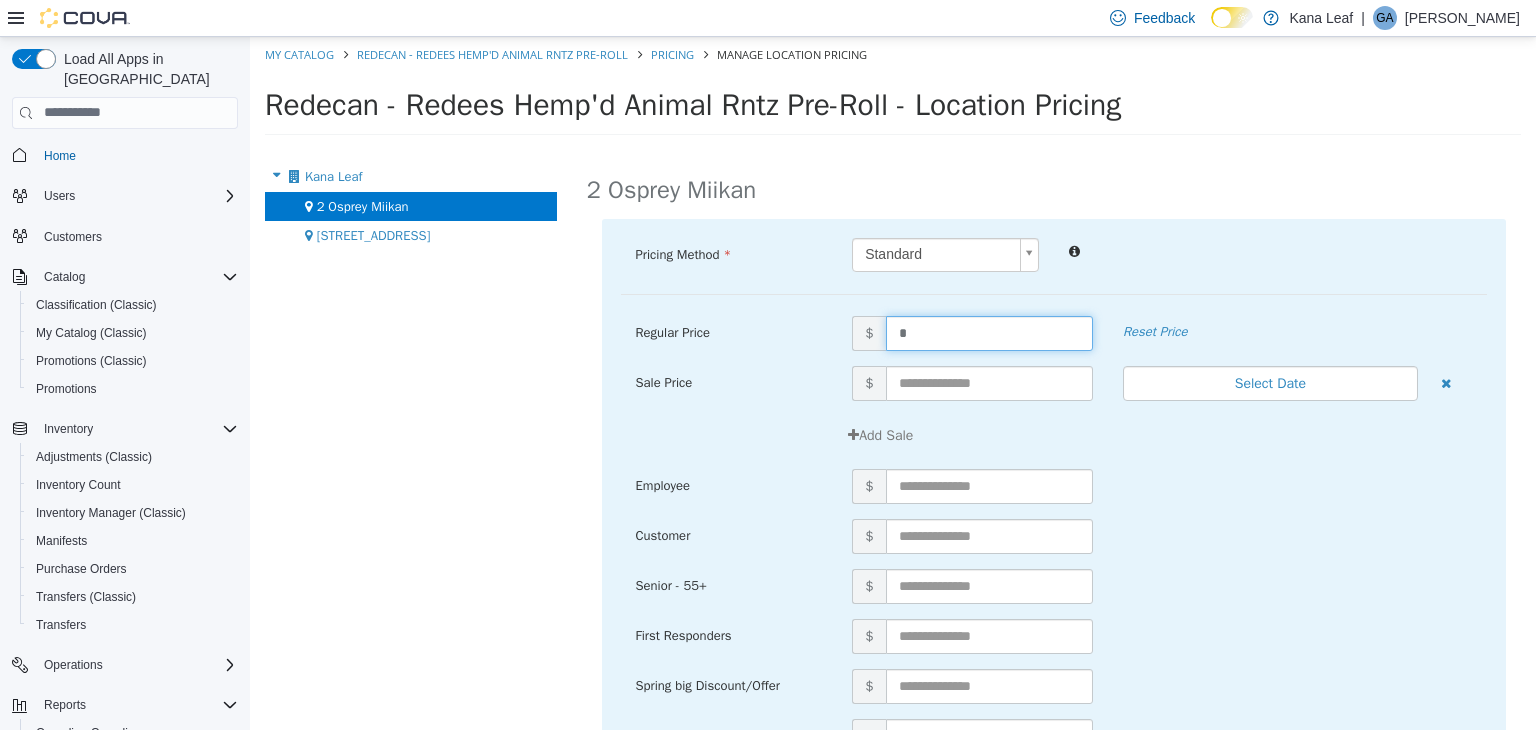 type on "**" 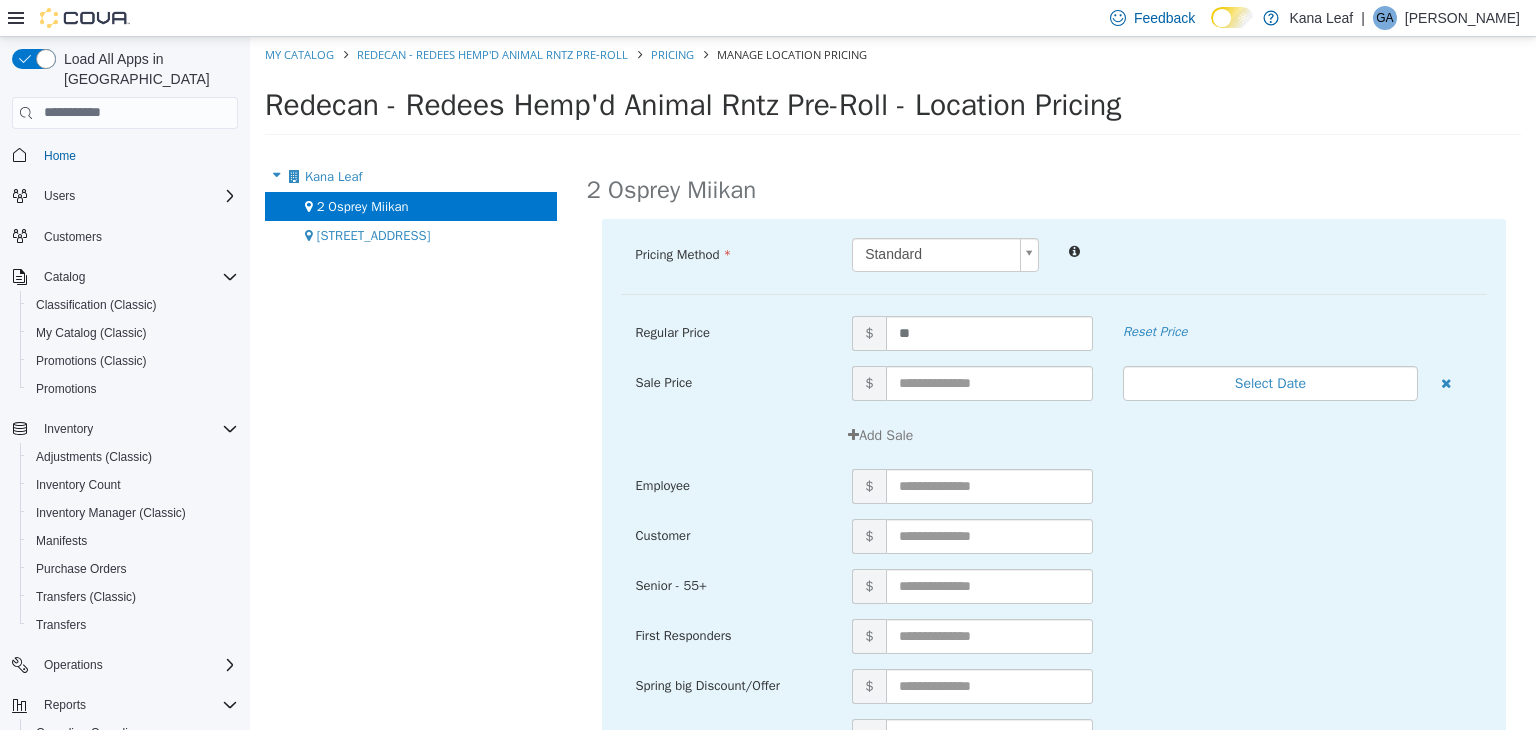 scroll, scrollTop: 214, scrollLeft: 0, axis: vertical 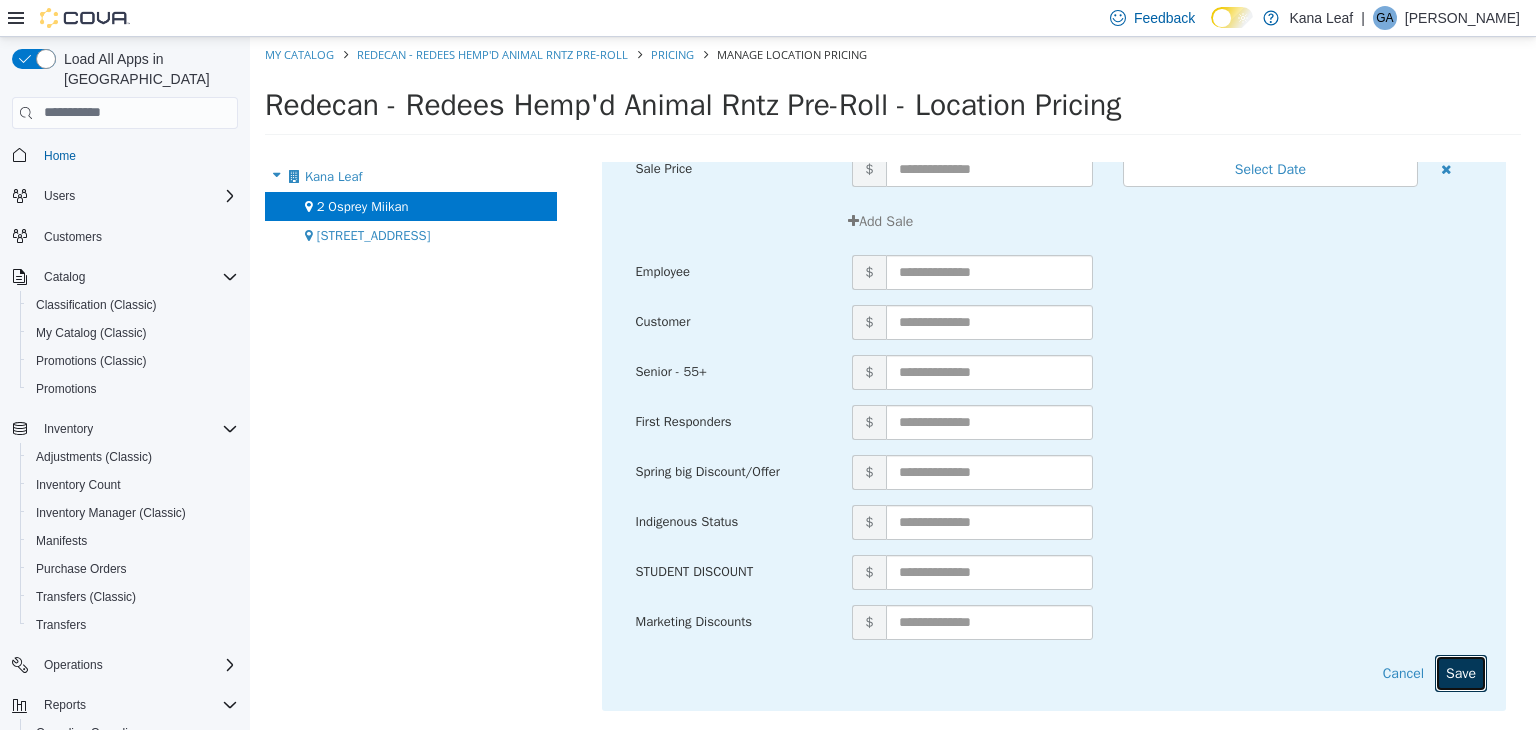 click on "Save" at bounding box center [1461, 672] 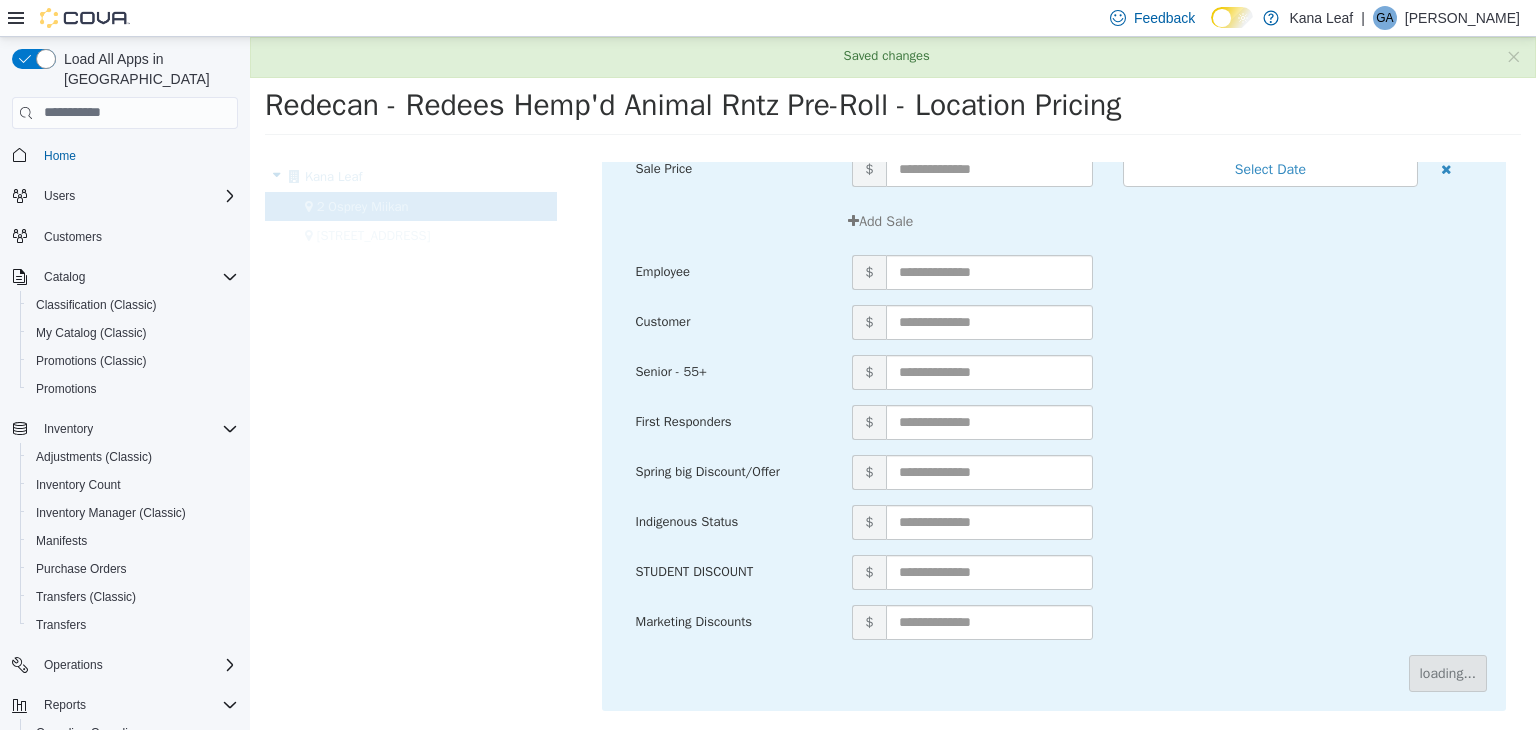 scroll, scrollTop: 0, scrollLeft: 0, axis: both 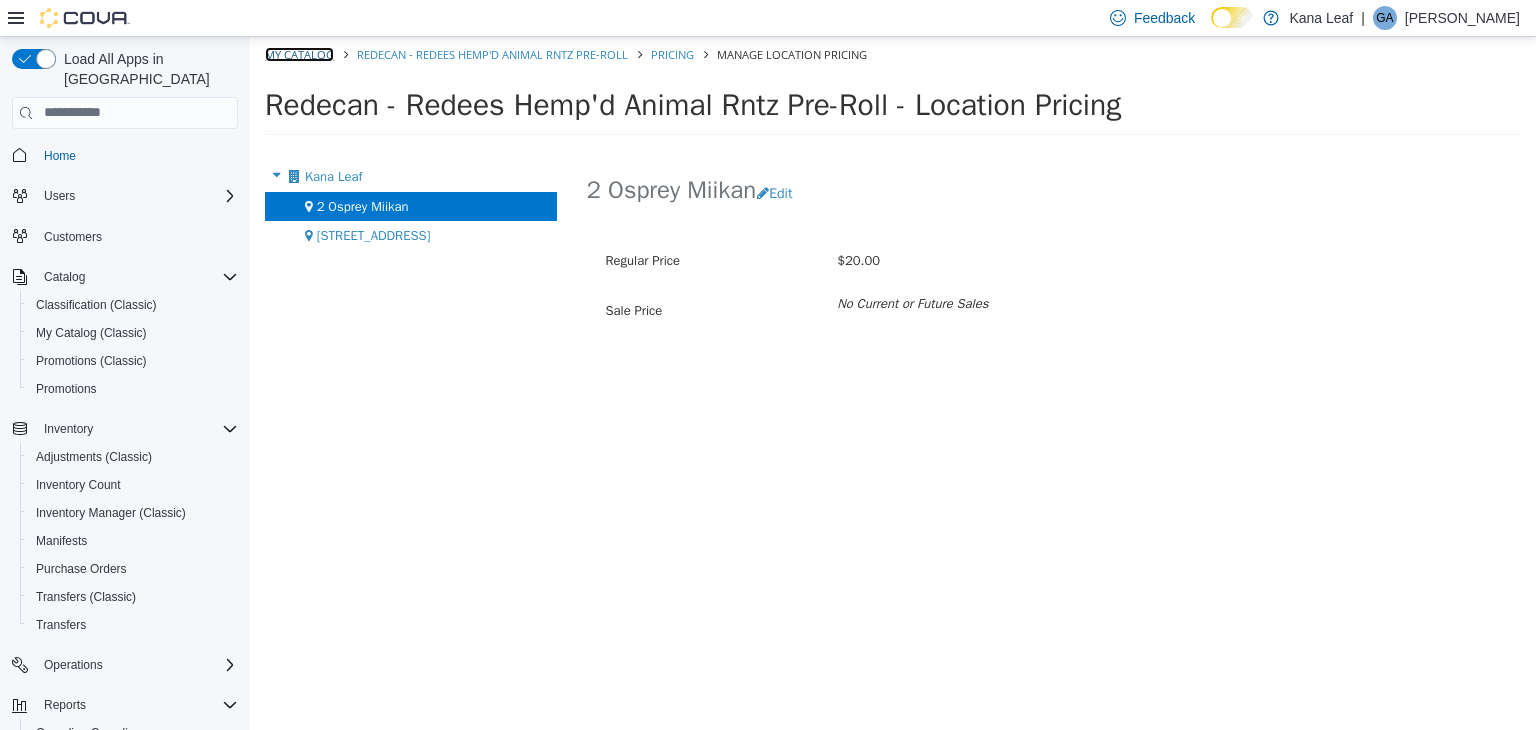 click on "My Catalog" at bounding box center (299, 53) 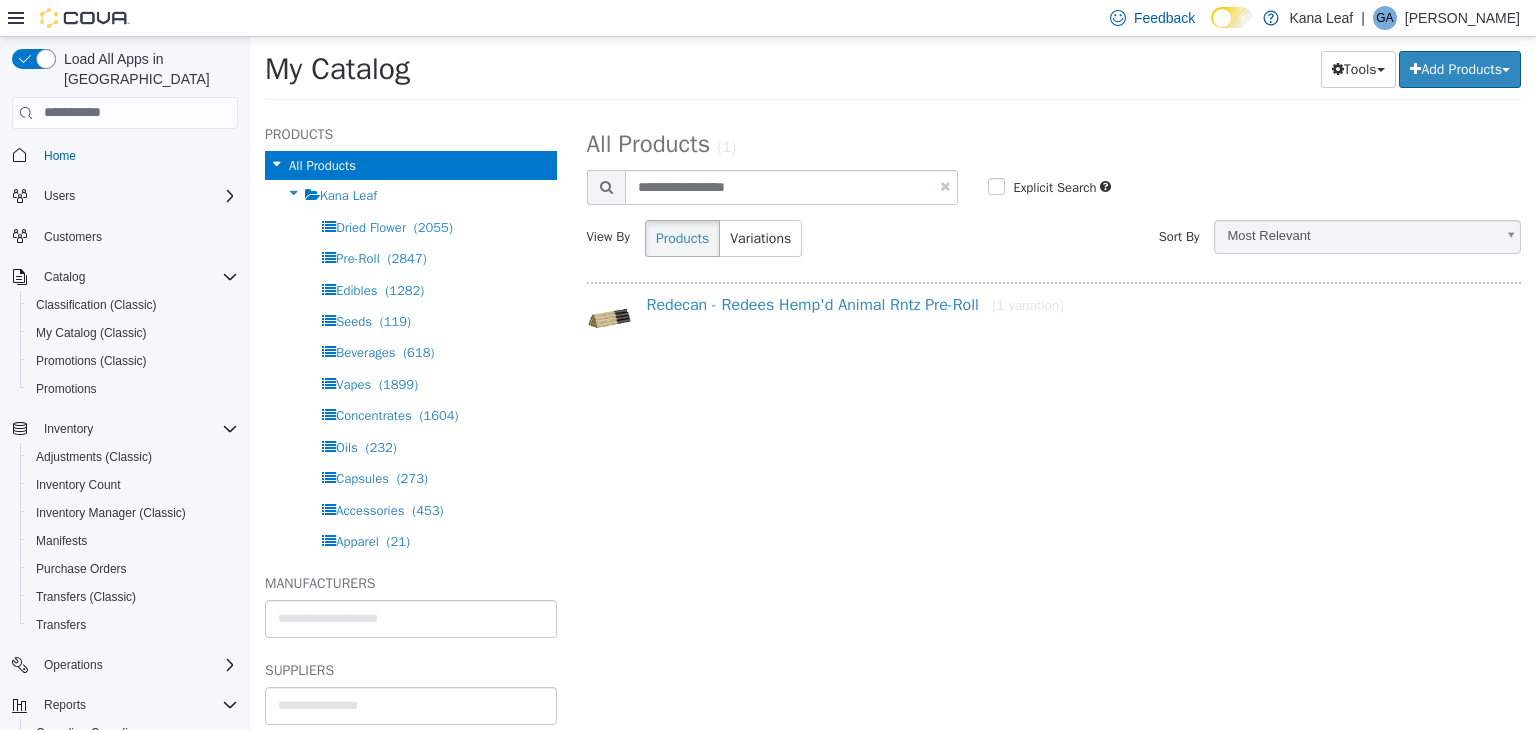 click at bounding box center (945, 185) 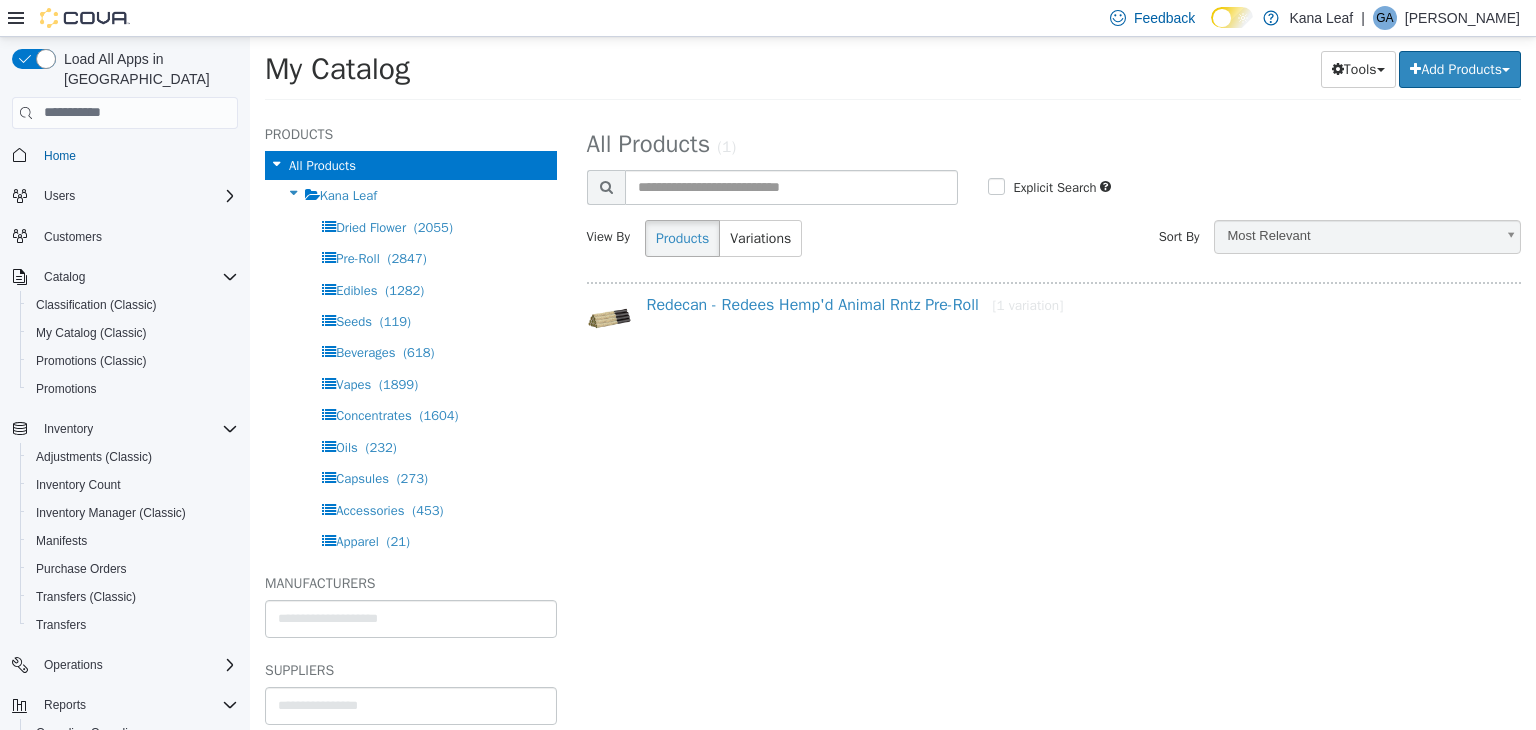 select on "**********" 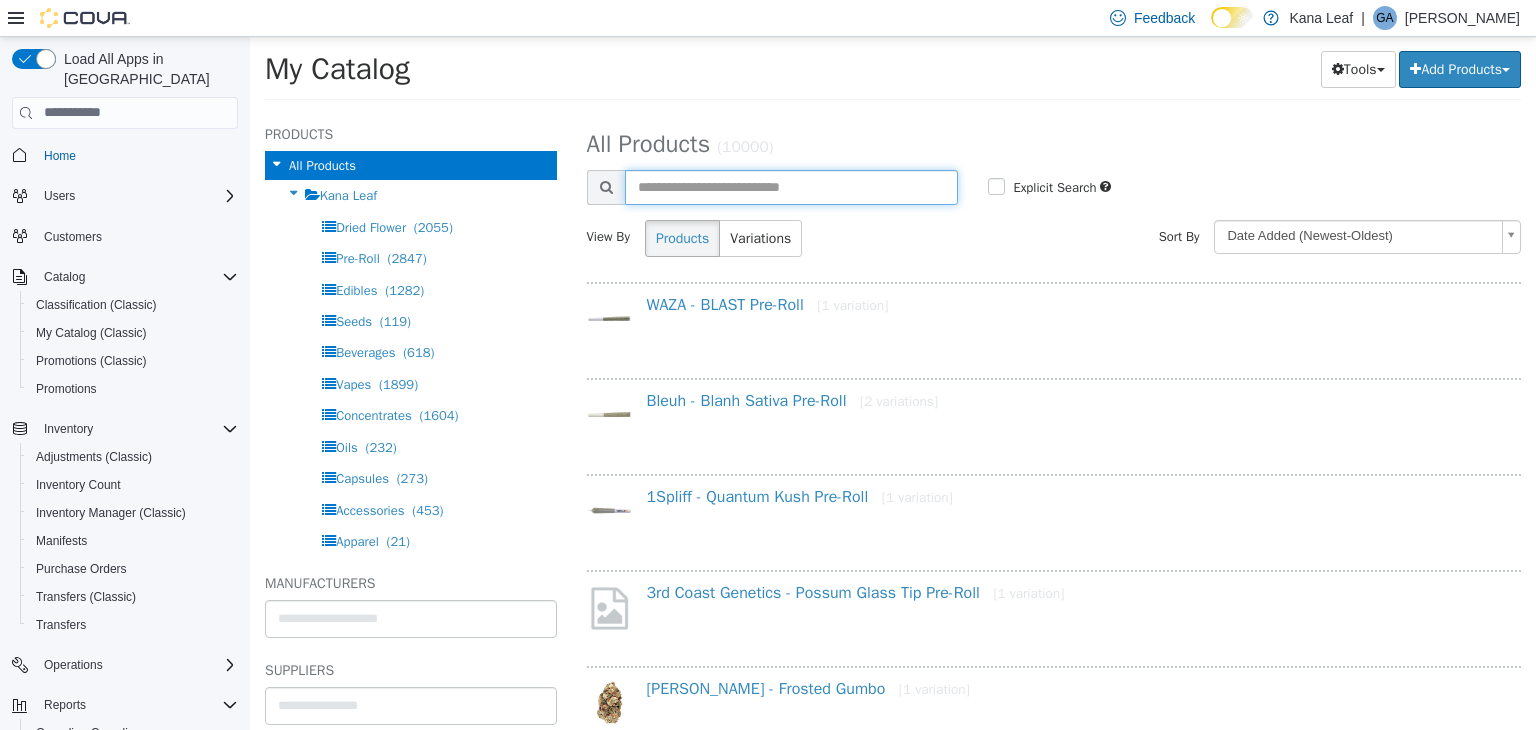click at bounding box center (792, 186) 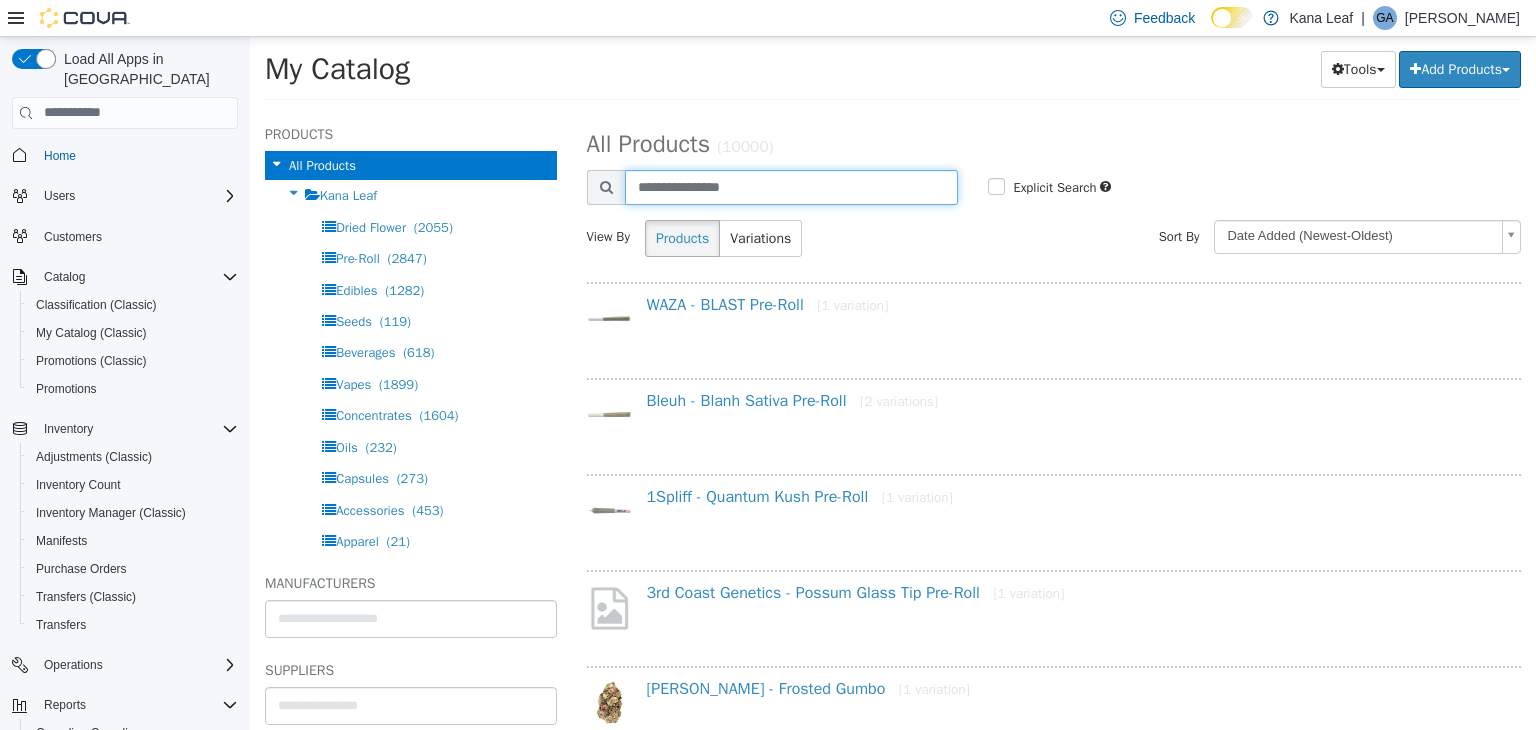 type on "**********" 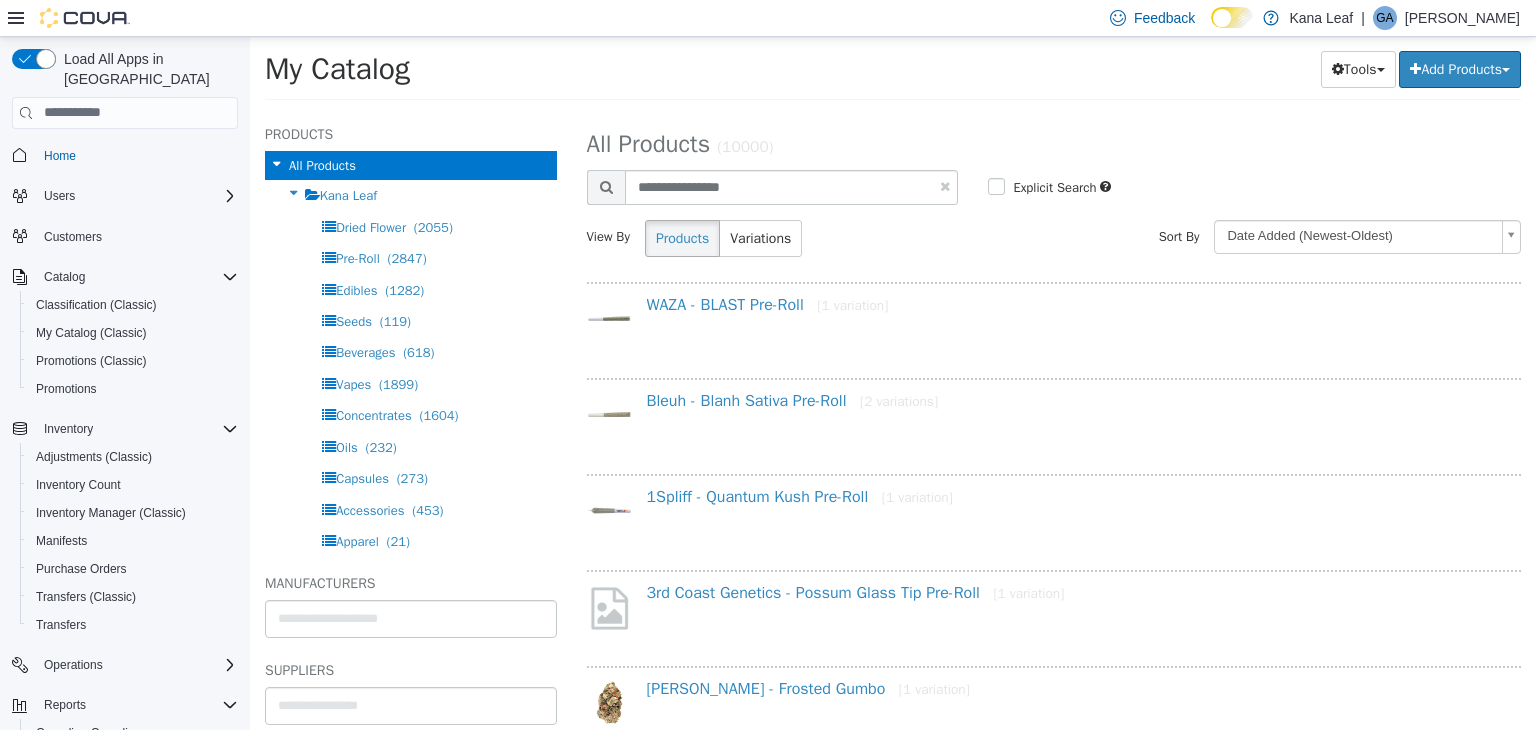 select on "**********" 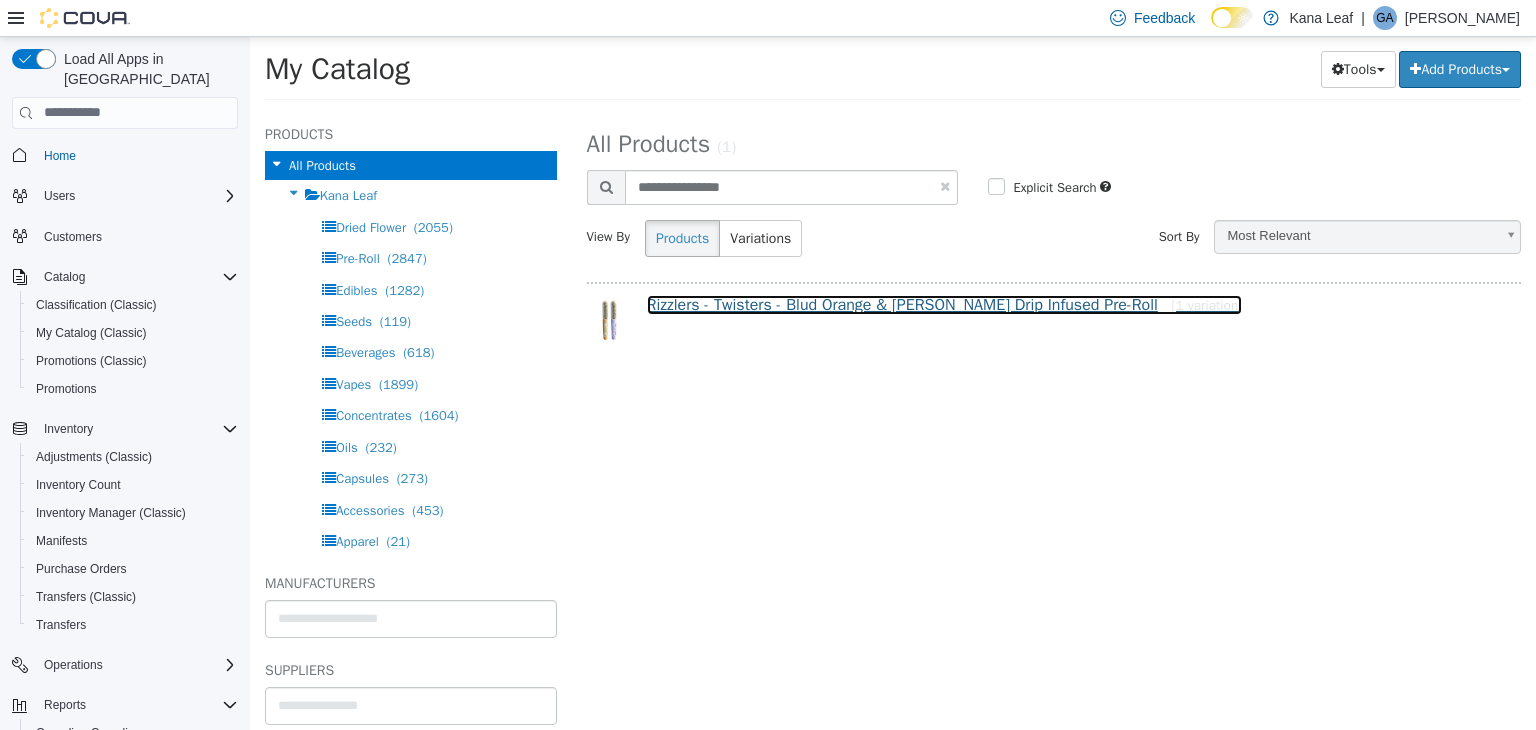click on "Rizzlers - Twisters - Blud Orange & [PERSON_NAME] Drip Infused Pre-Roll
[1 variation]" at bounding box center (945, 304) 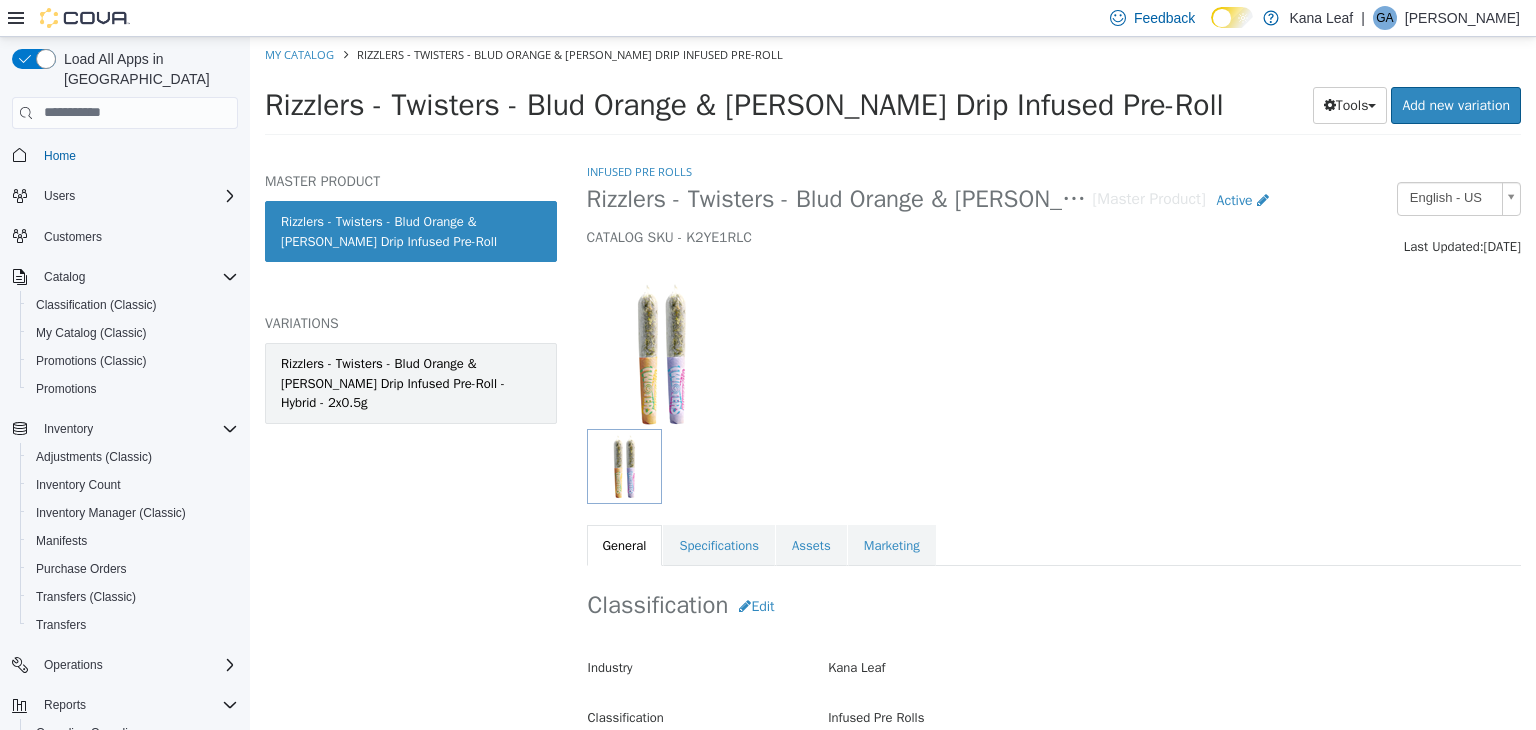 click on "Rizzlers - Twisters - Blud Orange & [PERSON_NAME] Drip Infused Pre-Roll - Hybrid - 2x0.5g" at bounding box center [411, 382] 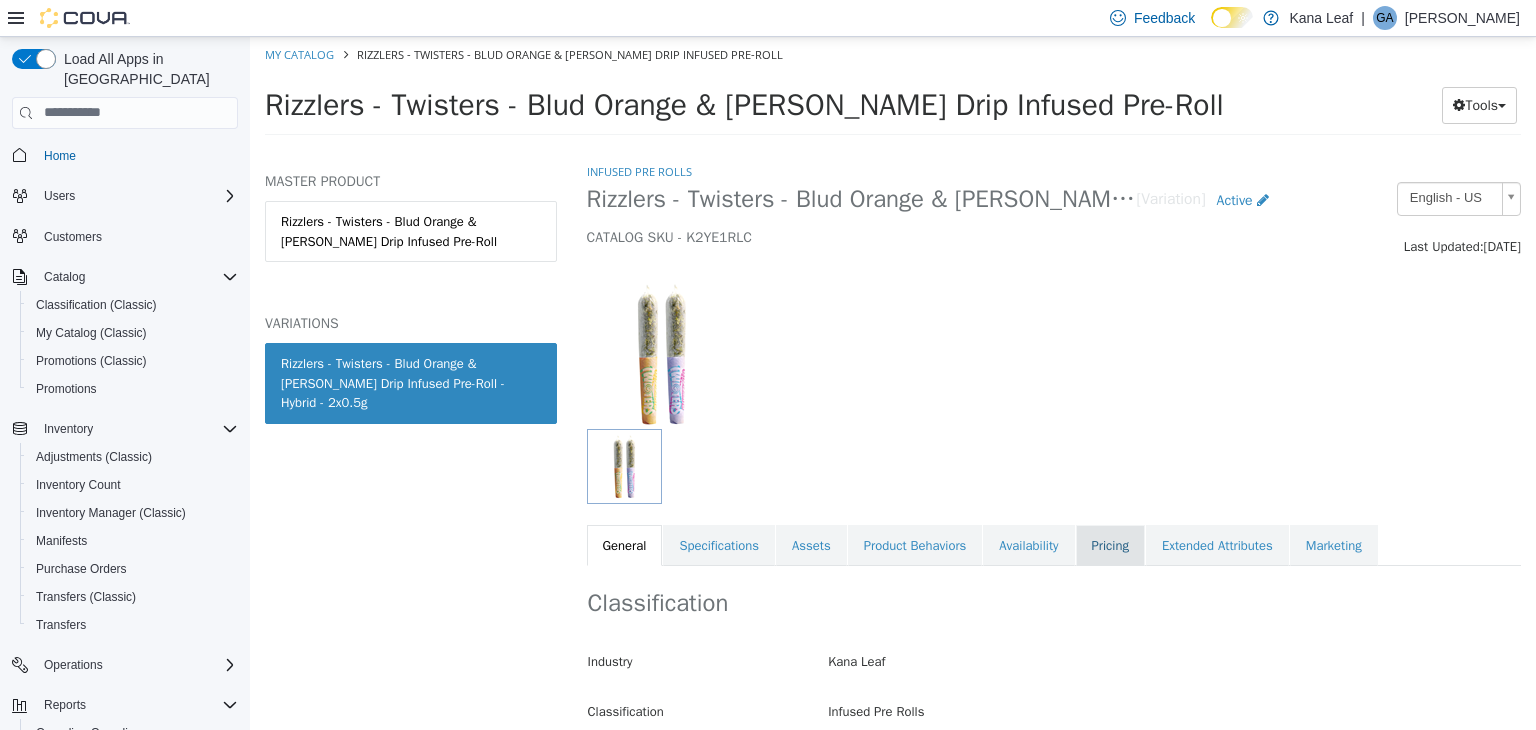 click on "Pricing" at bounding box center [1110, 545] 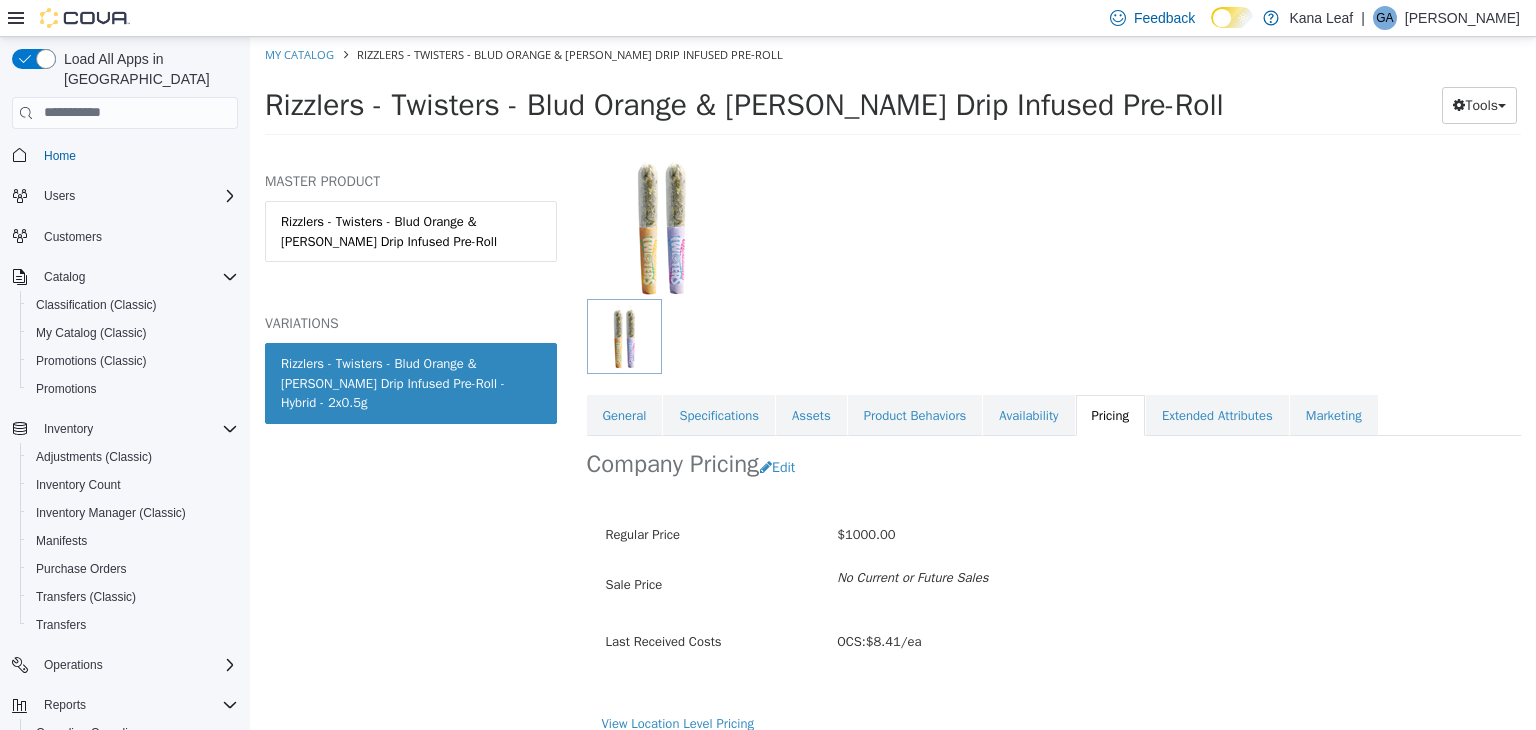 scroll, scrollTop: 147, scrollLeft: 0, axis: vertical 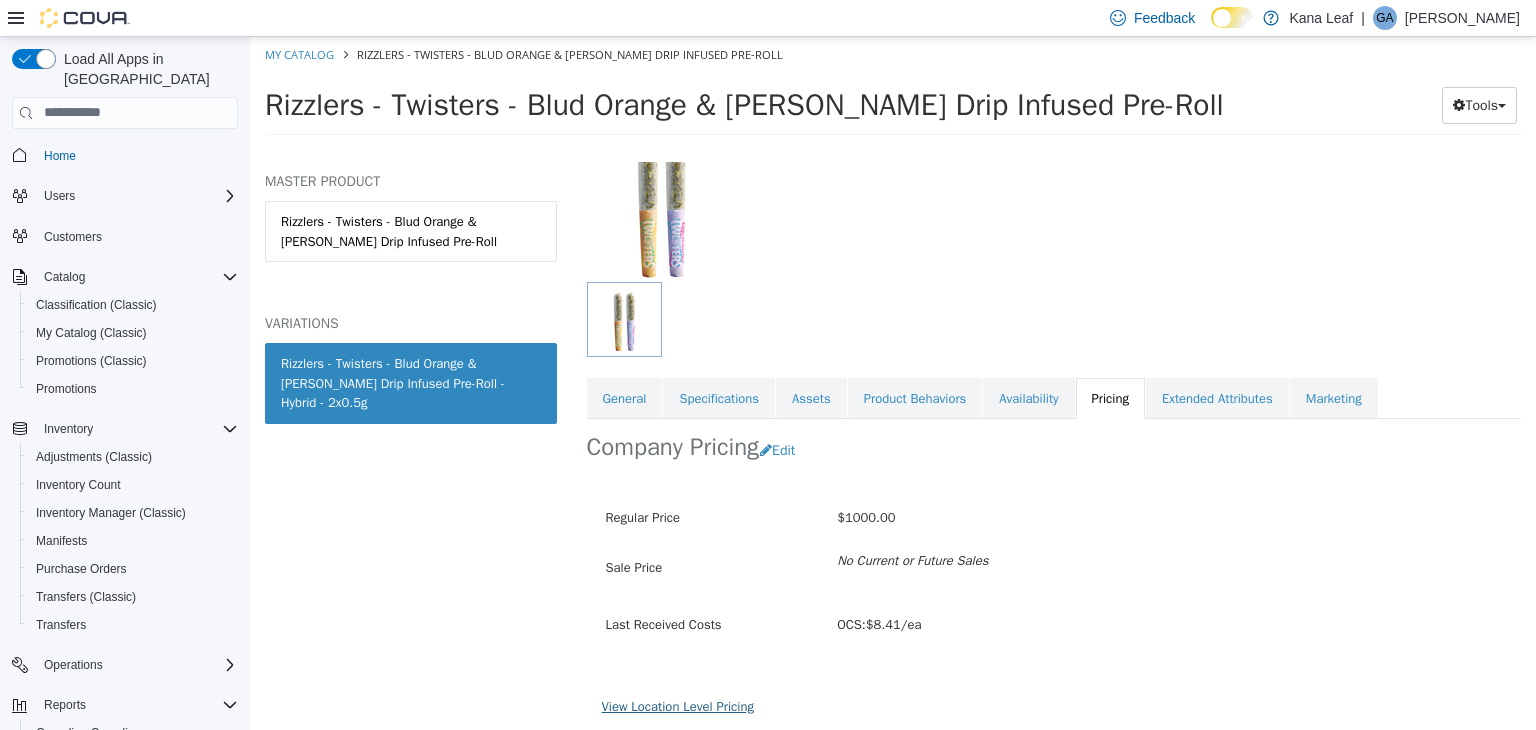 click on "View Location Level Pricing" at bounding box center (678, 705) 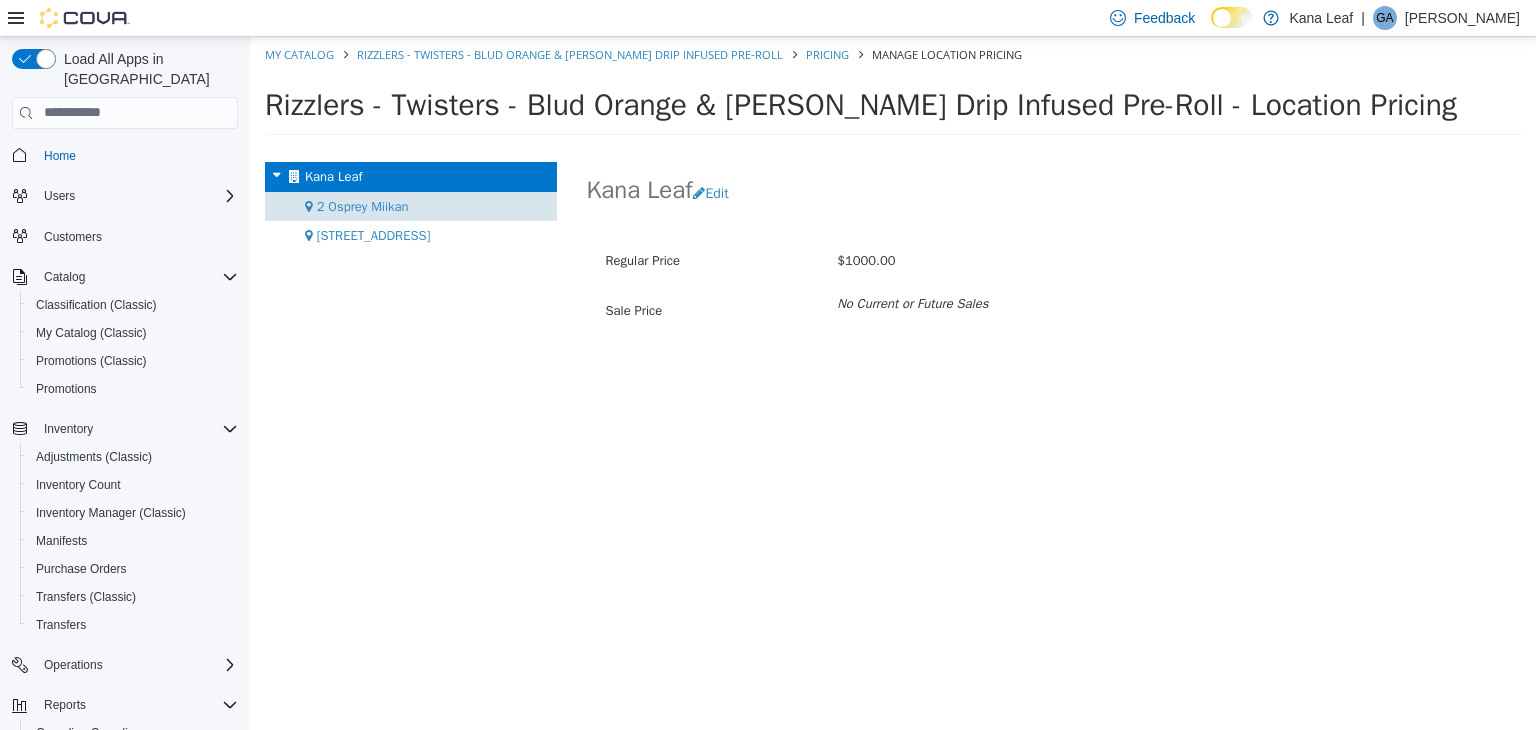 click on "2 Osprey Miikan" at bounding box center [363, 205] 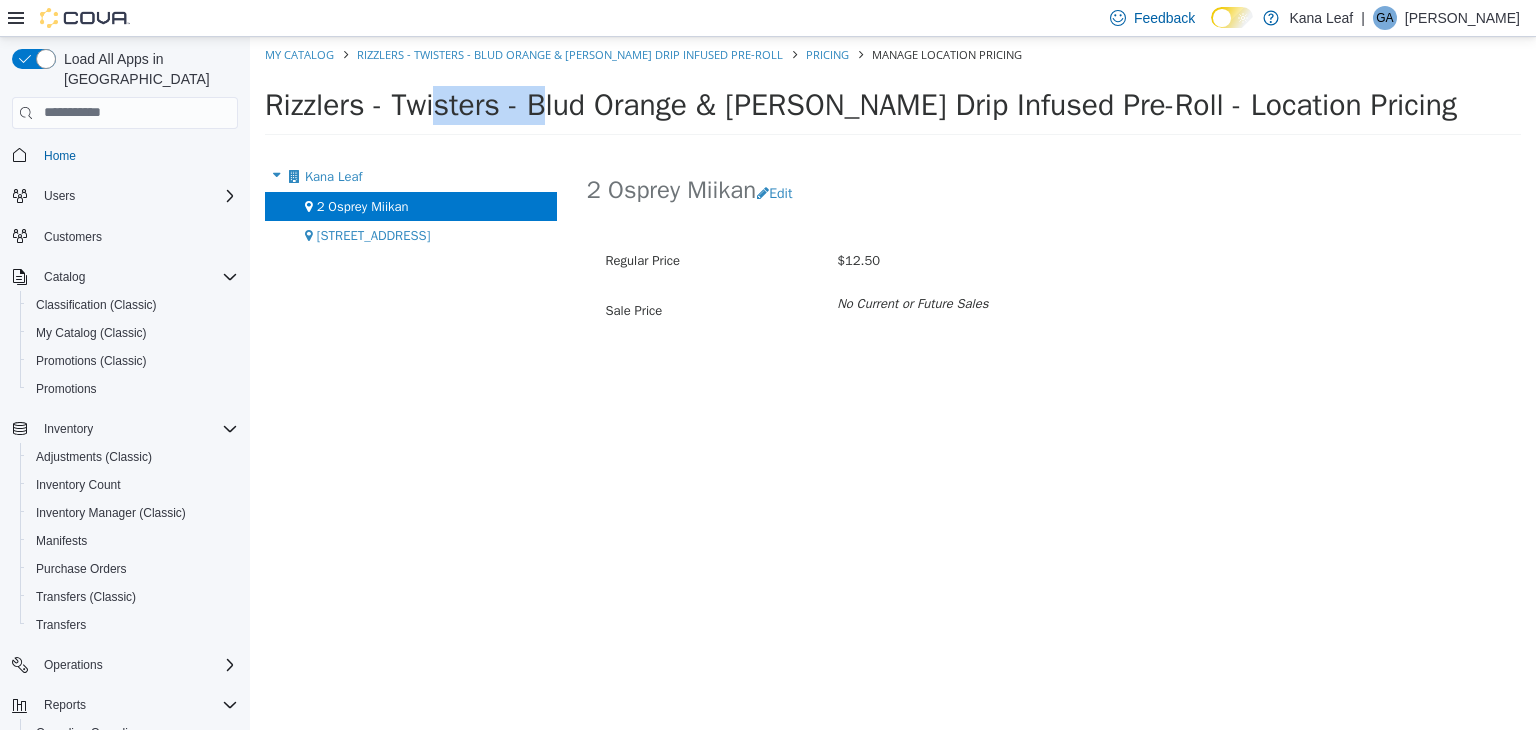 drag, startPoint x: 371, startPoint y: 111, endPoint x: 292, endPoint y: 112, distance: 79.00633 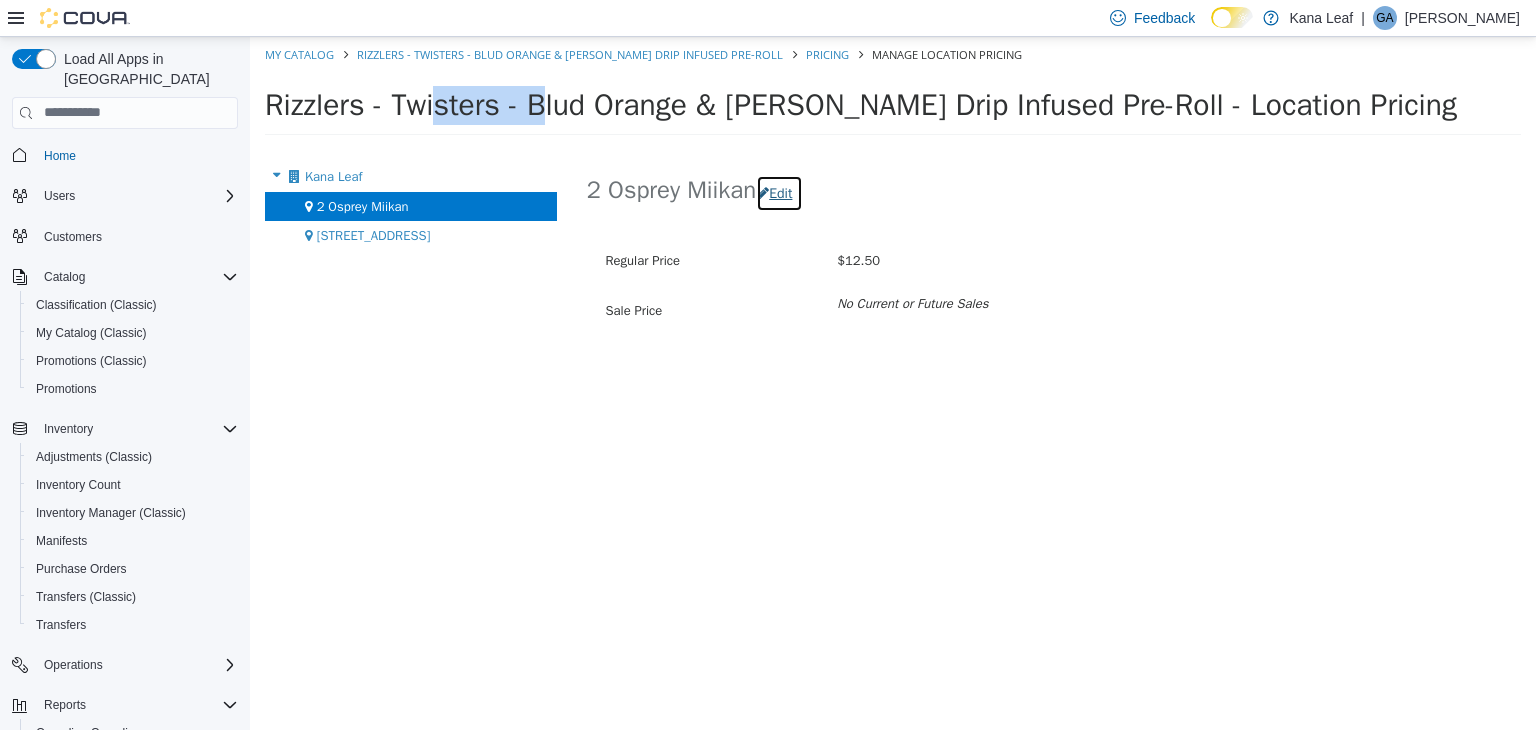 click on "Edit" at bounding box center [779, 192] 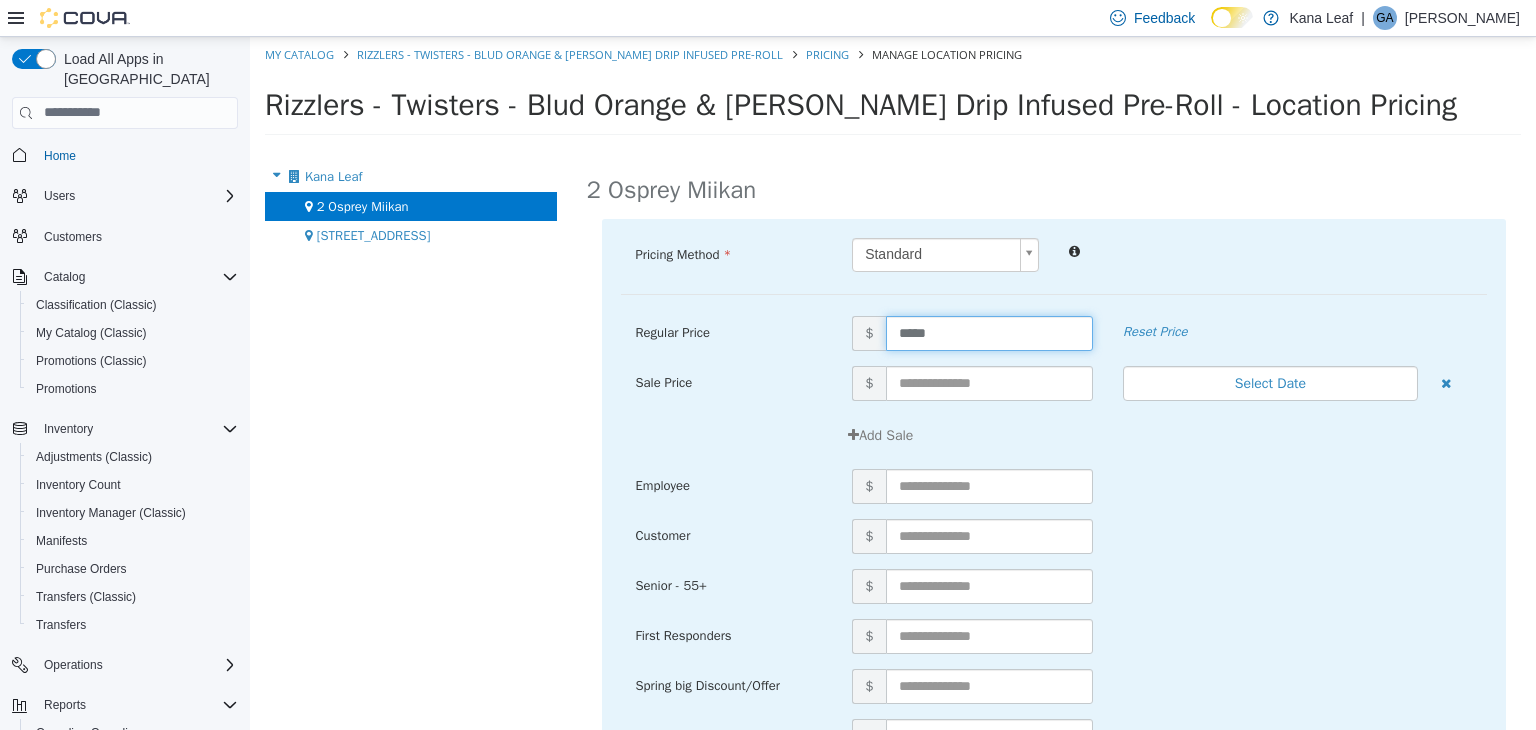 click on "*****" at bounding box center (989, 332) 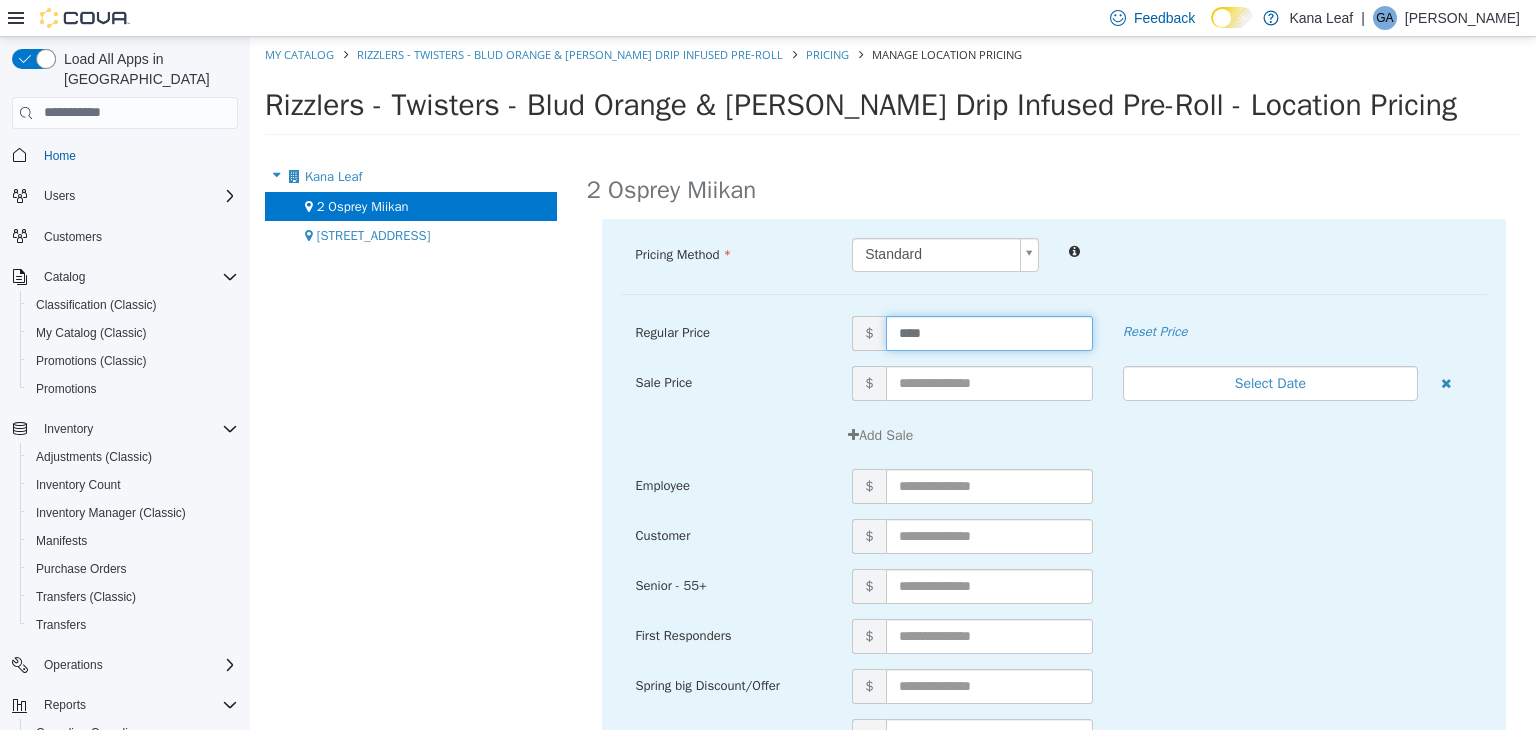 type on "*****" 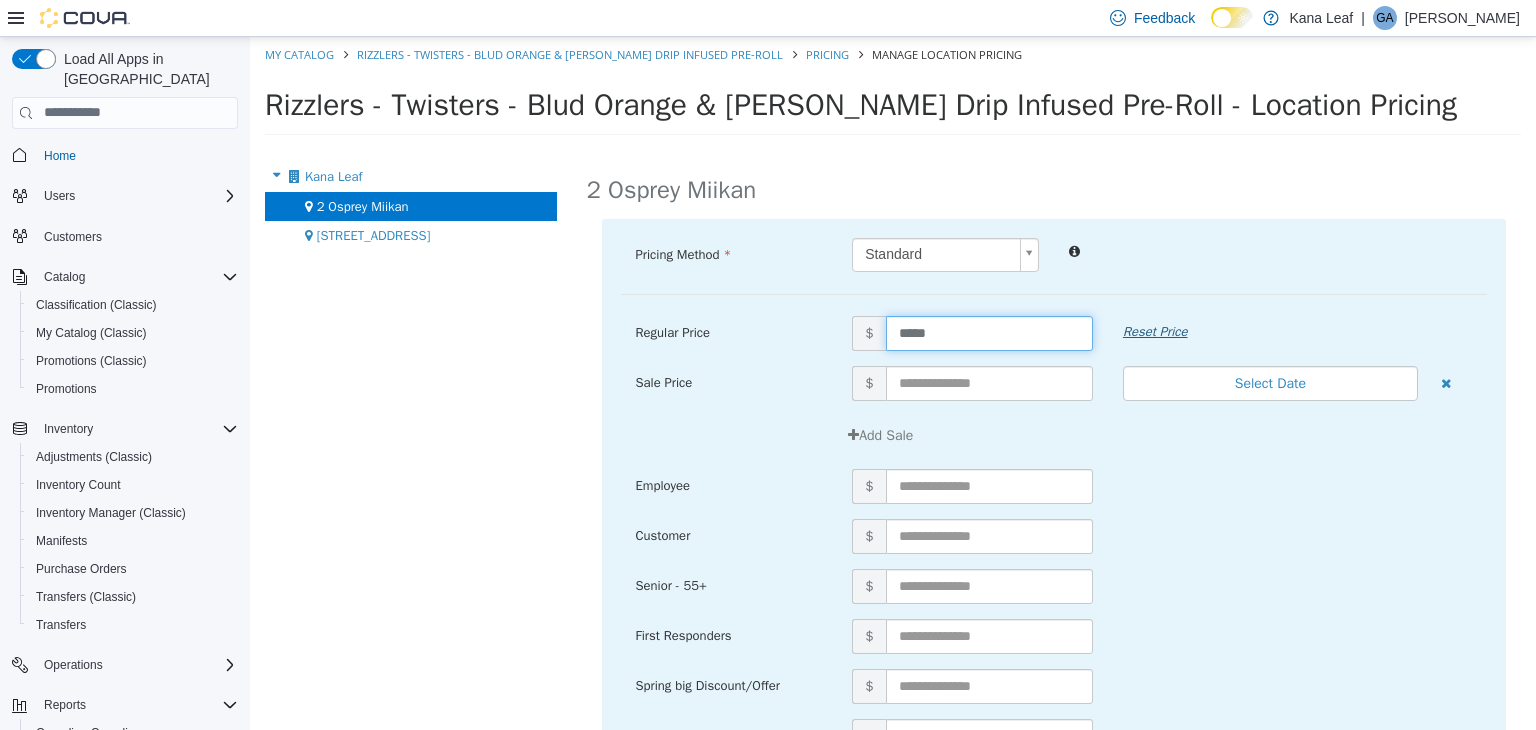 scroll, scrollTop: 214, scrollLeft: 0, axis: vertical 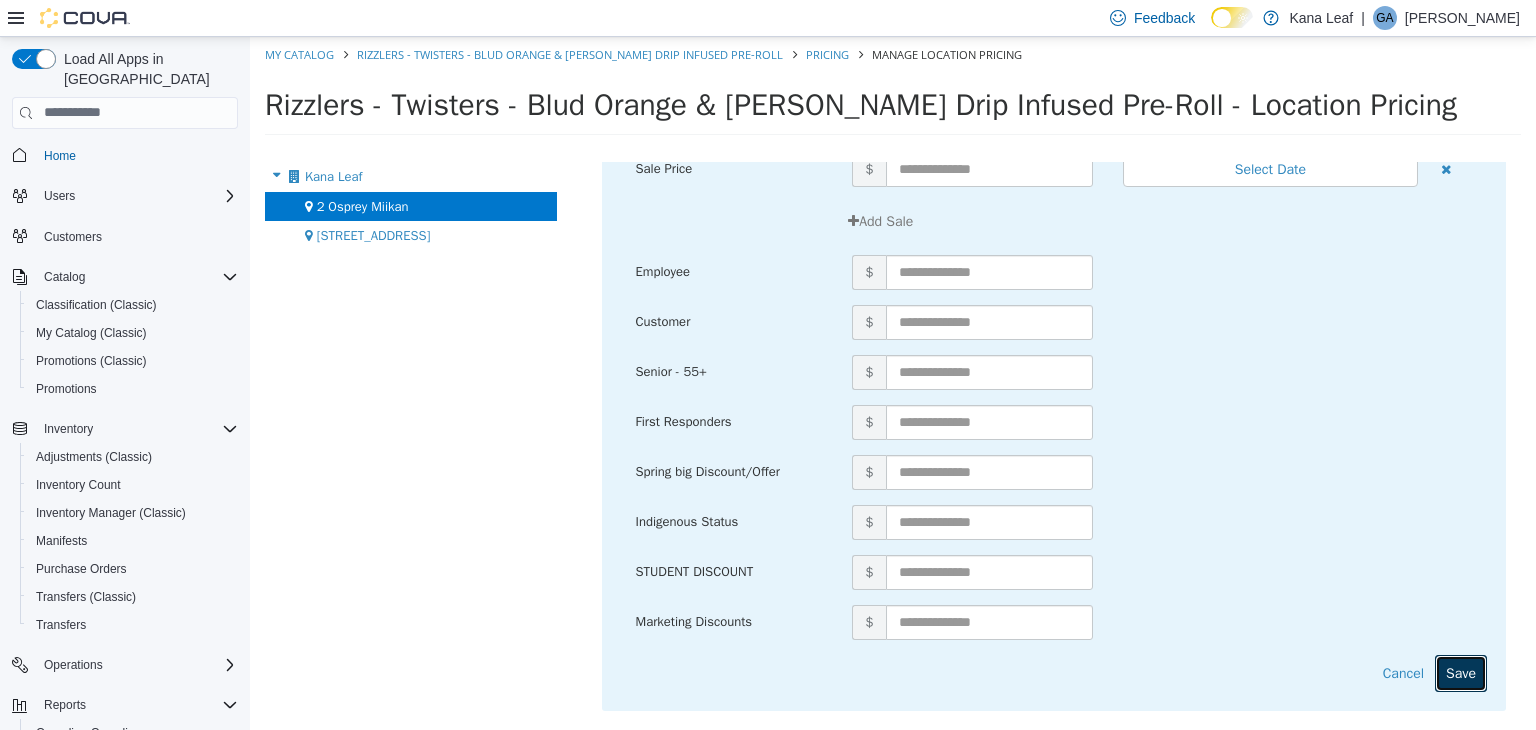 click on "Save" at bounding box center (1461, 672) 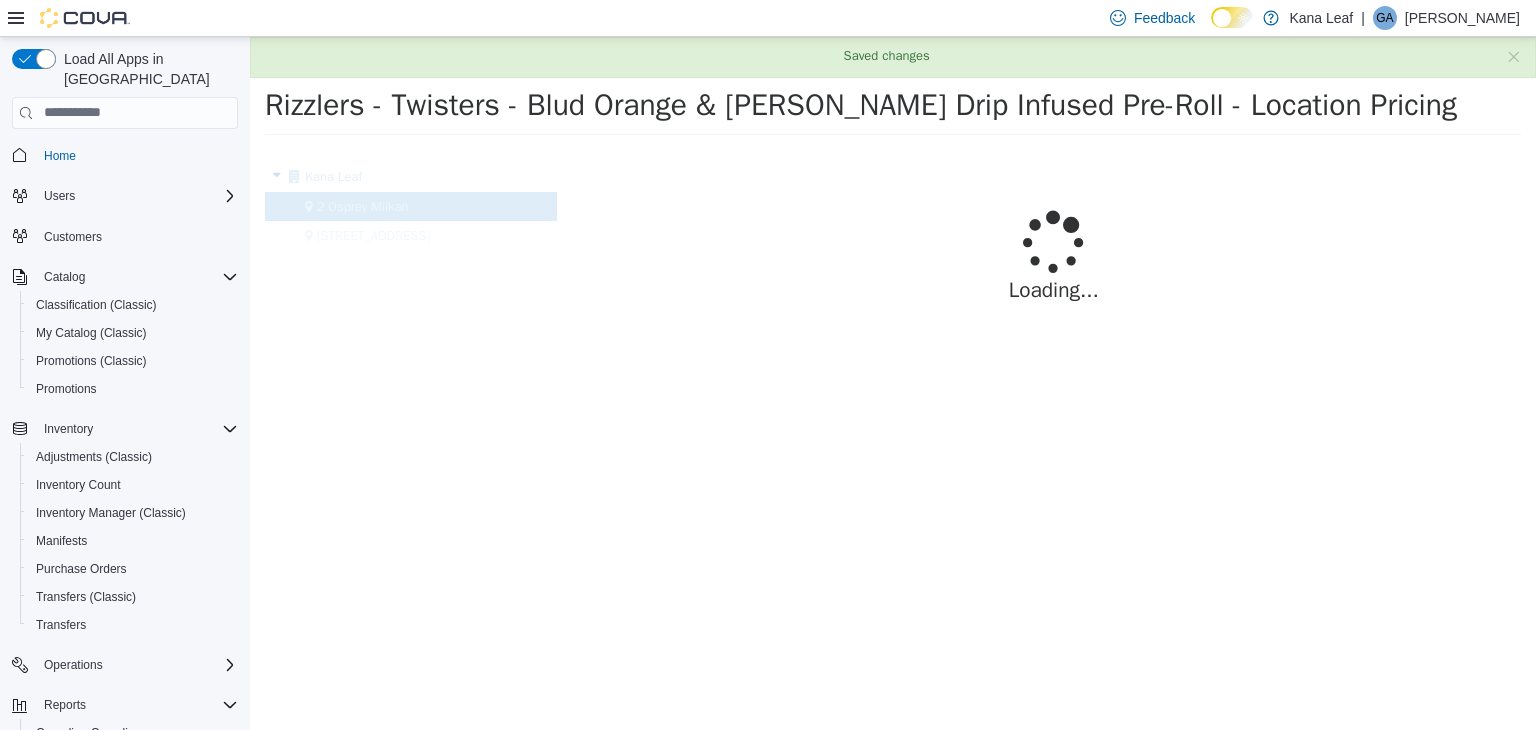 scroll, scrollTop: 0, scrollLeft: 0, axis: both 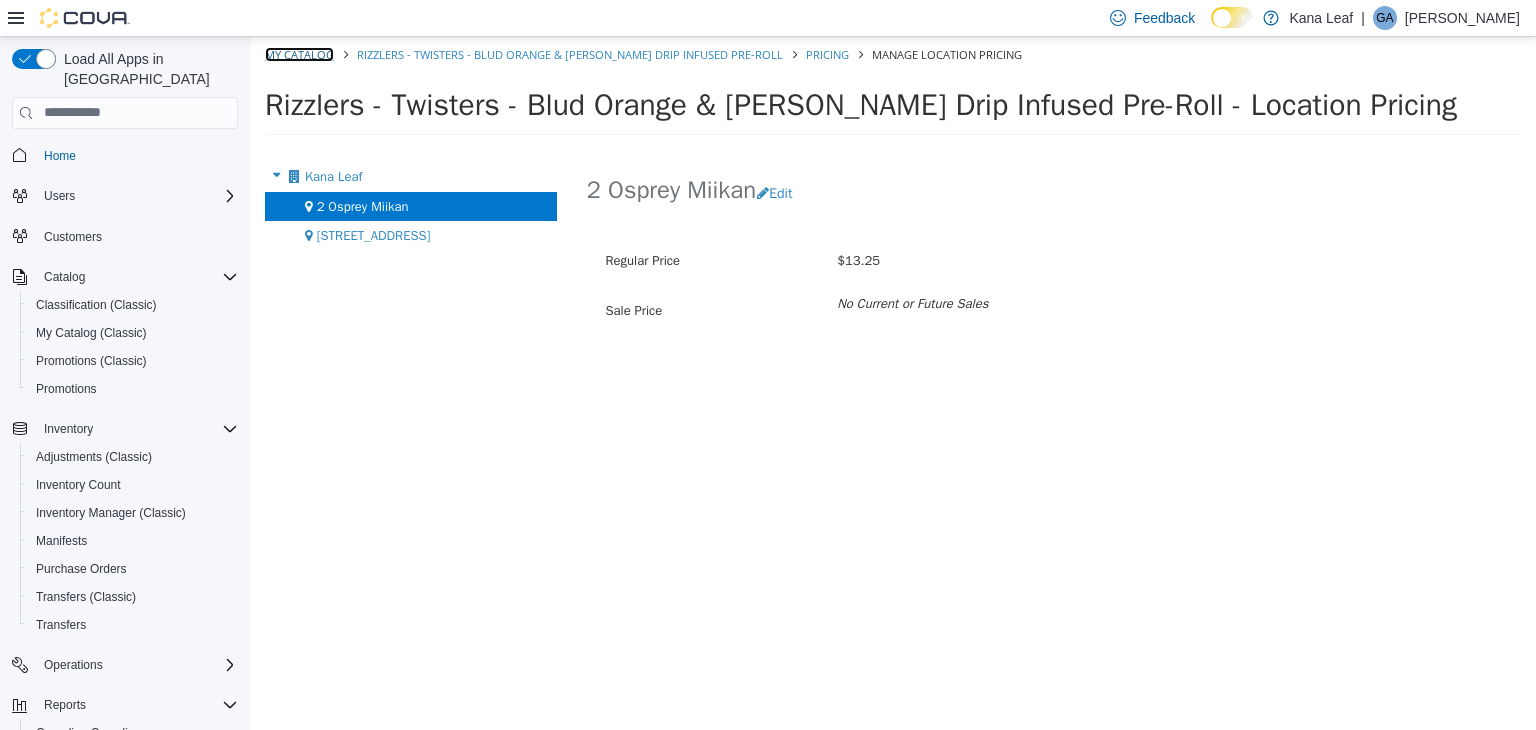 click on "My Catalog" at bounding box center [299, 53] 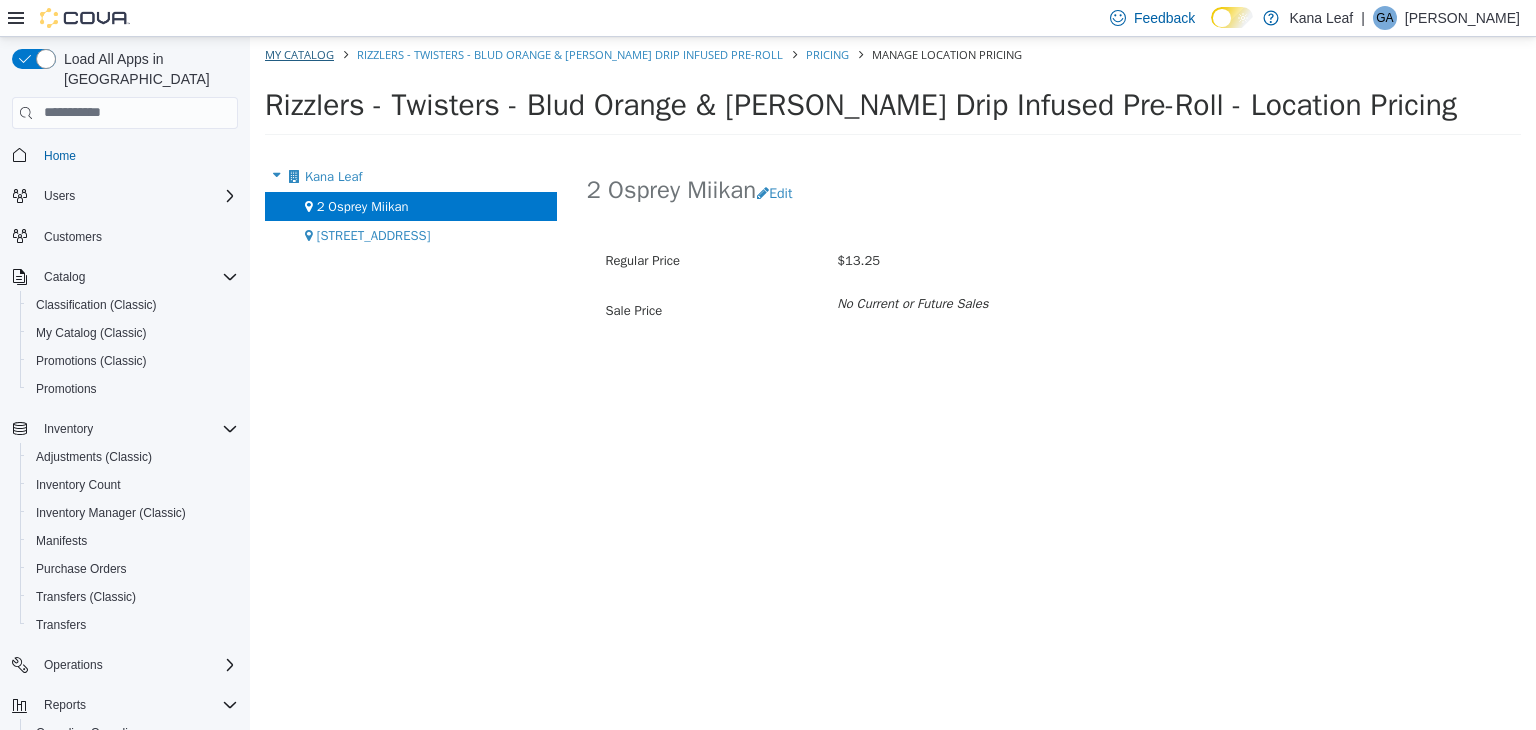 select on "**********" 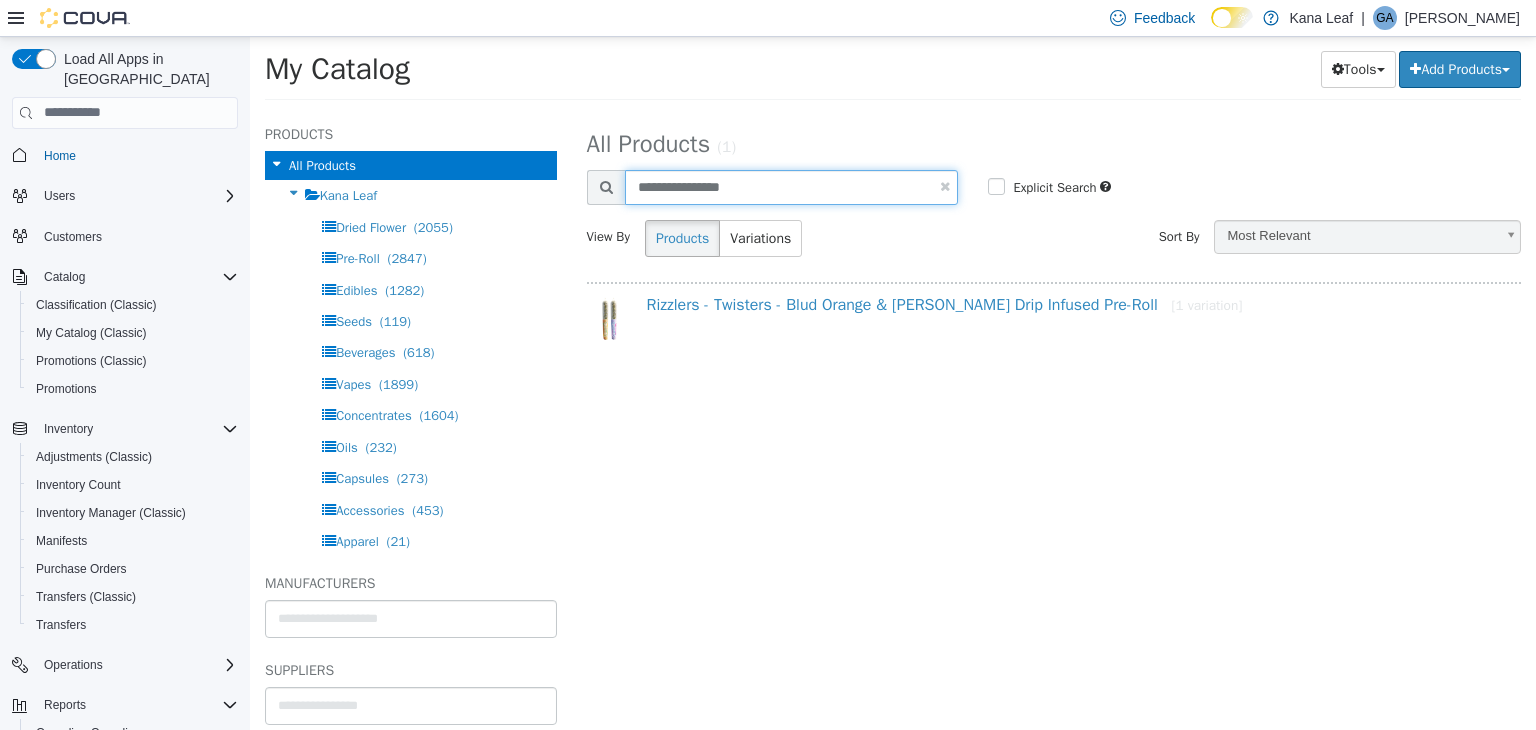 drag, startPoint x: 828, startPoint y: 198, endPoint x: 578, endPoint y: 182, distance: 250.51147 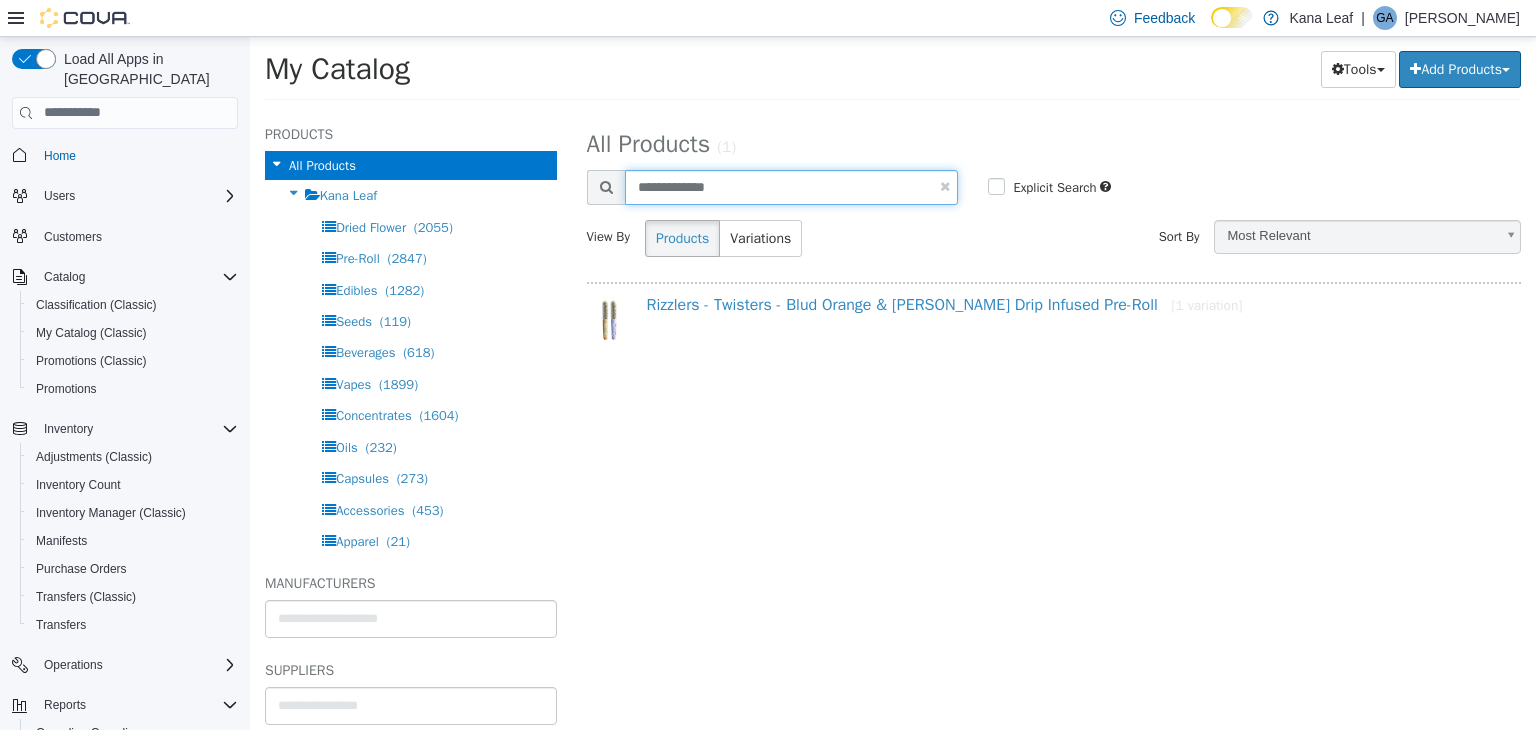 type on "**********" 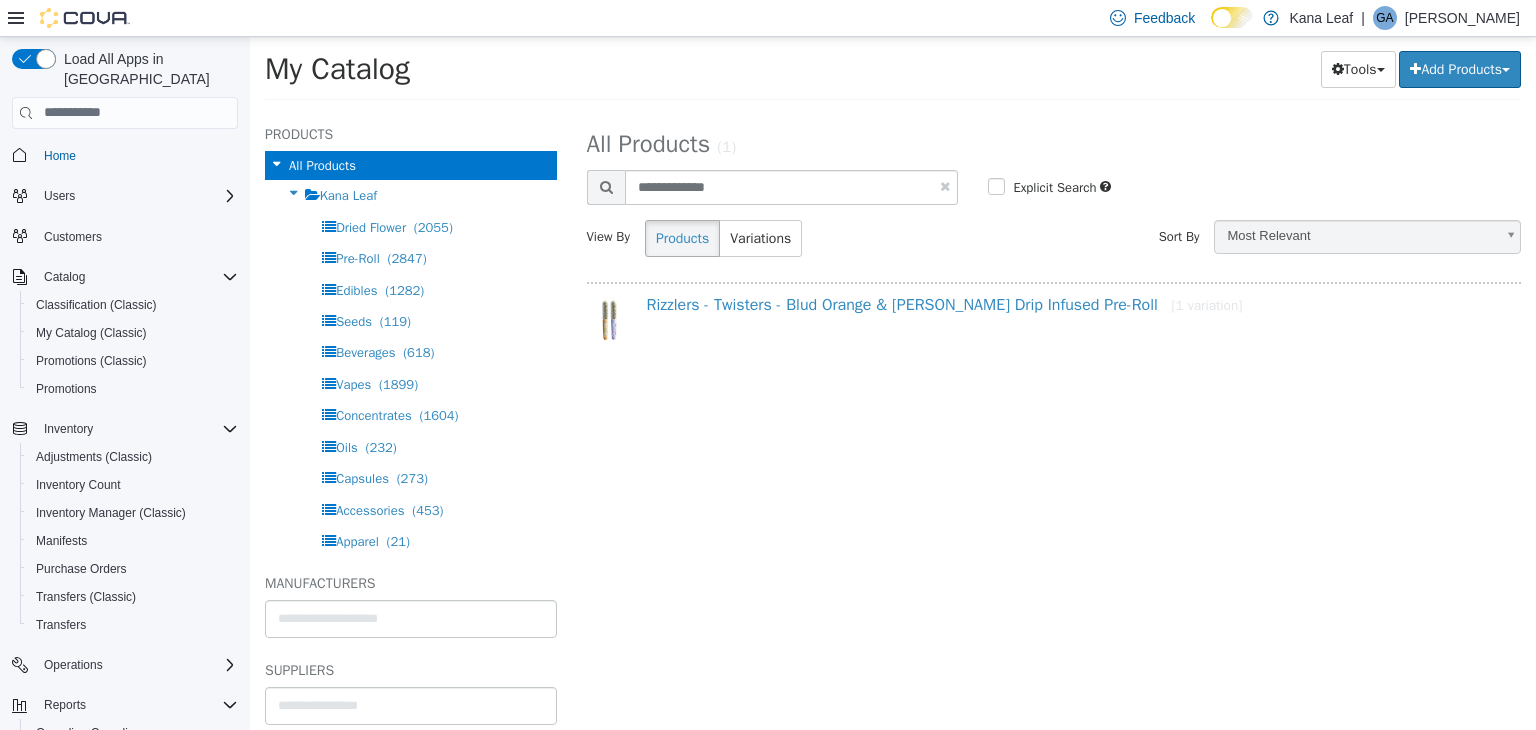 select on "**********" 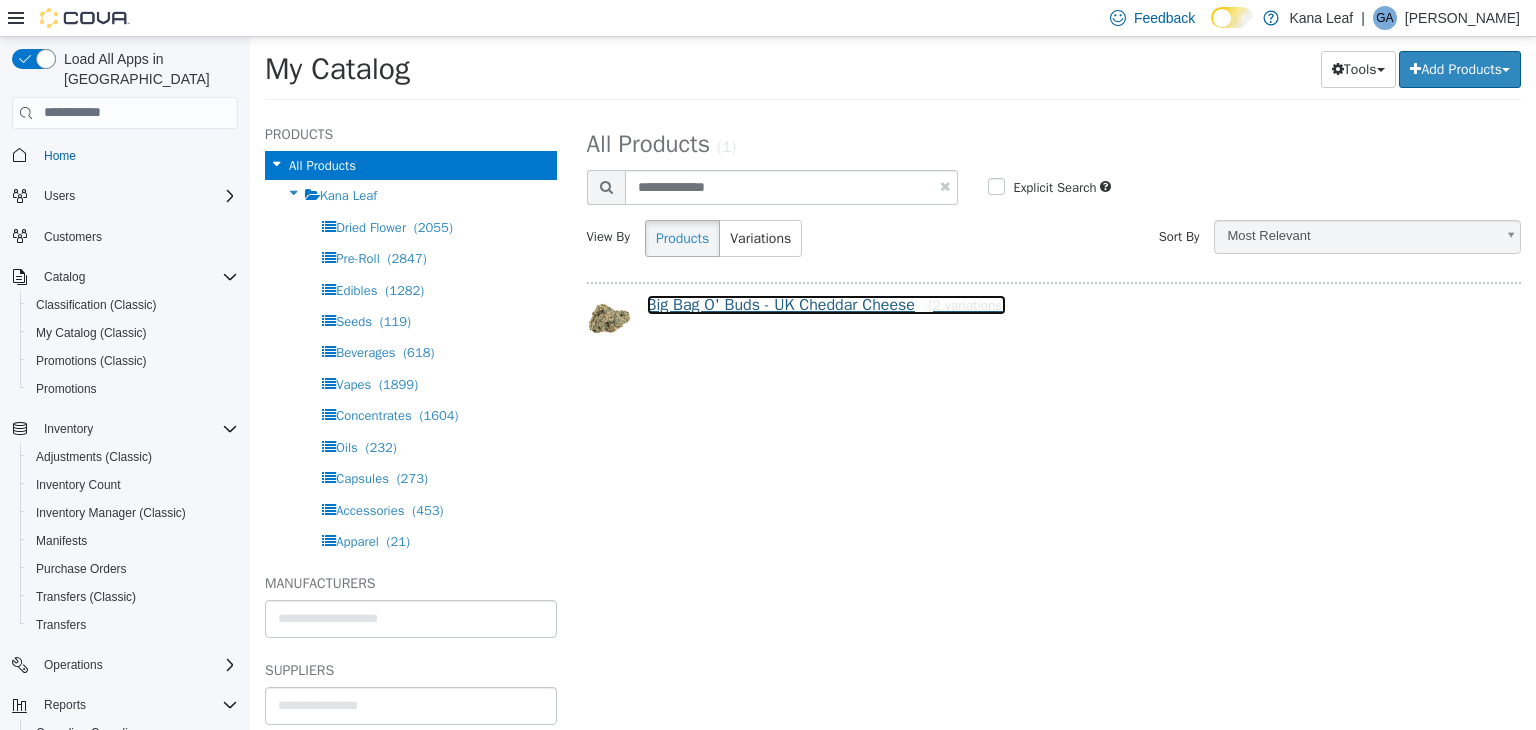 click on "Big Bag O' Buds - UK Cheddar Cheese
[2 variations]" at bounding box center (827, 304) 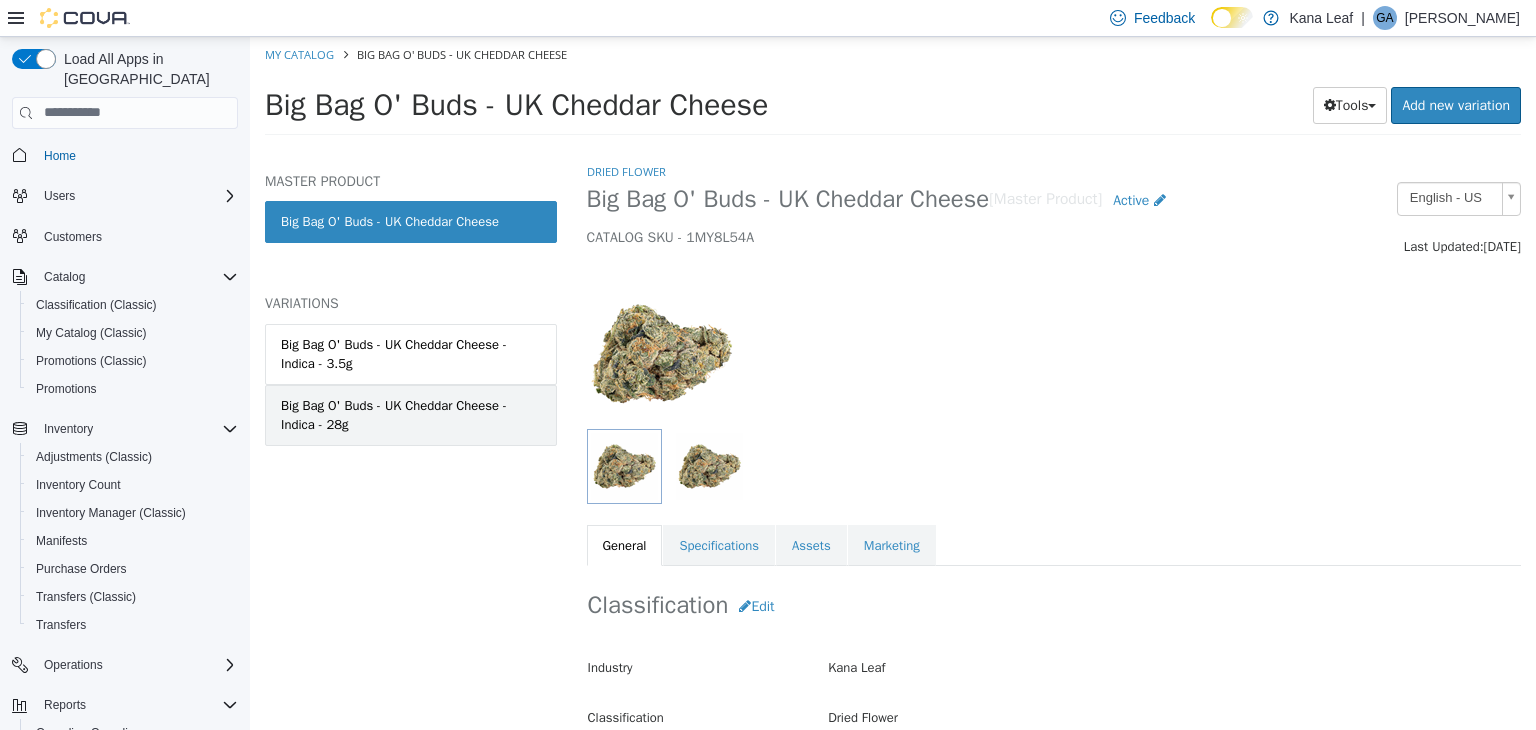 click on "Big Bag O' Buds - UK Cheddar Cheese - Indica - 28g" at bounding box center [411, 414] 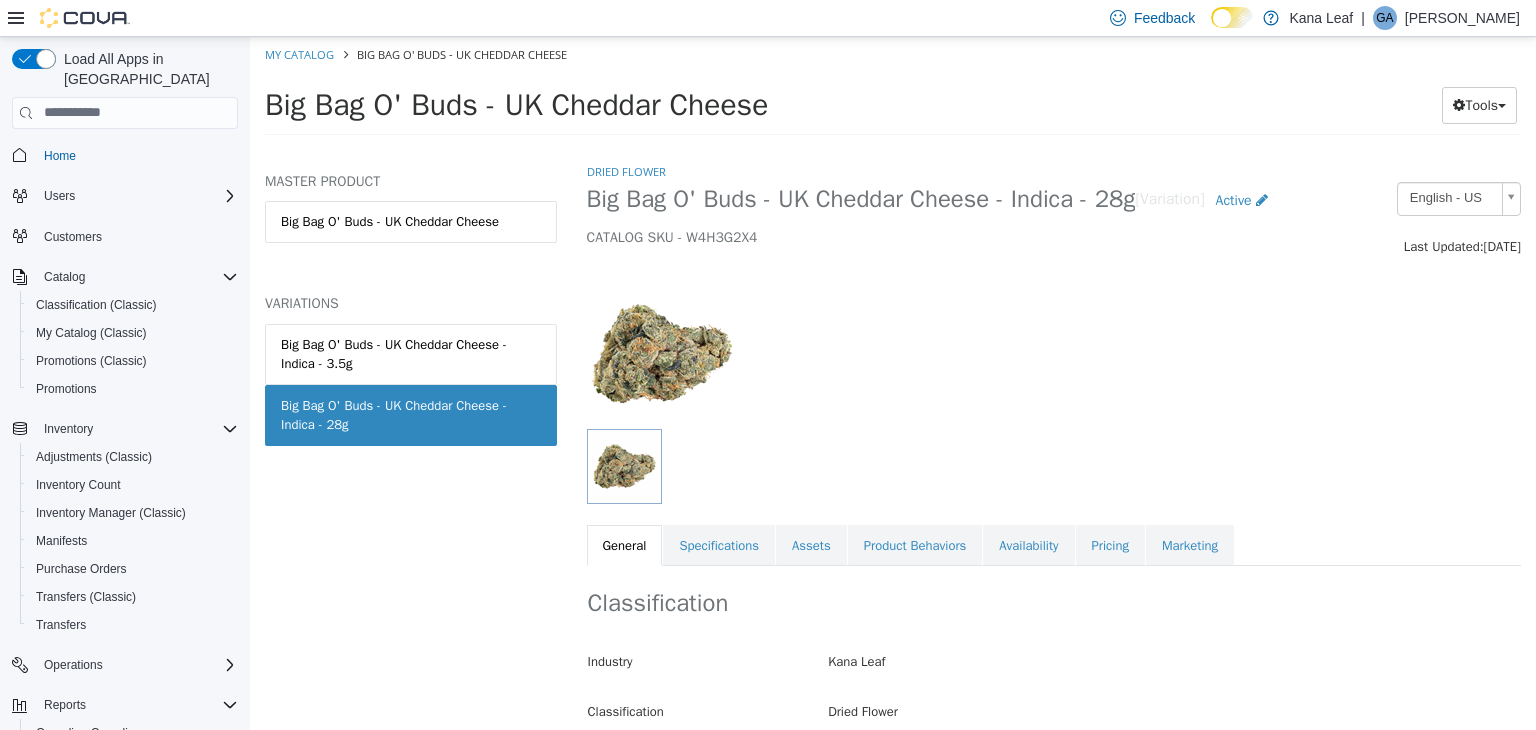 click on "Classification Industry
Kana Leaf
Classification
Dried Flower
Cancel Save Changes" at bounding box center (1054, 667) 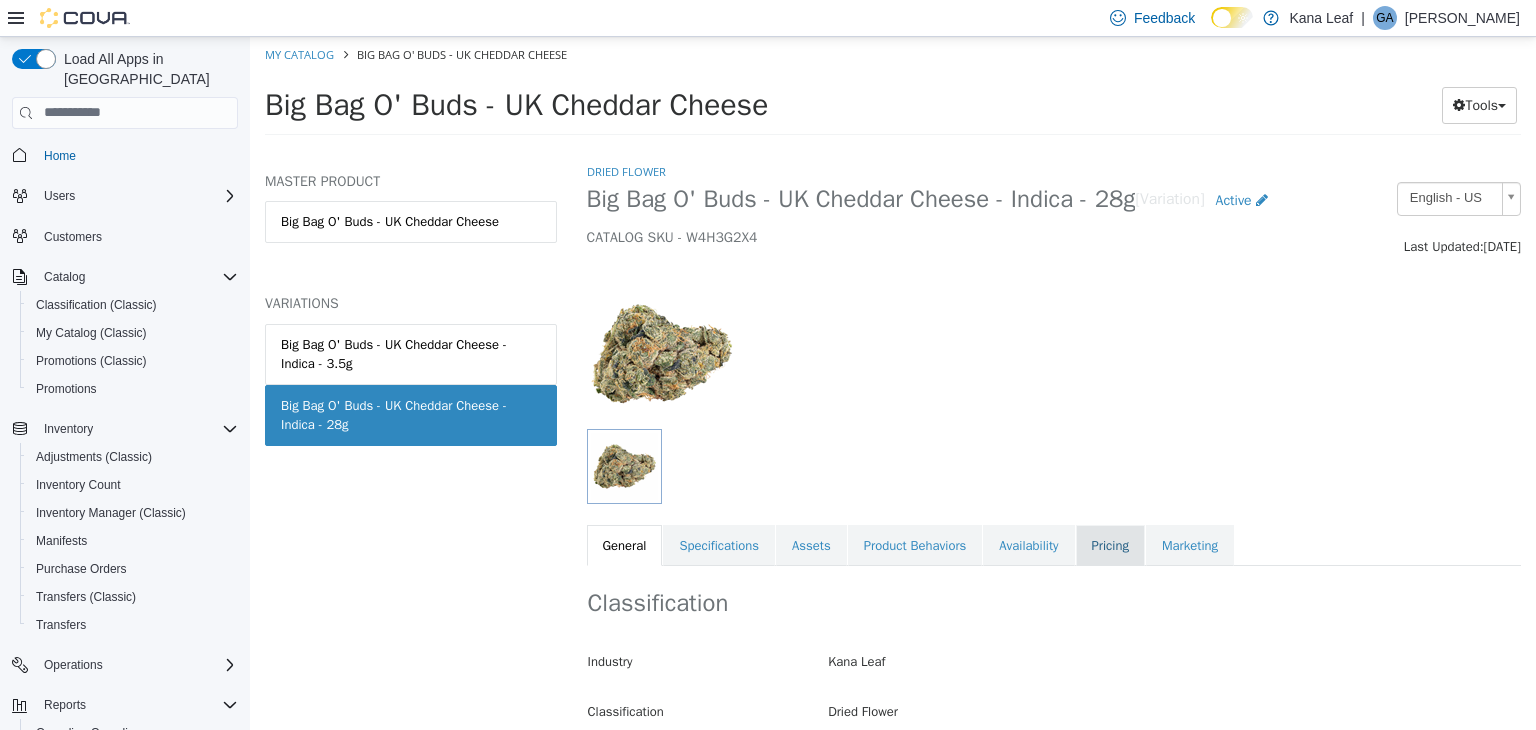 click on "Pricing" at bounding box center (1110, 545) 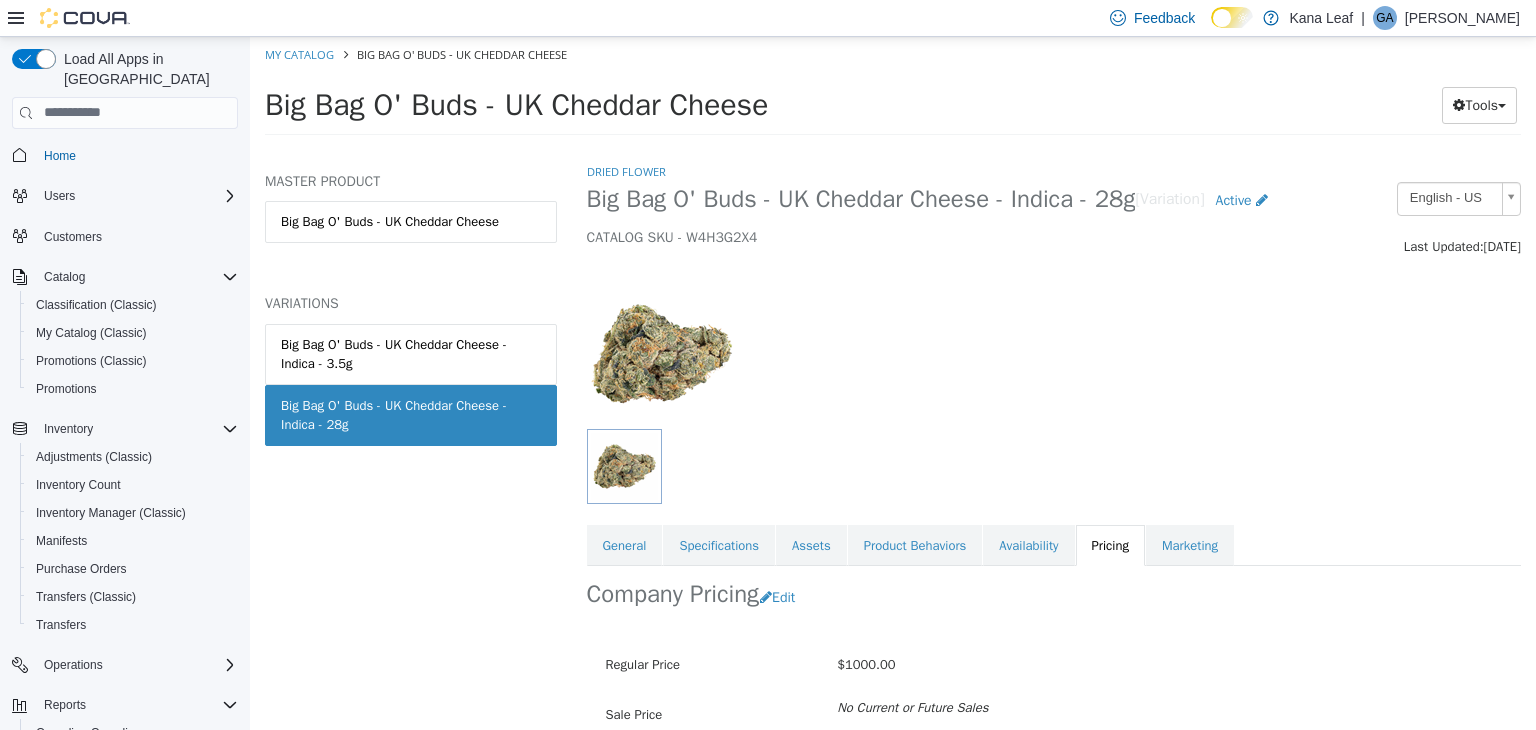 scroll, scrollTop: 147, scrollLeft: 0, axis: vertical 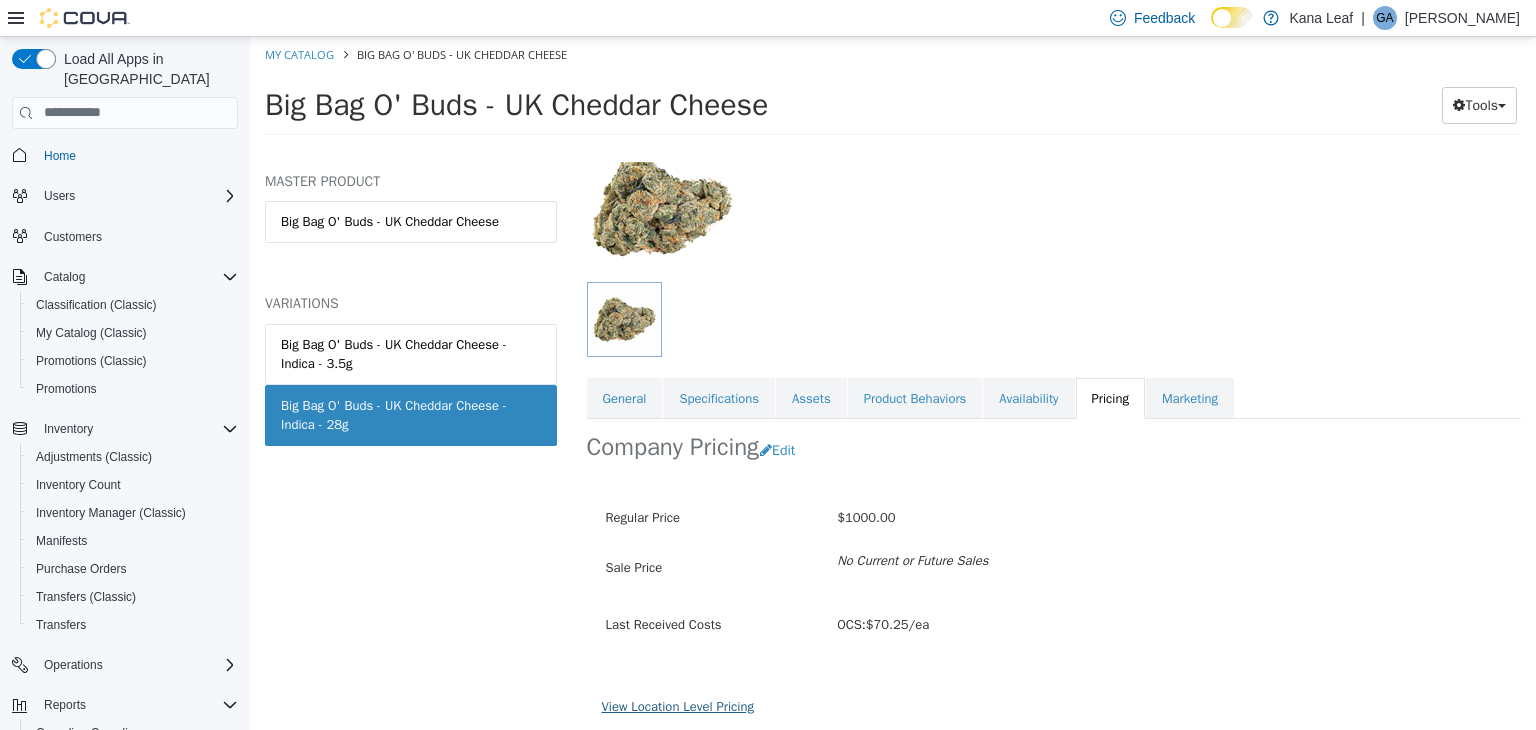 click on "View Location Level Pricing" at bounding box center (678, 705) 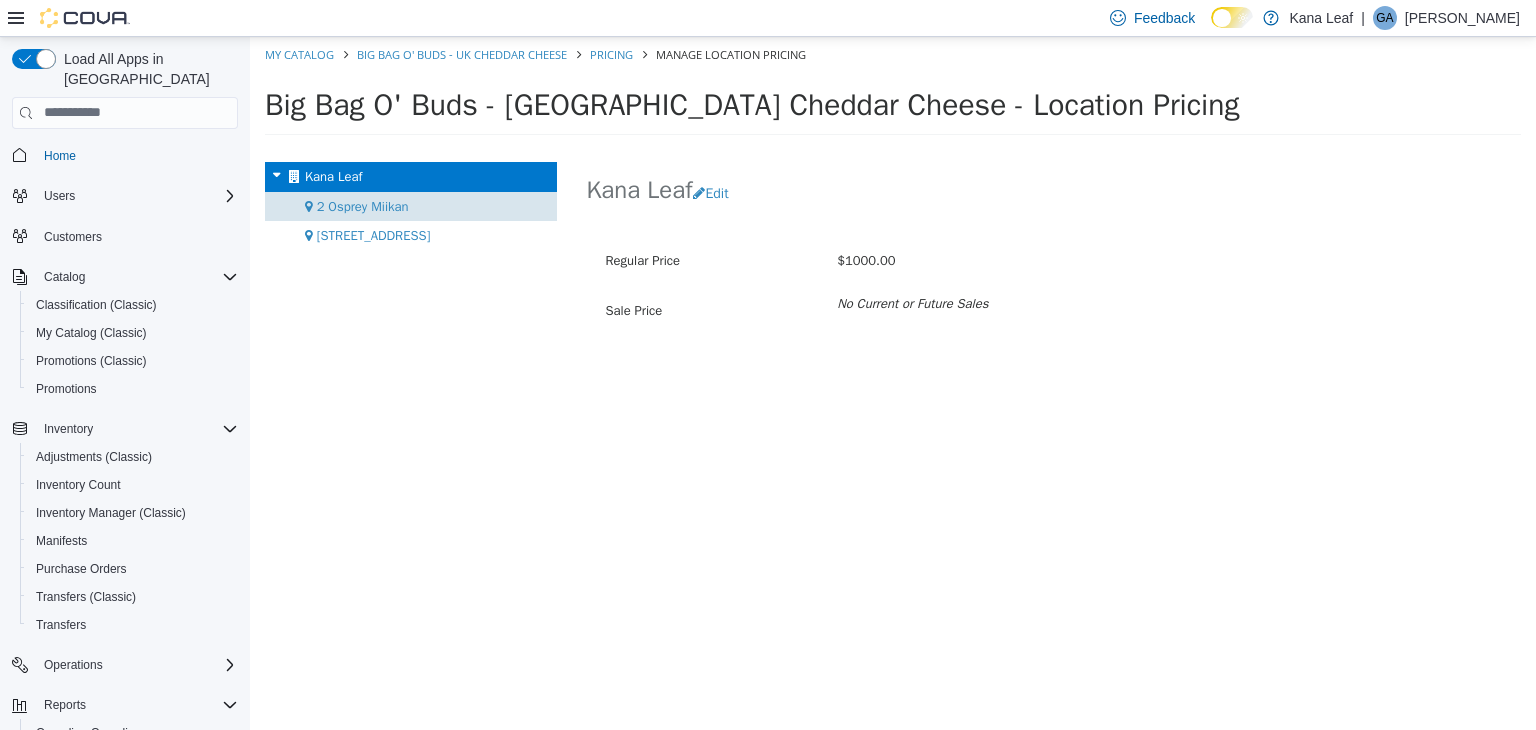 click on "2 Osprey Miikan" at bounding box center (363, 205) 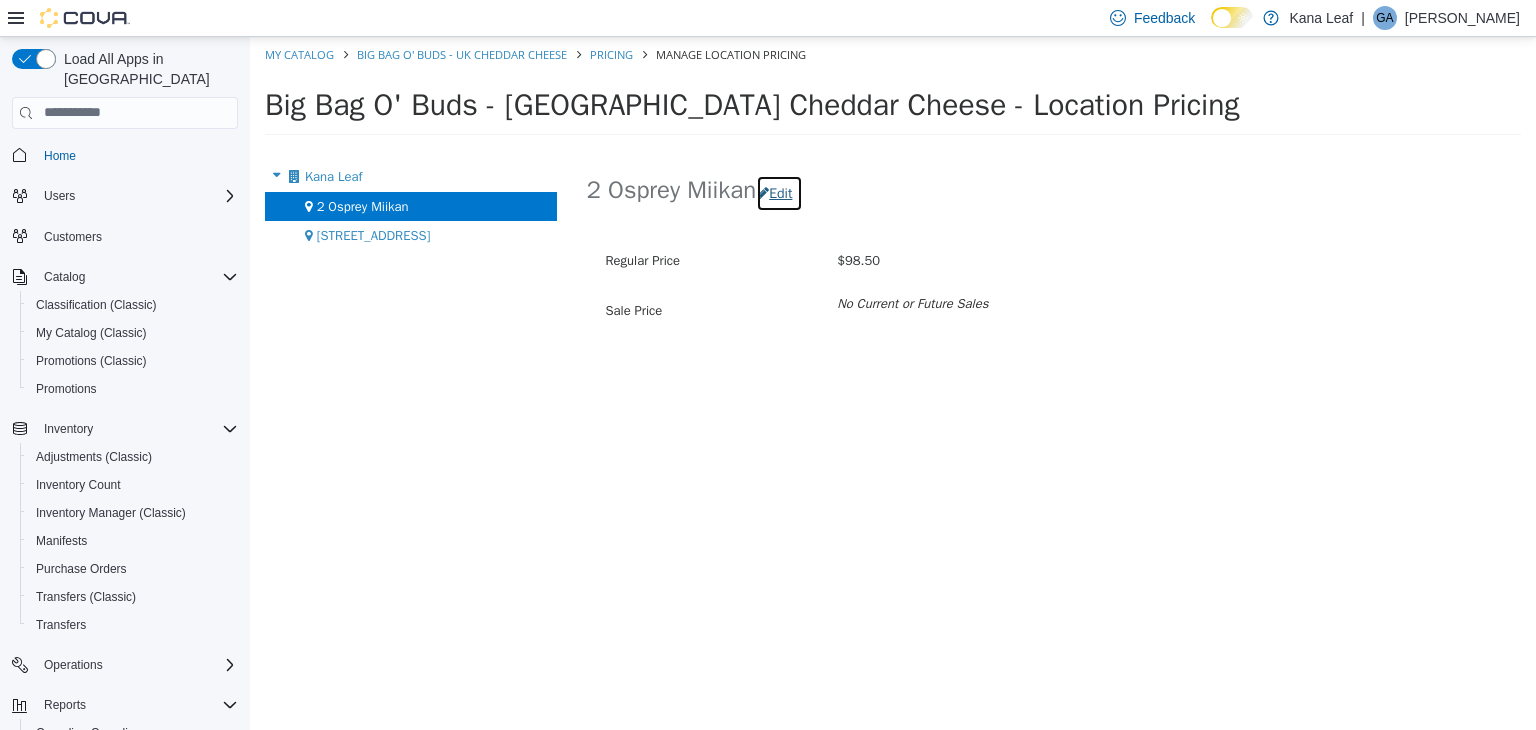 click on "Edit" at bounding box center (779, 192) 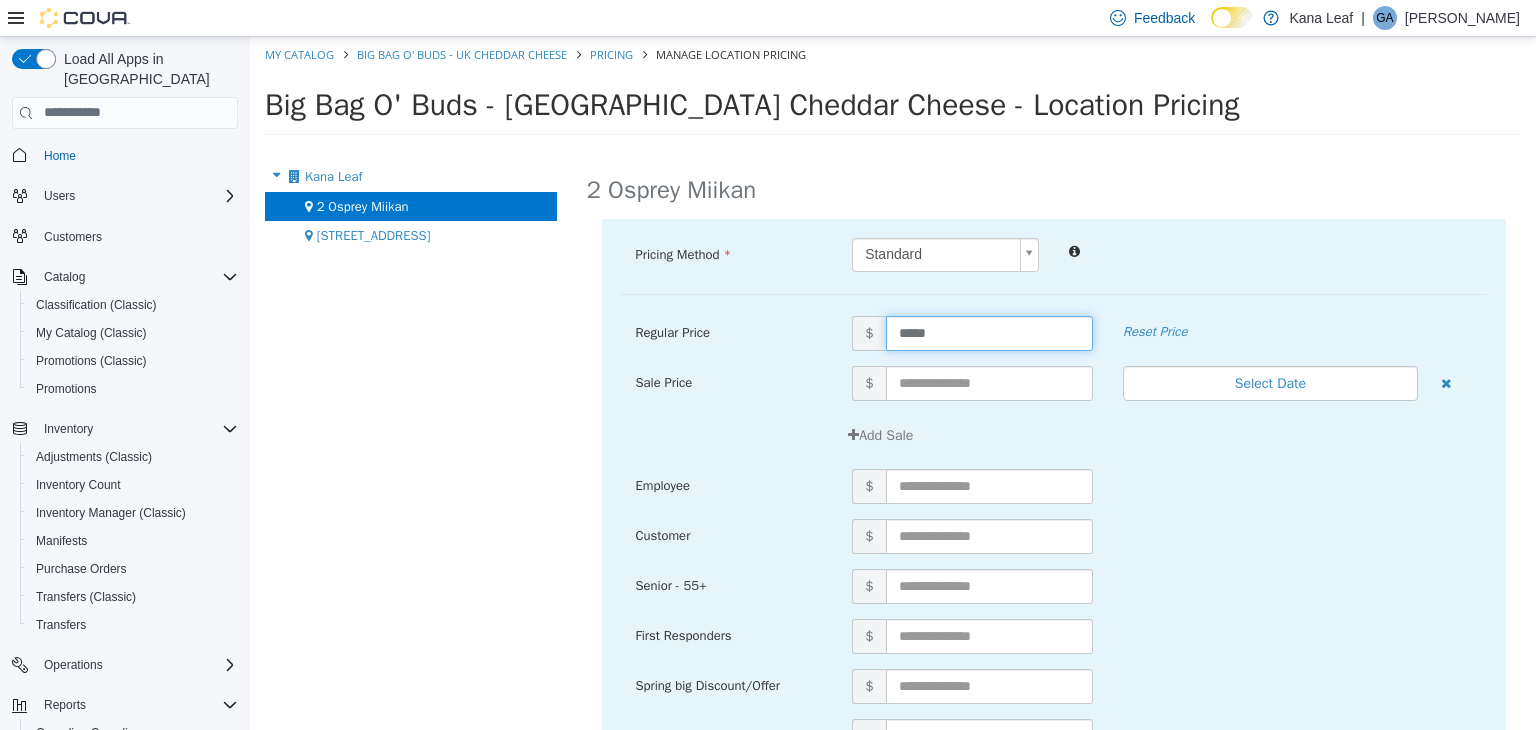 click on "*****" at bounding box center [989, 332] 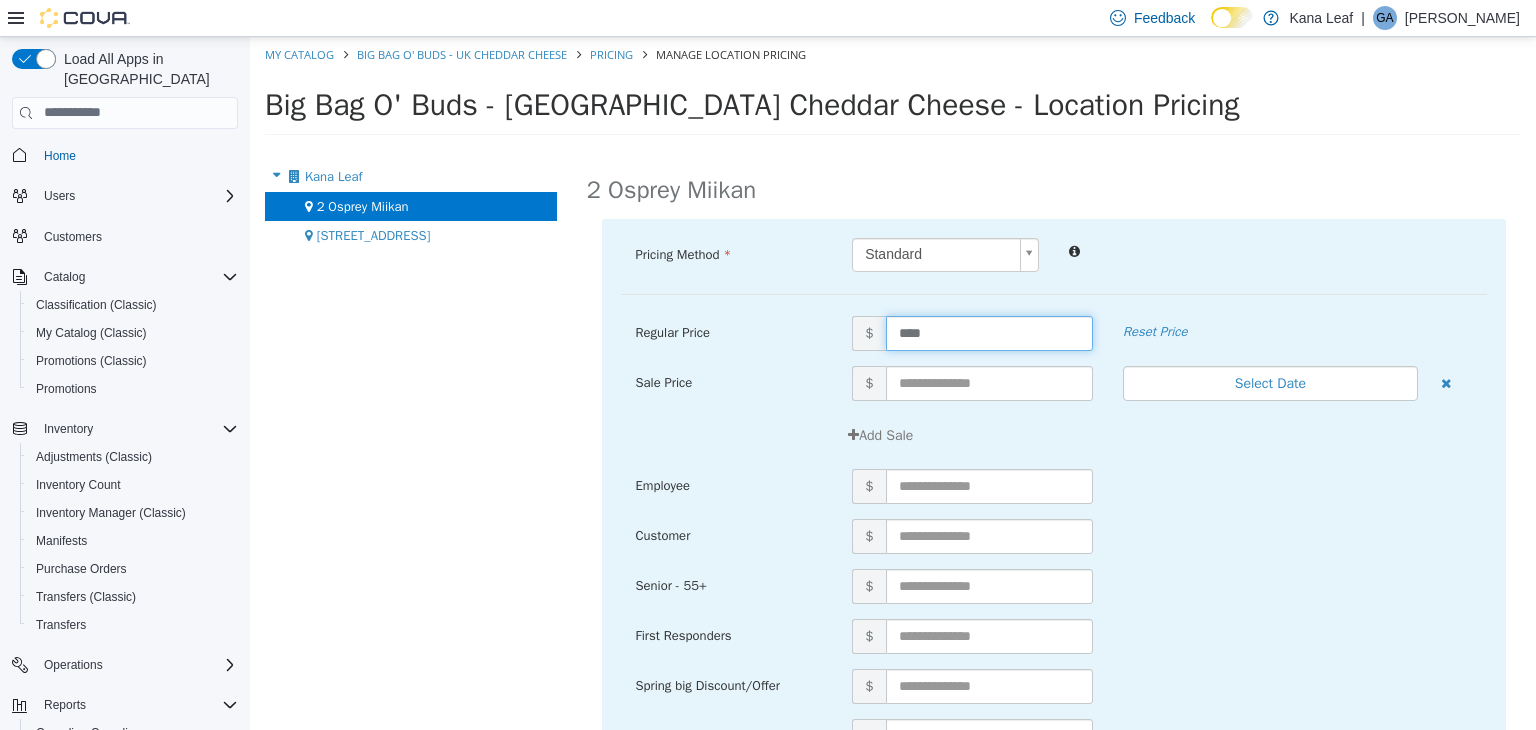 type on "*****" 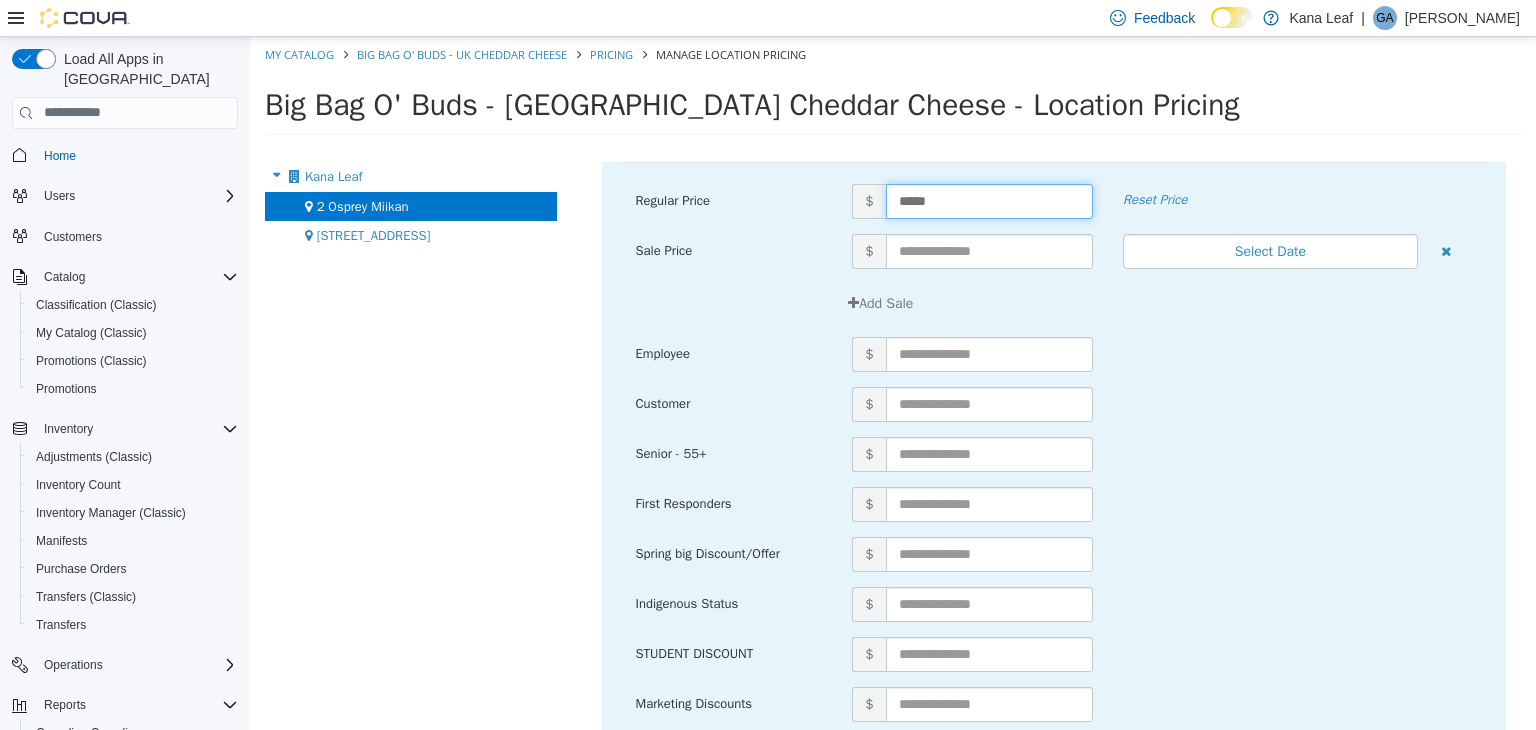 scroll, scrollTop: 214, scrollLeft: 0, axis: vertical 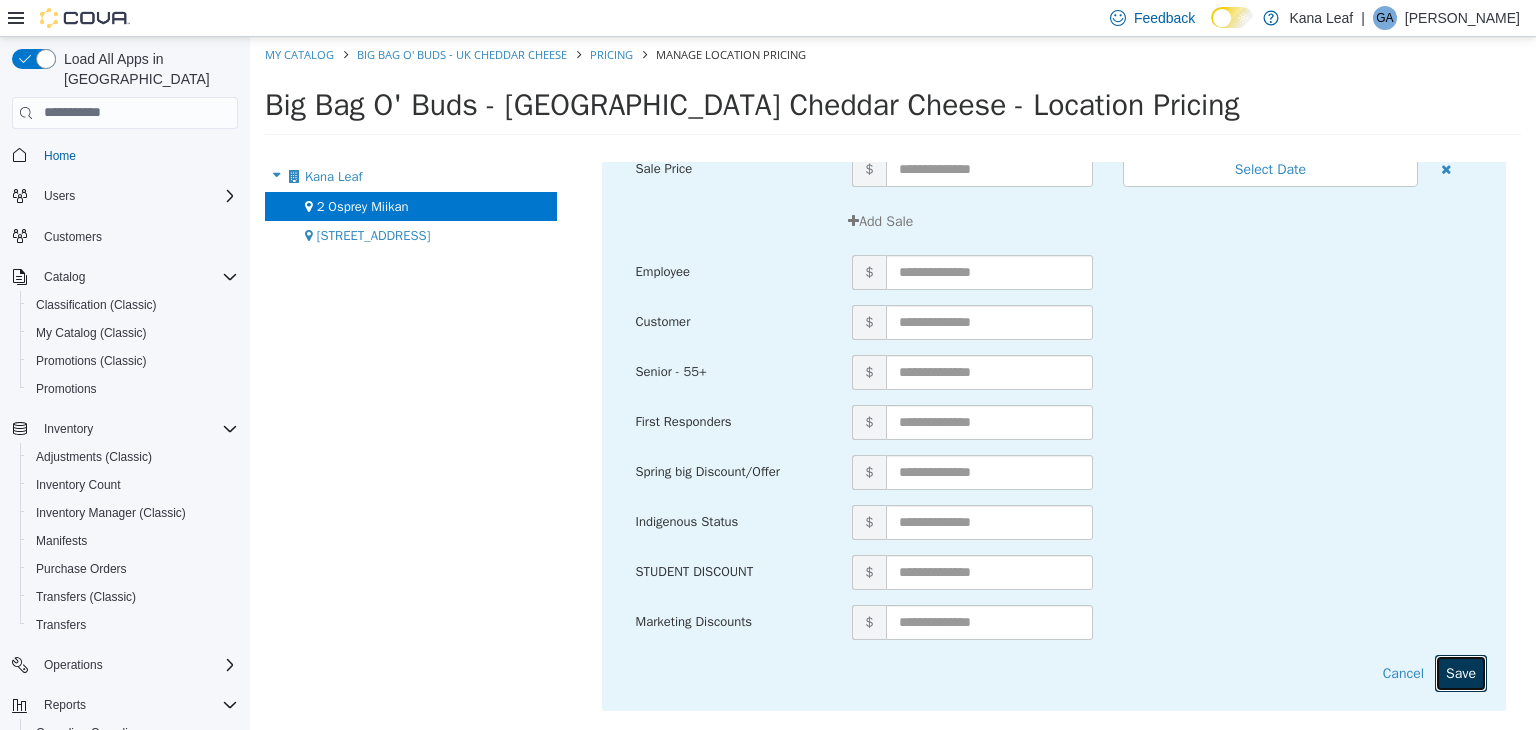 click on "Save" at bounding box center (1461, 672) 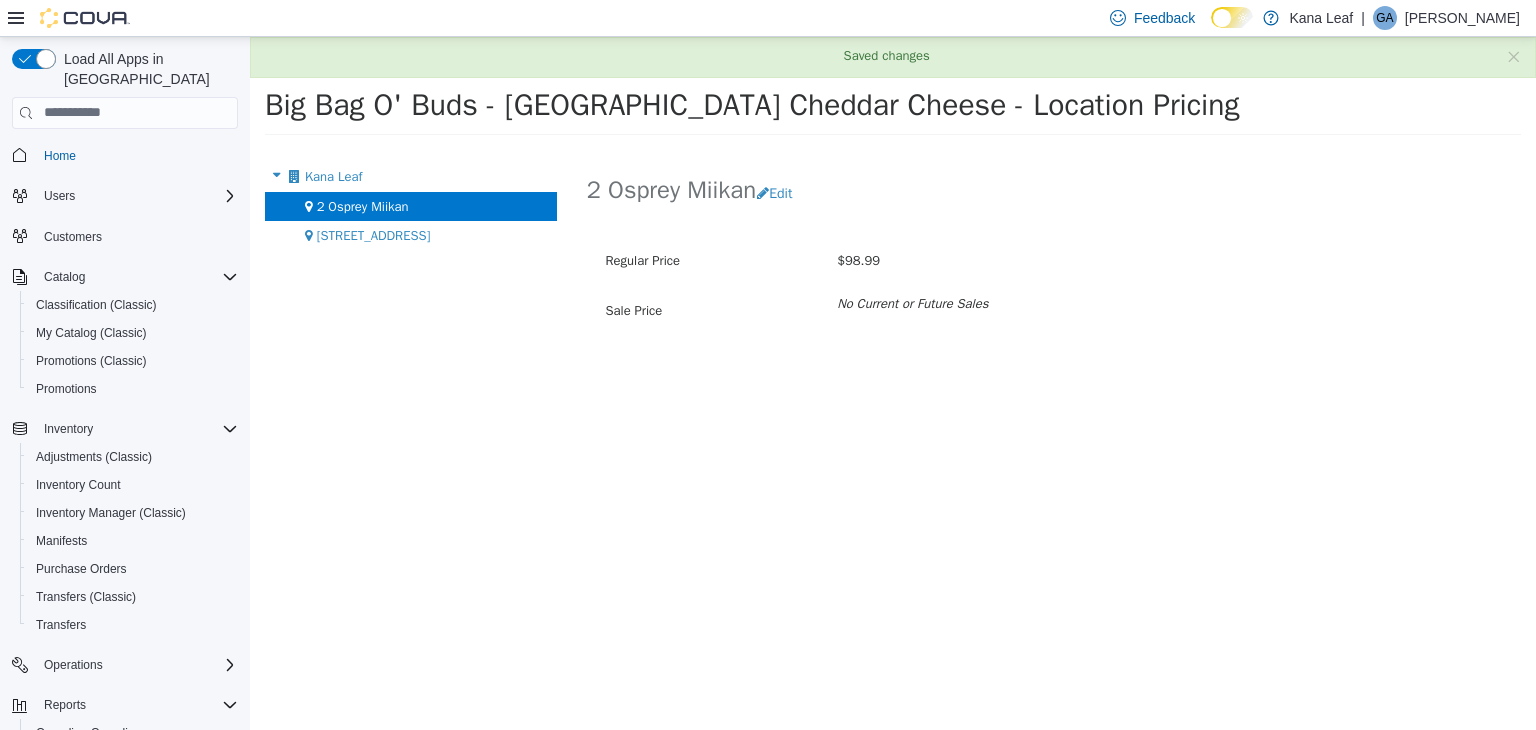 scroll, scrollTop: 0, scrollLeft: 0, axis: both 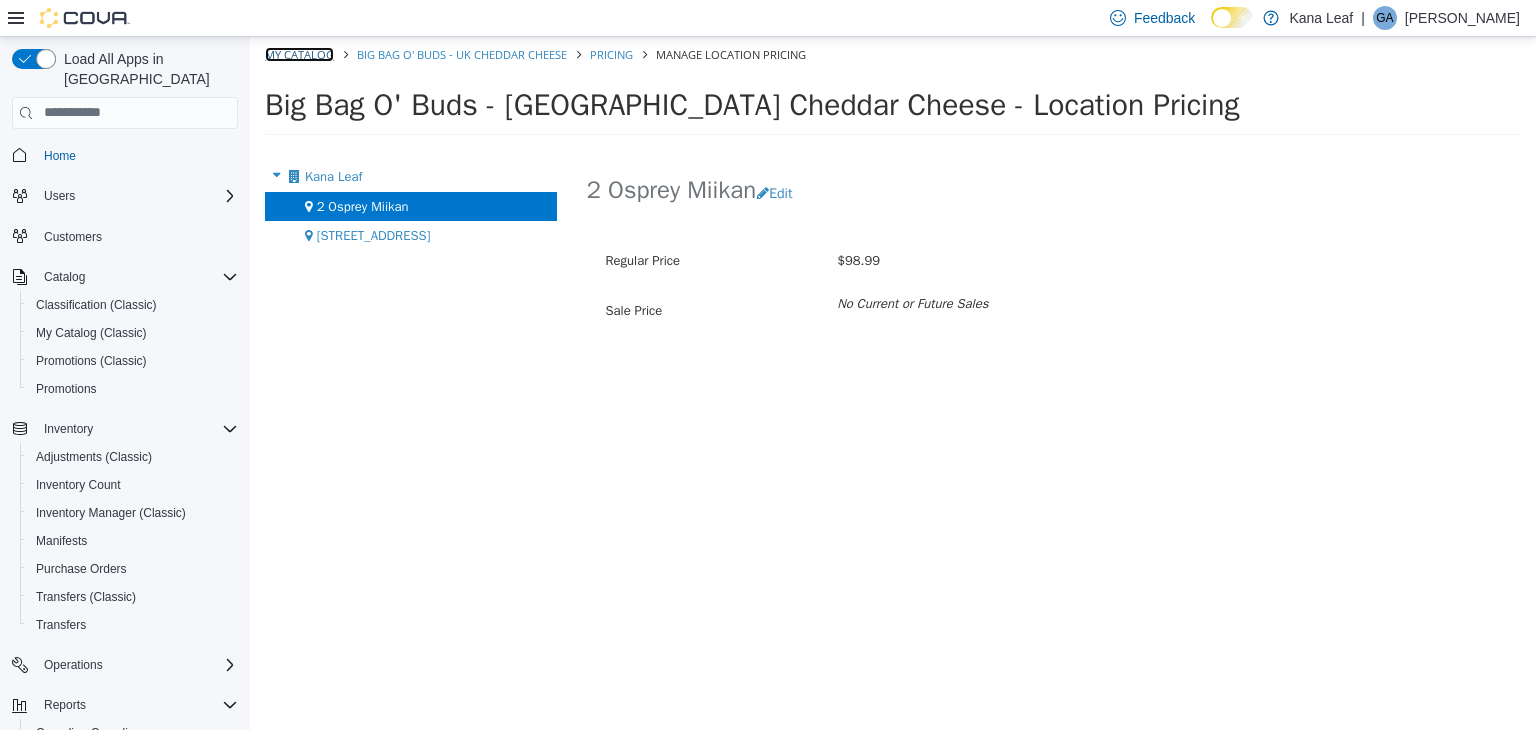 click on "My Catalog" at bounding box center [299, 53] 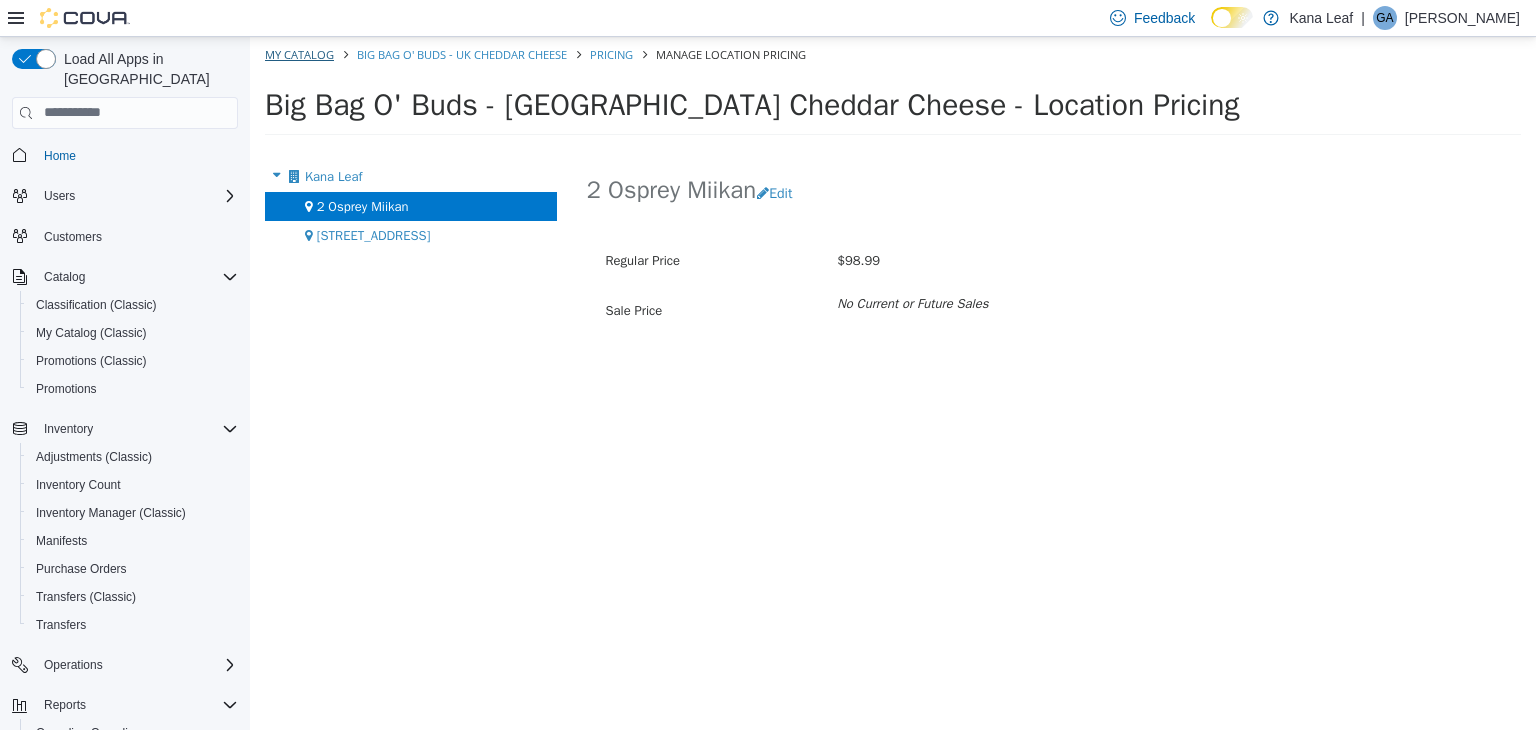 select on "**********" 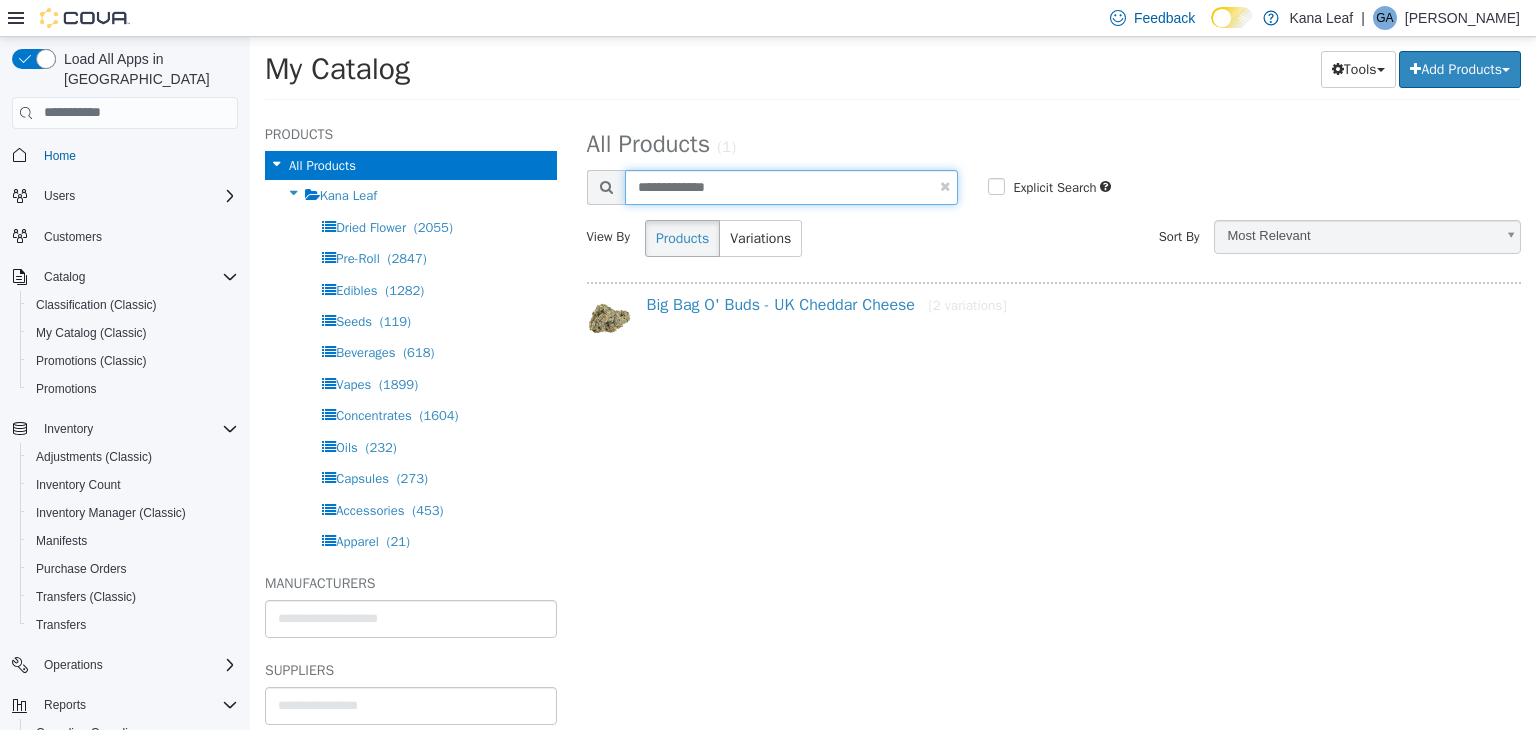 click on "**********" at bounding box center (792, 186) 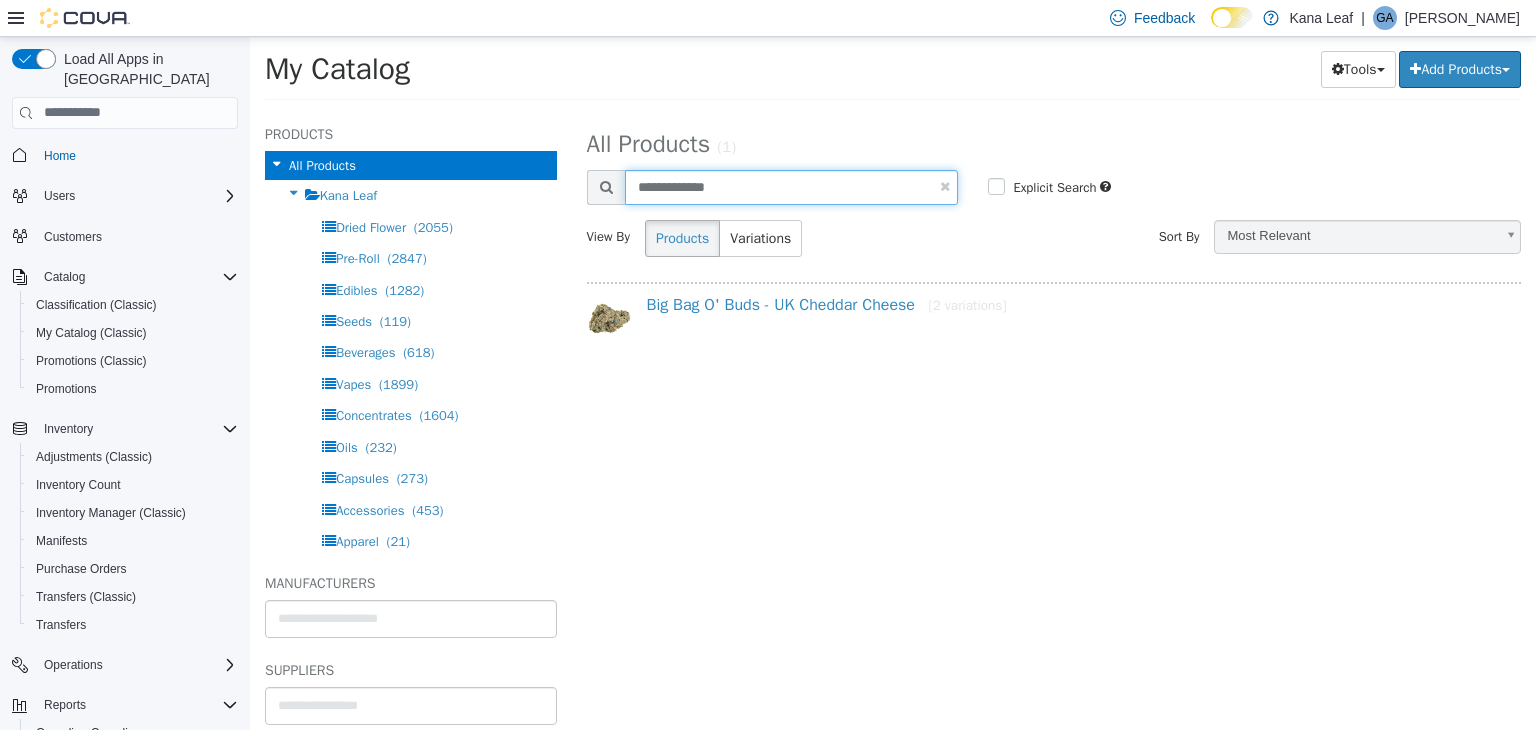 paste on "***" 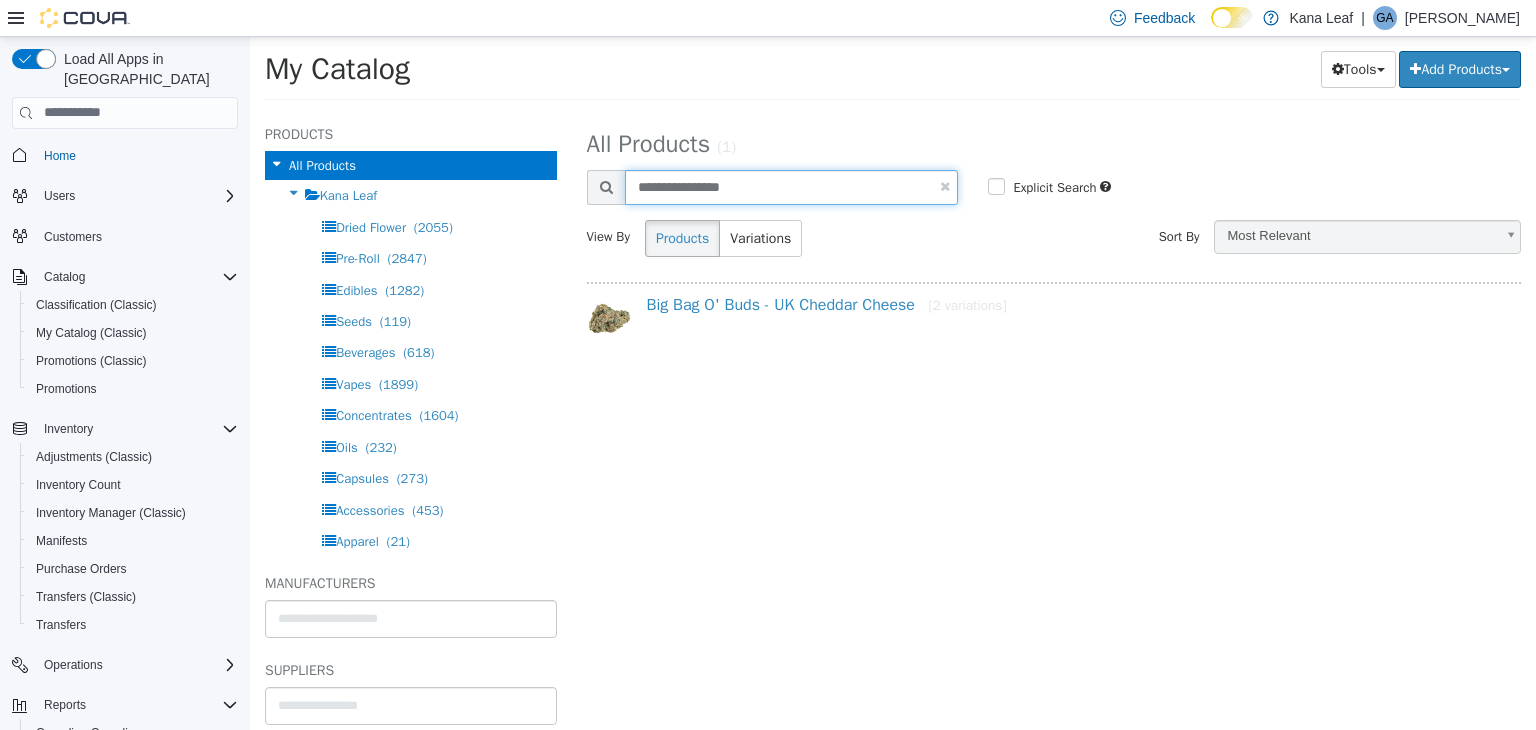 type on "**********" 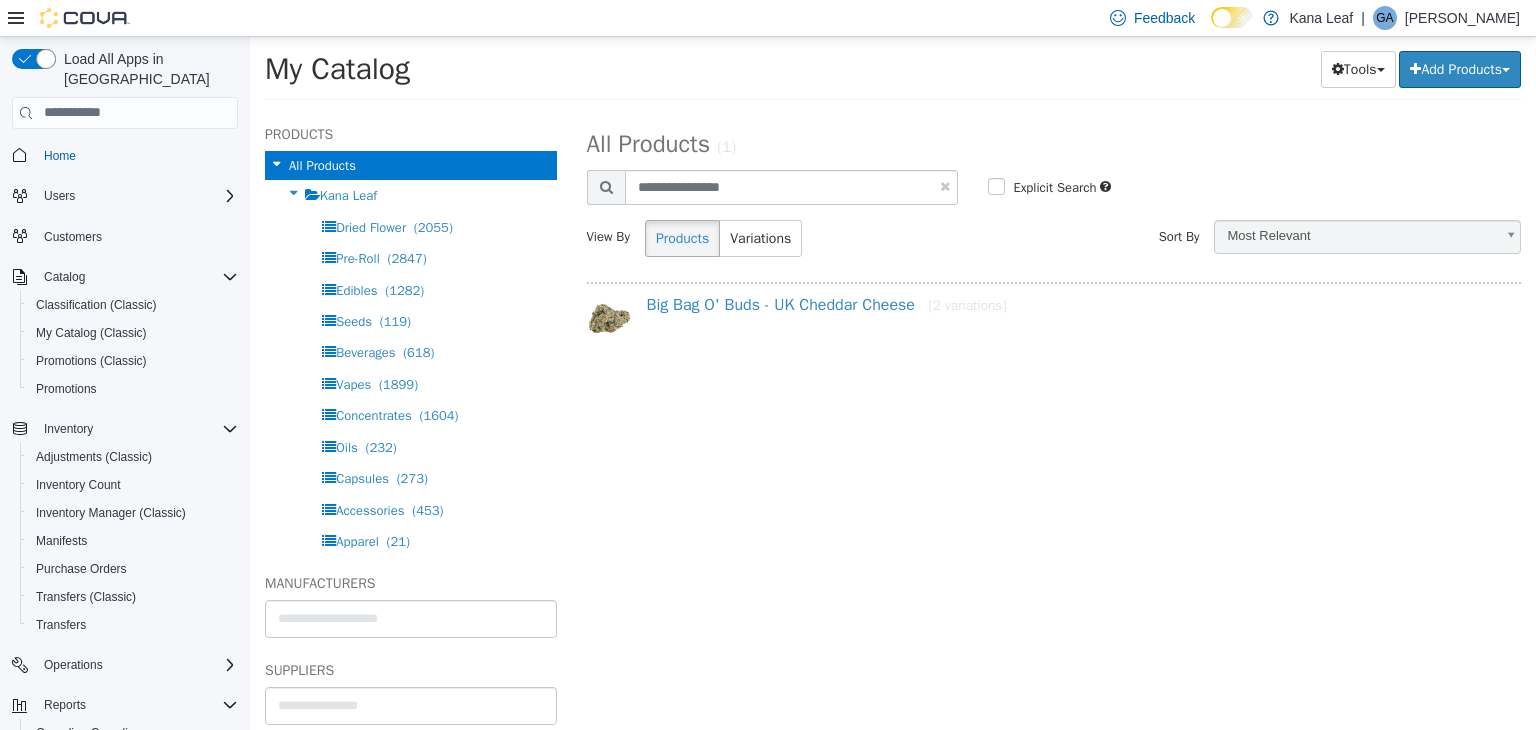 select on "**********" 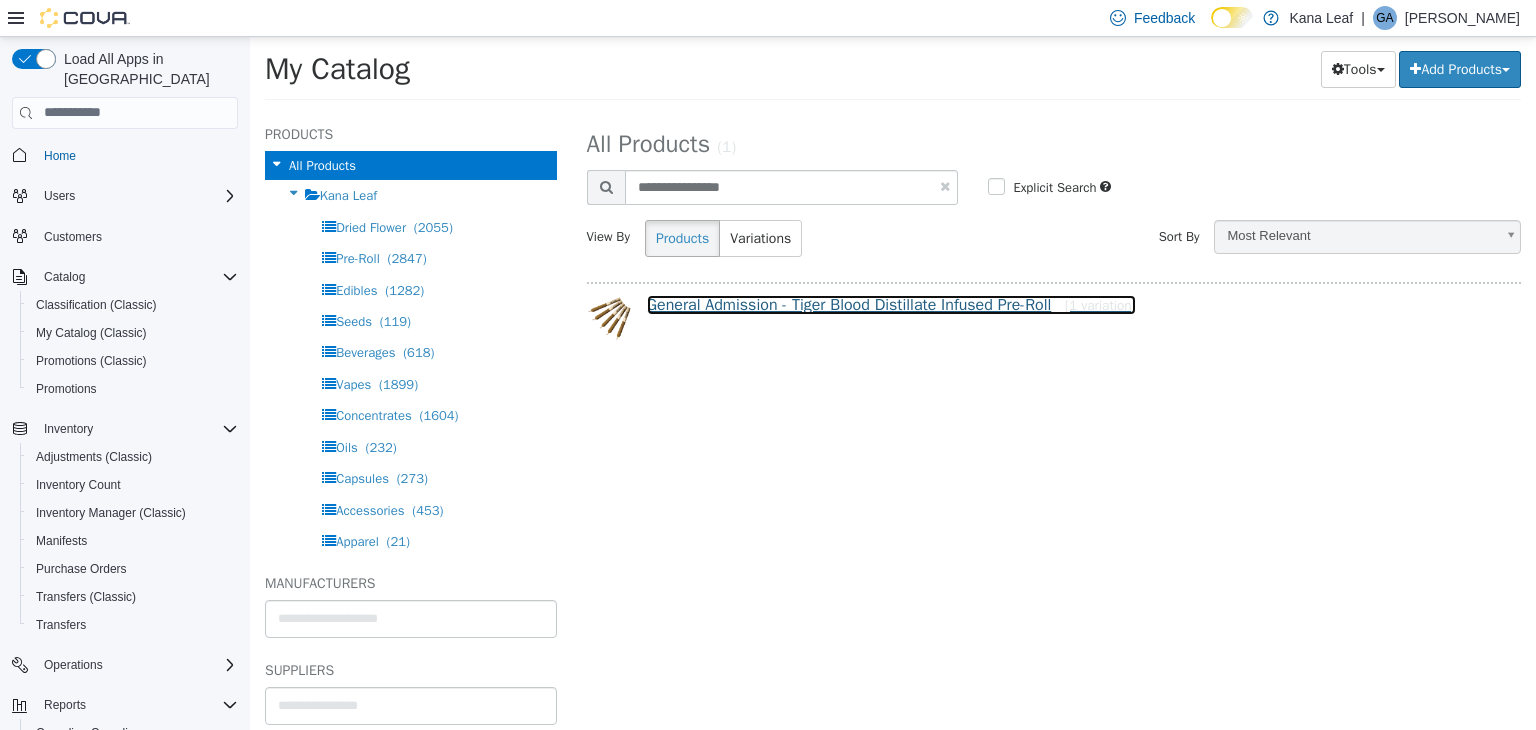click on "General Admission - Tiger Blood Distillate Infused Pre-Roll
[1 variation]" at bounding box center (891, 304) 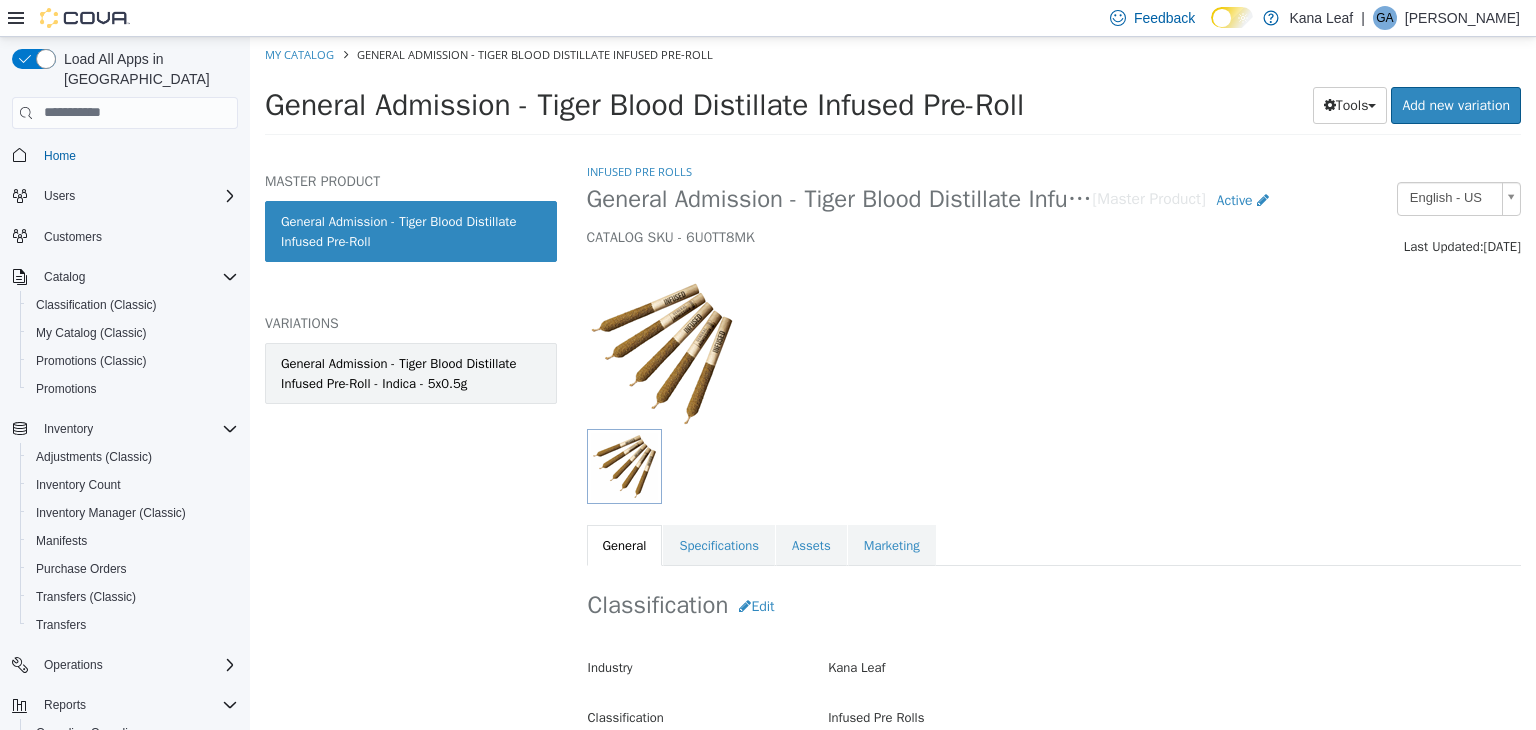 click on "General Admission - Tiger Blood Distillate Infused Pre-Roll - Indica - 5x0.5g" at bounding box center (411, 372) 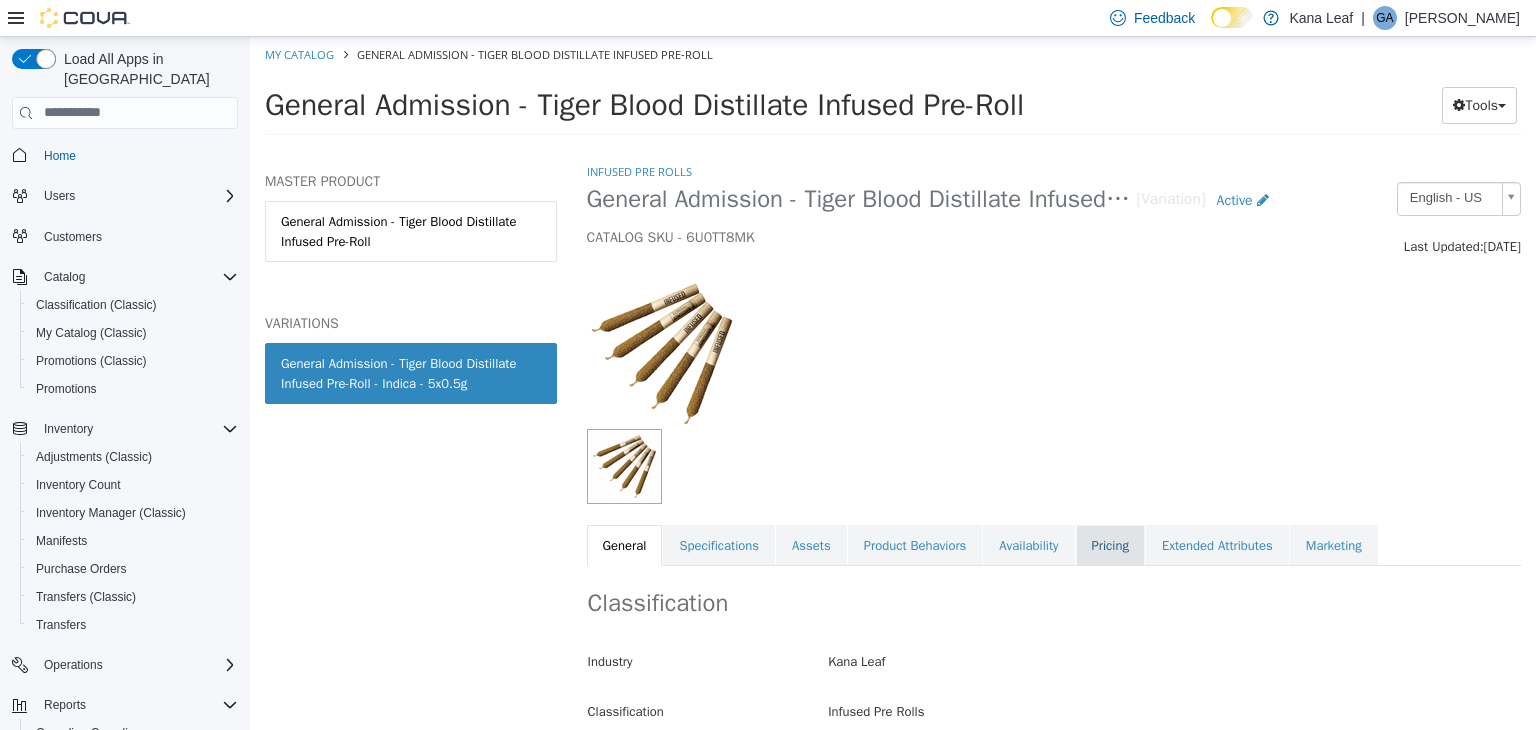 click on "Pricing" at bounding box center (1110, 545) 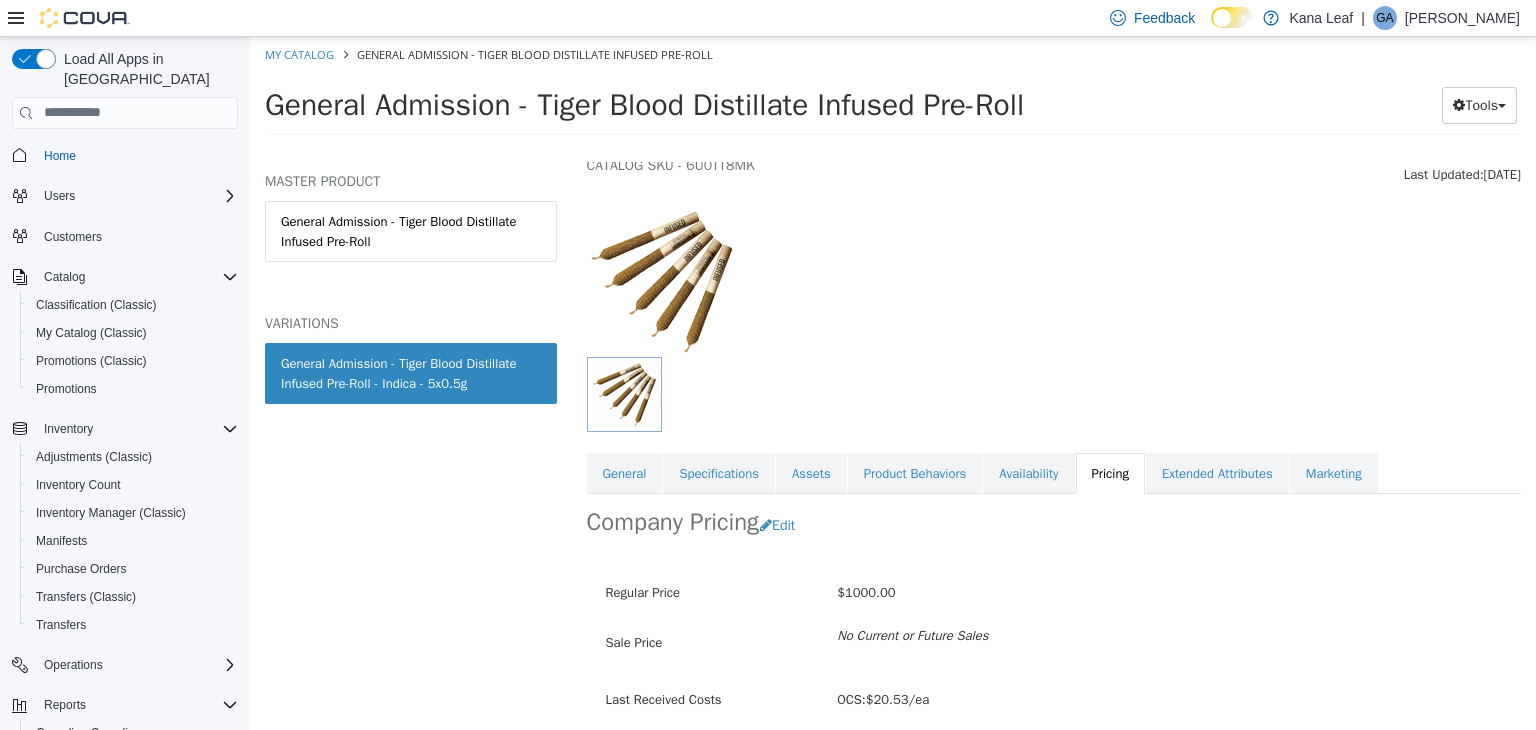 scroll, scrollTop: 147, scrollLeft: 0, axis: vertical 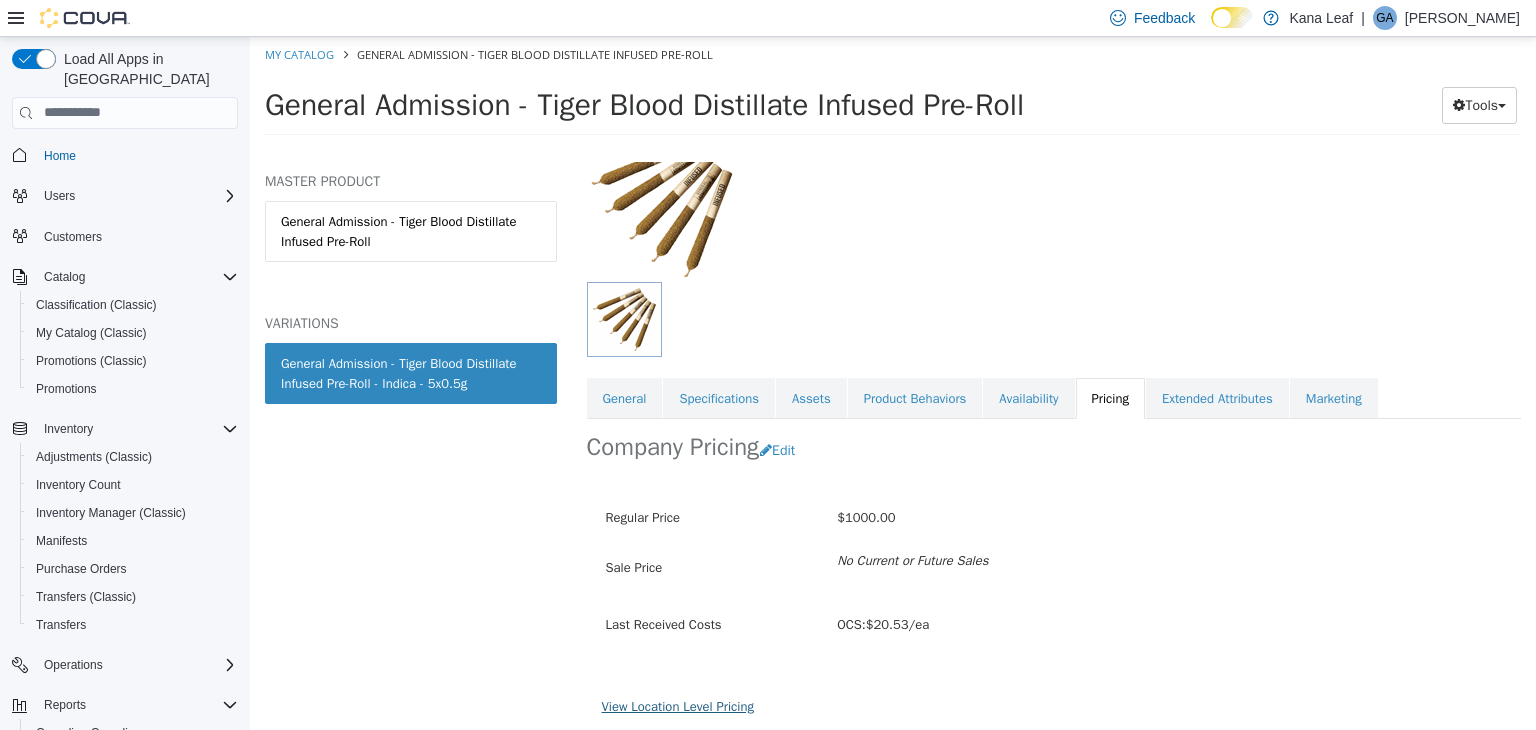 click on "View Location Level Pricing" at bounding box center [678, 705] 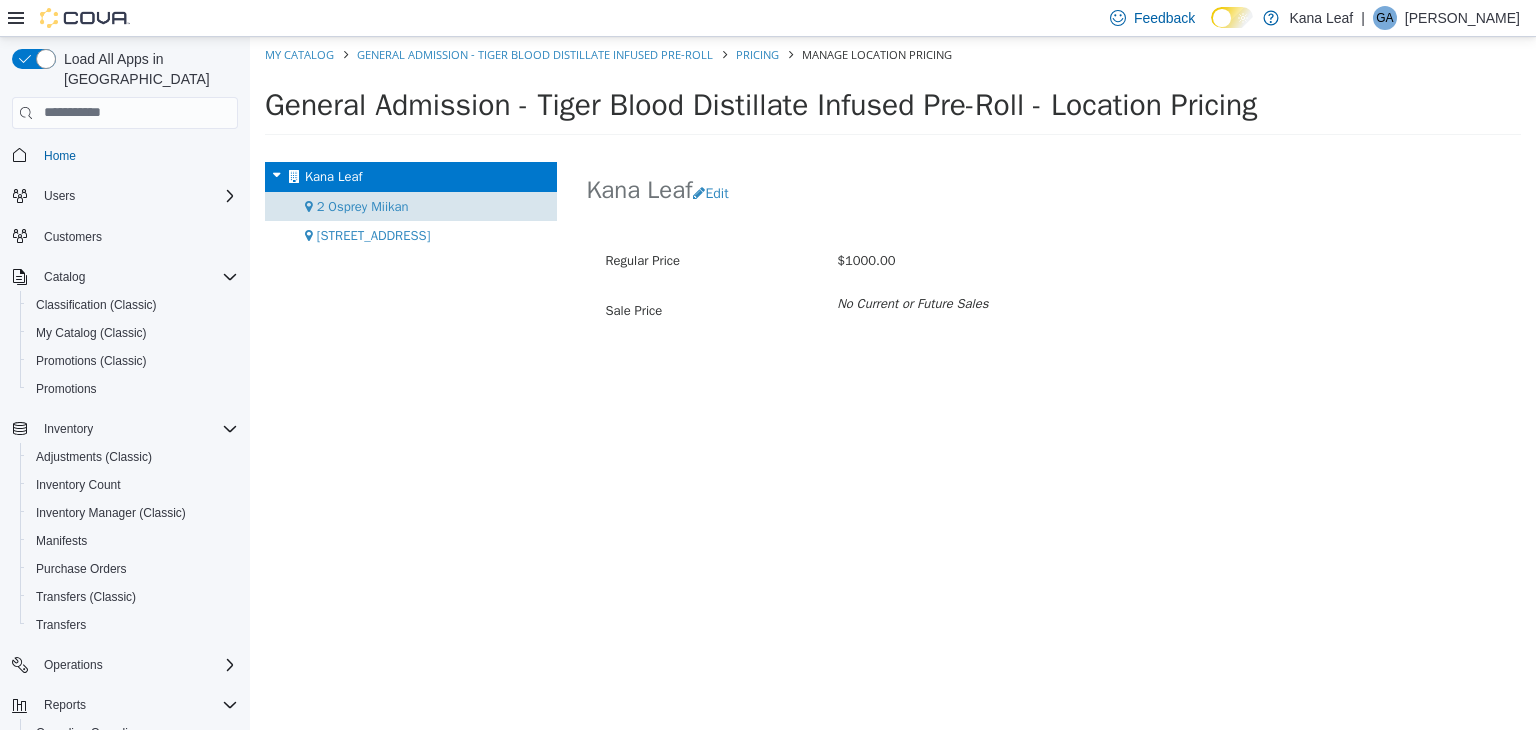 click on "2 Osprey Miikan" at bounding box center (363, 205) 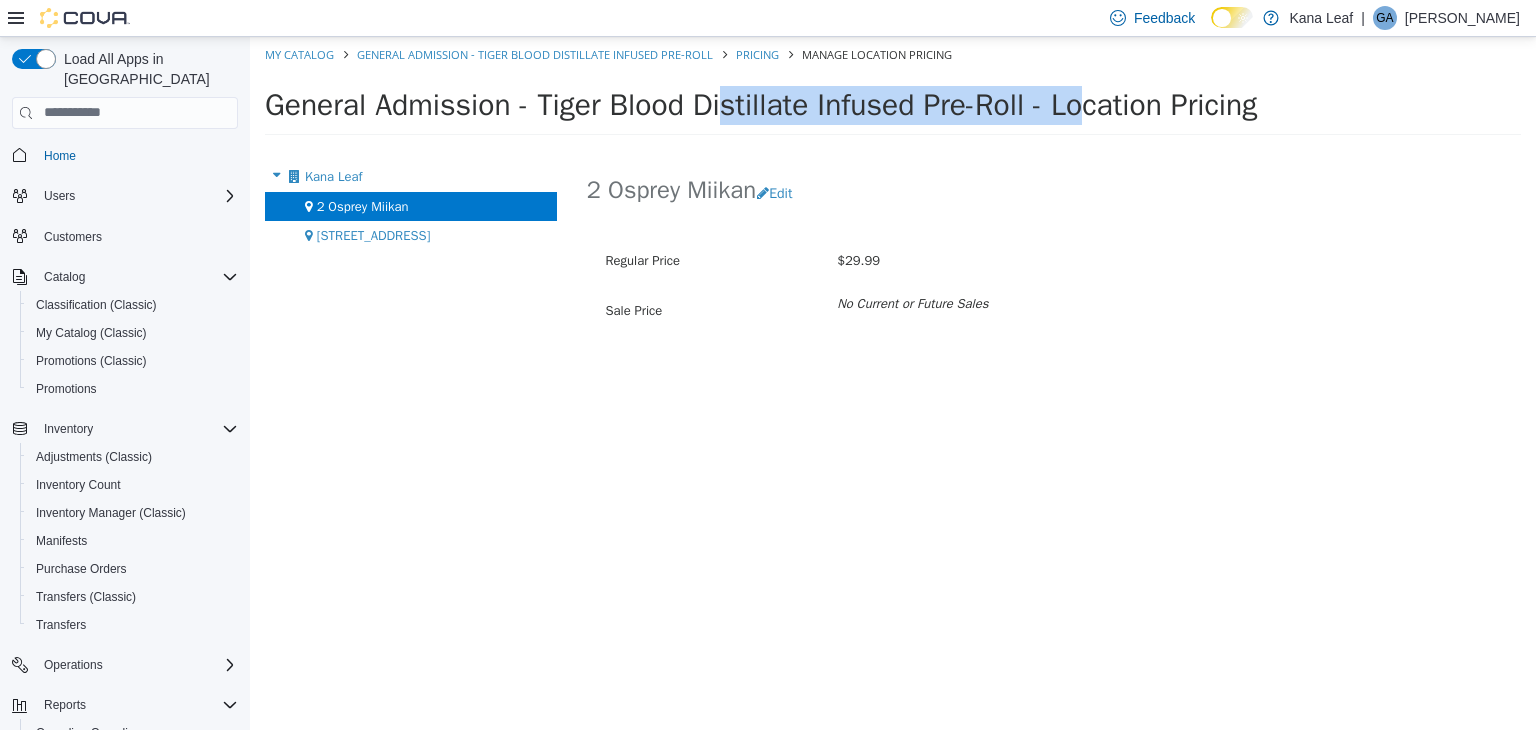 drag, startPoint x: 921, startPoint y: 101, endPoint x: 542, endPoint y: 107, distance: 379.0475 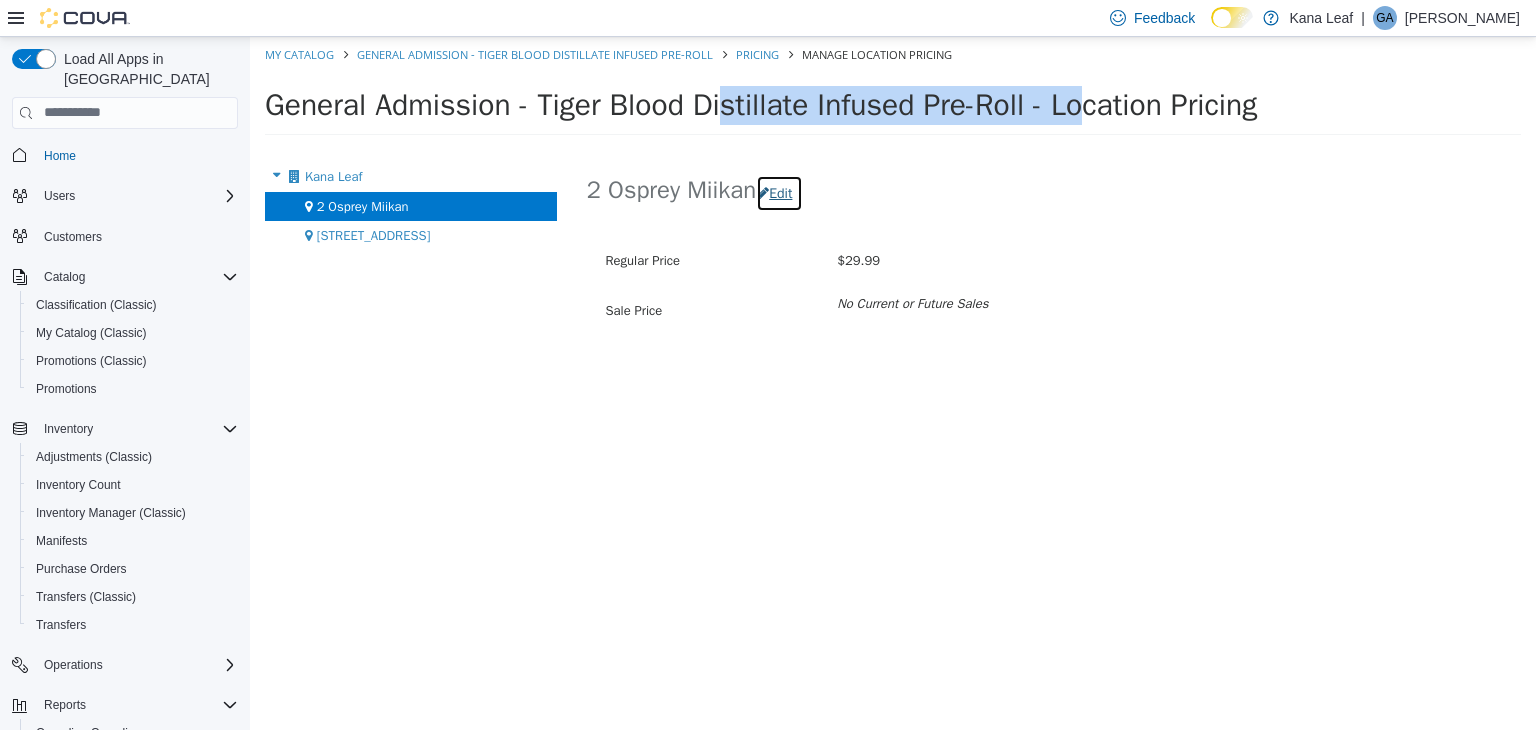 click on "Edit" at bounding box center (779, 192) 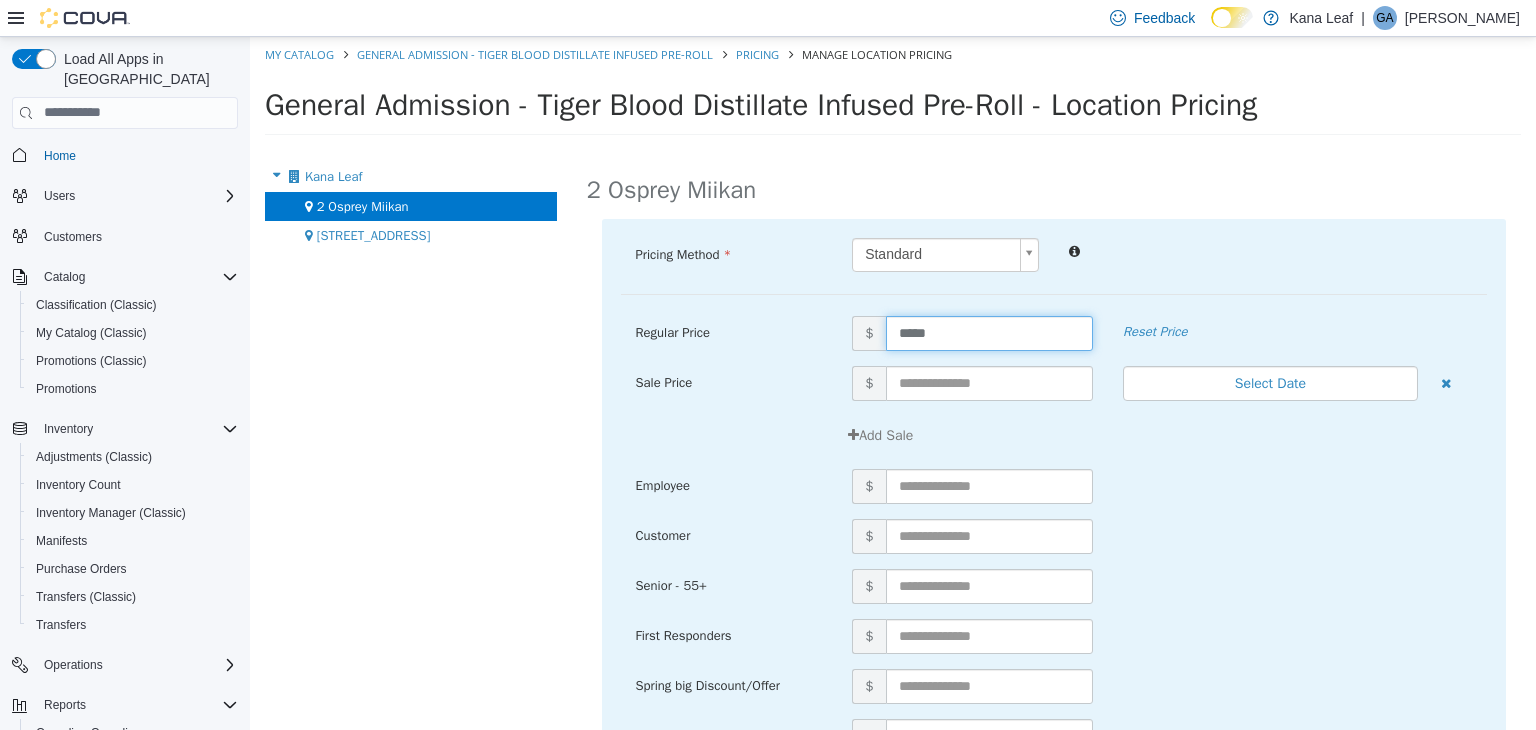 drag, startPoint x: 935, startPoint y: 335, endPoint x: 884, endPoint y: 338, distance: 51.088158 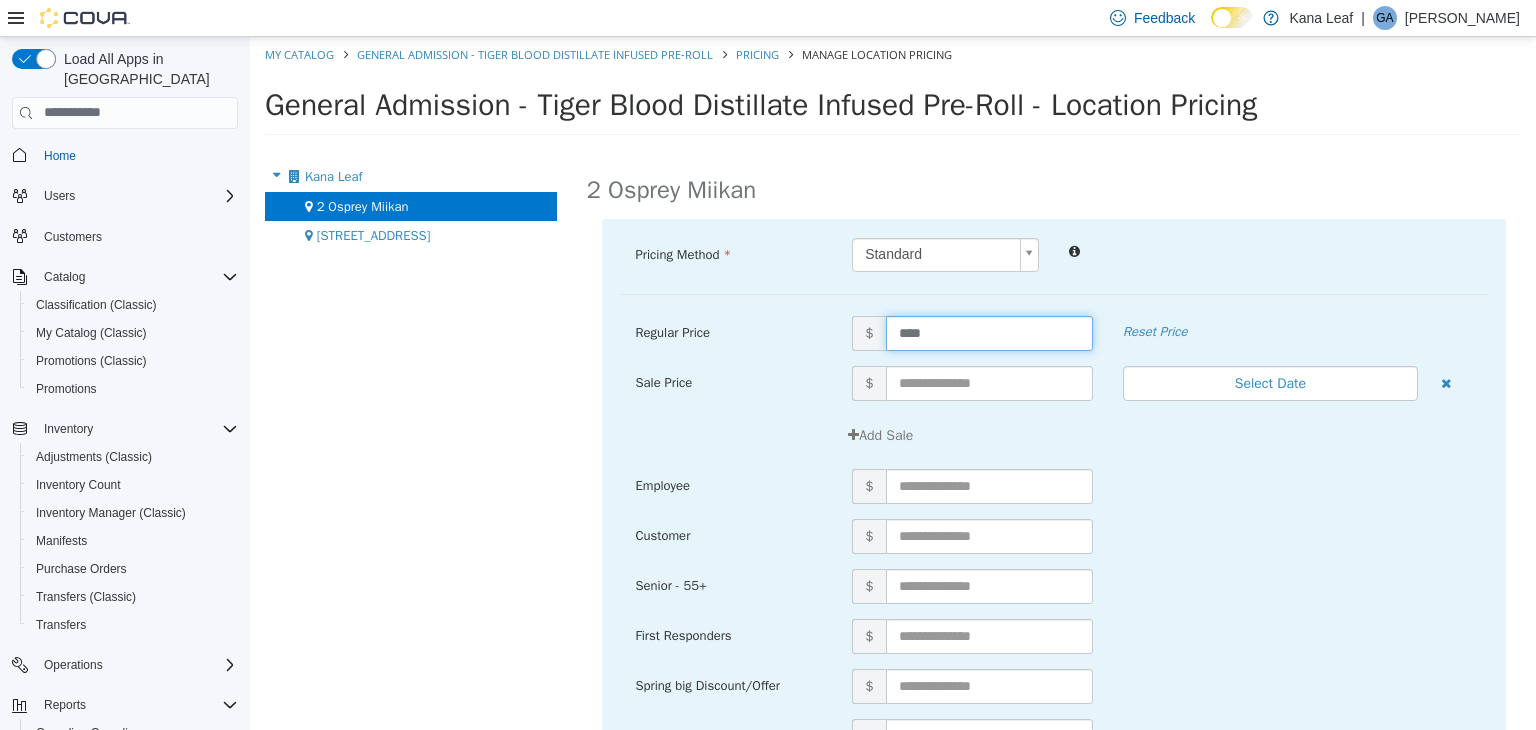 type on "*****" 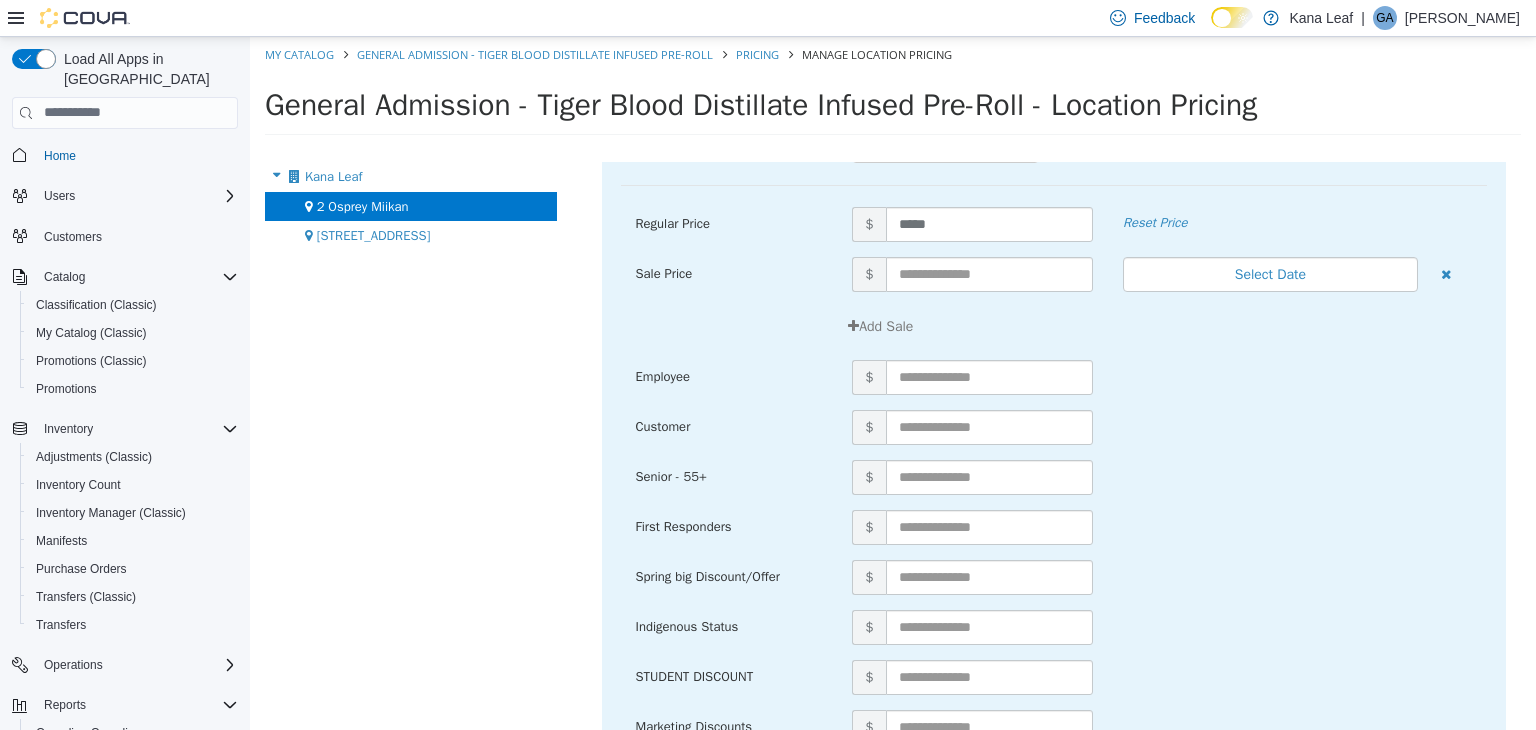 scroll, scrollTop: 214, scrollLeft: 0, axis: vertical 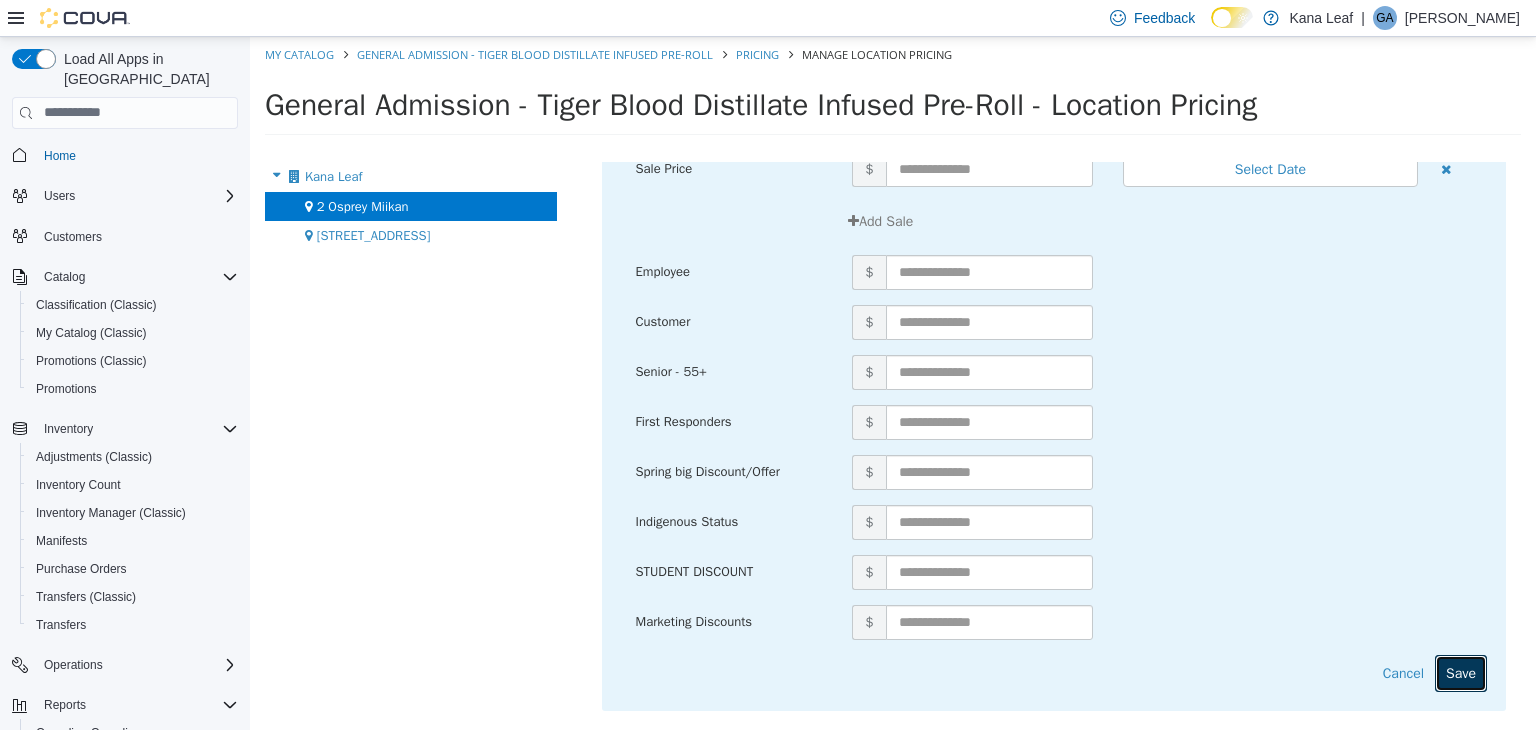 click on "Save" at bounding box center (1461, 672) 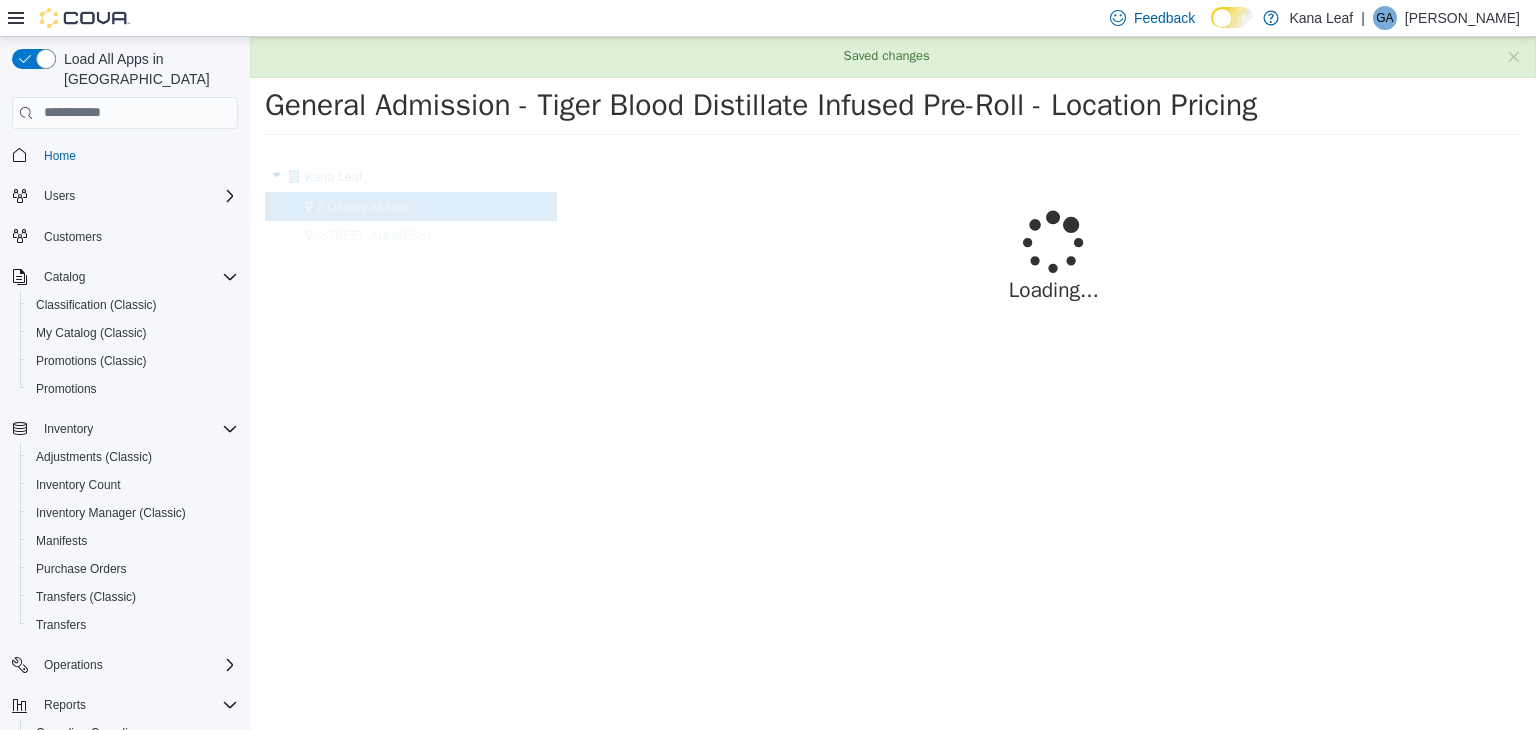 scroll, scrollTop: 0, scrollLeft: 0, axis: both 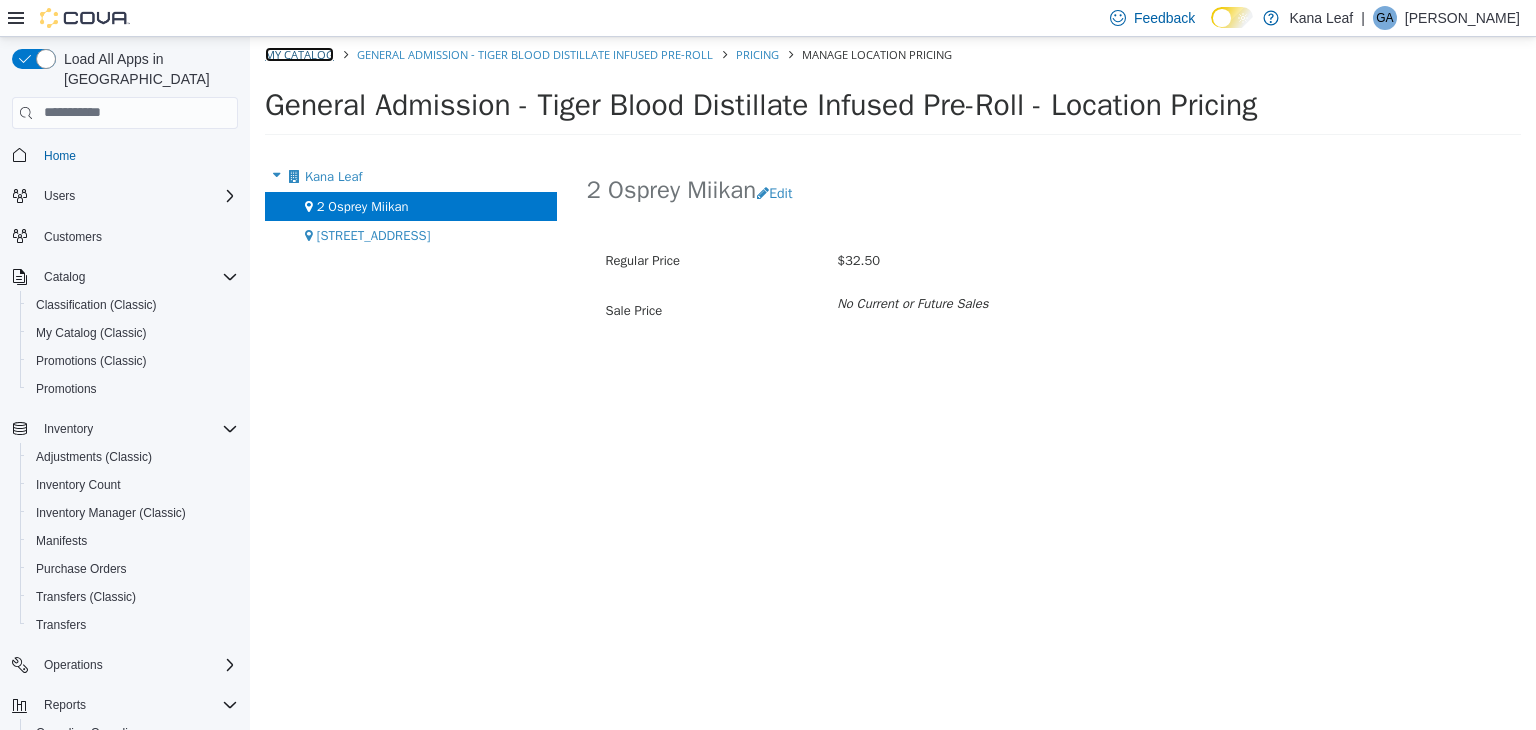 click on "My Catalog" at bounding box center [299, 53] 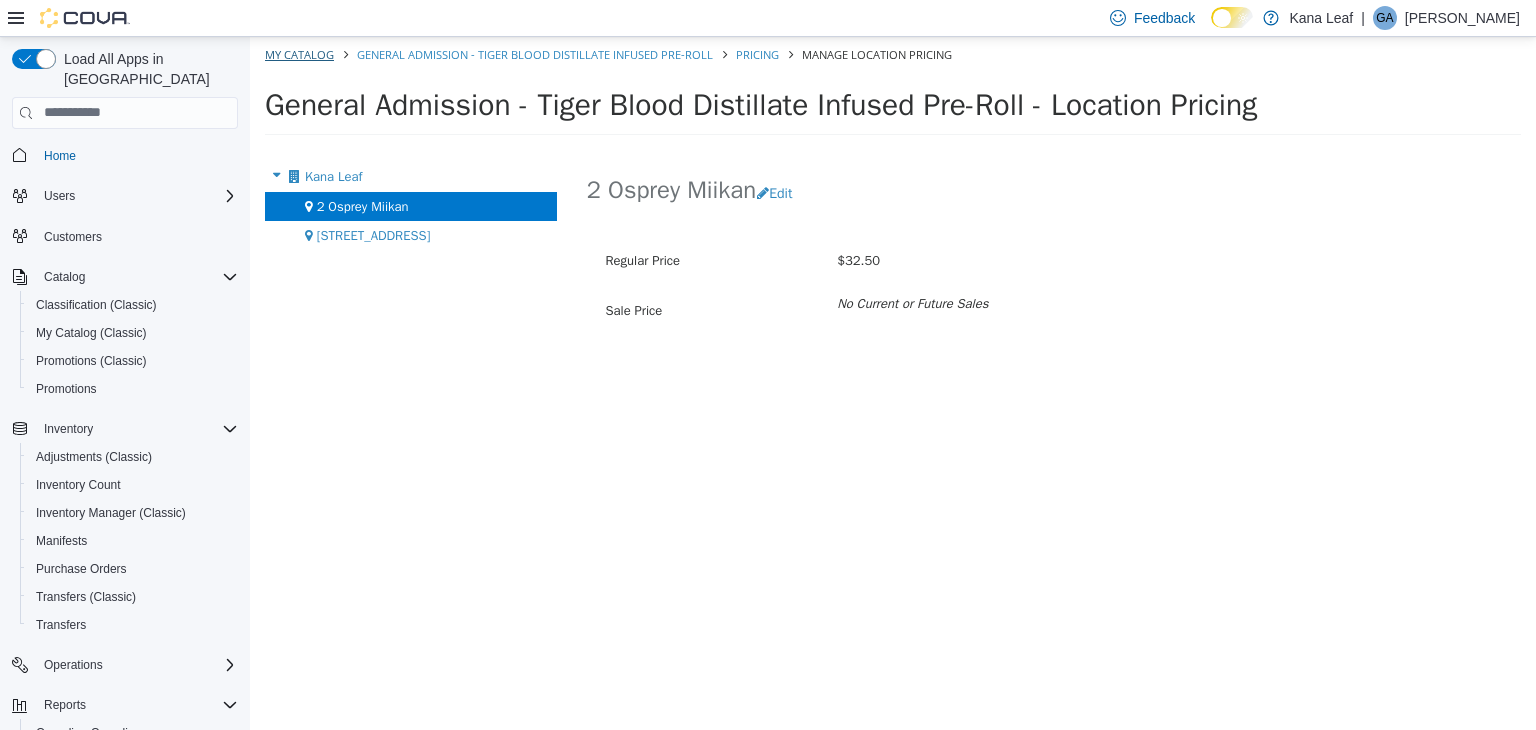 select on "**********" 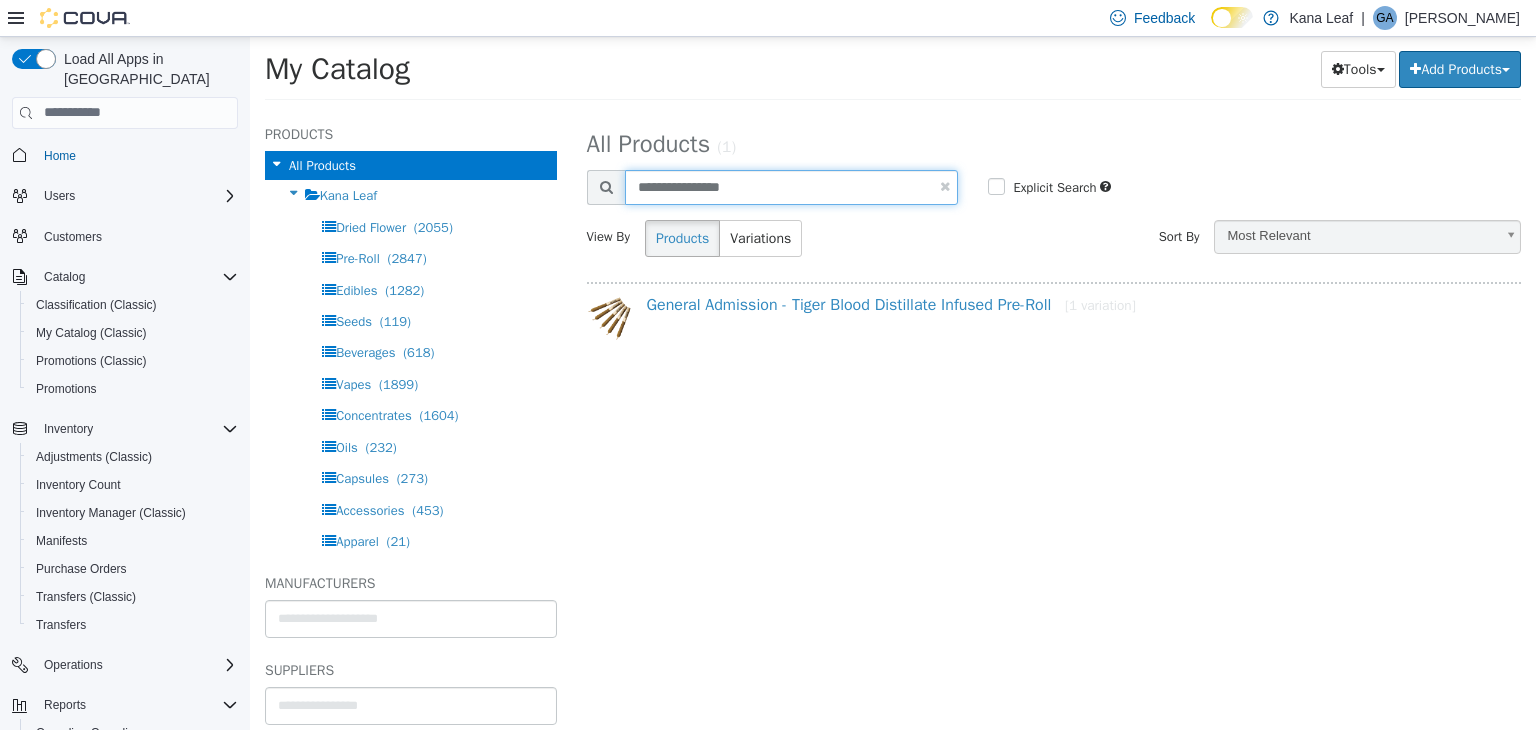 click on "**********" at bounding box center [792, 186] 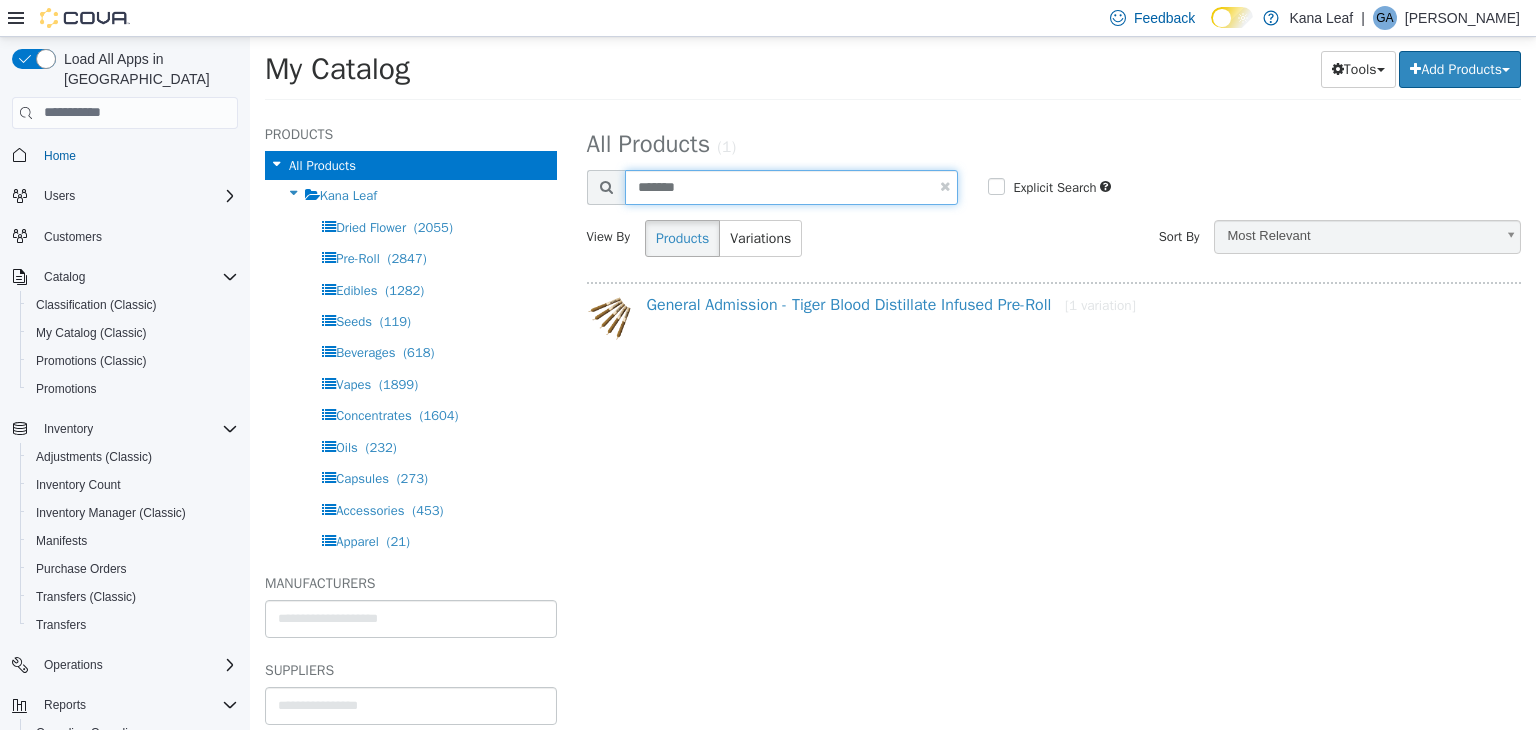 drag, startPoint x: 740, startPoint y: 182, endPoint x: 645, endPoint y: 177, distance: 95.131485 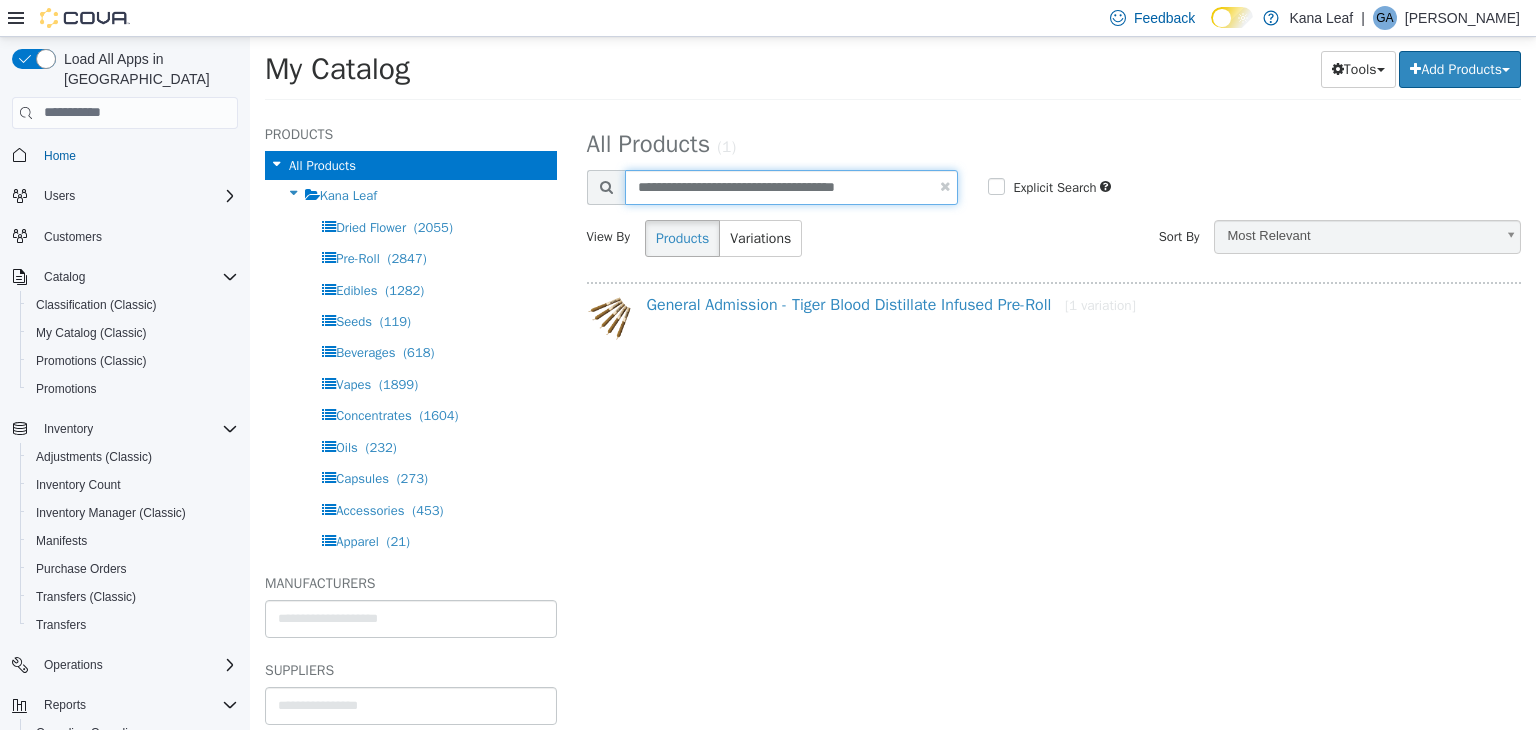 type on "**********" 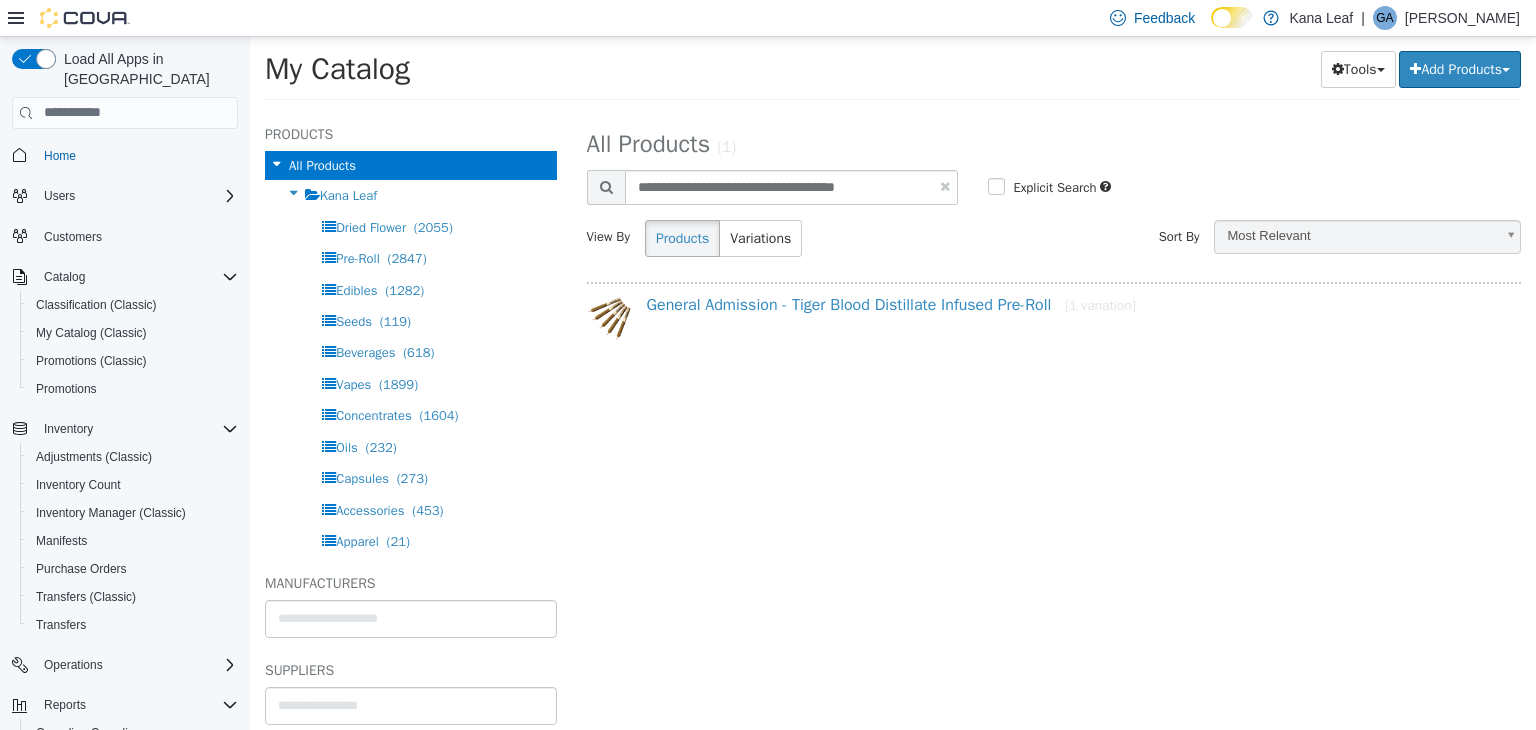 select on "**********" 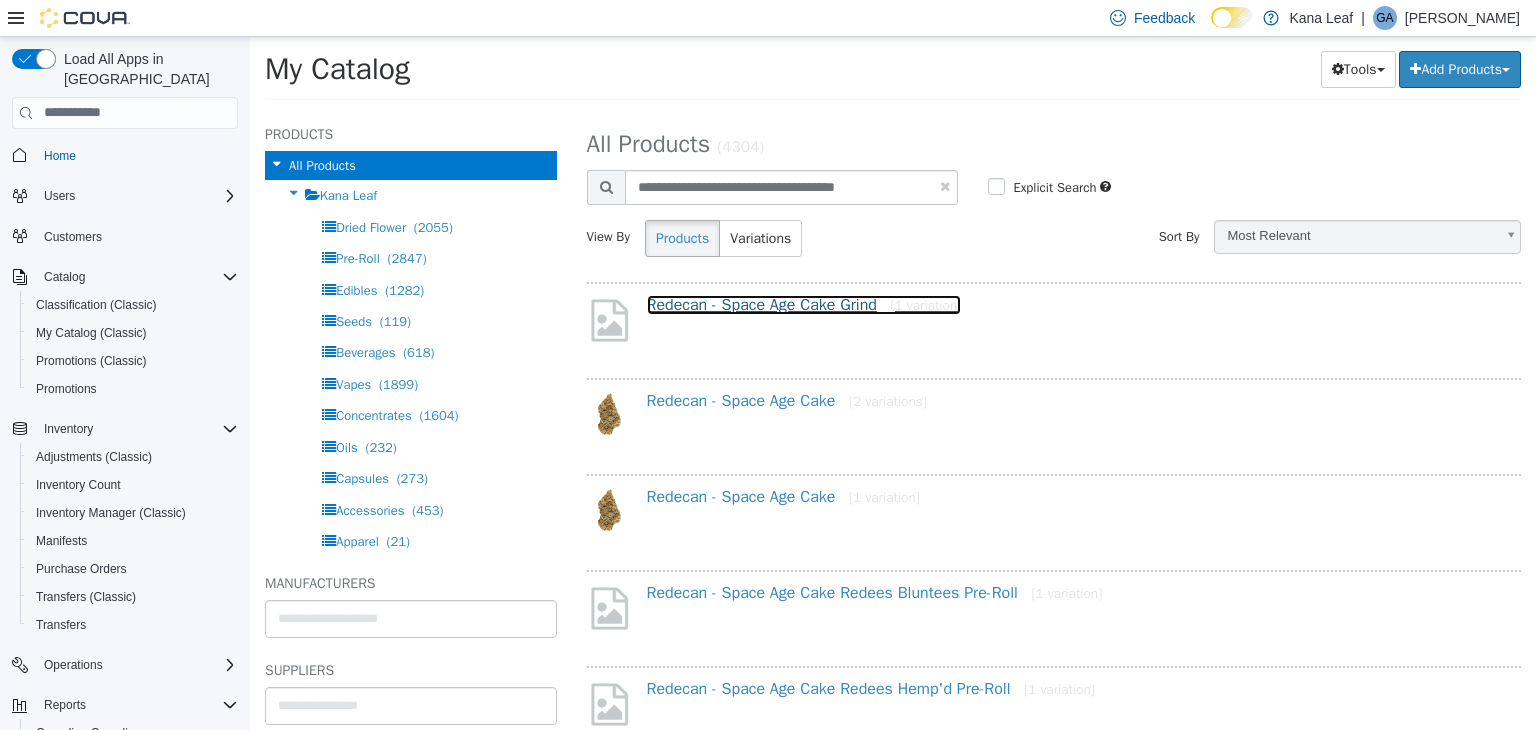 click on "Redecan - Space Age Cake Grind
[1 variation]" at bounding box center (804, 304) 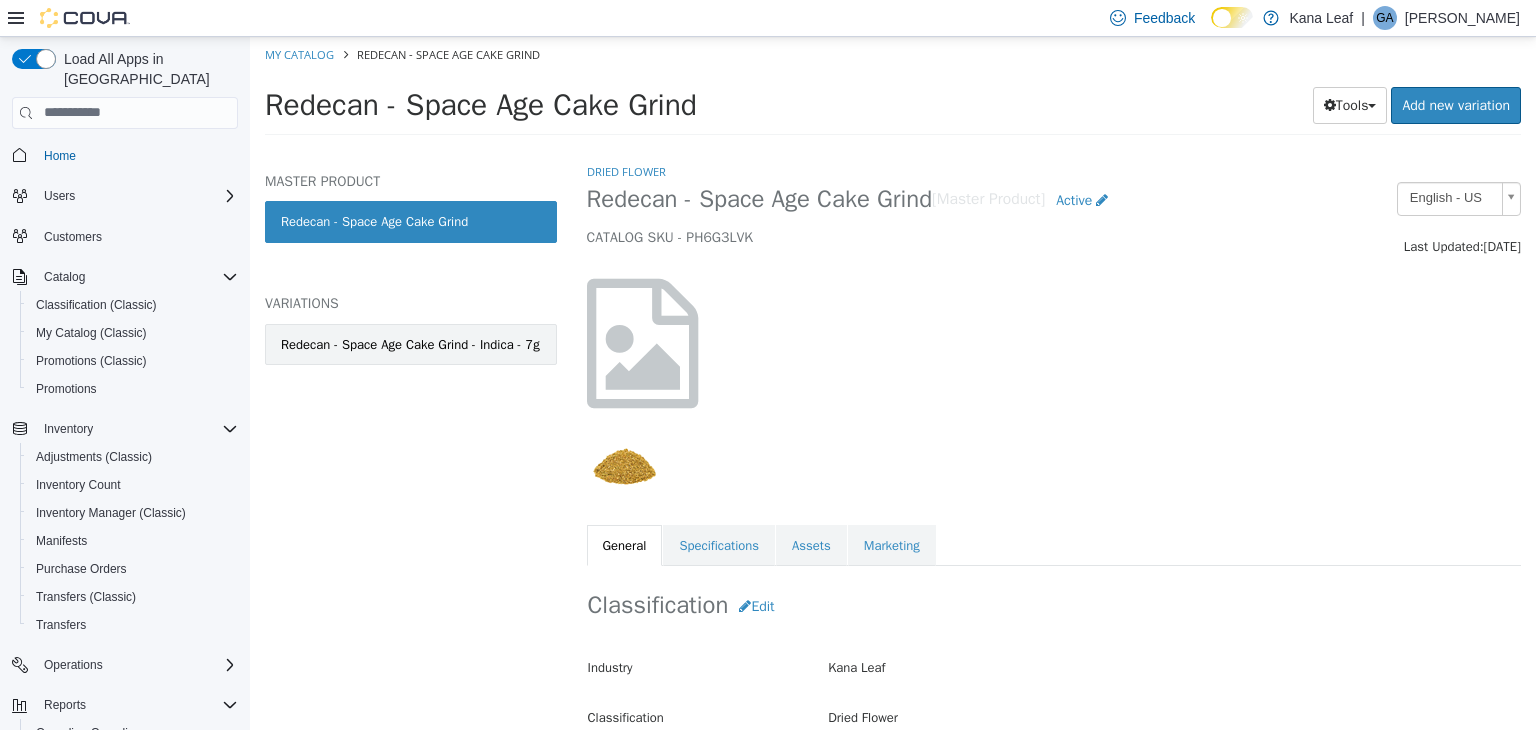 click on "Redecan - Space Age Cake Grind - Indica - 7g" at bounding box center [410, 344] 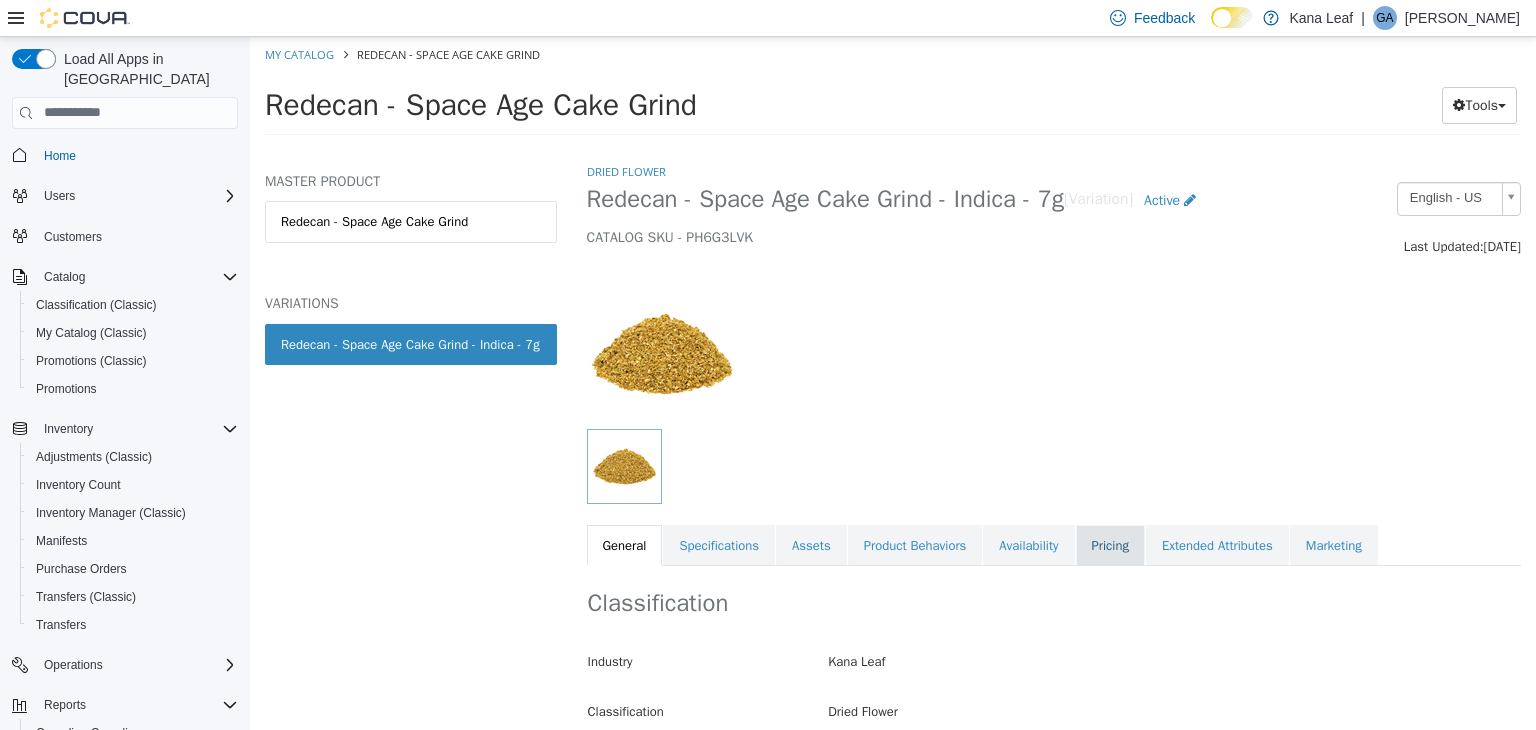 click on "Pricing" at bounding box center [1110, 545] 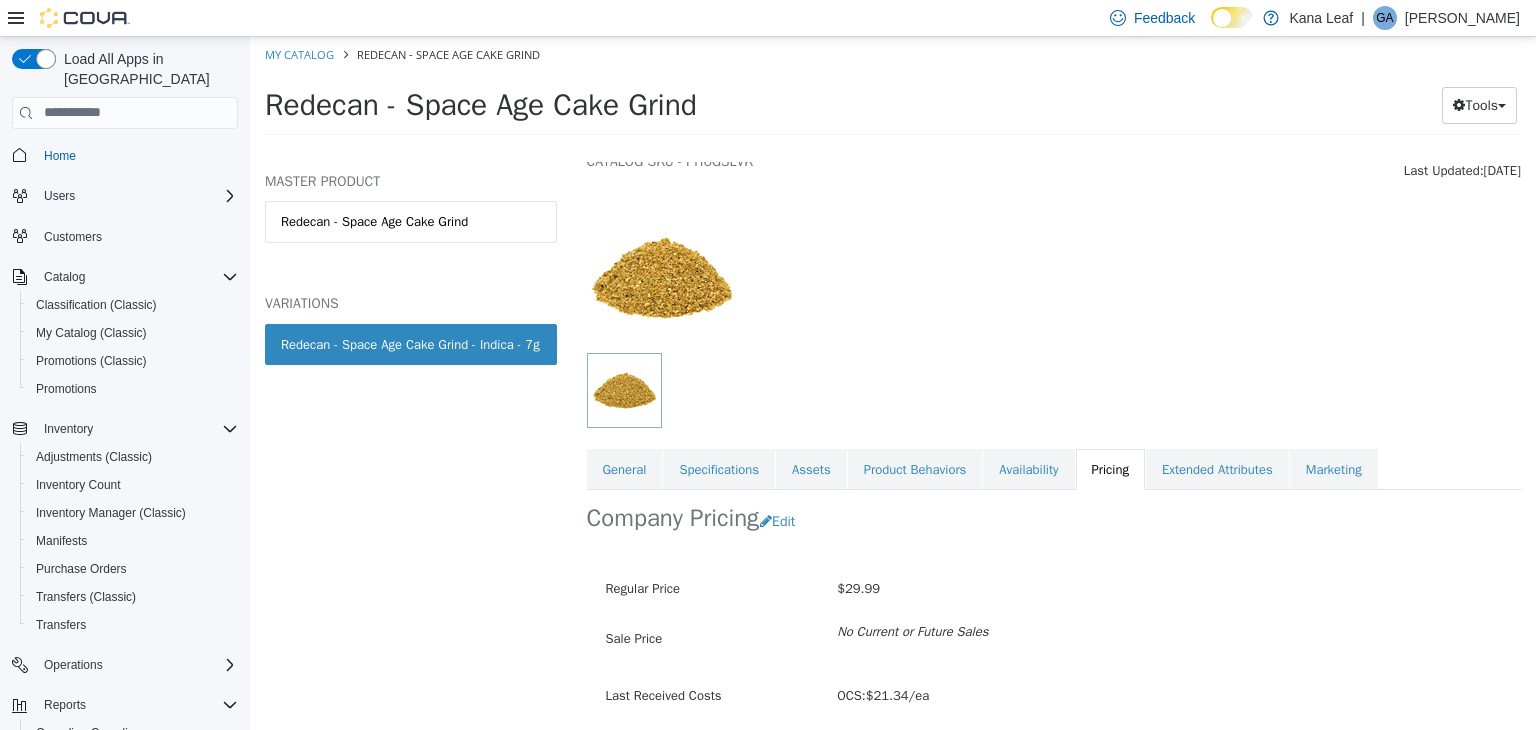scroll, scrollTop: 147, scrollLeft: 0, axis: vertical 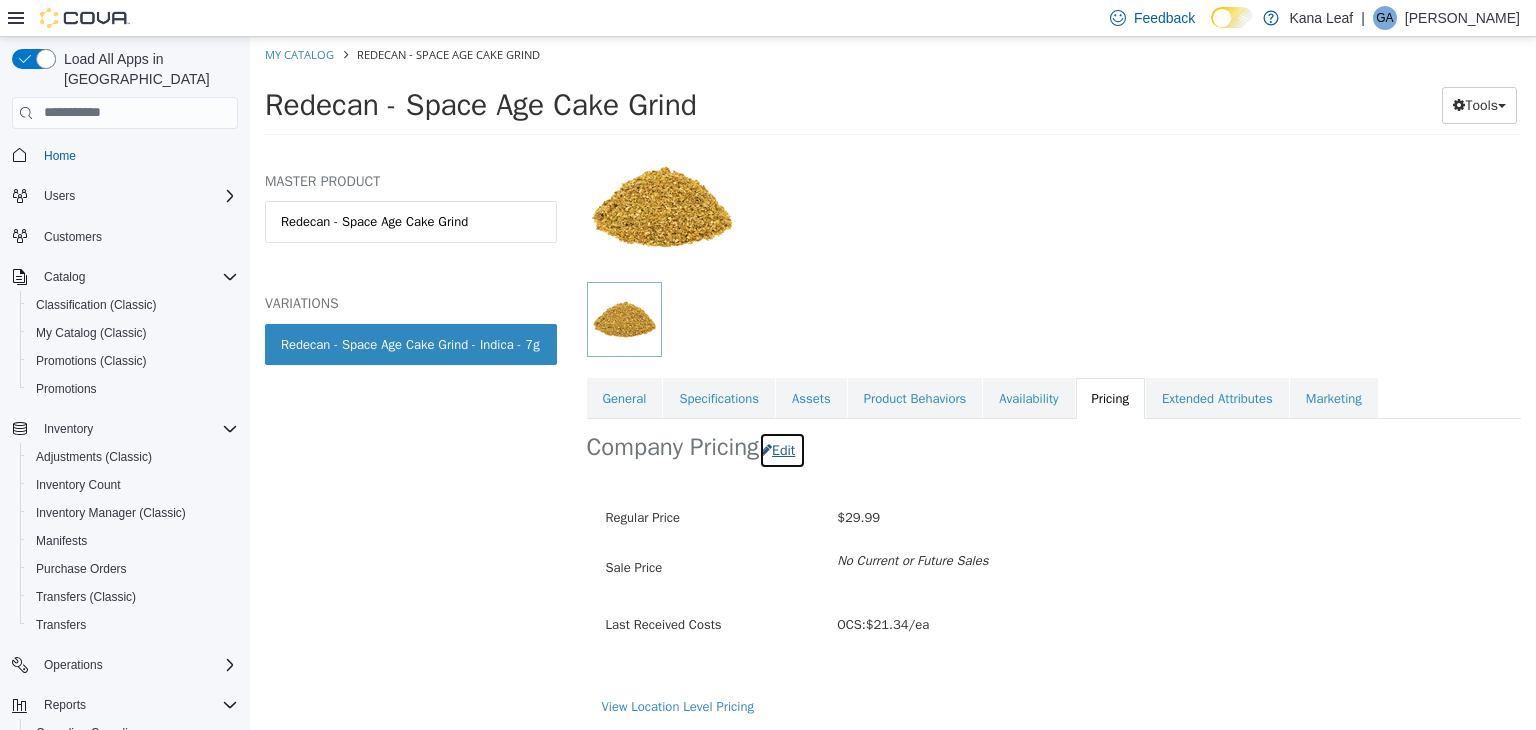 click on "Edit" at bounding box center [782, 449] 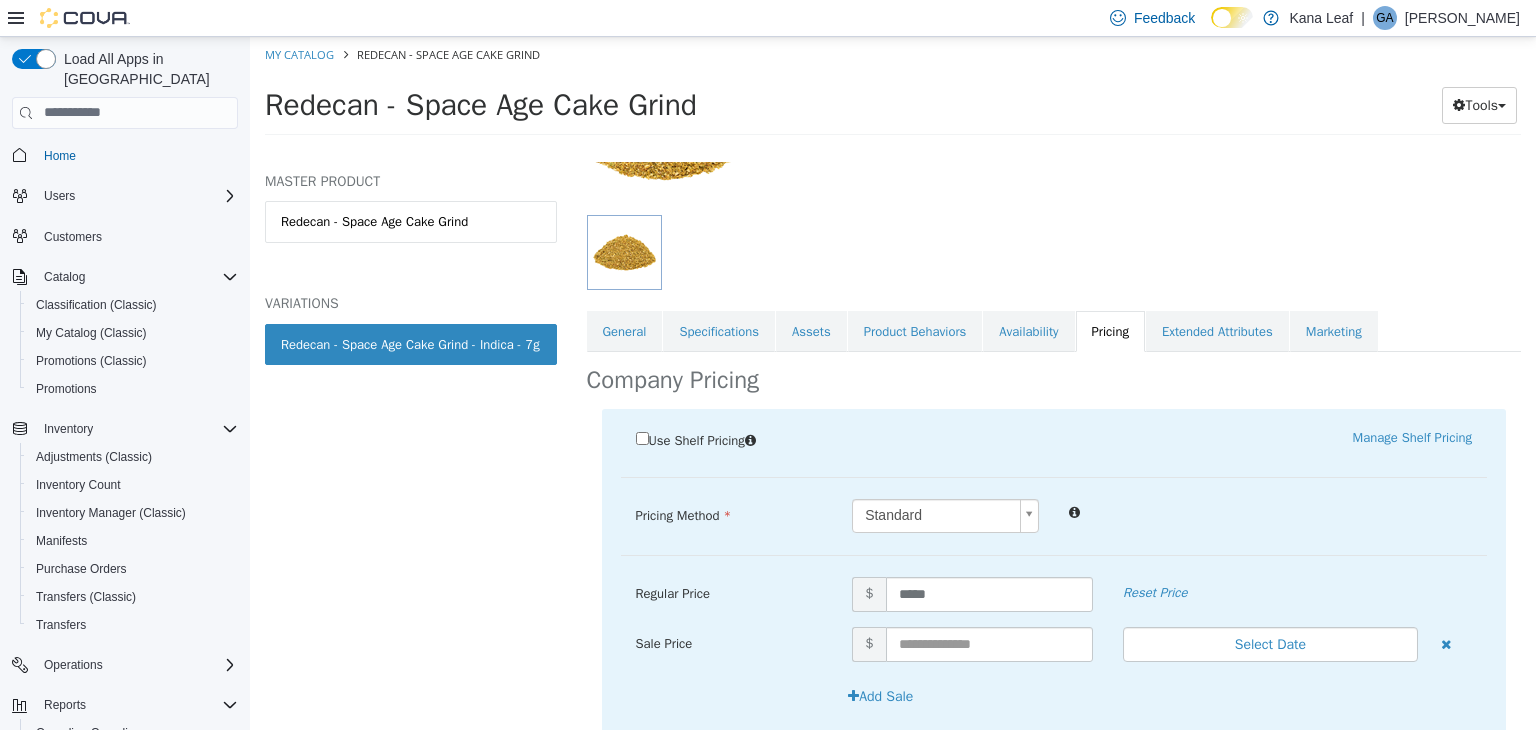 scroll, scrollTop: 247, scrollLeft: 0, axis: vertical 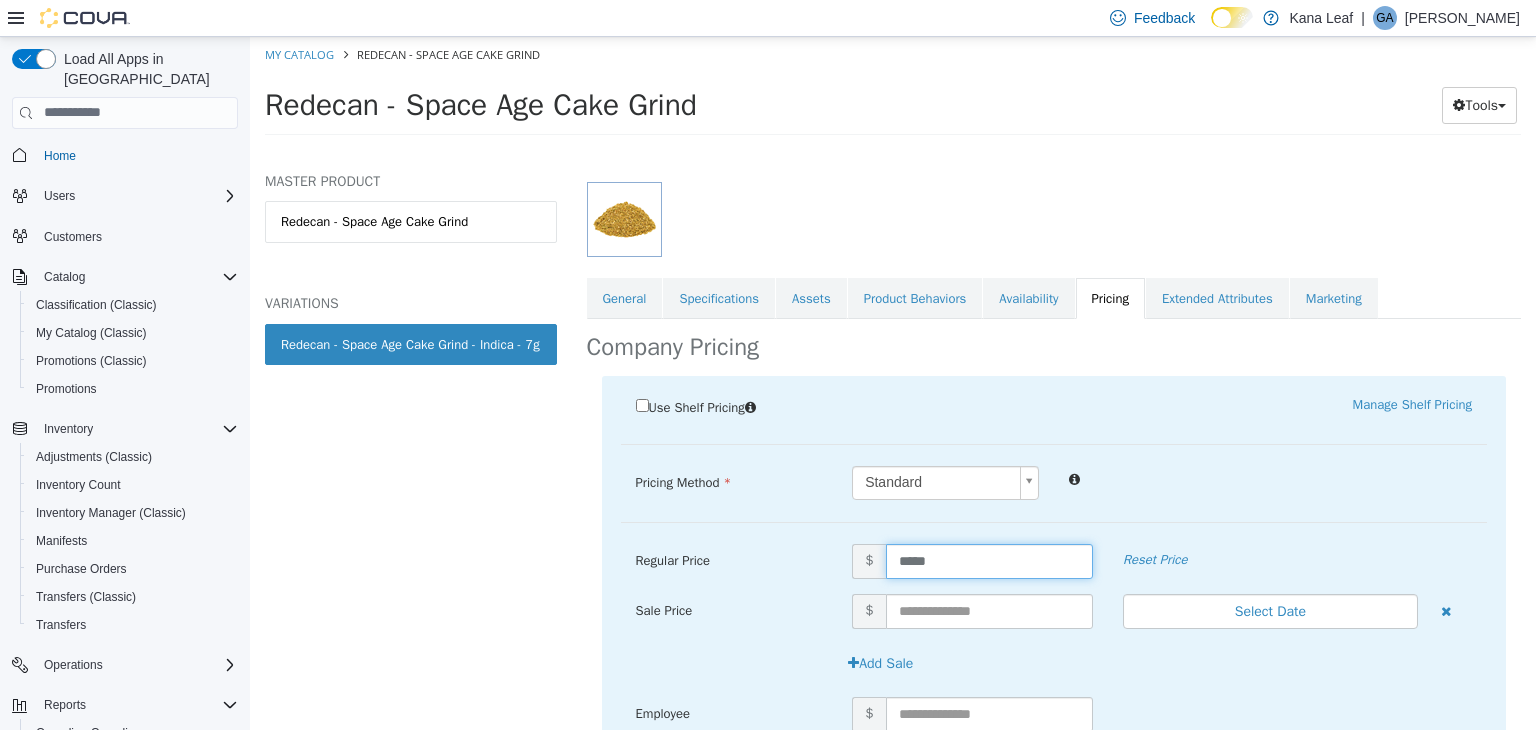drag, startPoint x: 985, startPoint y: 553, endPoint x: 871, endPoint y: 550, distance: 114.03947 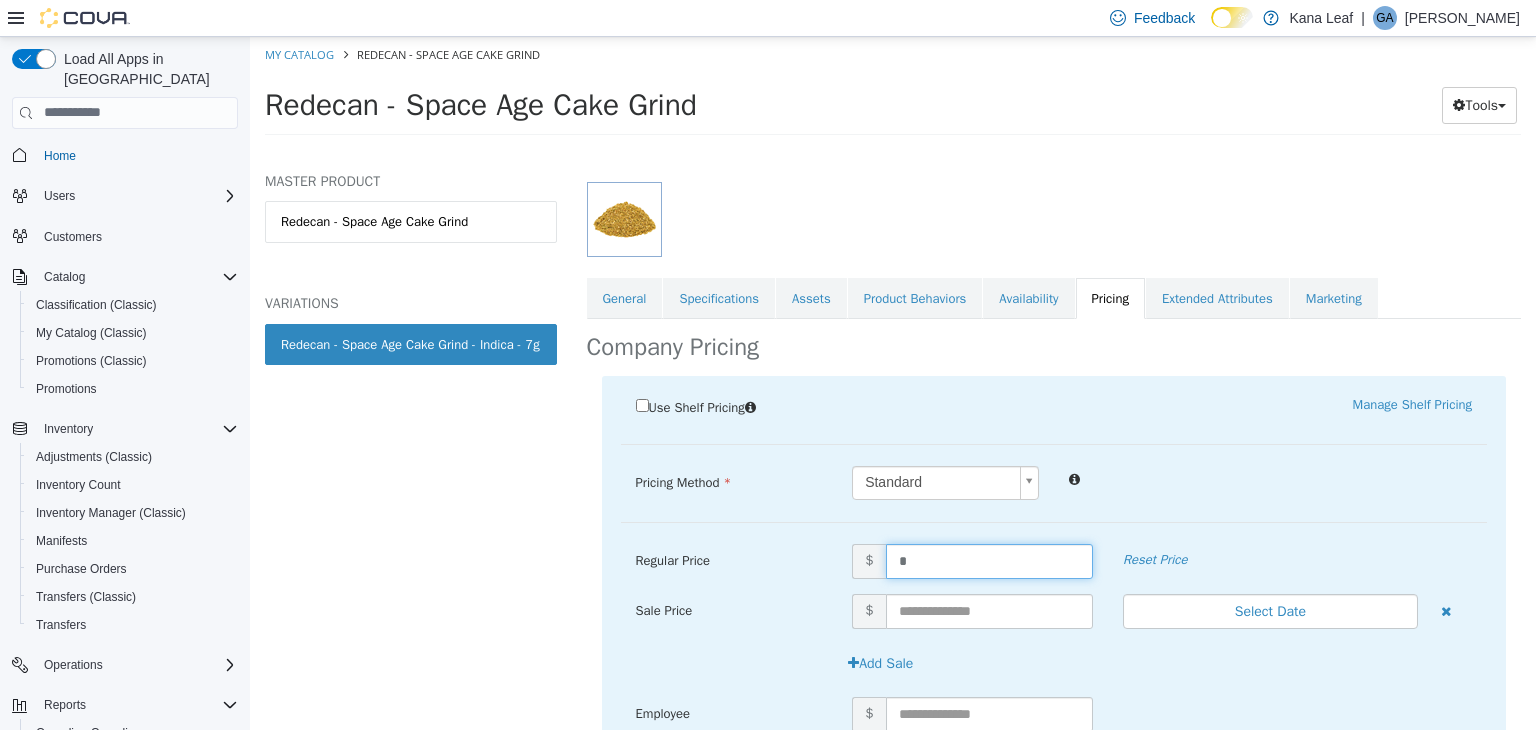 type on "**" 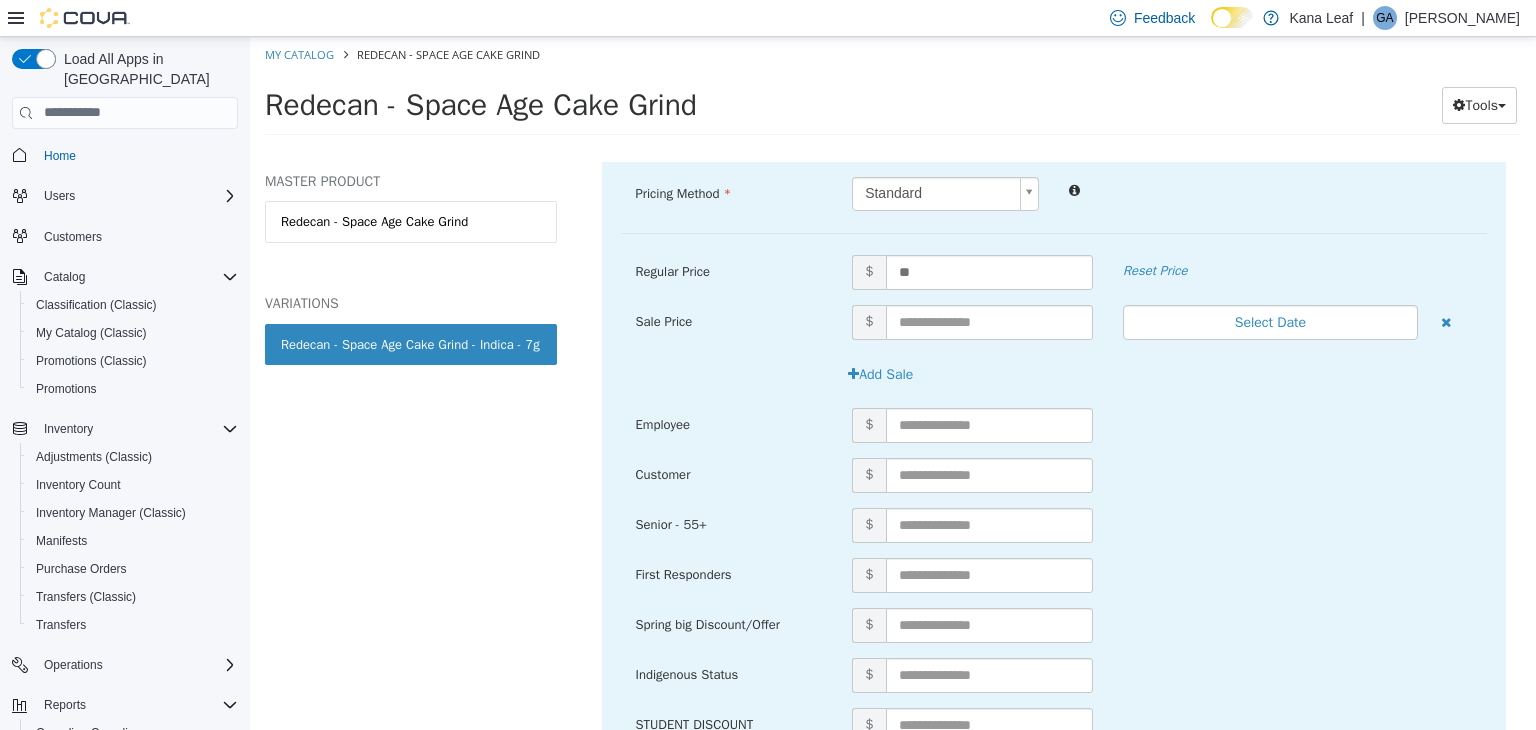 scroll, scrollTop: 721, scrollLeft: 0, axis: vertical 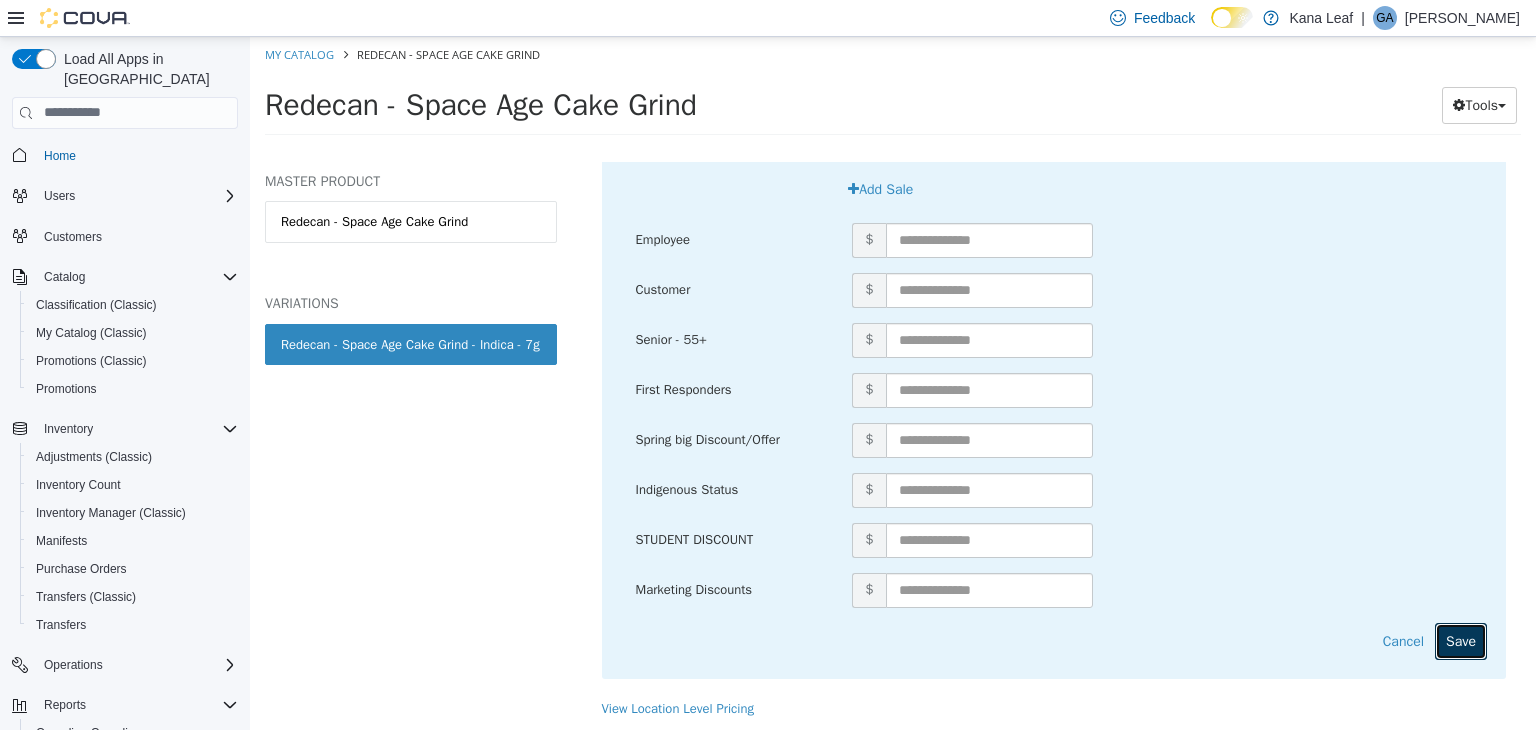 click on "Save" at bounding box center [1461, 640] 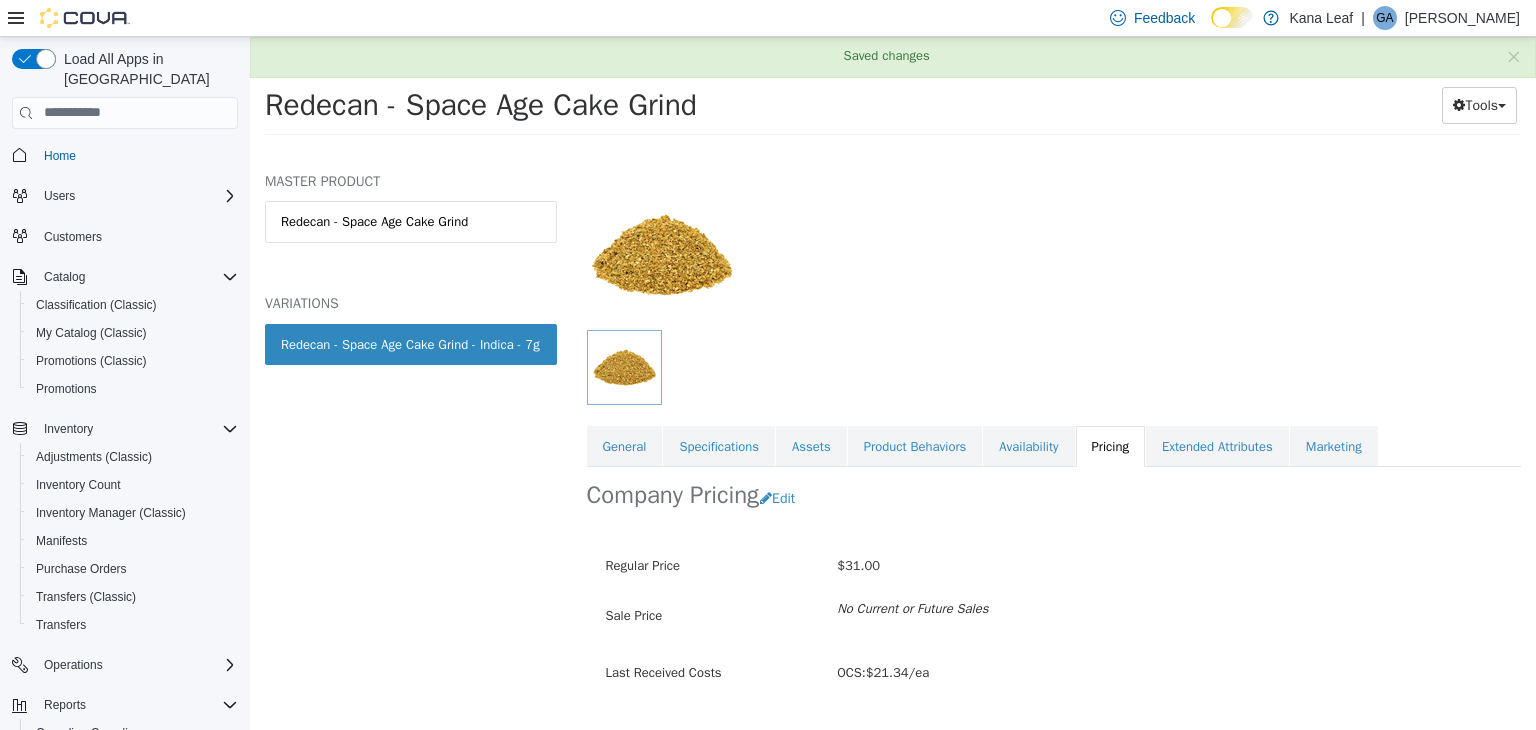 scroll, scrollTop: 147, scrollLeft: 0, axis: vertical 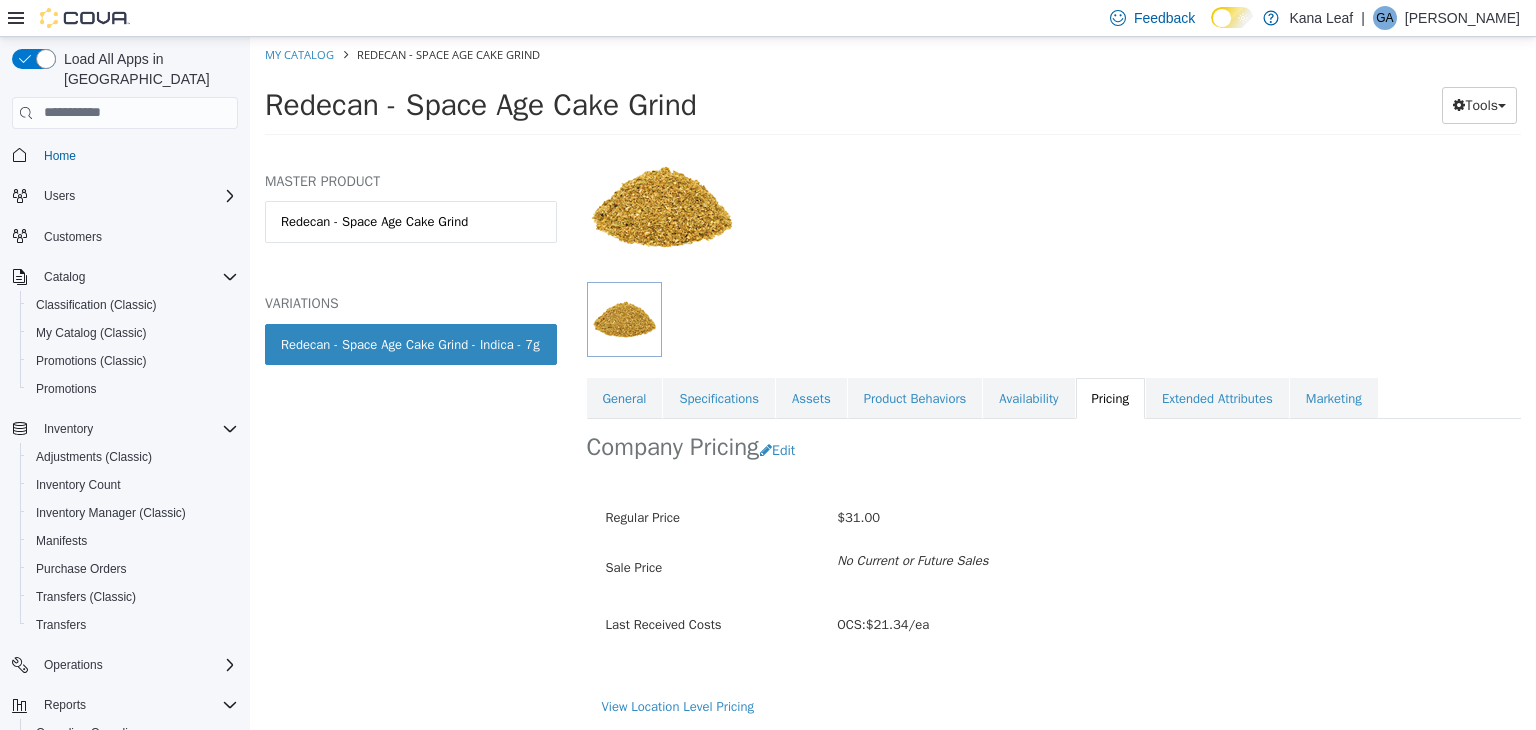 click on "My Catalog
Redecan - Space Age Cake Grind" at bounding box center (893, 54) 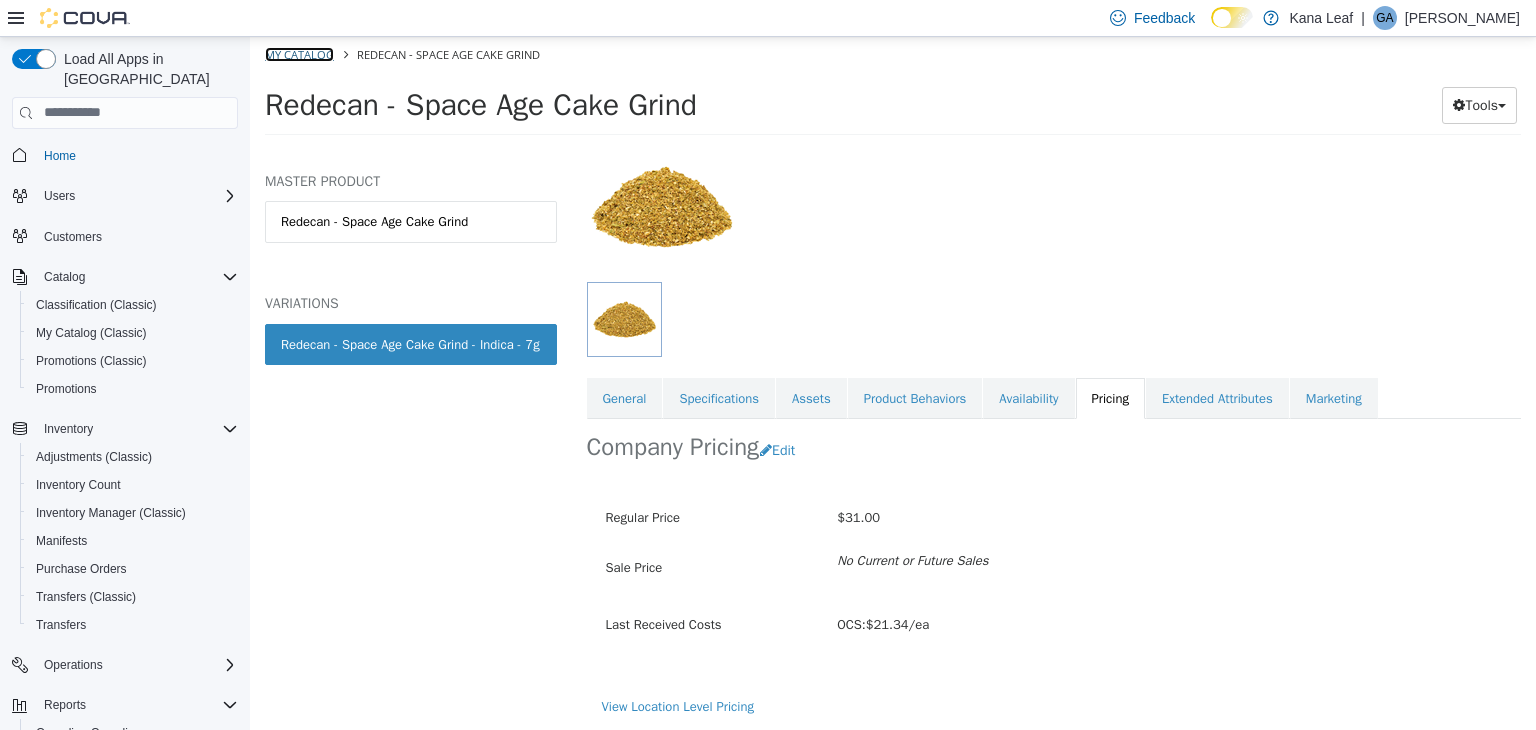 click on "My Catalog" at bounding box center (299, 53) 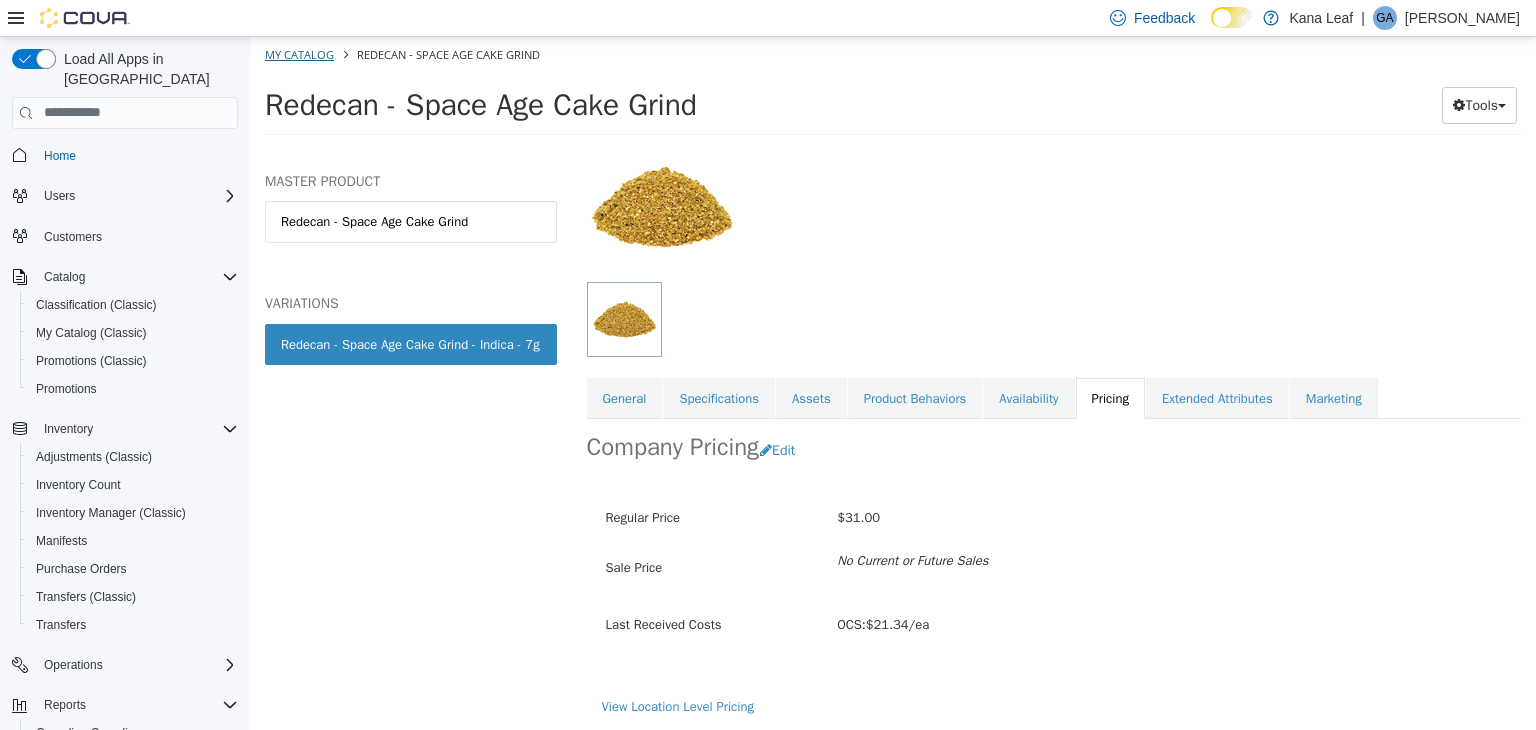 select on "**********" 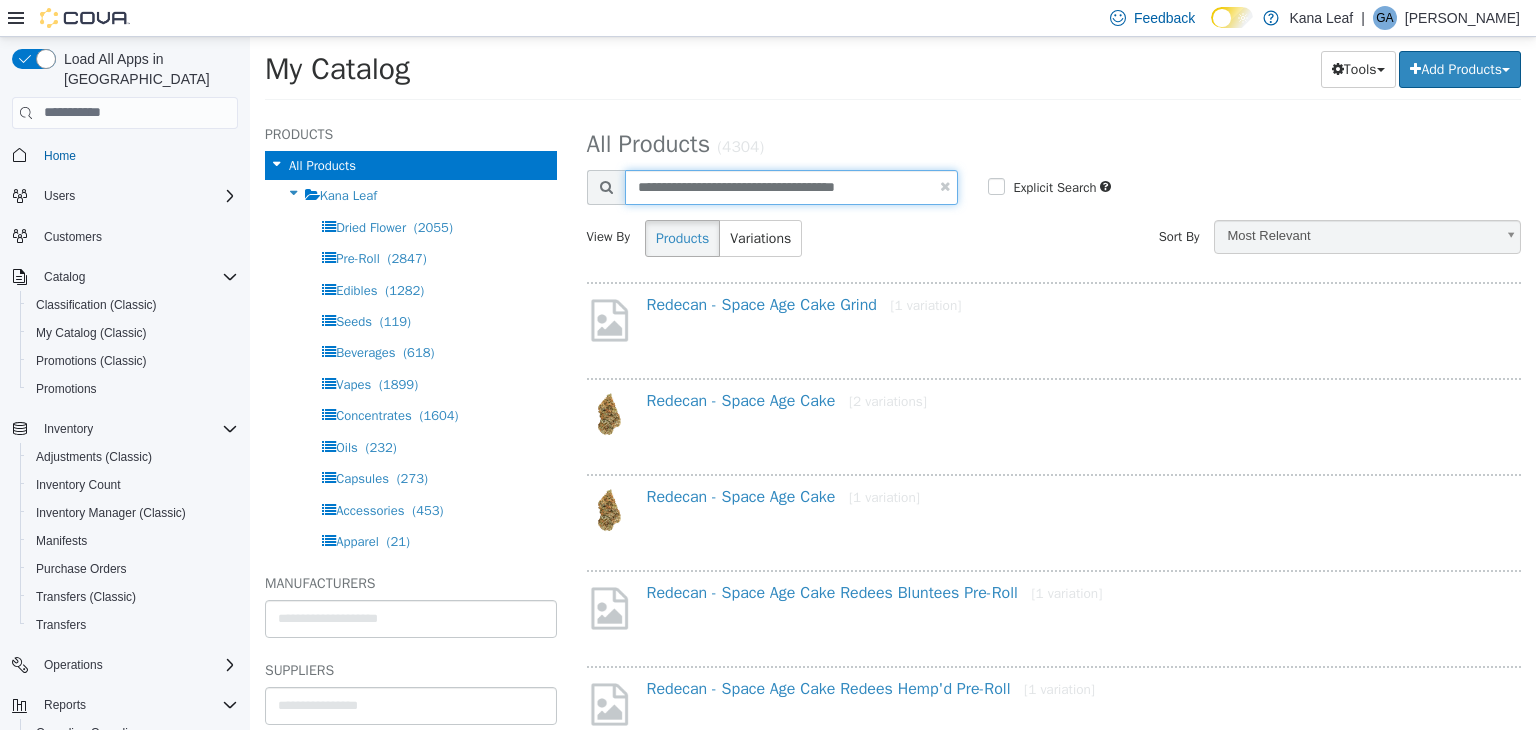 drag, startPoint x: 922, startPoint y: 186, endPoint x: 636, endPoint y: 189, distance: 286.01575 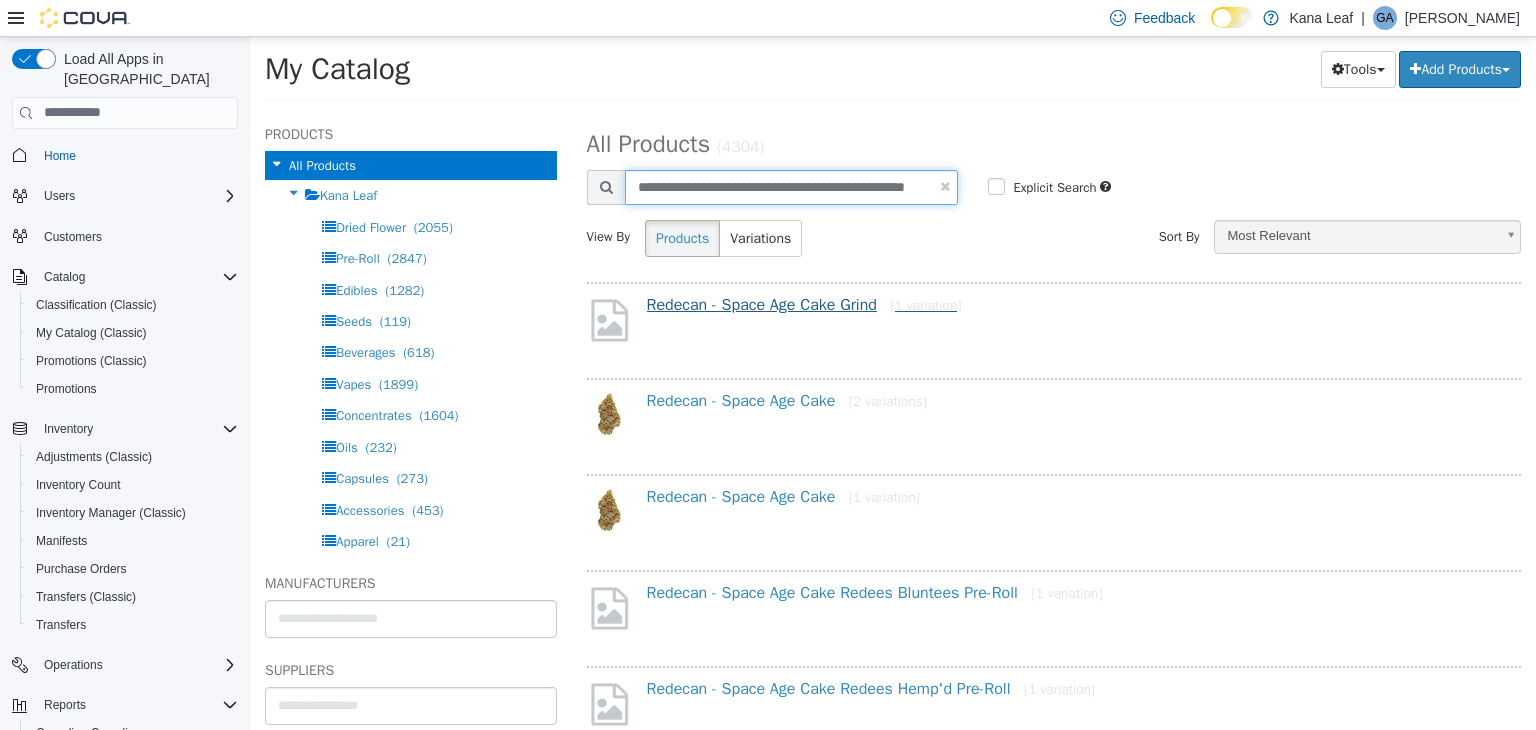 scroll, scrollTop: 0, scrollLeft: 37, axis: horizontal 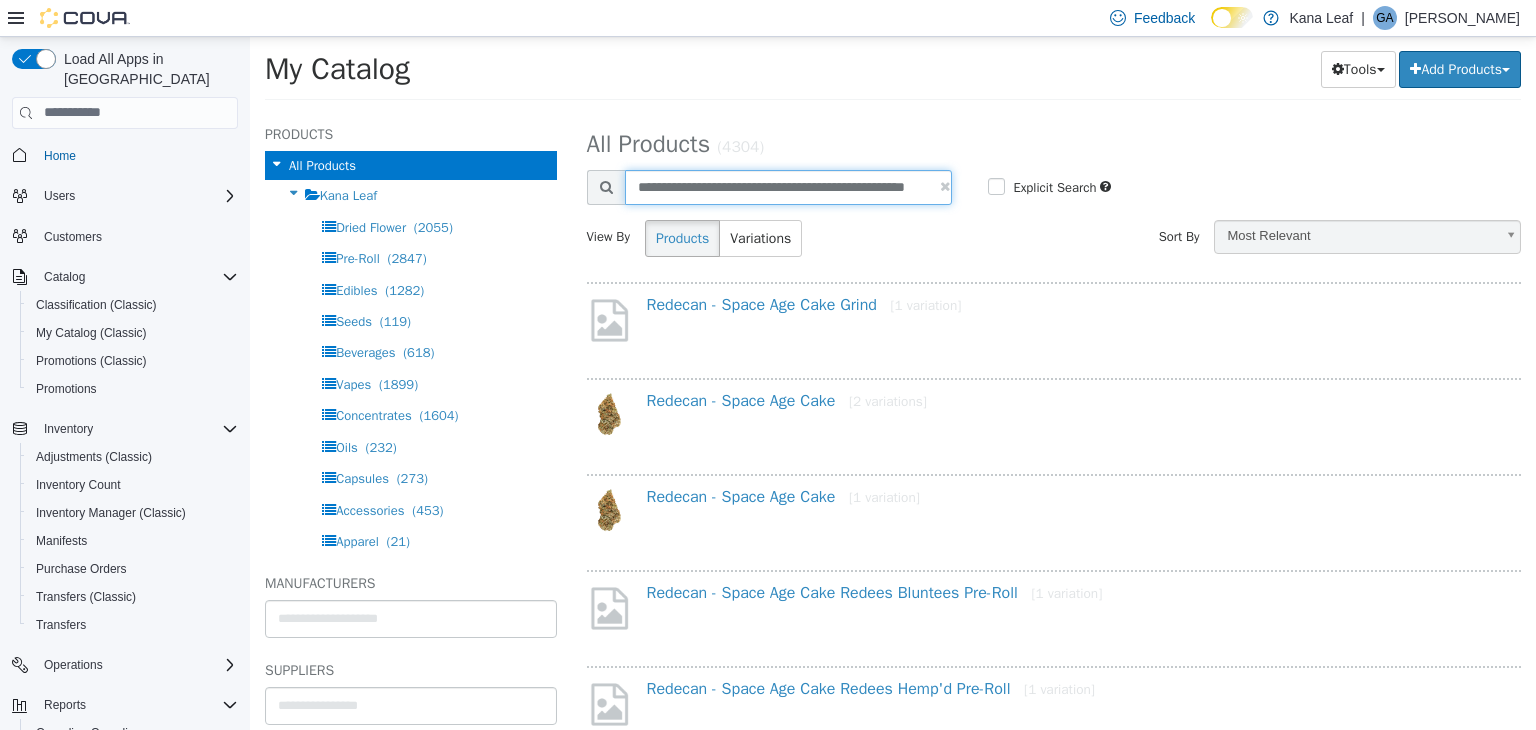 drag, startPoint x: 868, startPoint y: 192, endPoint x: 994, endPoint y: 238, distance: 134.13426 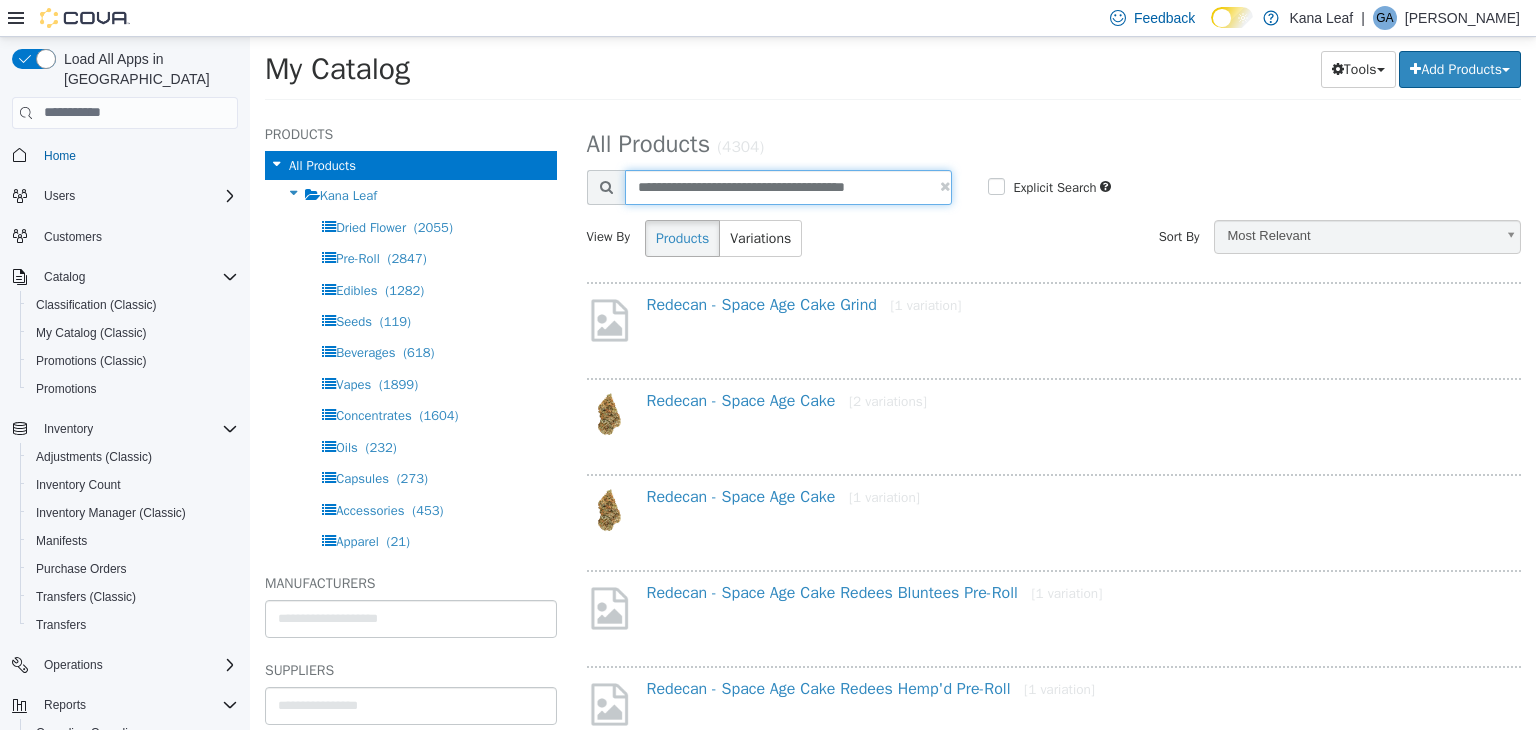 scroll, scrollTop: 0, scrollLeft: 0, axis: both 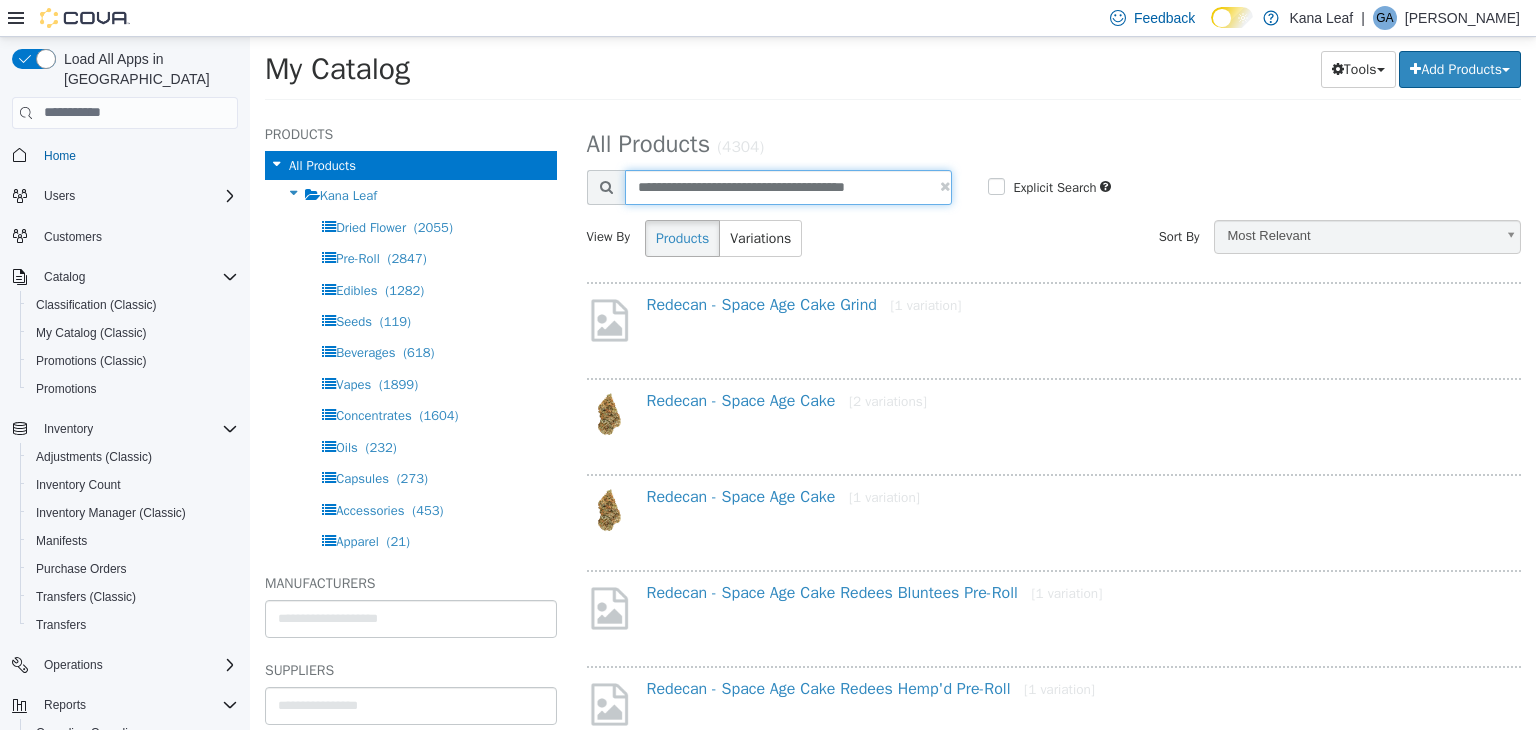 type on "**********" 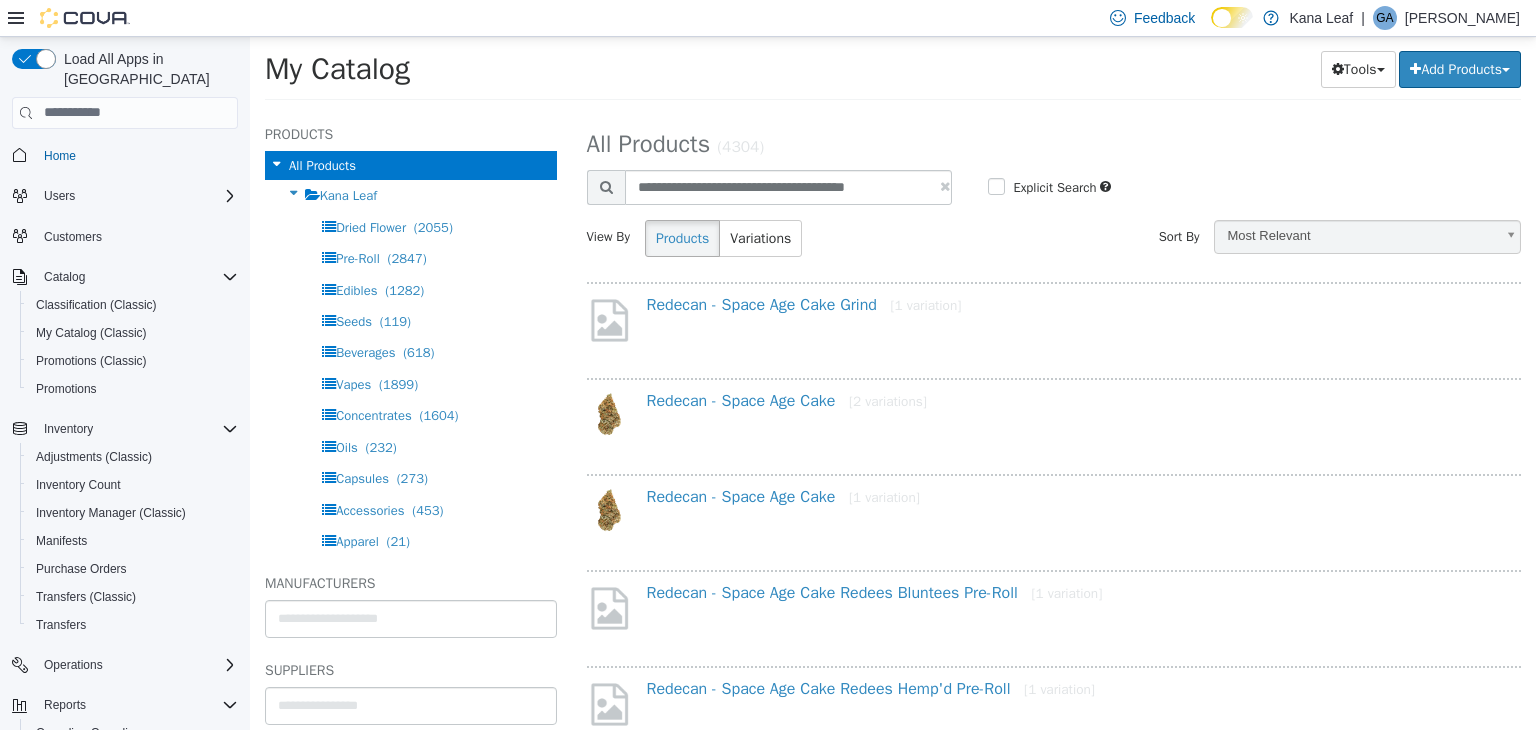 select on "**********" 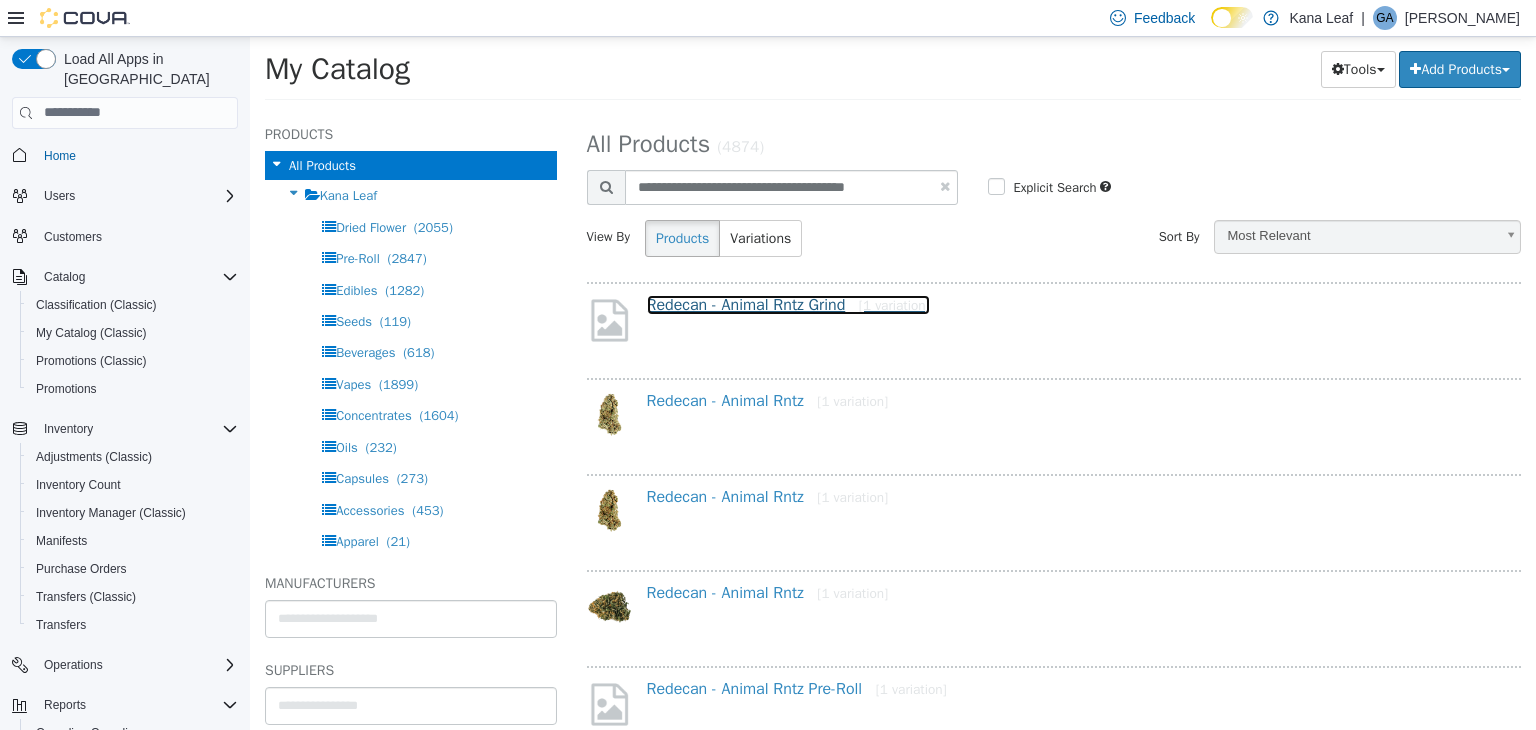 click on "Redecan - Animal Rntz Grind
[1 variation]" at bounding box center [788, 304] 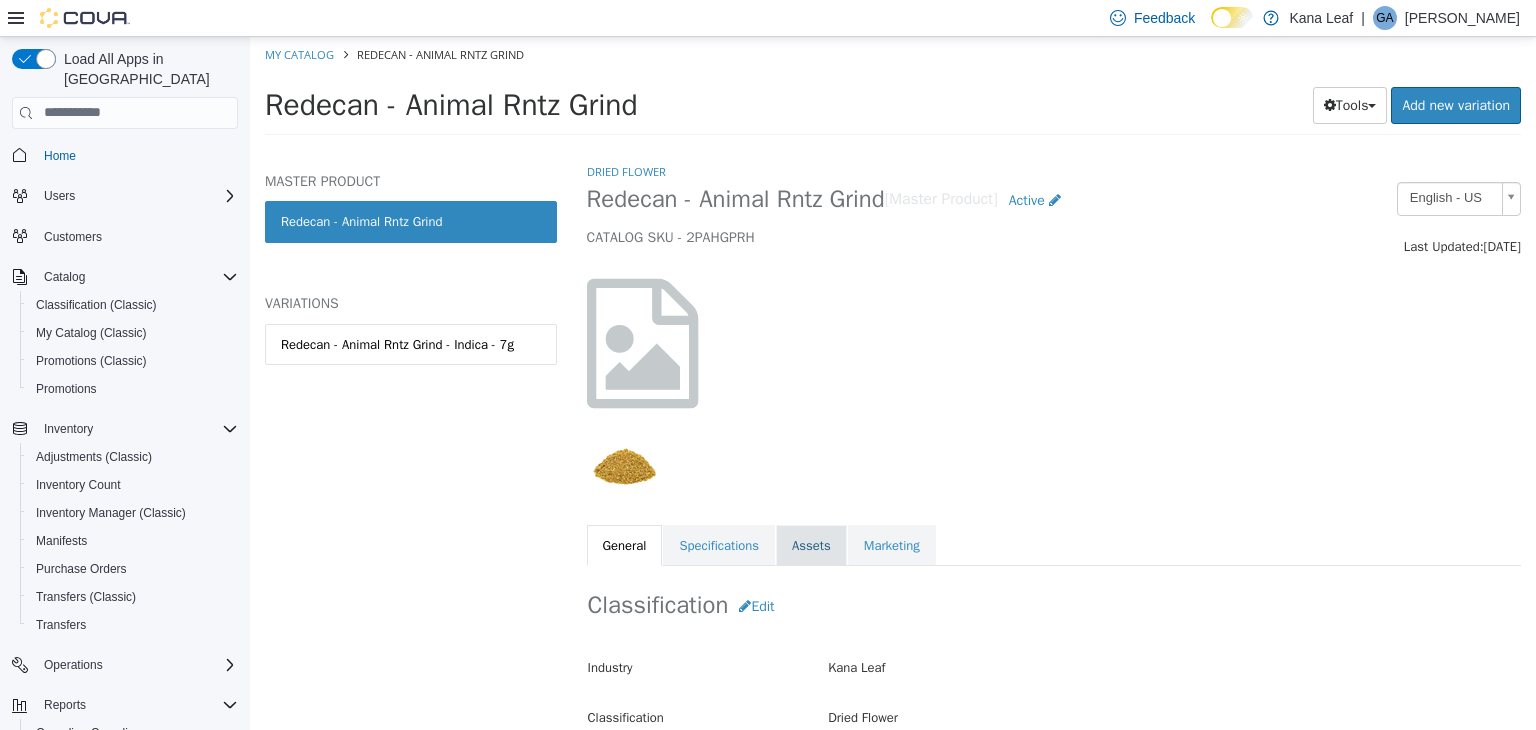 click on "Assets" at bounding box center (811, 545) 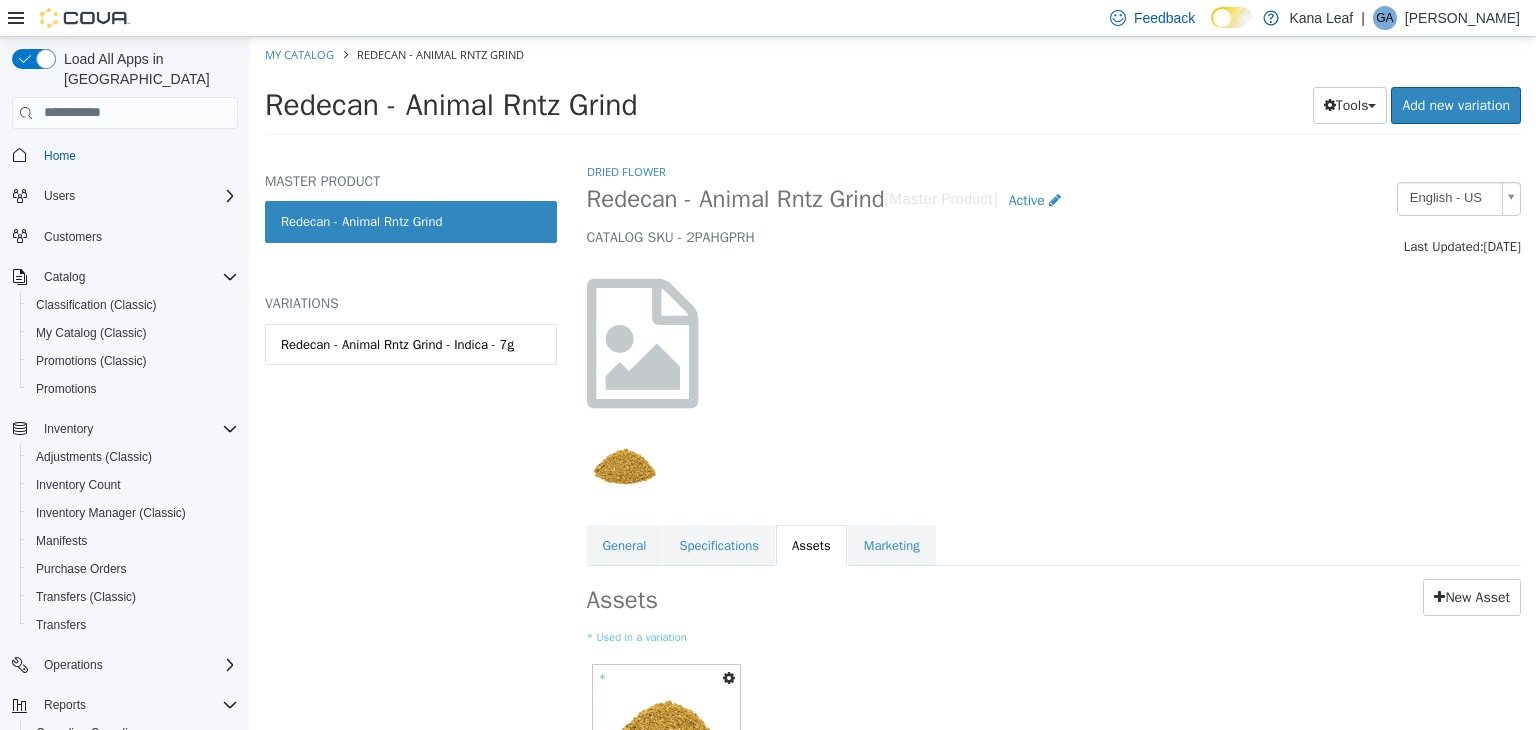 click at bounding box center [729, 677] 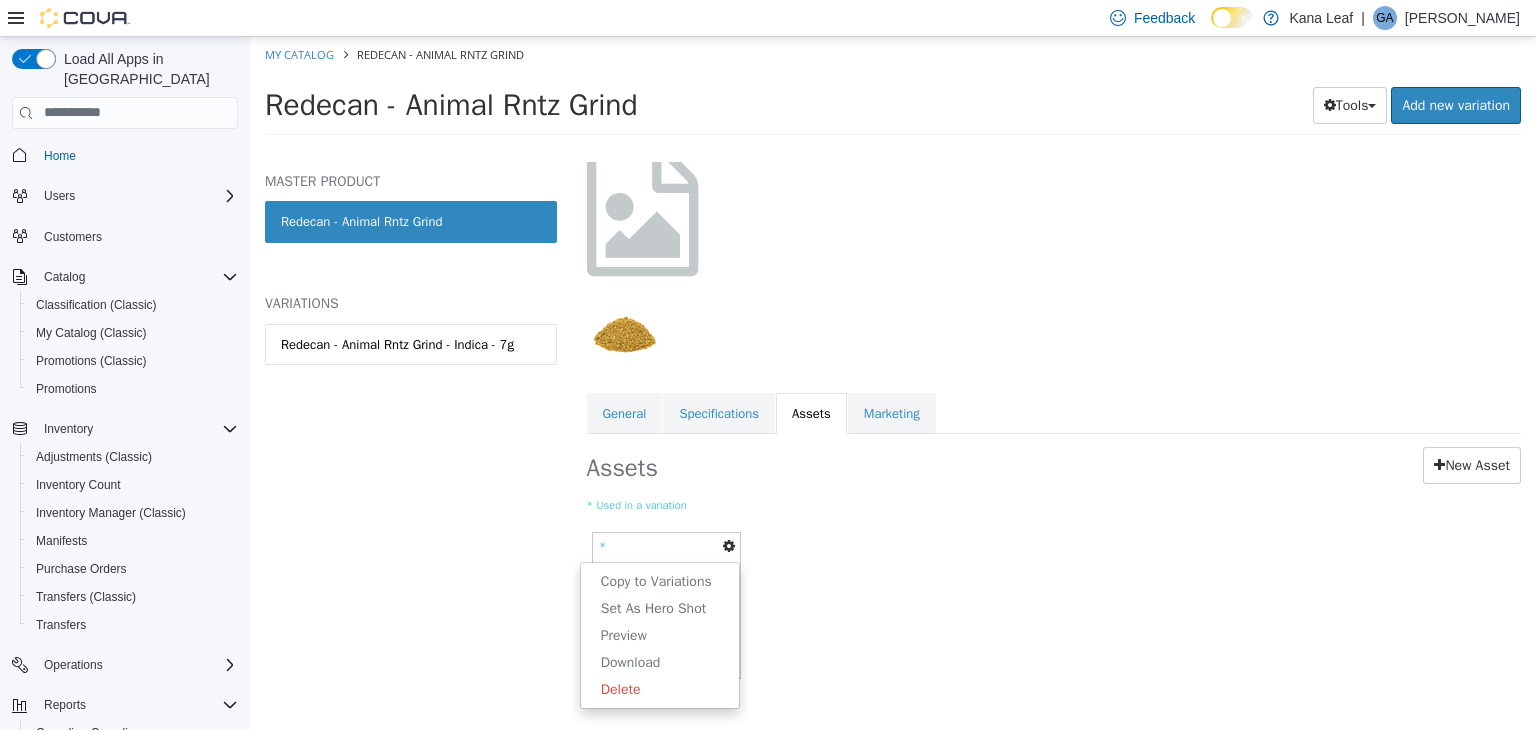 scroll, scrollTop: 69, scrollLeft: 0, axis: vertical 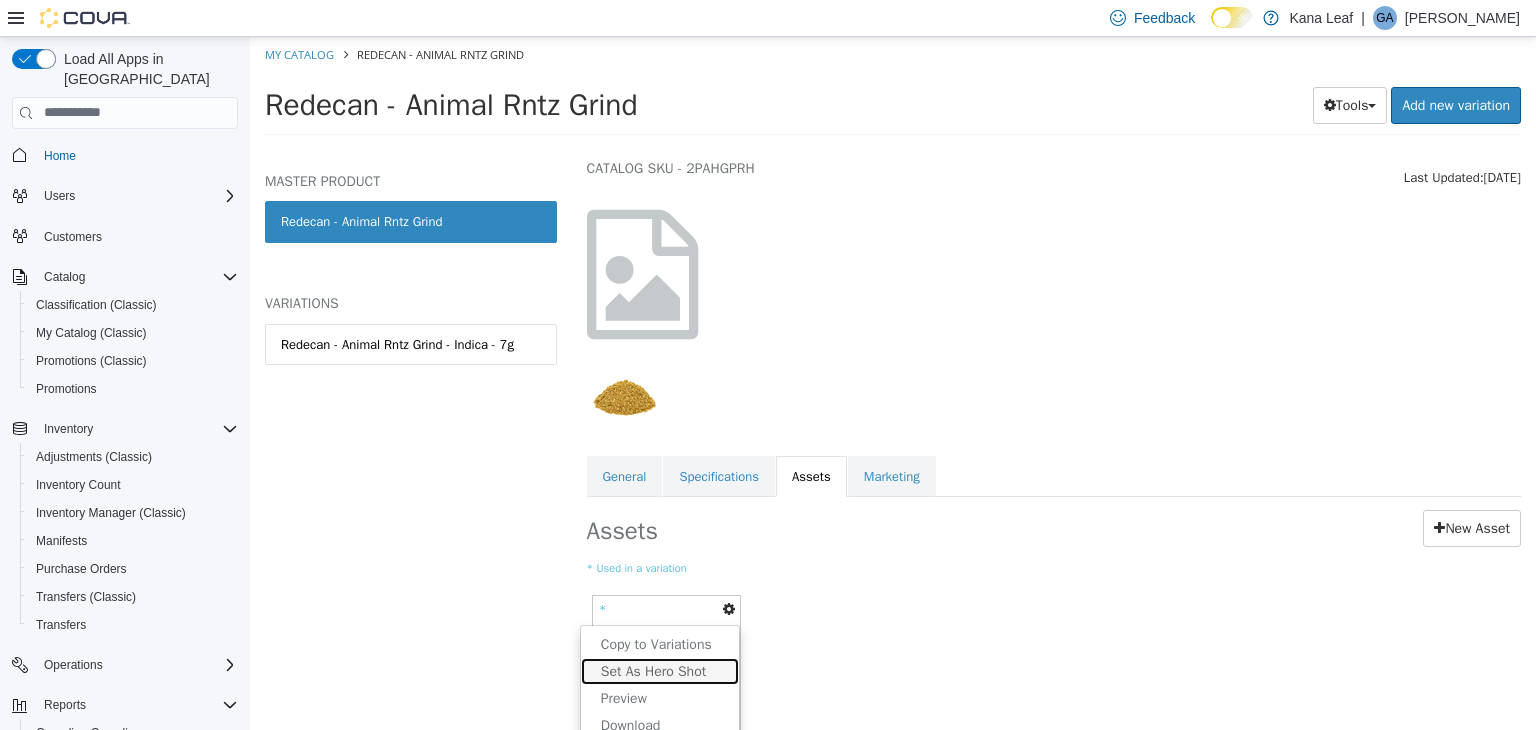 click on "Set As Hero Shot" at bounding box center (660, 670) 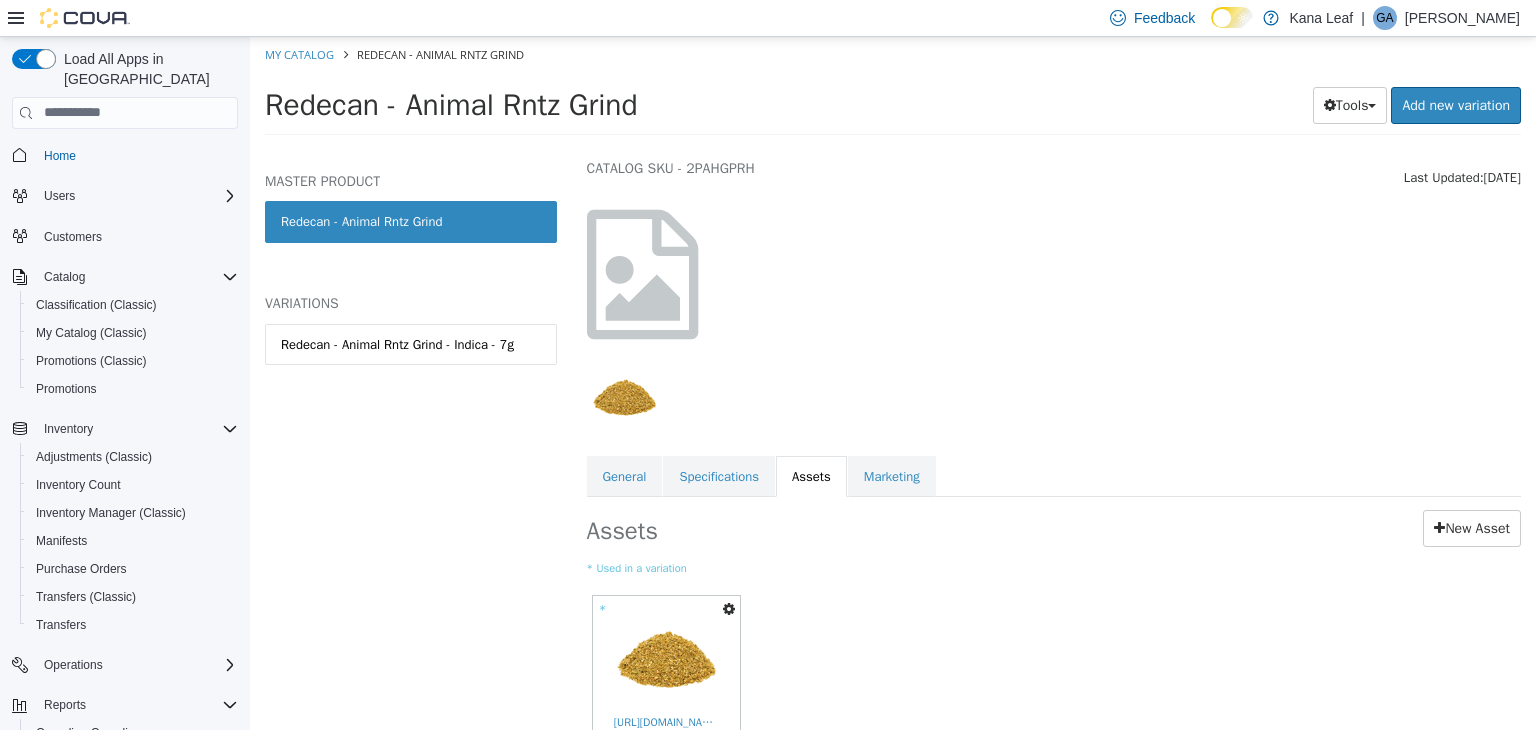 click on "* Copy to Variations
Set As Hero Shot Preview
Download Delete
[URL][DOMAIN_NAME]" at bounding box center (1054, 676) 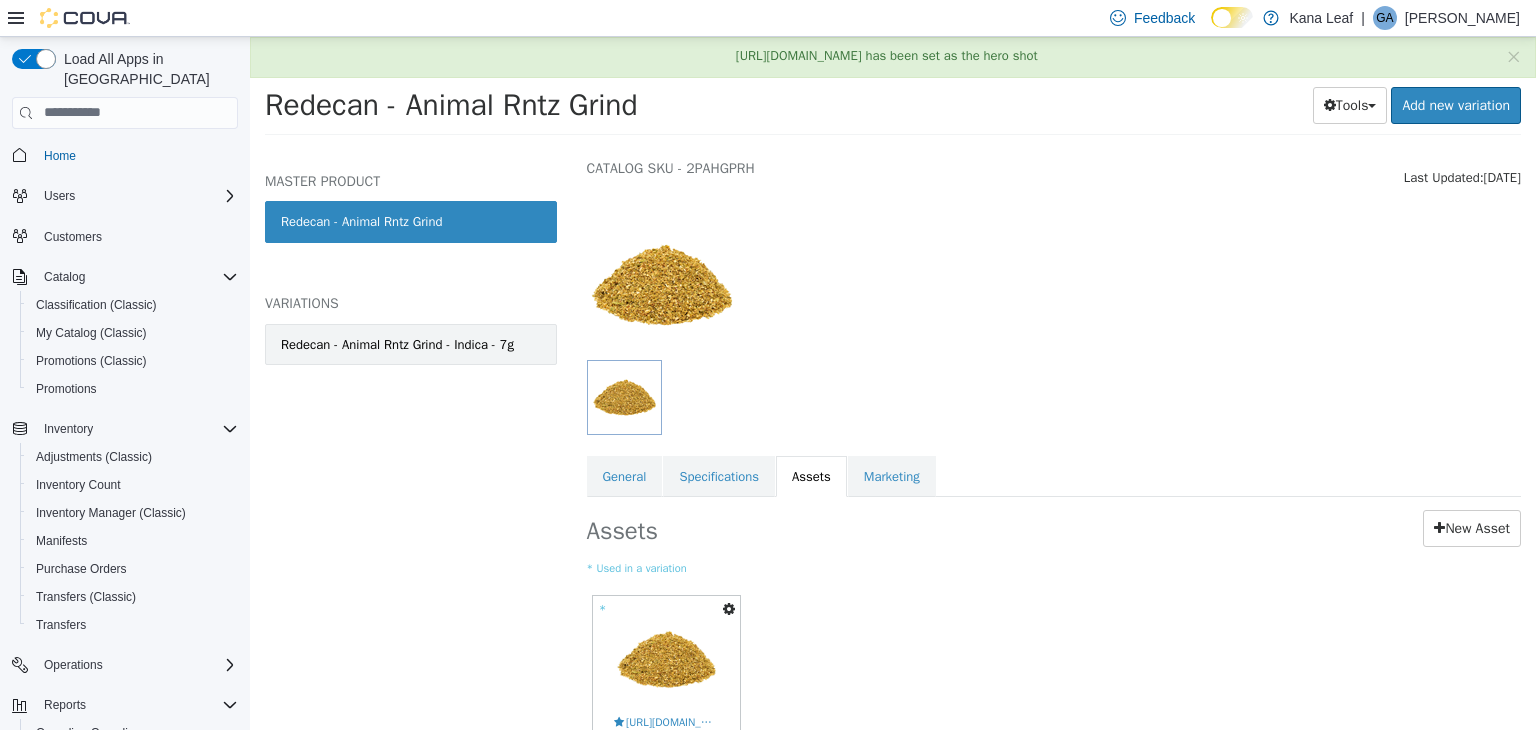 click on "Redecan - Animal Rntz Grind - Indica - 7g" at bounding box center [411, 344] 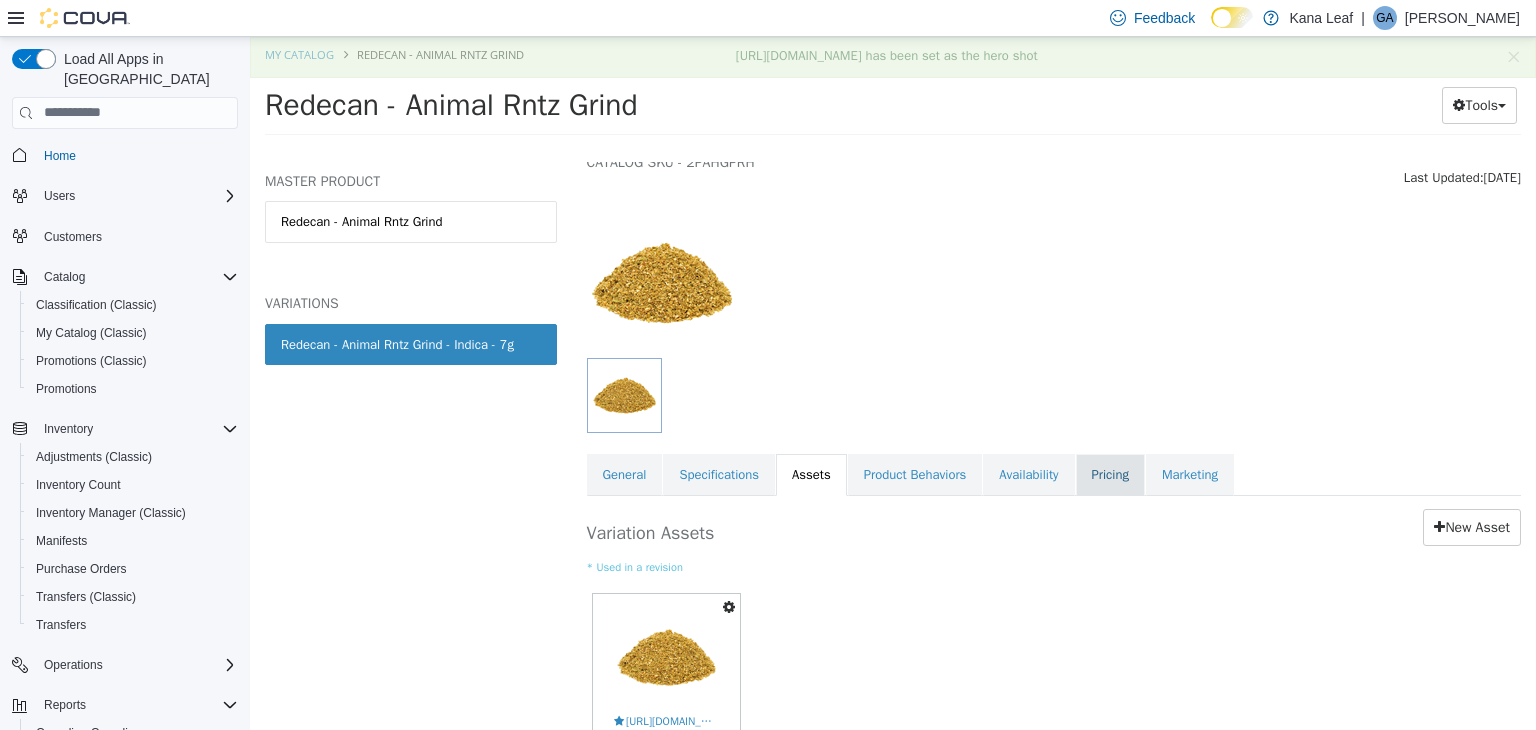 click on "Pricing" at bounding box center [1110, 474] 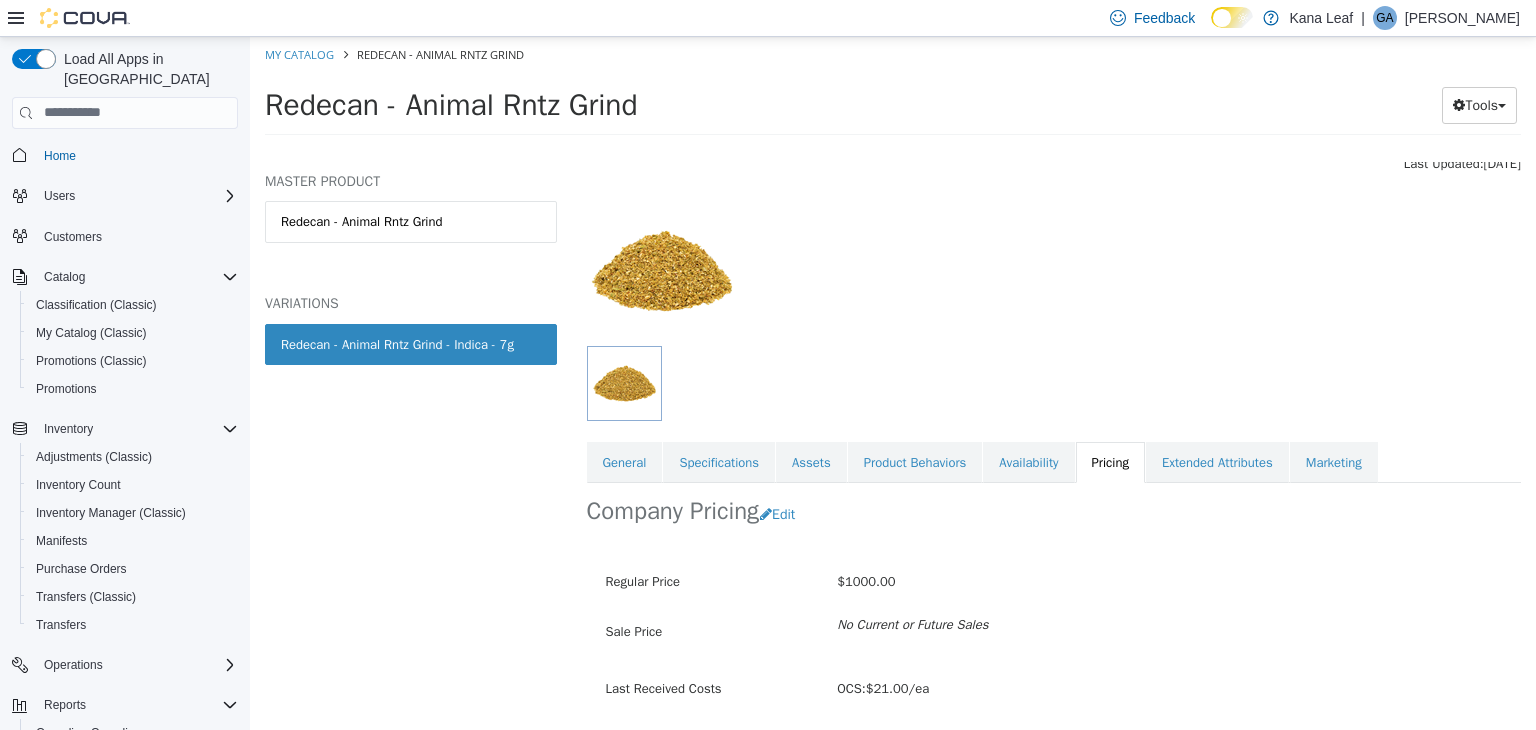scroll, scrollTop: 147, scrollLeft: 0, axis: vertical 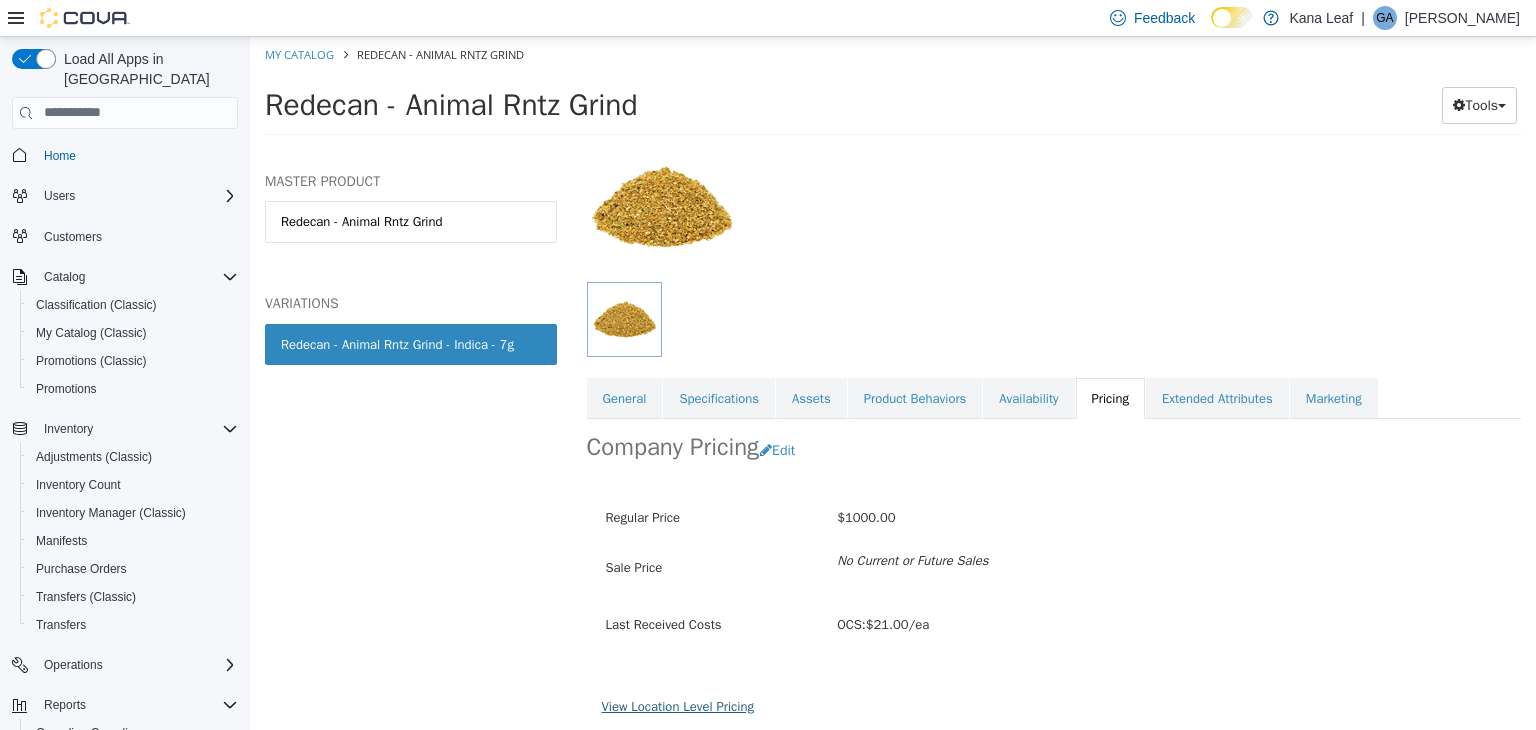 click on "View Location Level Pricing" at bounding box center (678, 705) 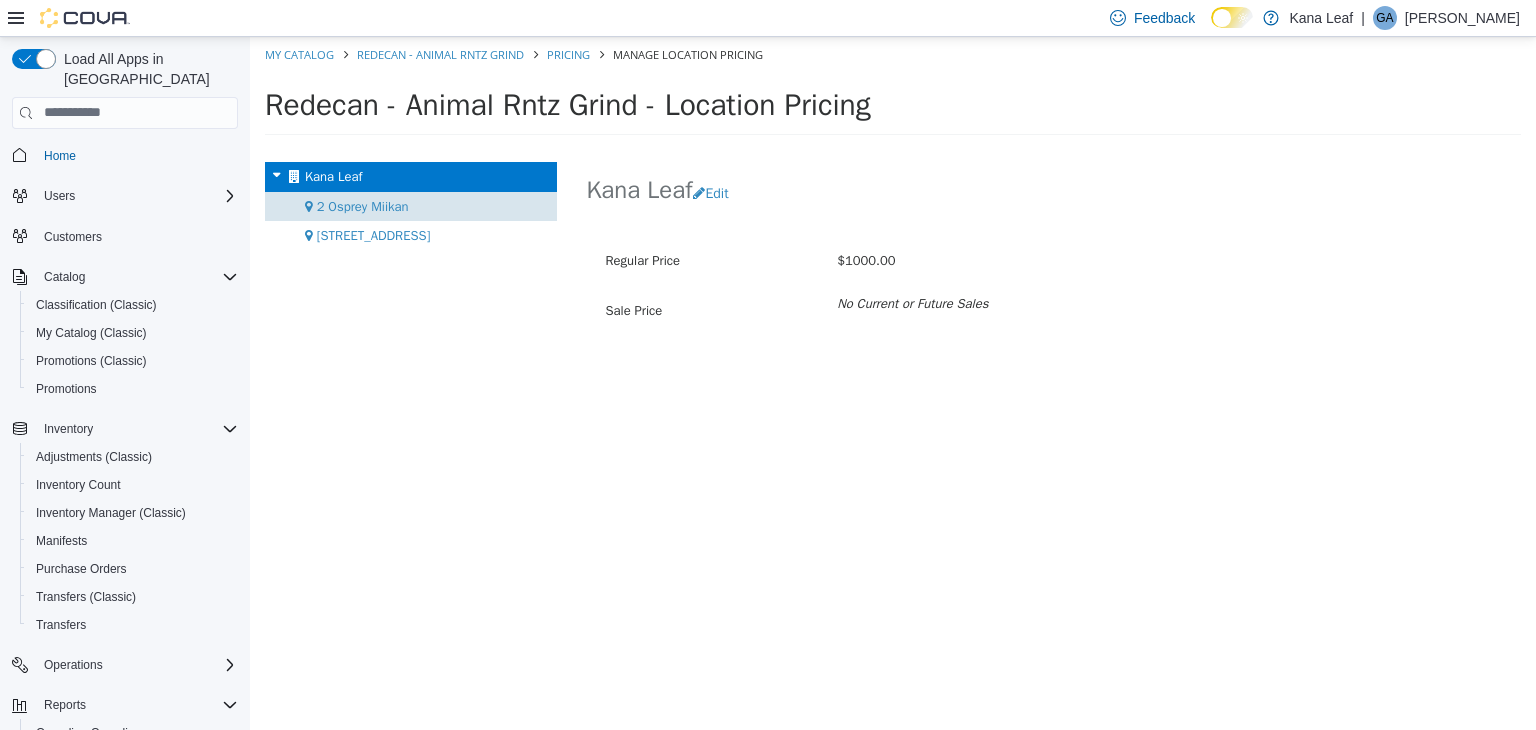 click on "2 Osprey Miikan" at bounding box center (363, 205) 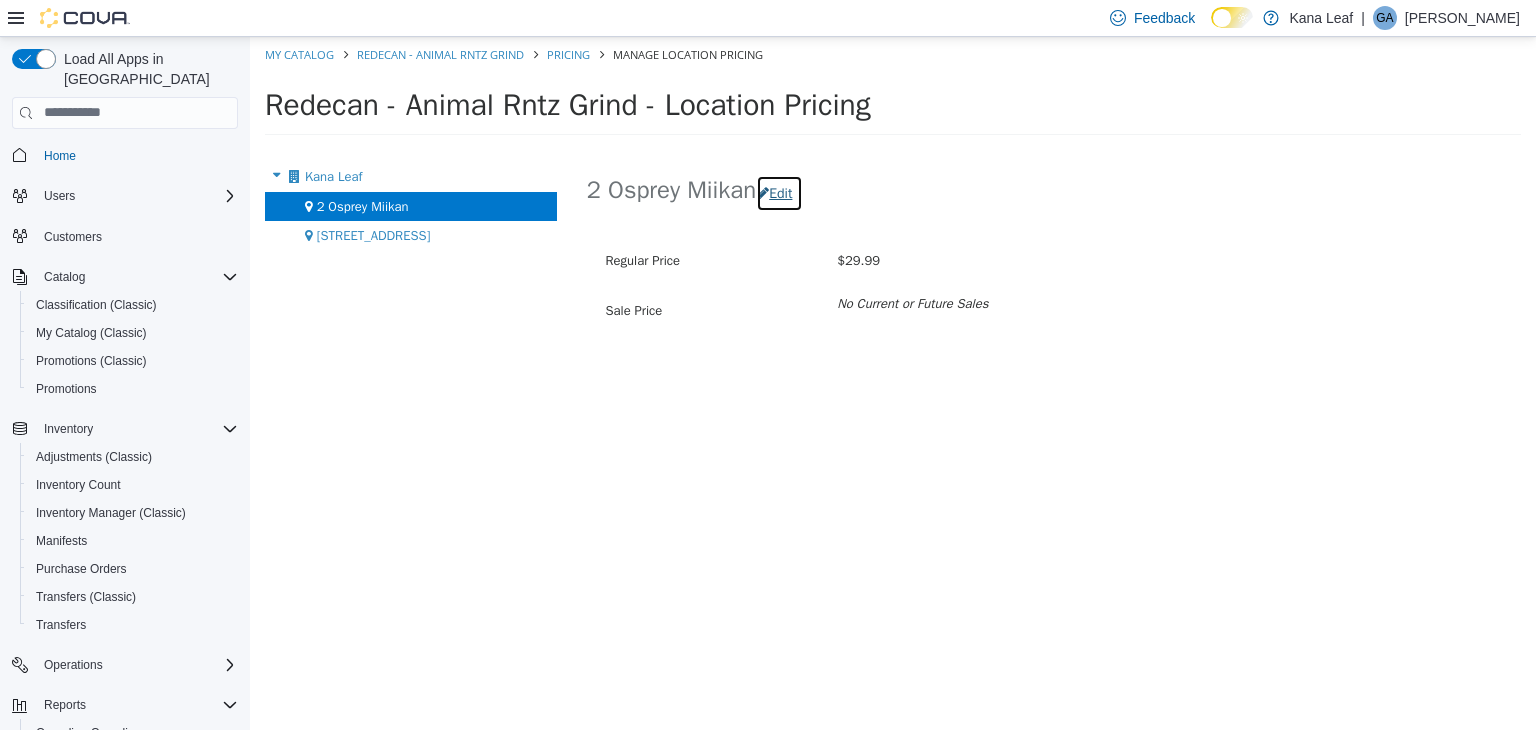 click on "Edit" at bounding box center [779, 192] 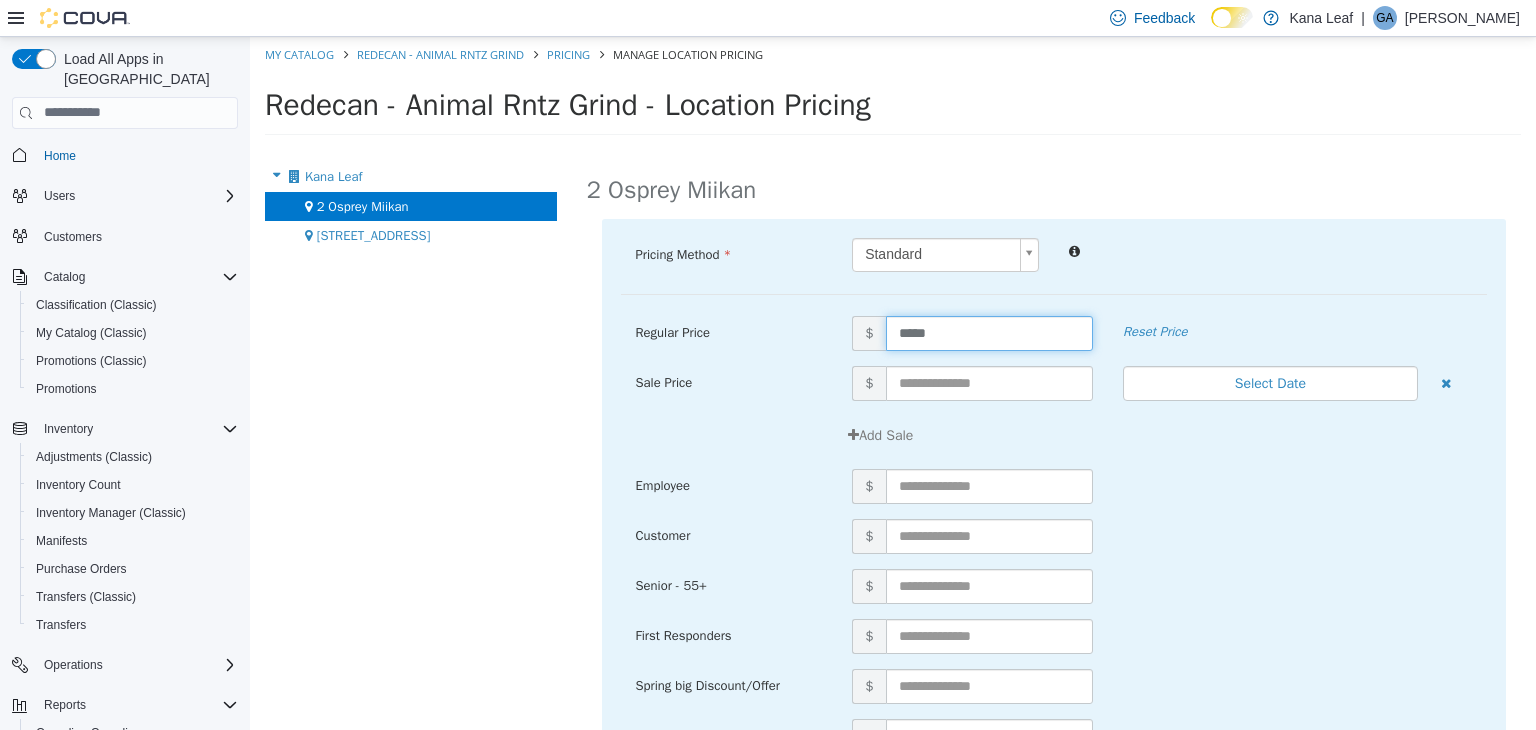 drag, startPoint x: 963, startPoint y: 326, endPoint x: 820, endPoint y: 336, distance: 143.34923 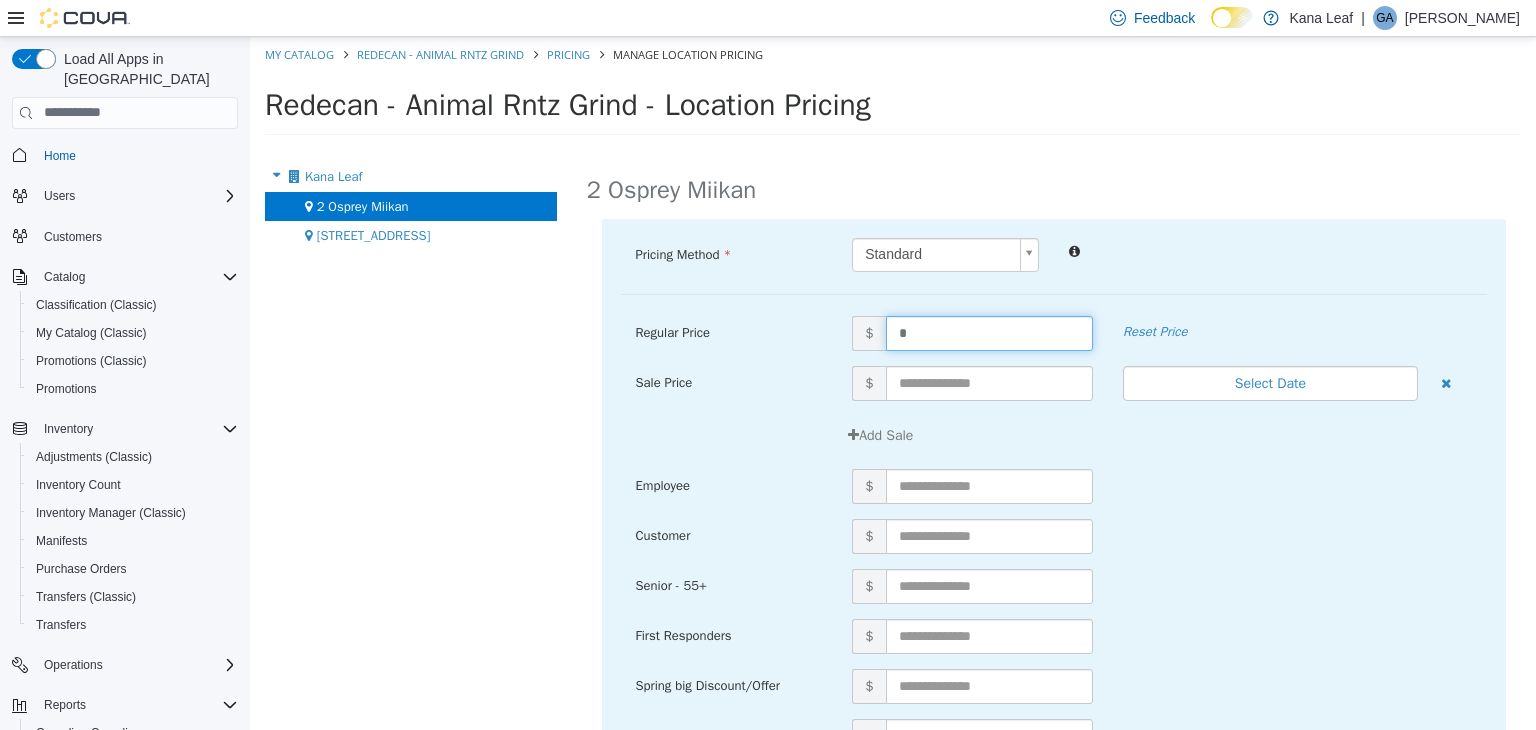 type on "**" 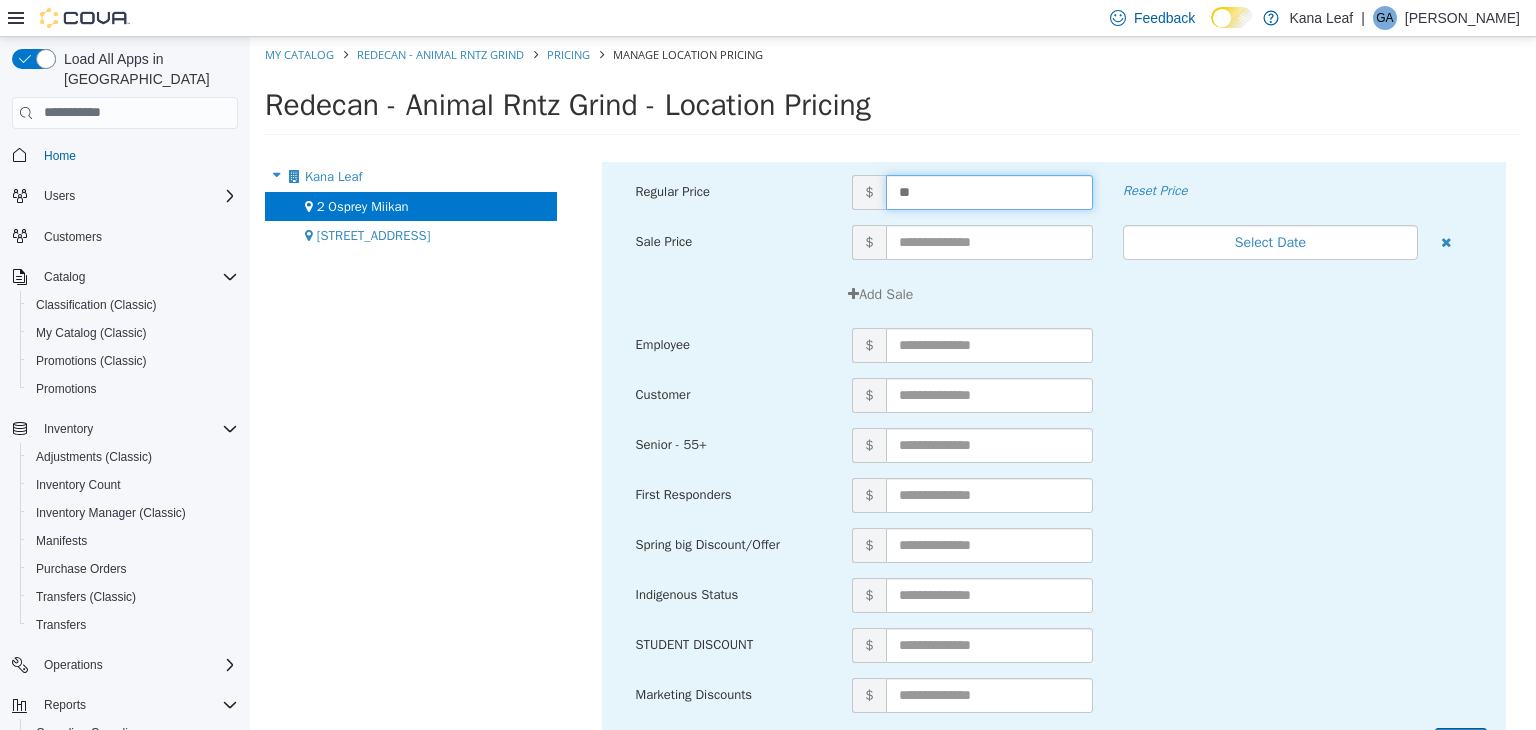 scroll, scrollTop: 214, scrollLeft: 0, axis: vertical 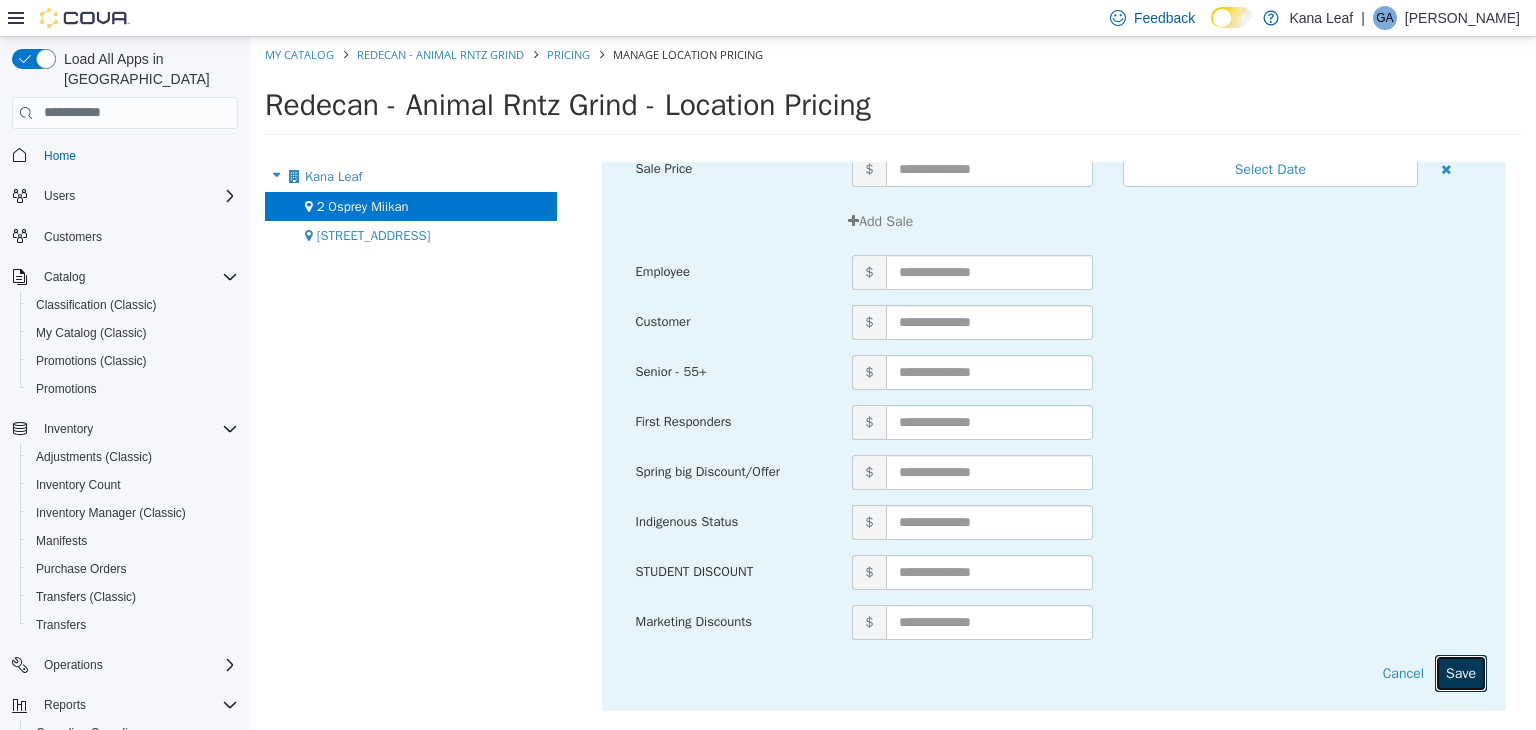click on "Save" at bounding box center [1461, 672] 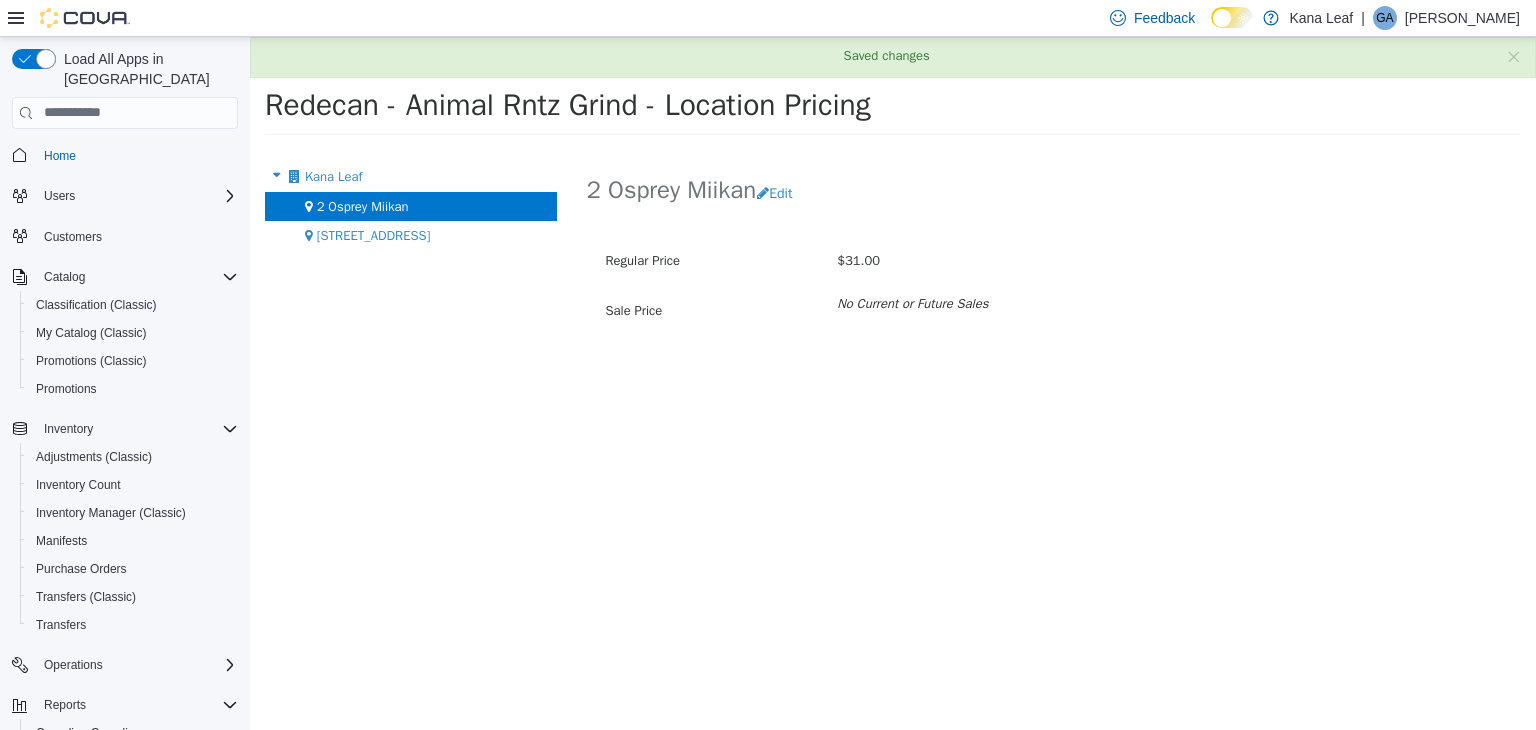 scroll, scrollTop: 0, scrollLeft: 0, axis: both 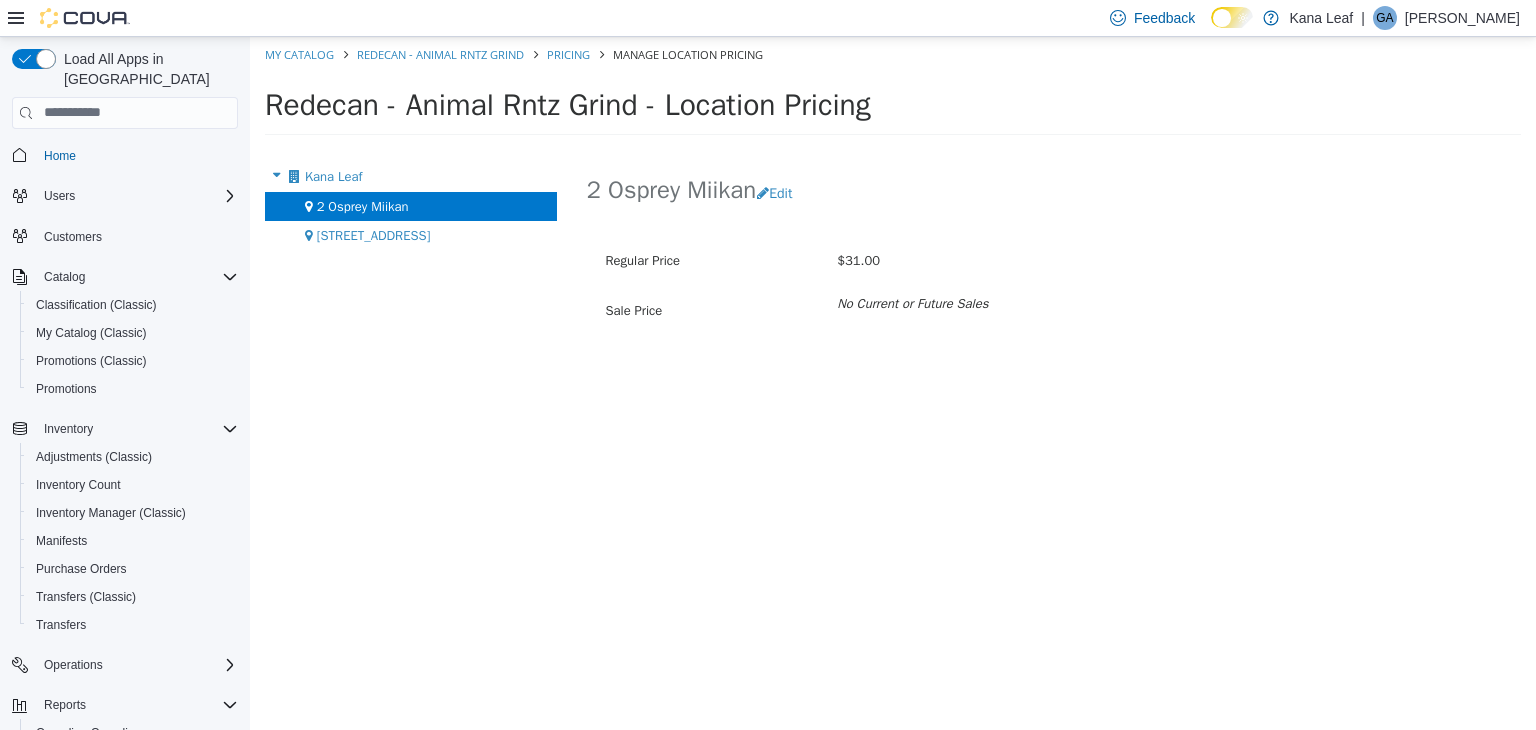 click on "Regular Price $31.00
Sale Price No Current or Future Sales" at bounding box center [1054, 306] 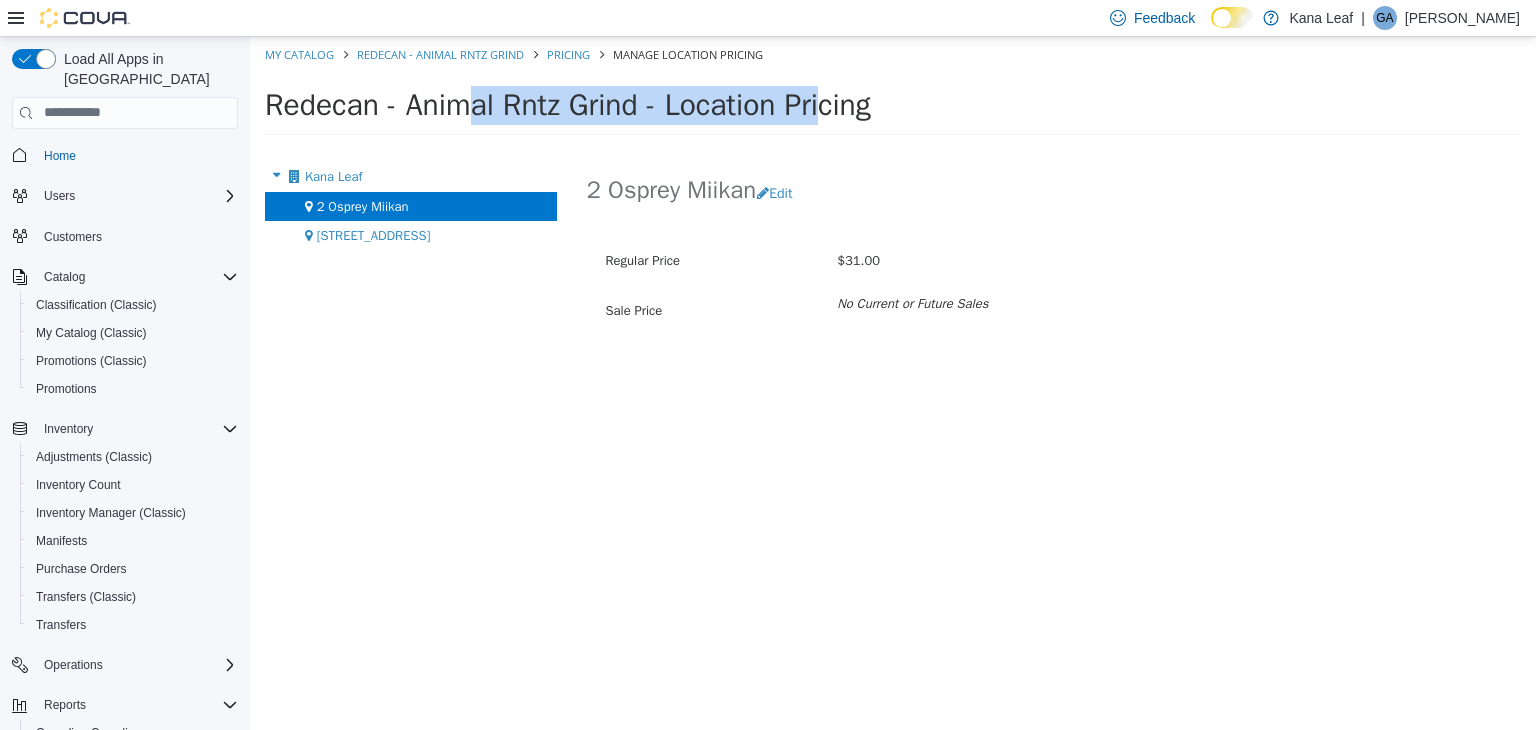 drag, startPoint x: 650, startPoint y: 110, endPoint x: 251, endPoint y: 134, distance: 399.72116 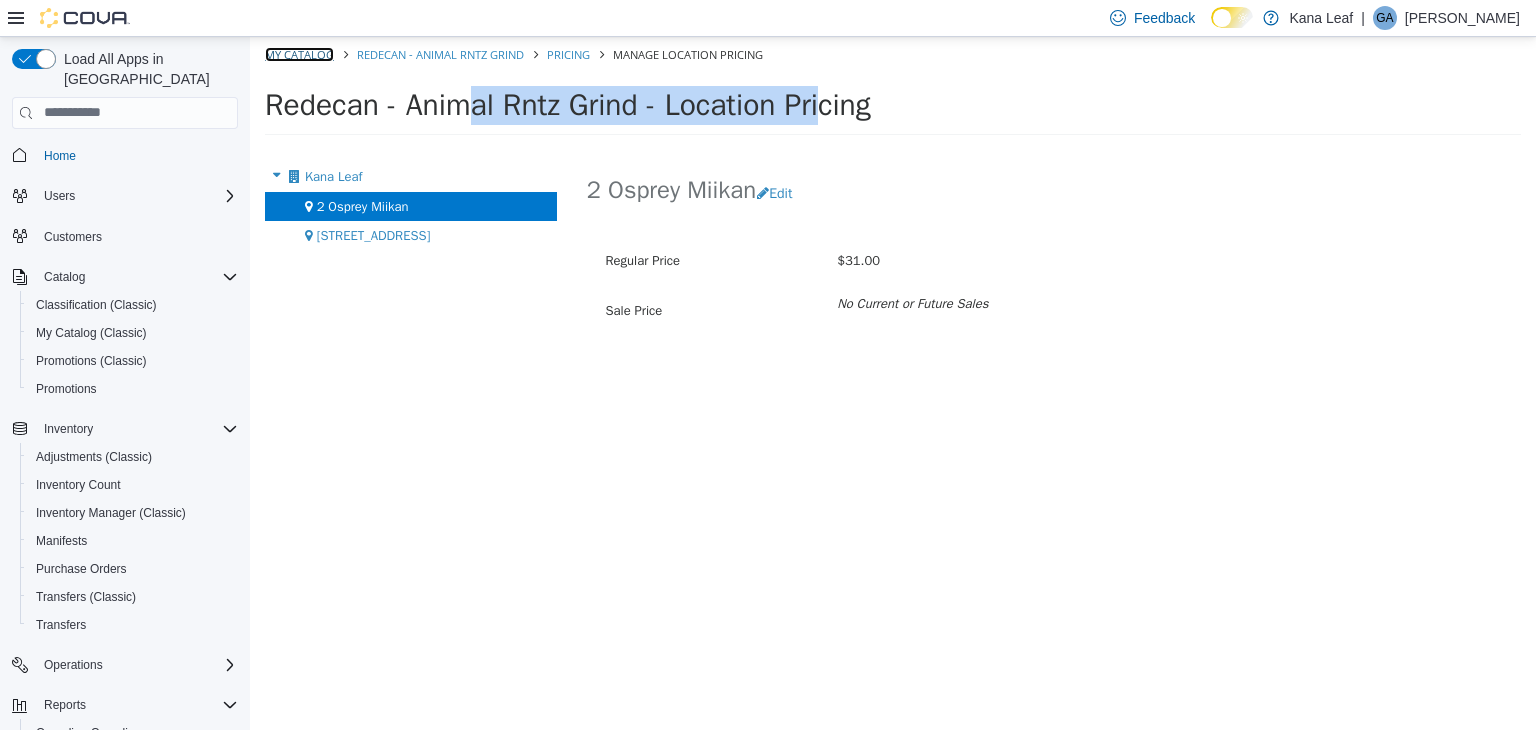 click on "My Catalog" at bounding box center [299, 53] 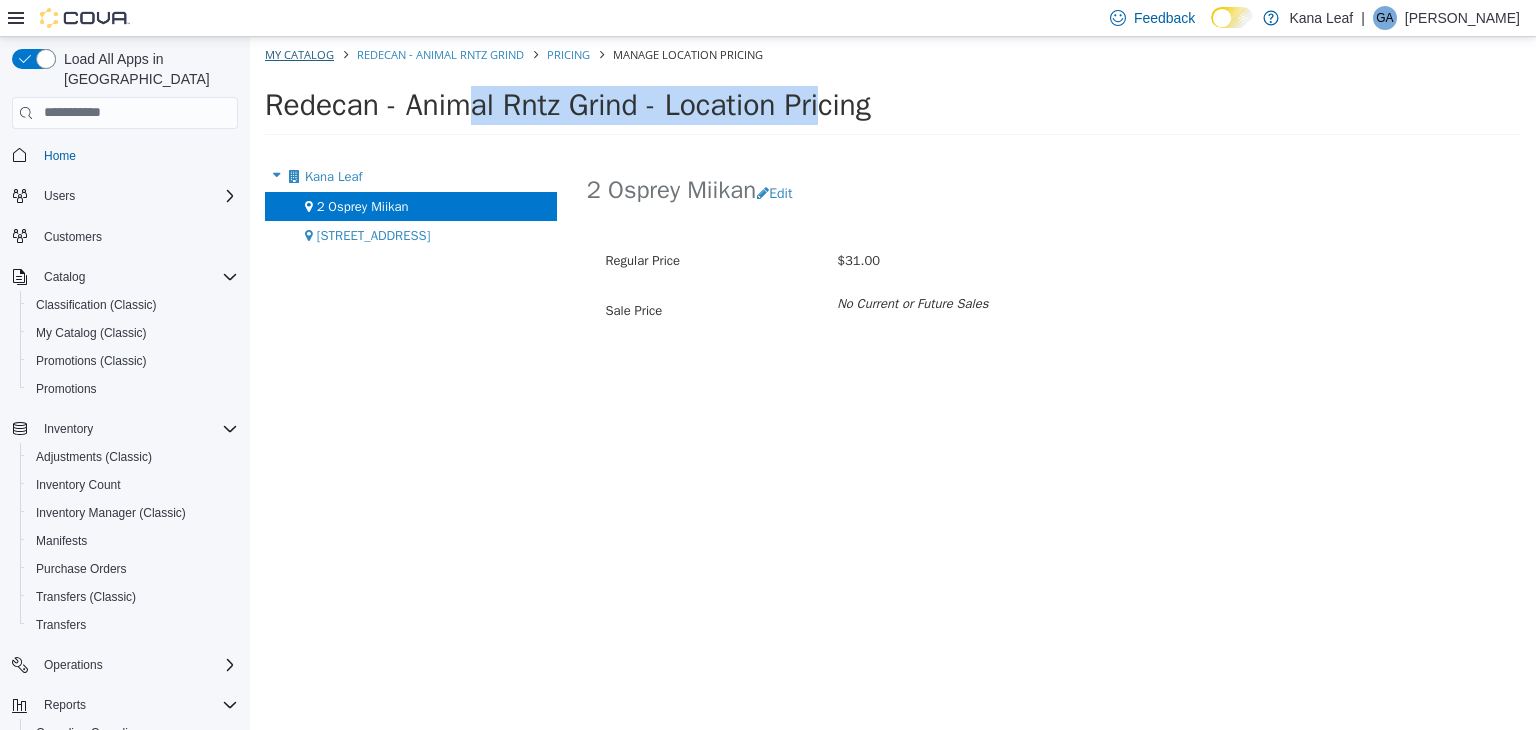 select on "**********" 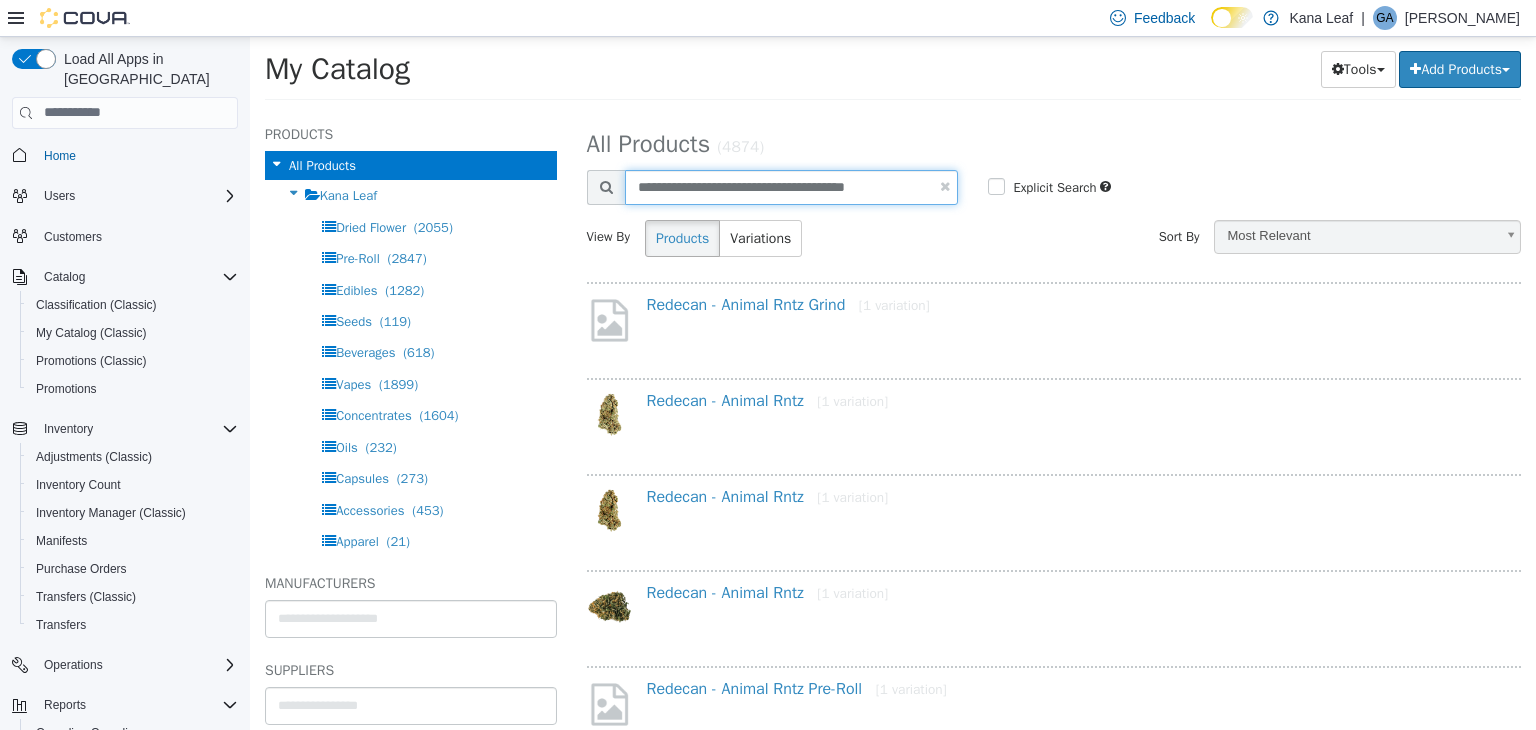 drag, startPoint x: 904, startPoint y: 186, endPoint x: 661, endPoint y: 197, distance: 243.24884 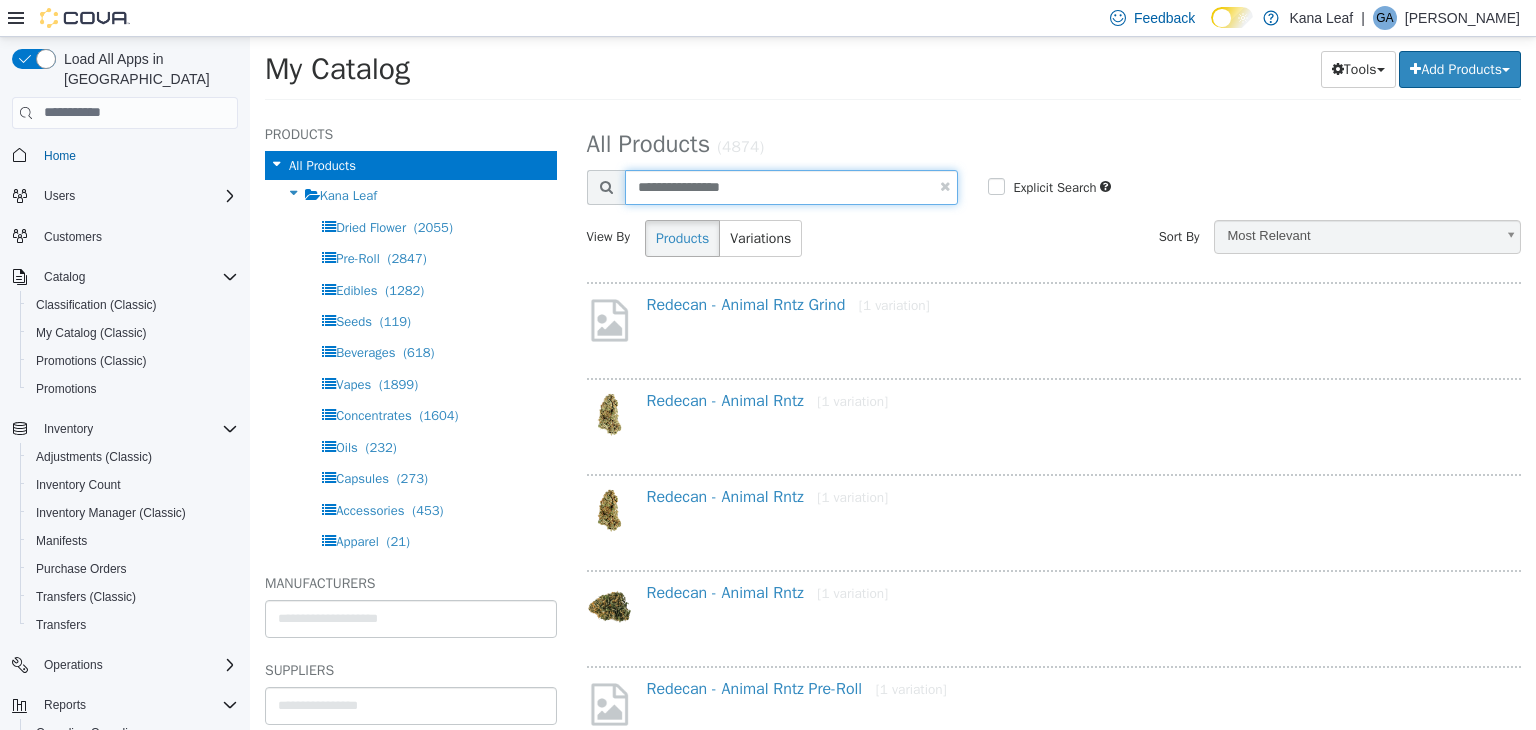 type on "**********" 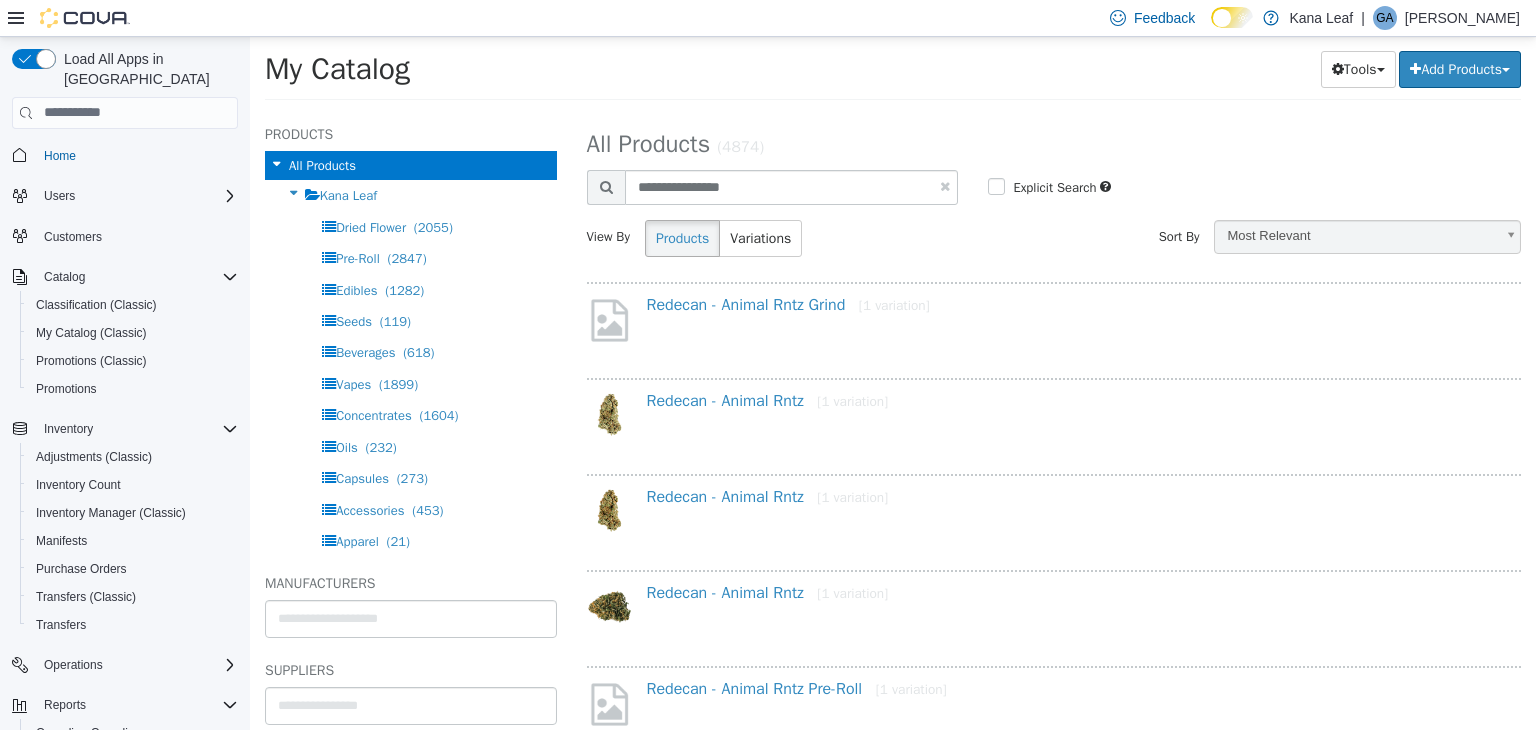 select on "**********" 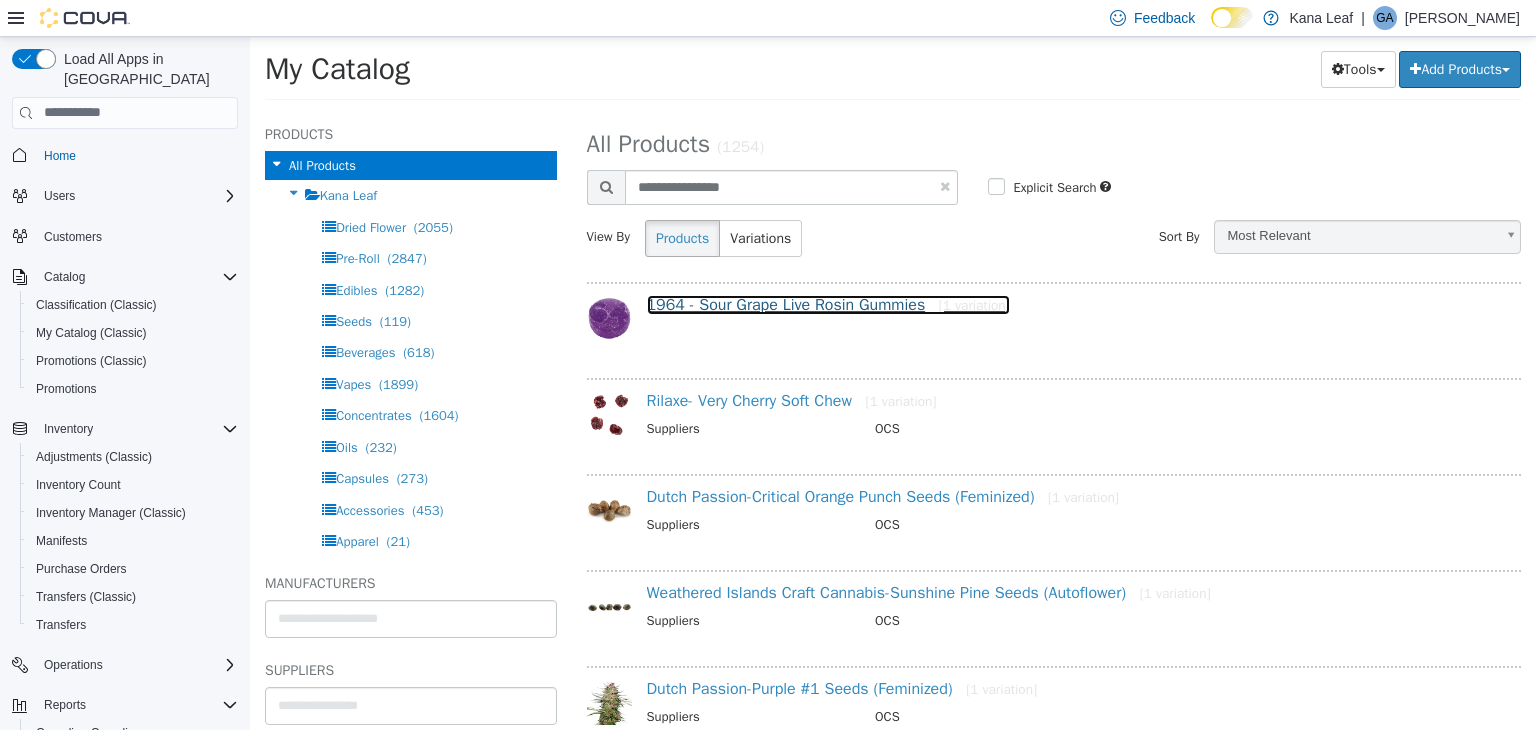 click on "1964 - Sour Grape Live Rosin Gummies
[1 variation]" at bounding box center (828, 304) 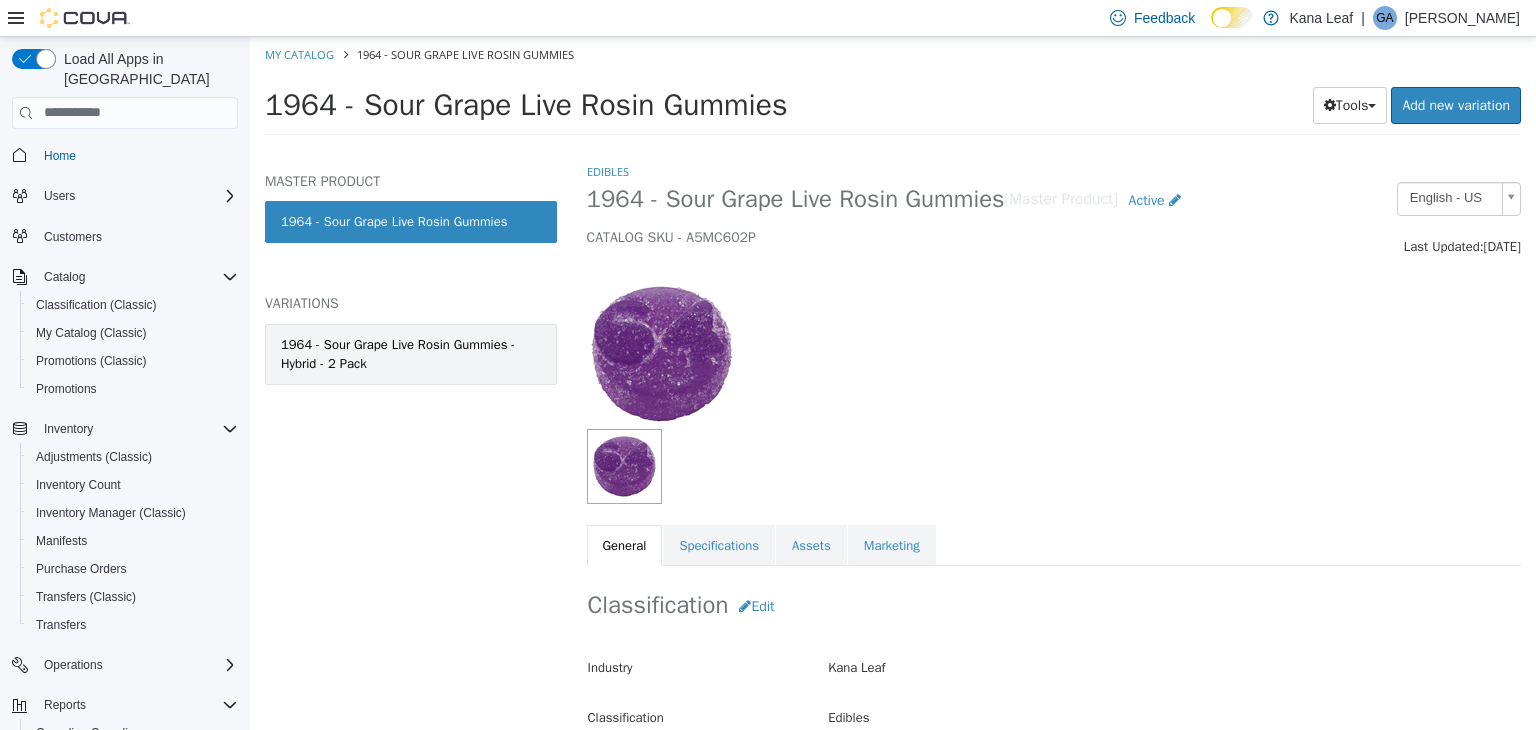 click on "1964 - Sour Grape Live Rosin Gummies - Hybrid - 2 Pack" at bounding box center (411, 353) 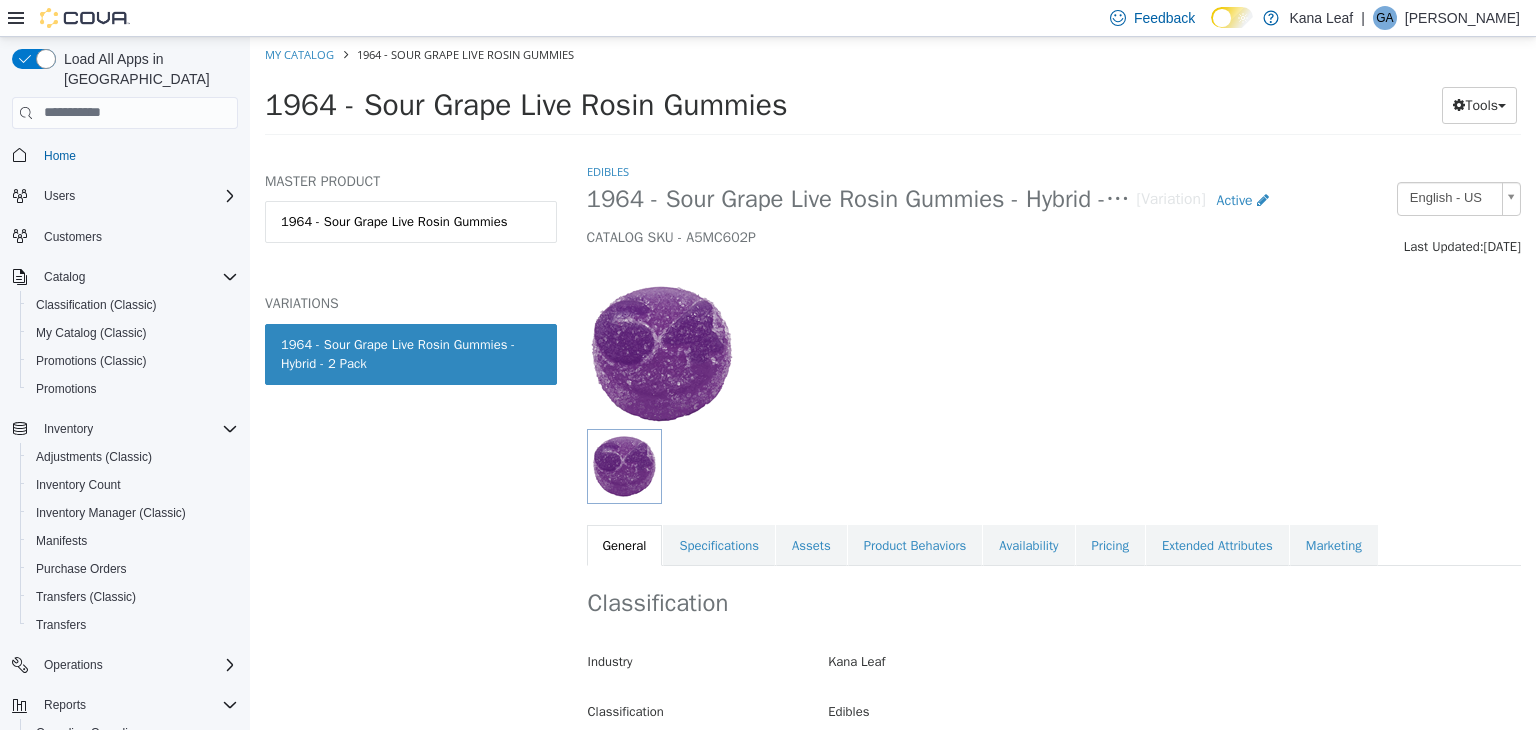 scroll, scrollTop: 200, scrollLeft: 0, axis: vertical 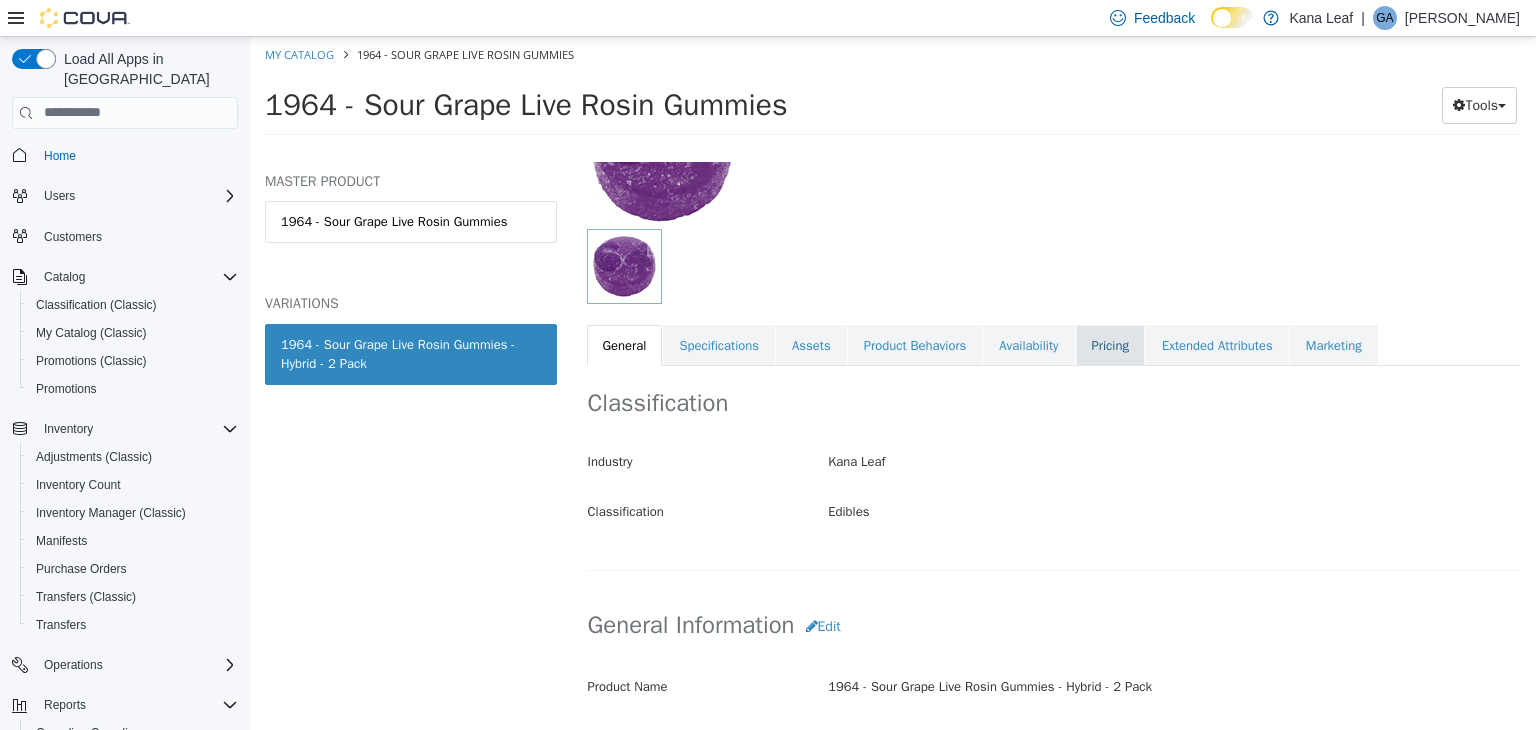 click on "Pricing" at bounding box center (1110, 345) 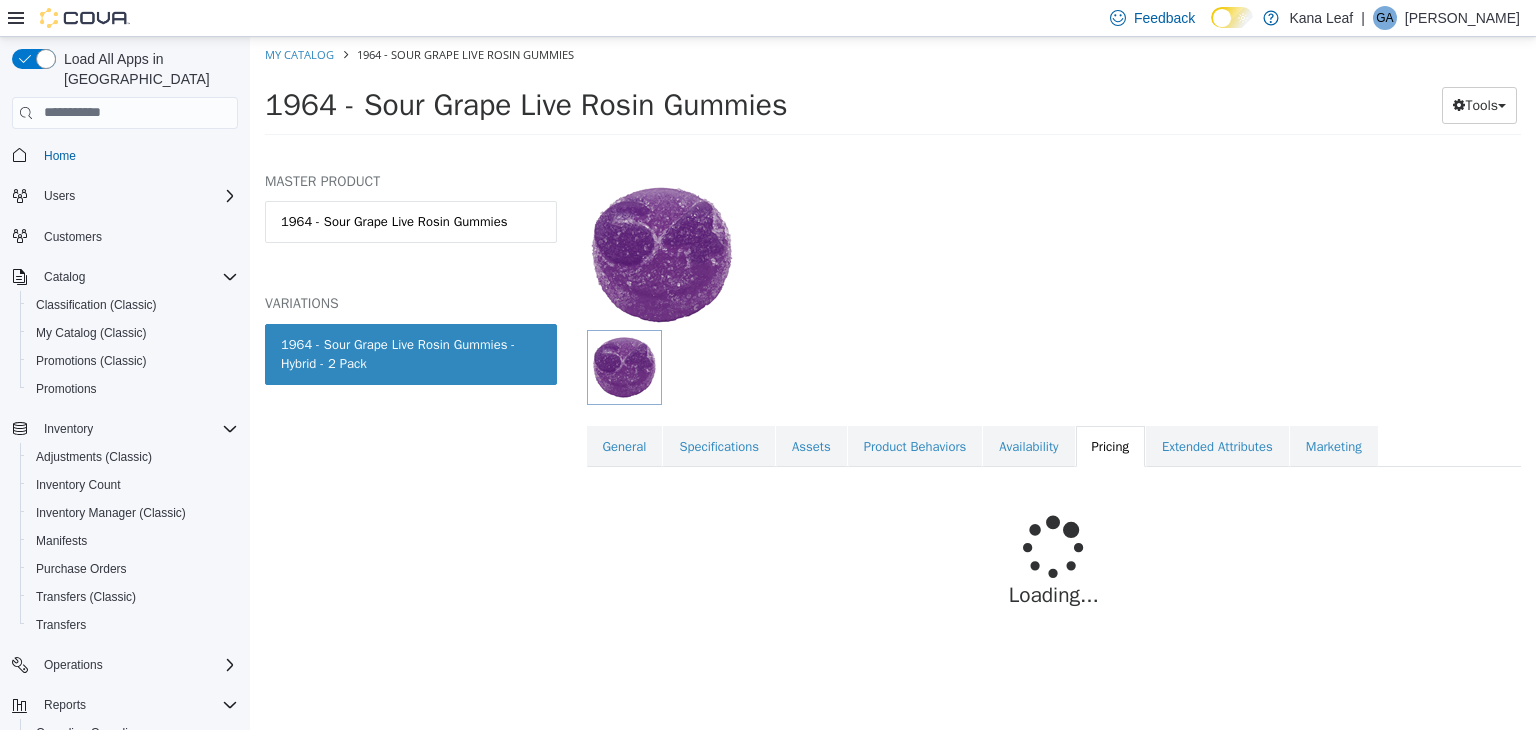 scroll, scrollTop: 147, scrollLeft: 0, axis: vertical 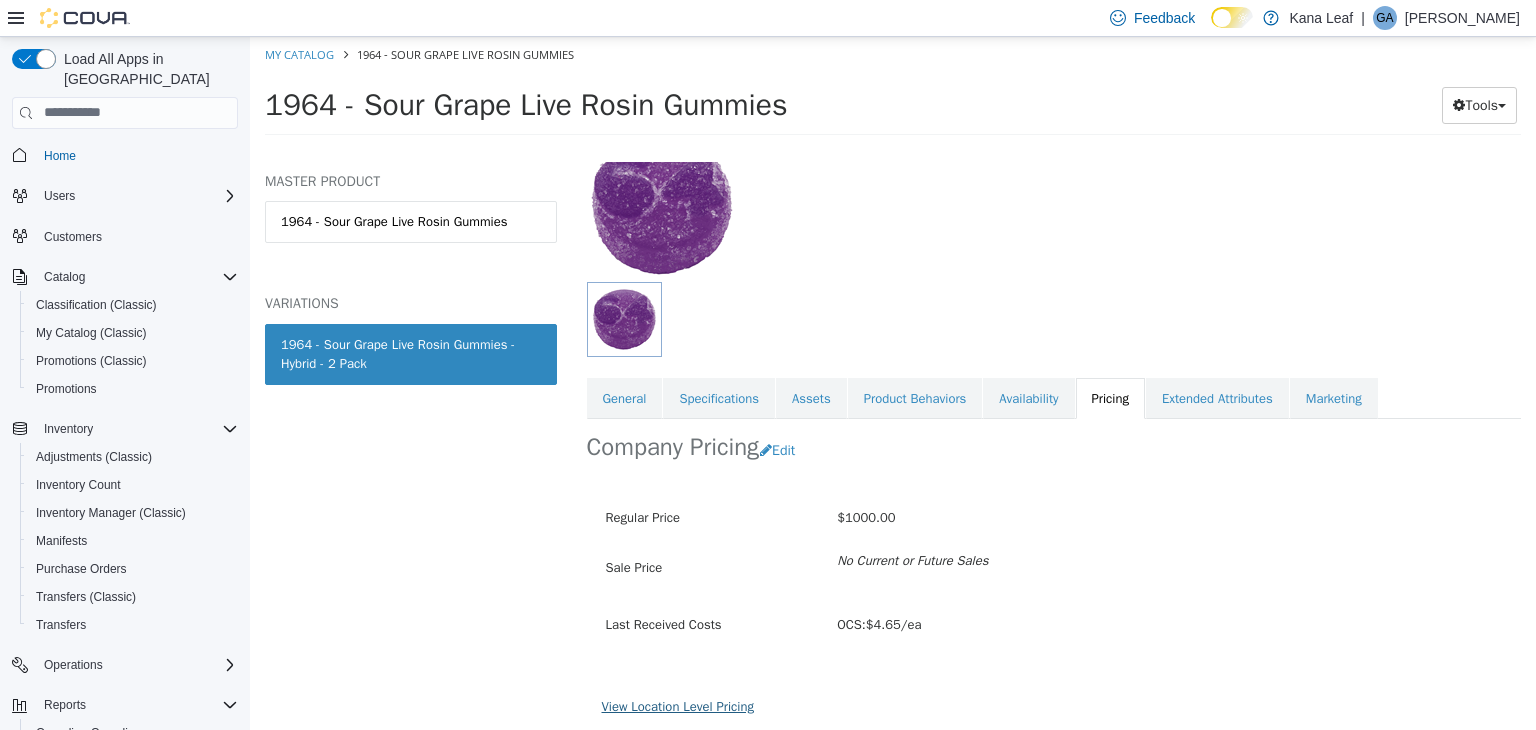 click on "View Location Level Pricing" at bounding box center [678, 705] 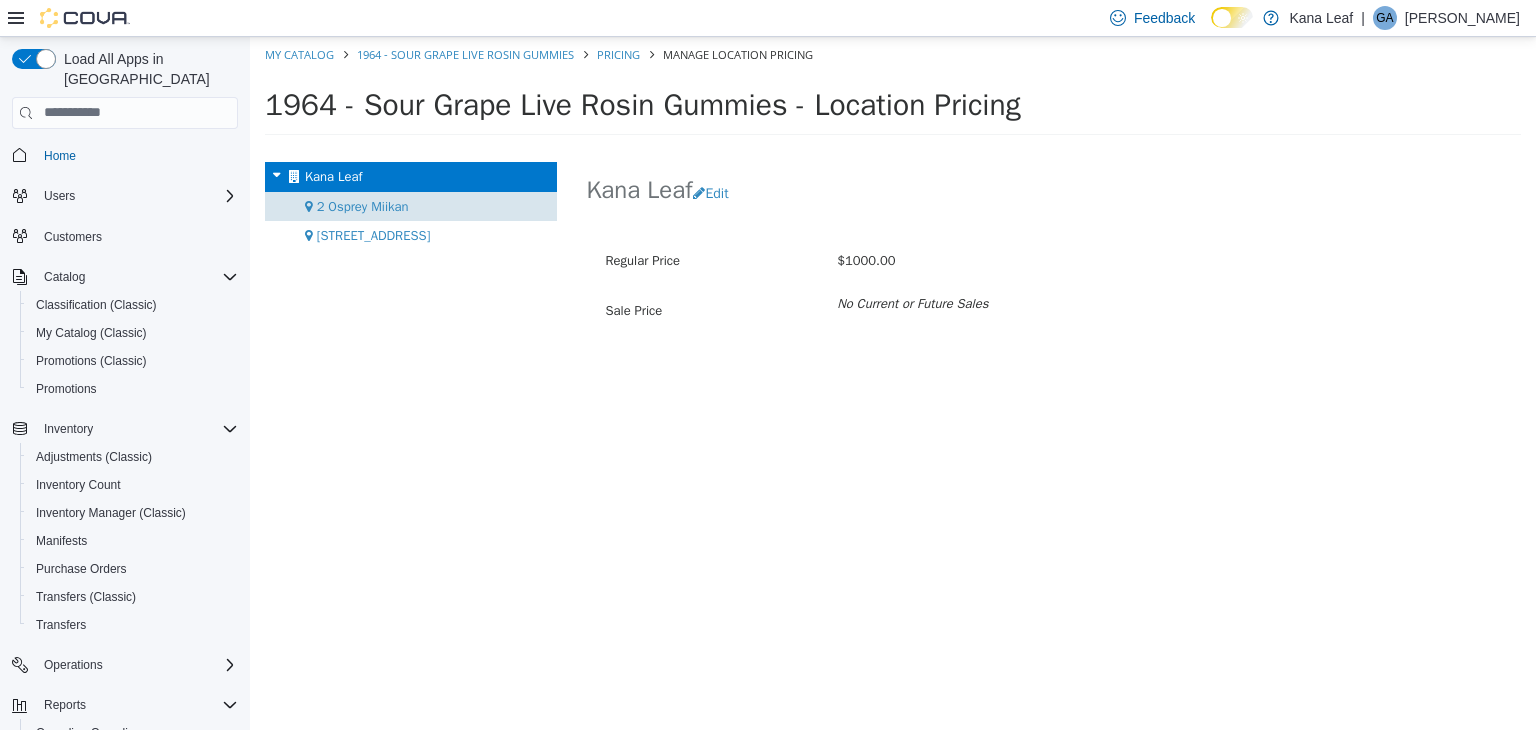 click on "2 Osprey Miikan" at bounding box center [363, 205] 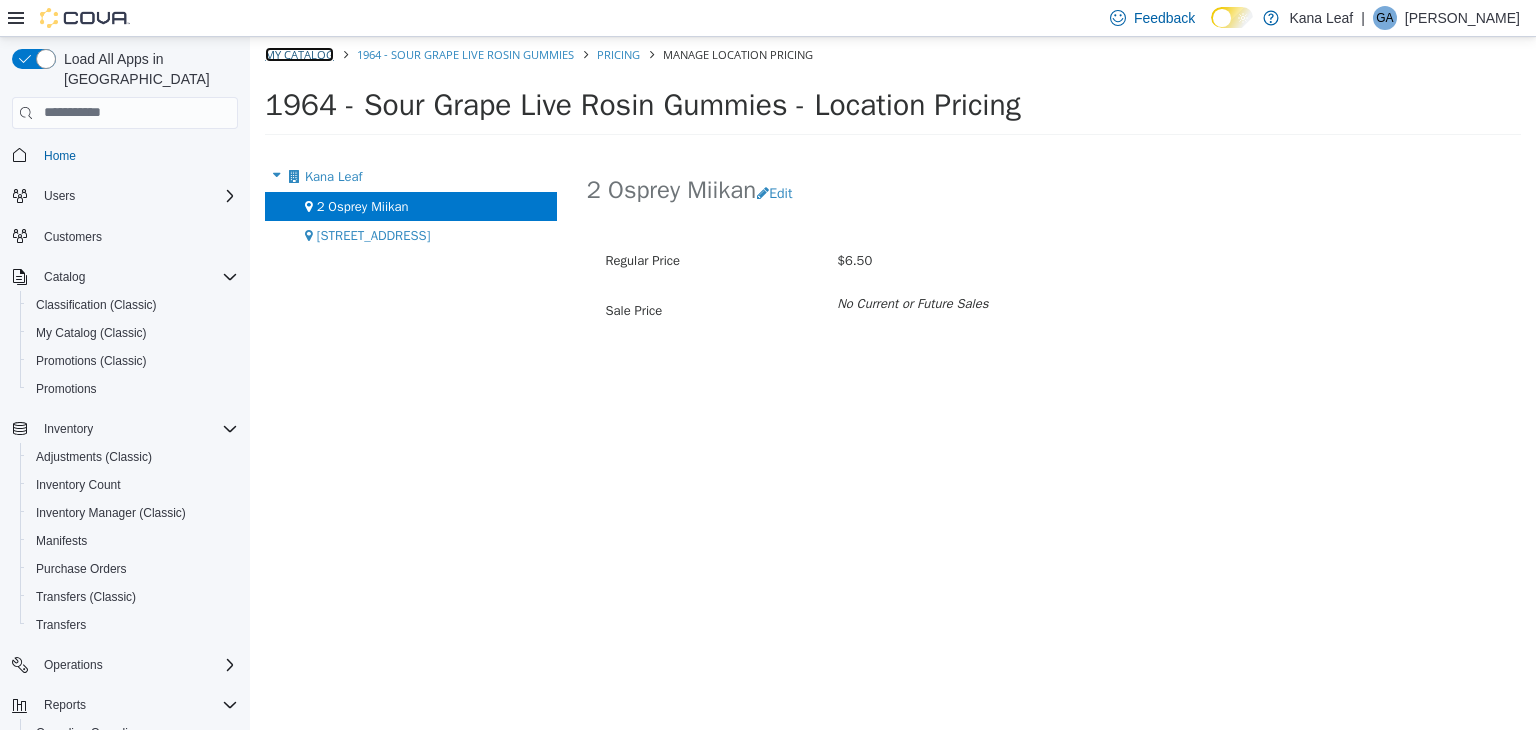 click on "My Catalog" at bounding box center [299, 53] 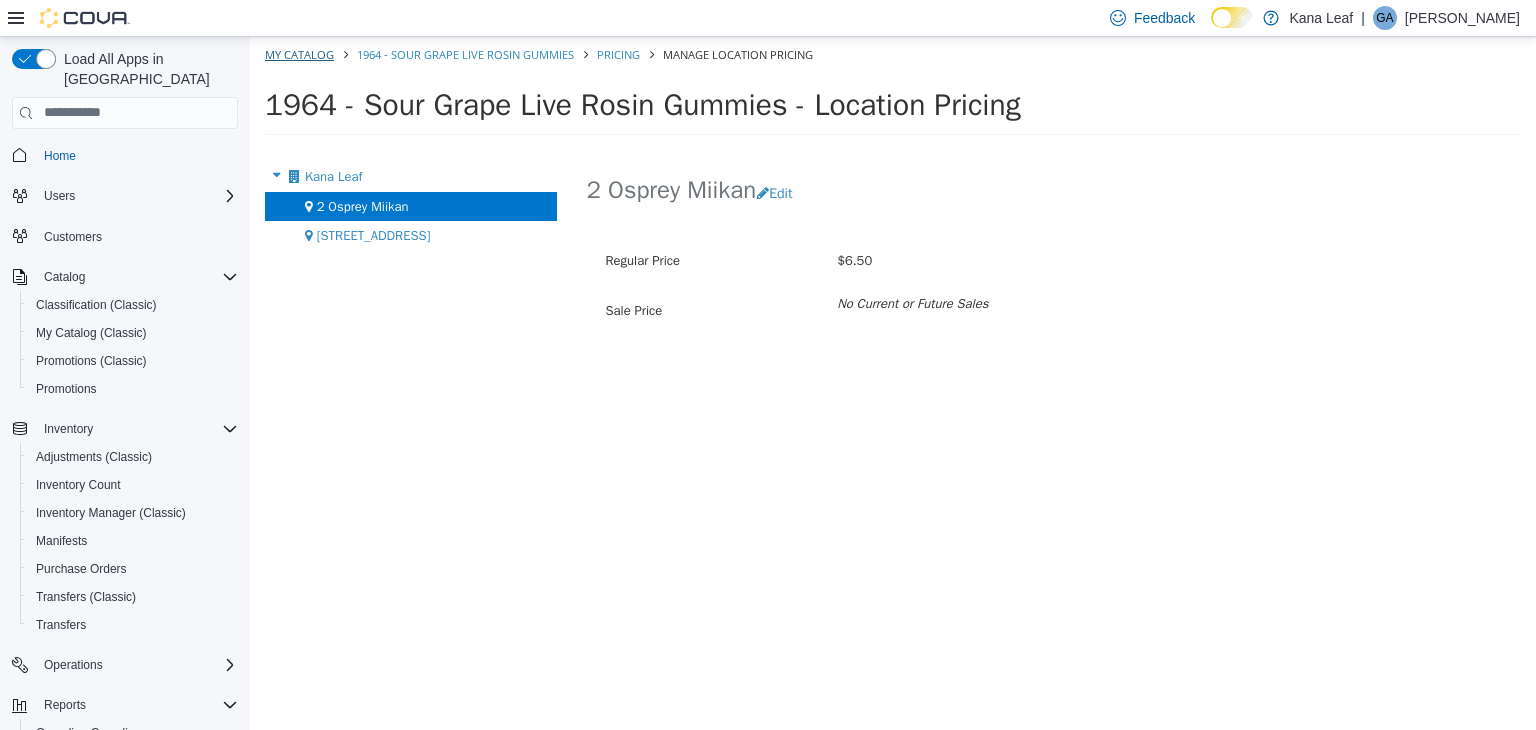 select on "**********" 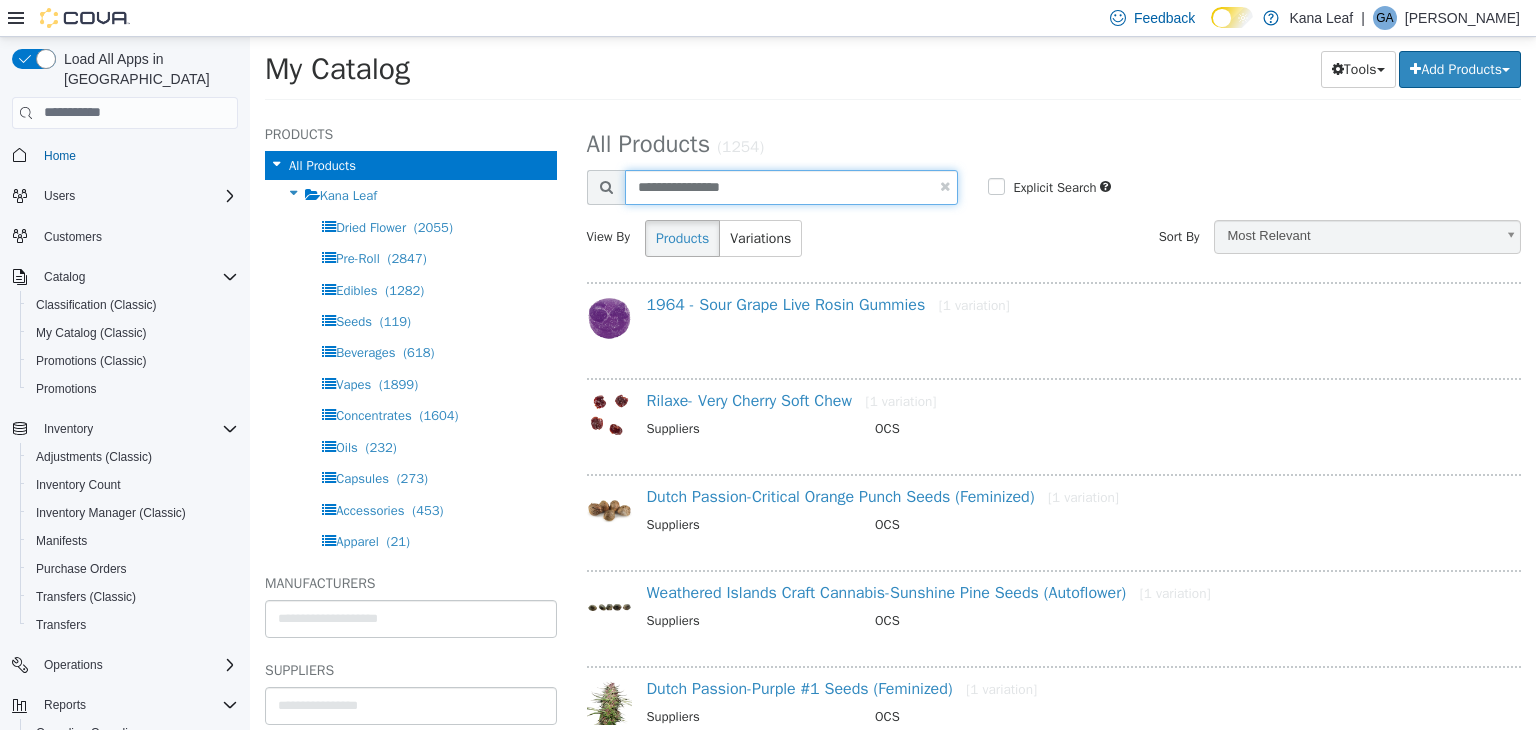 drag, startPoint x: 776, startPoint y: 197, endPoint x: 603, endPoint y: 180, distance: 173.83325 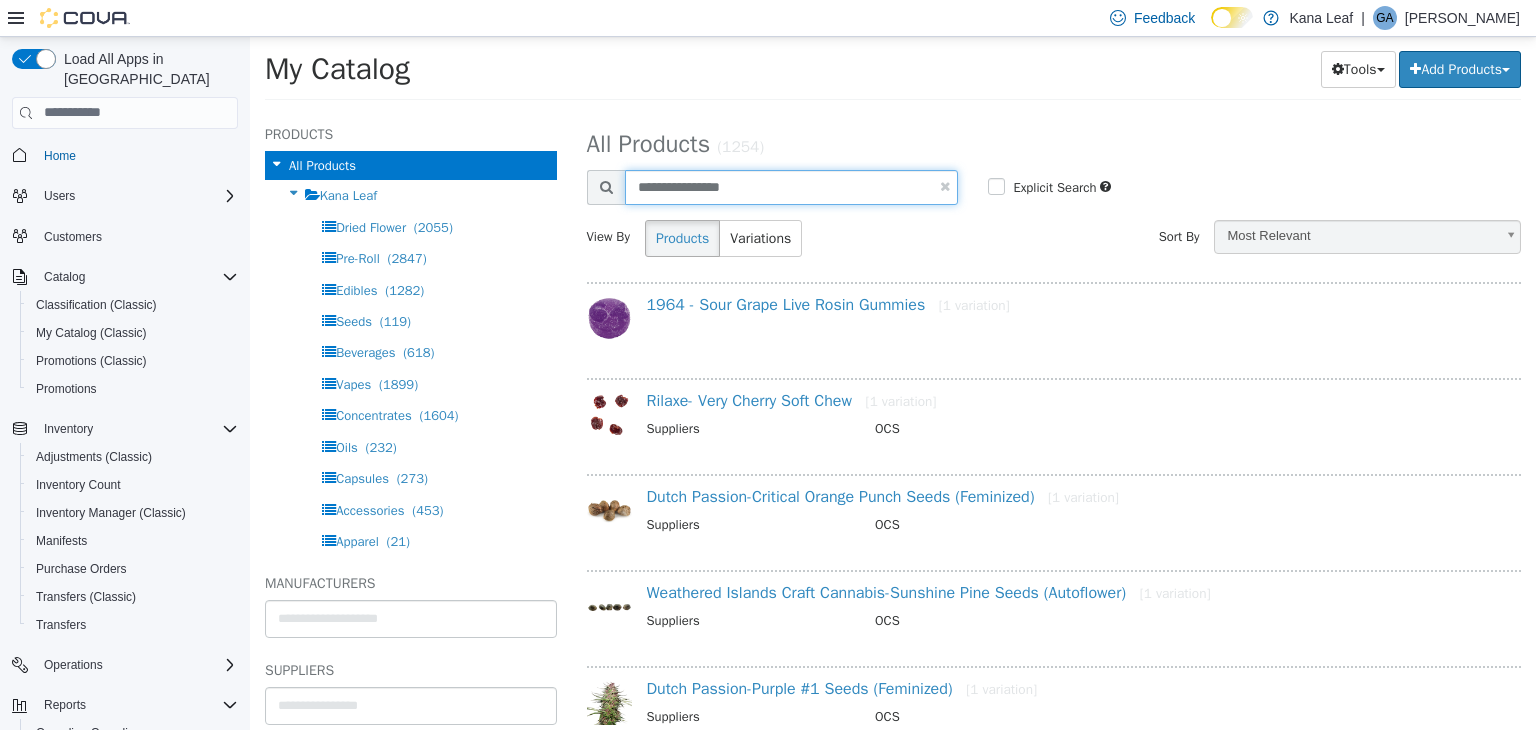 paste 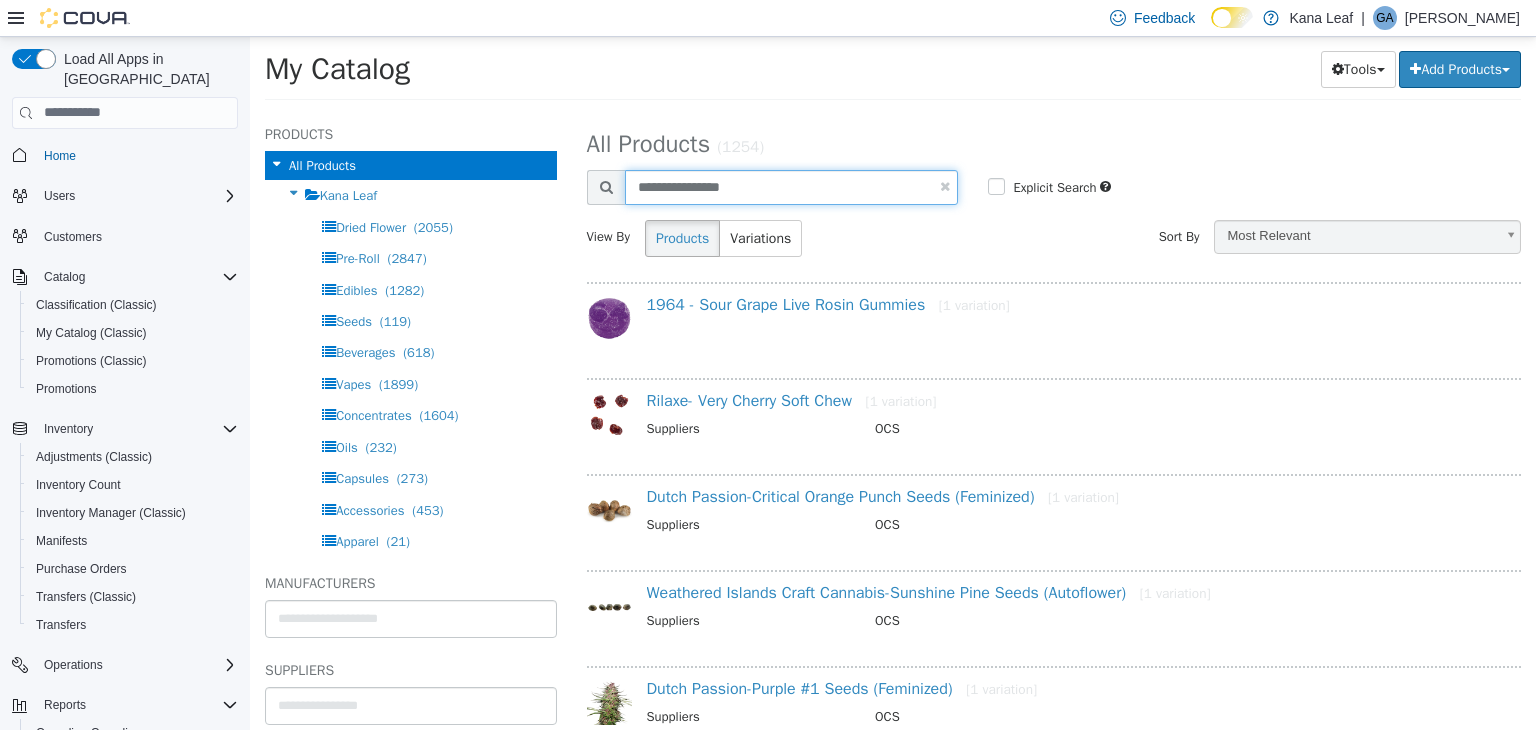 type on "**********" 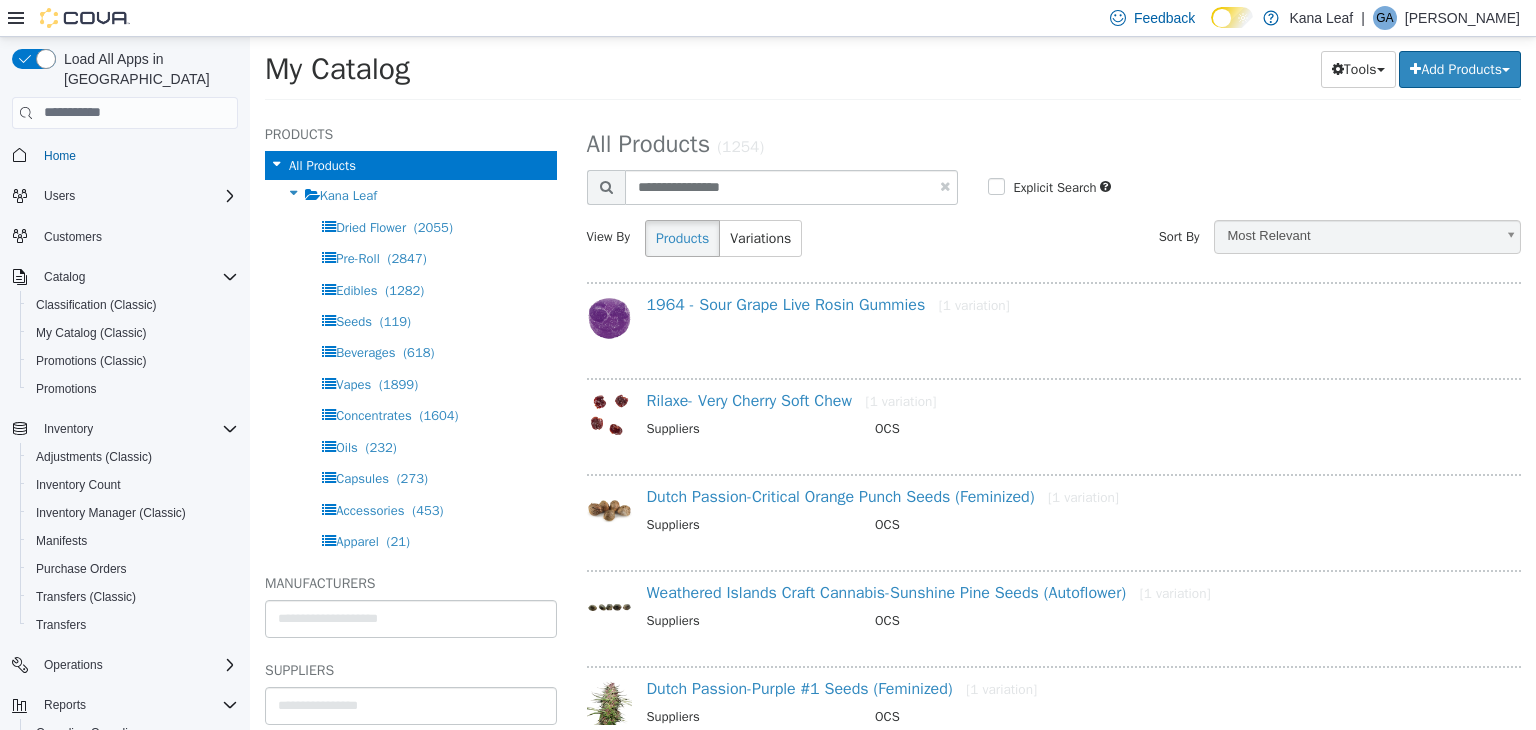 select on "**********" 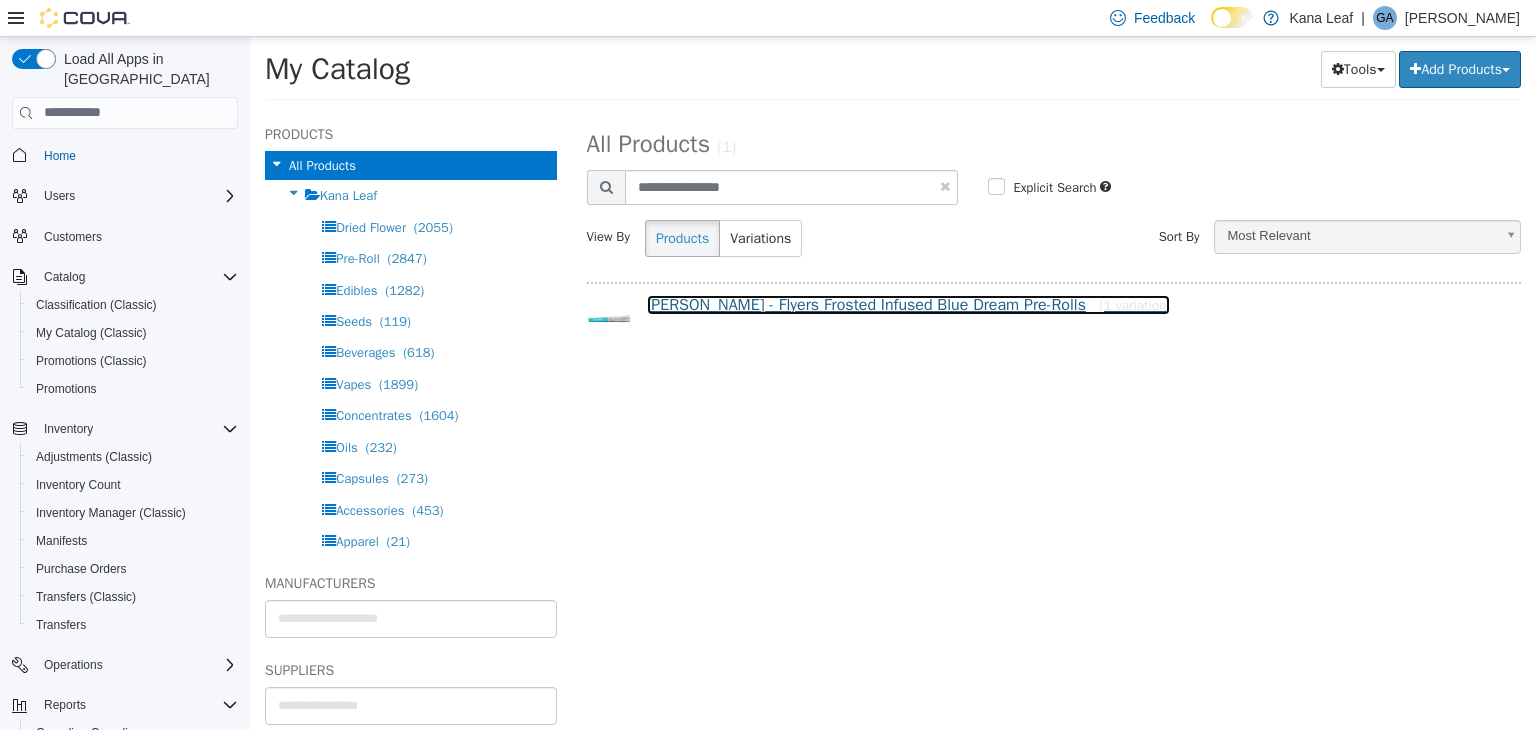 click on "[PERSON_NAME] - Flyers Frosted Infused Blue Dream Pre-Rolls
[1 variation]" at bounding box center [909, 304] 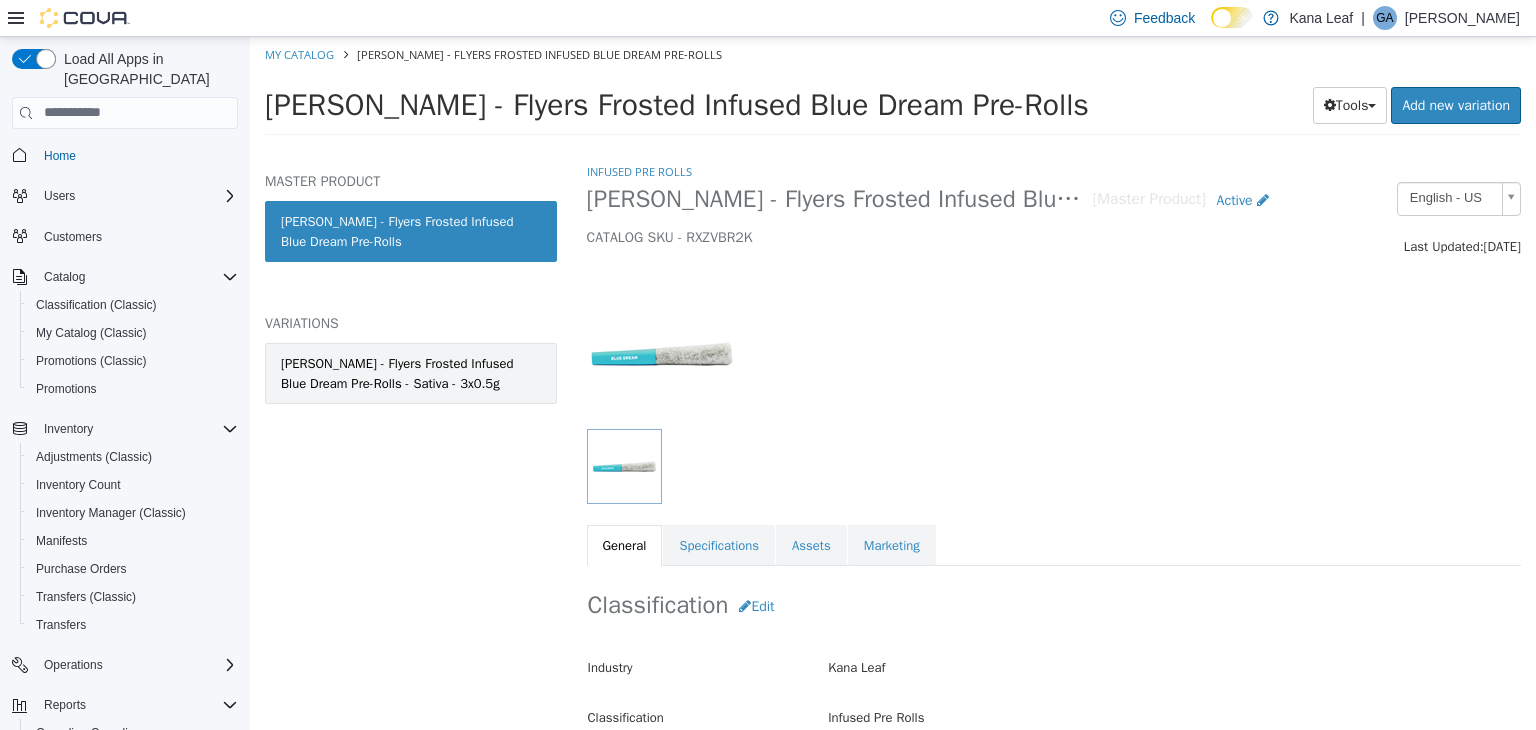 click on "[PERSON_NAME] - Flyers Frosted Infused Blue Dream Pre-Rolls - Sativa - 3x0.5g" at bounding box center (411, 372) 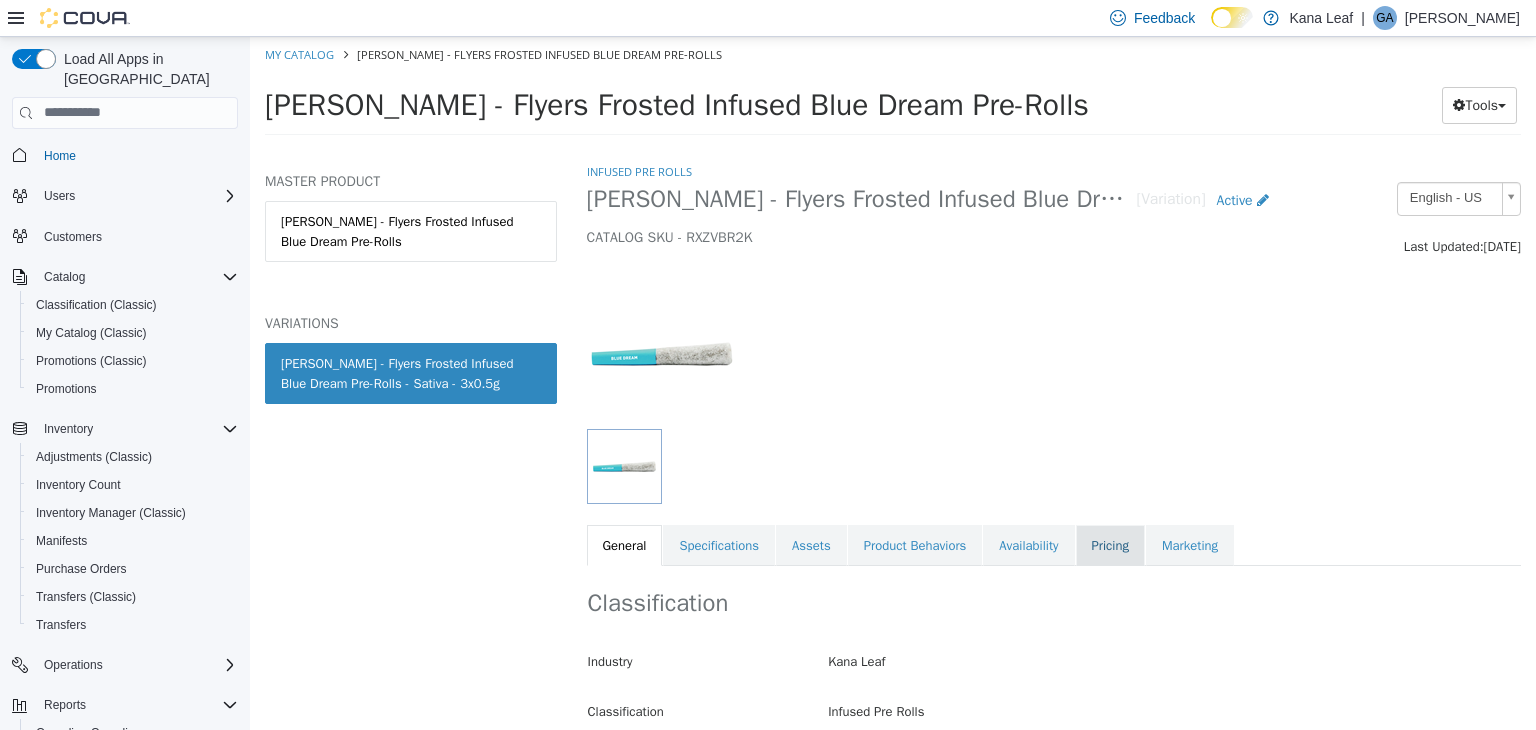 click on "Pricing" at bounding box center (1110, 545) 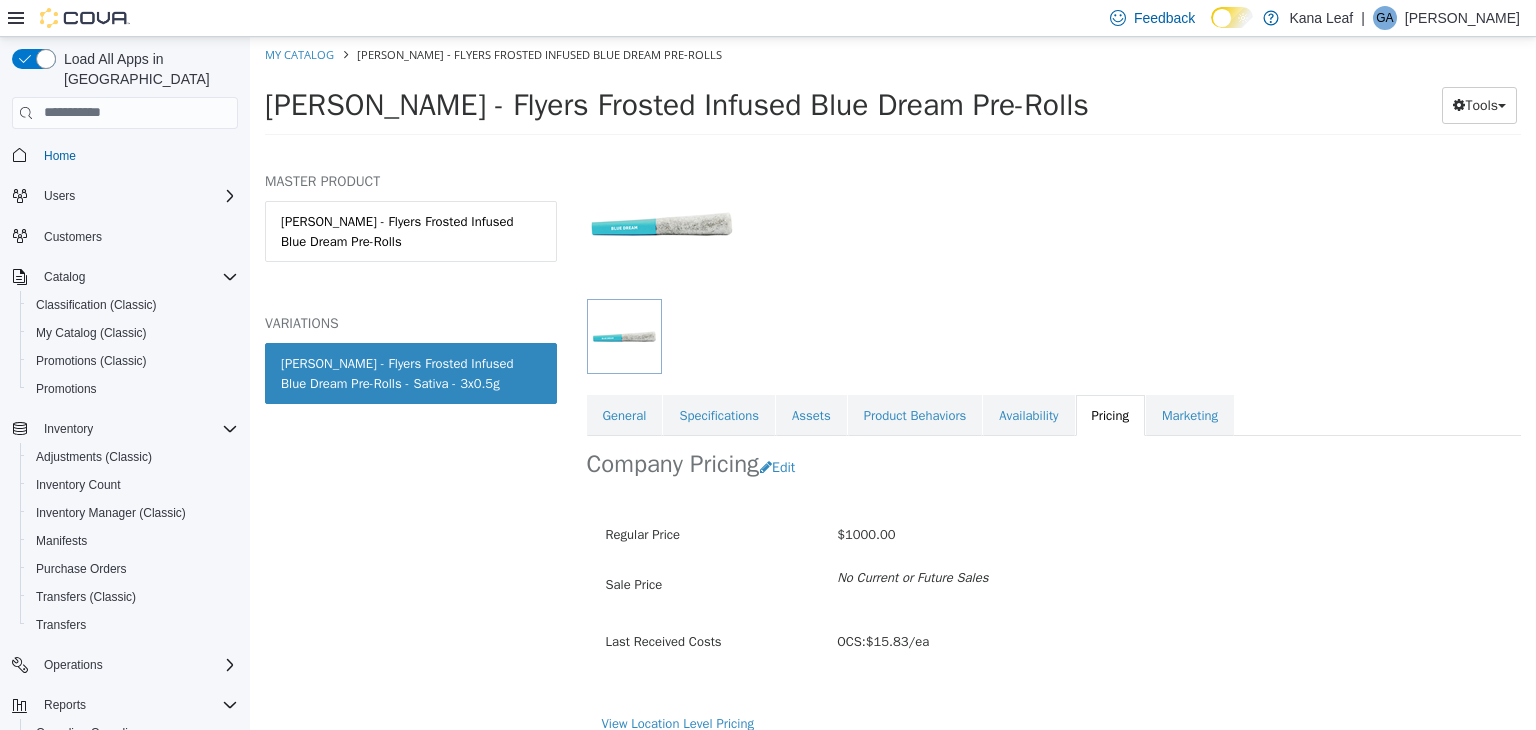 scroll, scrollTop: 147, scrollLeft: 0, axis: vertical 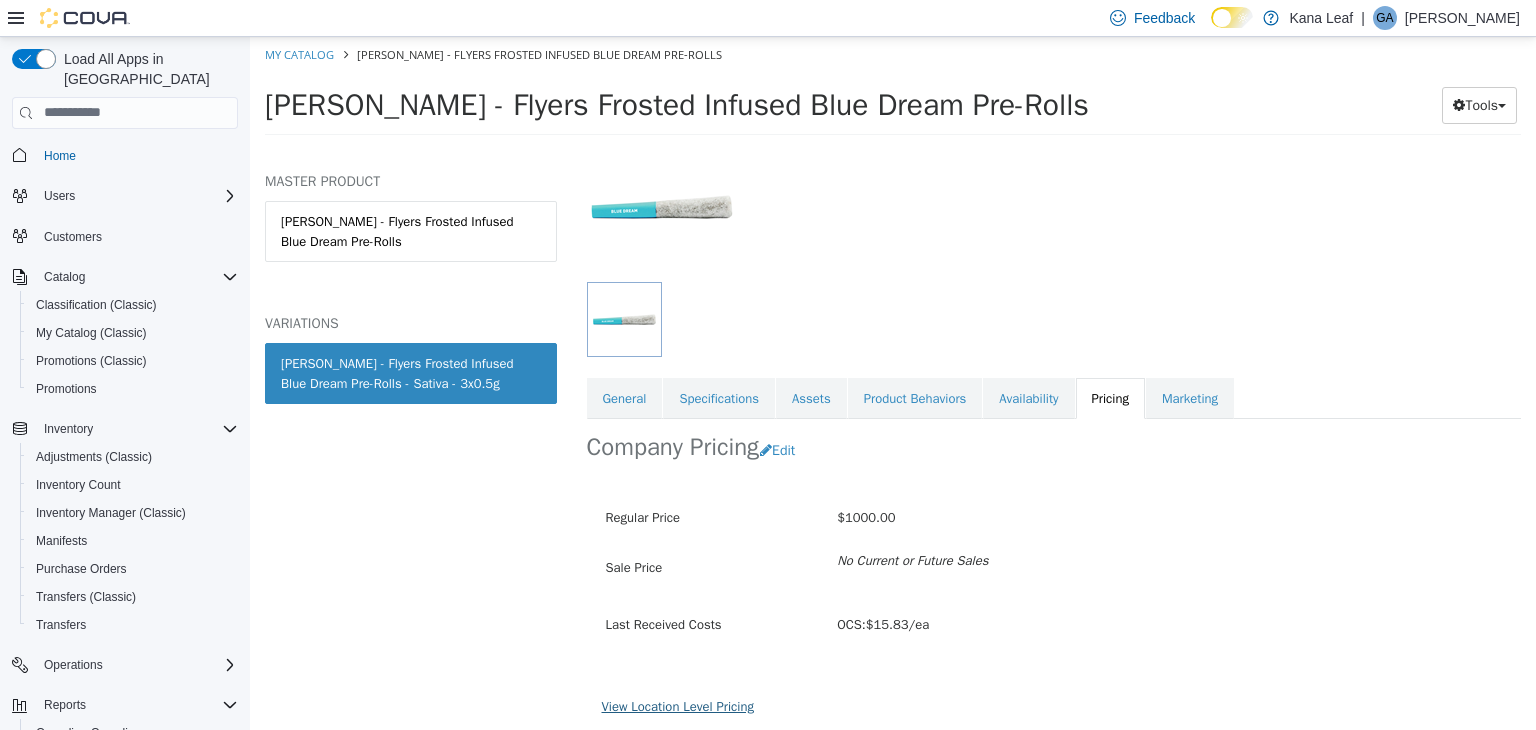 click on "View Location Level Pricing" at bounding box center [678, 705] 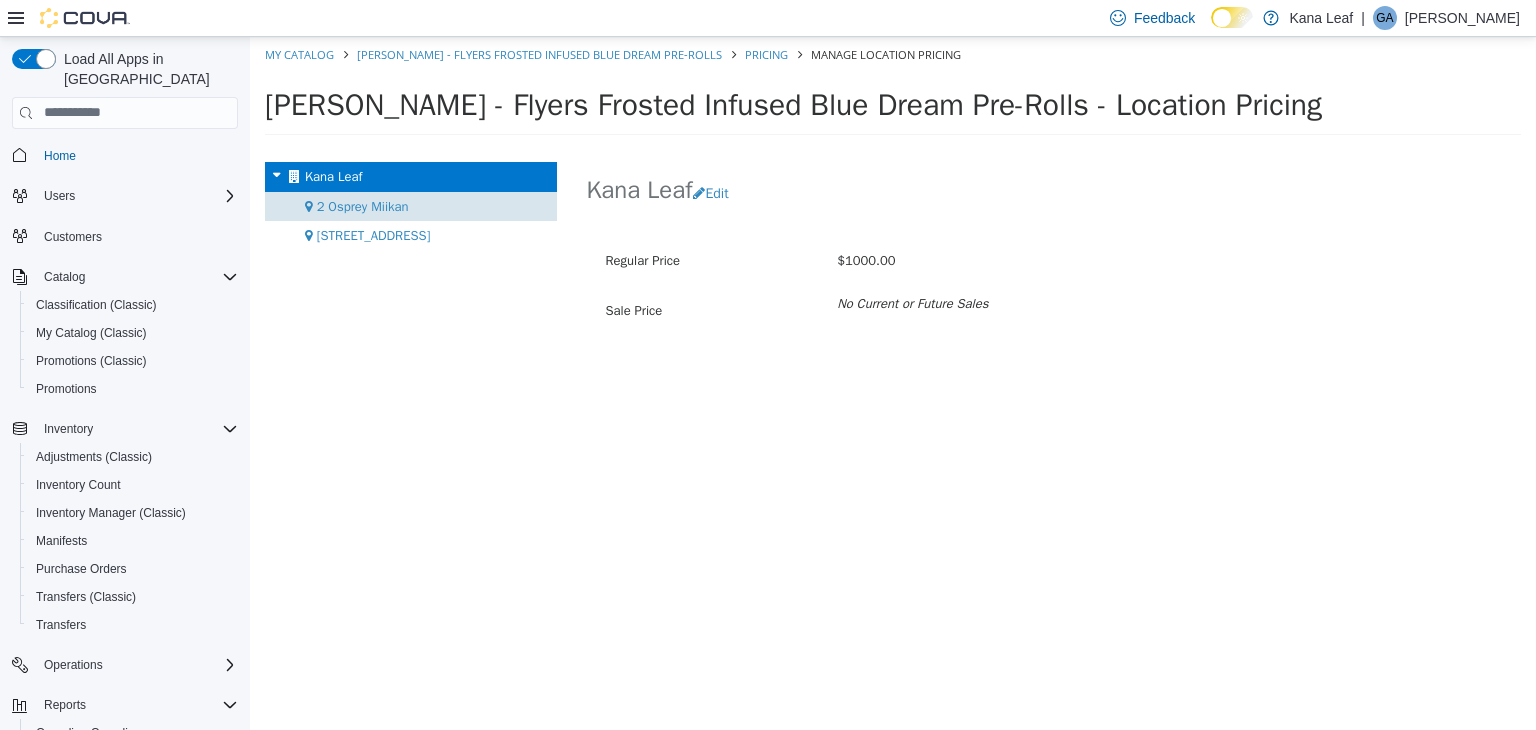 click on "2 Osprey Miikan" at bounding box center [411, 206] 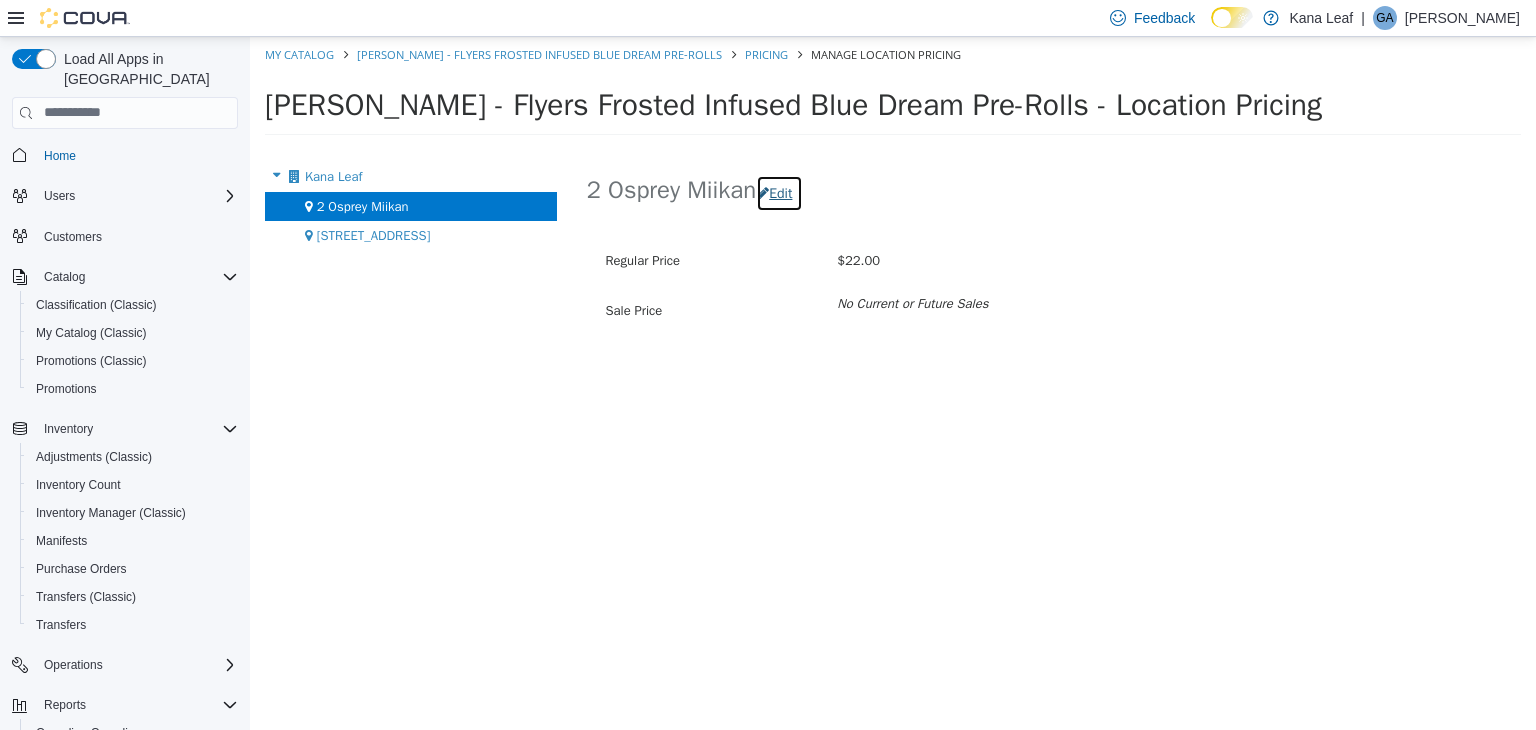 click on "Edit" at bounding box center (779, 192) 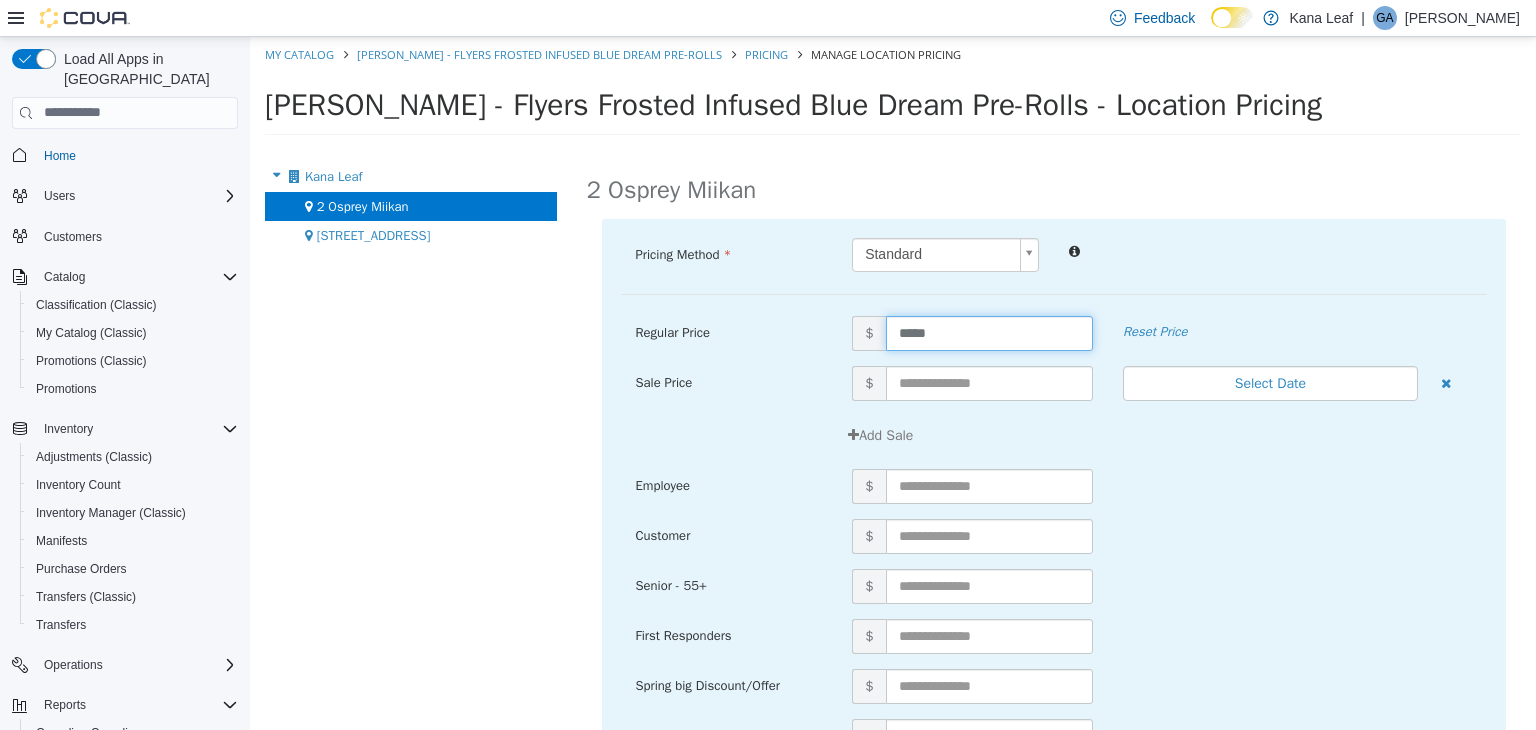 click on "*****" at bounding box center (989, 332) 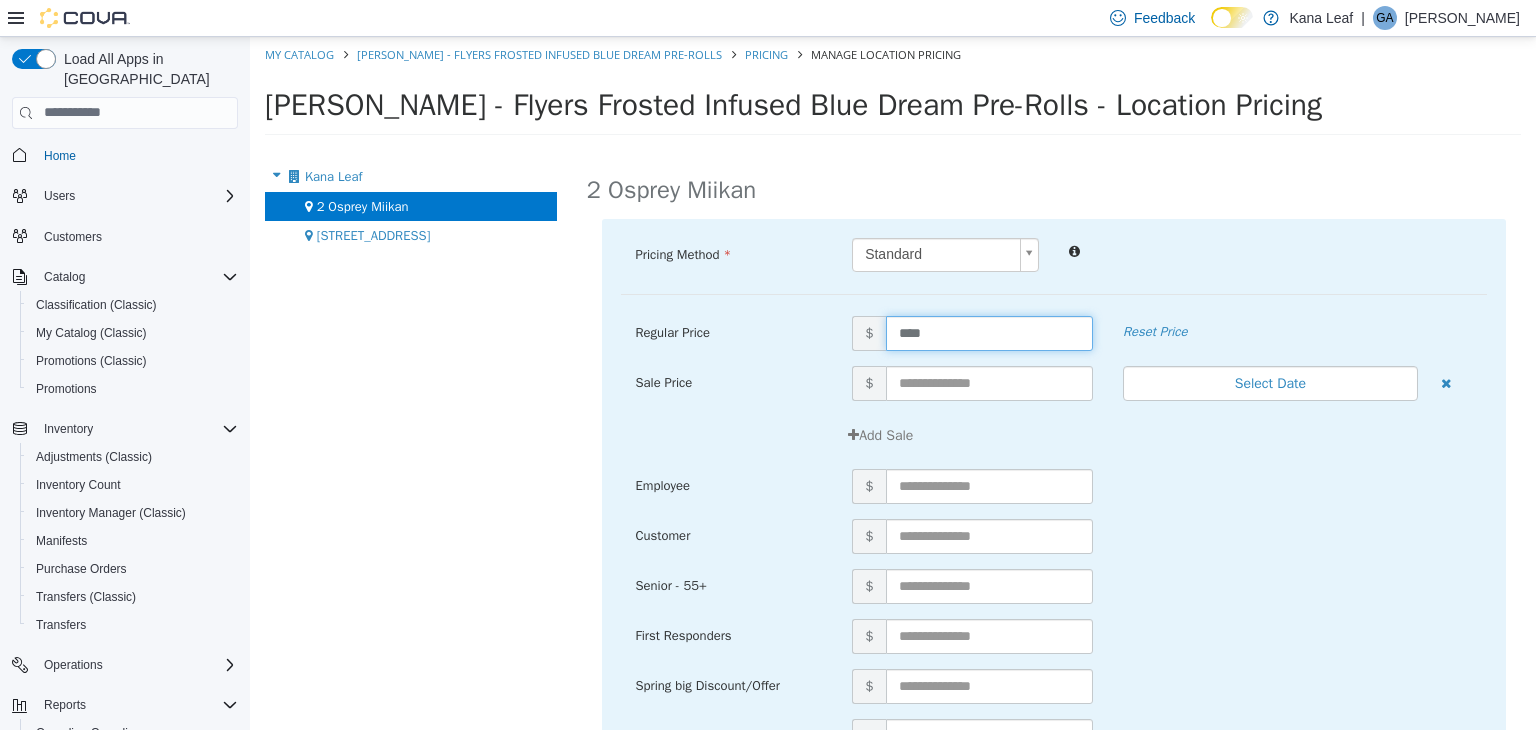 type on "*****" 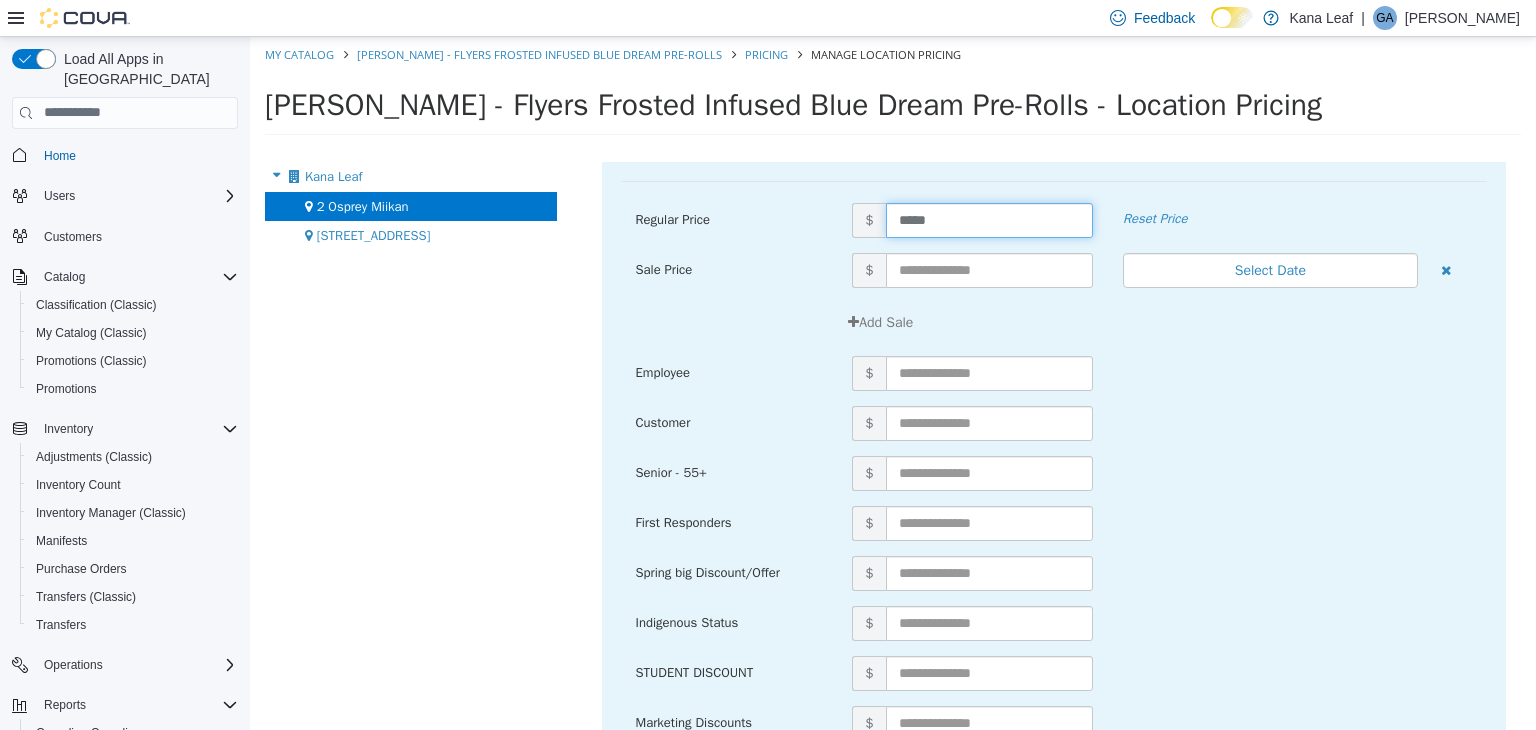 scroll, scrollTop: 214, scrollLeft: 0, axis: vertical 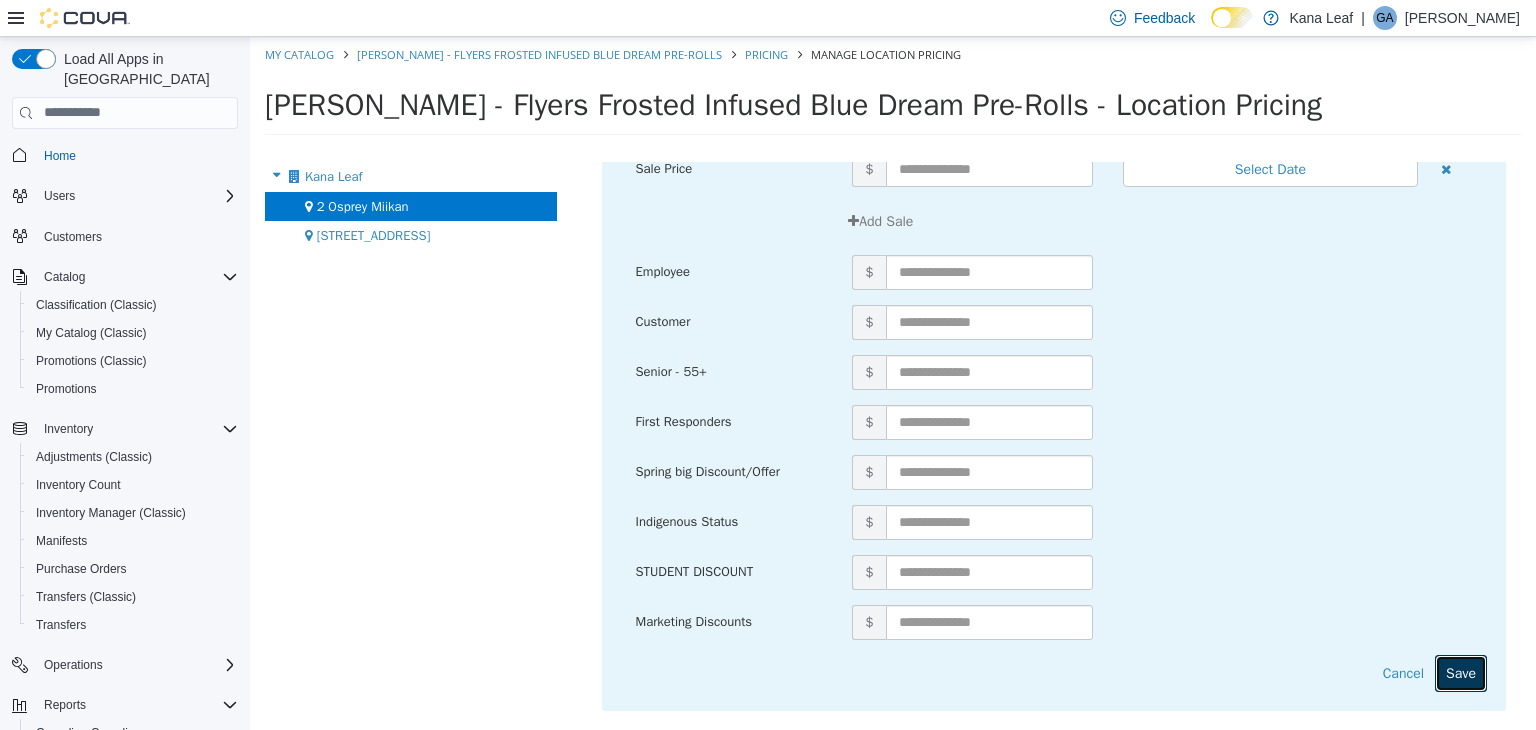 click on "Save" at bounding box center [1461, 672] 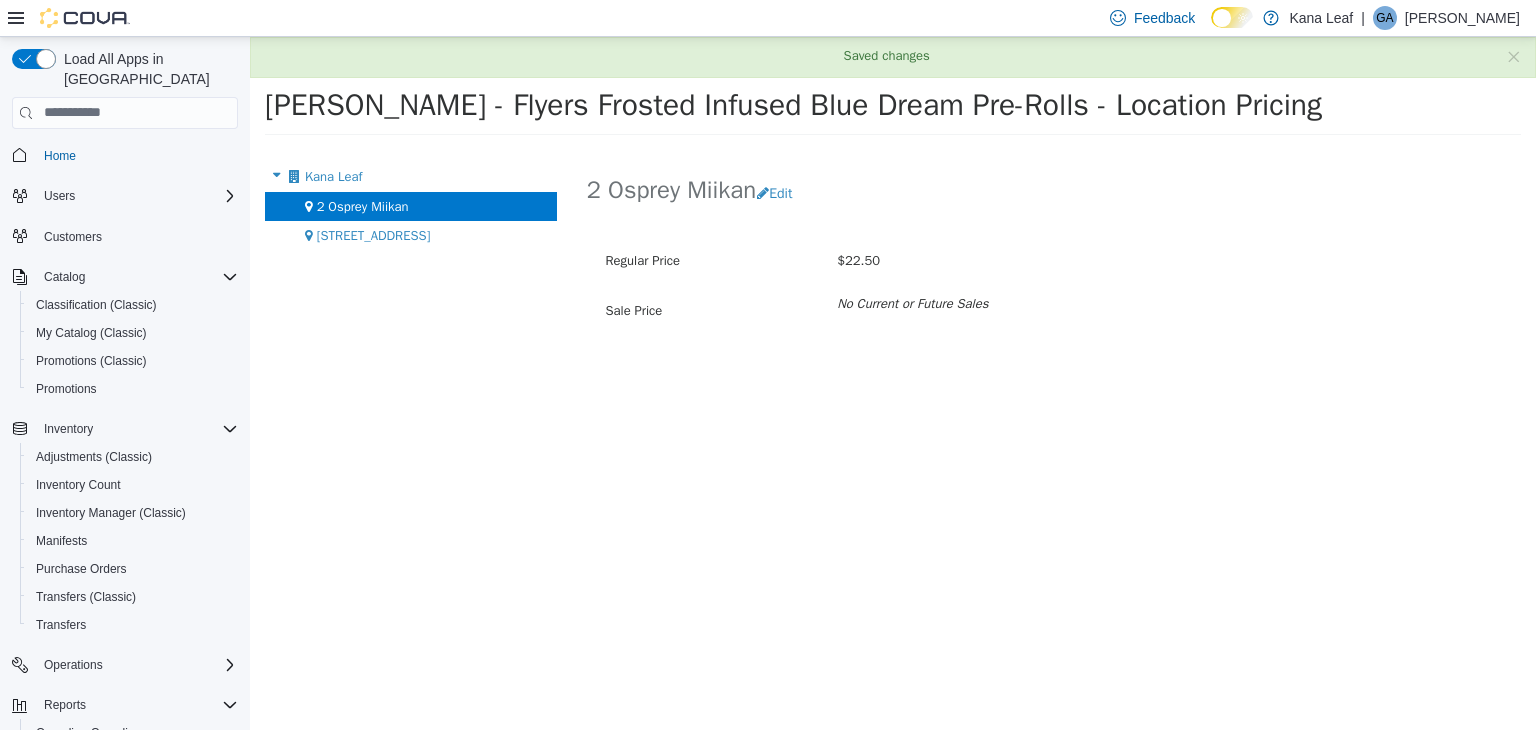 scroll, scrollTop: 0, scrollLeft: 0, axis: both 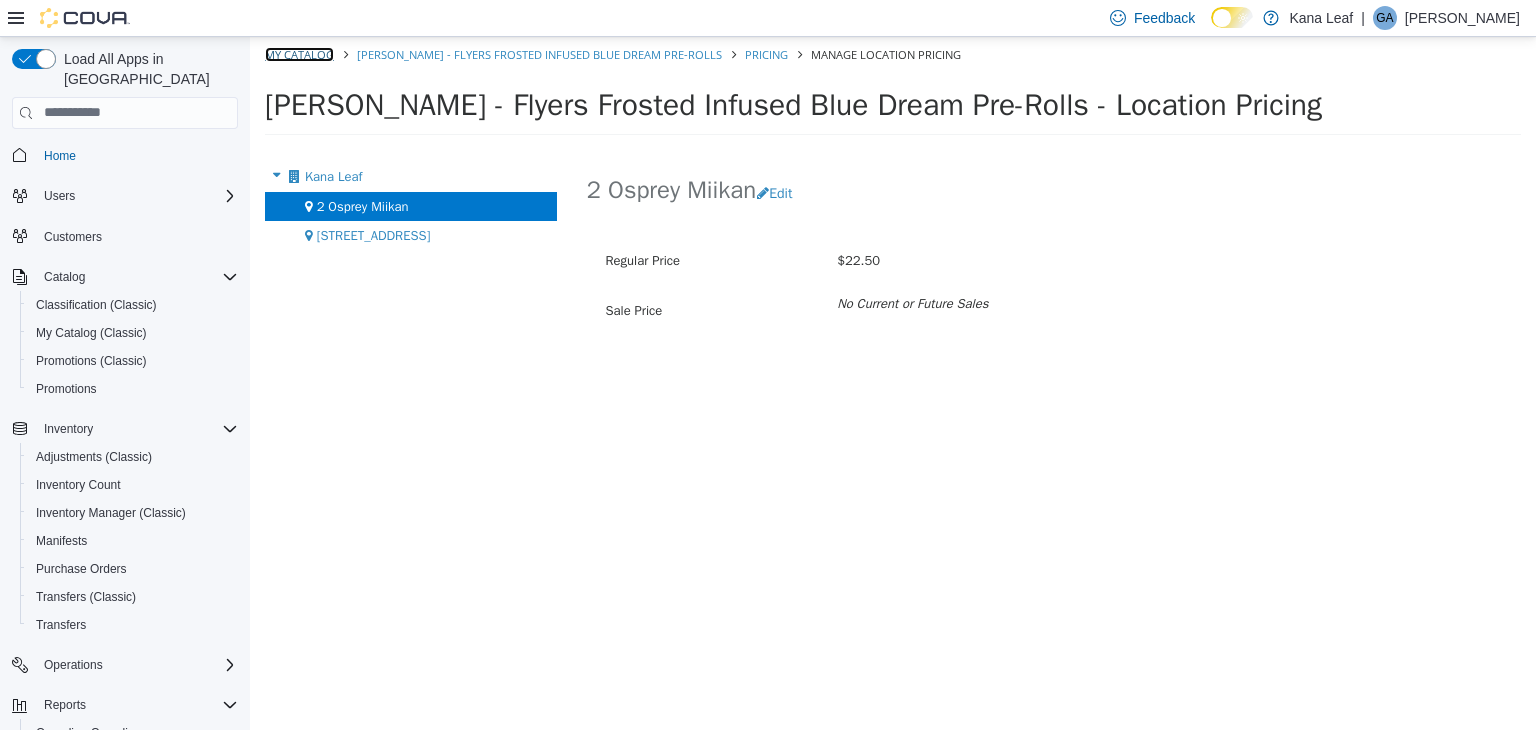 click on "My Catalog" at bounding box center (299, 53) 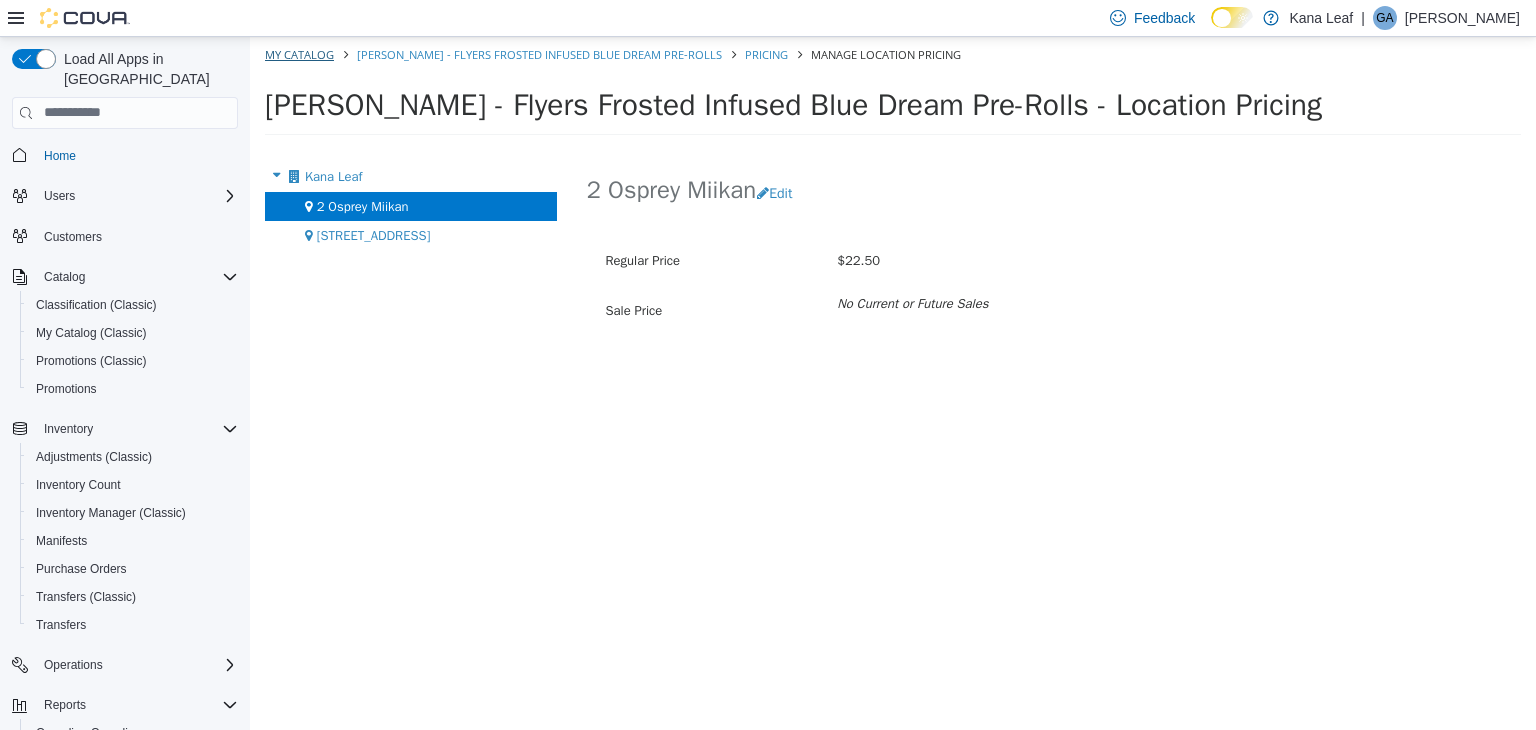 select on "**********" 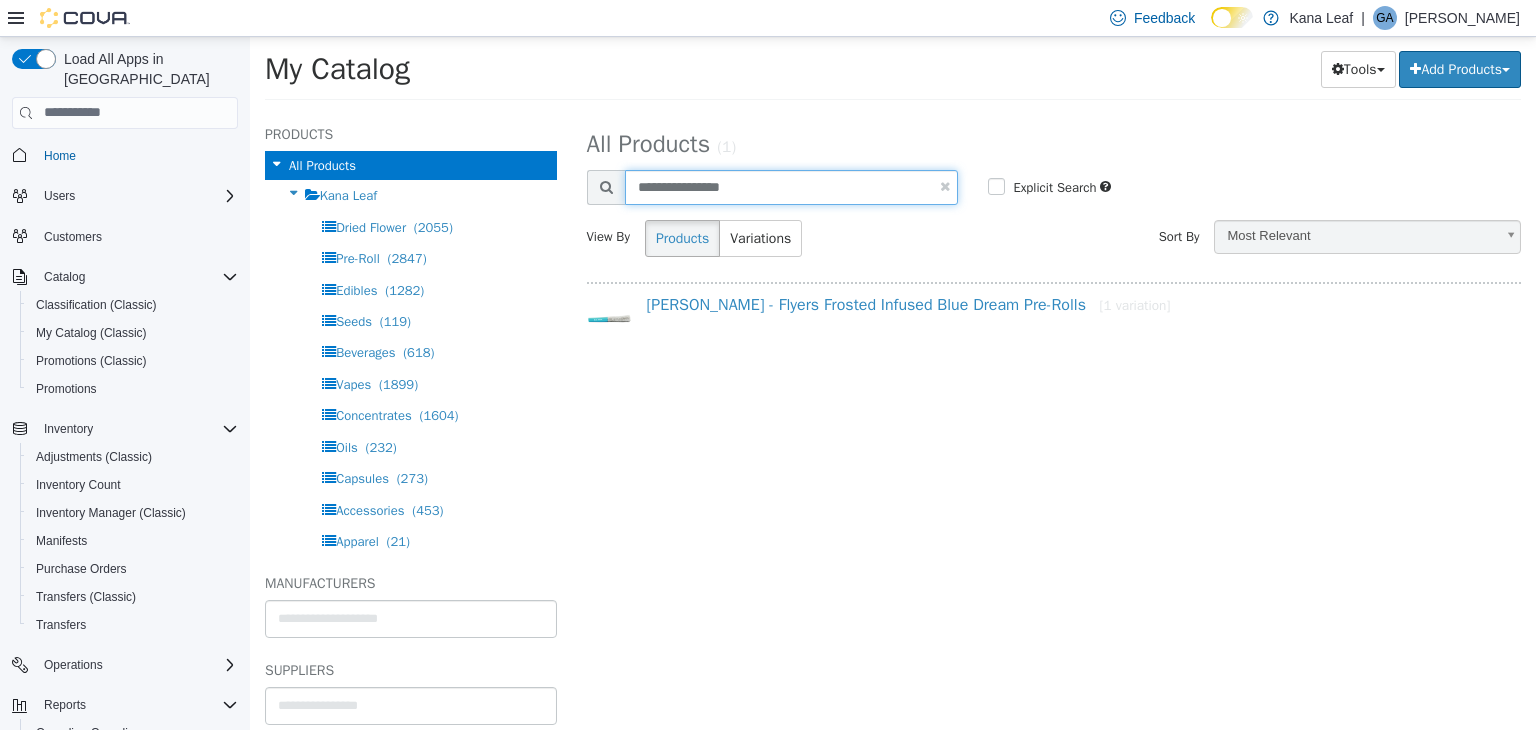 drag, startPoint x: 796, startPoint y: 197, endPoint x: 576, endPoint y: 186, distance: 220.27483 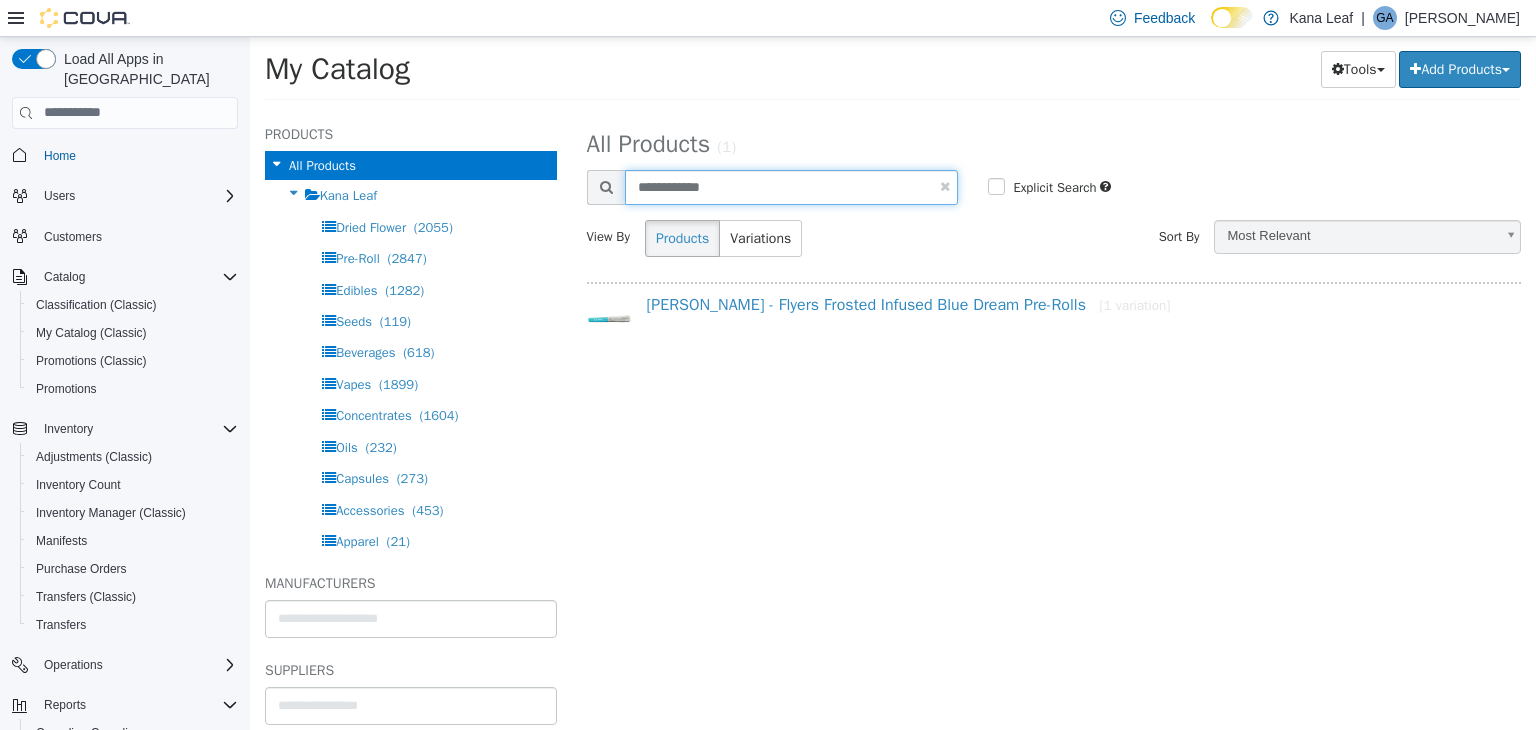 type on "**********" 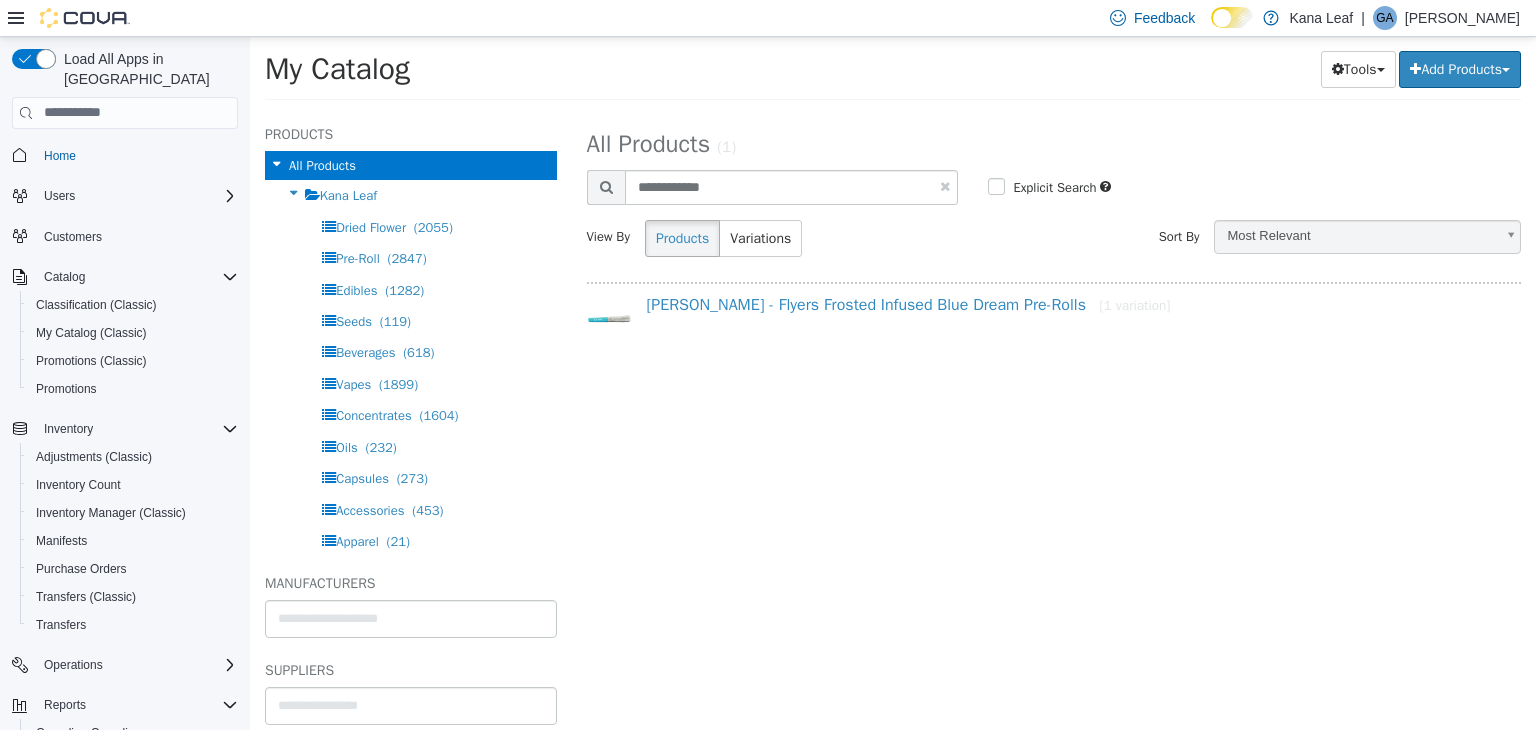 select on "**********" 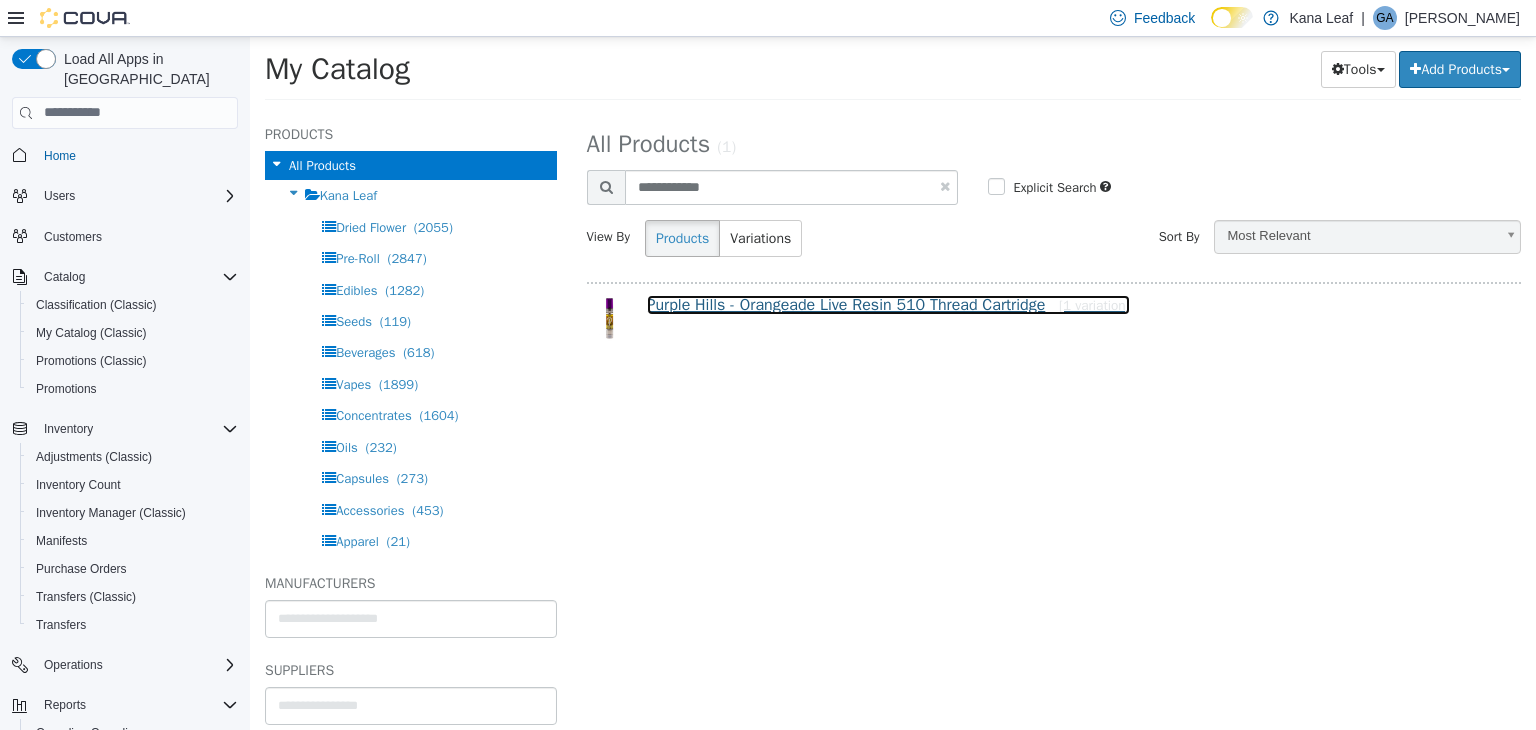 click on "Purple Hills - Orangeade Live Resin 510 Thread Cartridge
[1 variation]" at bounding box center (888, 304) 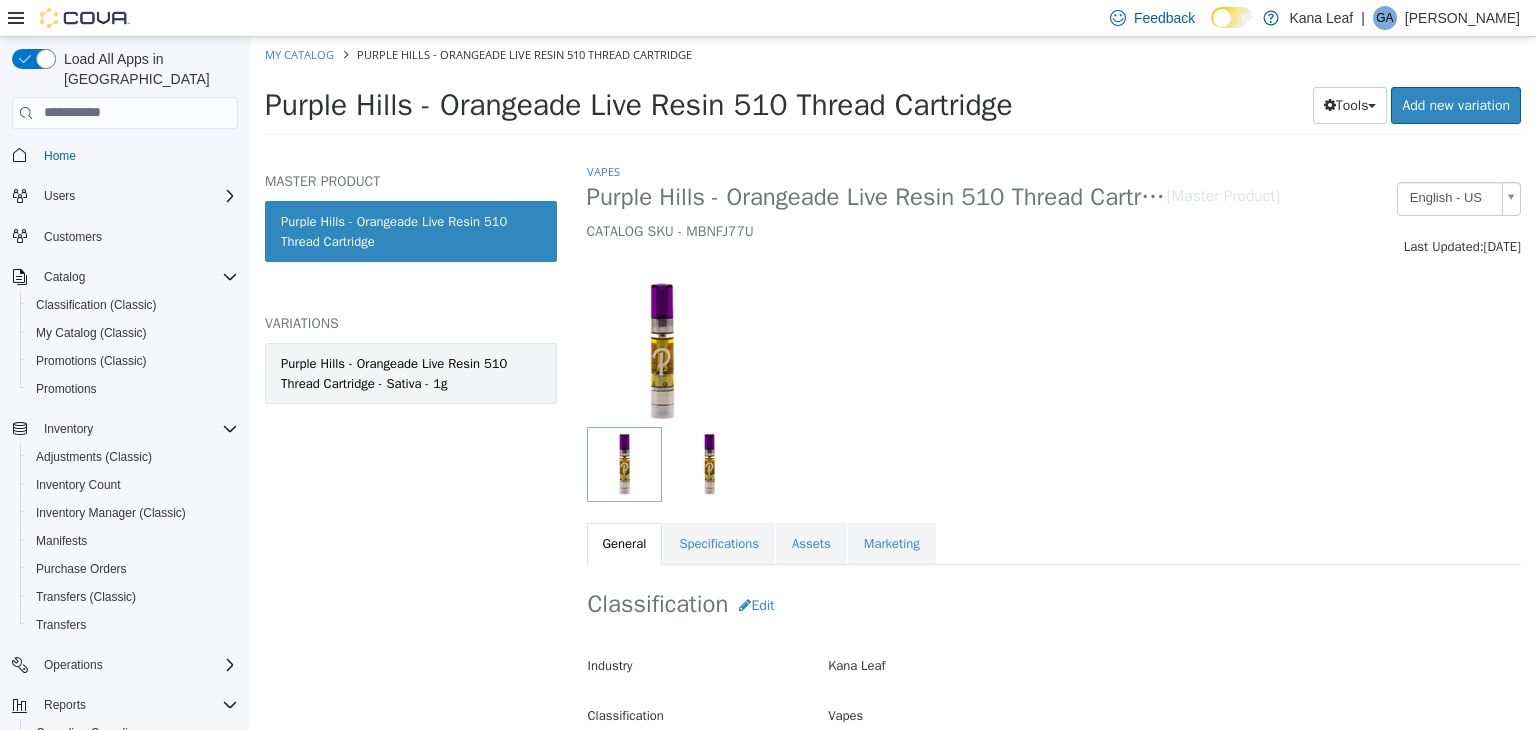 click on "Purple Hills - Orangeade Live Resin 510 Thread Cartridge - Sativa - 1g" at bounding box center [411, 372] 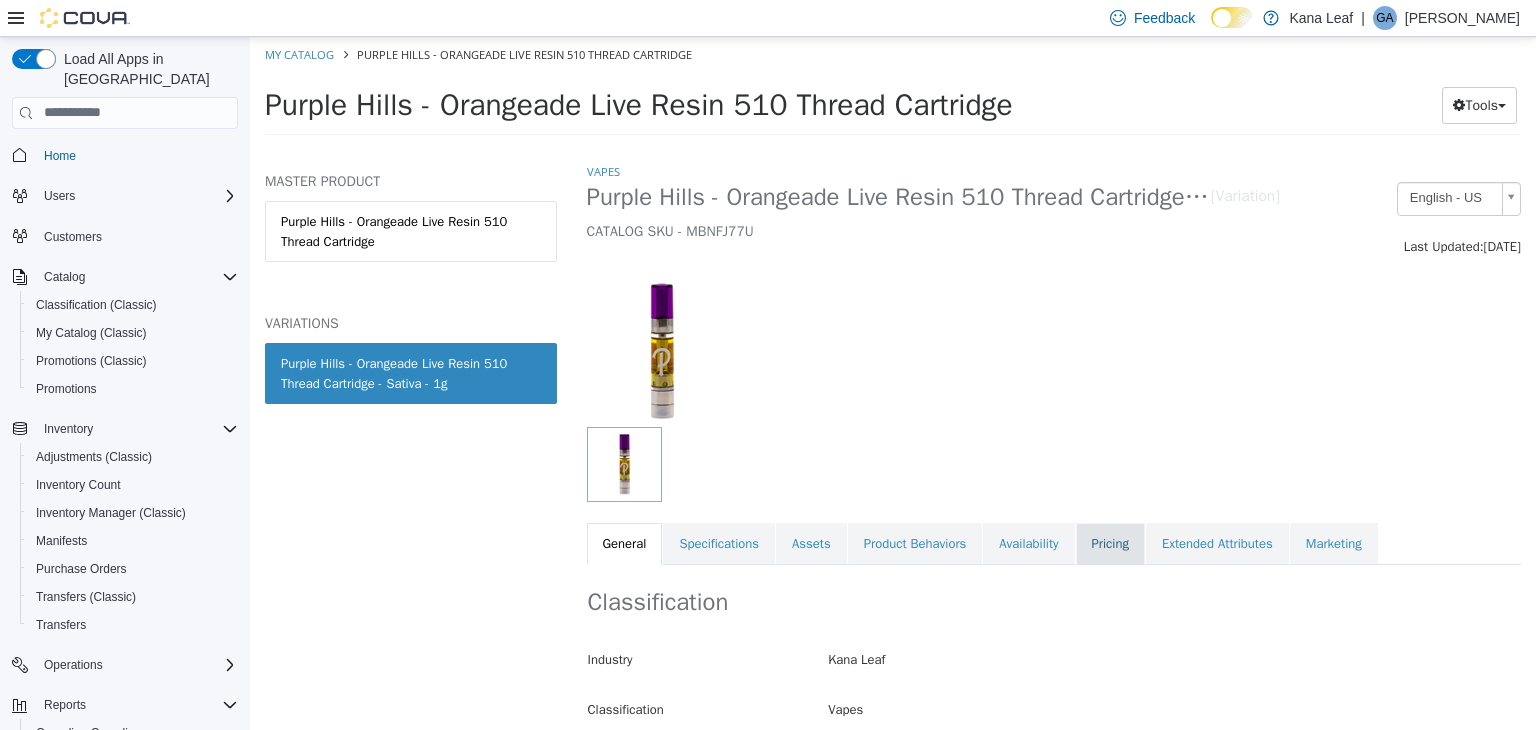 click on "Pricing" at bounding box center (1110, 543) 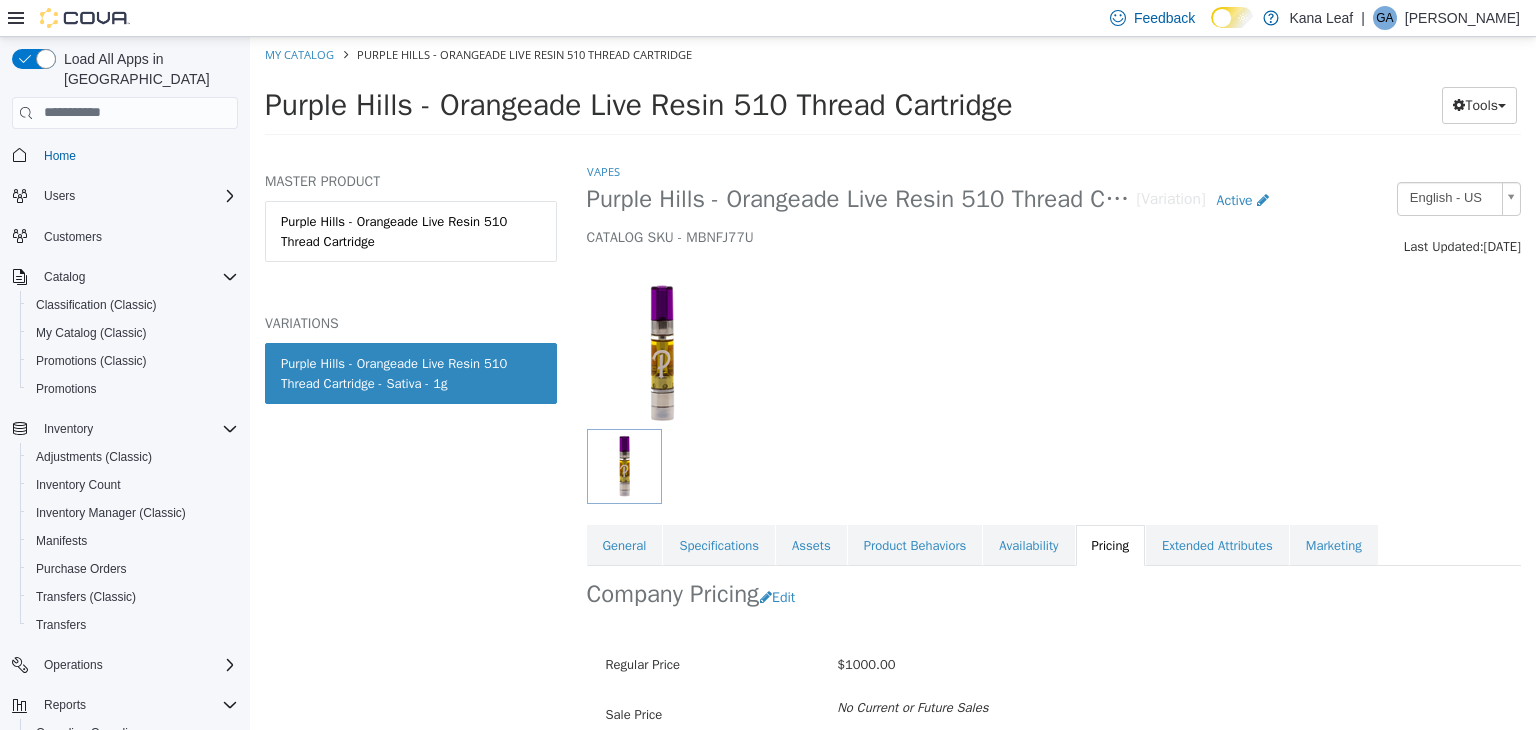 scroll, scrollTop: 147, scrollLeft: 0, axis: vertical 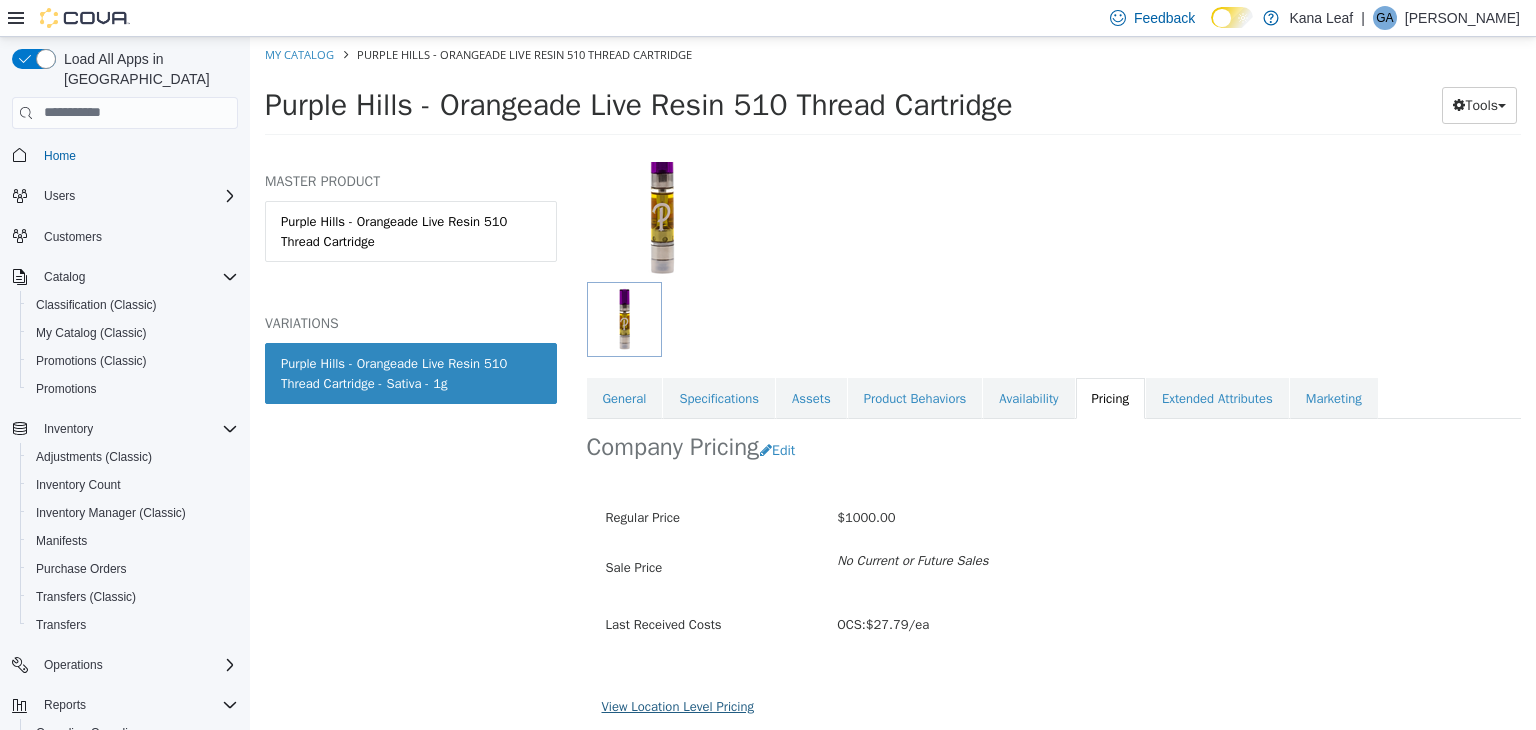 click on "View Location Level Pricing" at bounding box center (678, 705) 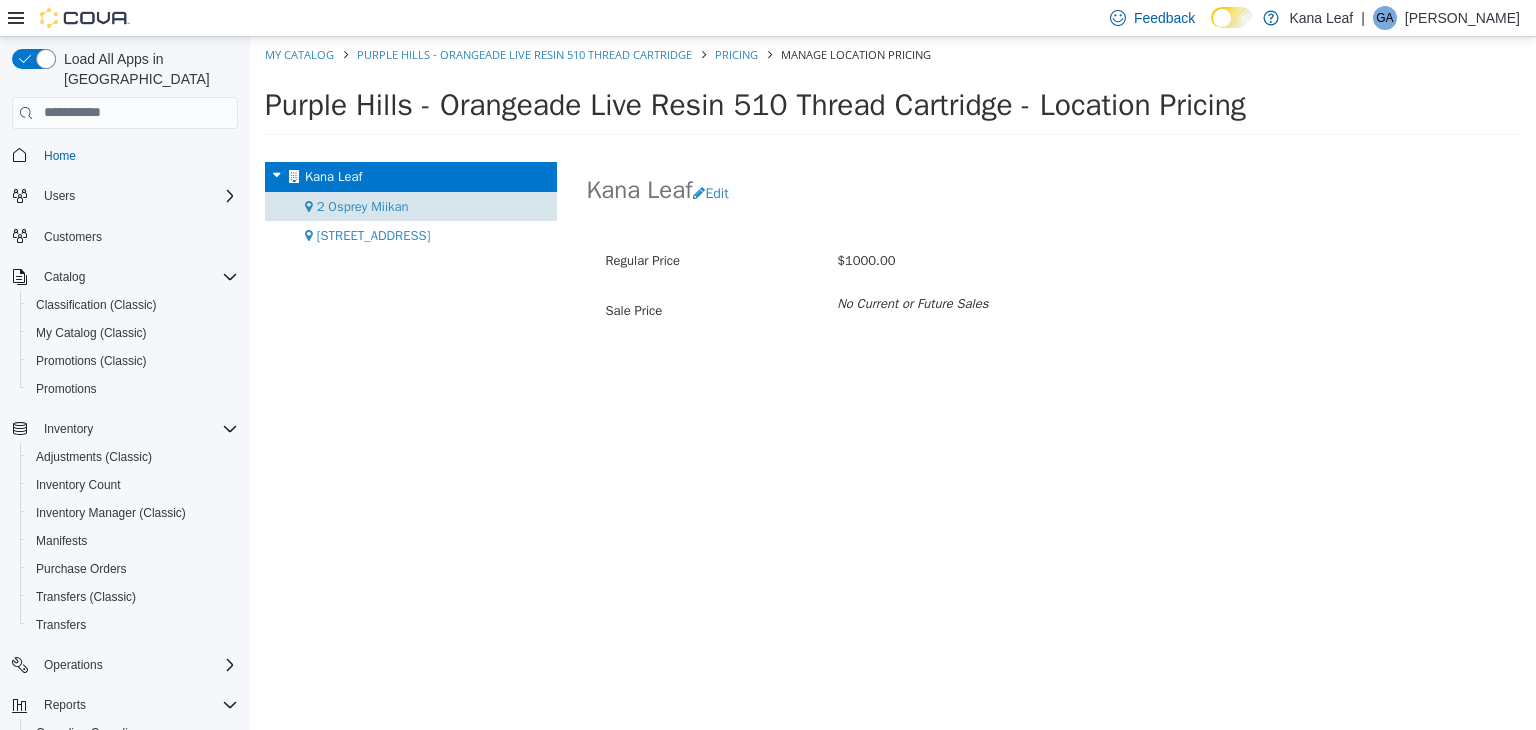 click on "2 Osprey Miikan" at bounding box center [363, 205] 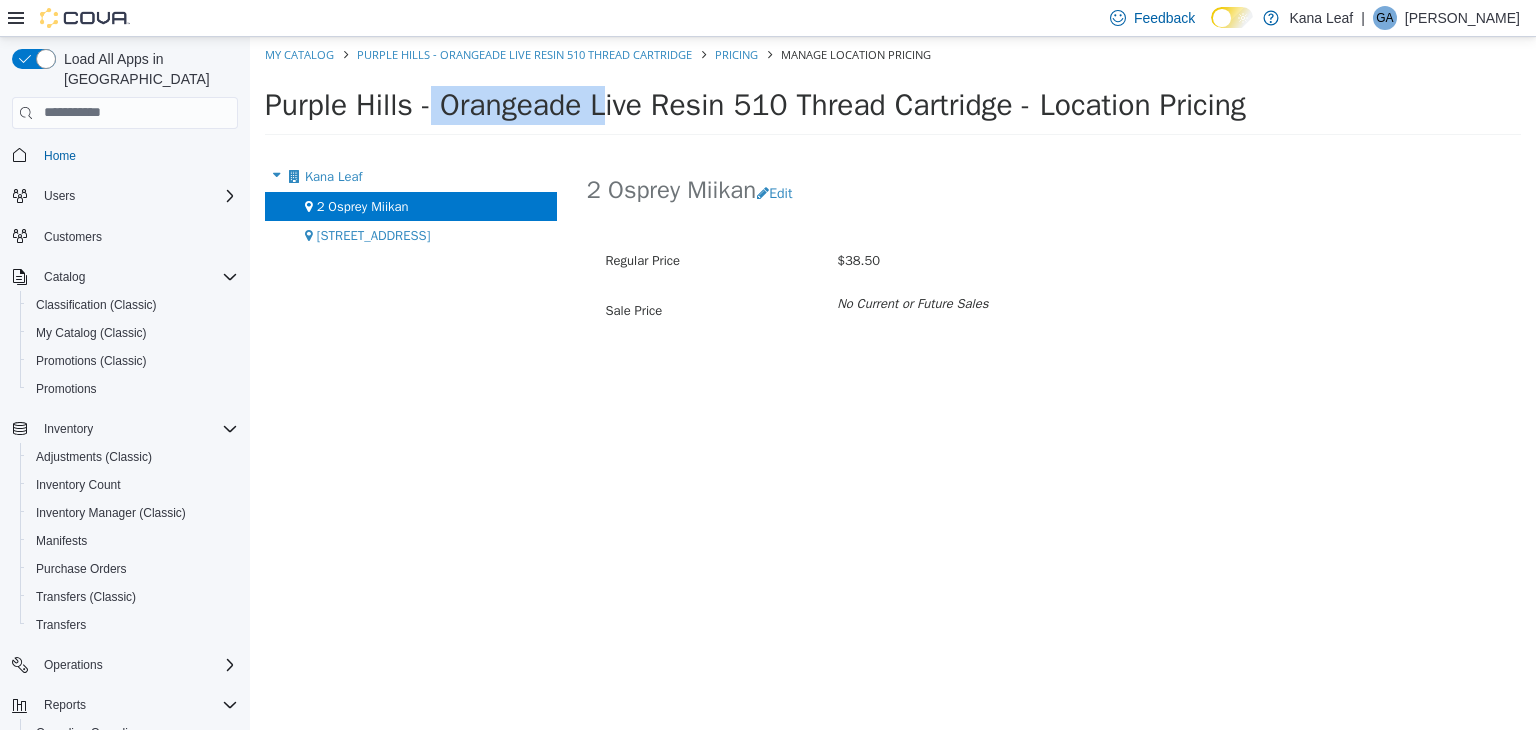 drag, startPoint x: 414, startPoint y: 101, endPoint x: 264, endPoint y: 107, distance: 150.11995 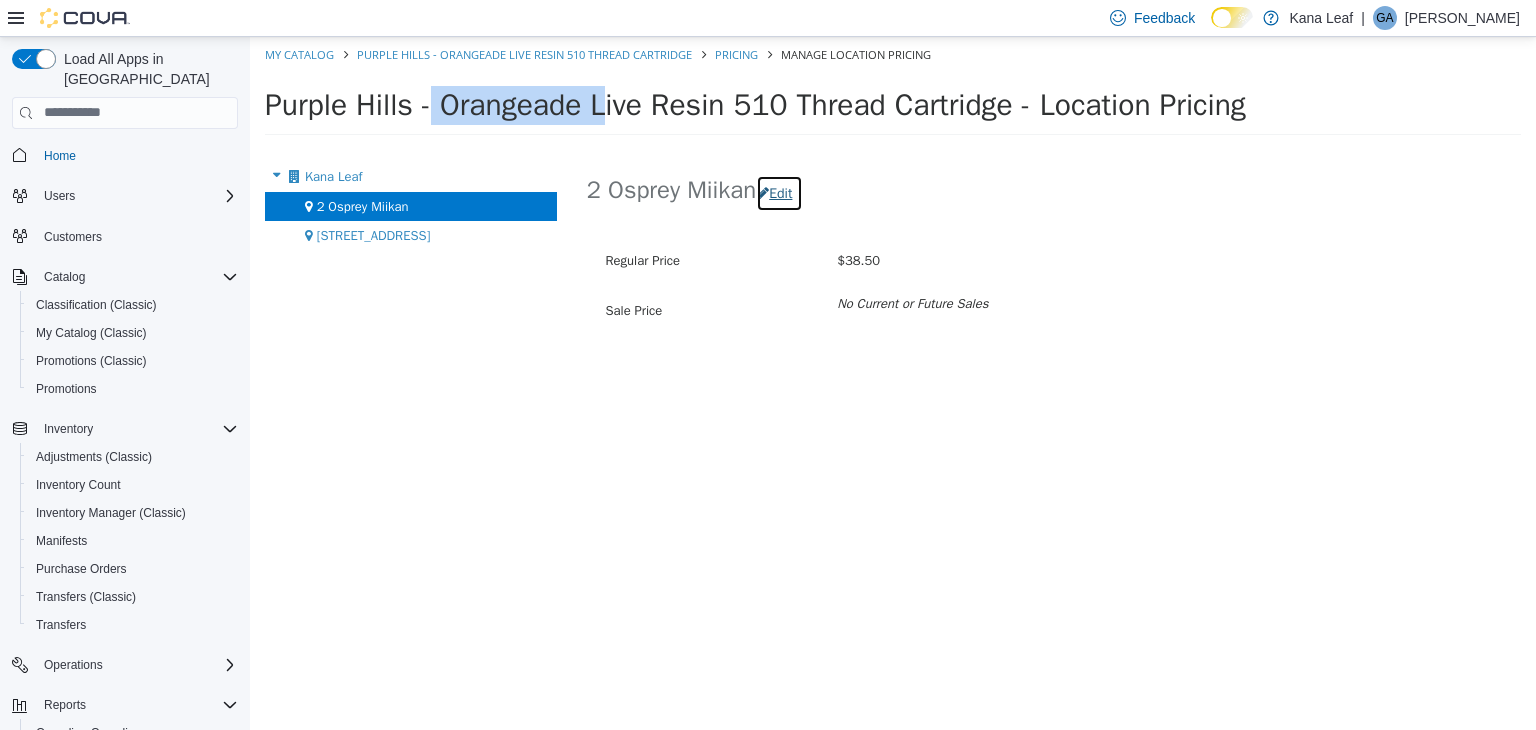 click on "Edit" at bounding box center [779, 192] 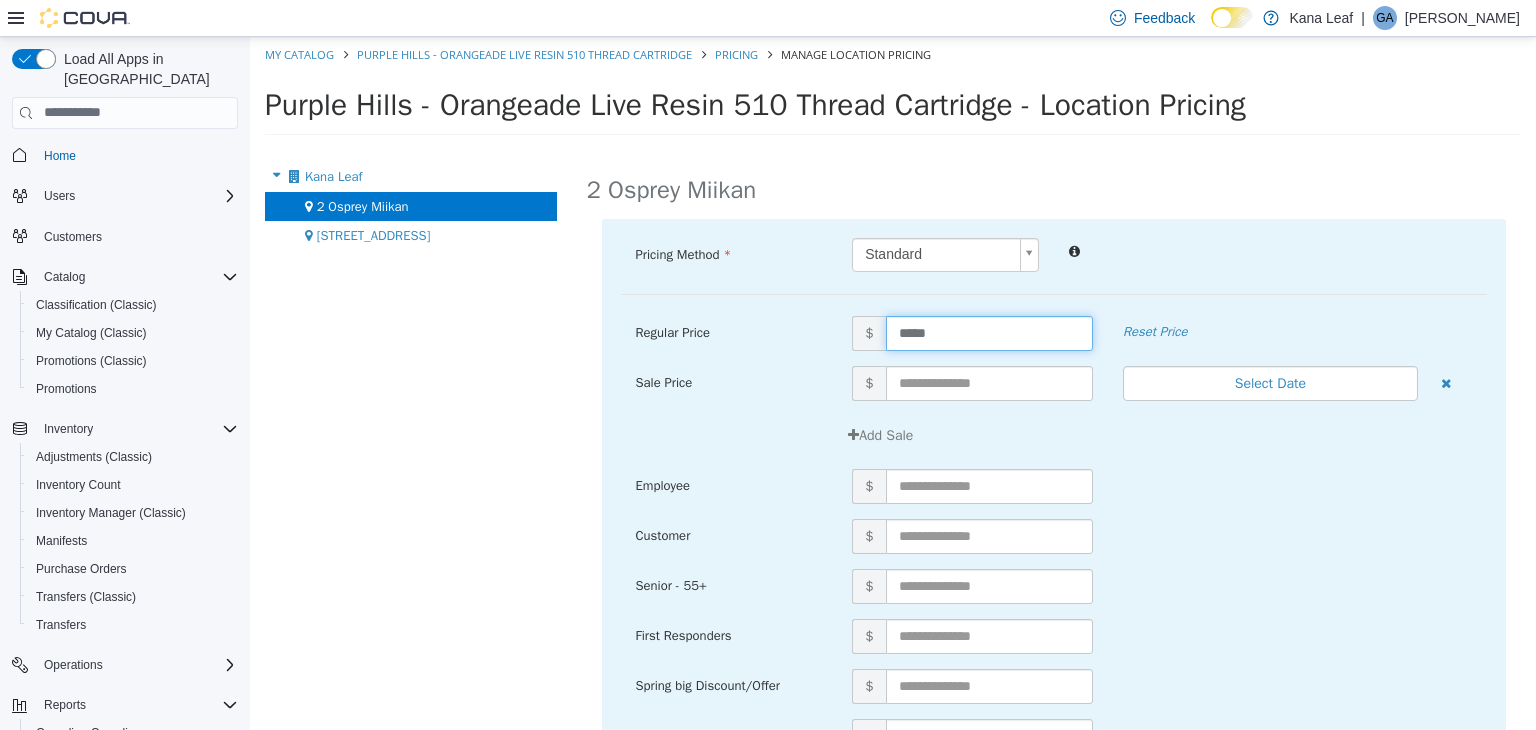 drag, startPoint x: 940, startPoint y: 333, endPoint x: 884, endPoint y: 330, distance: 56.0803 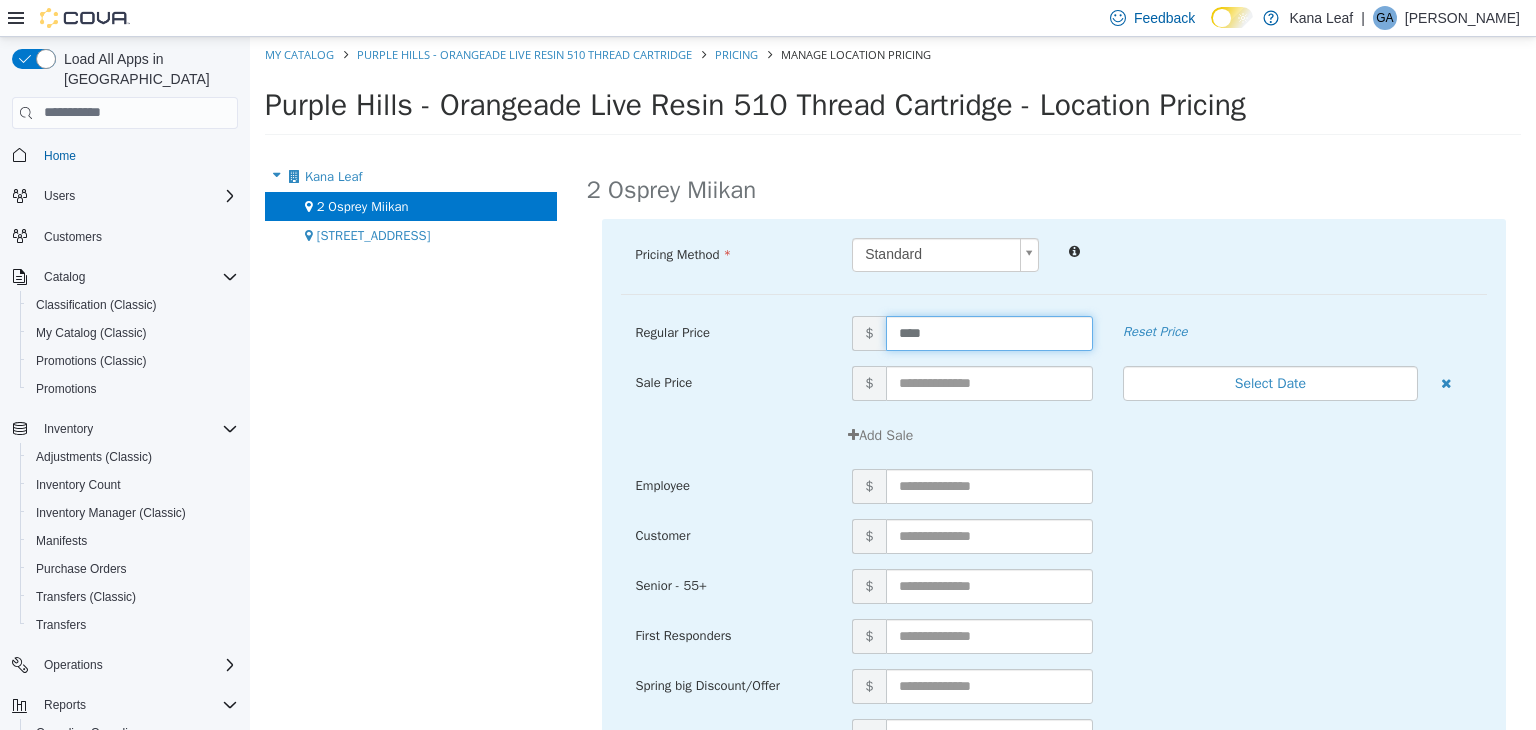 type on "*****" 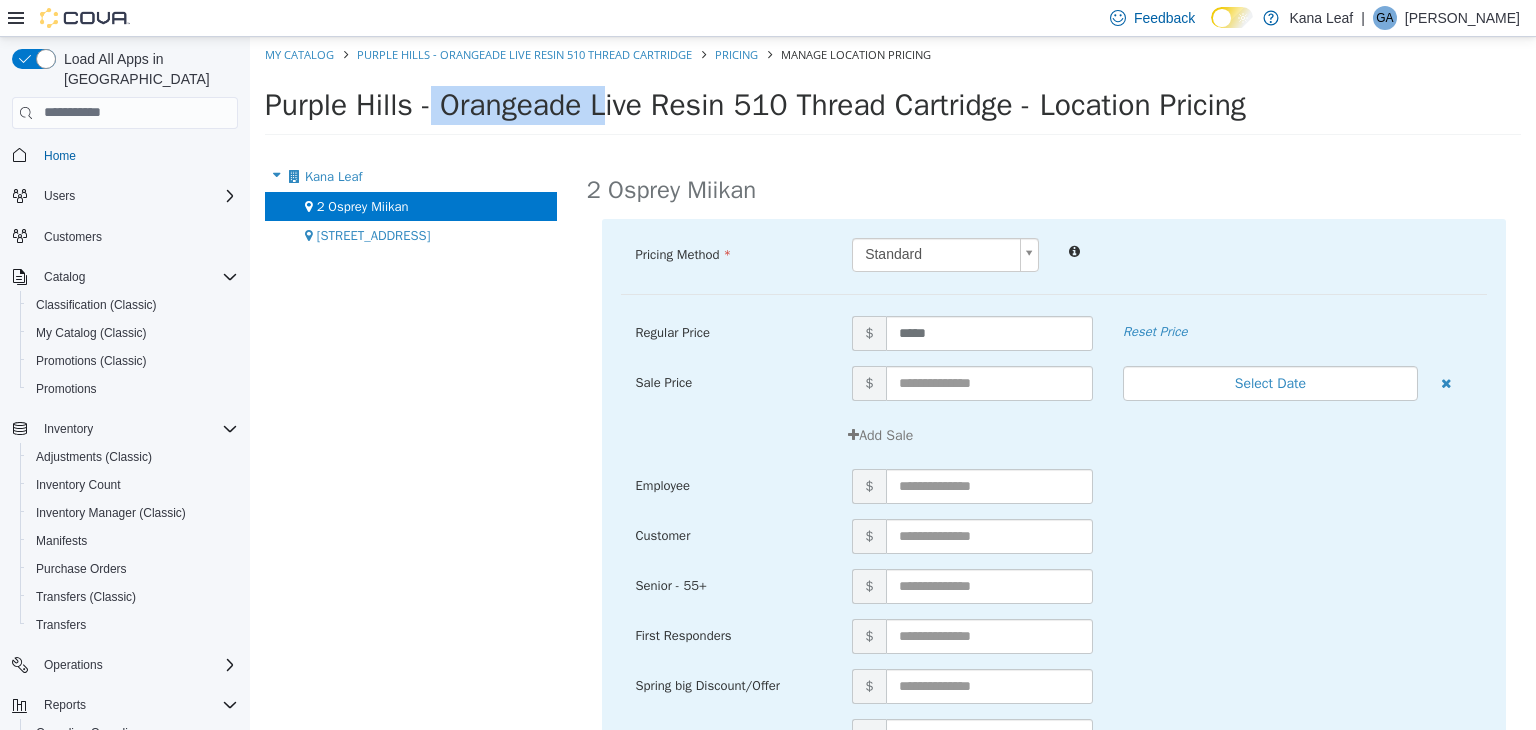 drag, startPoint x: 414, startPoint y: 97, endPoint x: 264, endPoint y: 106, distance: 150.26976 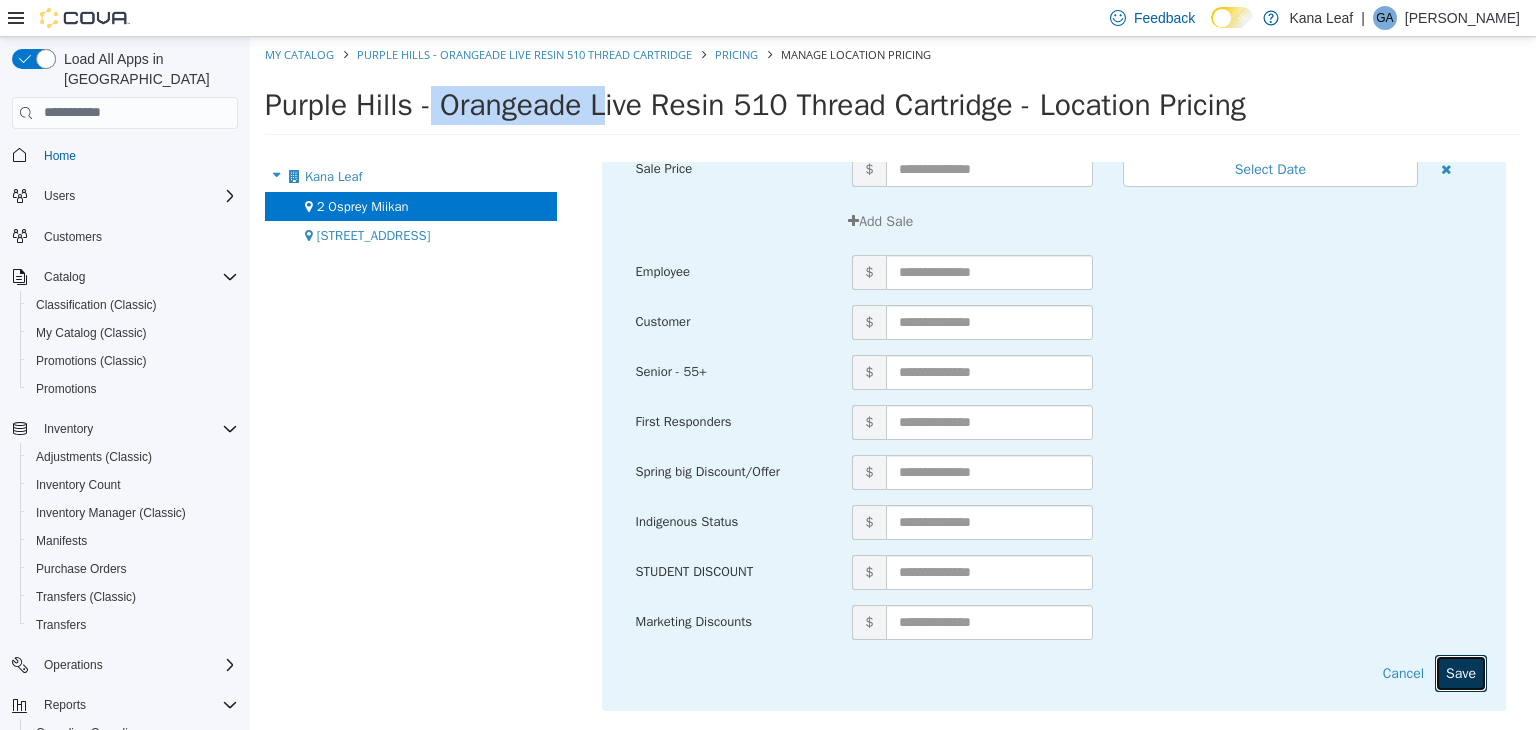 click on "Save" at bounding box center (1461, 672) 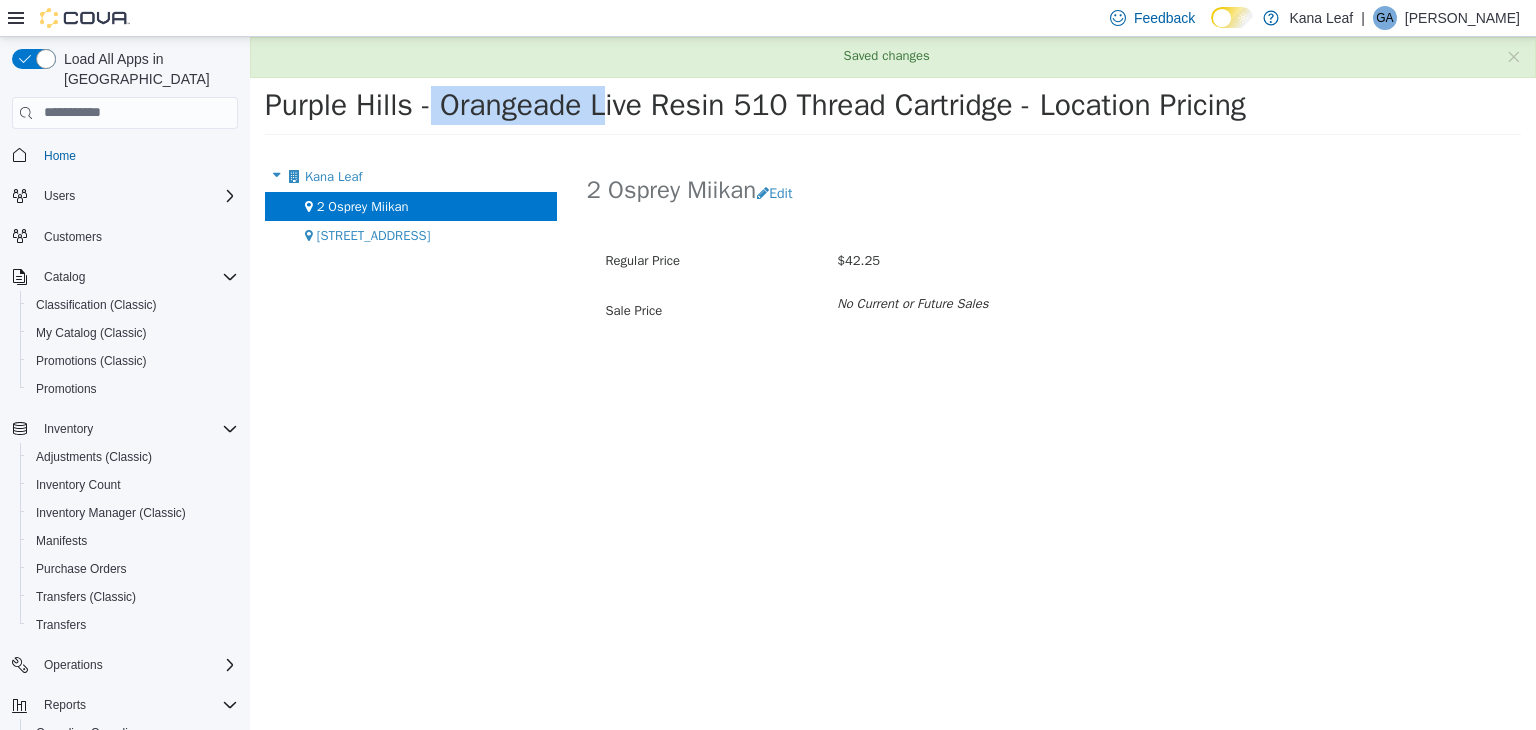 scroll, scrollTop: 0, scrollLeft: 0, axis: both 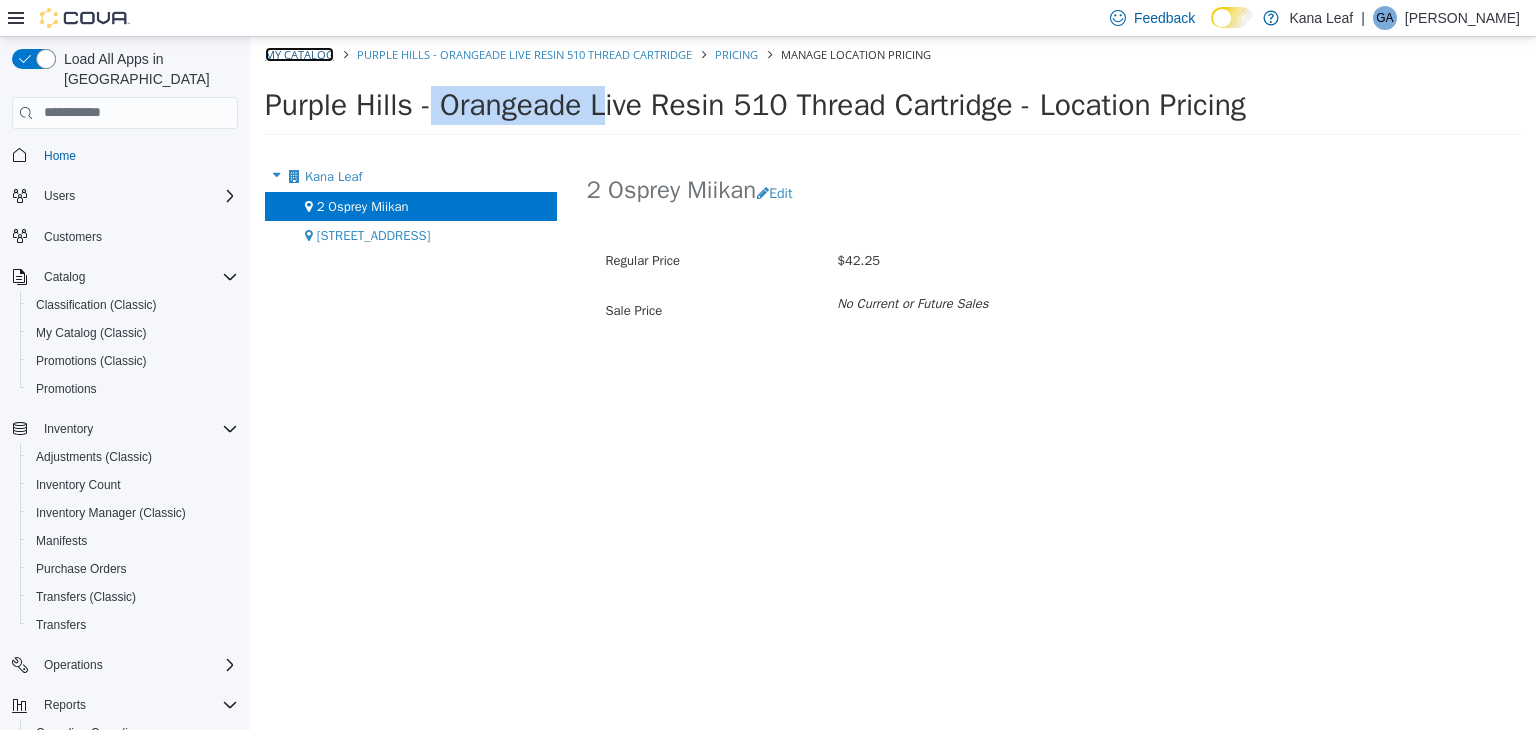 click on "My Catalog" at bounding box center [299, 53] 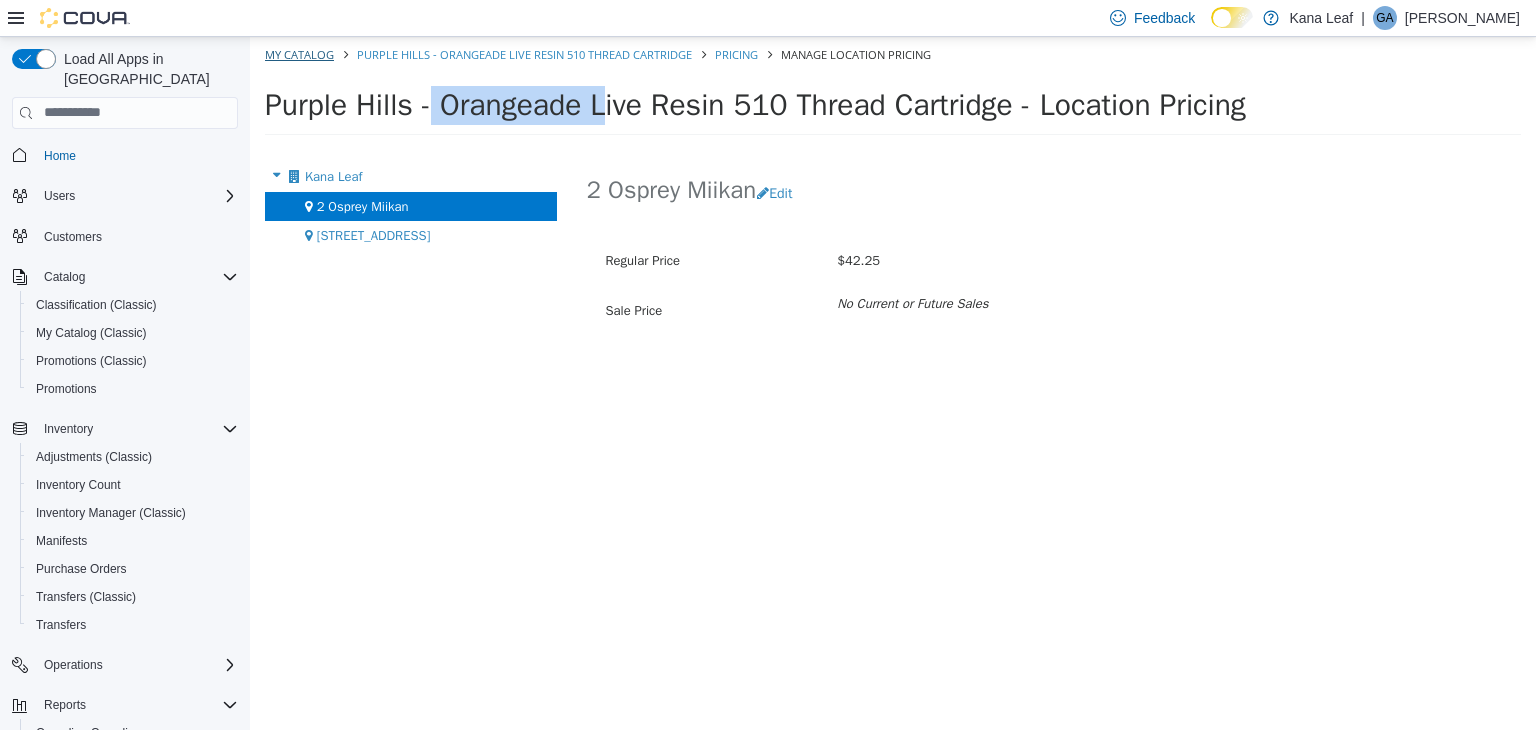 select on "**********" 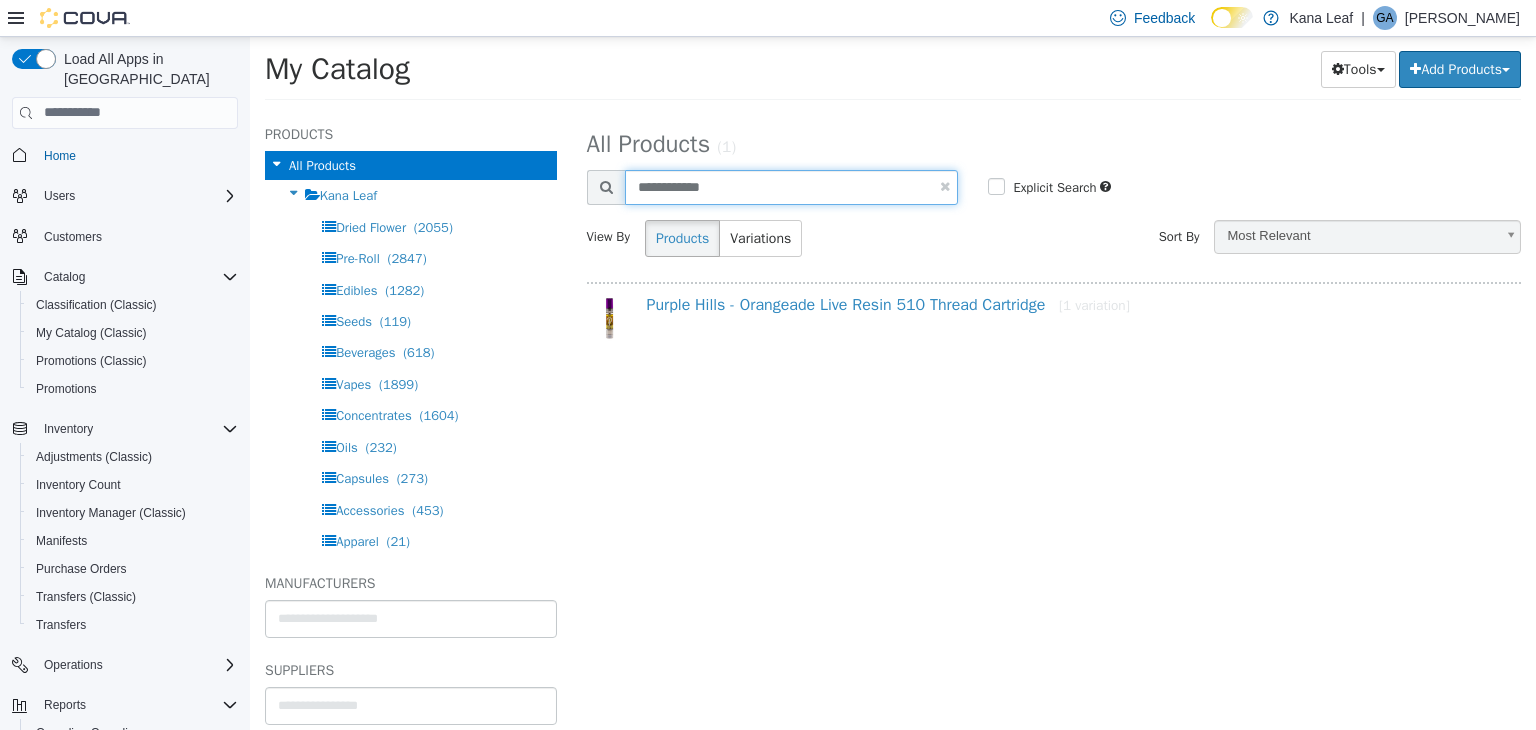 drag, startPoint x: 704, startPoint y: 190, endPoint x: 608, endPoint y: 176, distance: 97.015465 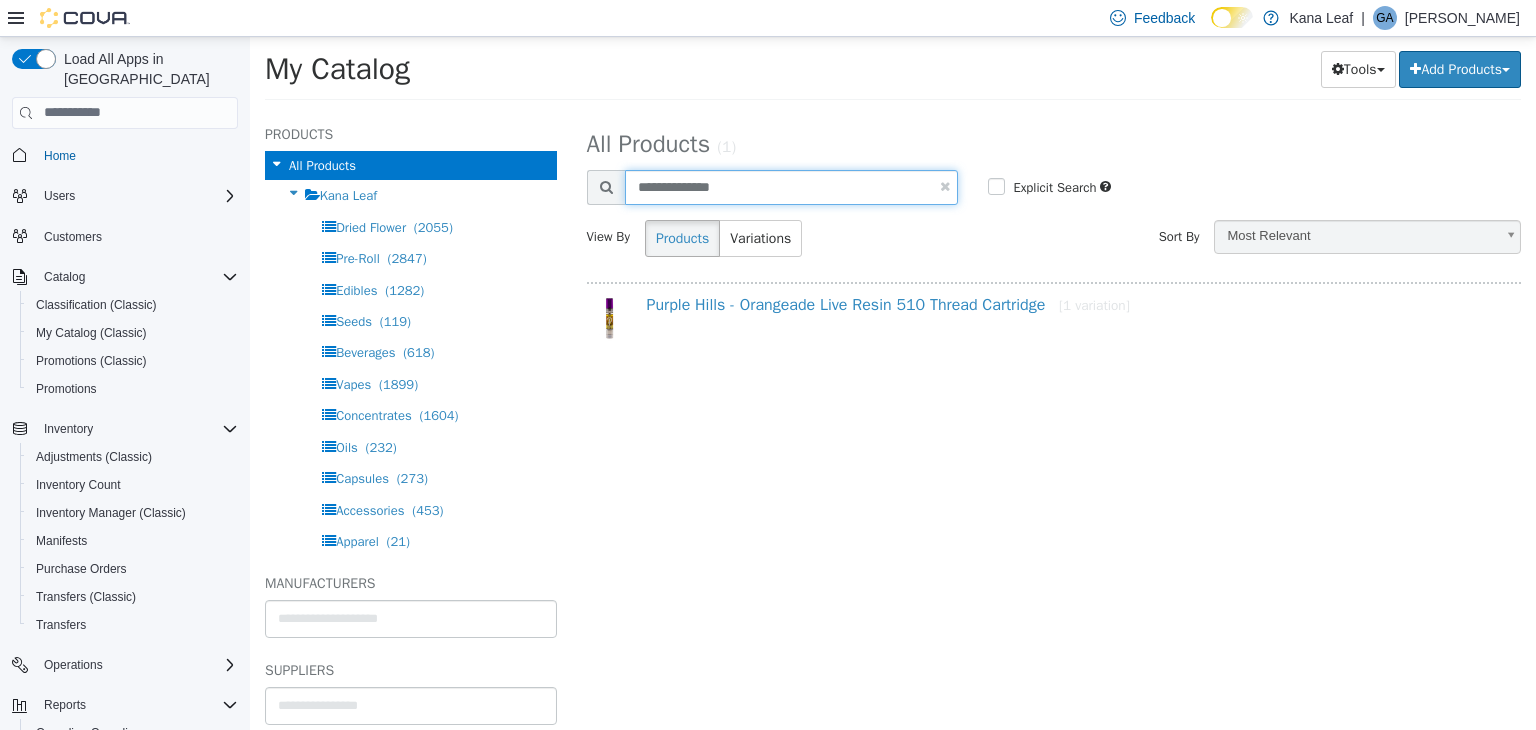 type on "**********" 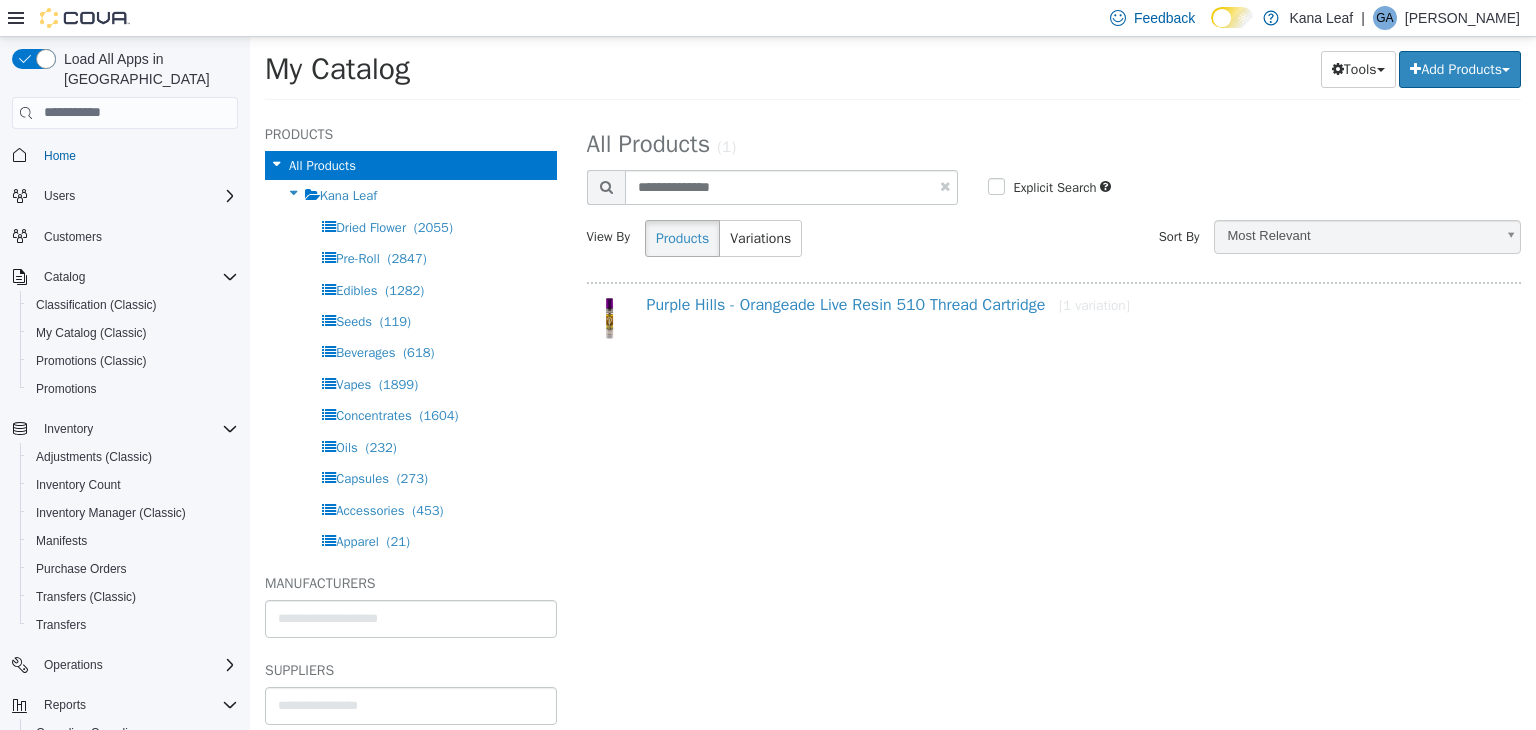 select on "**********" 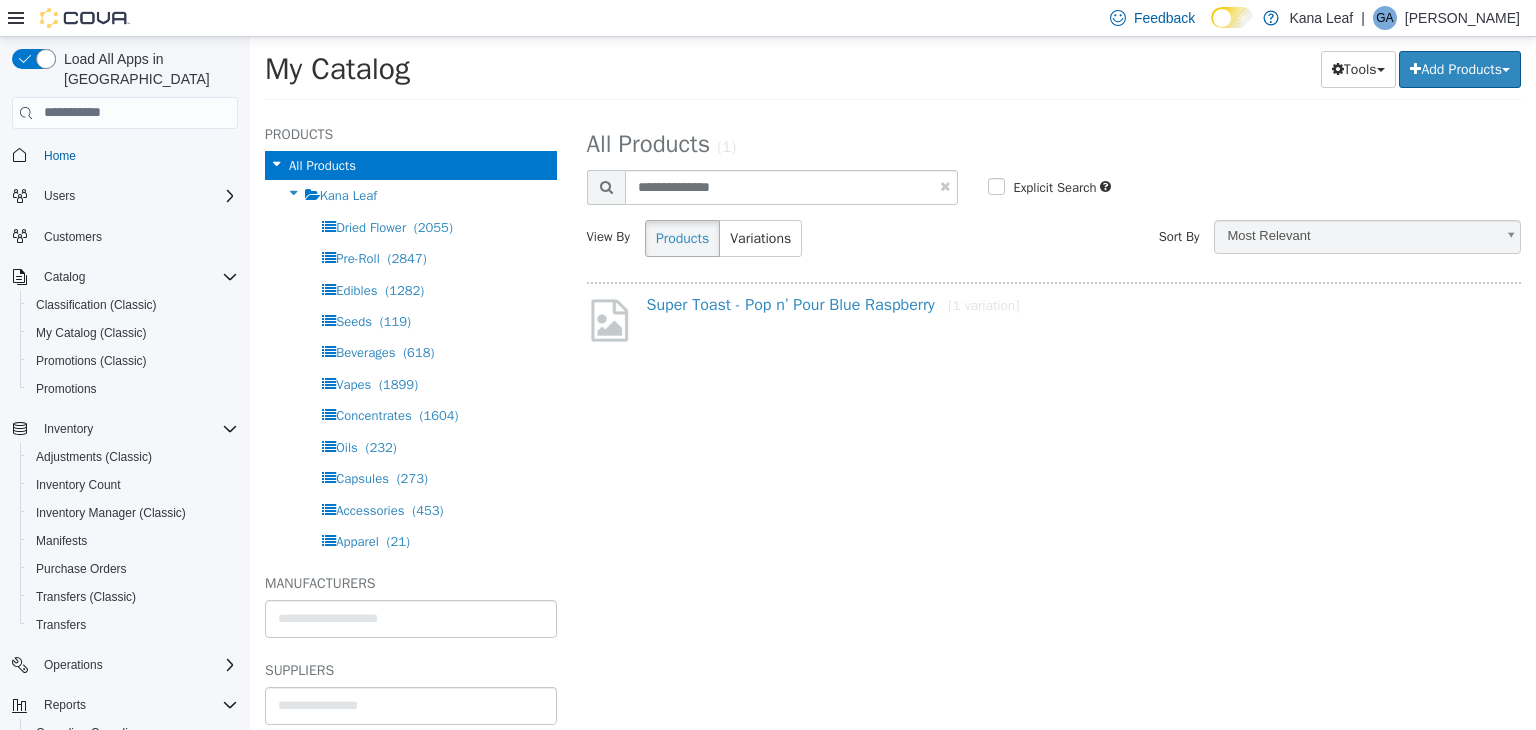 click on "Super Toast - Pop n’ Pour Blue Raspberry
[1 variation]" at bounding box center [1074, 308] 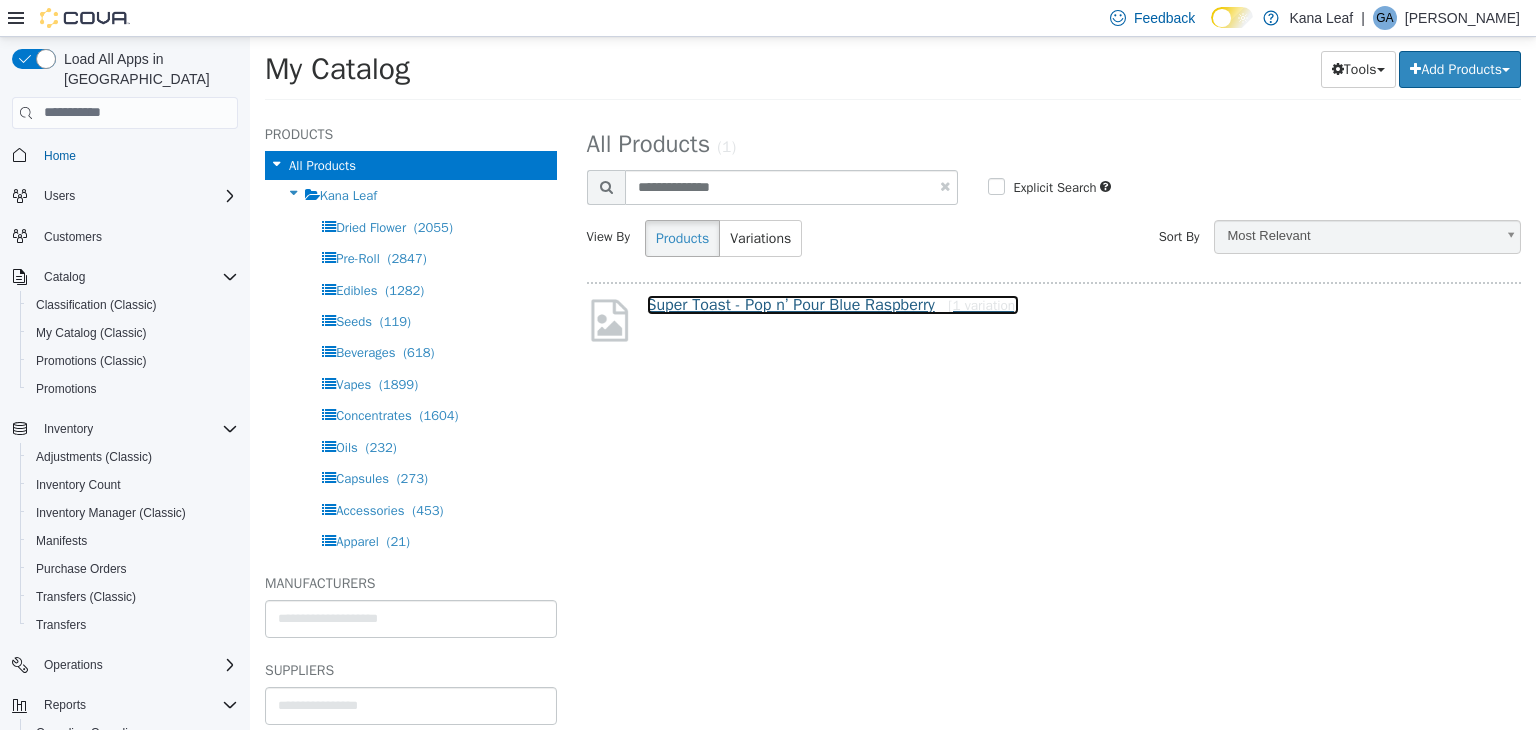 click on "Super Toast - Pop n’ Pour Blue Raspberry
[1 variation]" at bounding box center (833, 304) 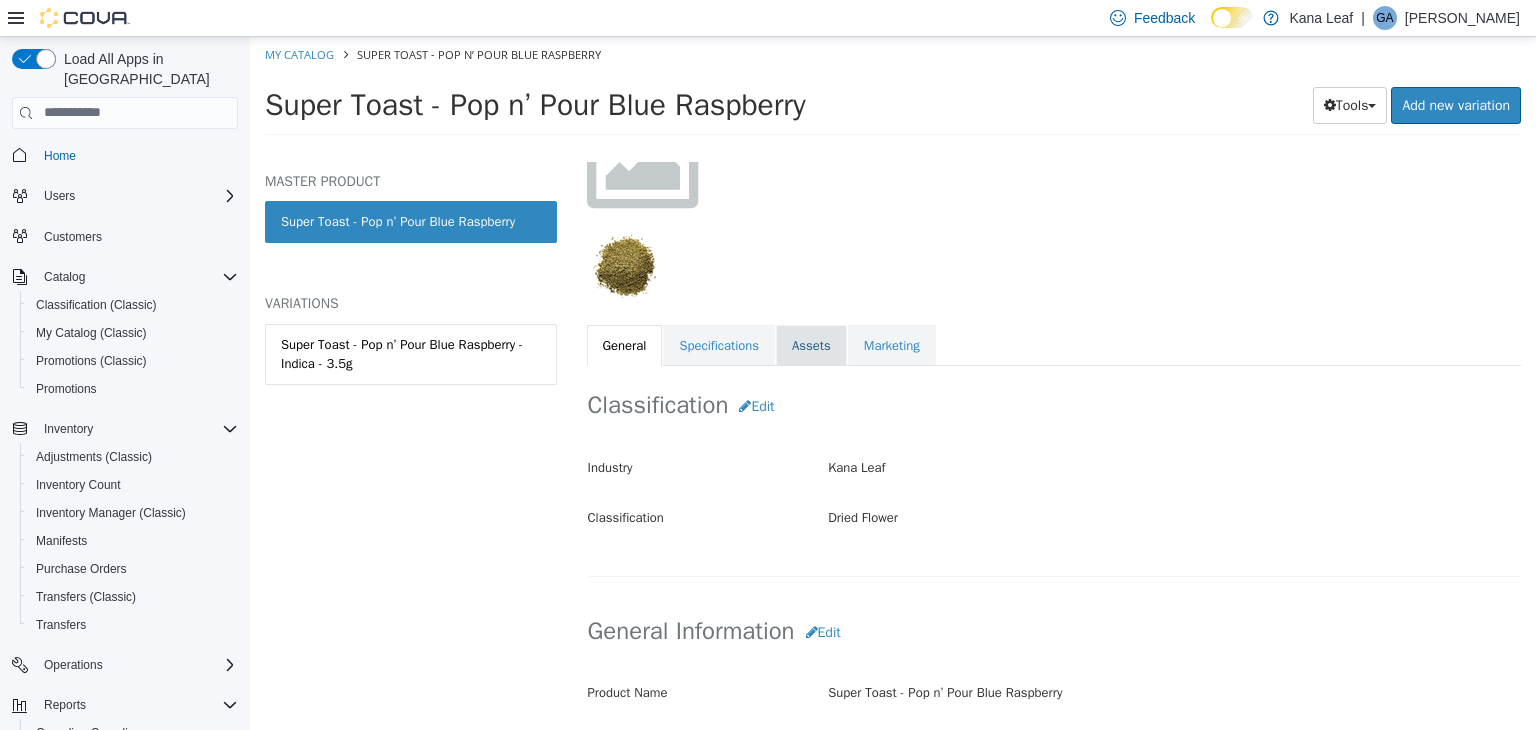 click on "Assets" at bounding box center [811, 345] 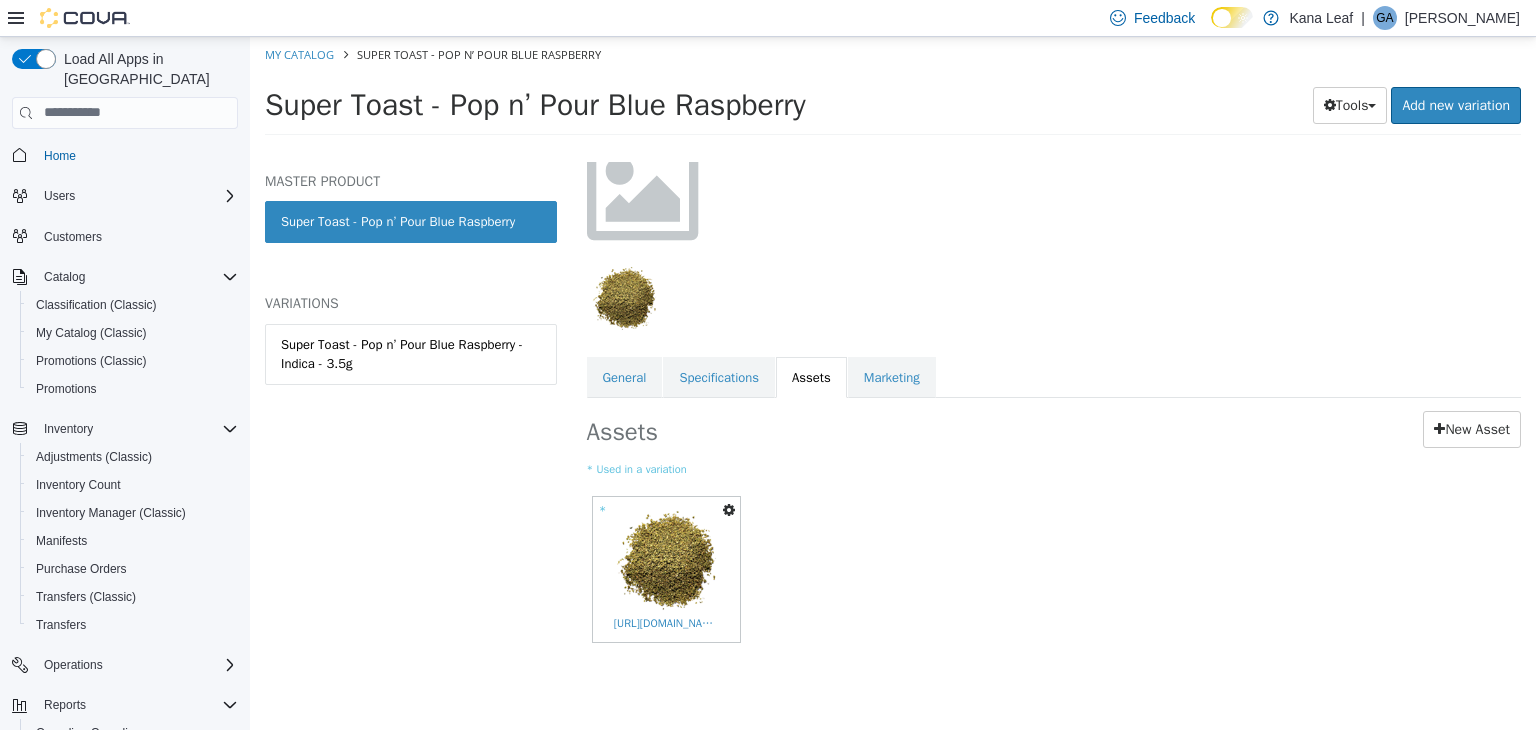 click at bounding box center (729, 509) 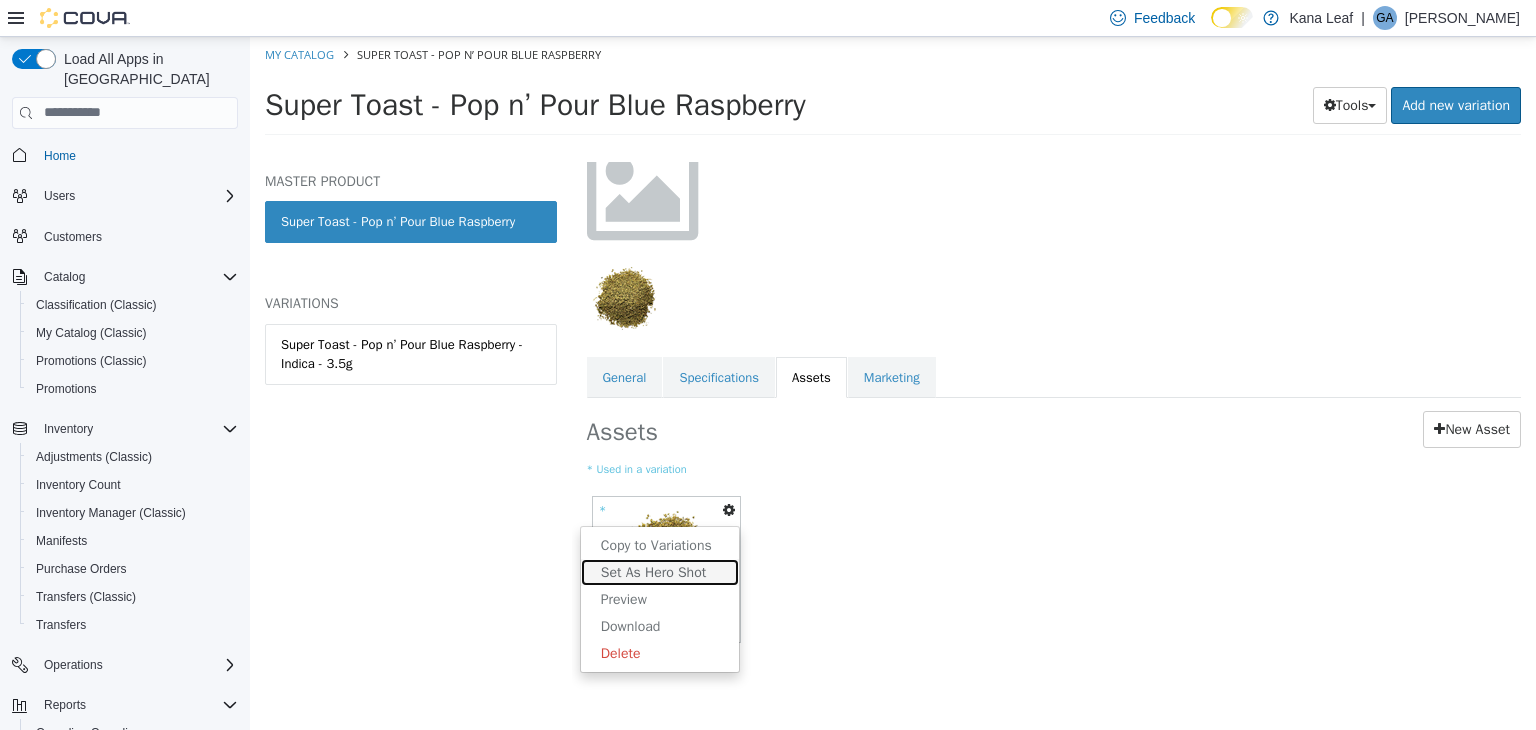 click on "Set As Hero Shot" at bounding box center [660, 571] 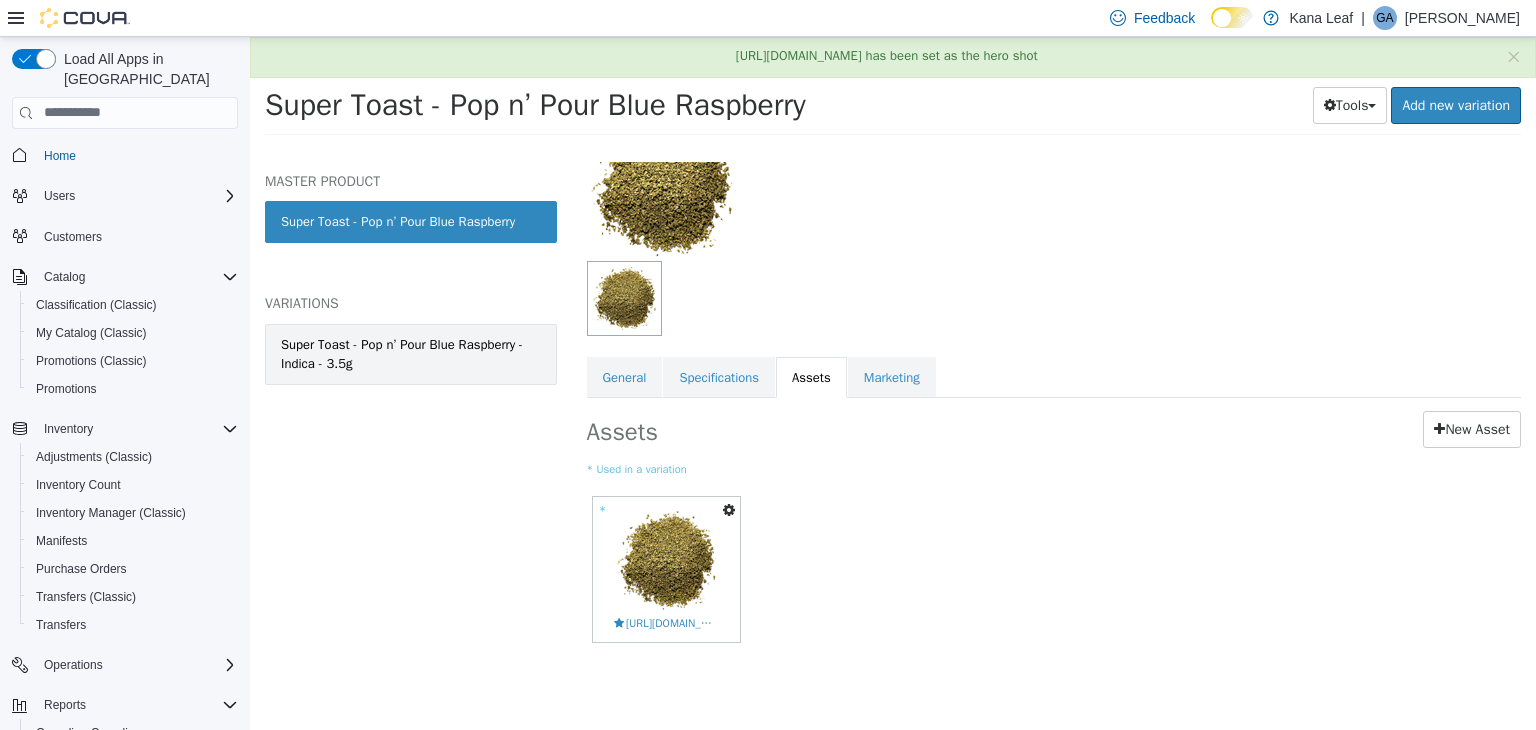 click on "Super Toast - Pop n’ Pour Blue Raspberry - Indica - 3.5g" at bounding box center [411, 353] 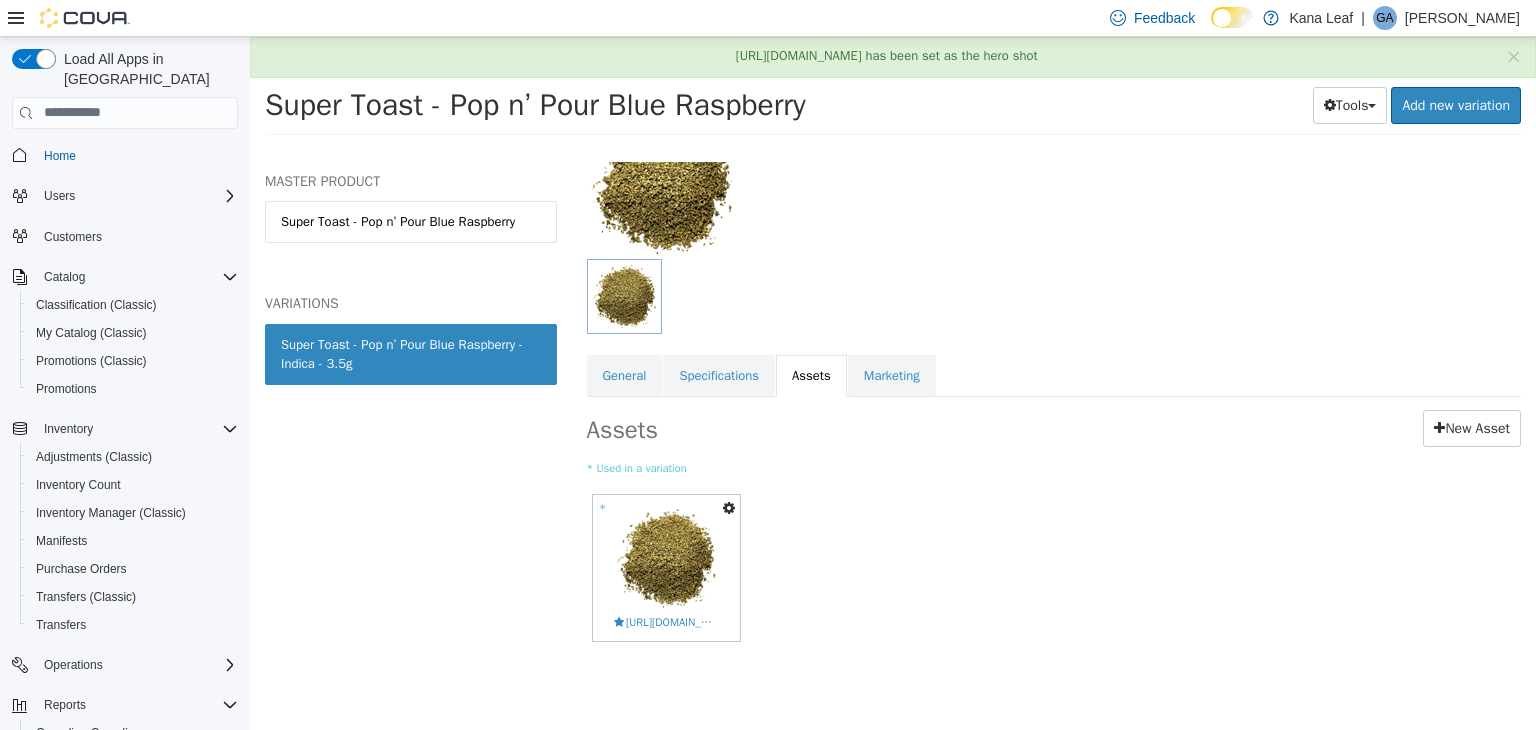 scroll, scrollTop: 167, scrollLeft: 0, axis: vertical 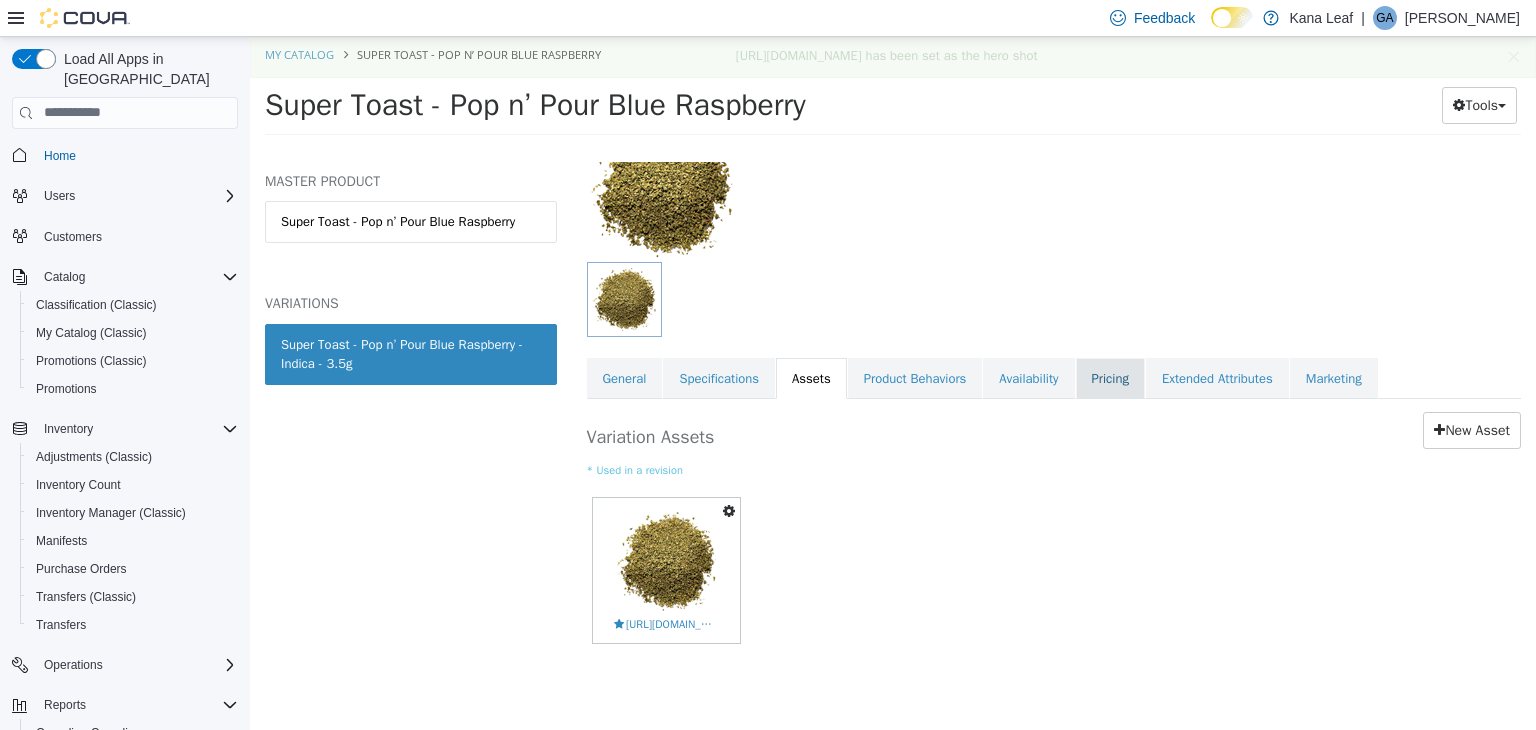click on "Pricing" at bounding box center [1110, 378] 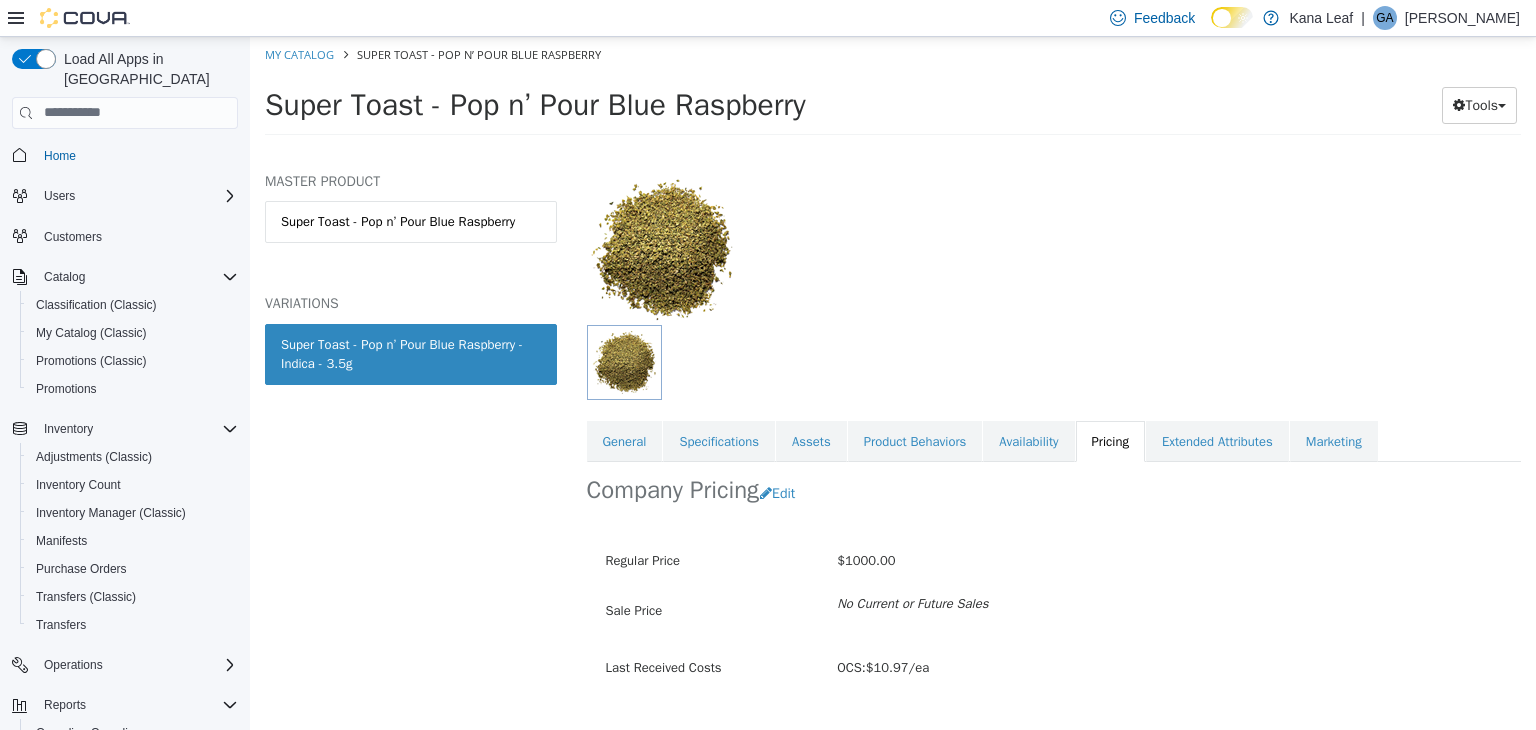 scroll, scrollTop: 147, scrollLeft: 0, axis: vertical 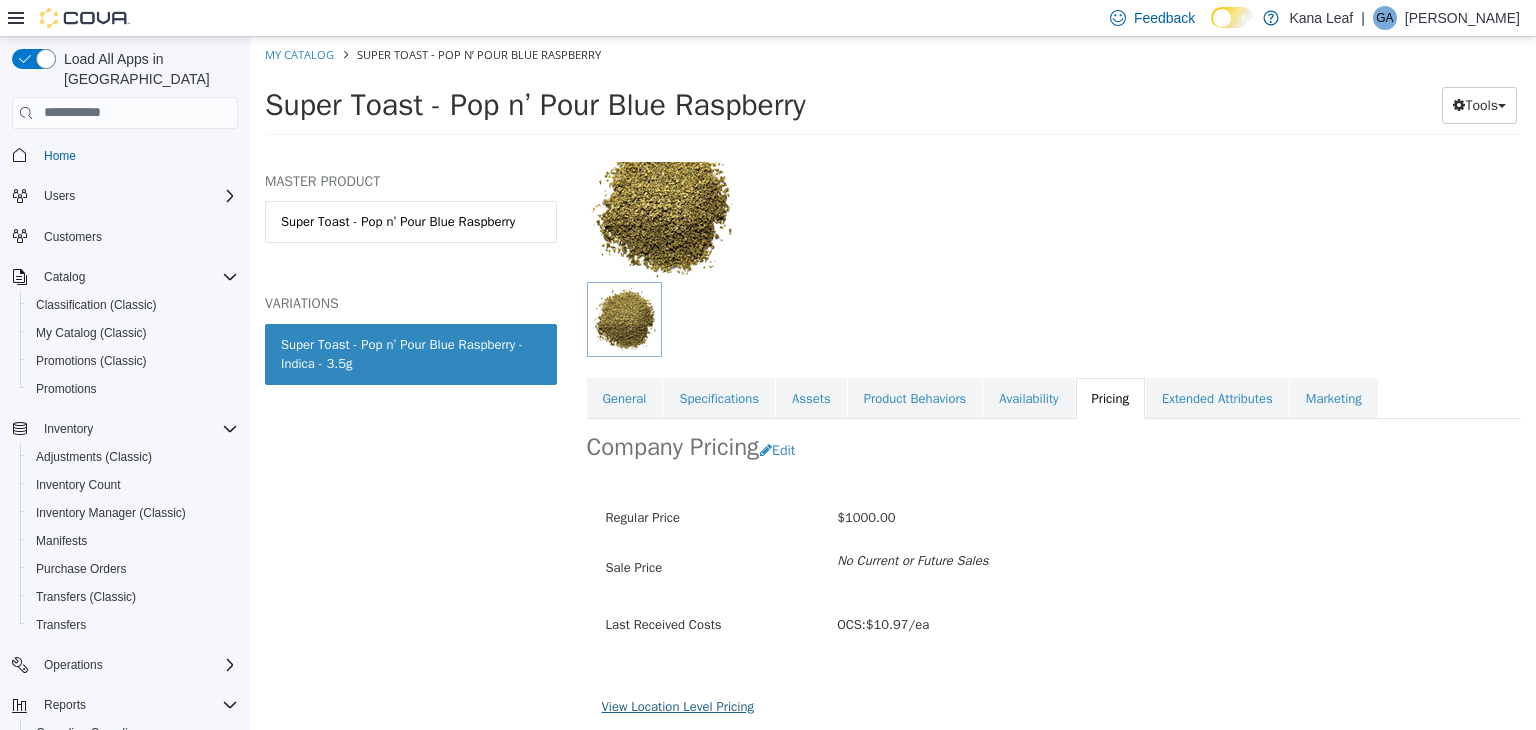 click on "View Location Level Pricing" at bounding box center (678, 705) 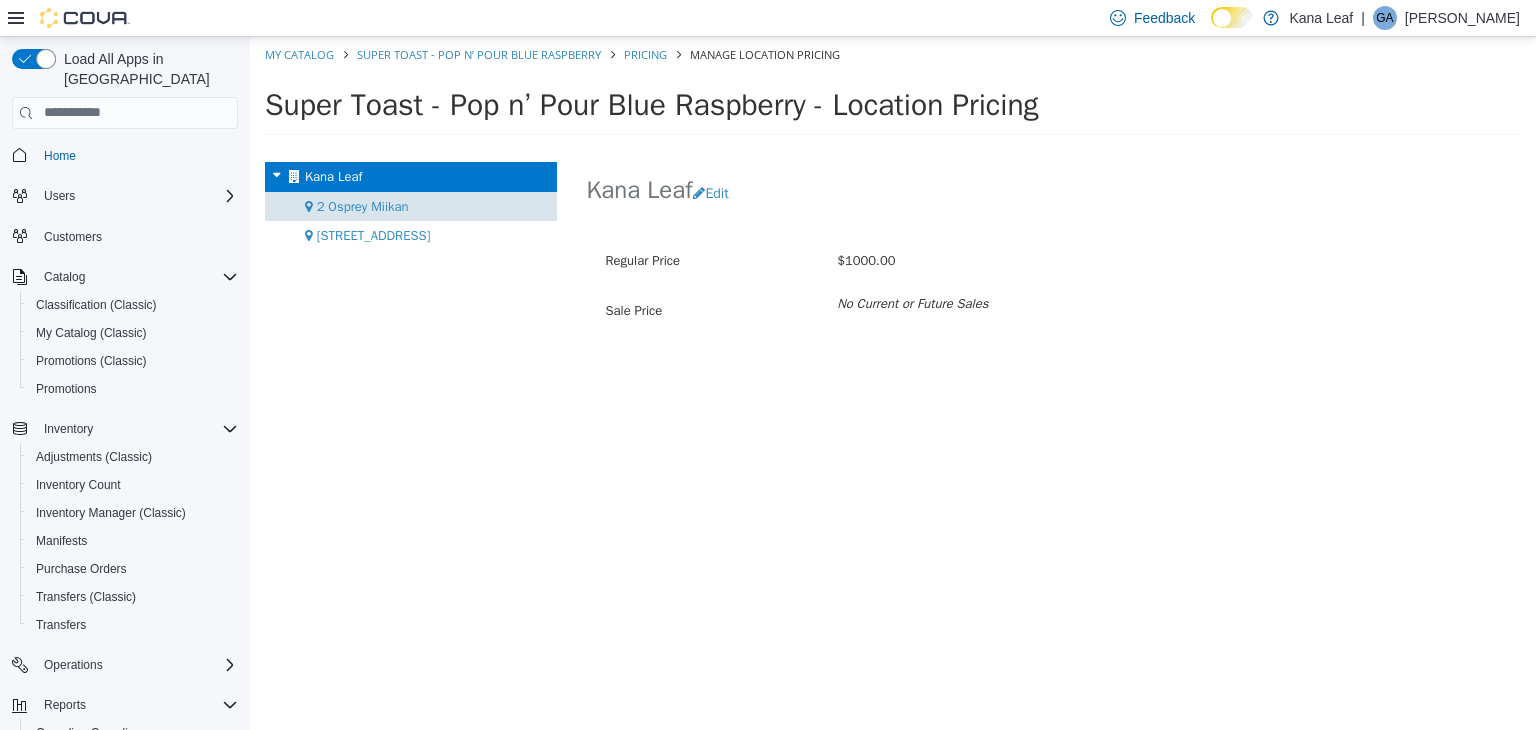 click on "2 Osprey Miikan" at bounding box center (363, 205) 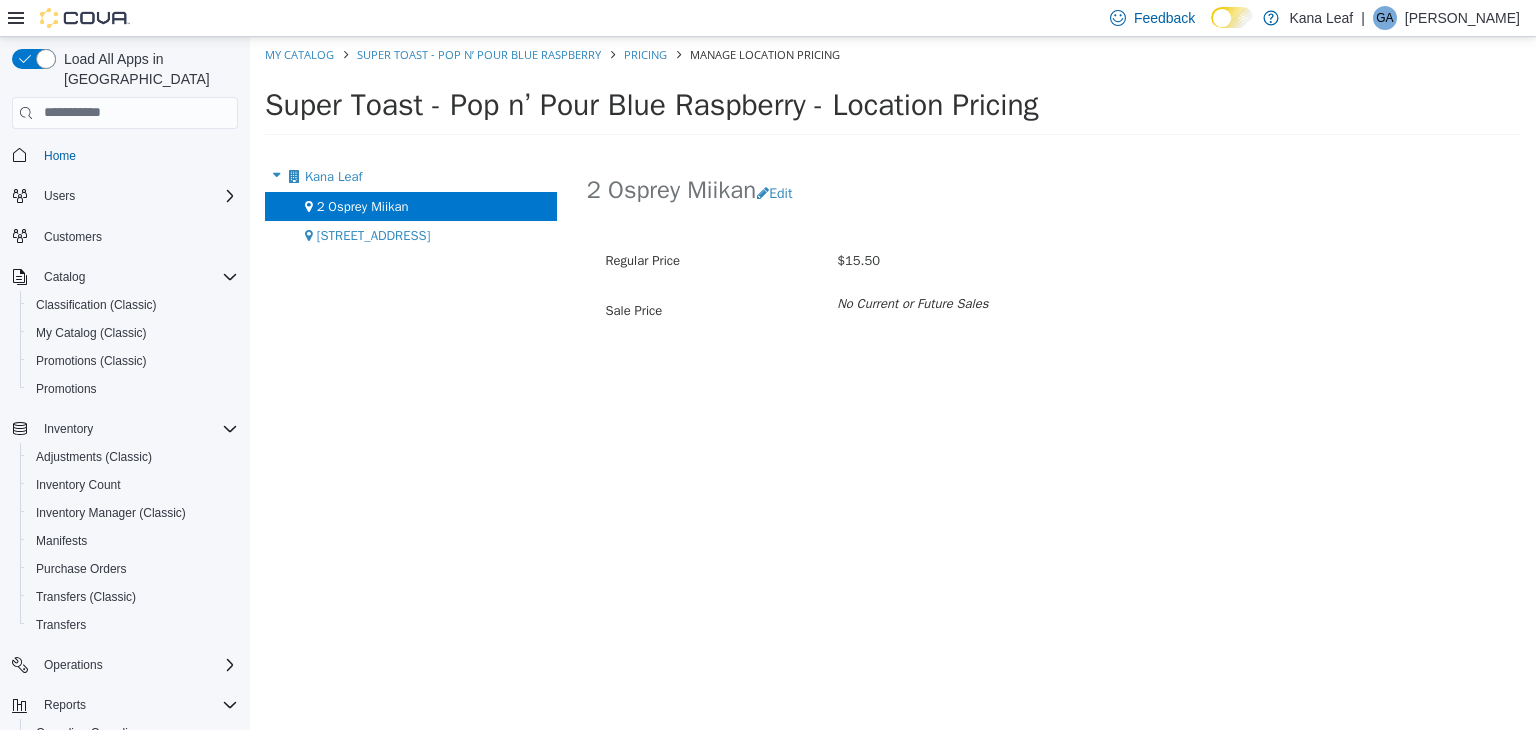 drag, startPoint x: 422, startPoint y: 99, endPoint x: 277, endPoint y: 101, distance: 145.0138 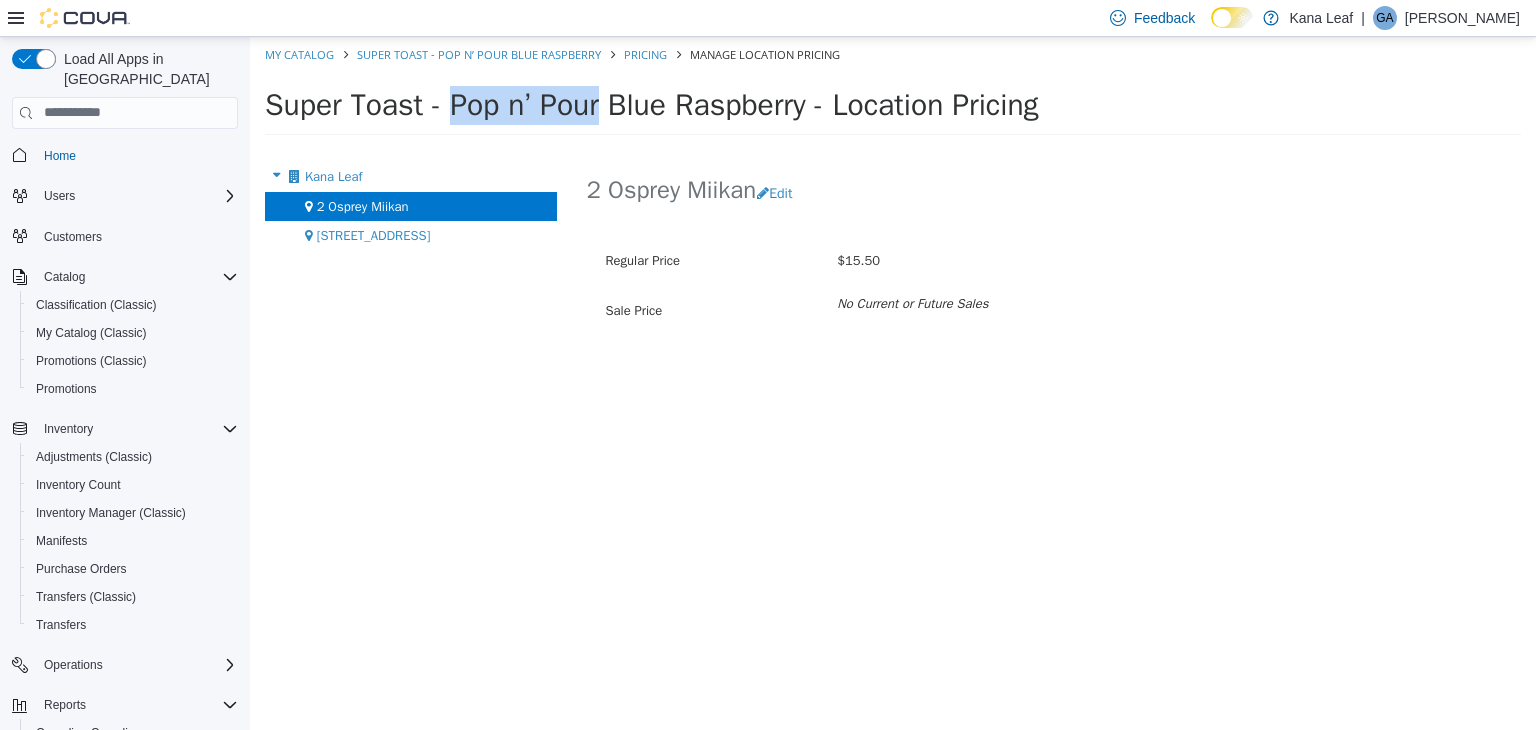 drag, startPoint x: 268, startPoint y: 101, endPoint x: 416, endPoint y: 114, distance: 148.56985 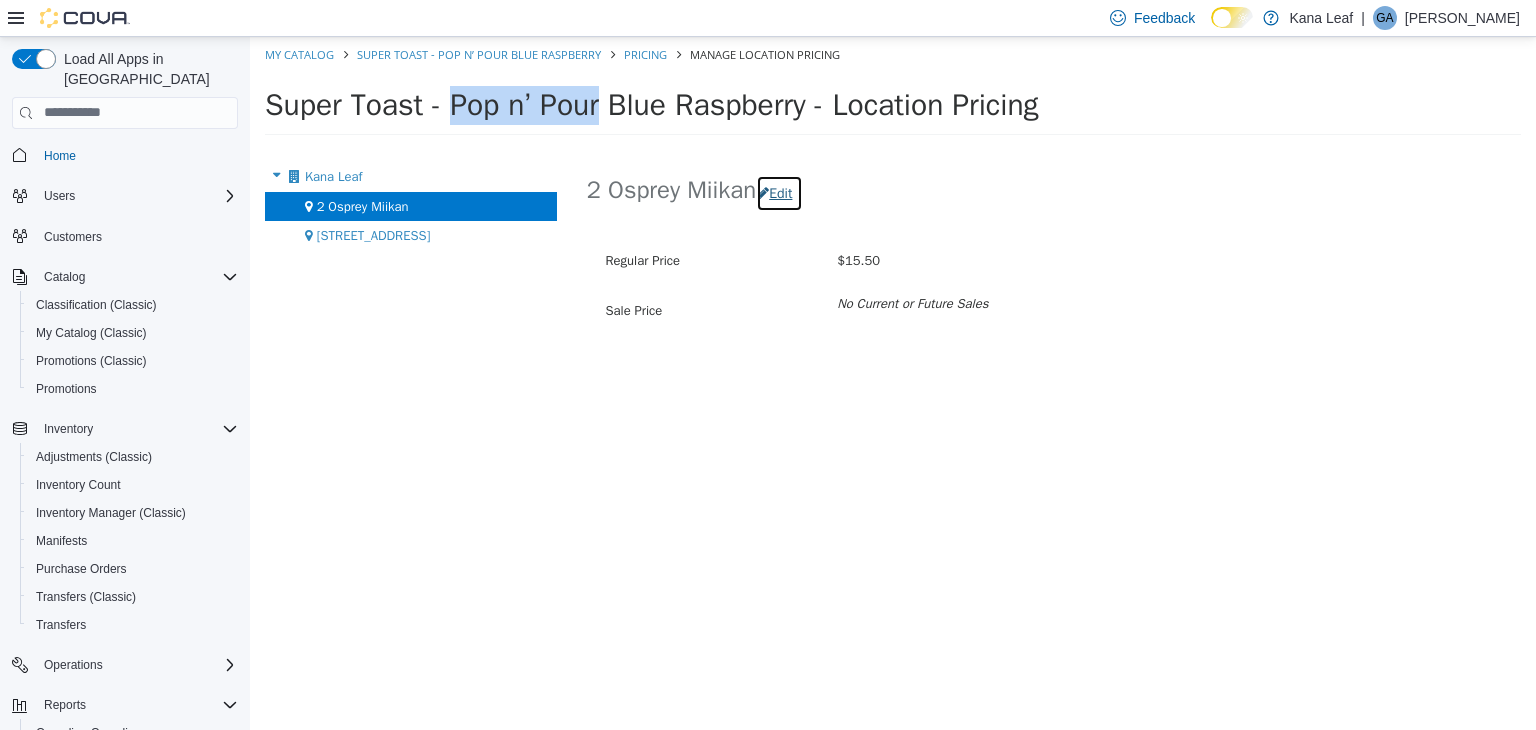 click on "Edit" at bounding box center [779, 192] 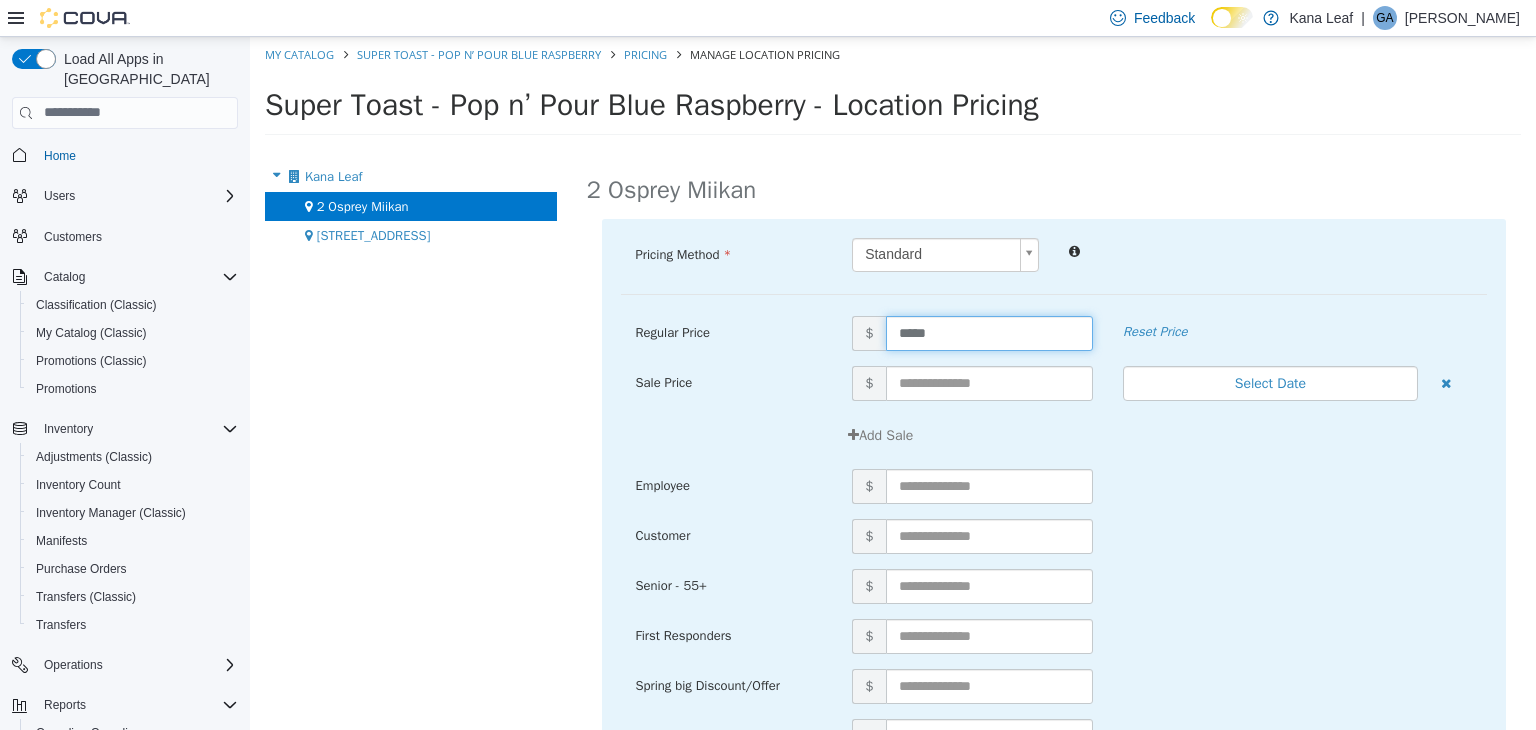 drag, startPoint x: 953, startPoint y: 330, endPoint x: 877, endPoint y: 333, distance: 76.05919 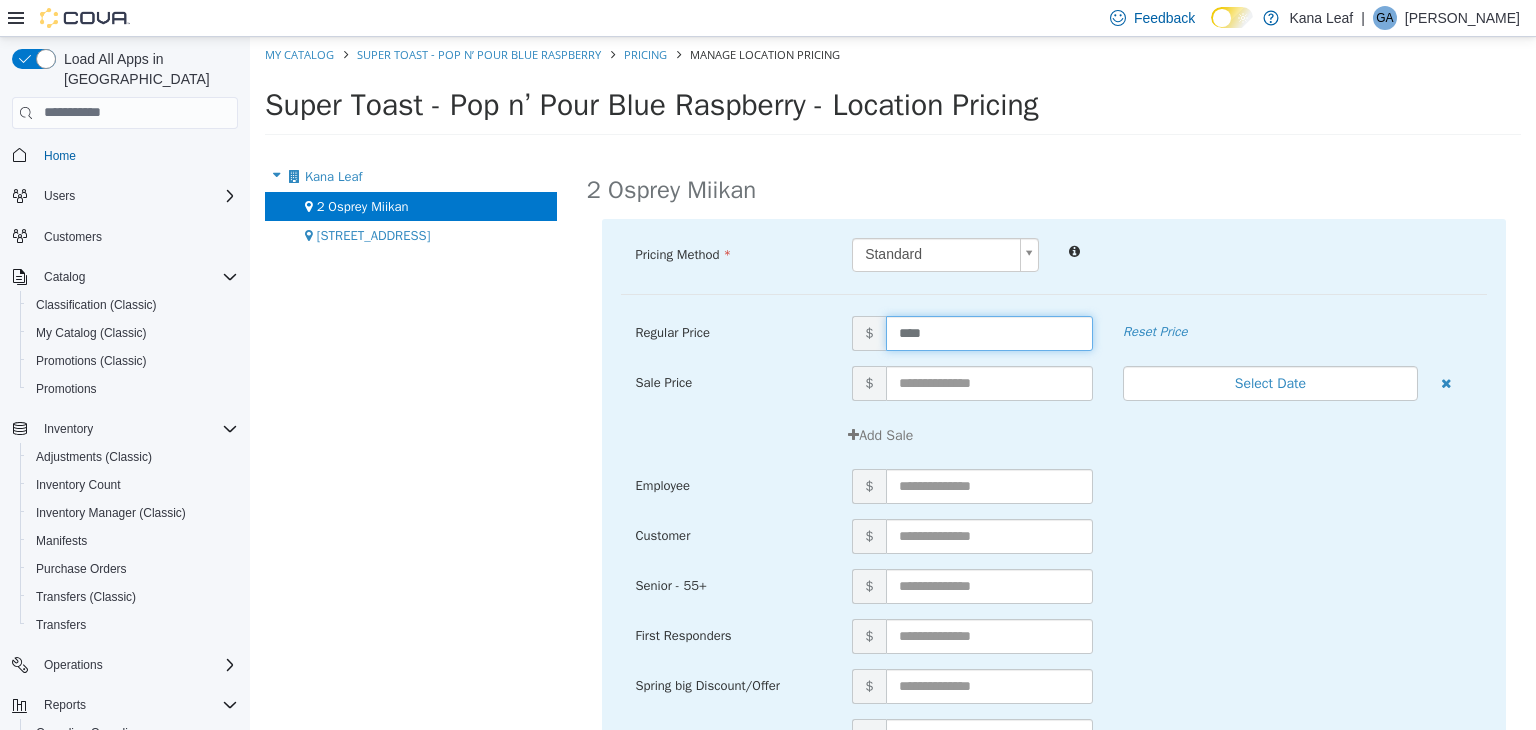 type on "*****" 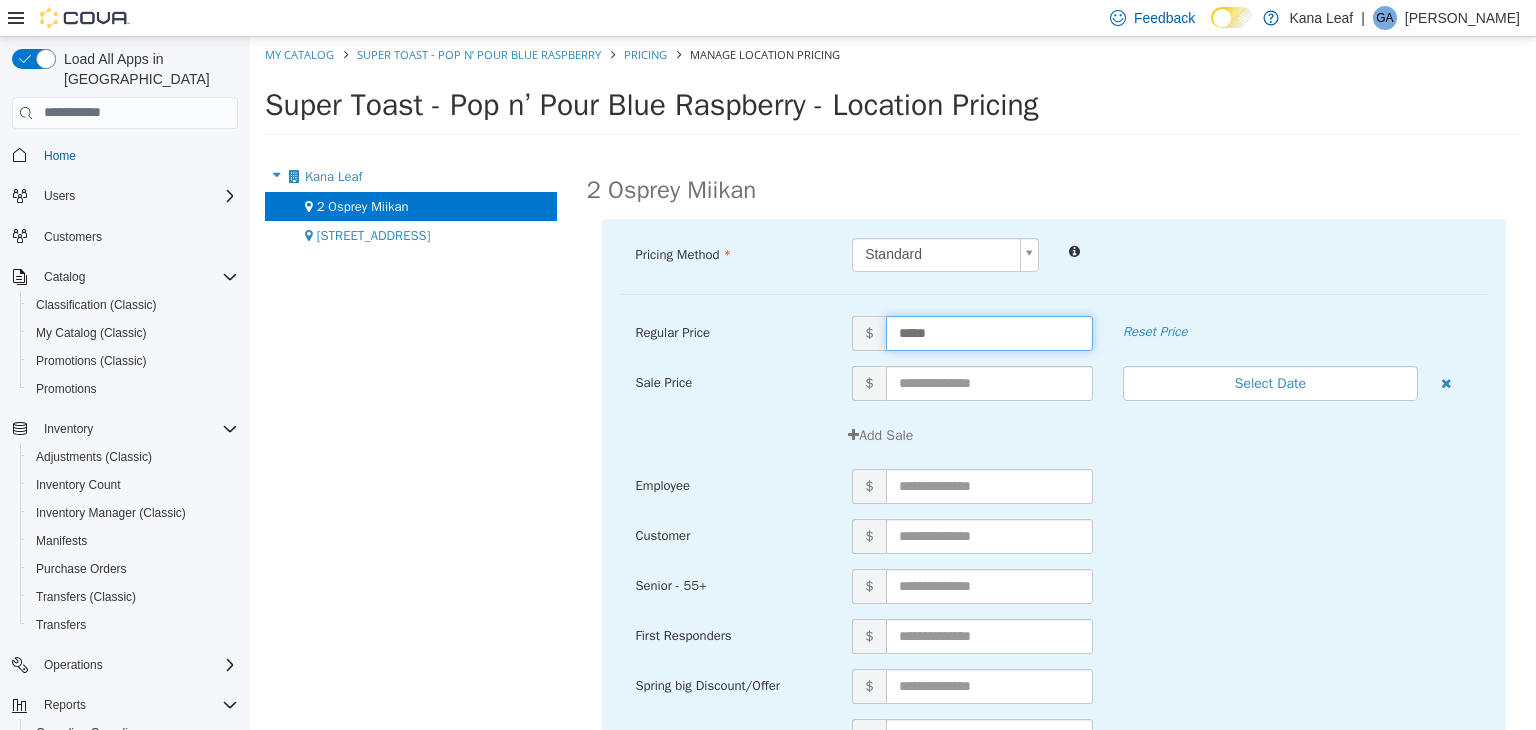 scroll, scrollTop: 214, scrollLeft: 0, axis: vertical 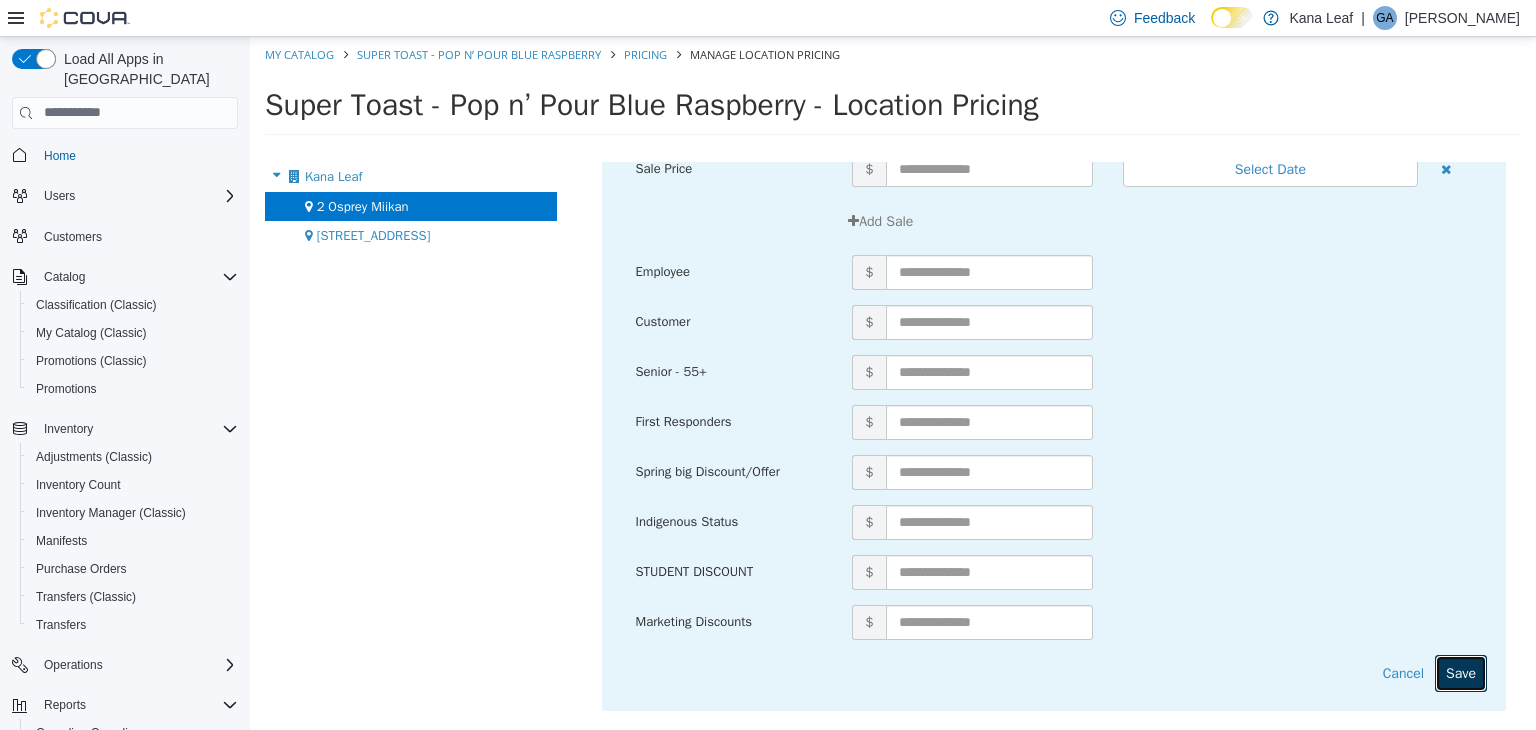 click on "Save" at bounding box center [1461, 672] 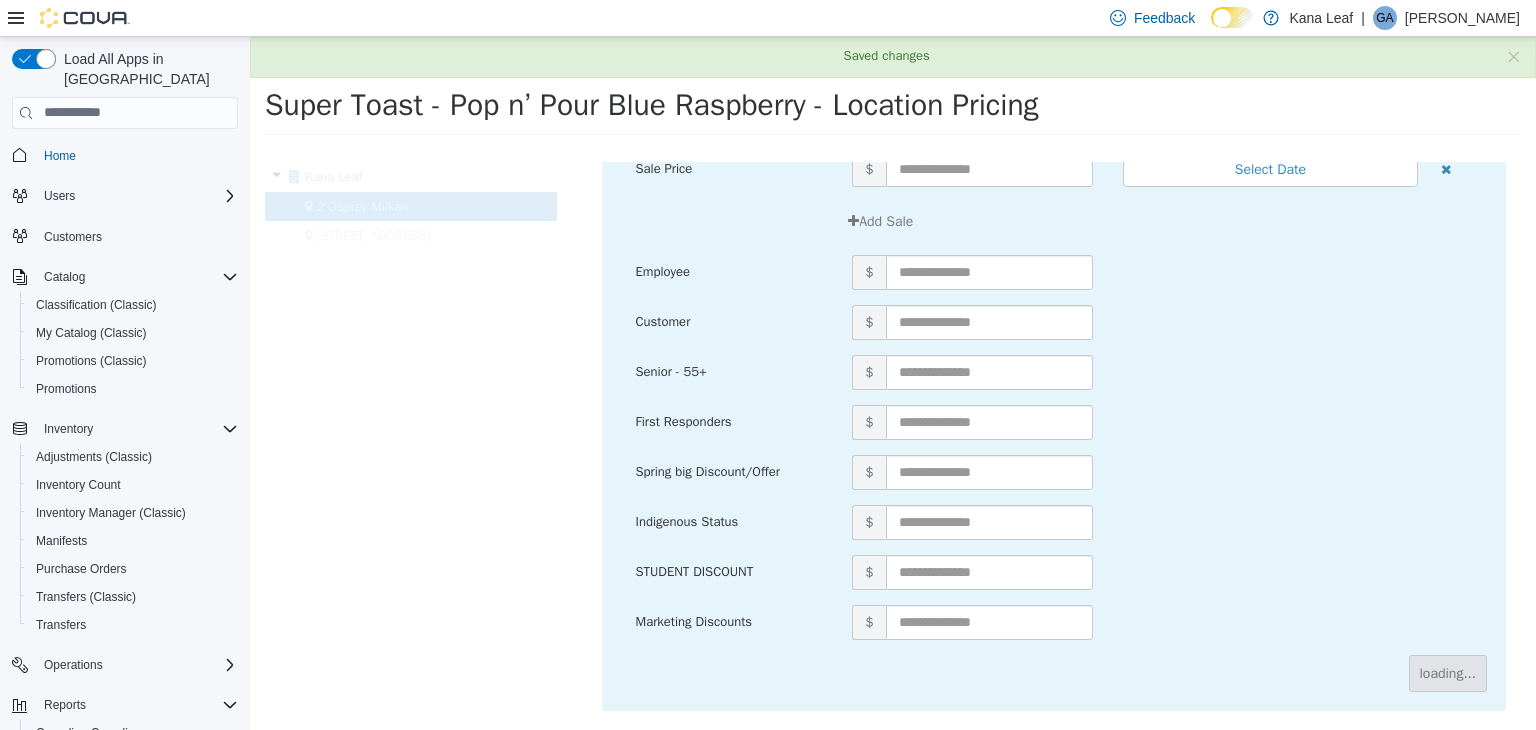 scroll, scrollTop: 0, scrollLeft: 0, axis: both 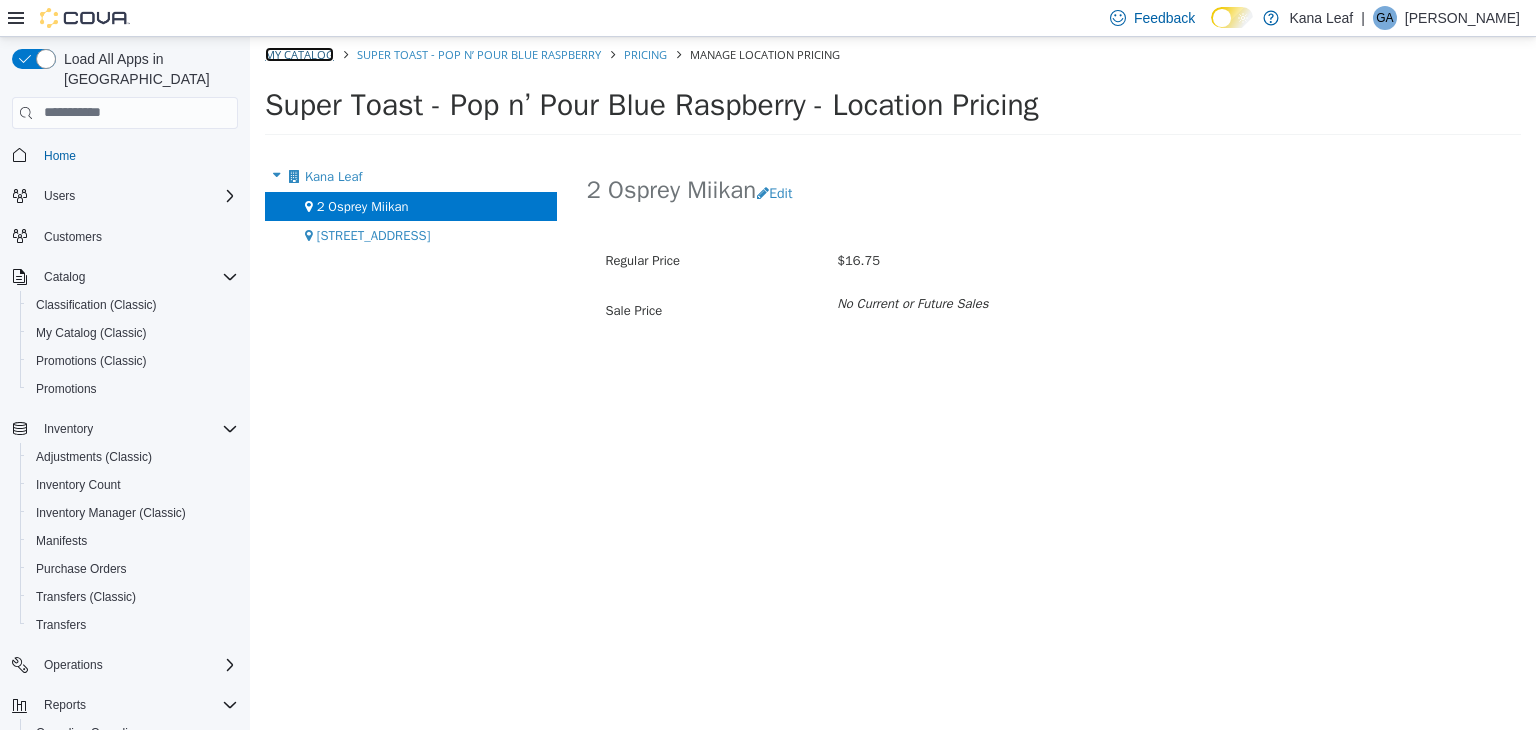 click on "My Catalog" at bounding box center [299, 53] 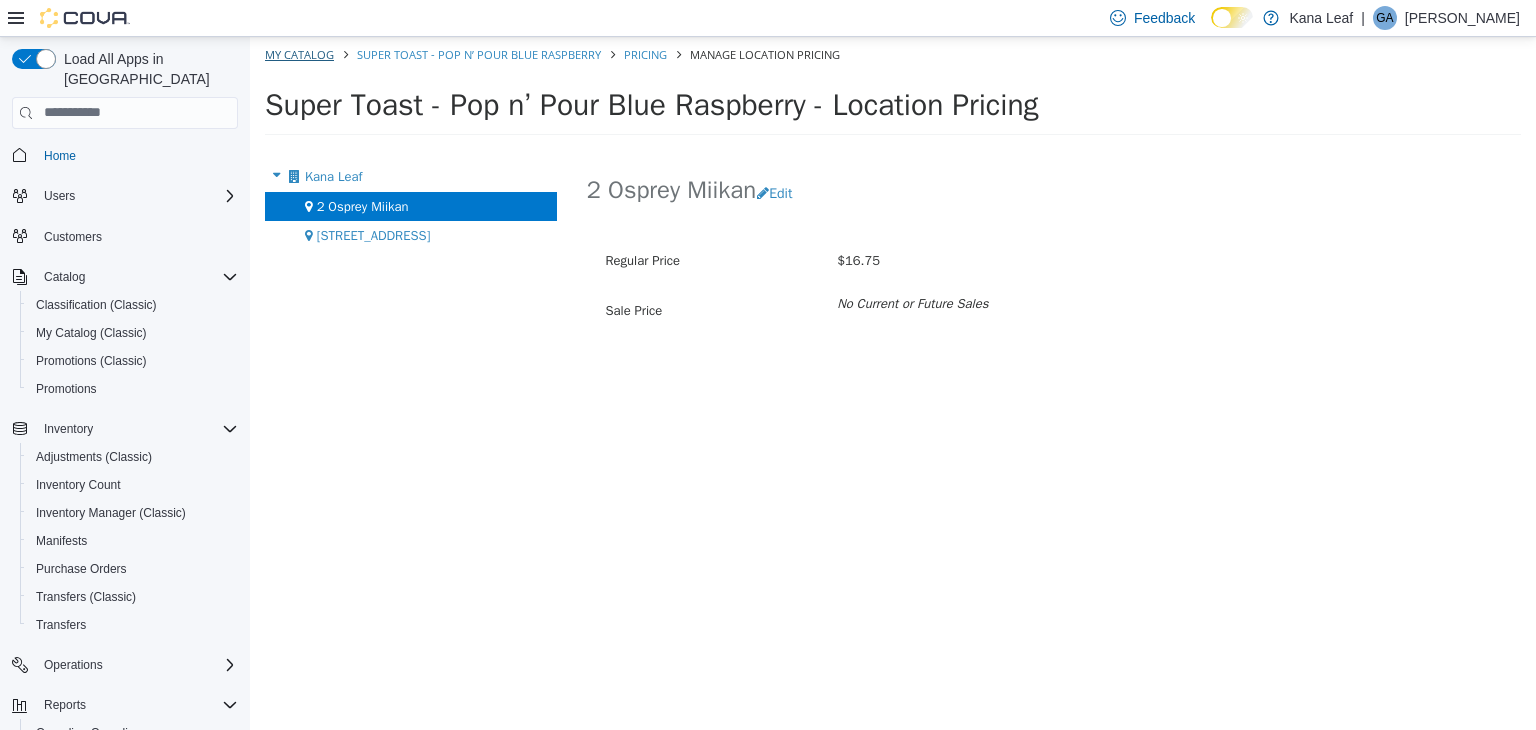 select on "**********" 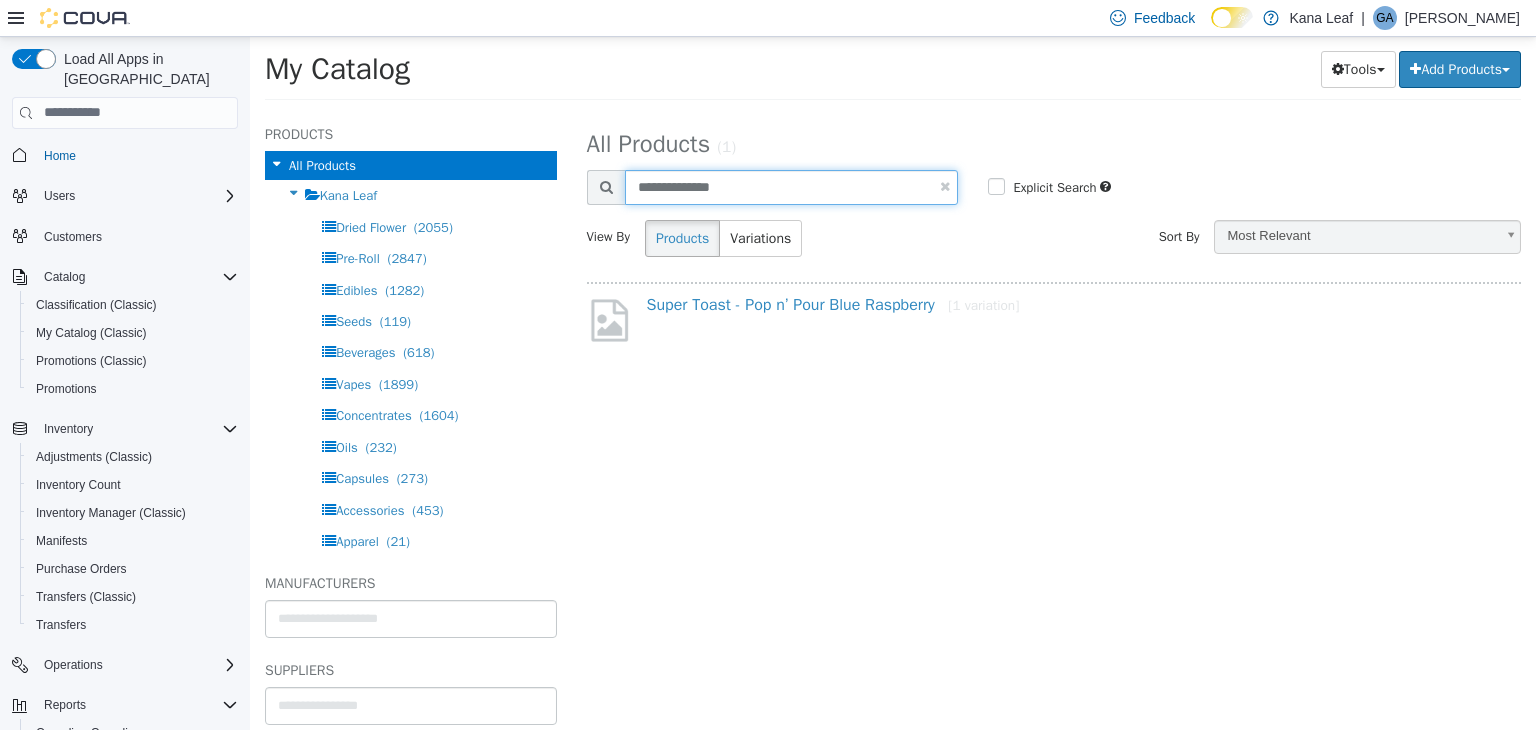 drag, startPoint x: 769, startPoint y: 197, endPoint x: 607, endPoint y: 185, distance: 162.44383 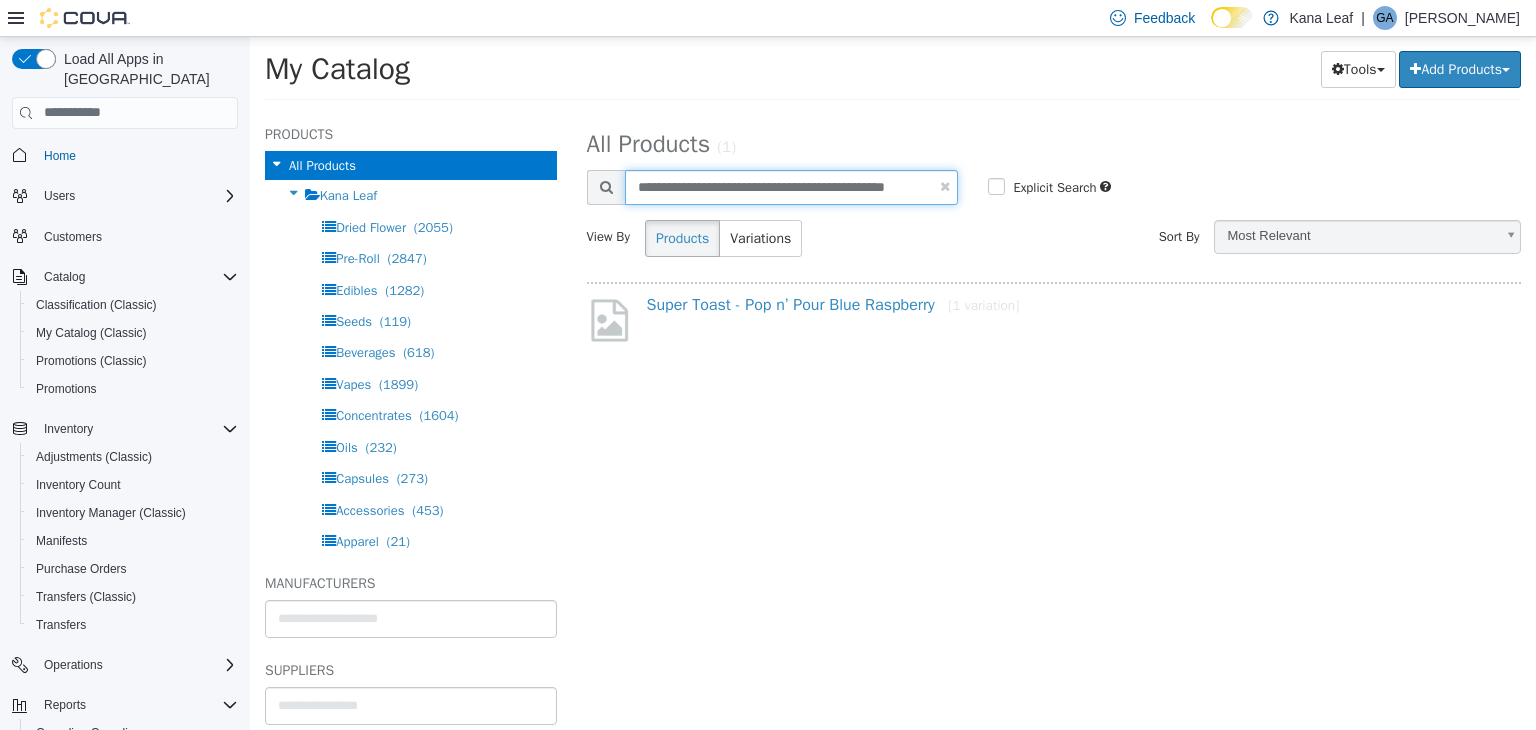type on "**********" 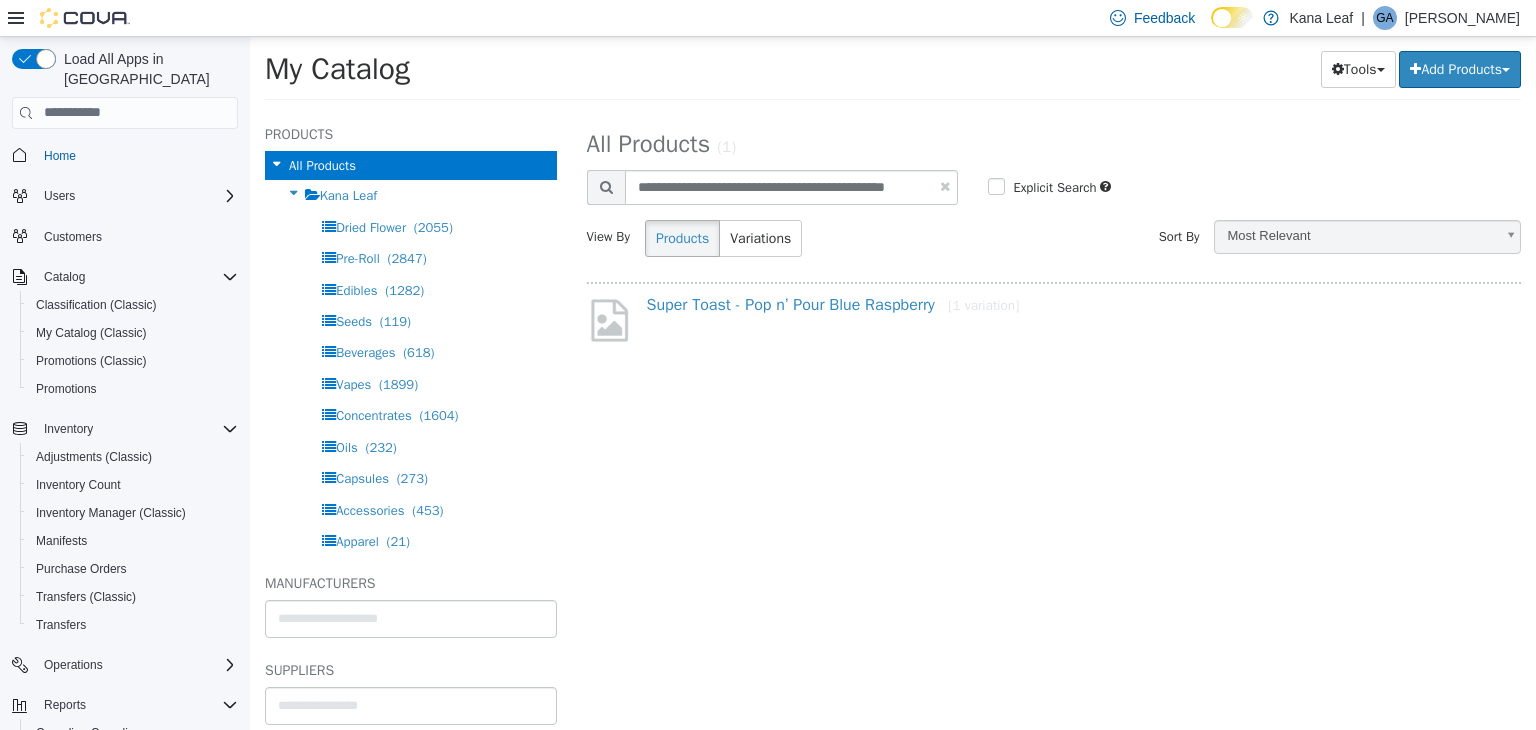 select on "**********" 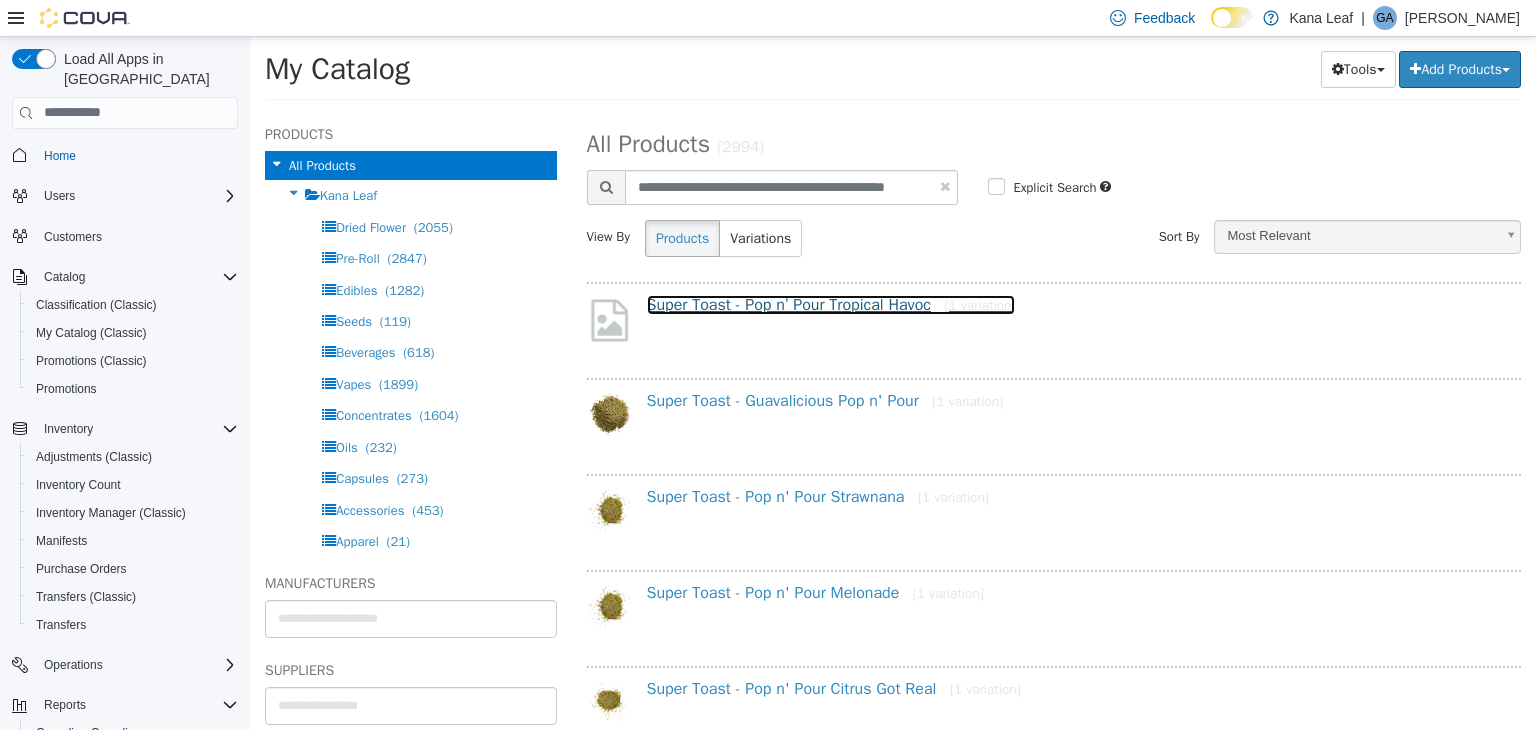 click on "Super Toast - Pop n’ Pour Tropical Havoc
[1 variation]" at bounding box center (831, 304) 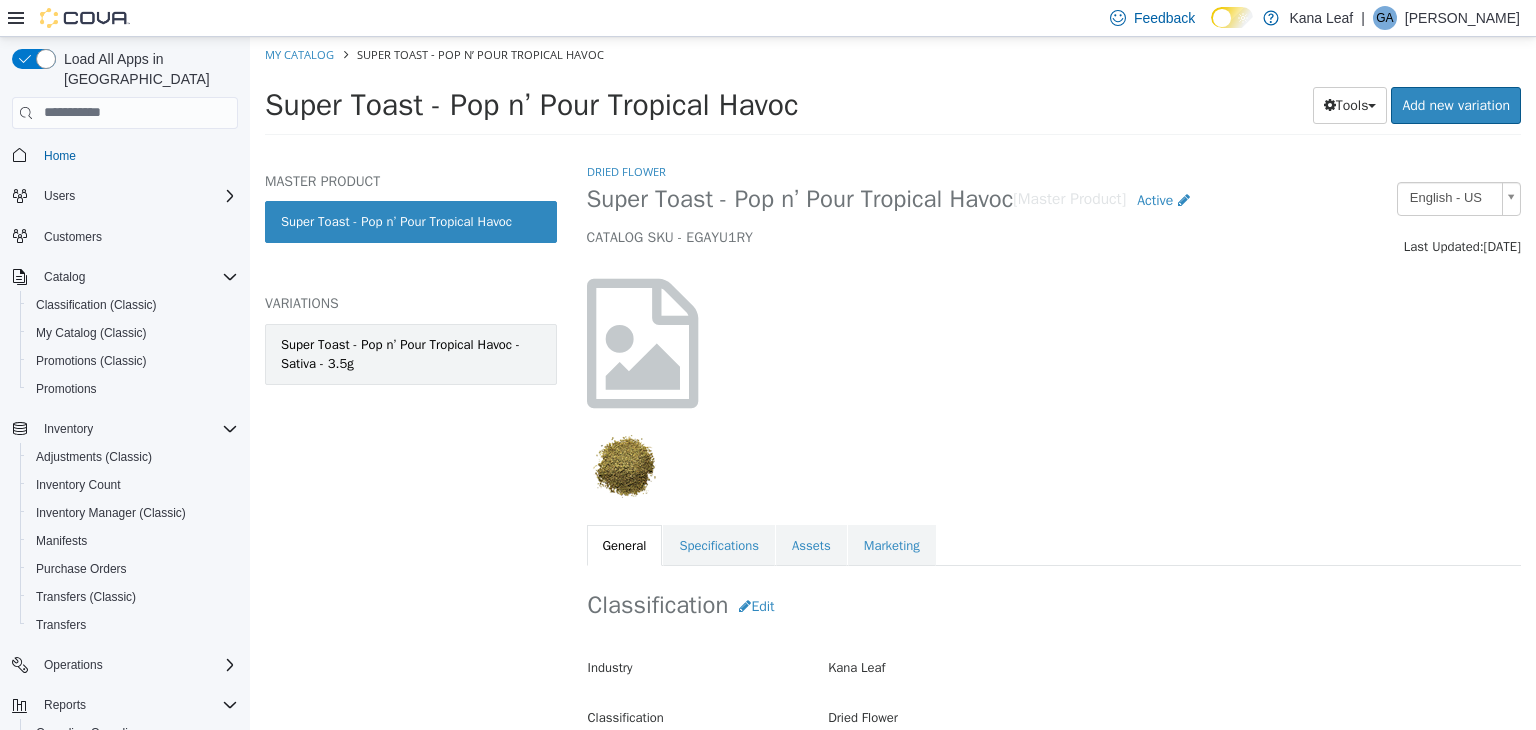 click on "Super Toast - Pop n’ Pour Tropical Havoc - Sativa - 3.5g" at bounding box center (411, 353) 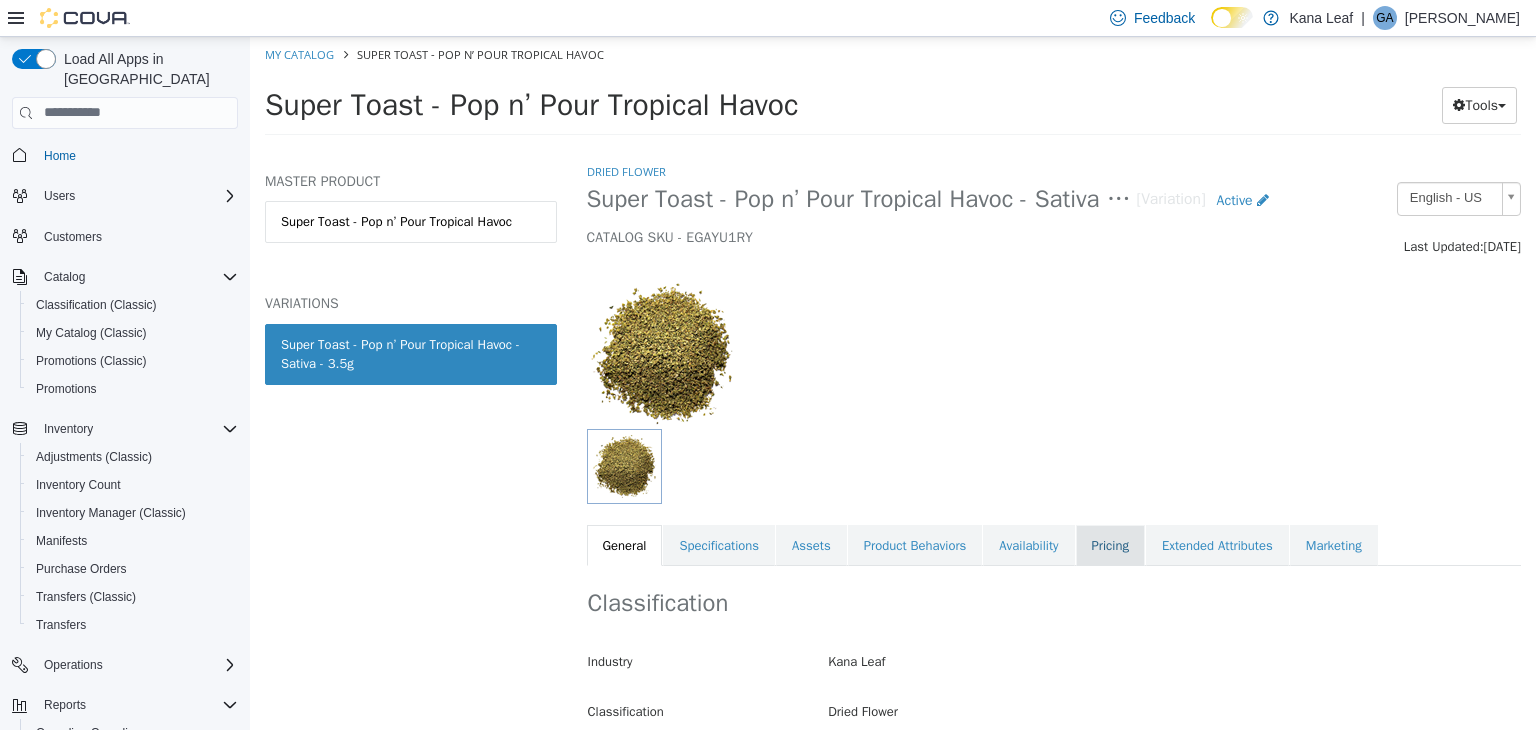 click on "Pricing" at bounding box center [1110, 545] 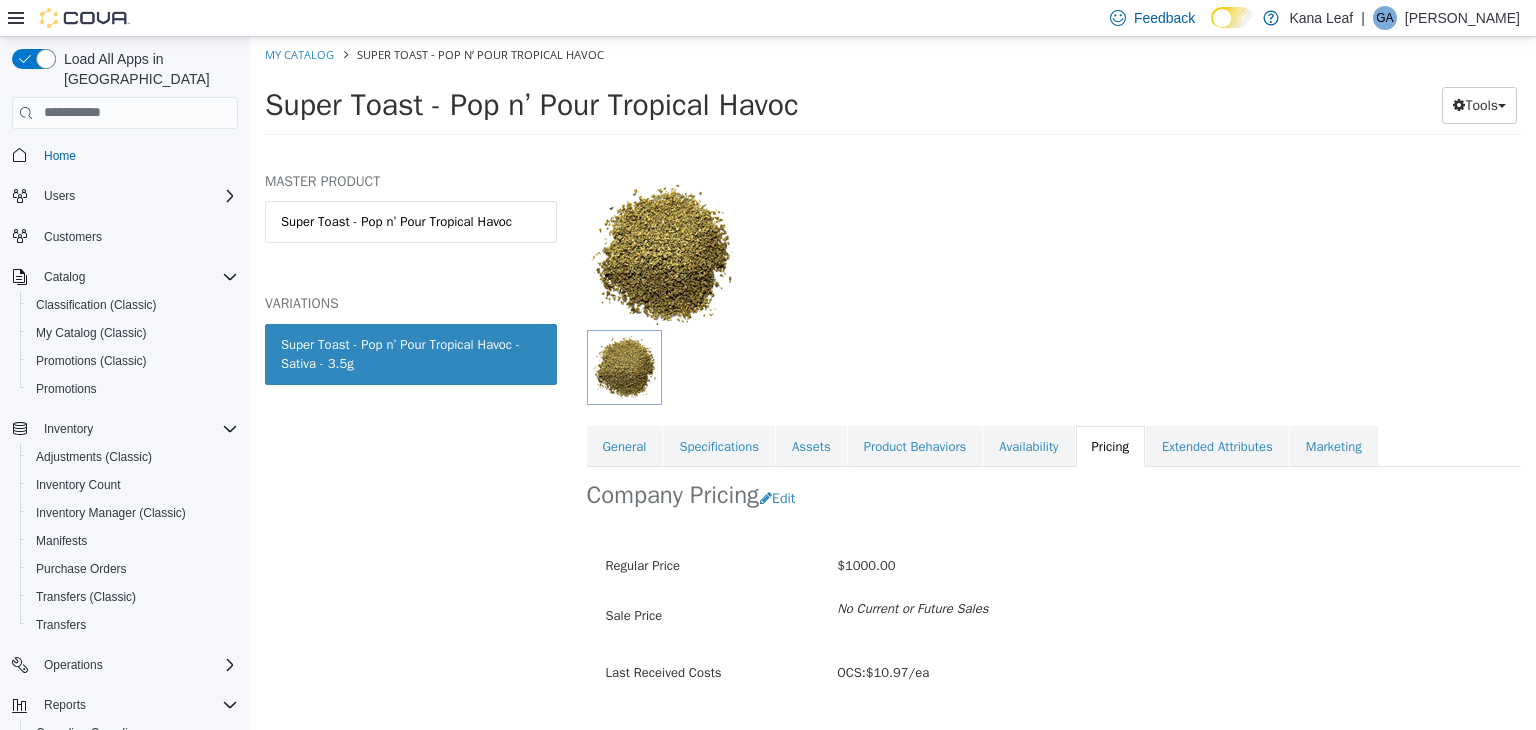 scroll, scrollTop: 147, scrollLeft: 0, axis: vertical 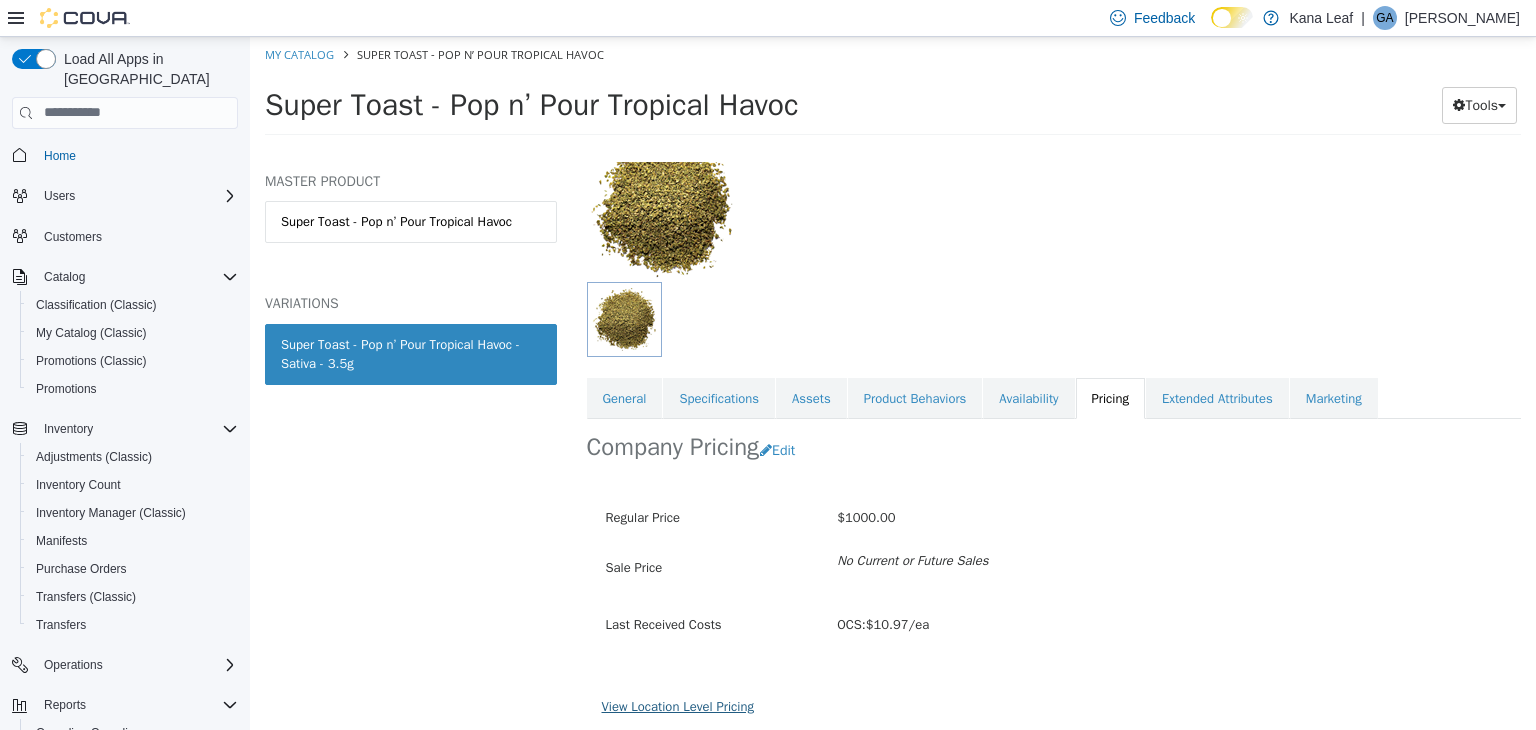 click on "View Location Level Pricing" at bounding box center (678, 705) 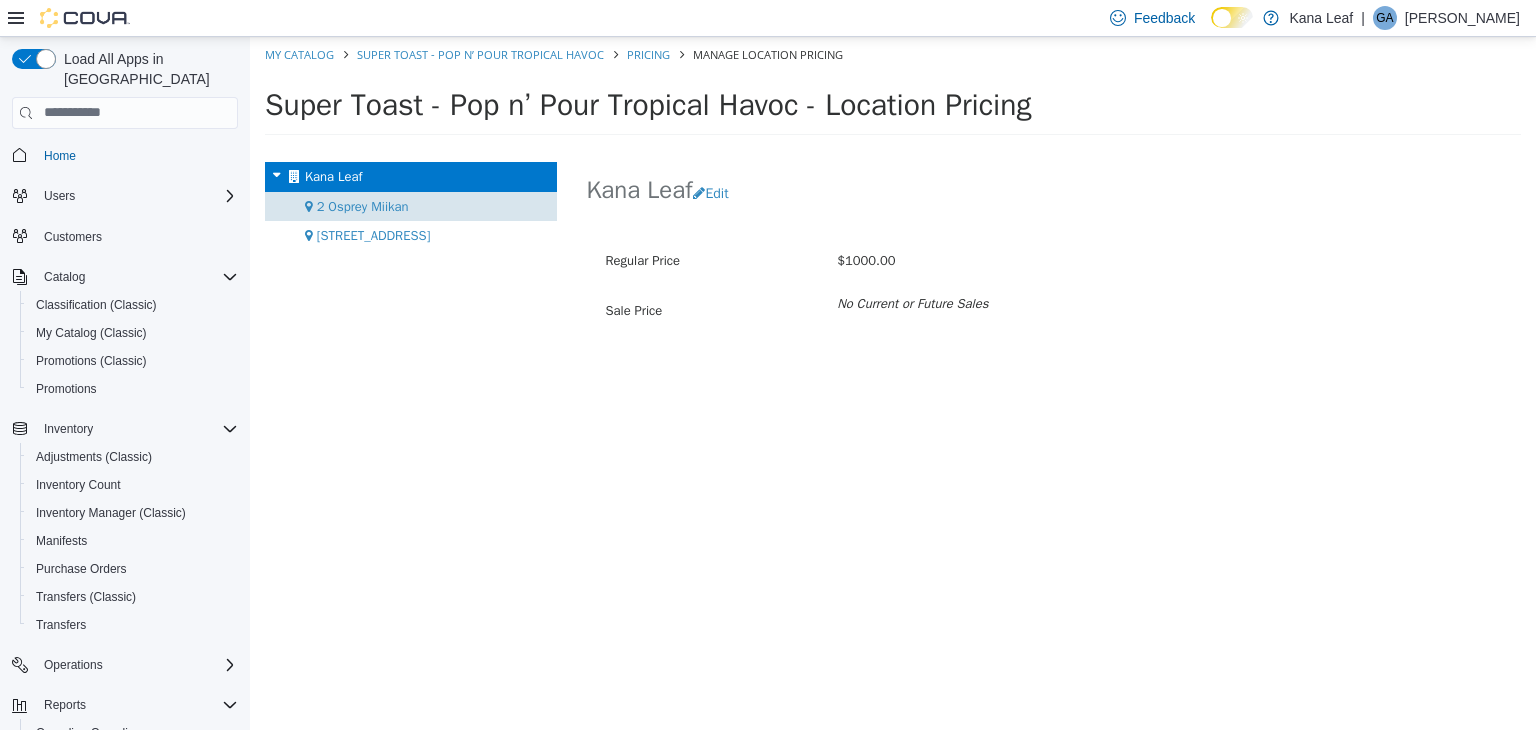 click on "2 Osprey Miikan" at bounding box center [363, 205] 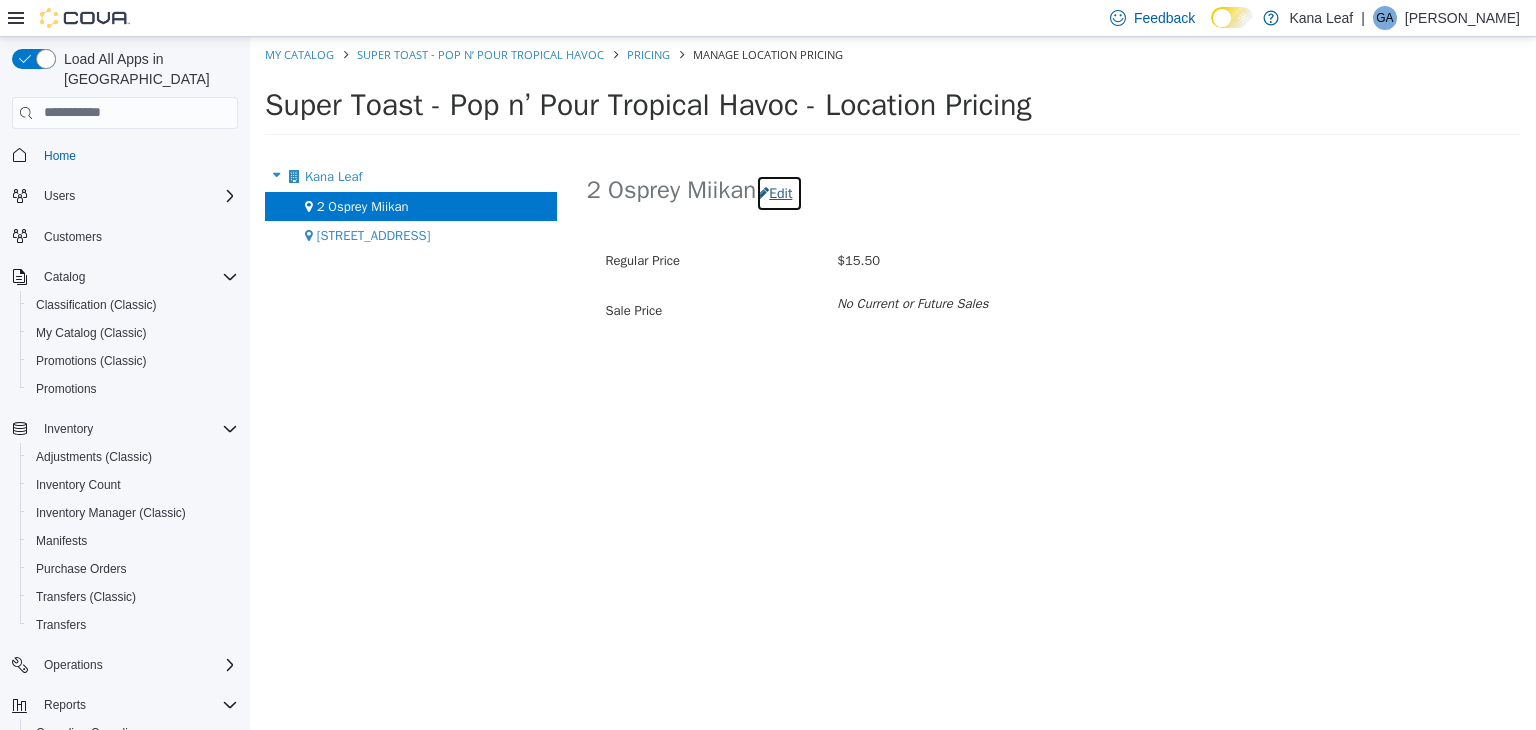click on "Edit" at bounding box center [779, 192] 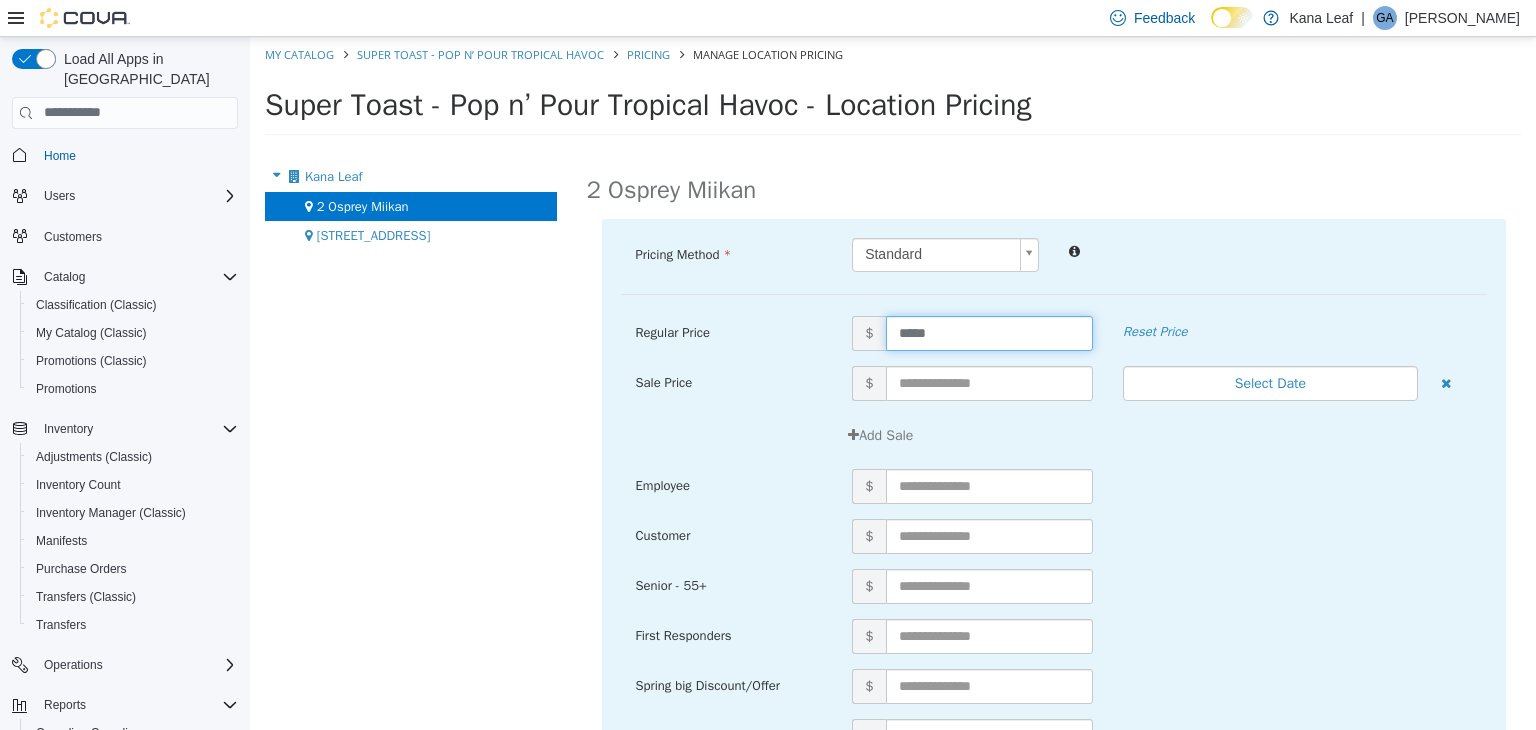 drag, startPoint x: 946, startPoint y: 332, endPoint x: 892, endPoint y: 336, distance: 54.147945 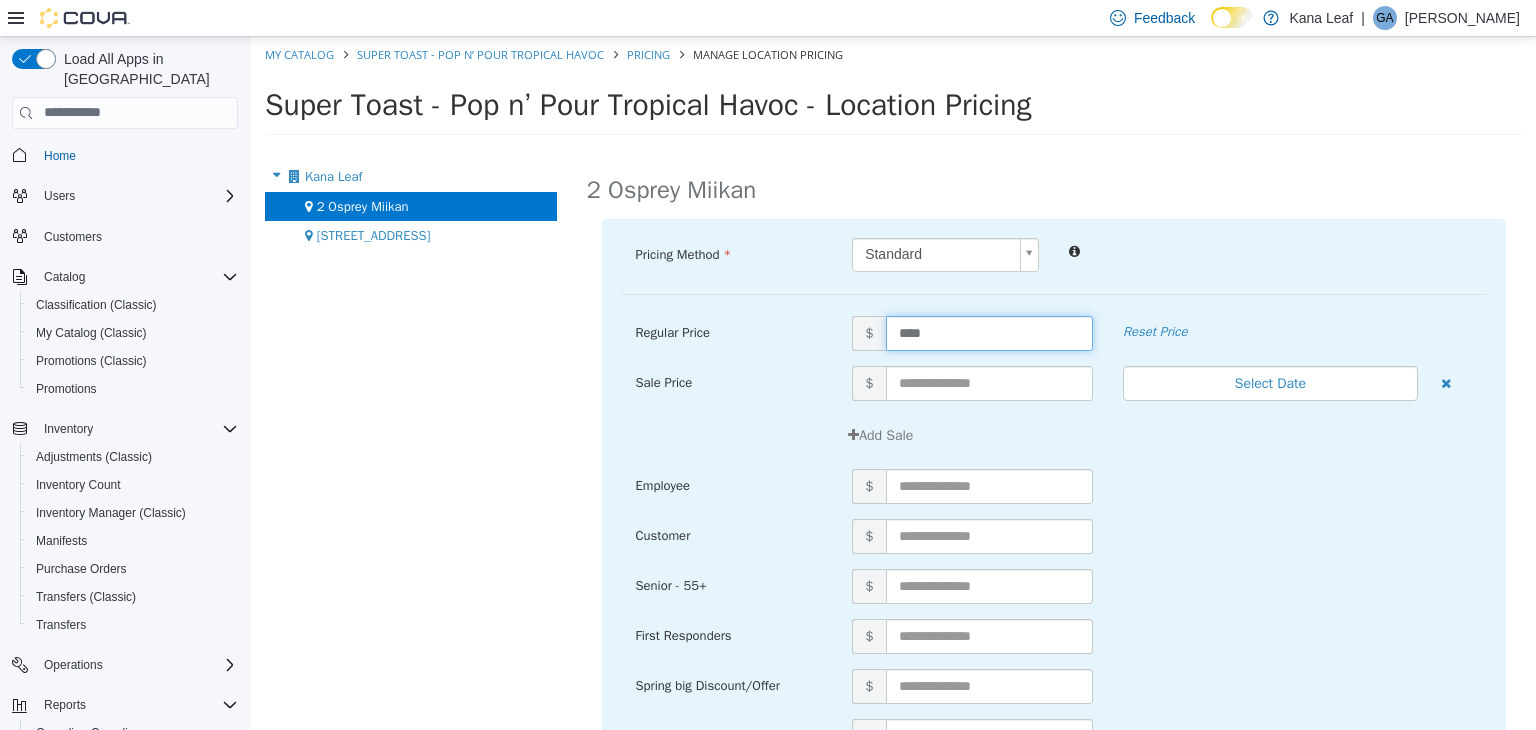 type on "*****" 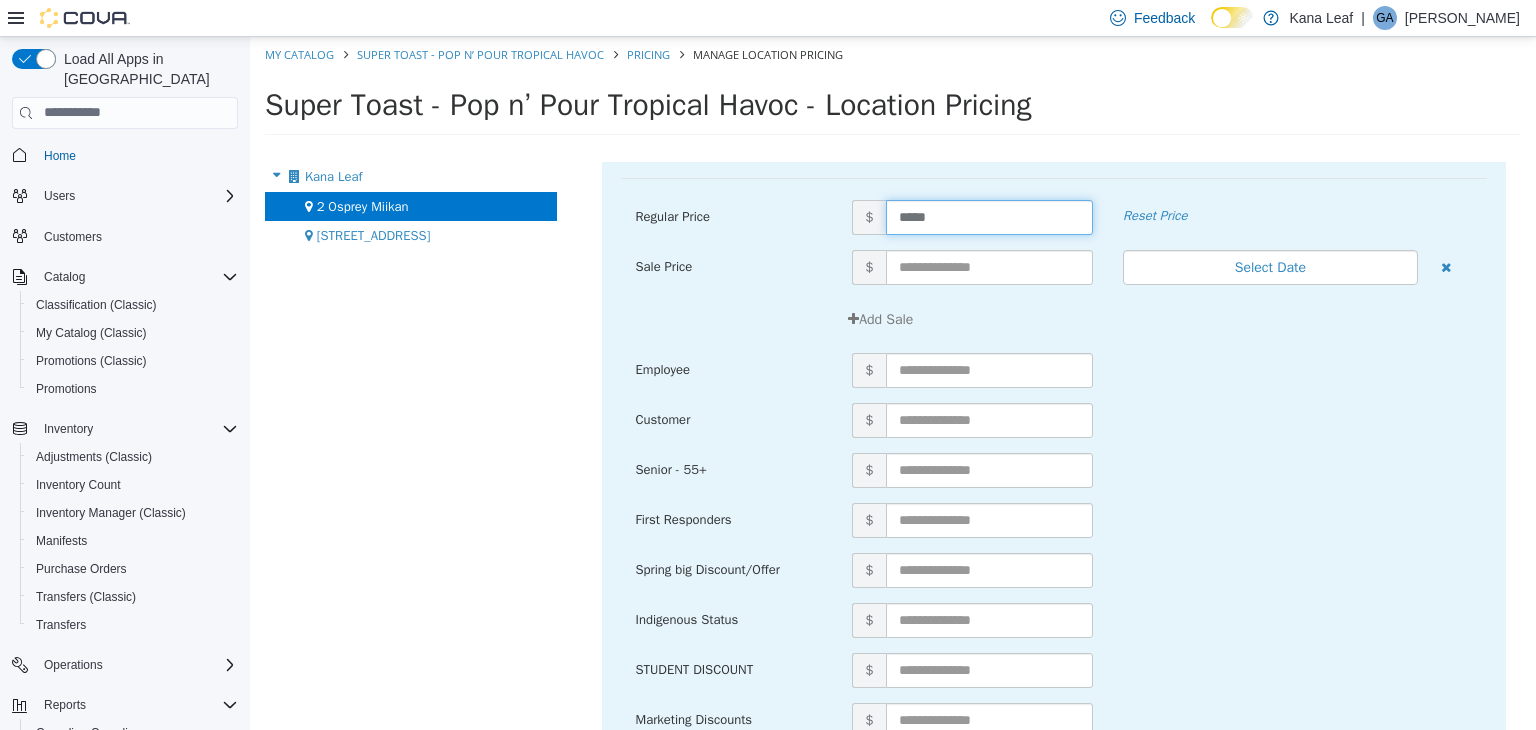 scroll, scrollTop: 214, scrollLeft: 0, axis: vertical 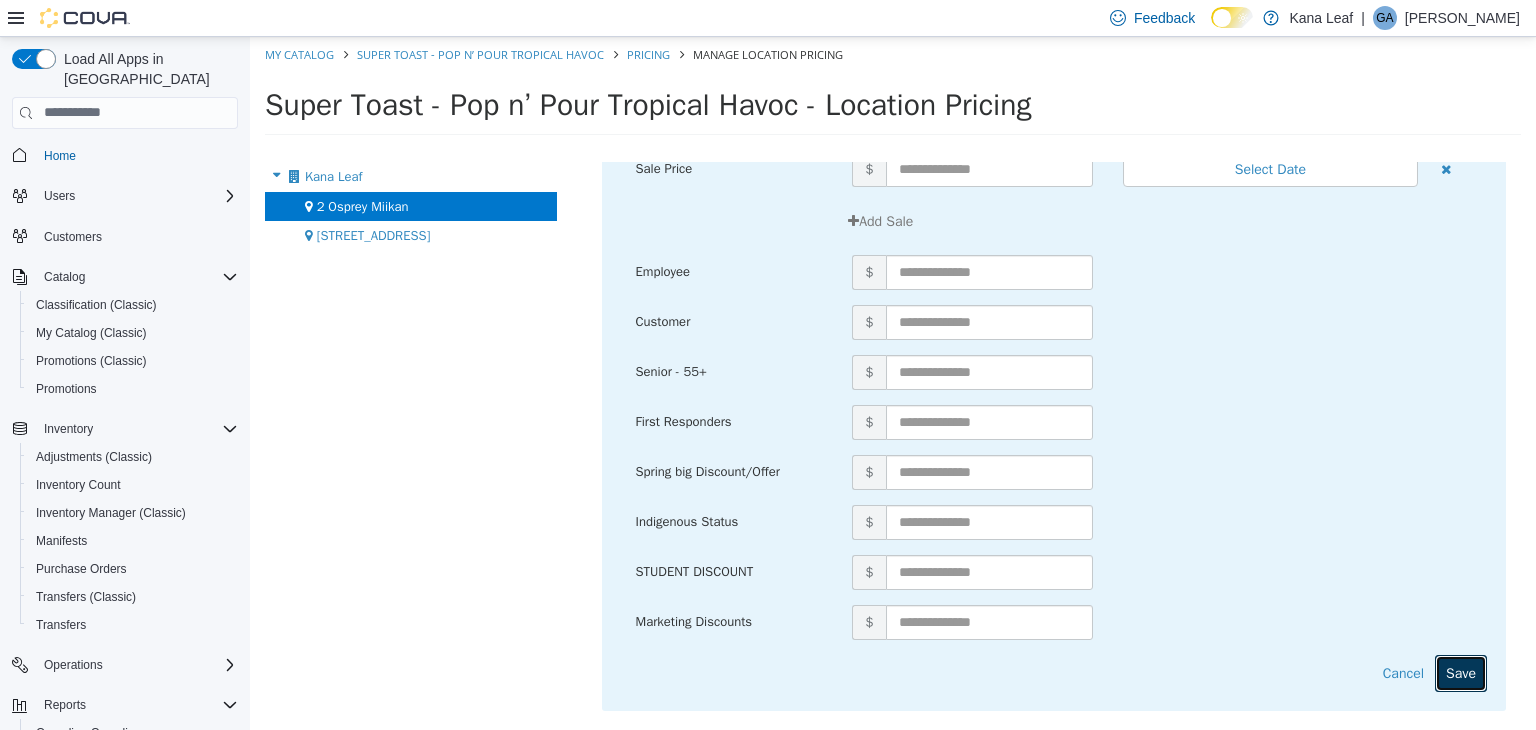 click on "Save" at bounding box center (1461, 672) 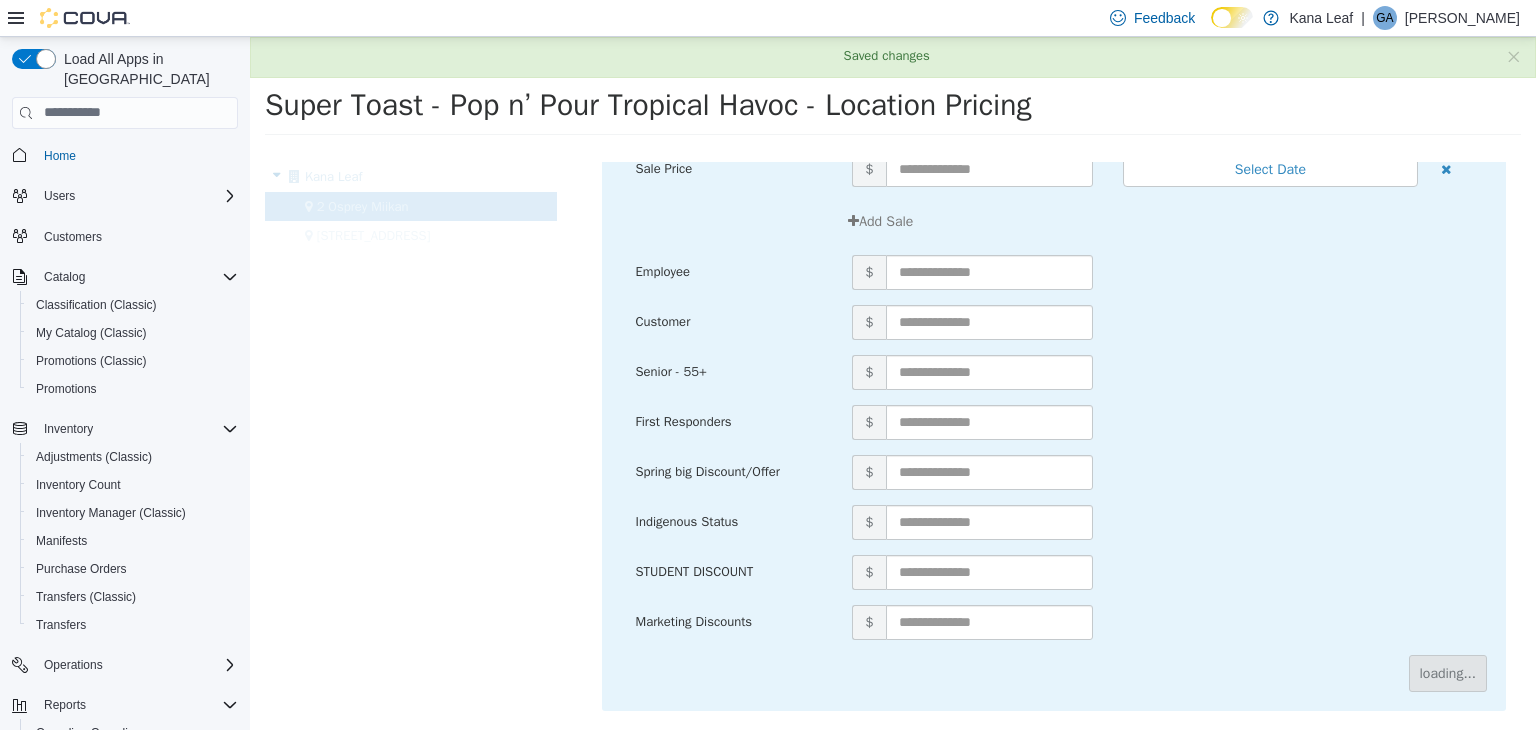 scroll, scrollTop: 0, scrollLeft: 0, axis: both 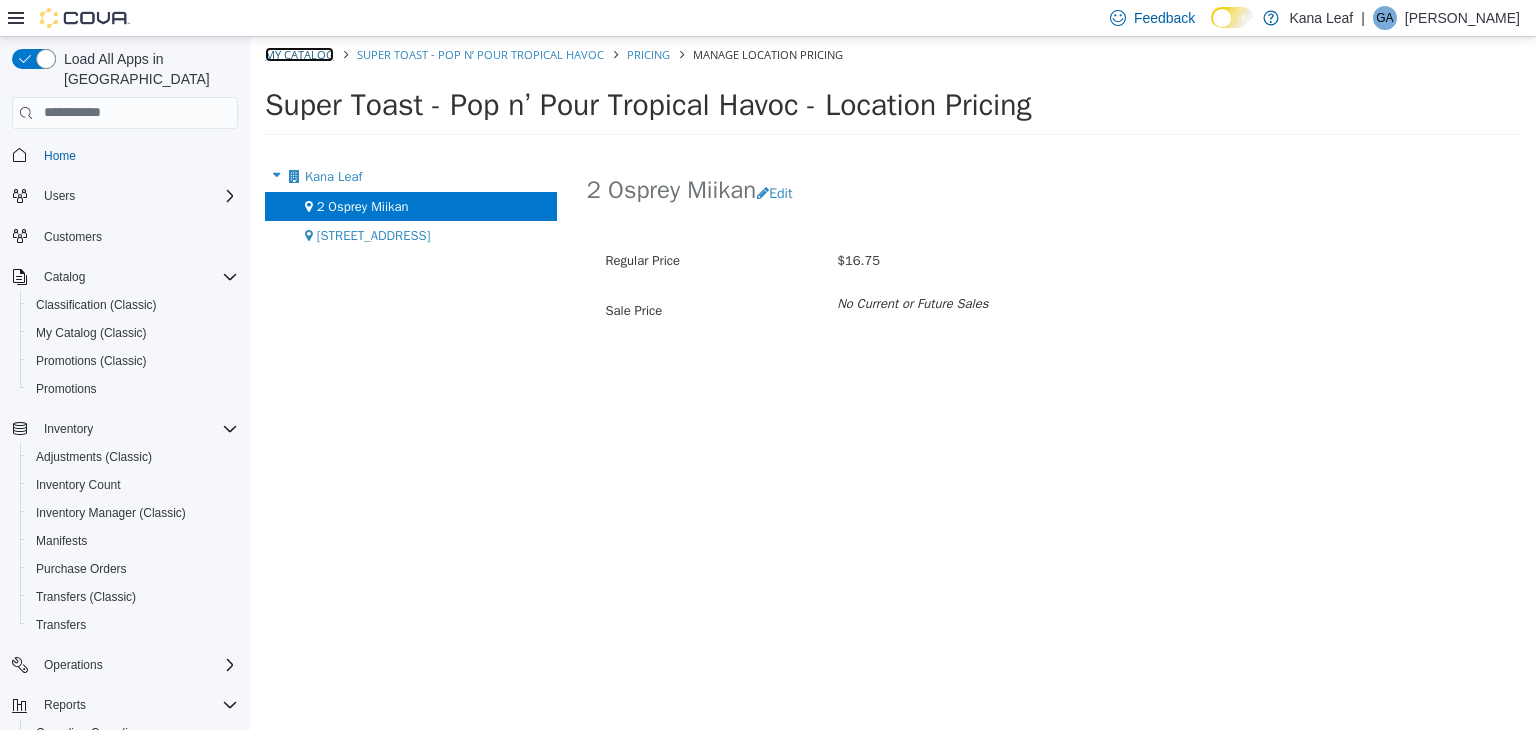 click on "My Catalog" at bounding box center [299, 53] 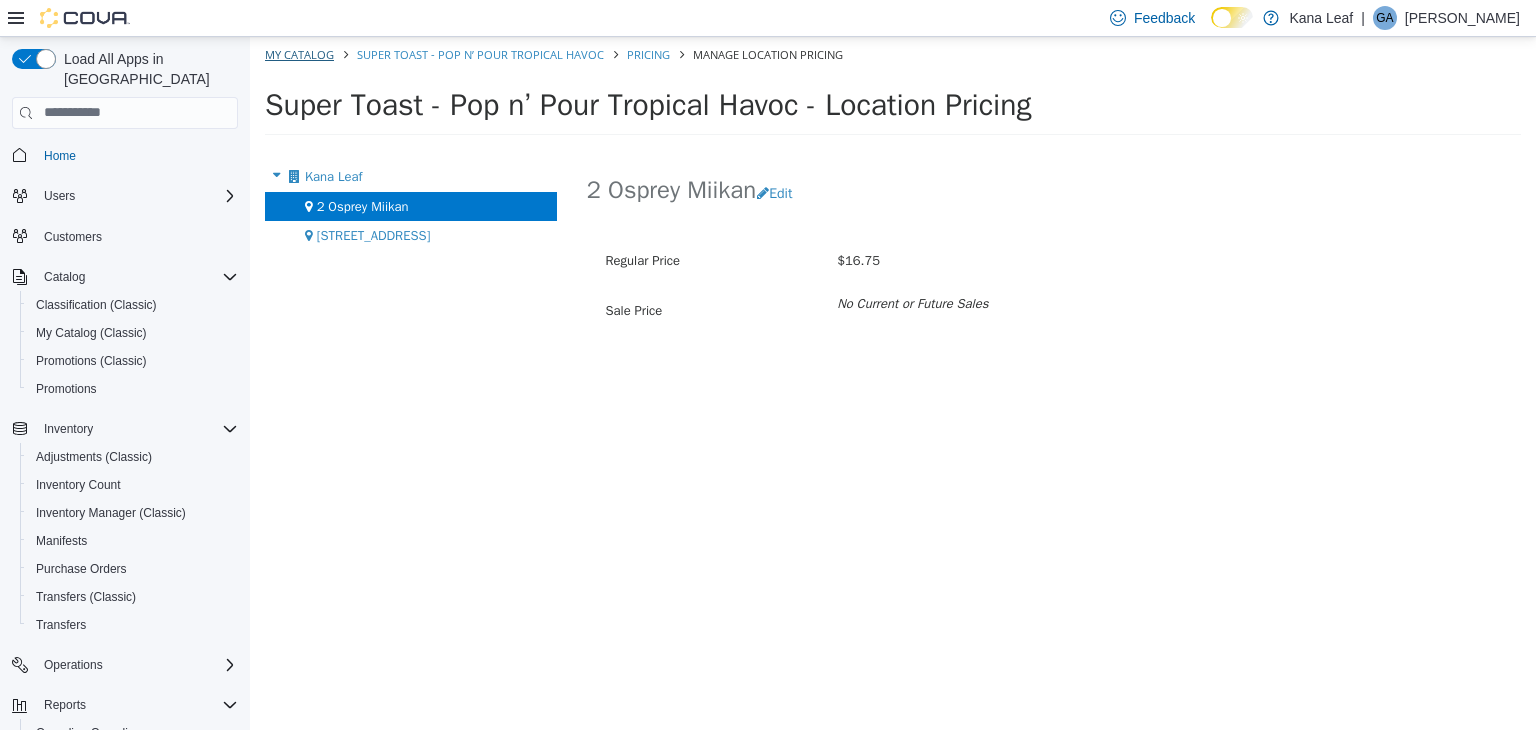 select on "**********" 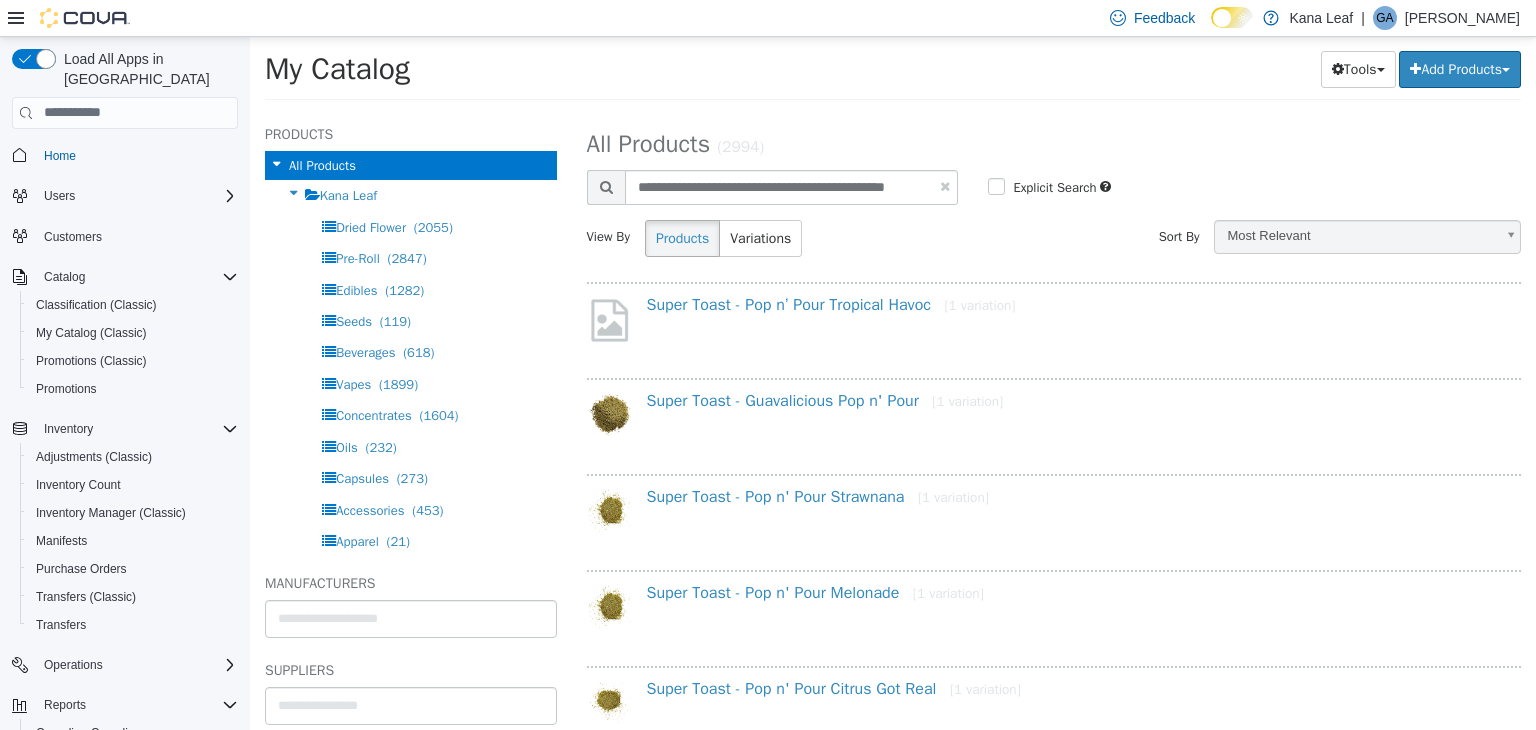 click at bounding box center (945, 185) 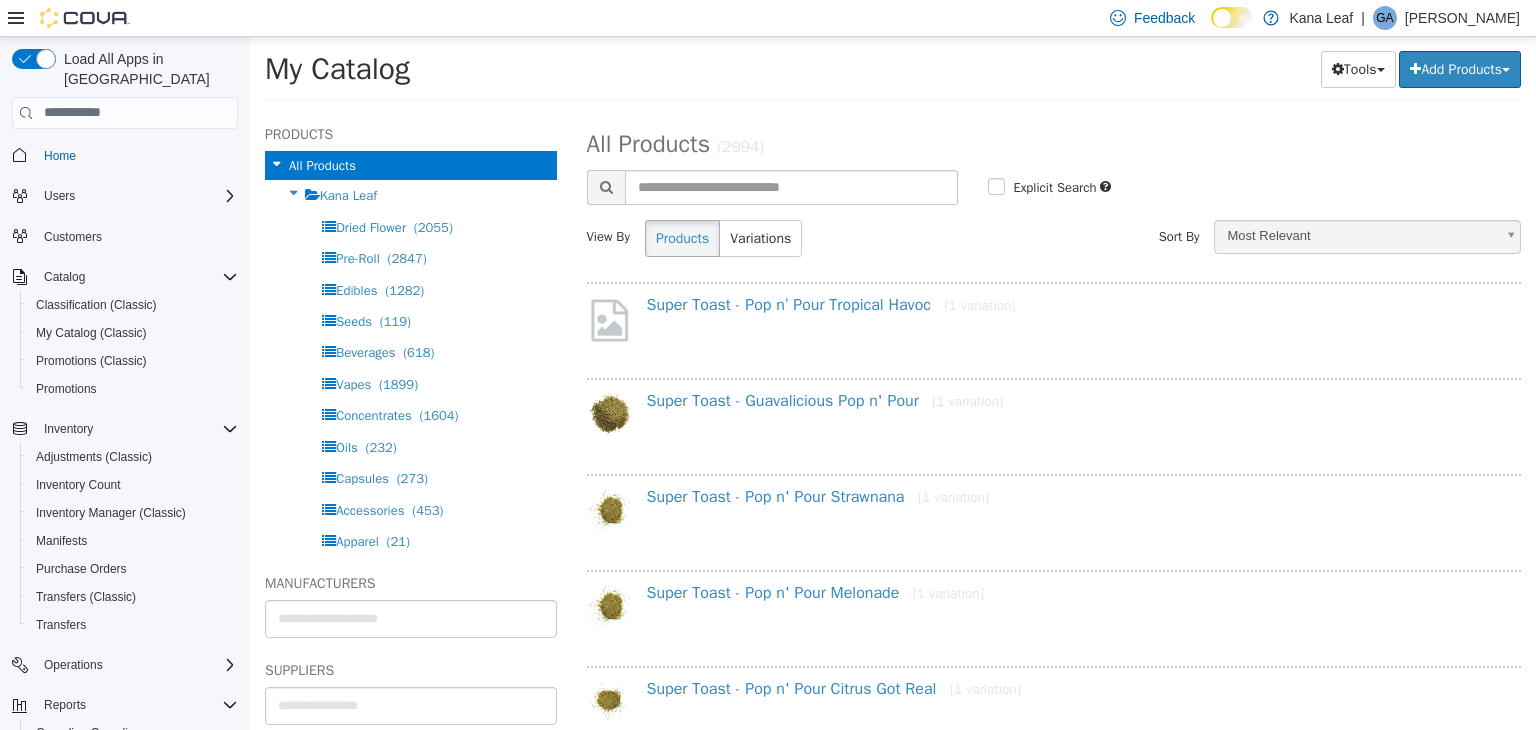 select on "**********" 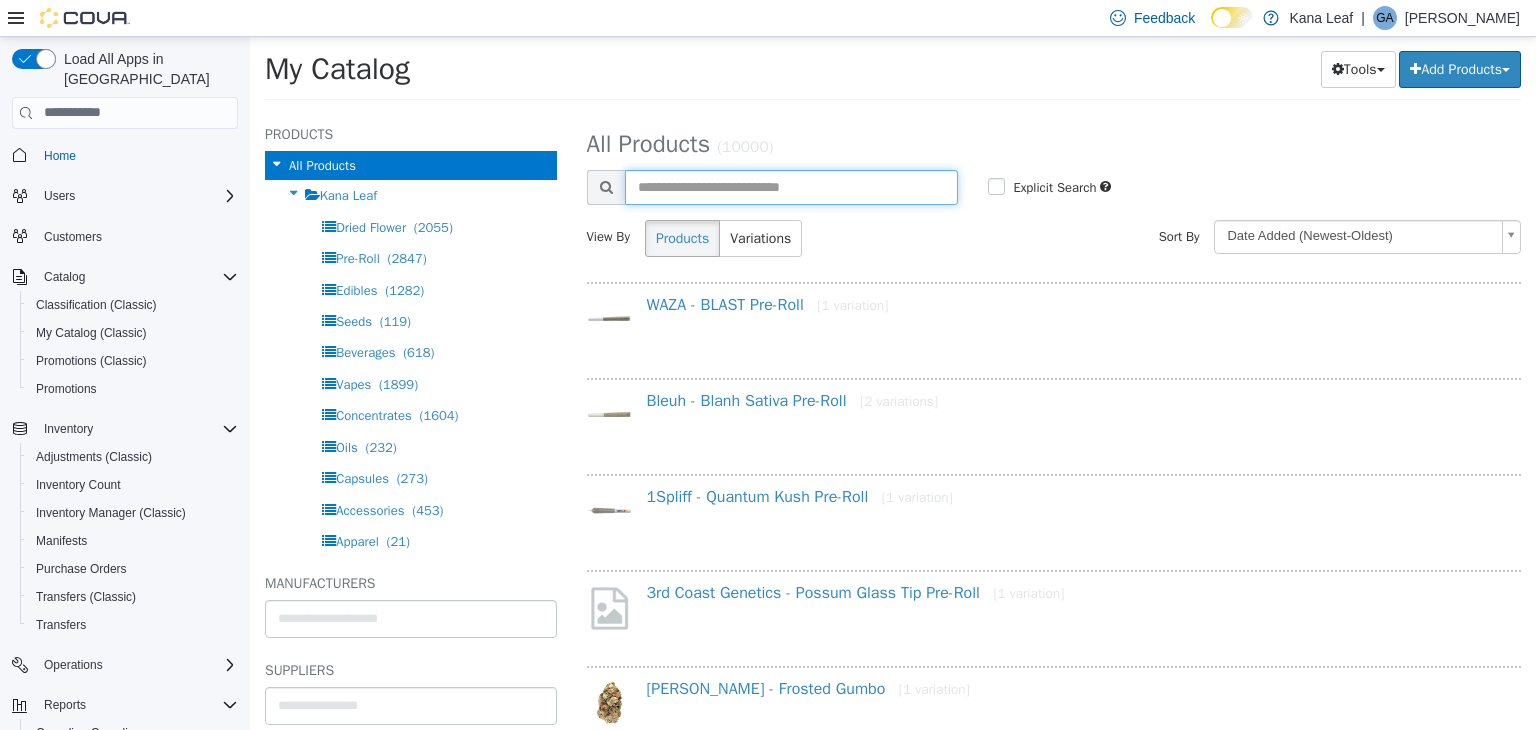 paste on "**********" 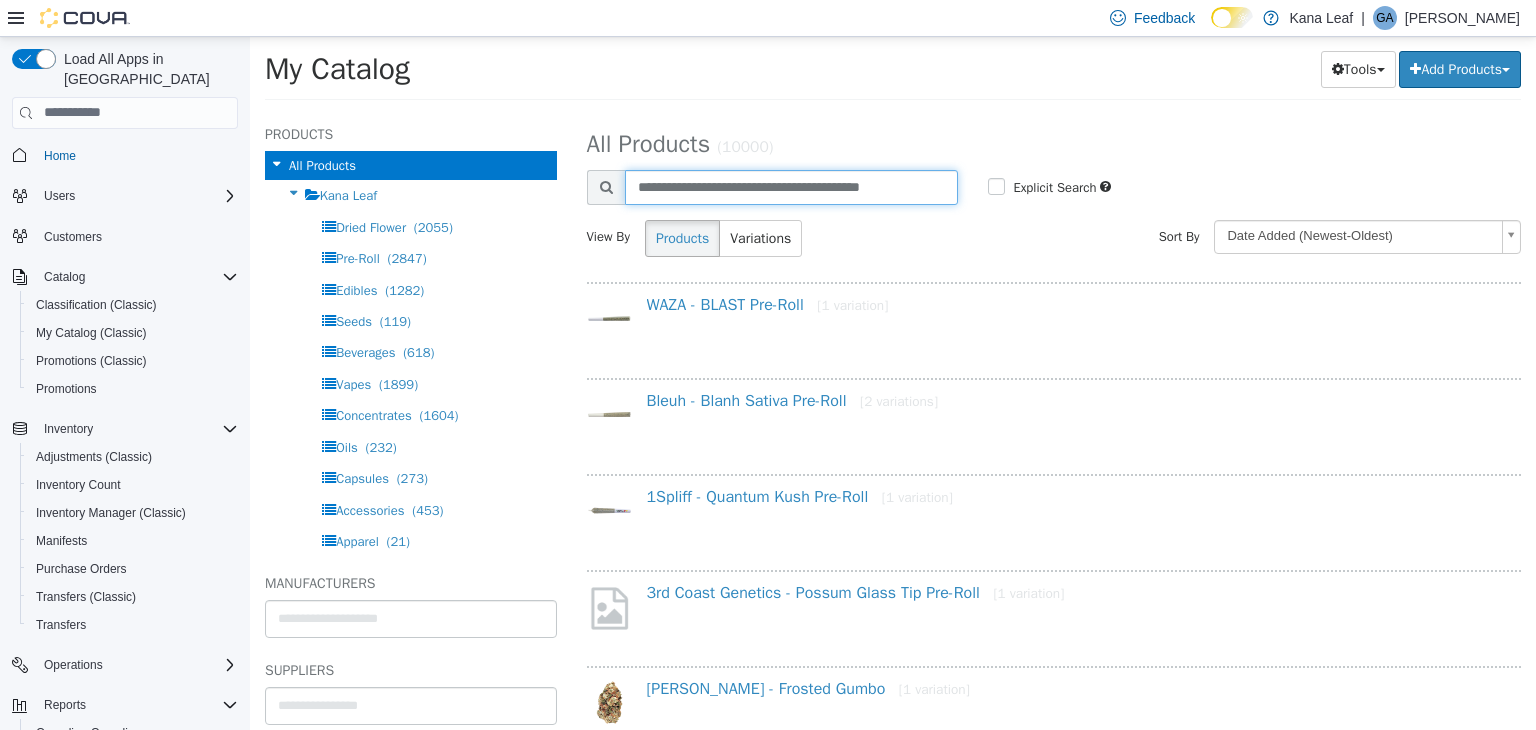 type on "**********" 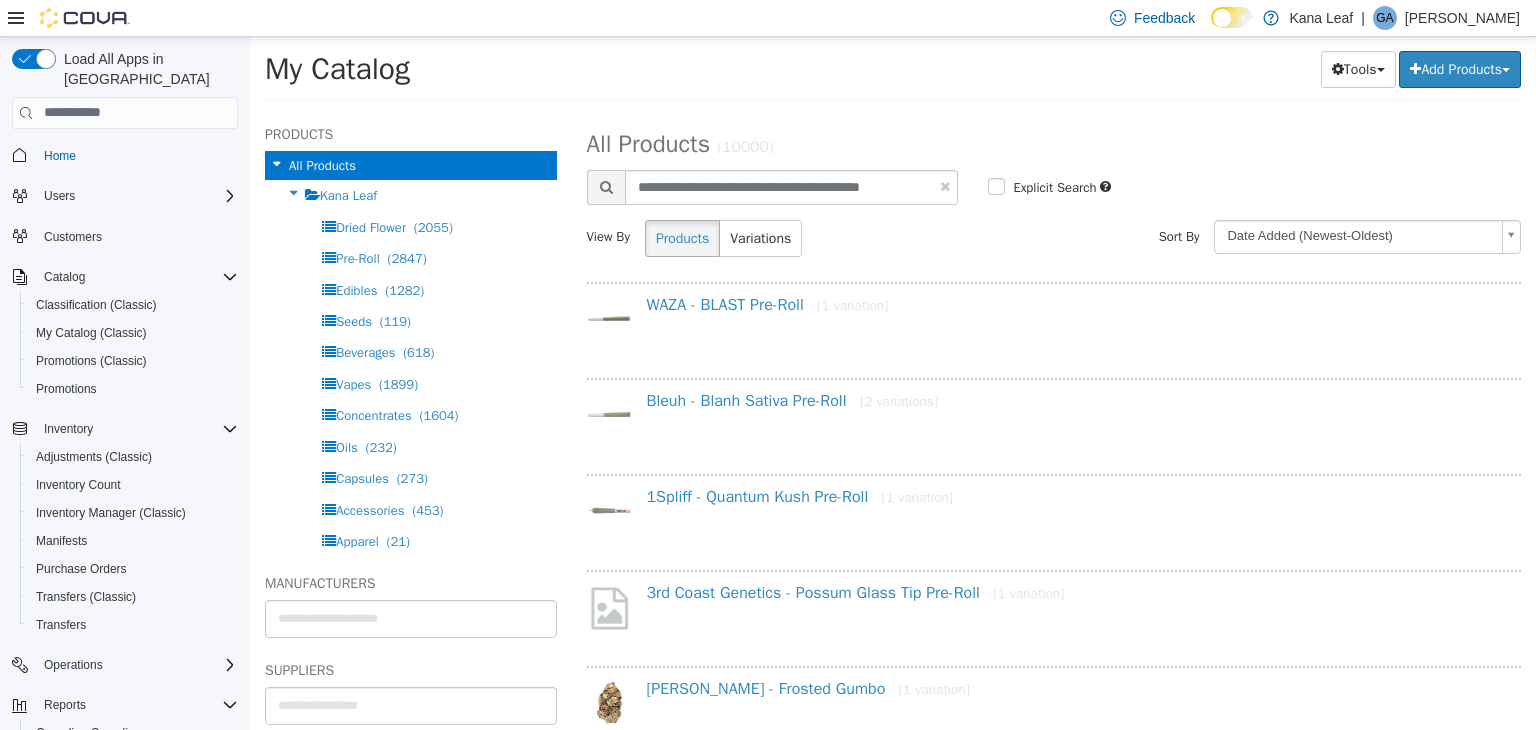 select on "**********" 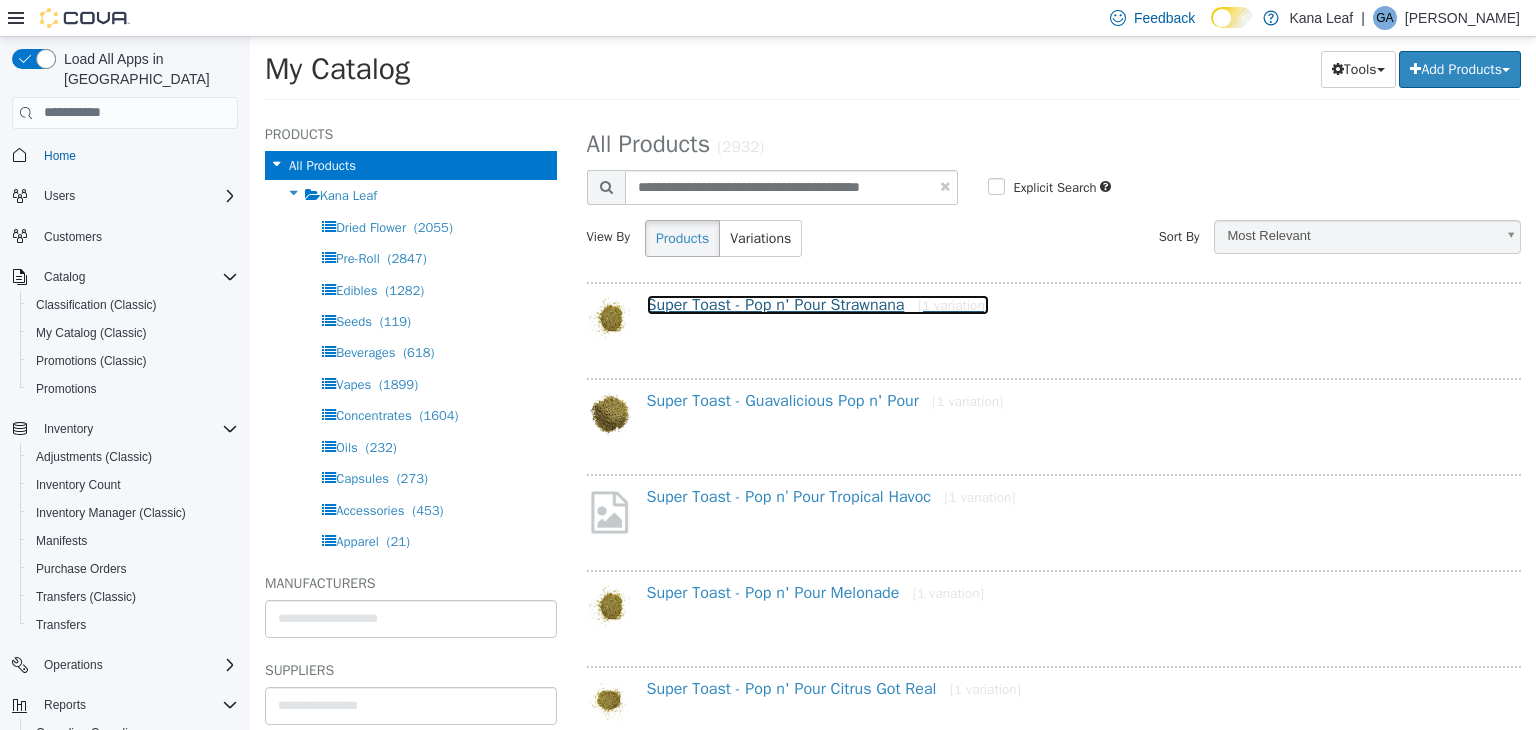 click on "Super Toast - Pop n' Pour Strawnana
[1 variation]" at bounding box center (818, 304) 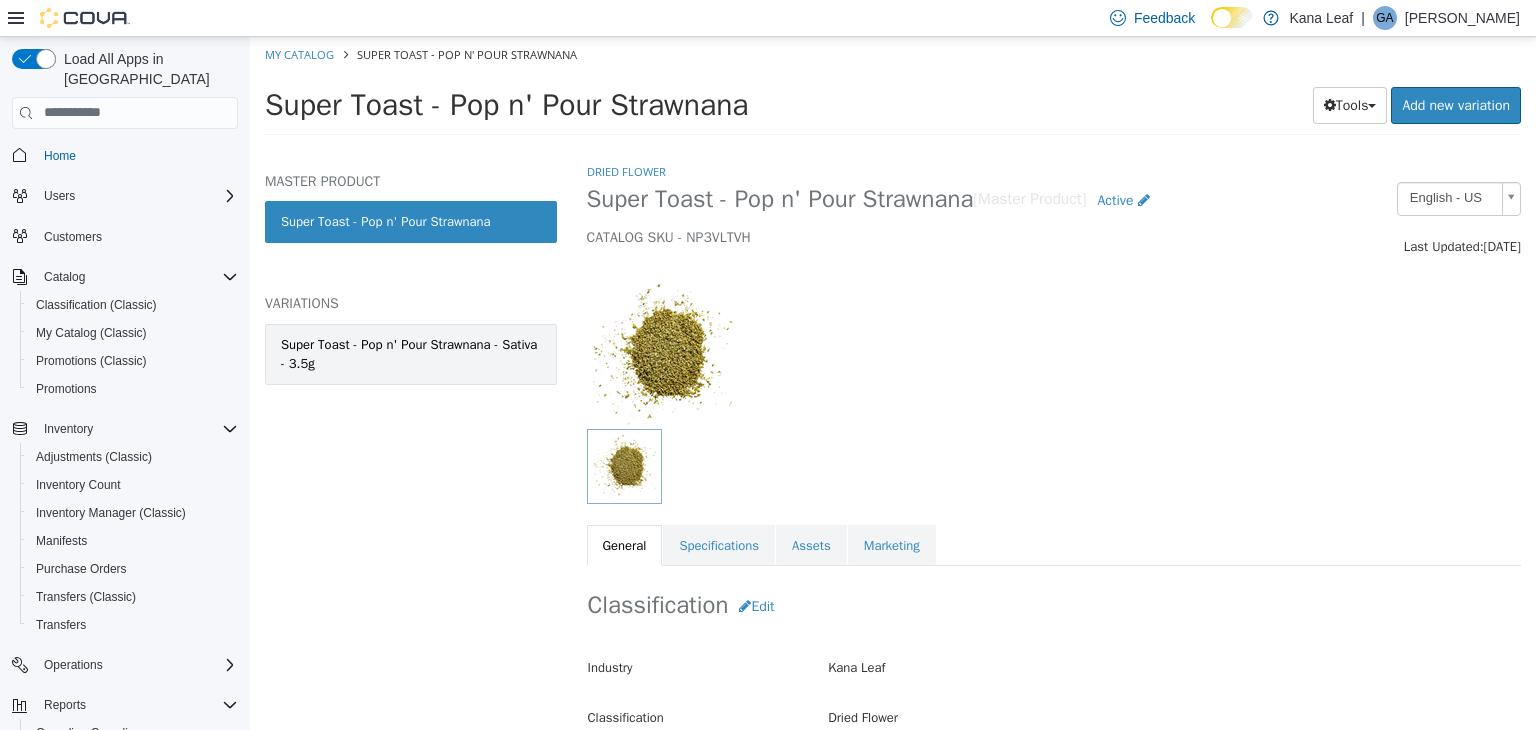click on "Super Toast - Pop n' Pour Strawnana - Sativa - 3.5g" at bounding box center (411, 353) 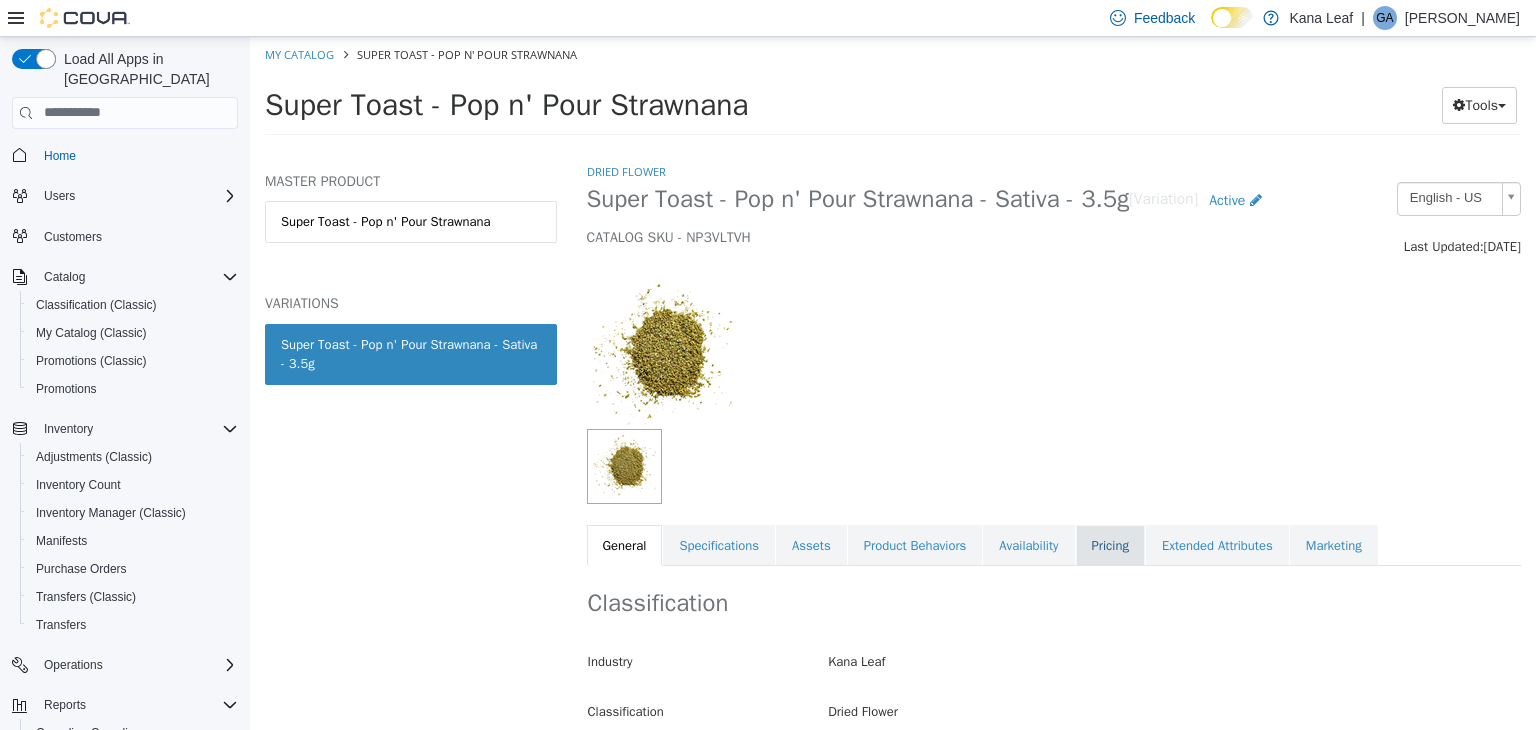 click on "Pricing" at bounding box center [1110, 545] 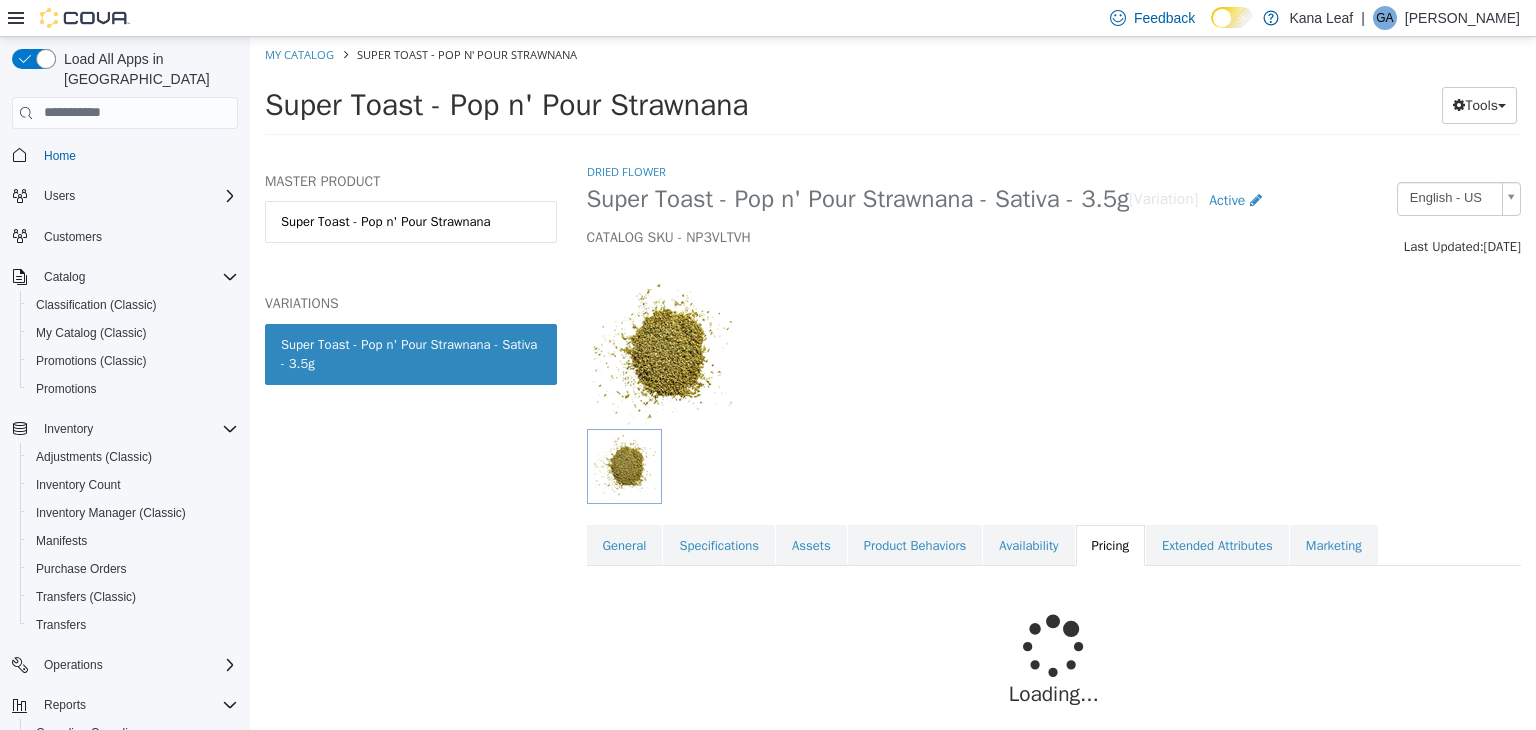 scroll, scrollTop: 147, scrollLeft: 0, axis: vertical 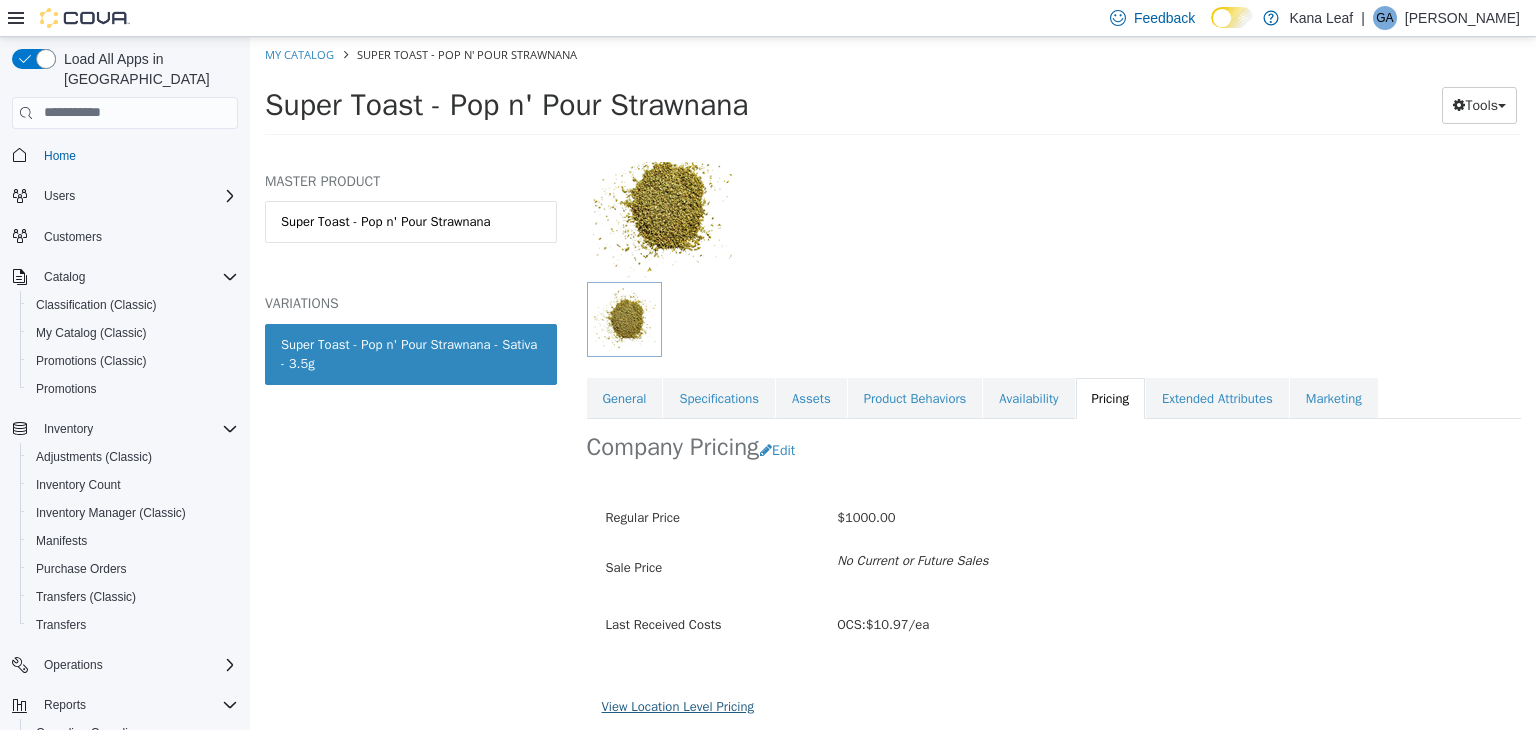 click on "View Location Level Pricing" at bounding box center [678, 705] 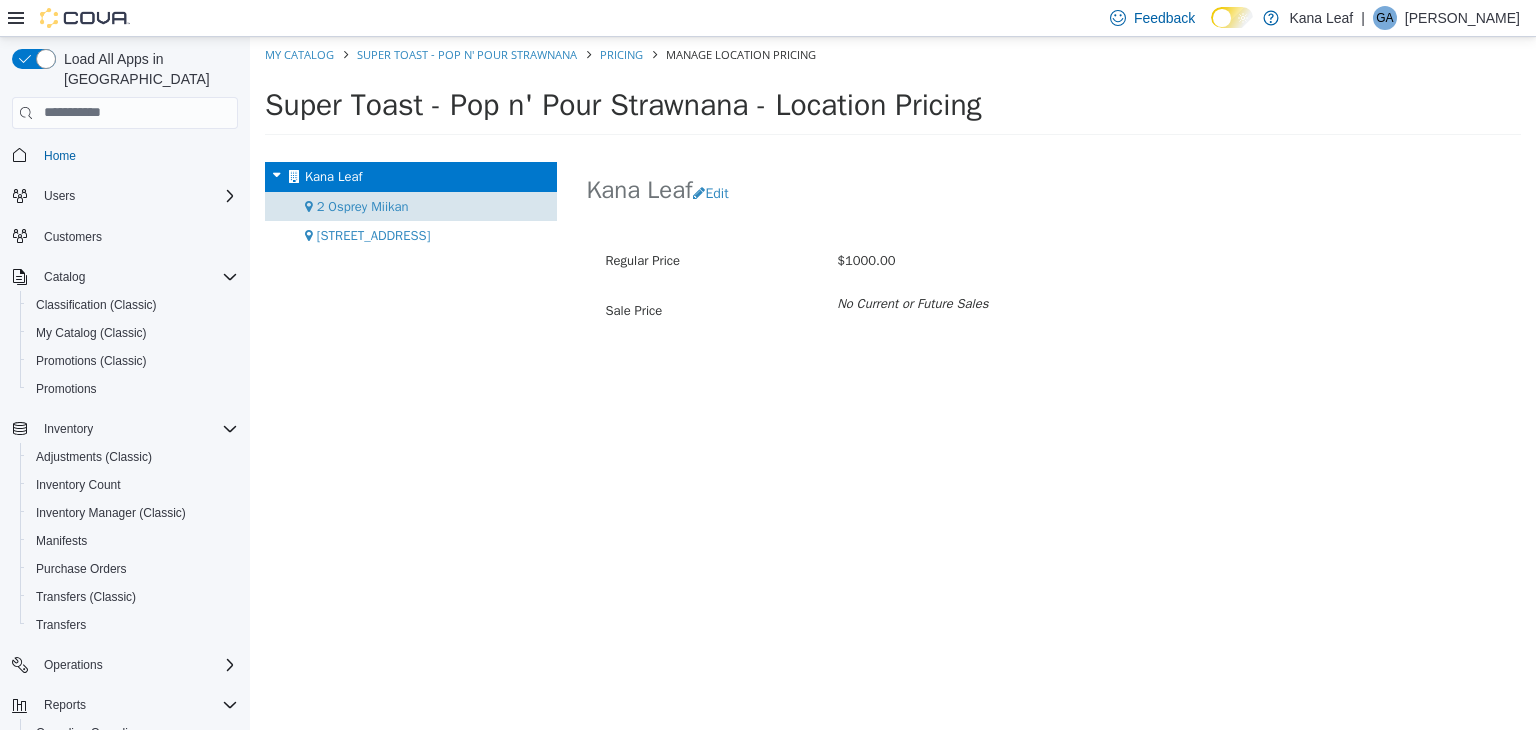 click on "2 Osprey Miikan" at bounding box center (411, 206) 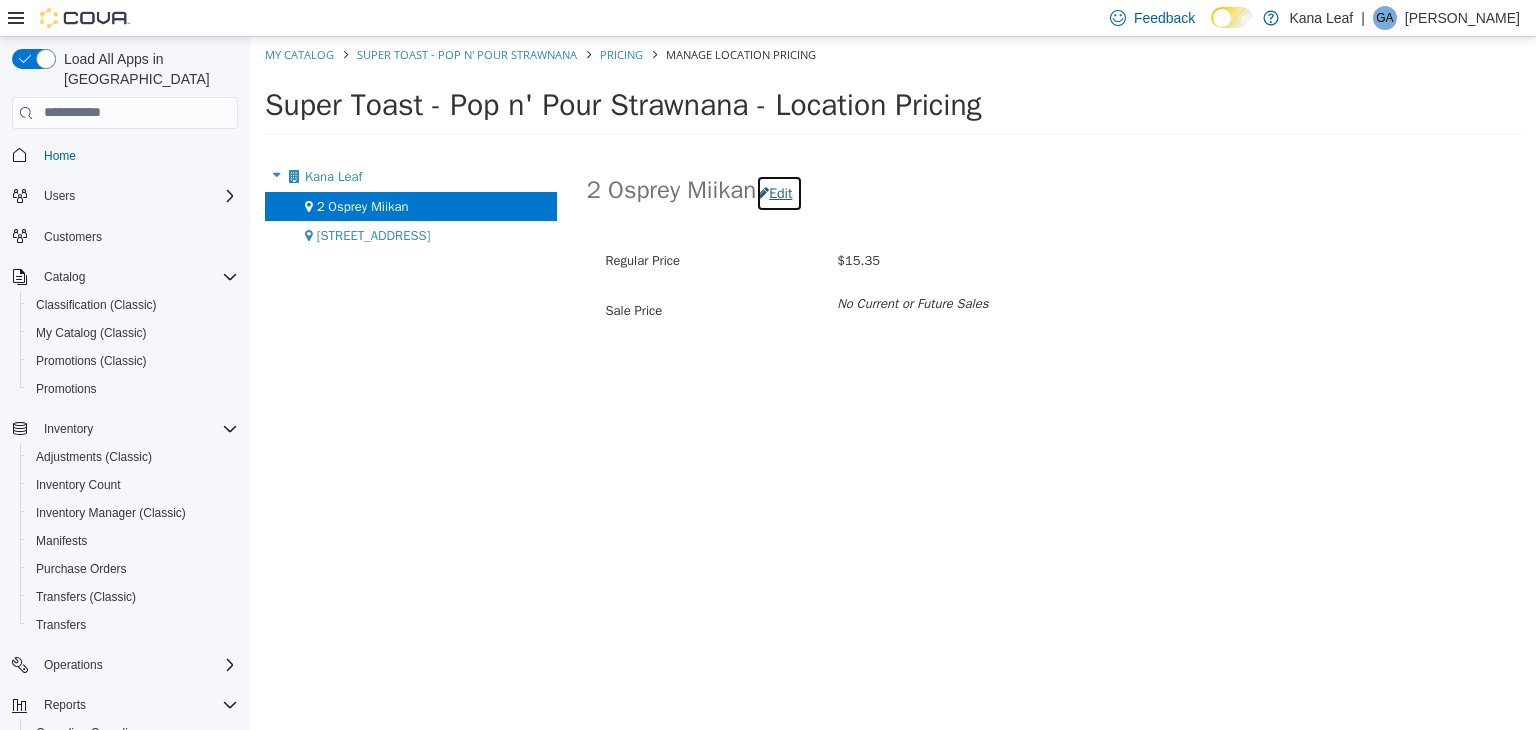 click on "Edit" at bounding box center (779, 192) 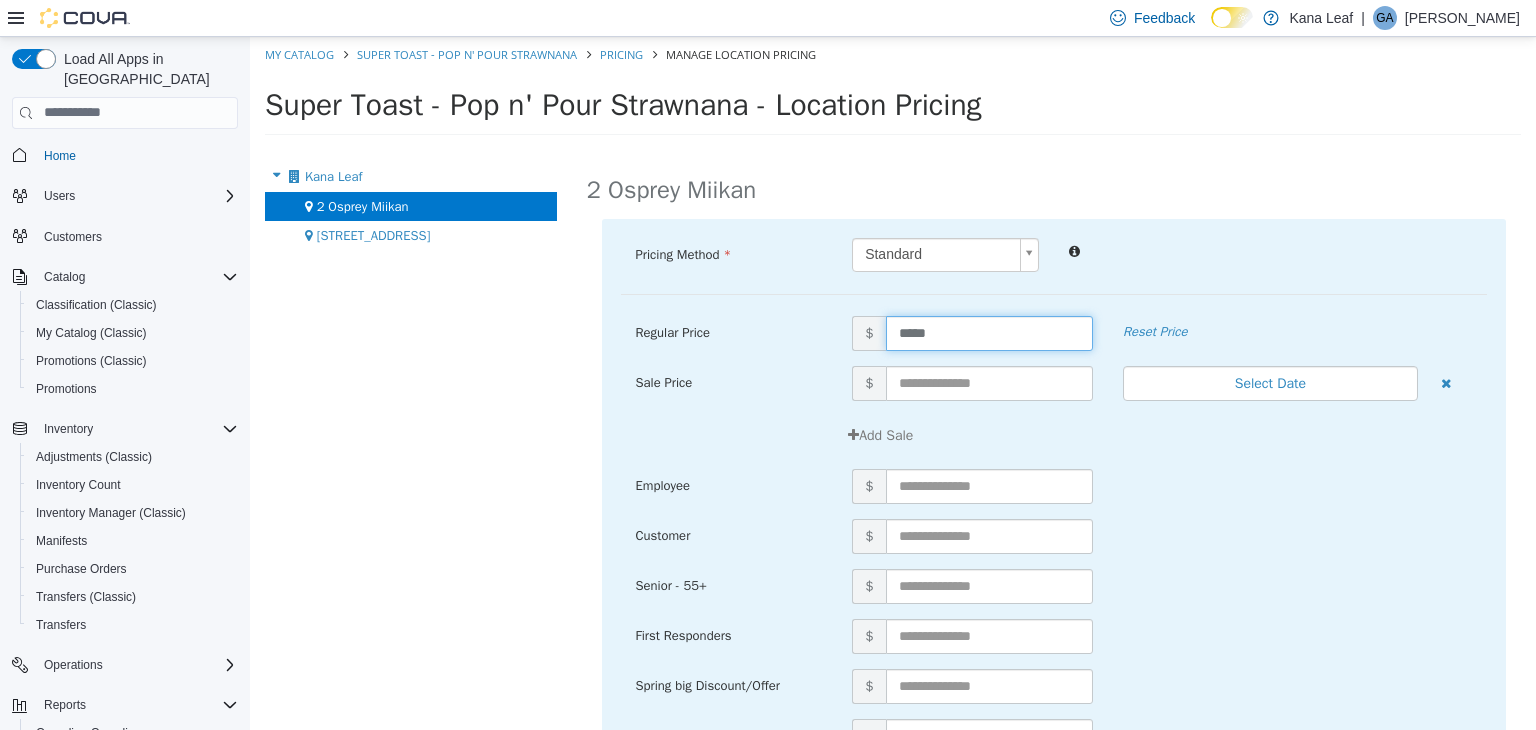 drag, startPoint x: 841, startPoint y: 329, endPoint x: 824, endPoint y: 328, distance: 17.029387 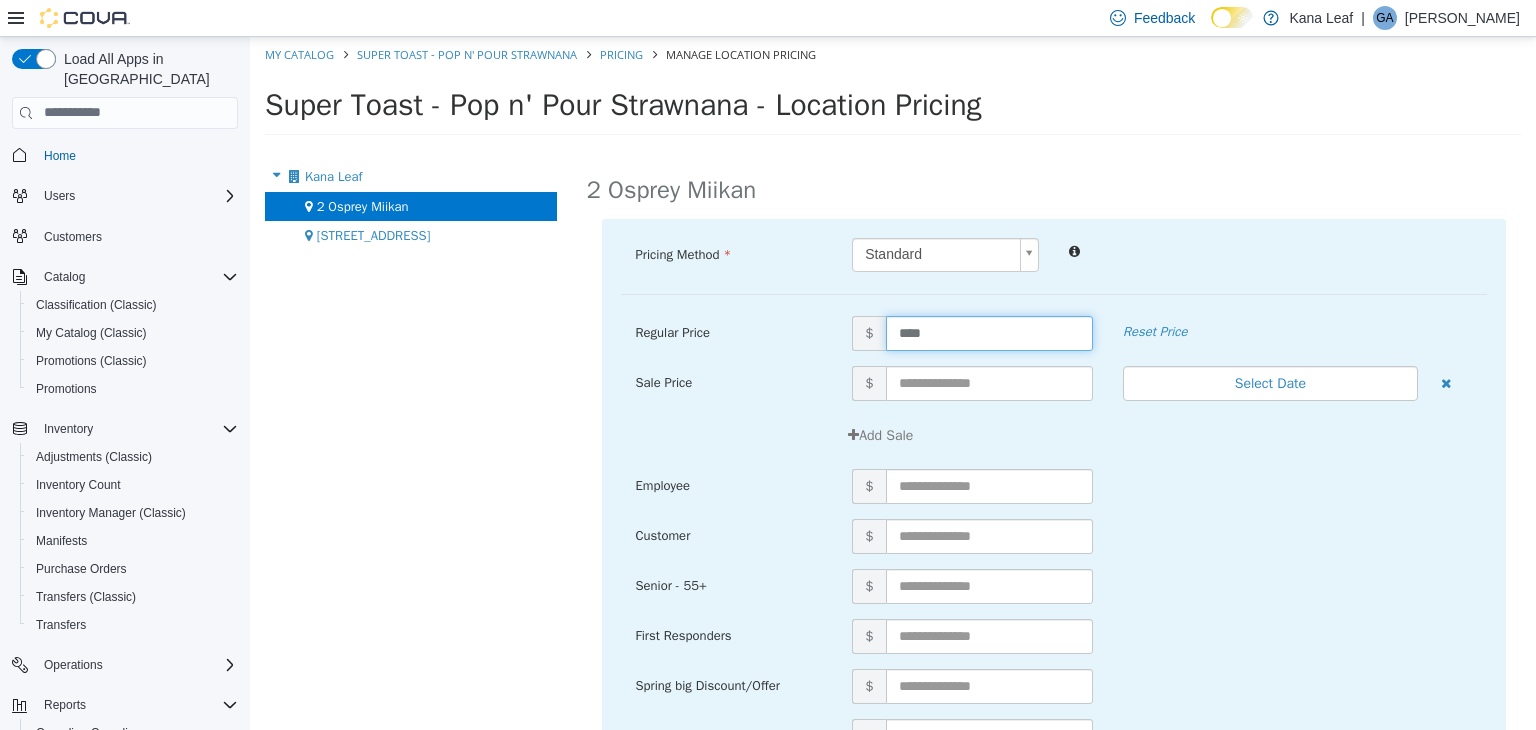 type on "*****" 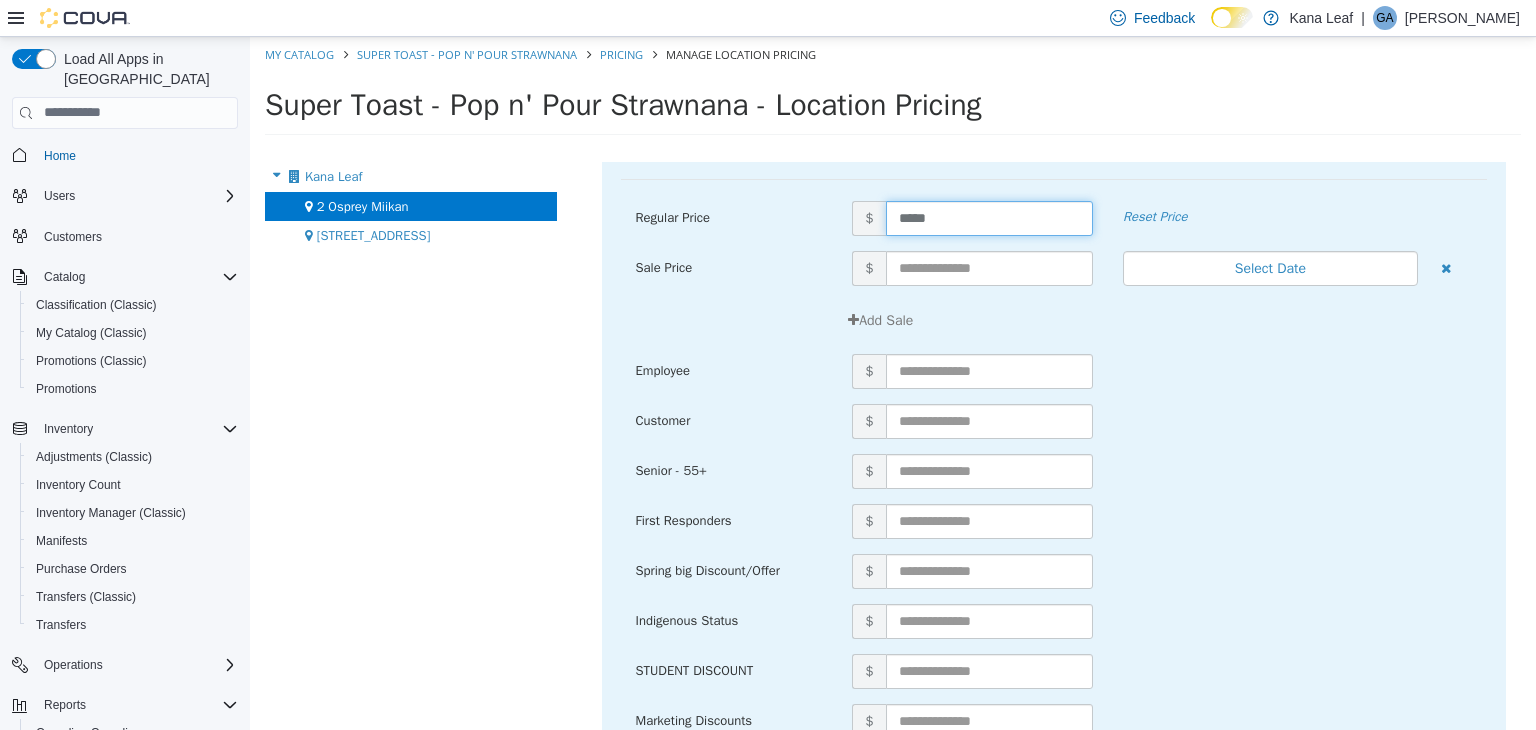 scroll, scrollTop: 214, scrollLeft: 0, axis: vertical 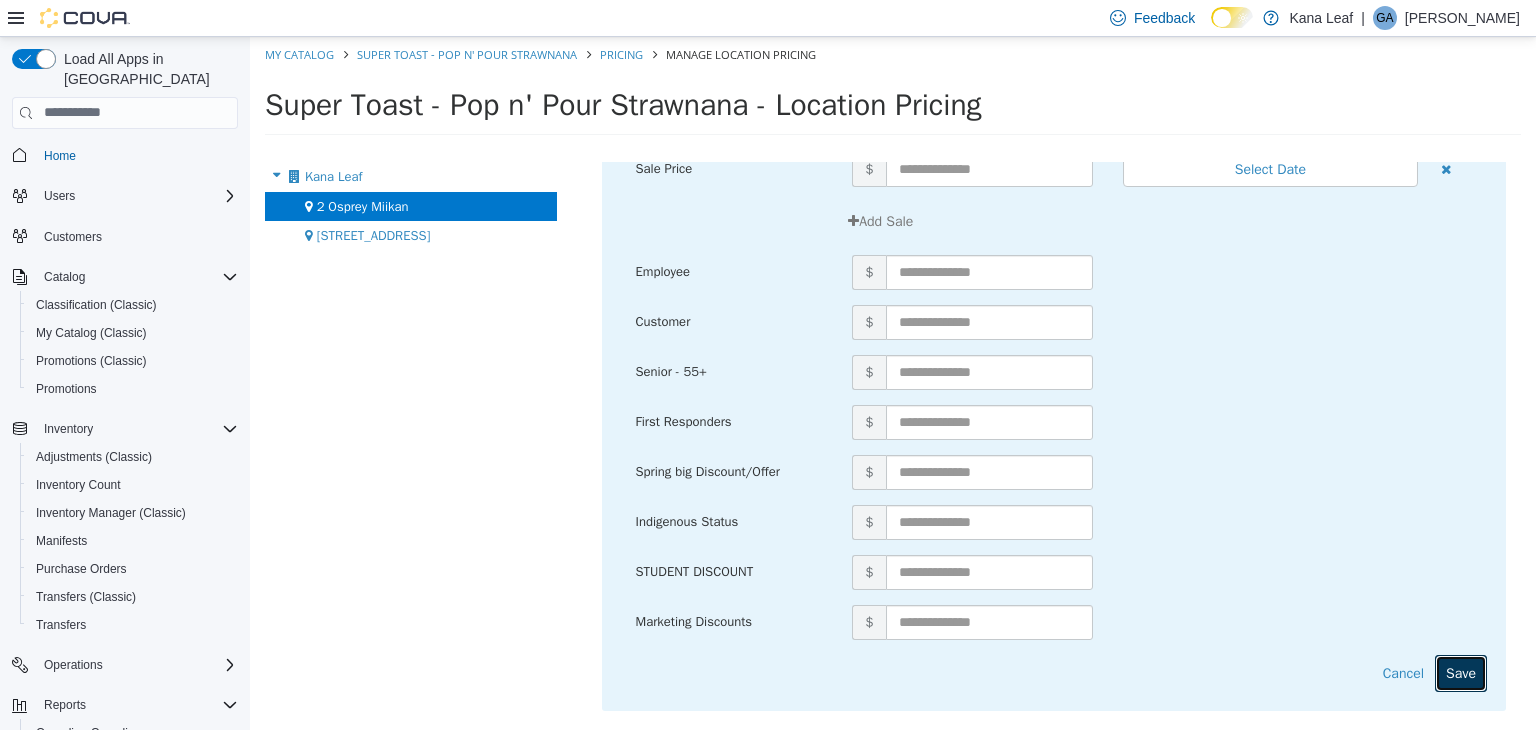 click on "Save" at bounding box center (1461, 672) 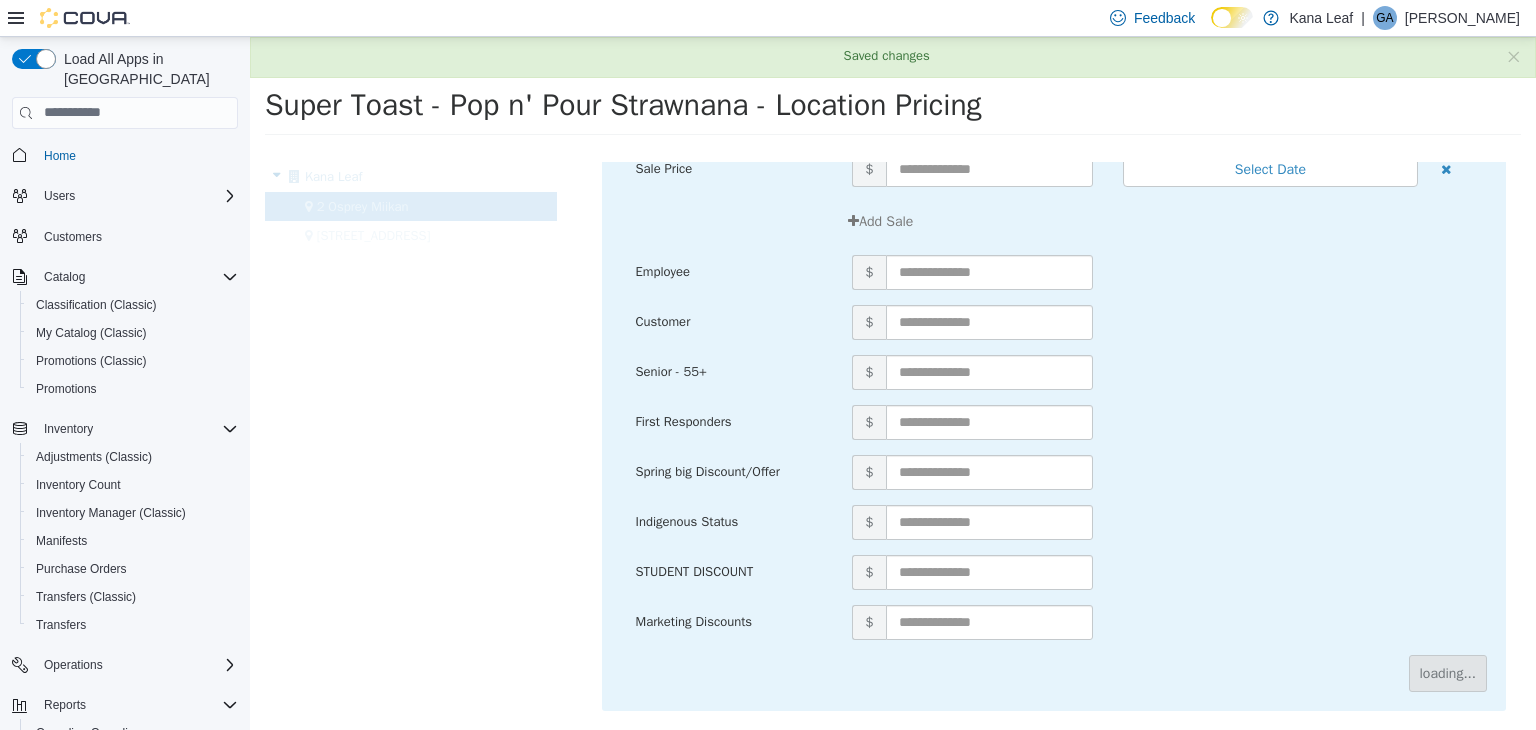 scroll, scrollTop: 0, scrollLeft: 0, axis: both 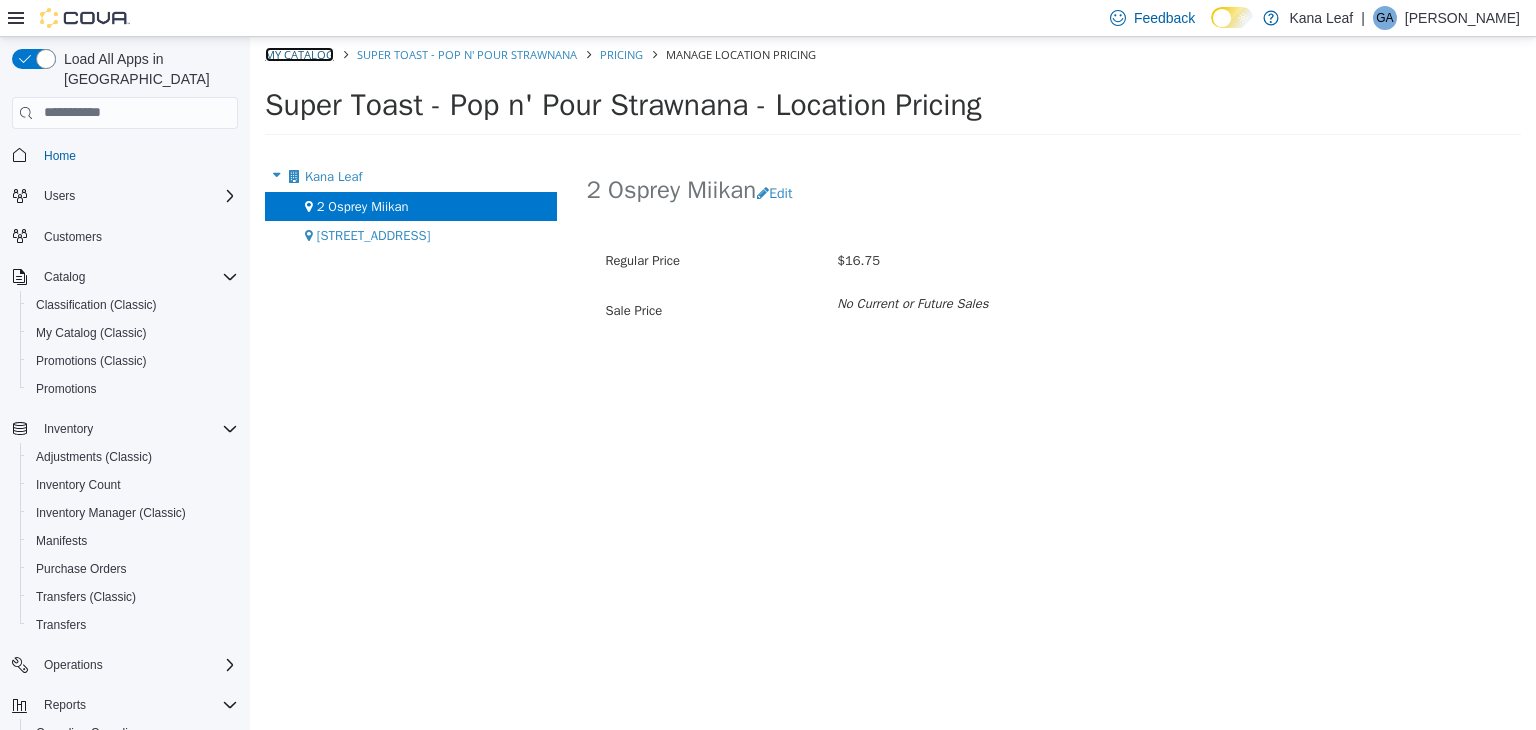 click on "My Catalog" at bounding box center [299, 53] 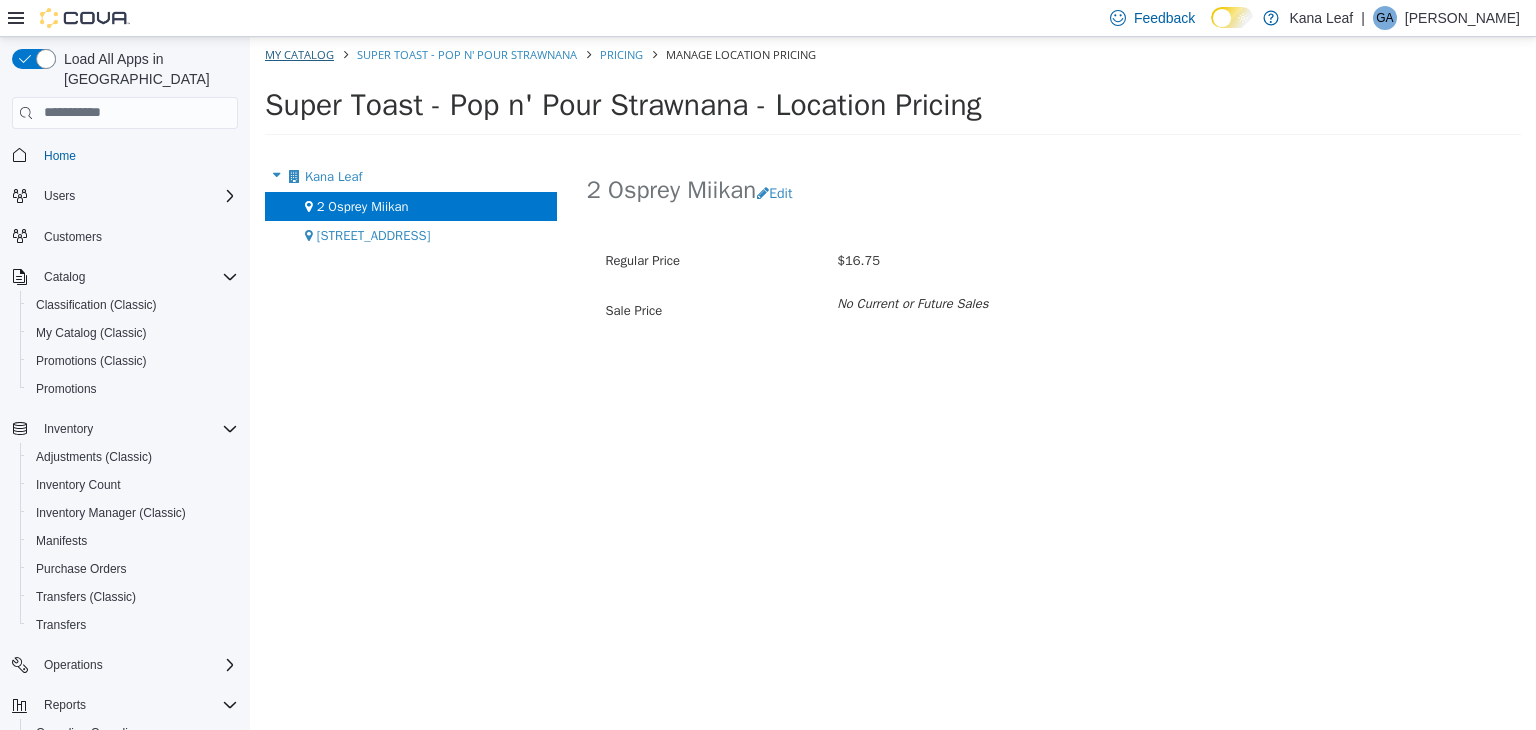 select on "**********" 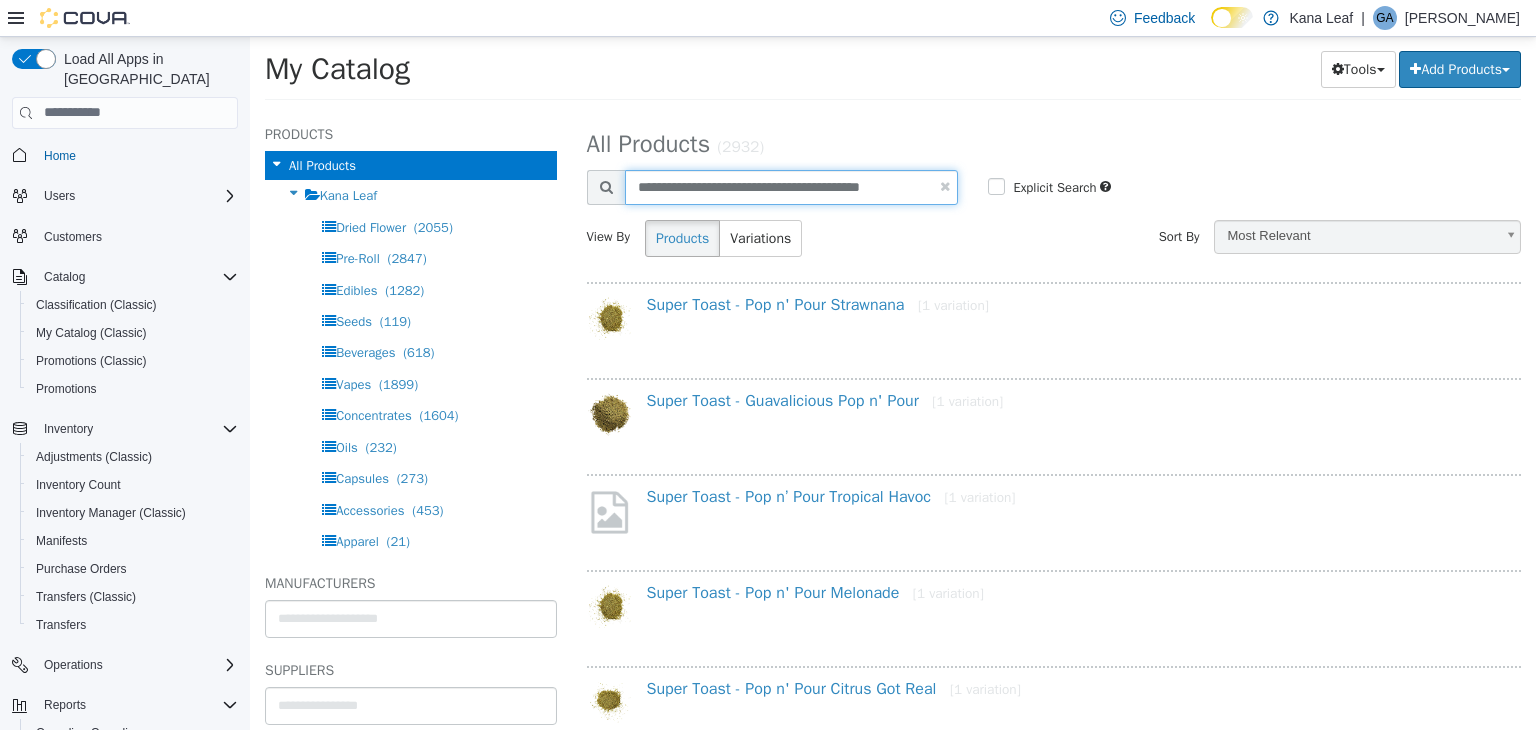 drag, startPoint x: 639, startPoint y: 184, endPoint x: 969, endPoint y: 218, distance: 331.7469 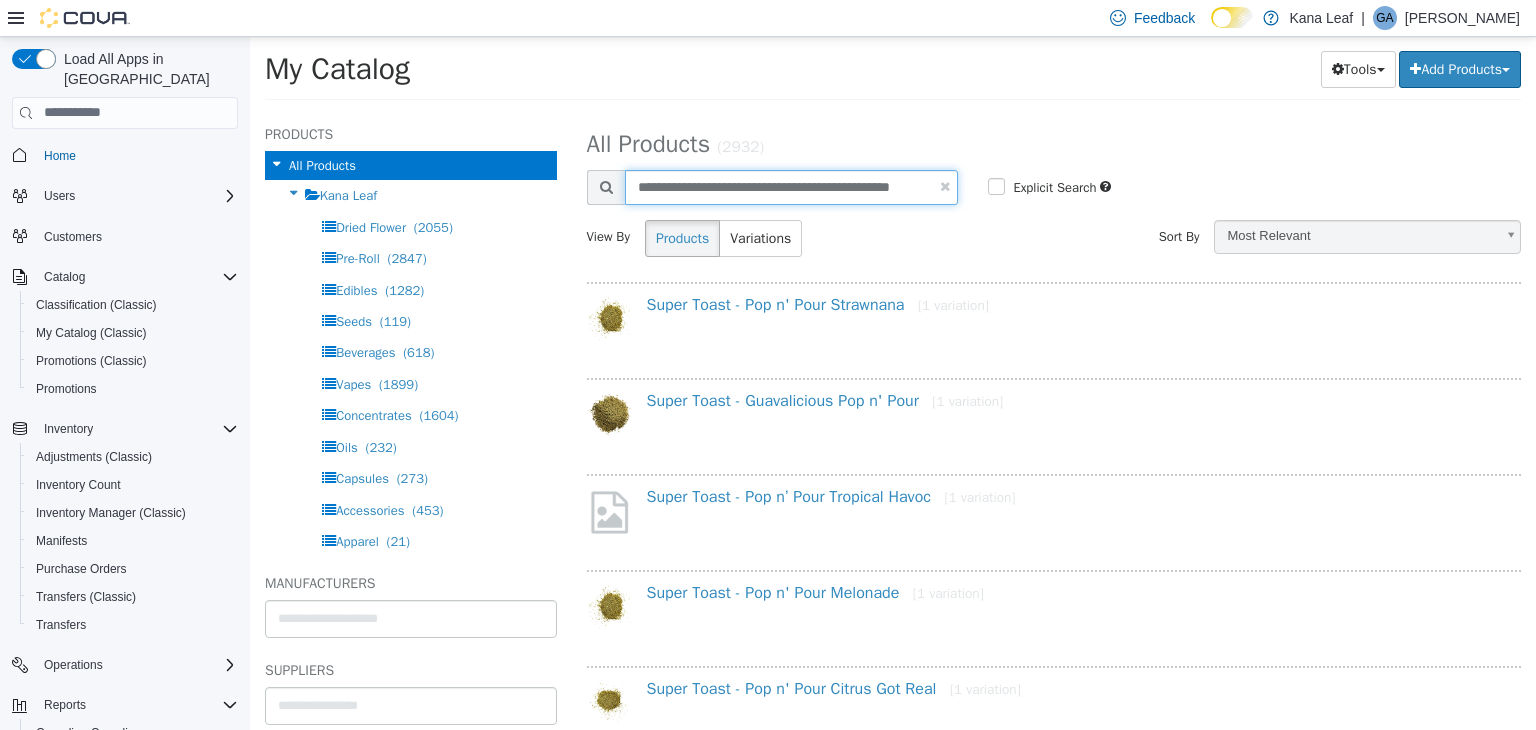 type on "**********" 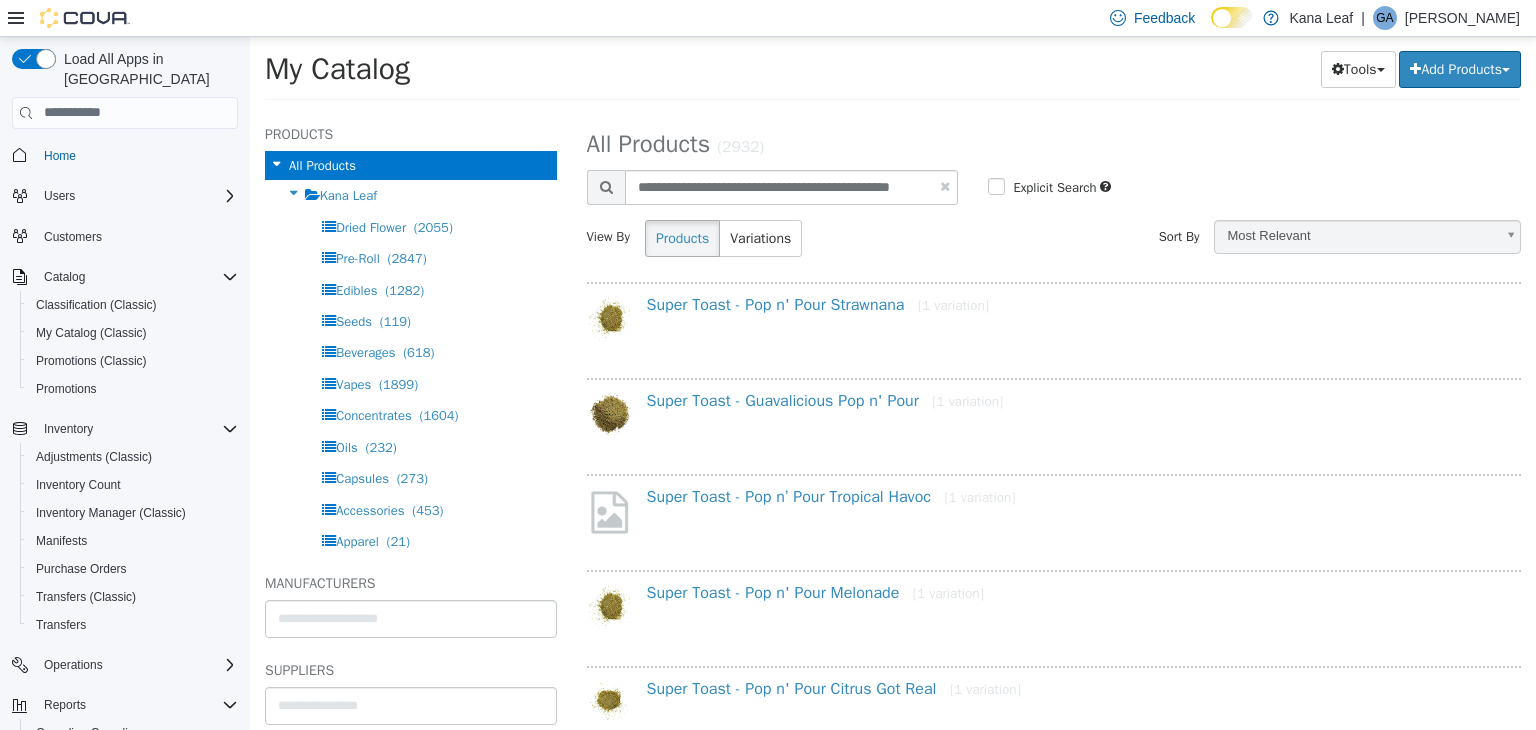 select on "**********" 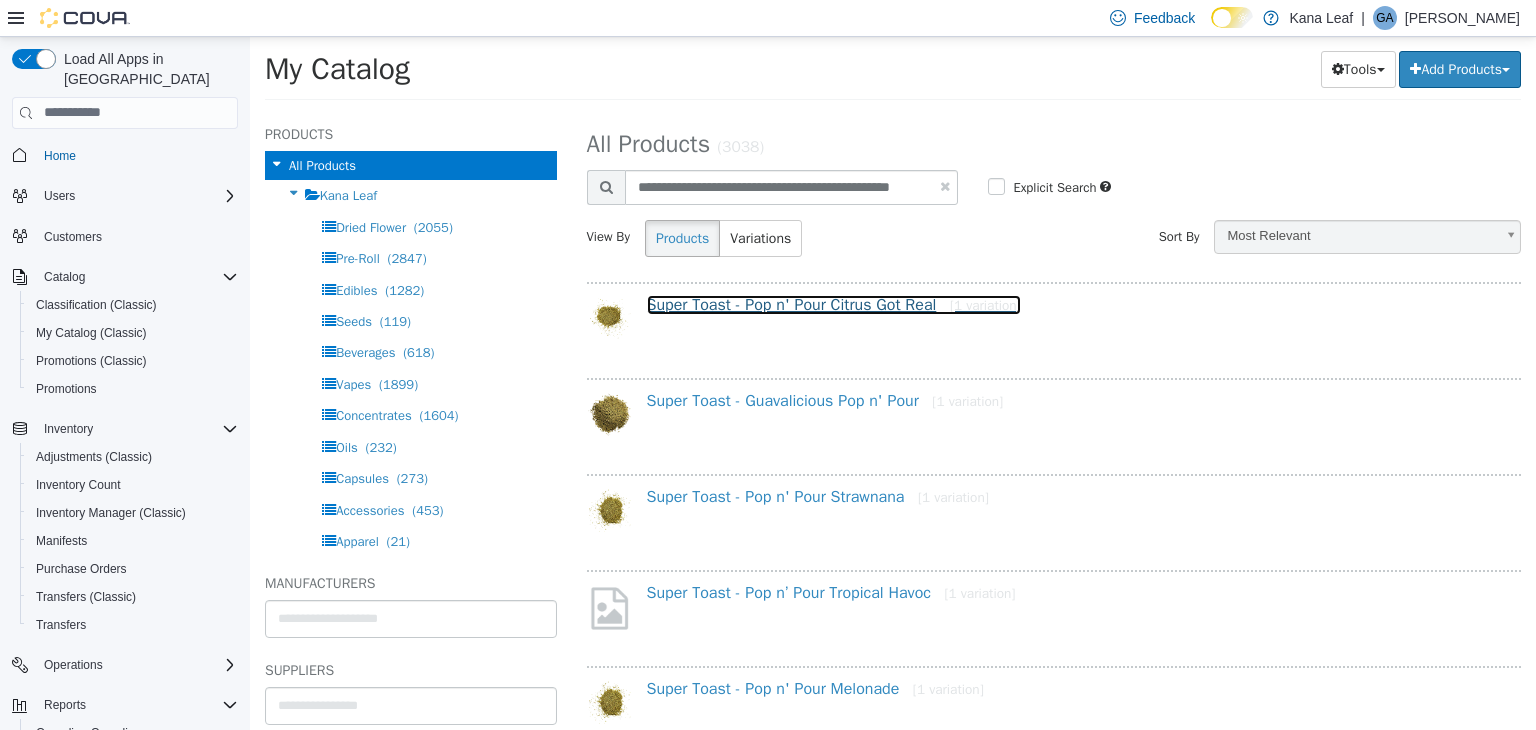 click on "Super Toast - Pop n' Pour Citrus Got Real
[1 variation]" at bounding box center (834, 304) 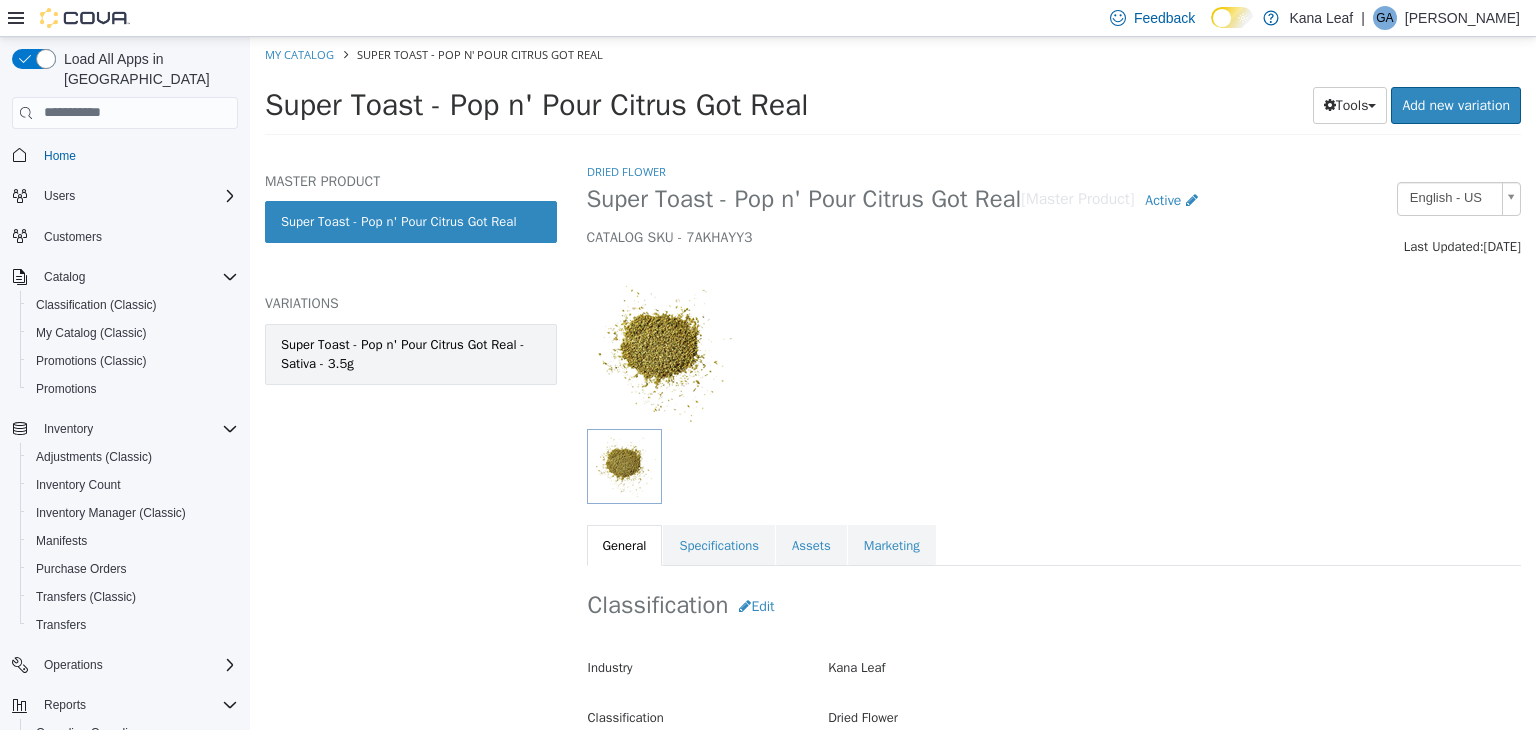click on "Super Toast - Pop n' Pour Citrus Got Real - Sativa - 3.5g" at bounding box center [411, 353] 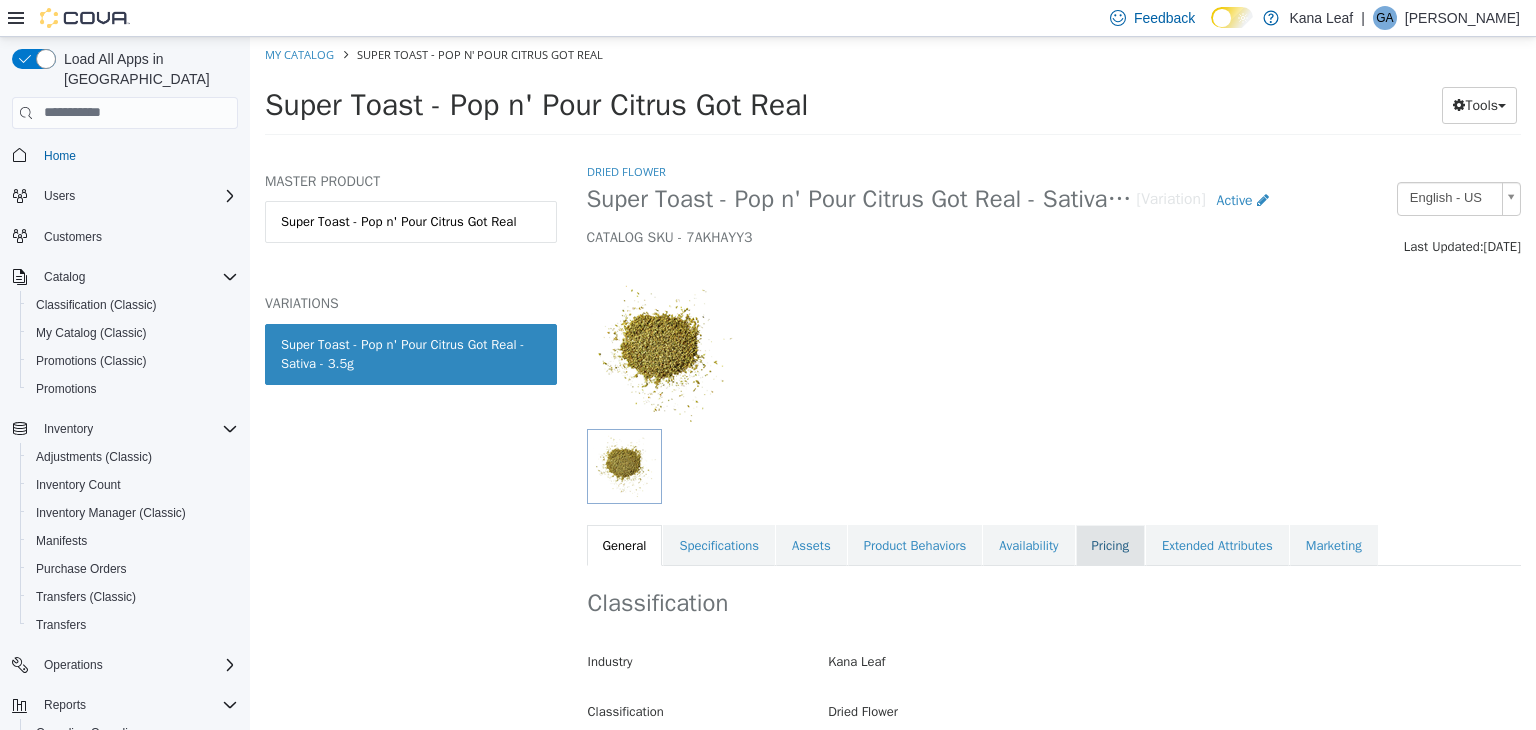 click on "Pricing" at bounding box center [1110, 545] 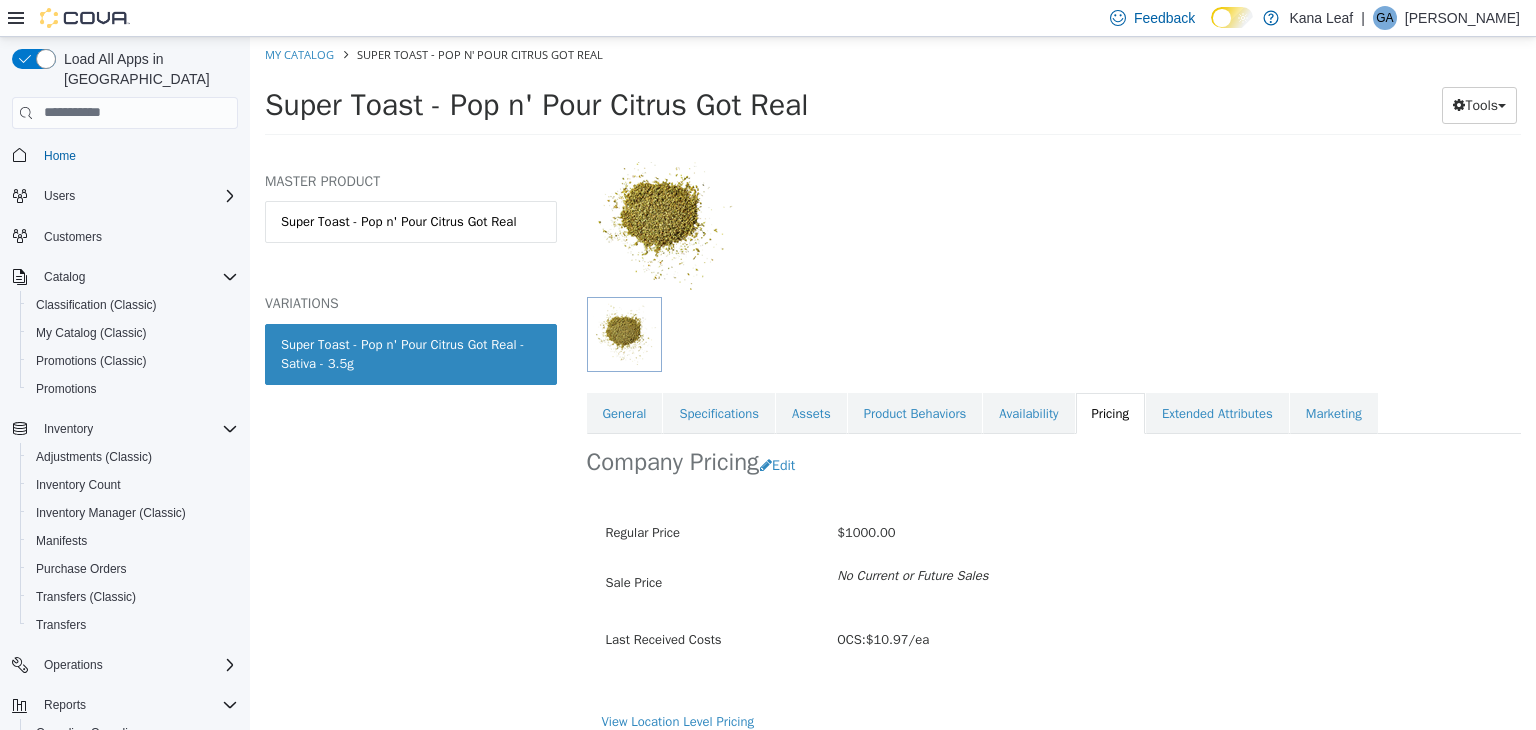 scroll, scrollTop: 147, scrollLeft: 0, axis: vertical 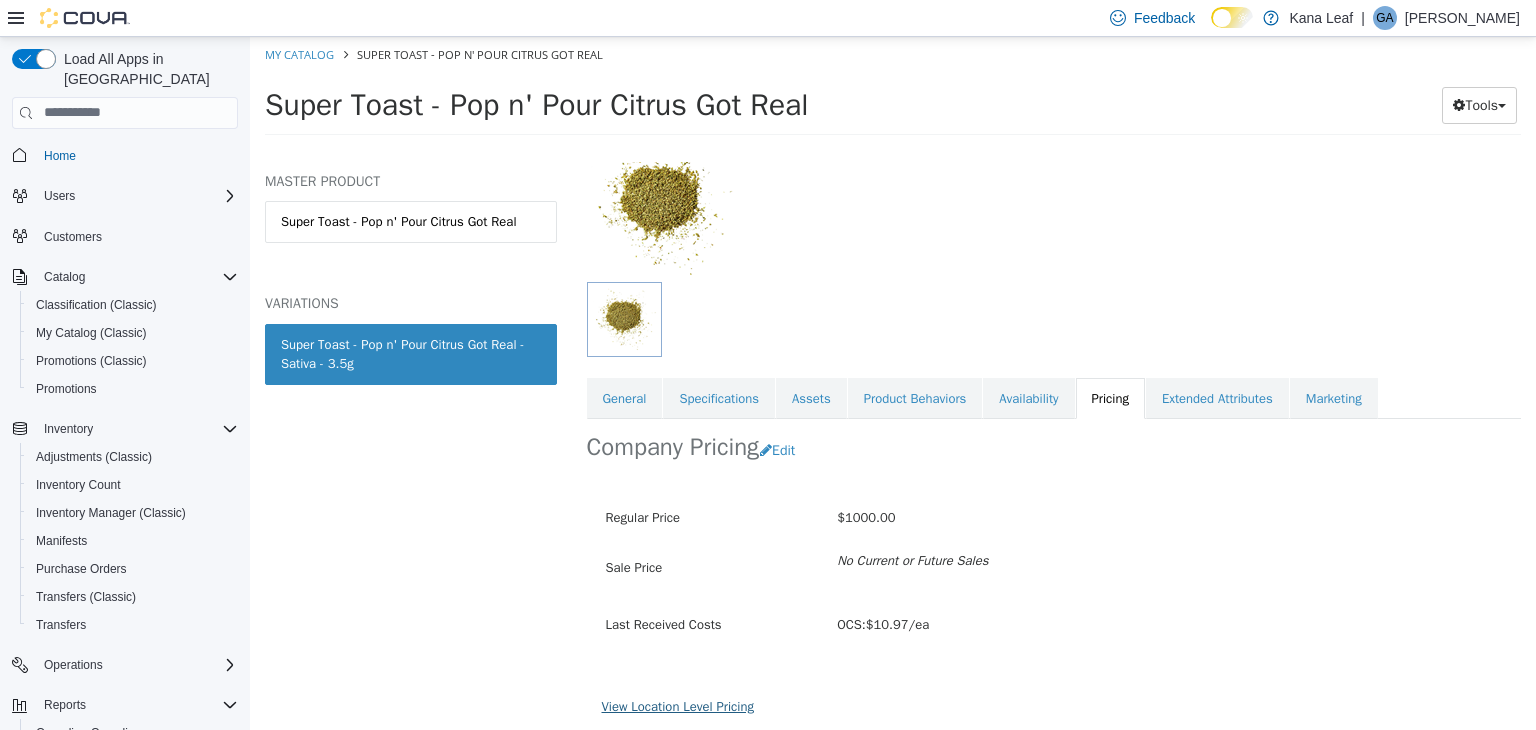 click on "View Location Level Pricing" at bounding box center (678, 705) 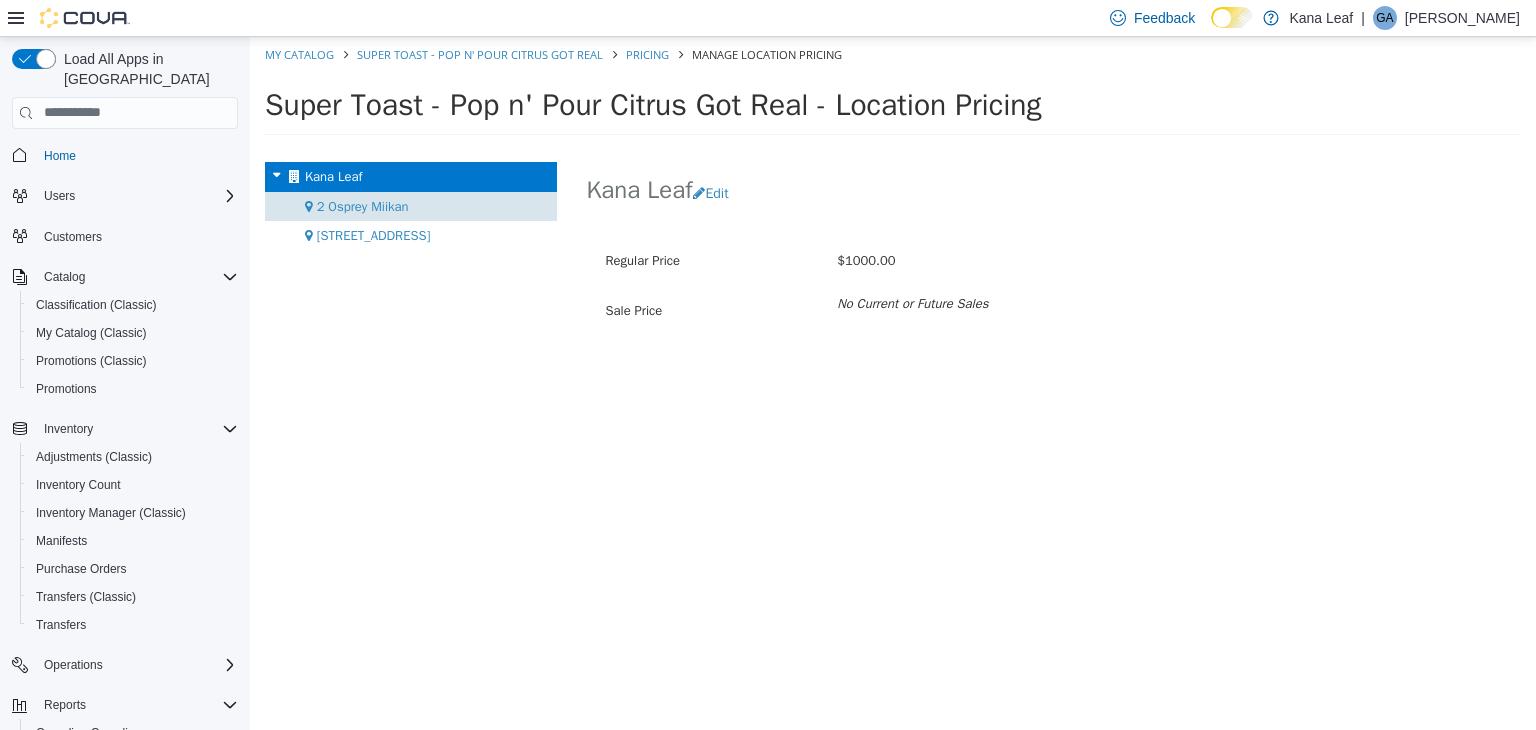 click on "2 Osprey Miikan" at bounding box center [363, 205] 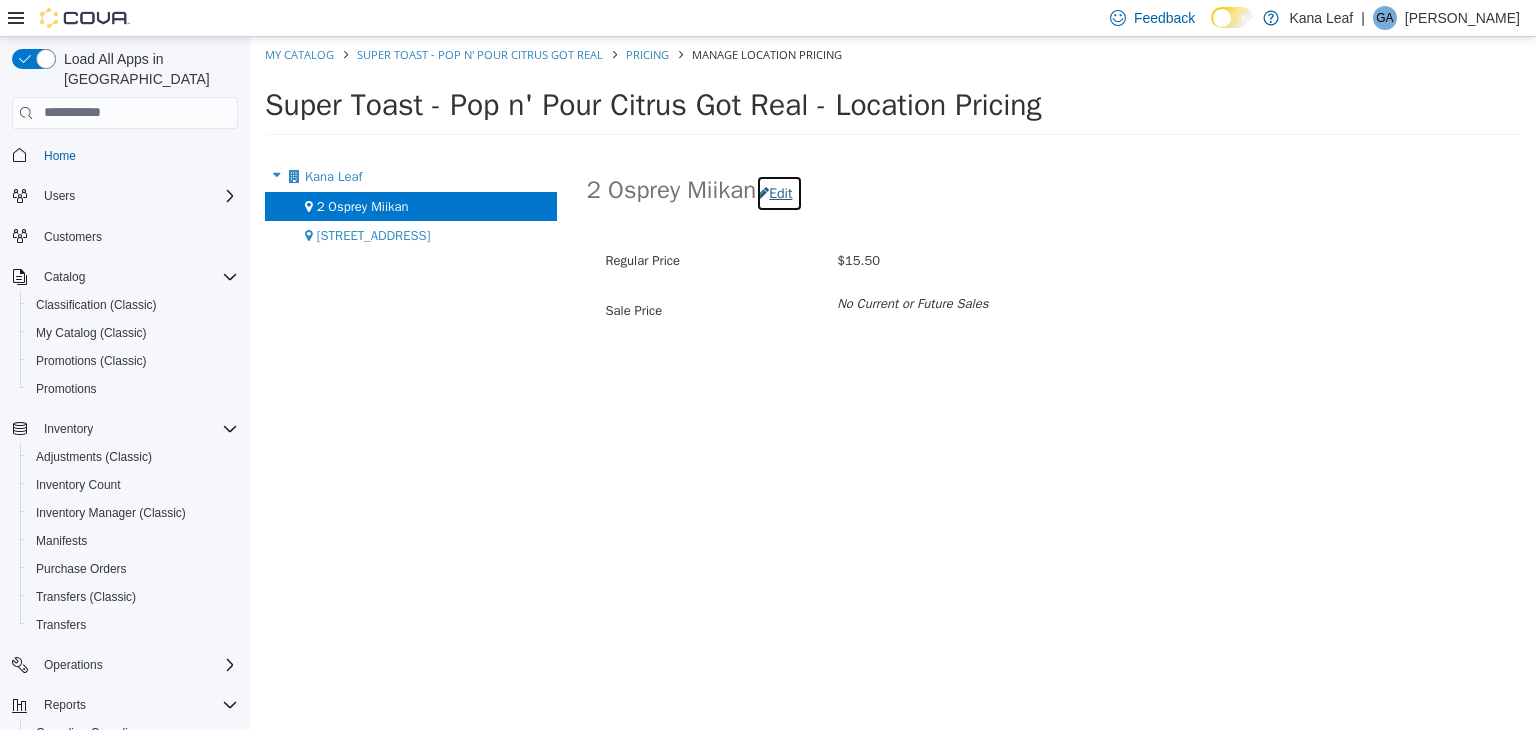 click on "Edit" at bounding box center (779, 192) 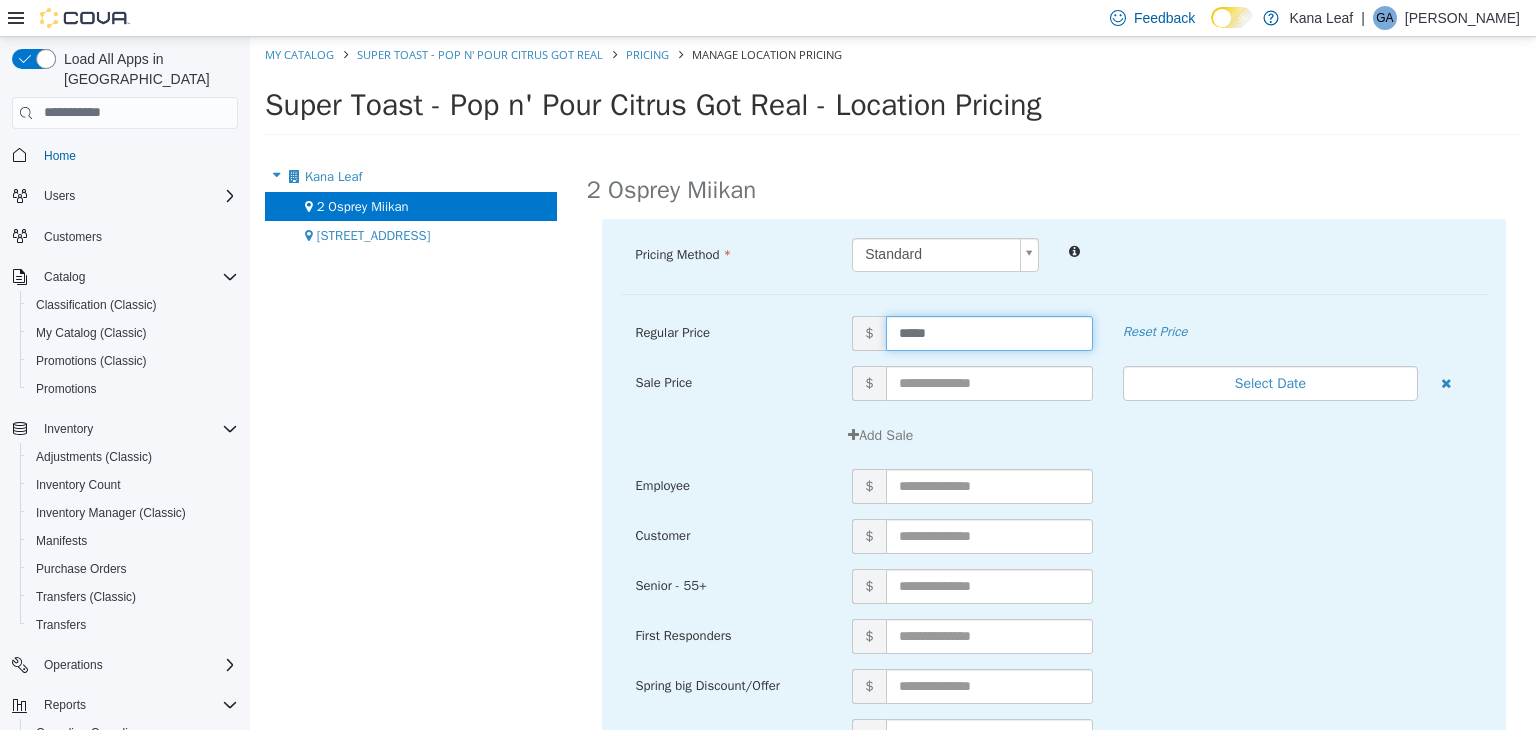 click on "*****" at bounding box center [989, 332] 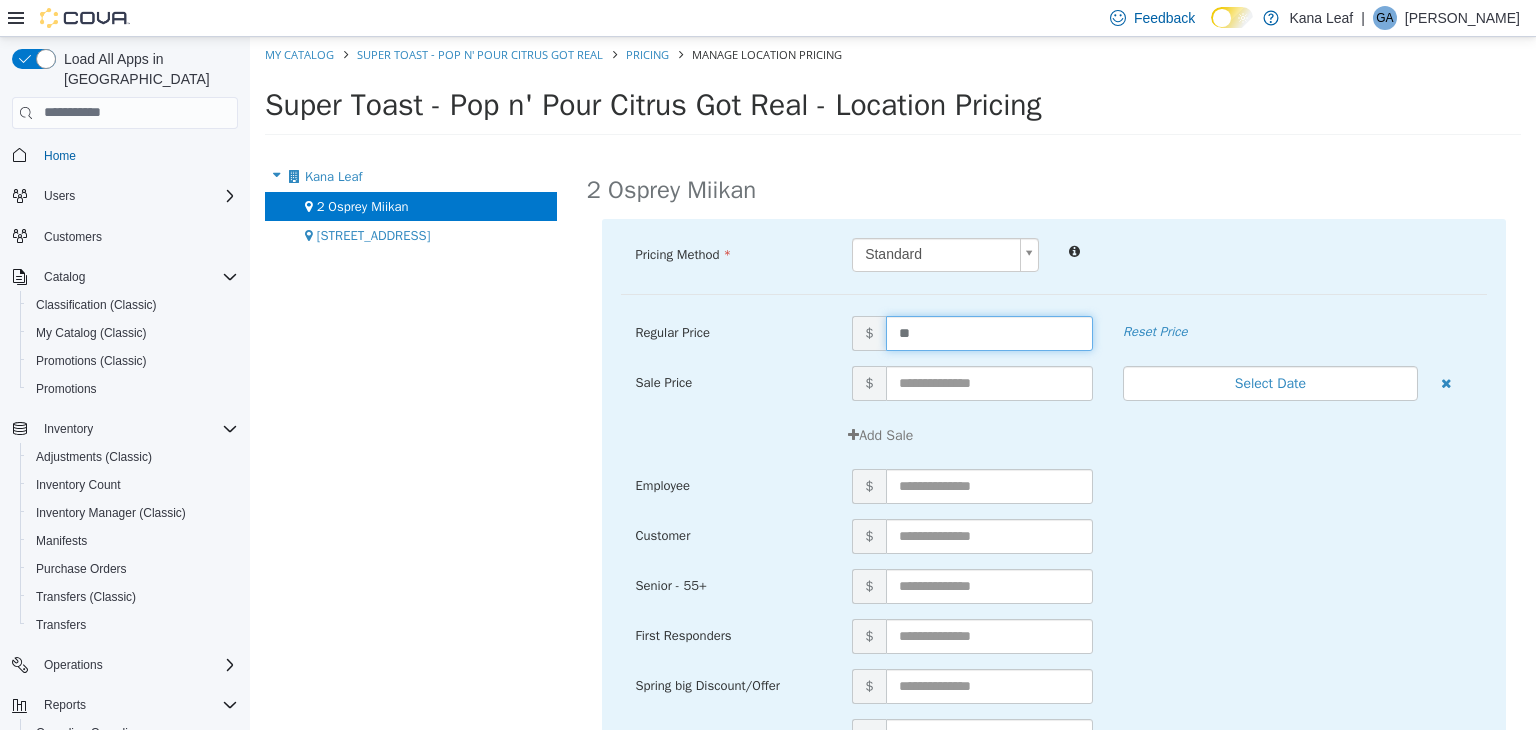 type on "*" 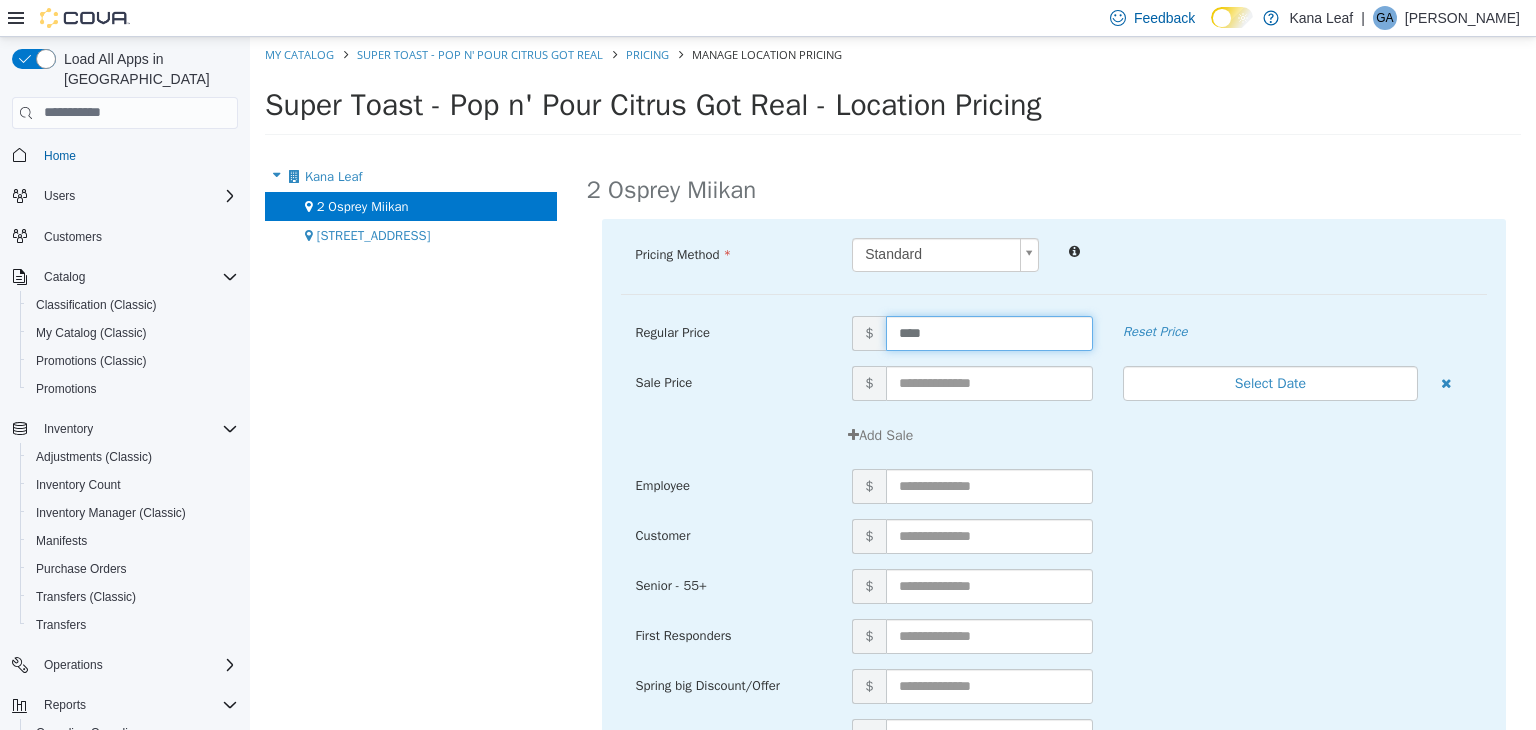 type on "*****" 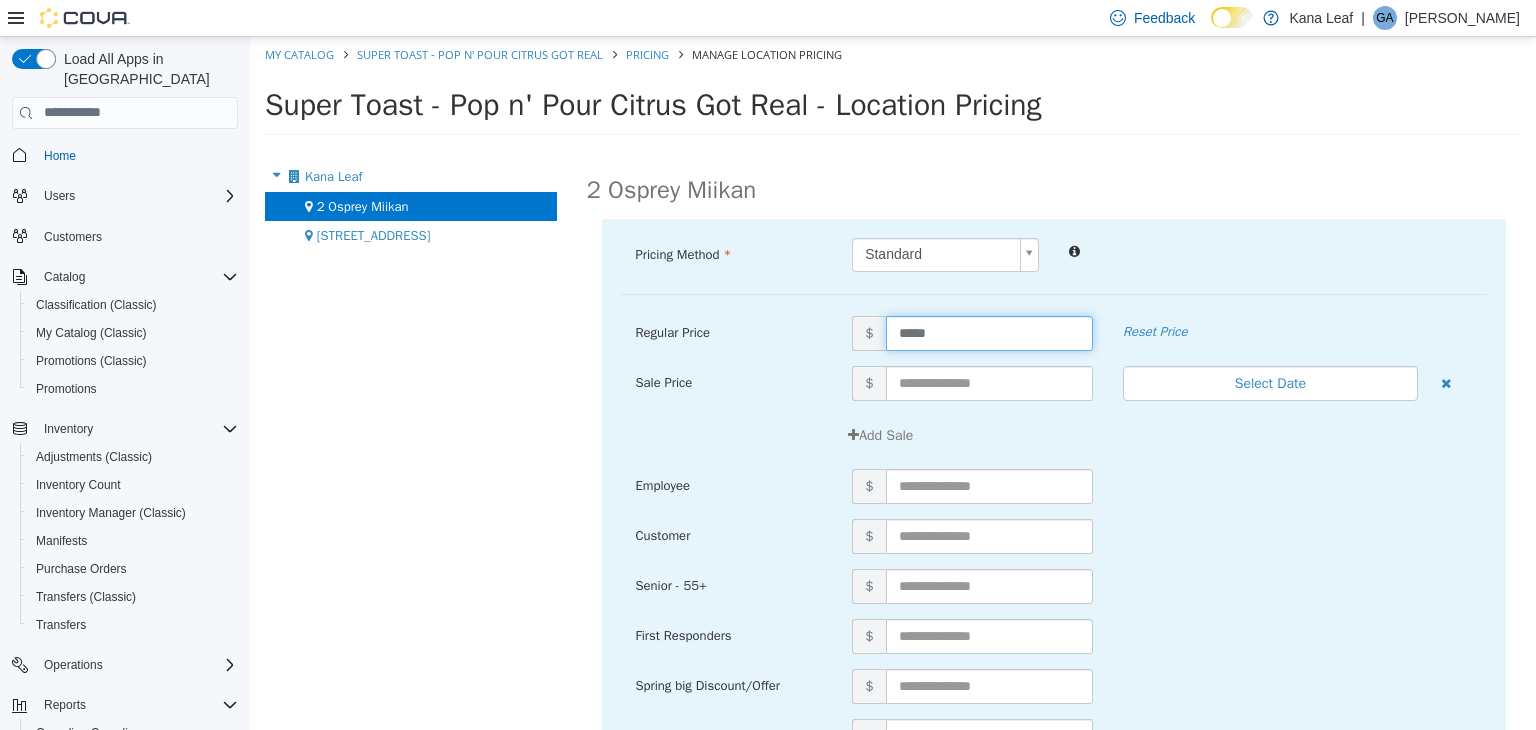 scroll, scrollTop: 214, scrollLeft: 0, axis: vertical 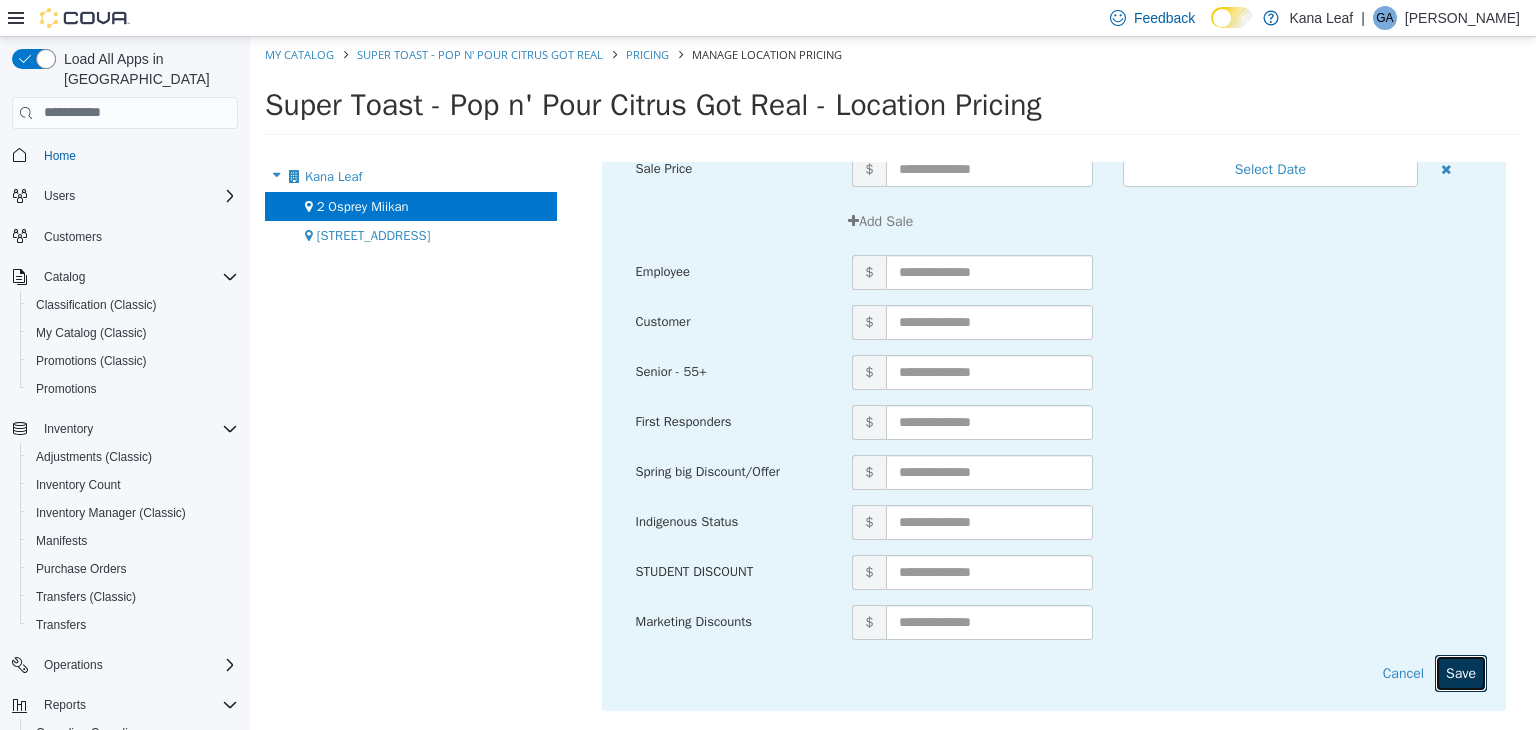 click on "Save" at bounding box center [1461, 672] 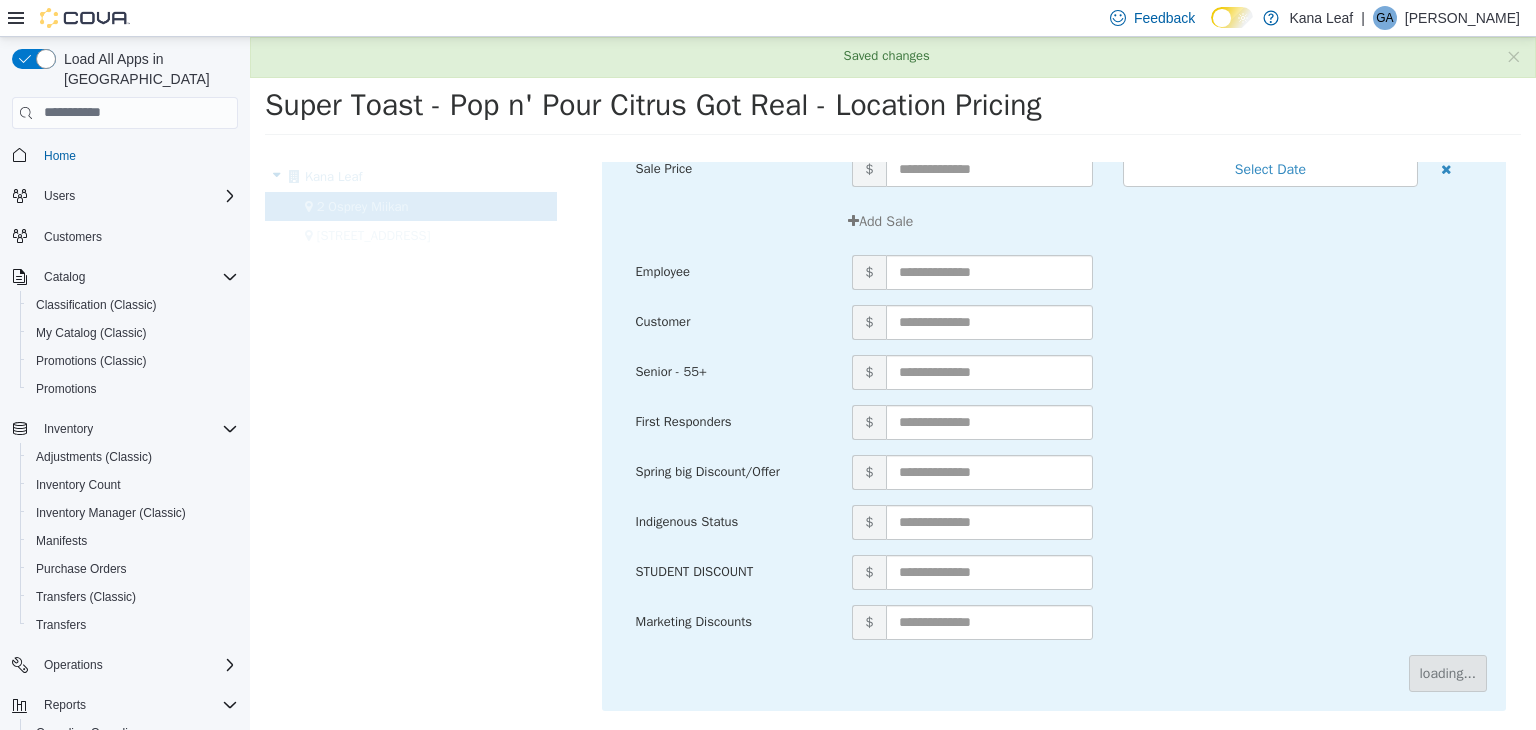 scroll, scrollTop: 0, scrollLeft: 0, axis: both 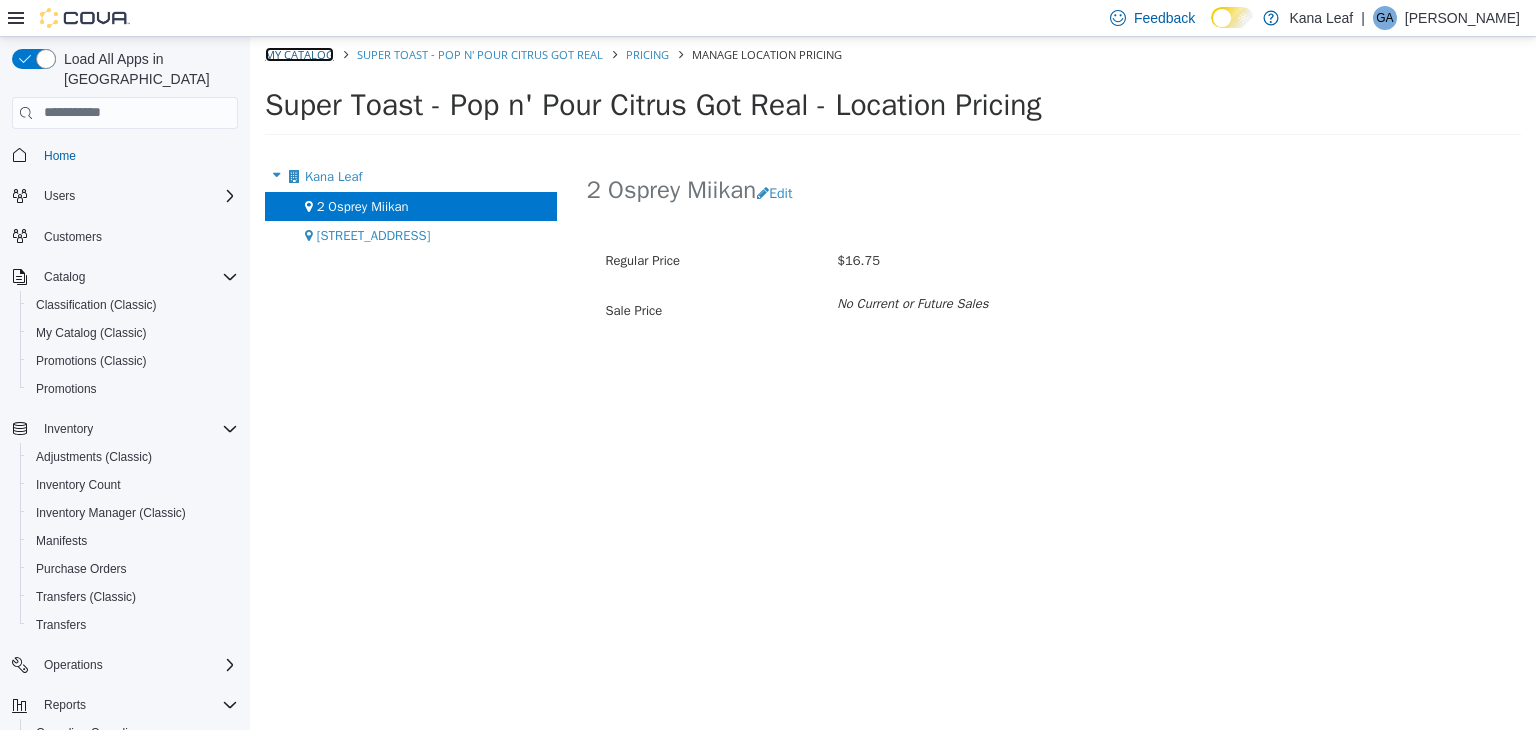 click on "My Catalog" at bounding box center (299, 53) 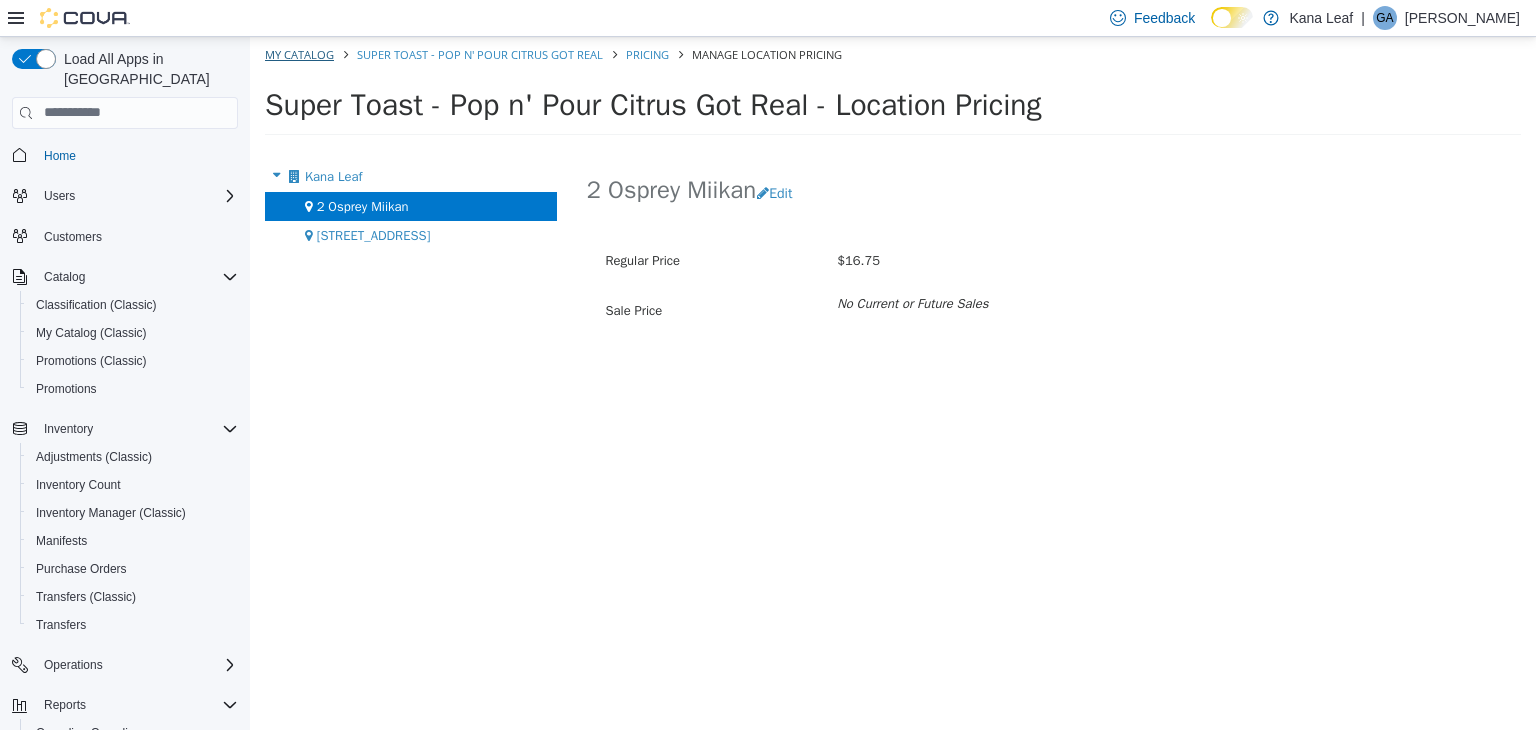 select on "**********" 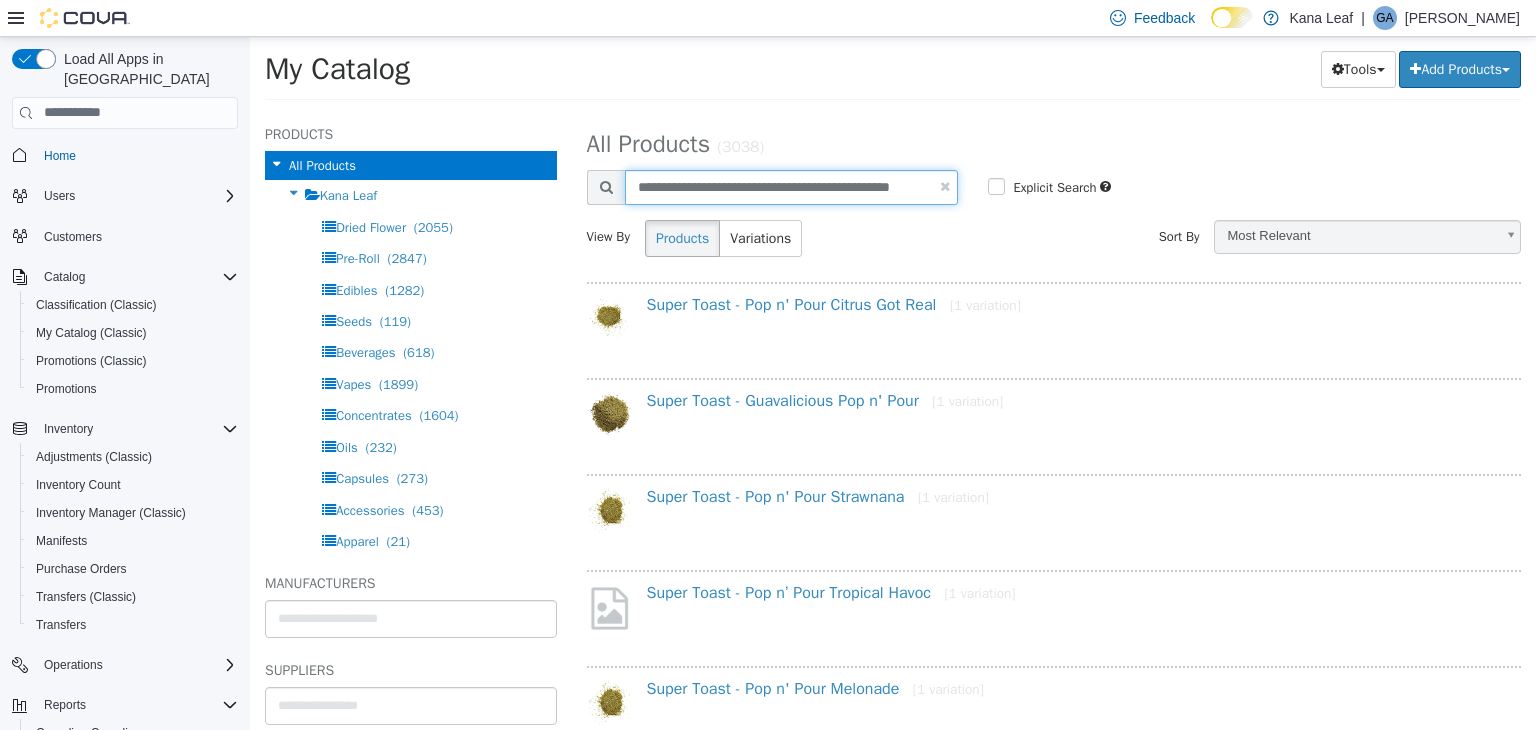 click on "**********" at bounding box center (792, 186) 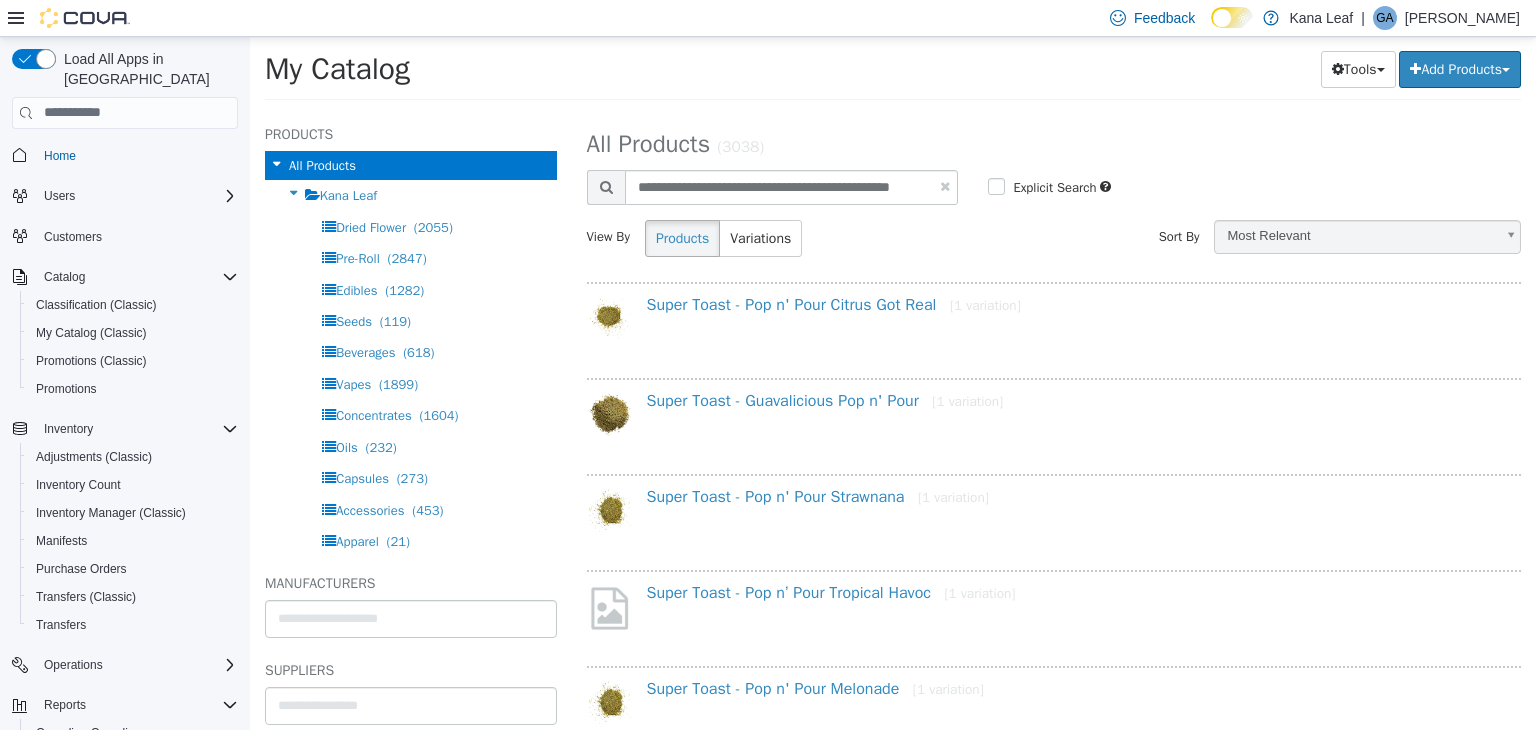 click at bounding box center (945, 185) 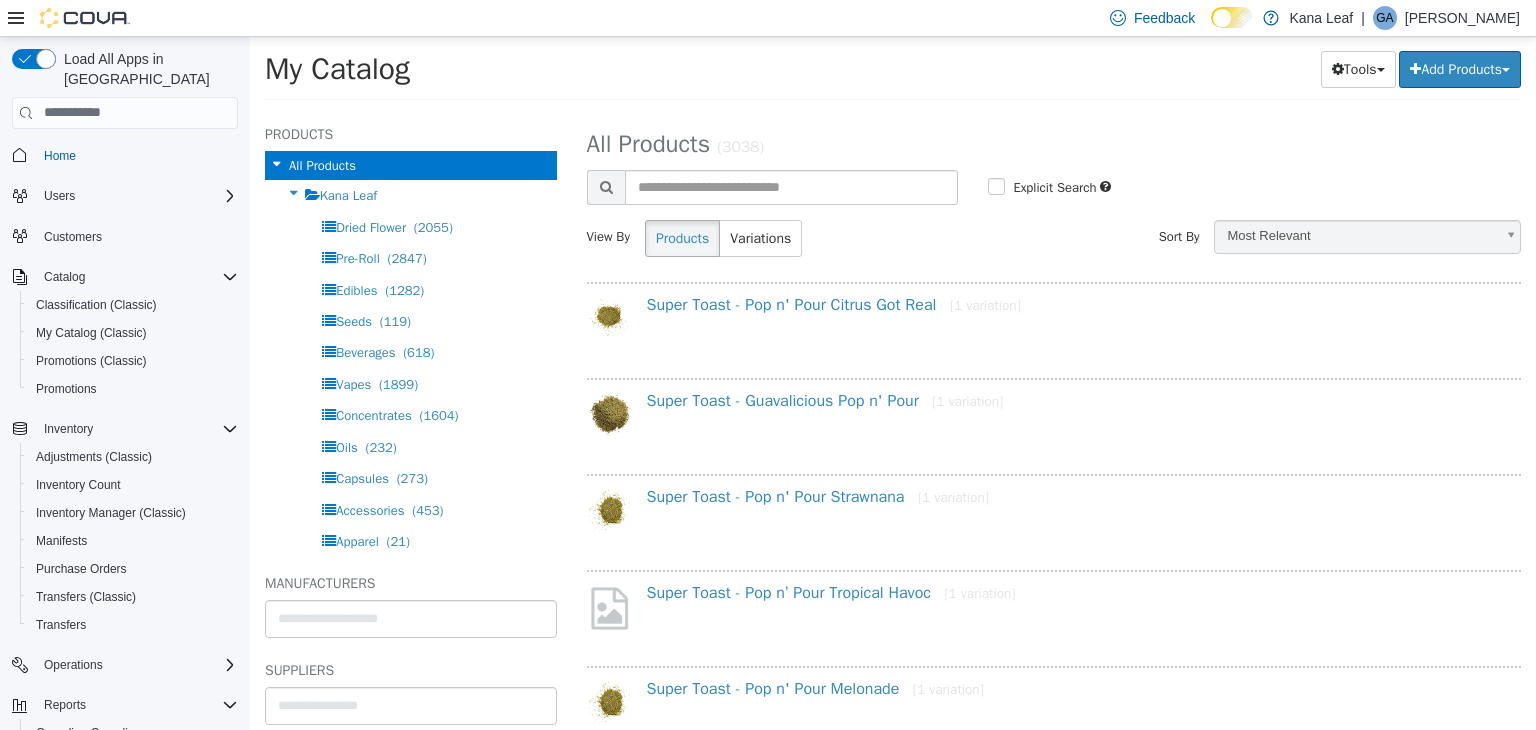 select on "**********" 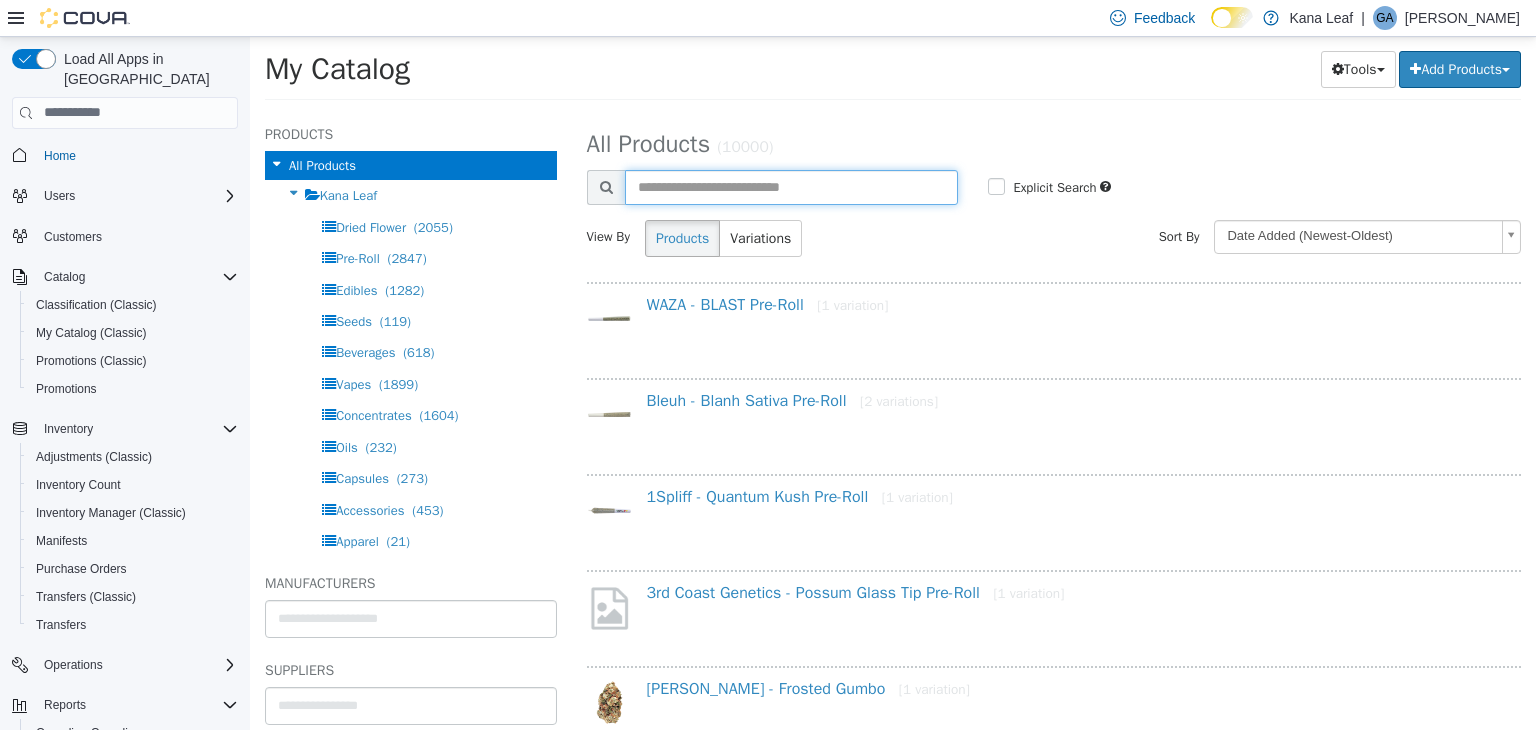 paste on "**********" 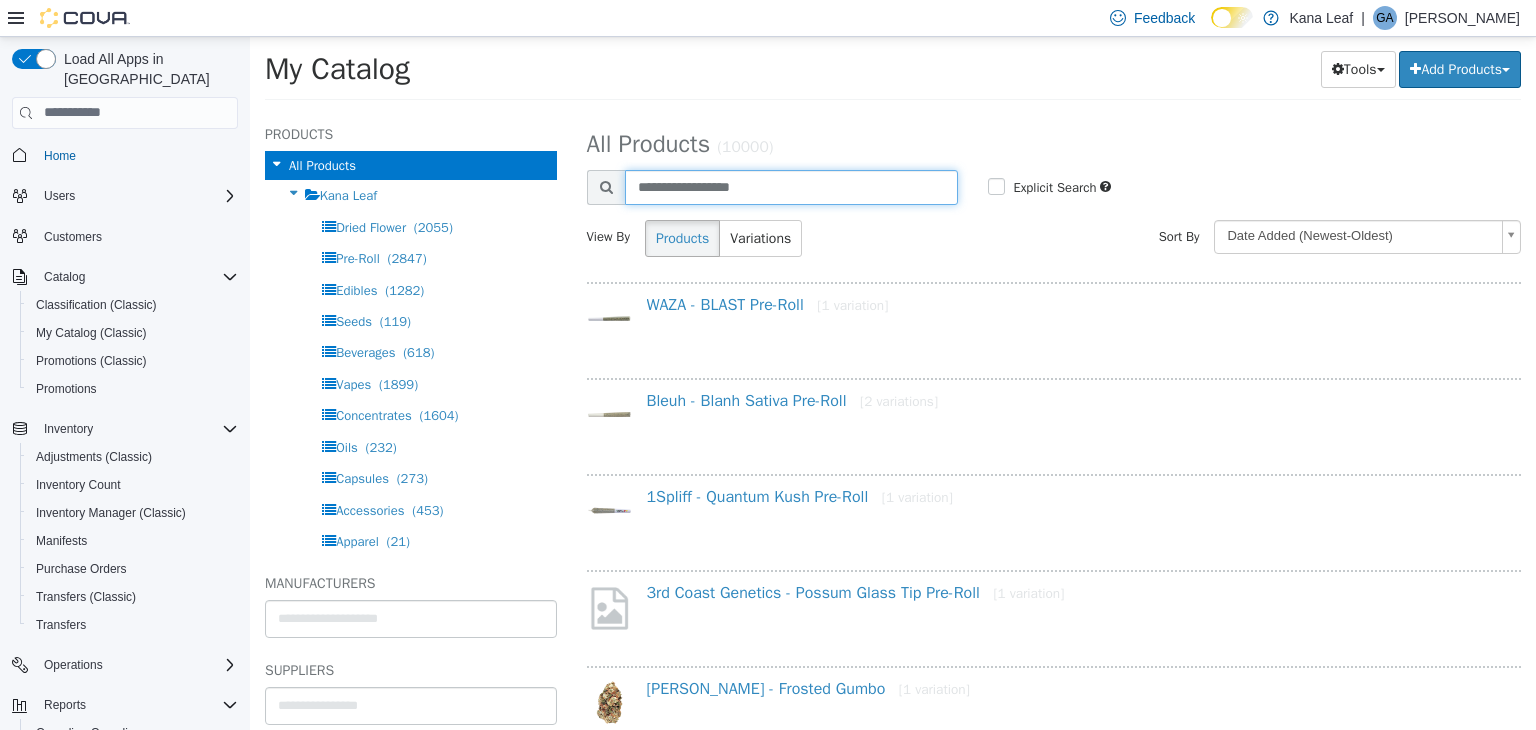 type on "**********" 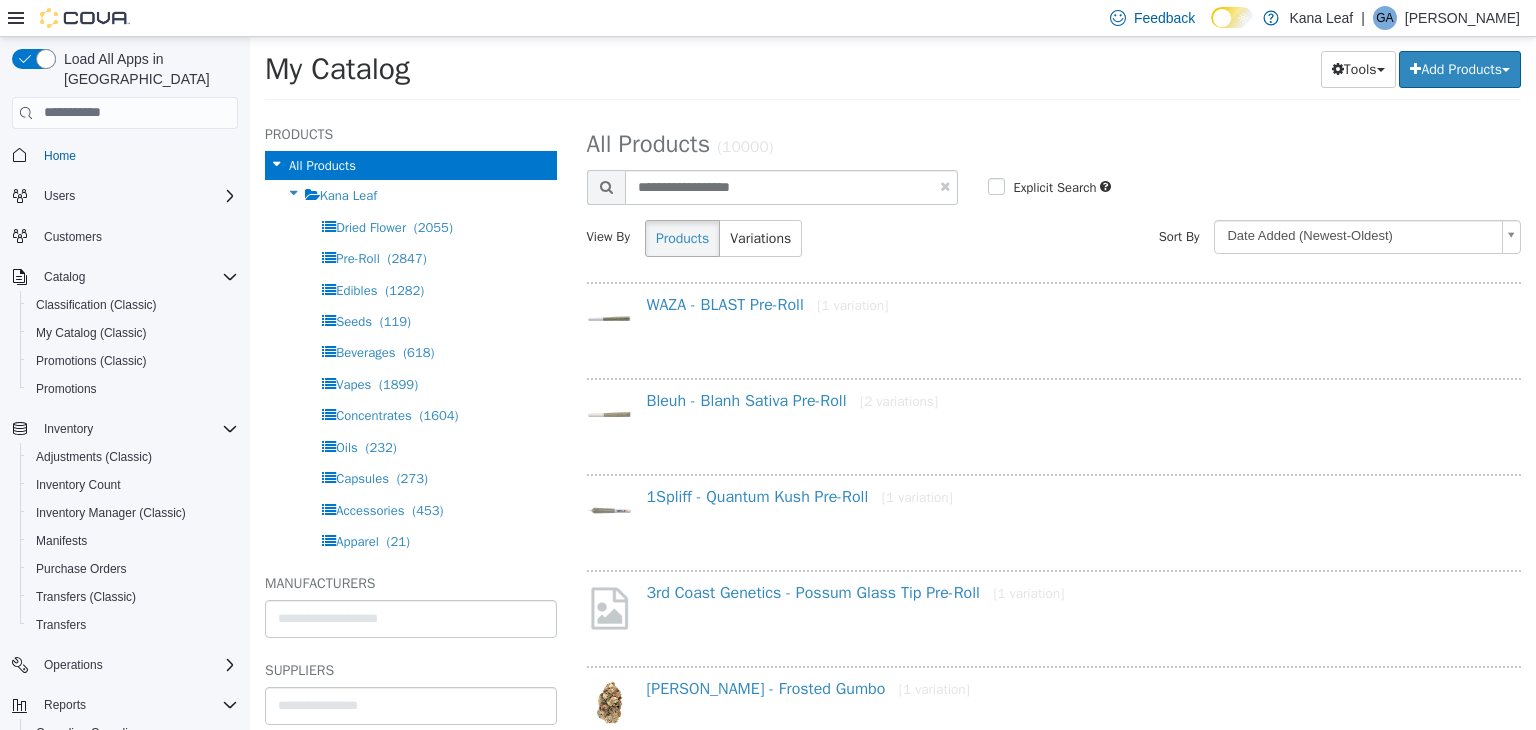 select on "**********" 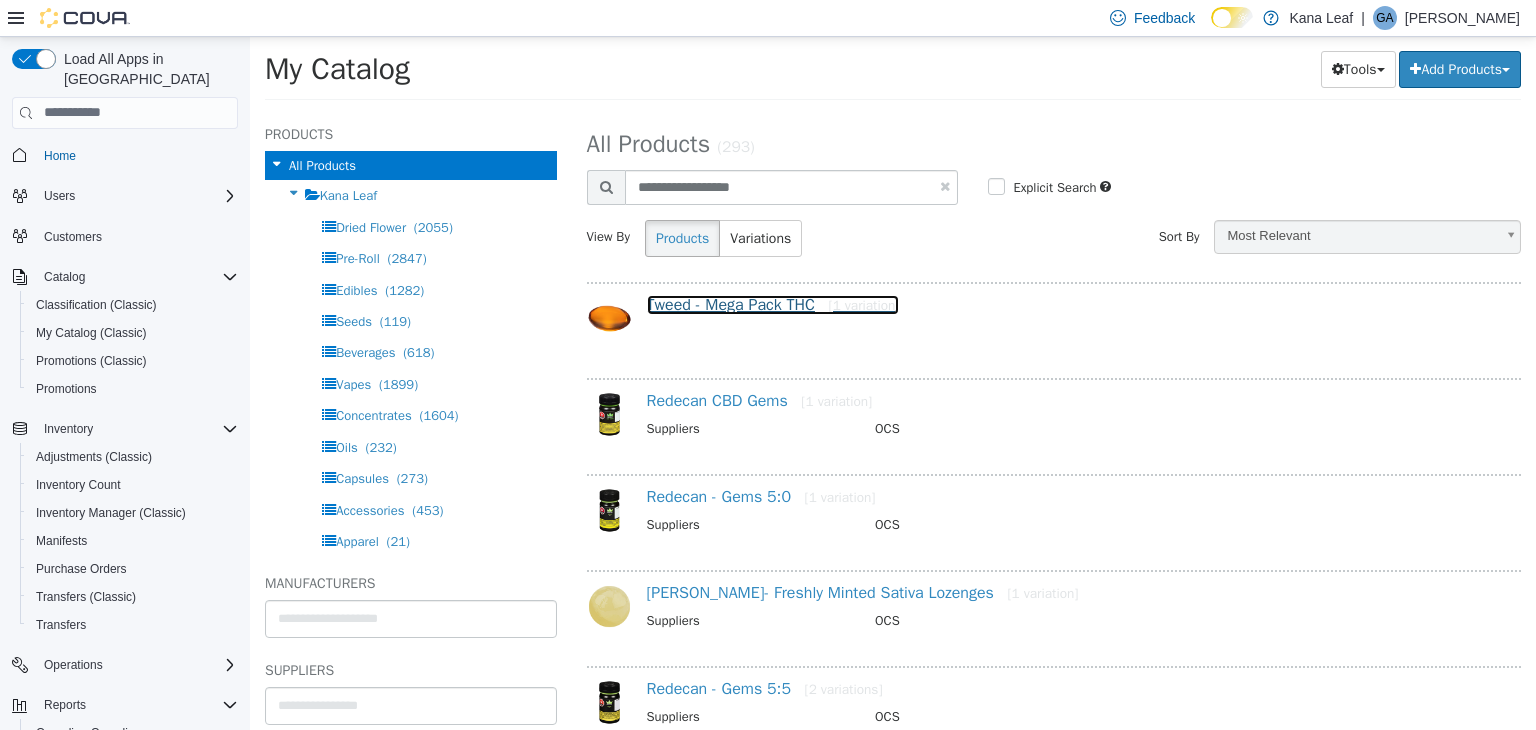 click on "Tweed - Mega Pack THC
[1 variation]" at bounding box center (773, 304) 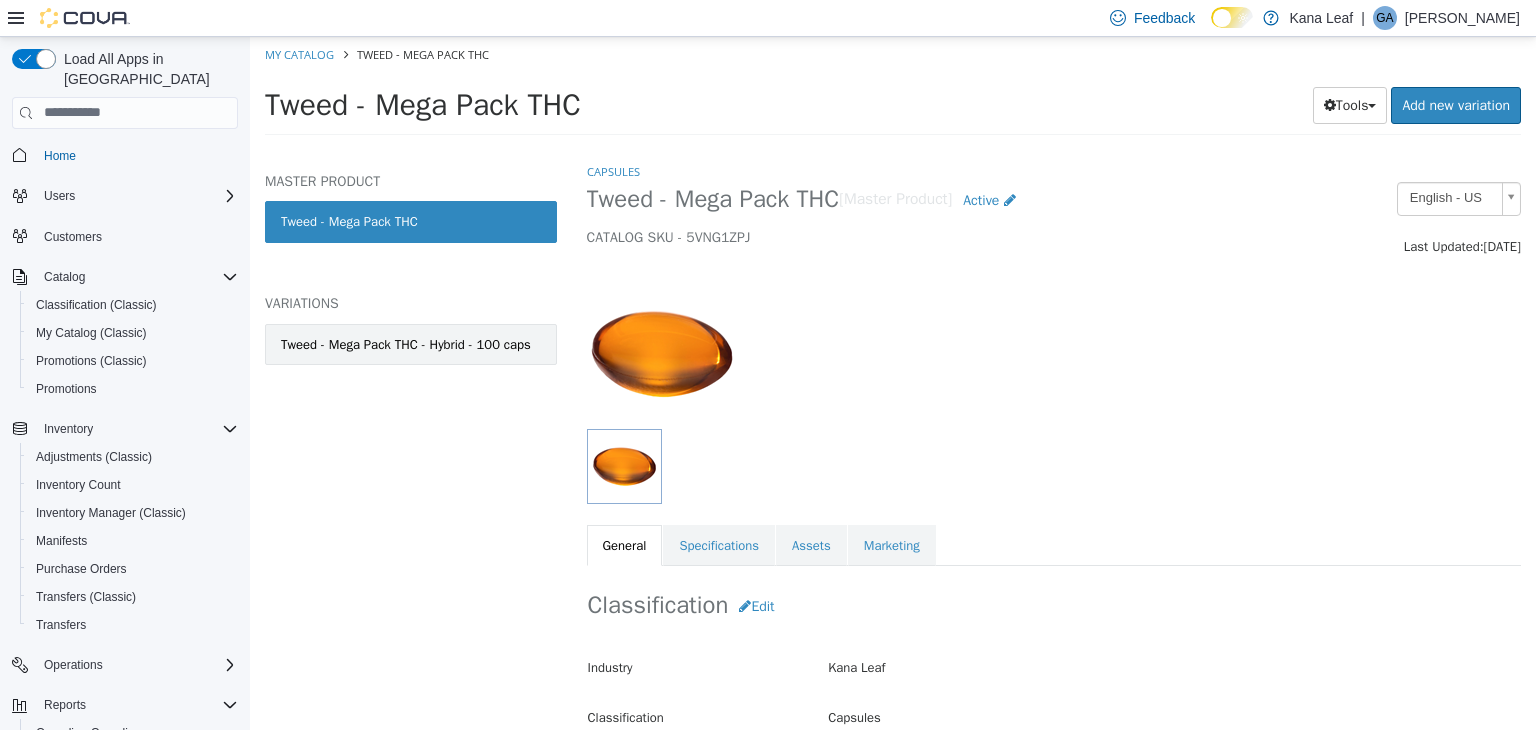 click on "Tweed - Mega Pack THC - Hybrid - 100 caps" at bounding box center [411, 344] 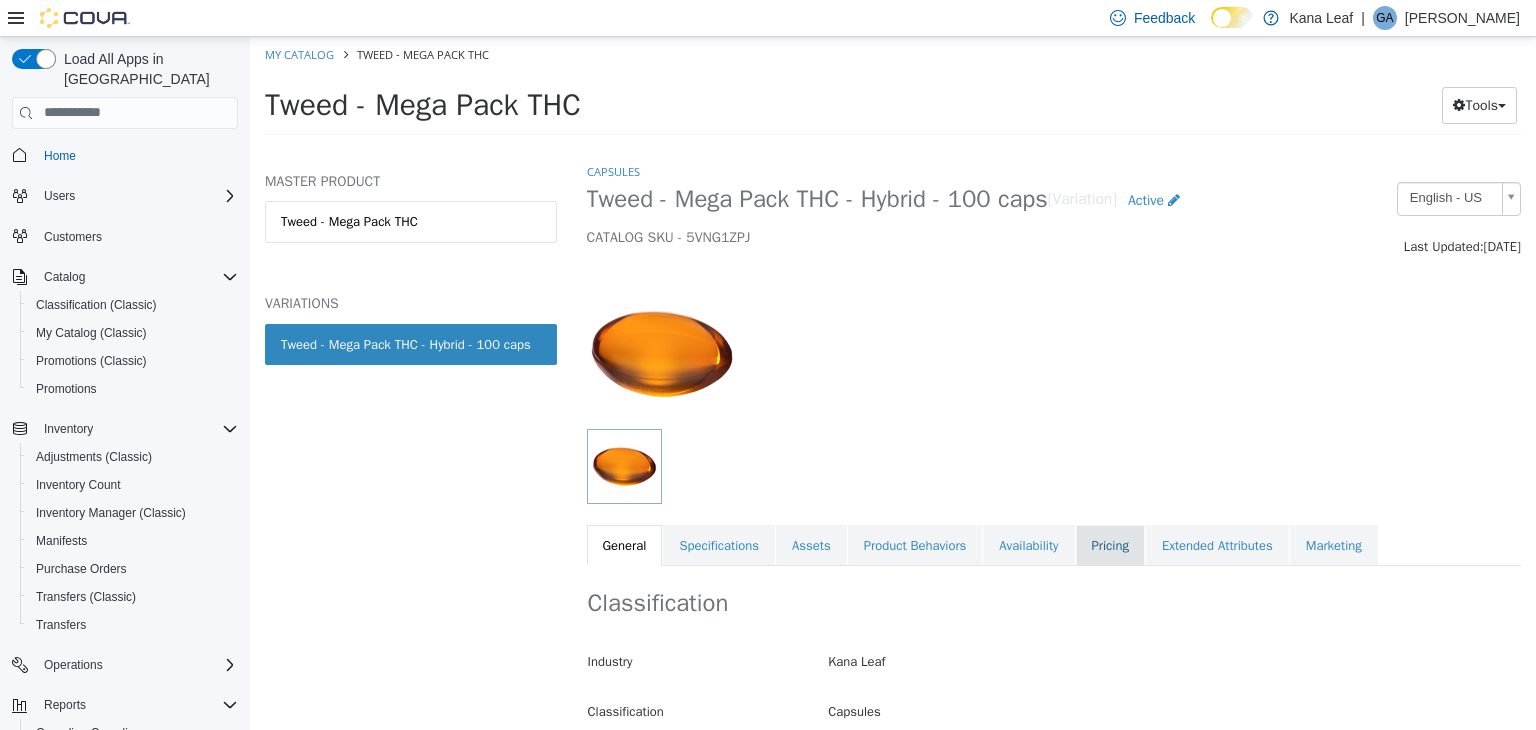 click on "Pricing" at bounding box center (1110, 545) 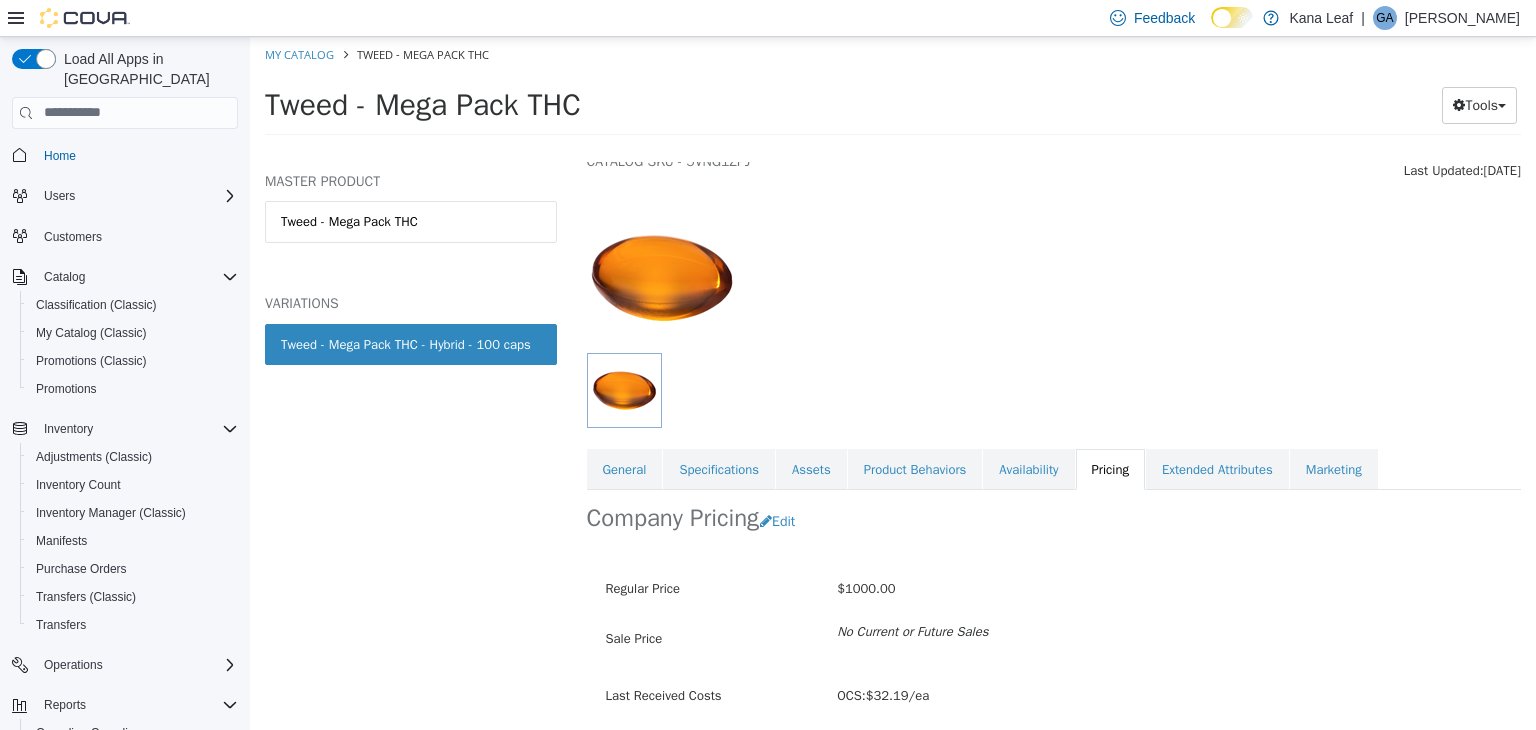 scroll, scrollTop: 147, scrollLeft: 0, axis: vertical 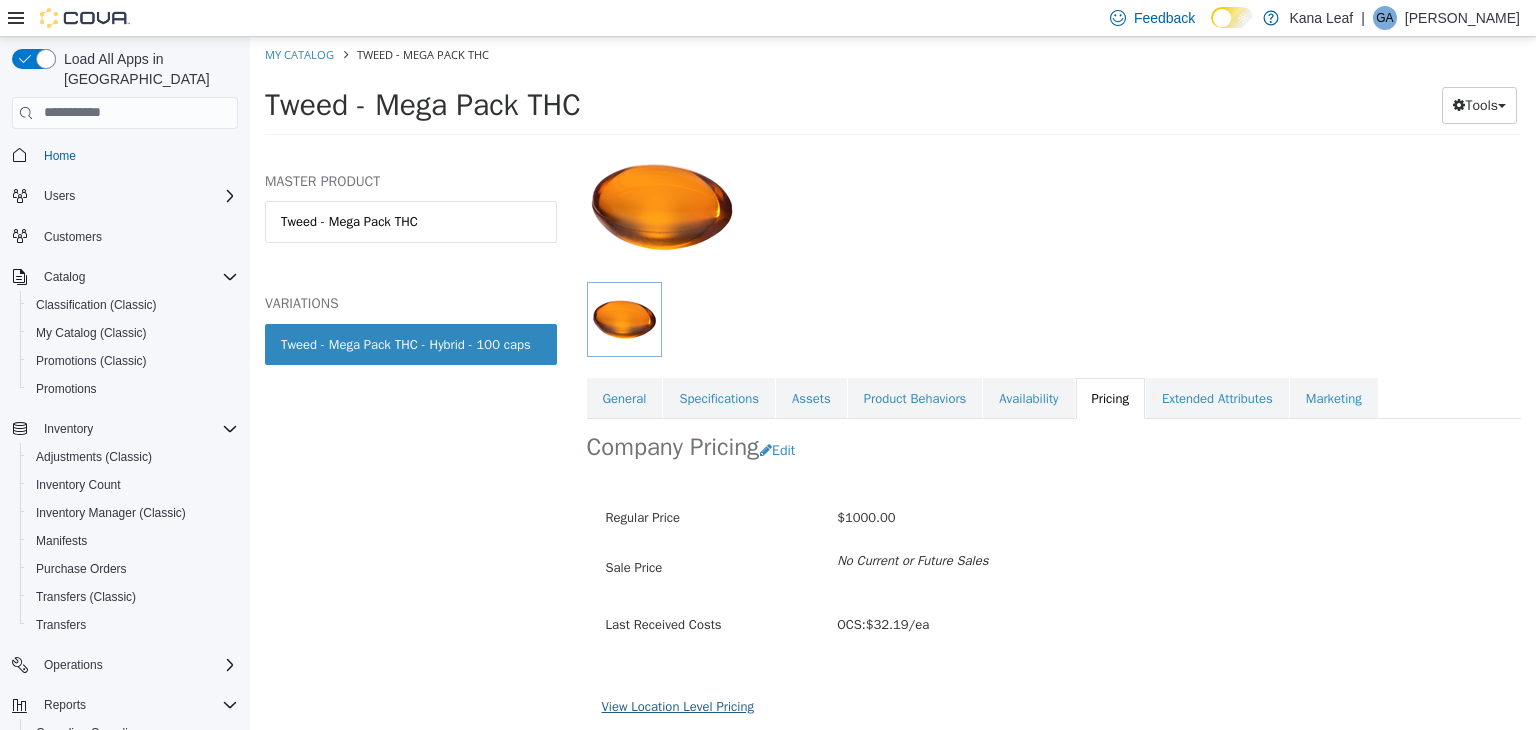 click on "View Location Level Pricing" at bounding box center [678, 705] 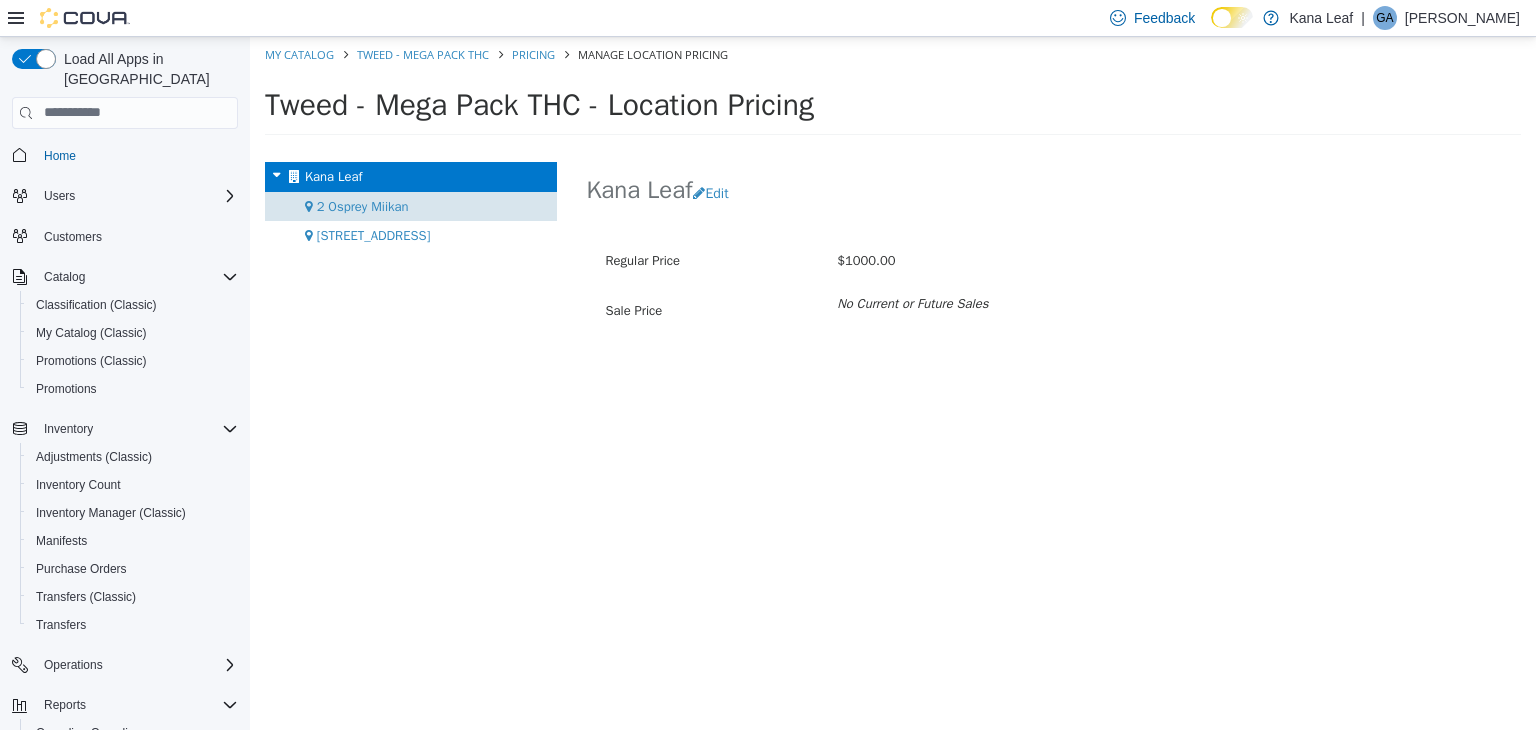 click on "2 Osprey Miikan" at bounding box center (363, 205) 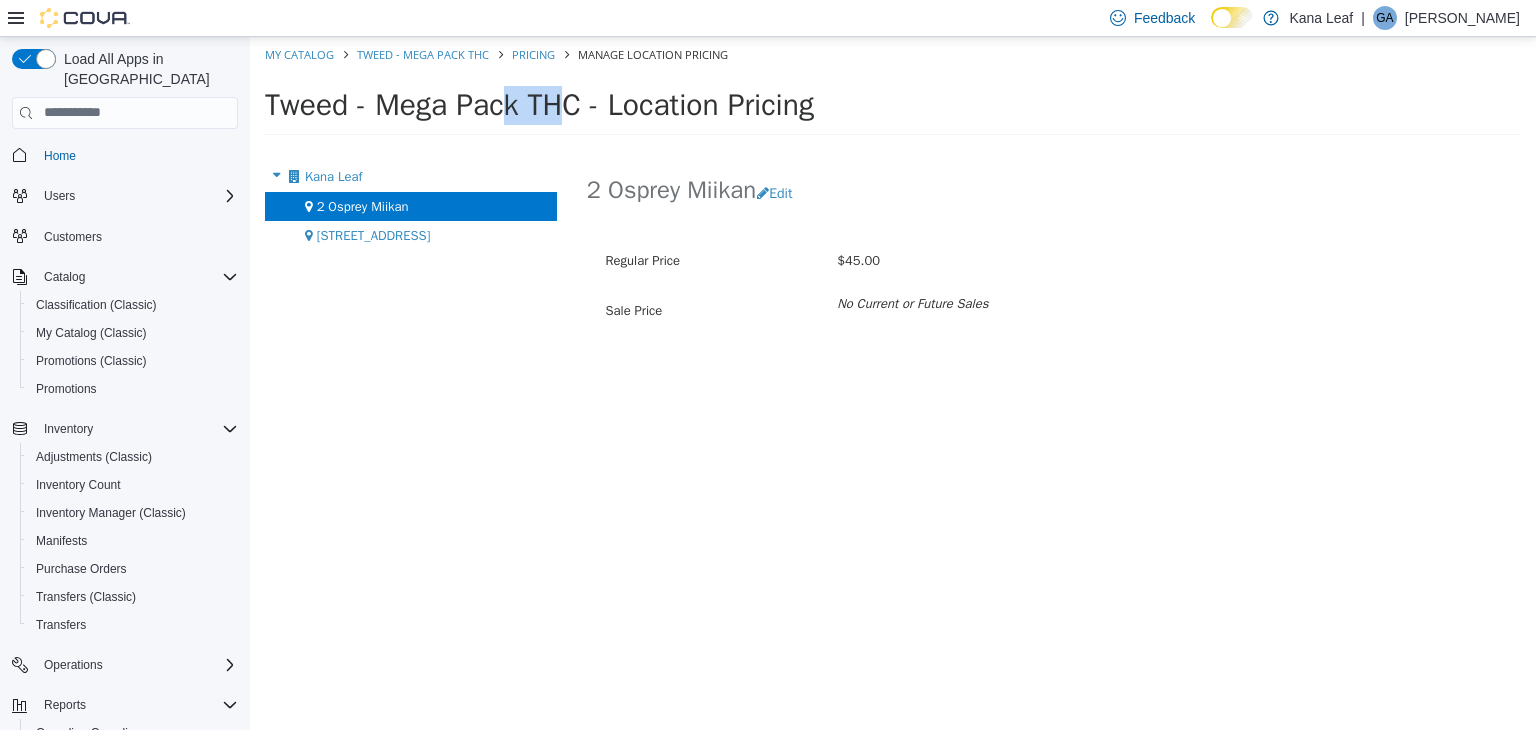 drag, startPoint x: 355, startPoint y: 99, endPoint x: 308, endPoint y: 107, distance: 47.67599 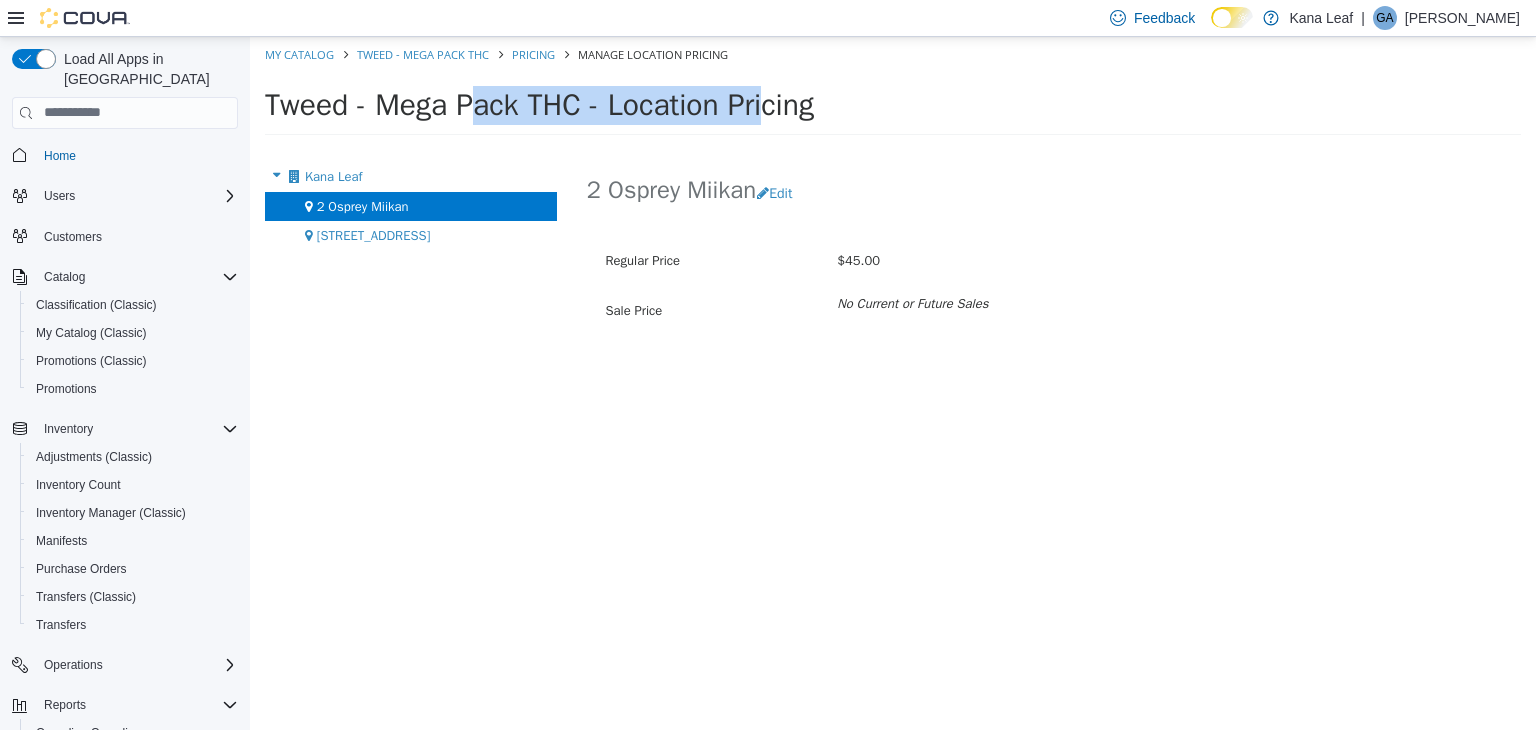 drag, startPoint x: 592, startPoint y: 100, endPoint x: 289, endPoint y: 118, distance: 303.53418 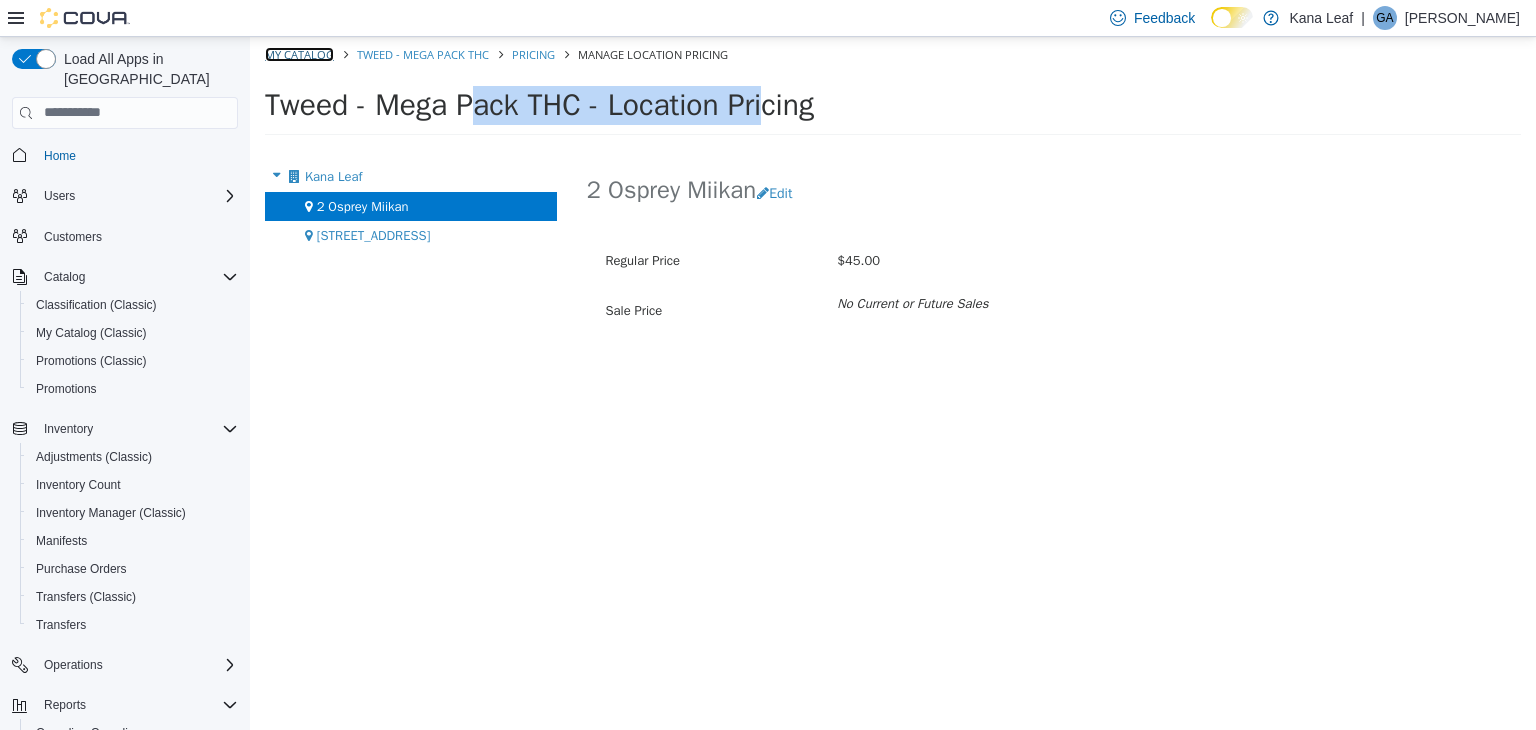 click on "My Catalog" at bounding box center [299, 53] 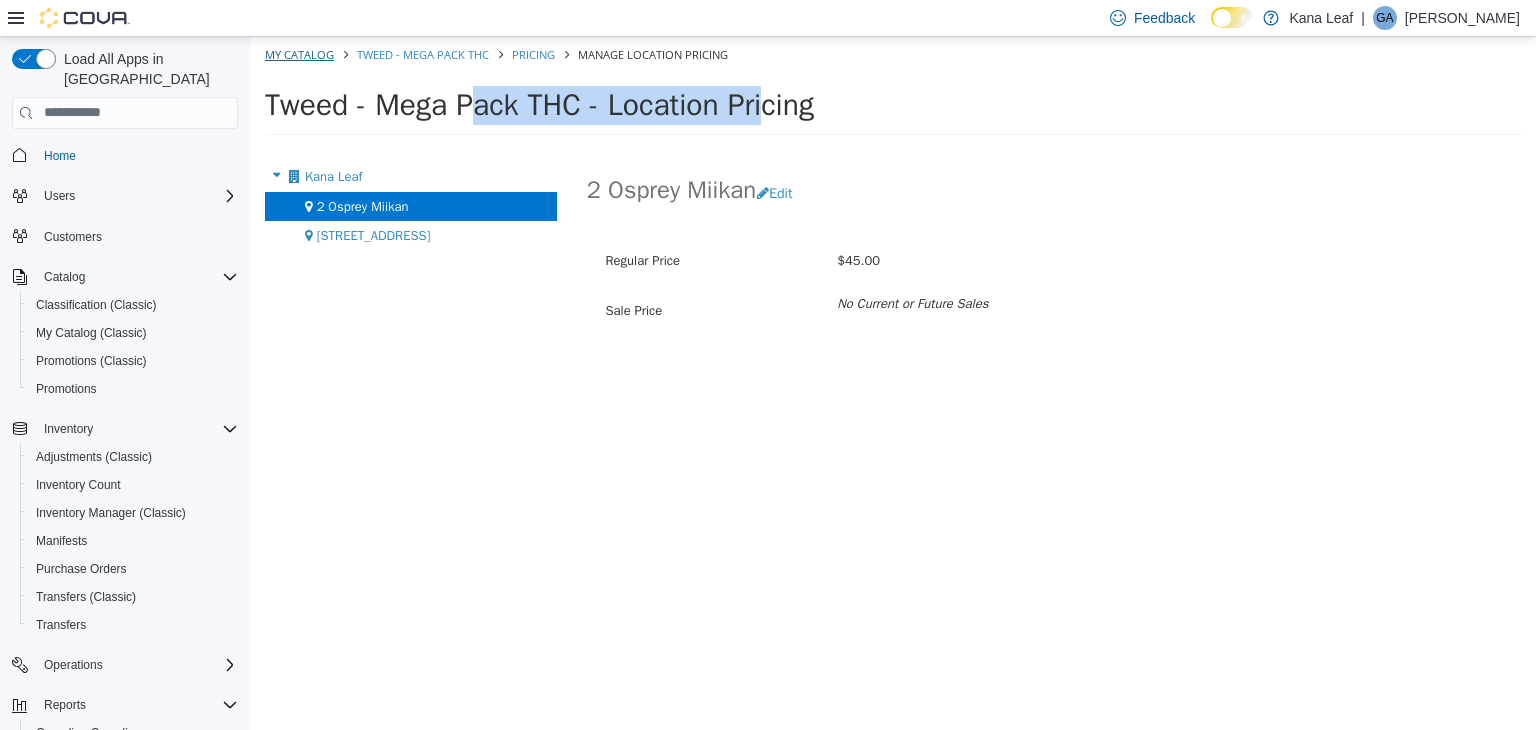 select on "**********" 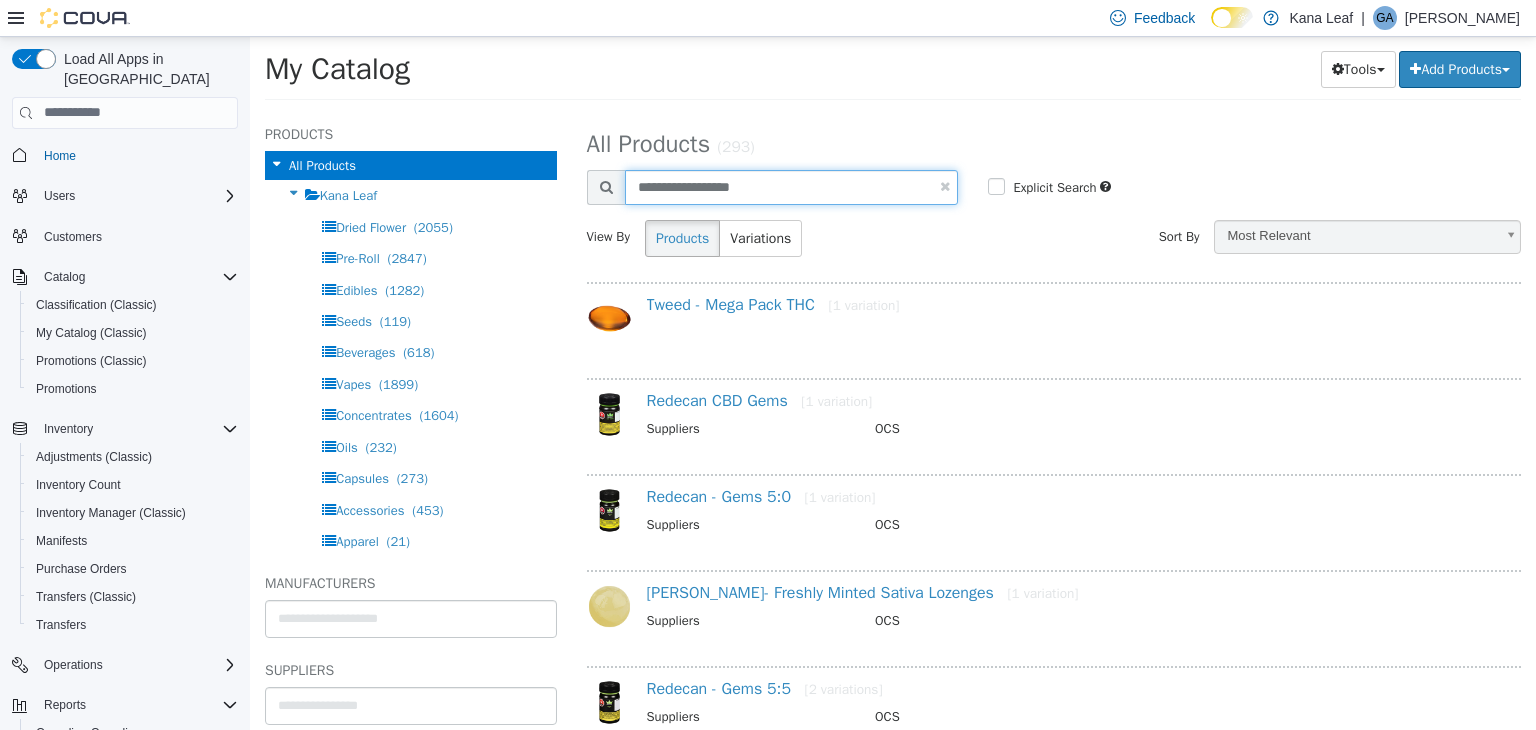 drag, startPoint x: 782, startPoint y: 197, endPoint x: 592, endPoint y: 202, distance: 190.06578 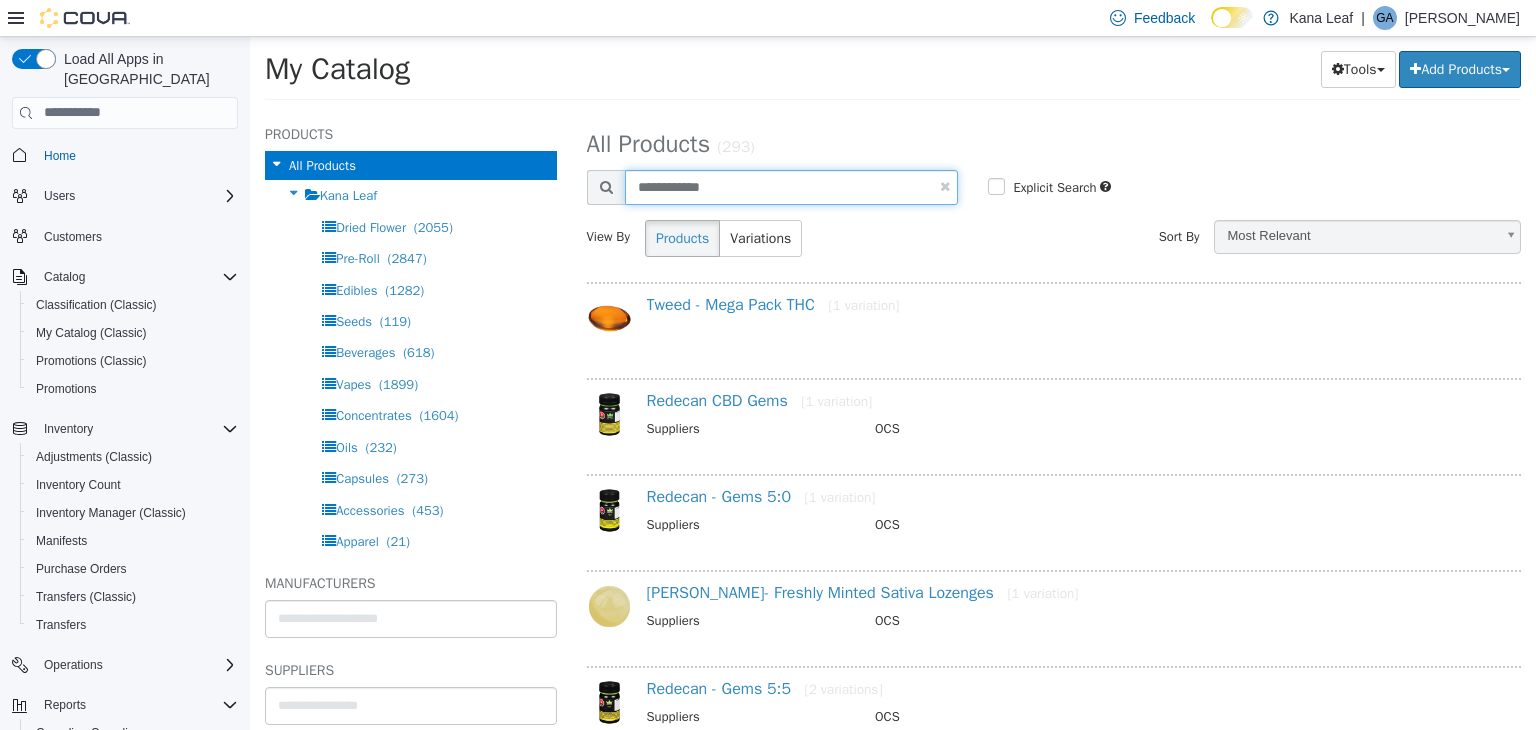 type on "**********" 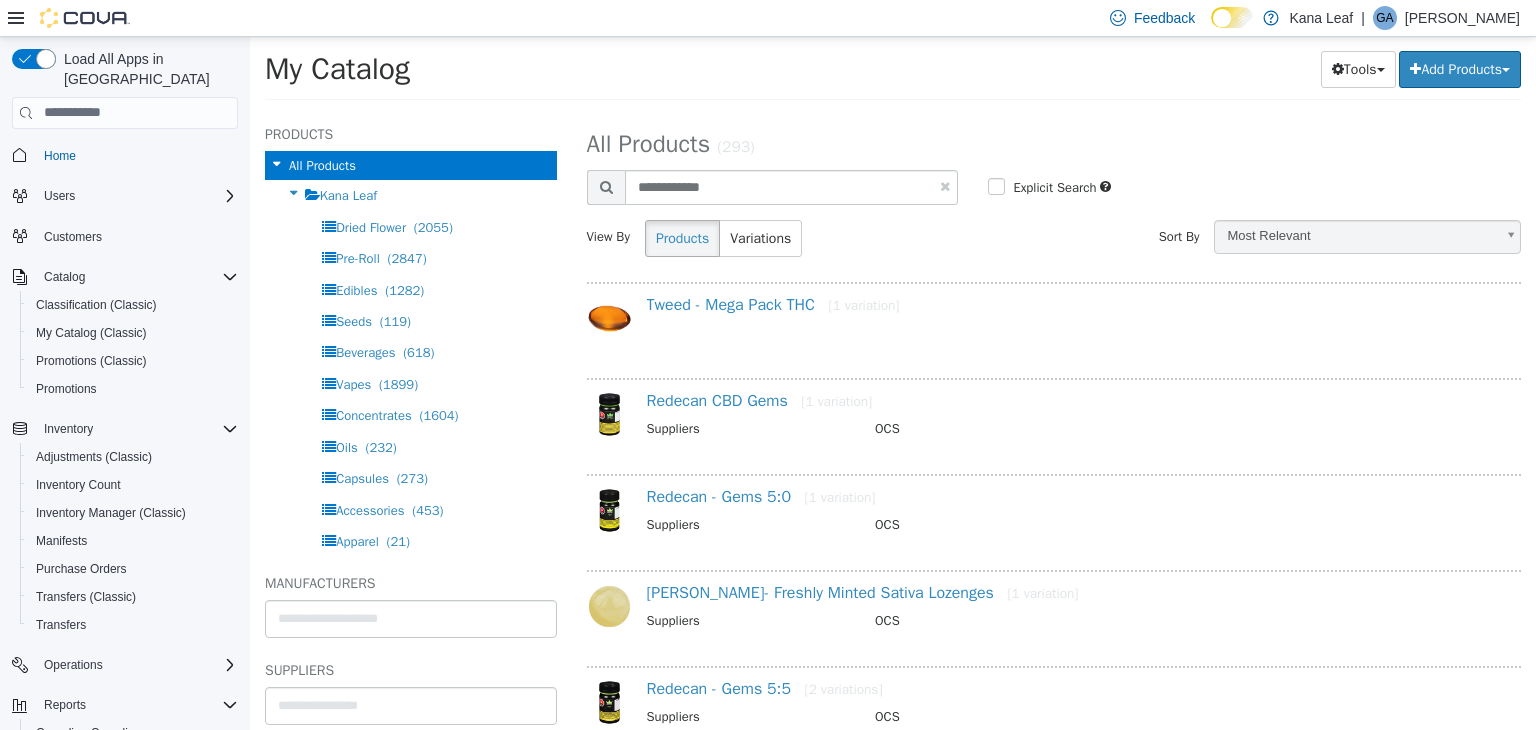 select on "**********" 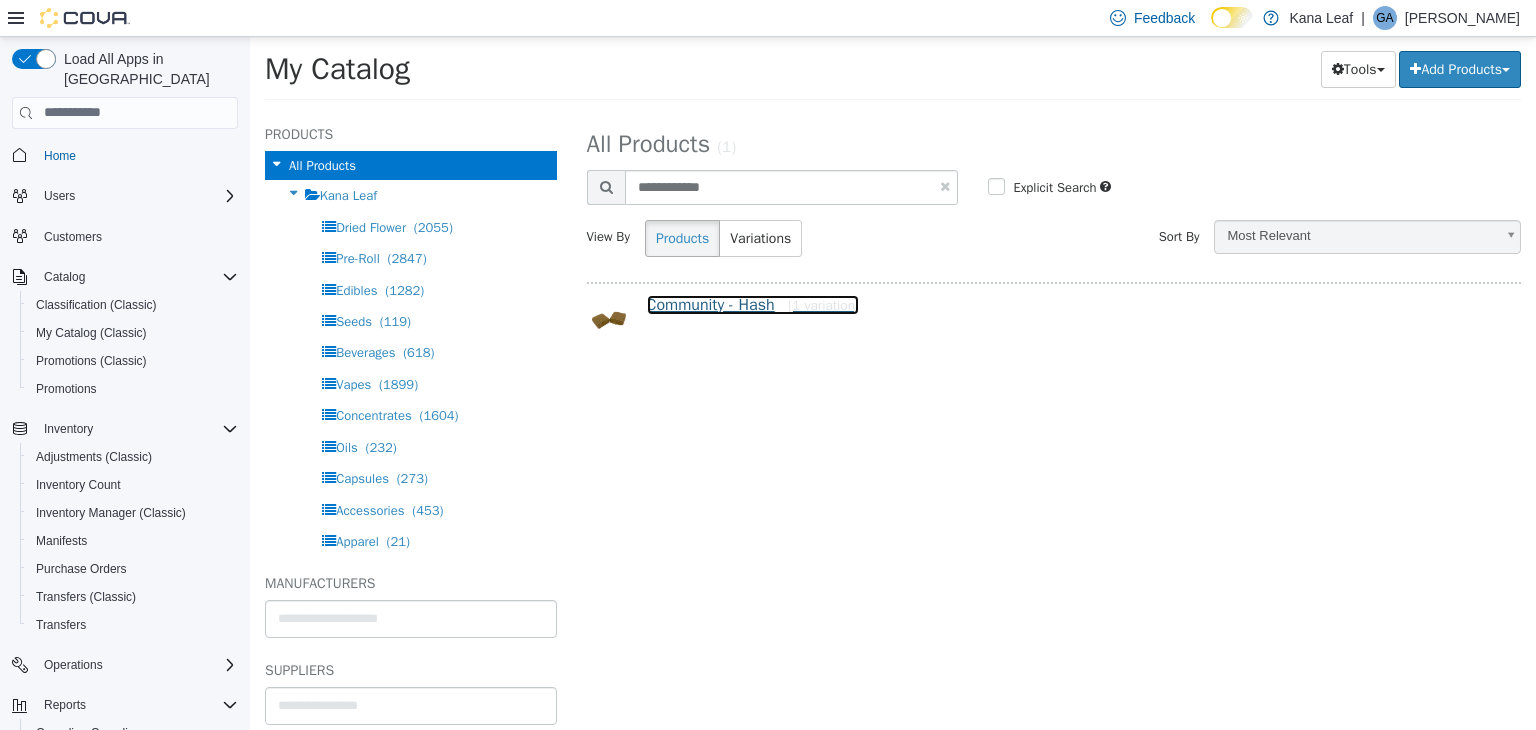click on "Community - Hash
[1 variation]" at bounding box center (753, 304) 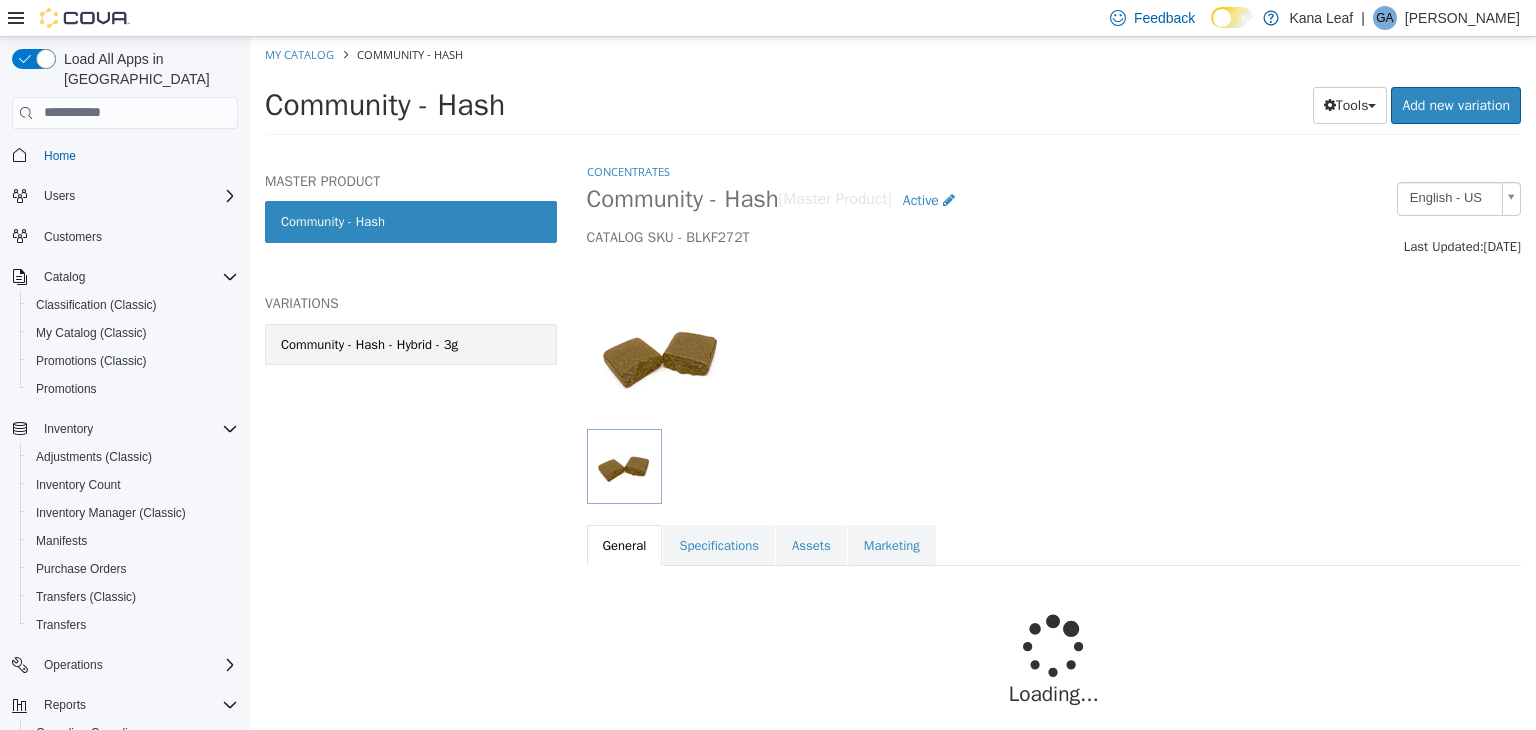 click on "Community - Hash - Hybrid - 3g" at bounding box center [369, 344] 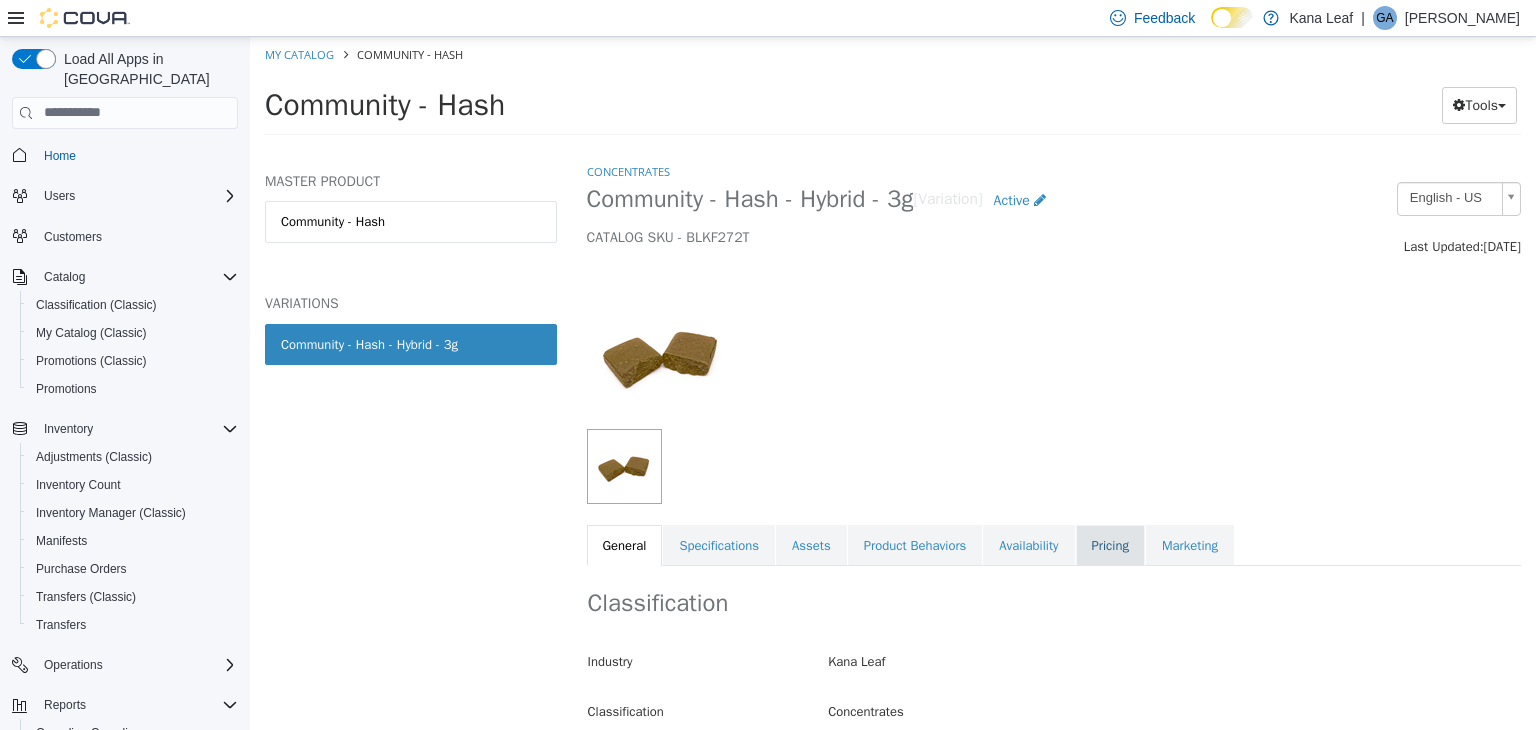 click on "Pricing" at bounding box center (1110, 545) 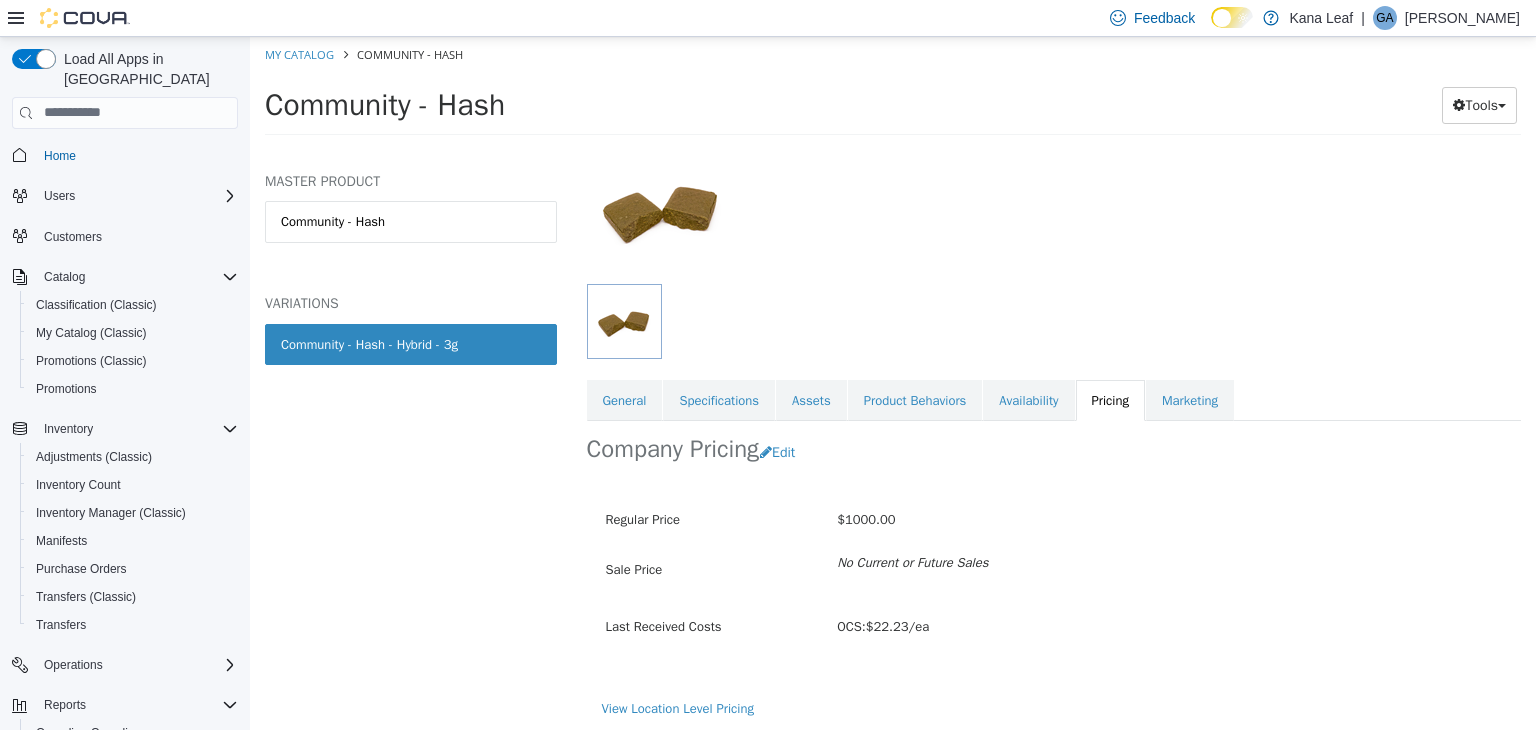 scroll, scrollTop: 147, scrollLeft: 0, axis: vertical 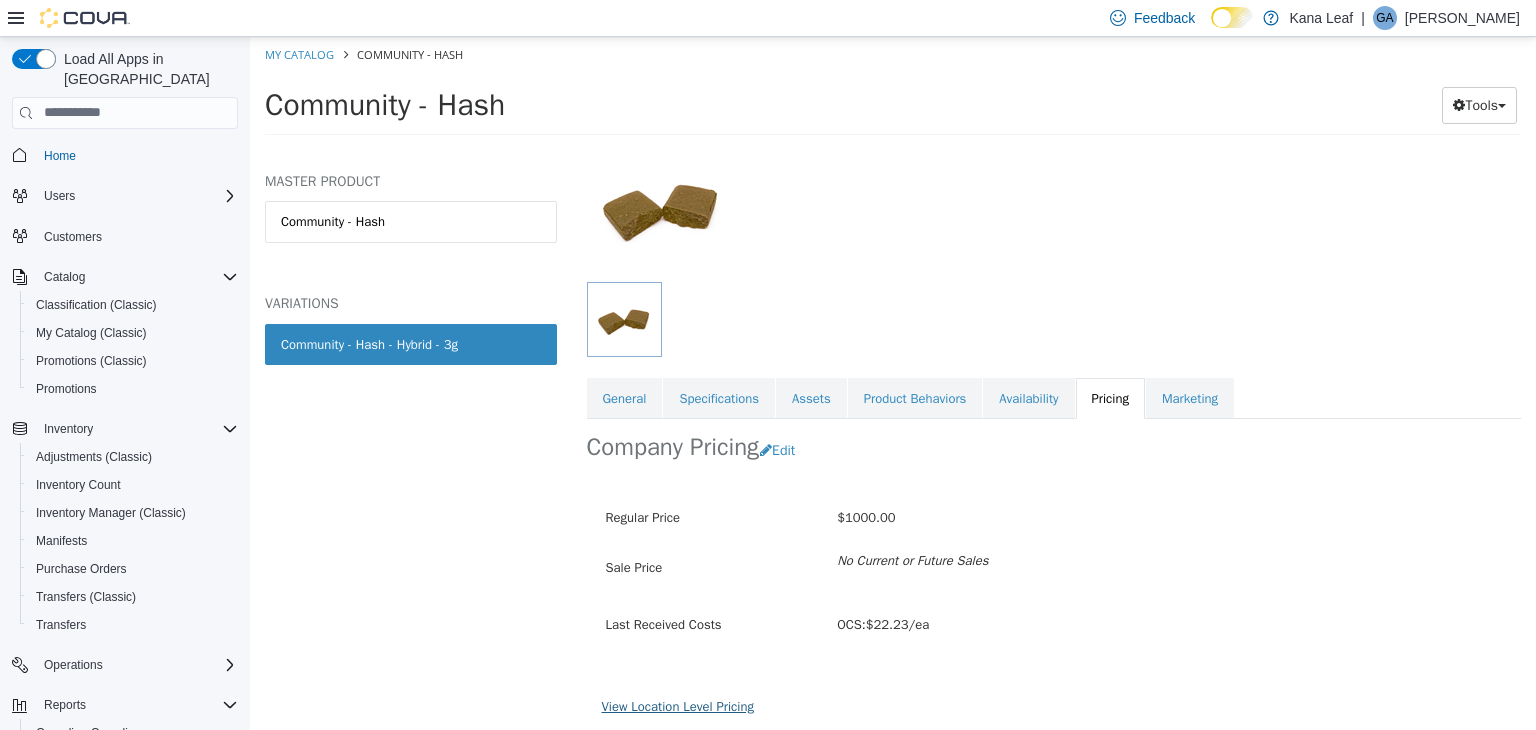 click on "View Location Level Pricing" at bounding box center (678, 705) 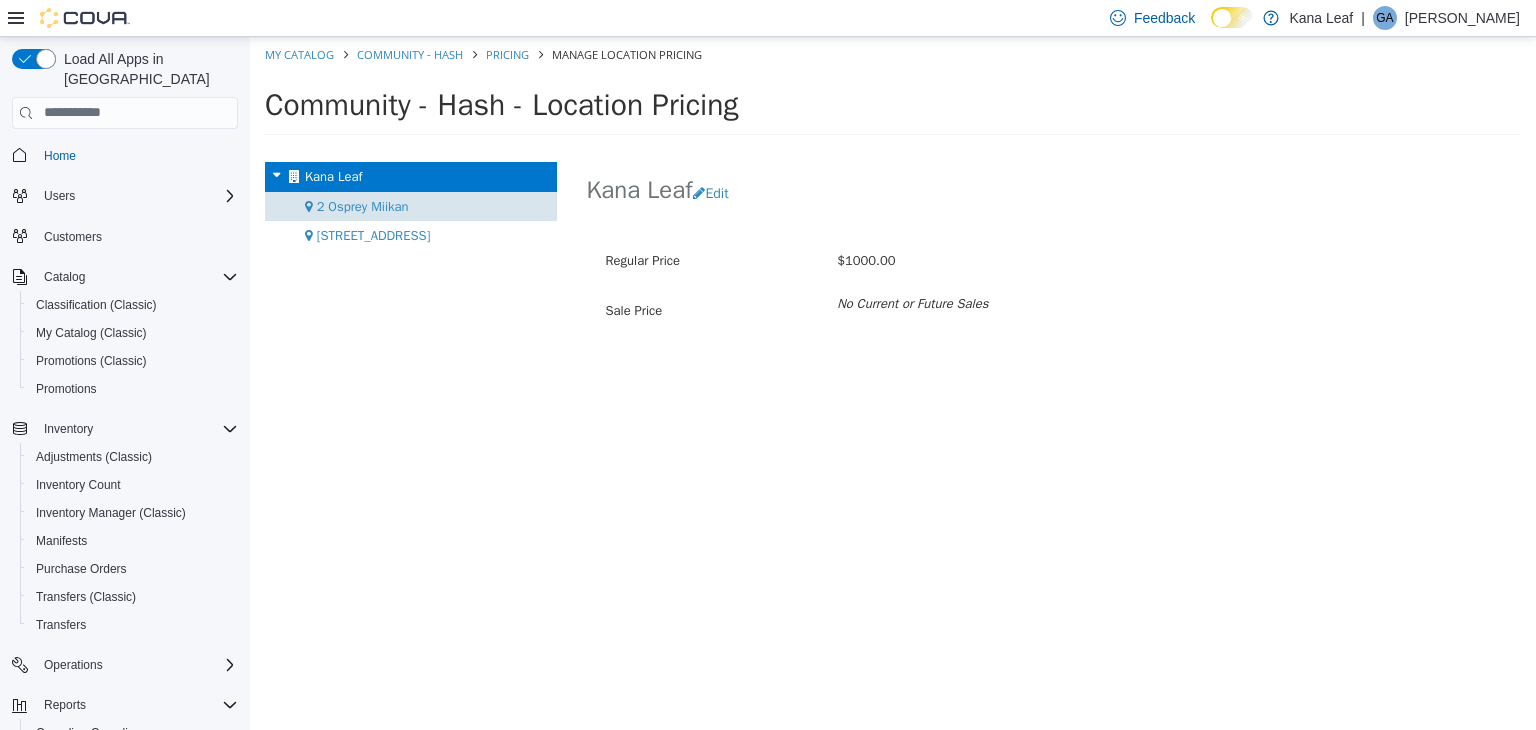 click on "2 Osprey Miikan" at bounding box center [363, 205] 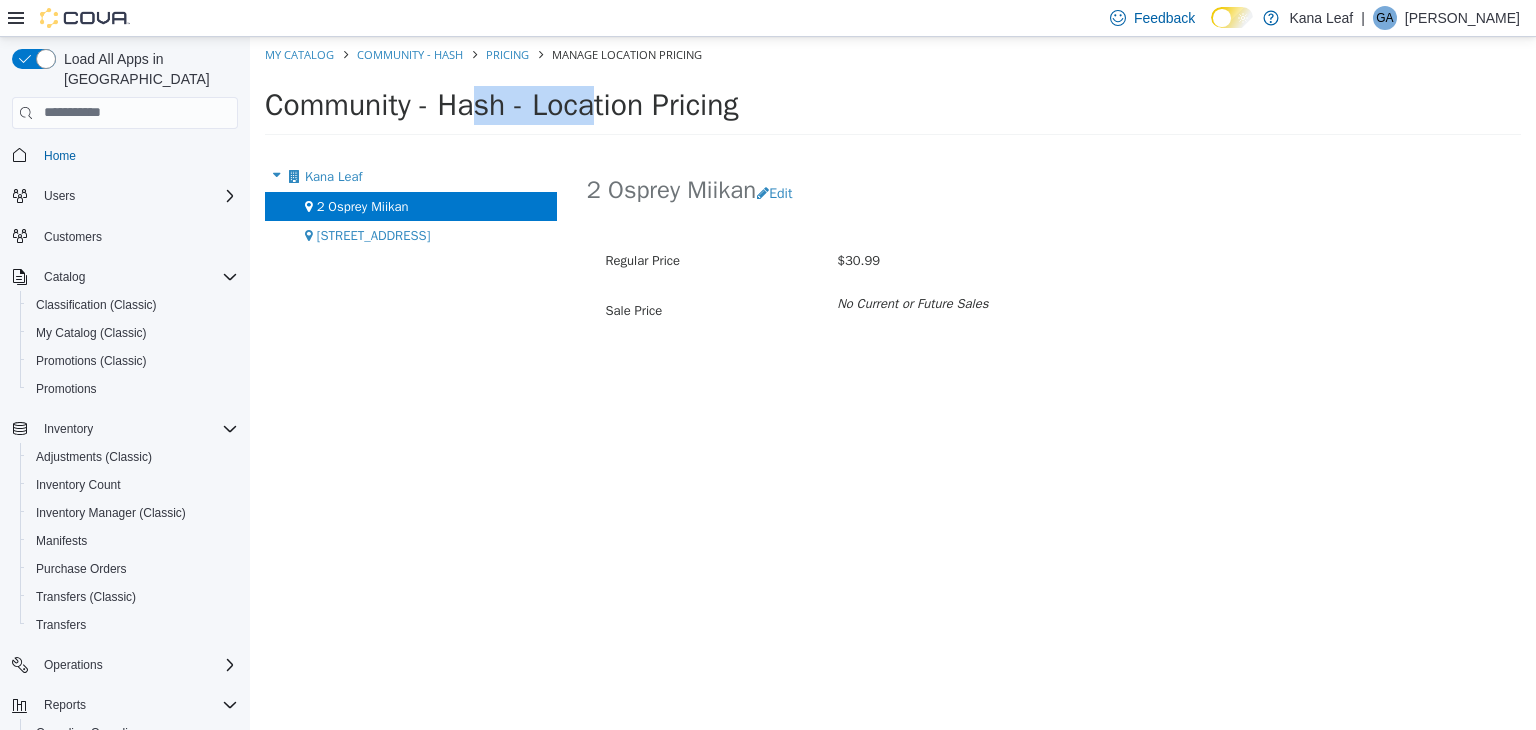 drag, startPoint x: 421, startPoint y: 102, endPoint x: 244, endPoint y: 113, distance: 177.34148 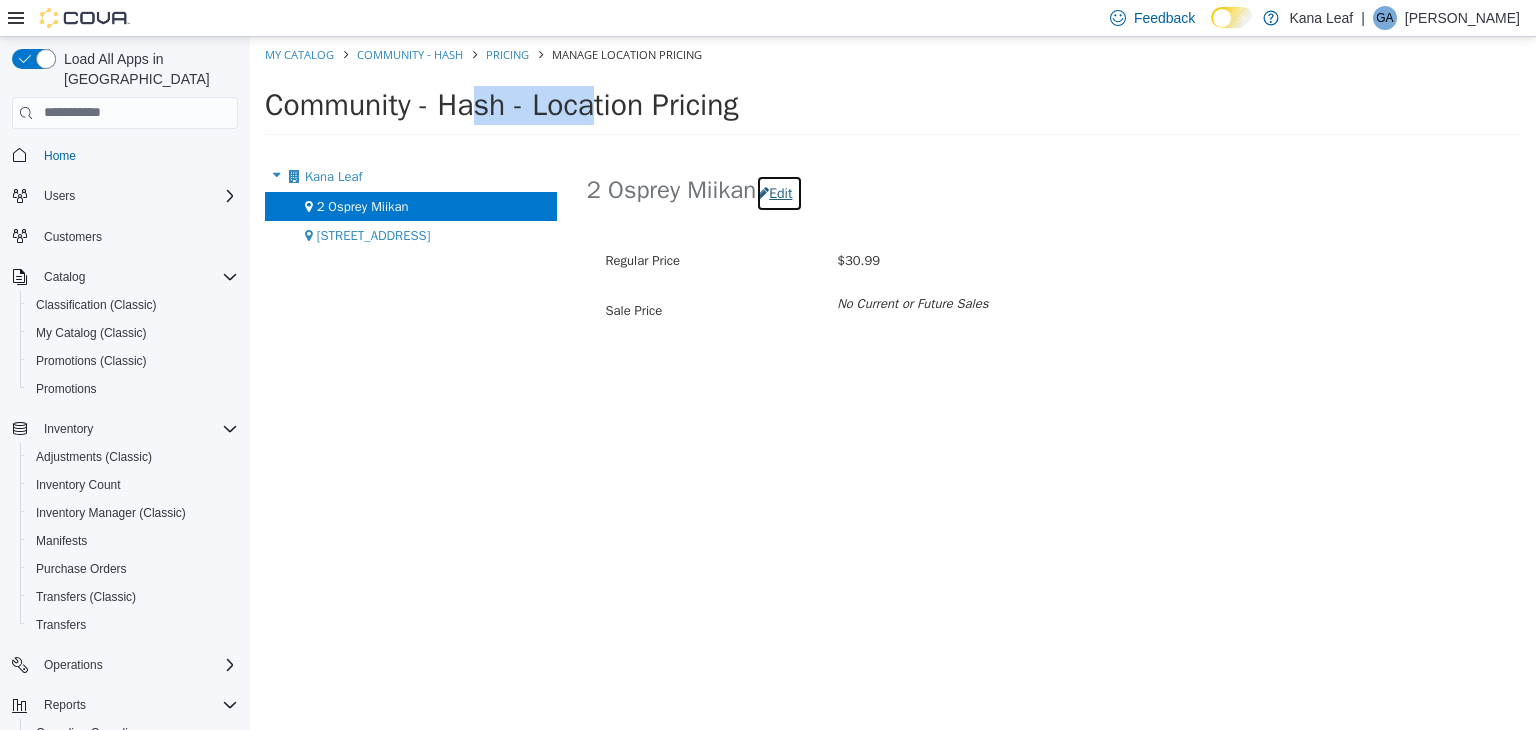 click on "Edit" at bounding box center (779, 192) 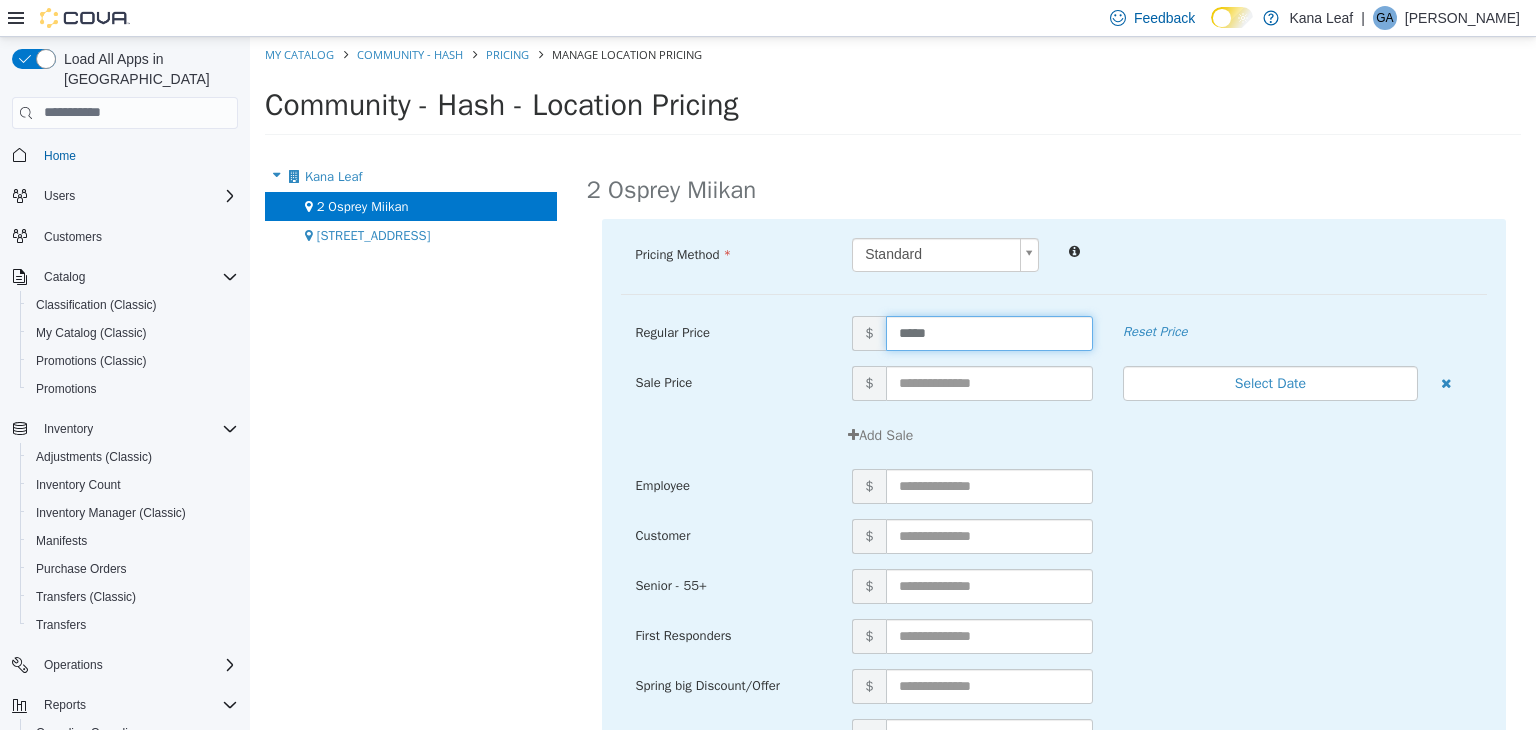 drag, startPoint x: 928, startPoint y: 327, endPoint x: 886, endPoint y: 340, distance: 43.965897 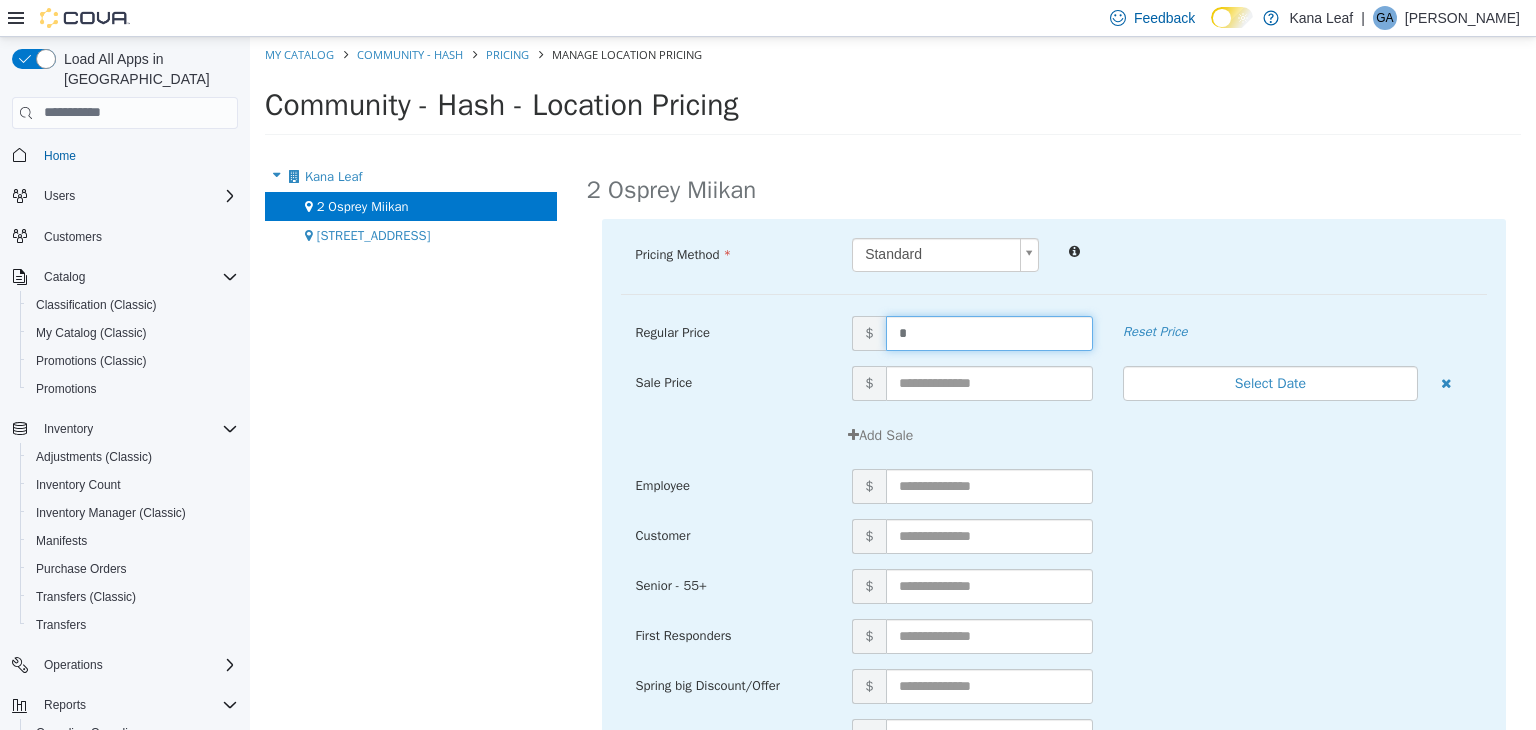type on "**" 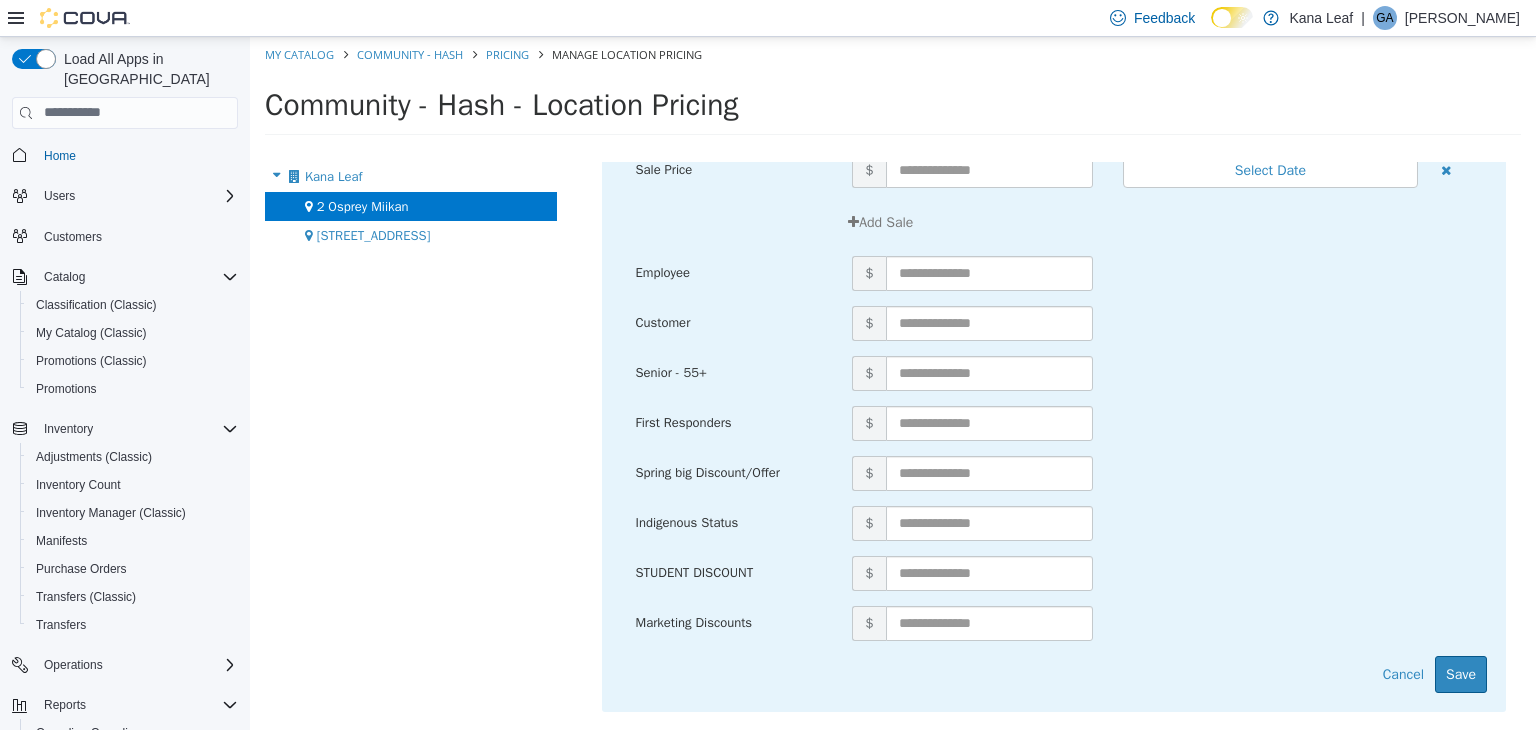 scroll, scrollTop: 214, scrollLeft: 0, axis: vertical 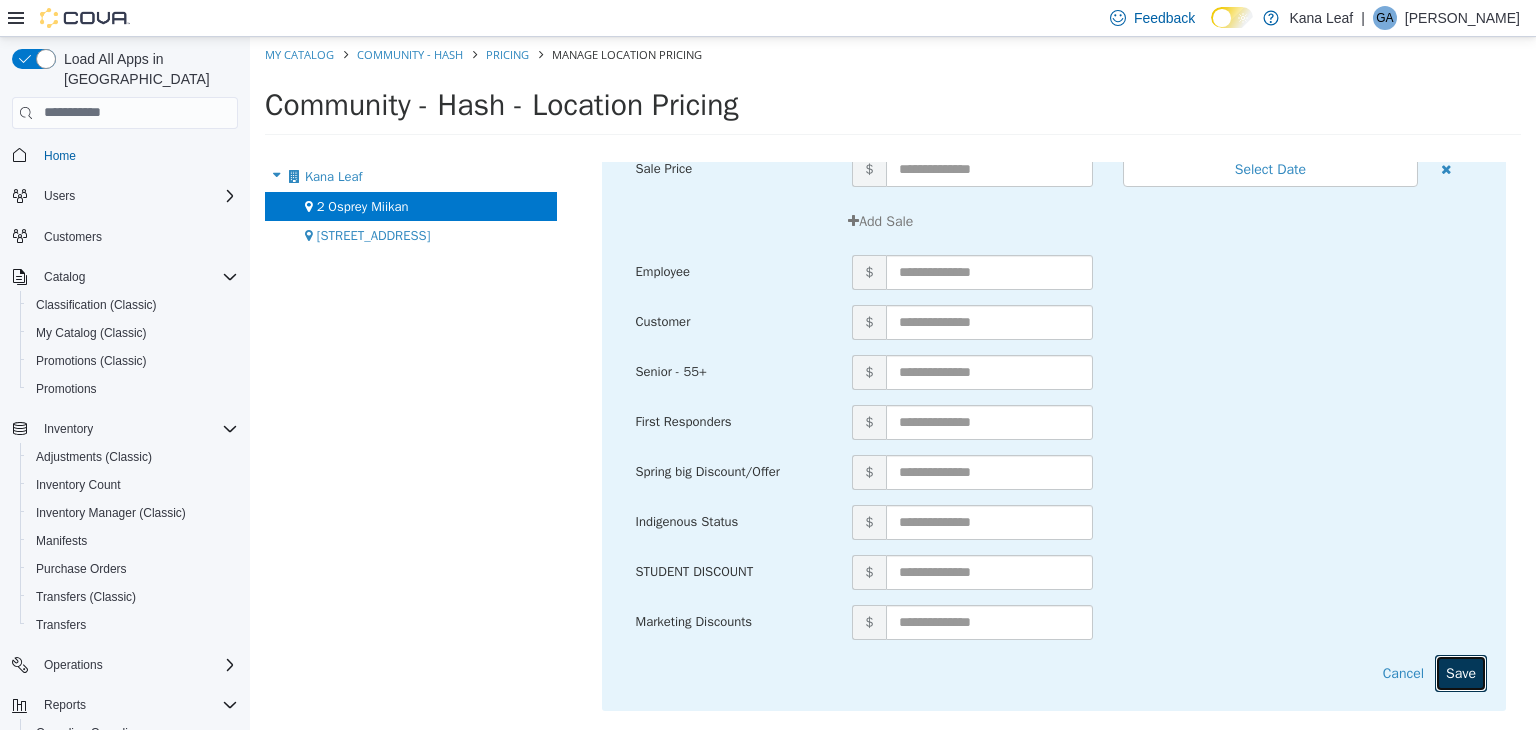click on "Save" at bounding box center [1461, 672] 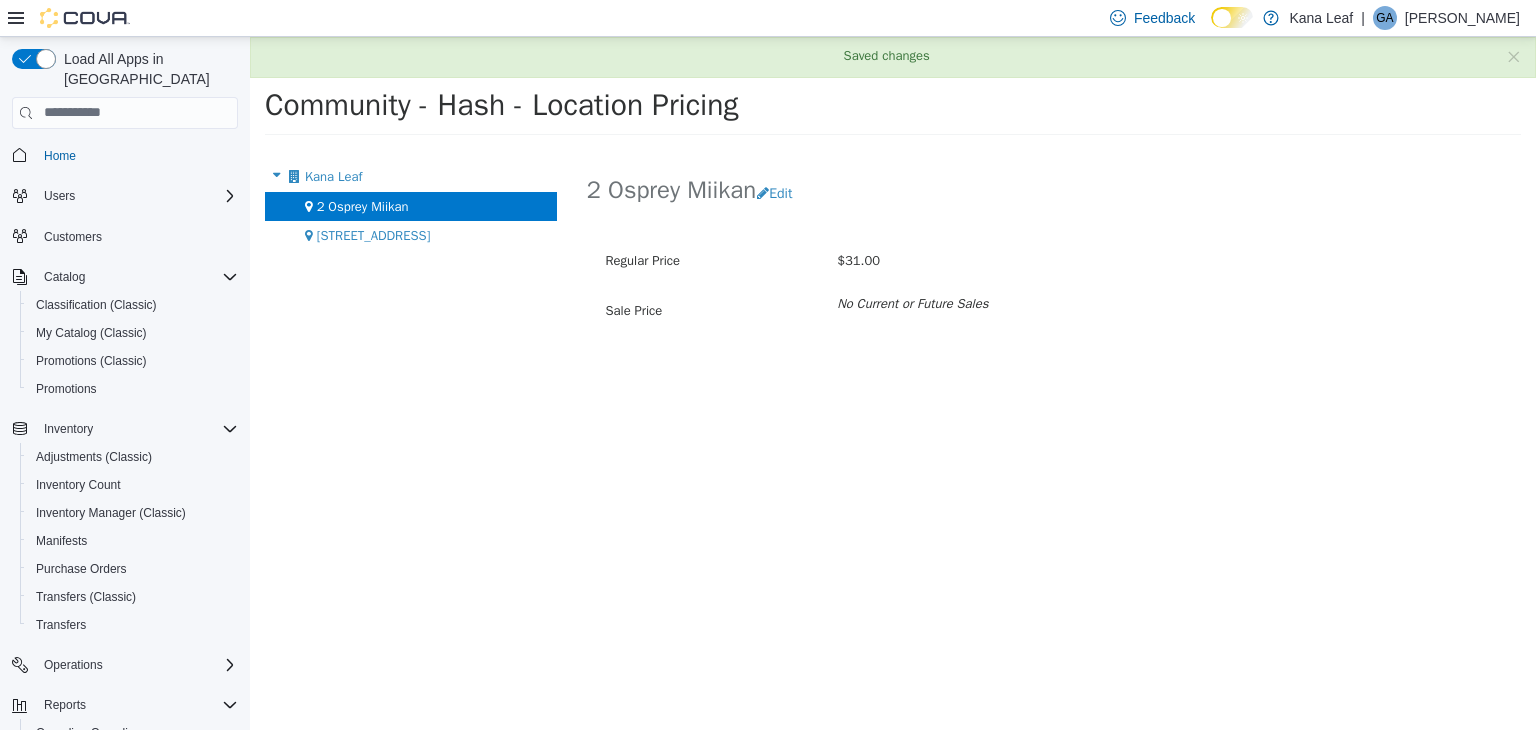 scroll, scrollTop: 0, scrollLeft: 0, axis: both 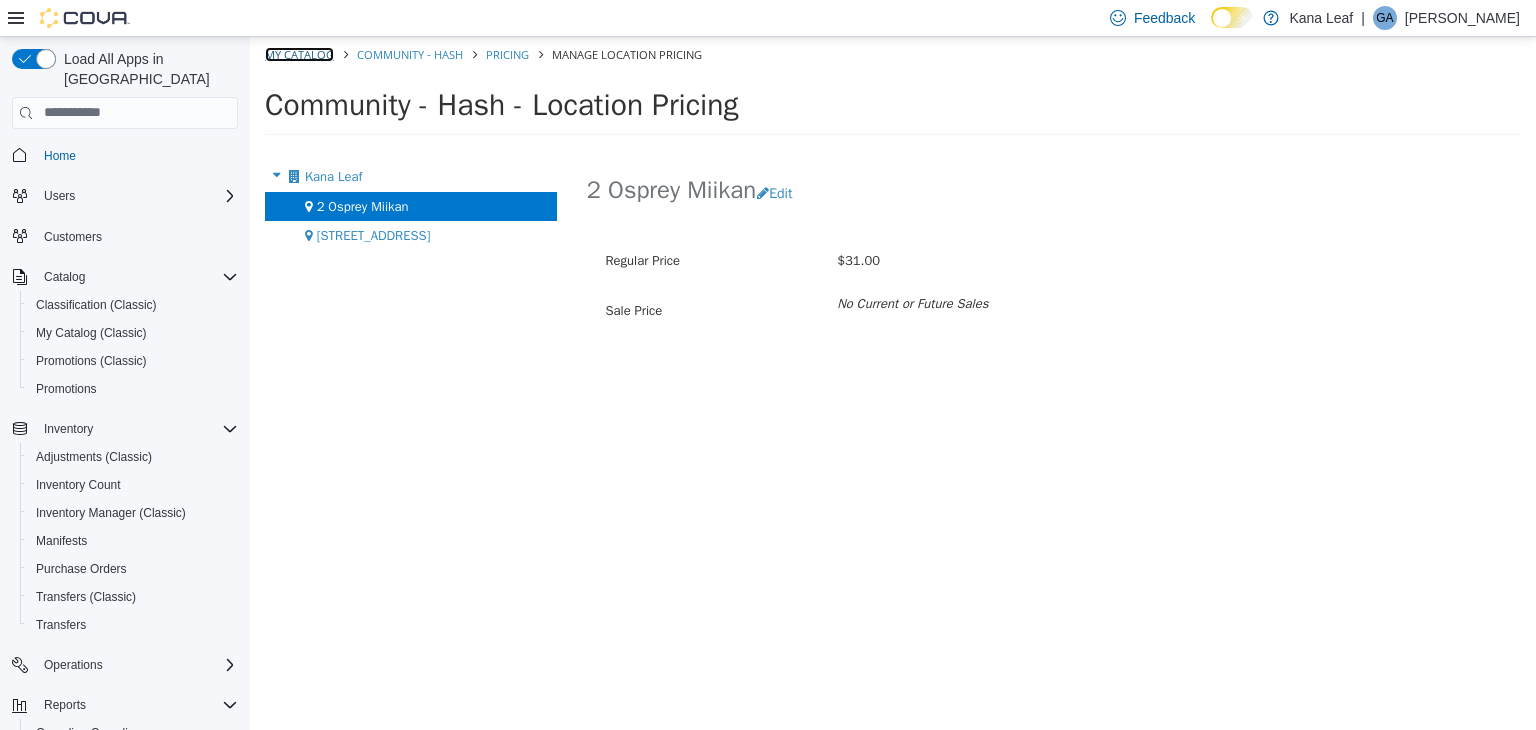click on "My Catalog" at bounding box center [299, 53] 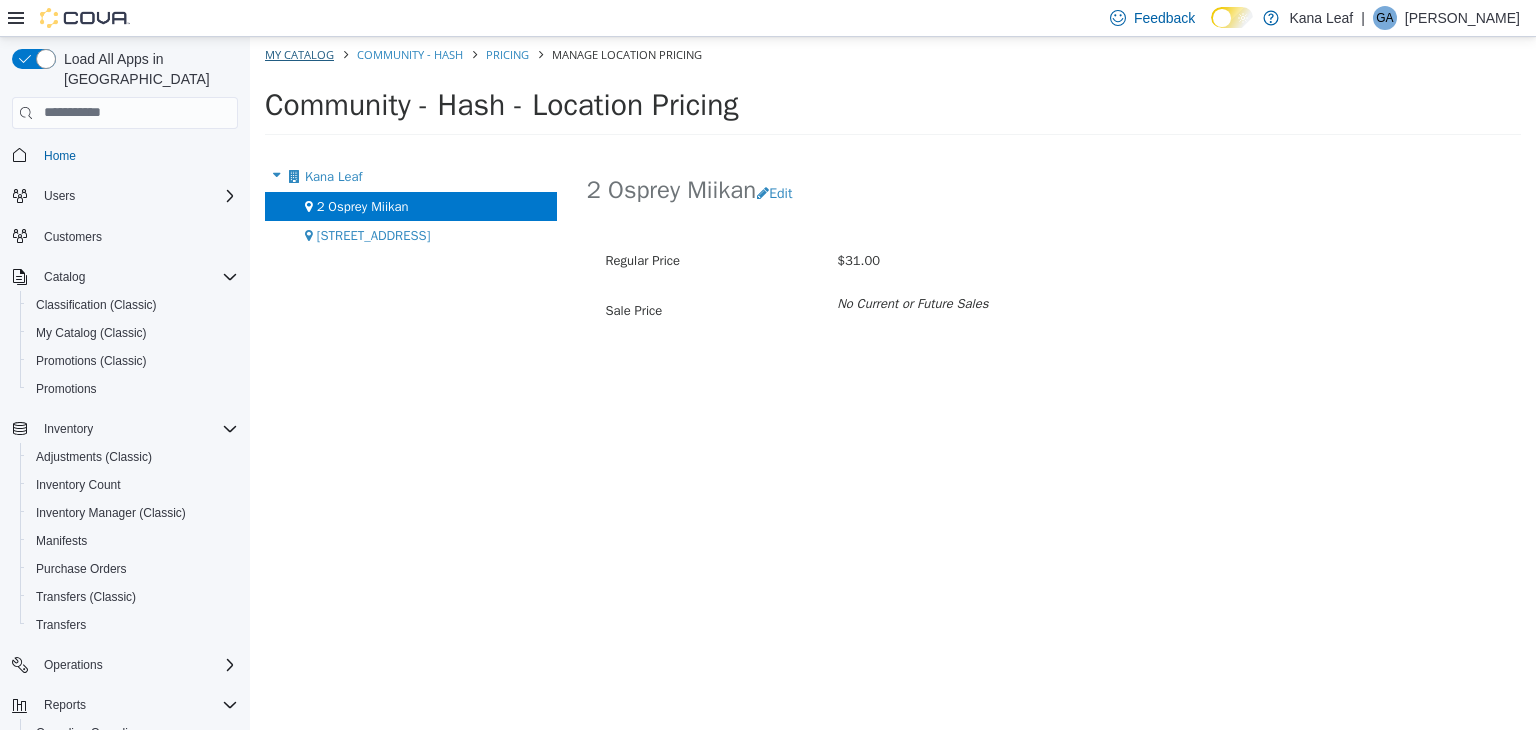 select on "**********" 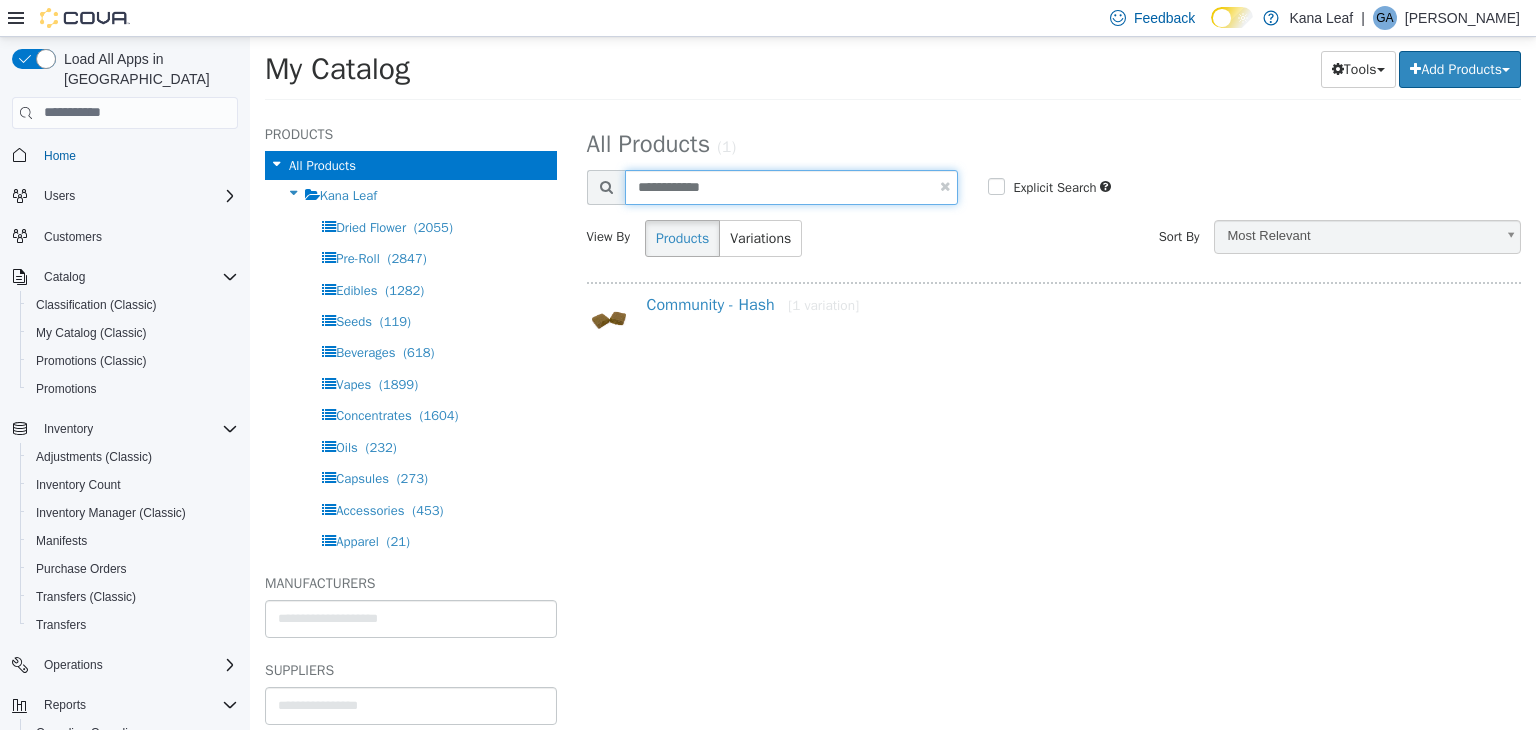 drag, startPoint x: 733, startPoint y: 186, endPoint x: 605, endPoint y: 176, distance: 128.39003 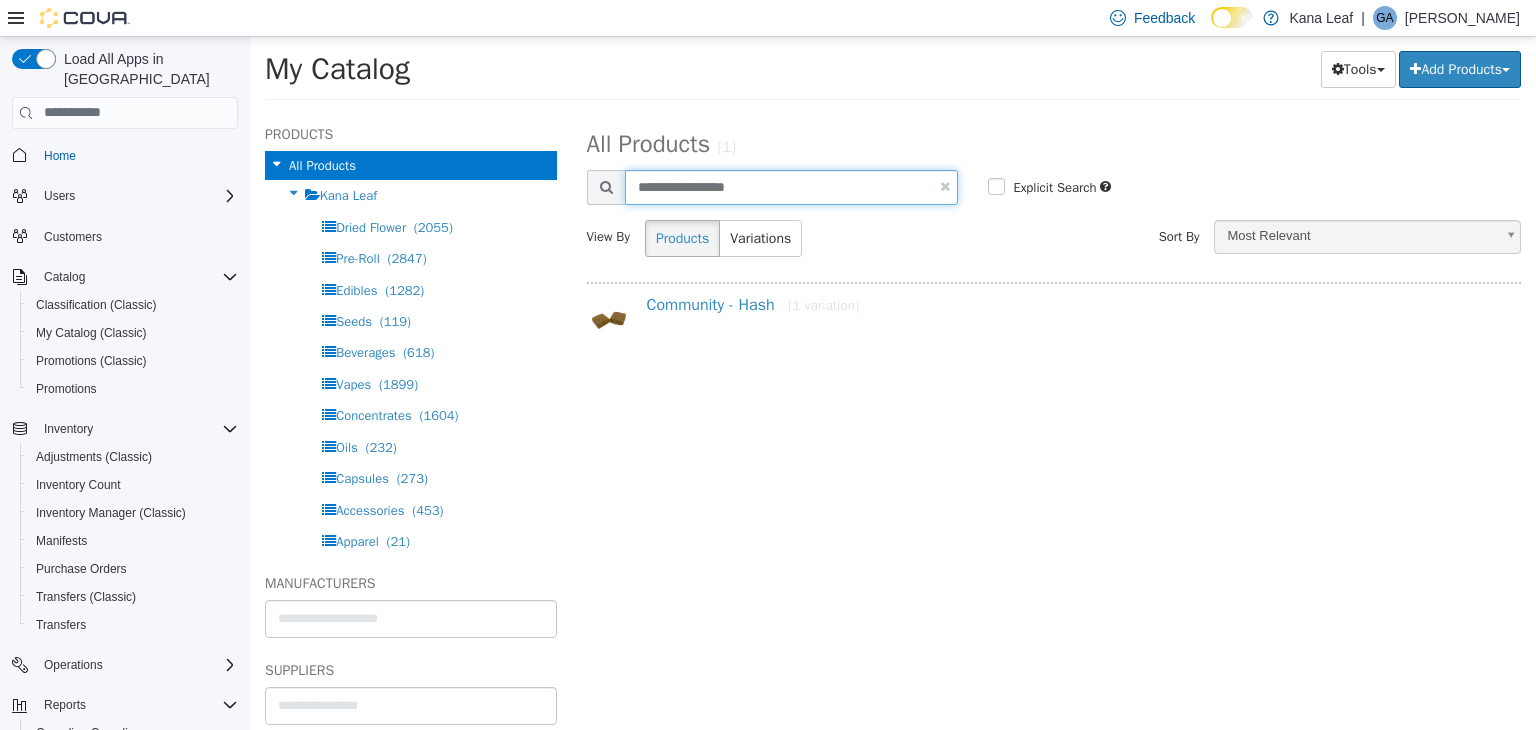 type on "**********" 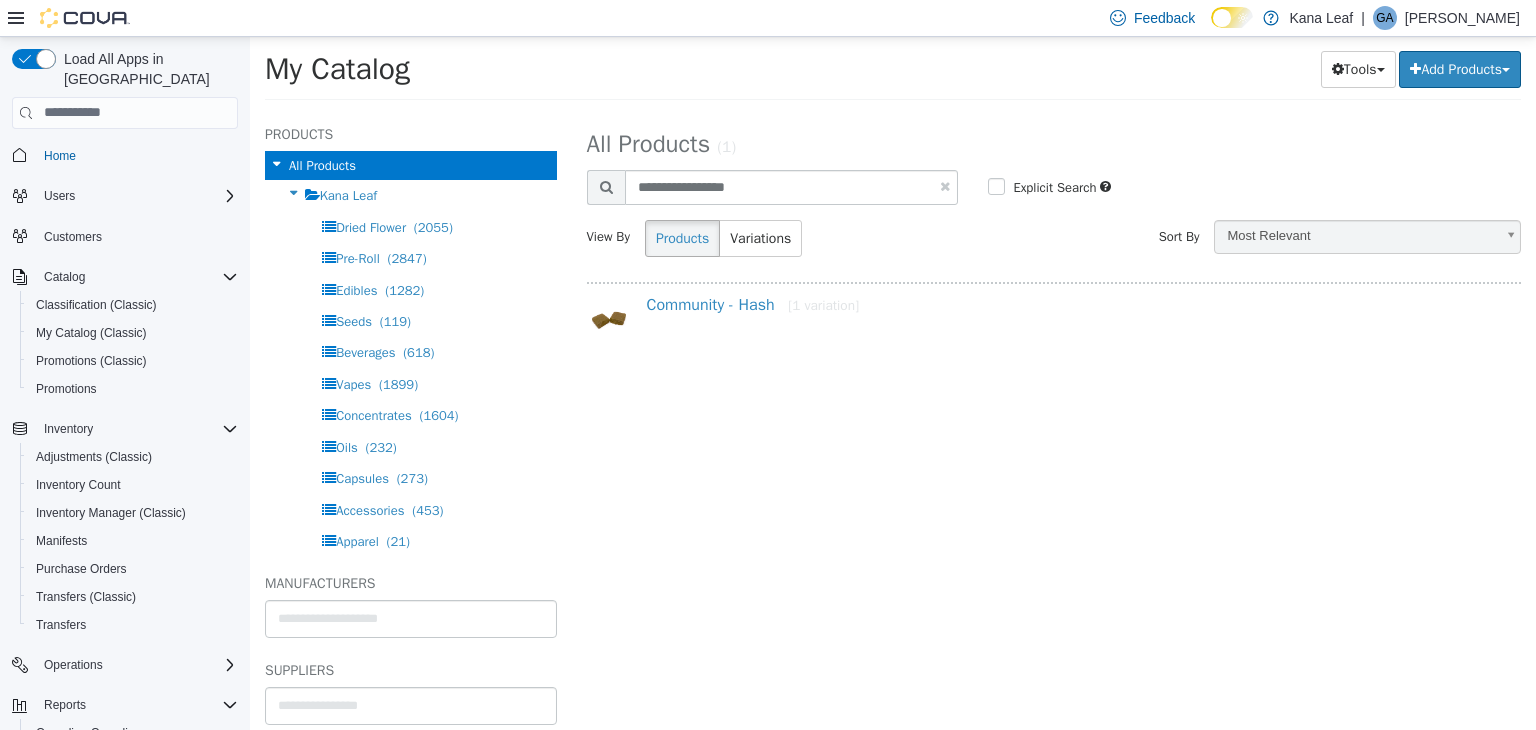 select on "**********" 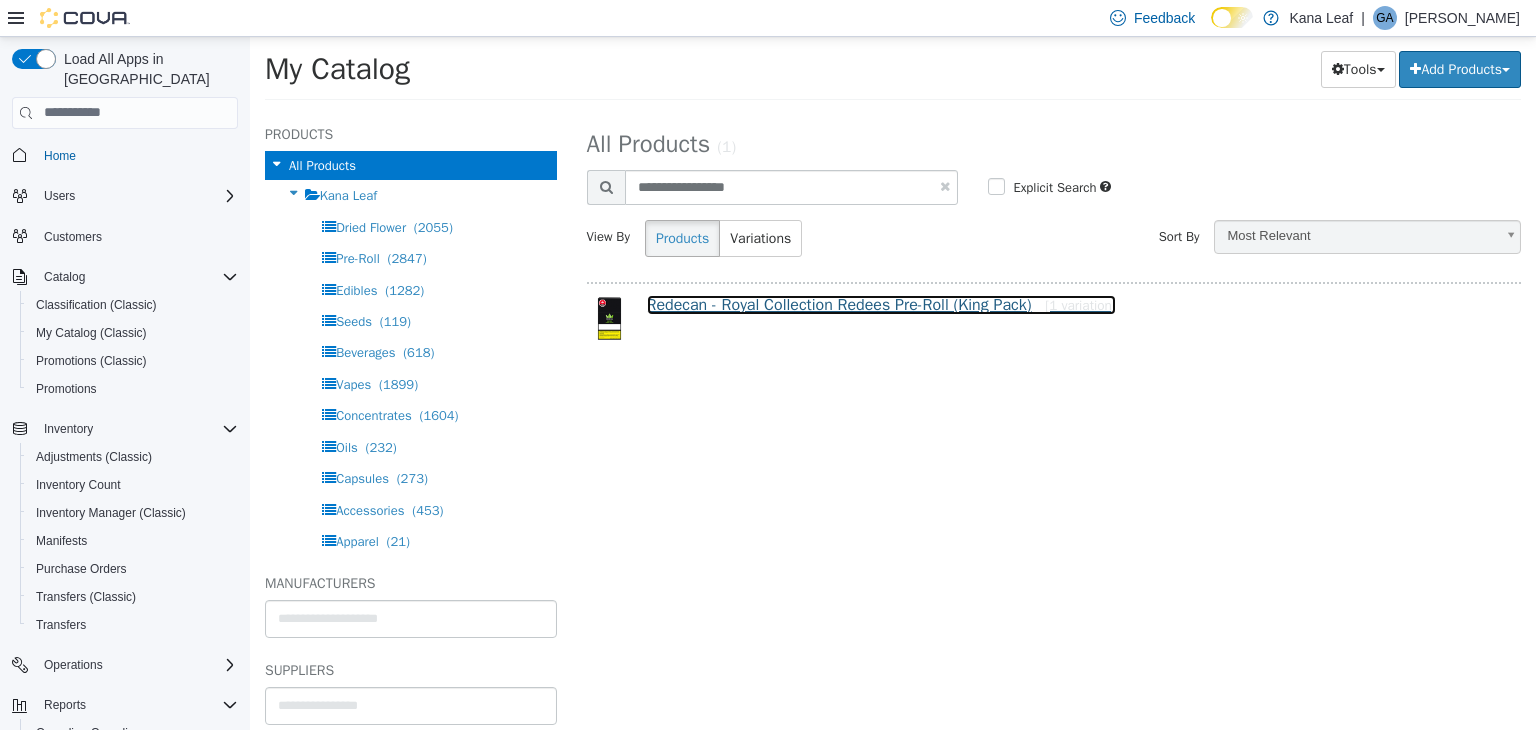 click on "Redecan - Royal Collection Redees Pre-Roll (King Pack)
[1 variation]" at bounding box center (882, 304) 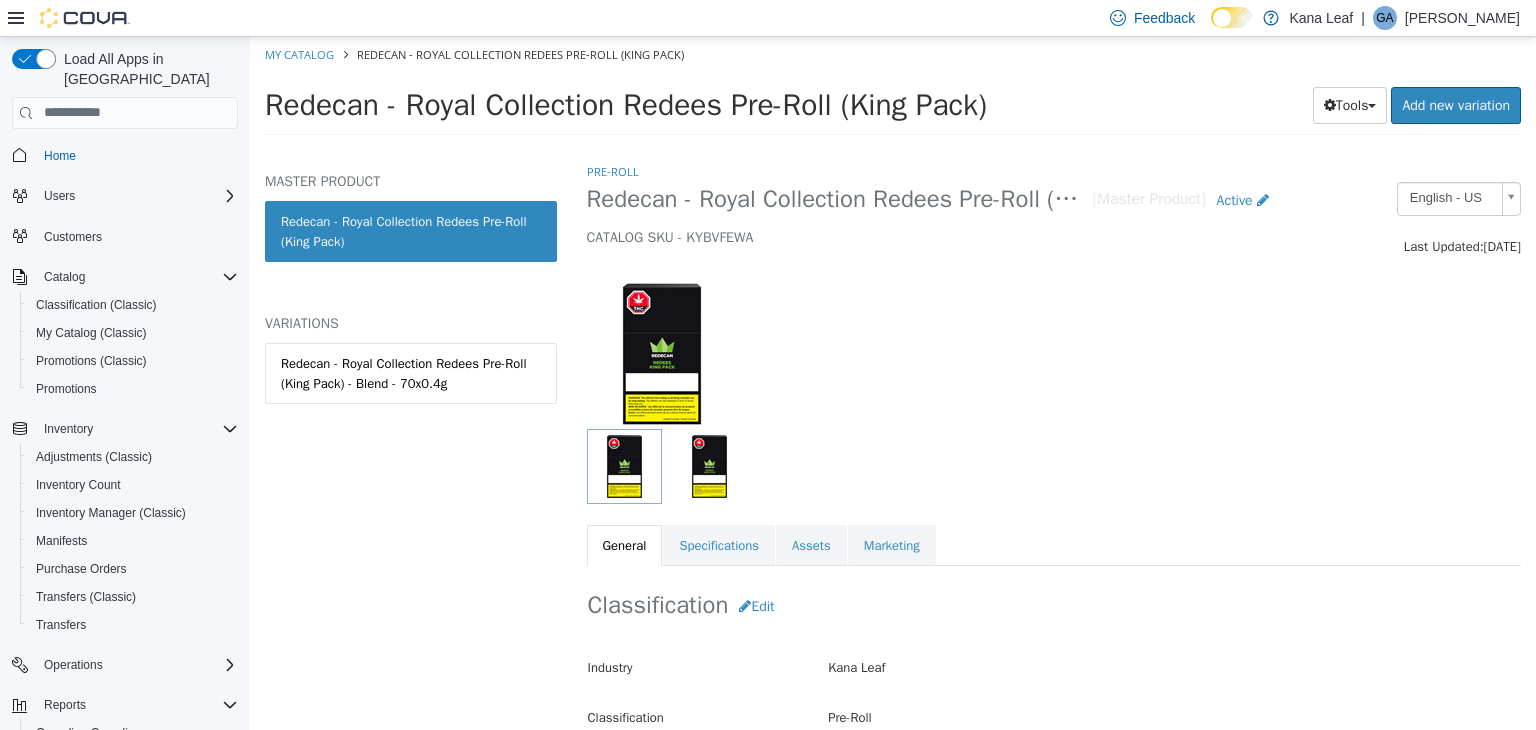 drag, startPoint x: 440, startPoint y: 373, endPoint x: 578, endPoint y: 385, distance: 138.52075 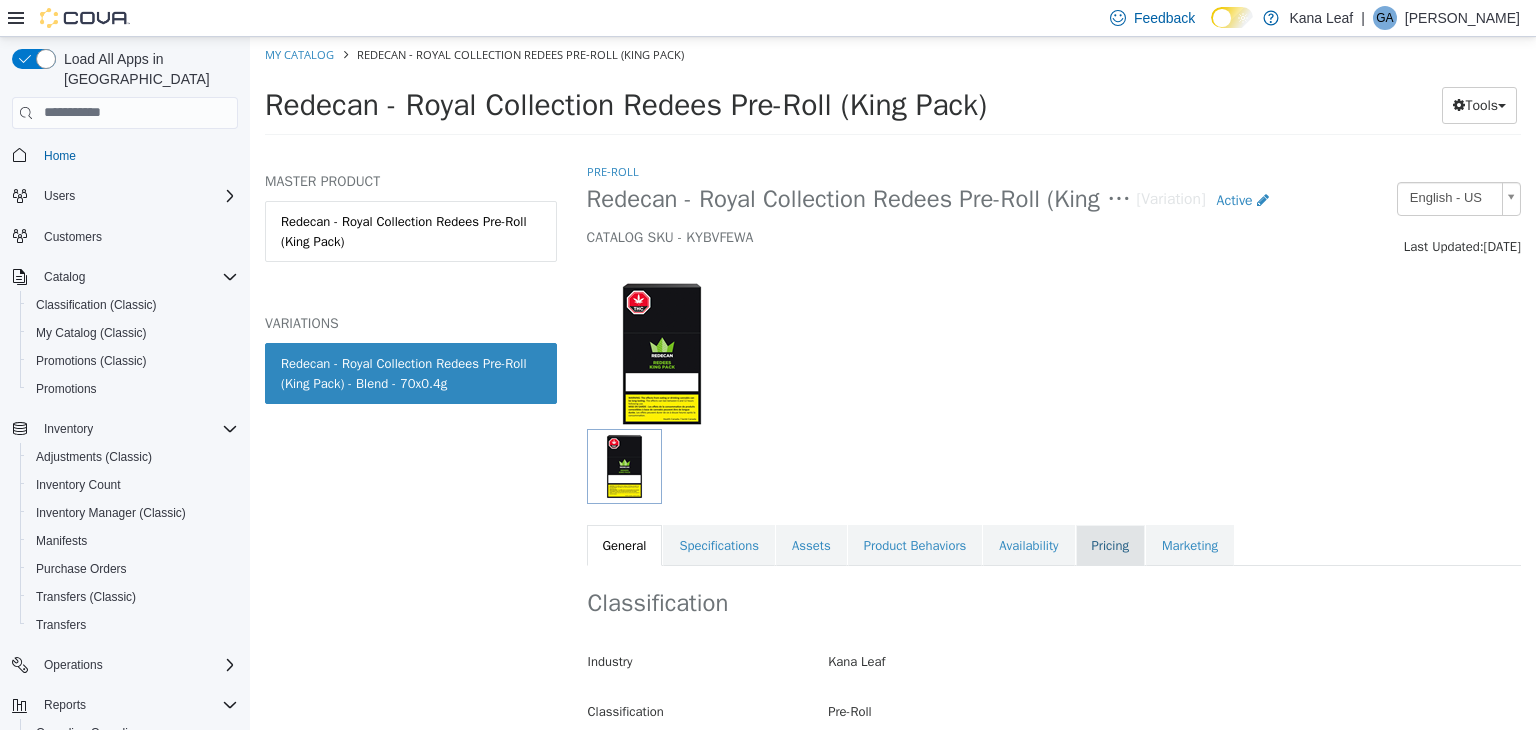click on "Pricing" at bounding box center (1110, 545) 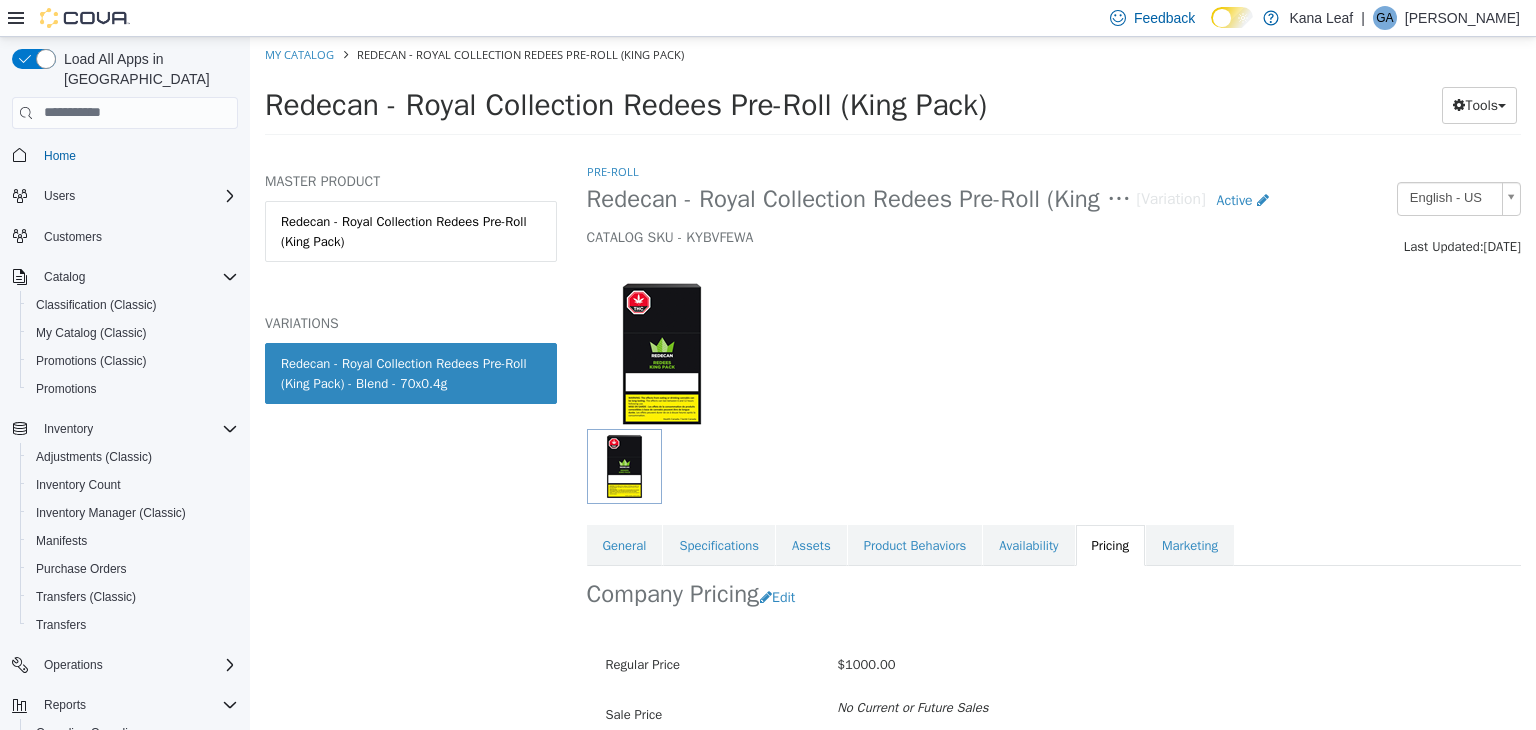 scroll, scrollTop: 147, scrollLeft: 0, axis: vertical 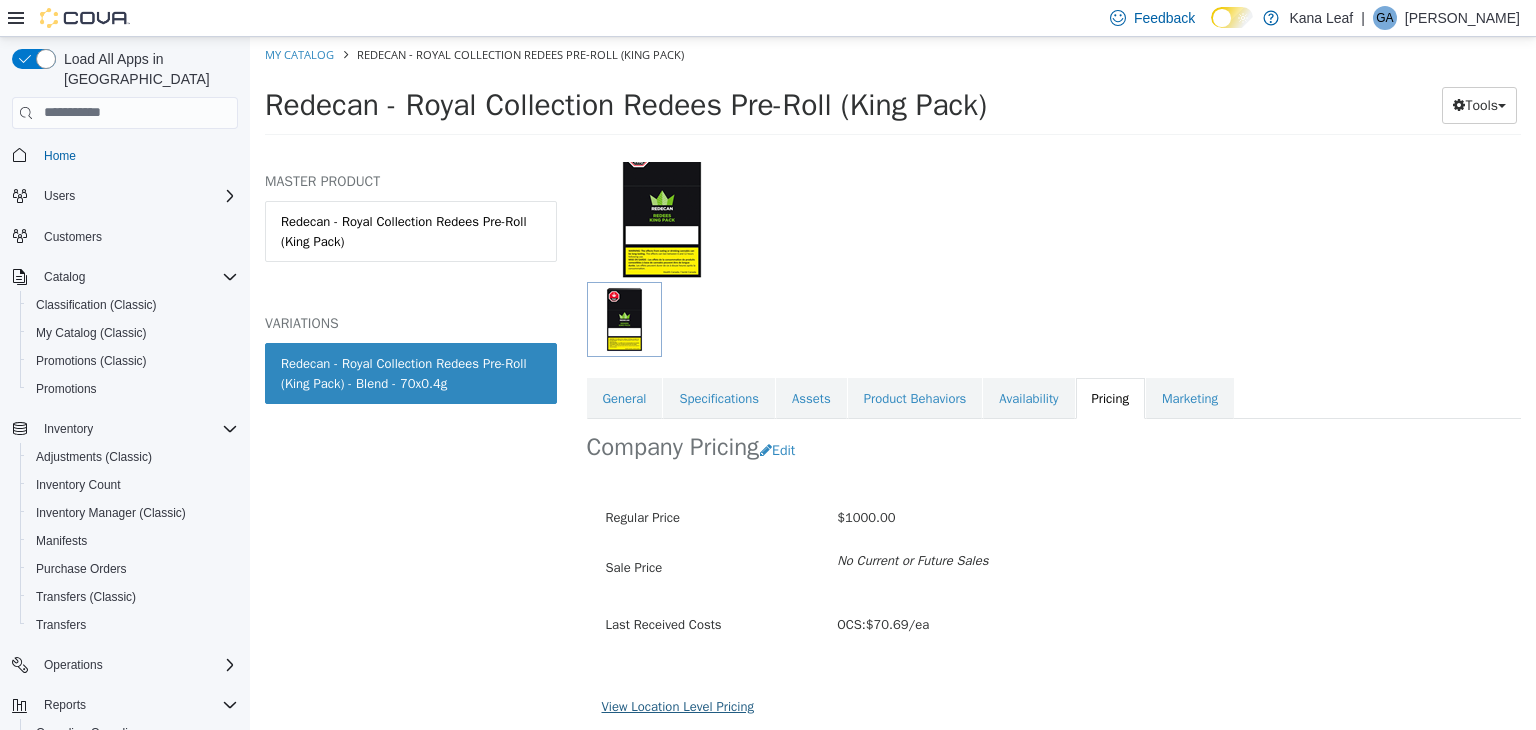click on "View Location Level Pricing" at bounding box center [678, 705] 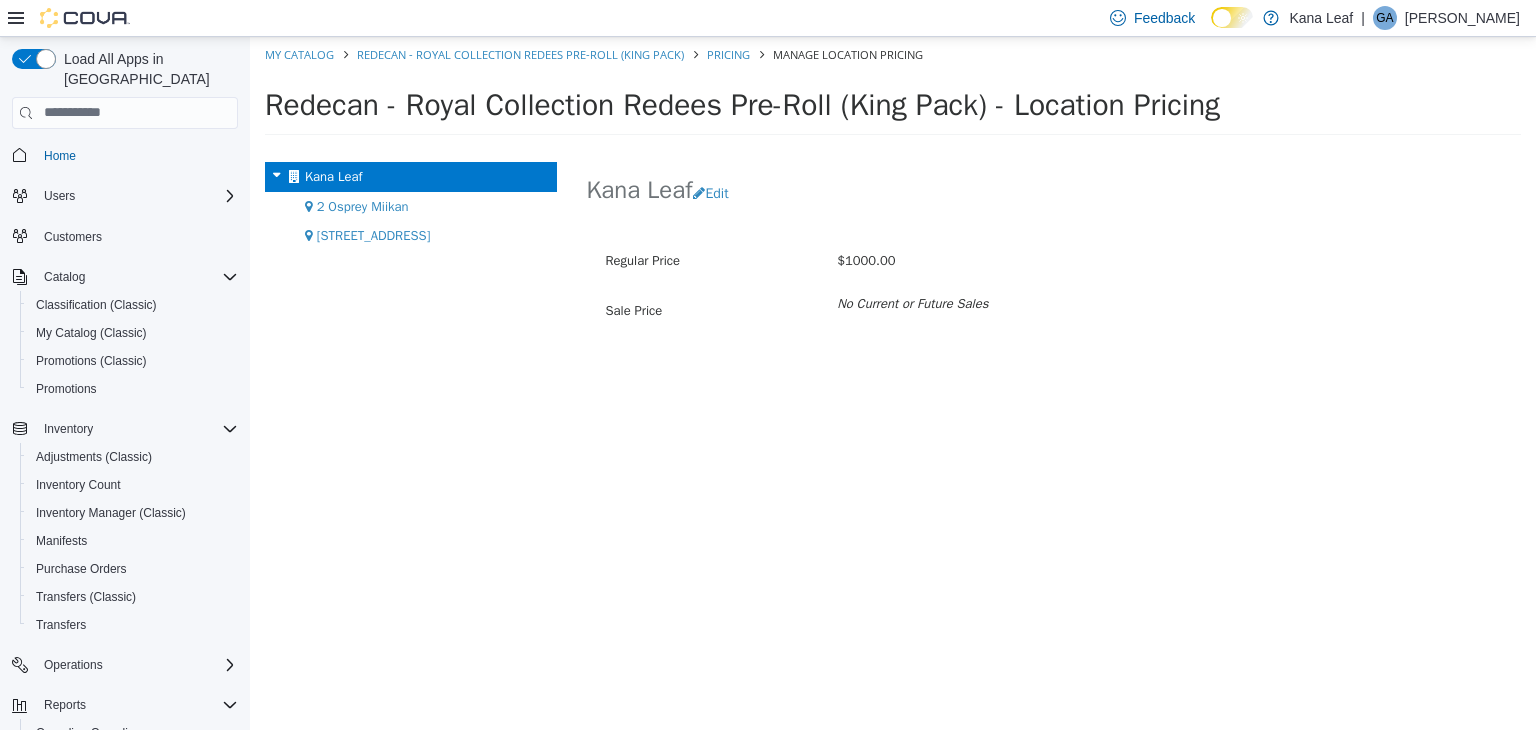click on "2 Osprey Miikan" at bounding box center [363, 205] 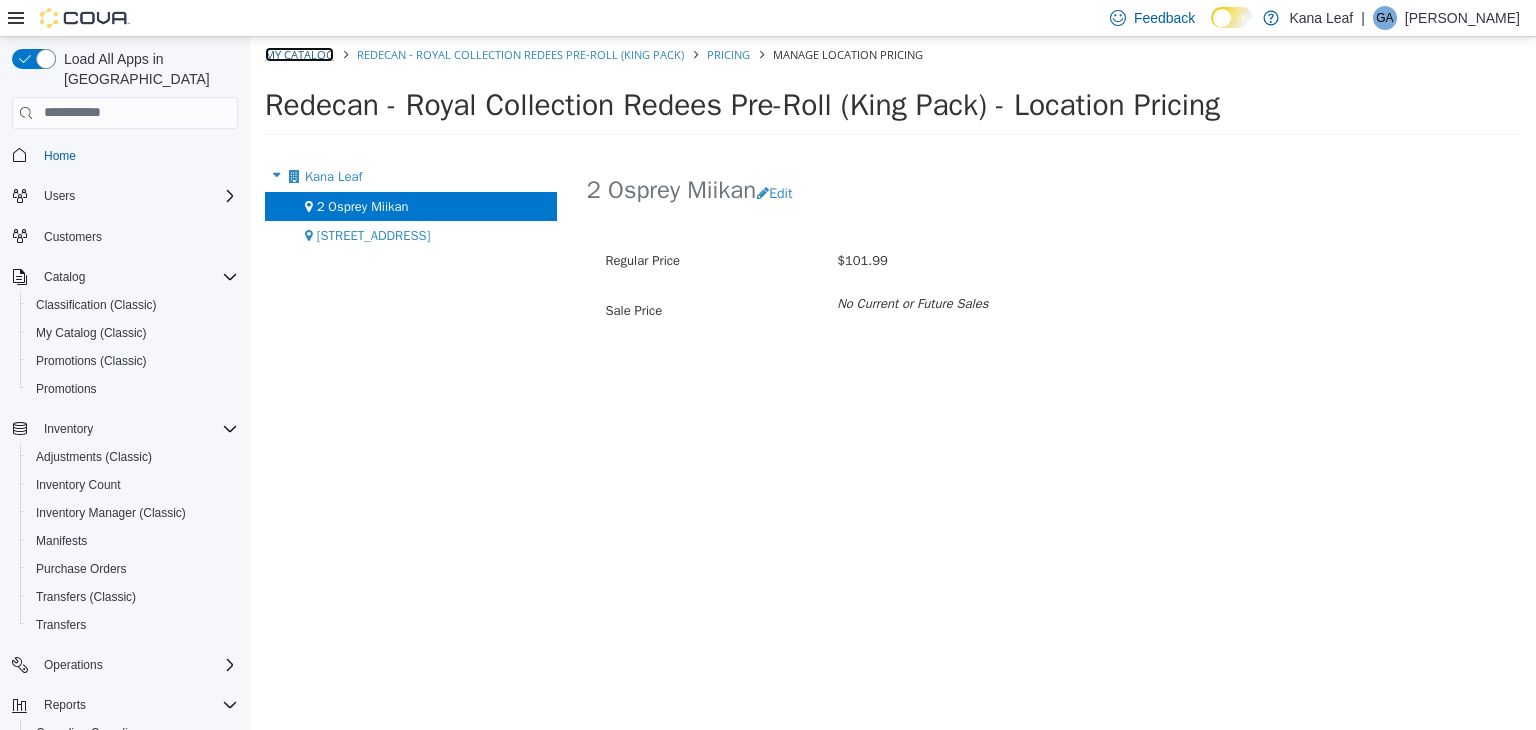 click on "My Catalog" at bounding box center [299, 53] 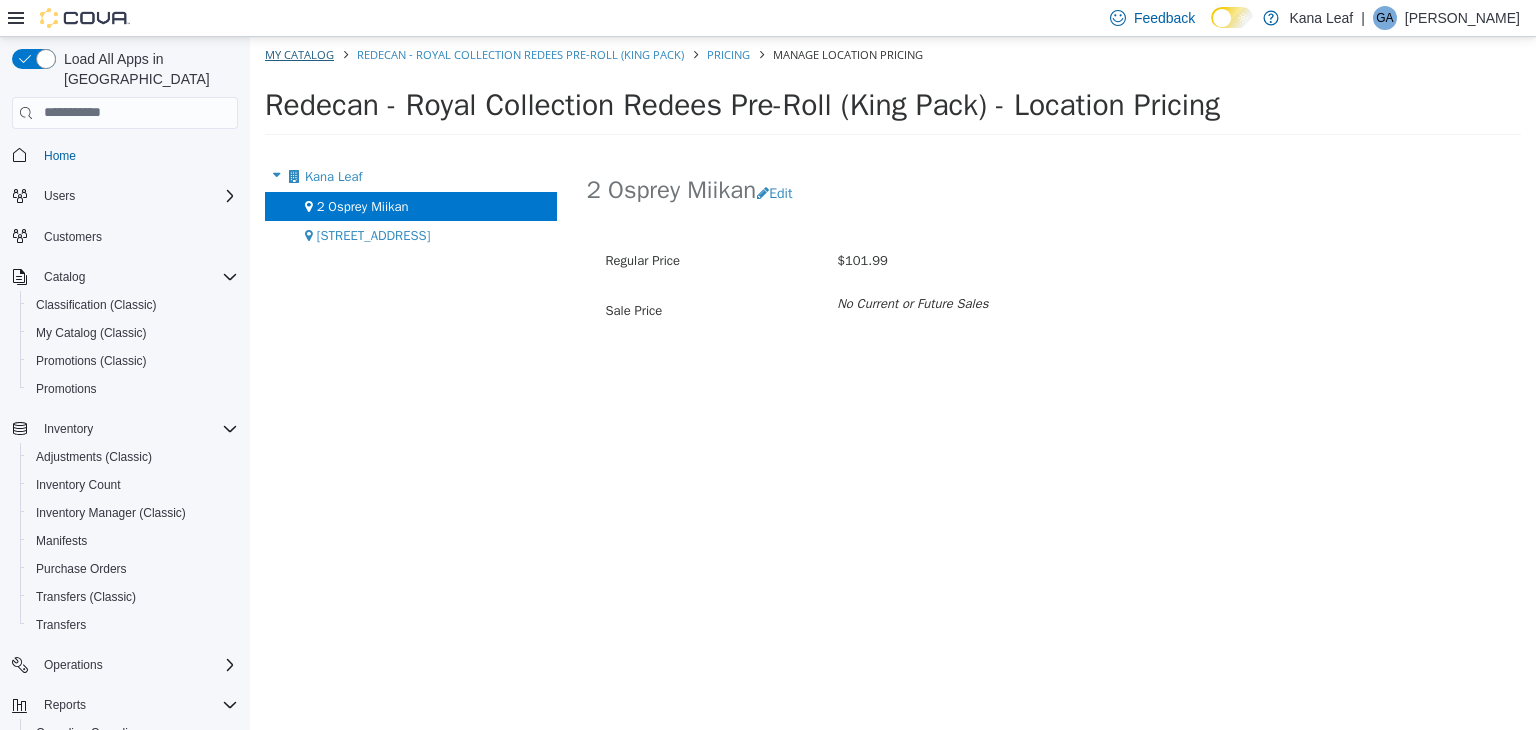 select on "**********" 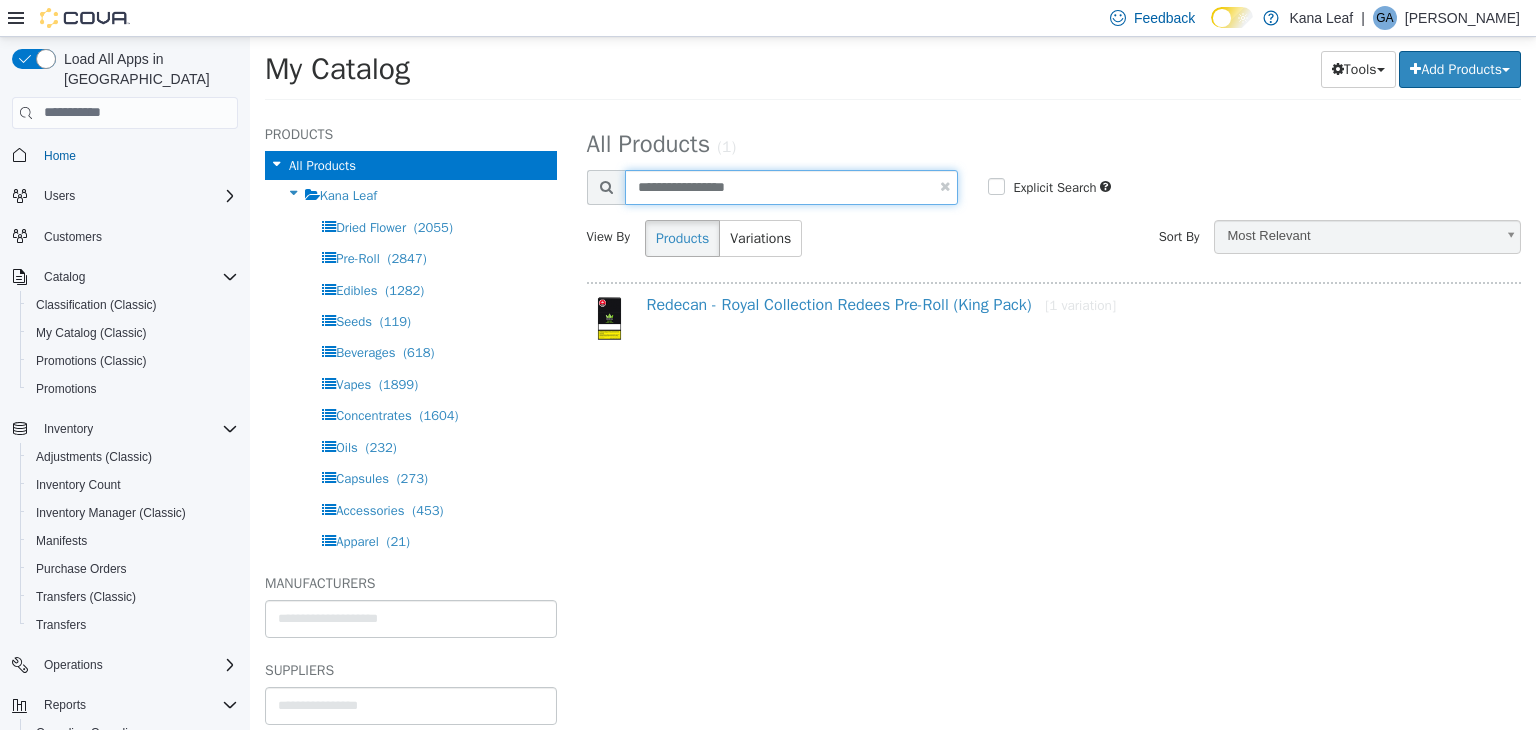 drag, startPoint x: 749, startPoint y: 194, endPoint x: 623, endPoint y: 192, distance: 126.01587 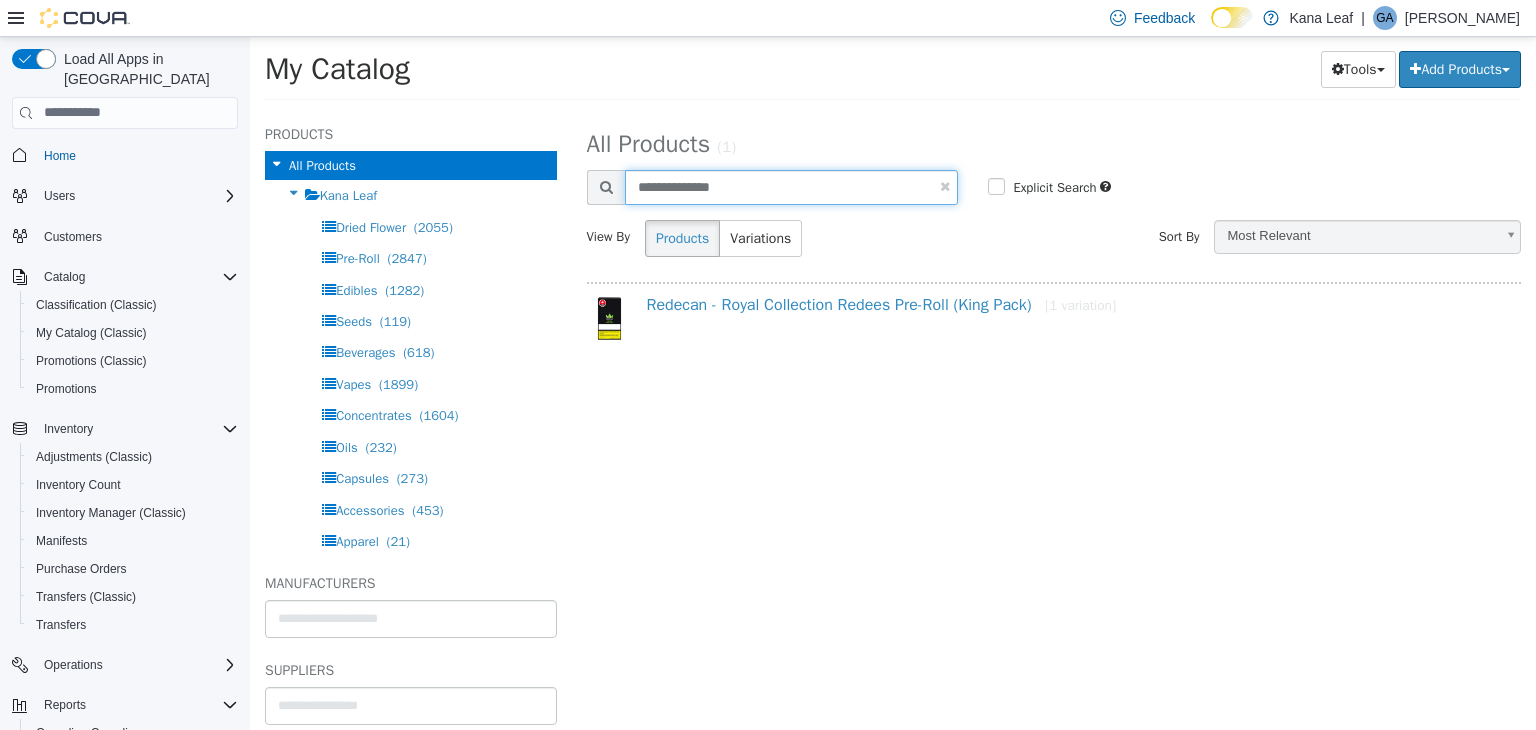 type on "**********" 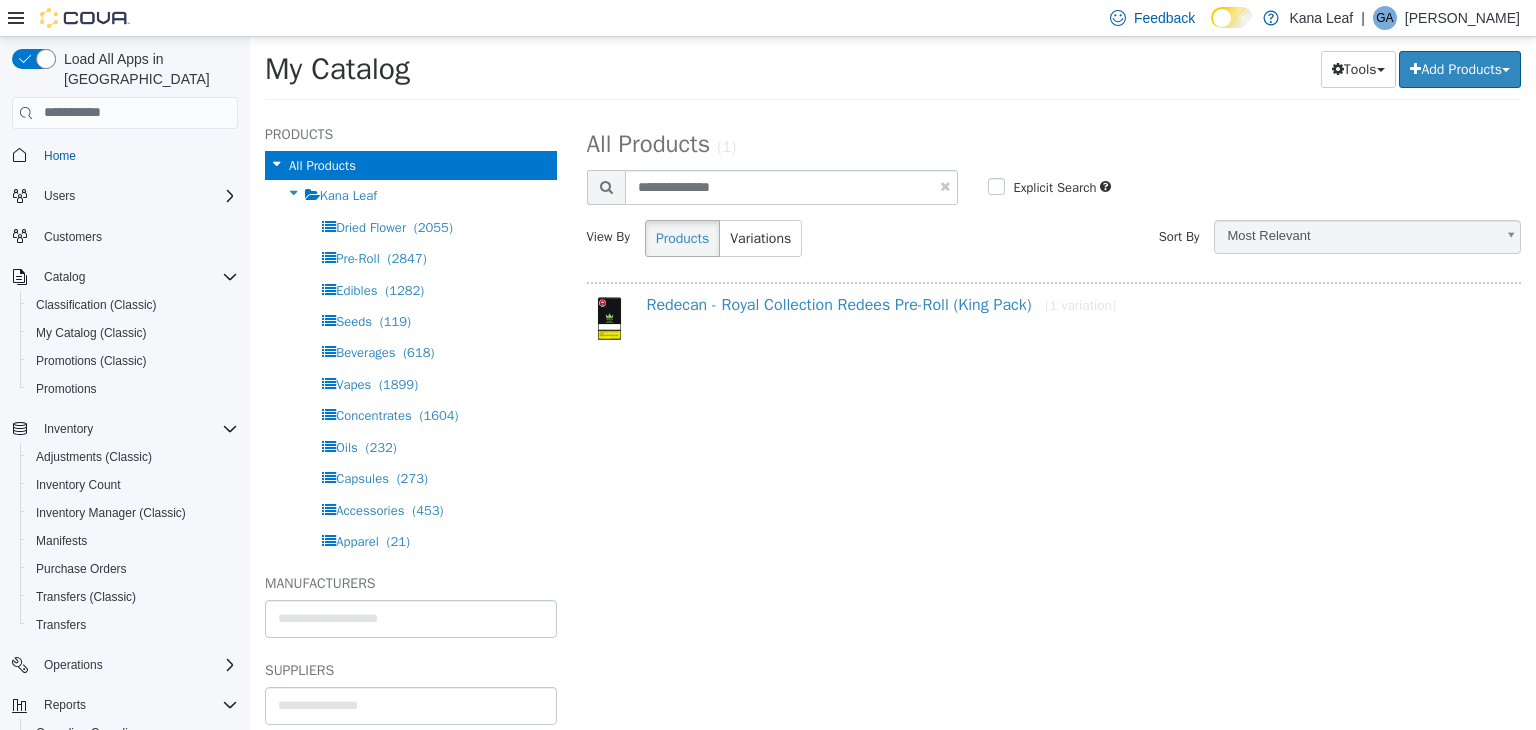 select on "**********" 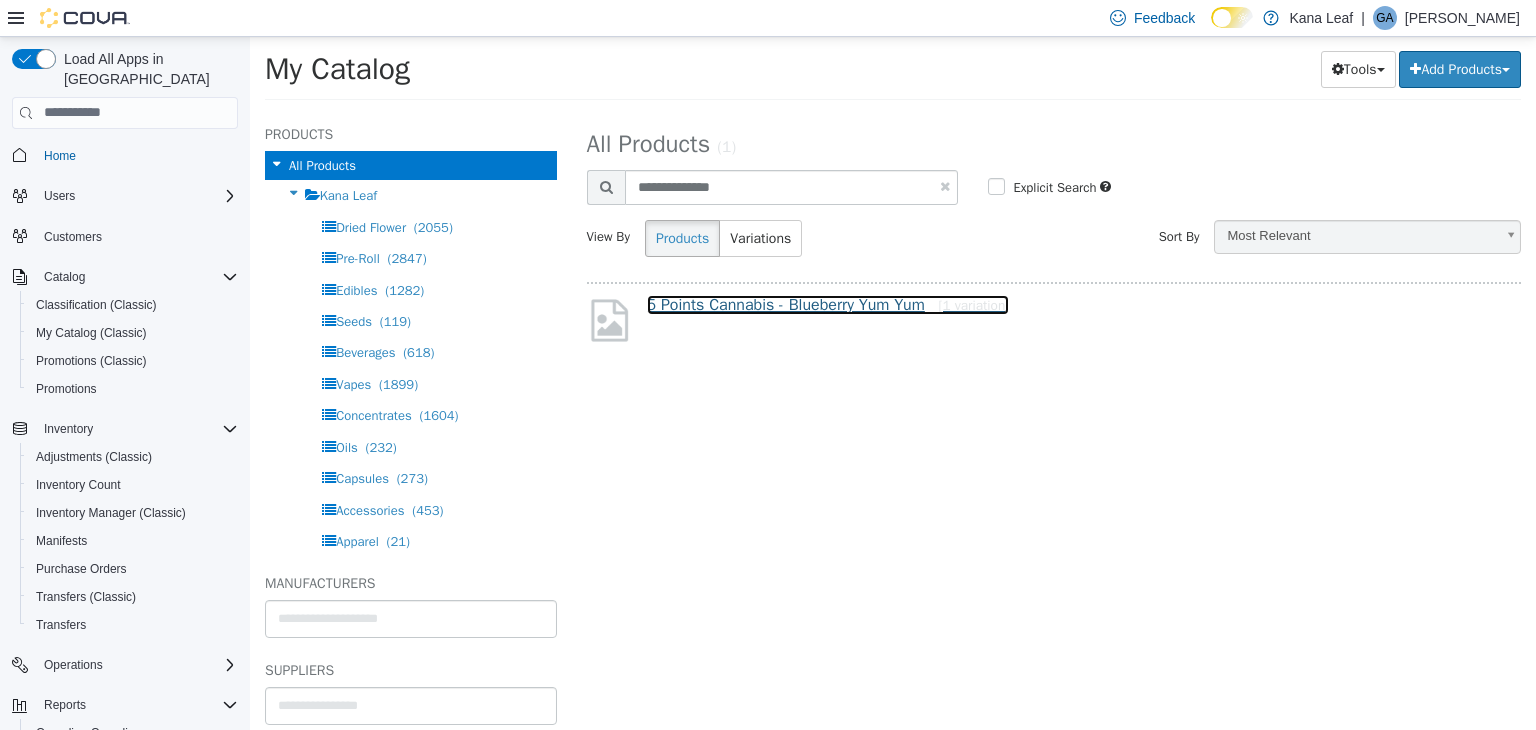 click on "5 Points Cannabis - Blueberry Yum Yum
[1 variation]" at bounding box center (828, 304) 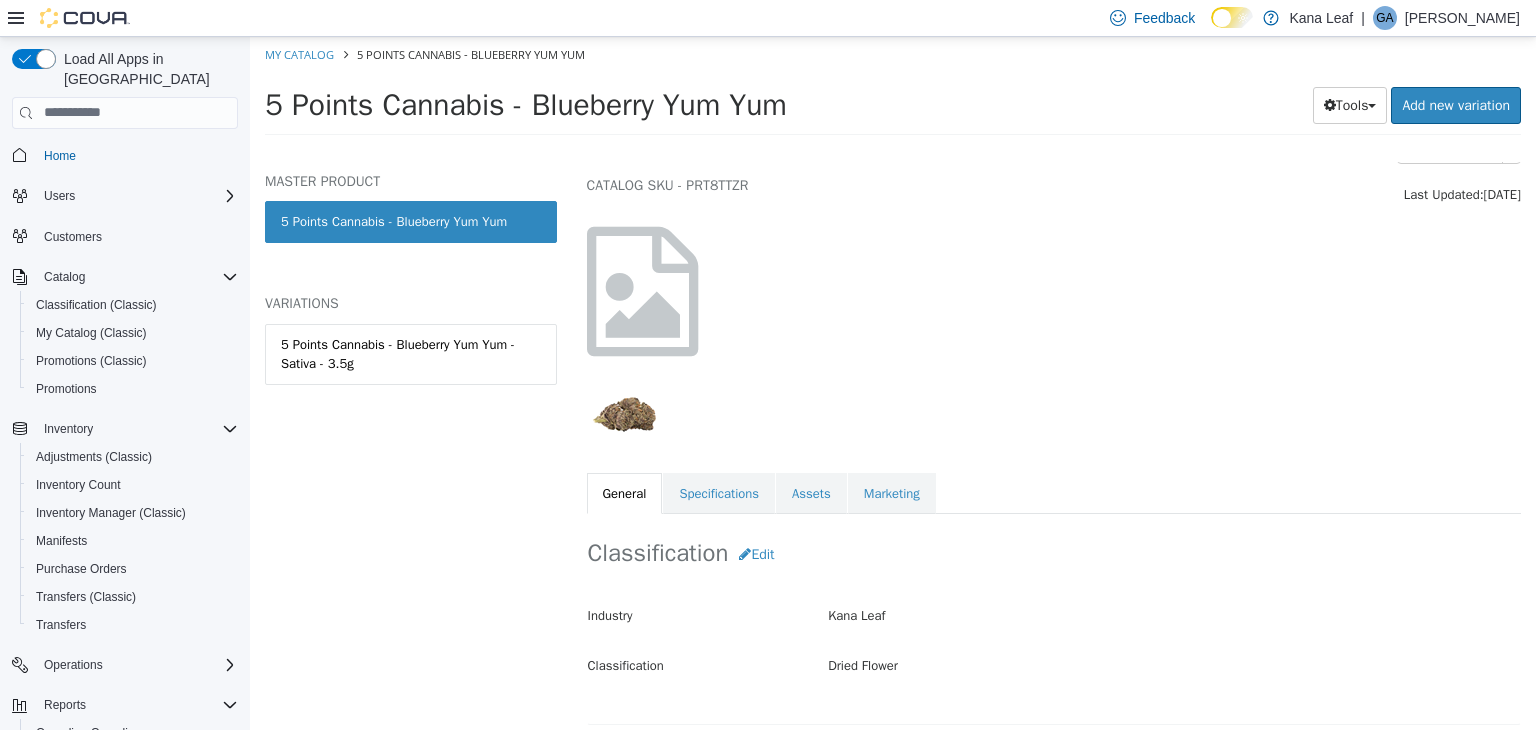 scroll, scrollTop: 100, scrollLeft: 0, axis: vertical 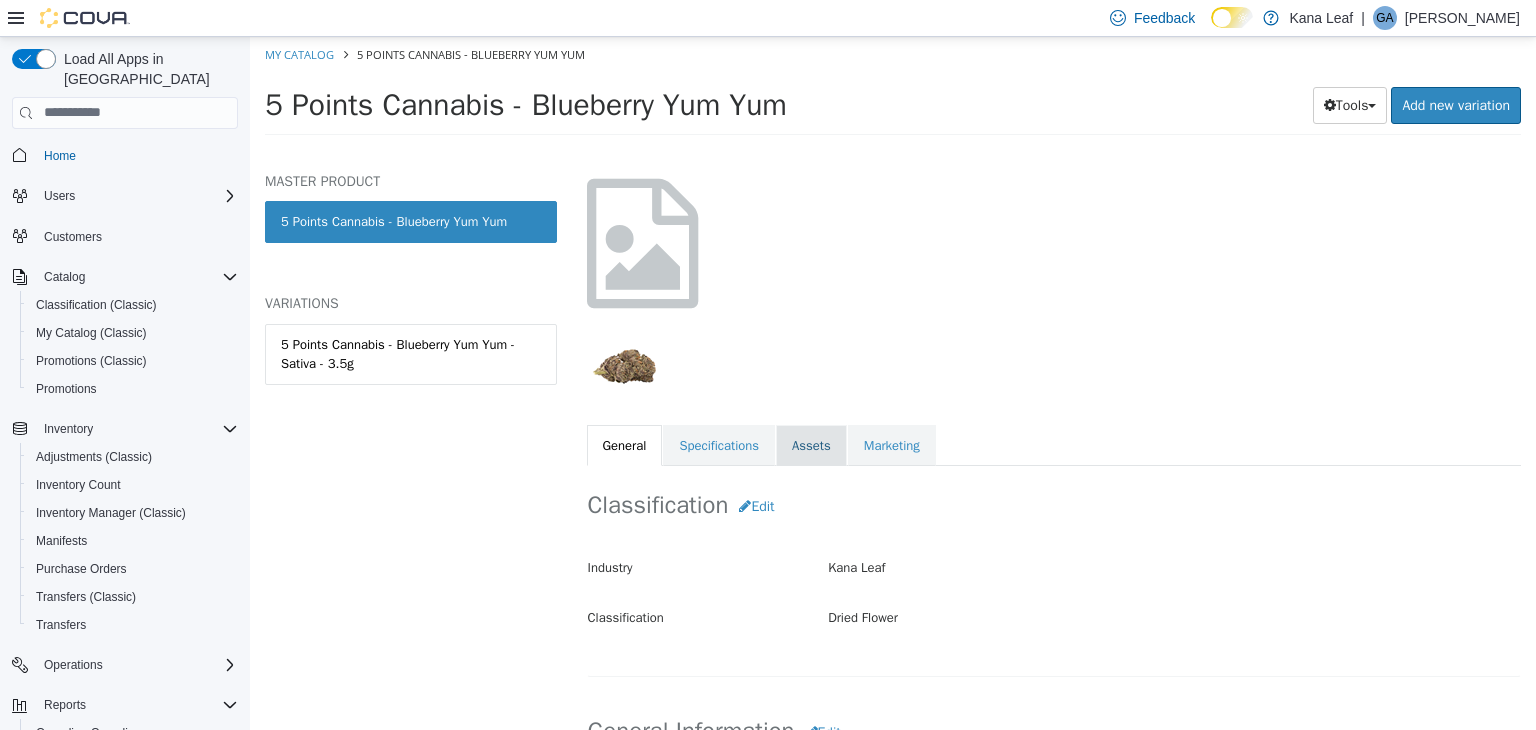 click on "Assets" at bounding box center [811, 445] 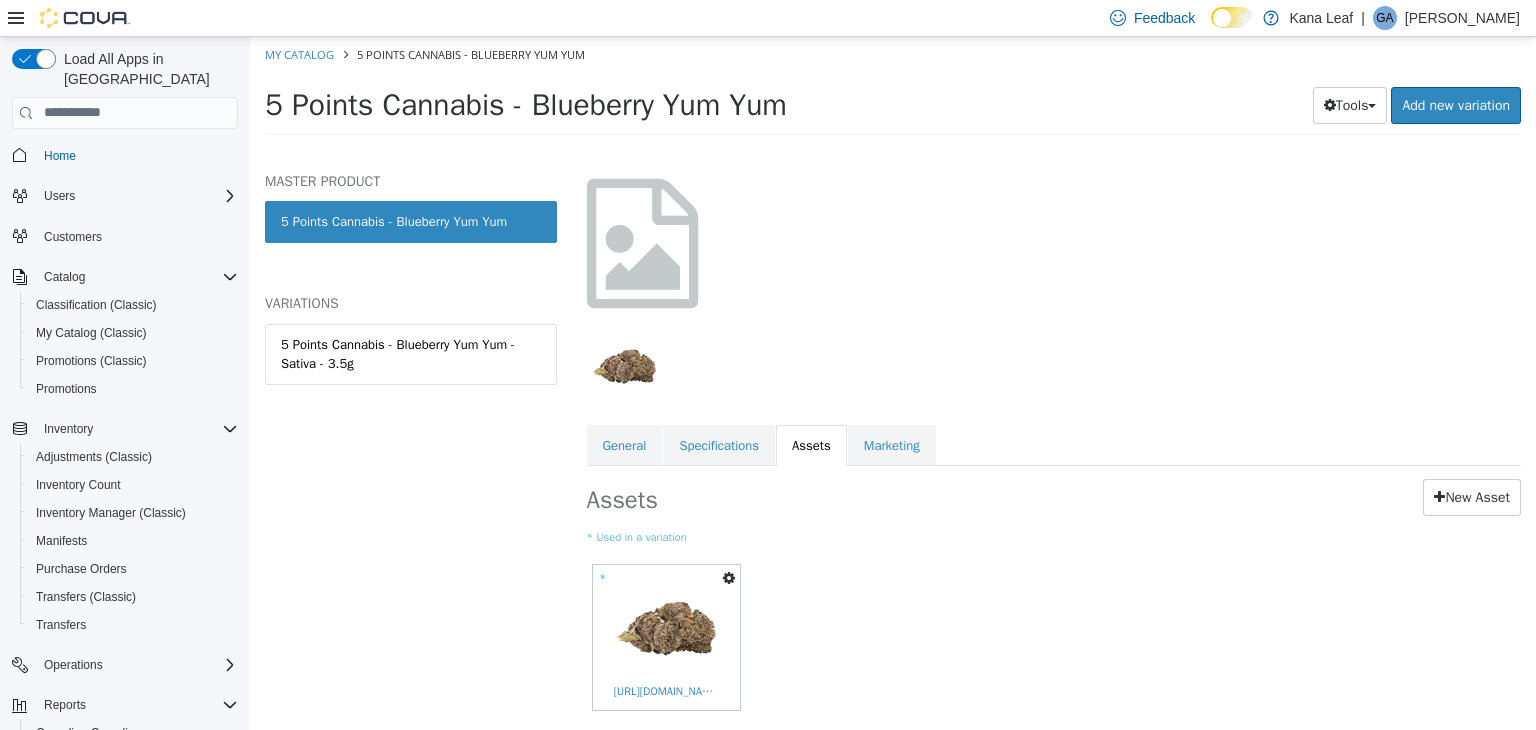 click at bounding box center (729, 577) 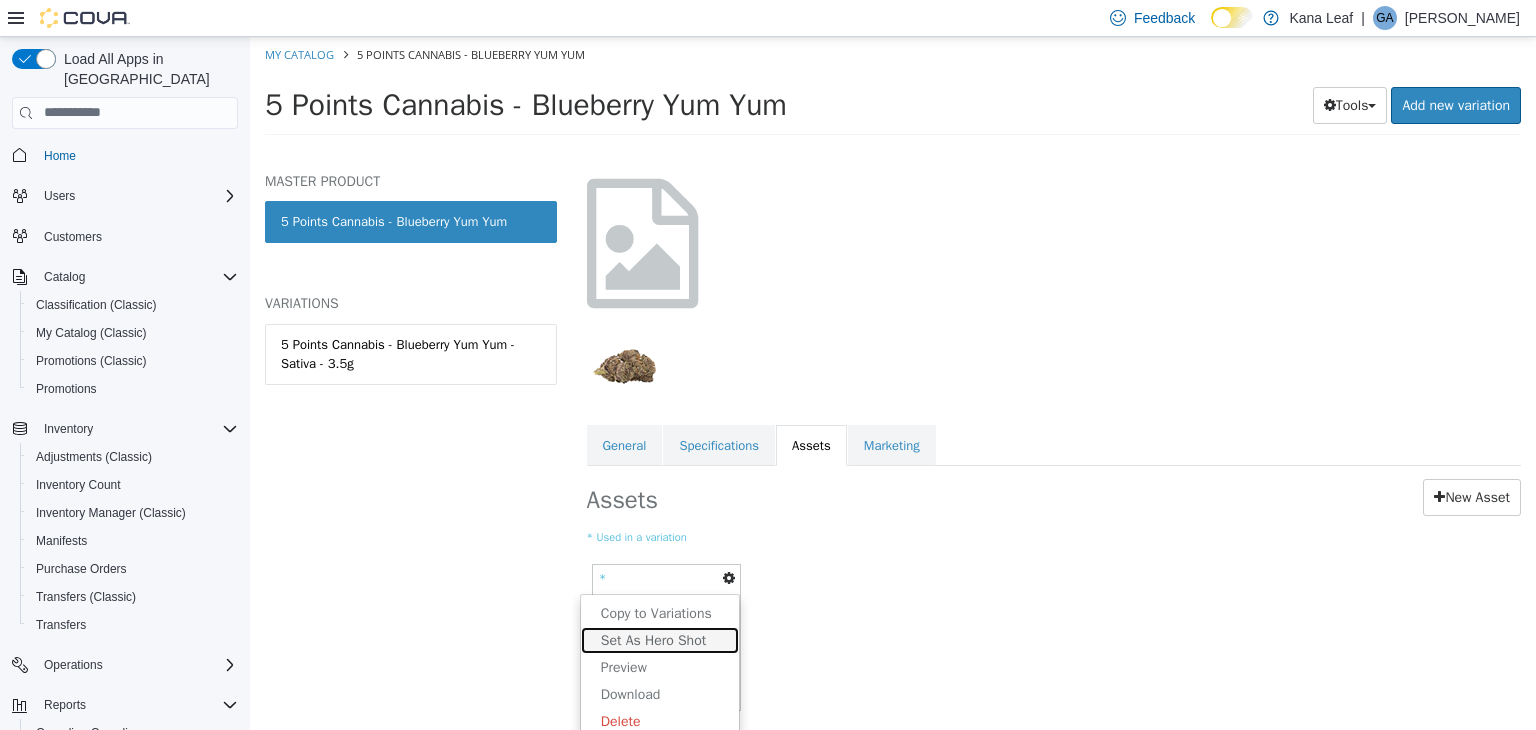 click on "Set As Hero Shot" at bounding box center (660, 639) 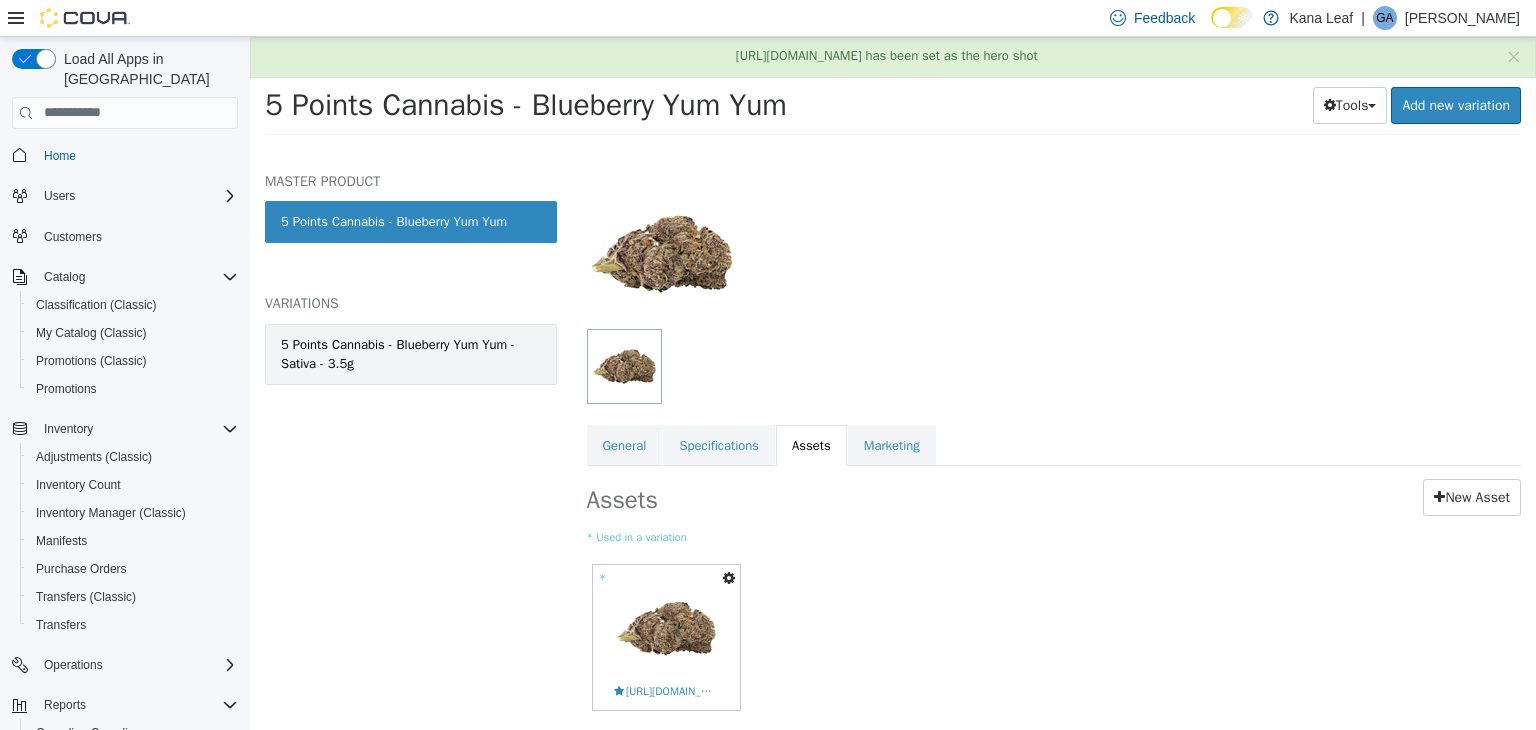 click on "5 Points Cannabis - Blueberry Yum Yum - Sativa - 3.5g" at bounding box center [411, 353] 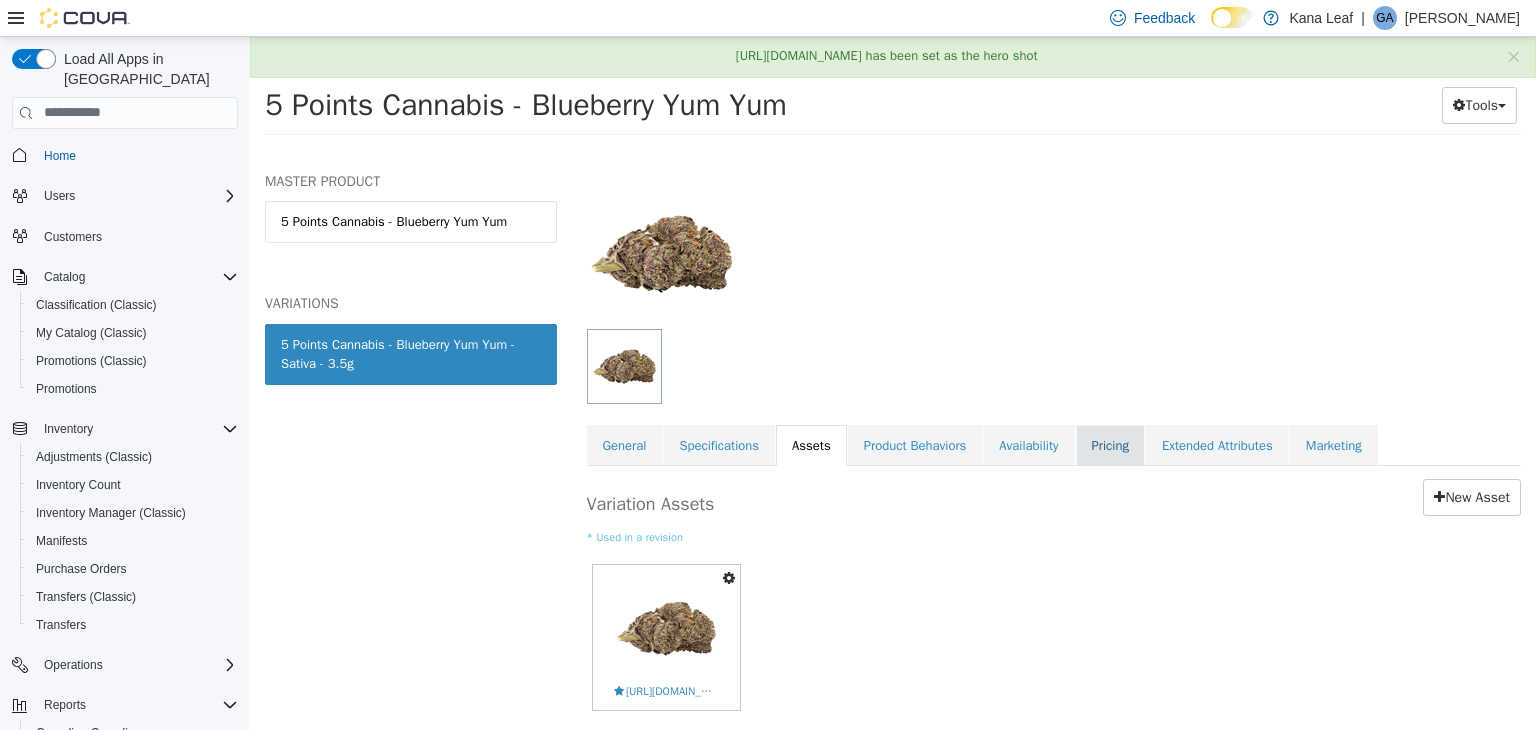 click on "Pricing" at bounding box center (1110, 445) 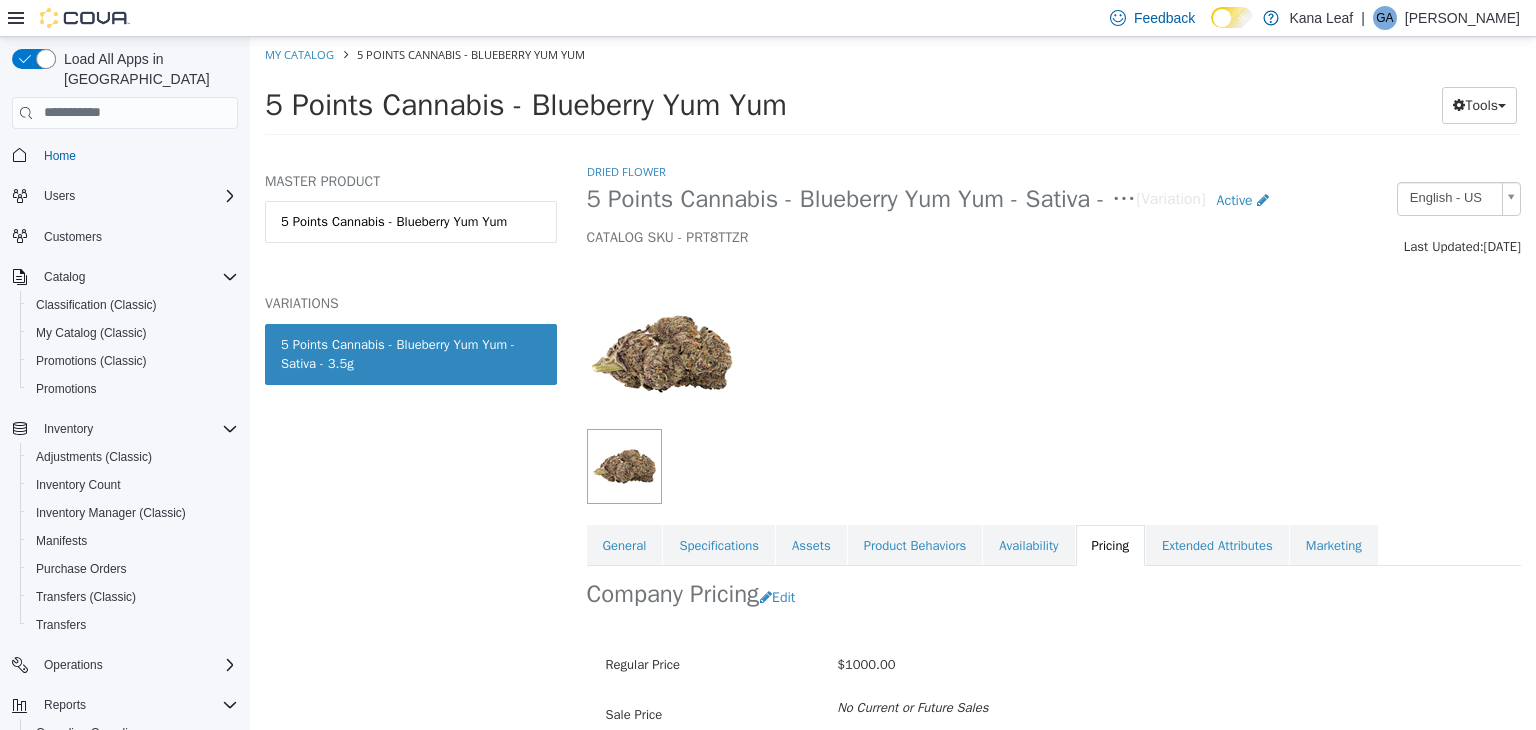 scroll, scrollTop: 147, scrollLeft: 0, axis: vertical 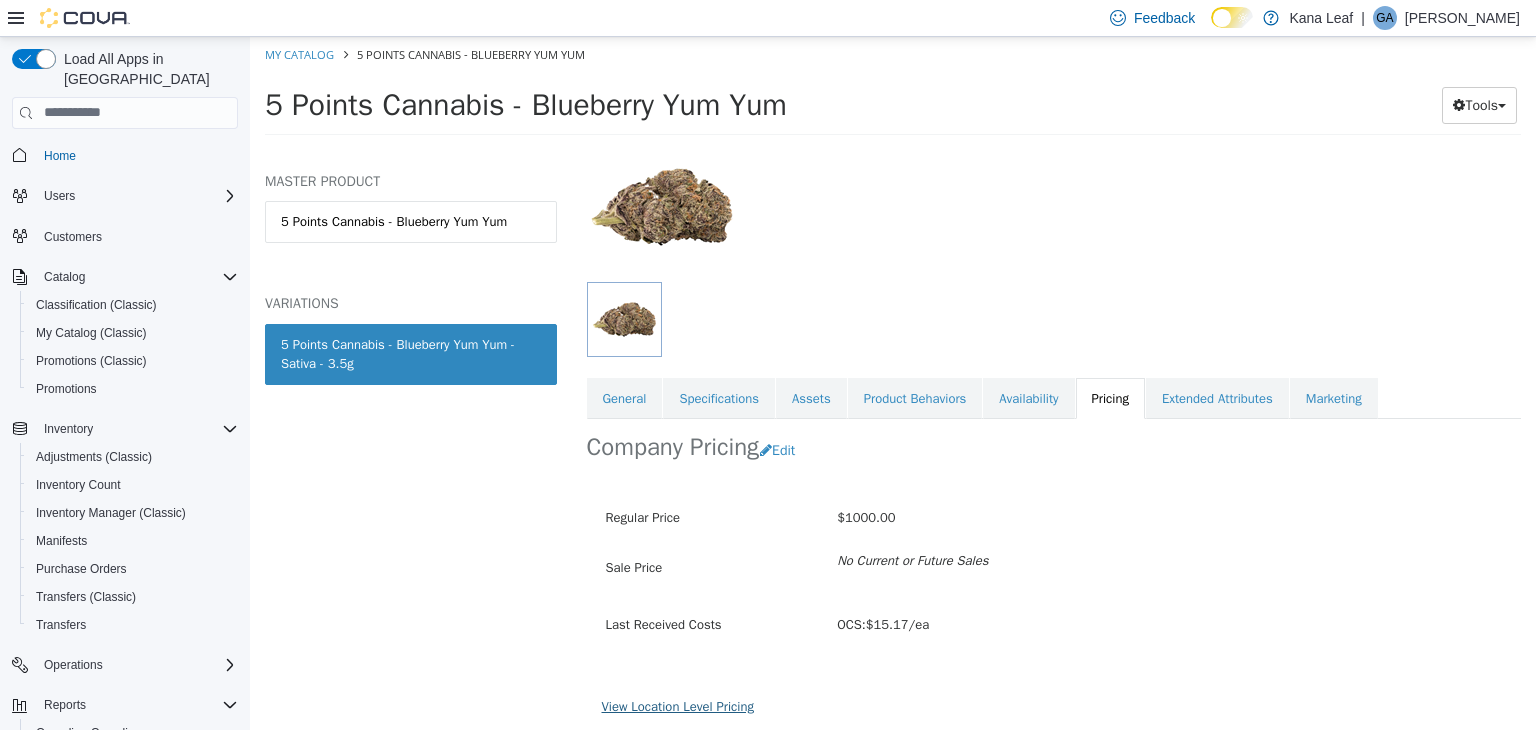 click on "View Location Level Pricing" at bounding box center [678, 705] 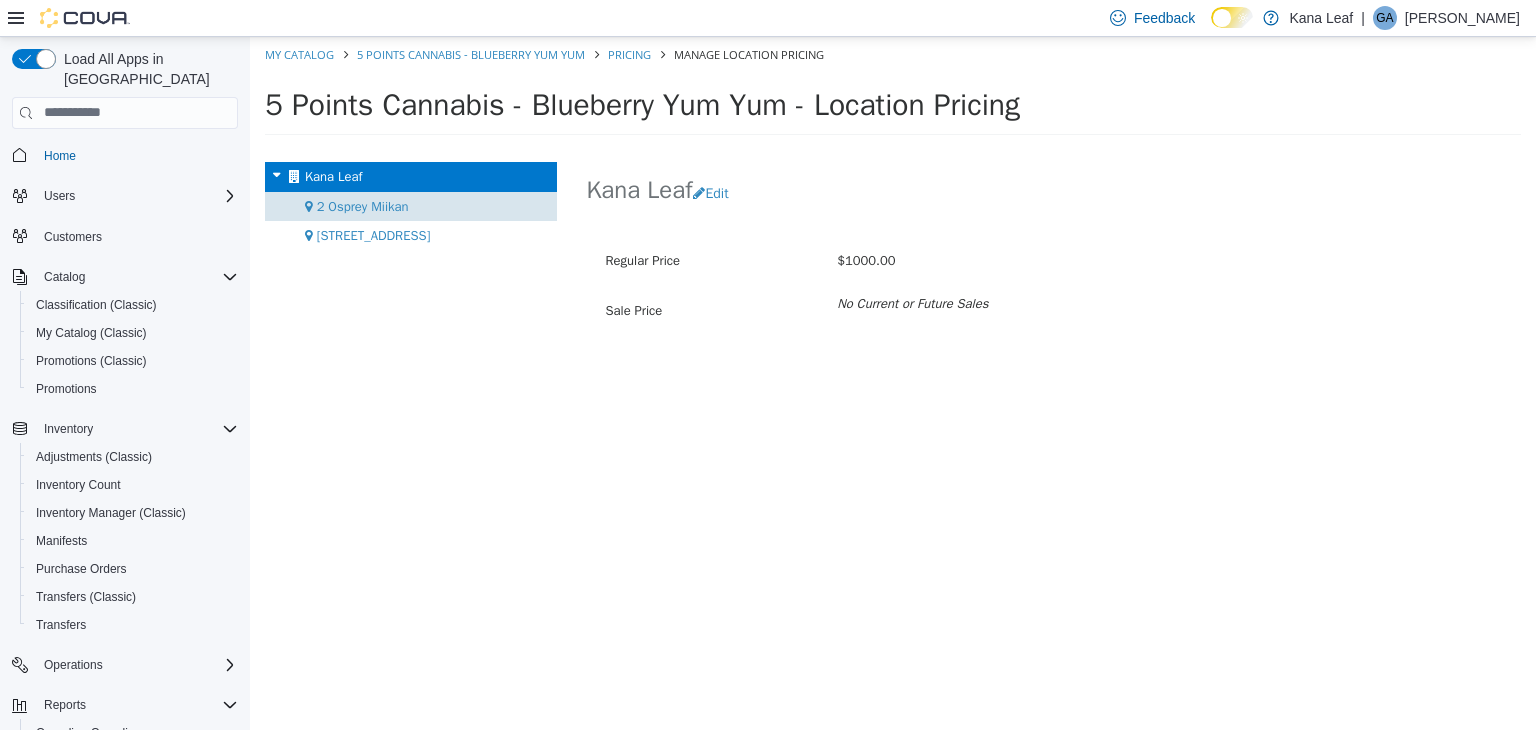 click on "2 Osprey Miikan" at bounding box center (411, 206) 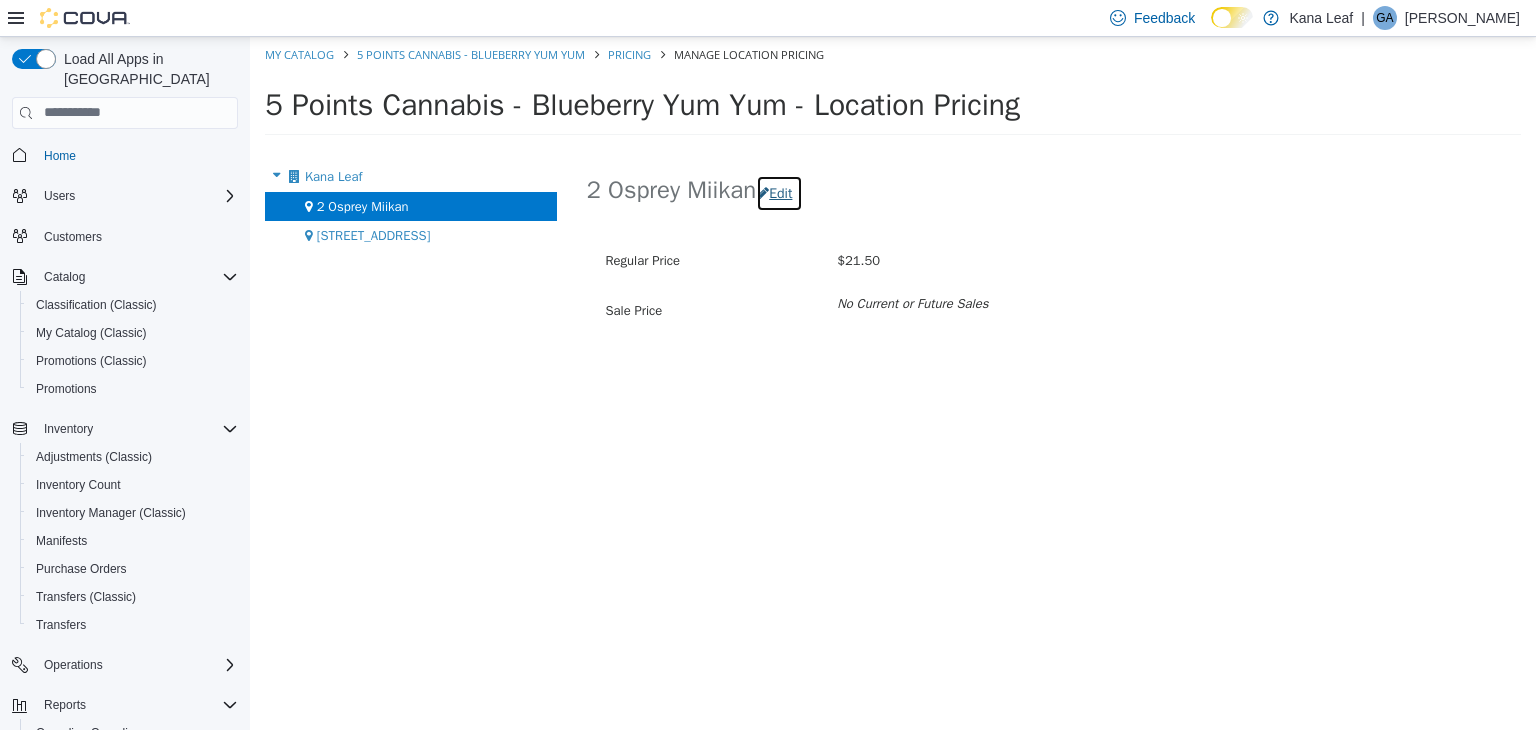 click on "Edit" at bounding box center (779, 192) 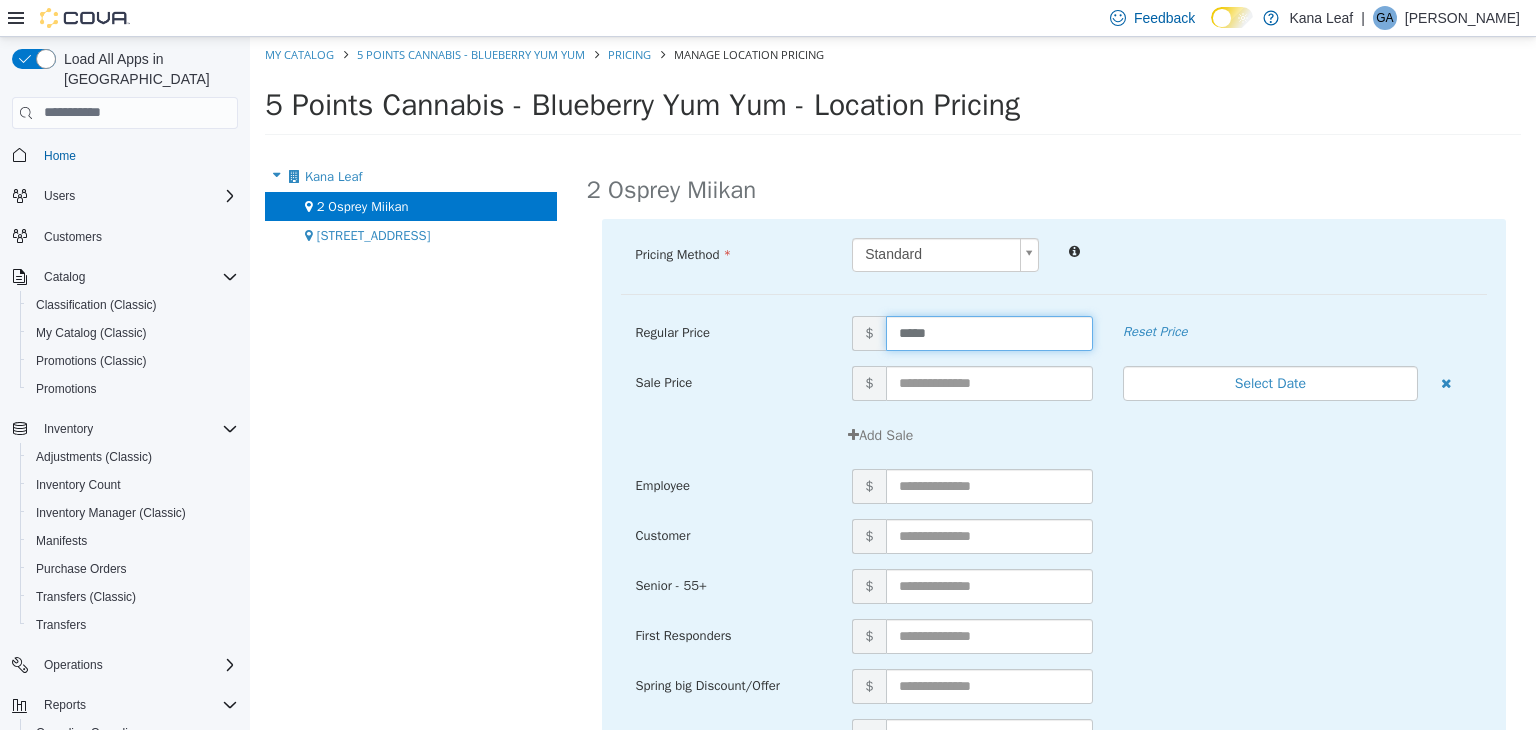 drag, startPoint x: 941, startPoint y: 332, endPoint x: 868, endPoint y: 338, distance: 73.24616 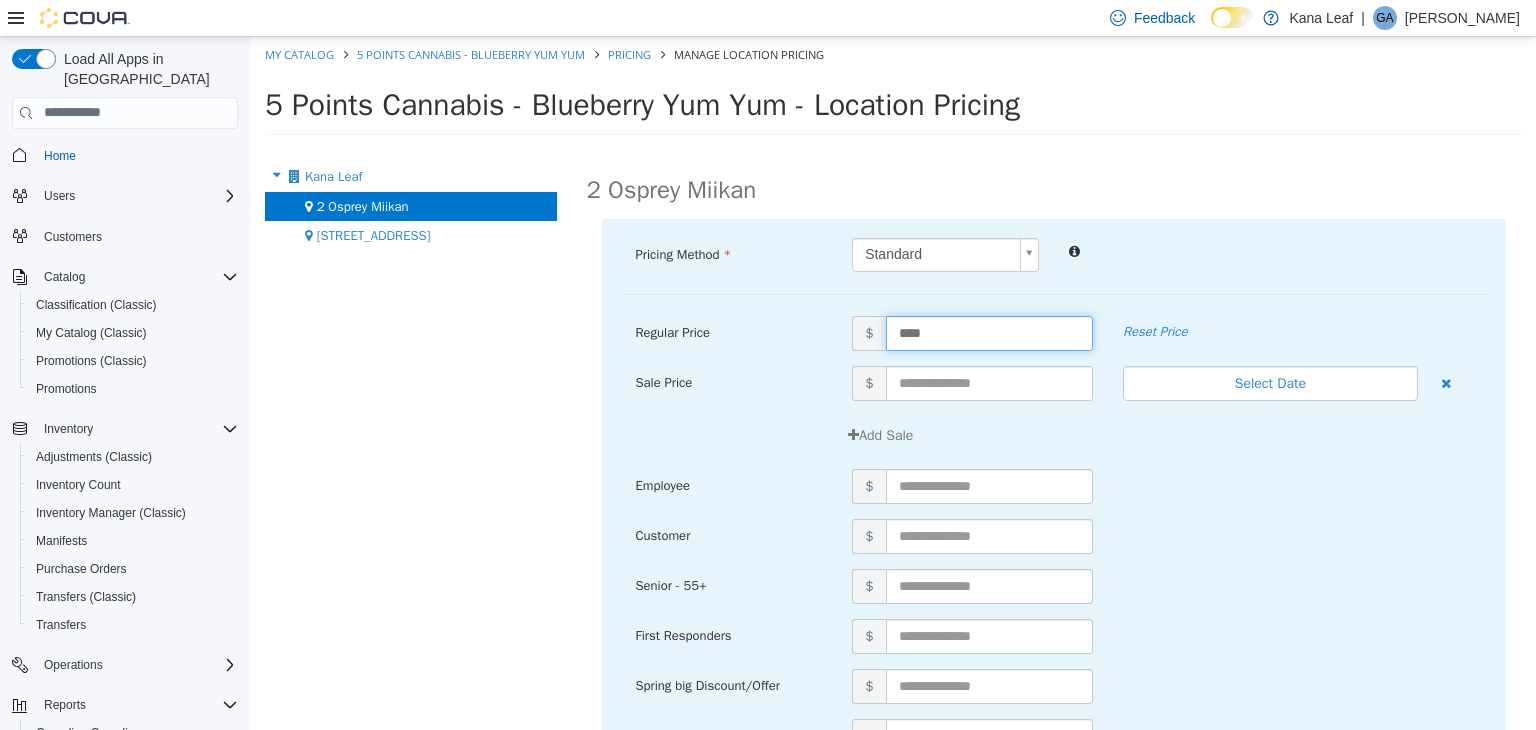 type on "*****" 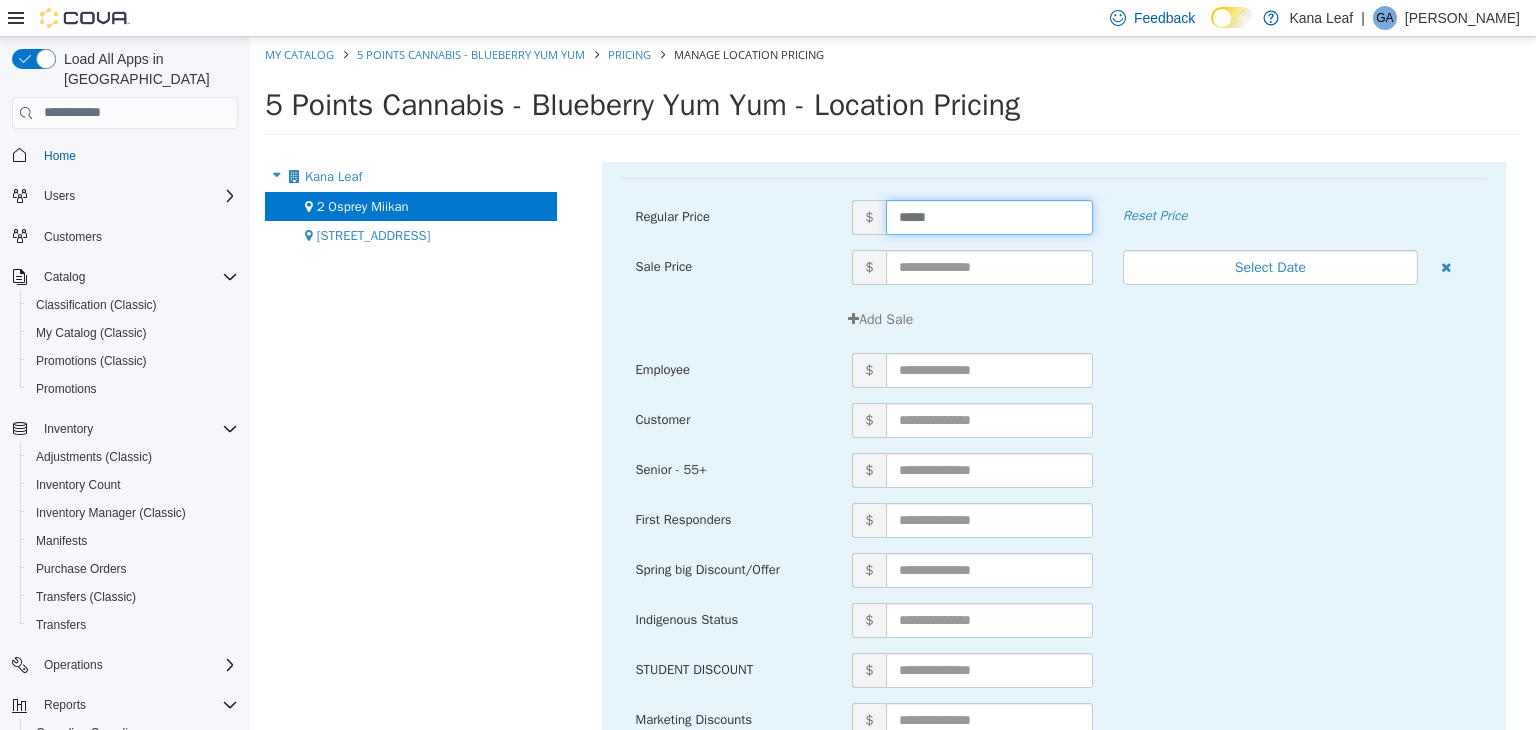 scroll, scrollTop: 214, scrollLeft: 0, axis: vertical 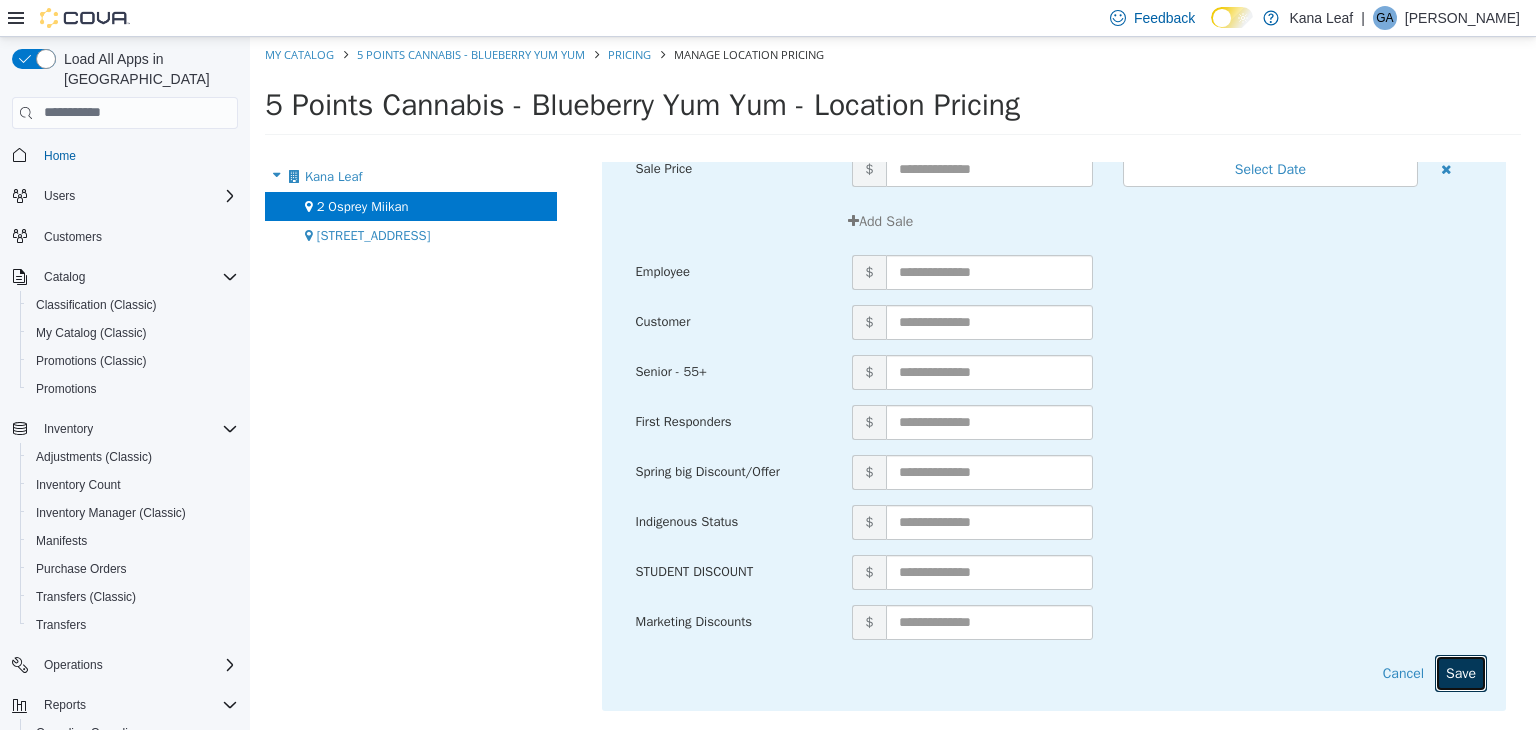 click on "Save" at bounding box center [1461, 672] 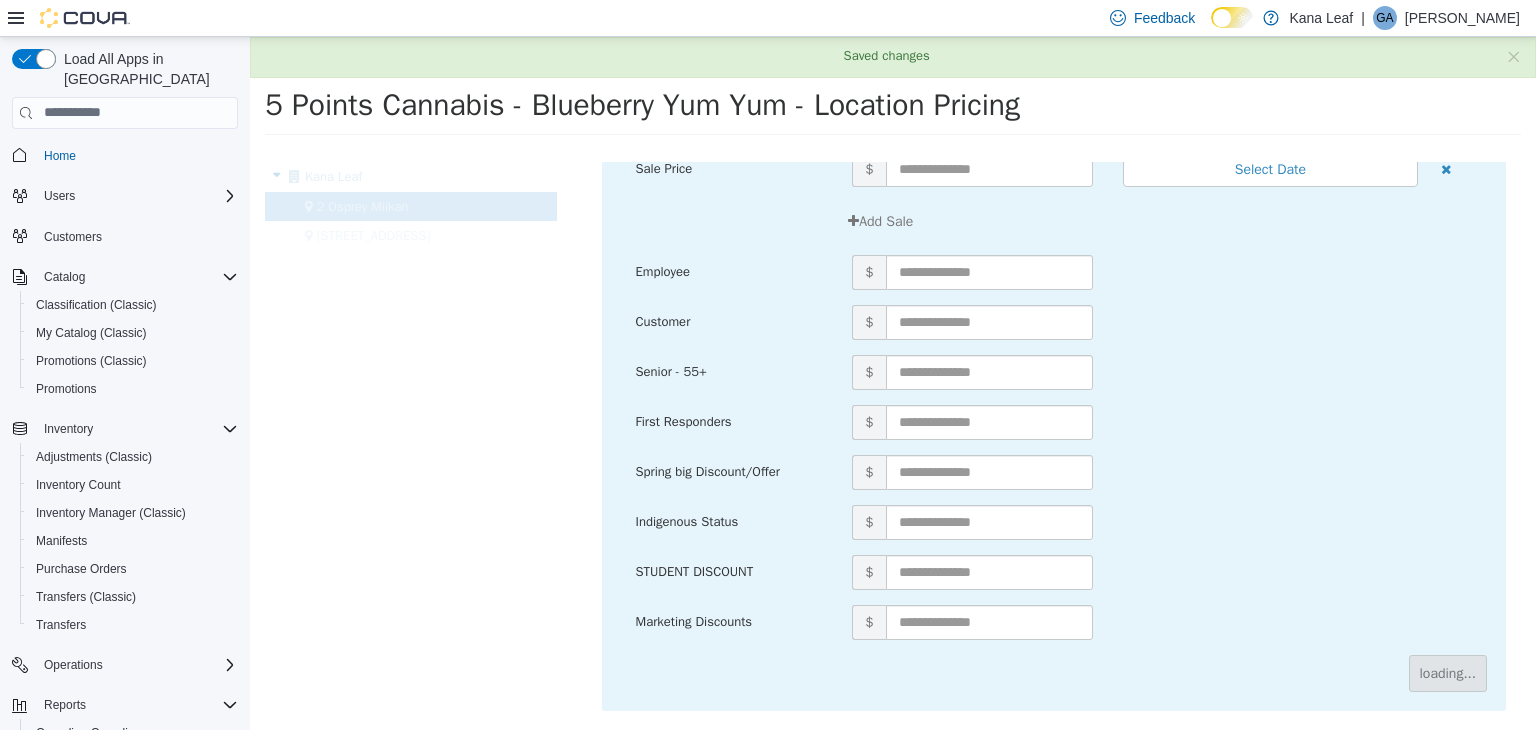 scroll, scrollTop: 0, scrollLeft: 0, axis: both 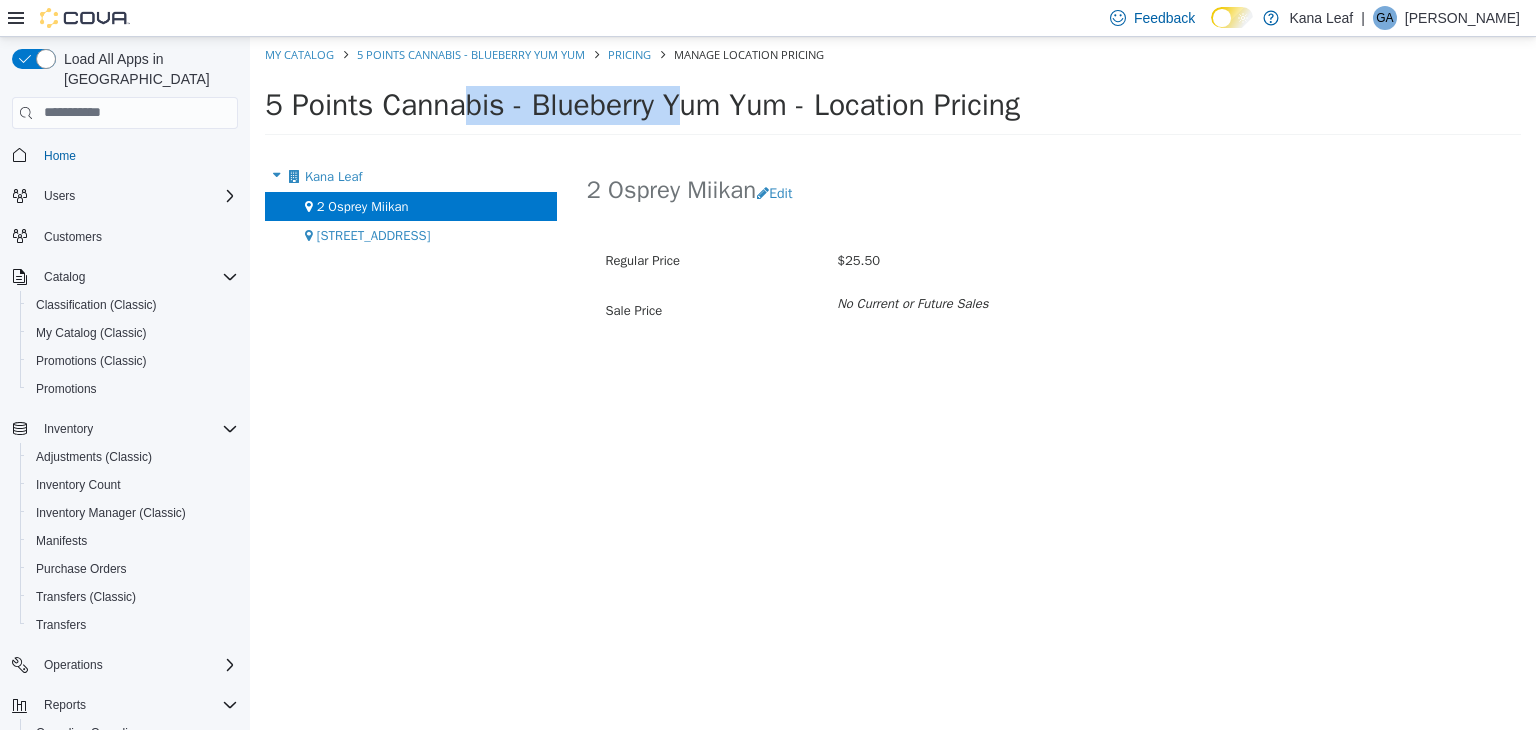 drag, startPoint x: 494, startPoint y: 105, endPoint x: 272, endPoint y: 108, distance: 222.02026 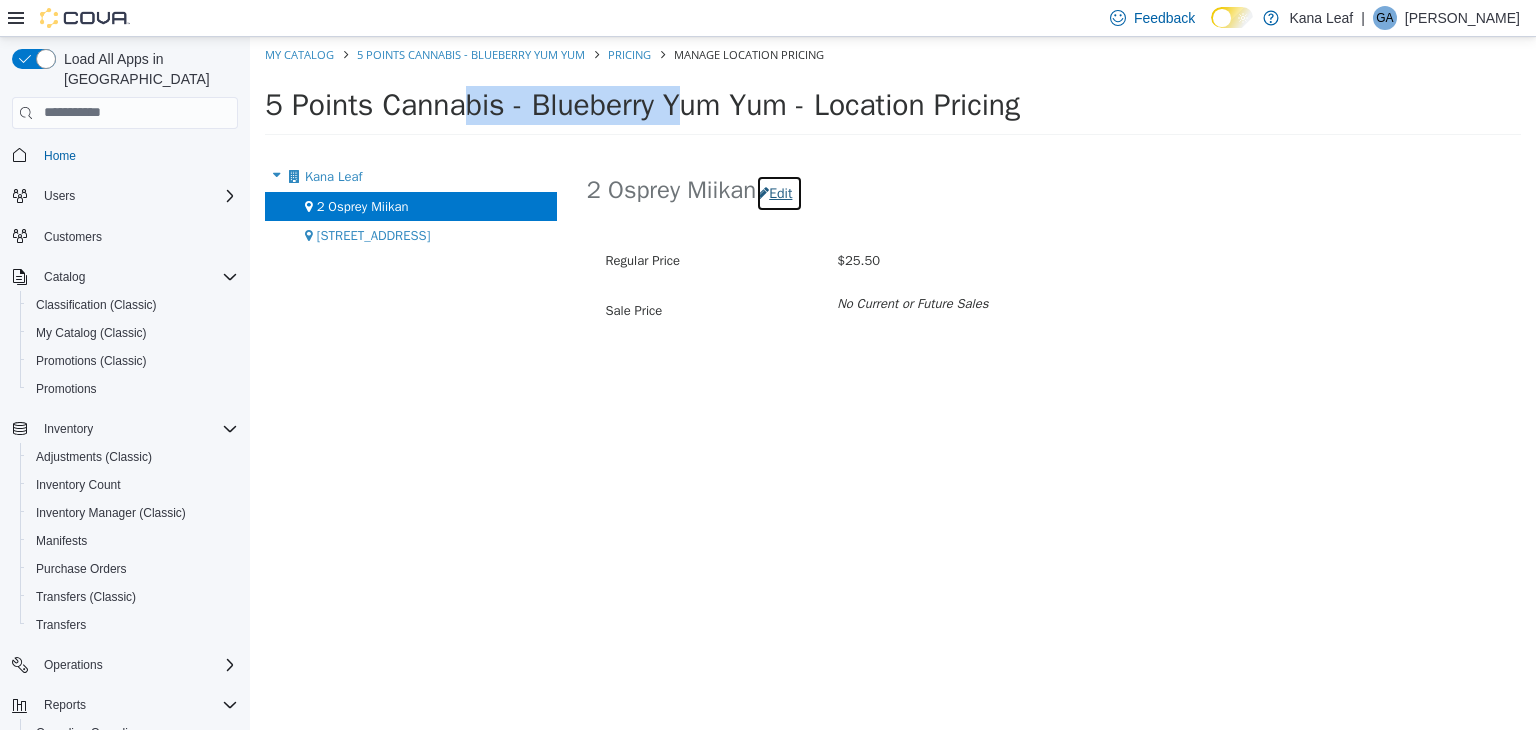 click on "Edit" at bounding box center (779, 192) 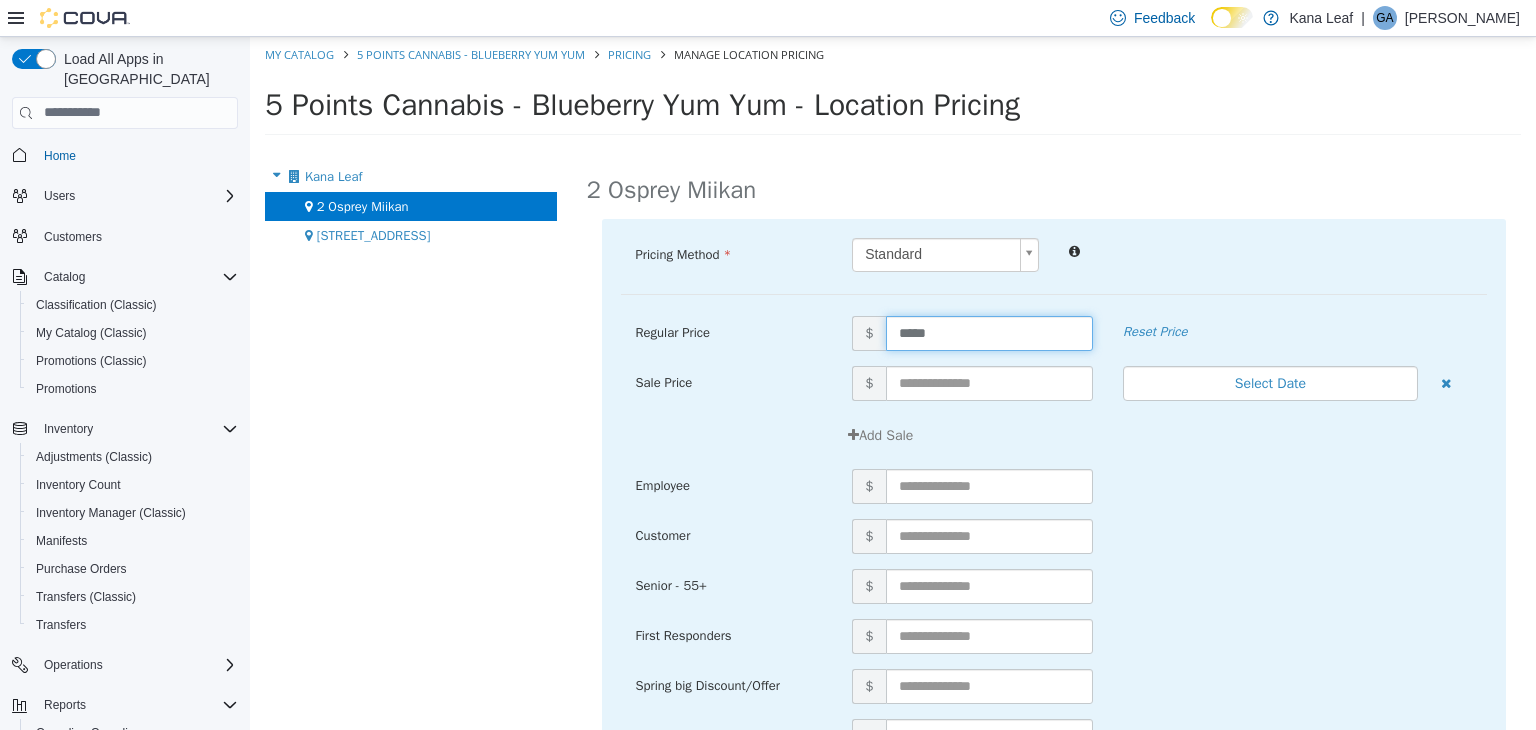 click on "*****" at bounding box center (989, 332) 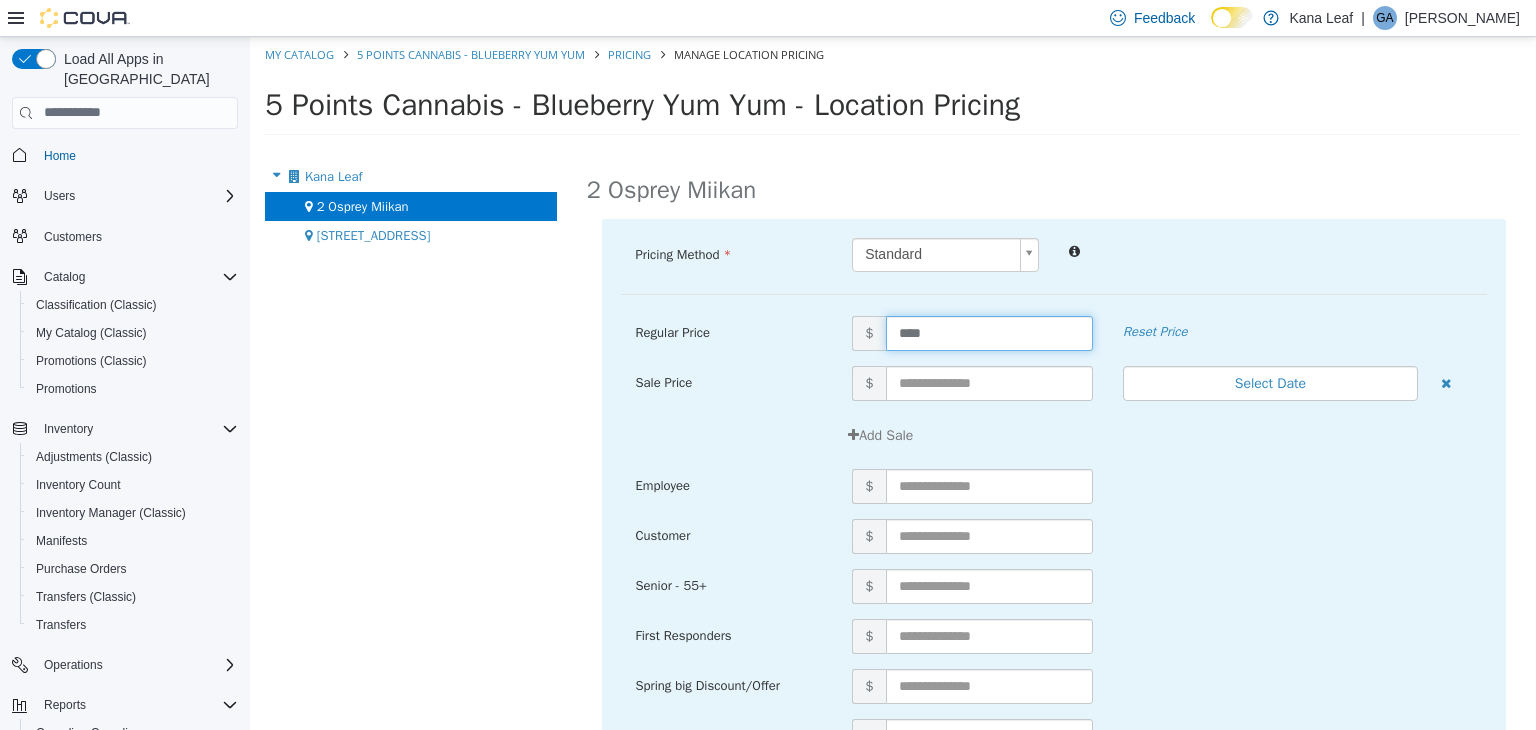 type on "*****" 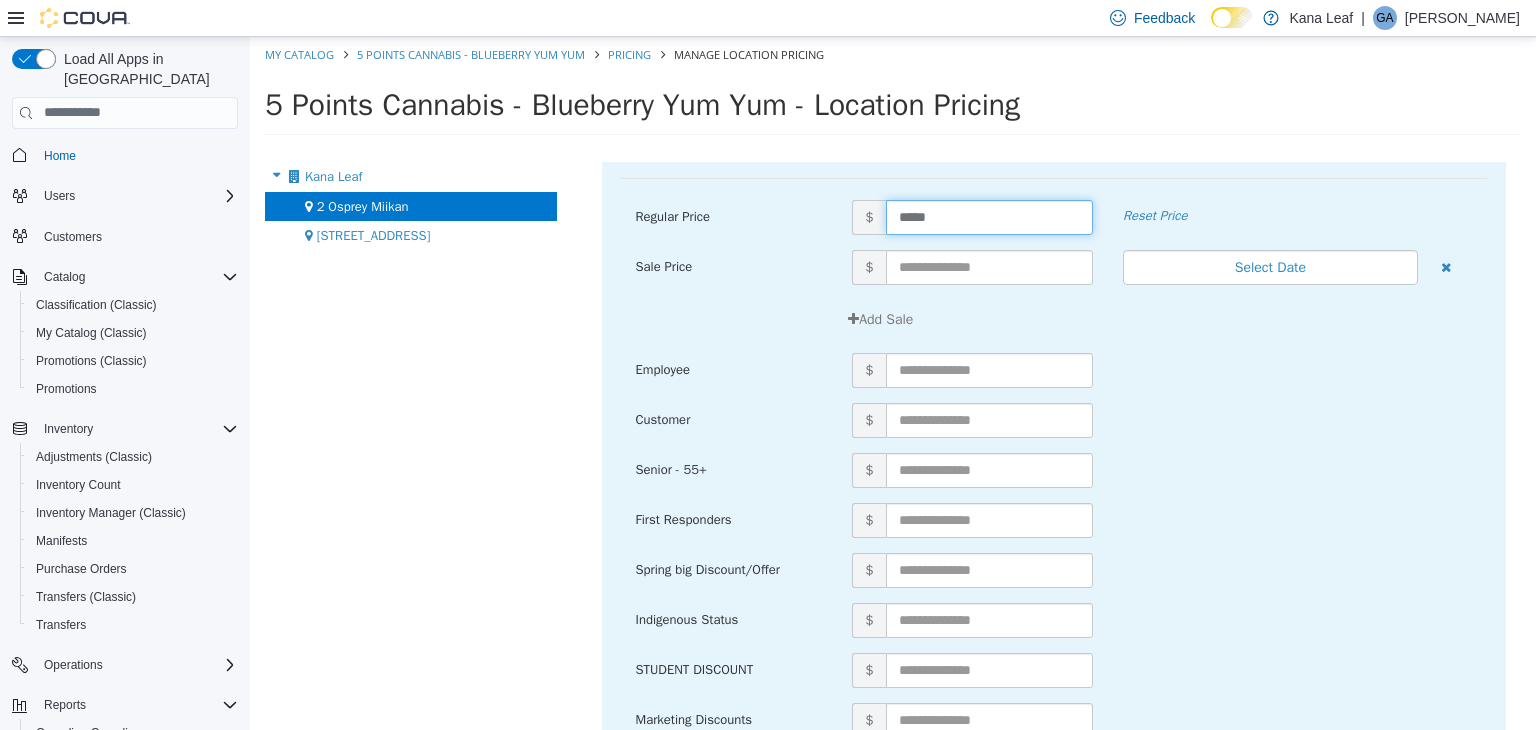 scroll, scrollTop: 214, scrollLeft: 0, axis: vertical 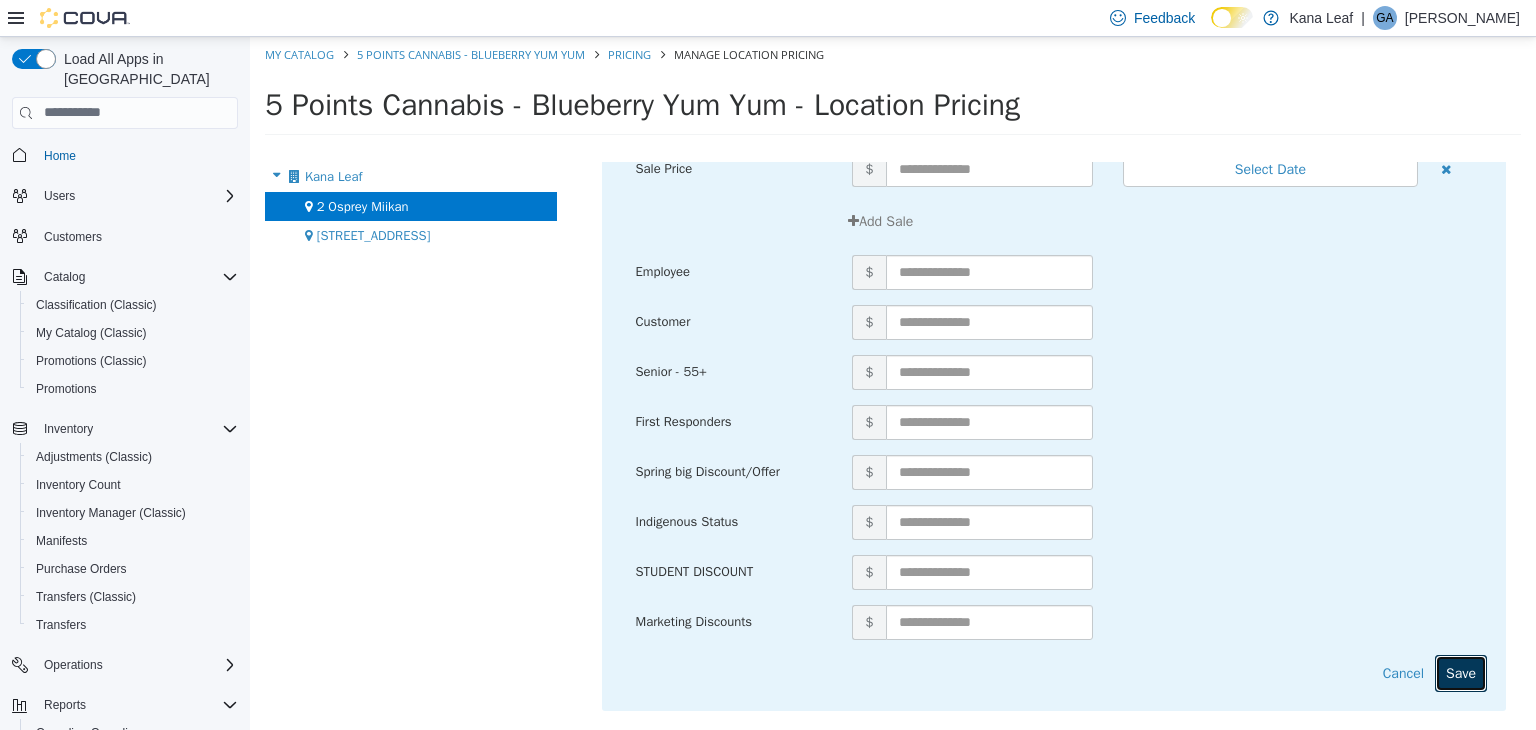click on "Save" at bounding box center (1461, 672) 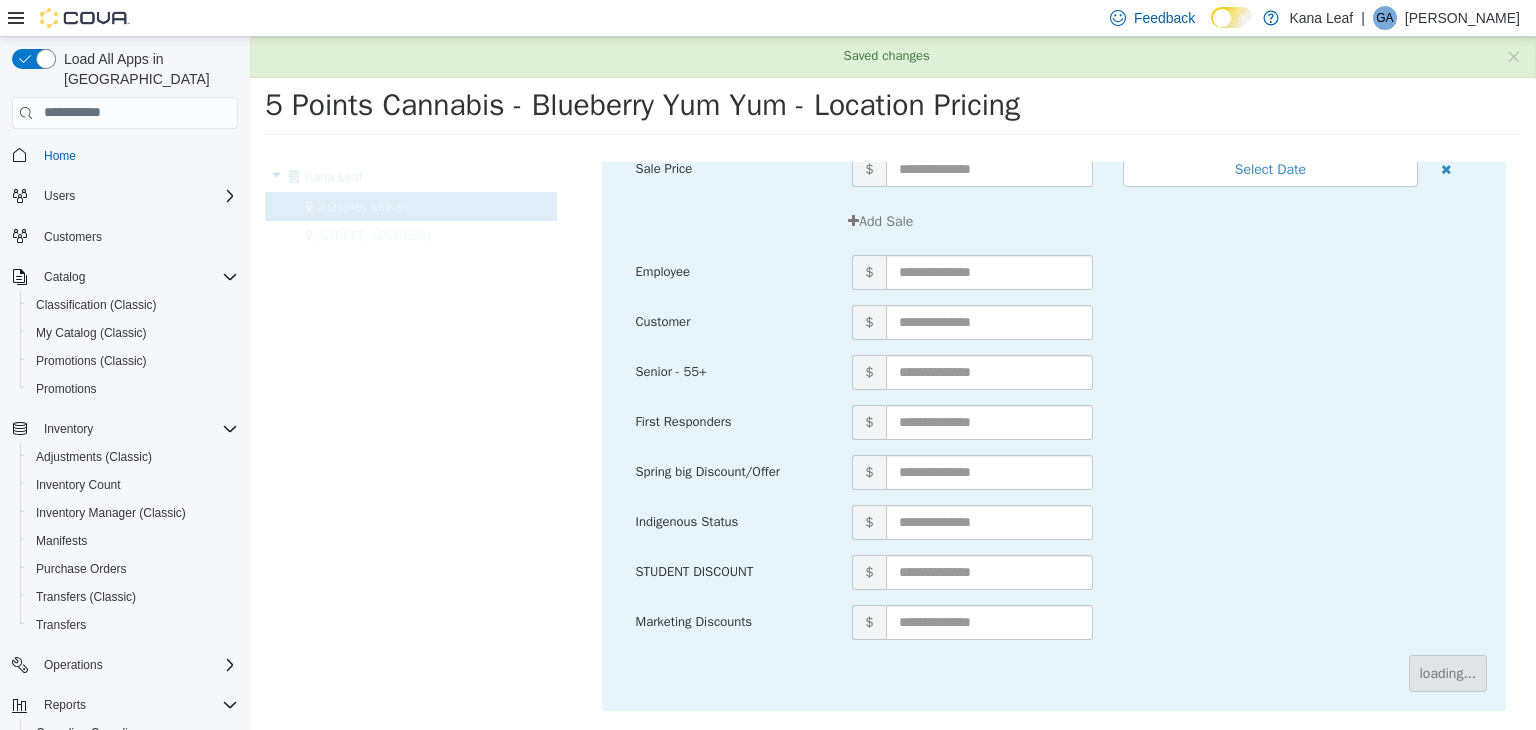 scroll, scrollTop: 0, scrollLeft: 0, axis: both 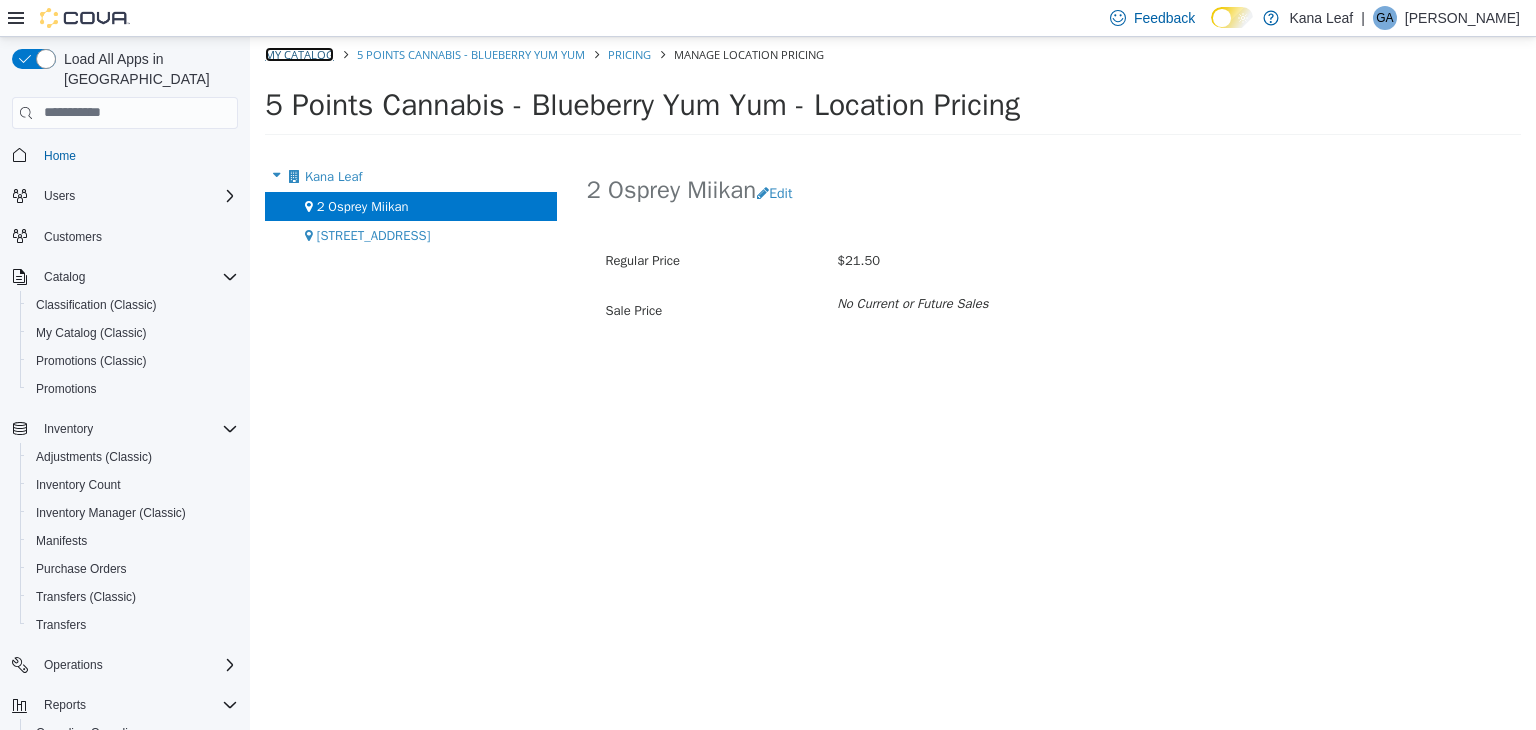 click on "My Catalog" at bounding box center [299, 53] 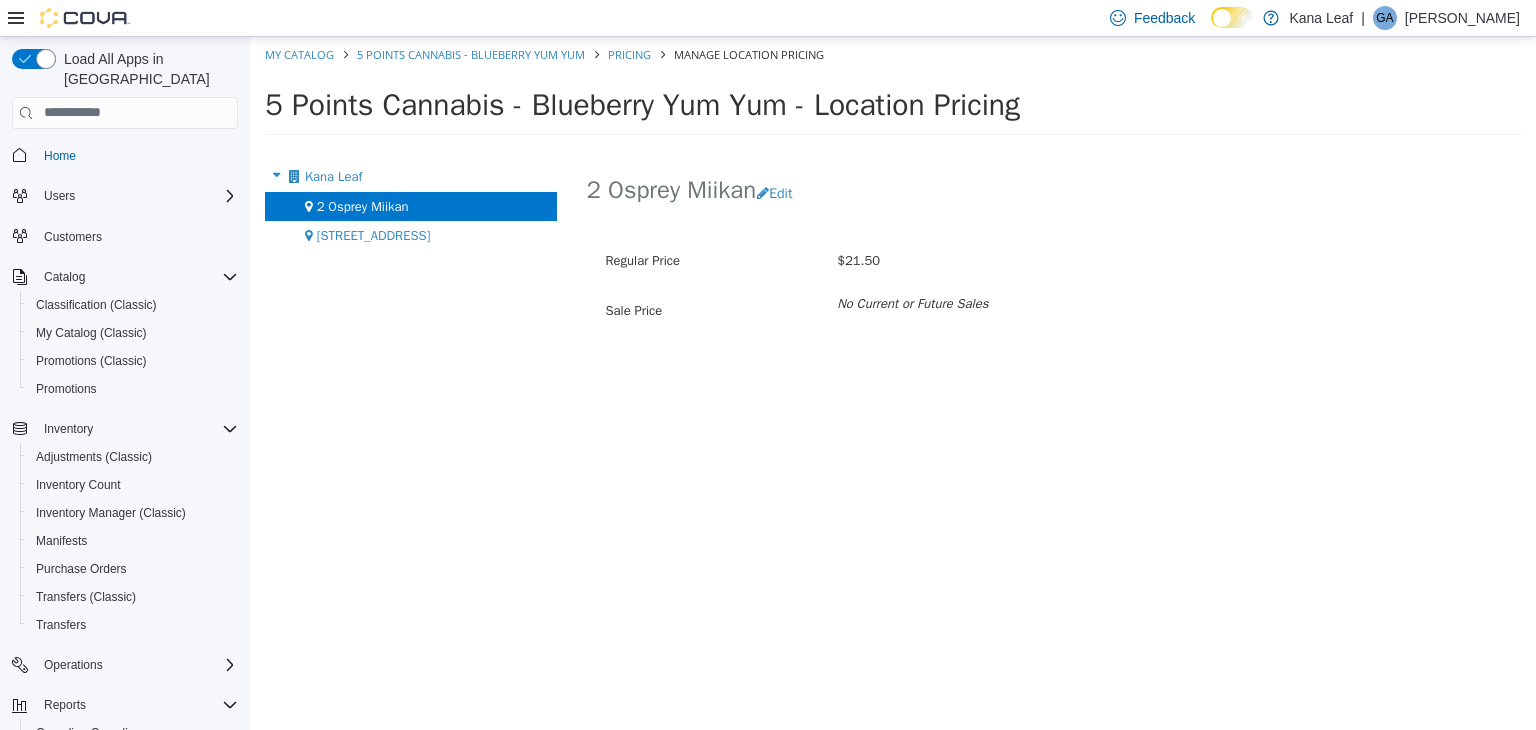 select on "**********" 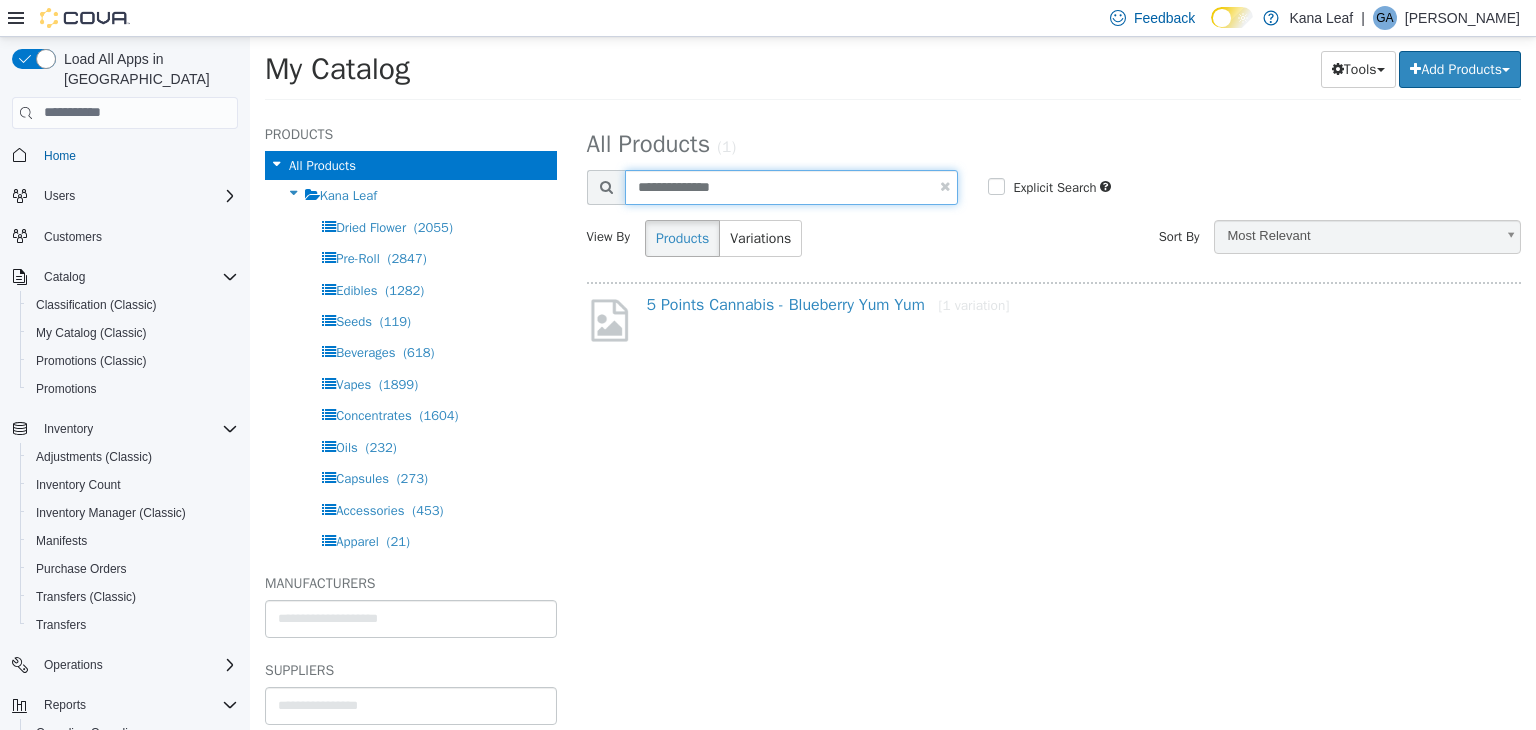 drag, startPoint x: 760, startPoint y: 186, endPoint x: 613, endPoint y: 192, distance: 147.12239 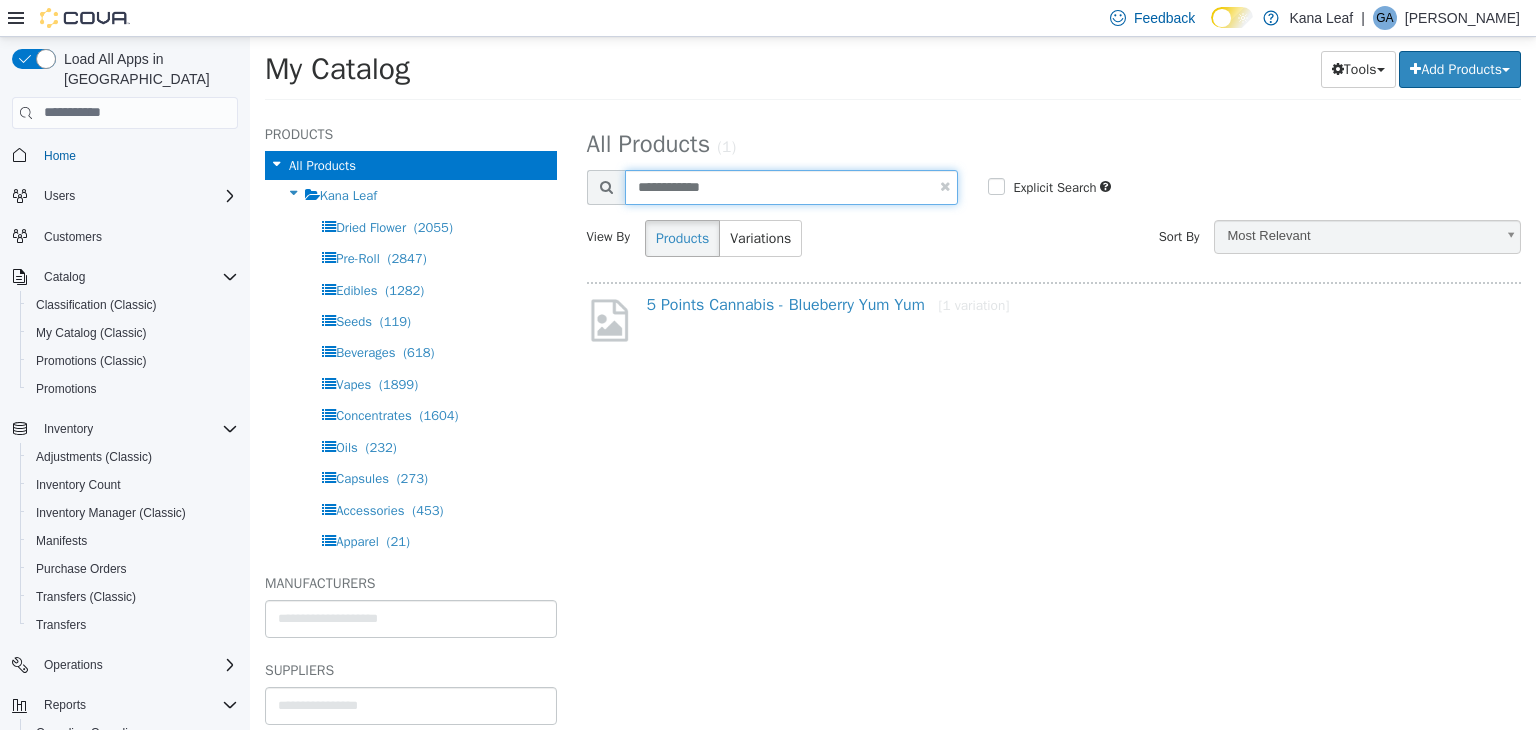 type on "**********" 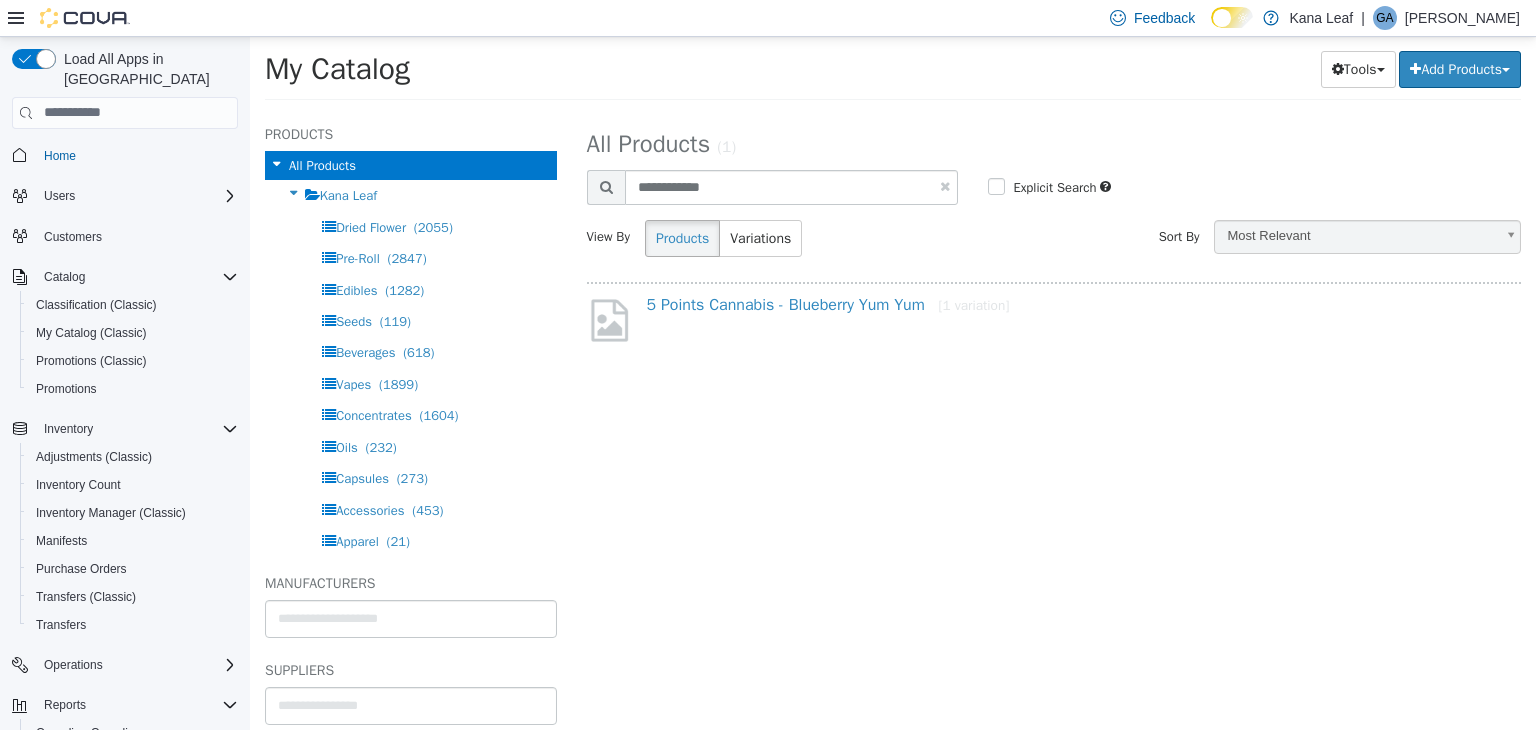 select on "**********" 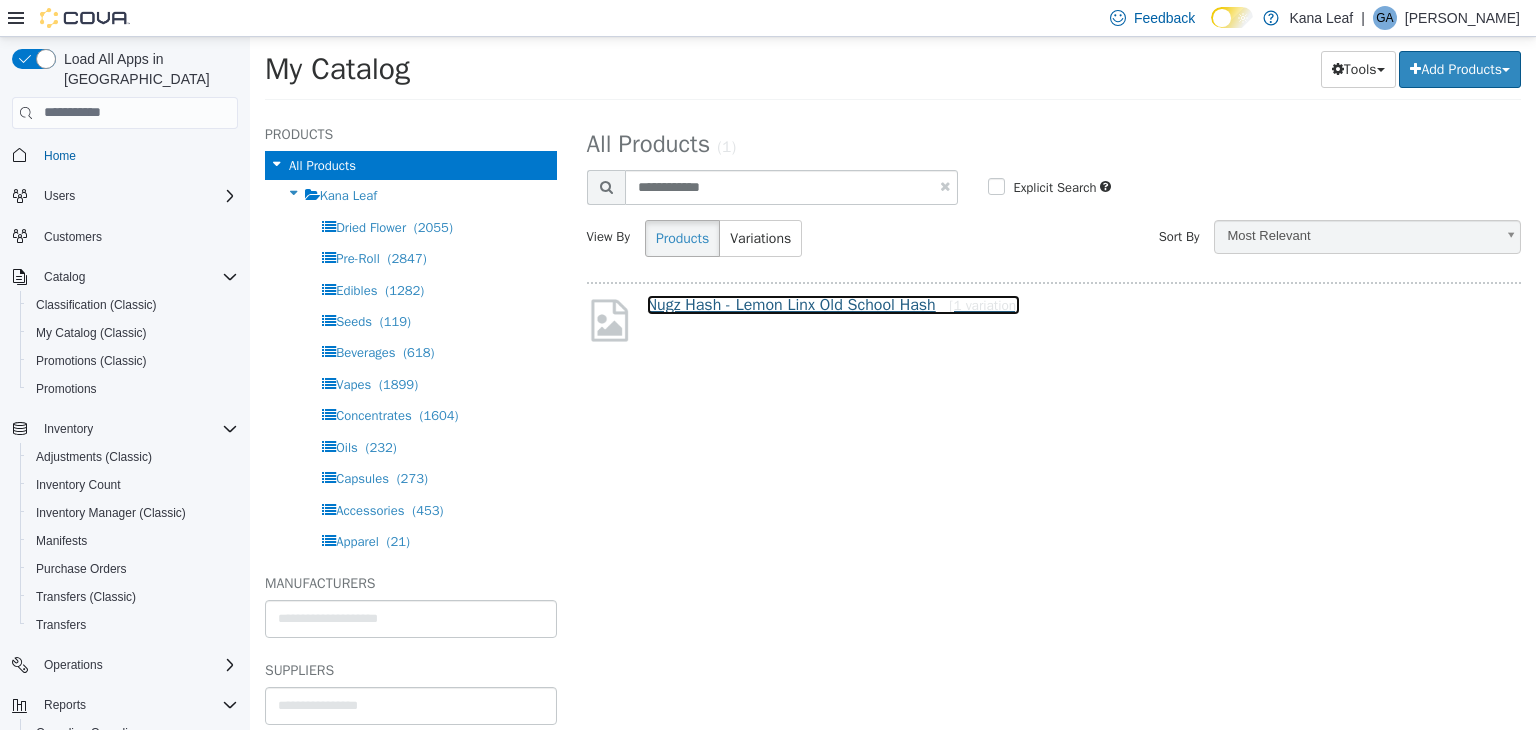 click on "Nugz Hash - Lemon Linx Old School Hash
[1 variation]" at bounding box center (834, 304) 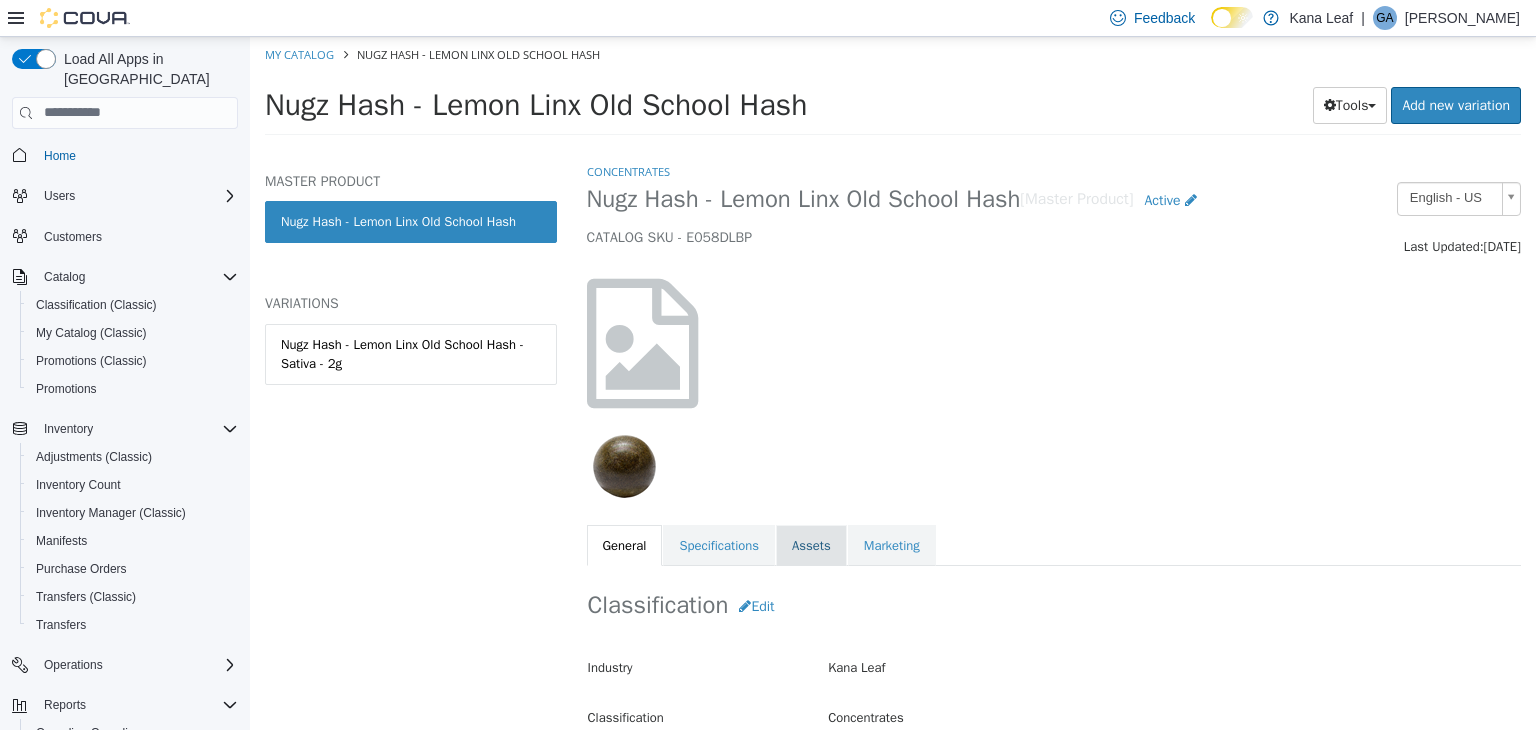 click on "Assets" at bounding box center (811, 545) 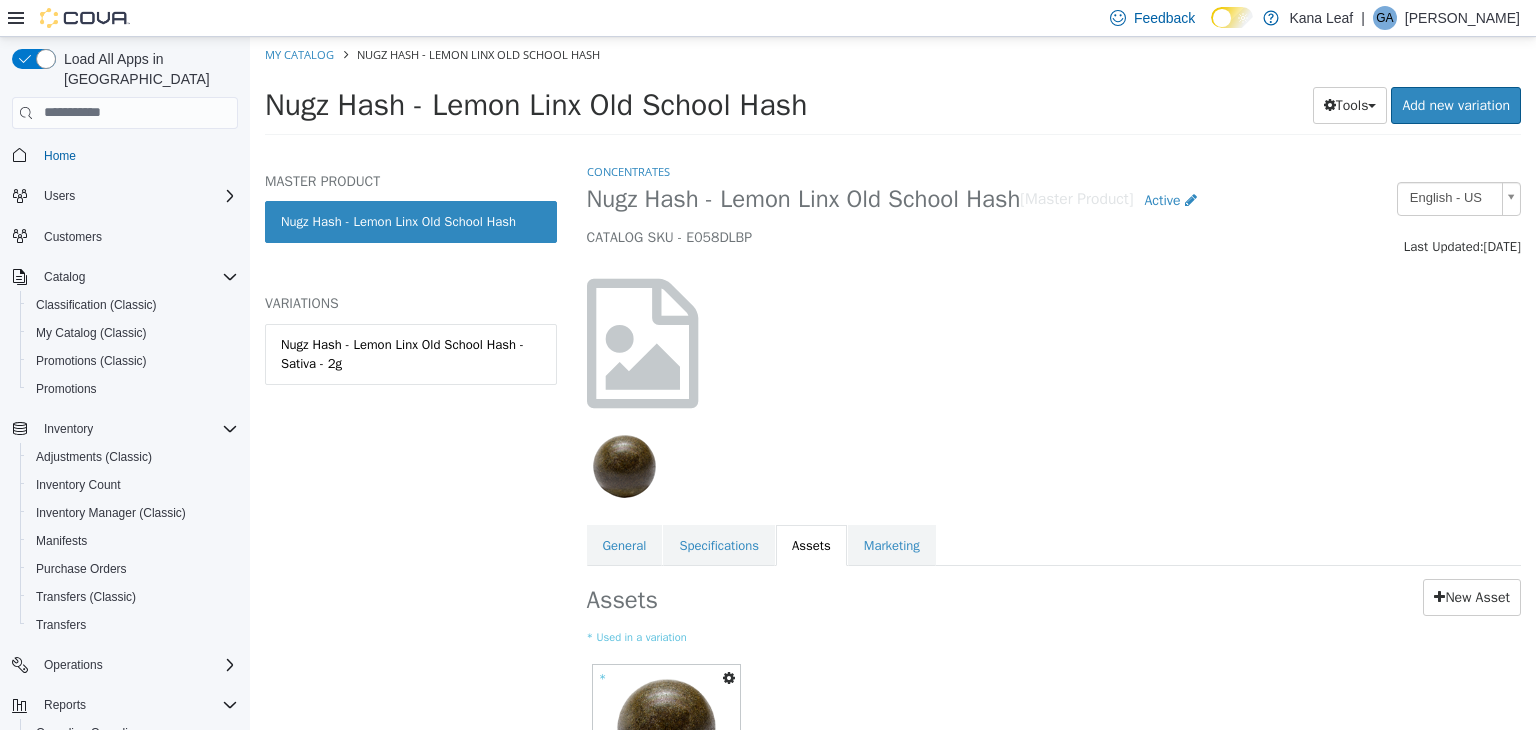 click at bounding box center [729, 677] 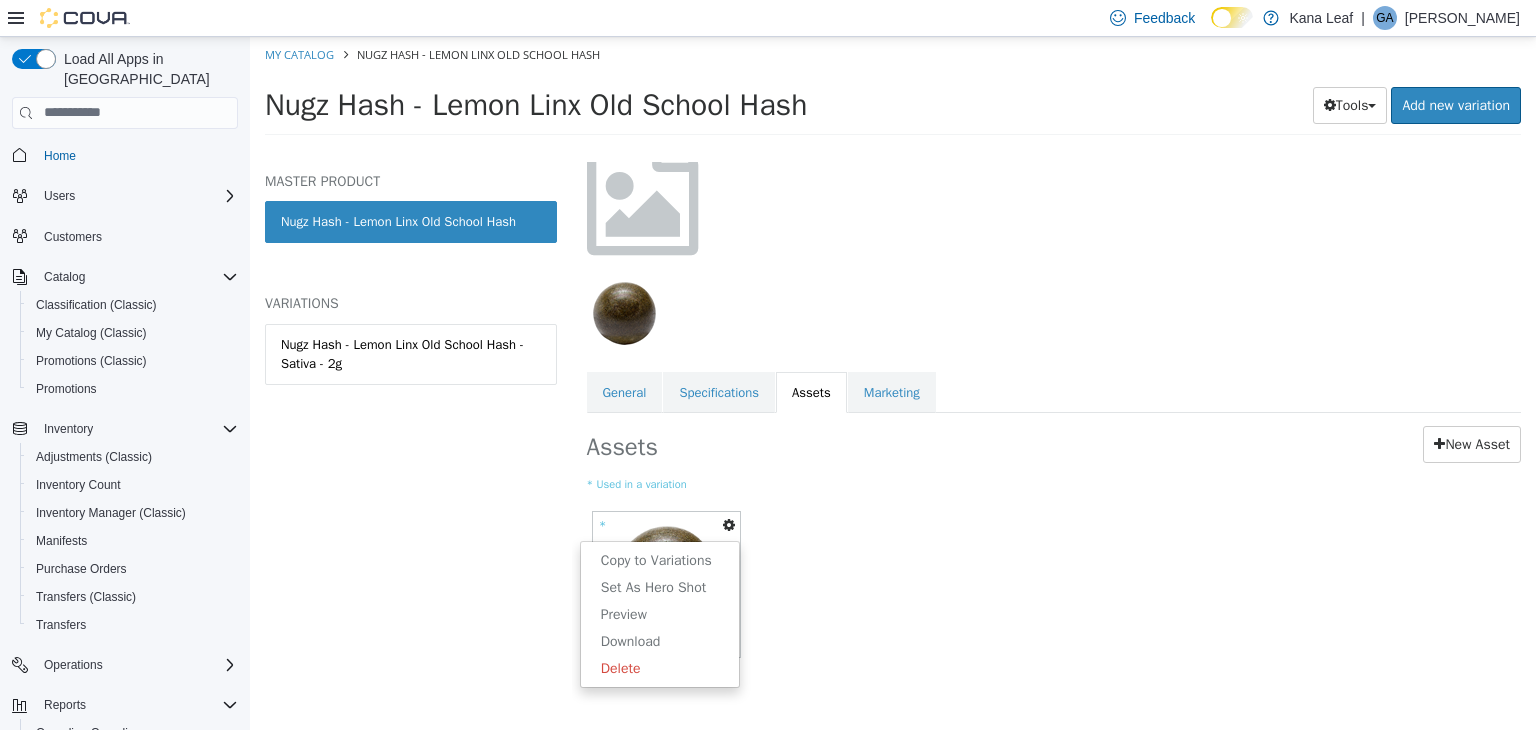 scroll, scrollTop: 168, scrollLeft: 0, axis: vertical 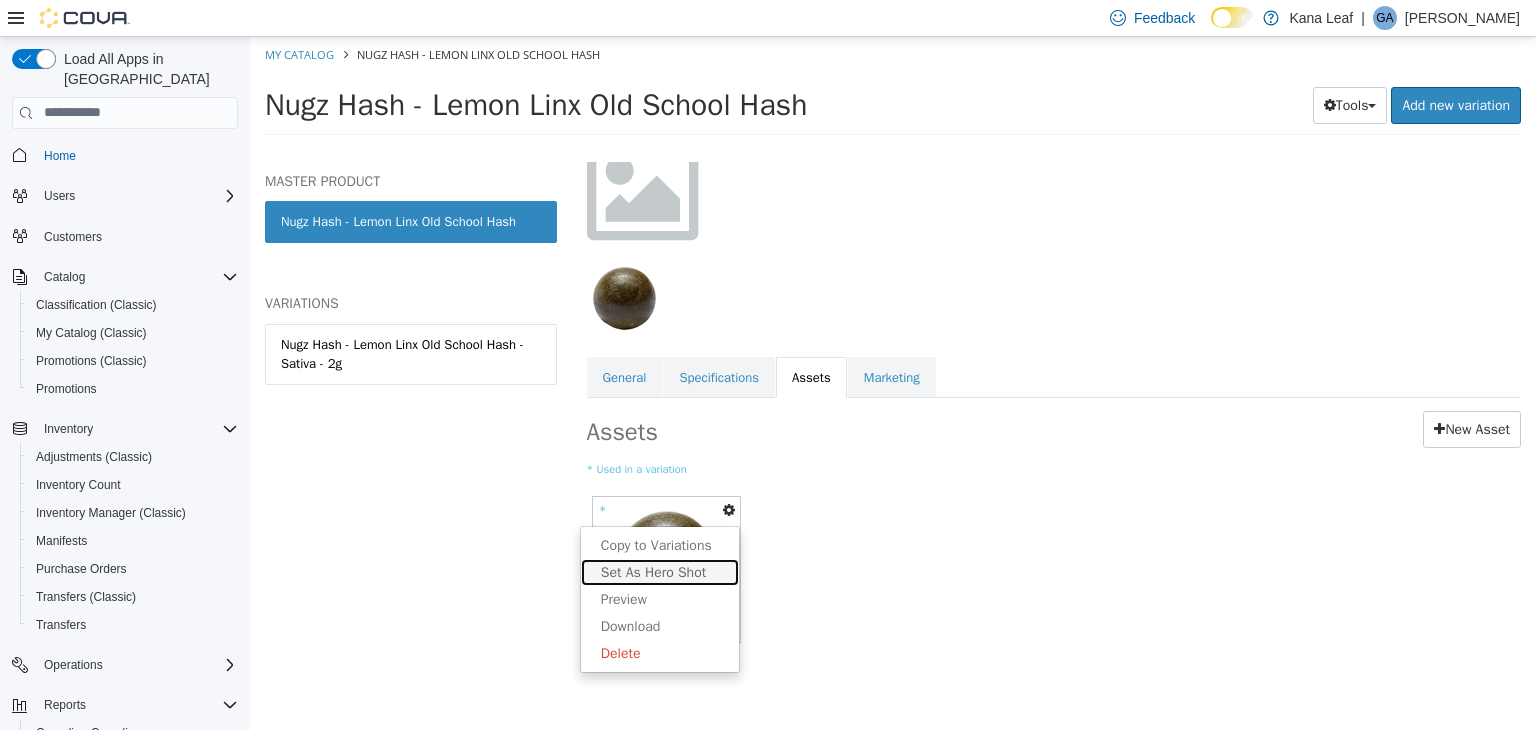 click on "Set As Hero Shot" at bounding box center [660, 571] 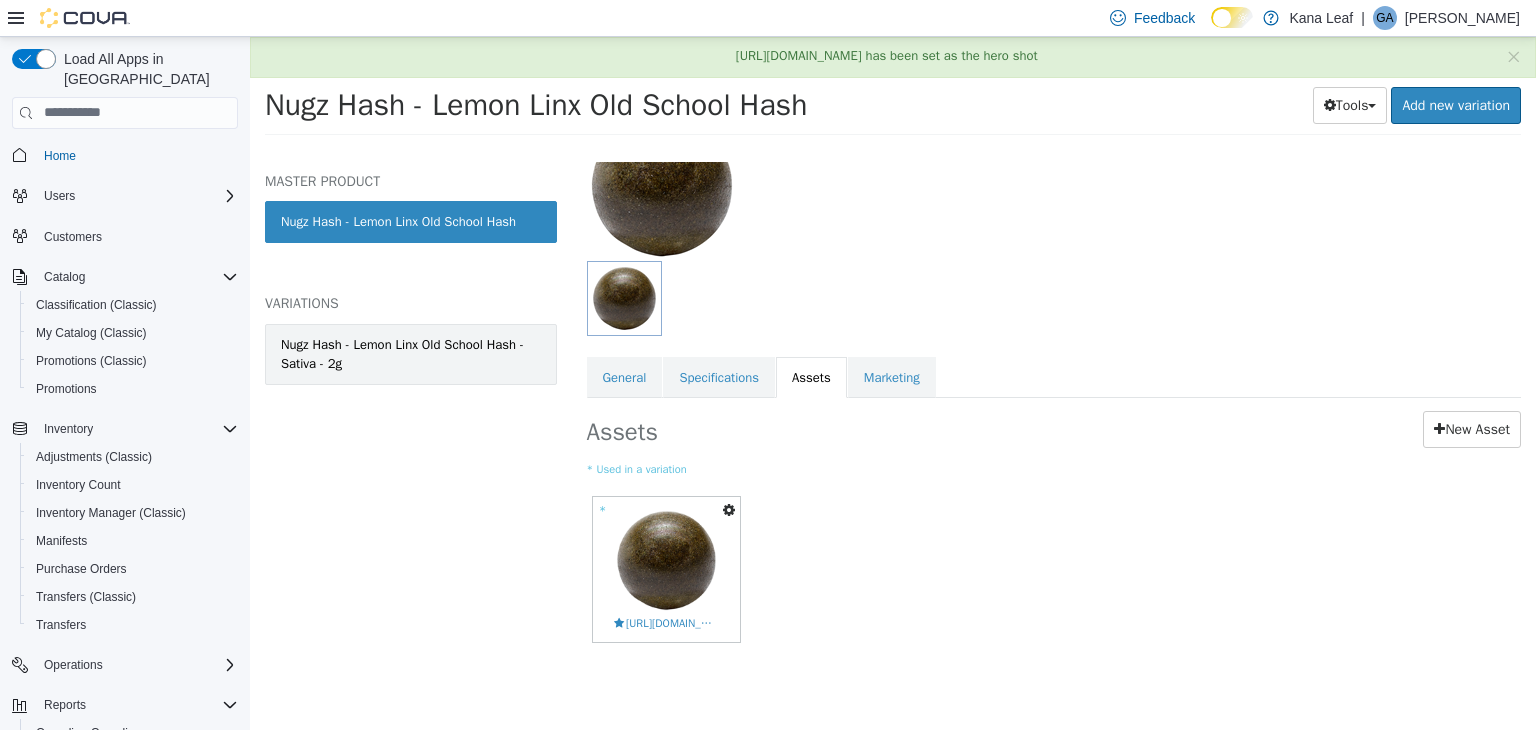 click on "Nugz Hash - Lemon Linx Old School Hash - Sativa - 2g" at bounding box center (411, 353) 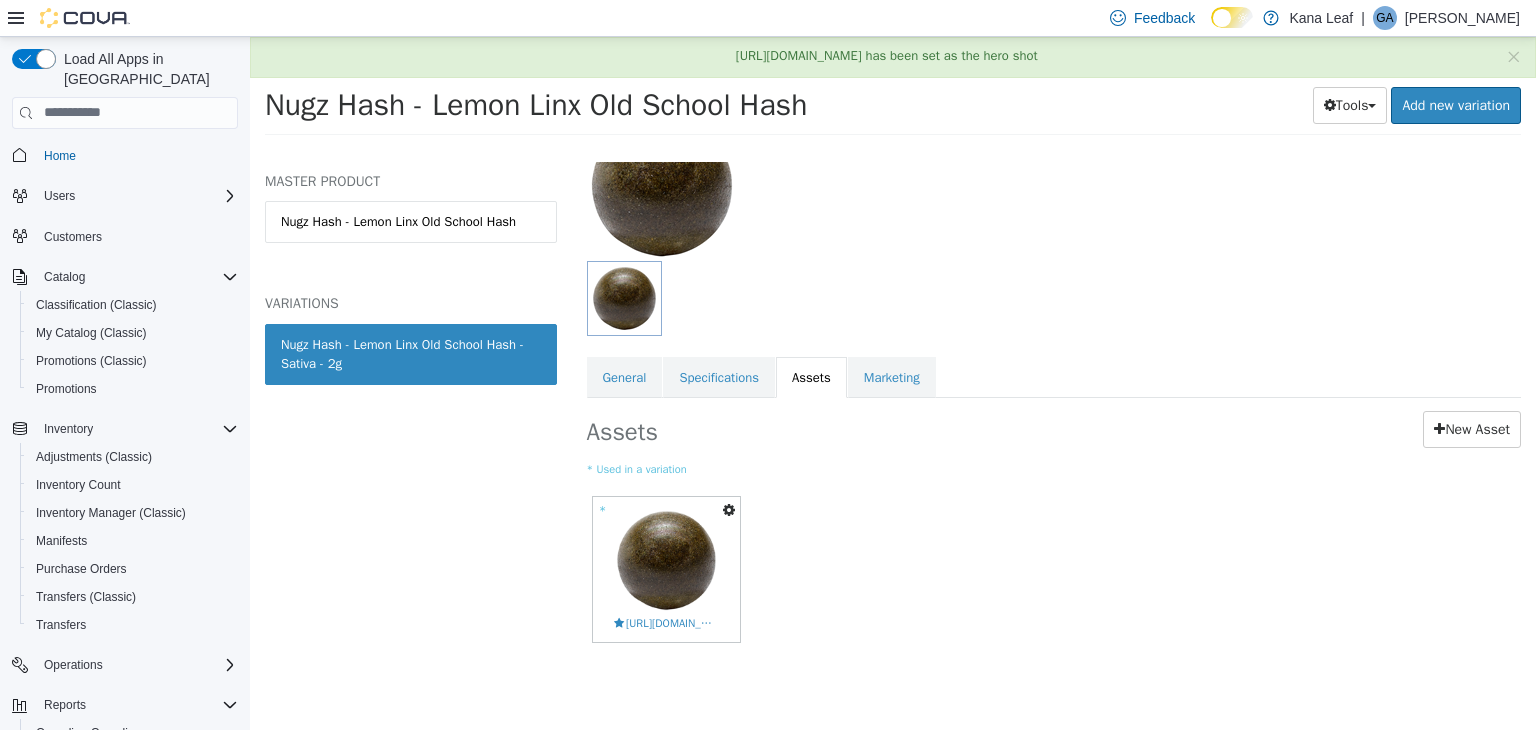 scroll, scrollTop: 167, scrollLeft: 0, axis: vertical 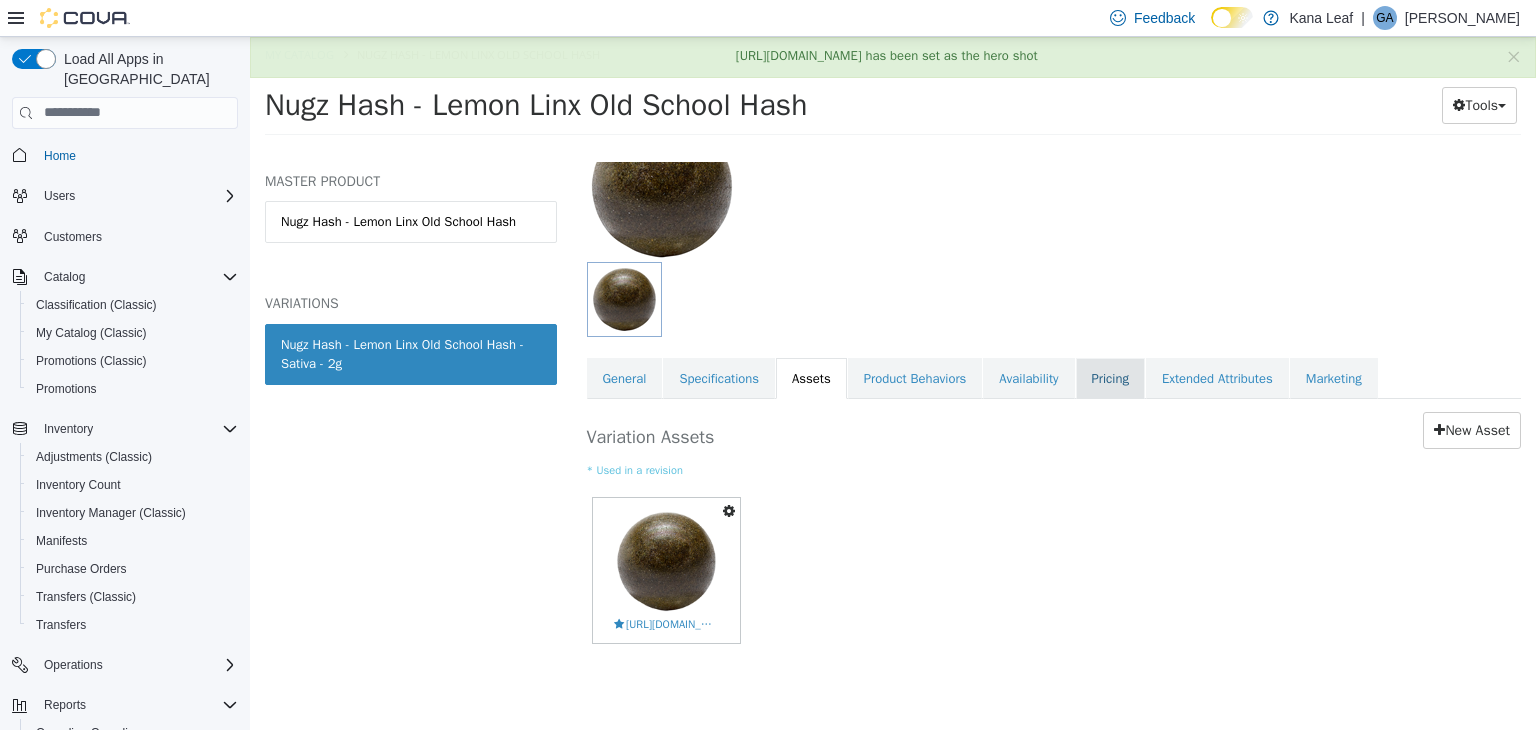 click on "Pricing" at bounding box center (1110, 378) 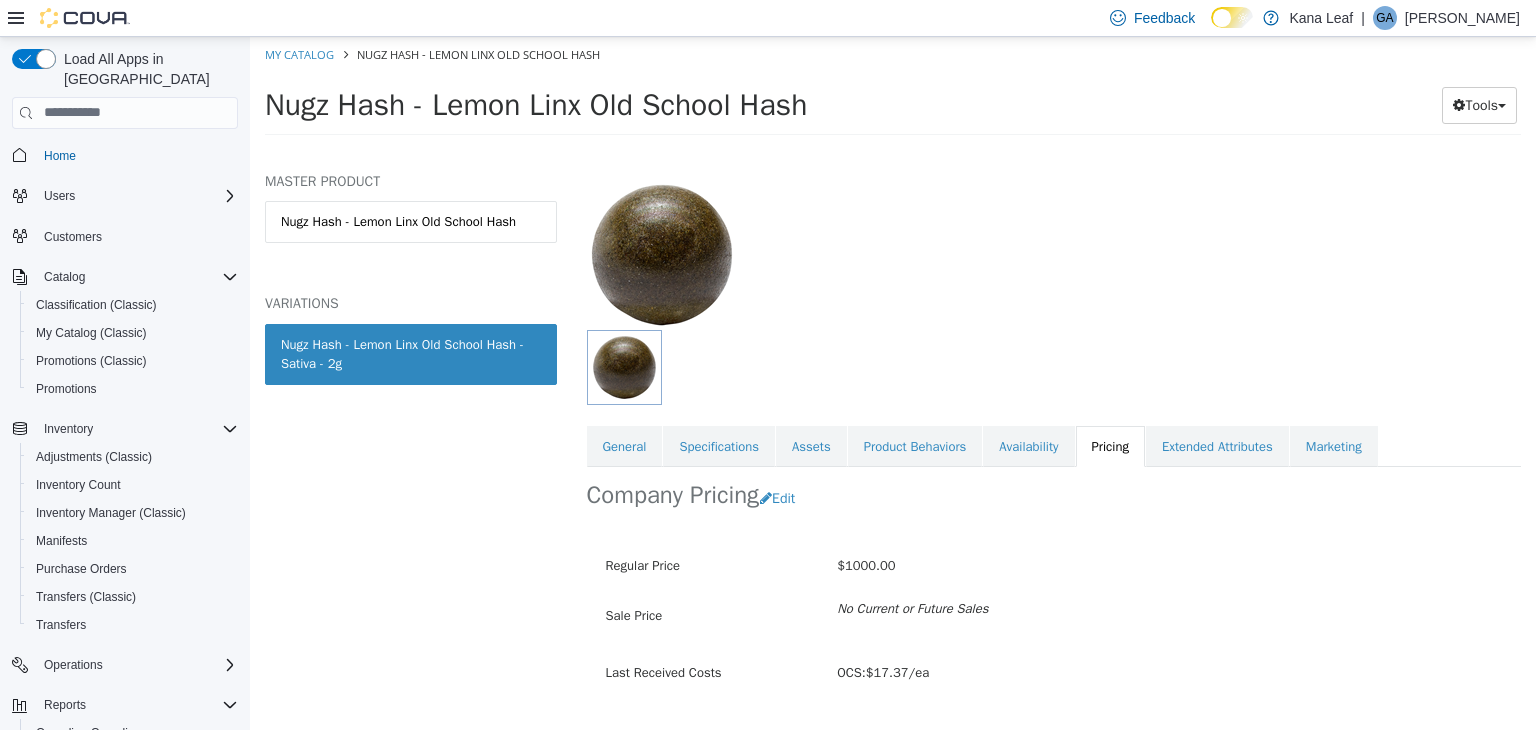 scroll, scrollTop: 147, scrollLeft: 0, axis: vertical 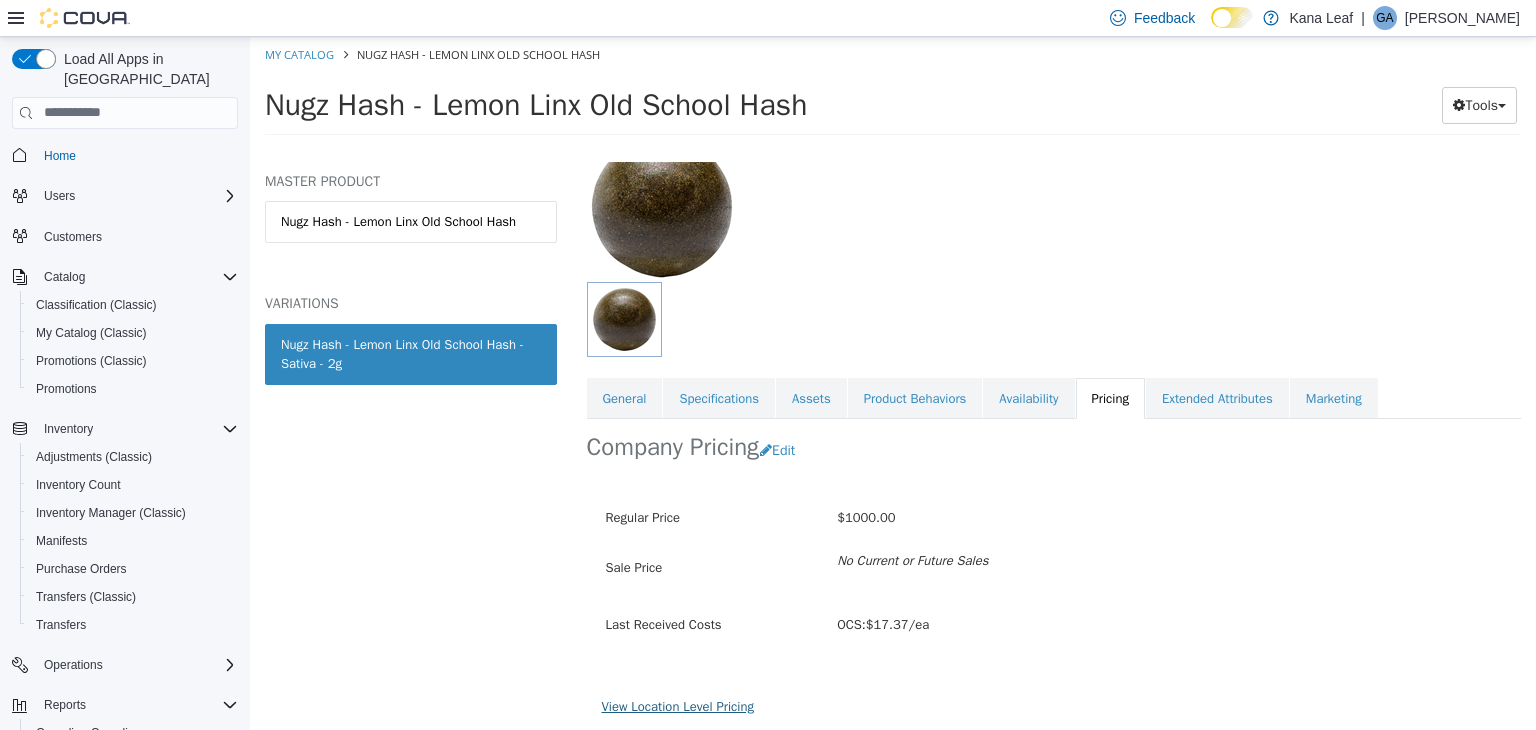 click on "View Location Level Pricing" at bounding box center [678, 705] 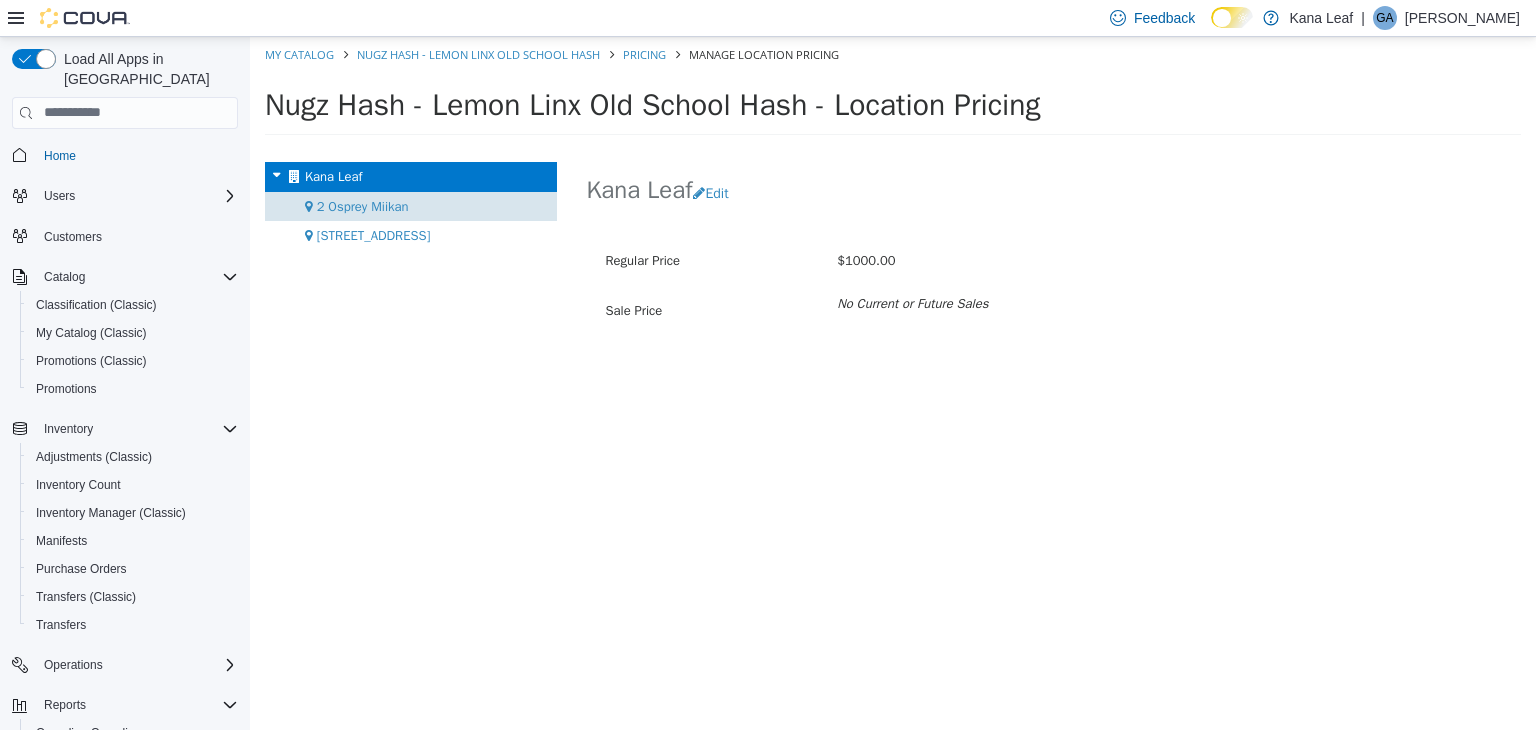click on "2 Osprey Miikan" at bounding box center [363, 205] 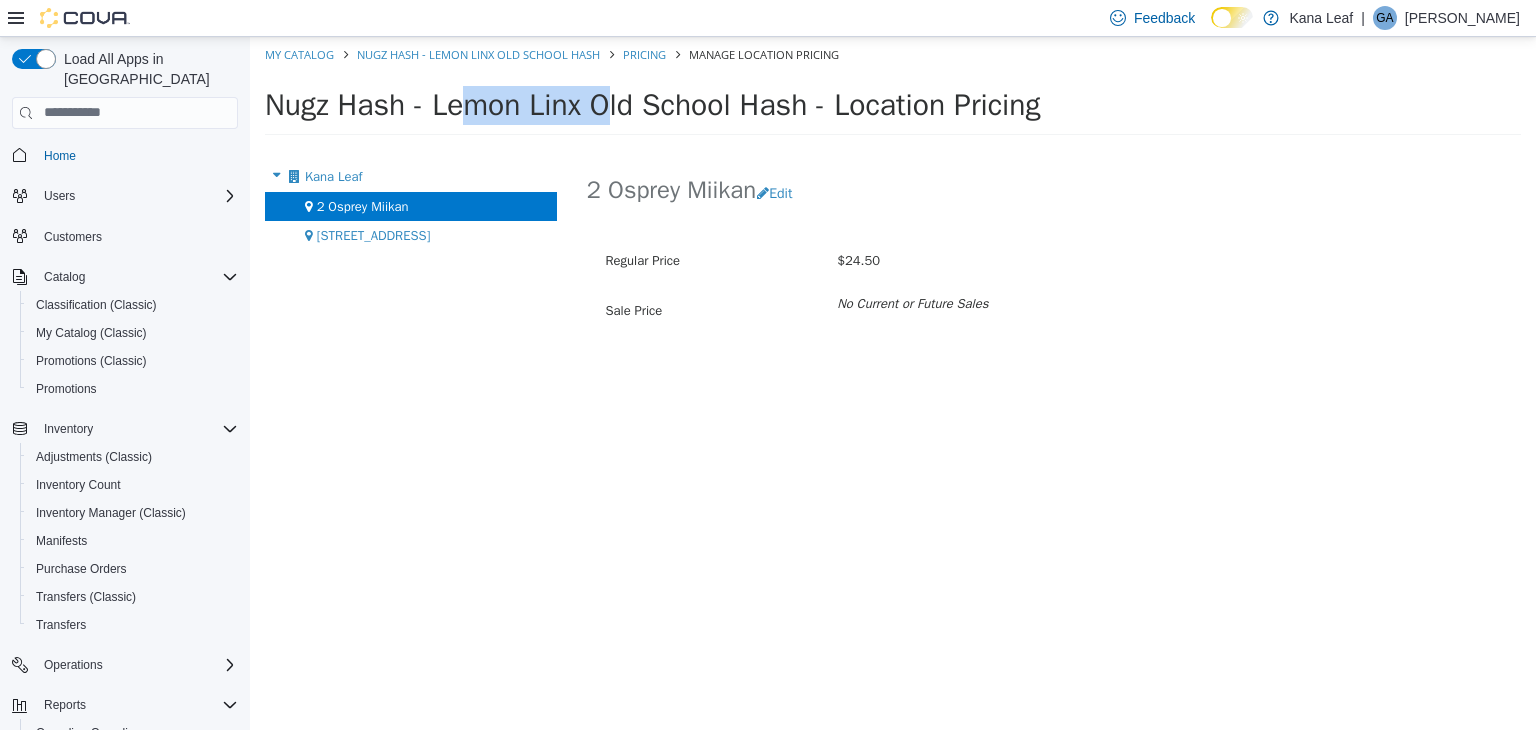 drag, startPoint x: 415, startPoint y: 107, endPoint x: 271, endPoint y: 96, distance: 144.41953 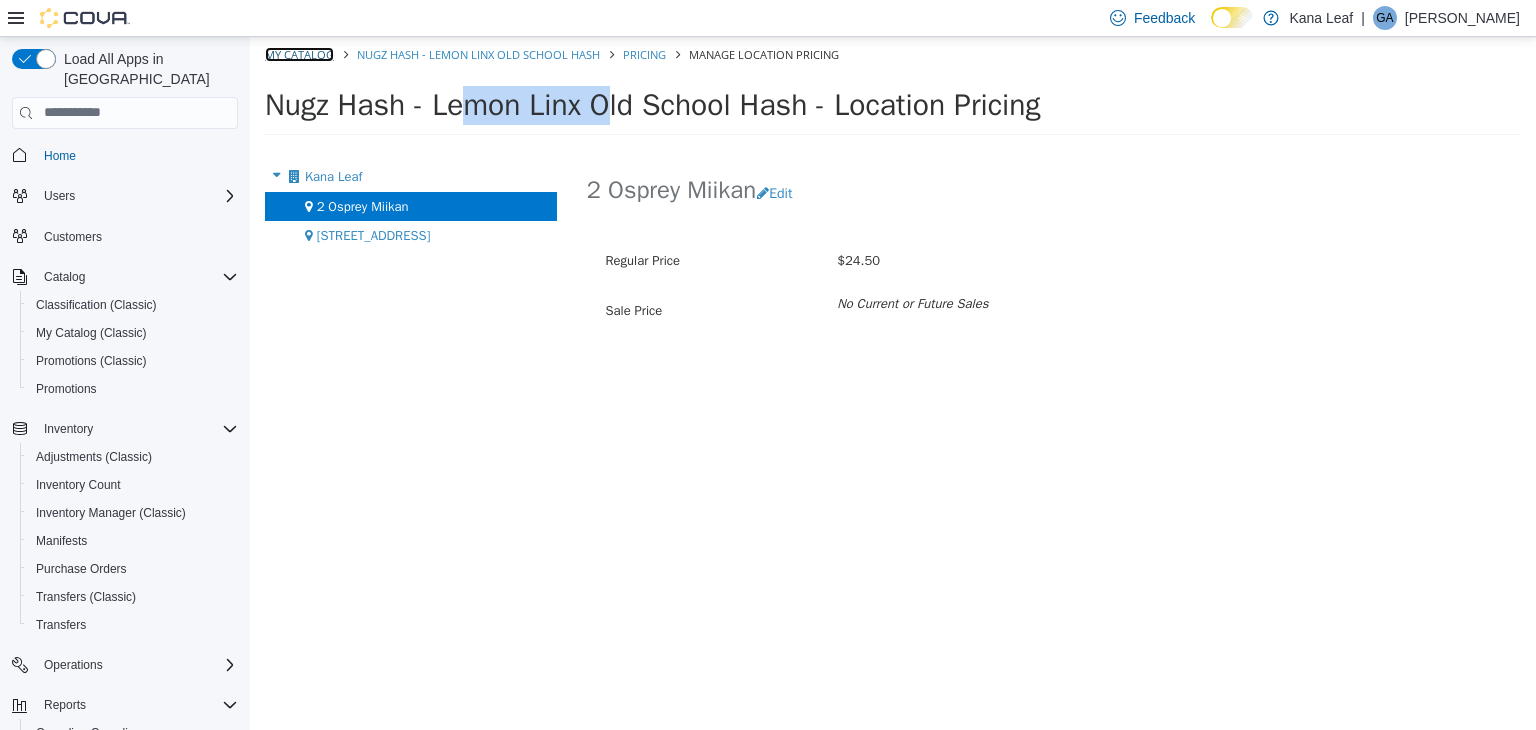 click on "My Catalog" at bounding box center [299, 53] 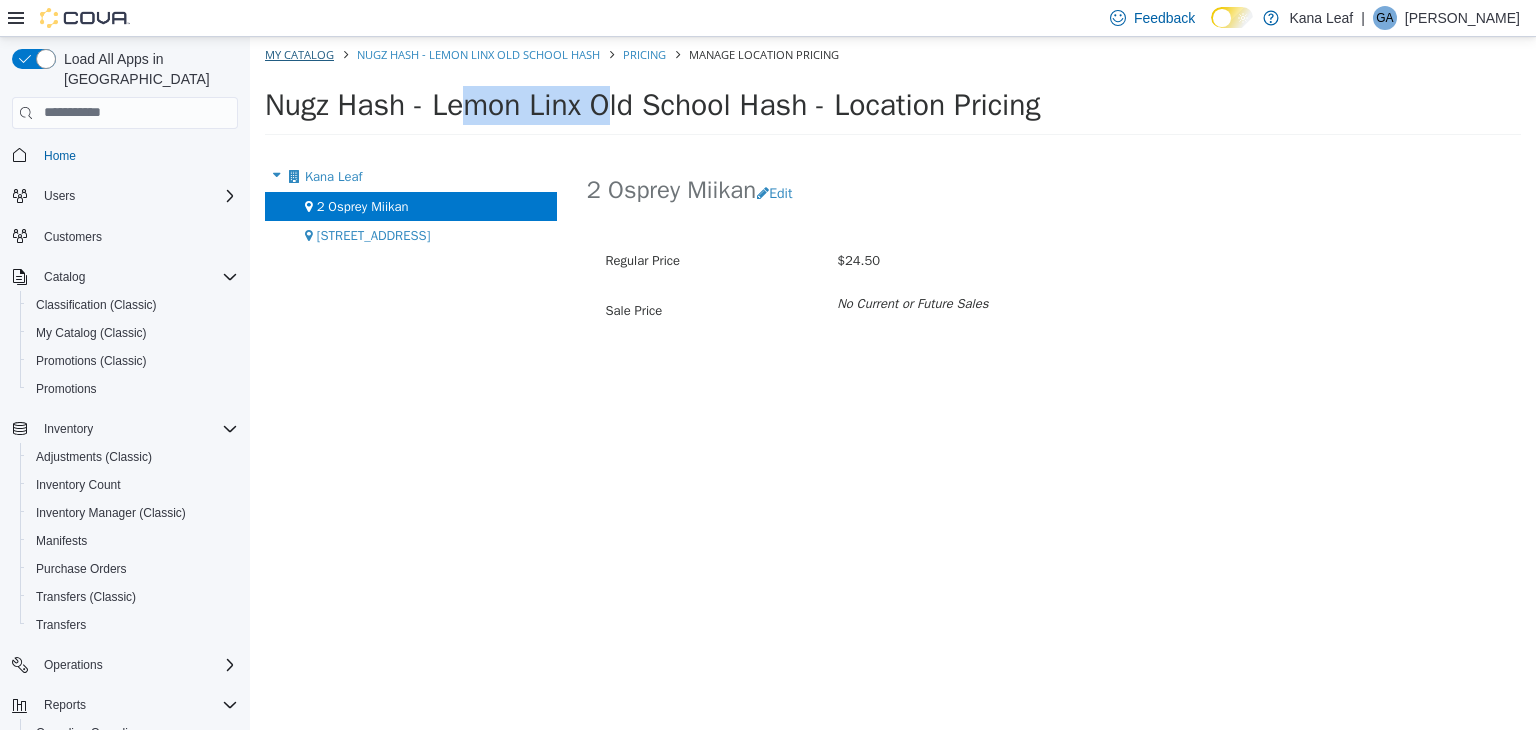 select on "**********" 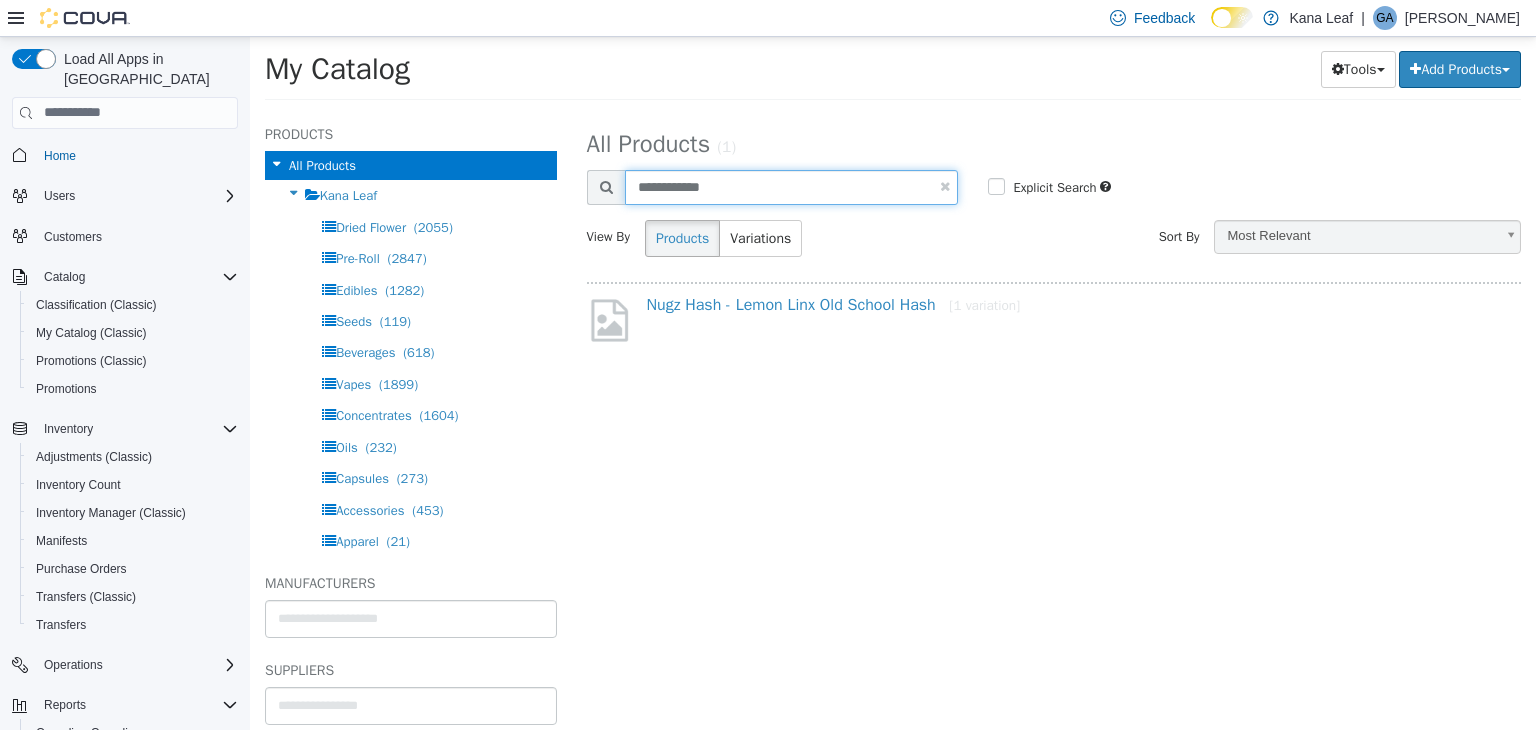 drag, startPoint x: 705, startPoint y: 184, endPoint x: 624, endPoint y: 178, distance: 81.22192 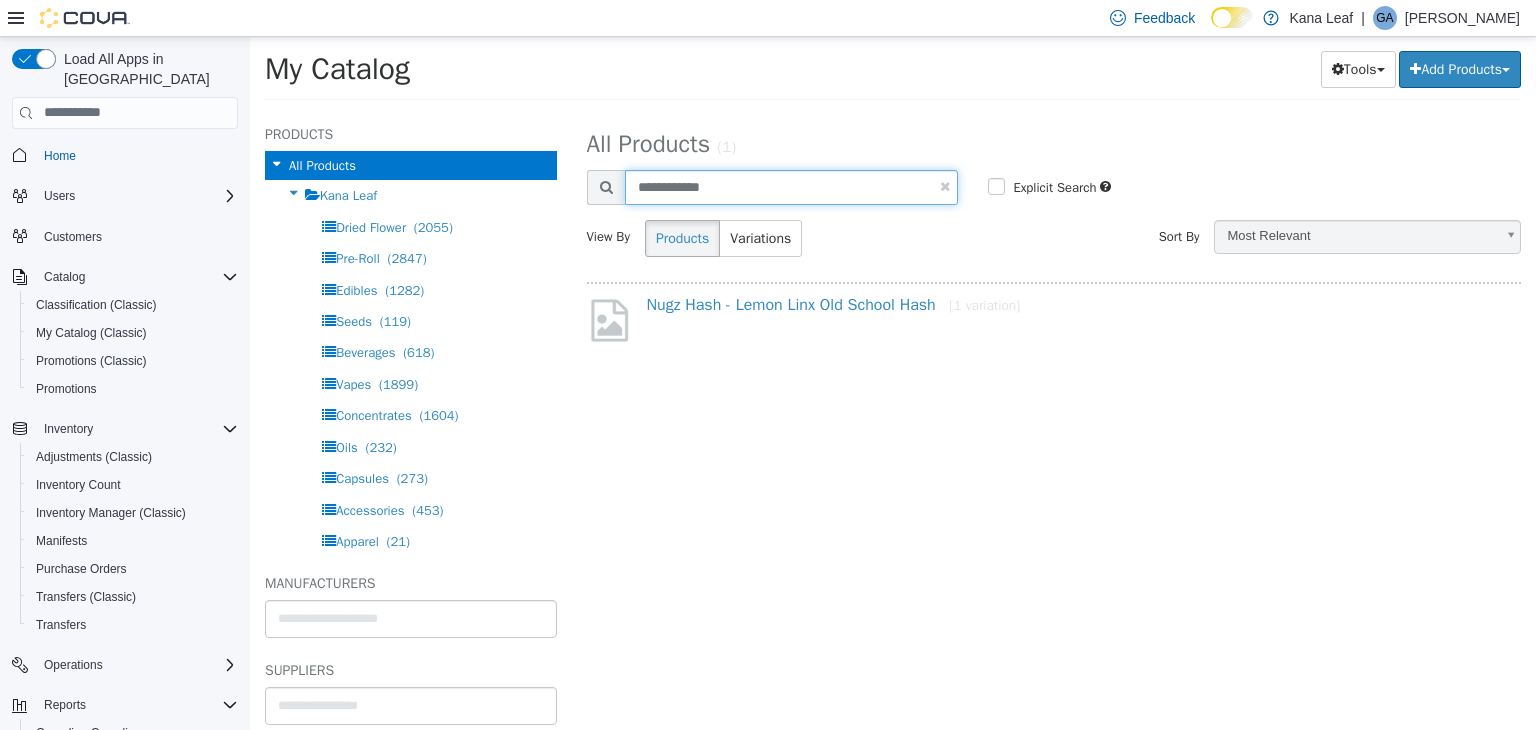 paste on "**" 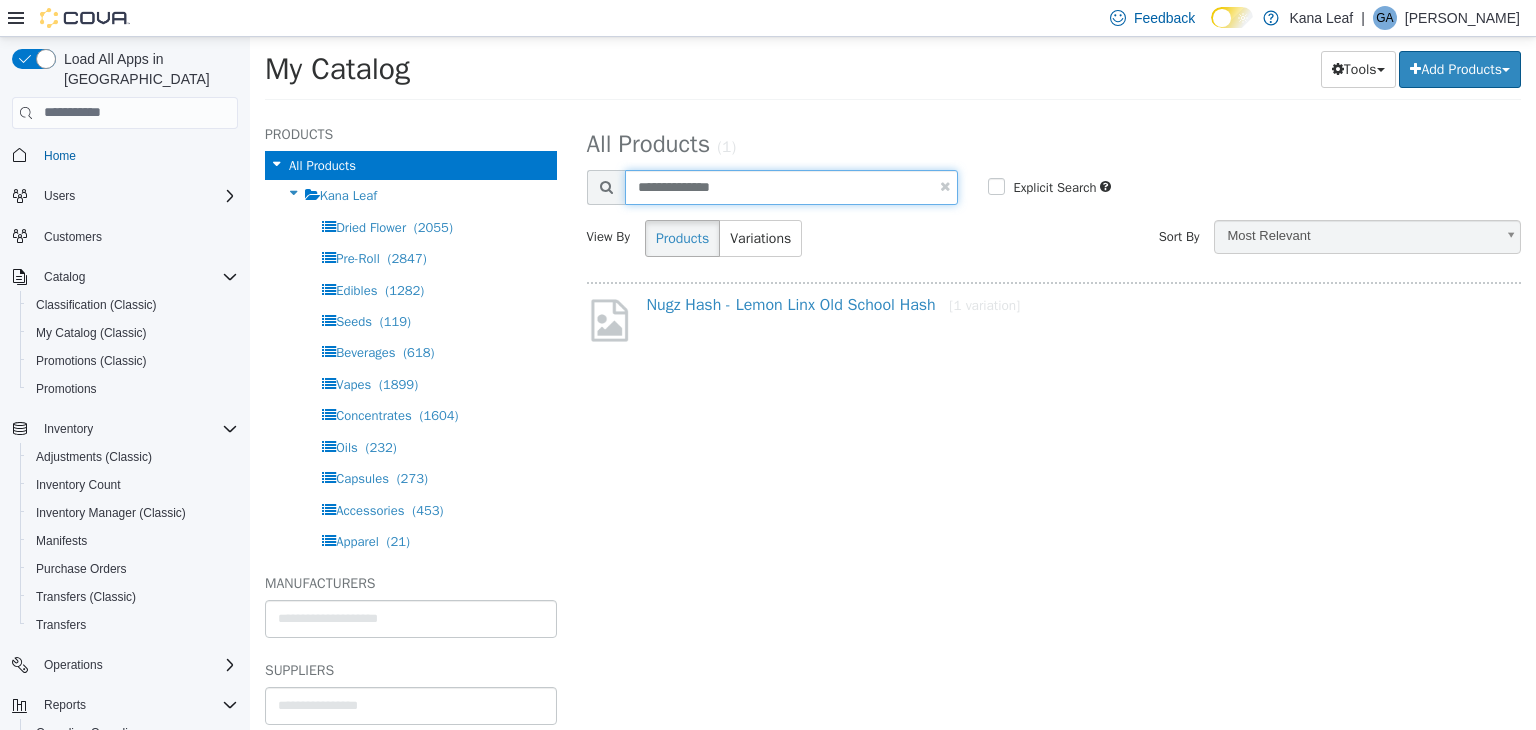 type on "**********" 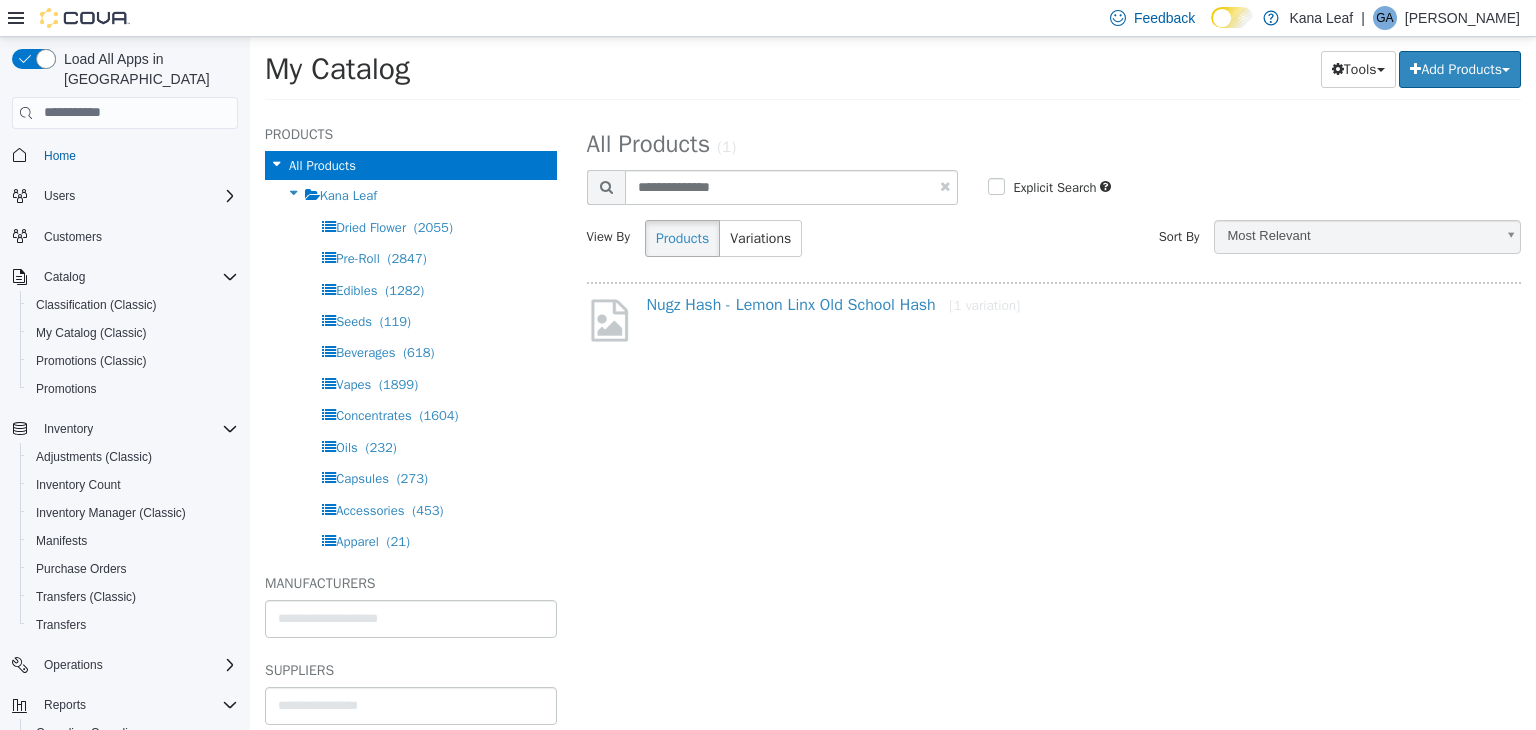 select on "**********" 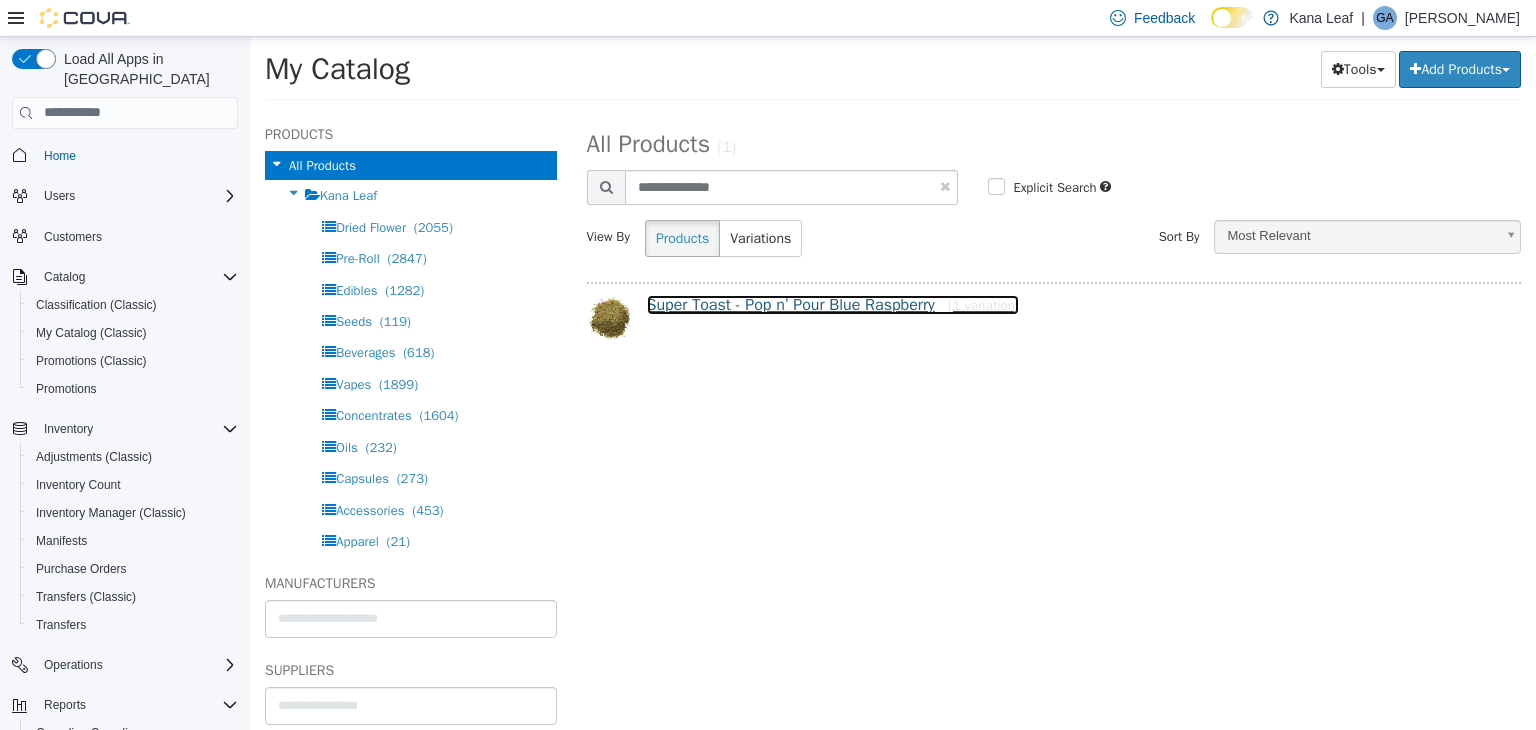 click on "Super Toast - Pop n’ Pour Blue Raspberry
[1 variation]" at bounding box center [833, 304] 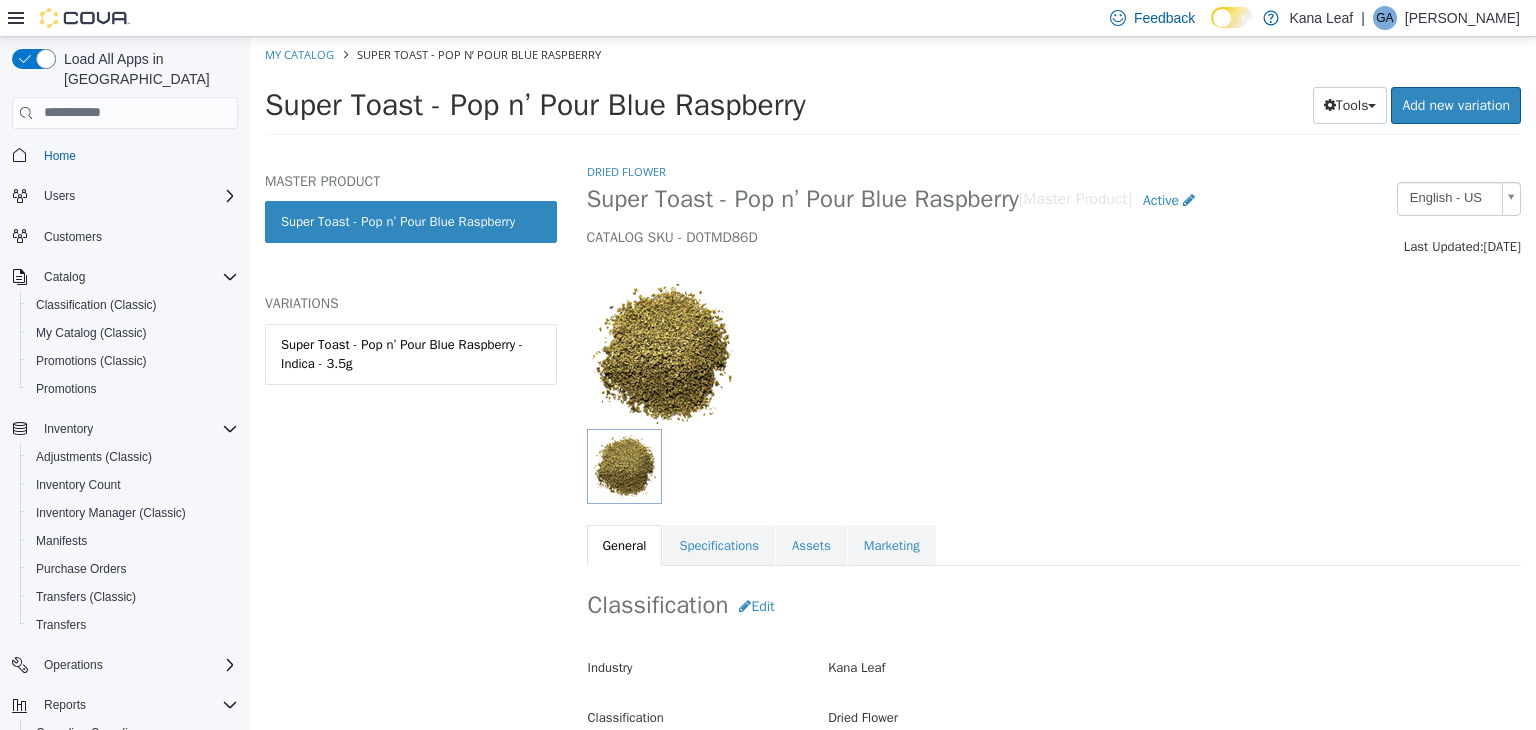 drag, startPoint x: 508, startPoint y: 369, endPoint x: 559, endPoint y: 376, distance: 51.47815 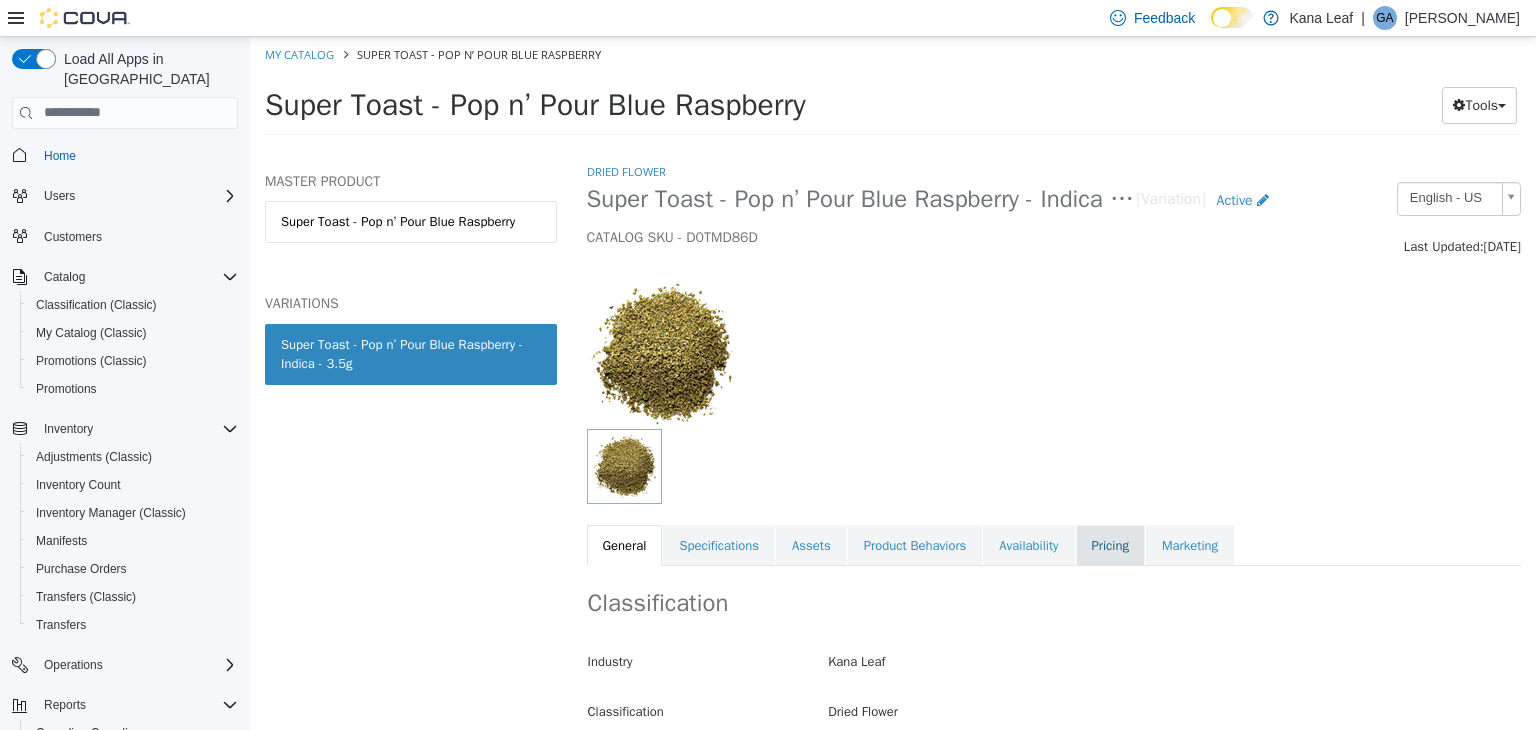 click on "Pricing" at bounding box center (1110, 545) 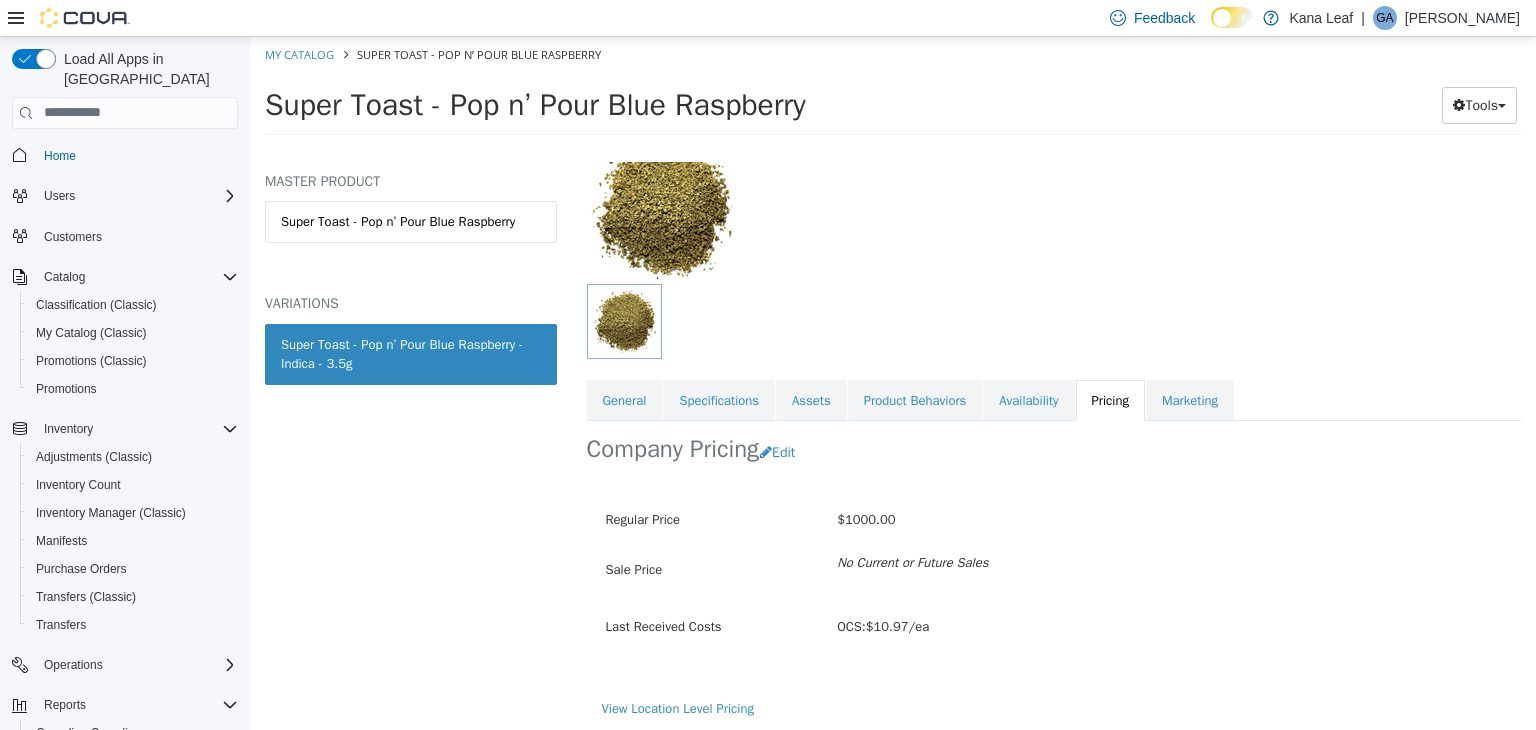 scroll, scrollTop: 147, scrollLeft: 0, axis: vertical 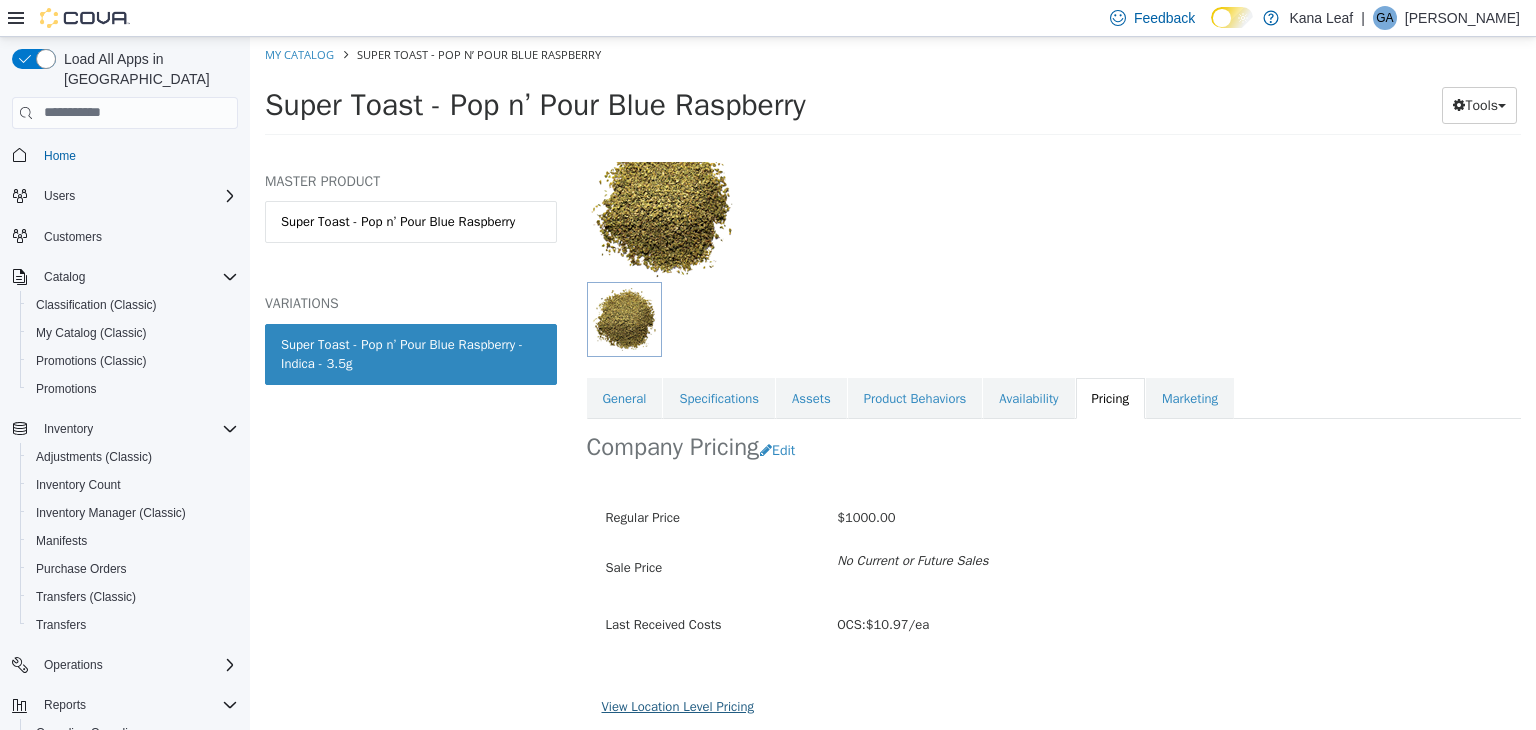 click on "View Location Level Pricing" at bounding box center (678, 705) 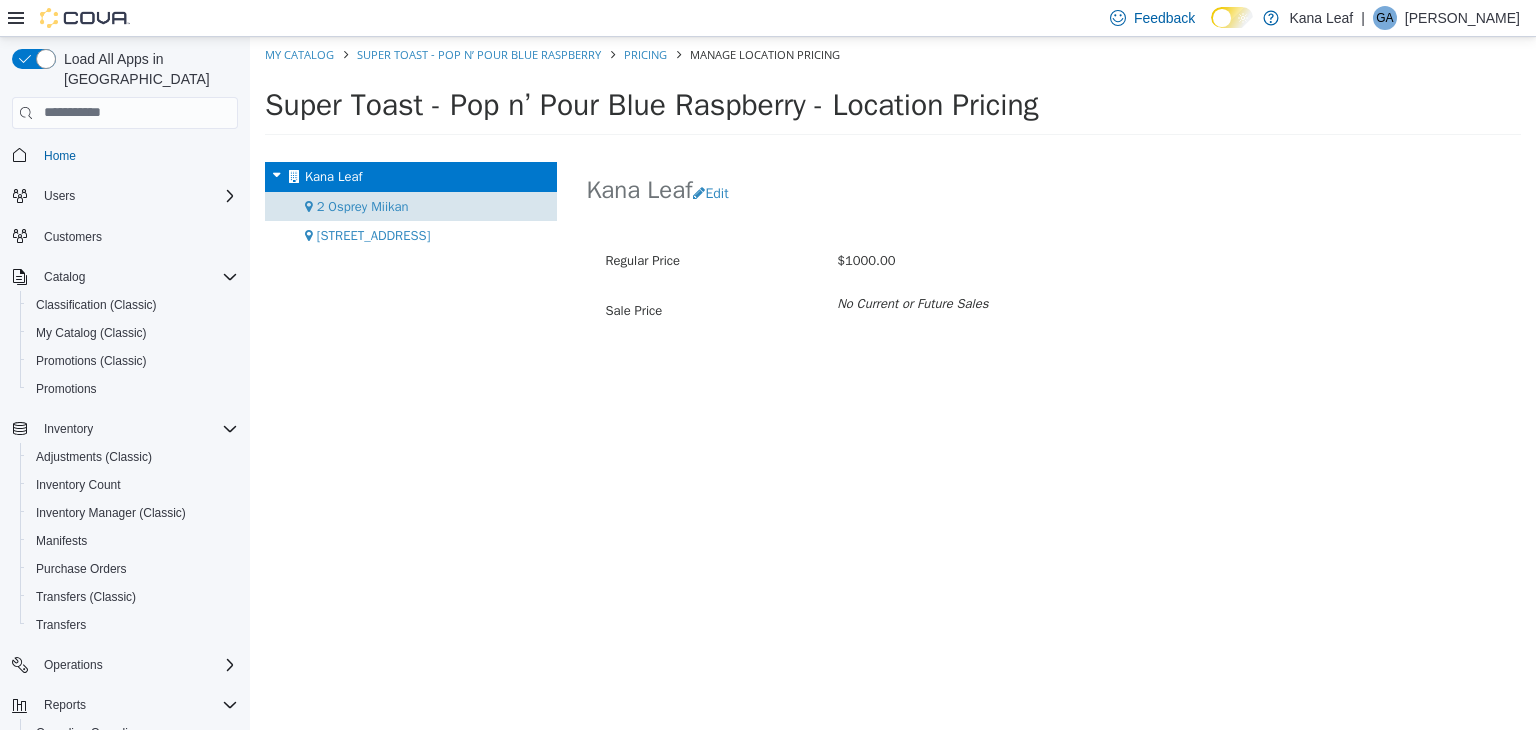 click on "2 Osprey Miikan" at bounding box center (363, 205) 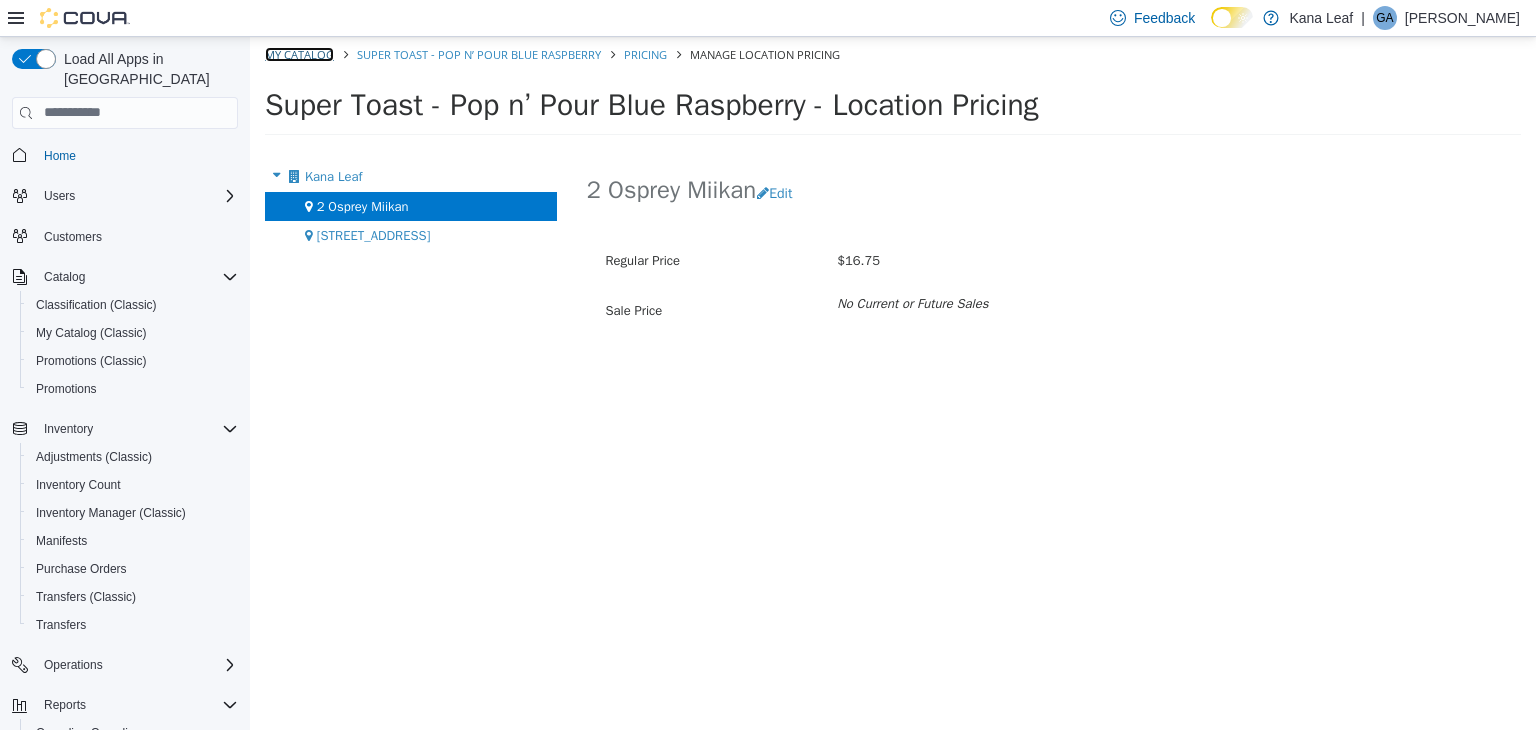 drag, startPoint x: 312, startPoint y: 53, endPoint x: 325, endPoint y: 47, distance: 14.3178215 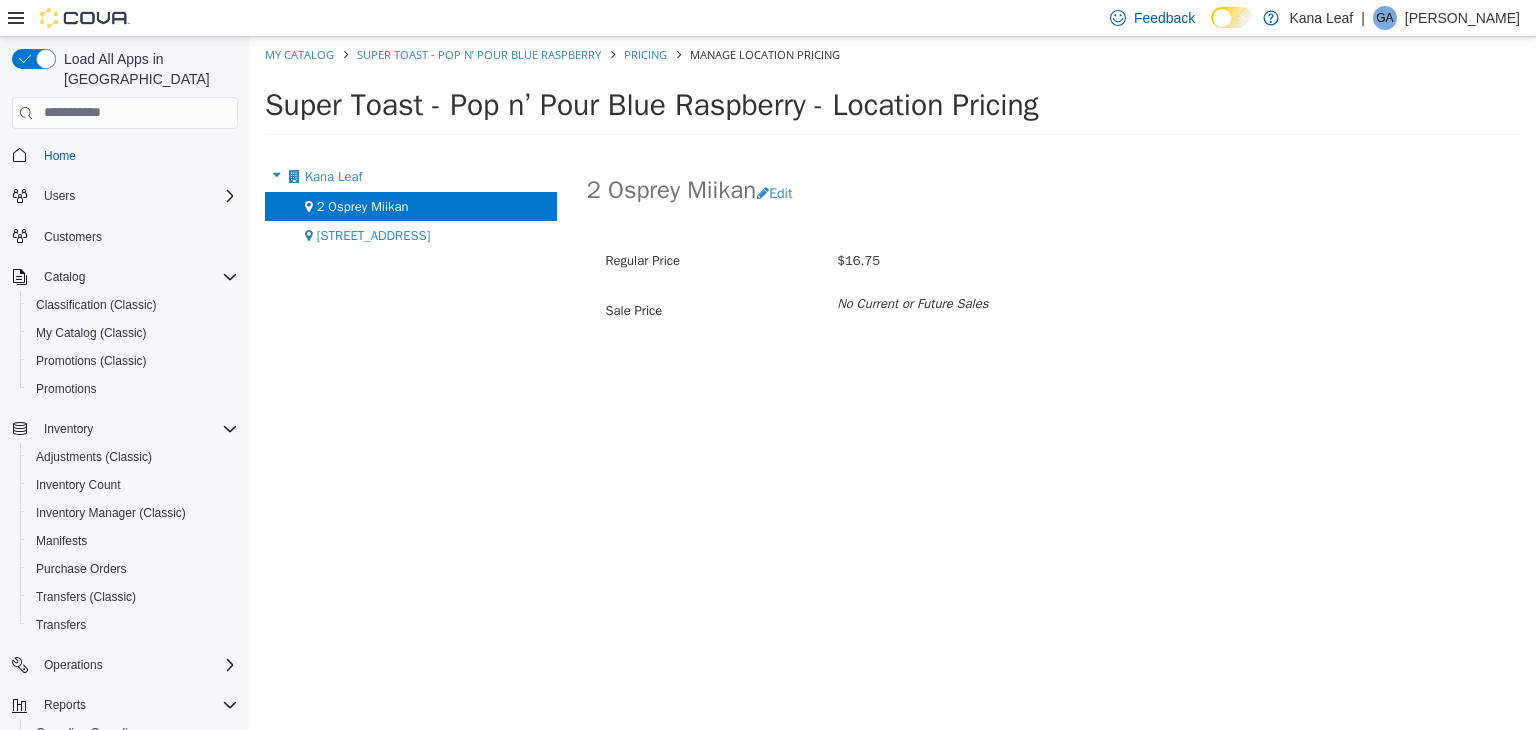 select on "**********" 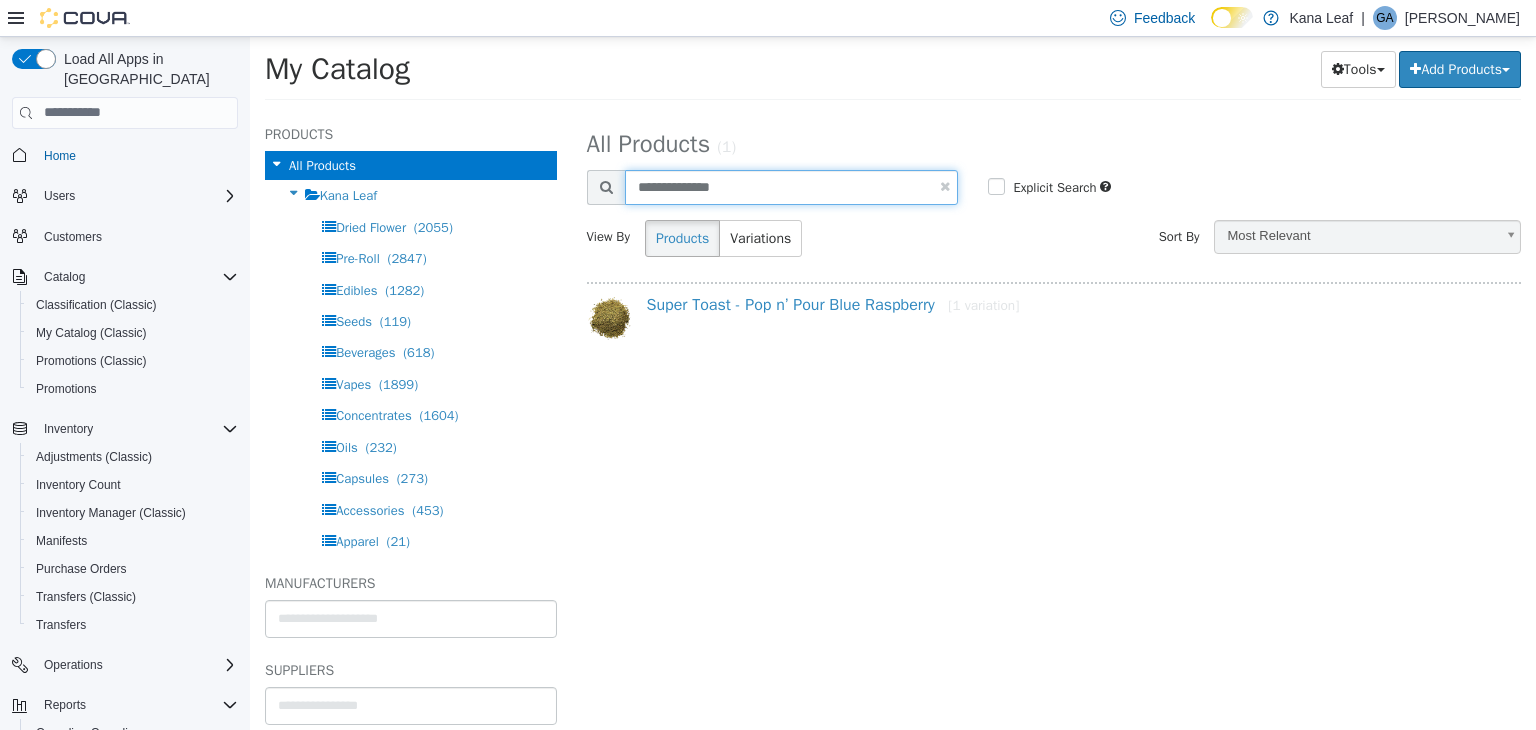 click on "**********" at bounding box center [792, 186] 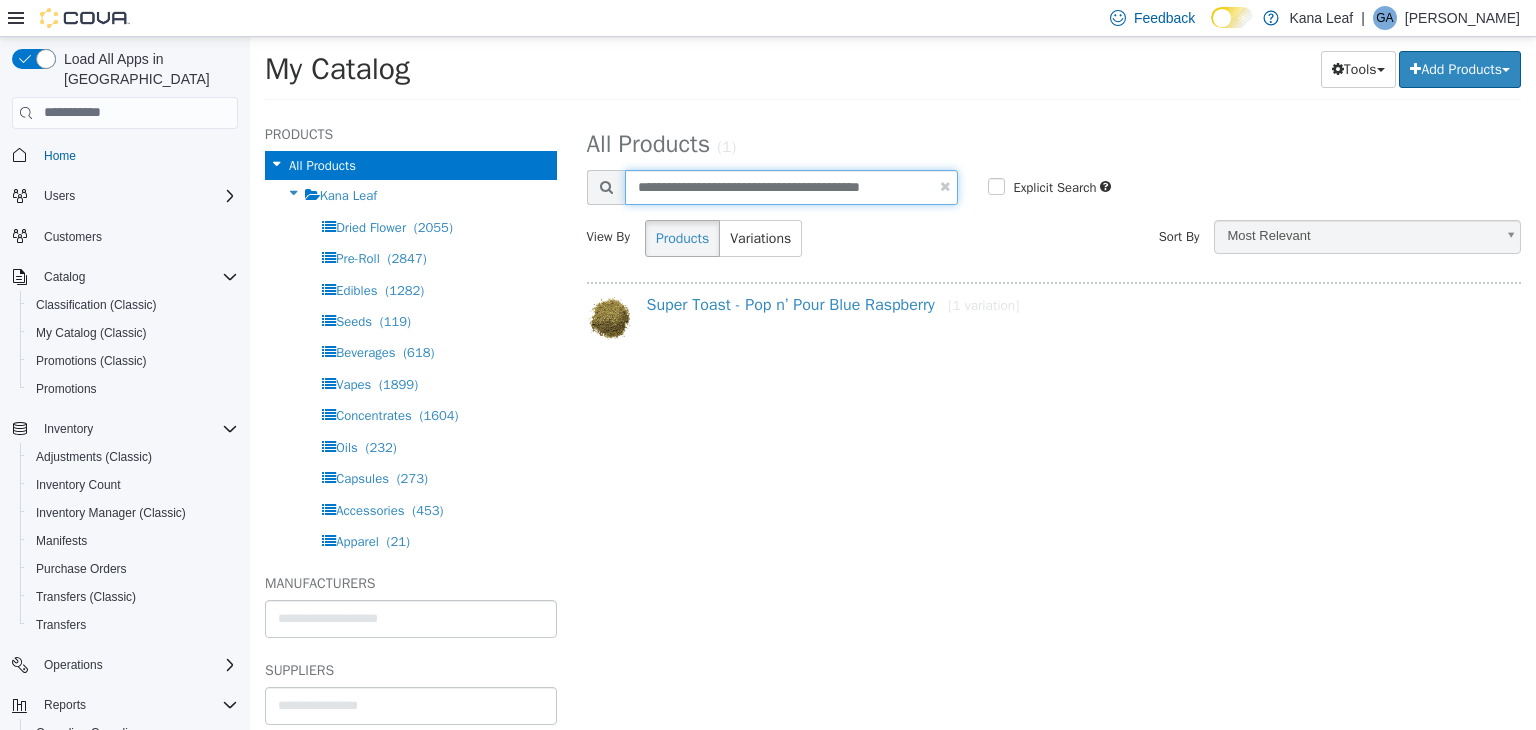 type on "**********" 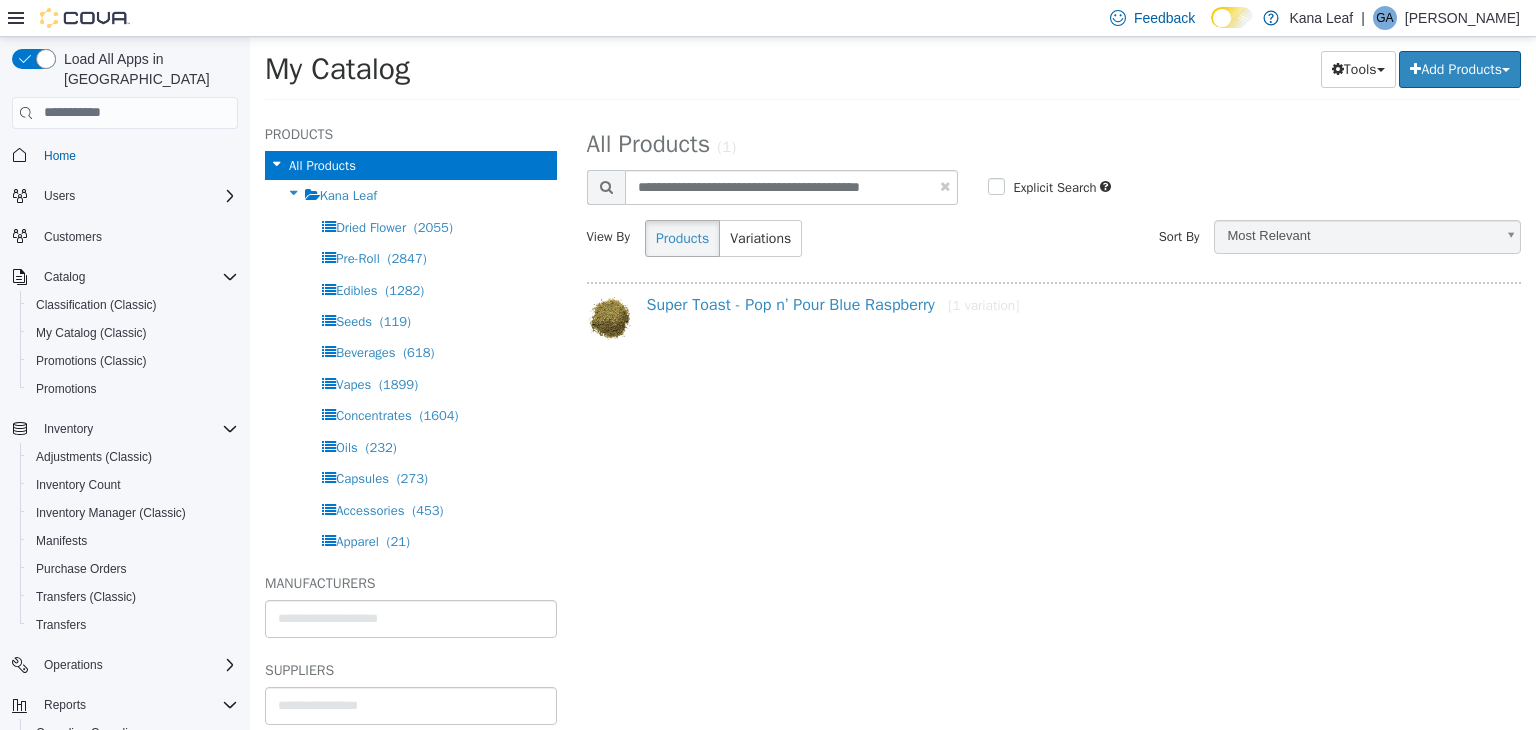 select on "**********" 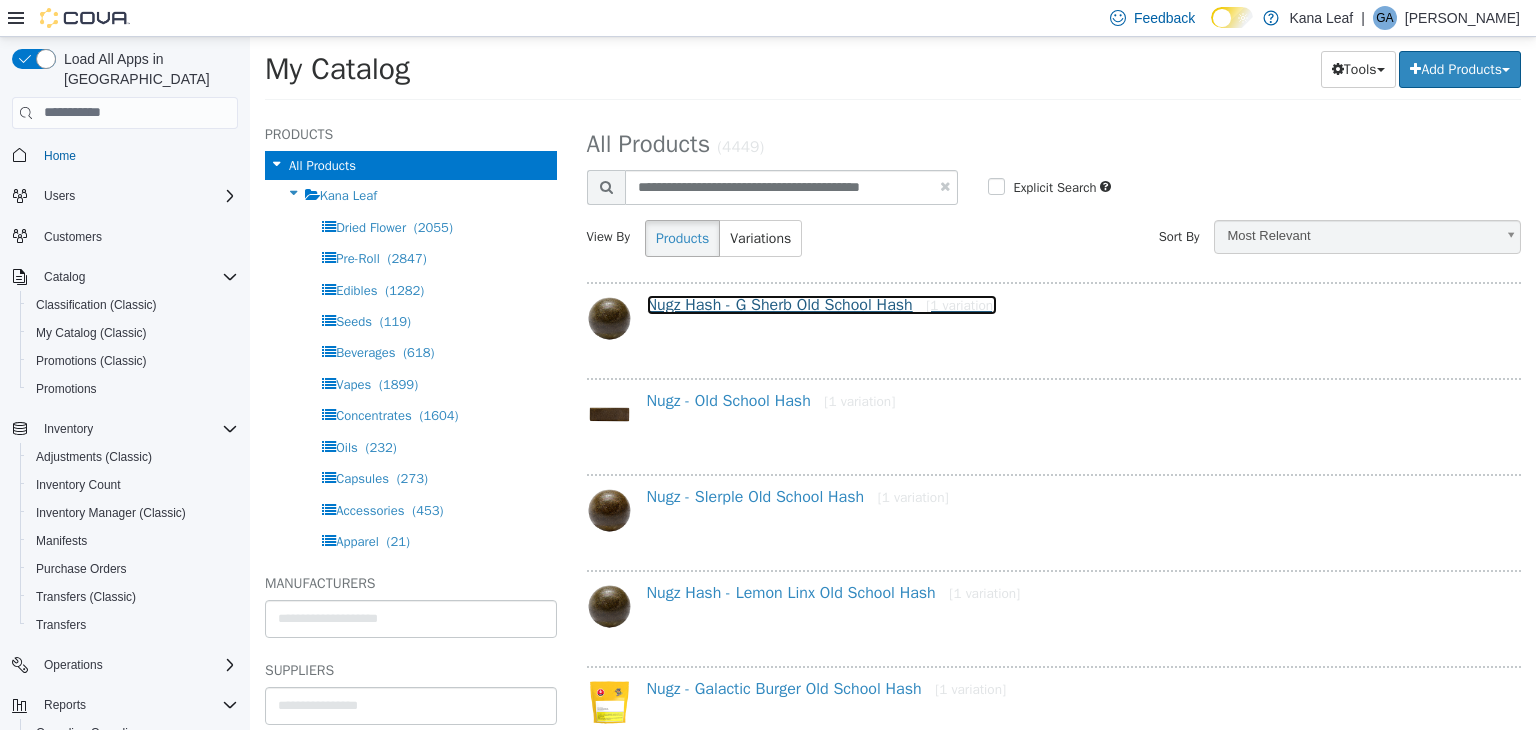 click on "Nugz Hash - G Sherb Old School Hash
[1 variation]" at bounding box center (822, 304) 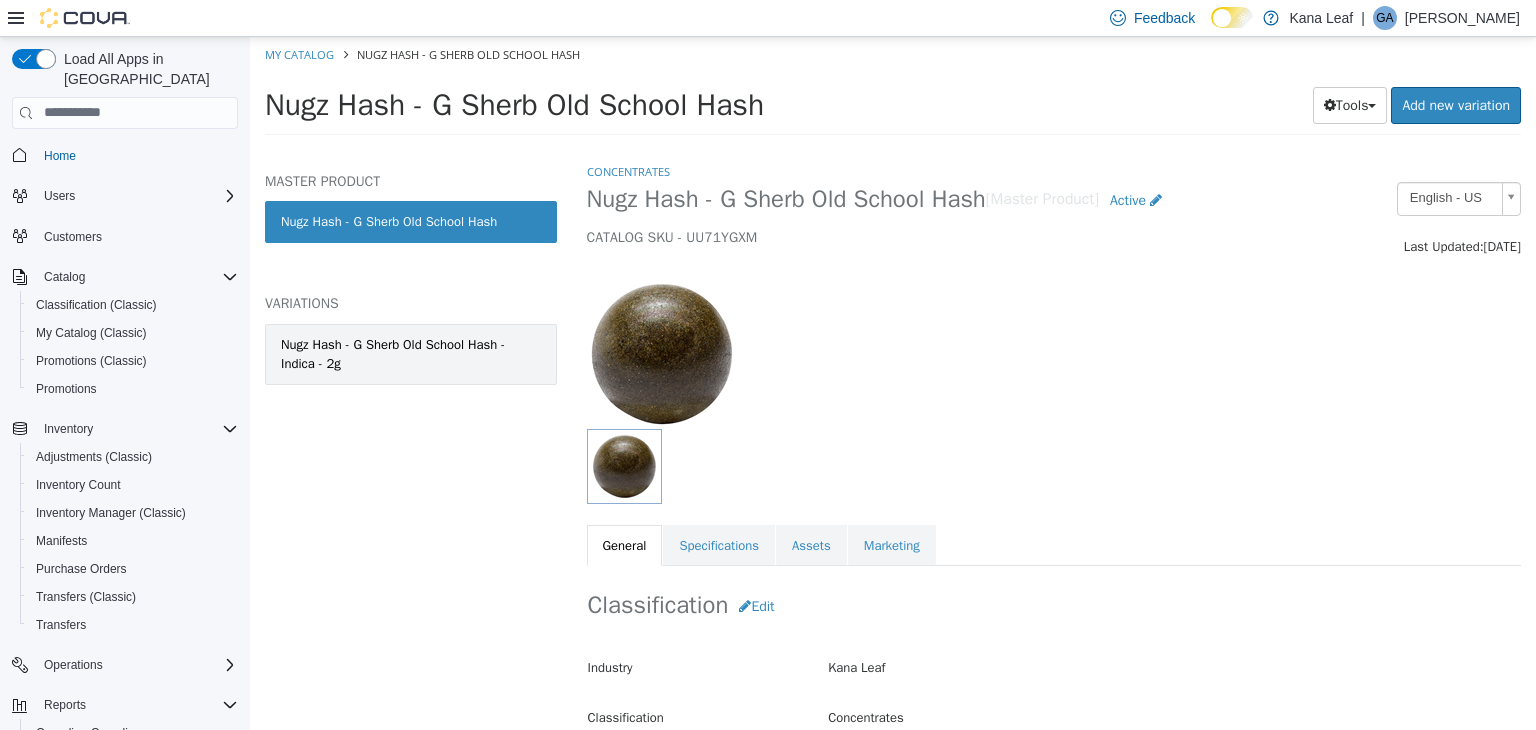 click on "Nugz Hash - G Sherb Old School Hash - Indica - 2g" at bounding box center [411, 353] 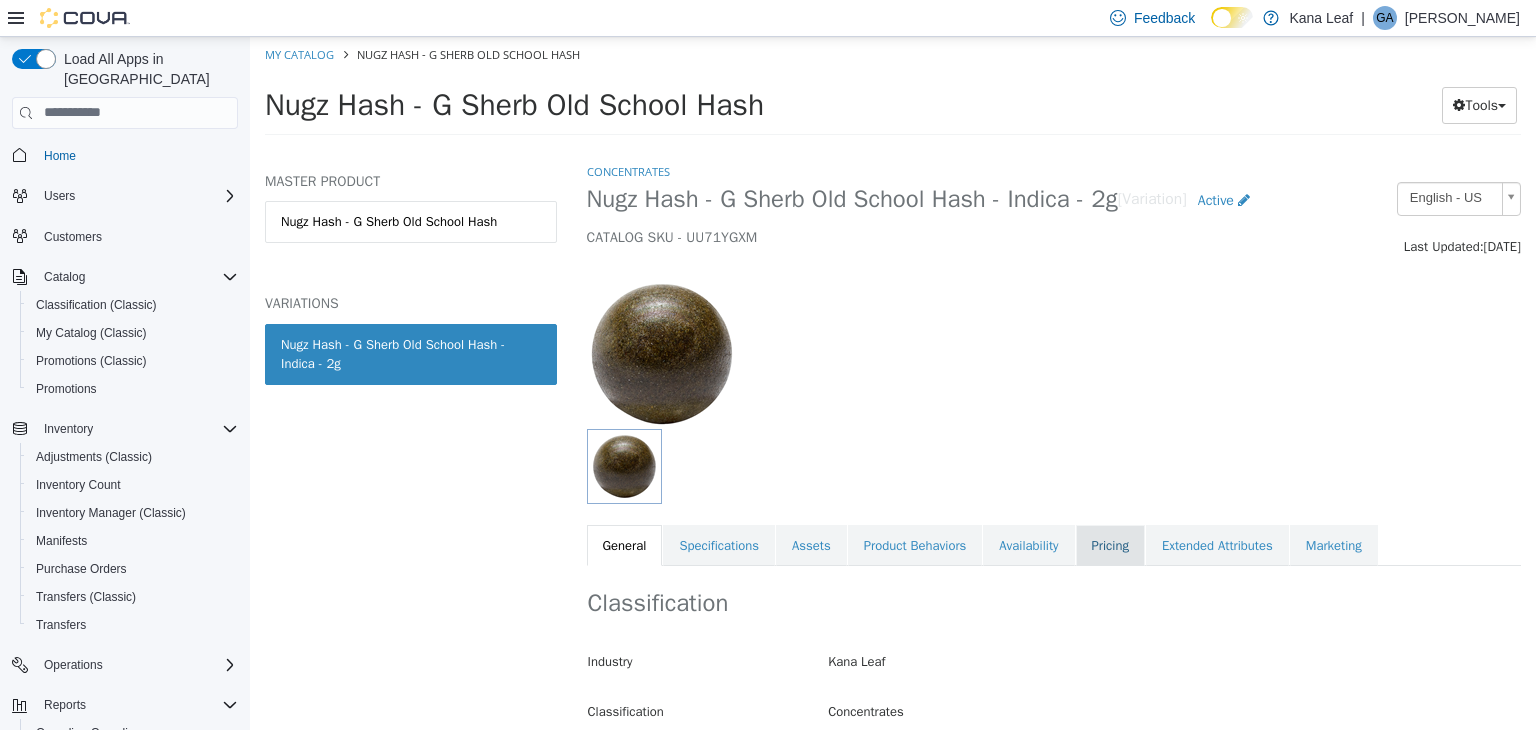 click on "Pricing" at bounding box center [1110, 545] 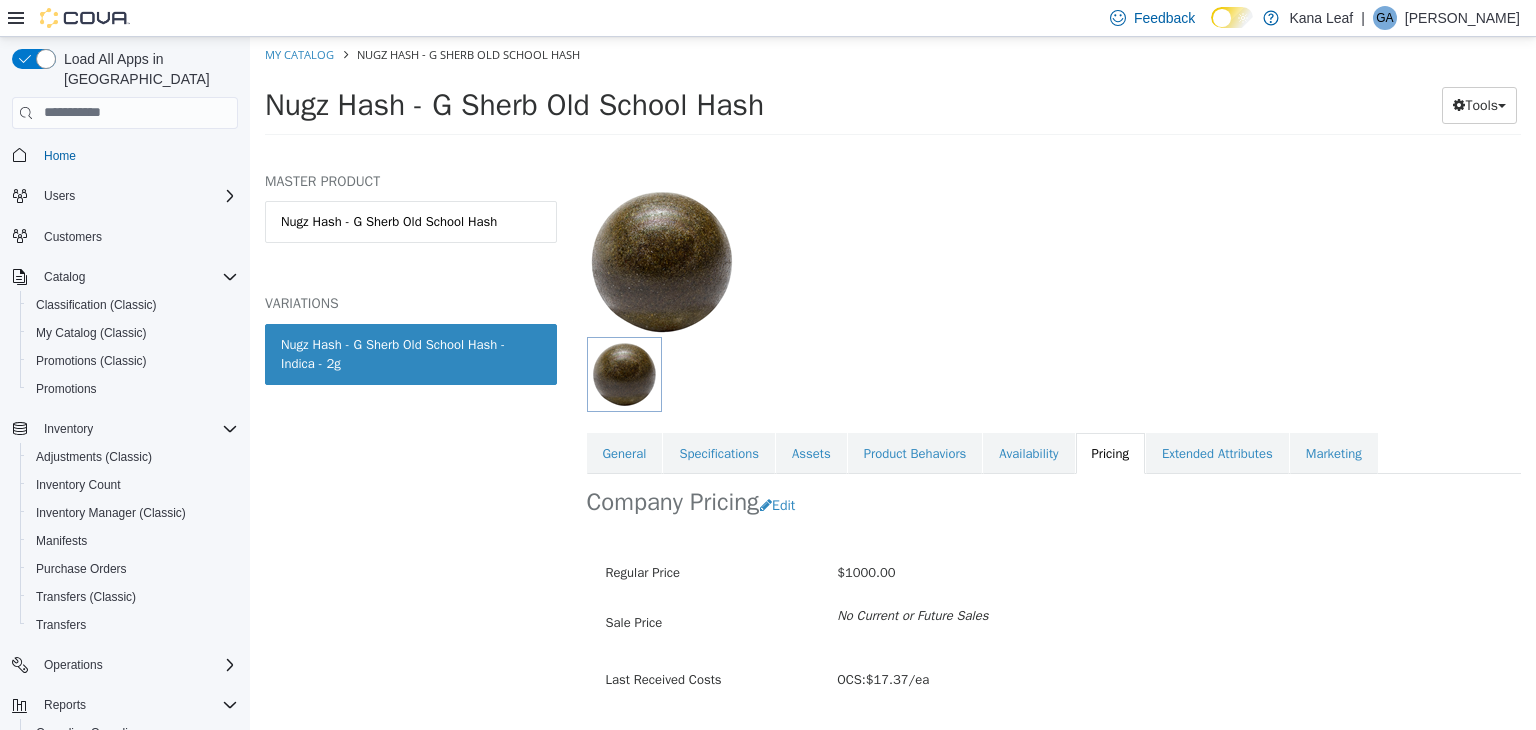 scroll, scrollTop: 147, scrollLeft: 0, axis: vertical 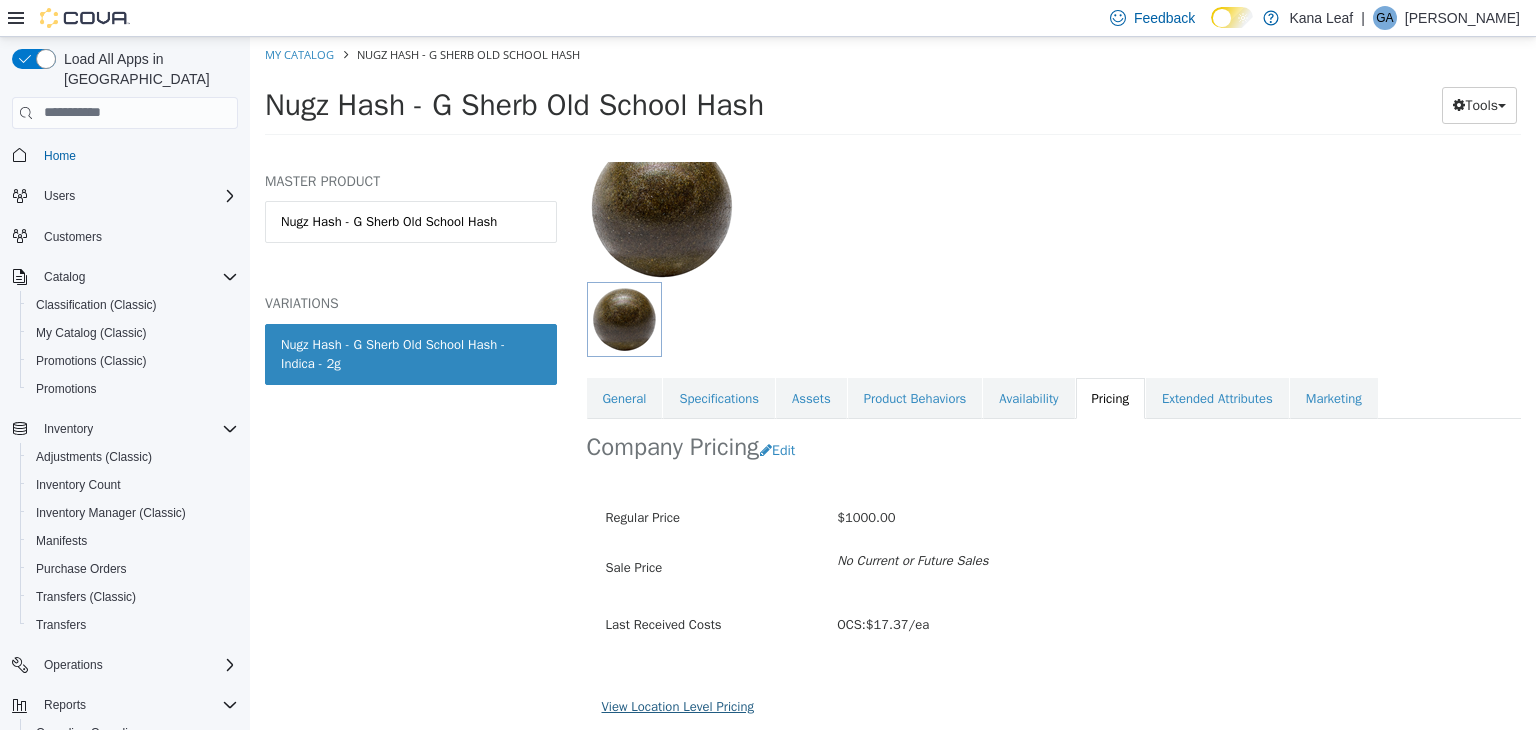 click on "View Location Level Pricing" at bounding box center [678, 705] 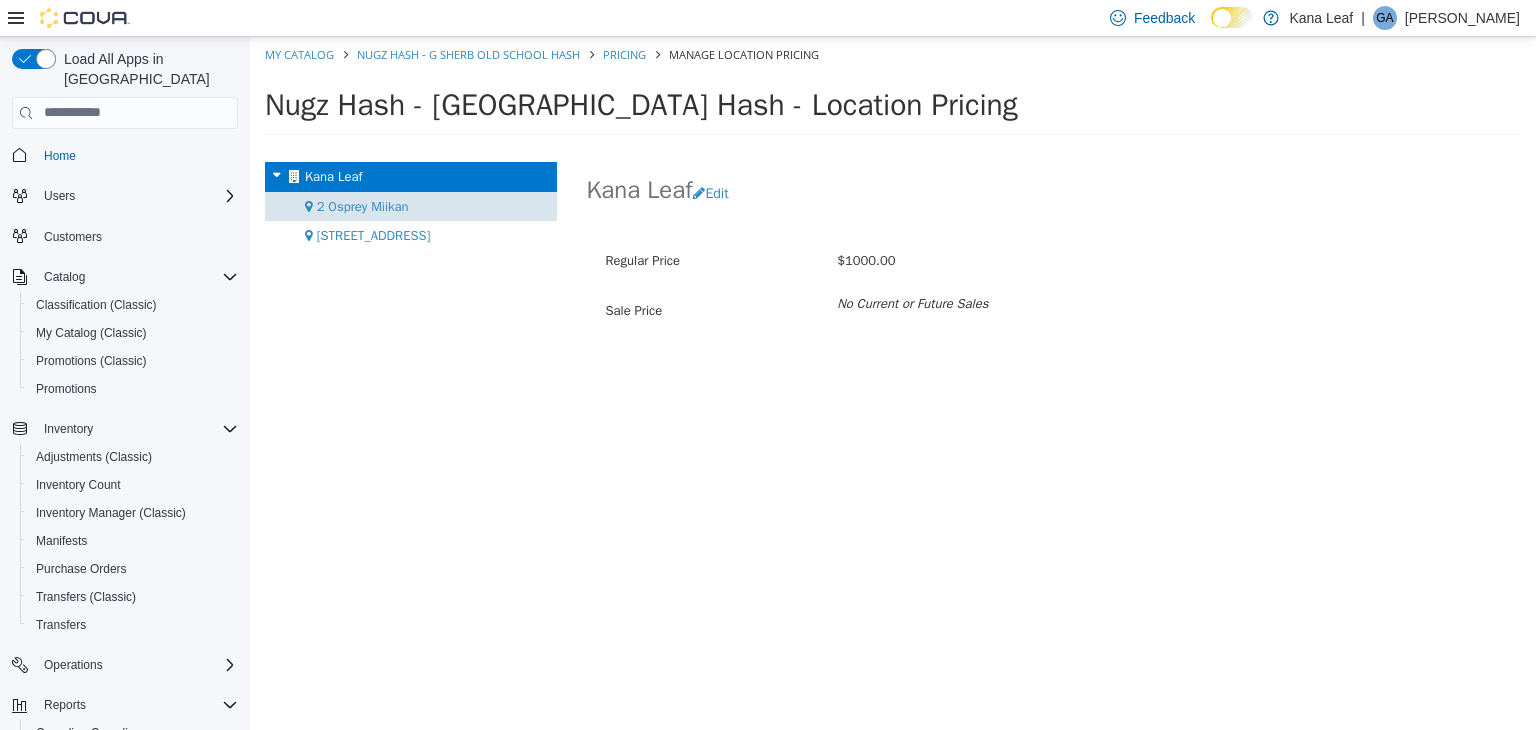 click on "2 Osprey Miikan" at bounding box center (363, 205) 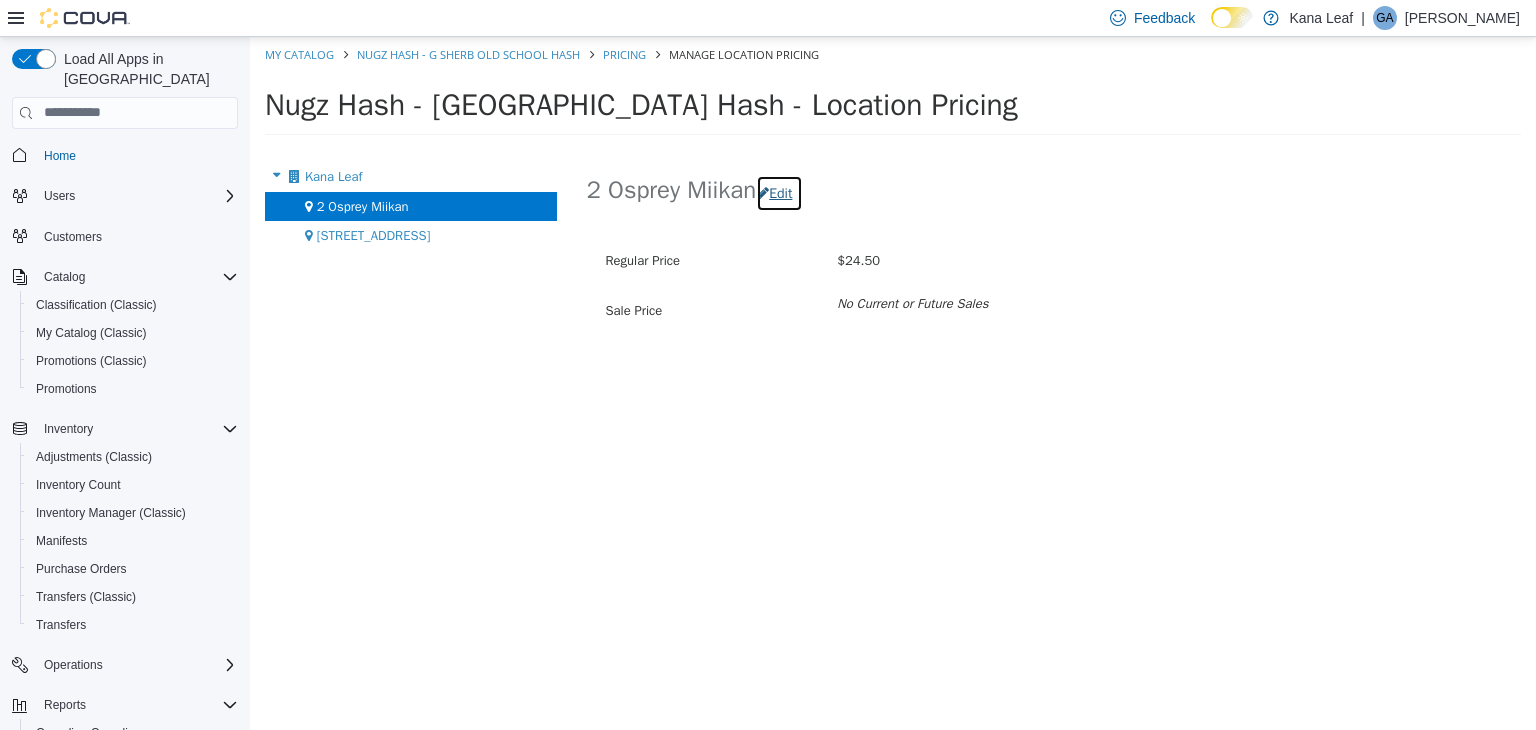 click on "Edit" at bounding box center (779, 192) 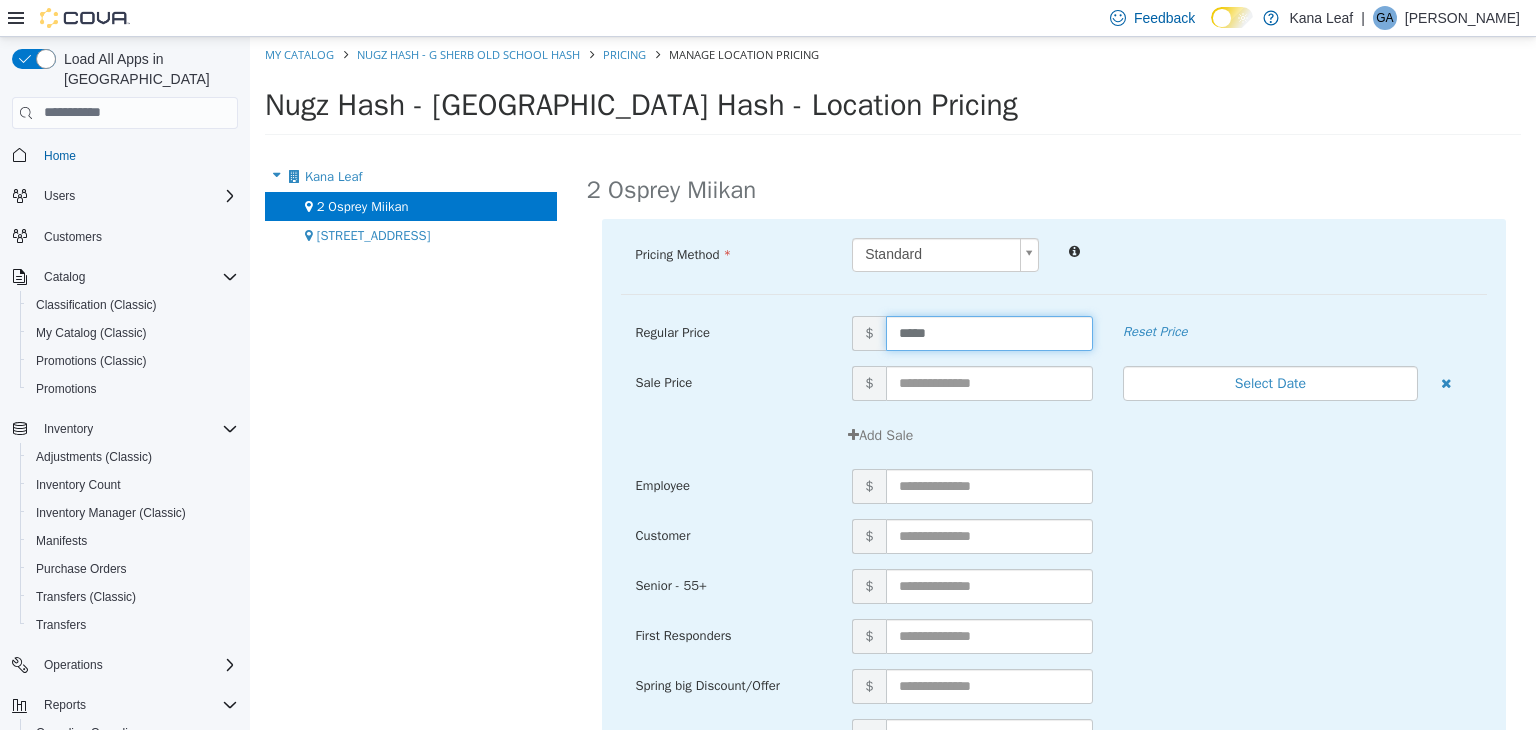 click on "*****" at bounding box center (989, 332) 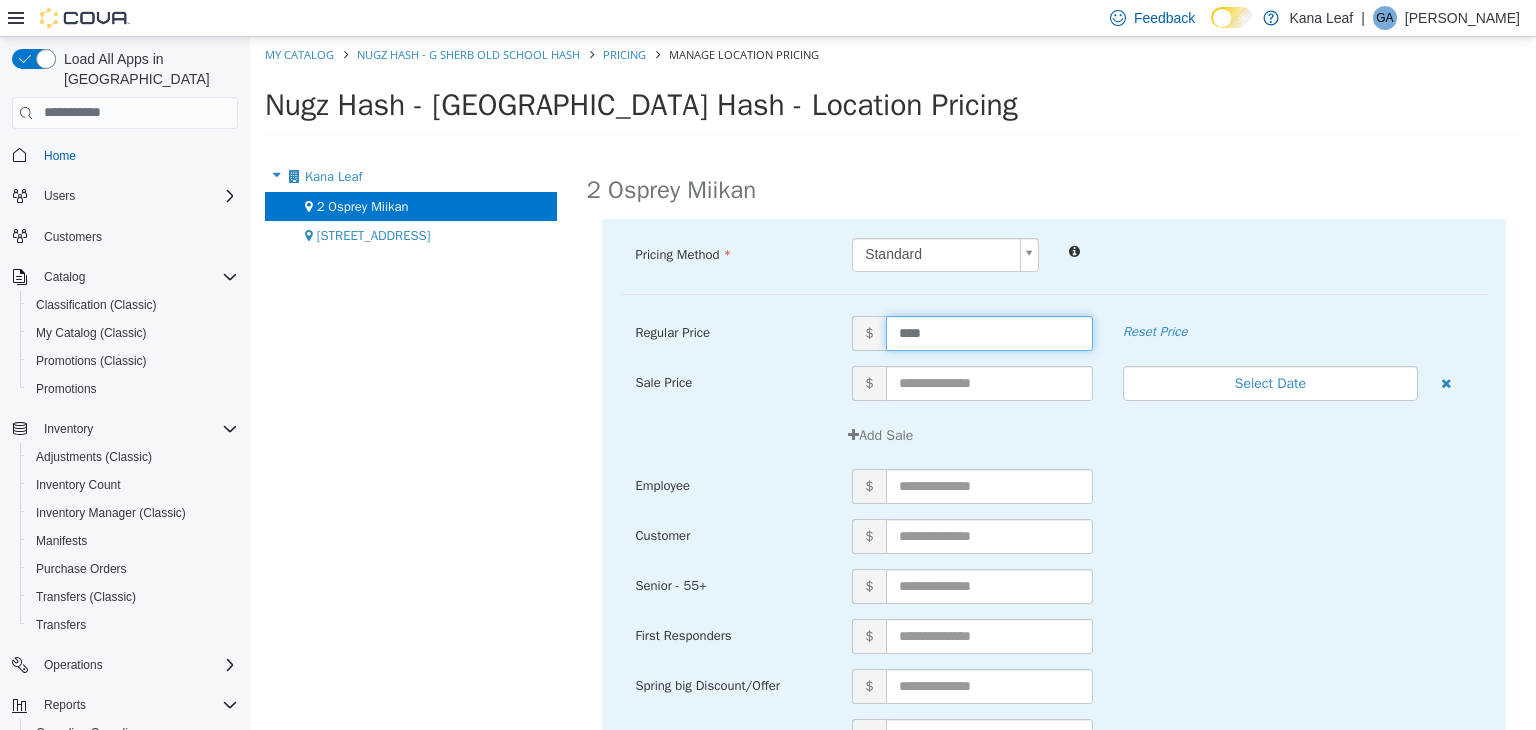 type on "*****" 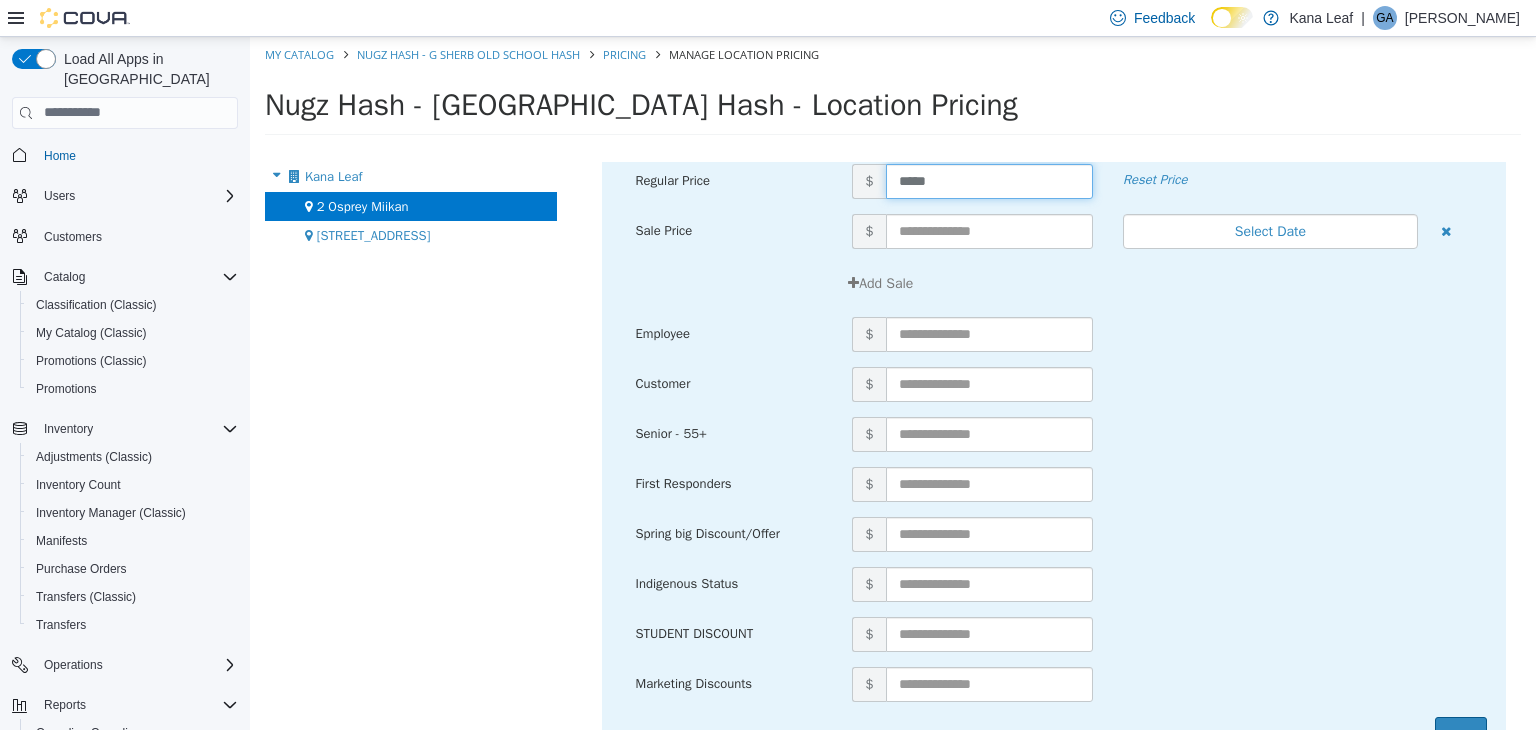scroll, scrollTop: 214, scrollLeft: 0, axis: vertical 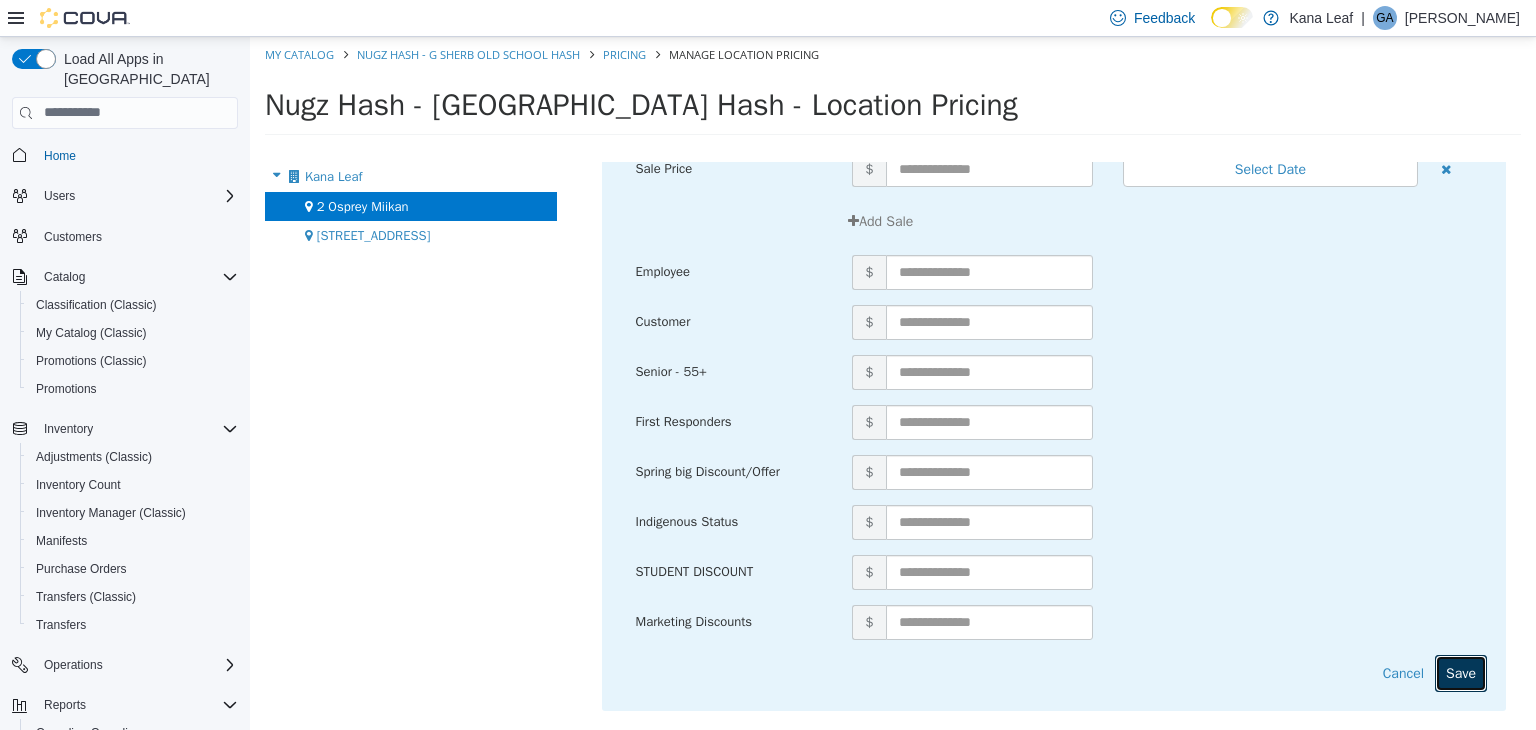 click on "Save" at bounding box center (1461, 672) 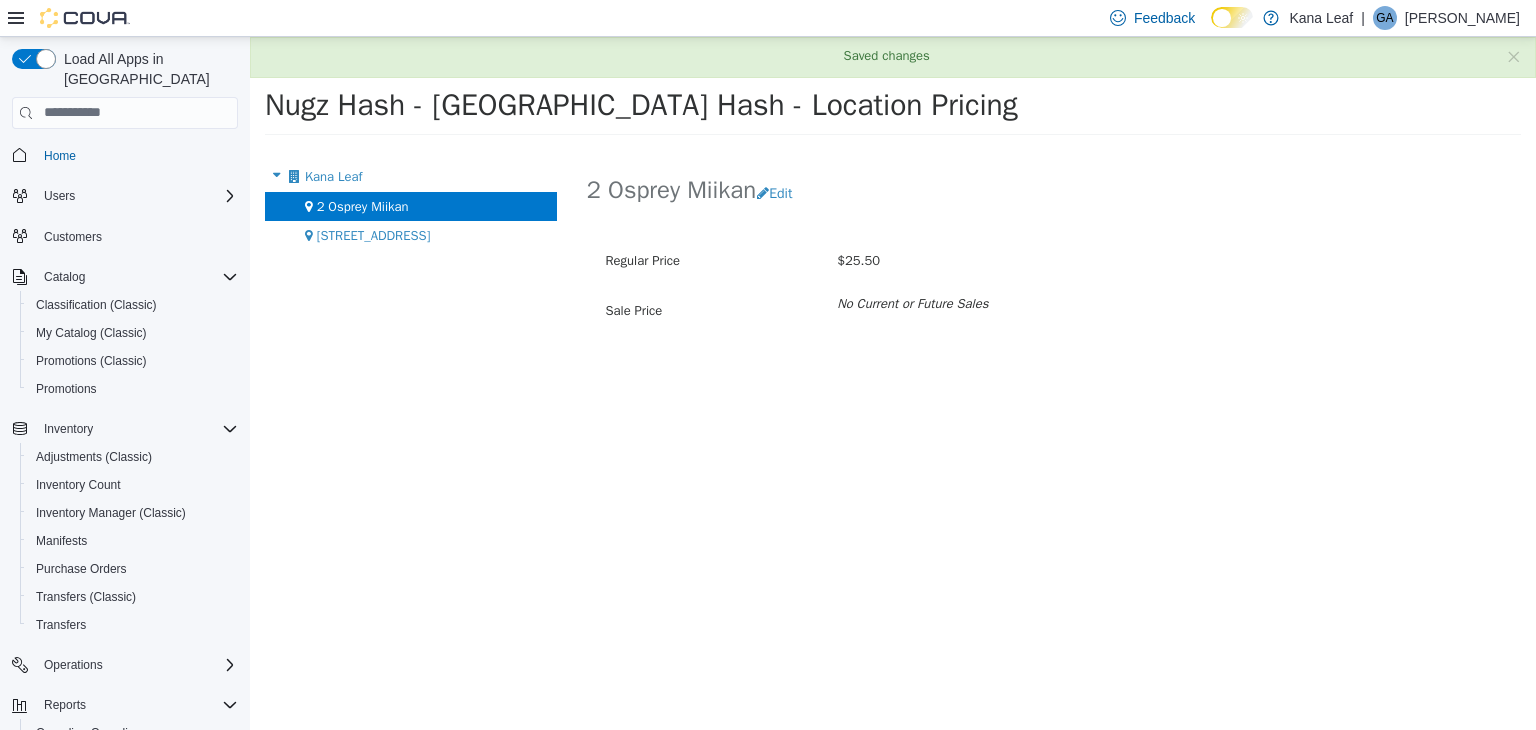 scroll, scrollTop: 0, scrollLeft: 0, axis: both 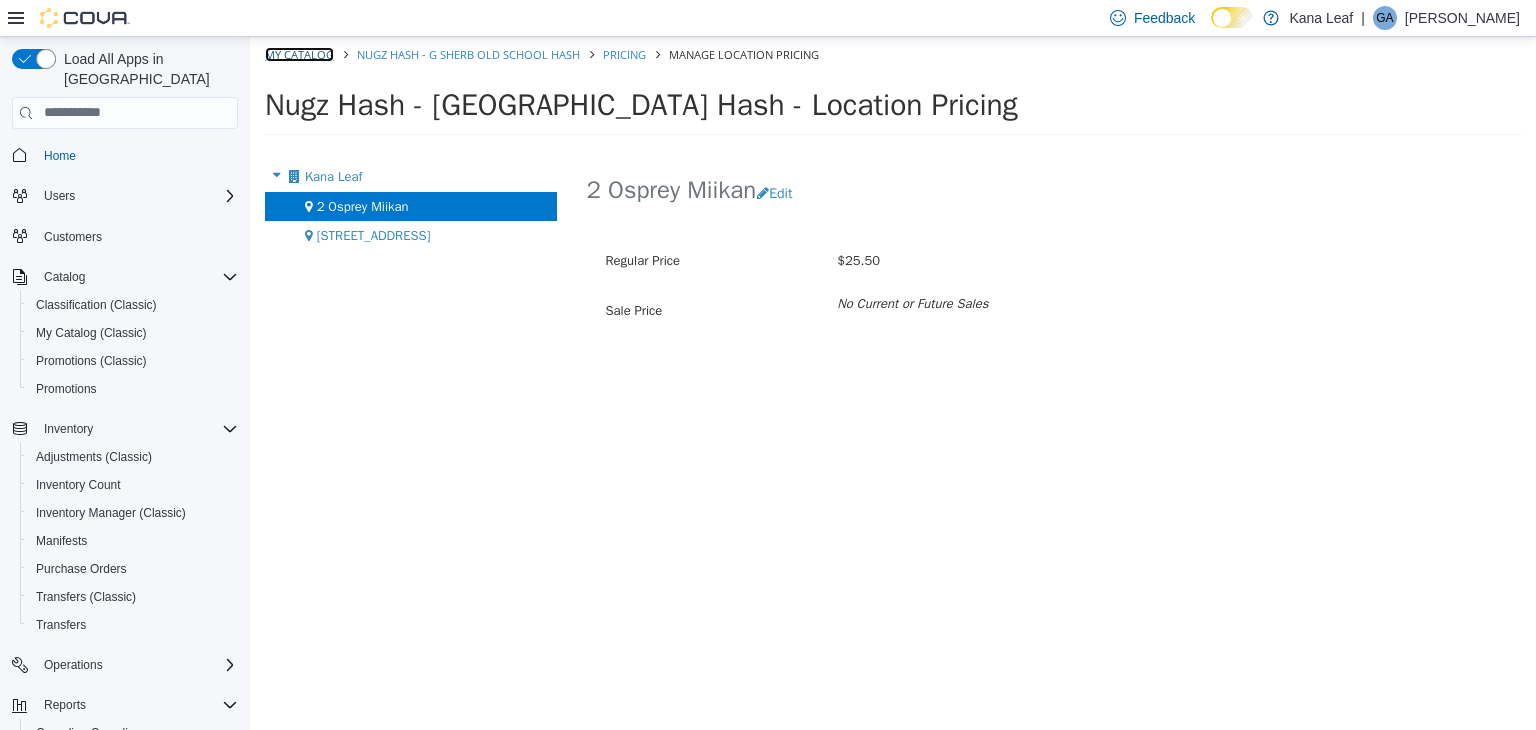 click on "My Catalog" at bounding box center [299, 53] 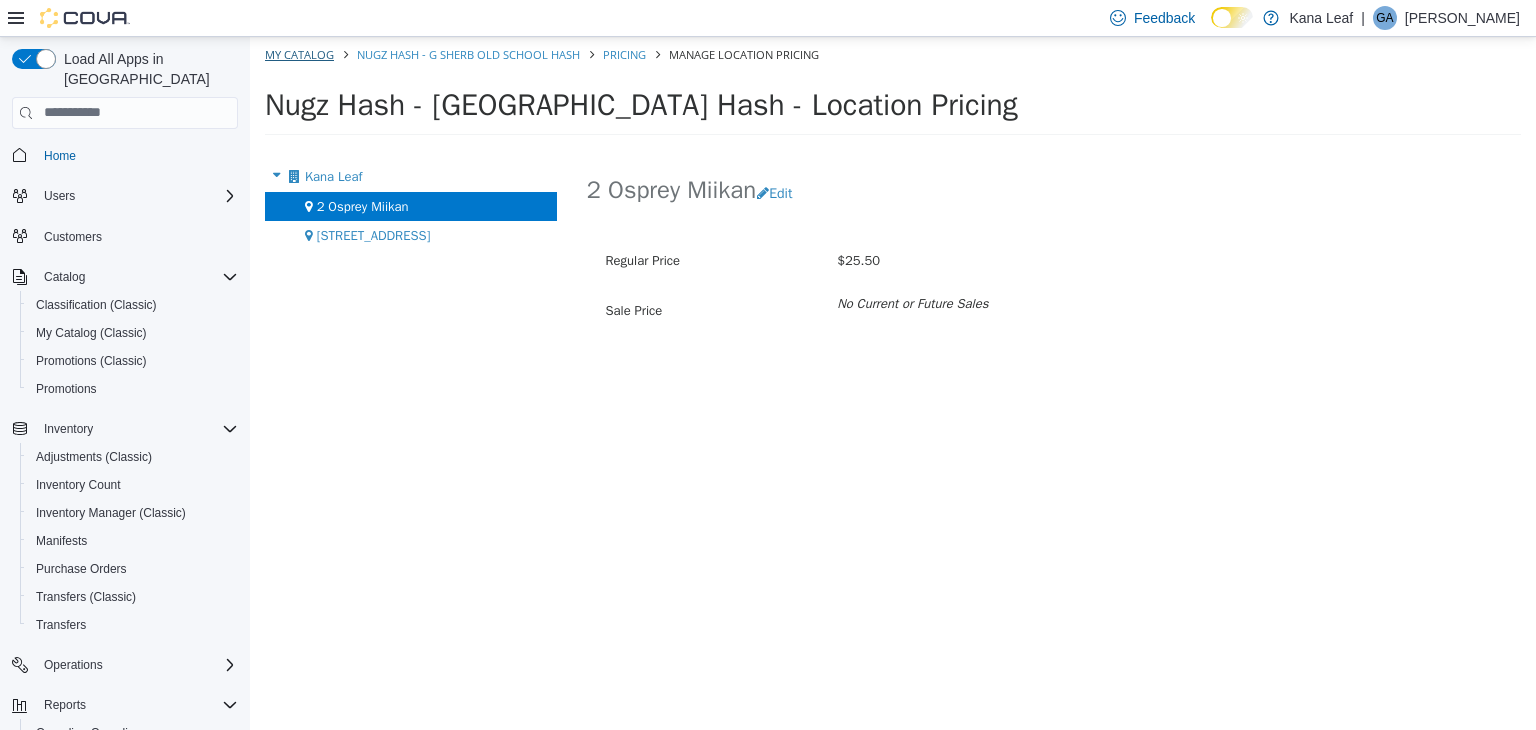 select on "**********" 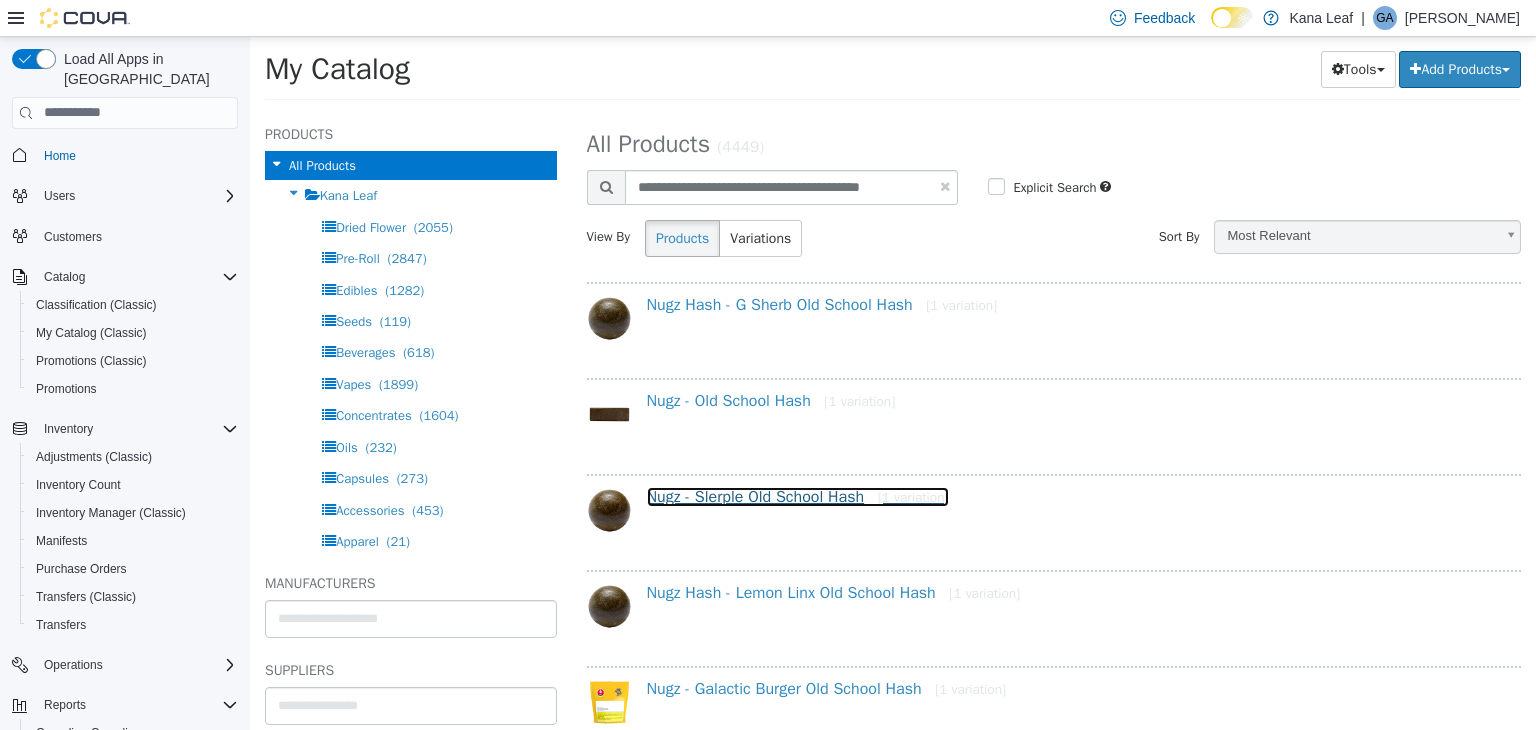 click on "Nugz - Slerple Old School Hash
[1 variation]" at bounding box center [798, 496] 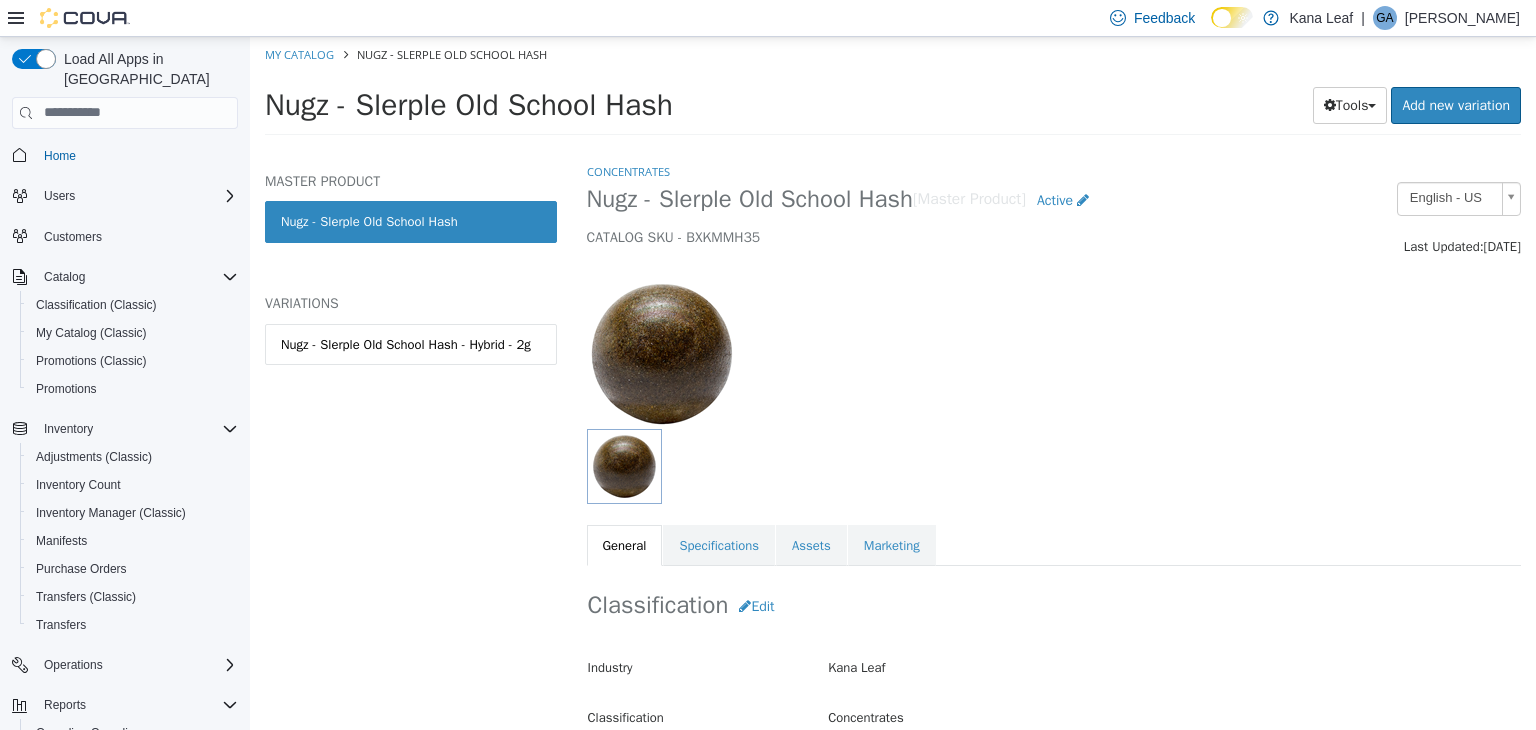 click on "Nugz - Slerple Old School Hash - Hybrid - 2g" at bounding box center [411, 365] 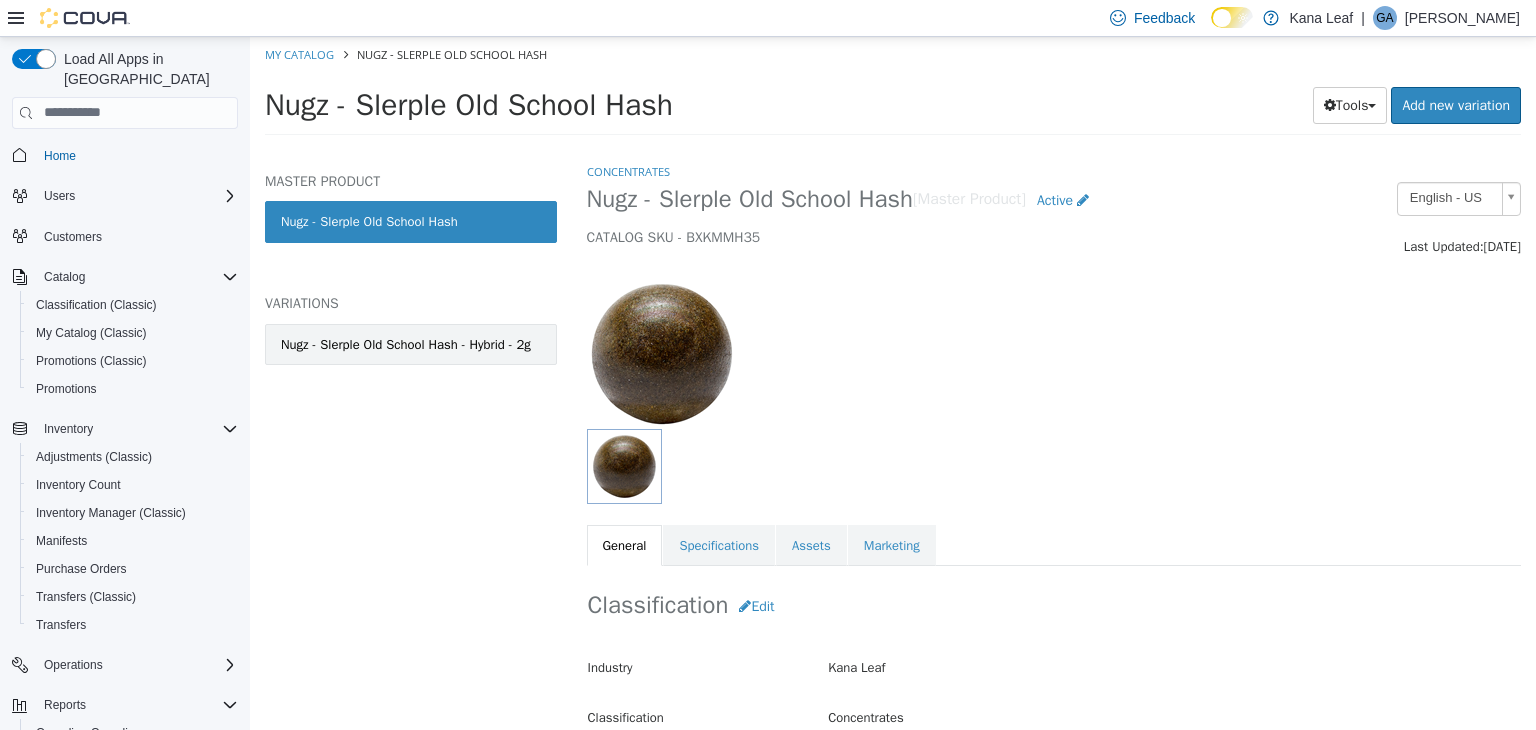 click on "Nugz - Slerple Old School Hash - Hybrid - 2g" at bounding box center (411, 344) 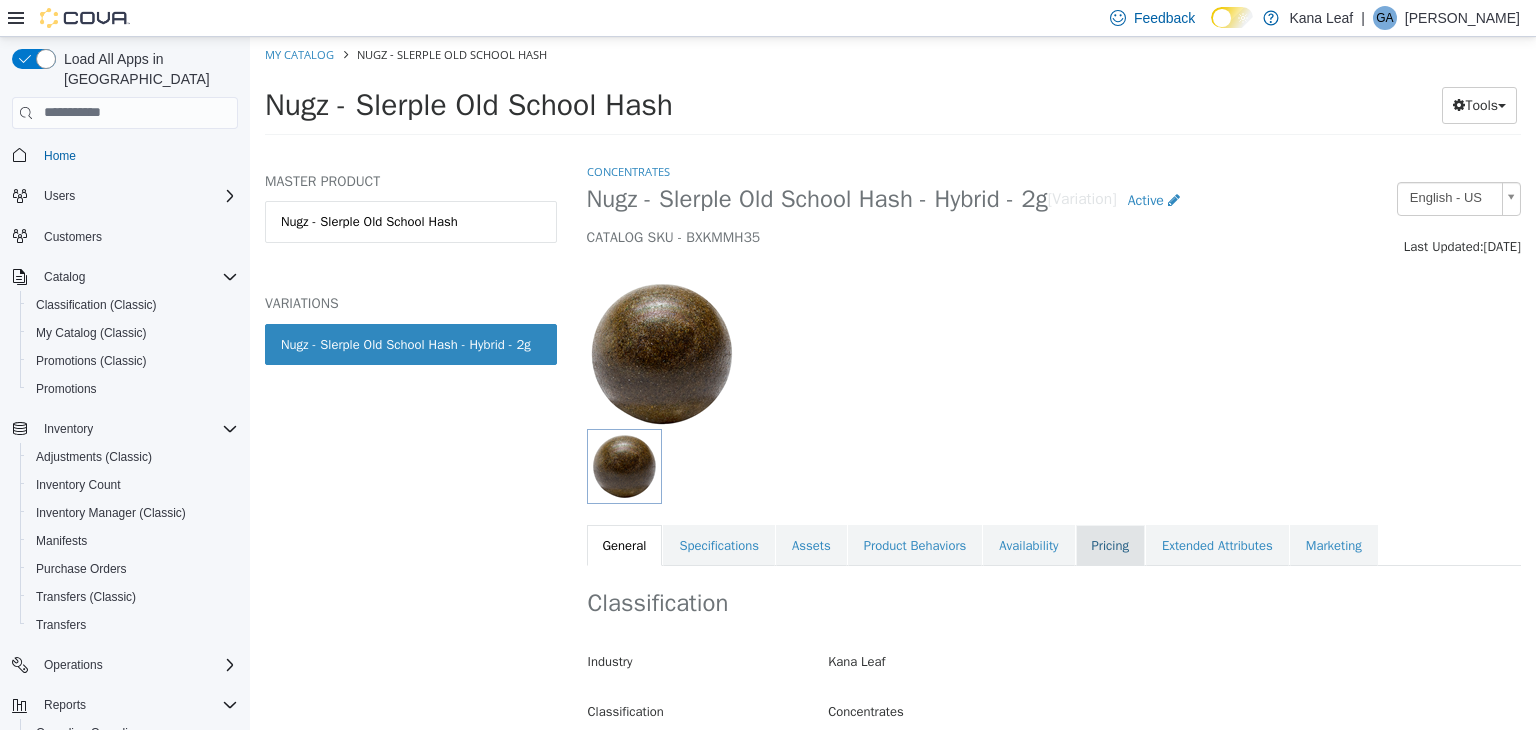 click on "Pricing" at bounding box center (1110, 545) 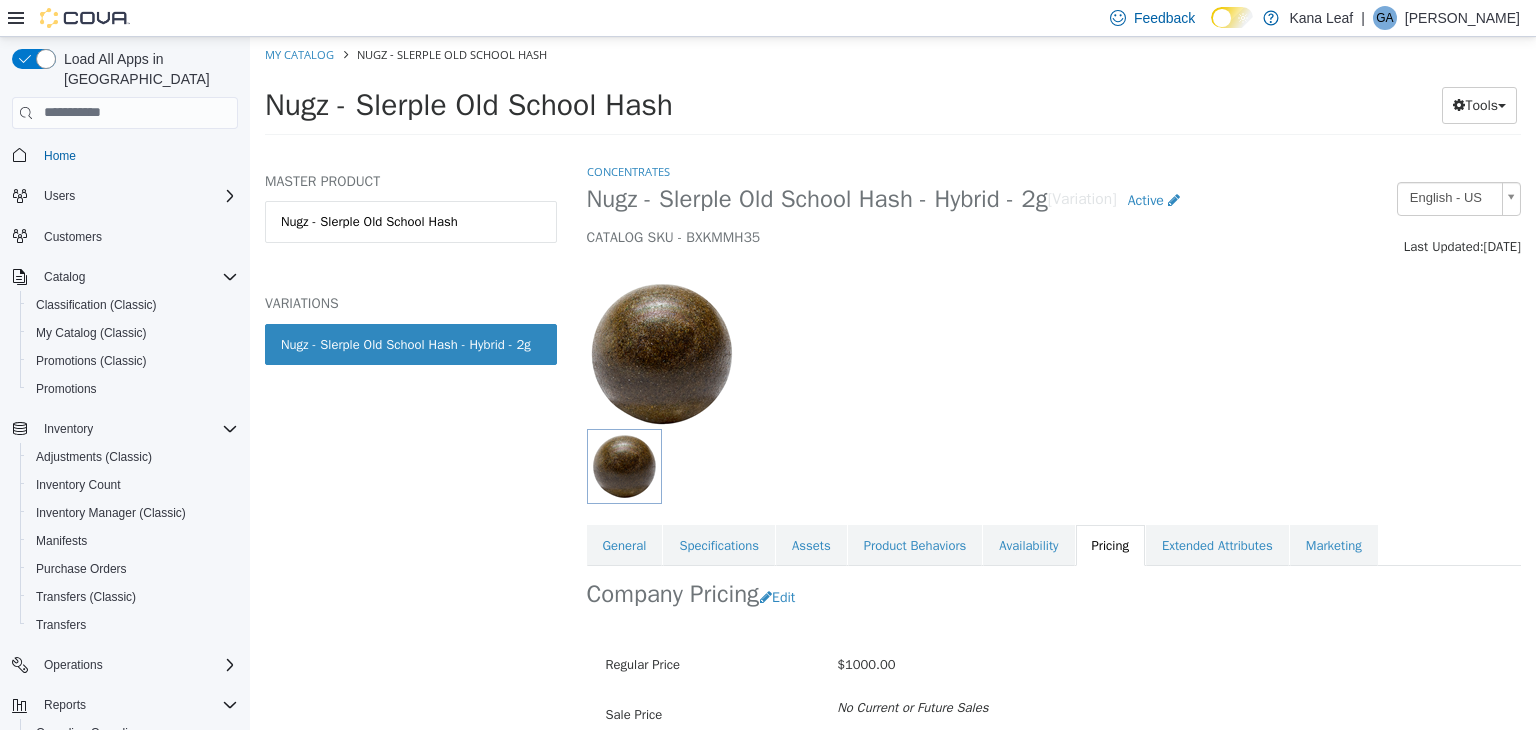 scroll, scrollTop: 147, scrollLeft: 0, axis: vertical 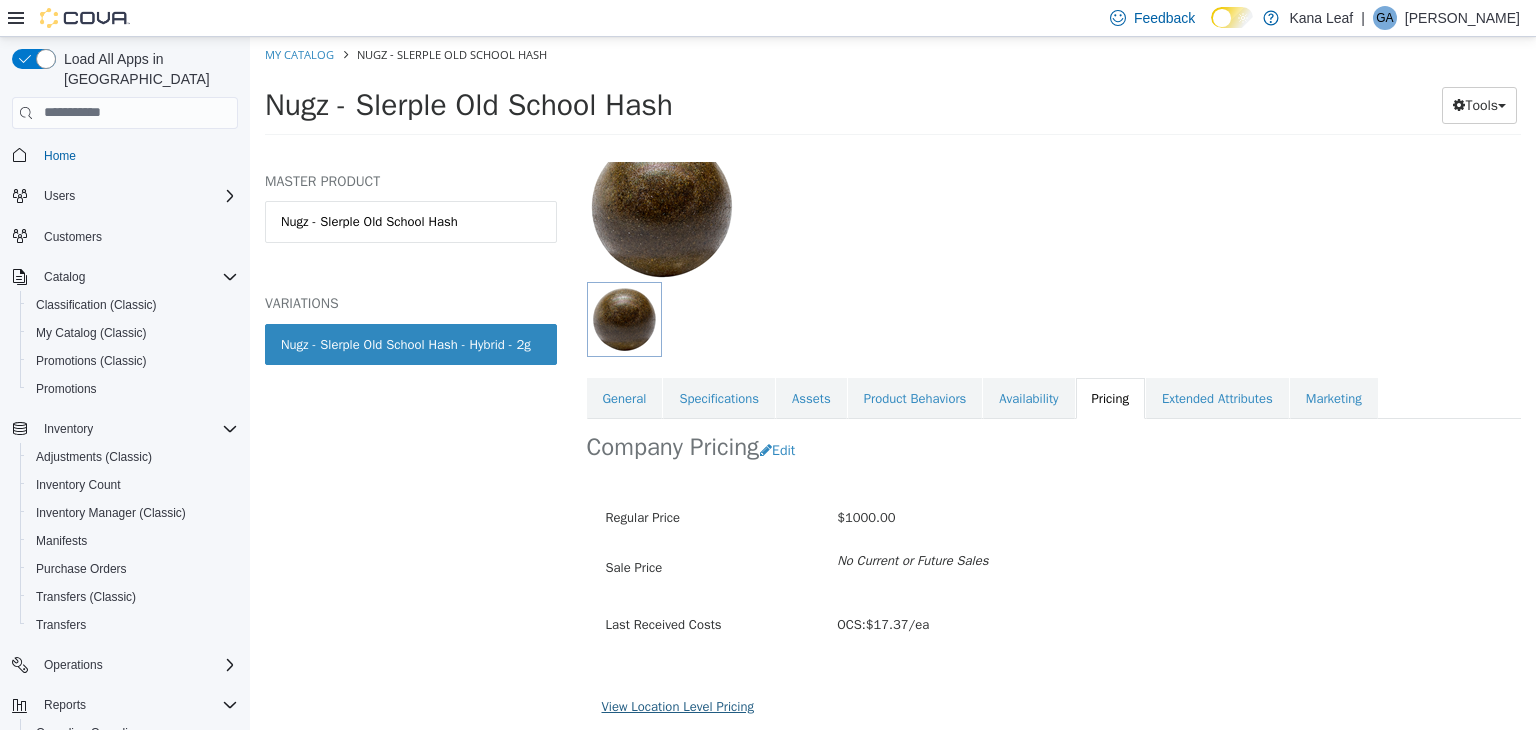 click on "View Location Level Pricing" at bounding box center (678, 705) 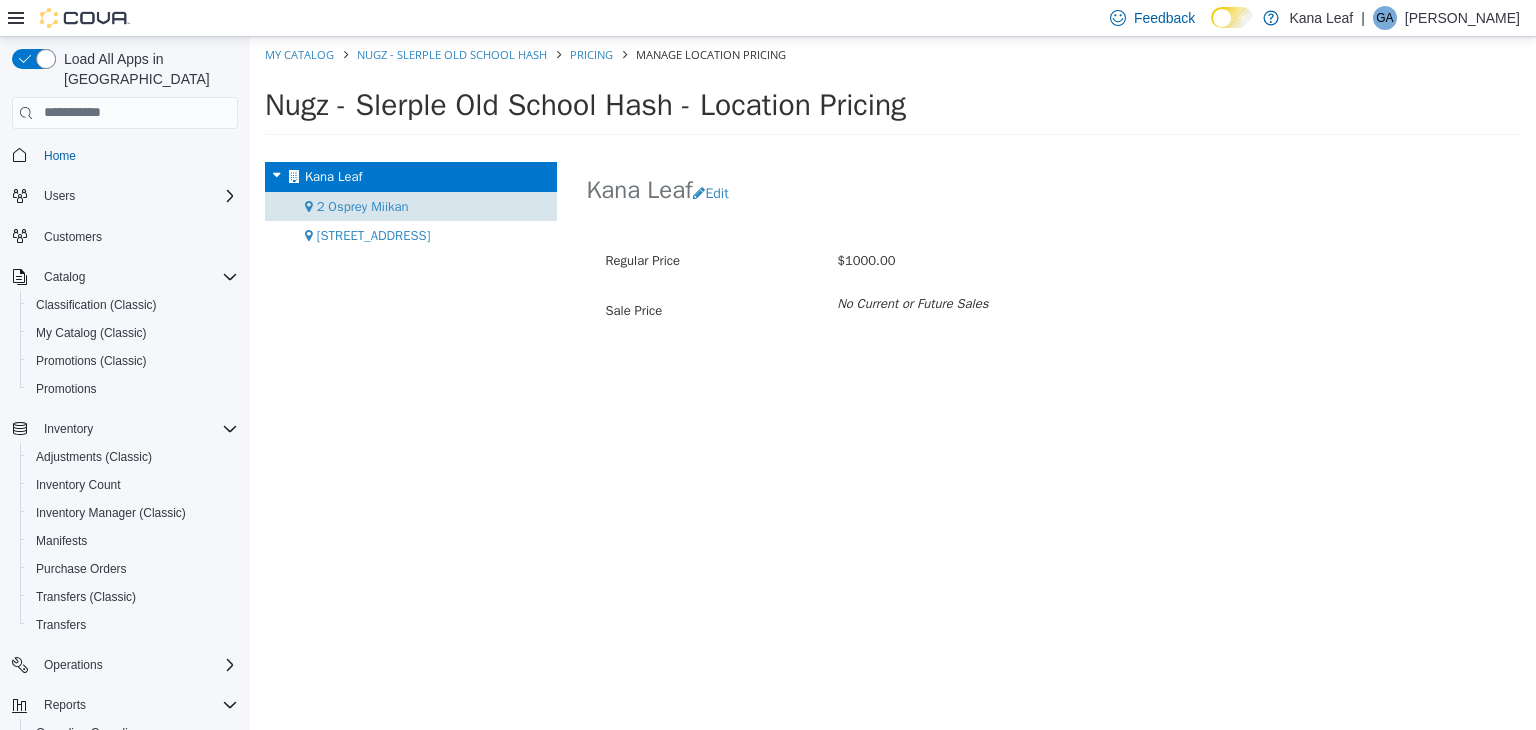 click on "2 Osprey Miikan" at bounding box center [363, 205] 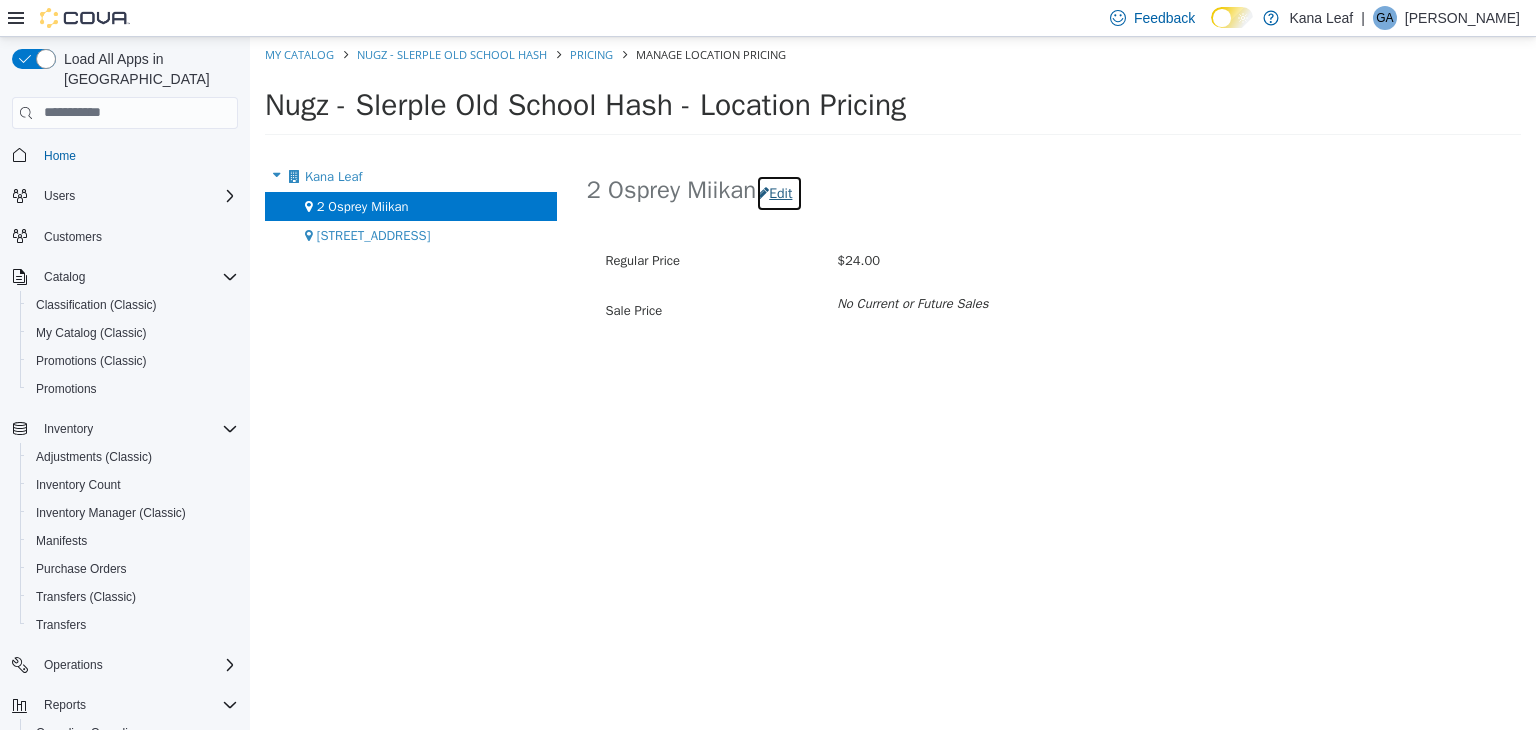 click on "Edit" at bounding box center (779, 192) 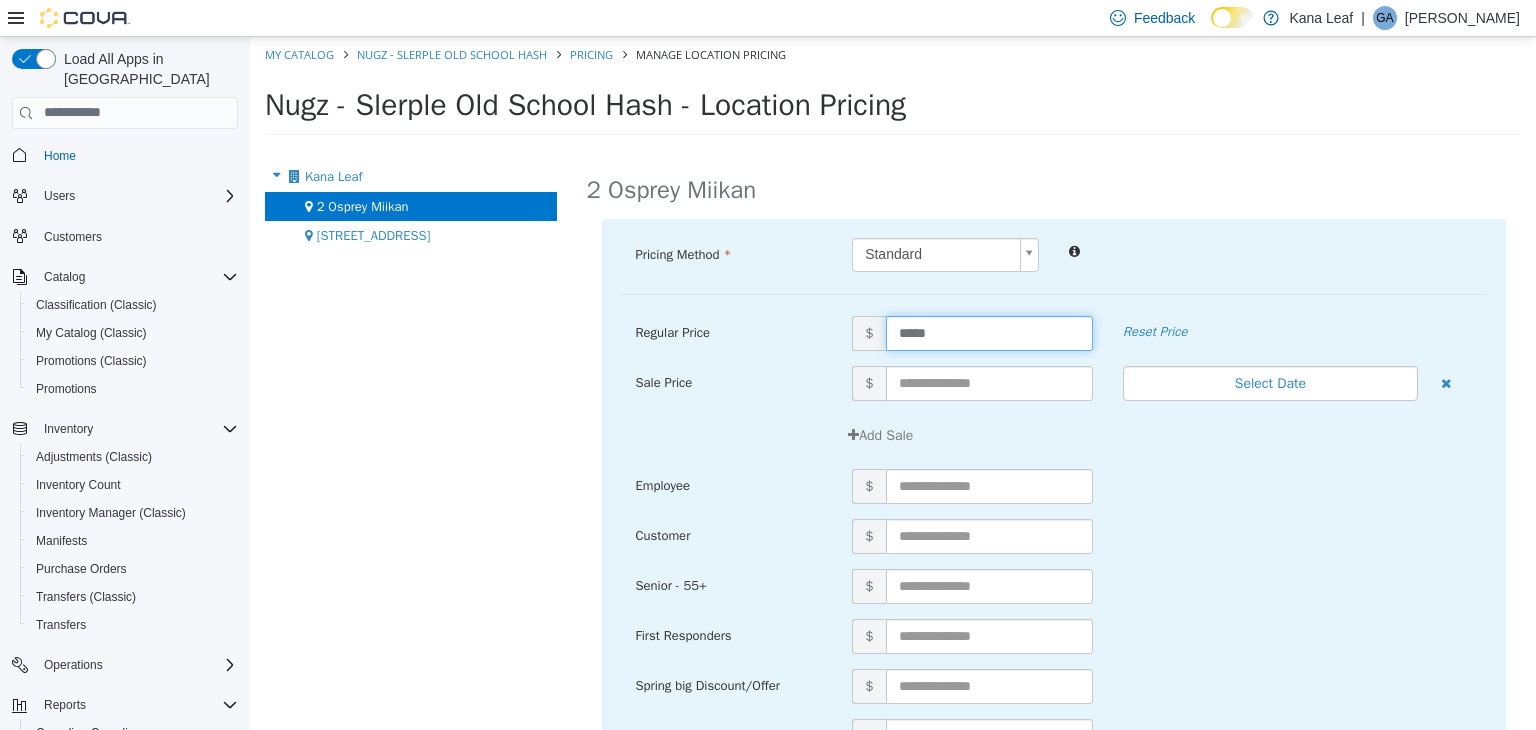 click on "*****" at bounding box center (989, 332) 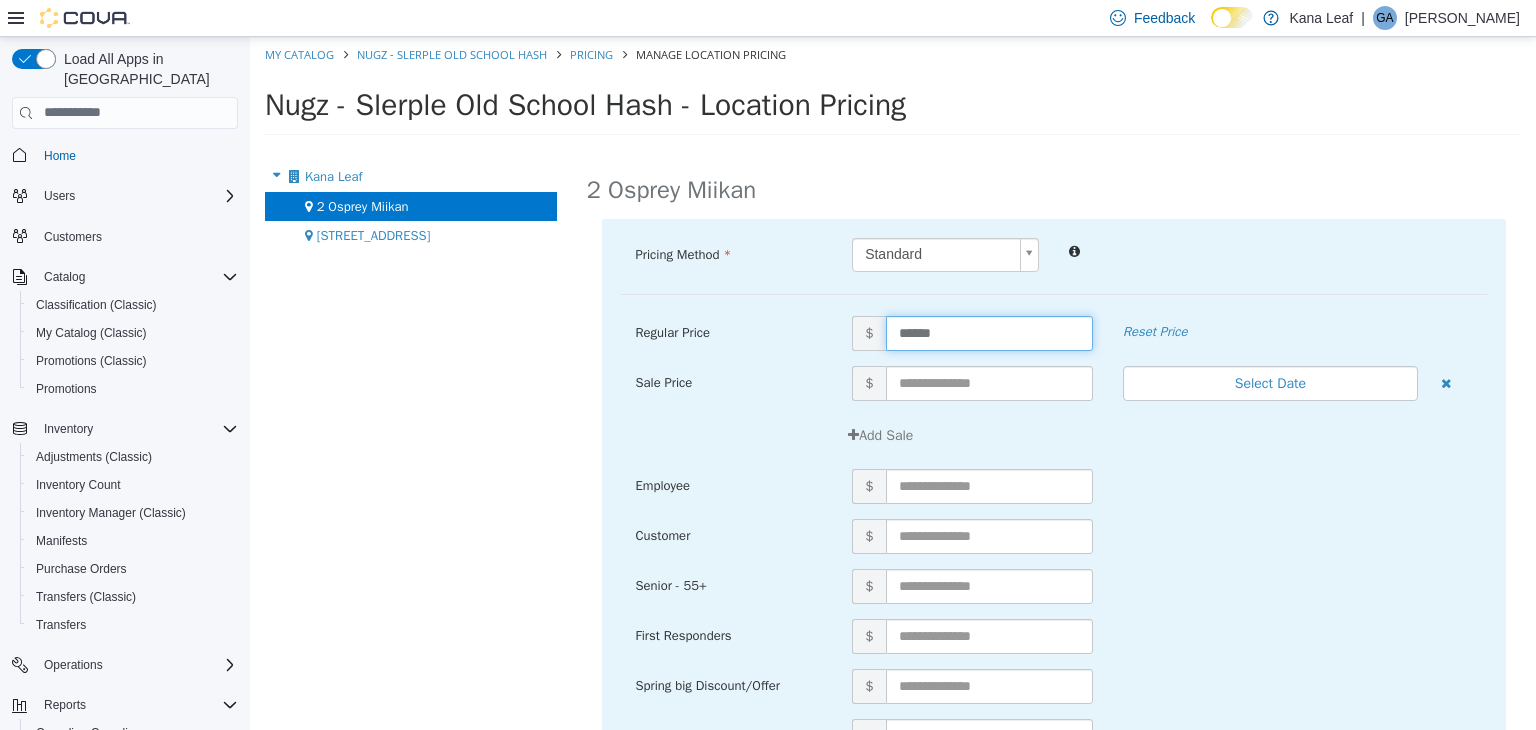 type on "*****" 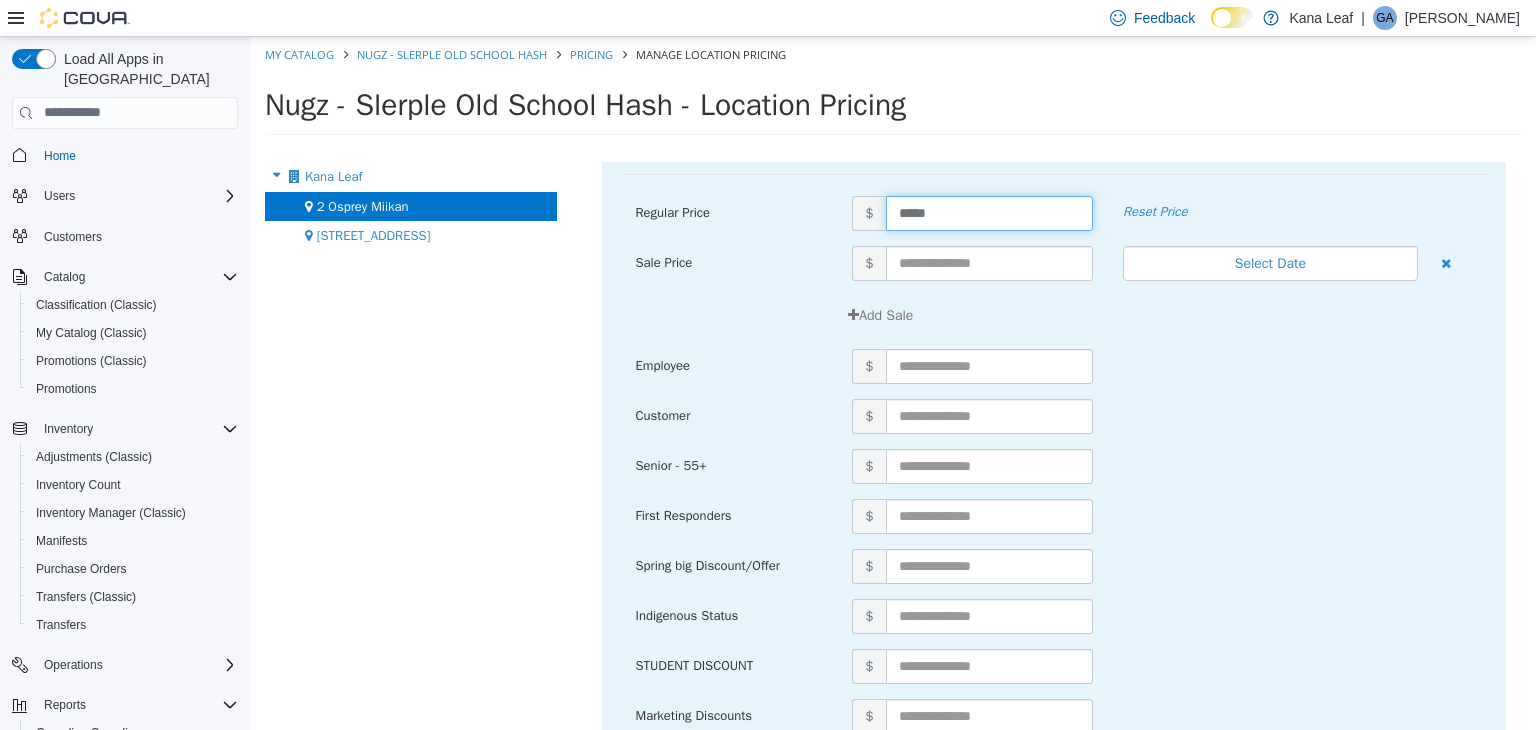 scroll, scrollTop: 214, scrollLeft: 0, axis: vertical 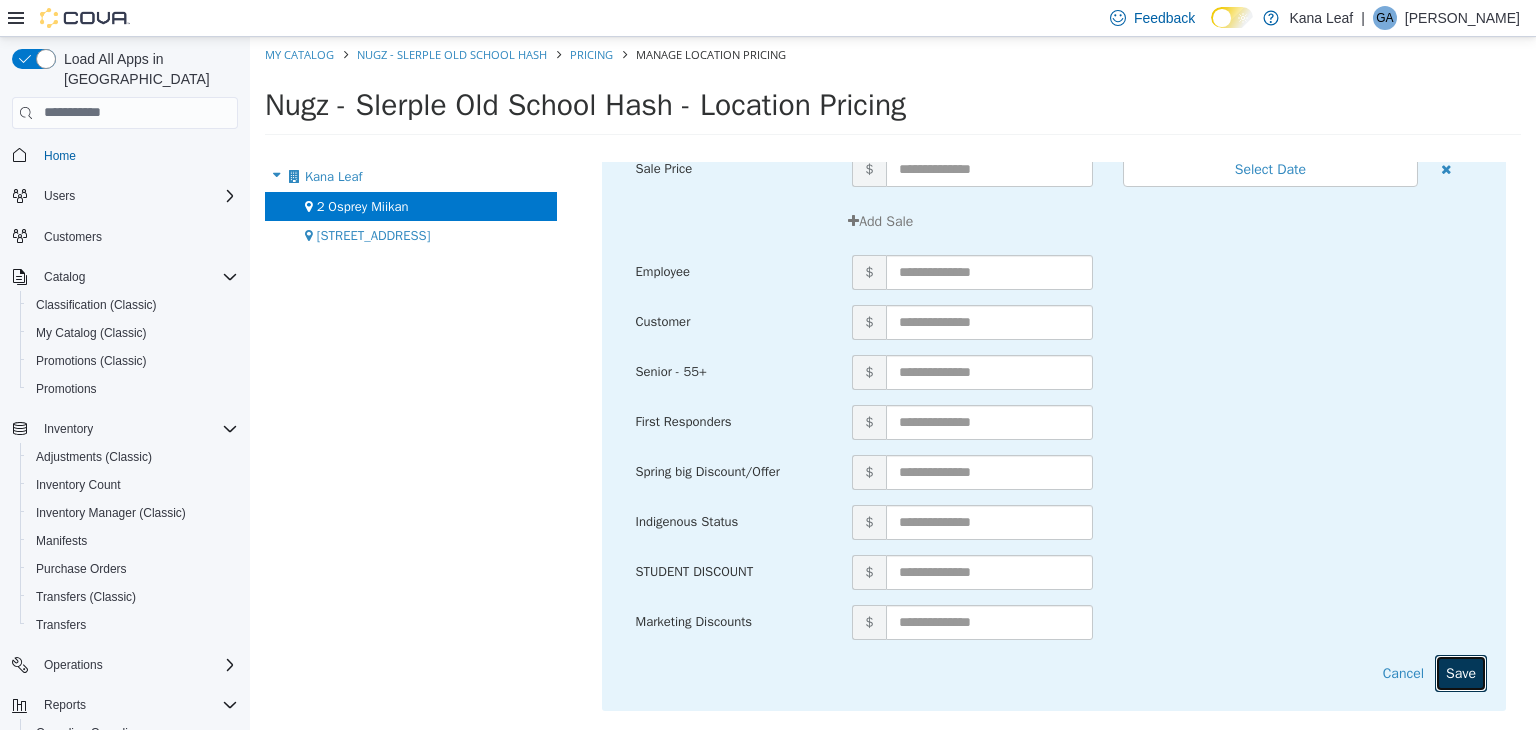 click on "Save" at bounding box center (1461, 672) 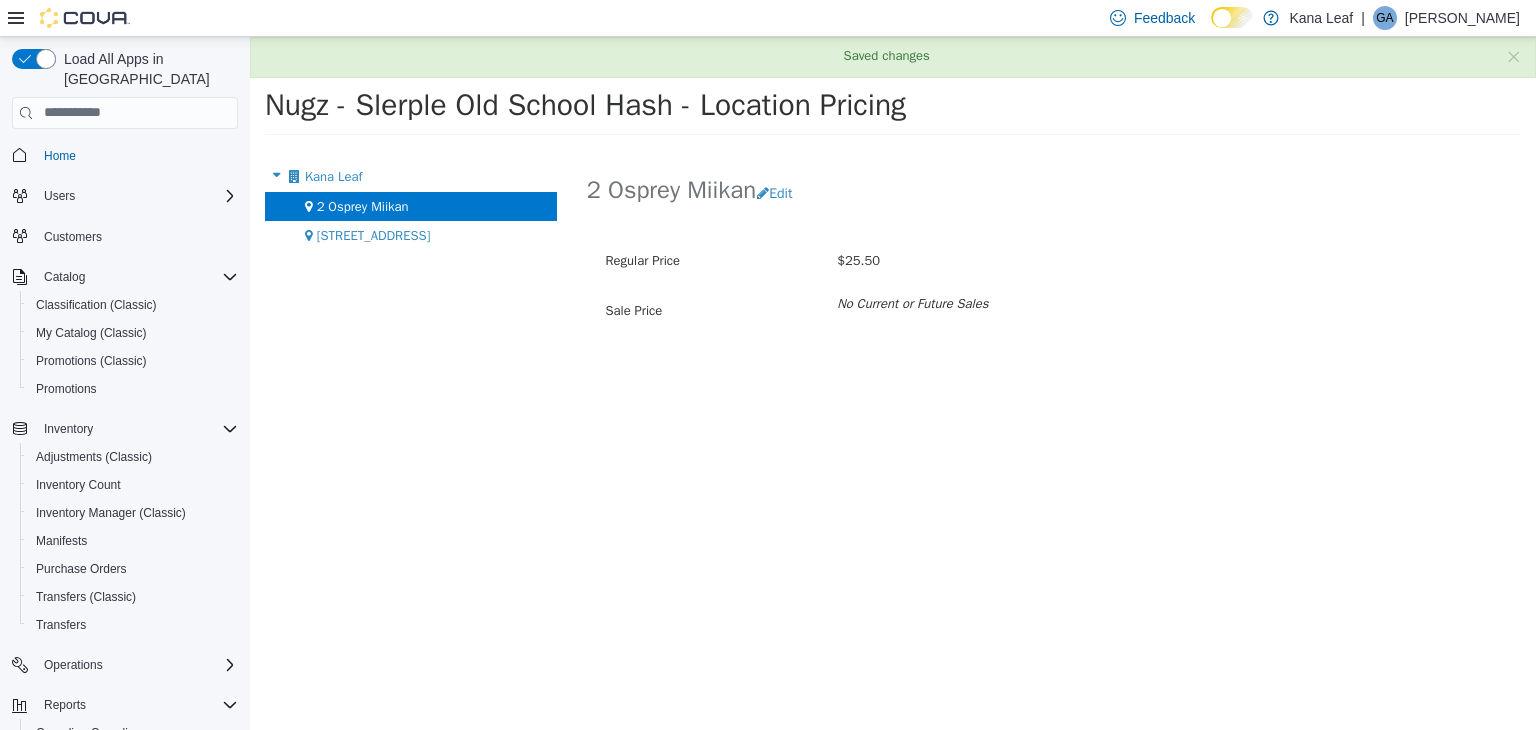 scroll, scrollTop: 0, scrollLeft: 0, axis: both 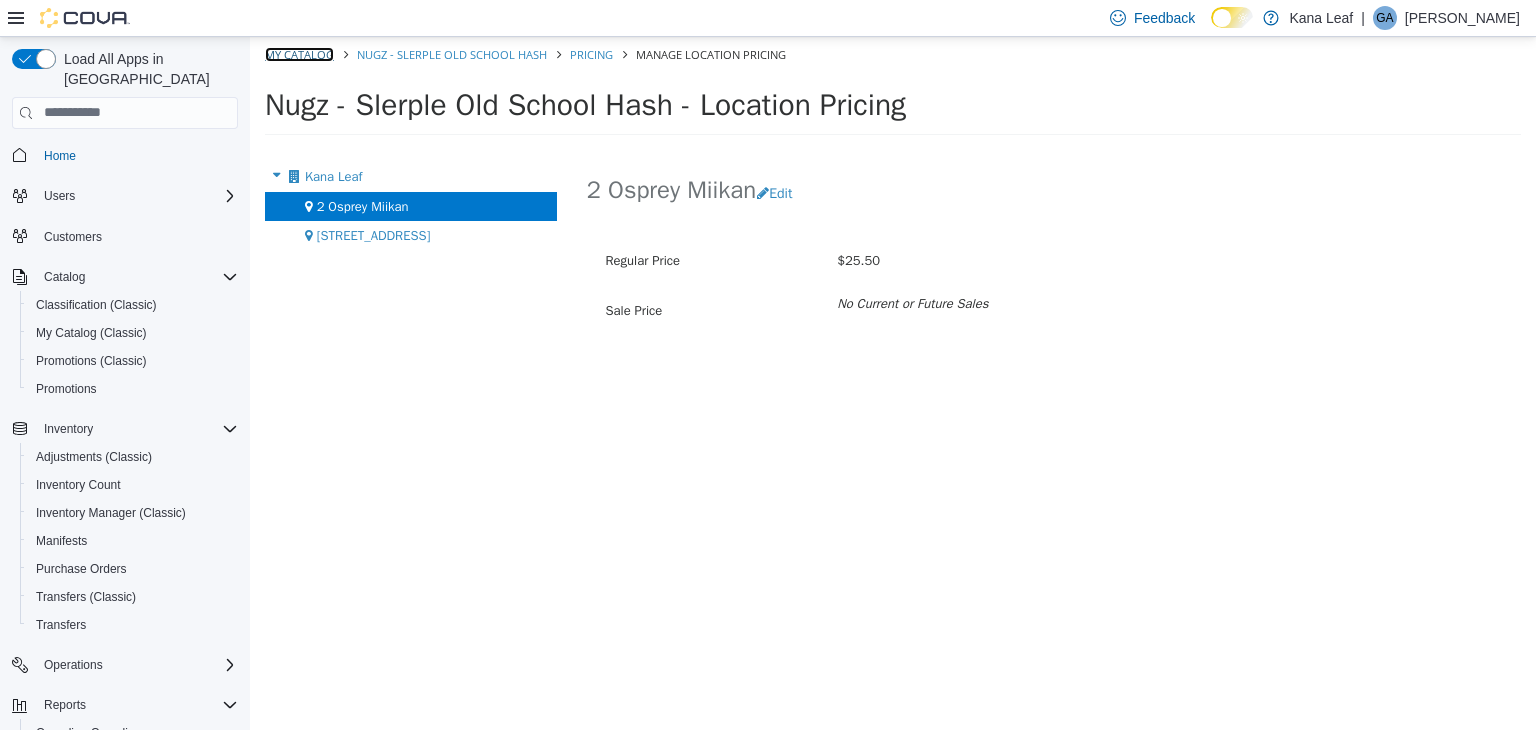 click on "My Catalog" at bounding box center [299, 53] 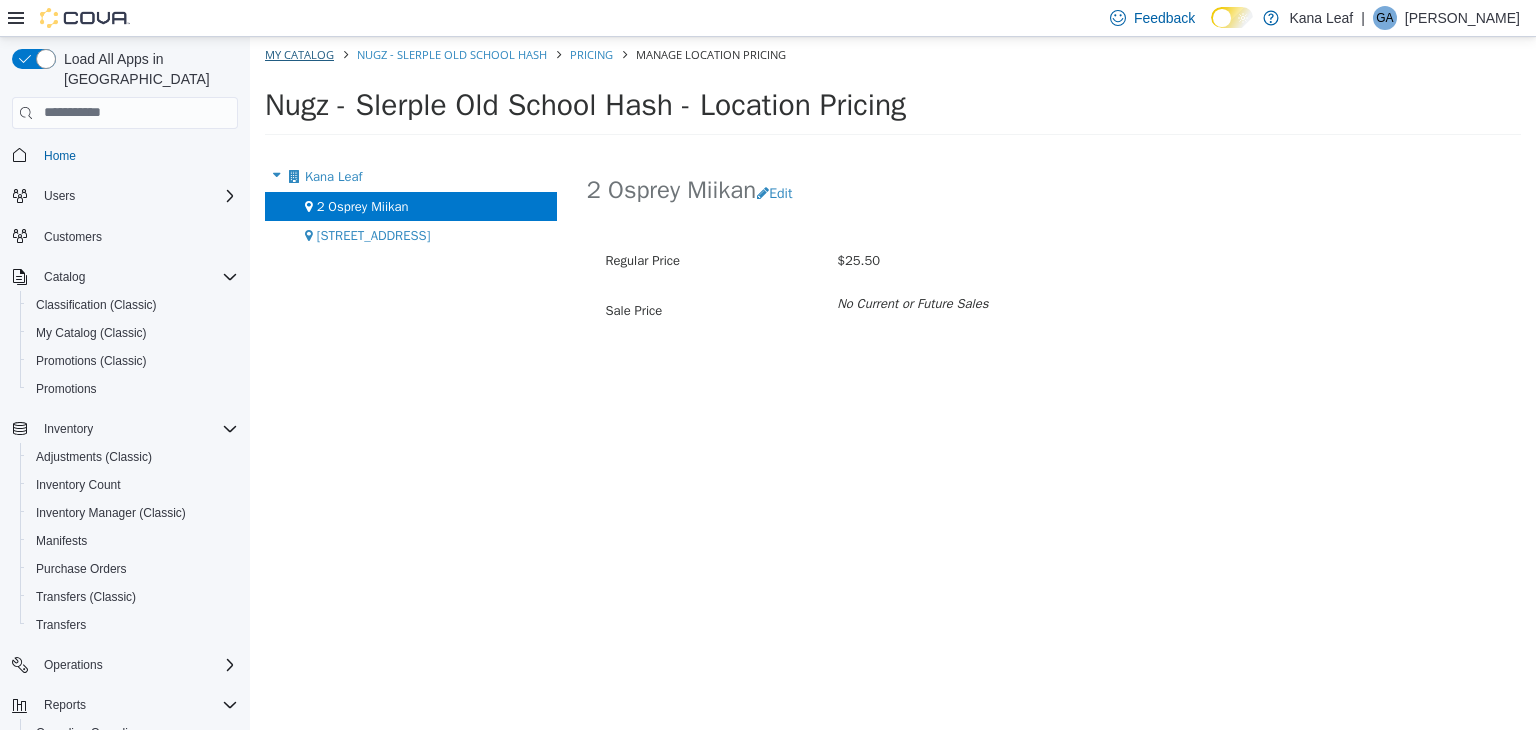 select on "**********" 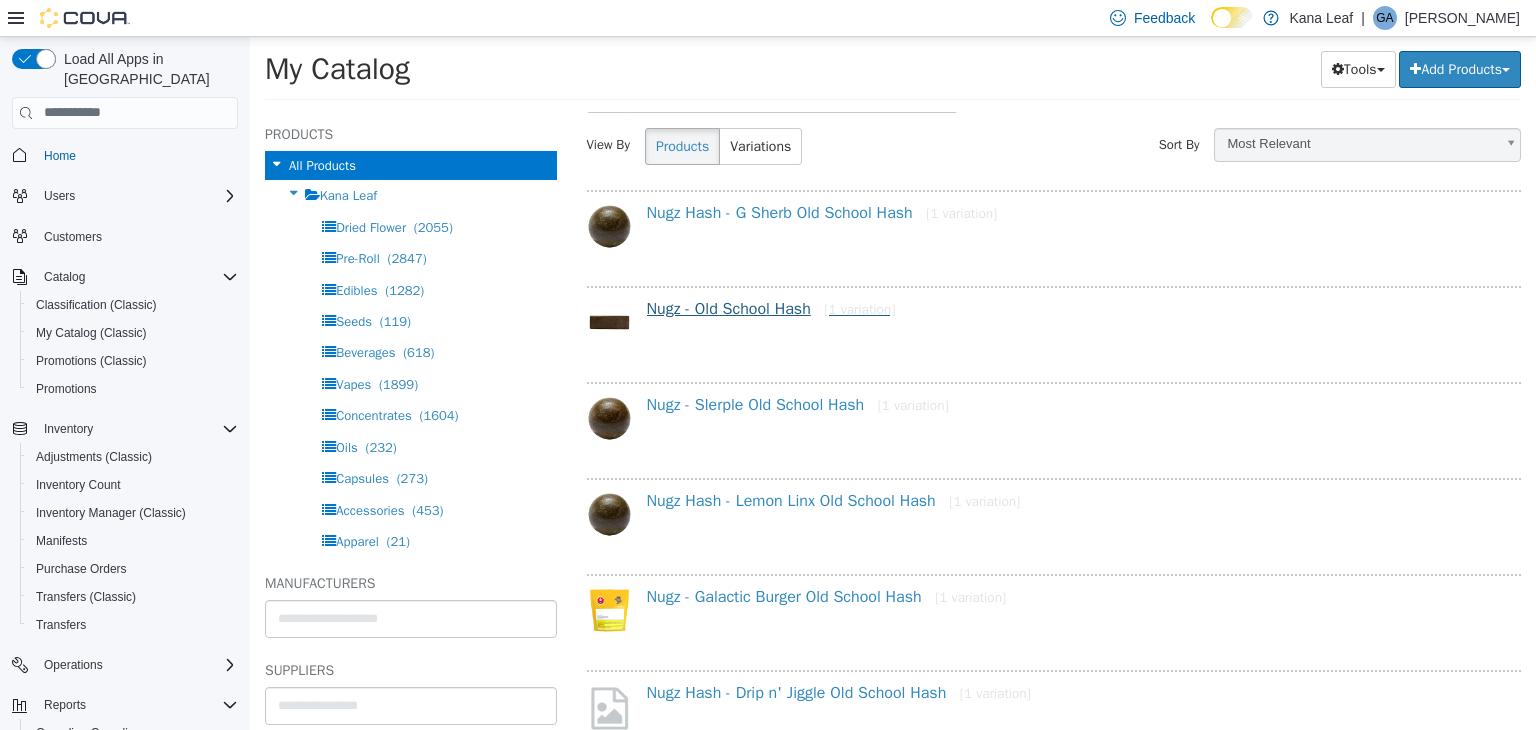 scroll, scrollTop: 200, scrollLeft: 0, axis: vertical 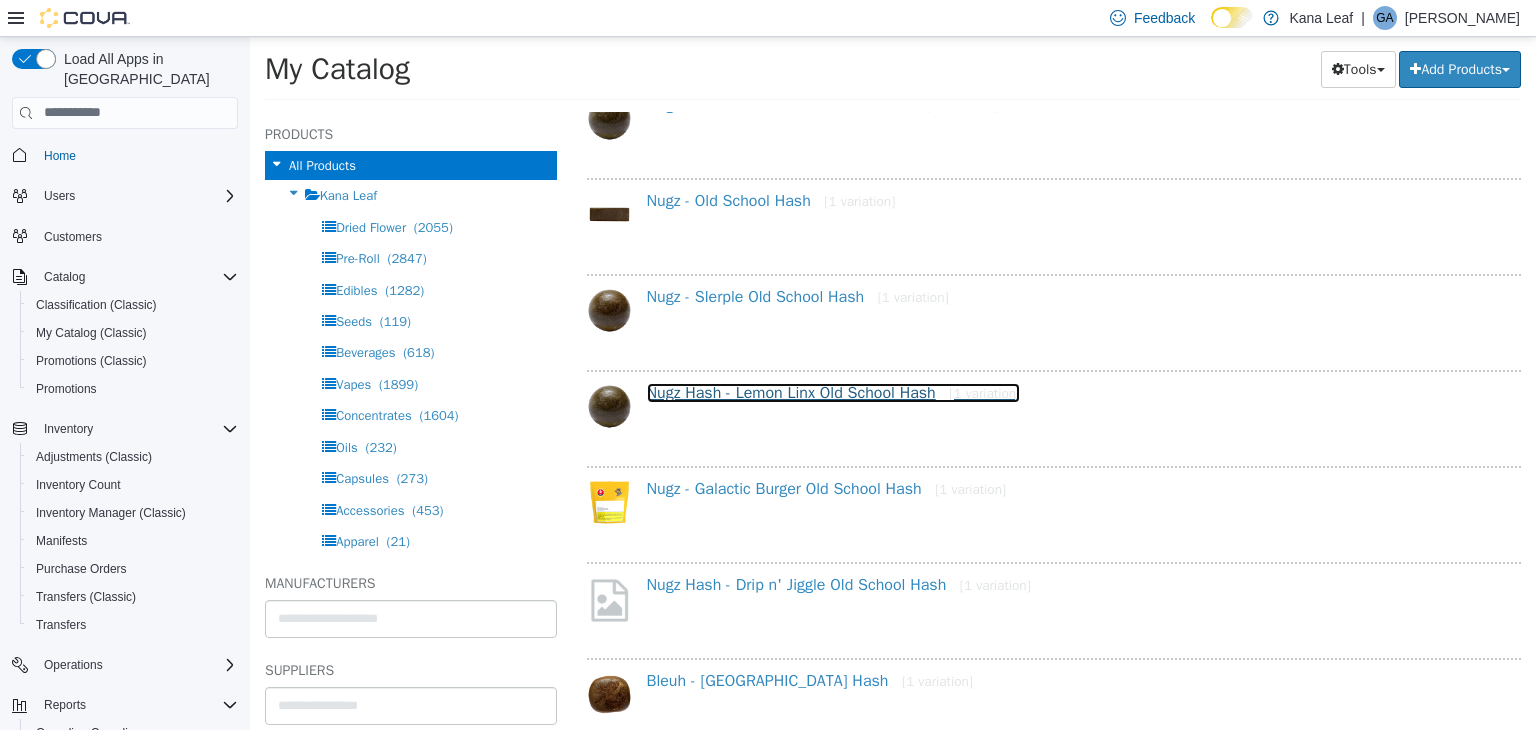 click on "Nugz Hash - Lemon Linx Old School Hash
[1 variation]" at bounding box center (834, 392) 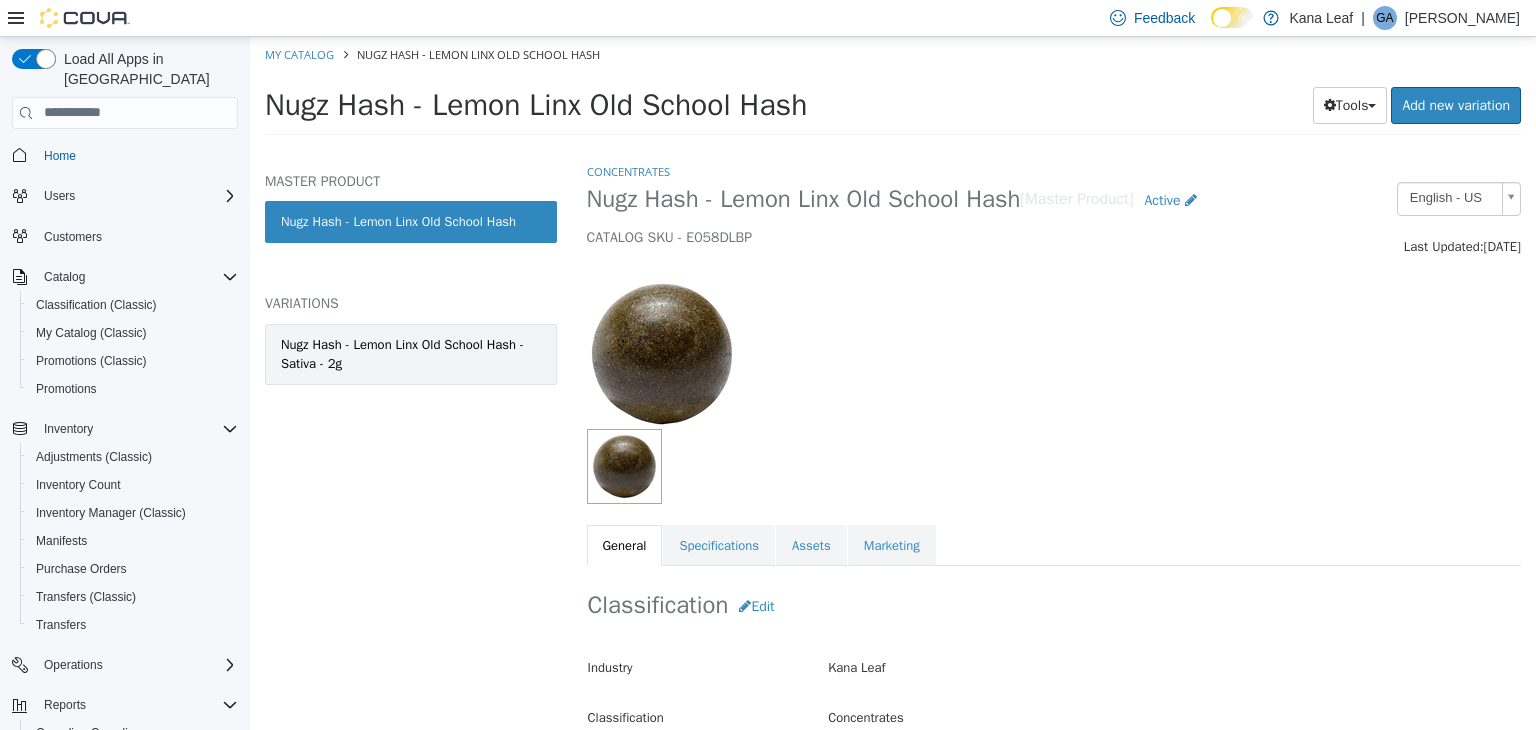 click on "Nugz Hash - Lemon Linx Old School Hash - Sativa - 2g" at bounding box center [411, 353] 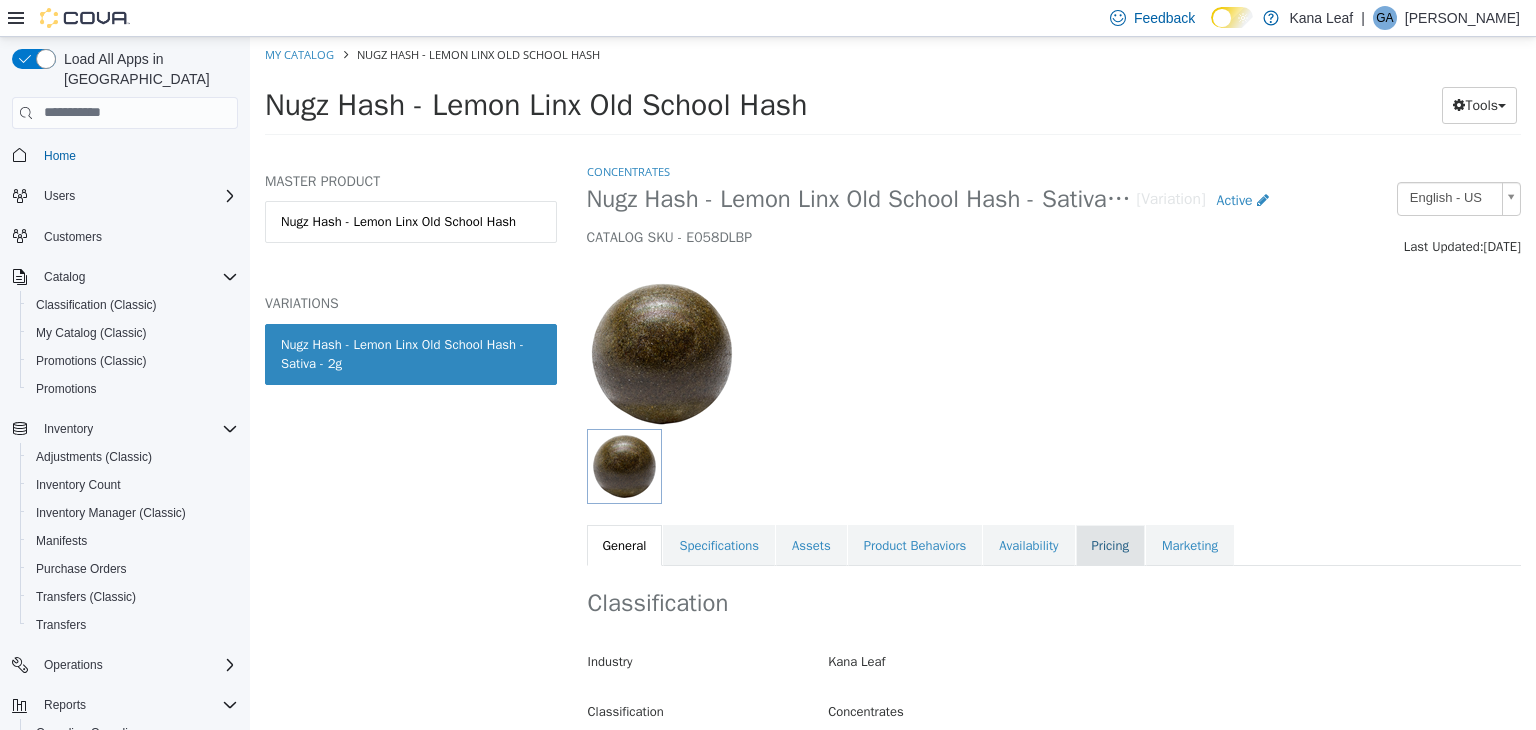 click on "Pricing" at bounding box center [1110, 545] 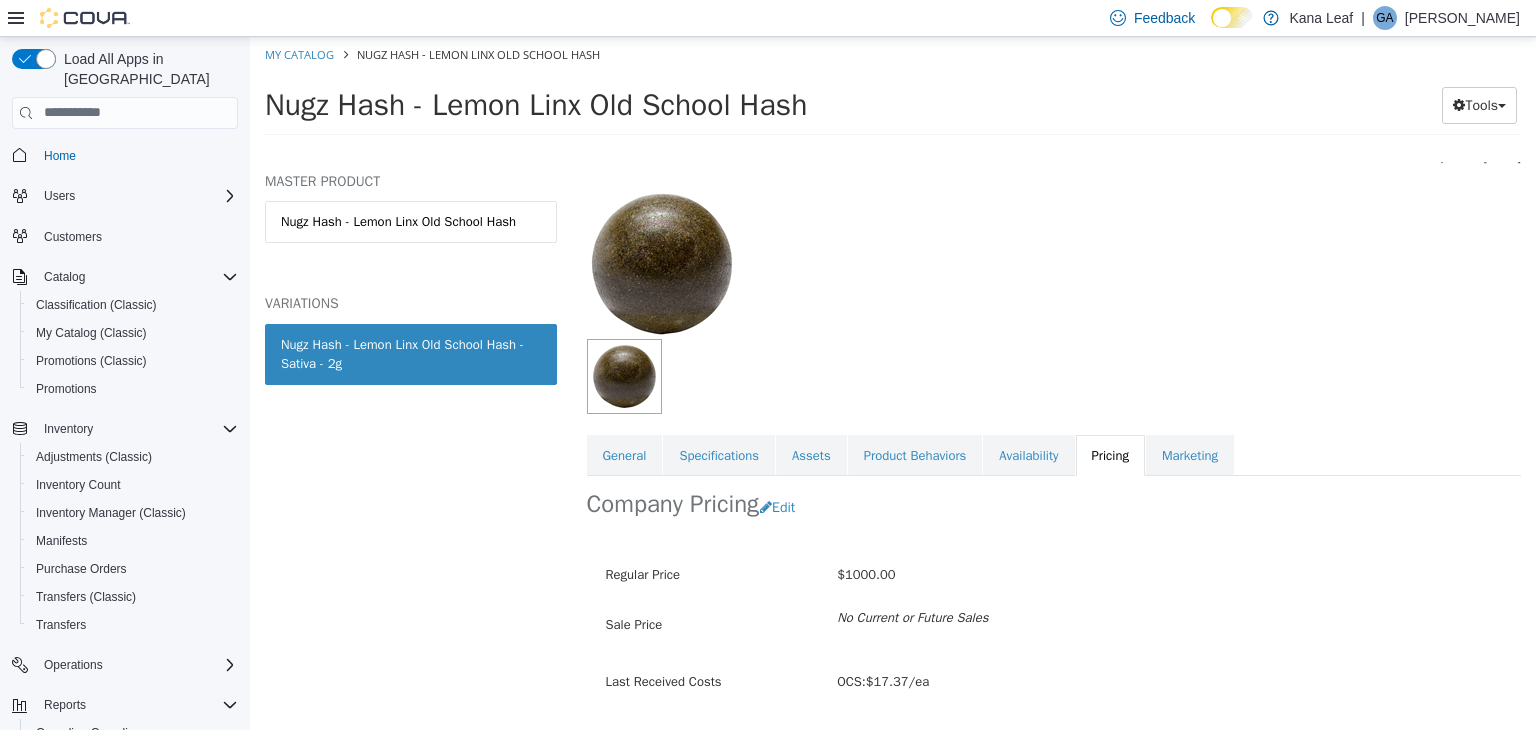 scroll, scrollTop: 147, scrollLeft: 0, axis: vertical 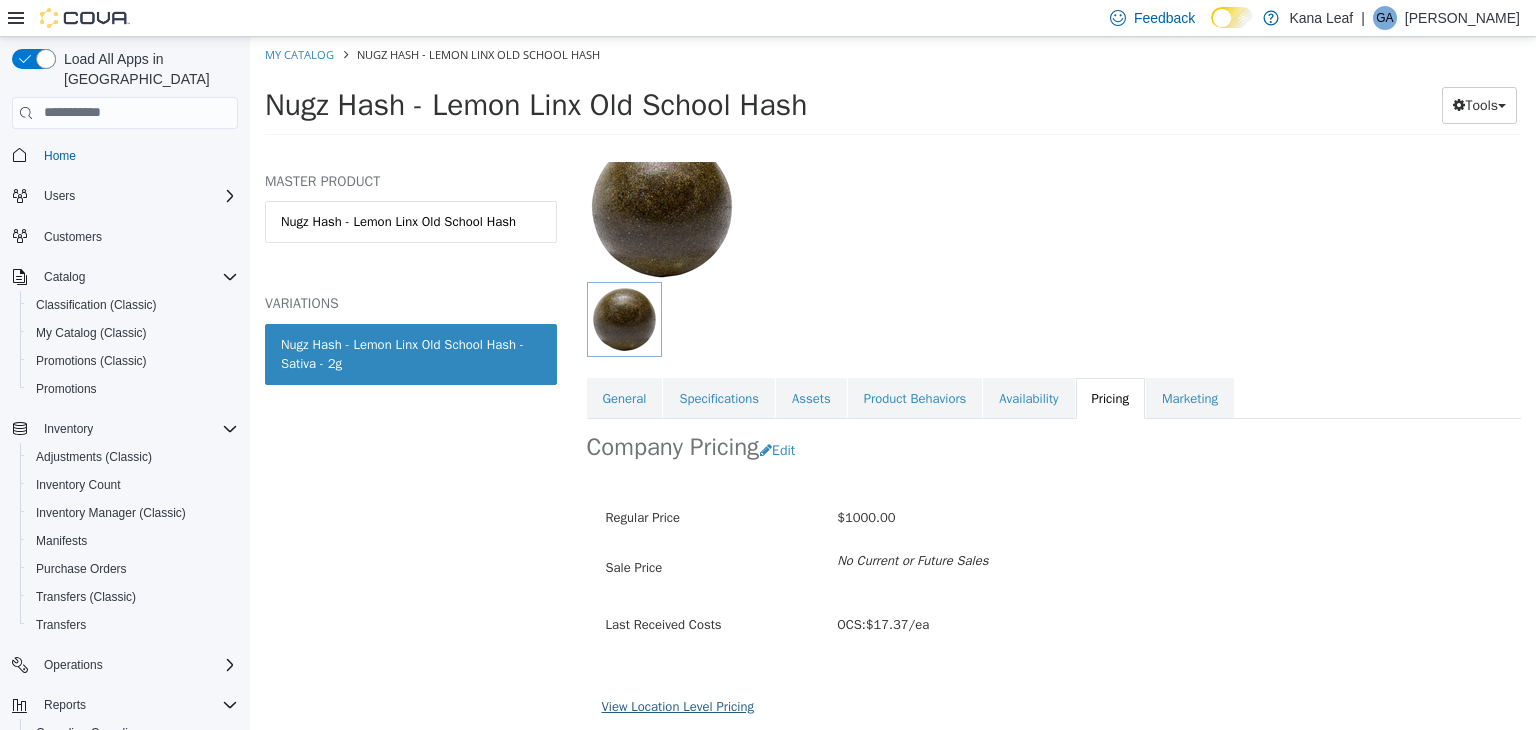click on "View Location Level Pricing" at bounding box center (678, 705) 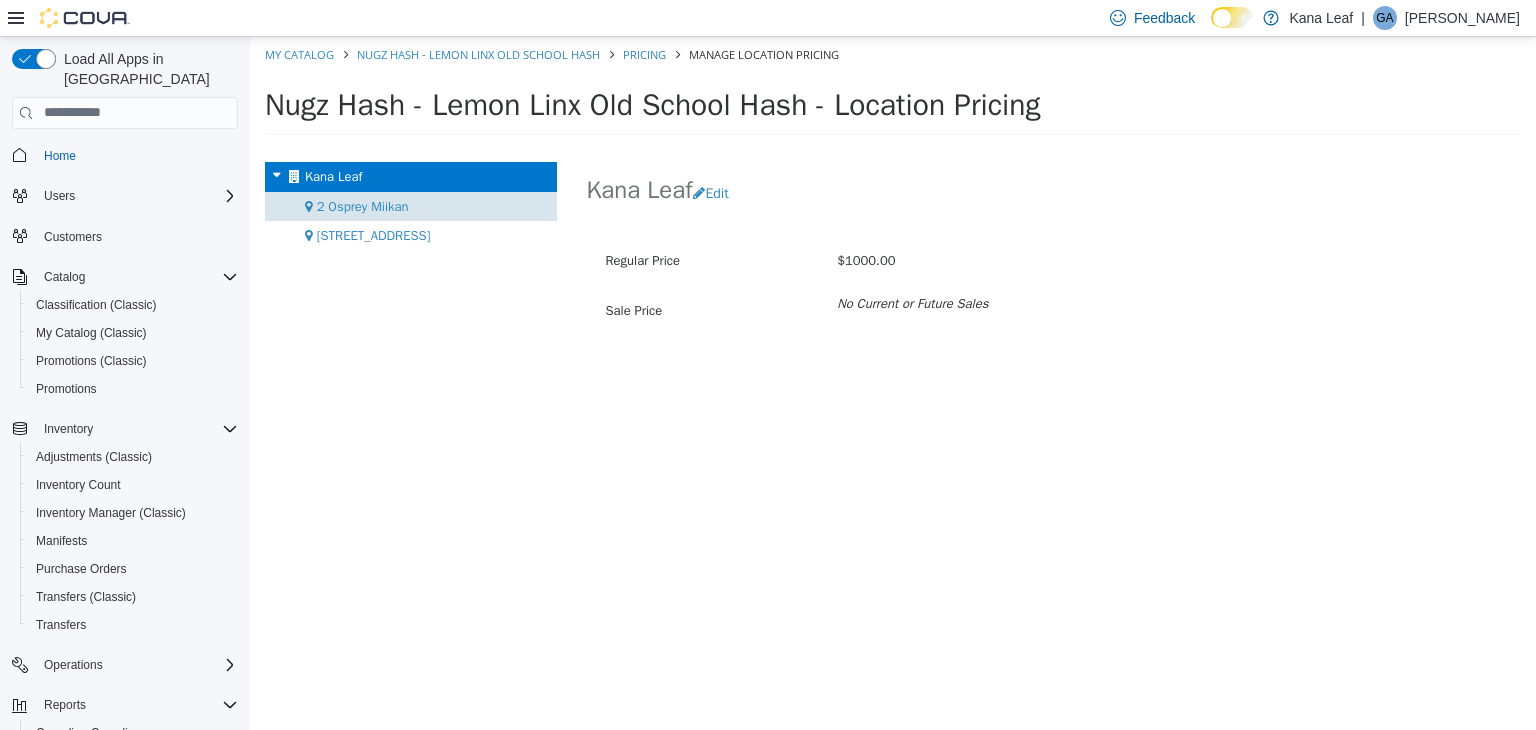 click on "2 Osprey Miikan" at bounding box center (363, 205) 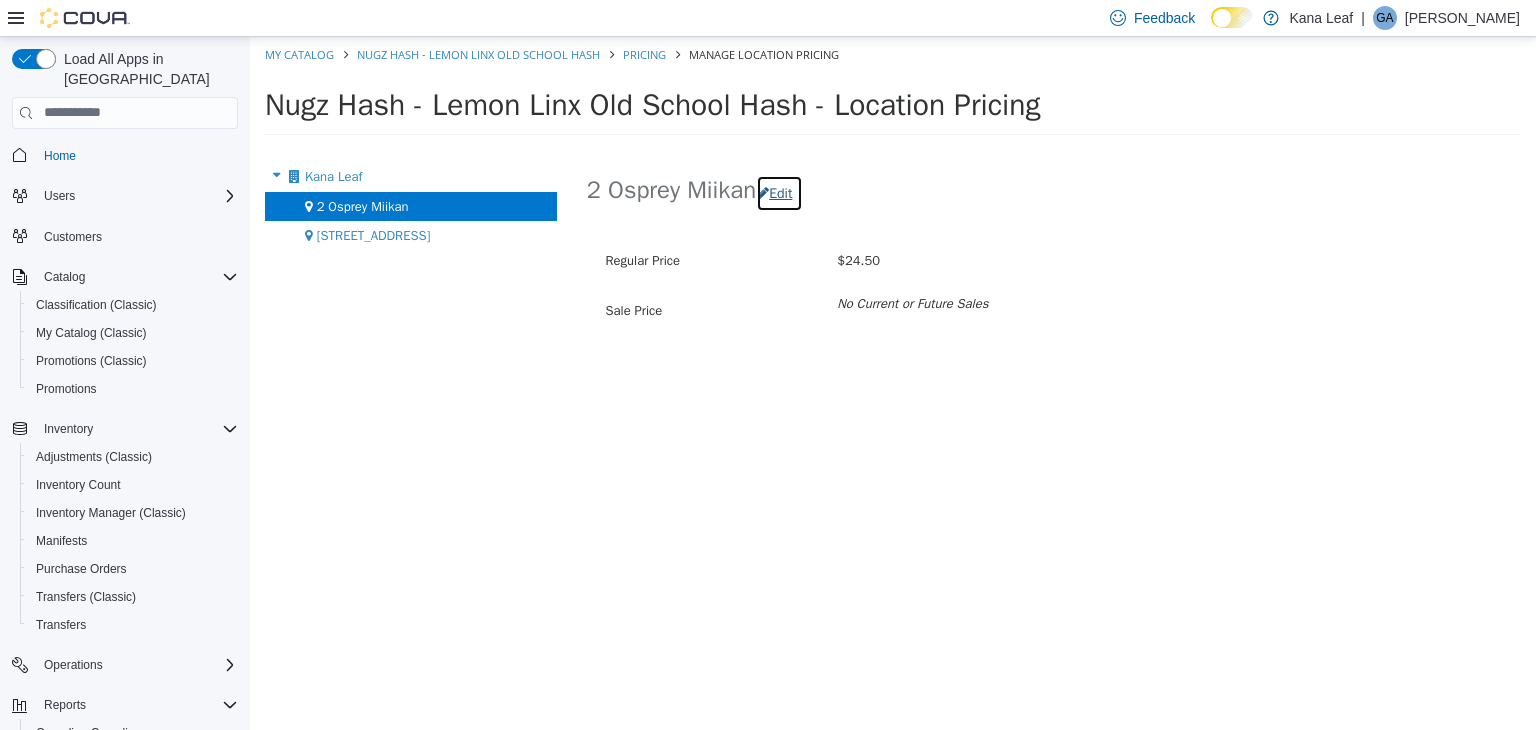 click on "Edit" at bounding box center [779, 192] 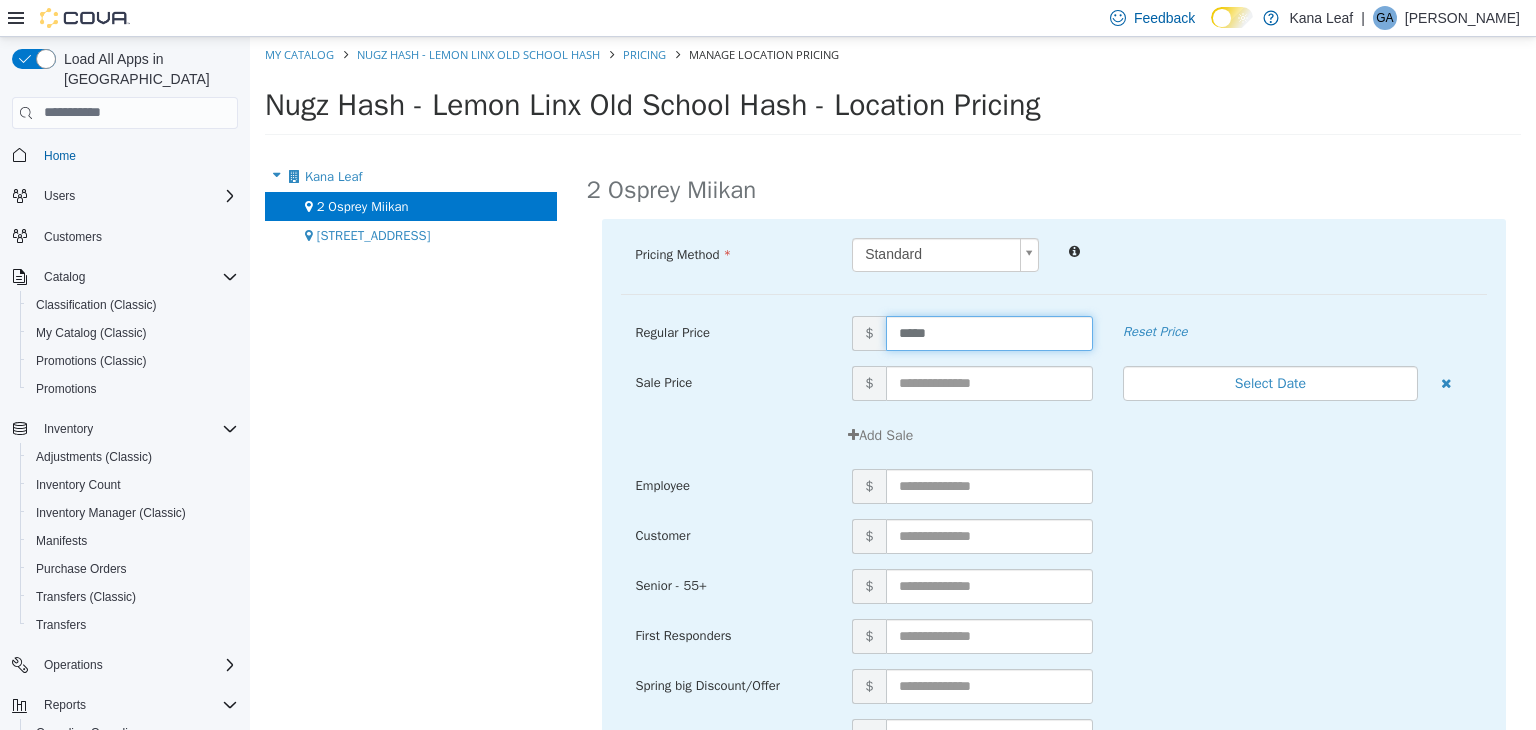 click on "*****" at bounding box center (989, 332) 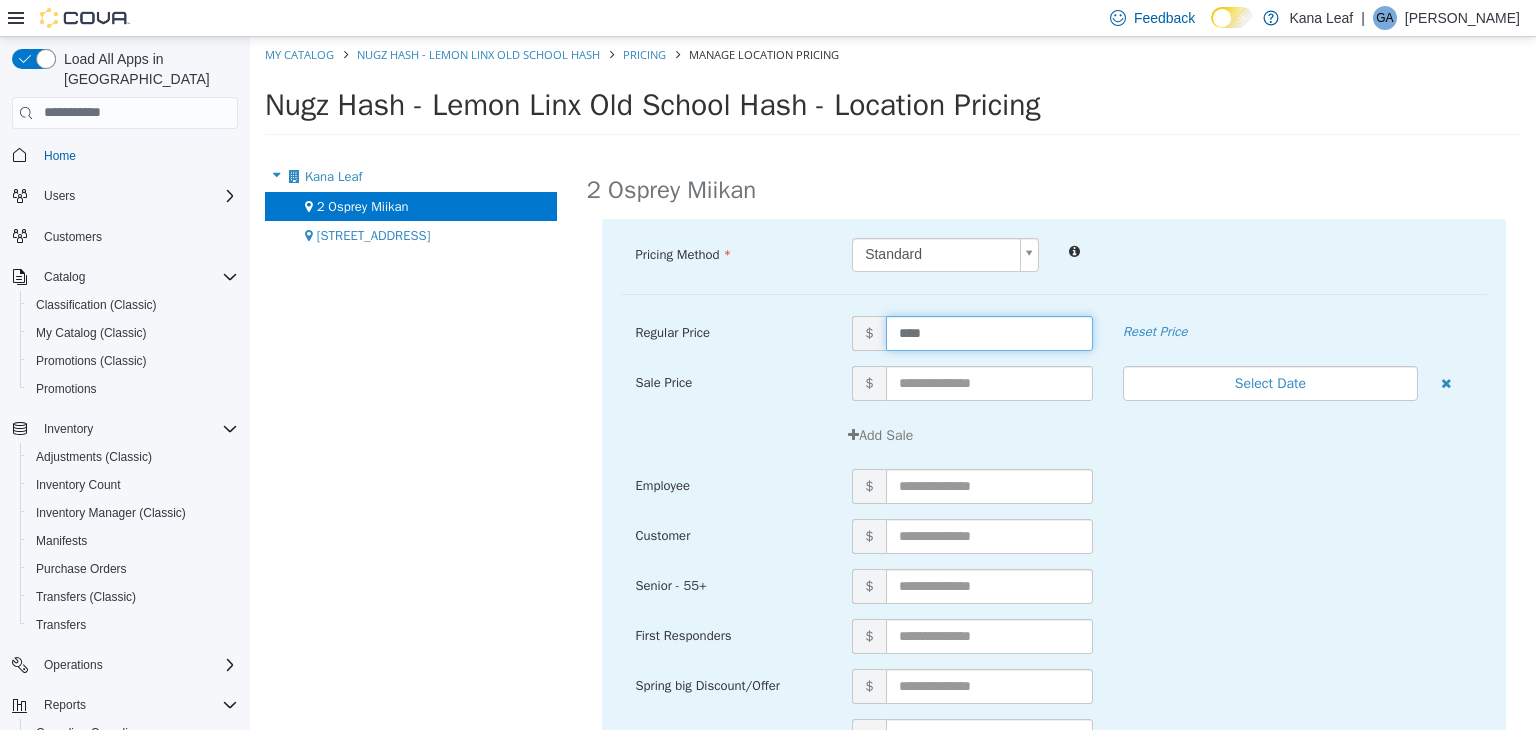 type on "*****" 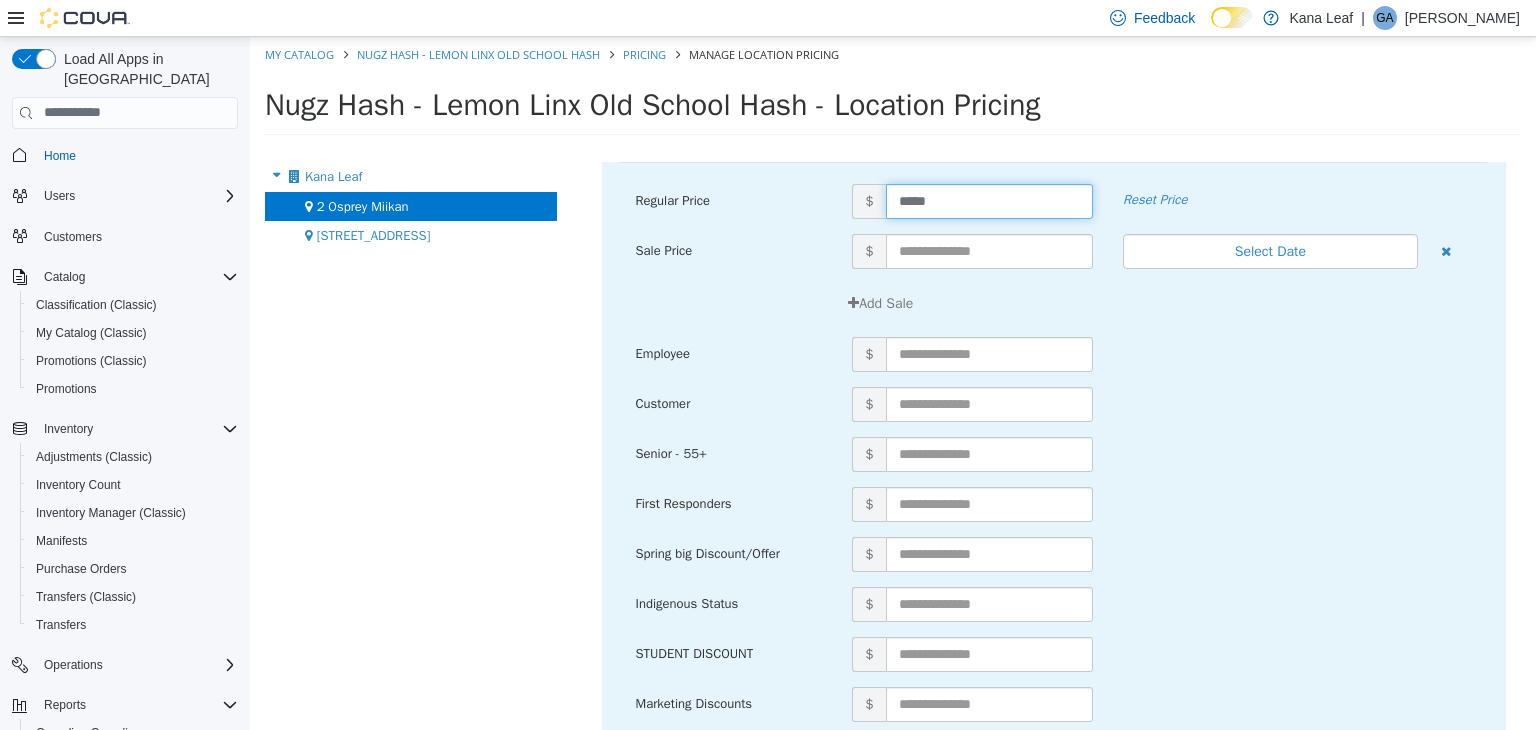 scroll, scrollTop: 214, scrollLeft: 0, axis: vertical 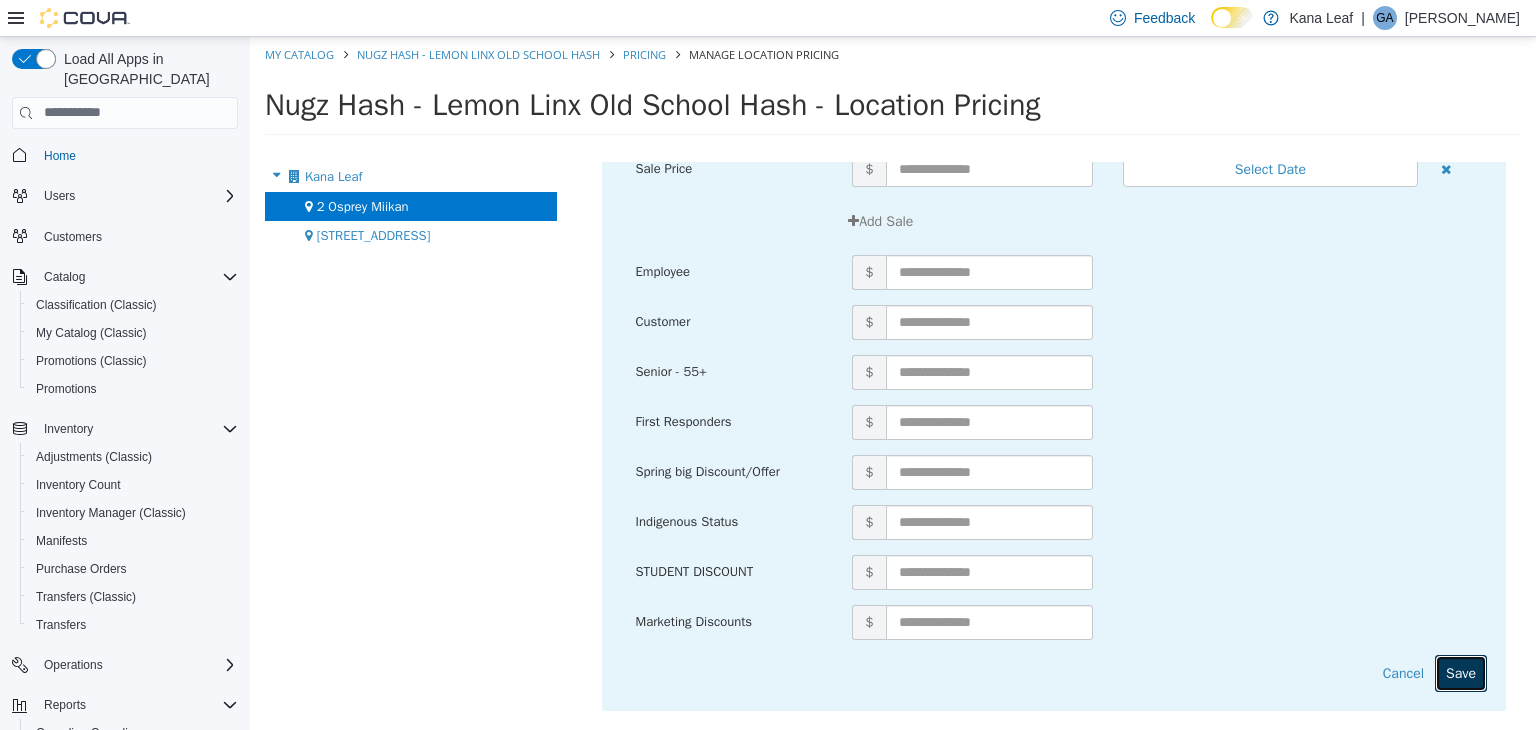 click on "Save" at bounding box center [1461, 672] 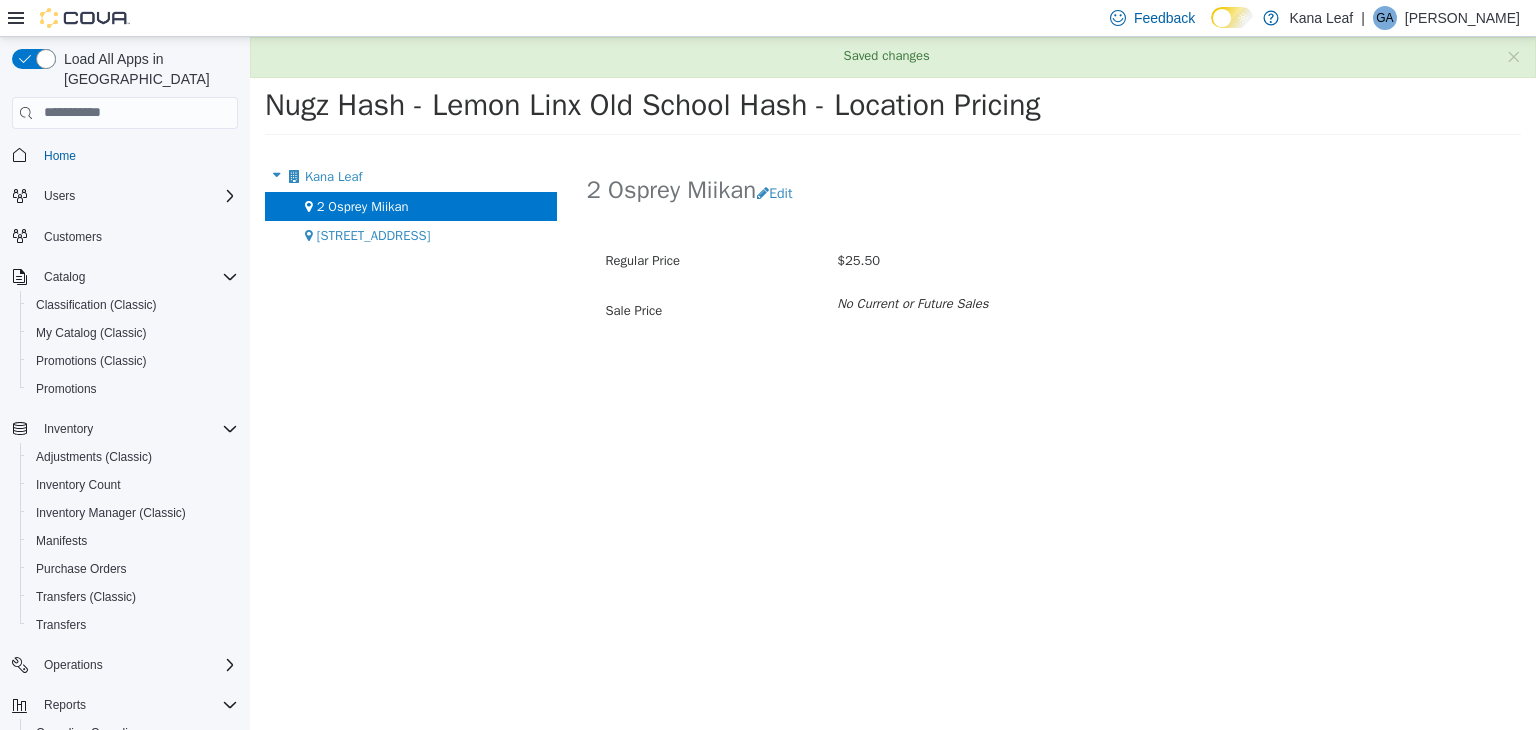 scroll, scrollTop: 0, scrollLeft: 0, axis: both 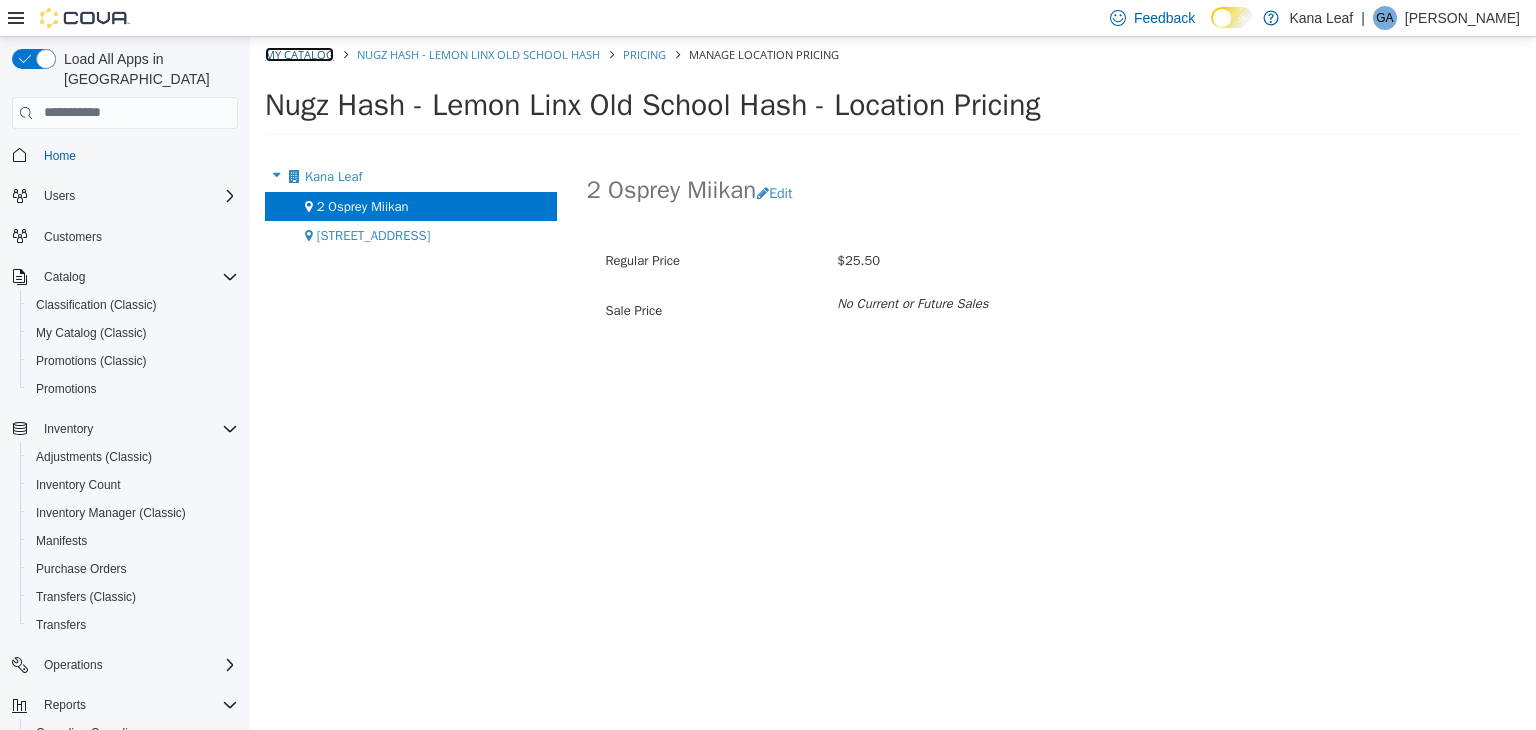 click on "My Catalog" at bounding box center (299, 53) 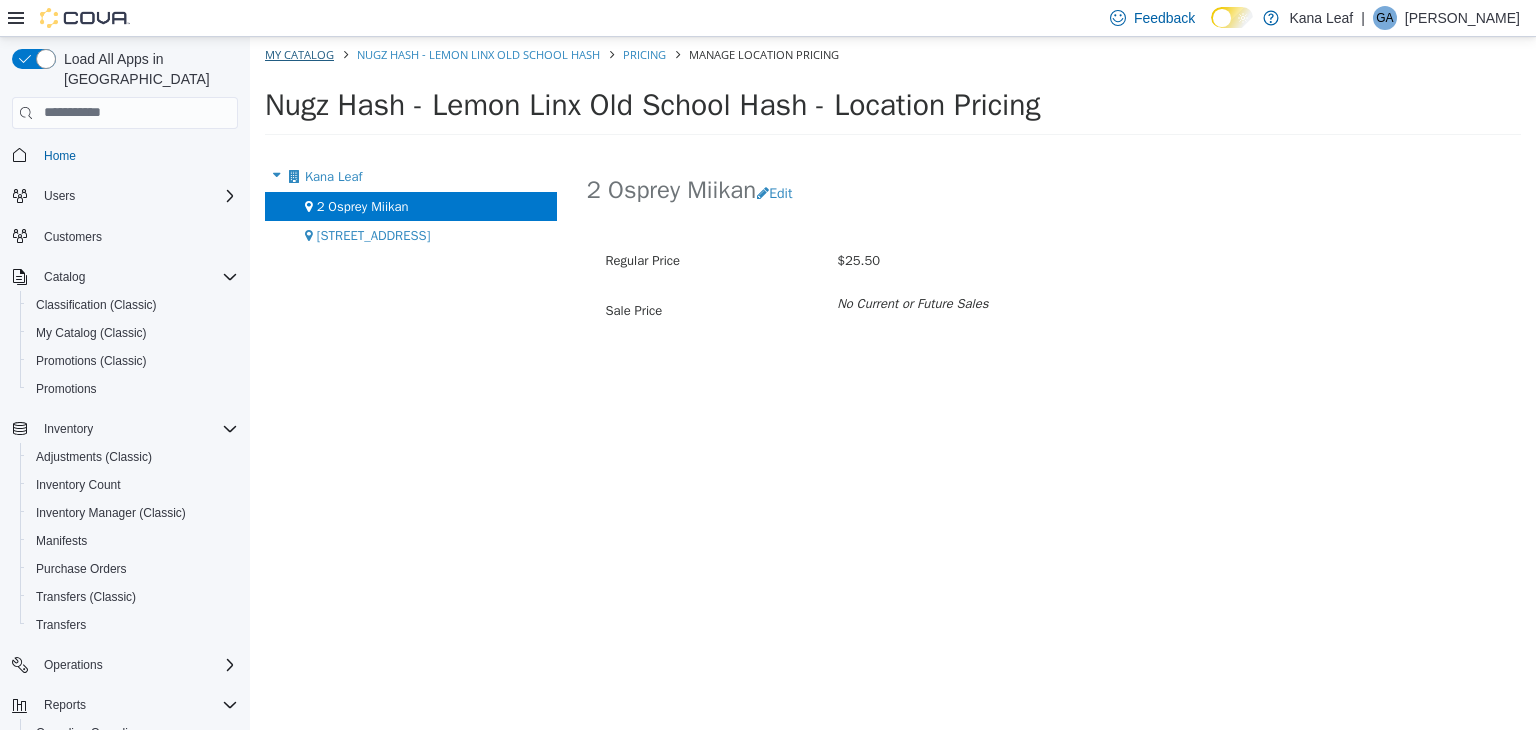 select on "**********" 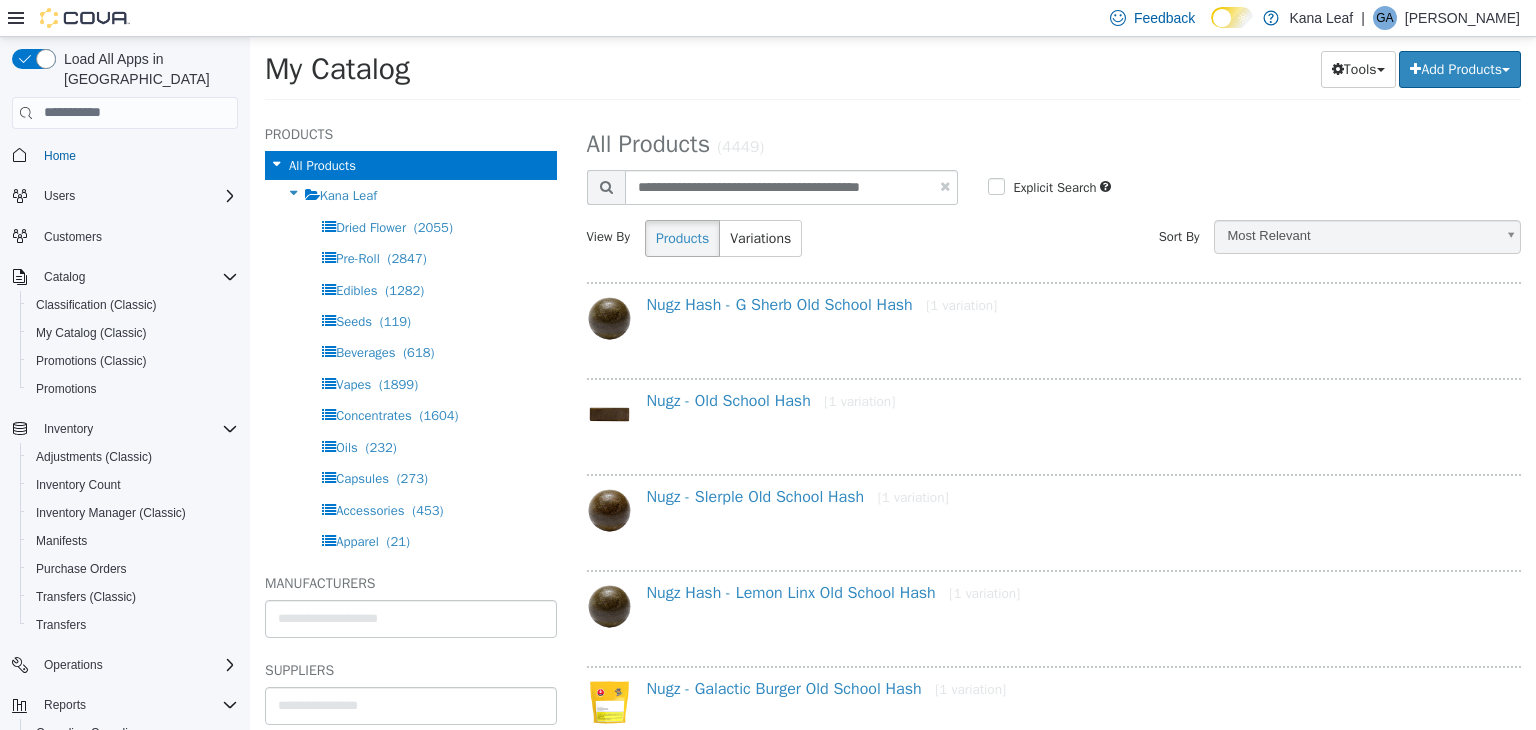 click at bounding box center [945, 185] 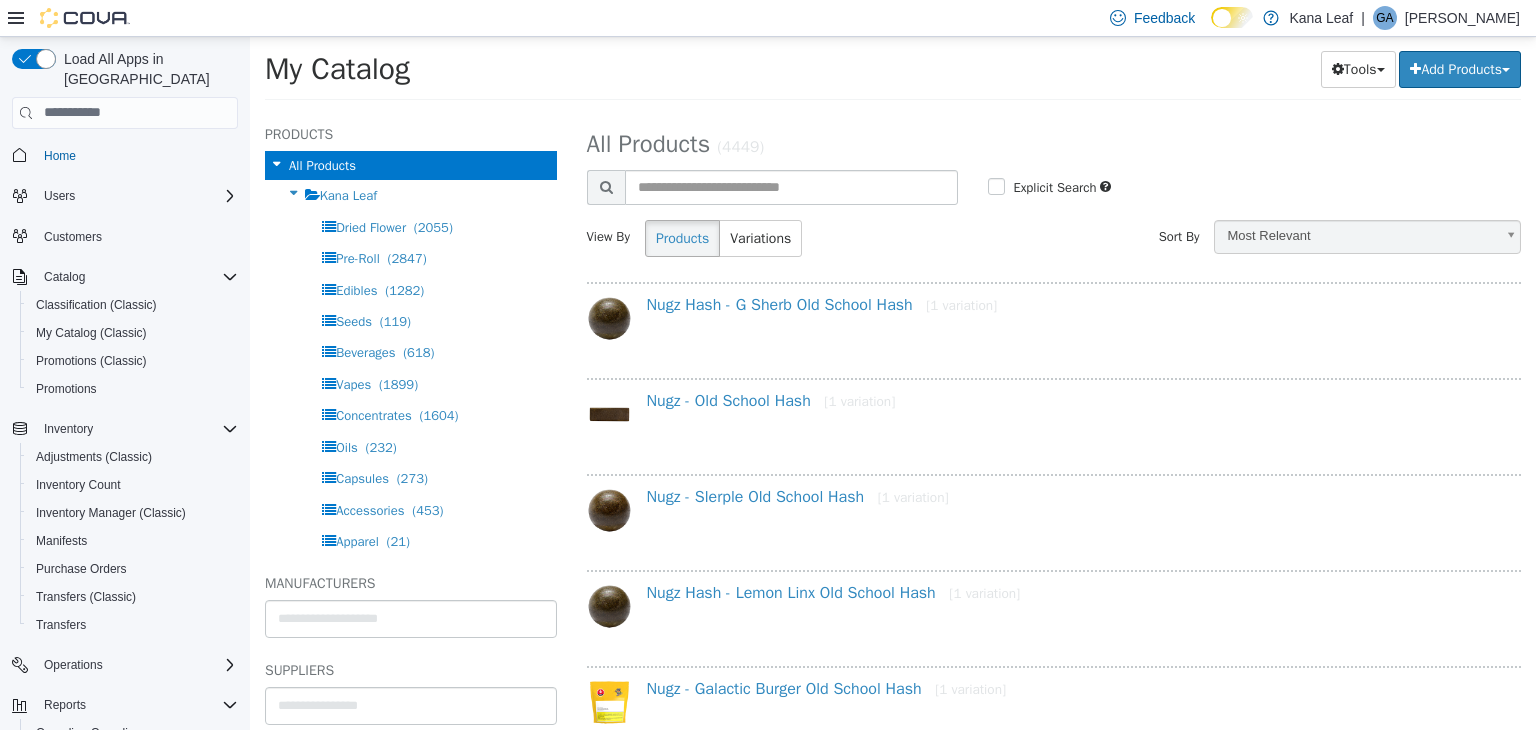 select on "**********" 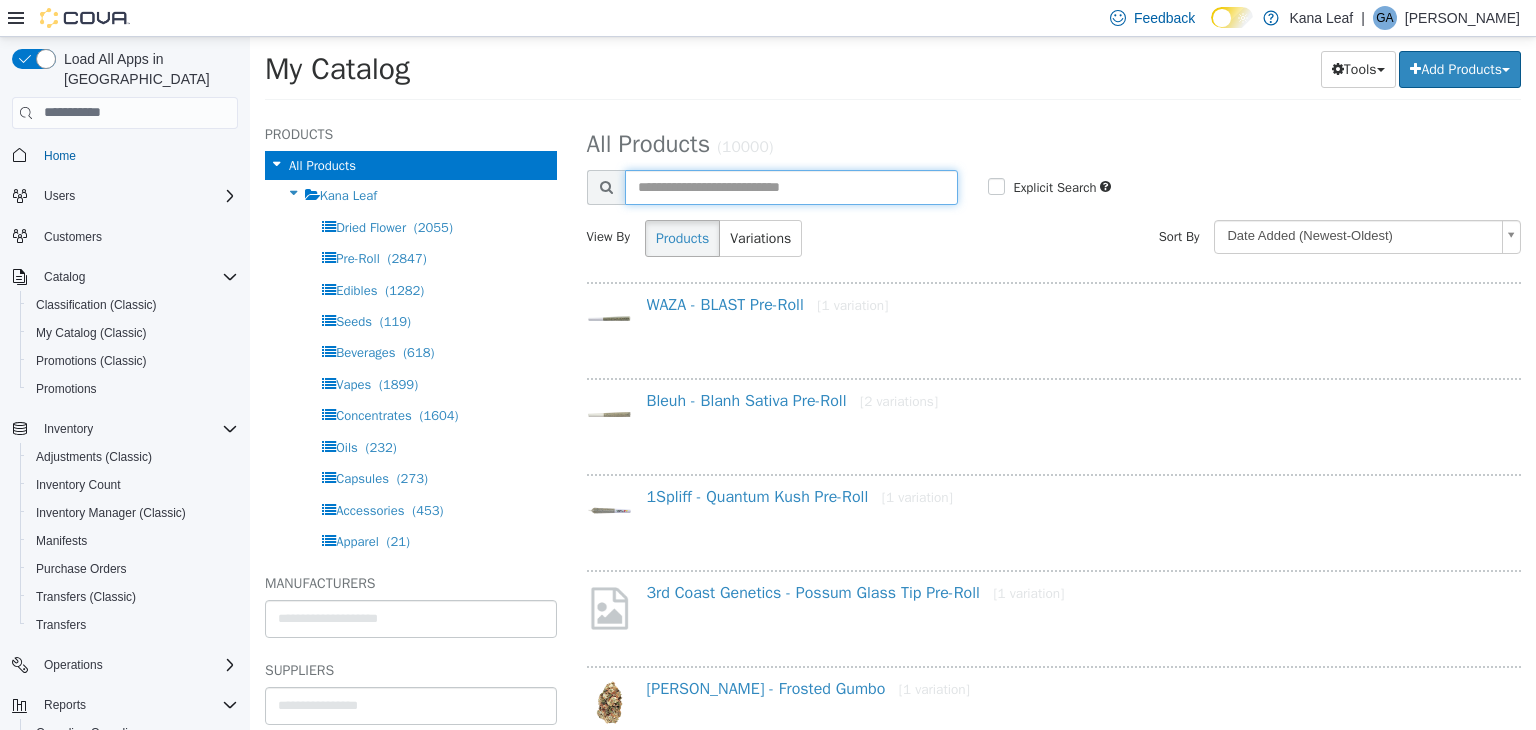 paste on "**********" 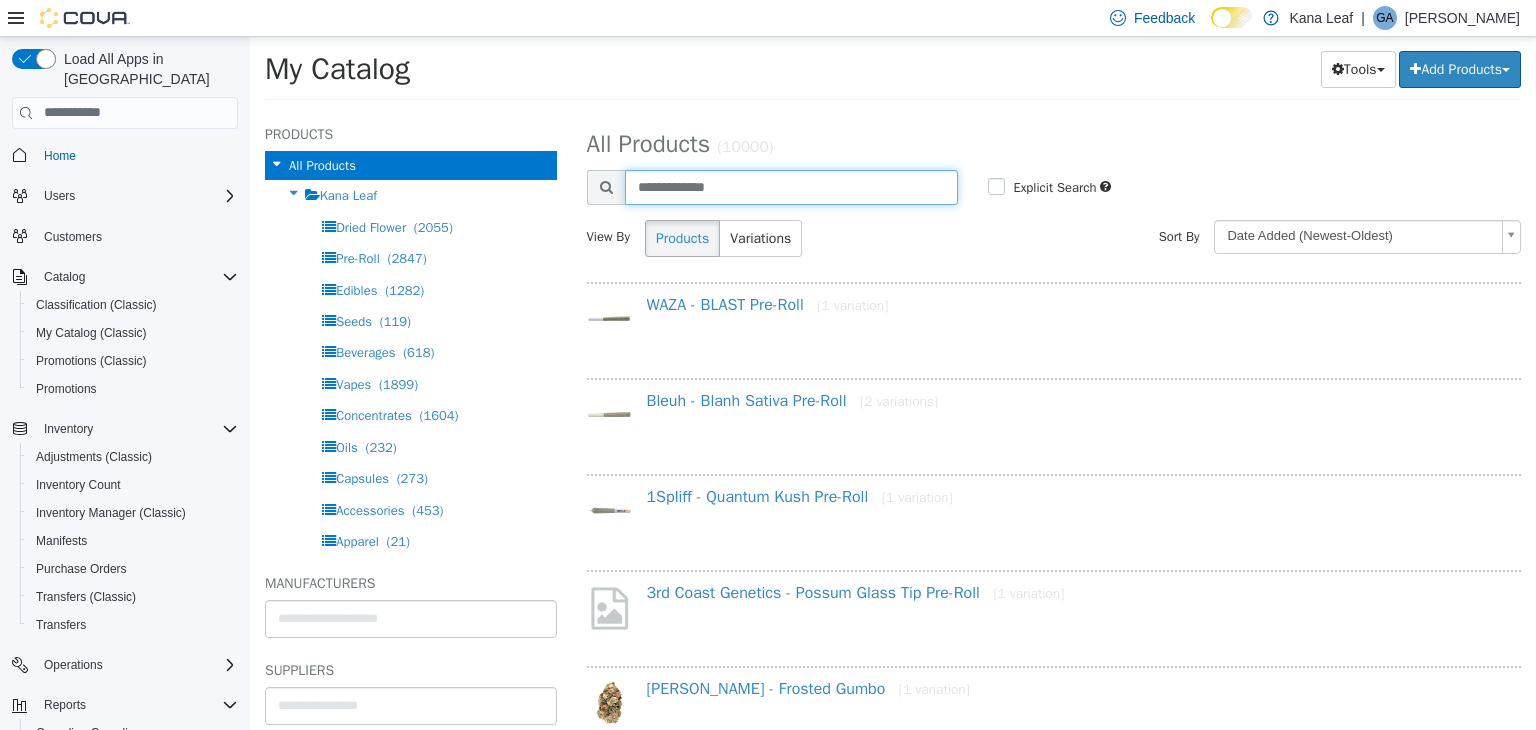 type on "**********" 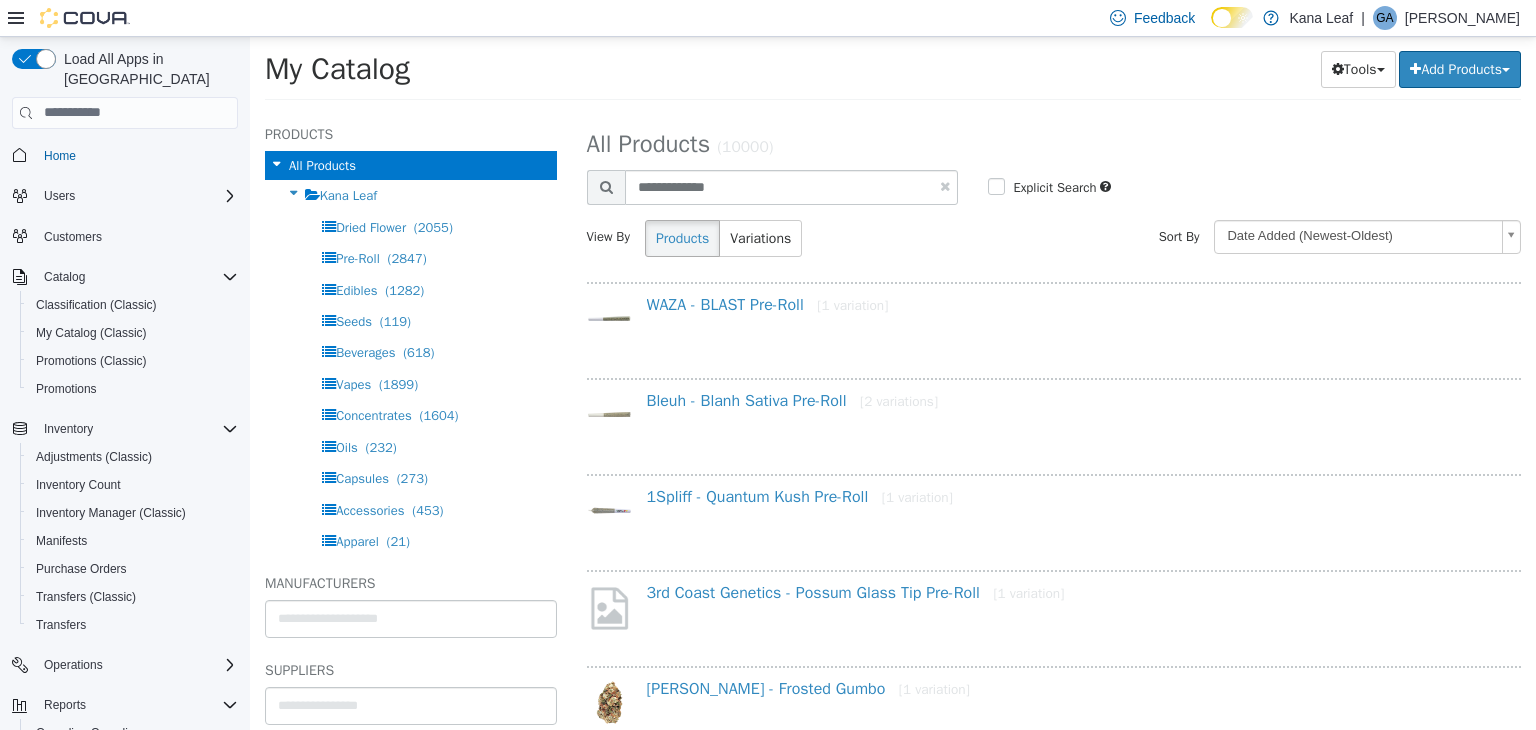select on "**********" 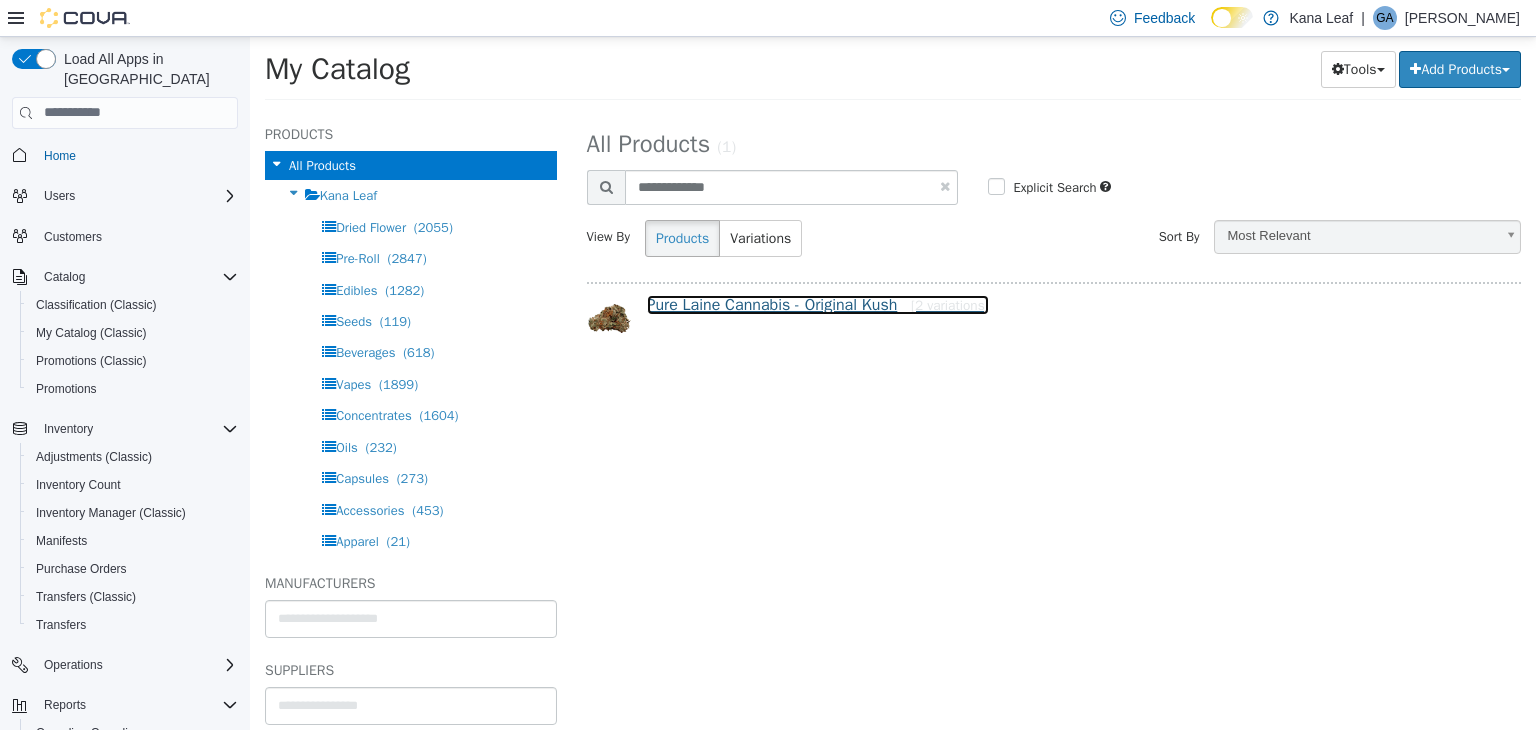click on "Pure Laine Cannabis - Original Kush
[2 variations]" at bounding box center (818, 304) 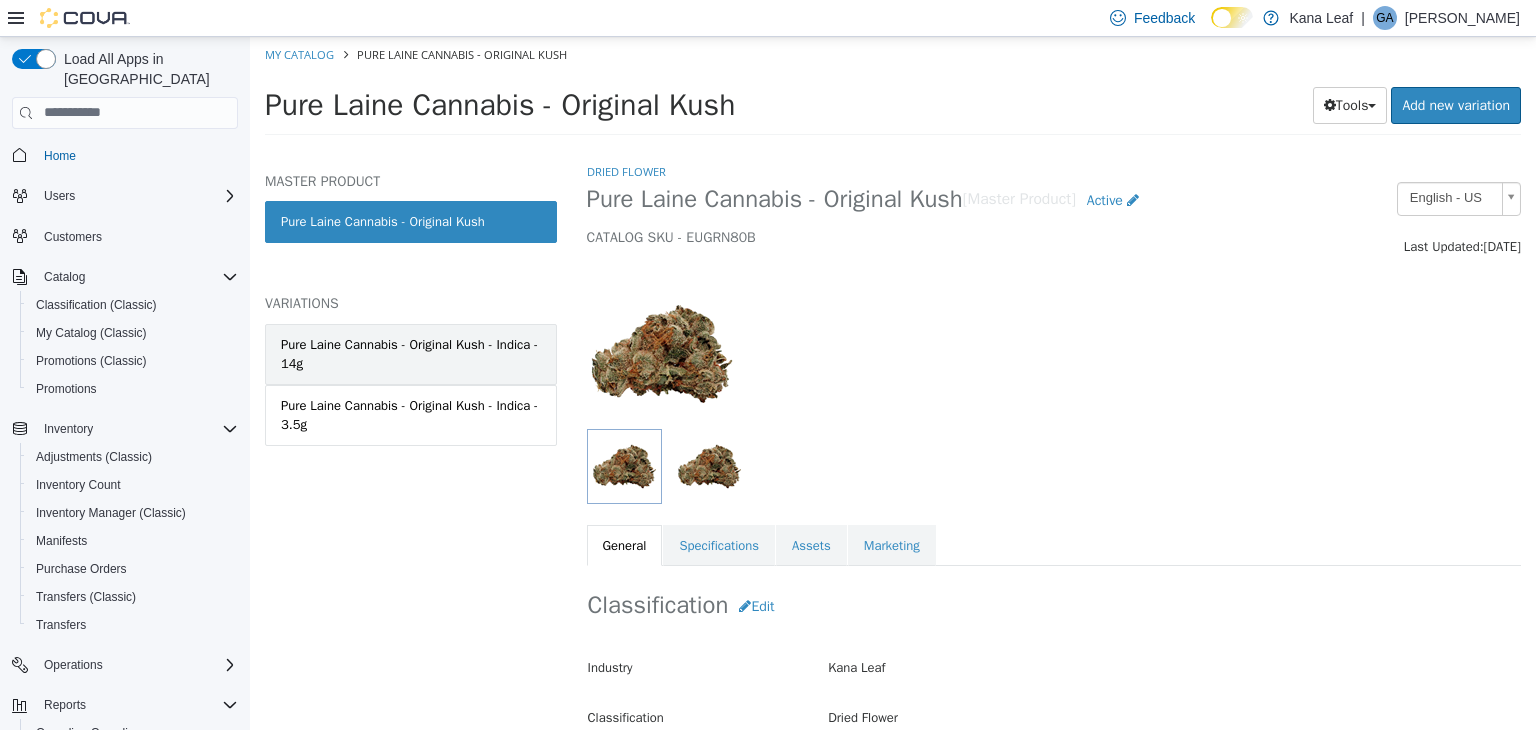 click on "Pure Laine Cannabis - Original Kush - Indica - 14g" at bounding box center [411, 353] 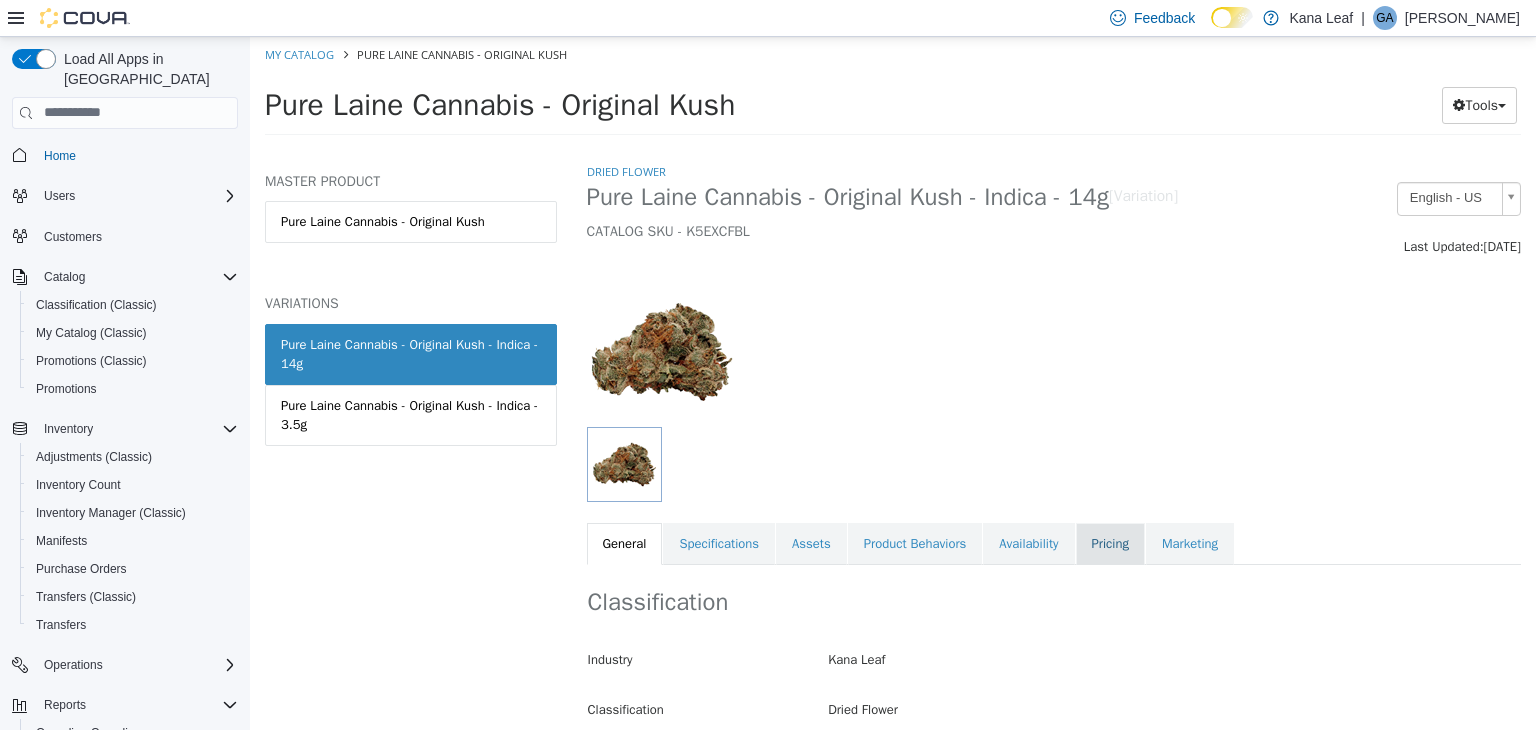click on "Pricing" at bounding box center [1110, 543] 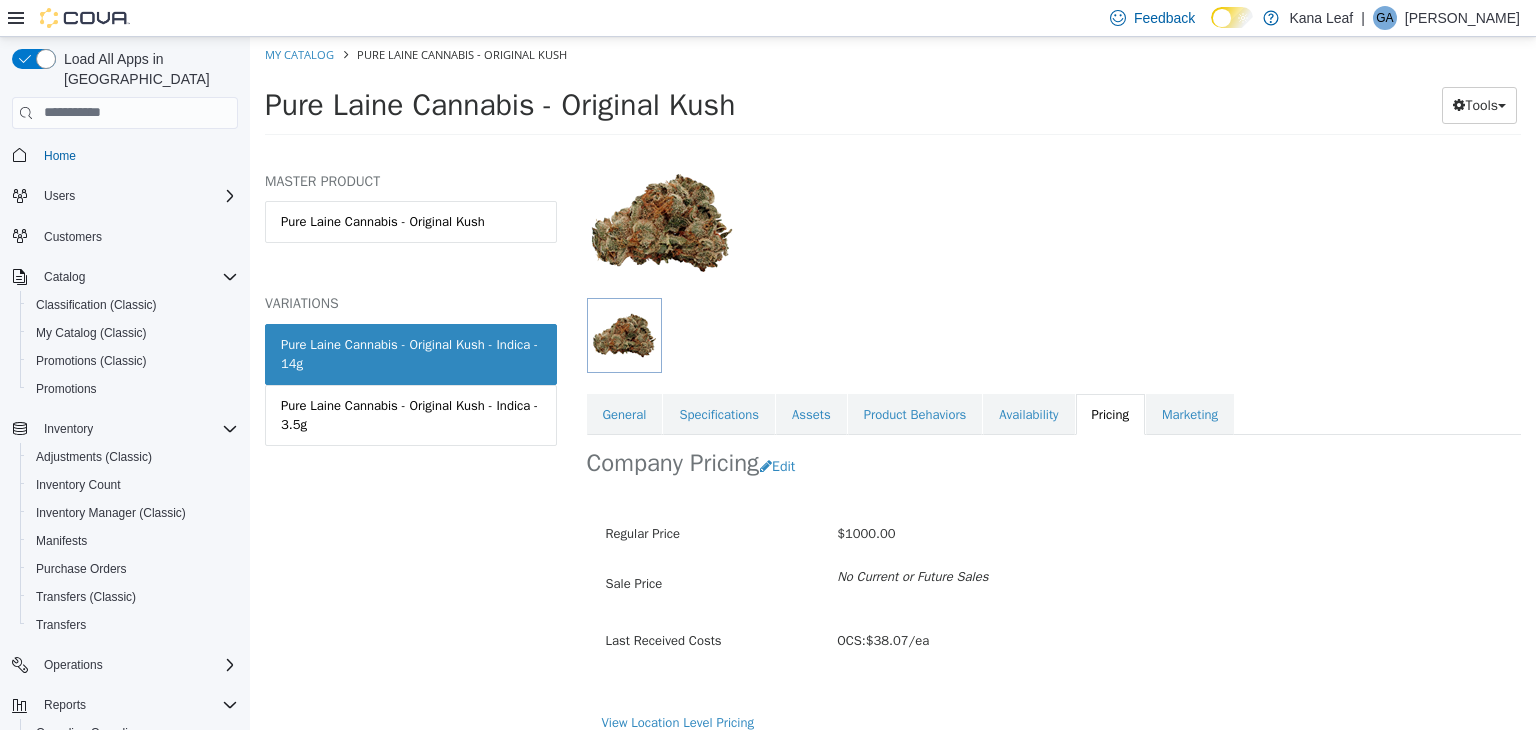 scroll, scrollTop: 147, scrollLeft: 0, axis: vertical 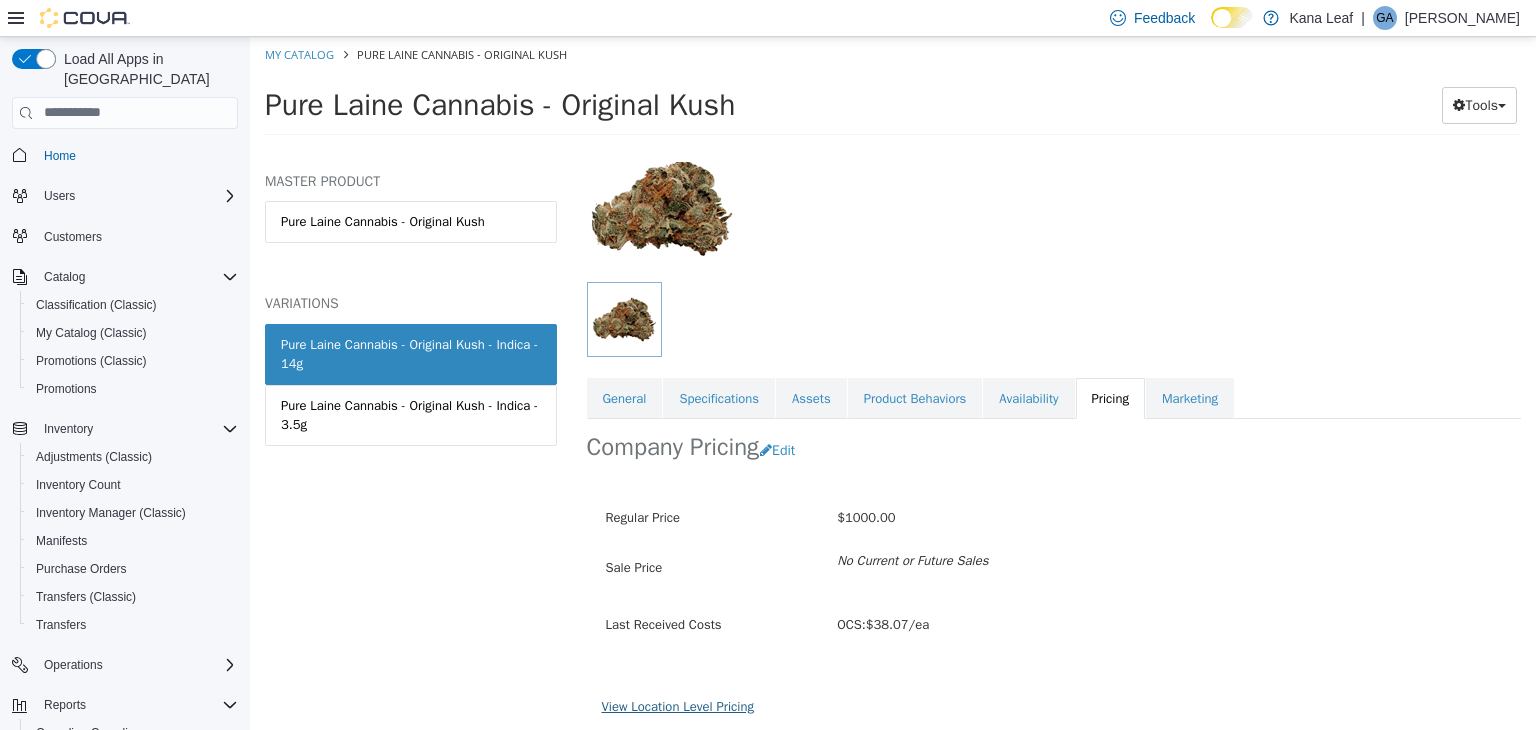 click on "View Location Level Pricing" at bounding box center (678, 705) 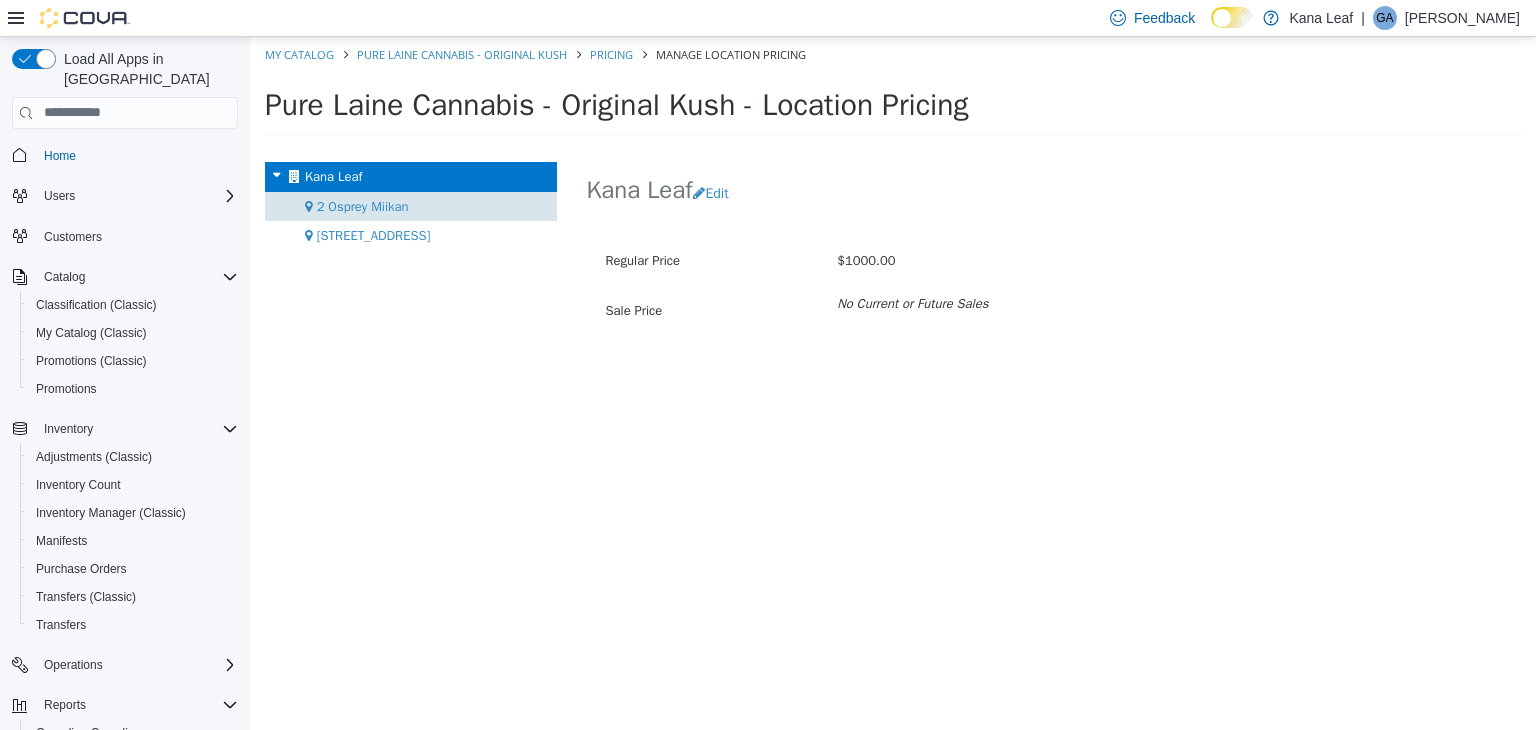 click on "2 Osprey Miikan" at bounding box center (363, 205) 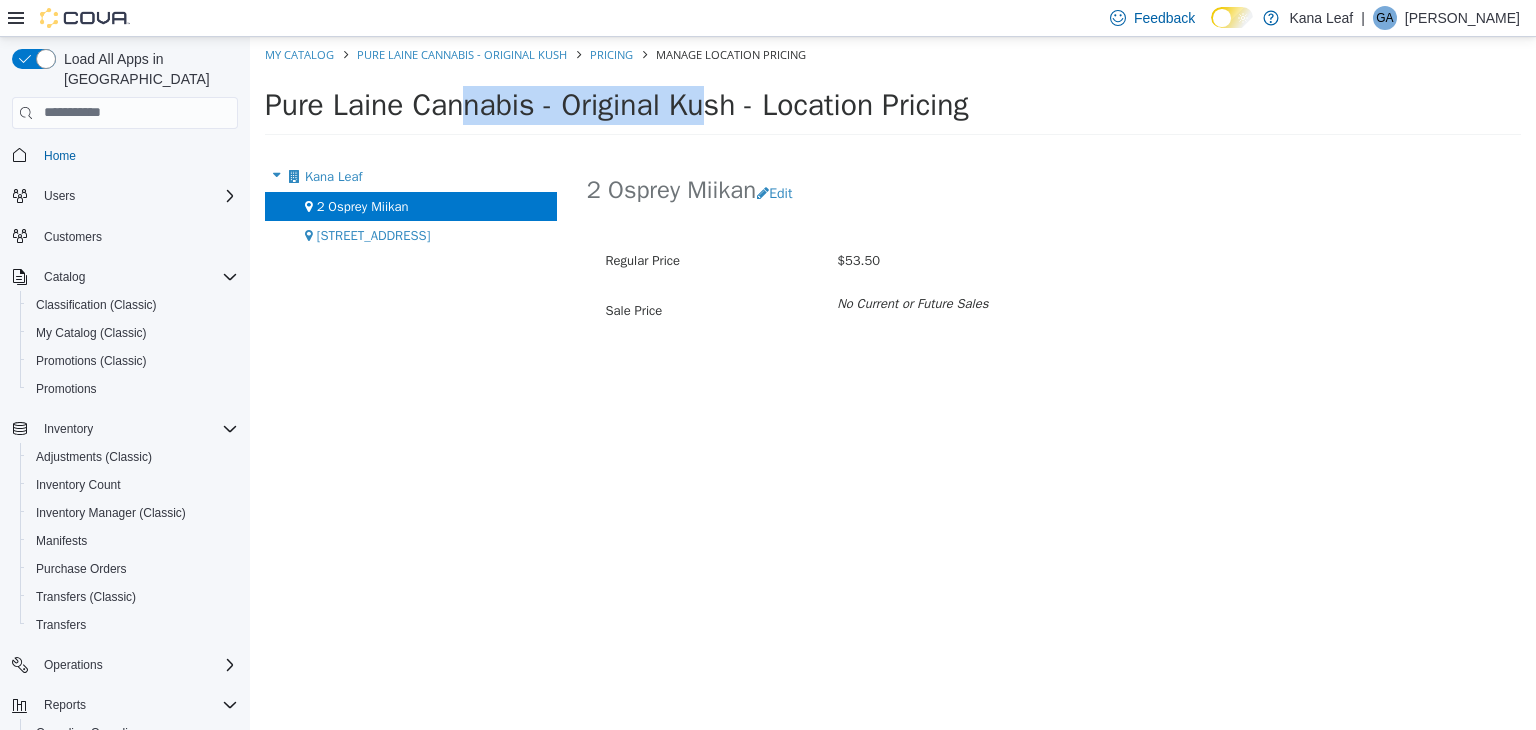 drag, startPoint x: 534, startPoint y: 102, endPoint x: 265, endPoint y: 118, distance: 269.4754 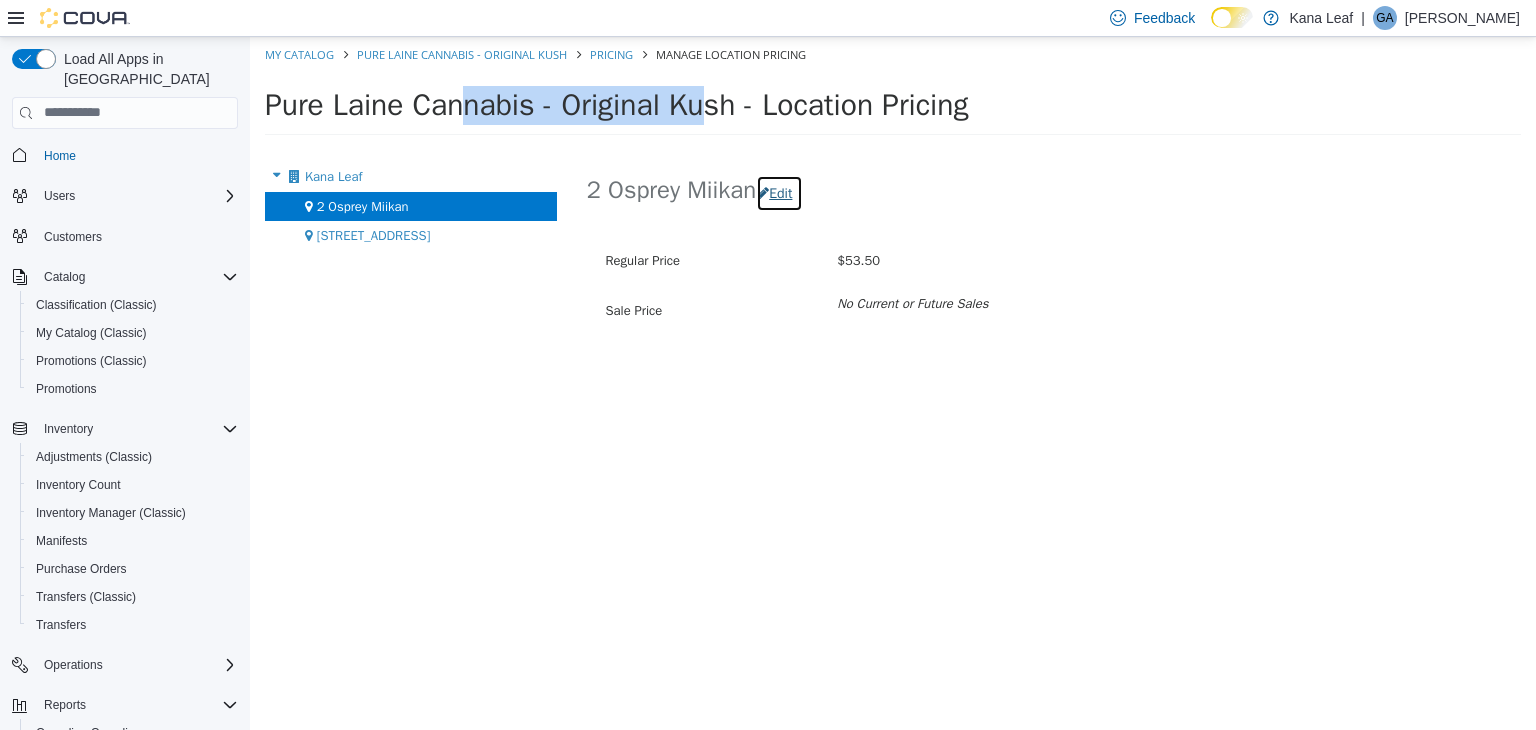 click on "Edit" at bounding box center (779, 192) 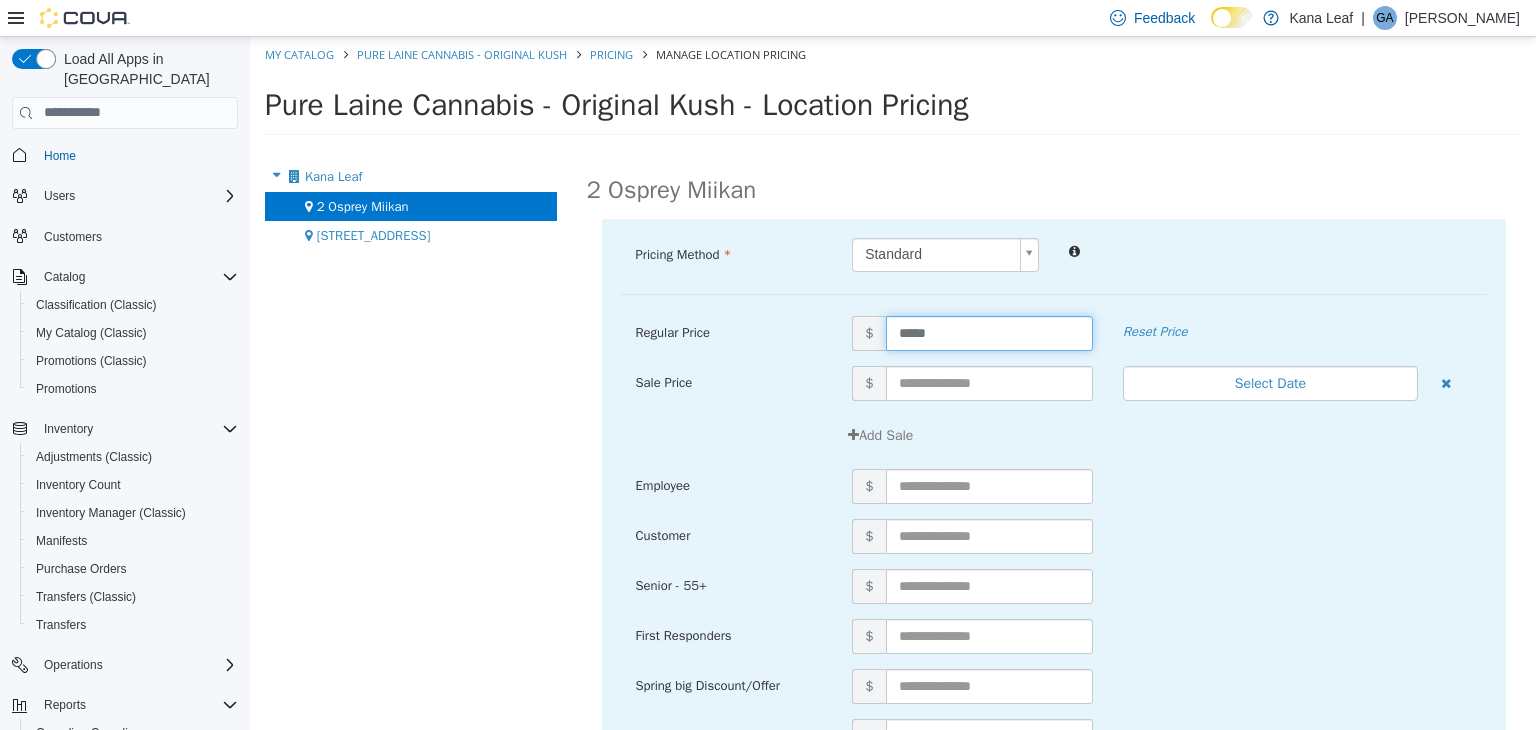 click on "*****" at bounding box center [989, 332] 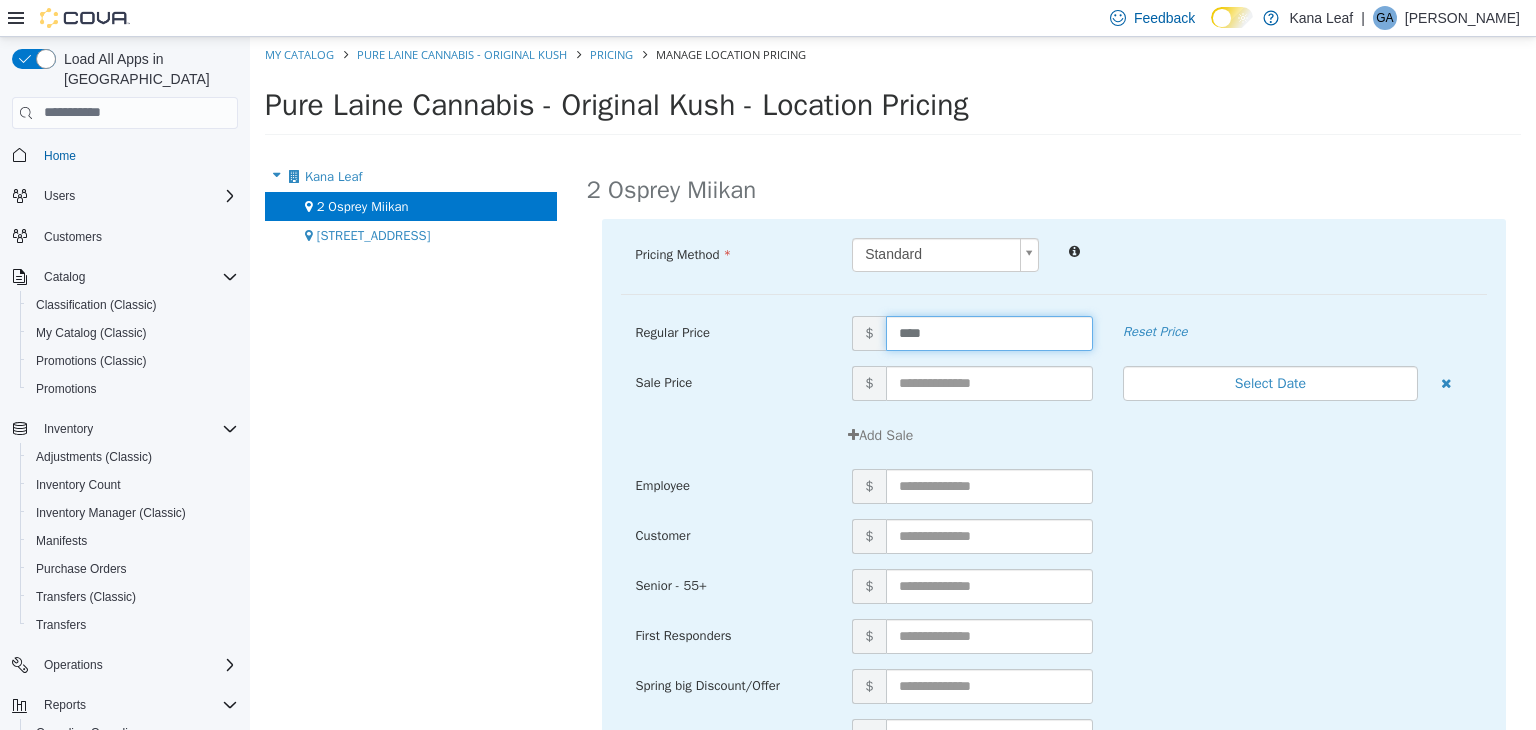 type on "*****" 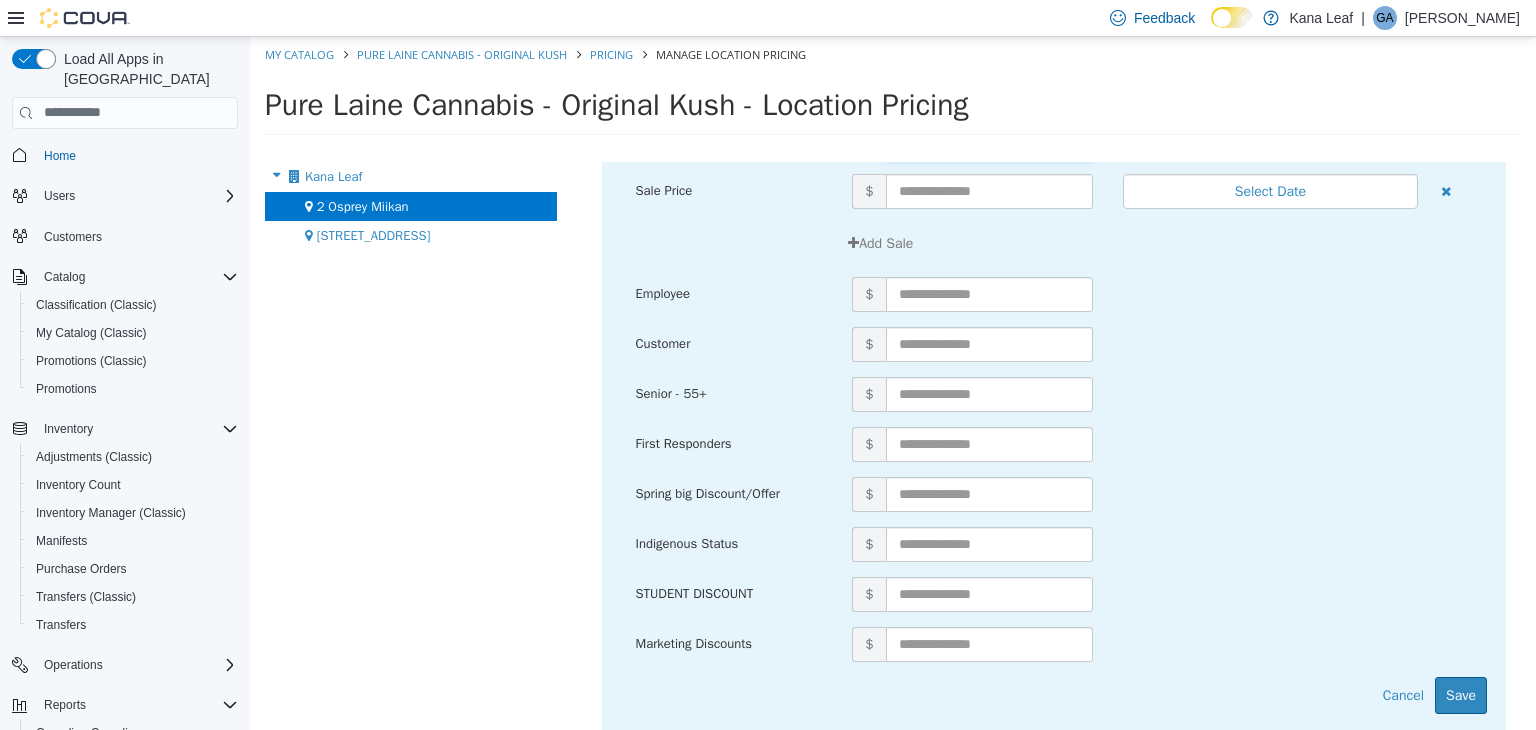 scroll, scrollTop: 214, scrollLeft: 0, axis: vertical 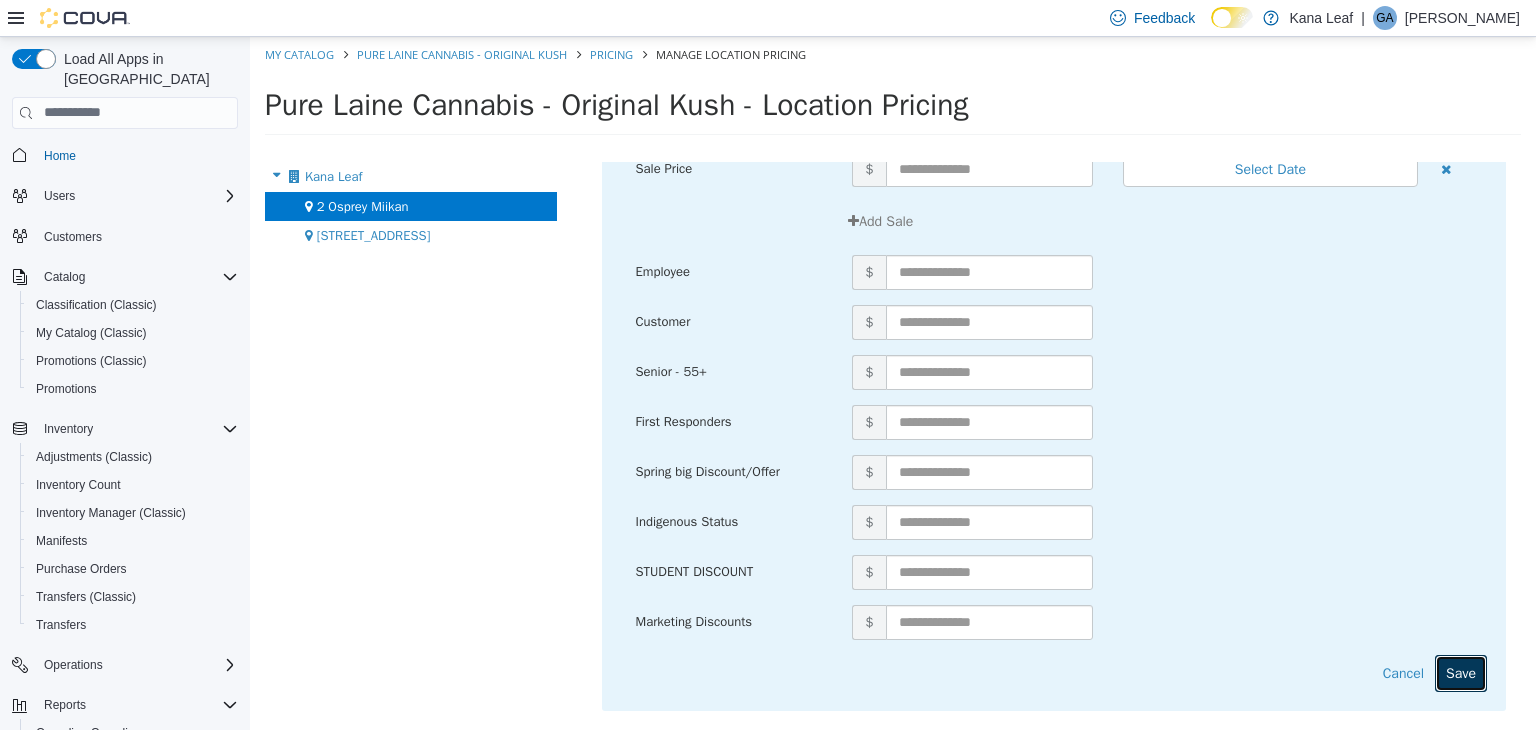 click on "Save" at bounding box center (1461, 672) 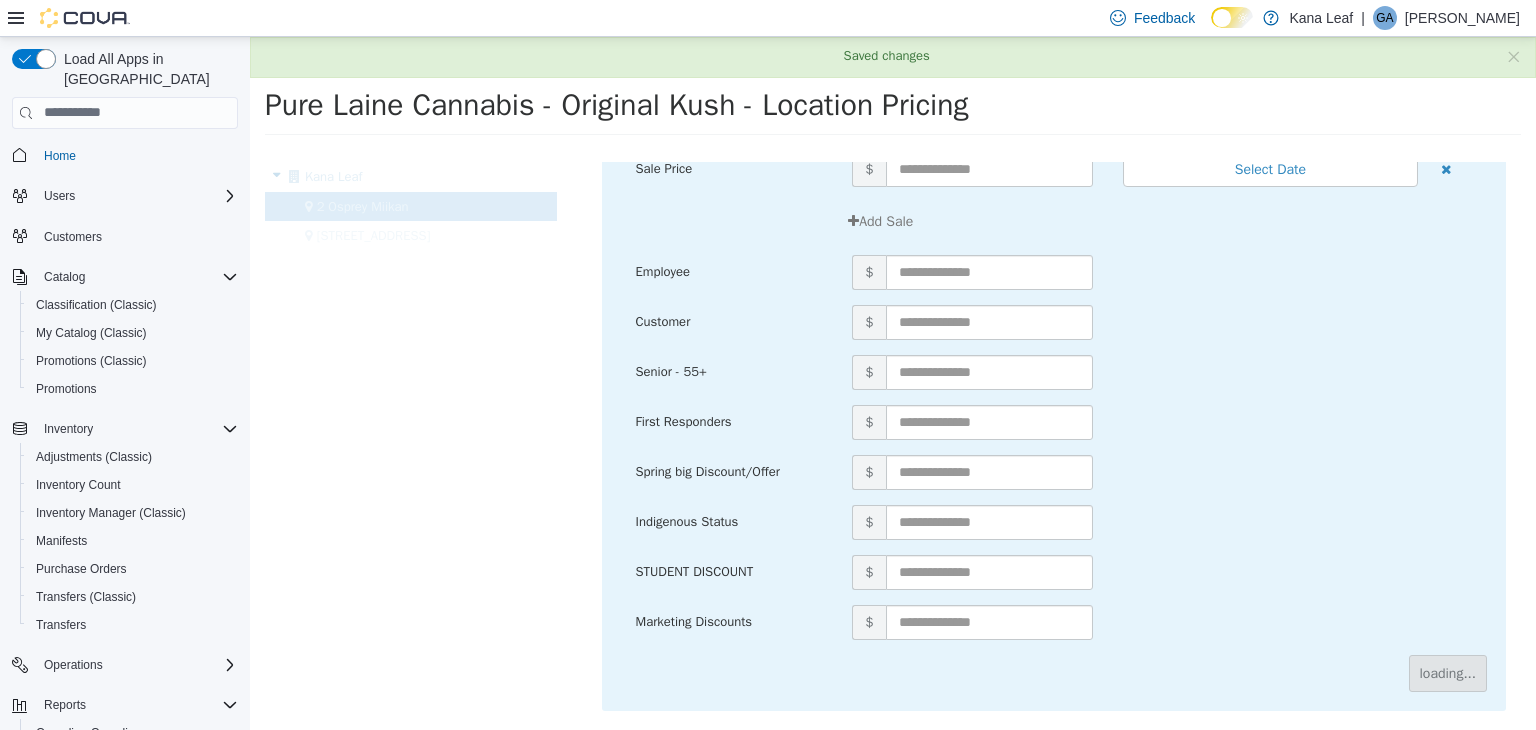 scroll, scrollTop: 0, scrollLeft: 0, axis: both 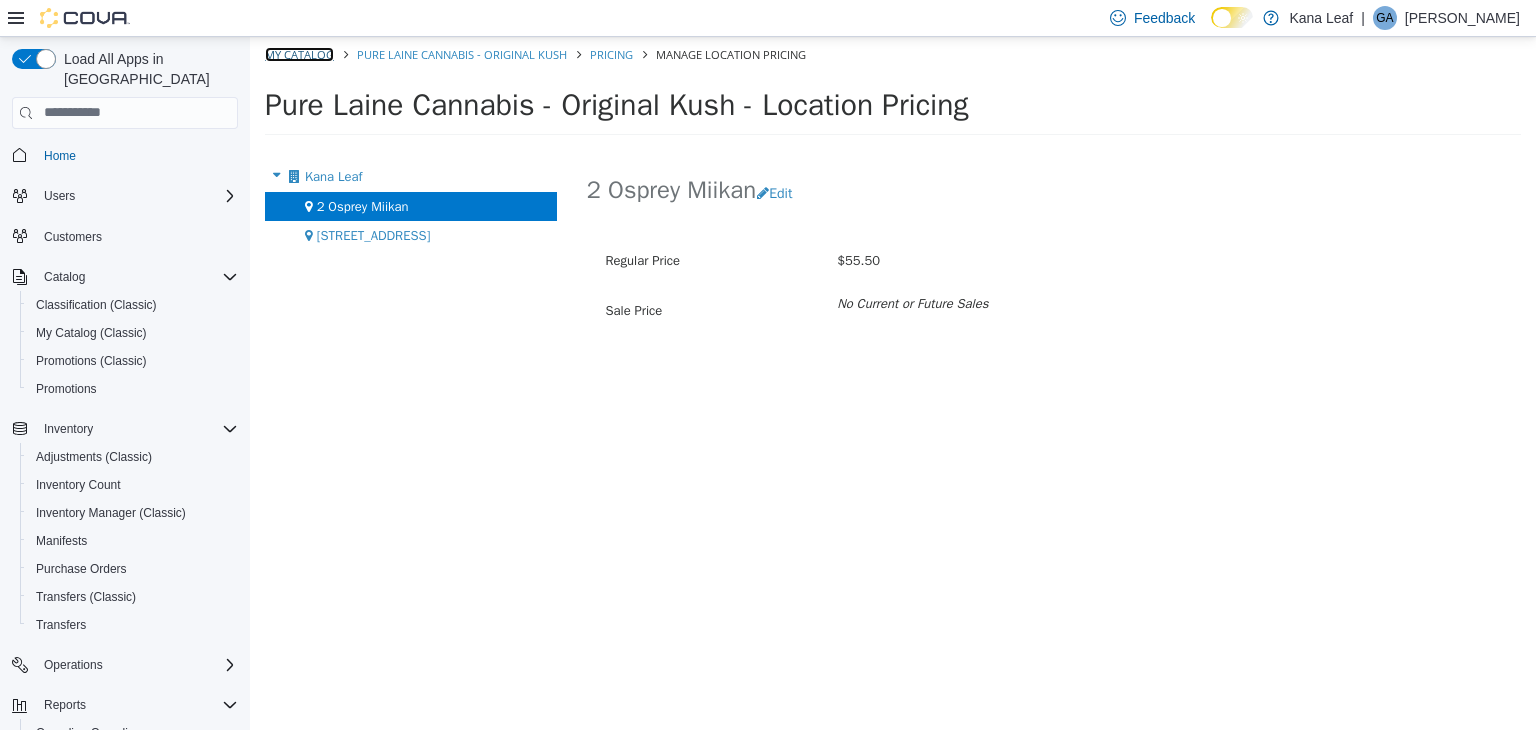 click on "My Catalog" at bounding box center (299, 53) 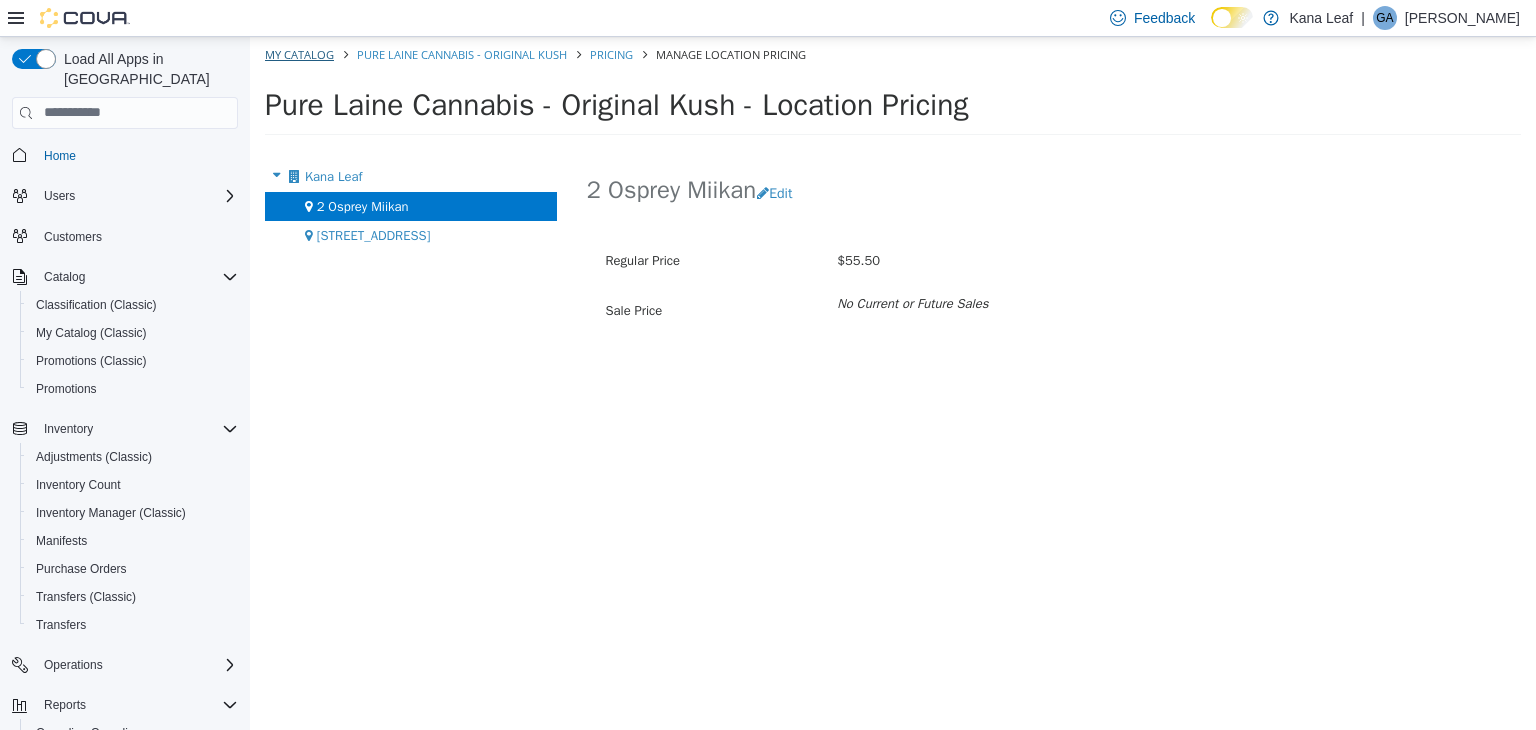 select on "**********" 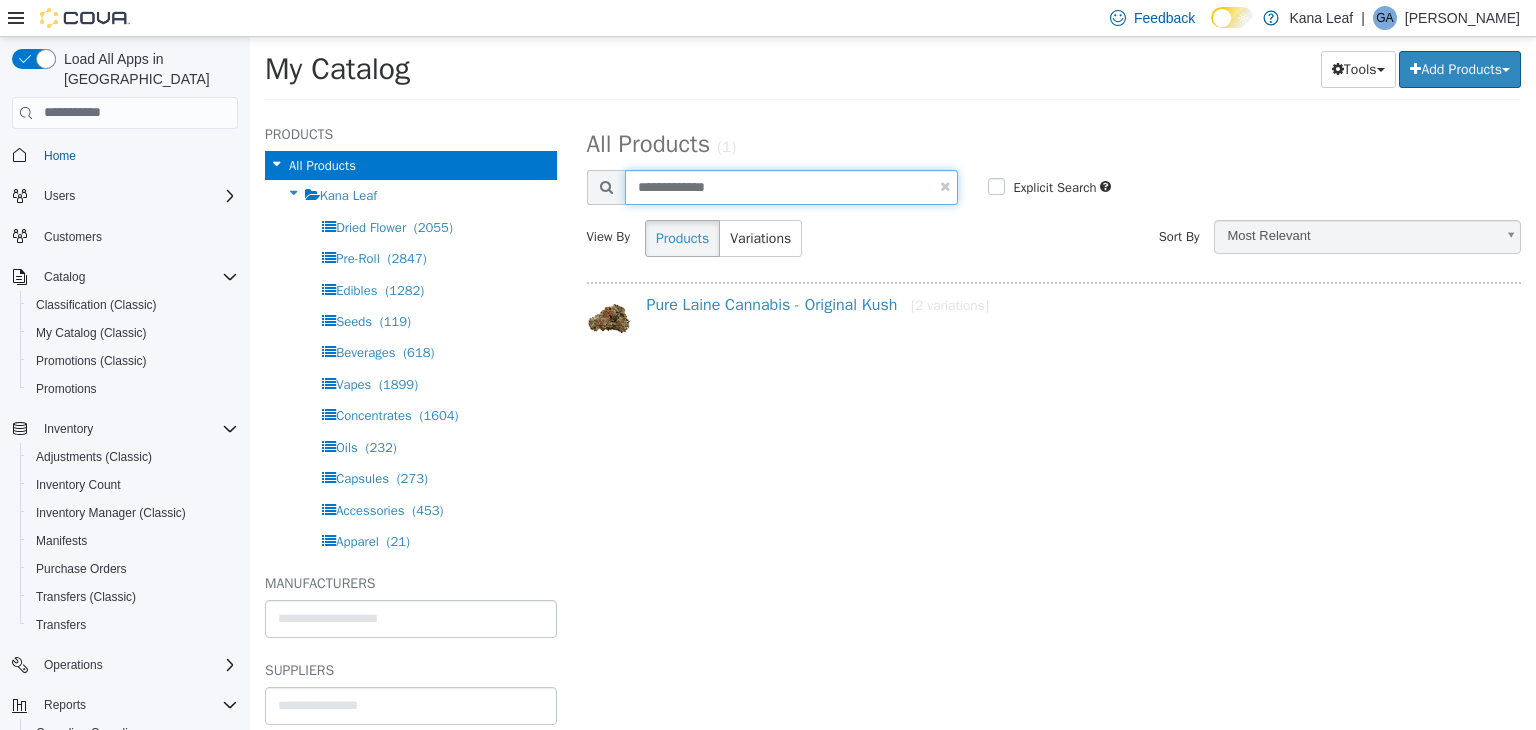 drag, startPoint x: 762, startPoint y: 194, endPoint x: 624, endPoint y: 187, distance: 138.17743 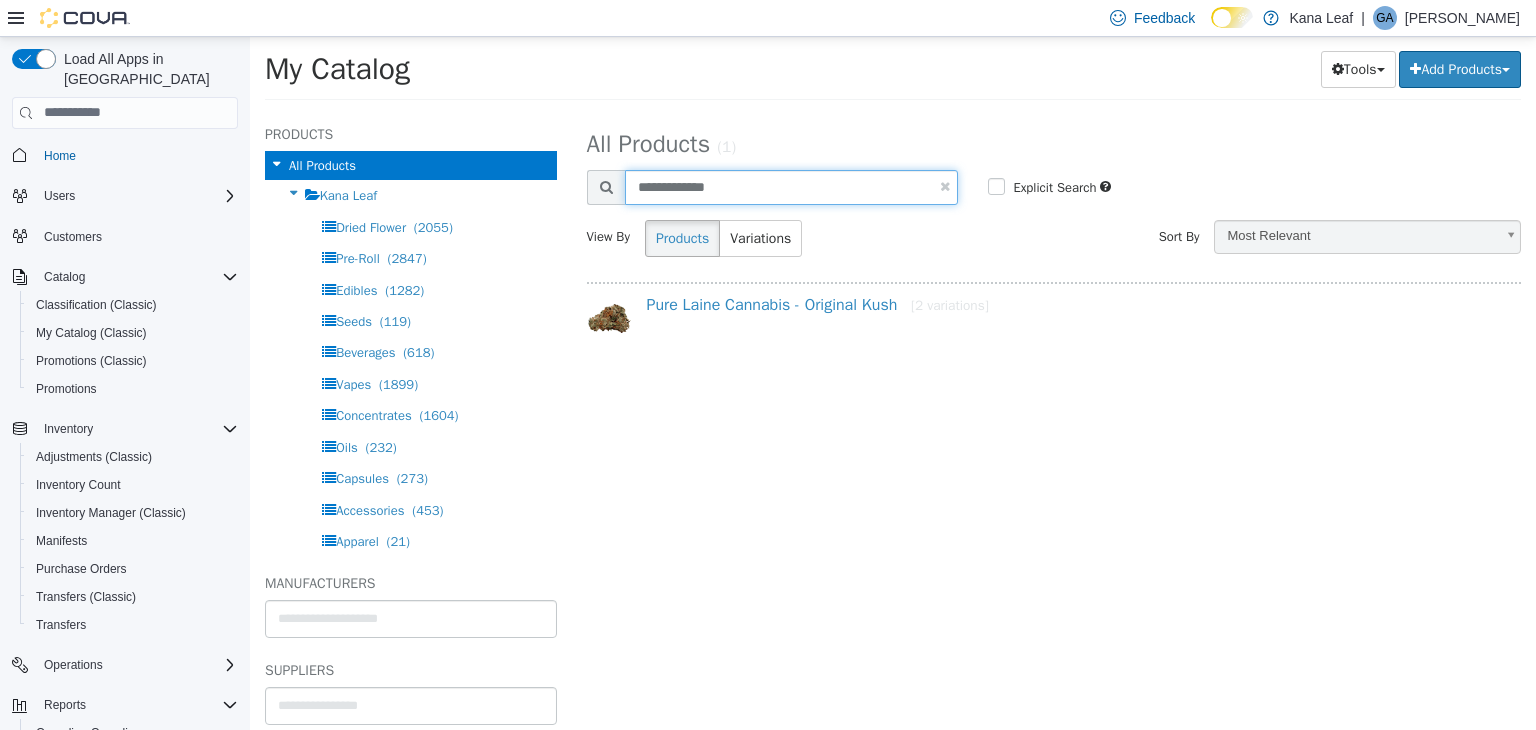 paste on "**********" 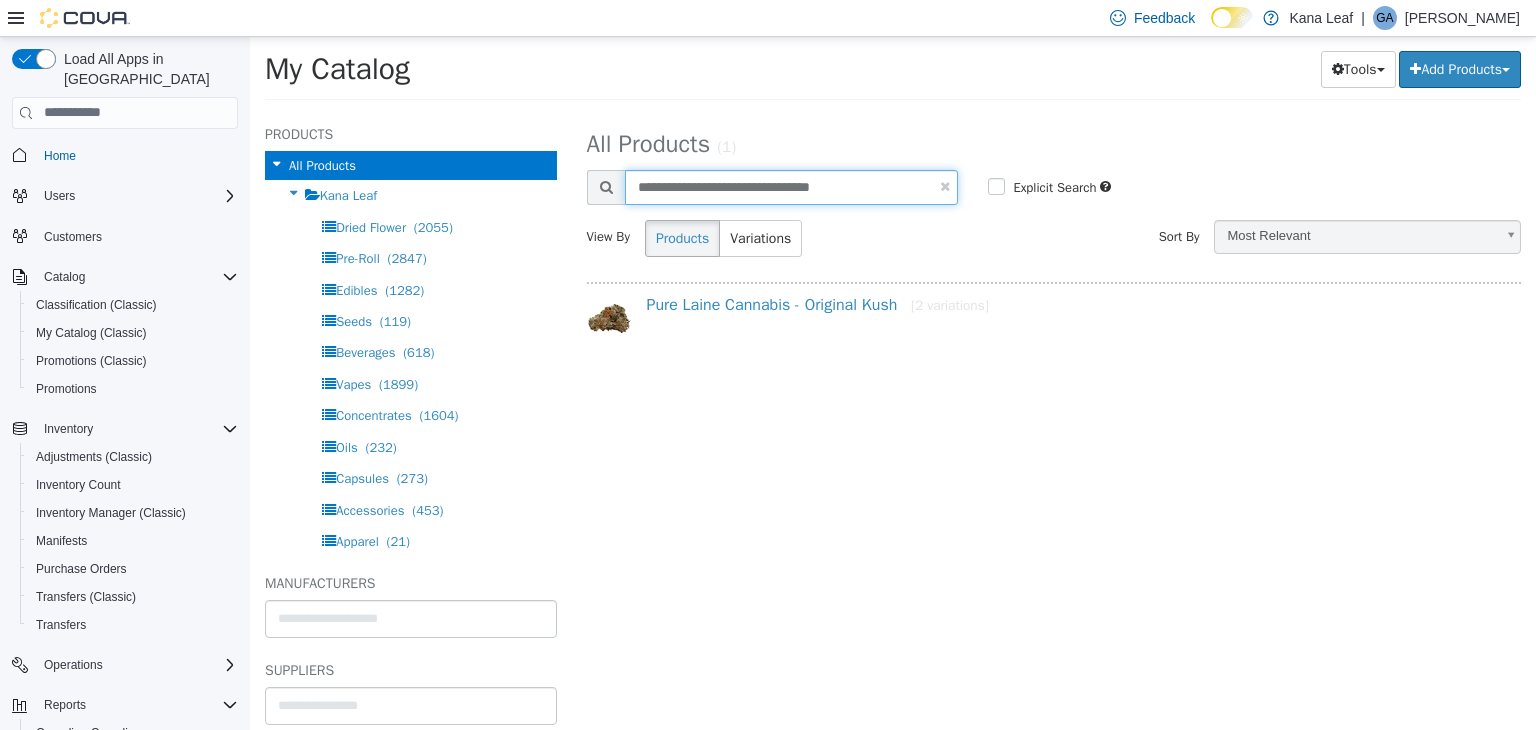 type on "**********" 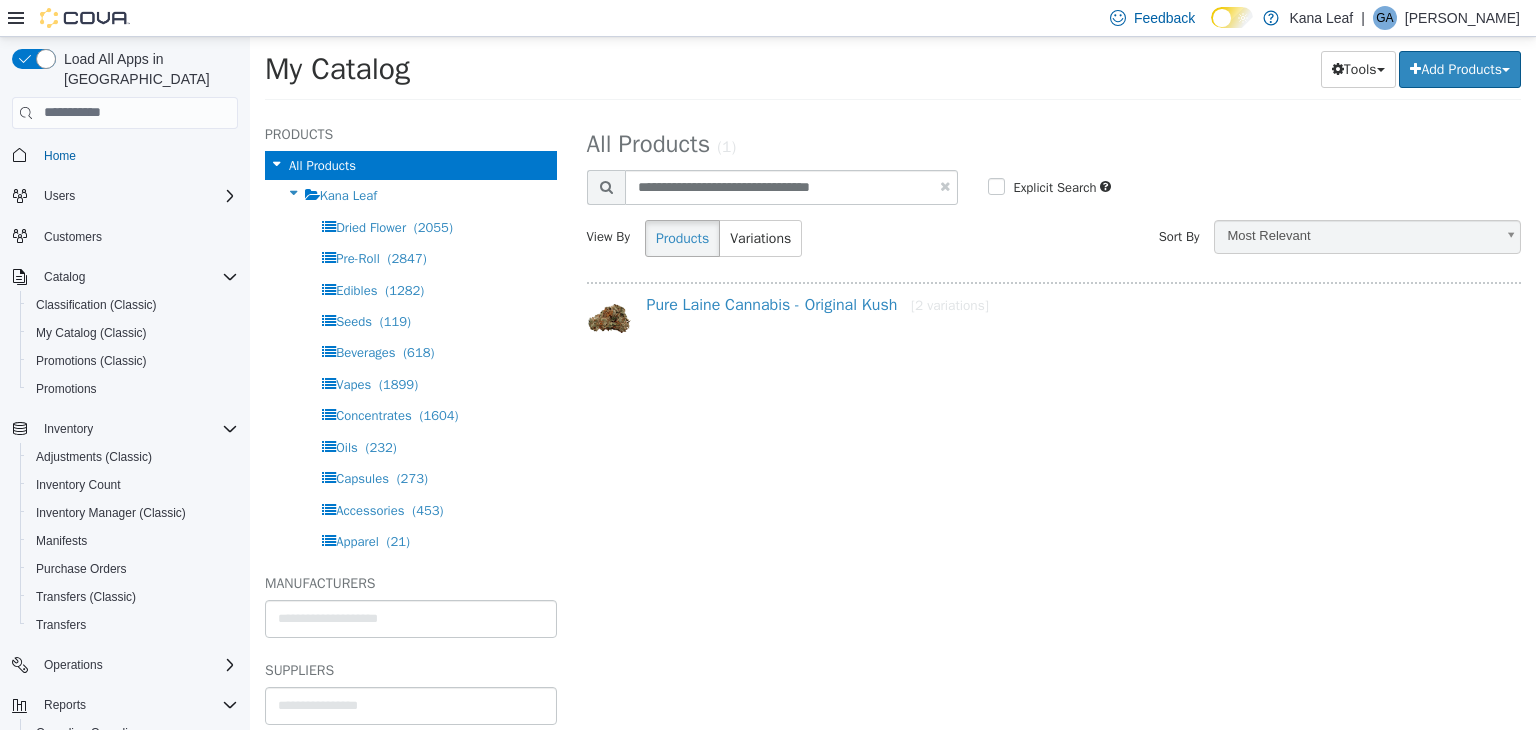 select on "**********" 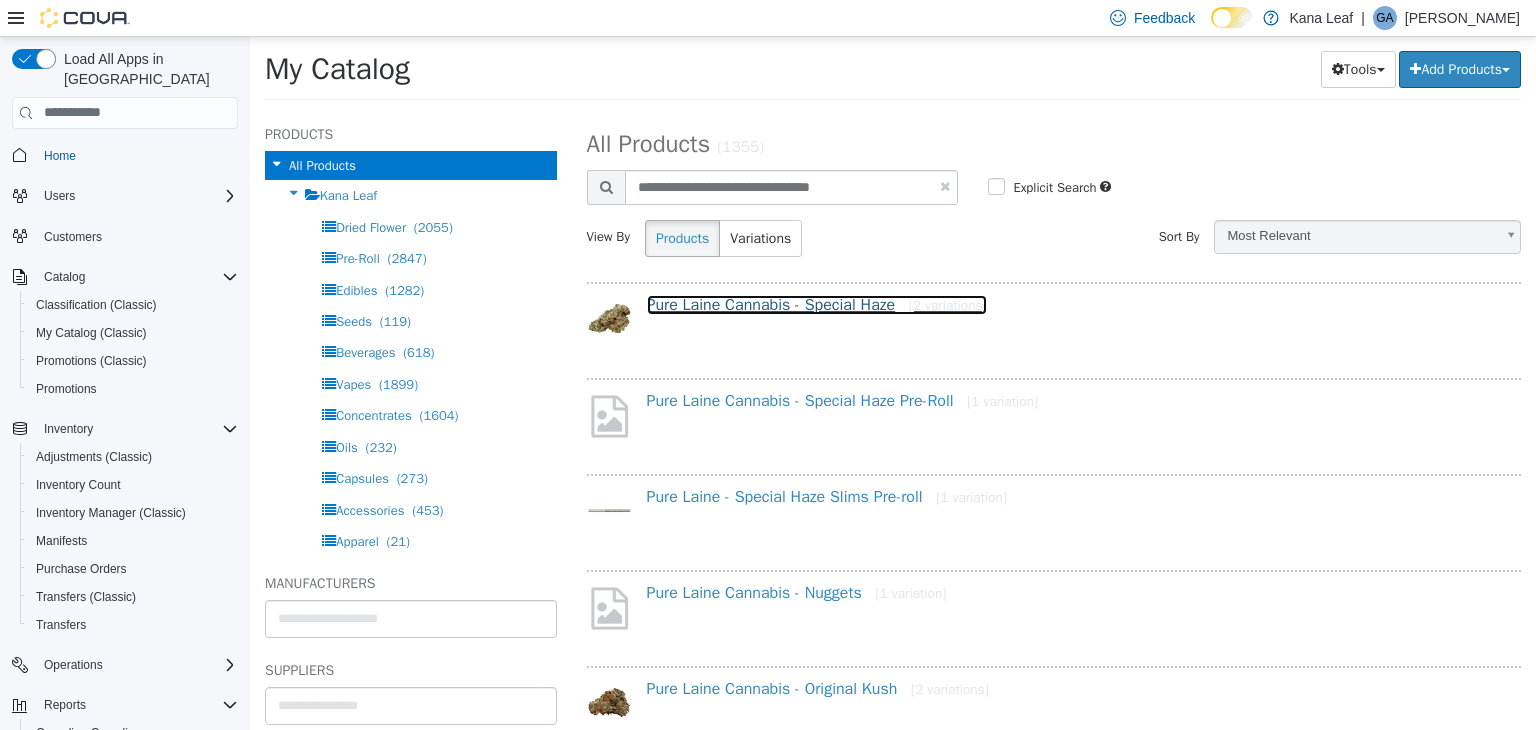 click on "Pure Laine Cannabis - Special Haze
[2 variations]" at bounding box center [817, 304] 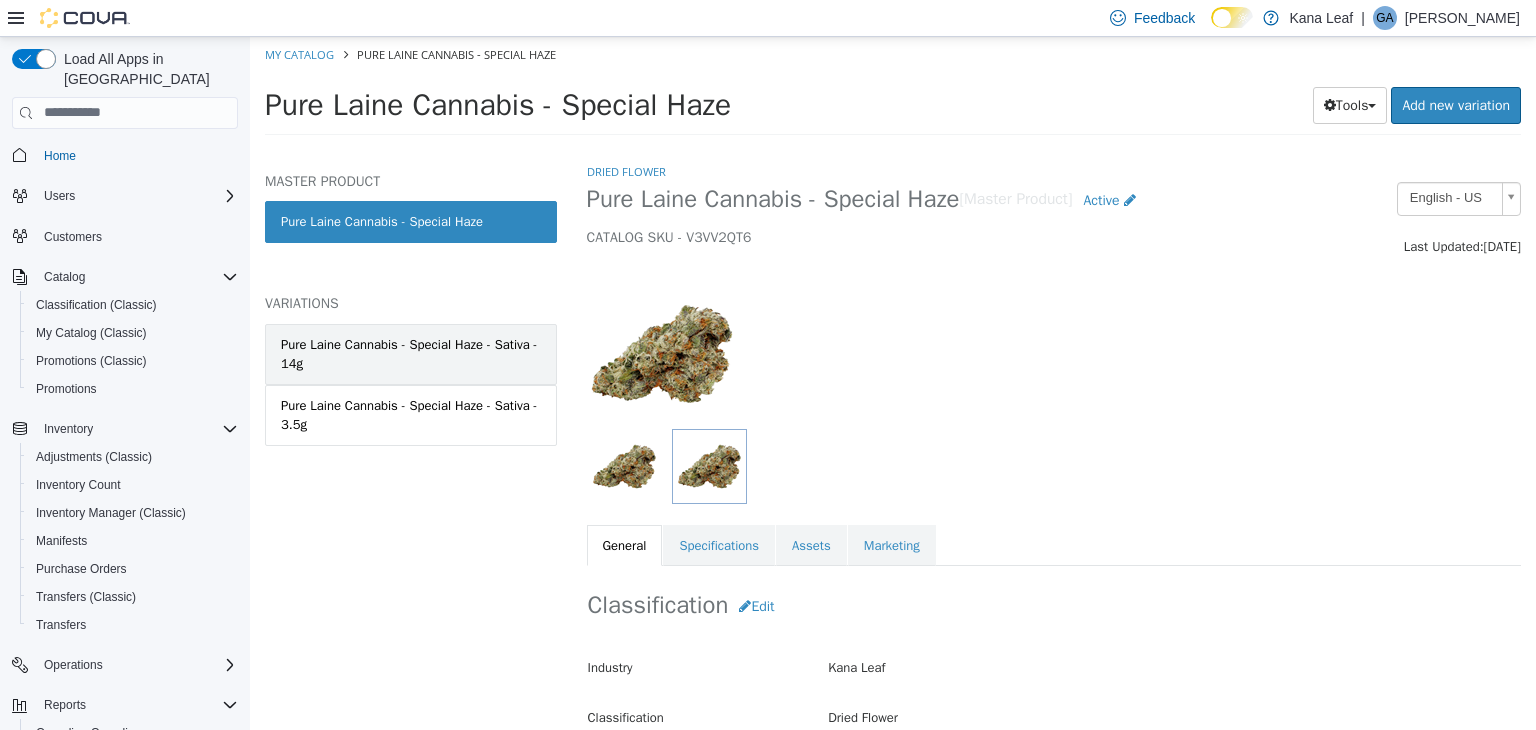 click on "Pure Laine Cannabis - Special Haze - Sativa - 14g" at bounding box center [411, 353] 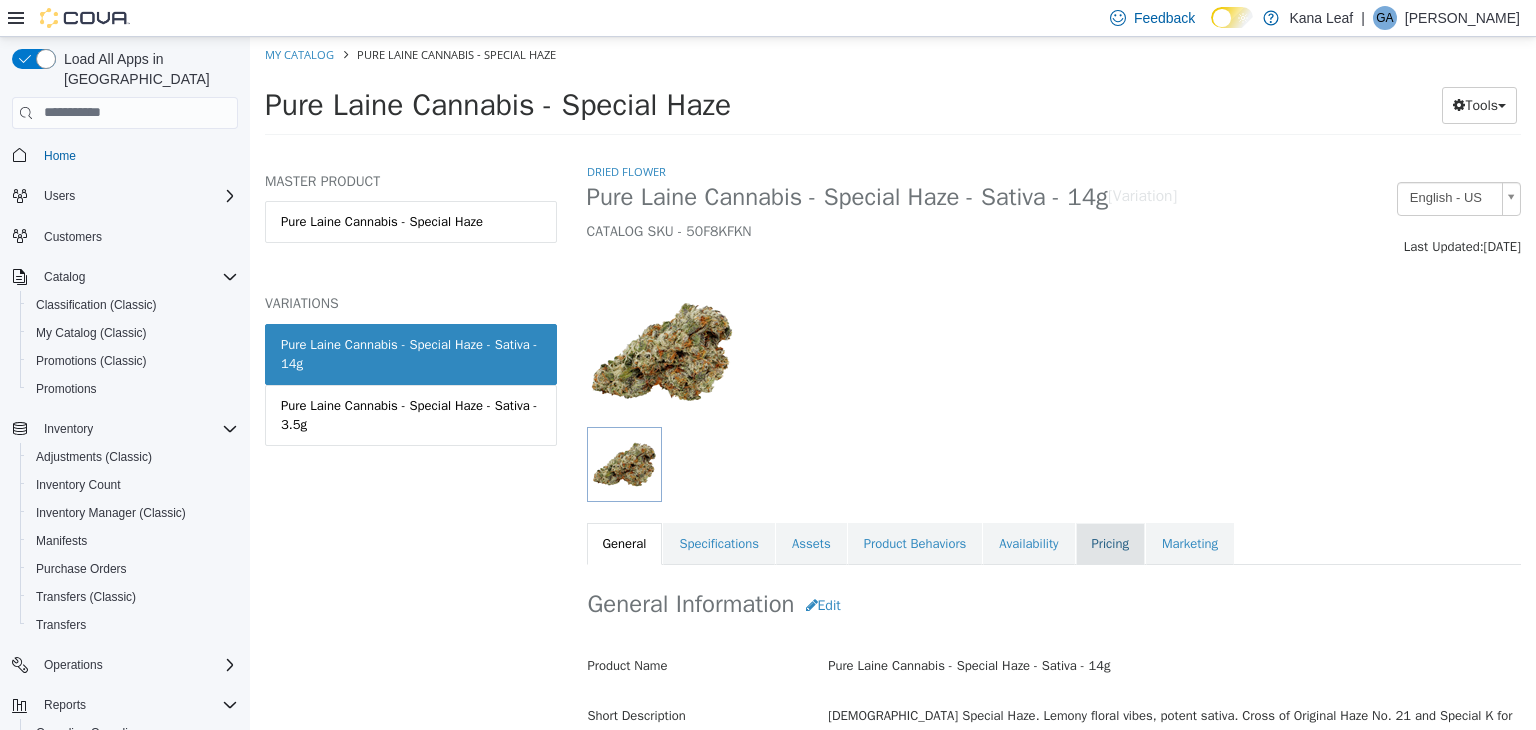 click on "Pricing" at bounding box center (1110, 543) 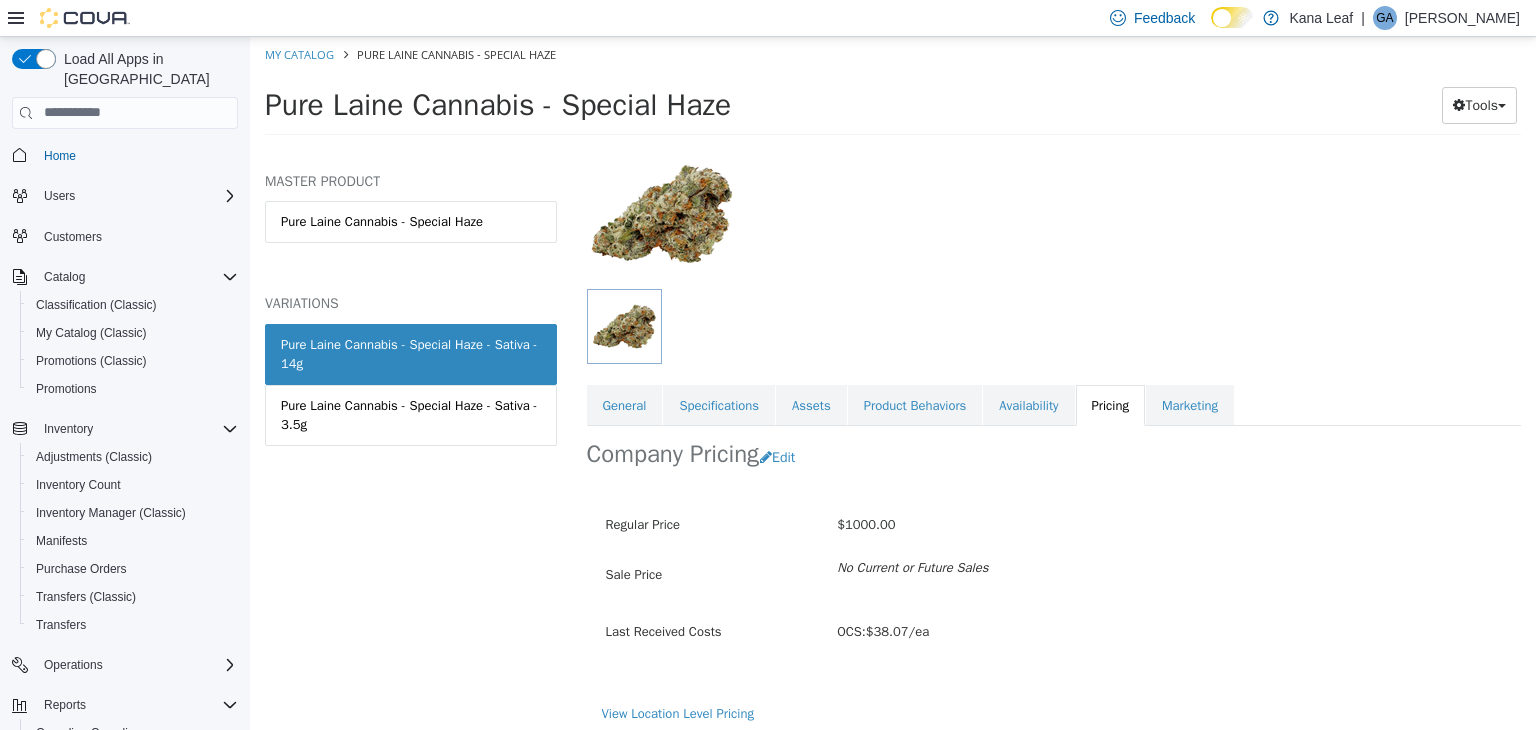 scroll, scrollTop: 147, scrollLeft: 0, axis: vertical 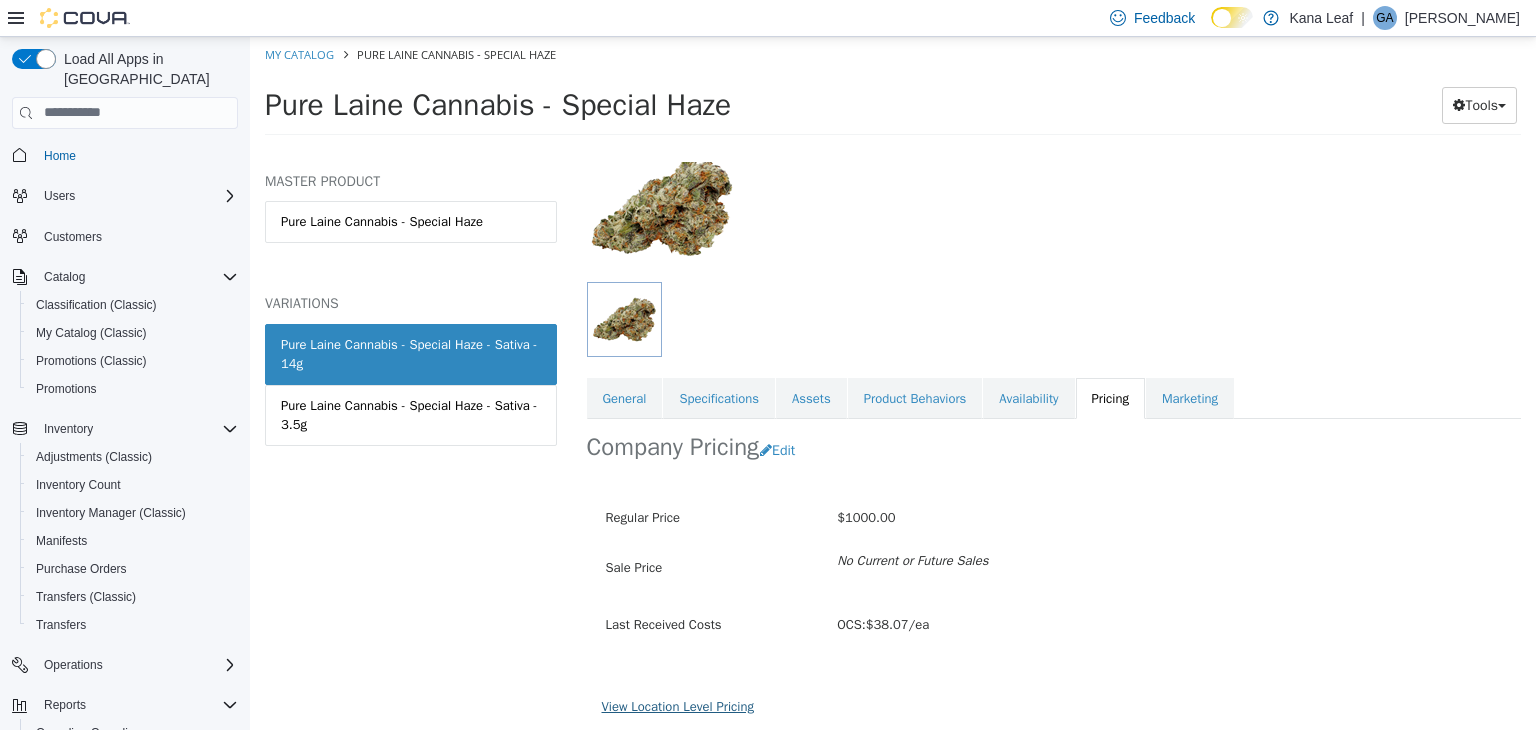 click on "View Location Level Pricing" at bounding box center [678, 705] 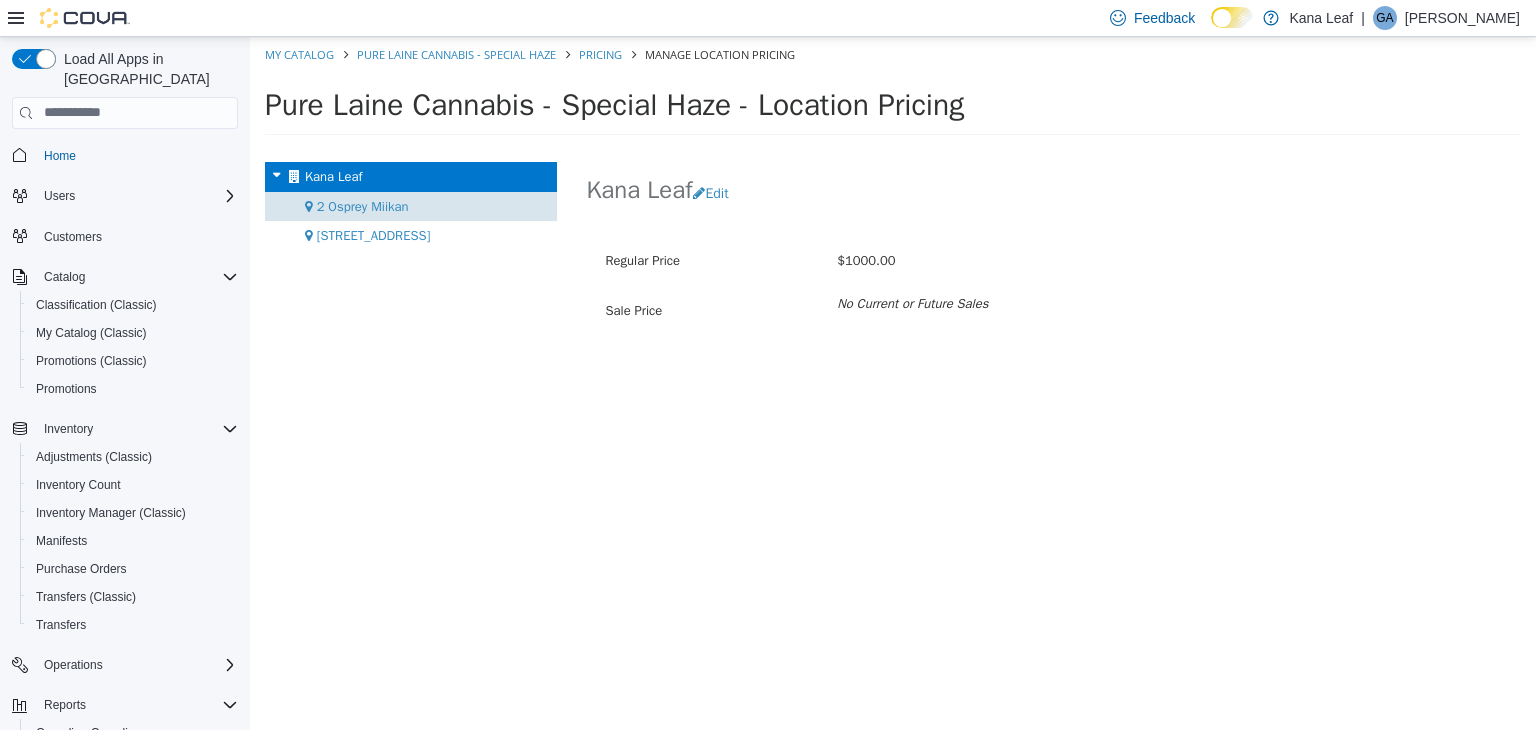 click on "2 Osprey Miikan" at bounding box center (363, 205) 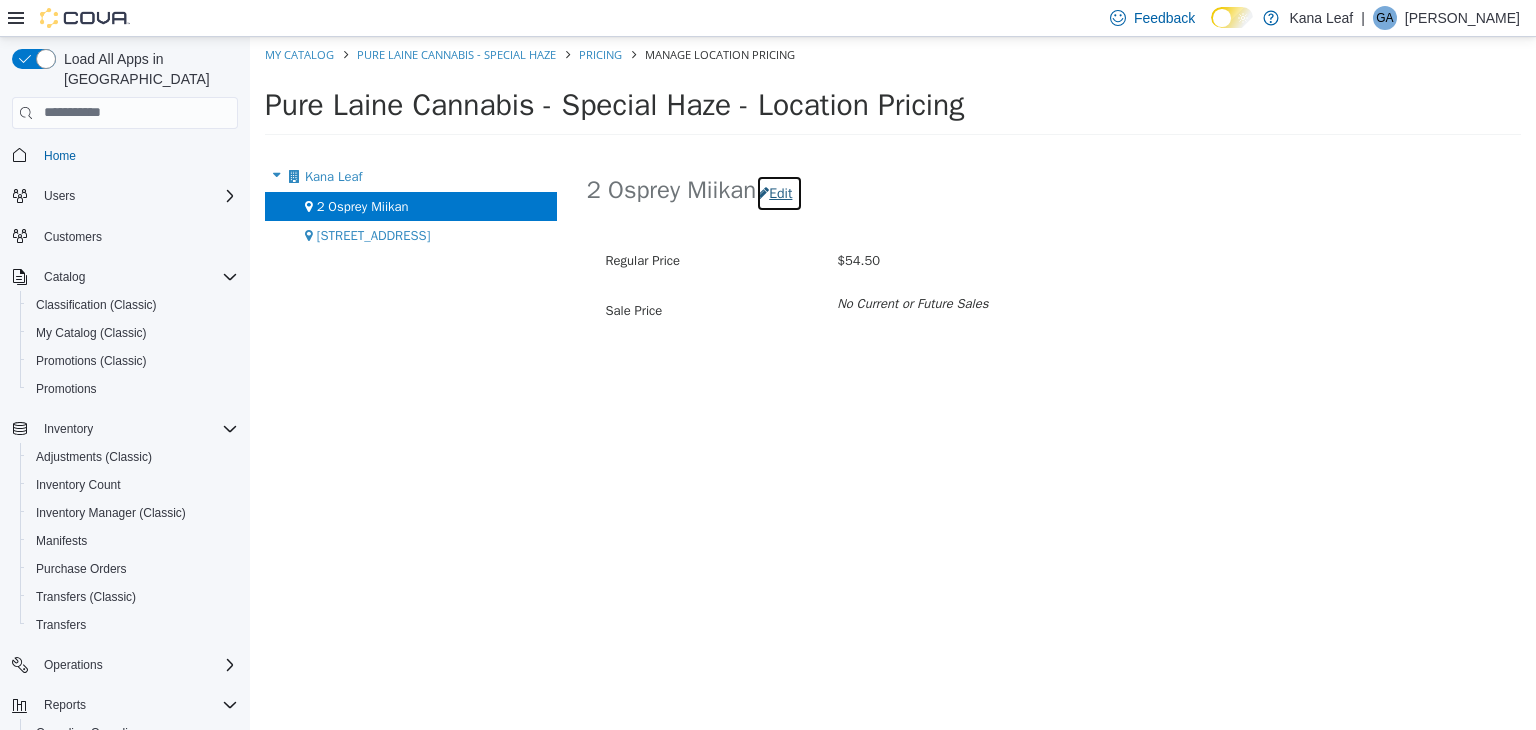 click on "Edit" at bounding box center [779, 192] 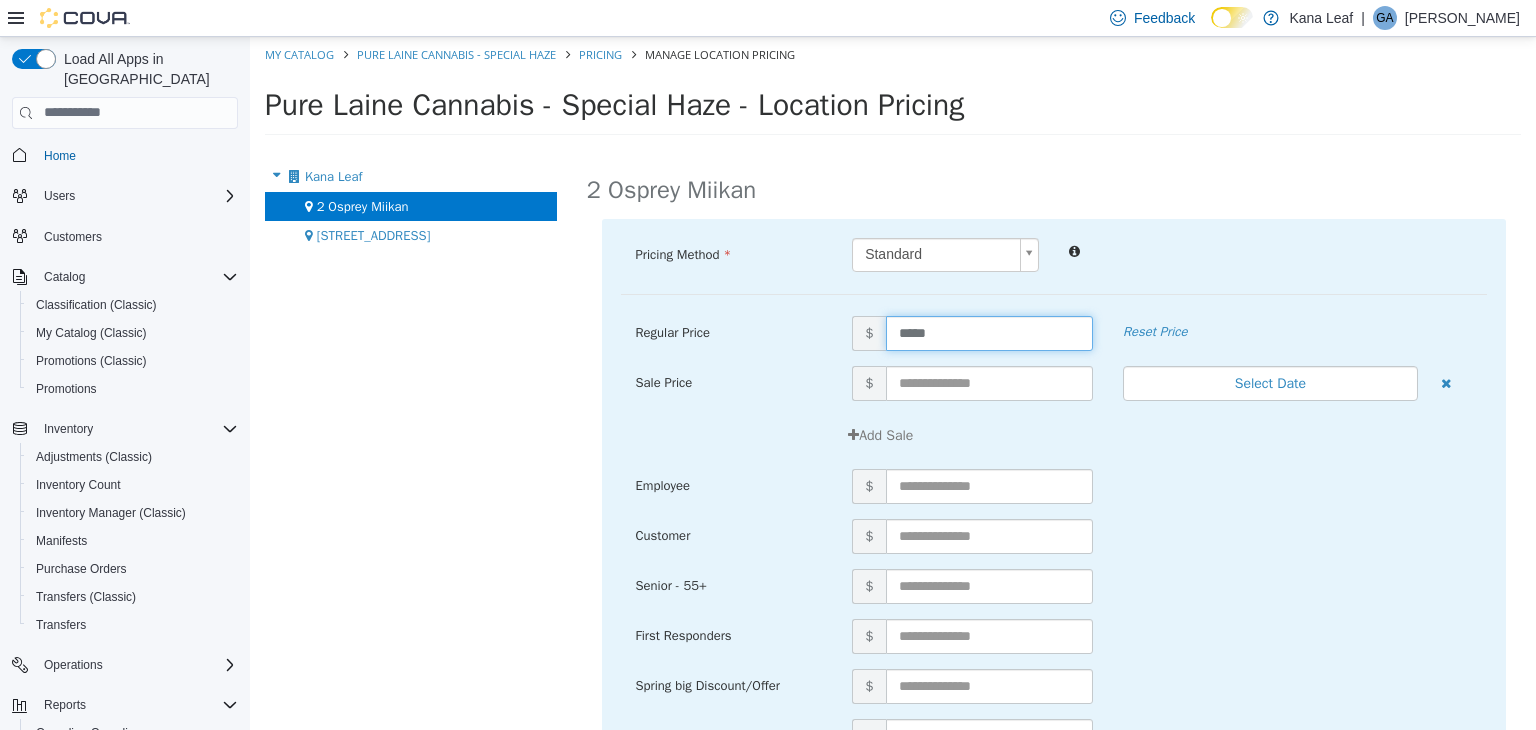 click on "*****" at bounding box center [989, 332] 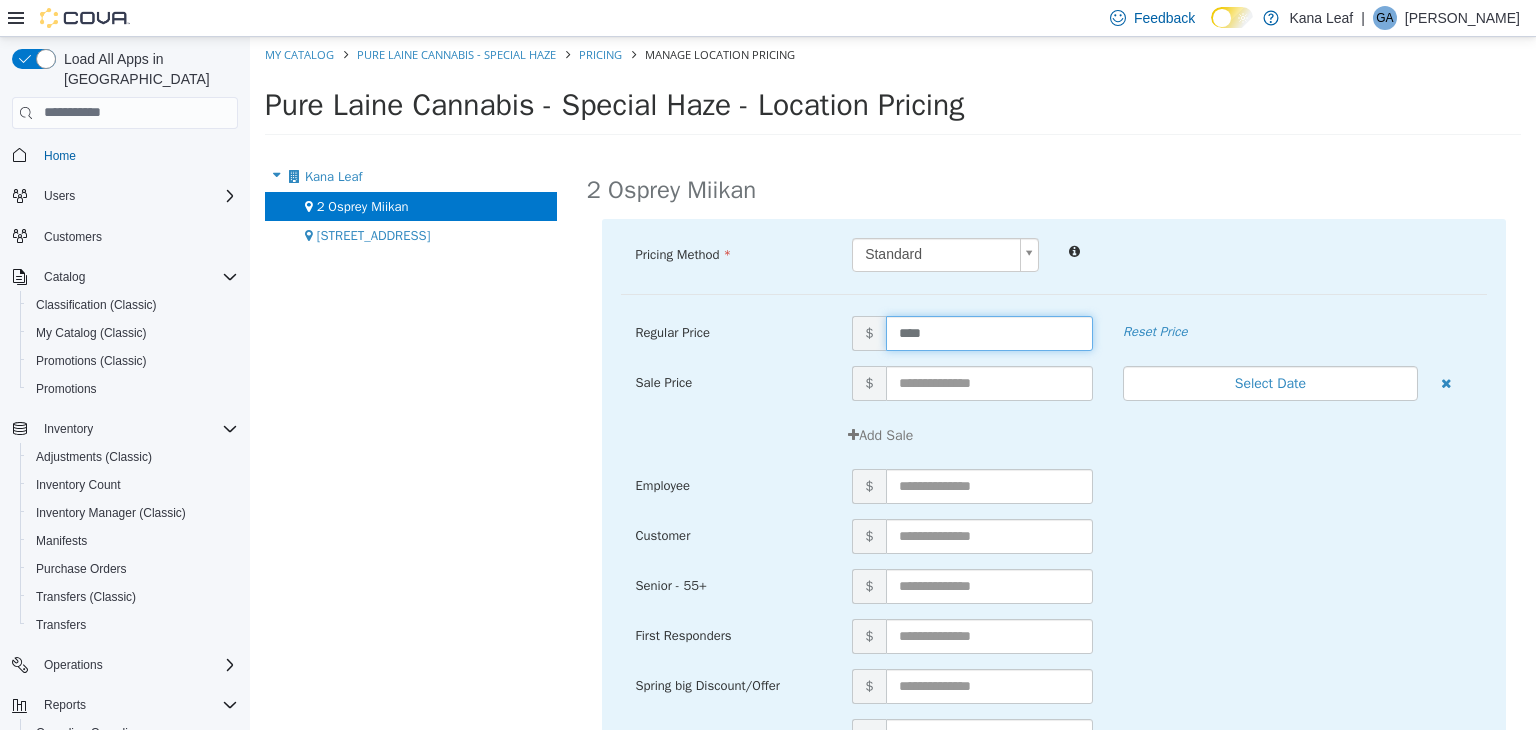 type on "*****" 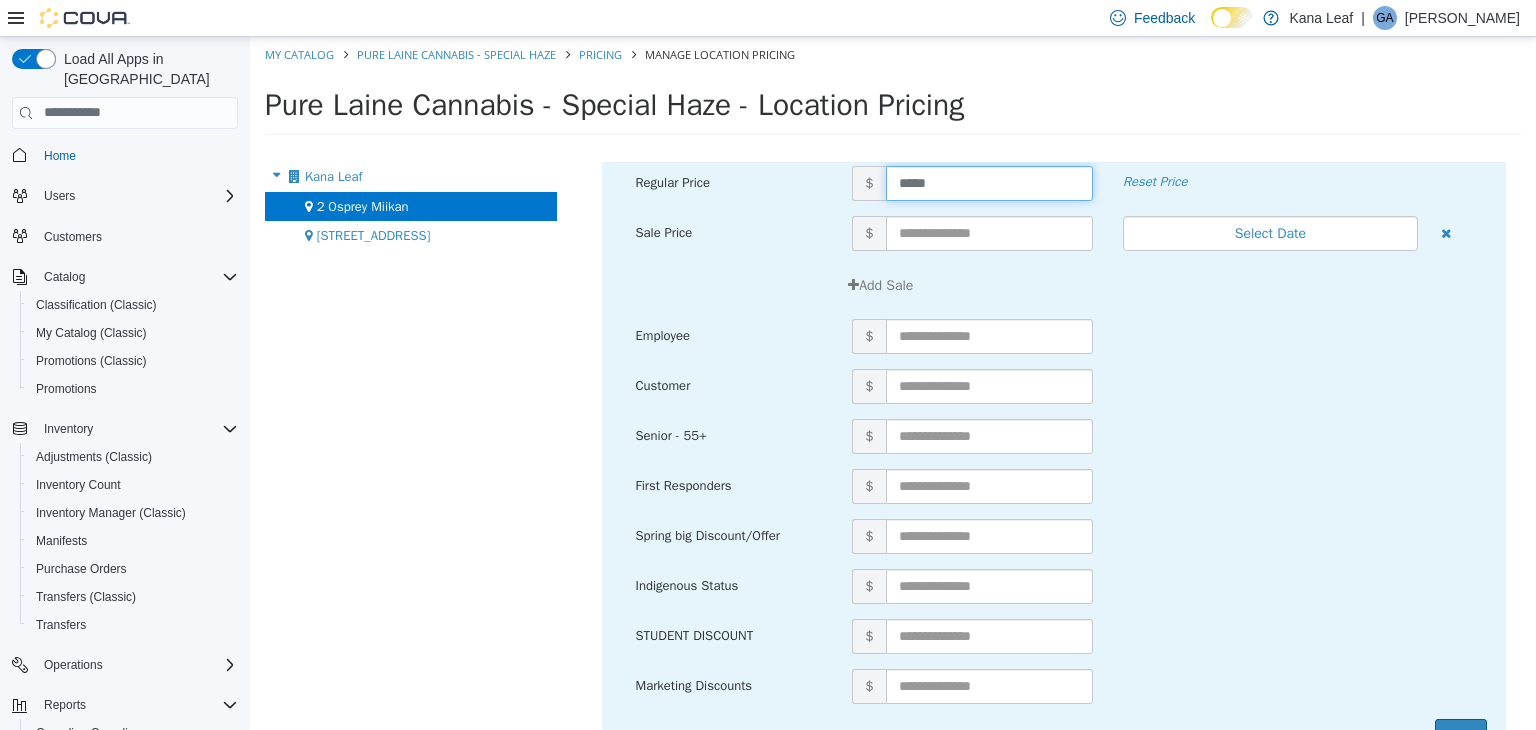 scroll, scrollTop: 214, scrollLeft: 0, axis: vertical 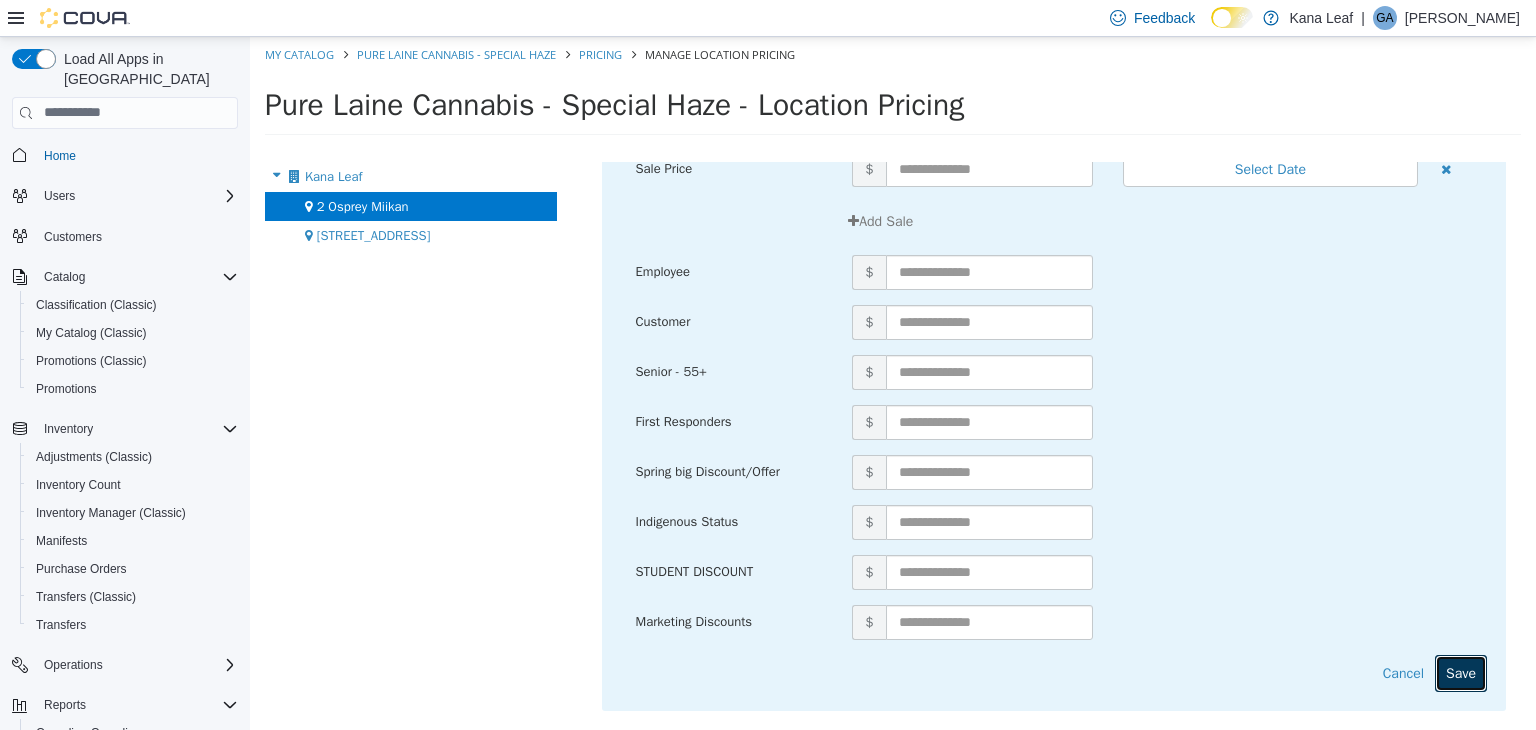 click on "Save" at bounding box center [1461, 672] 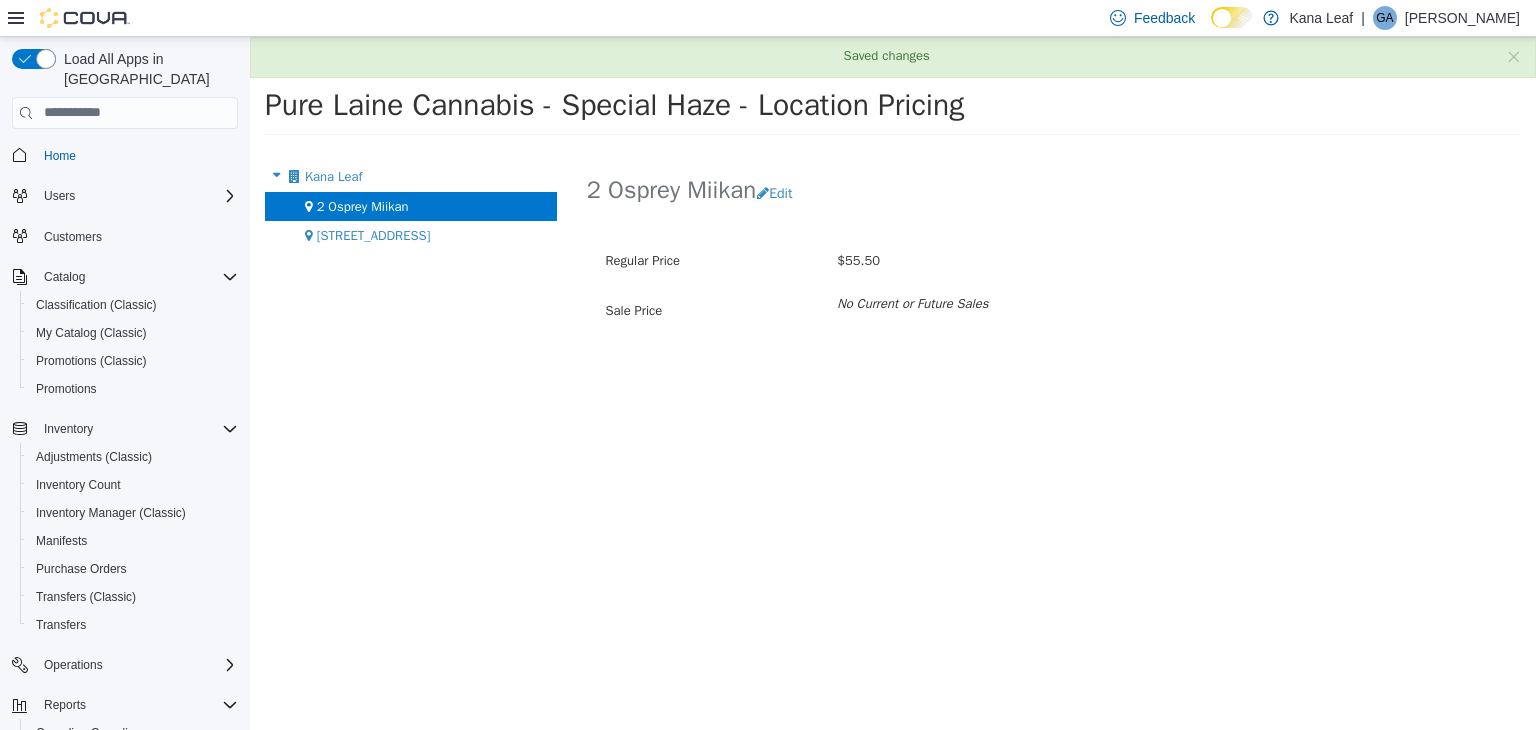 scroll, scrollTop: 0, scrollLeft: 0, axis: both 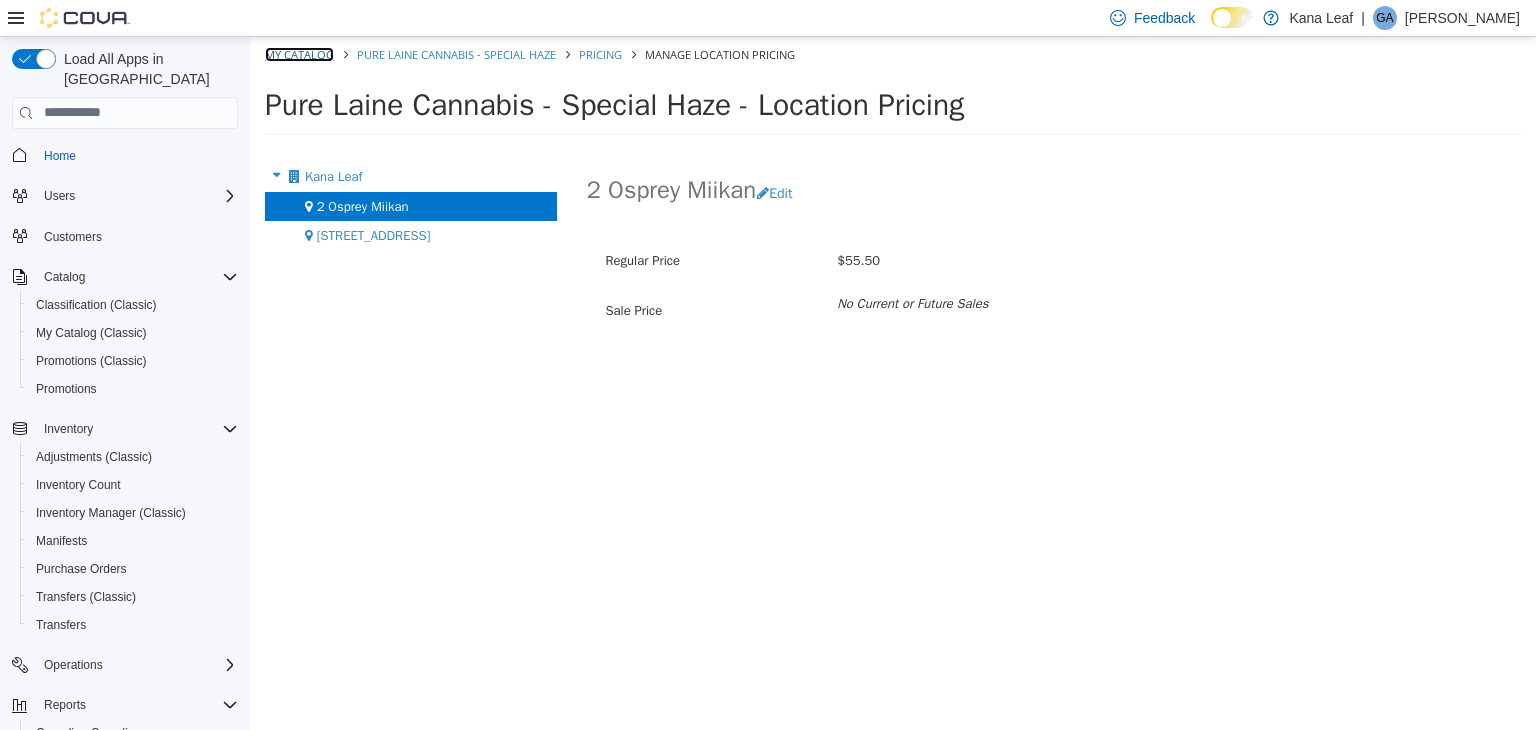 click on "My Catalog" at bounding box center (299, 53) 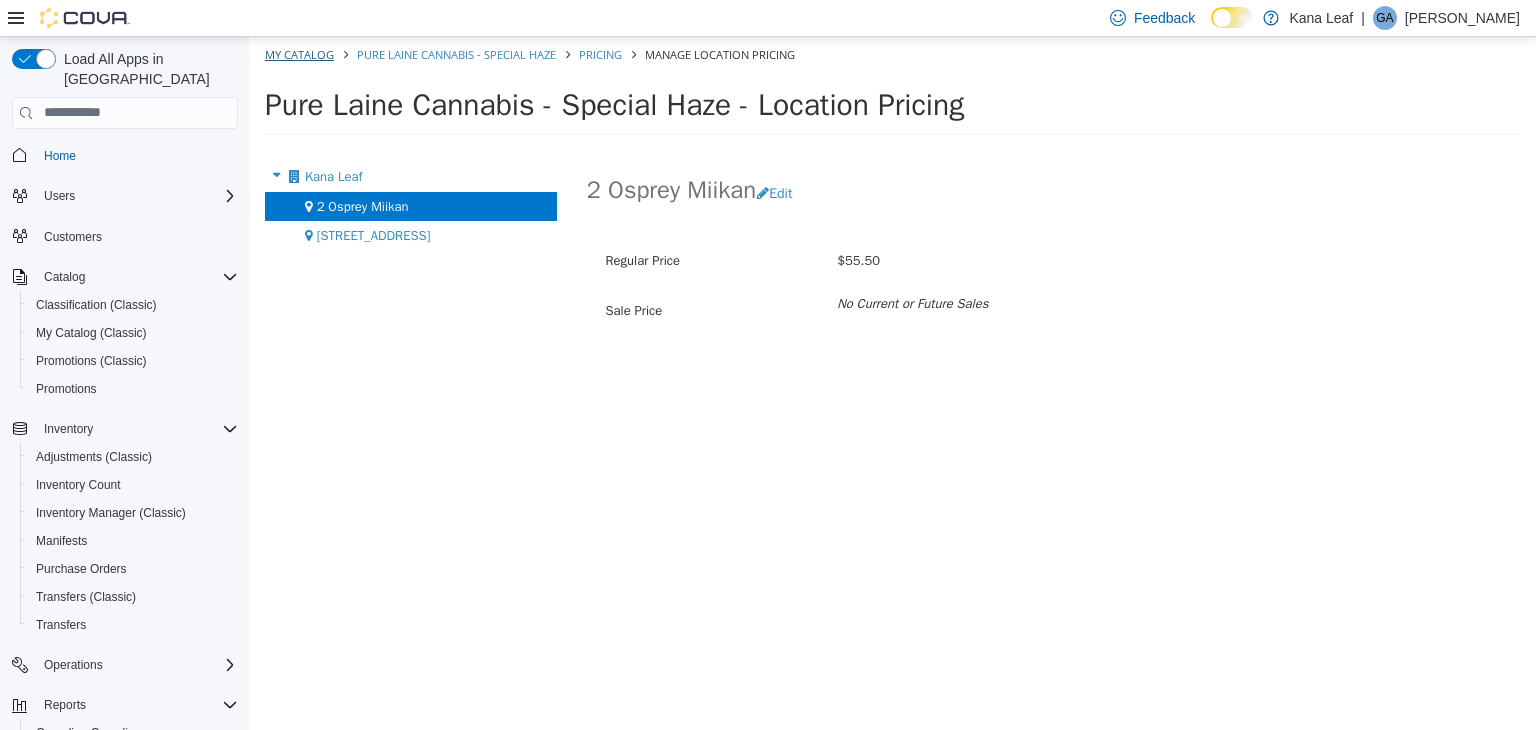 select on "**********" 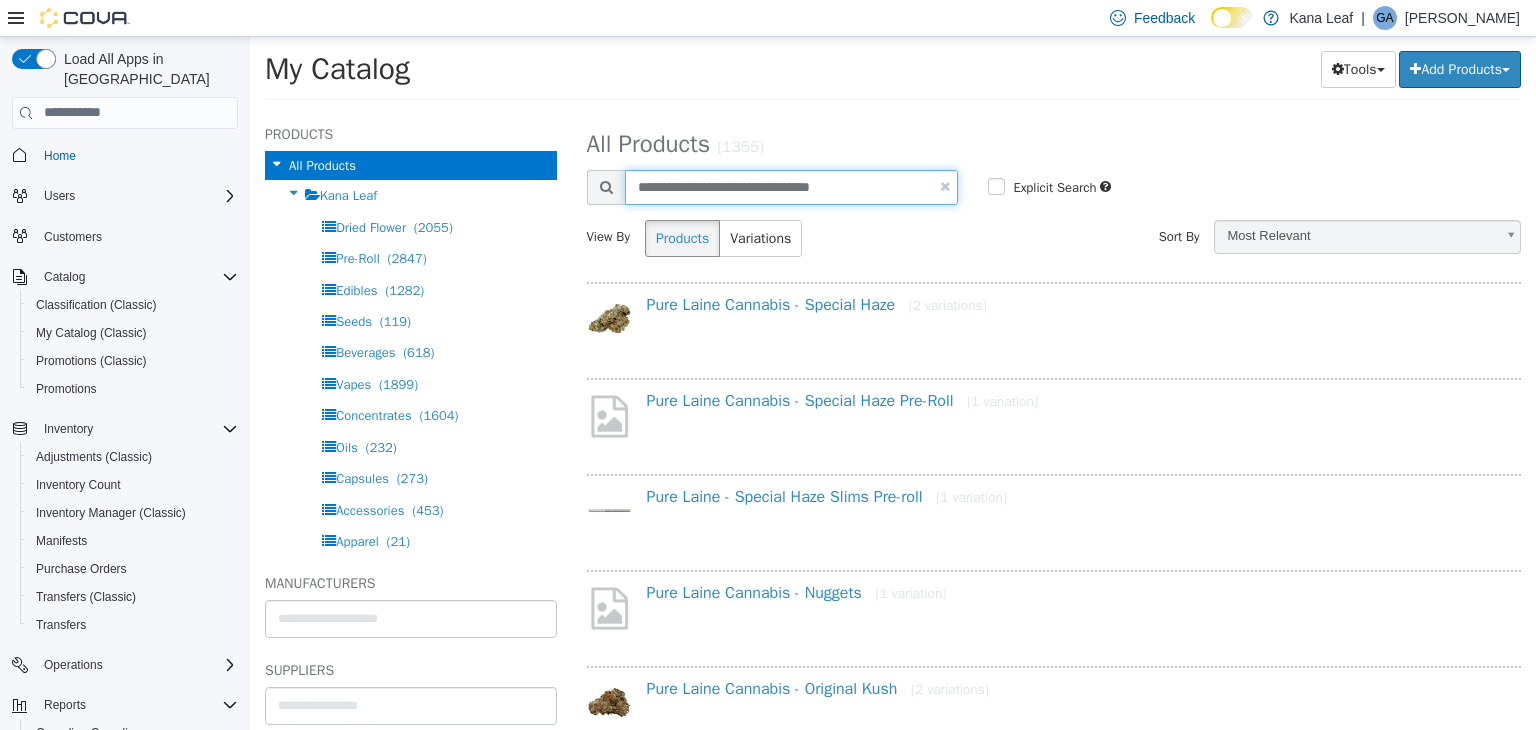 drag, startPoint x: 908, startPoint y: 193, endPoint x: 650, endPoint y: 222, distance: 259.62473 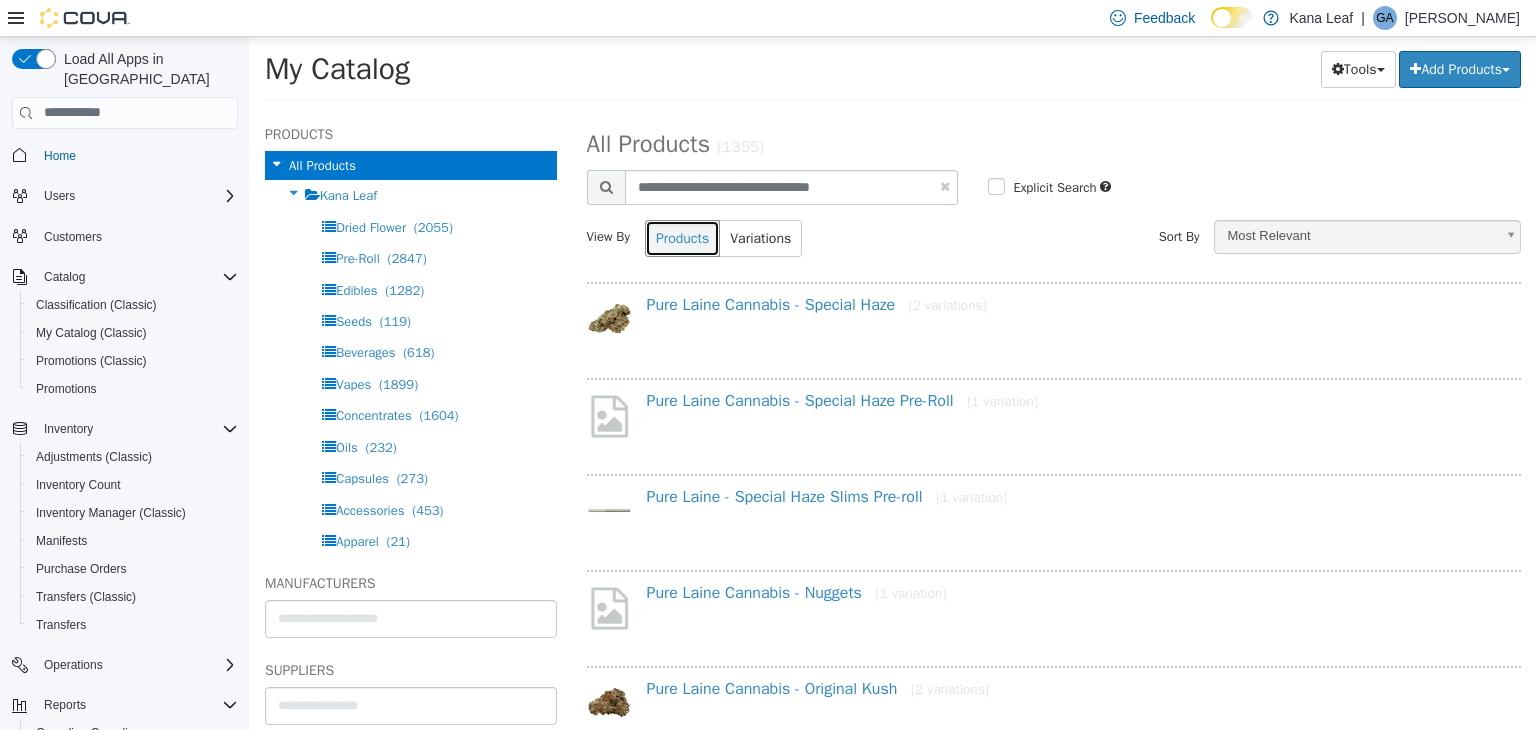 click on "Products" at bounding box center [682, 237] 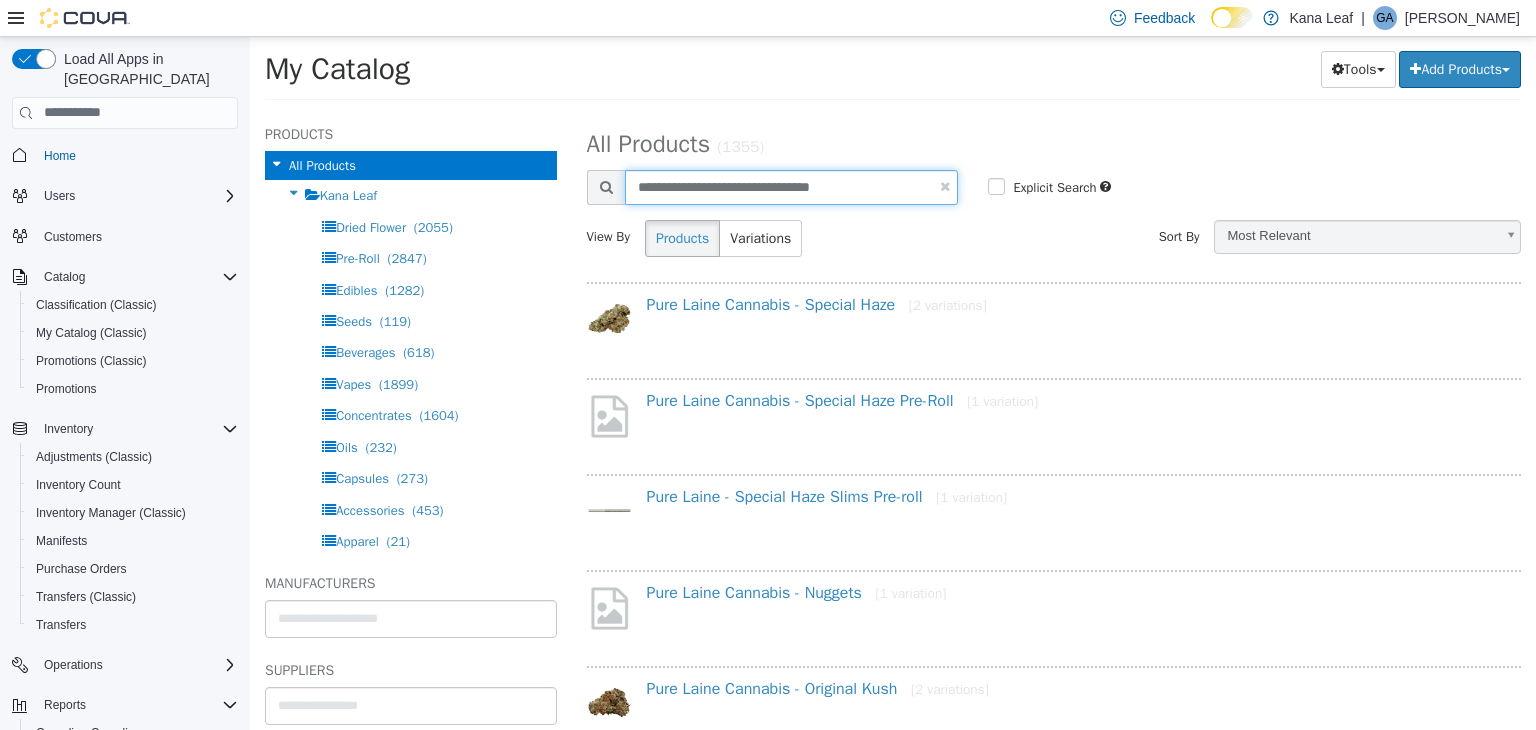 drag, startPoint x: 638, startPoint y: 190, endPoint x: 953, endPoint y: 230, distance: 317.52954 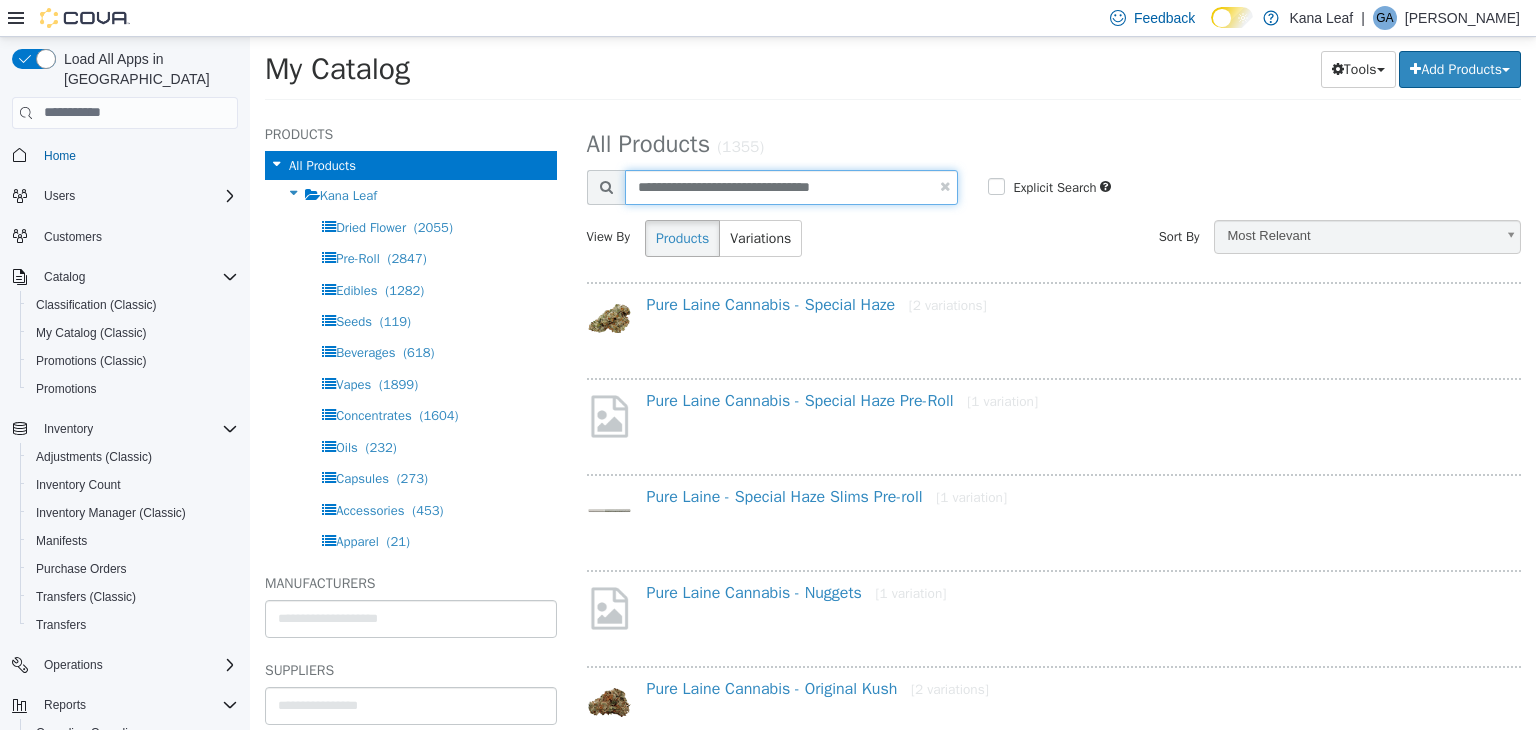 paste on "**********" 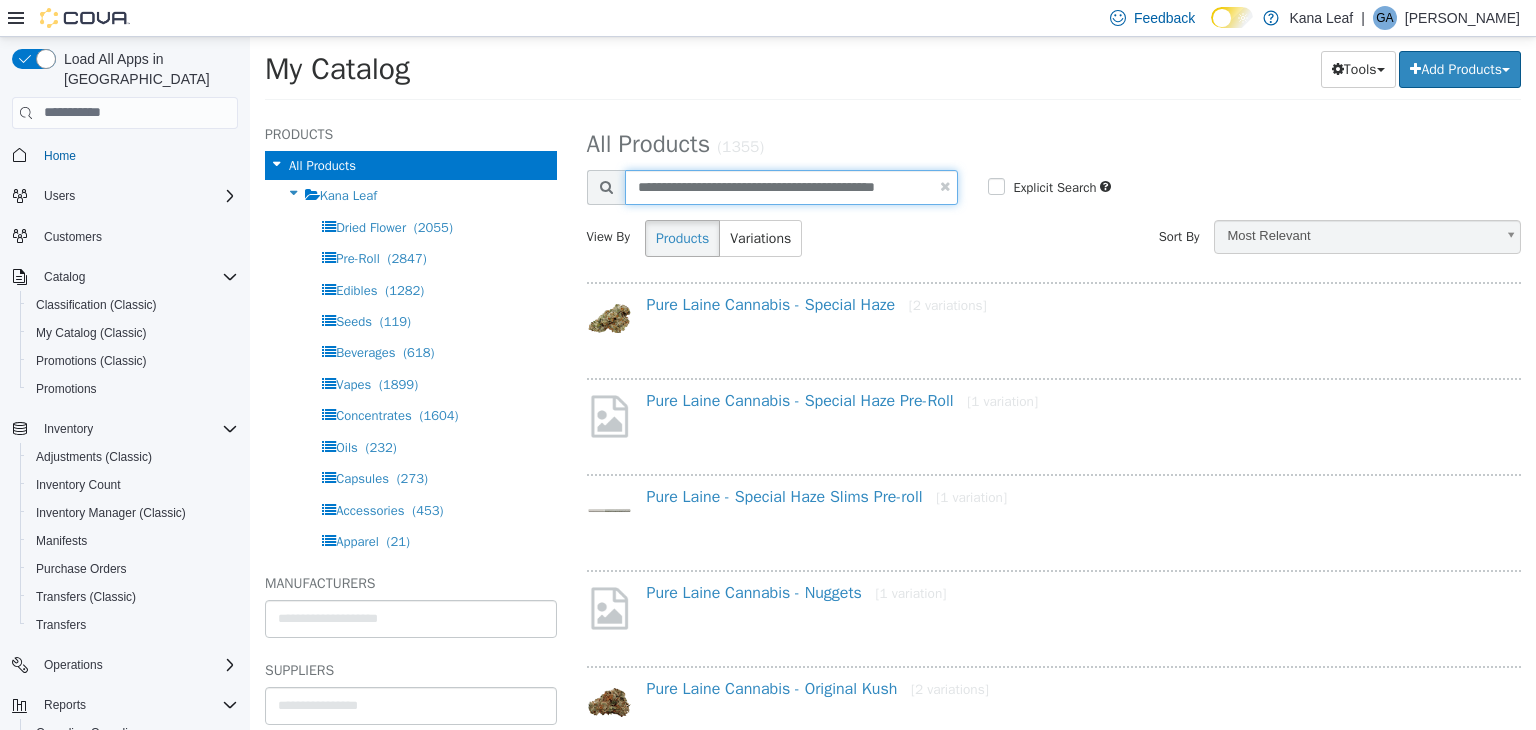 drag, startPoint x: 848, startPoint y: 187, endPoint x: 1109, endPoint y: 269, distance: 273.57816 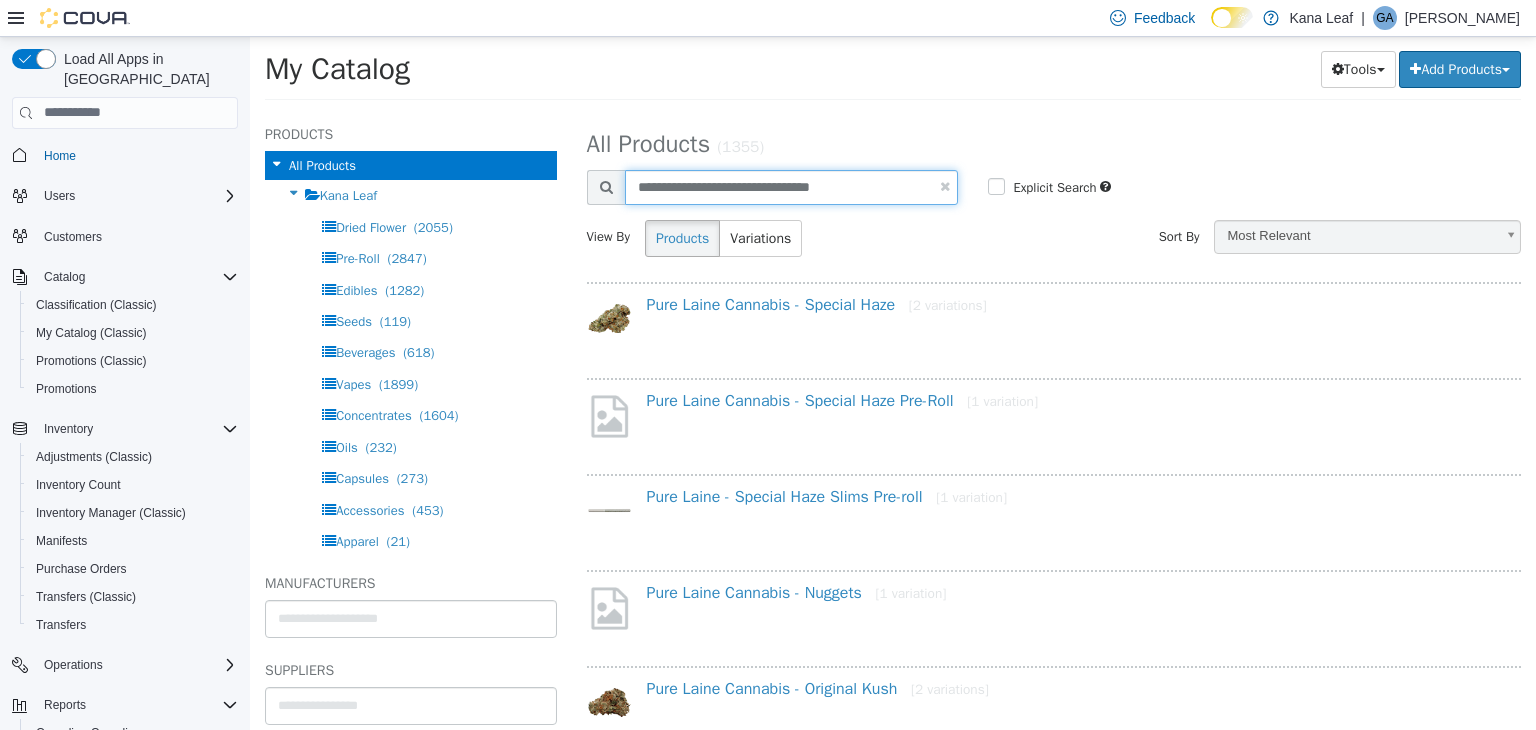 click on "**********" at bounding box center [792, 186] 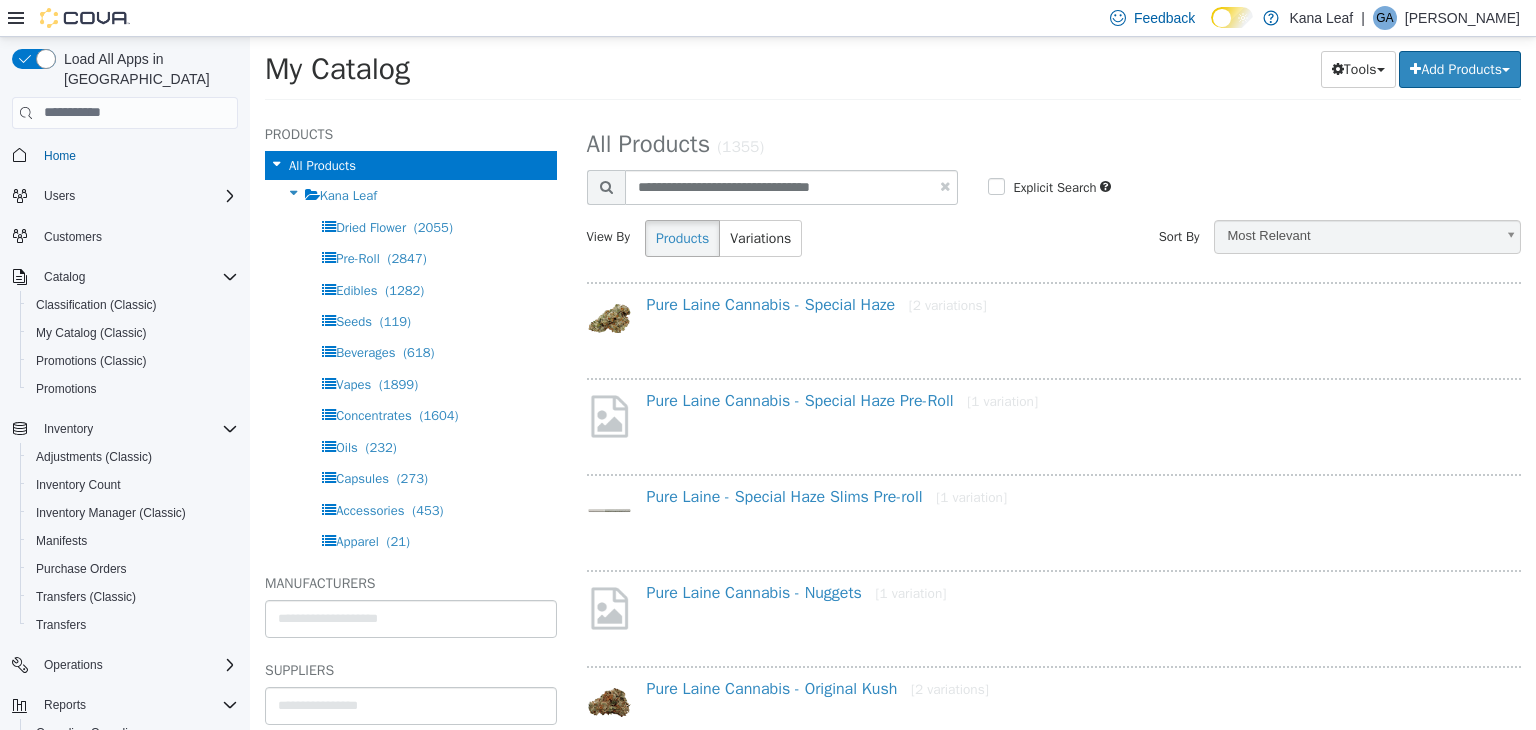 select on "**********" 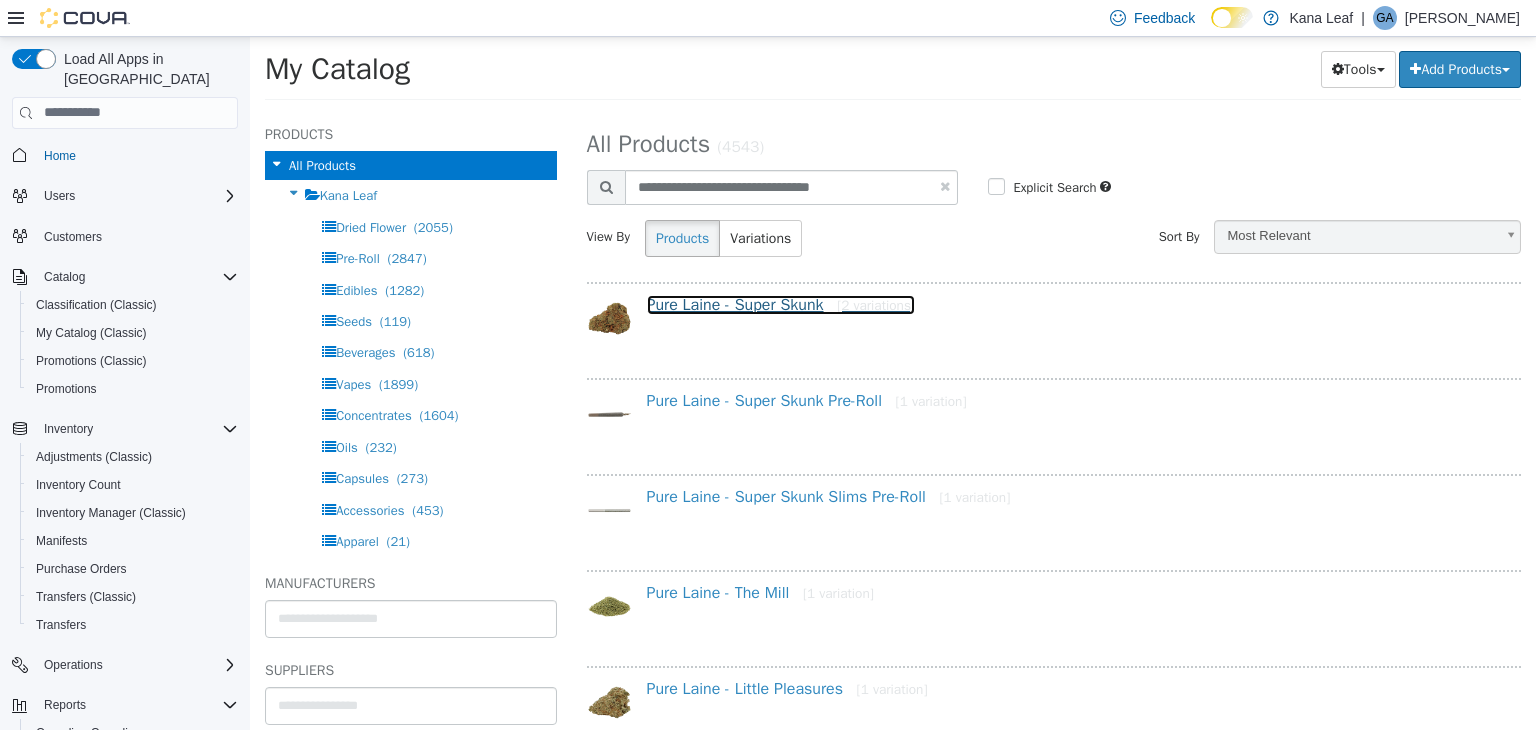 click on "Pure Laine - Super Skunk
[2 variations]" at bounding box center [781, 304] 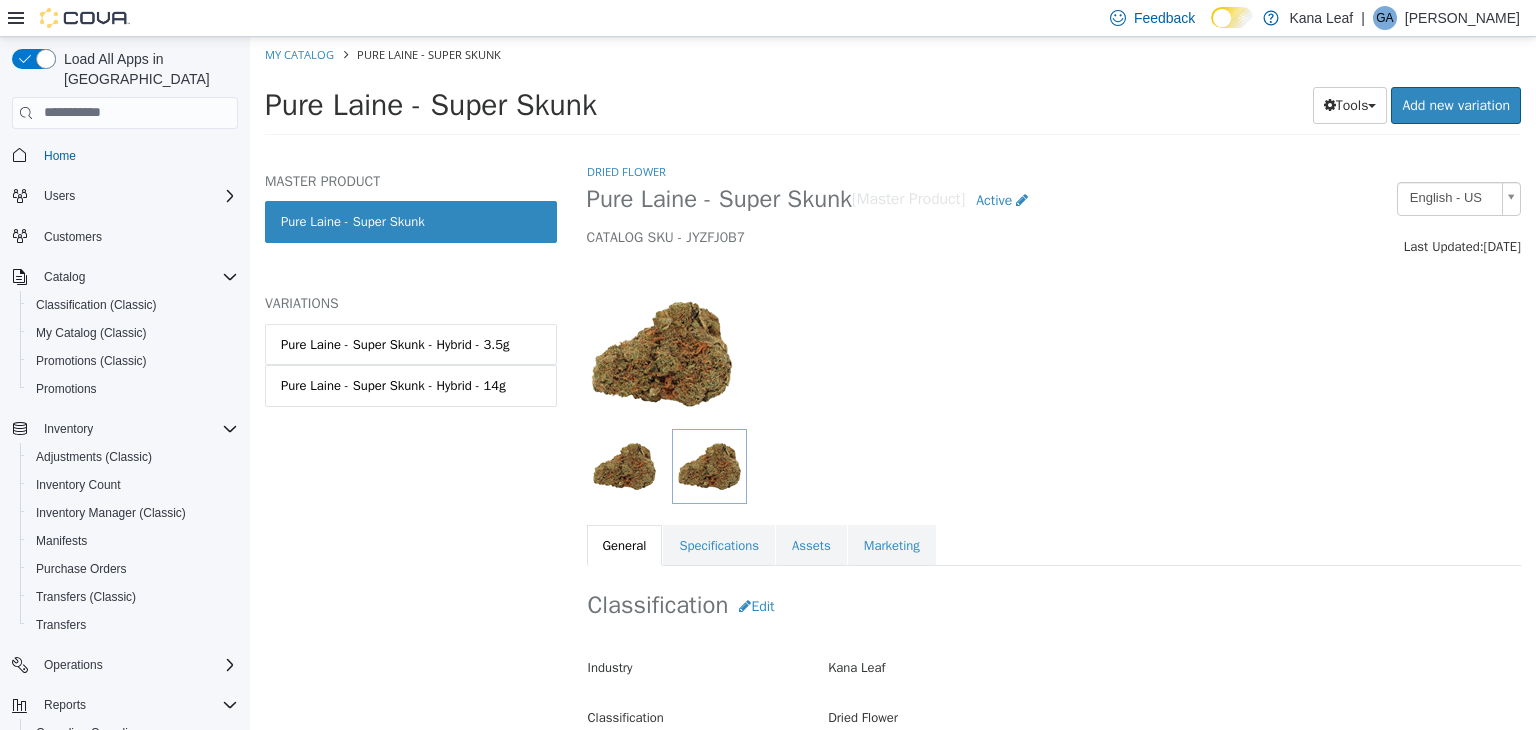 click on "Pure Laine - Super Skunk - Hybrid - 14g" at bounding box center (393, 385) 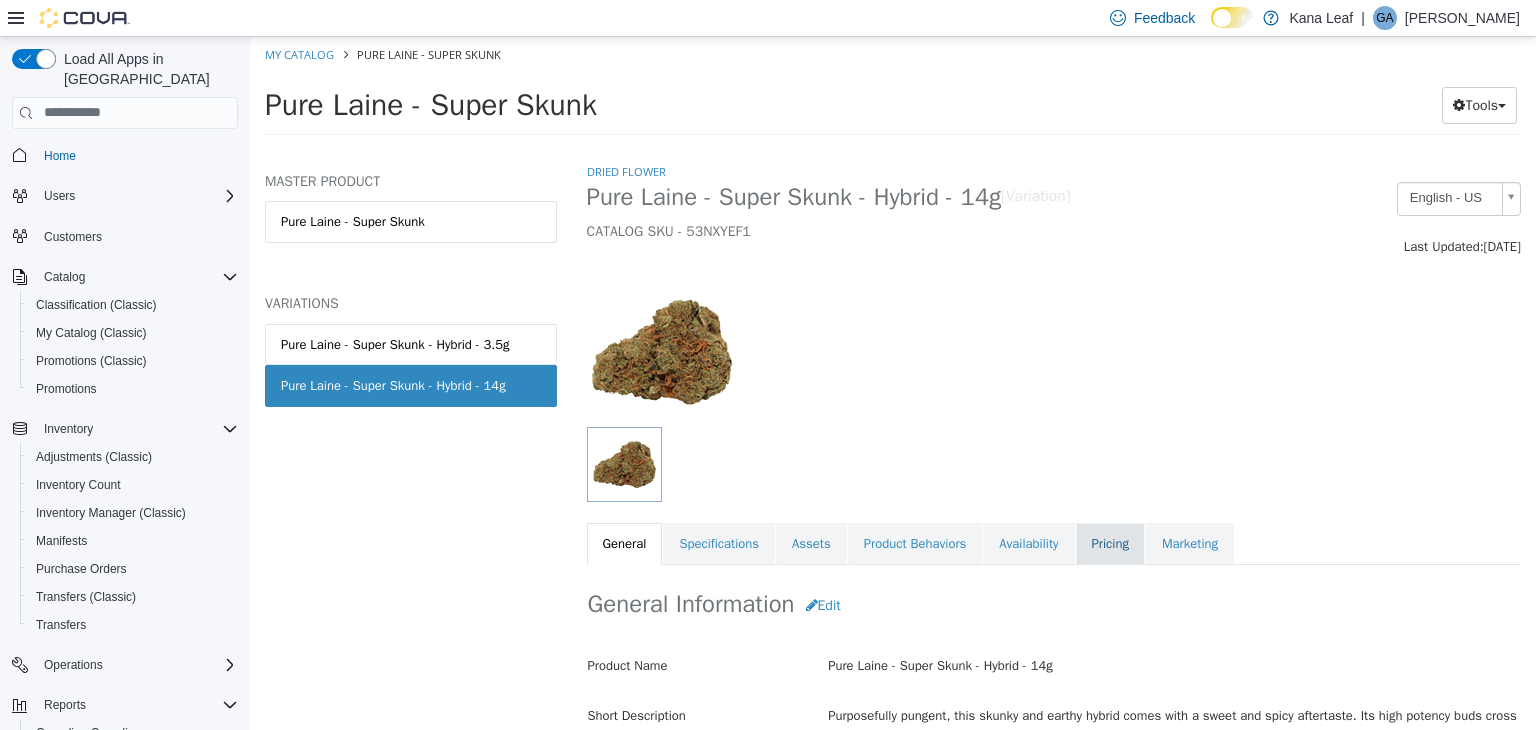 click on "Pricing" at bounding box center [1110, 543] 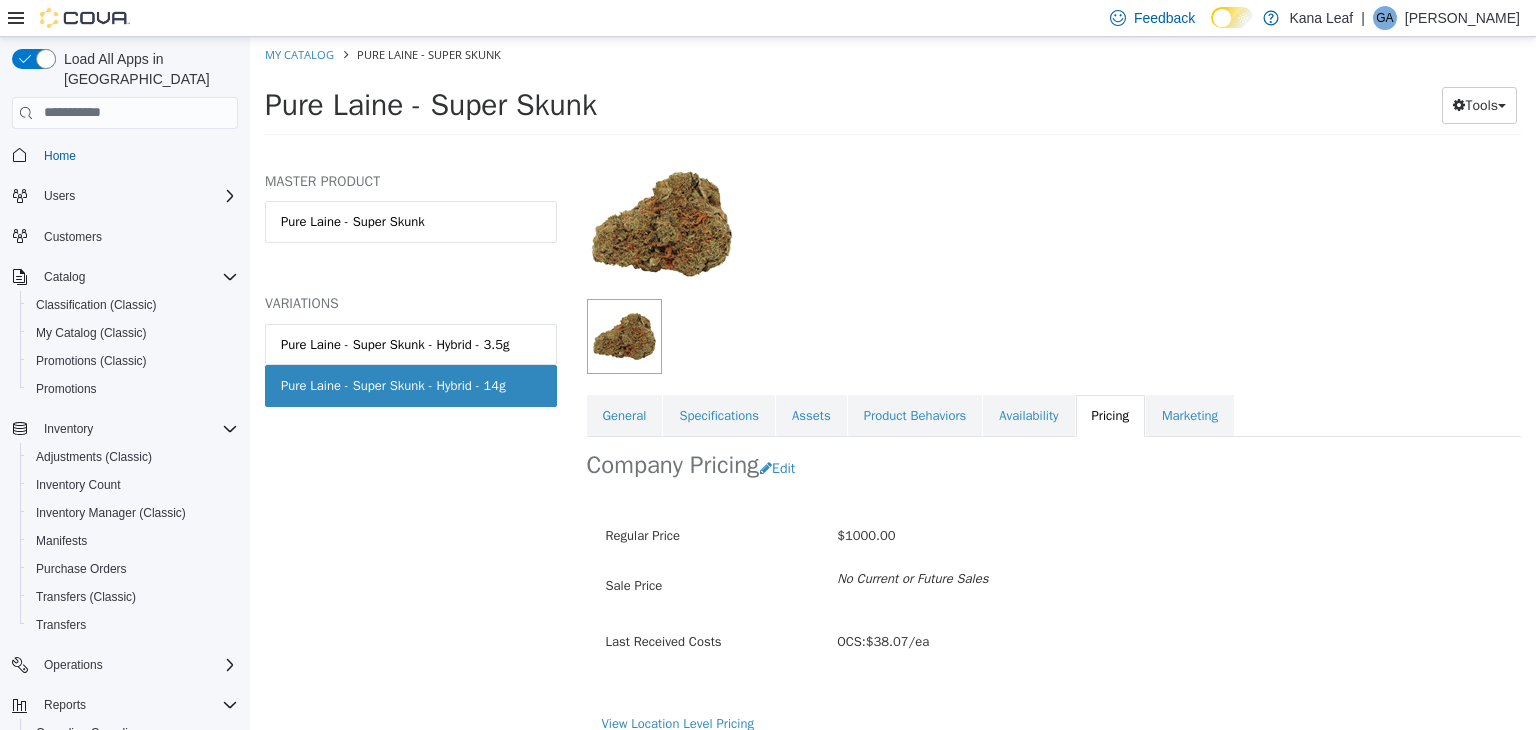 scroll, scrollTop: 145, scrollLeft: 0, axis: vertical 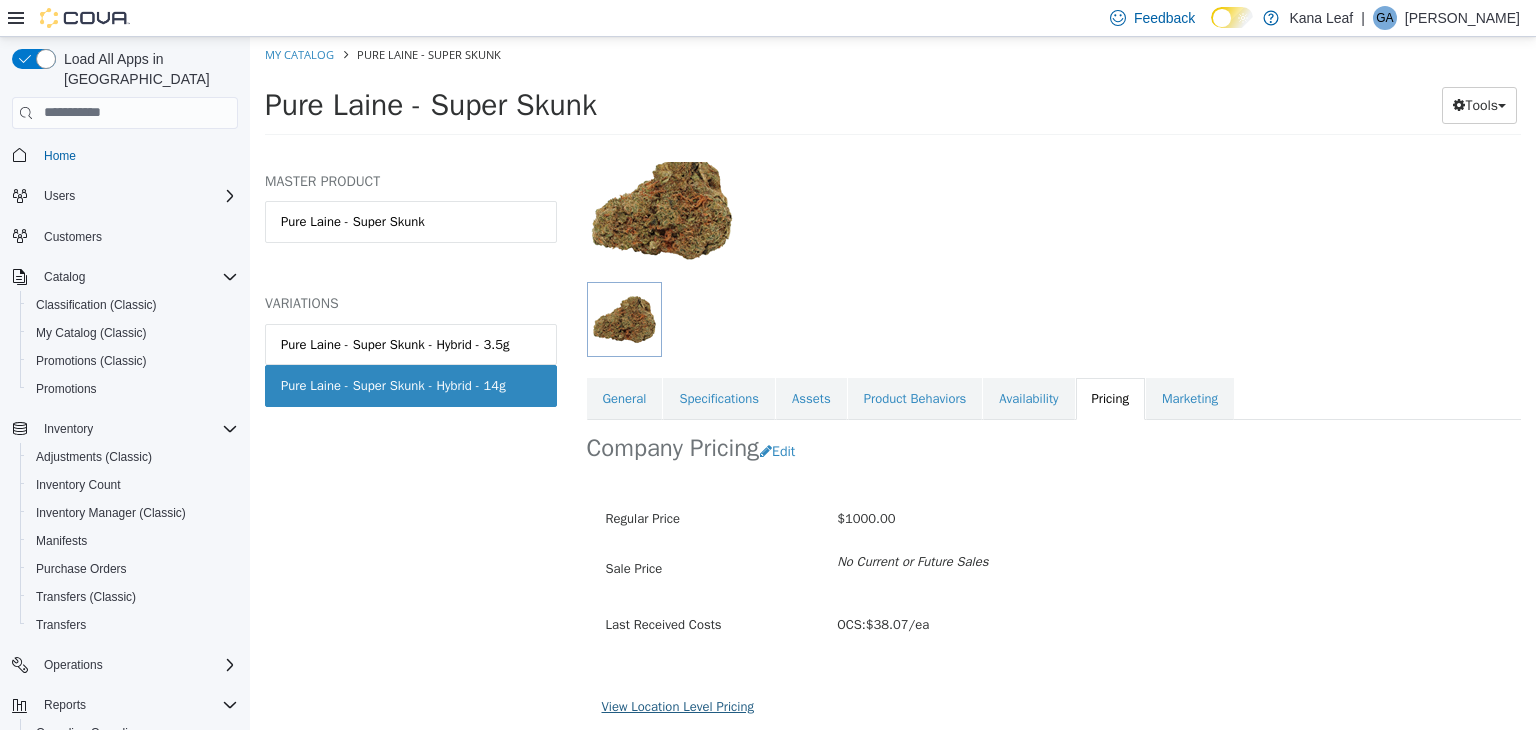 click on "View Location Level Pricing" at bounding box center [678, 705] 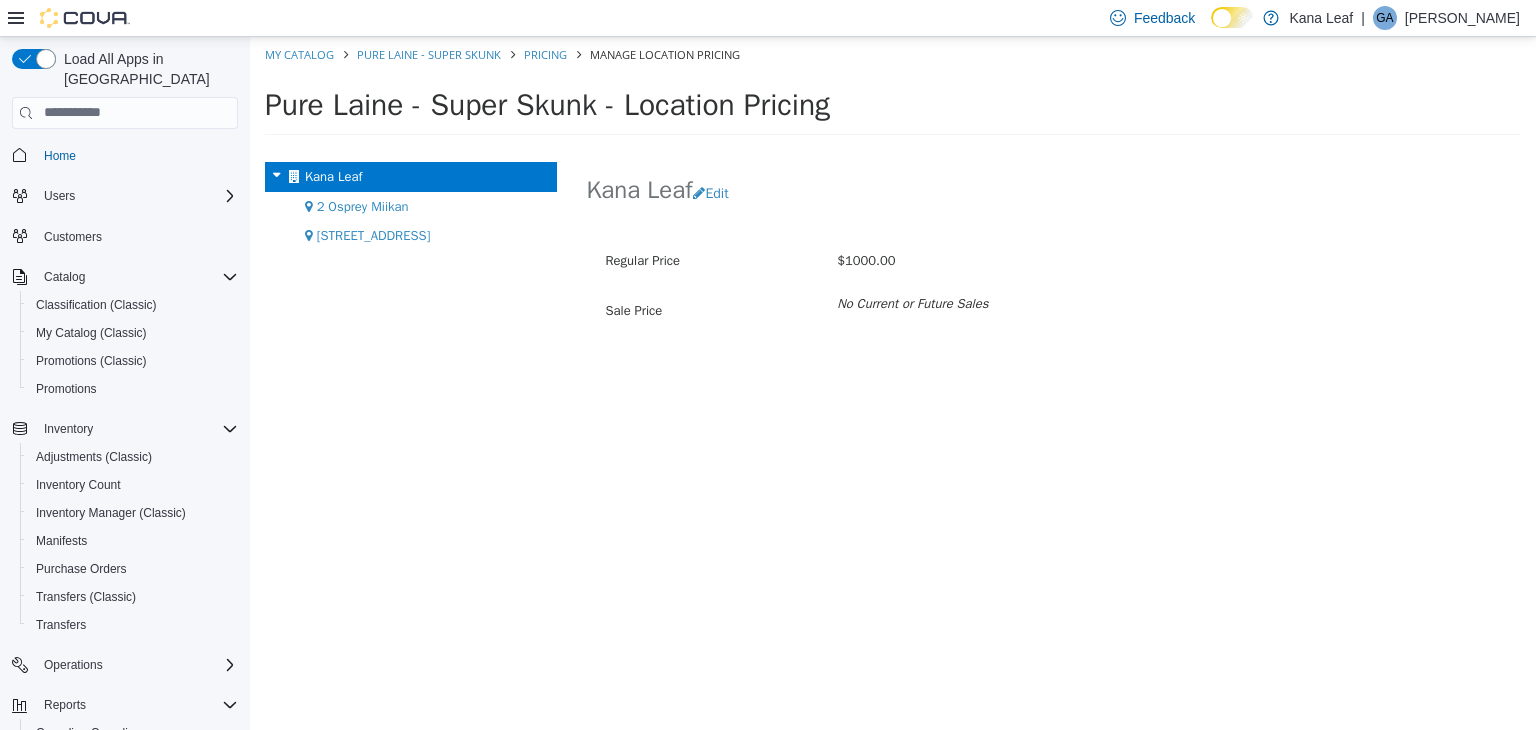 click on "2 Osprey Miikan" at bounding box center (363, 205) 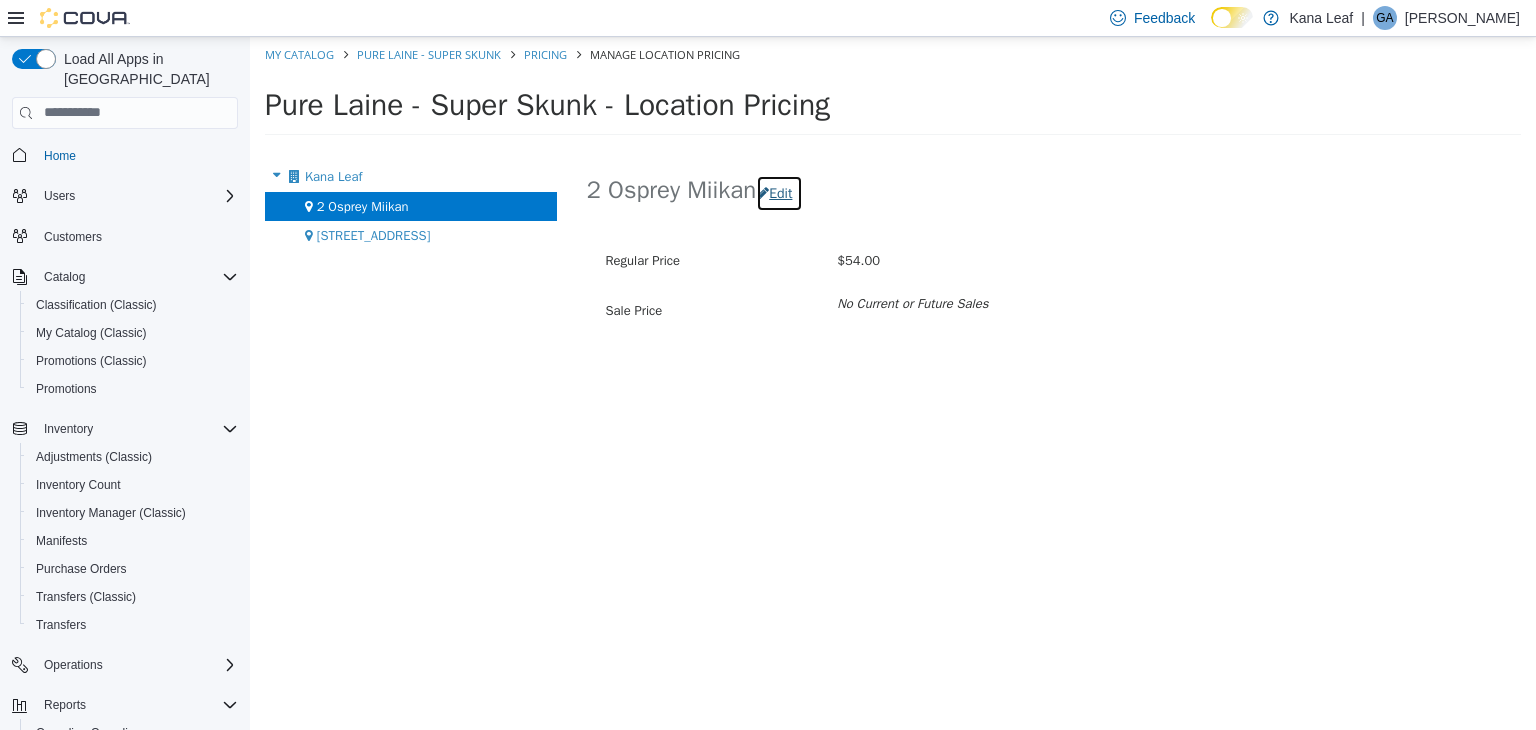 click on "Edit" at bounding box center (779, 192) 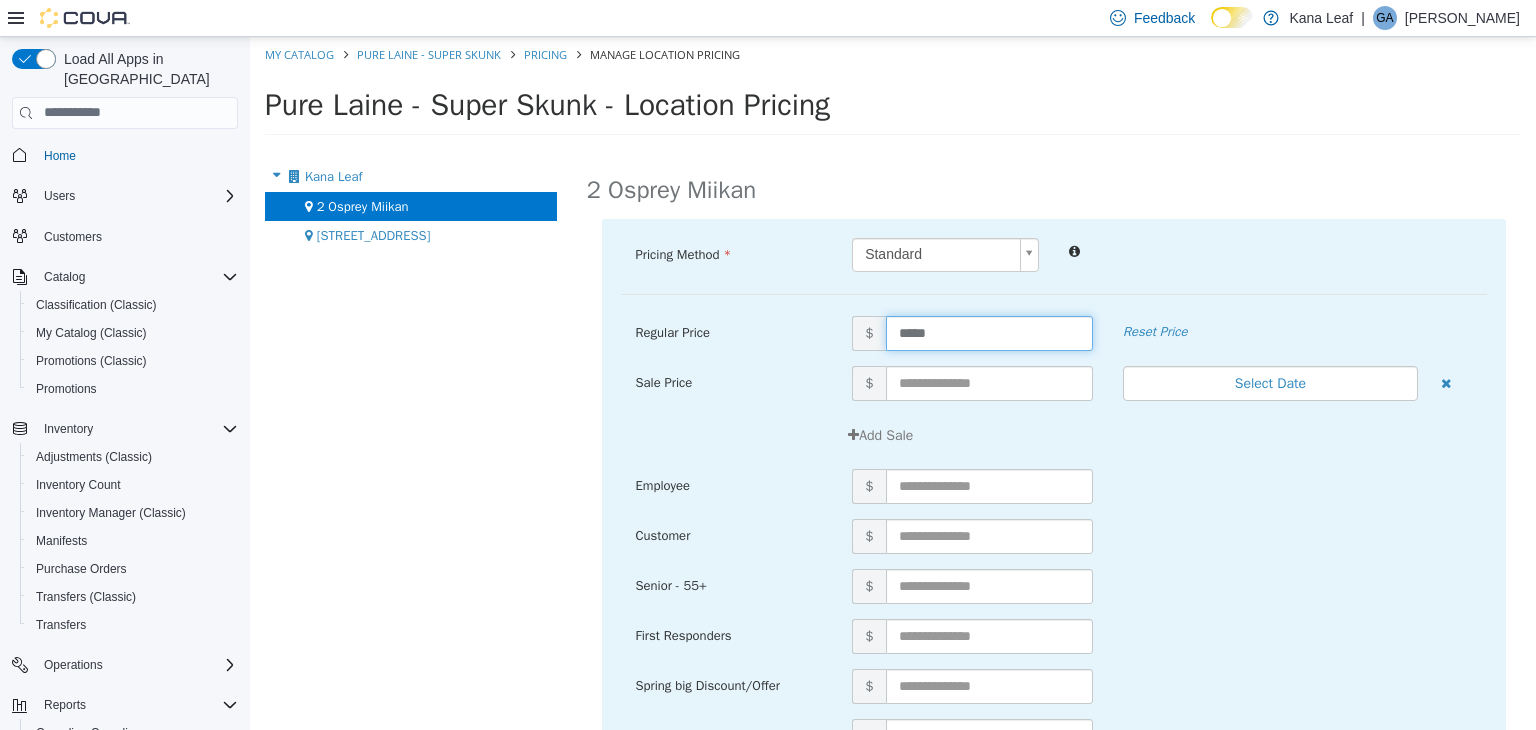 click on "*****" at bounding box center (989, 332) 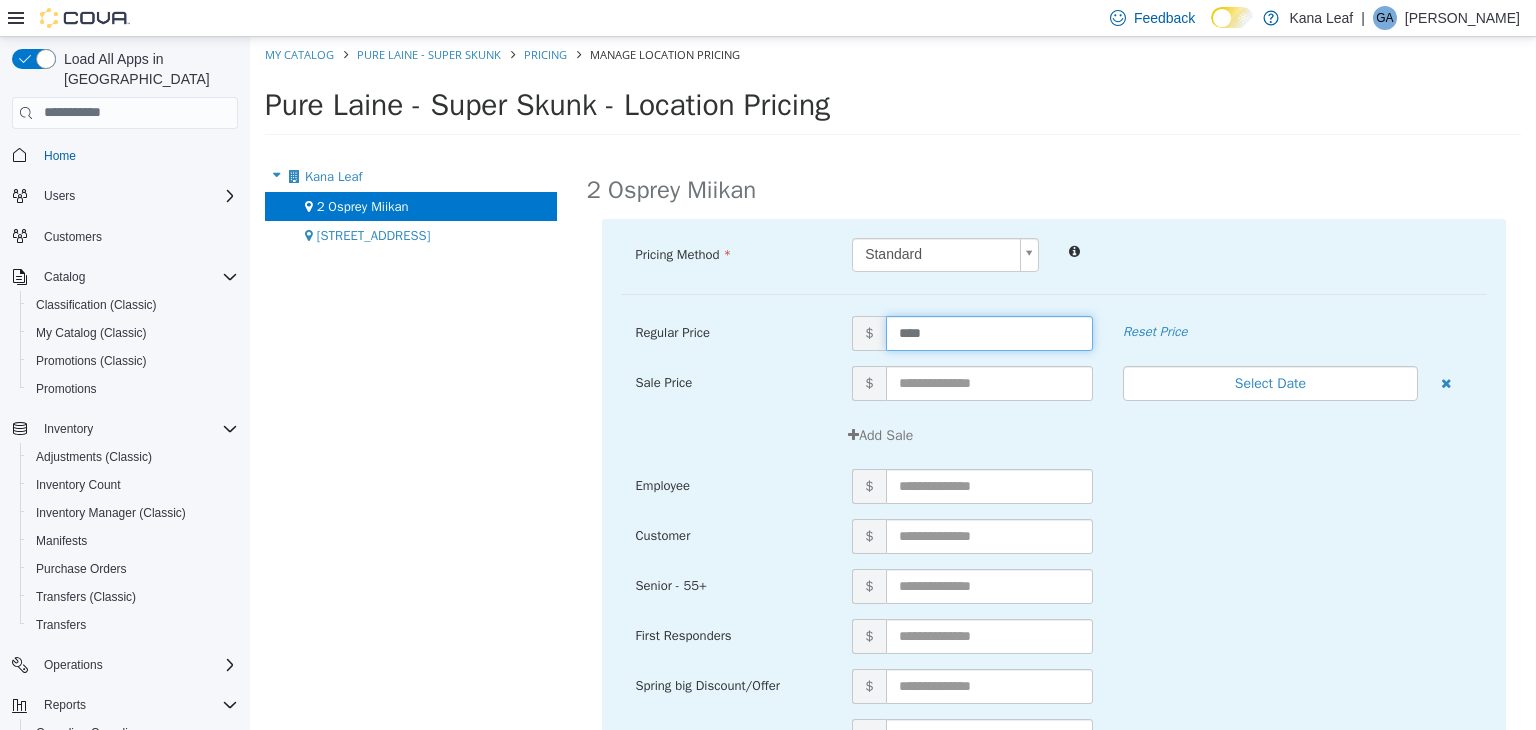 type on "*****" 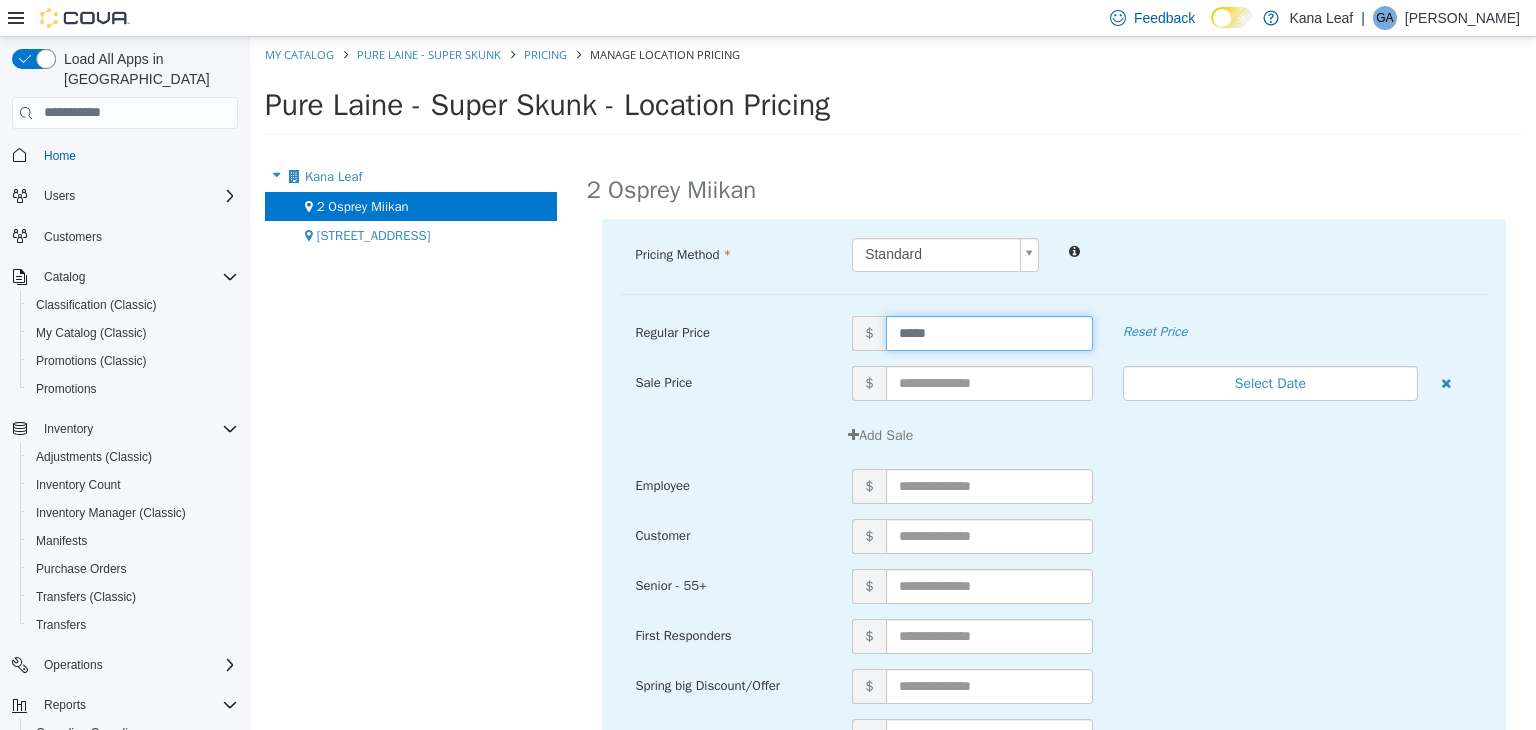 scroll, scrollTop: 214, scrollLeft: 0, axis: vertical 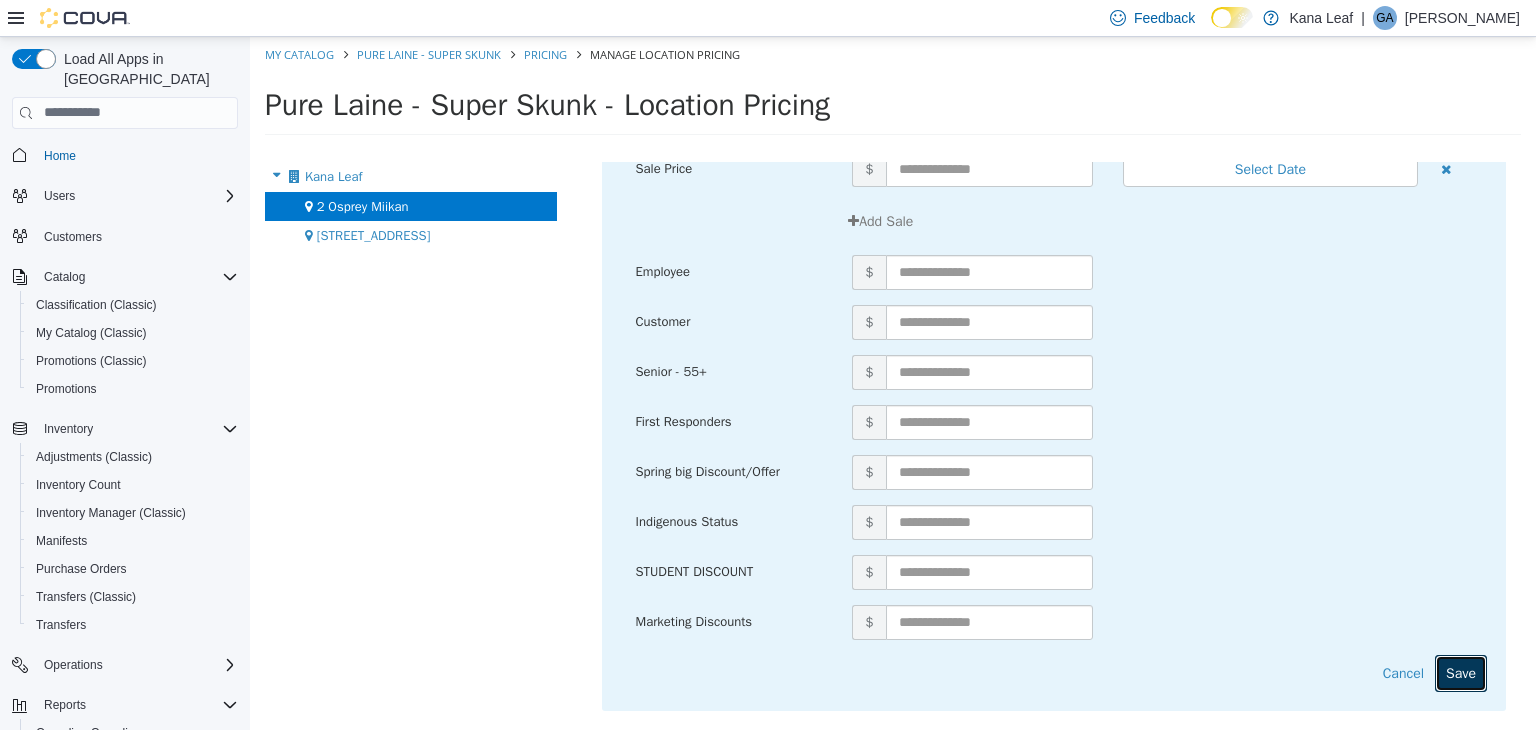 click on "Save" at bounding box center [1461, 672] 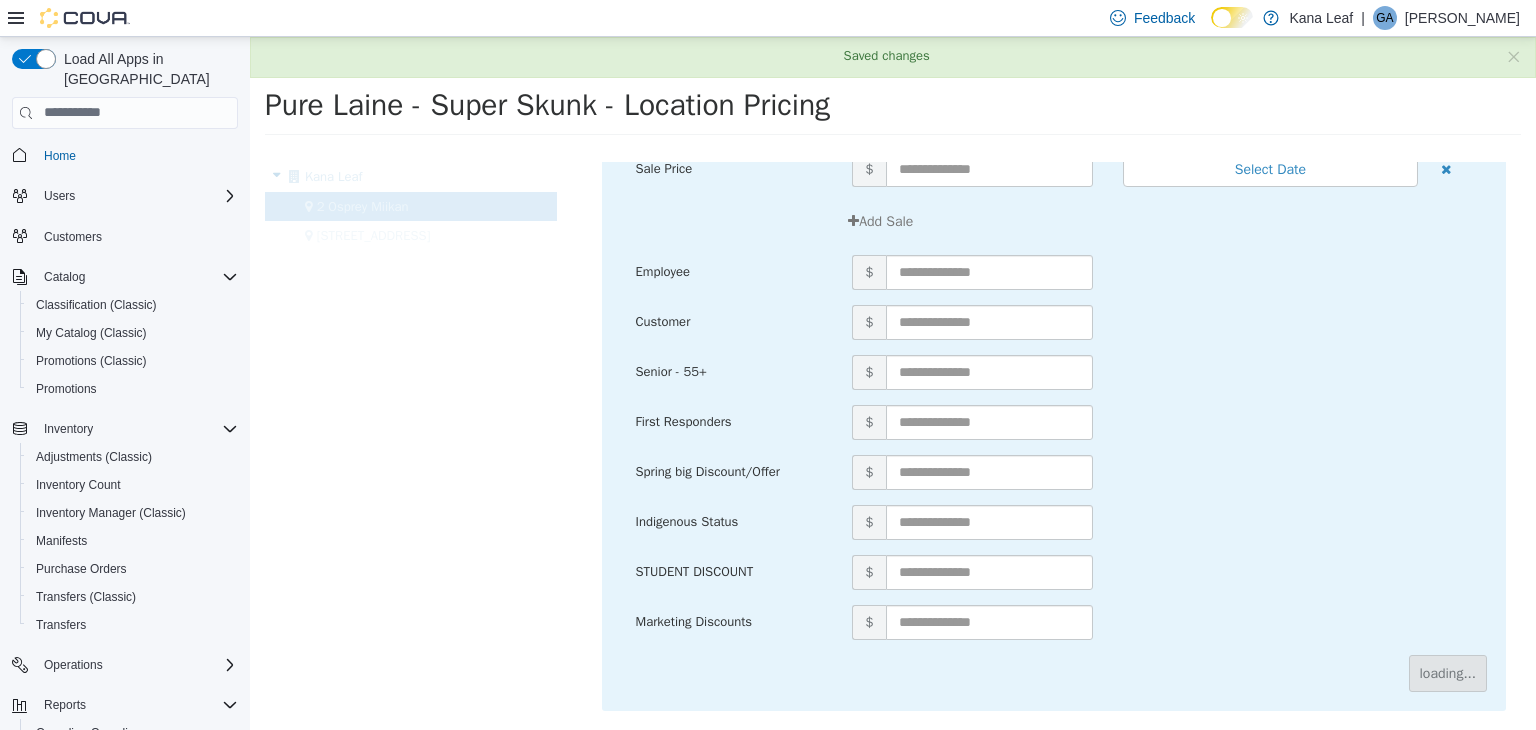 scroll, scrollTop: 0, scrollLeft: 0, axis: both 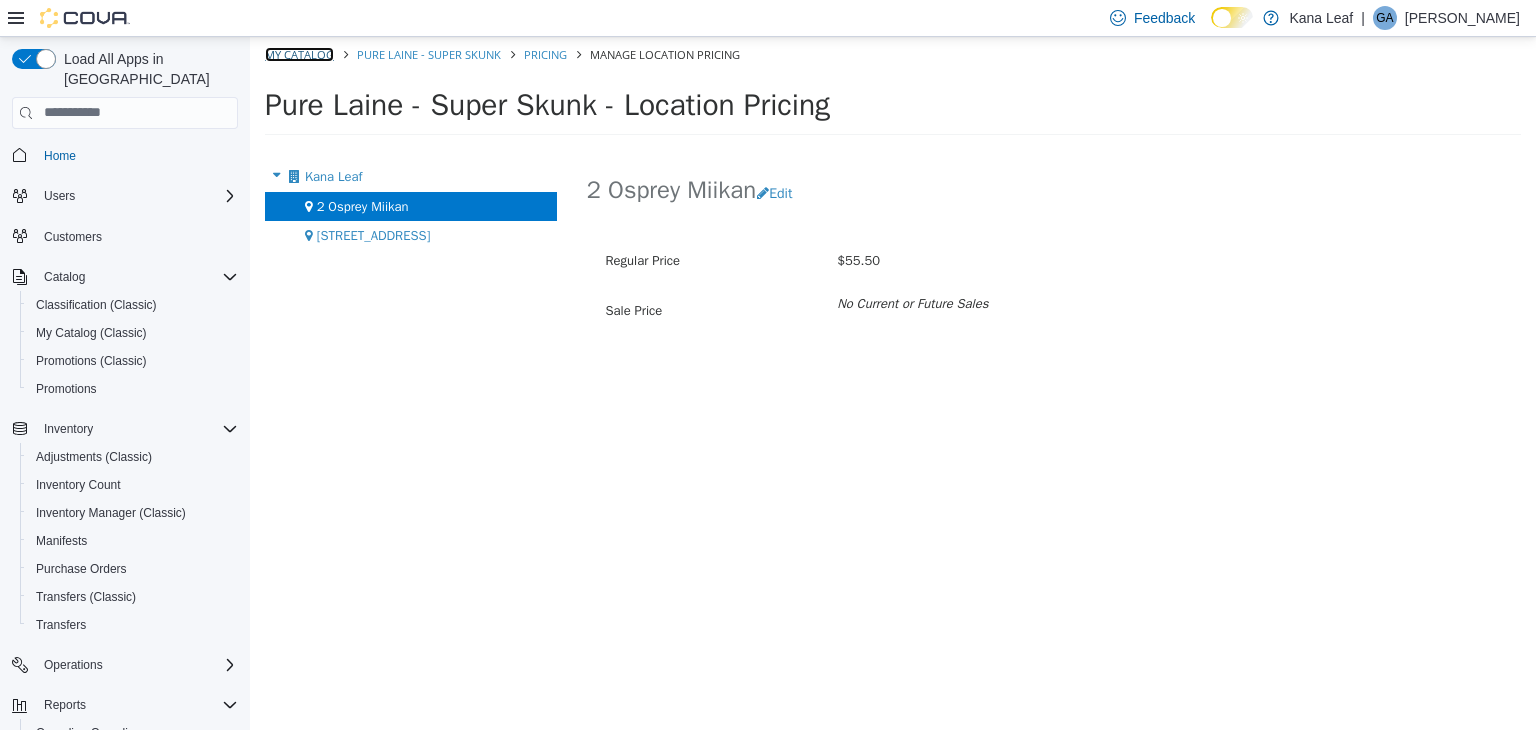 click on "My Catalog" at bounding box center [299, 53] 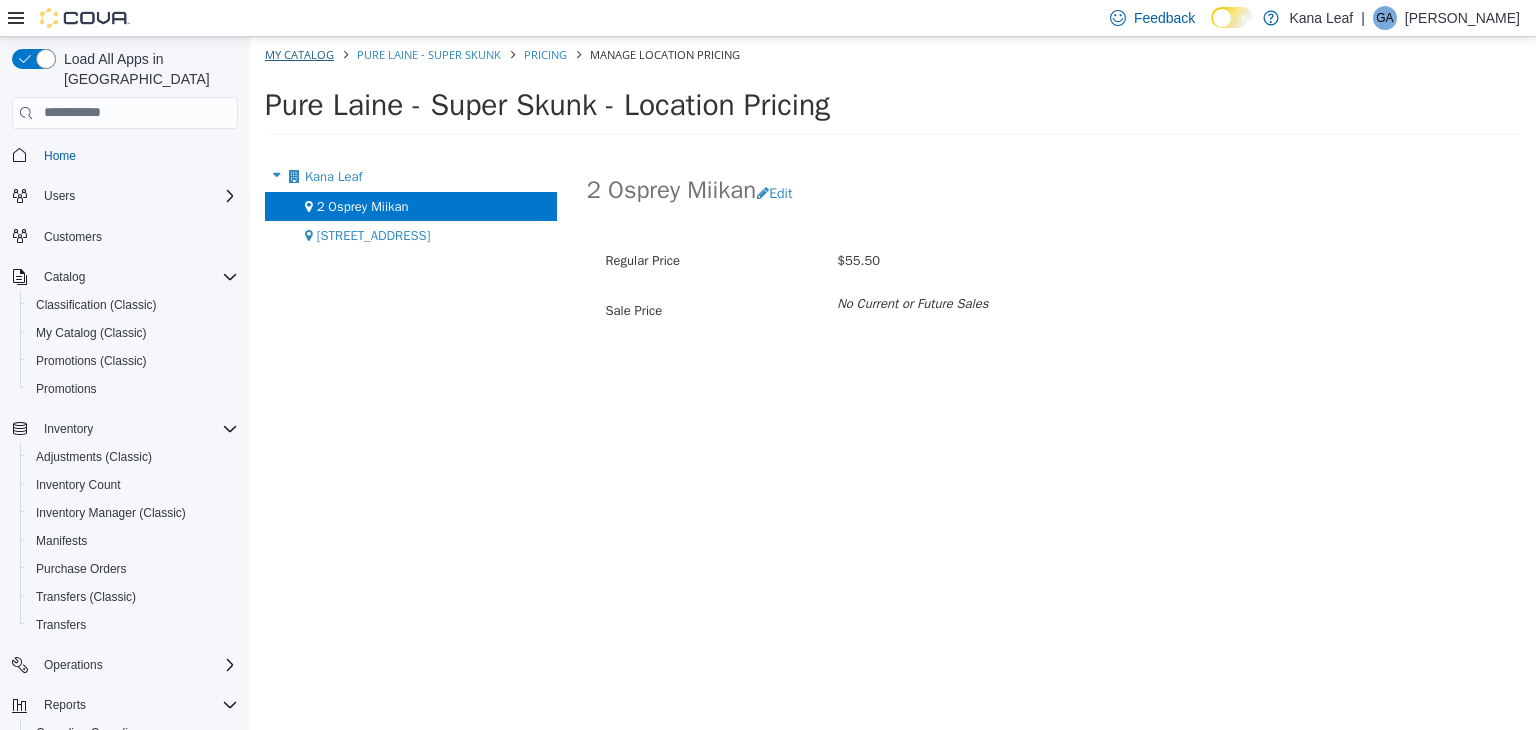 select on "**********" 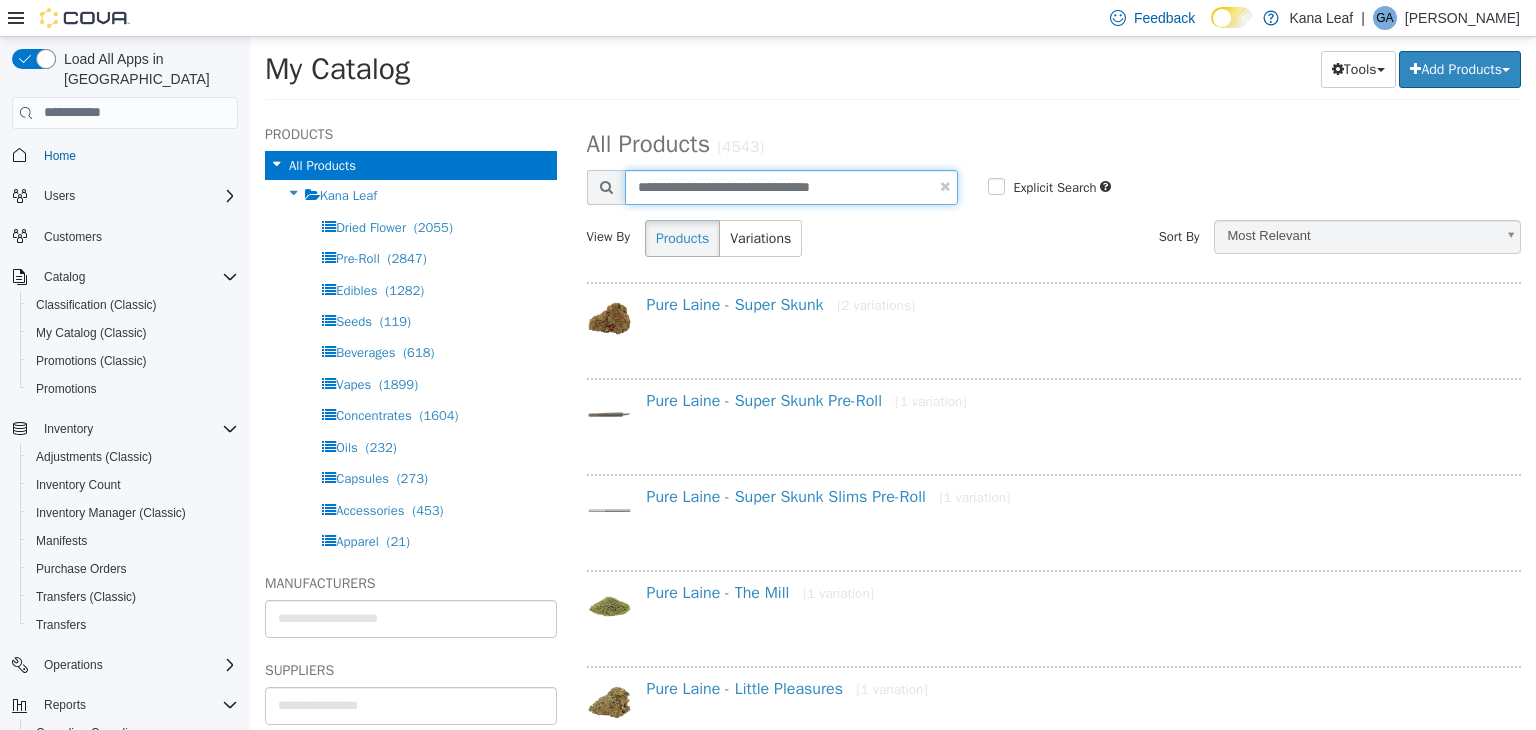 drag, startPoint x: 882, startPoint y: 189, endPoint x: 623, endPoint y: 180, distance: 259.1563 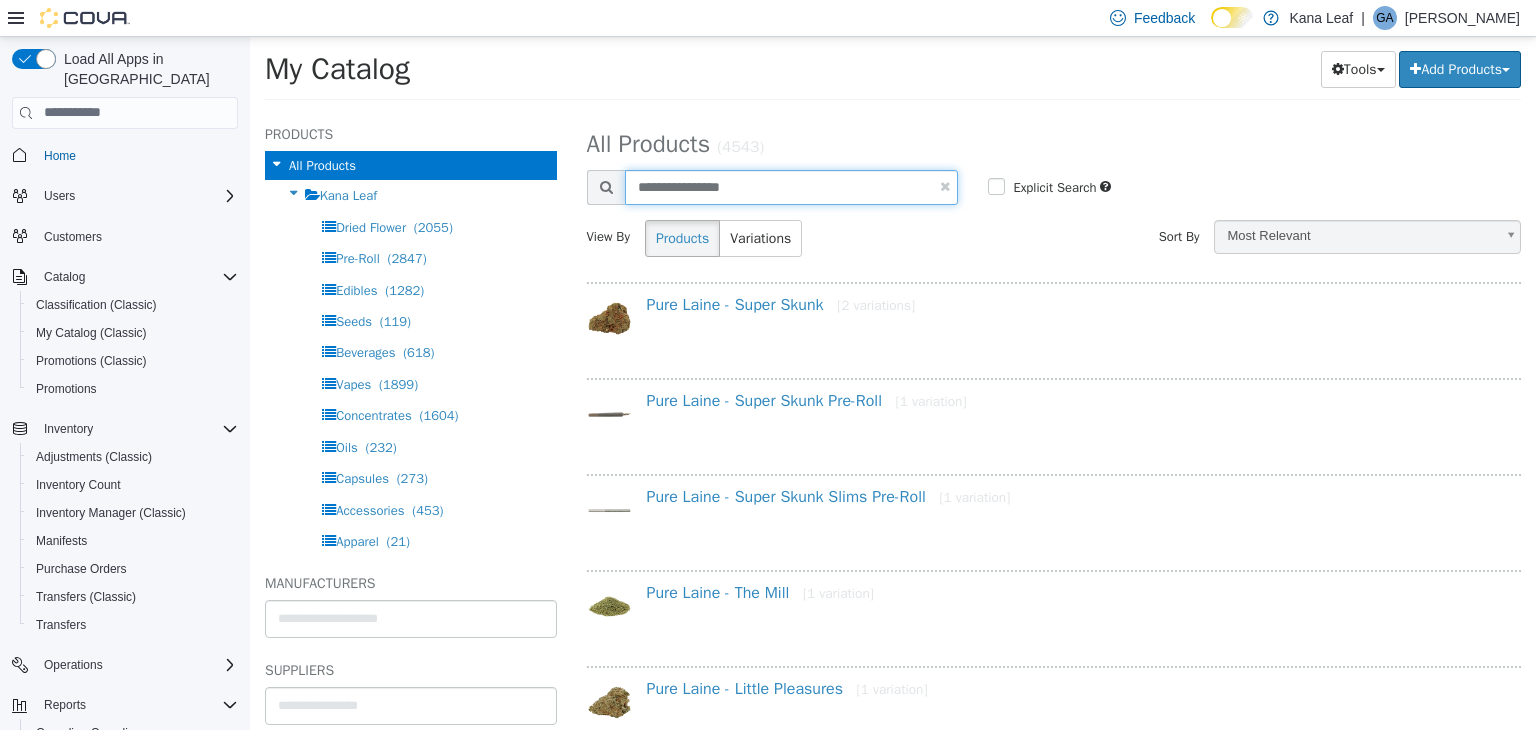 type on "**********" 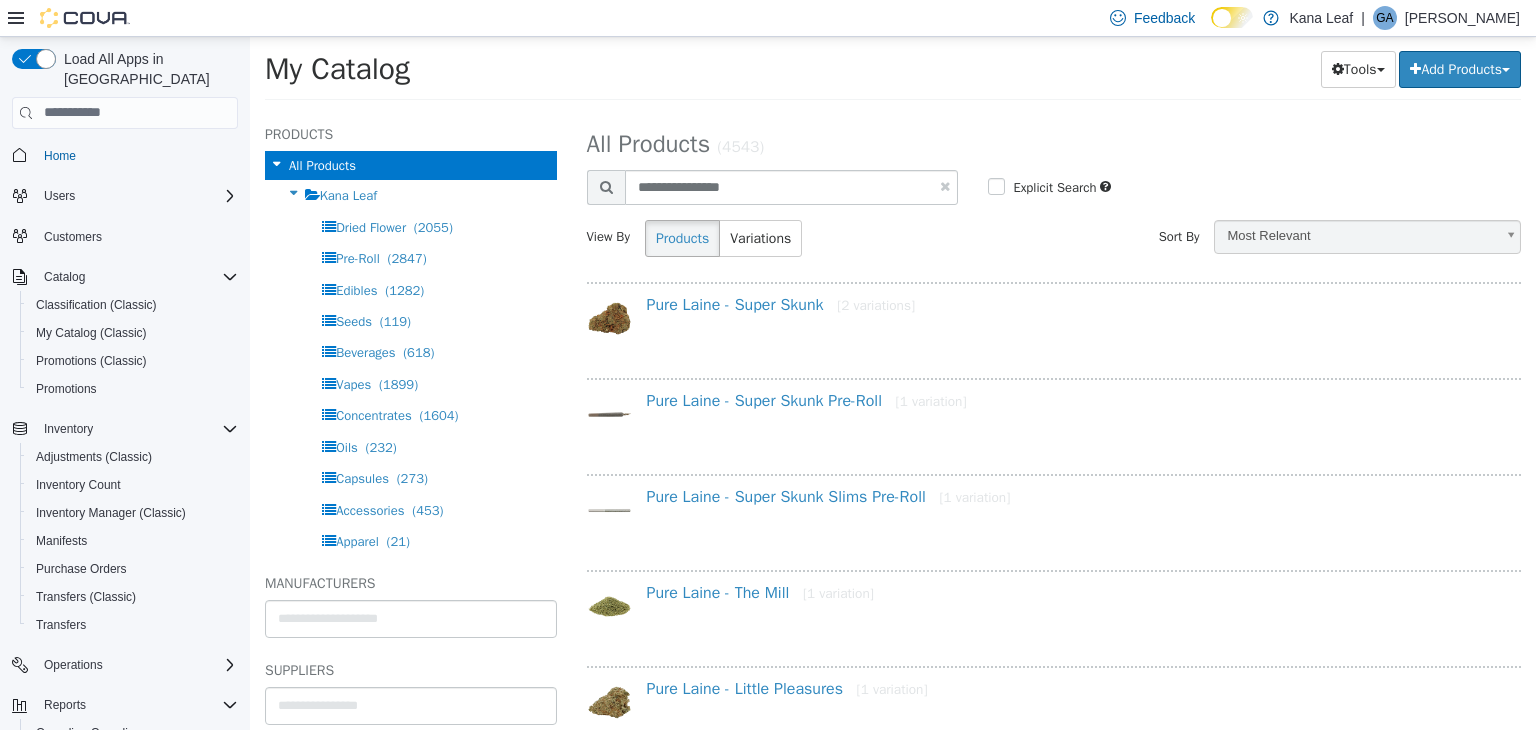 select on "**********" 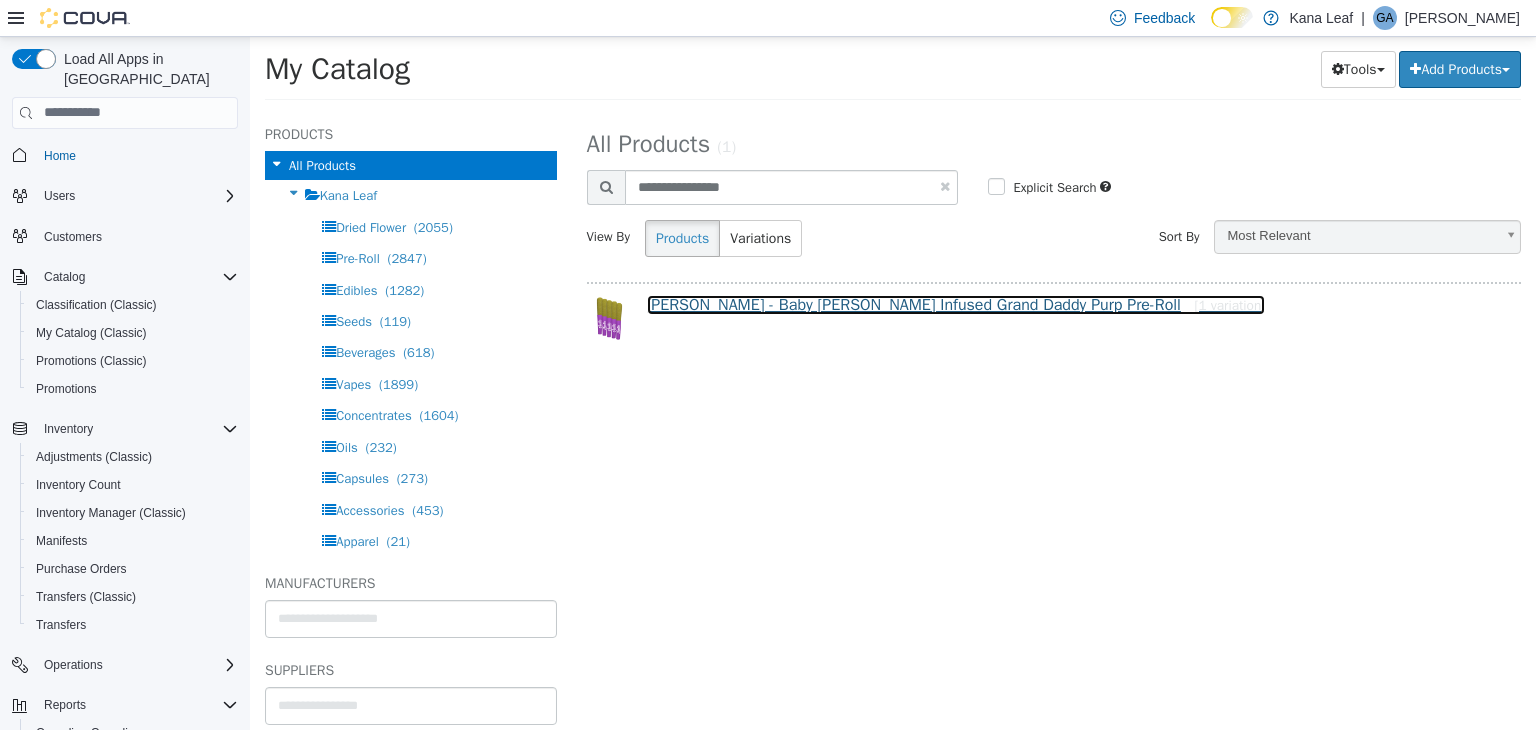 click on "[PERSON_NAME] - Baby [PERSON_NAME] Infused Grand Daddy Purp Pre-Roll
[1 variation]" at bounding box center [956, 304] 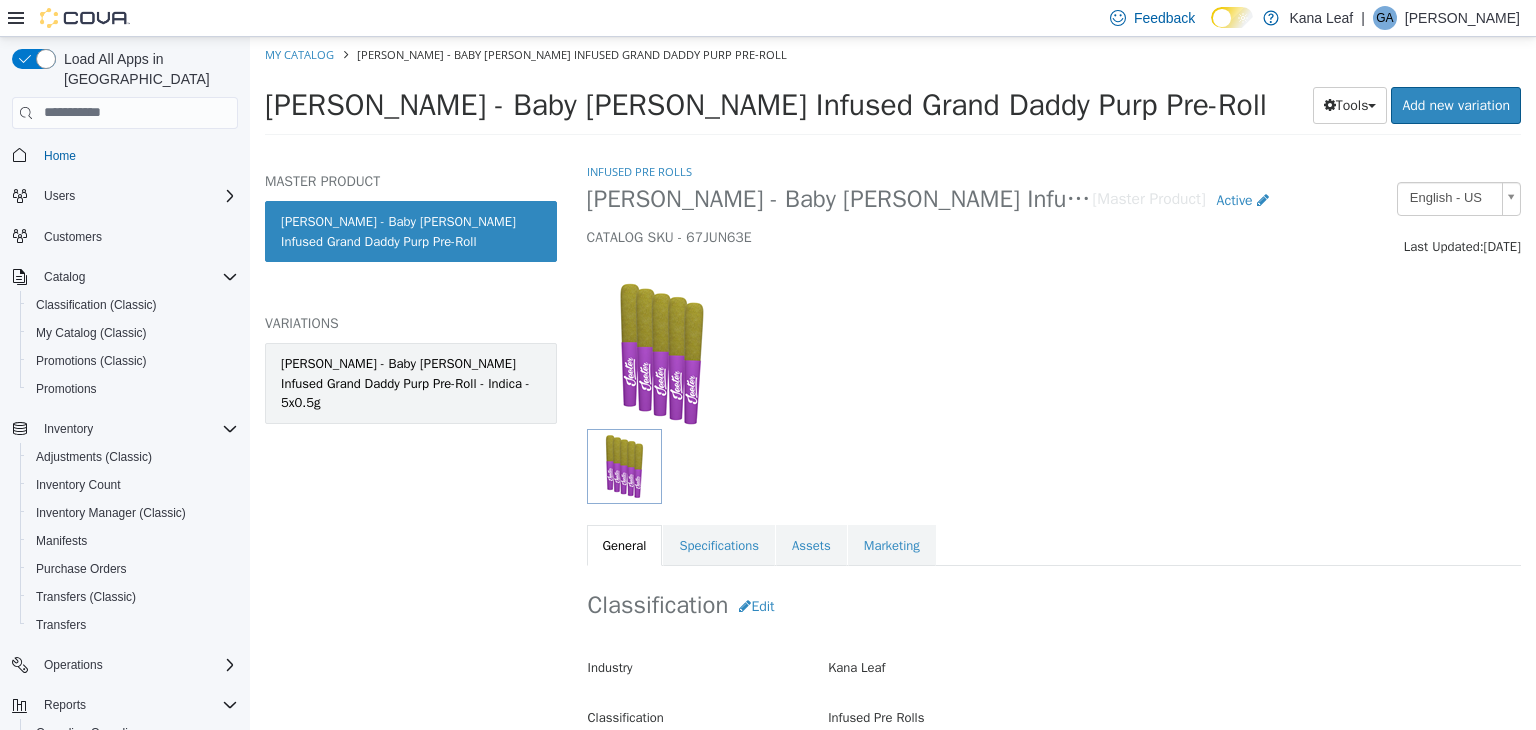 click on "[PERSON_NAME] - Baby [PERSON_NAME] Infused Grand Daddy Purp Pre-Roll - Indica - 5x0.5g" at bounding box center [411, 382] 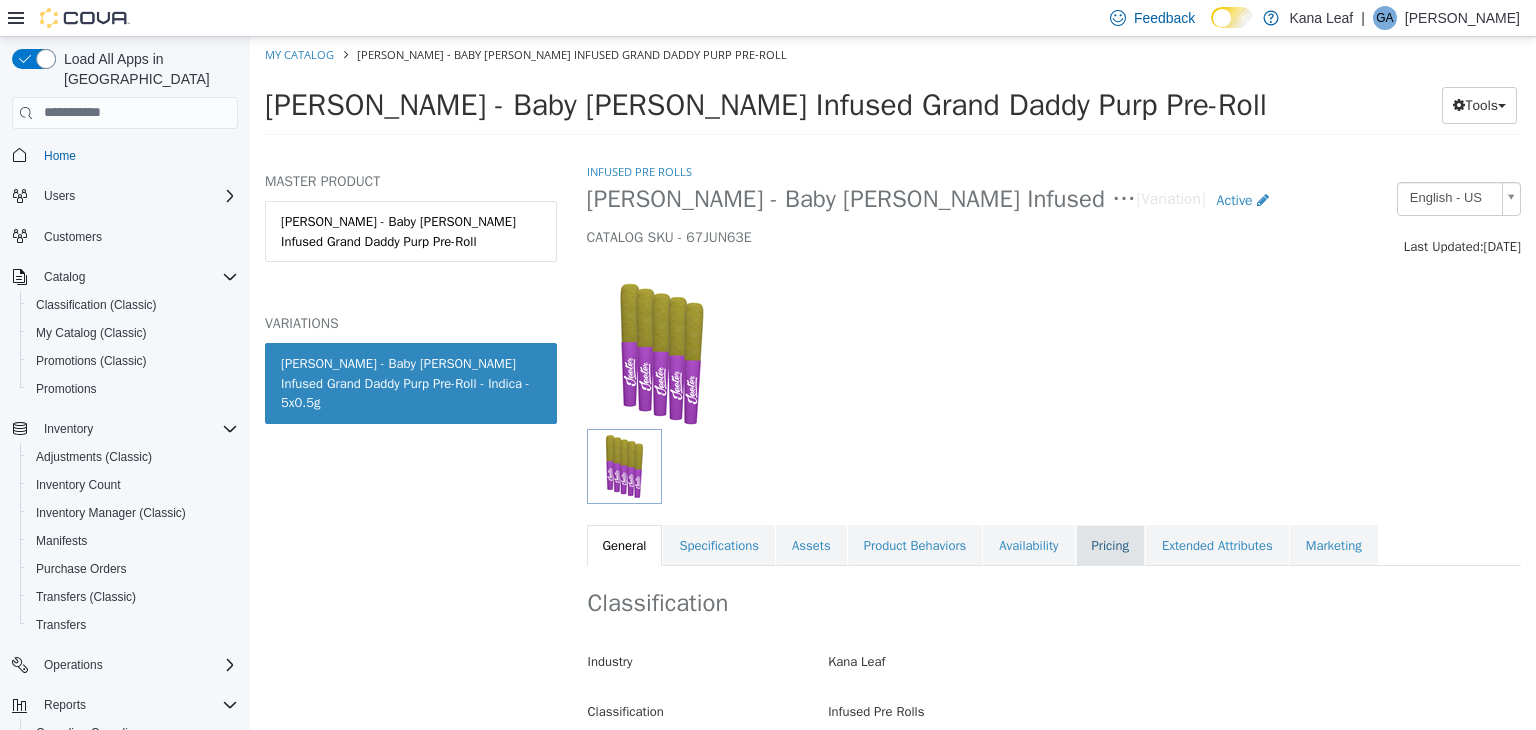 click on "Pricing" at bounding box center [1110, 545] 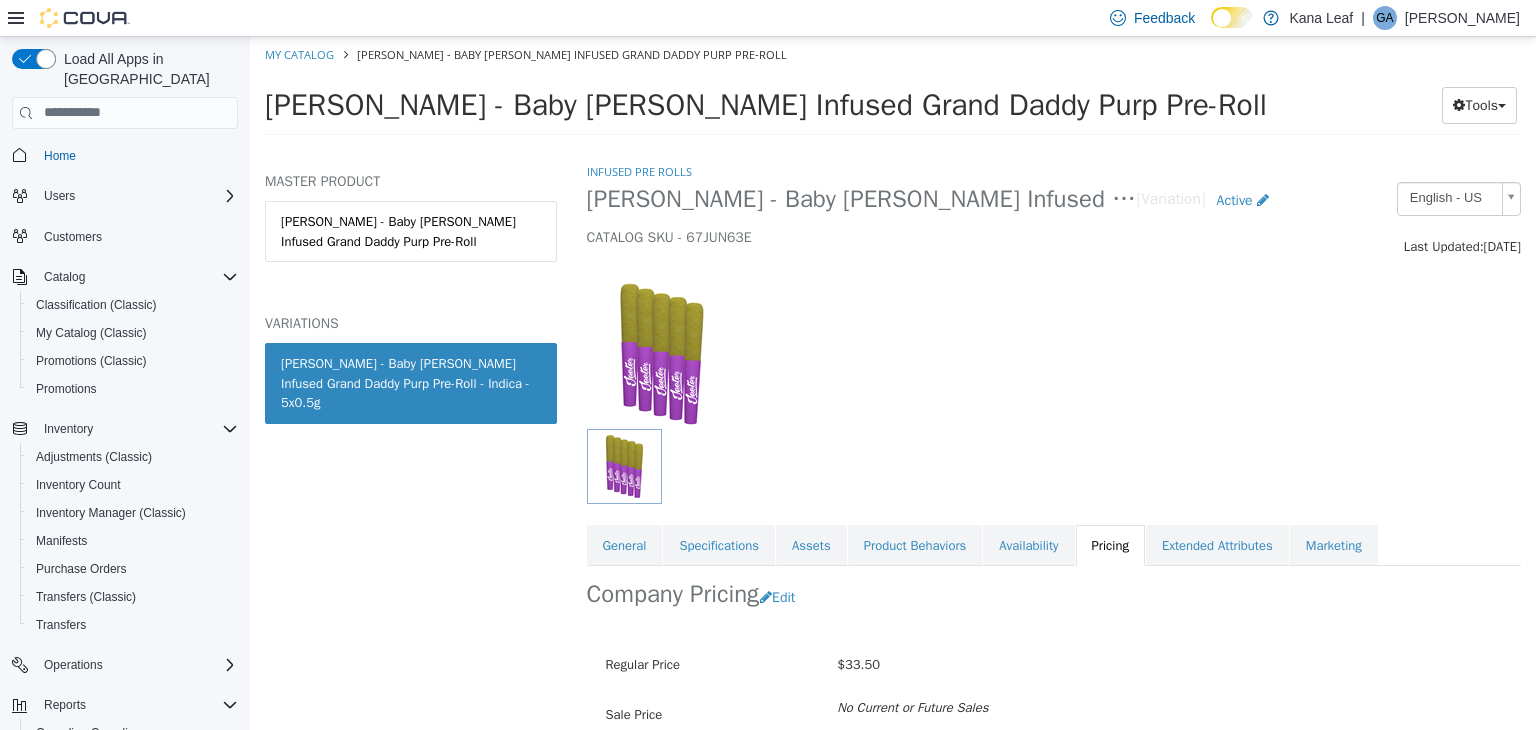 scroll, scrollTop: 147, scrollLeft: 0, axis: vertical 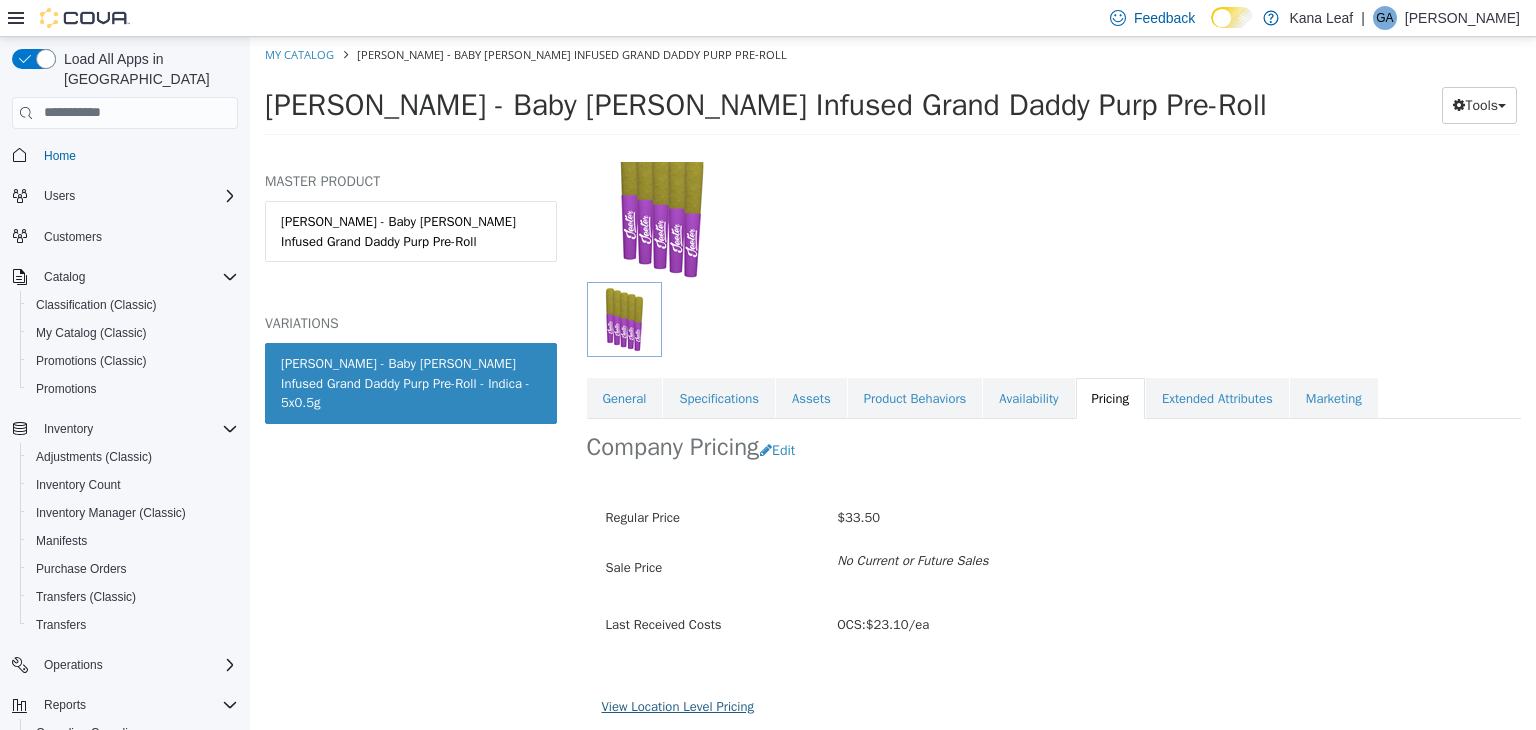 click on "View Location Level Pricing" at bounding box center [678, 705] 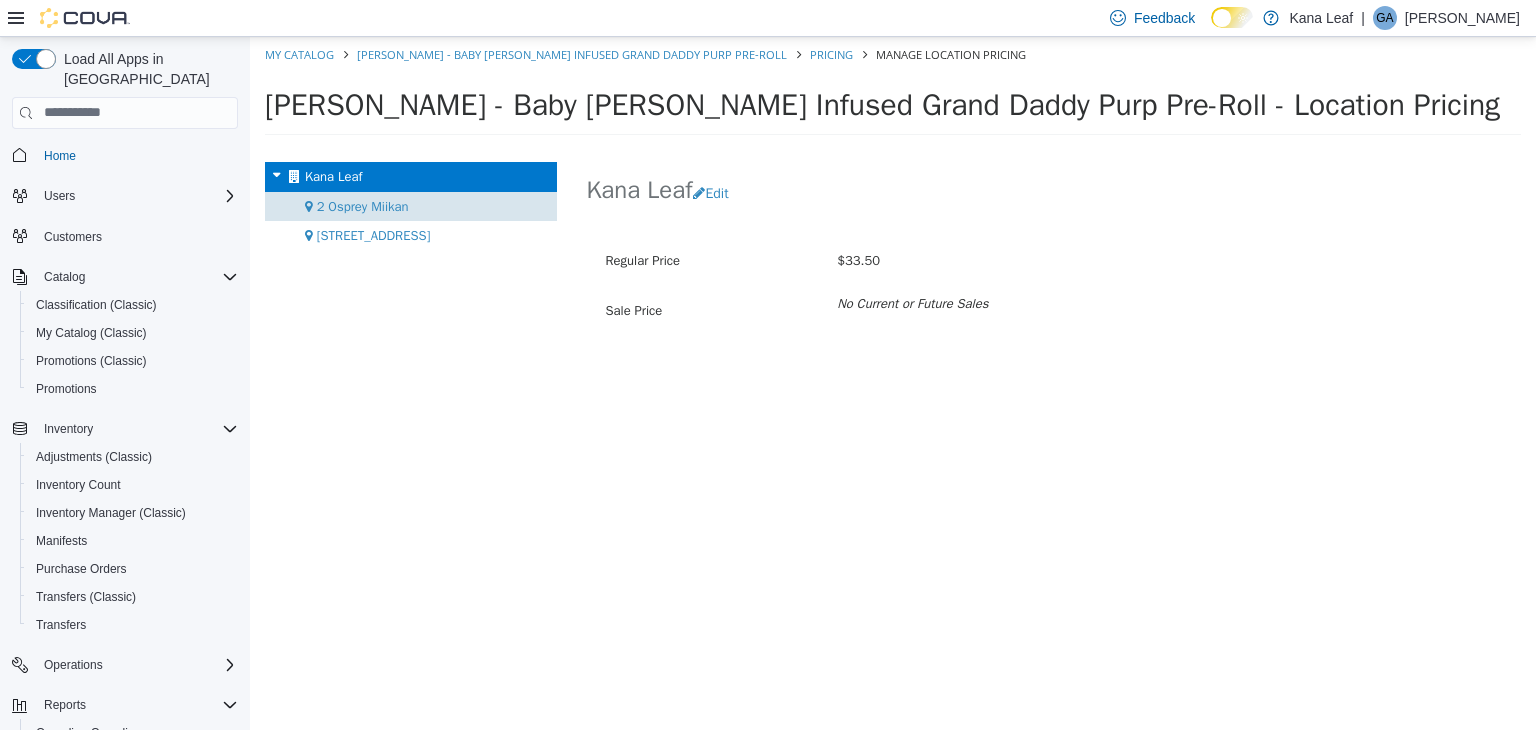 click on "2 Osprey Miikan" at bounding box center [363, 205] 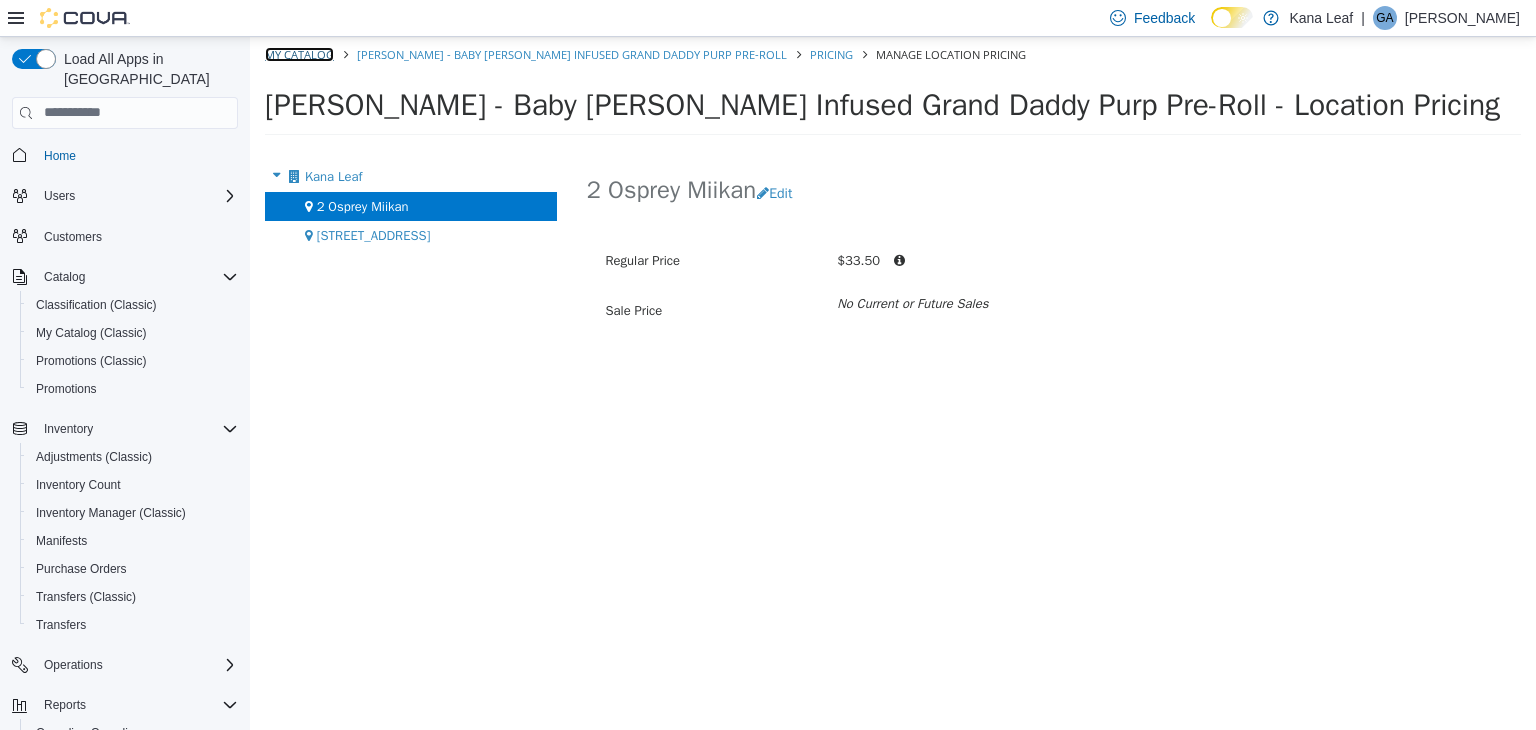 click on "My Catalog" at bounding box center [299, 53] 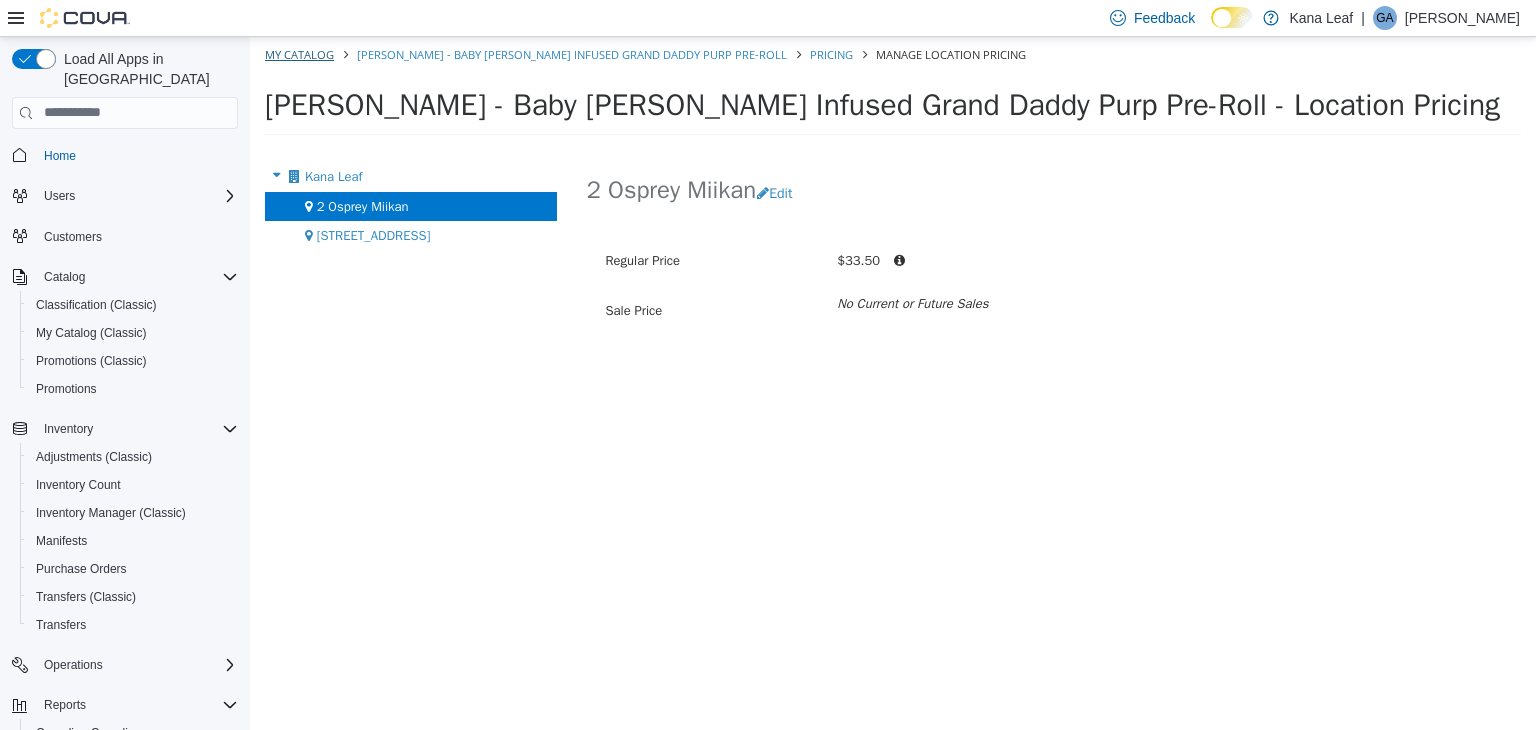 select on "**********" 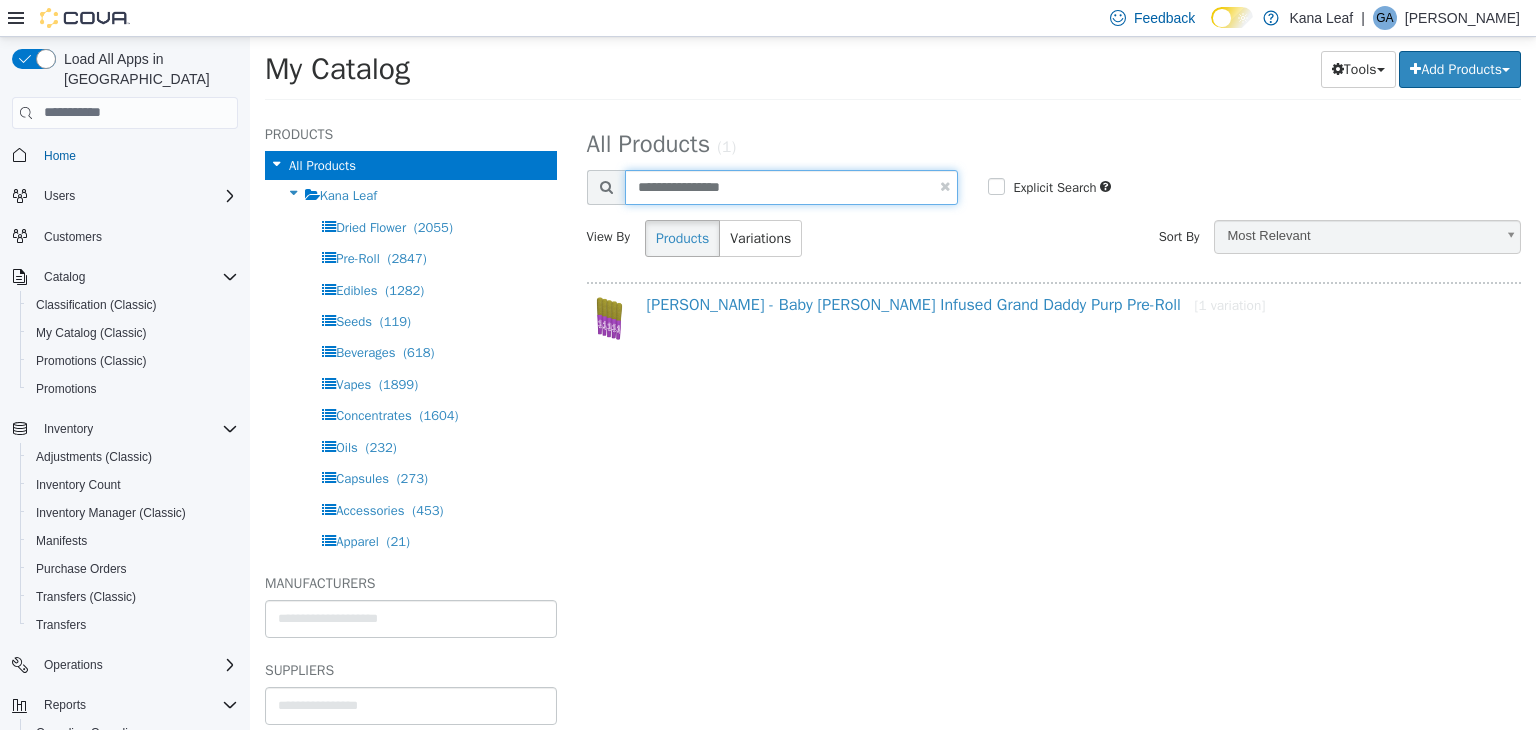 drag, startPoint x: 764, startPoint y: 193, endPoint x: 651, endPoint y: 186, distance: 113.216606 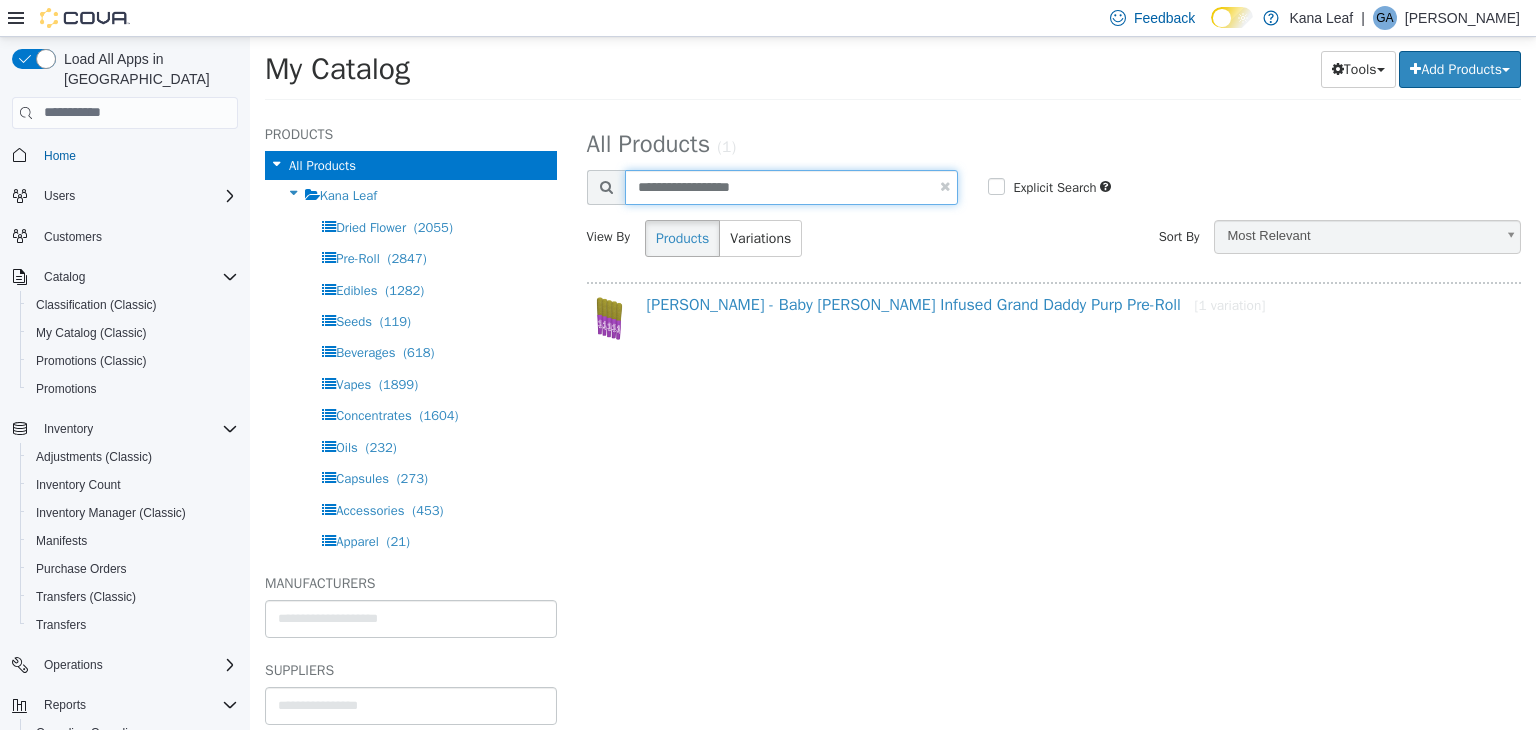 type on "**********" 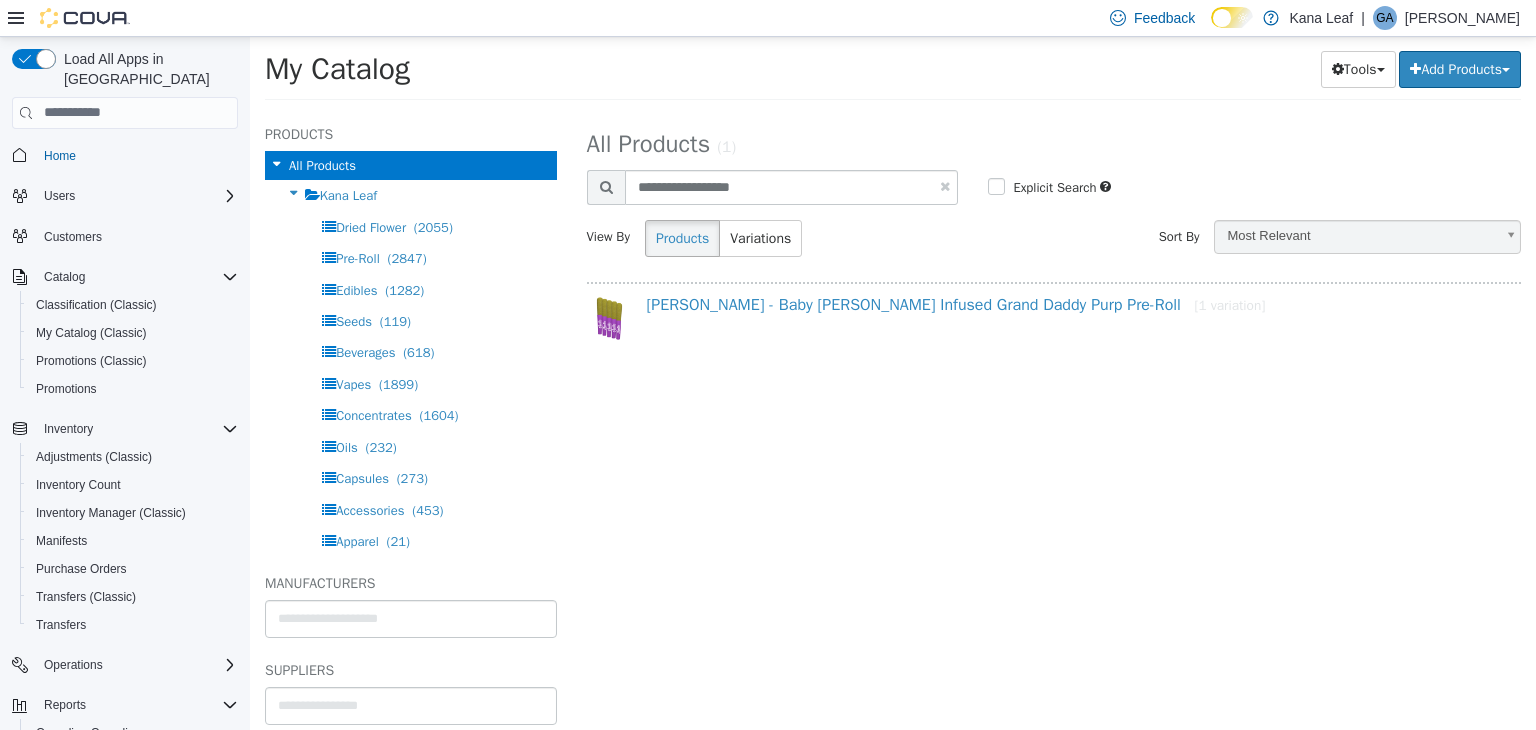 select on "**********" 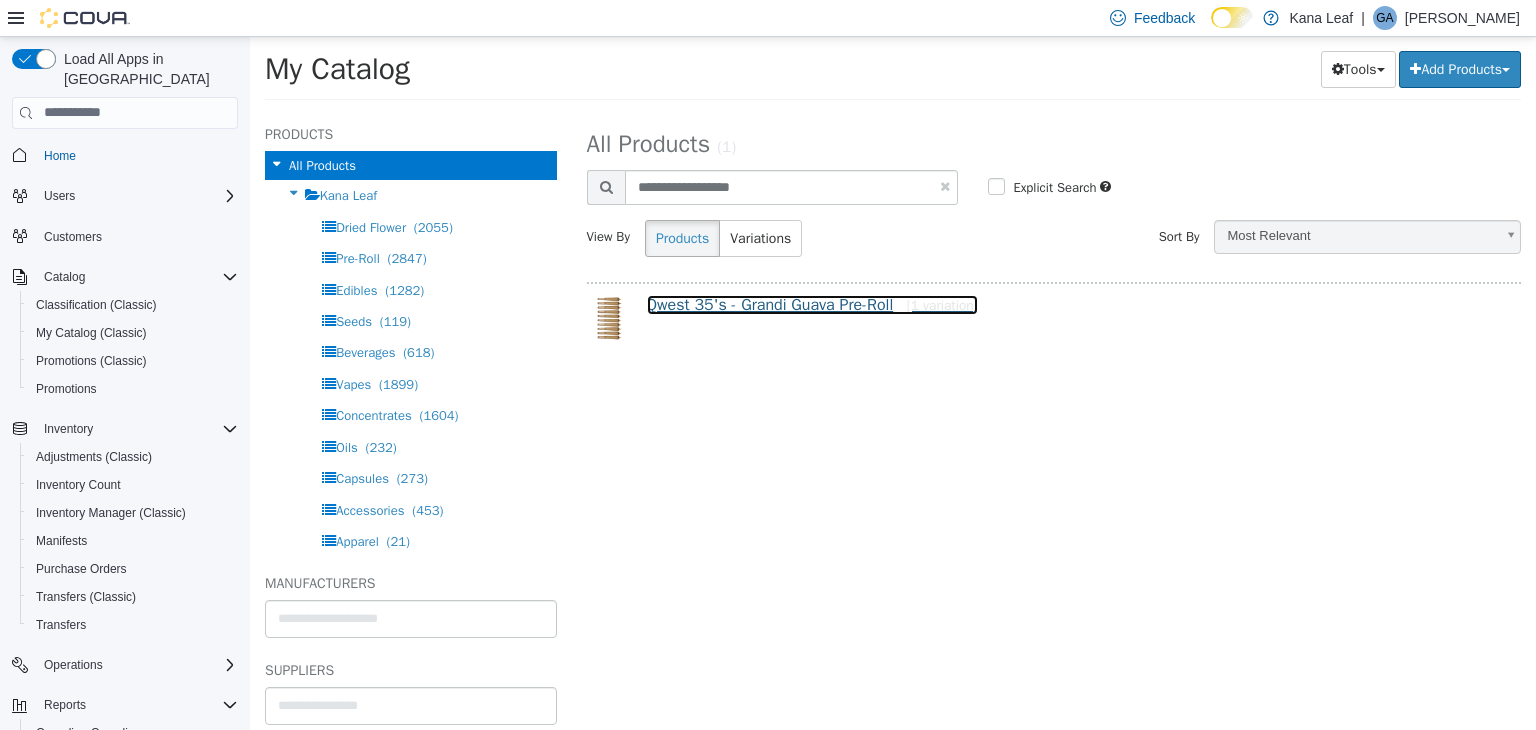 click on "Qwest 35's - Grandi Guava Pre-Roll
[1 variation]" at bounding box center (812, 304) 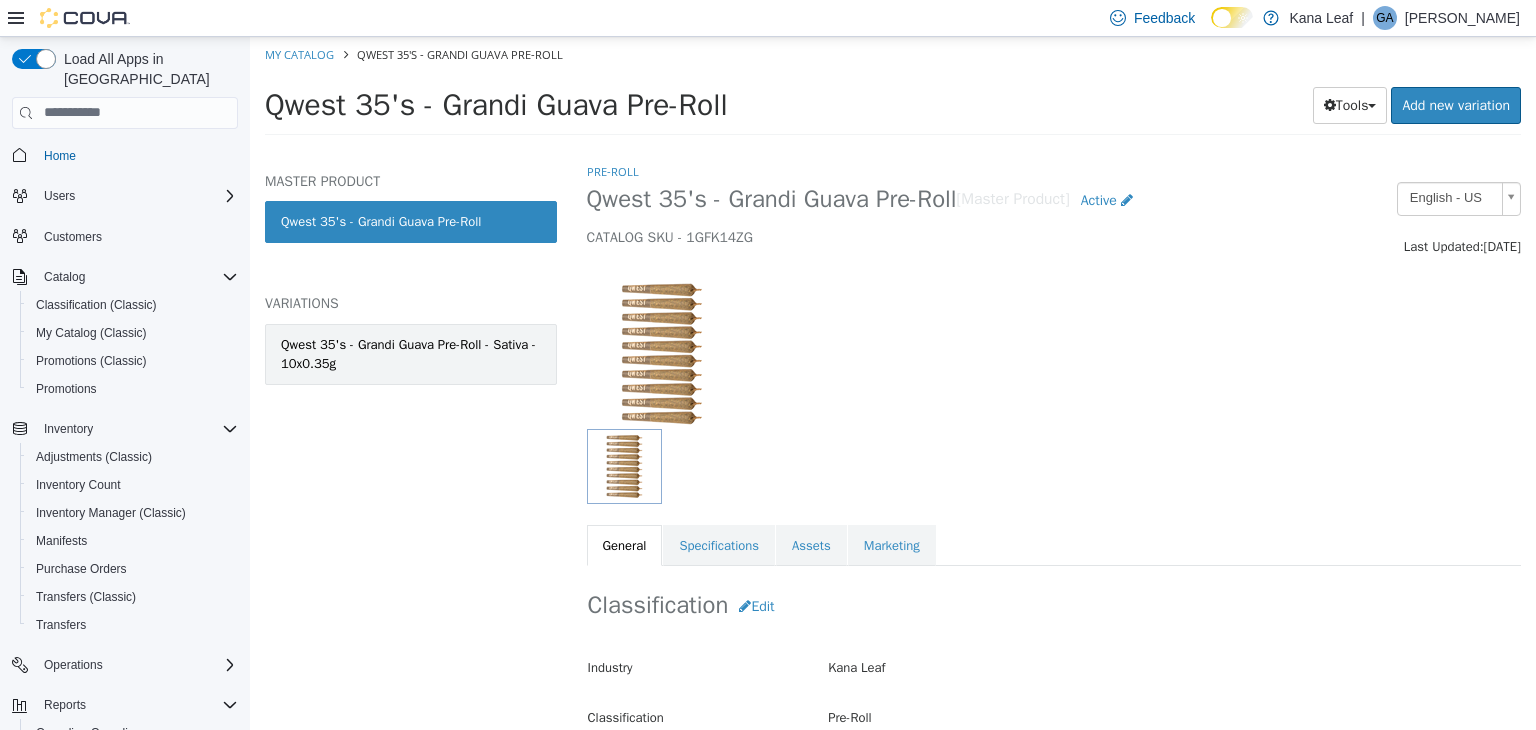 click on "Qwest 35's - Grandi Guava Pre-Roll - Sativa - 10x0.35g" at bounding box center [411, 353] 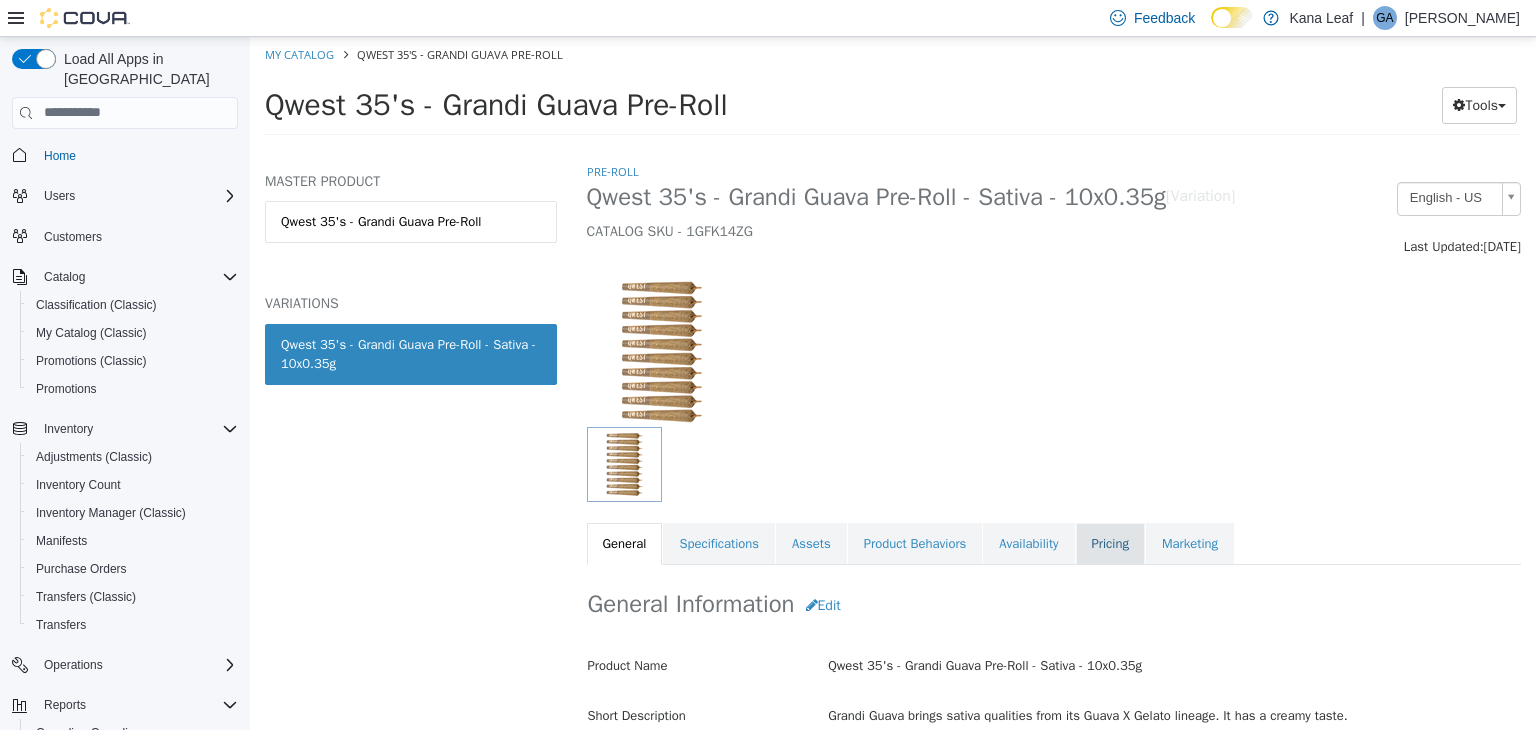 click on "Pricing" at bounding box center [1110, 543] 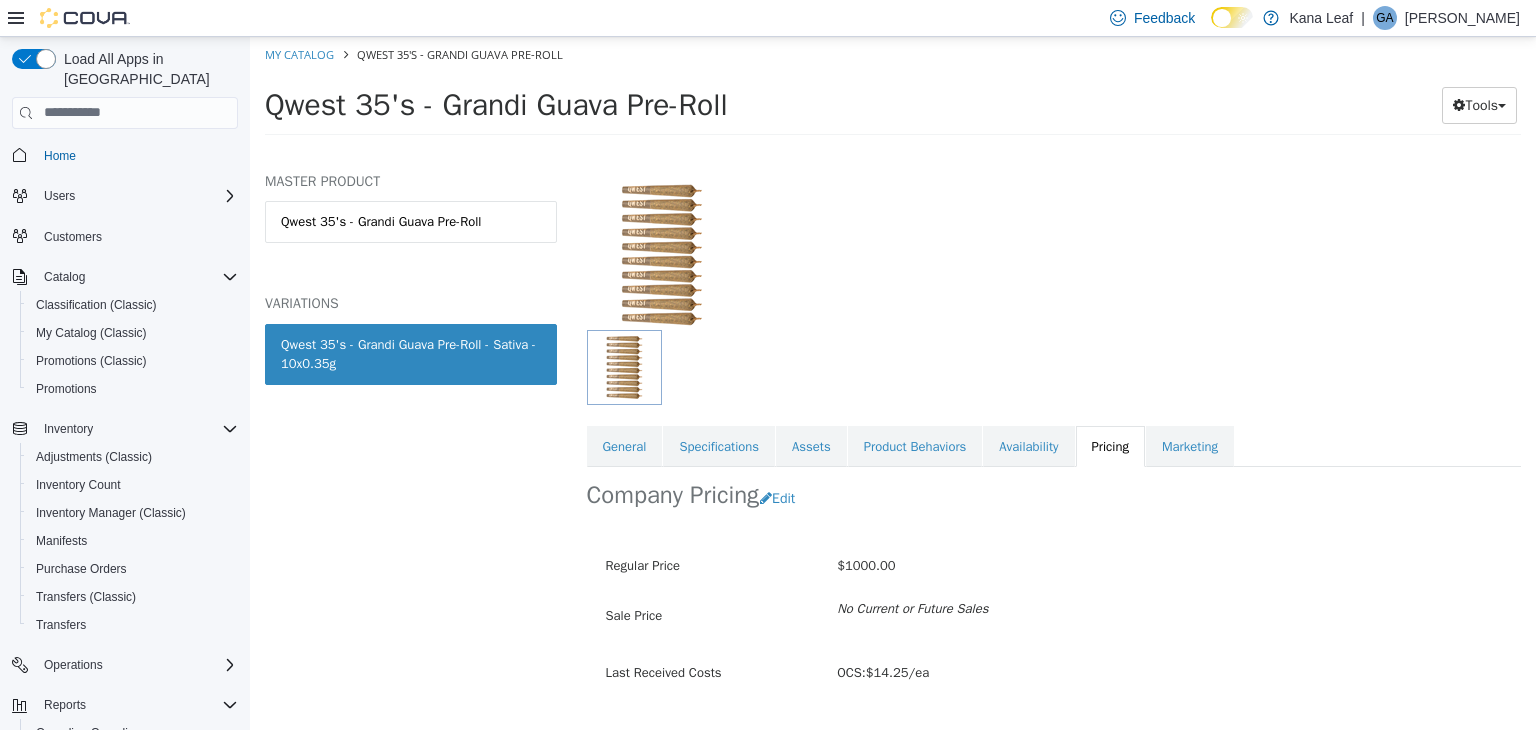 scroll, scrollTop: 147, scrollLeft: 0, axis: vertical 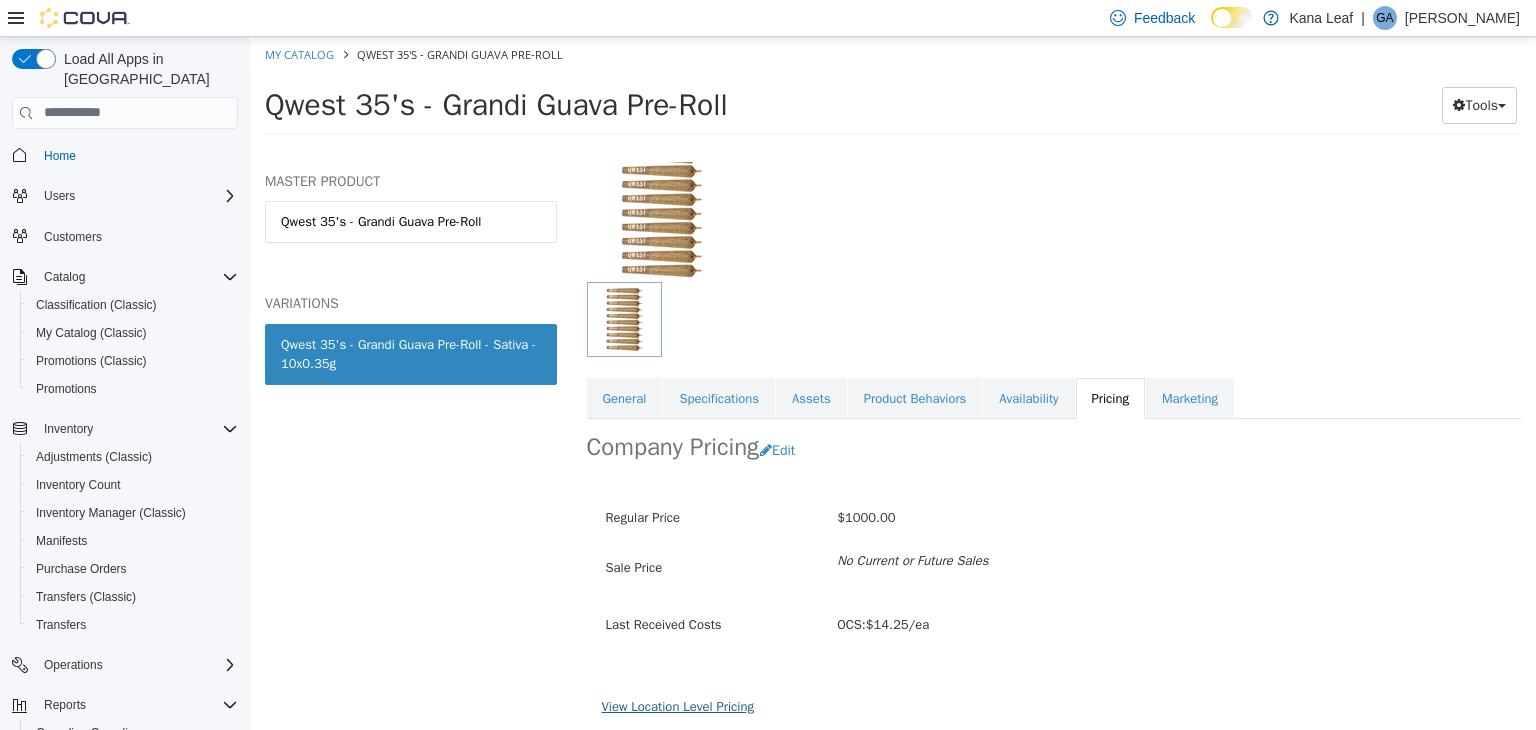 click on "View Location Level Pricing" at bounding box center (678, 705) 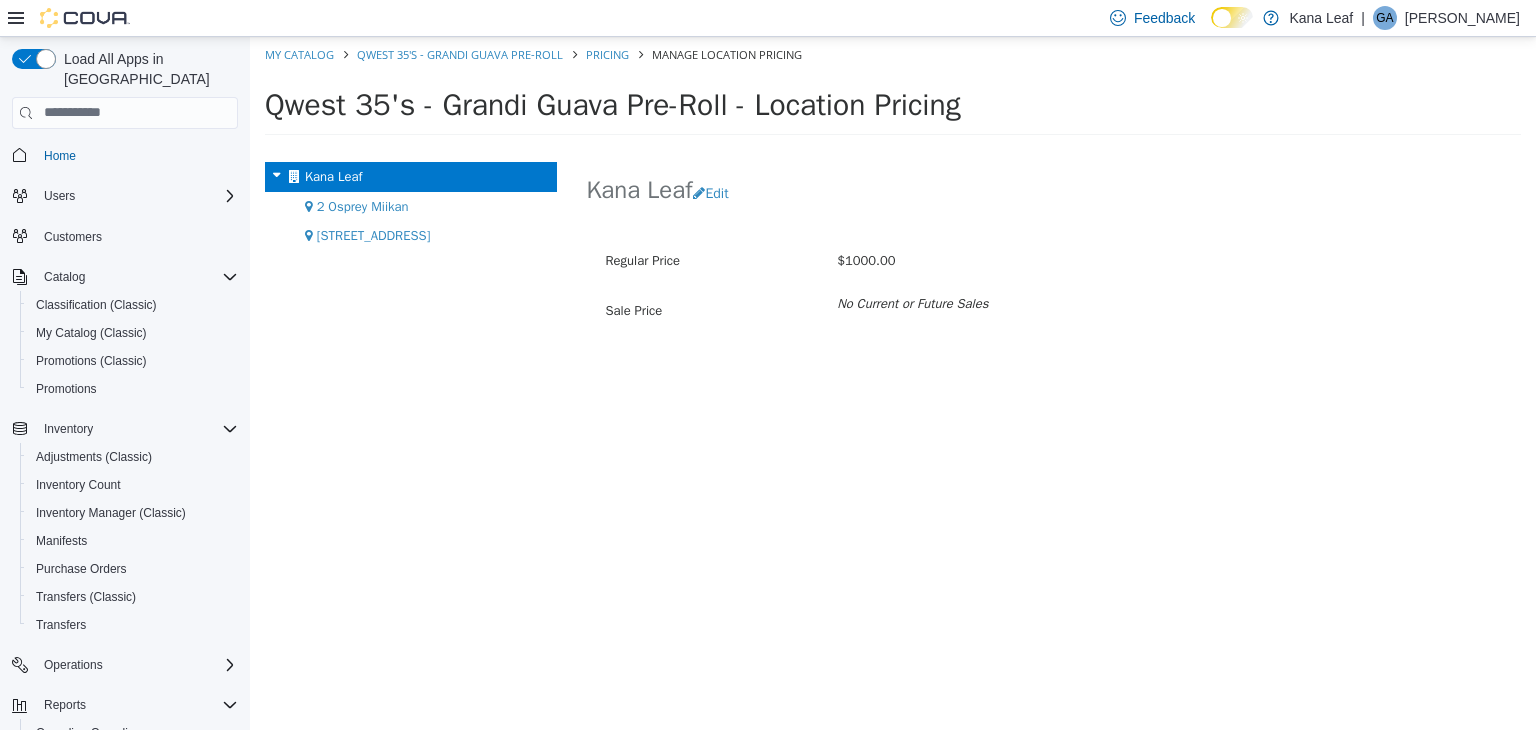 click on "2 Osprey Miikan" at bounding box center [363, 205] 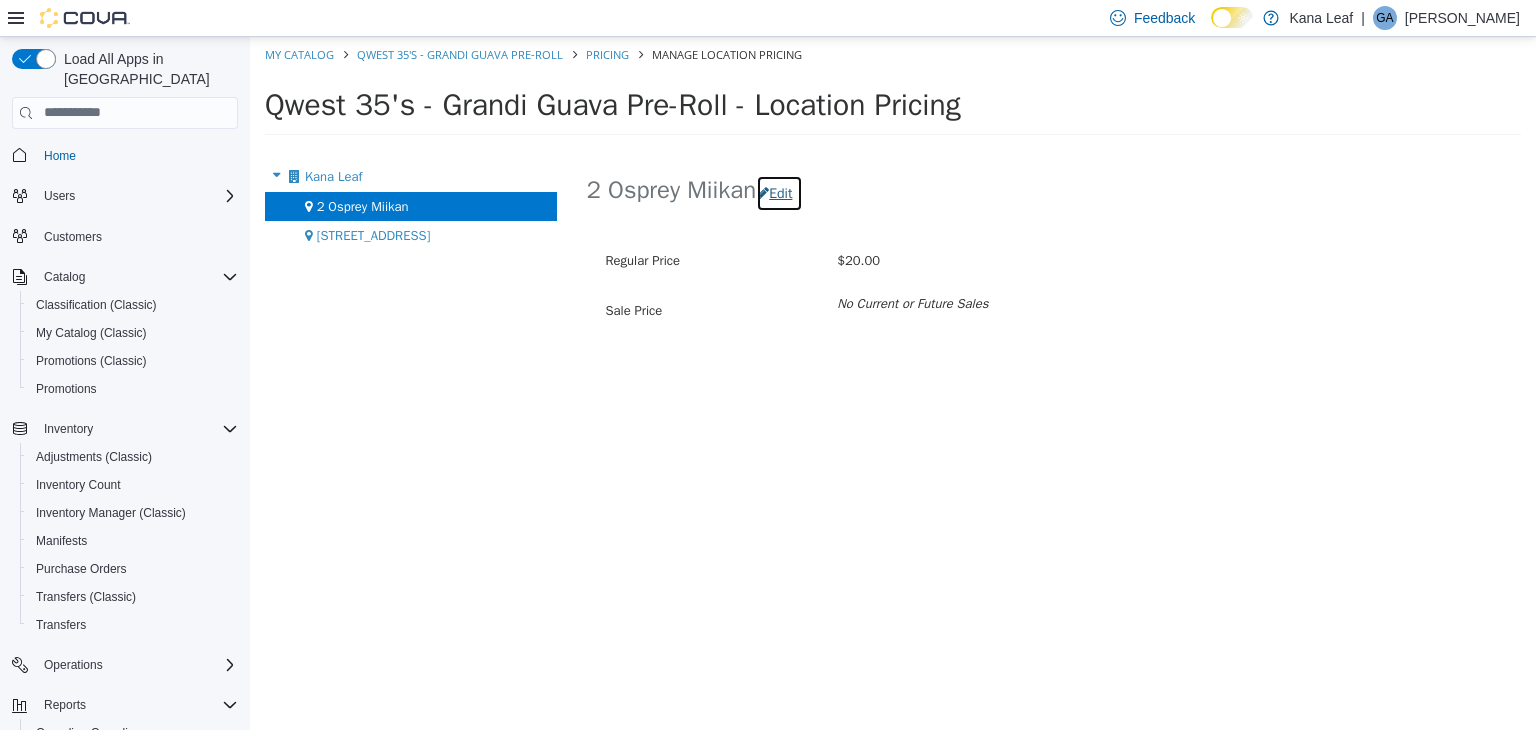 click on "Edit" at bounding box center [779, 192] 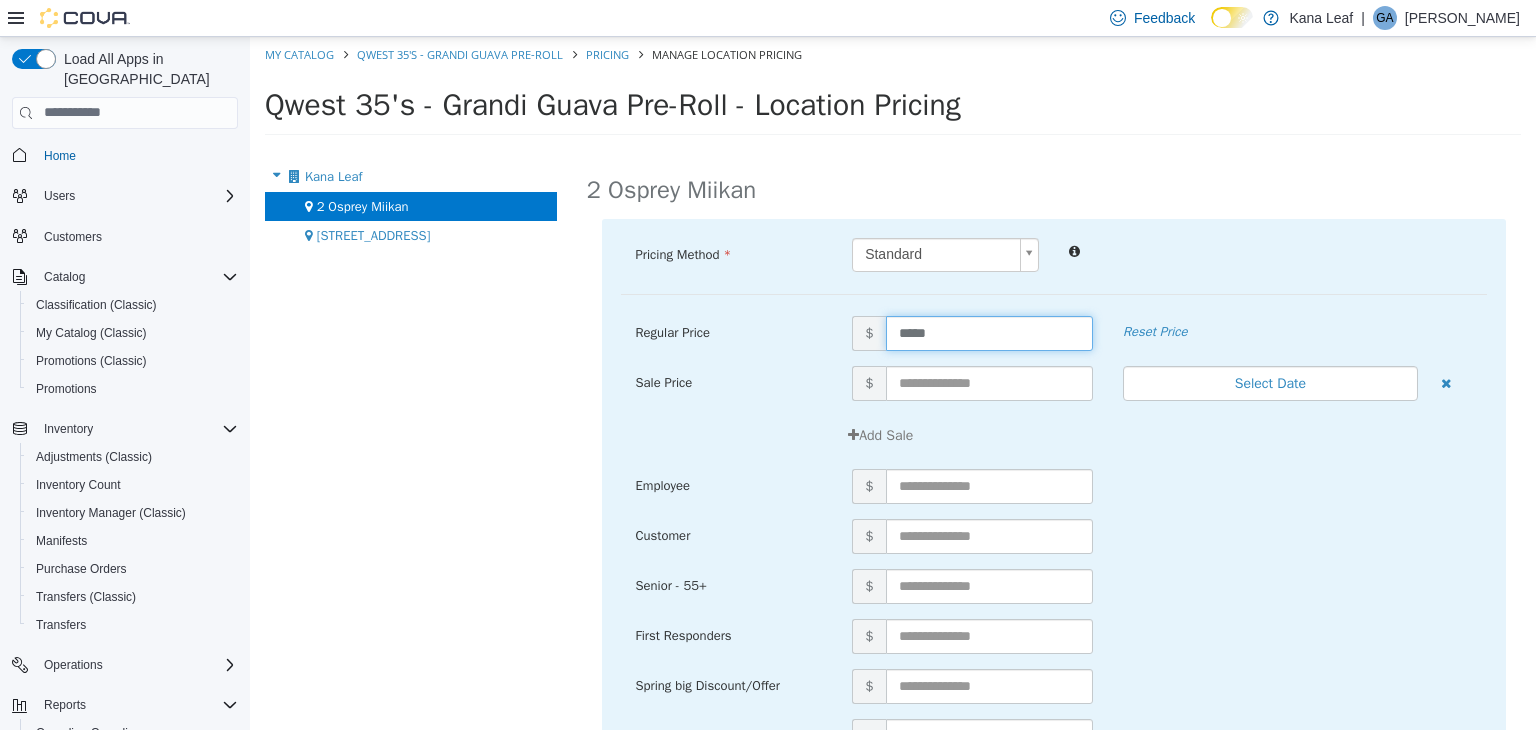click on "*****" at bounding box center [989, 332] 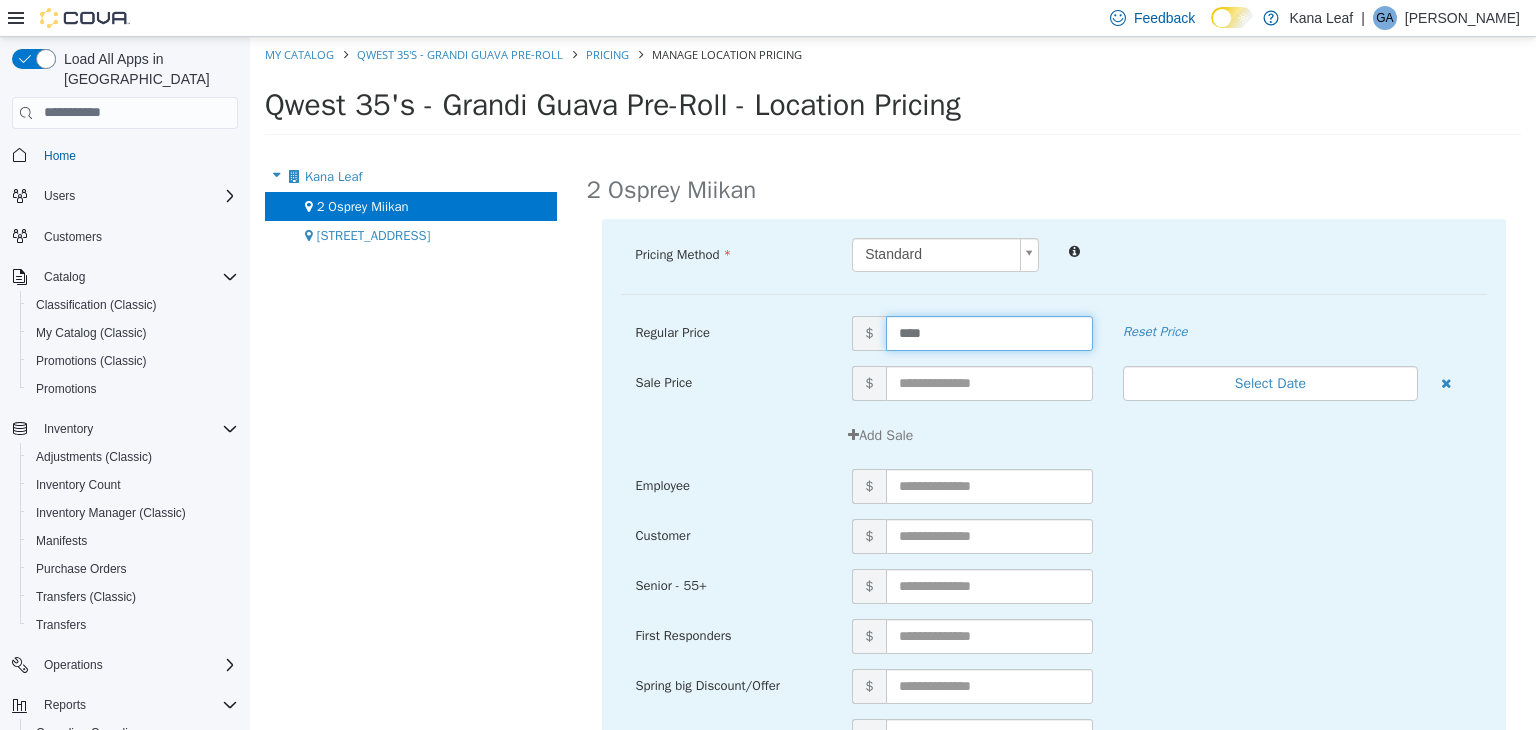type on "*****" 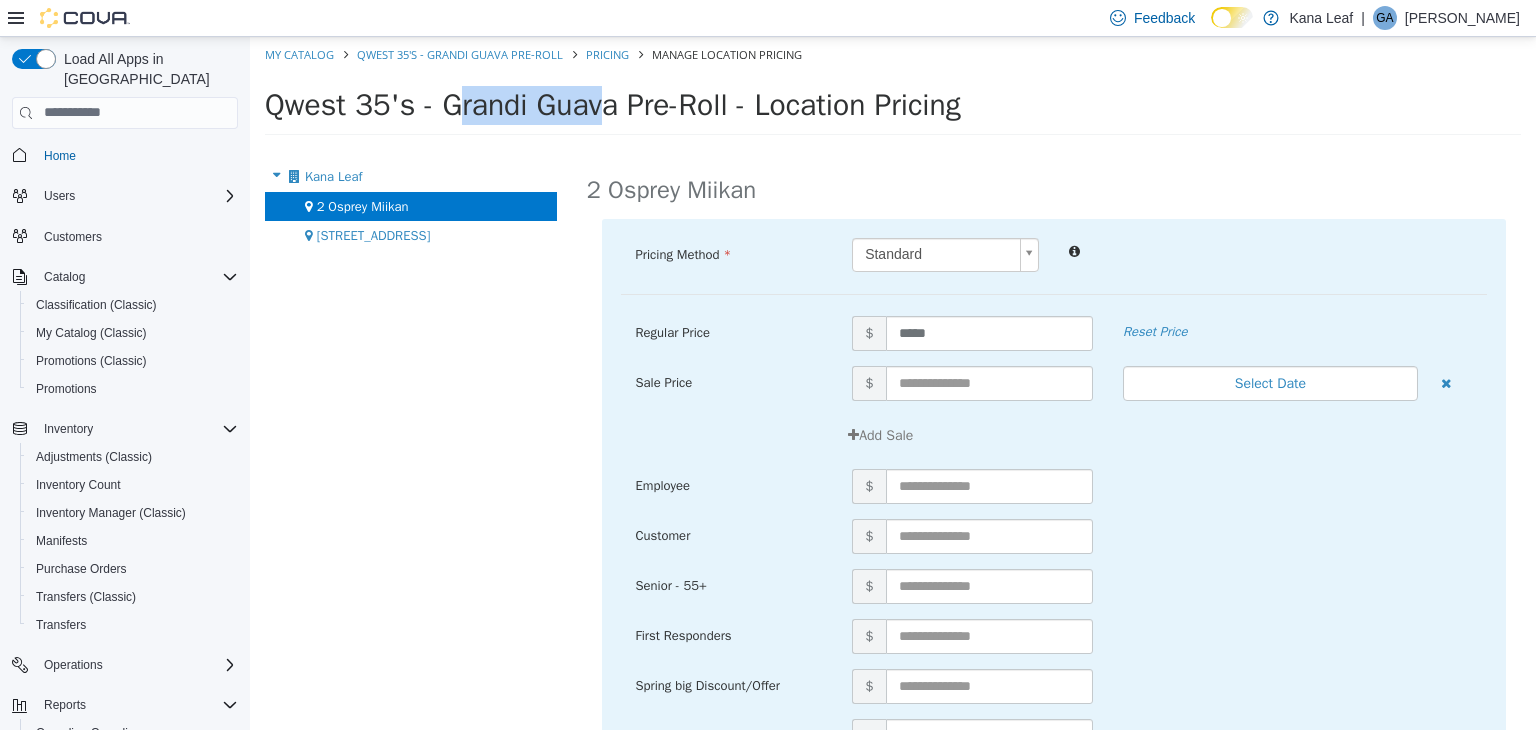 drag, startPoint x: 408, startPoint y: 101, endPoint x: 265, endPoint y: 103, distance: 143.01399 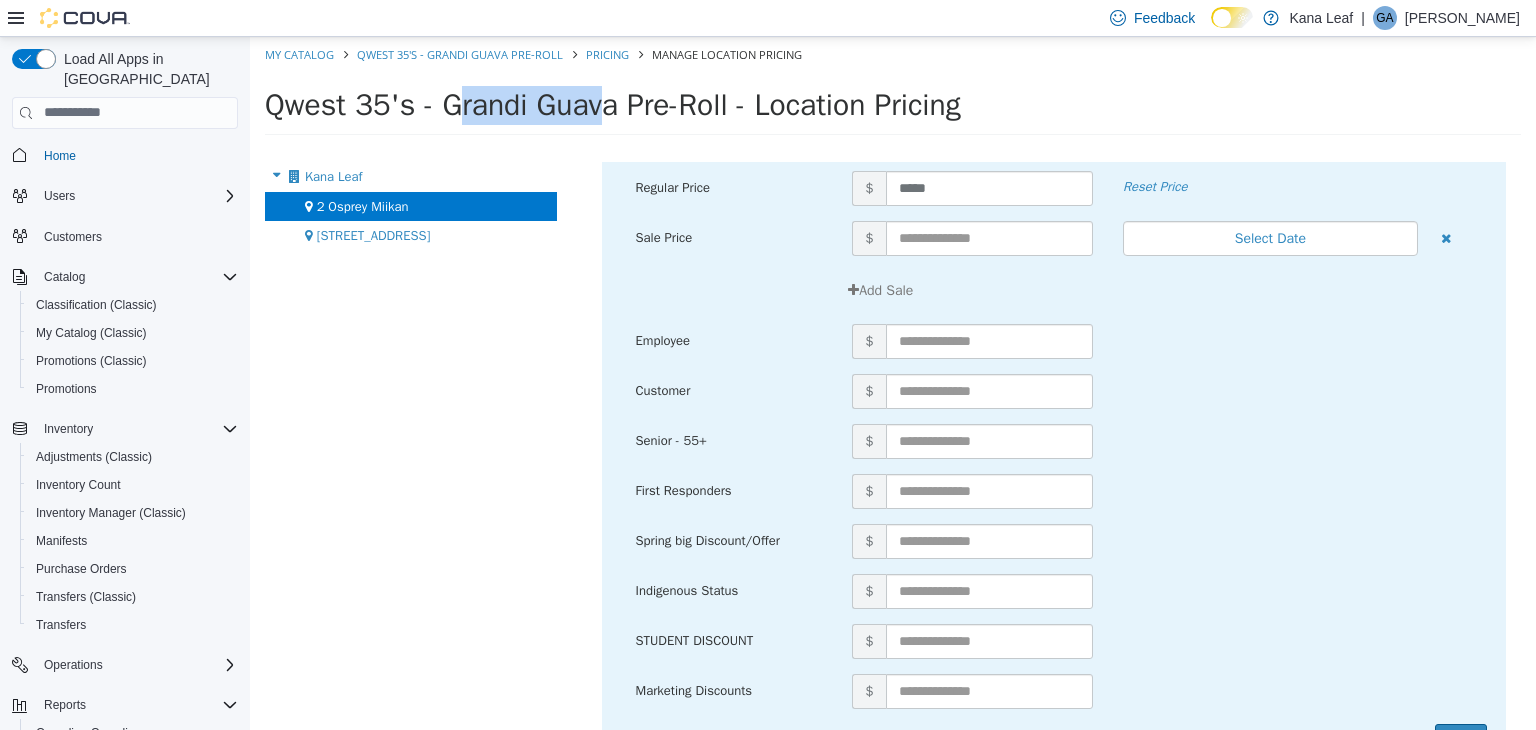 scroll, scrollTop: 214, scrollLeft: 0, axis: vertical 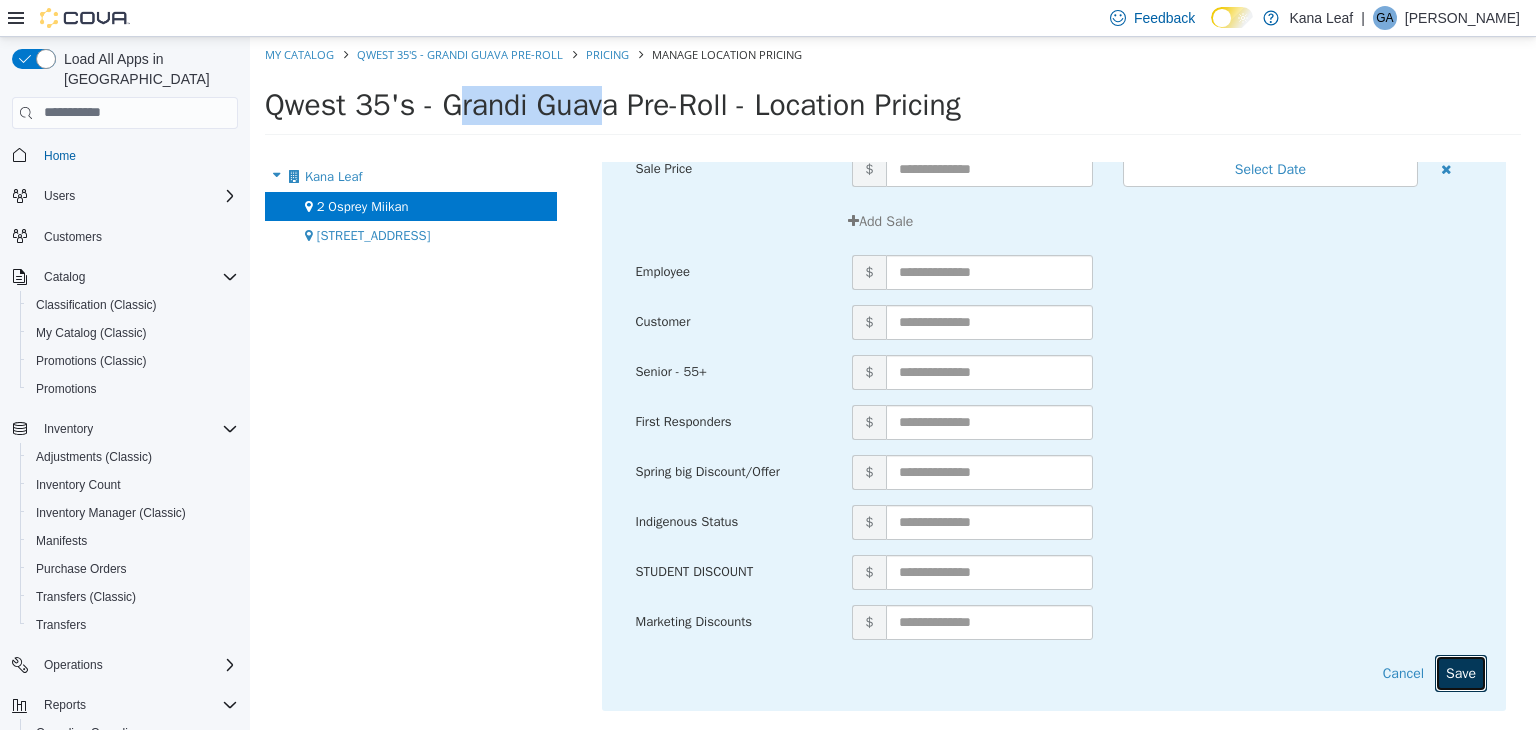 click on "Save" at bounding box center (1461, 672) 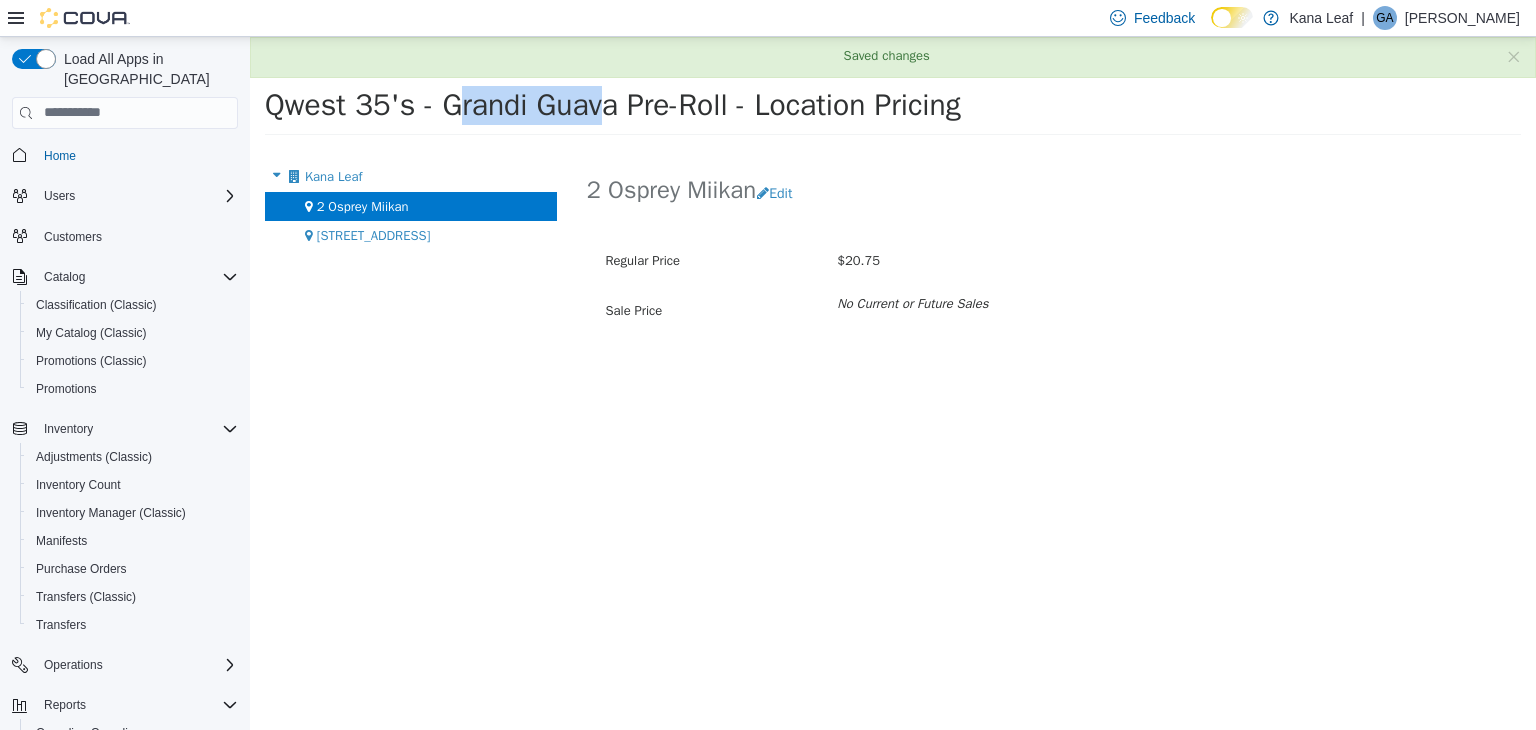 scroll, scrollTop: 0, scrollLeft: 0, axis: both 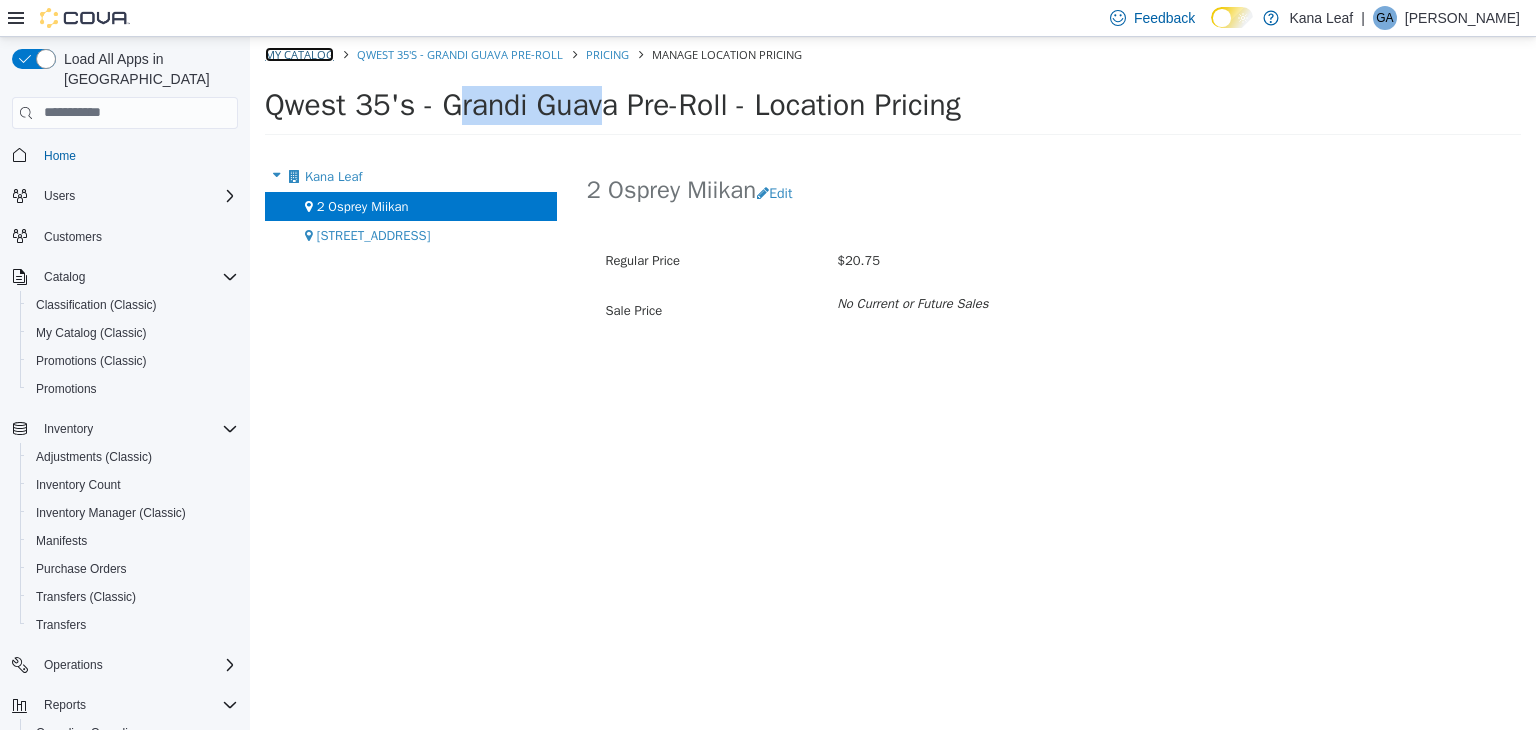 click on "My Catalog" at bounding box center (299, 53) 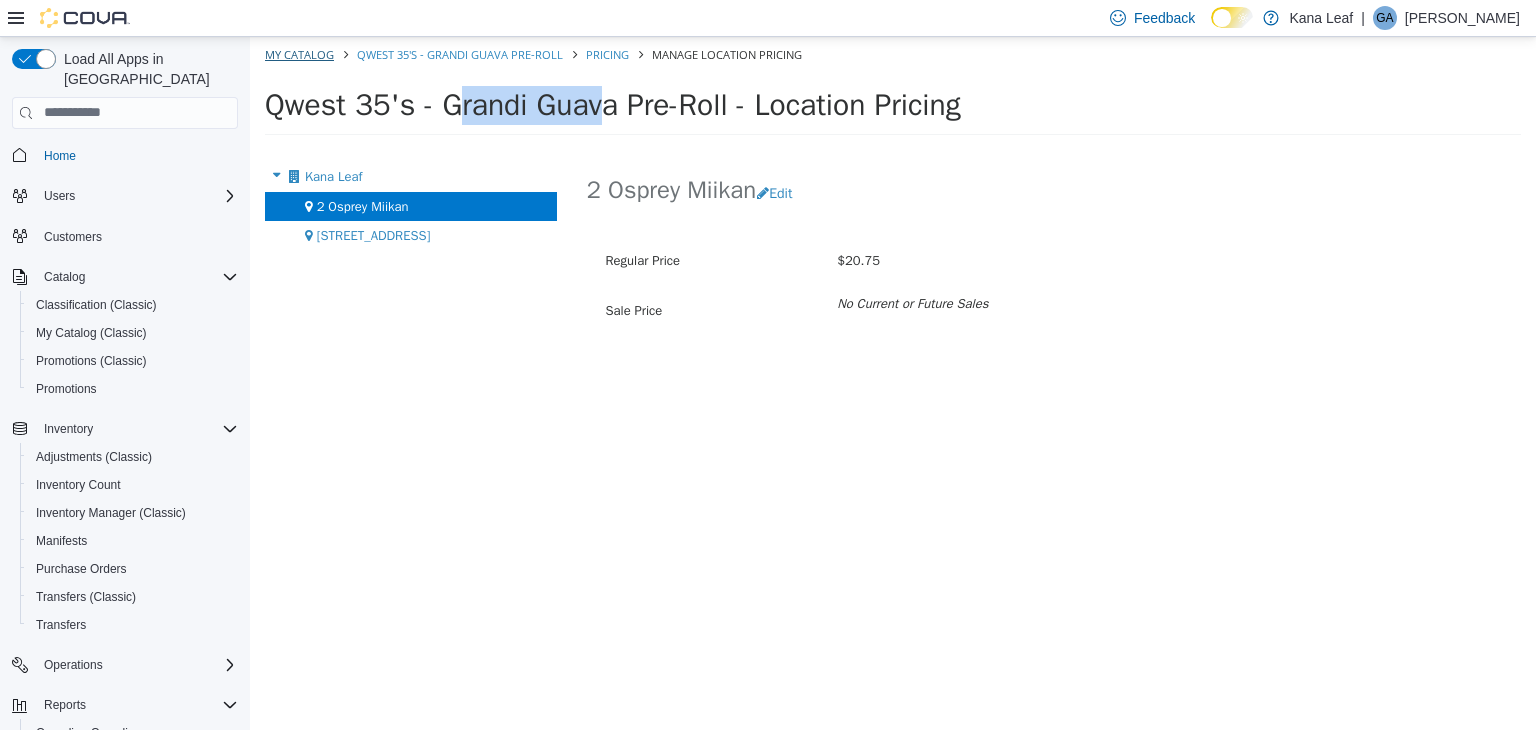 select on "**********" 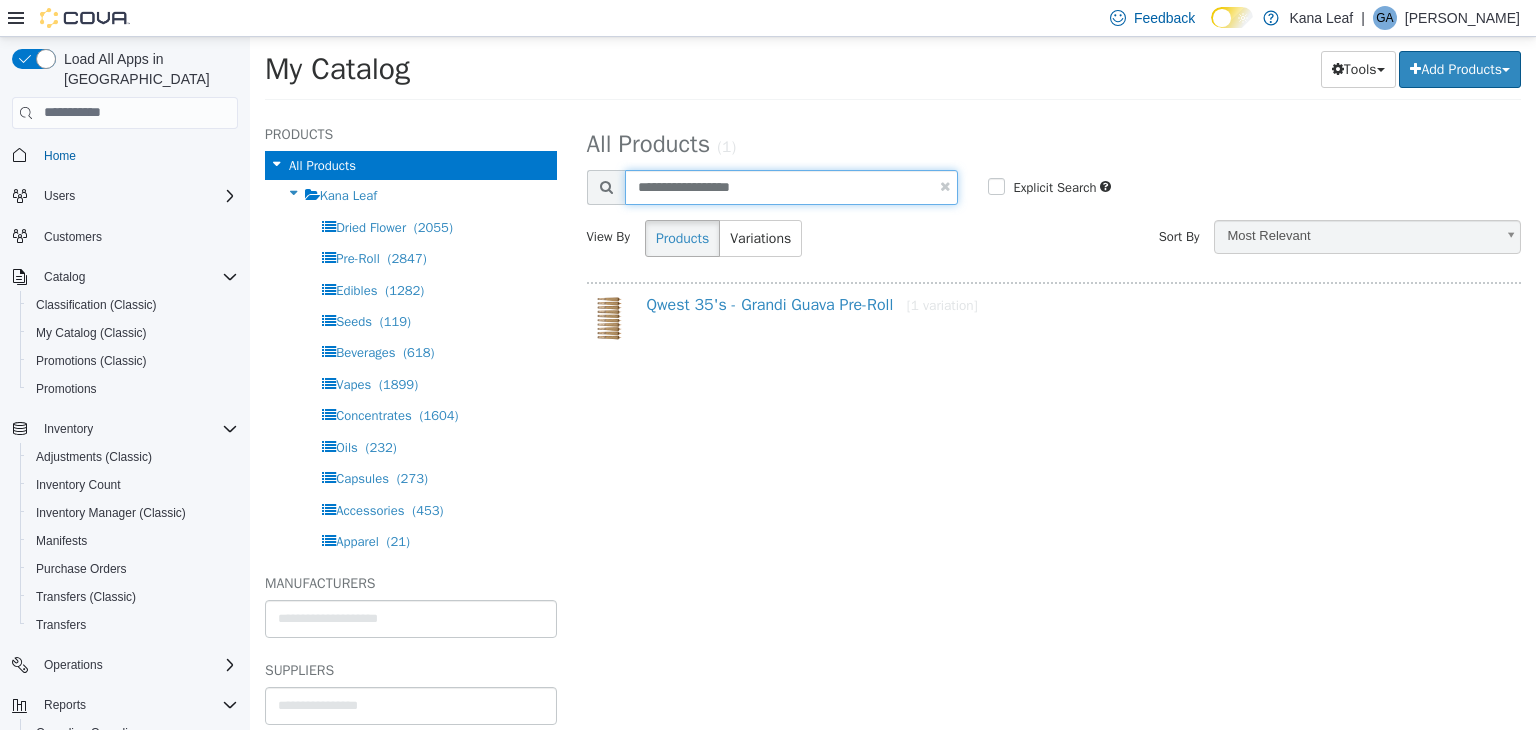 drag, startPoint x: 760, startPoint y: 193, endPoint x: 641, endPoint y: 181, distance: 119.60351 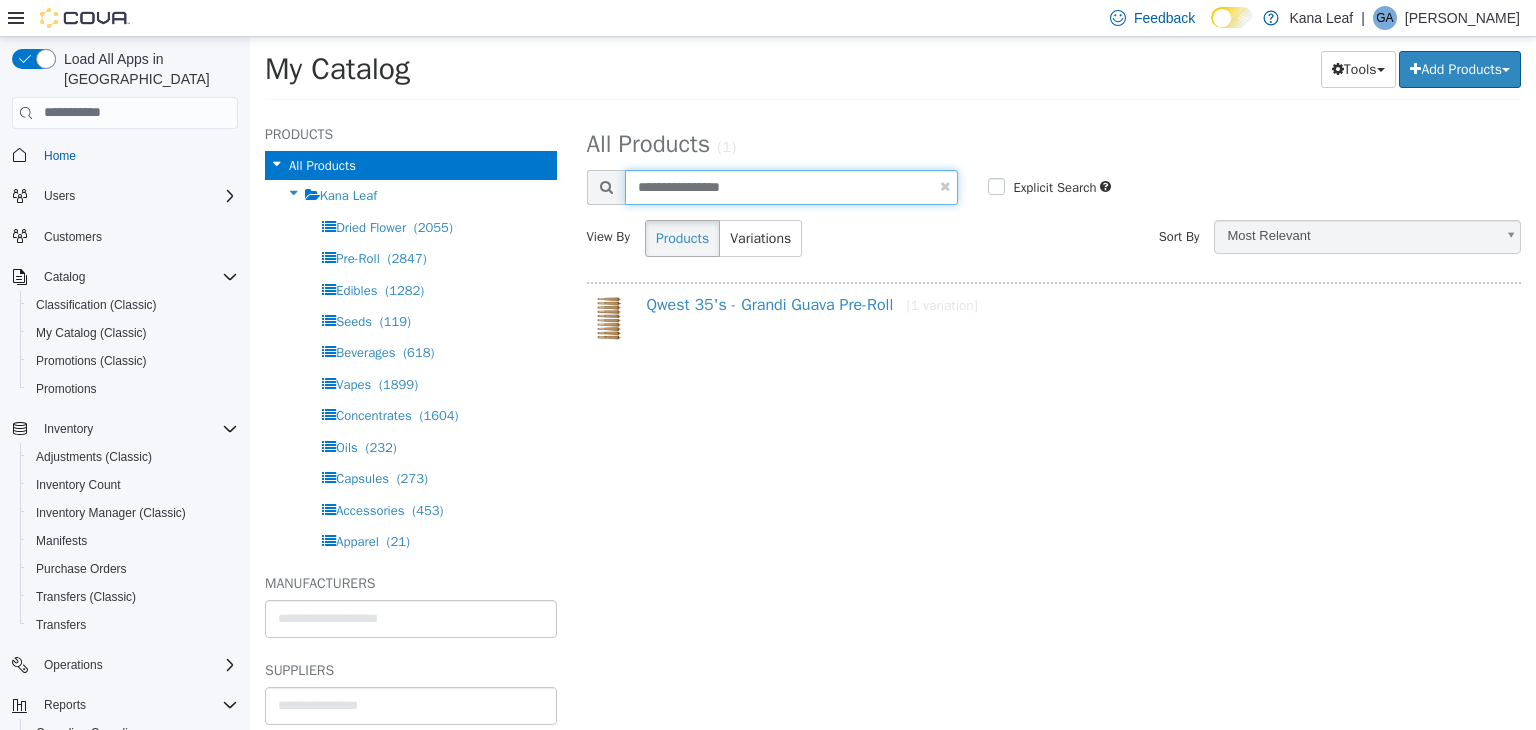 type on "**********" 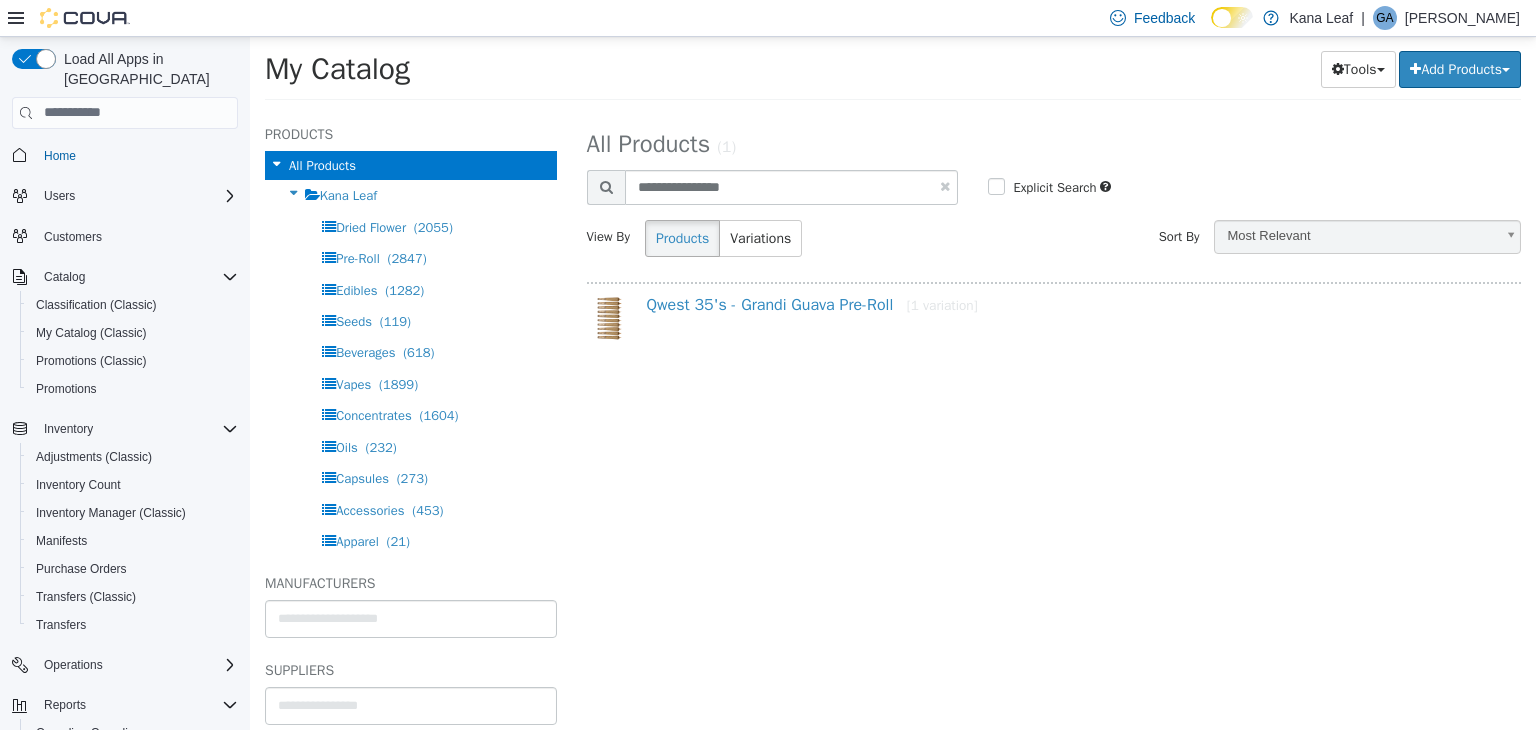select on "**********" 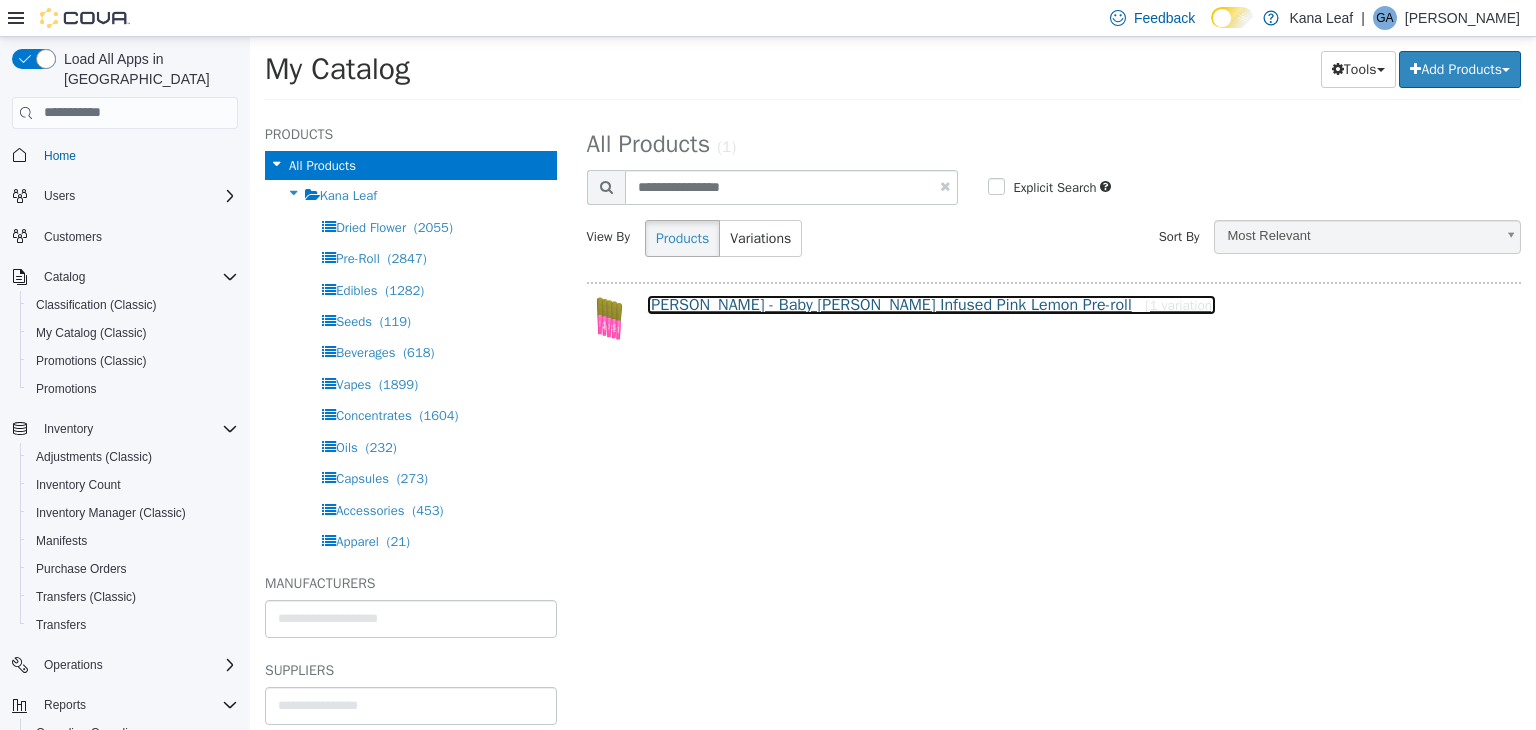 click on "[PERSON_NAME] - Baby [PERSON_NAME] Infused Pink Lemon Pre-roll
[1 variation]" at bounding box center [932, 304] 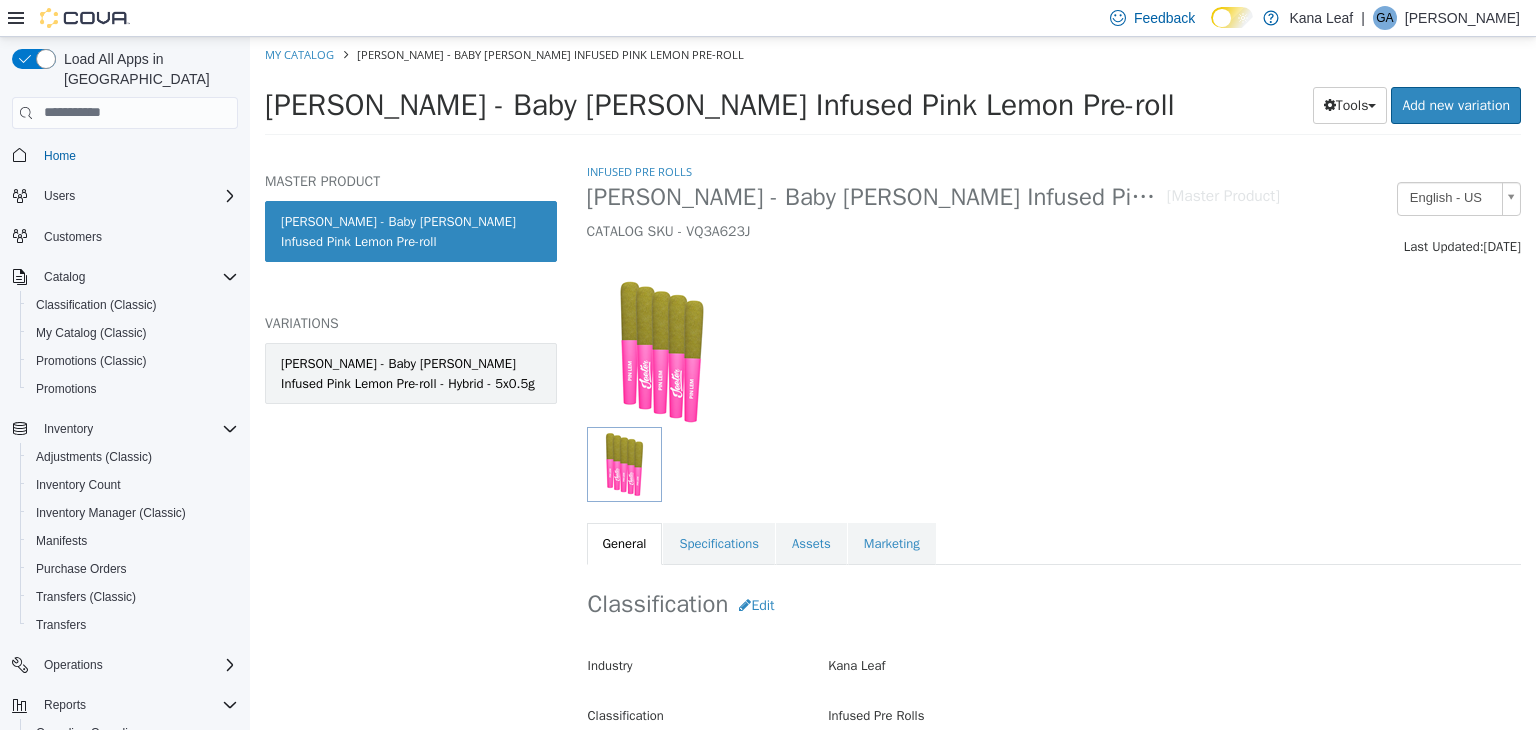 click on "[PERSON_NAME] - Baby [PERSON_NAME] Infused Pink Lemon Pre-roll - Hybrid - 5x0.5g" at bounding box center (411, 372) 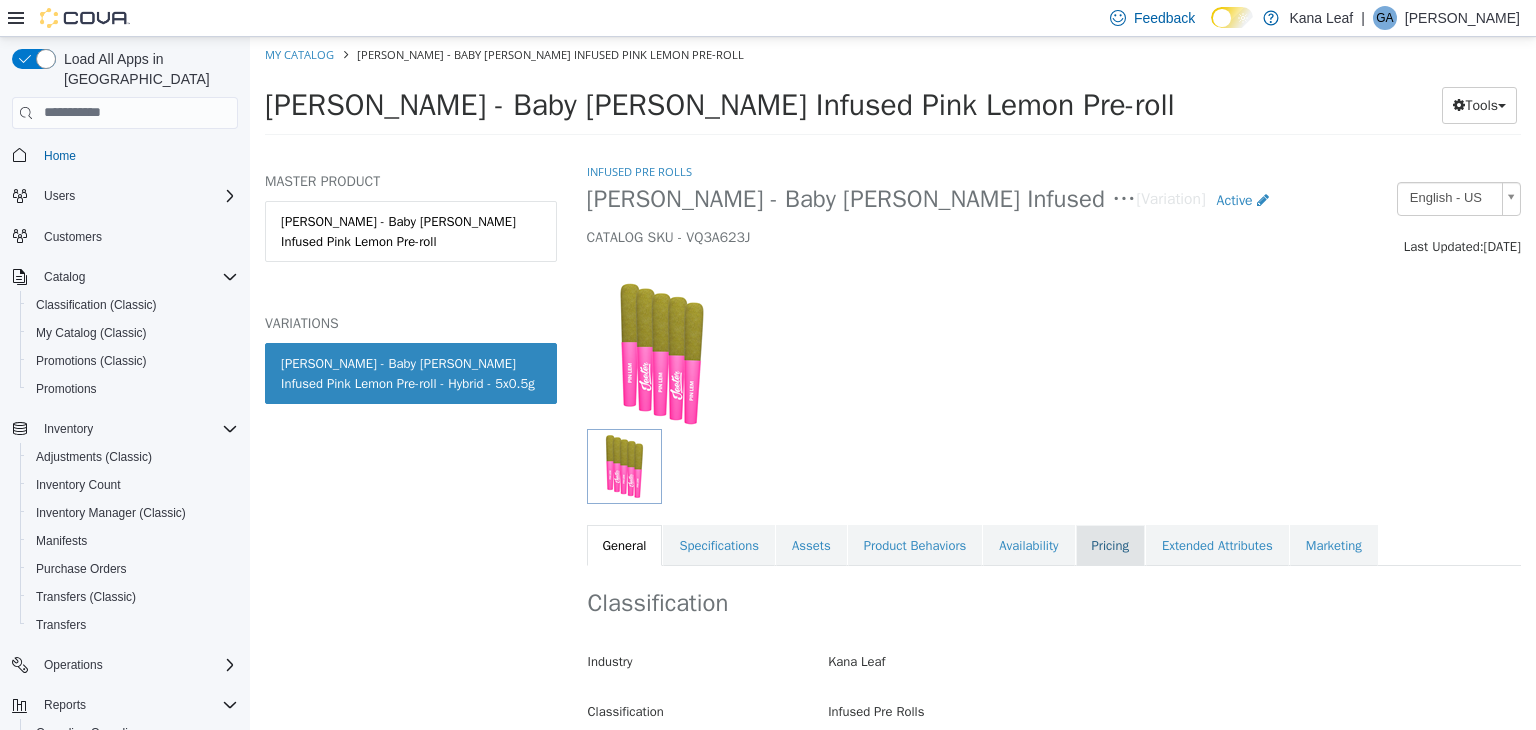 click on "Pricing" at bounding box center (1110, 545) 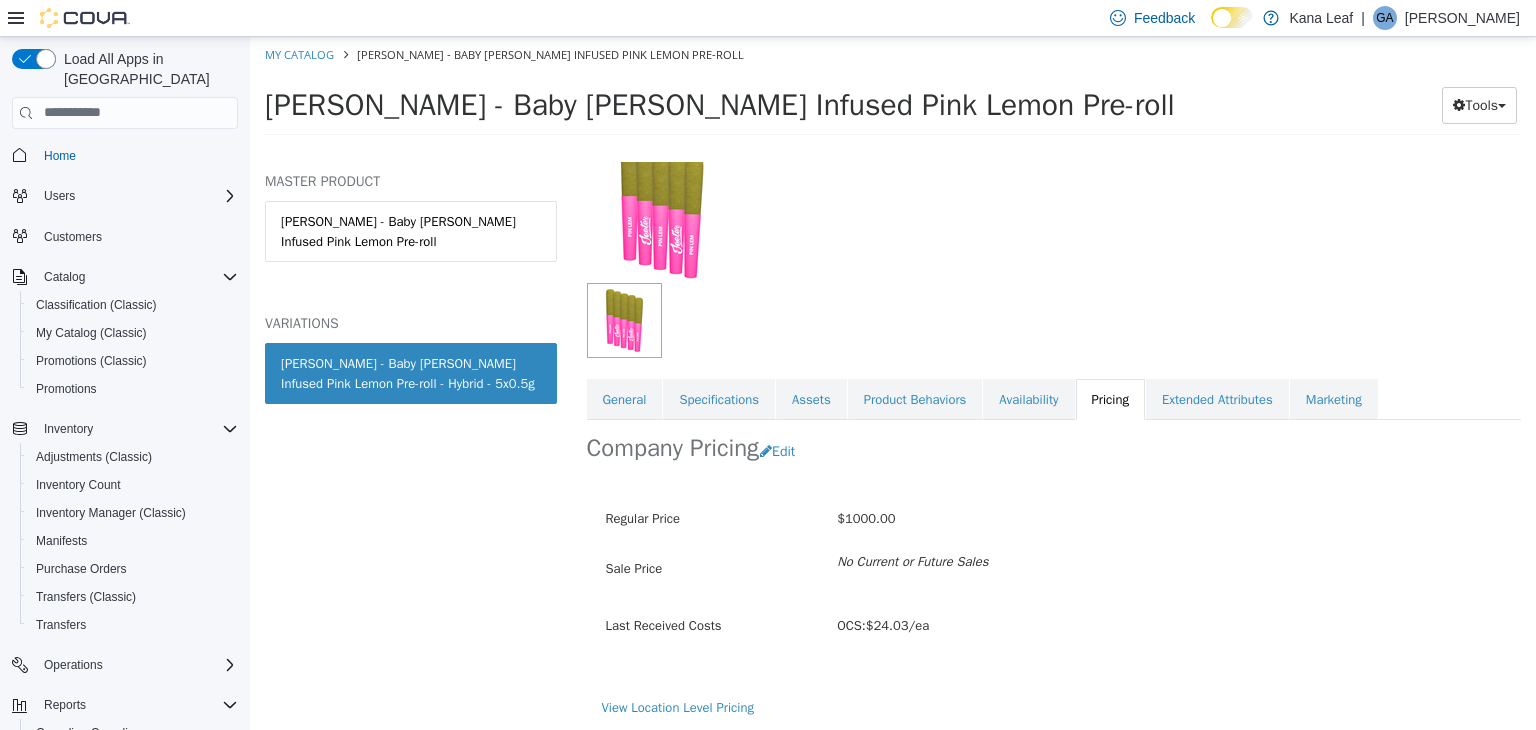 scroll, scrollTop: 147, scrollLeft: 0, axis: vertical 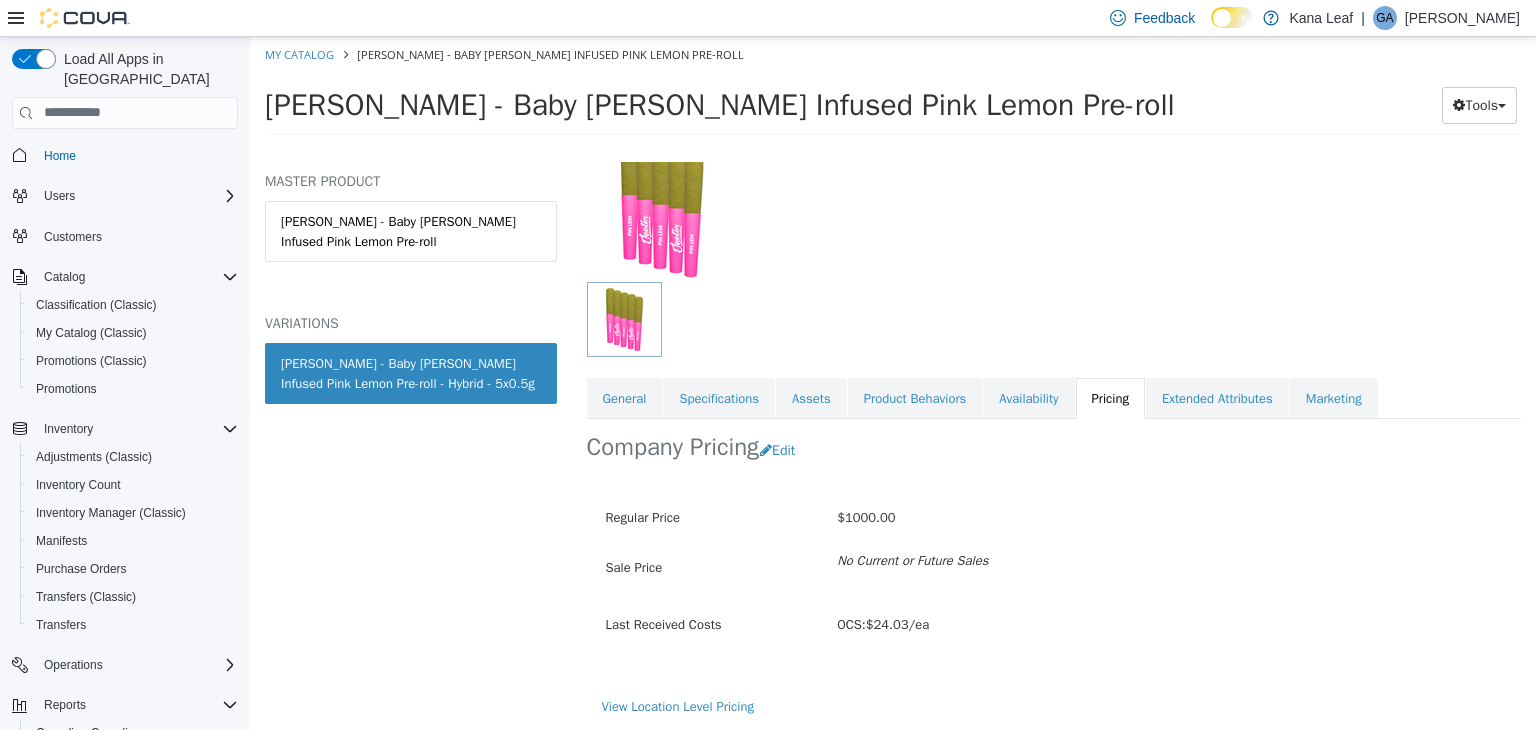 click on "Regular Price $1000.00
Sale Price No Current or Future Sales Last Received Costs OCS:   $24.03/ea" at bounding box center (1054, 588) 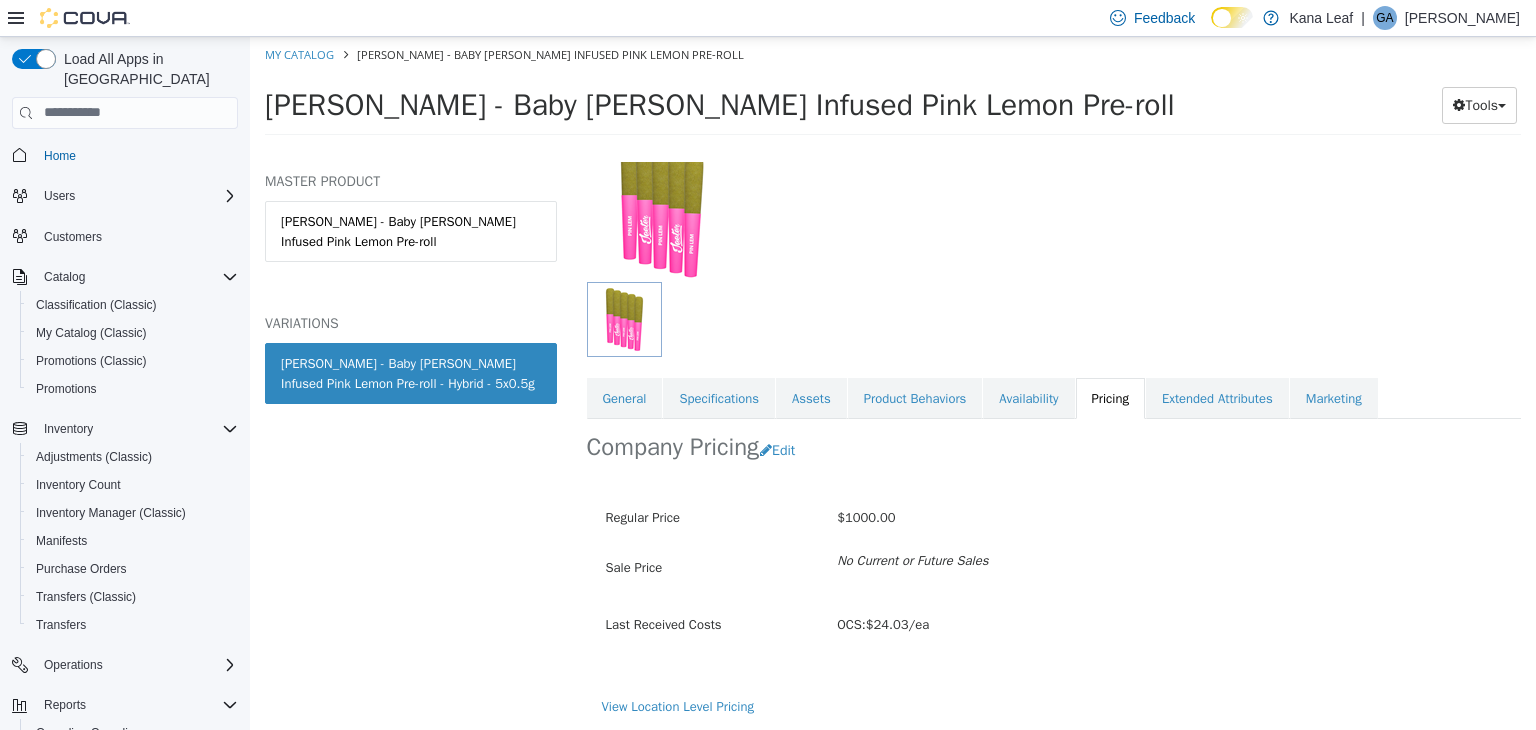 click on "View Location Level Pricing" at bounding box center [1054, 706] 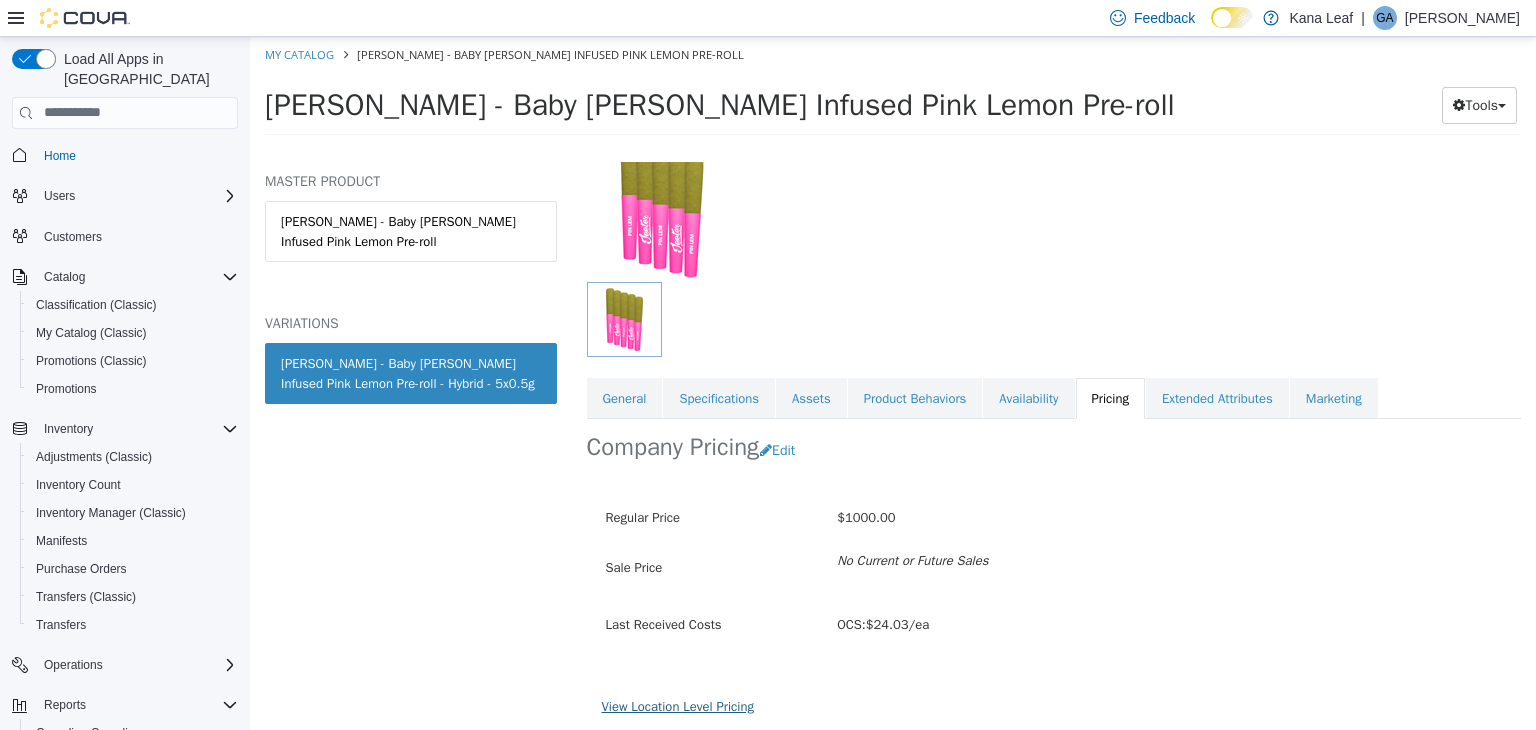 click on "View Location Level Pricing" at bounding box center [678, 705] 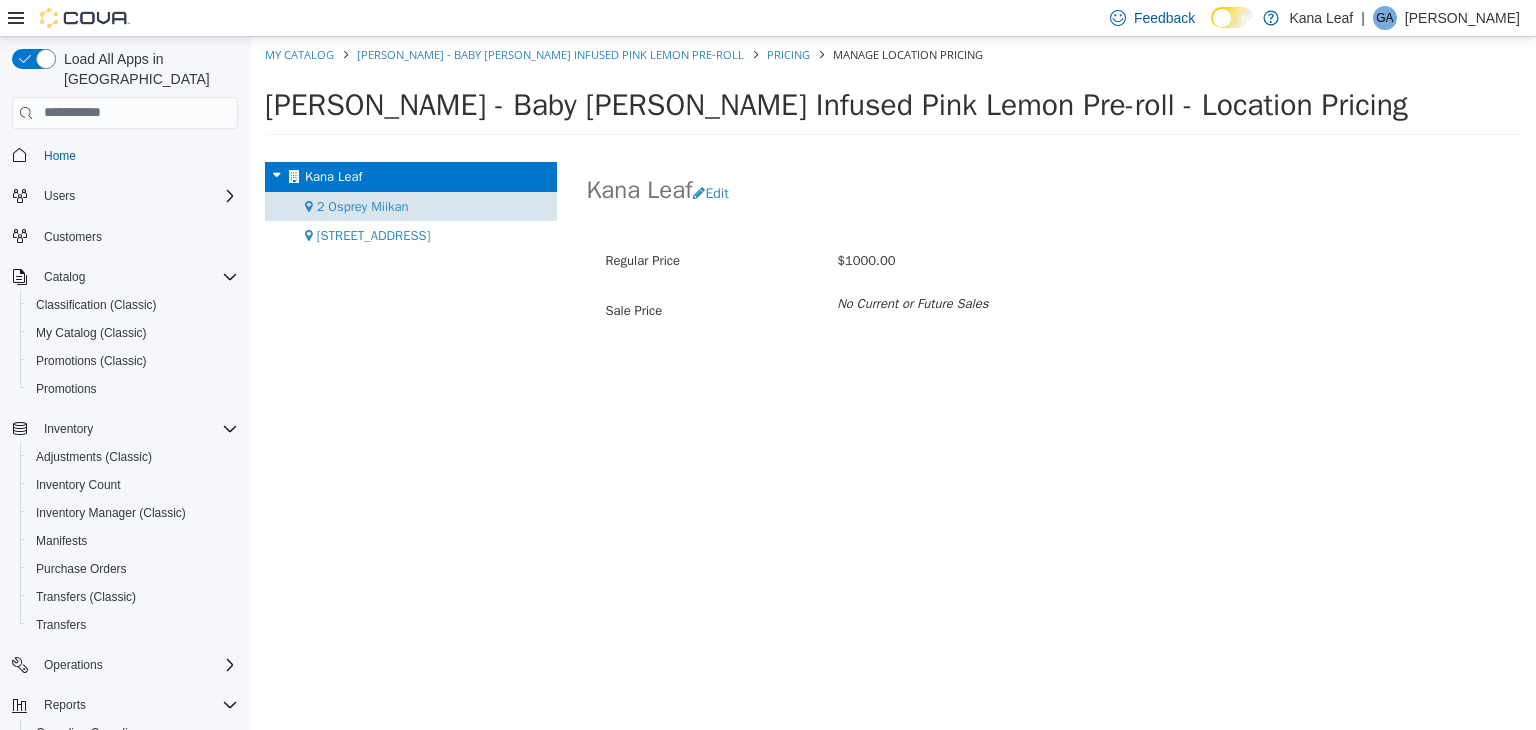 click on "2 Osprey Miikan" at bounding box center (363, 205) 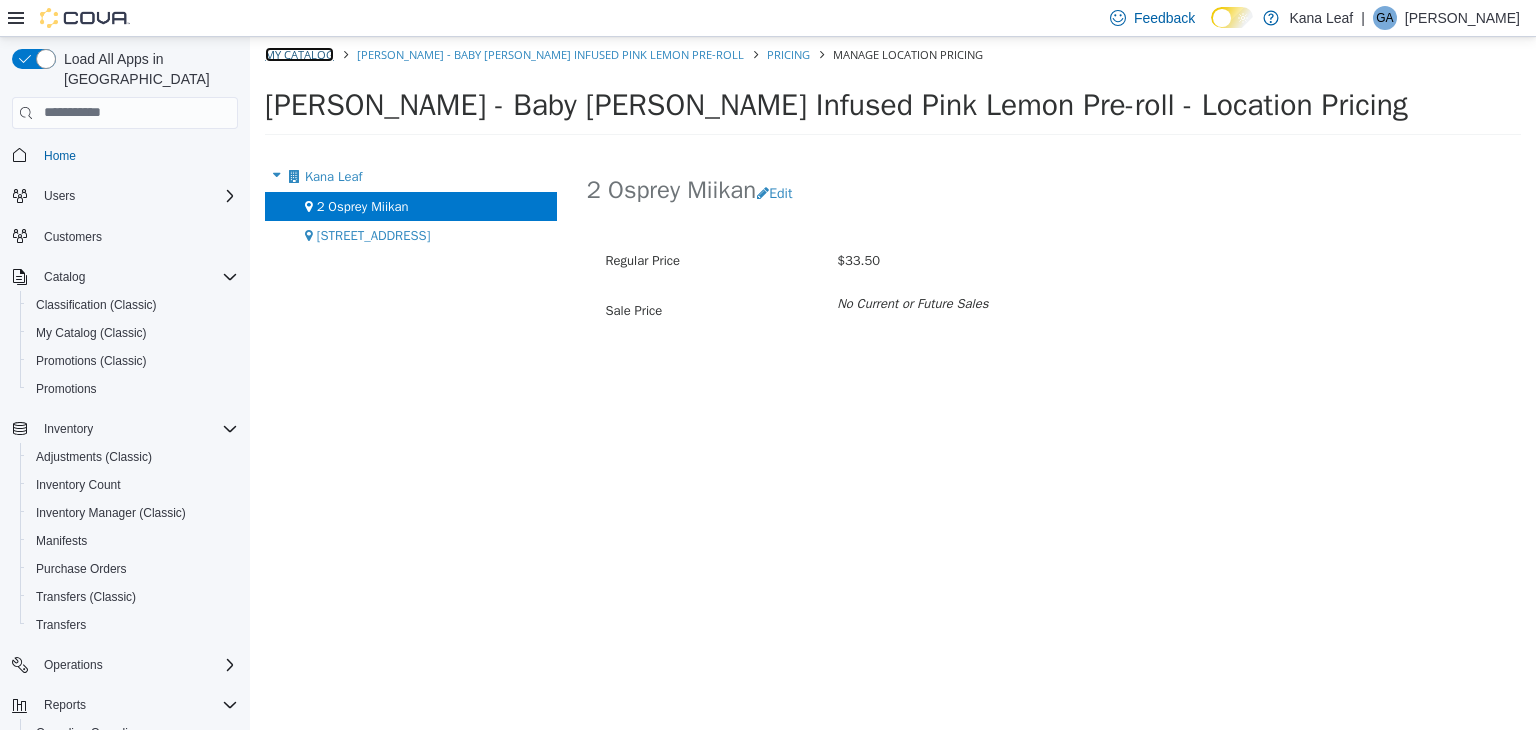 click on "My Catalog" at bounding box center [299, 53] 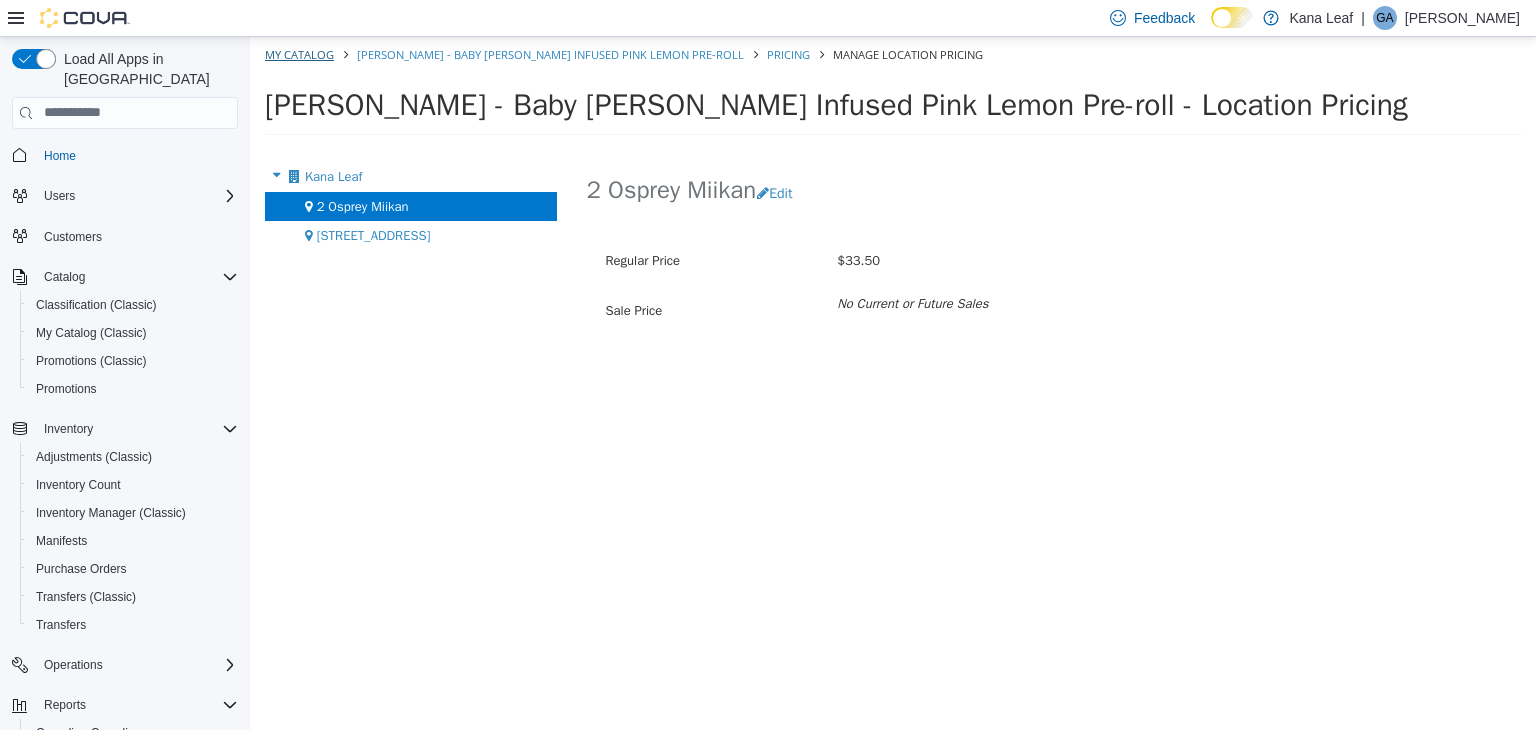 select on "**********" 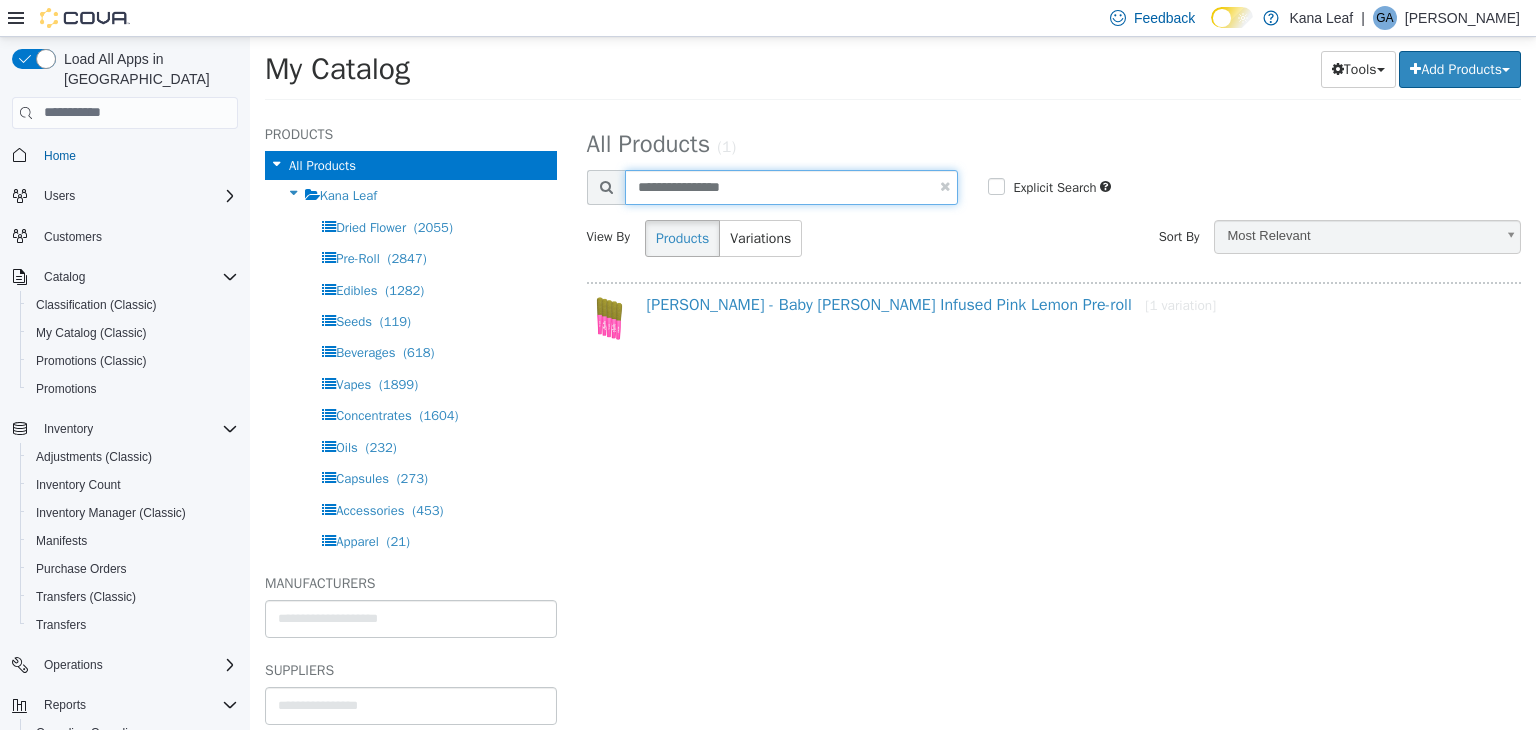 drag, startPoint x: 727, startPoint y: 195, endPoint x: 624, endPoint y: 196, distance: 103.00485 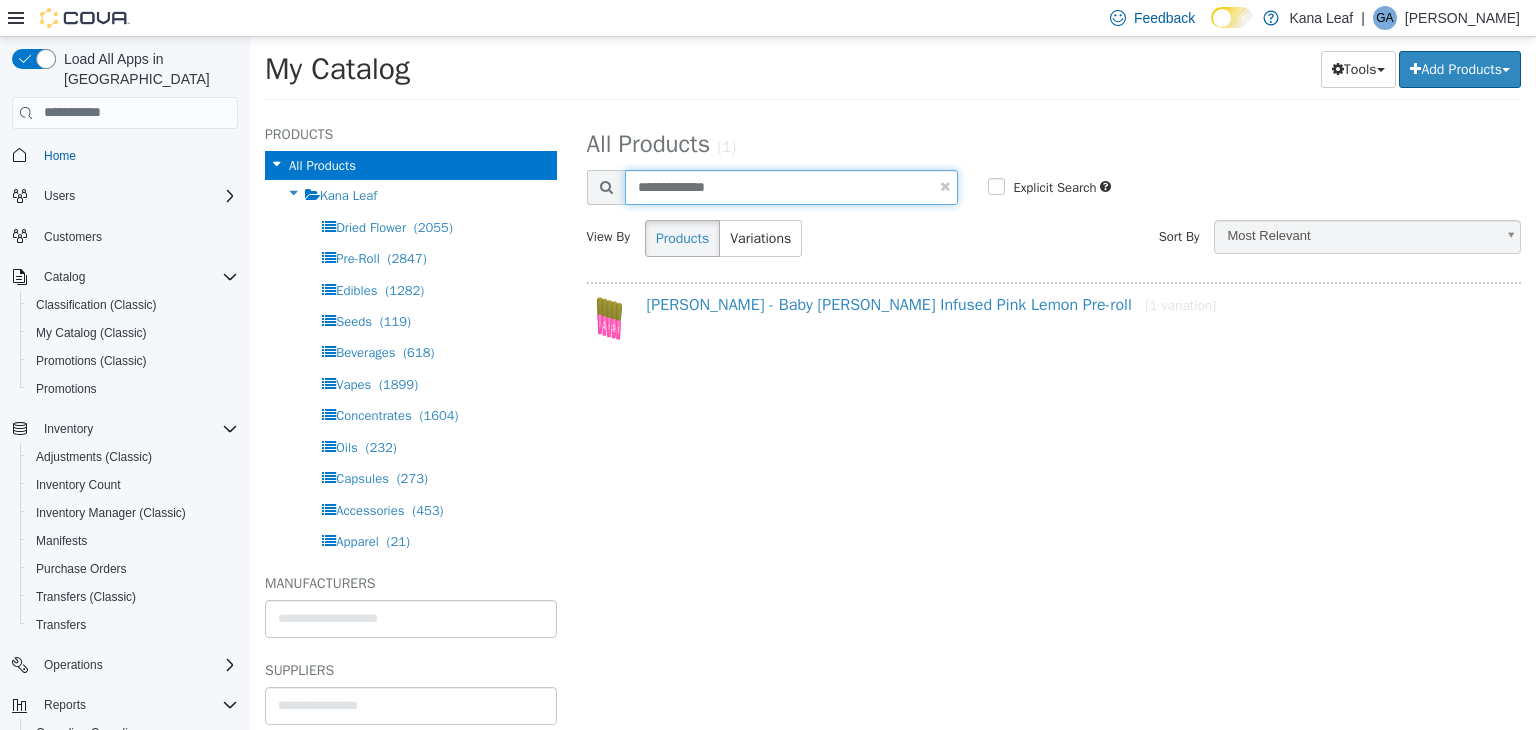 type on "**********" 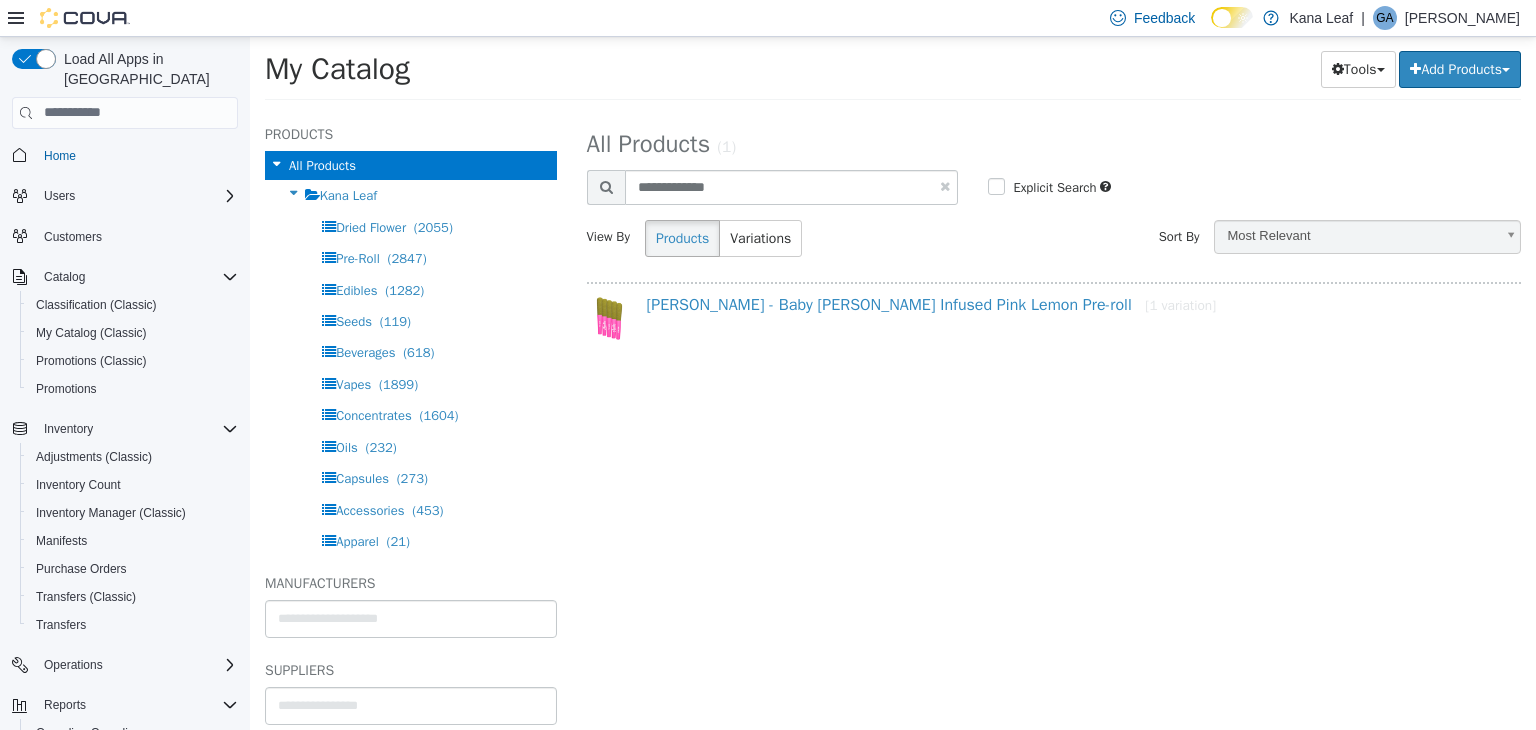 select on "**********" 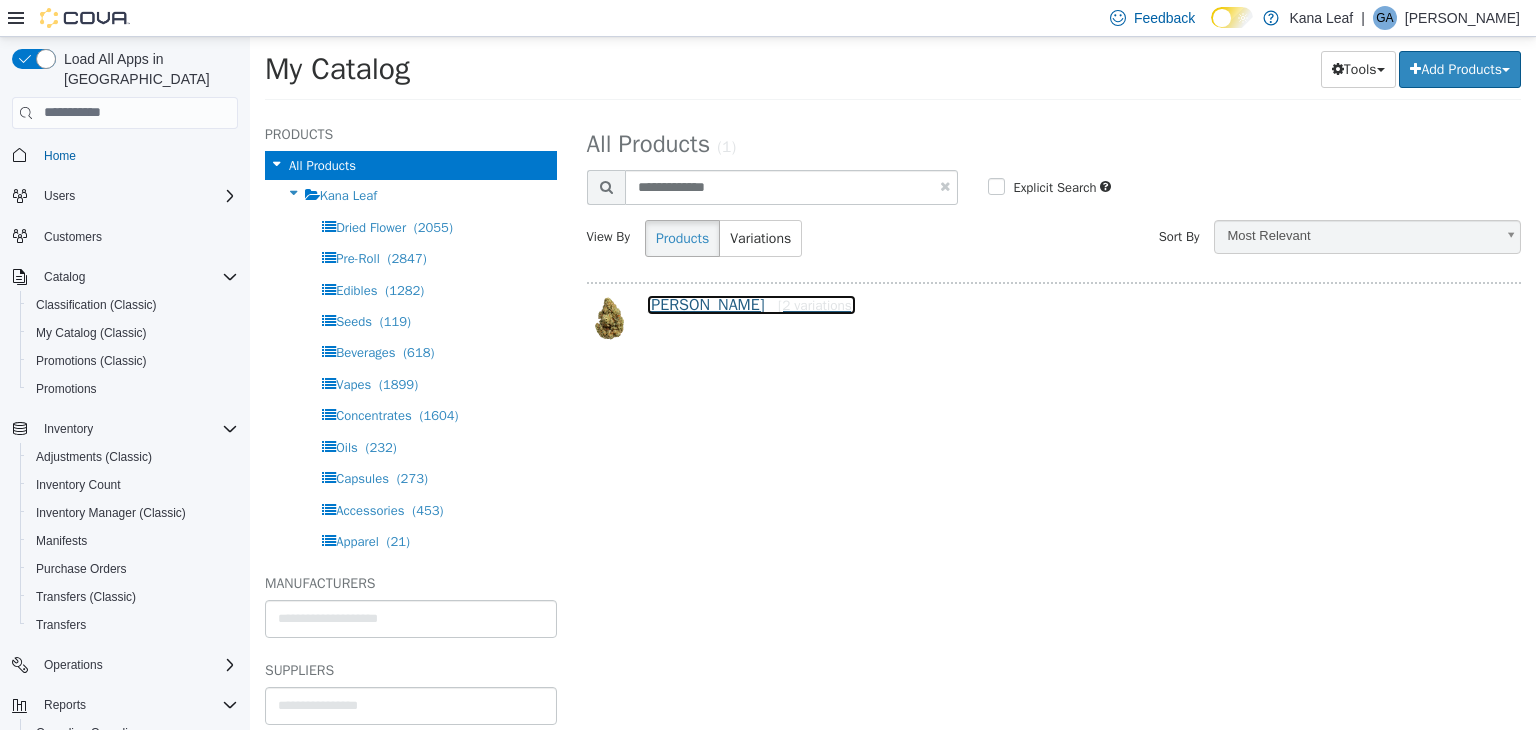 click on "[PERSON_NAME]
[2 variations]" at bounding box center [751, 304] 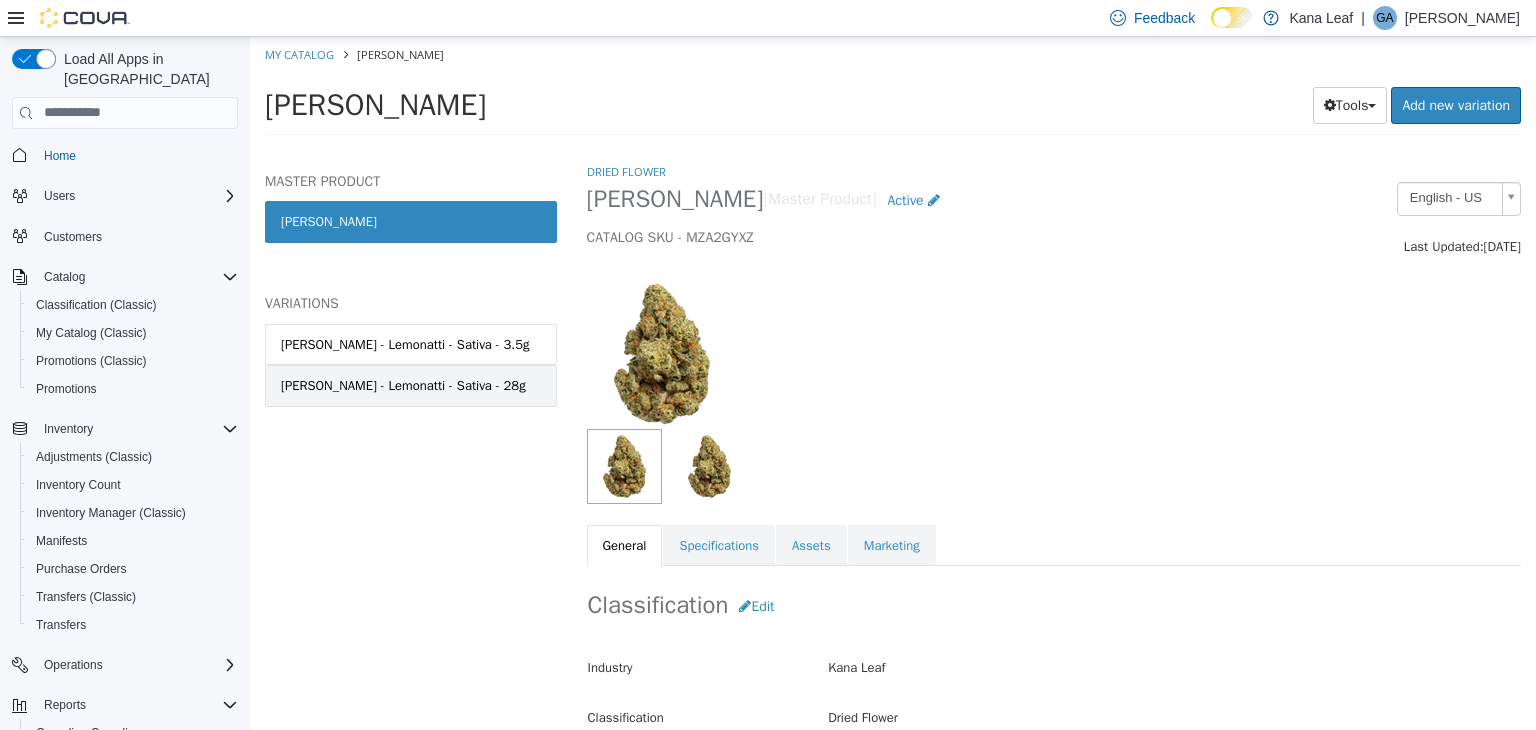 click on "[PERSON_NAME] - Lemonatti - Sativa - 28g" at bounding box center (403, 385) 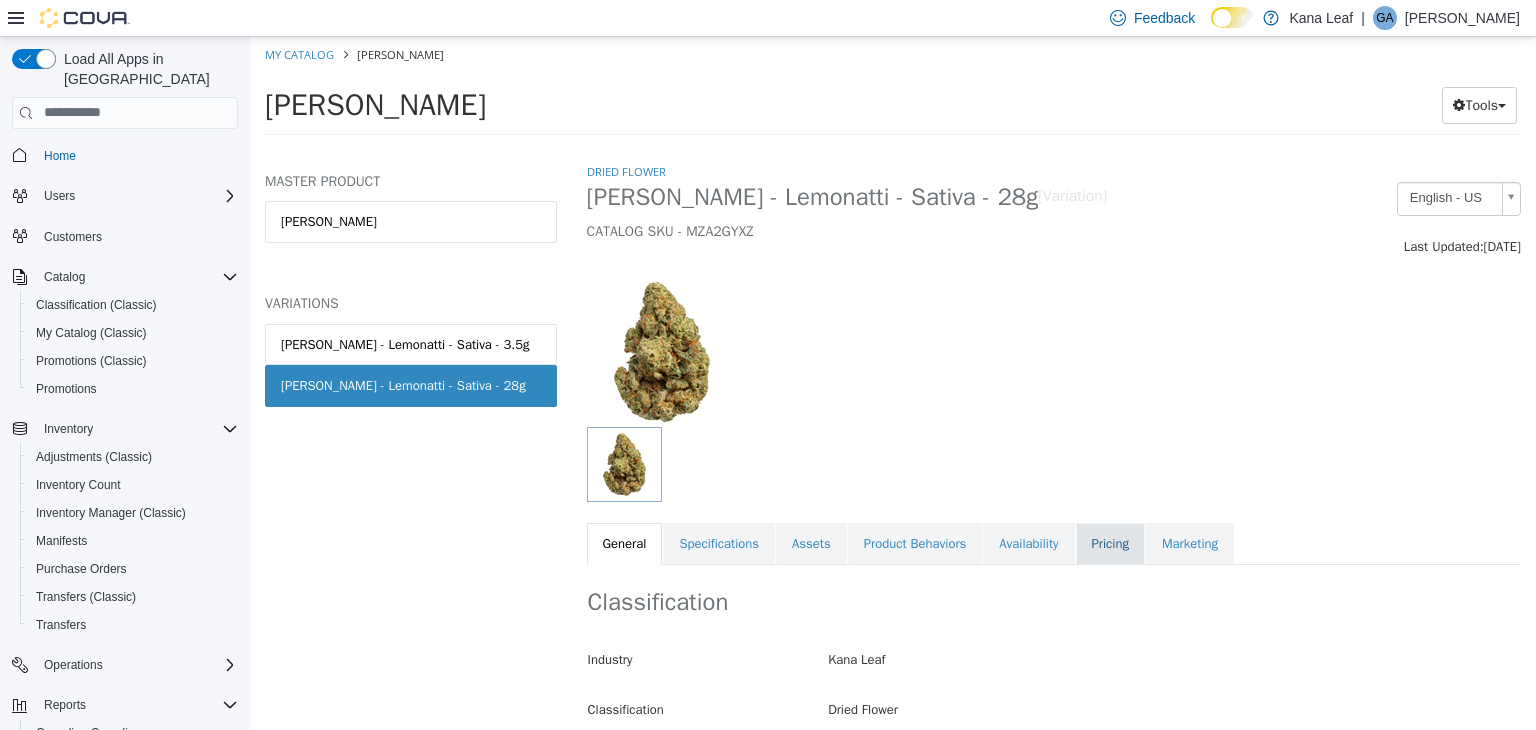 click on "Pricing" at bounding box center [1110, 543] 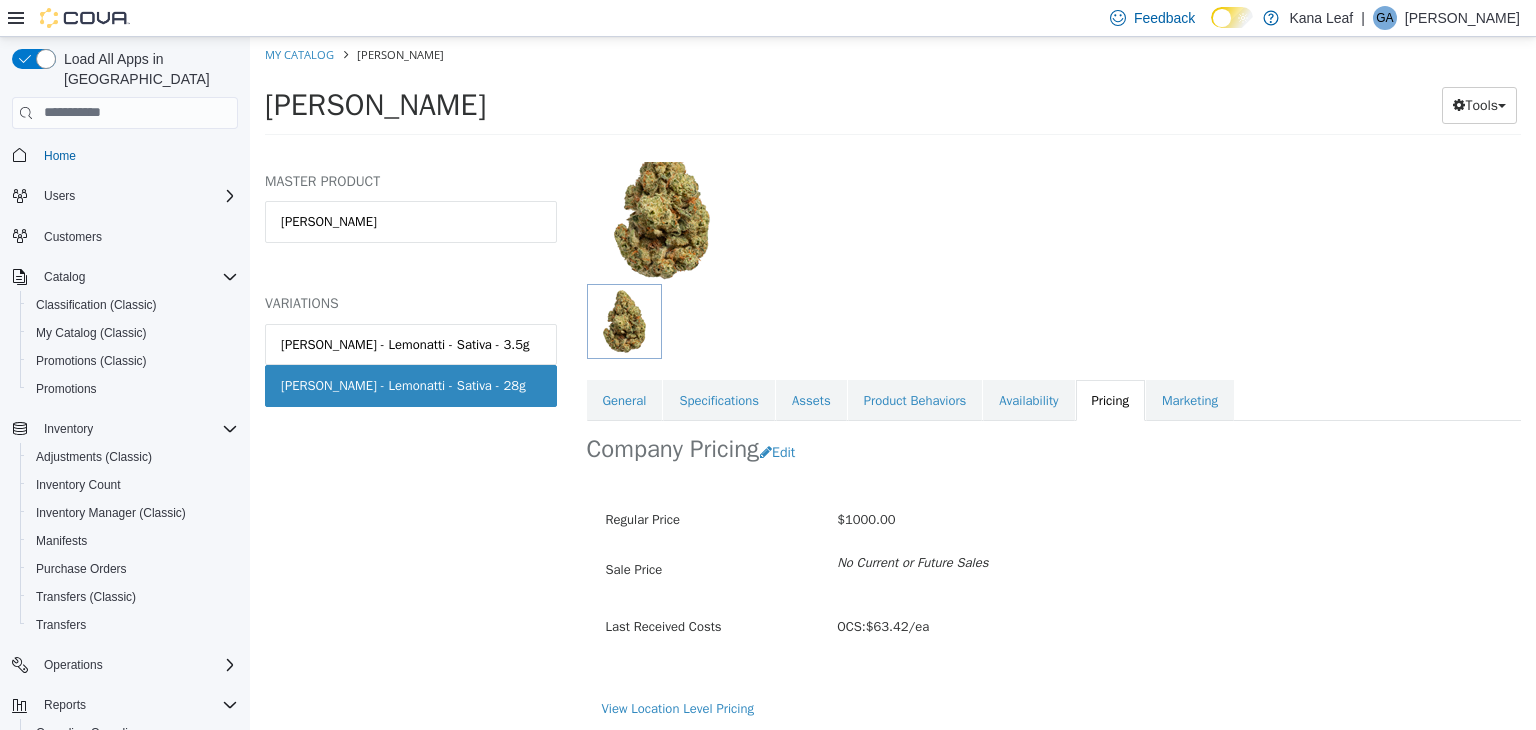 scroll, scrollTop: 147, scrollLeft: 0, axis: vertical 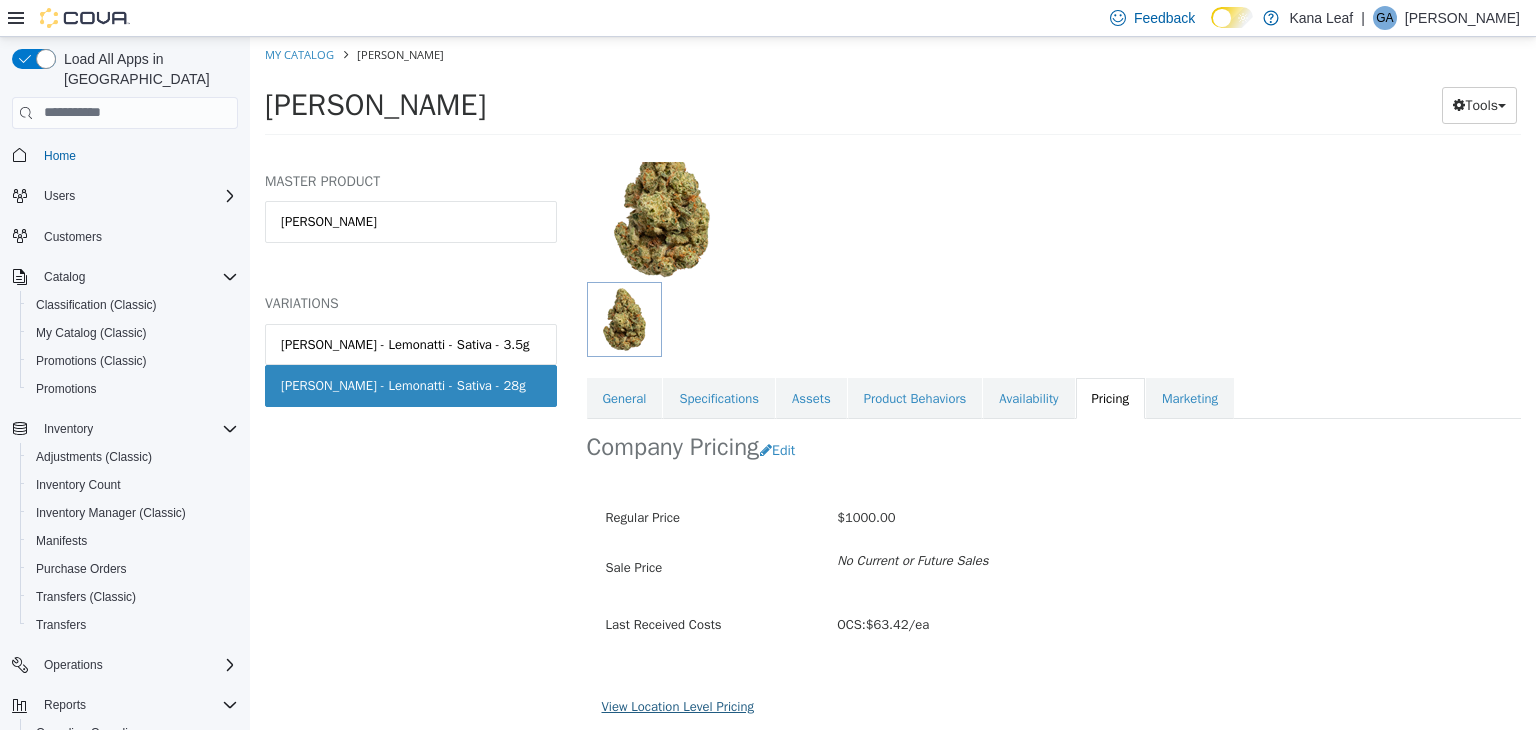 click on "View Location Level Pricing" at bounding box center (678, 705) 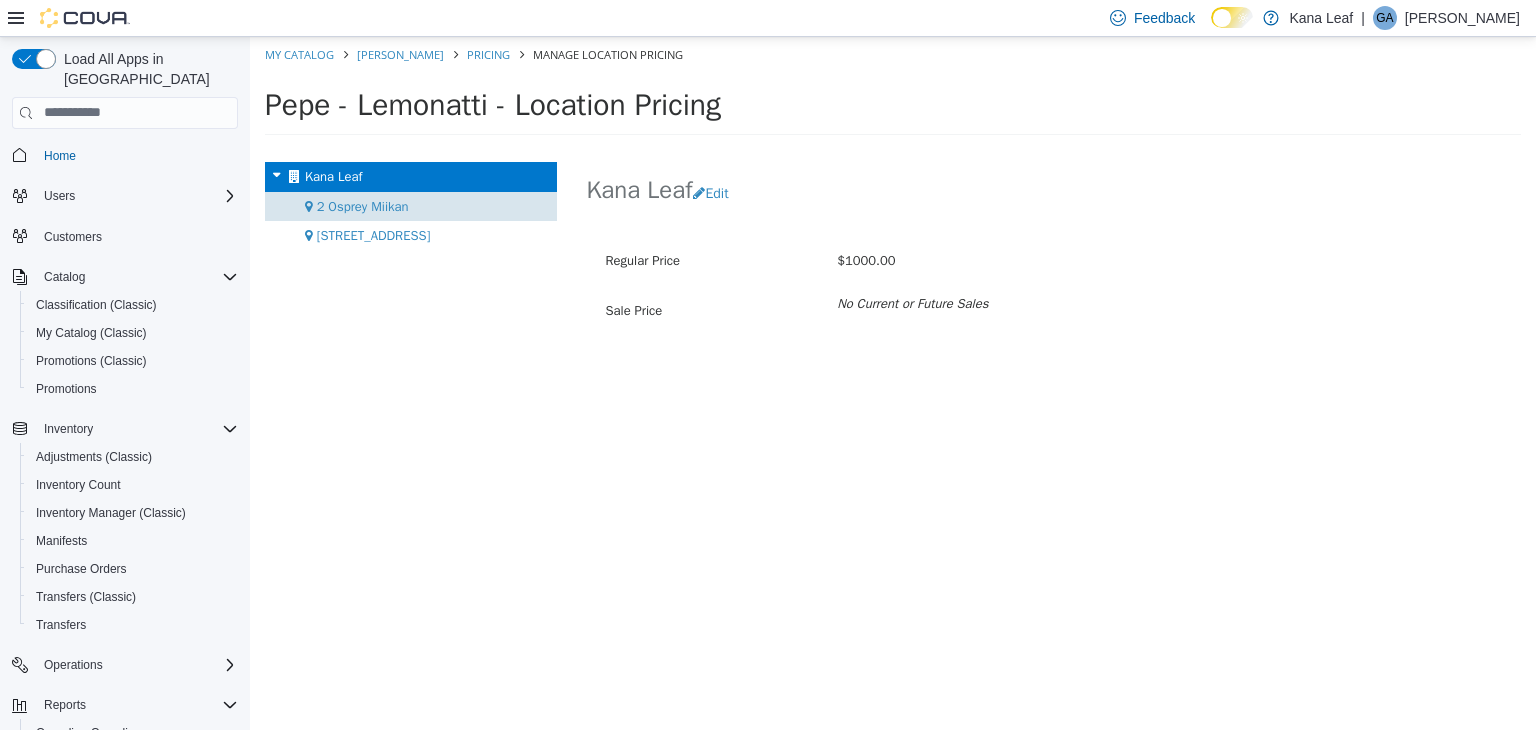click on "2 Osprey Miikan" at bounding box center [363, 205] 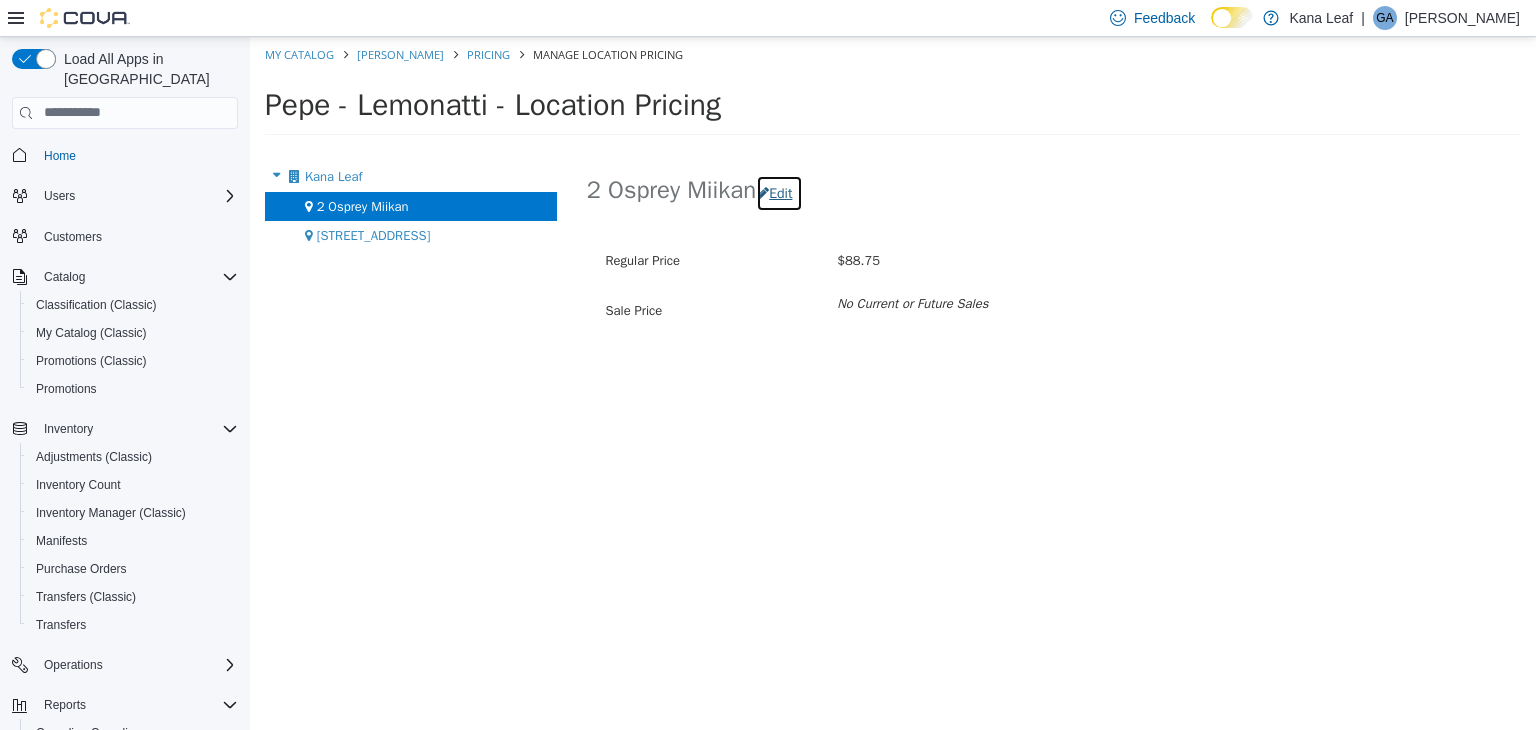 click on "Edit" at bounding box center [779, 192] 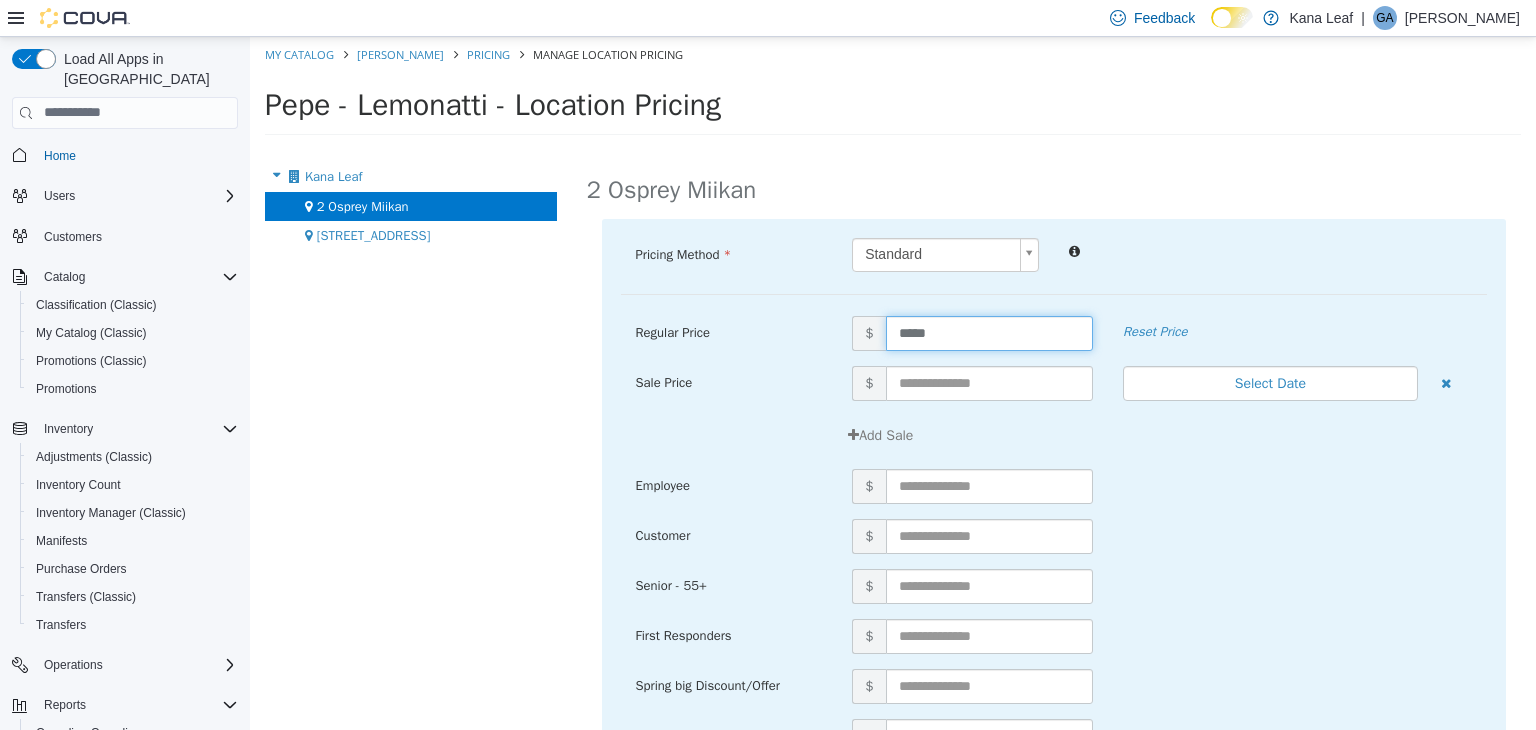 drag, startPoint x: 952, startPoint y: 331, endPoint x: 836, endPoint y: 347, distance: 117.09825 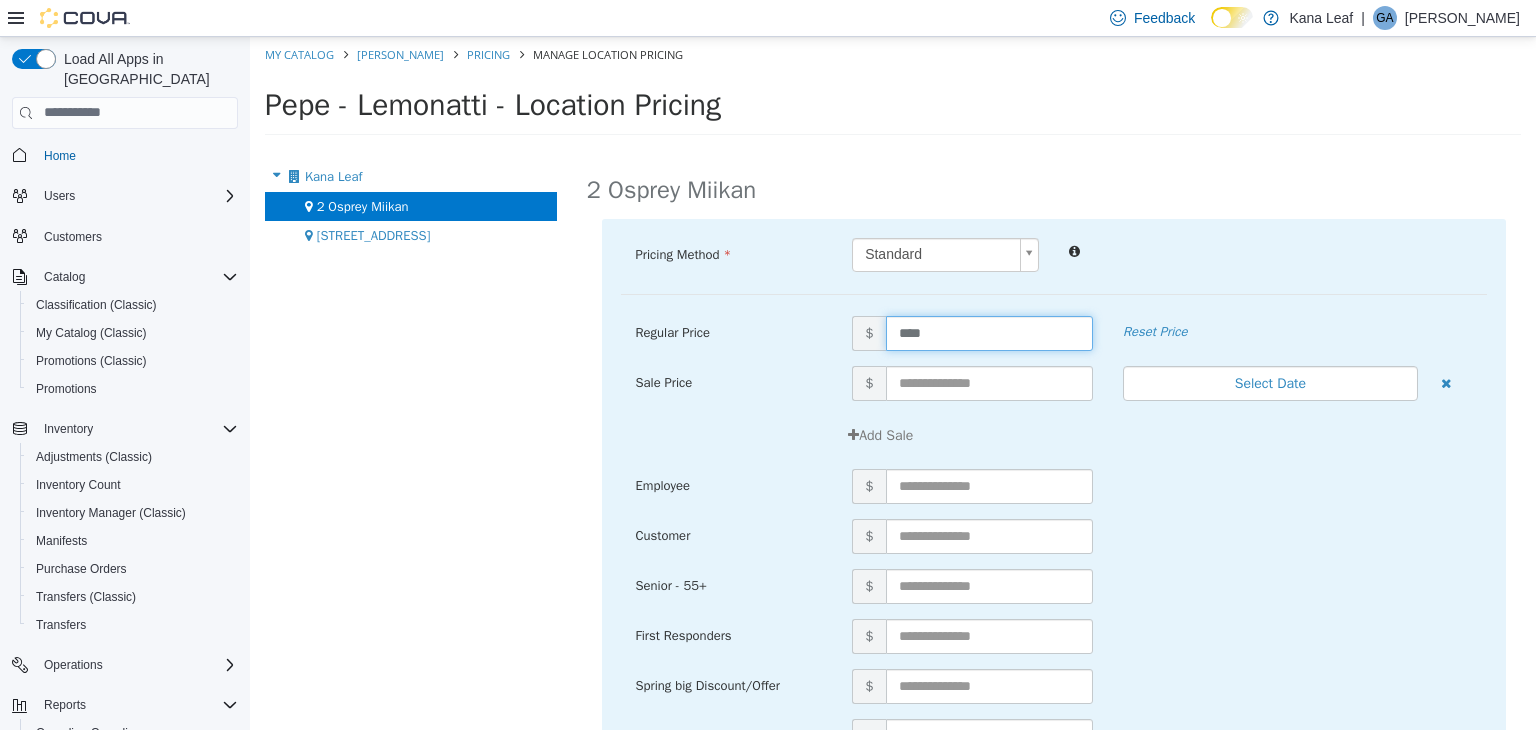 type on "*****" 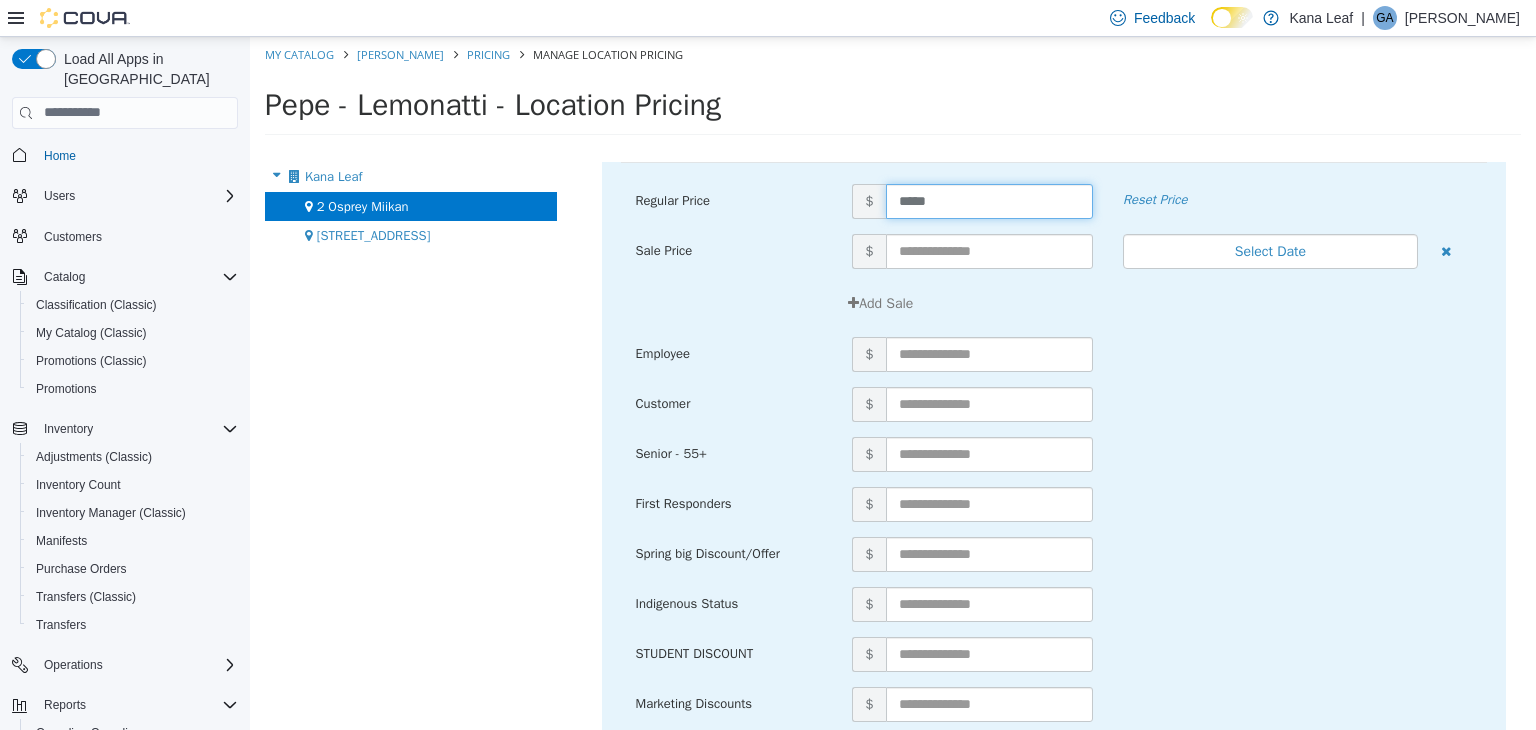 scroll, scrollTop: 214, scrollLeft: 0, axis: vertical 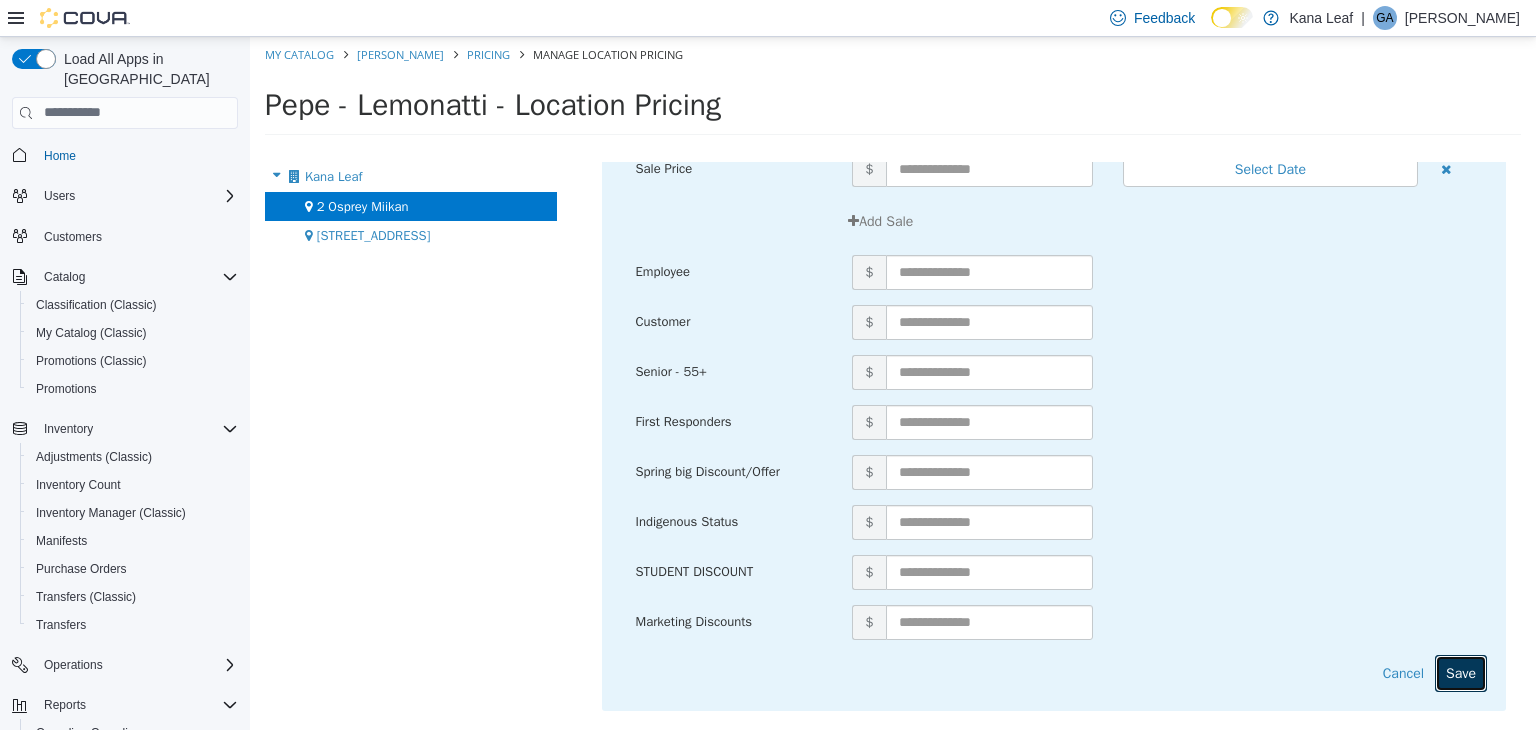 click on "Save" at bounding box center [1461, 672] 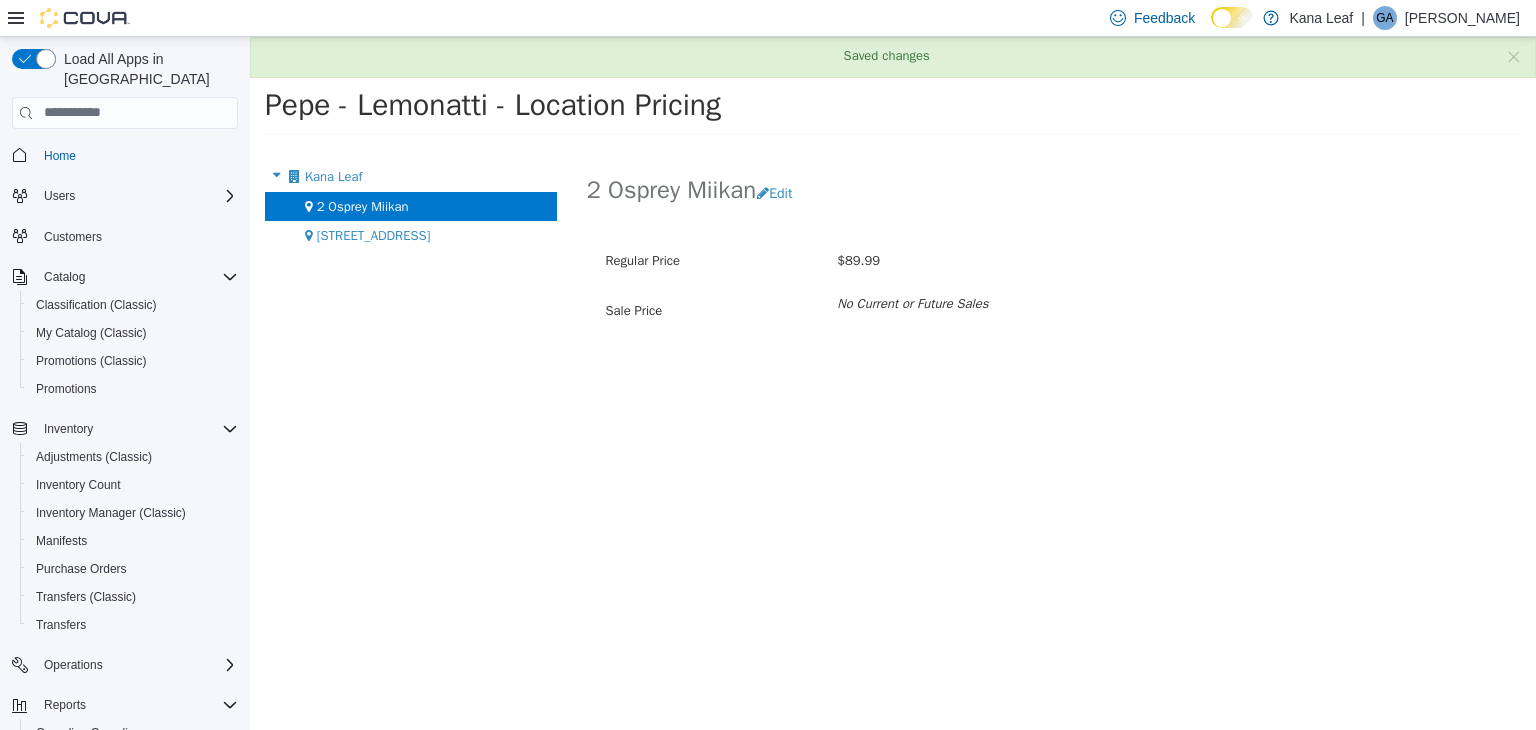 scroll, scrollTop: 0, scrollLeft: 0, axis: both 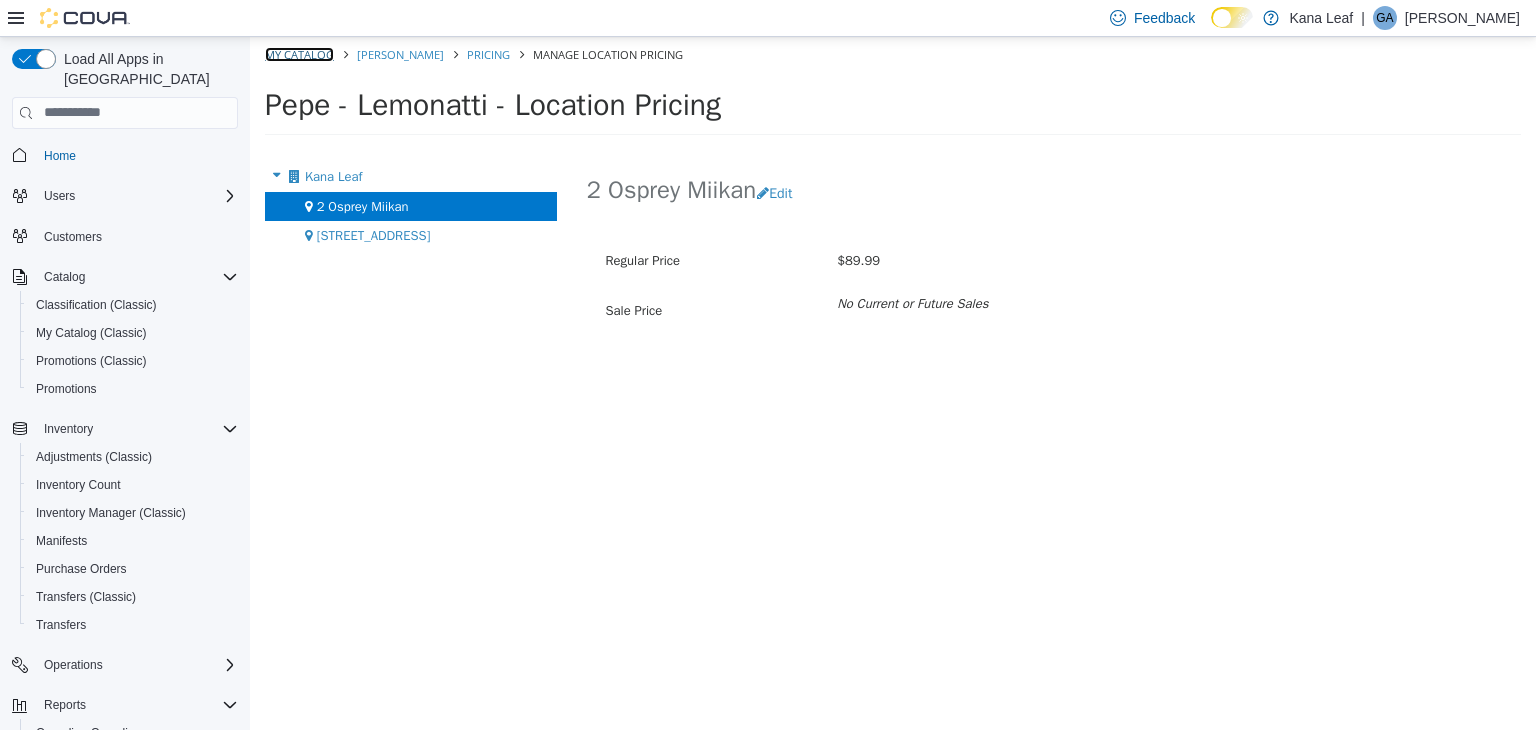 click on "My Catalog" at bounding box center (299, 53) 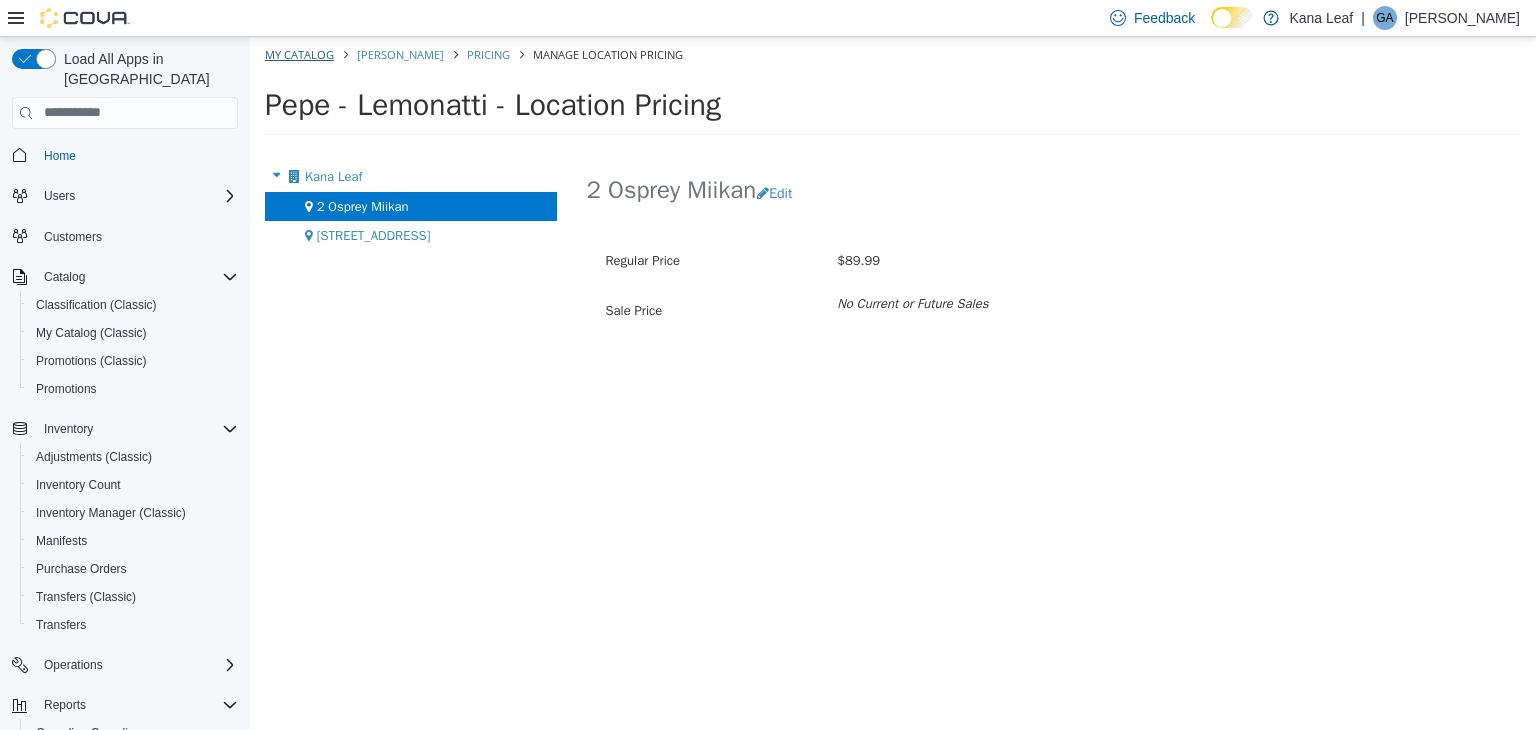 select on "**********" 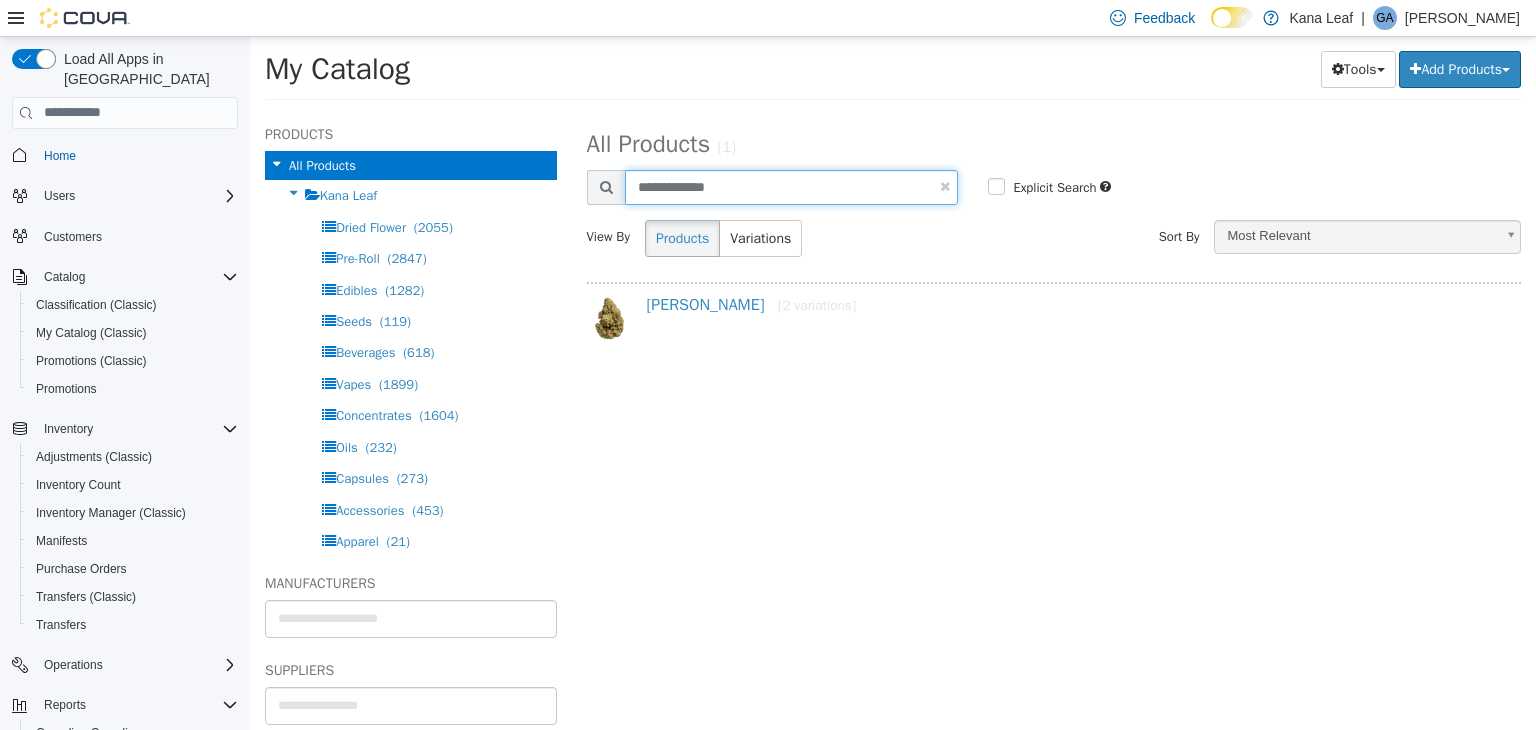 drag, startPoint x: 776, startPoint y: 206, endPoint x: 620, endPoint y: 201, distance: 156.08011 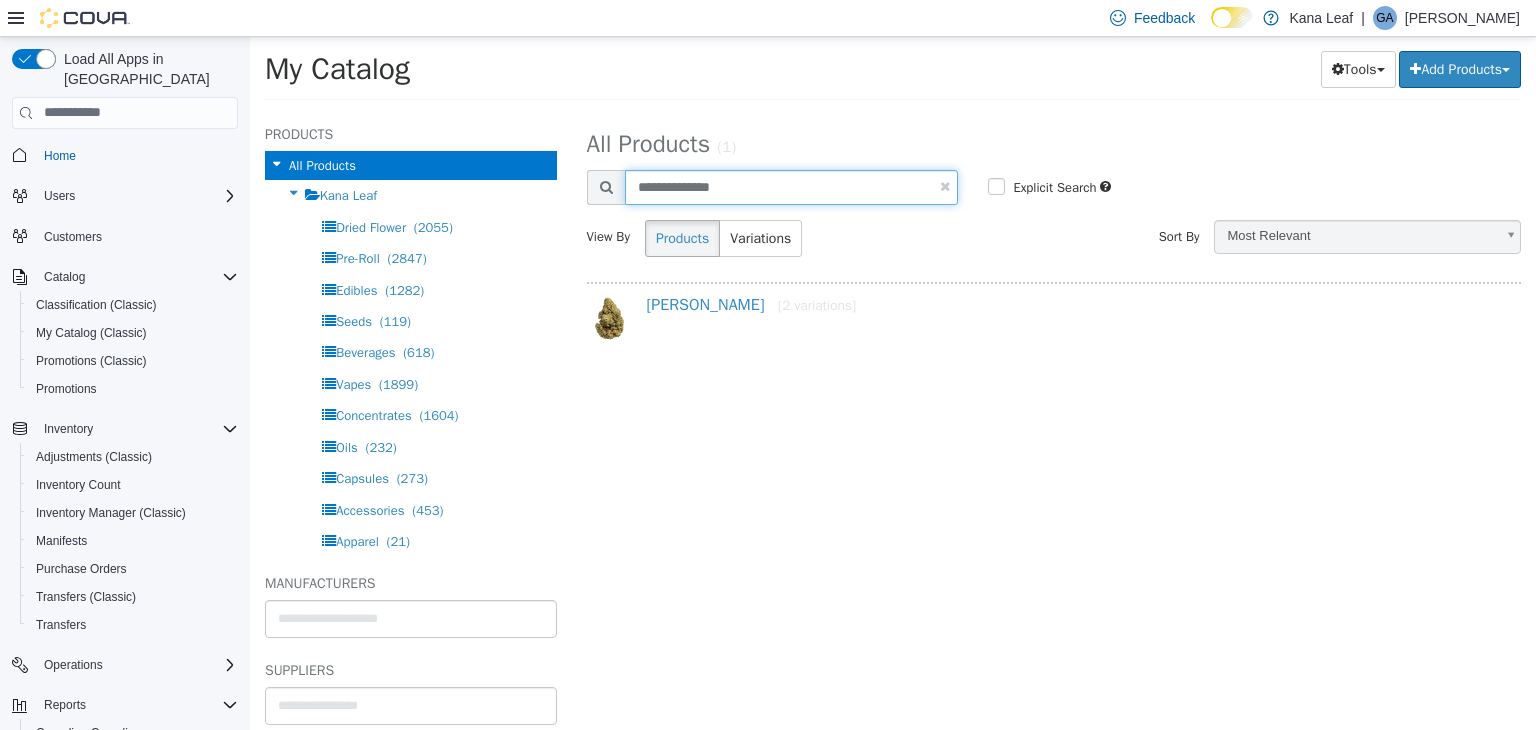 type on "**********" 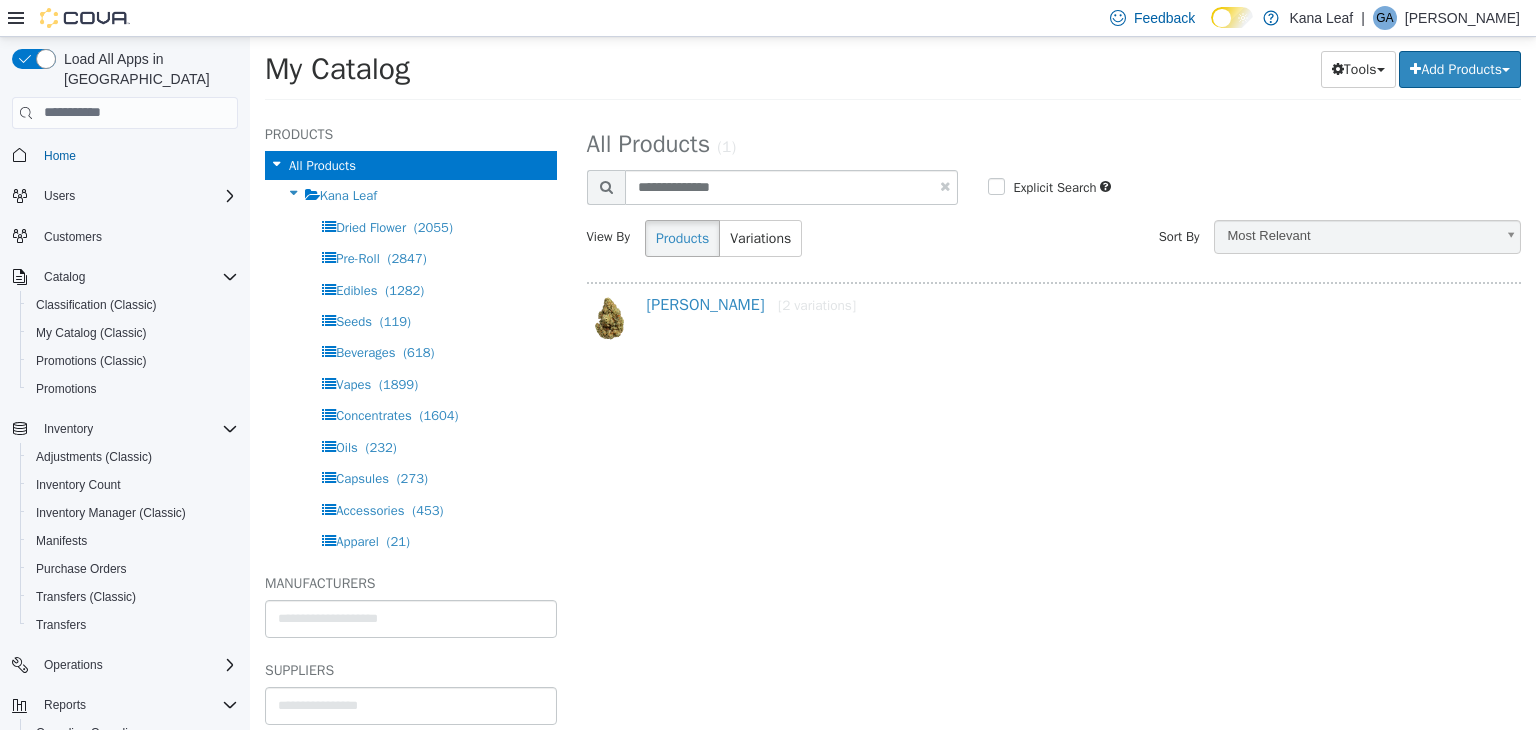 select on "**********" 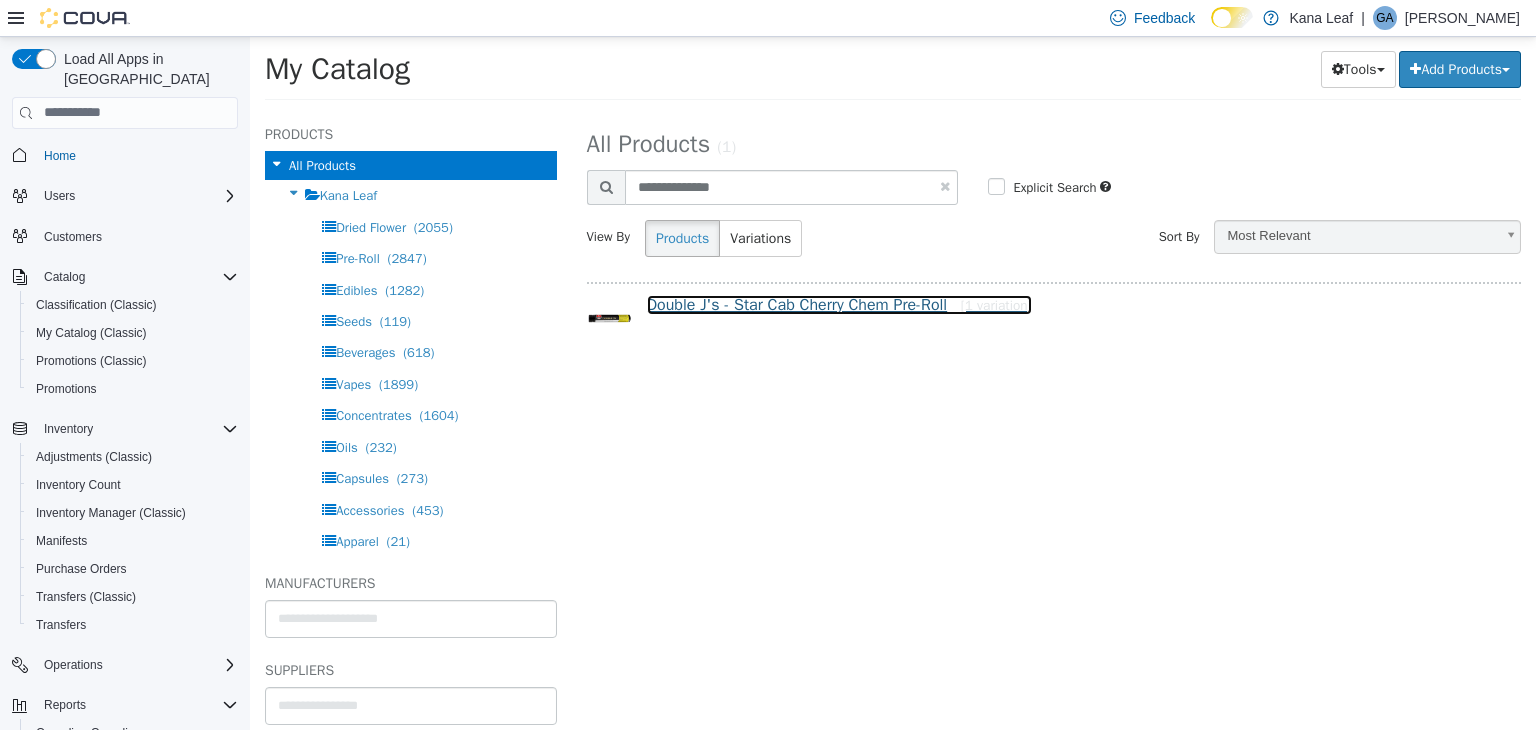 click on "Double J's - Star Cab Cherry Chem Pre-Roll
[1 variation]" at bounding box center [839, 304] 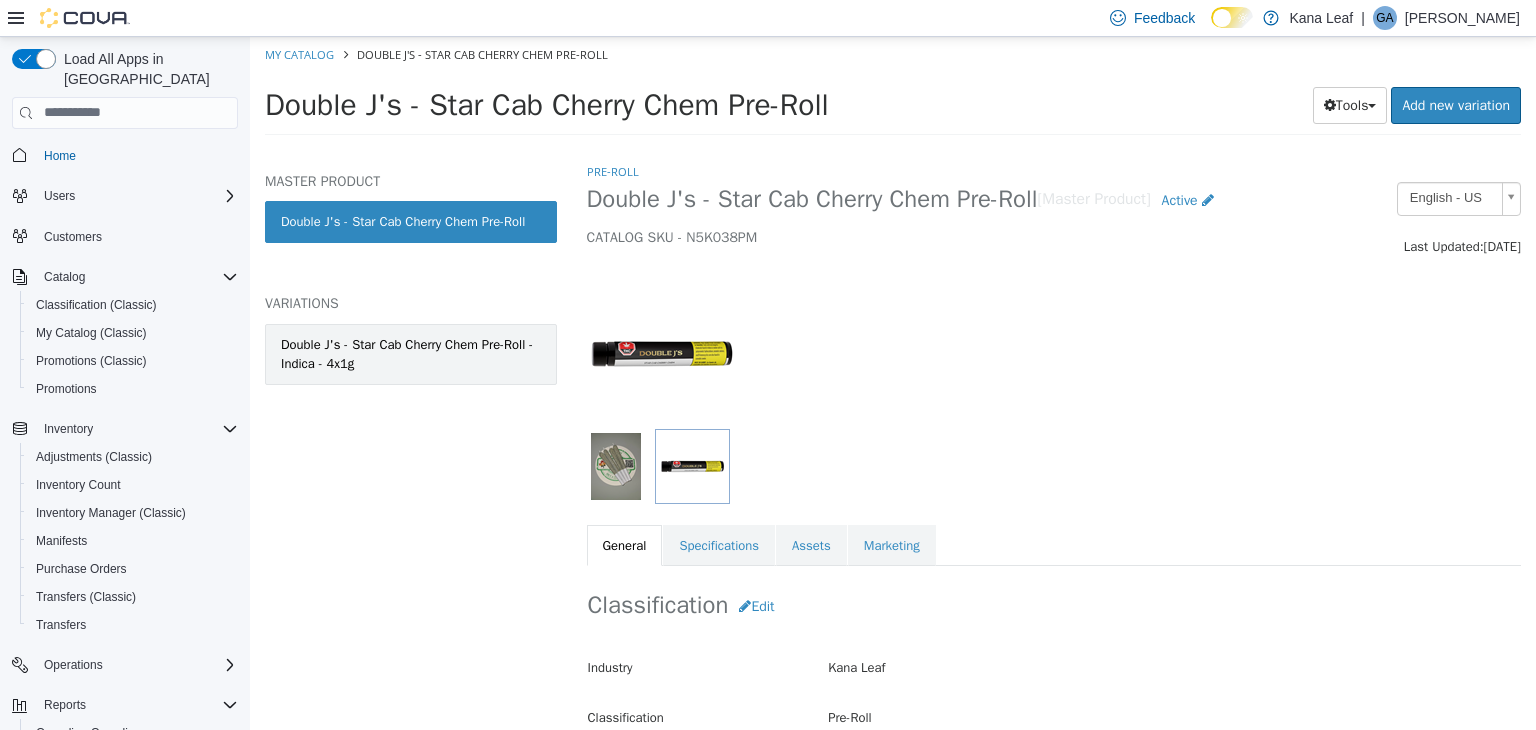 click on "Double J's - Star Cab Cherry Chem Pre-Roll - Indica - 4x1g" at bounding box center (411, 353) 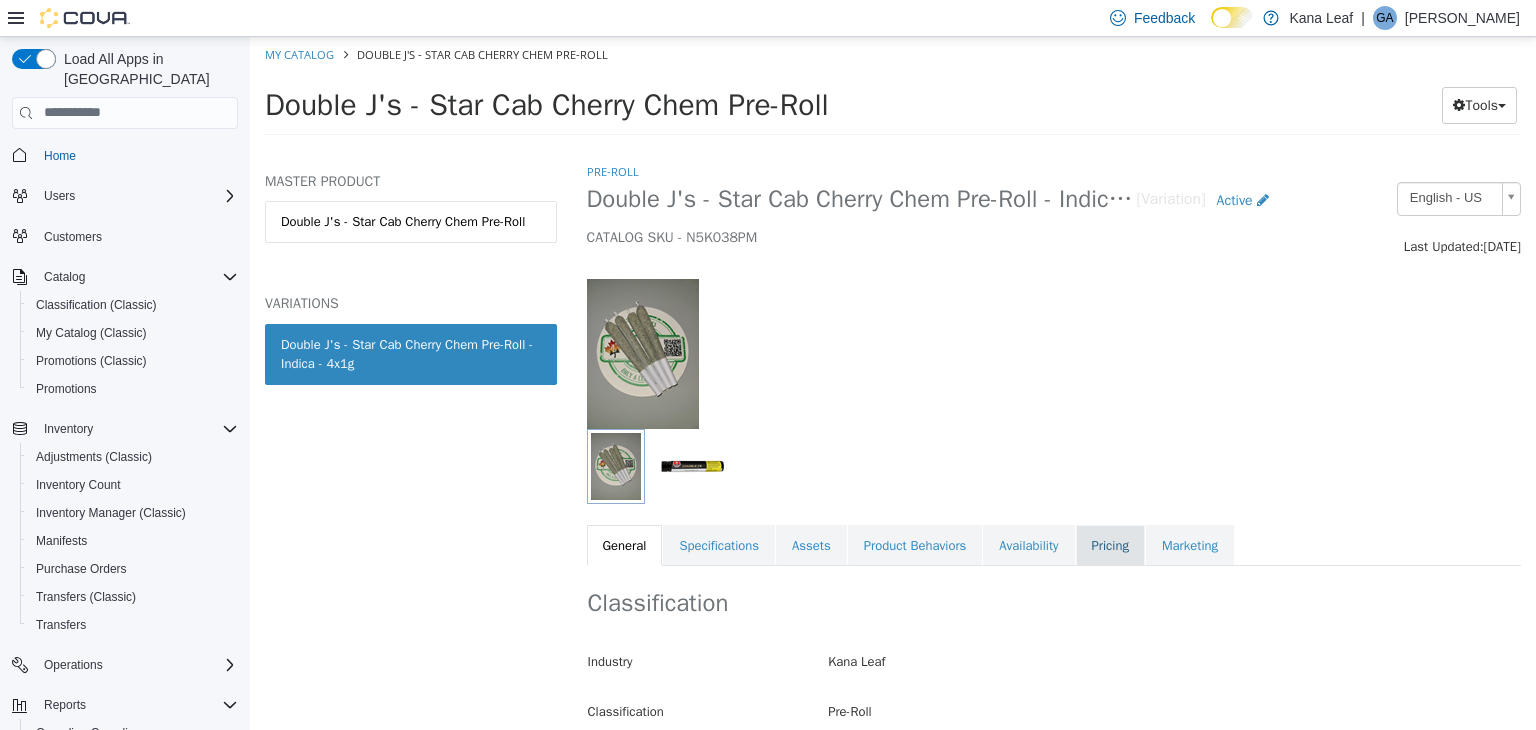click on "Pricing" at bounding box center [1110, 545] 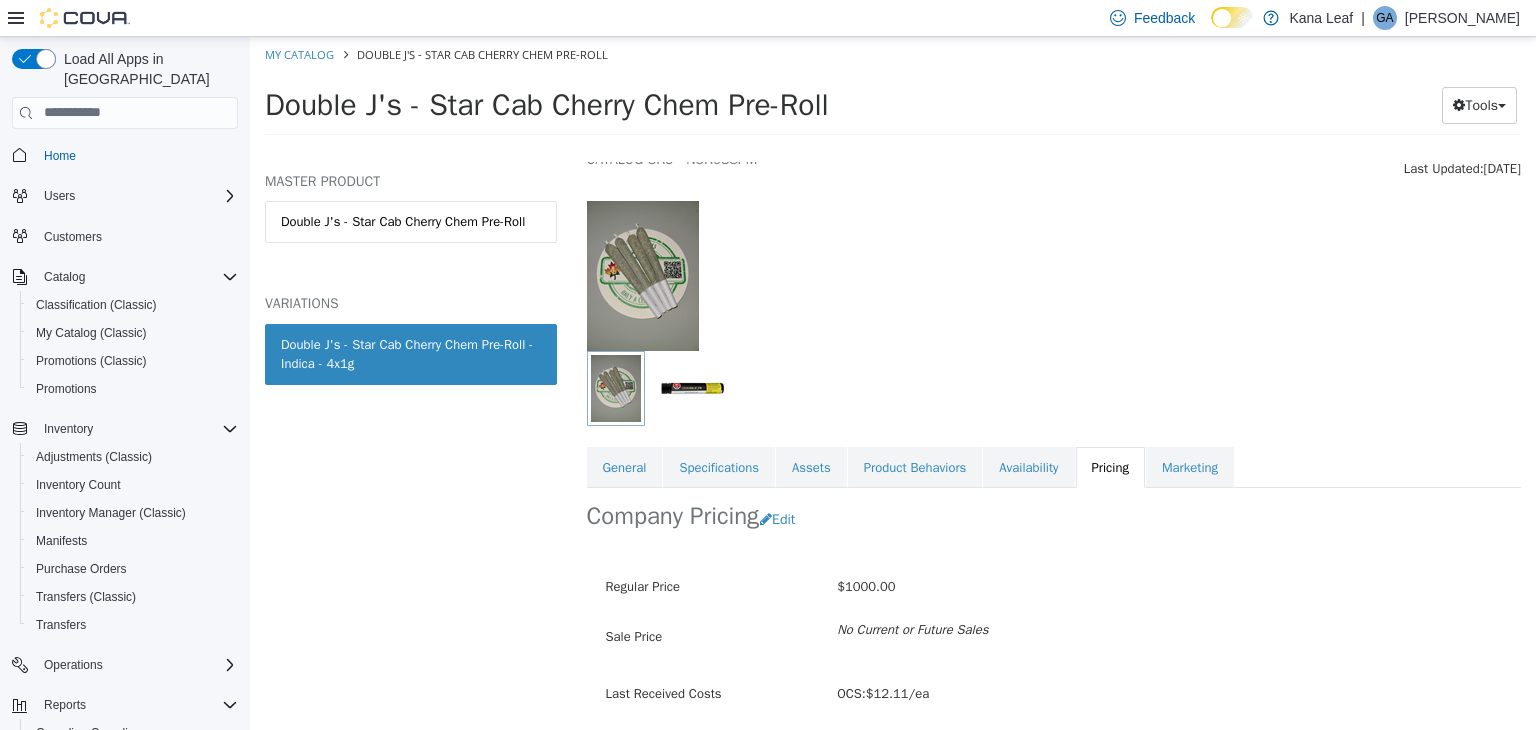 scroll, scrollTop: 147, scrollLeft: 0, axis: vertical 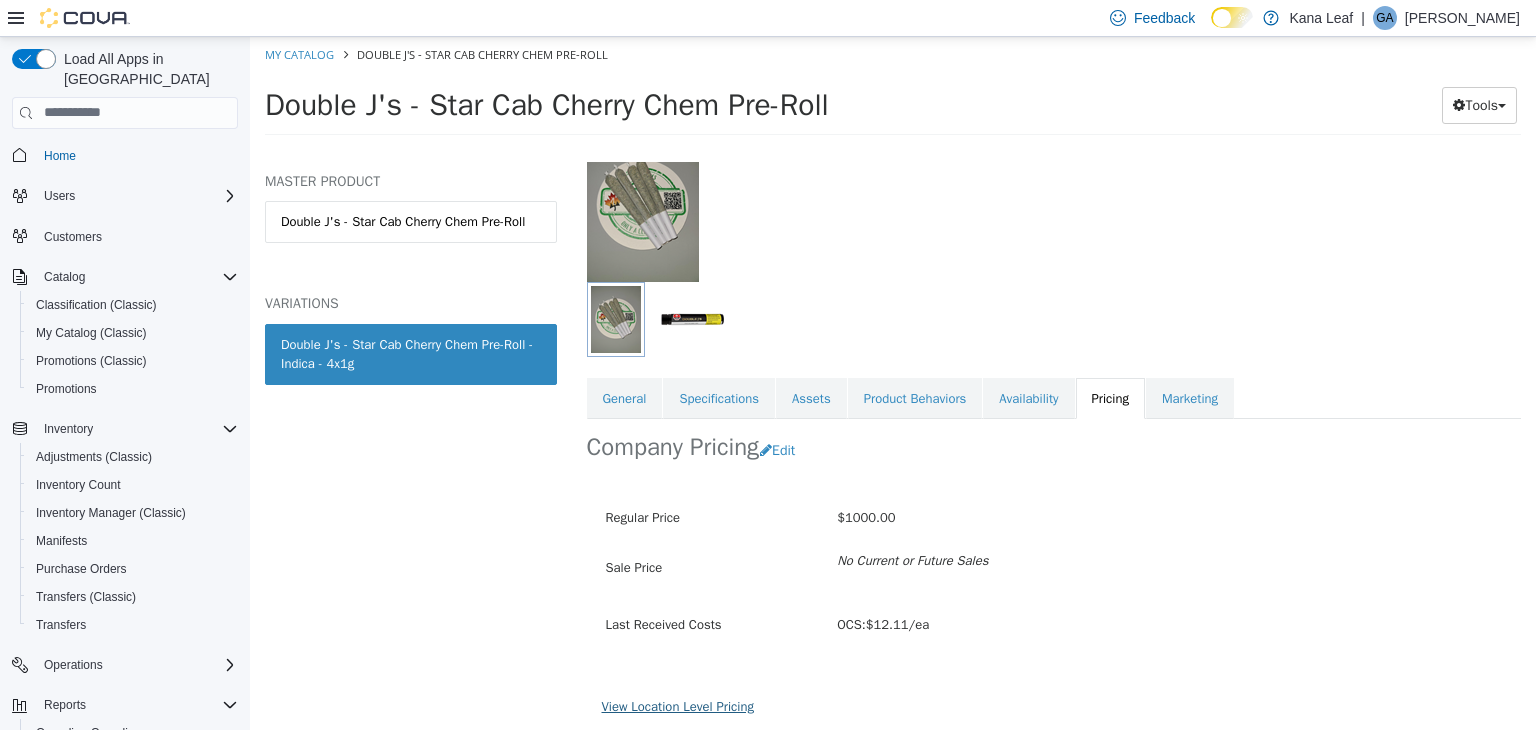 click on "View Location Level Pricing" at bounding box center (678, 705) 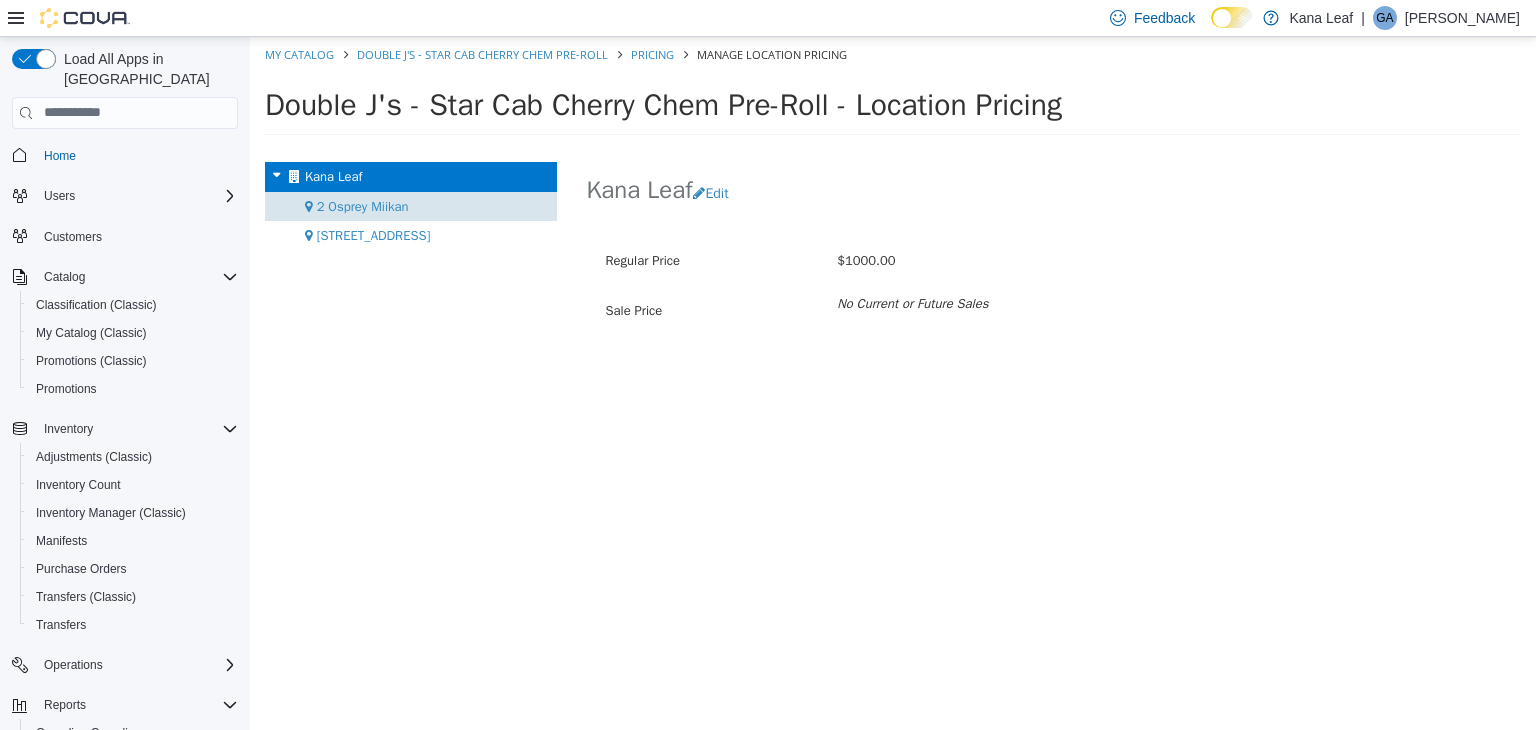 click on "2 Osprey Miikan" at bounding box center [363, 205] 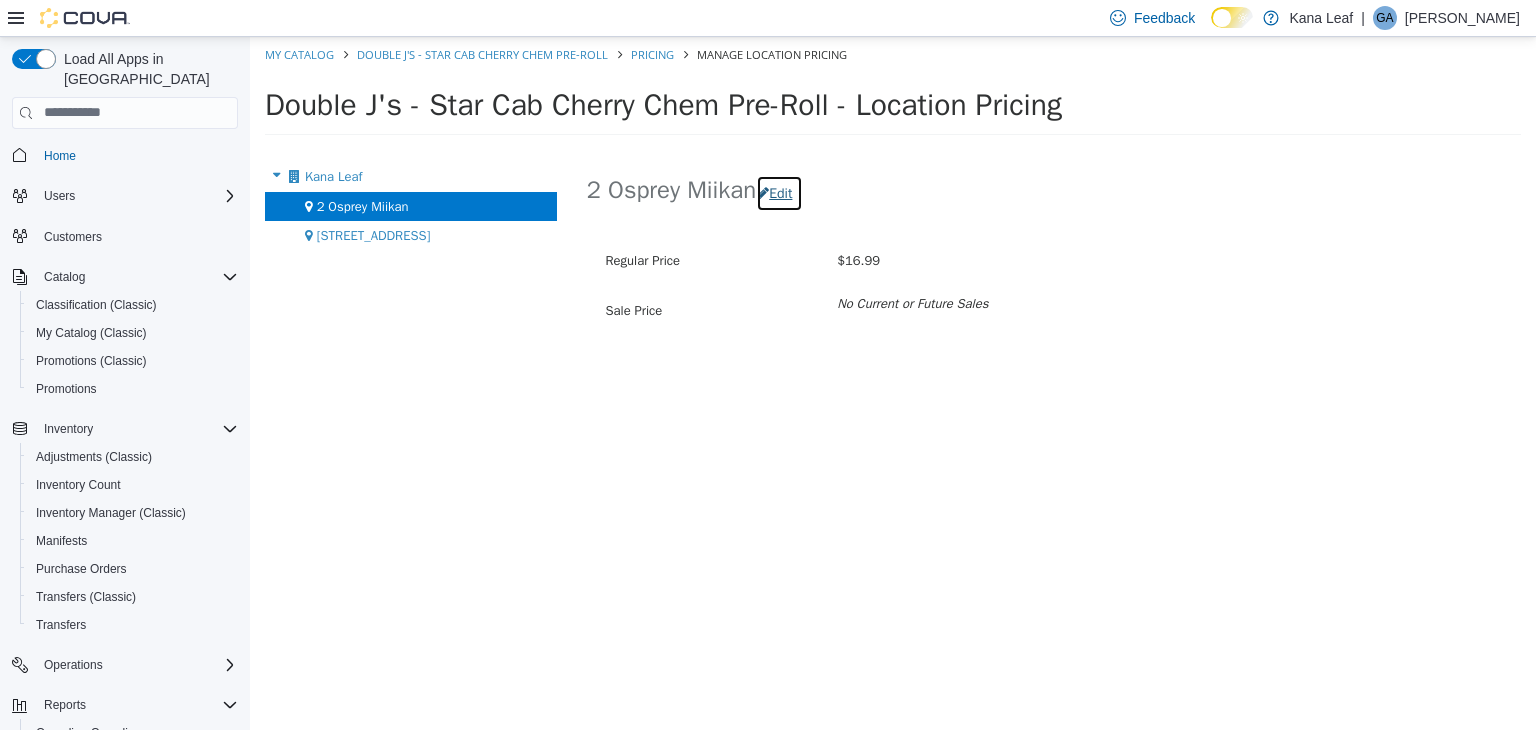 click on "Edit" at bounding box center (779, 192) 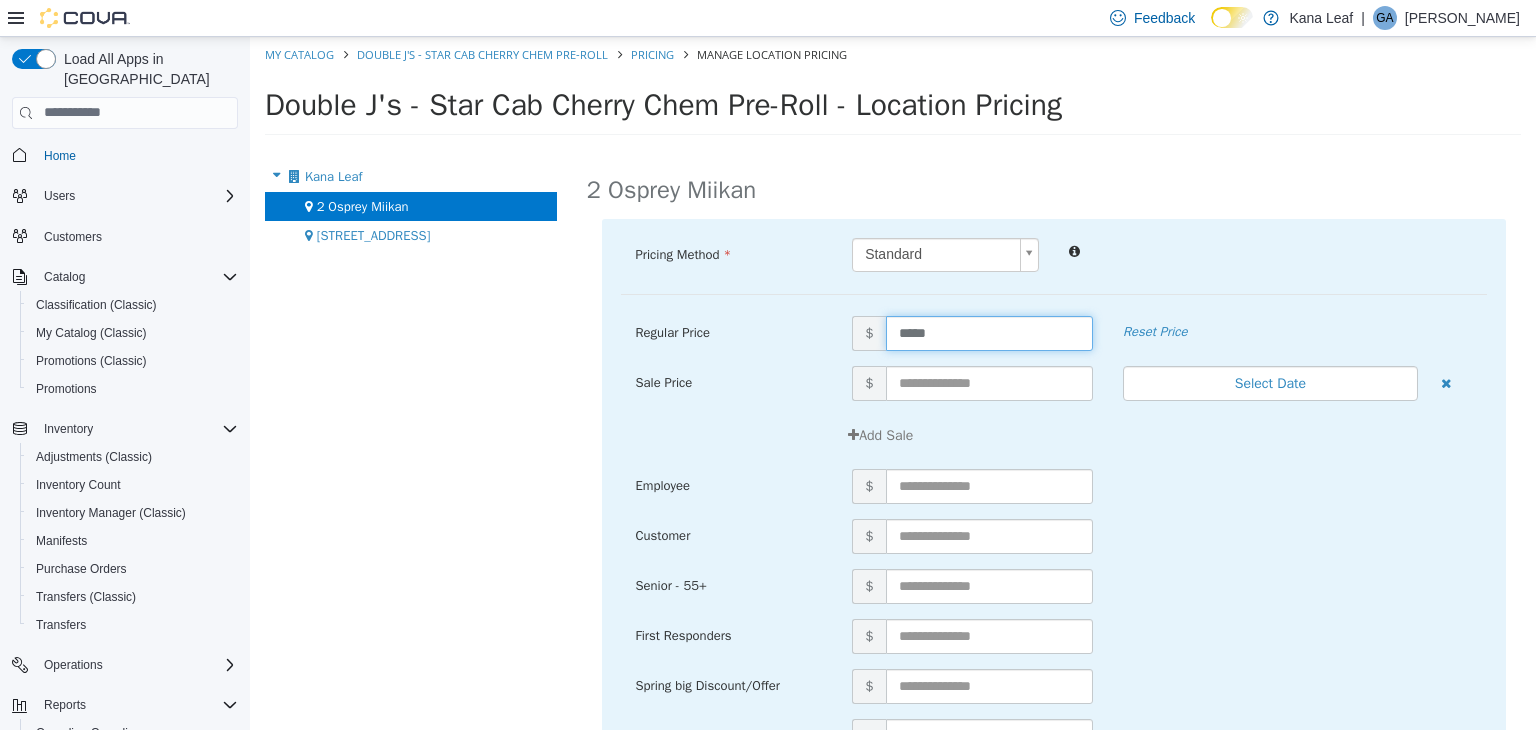 drag, startPoint x: 944, startPoint y: 320, endPoint x: 900, endPoint y: 337, distance: 47.169907 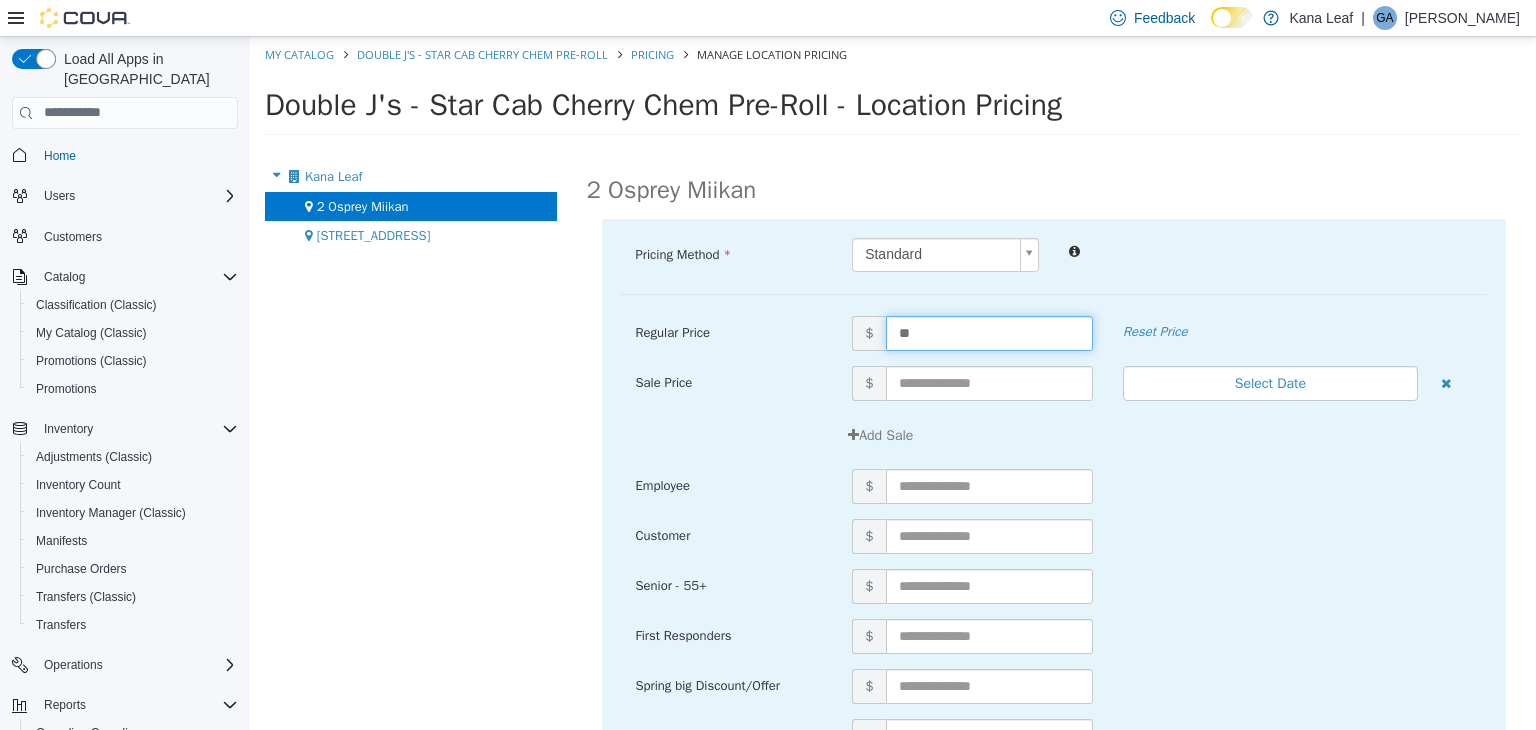type on "*" 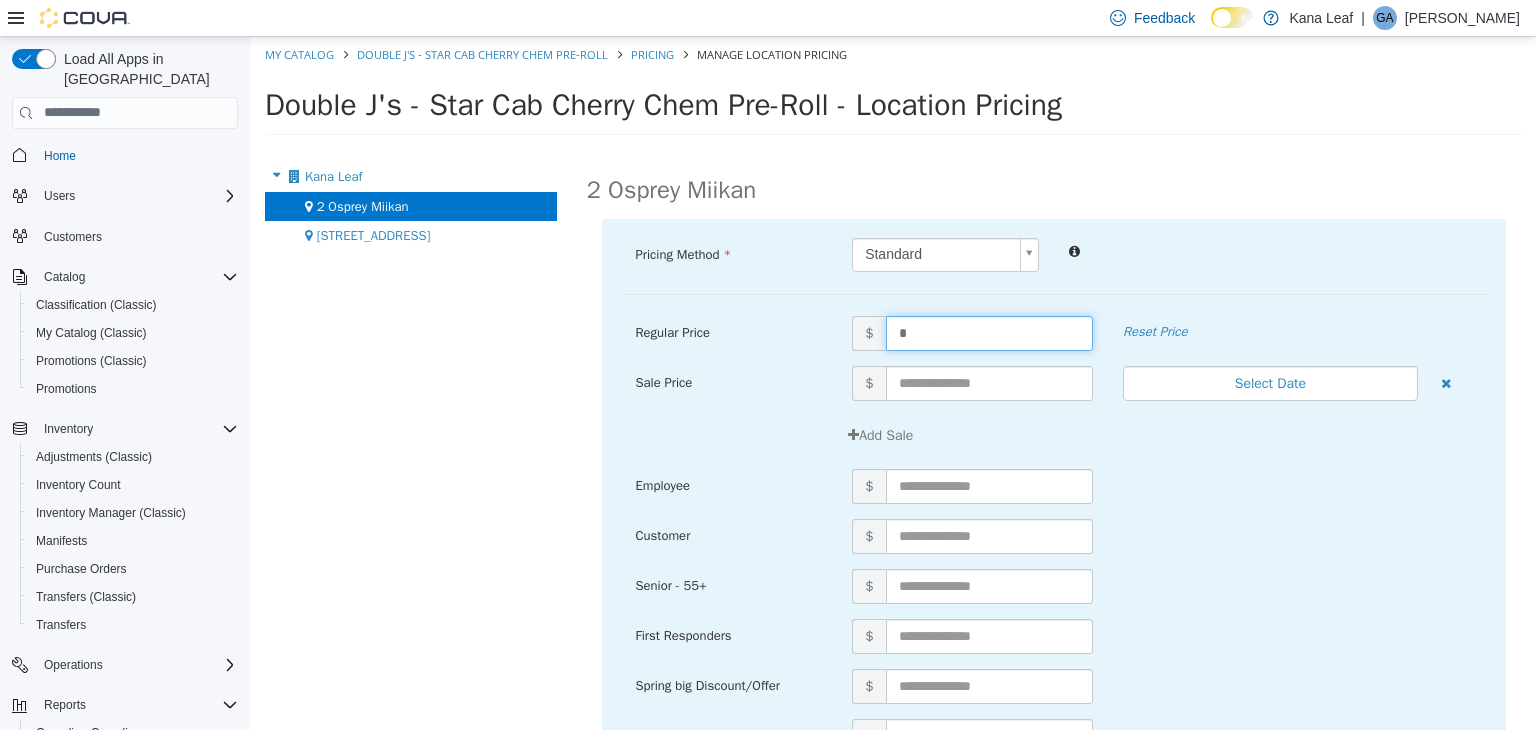 type on "**" 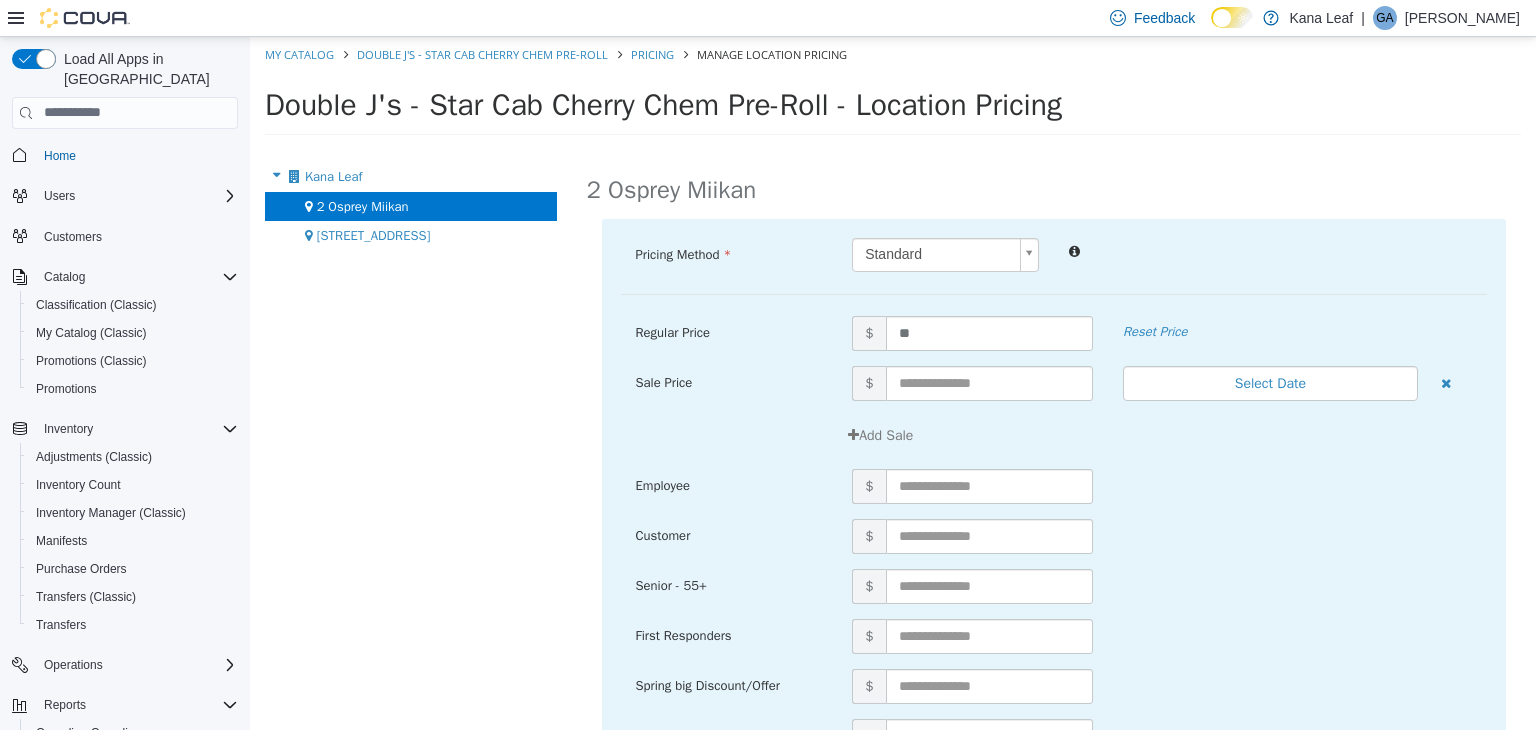 click on "Senior - 55+ $" at bounding box center [1054, 593] 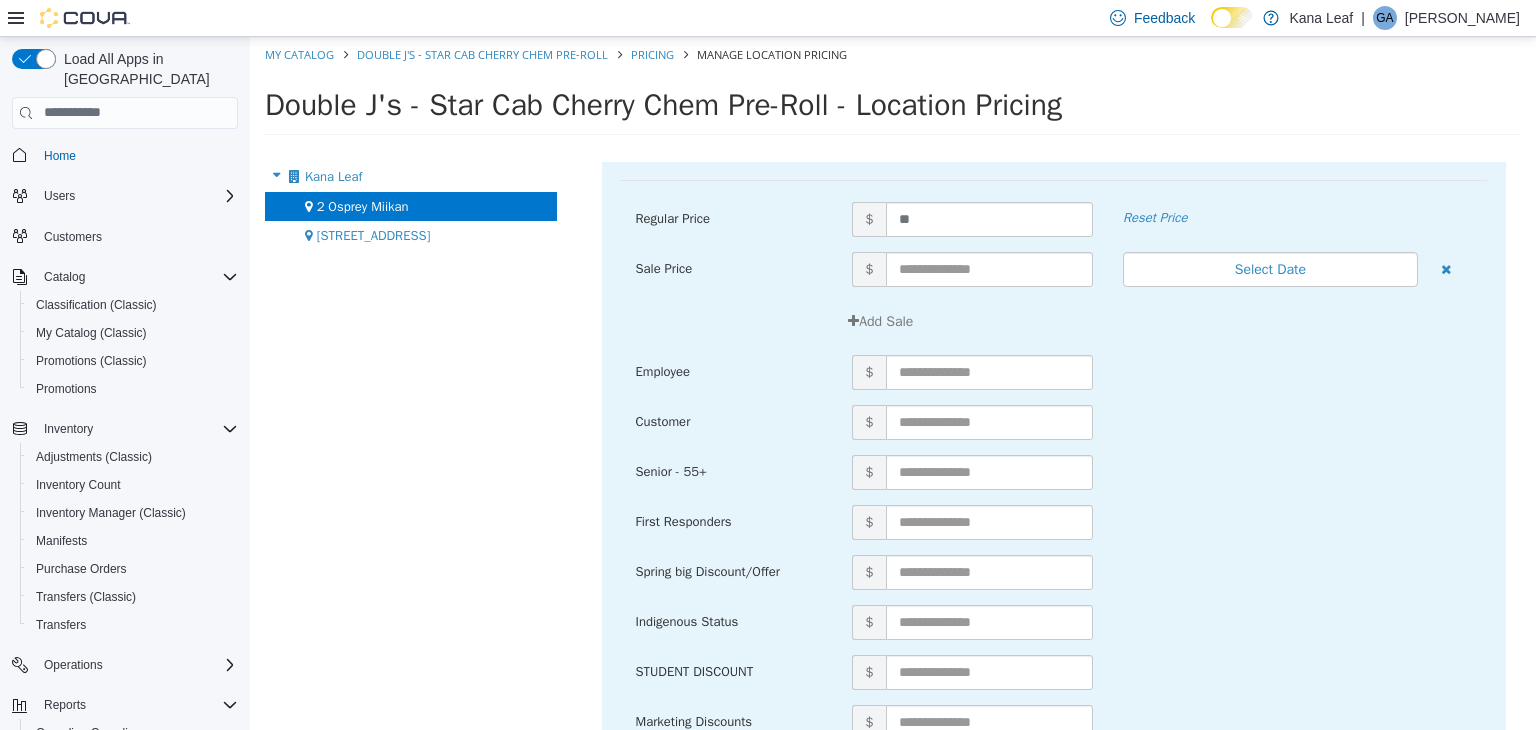 scroll, scrollTop: 214, scrollLeft: 0, axis: vertical 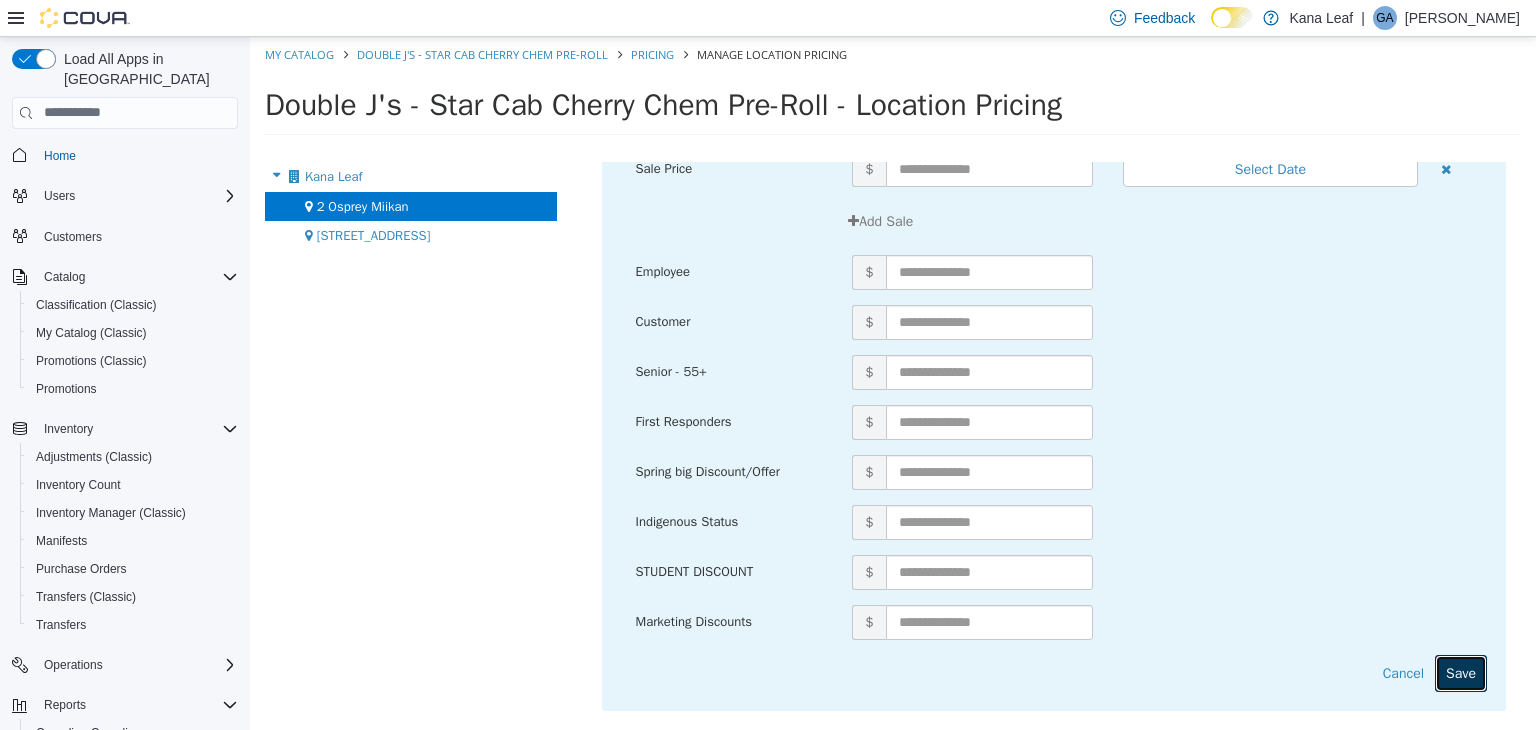 click on "Save" at bounding box center (1461, 672) 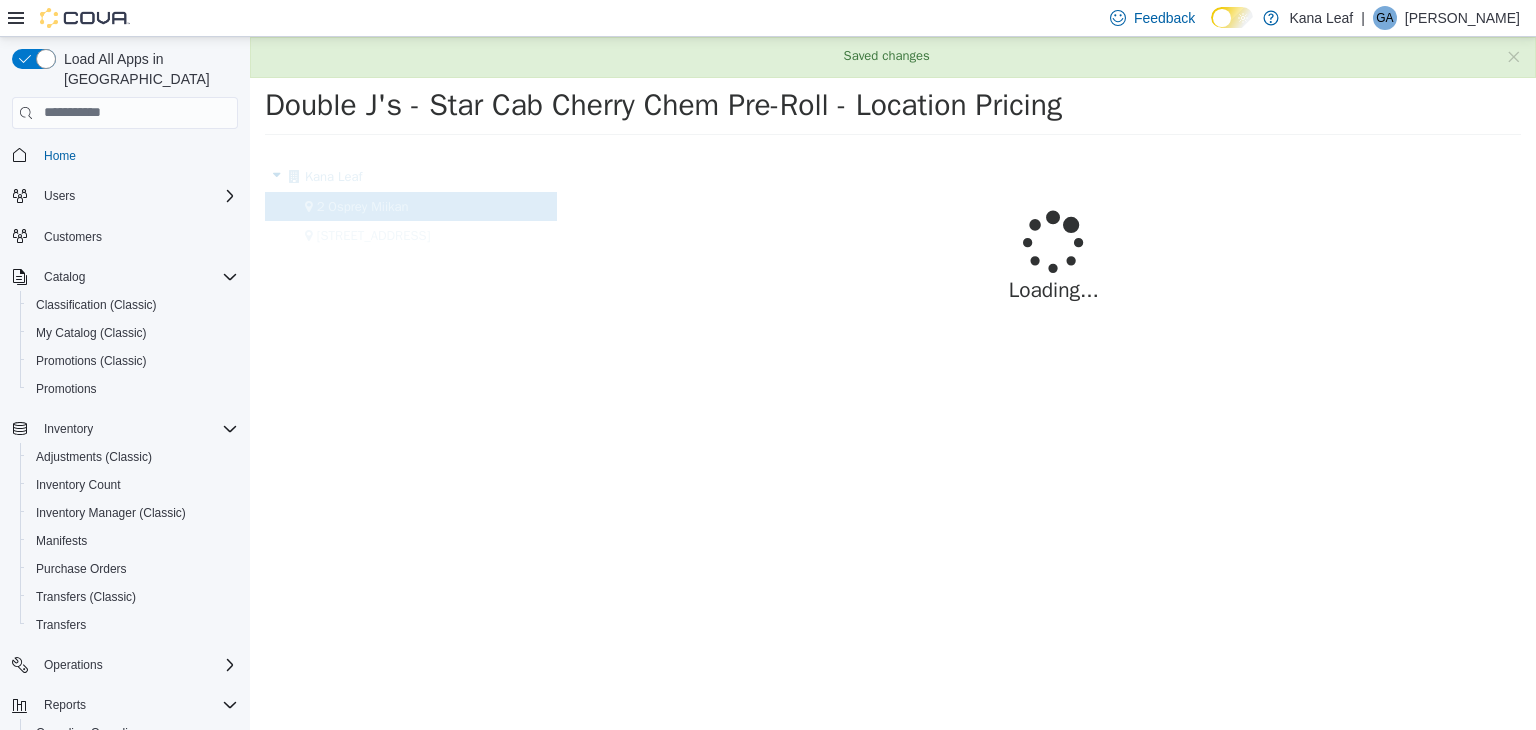 scroll, scrollTop: 0, scrollLeft: 0, axis: both 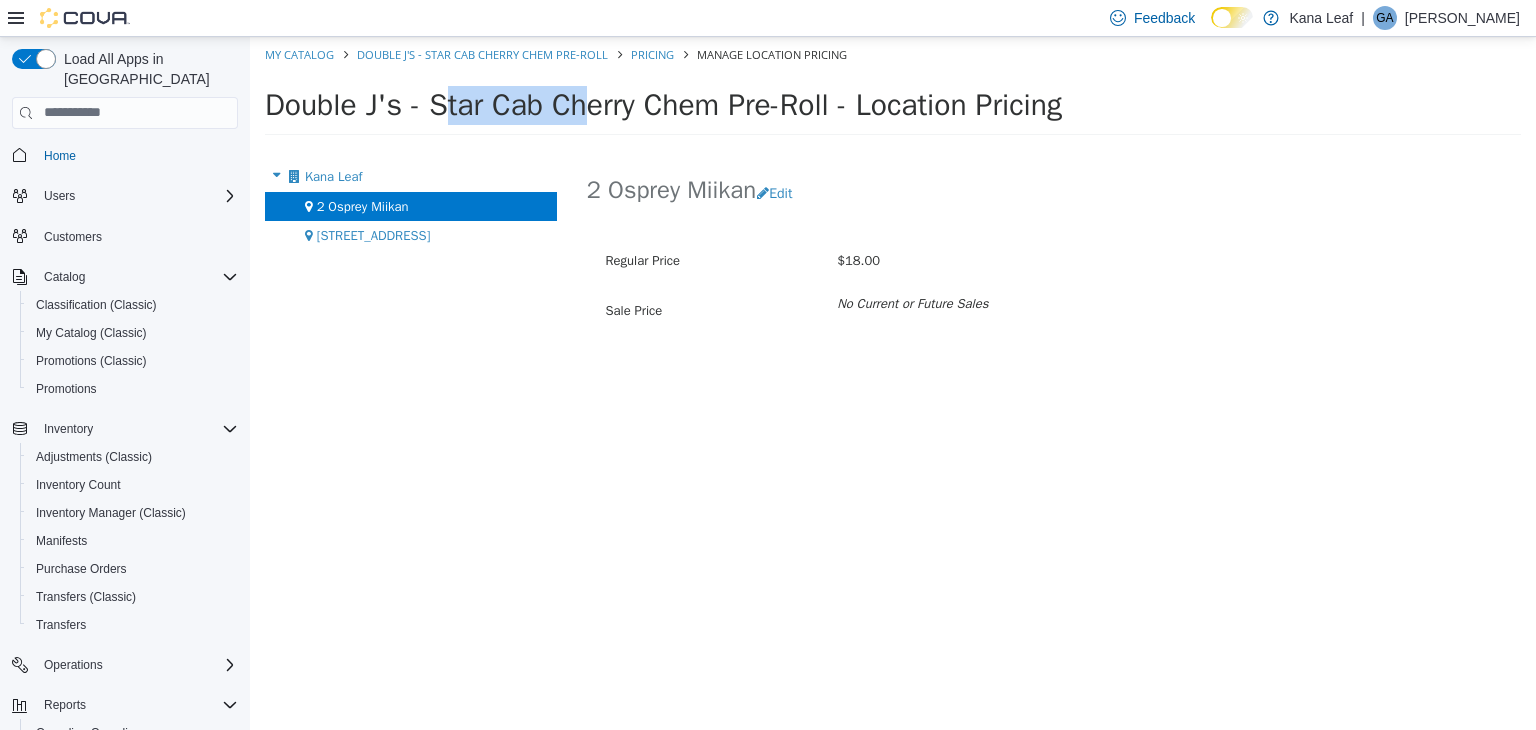 drag, startPoint x: 399, startPoint y: 106, endPoint x: 275, endPoint y: 108, distance: 124.01613 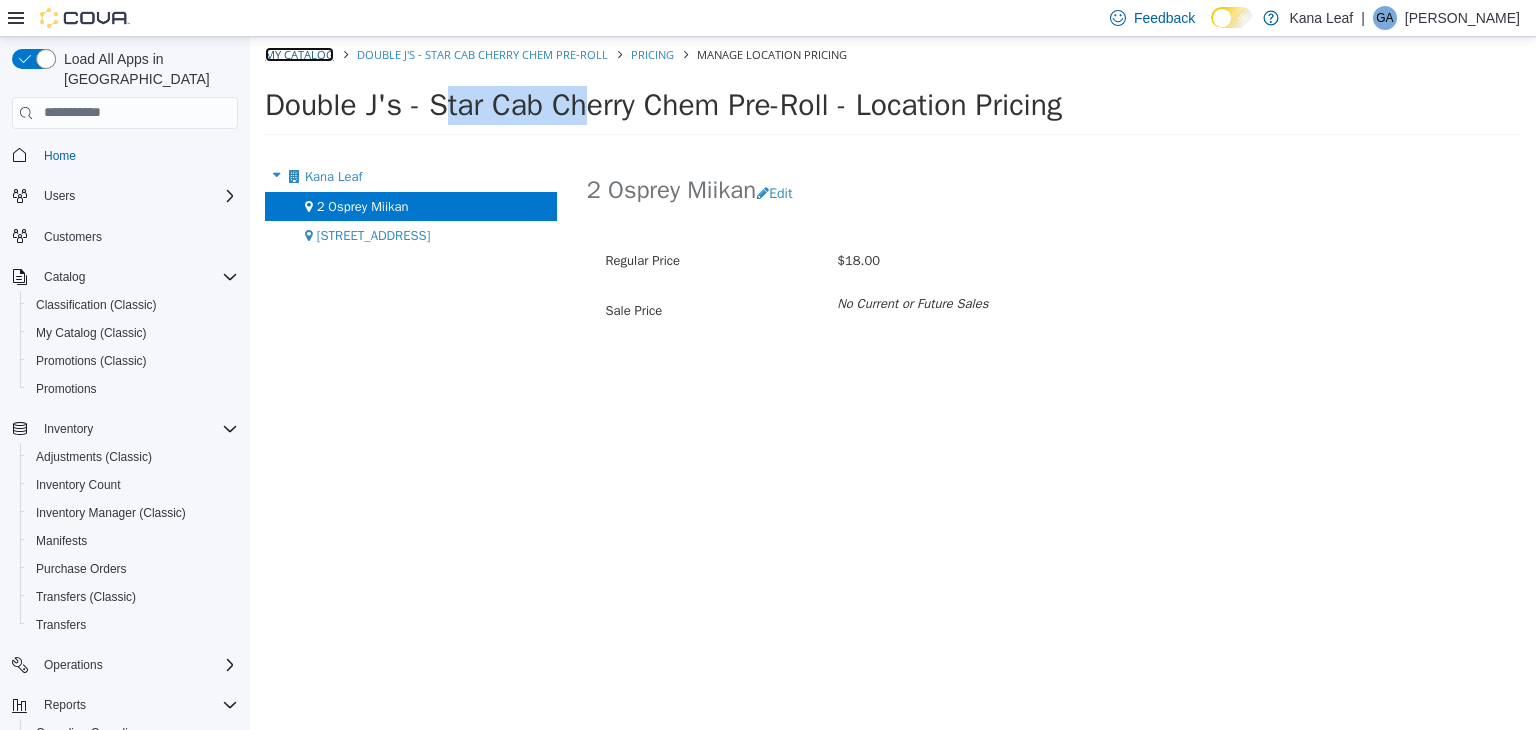 click on "My Catalog" at bounding box center [299, 53] 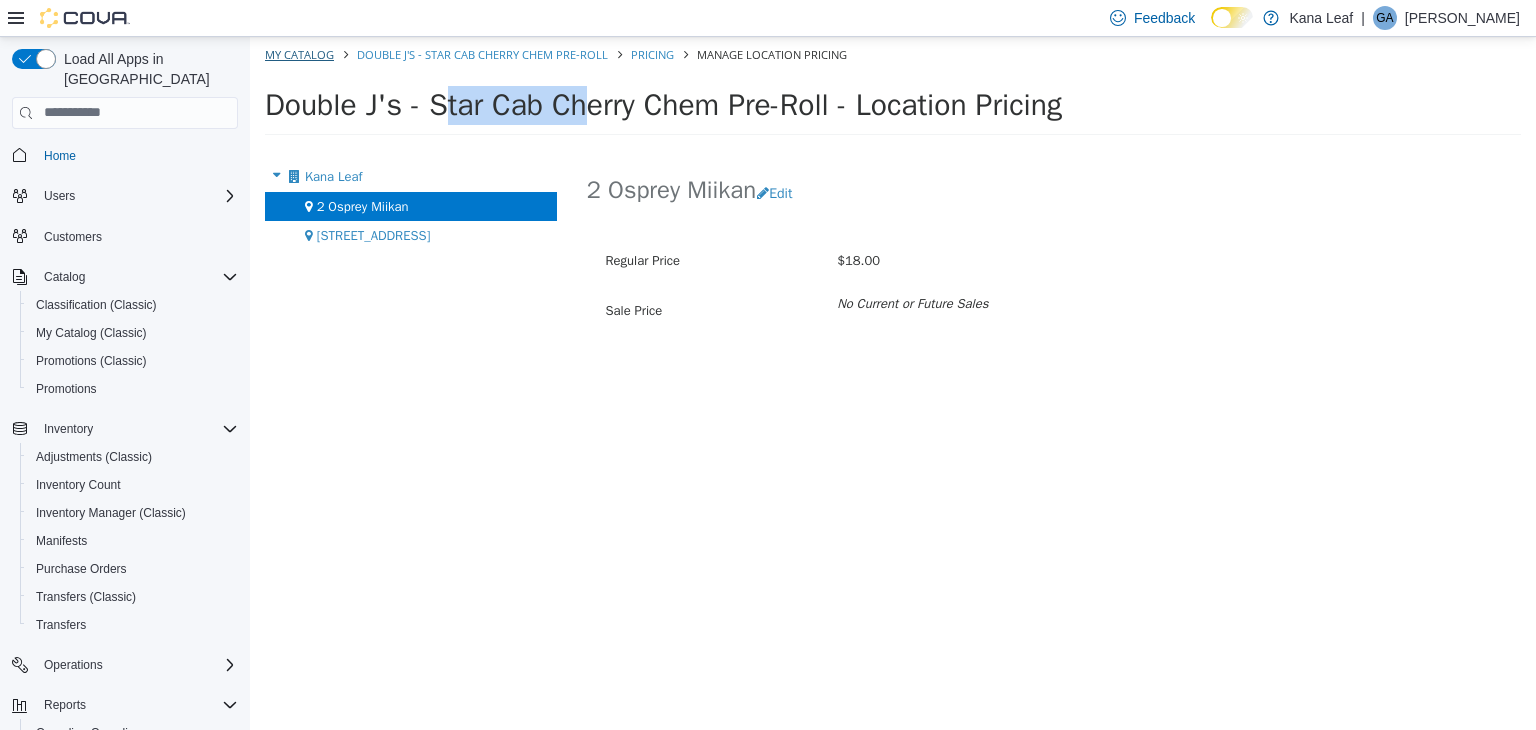 select on "**********" 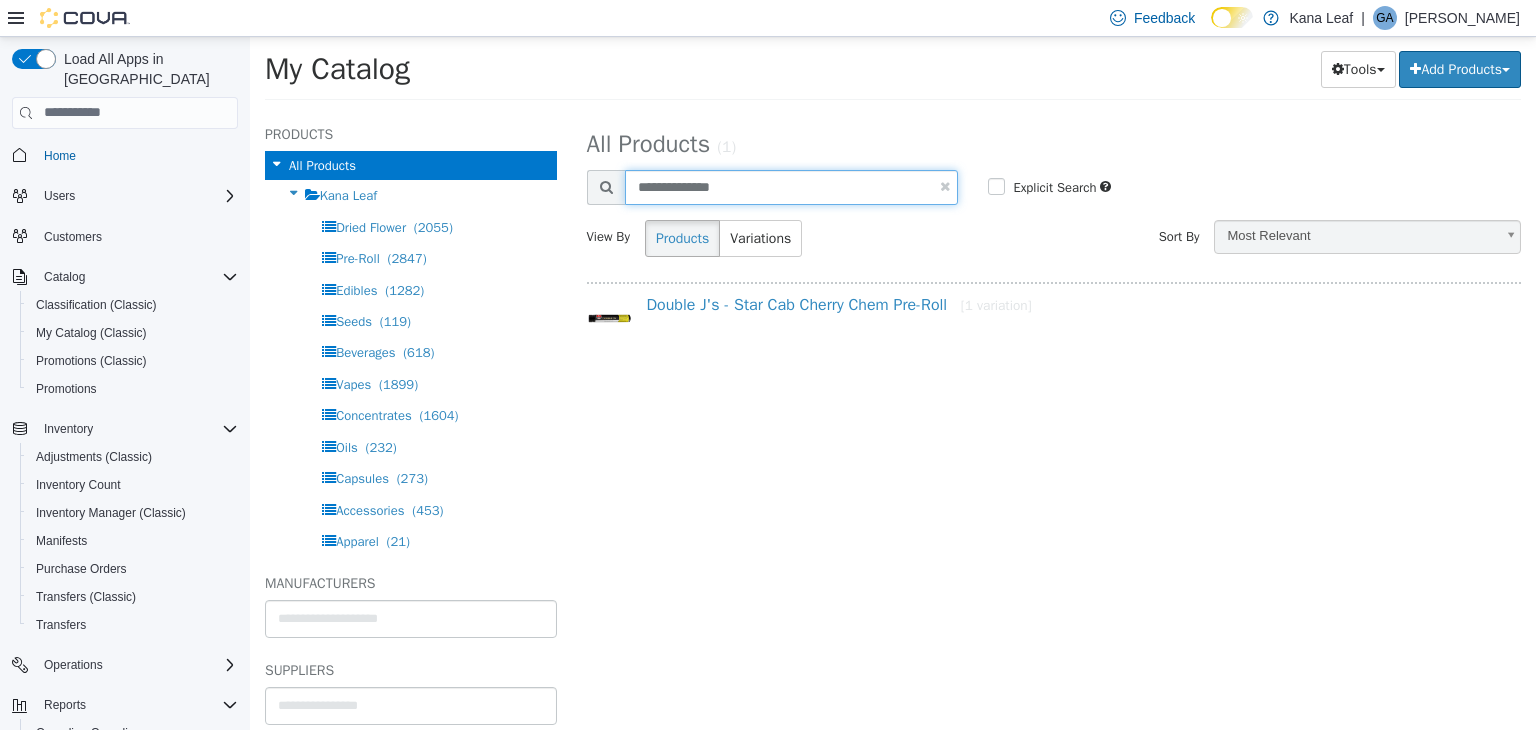 drag, startPoint x: 762, startPoint y: 197, endPoint x: 631, endPoint y: 198, distance: 131.00381 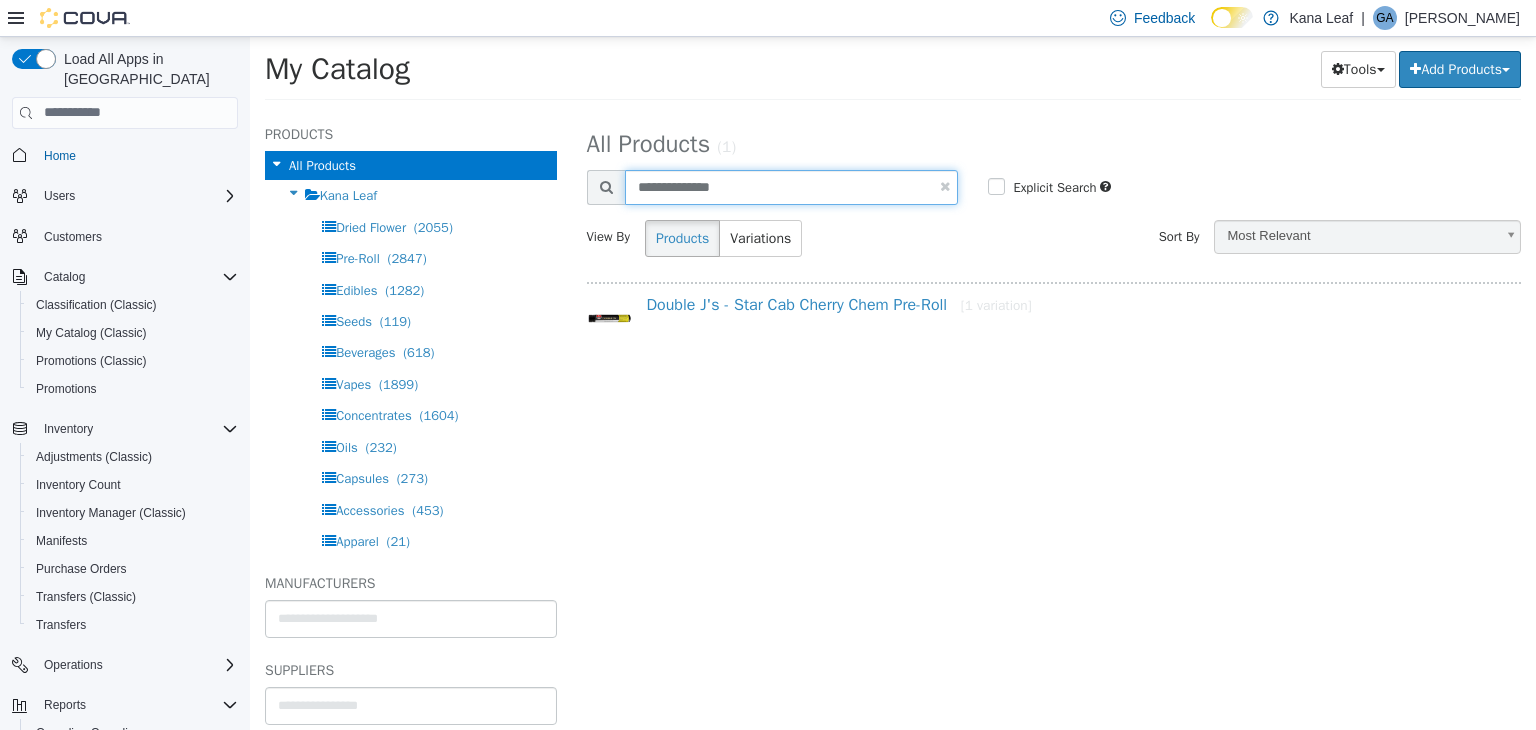 paste on "**********" 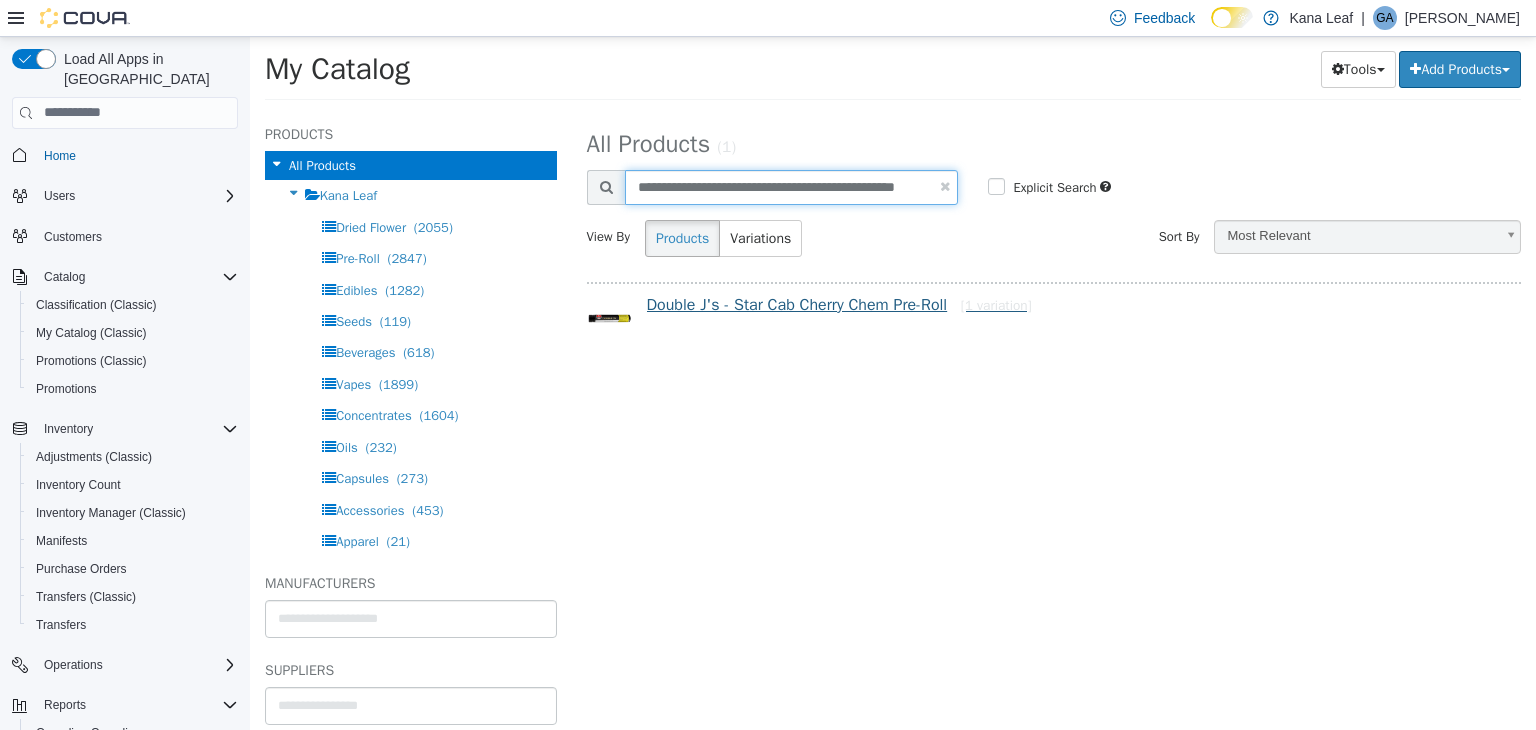 scroll, scrollTop: 0, scrollLeft: 5, axis: horizontal 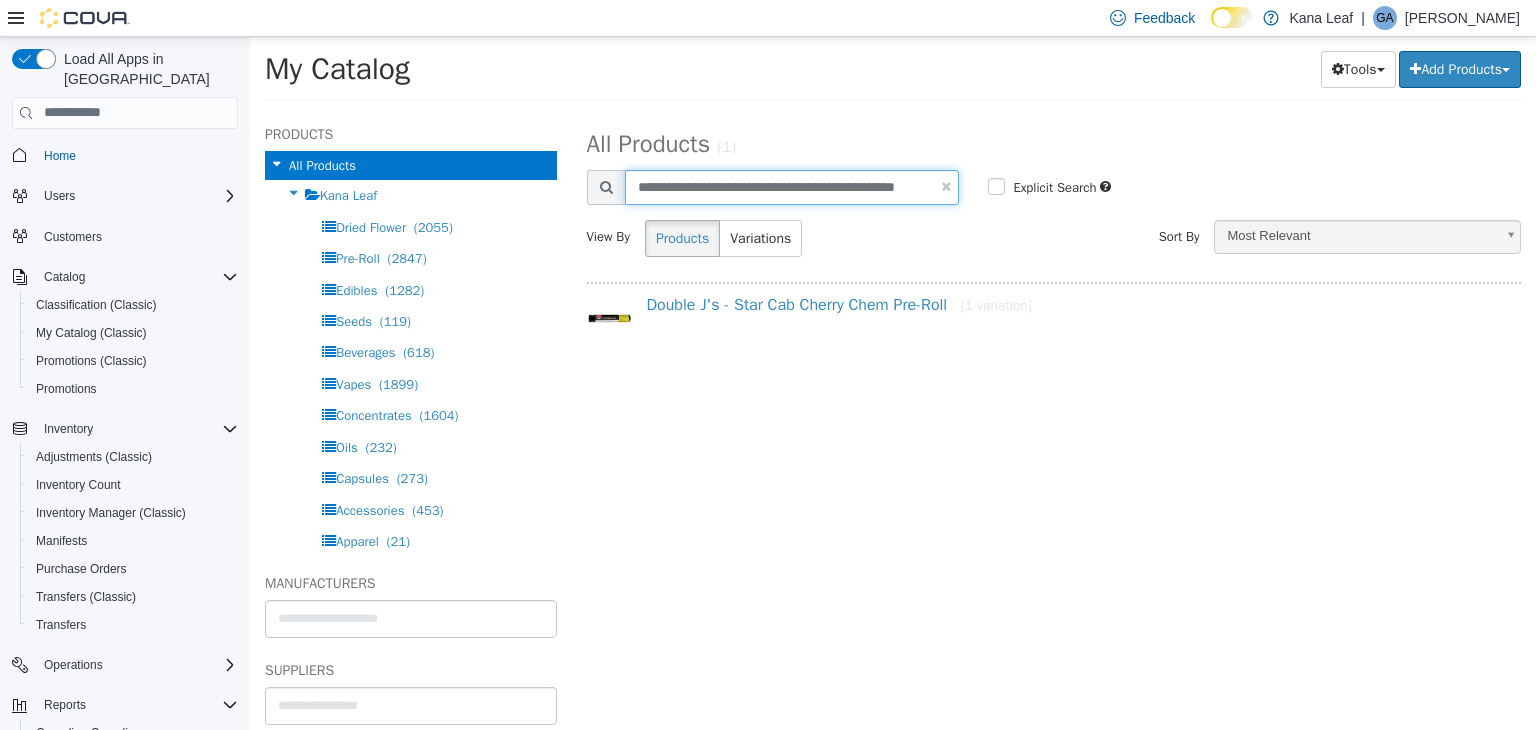 type on "**********" 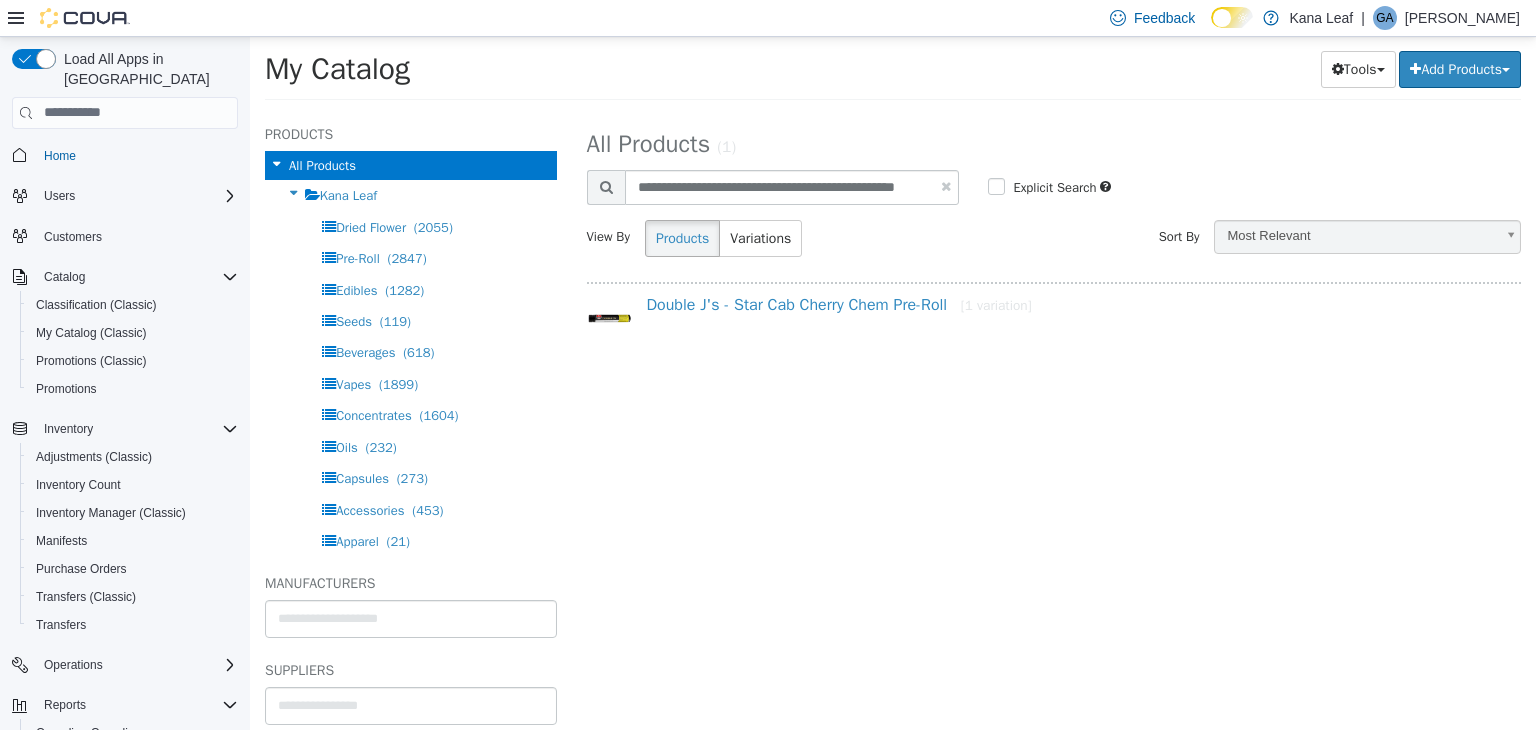 select on "**********" 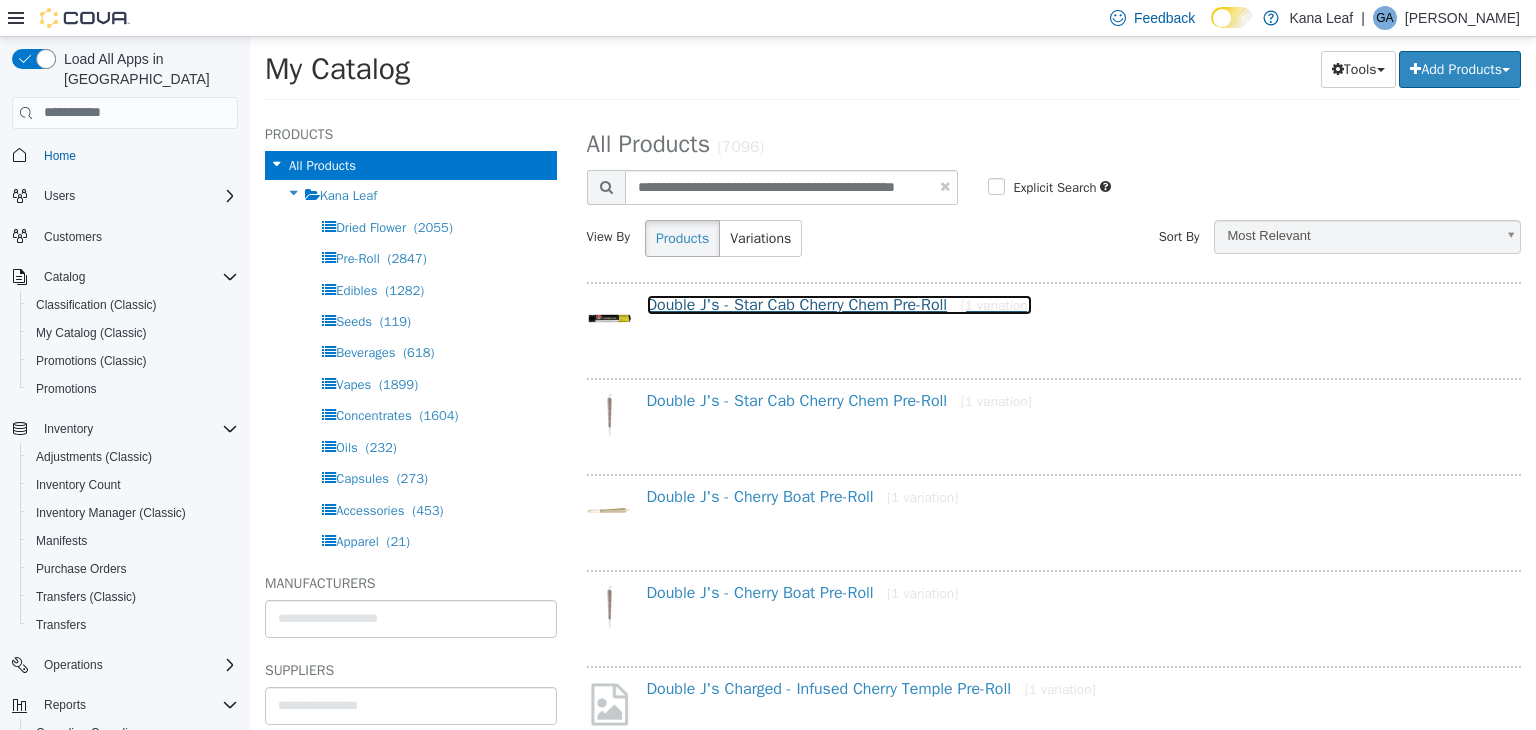 click on "Double J's - Star Cab Cherry Chem Pre-Roll
[1 variation]" at bounding box center [839, 304] 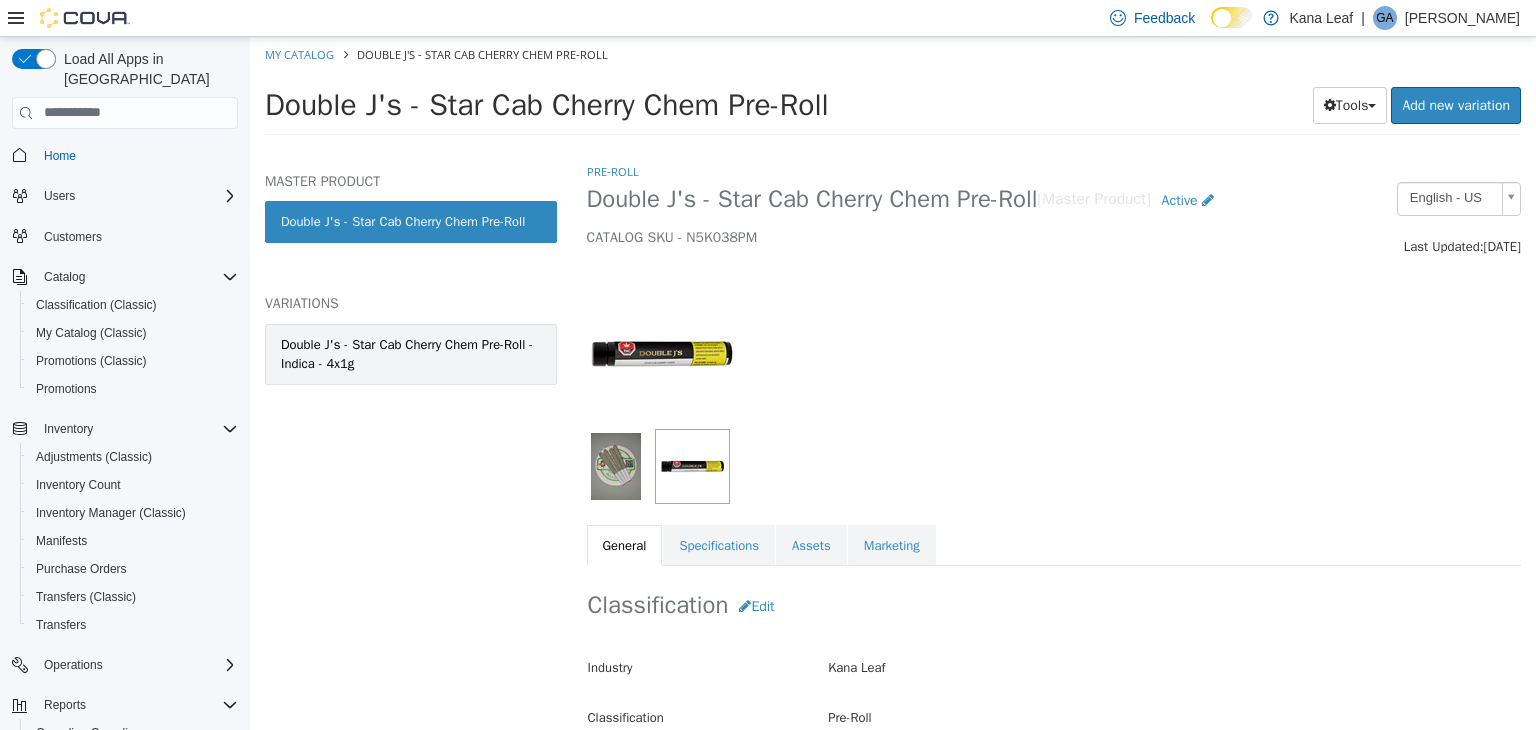 click on "Double J's - Star Cab Cherry Chem Pre-Roll - Indica - 4x1g" at bounding box center (411, 353) 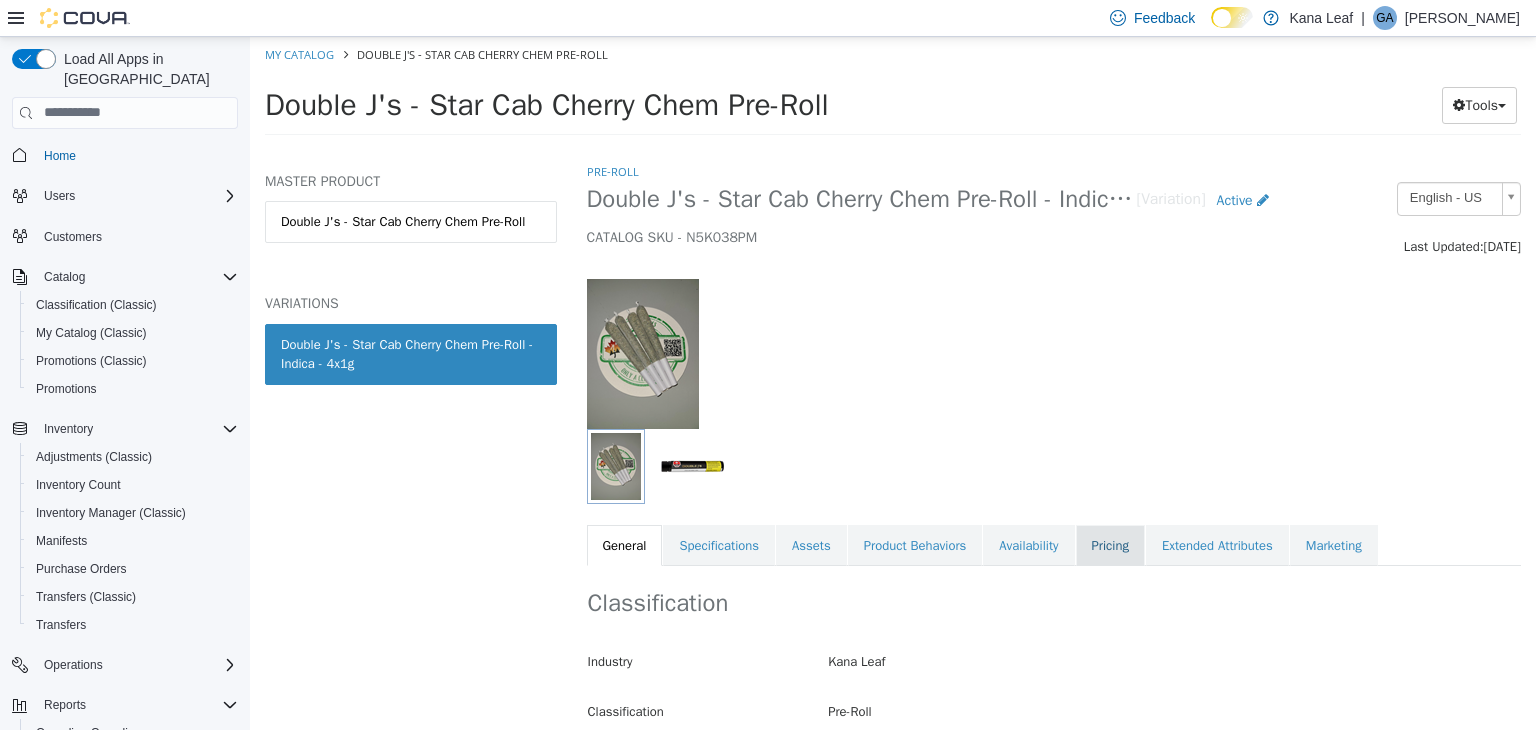 click on "Pricing" at bounding box center [1110, 545] 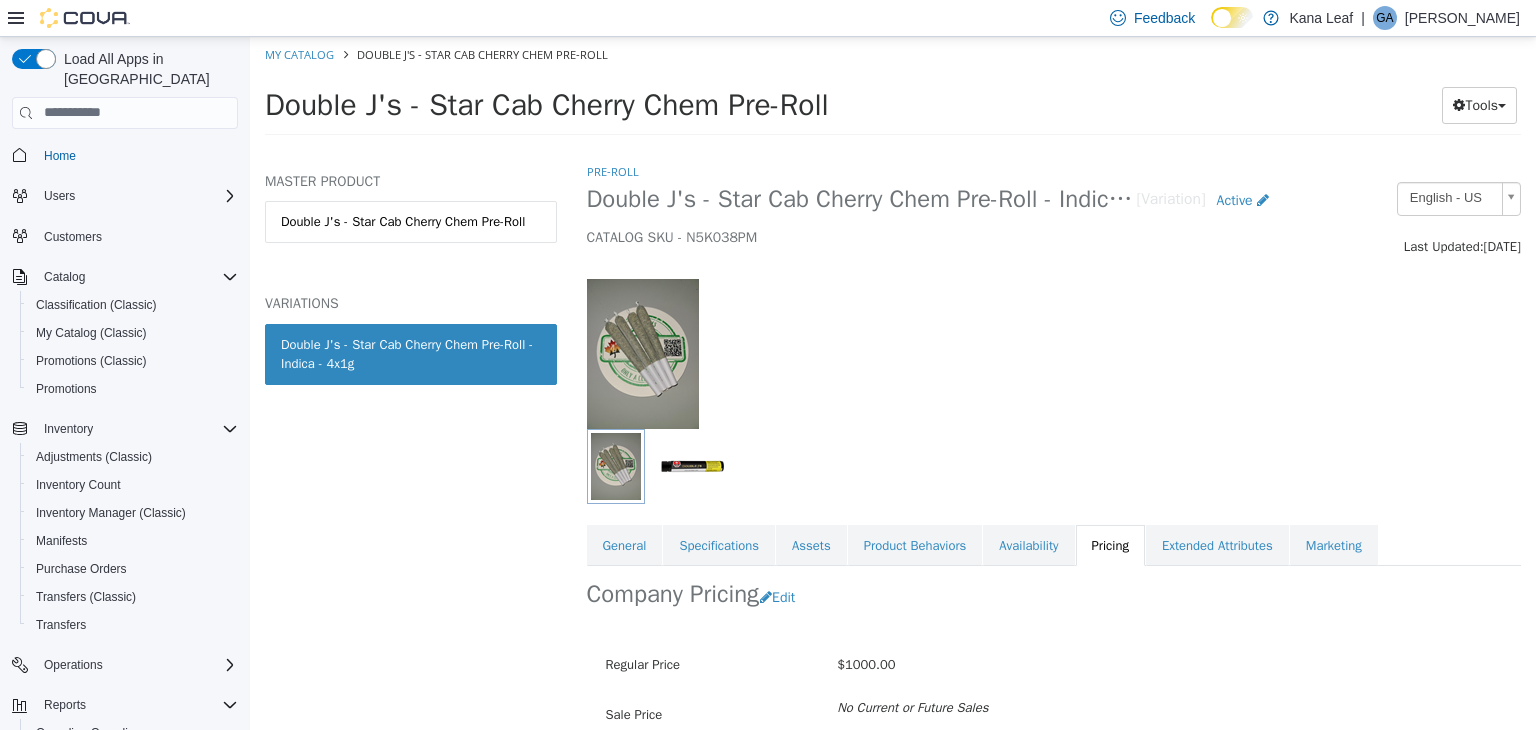 scroll, scrollTop: 147, scrollLeft: 0, axis: vertical 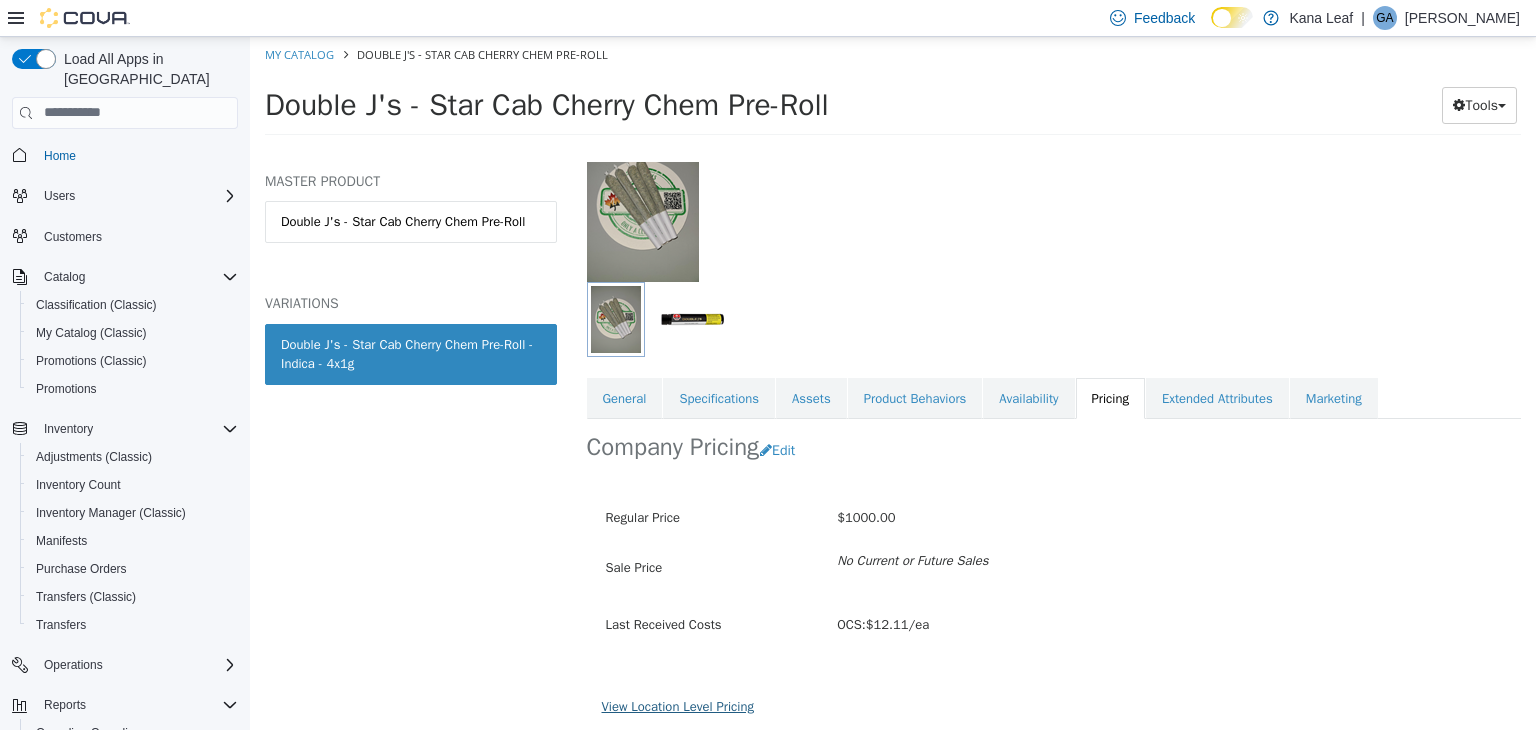 click on "View Location Level Pricing" at bounding box center (678, 705) 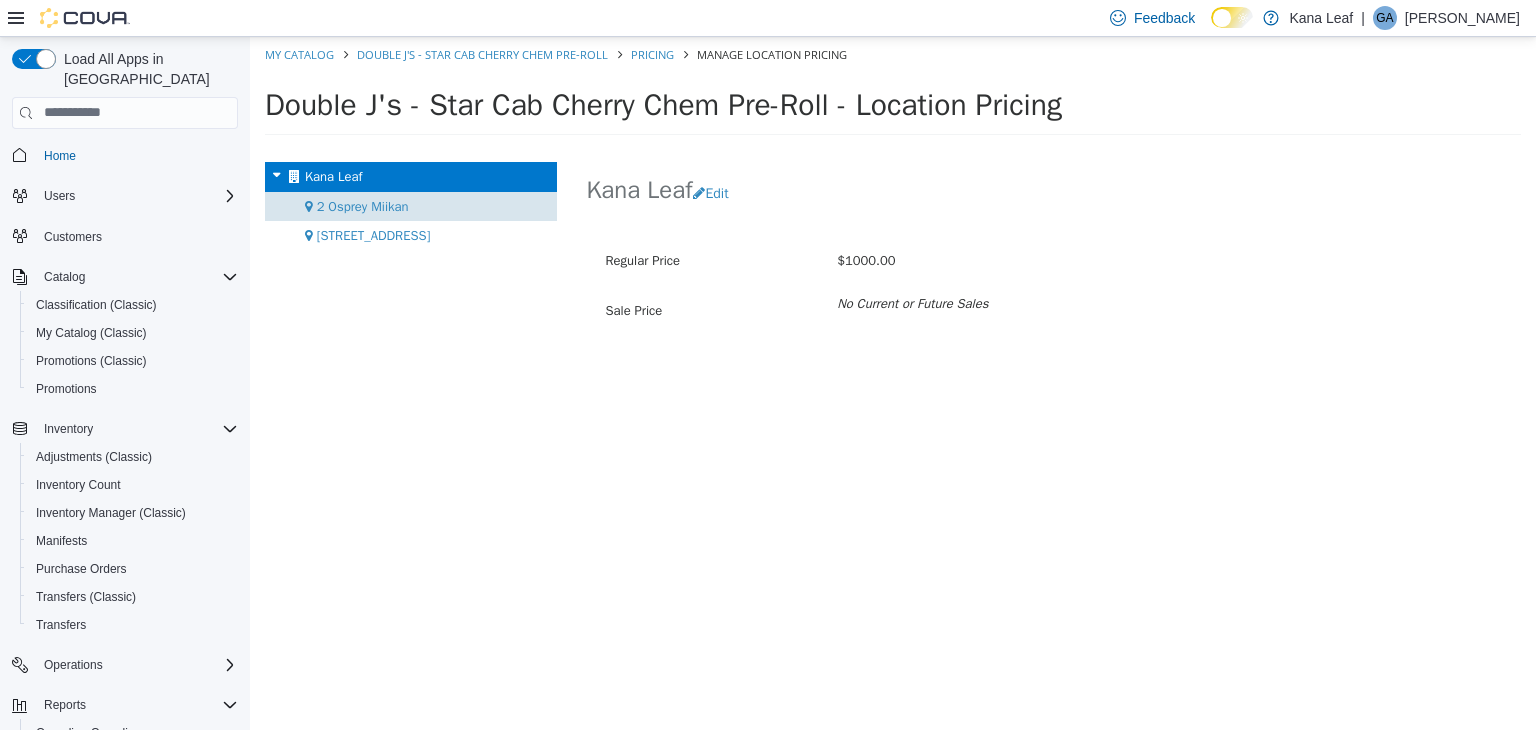 click on "2 Osprey Miikan" at bounding box center [363, 205] 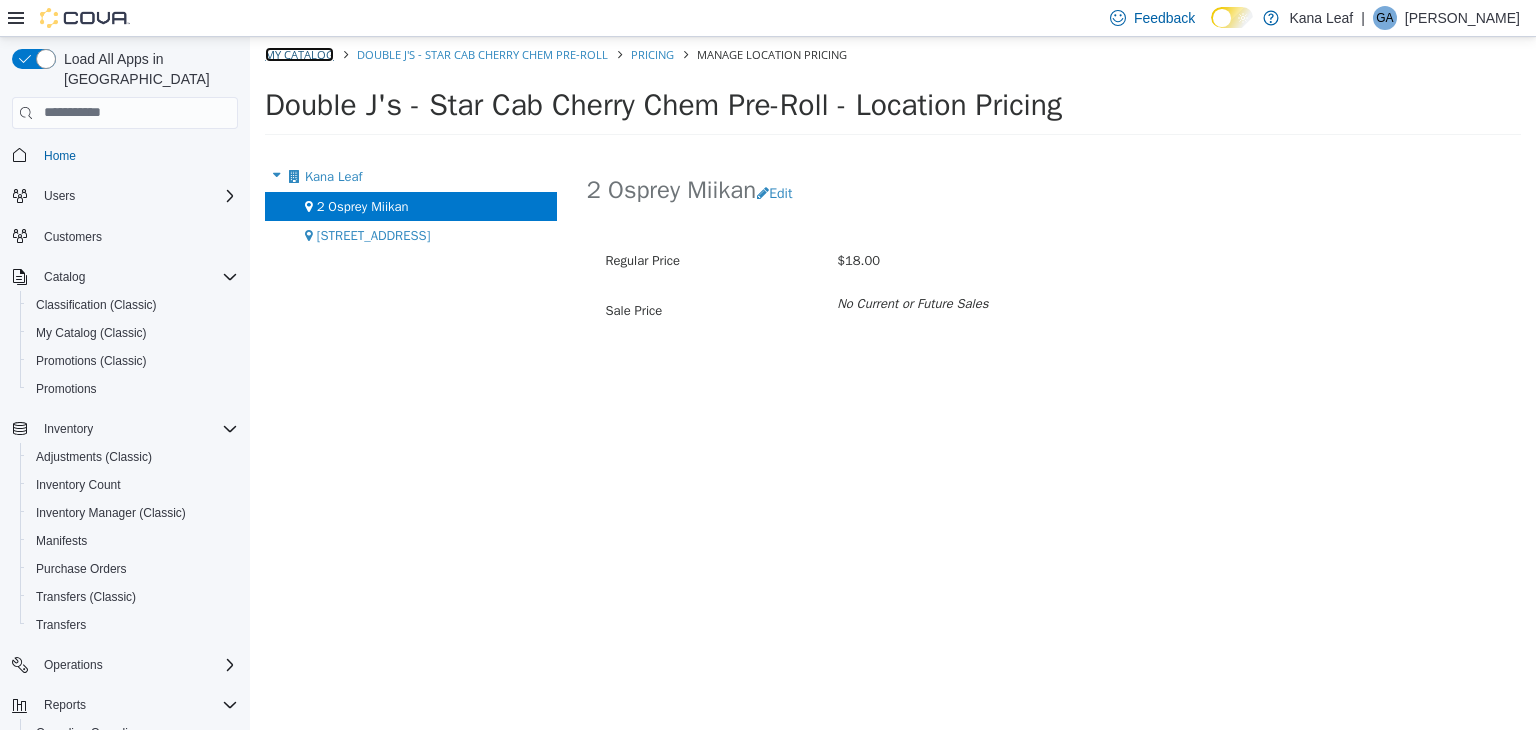 click on "My Catalog" at bounding box center (299, 53) 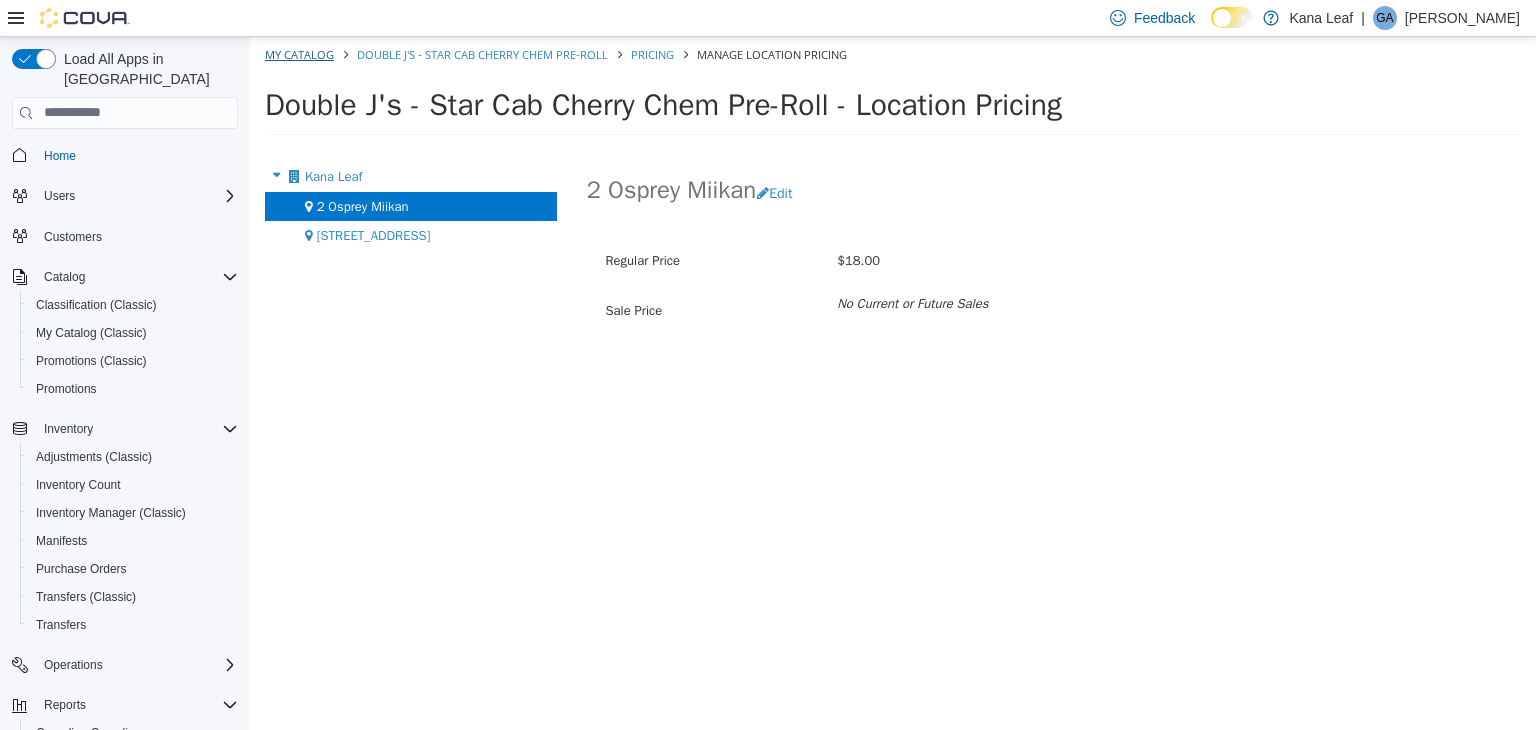select on "**********" 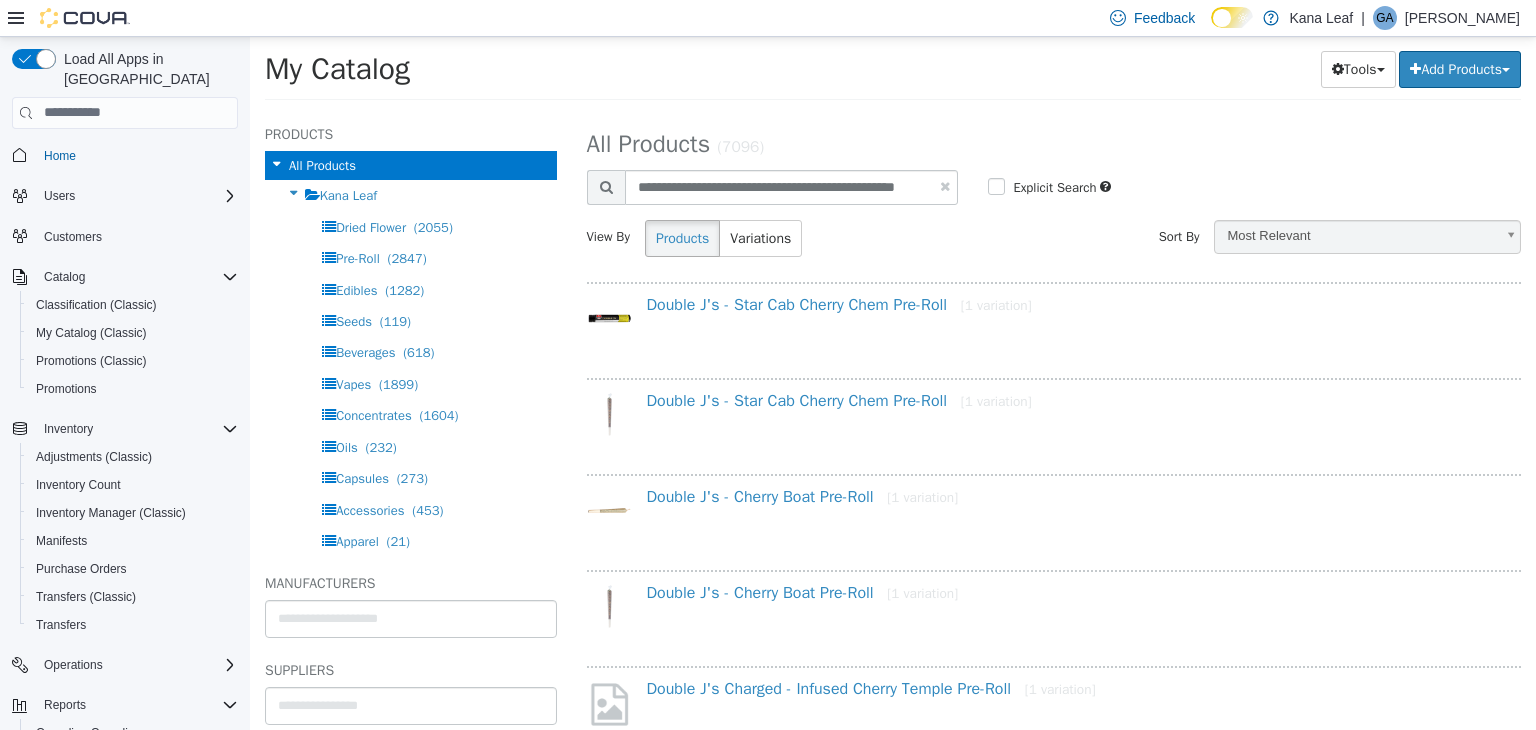 click at bounding box center (945, 185) 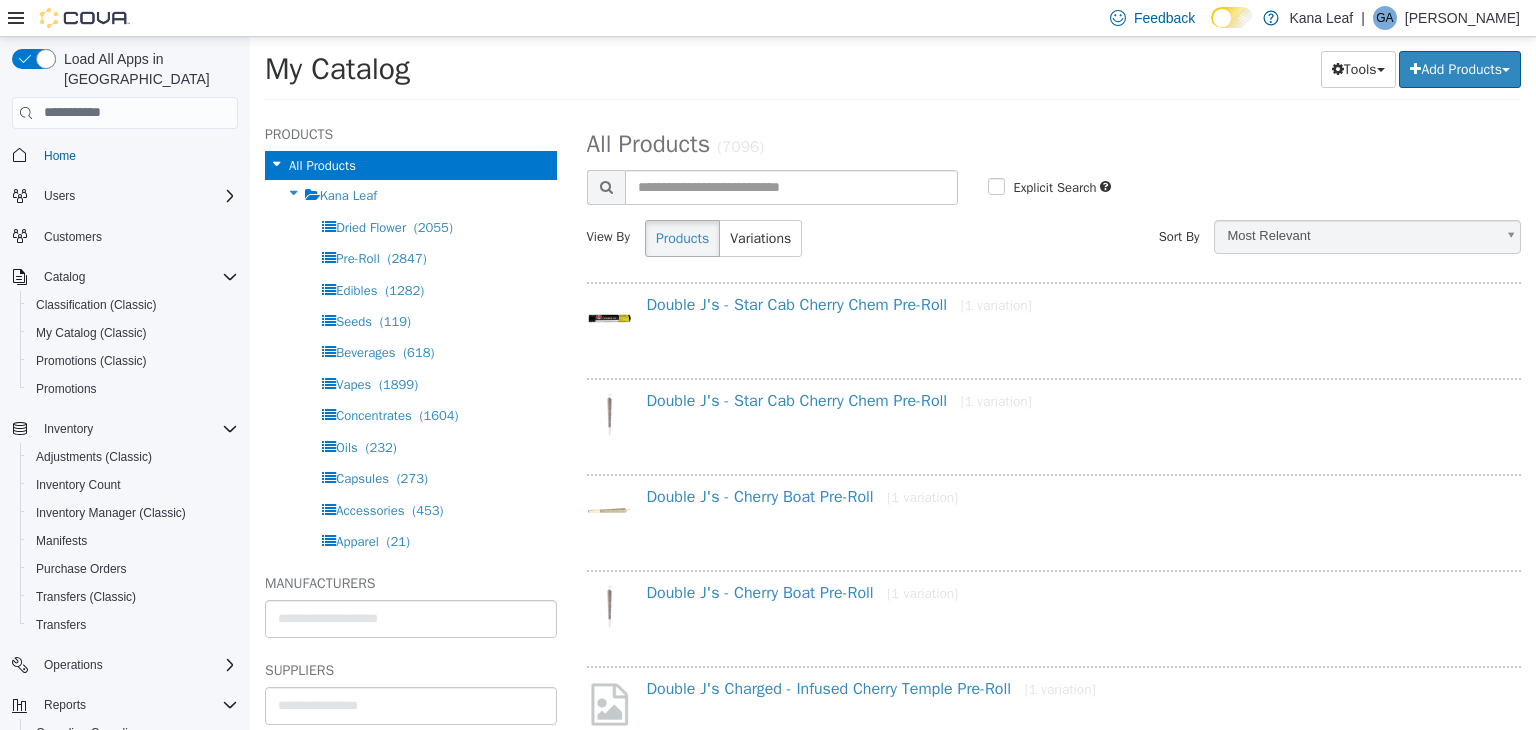 select on "**********" 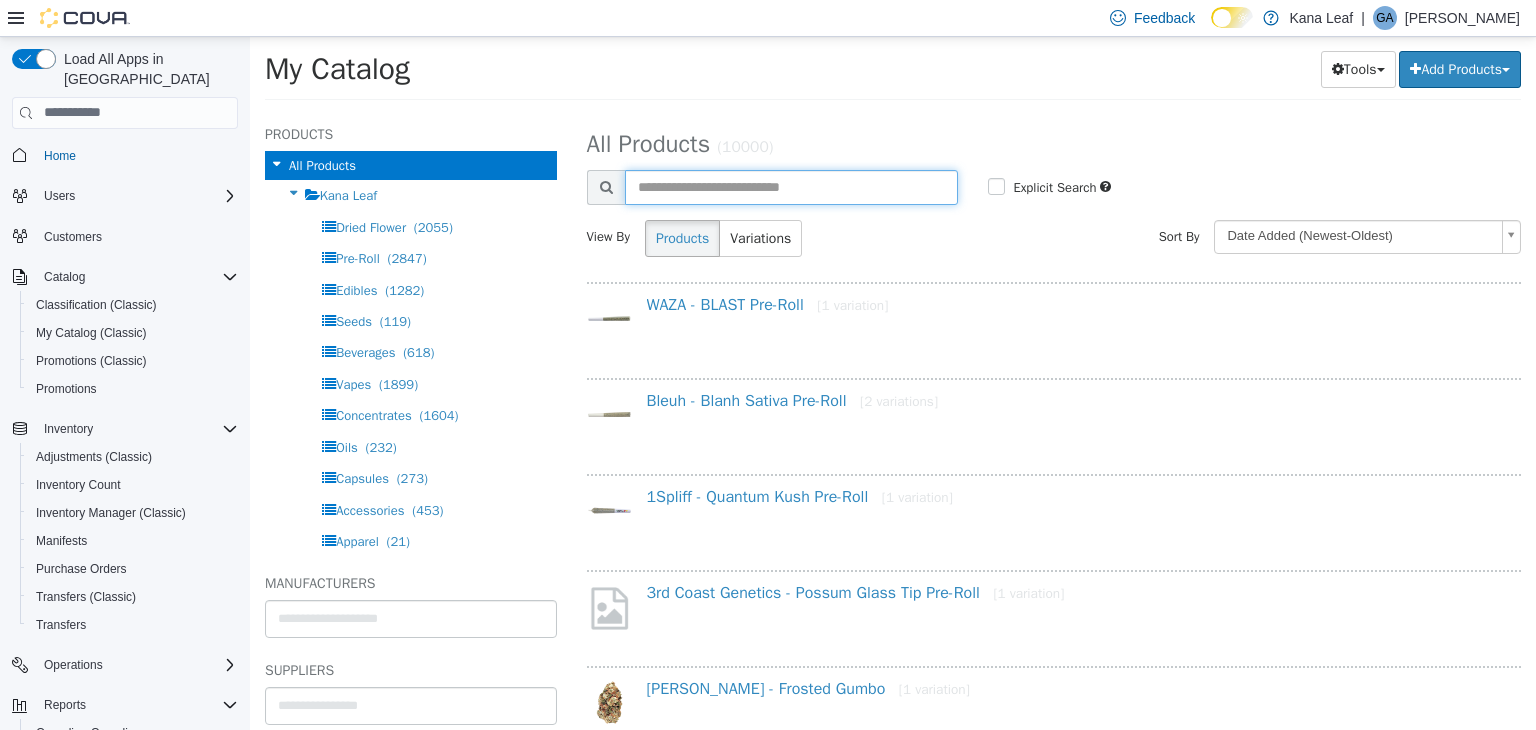 click at bounding box center (792, 186) 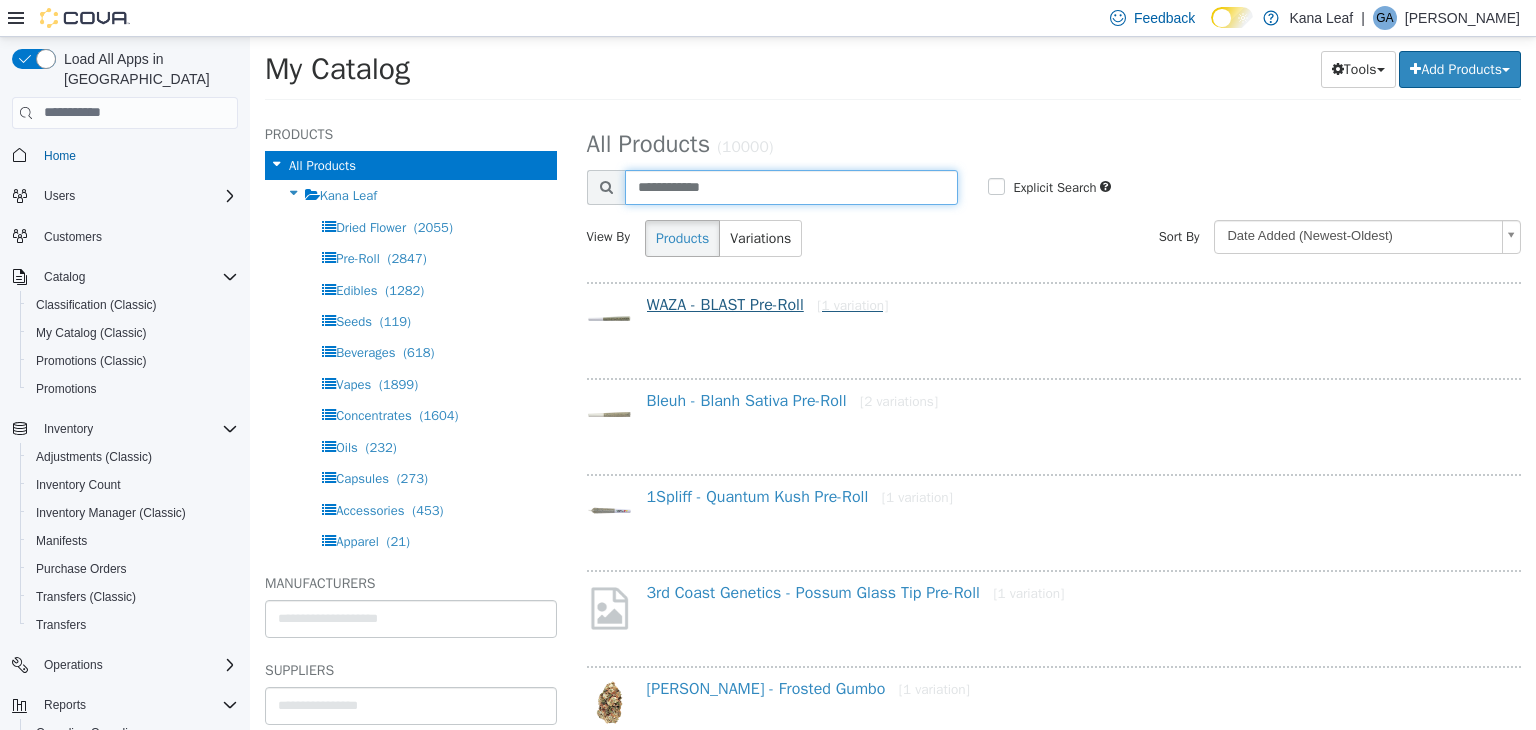 type on "**********" 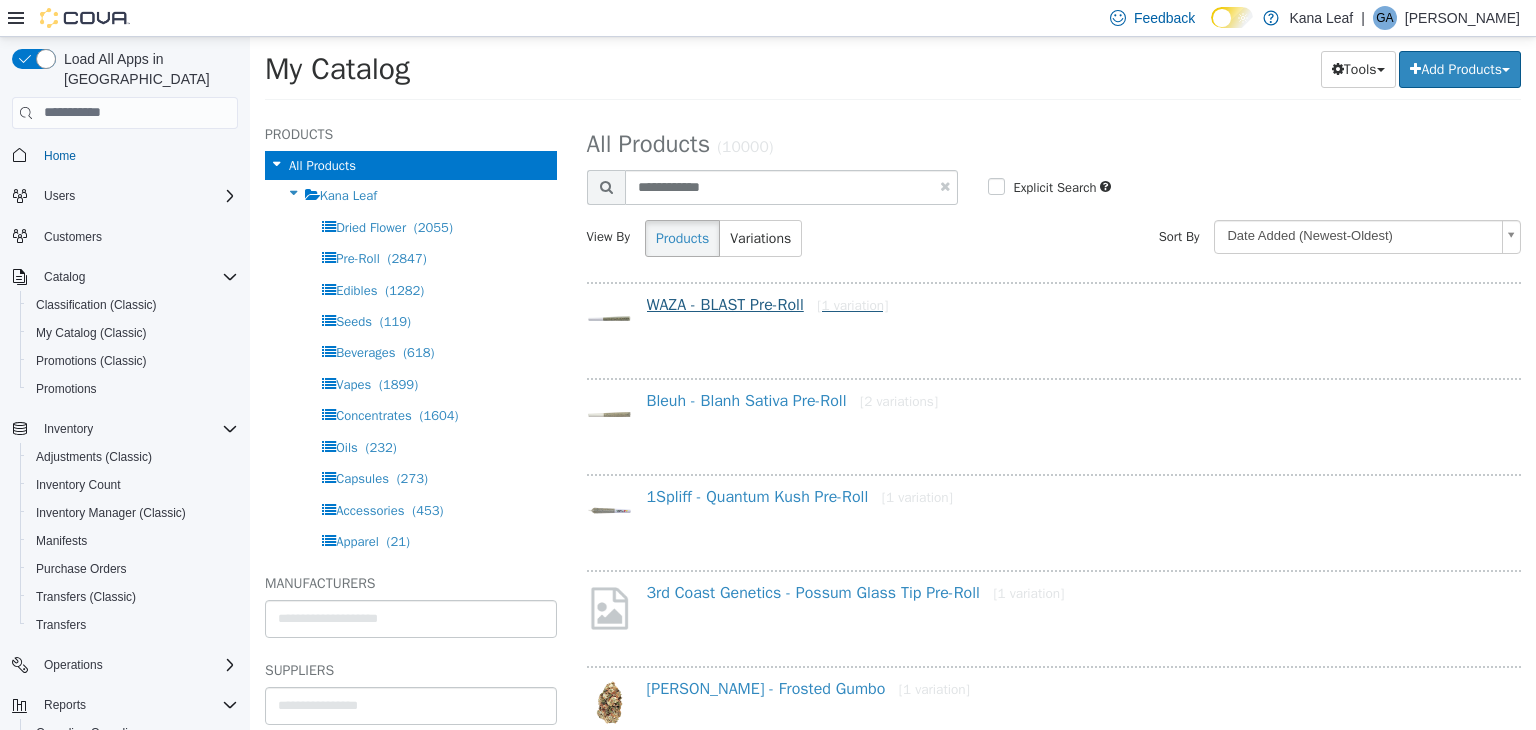 select on "**********" 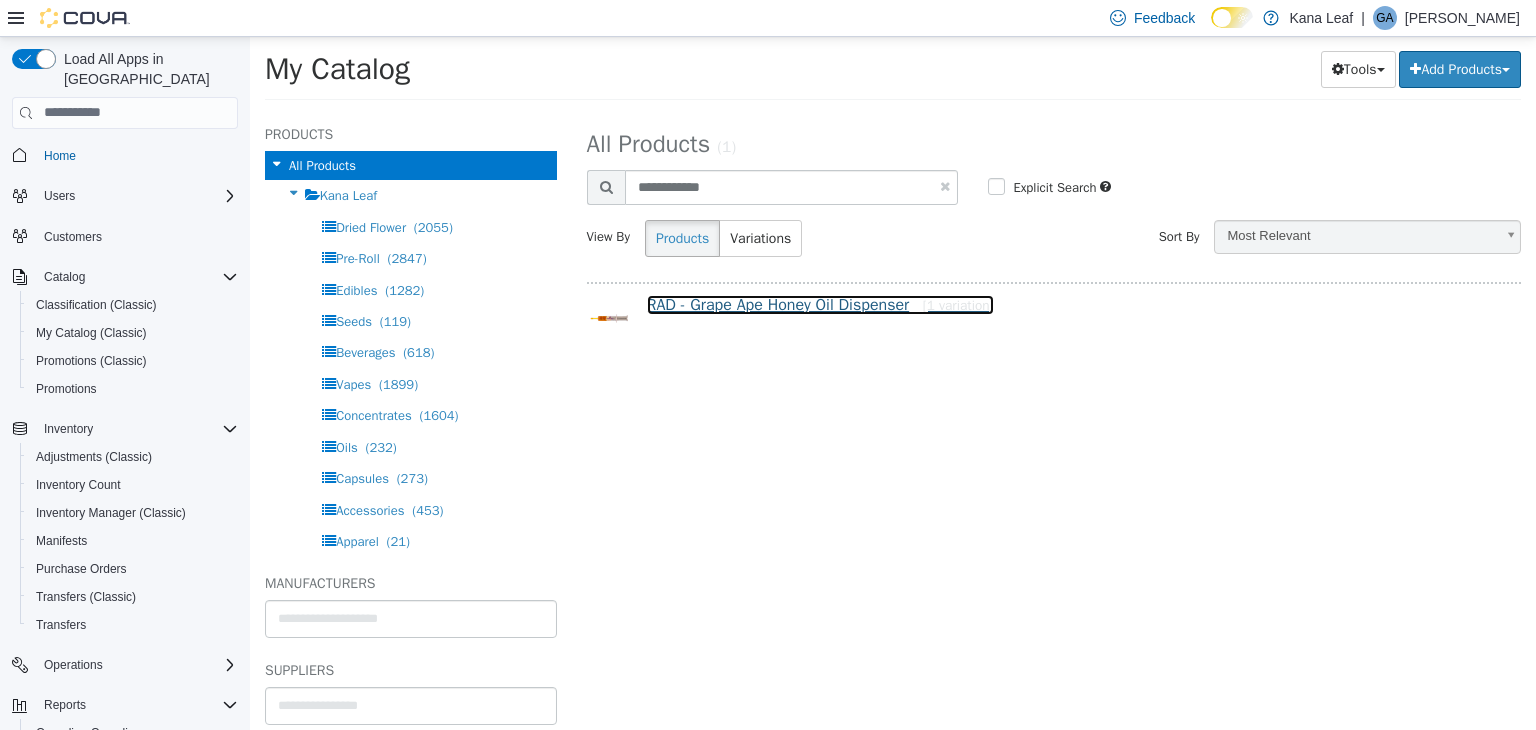 click on "RAD - Grape Ape Honey Oil Dispenser
[1 variation]" at bounding box center [820, 304] 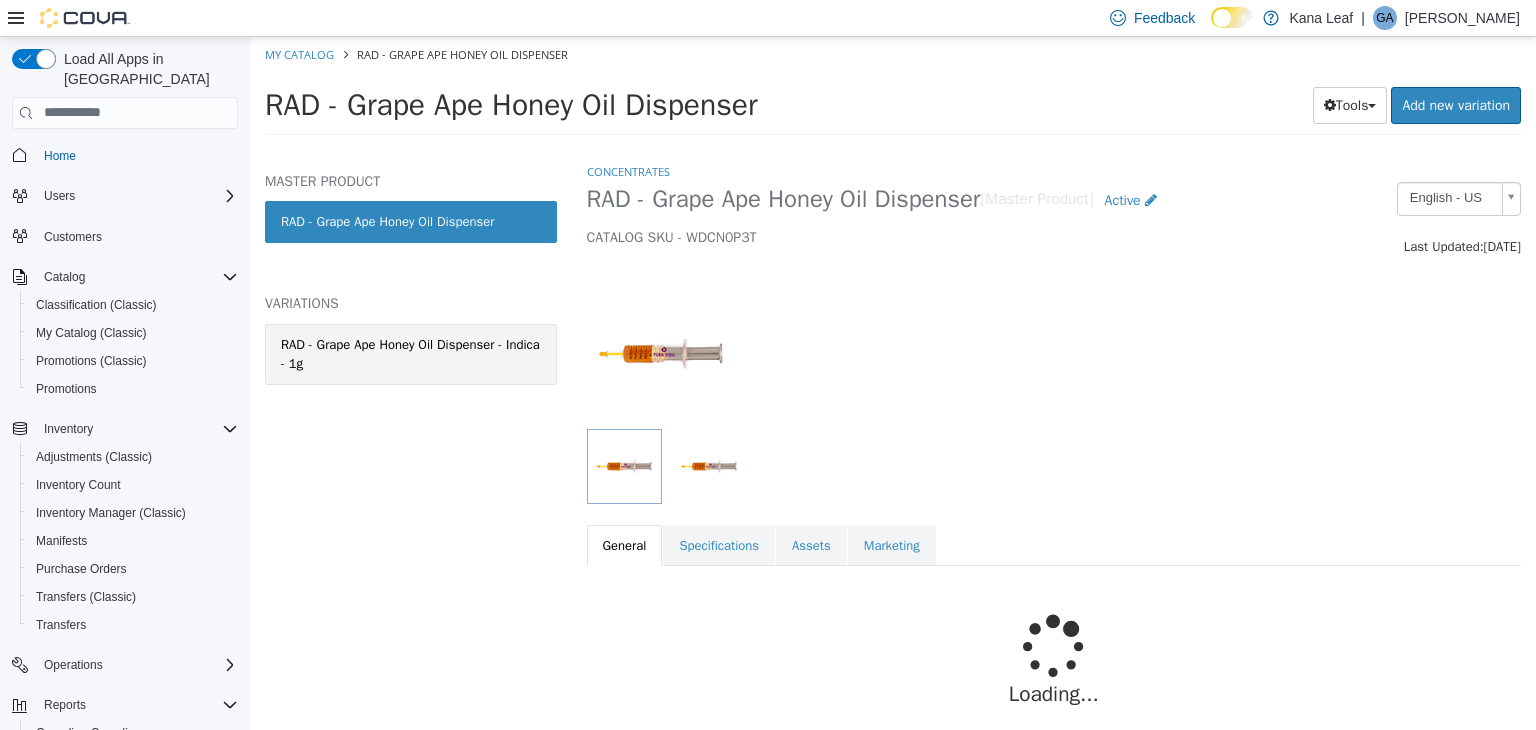 click on "RAD - Grape Ape Honey Oil Dispenser - Indica - 1g" at bounding box center [411, 353] 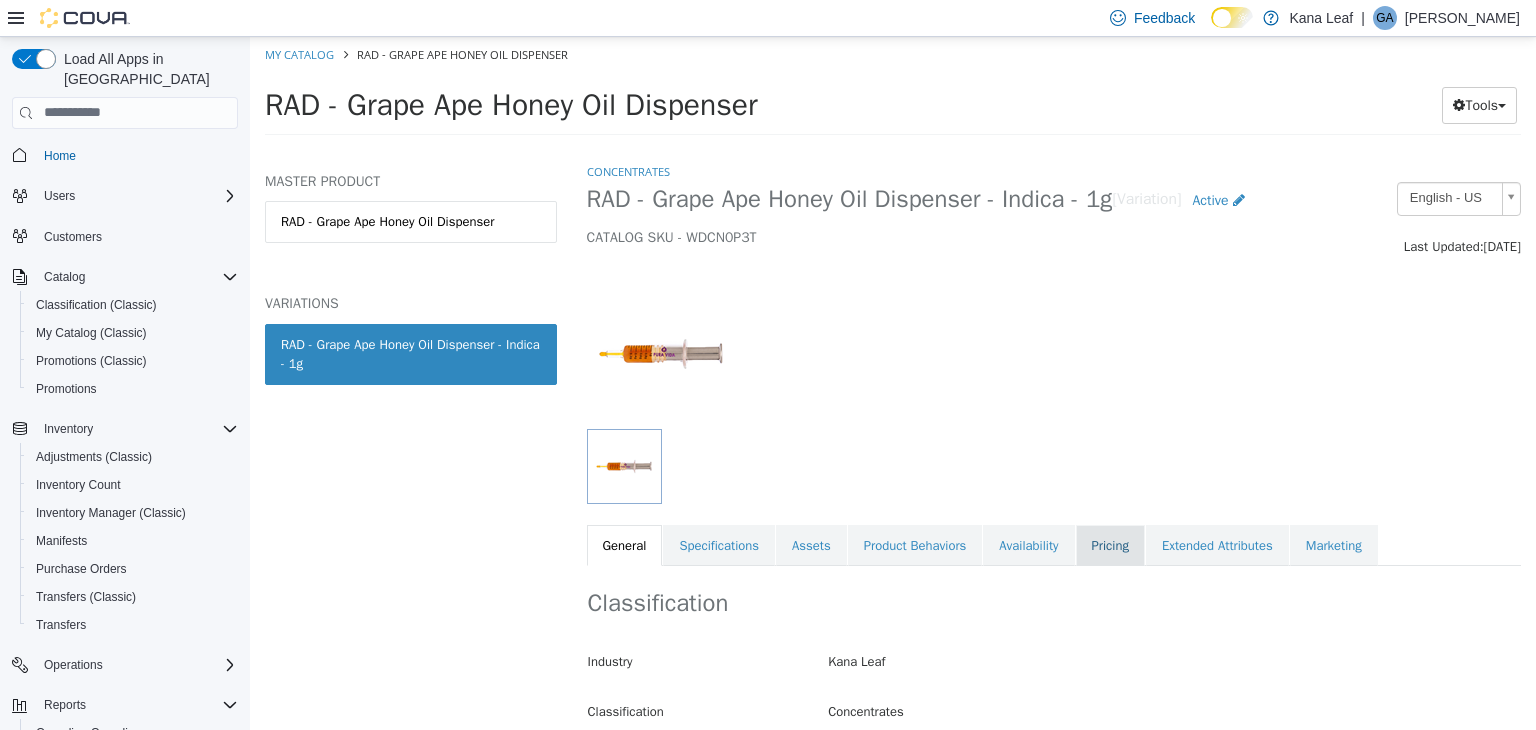 click on "Pricing" at bounding box center (1110, 545) 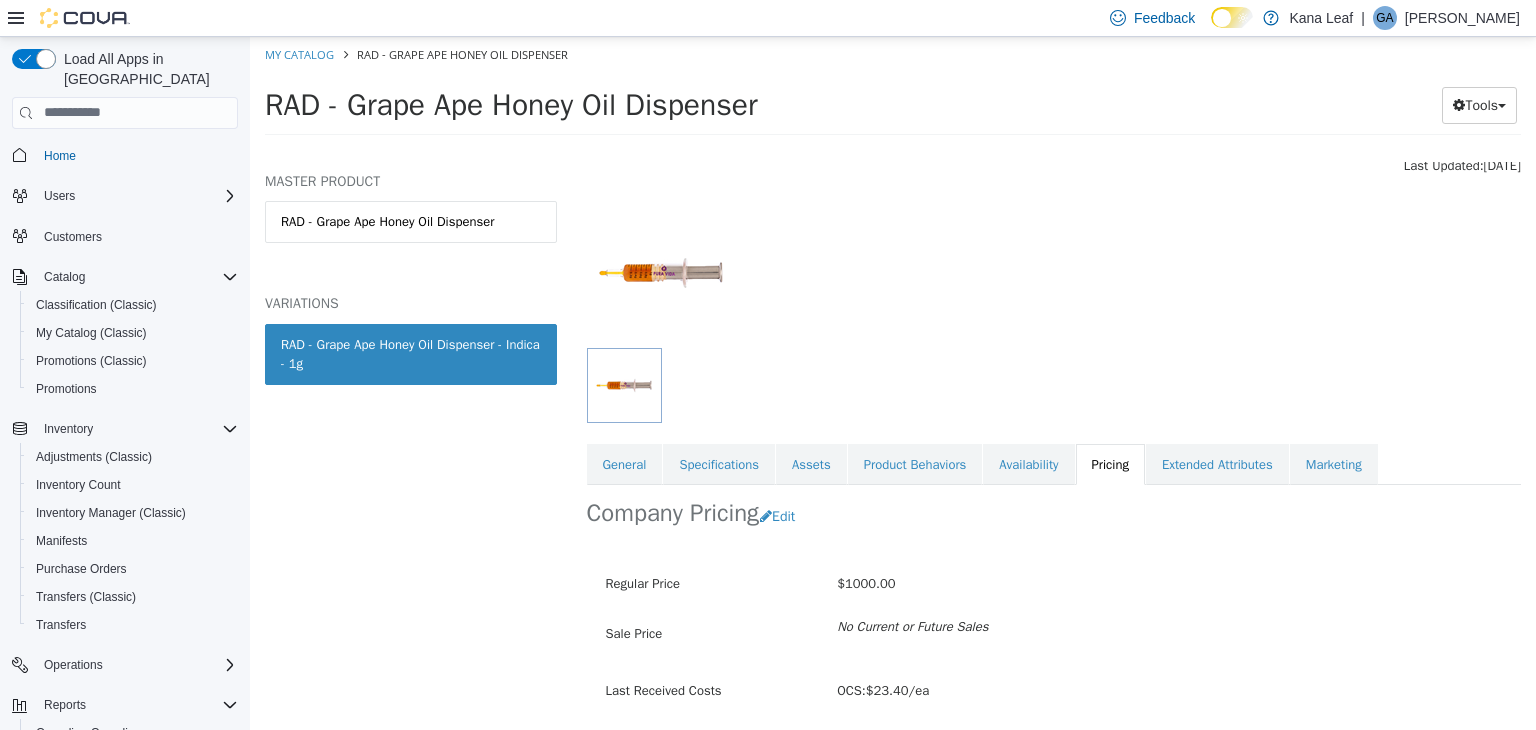 scroll, scrollTop: 147, scrollLeft: 0, axis: vertical 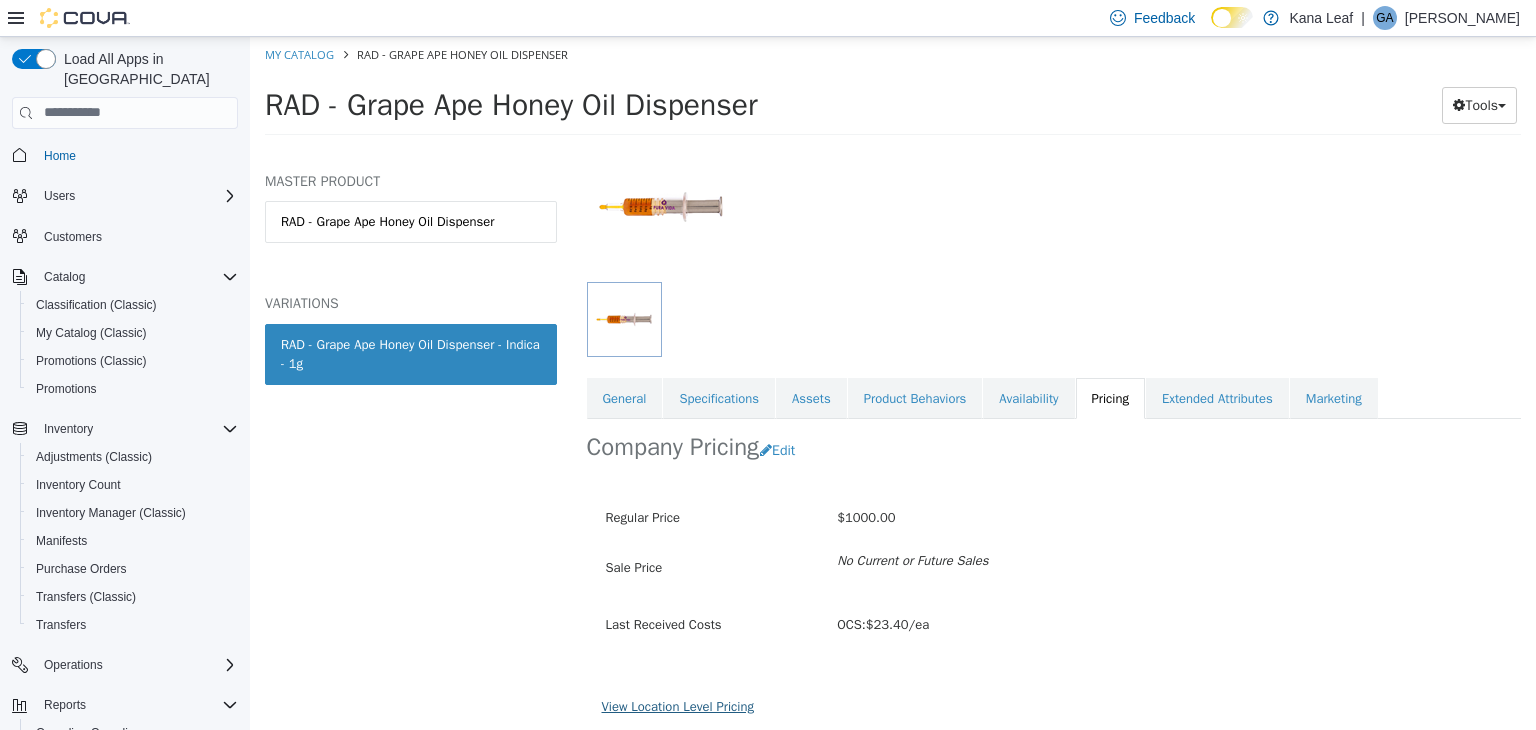 click on "View Location Level Pricing" at bounding box center [678, 705] 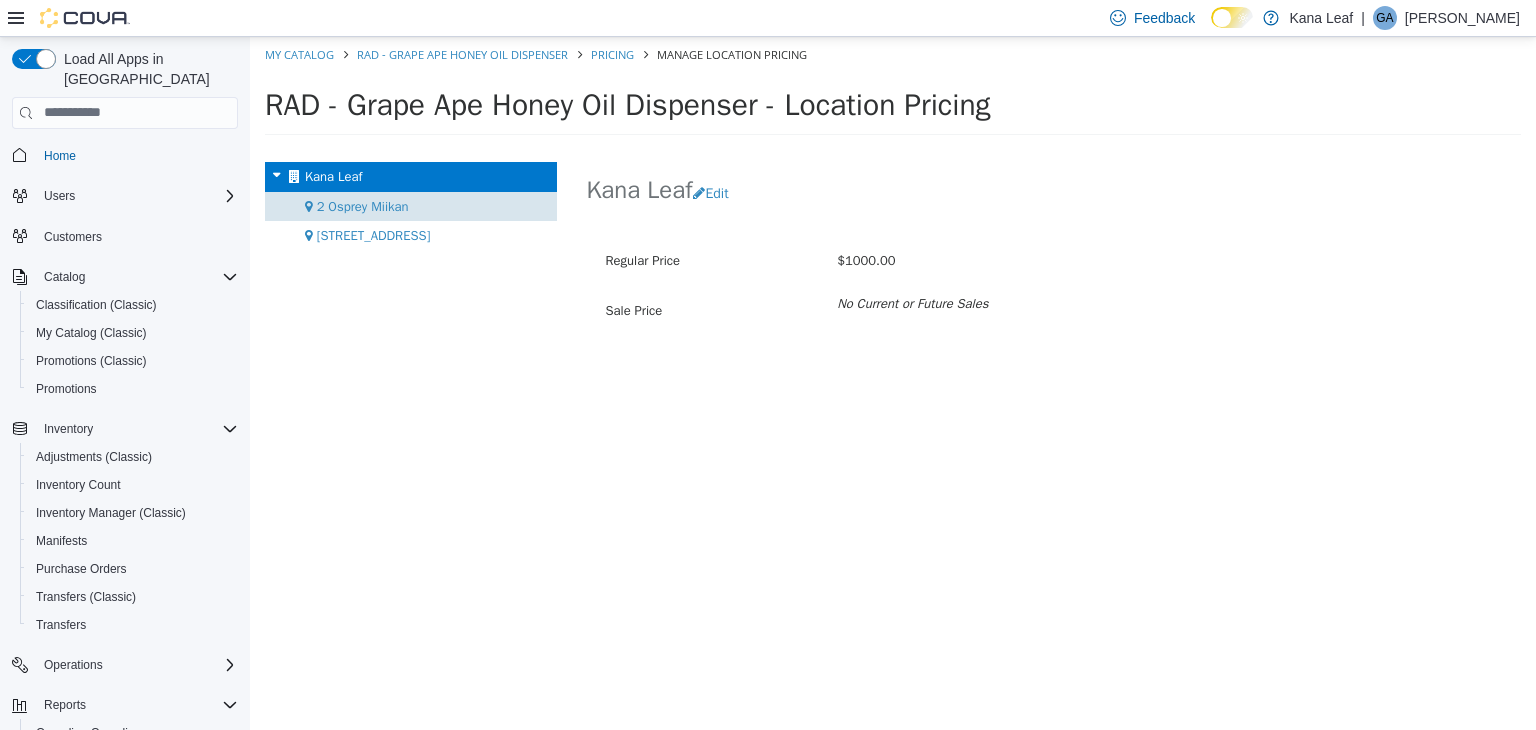 click on "2 Osprey Miikan" at bounding box center (363, 205) 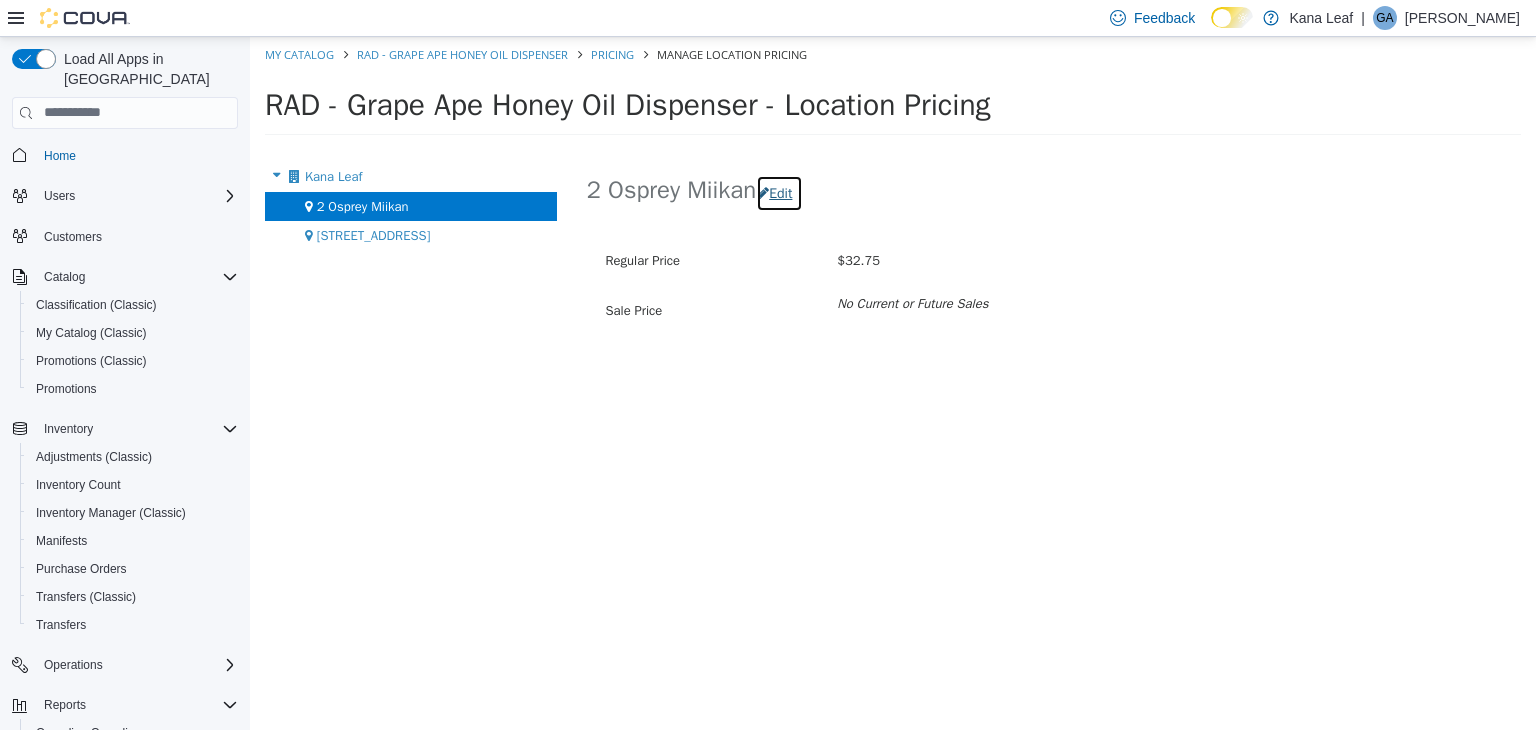 click on "Edit" at bounding box center (779, 192) 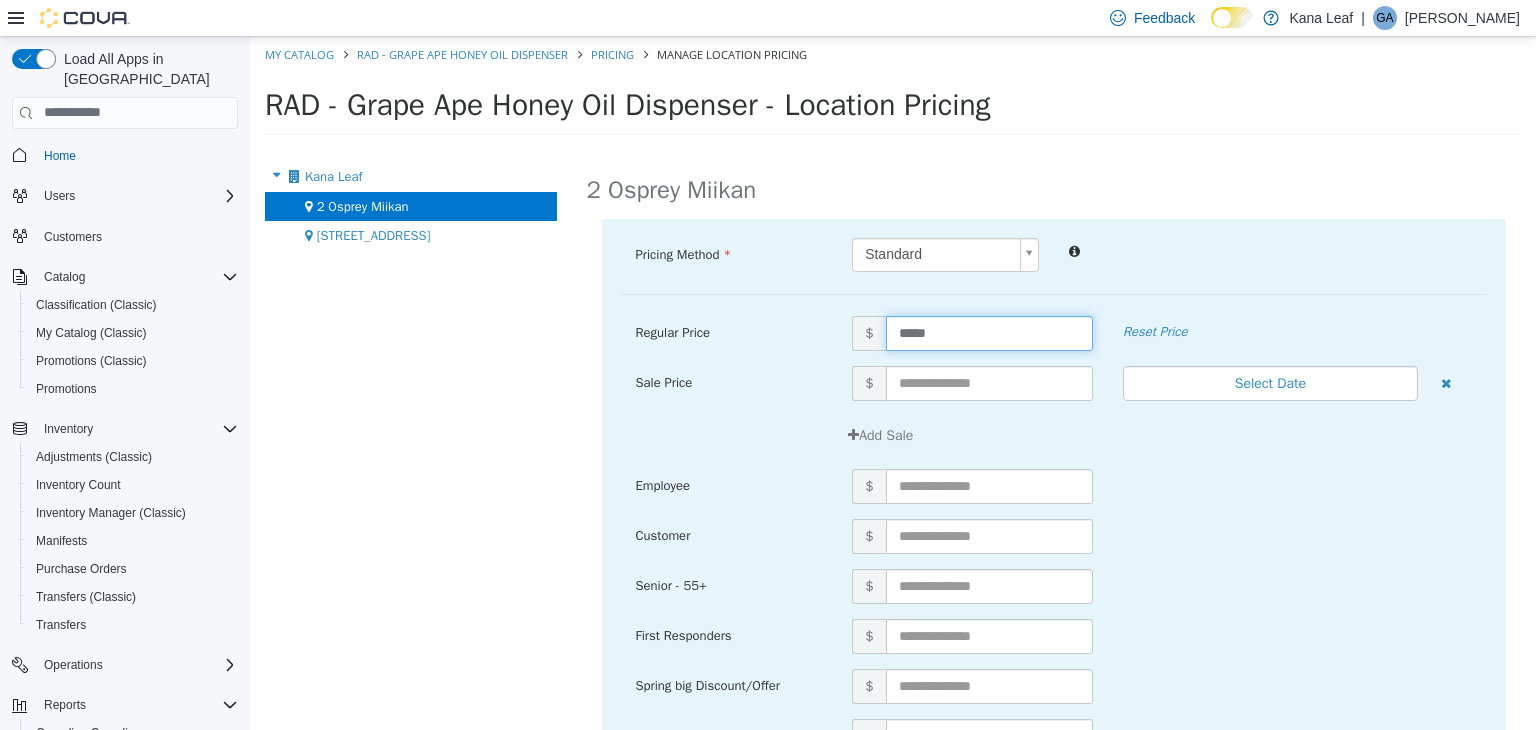 click on "*****" at bounding box center (989, 332) 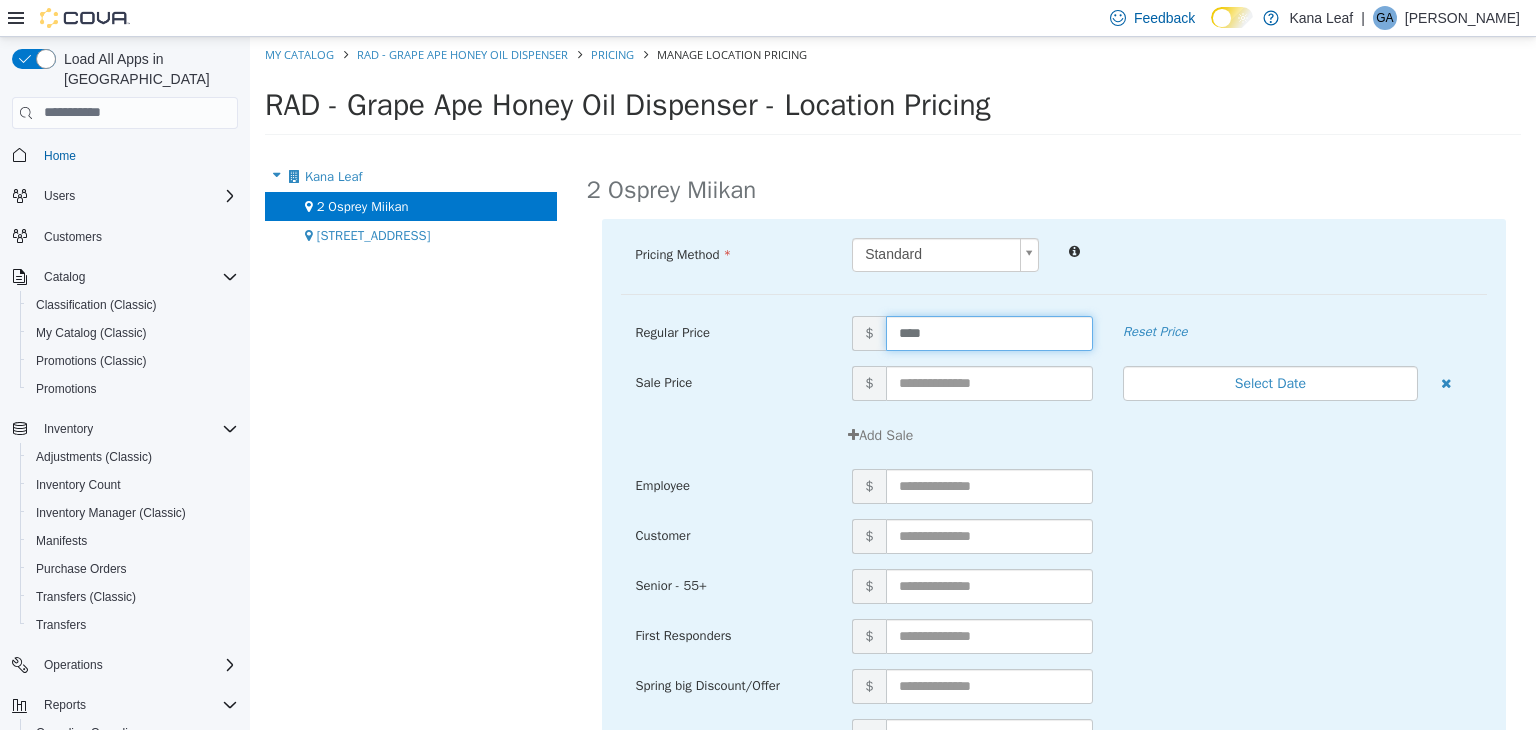 type on "*****" 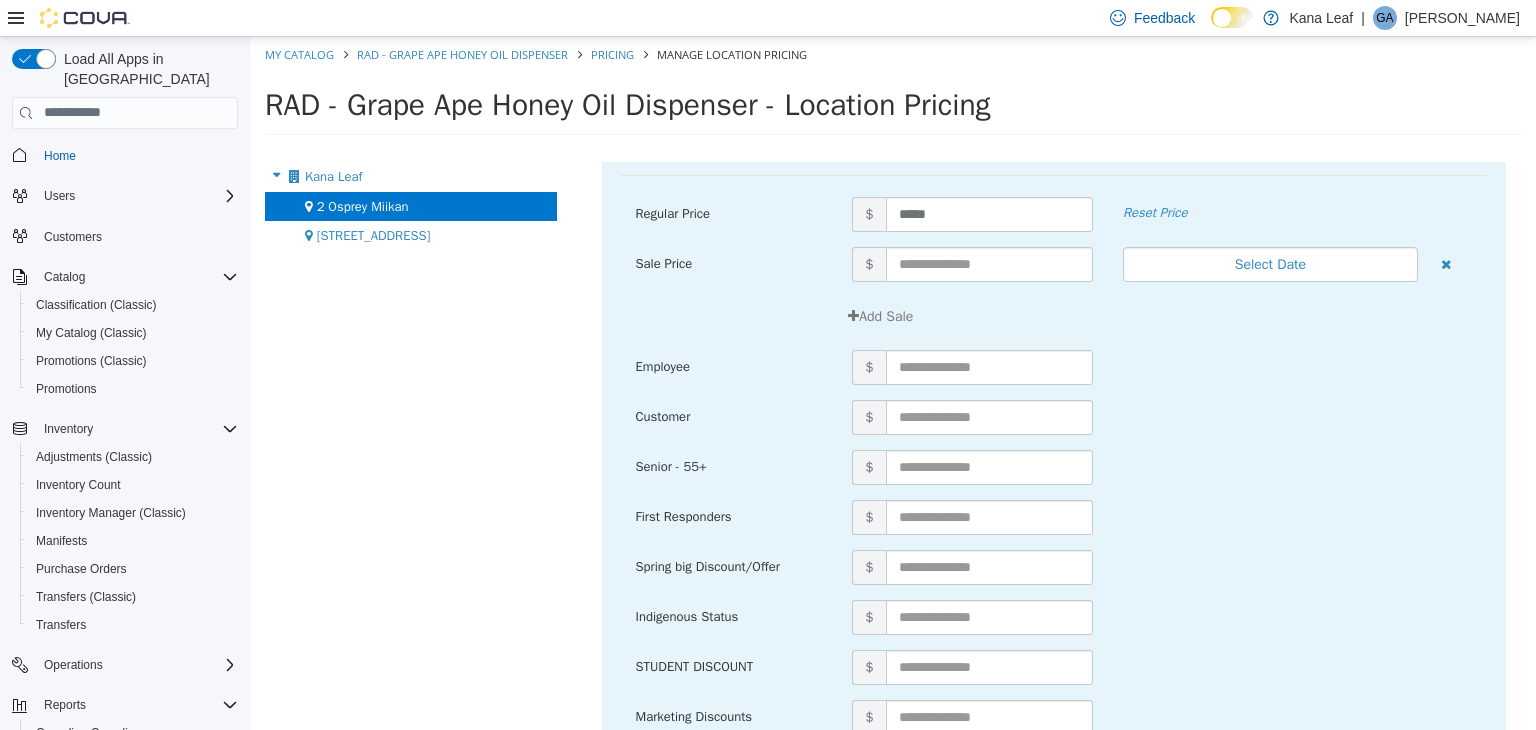 scroll, scrollTop: 214, scrollLeft: 0, axis: vertical 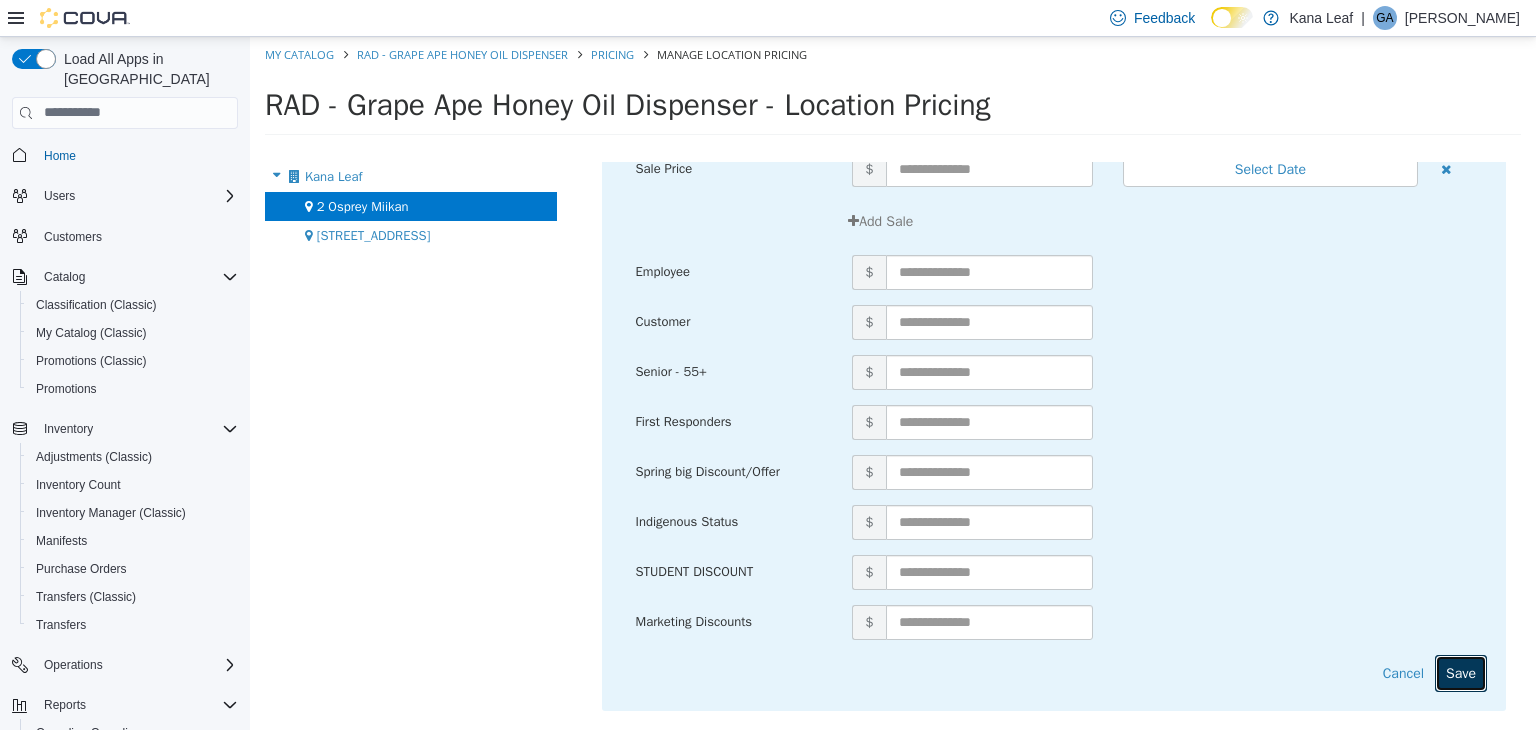 click on "Save" at bounding box center (1461, 672) 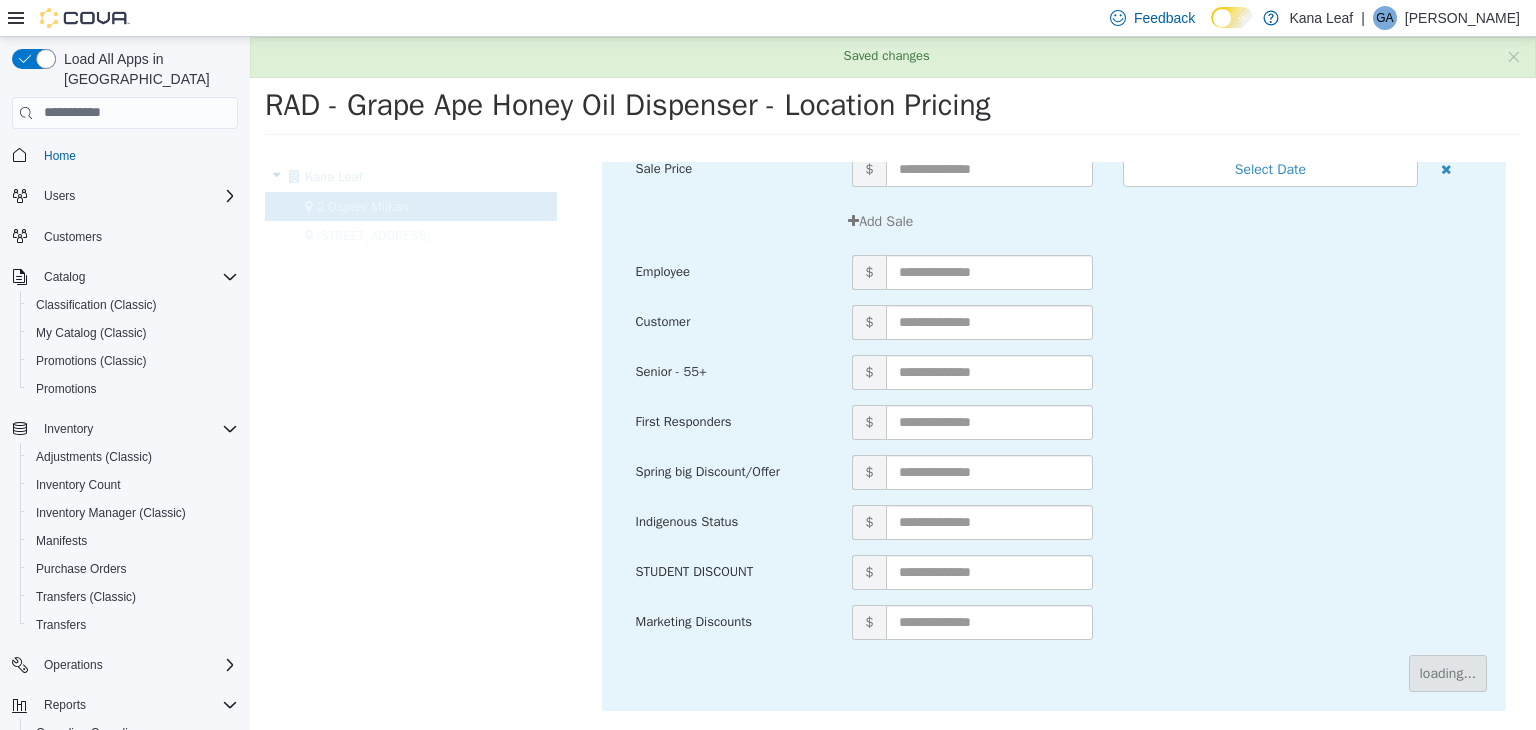 scroll, scrollTop: 0, scrollLeft: 0, axis: both 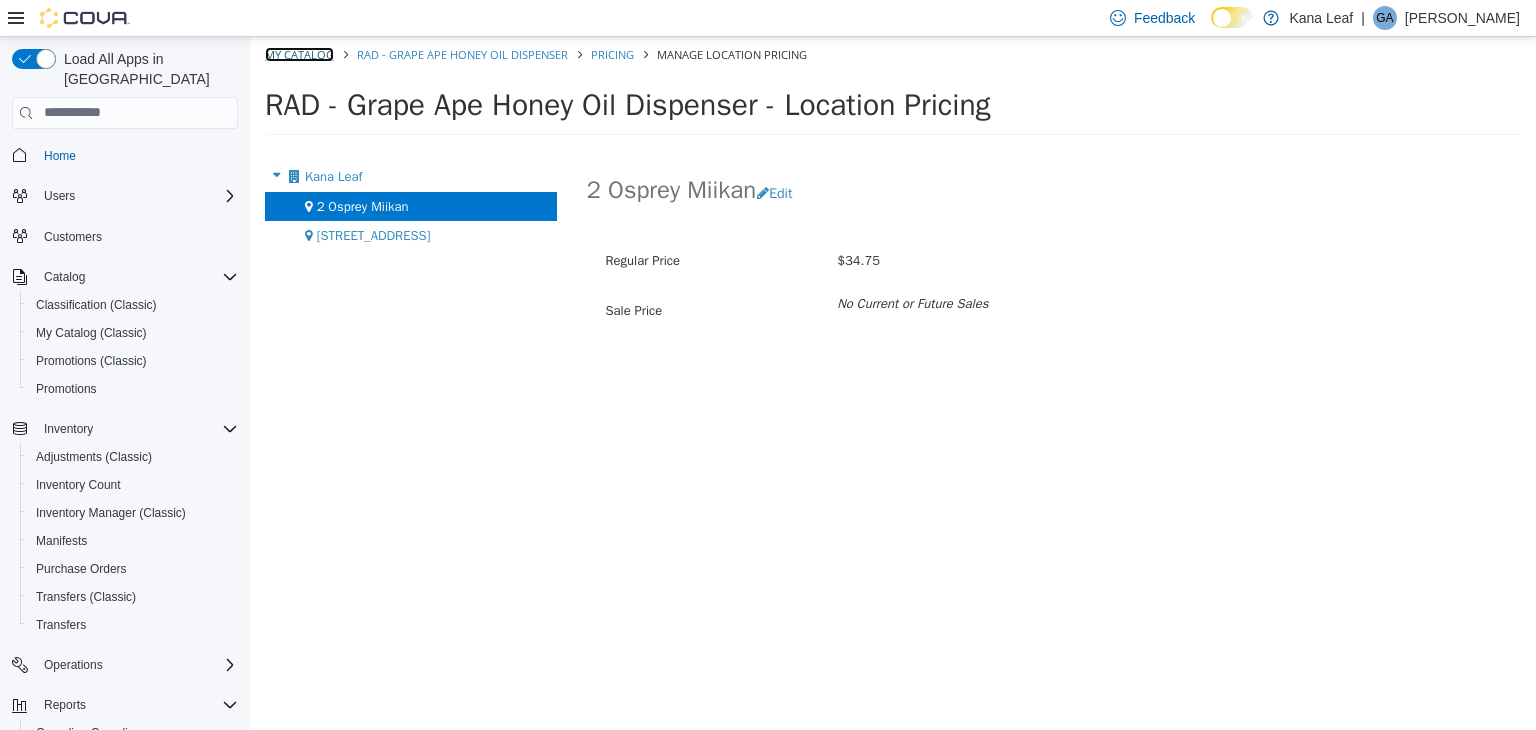 click on "My Catalog" at bounding box center [299, 53] 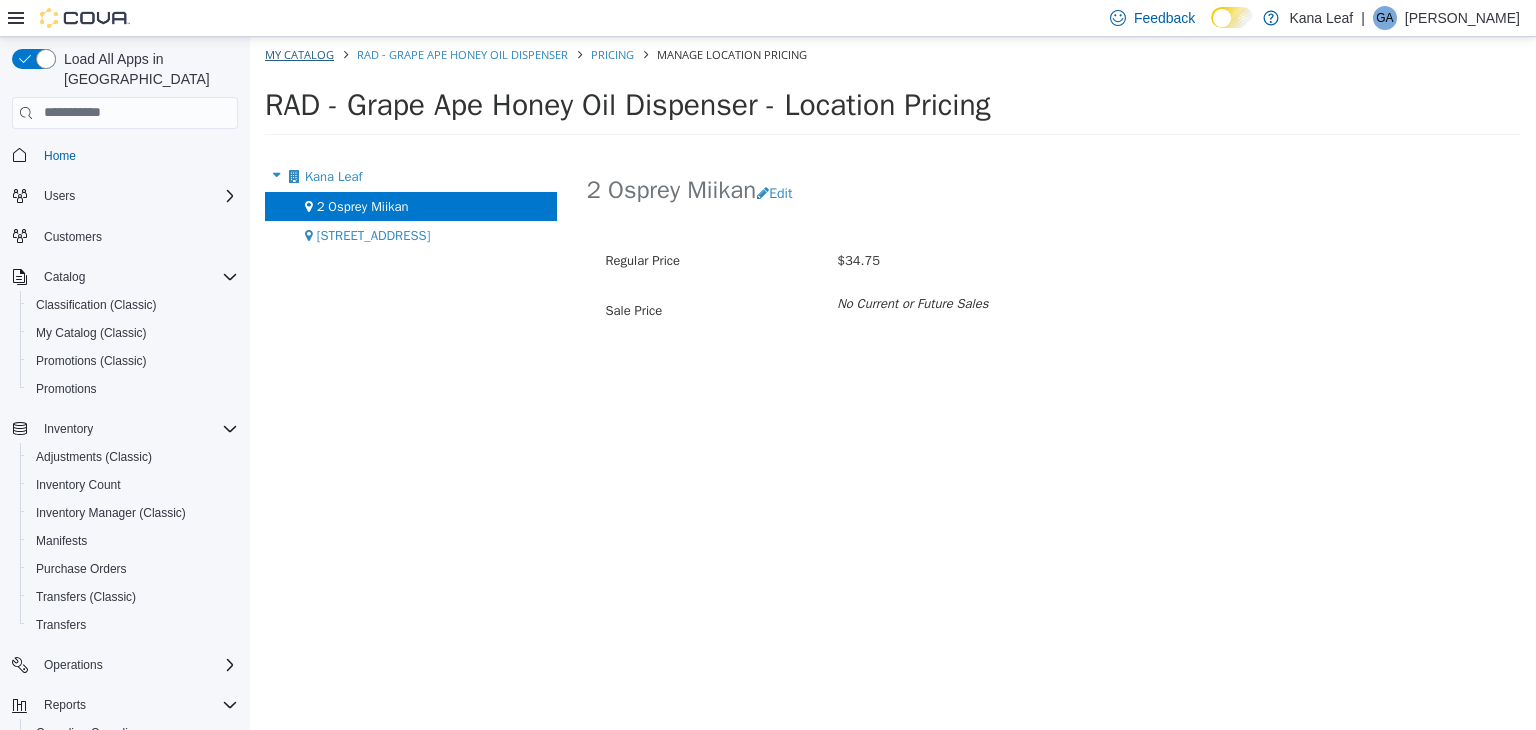 select on "**********" 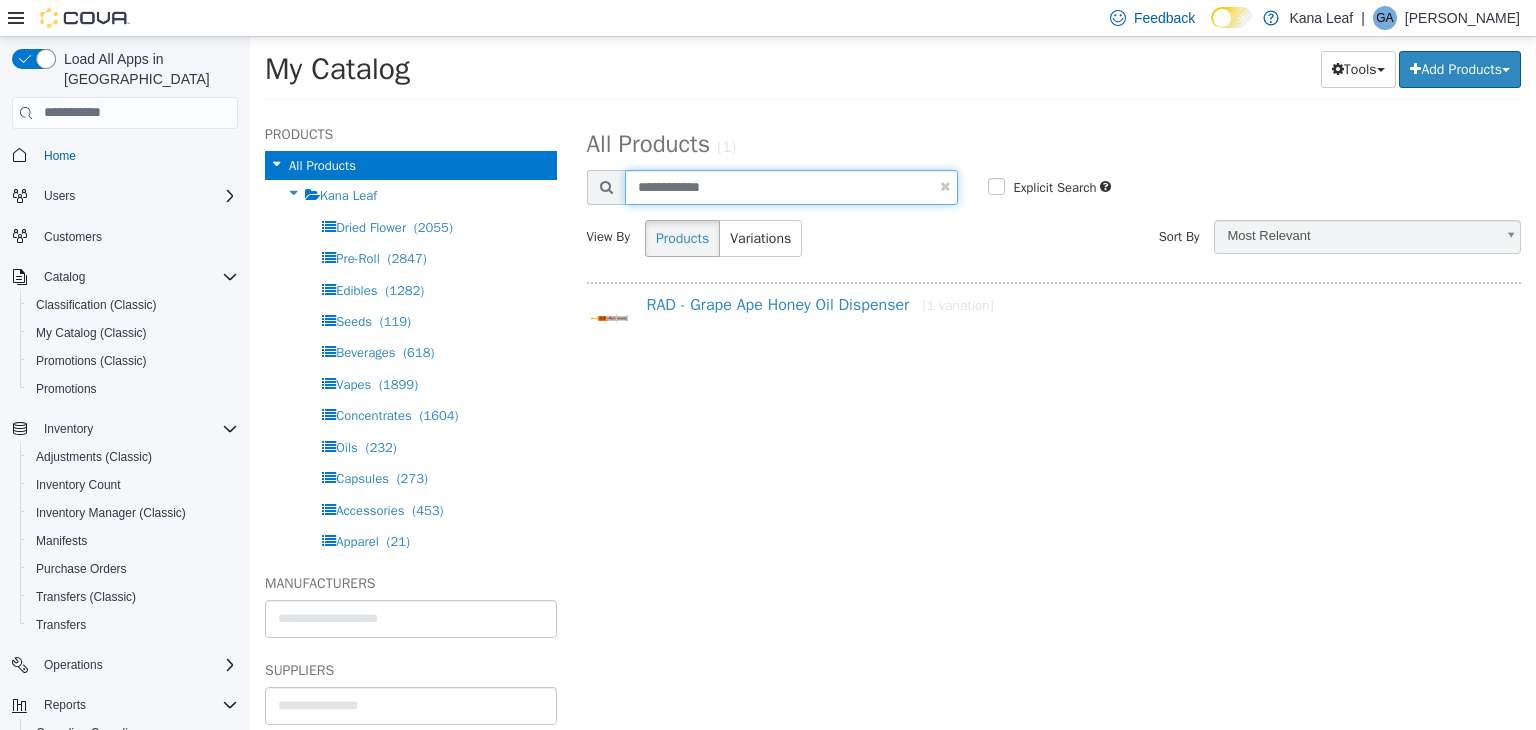 drag, startPoint x: 769, startPoint y: 190, endPoint x: 625, endPoint y: 192, distance: 144.01389 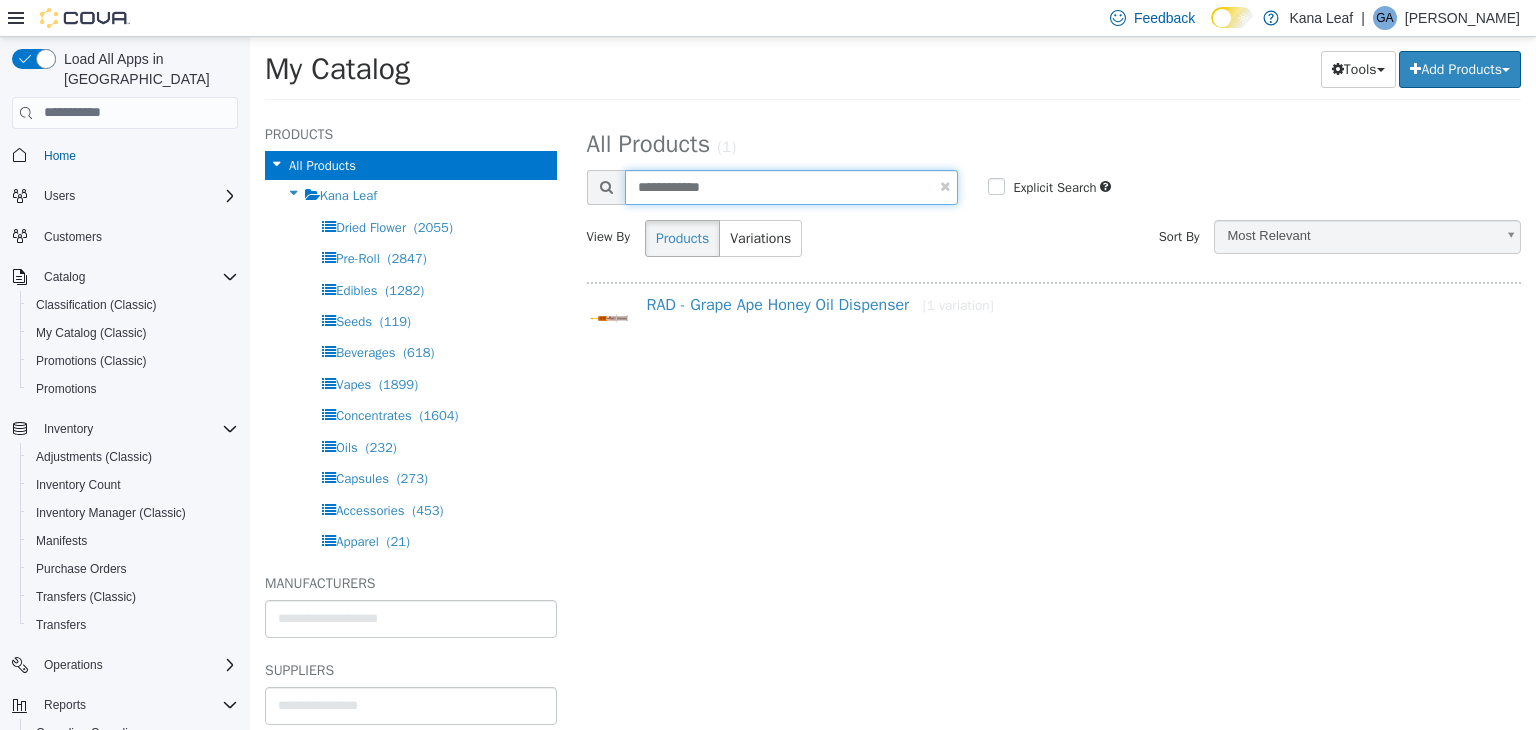 type on "**********" 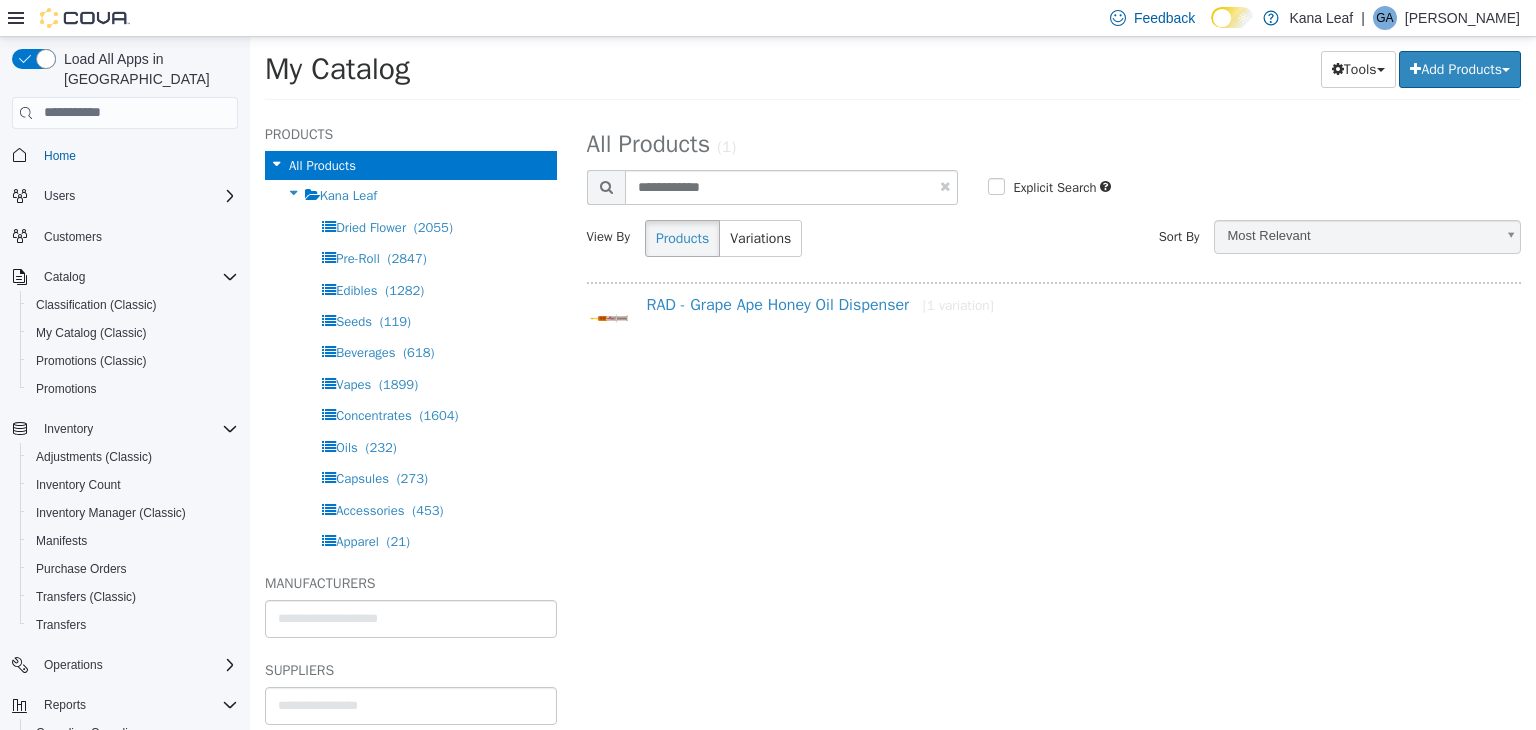 select on "**********" 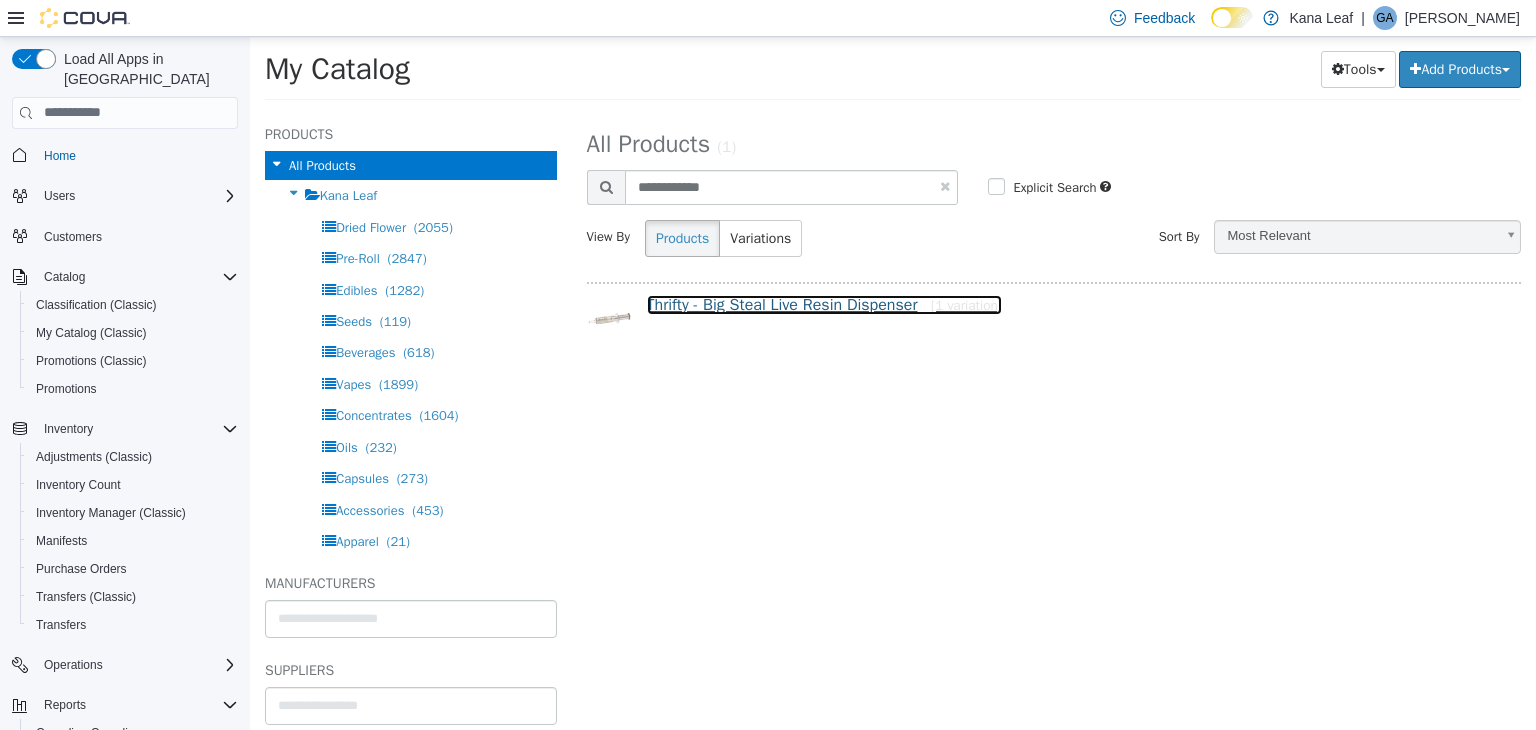 click on "Thrifty - Big Steal Live Resin Dispenser
[1 variation]" at bounding box center [824, 304] 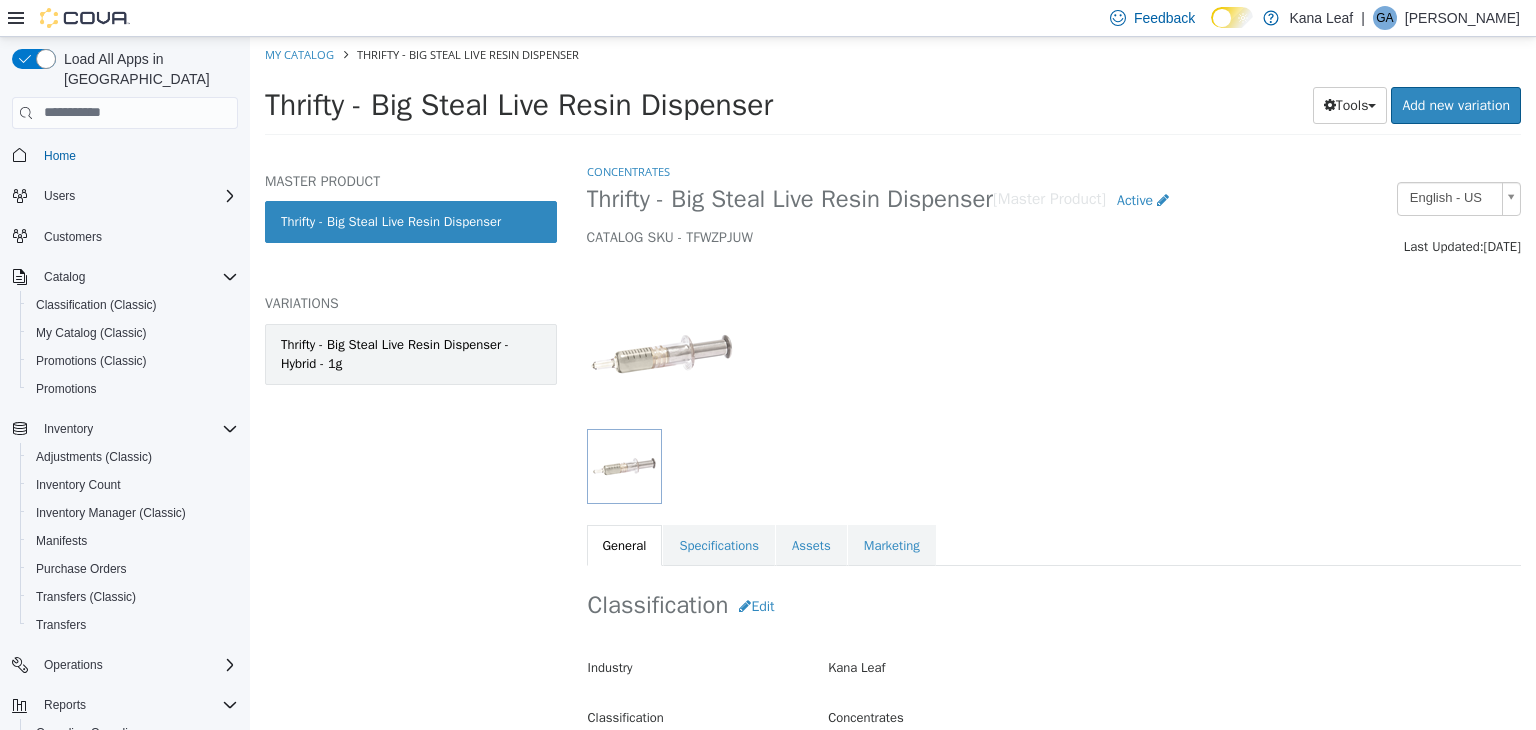 click on "Thrifty - Big Steal Live Resin Dispenser - Hybrid - 1g" at bounding box center (411, 353) 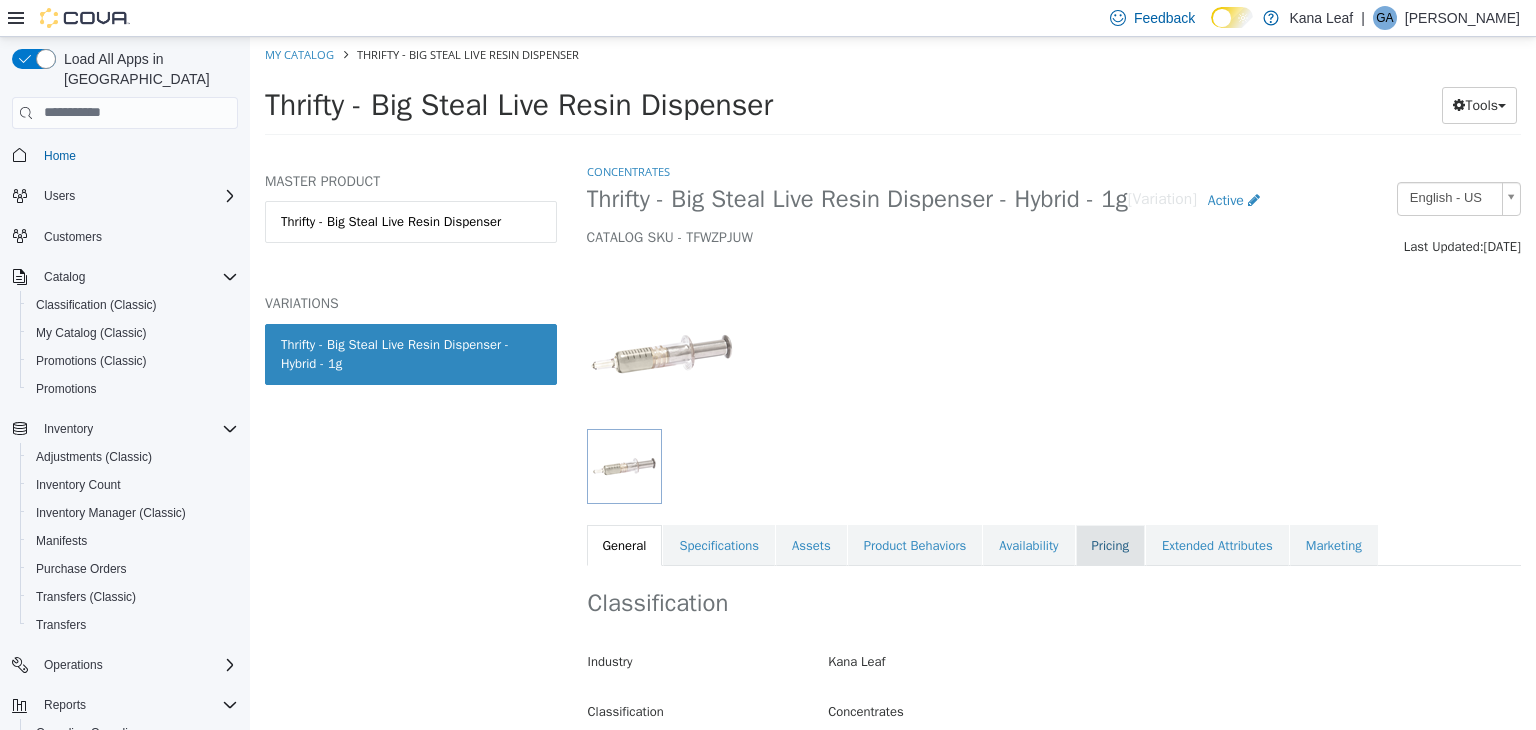 click on "Pricing" at bounding box center [1110, 545] 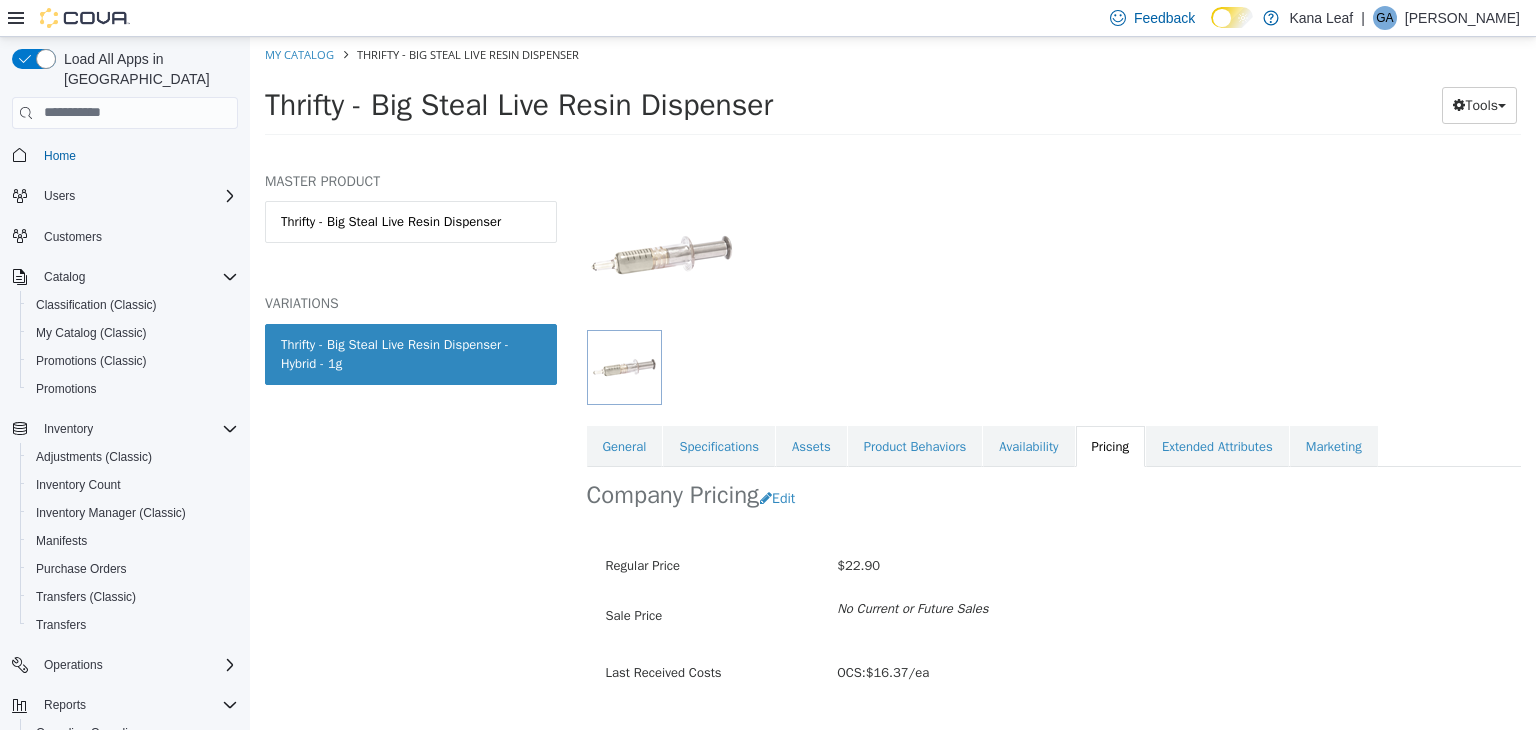 scroll, scrollTop: 147, scrollLeft: 0, axis: vertical 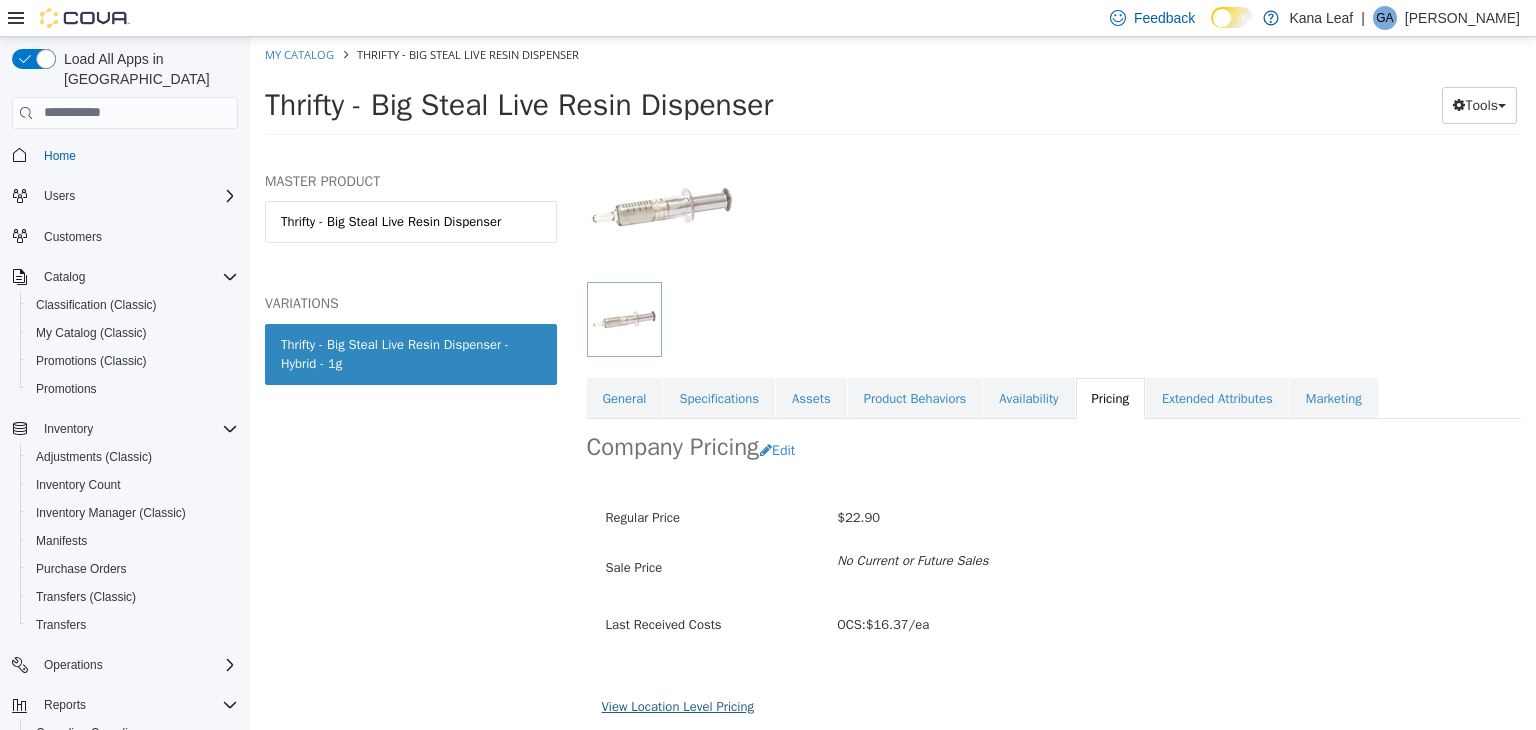 click on "View Location Level Pricing" at bounding box center (678, 705) 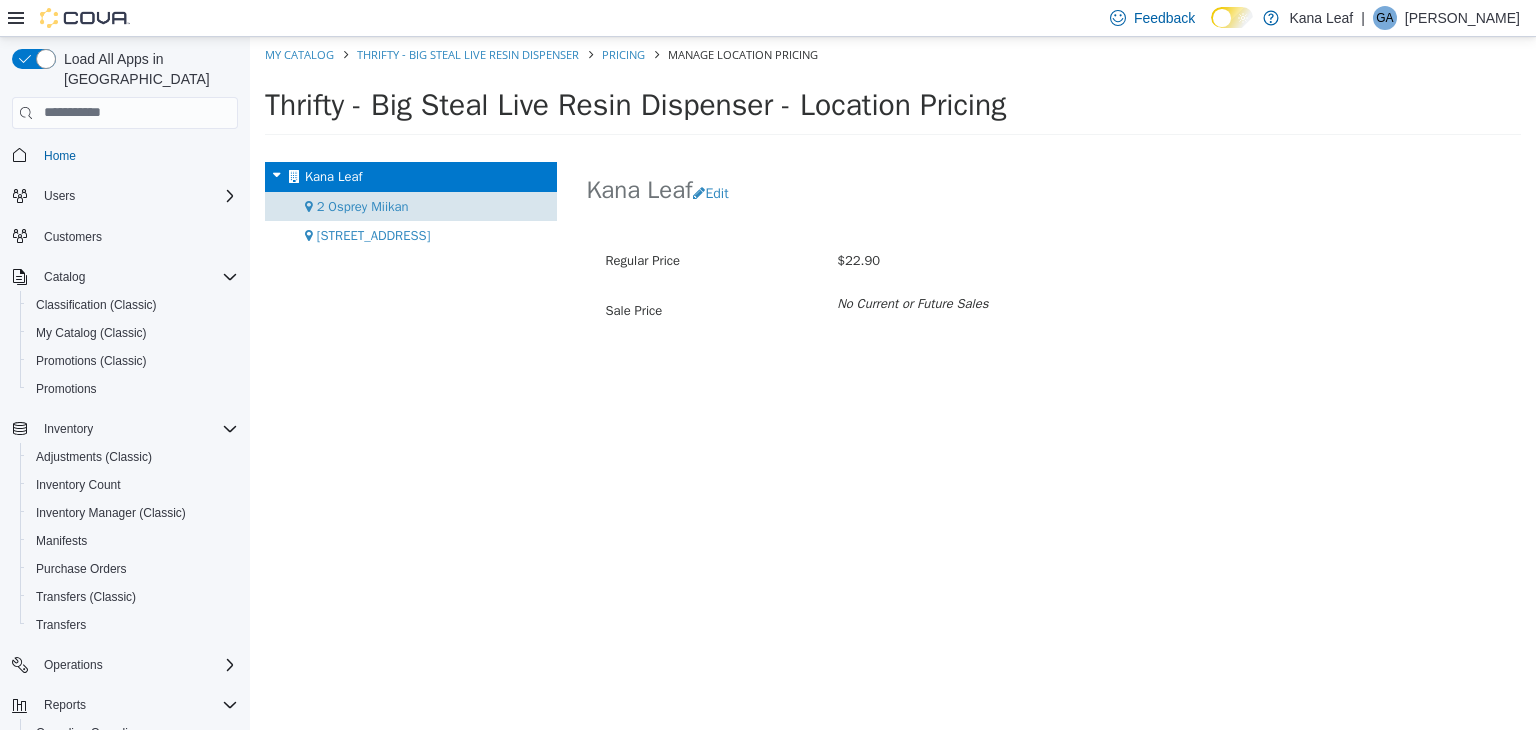 click on "2 Osprey Miikan" at bounding box center [411, 206] 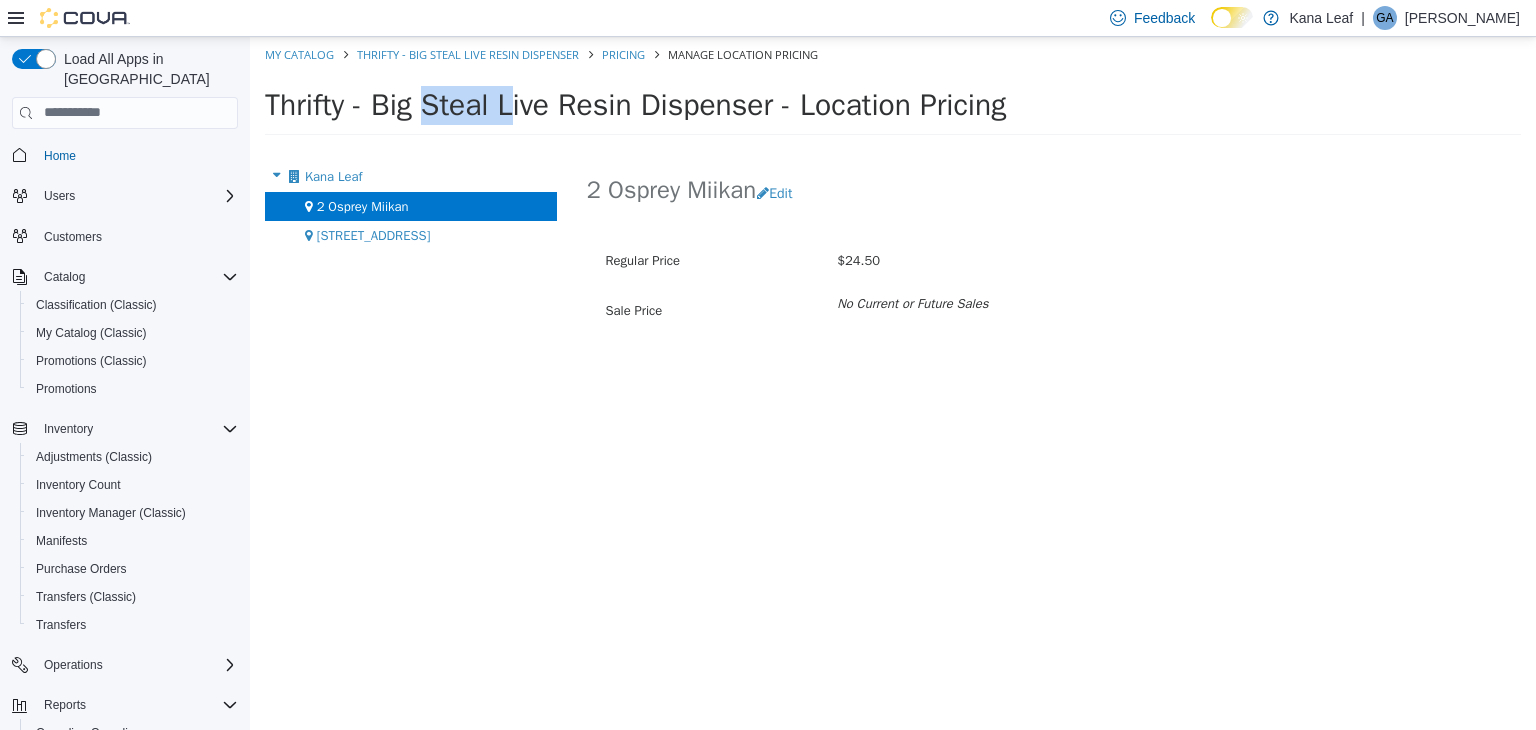 drag, startPoint x: 347, startPoint y: 98, endPoint x: 272, endPoint y: 99, distance: 75.00667 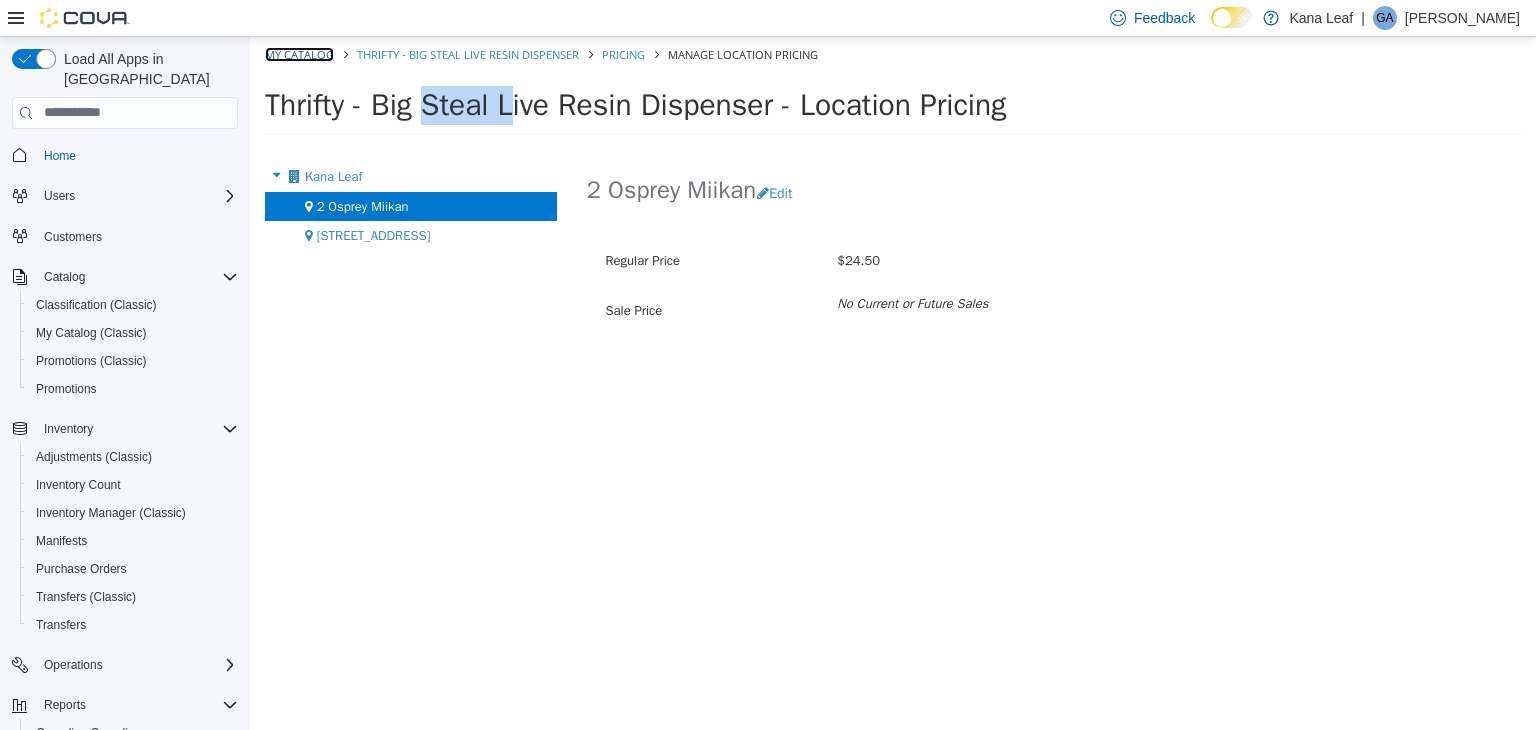 click on "My Catalog" at bounding box center (299, 53) 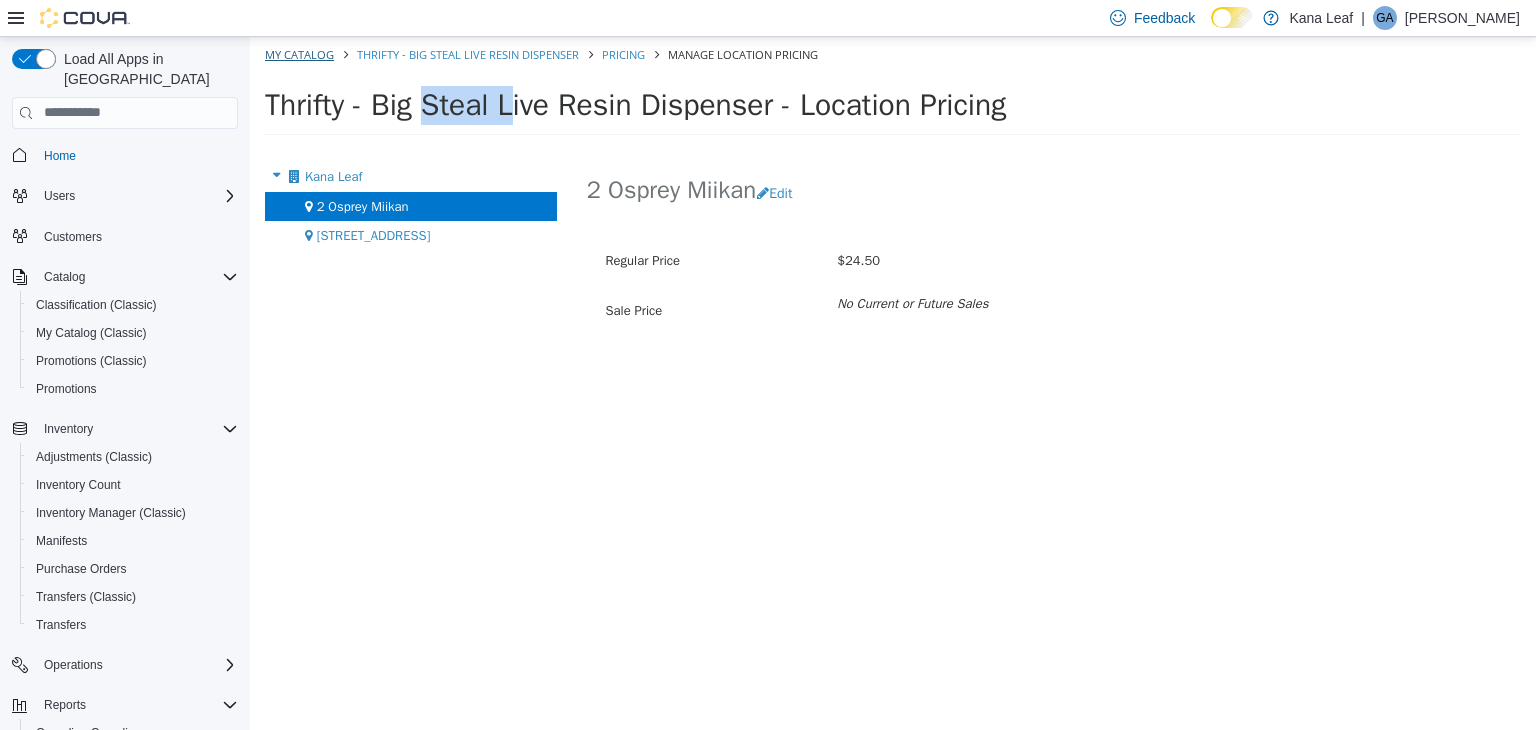 select on "**********" 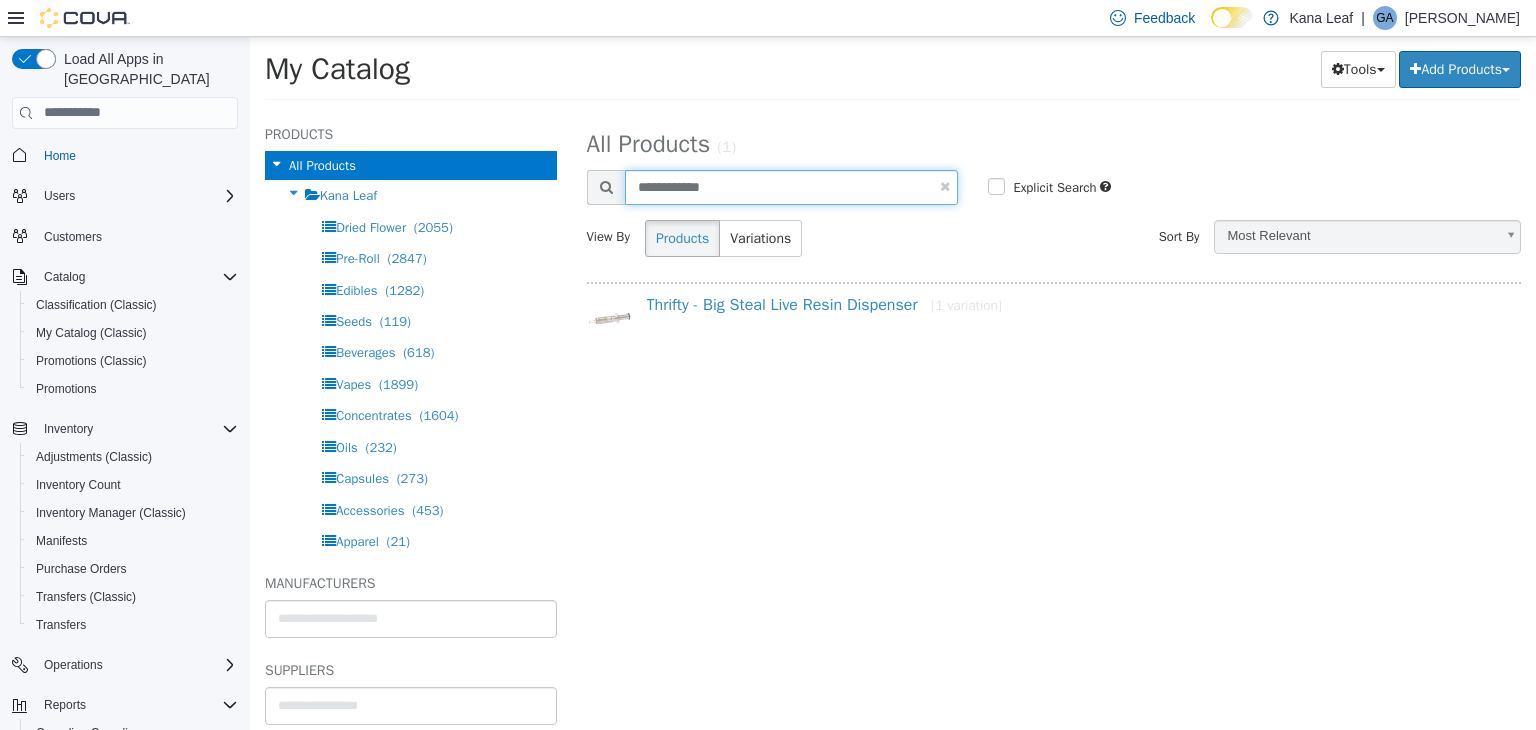 drag, startPoint x: 764, startPoint y: 194, endPoint x: 612, endPoint y: 201, distance: 152.1611 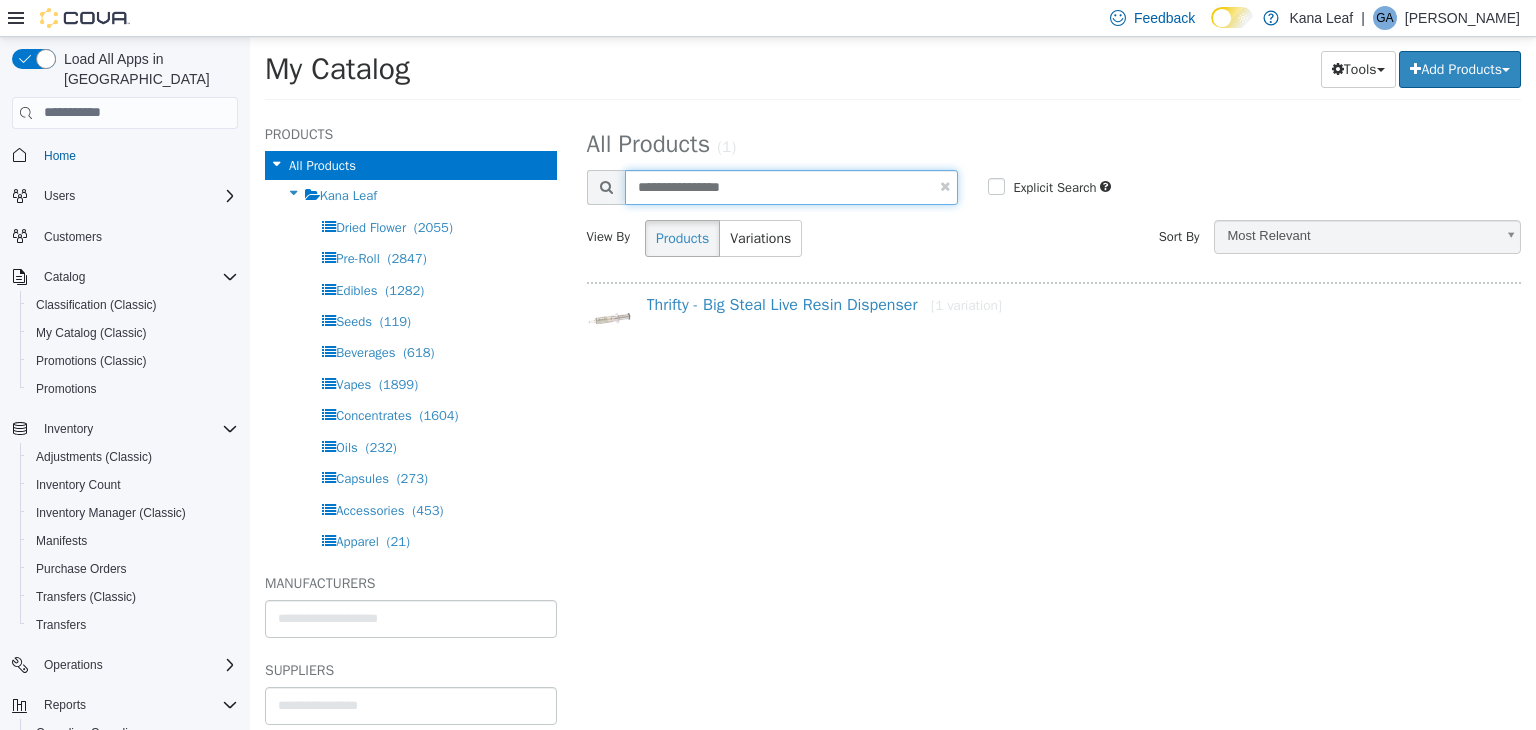 type on "**********" 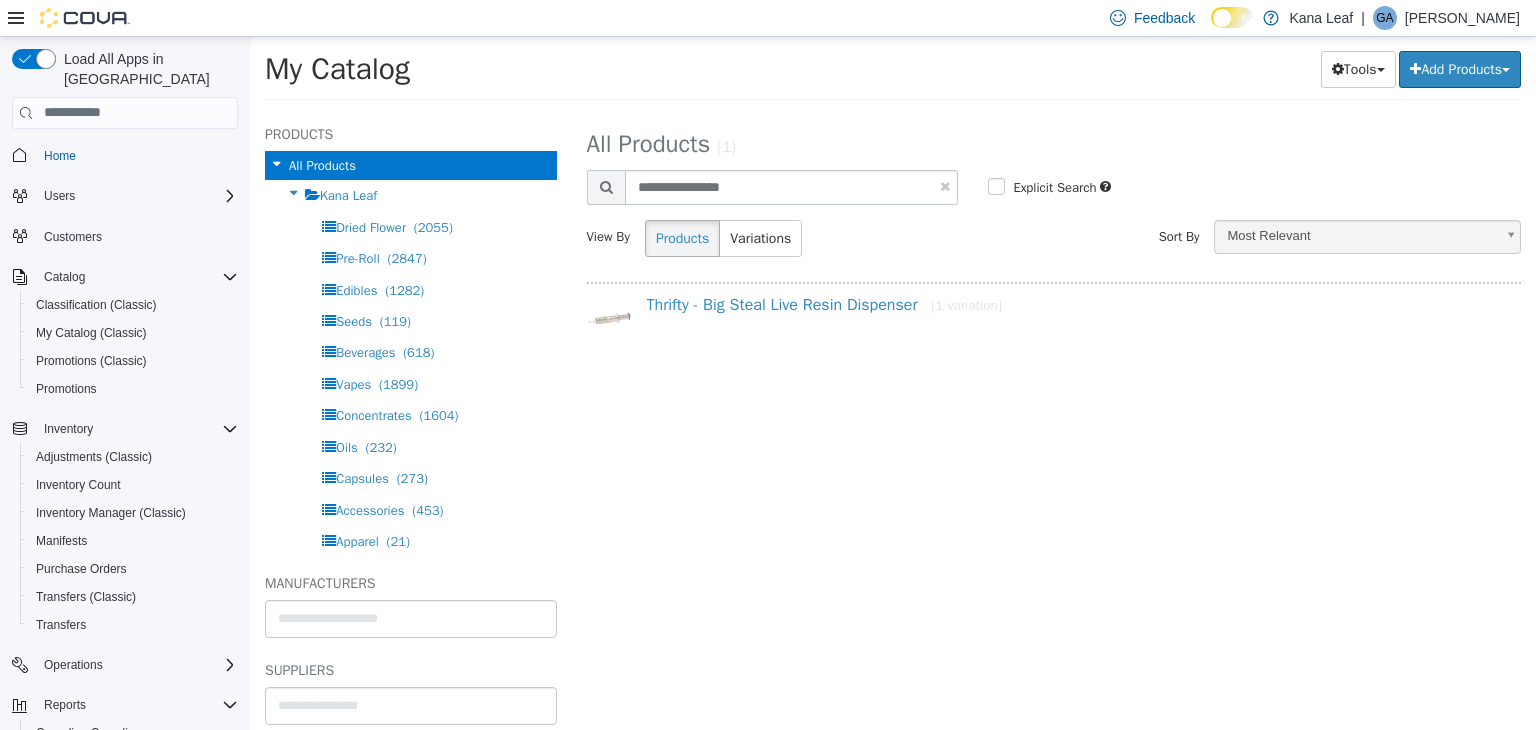 select on "**********" 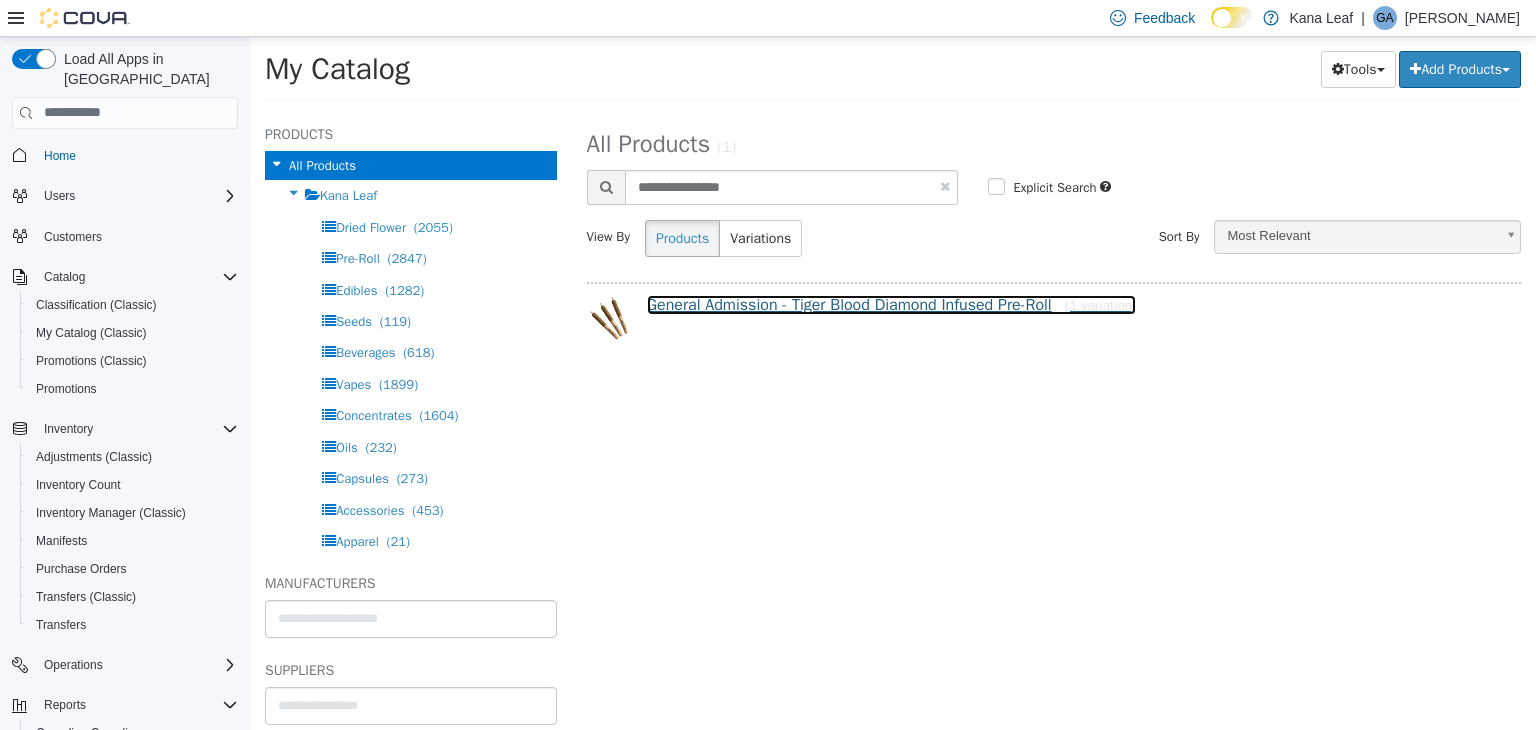 click on "General Admission - Tiger Blood Diamond Infused Pre-Roll
[1 variation]" at bounding box center [892, 304] 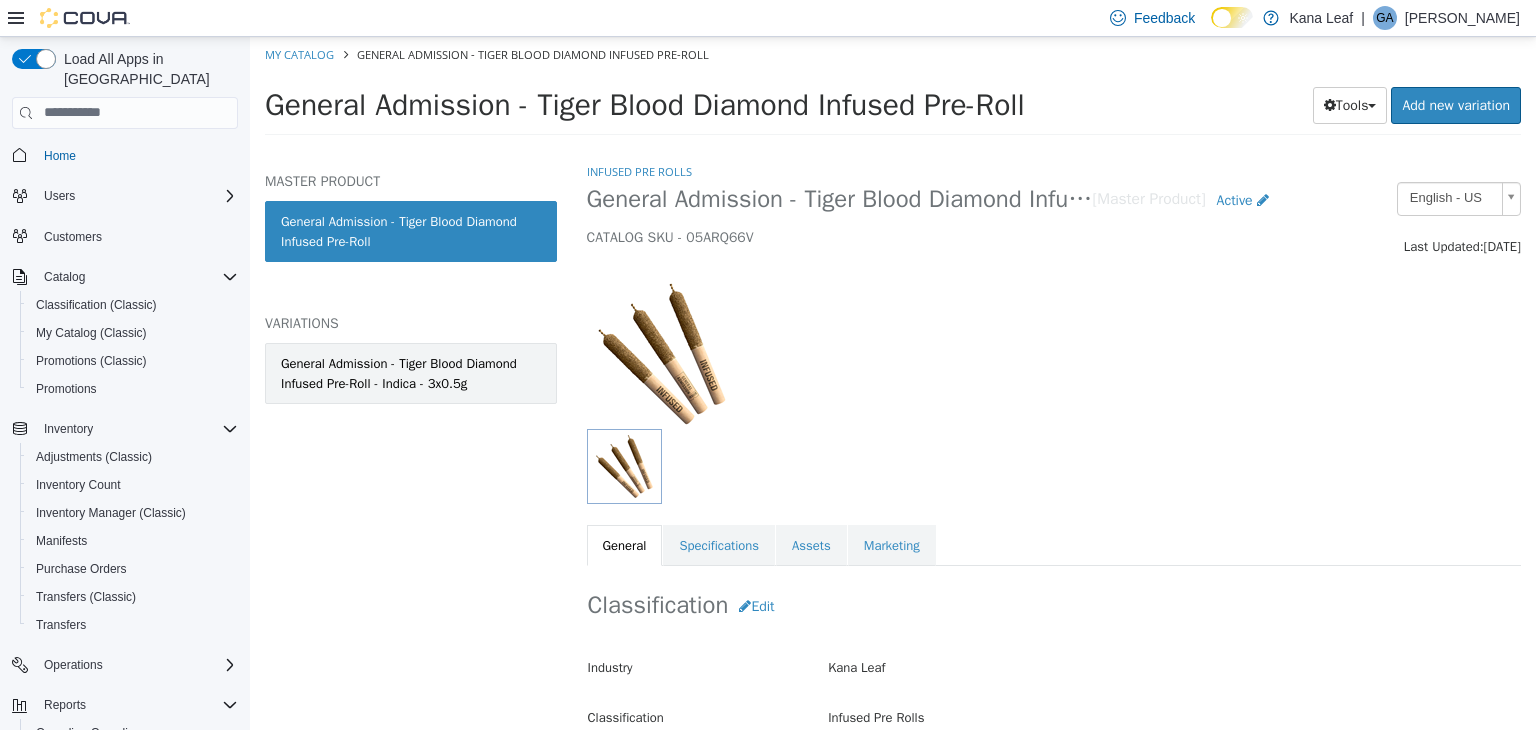 click on "General Admission - Tiger Blood Diamond Infused Pre-Roll - Indica - 3x0.5g" at bounding box center [411, 372] 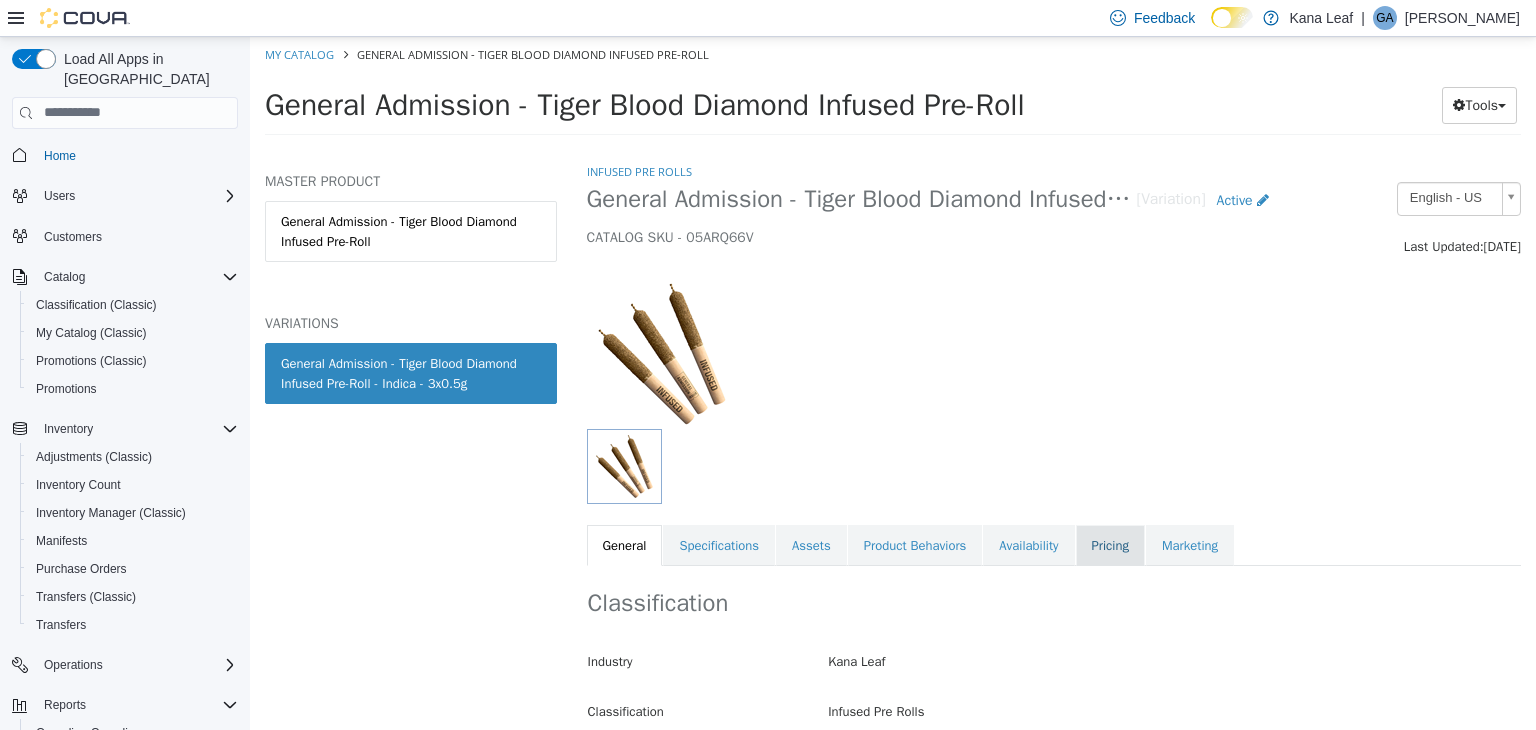 click on "Pricing" at bounding box center (1110, 545) 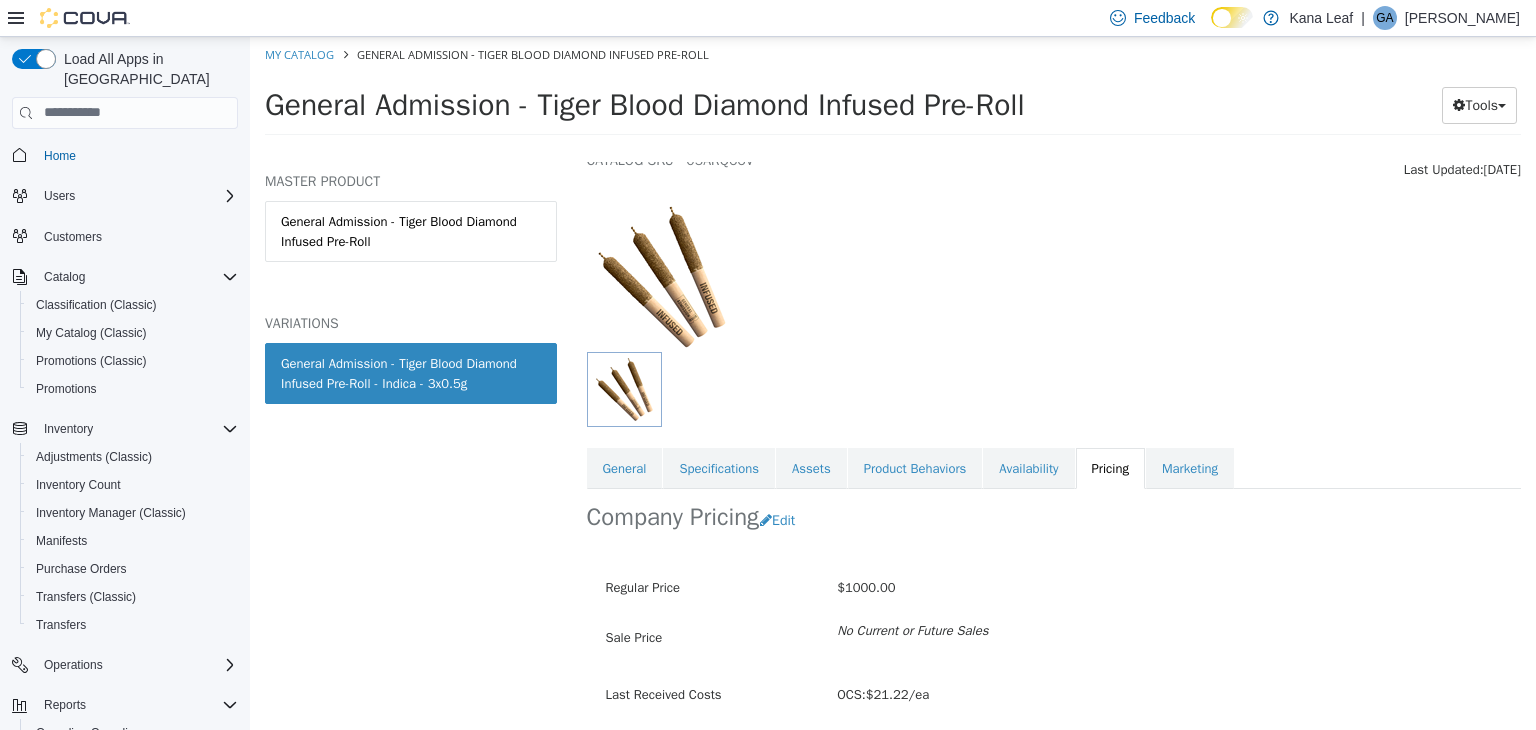 scroll, scrollTop: 147, scrollLeft: 0, axis: vertical 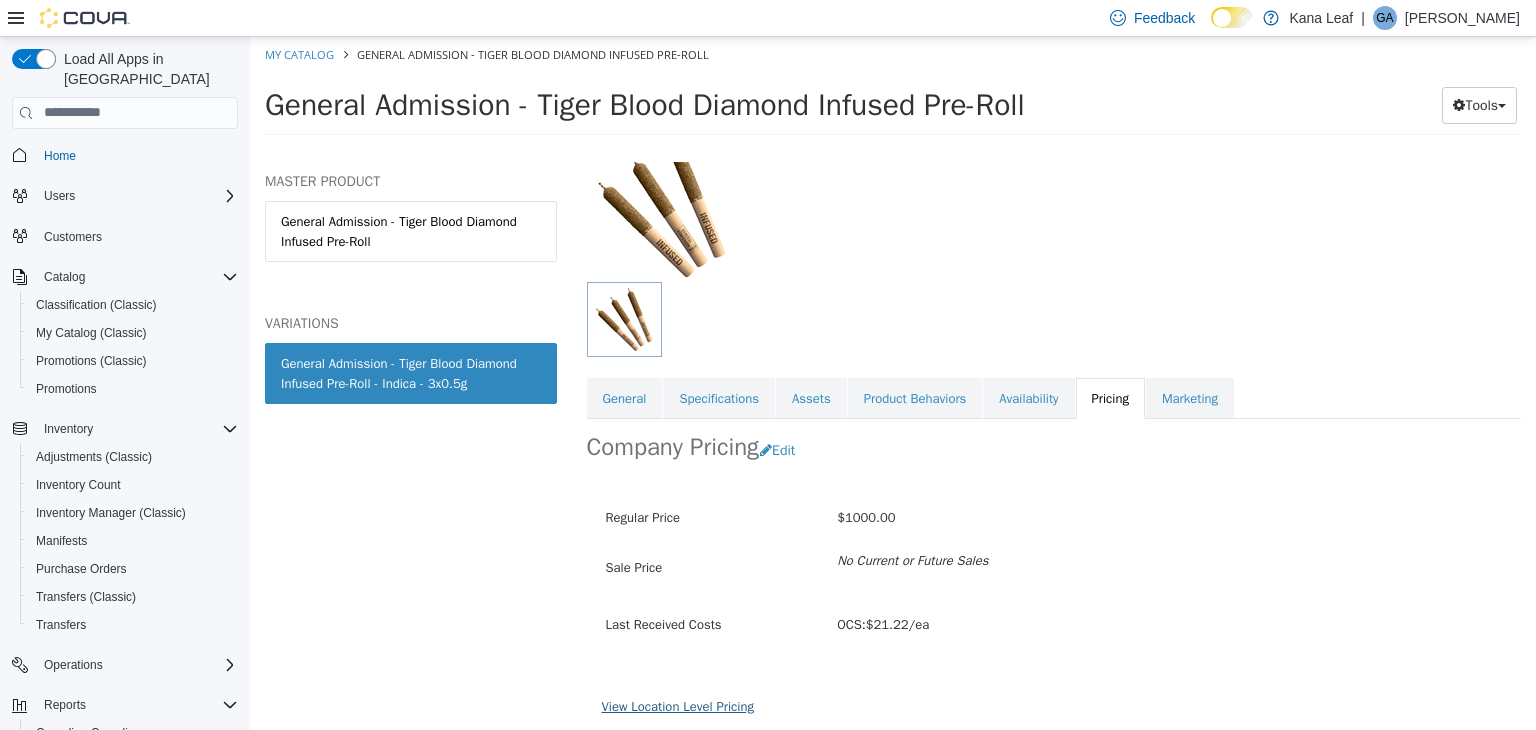 click on "View Location Level Pricing" at bounding box center [678, 705] 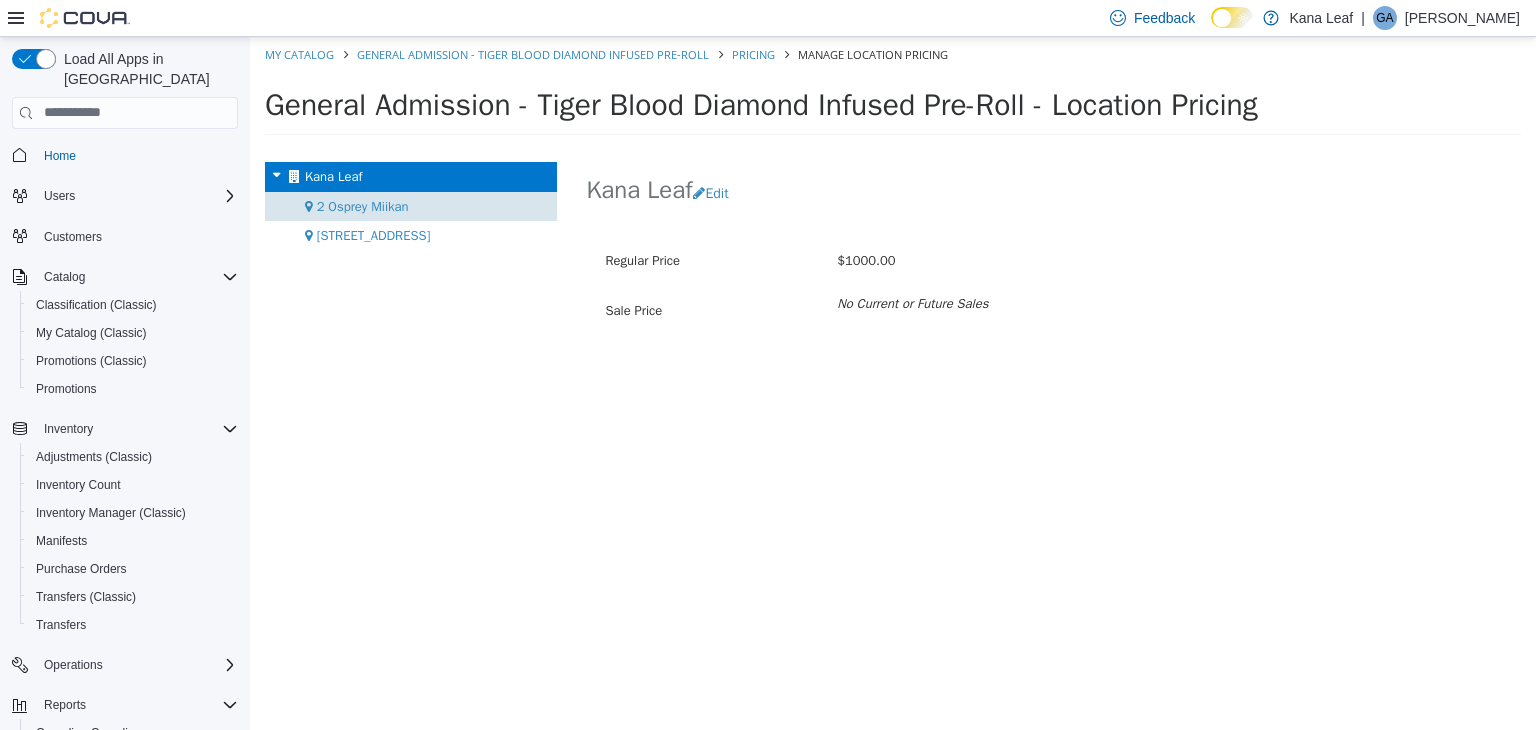 click on "2 Osprey Miikan" at bounding box center (411, 206) 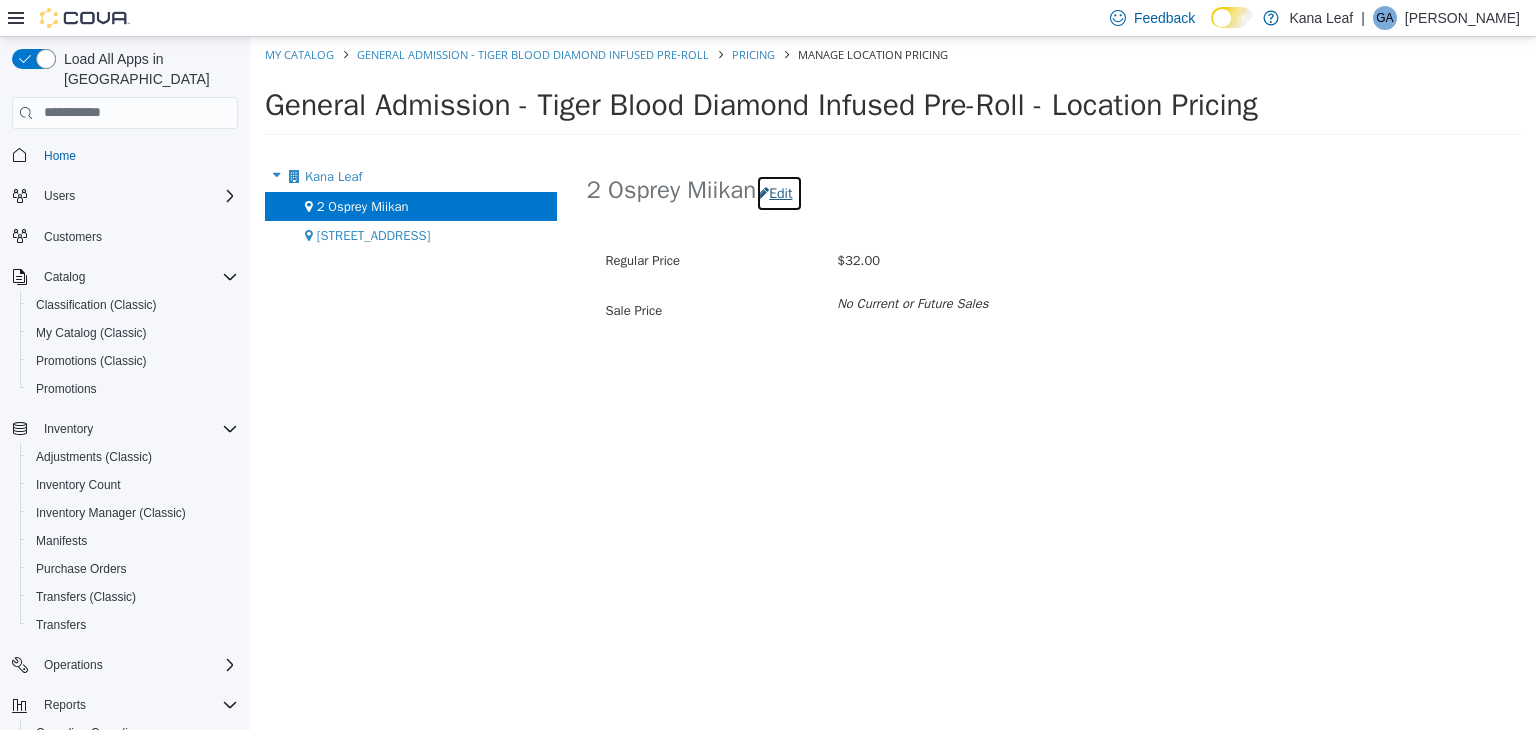 click on "Edit" at bounding box center [779, 192] 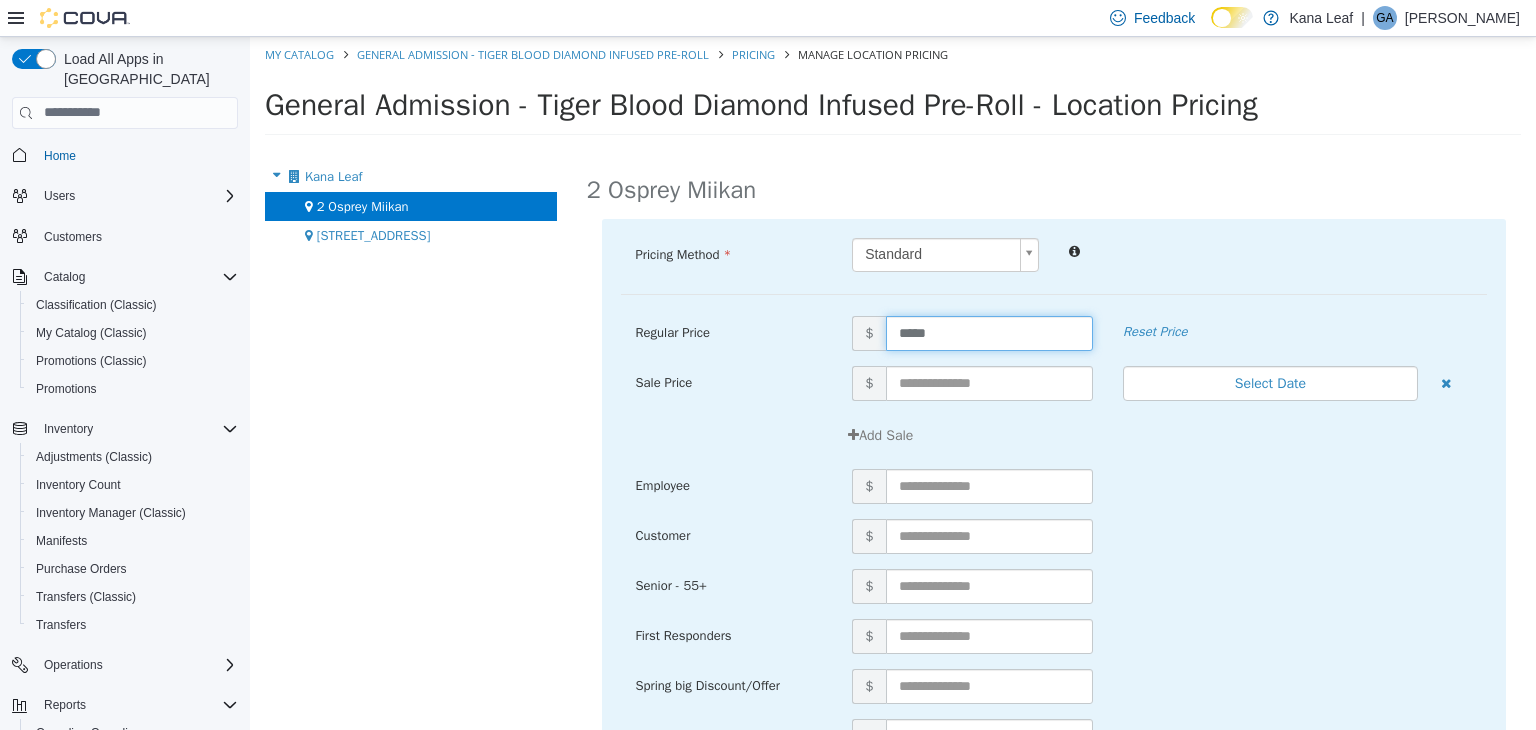 click on "*****" at bounding box center (989, 332) 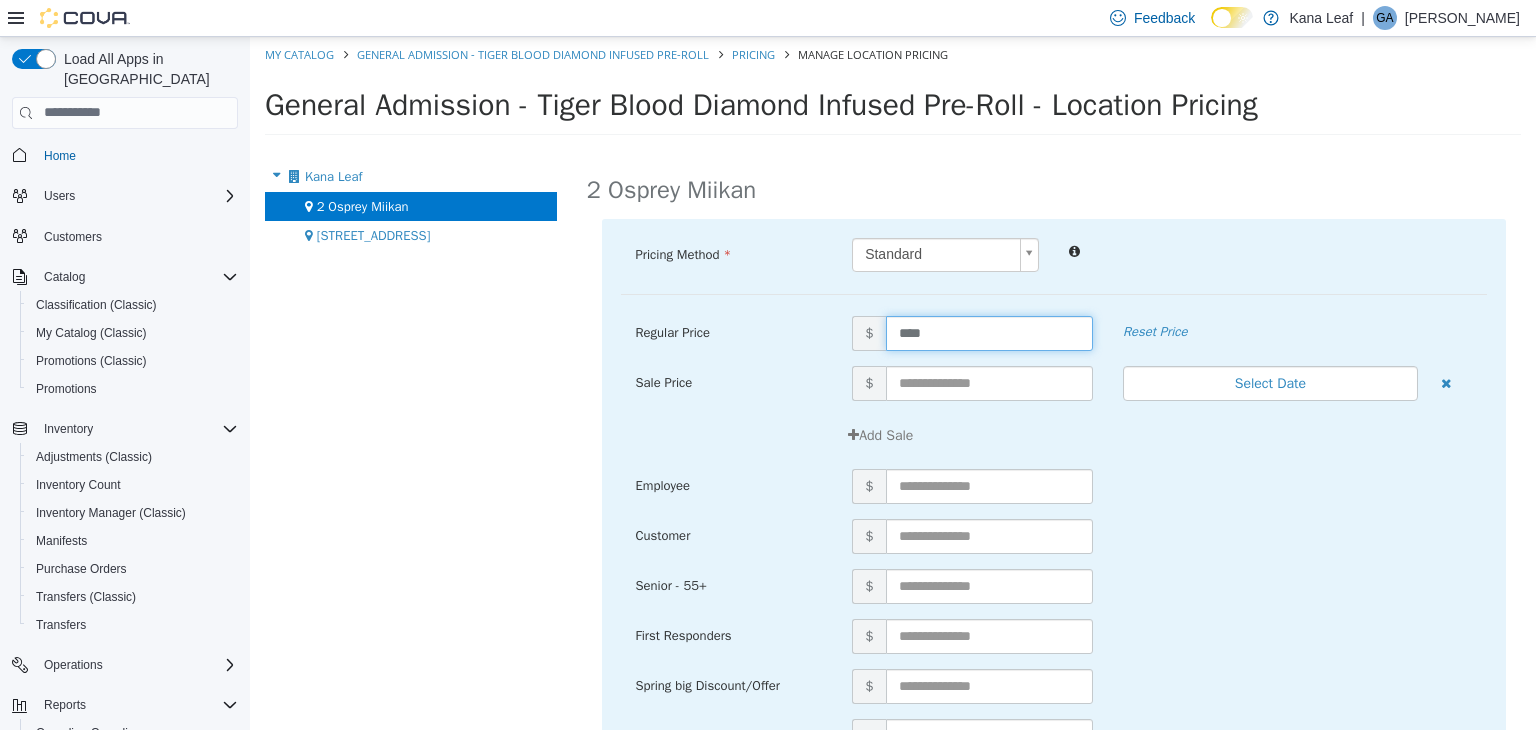 type on "*****" 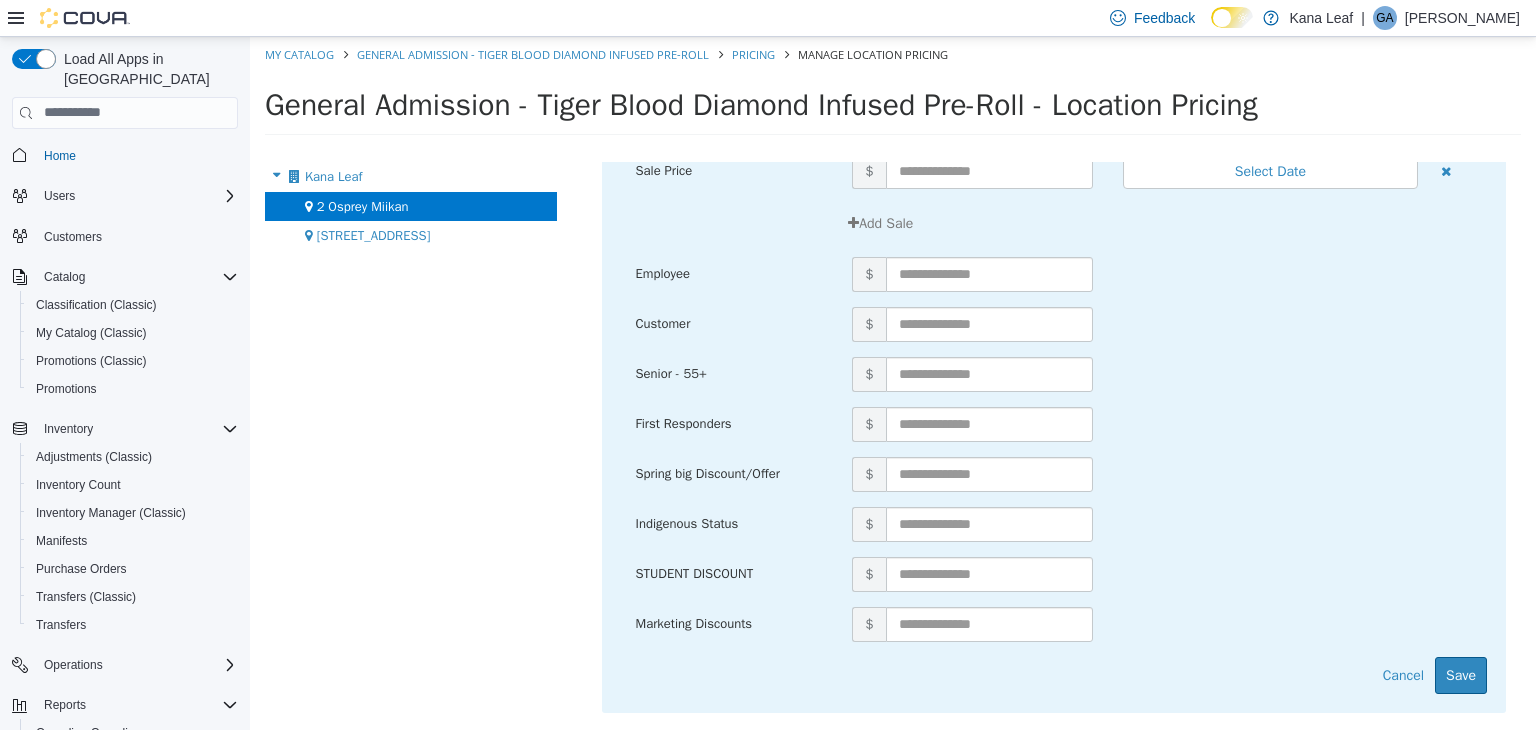 scroll, scrollTop: 214, scrollLeft: 0, axis: vertical 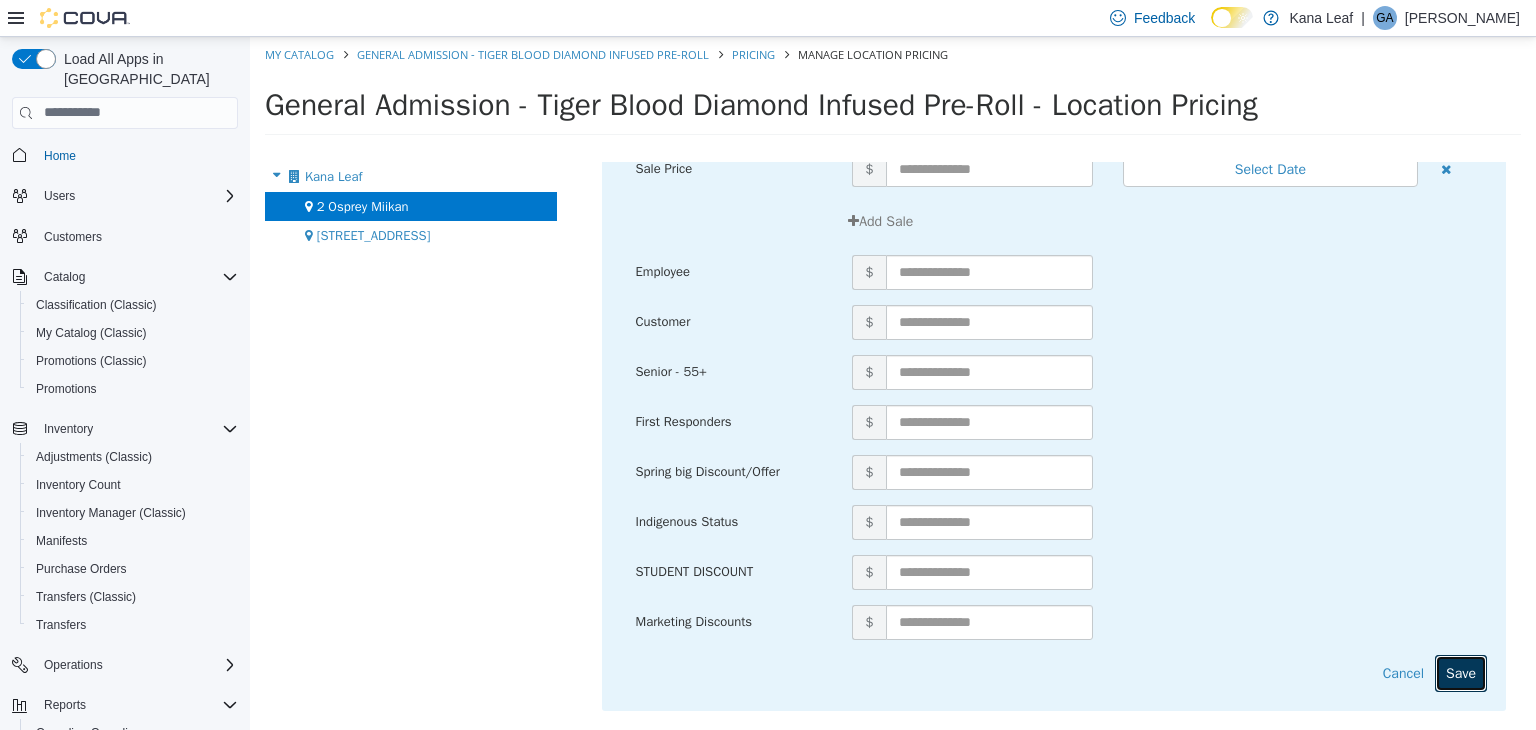 click on "Save" at bounding box center (1461, 672) 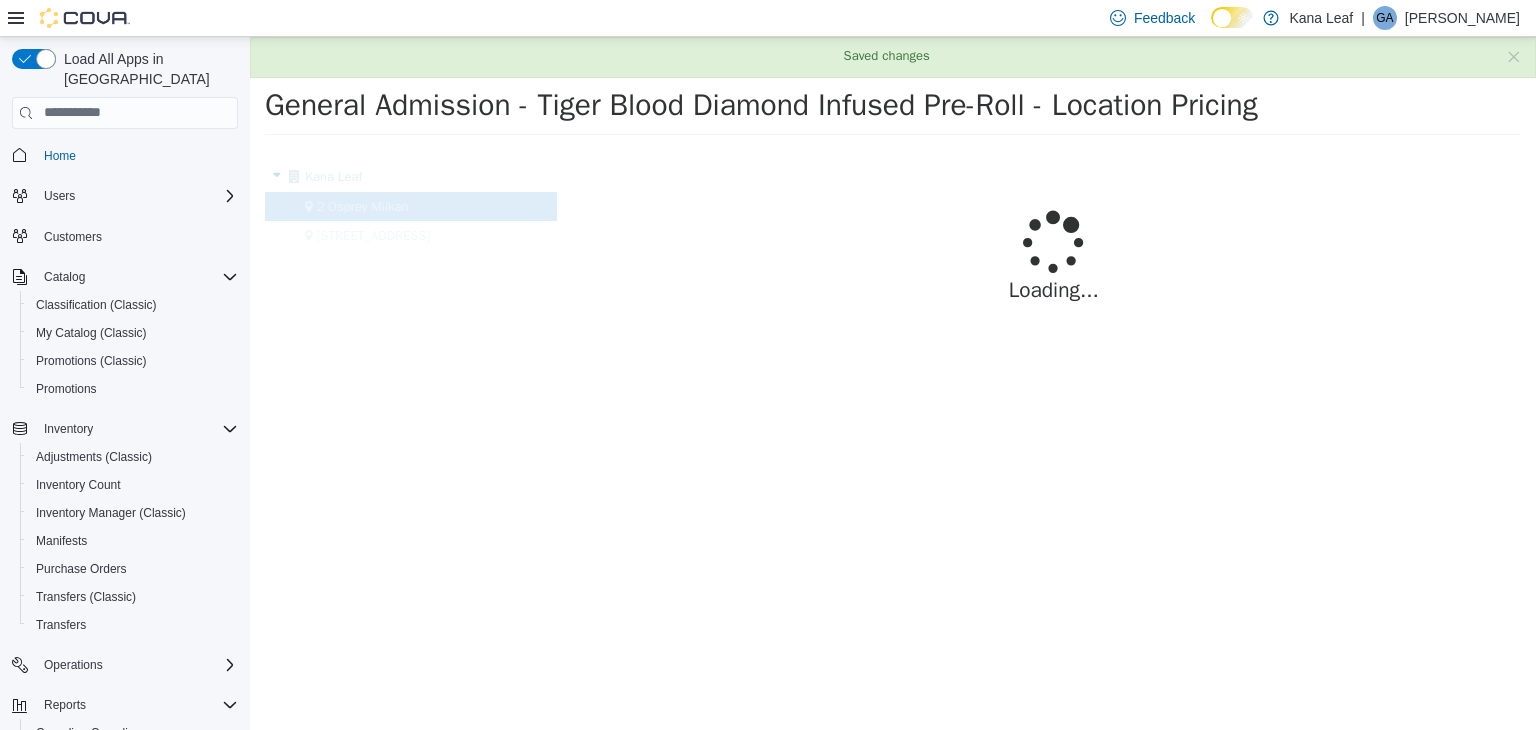 scroll, scrollTop: 0, scrollLeft: 0, axis: both 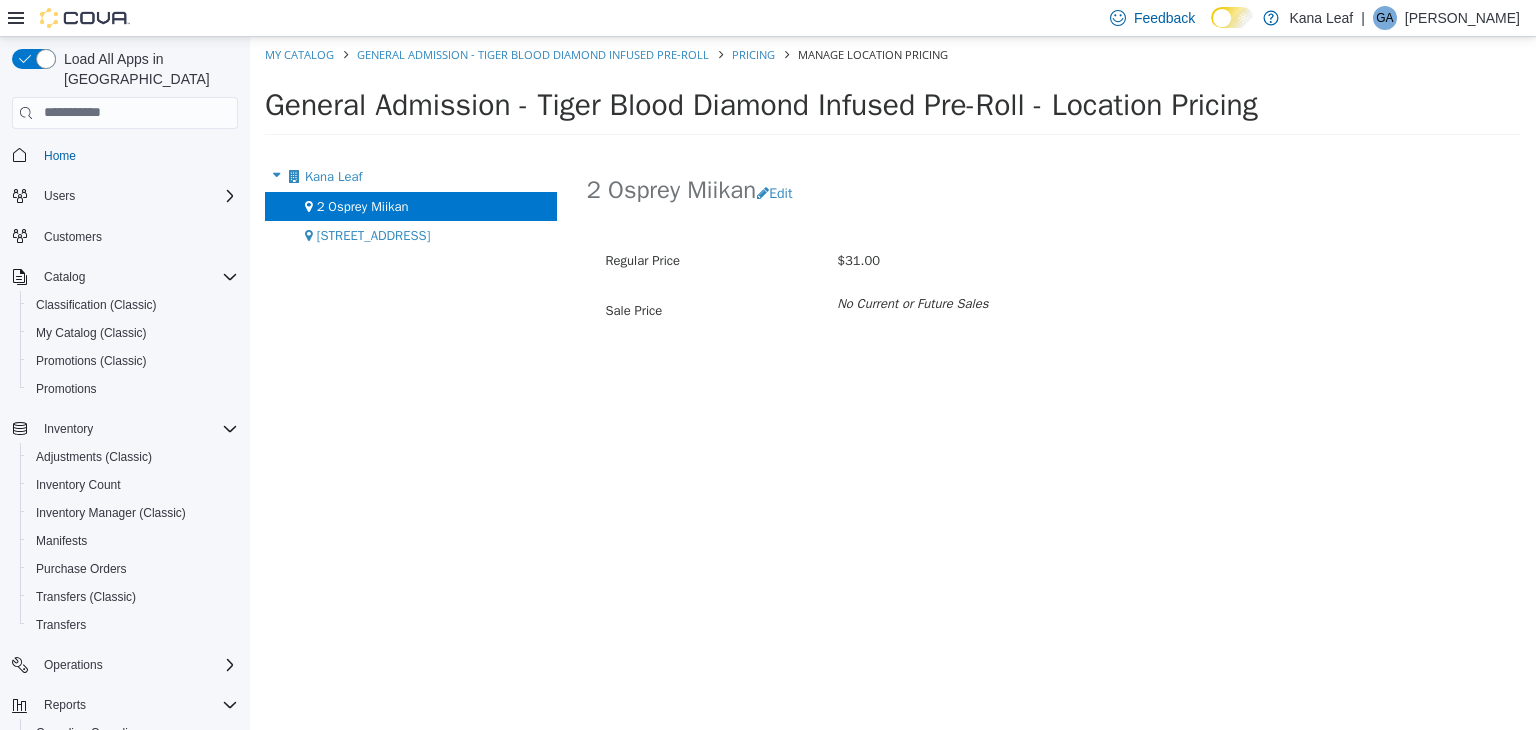 click on "My Catalog
General Admission - Tiger Blood Diamond Infused Pre-Roll
Pricing
Manage Location Pricing" at bounding box center [893, 54] 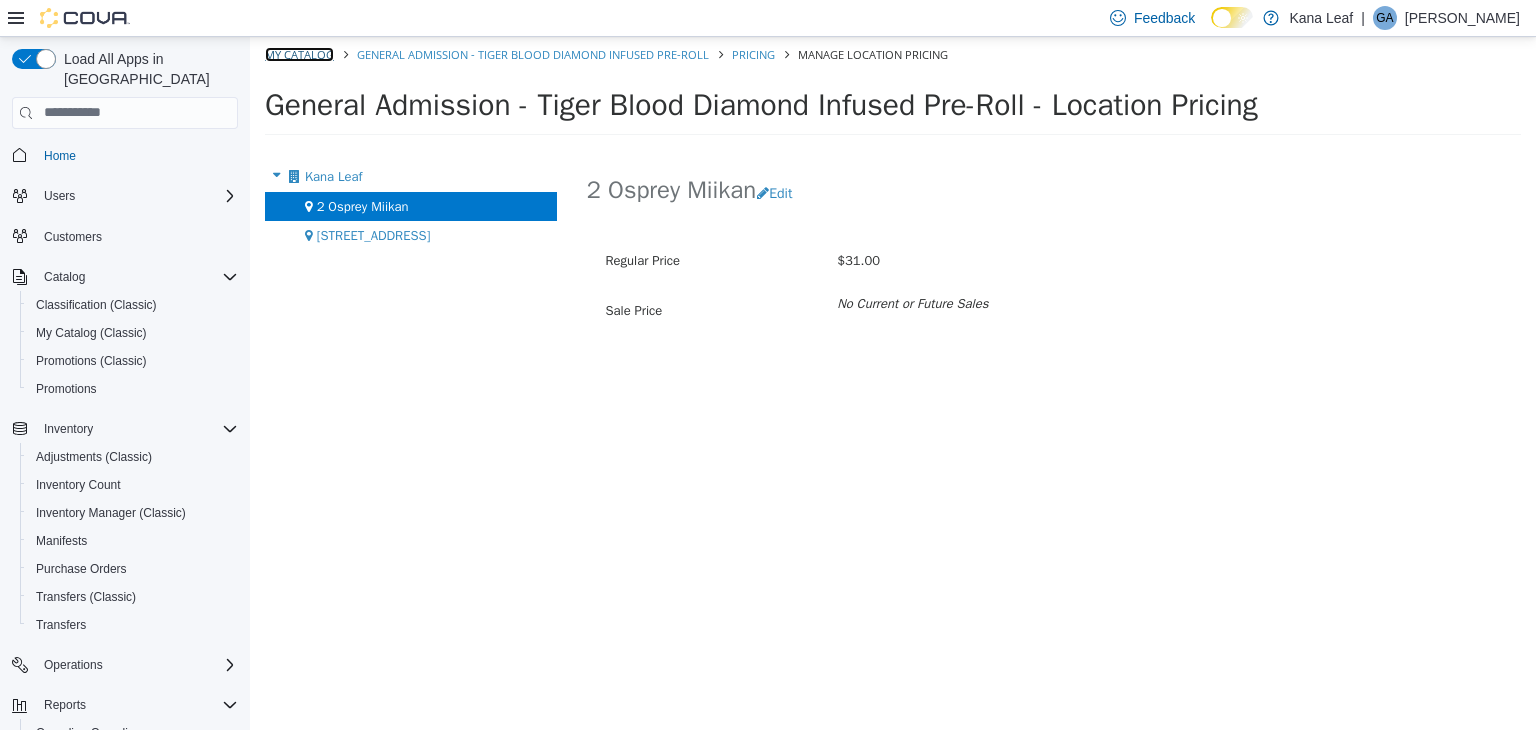click on "My Catalog" at bounding box center [299, 53] 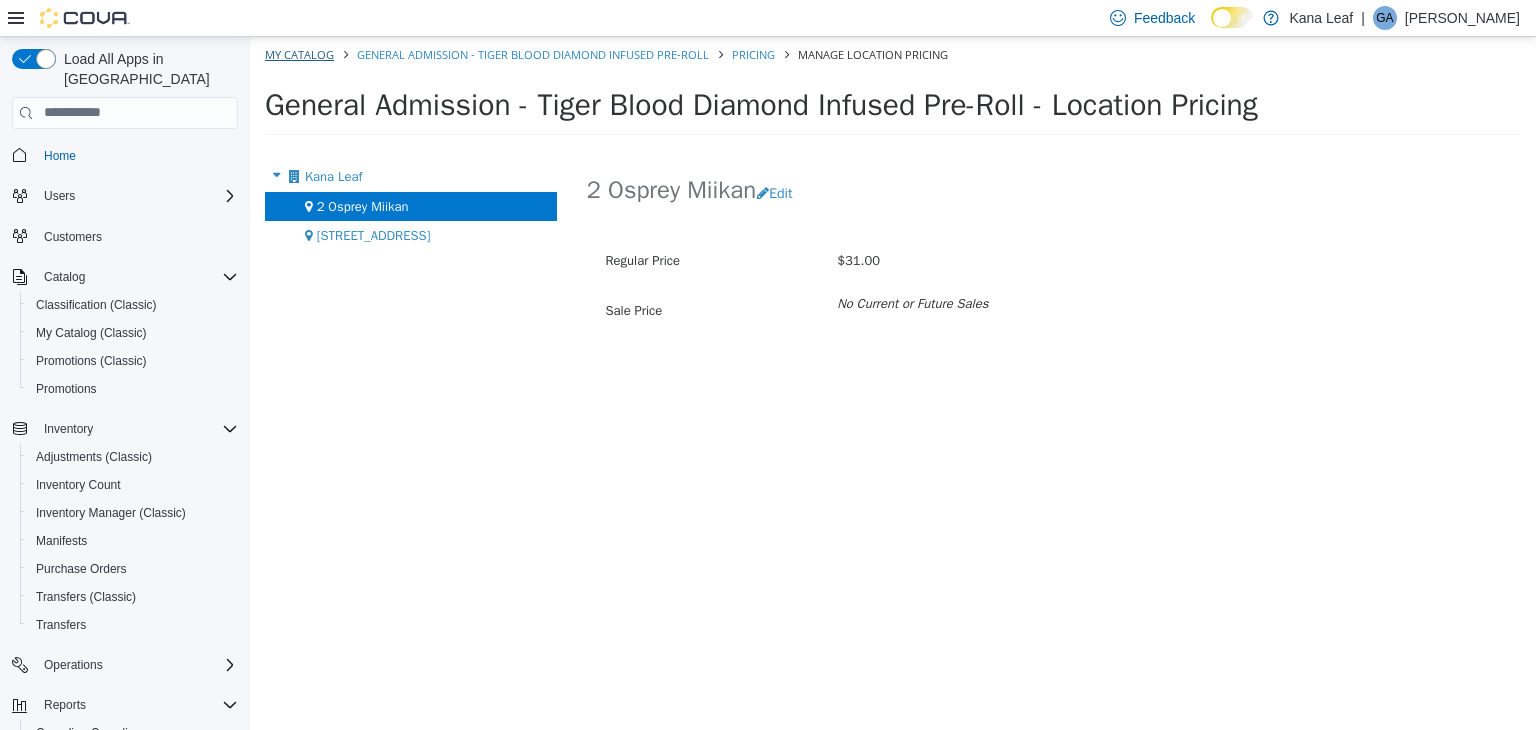 select on "**********" 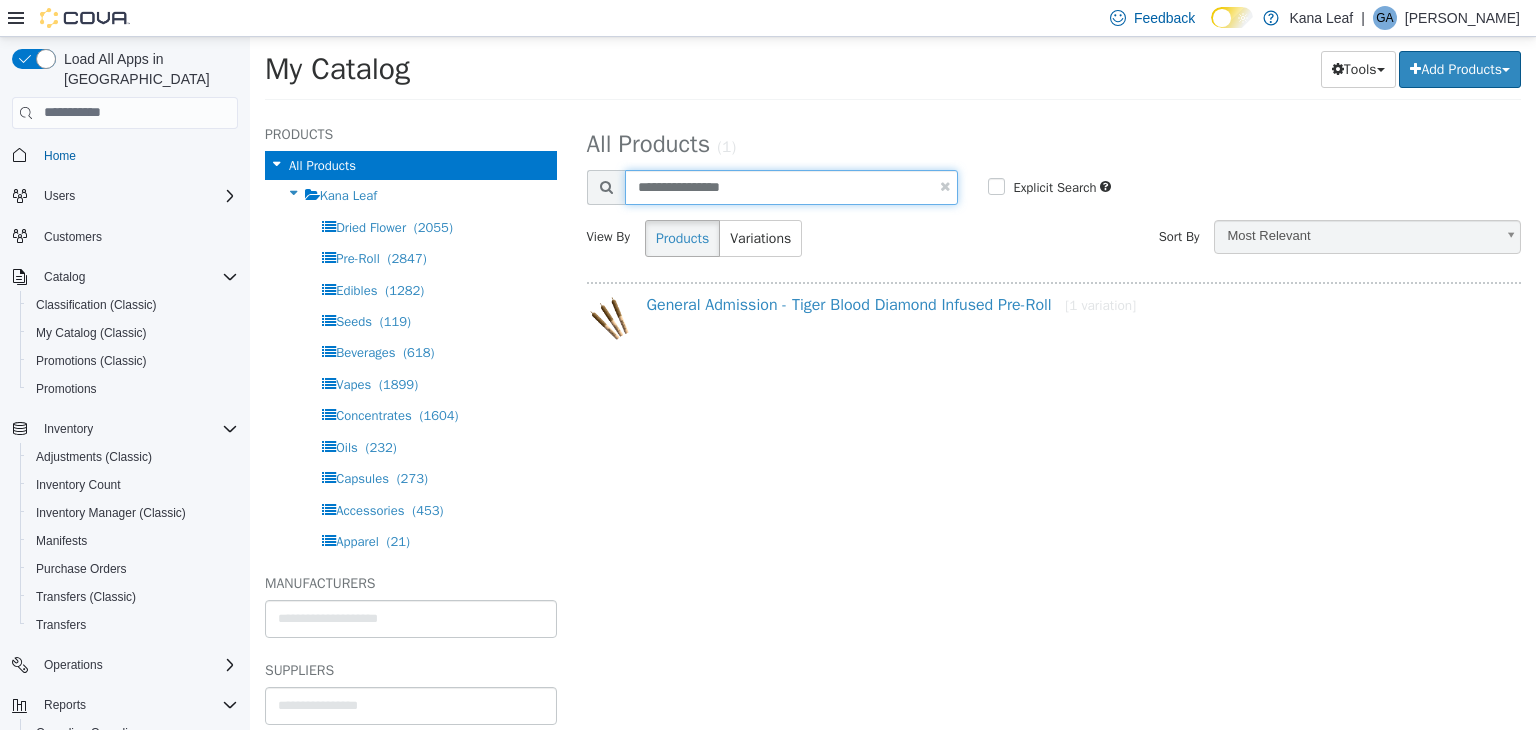 drag, startPoint x: 770, startPoint y: 190, endPoint x: 616, endPoint y: 189, distance: 154.00325 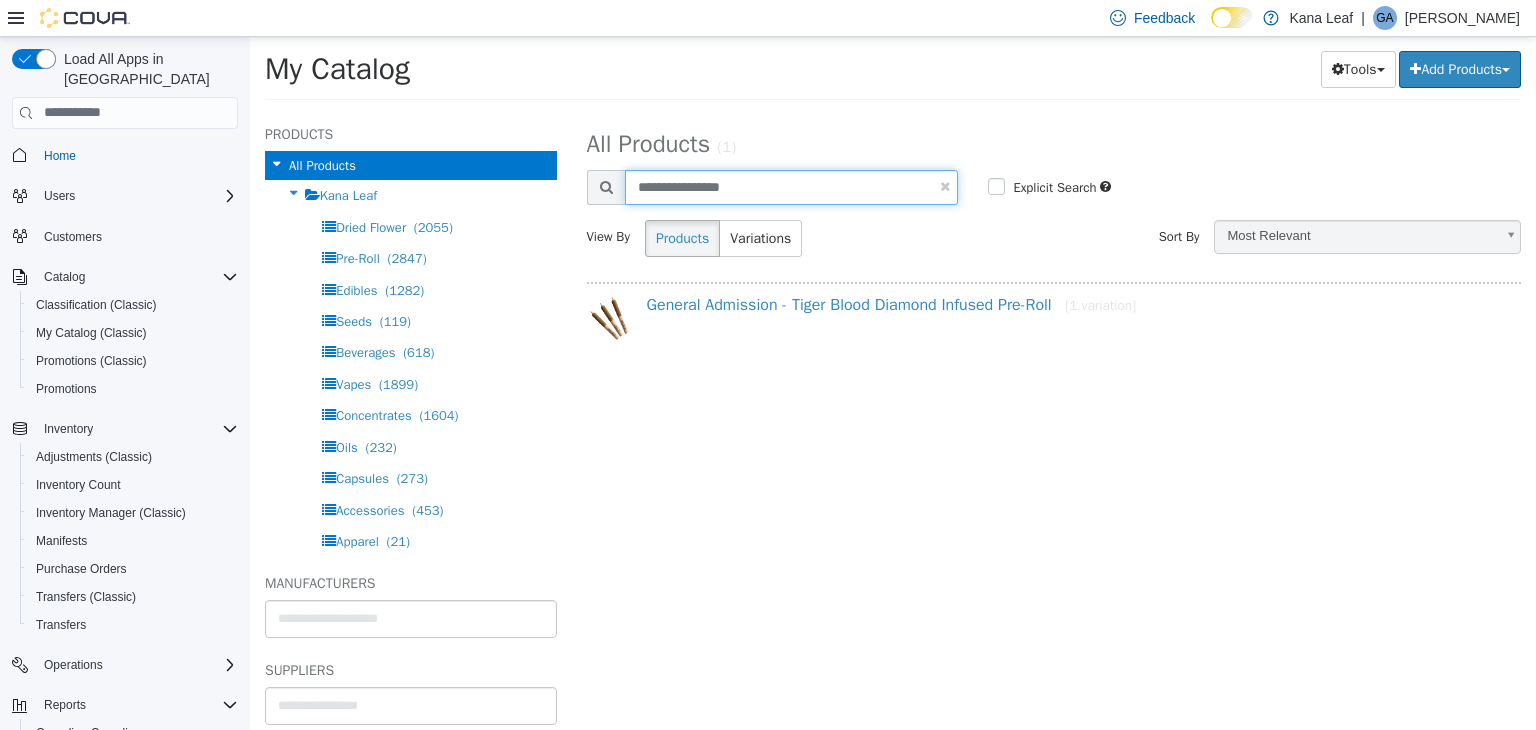 paste 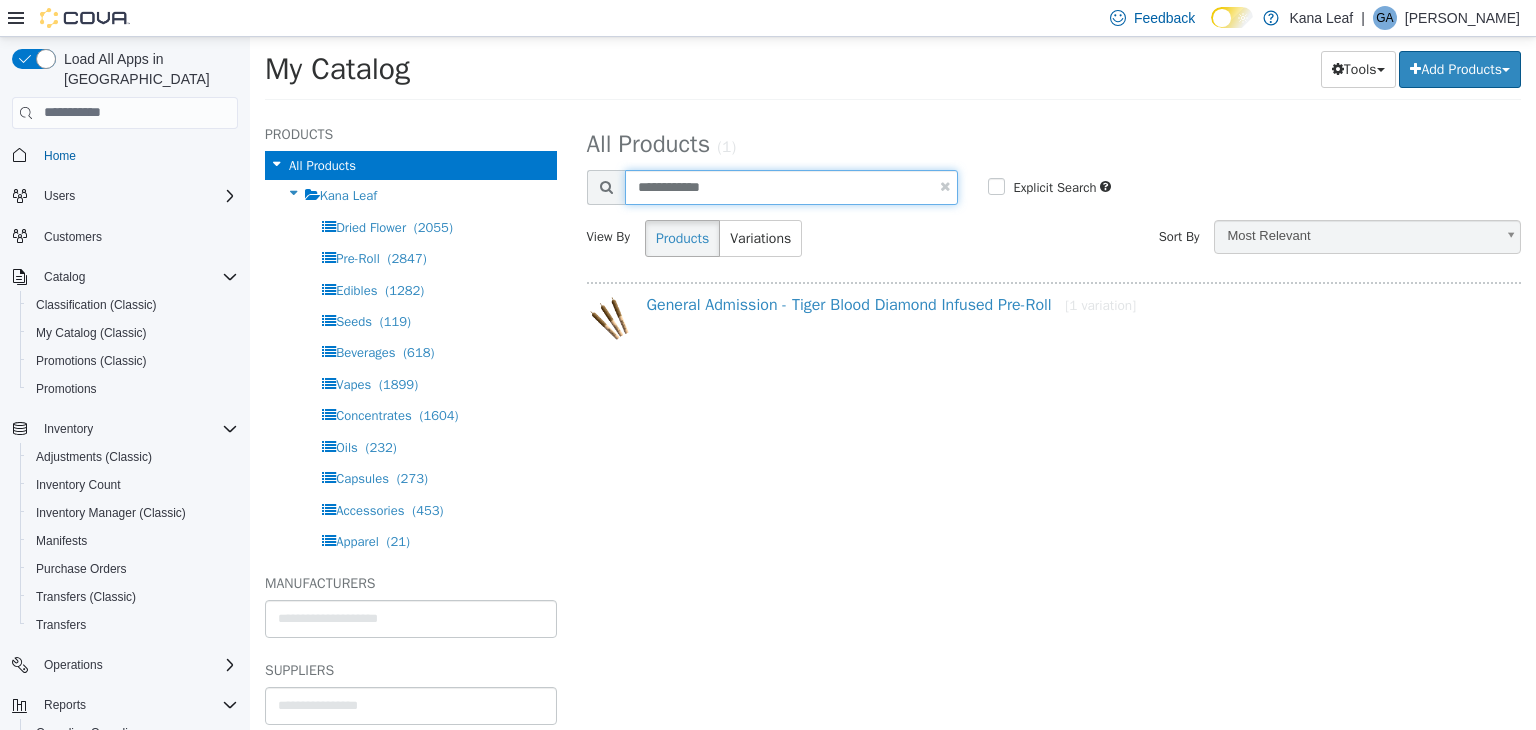 type on "**********" 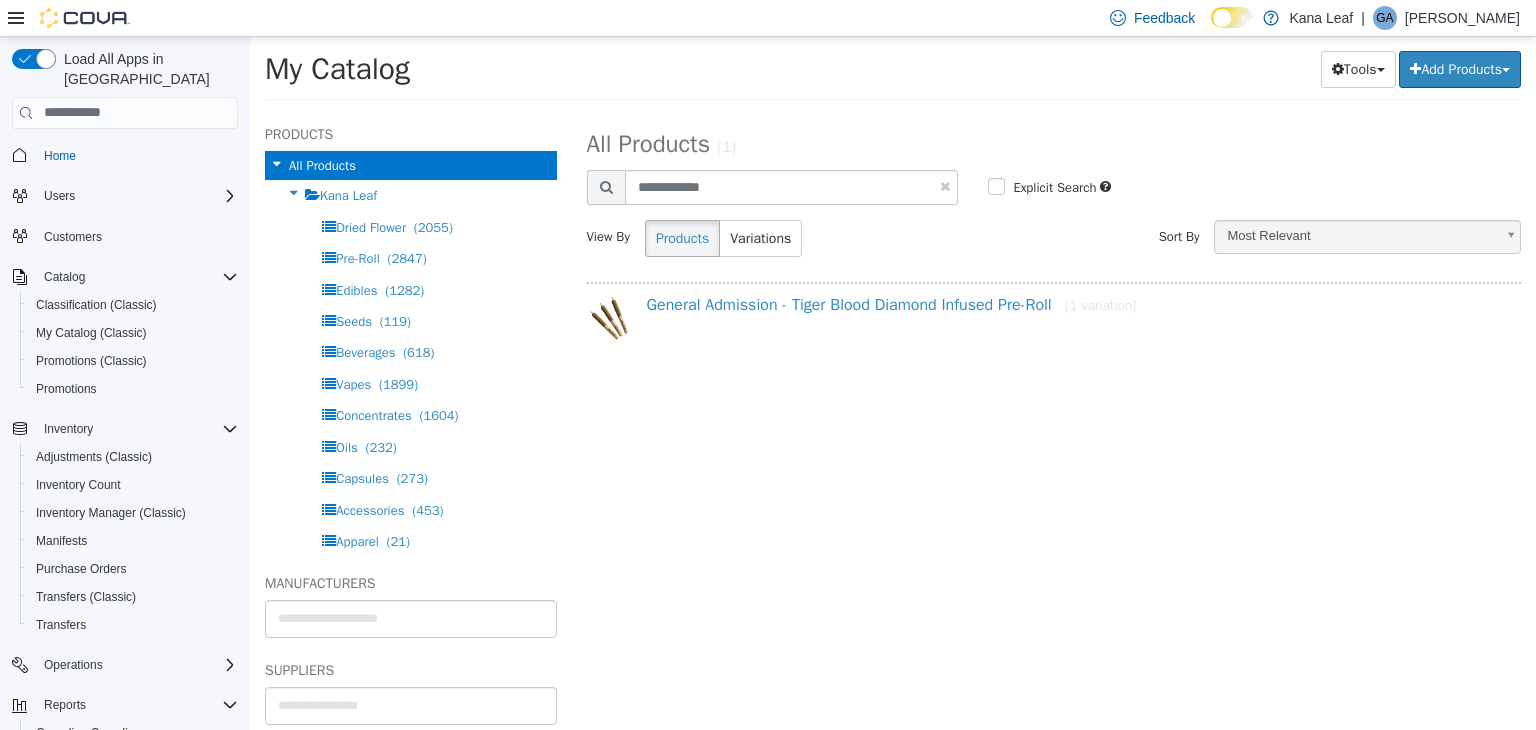 select on "**********" 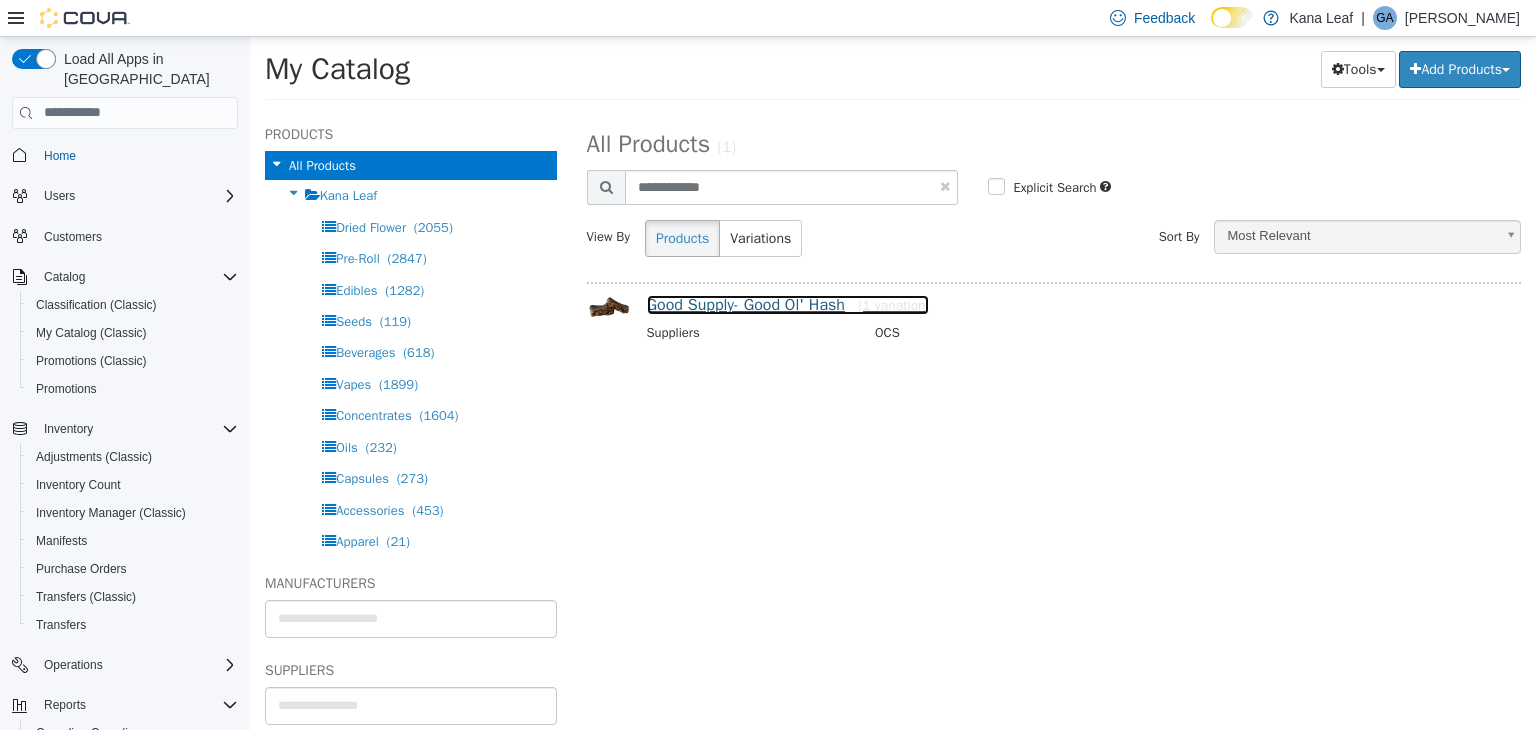 click on "Good Supply- Good Ol' Hash
[1 variation]" at bounding box center [788, 304] 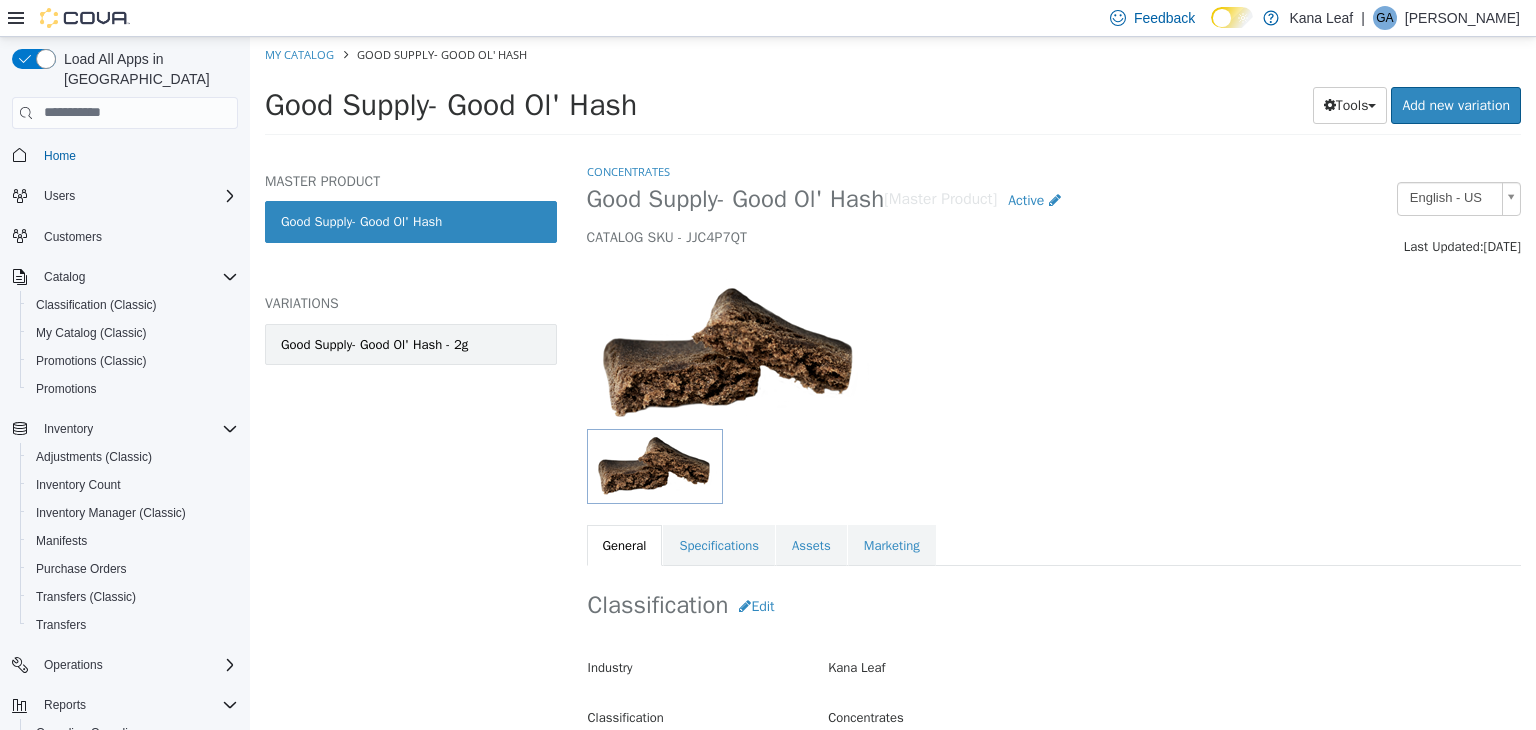 click on "Good Supply- Good Ol' Hash  -  2g" at bounding box center [374, 344] 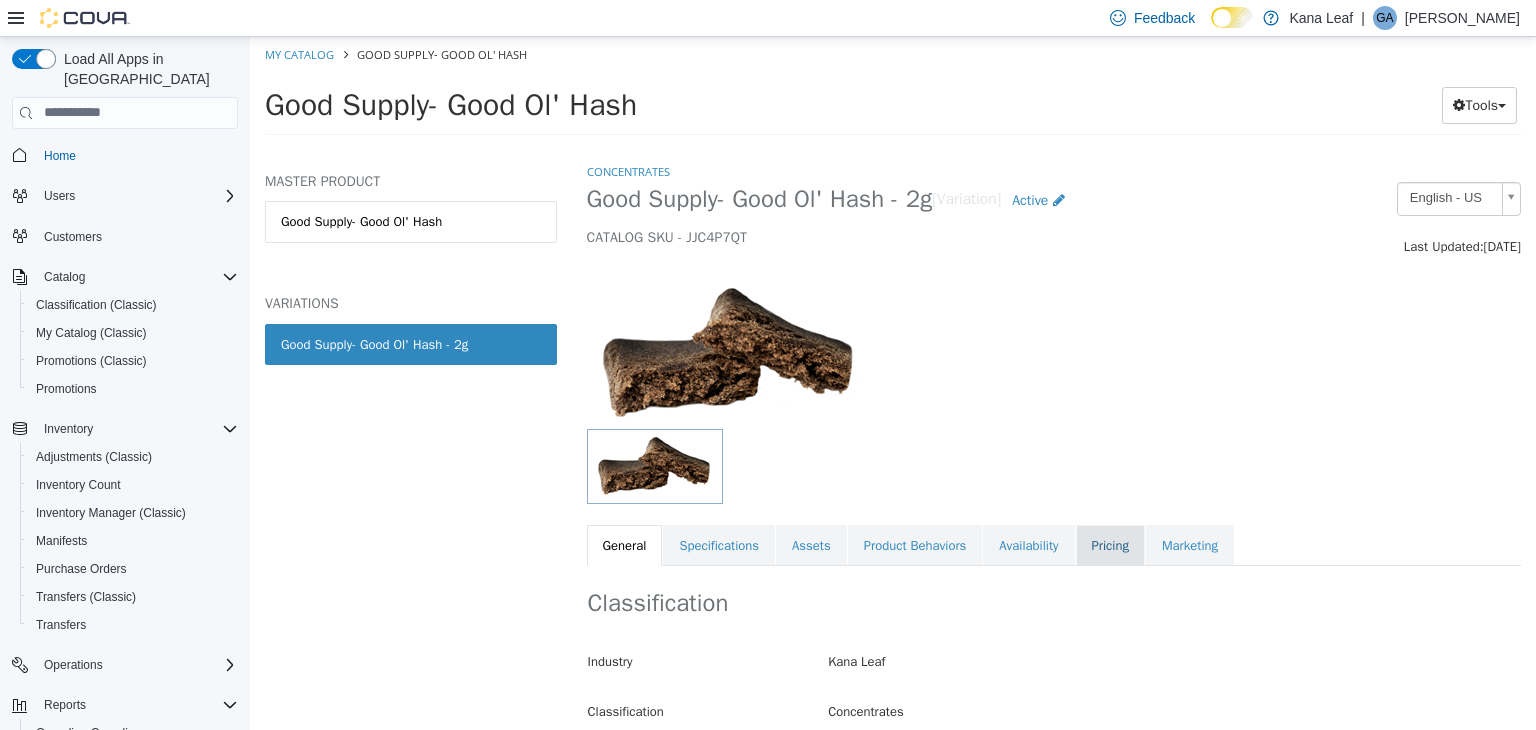 click on "Pricing" at bounding box center (1110, 545) 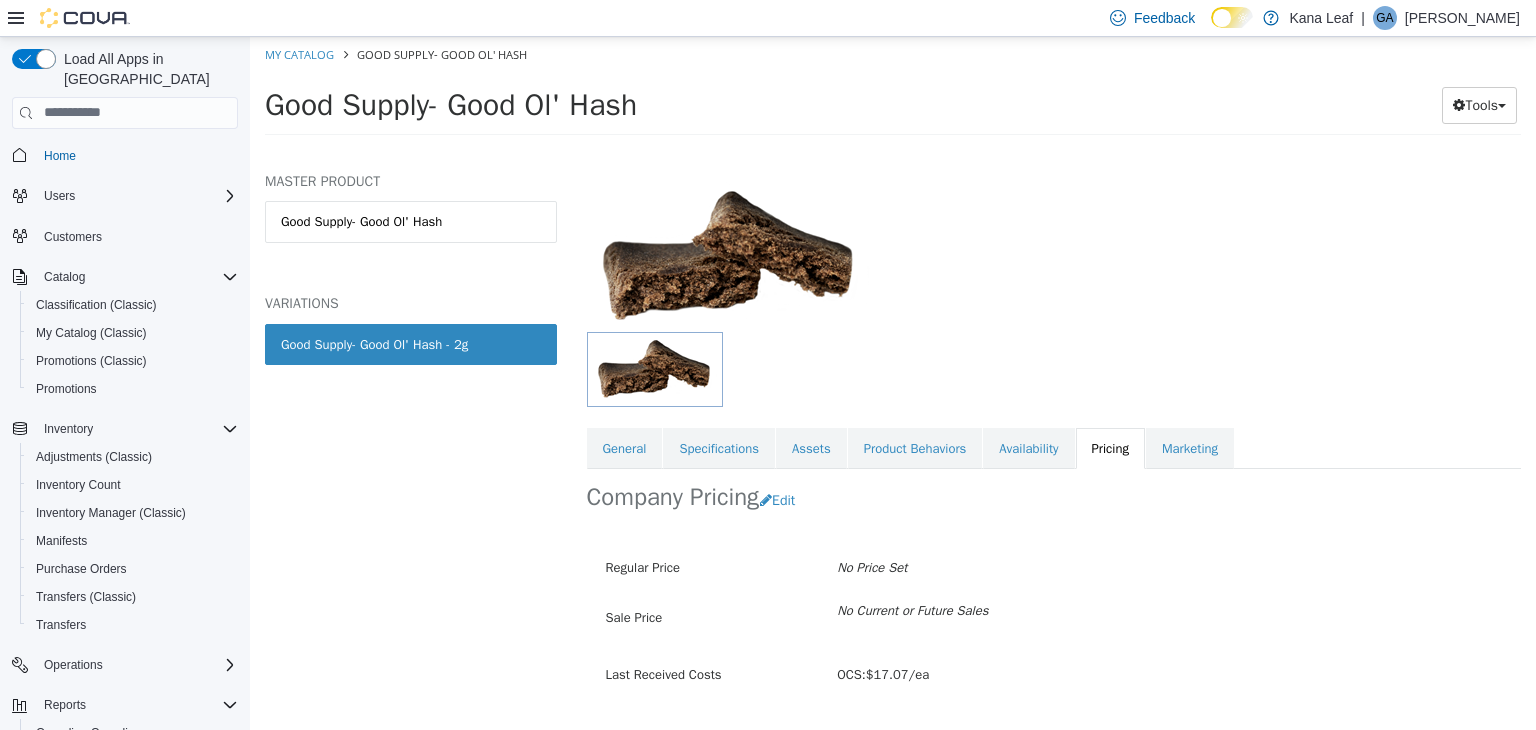 scroll, scrollTop: 147, scrollLeft: 0, axis: vertical 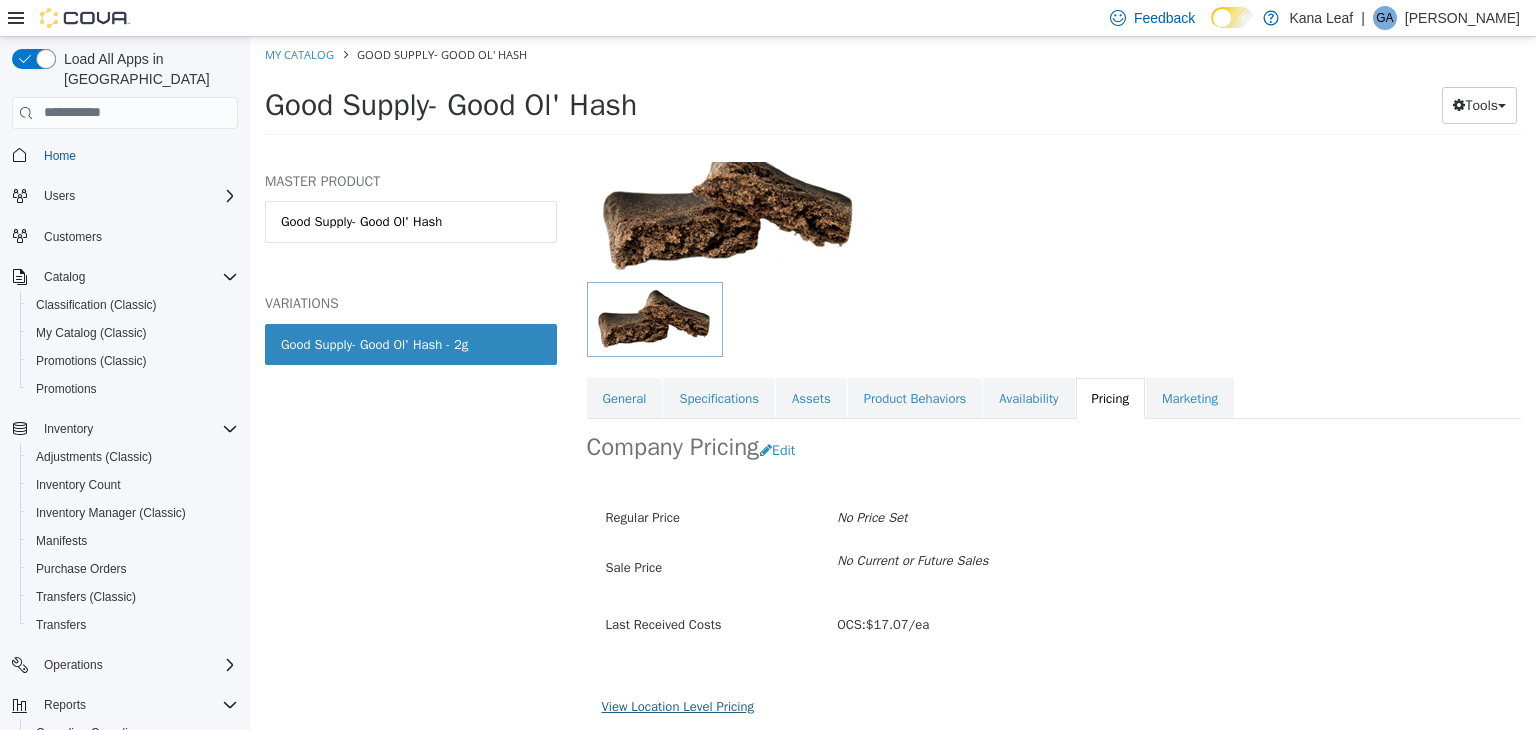 click on "View Location Level Pricing" at bounding box center [678, 705] 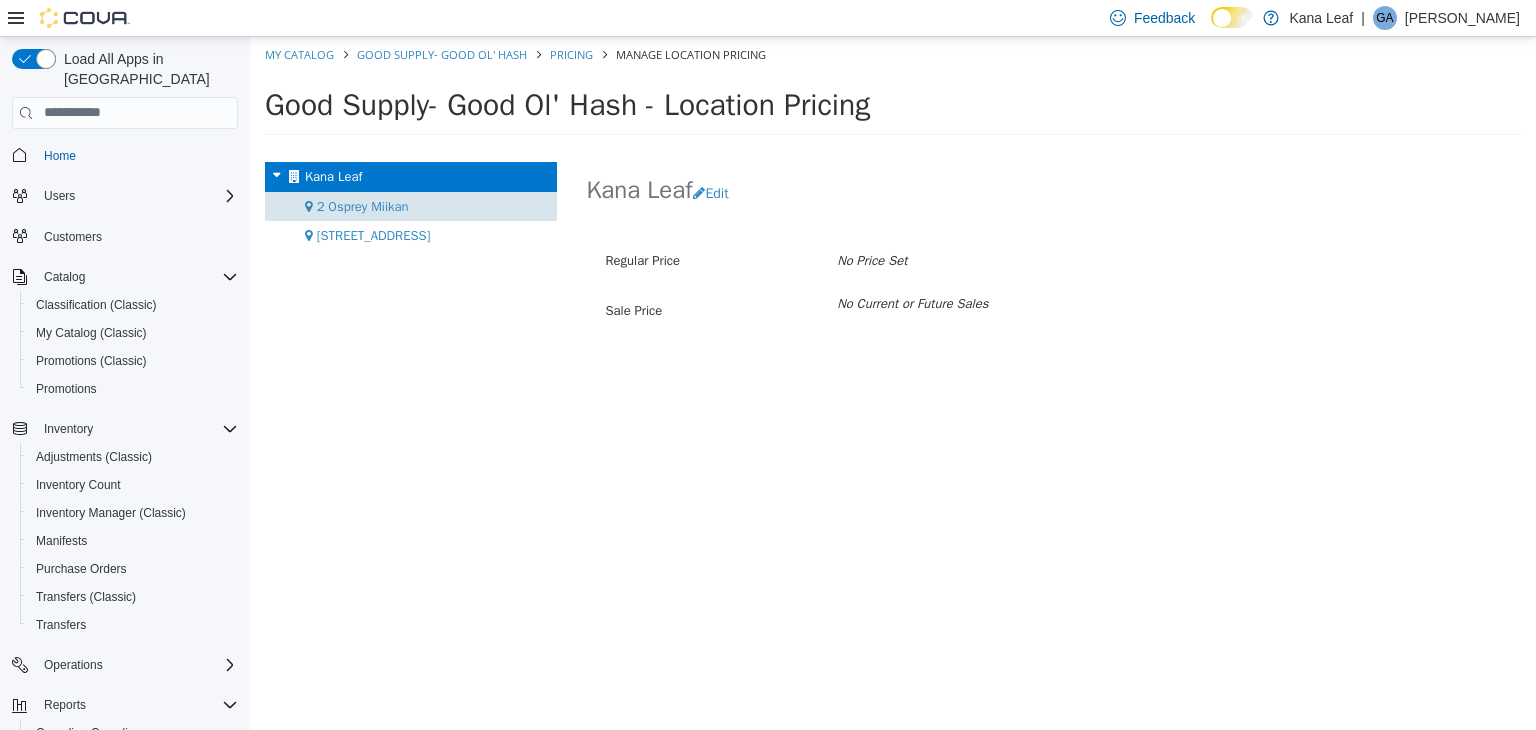 click on "2 Osprey Miikan" at bounding box center [363, 205] 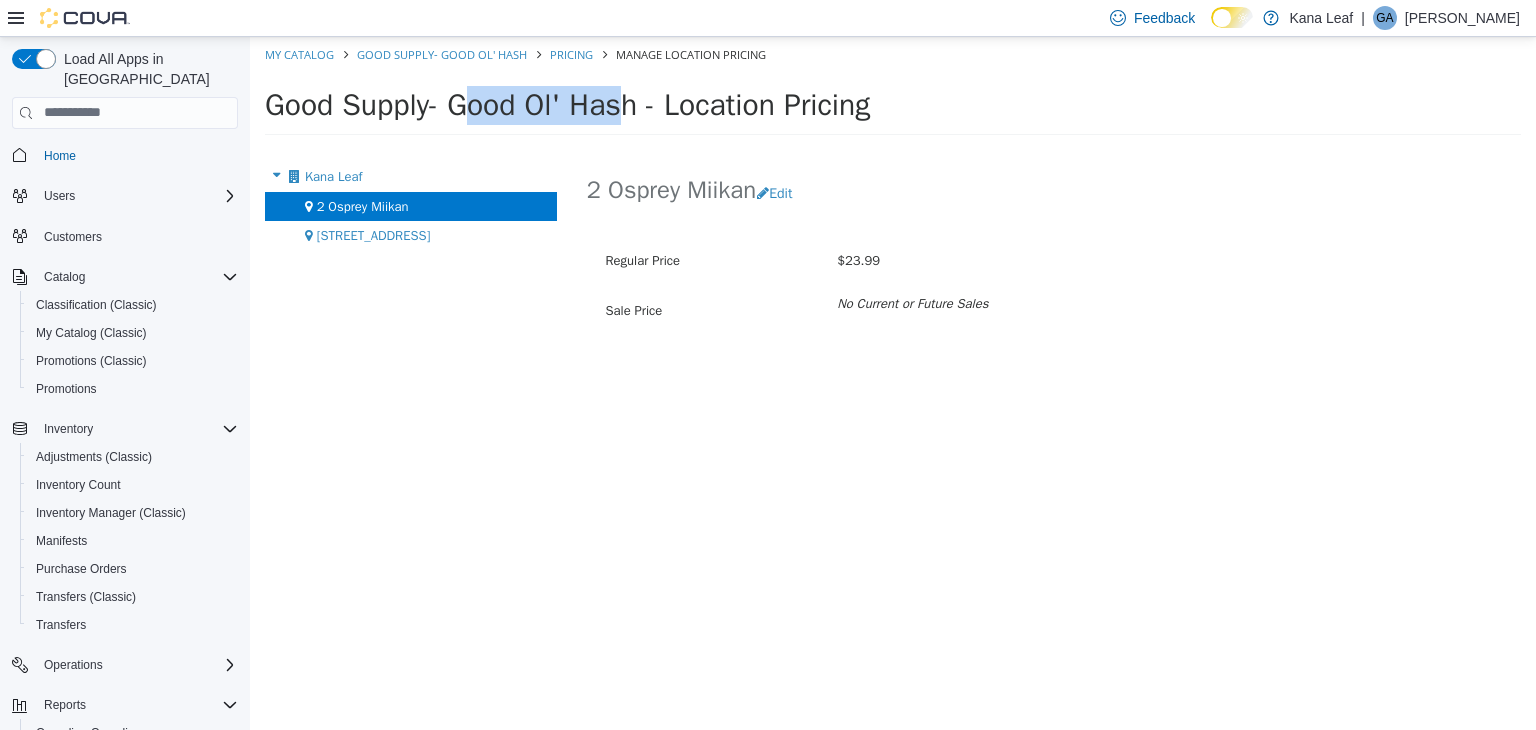 drag, startPoint x: 433, startPoint y: 104, endPoint x: 274, endPoint y: 116, distance: 159.4522 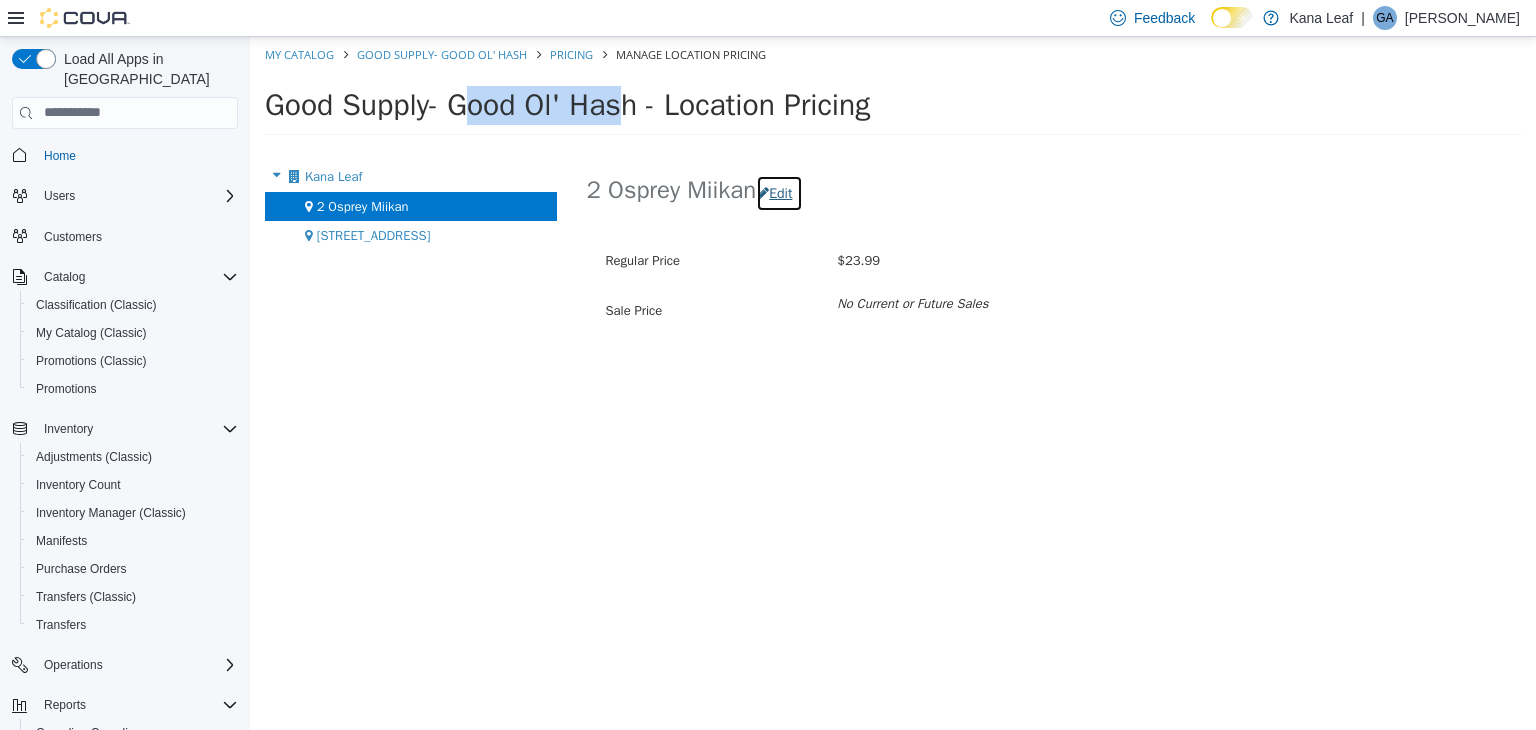 click on "Edit" at bounding box center [779, 192] 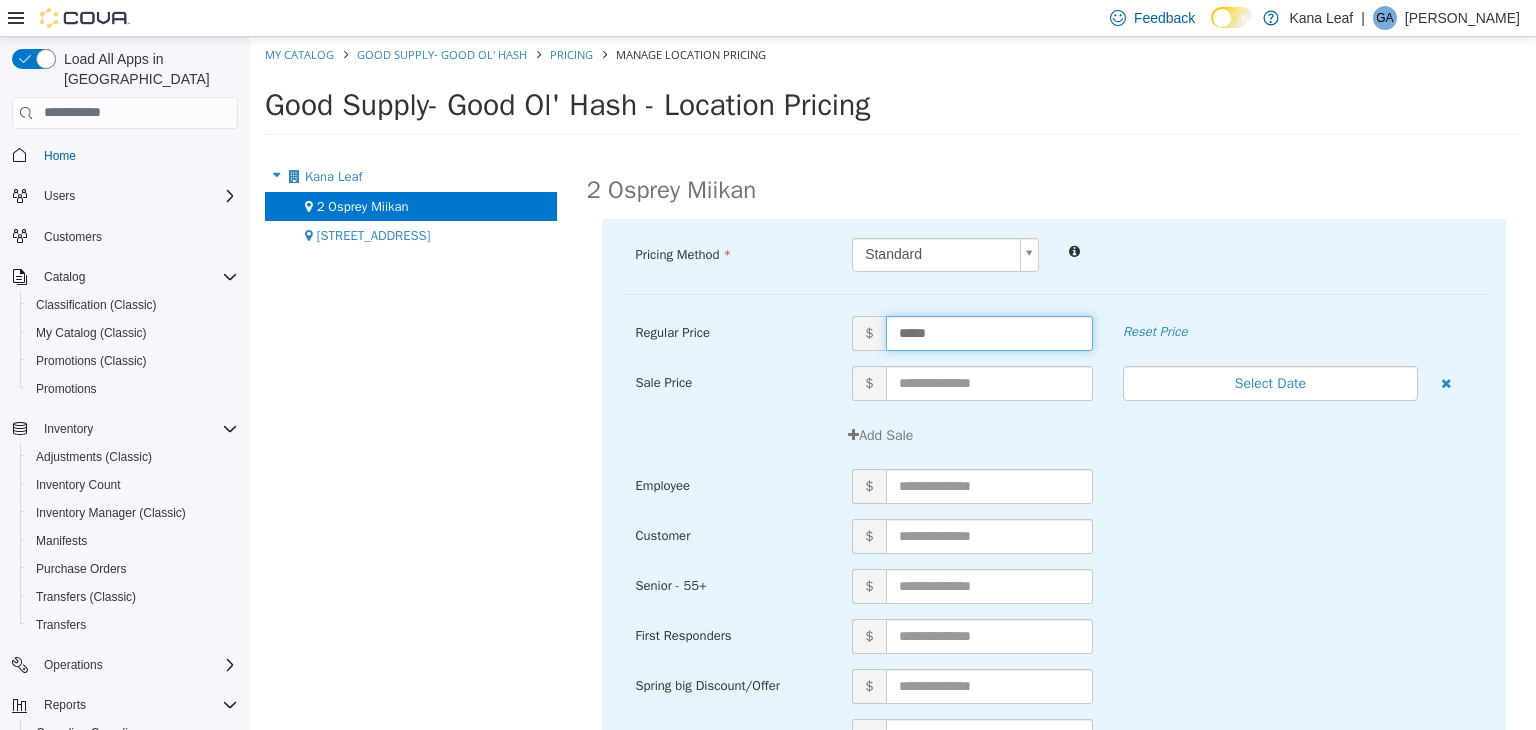 drag, startPoint x: 910, startPoint y: 334, endPoint x: 884, endPoint y: 342, distance: 27.202942 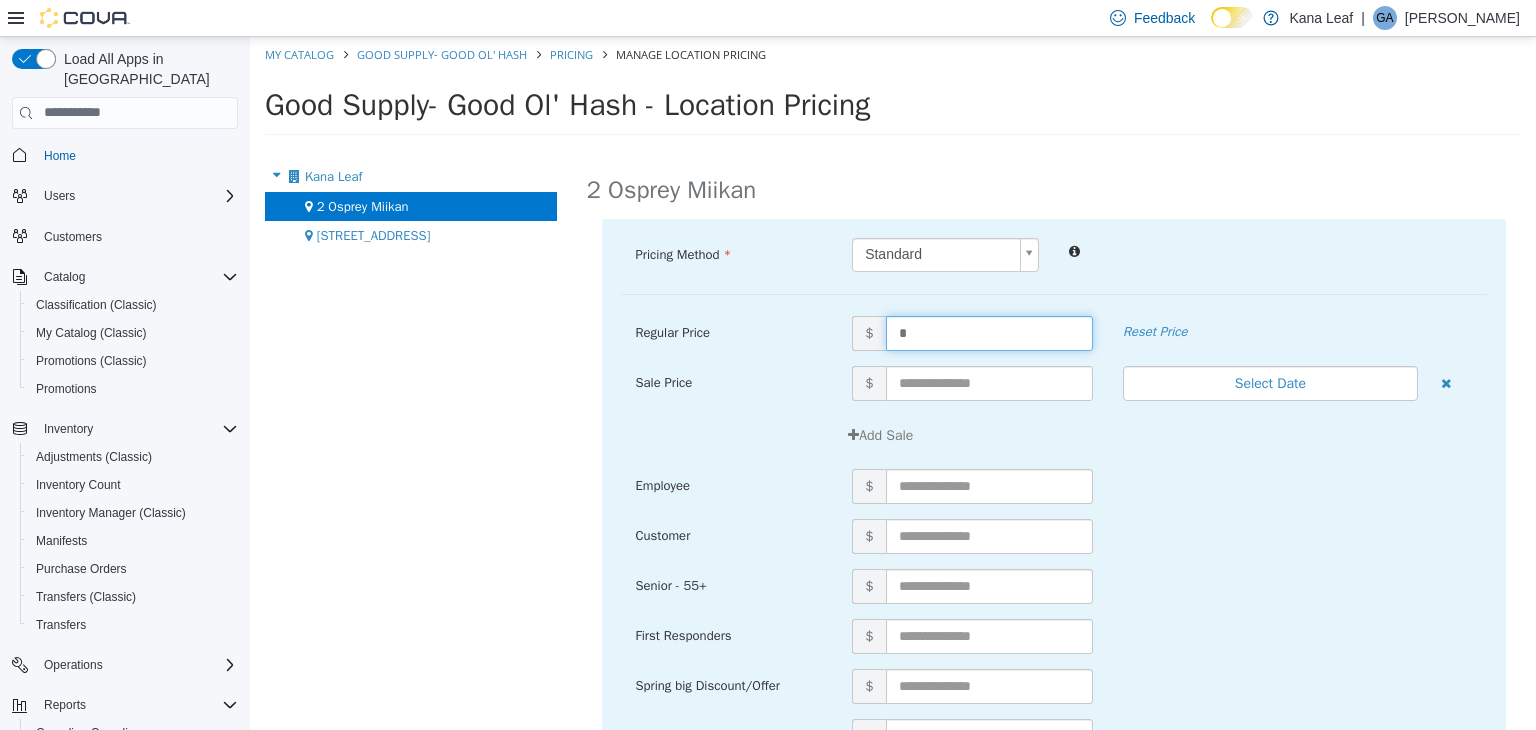 type on "**" 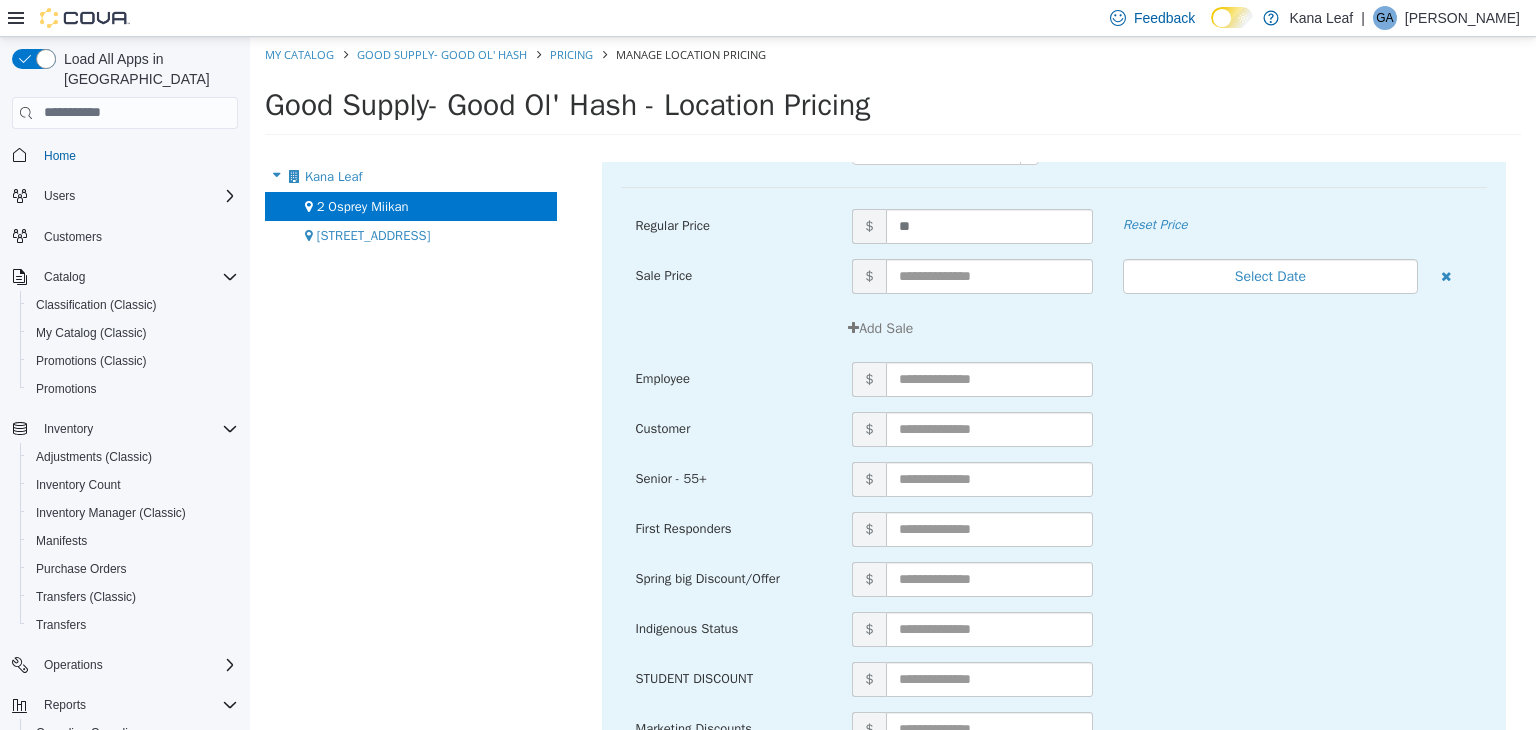 scroll, scrollTop: 214, scrollLeft: 0, axis: vertical 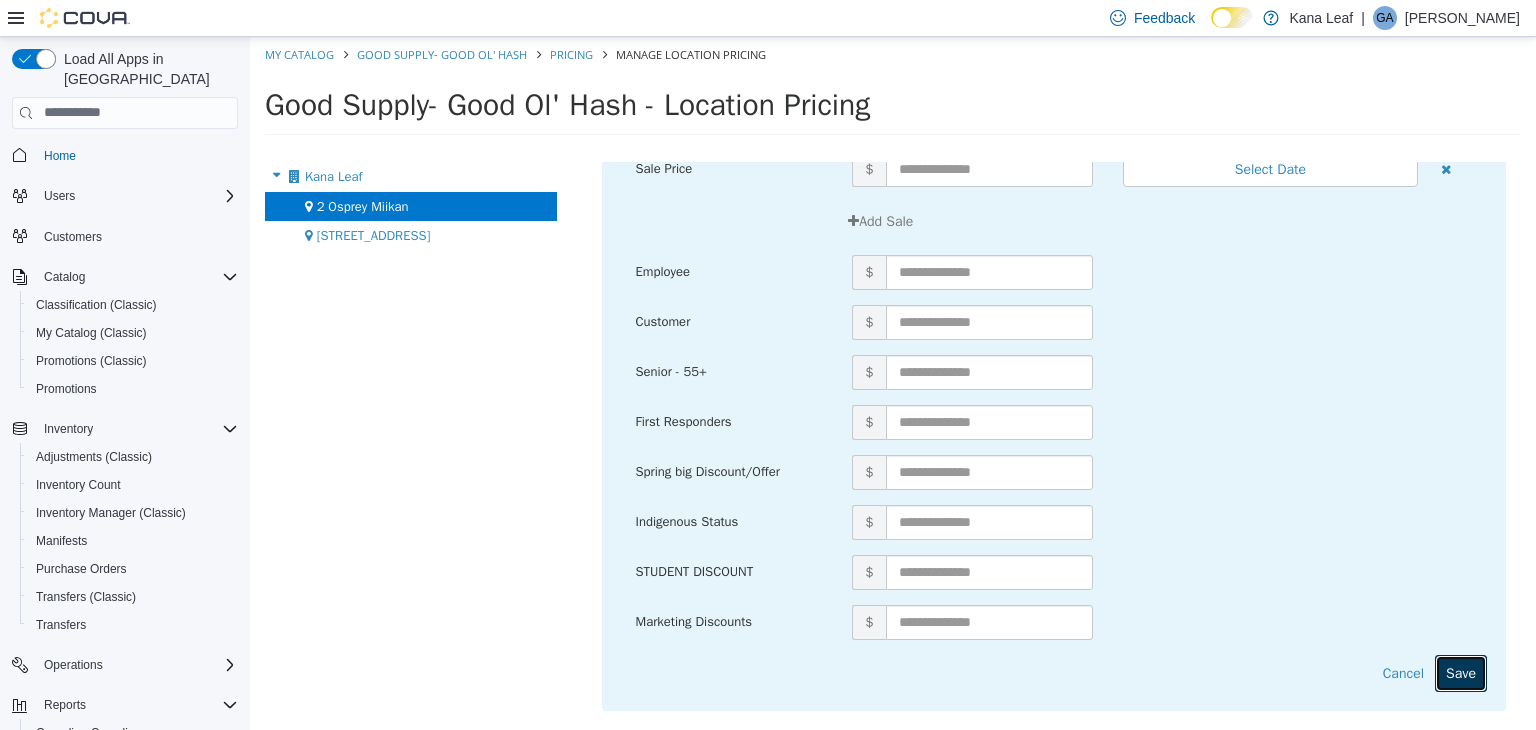 click on "Save" at bounding box center [1461, 672] 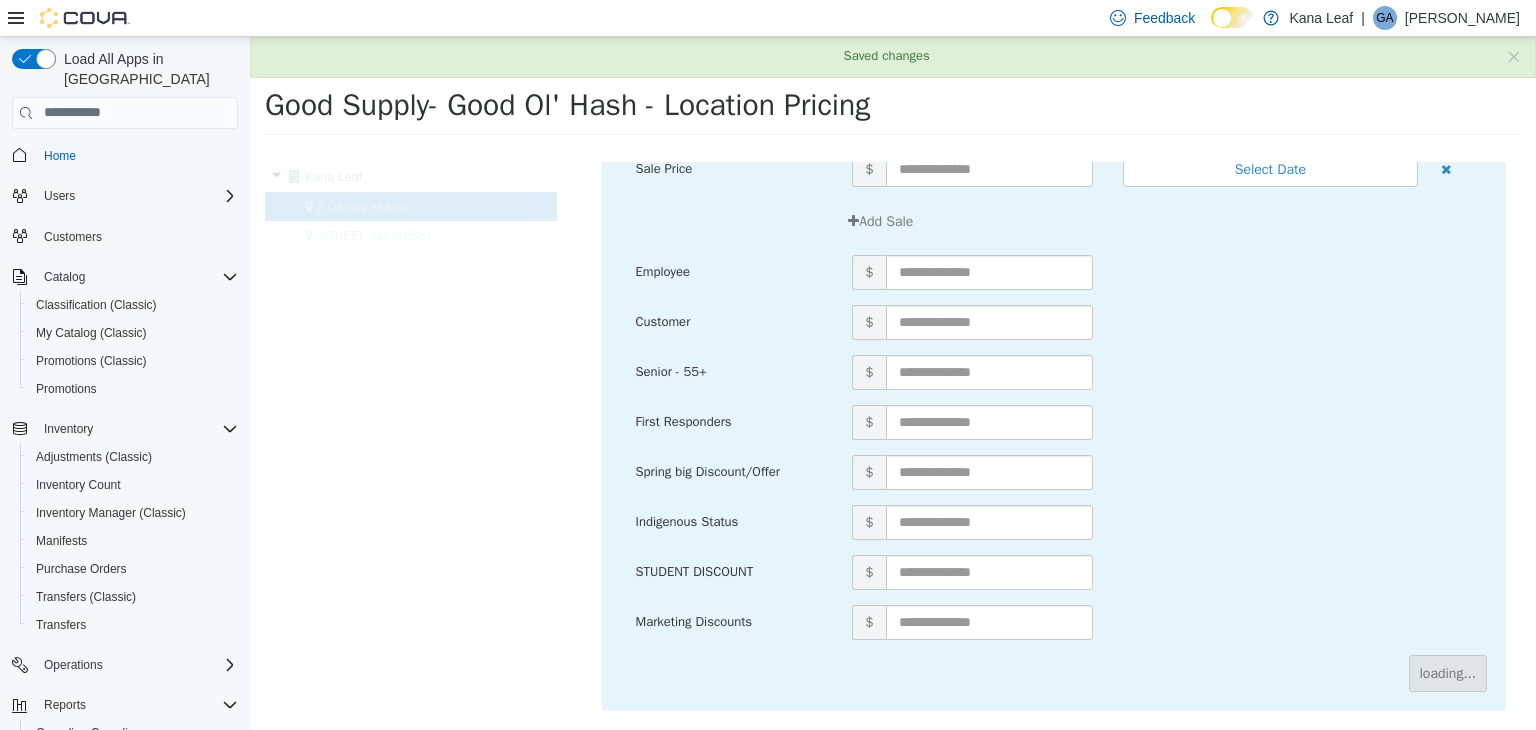 scroll, scrollTop: 0, scrollLeft: 0, axis: both 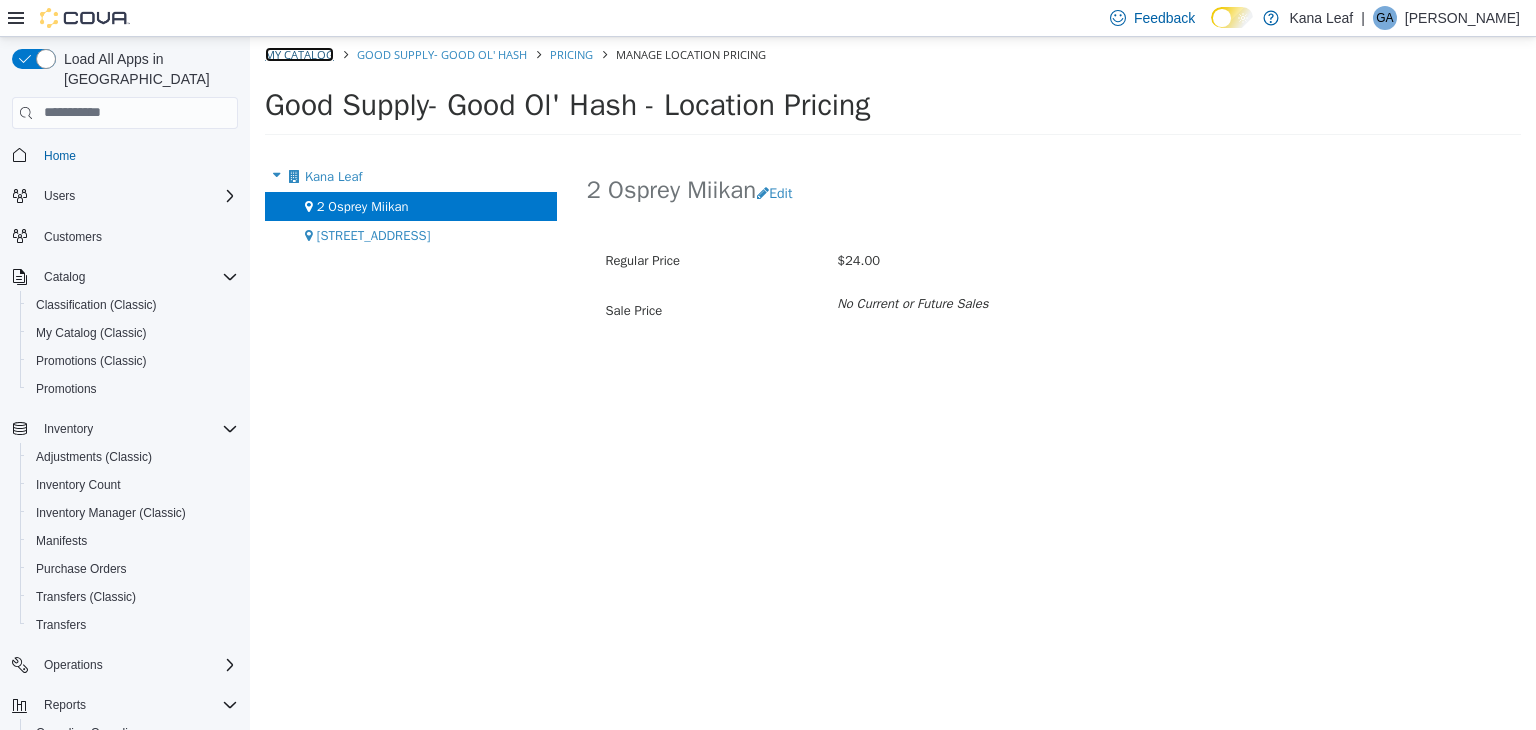 click on "My Catalog" at bounding box center [299, 53] 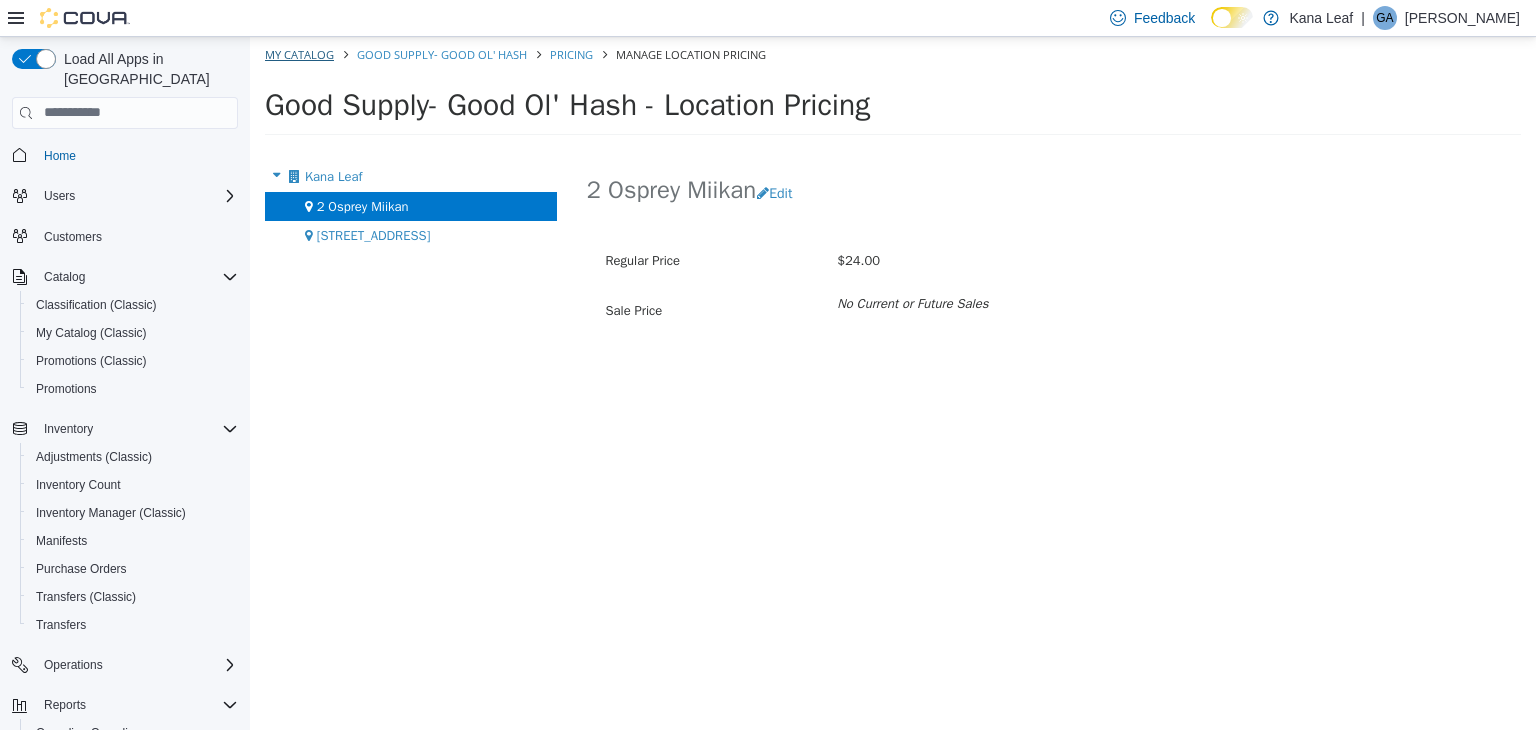 select on "**********" 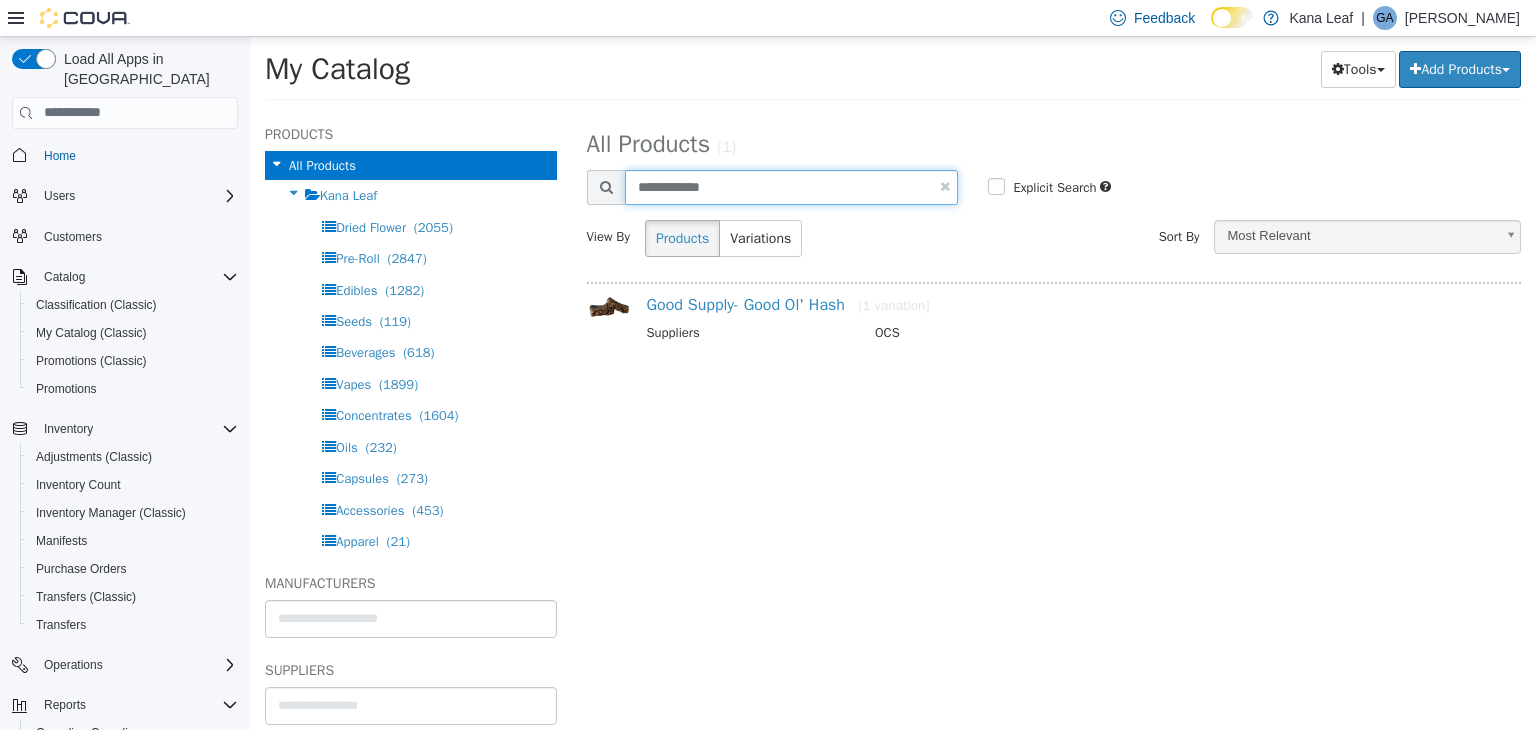 drag, startPoint x: 607, startPoint y: 203, endPoint x: 579, endPoint y: 205, distance: 28.071337 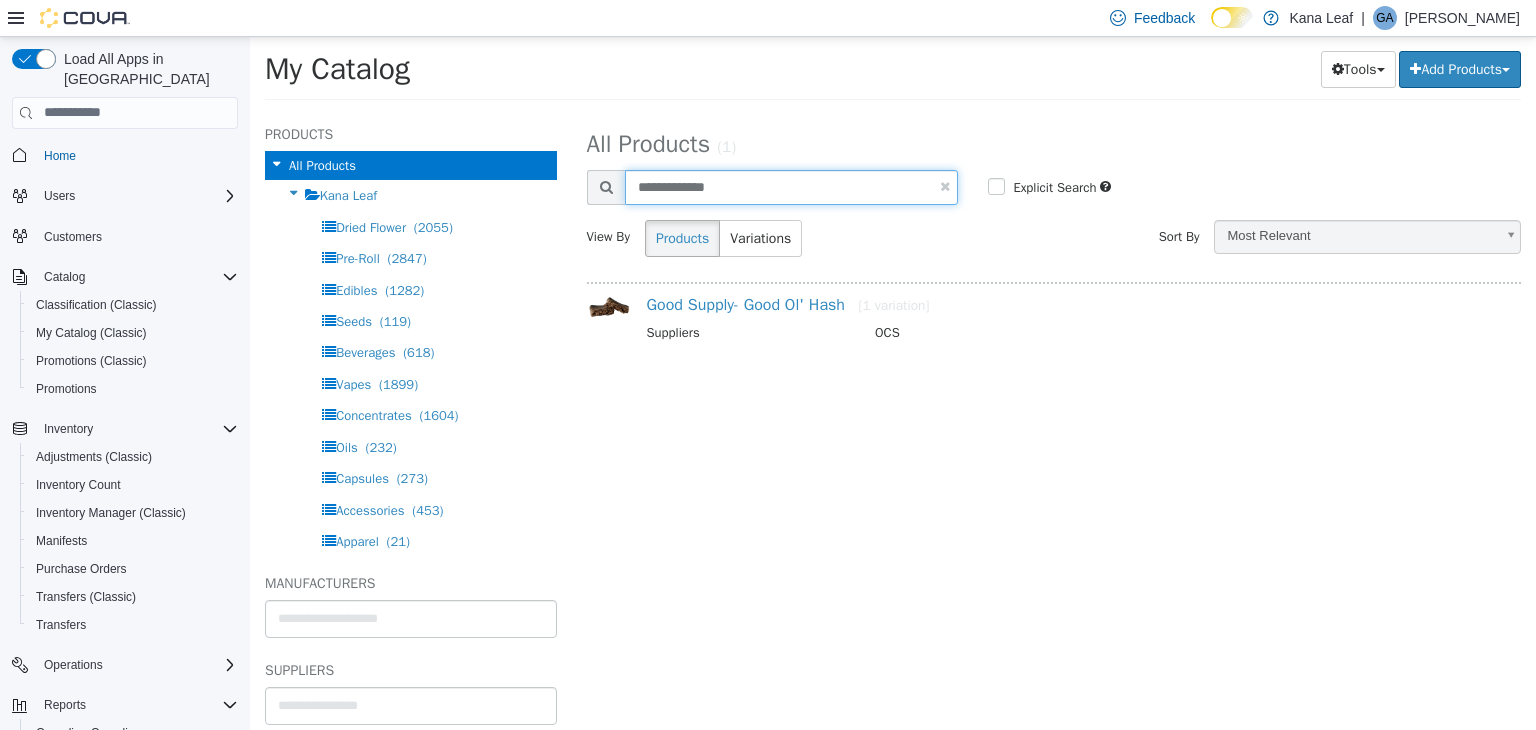 type on "**********" 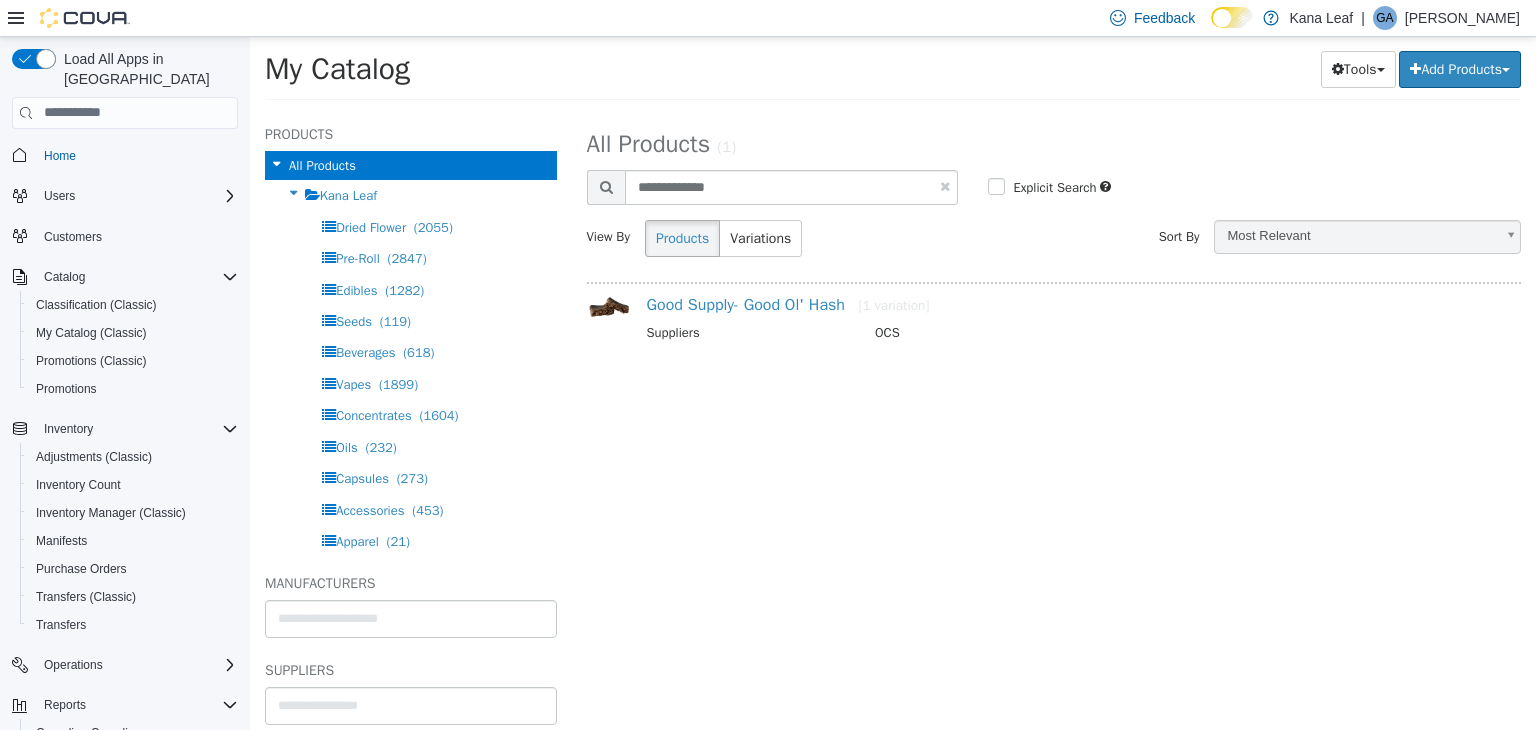 select on "**********" 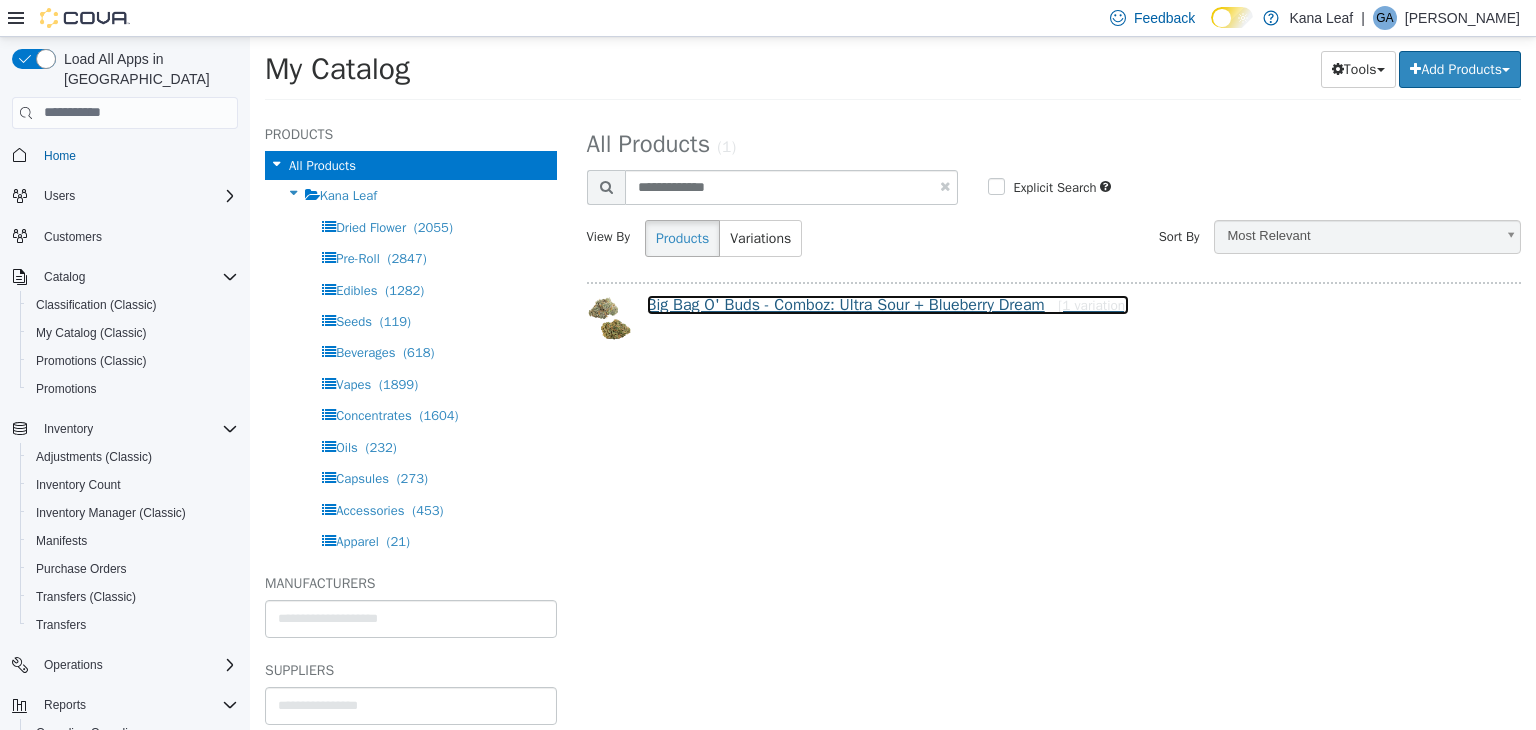 click on "Big Bag O' Buds - Comboz: Ultra Sour + Blueberry Dream
[1 variation]" at bounding box center [888, 304] 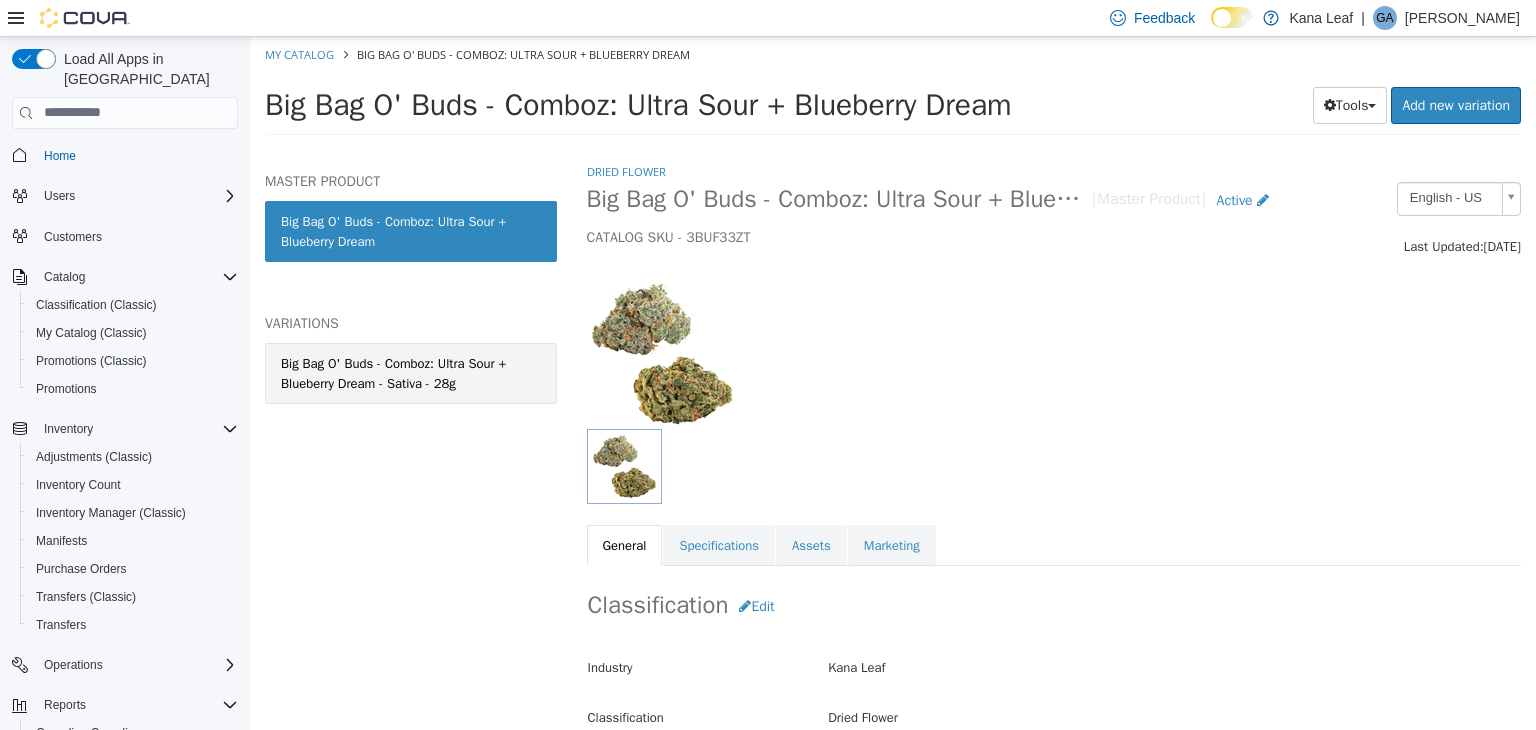 click on "Big Bag O' Buds - Comboz: Ultra Sour + Blueberry Dream - Sativa - 28g" at bounding box center (411, 372) 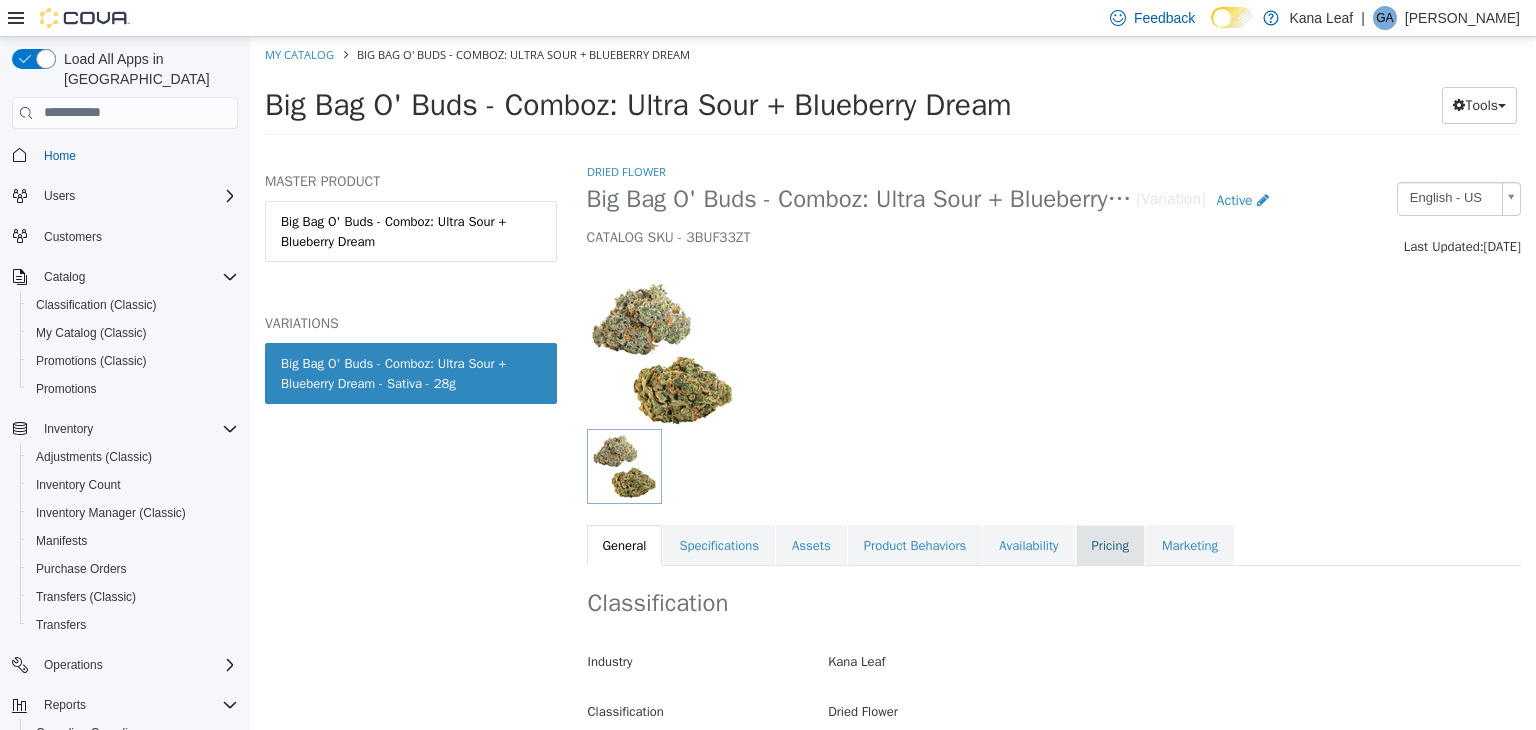 click on "Pricing" at bounding box center (1110, 545) 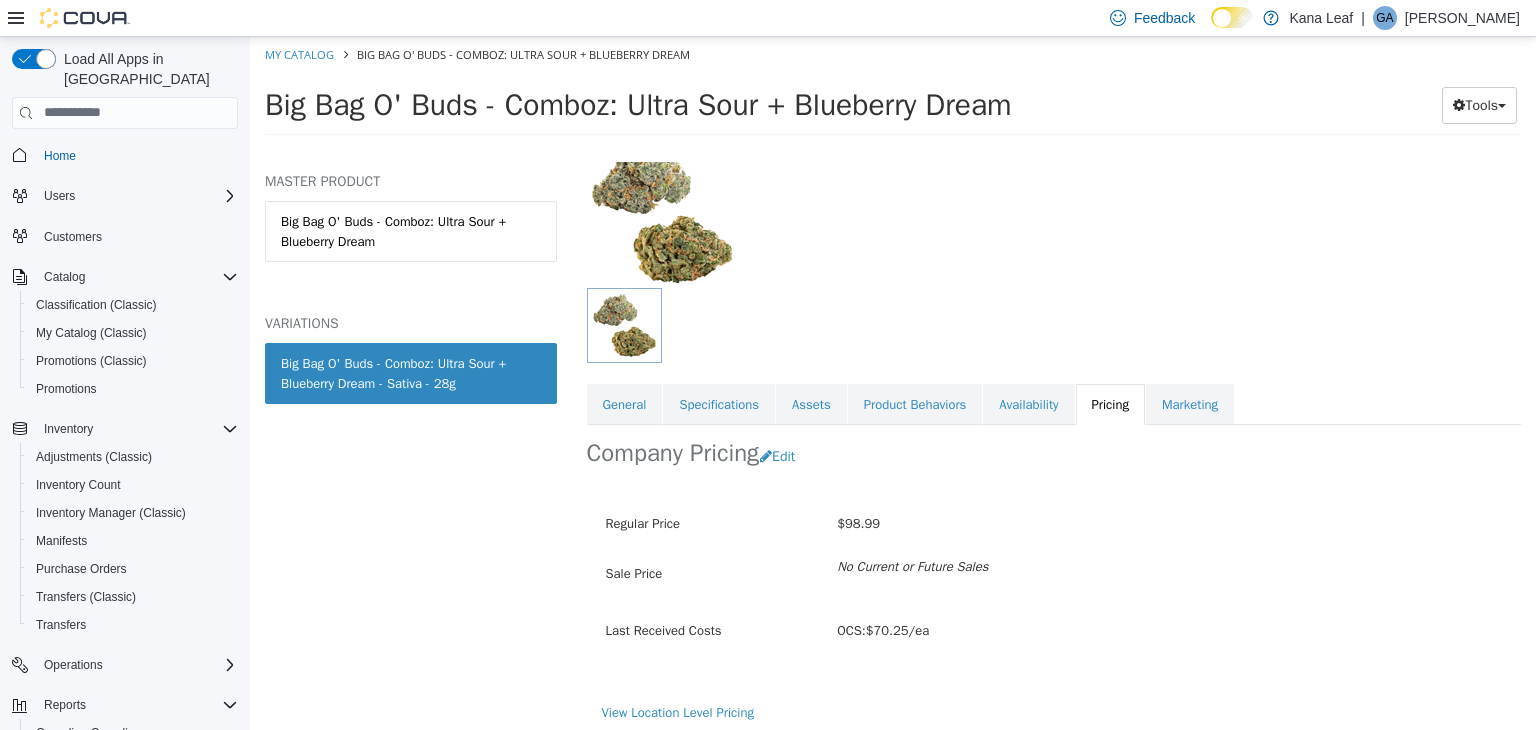 scroll, scrollTop: 147, scrollLeft: 0, axis: vertical 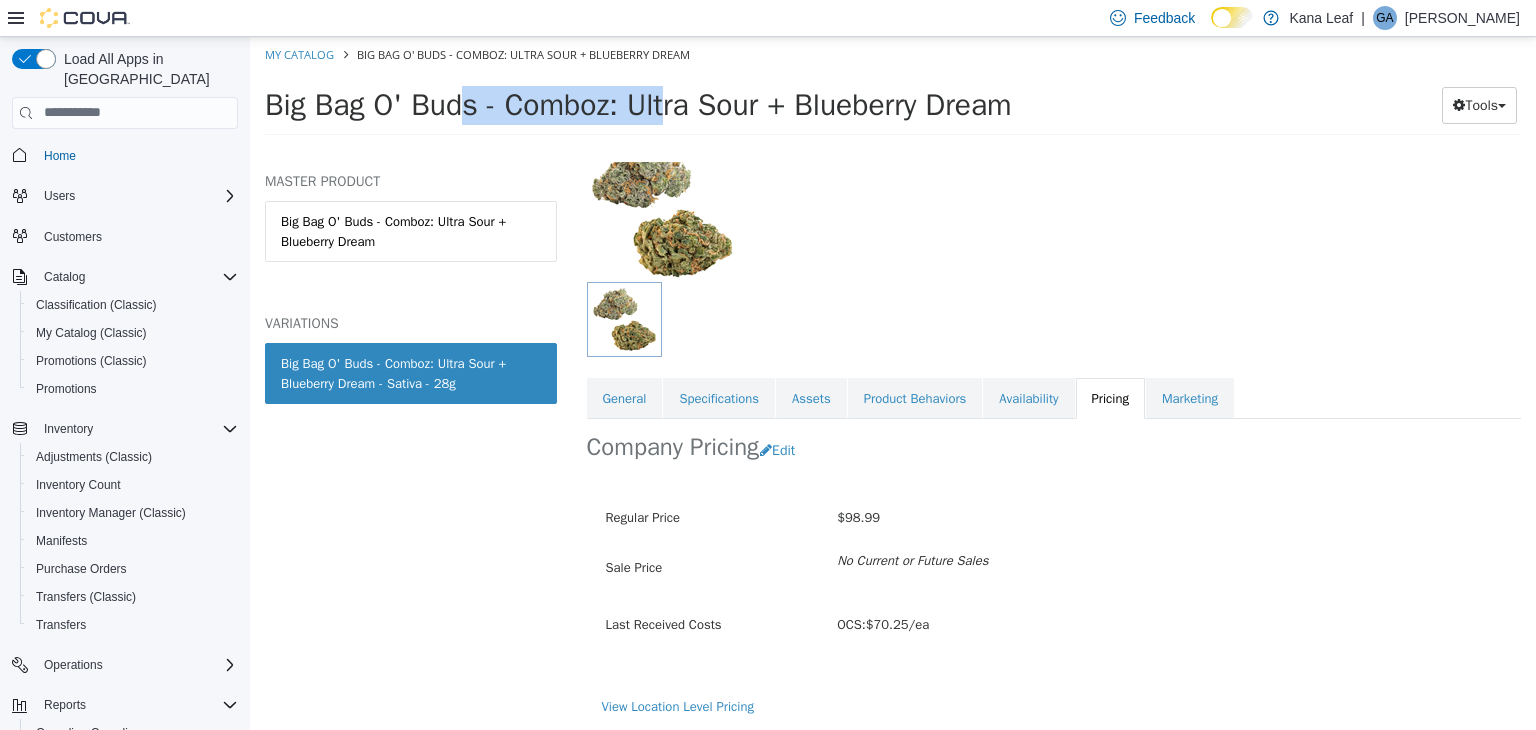 drag, startPoint x: 470, startPoint y: 99, endPoint x: 292, endPoint y: 111, distance: 178.40404 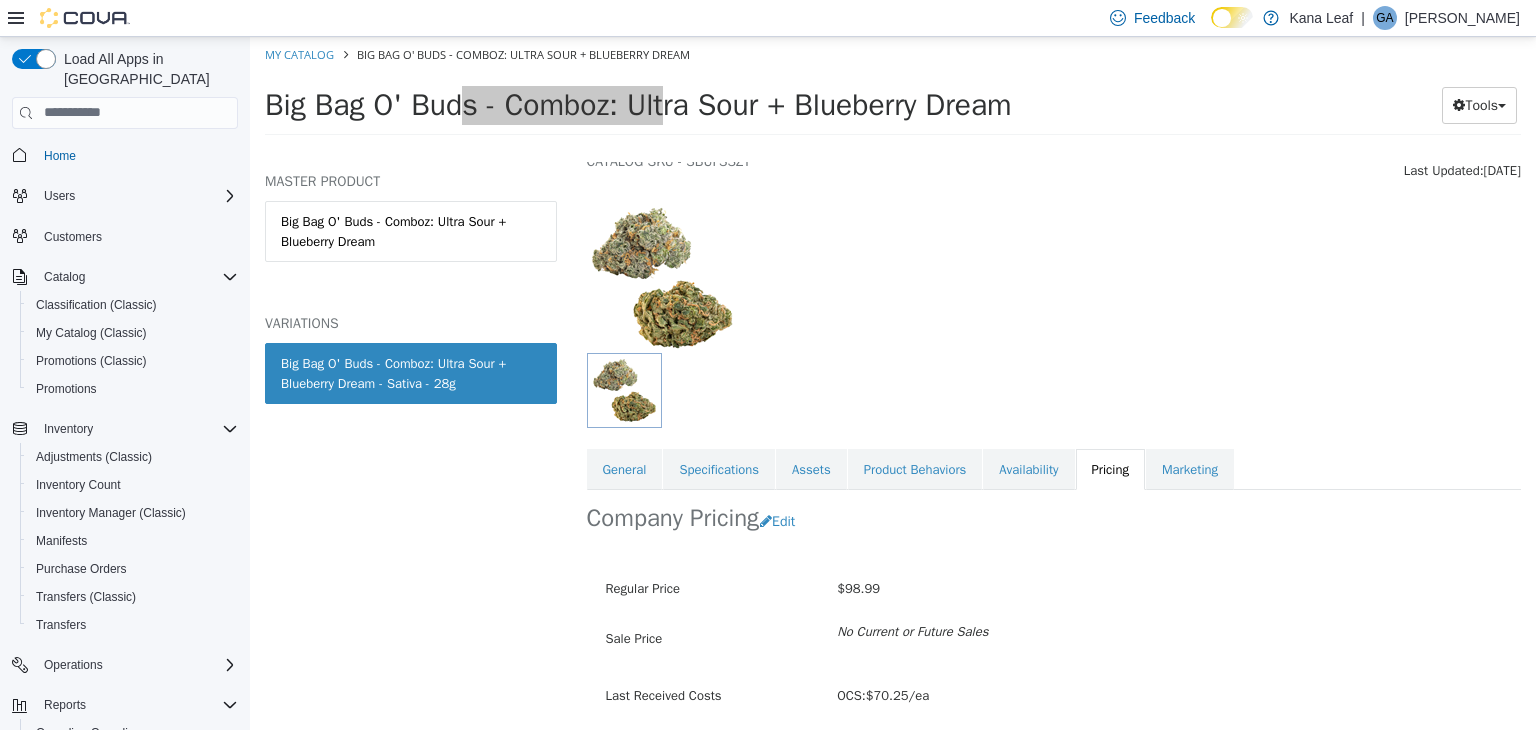 scroll, scrollTop: 0, scrollLeft: 0, axis: both 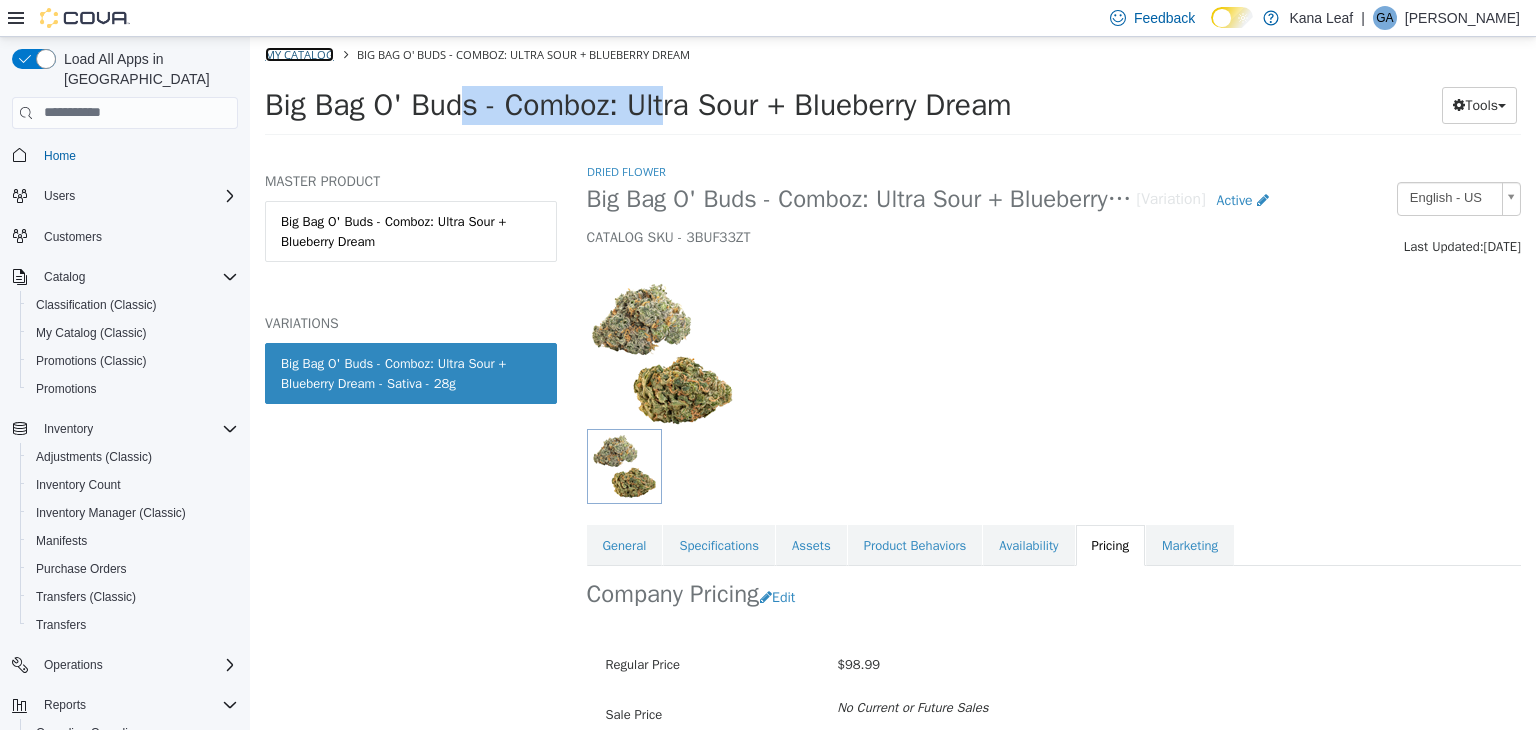 click on "My Catalog" at bounding box center (299, 53) 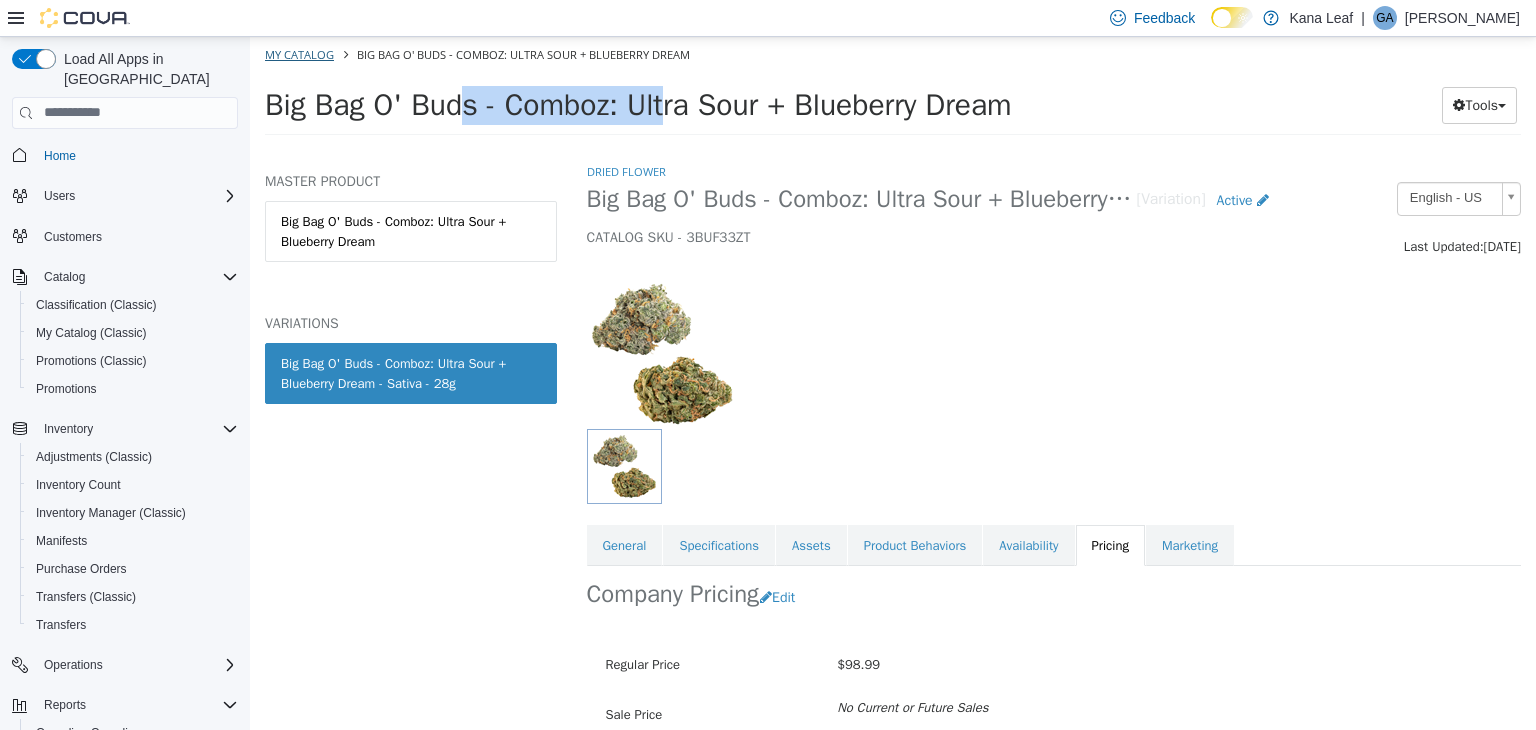 select on "**********" 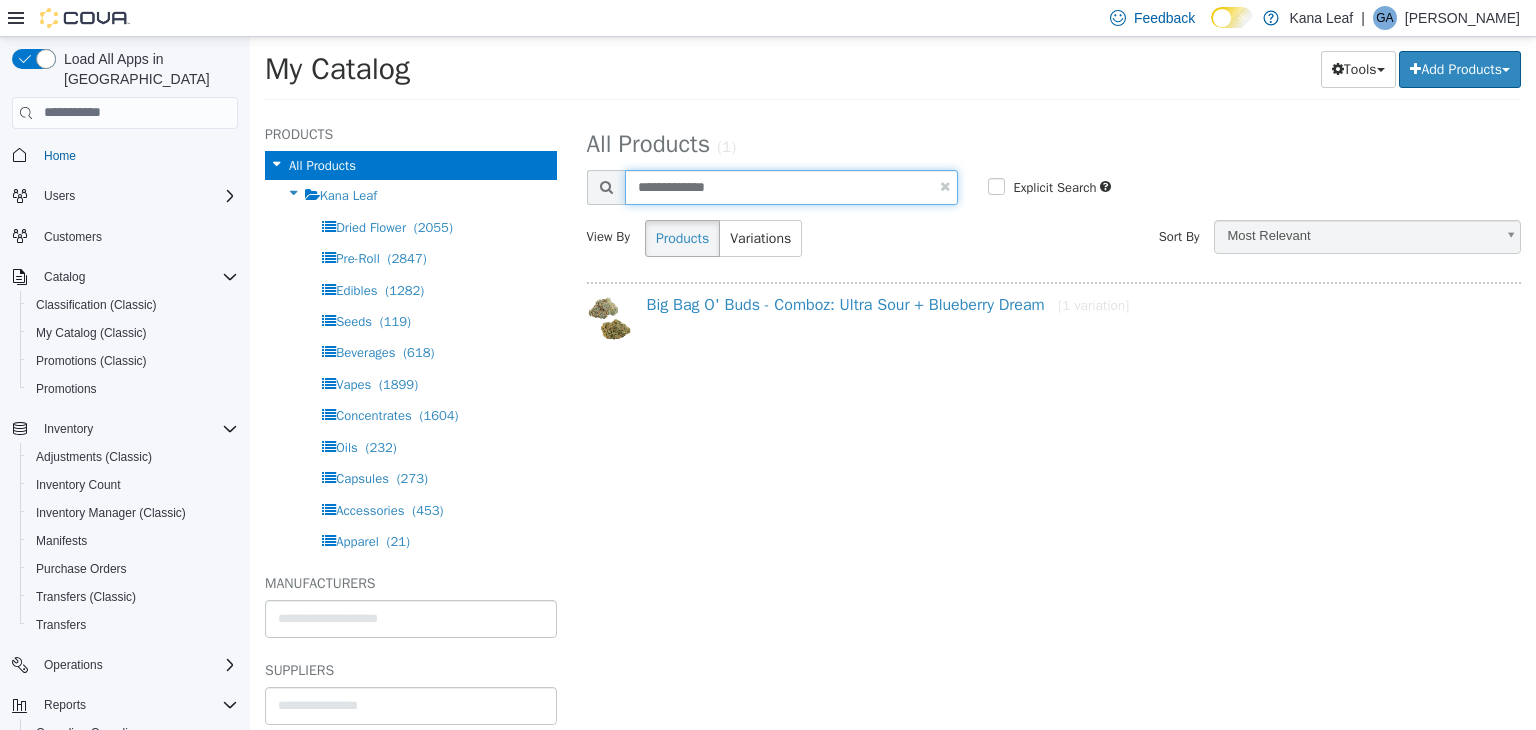 drag, startPoint x: 612, startPoint y: 198, endPoint x: 594, endPoint y: 198, distance: 18 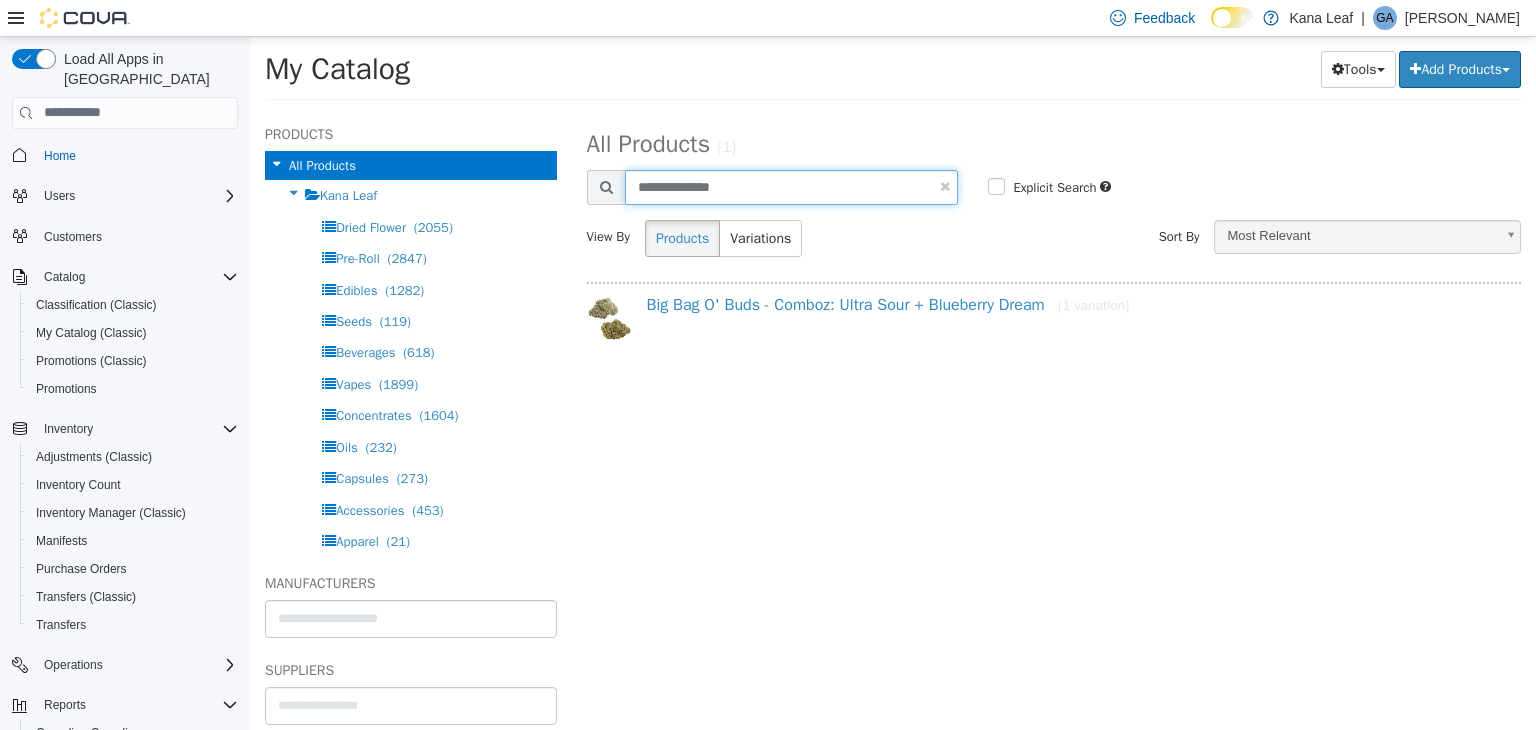 type on "**********" 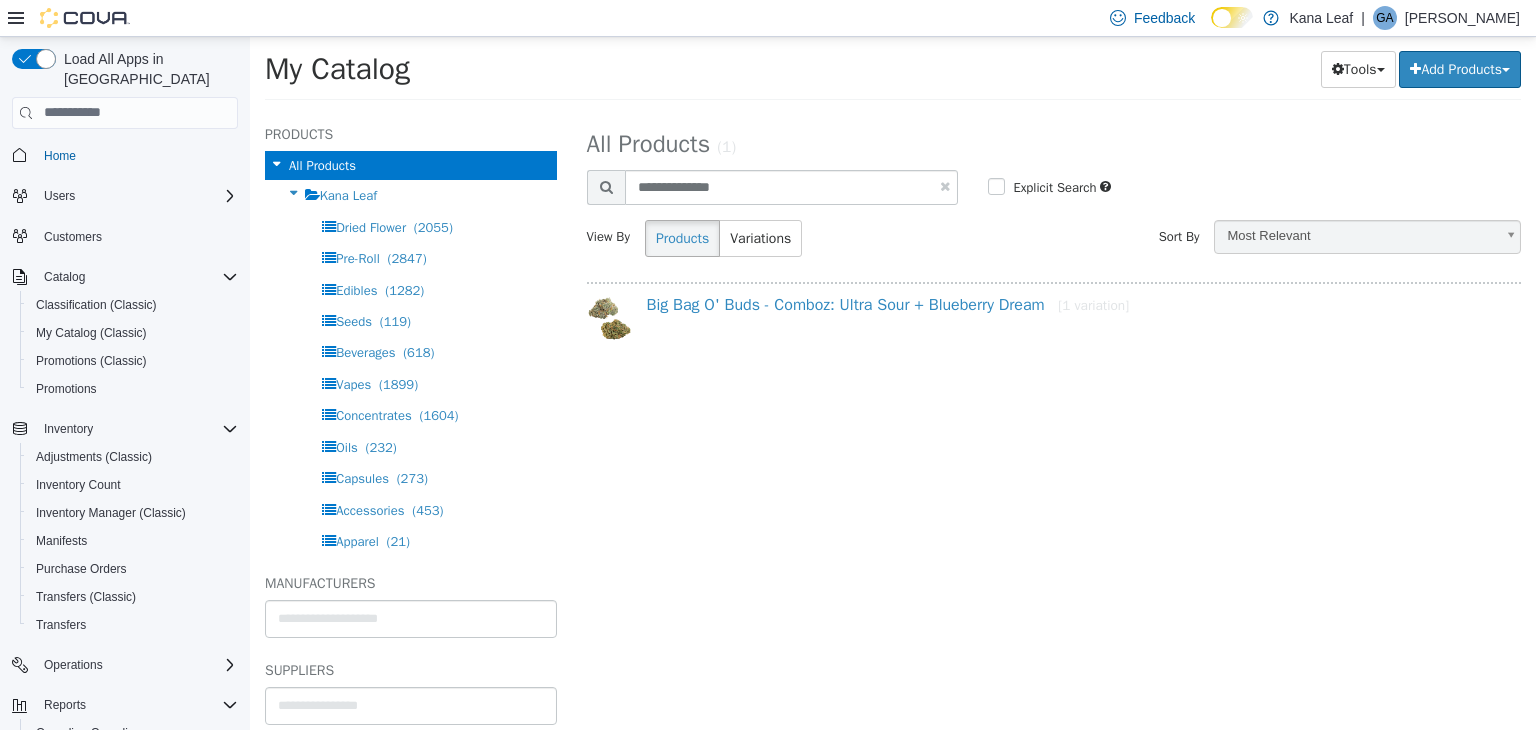 select on "**********" 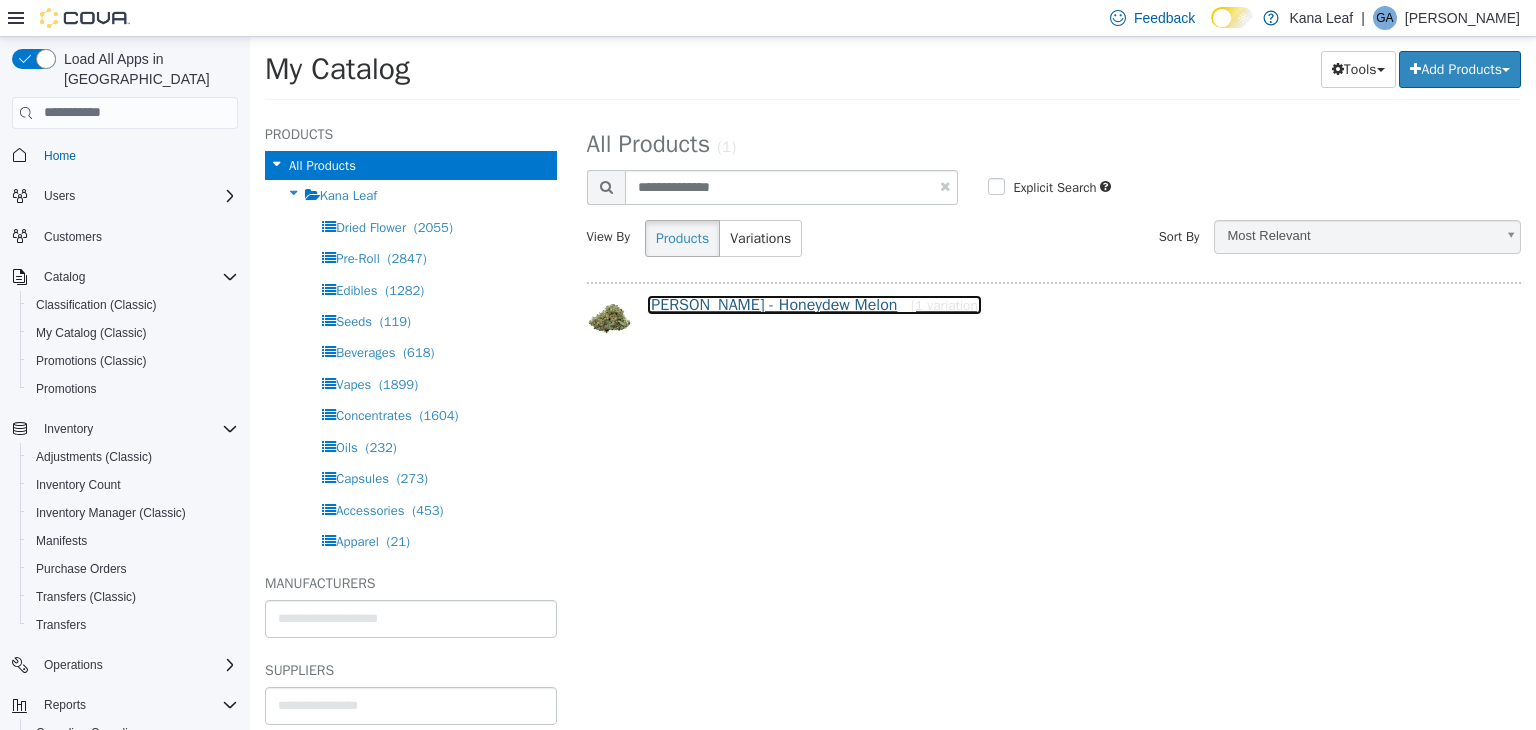 click on "[PERSON_NAME] - Honeydew Melon
[1 variation]" at bounding box center (814, 304) 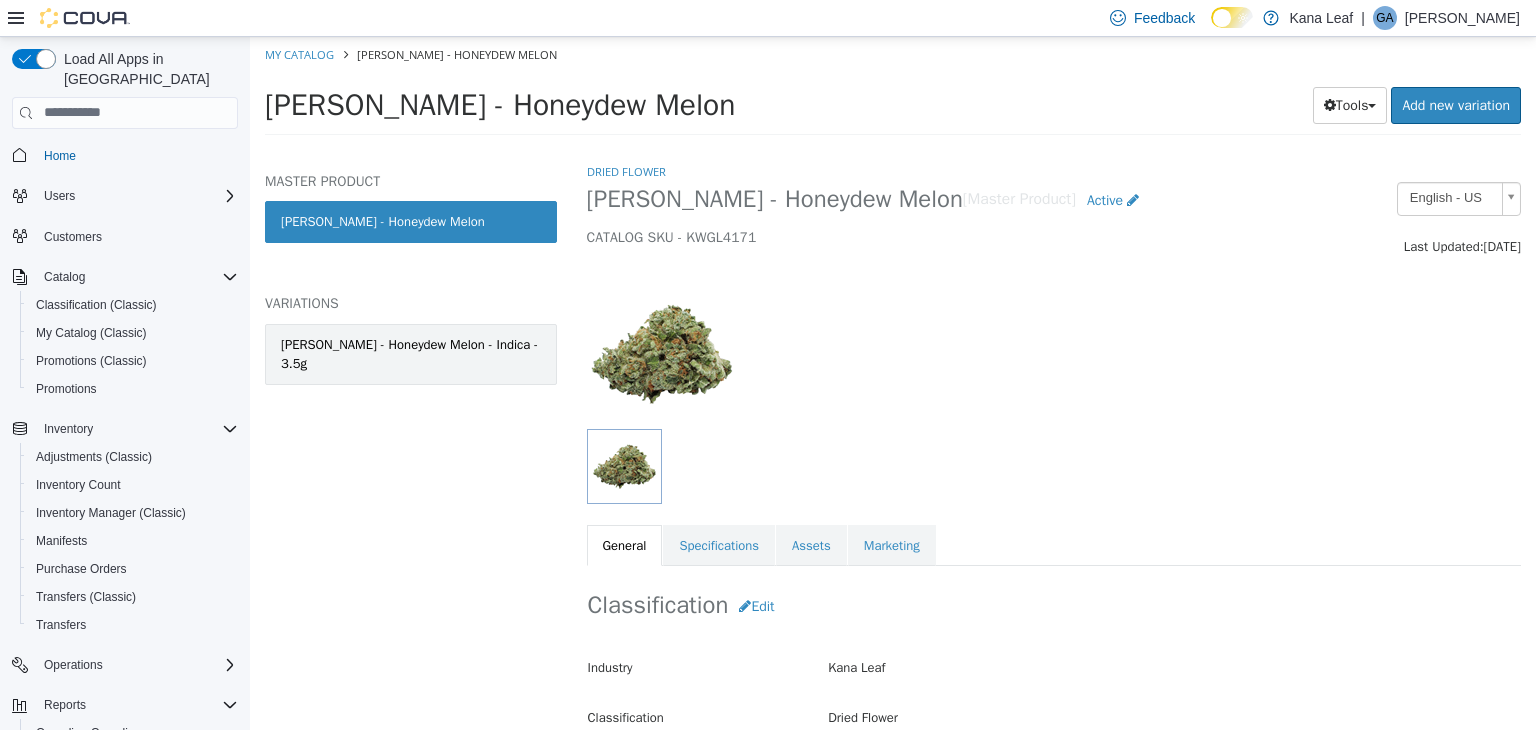 click on "[PERSON_NAME] - Honeydew Melon - Indica - 3.5g" at bounding box center [411, 353] 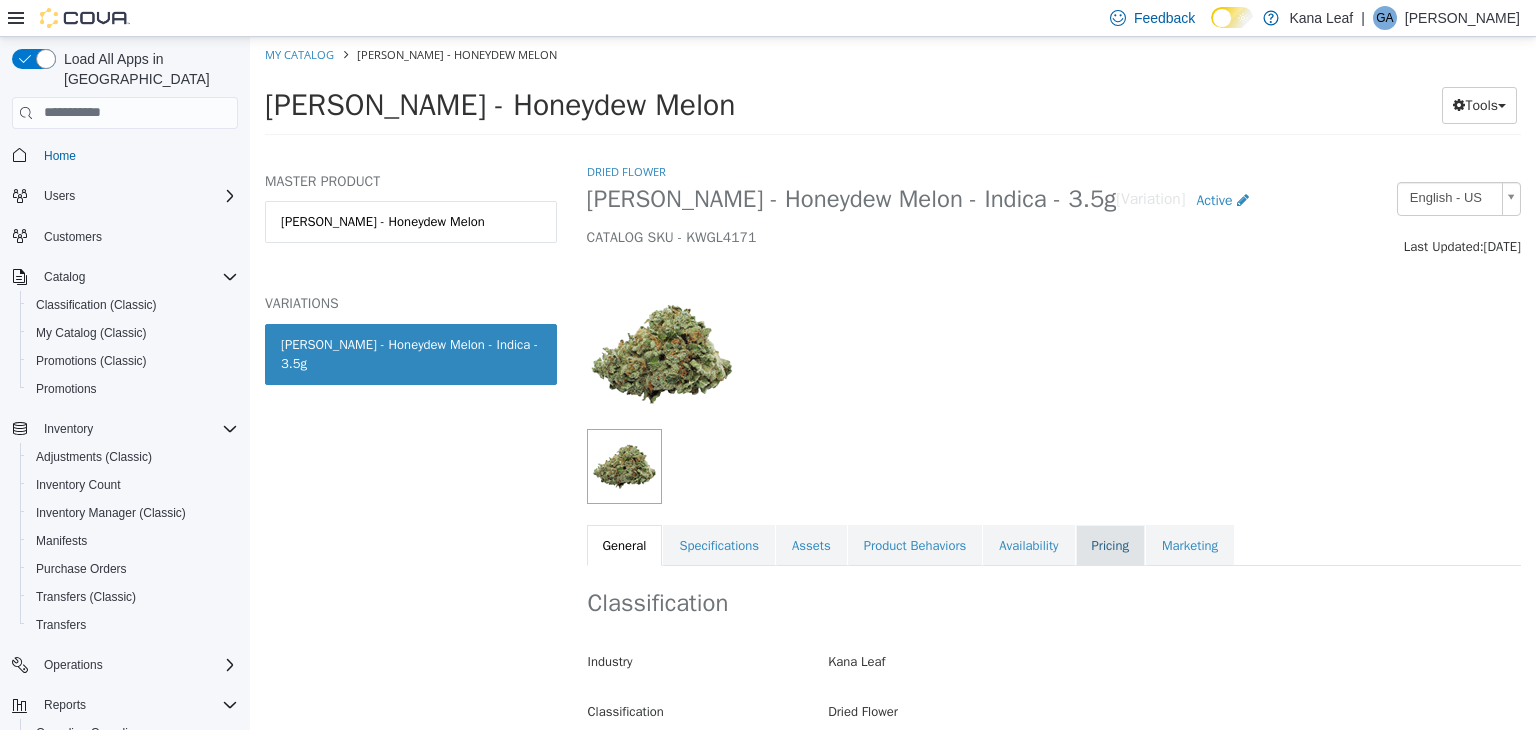 click on "Pricing" at bounding box center (1110, 545) 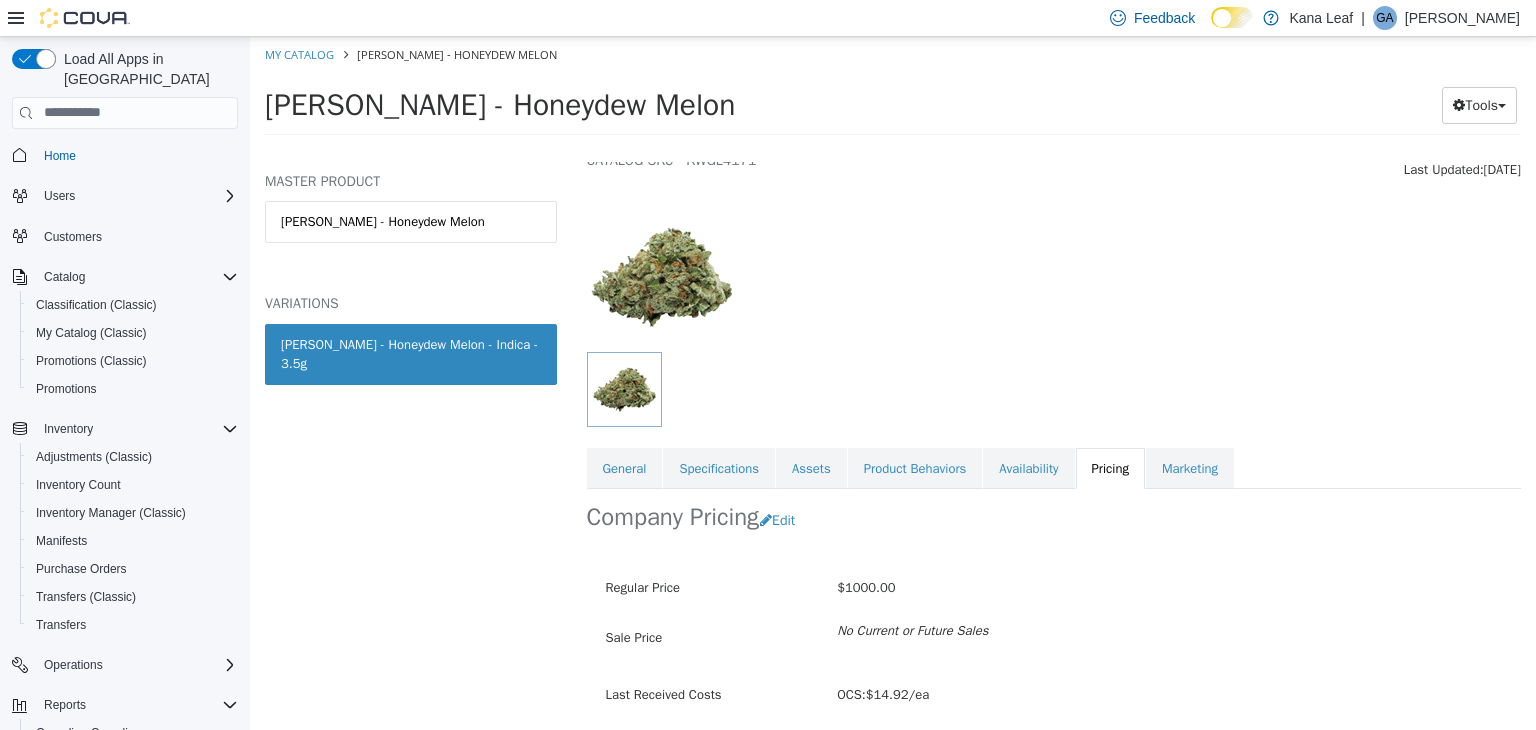 scroll, scrollTop: 147, scrollLeft: 0, axis: vertical 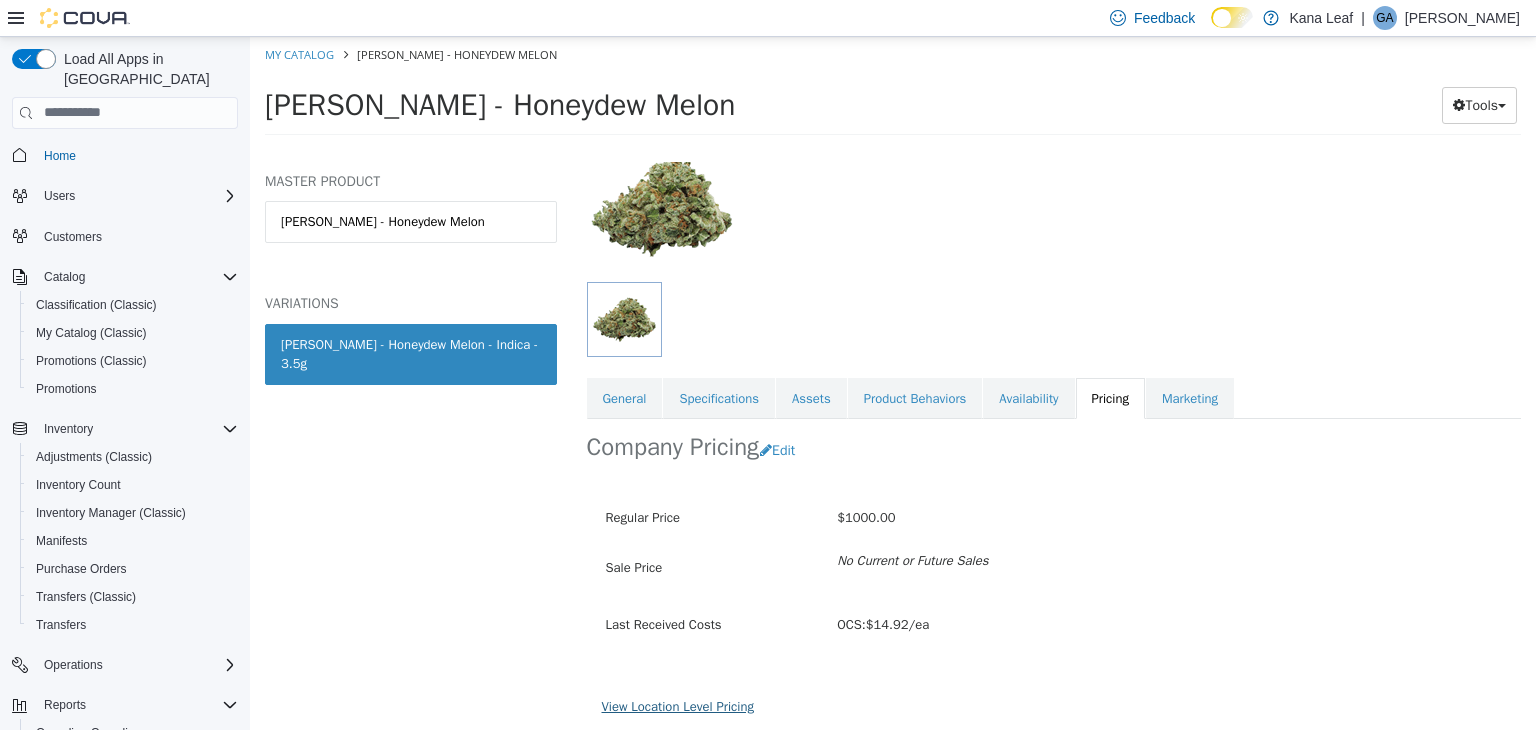 click on "View Location Level Pricing" at bounding box center [678, 705] 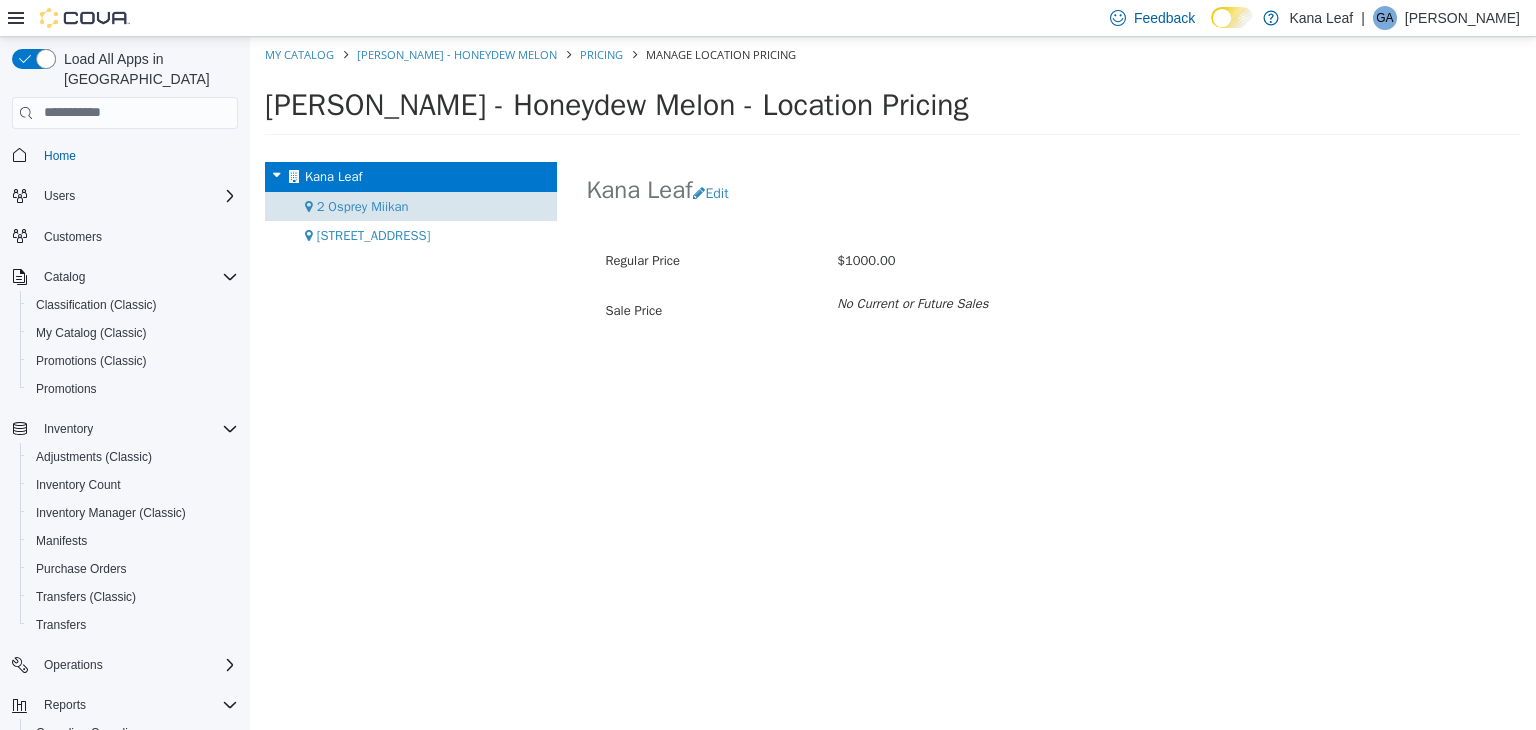 click on "2 Osprey Miikan" at bounding box center [363, 205] 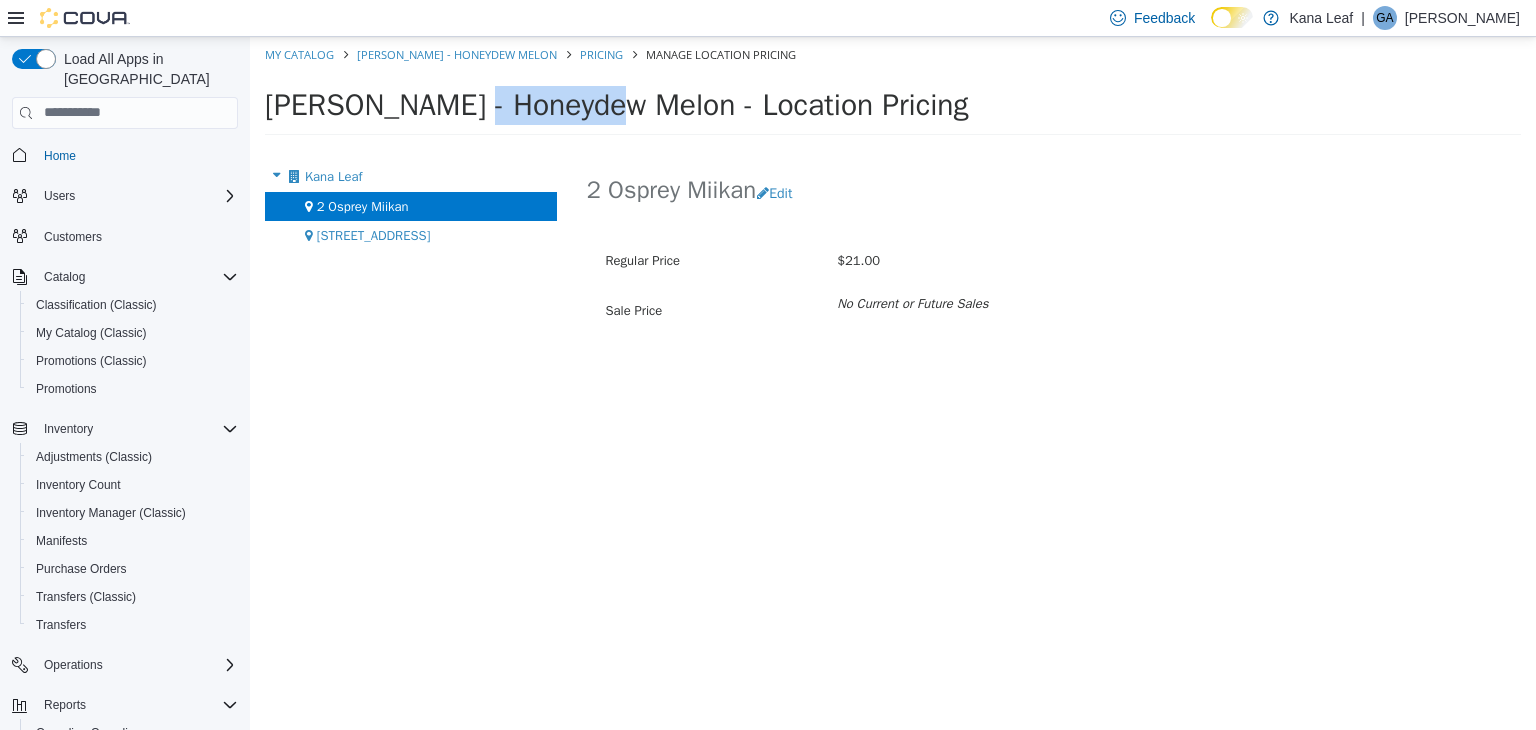 drag, startPoint x: 400, startPoint y: 102, endPoint x: 268, endPoint y: 111, distance: 132.30646 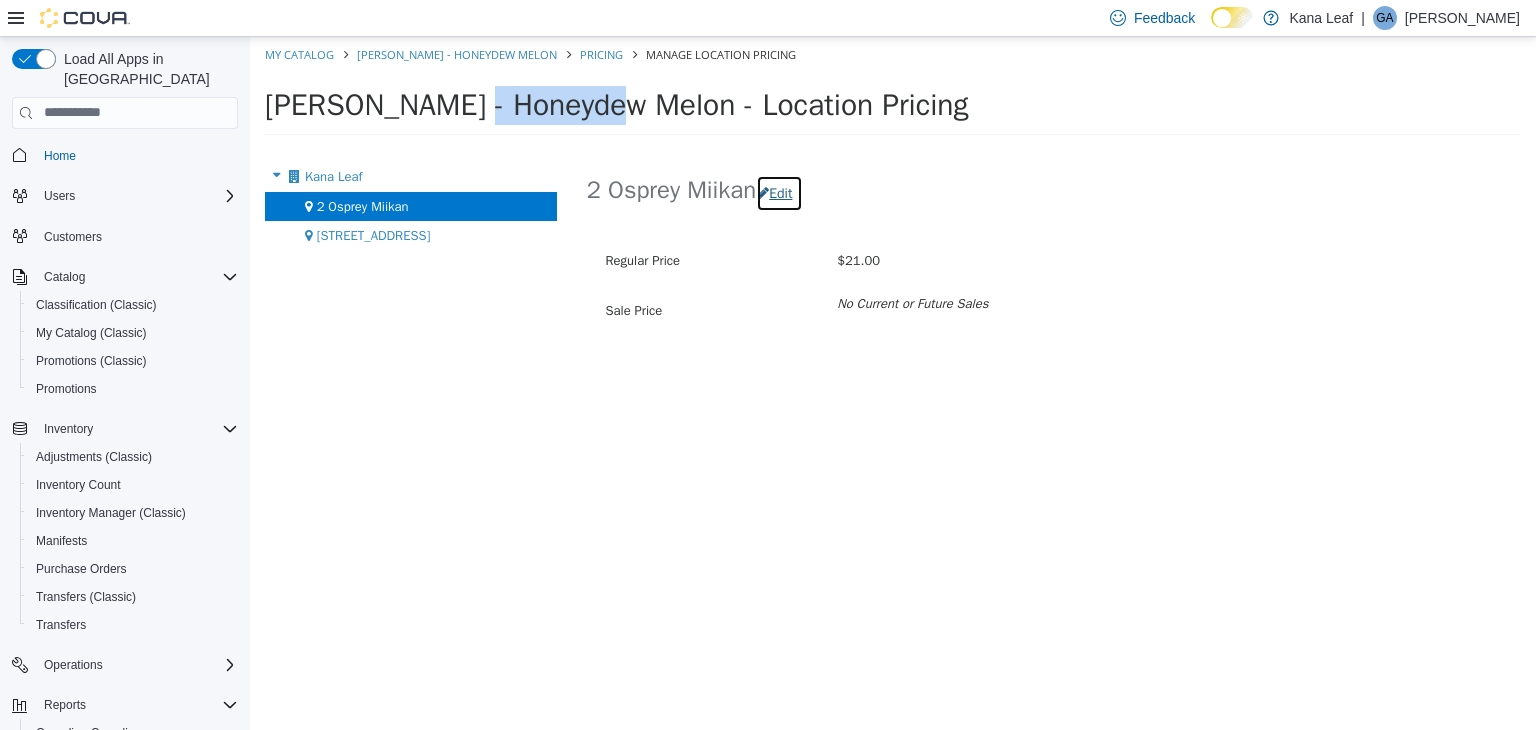 click on "Edit" at bounding box center [779, 192] 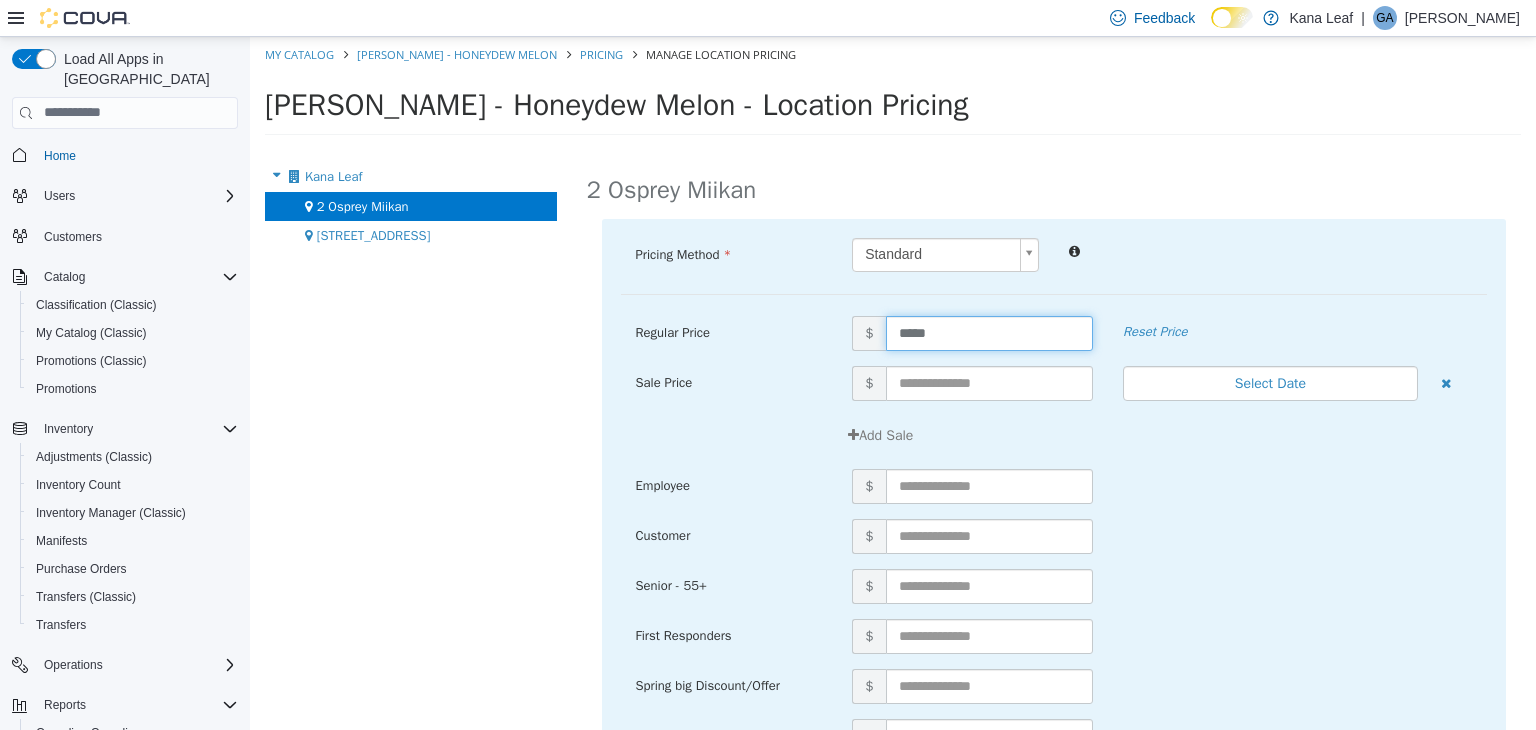 click on "*****" at bounding box center [989, 332] 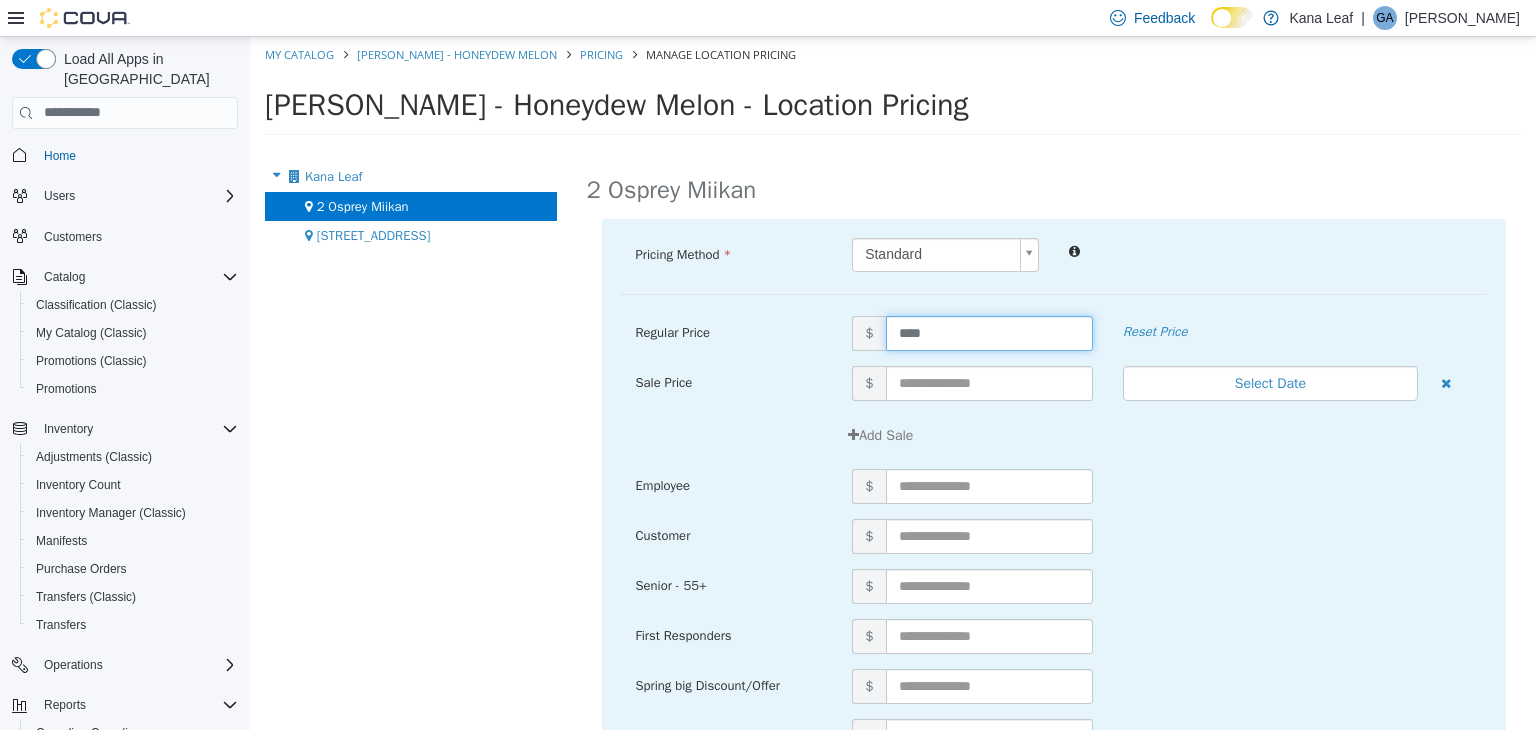 type on "*****" 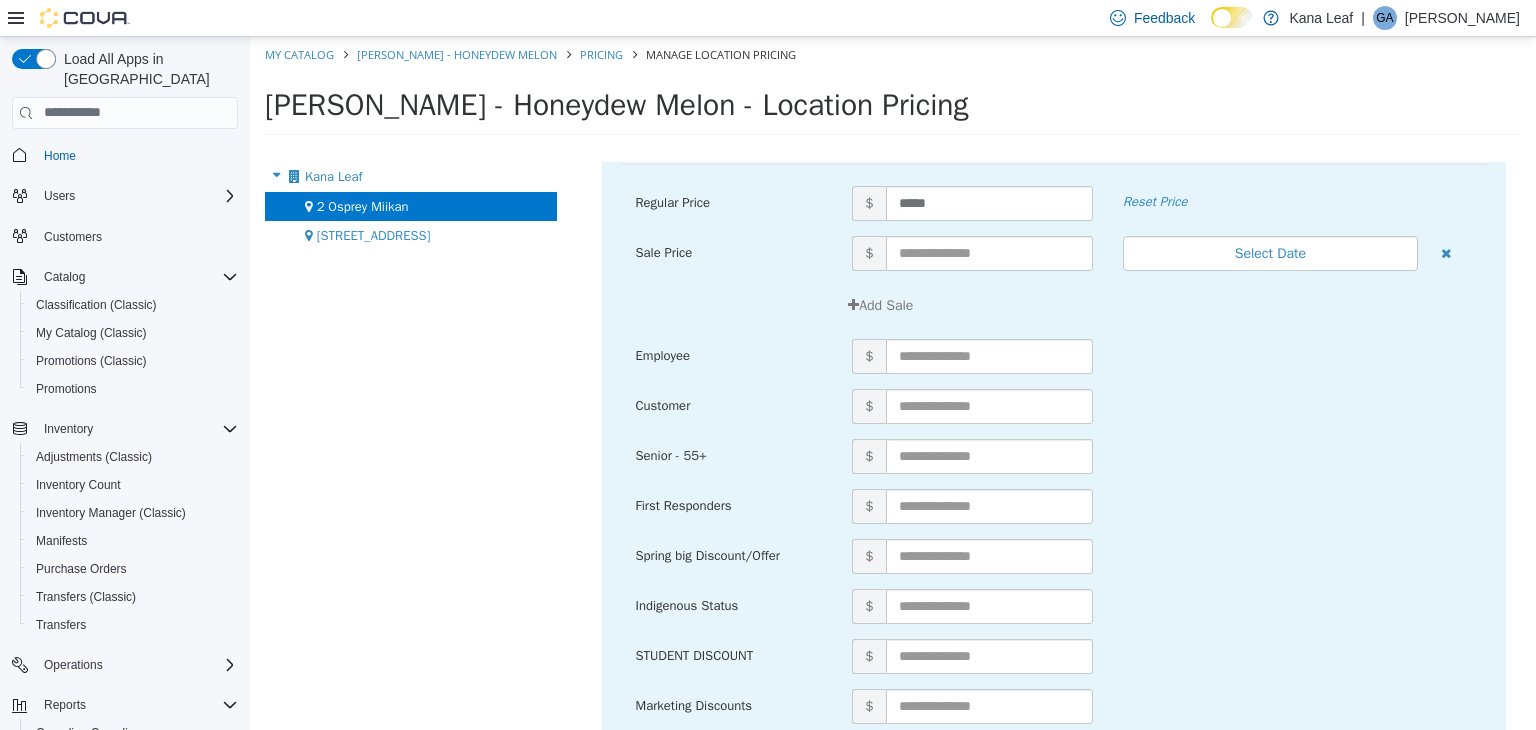 scroll, scrollTop: 214, scrollLeft: 0, axis: vertical 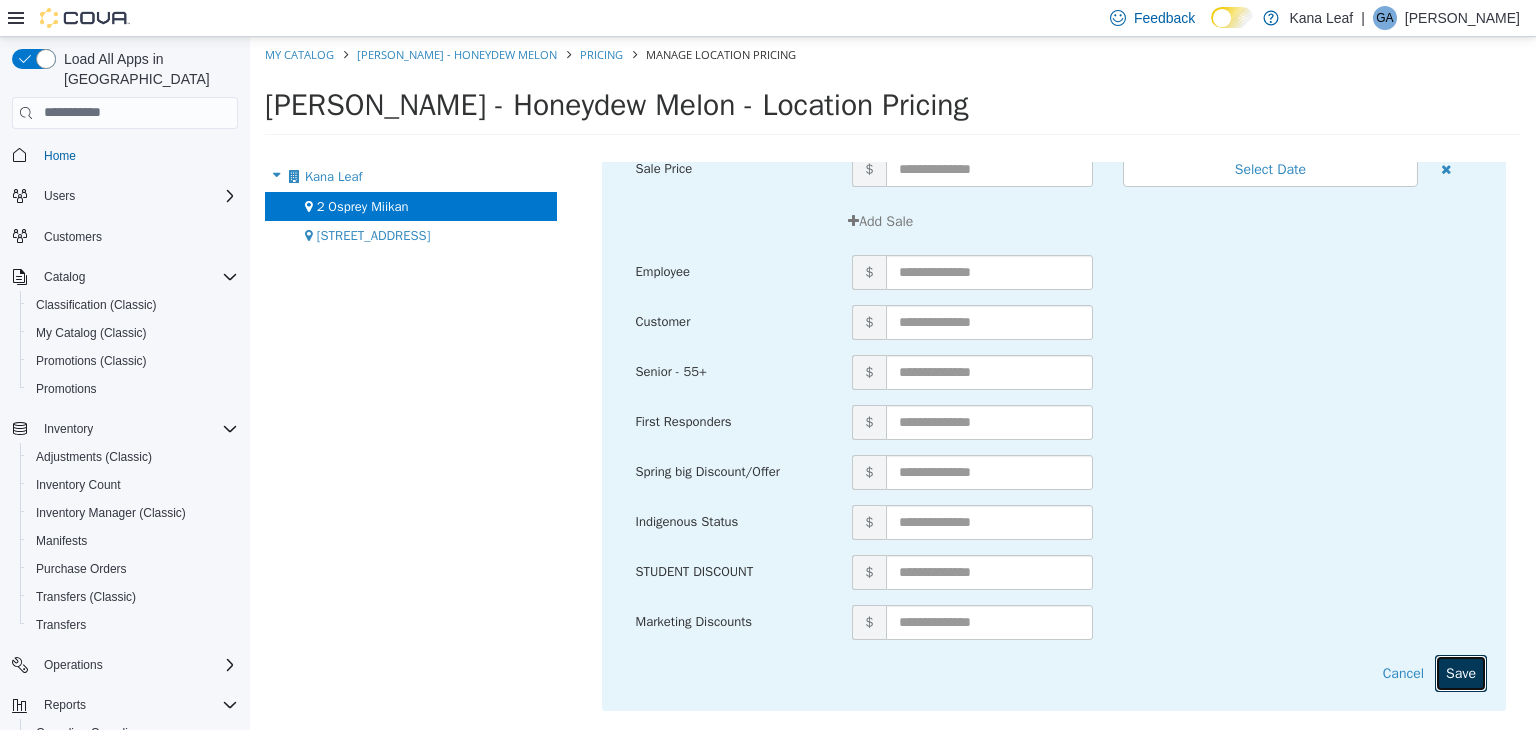 click on "Save" at bounding box center [1461, 672] 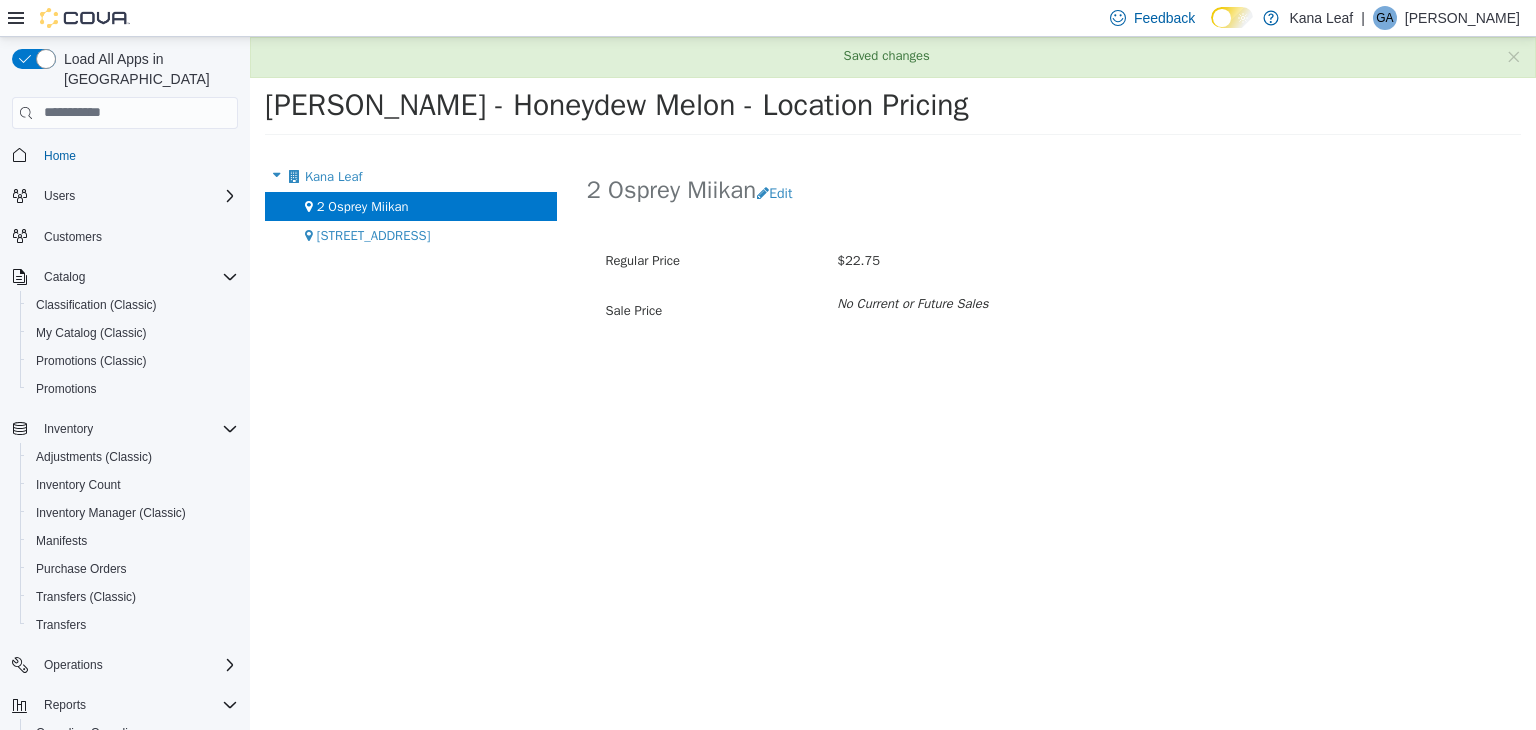 scroll, scrollTop: 0, scrollLeft: 0, axis: both 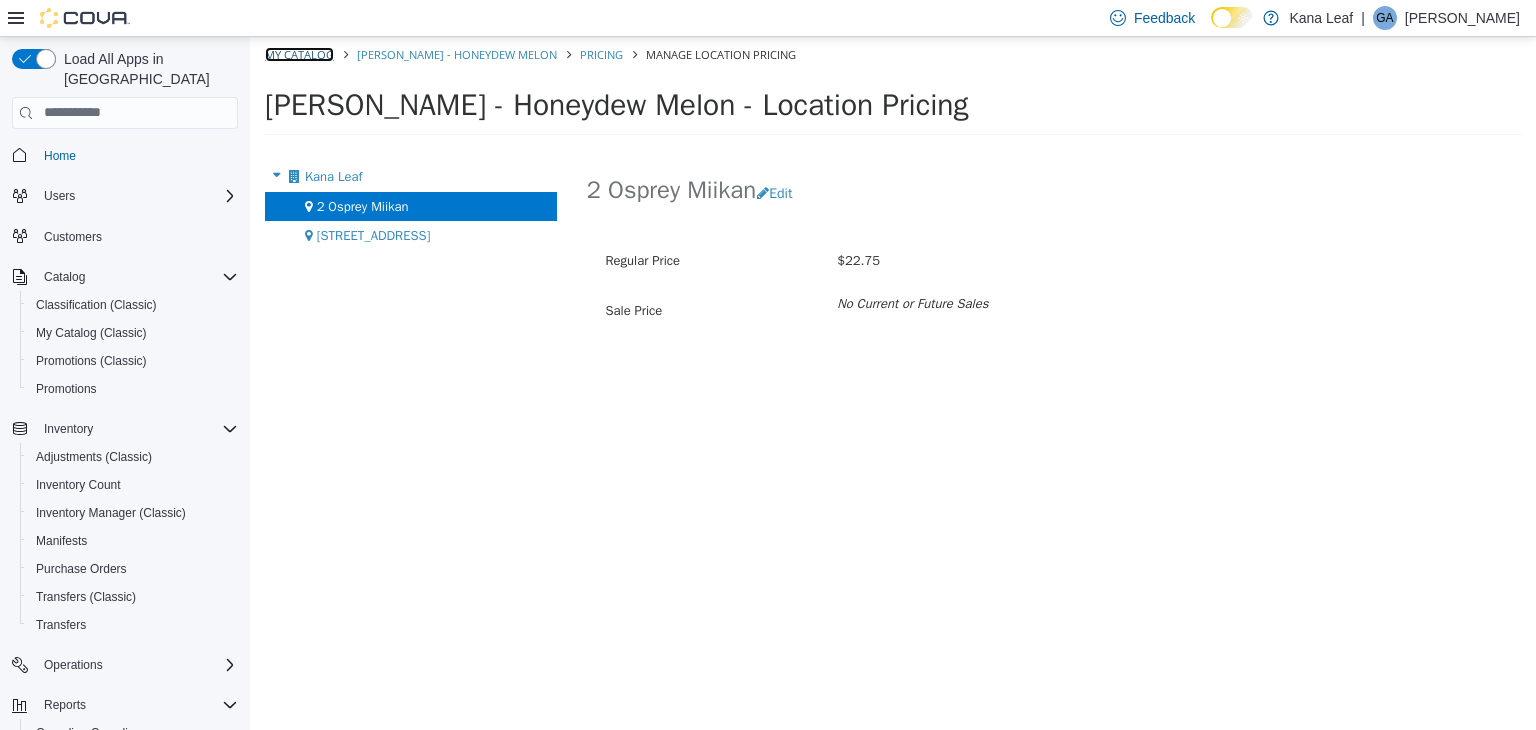 click on "My Catalog" at bounding box center (299, 53) 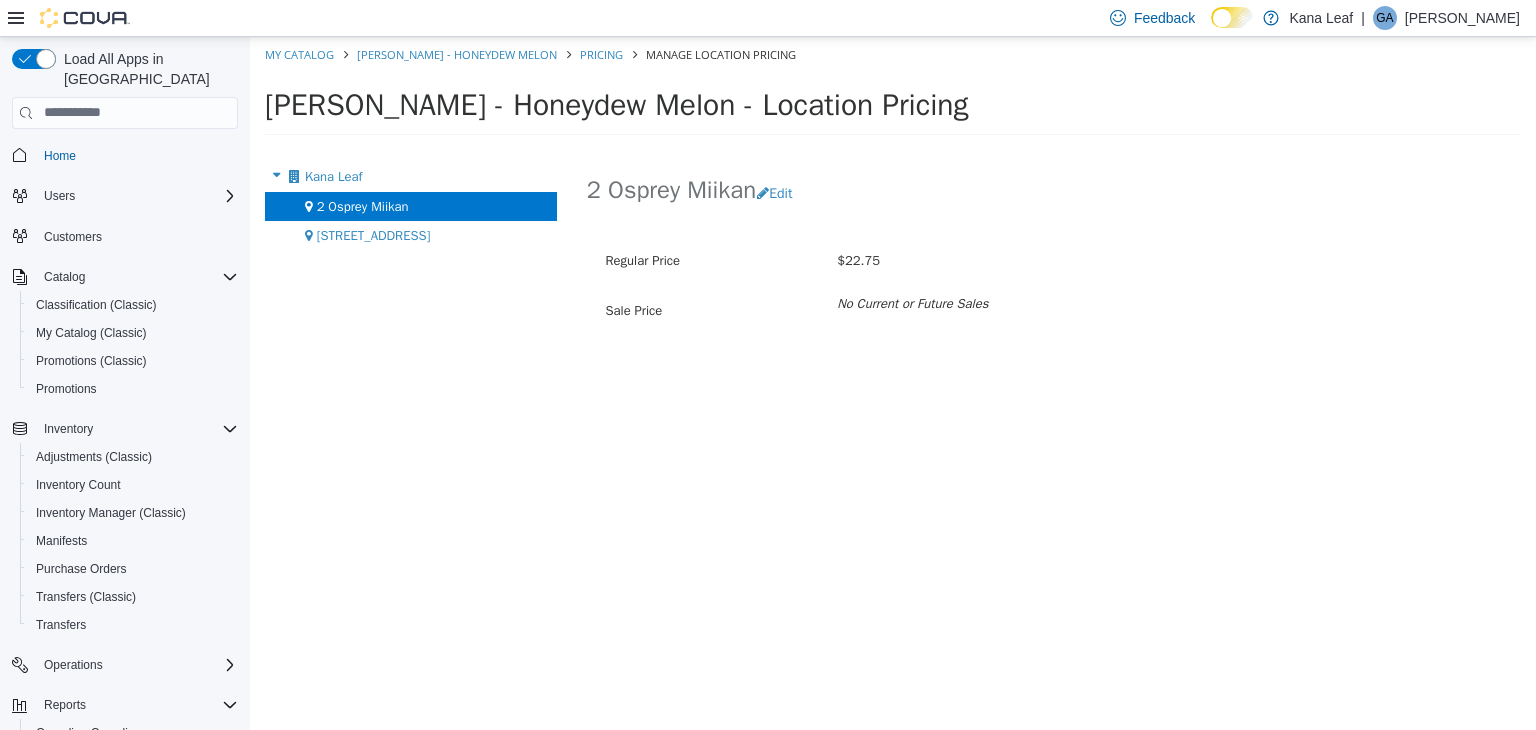 select on "**********" 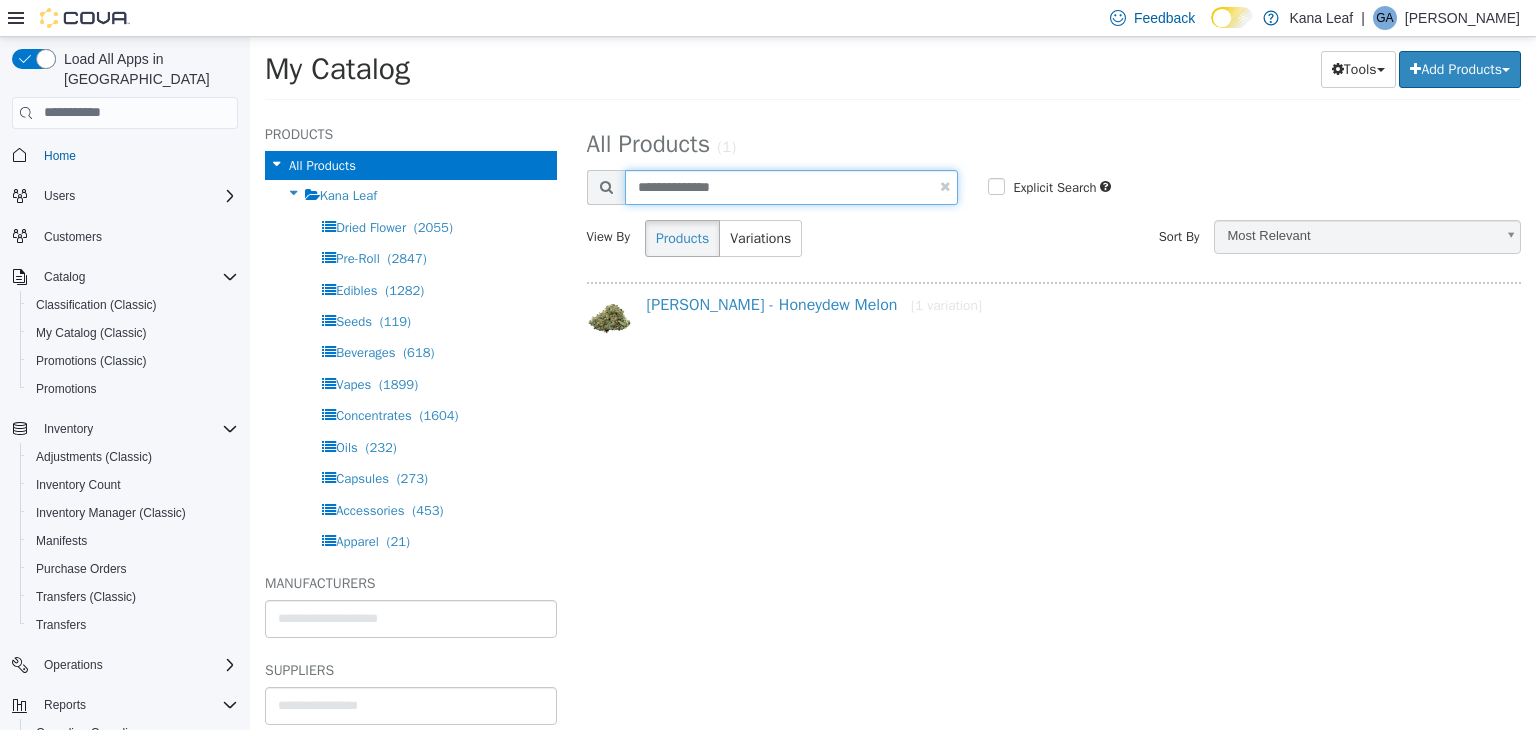 drag, startPoint x: 749, startPoint y: 186, endPoint x: 697, endPoint y: 198, distance: 53.366657 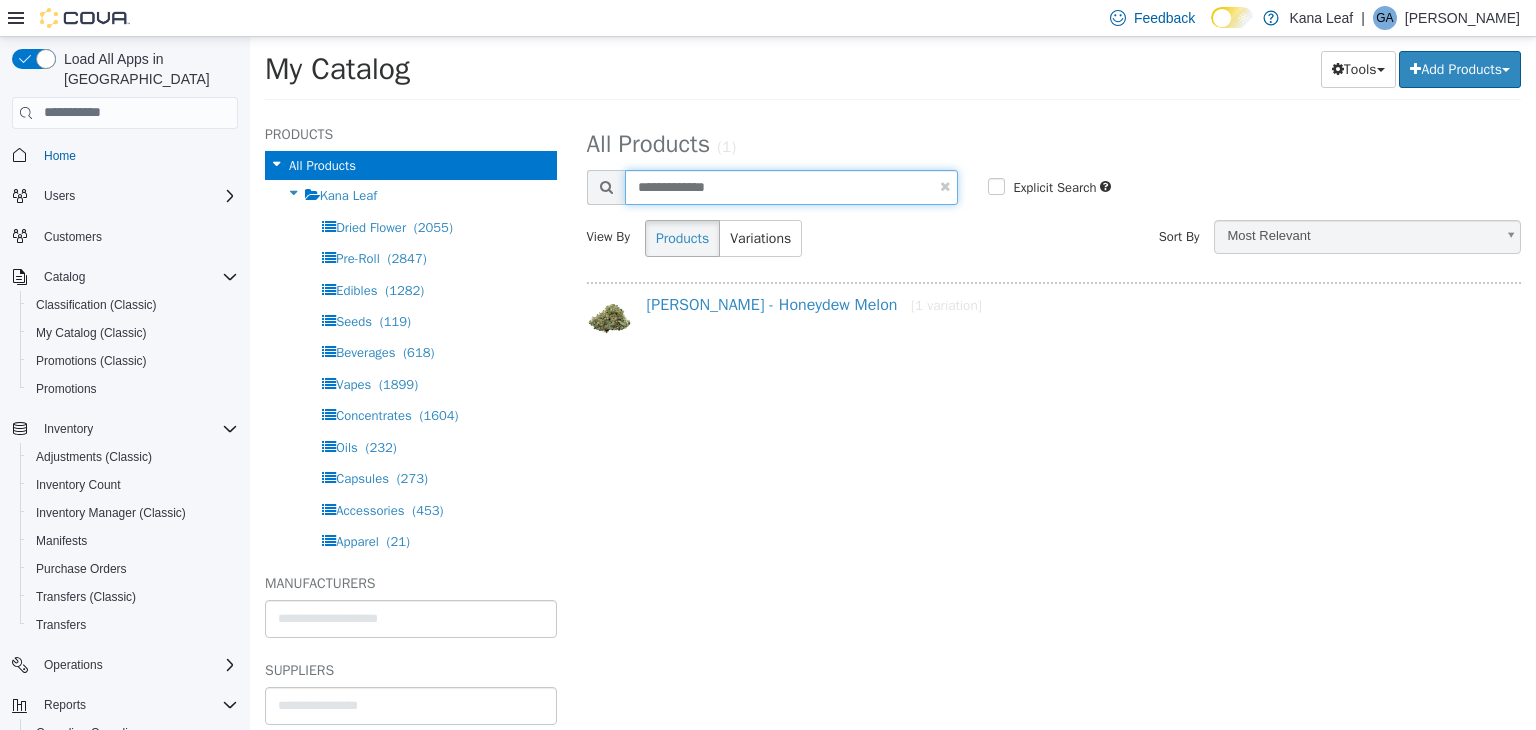 type on "**********" 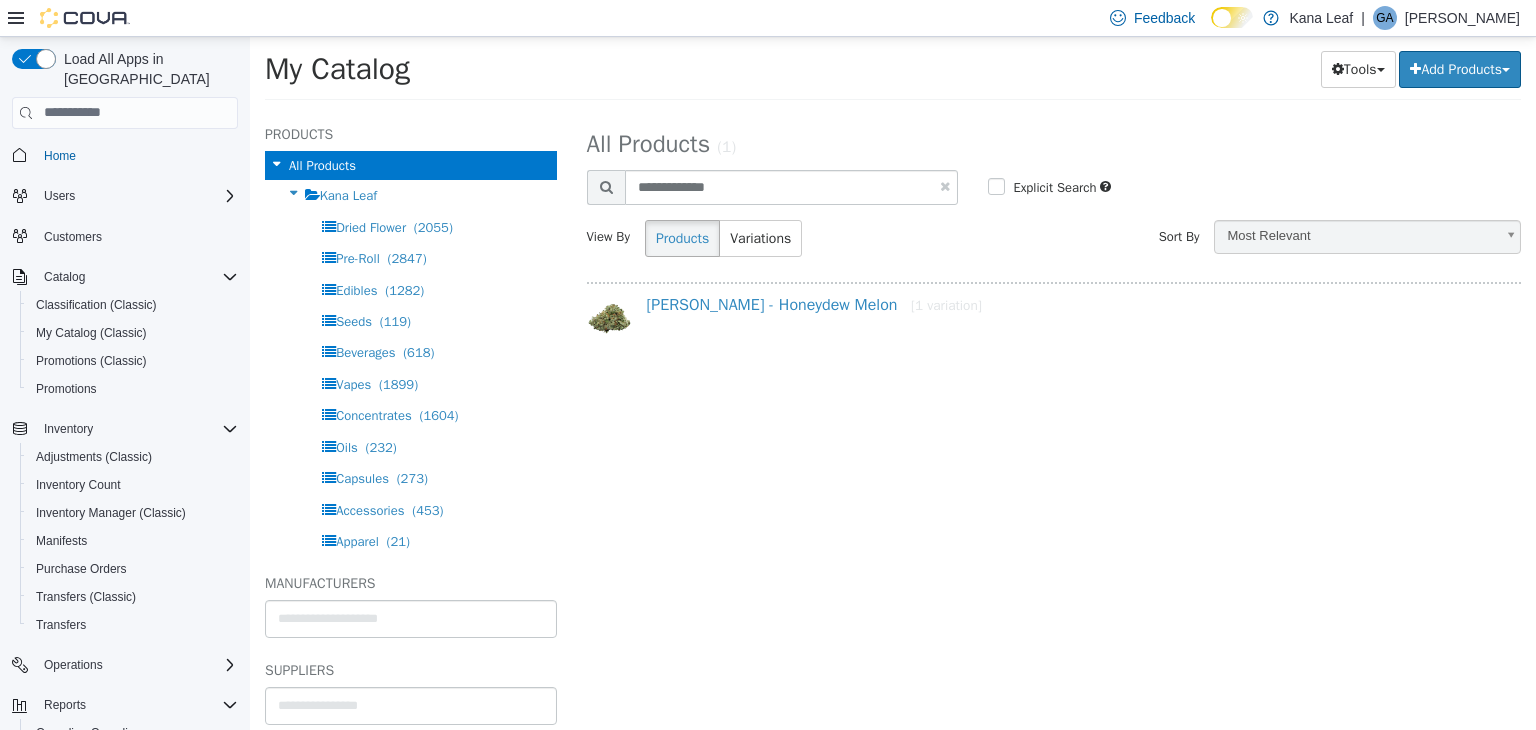 select on "**********" 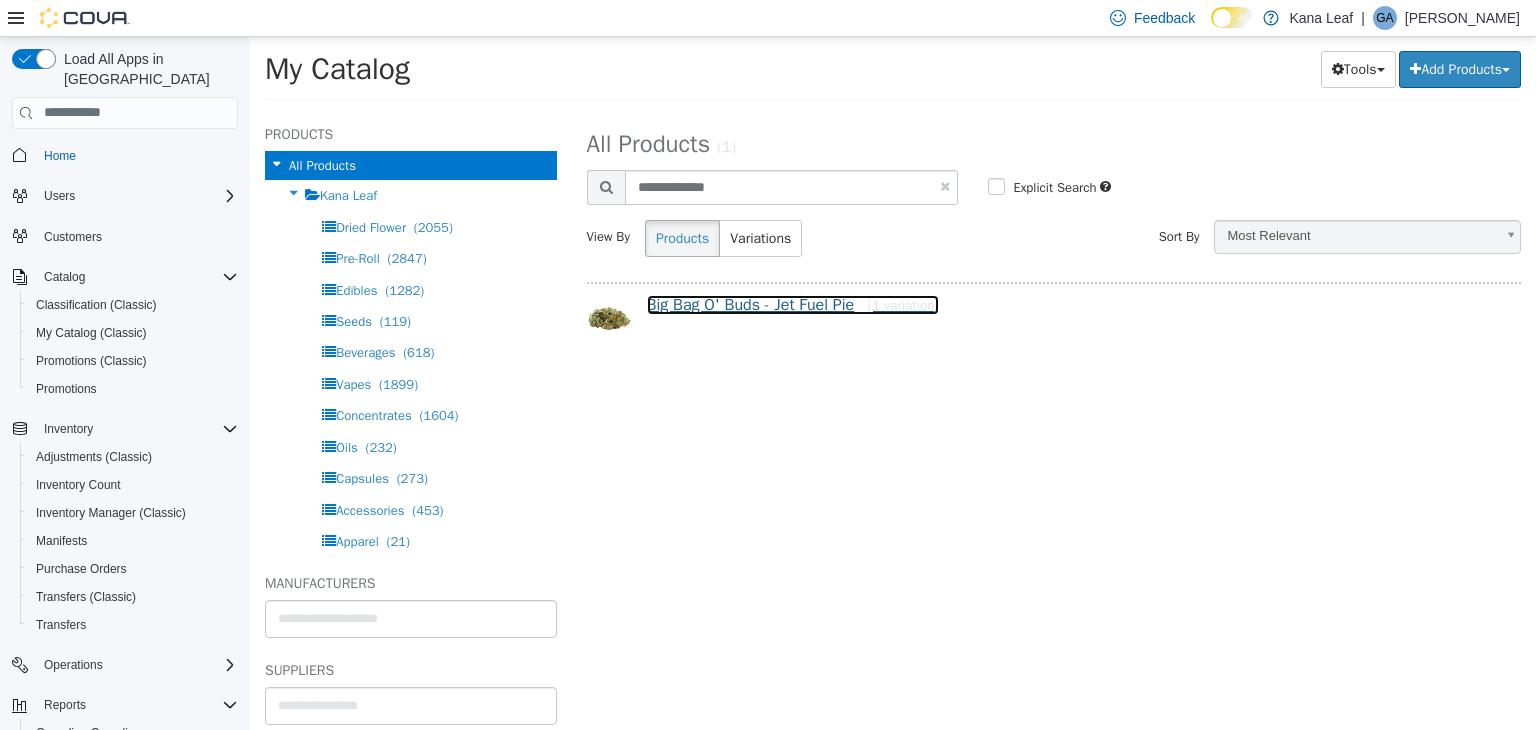 click on "Big Bag O' Buds - Jet Fuel Pie
[1 variation]" at bounding box center [793, 304] 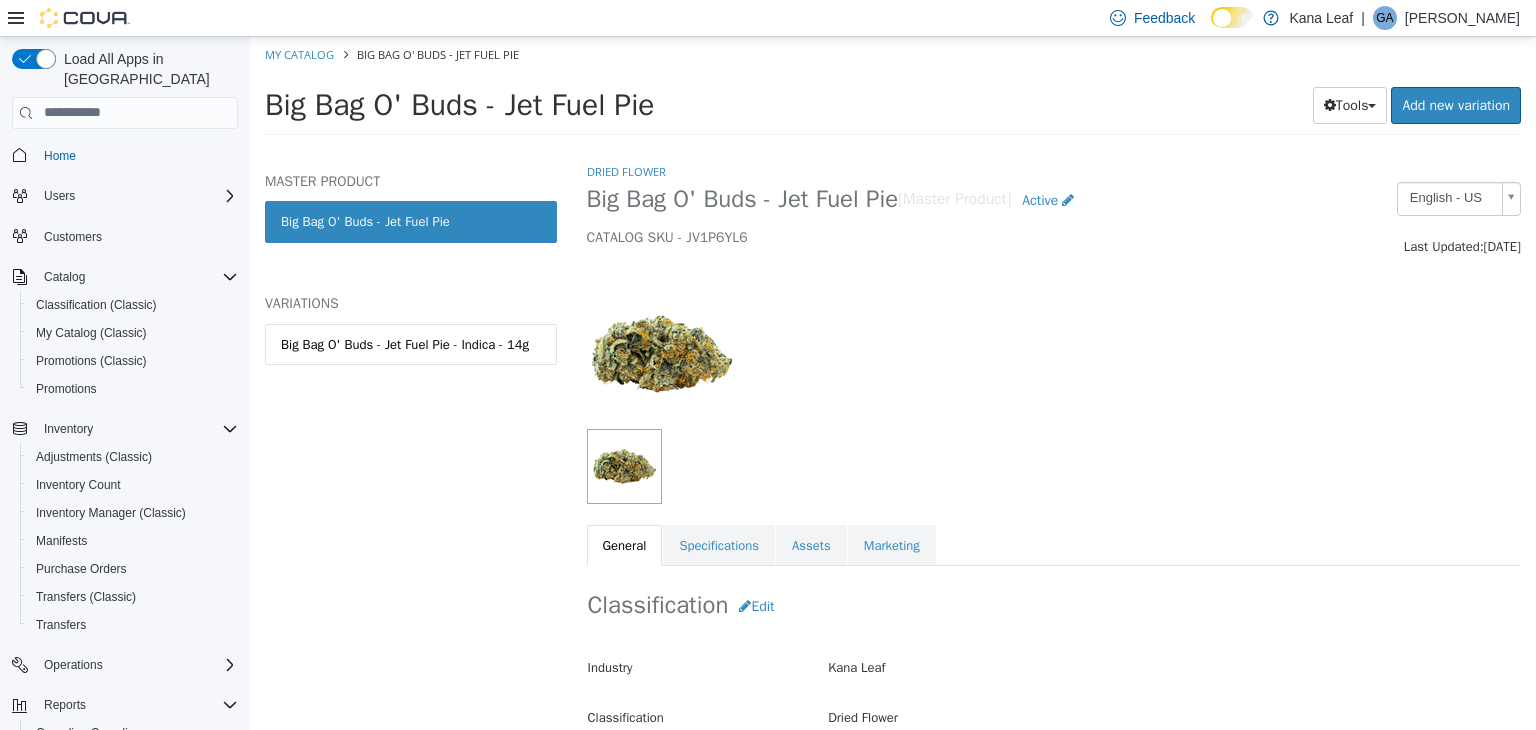 click on "VARIATIONS" at bounding box center [411, 303] 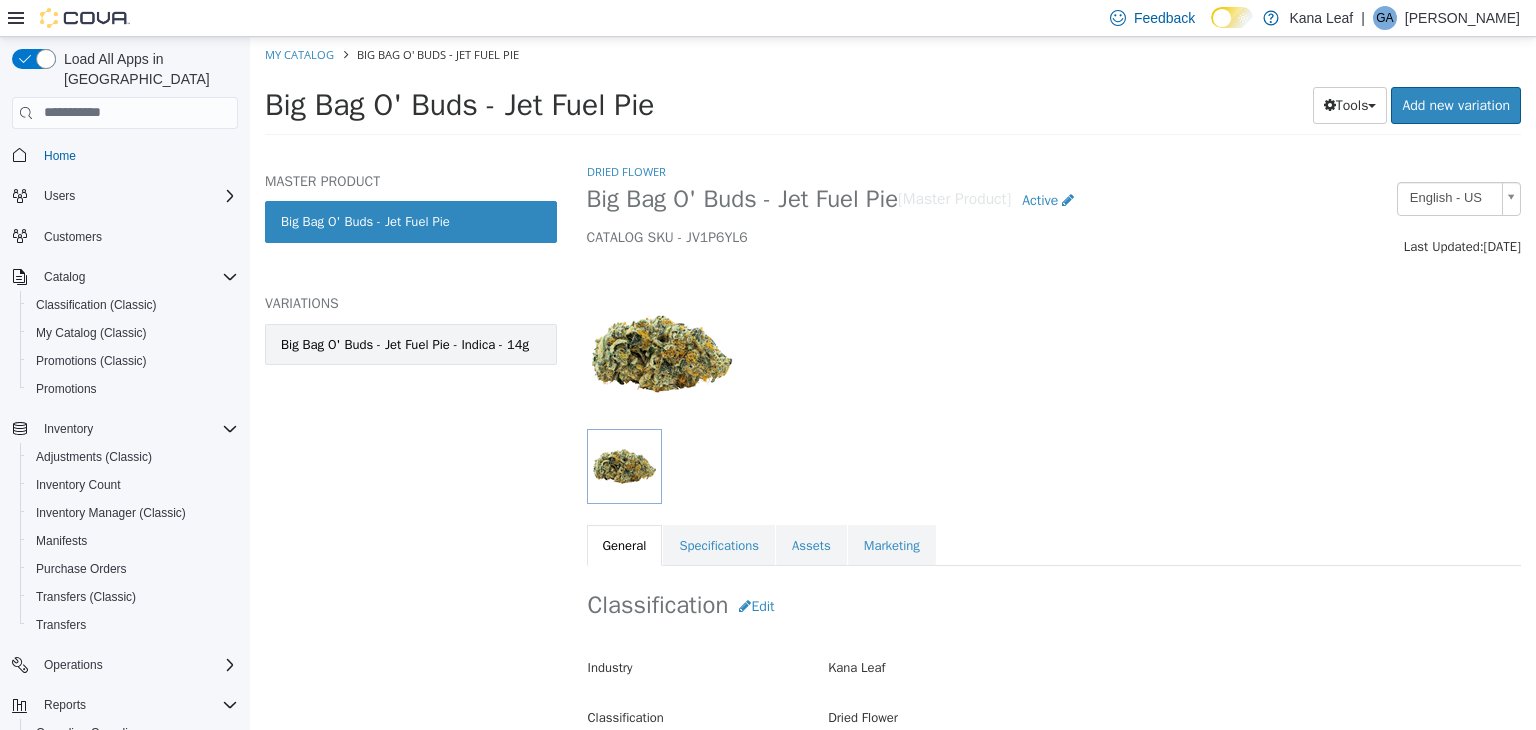 click on "Big Bag O' Buds - Jet Fuel Pie - Indica - 14g" at bounding box center [405, 344] 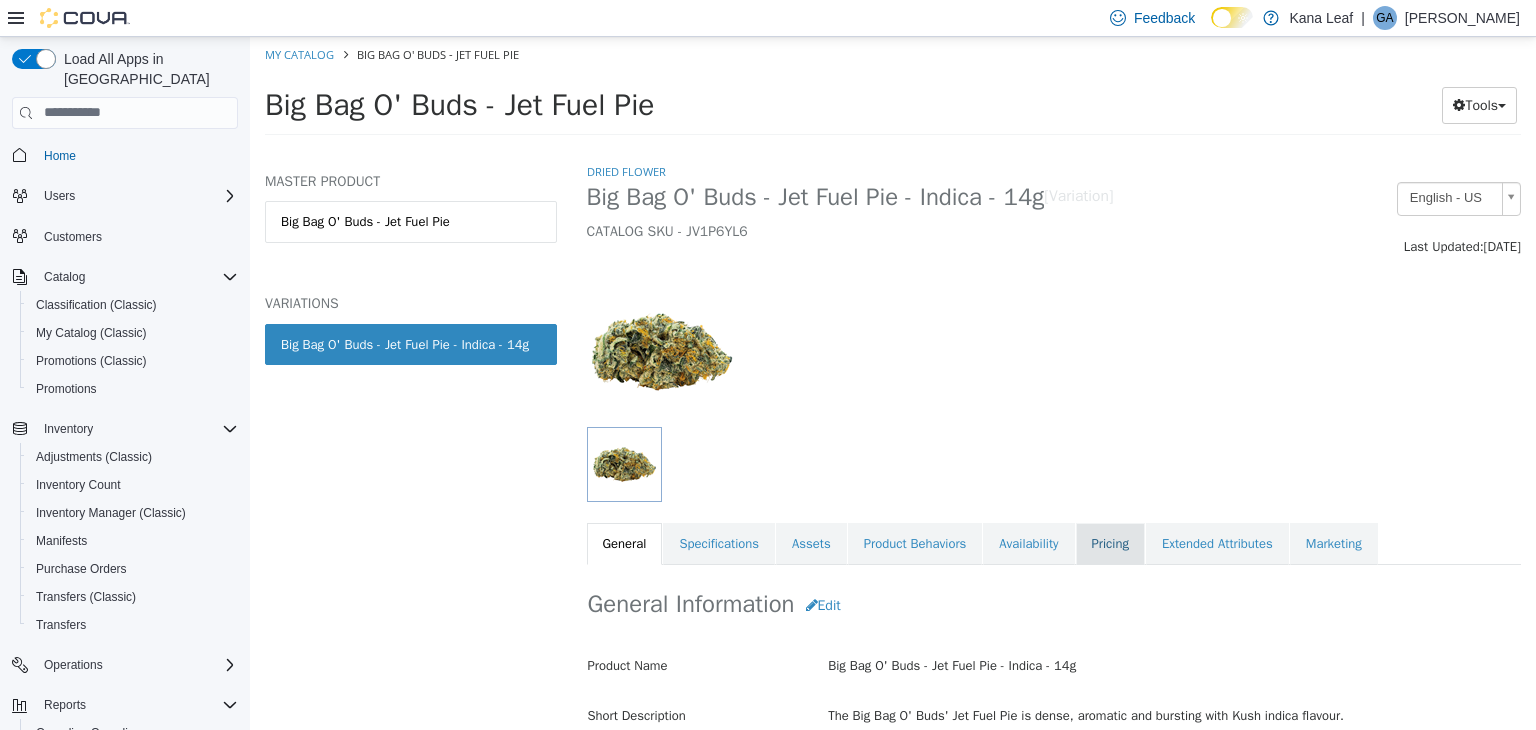 click on "Pricing" at bounding box center (1110, 543) 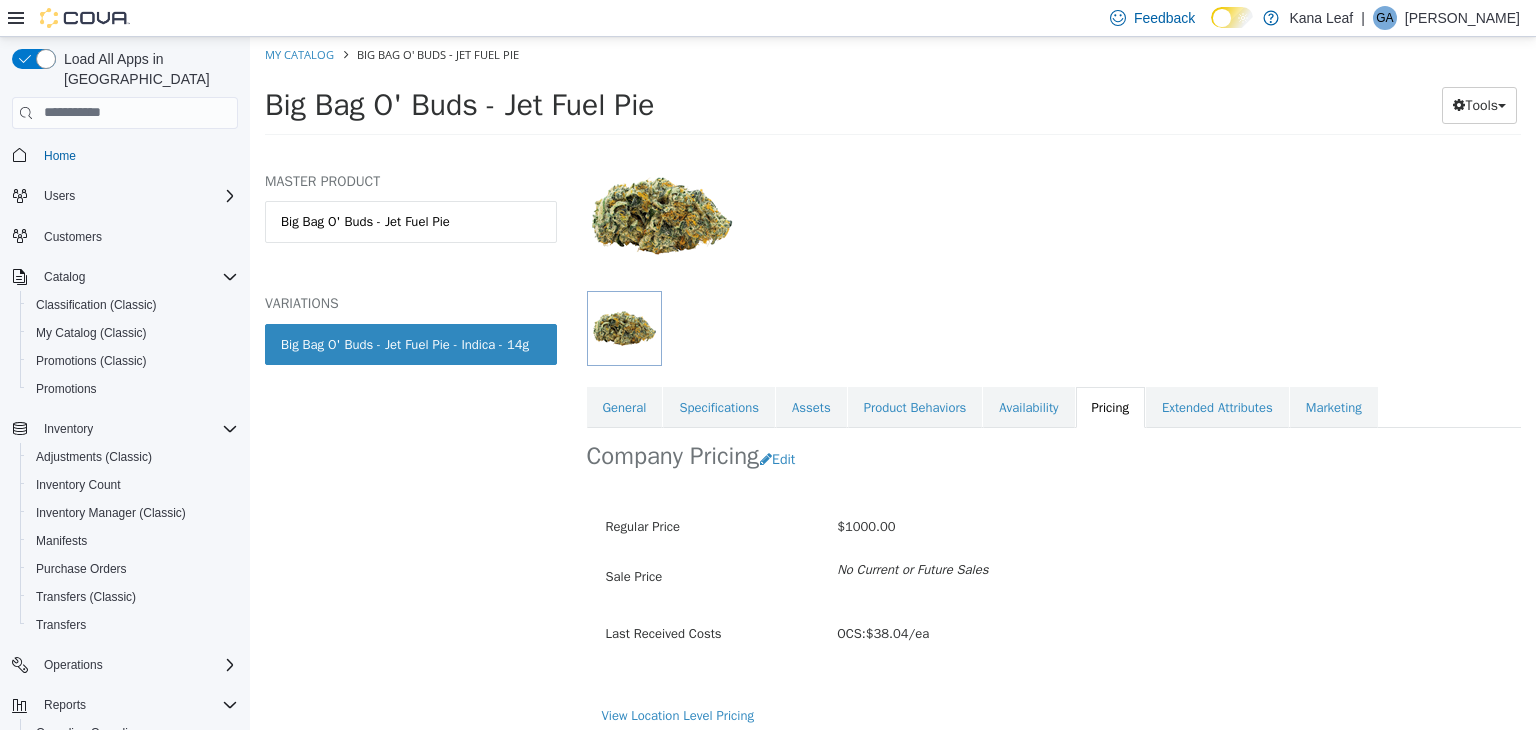 scroll, scrollTop: 147, scrollLeft: 0, axis: vertical 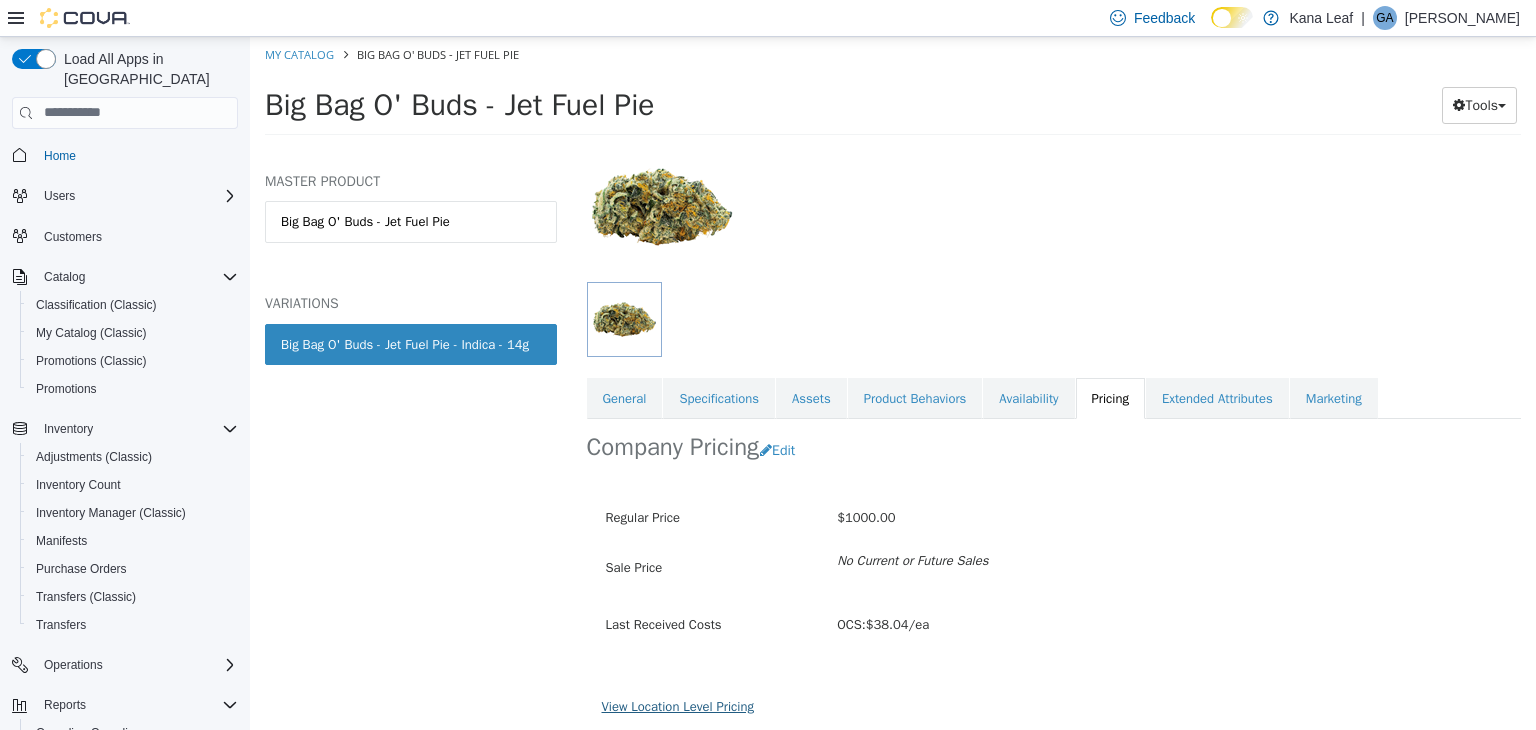 click on "View Location Level Pricing" at bounding box center [678, 705] 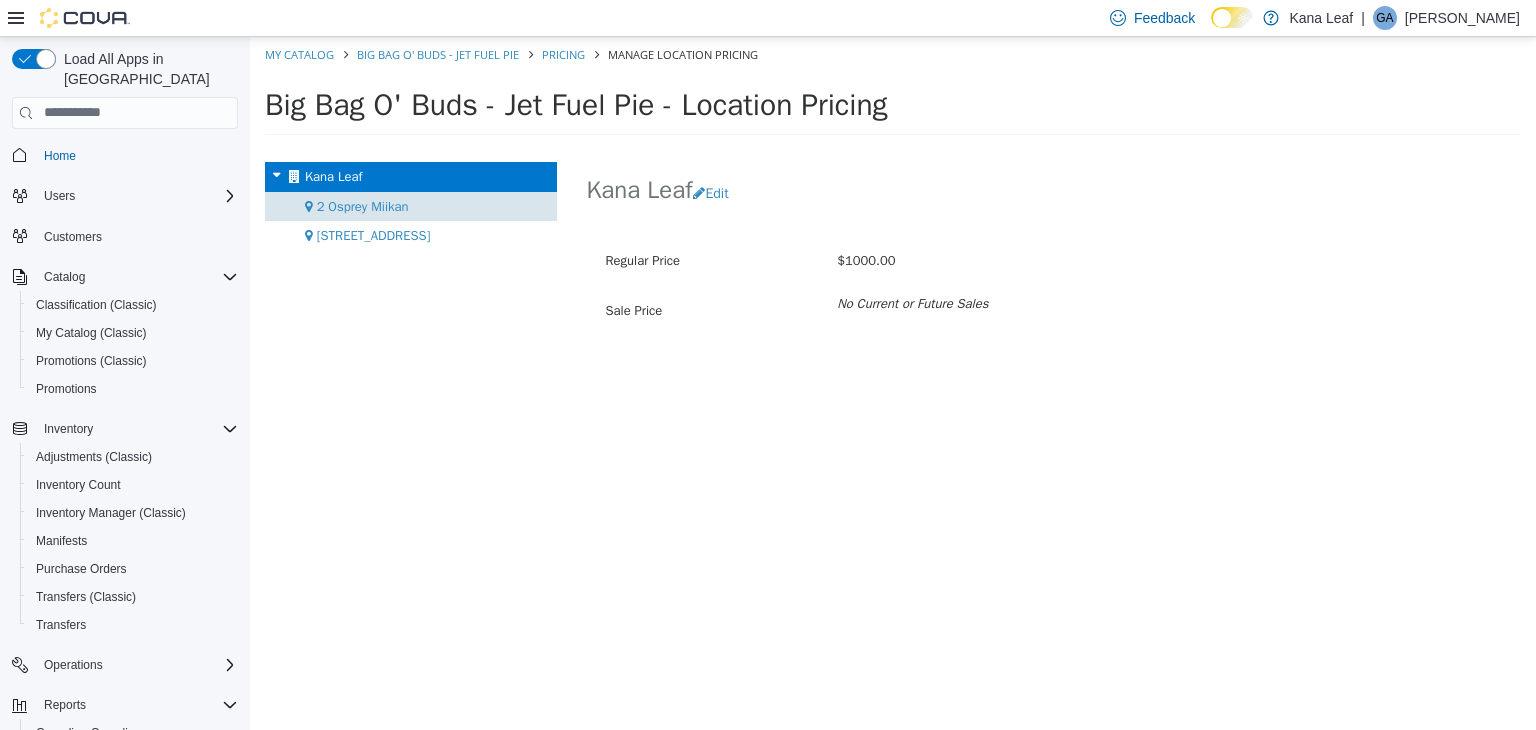 click on "2 Osprey Miikan" at bounding box center (363, 205) 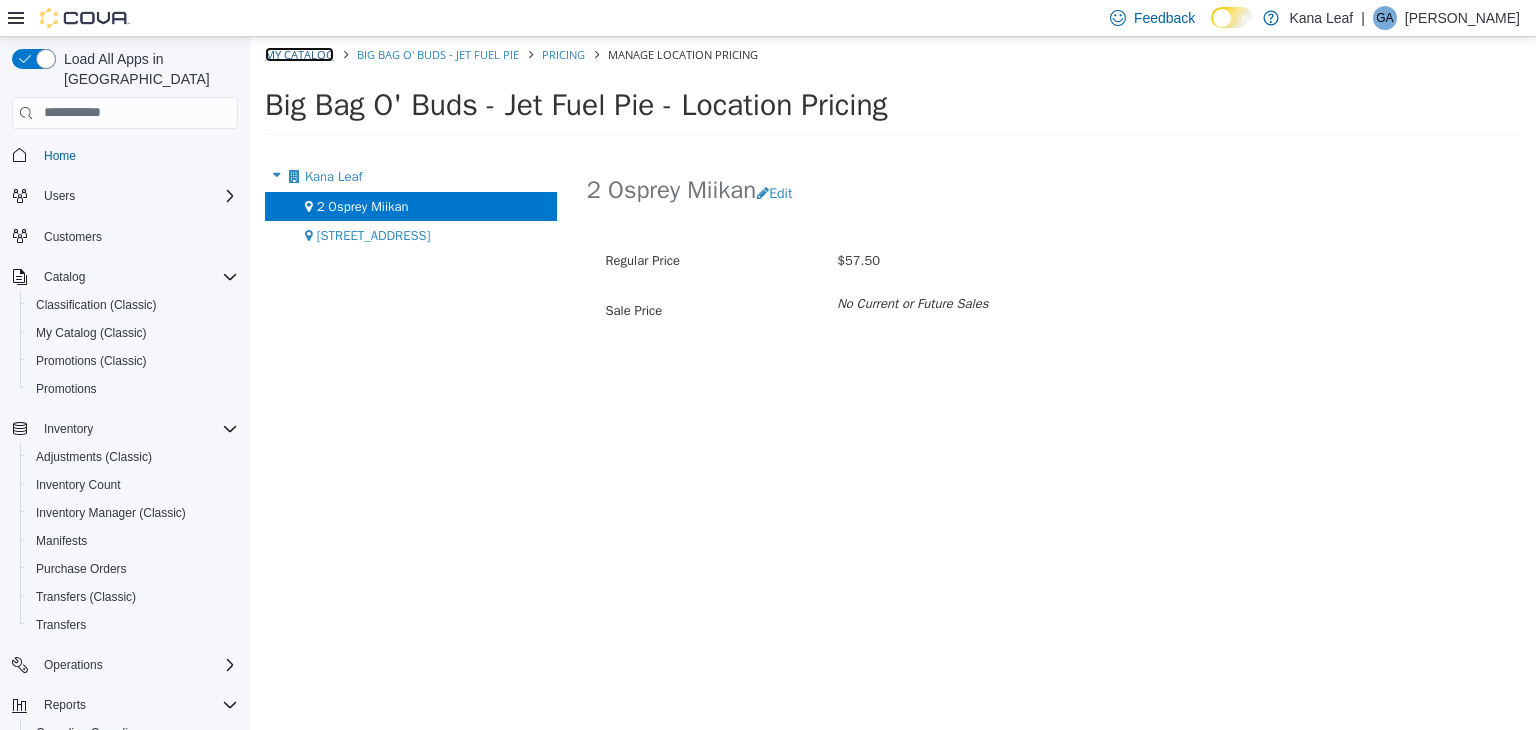 click on "My Catalog" at bounding box center (299, 53) 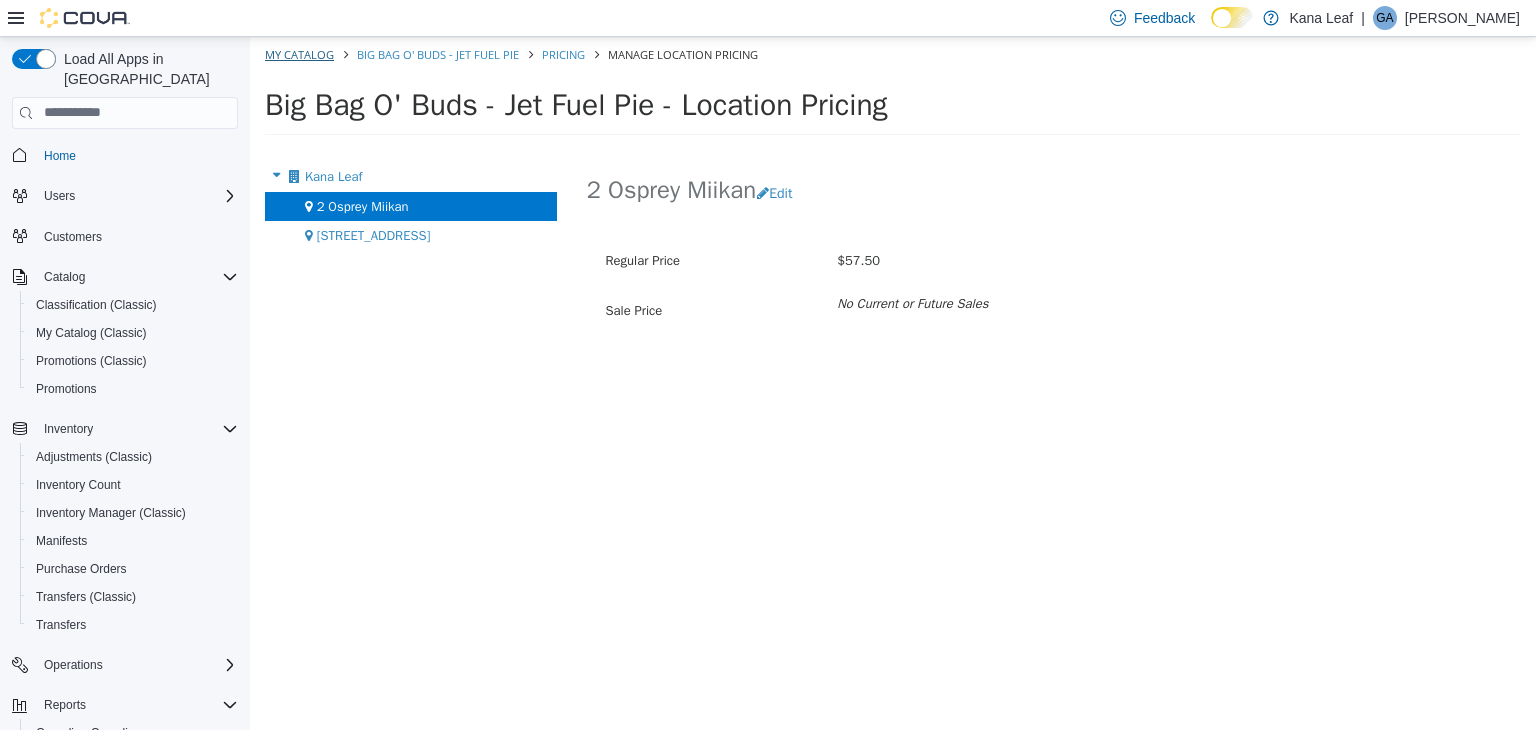 select on "**********" 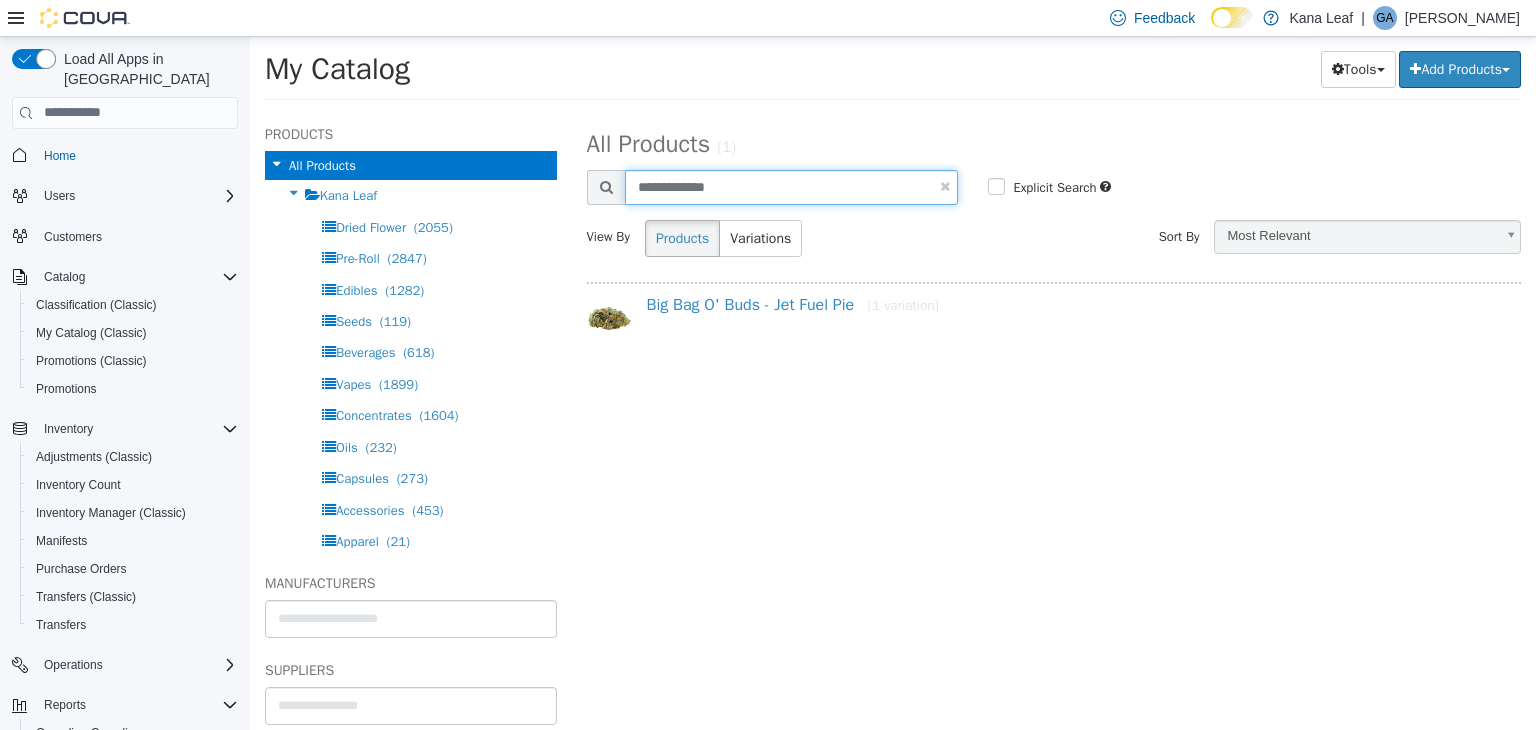 drag, startPoint x: 741, startPoint y: 182, endPoint x: 624, endPoint y: 186, distance: 117.06836 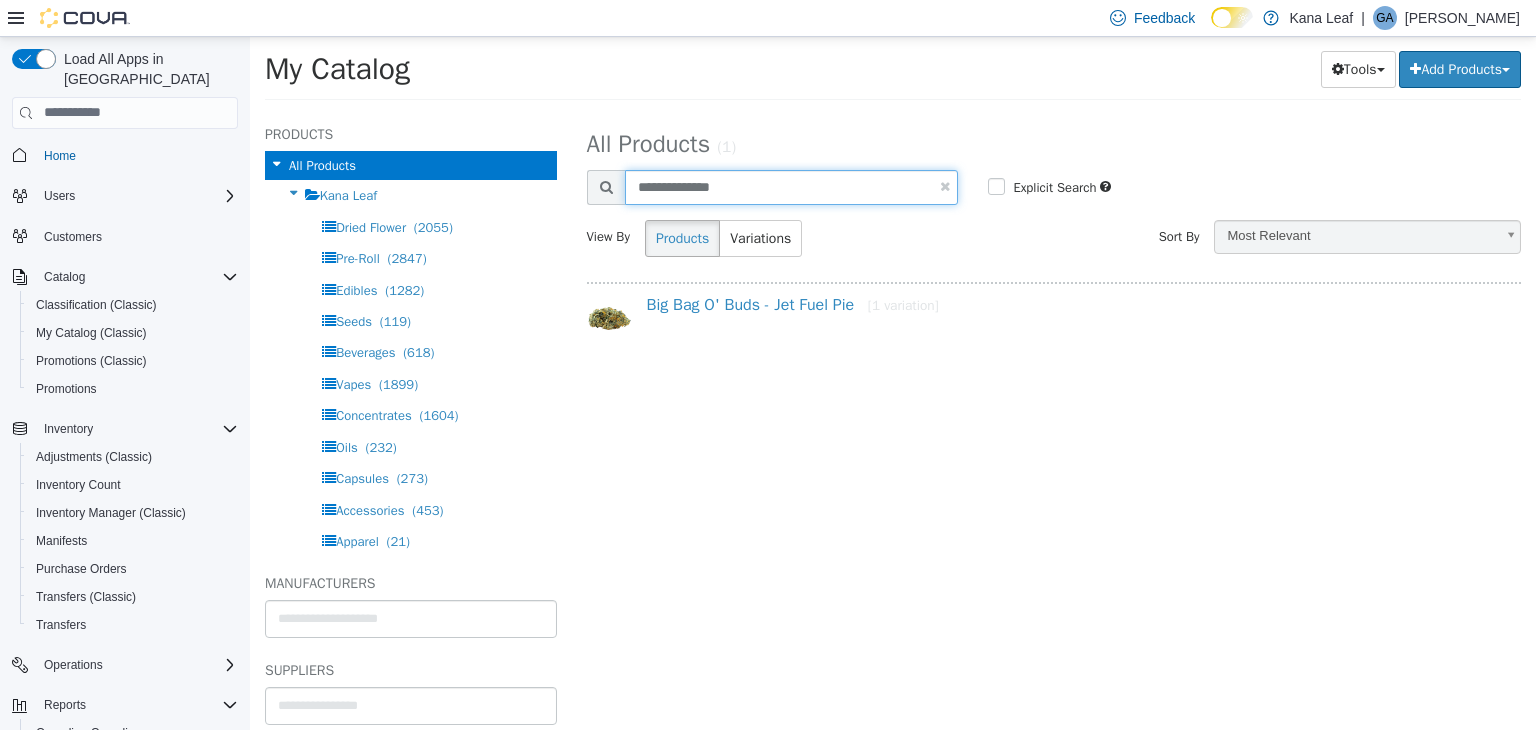 type on "**********" 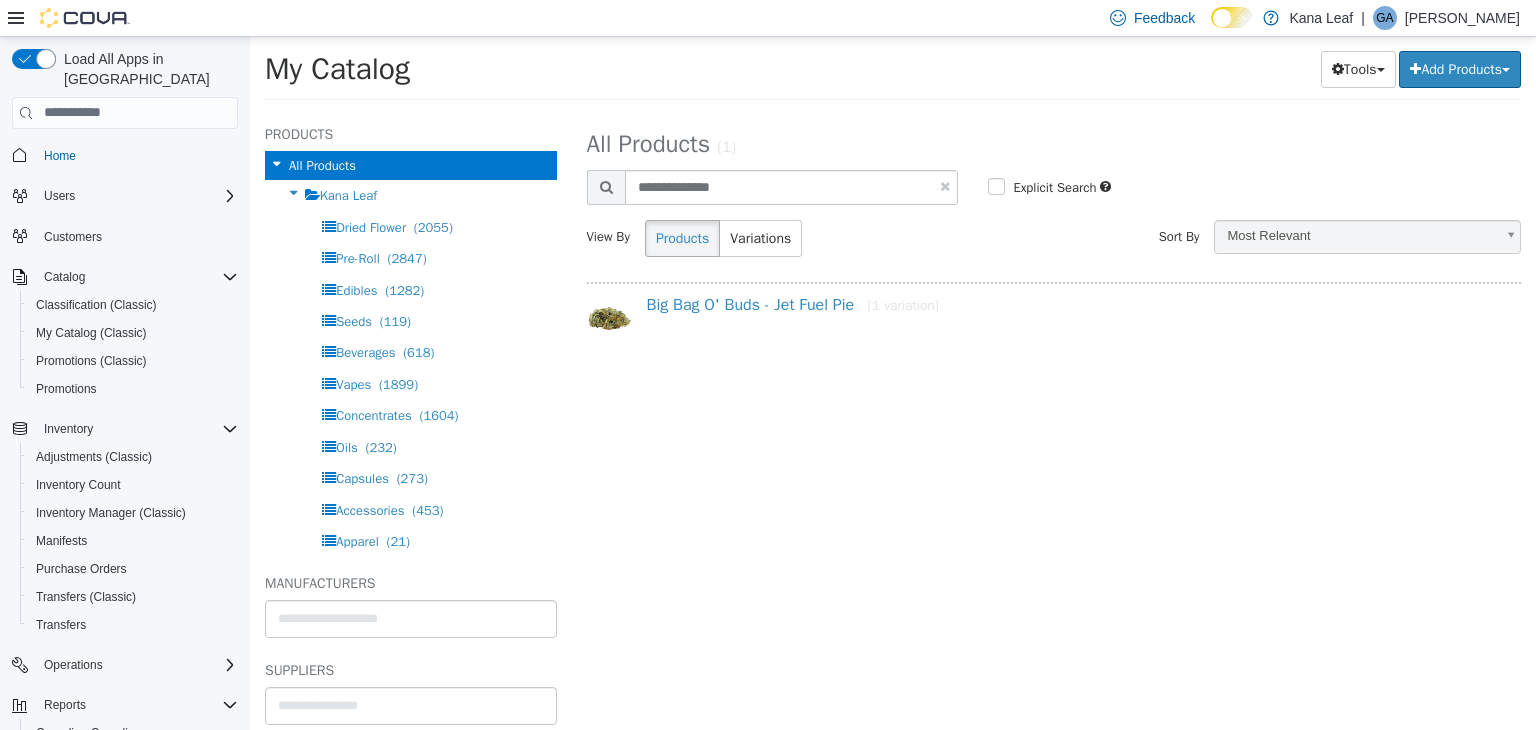 select on "**********" 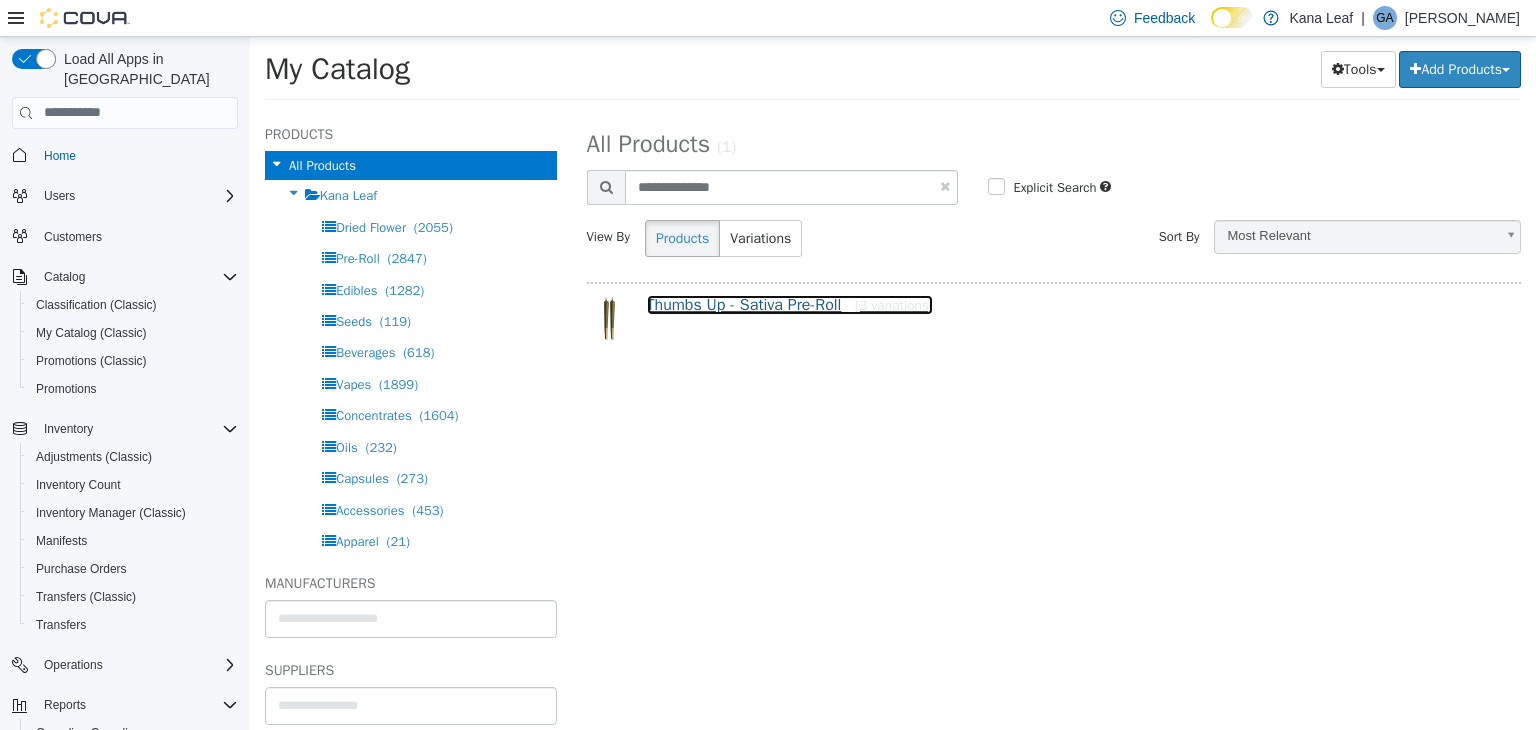 click on "Thumbs Up - Sativa Pre-Roll
[3 variations]" at bounding box center (790, 304) 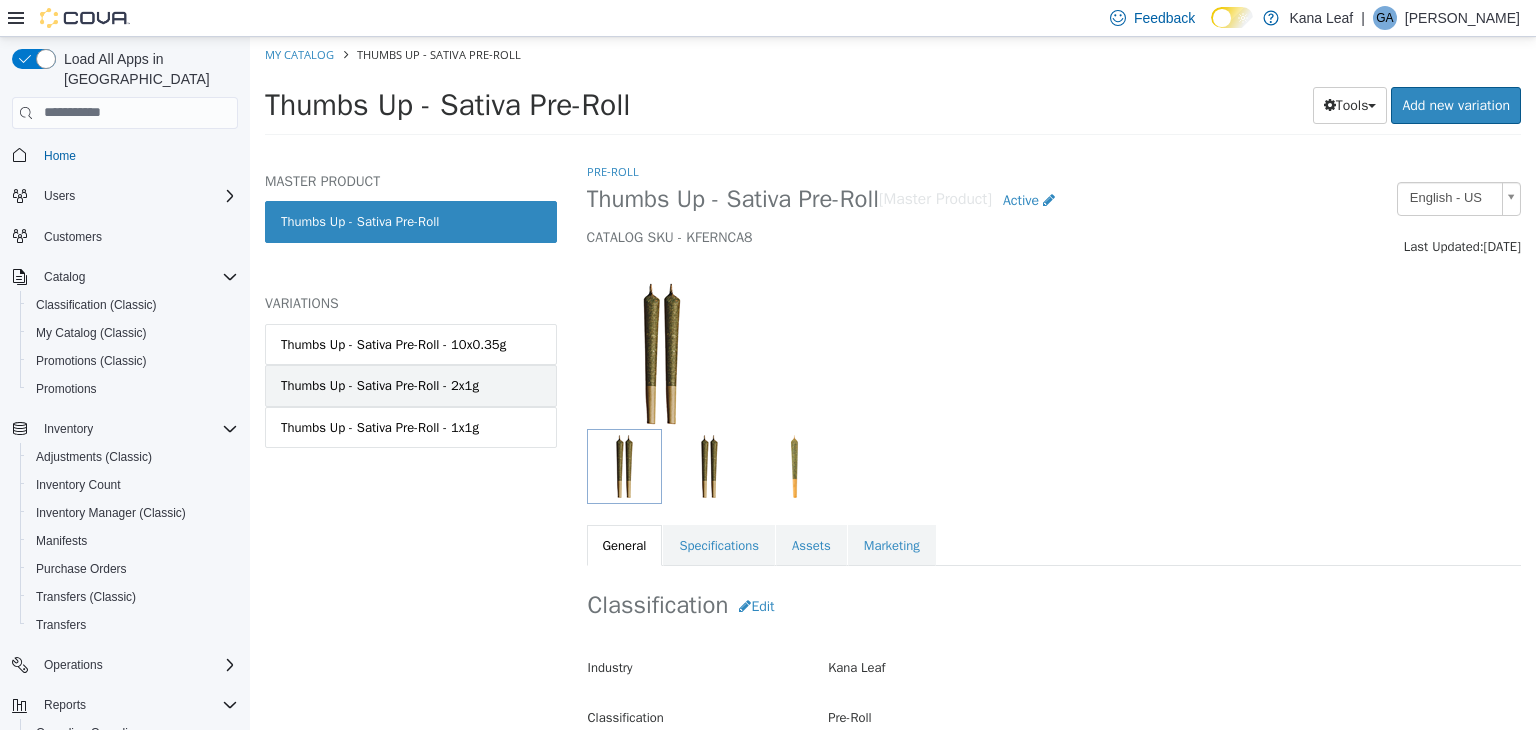 click on "Thumbs Up - Sativa Pre-Roll - 2x1g" at bounding box center [411, 385] 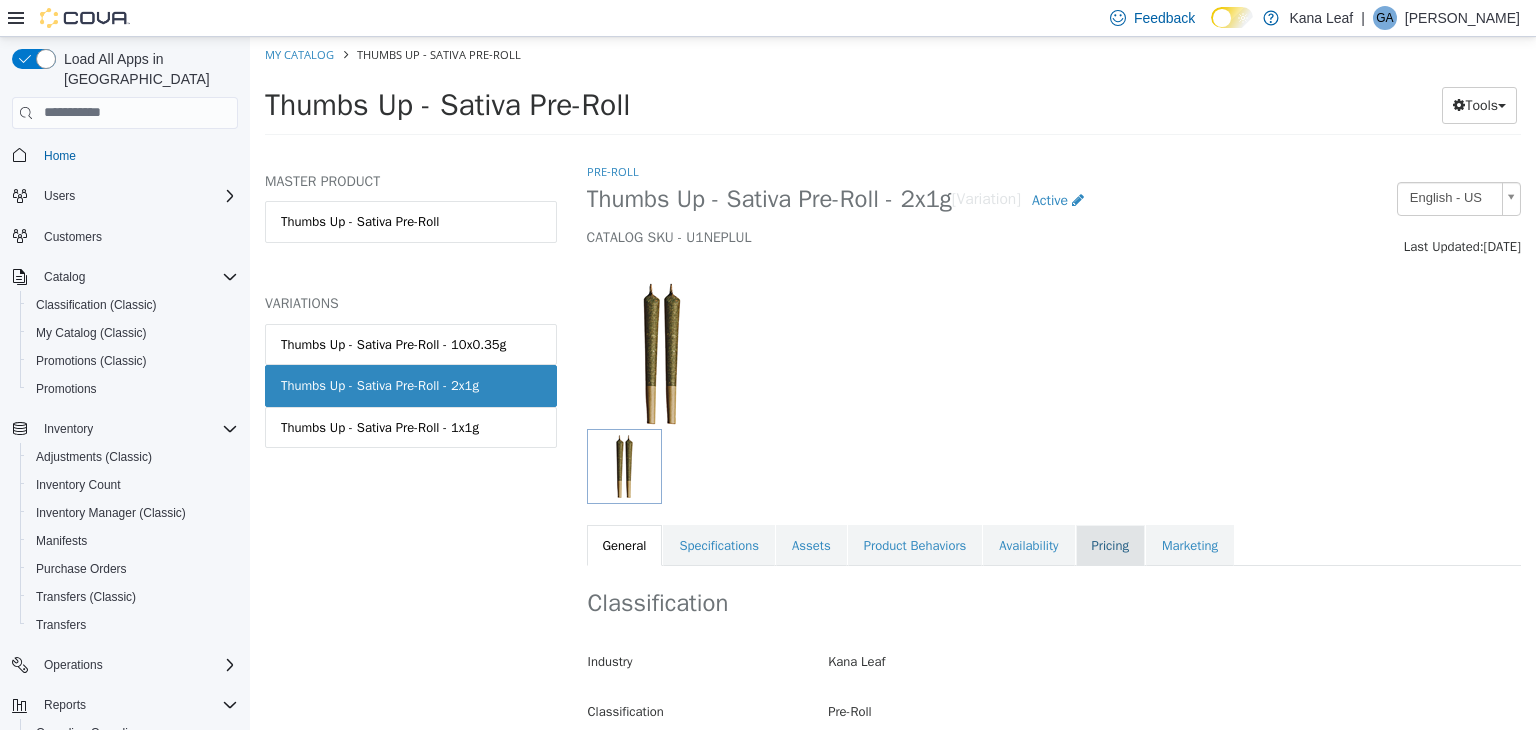 click on "Pricing" at bounding box center (1110, 545) 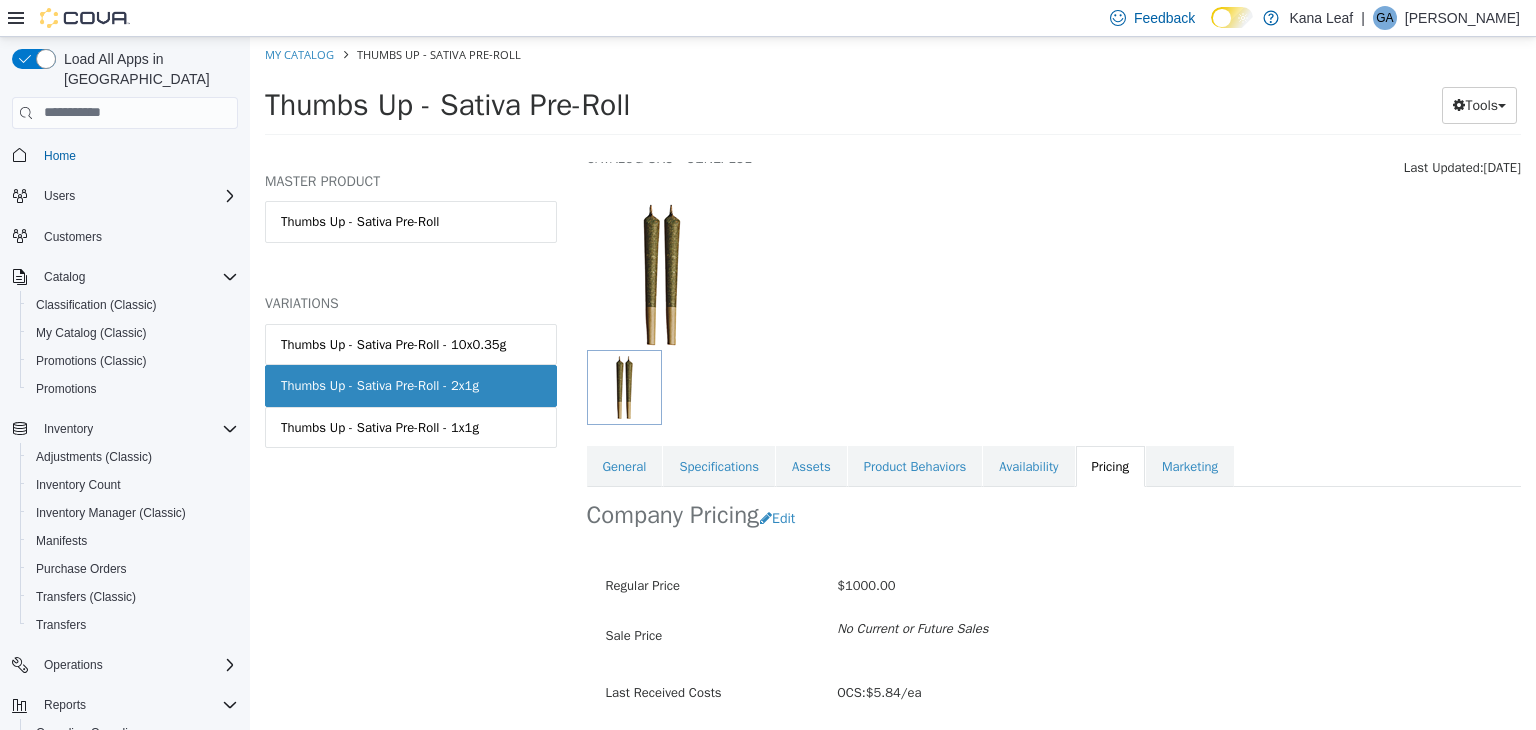 scroll, scrollTop: 147, scrollLeft: 0, axis: vertical 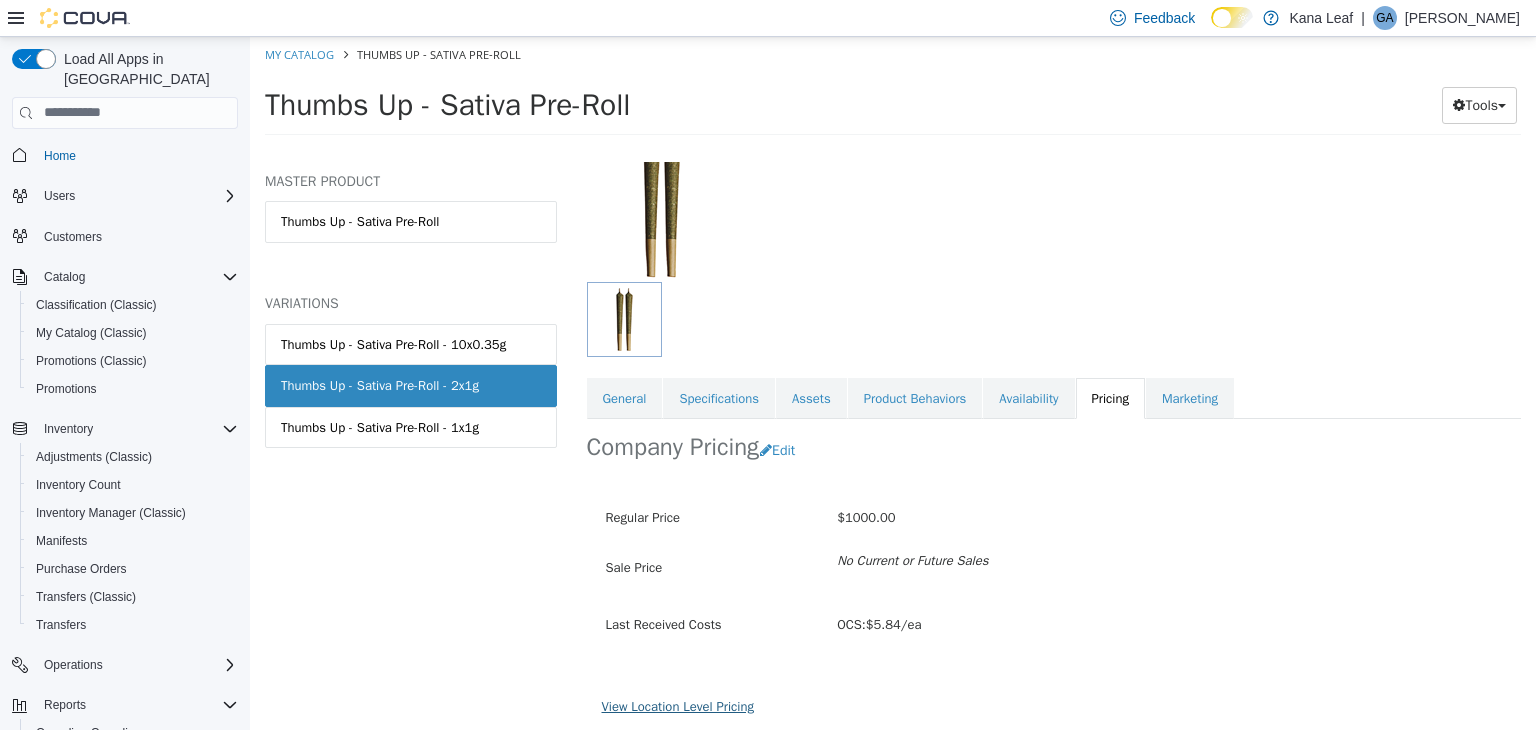 click on "View Location Level Pricing" at bounding box center (678, 705) 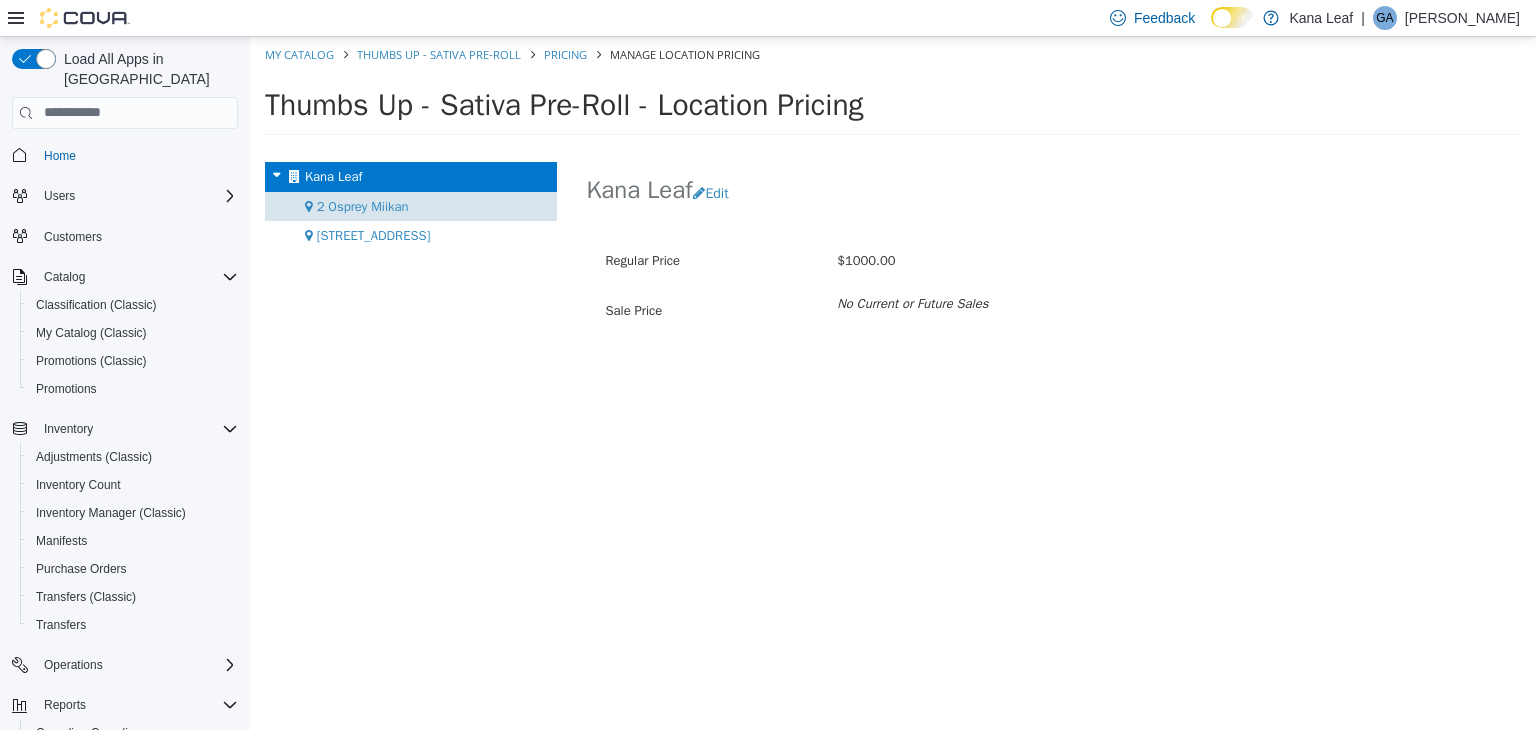click on "2 Osprey Miikan" at bounding box center (363, 205) 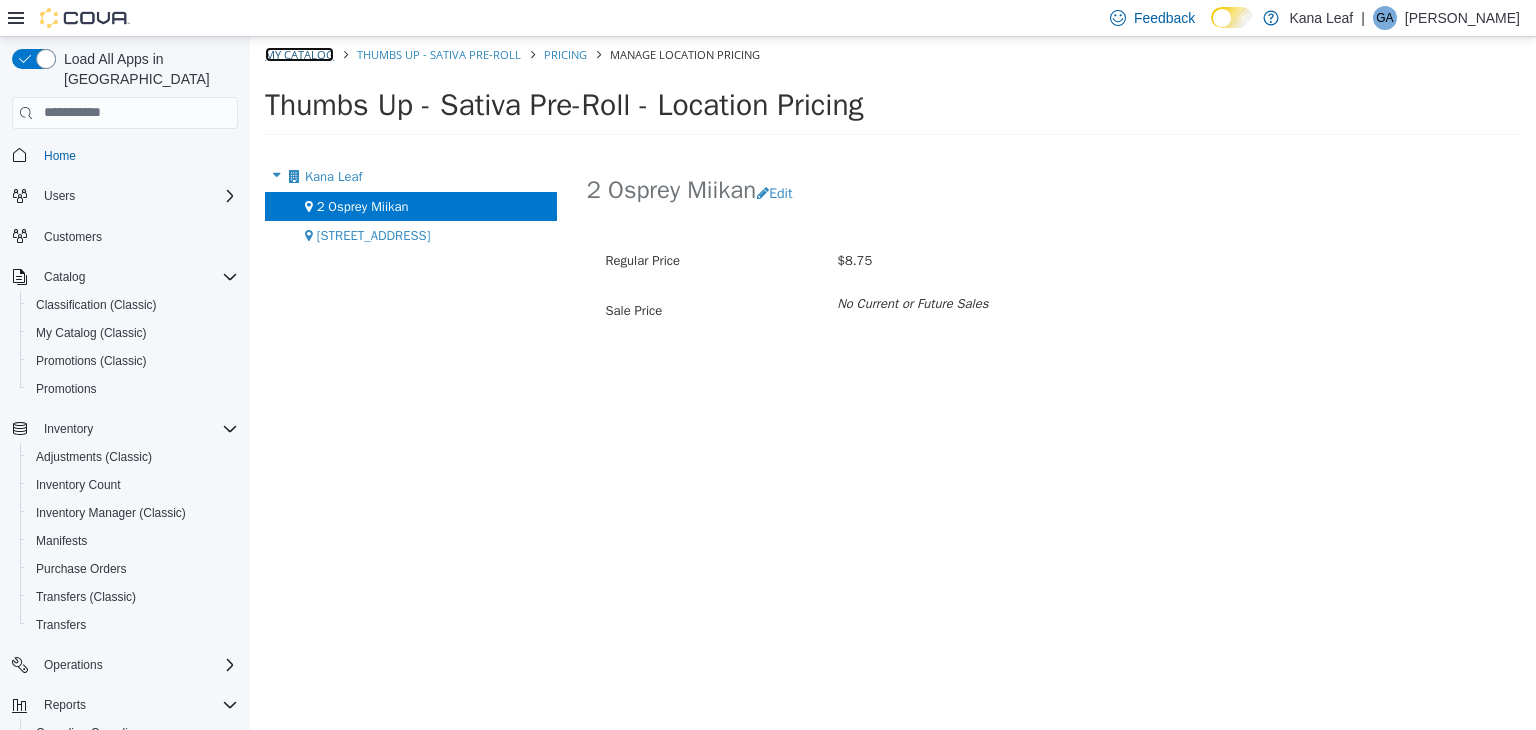 click on "My Catalog" at bounding box center (299, 53) 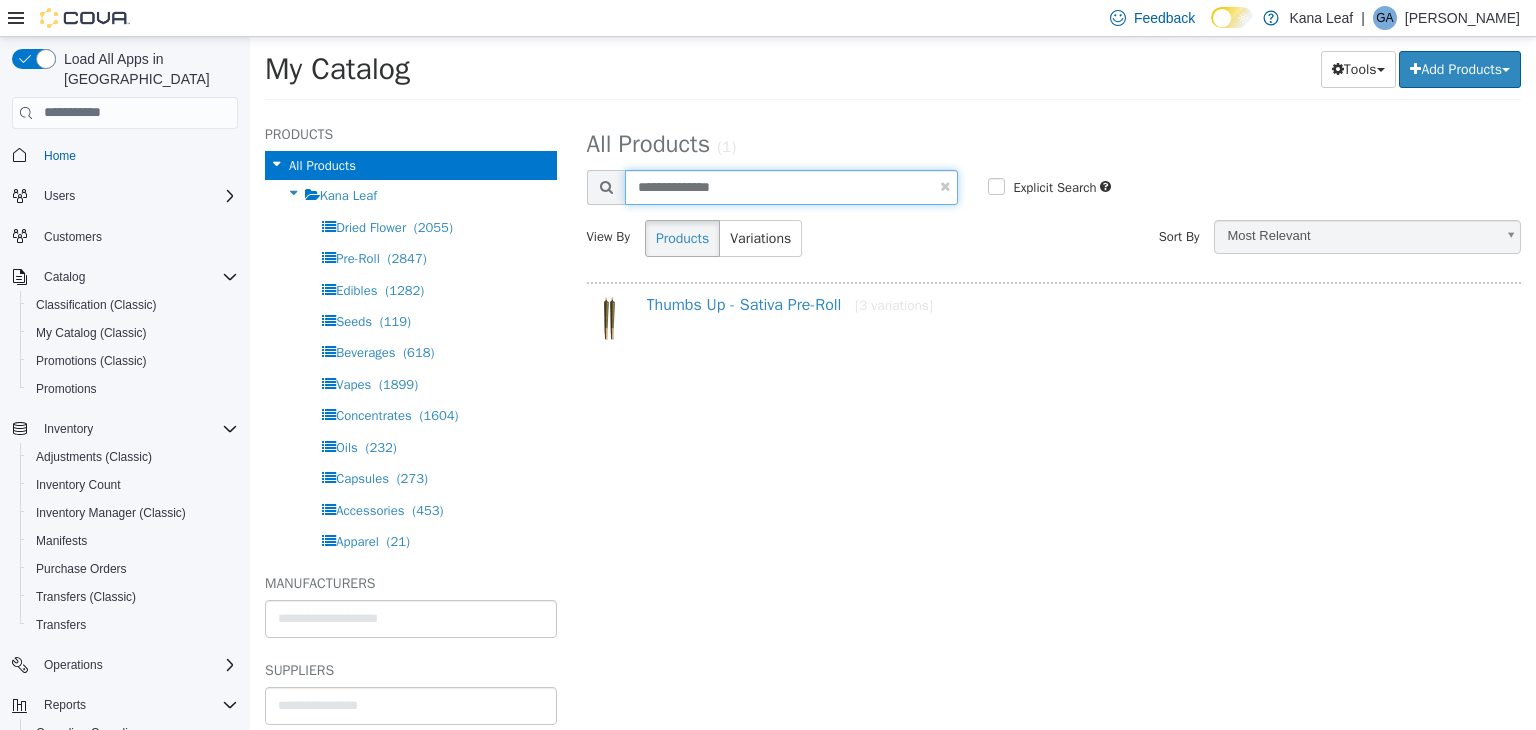 drag, startPoint x: 740, startPoint y: 182, endPoint x: 587, endPoint y: 193, distance: 153.39491 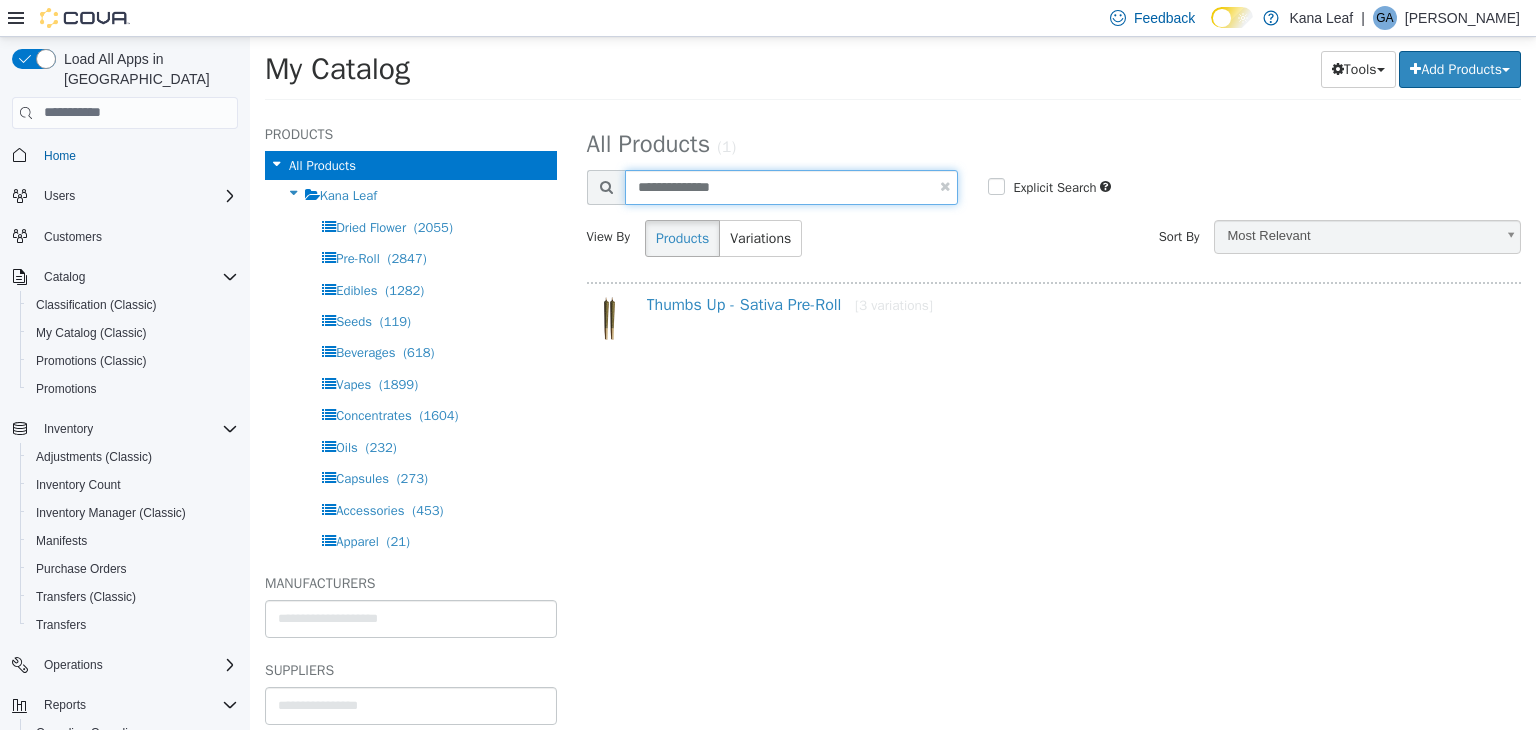 type on "**********" 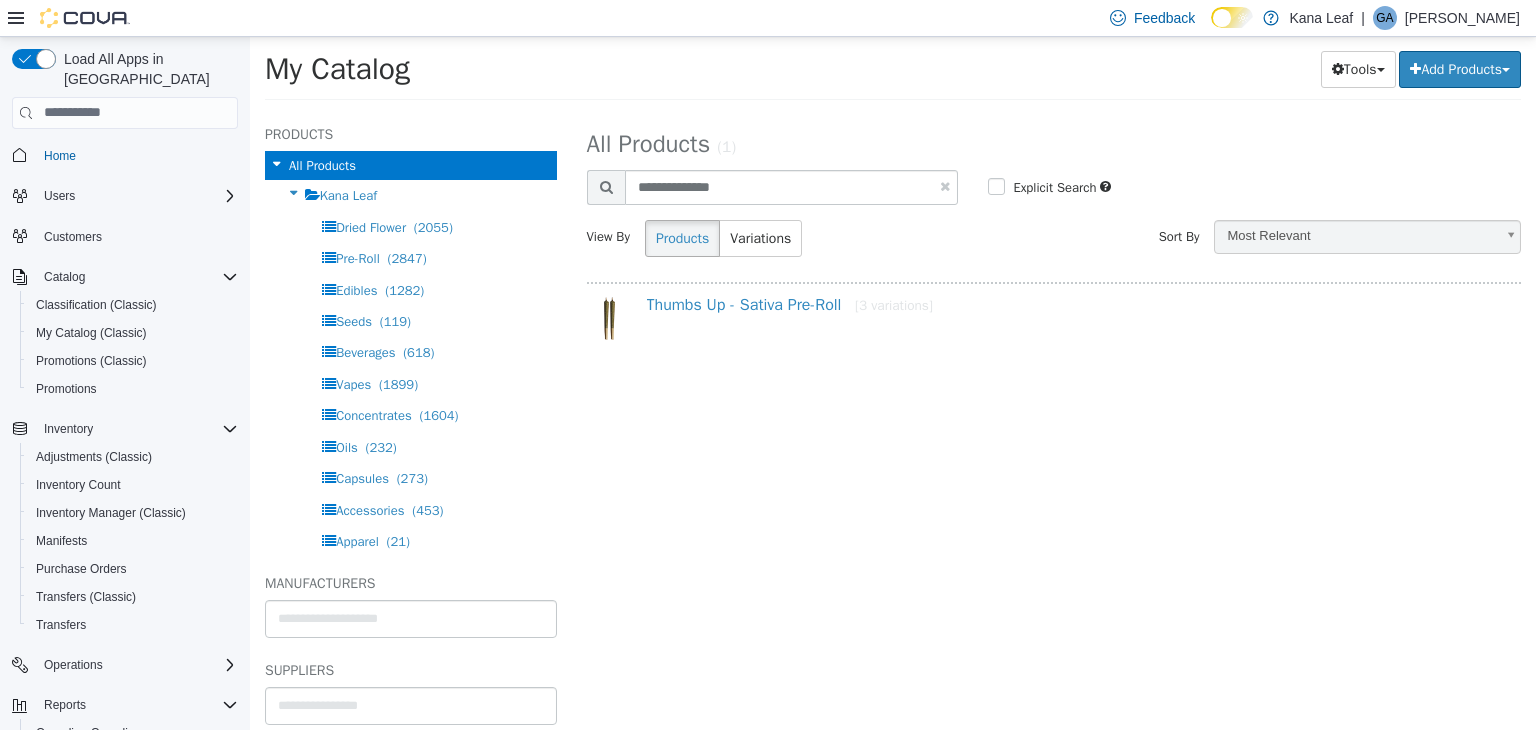 select on "**********" 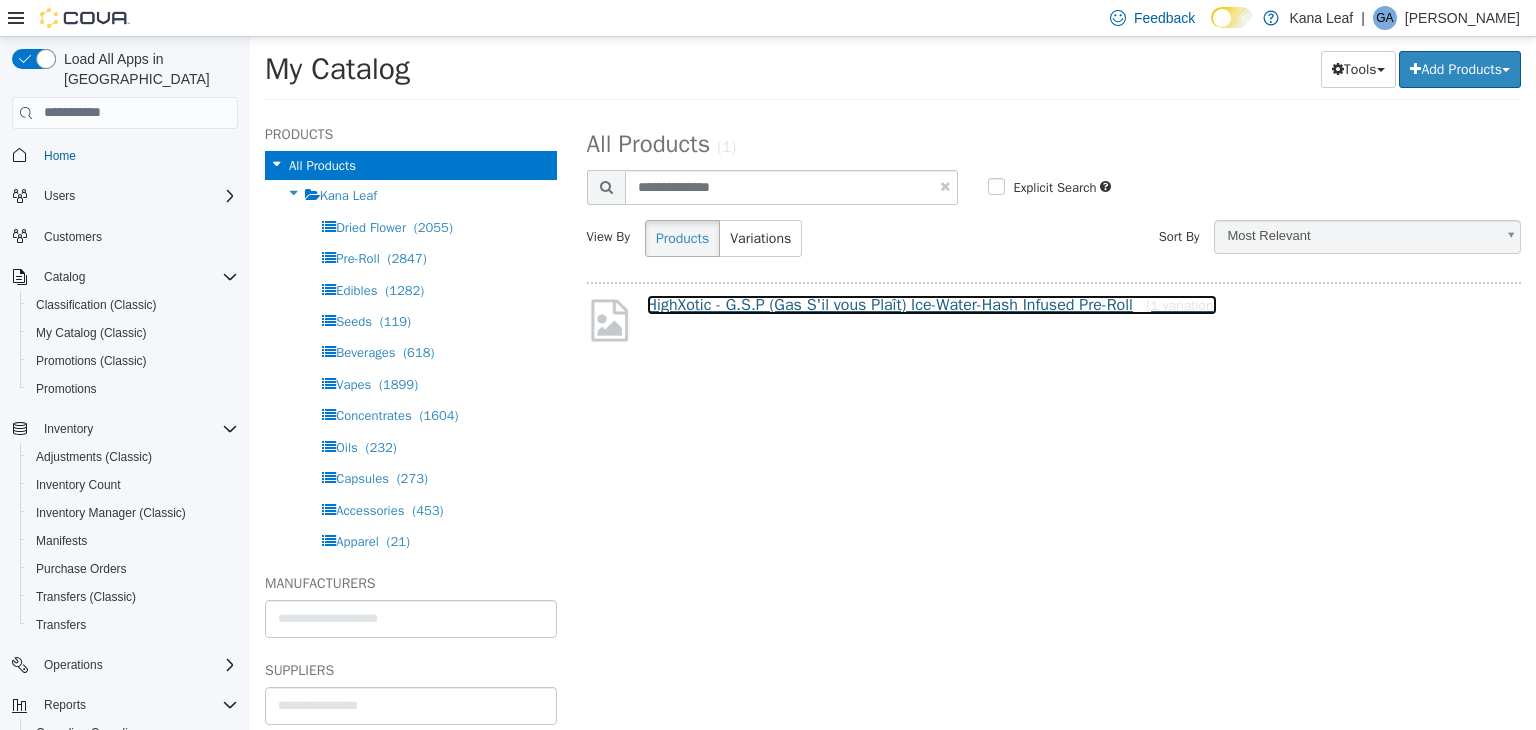 click on "HighXotic - G.S.P (Gas S'il vous Plaît) Ice-Water-Hash Infused Pre-Roll
[1 variation]" at bounding box center [932, 304] 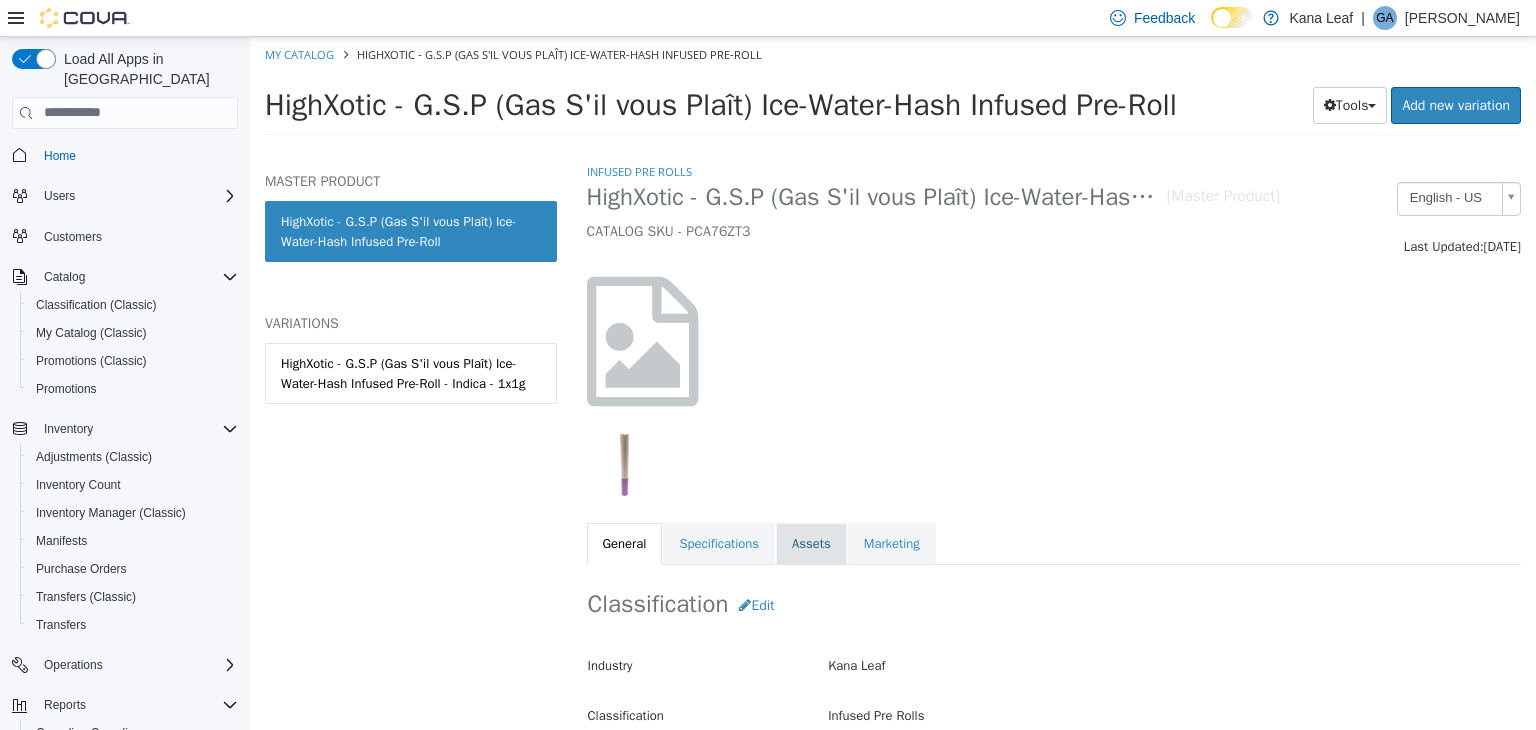 click on "Assets" at bounding box center (811, 543) 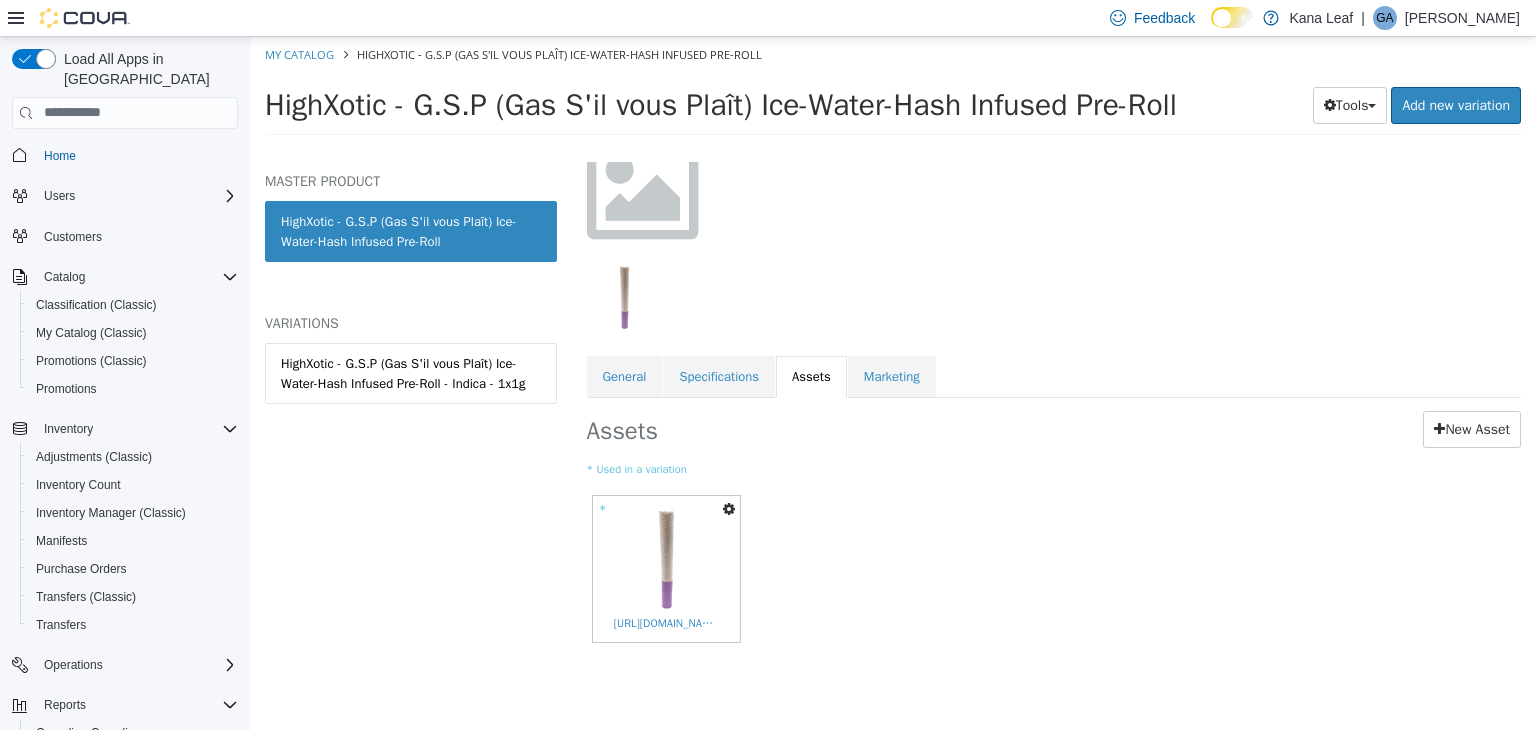 scroll, scrollTop: 168, scrollLeft: 0, axis: vertical 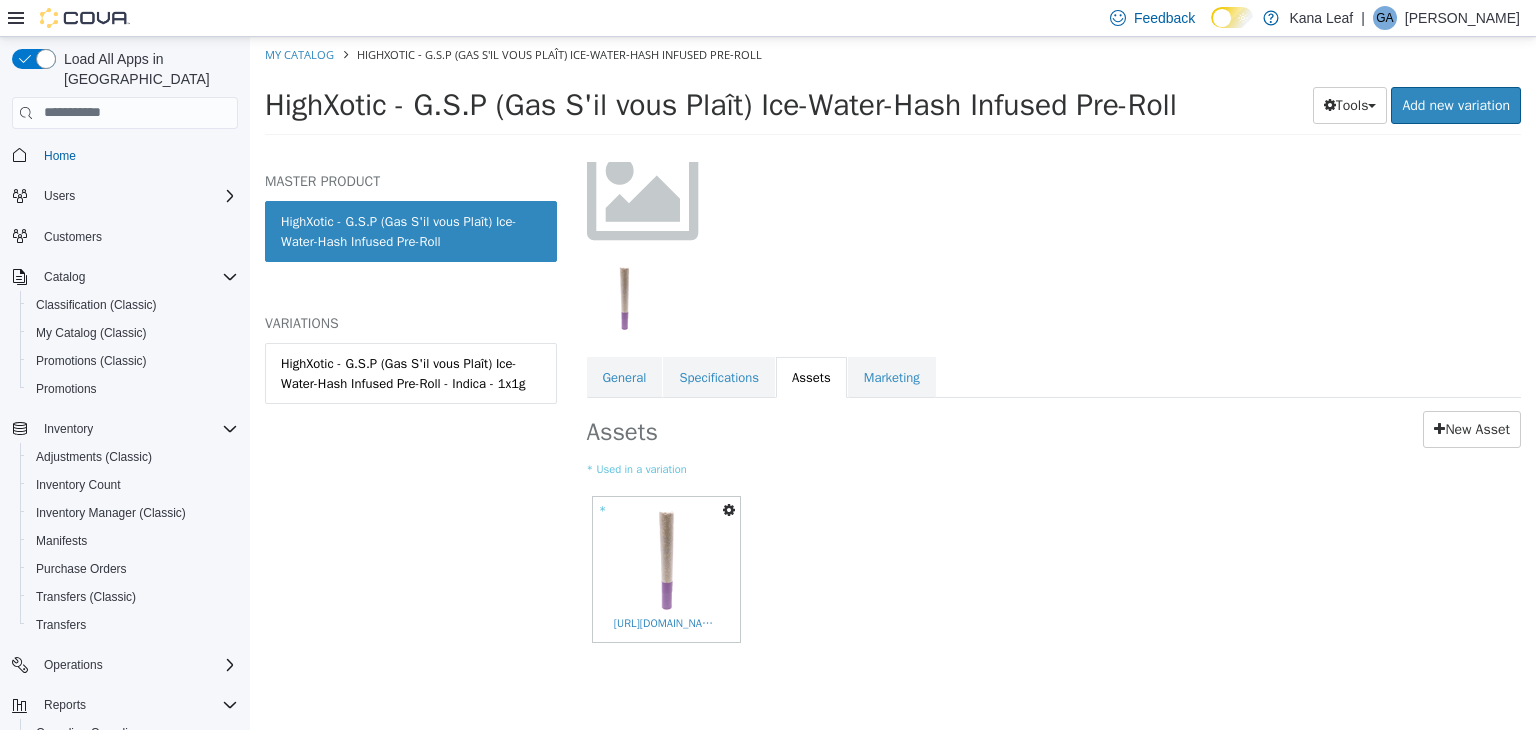 click at bounding box center (729, 509) 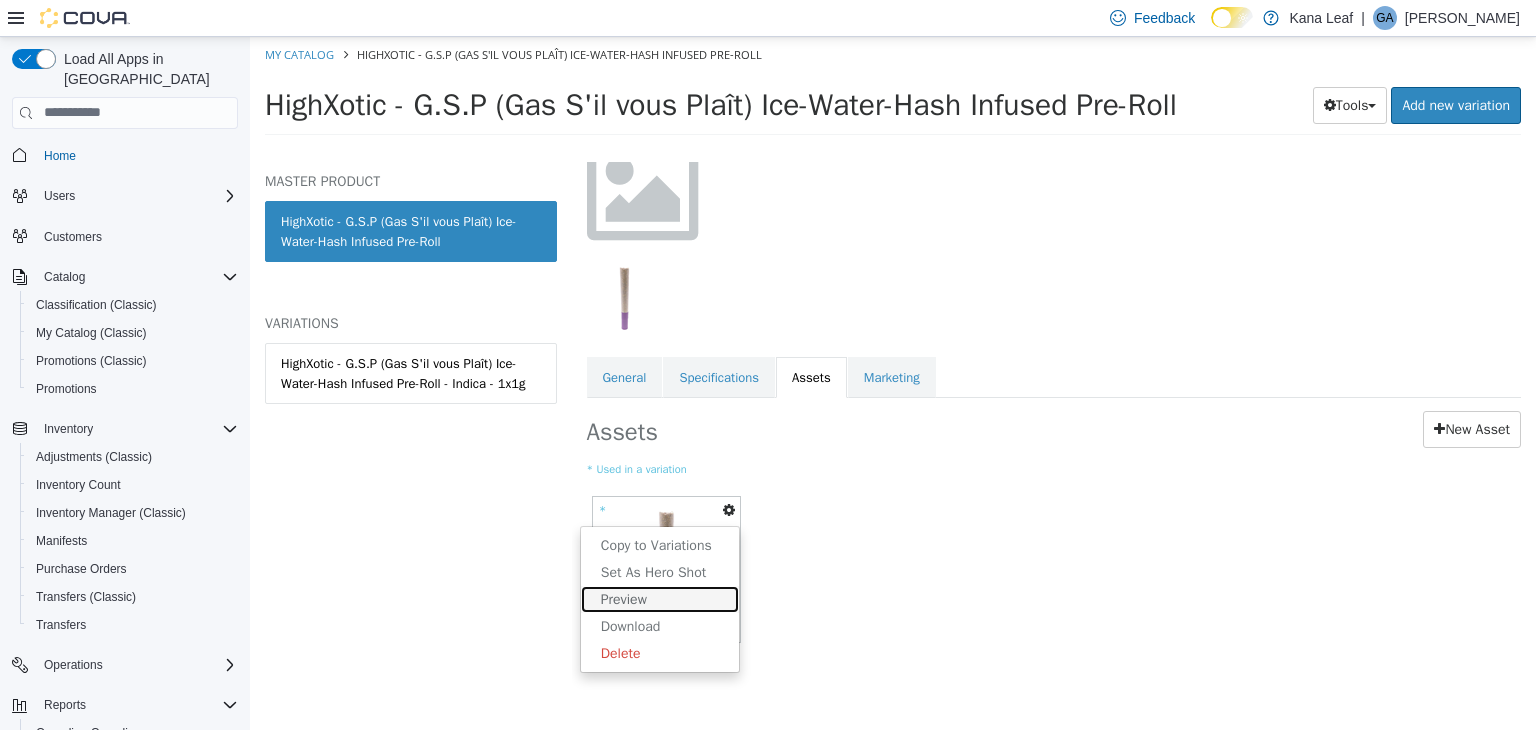 click on "Preview" at bounding box center (660, 598) 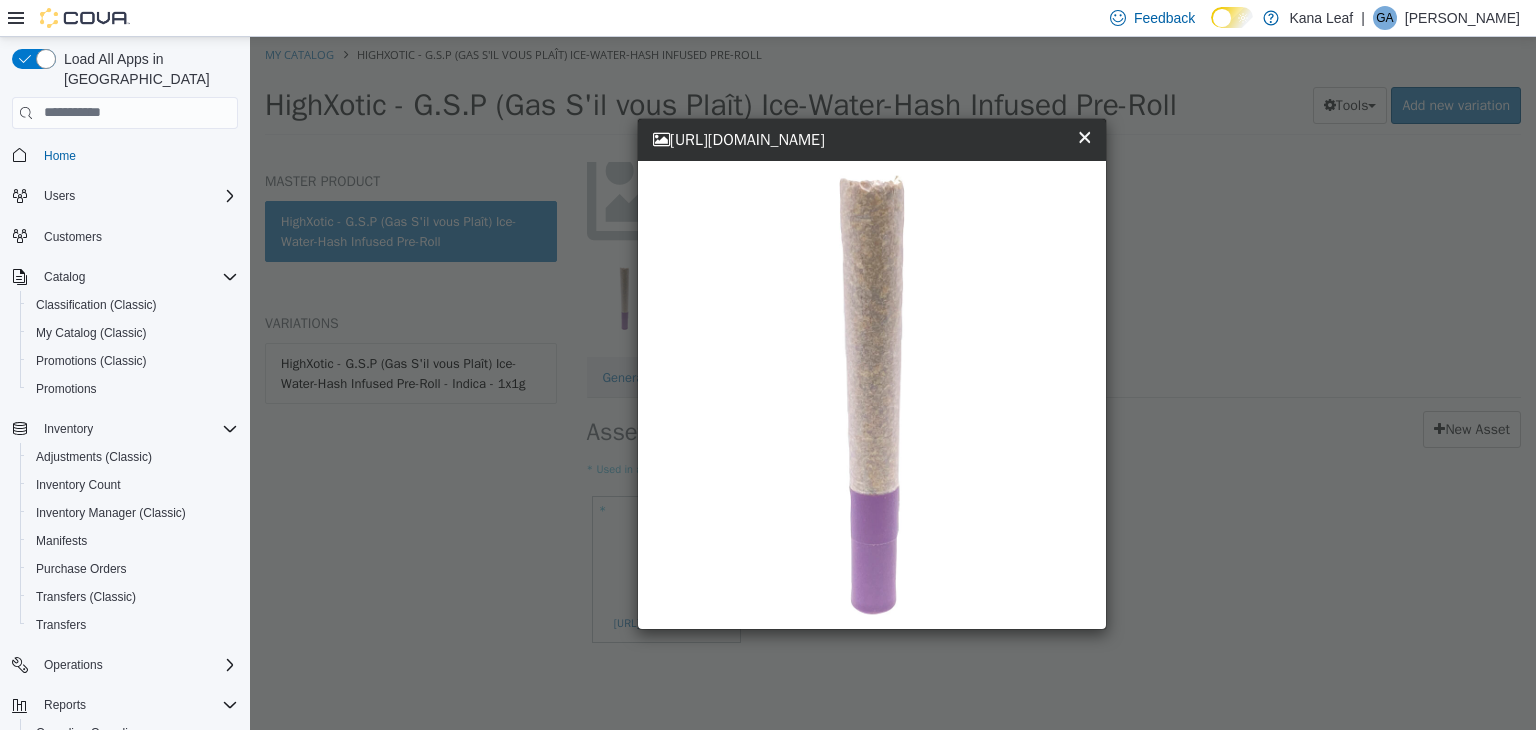 click on "×" at bounding box center [1084, 135] 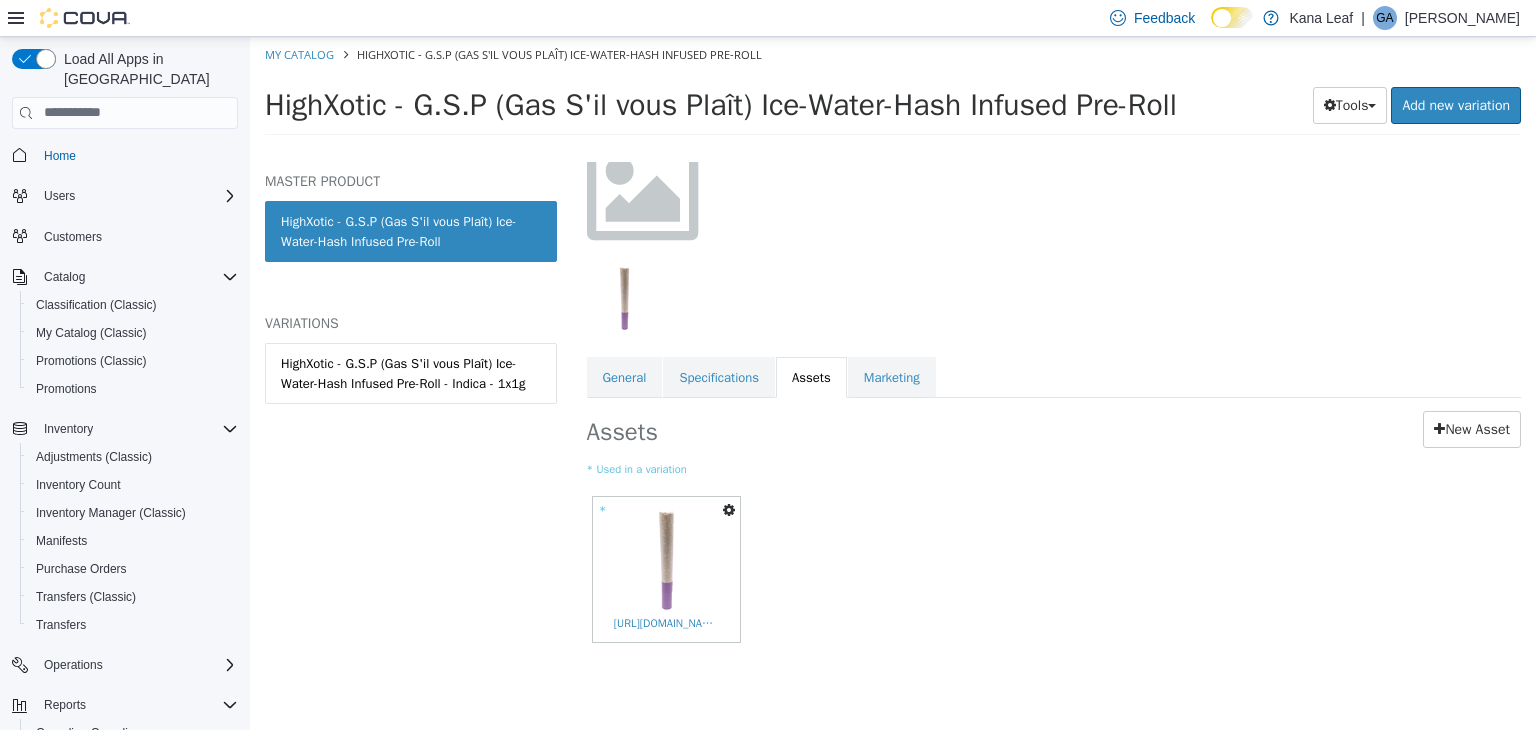 click at bounding box center (729, 509) 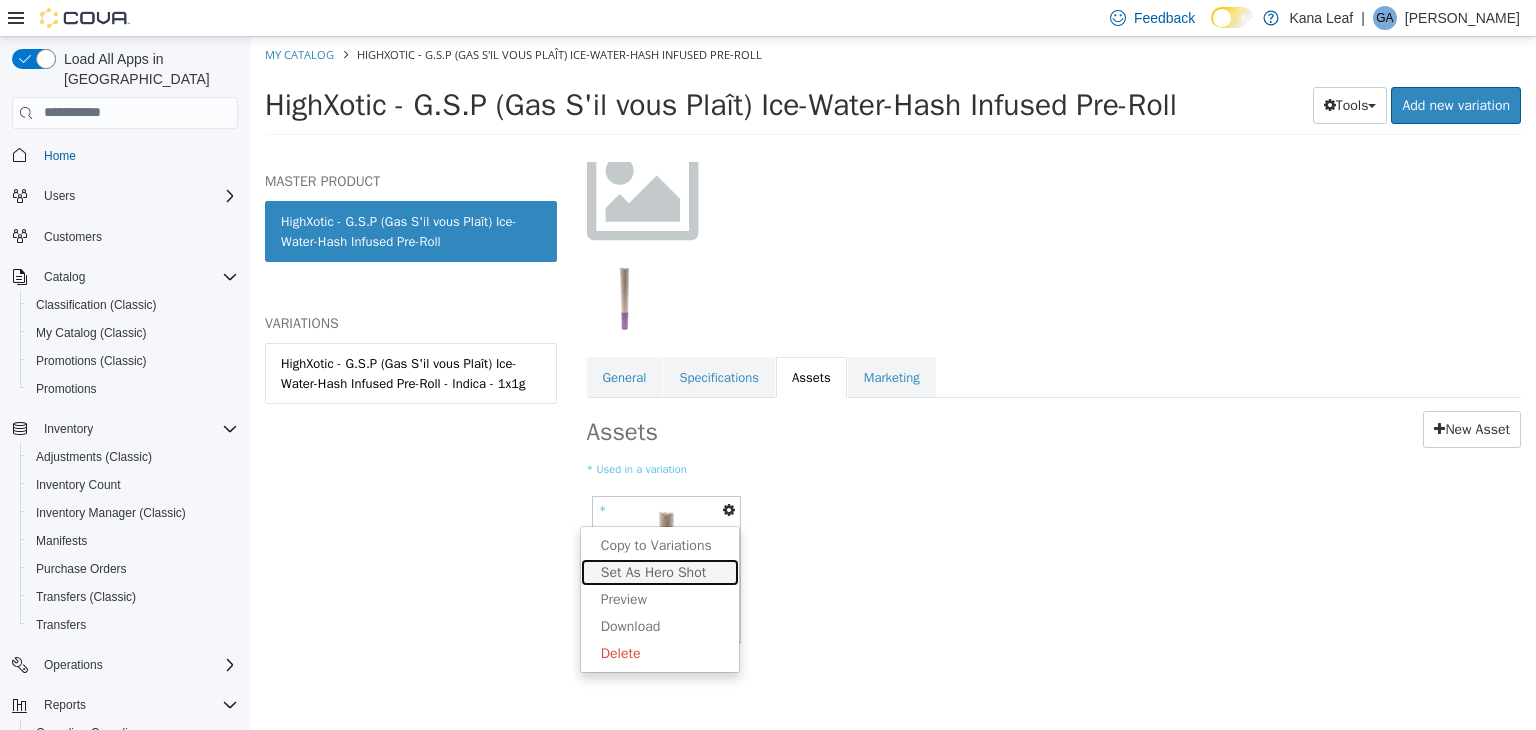 click on "Set As Hero Shot" at bounding box center [660, 571] 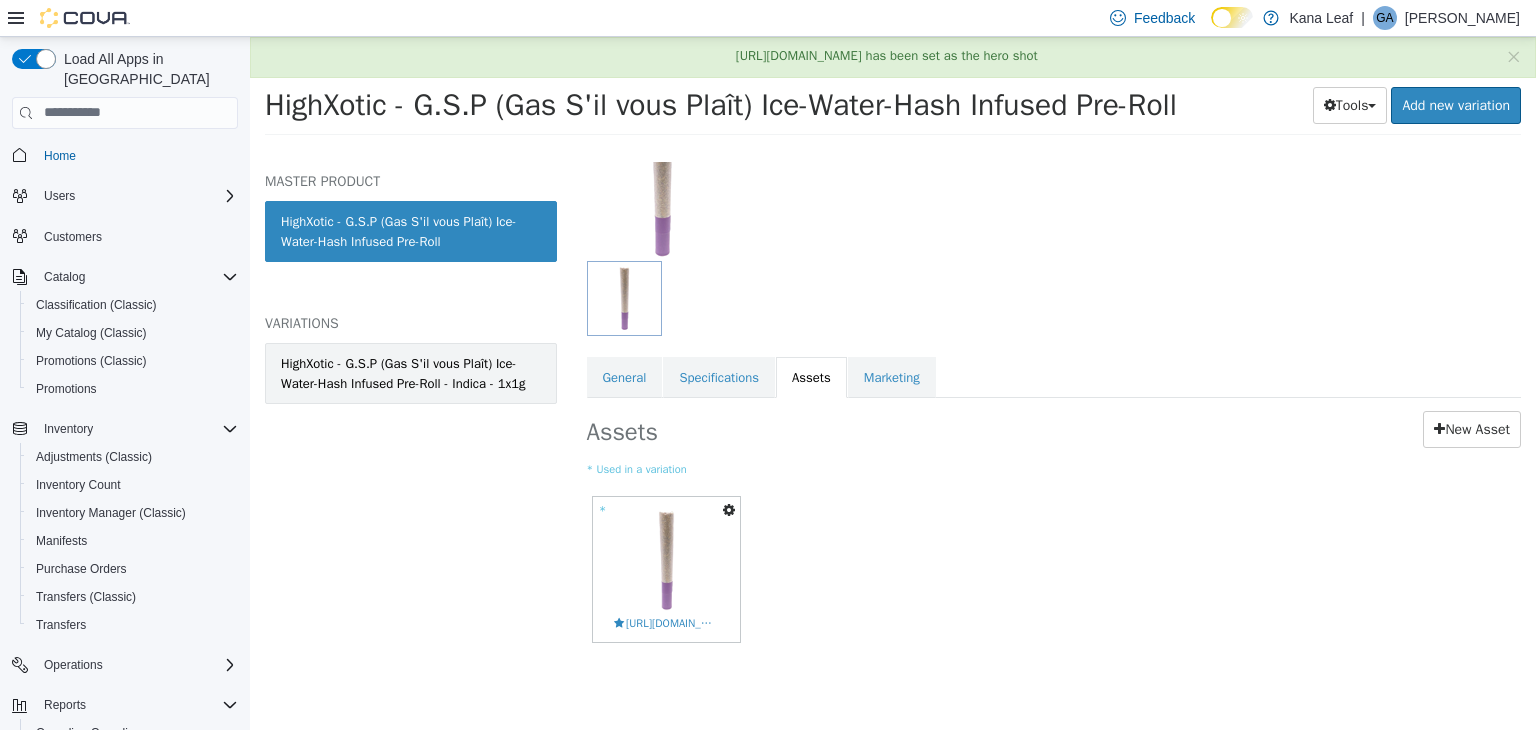 click on "HighXotic - G.S.P (Gas S'il vous Plaît) Ice-Water-Hash Infused Pre-Roll - Indica - 1x1g" at bounding box center (411, 372) 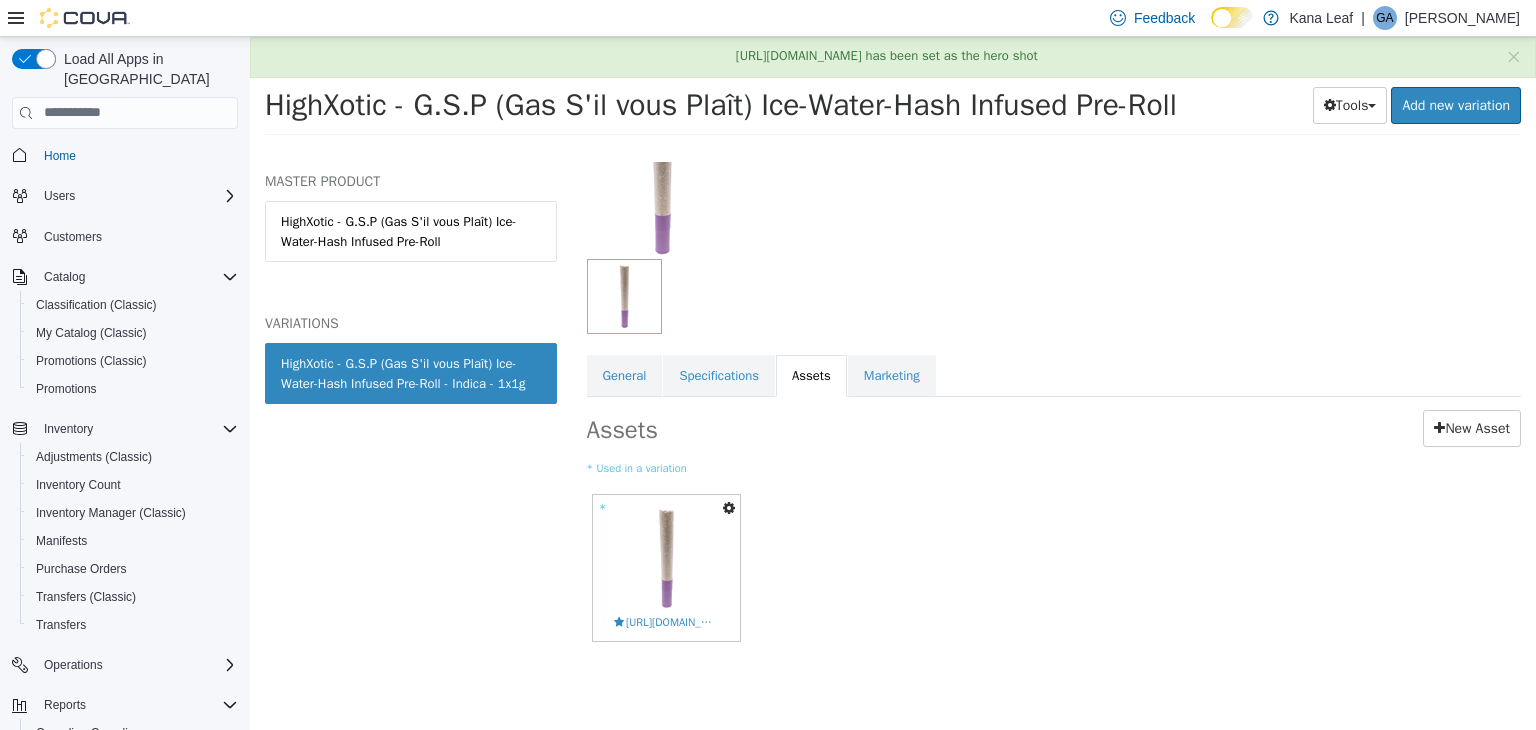 scroll, scrollTop: 167, scrollLeft: 0, axis: vertical 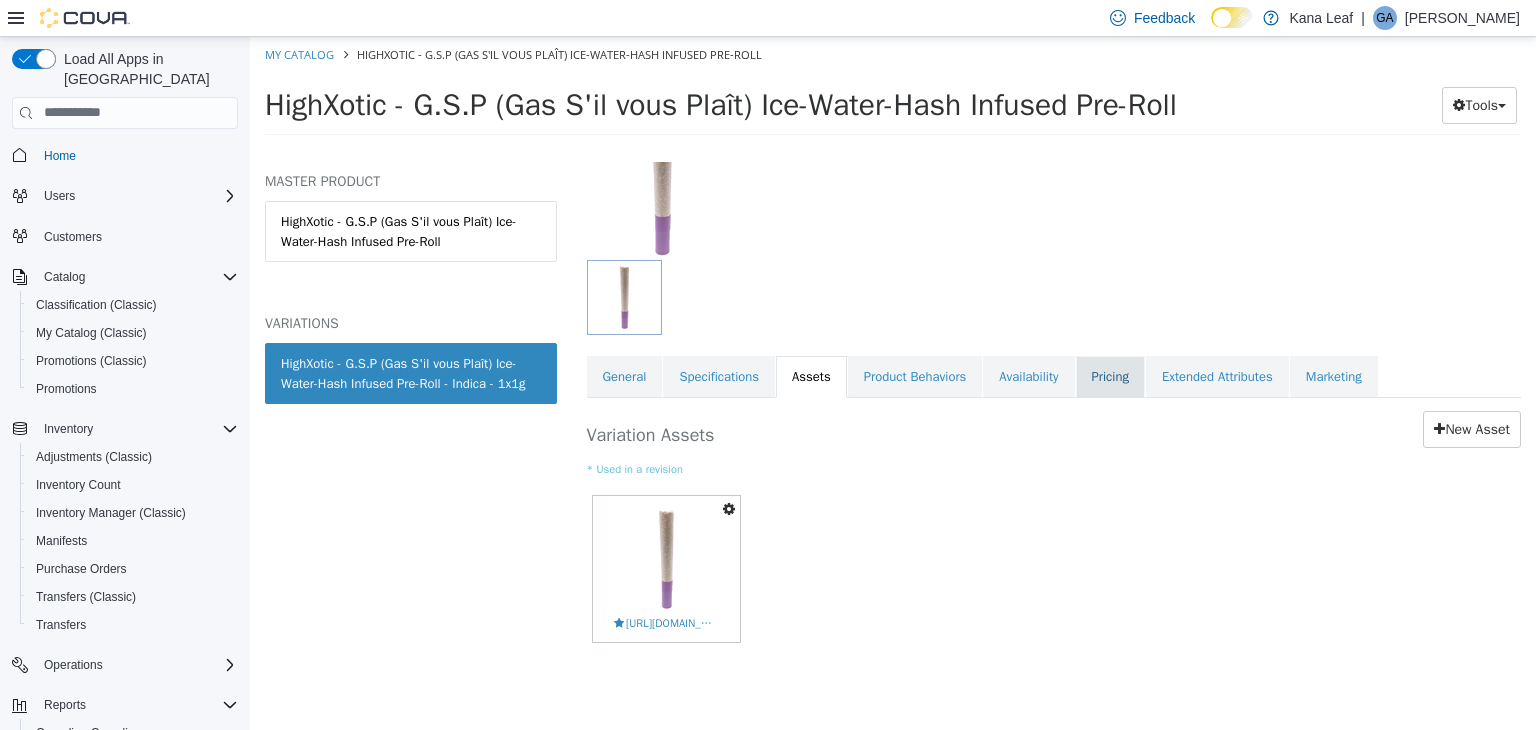 click on "Pricing" at bounding box center (1110, 376) 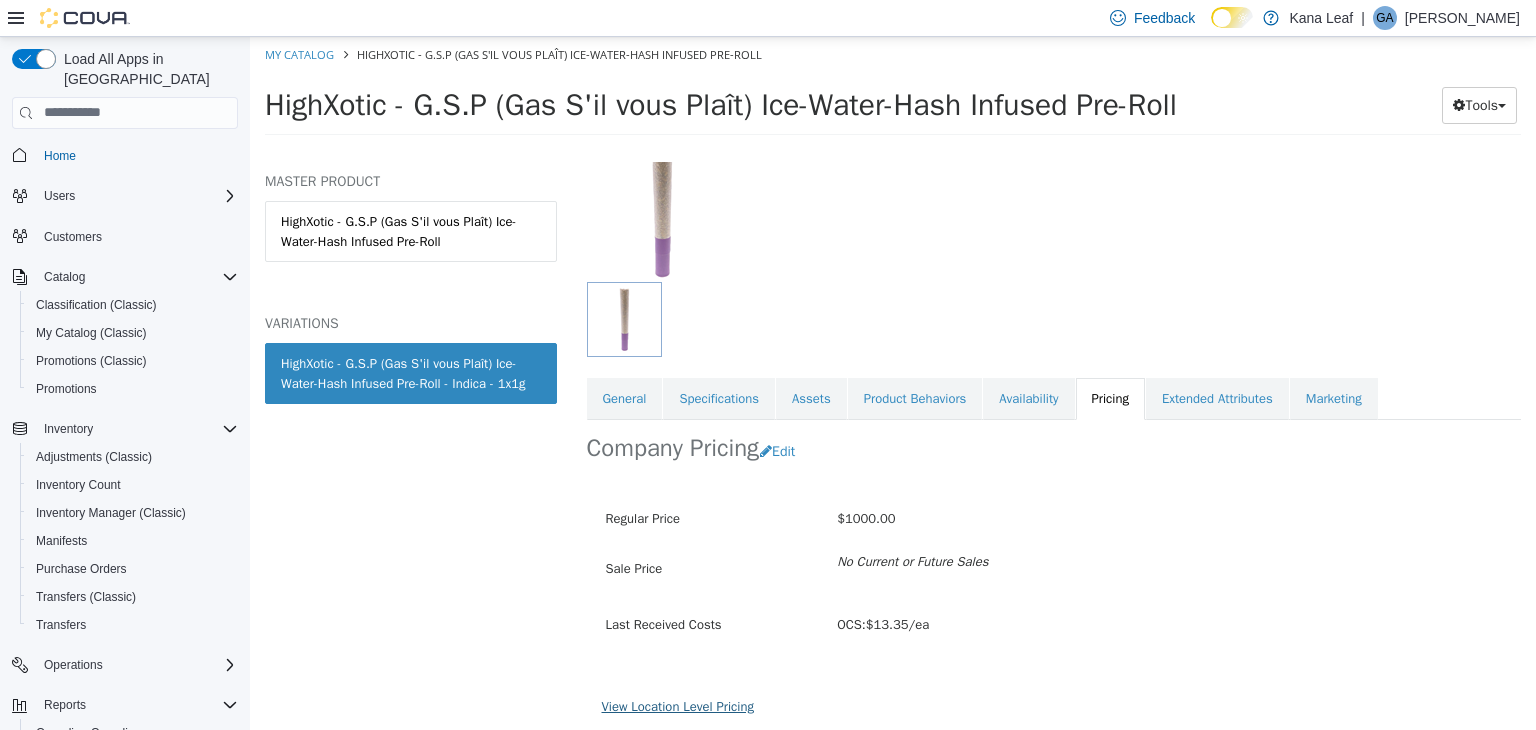 scroll, scrollTop: 147, scrollLeft: 0, axis: vertical 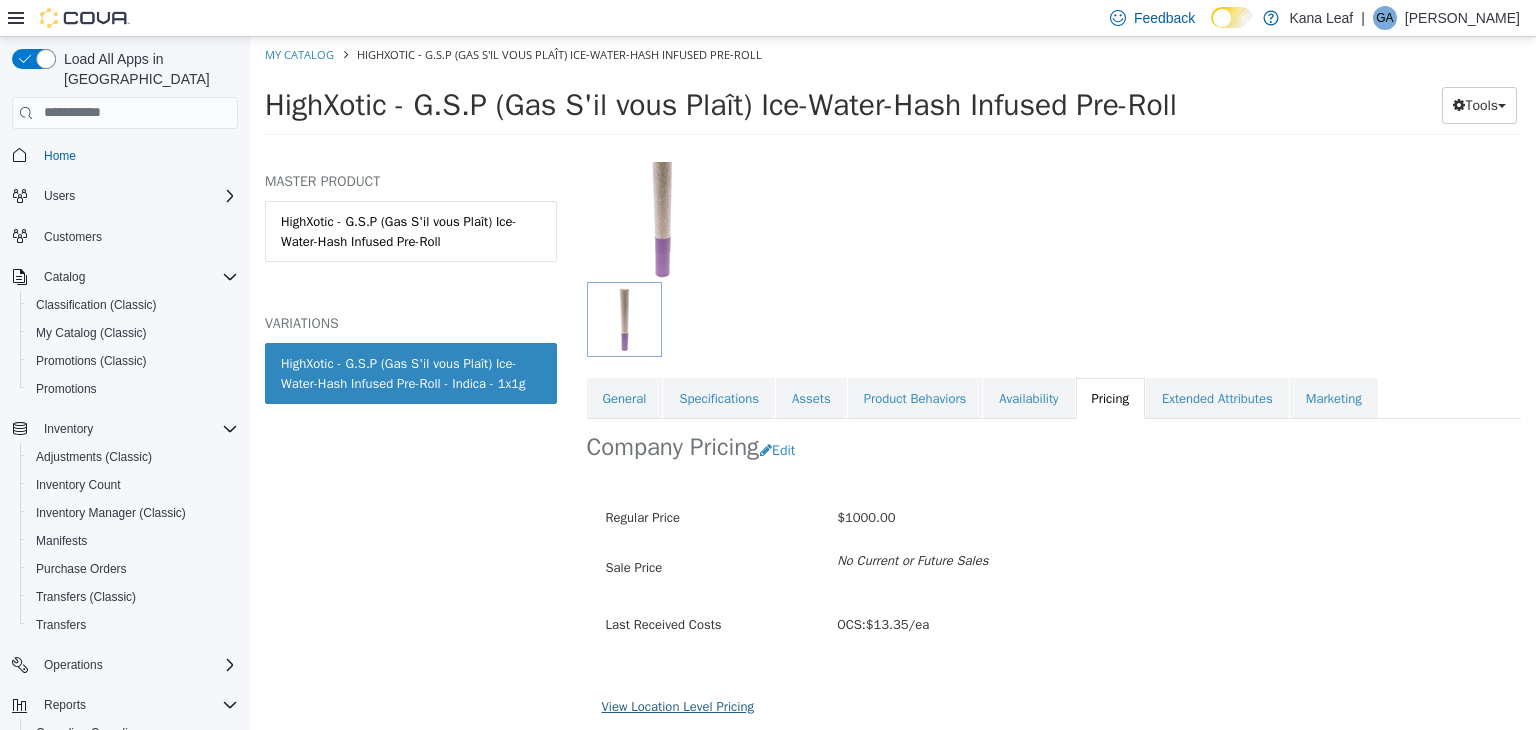 click on "View Location Level Pricing" at bounding box center [678, 705] 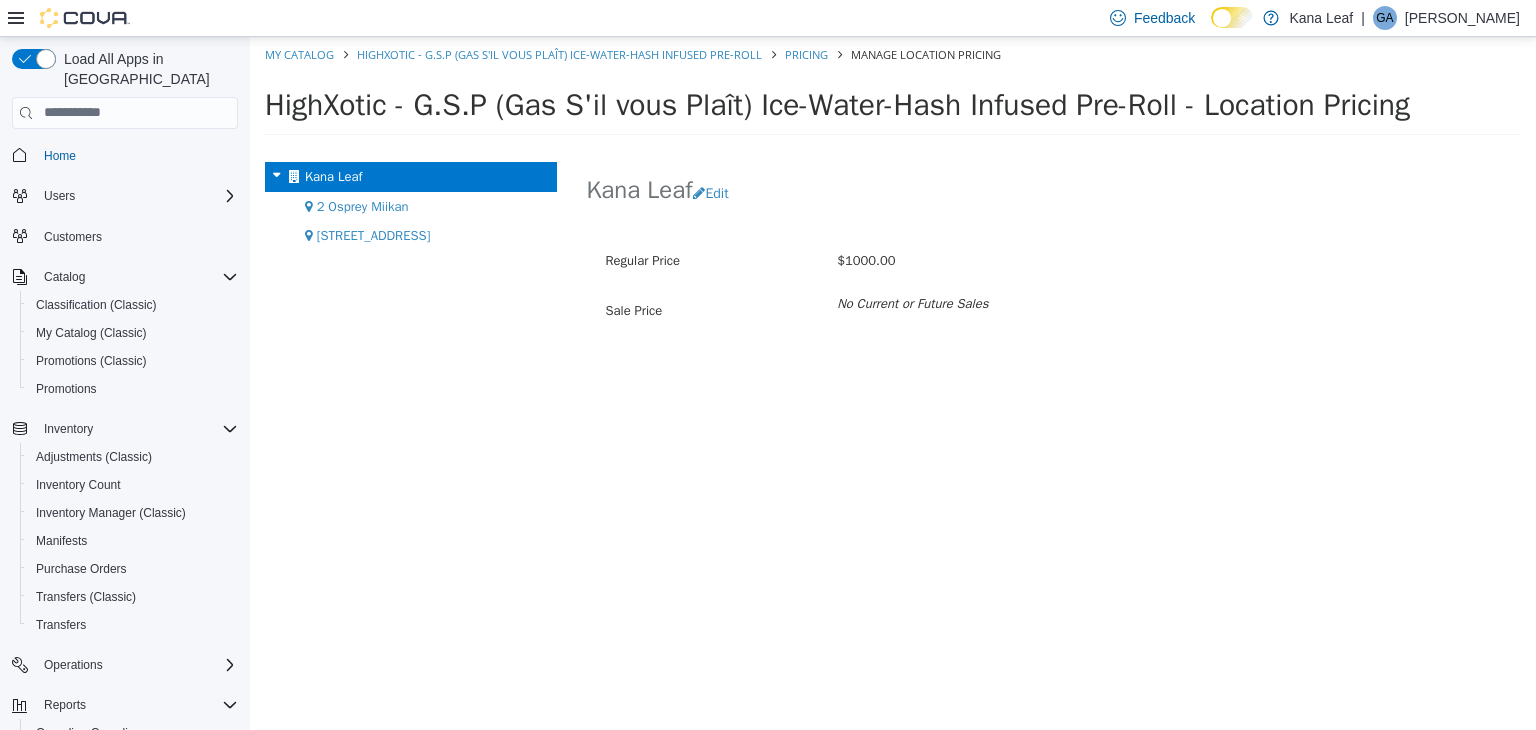 click on "2 Osprey Miikan" at bounding box center [363, 205] 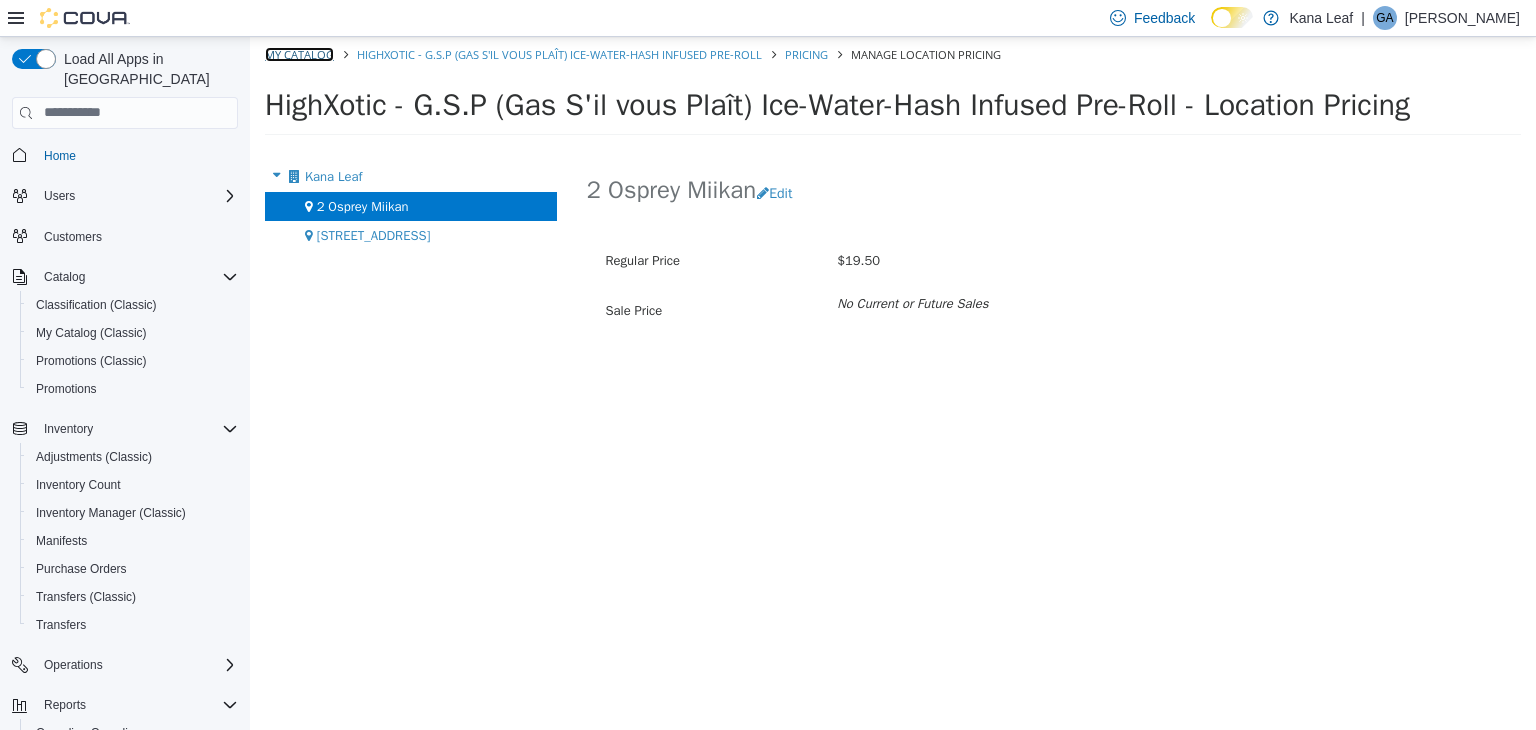 click on "My Catalog" at bounding box center (299, 53) 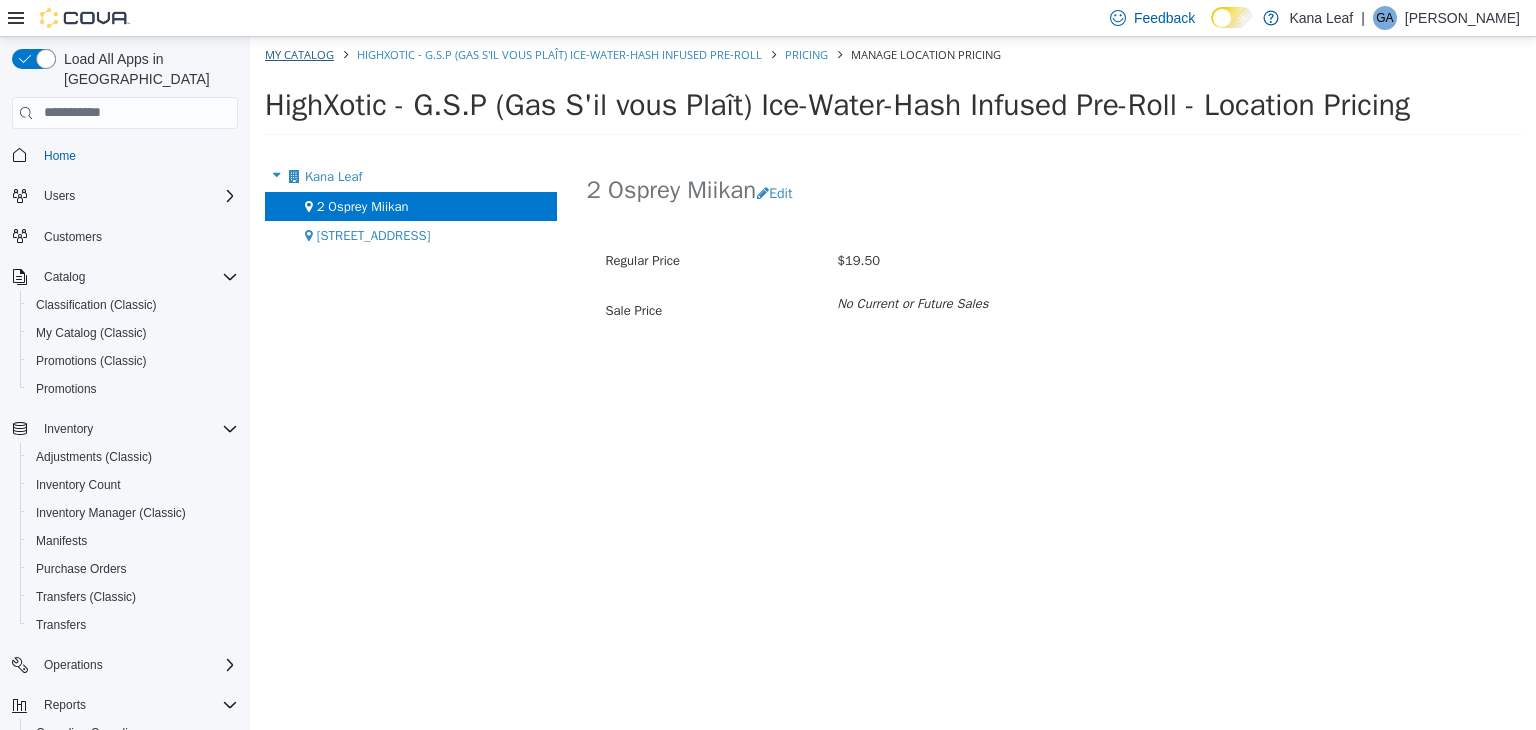 select on "**********" 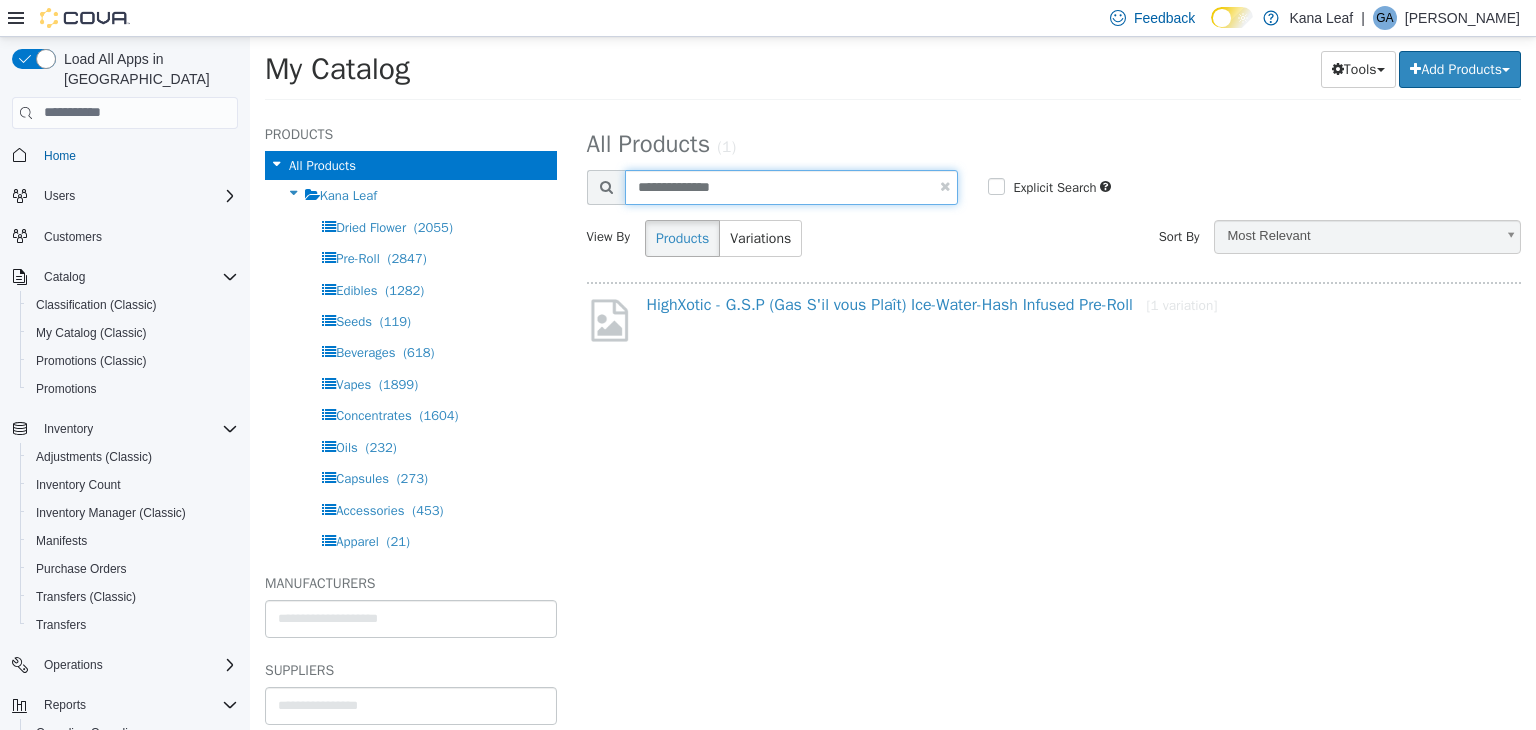 drag, startPoint x: 752, startPoint y: 183, endPoint x: 632, endPoint y: 190, distance: 120.203995 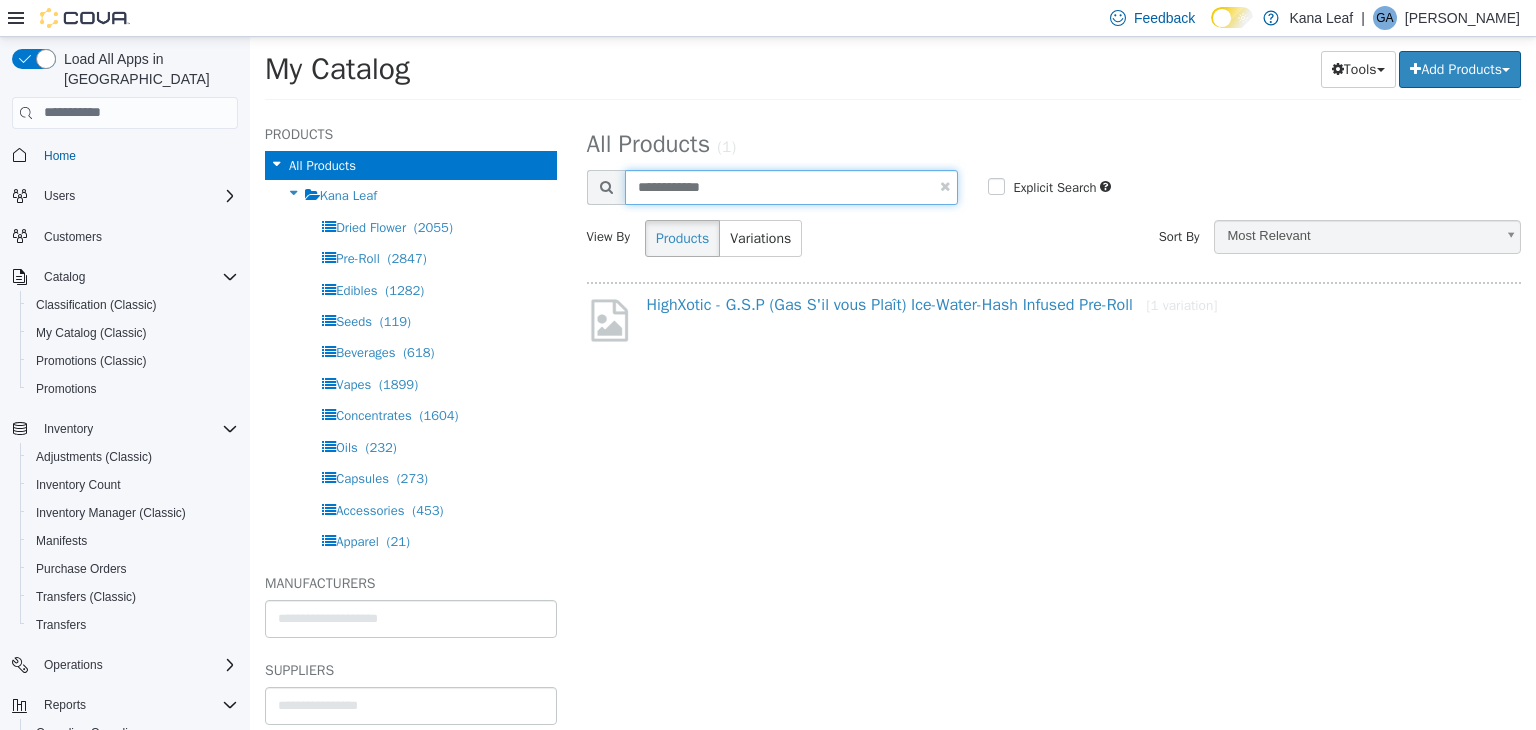 type on "**********" 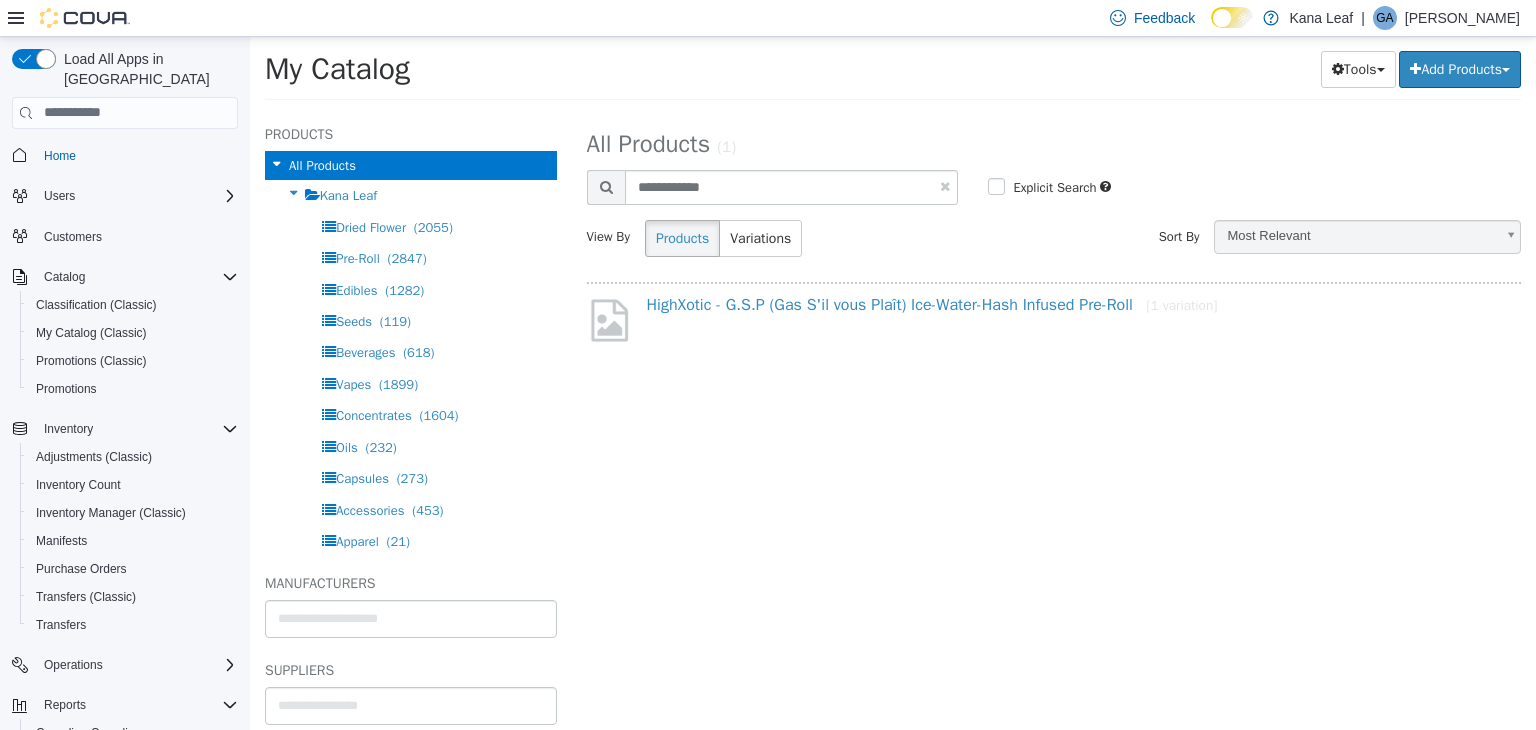 select on "**********" 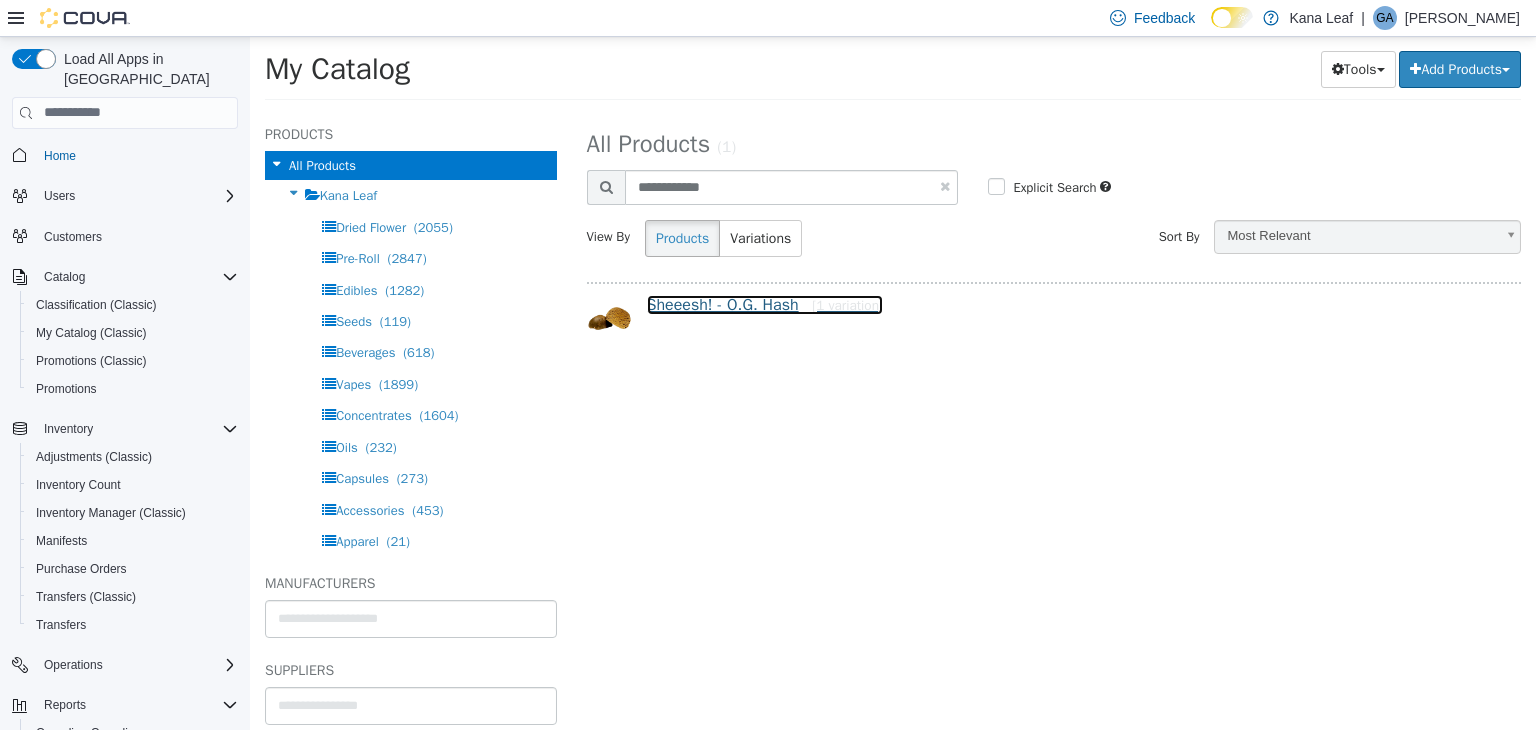click on "Sheeesh! - O.G. Hash
[1 variation]" at bounding box center (765, 304) 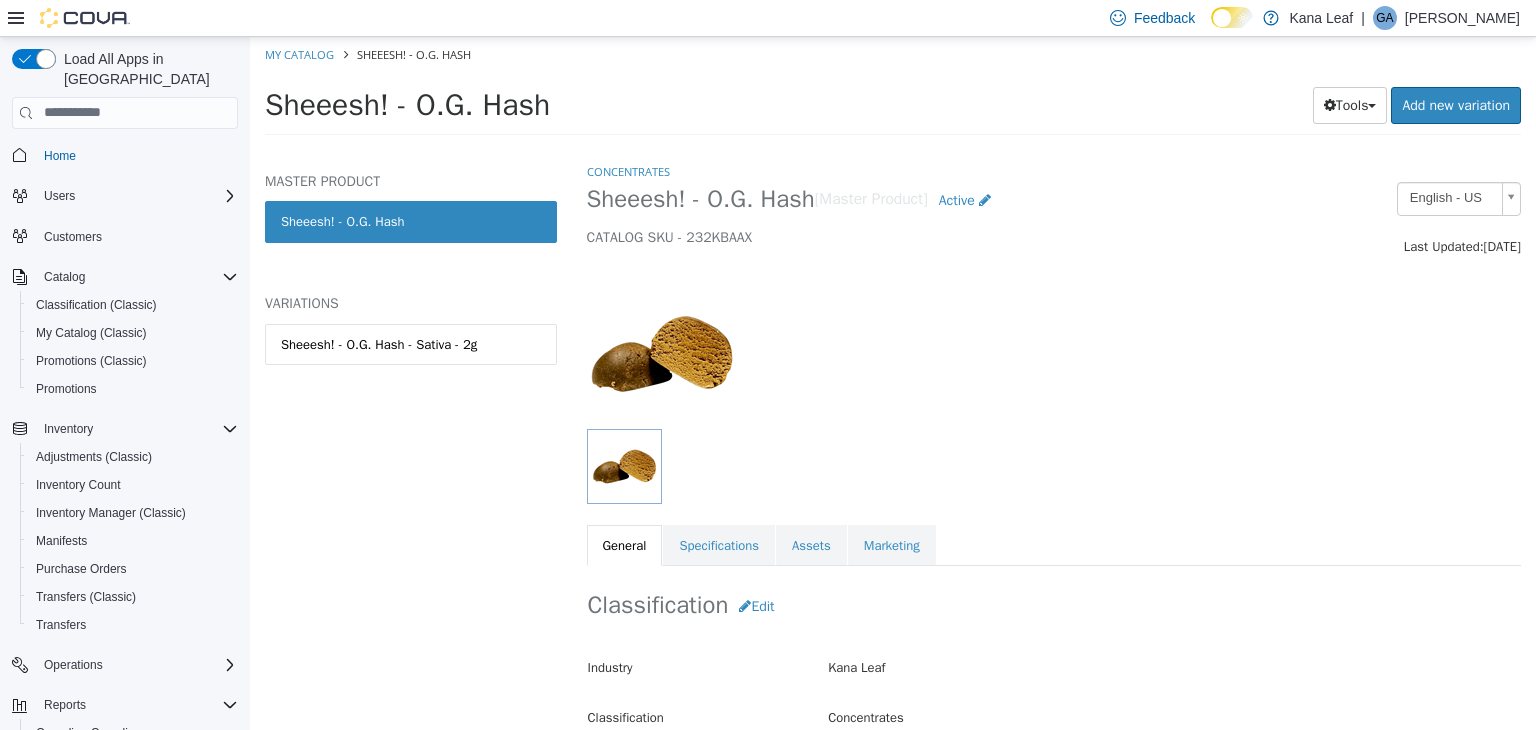 drag, startPoint x: 388, startPoint y: 101, endPoint x: 264, endPoint y: 100, distance: 124.004036 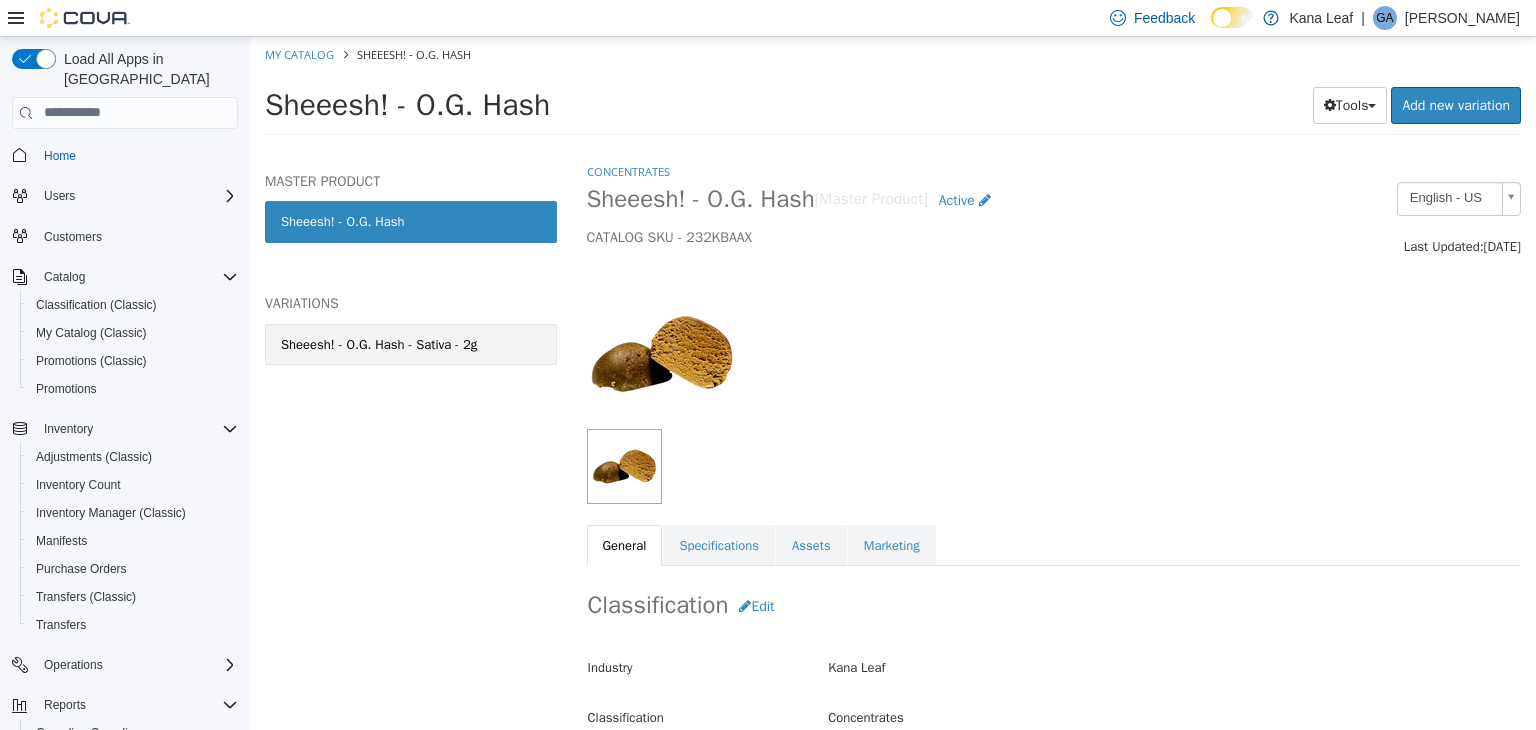 click on "Sheeesh! - O.G. Hash - Sativa - 2g" at bounding box center [411, 344] 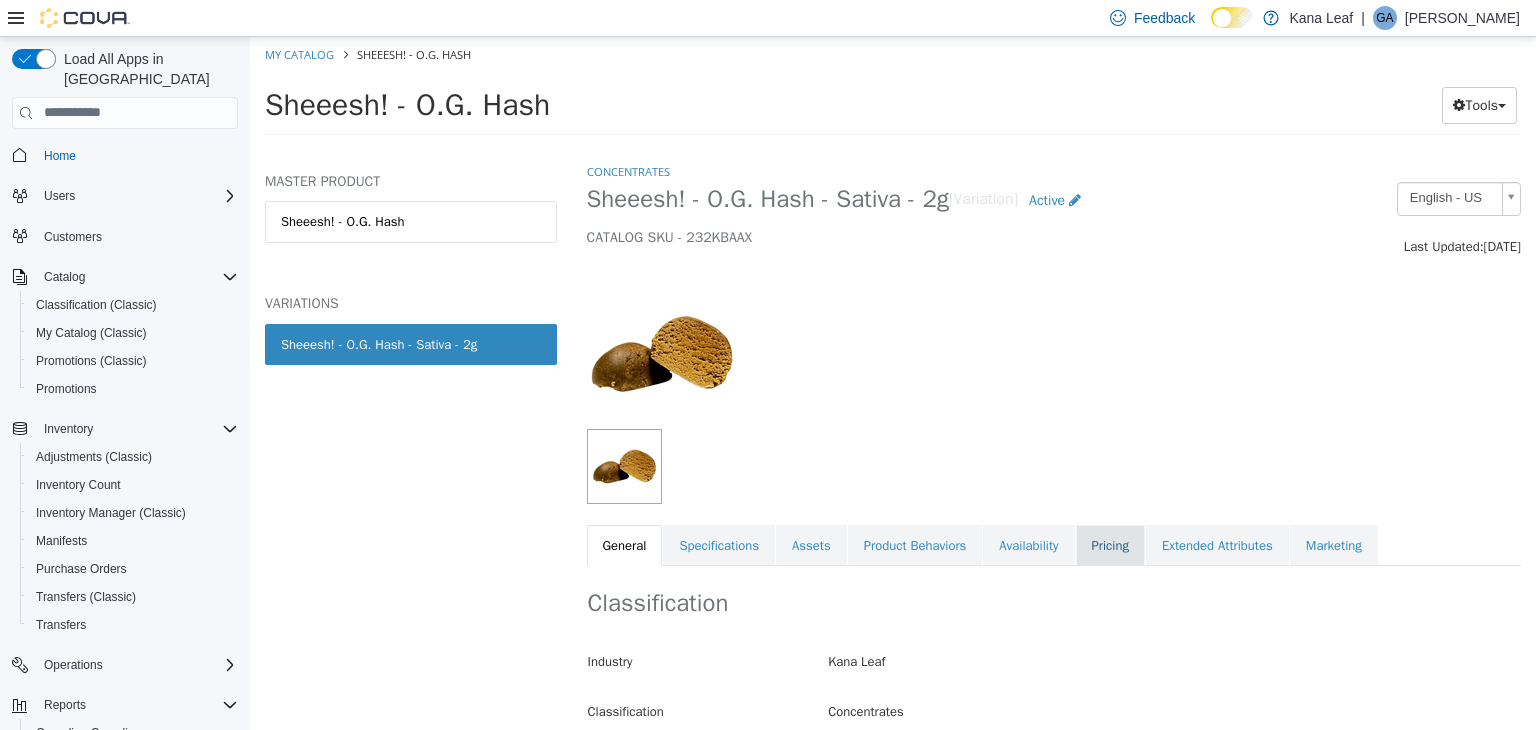 click on "Pricing" at bounding box center [1110, 545] 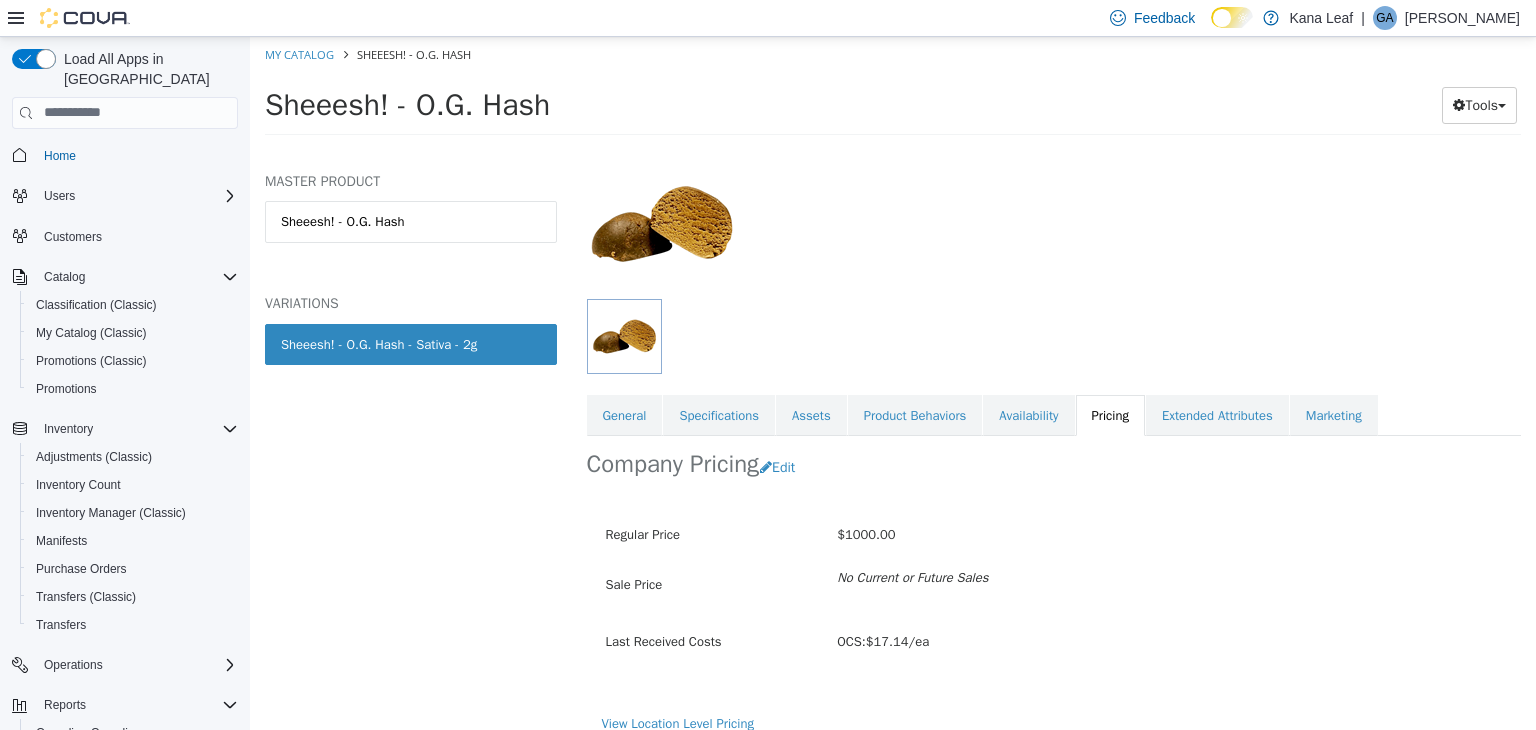 scroll, scrollTop: 147, scrollLeft: 0, axis: vertical 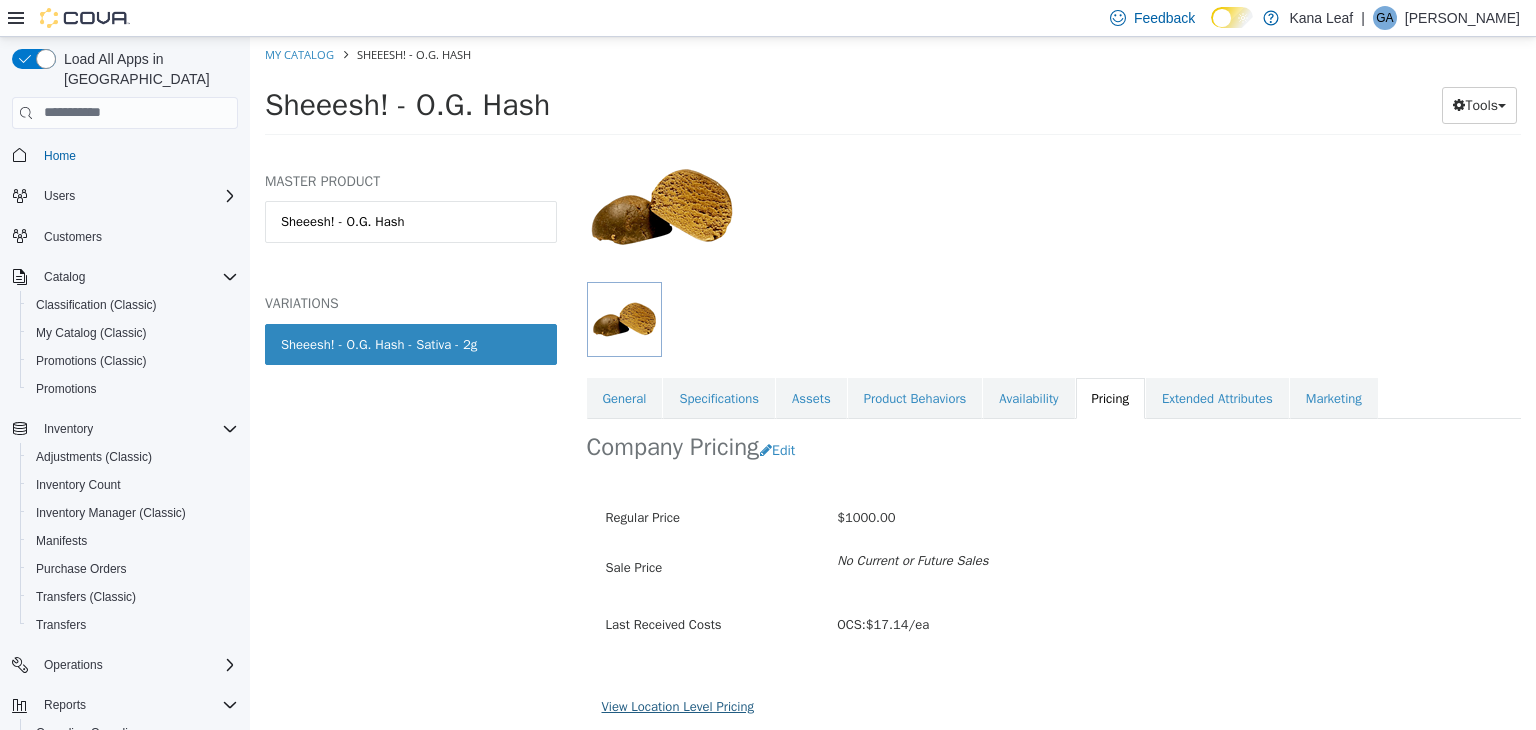 click on "View Location Level Pricing" at bounding box center [678, 705] 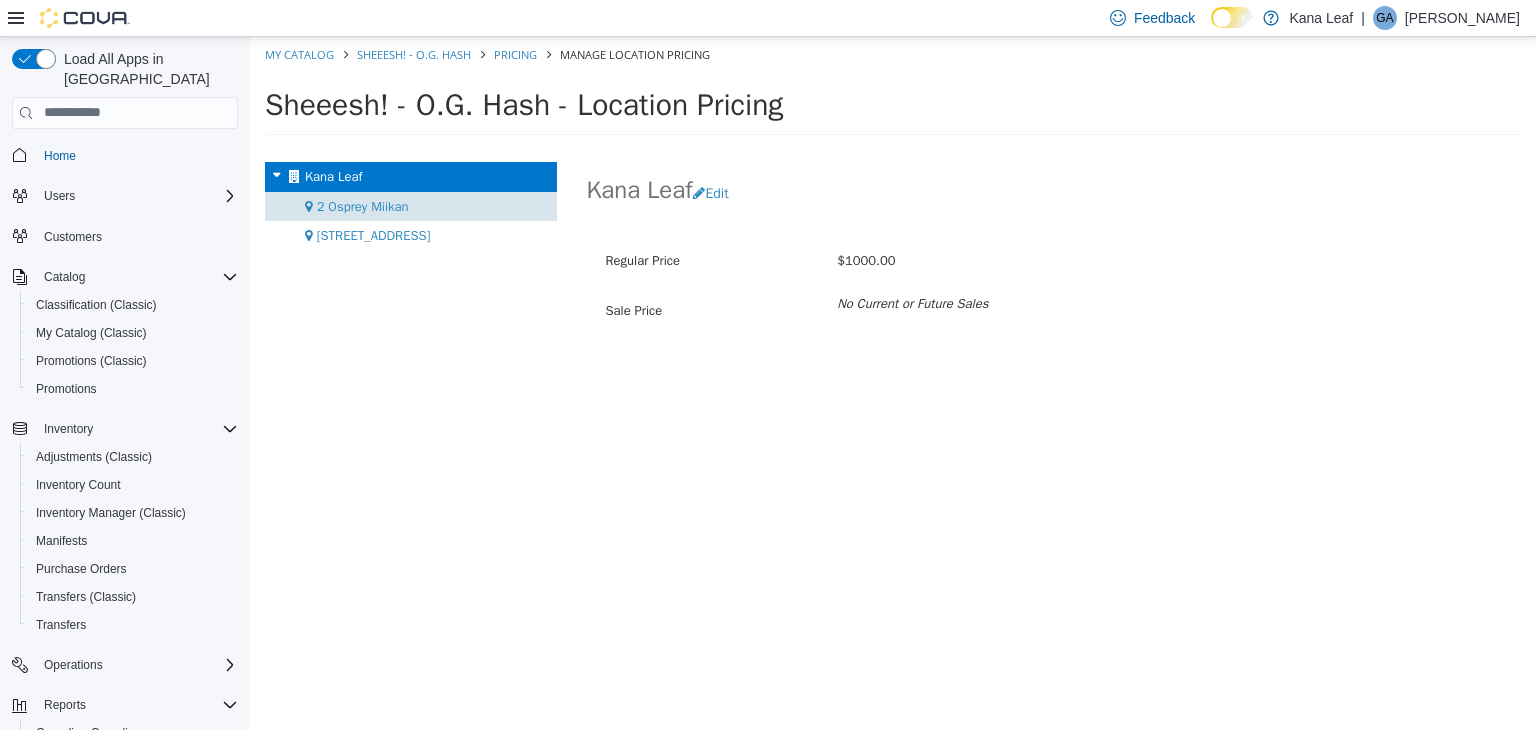 click on "2 Osprey Miikan" at bounding box center (363, 205) 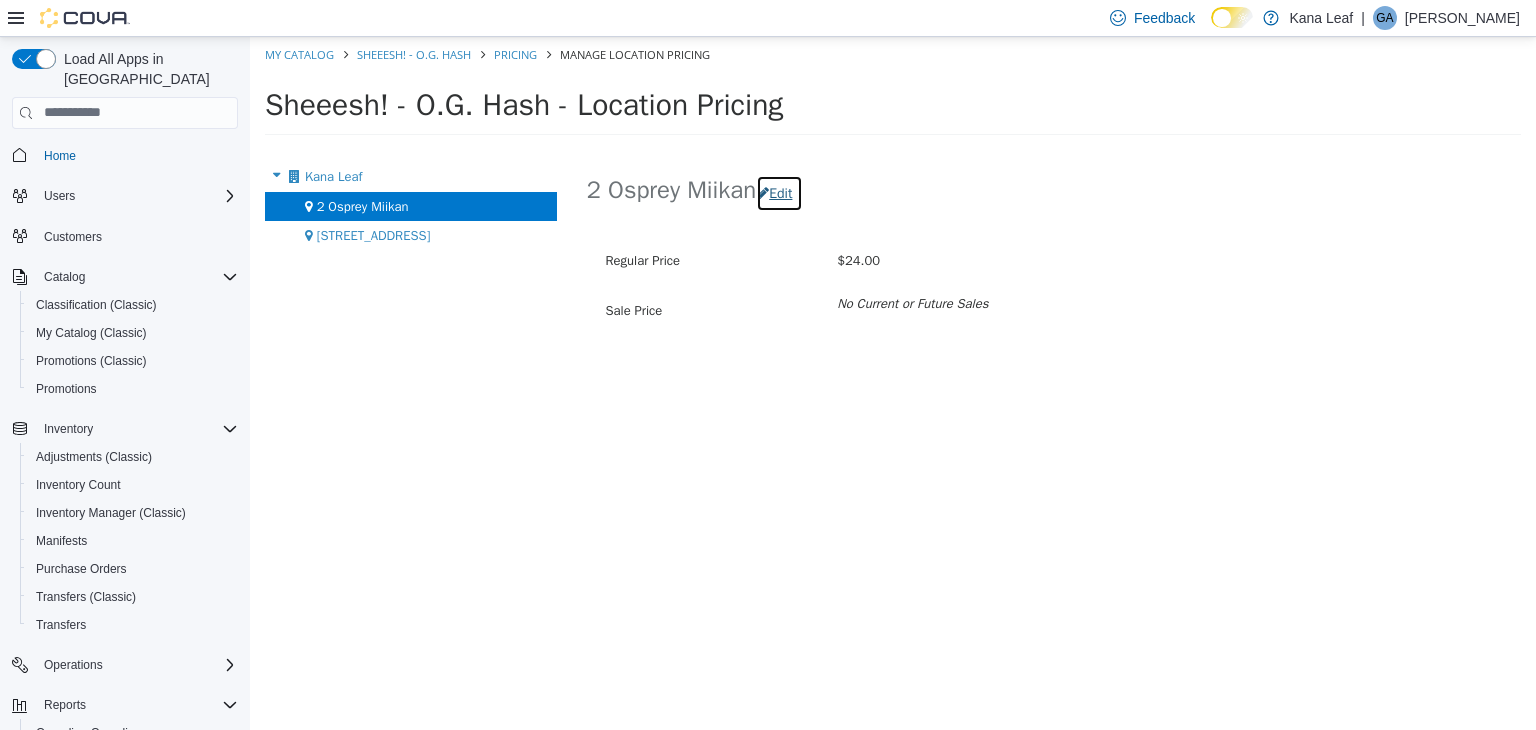 click on "Edit" at bounding box center (779, 192) 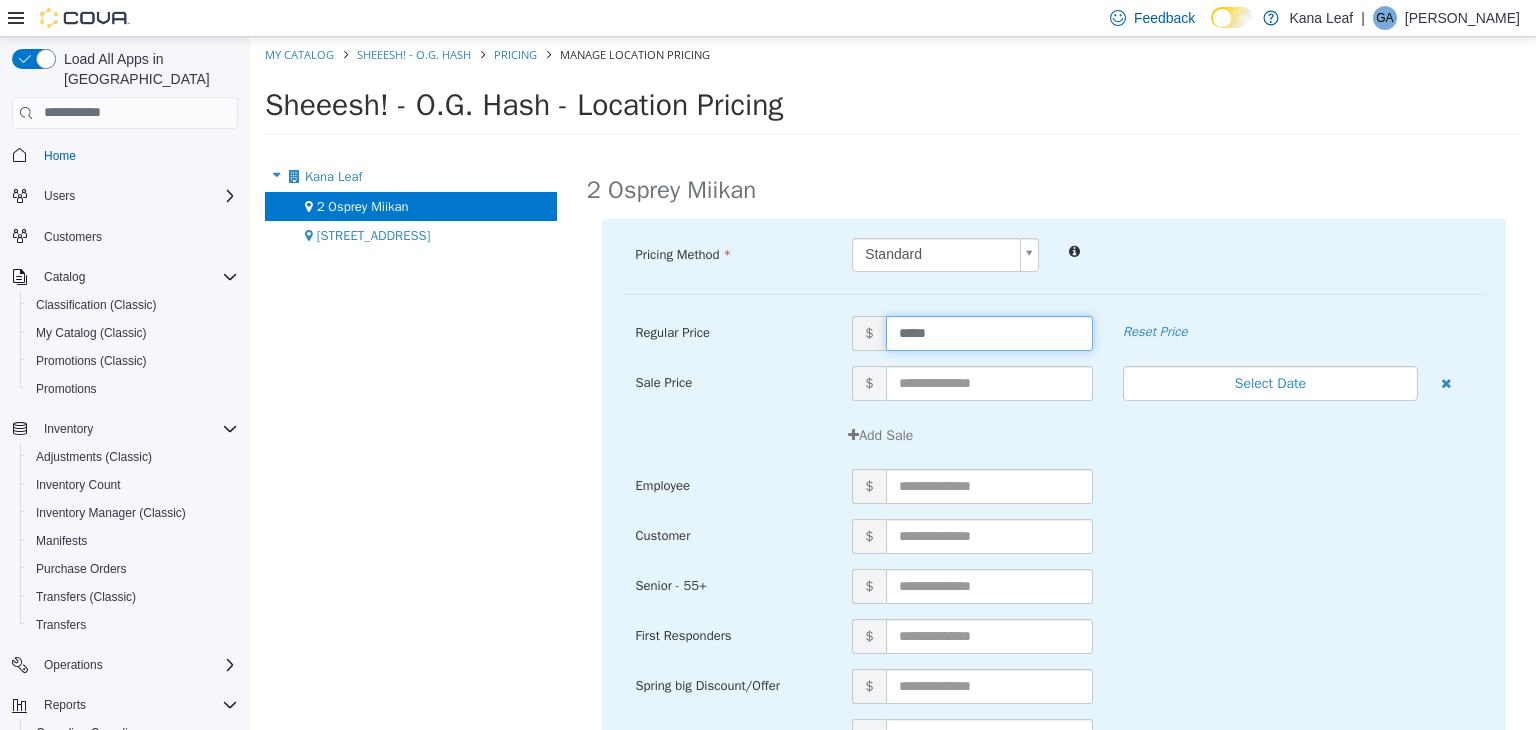 click on "*****" at bounding box center [989, 332] 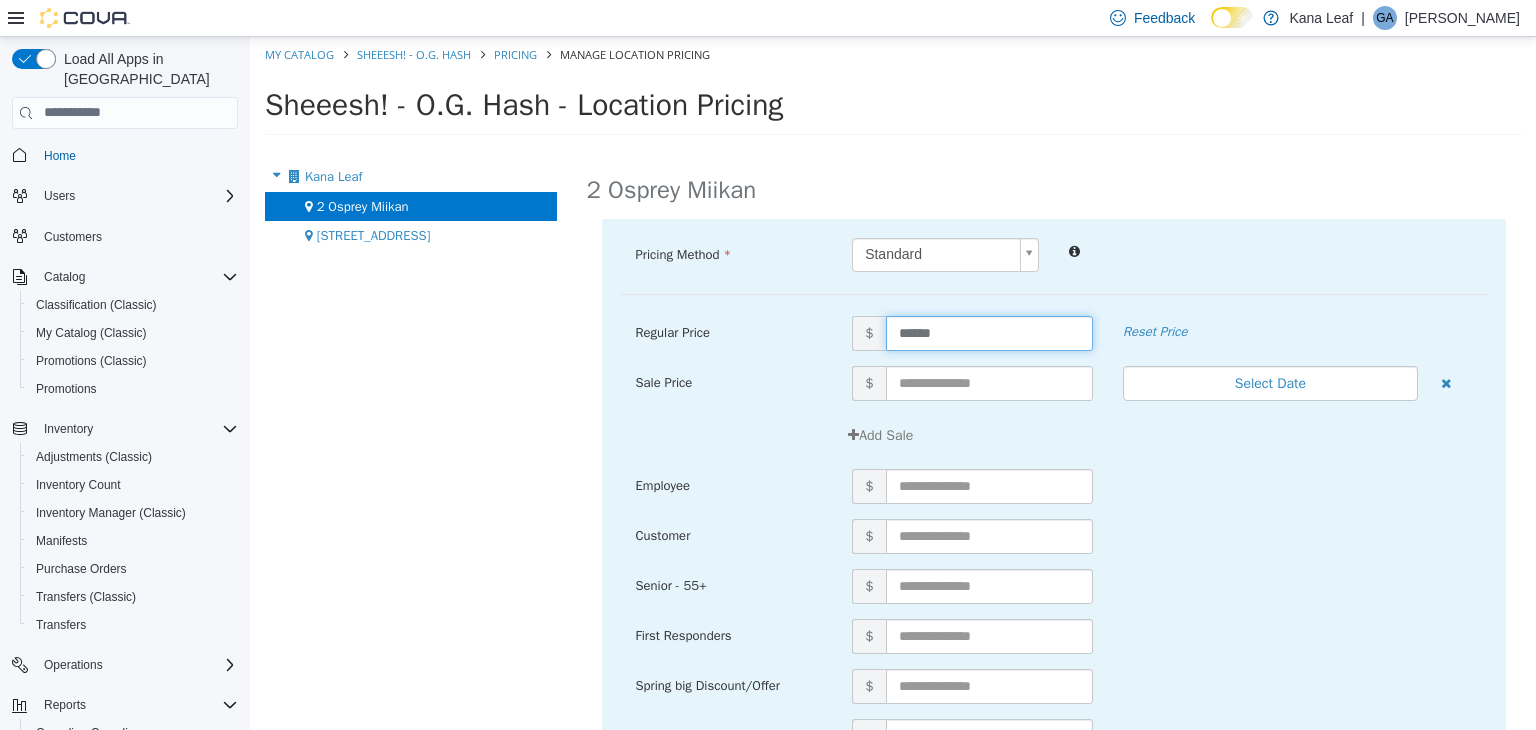 type on "*****" 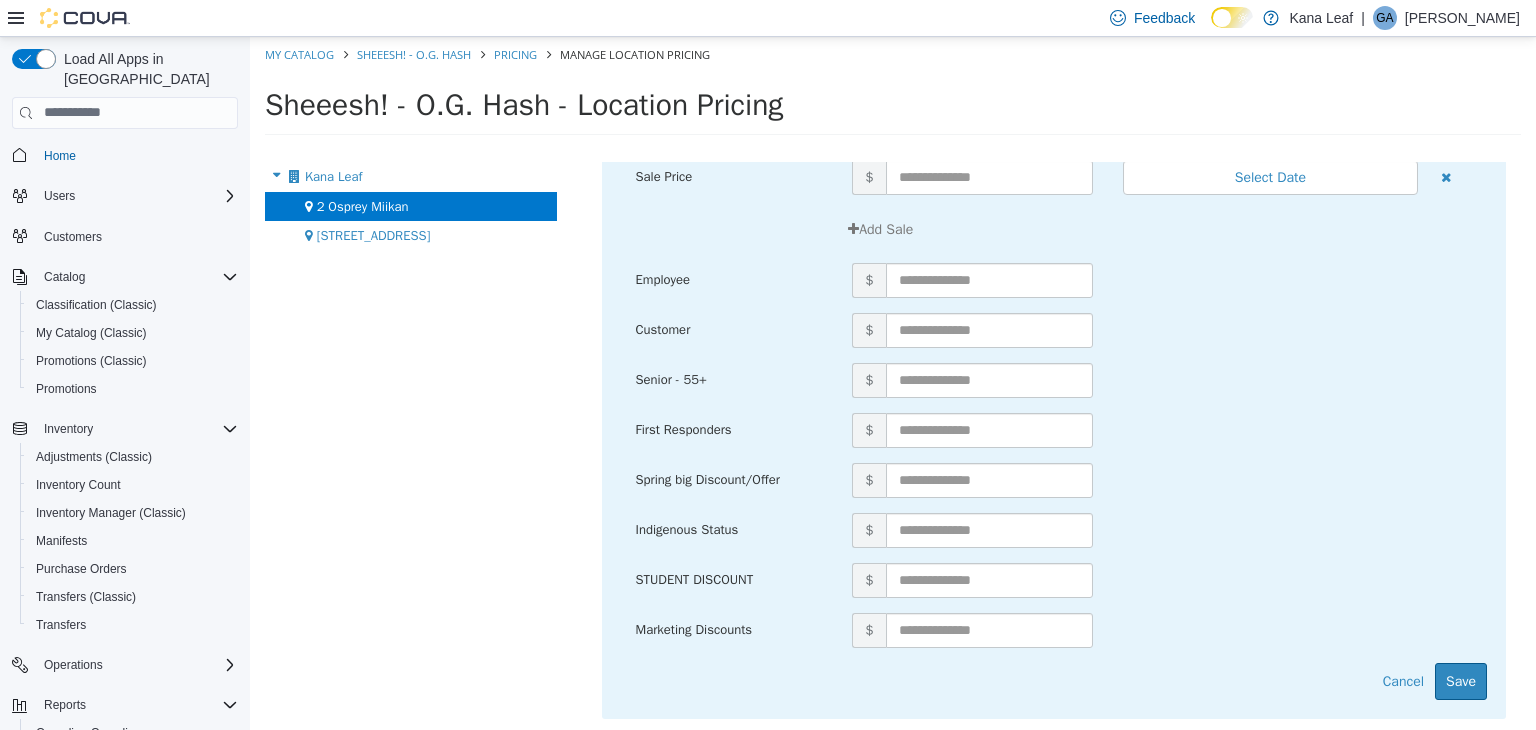scroll, scrollTop: 214, scrollLeft: 0, axis: vertical 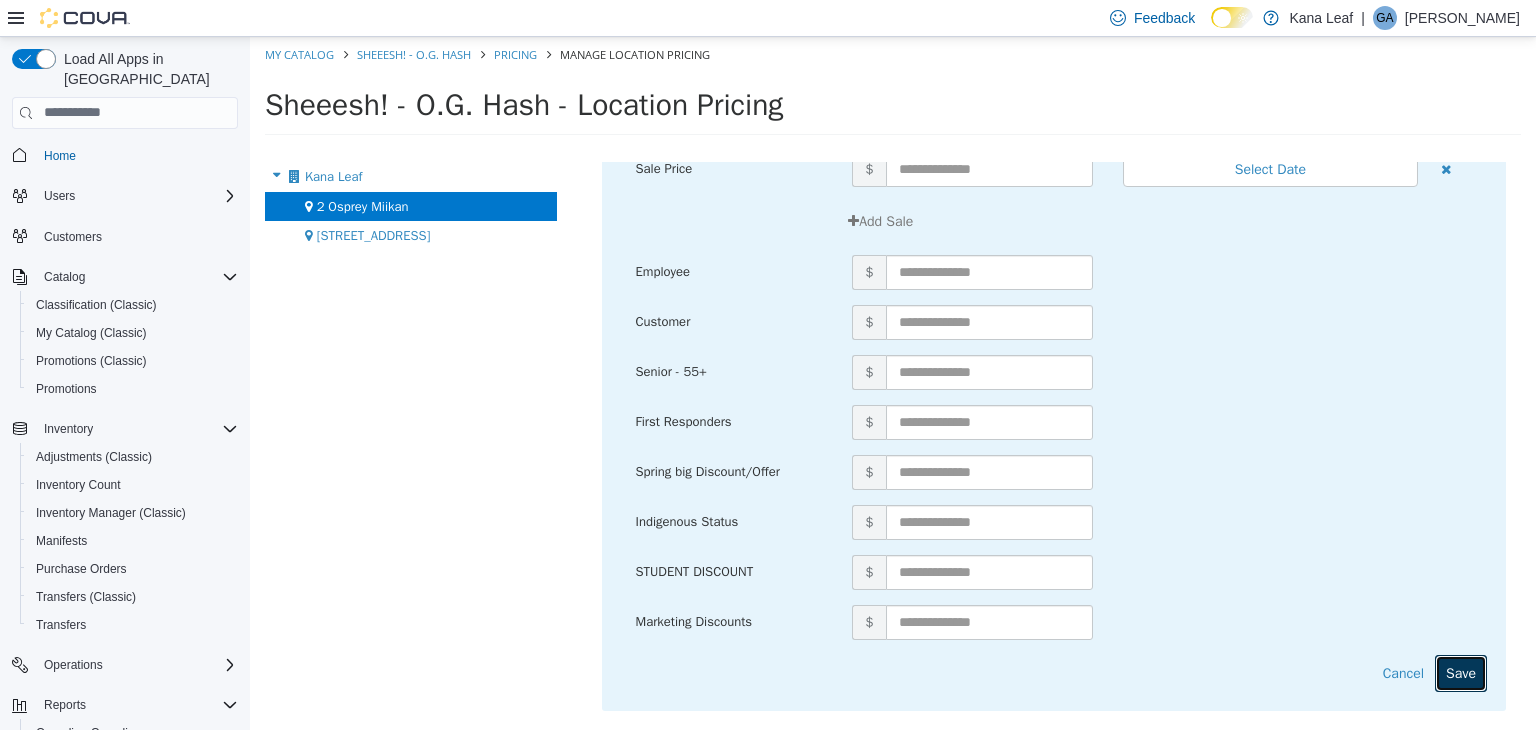click on "Save" at bounding box center (1461, 672) 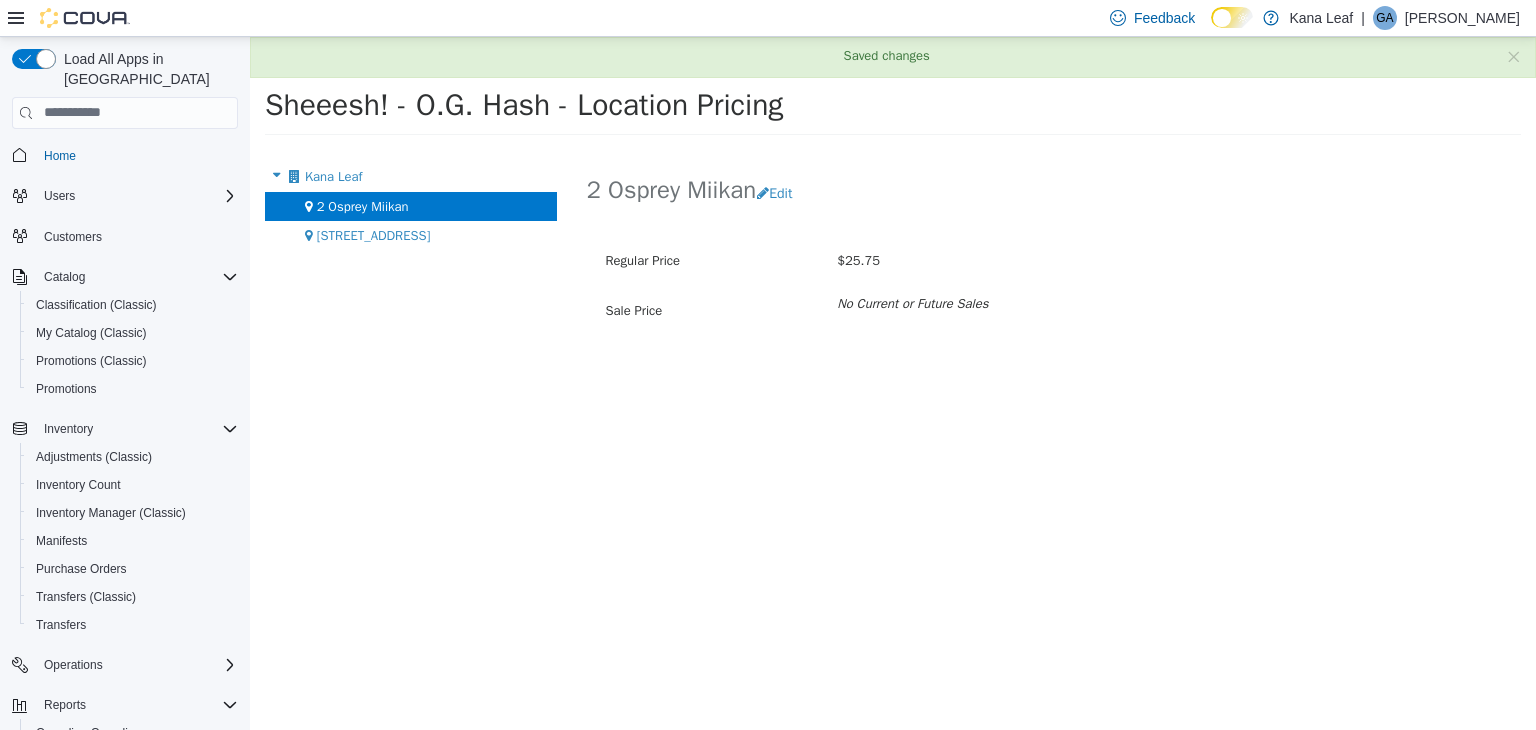 scroll, scrollTop: 0, scrollLeft: 0, axis: both 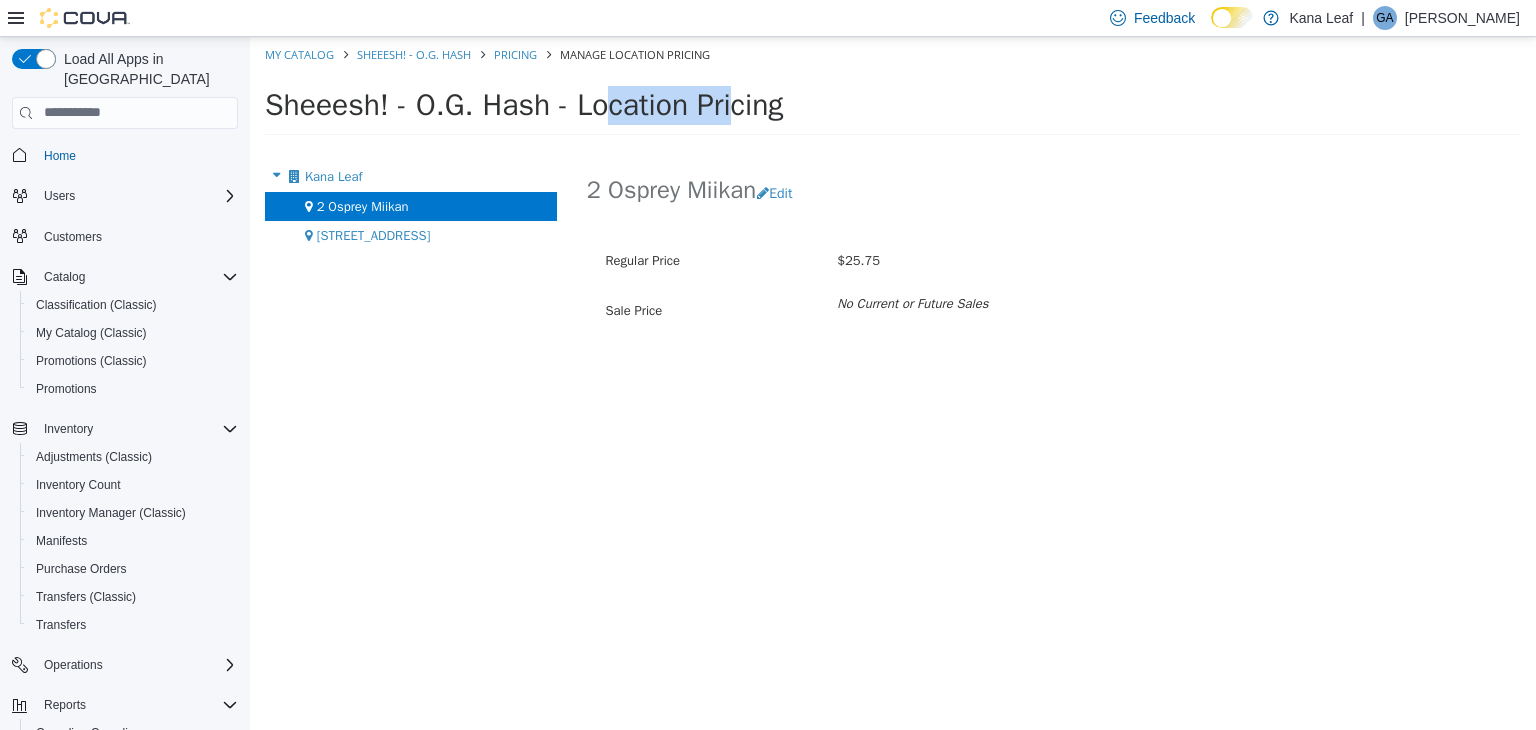 drag, startPoint x: 547, startPoint y: 112, endPoint x: 419, endPoint y: 127, distance: 128.87592 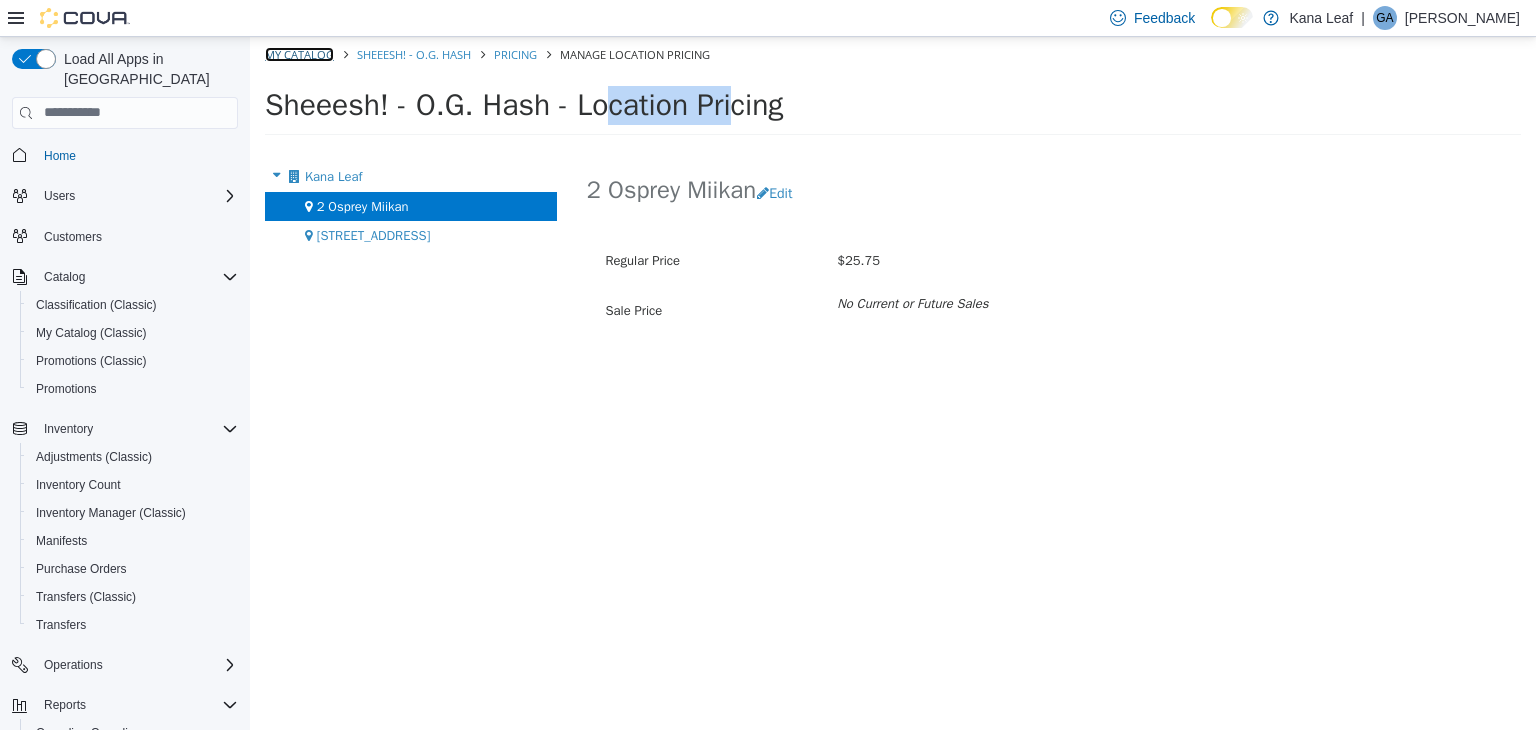 click on "My Catalog" at bounding box center (299, 53) 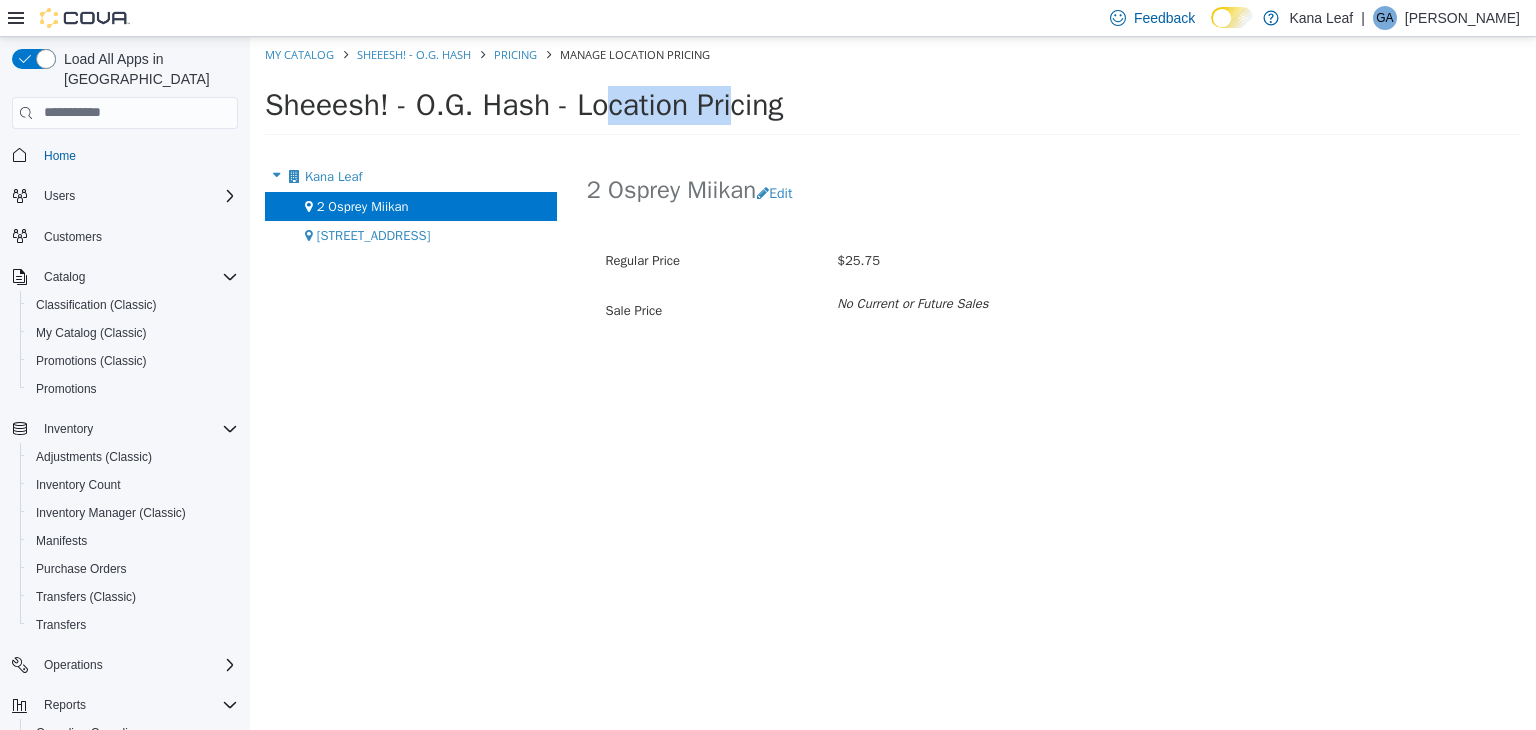 select on "**********" 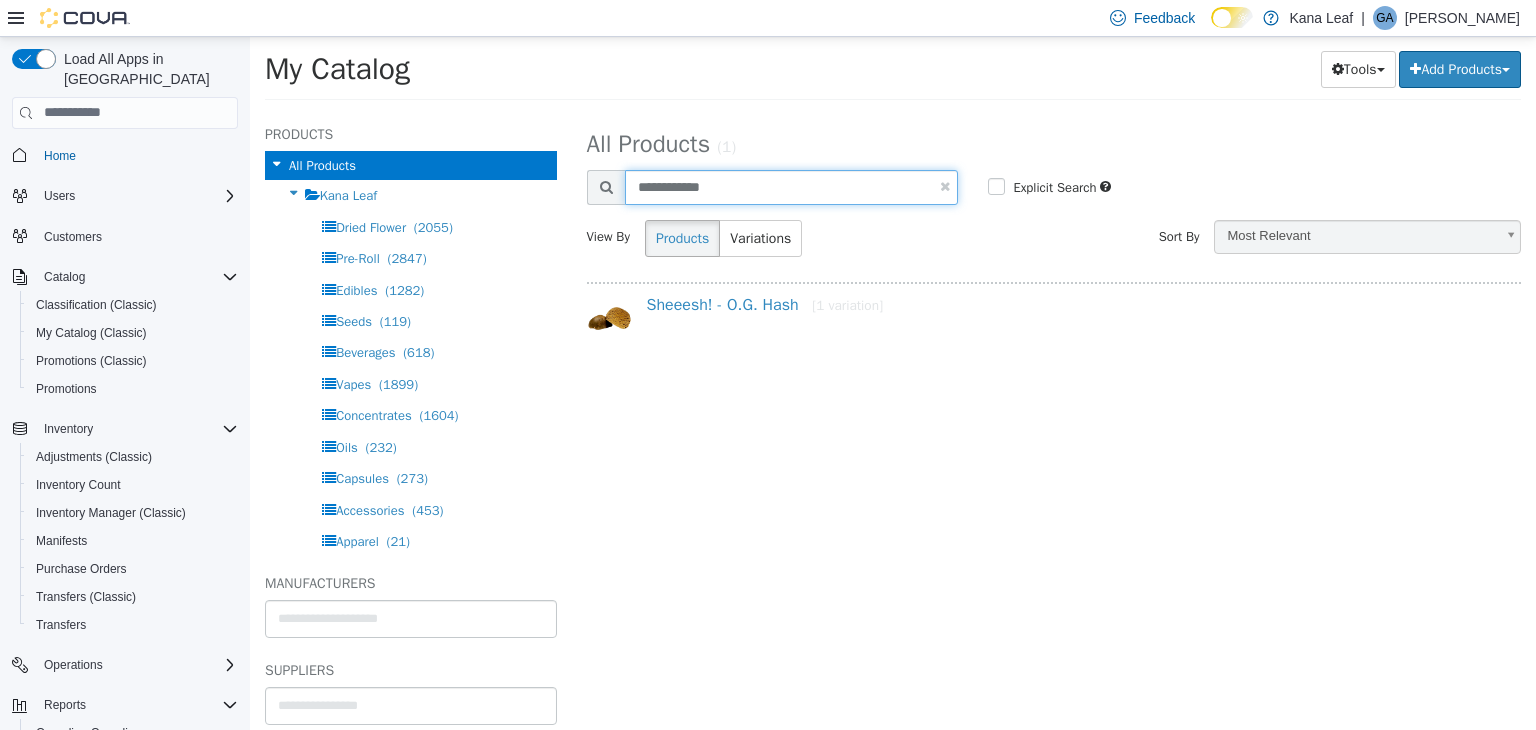 drag, startPoint x: 690, startPoint y: 194, endPoint x: 628, endPoint y: 186, distance: 62.514 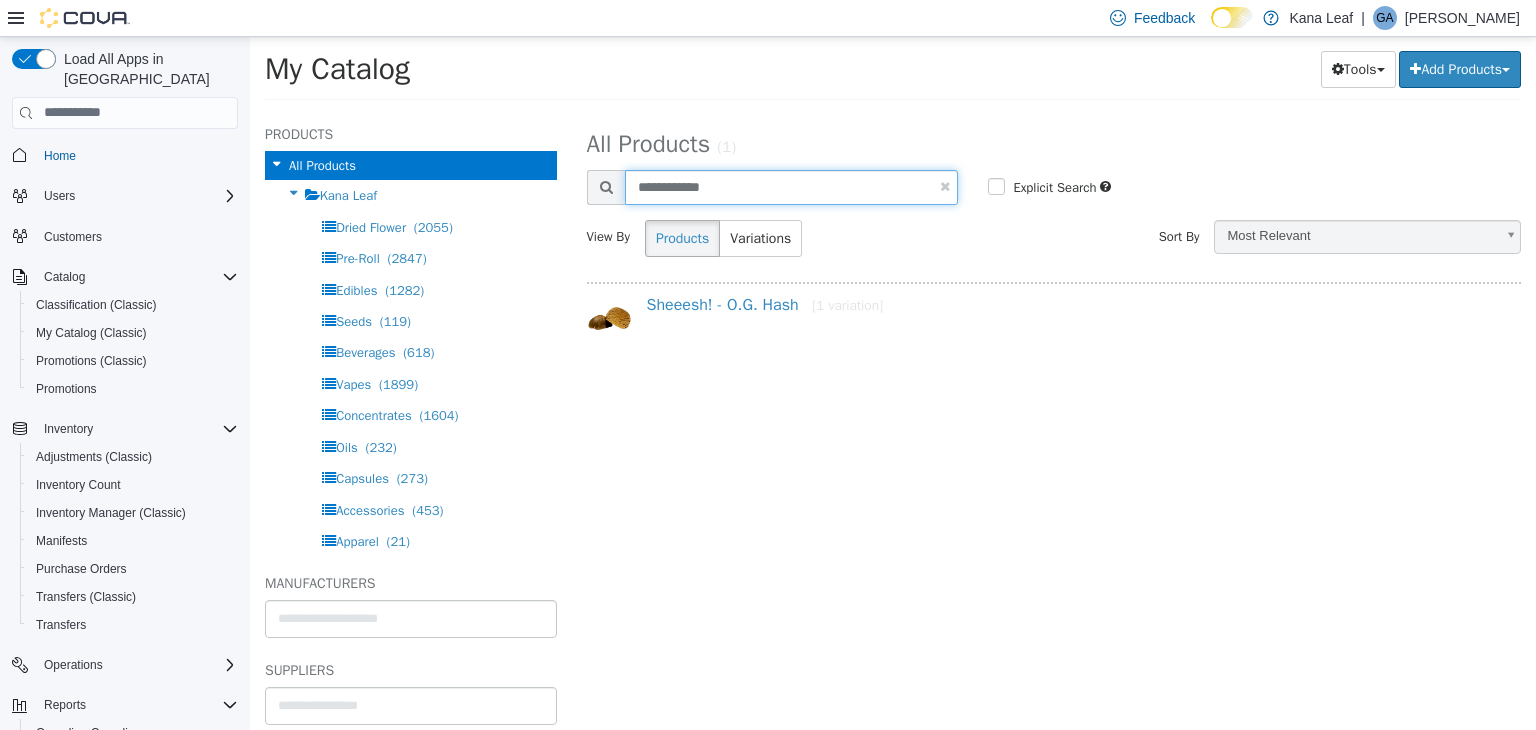 paste on "**********" 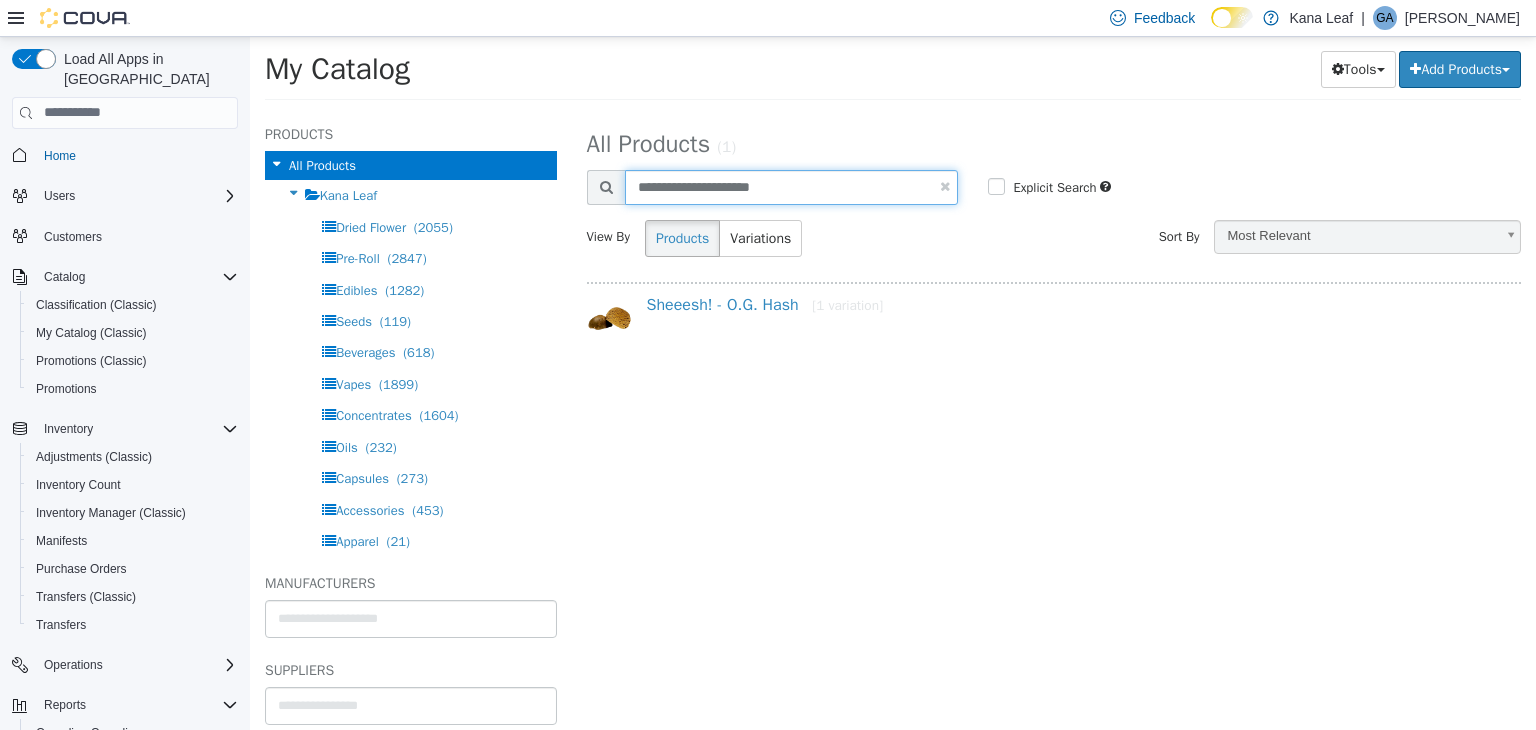 drag, startPoint x: 836, startPoint y: 189, endPoint x: 628, endPoint y: 178, distance: 208.29066 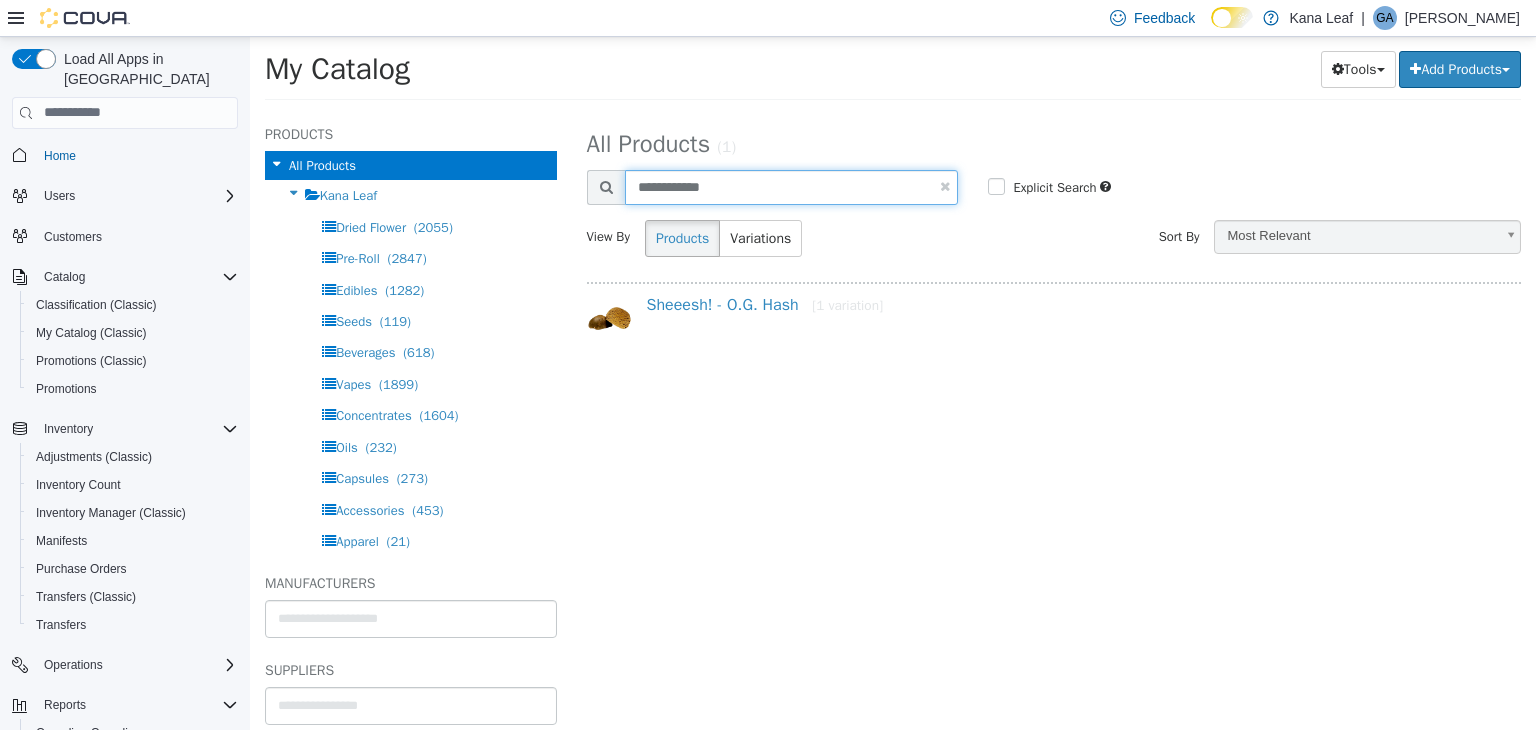 type on "**********" 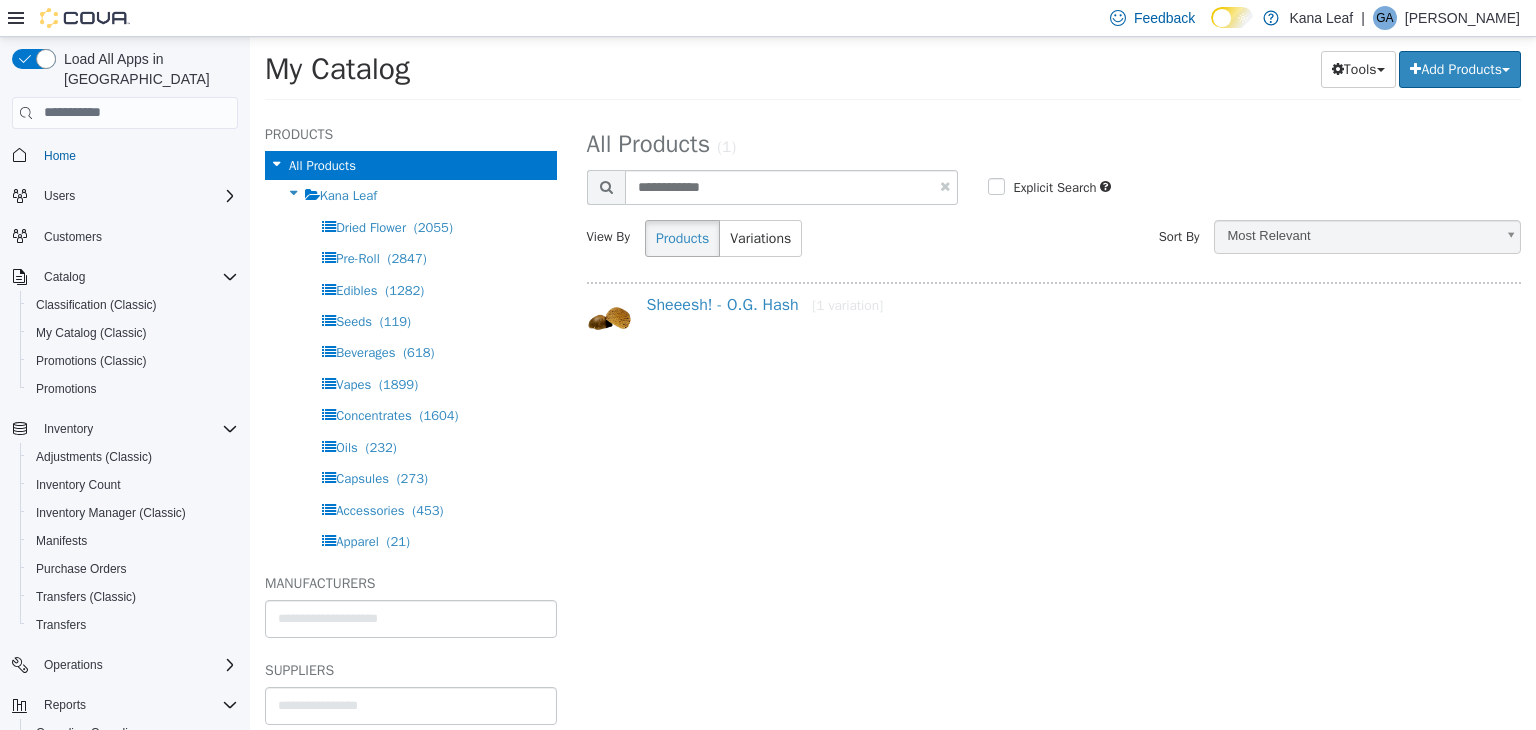 select on "**********" 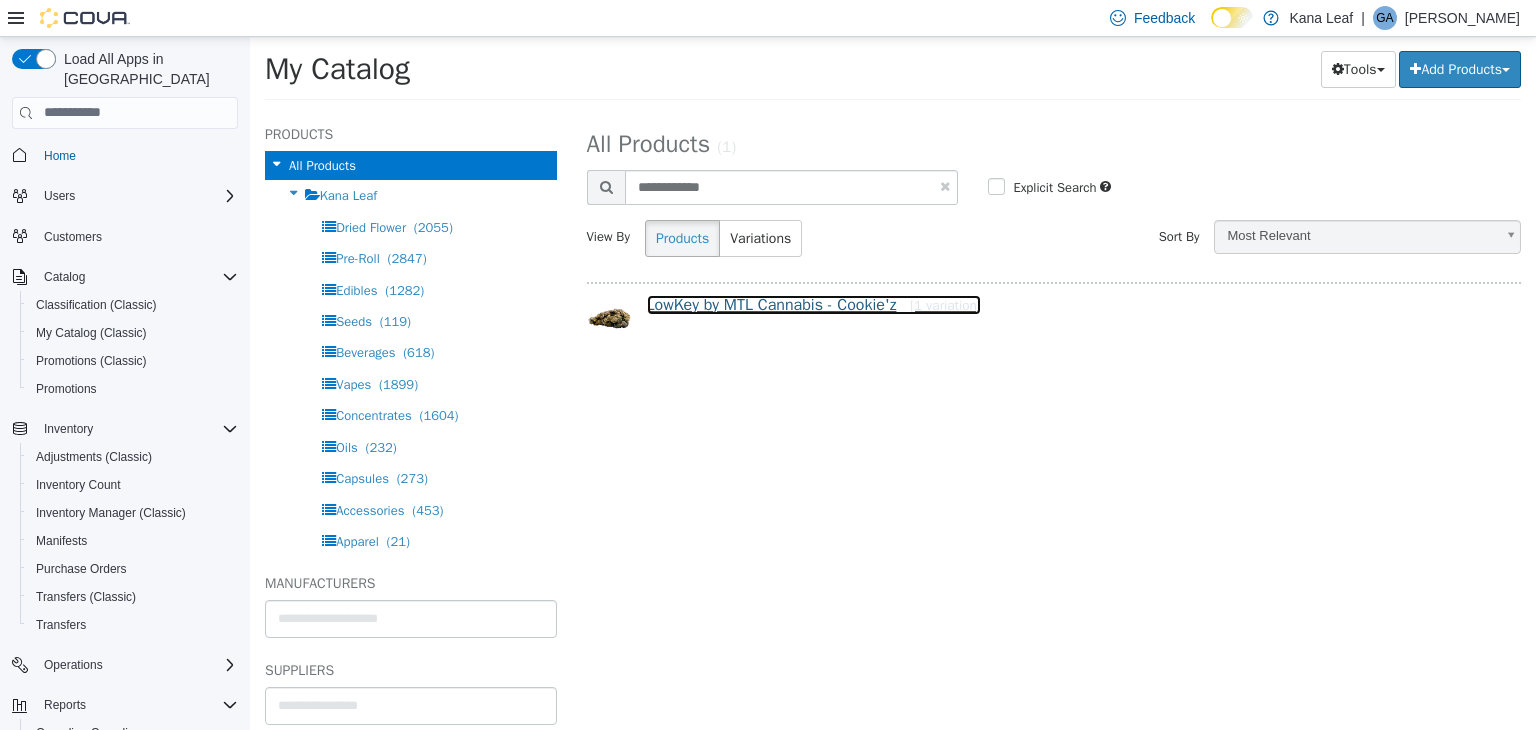 click on "LowKey by MTL Cannabis - Cookie'z
[1 variation]" at bounding box center [814, 304] 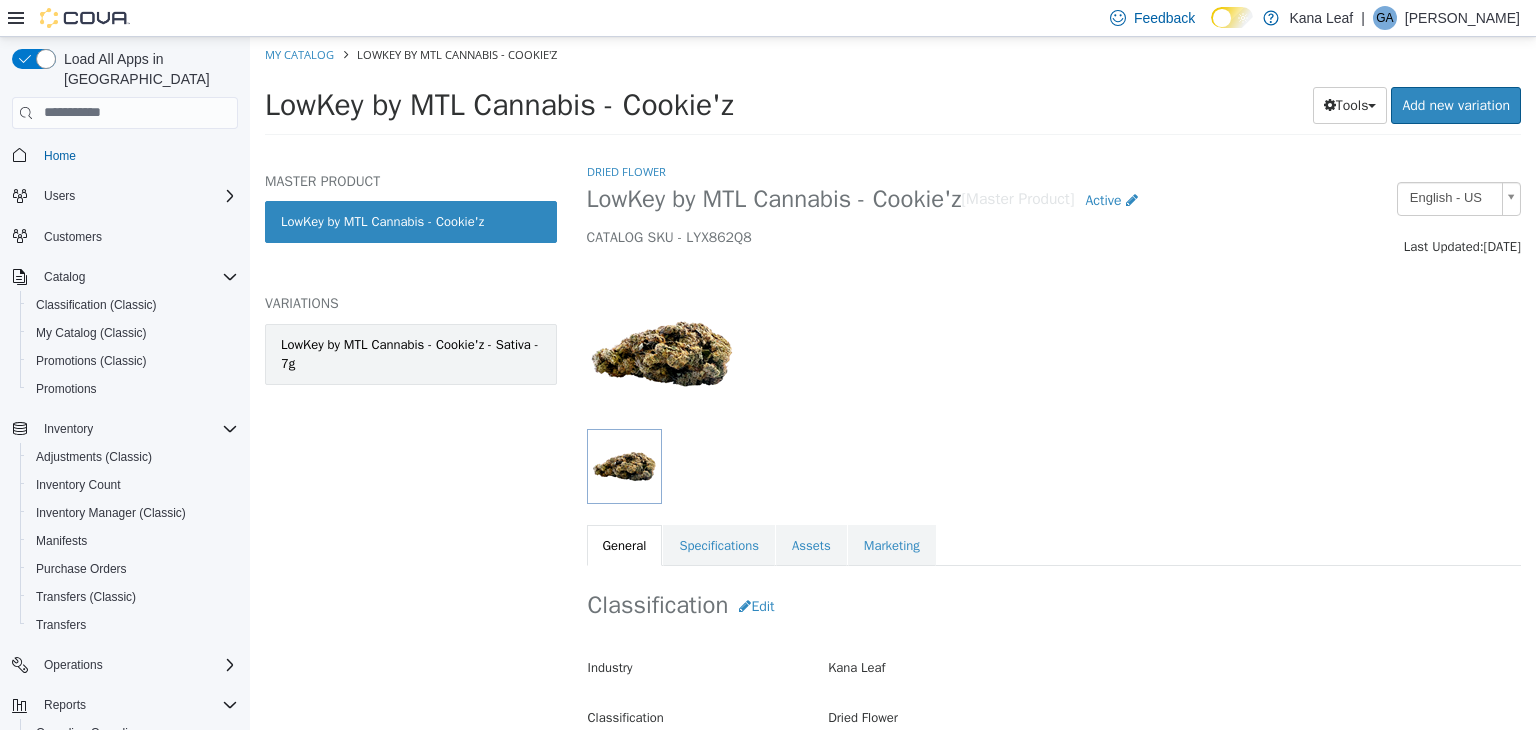 click on "LowKey by MTL Cannabis - Cookie'z - Sativa - 7g" at bounding box center [411, 353] 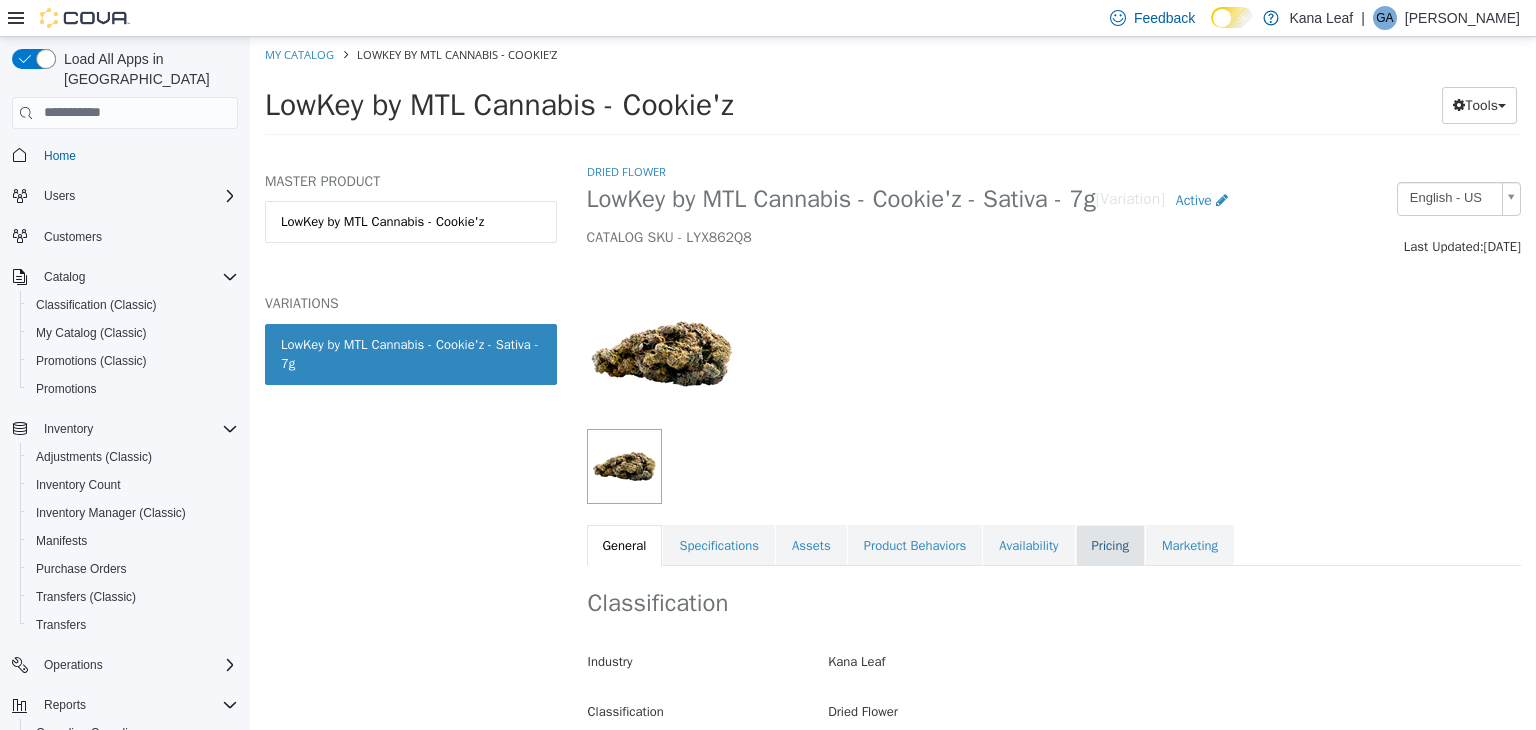 click on "Pricing" at bounding box center [1110, 545] 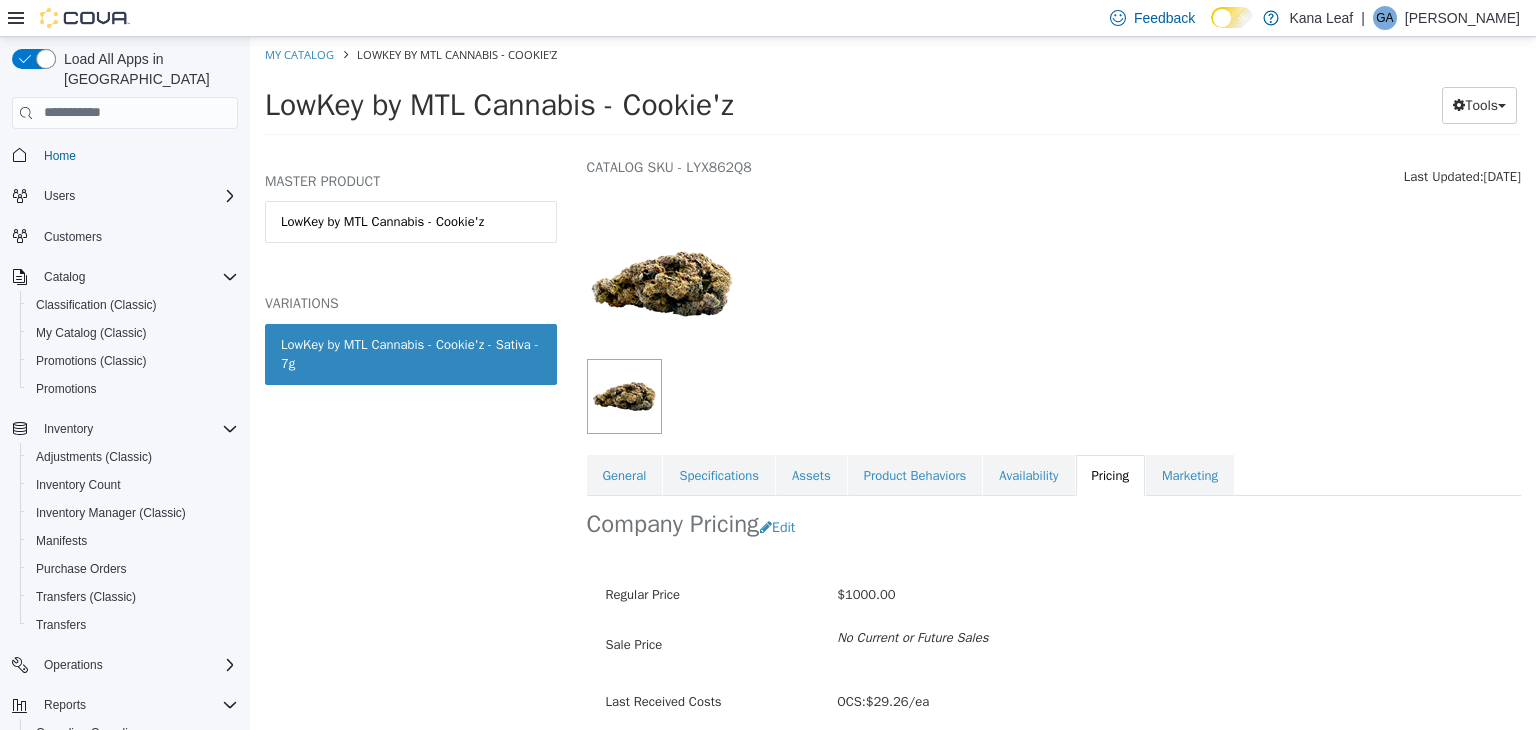 scroll, scrollTop: 147, scrollLeft: 0, axis: vertical 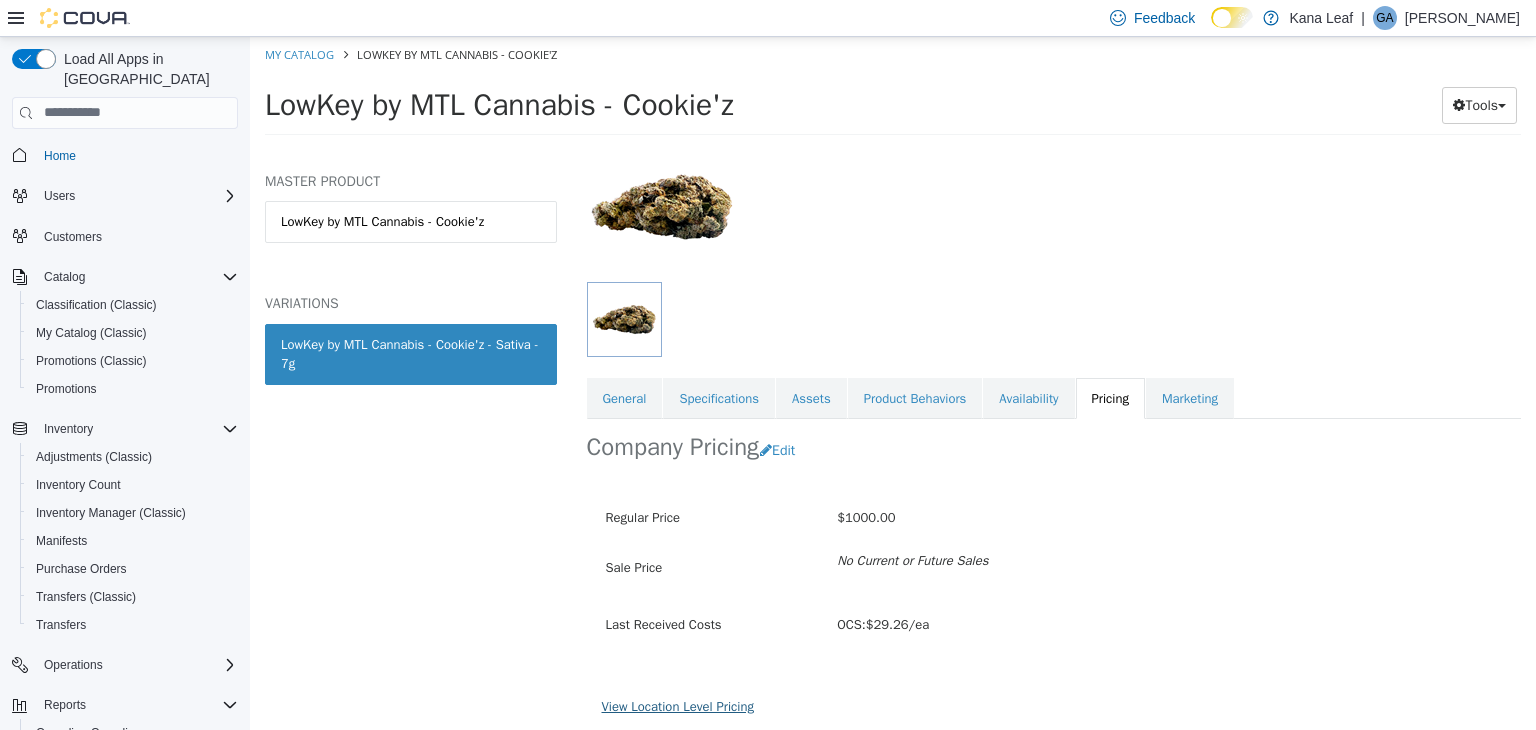 click on "View Location Level Pricing" at bounding box center (678, 705) 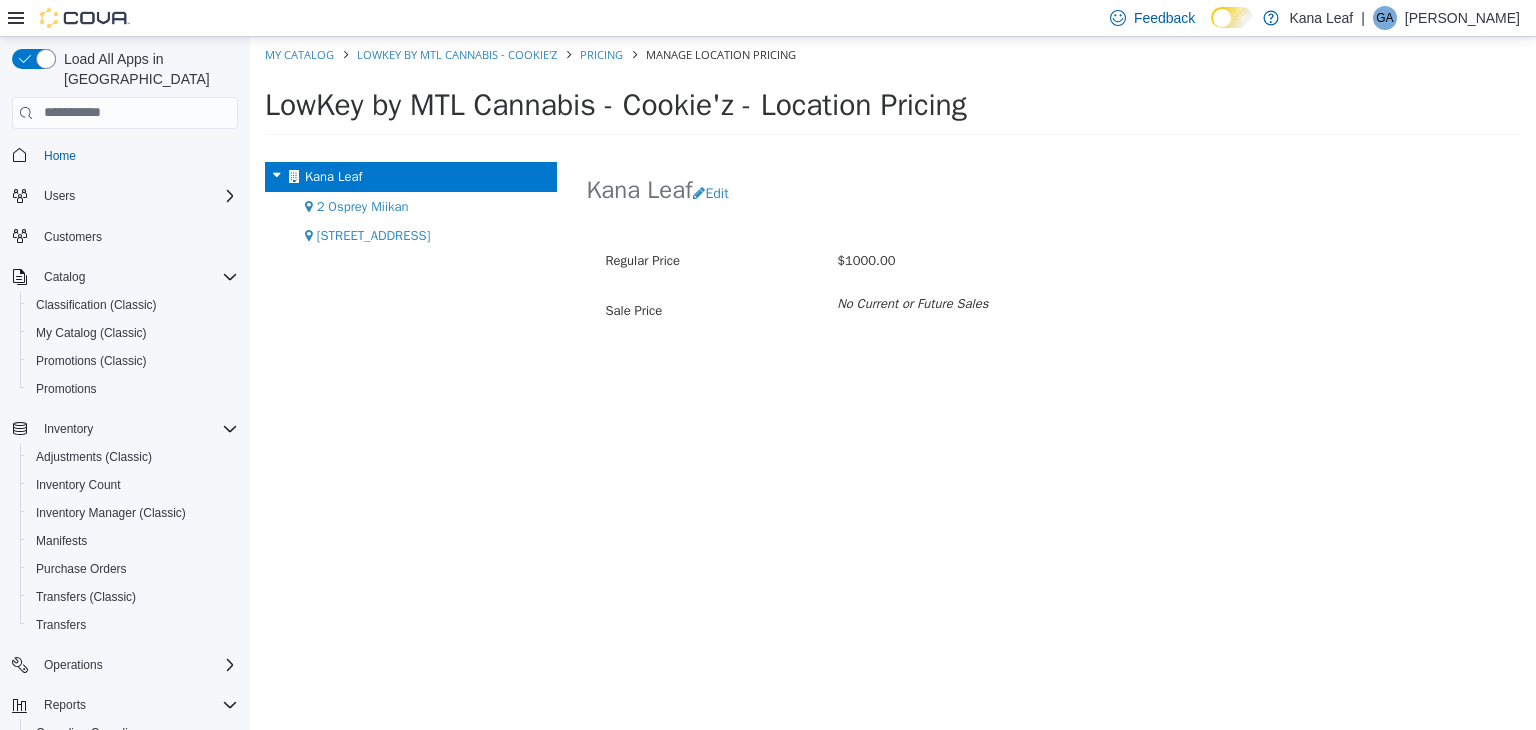 click on "2 Osprey Miikan" at bounding box center (363, 205) 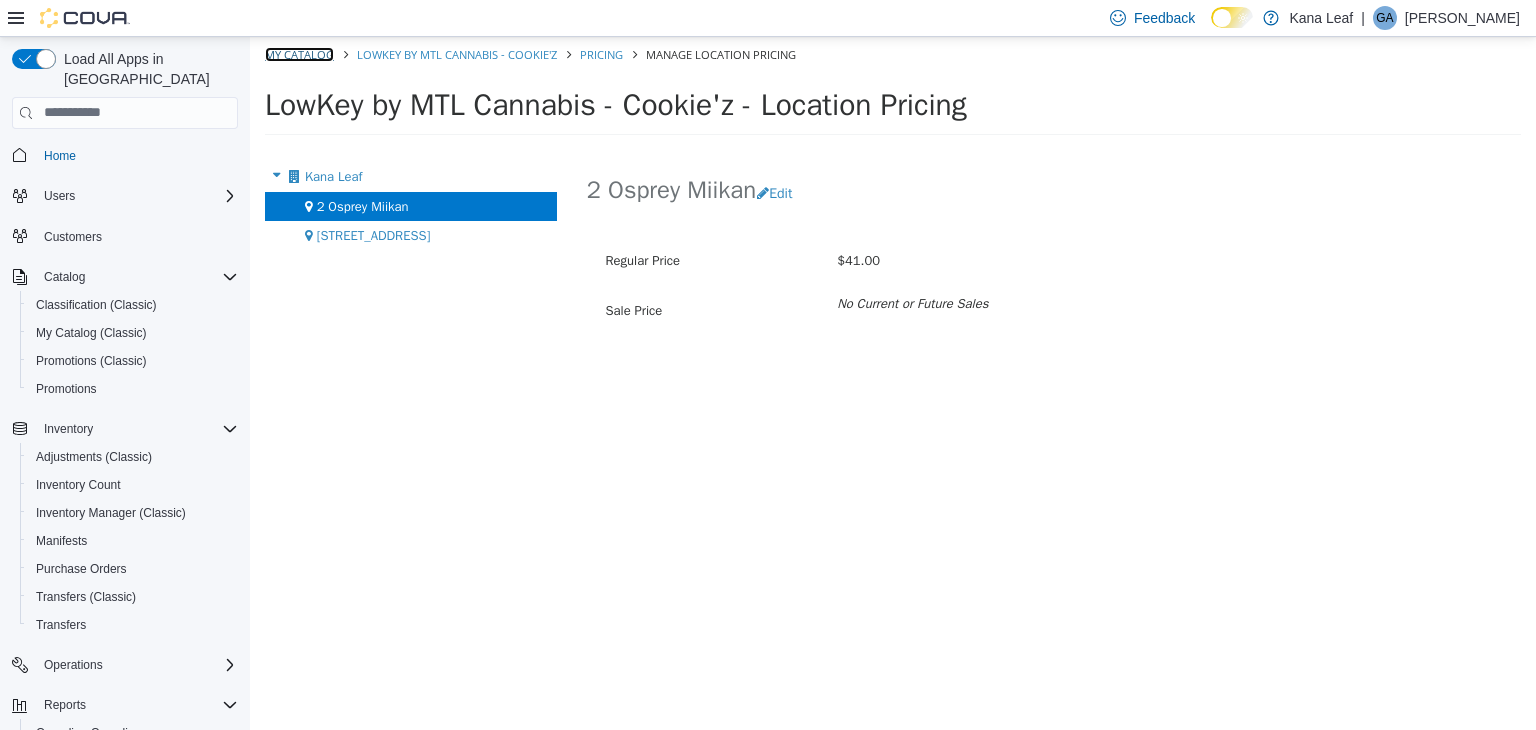 click on "My Catalog" at bounding box center [299, 53] 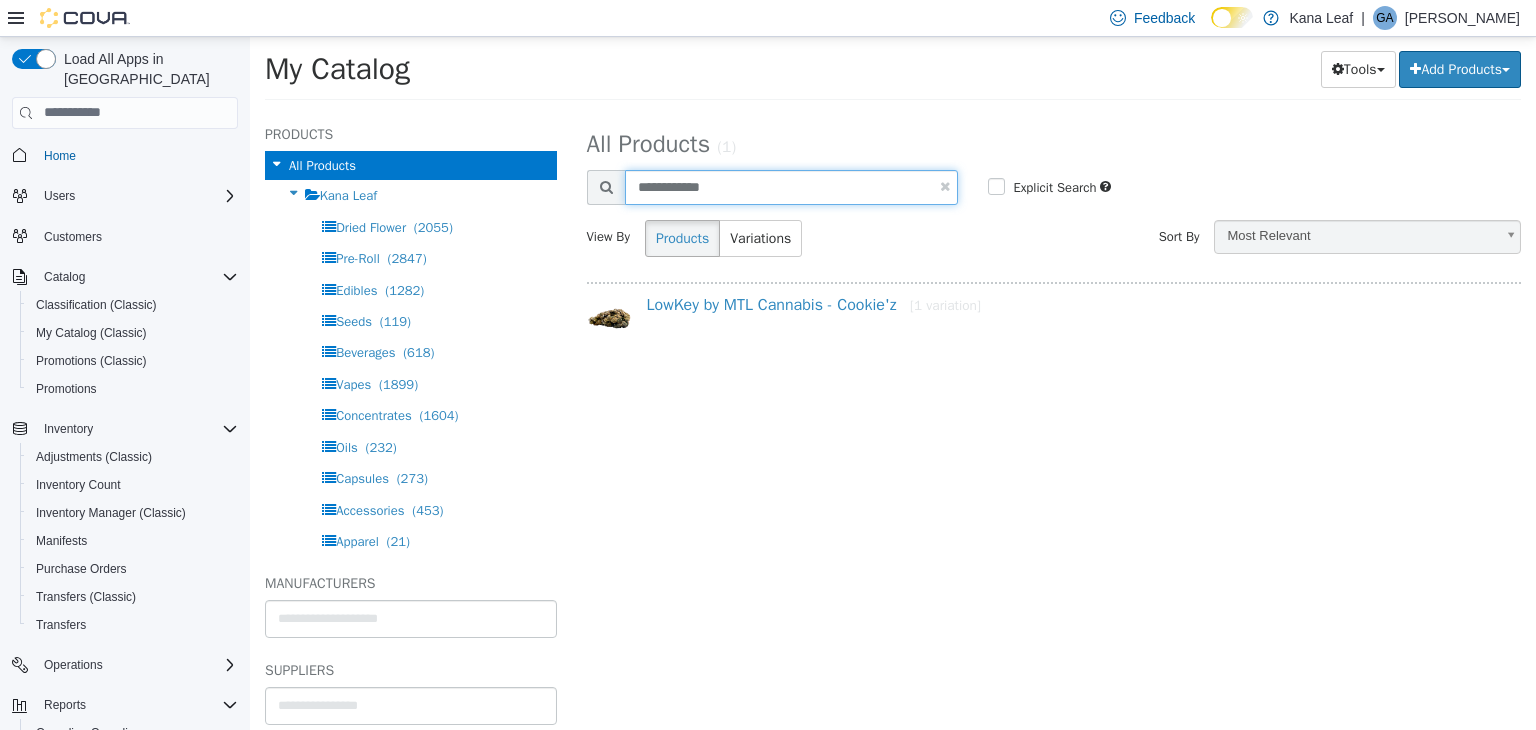 drag, startPoint x: 809, startPoint y: 200, endPoint x: 659, endPoint y: 194, distance: 150.11995 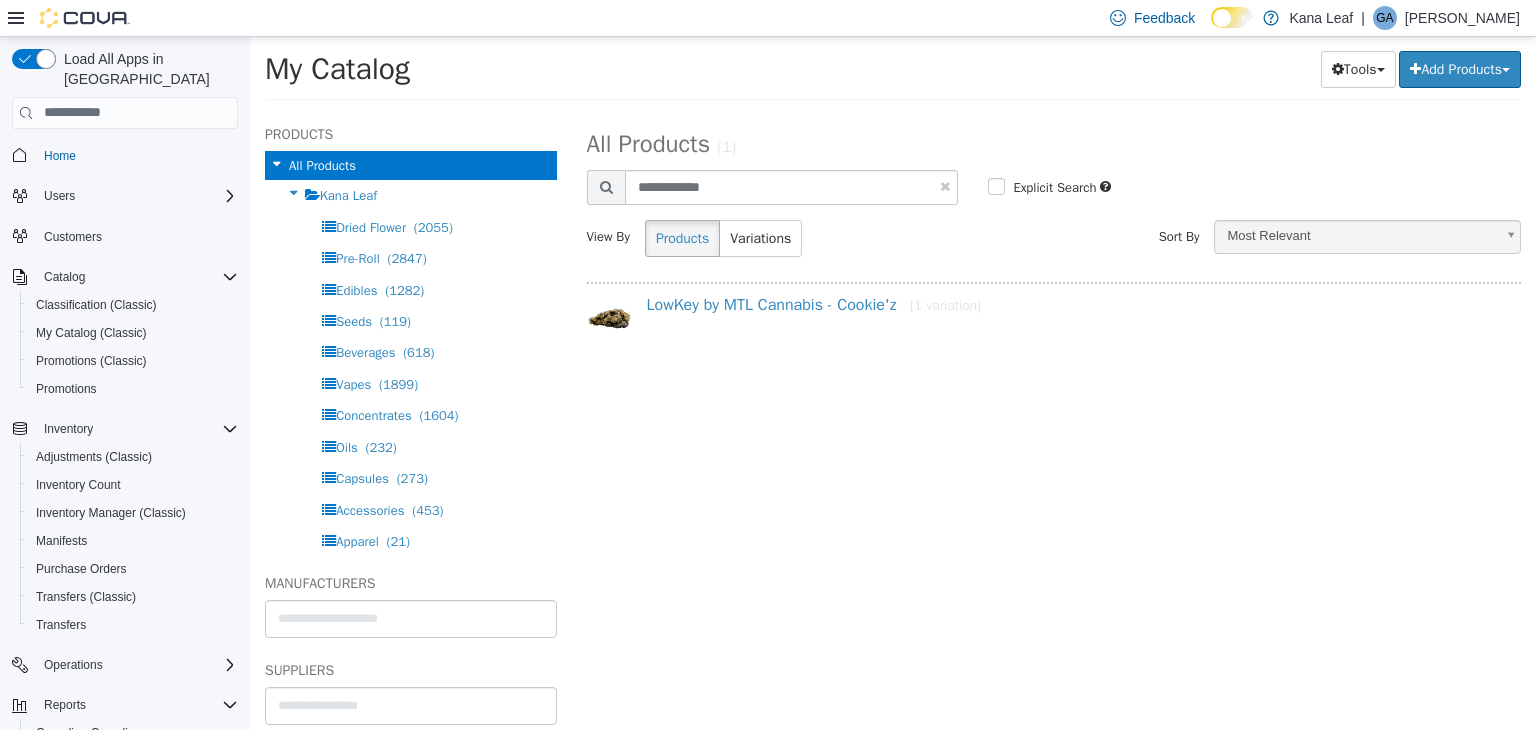 select on "**********" 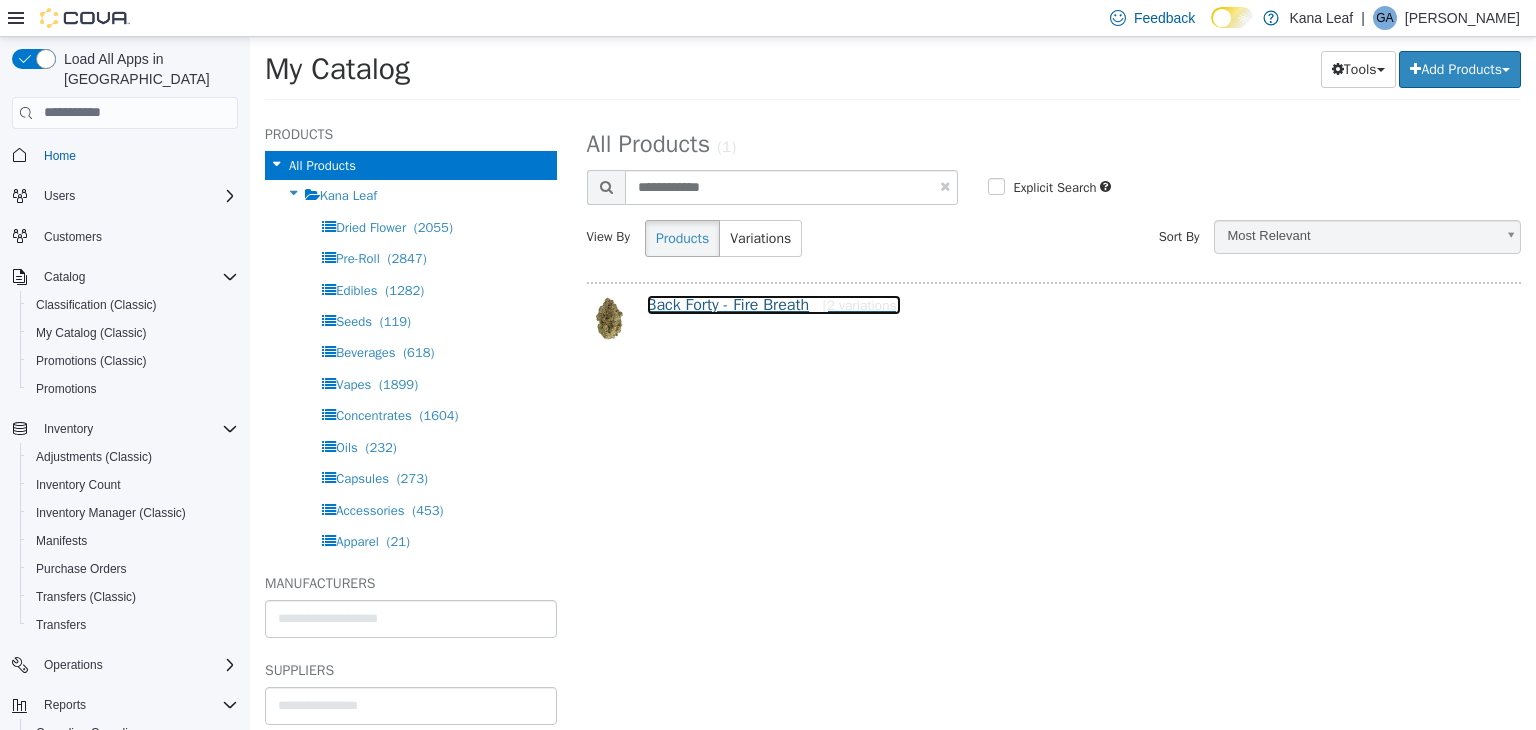 click on "Back Forty - Fire Breath
[2 variations]" at bounding box center [774, 304] 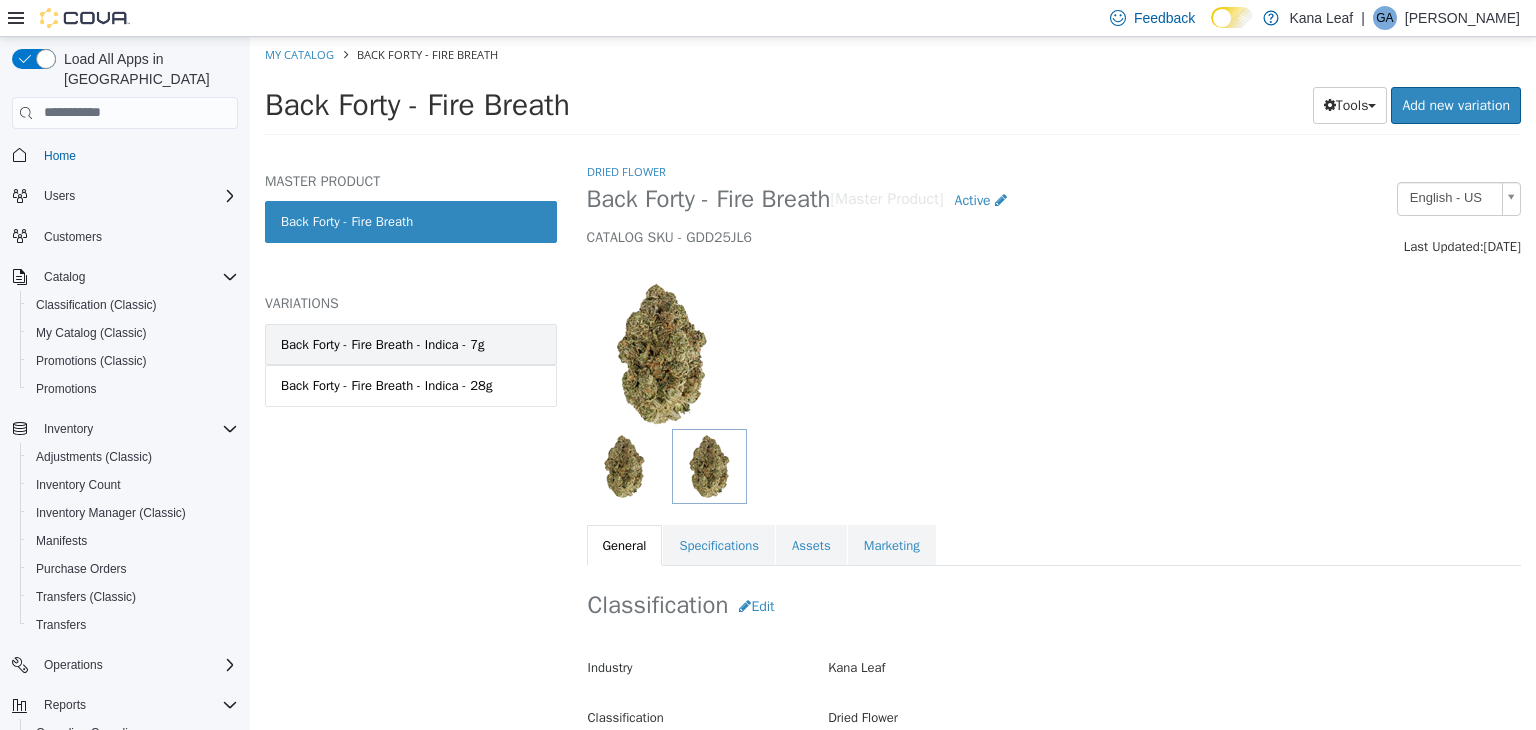 click on "Back Forty - Fire Breath - Indica - 7g" at bounding box center (383, 344) 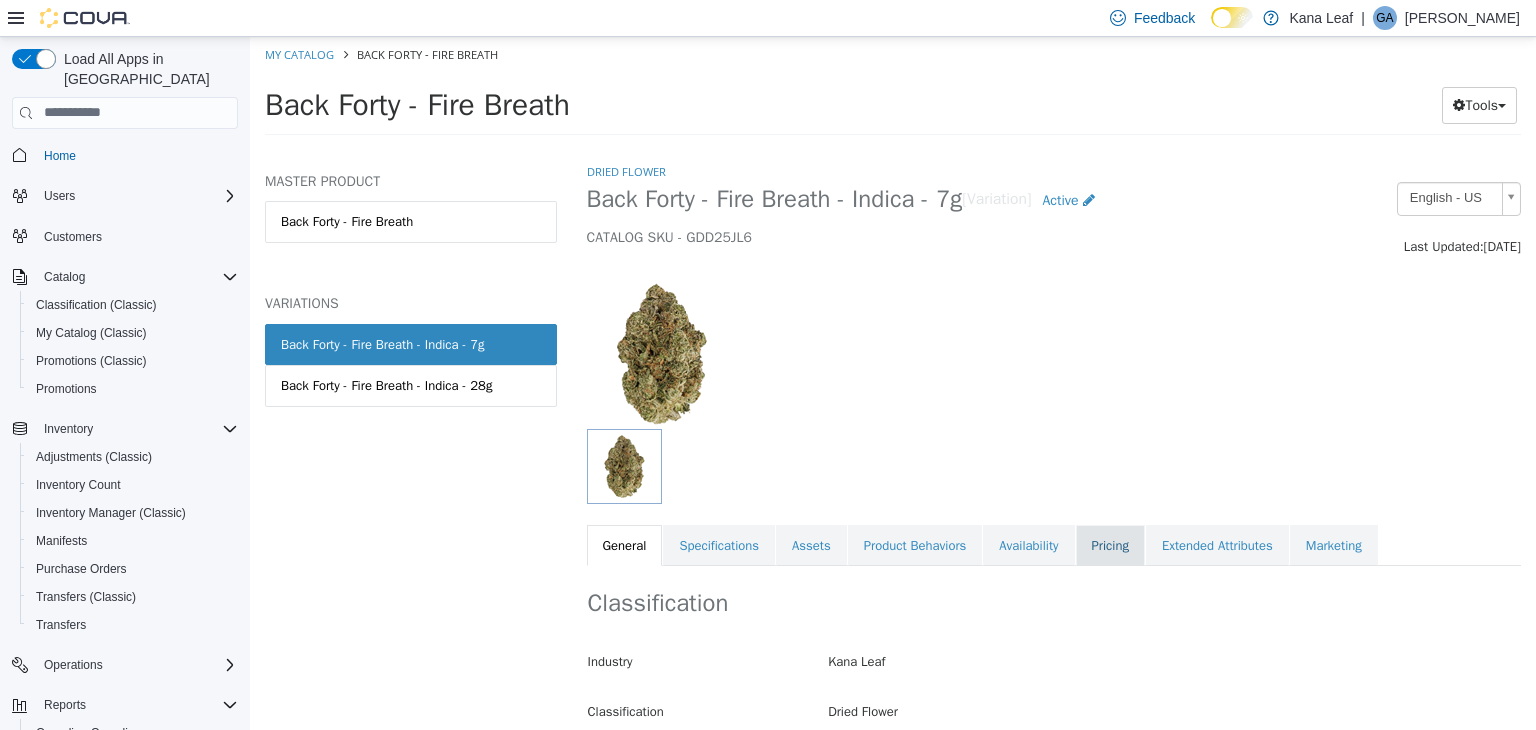 click on "Pricing" at bounding box center [1110, 545] 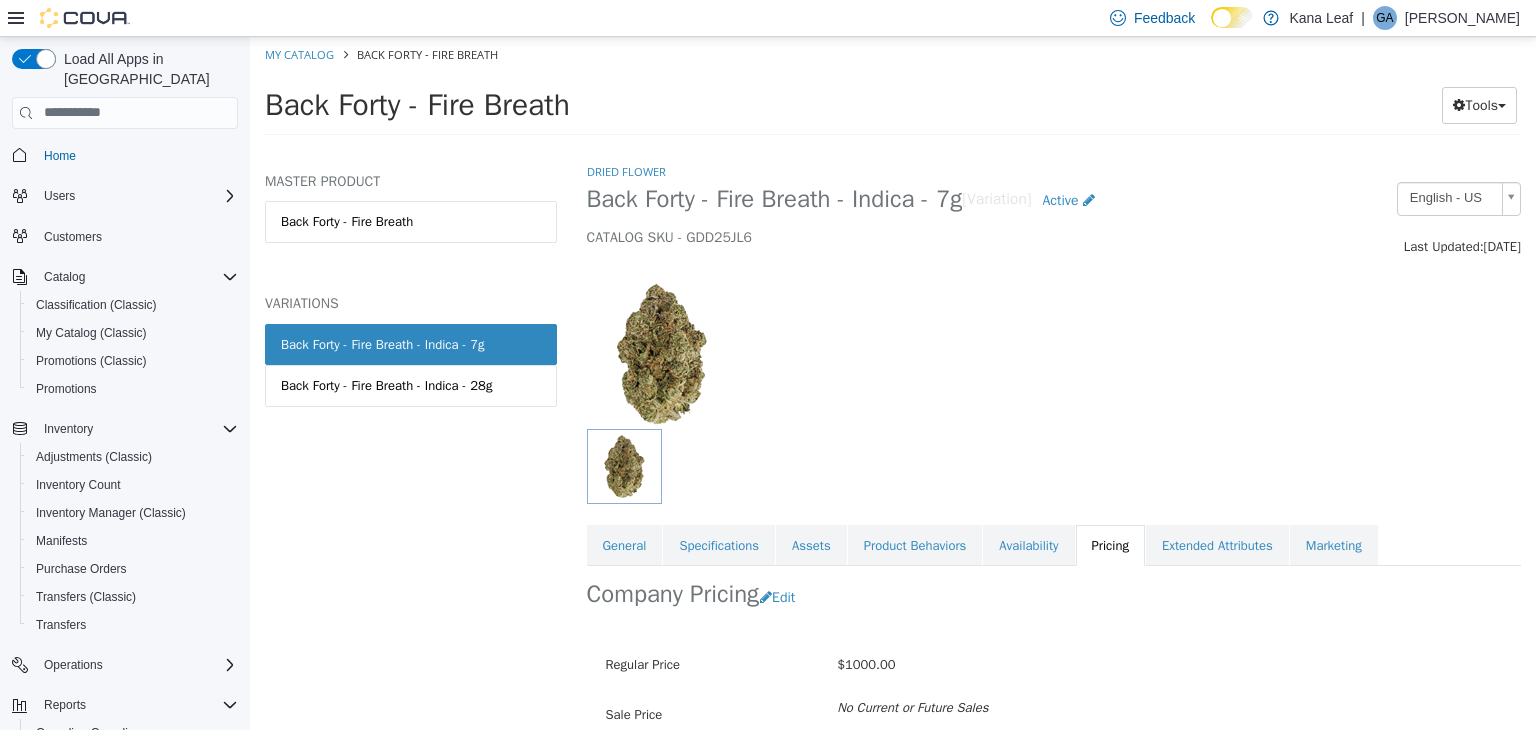 scroll, scrollTop: 147, scrollLeft: 0, axis: vertical 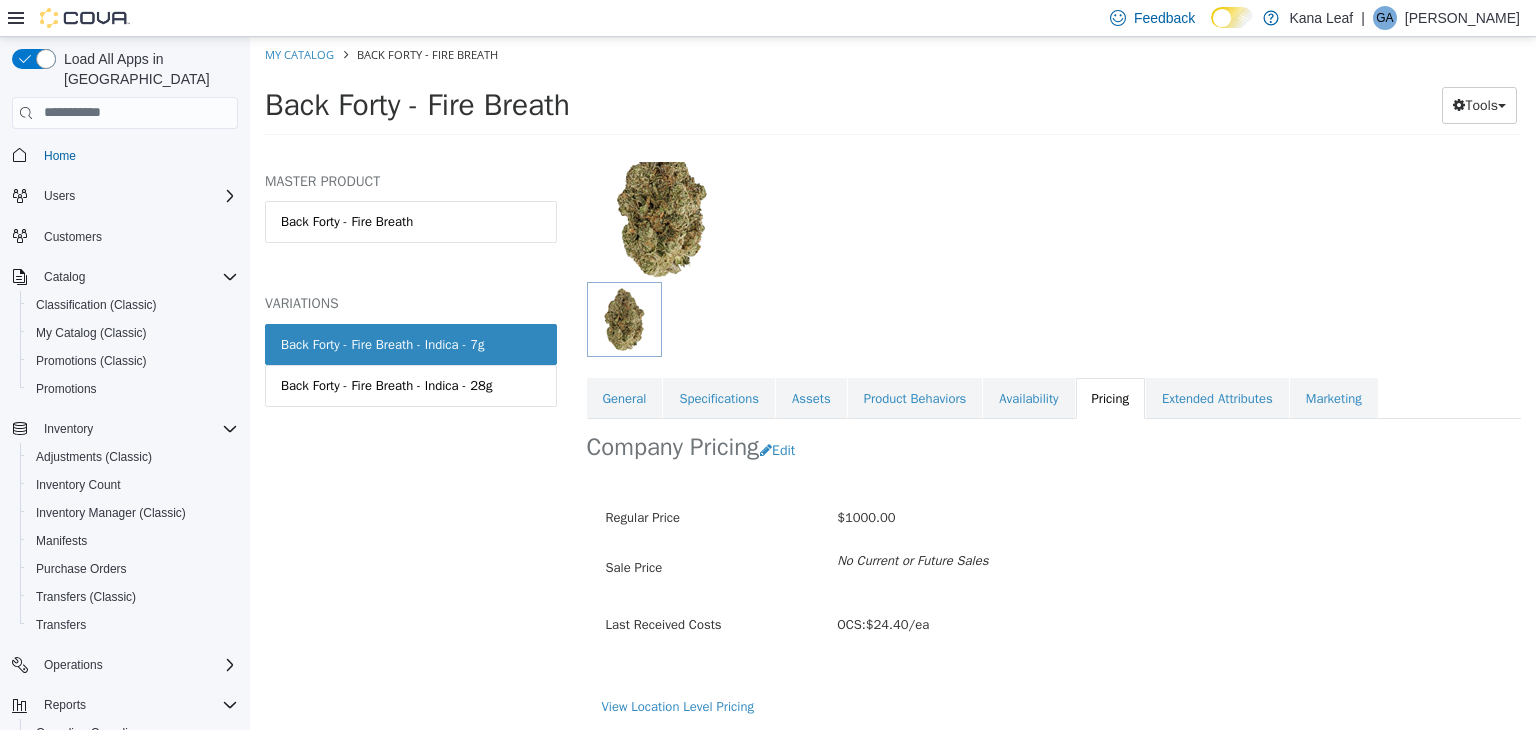 click on "View Location Level Pricing" at bounding box center (1054, 706) 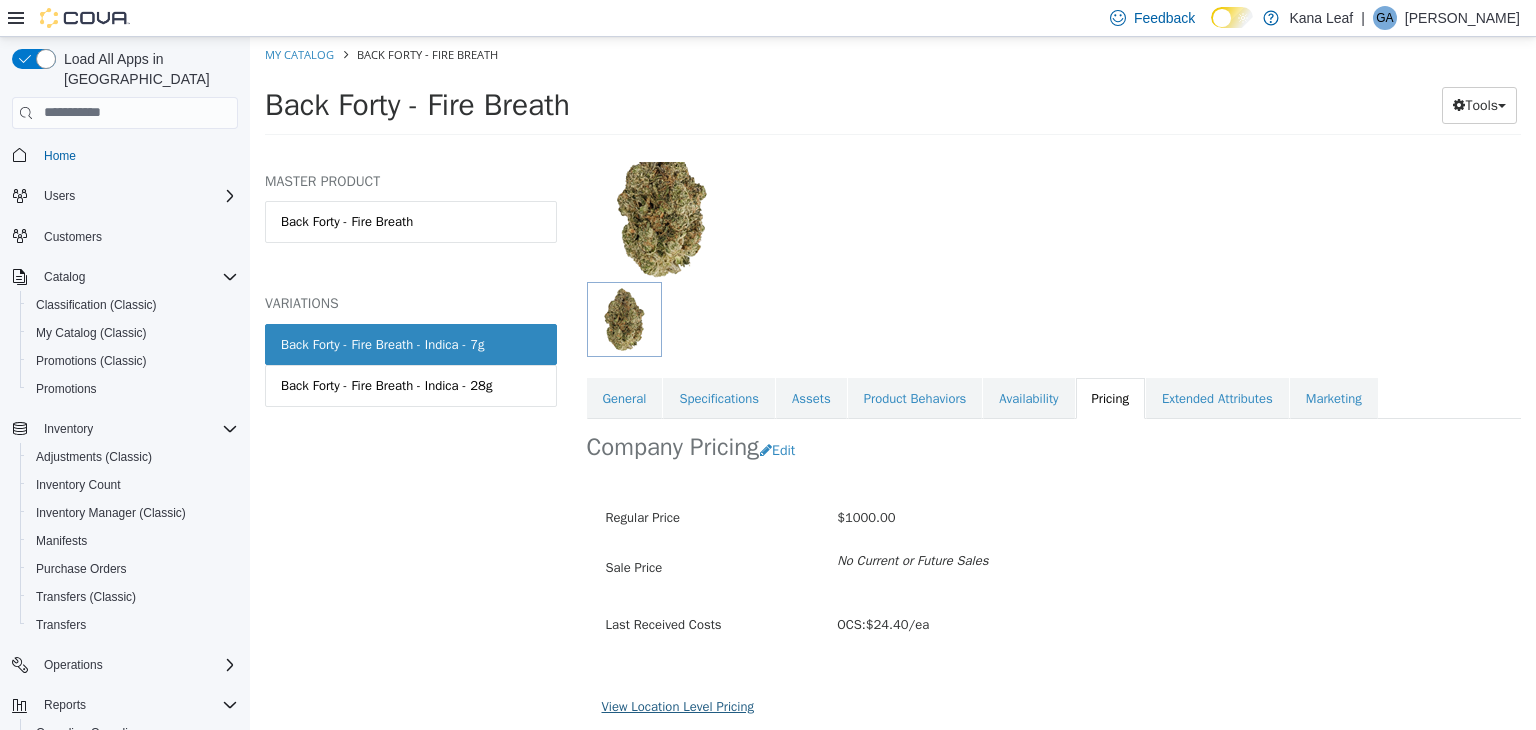 click on "View Location Level Pricing" at bounding box center [678, 705] 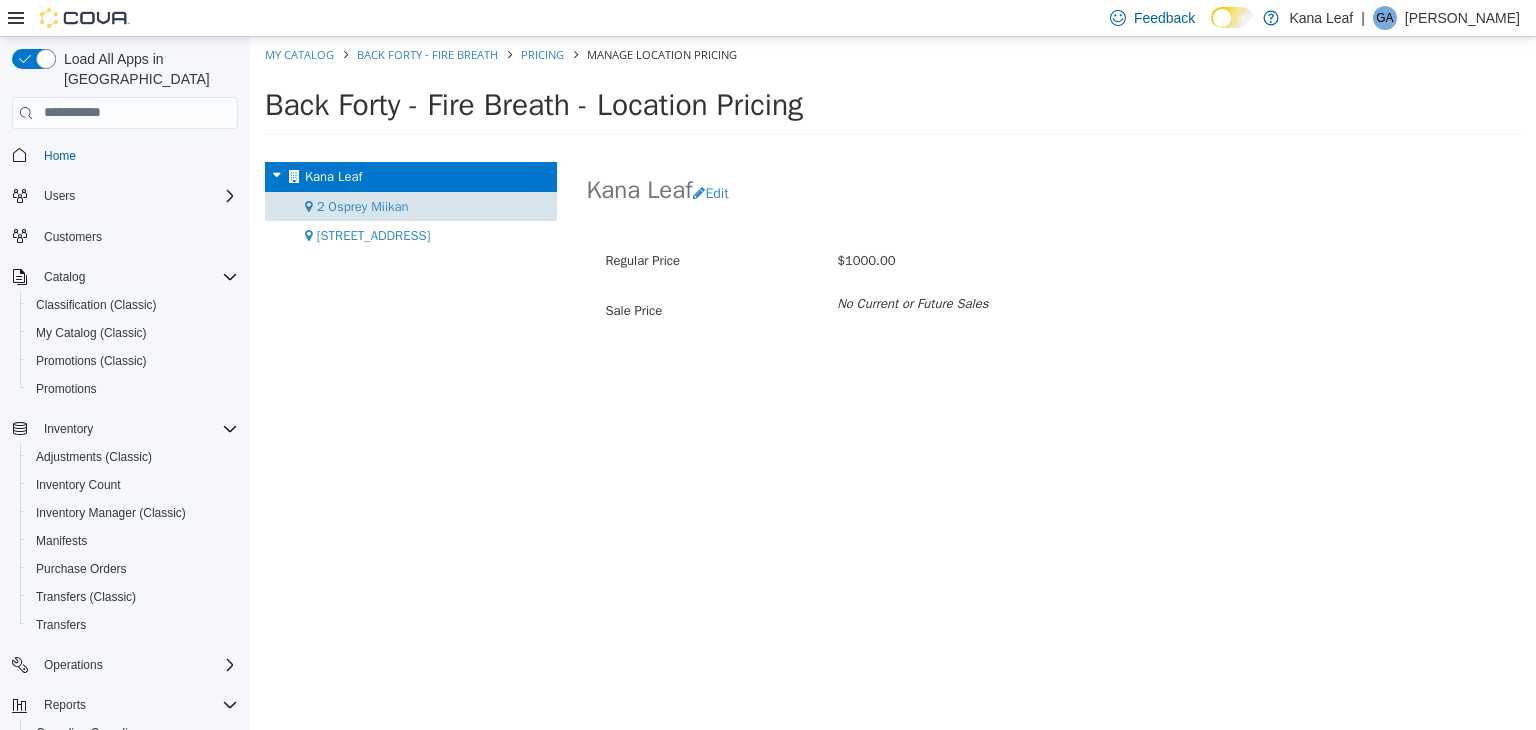 click on "2 Osprey Miikan" at bounding box center (363, 205) 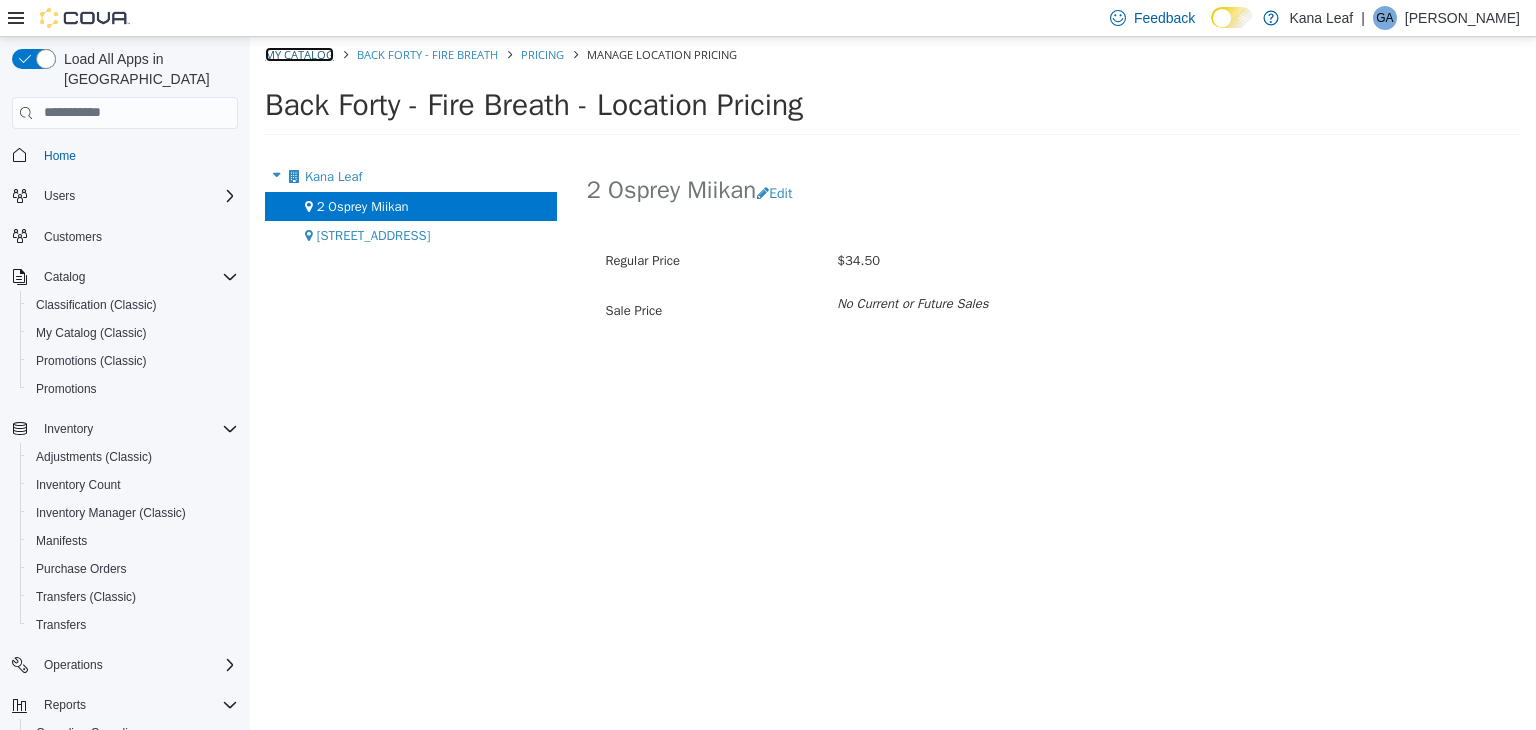 click on "My Catalog" at bounding box center (299, 53) 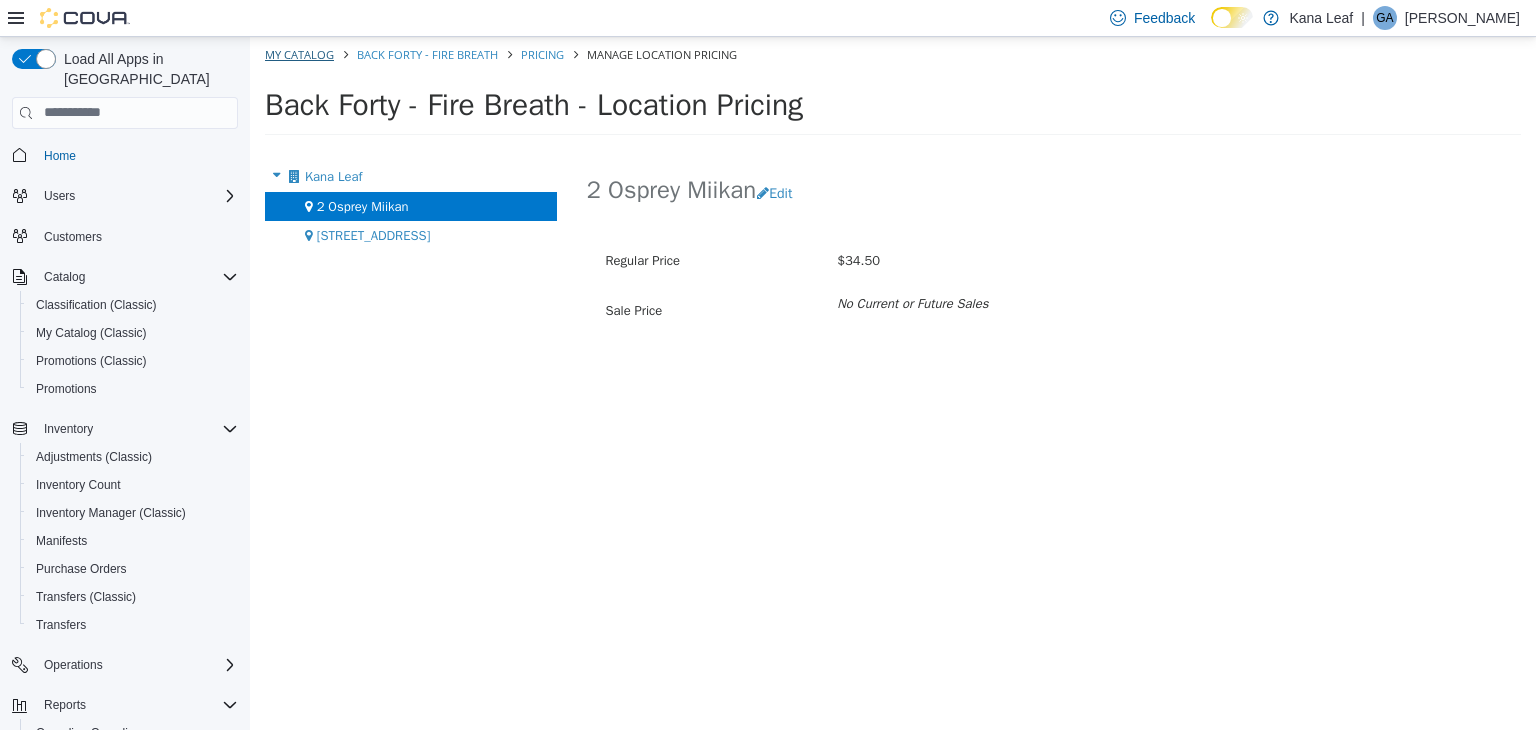 select on "**********" 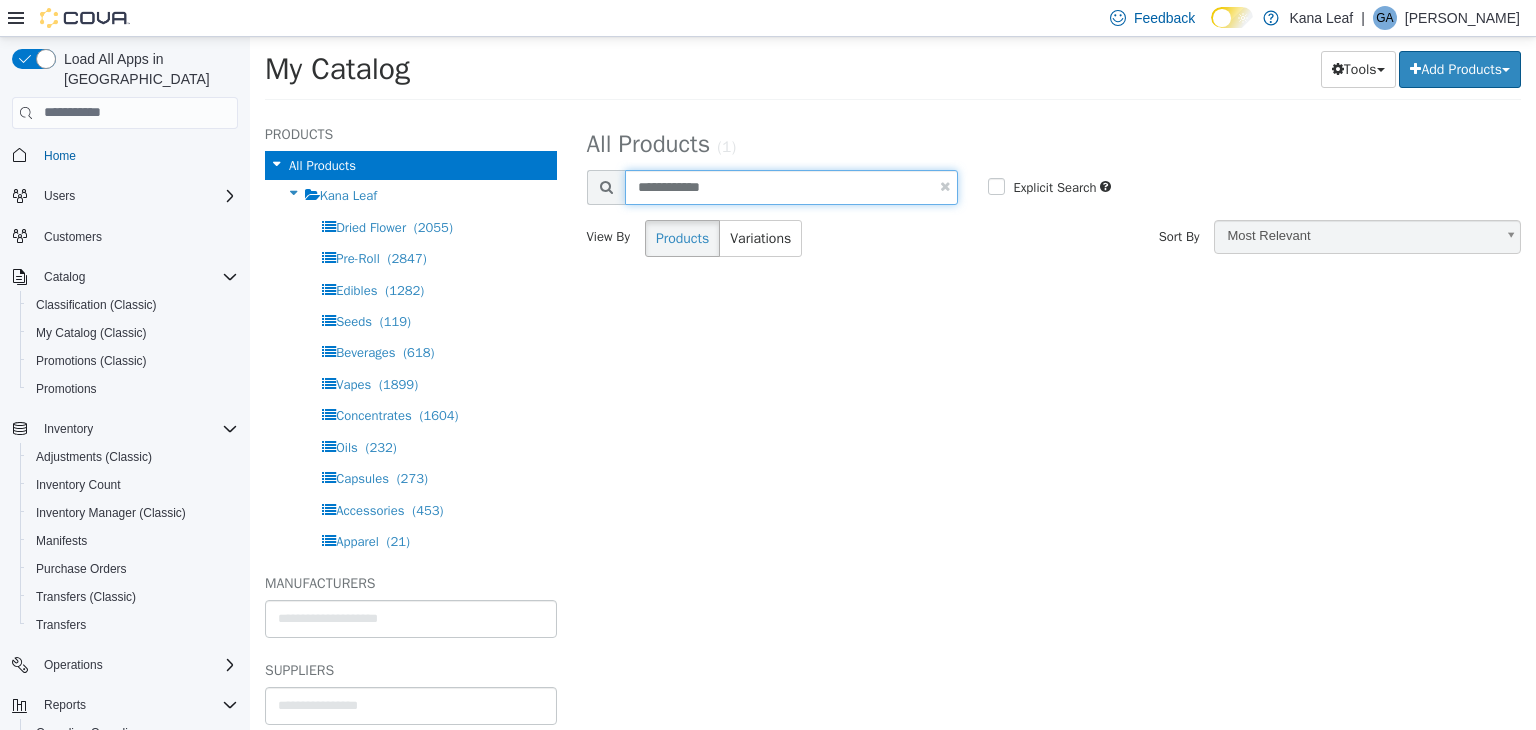 drag, startPoint x: 735, startPoint y: 189, endPoint x: 585, endPoint y: 182, distance: 150.16324 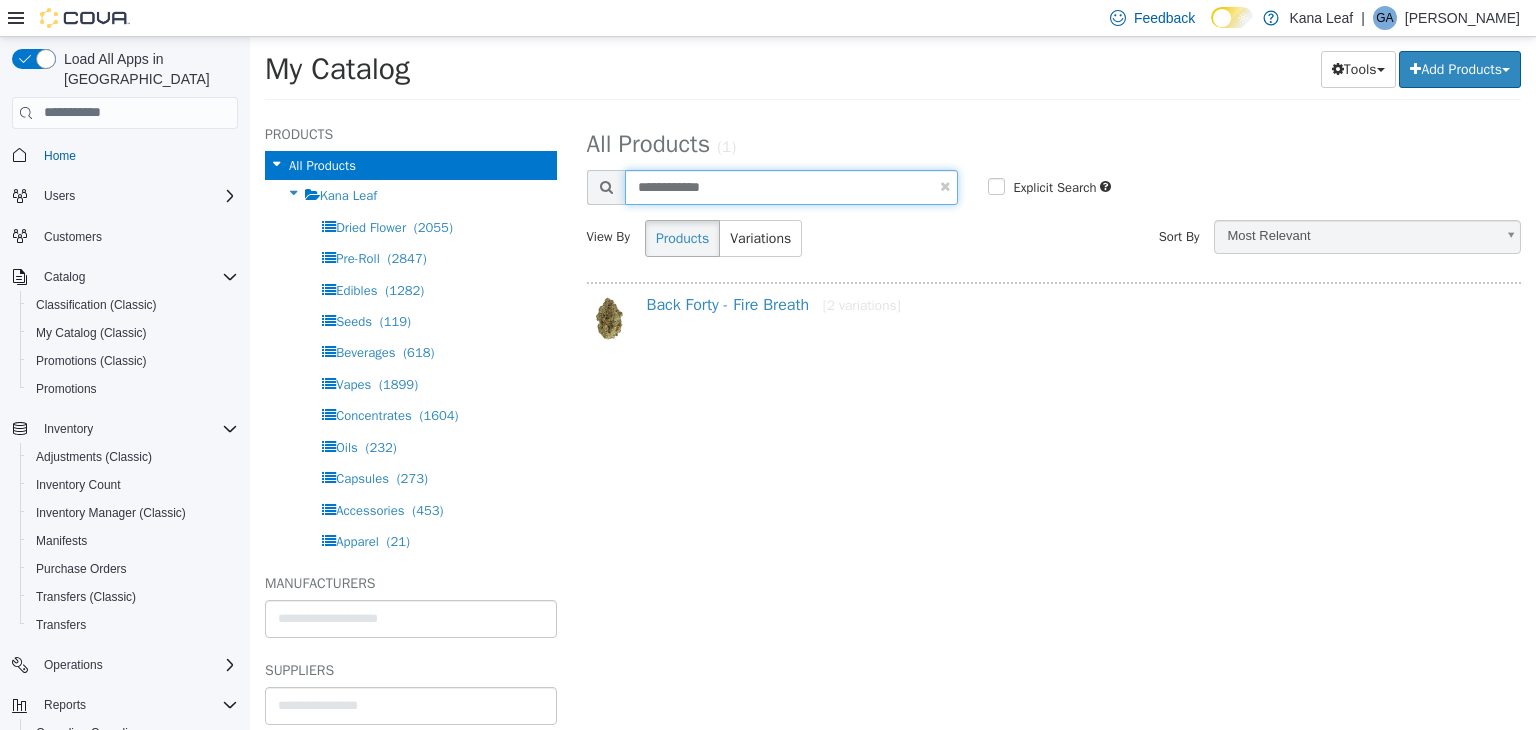 paste on "***" 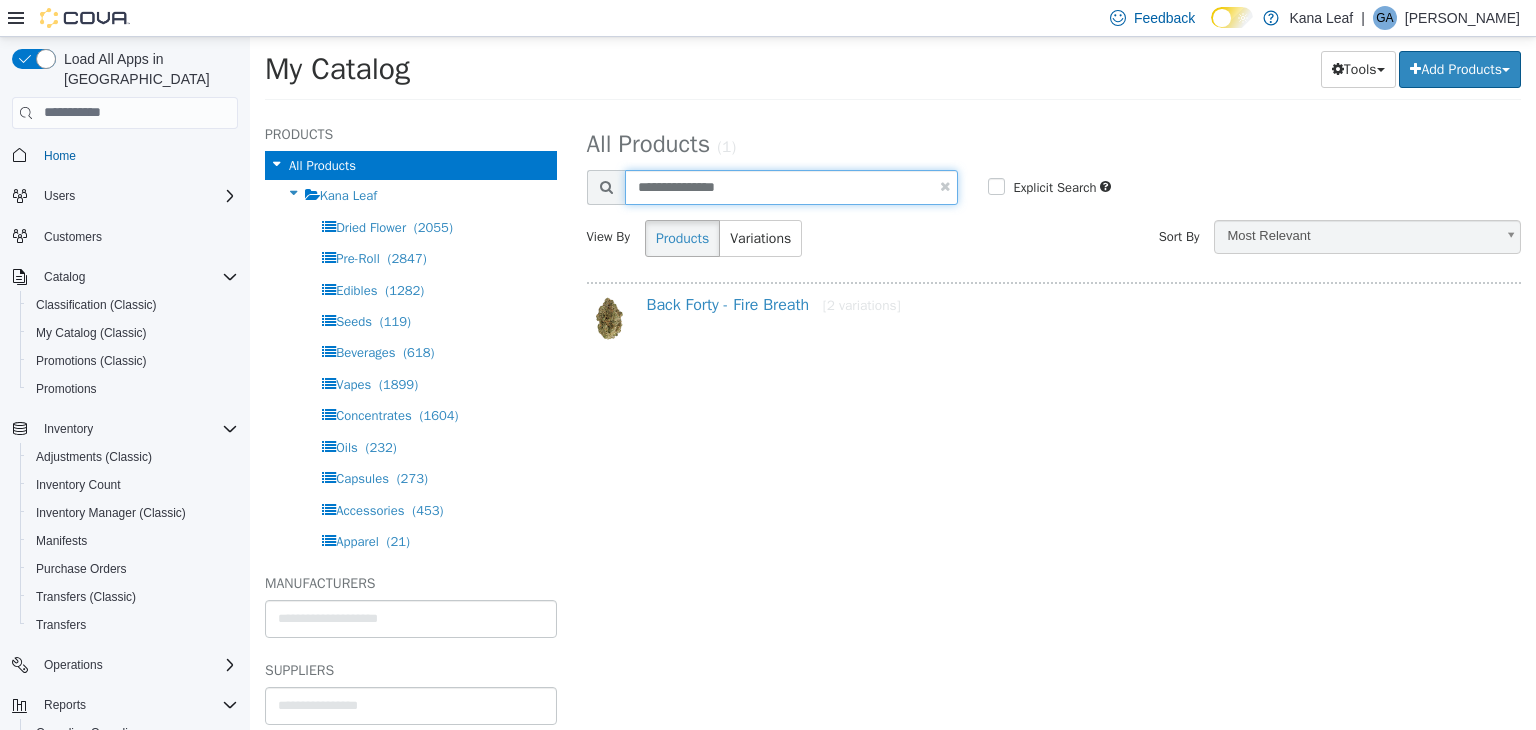 type on "**********" 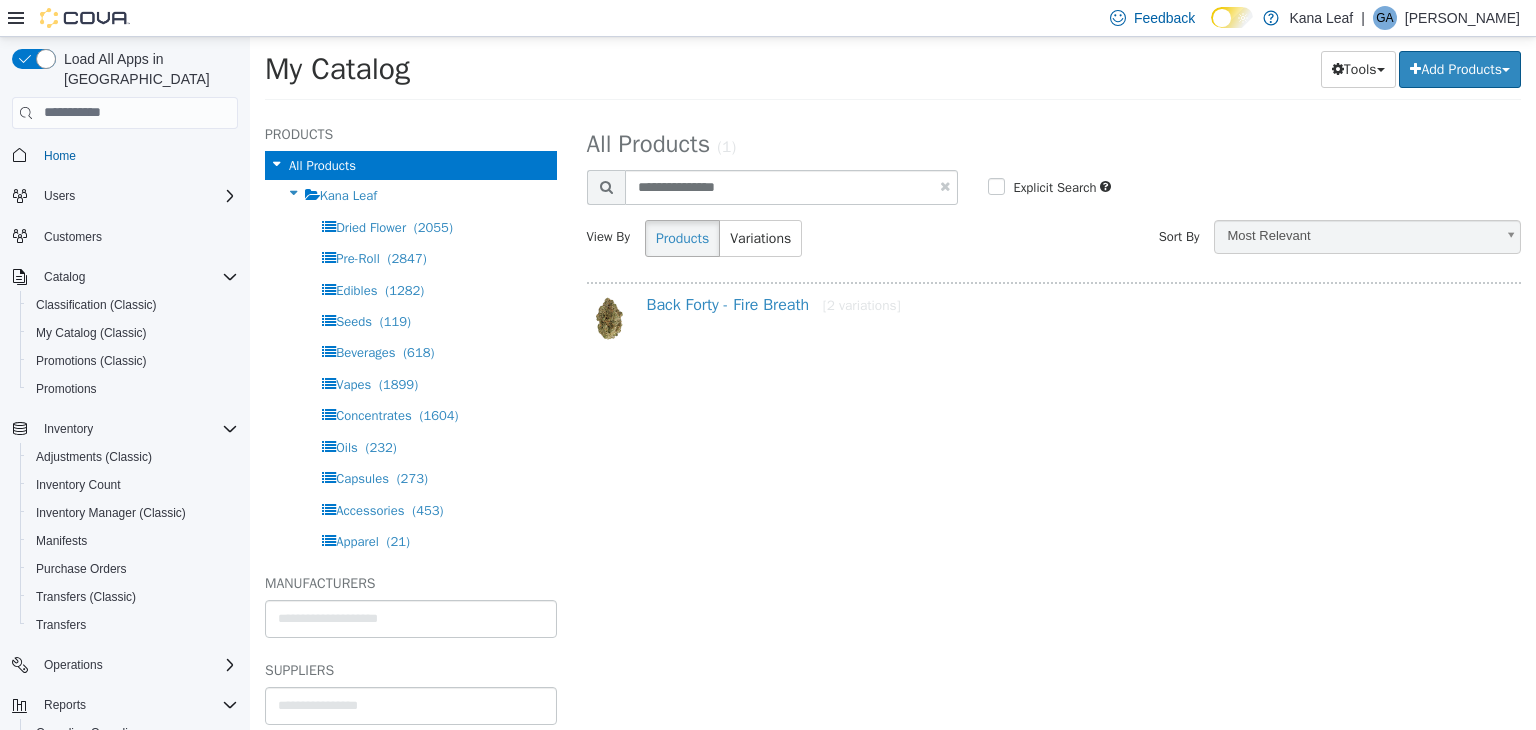 select on "**********" 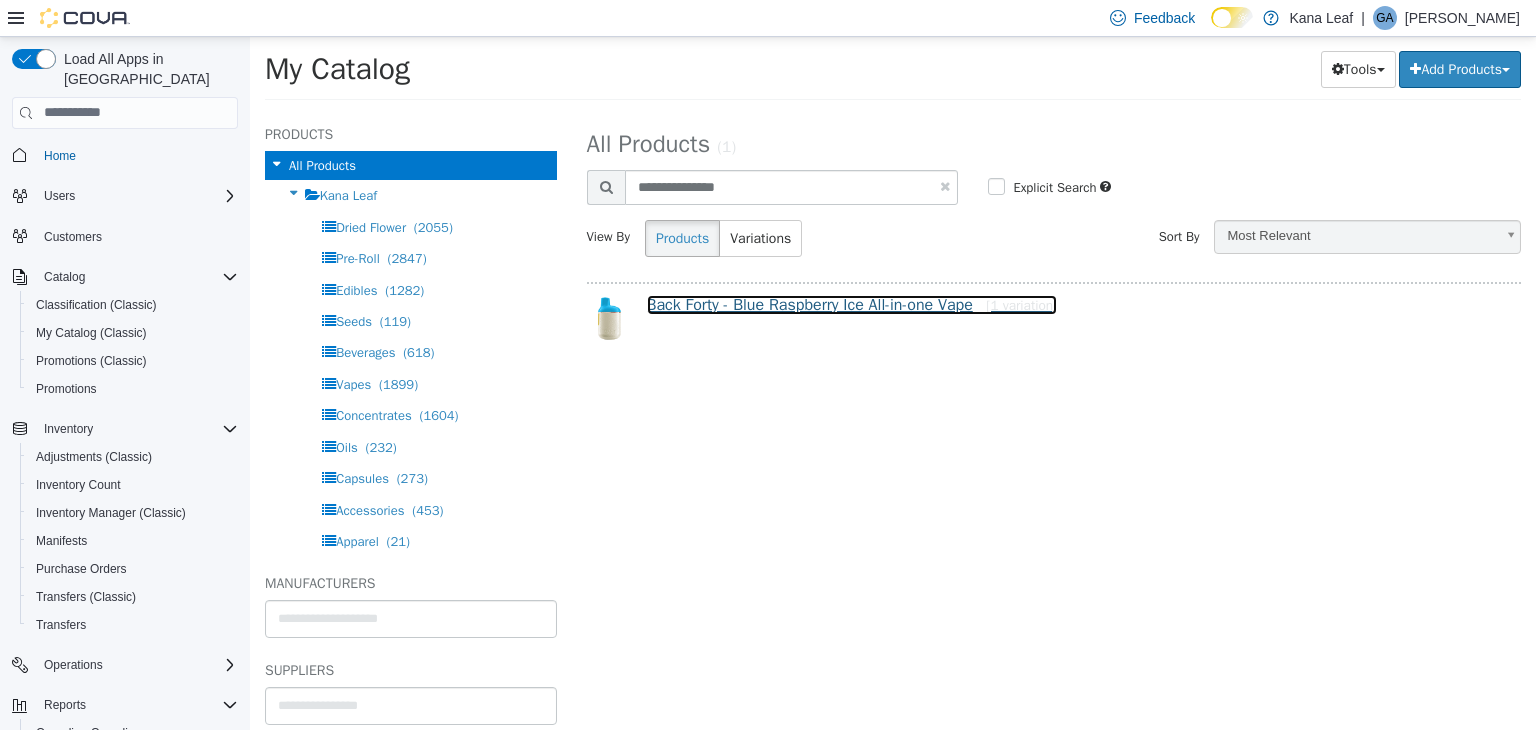 click on "Back Forty - Blue Raspberry Ice All-in-one Vape
[1 variation]" at bounding box center (852, 304) 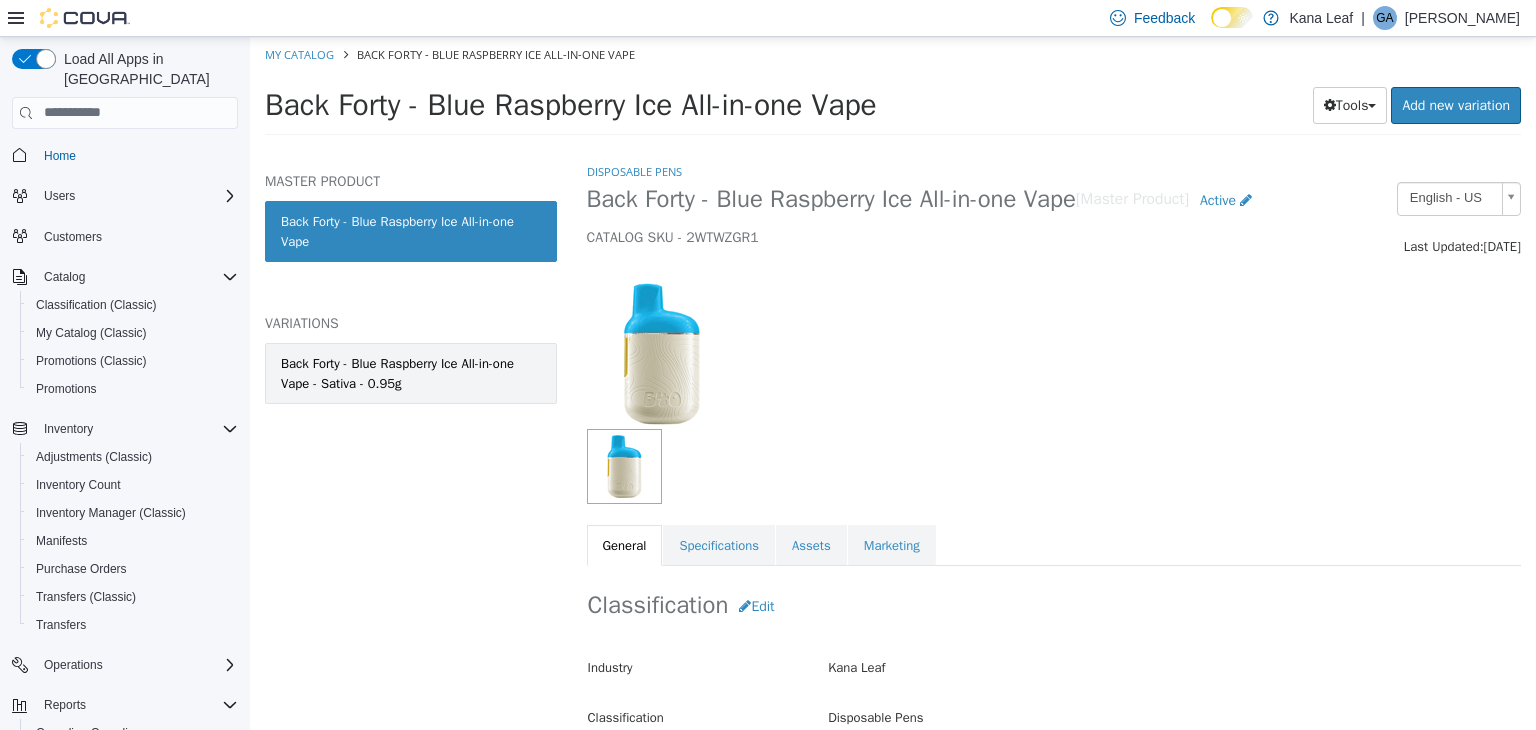 click on "Back Forty - Blue Raspberry Ice All-in-one Vape - Sativa - 0.95g" at bounding box center [411, 372] 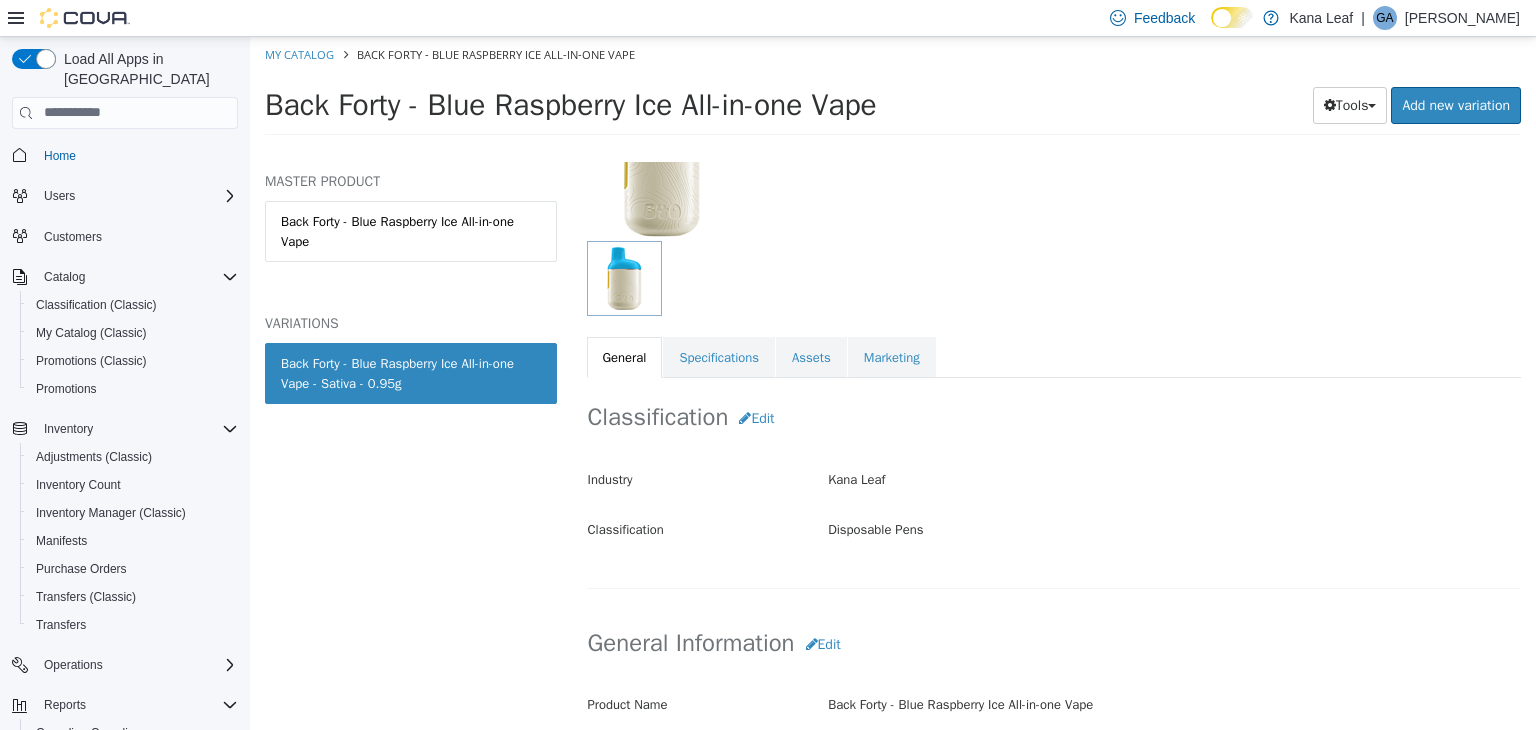 scroll, scrollTop: 200, scrollLeft: 0, axis: vertical 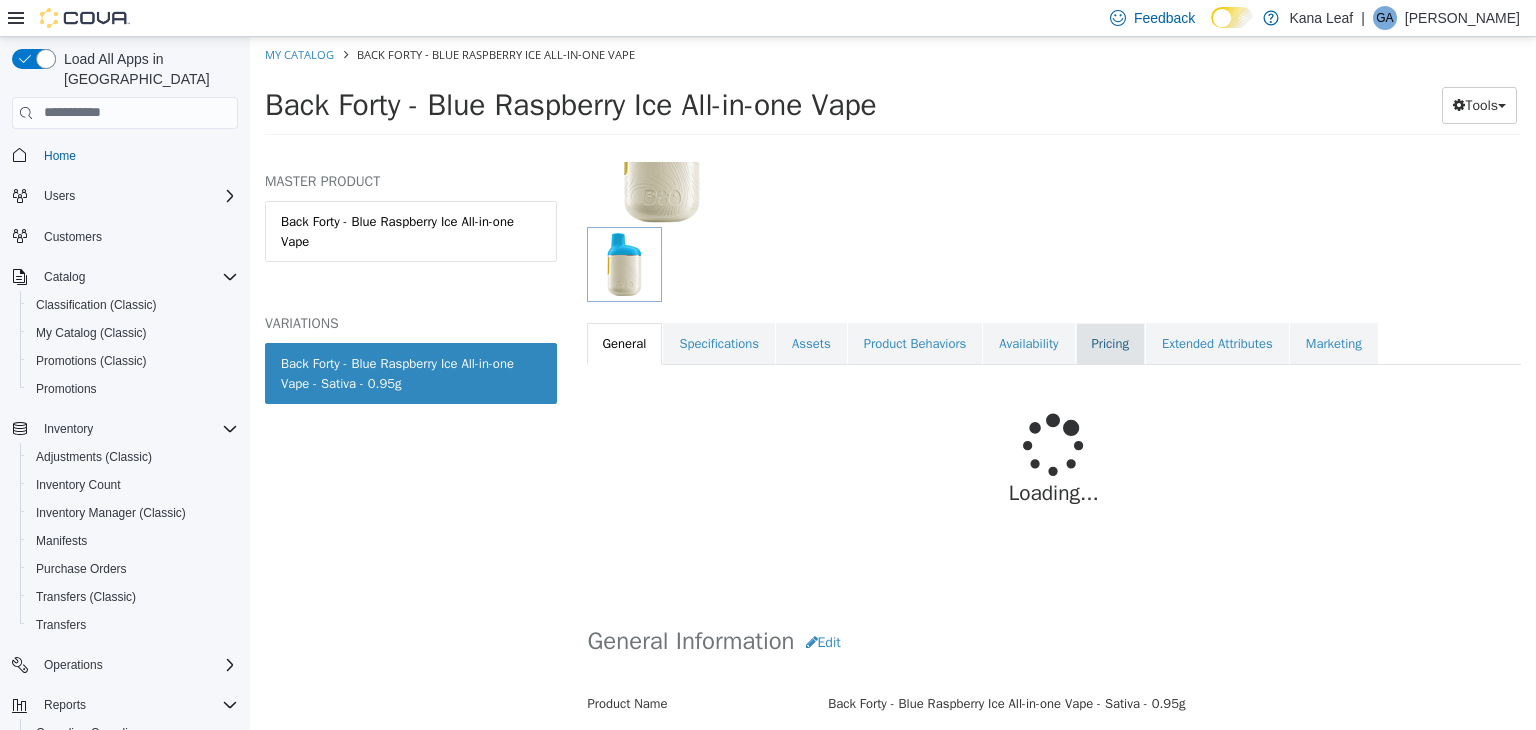 click on "Pricing" at bounding box center [1110, 343] 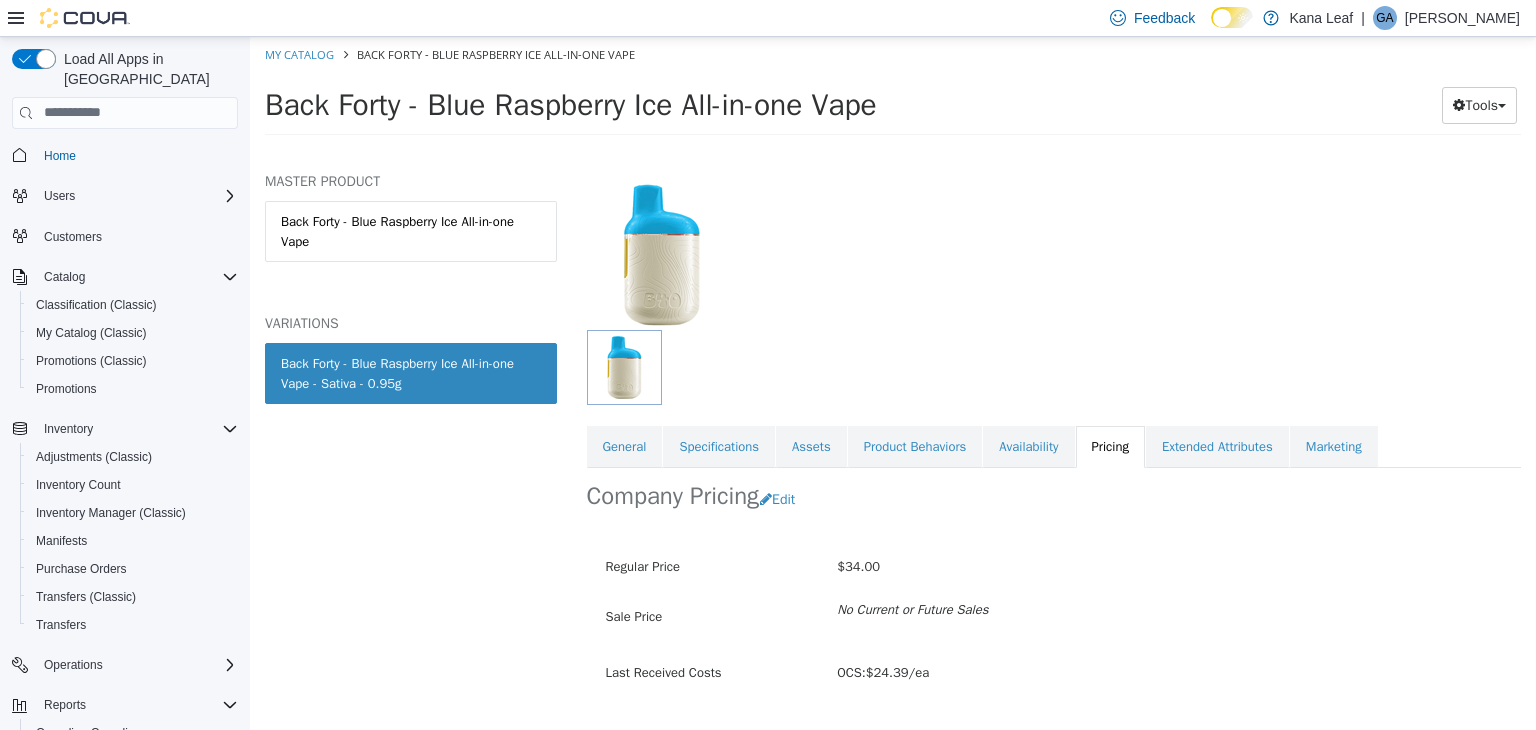 scroll, scrollTop: 147, scrollLeft: 0, axis: vertical 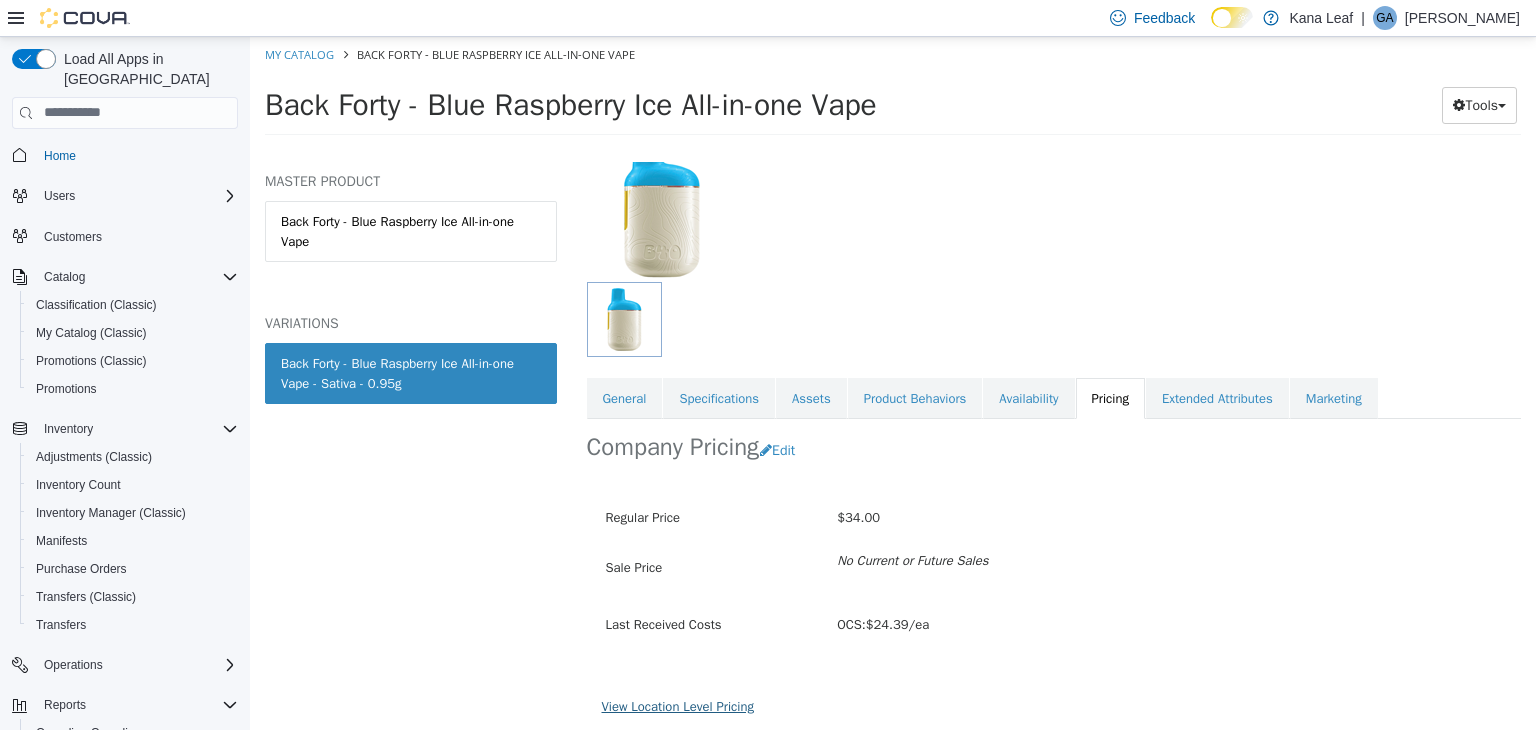 click on "View Location Level Pricing" at bounding box center (678, 705) 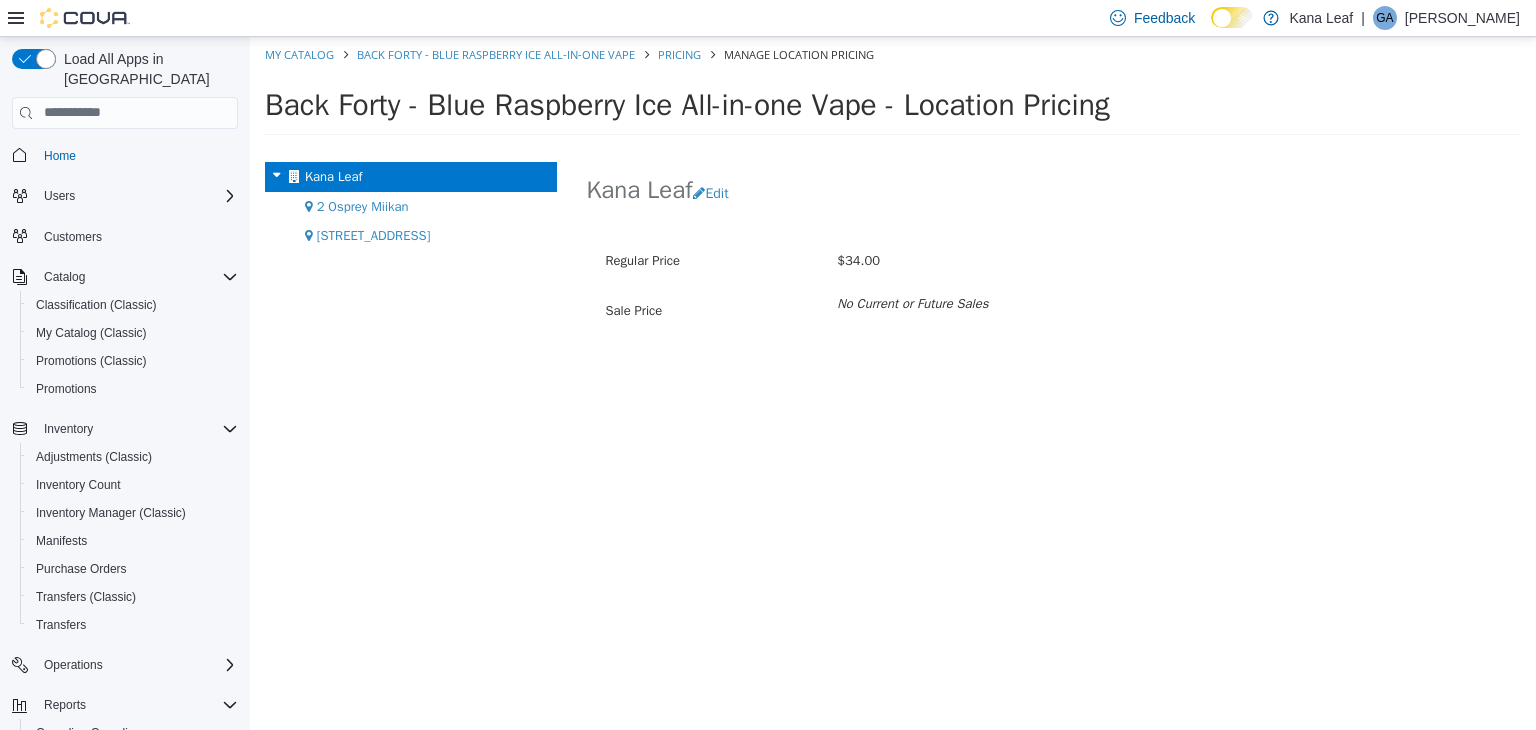 click on "2 Osprey Miikan" at bounding box center [411, 206] 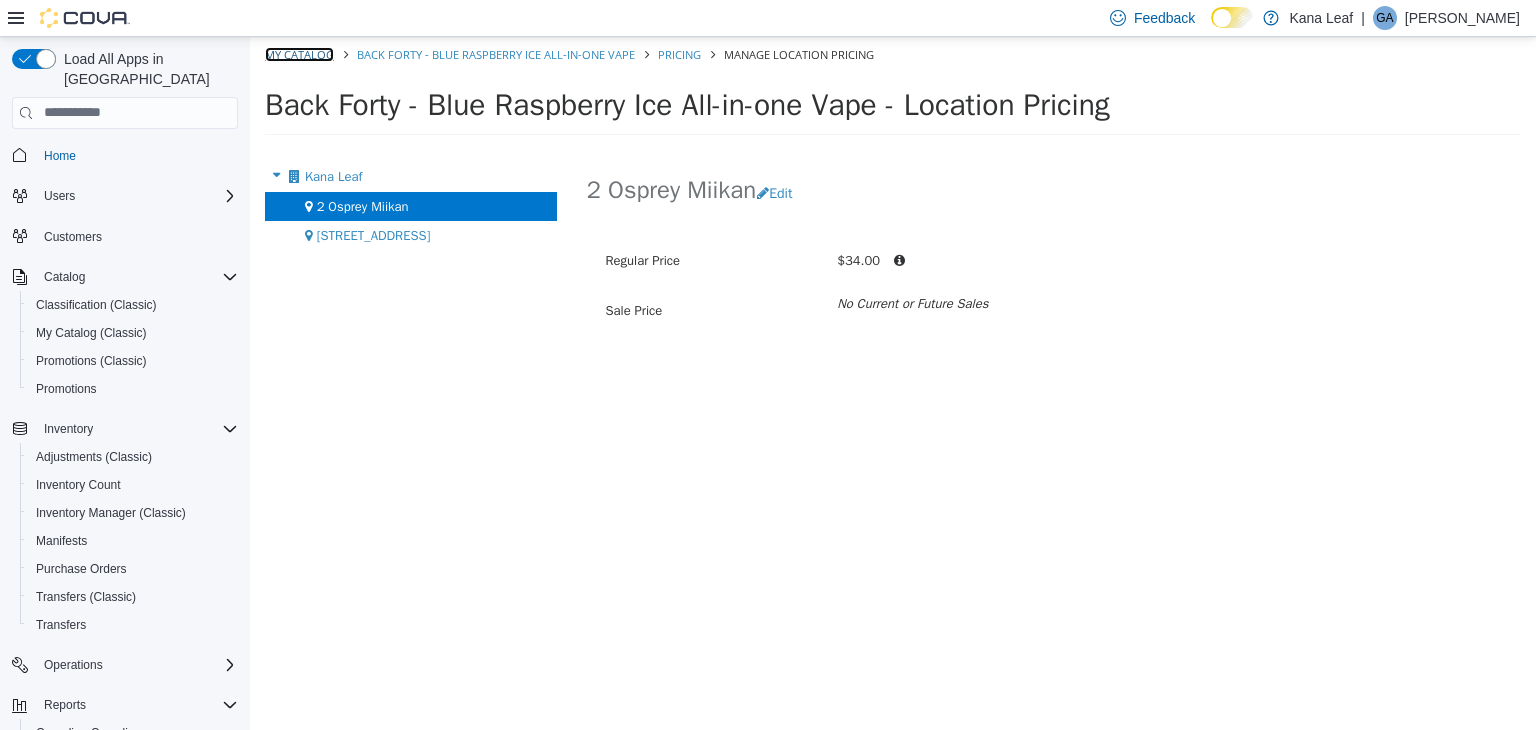 click on "My Catalog" at bounding box center [299, 53] 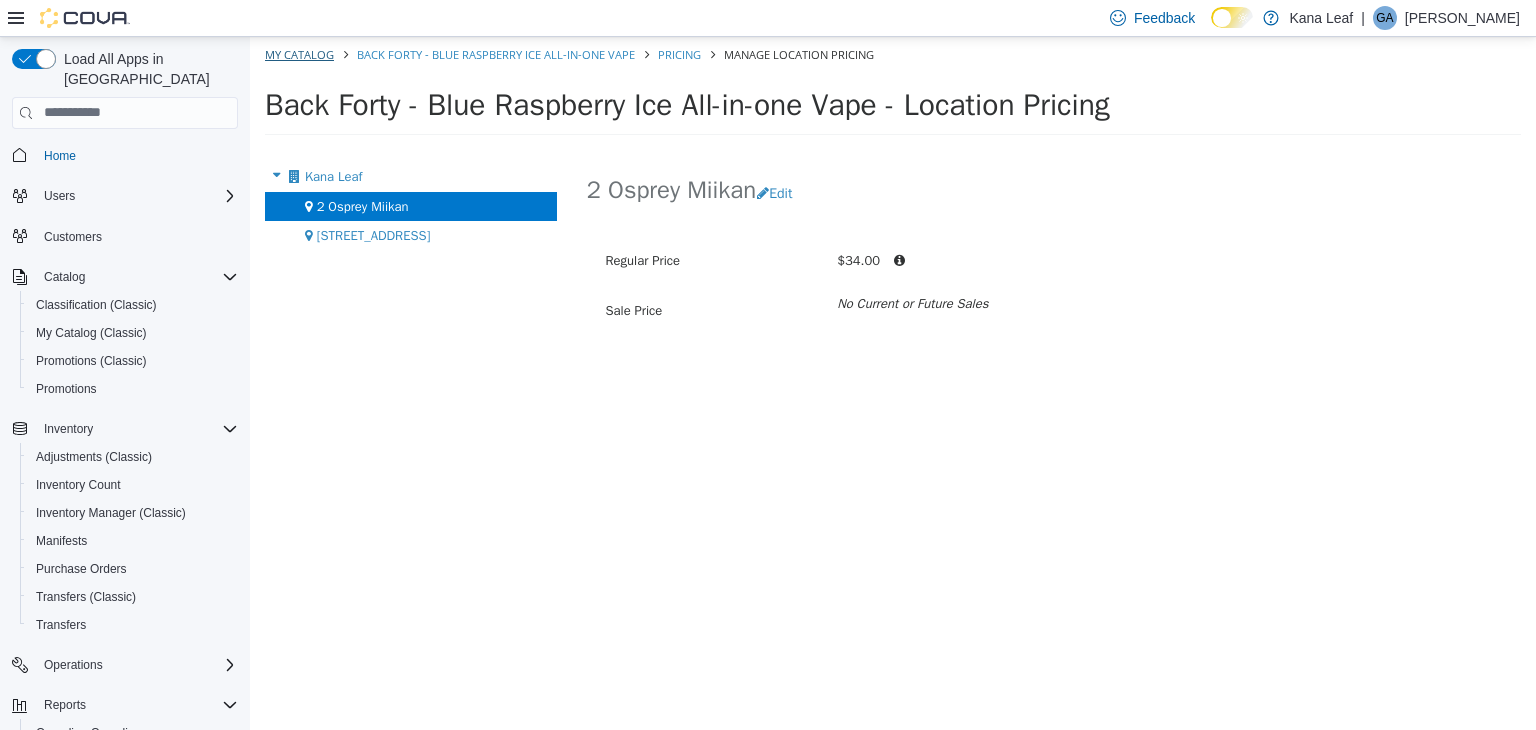 select on "**********" 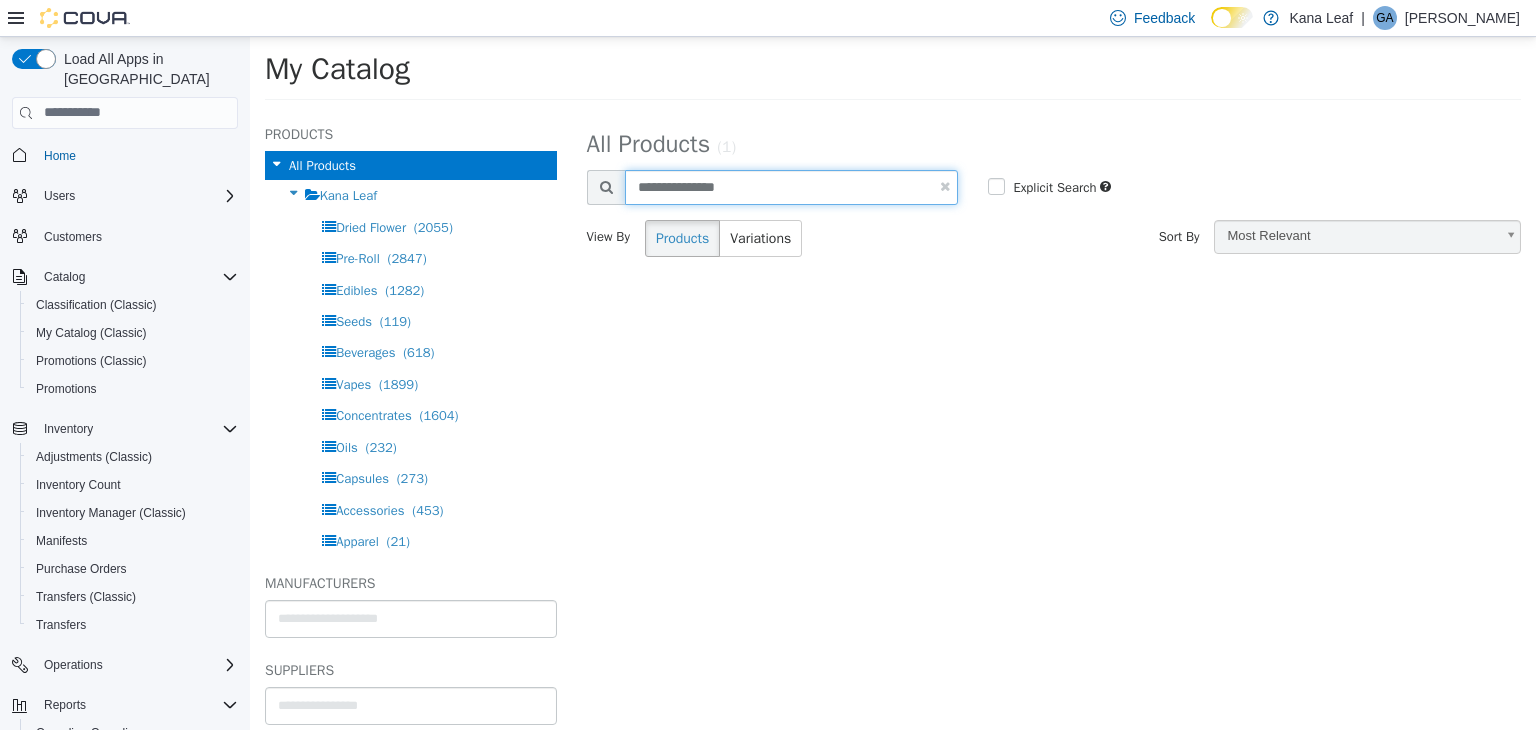 drag, startPoint x: 756, startPoint y: 204, endPoint x: 680, endPoint y: 179, distance: 80.00625 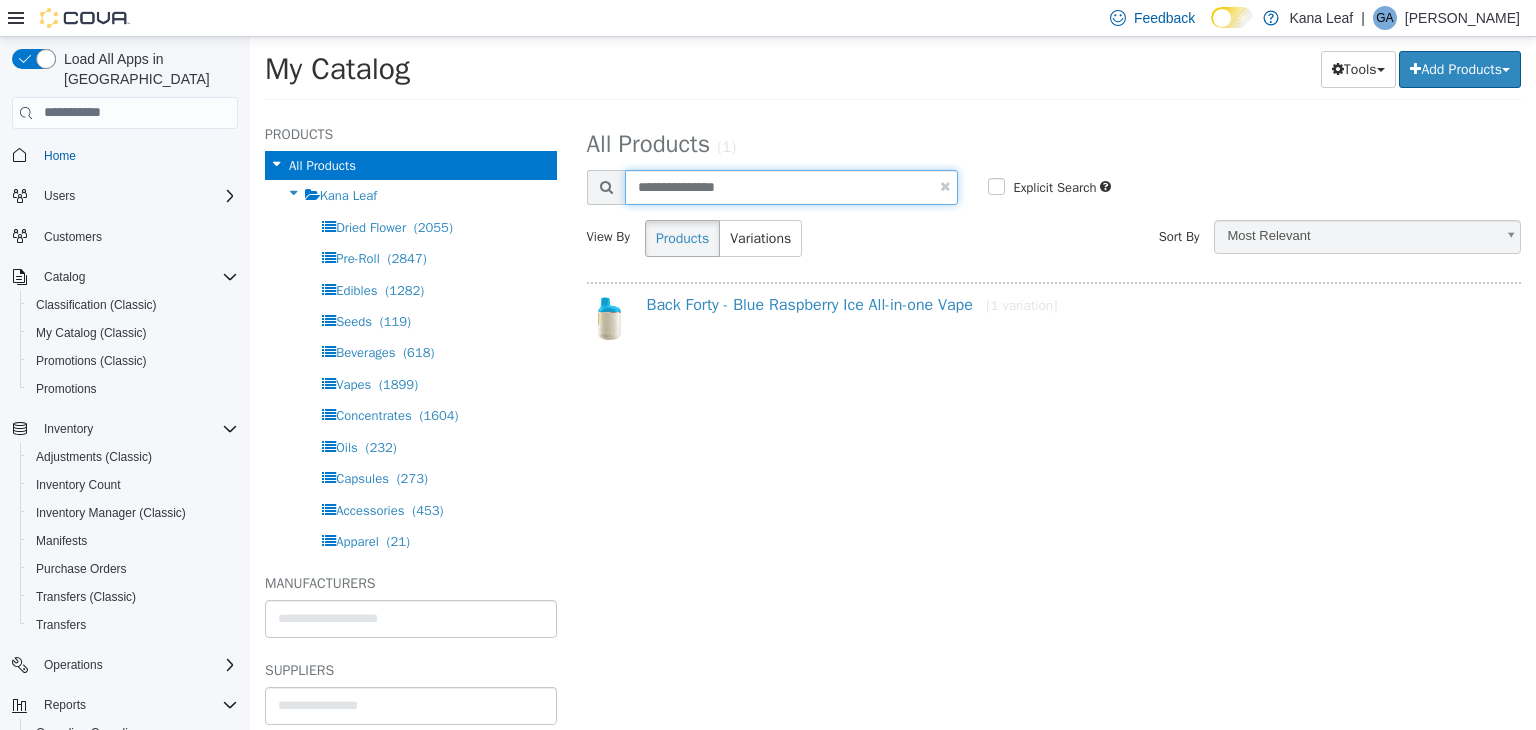 paste 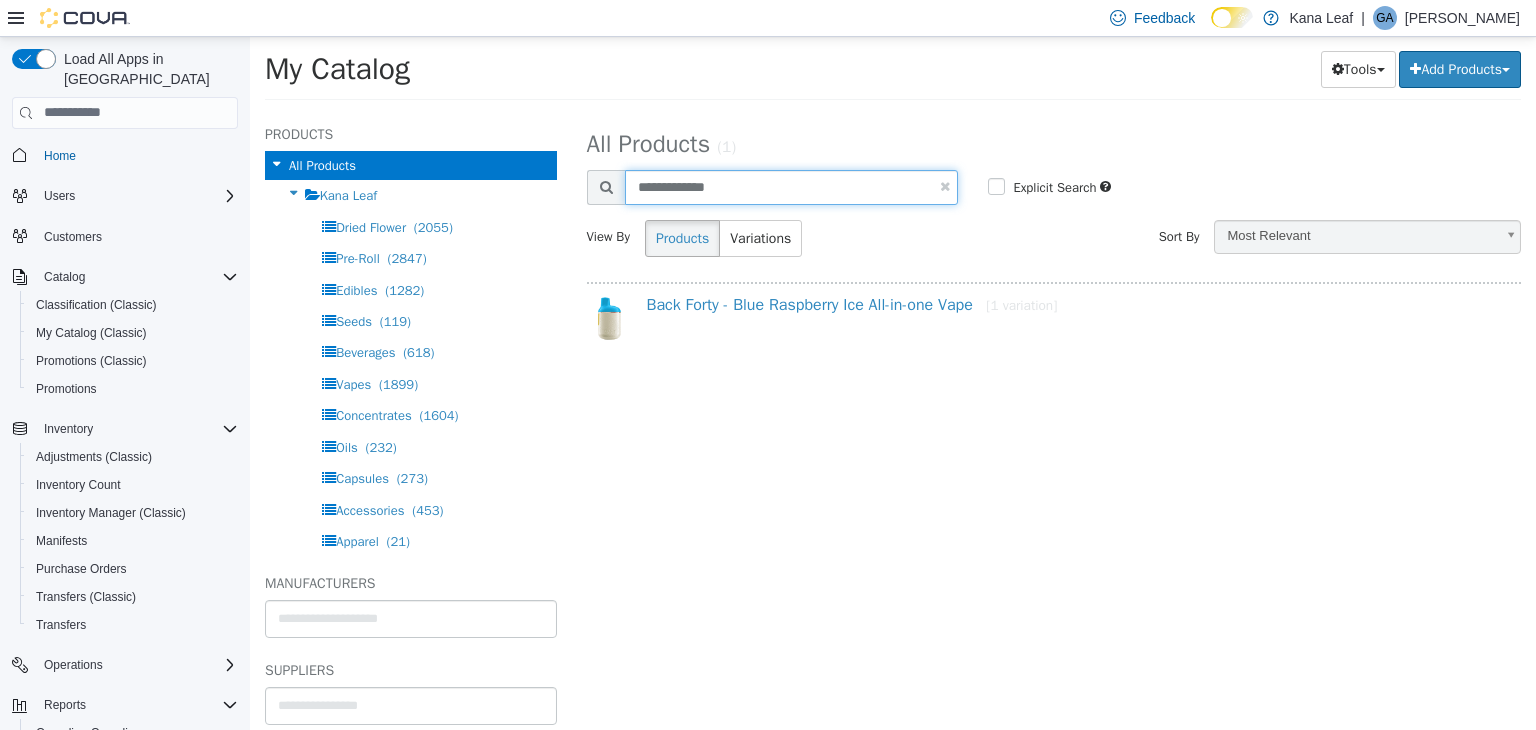 type on "**********" 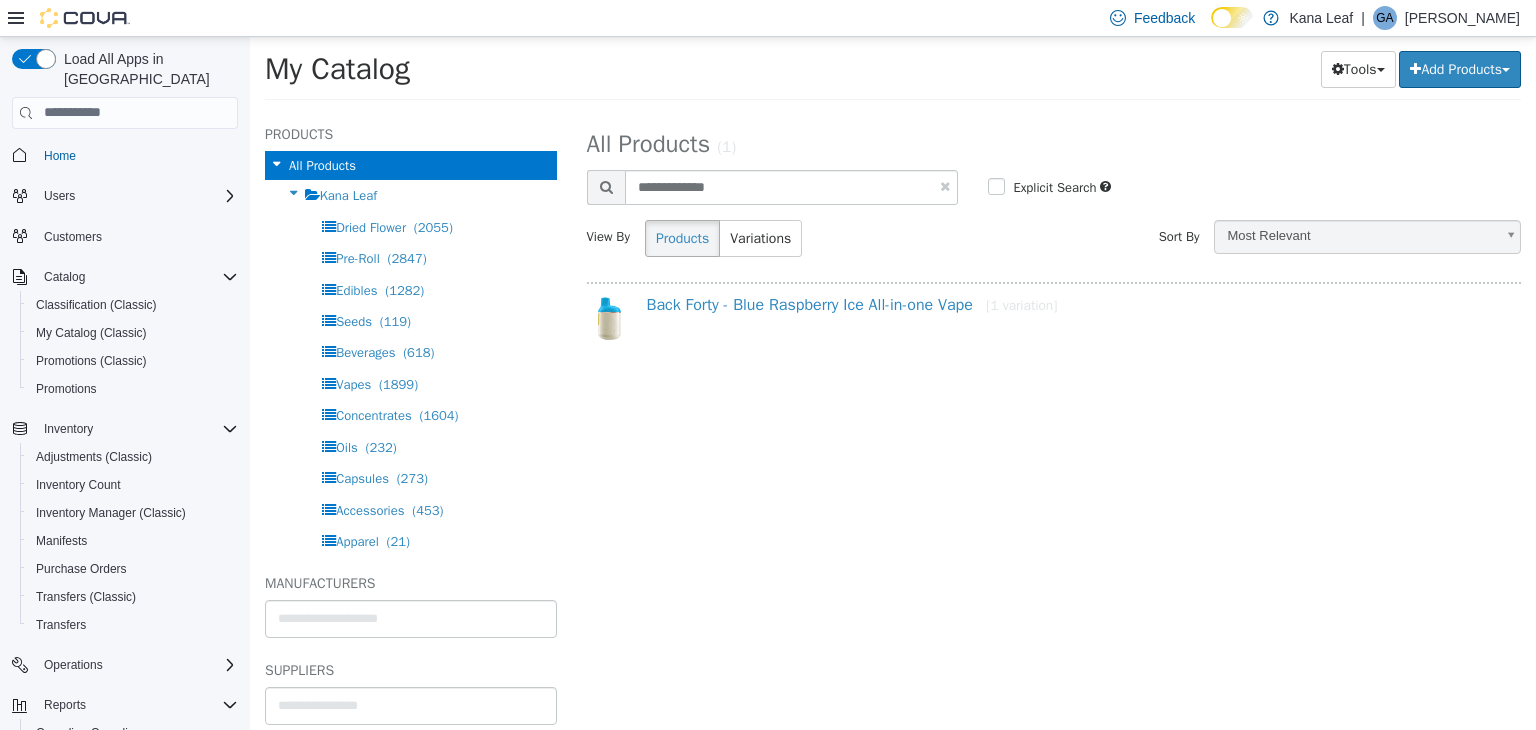 select on "**********" 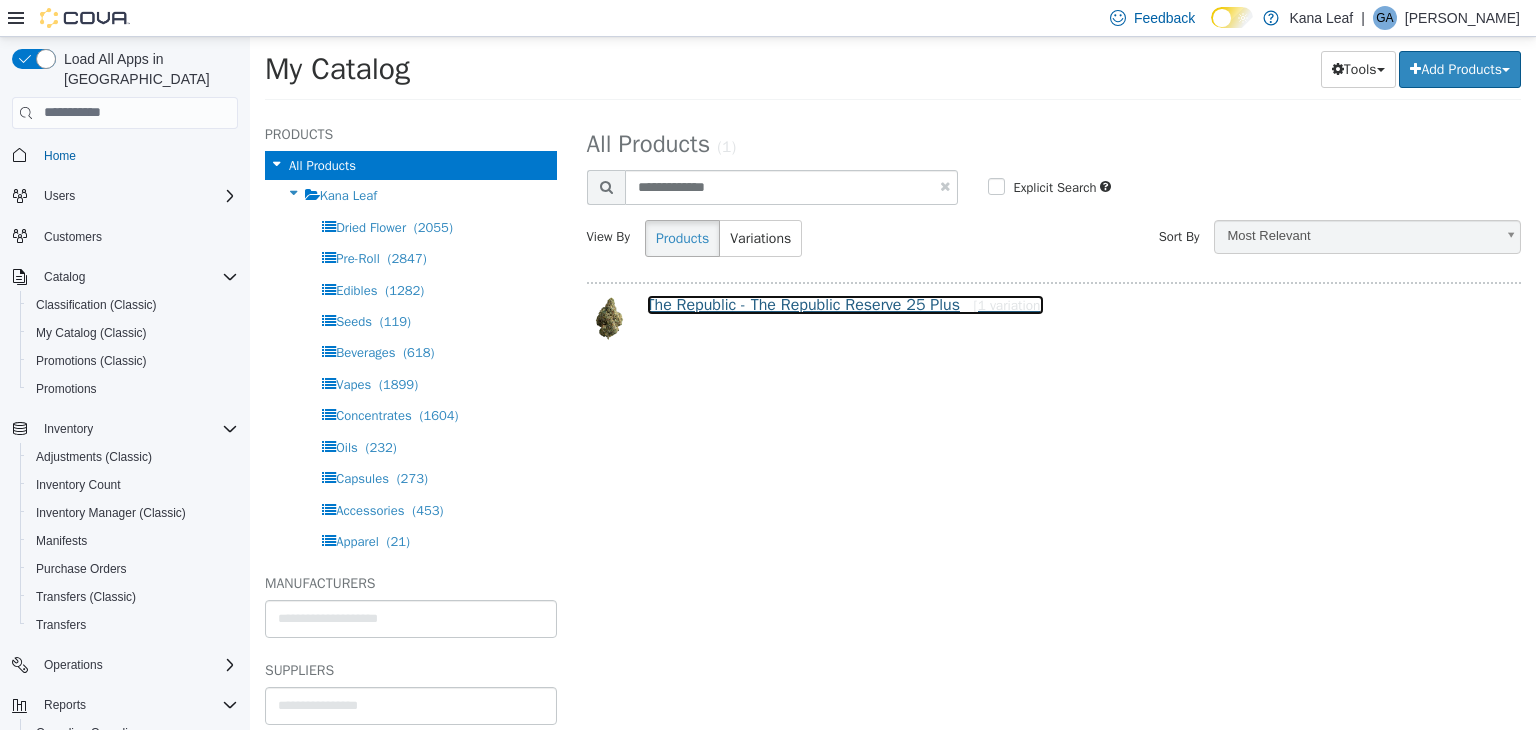 click on "The Republic - The Republic Reserve 25 Plus
[1 variation]" at bounding box center [846, 304] 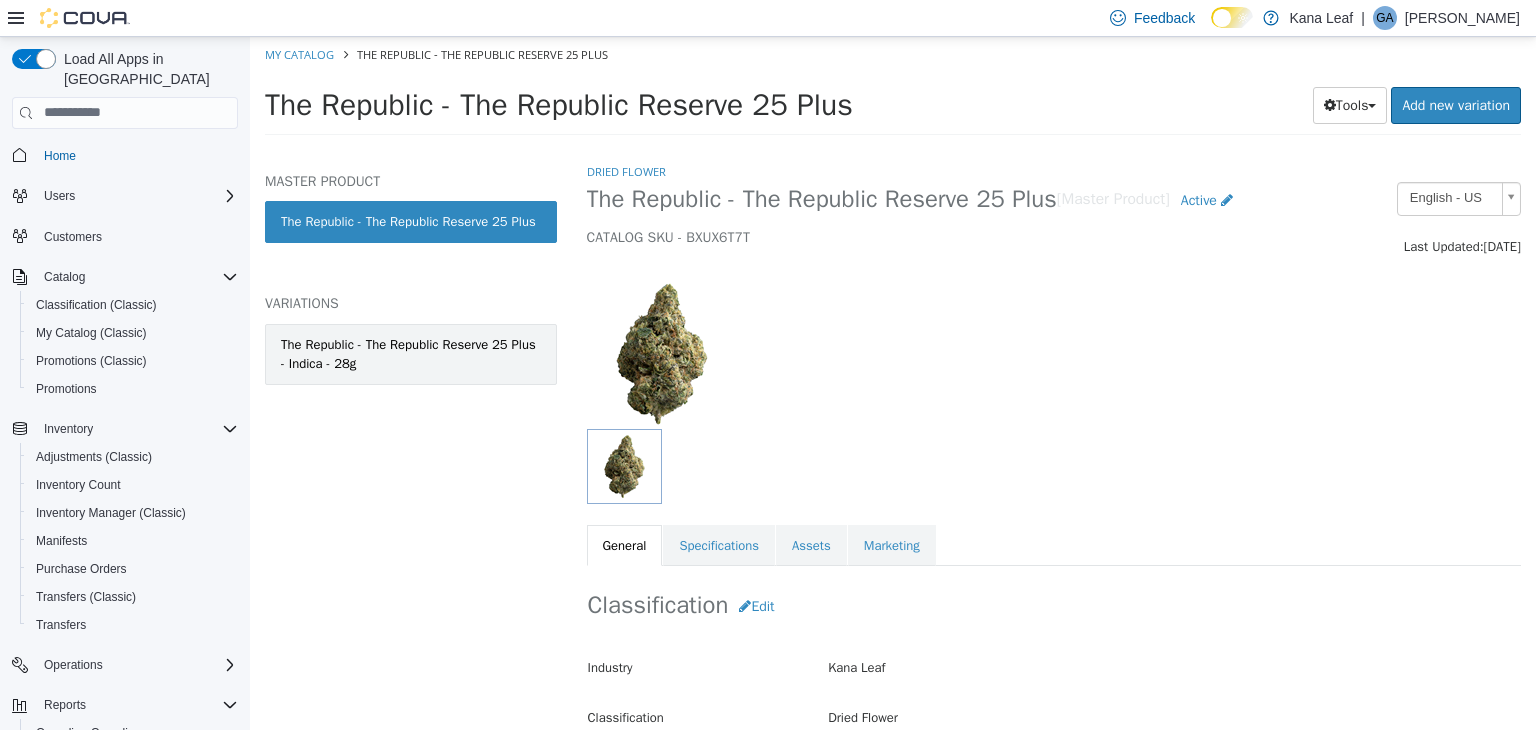 click on "The Republic - The Republic Reserve 25 Plus - Indica - 28g" at bounding box center [411, 353] 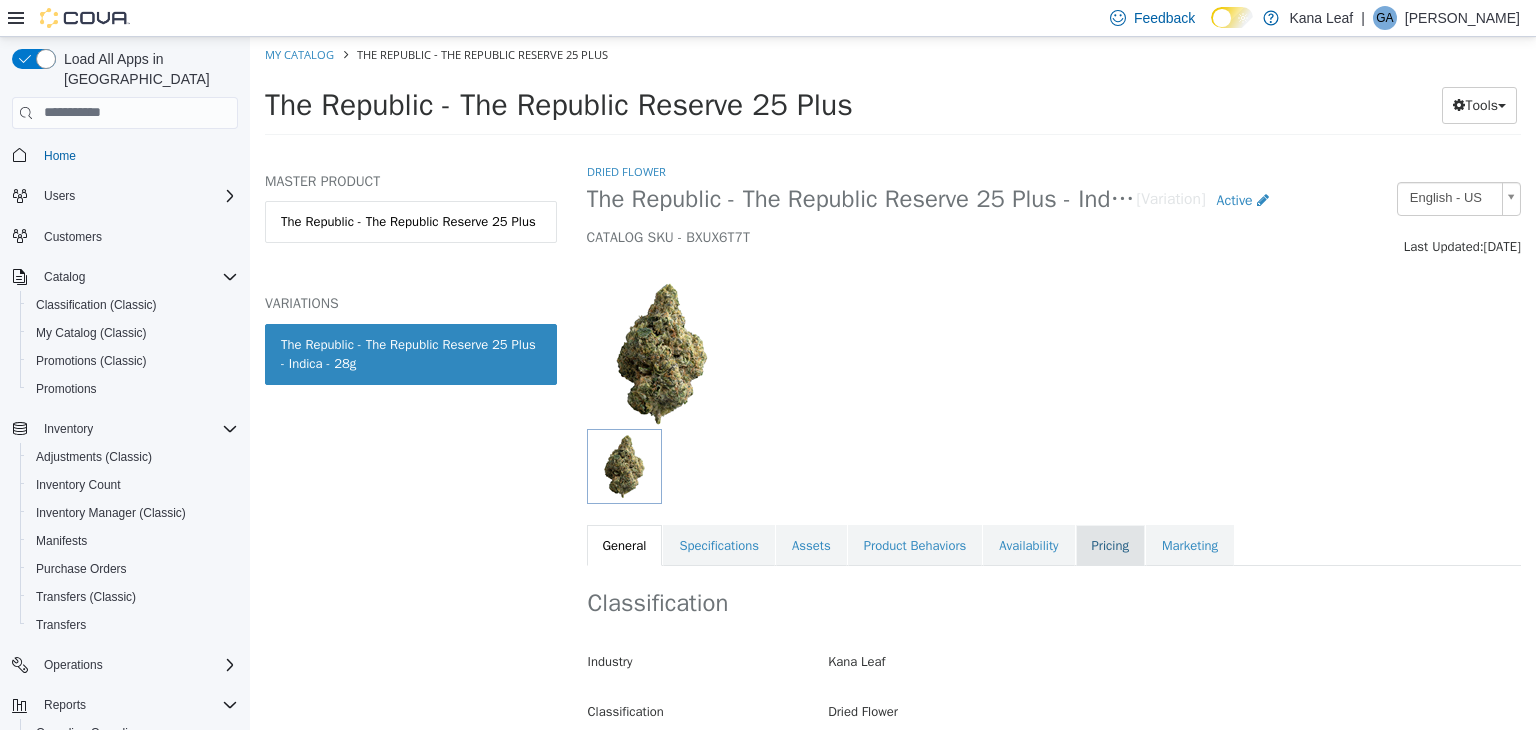 click on "Pricing" at bounding box center (1110, 545) 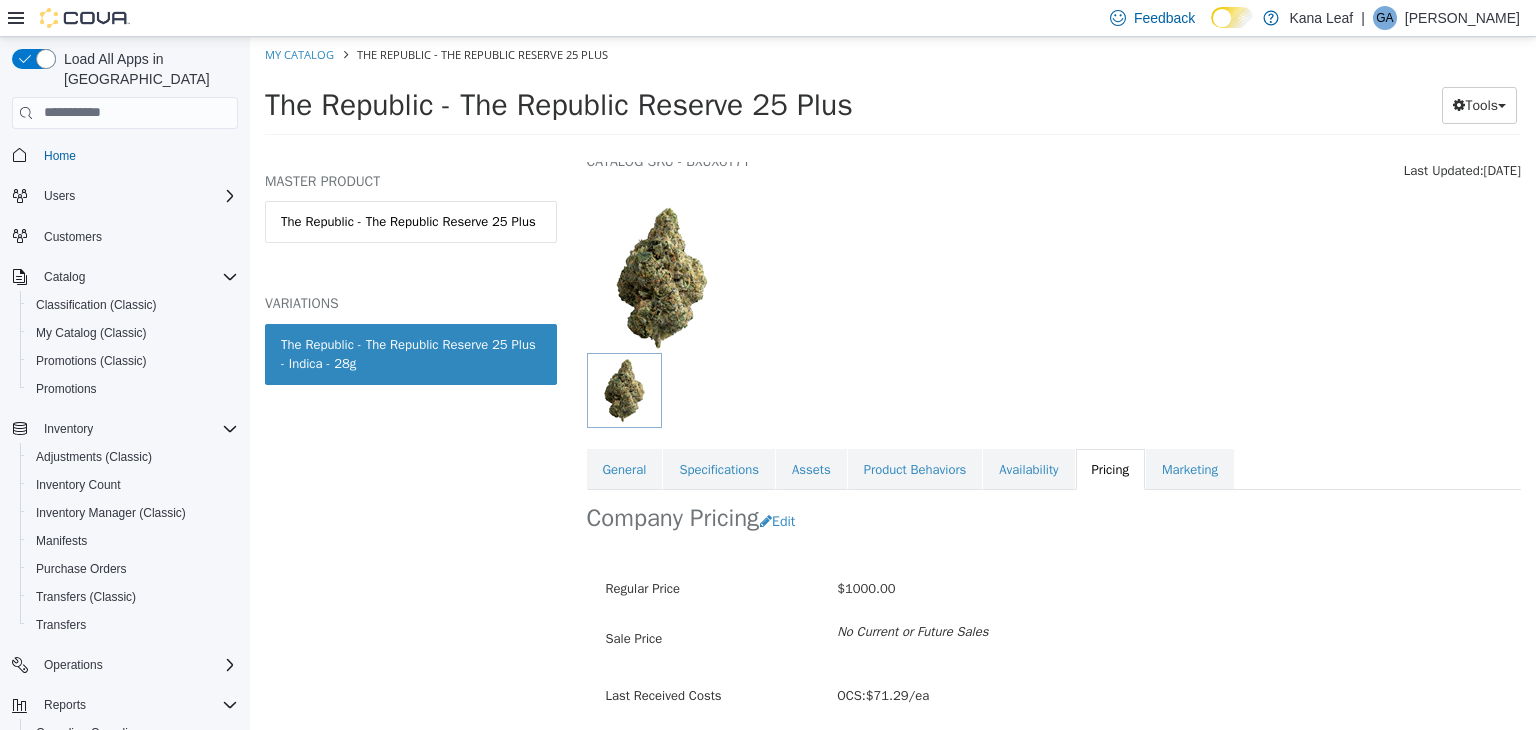 scroll, scrollTop: 147, scrollLeft: 0, axis: vertical 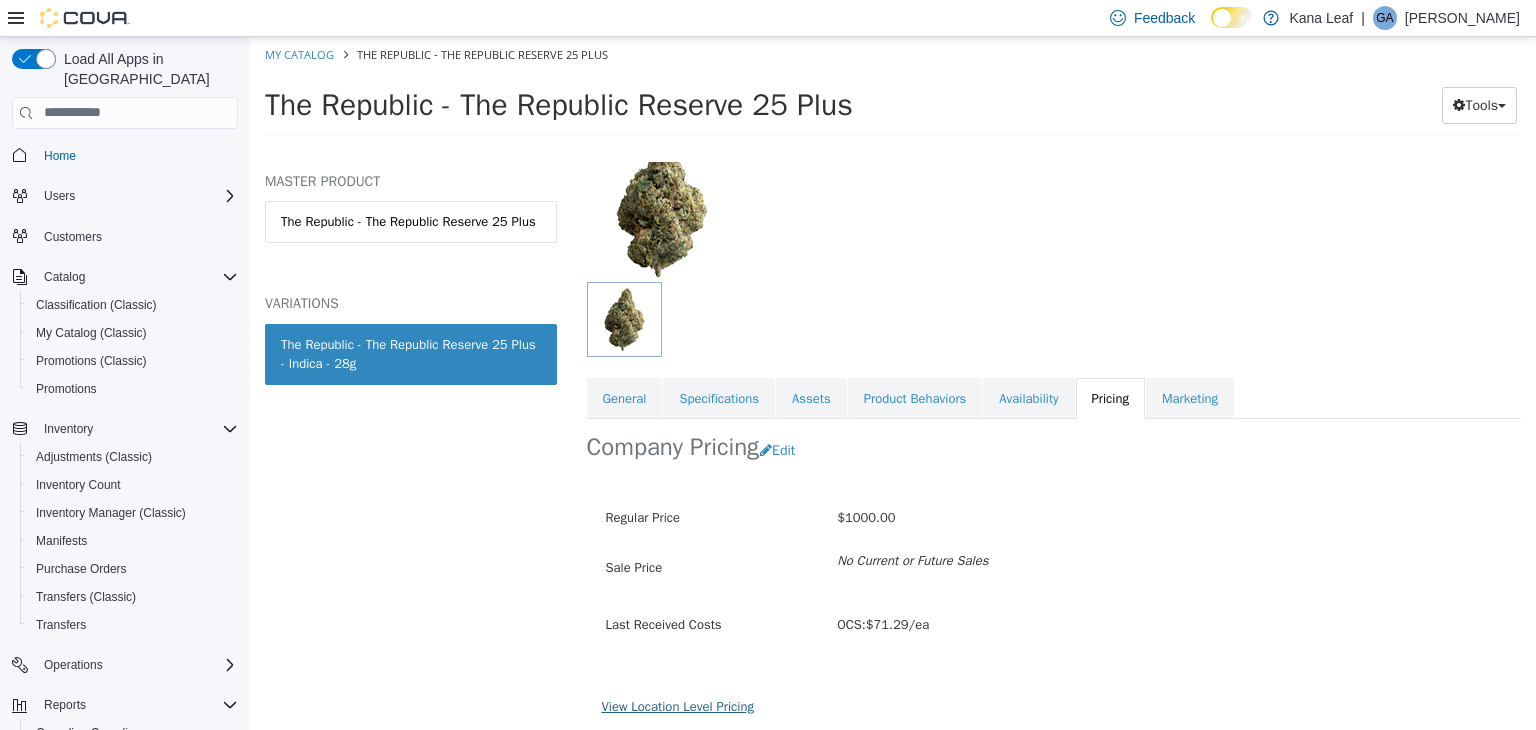 click on "View Location Level Pricing" at bounding box center (678, 705) 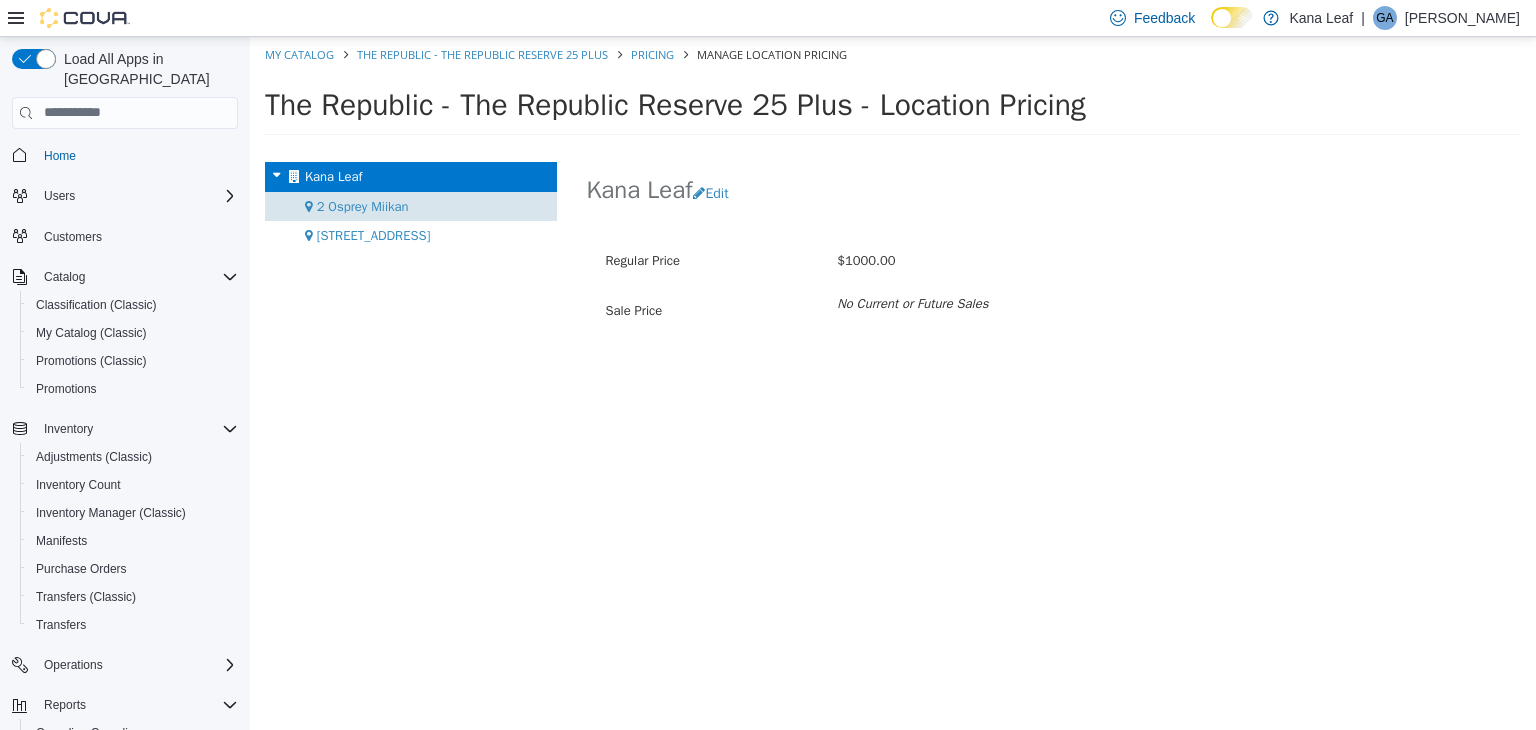 click on "2 Osprey Miikan" at bounding box center [411, 206] 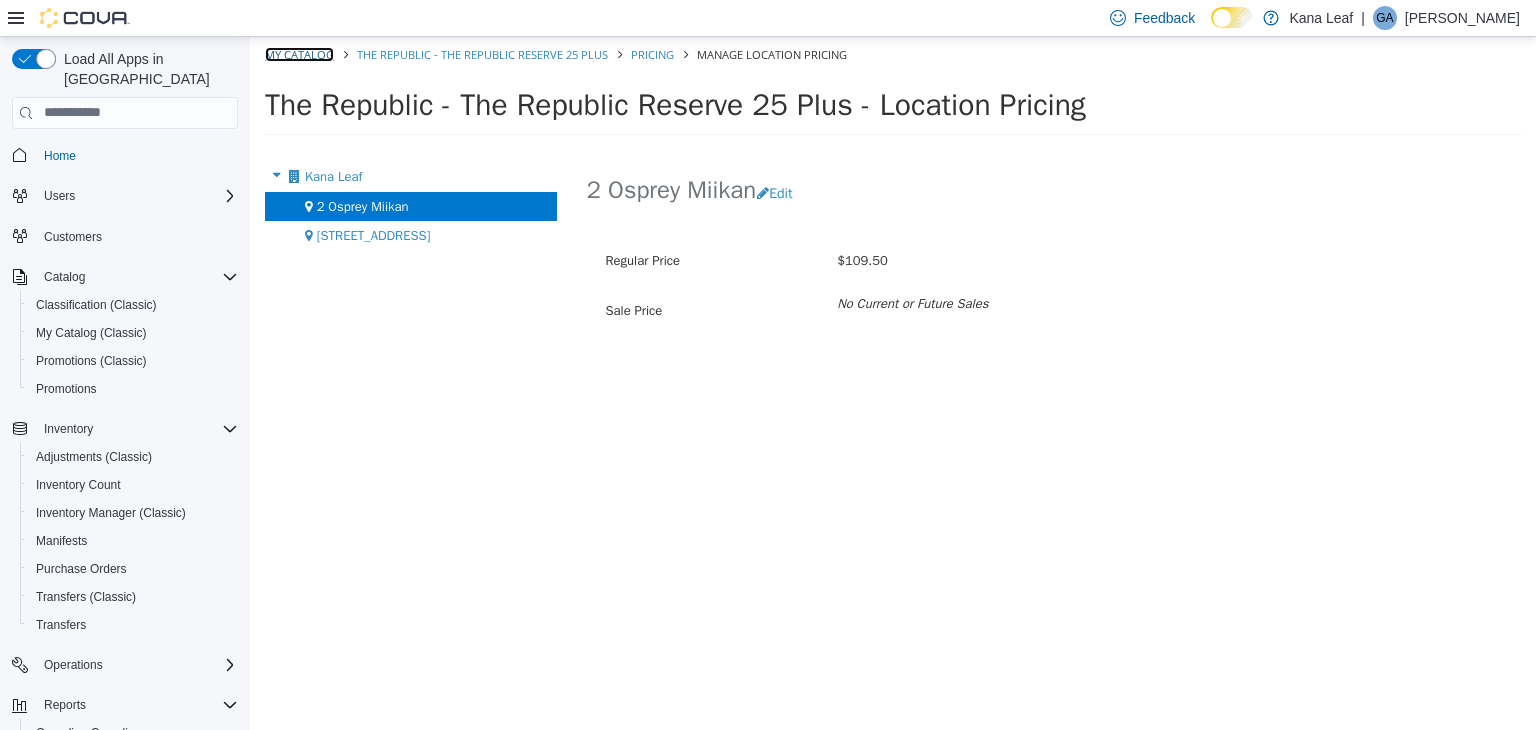 click on "My Catalog" at bounding box center [299, 53] 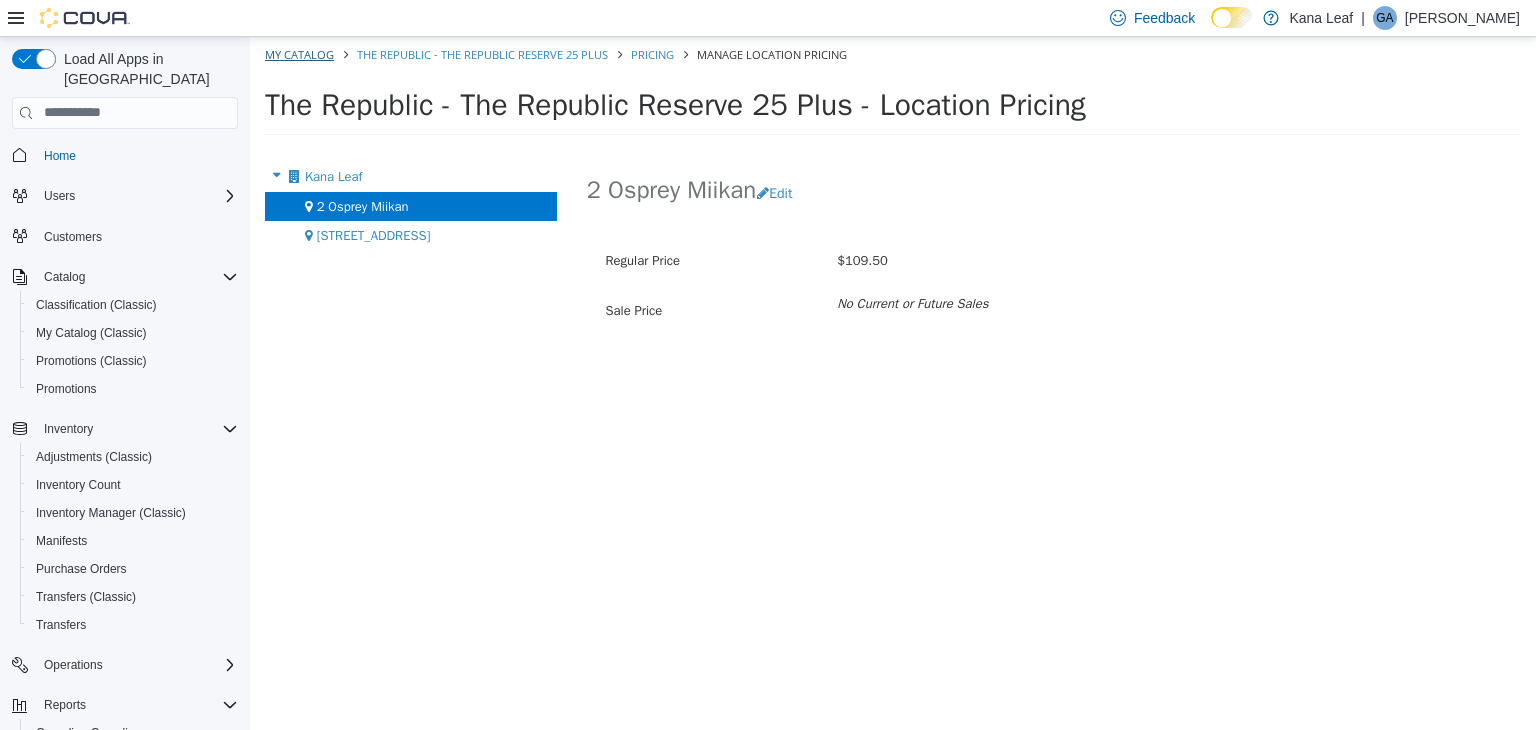 select on "**********" 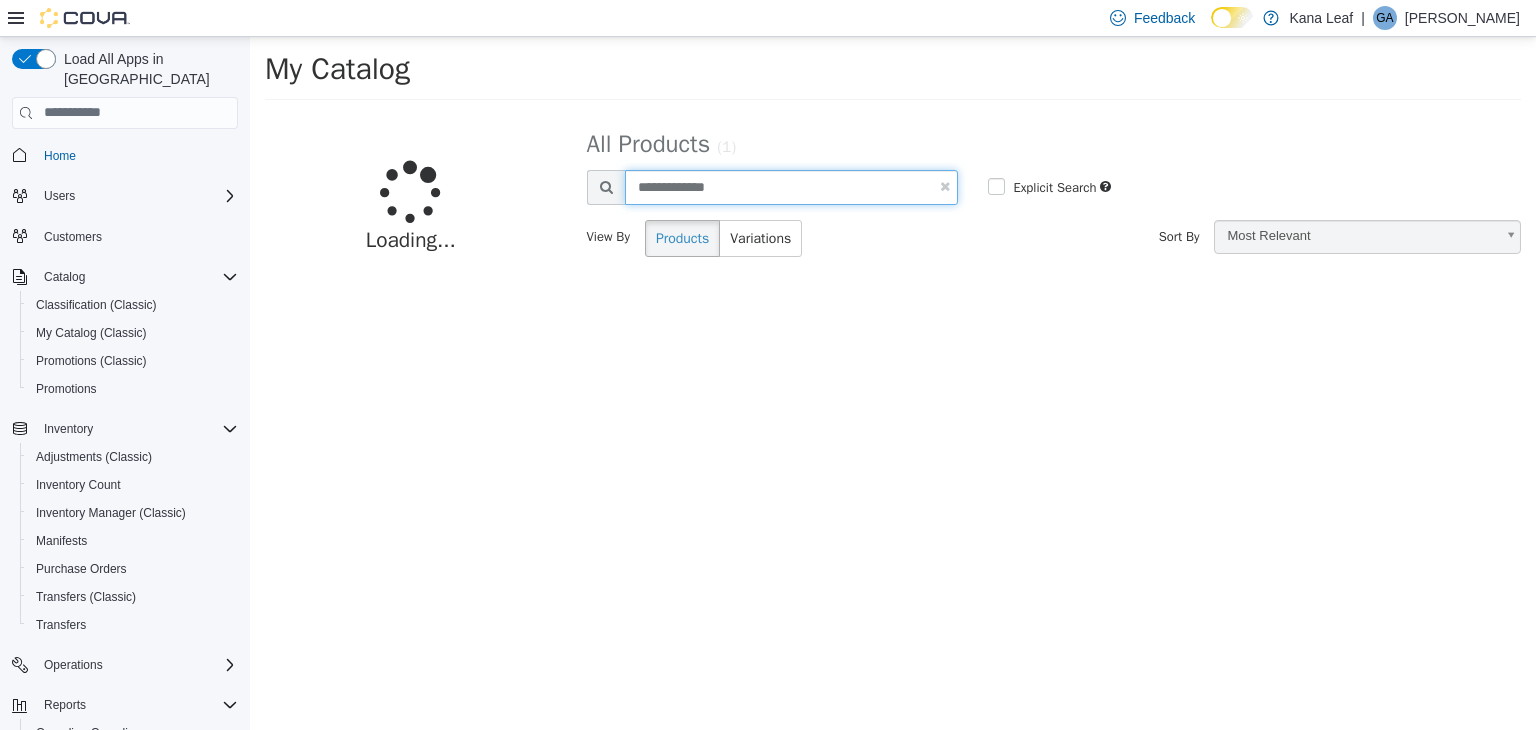 drag, startPoint x: 777, startPoint y: 193, endPoint x: 612, endPoint y: 198, distance: 165.07574 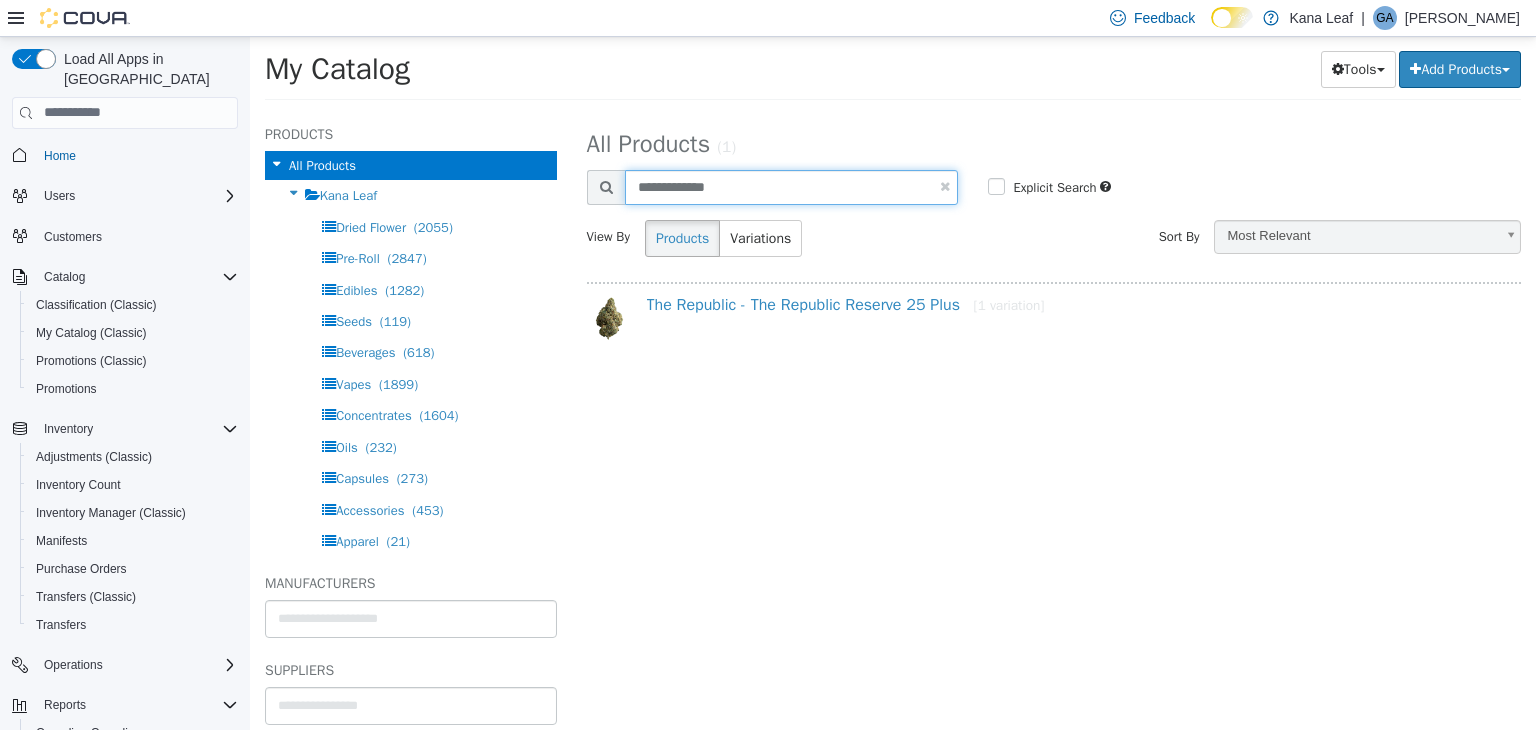 paste on "***" 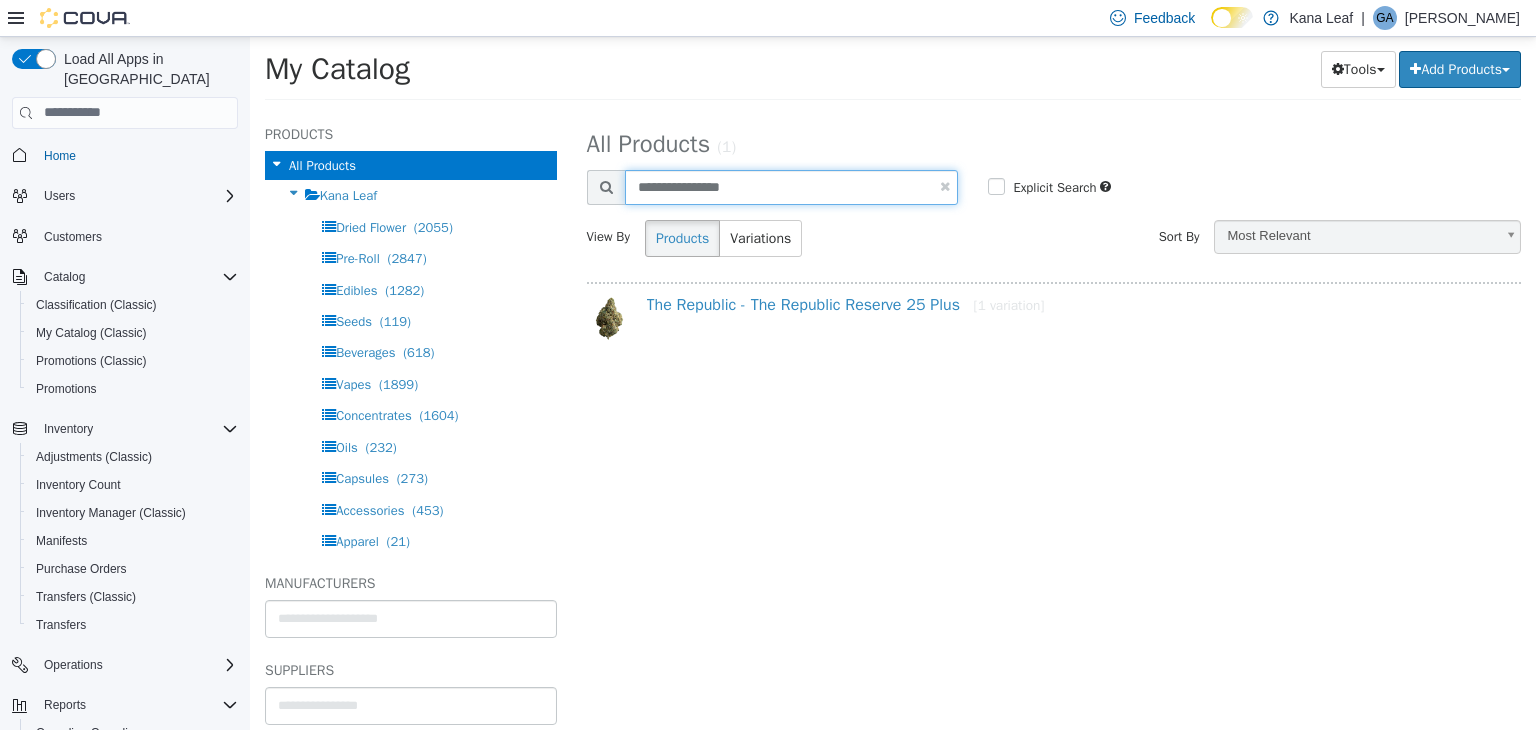 type on "**********" 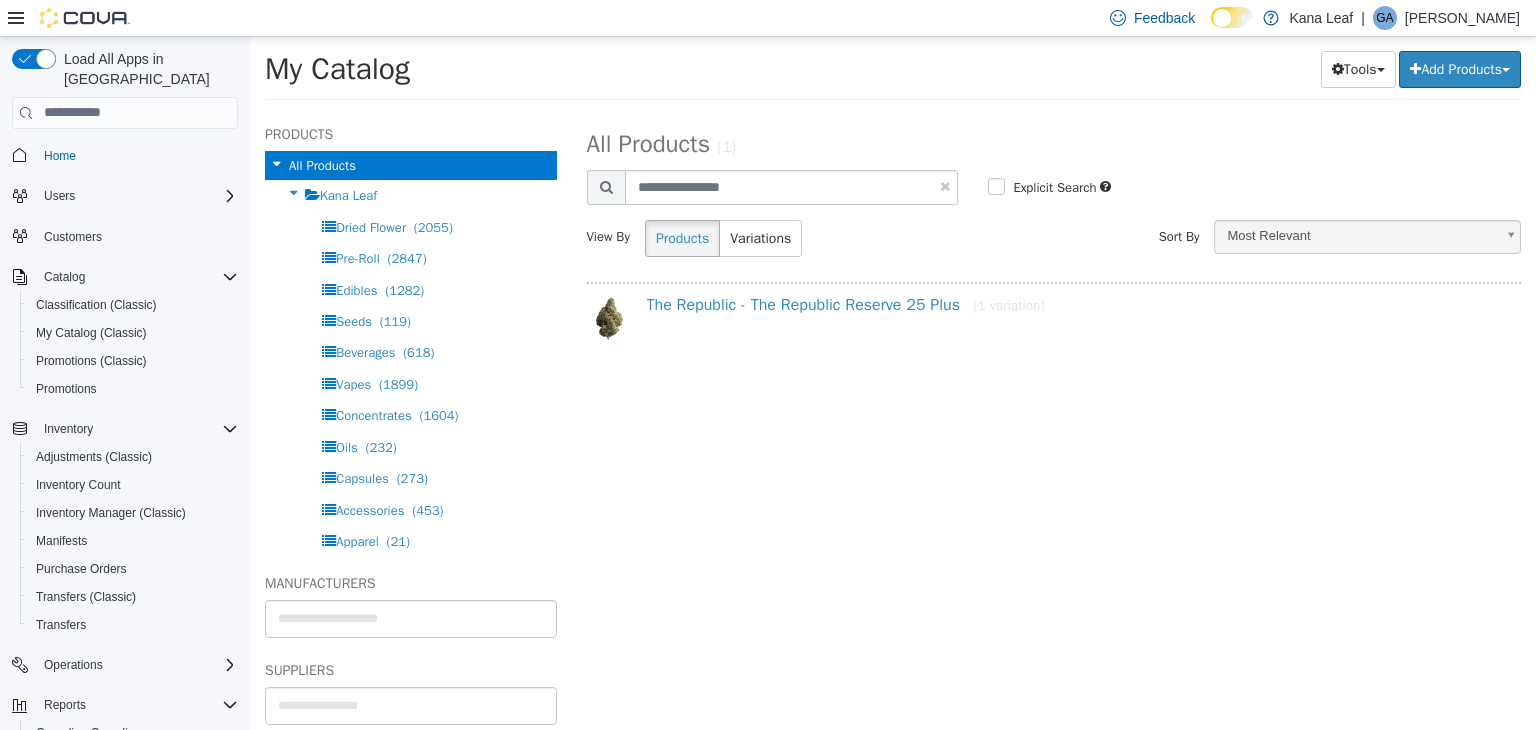 select on "**********" 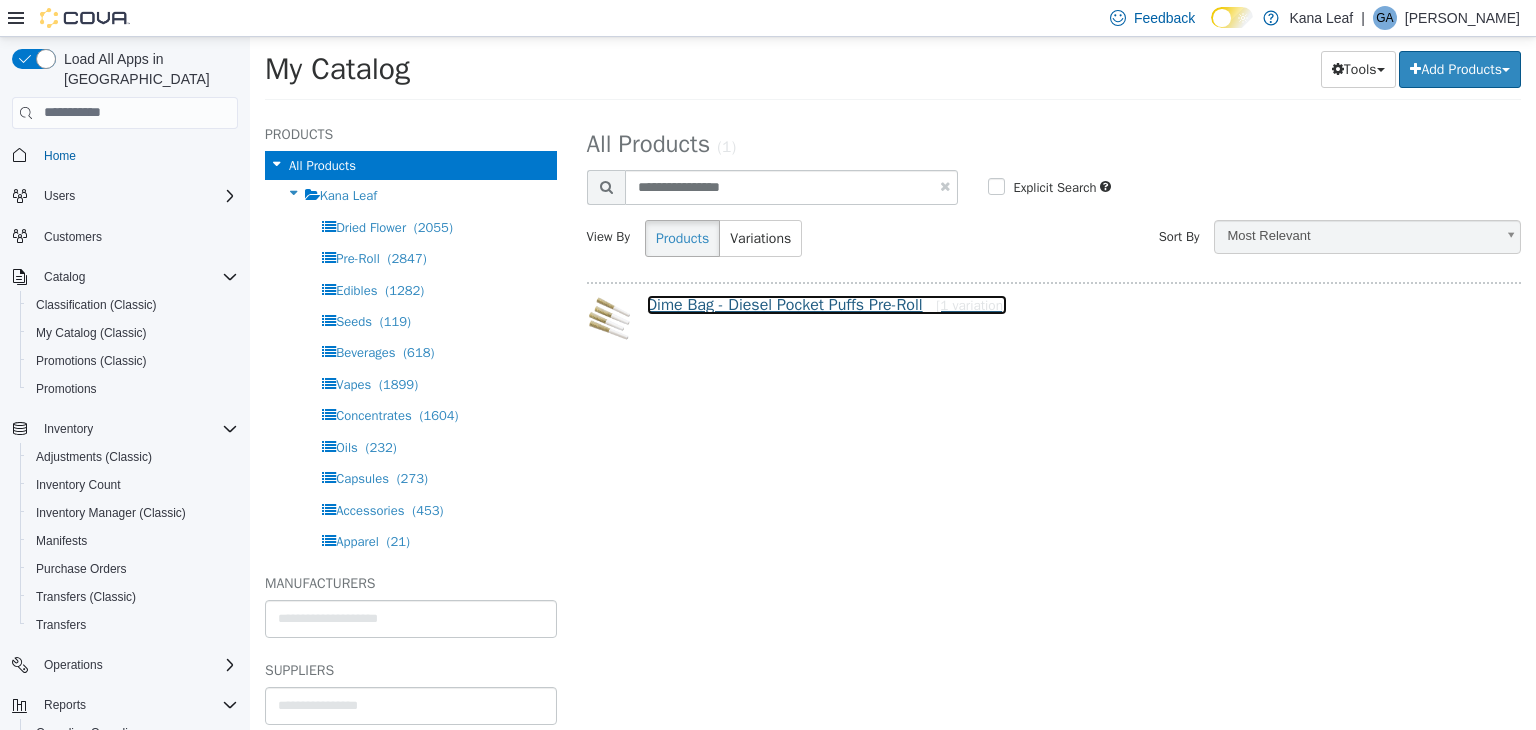 click on "Dime Bag - Diesel Pocket Puffs Pre-Roll
[1 variation]" at bounding box center (827, 304) 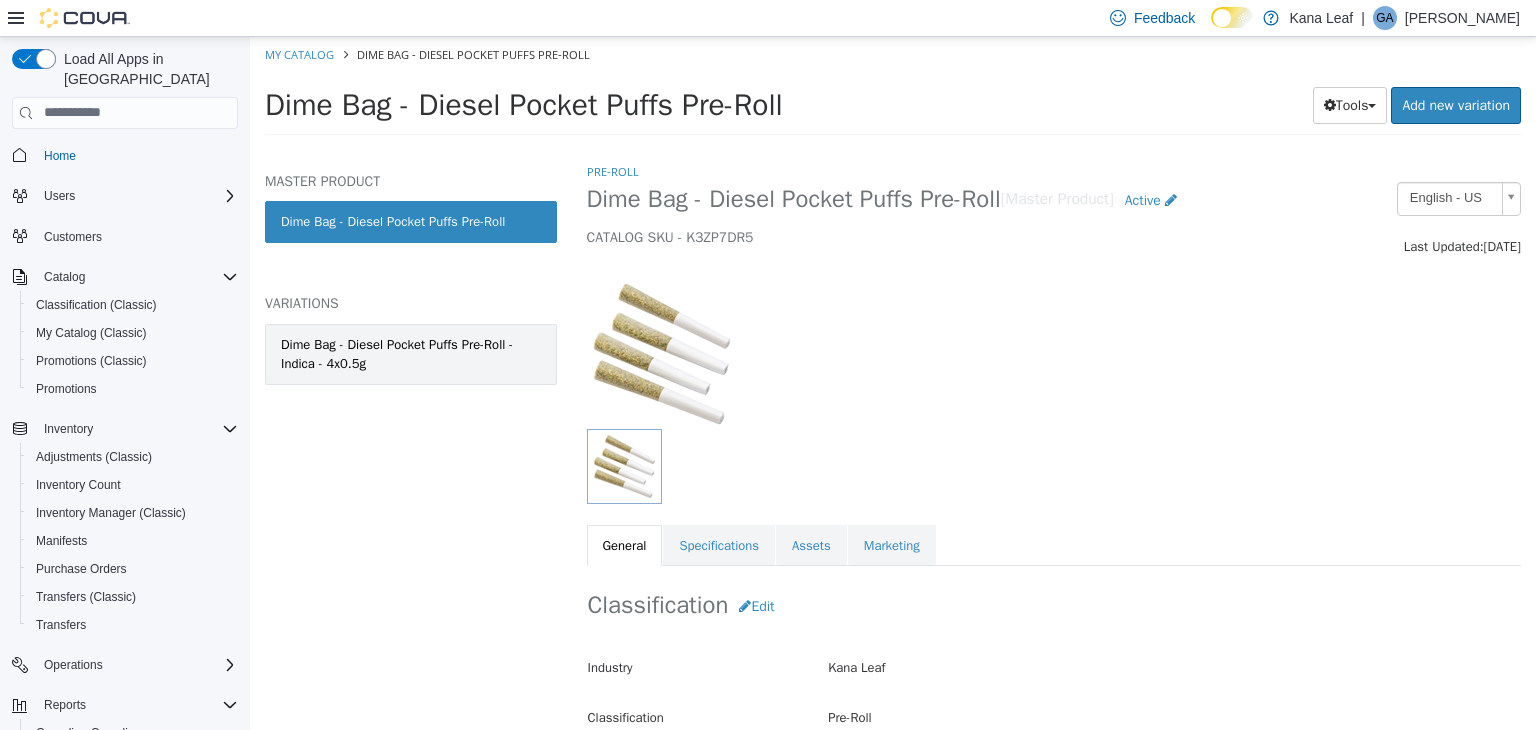 click on "Dime Bag - Diesel Pocket Puffs Pre-Roll - Indica - 4x0.5g" at bounding box center [411, 353] 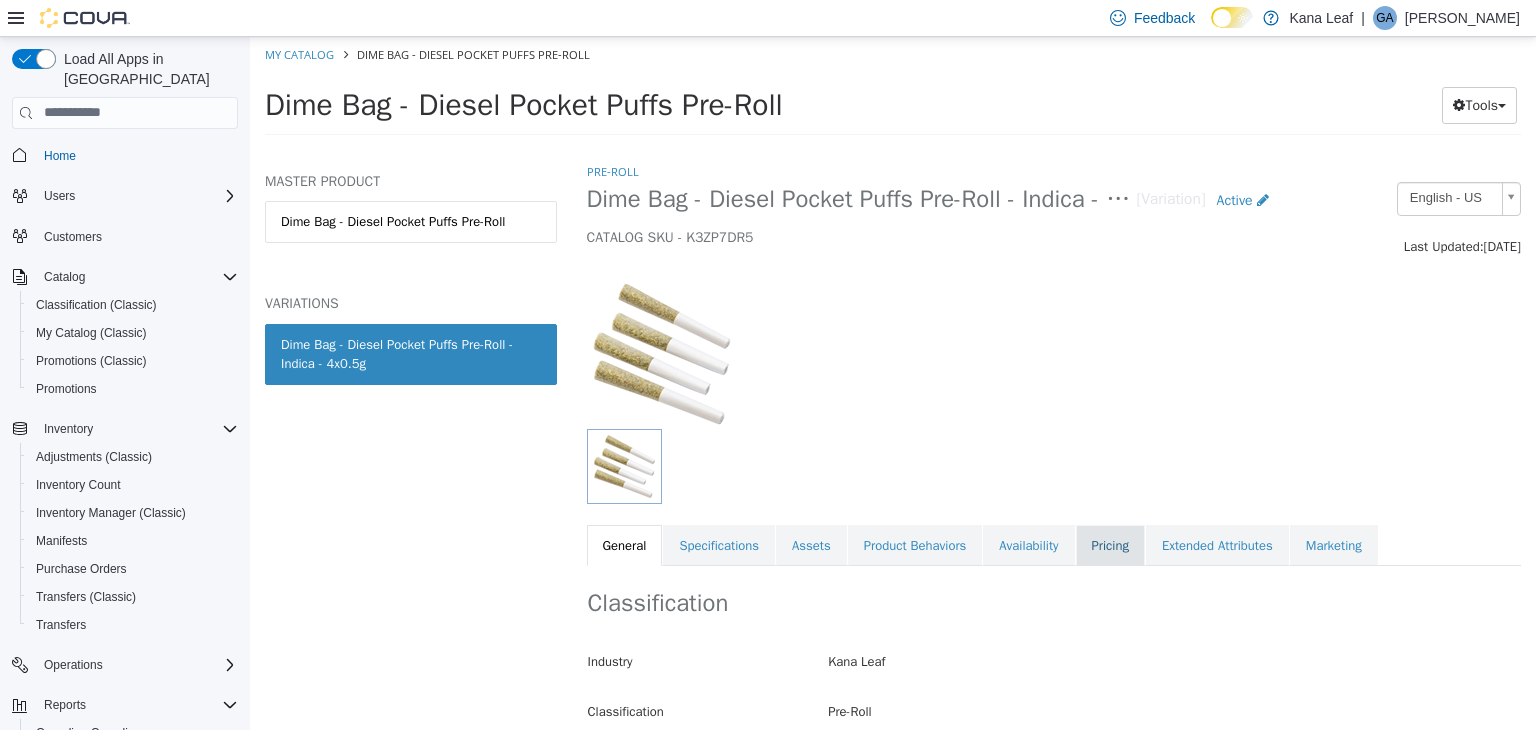 click on "Pricing" at bounding box center [1110, 545] 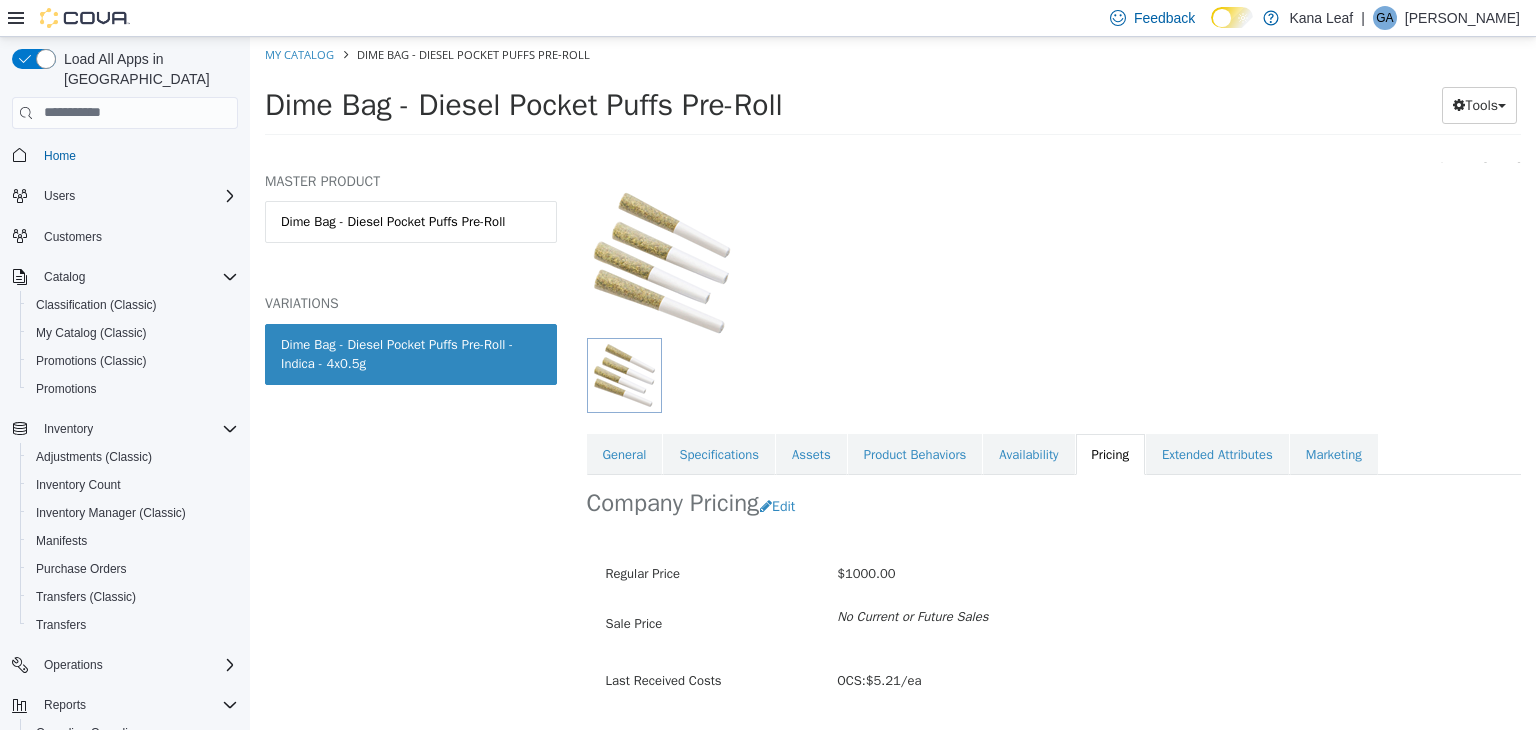 scroll, scrollTop: 147, scrollLeft: 0, axis: vertical 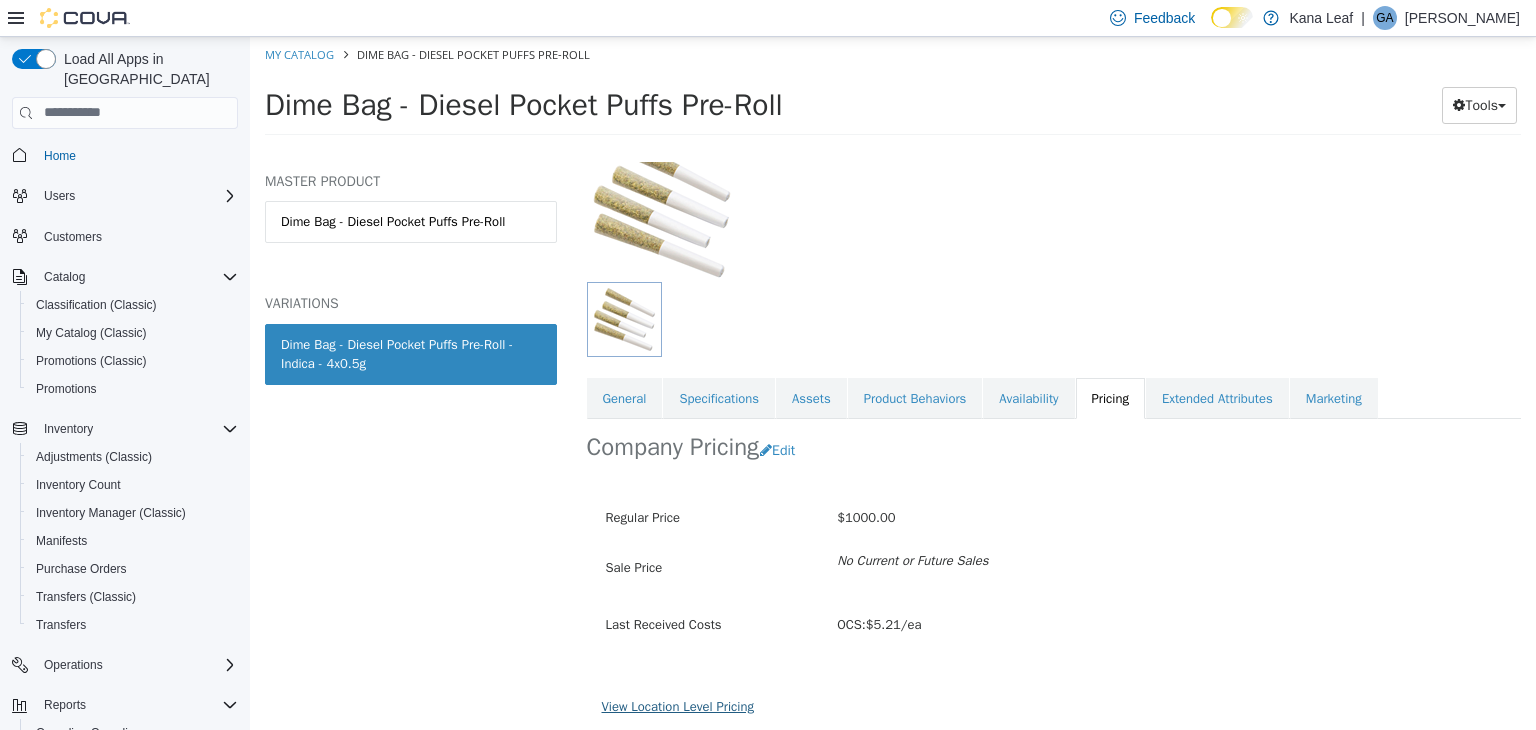 click on "View Location Level Pricing" at bounding box center [678, 705] 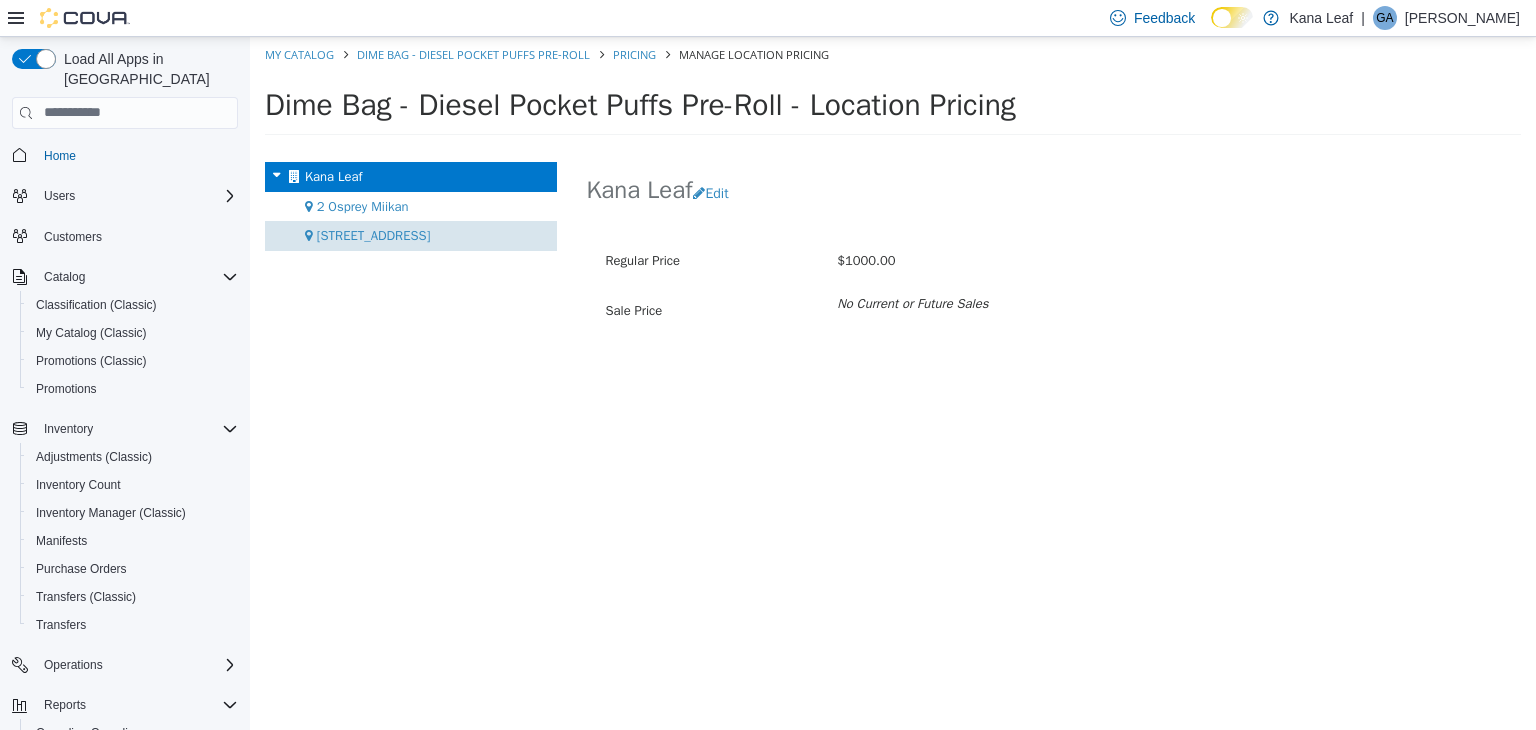 click on "[STREET_ADDRESS]" at bounding box center [411, 235] 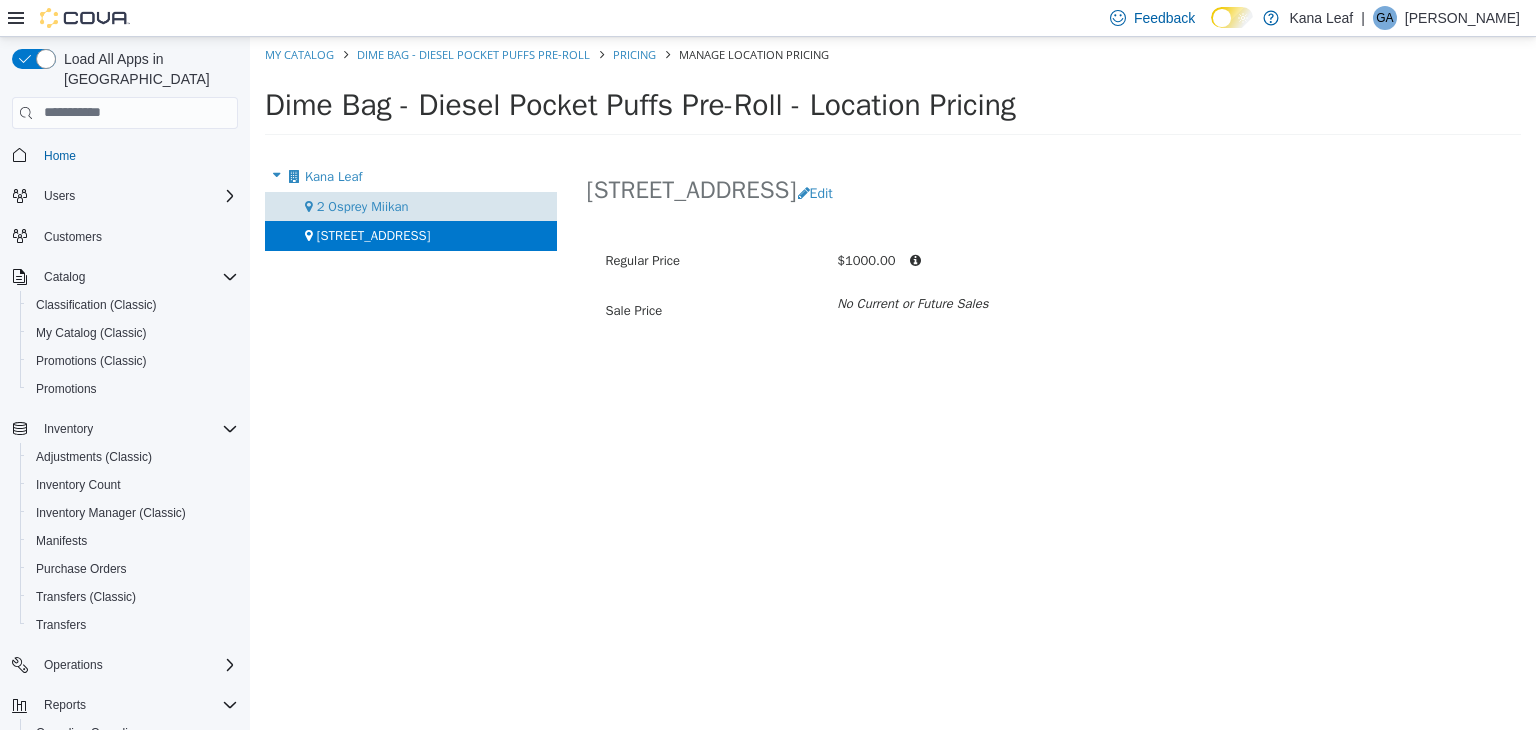 click on "2 Osprey Miikan" at bounding box center (411, 206) 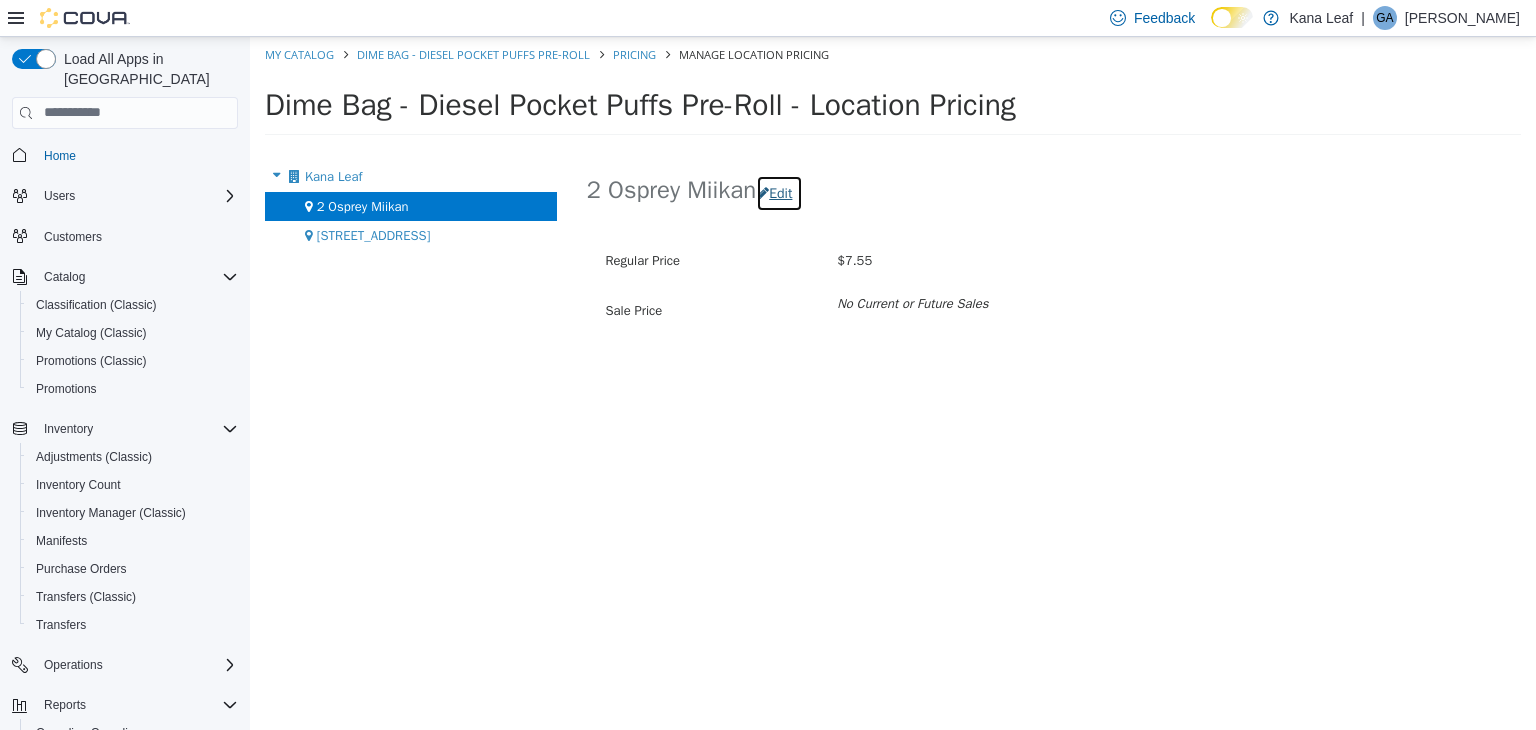 click on "Edit" at bounding box center (779, 192) 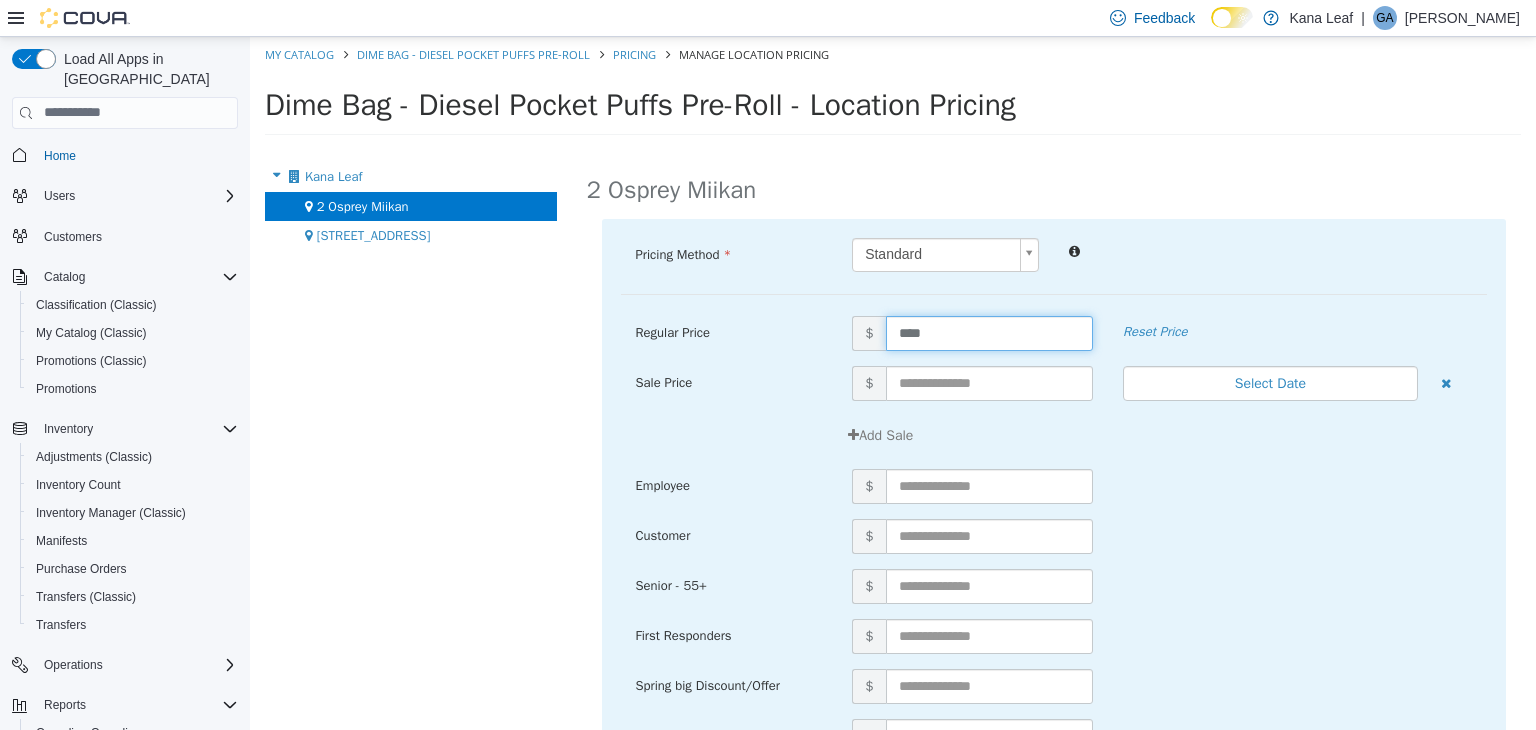 drag, startPoint x: 932, startPoint y: 334, endPoint x: 855, endPoint y: 339, distance: 77.16217 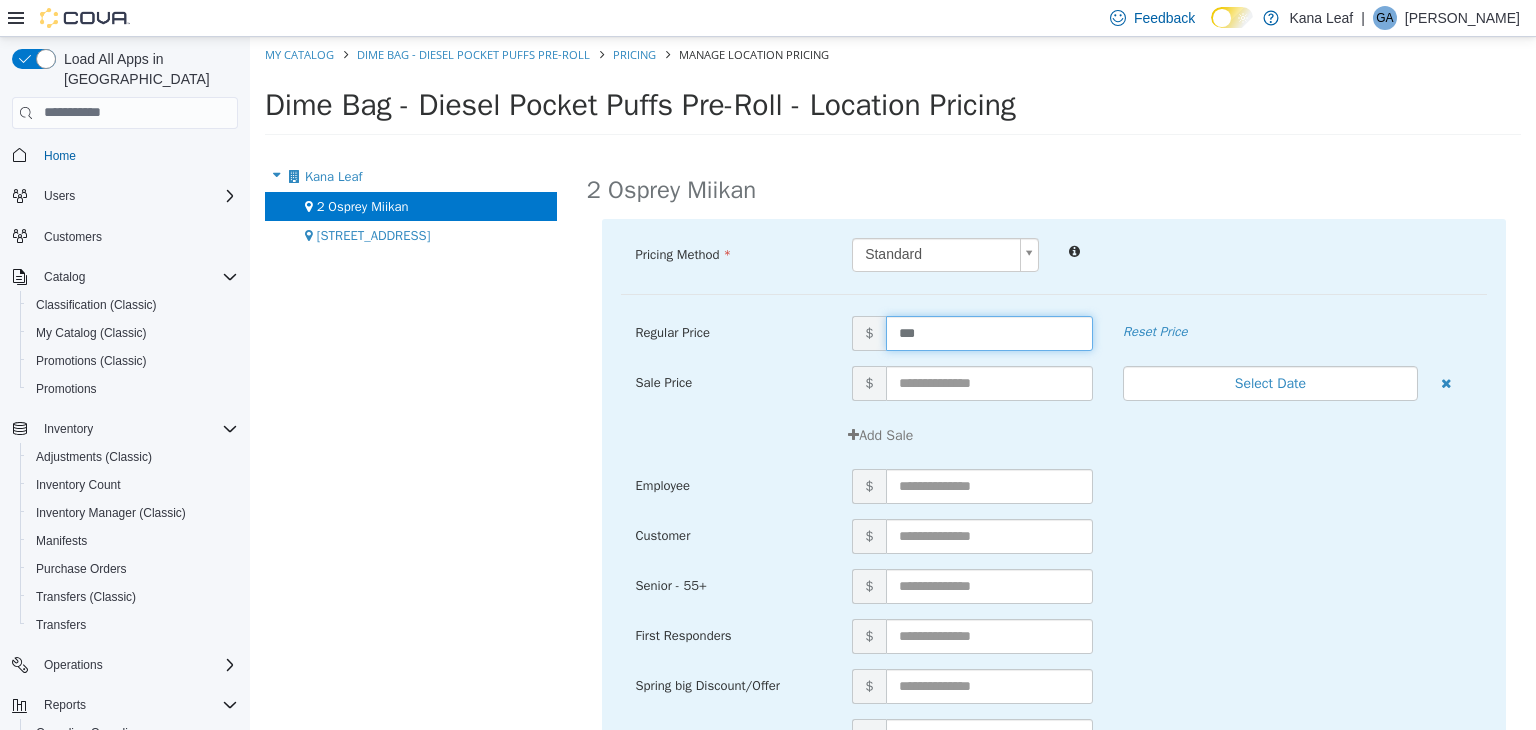 type on "****" 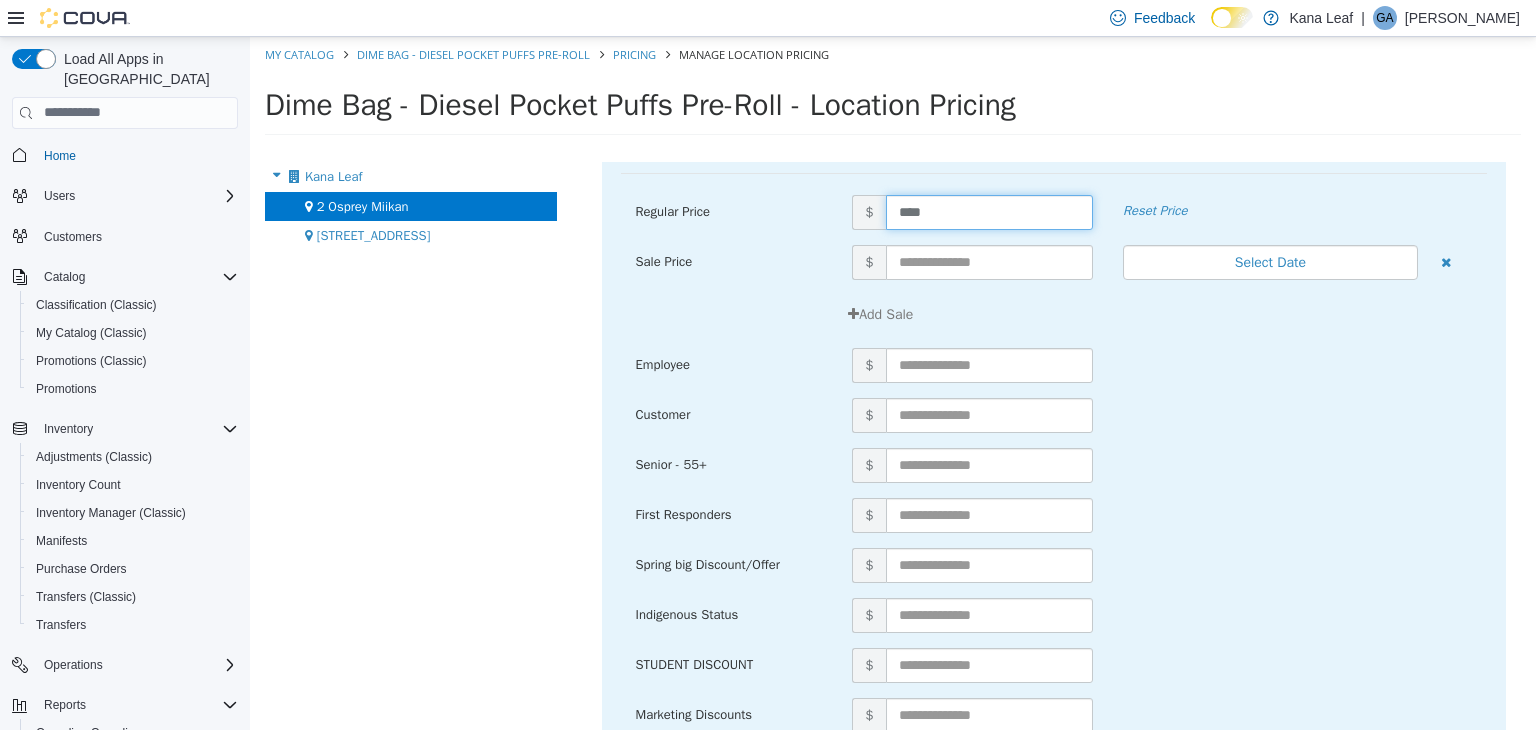 scroll, scrollTop: 214, scrollLeft: 0, axis: vertical 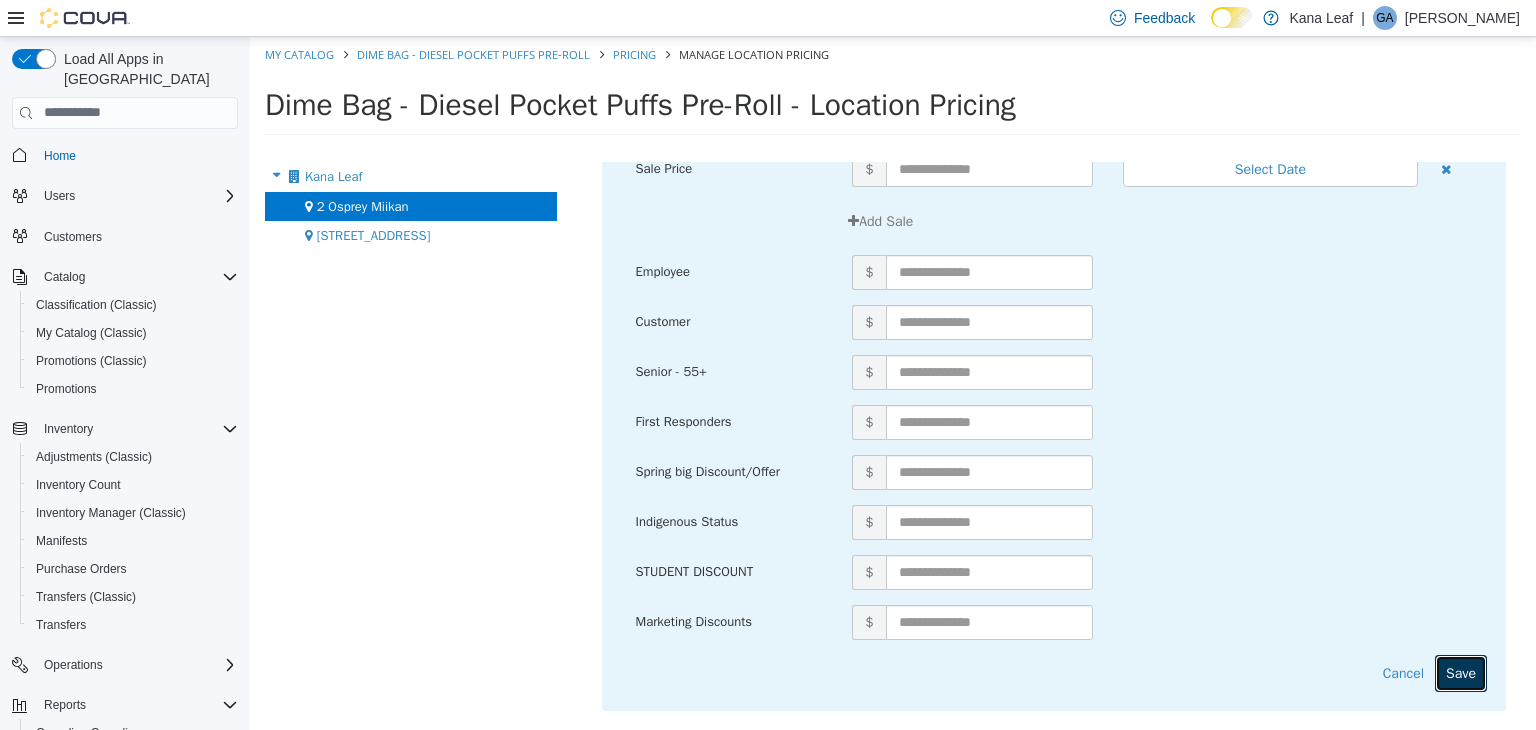 click on "Save" at bounding box center (1461, 672) 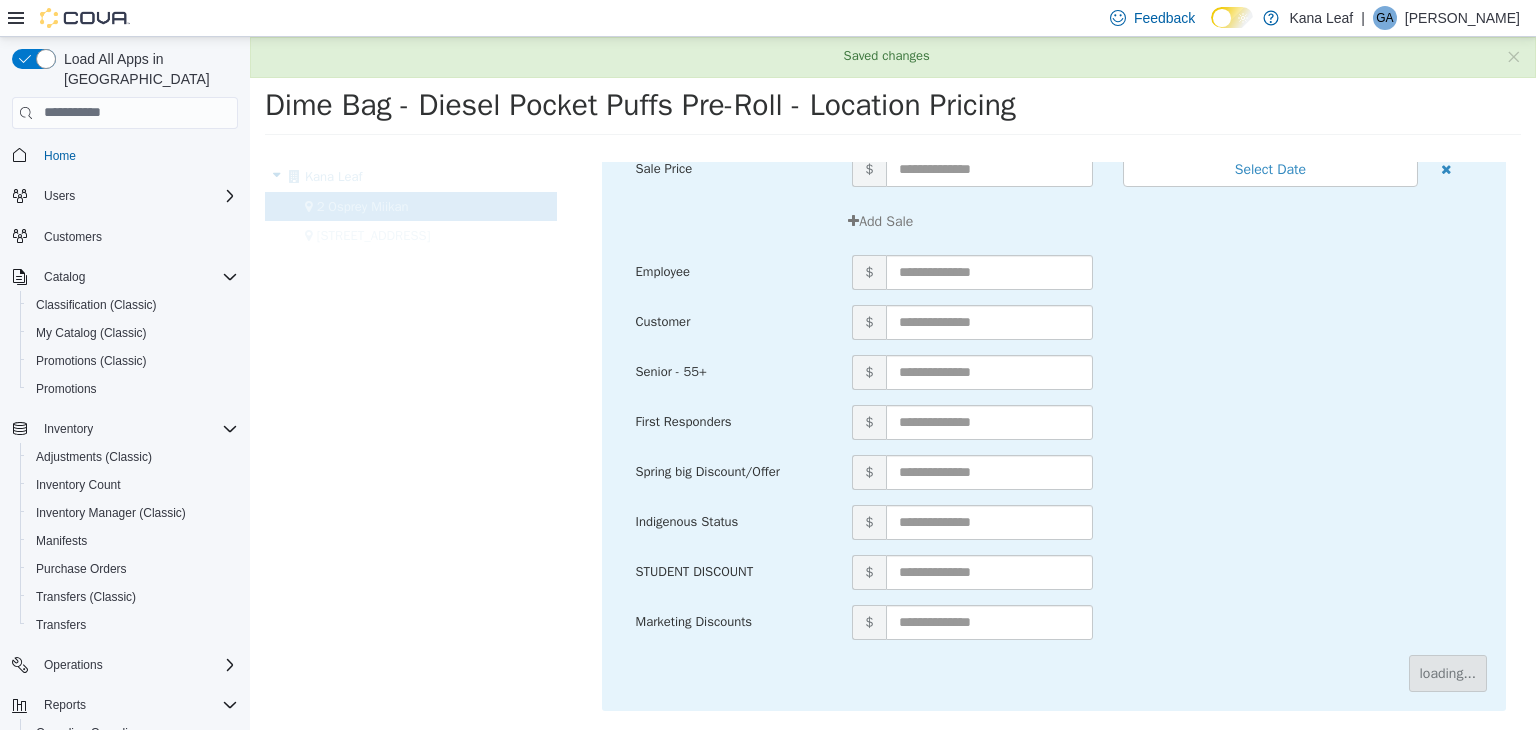 scroll, scrollTop: 0, scrollLeft: 0, axis: both 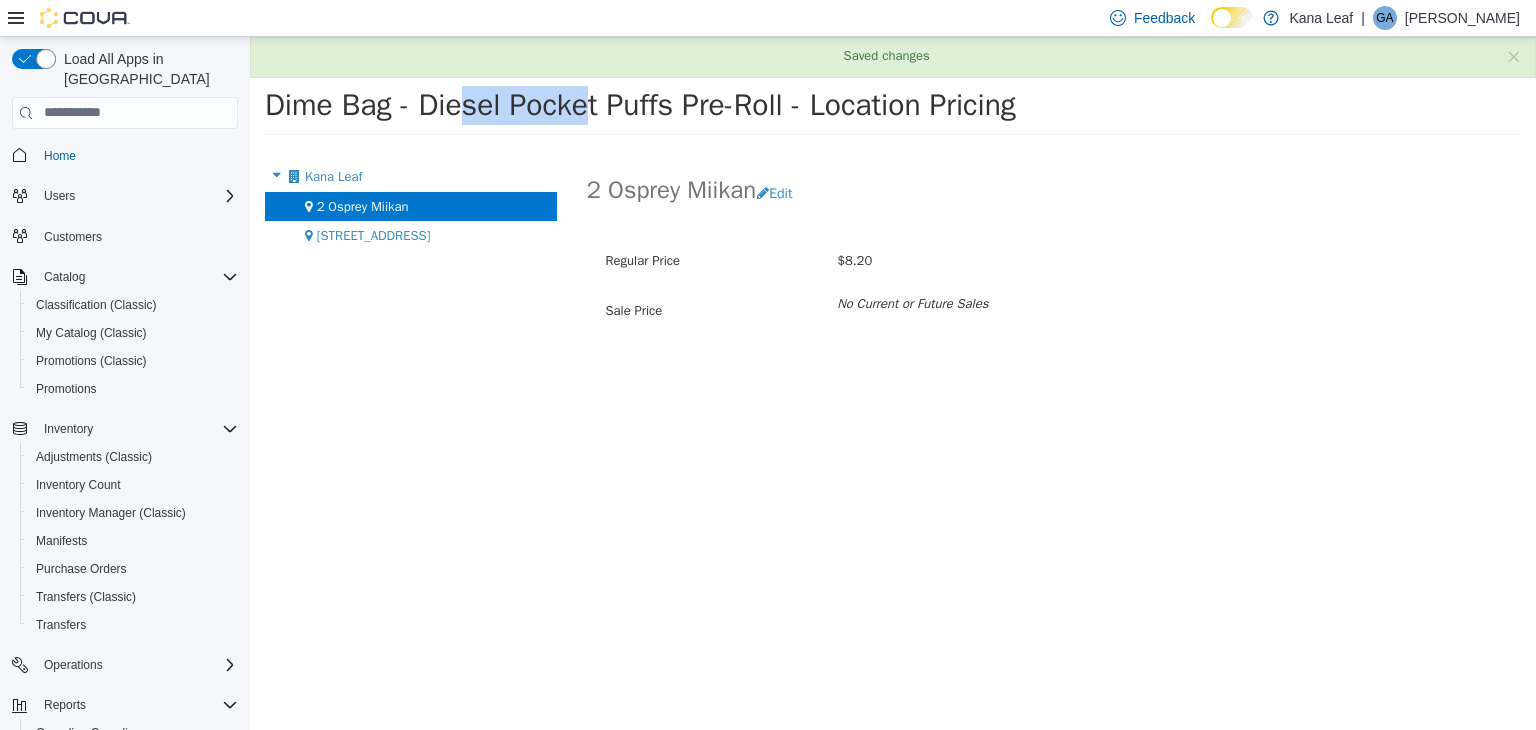 drag, startPoint x: 400, startPoint y: 107, endPoint x: 264, endPoint y: 104, distance: 136.03308 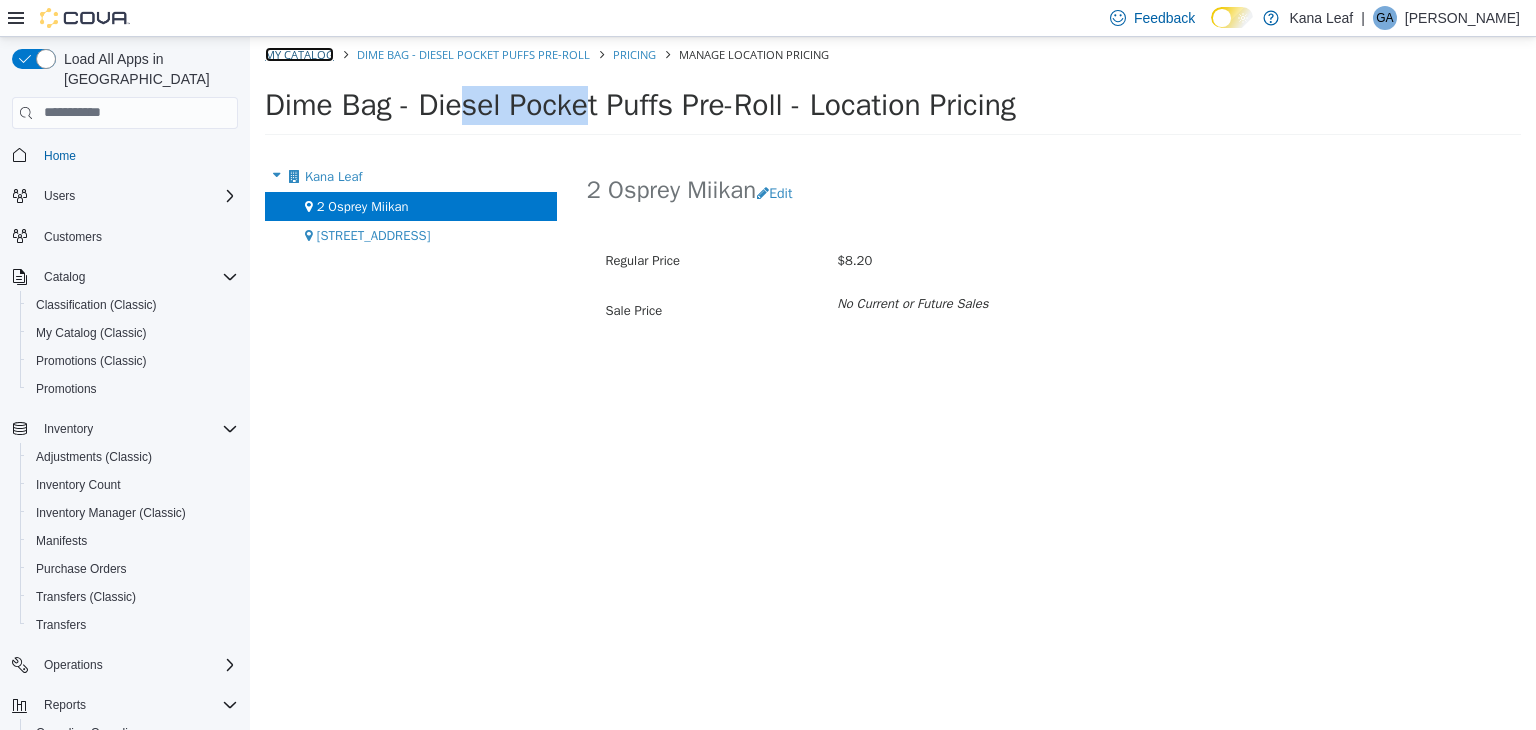 click on "My Catalog" at bounding box center (299, 53) 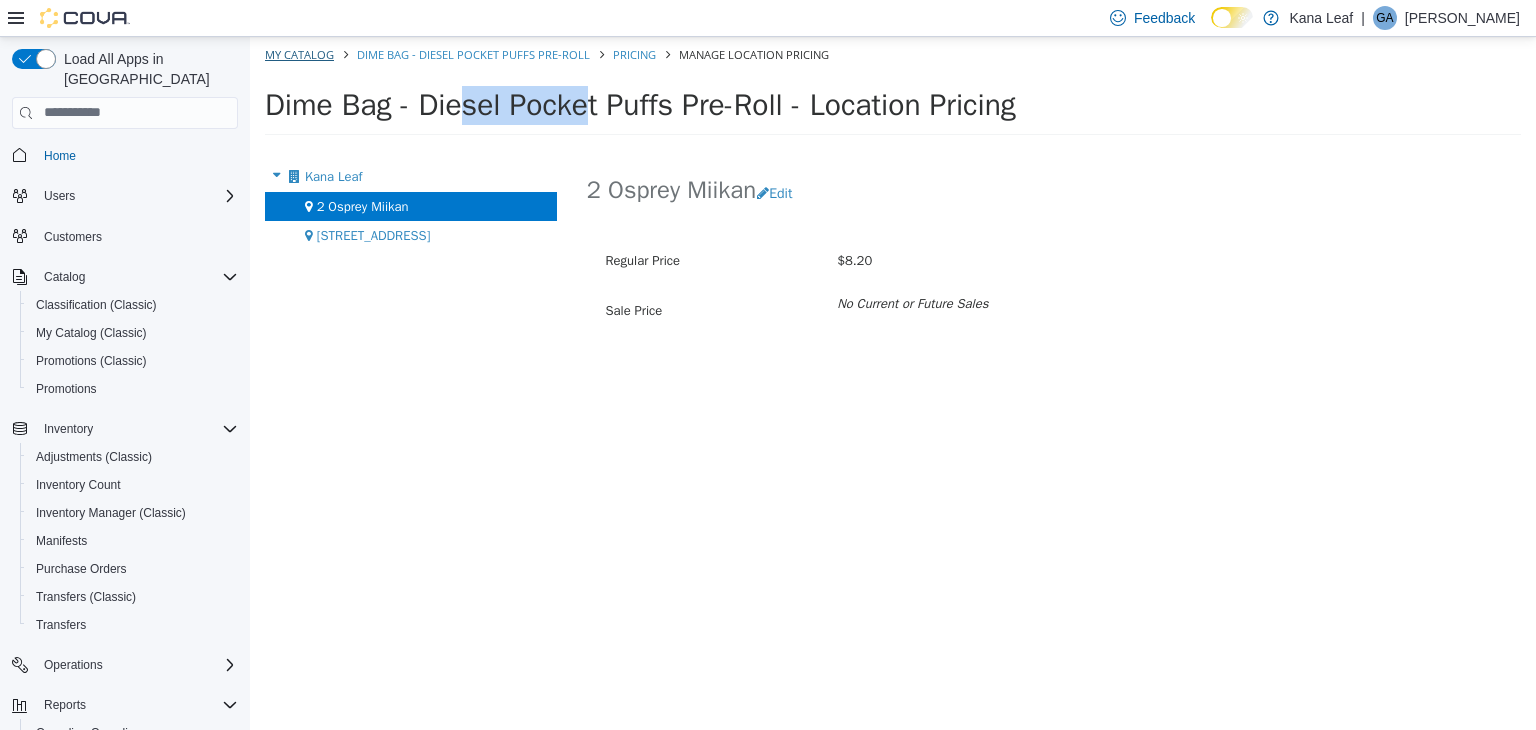 select on "**********" 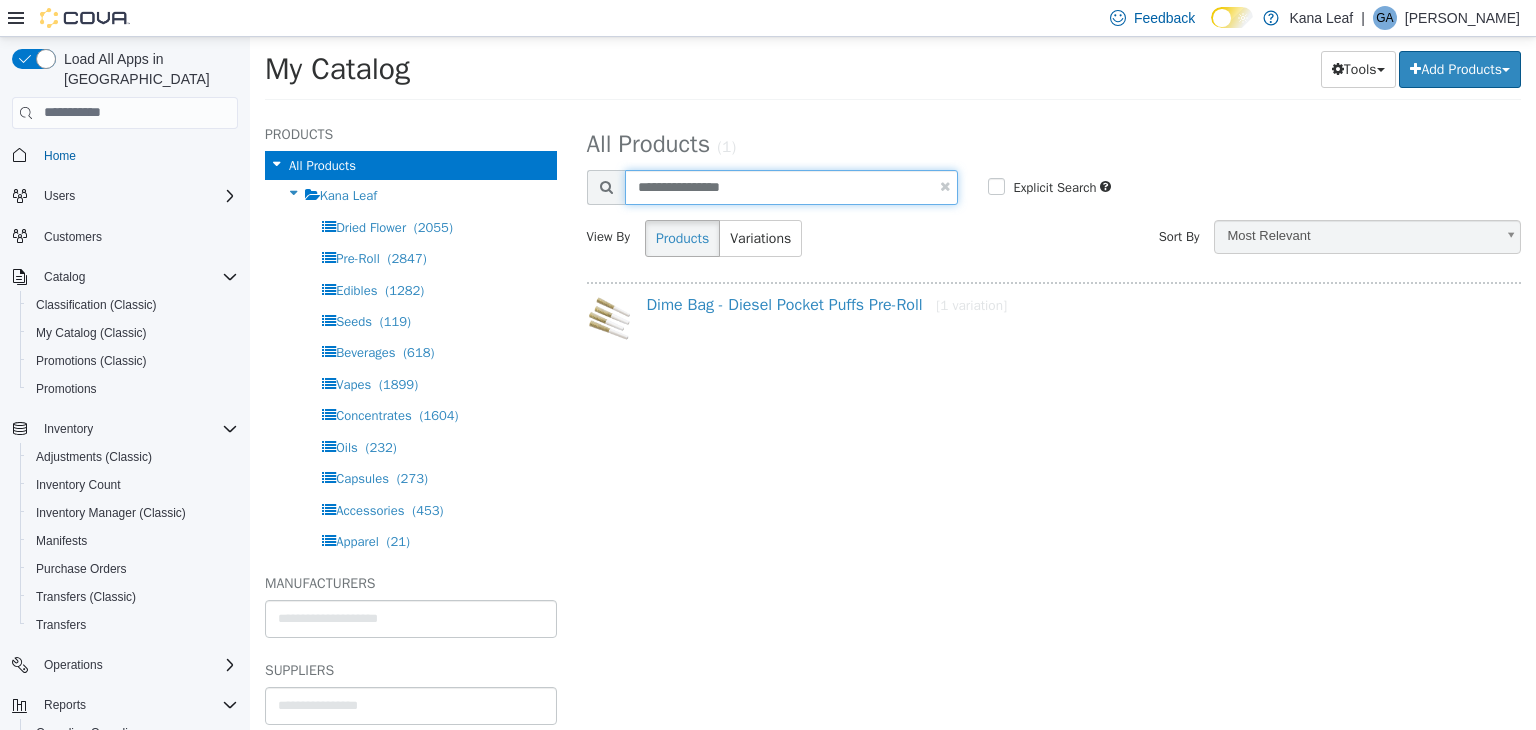 drag, startPoint x: 760, startPoint y: 190, endPoint x: 619, endPoint y: 202, distance: 141.50972 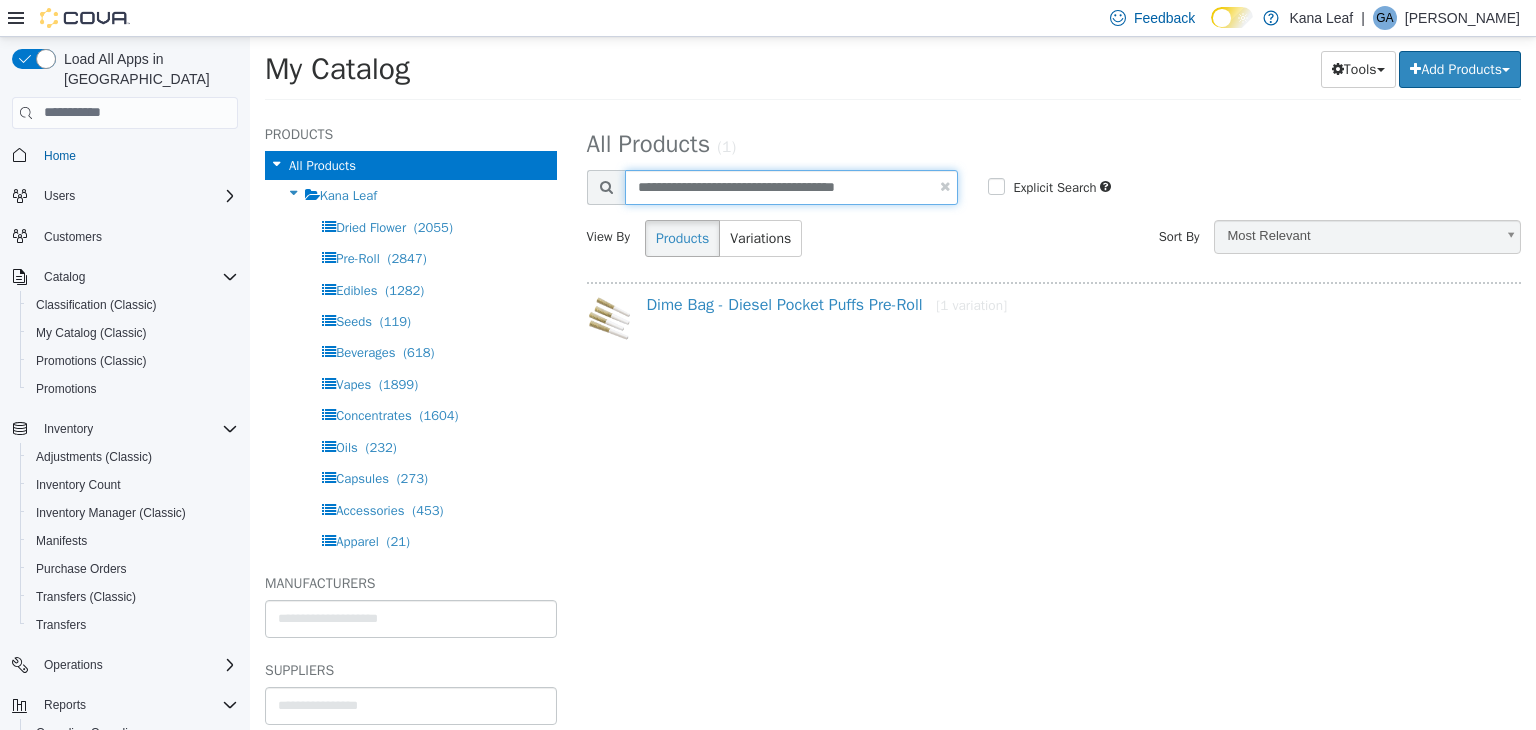 type on "**********" 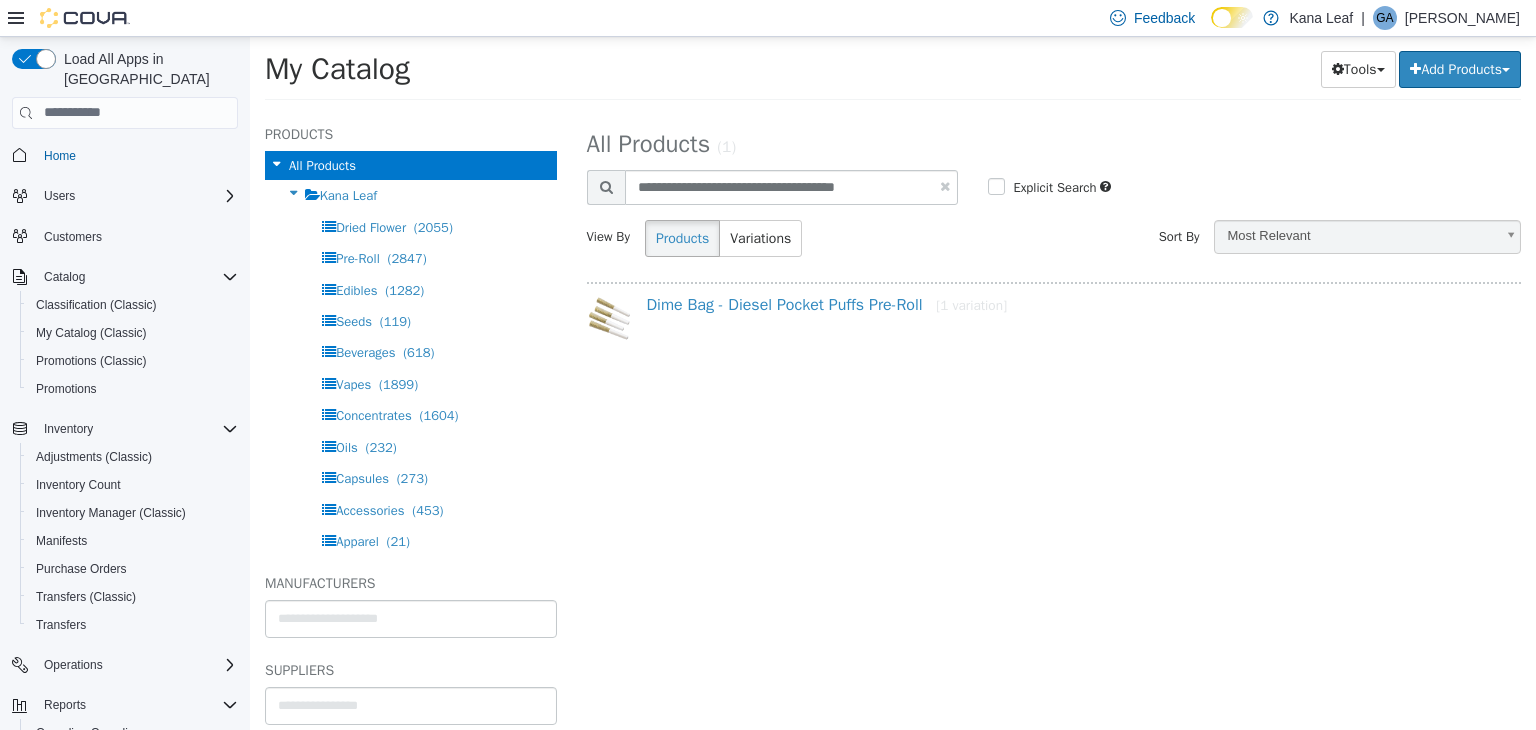 select on "**********" 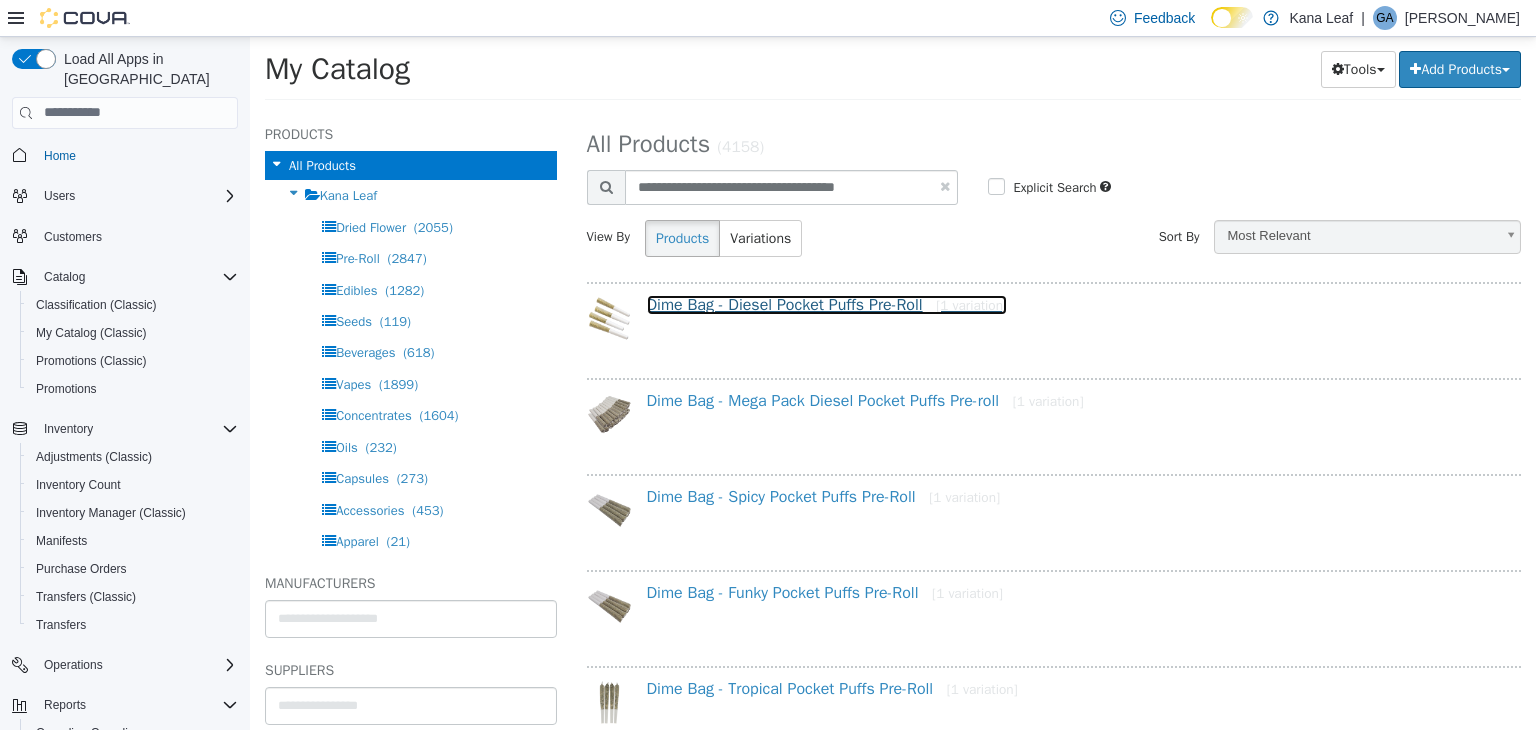 click on "Dime Bag - Diesel Pocket Puffs Pre-Roll
[1 variation]" at bounding box center [827, 304] 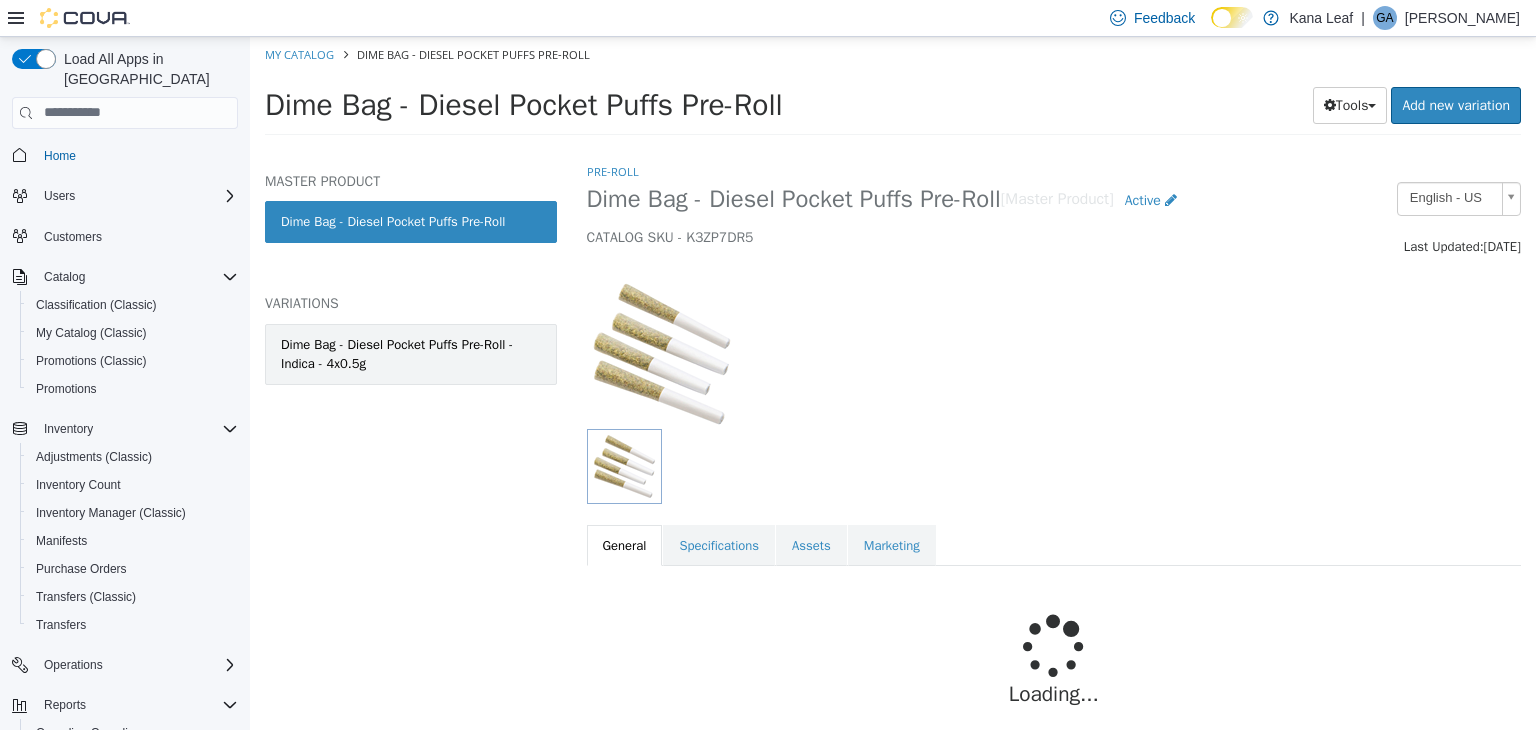 click on "Dime Bag - Diesel Pocket Puffs Pre-Roll - Indica - 4x0.5g" at bounding box center (411, 353) 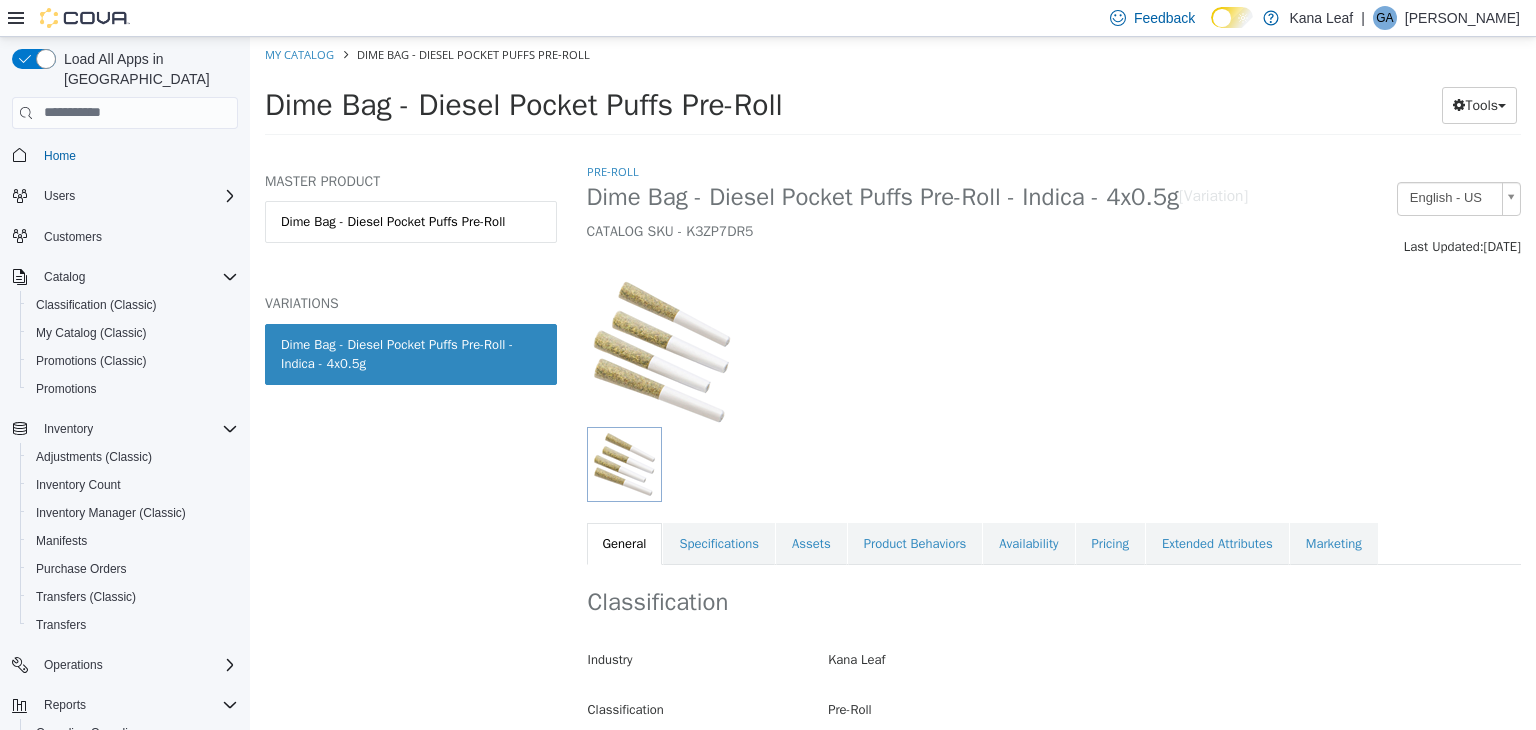click on "Classification Industry
Kana Leaf
Classification
Pre-Roll
Cancel Save Changes" at bounding box center (1054, 674) 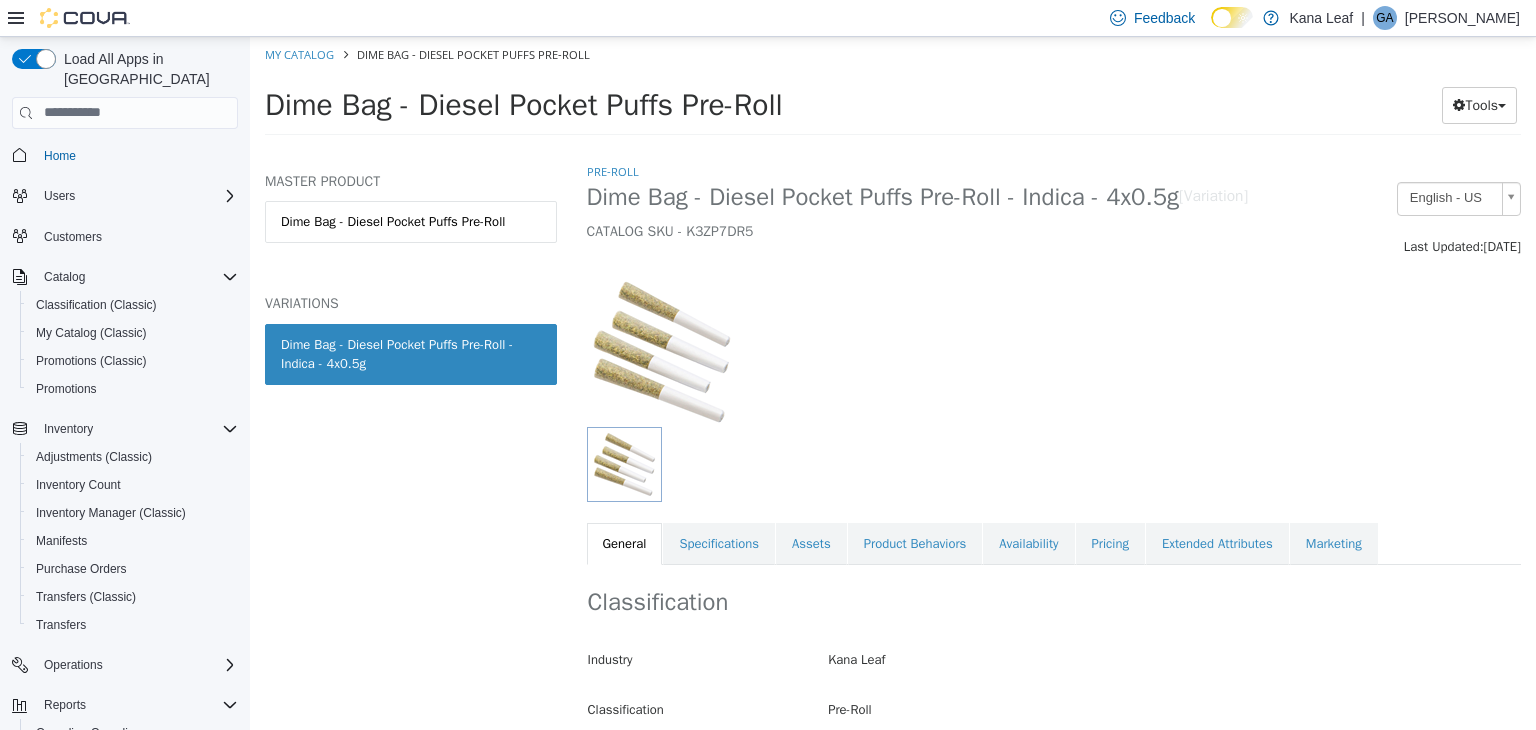 click on "Pre-Roll
Dime Bag - Diesel Pocket Puffs Pre-Roll - Indica - 4x0.5g
[Variation] CATALOG SKU - K3ZP7DR5     English - US                             Last Updated:  [DATE]
General Specifications Assets Product Behaviors Availability Pricing
Extended Attributes
Marketing Classification Industry
Kana Leaf
Classification
Pre-Roll
Cancel Save Changes General Information  Edit Product Name
Dime Bag - Diesel Pocket Puffs Pre-Roll - Indica - 4x0.5g
Short Description
Dime Bag Diesel Pocket Puffs is an indica-dominant pre-roll offering. Explosive with a gassy aroma, it packs potency with every puff.
Long Description
Dime Bag Diesel Pocket Puffs is an indica-dominant pre-roll offering. It is named after its explosive gassy aroma which features both citrus and savoury notes. Made from whole flower, Dime Bag Diesel Pocket Puffs pack big potency with big value.
MSRP
< empty >
Release Date
< empty >
Cancel Save Changes Manufacturer Manufacturer
< empty >
Cancel Save SKU" at bounding box center (1054, 362) 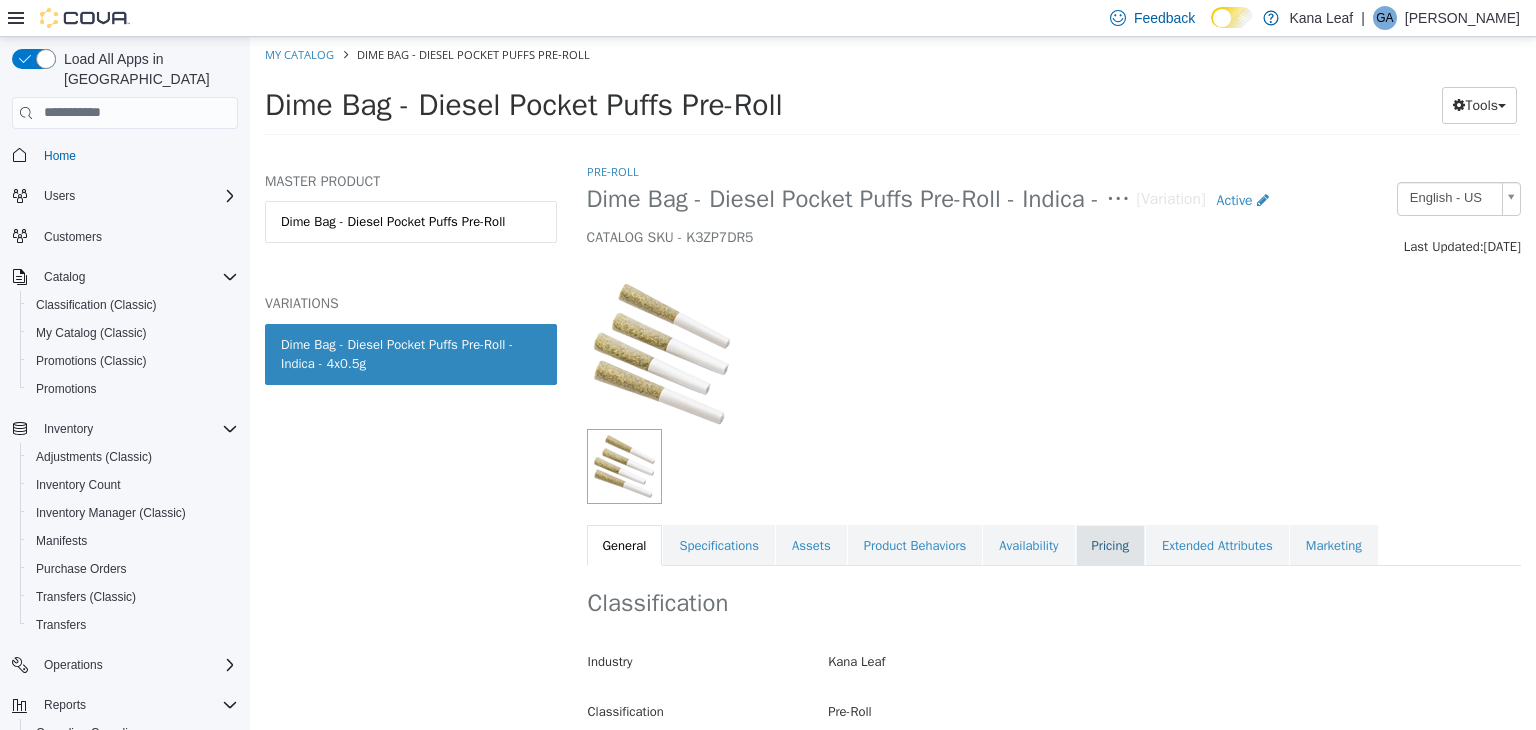 click on "Pricing" at bounding box center (1110, 545) 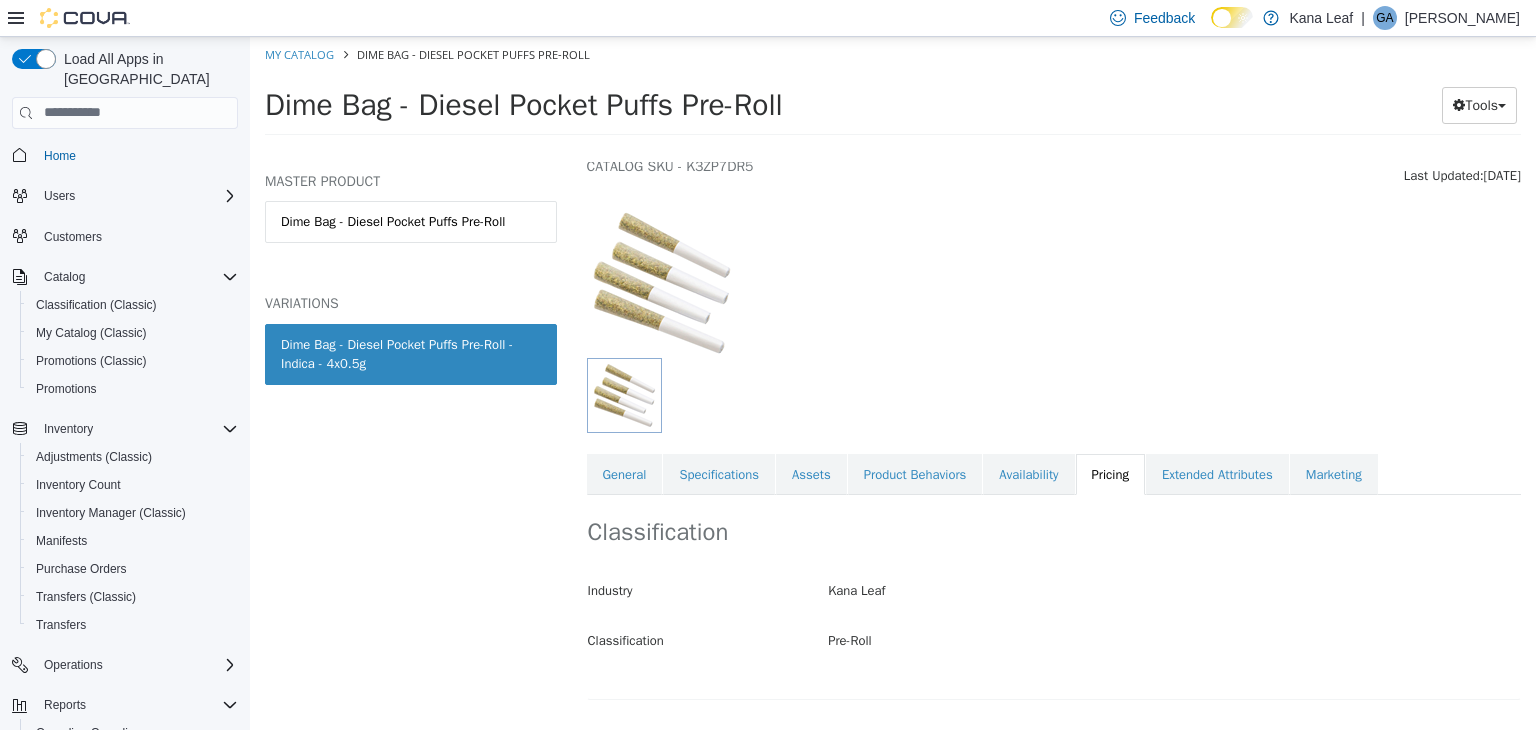 scroll, scrollTop: 147, scrollLeft: 0, axis: vertical 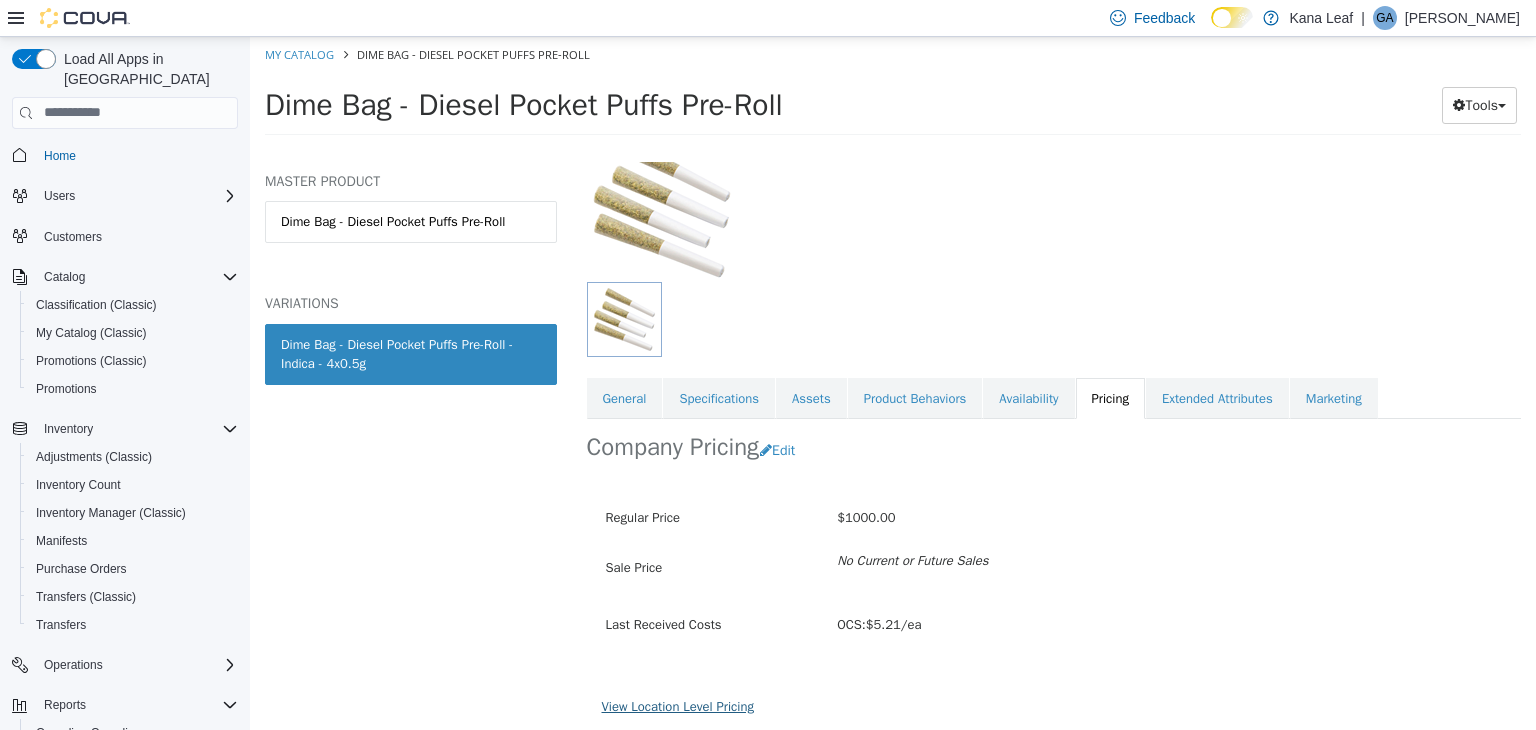 click on "View Location Level Pricing" at bounding box center [678, 705] 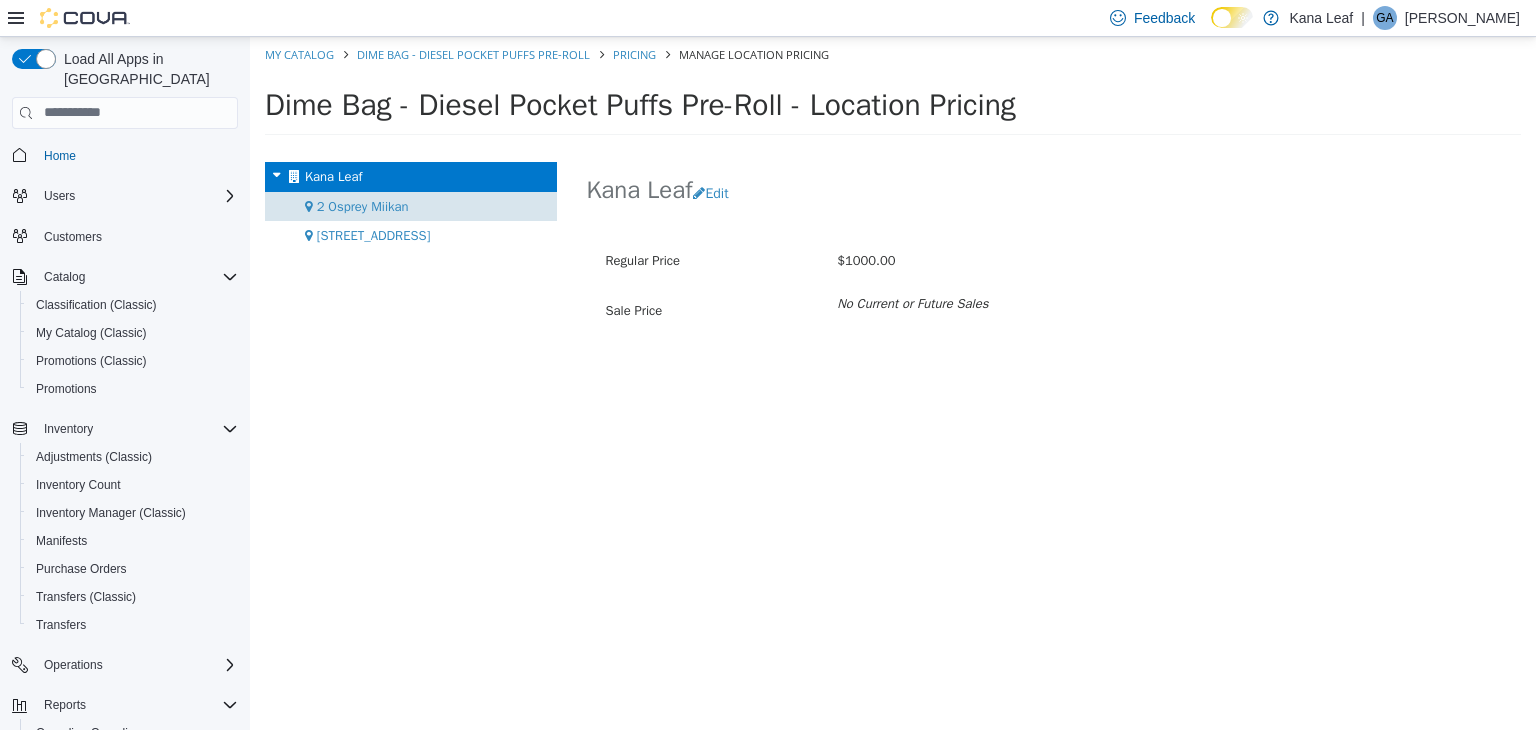 click on "2 Osprey Miikan" at bounding box center (363, 205) 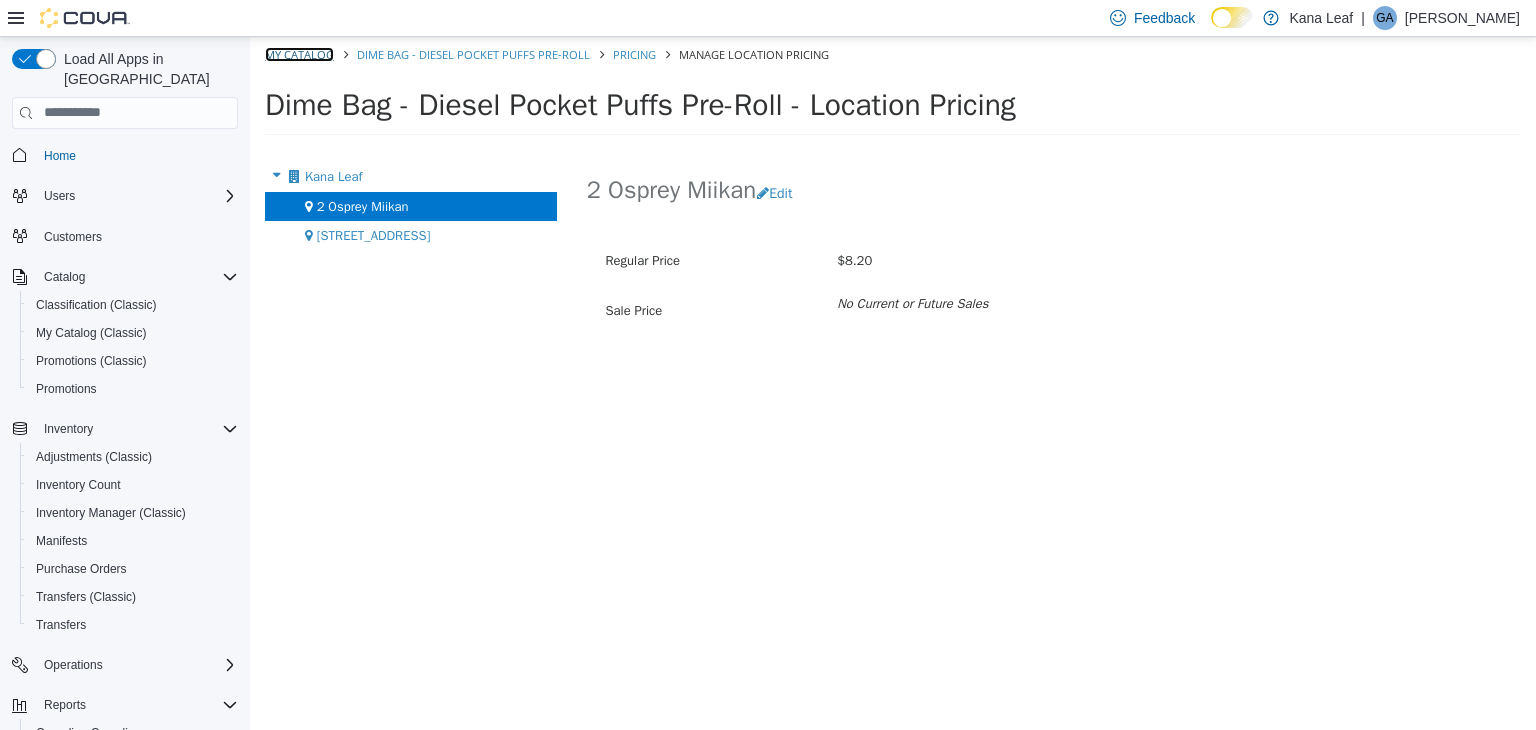 click on "My Catalog" at bounding box center [299, 53] 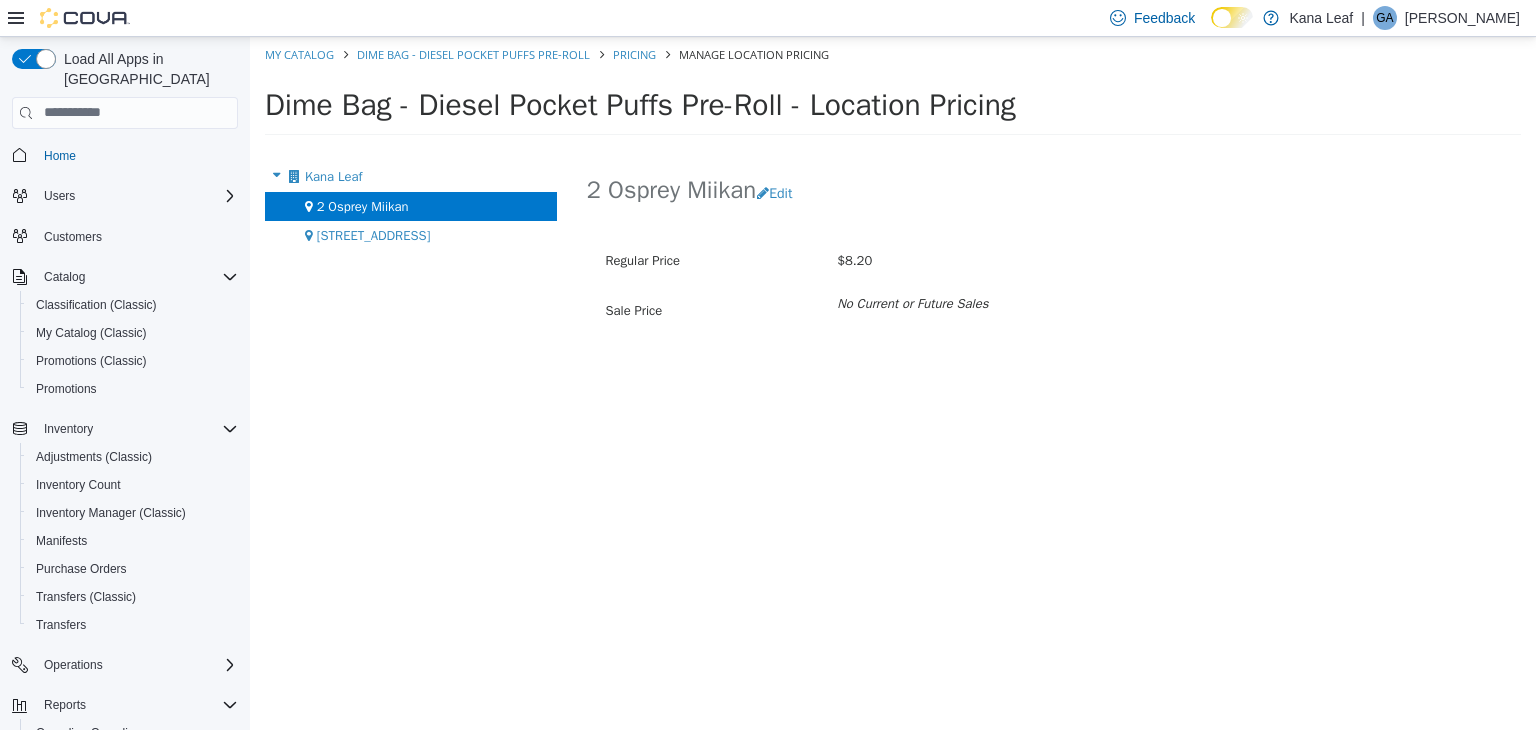 select on "**********" 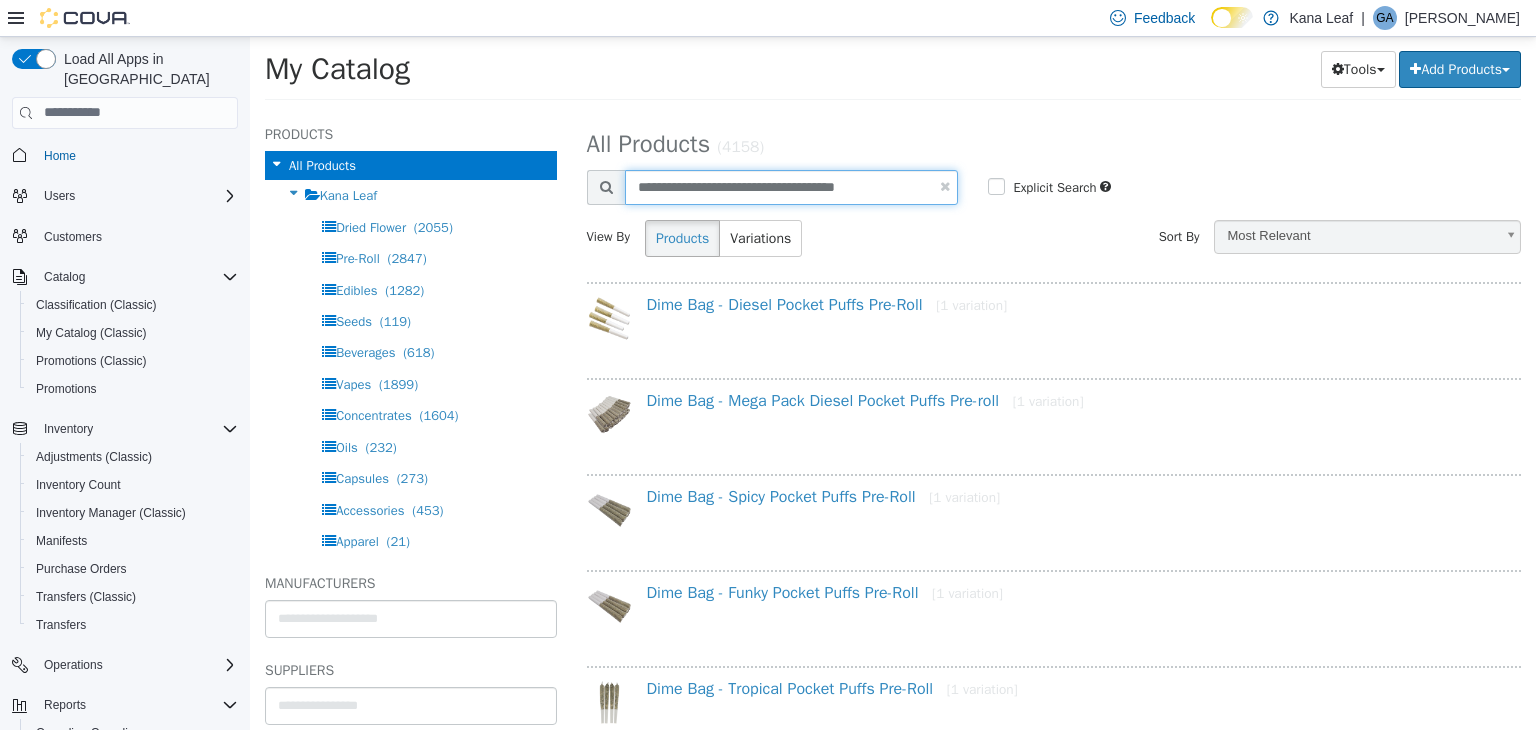 drag, startPoint x: 896, startPoint y: 182, endPoint x: 645, endPoint y: 182, distance: 251 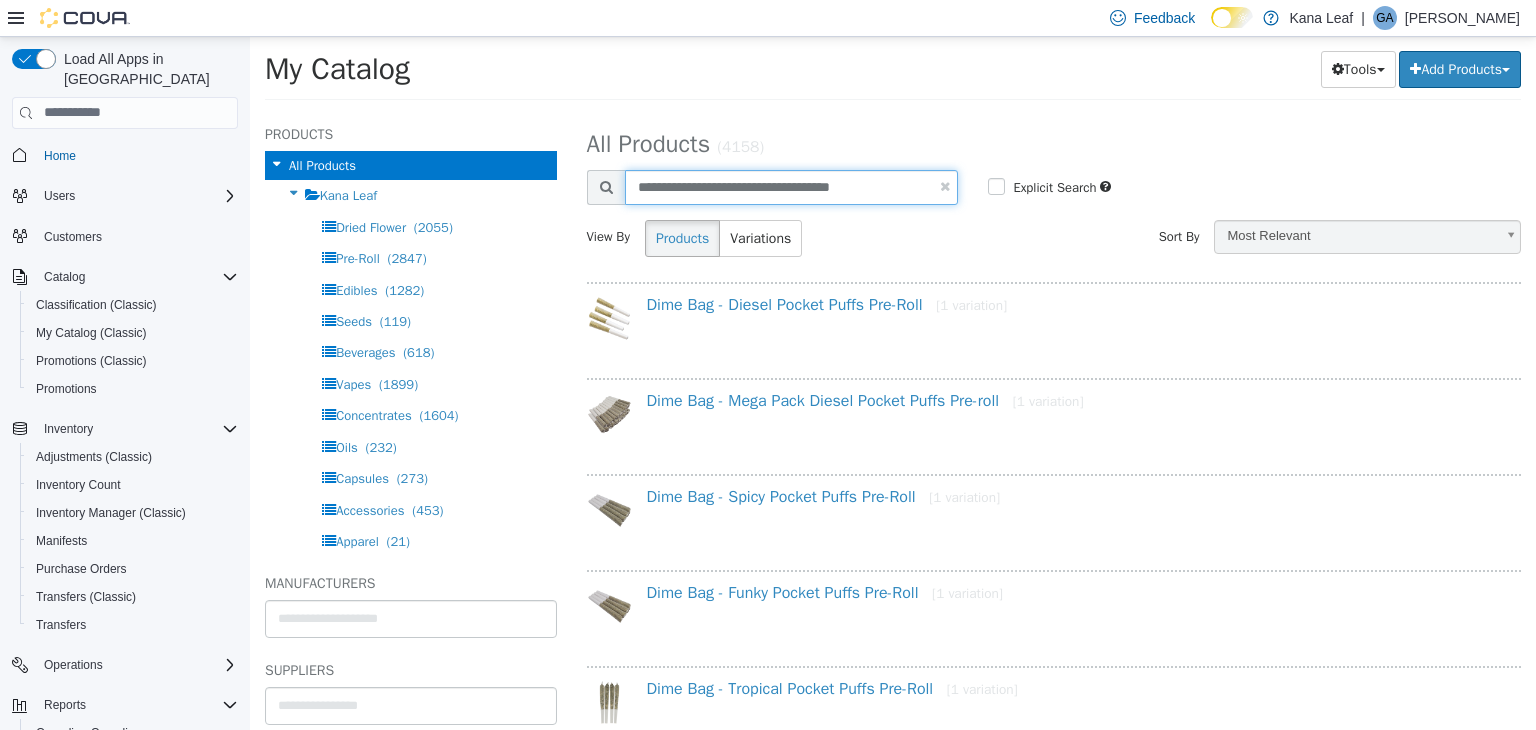 type on "**********" 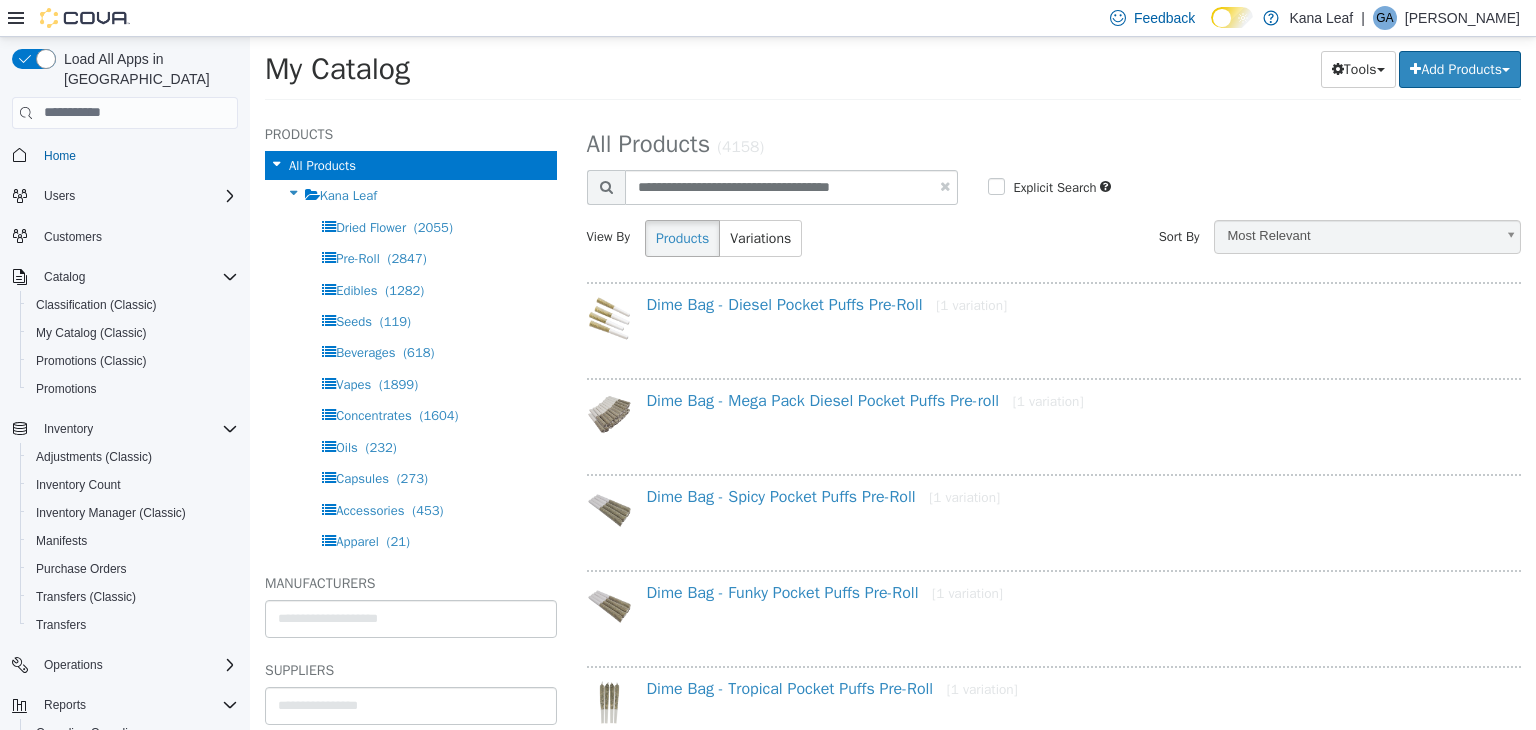 select on "**********" 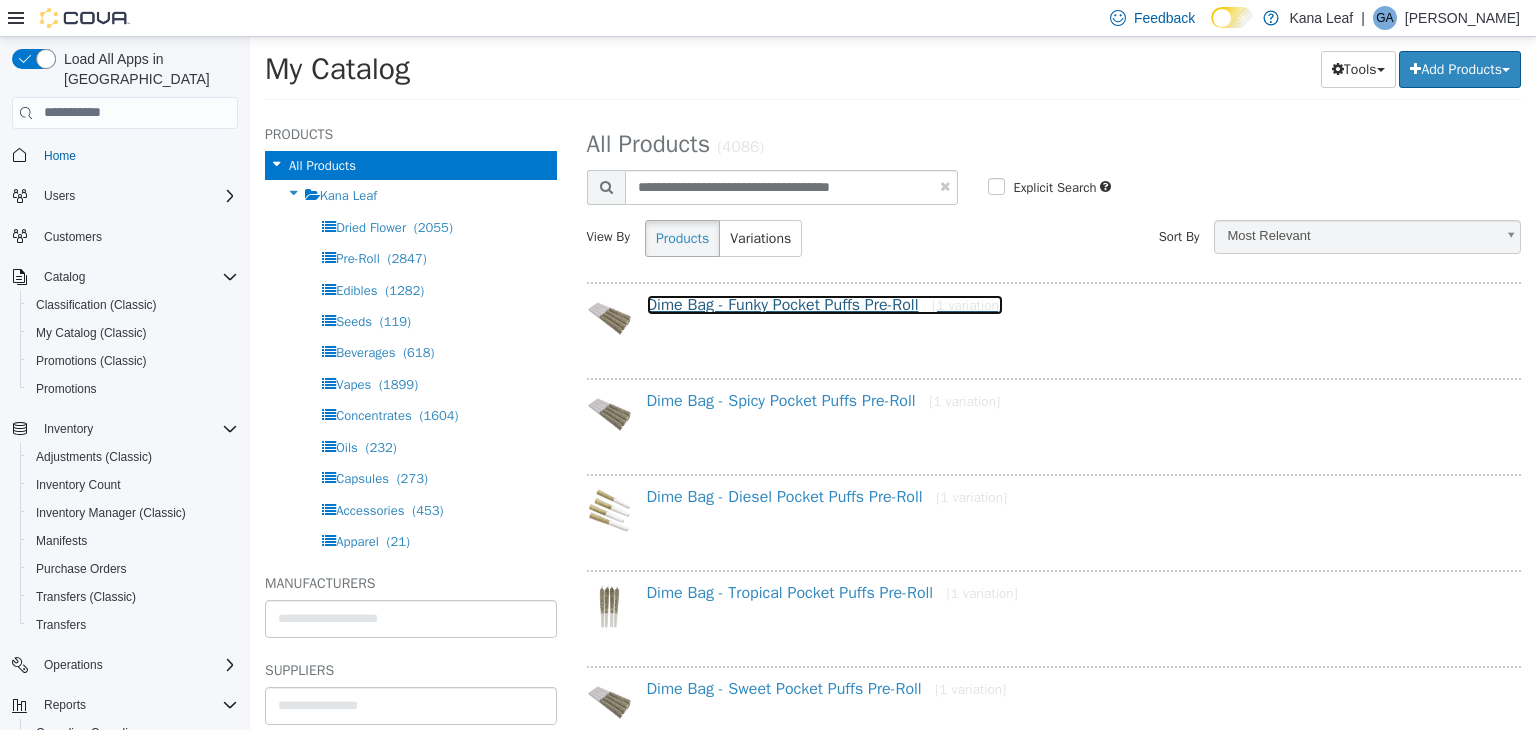 click on "Dime Bag - Funky Pocket Puffs Pre-Roll
[1 variation]" at bounding box center (825, 304) 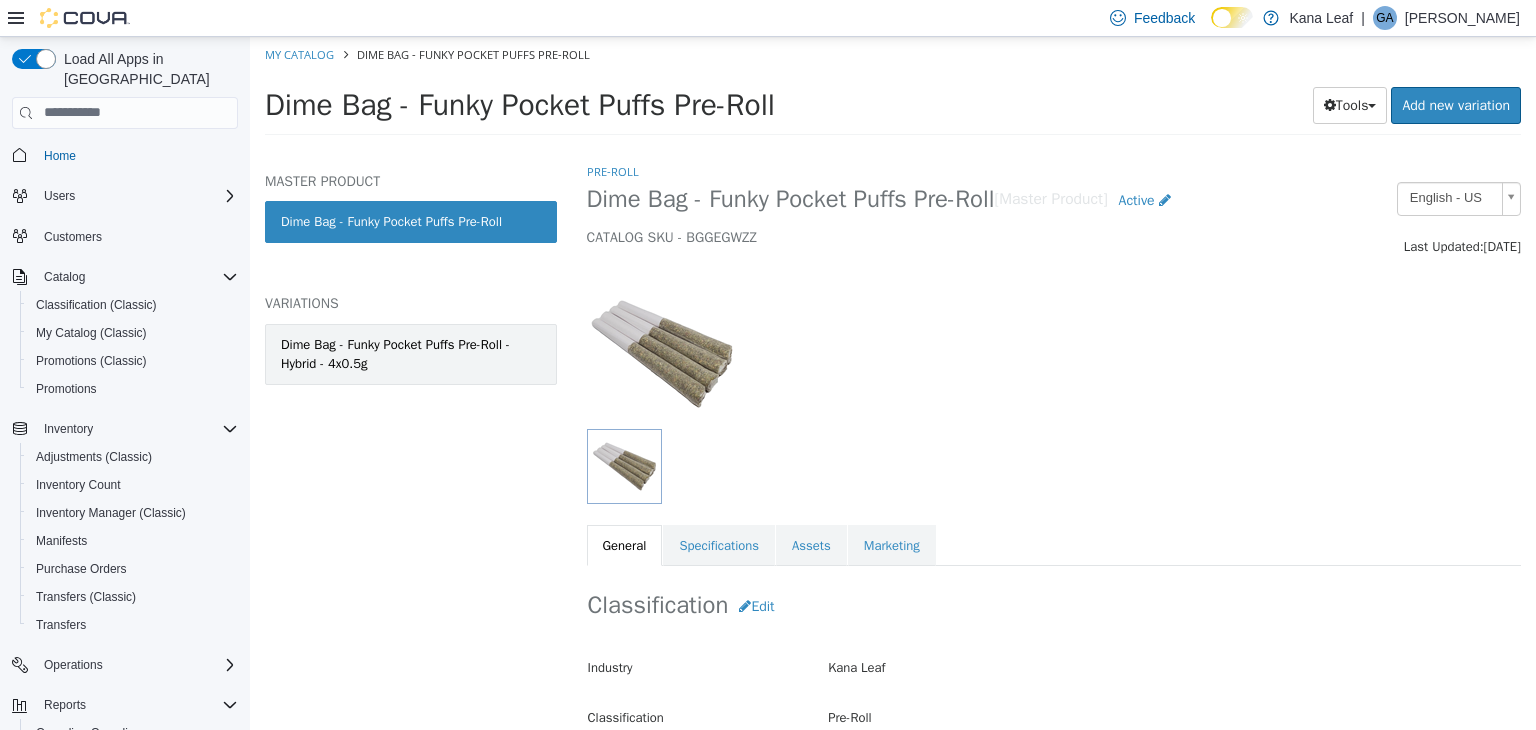 click on "Dime Bag - Funky Pocket Puffs Pre-Roll - Hybrid - 4x0.5g" at bounding box center (411, 353) 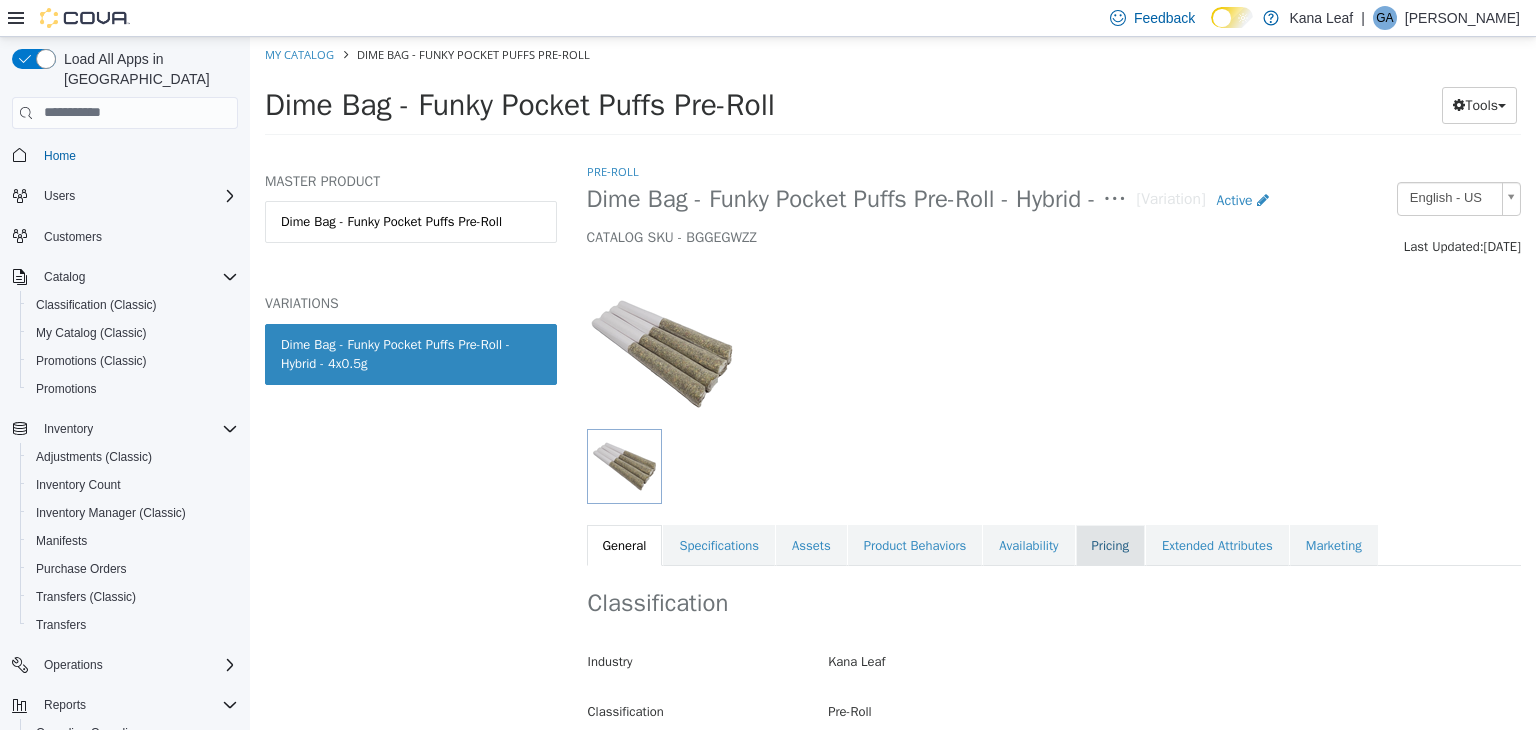 click on "Pricing" at bounding box center [1110, 545] 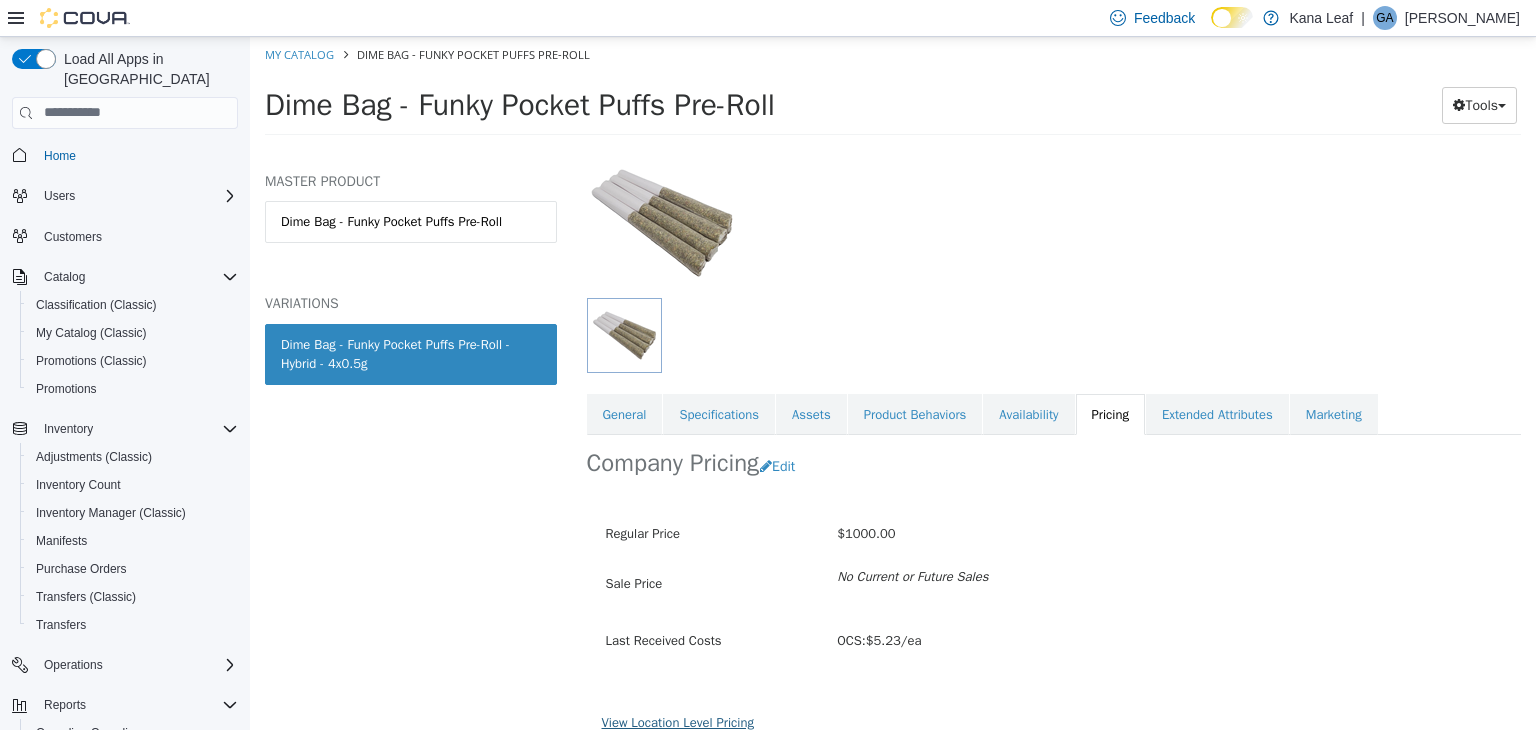 scroll, scrollTop: 147, scrollLeft: 0, axis: vertical 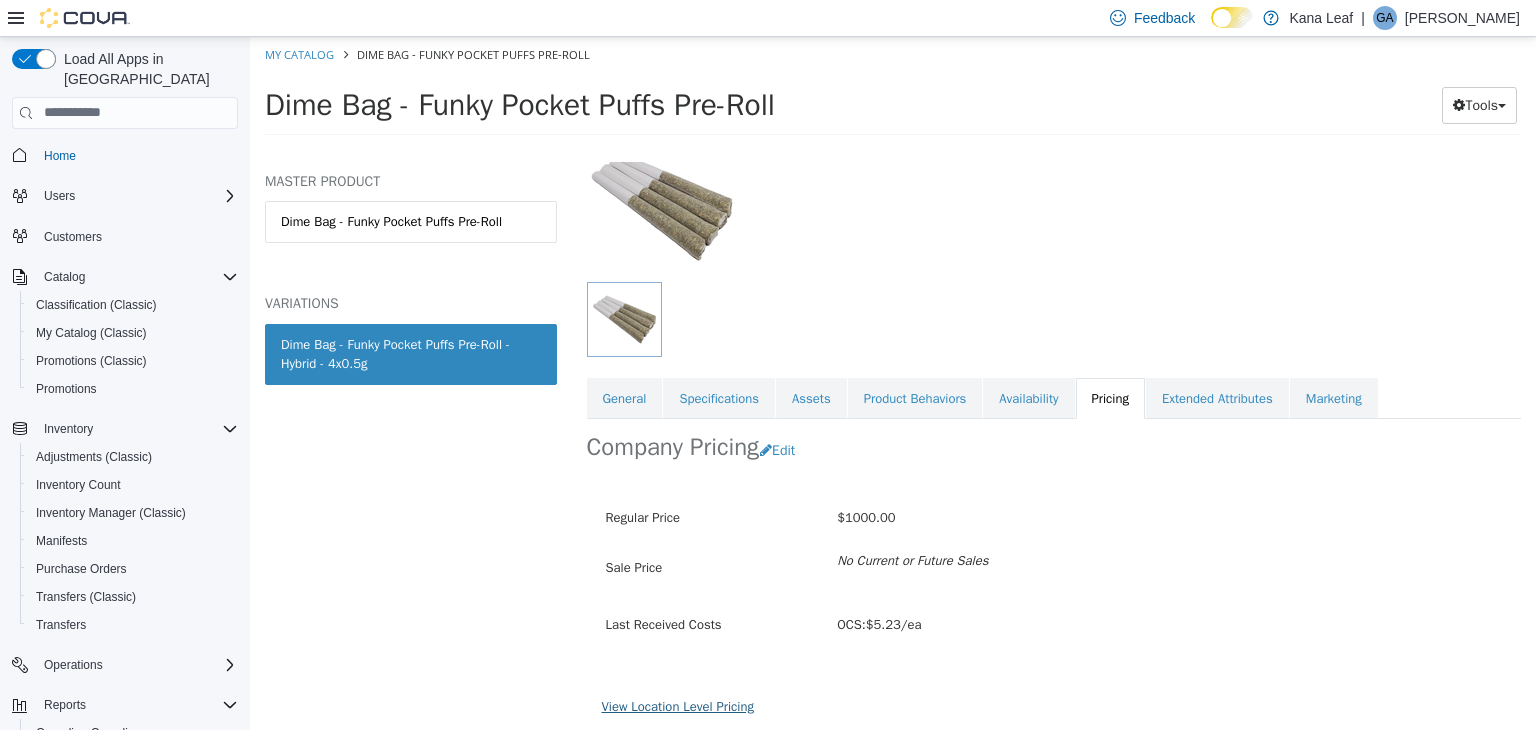 click on "View Location Level Pricing" at bounding box center [678, 705] 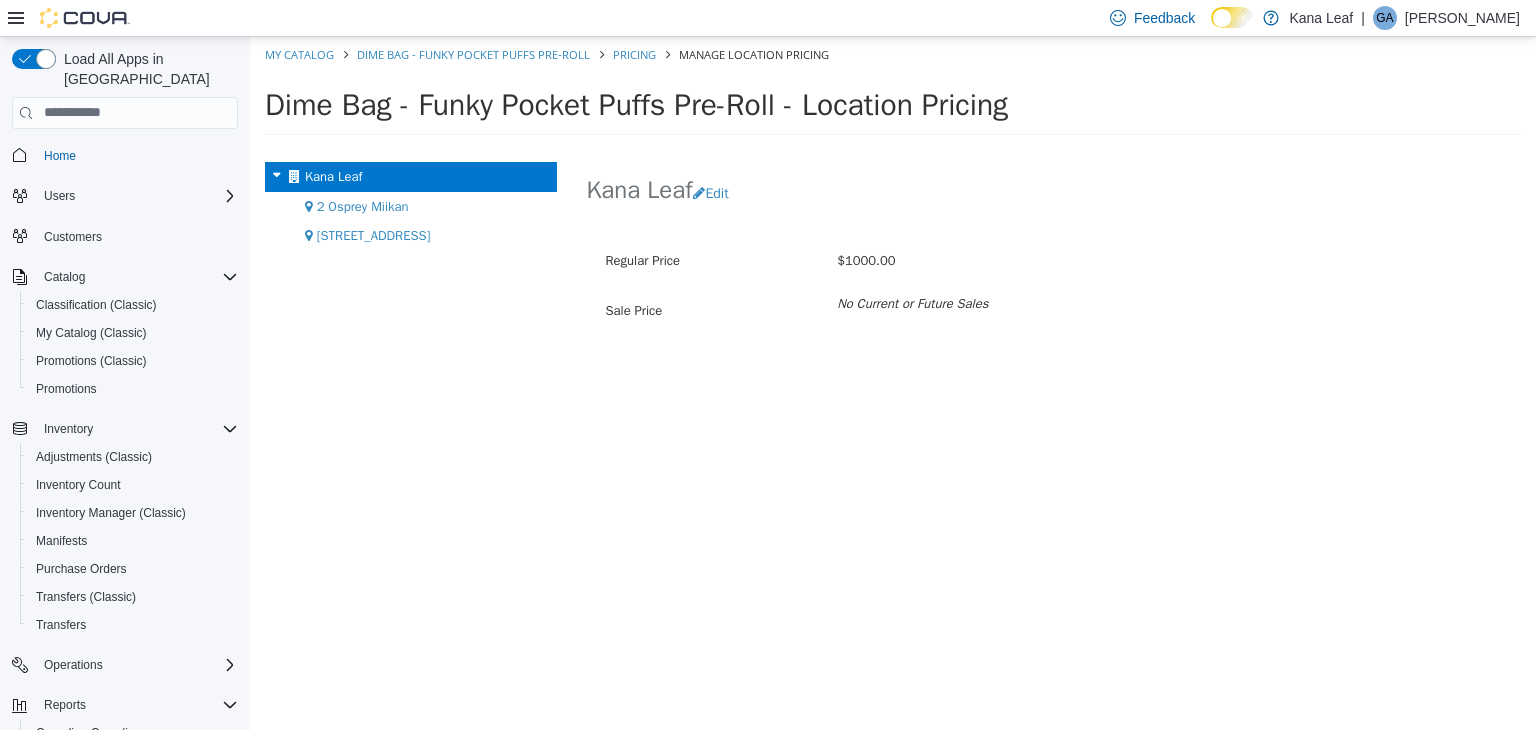 click on "2 Osprey Miikan" at bounding box center [363, 205] 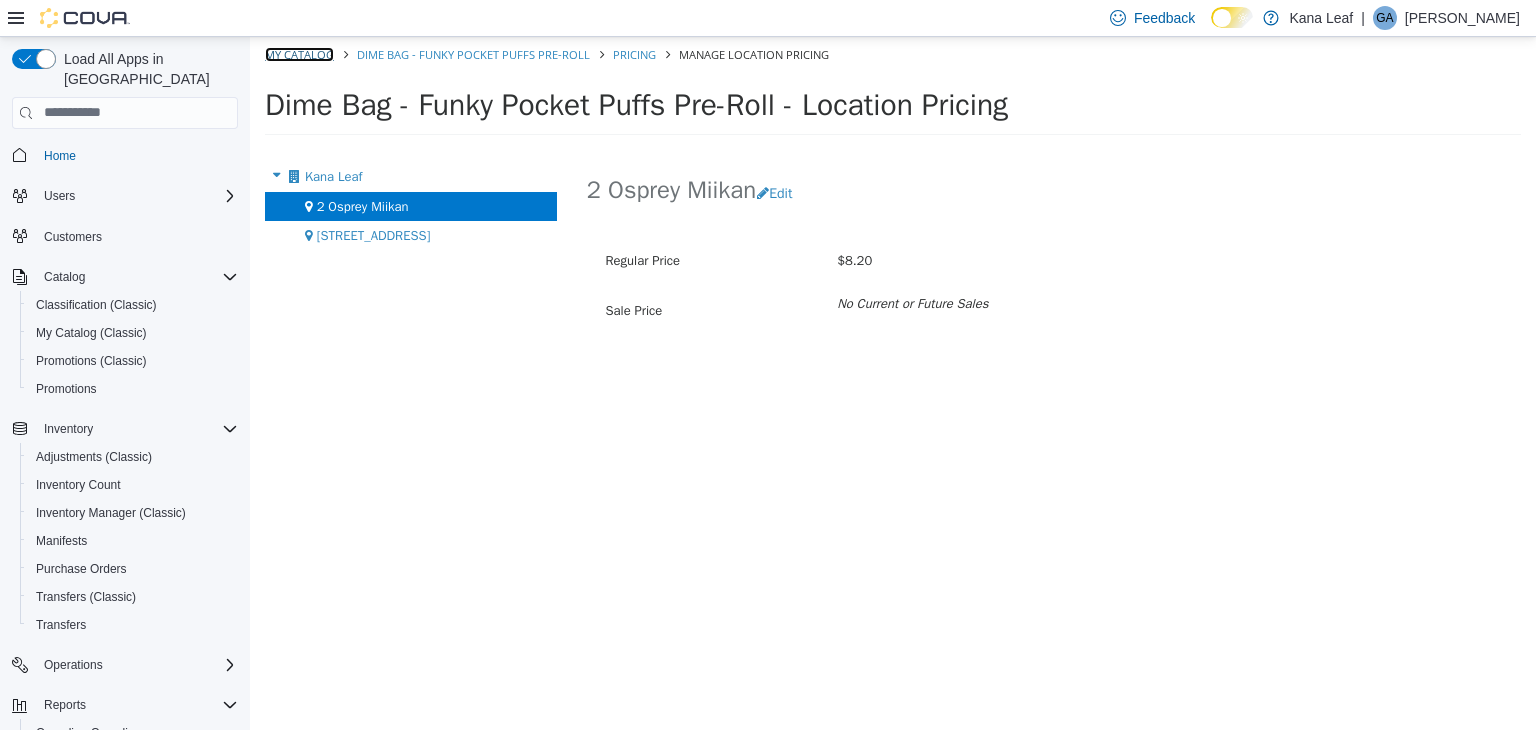 click on "My Catalog" at bounding box center [299, 53] 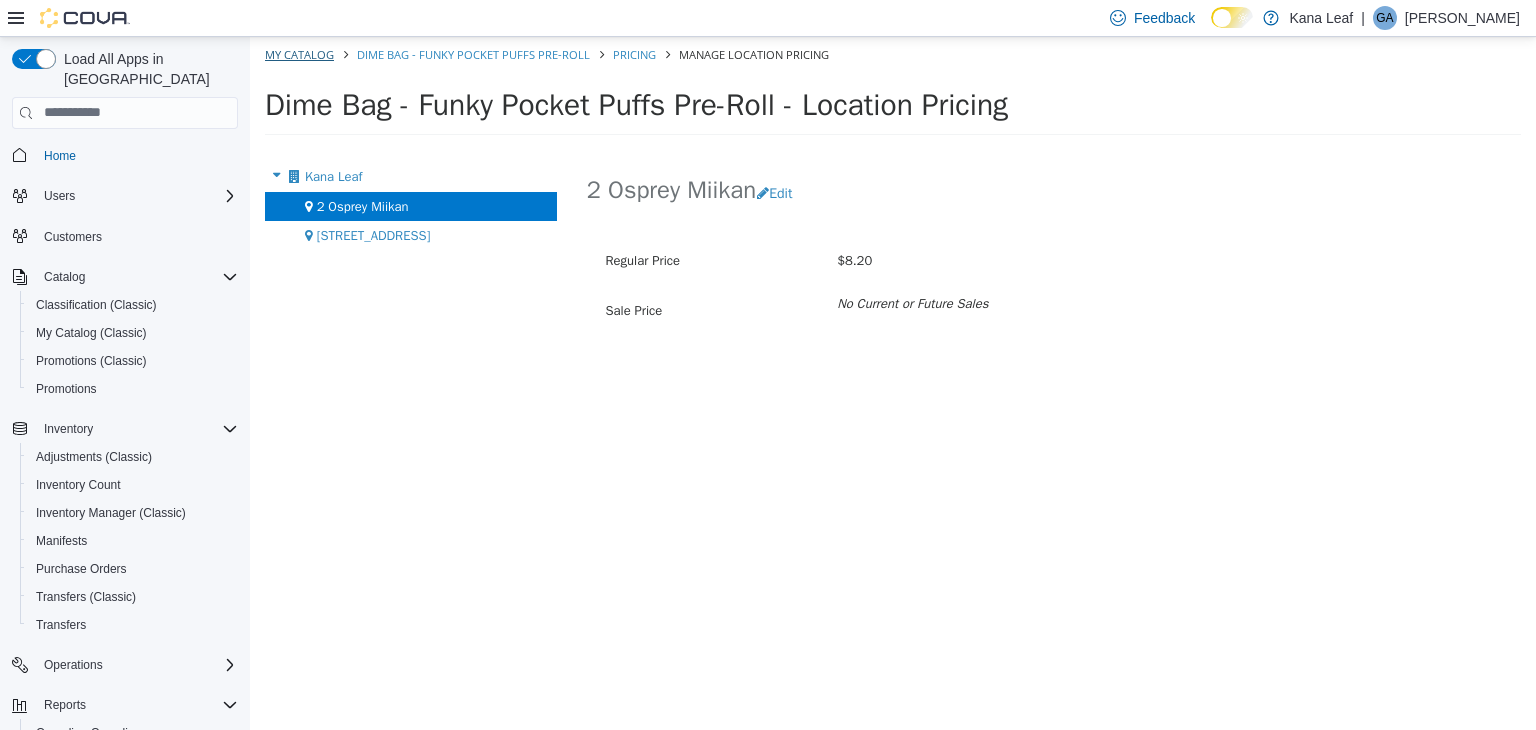 select on "**********" 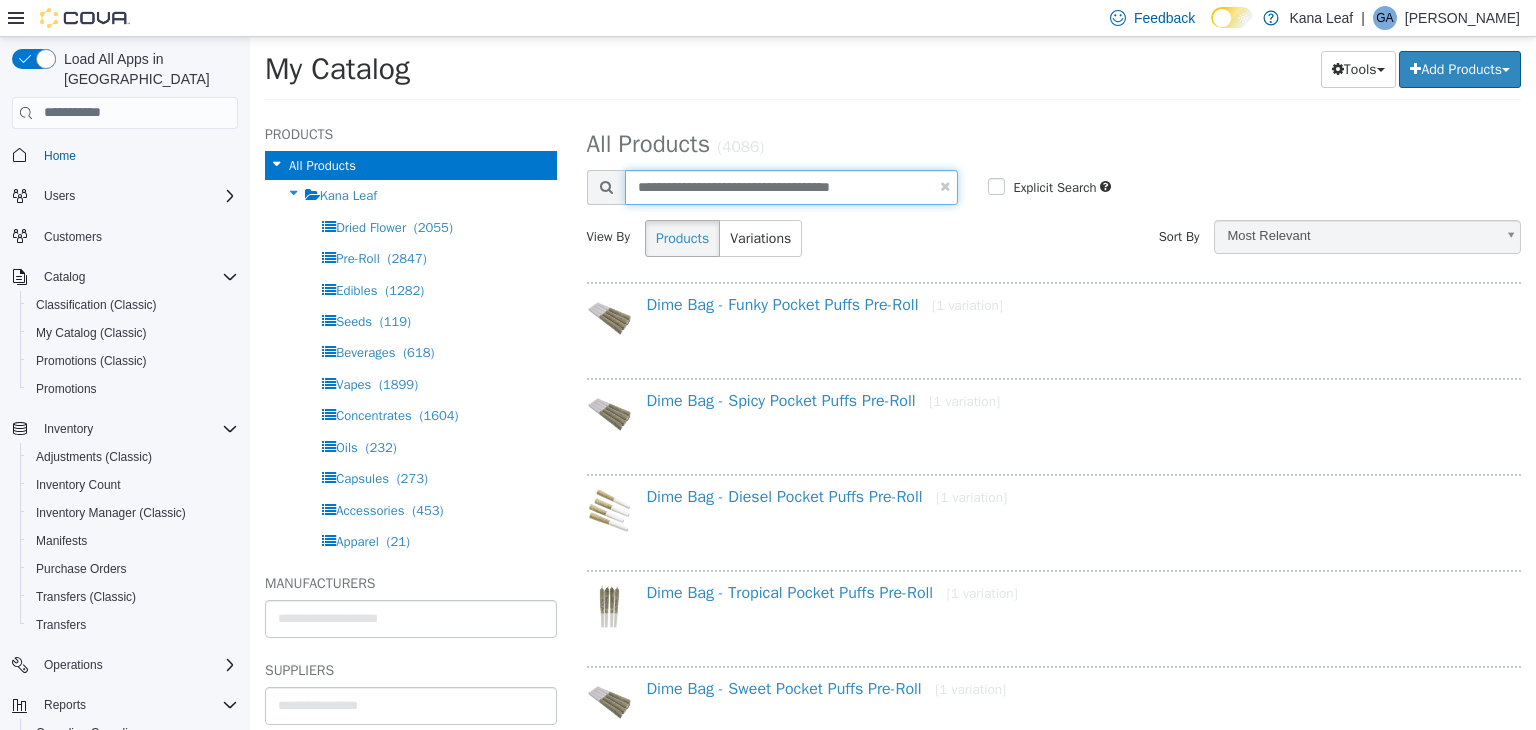 drag, startPoint x: 886, startPoint y: 185, endPoint x: 620, endPoint y: 178, distance: 266.0921 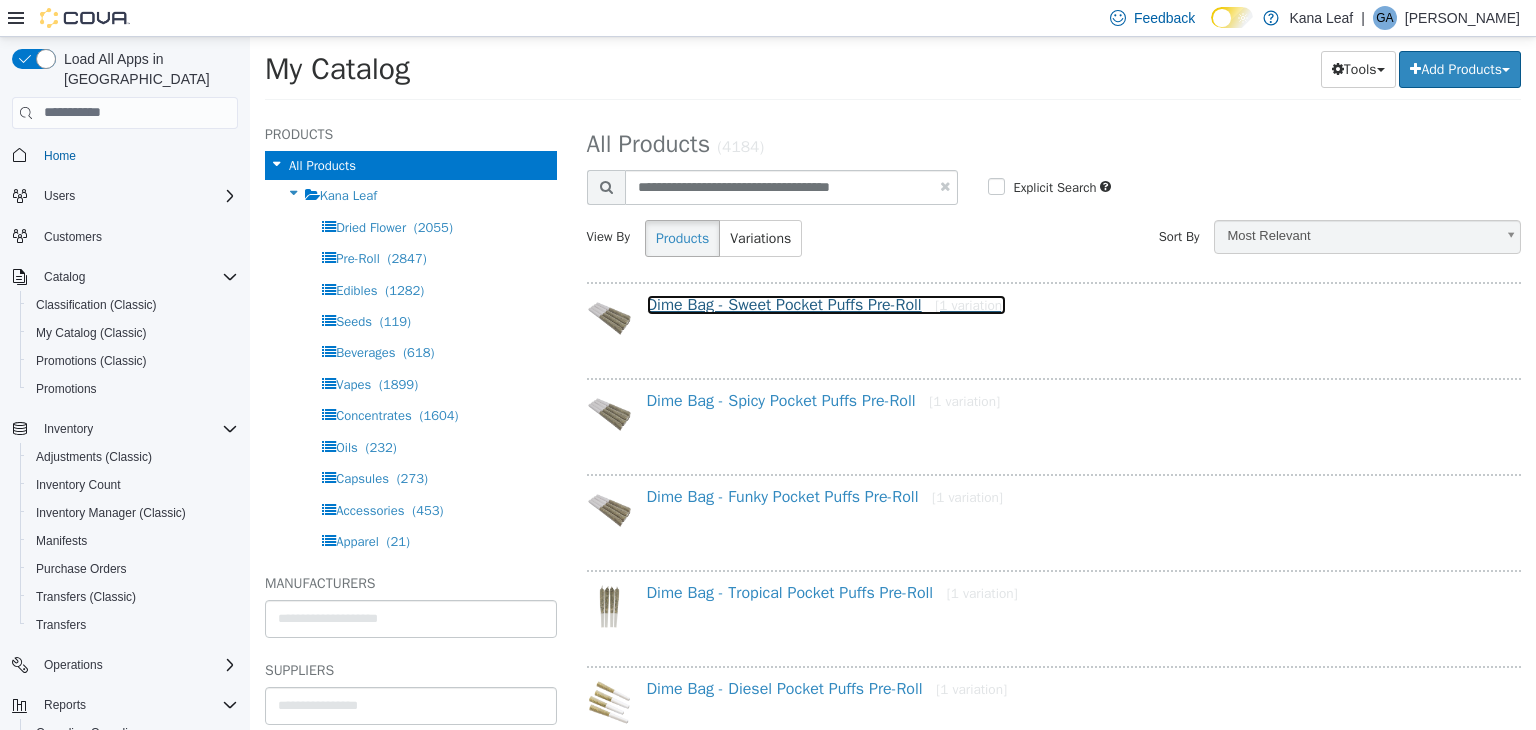 click on "Dime Bag - Sweet Pocket Puffs Pre-Roll
[1 variation]" at bounding box center [827, 304] 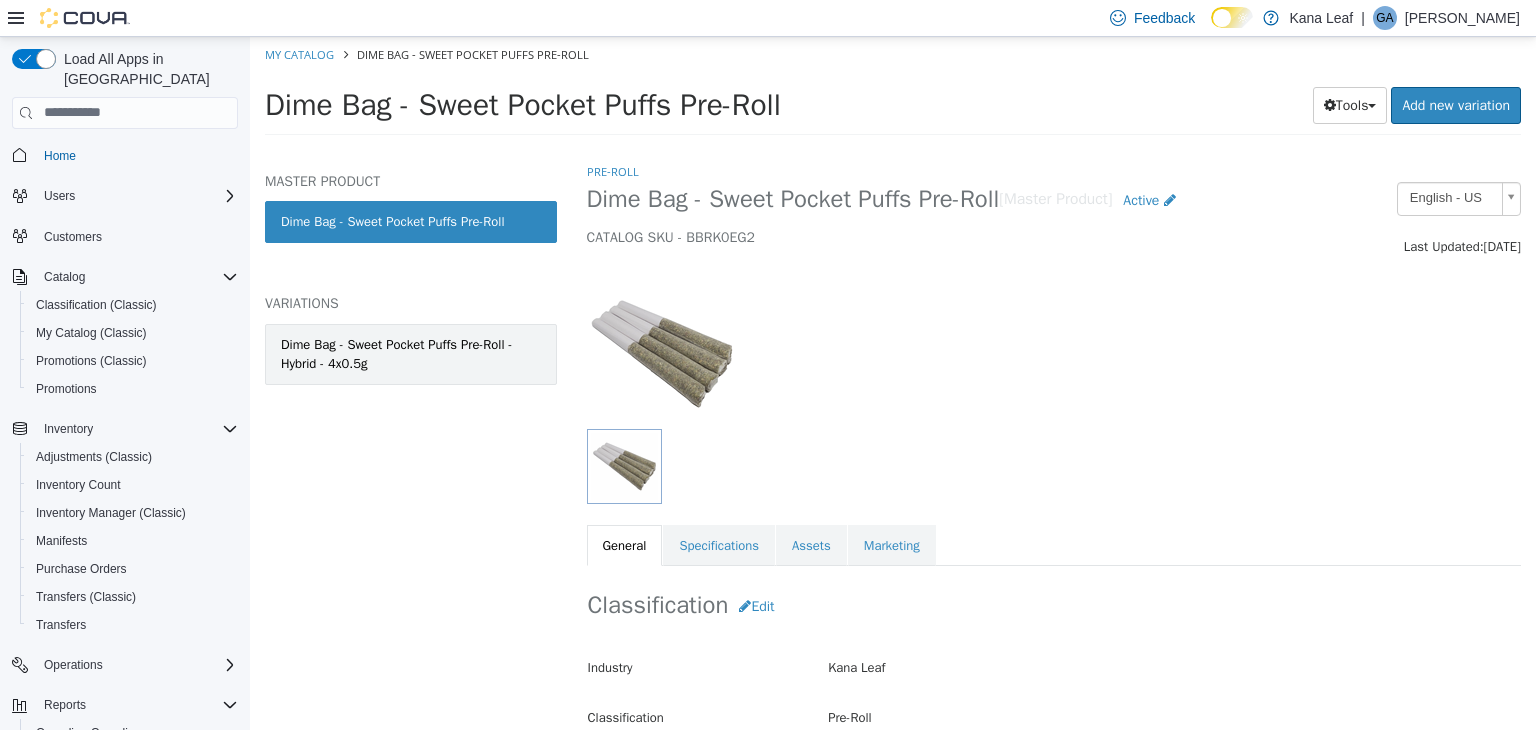 click on "Dime Bag - Sweet Pocket Puffs Pre-Roll - Hybrid - 4x0.5g" at bounding box center [411, 353] 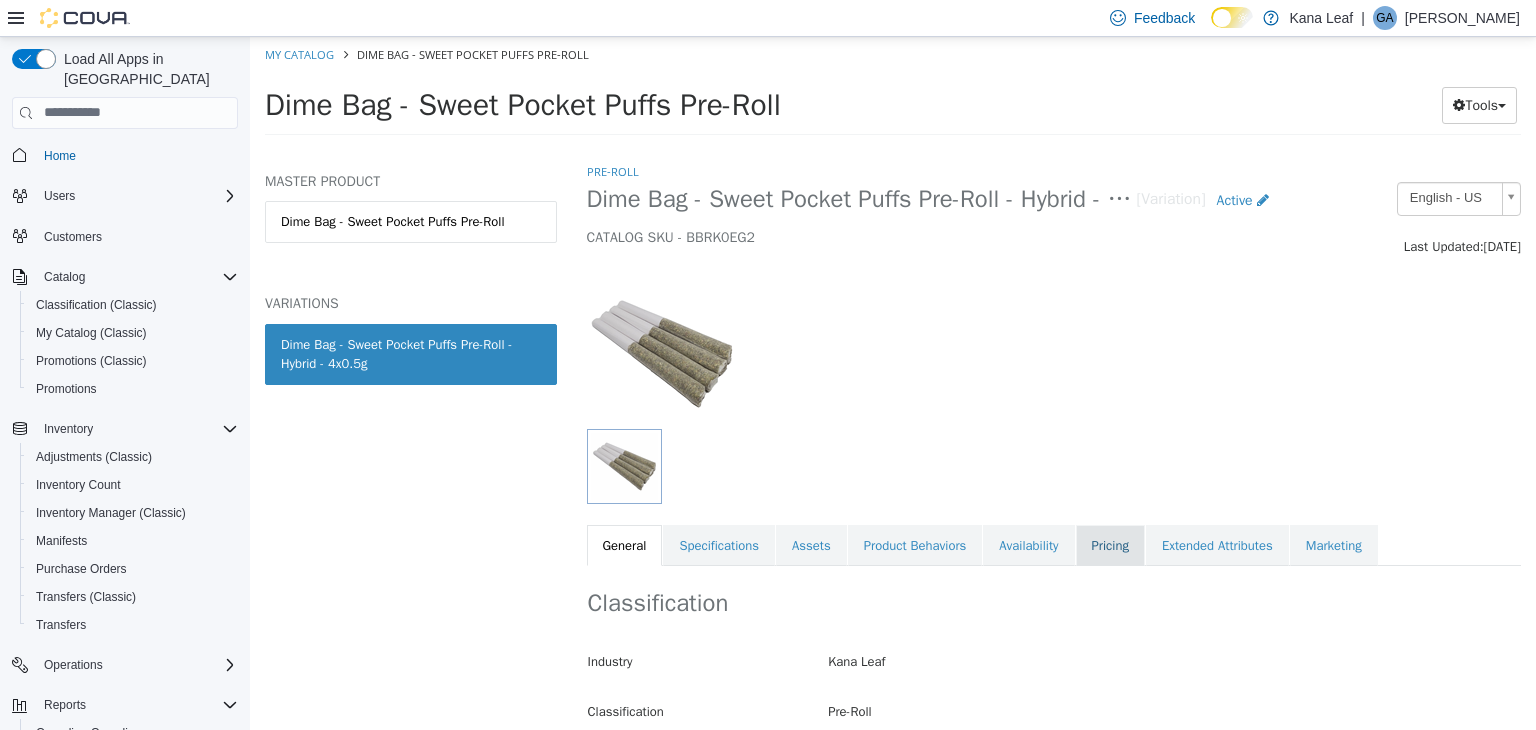 click on "Pricing" at bounding box center (1110, 545) 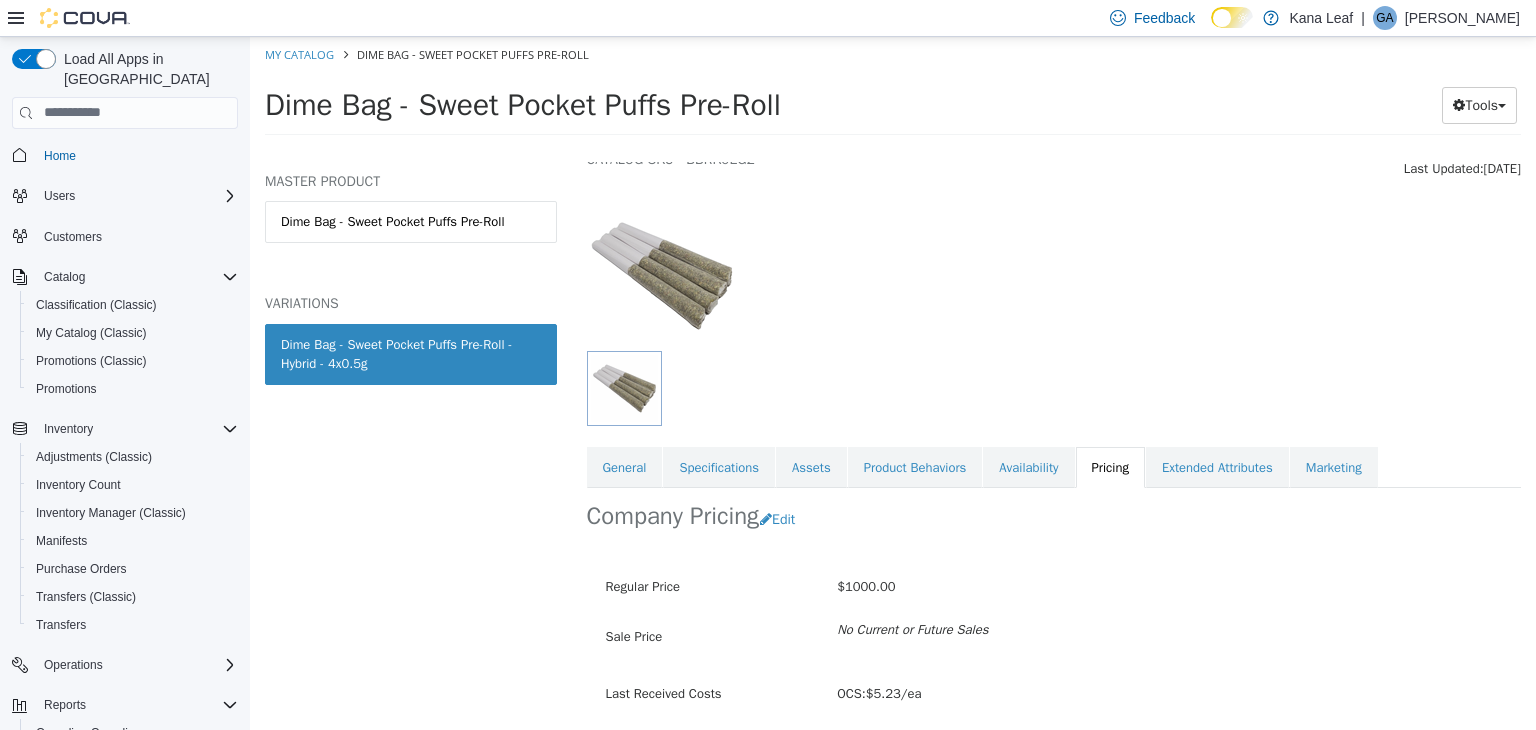 scroll, scrollTop: 147, scrollLeft: 0, axis: vertical 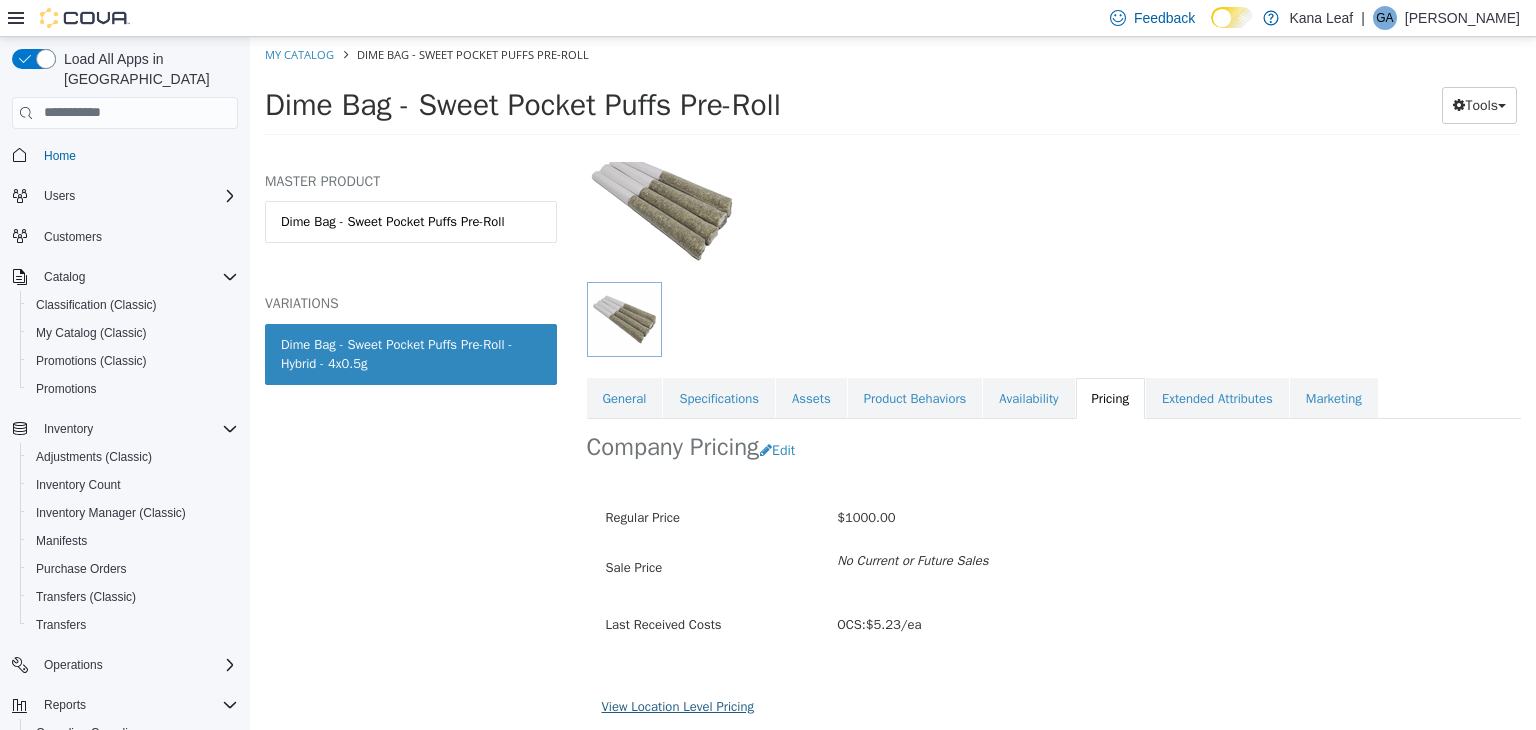 click on "View Location Level Pricing" at bounding box center (678, 705) 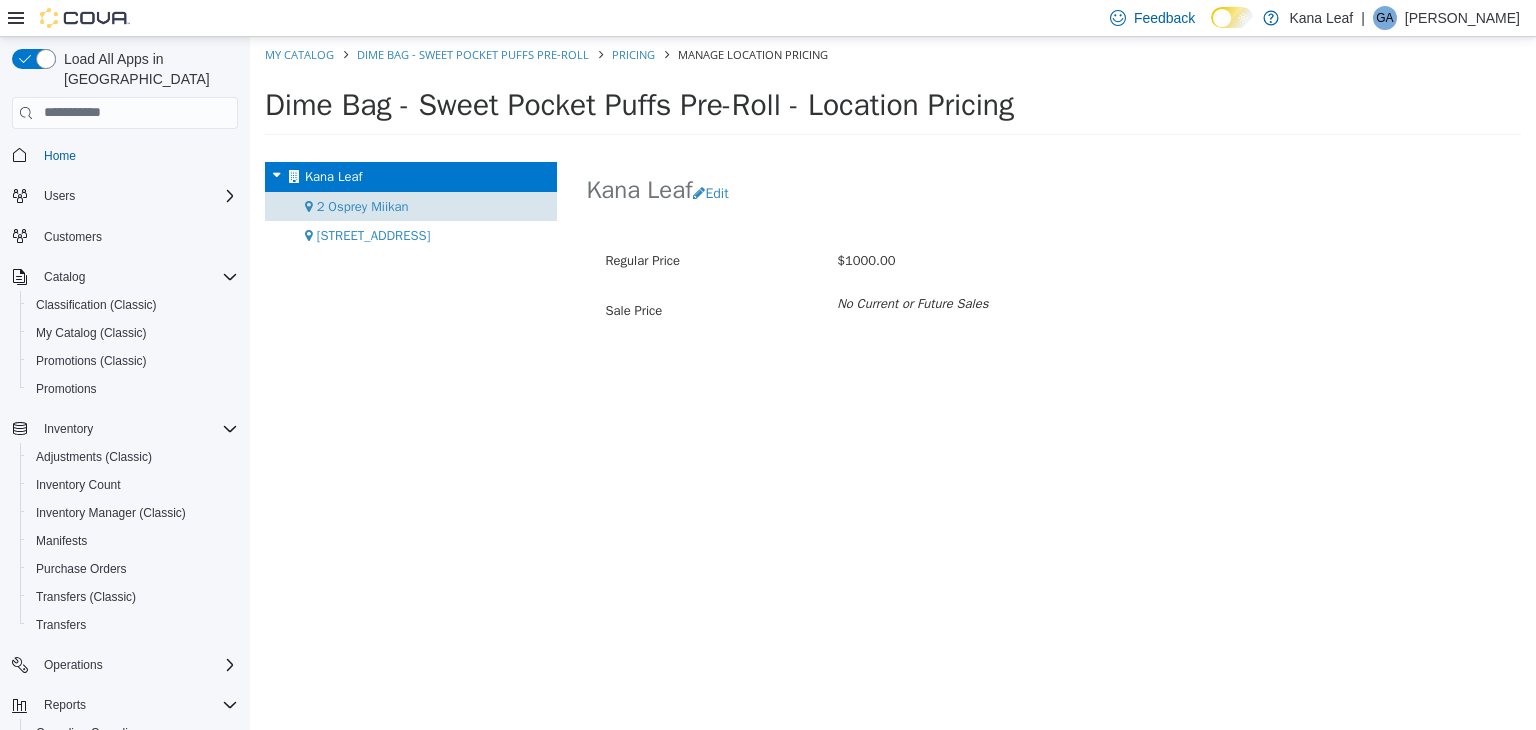 click on "2 Osprey Miikan" at bounding box center (363, 205) 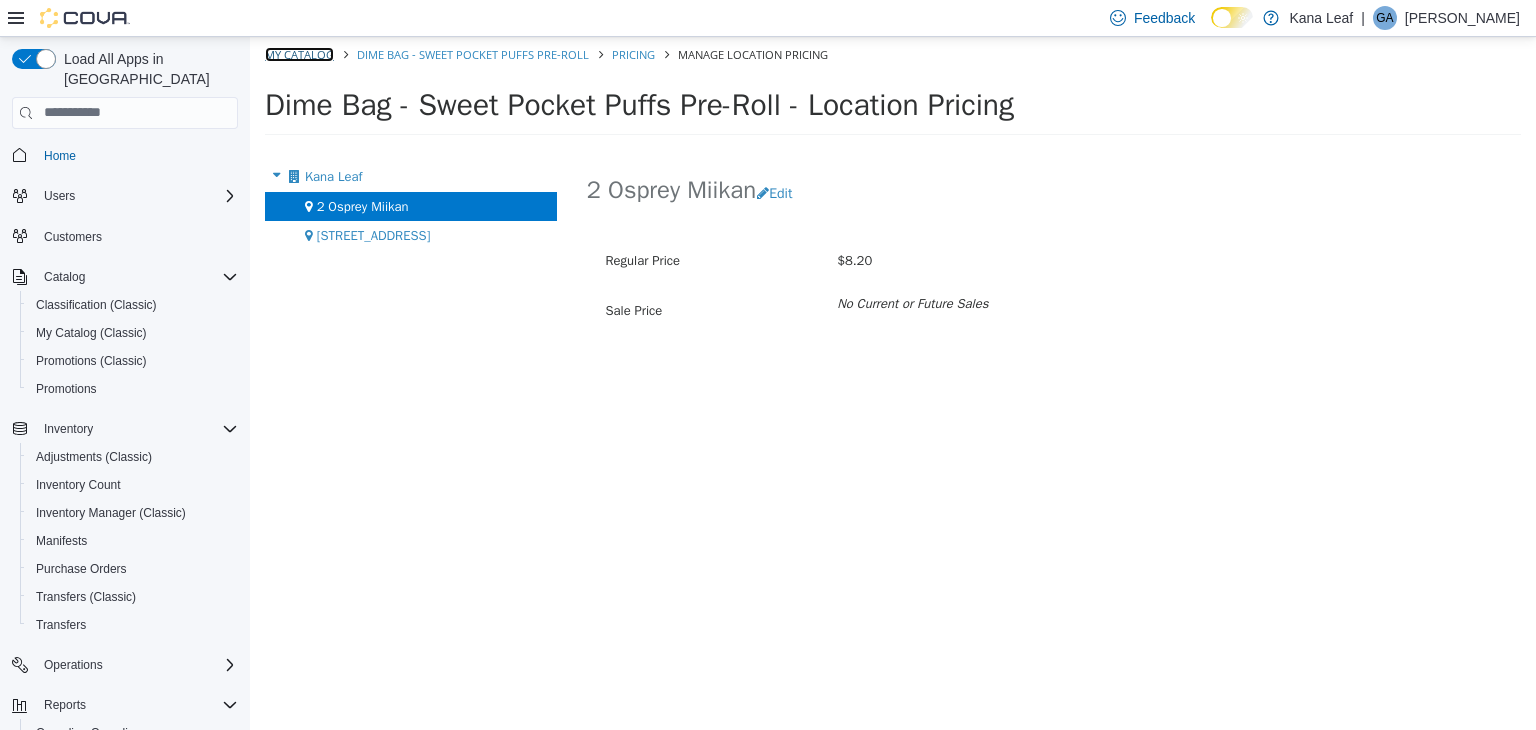click on "My Catalog" at bounding box center [299, 53] 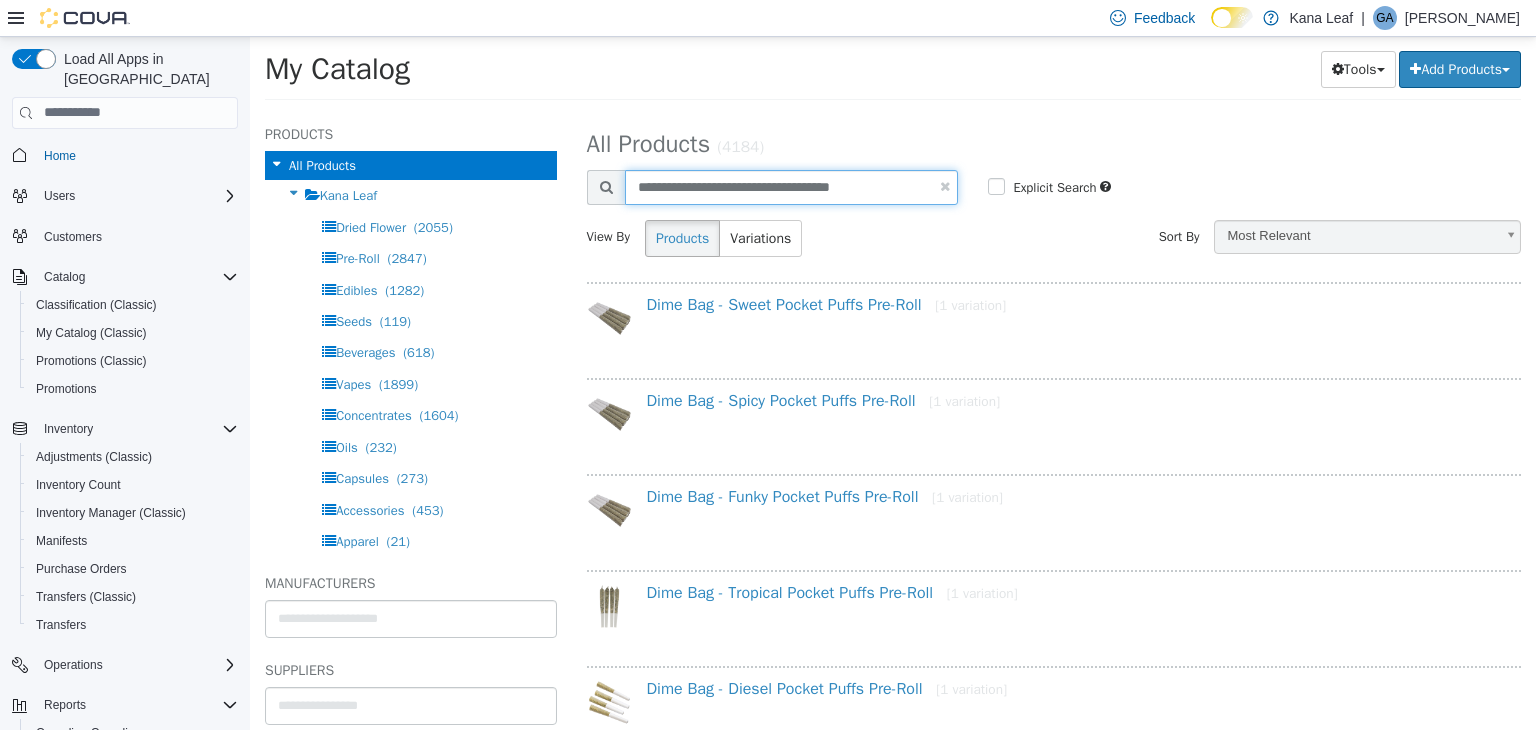 drag, startPoint x: 904, startPoint y: 189, endPoint x: 553, endPoint y: 194, distance: 351.0356 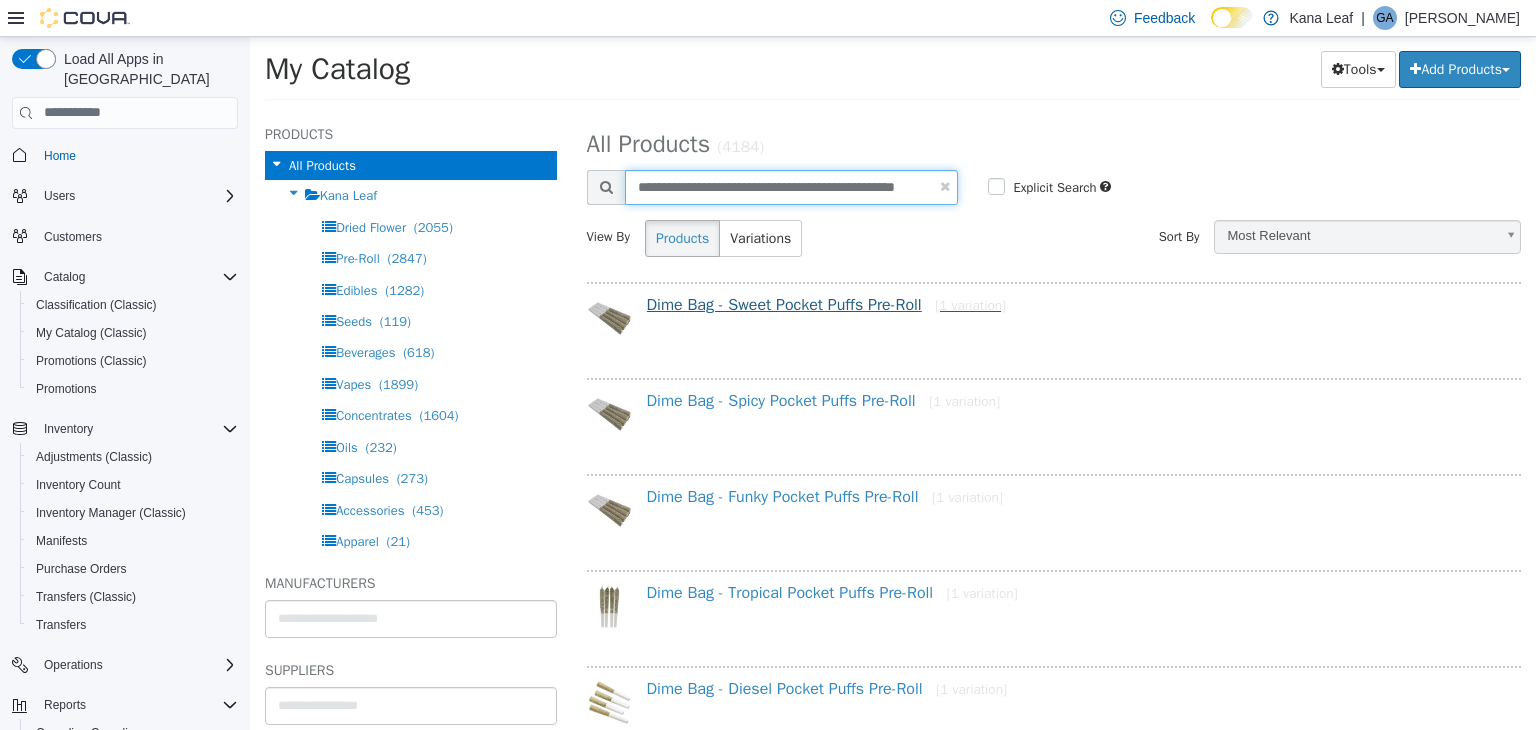 scroll, scrollTop: 0, scrollLeft: 4, axis: horizontal 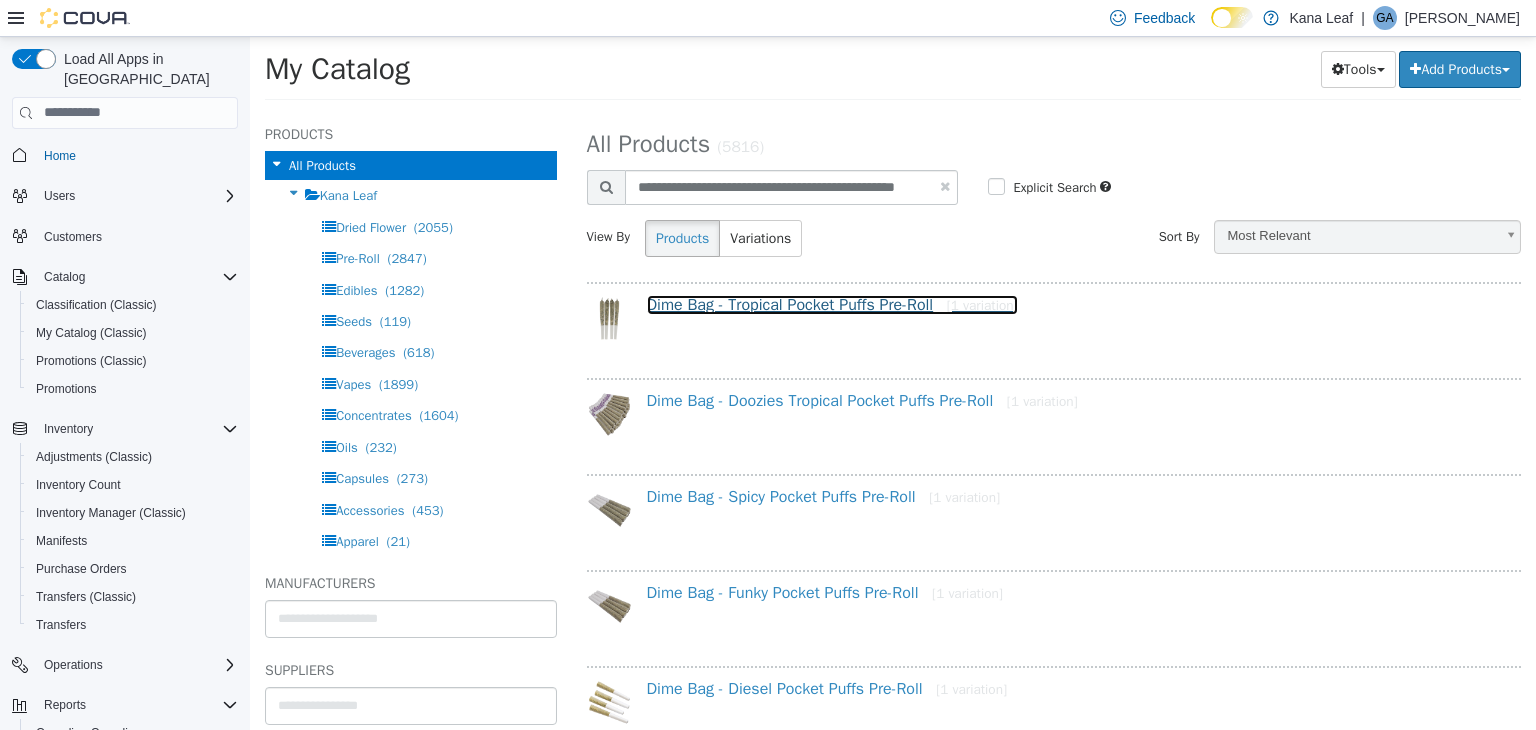 click on "Dime Bag - Tropical Pocket Puffs Pre-Roll
[1 variation]" at bounding box center [832, 304] 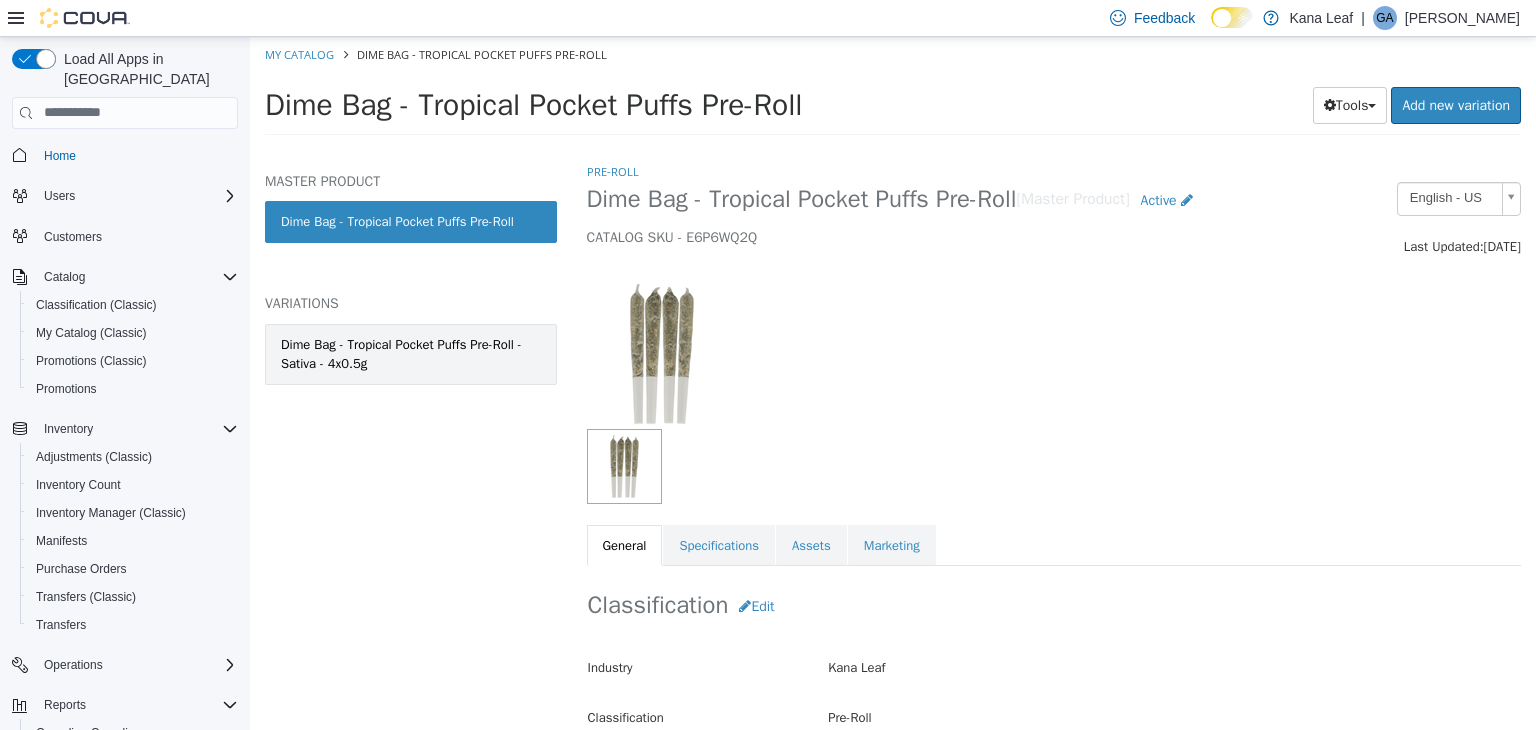 click on "Dime Bag - Tropical Pocket Puffs Pre-Roll - Sativa - 4x0.5g" at bounding box center [411, 353] 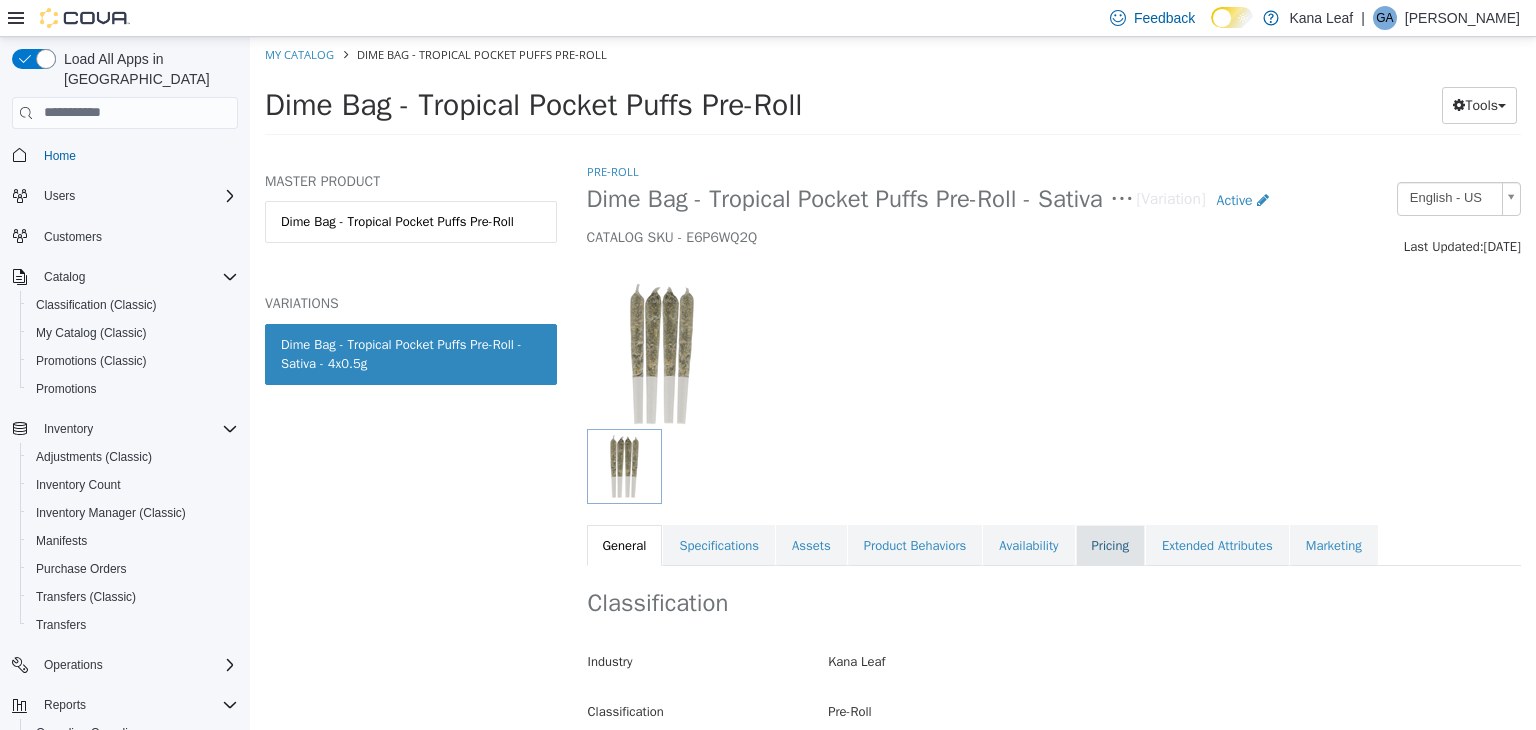 click on "Pricing" at bounding box center (1110, 545) 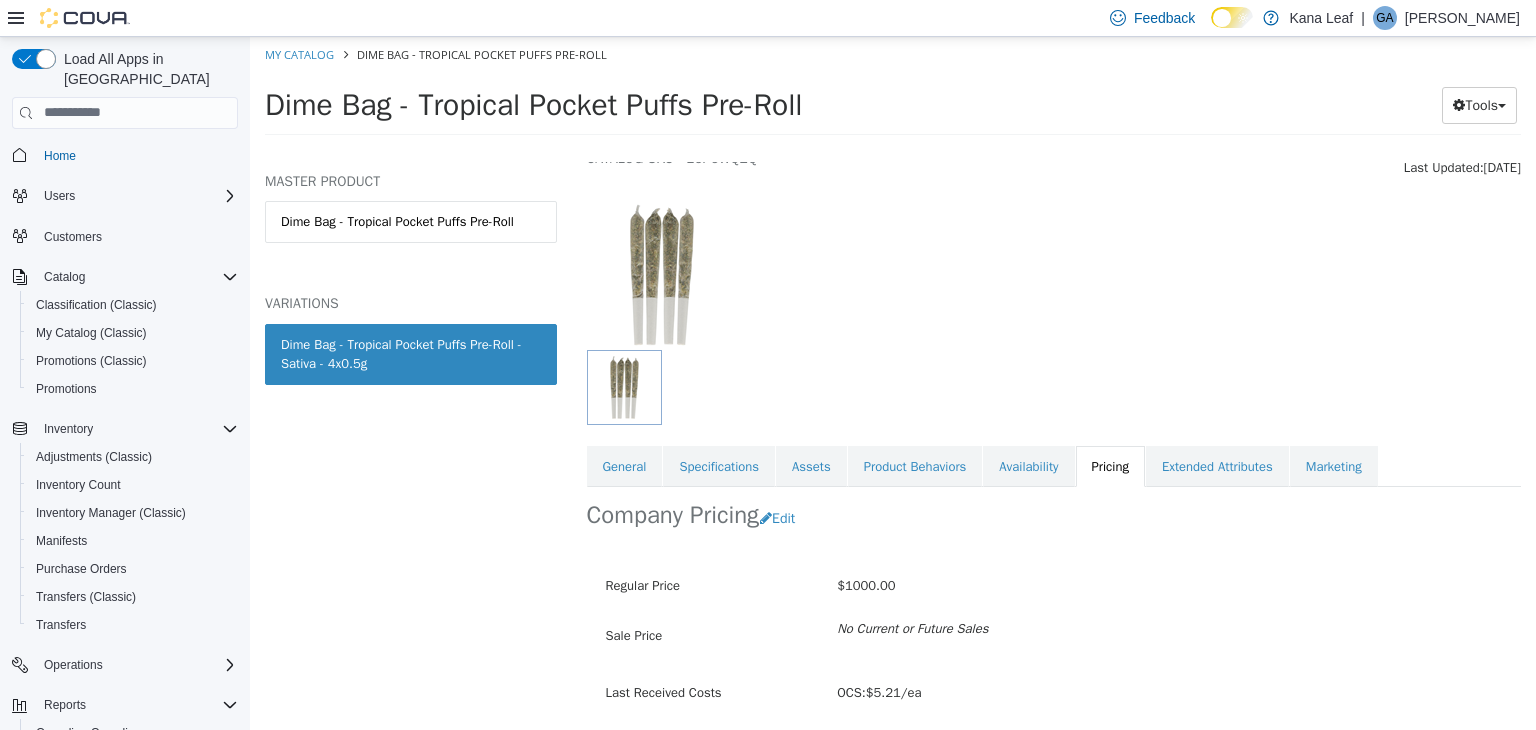 scroll, scrollTop: 147, scrollLeft: 0, axis: vertical 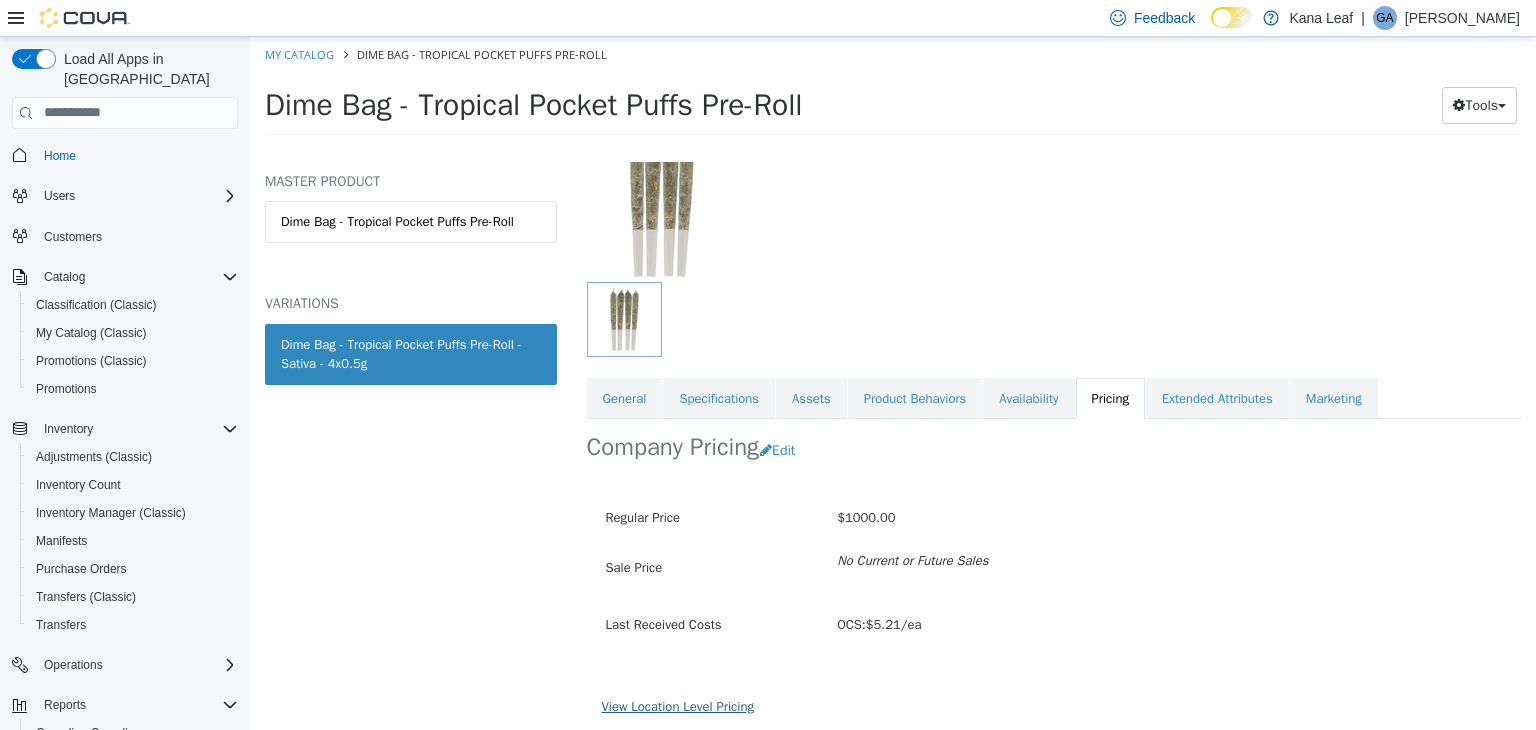 click on "View Location Level Pricing" at bounding box center [678, 705] 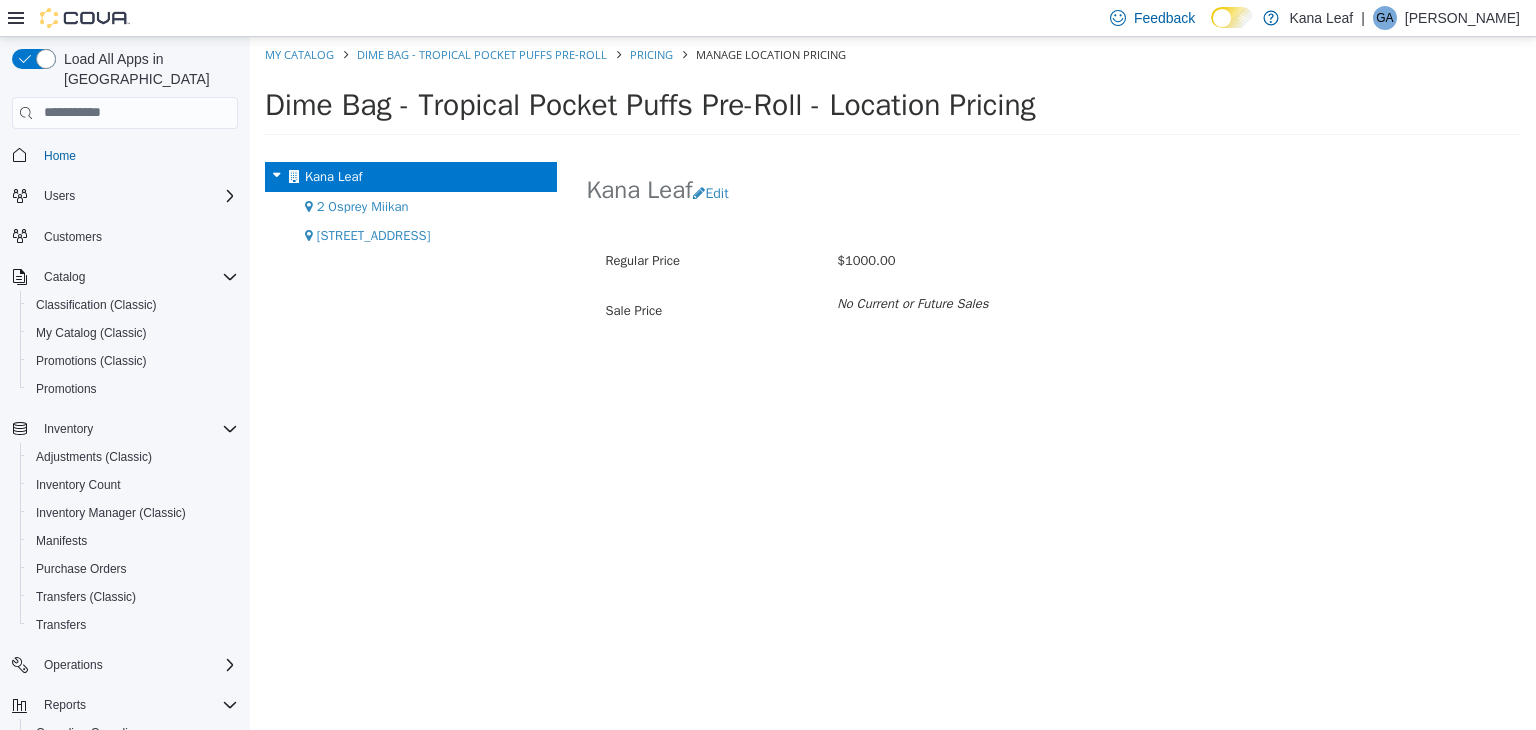 click on "2 Osprey Miikan" at bounding box center [363, 205] 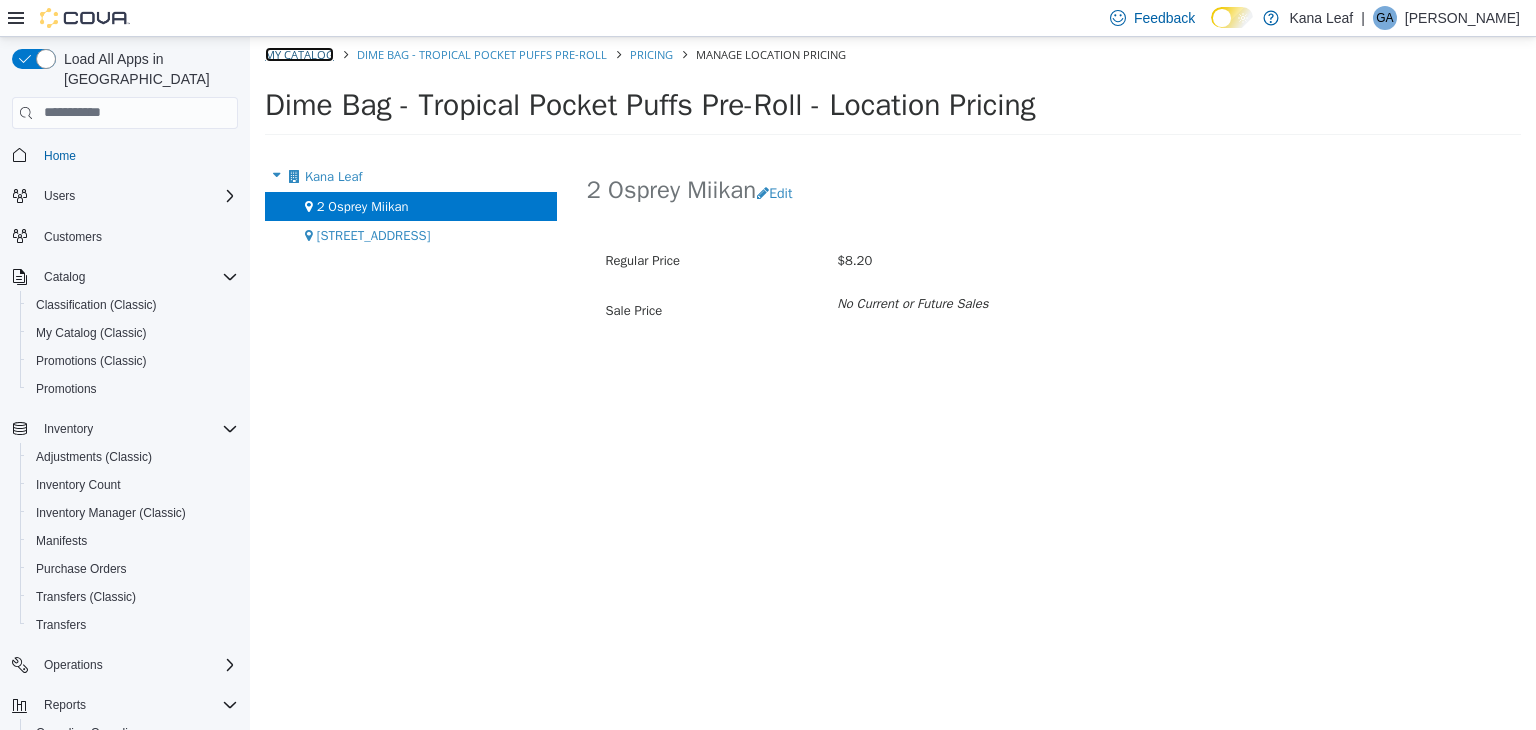 click on "My Catalog" at bounding box center (299, 53) 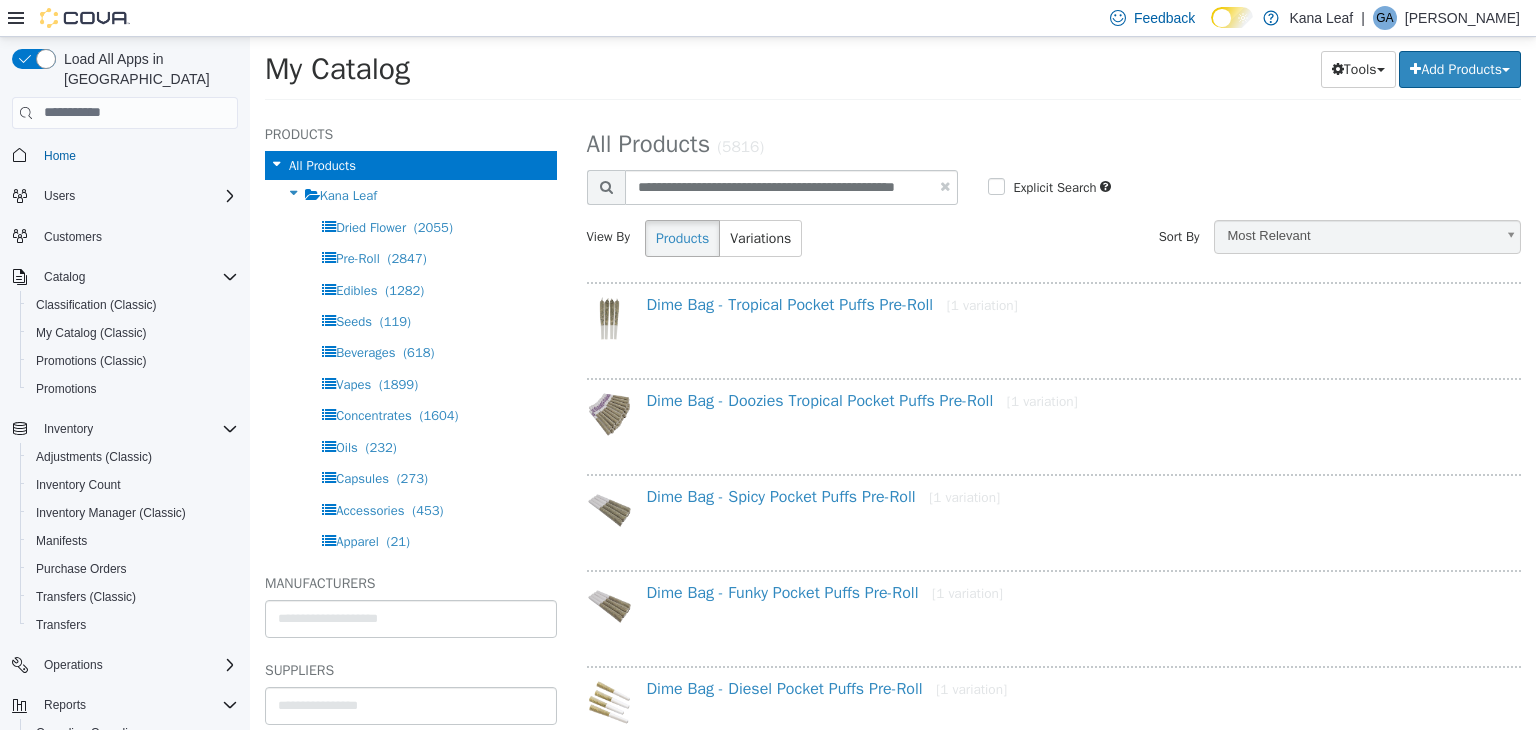 click at bounding box center [945, 185] 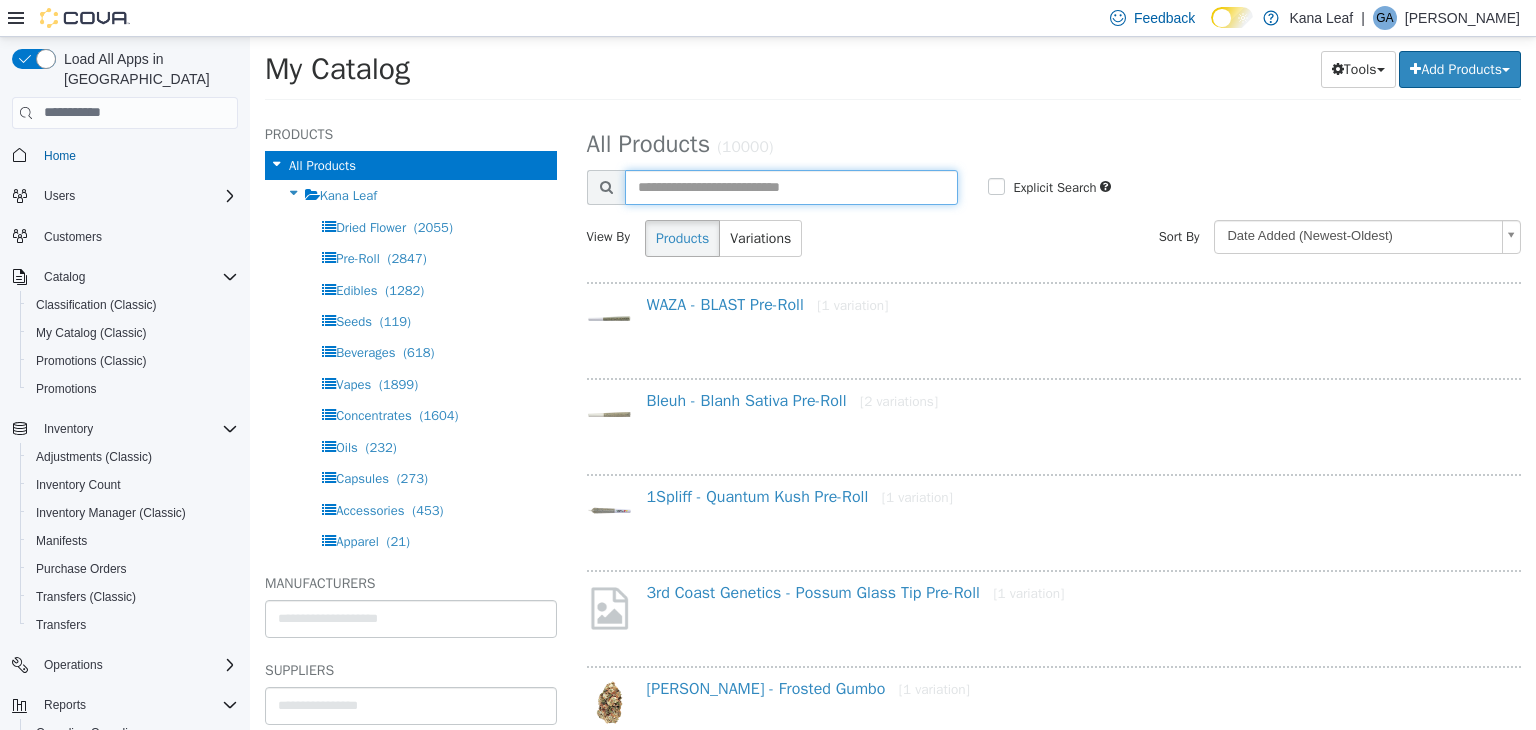 paste on "**********" 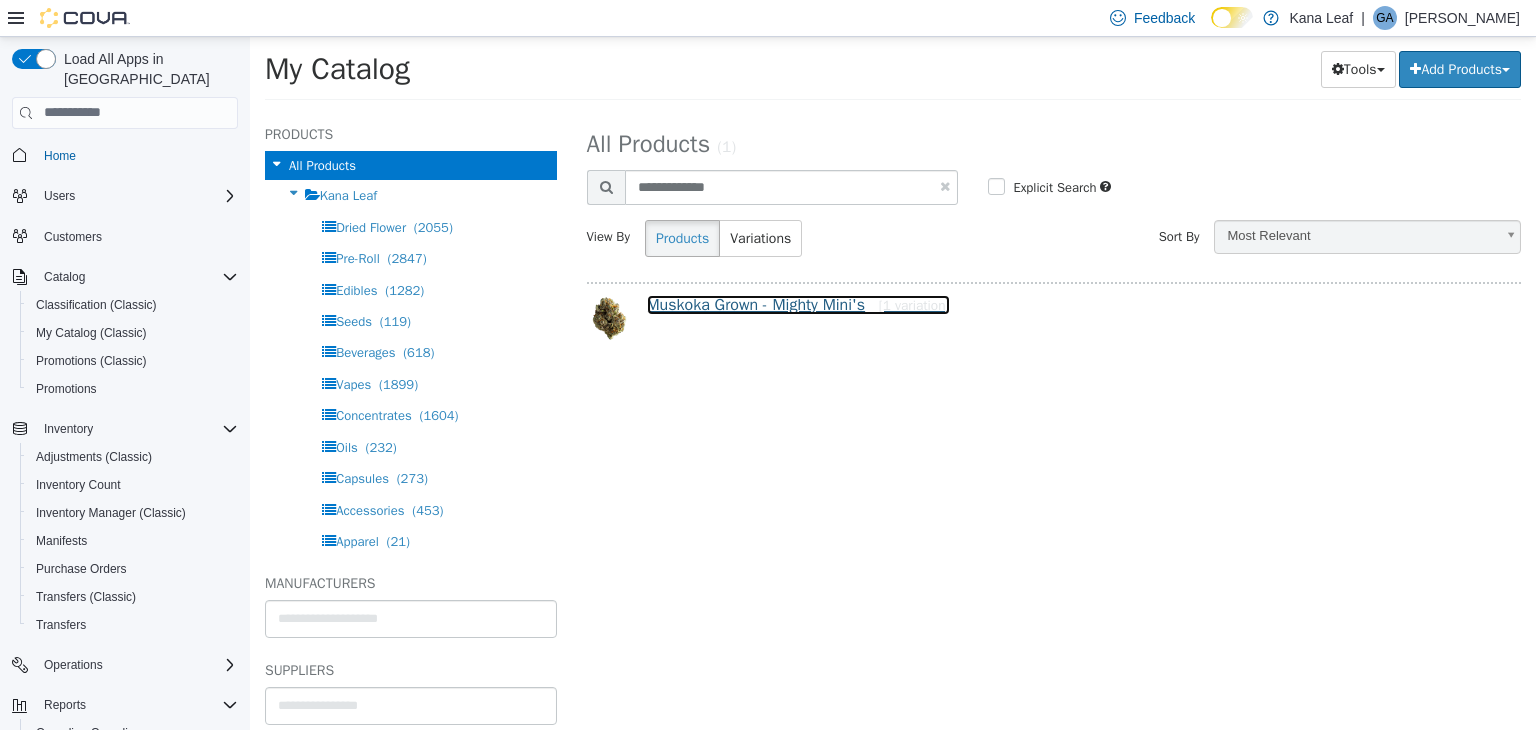 click on "Muskoka Grown - Mighty Mini's
[1 variation]" at bounding box center [798, 304] 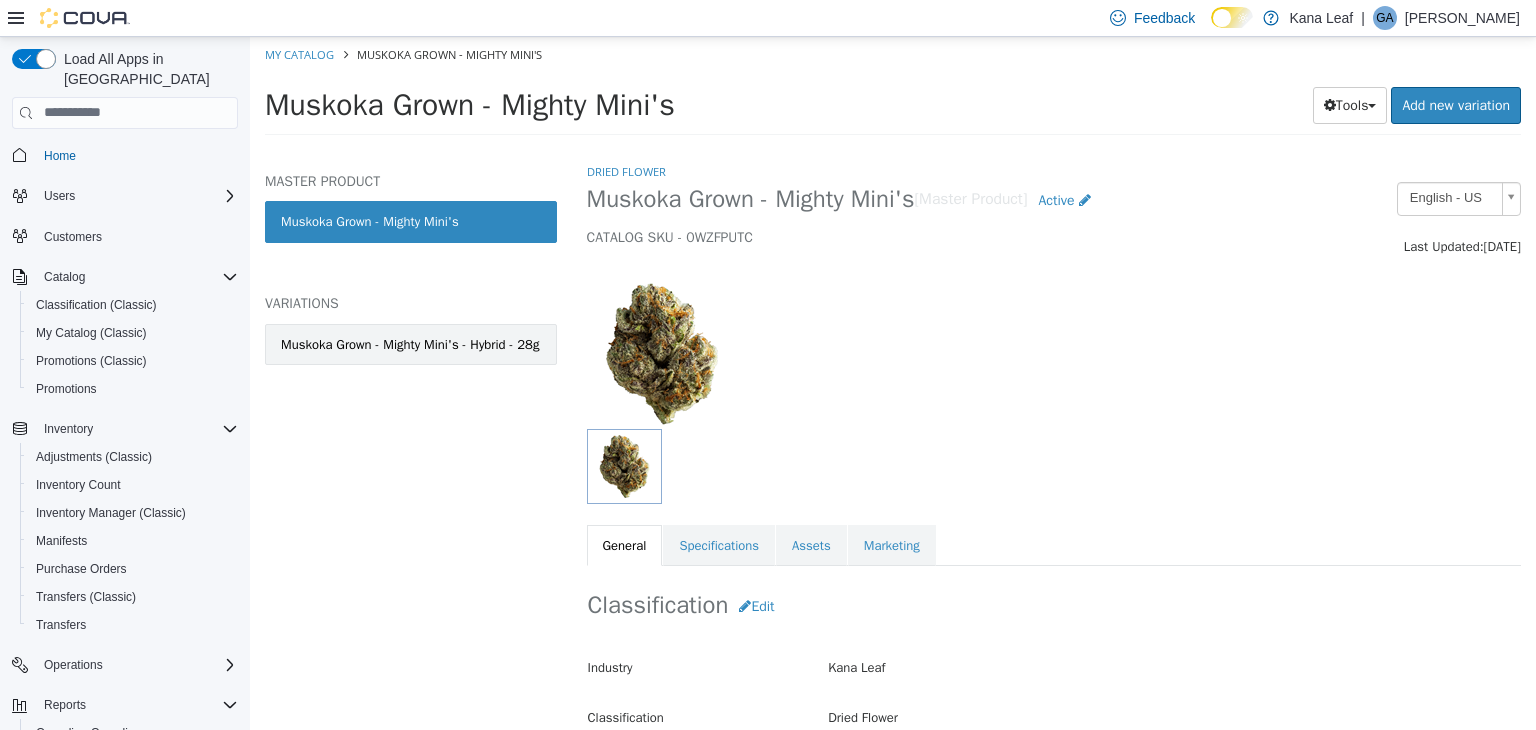 click on "Muskoka Grown - Mighty Mini's - Hybrid - 28g" at bounding box center (411, 344) 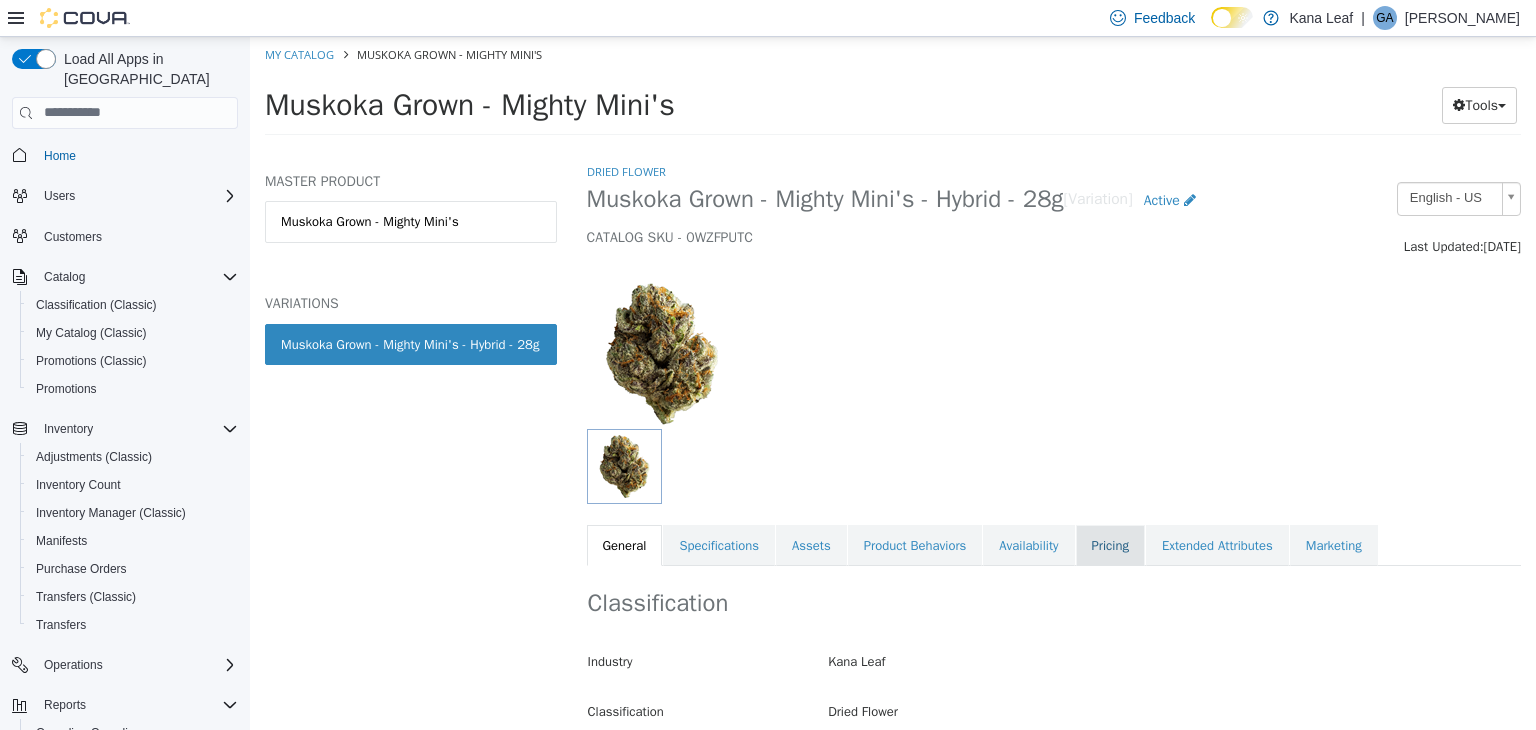 click on "Pricing" at bounding box center [1110, 545] 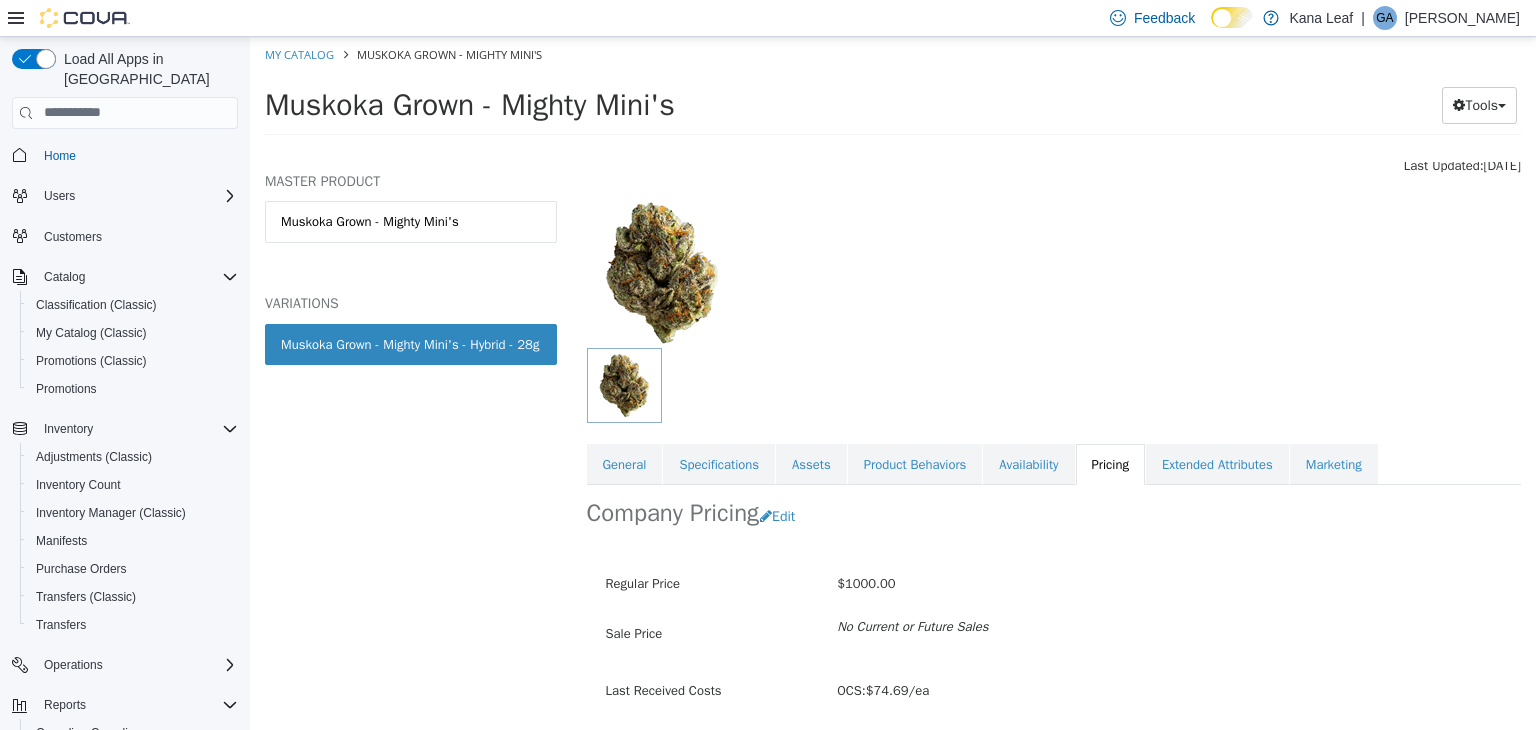 scroll, scrollTop: 147, scrollLeft: 0, axis: vertical 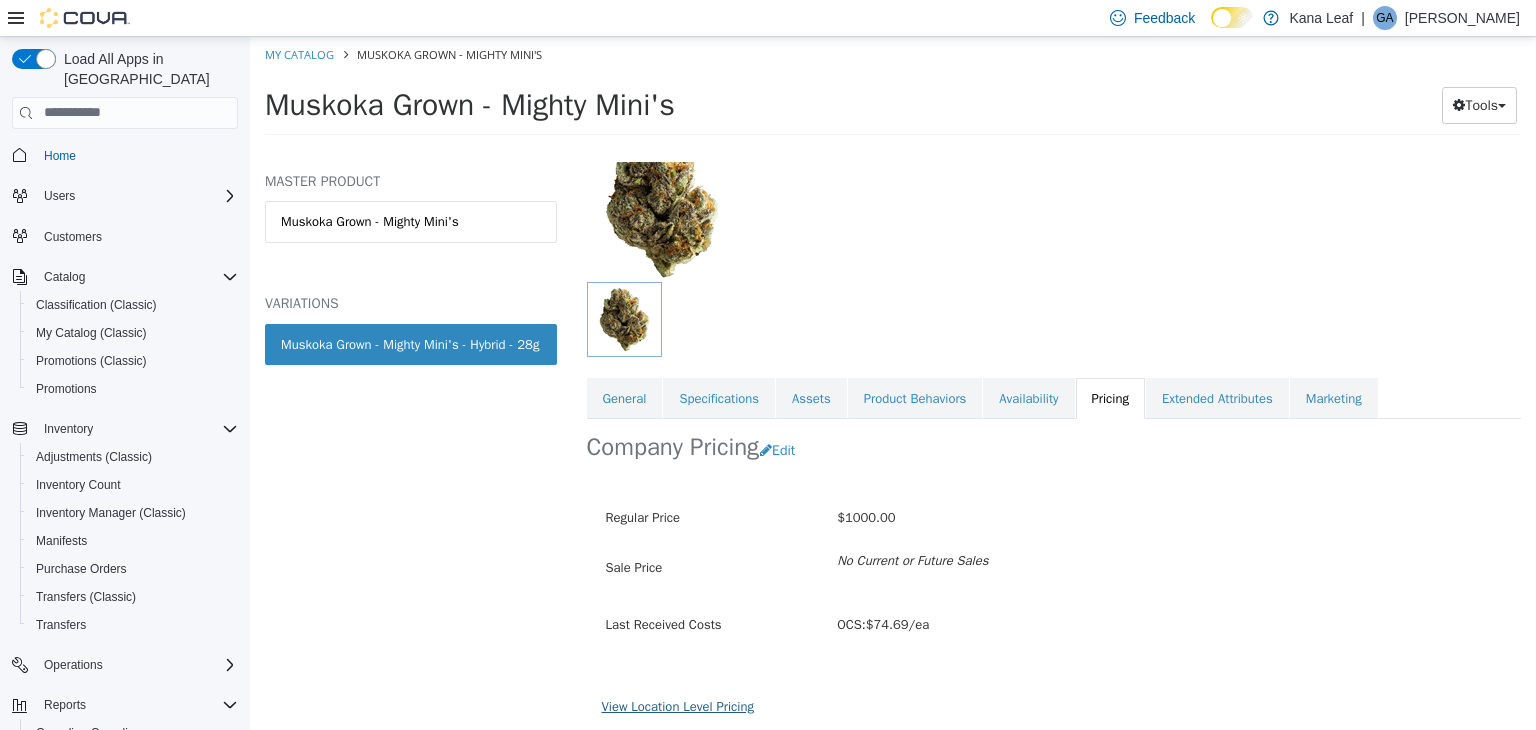 click on "View Location Level Pricing" at bounding box center [678, 705] 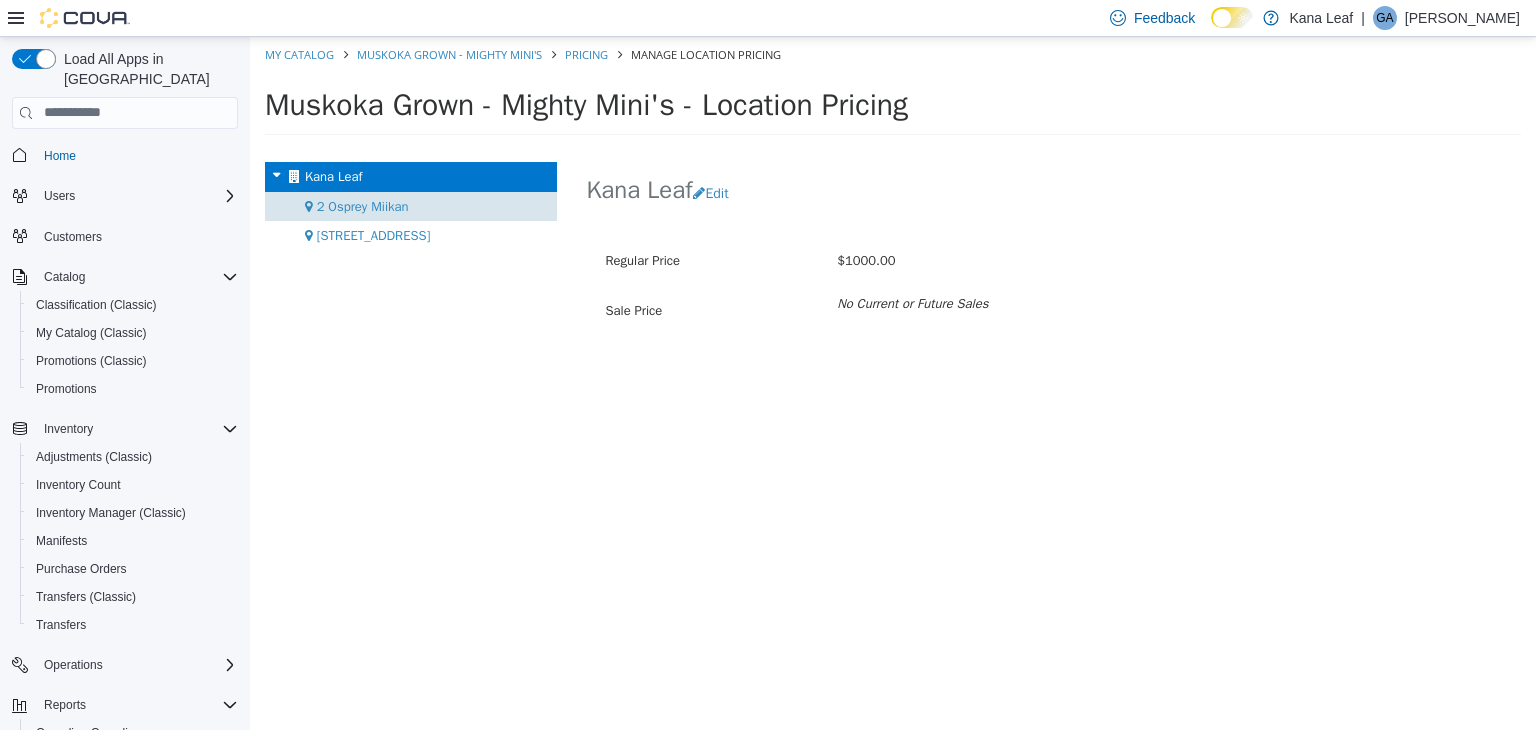 click on "2 Osprey Miikan" at bounding box center (411, 206) 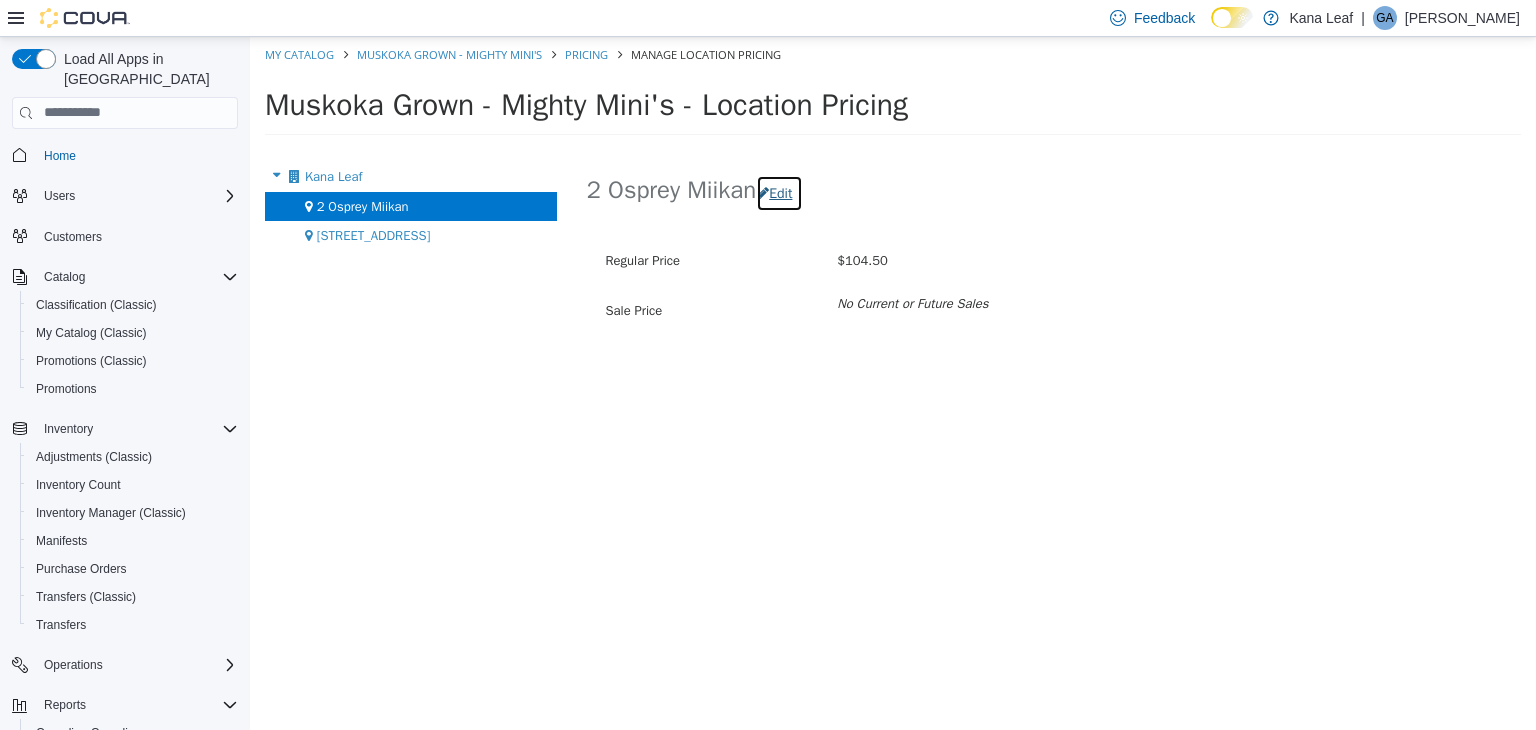 click on "Edit" at bounding box center (779, 192) 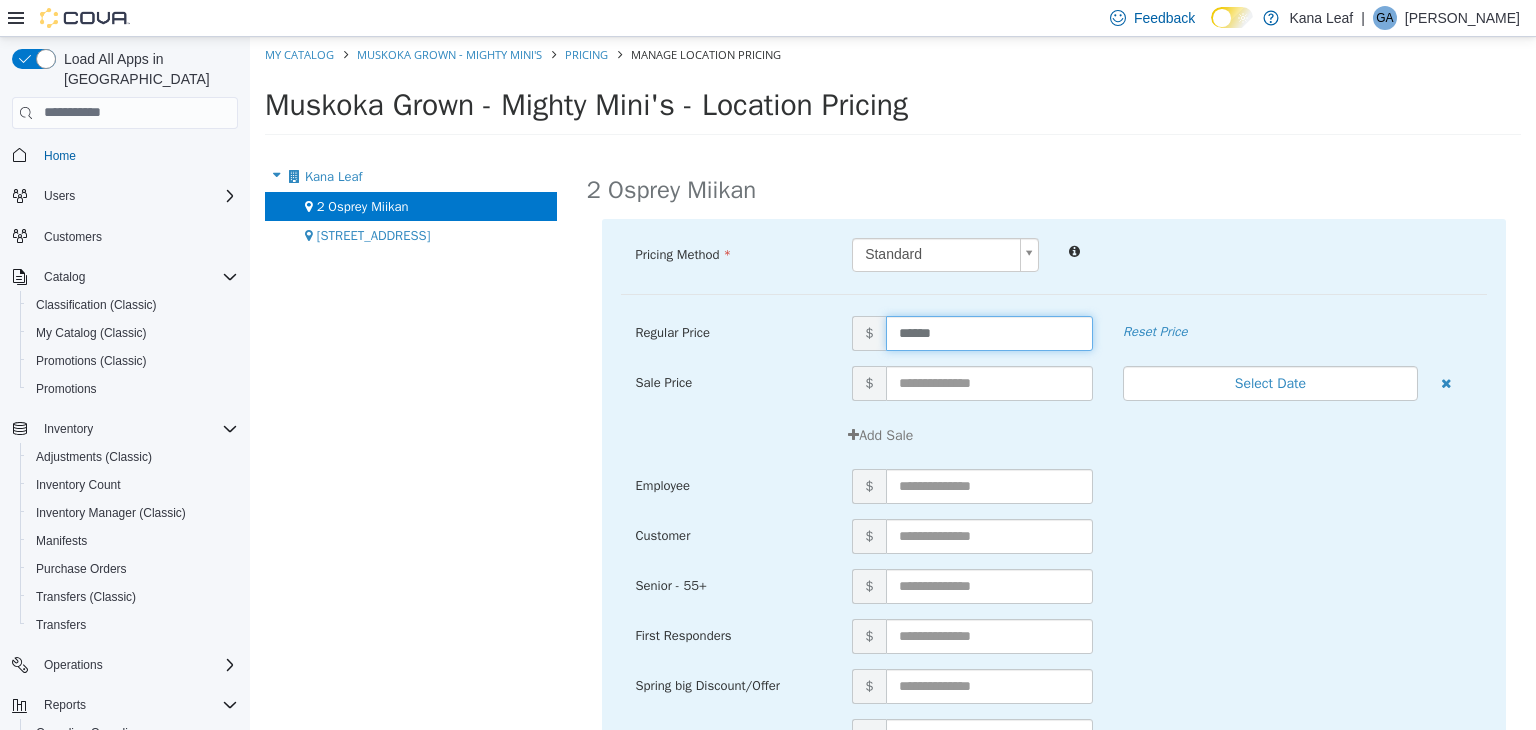 drag, startPoint x: 952, startPoint y: 327, endPoint x: 899, endPoint y: 334, distance: 53.460266 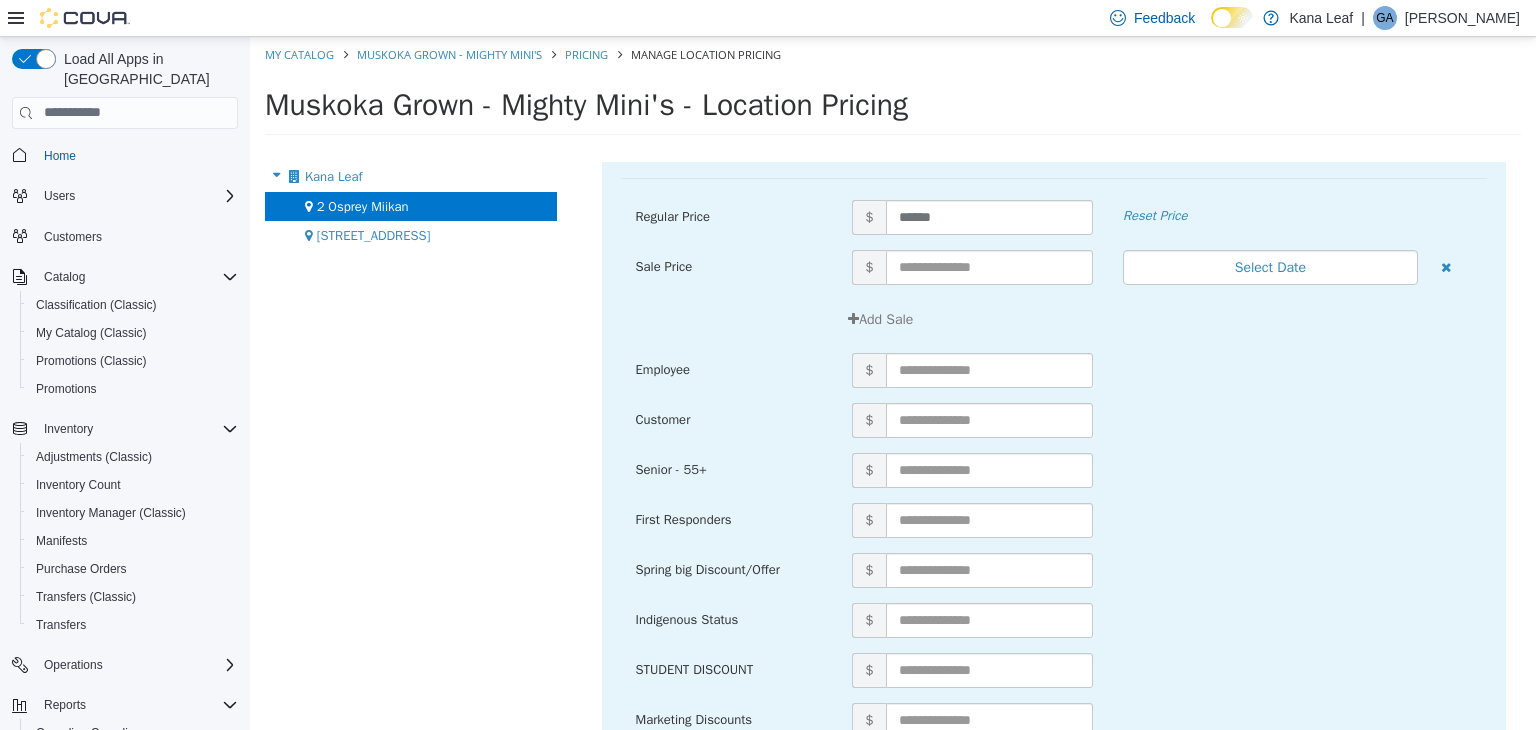 scroll, scrollTop: 214, scrollLeft: 0, axis: vertical 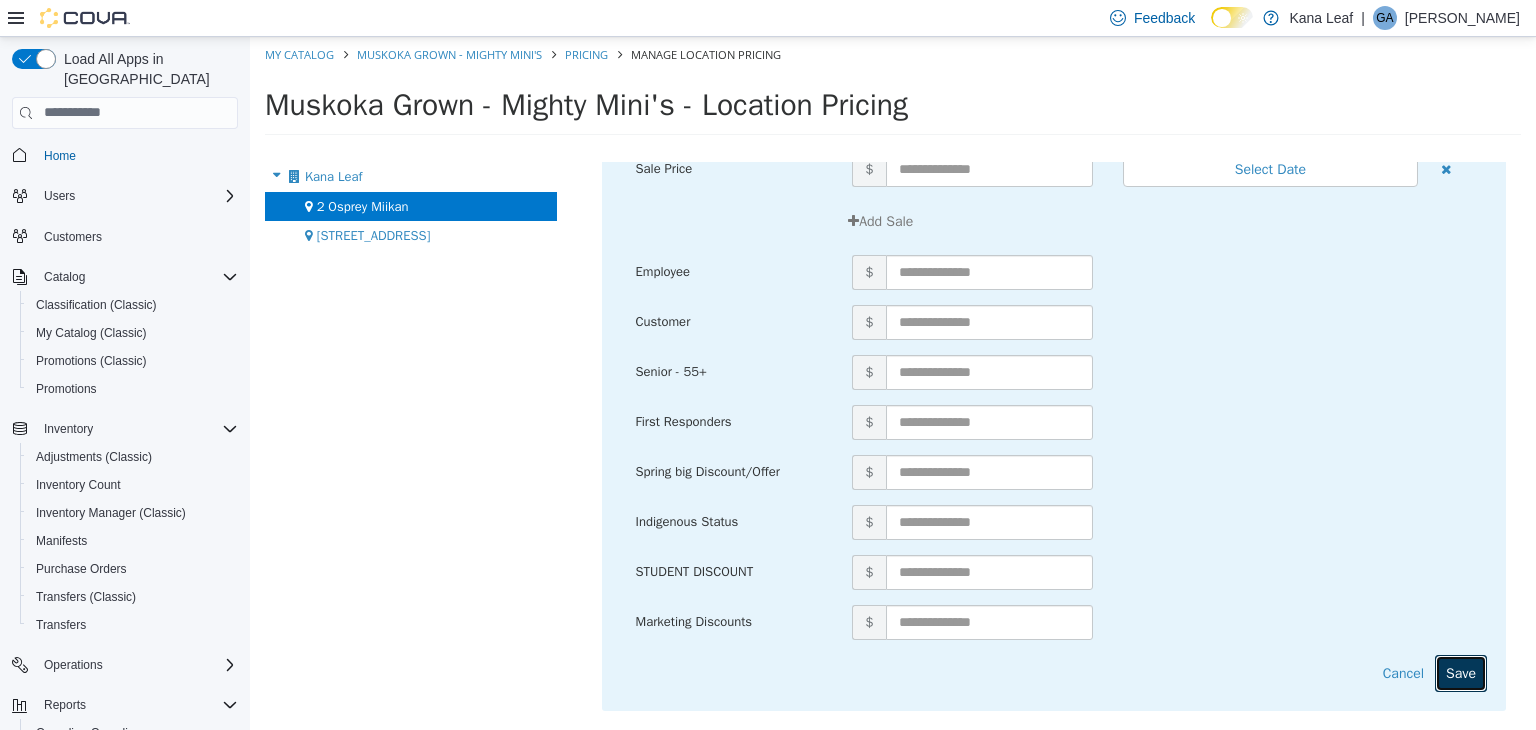 click on "Save" at bounding box center (1461, 672) 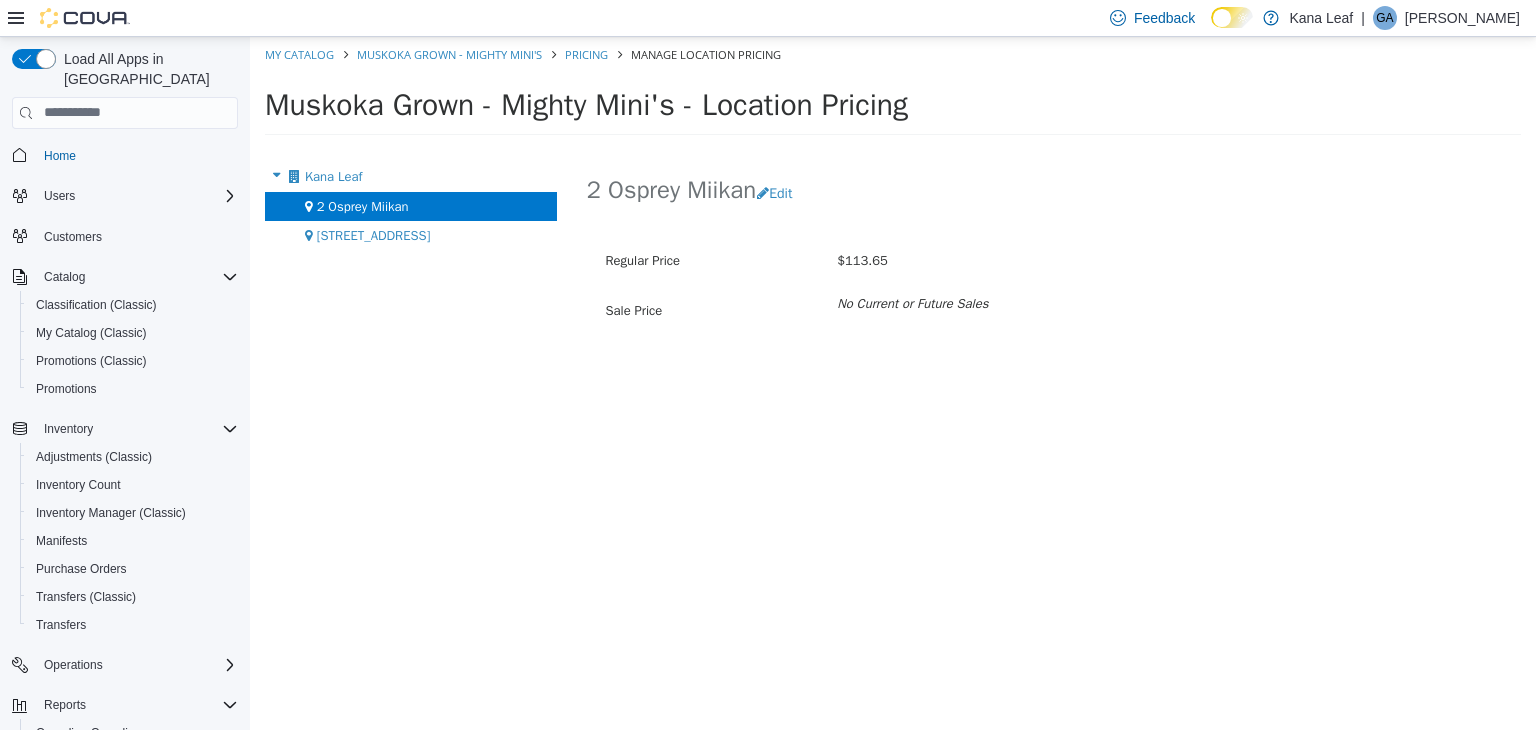 scroll, scrollTop: 0, scrollLeft: 0, axis: both 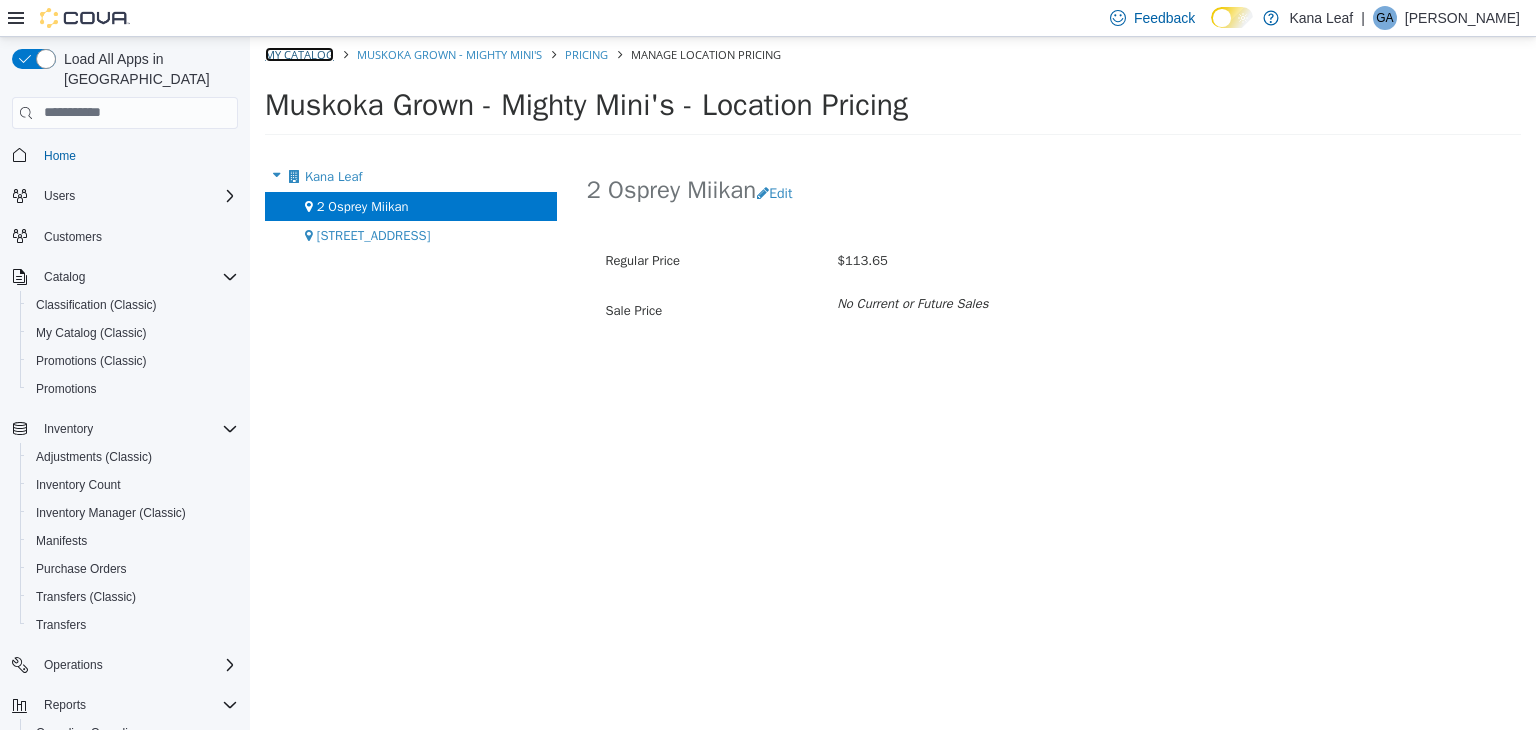 click on "My Catalog" at bounding box center [299, 53] 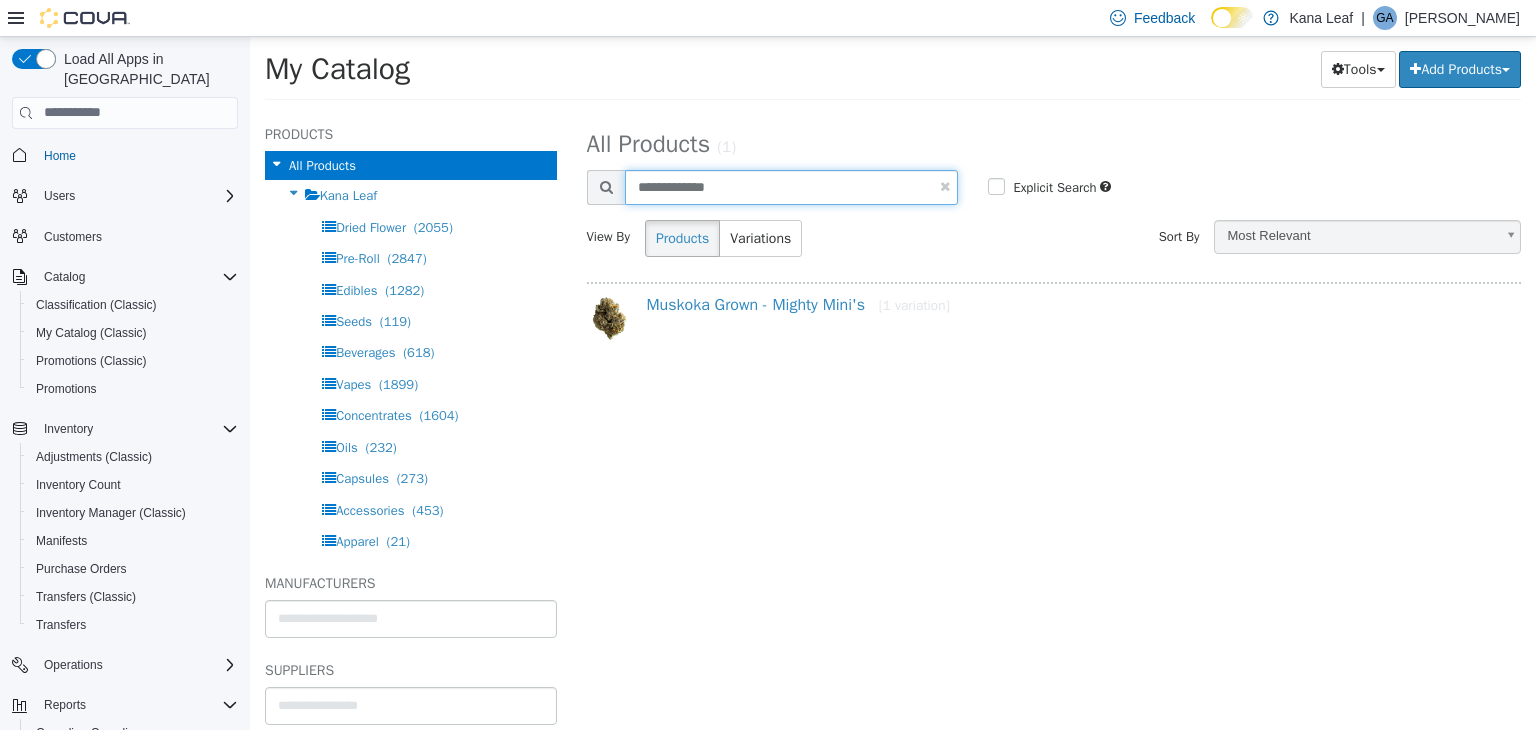 drag, startPoint x: 816, startPoint y: 187, endPoint x: 636, endPoint y: 195, distance: 180.17769 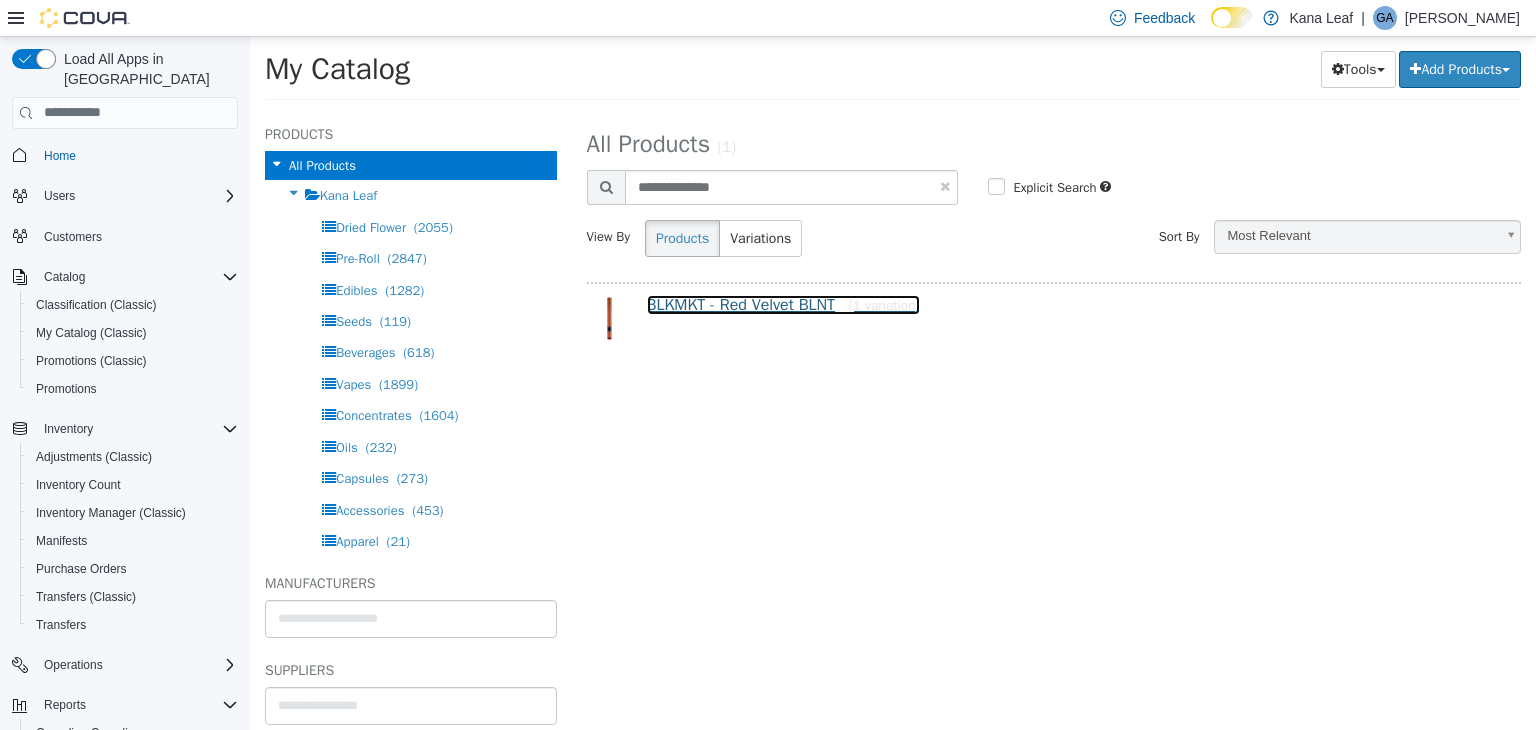 click on "BLKMKT - Red Velvet BLNT
[1 variation]" at bounding box center [783, 304] 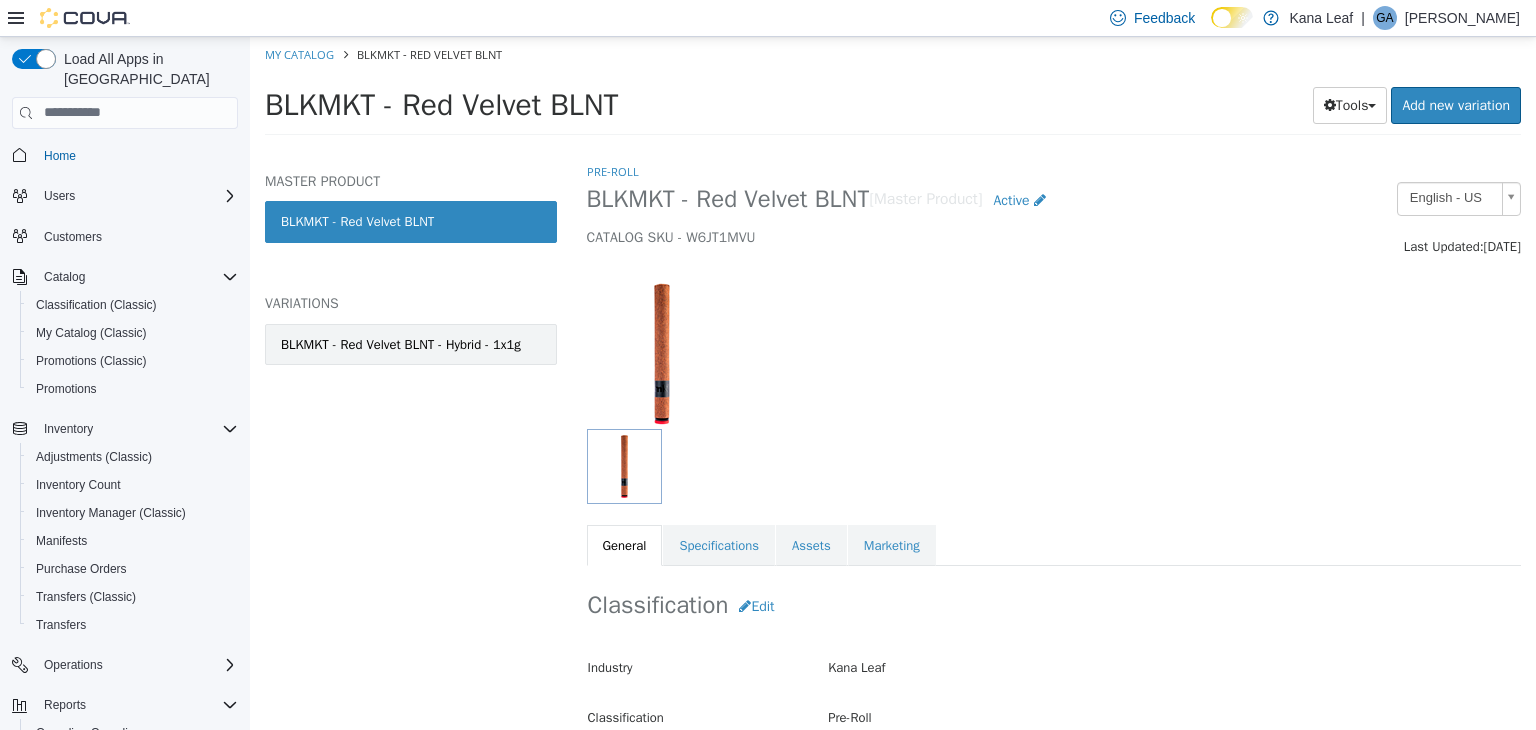 click on "BLKMKT - Red Velvet BLNT - Hybrid - 1x1g" at bounding box center (401, 344) 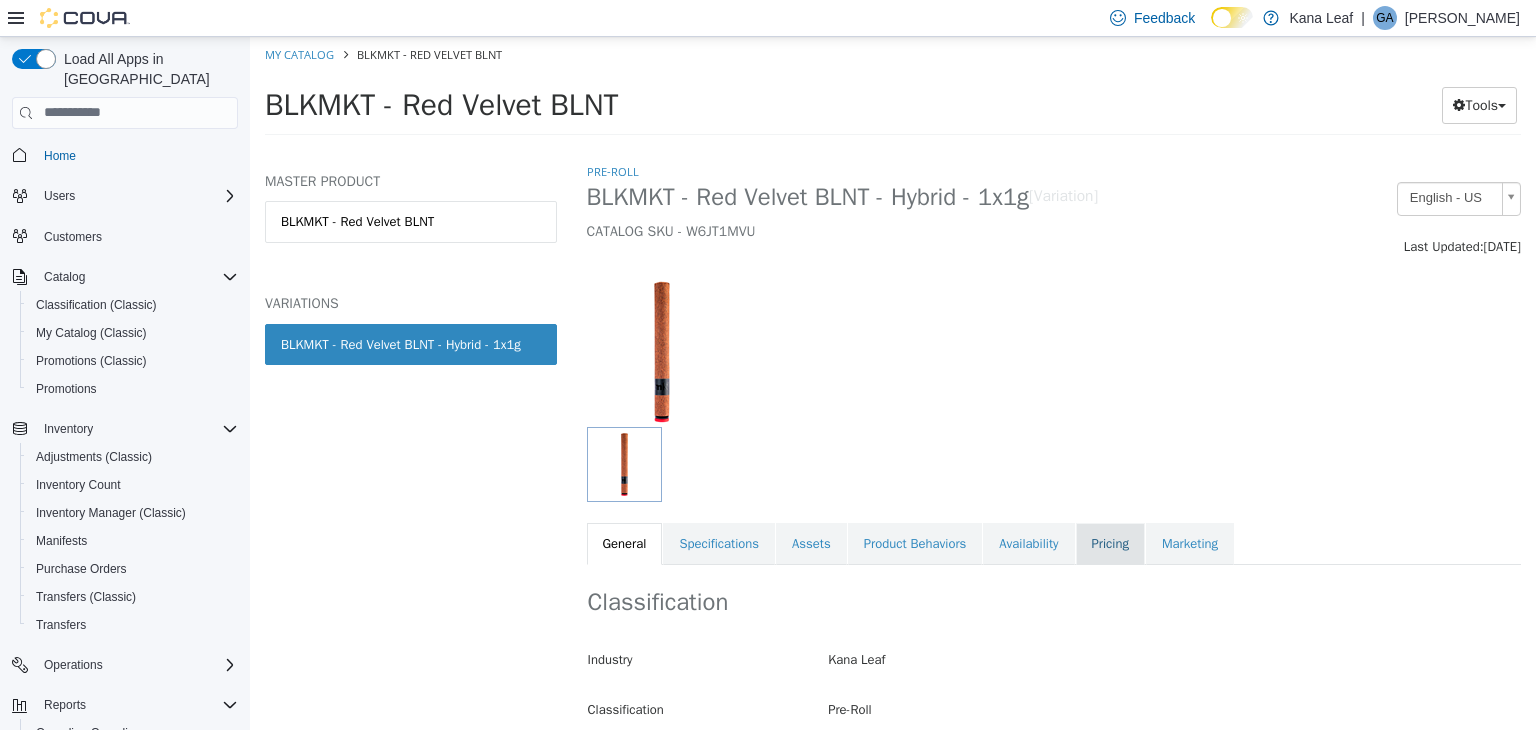 click on "Pricing" at bounding box center [1110, 543] 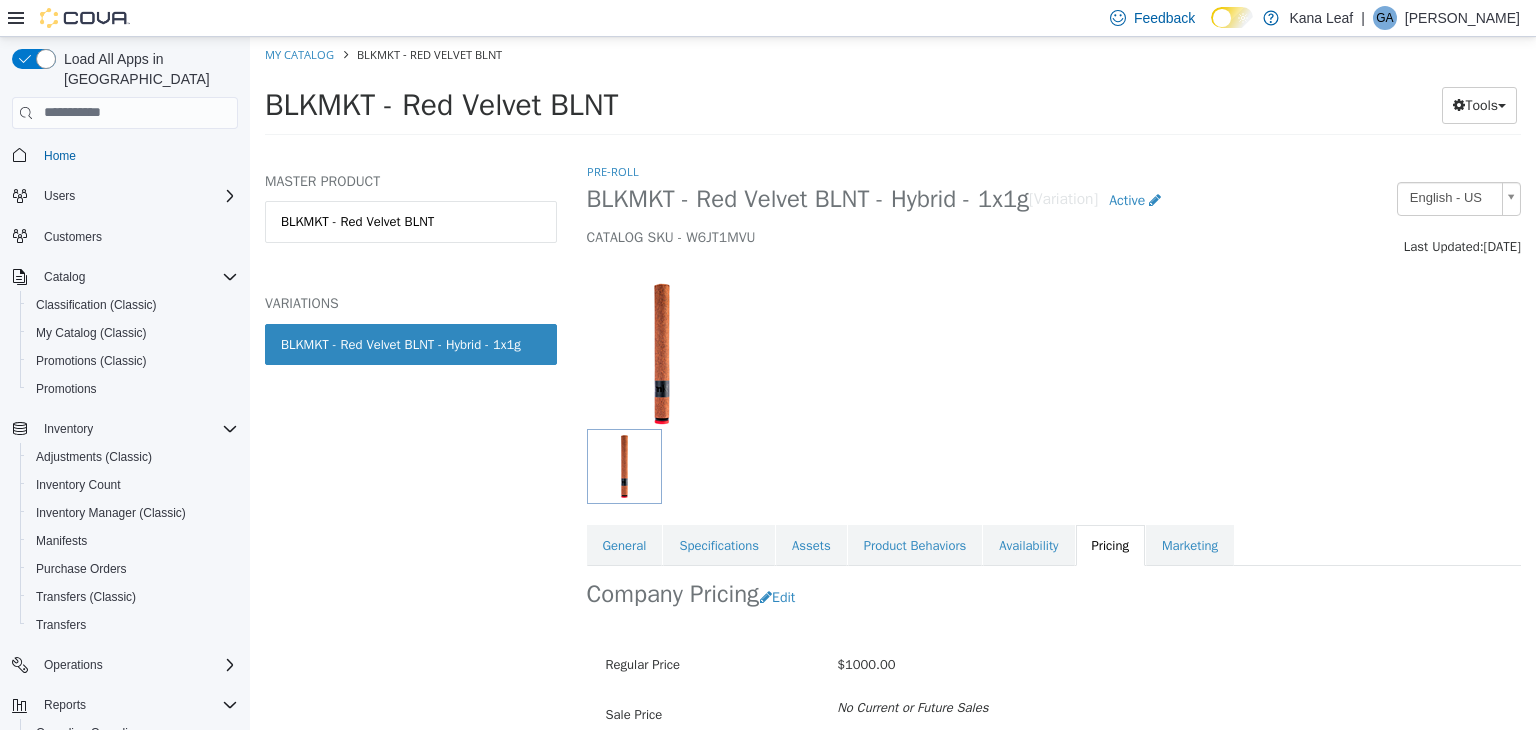 scroll, scrollTop: 147, scrollLeft: 0, axis: vertical 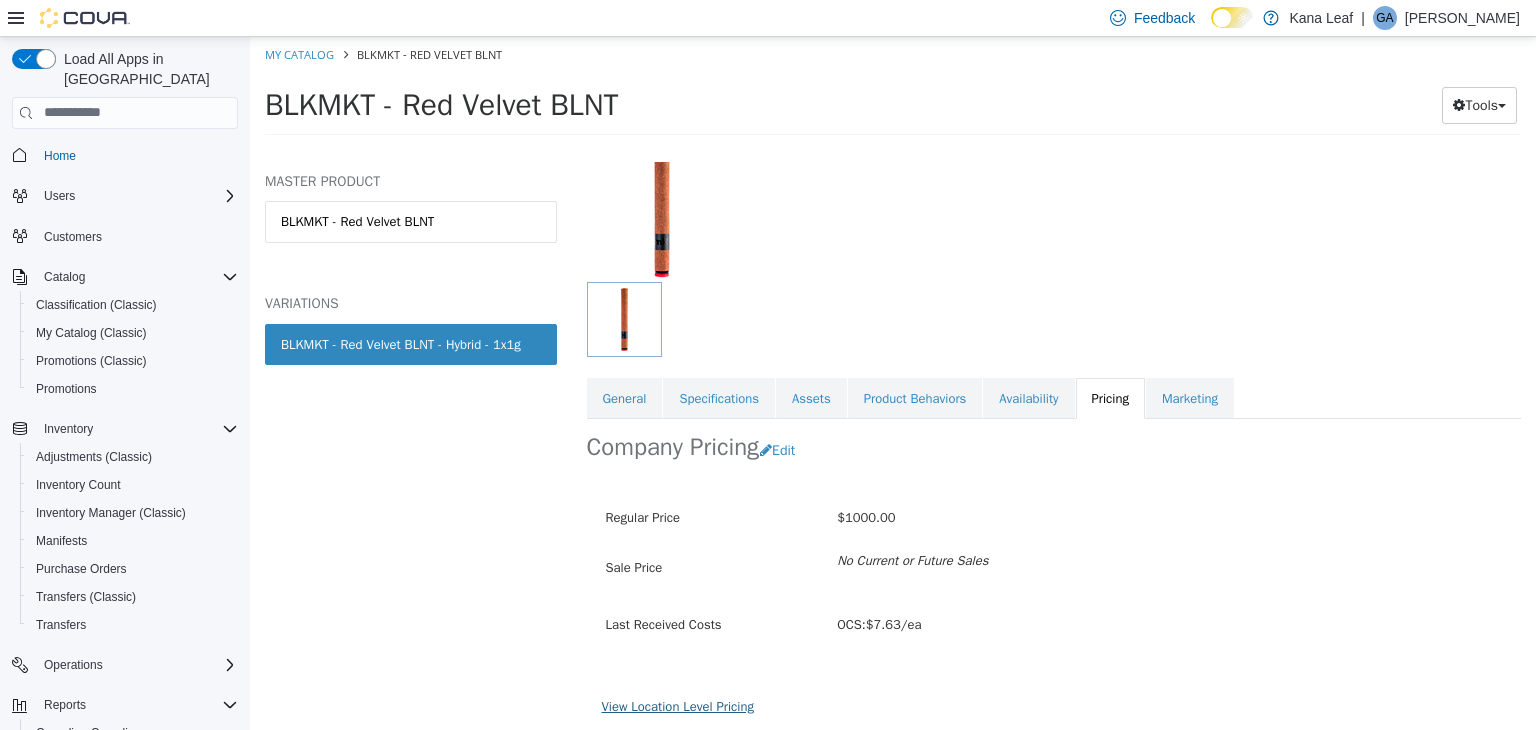 click on "View Location Level Pricing" at bounding box center [678, 705] 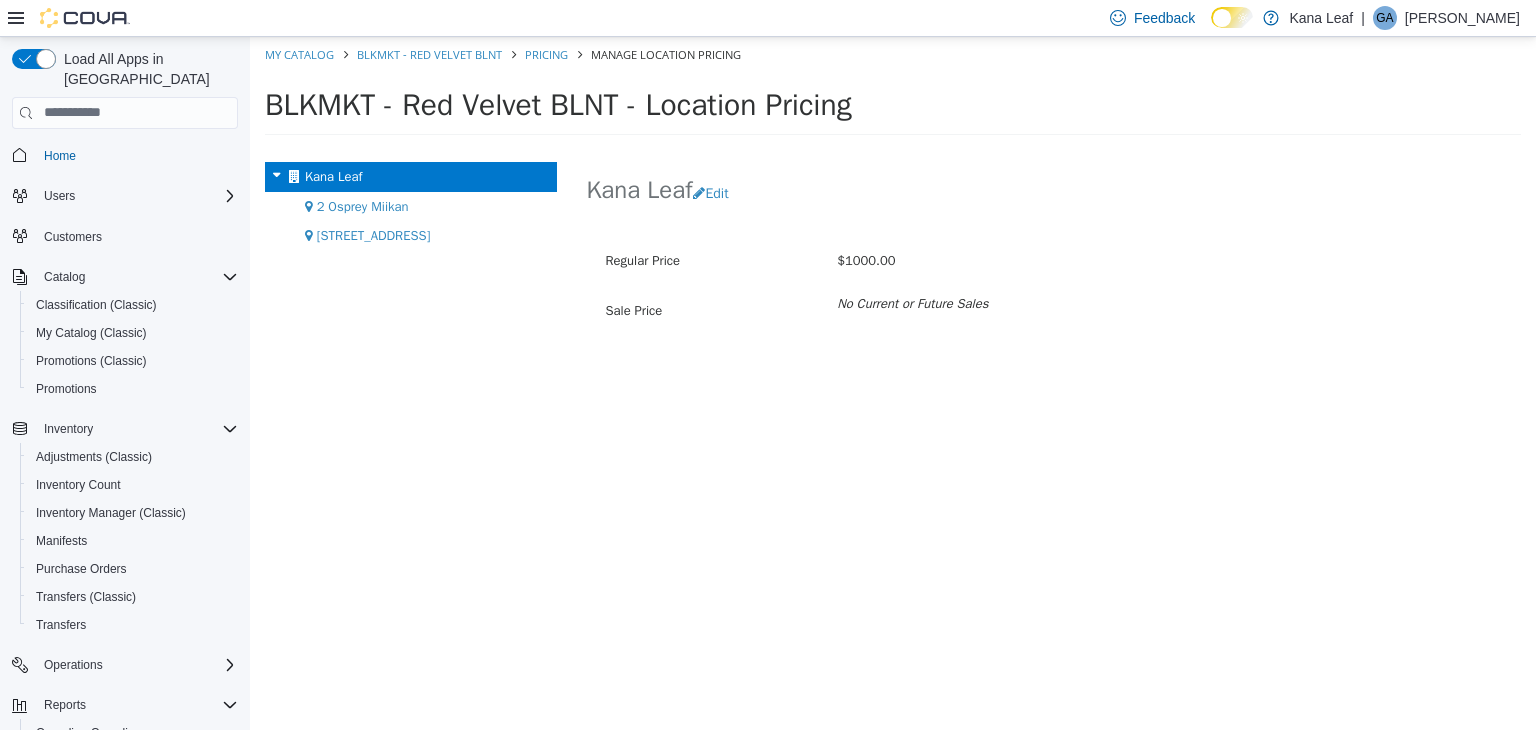 click on "2 Osprey Miikan" at bounding box center (411, 206) 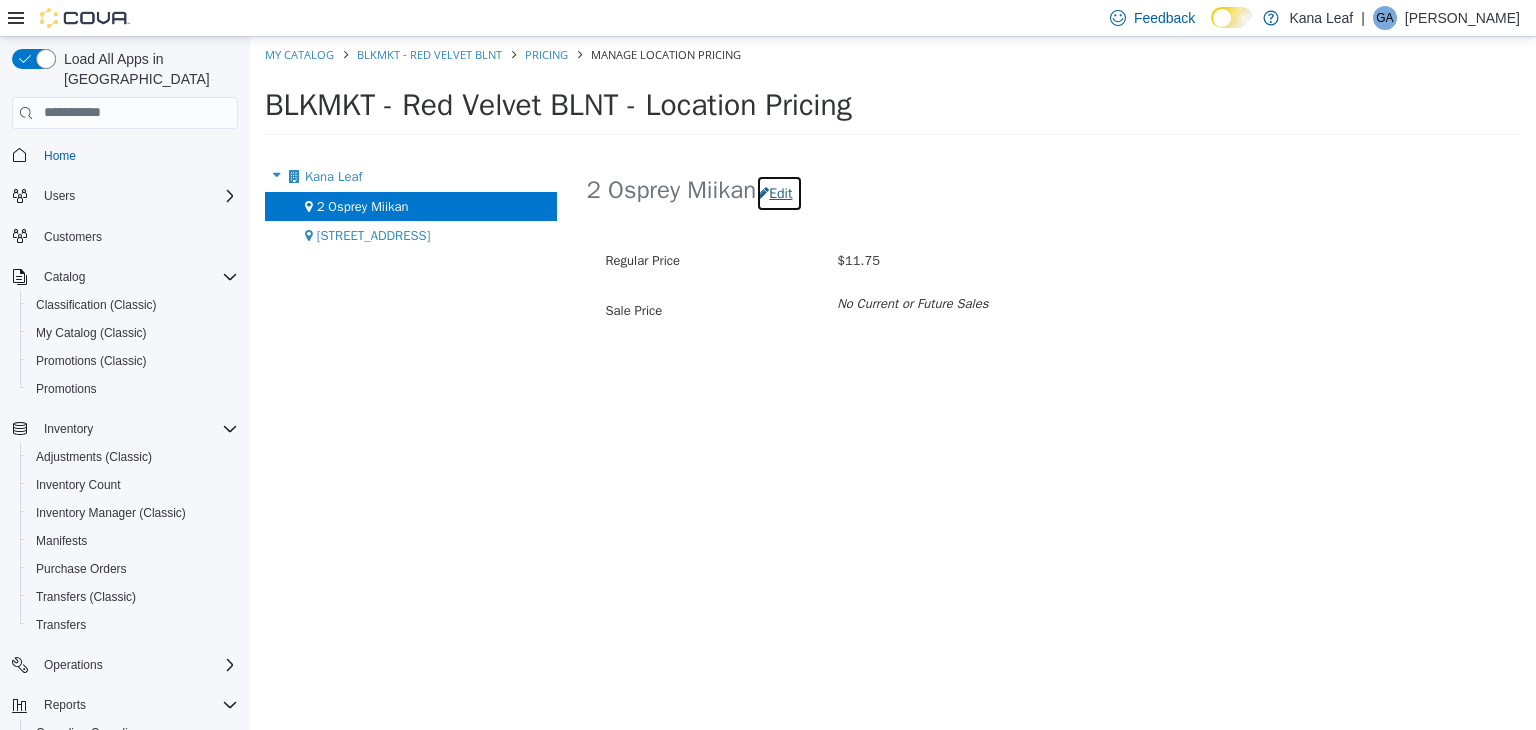 click on "Edit" at bounding box center (779, 192) 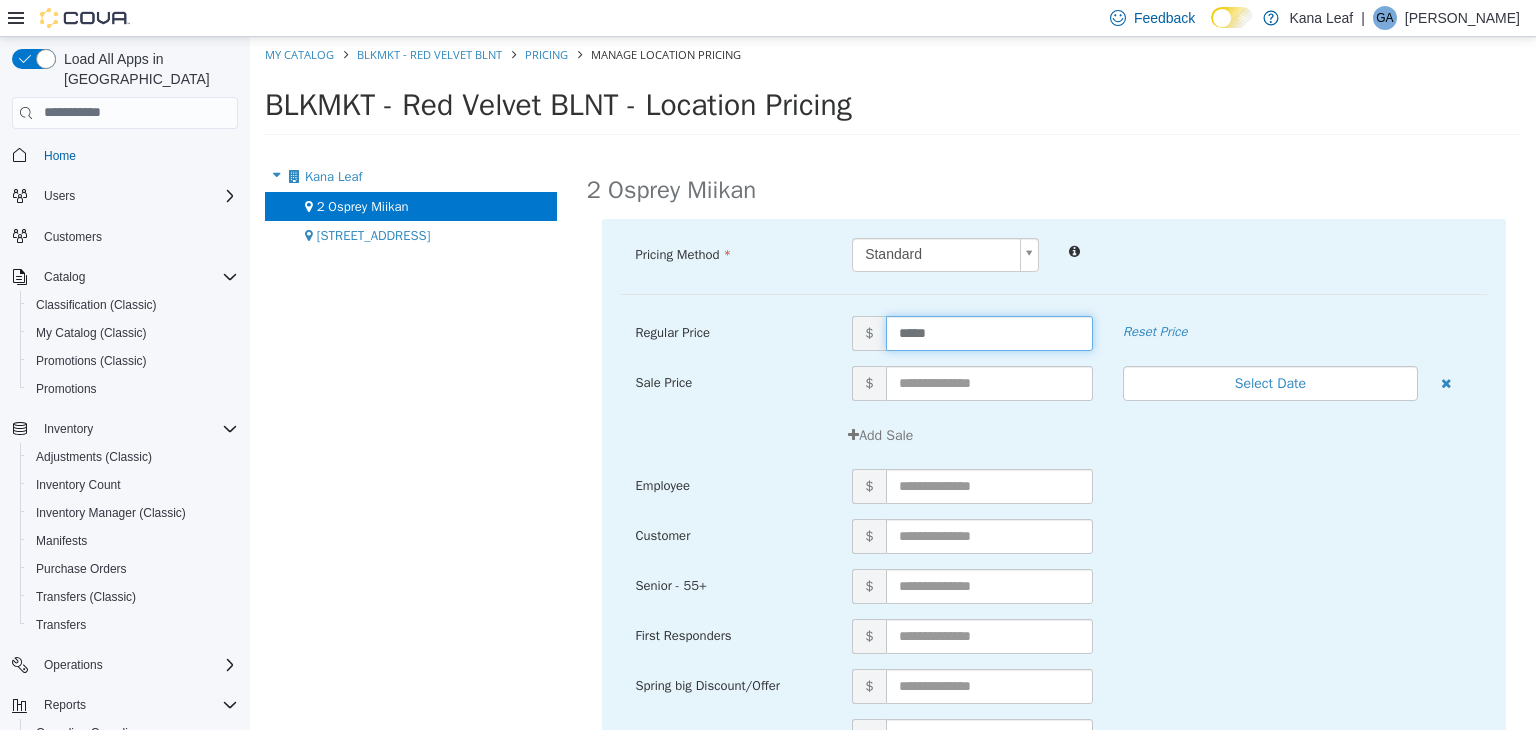 drag, startPoint x: 963, startPoint y: 326, endPoint x: 834, endPoint y: 329, distance: 129.03488 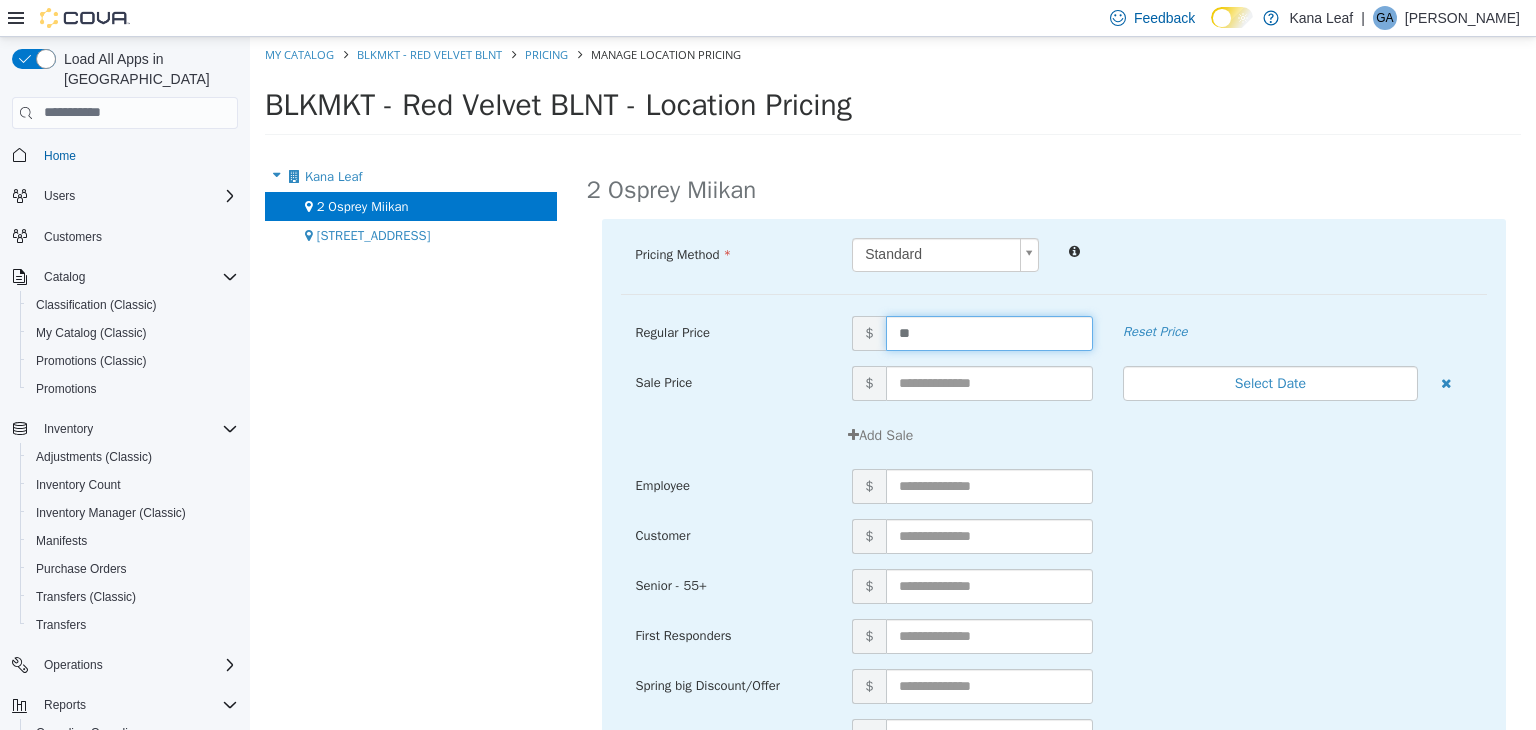 click on "Customer $" at bounding box center (1054, 543) 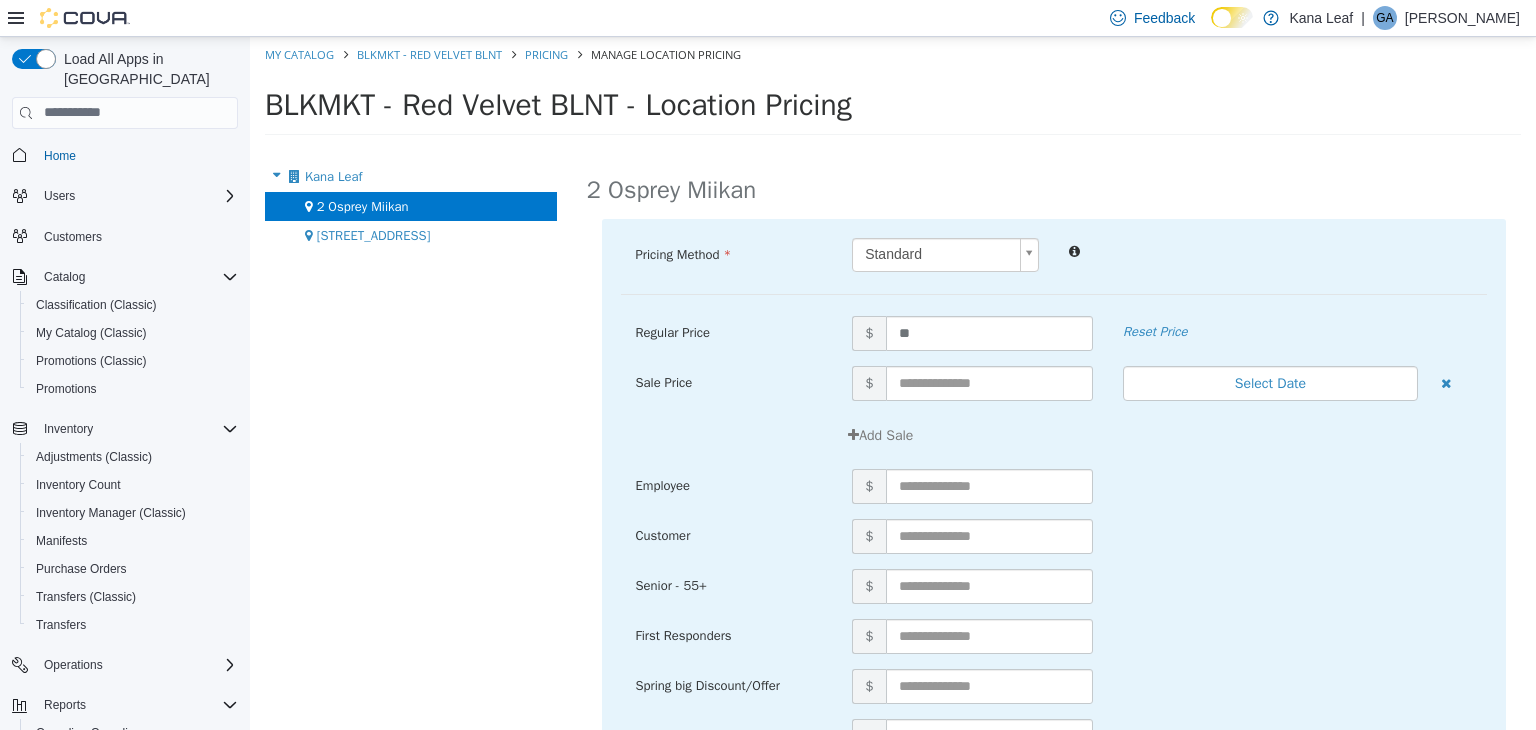 scroll, scrollTop: 214, scrollLeft: 0, axis: vertical 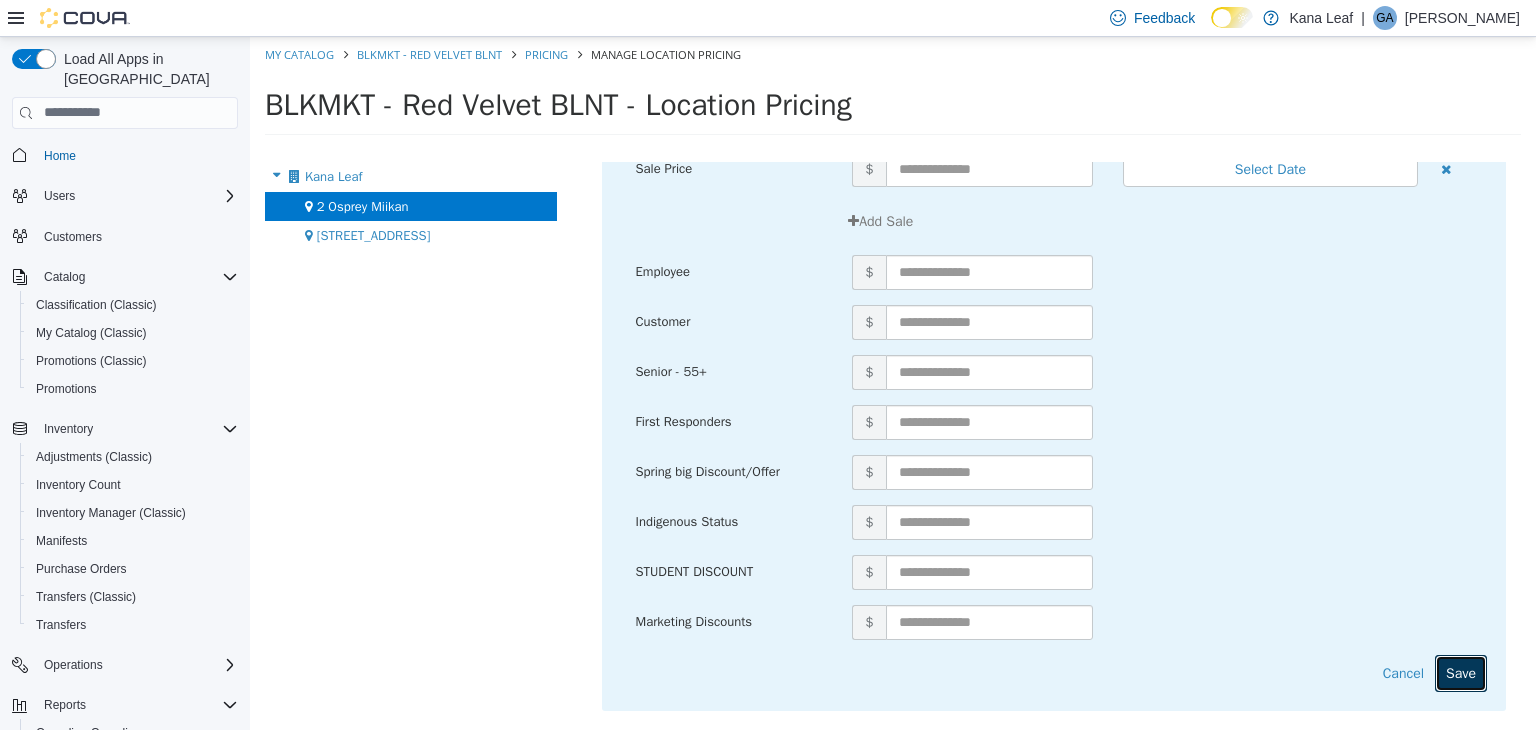 click on "Save" at bounding box center [1461, 672] 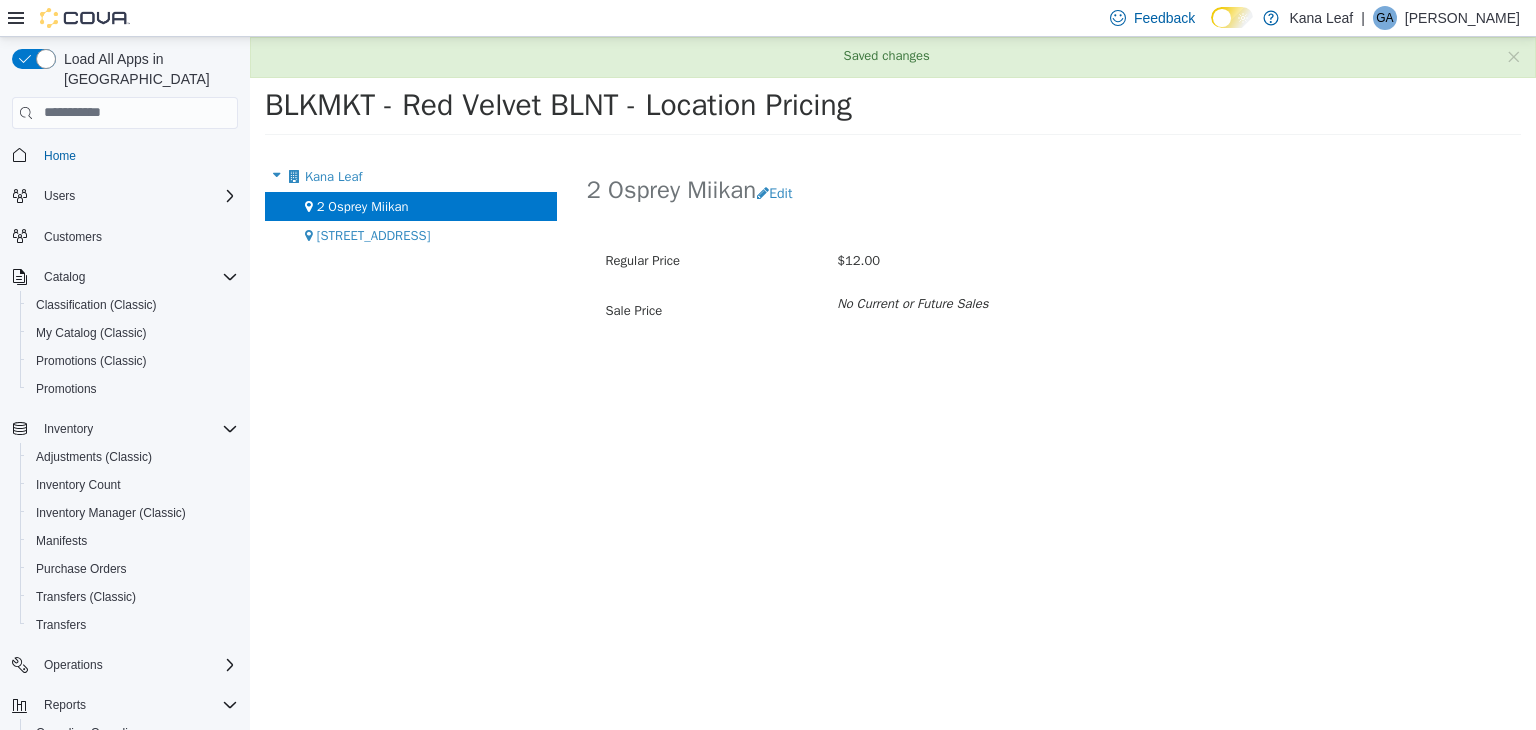 scroll, scrollTop: 0, scrollLeft: 0, axis: both 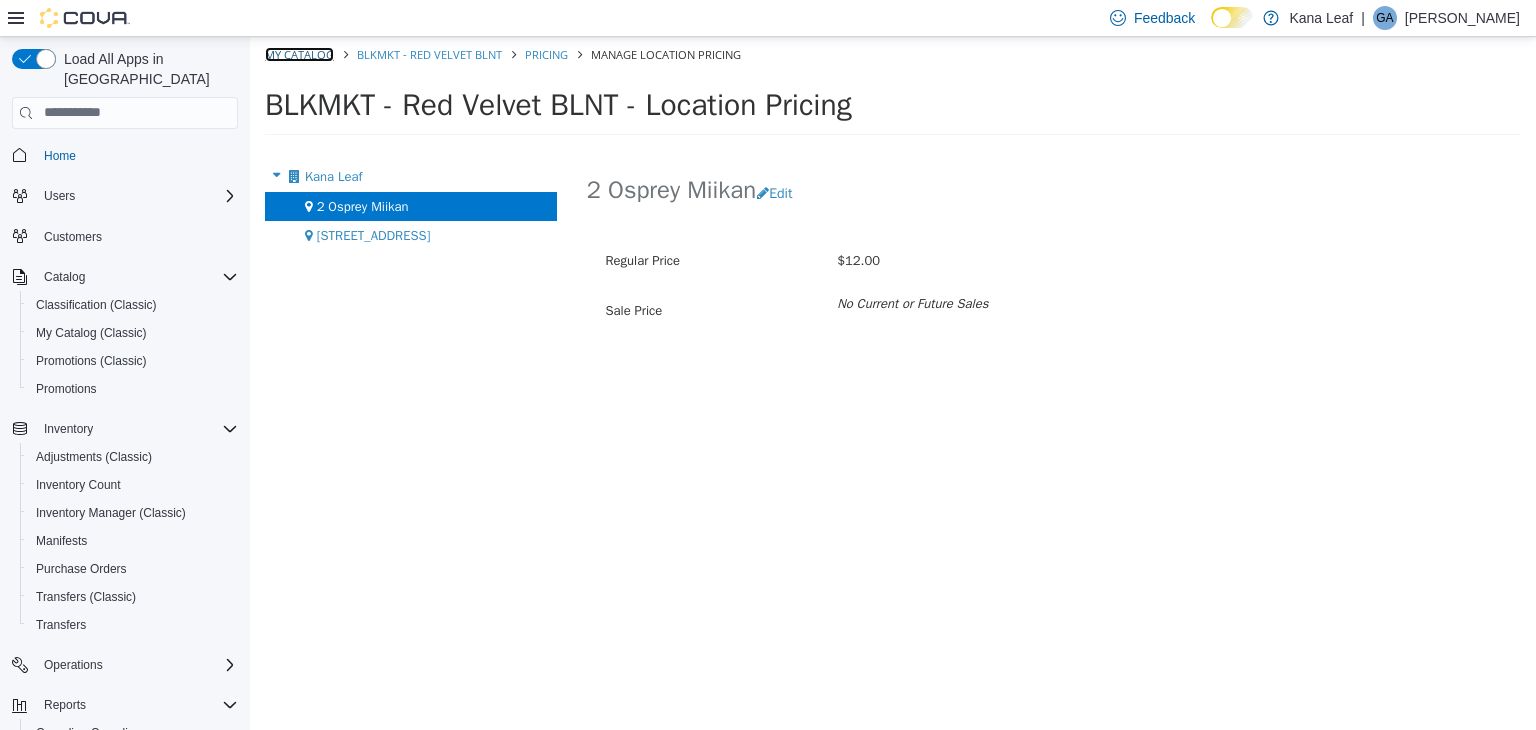 click on "My Catalog" at bounding box center (299, 53) 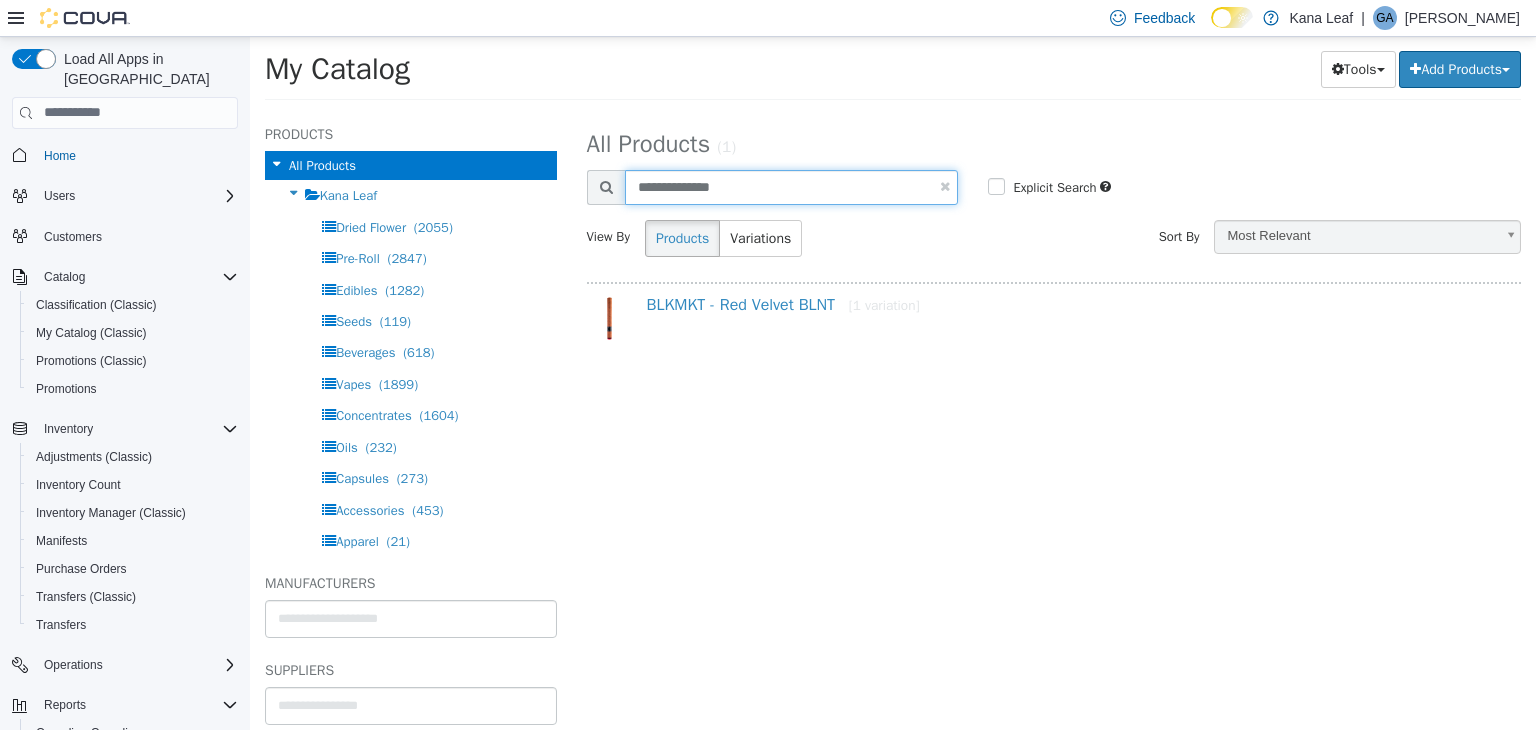 drag, startPoint x: 756, startPoint y: 193, endPoint x: 591, endPoint y: 185, distance: 165.19383 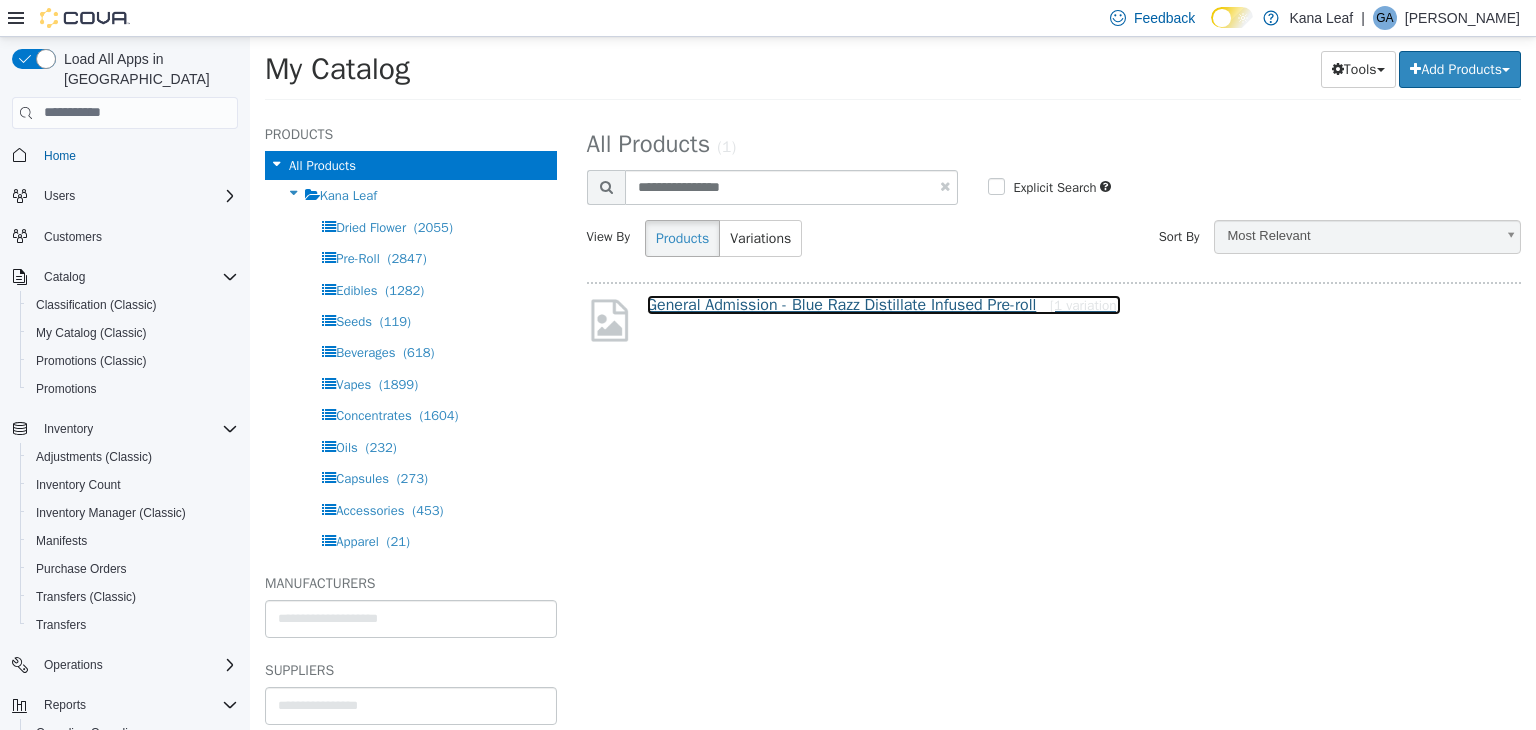 click on "General Admission - Blue Razz Distillate Infused Pre-roll
[1 variation]" at bounding box center [884, 304] 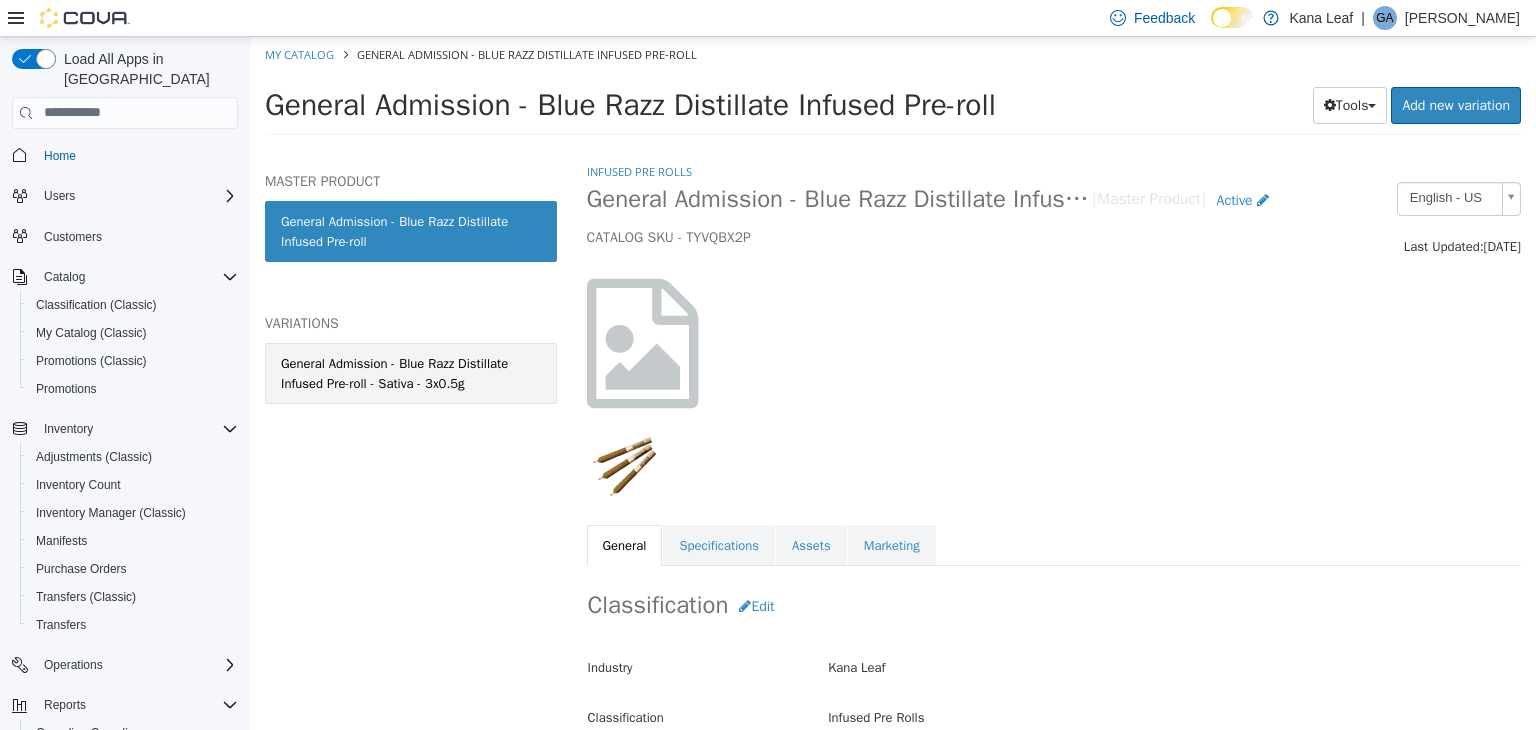 click on "General Admission - Blue Razz Distillate Infused Pre-roll - Sativa - 3x0.5g" at bounding box center [411, 372] 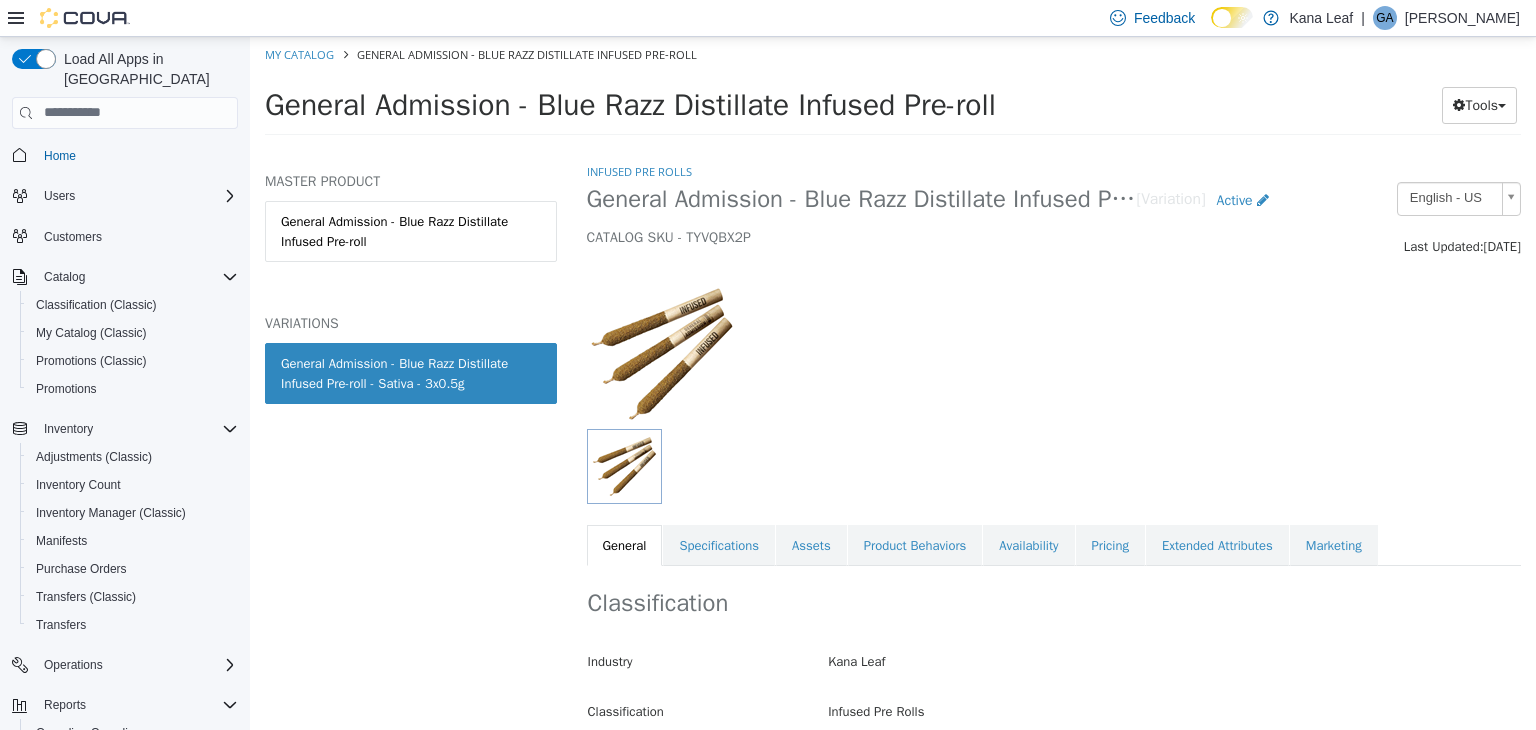 click on "General Admission - Blue Razz Distillate Infused Pre-roll" at bounding box center [411, 230] 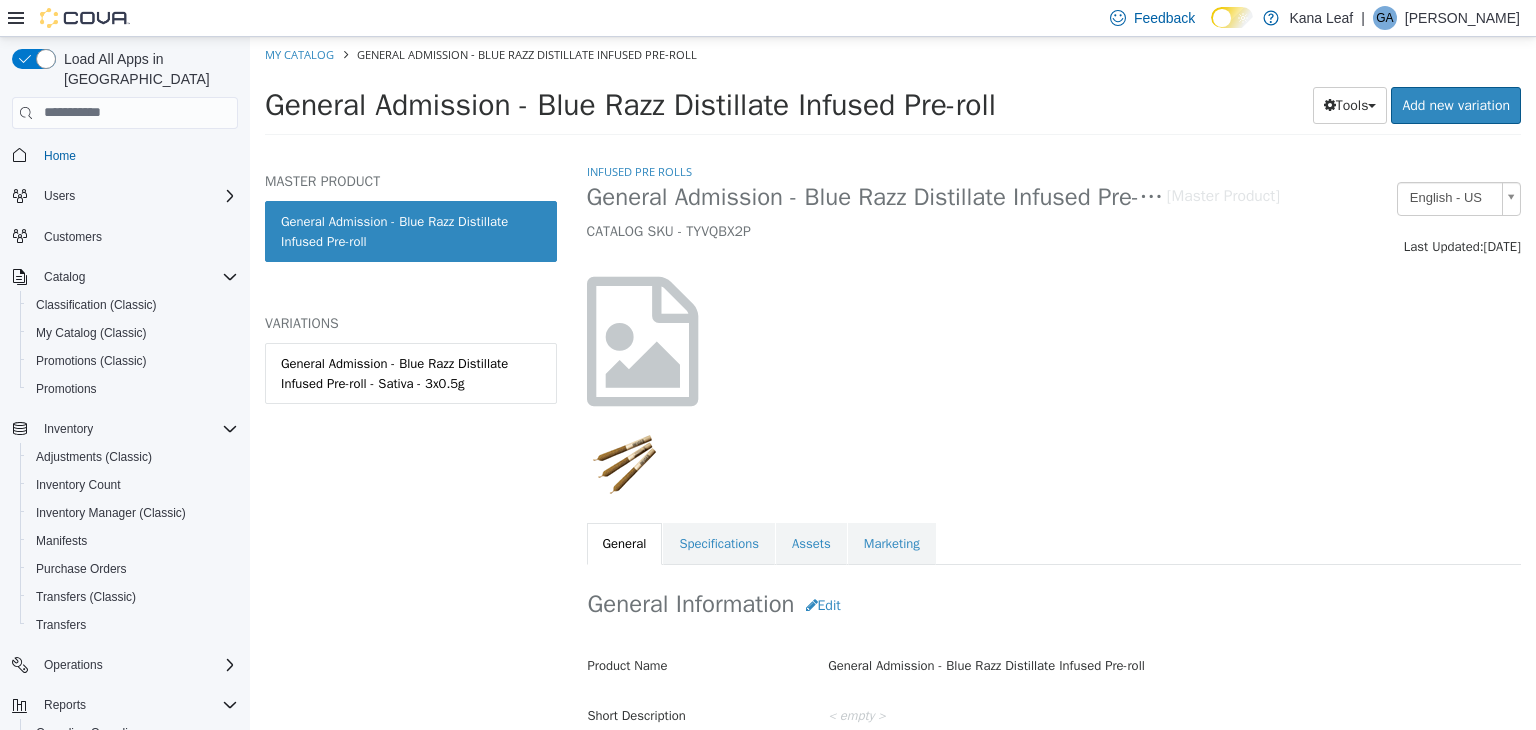 click on "Assets" at bounding box center [811, 543] 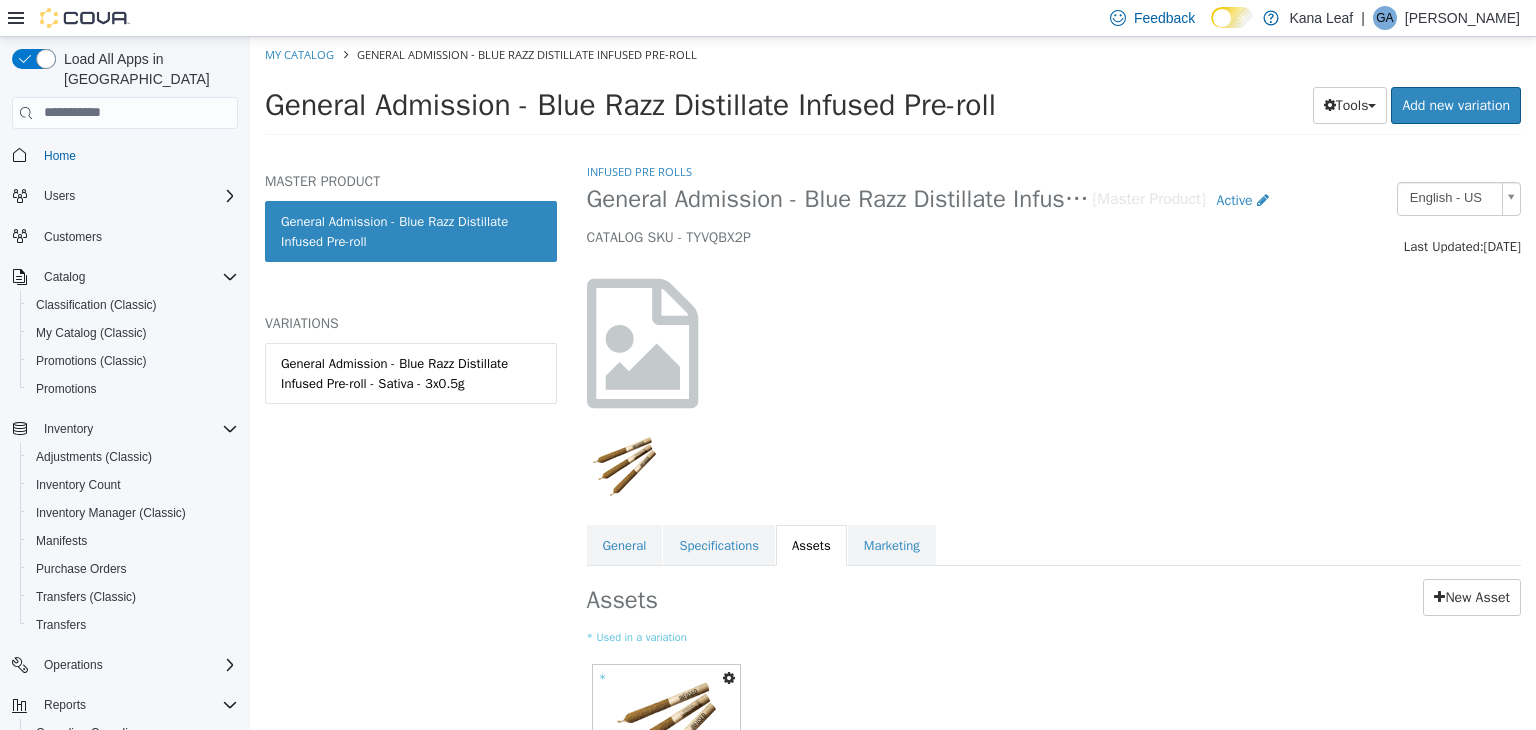 click at bounding box center [729, 677] 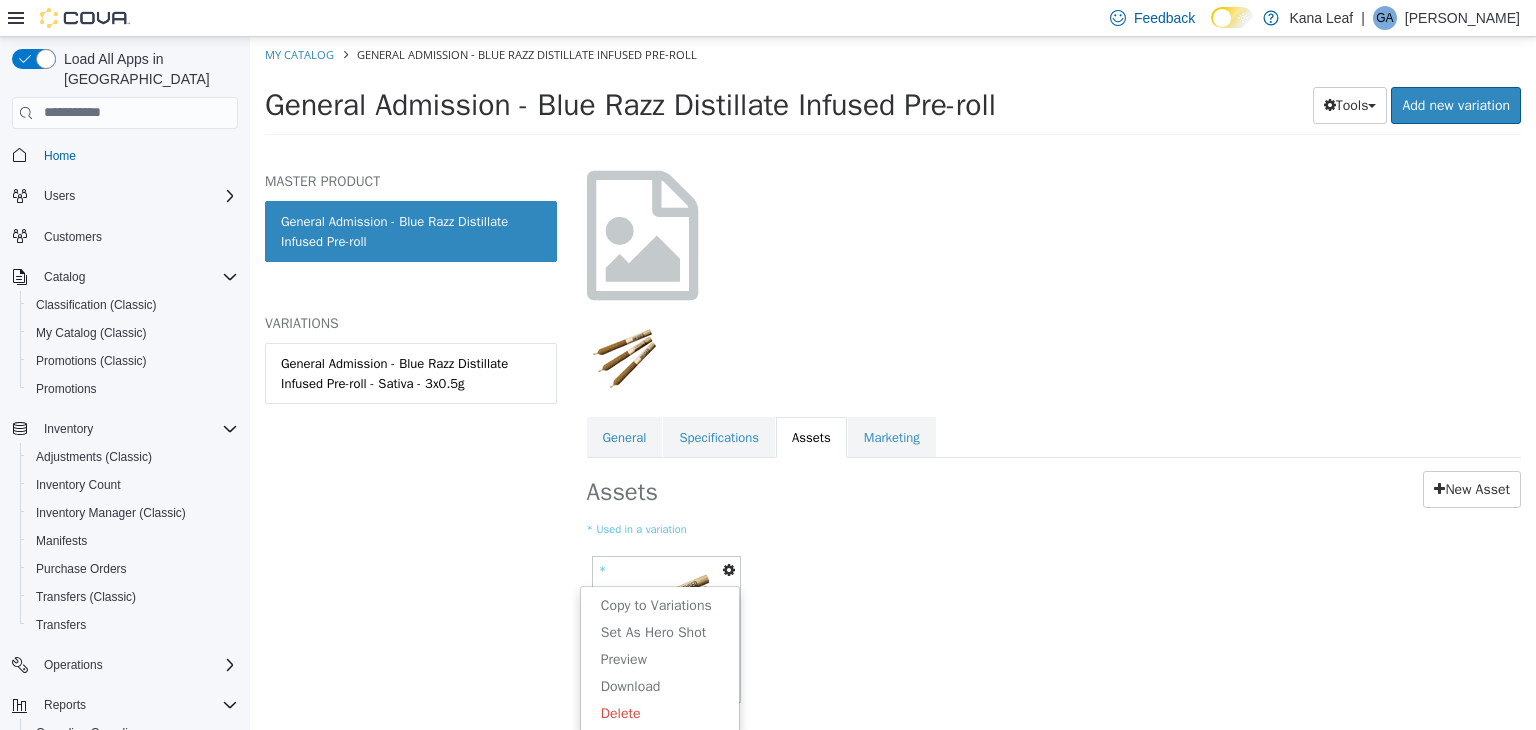 scroll, scrollTop: 168, scrollLeft: 0, axis: vertical 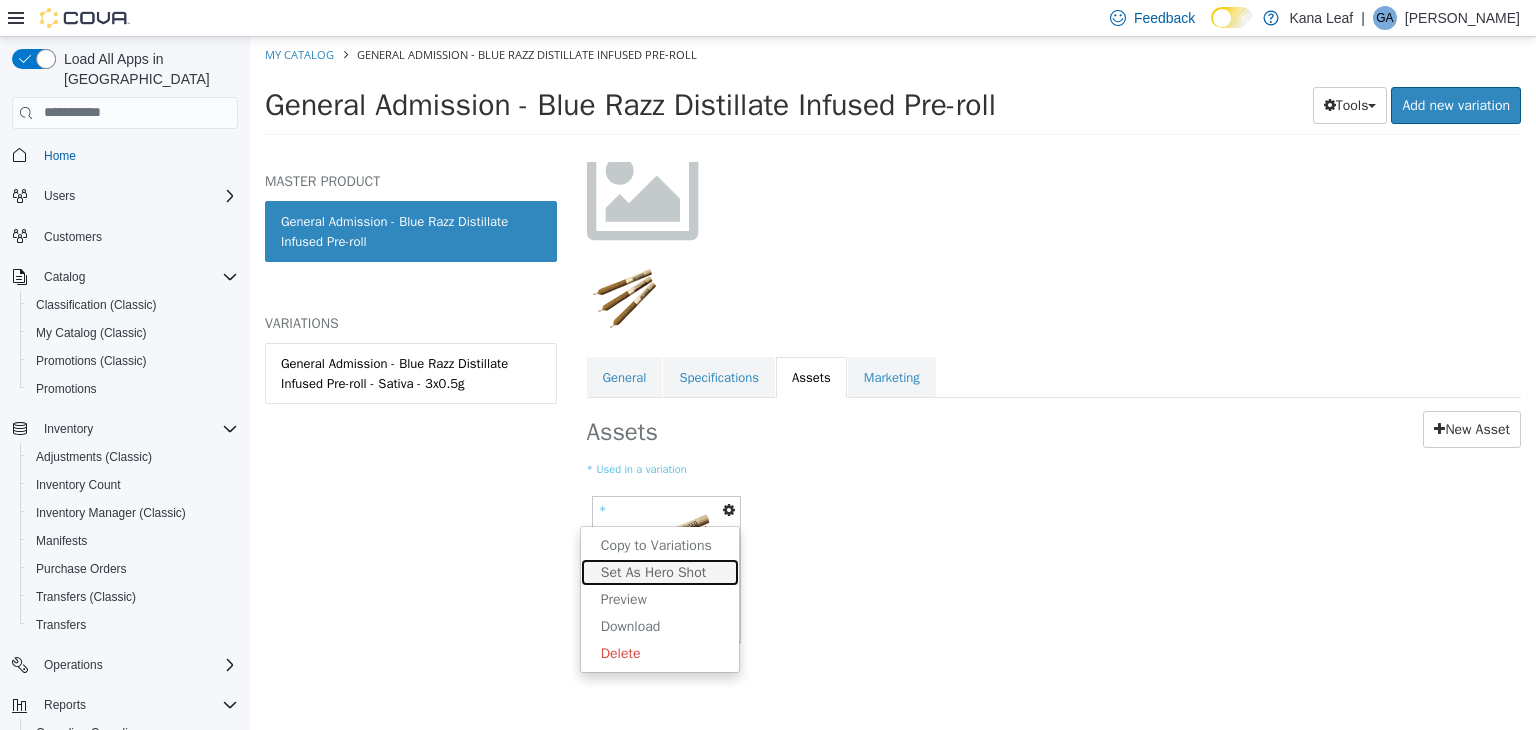 click on "Set As Hero Shot" at bounding box center (660, 571) 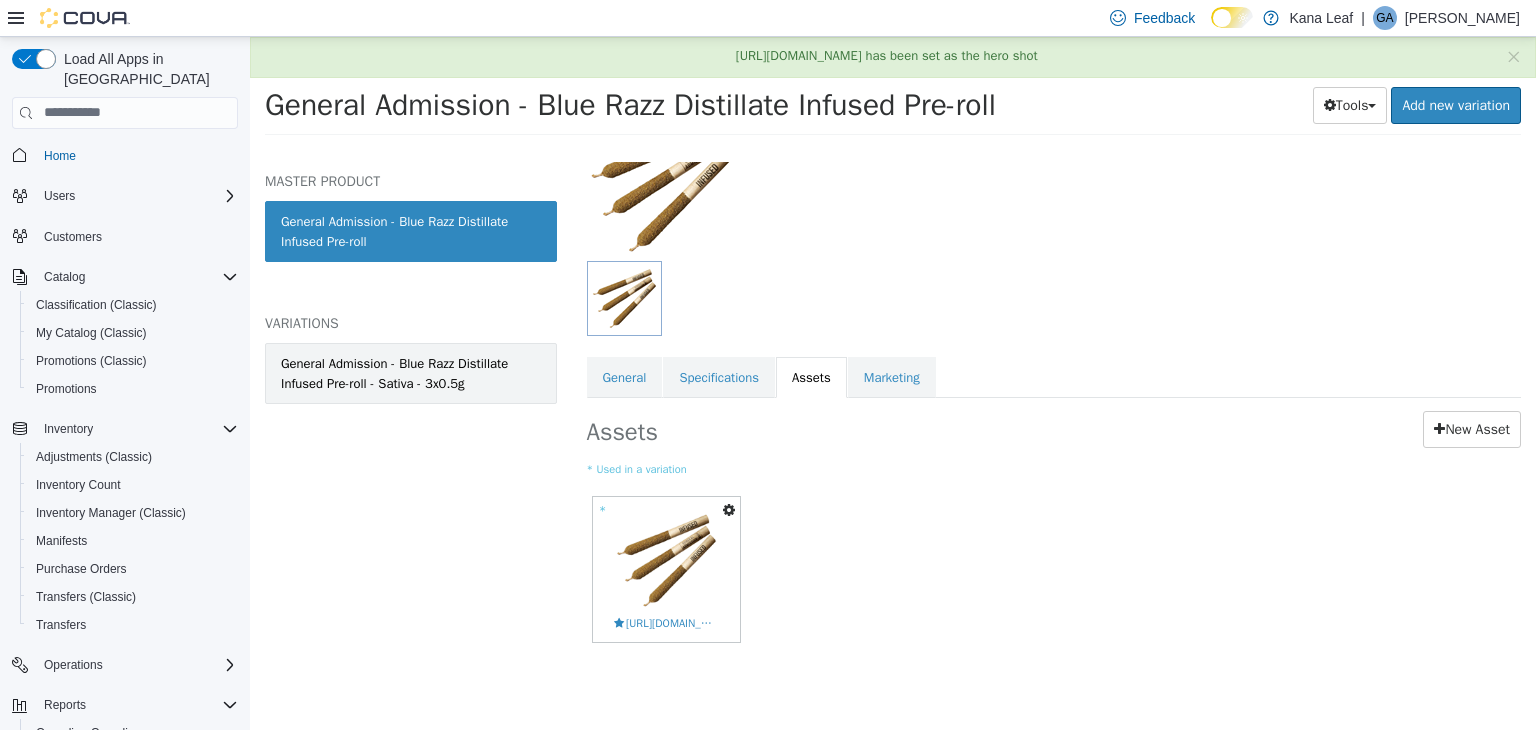 click on "General Admission - Blue Razz Distillate Infused Pre-roll - Sativa - 3x0.5g" at bounding box center [411, 372] 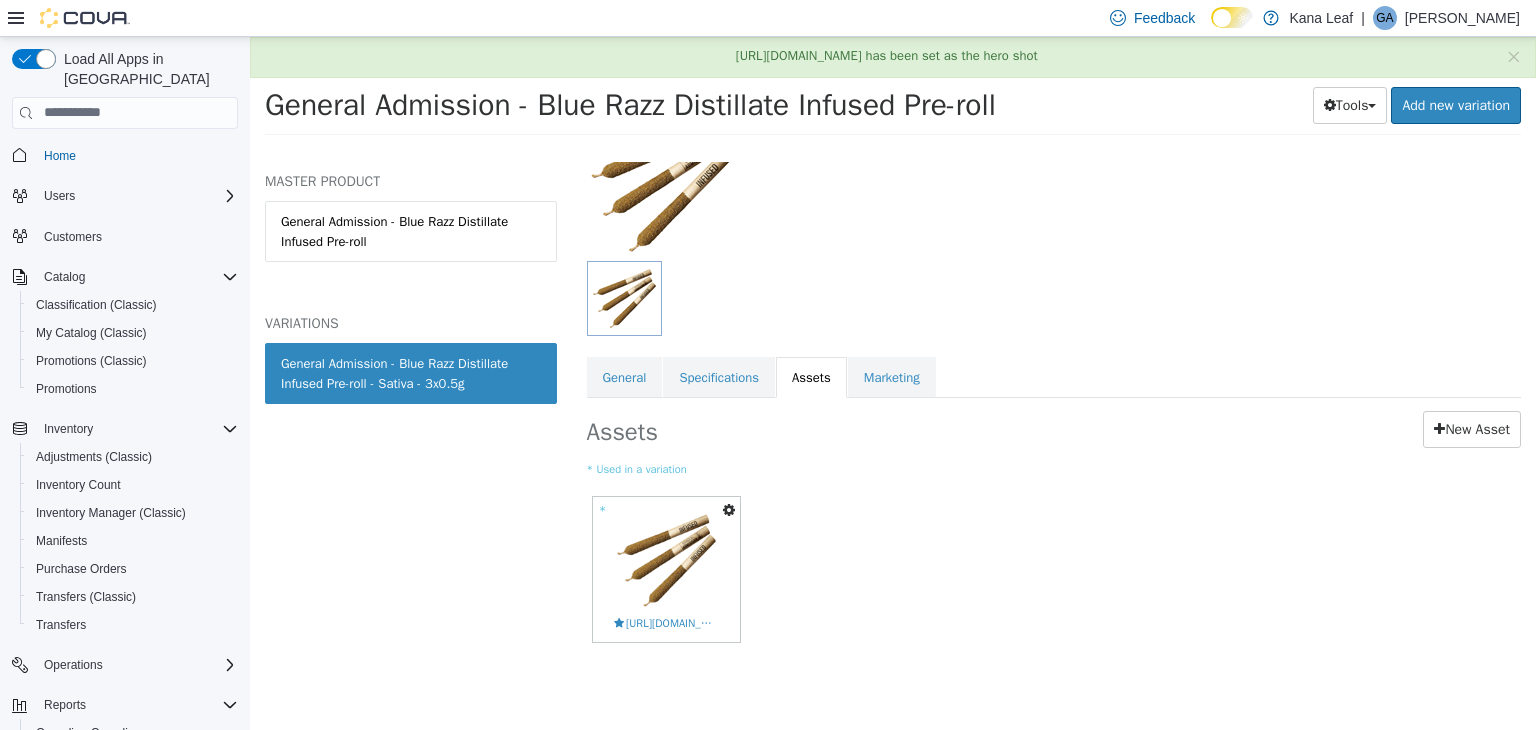 scroll, scrollTop: 167, scrollLeft: 0, axis: vertical 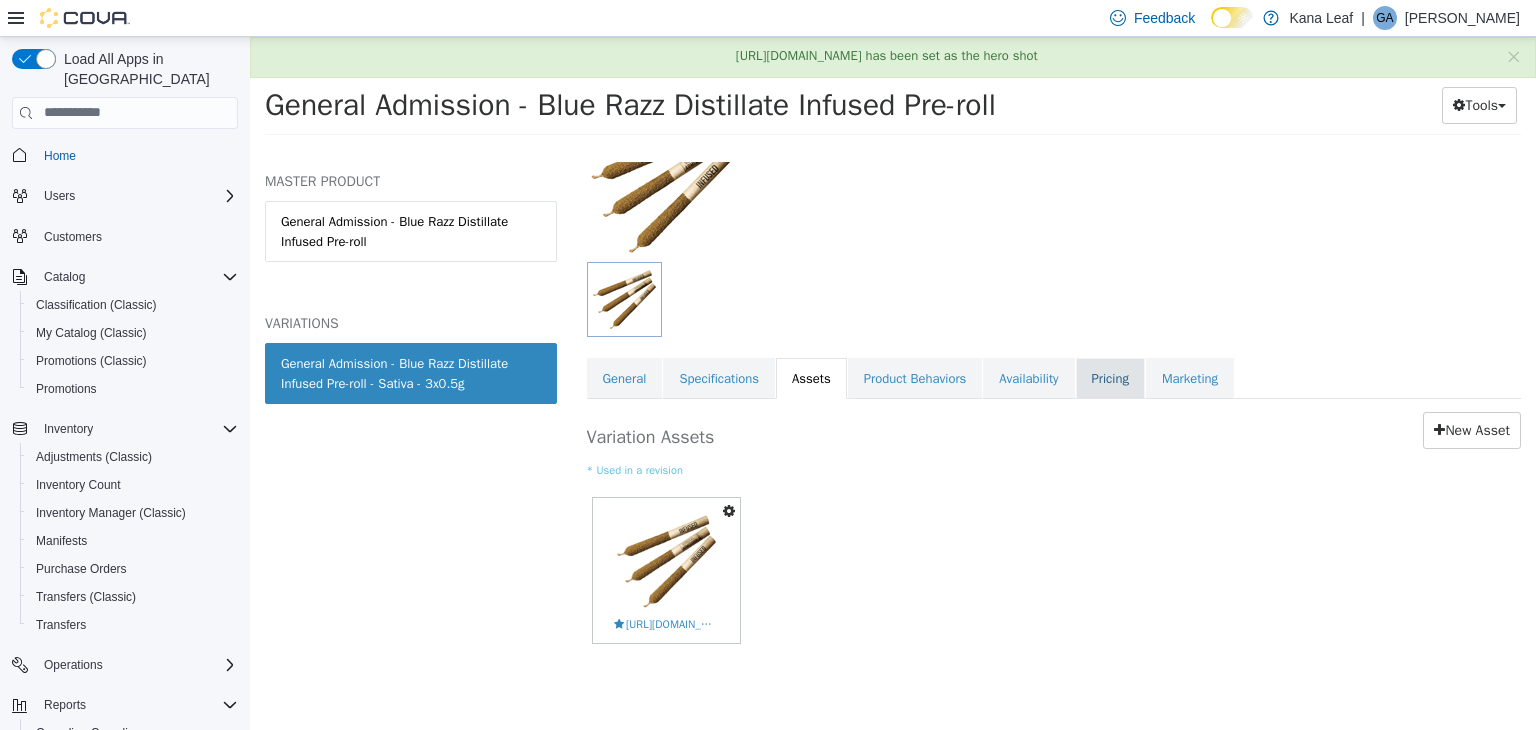 click on "Pricing" at bounding box center [1110, 378] 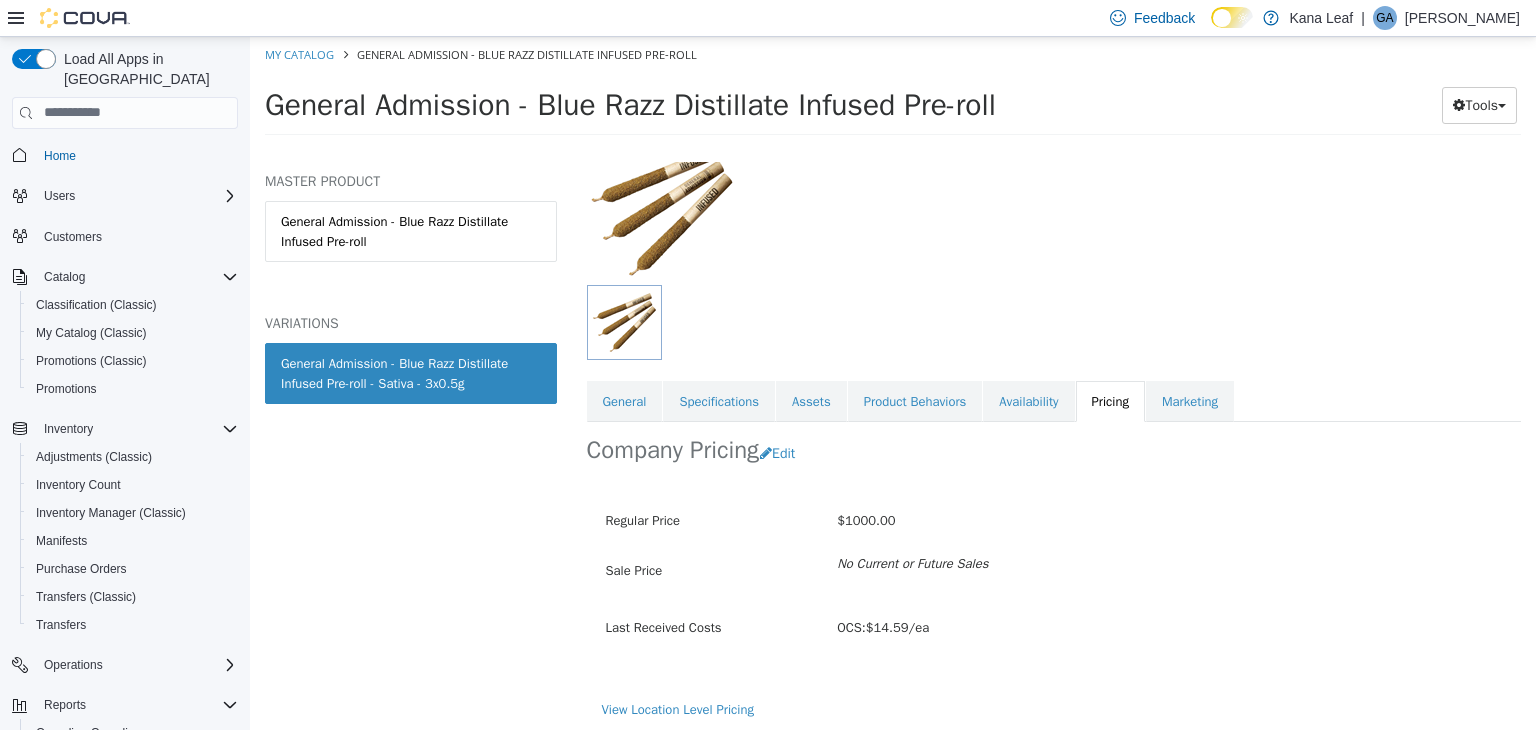 scroll, scrollTop: 147, scrollLeft: 0, axis: vertical 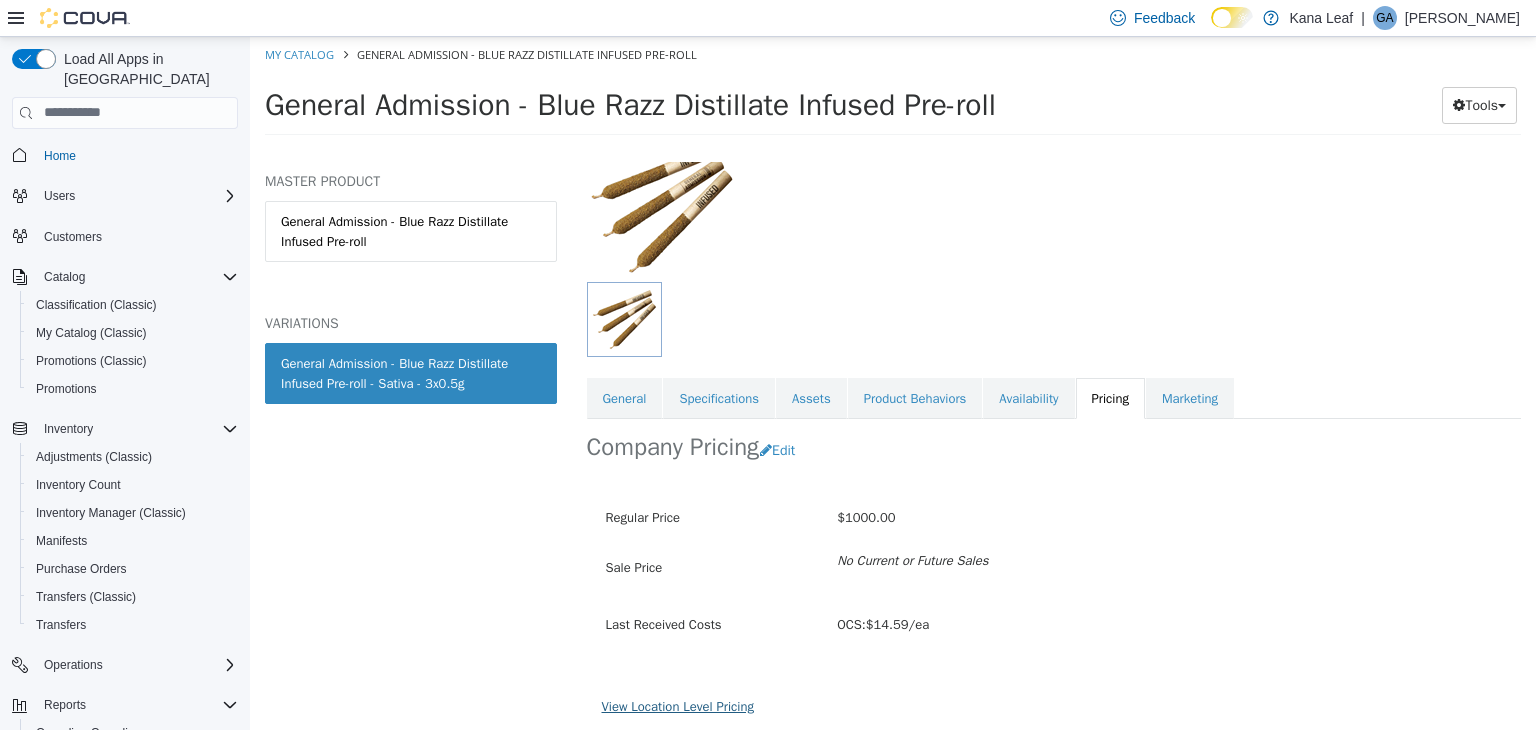 click on "View Location Level Pricing" at bounding box center [678, 705] 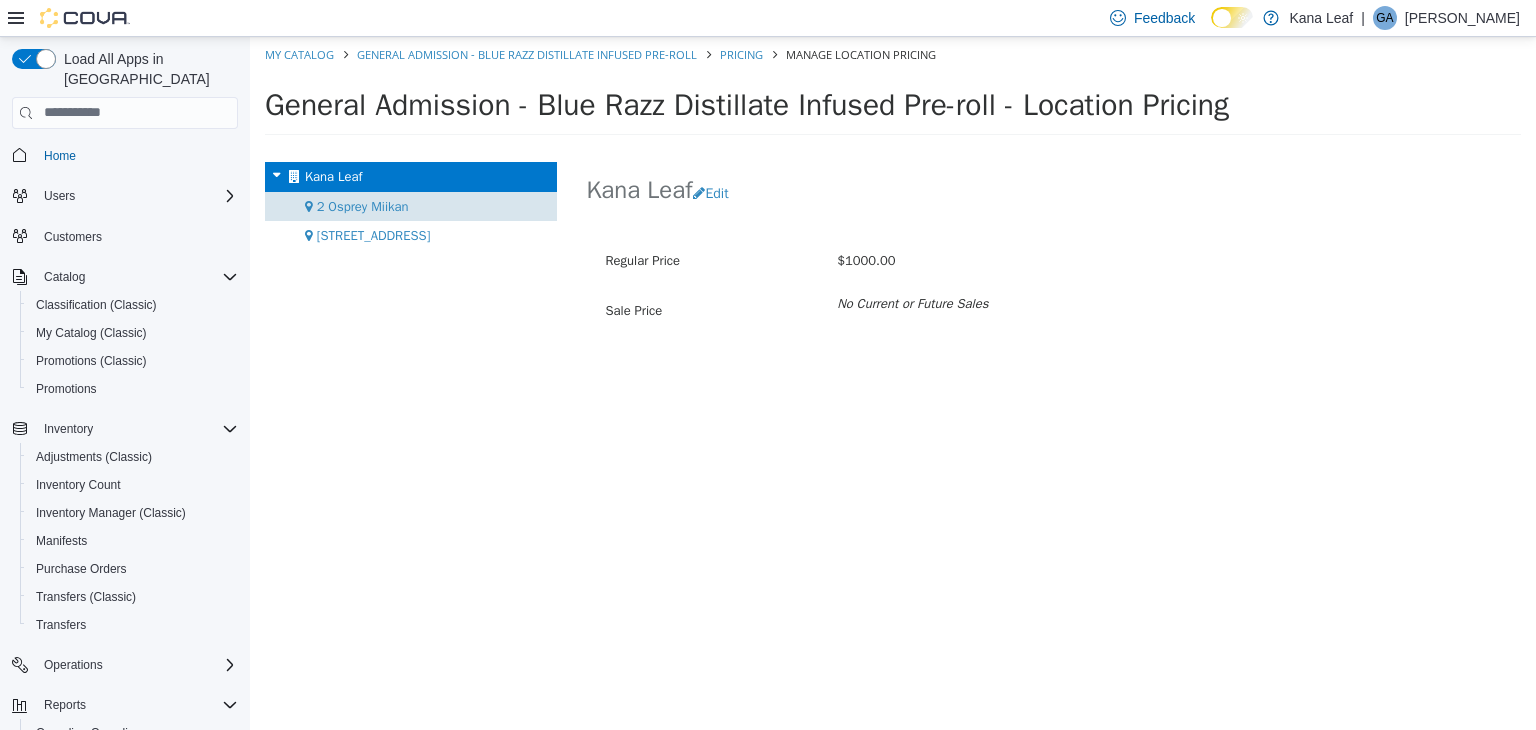 click on "2 Osprey Miikan" at bounding box center (363, 205) 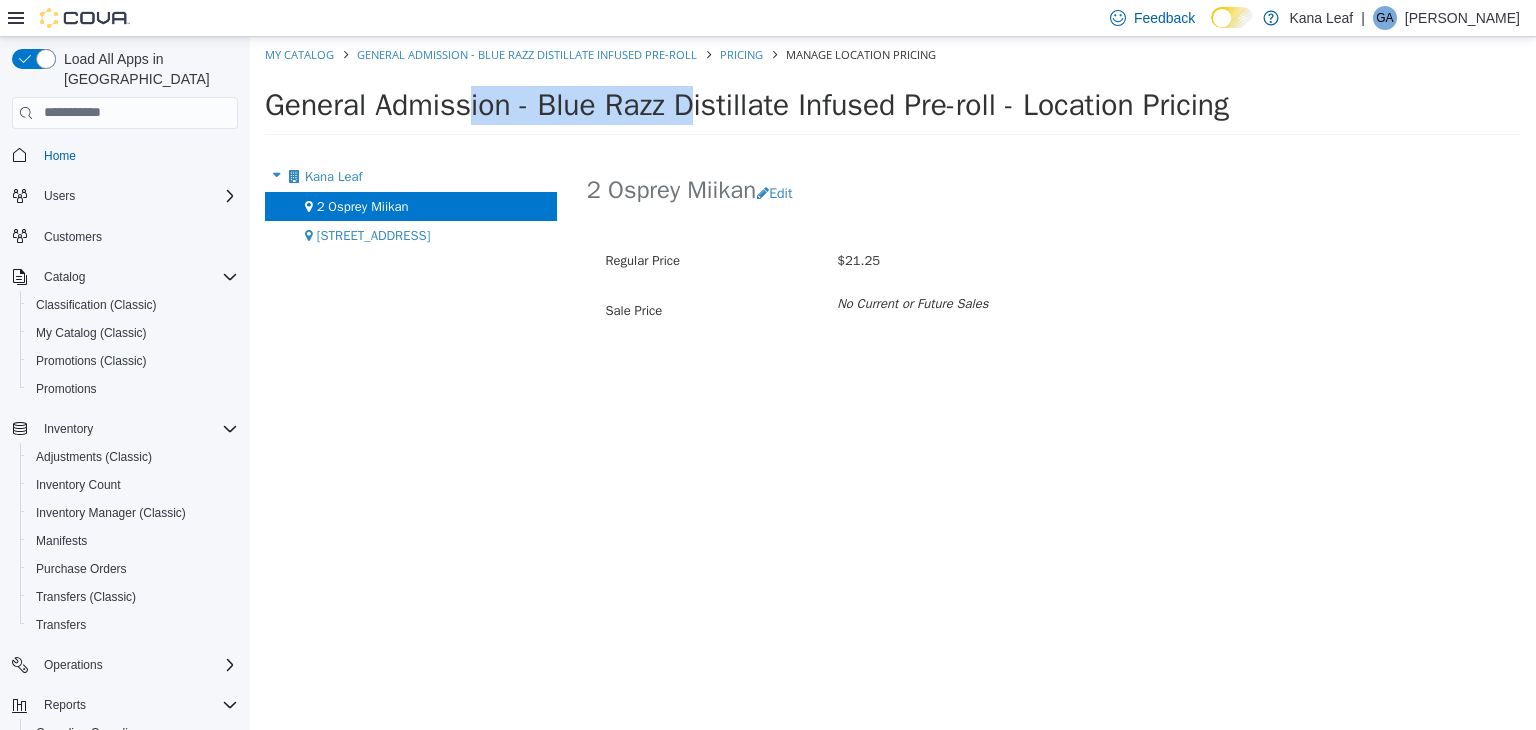 drag, startPoint x: 510, startPoint y: 111, endPoint x: 295, endPoint y: 122, distance: 215.2812 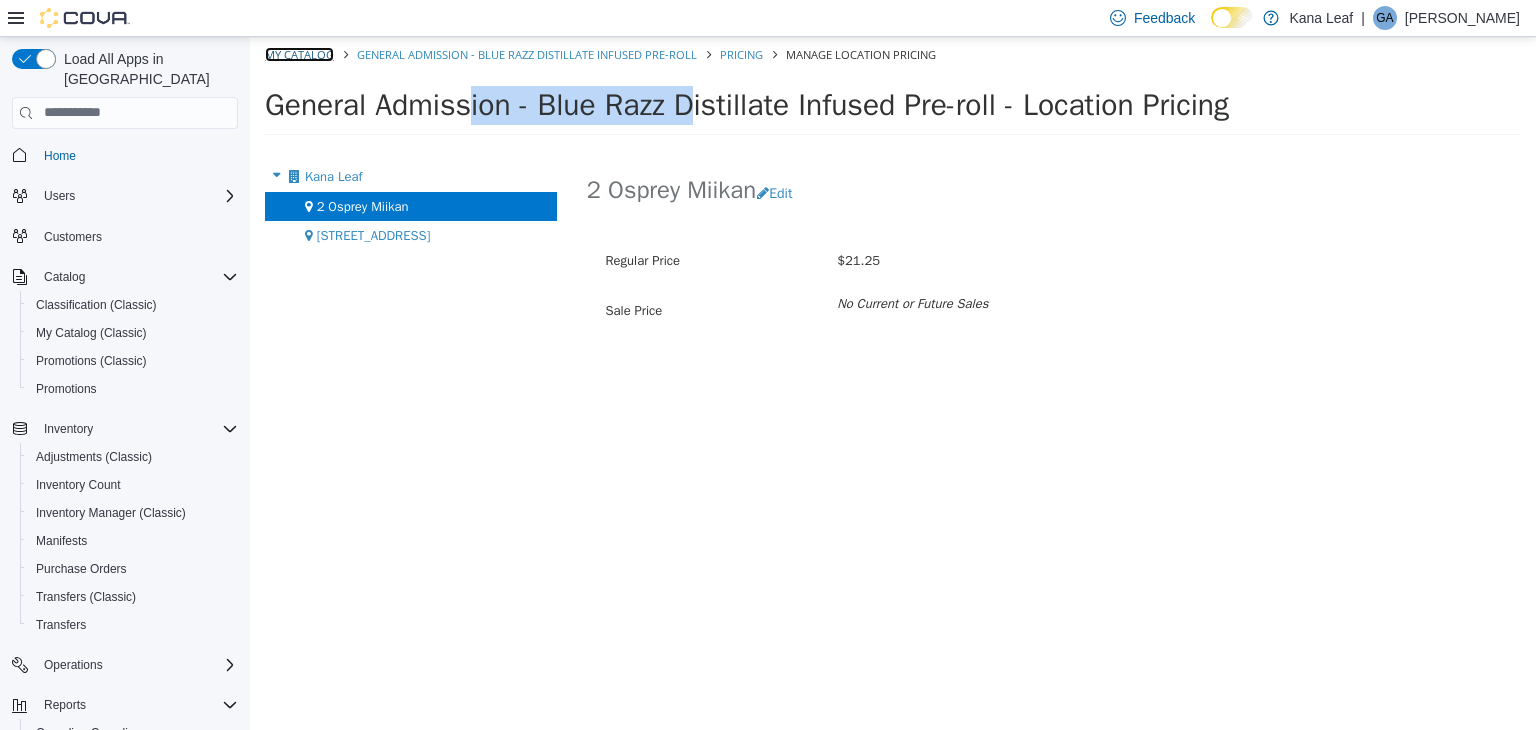 click on "My Catalog" at bounding box center (299, 53) 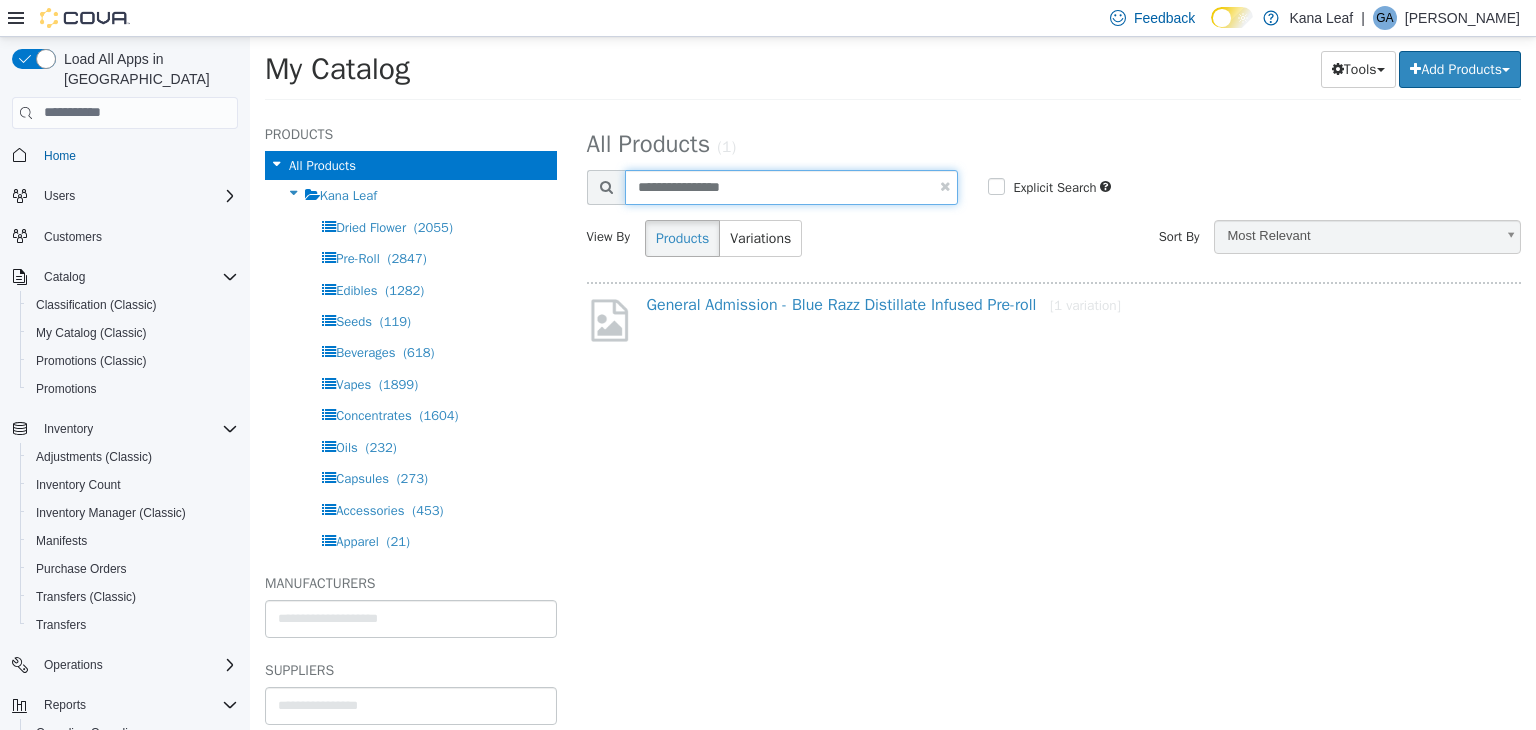 drag, startPoint x: 786, startPoint y: 196, endPoint x: 612, endPoint y: 187, distance: 174.2326 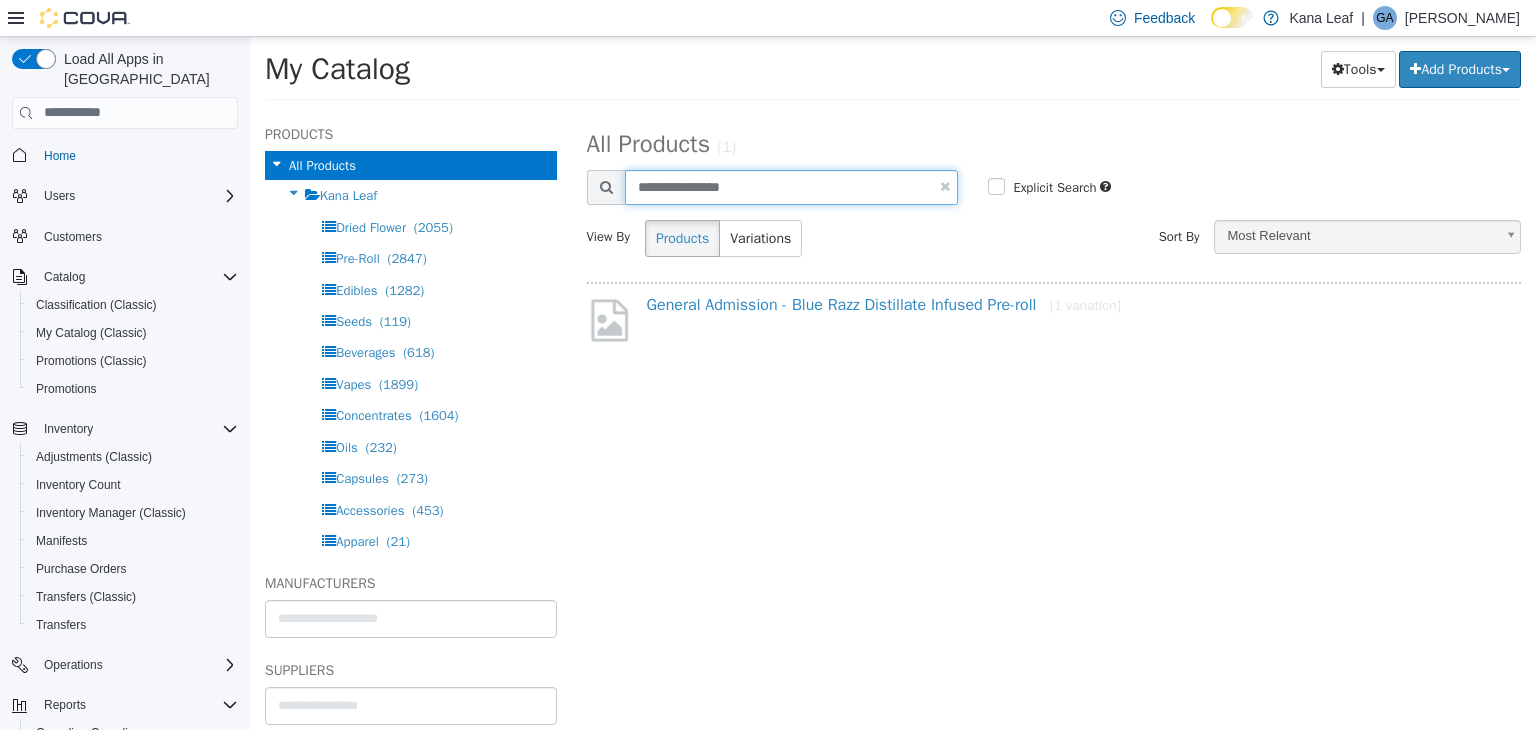 paste on "*" 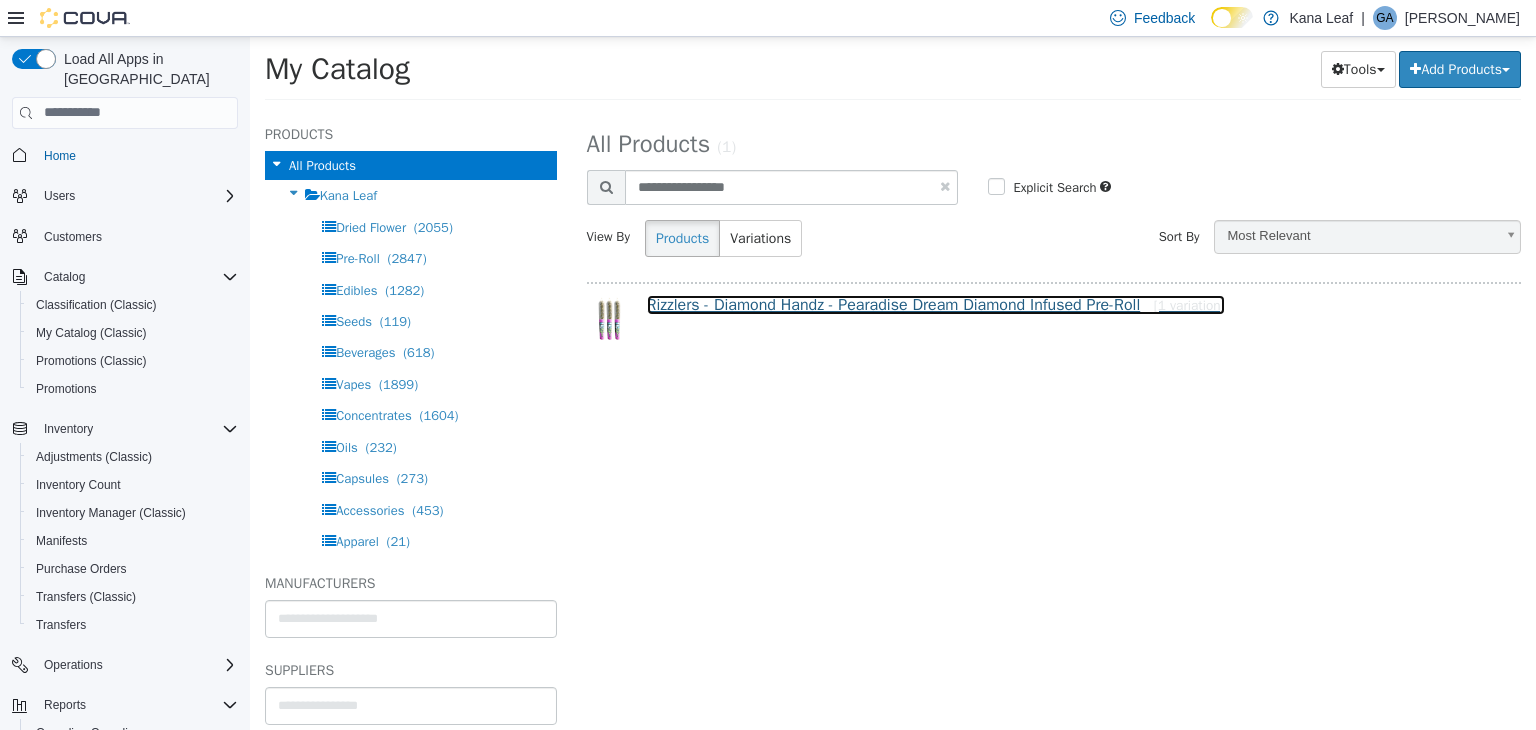 click on "Rizzlers - Diamond Handz - Pearadise Dream Diamond Infused Pre-Roll
[1 variation]" at bounding box center [936, 304] 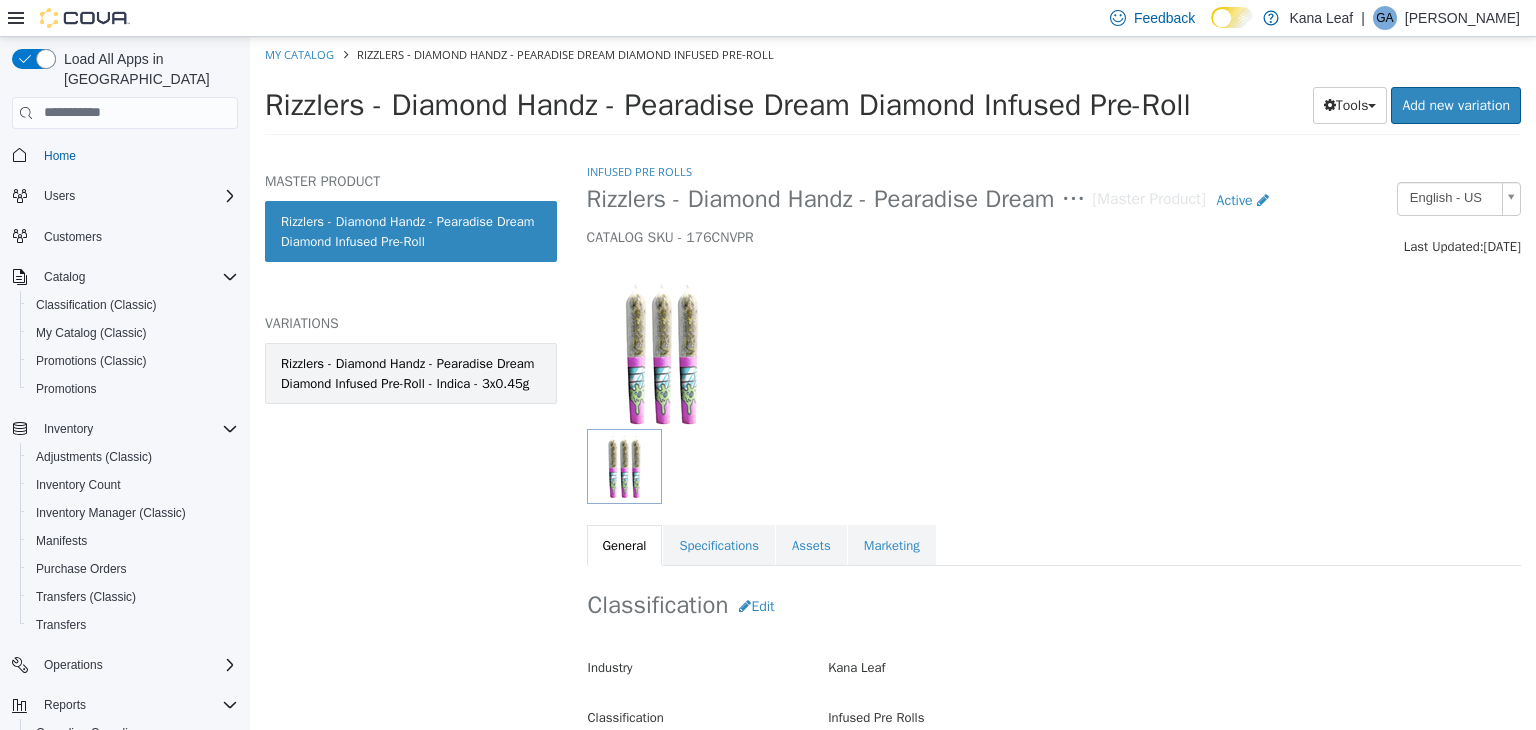click on "Rizzlers - Diamond Handz - Pearadise Dream Diamond Infused Pre-Roll - Indica - 3x0.45g" at bounding box center (411, 372) 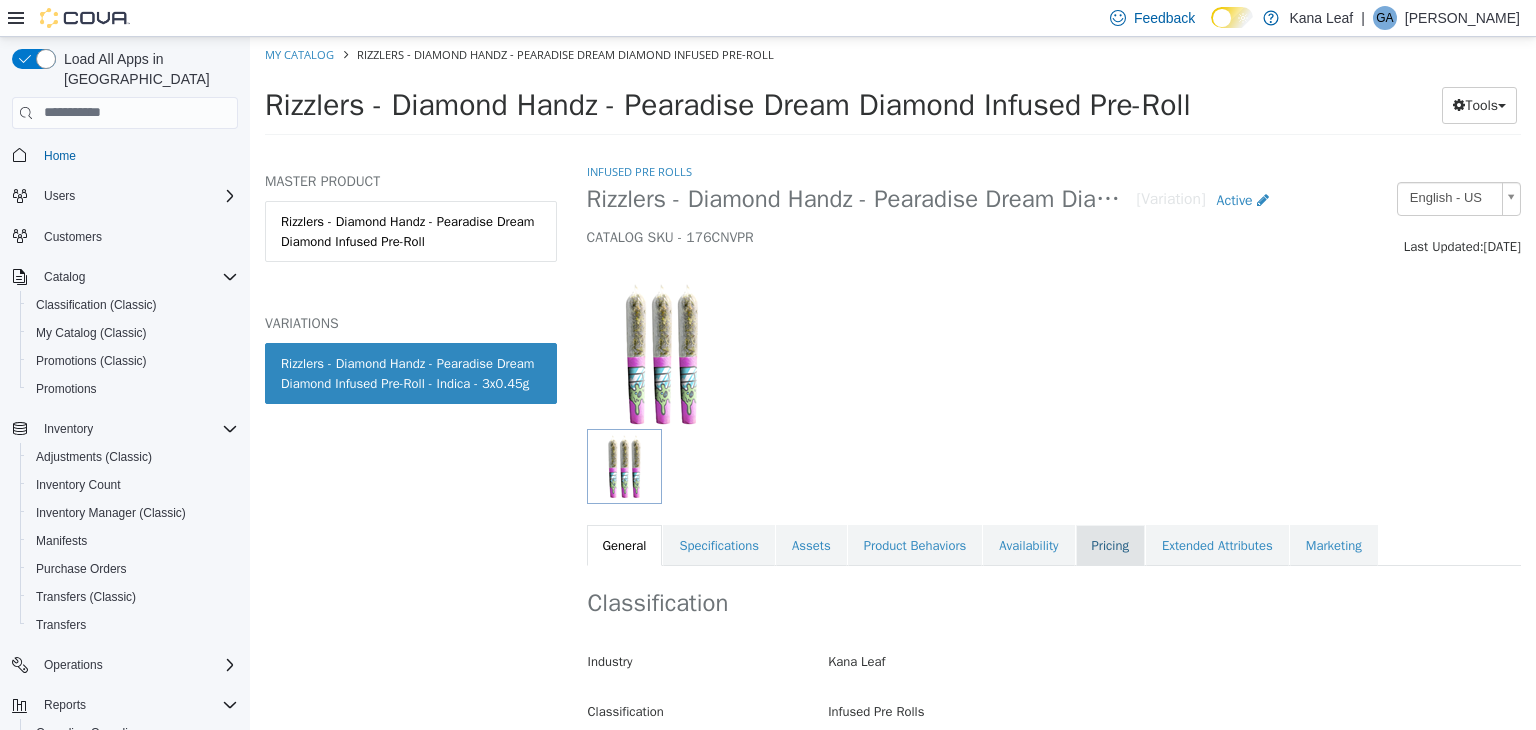 drag, startPoint x: 1097, startPoint y: 544, endPoint x: 1074, endPoint y: 533, distance: 25.495098 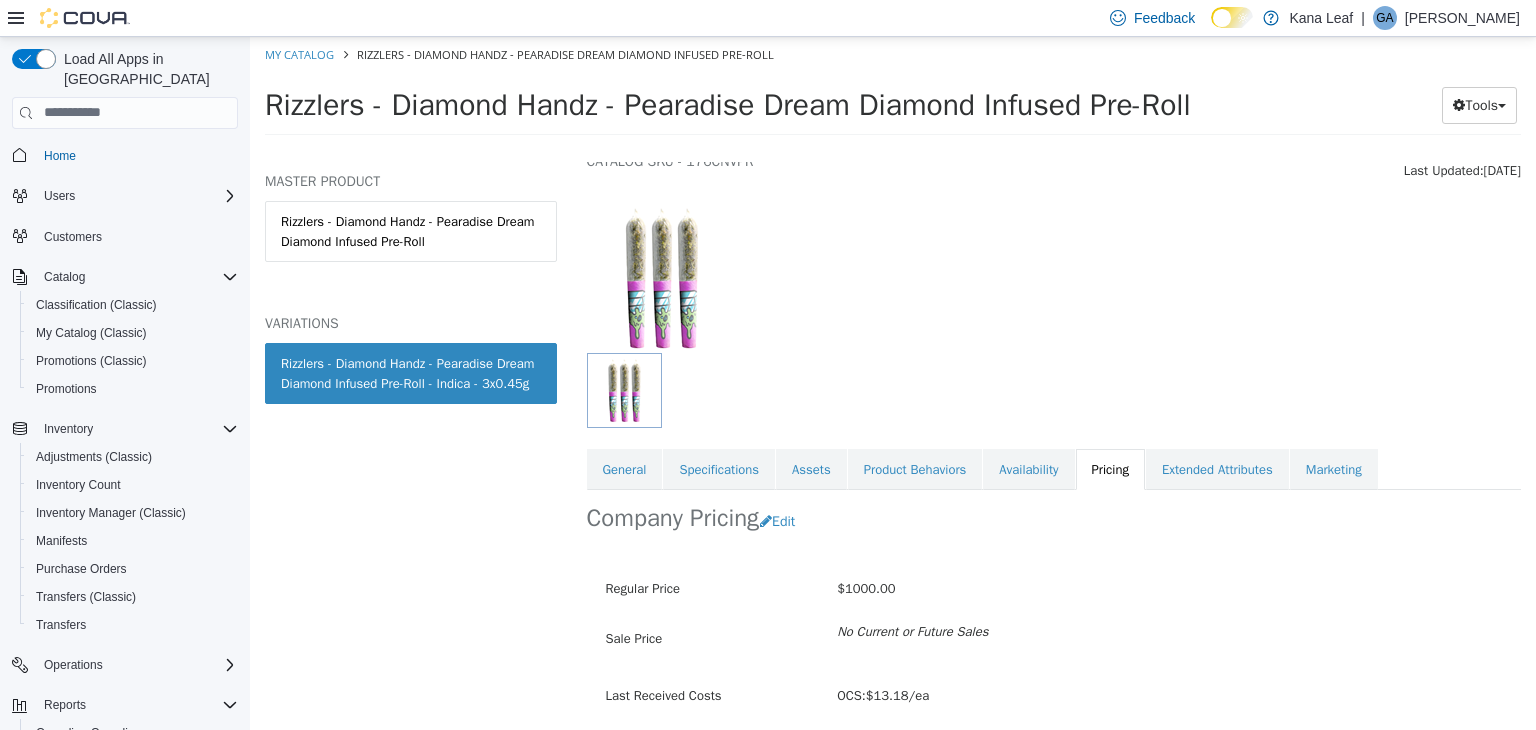 scroll, scrollTop: 147, scrollLeft: 0, axis: vertical 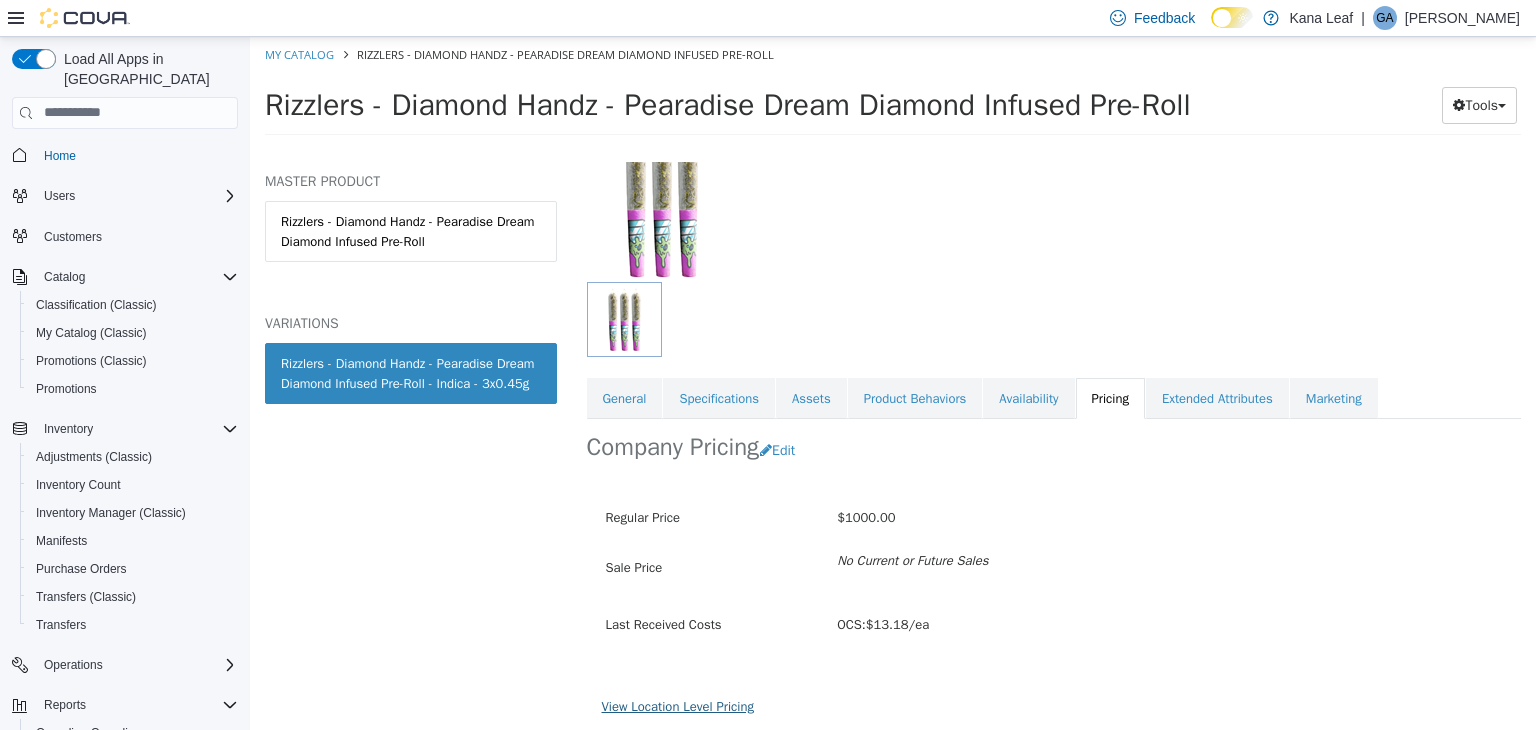 click on "View Location Level Pricing" at bounding box center (678, 705) 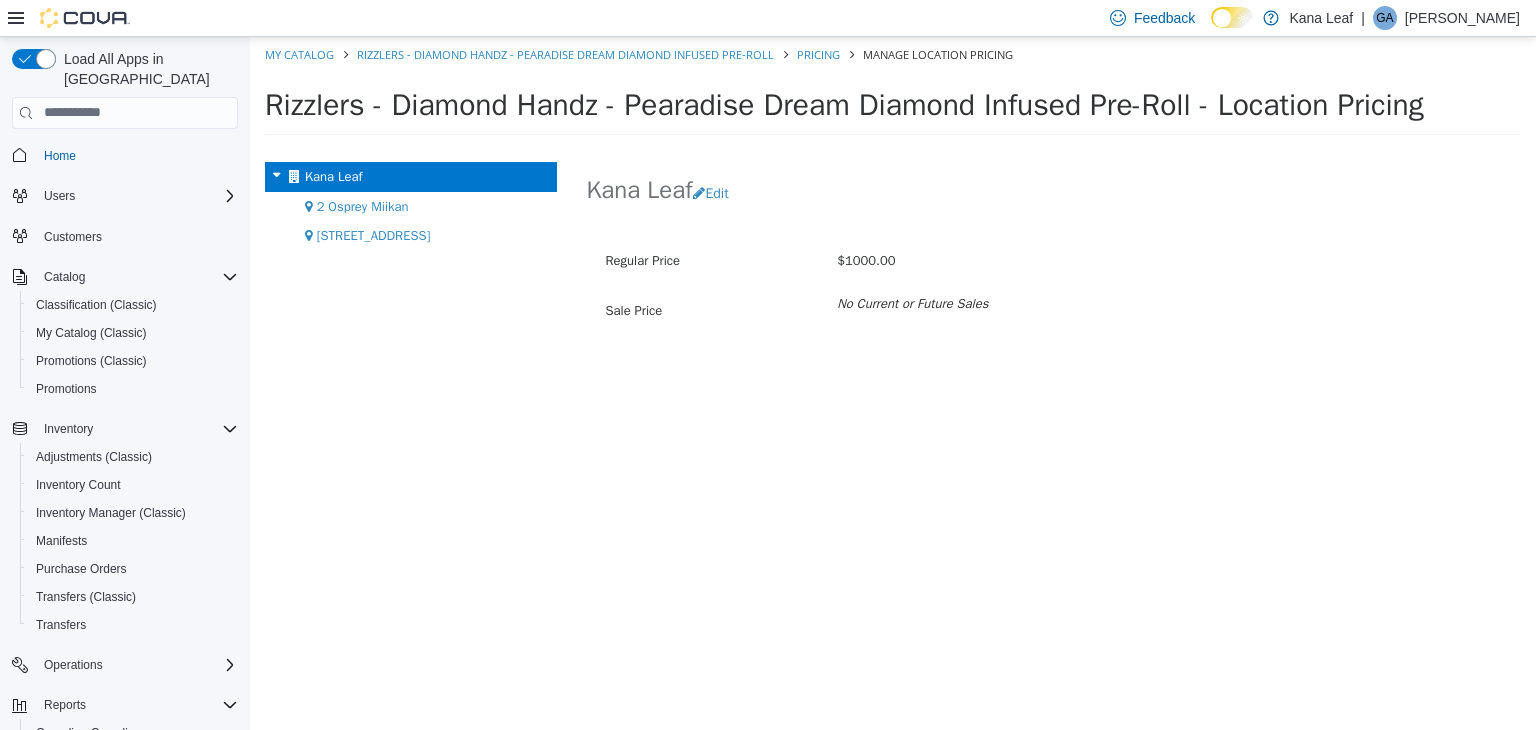 click on "2 Osprey Miikan" at bounding box center (363, 205) 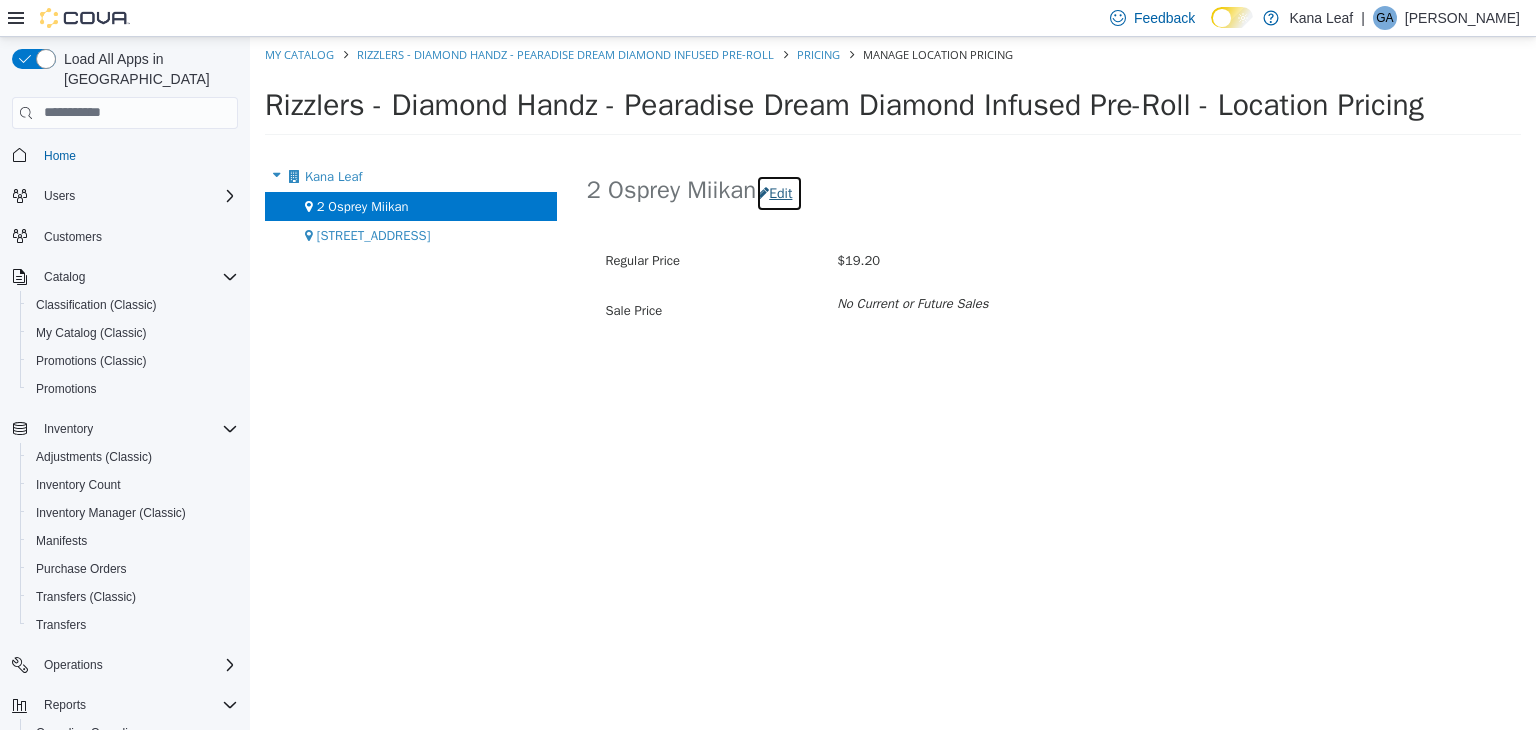 click on "Edit" at bounding box center [779, 192] 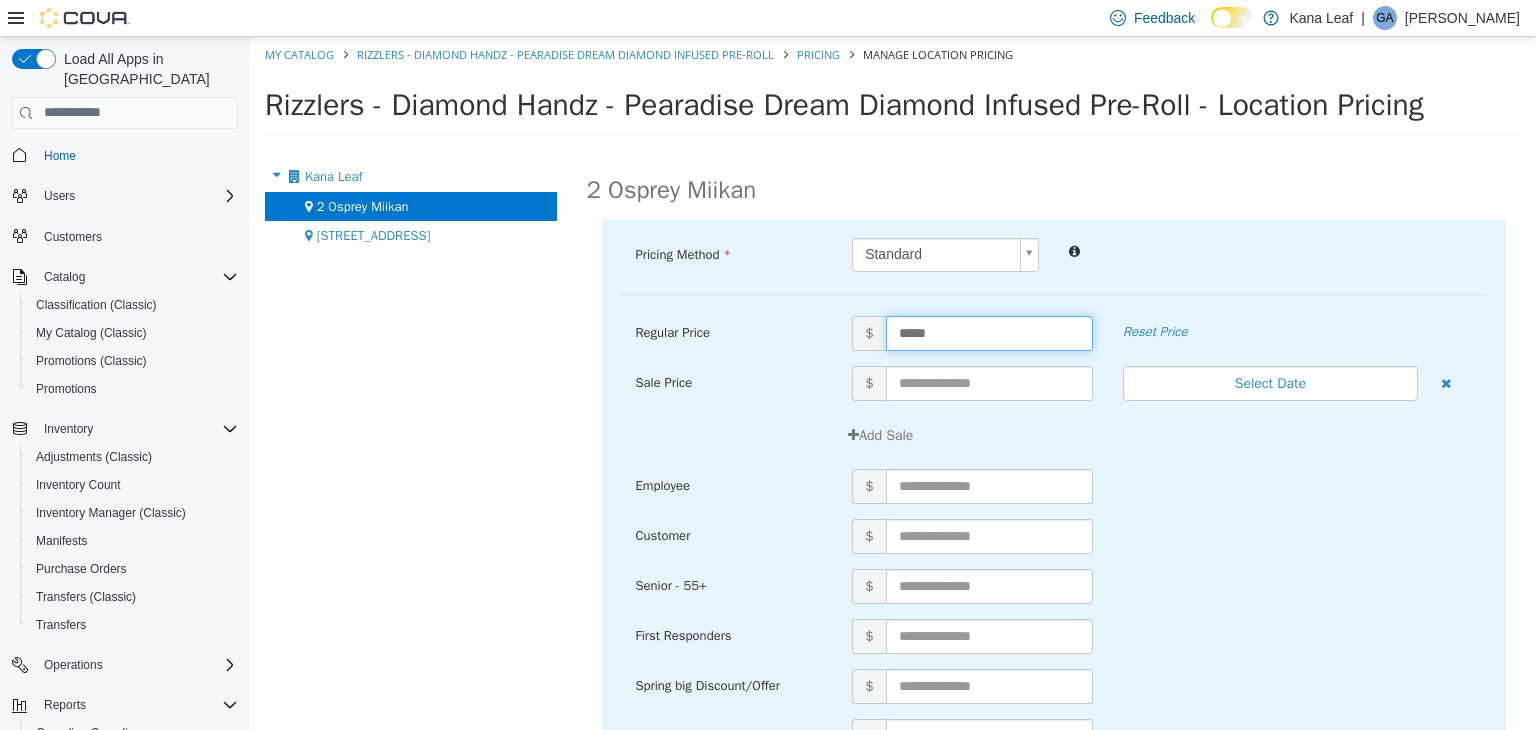 drag, startPoint x: 961, startPoint y: 328, endPoint x: 829, endPoint y: 328, distance: 132 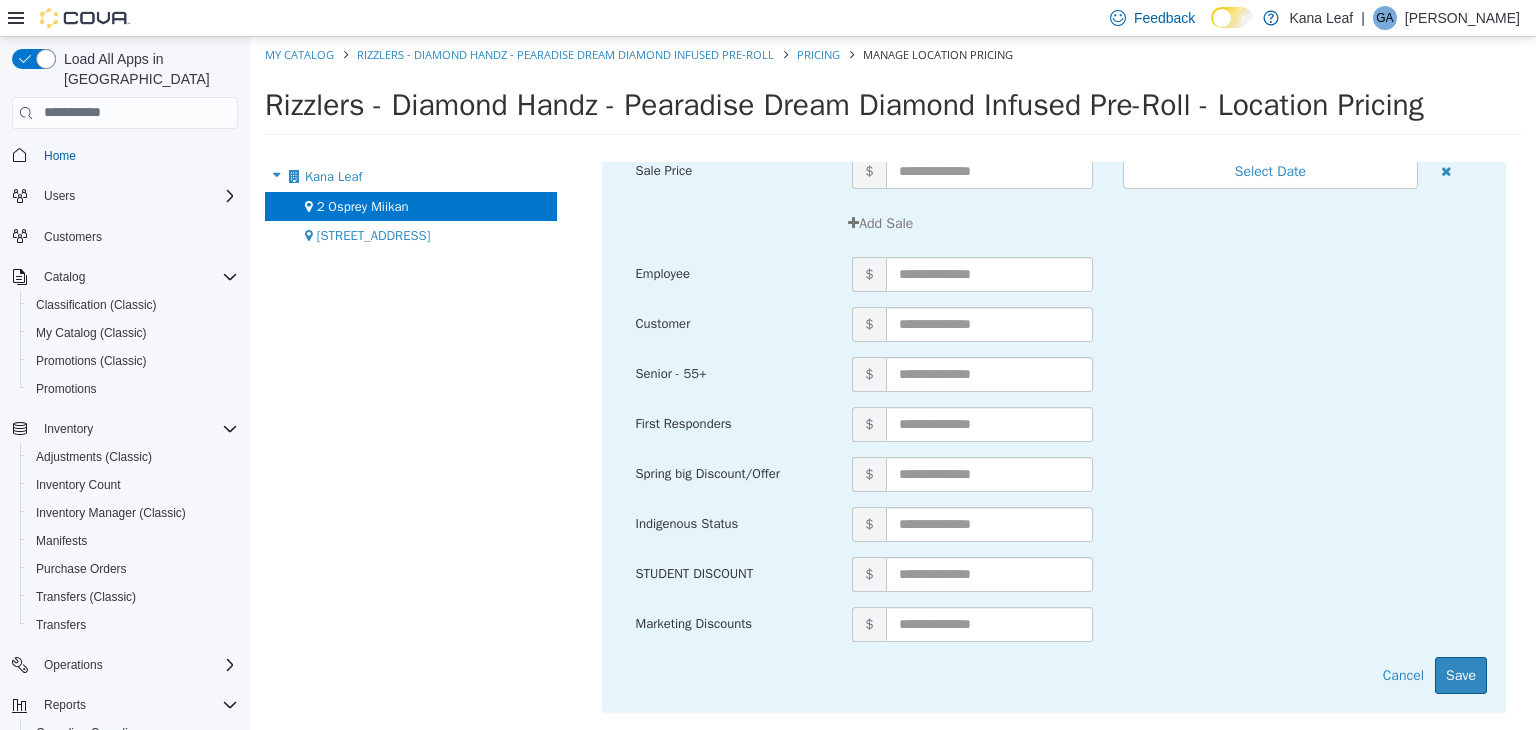 scroll, scrollTop: 214, scrollLeft: 0, axis: vertical 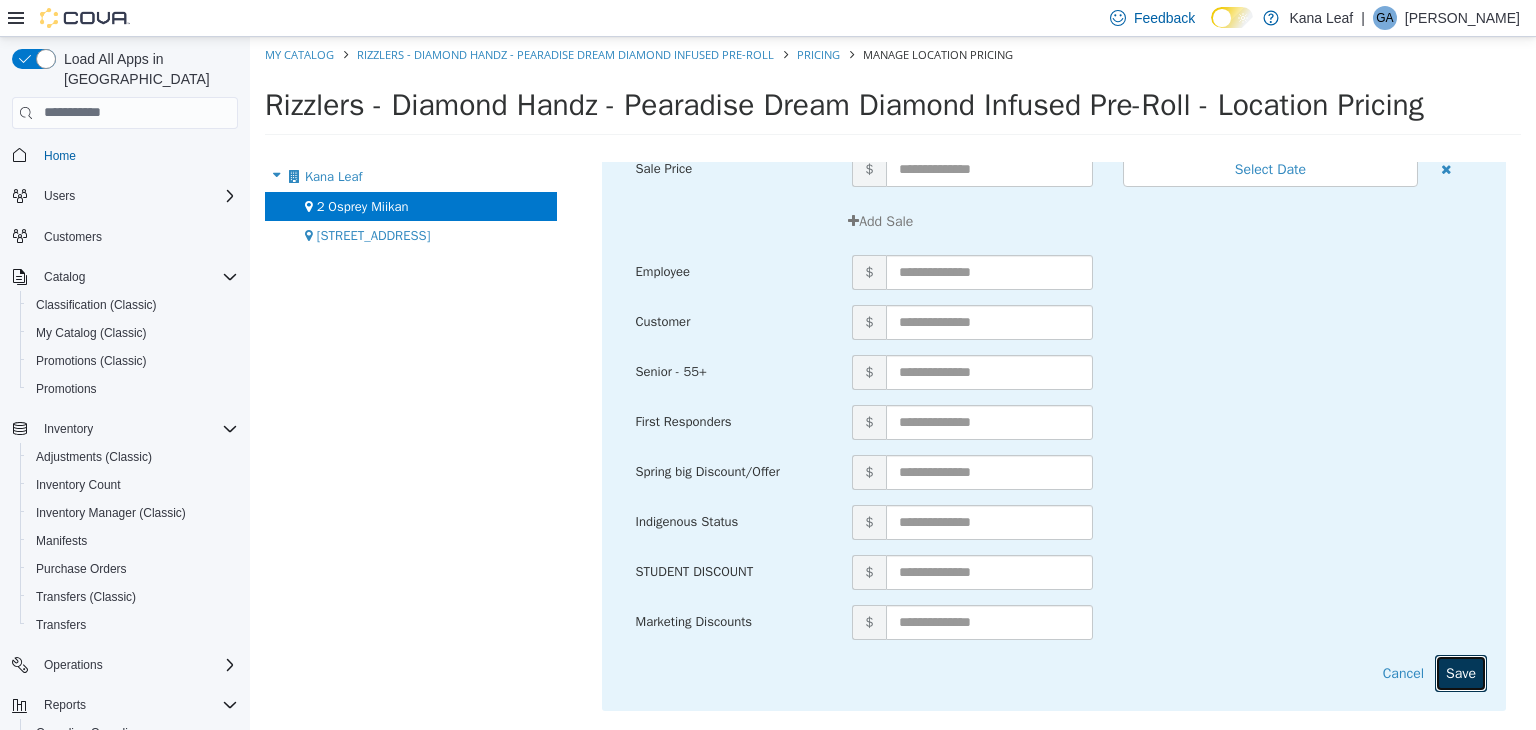 click on "Save" at bounding box center [1461, 672] 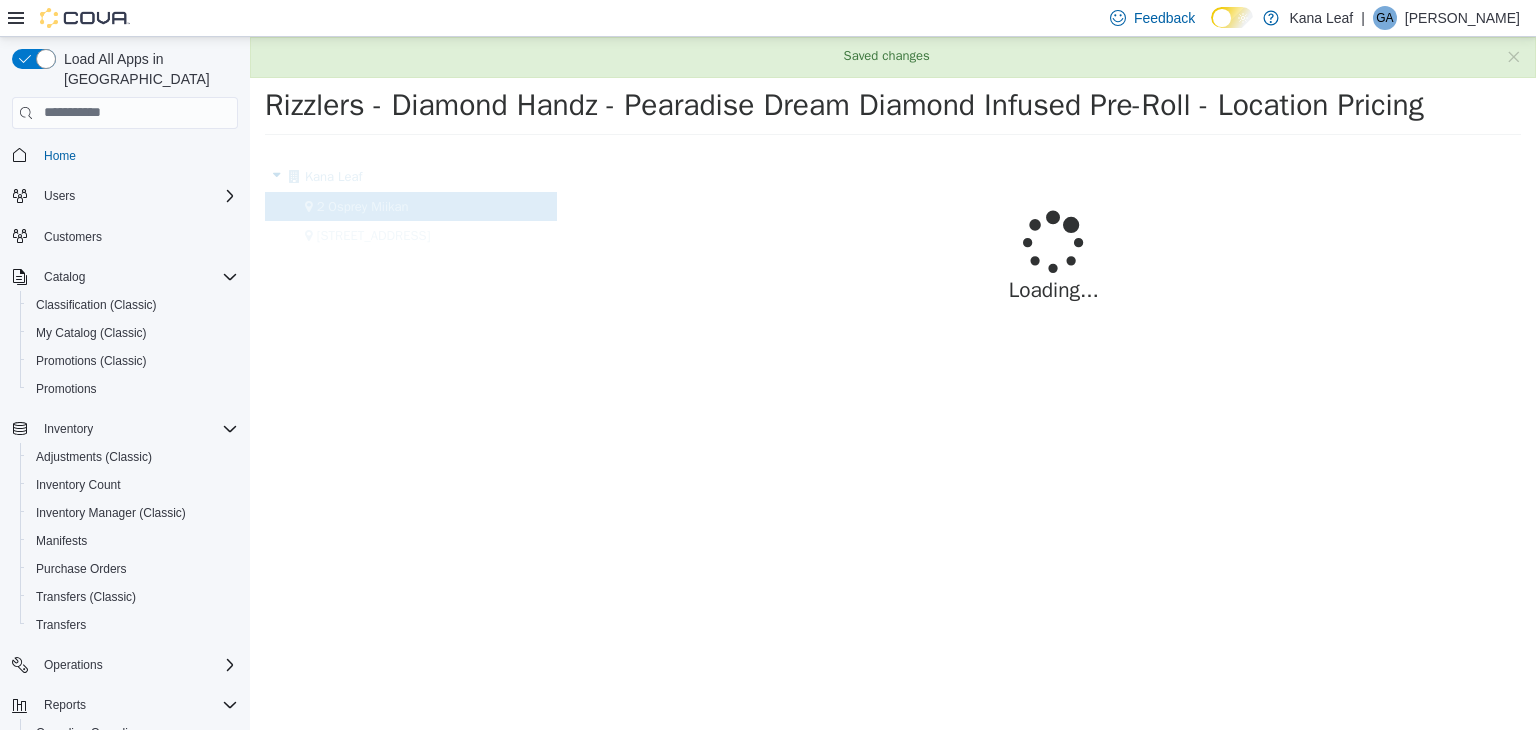 scroll, scrollTop: 0, scrollLeft: 0, axis: both 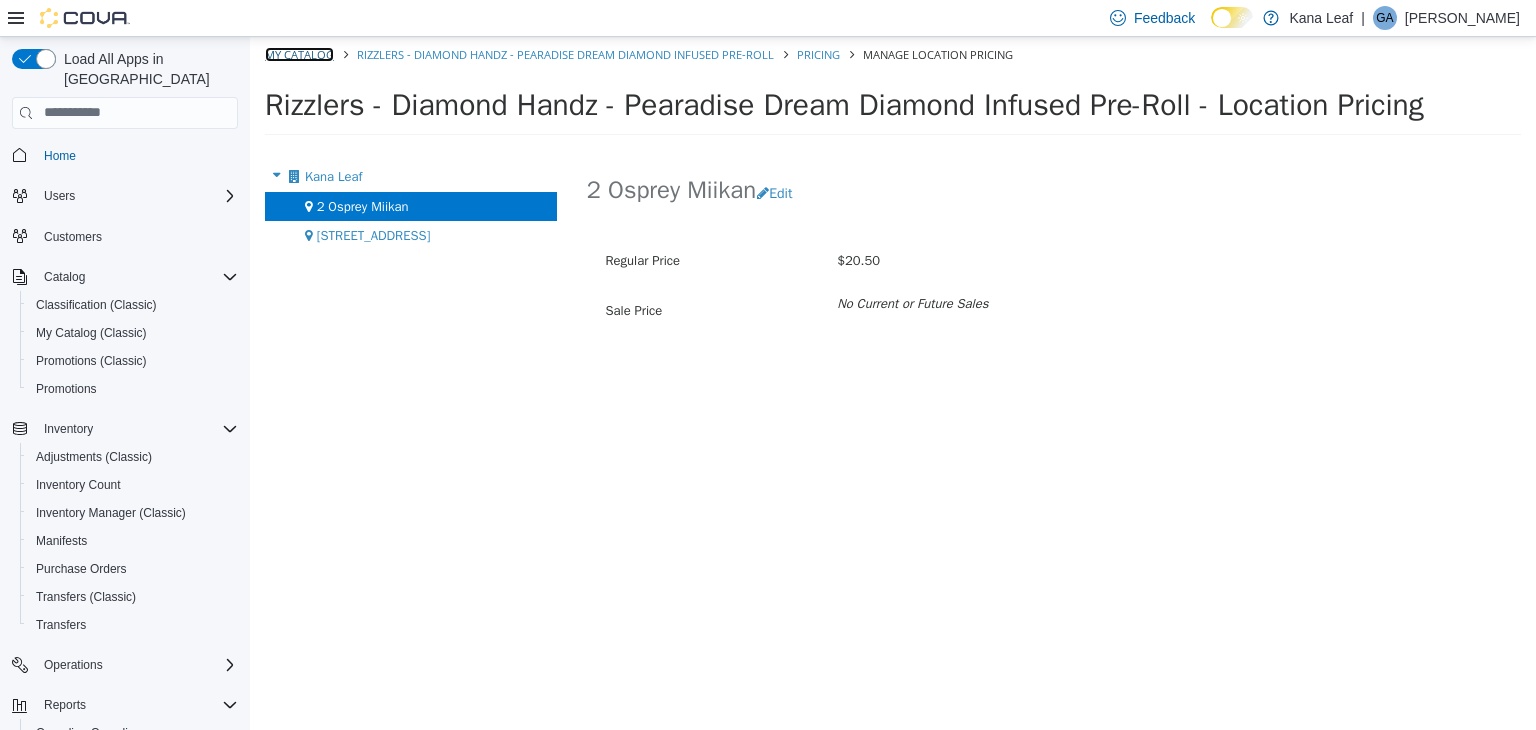 click on "My Catalog" at bounding box center [299, 53] 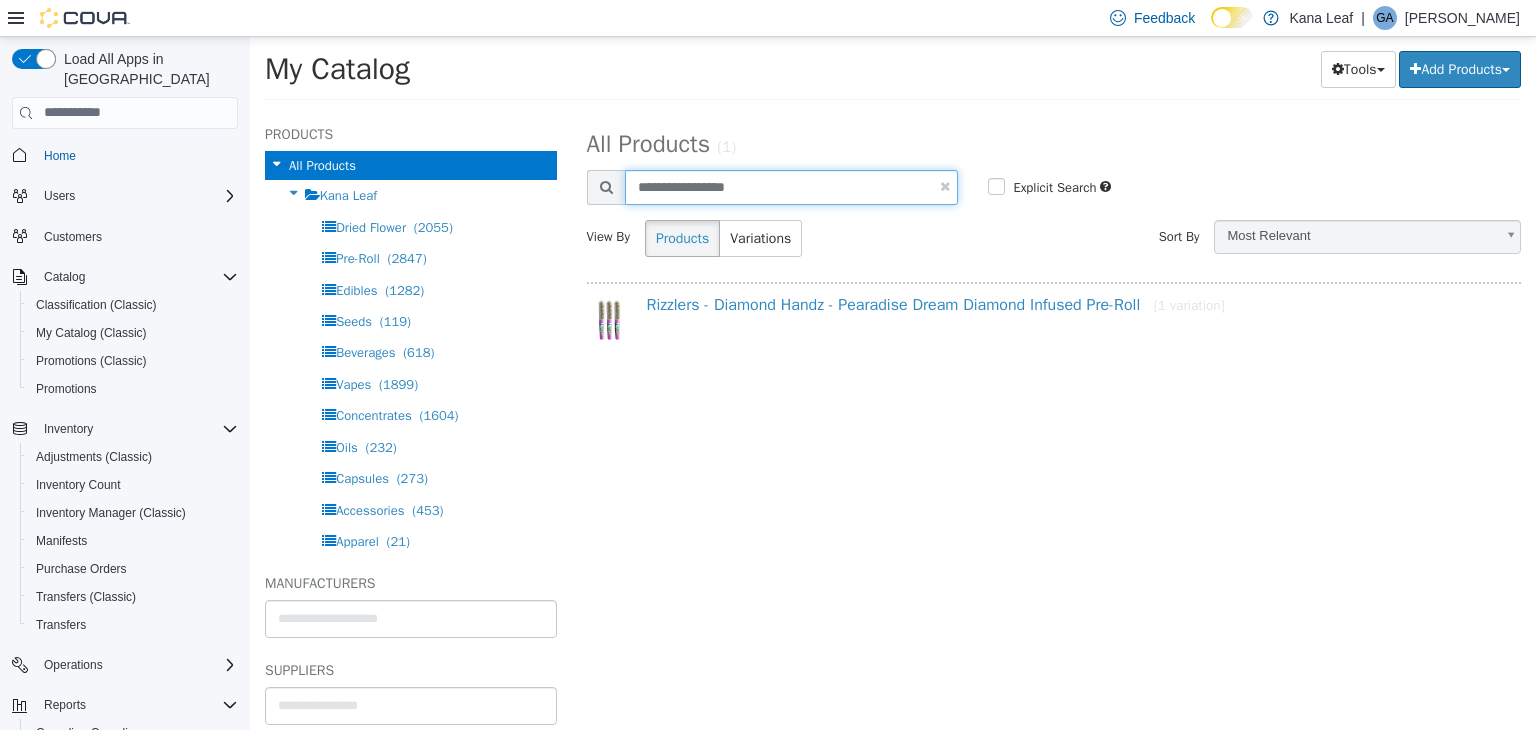 drag, startPoint x: 763, startPoint y: 189, endPoint x: 620, endPoint y: 189, distance: 143 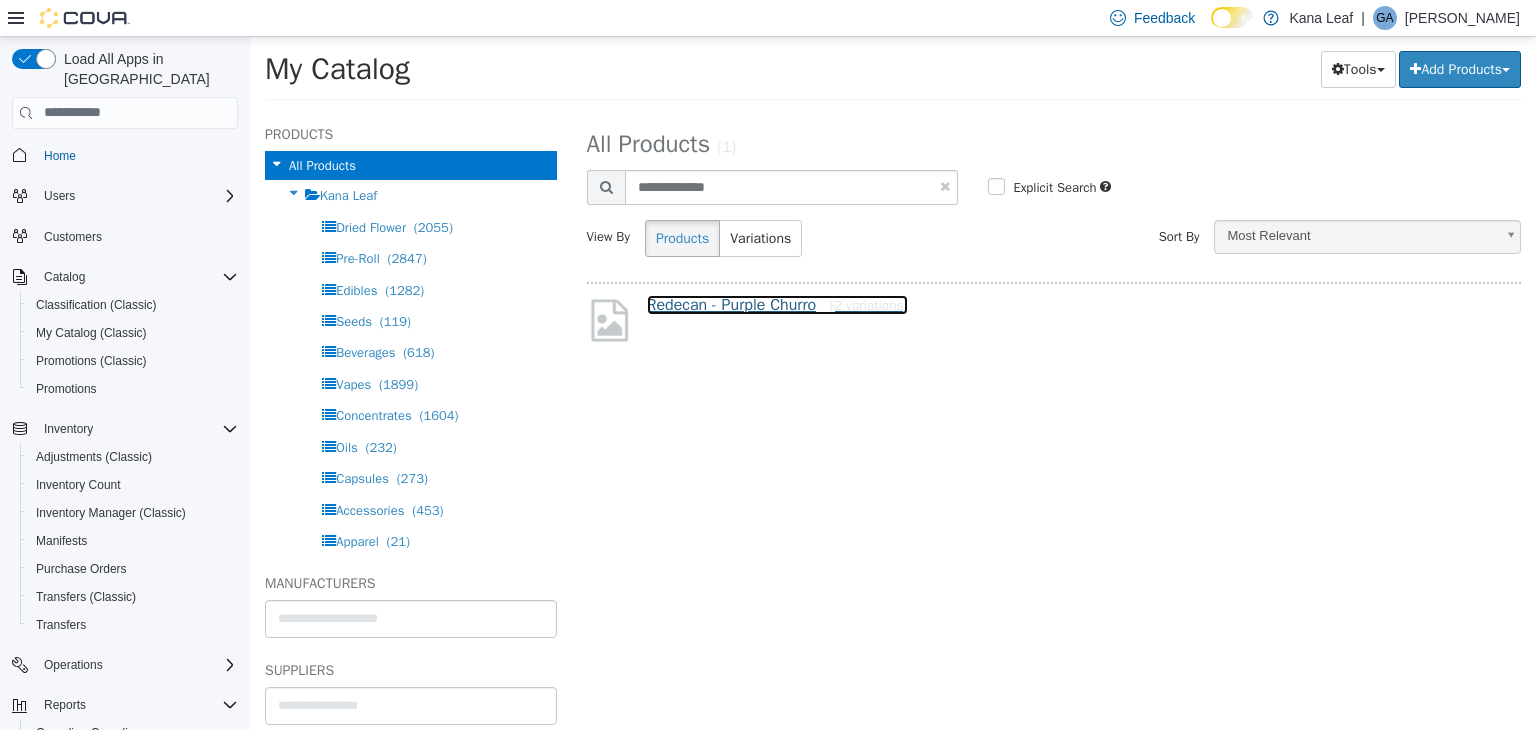 click on "Redecan - Purple Churro
[2 variations]" at bounding box center [777, 304] 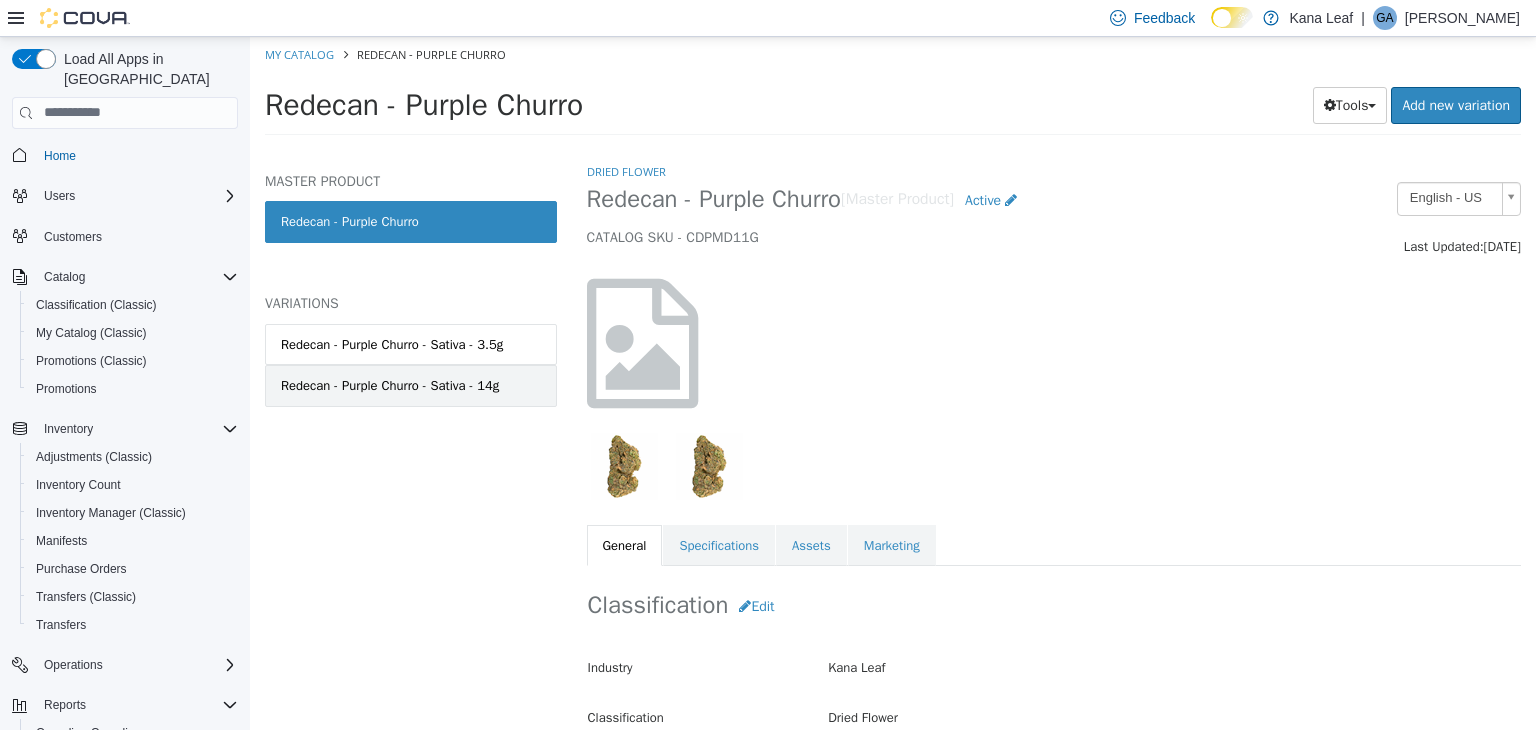click on "Redecan - Purple Churro - Sativa - 14g" at bounding box center (390, 385) 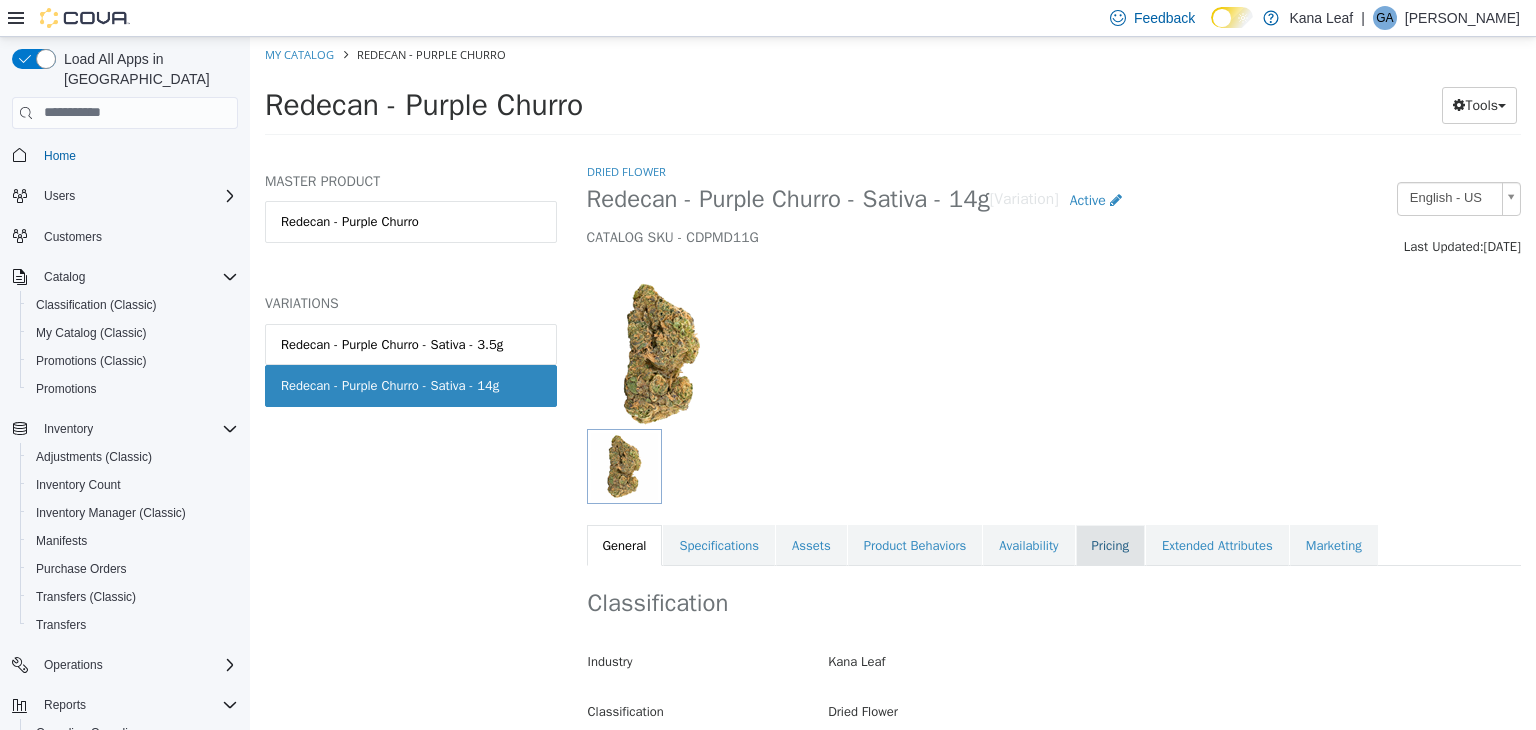 click on "Pricing" at bounding box center [1110, 545] 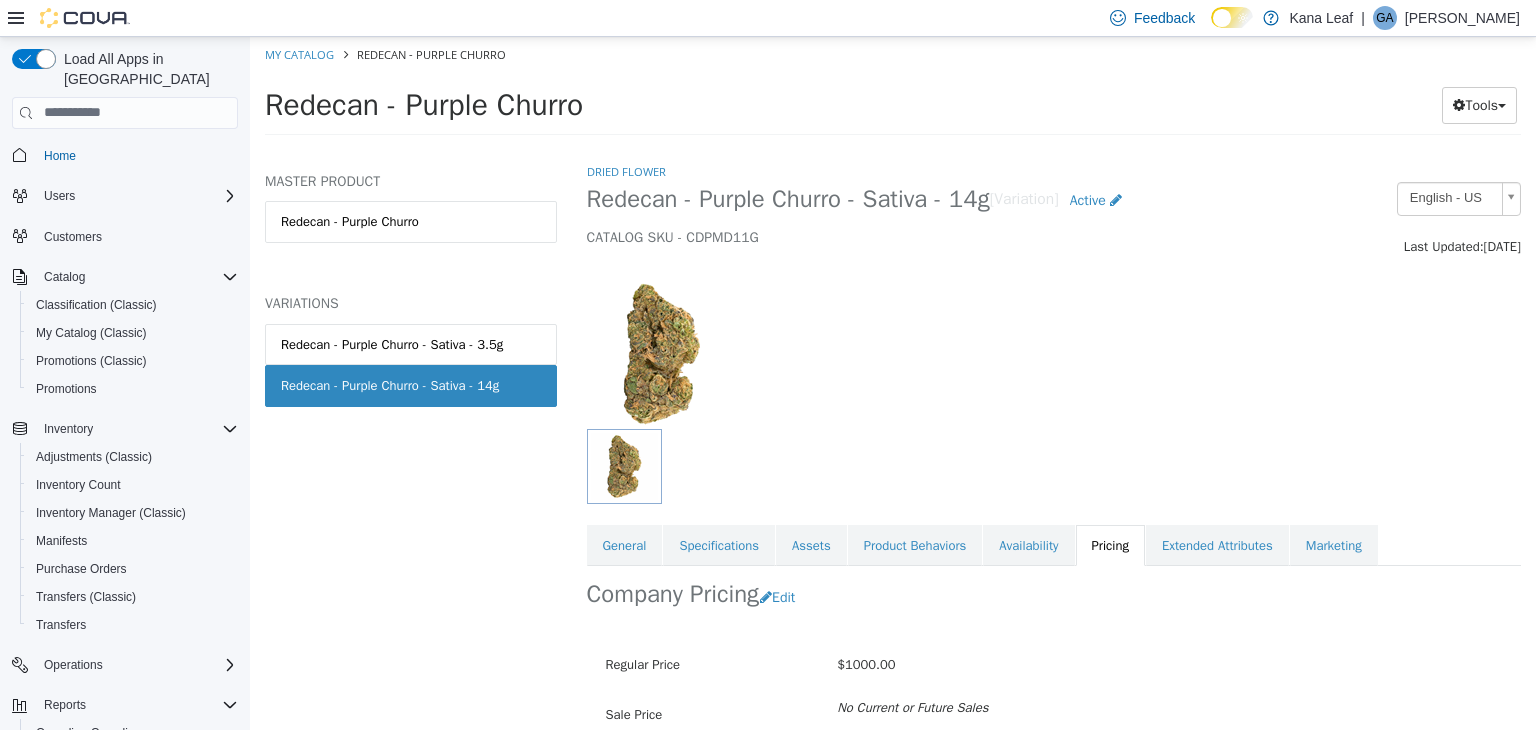 scroll, scrollTop: 147, scrollLeft: 0, axis: vertical 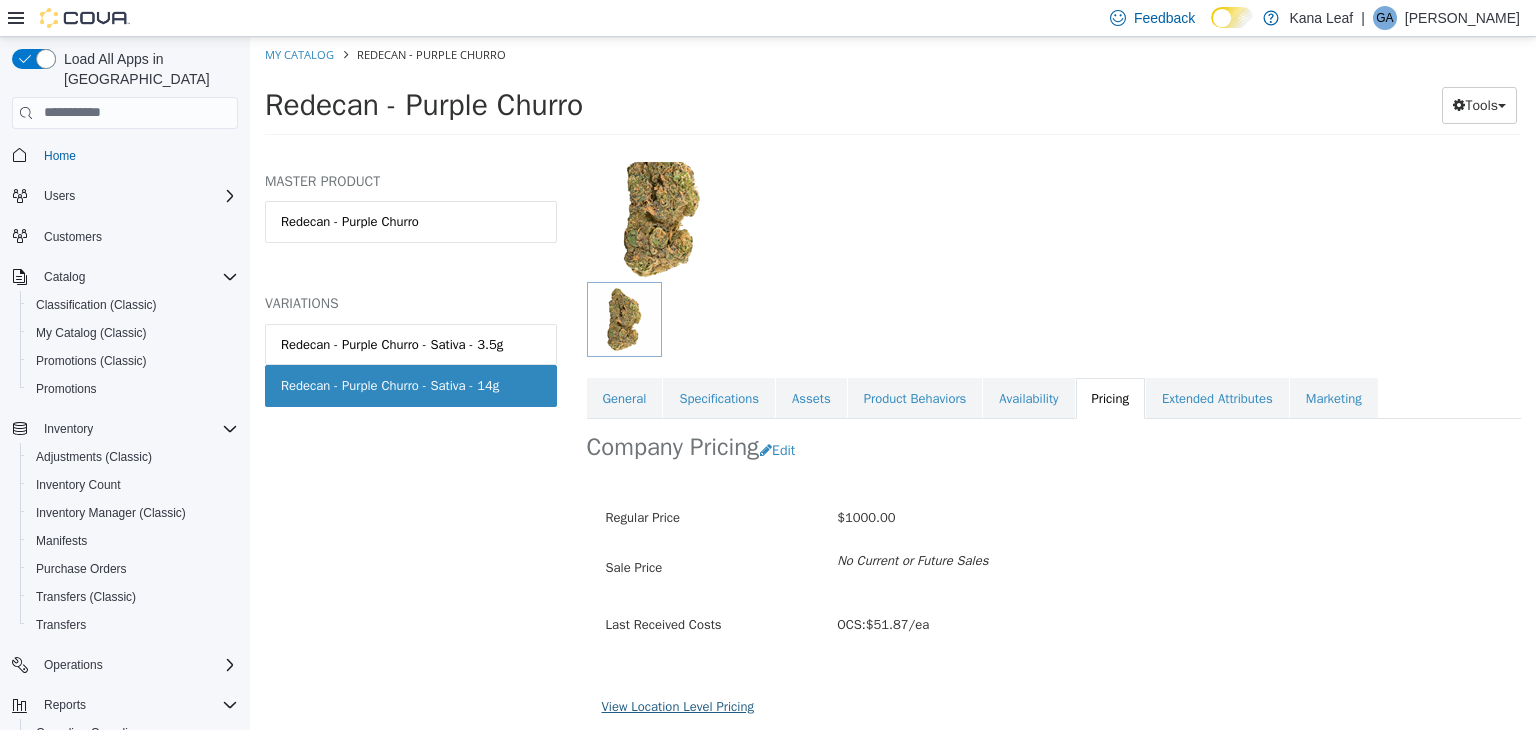 click on "View Location Level Pricing" at bounding box center [678, 705] 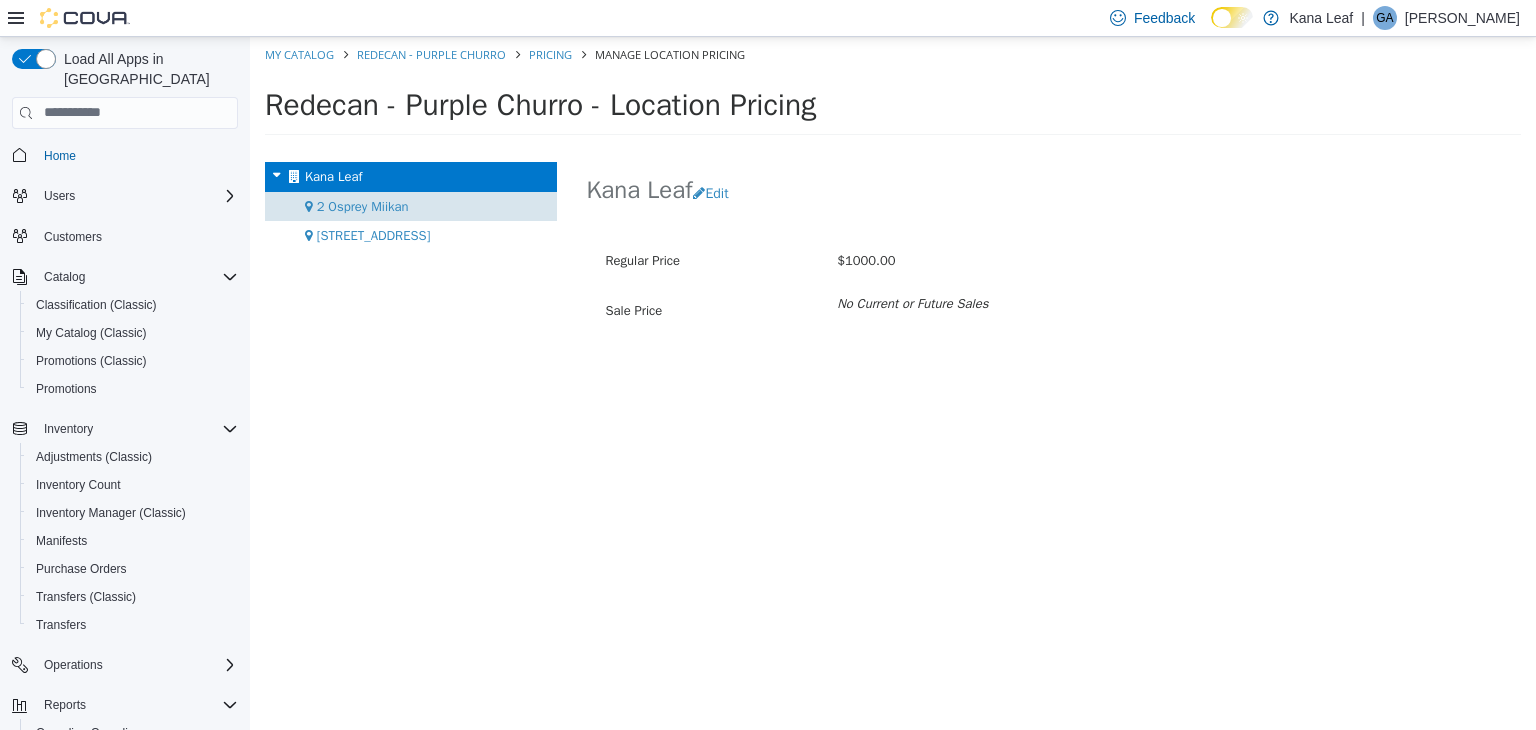 click on "2 Osprey Miikan" at bounding box center (363, 205) 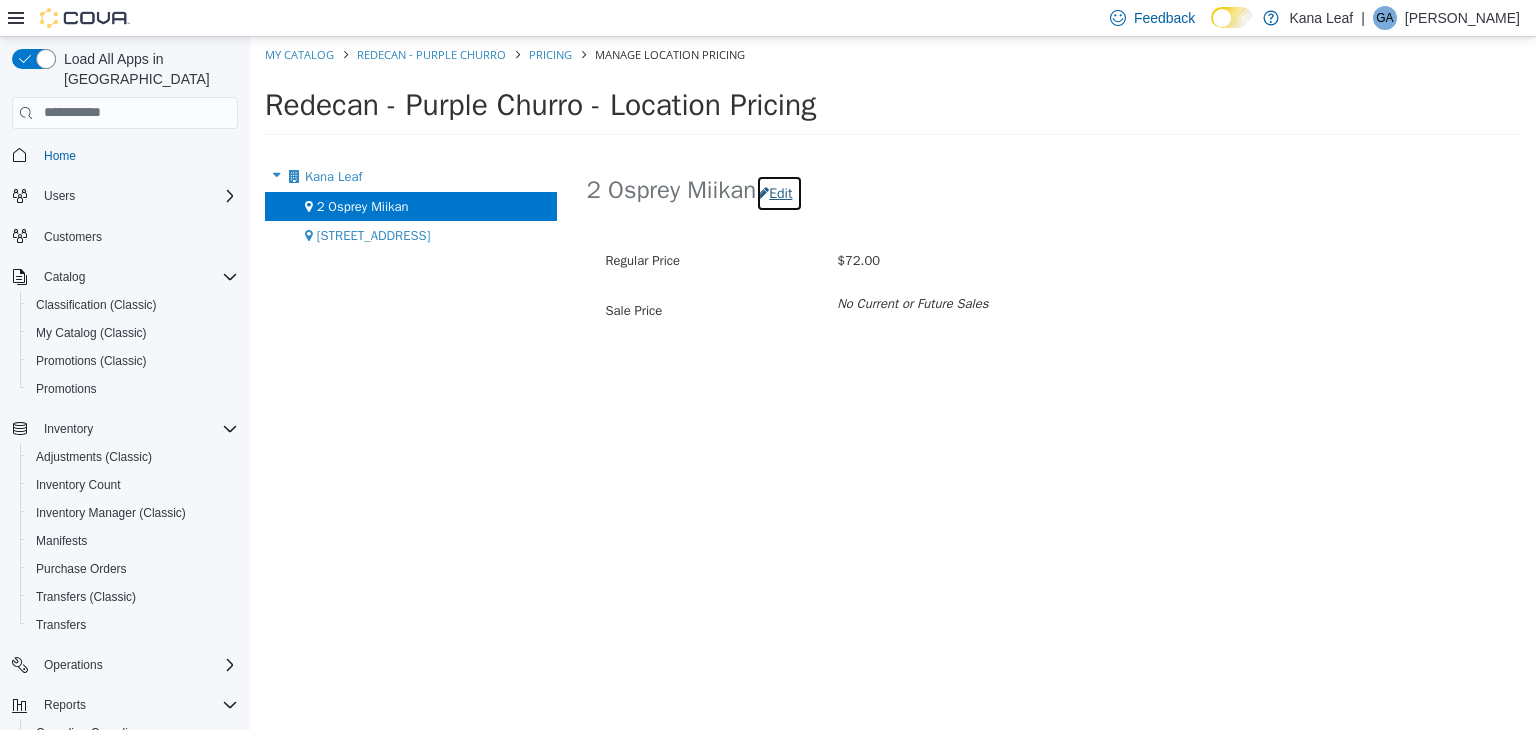click on "Edit" at bounding box center [779, 192] 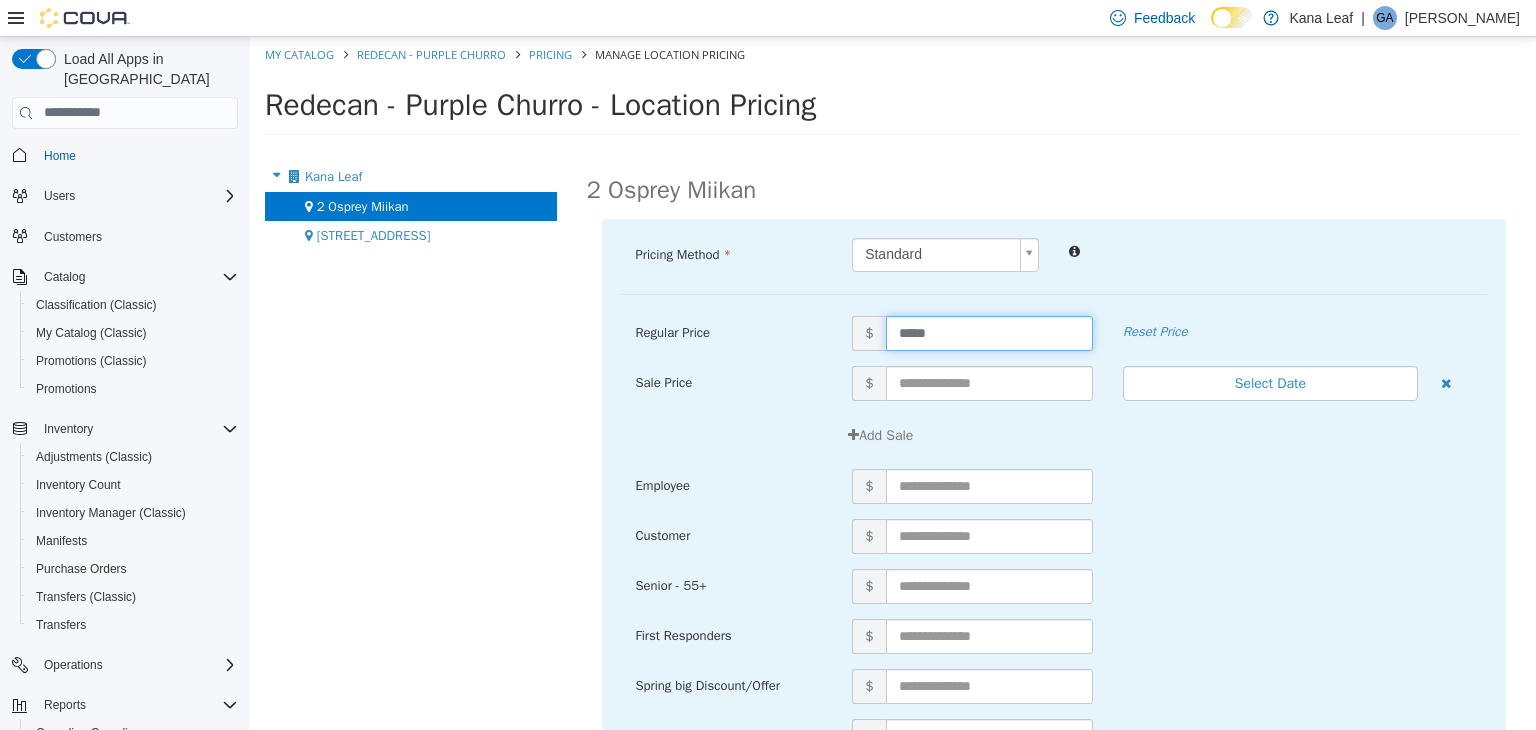 click on "*****" at bounding box center [989, 332] 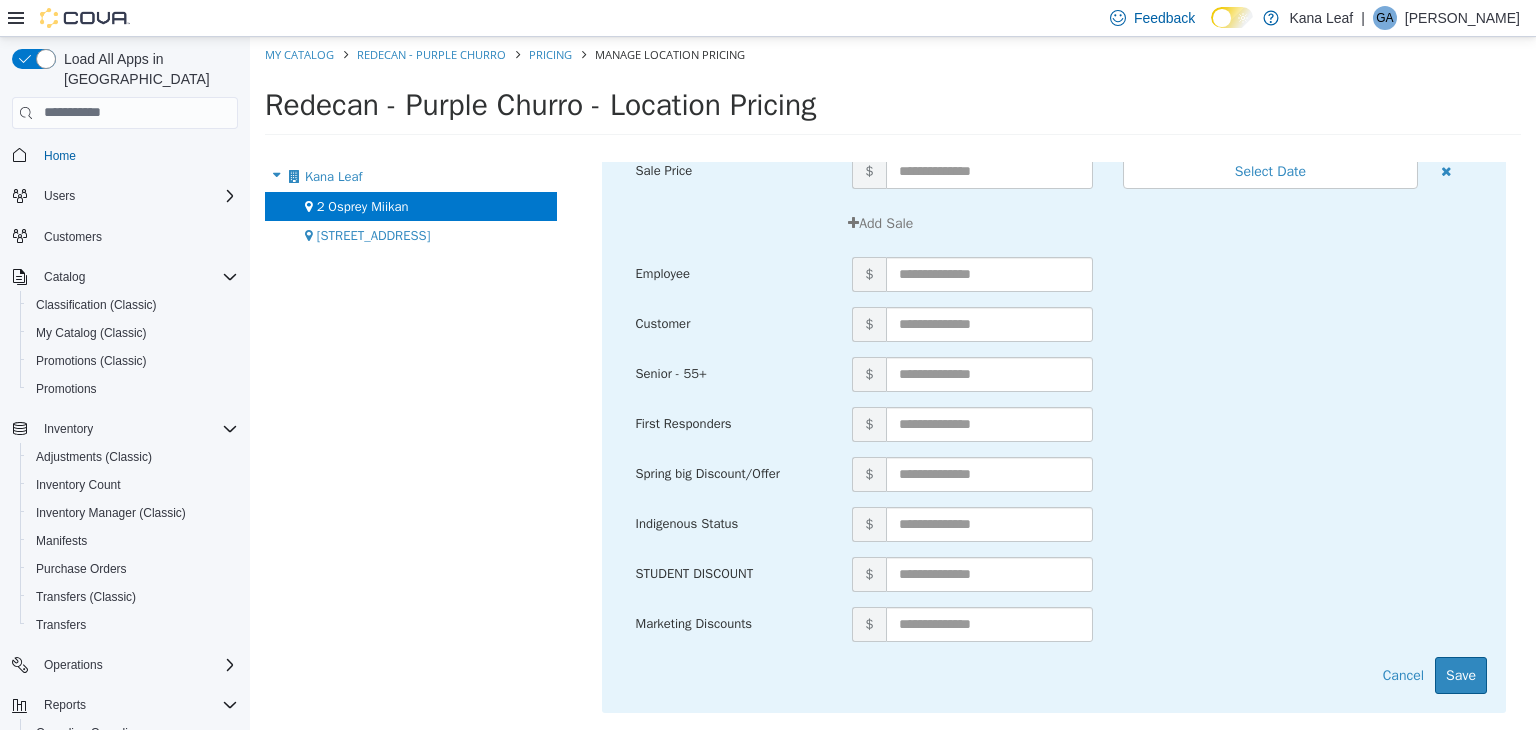 scroll, scrollTop: 214, scrollLeft: 0, axis: vertical 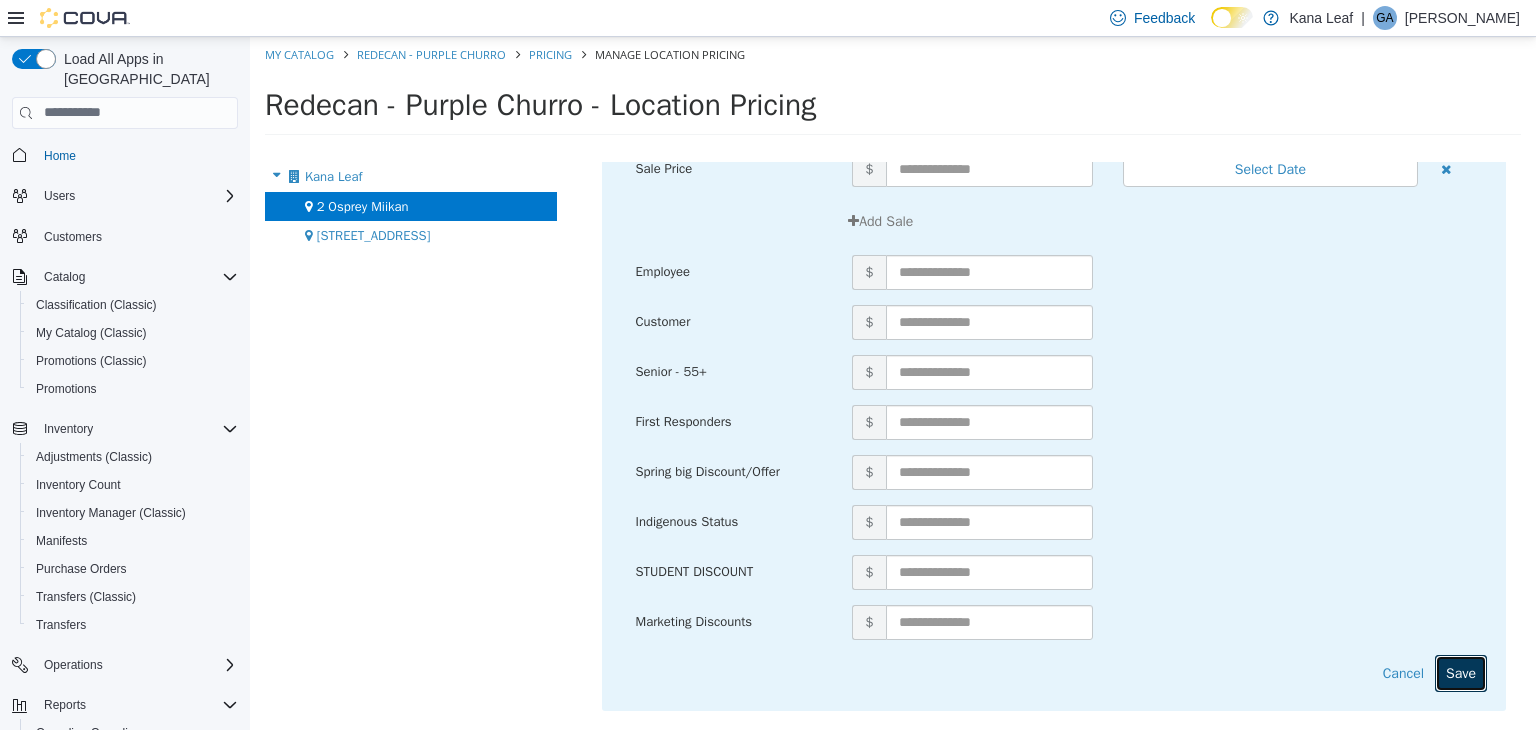 click on "Save" at bounding box center [1461, 672] 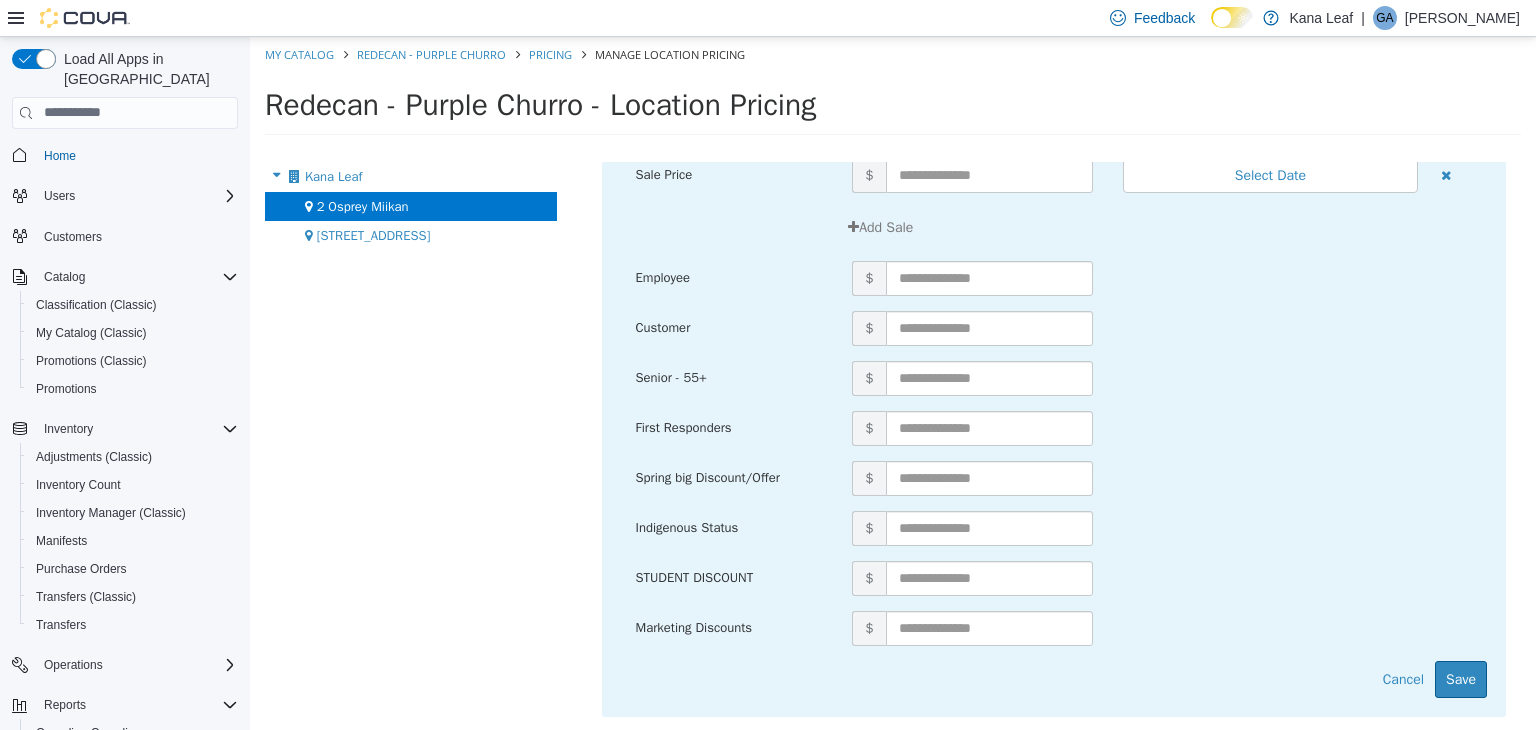 scroll, scrollTop: 214, scrollLeft: 0, axis: vertical 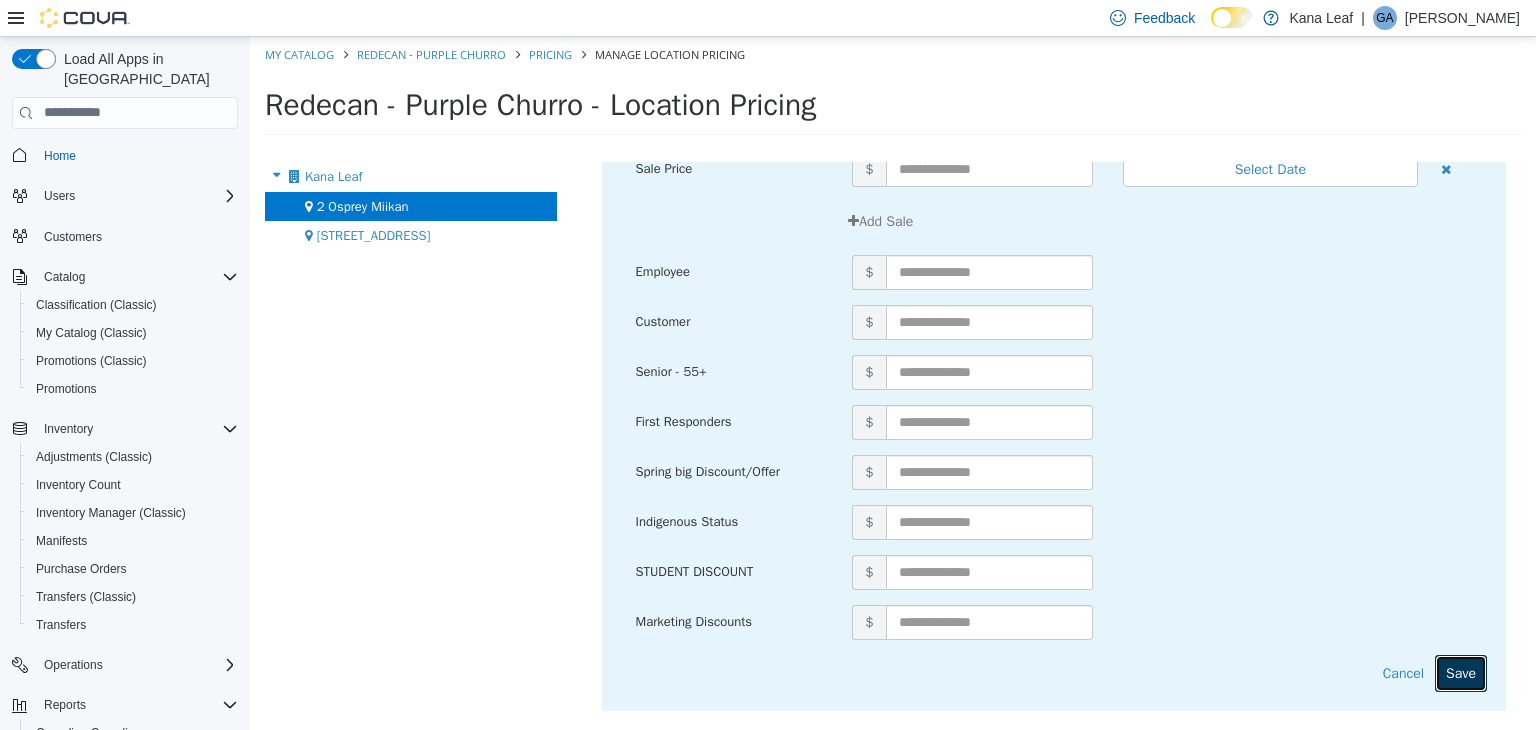 click on "Save" at bounding box center [1461, 672] 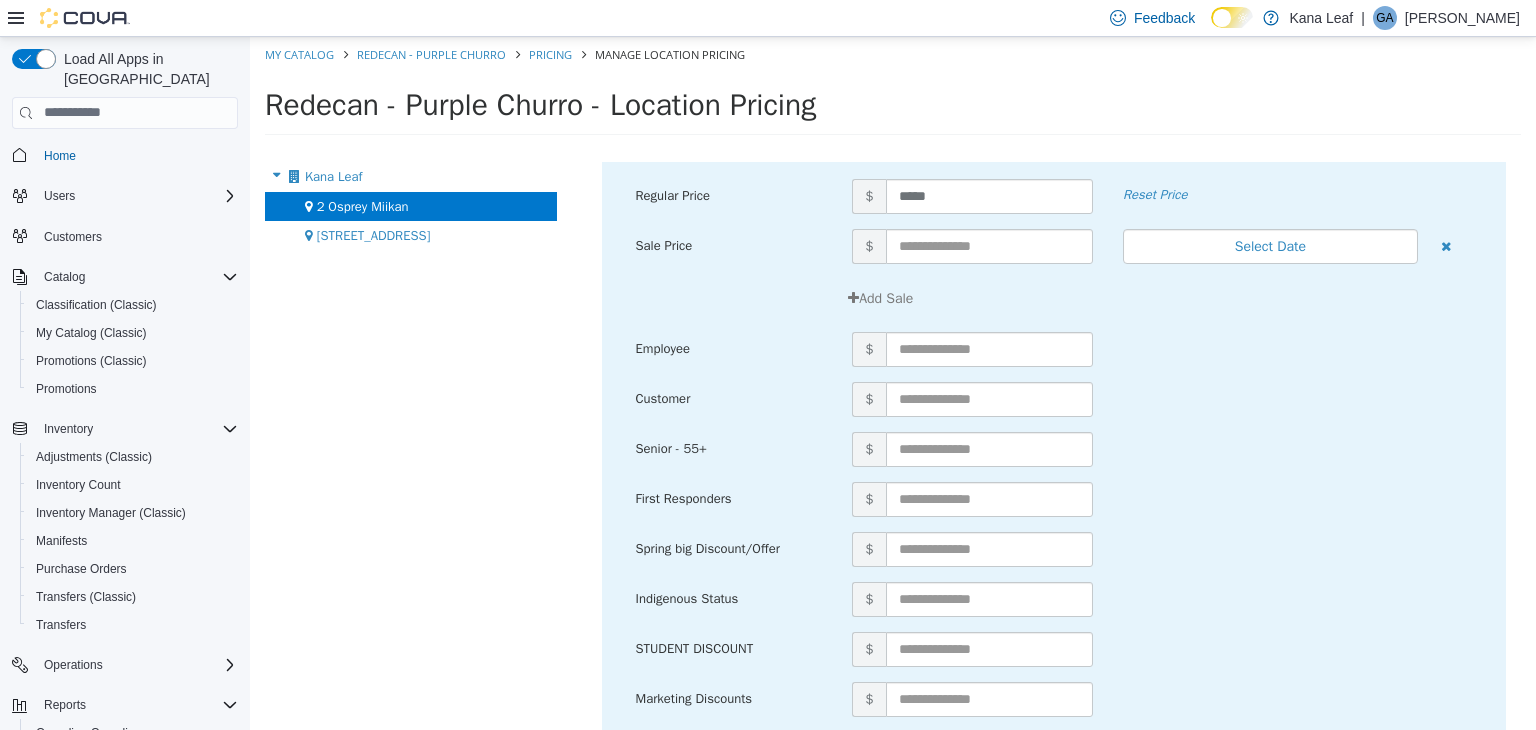scroll, scrollTop: 214, scrollLeft: 0, axis: vertical 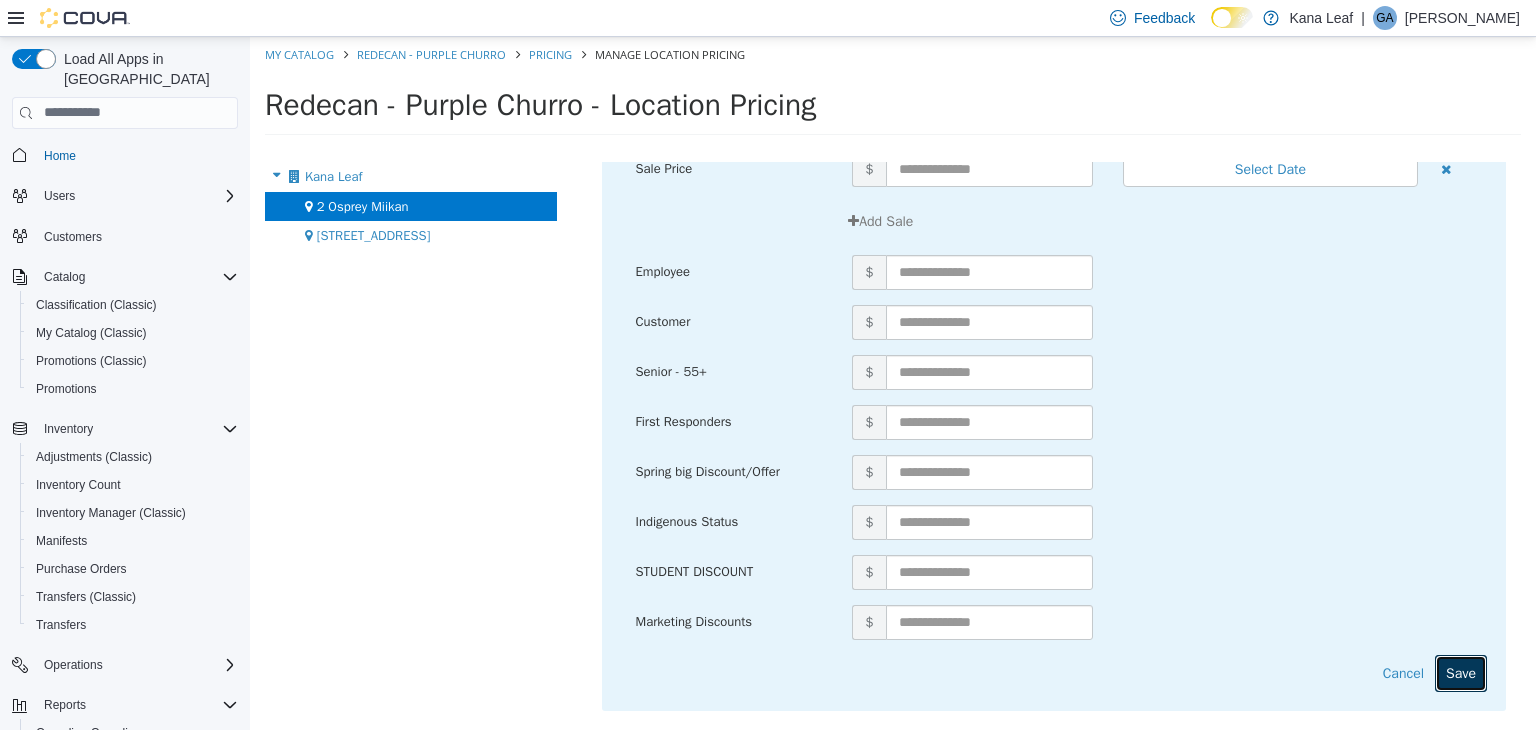 click on "Save" at bounding box center (1461, 672) 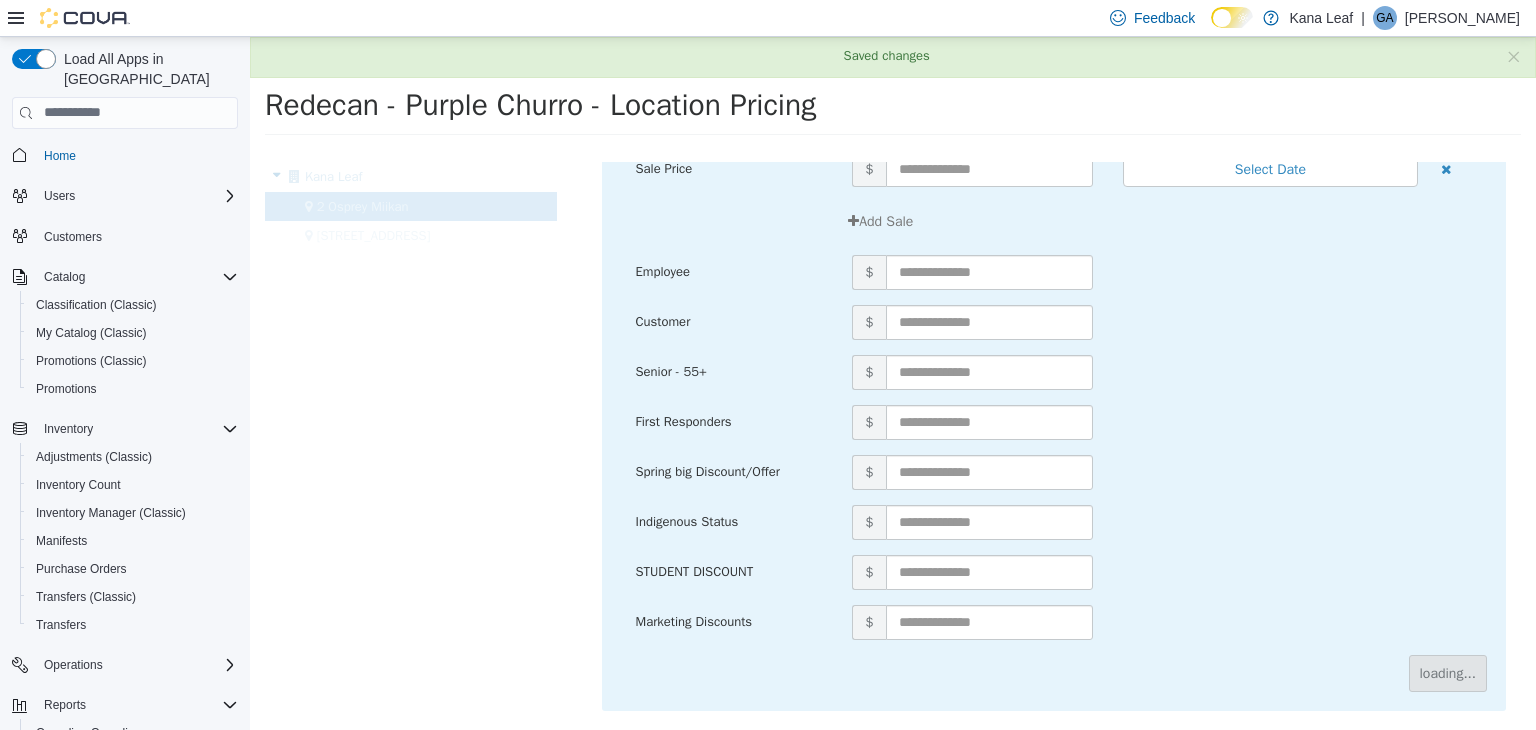 scroll, scrollTop: 0, scrollLeft: 0, axis: both 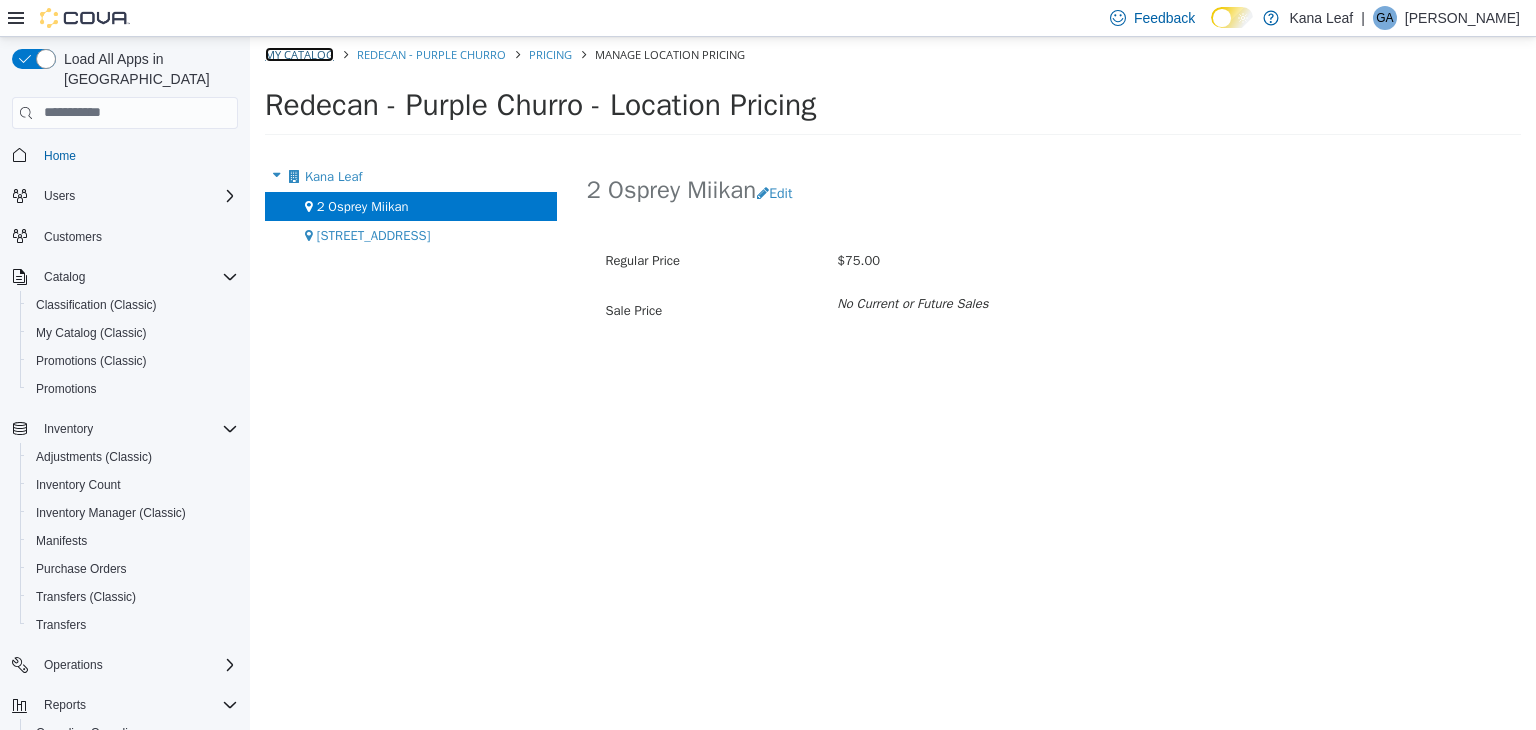 click on "My Catalog" at bounding box center (299, 53) 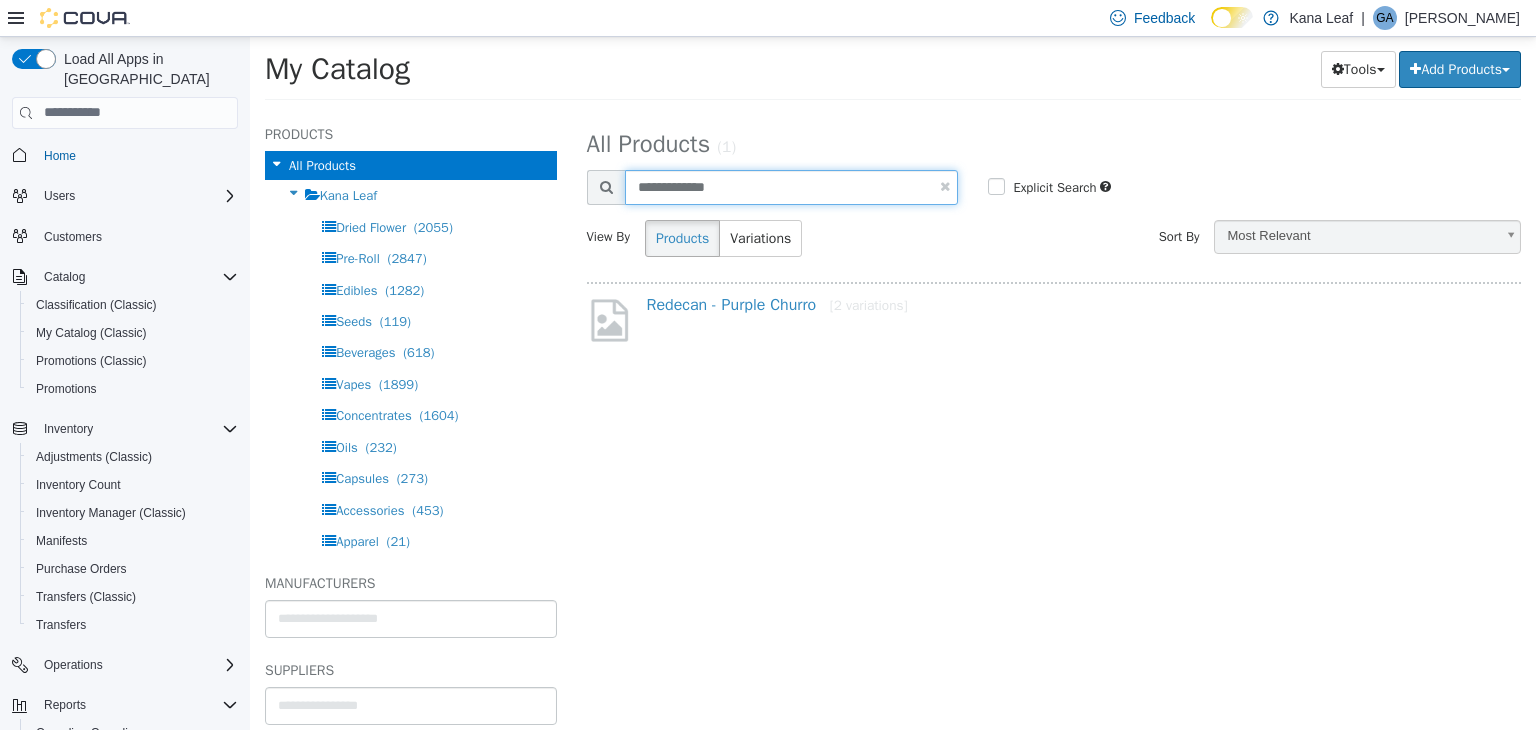 drag, startPoint x: 747, startPoint y: 194, endPoint x: 630, endPoint y: 187, distance: 117.20921 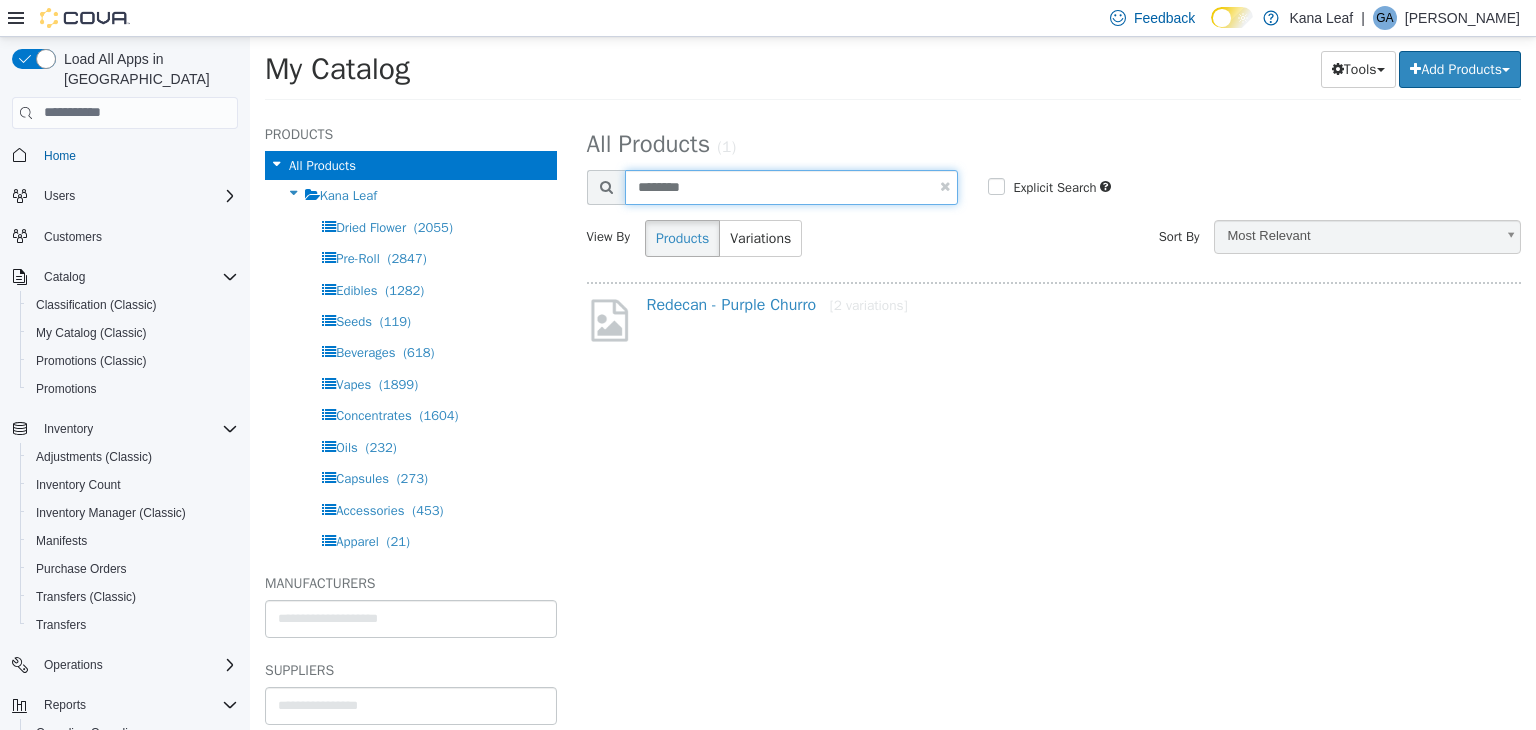 drag, startPoint x: 640, startPoint y: 190, endPoint x: 627, endPoint y: 190, distance: 13 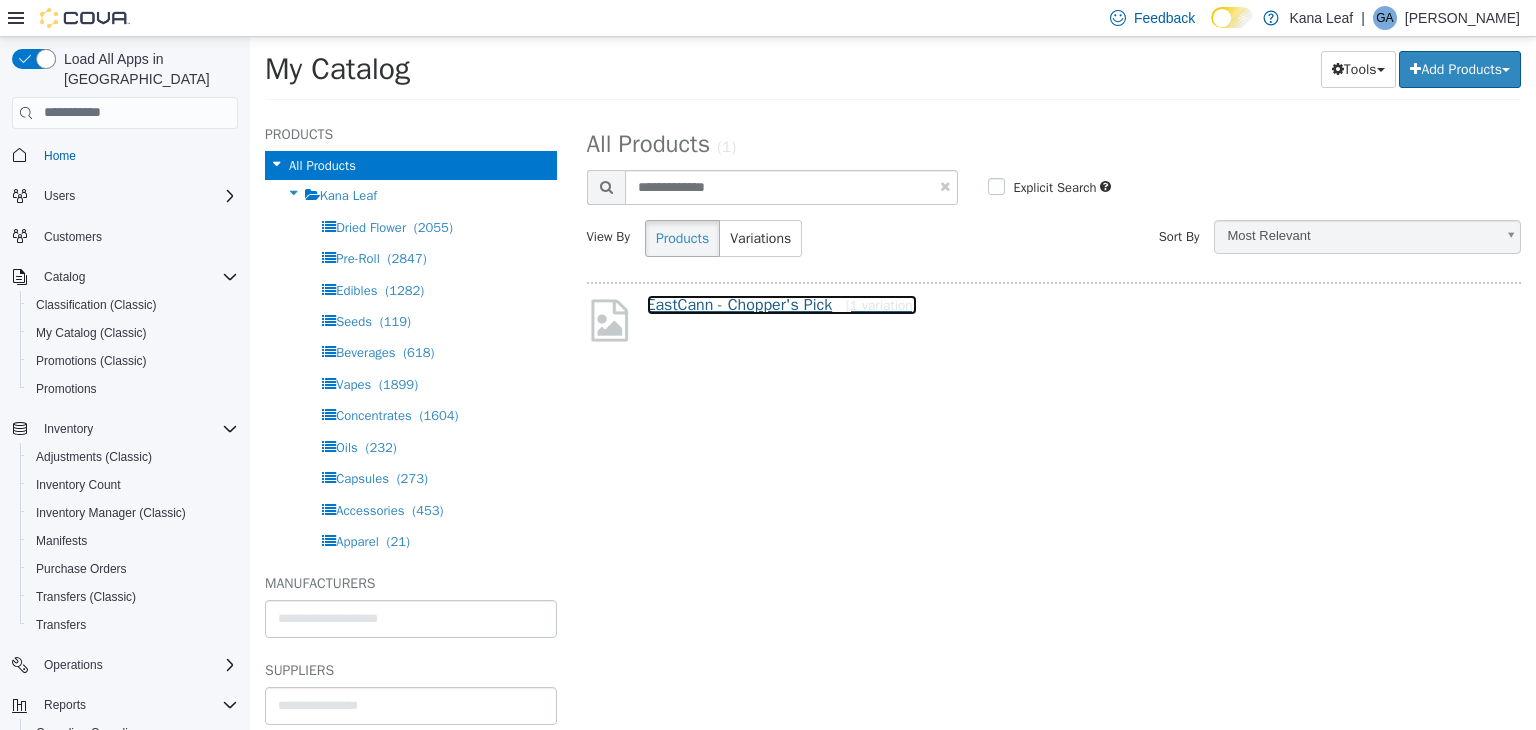 click on "EastCann - Chopper's Pick
[1 variation]" at bounding box center [782, 304] 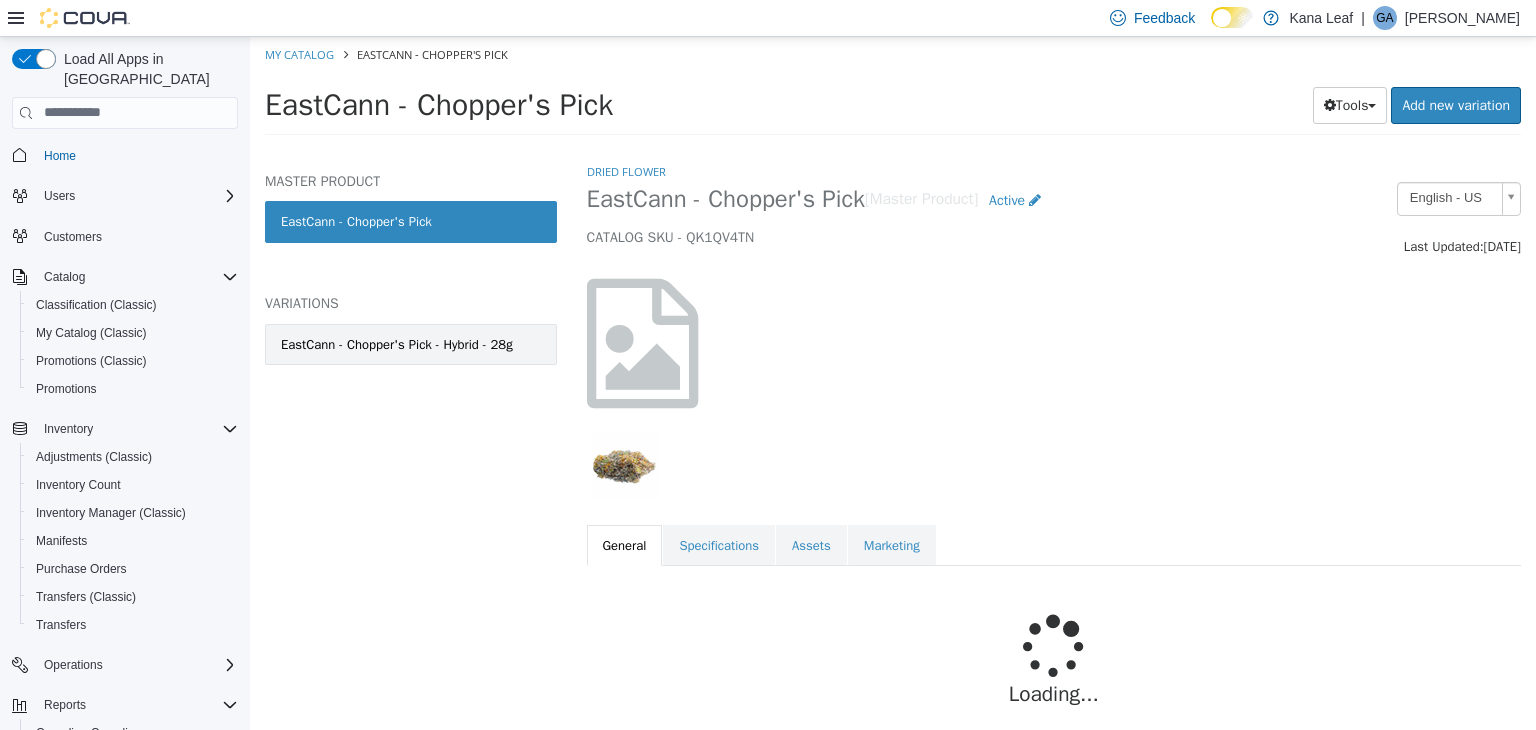 click on "EastCann - Chopper's Pick - Hybrid - 28g" at bounding box center (397, 344) 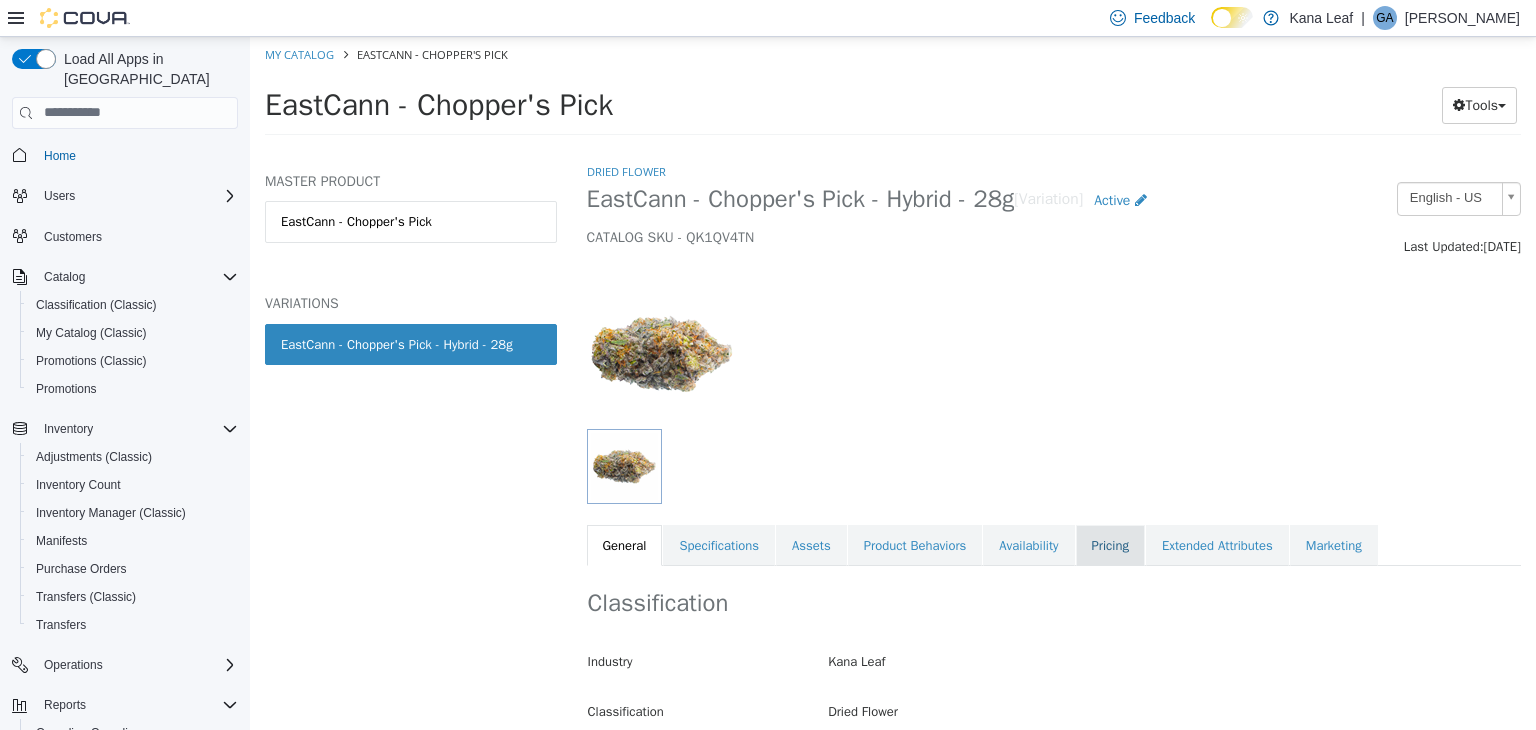 click on "Pricing" at bounding box center (1110, 545) 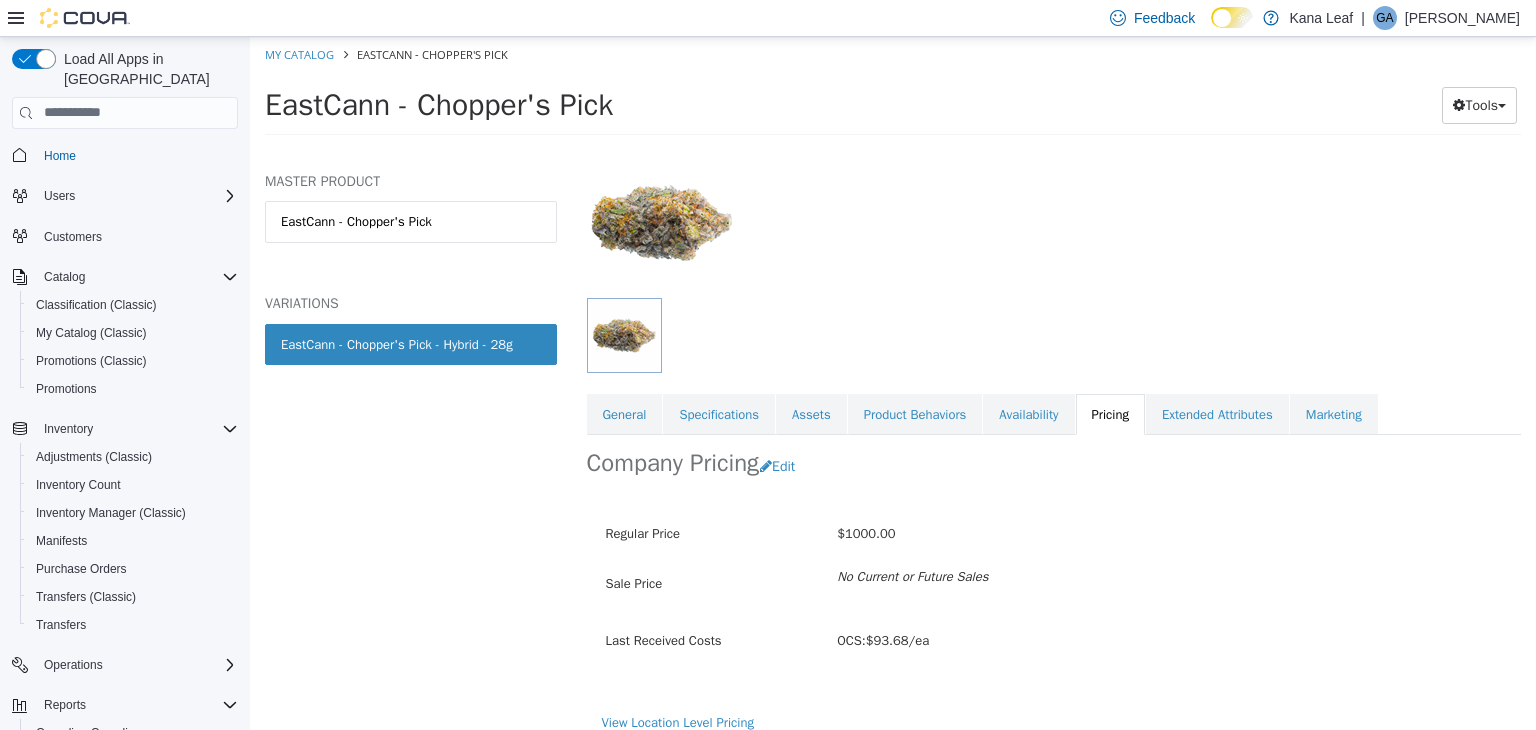 scroll, scrollTop: 147, scrollLeft: 0, axis: vertical 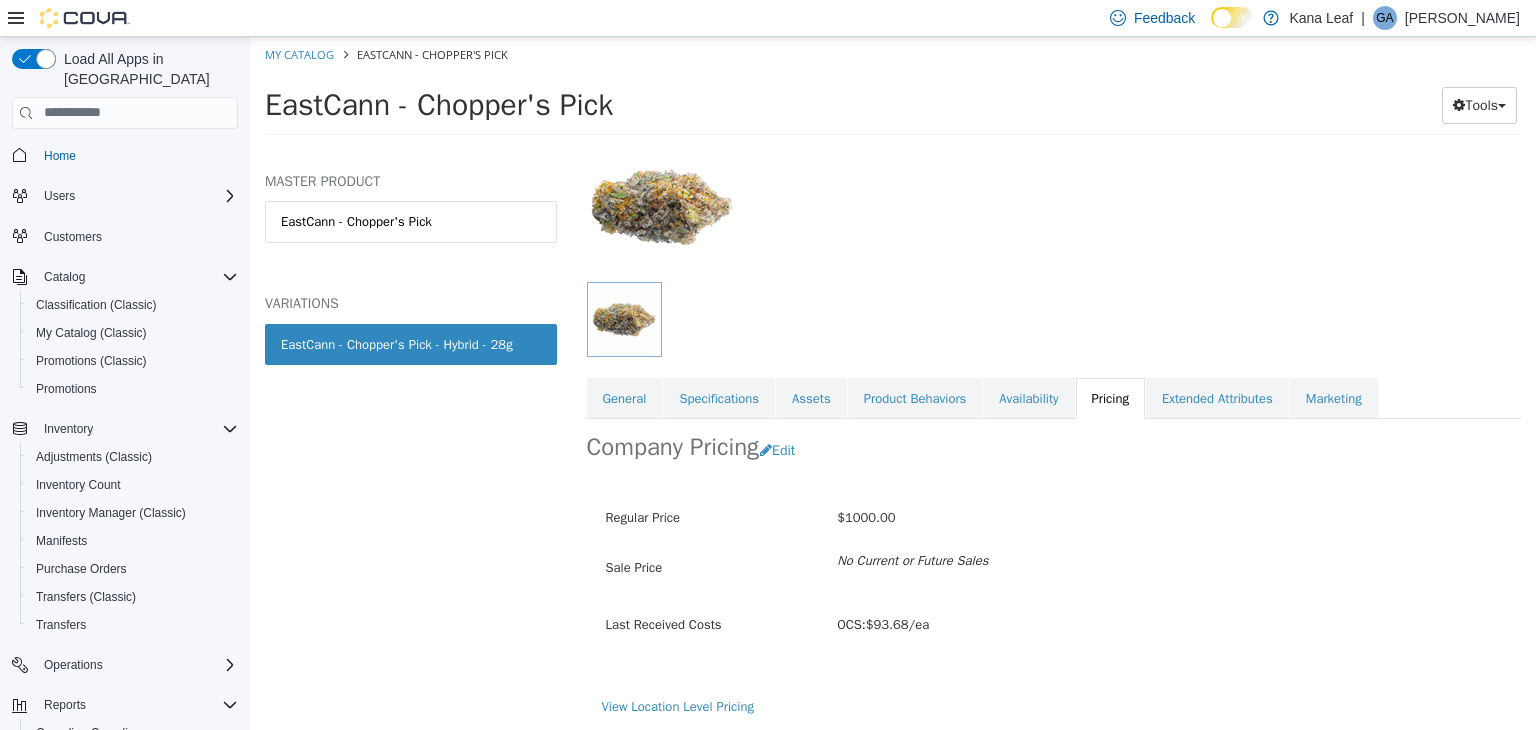click on "View Location Level Pricing" at bounding box center (1054, 706) 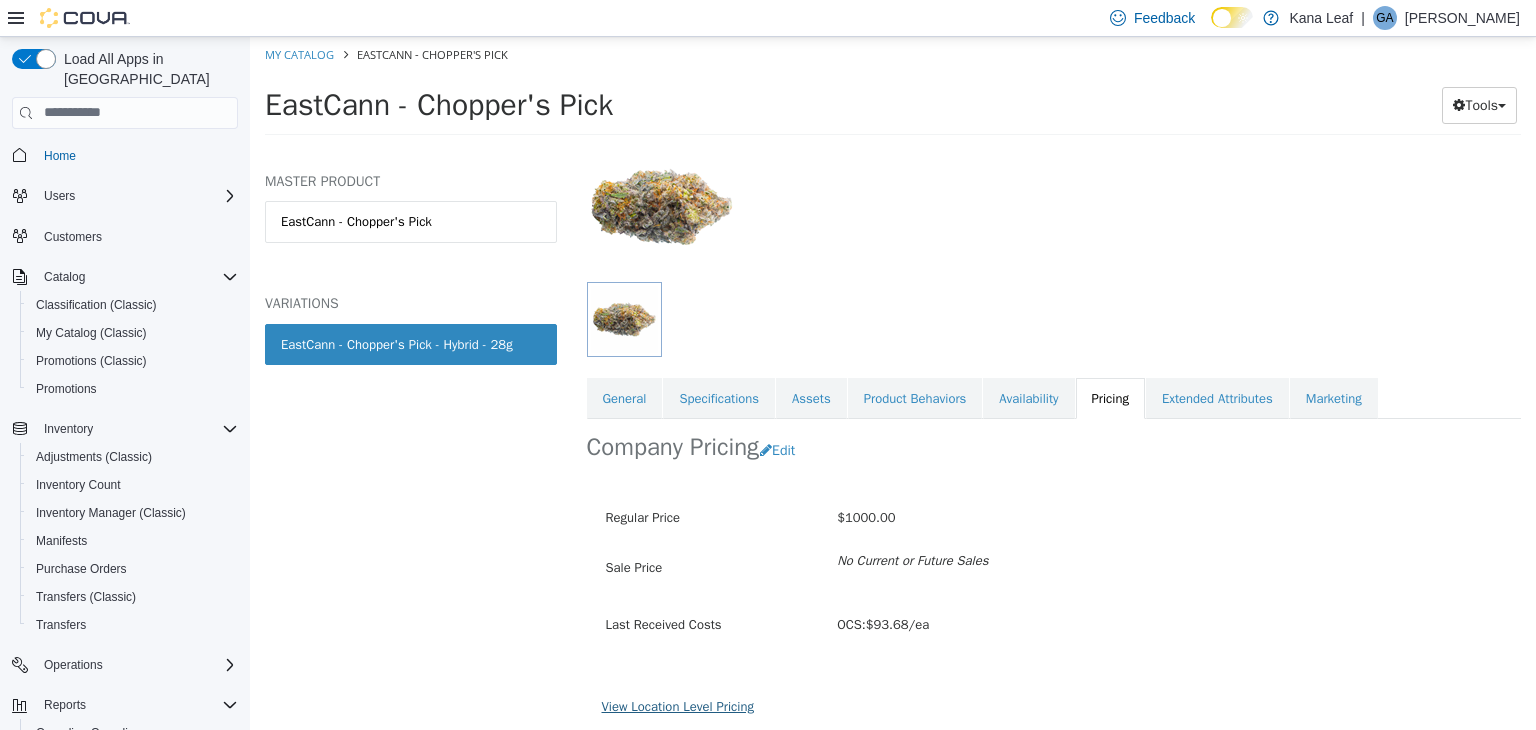click on "View Location Level Pricing" at bounding box center (678, 705) 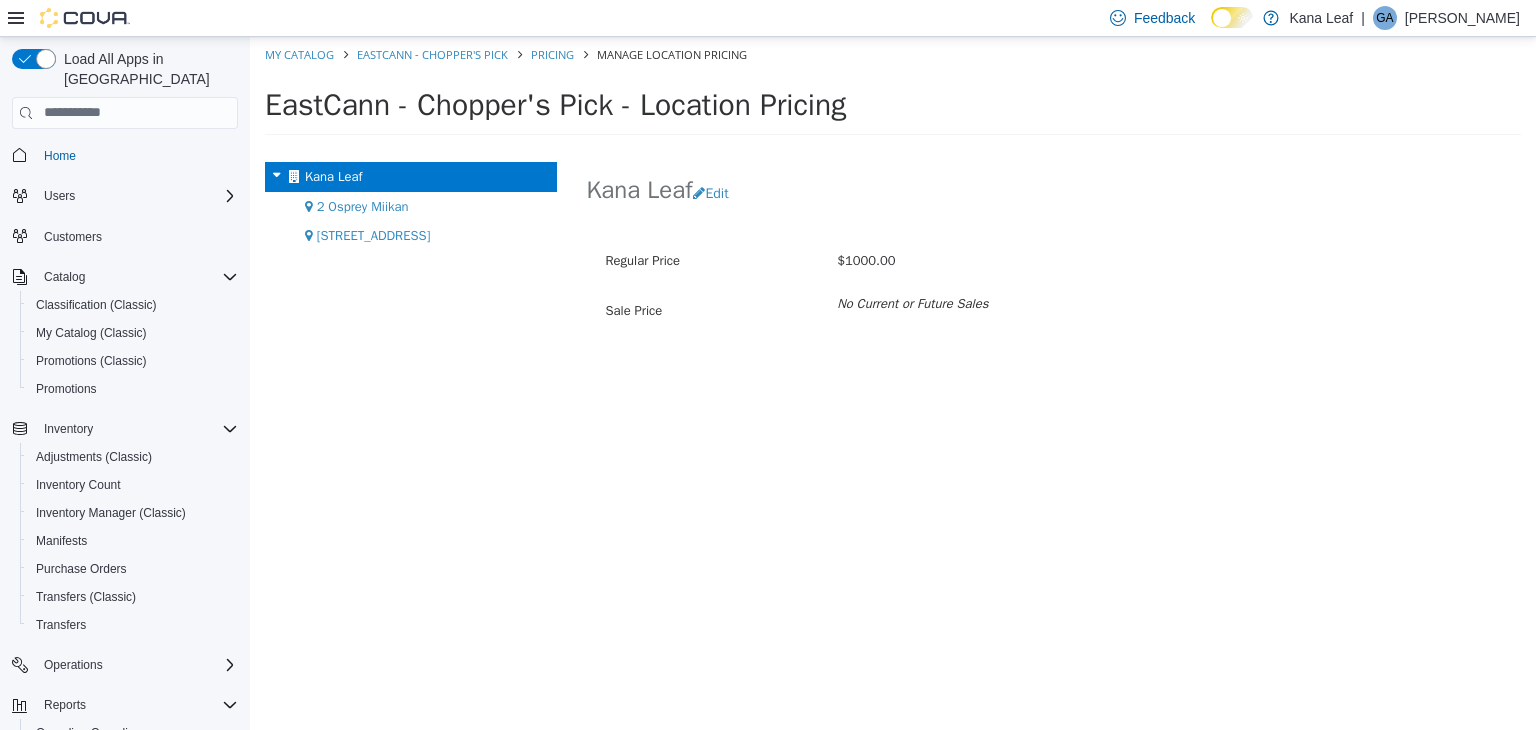 click on "2 Osprey Miikan" at bounding box center (363, 205) 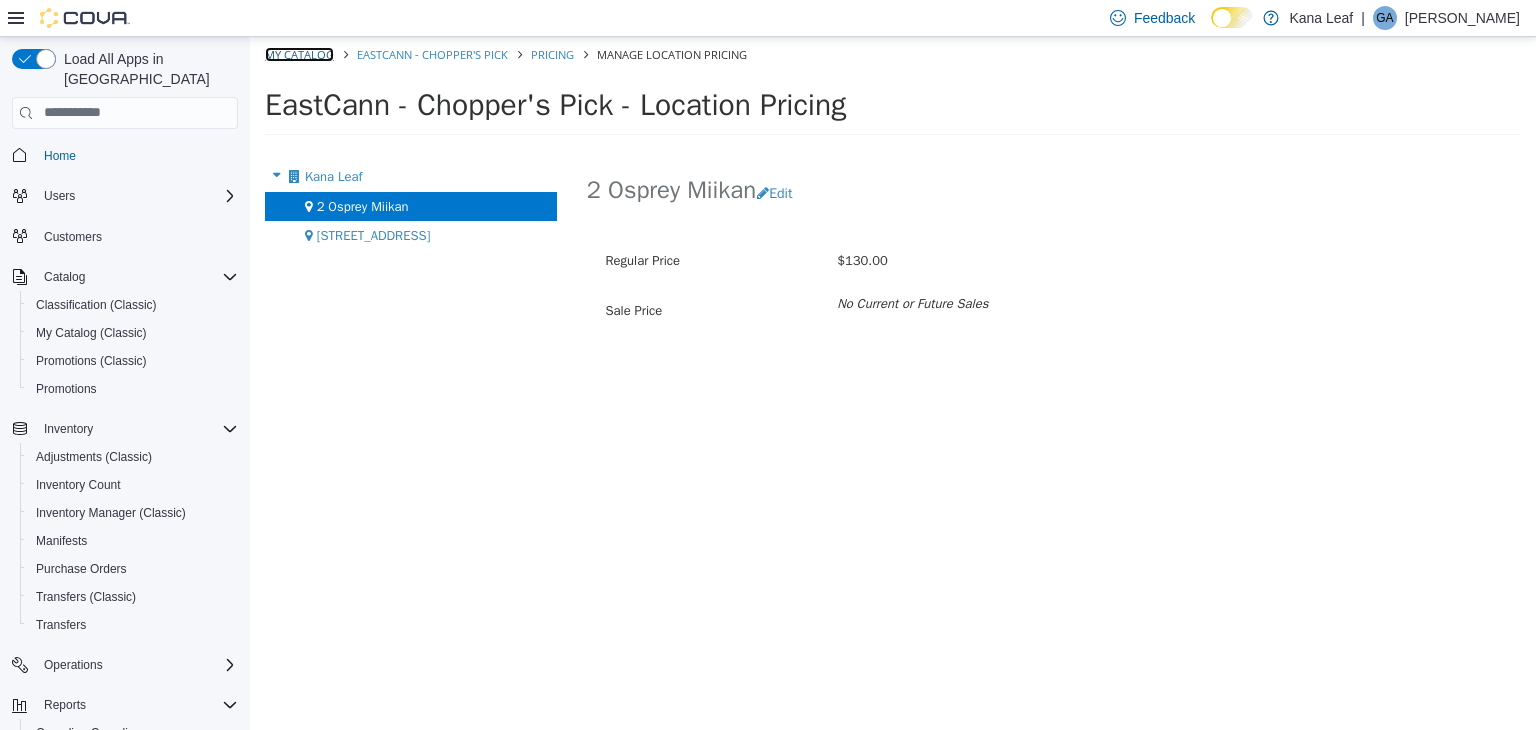 click on "My Catalog" at bounding box center [299, 53] 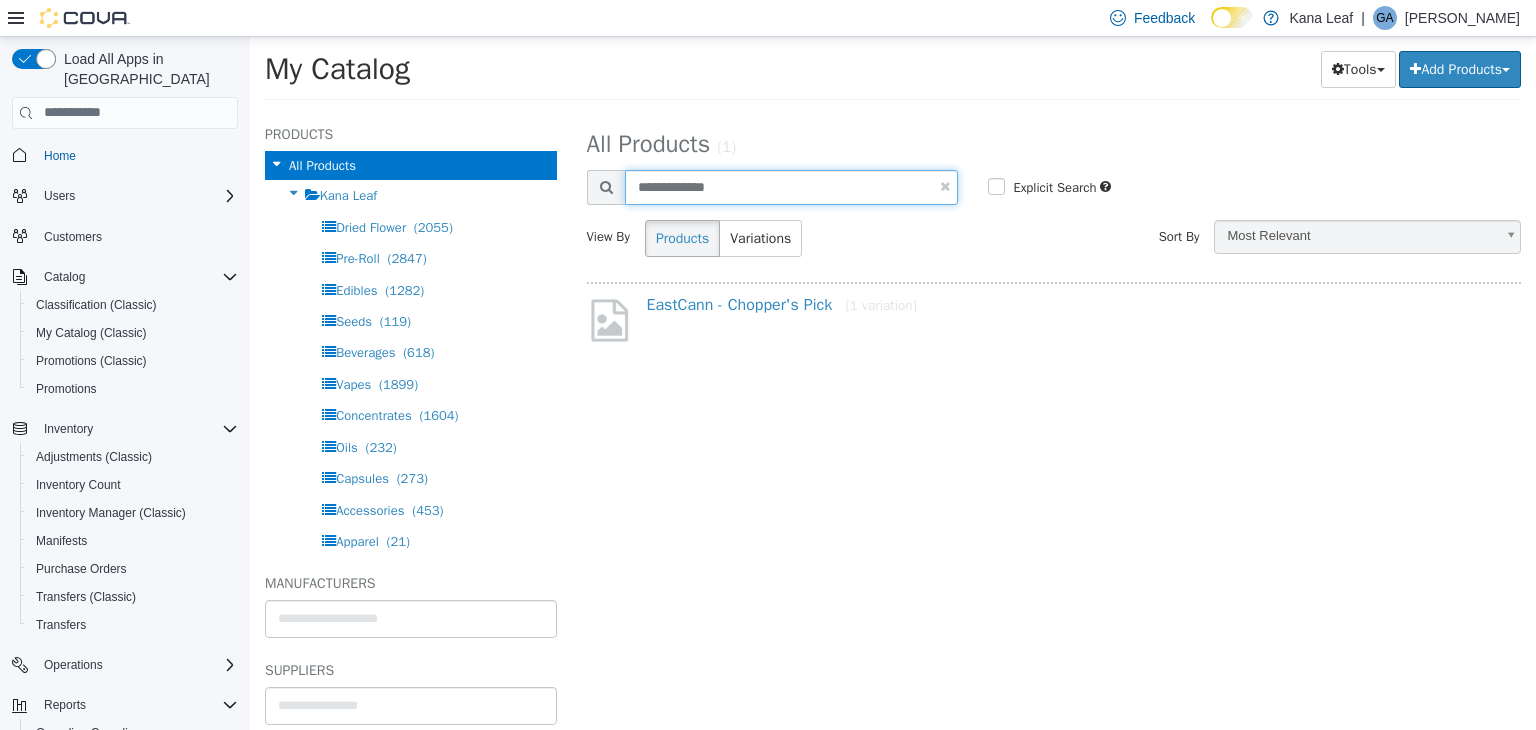 drag, startPoint x: 742, startPoint y: 188, endPoint x: 595, endPoint y: 186, distance: 147.01361 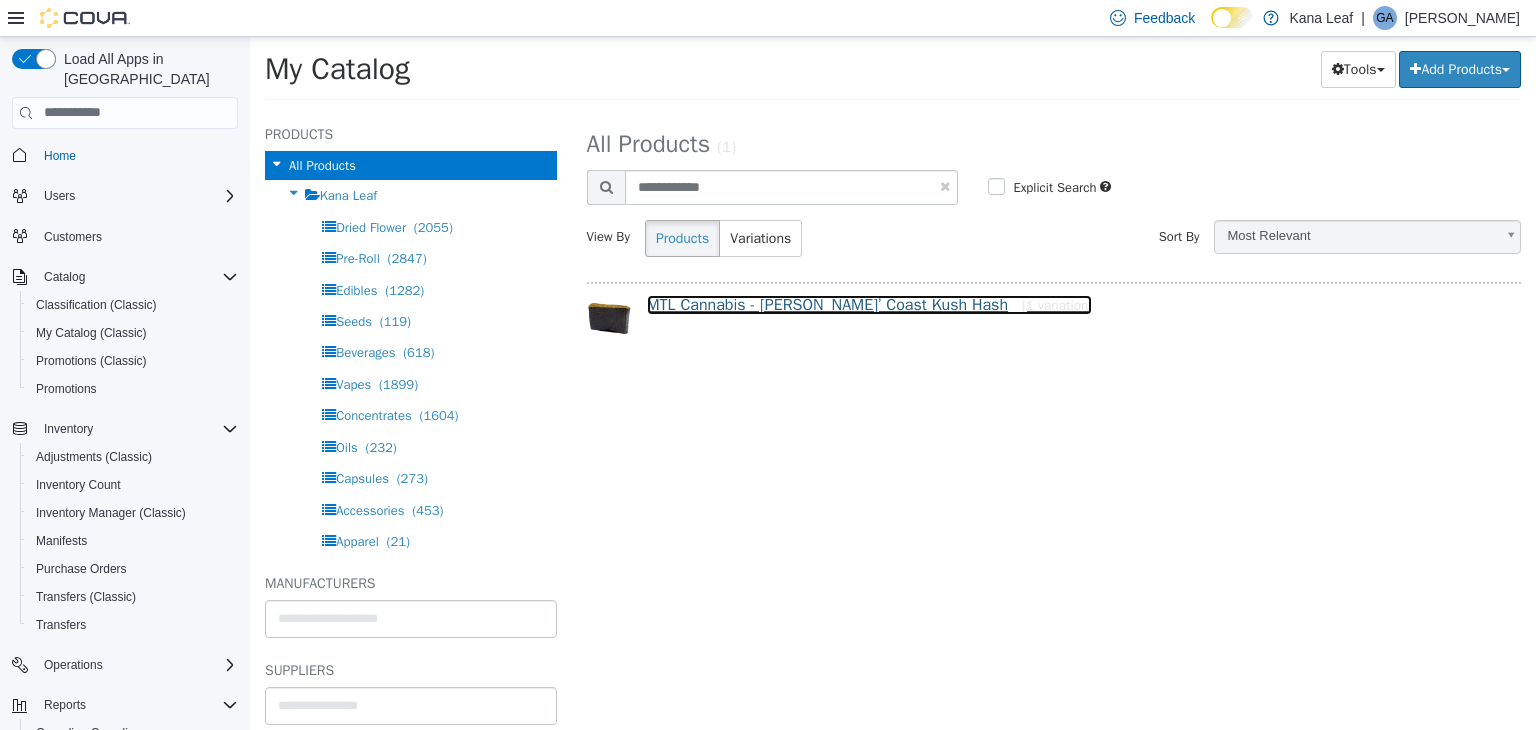 click on "MTL Cannabis - [PERSON_NAME]’ Coast Kush Hash
[1 variation]" at bounding box center (870, 304) 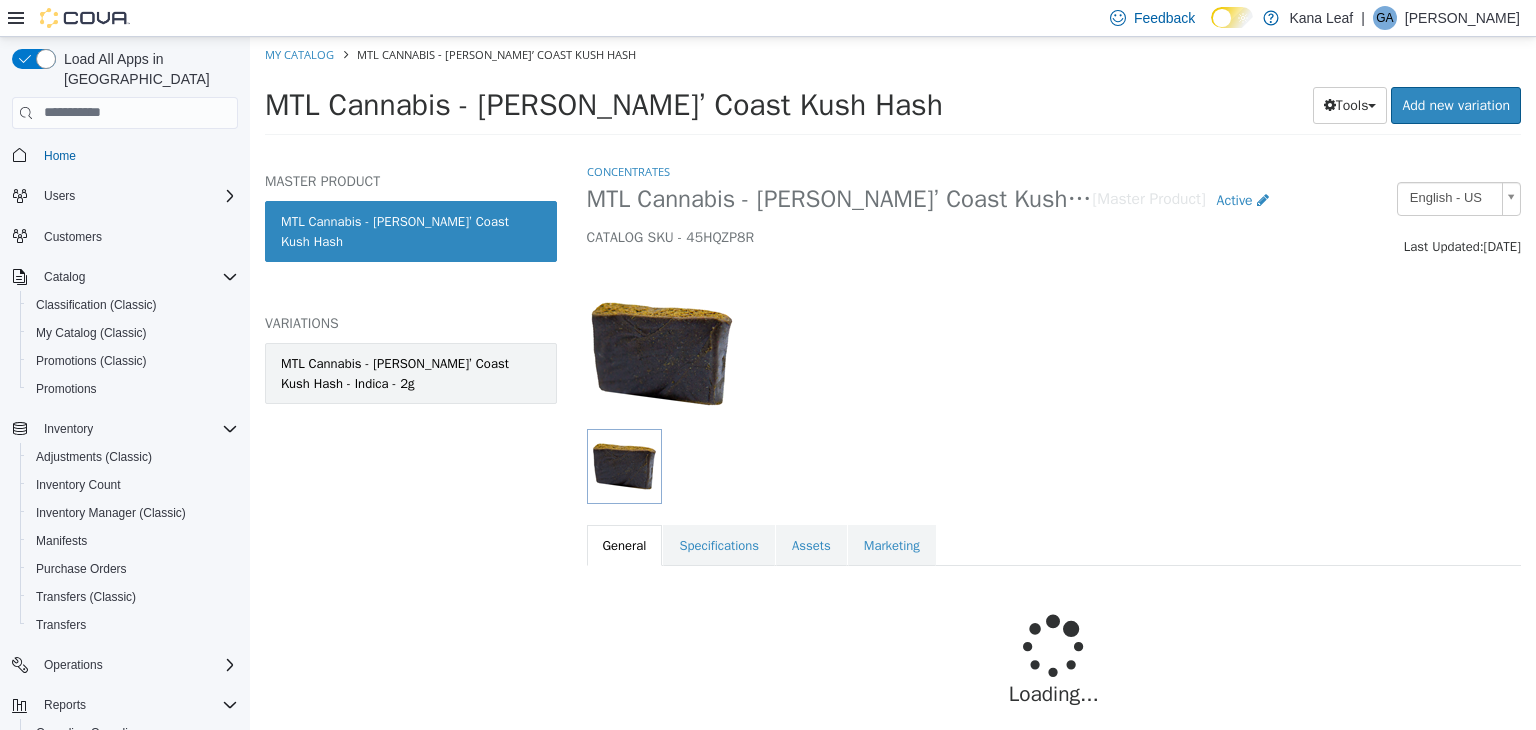 click on "MTL Cannabis - [PERSON_NAME]’ Coast Kush Hash - Indica - 2g" at bounding box center [411, 372] 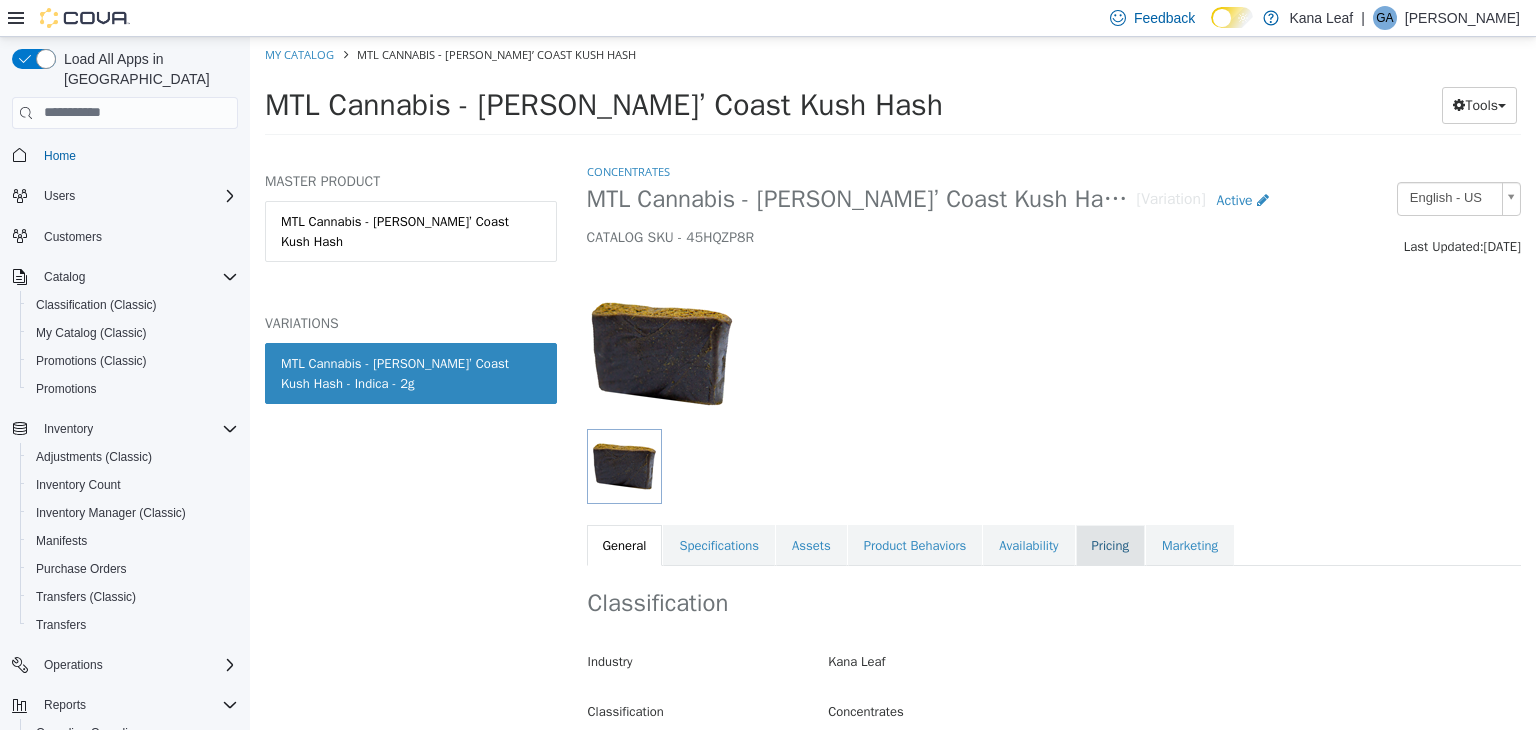 click on "Pricing" at bounding box center [1110, 545] 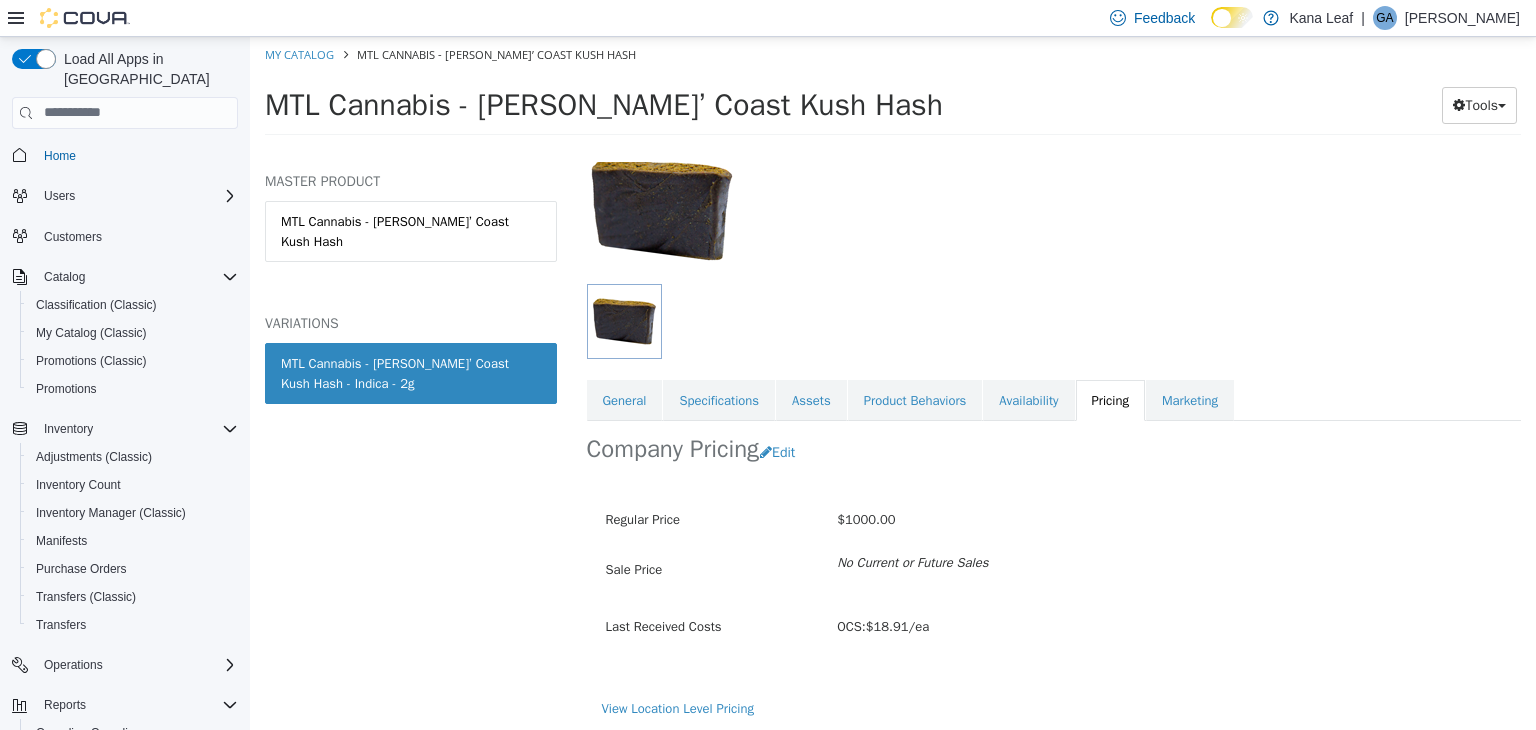 scroll, scrollTop: 147, scrollLeft: 0, axis: vertical 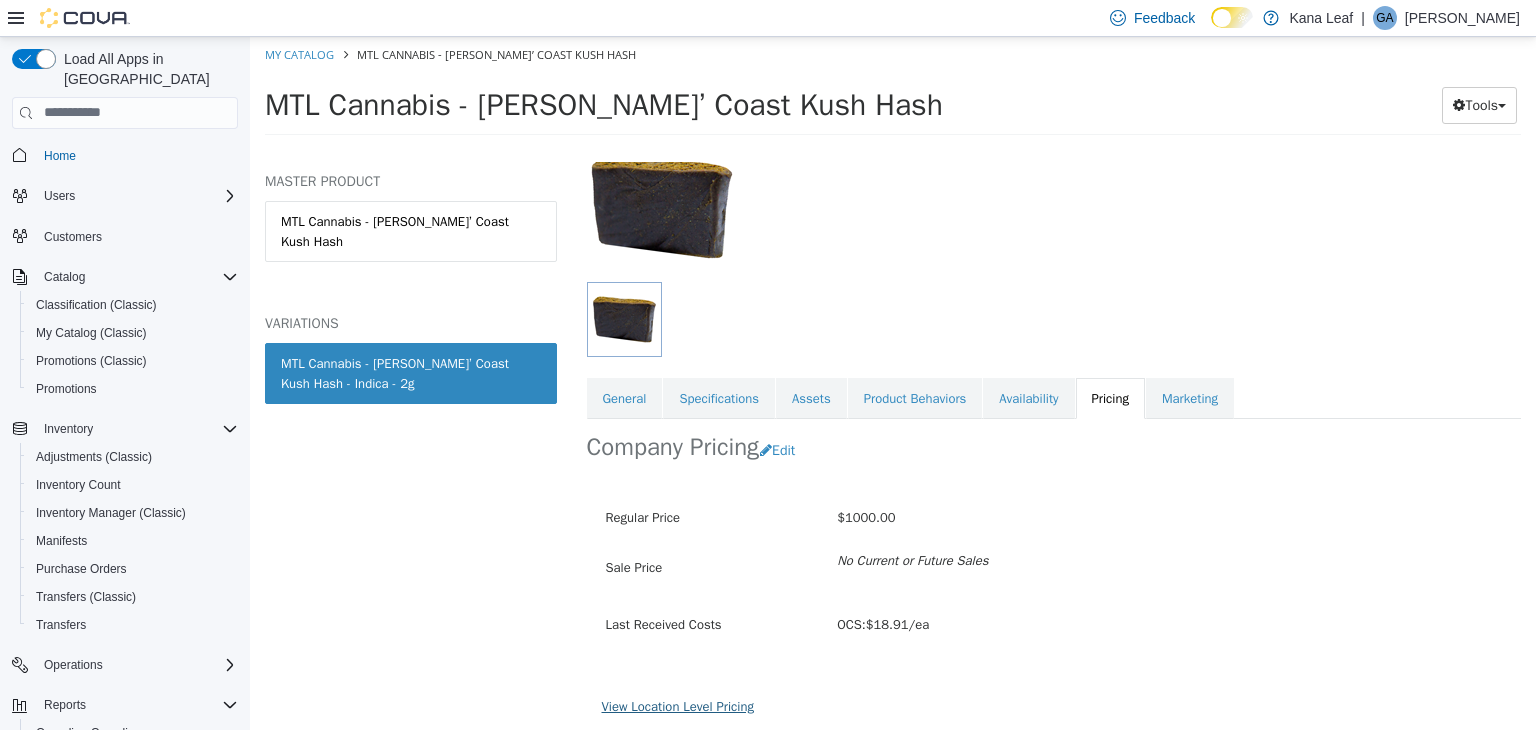click on "View Location Level Pricing" at bounding box center [678, 705] 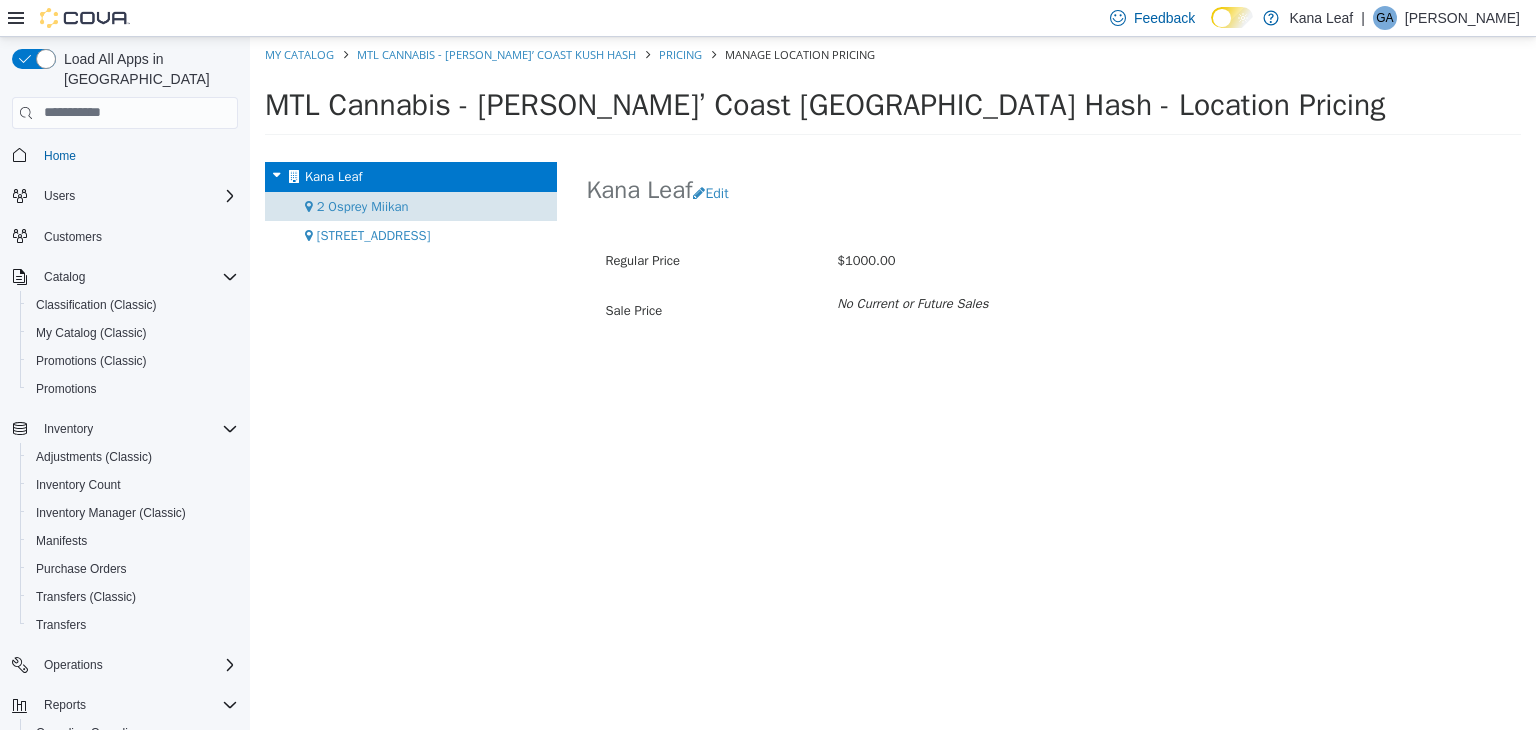 click on "2 Osprey Miikan" at bounding box center (363, 205) 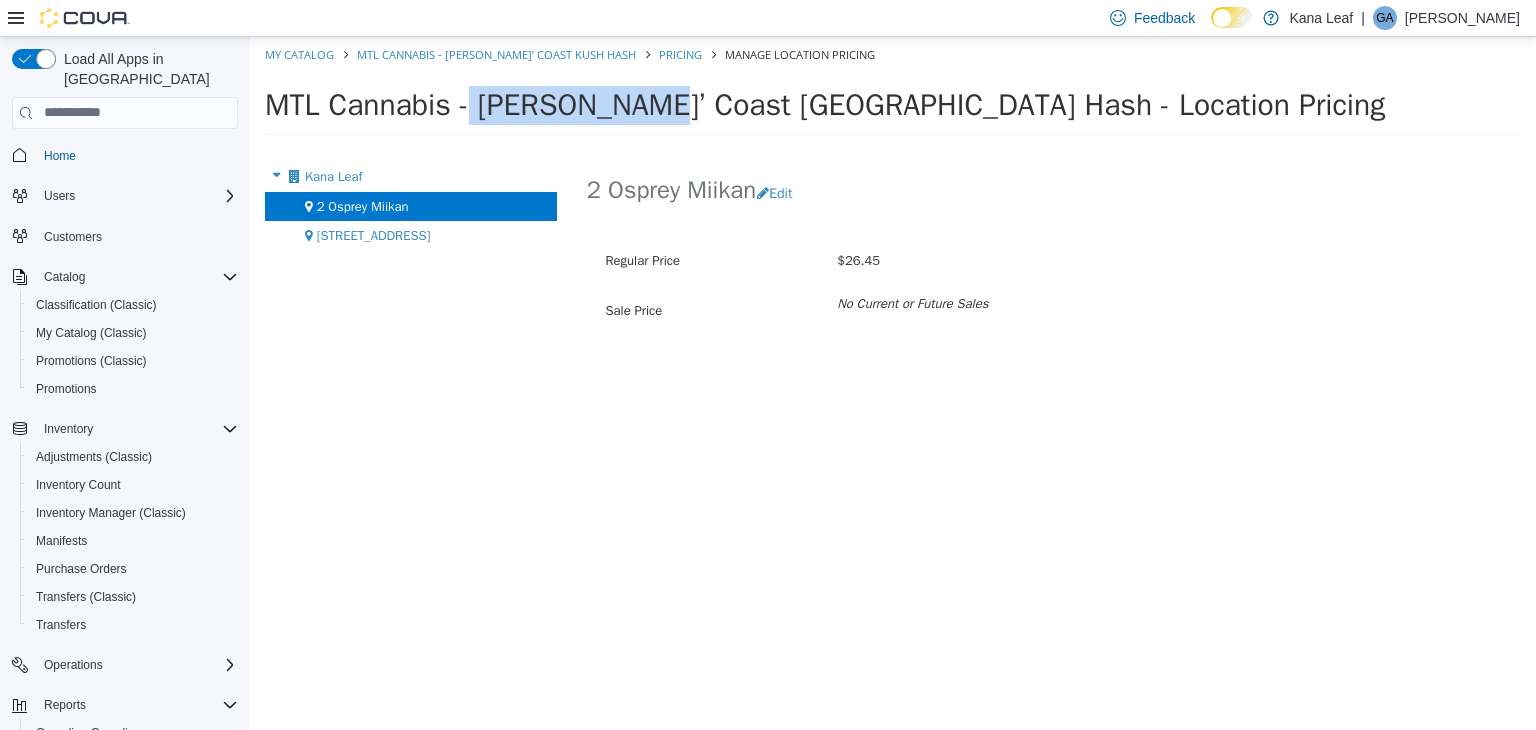 drag, startPoint x: 452, startPoint y: 107, endPoint x: 298, endPoint y: 102, distance: 154.08115 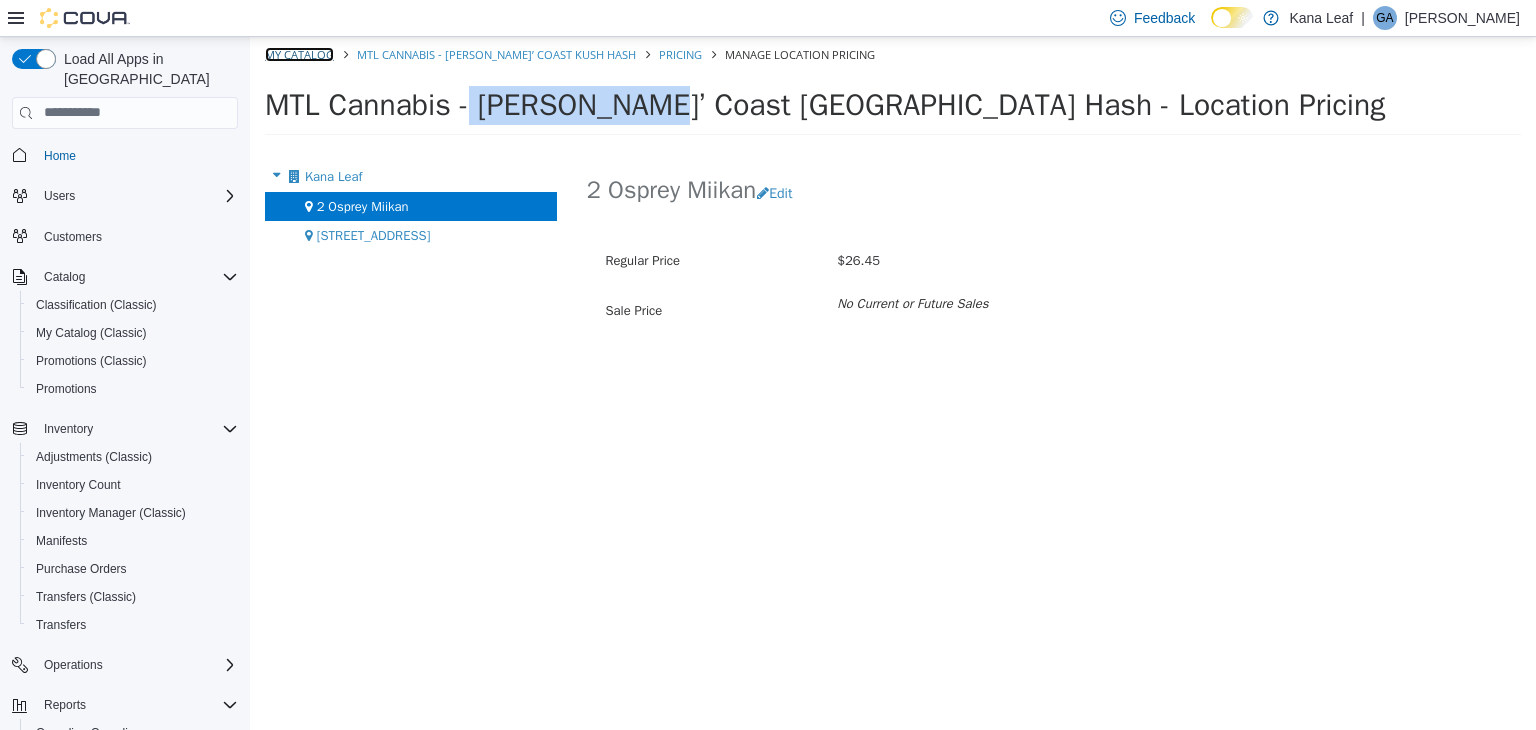 click on "My Catalog" at bounding box center [299, 53] 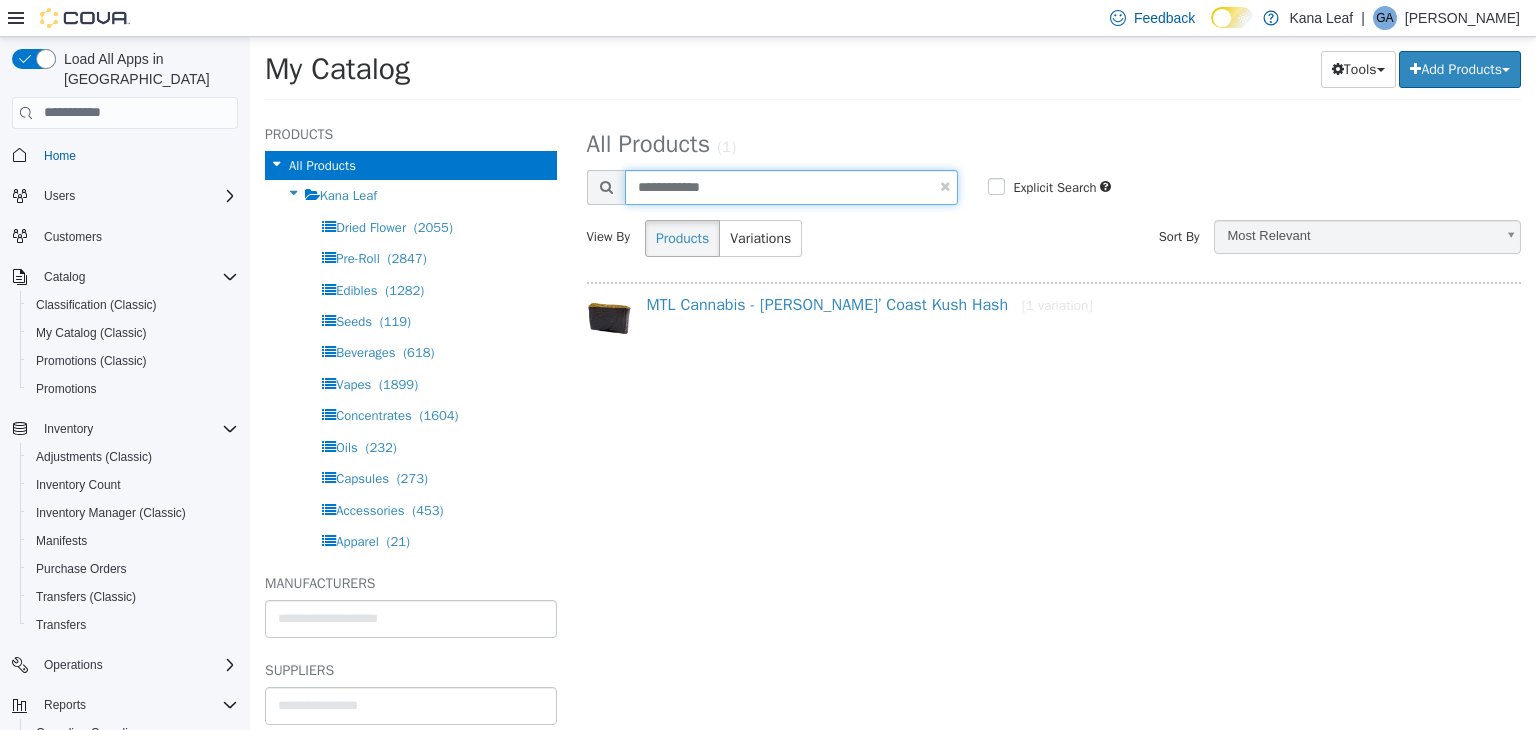 drag, startPoint x: 694, startPoint y: 196, endPoint x: 588, endPoint y: 190, distance: 106.16968 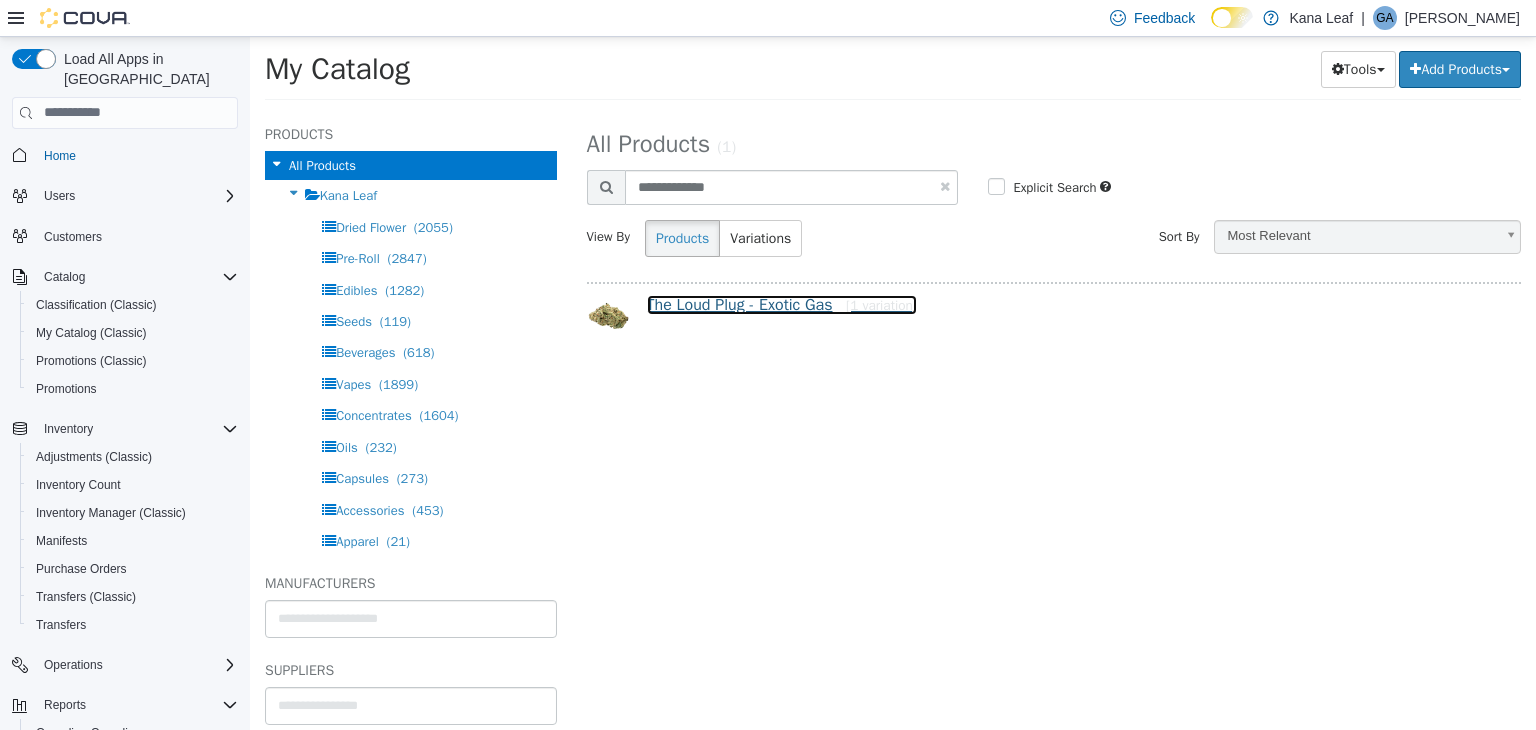 click on "The Loud Plug - Exotic Gas
[1 variation]" at bounding box center [782, 304] 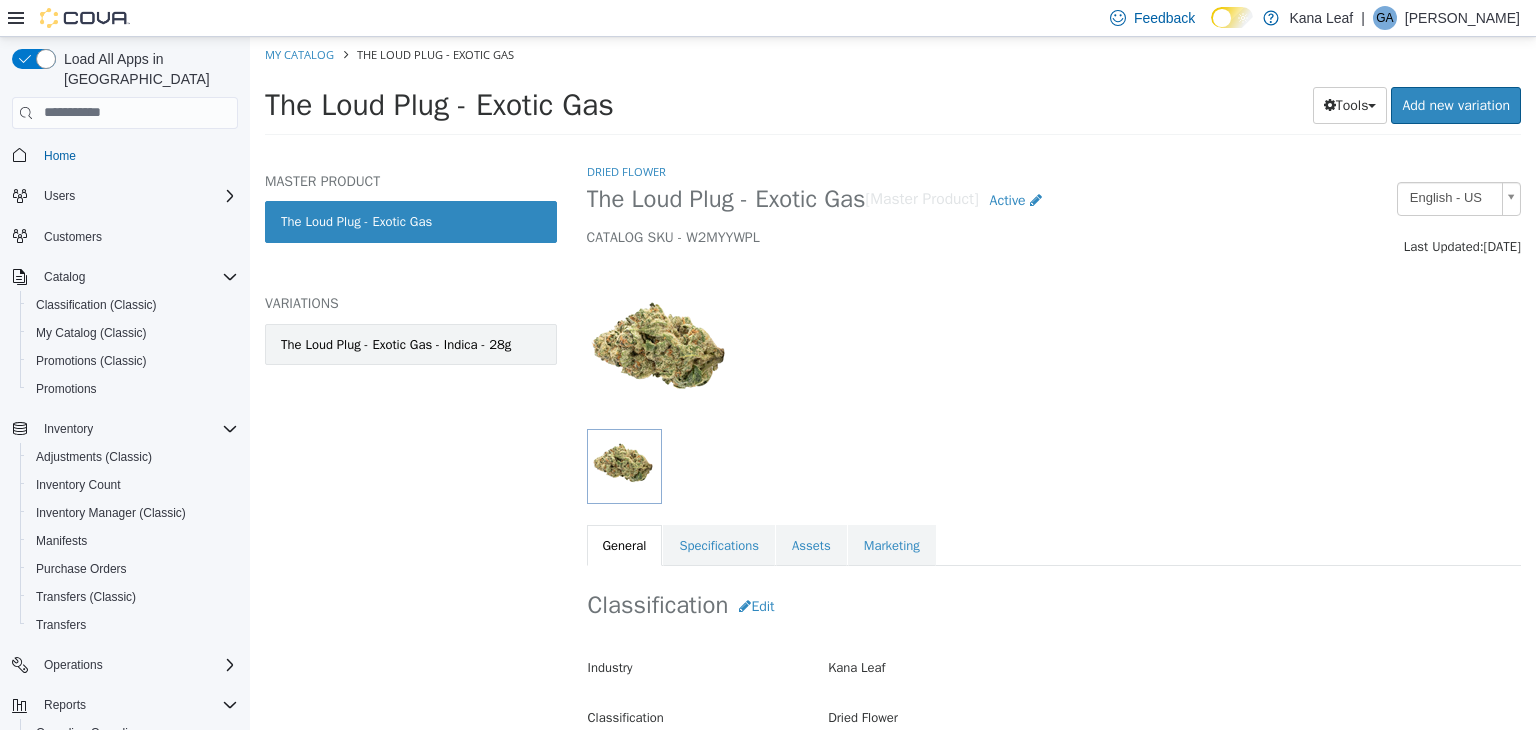 click on "The Loud Plug - Exotic Gas - Indica - 28g" at bounding box center [411, 344] 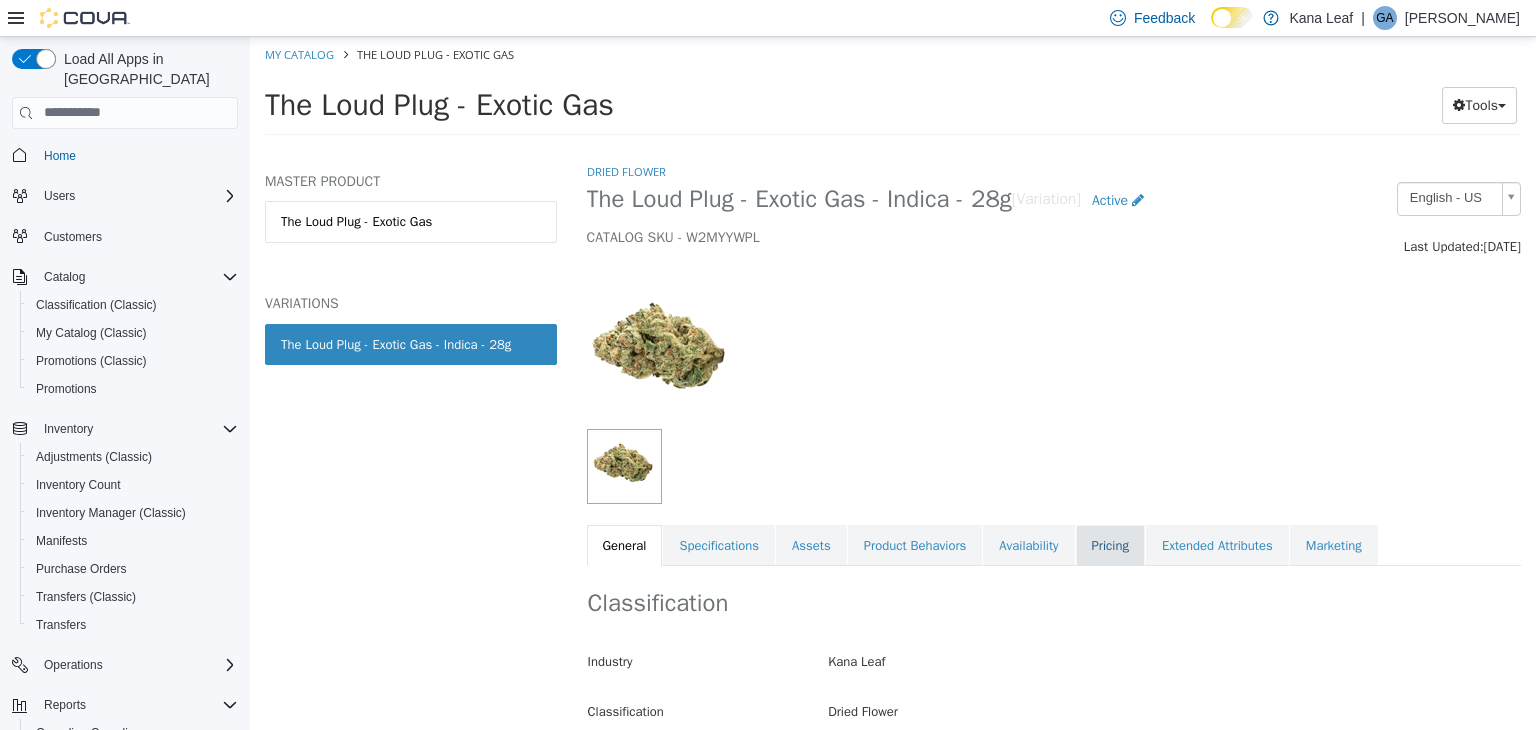 click on "Pricing" at bounding box center [1110, 545] 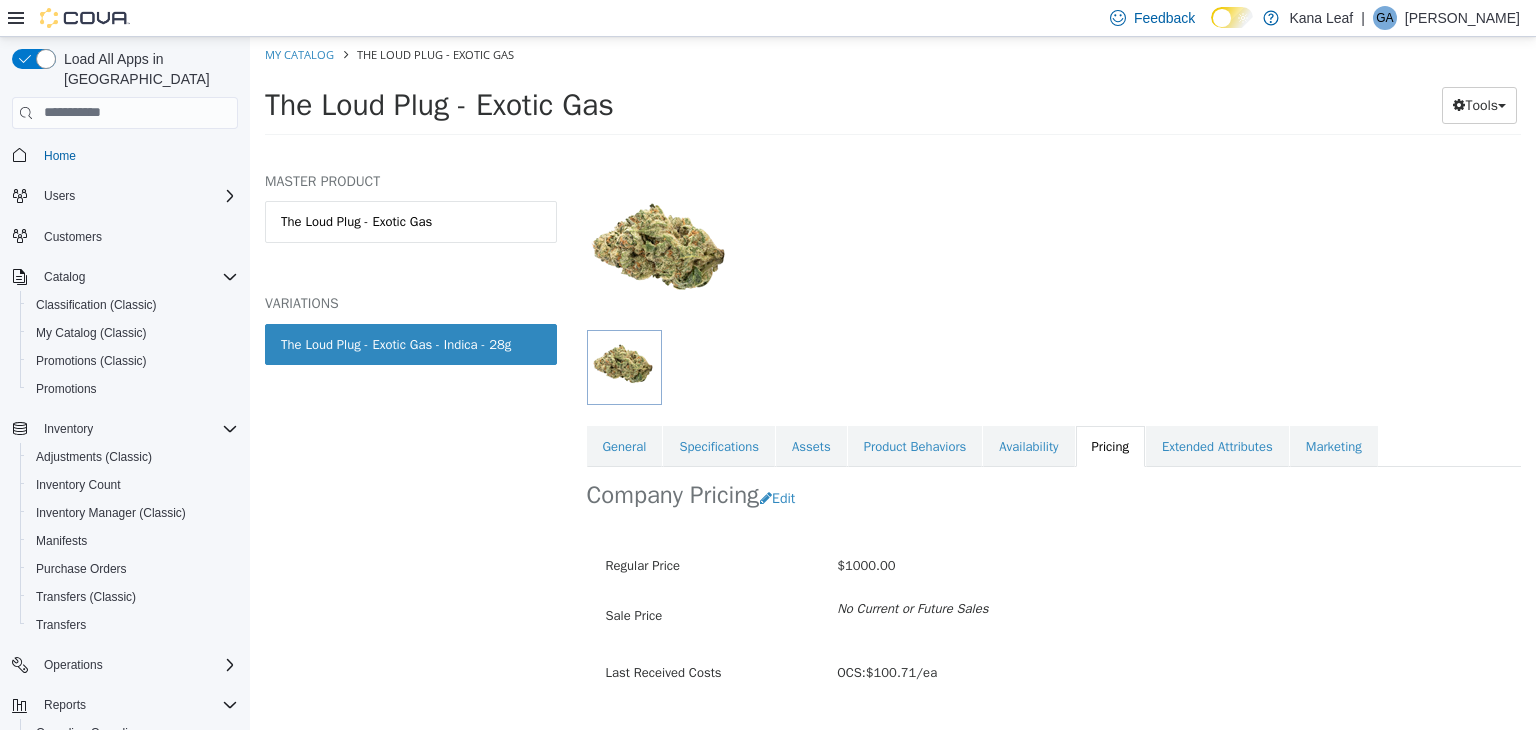 scroll, scrollTop: 147, scrollLeft: 0, axis: vertical 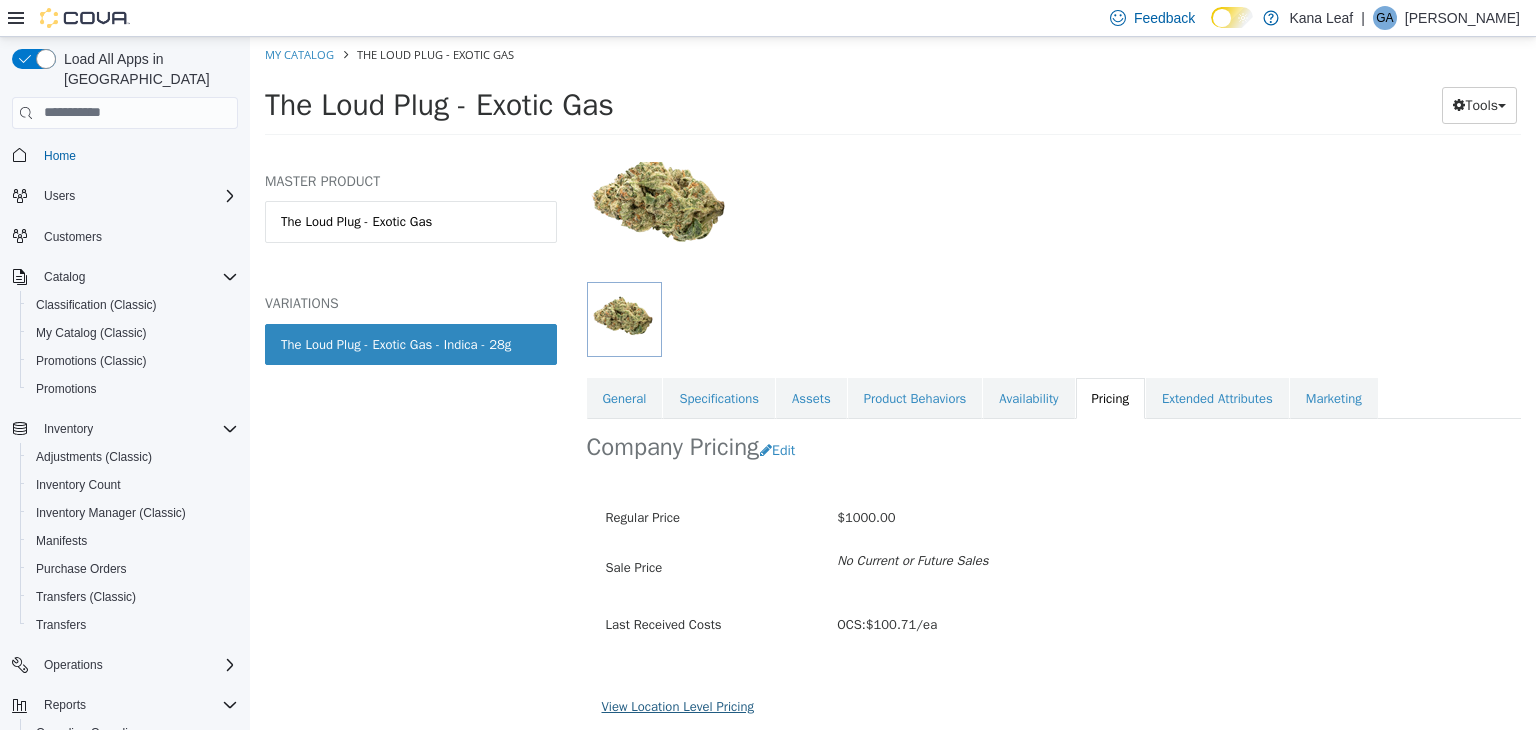 click on "View Location Level Pricing" at bounding box center (678, 705) 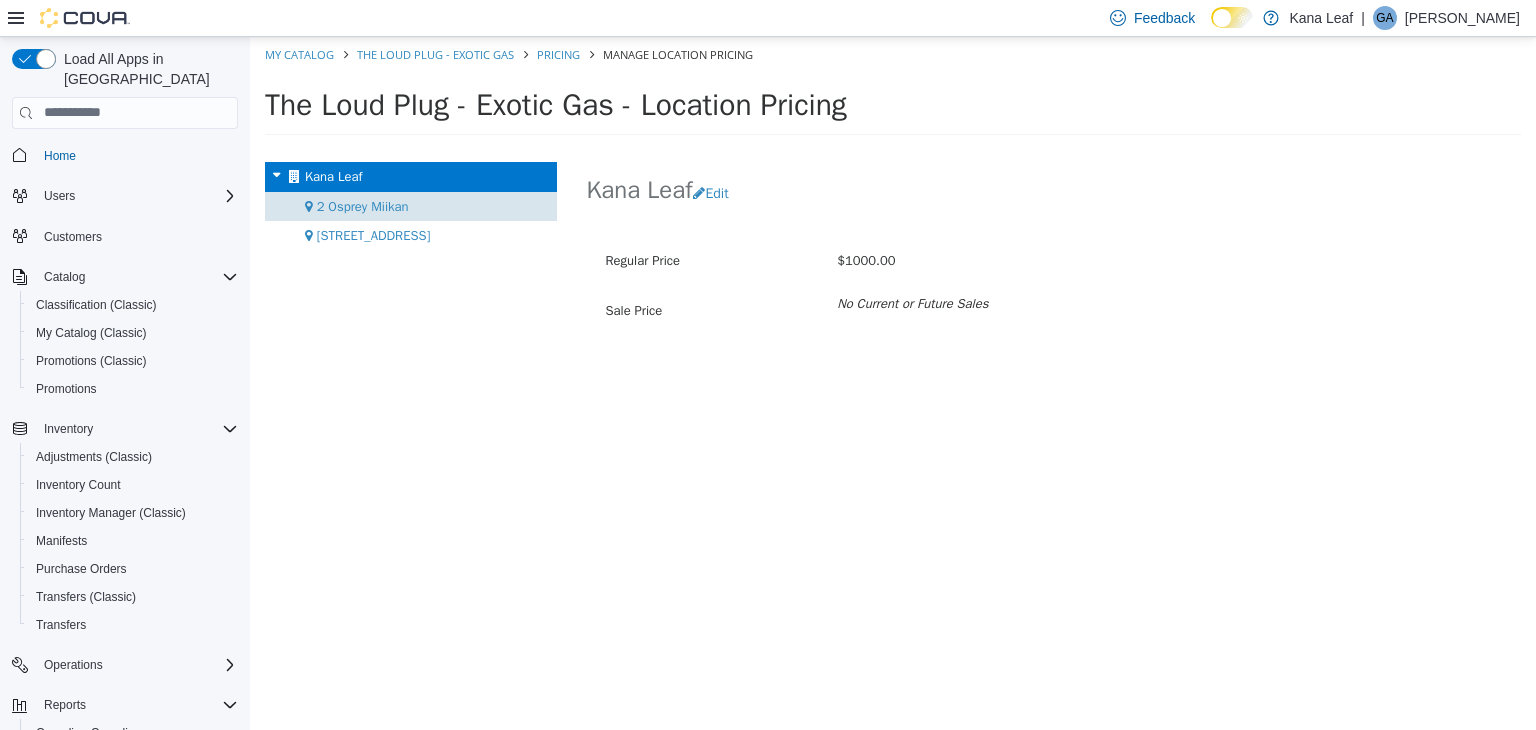 click on "2 Osprey Miikan" at bounding box center [411, 206] 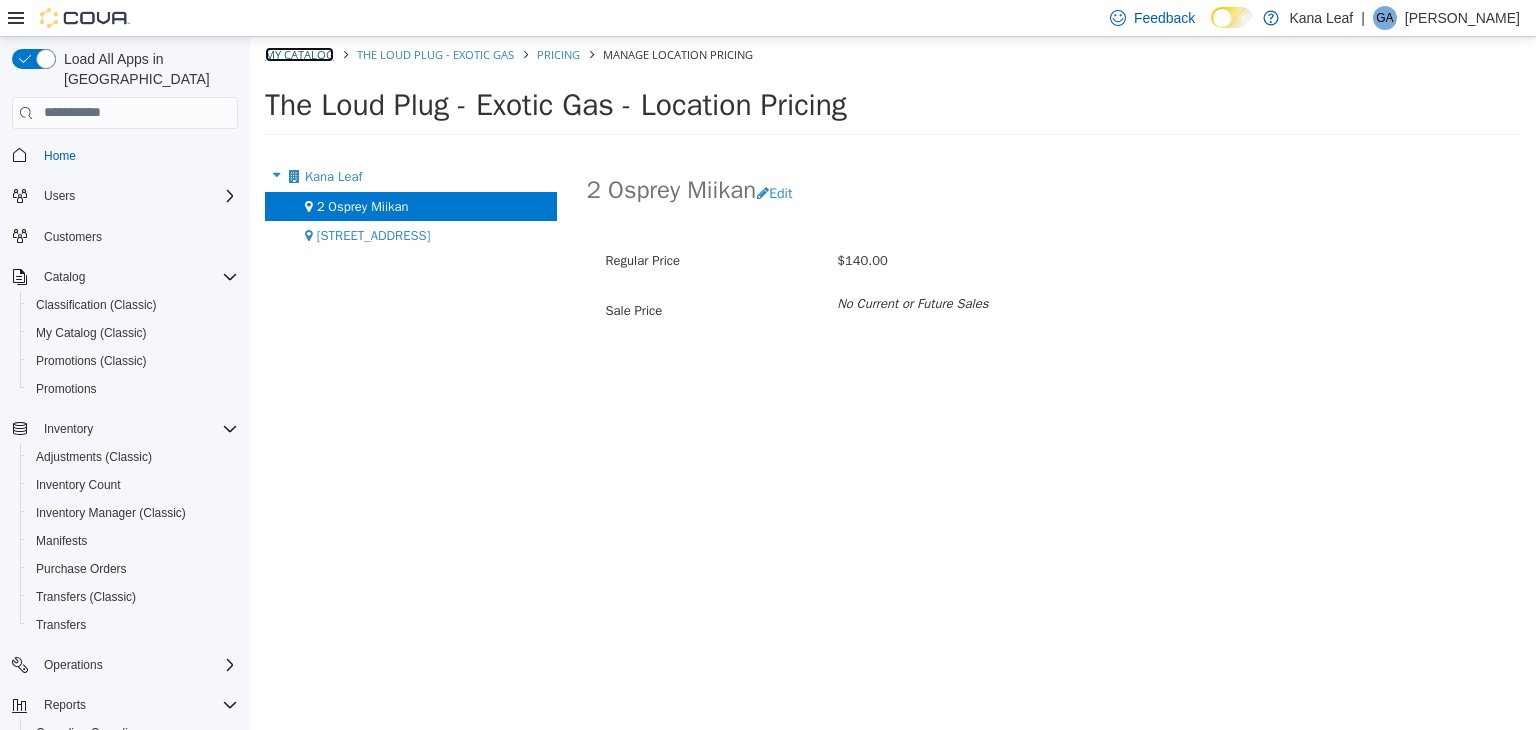 click on "My Catalog" at bounding box center (299, 53) 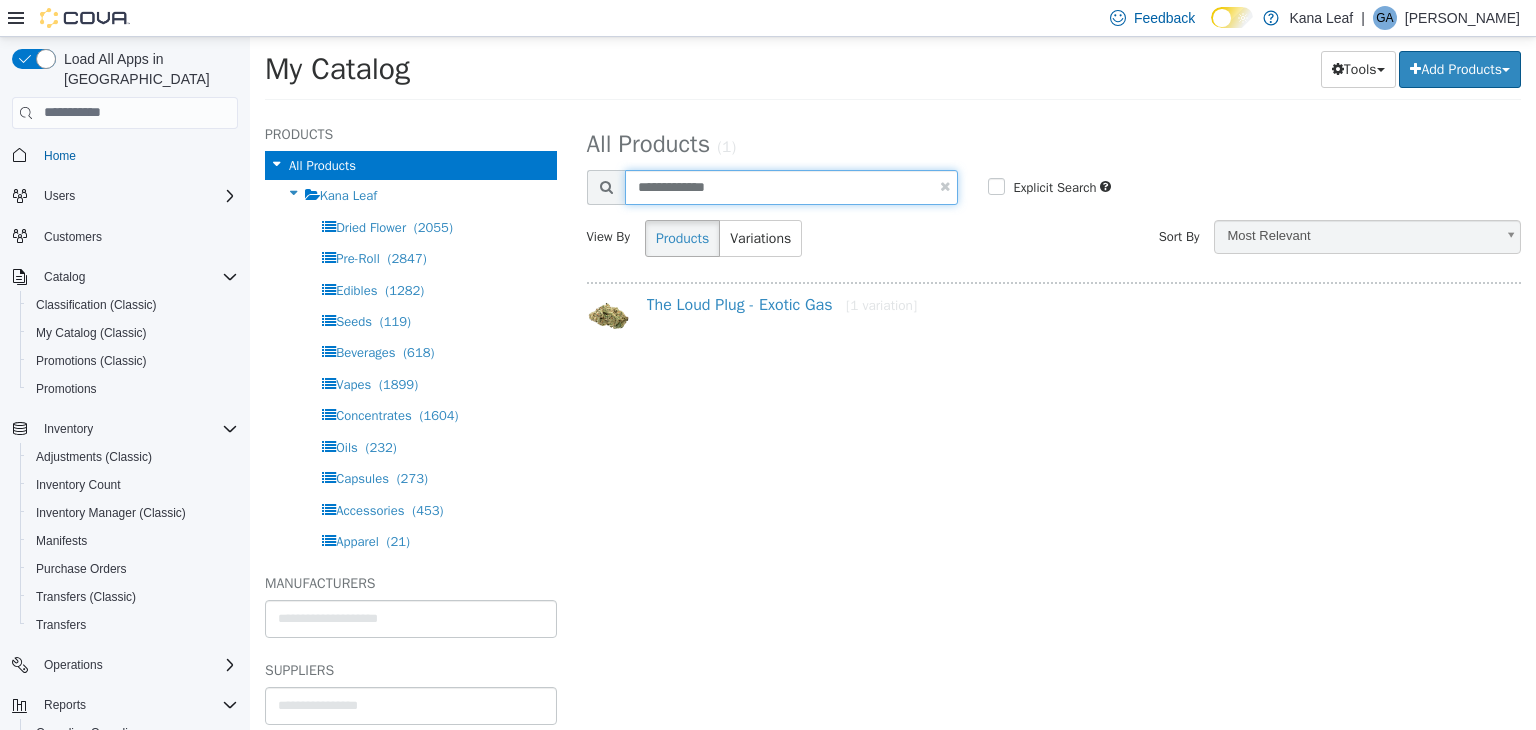 drag, startPoint x: 635, startPoint y: 198, endPoint x: 588, endPoint y: 201, distance: 47.095646 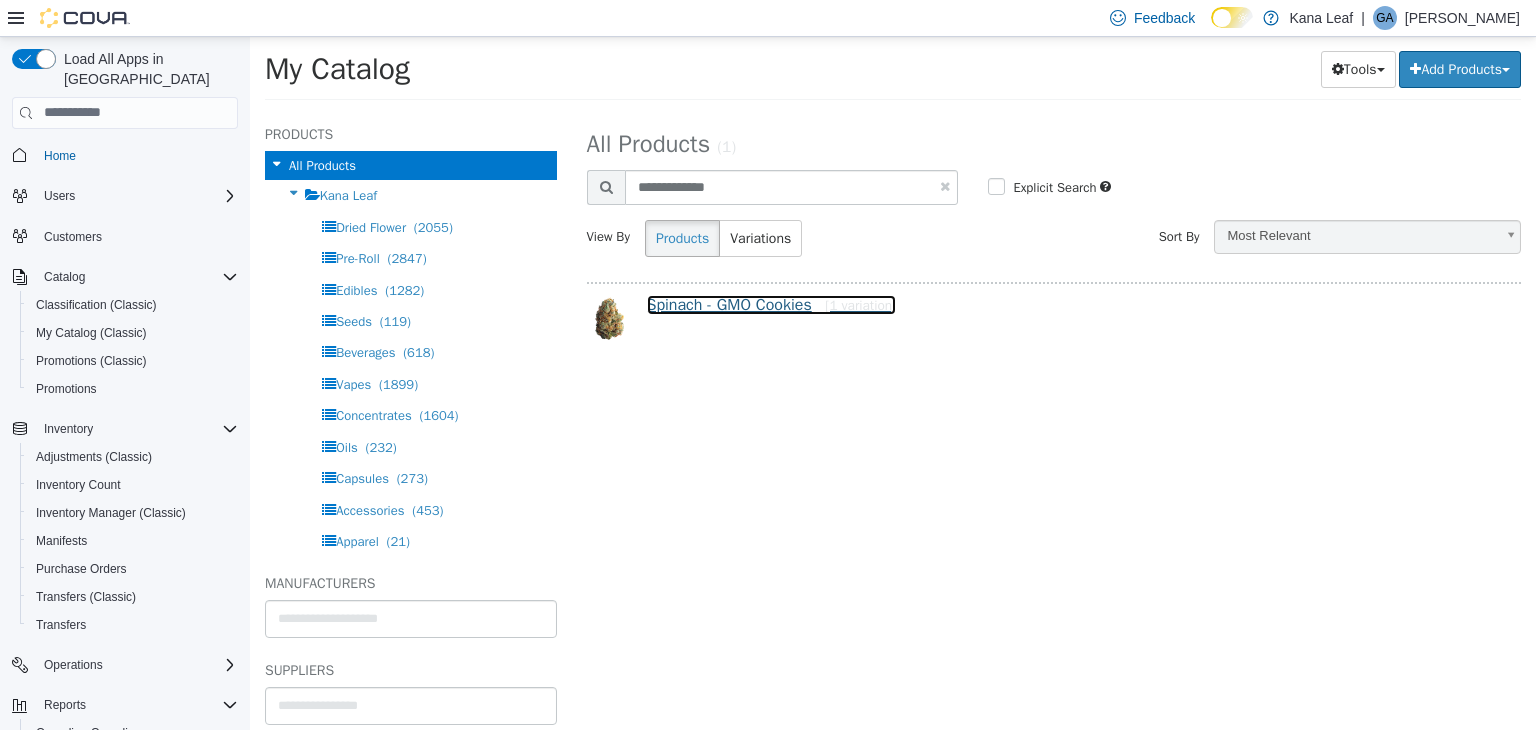 click on "Spinach - GMO Cookies
[1 variation]" at bounding box center [772, 304] 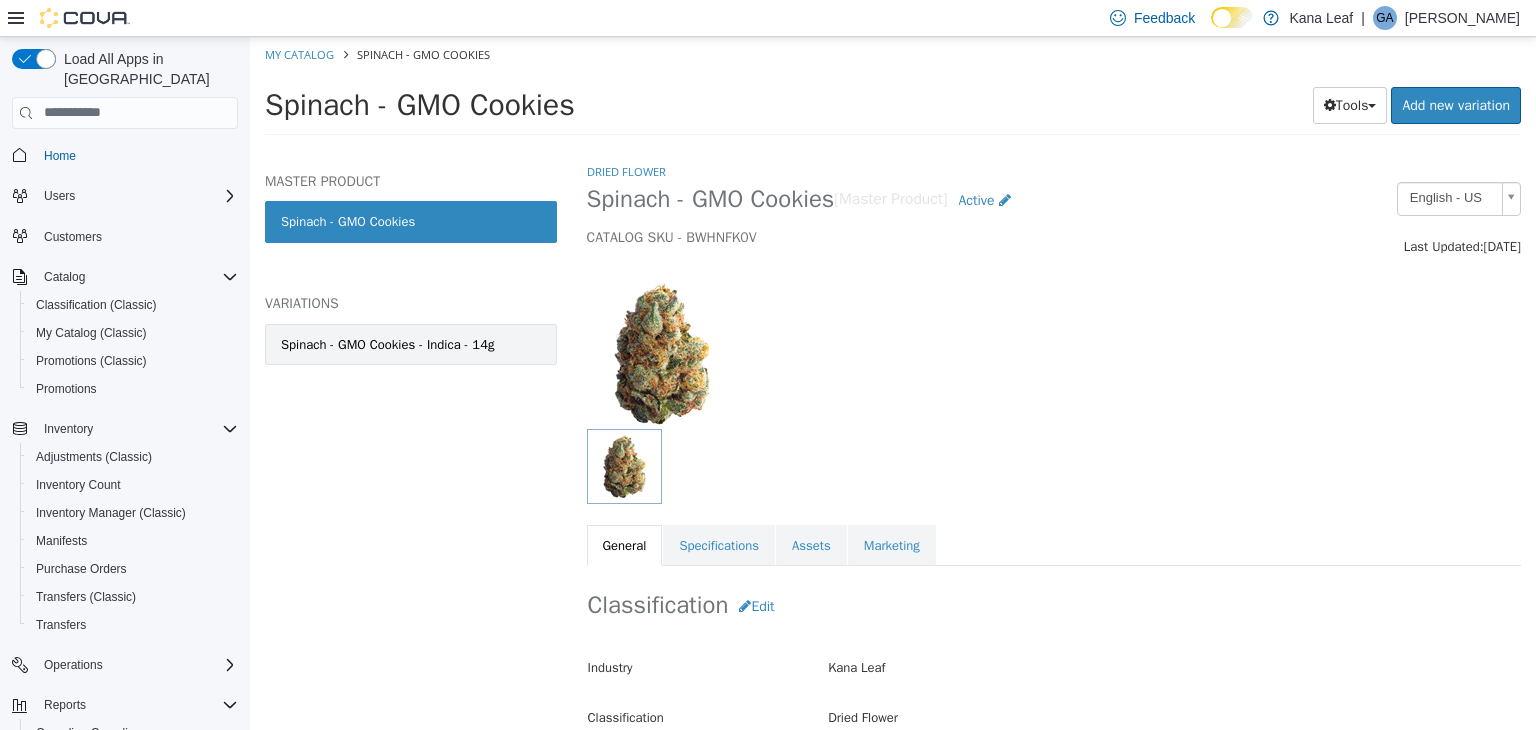 click on "Spinach - GMO Cookies - Indica - 14g" at bounding box center [411, 344] 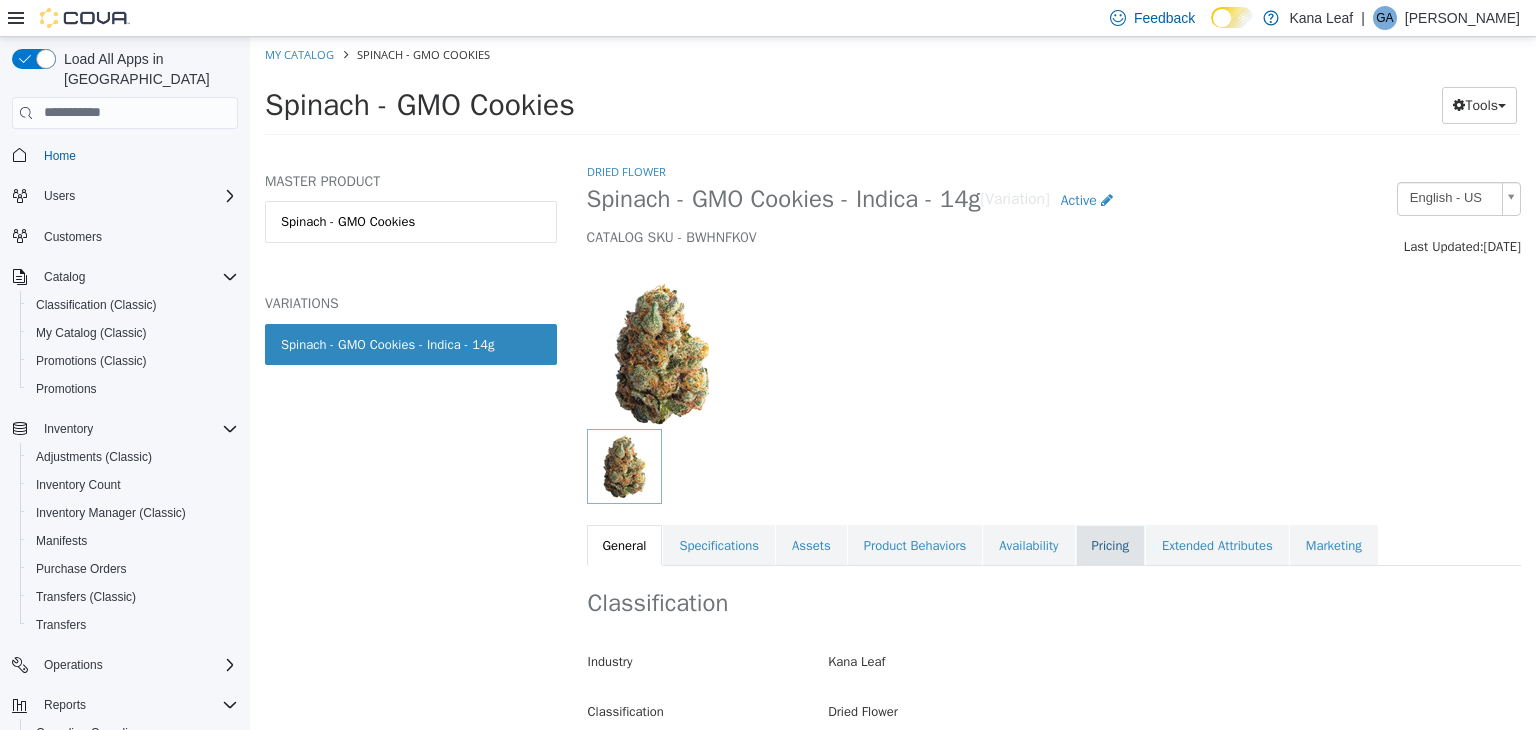 click on "Pricing" at bounding box center [1110, 545] 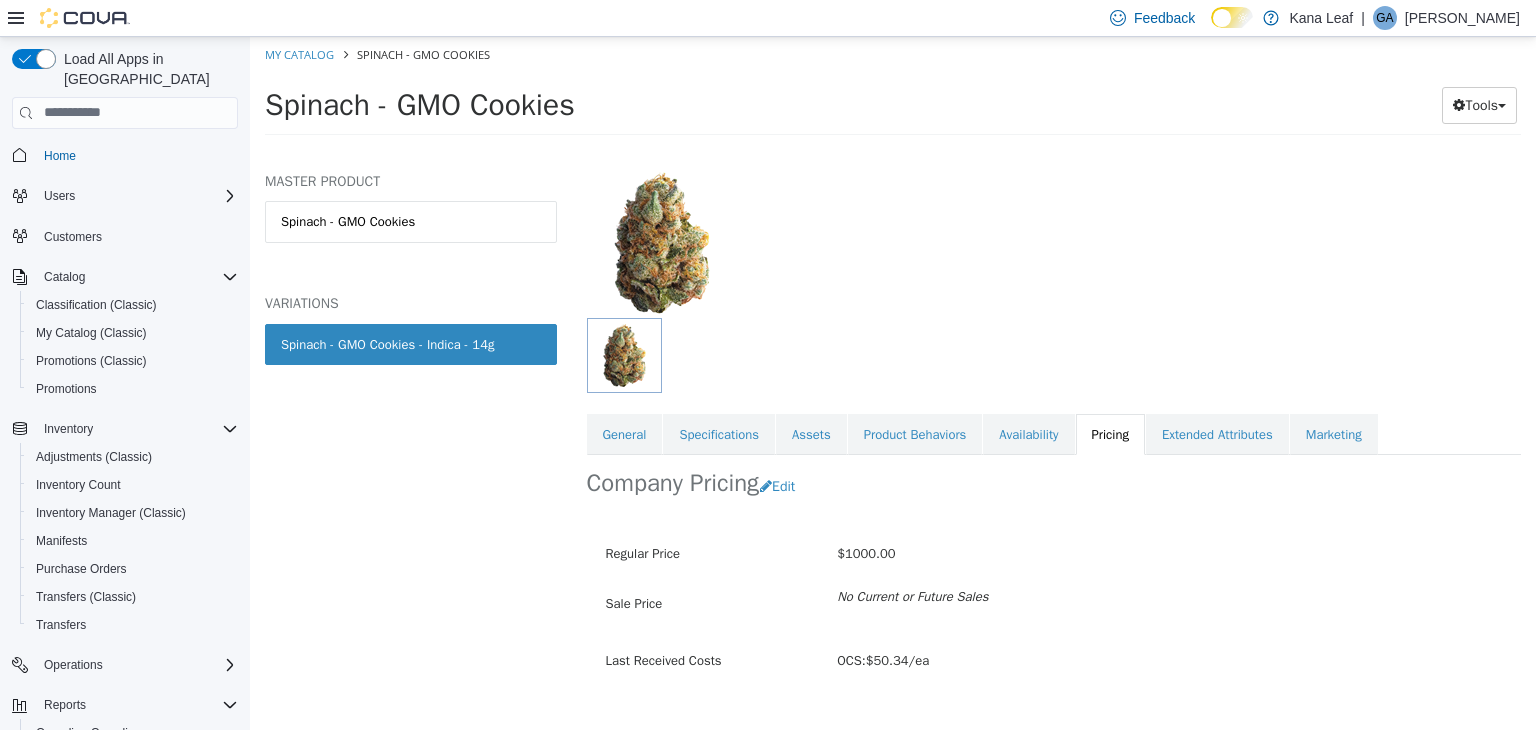 scroll, scrollTop: 147, scrollLeft: 0, axis: vertical 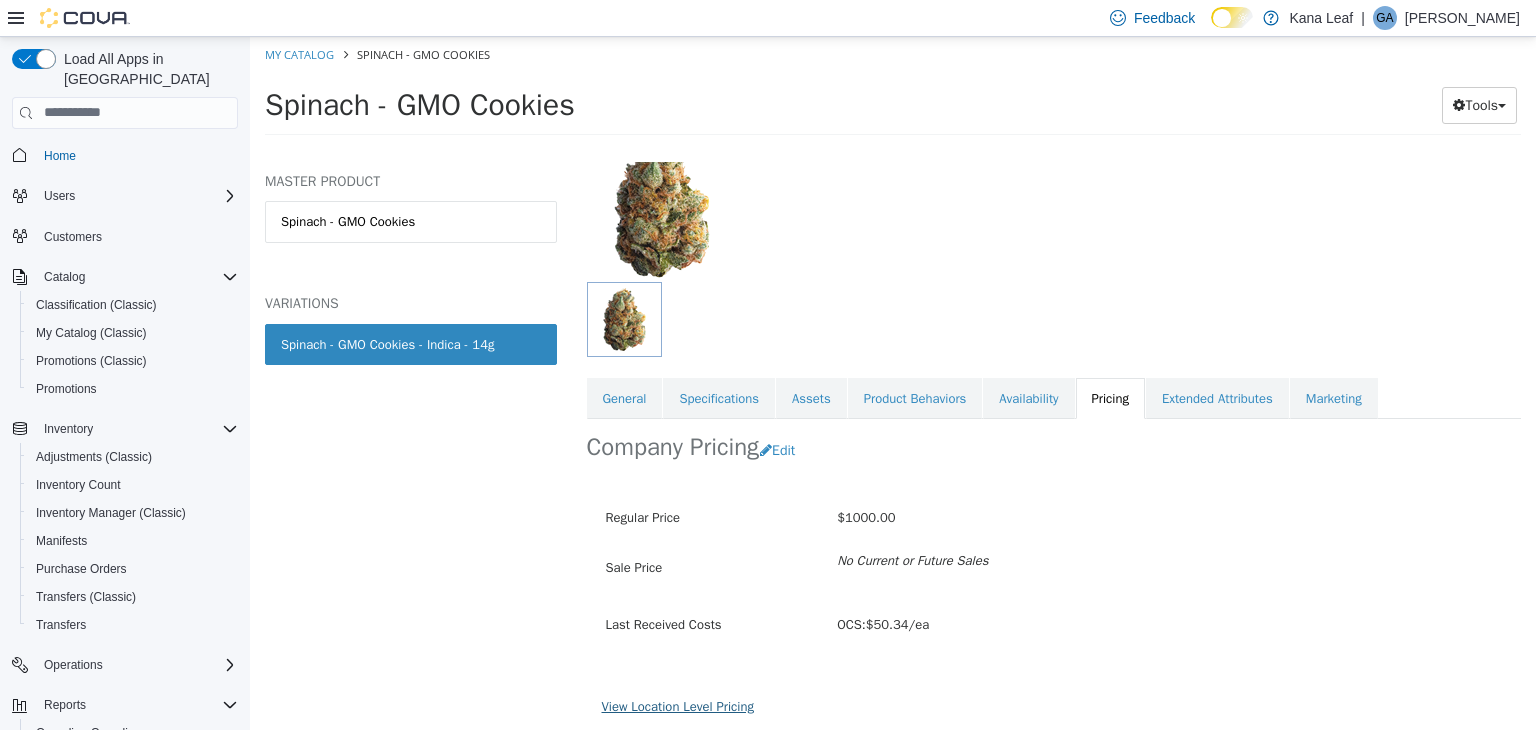 click on "View Location Level Pricing" at bounding box center [678, 705] 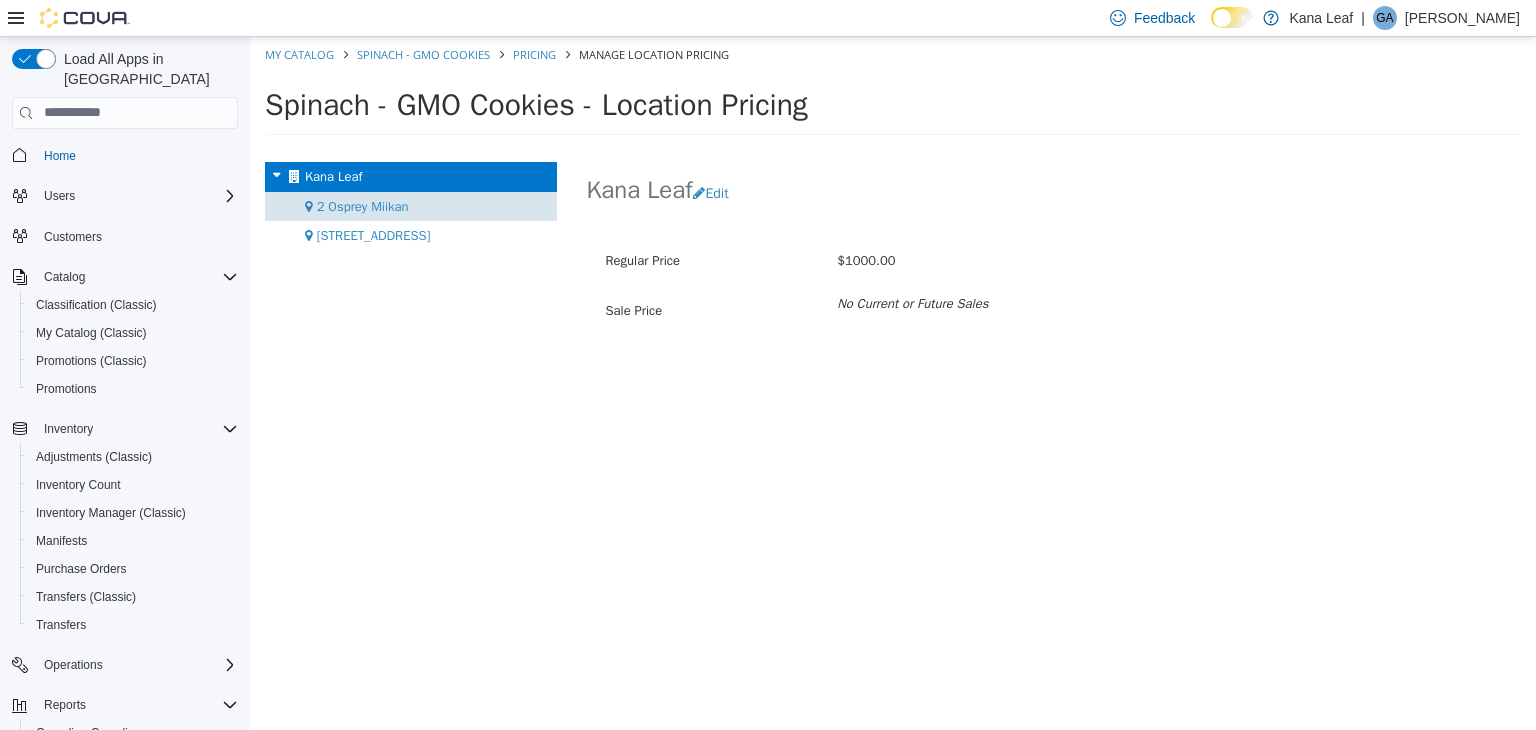 click on "2 Osprey Miikan" at bounding box center [363, 205] 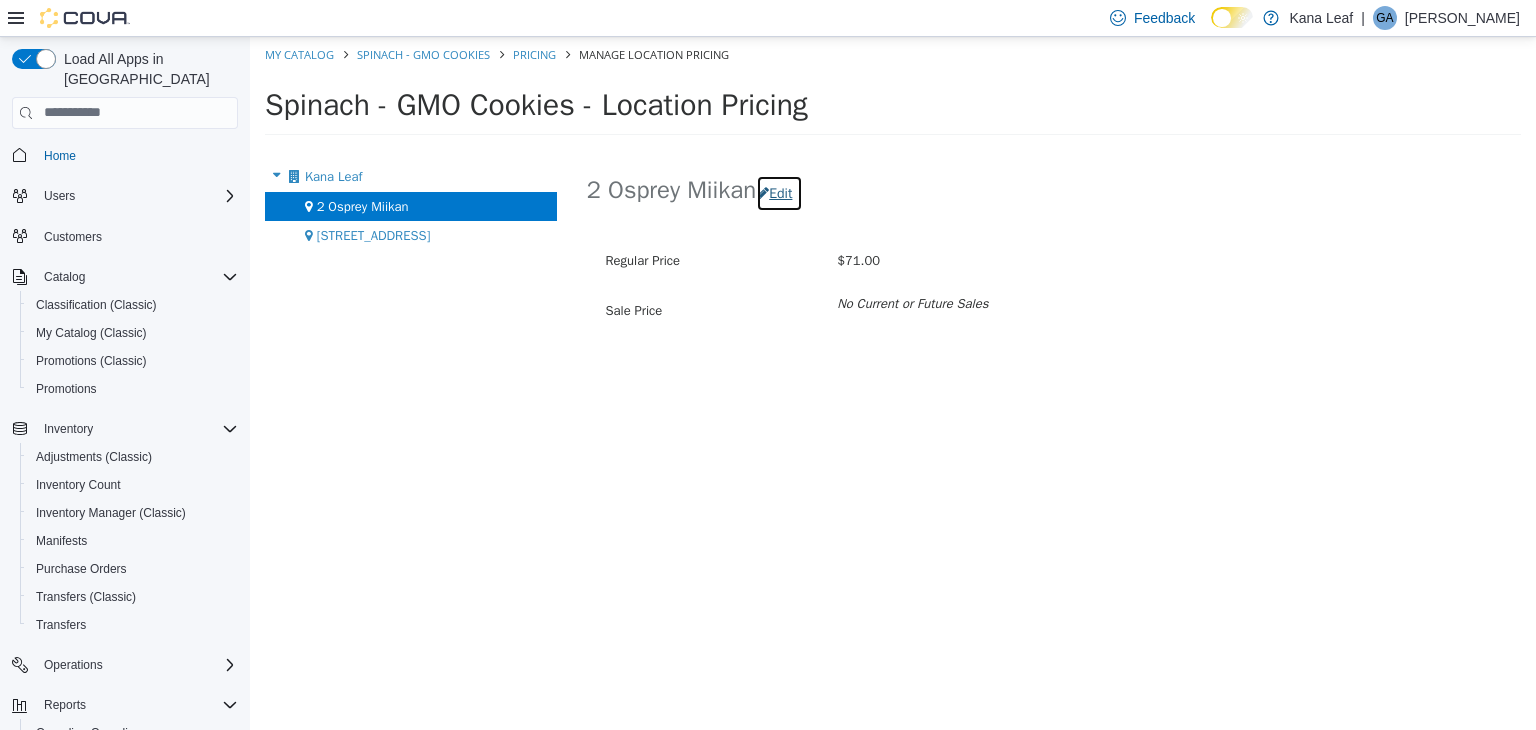 click on "Edit" at bounding box center [779, 192] 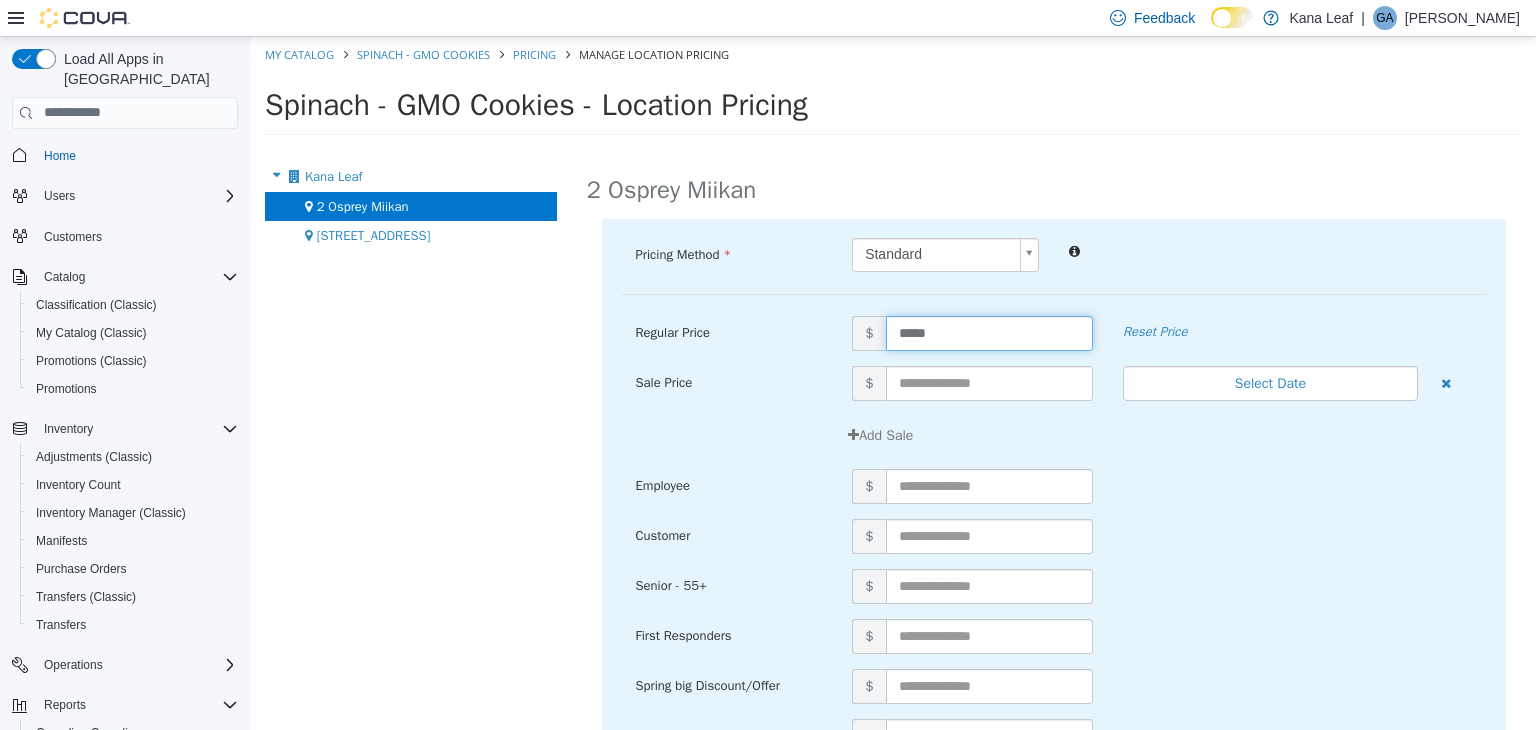 drag, startPoint x: 946, startPoint y: 335, endPoint x: 851, endPoint y: 333, distance: 95.02105 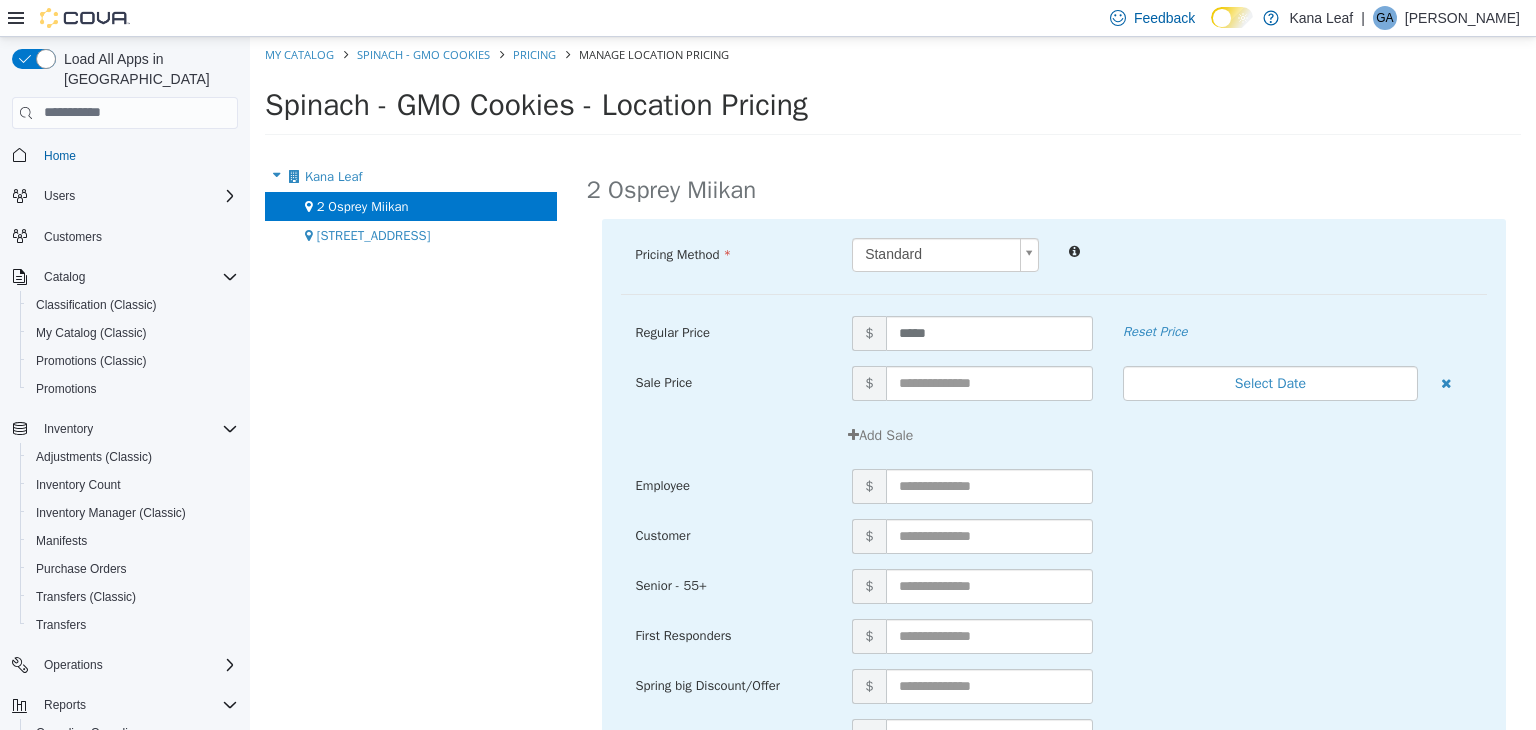 drag, startPoint x: 372, startPoint y: 105, endPoint x: 259, endPoint y: 106, distance: 113.004425 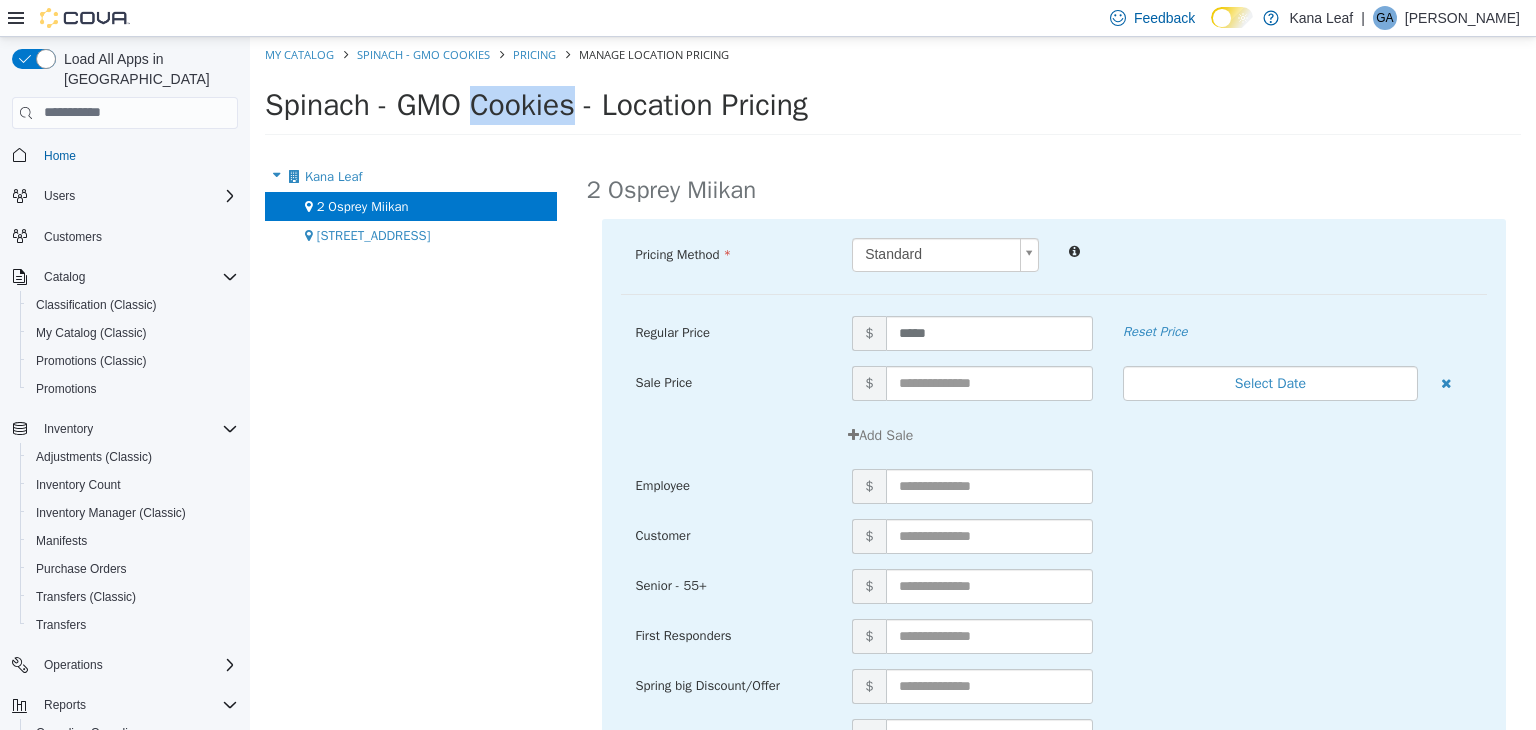 drag, startPoint x: 367, startPoint y: 106, endPoint x: 271, endPoint y: 110, distance: 96.0833 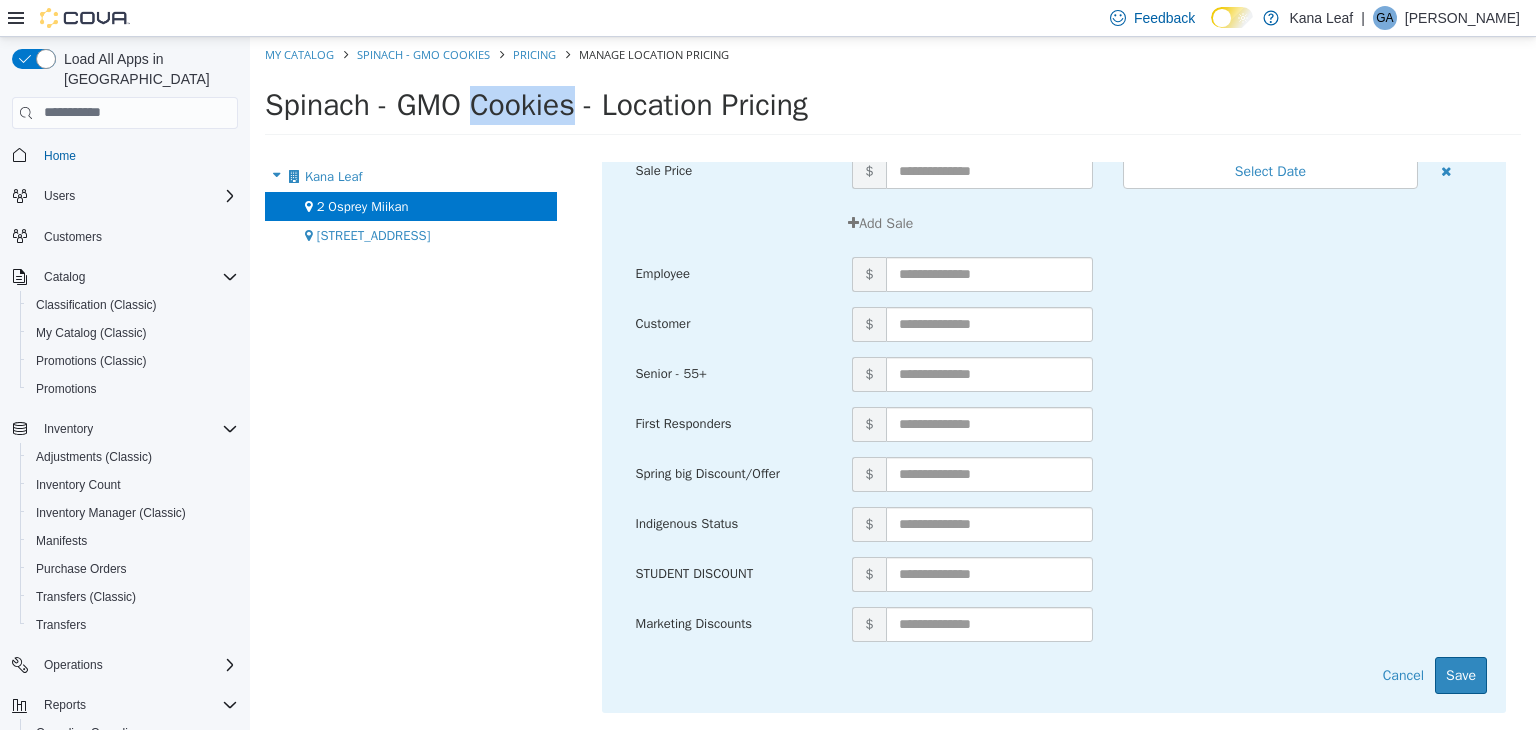 scroll, scrollTop: 214, scrollLeft: 0, axis: vertical 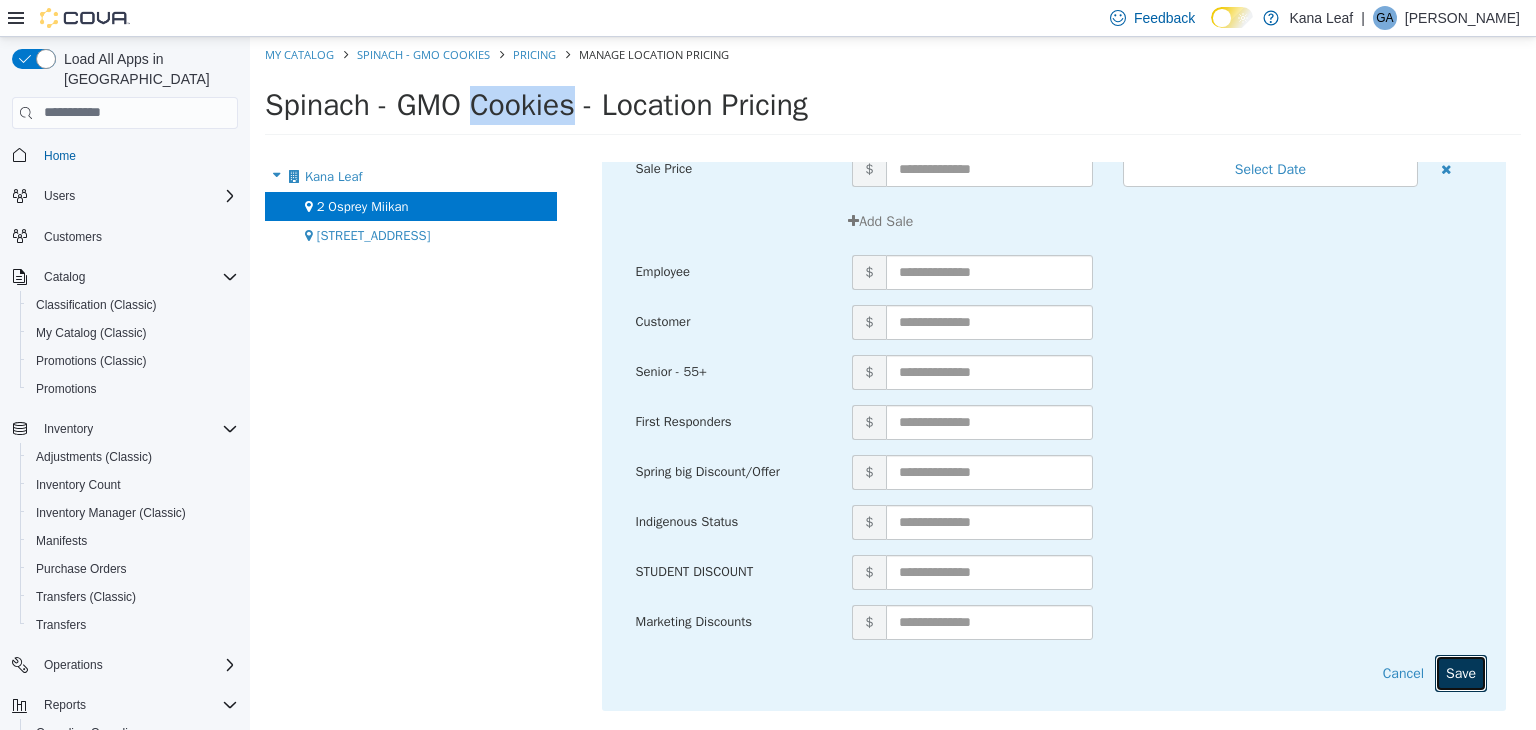 click on "Save" at bounding box center [1461, 672] 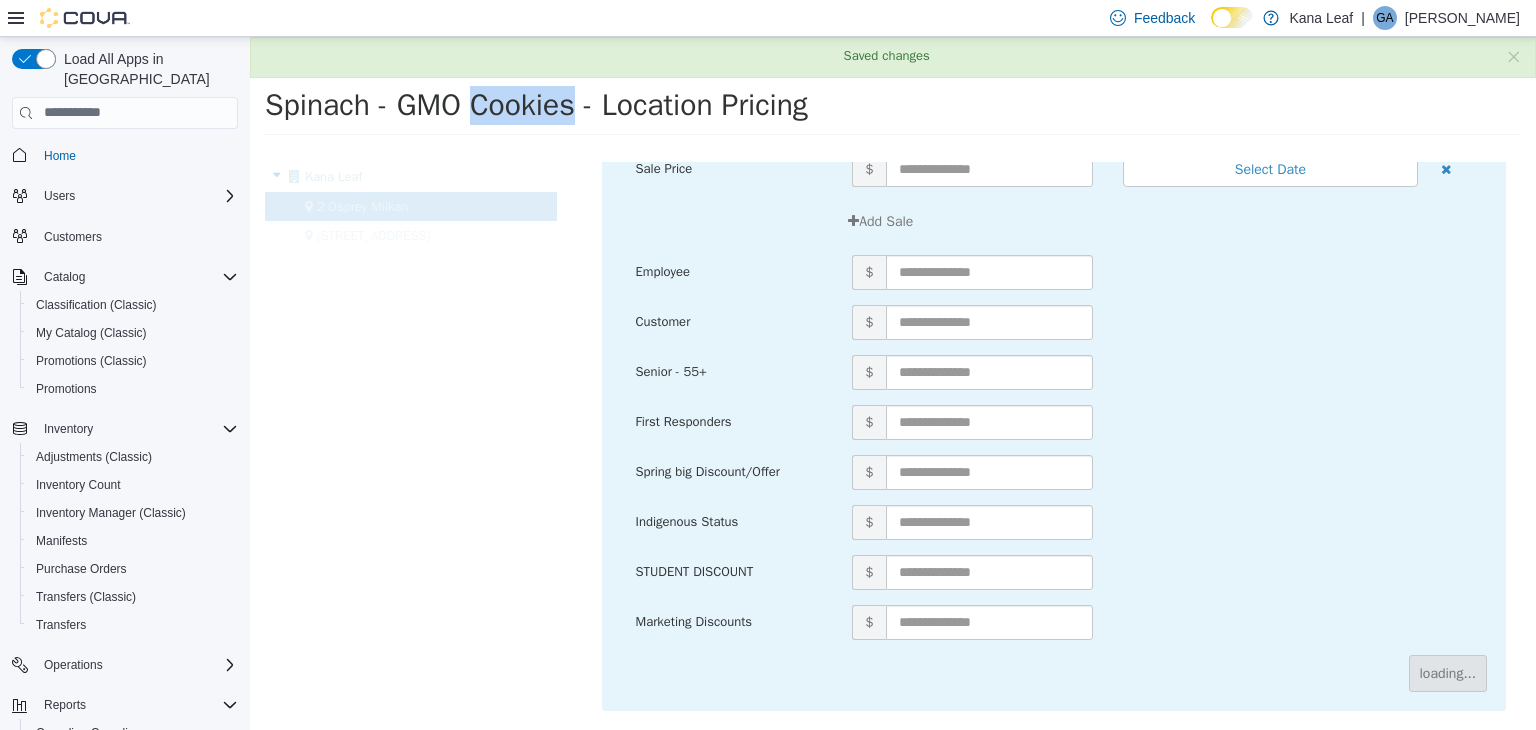 scroll, scrollTop: 0, scrollLeft: 0, axis: both 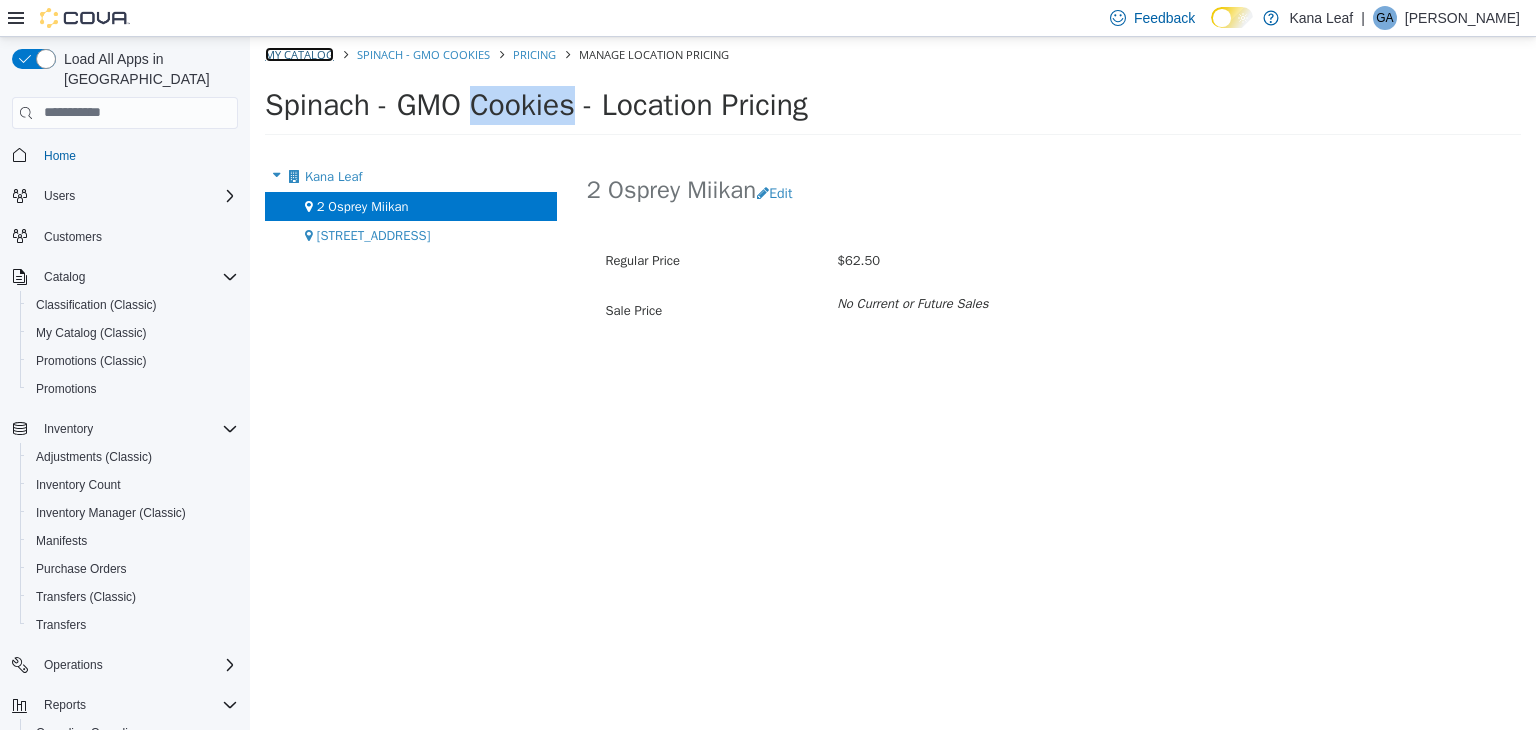 click on "My Catalog" at bounding box center (299, 53) 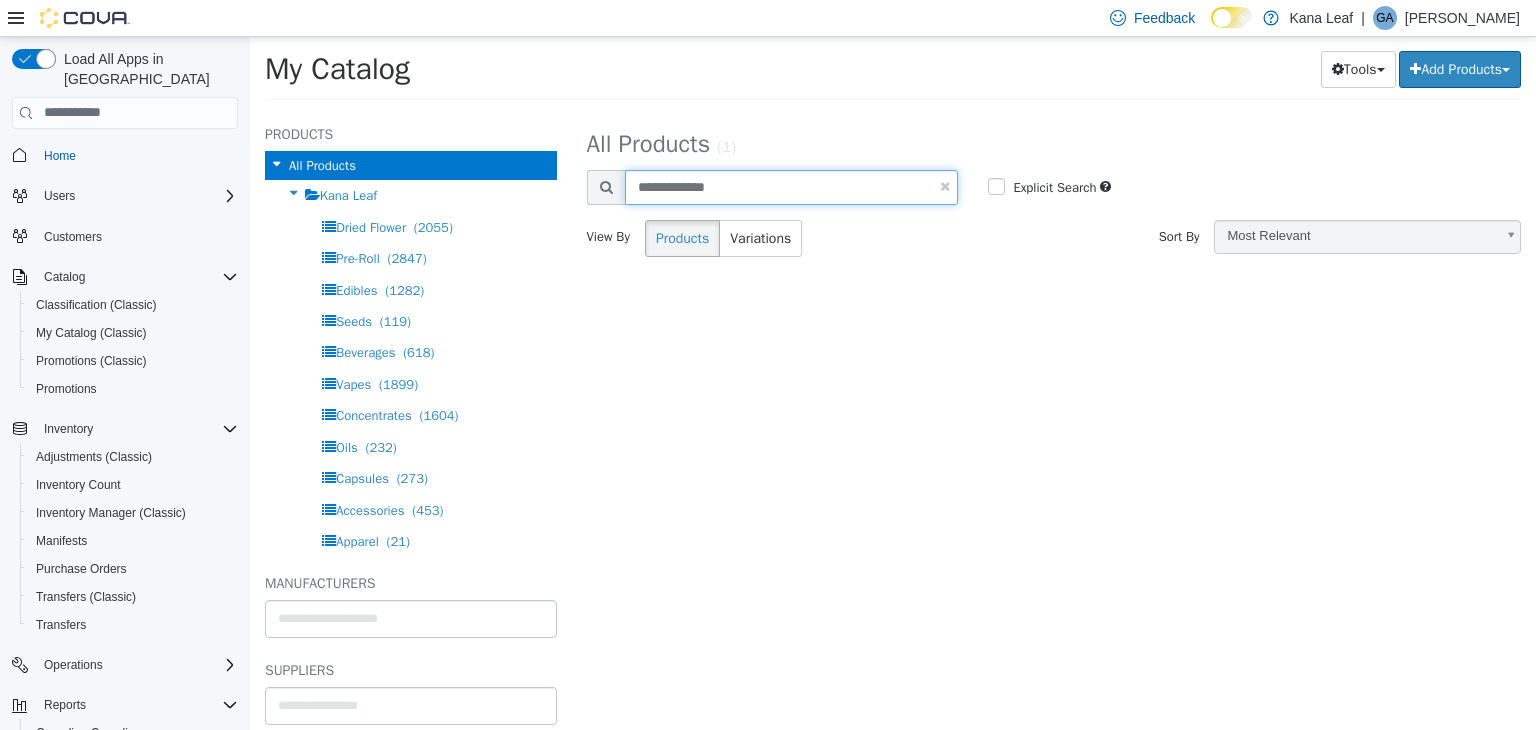 drag, startPoint x: 792, startPoint y: 195, endPoint x: 608, endPoint y: 176, distance: 184.97838 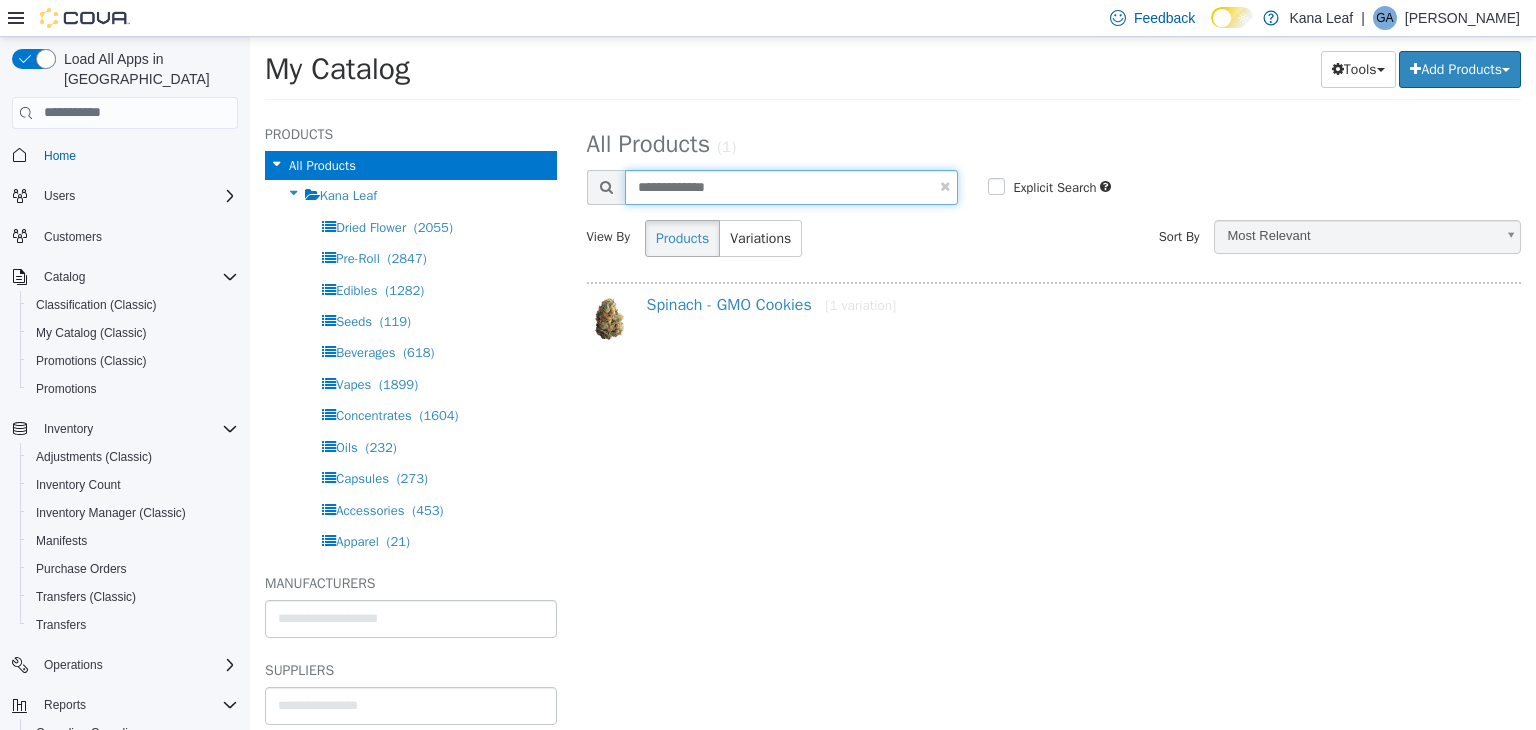 paste on "***" 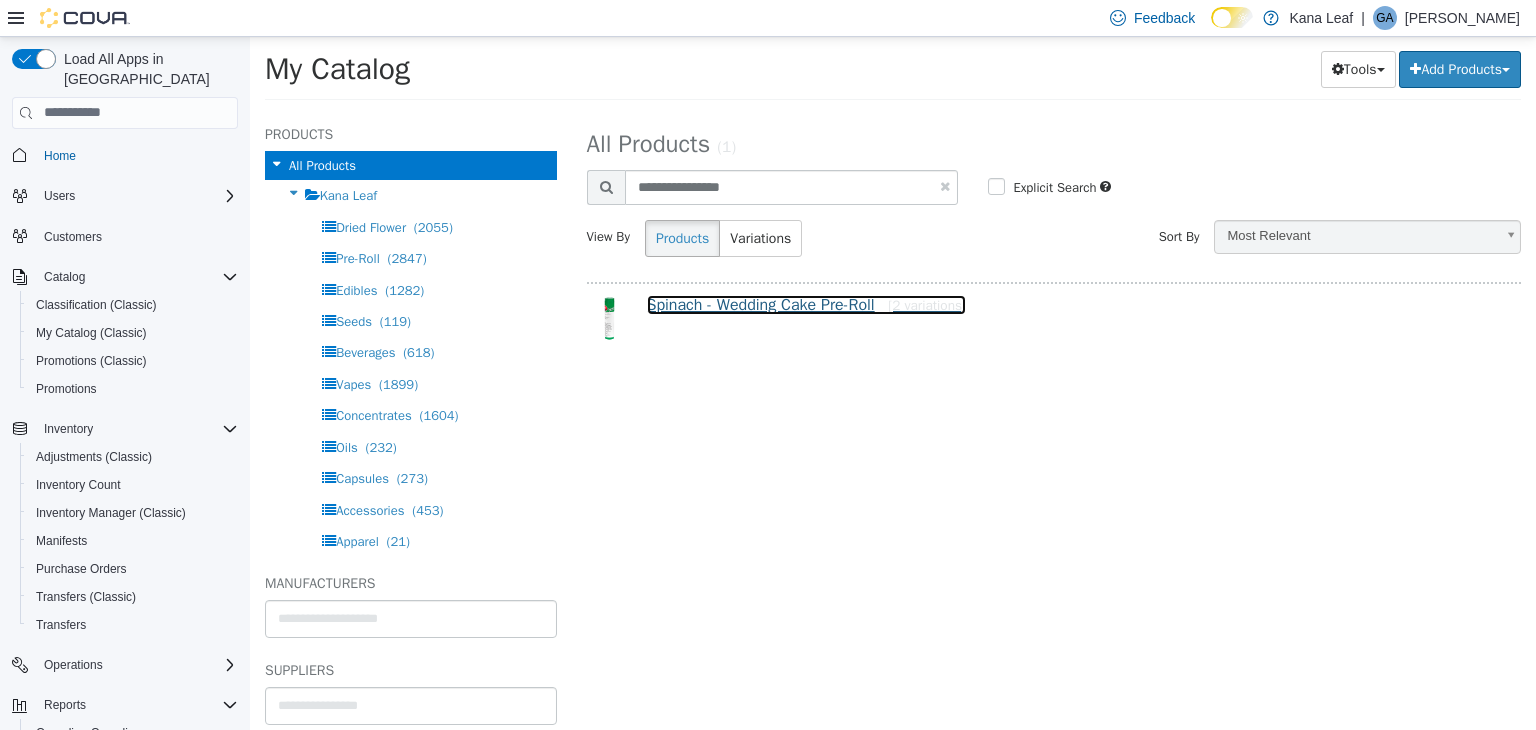 click on "Spinach - Wedding Cake Pre-Roll
[2 variations]" at bounding box center [807, 304] 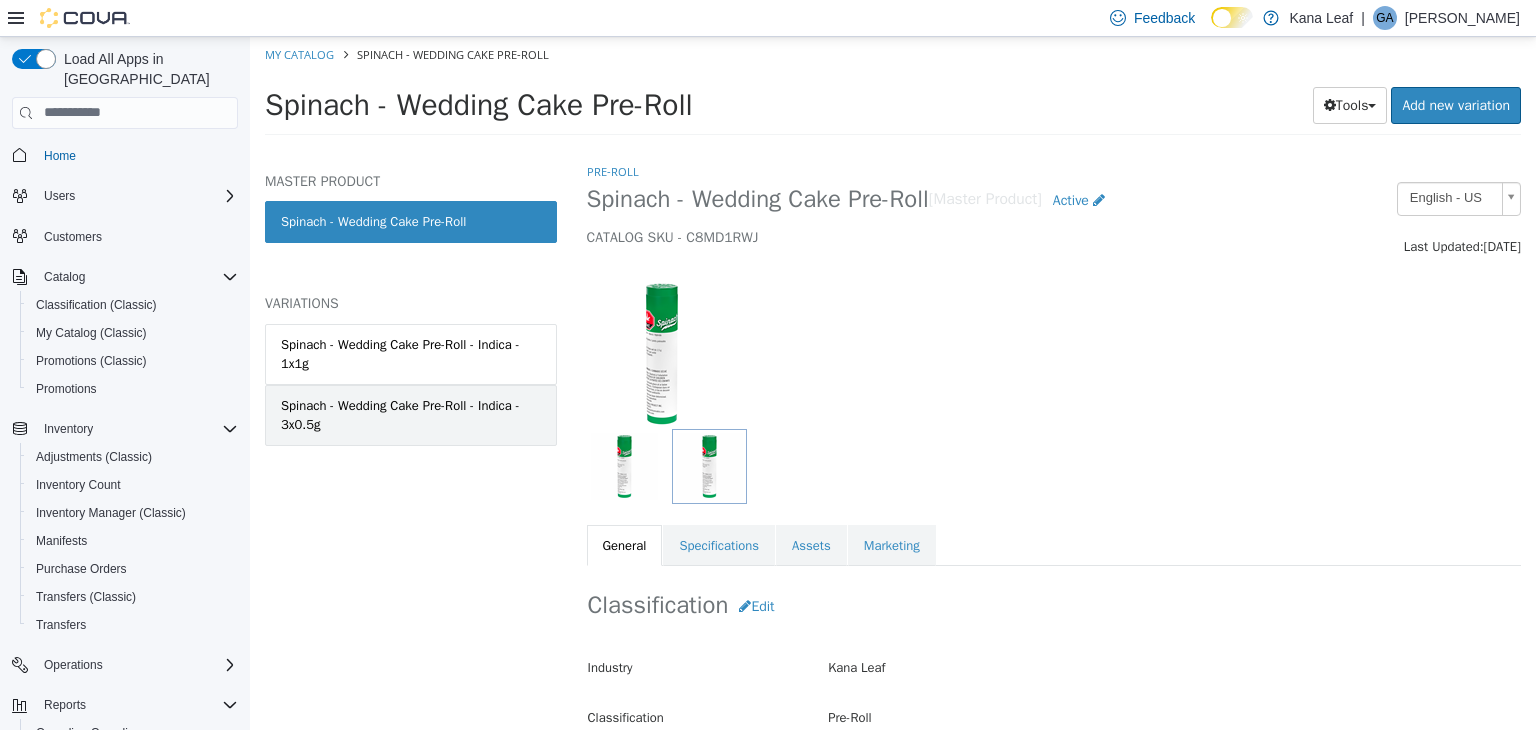 click on "Spinach - Wedding Cake Pre-Roll - Indica - 3x0.5g" at bounding box center [411, 414] 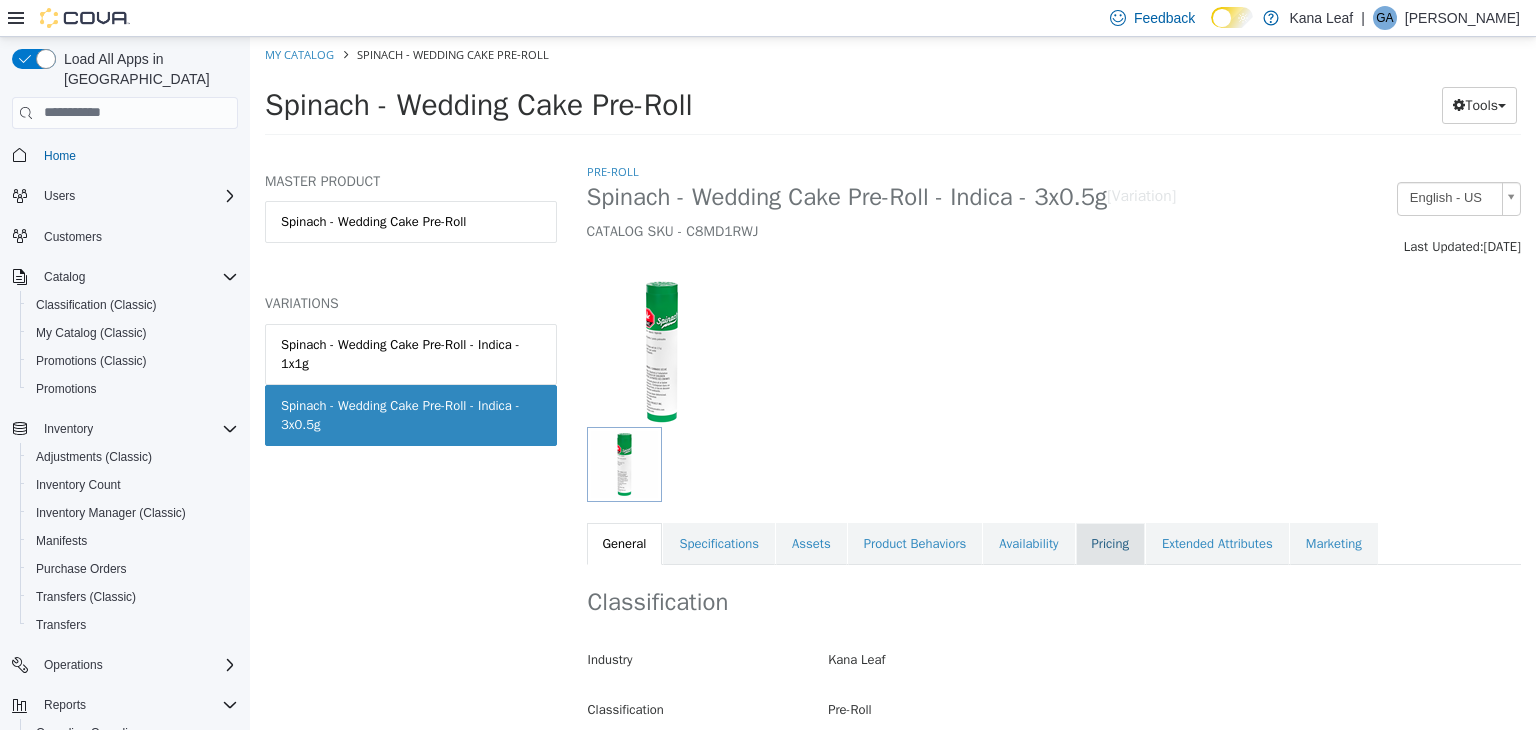 click on "Pricing" at bounding box center [1110, 543] 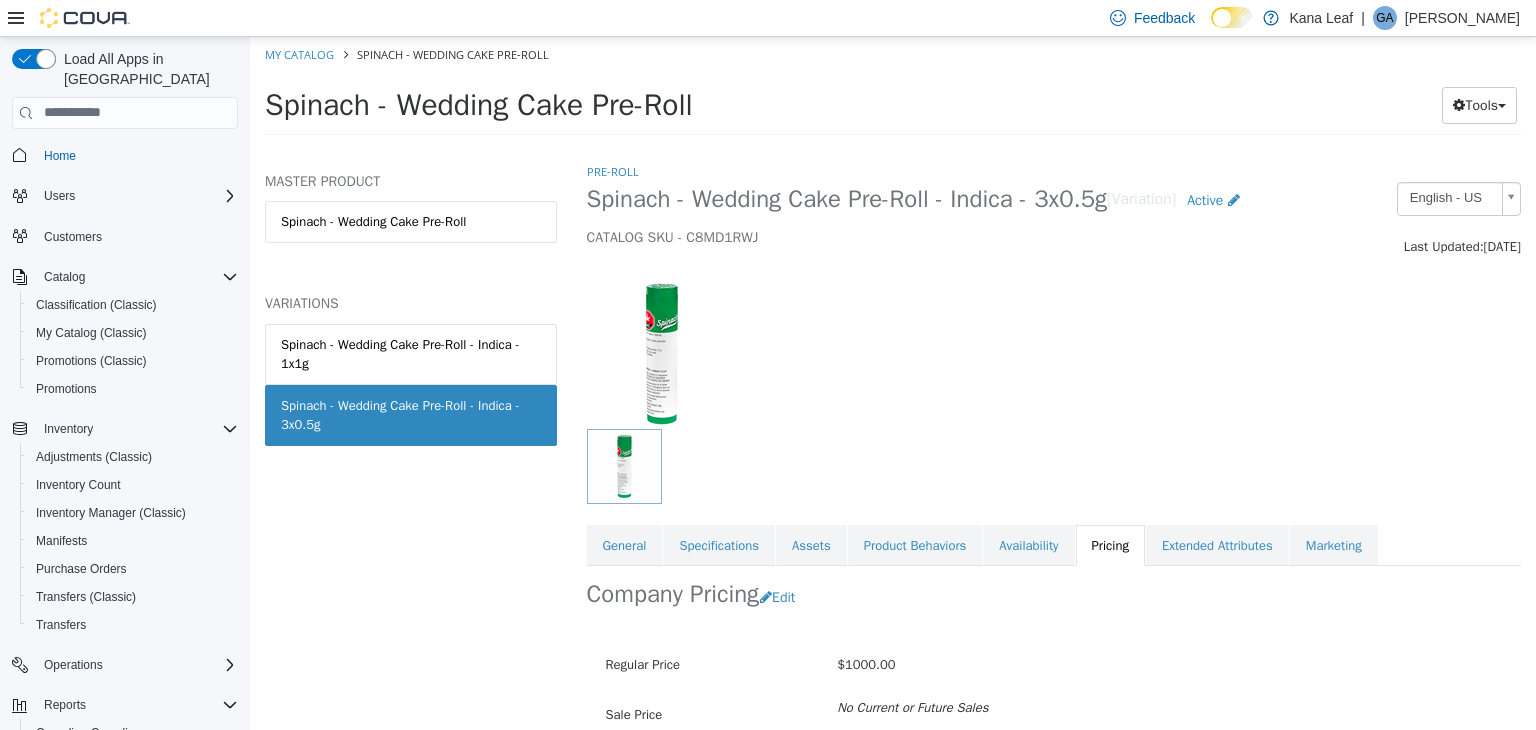 scroll, scrollTop: 147, scrollLeft: 0, axis: vertical 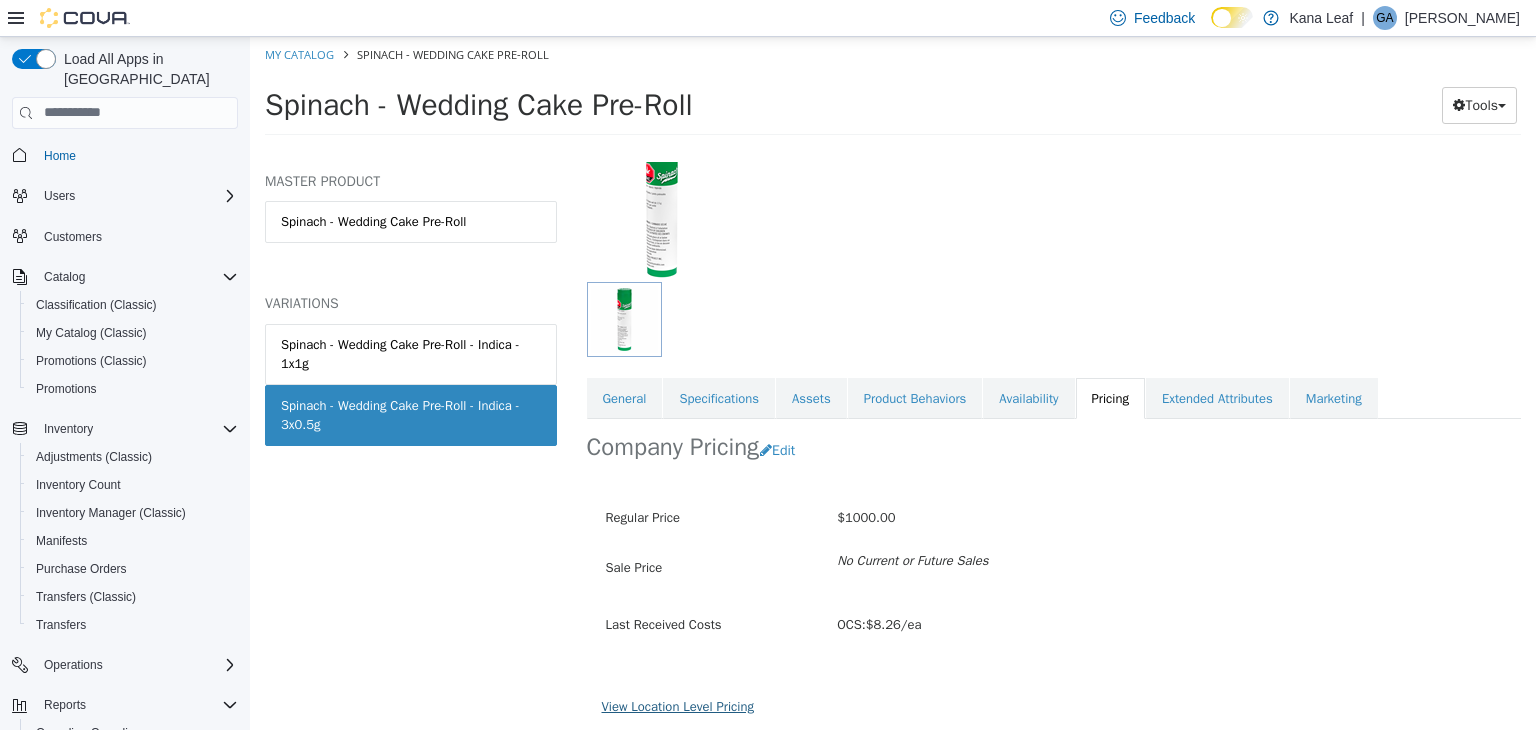 click on "View Location Level Pricing" at bounding box center (678, 705) 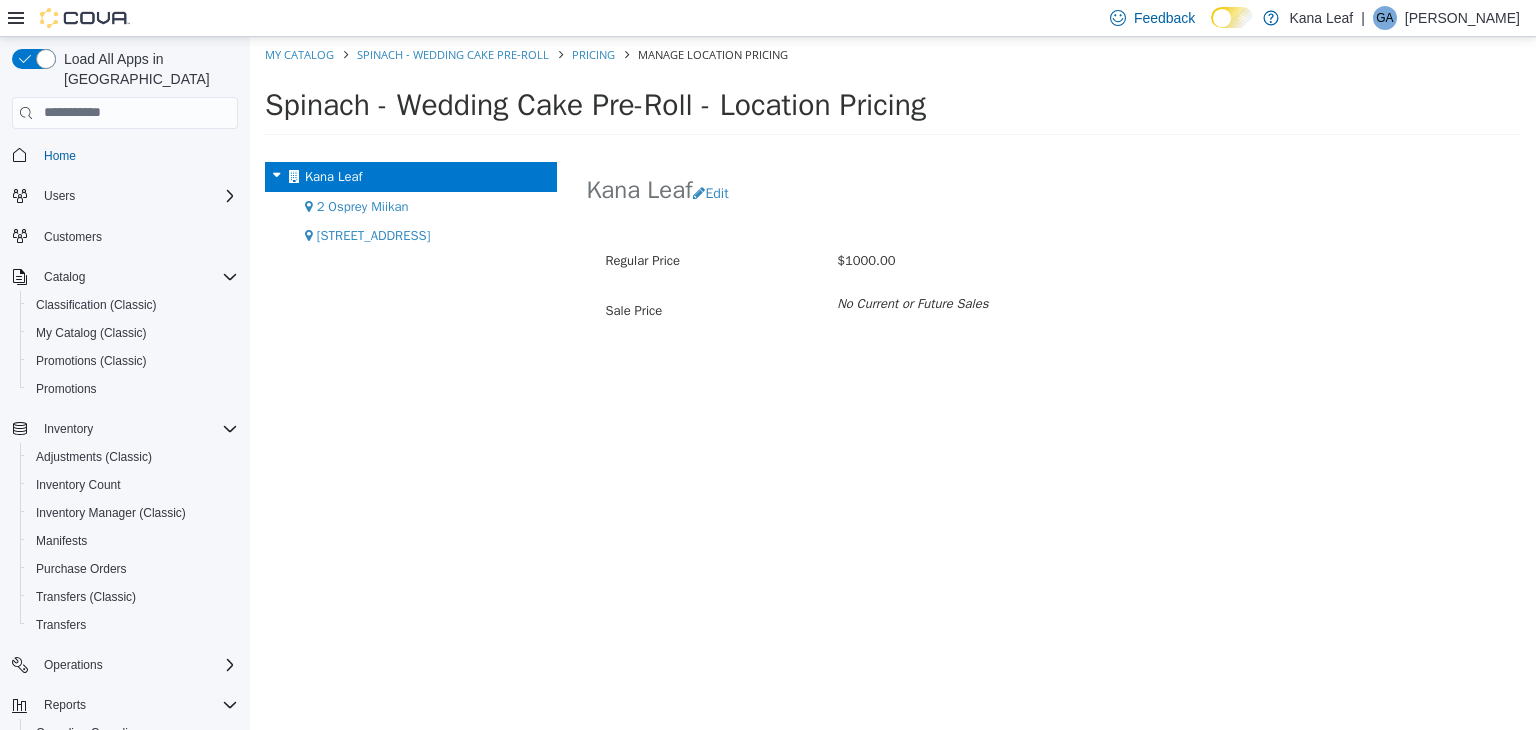 click on "2 Osprey Miikan" at bounding box center [411, 206] 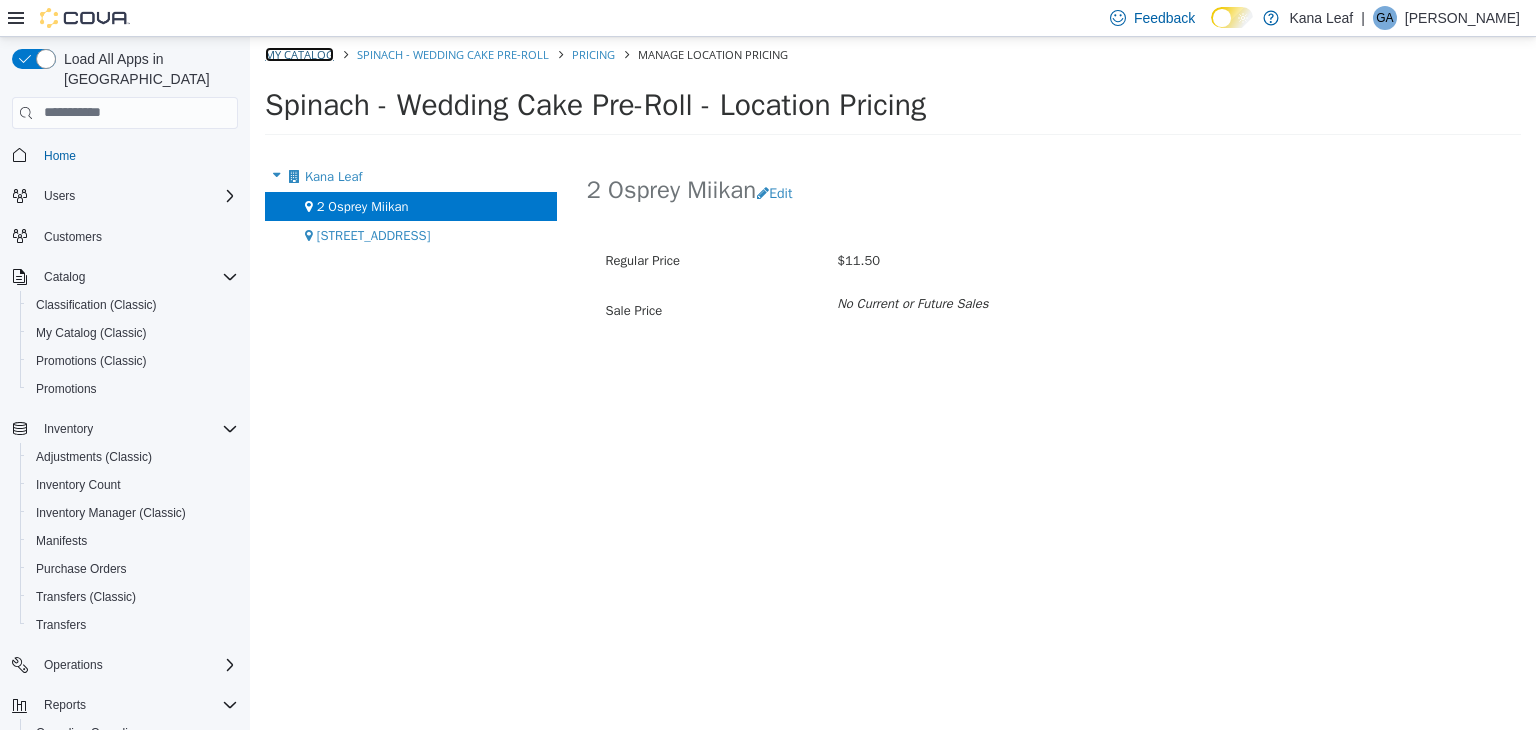 click on "My Catalog" at bounding box center (299, 53) 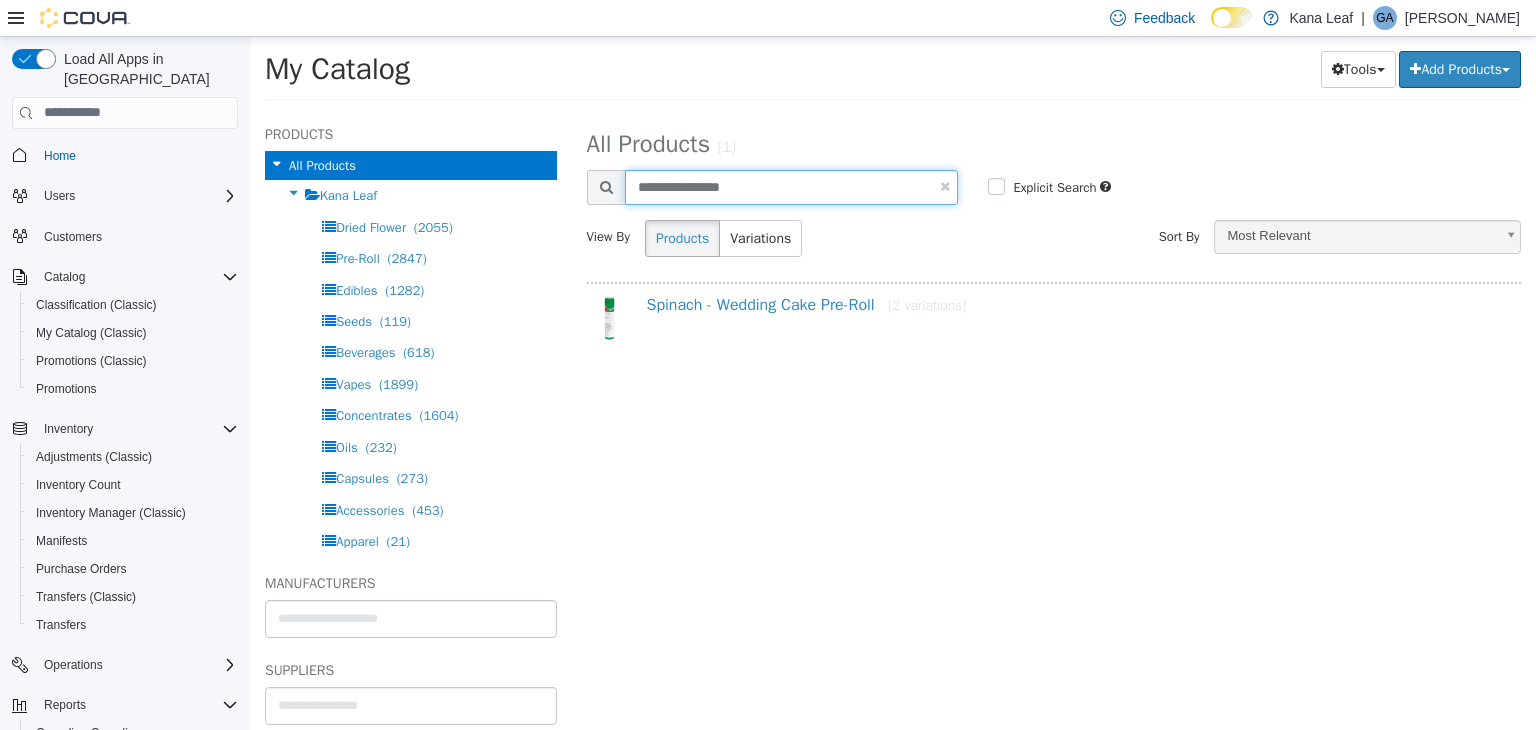 drag, startPoint x: 794, startPoint y: 187, endPoint x: 636, endPoint y: 179, distance: 158.20241 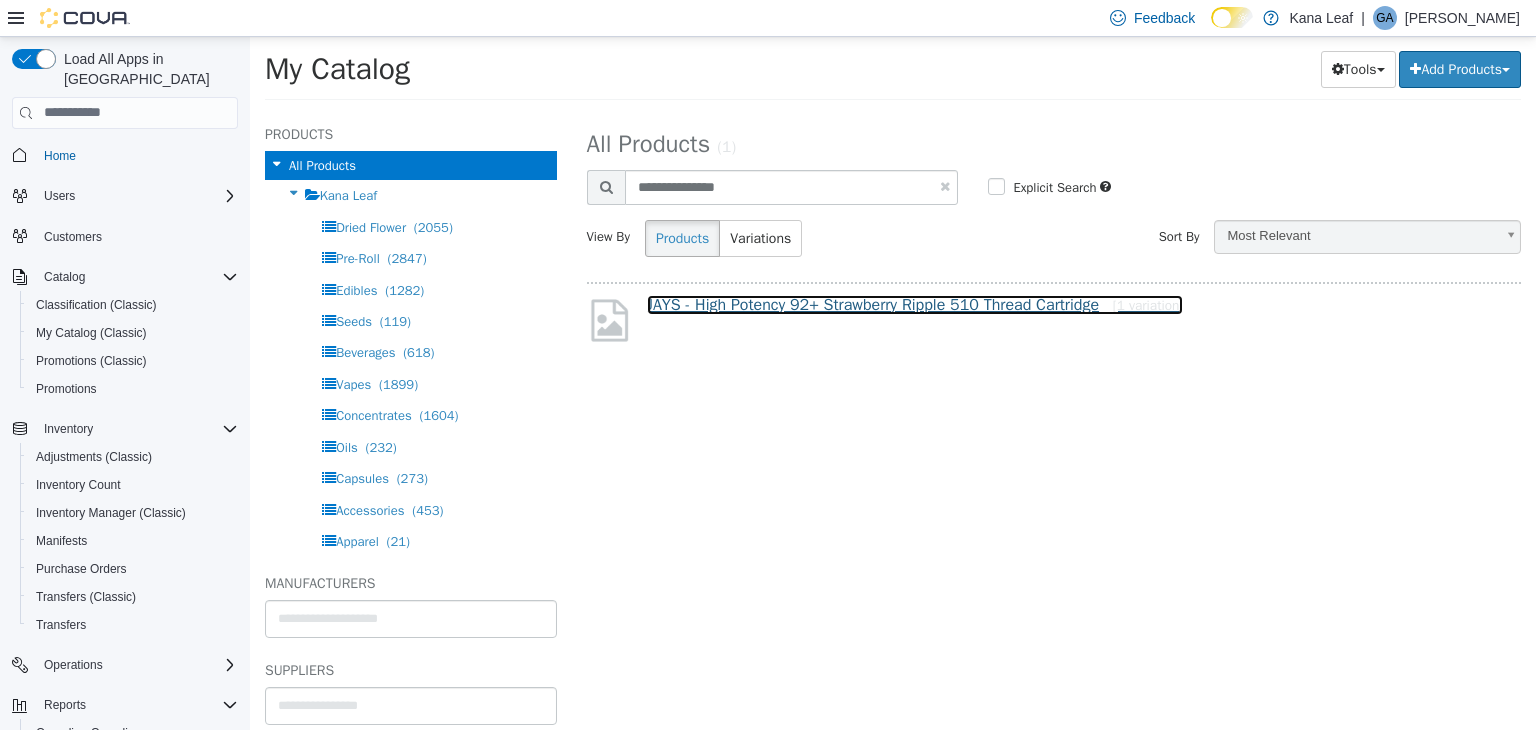 click on "JAYS - High Potency 92+ Strawberry Ripple 510 Thread Cartridge
[1 variation]" at bounding box center [915, 304] 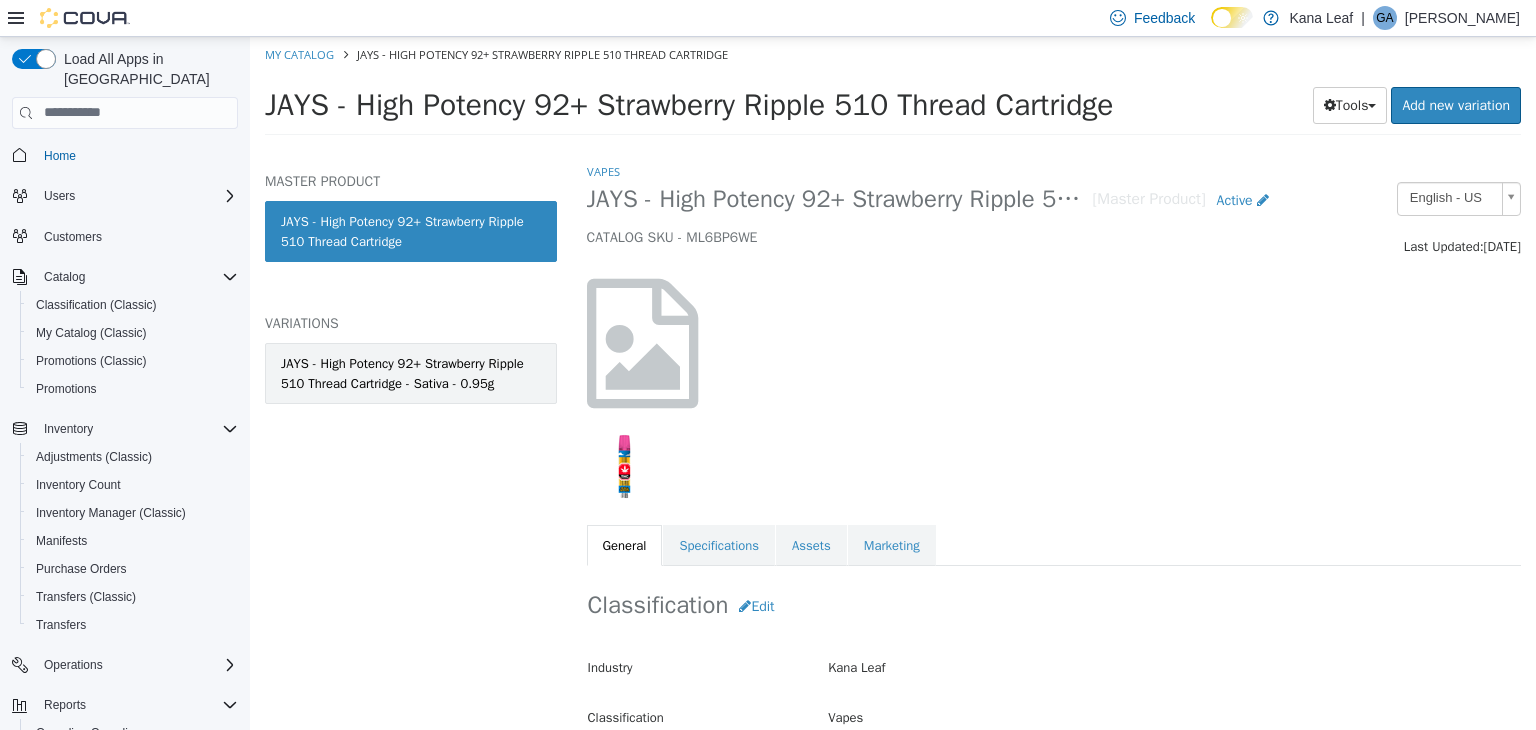 click on "JAYS - High Potency 92+ Strawberry Ripple 510 Thread Cartridge - Sativa - 0.95g" at bounding box center (411, 372) 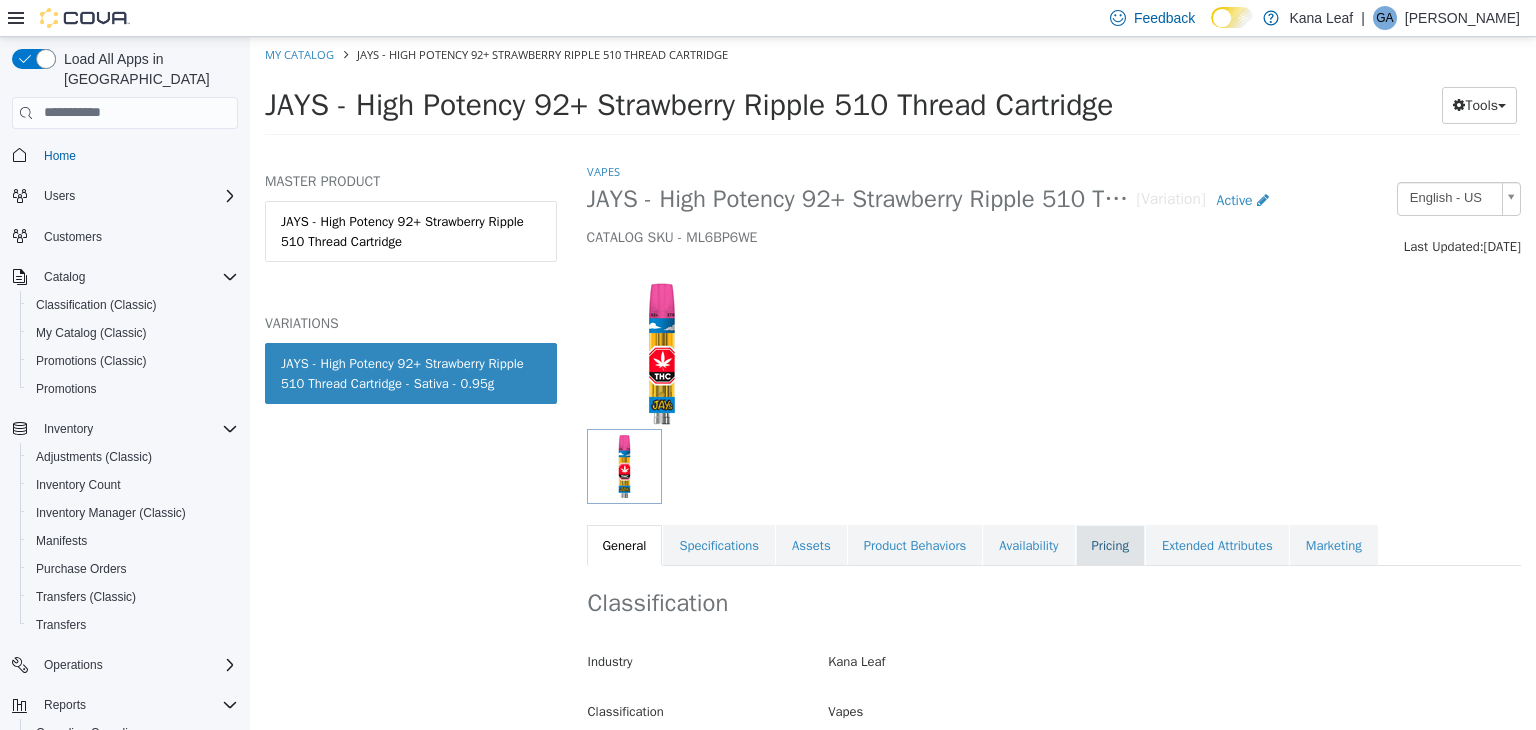 click on "Pricing" at bounding box center (1110, 545) 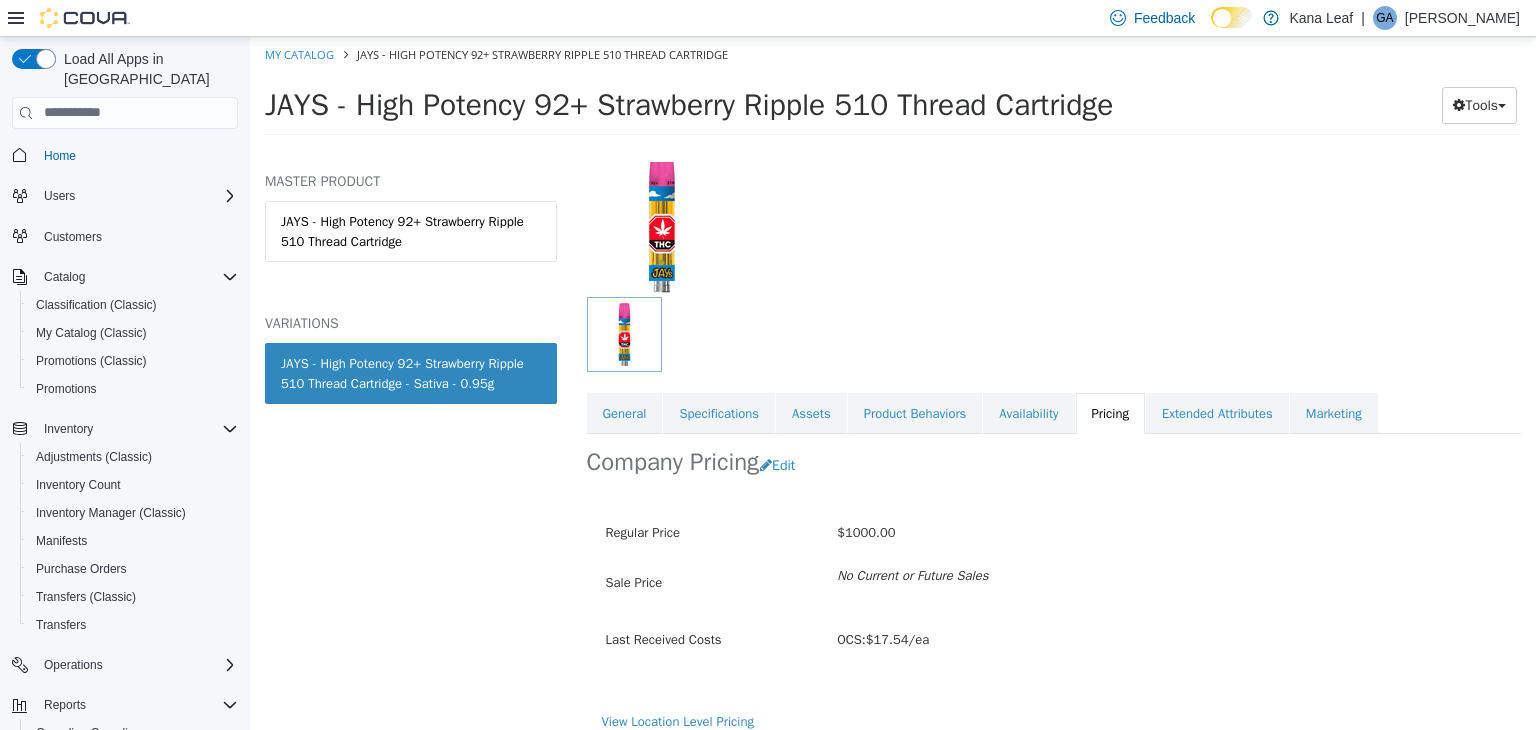 scroll, scrollTop: 147, scrollLeft: 0, axis: vertical 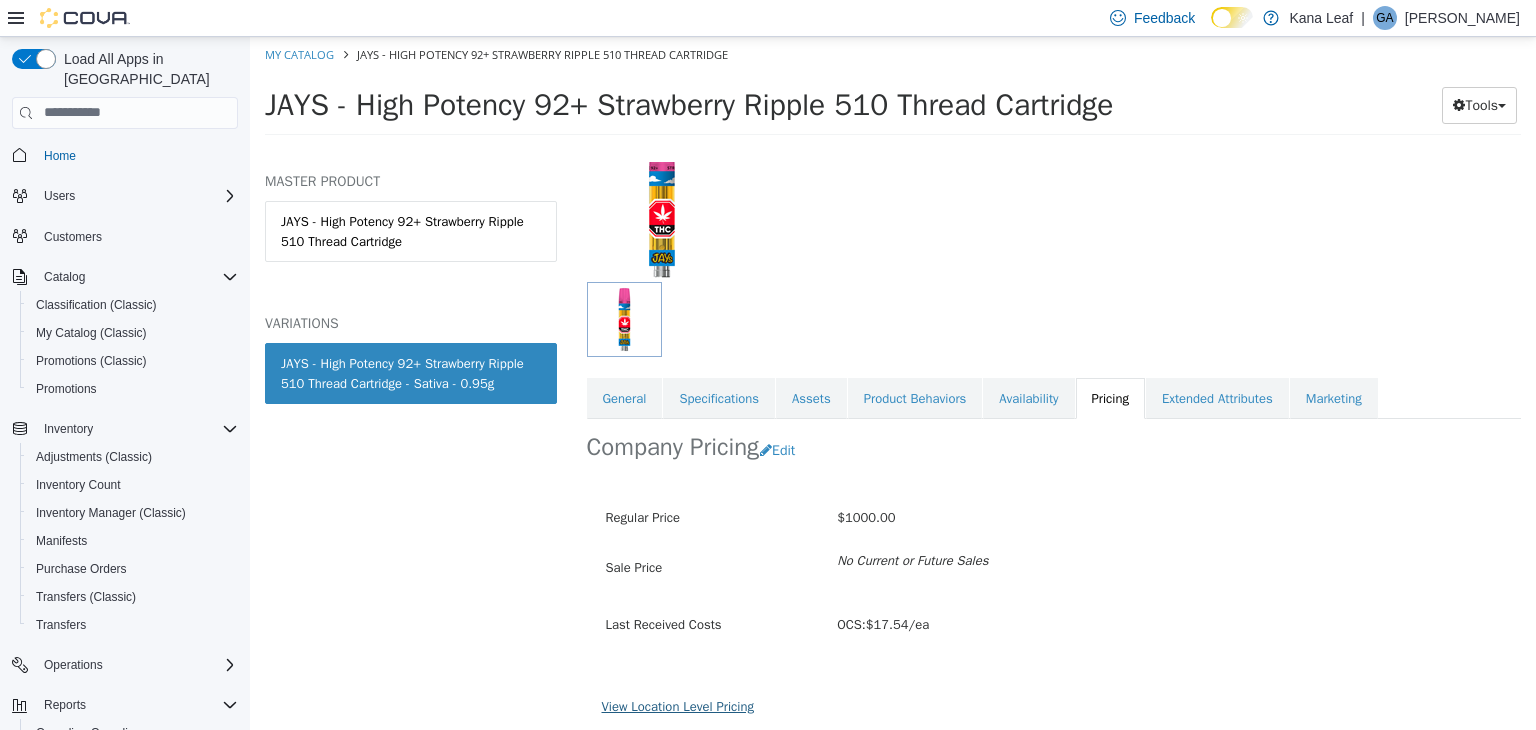 click on "View Location Level Pricing" at bounding box center (678, 705) 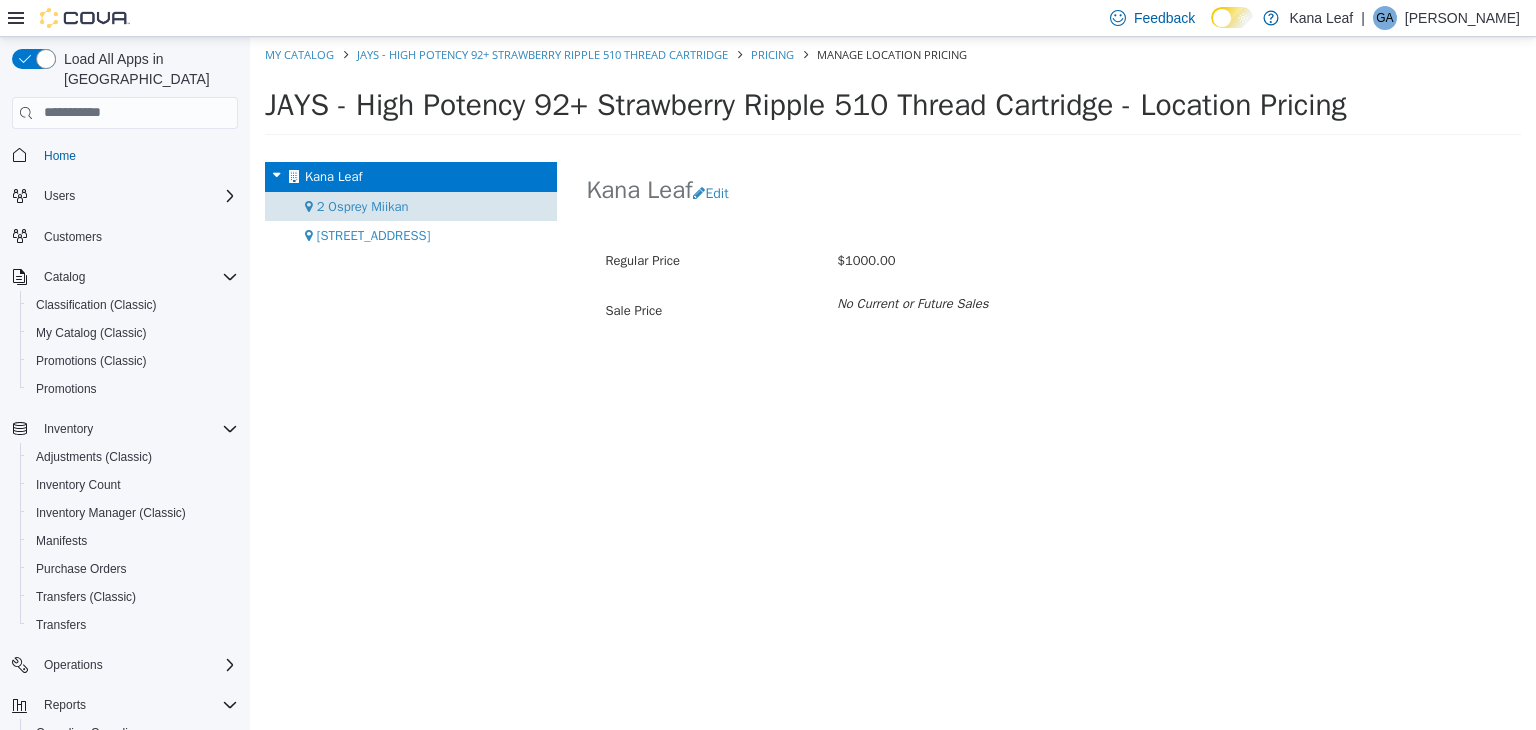 click on "2 Osprey Miikan" at bounding box center [363, 205] 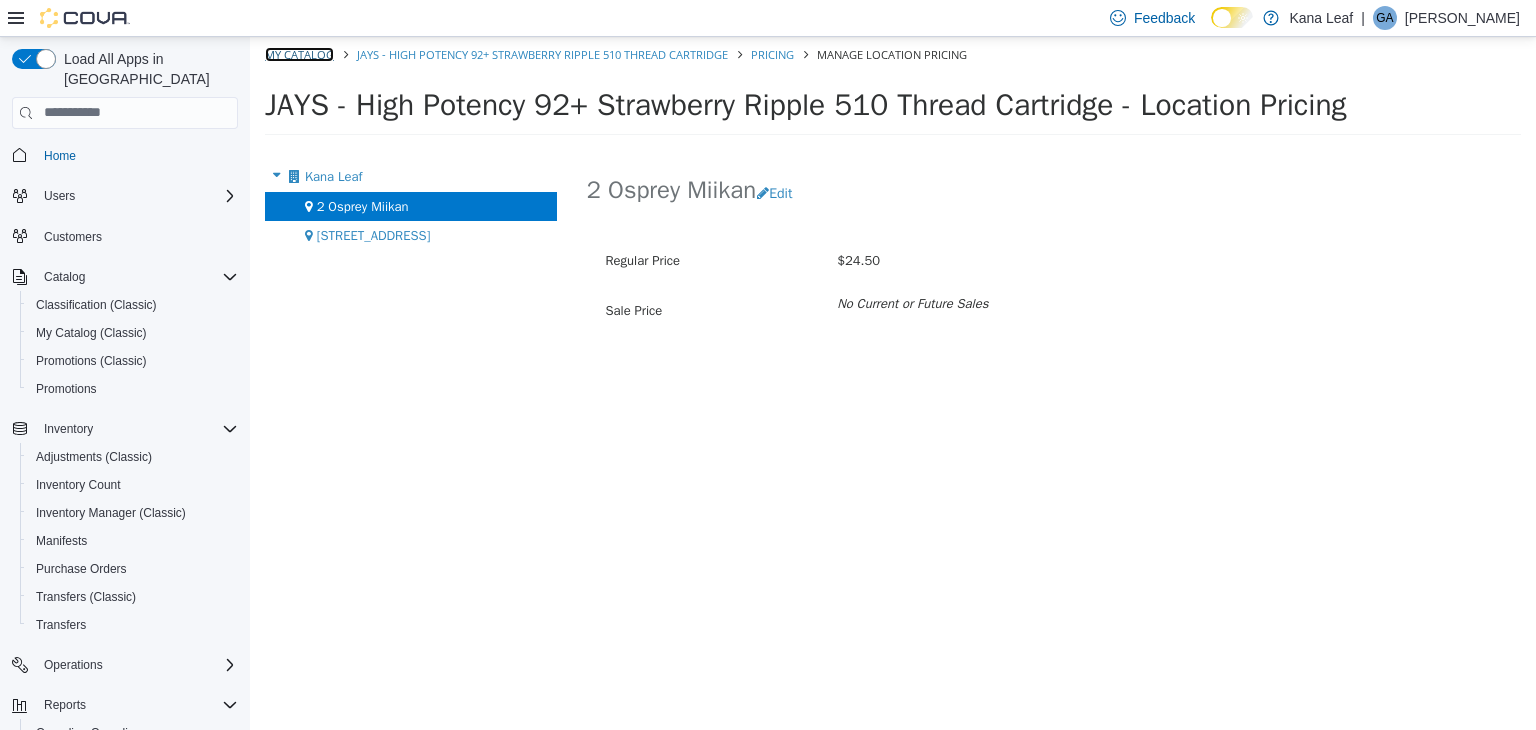 click on "My Catalog" at bounding box center (299, 53) 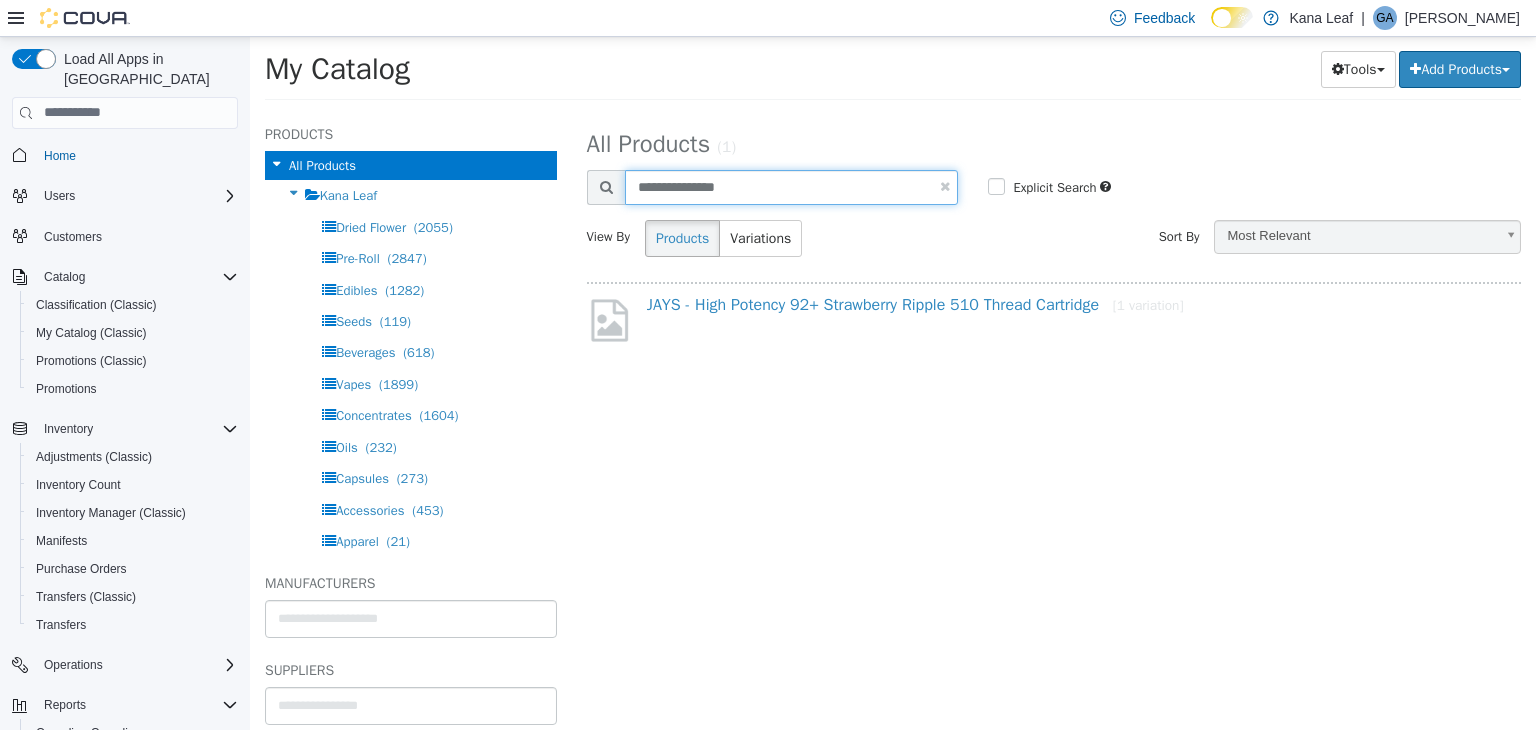 drag, startPoint x: 770, startPoint y: 187, endPoint x: 624, endPoint y: 174, distance: 146.57762 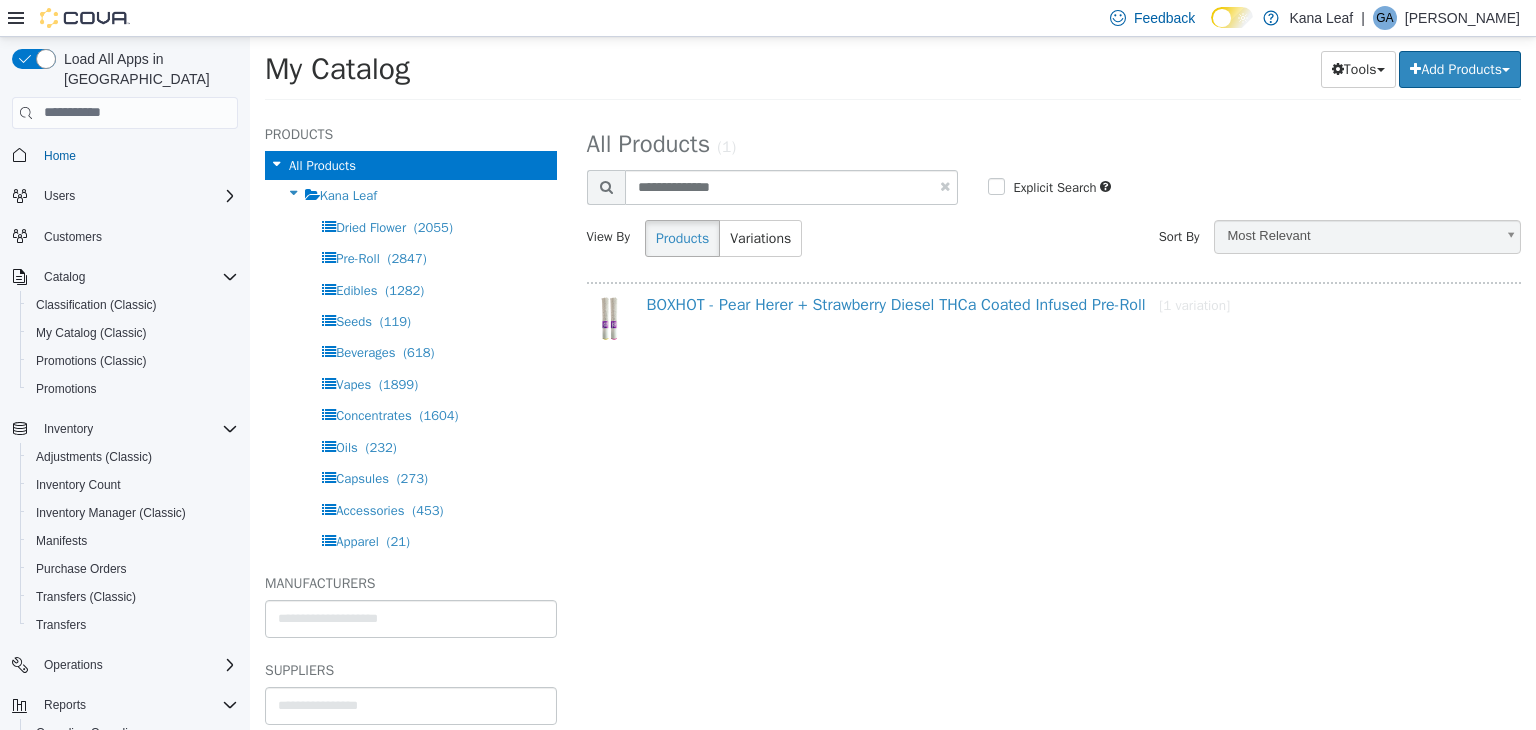 click on "BOXHOT - Pear Herer + Strawberry Diesel THCa Coated Infused Pre-Roll
[1 variation]" at bounding box center (1074, 308) 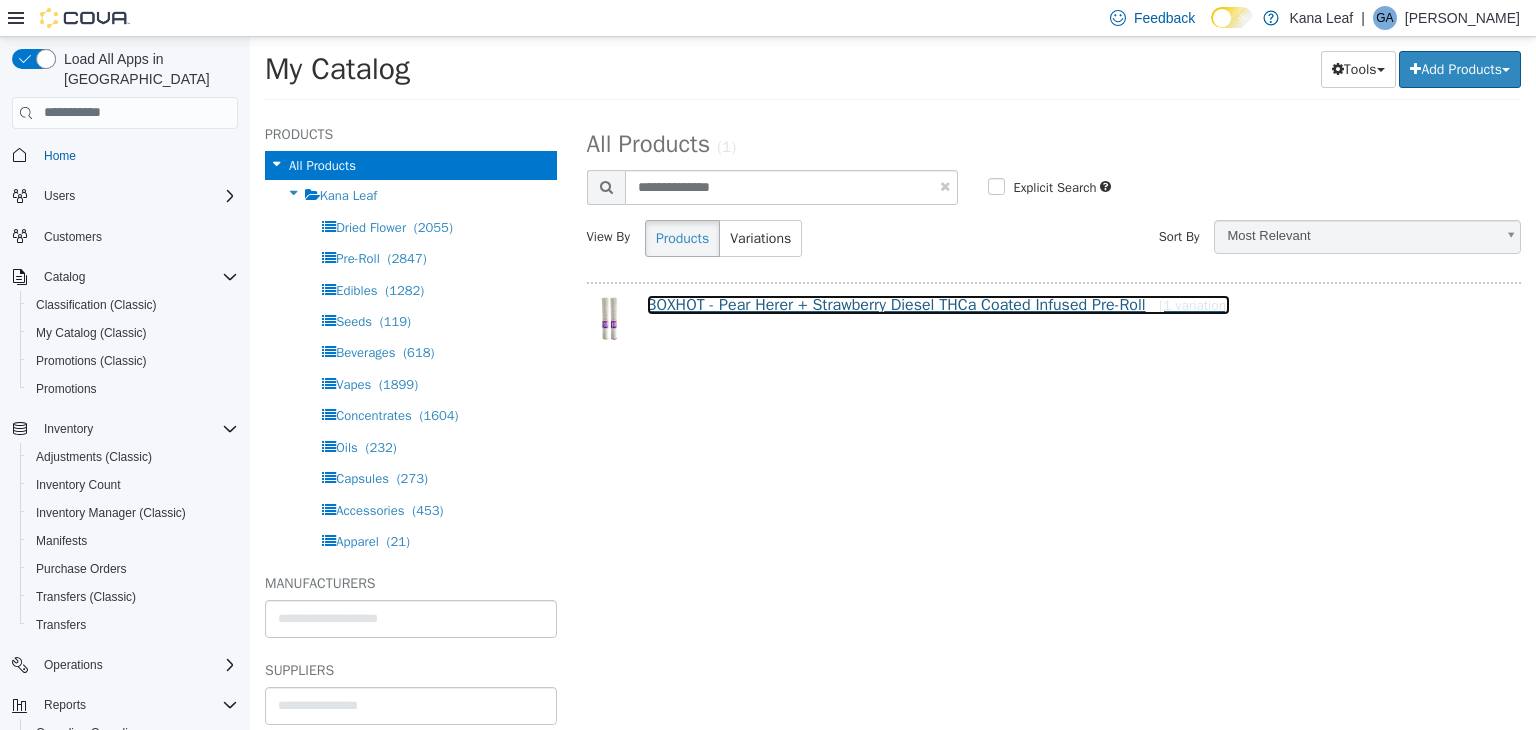 click on "BOXHOT - Pear Herer + Strawberry Diesel THCa Coated Infused Pre-Roll
[1 variation]" at bounding box center (939, 304) 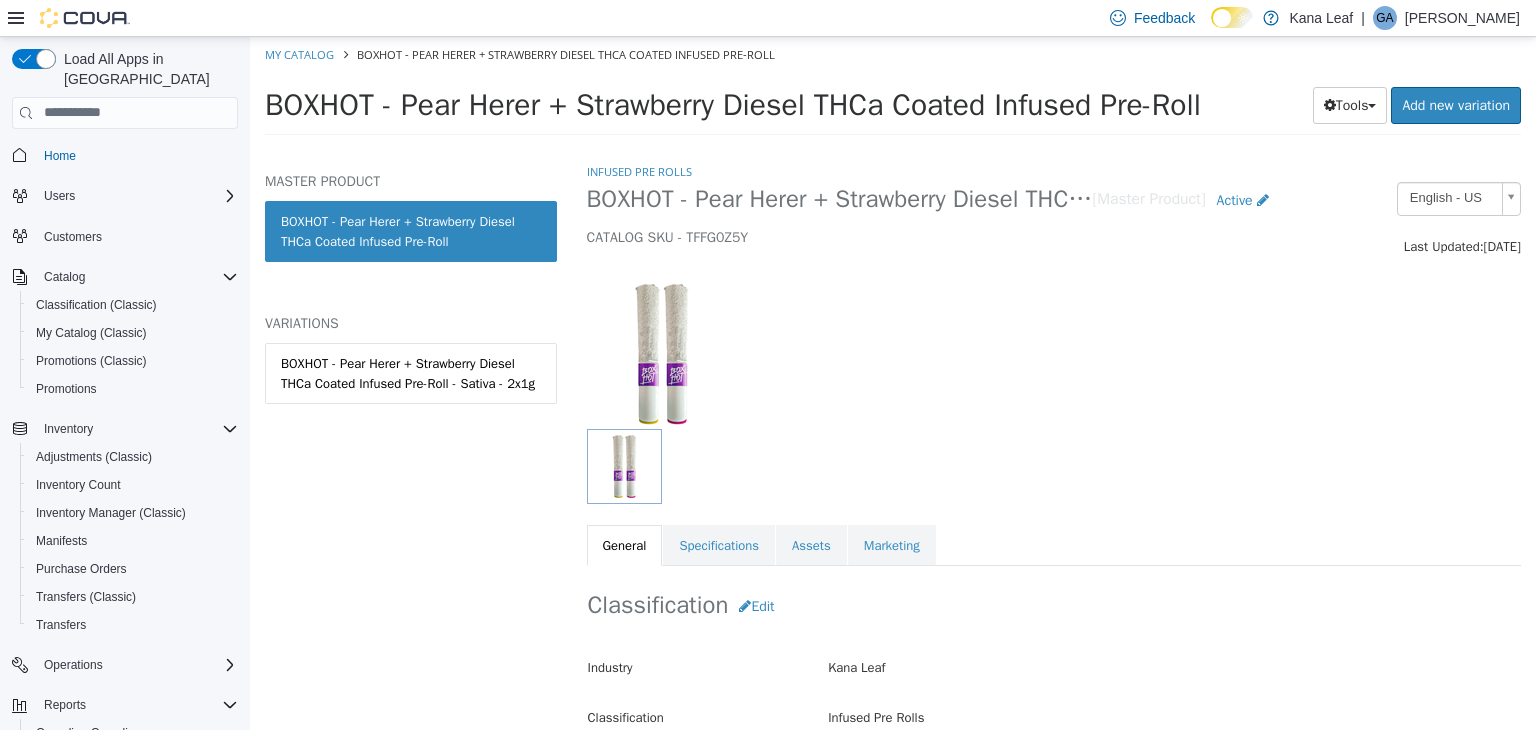 click on "BOXHOT - Pear Herer + Strawberry Diesel THCa Coated Infused Pre-Roll - Sativa - 2x1g" at bounding box center (411, 372) 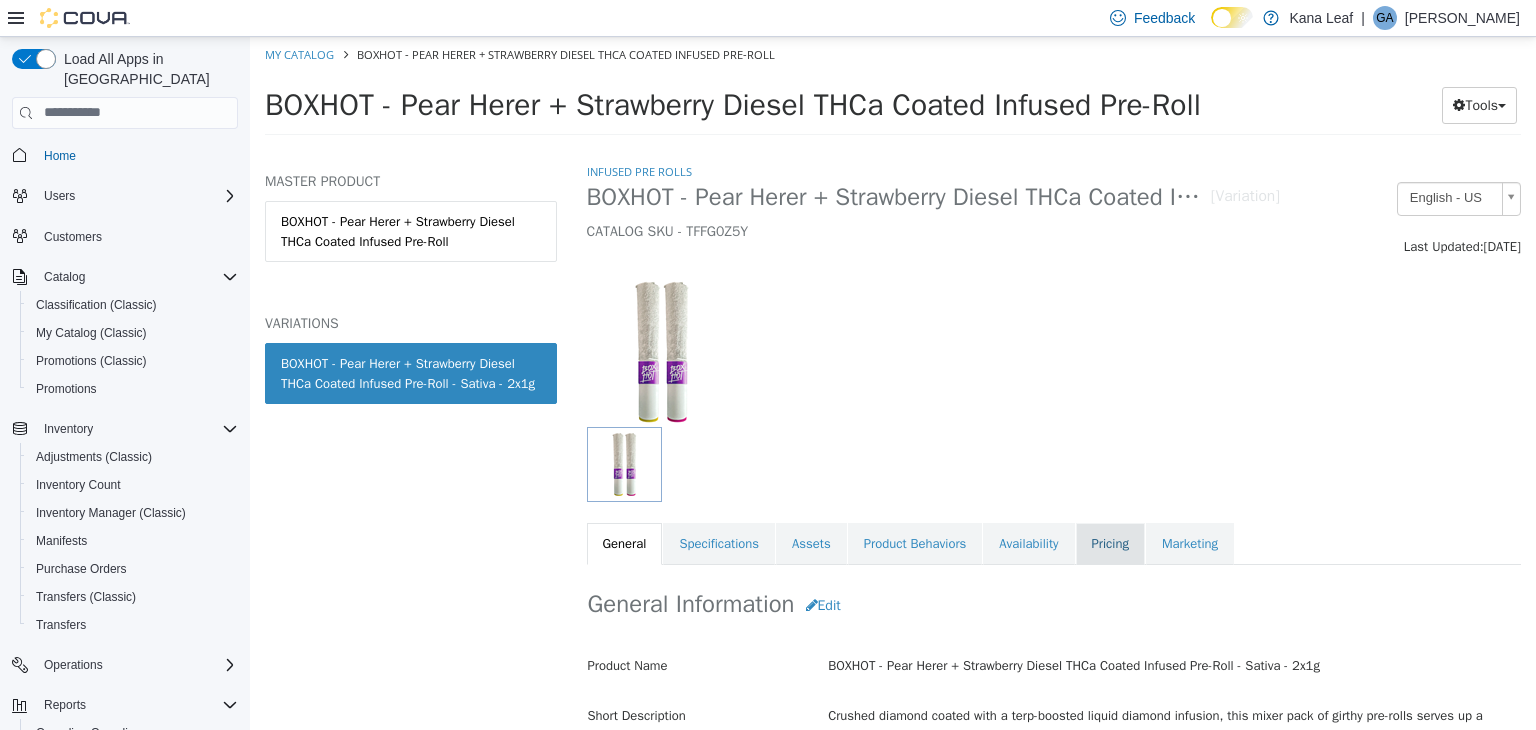 click on "Pricing" at bounding box center [1110, 543] 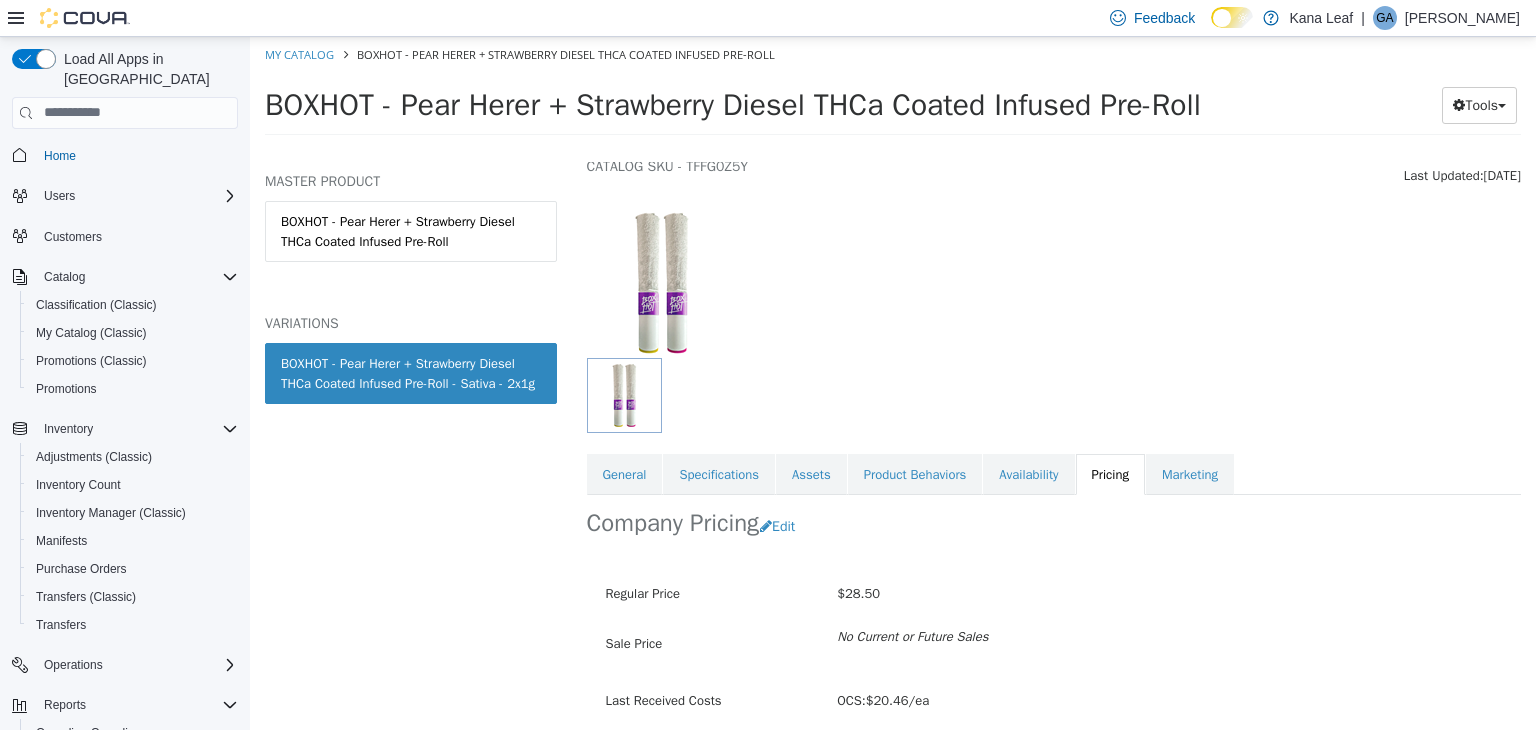 scroll, scrollTop: 147, scrollLeft: 0, axis: vertical 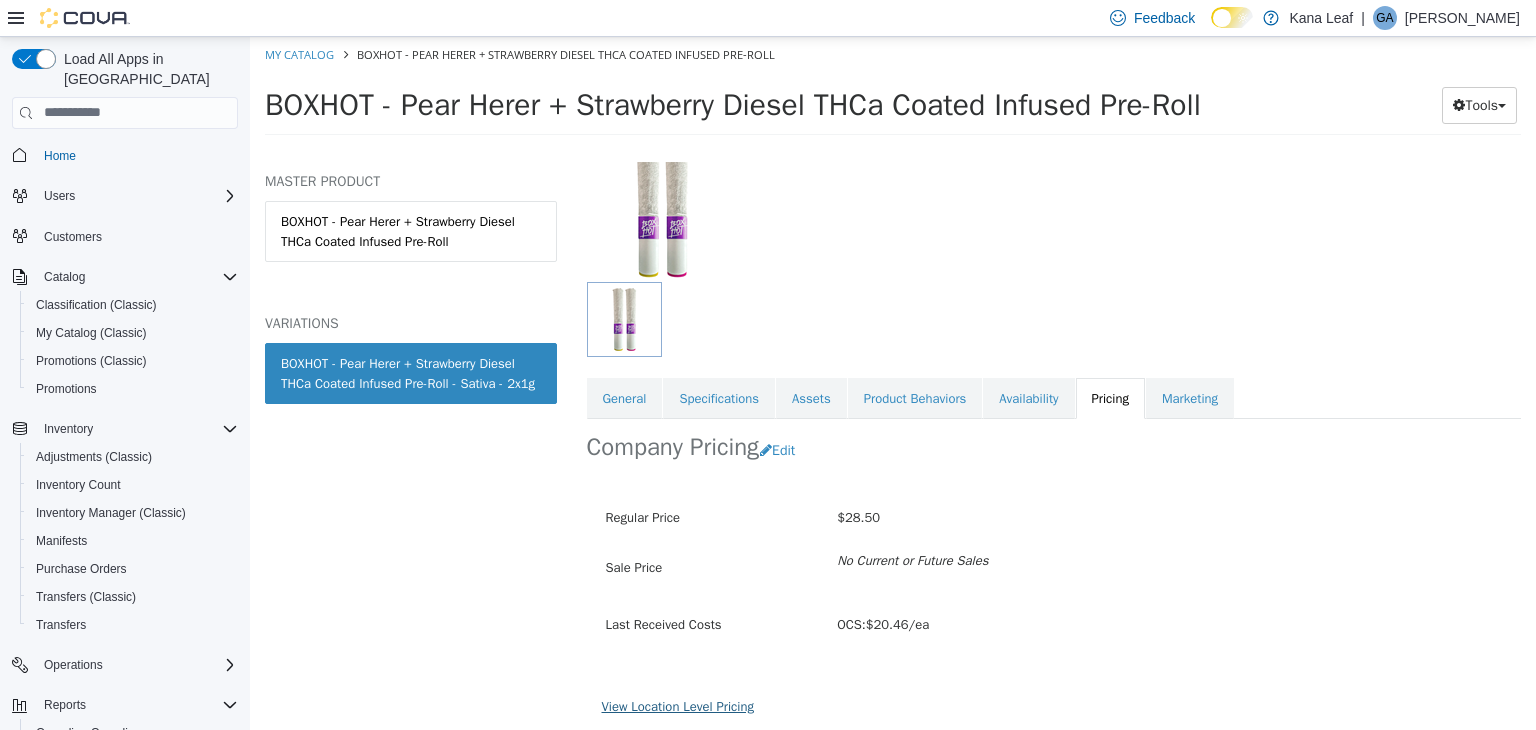 click on "View Location Level Pricing" at bounding box center [678, 705] 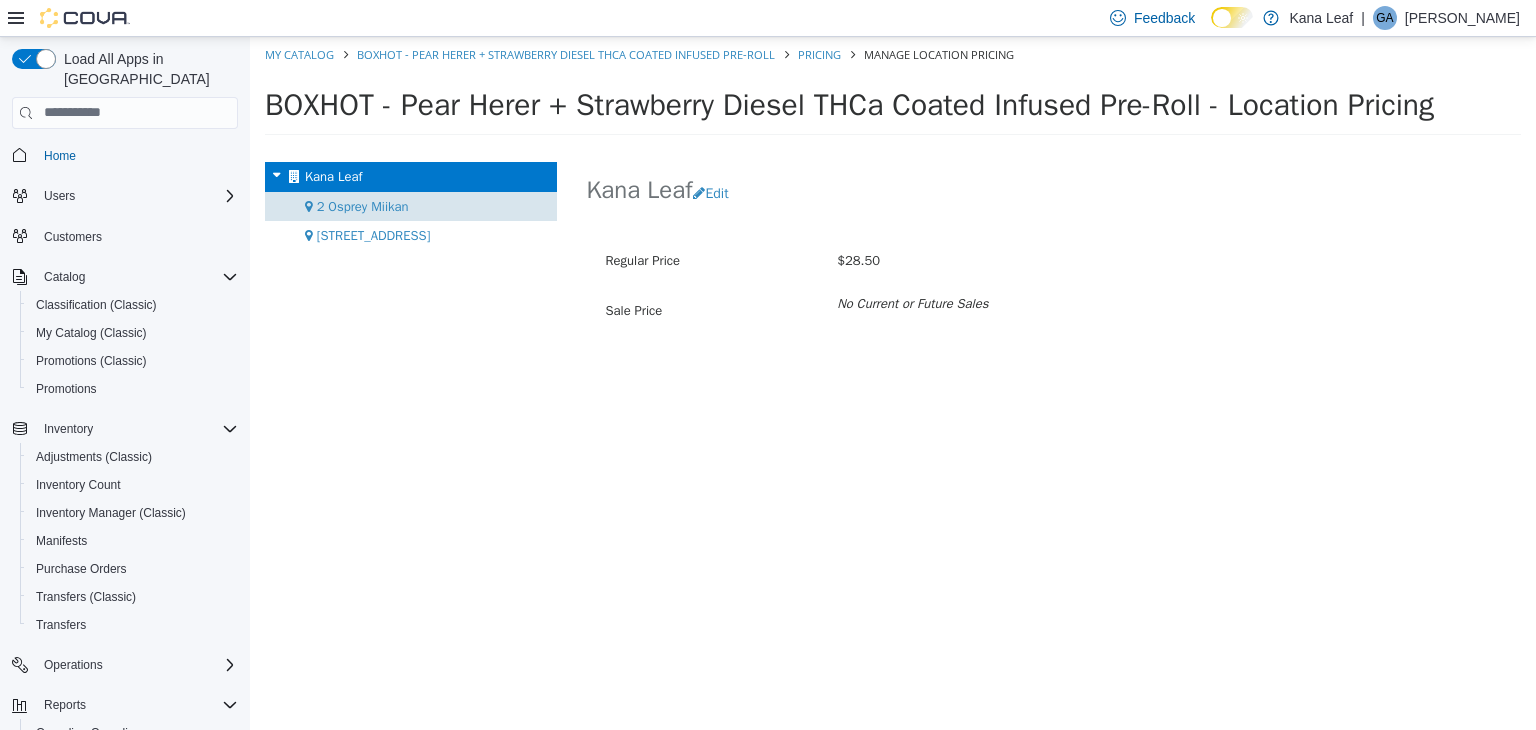 click on "2 Osprey Miikan" at bounding box center (363, 205) 